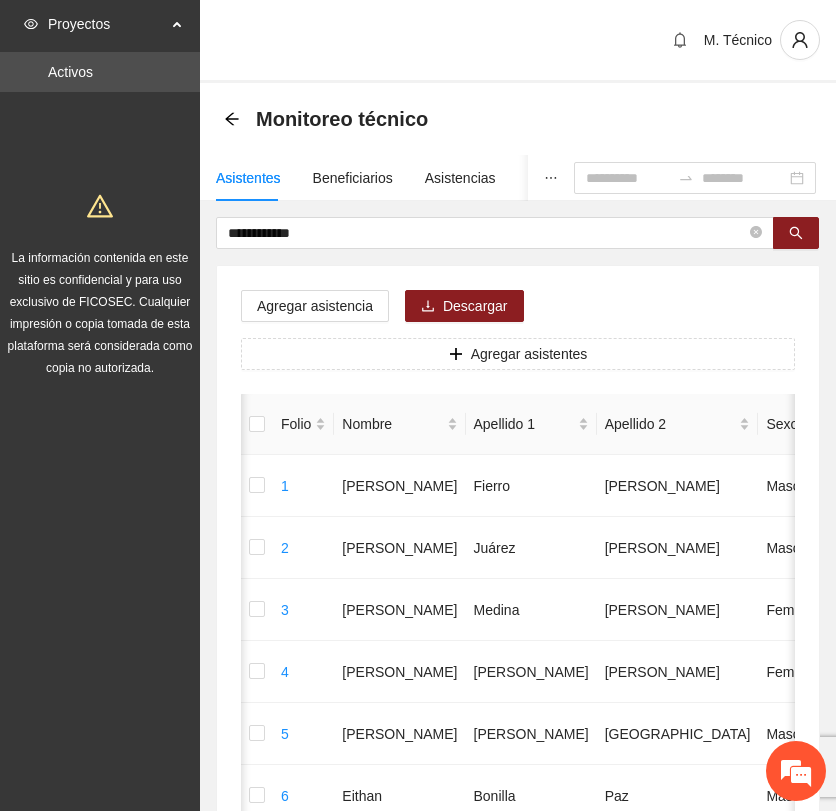 scroll, scrollTop: 0, scrollLeft: 0, axis: both 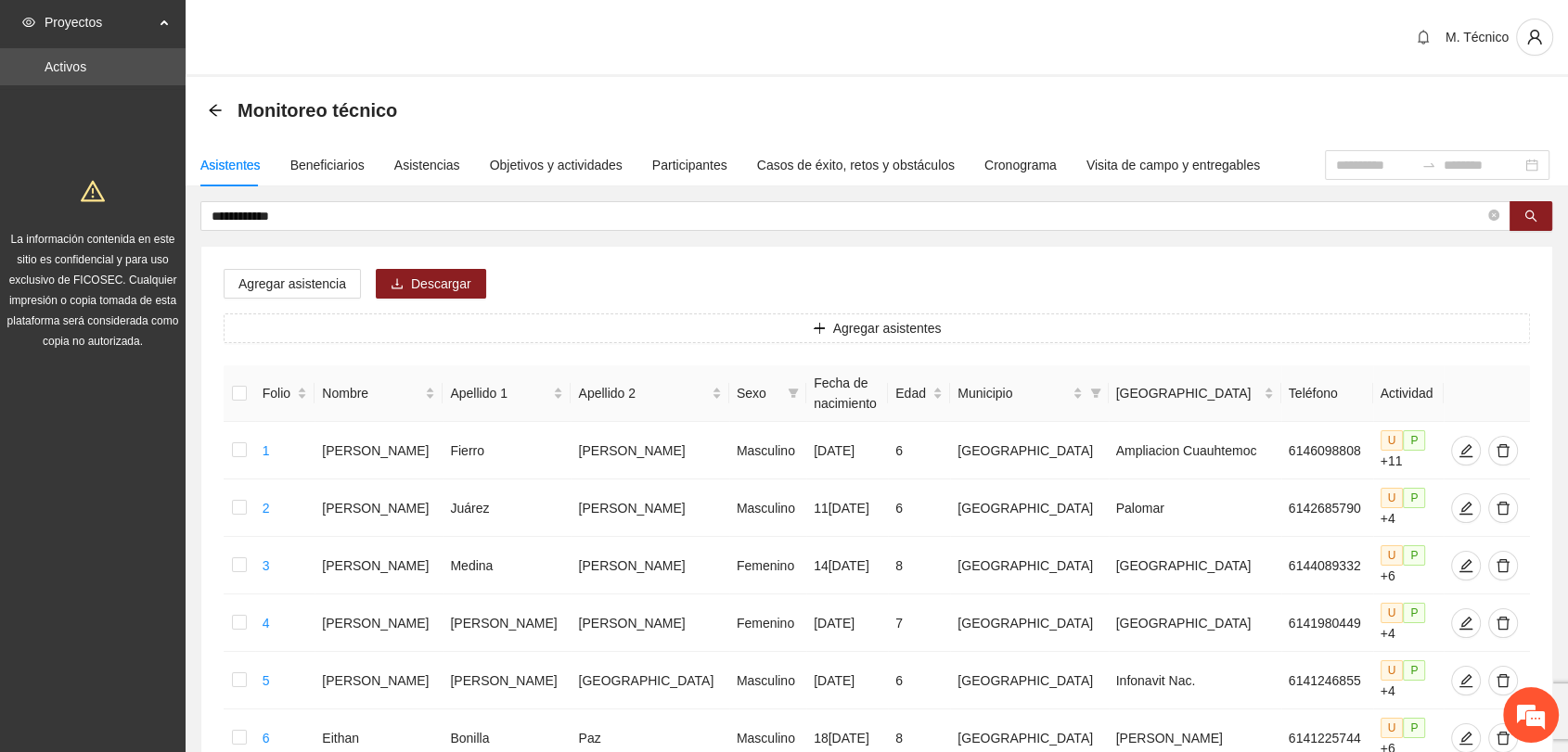 click on "Agregar asistencia Descargar Agregar asistentes Folio Nombre Apellido 1 Apellido 2 Sexo Fecha de nacimiento Edad Municipio Colonia Teléfono Actividad                           1 [PERSON_NAME] [DATE] 6 Chihuahua Ampliacion [PERSON_NAME] 6146098808 U P +11 2 [PERSON_NAME] Masculino [DATE] 6 [GEOGRAPHIC_DATA] [GEOGRAPHIC_DATA] 6142685790 U P +4 3 [PERSON_NAME] [DATE] 8 Chihuahua [GEOGRAPHIC_DATA] U P +6 4 [PERSON_NAME] [DATE] 7 [GEOGRAPHIC_DATA] U P +4 5 [PERSON_NAME]  Madrid Masculino [DATE] 6 Chihuahua Infonavit Nac.  6141246855 U P +4 6 [PERSON_NAME] Masculino [DATE] 8 Chihuahua [PERSON_NAME] 6141225744 U P +6 7 [PERSON_NAME][DATE] Femenino [DATE] 8 Chihuahua Paseos [PERSON_NAME] 6142154187 U P +7 8 [PERSON_NAME] [DATE] 9 Chihuahua Popular 6142434364 U P +3 9 [PERSON_NAME]  Madrid Femenino [DATE] 7 U P +8" at bounding box center (877, 946) 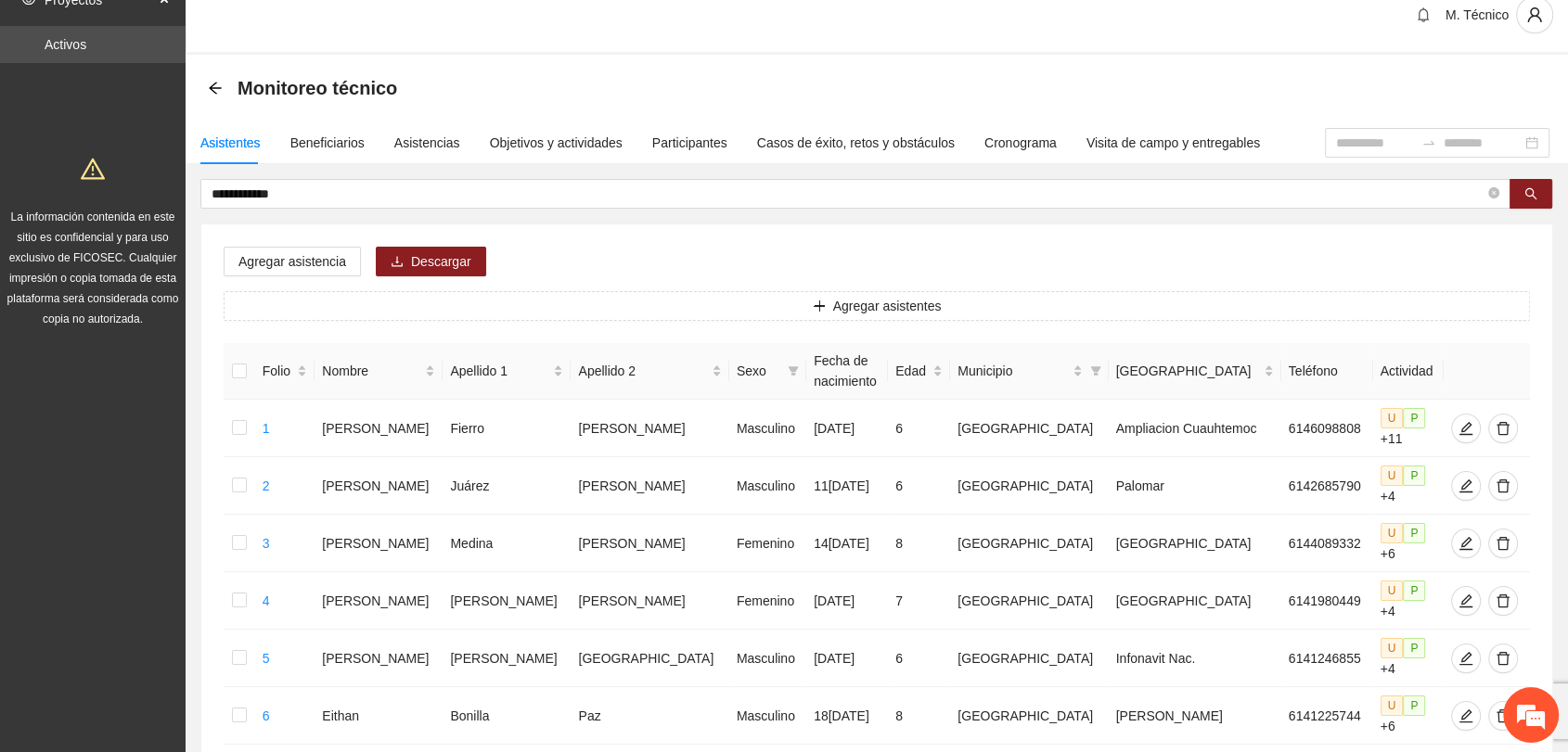 scroll, scrollTop: 0, scrollLeft: 0, axis: both 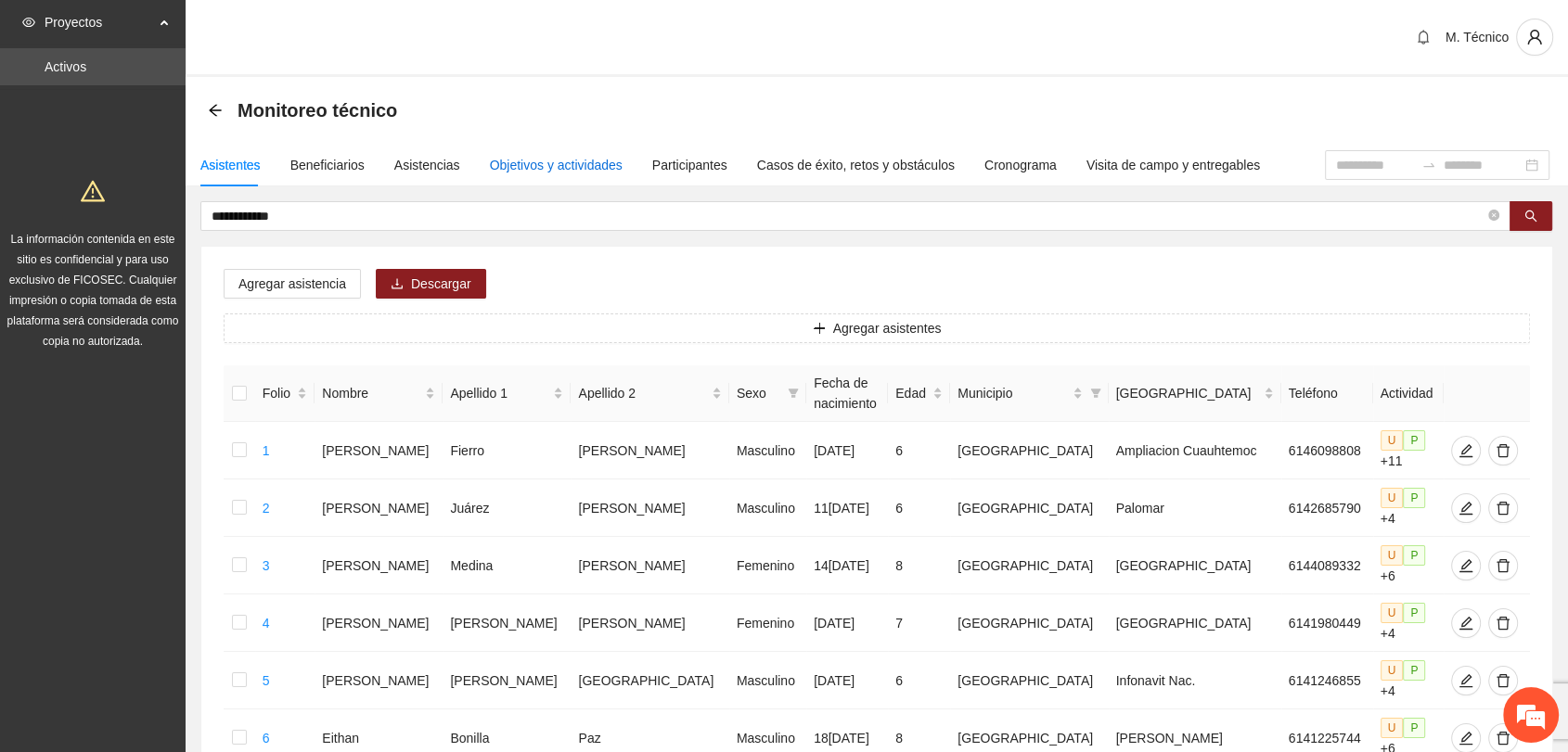 click on "Objetivos y actividades" at bounding box center [556, 165] 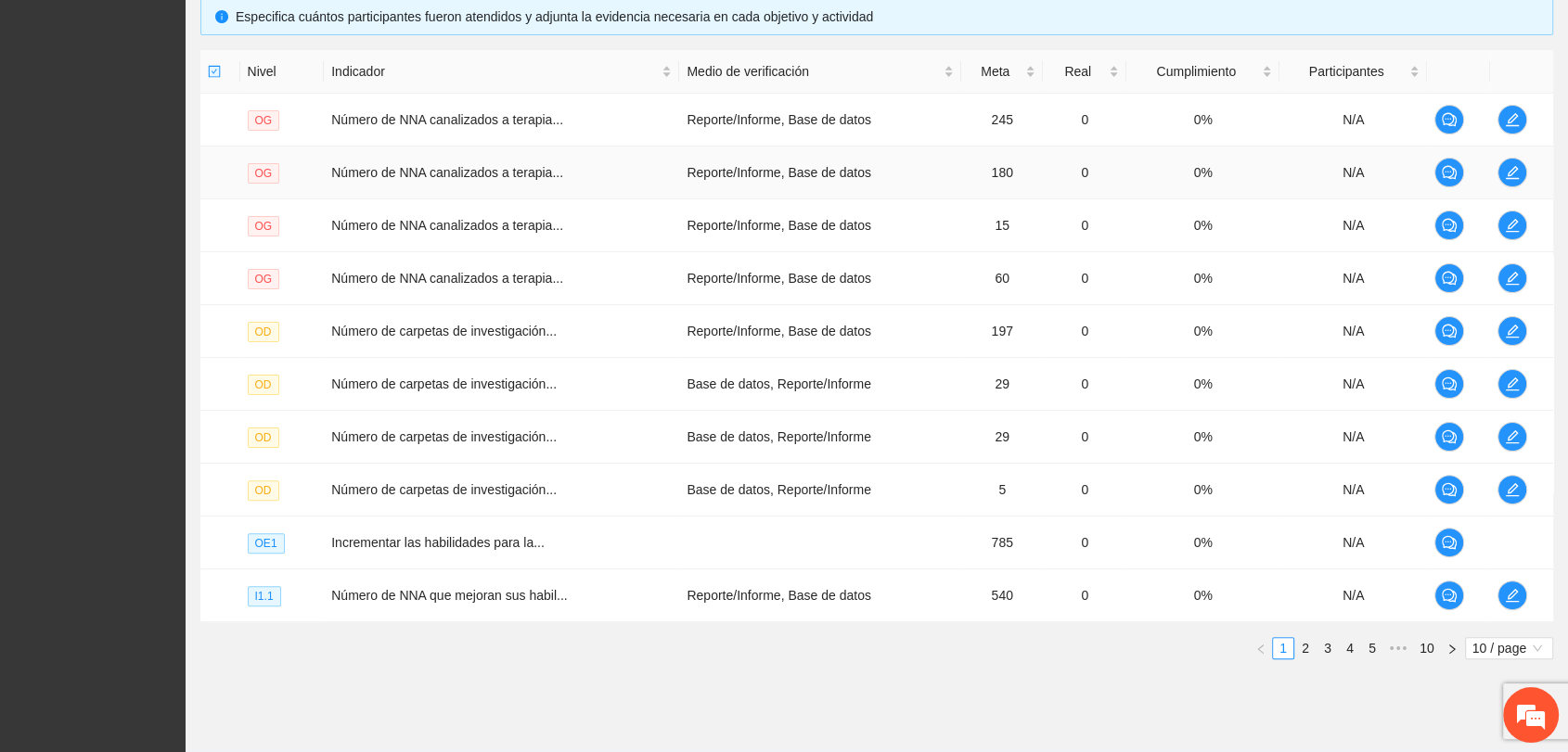 scroll, scrollTop: 206, scrollLeft: 0, axis: vertical 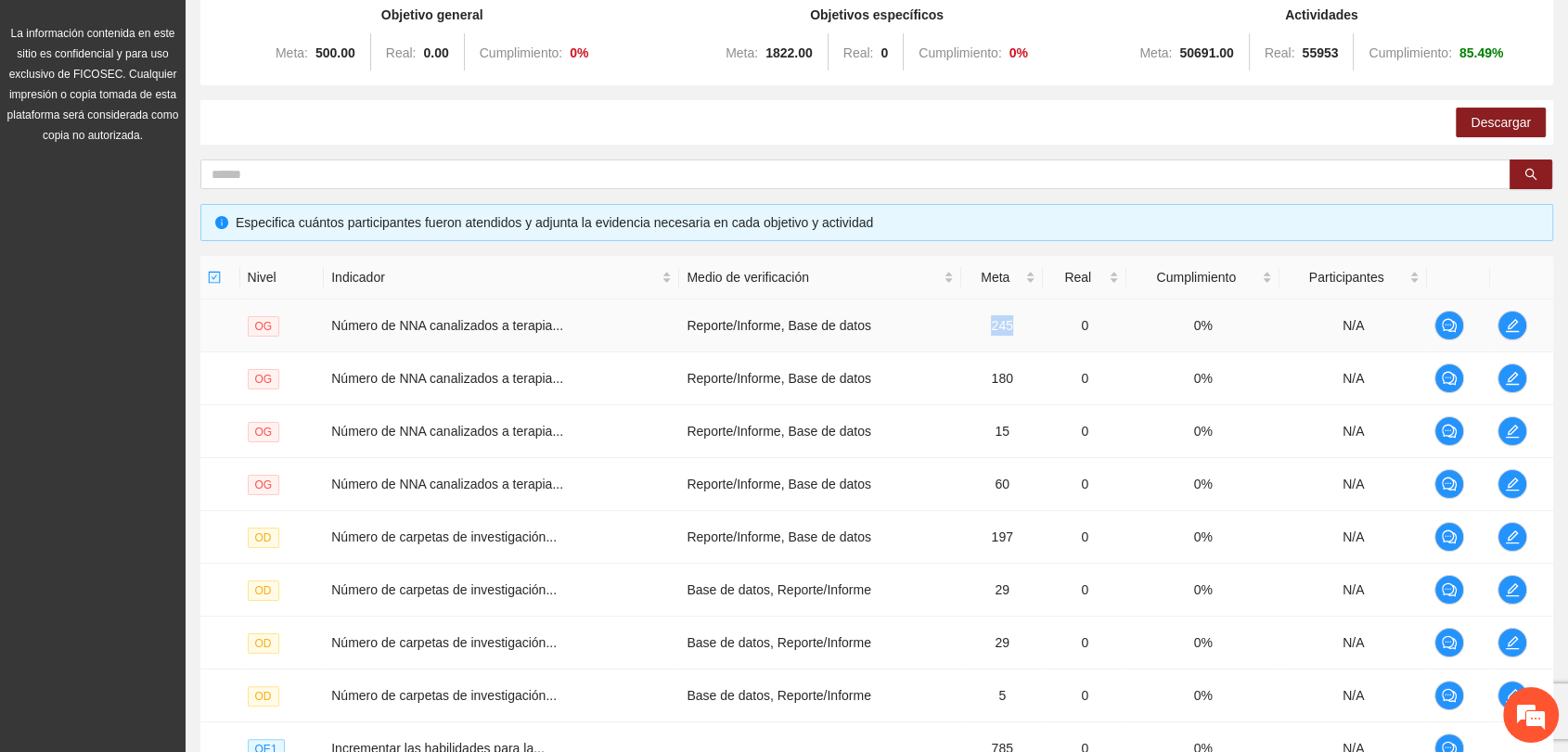 drag, startPoint x: 965, startPoint y: 328, endPoint x: 1012, endPoint y: 330, distance: 47.0425 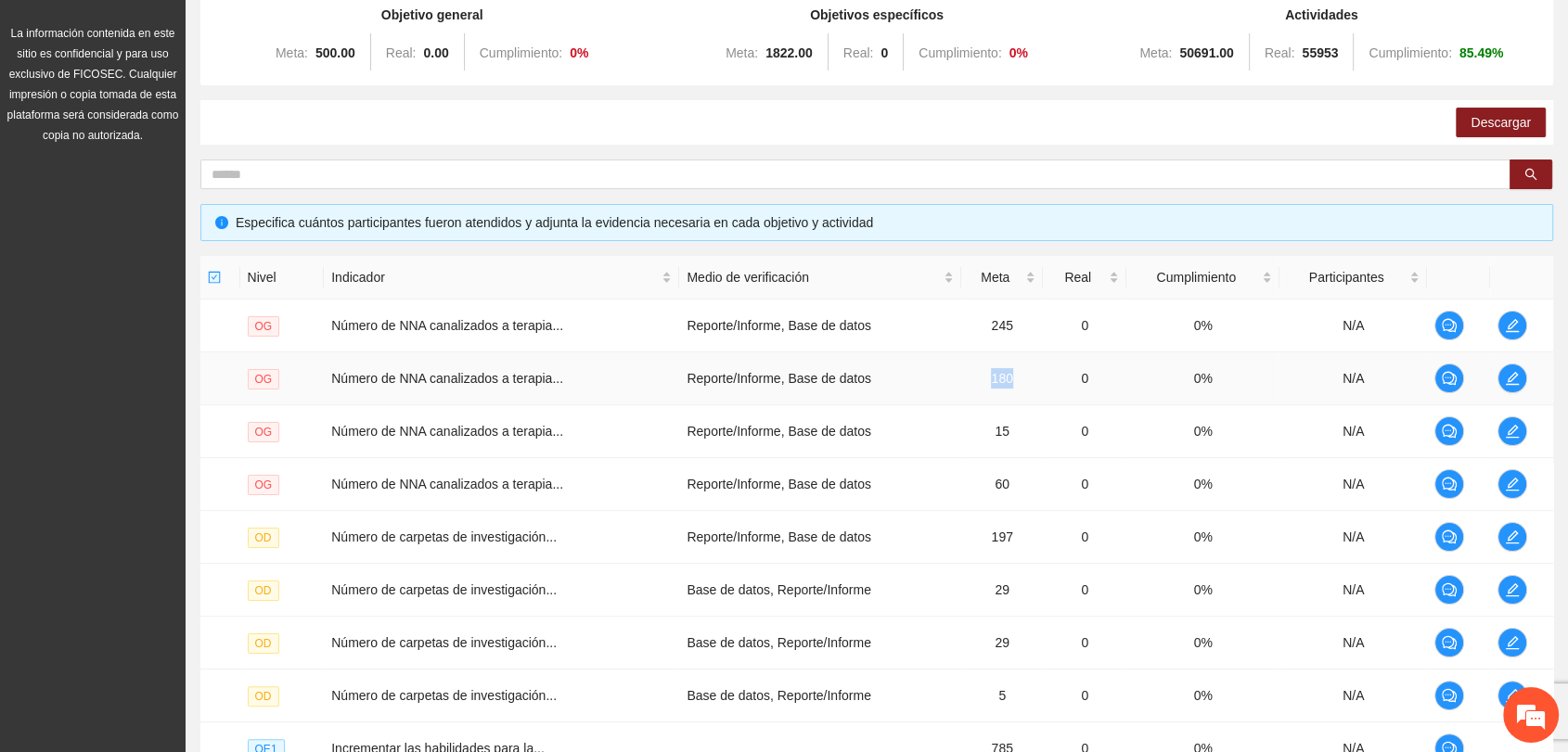 drag, startPoint x: 982, startPoint y: 373, endPoint x: 1025, endPoint y: 392, distance: 47.01064 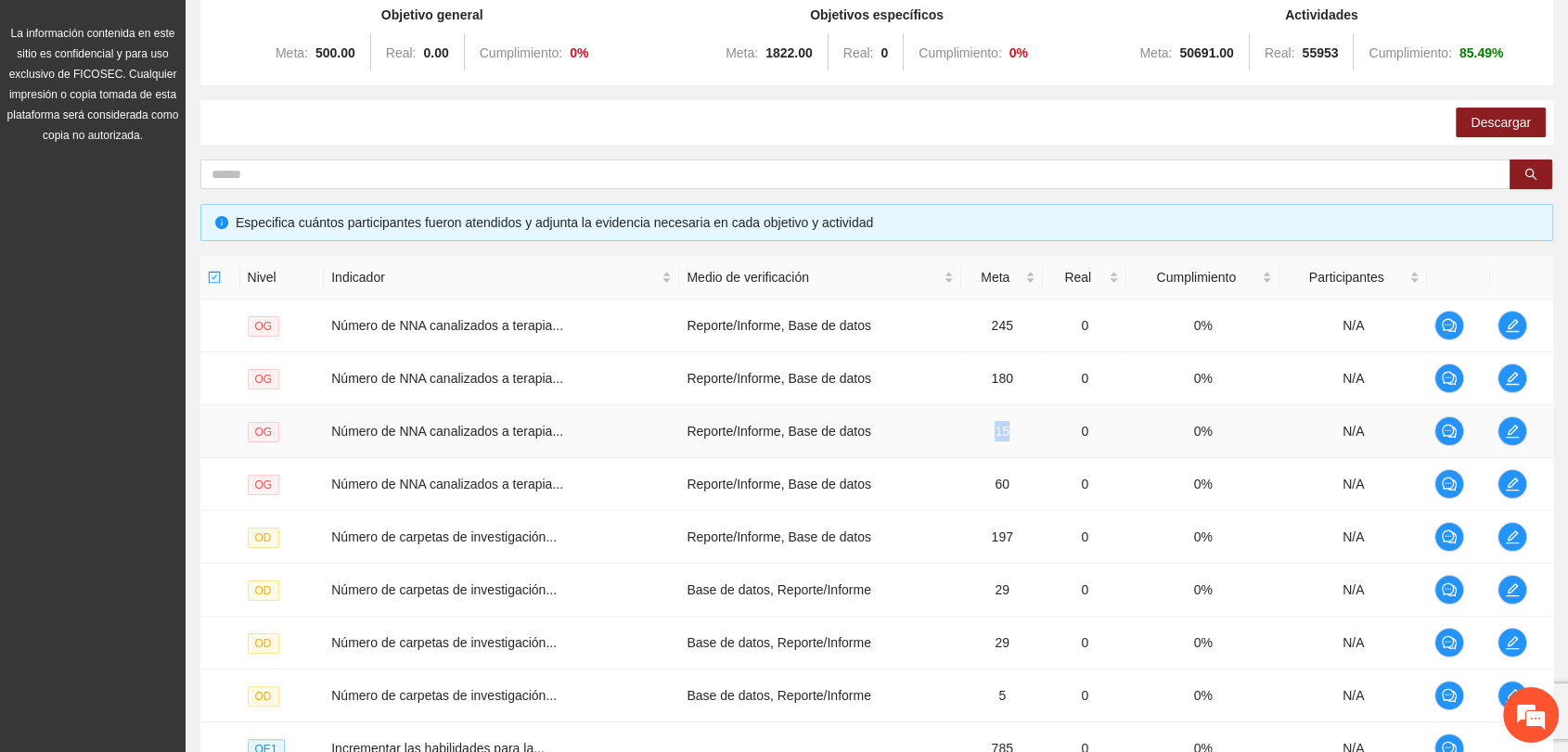 drag, startPoint x: 976, startPoint y: 427, endPoint x: 1019, endPoint y: 434, distance: 43.56604 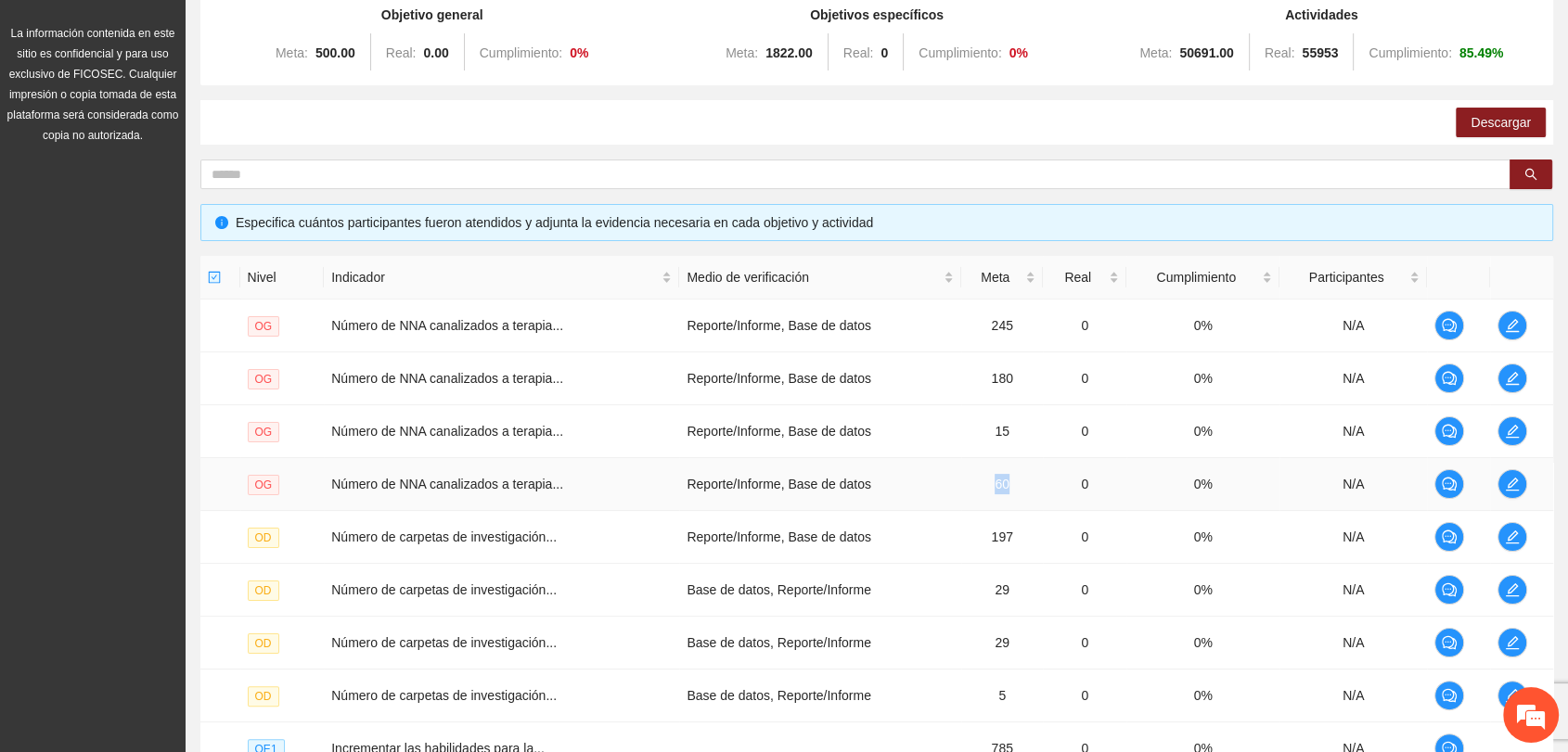drag, startPoint x: 983, startPoint y: 480, endPoint x: 1004, endPoint y: 481, distance: 21.023796 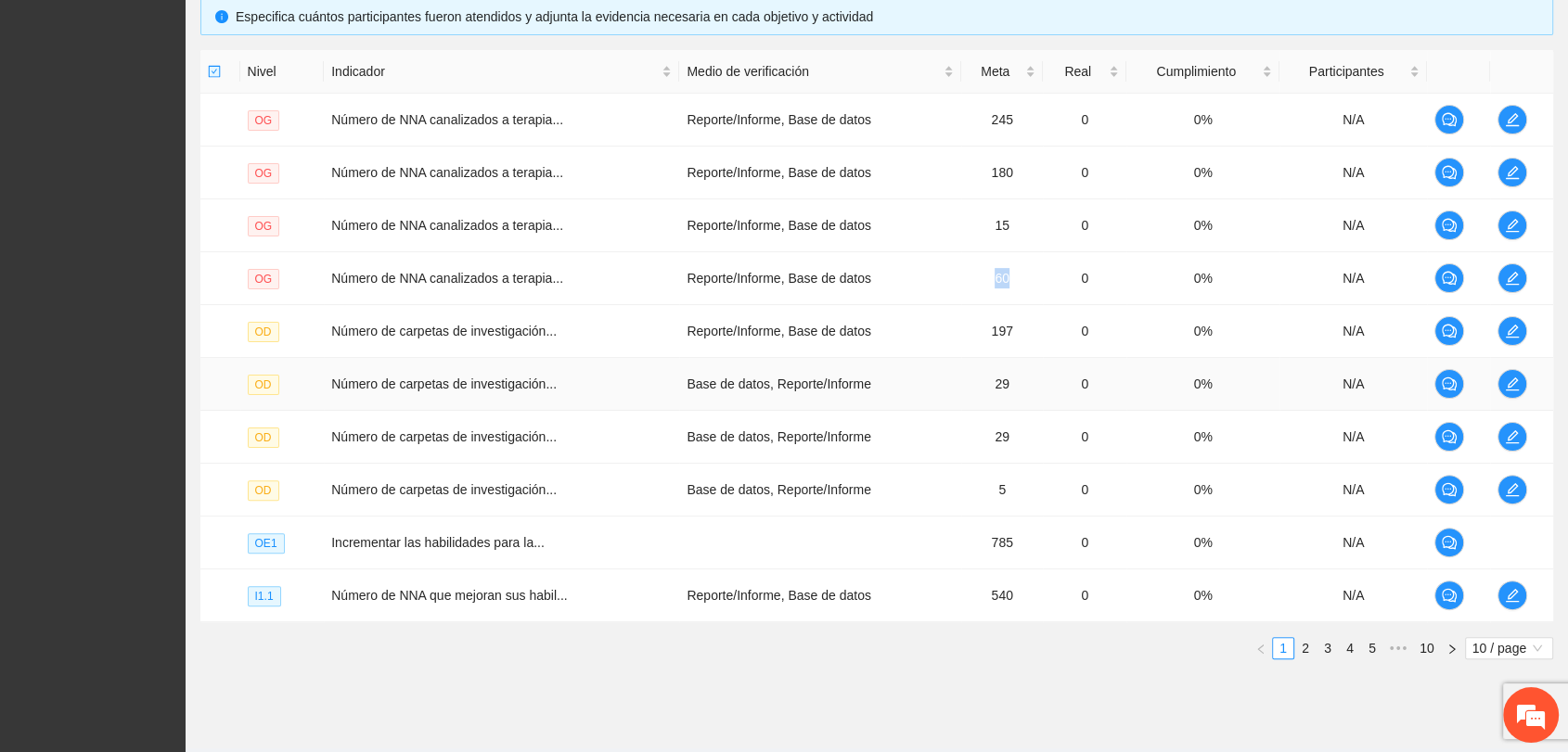 scroll, scrollTop: 458, scrollLeft: 0, axis: vertical 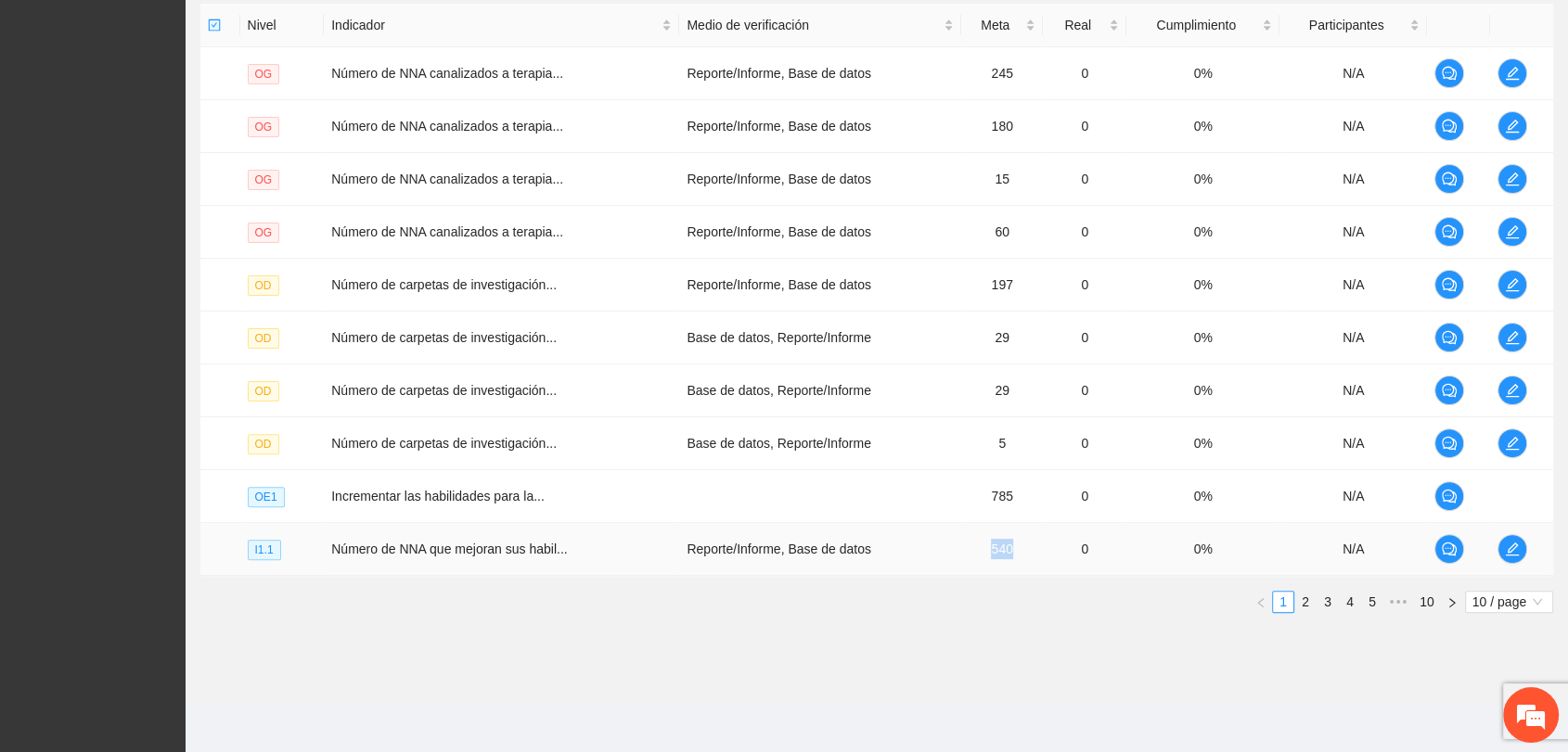 drag, startPoint x: 972, startPoint y: 539, endPoint x: 1022, endPoint y: 551, distance: 51.419841 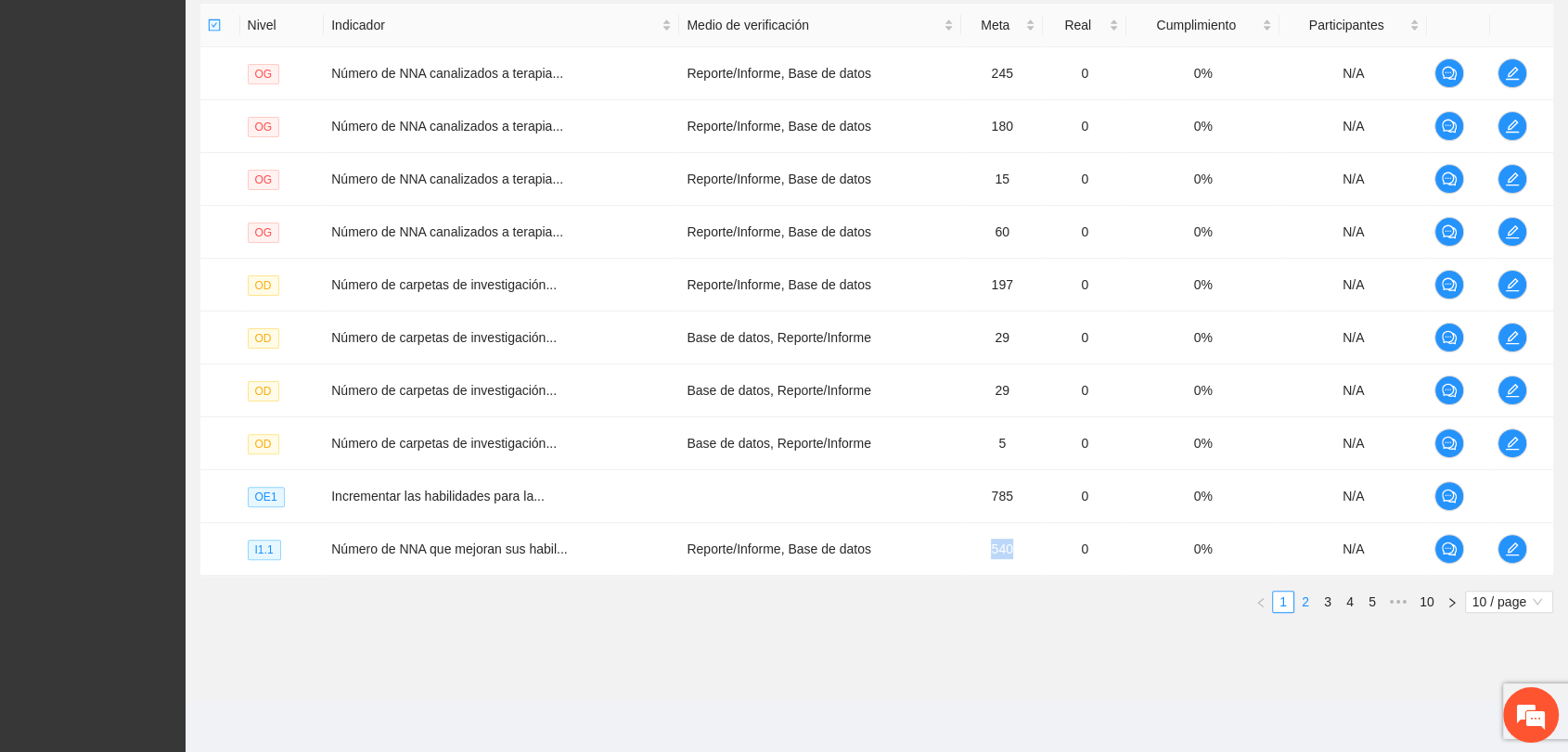 click on "2" at bounding box center [1305, 602] 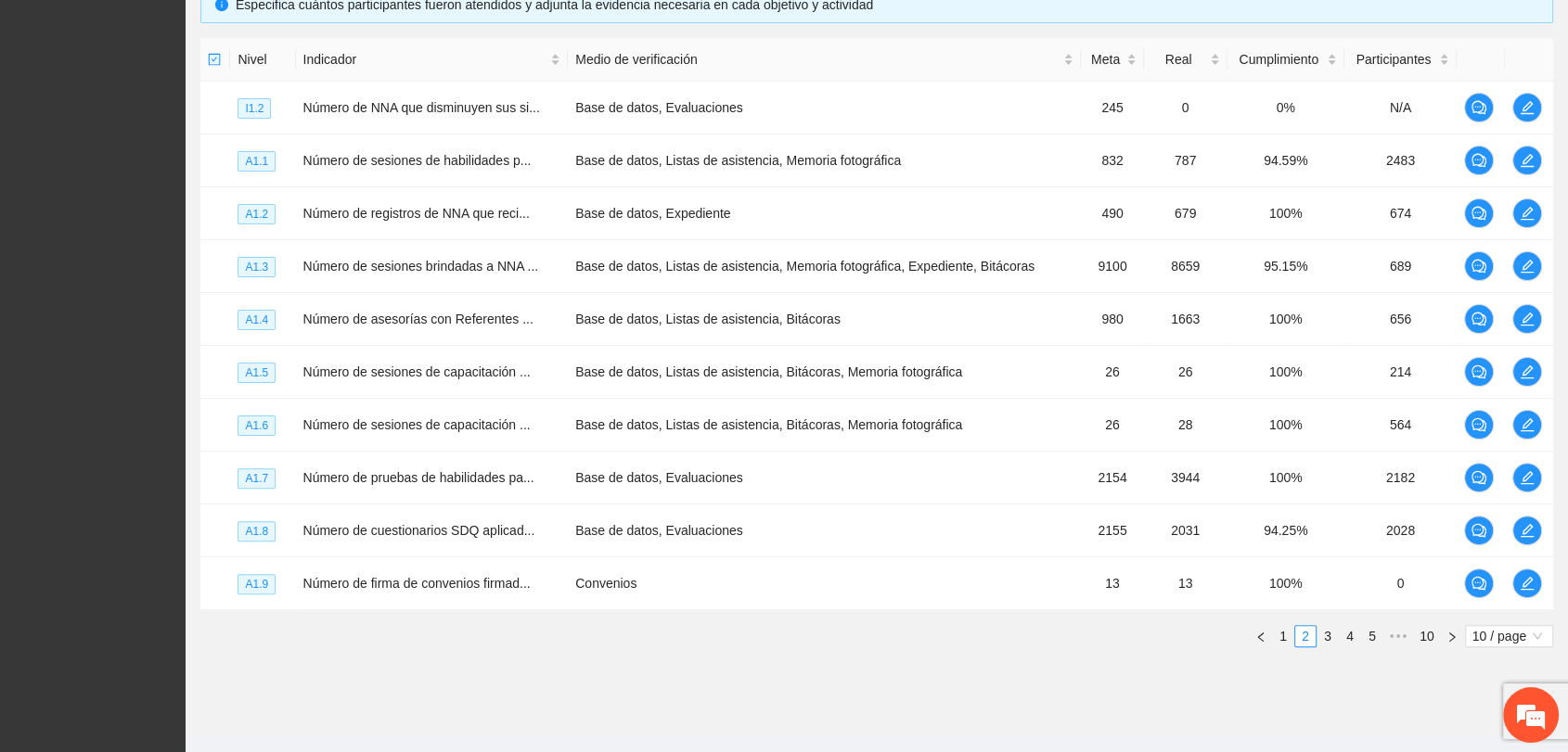 scroll, scrollTop: 458, scrollLeft: 0, axis: vertical 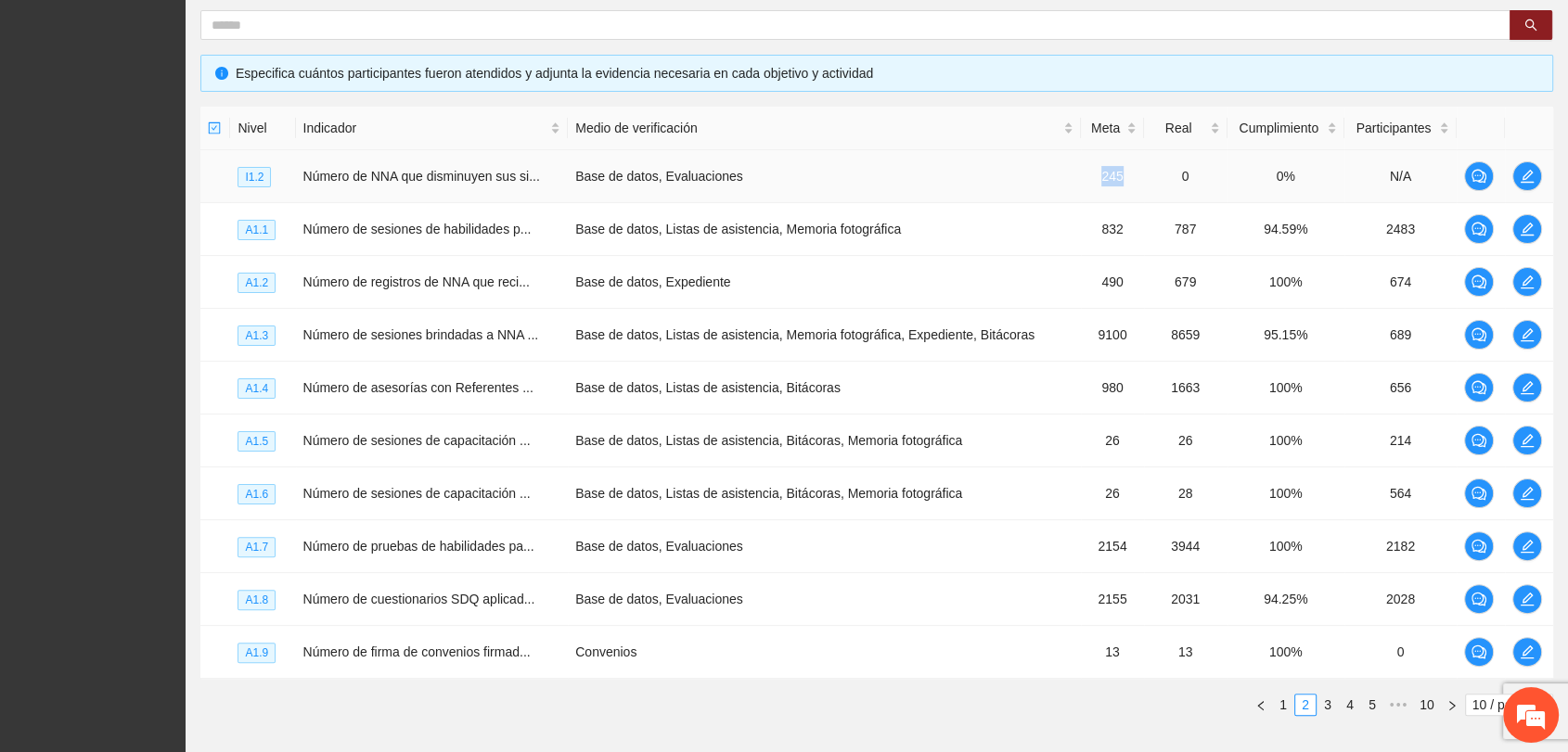 drag, startPoint x: 1084, startPoint y: 175, endPoint x: 1130, endPoint y: 176, distance: 46.01 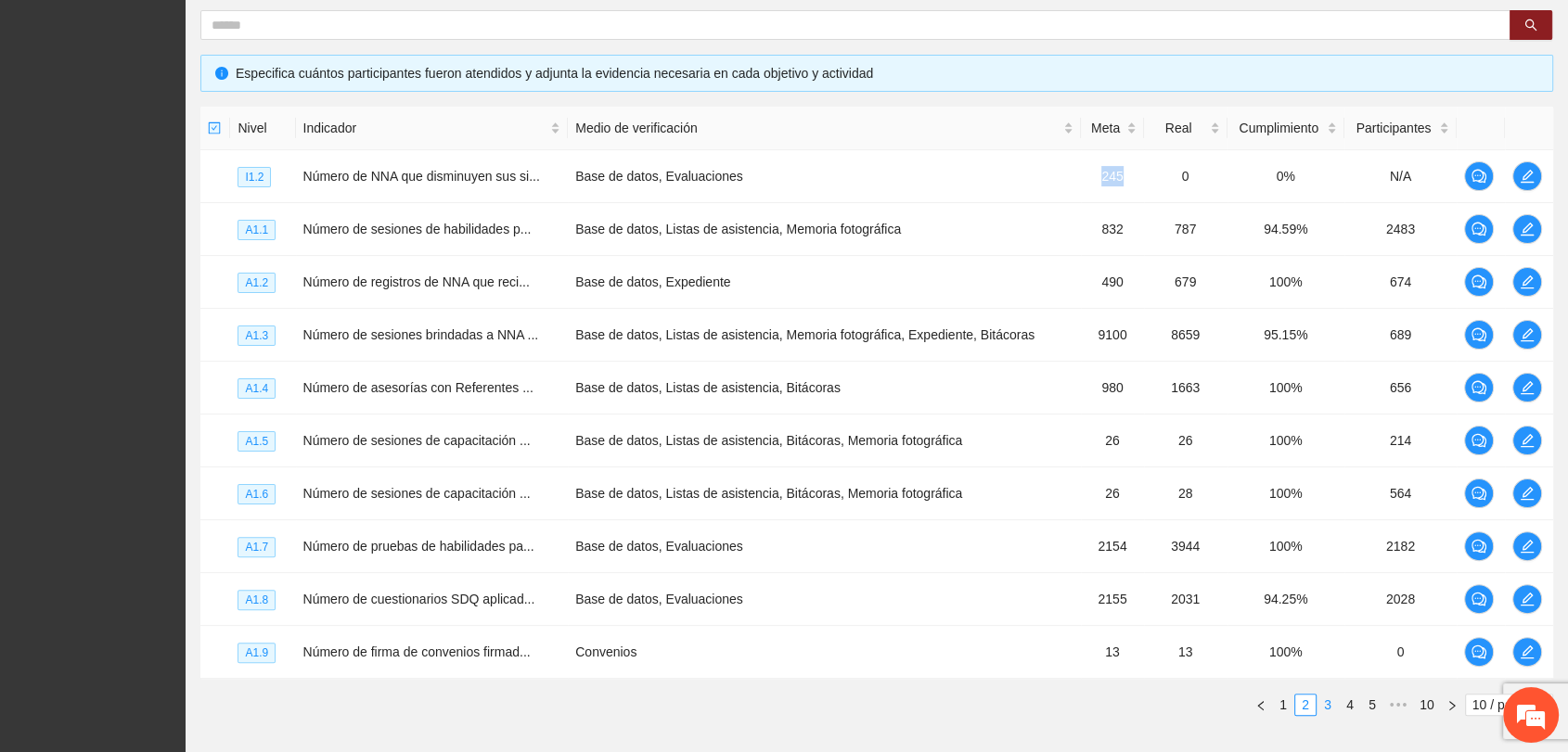click on "3" at bounding box center [1328, 705] 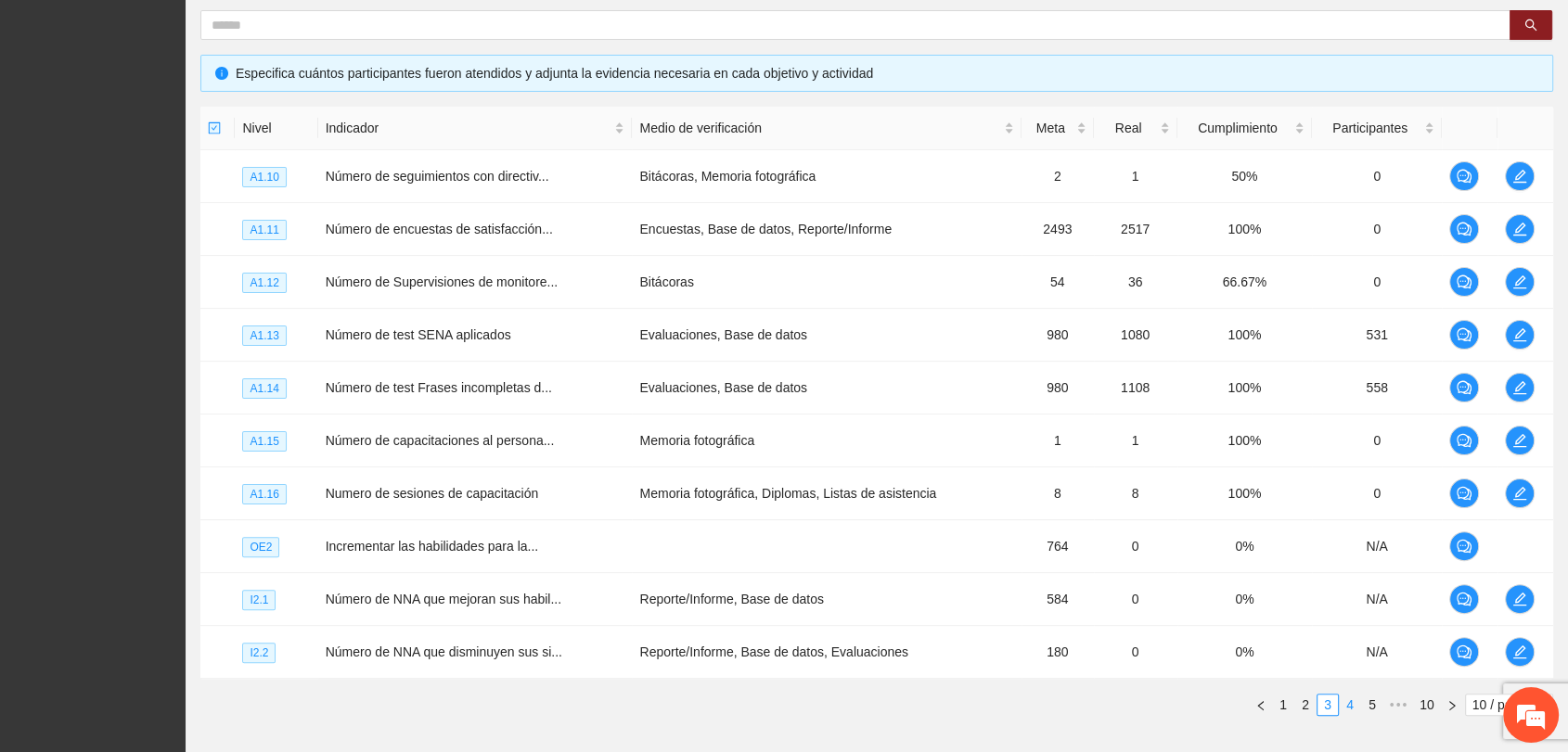 click on "4" at bounding box center (1350, 705) 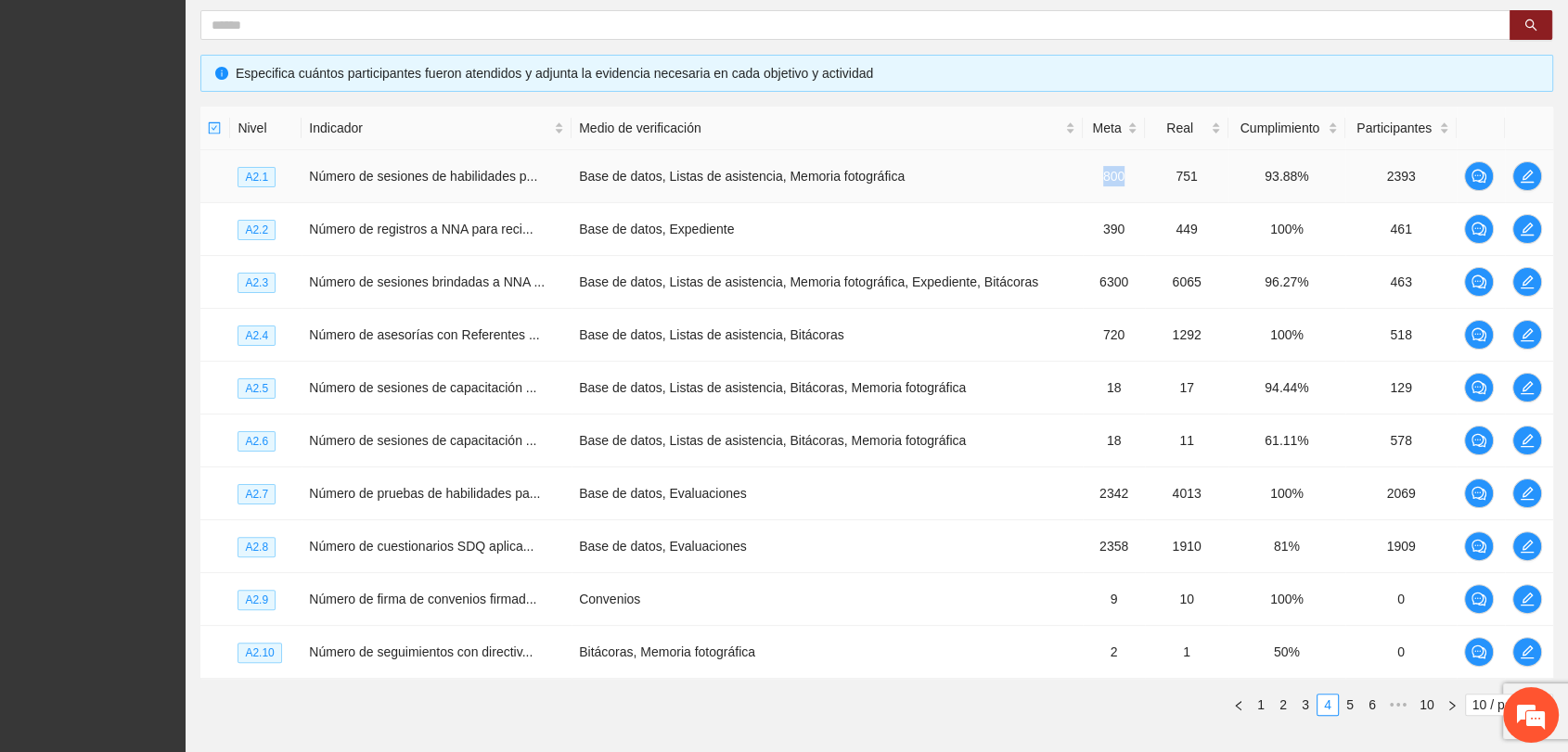 drag, startPoint x: 1076, startPoint y: 177, endPoint x: 1115, endPoint y: 176, distance: 39.0128 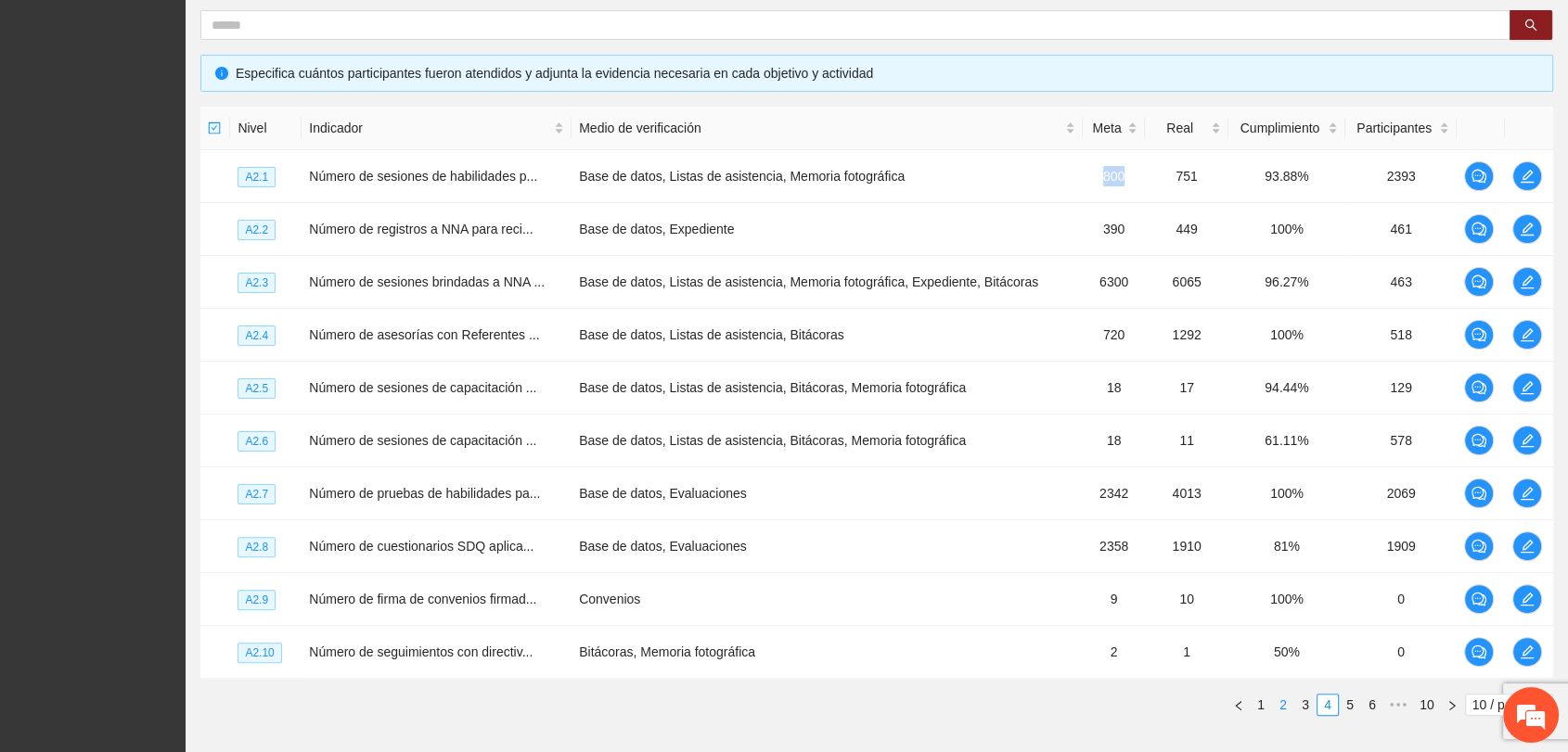 click on "3" at bounding box center [1305, 705] 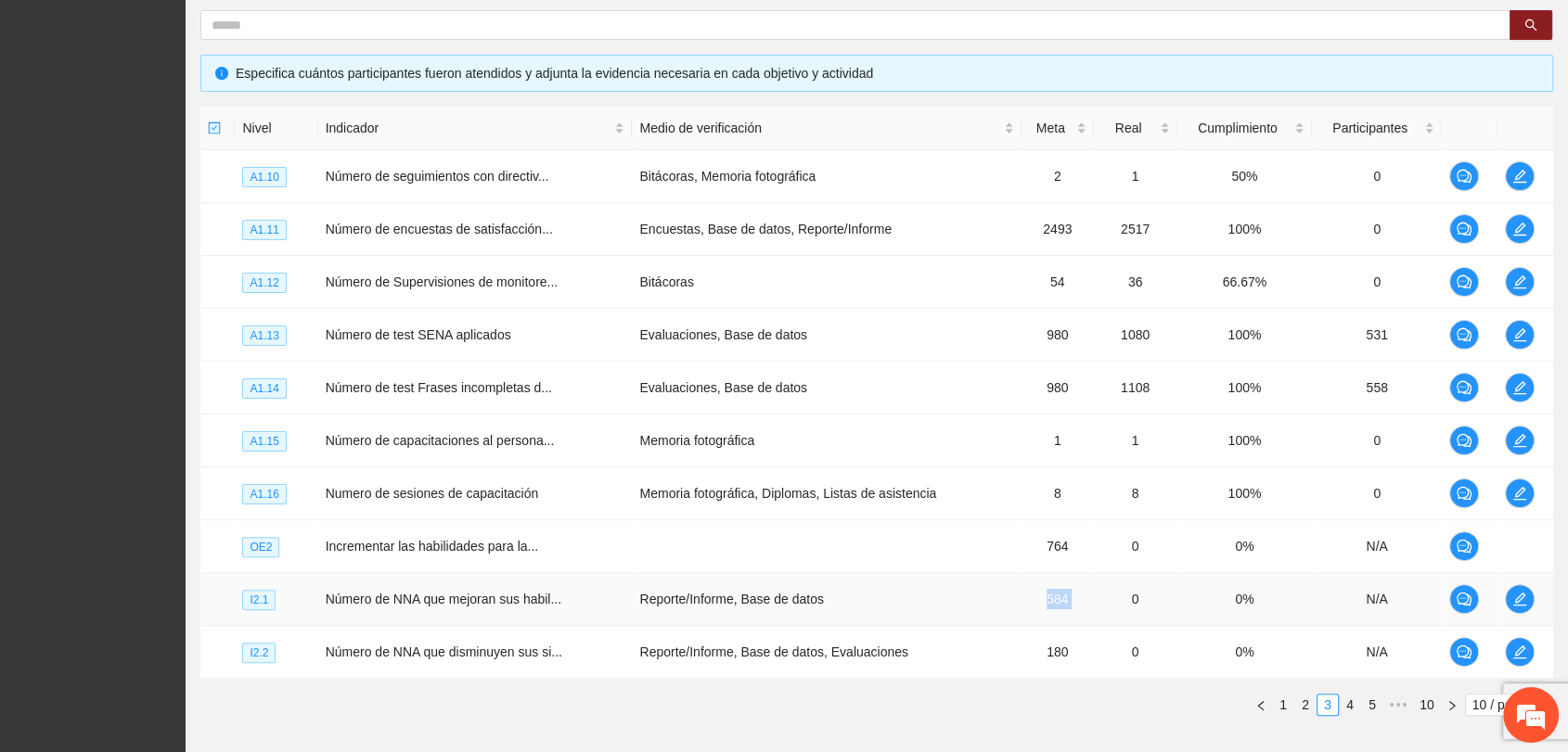 drag, startPoint x: 1035, startPoint y: 596, endPoint x: 1088, endPoint y: 595, distance: 53.00943 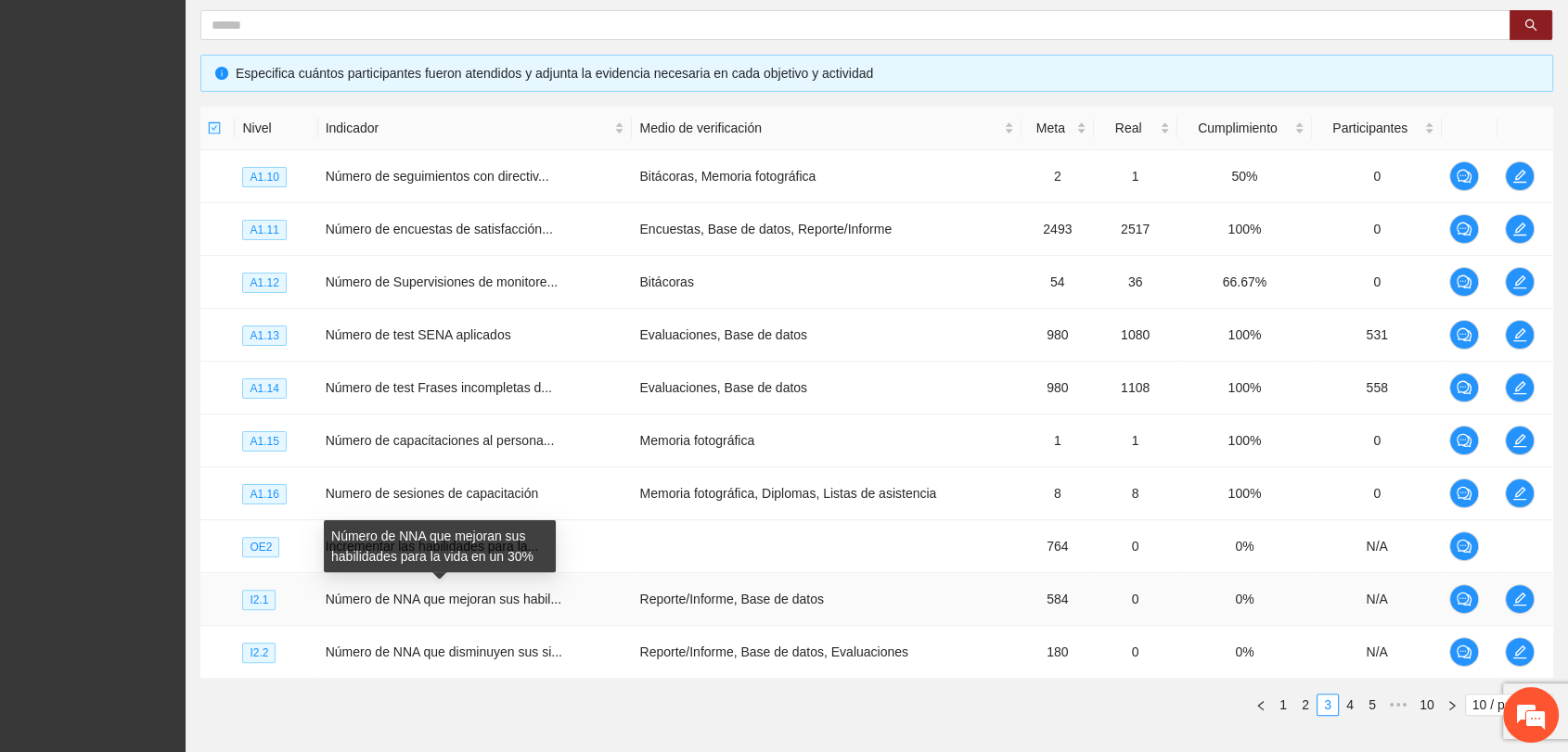 click on "Número de NNA que mejoran sus habil..." at bounding box center [443, 599] 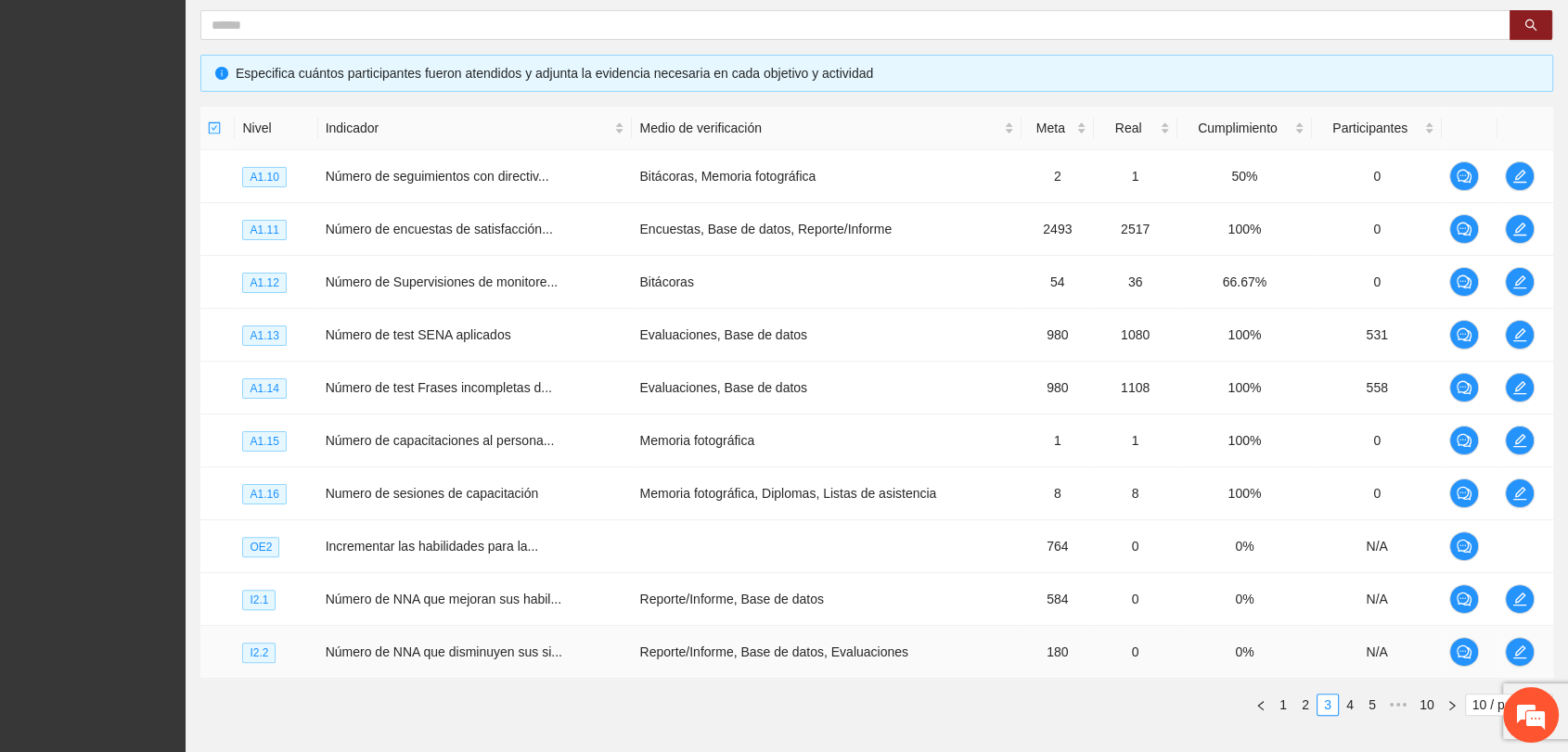 click on "Número de NNA que disminuyen sus si..." at bounding box center [475, 652] 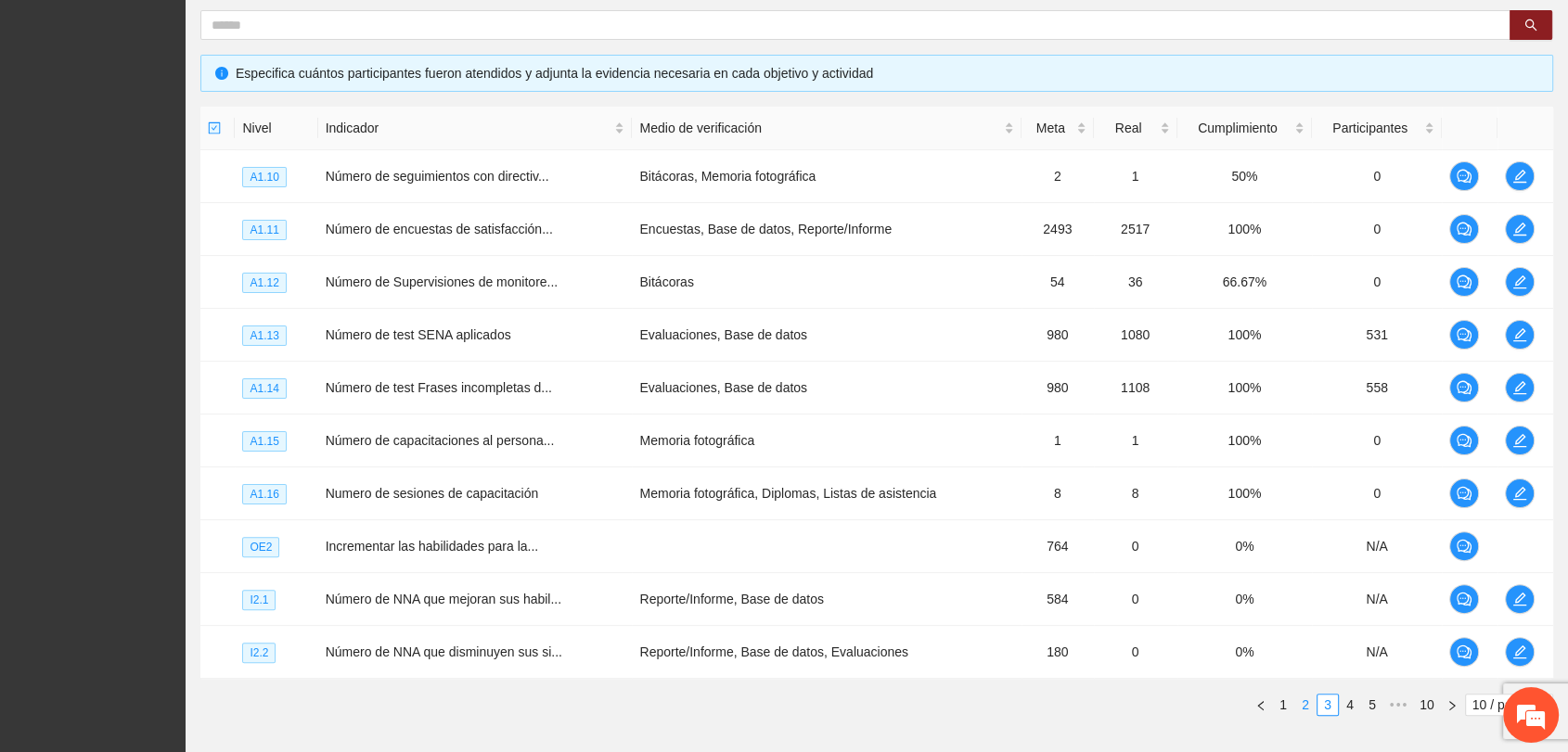 click on "2" at bounding box center (1305, 705) 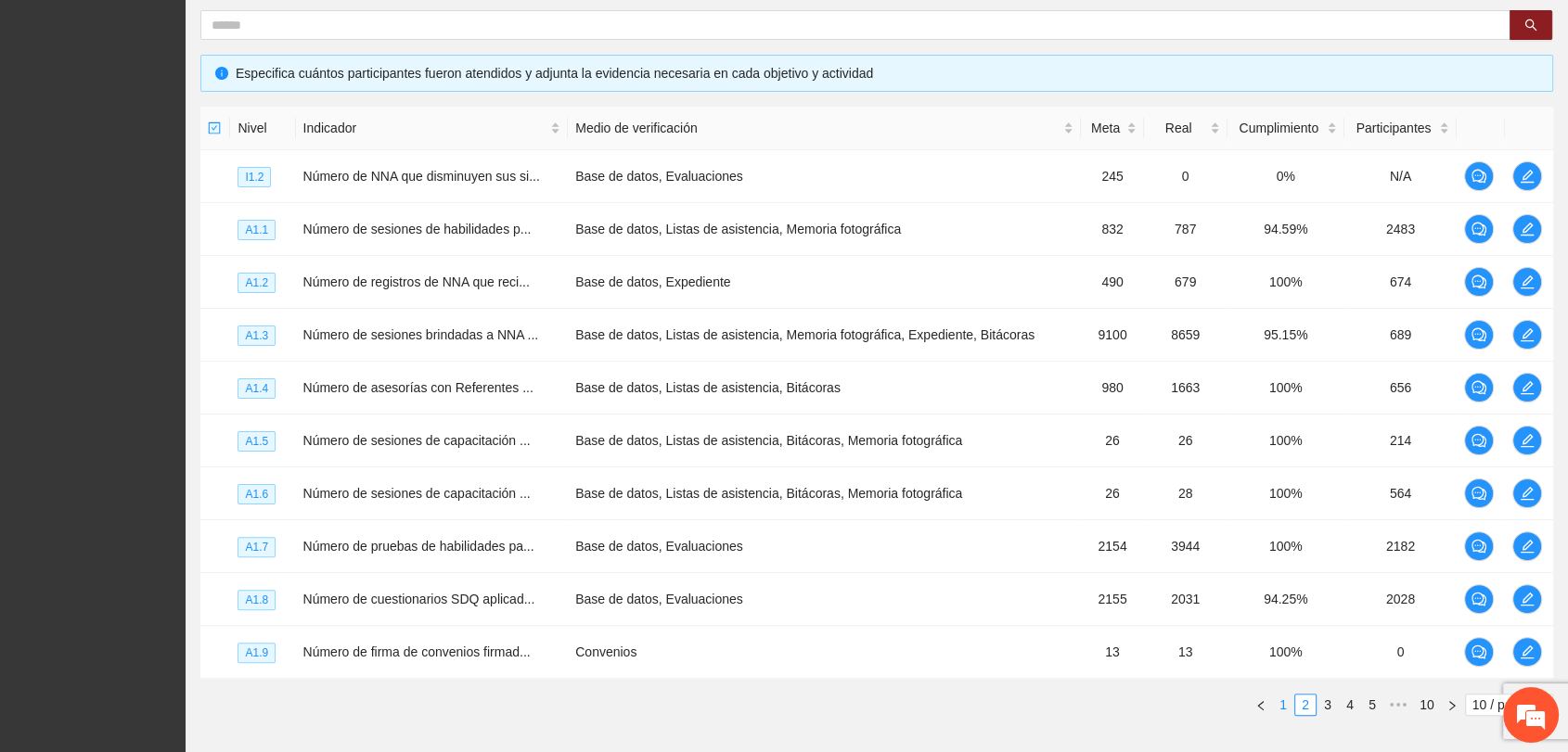 click on "1" at bounding box center (1283, 705) 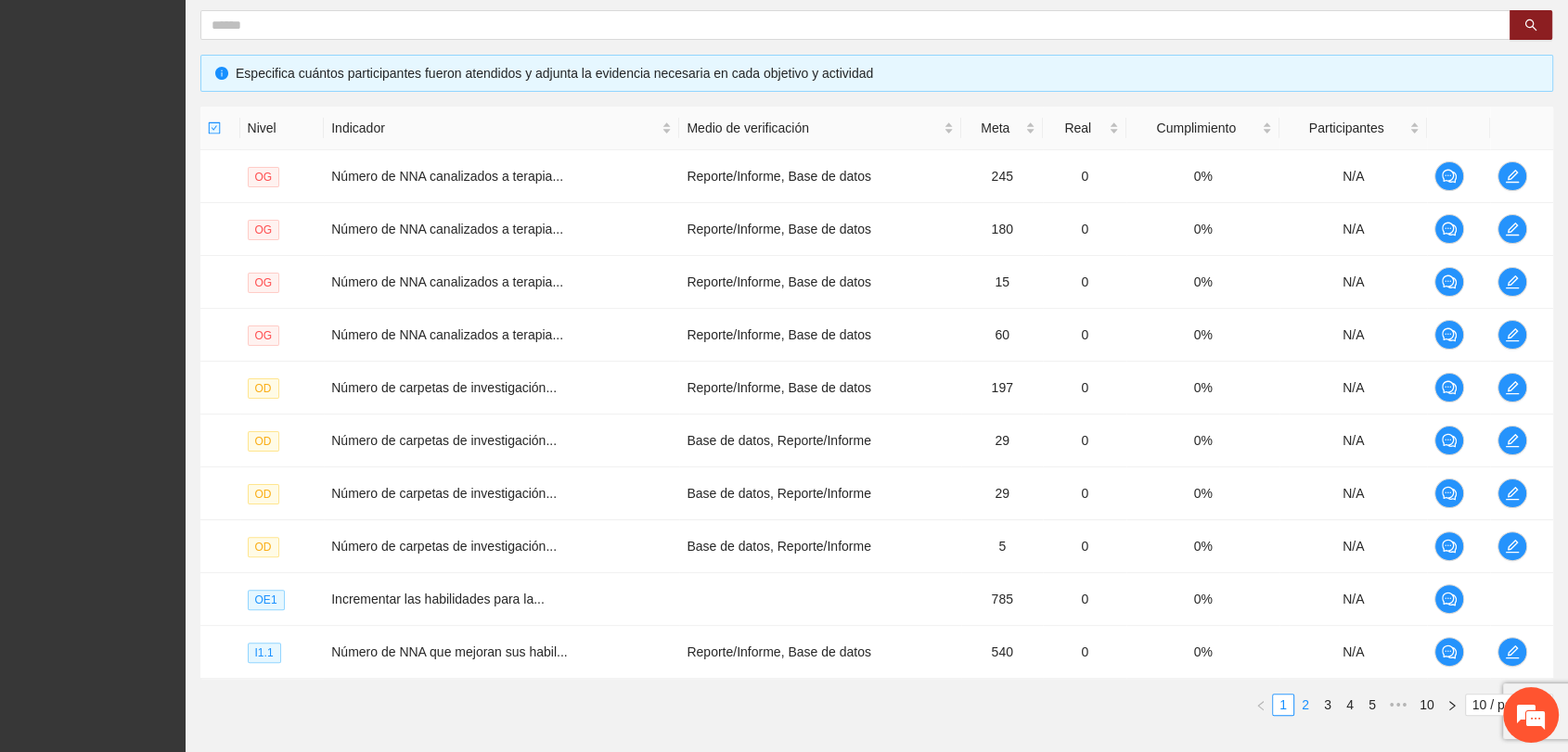 click on "2" at bounding box center [1305, 705] 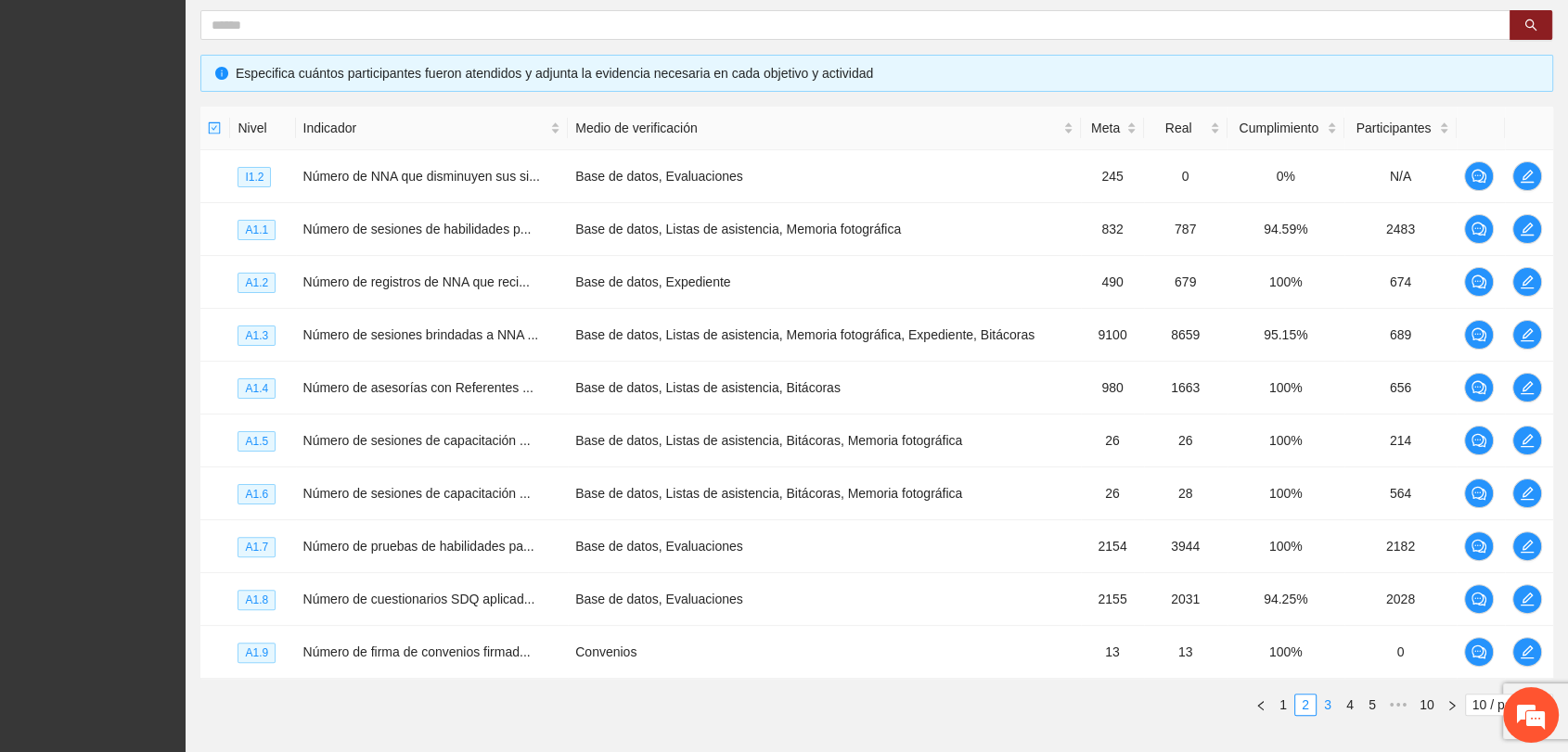 click on "3" at bounding box center (1328, 705) 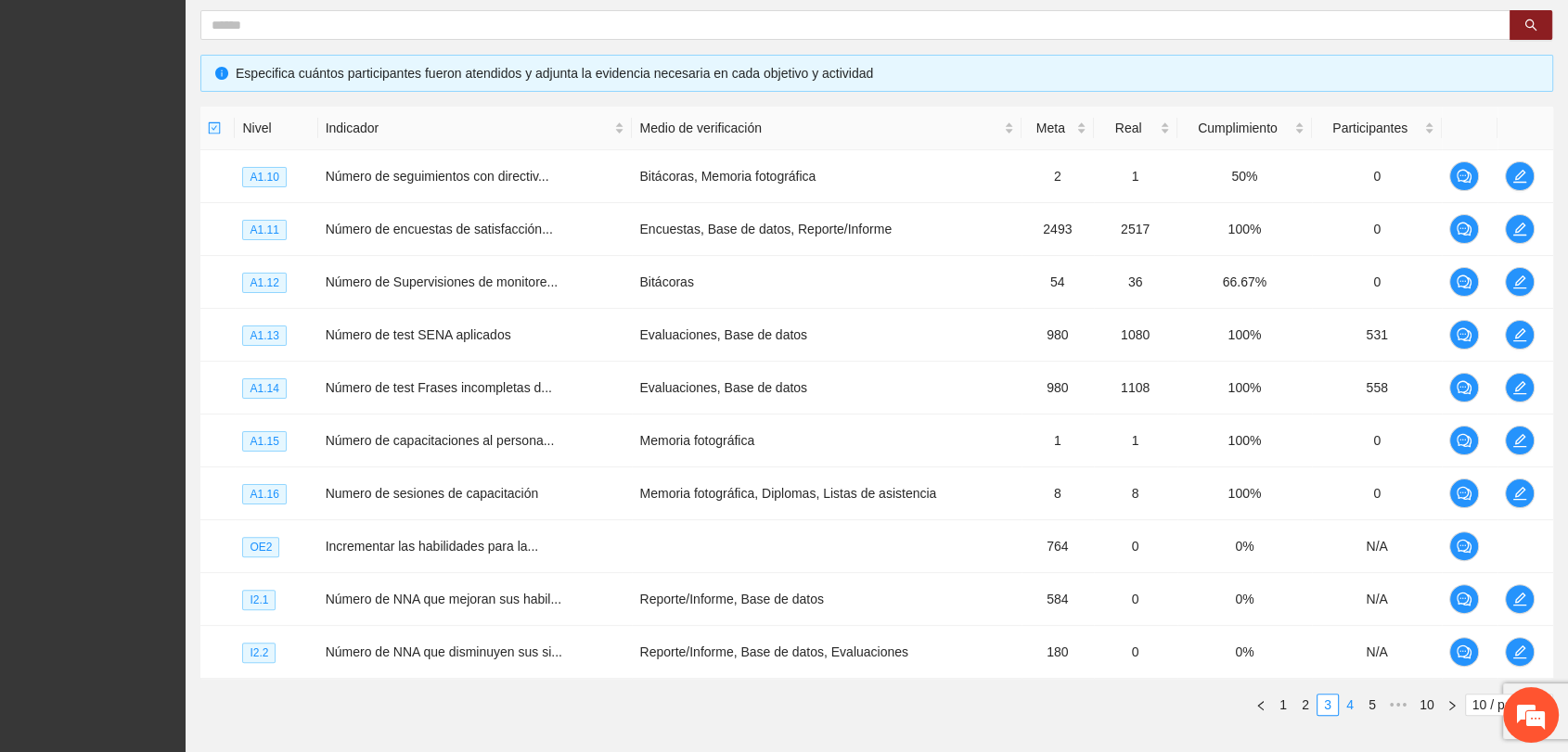 click on "4" at bounding box center [1350, 705] 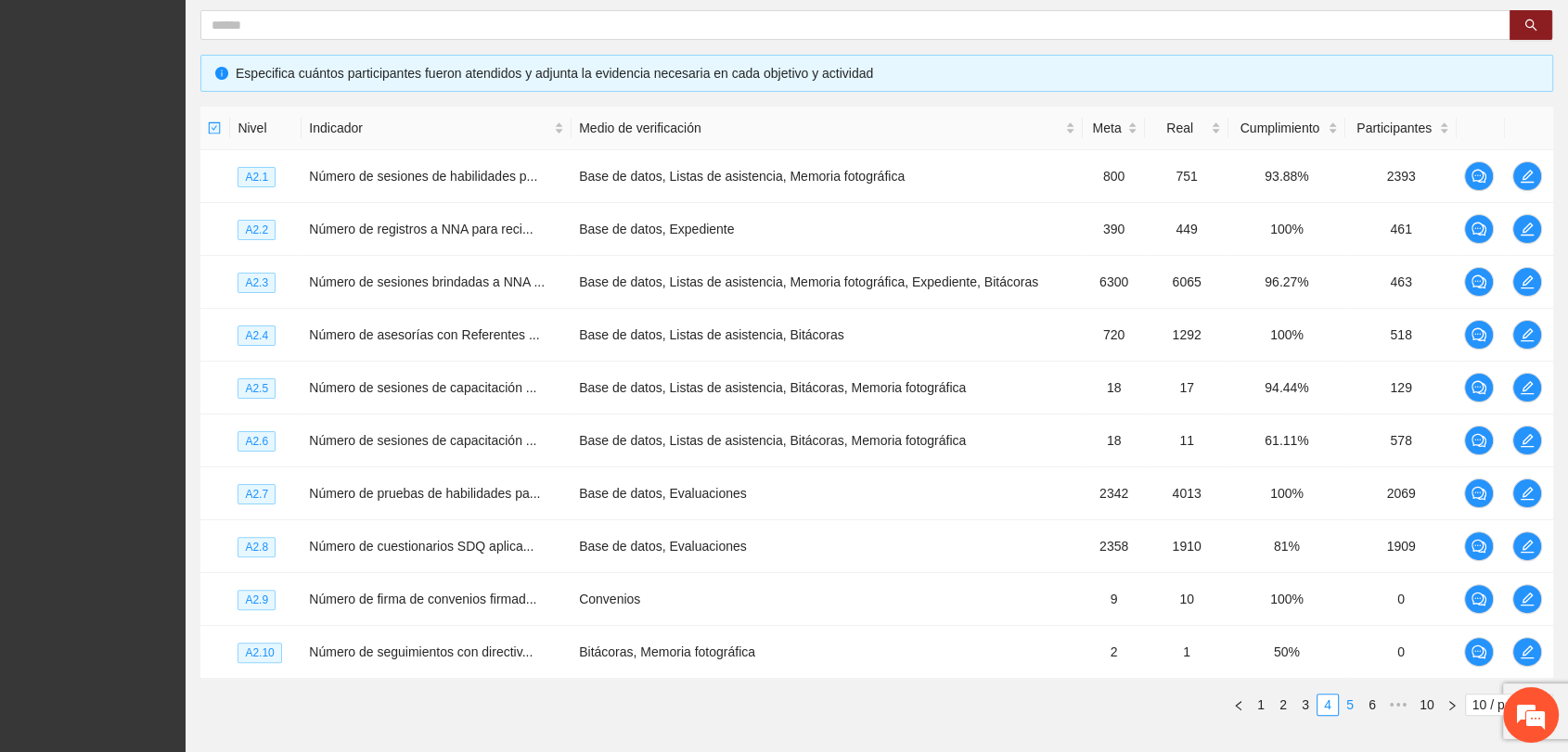 click on "5" at bounding box center [1350, 705] 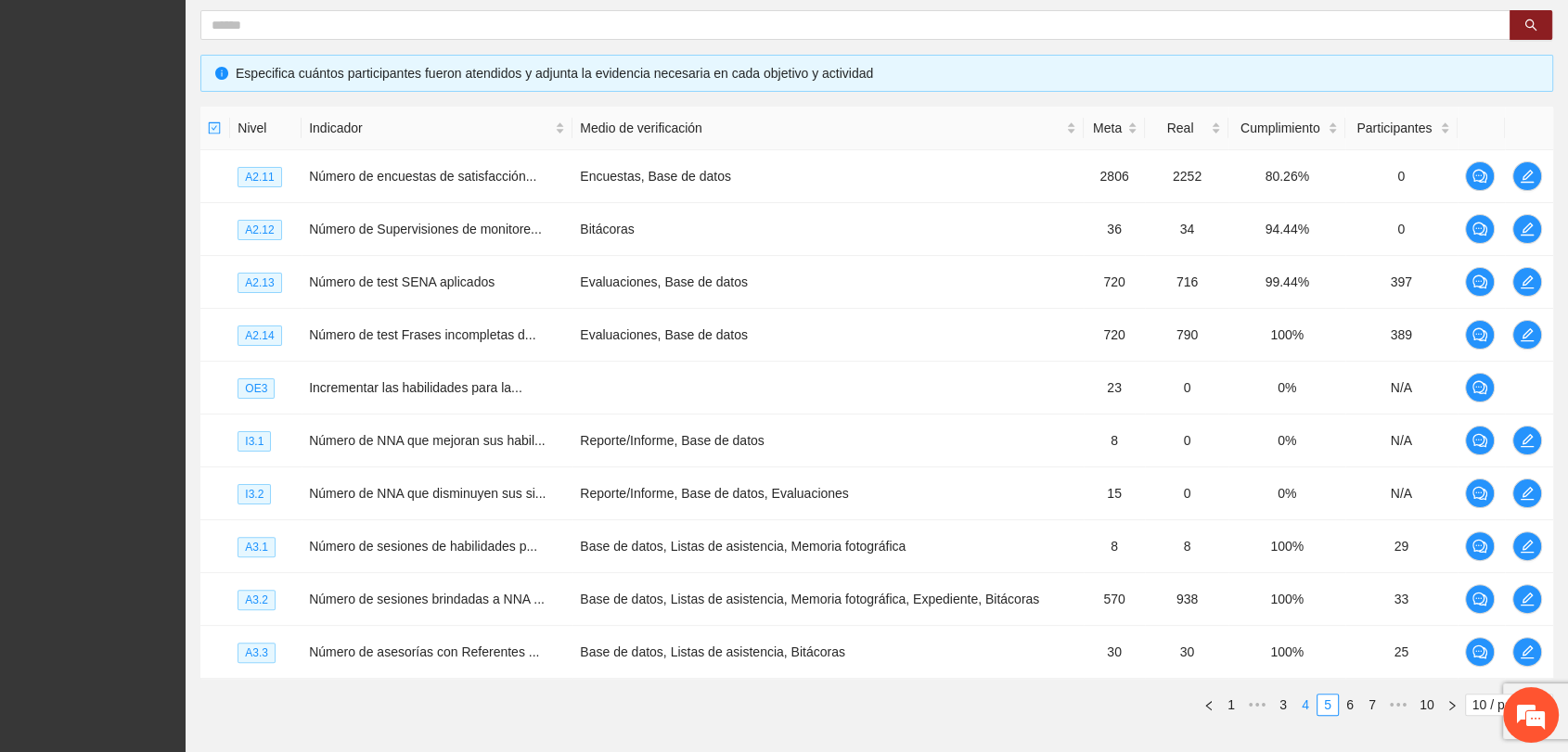drag, startPoint x: 1298, startPoint y: 689, endPoint x: 1305, endPoint y: 697, distance: 10.6301458 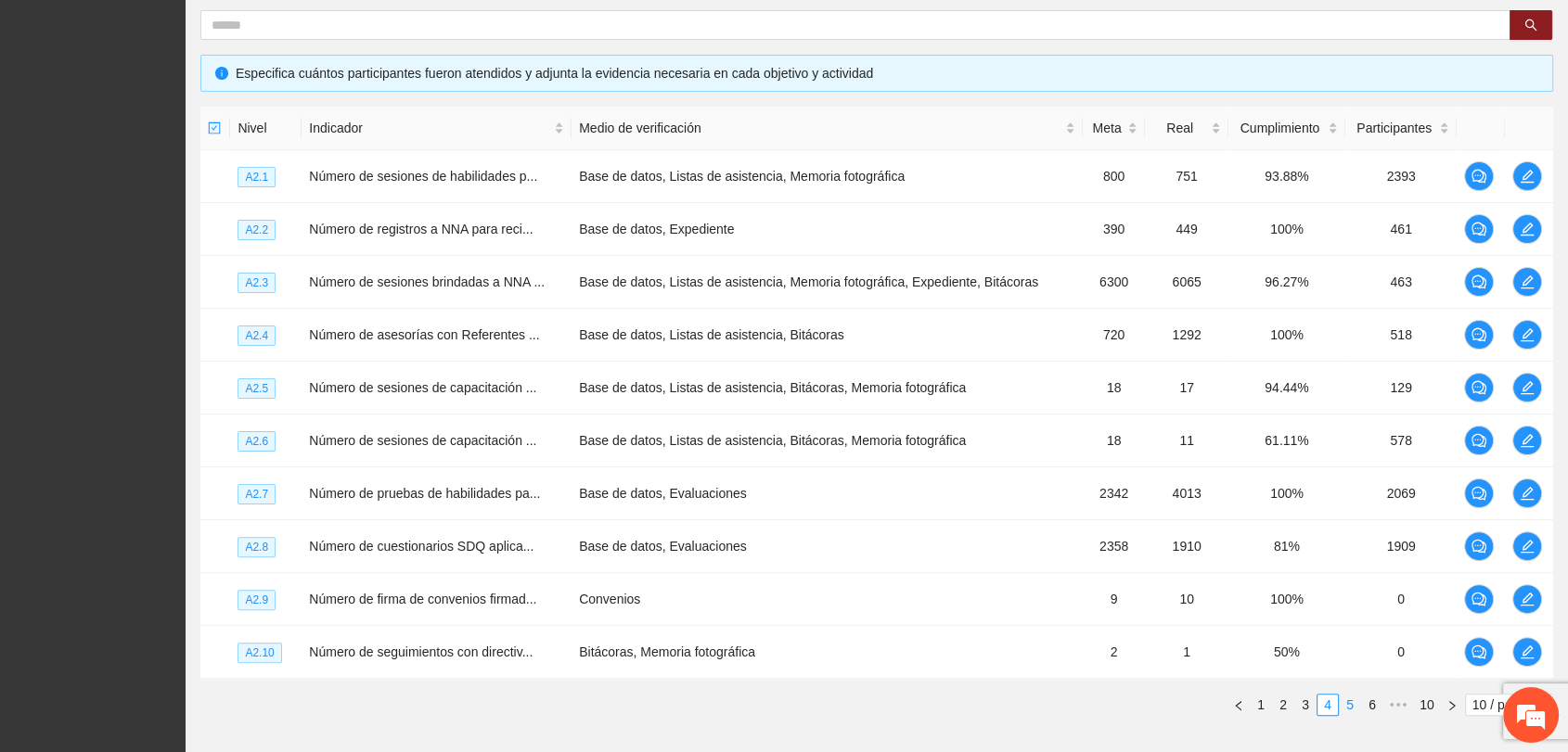 click on "5" at bounding box center [1350, 705] 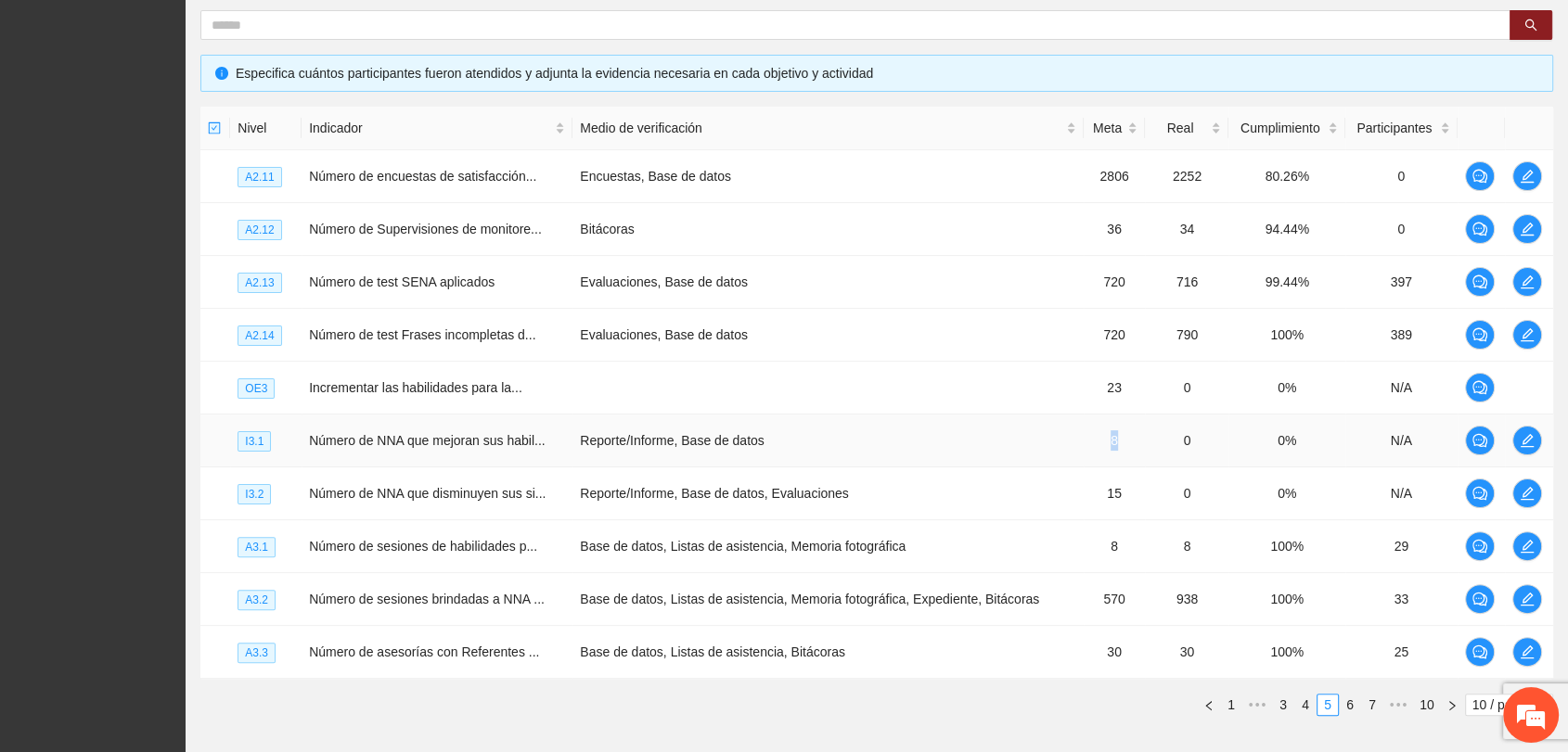 drag, startPoint x: 1088, startPoint y: 440, endPoint x: 1121, endPoint y: 440, distance: 33 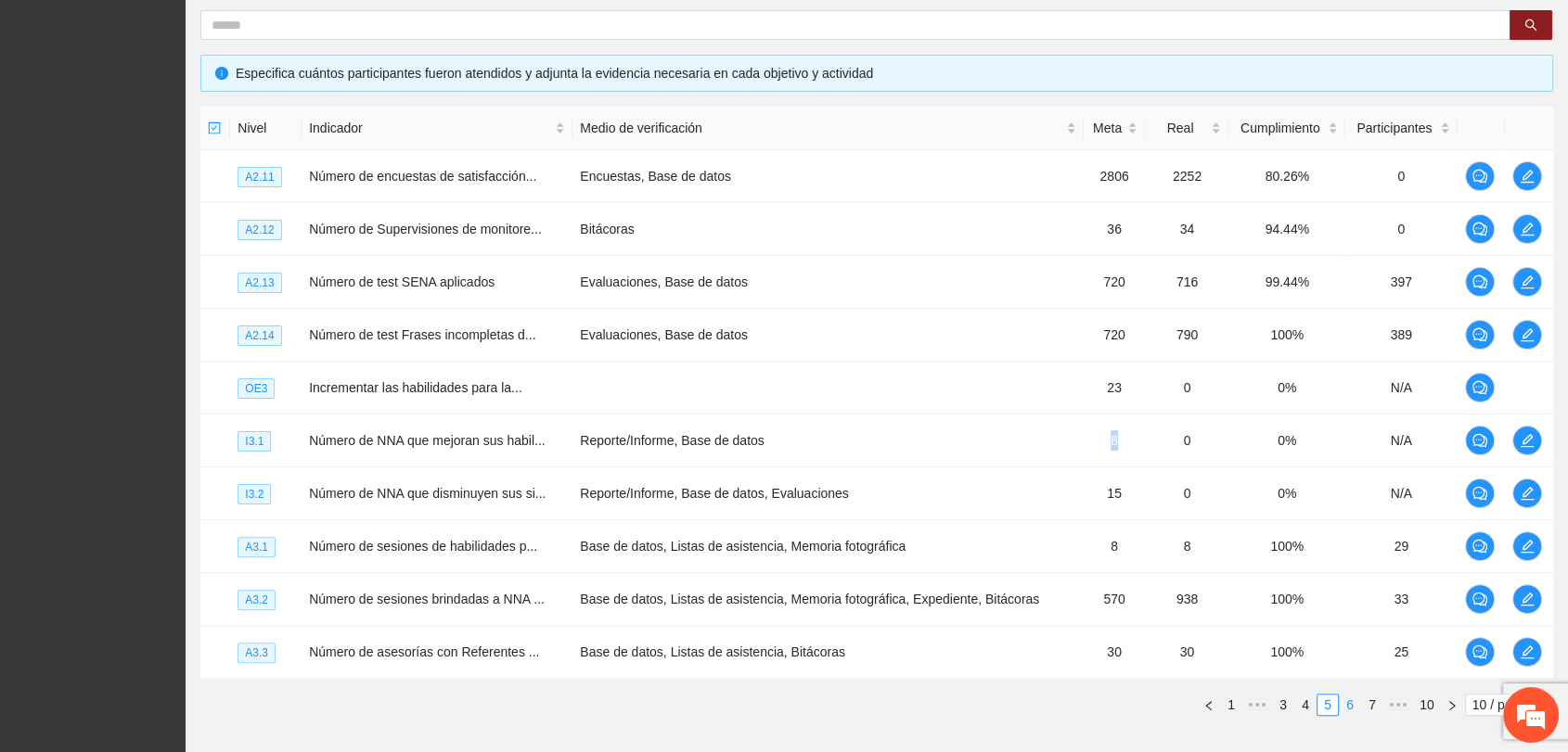 click on "6" at bounding box center [1350, 705] 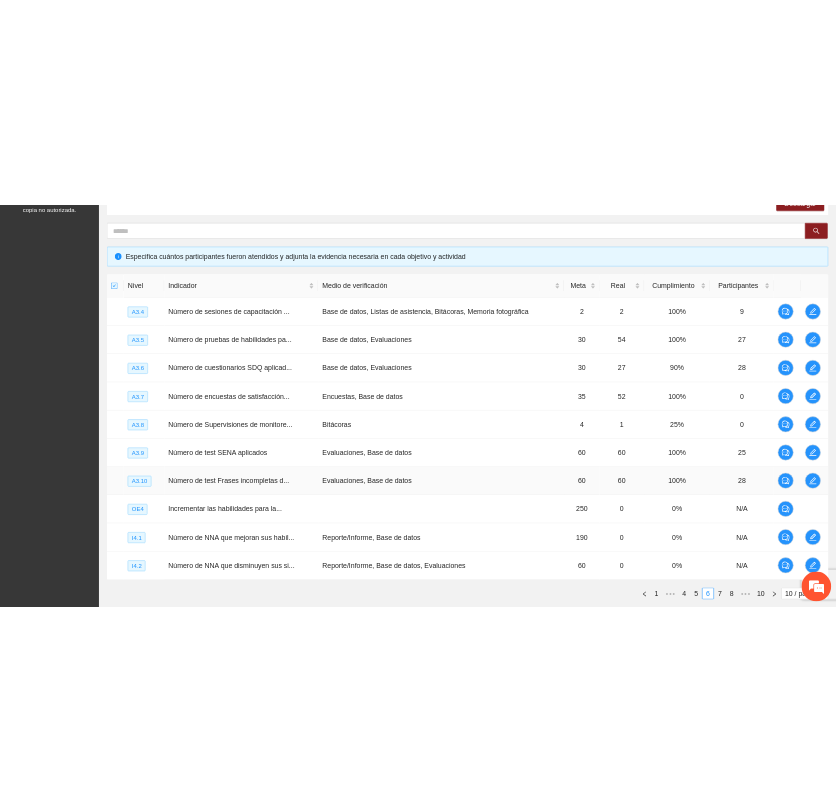scroll, scrollTop: 494, scrollLeft: 0, axis: vertical 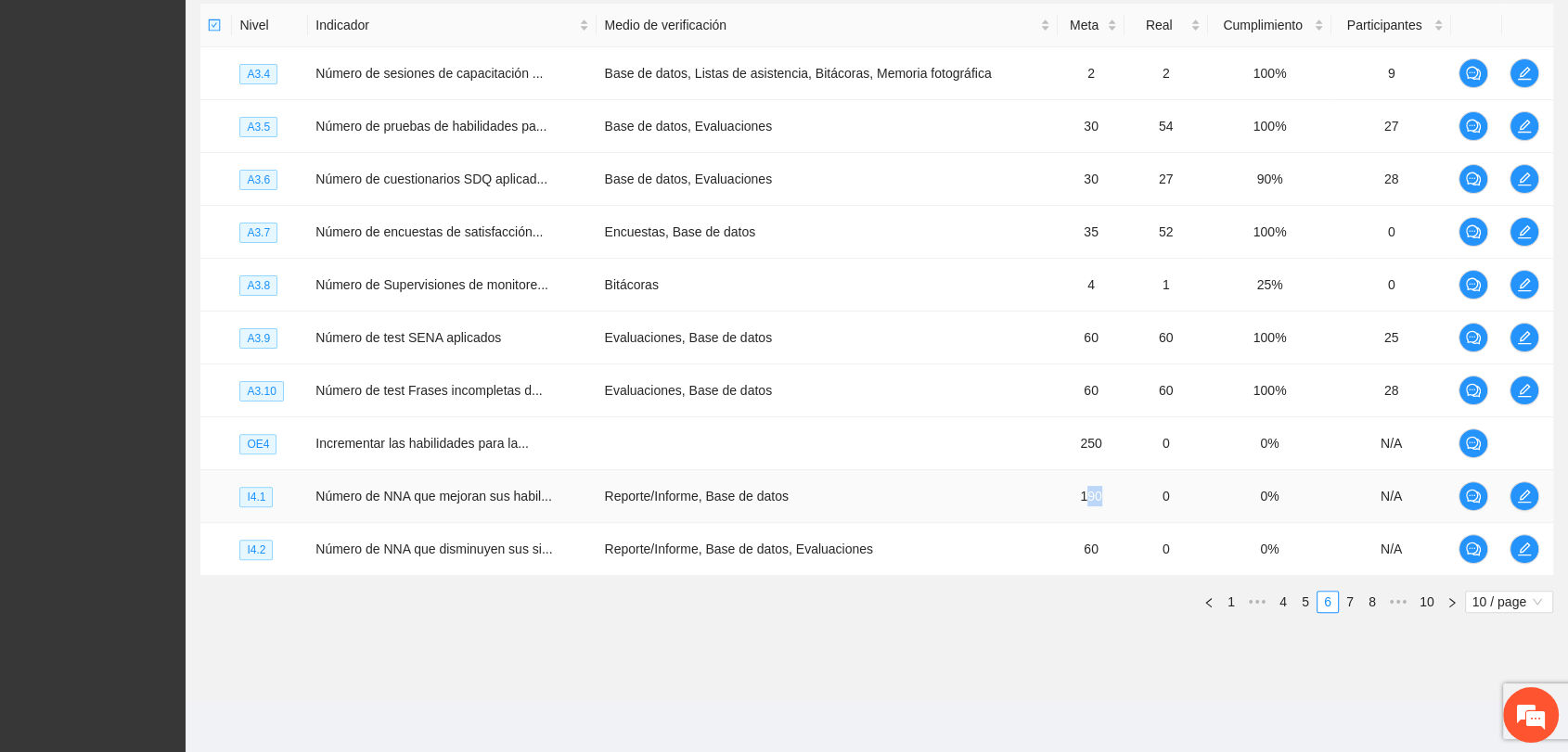 drag, startPoint x: 1077, startPoint y: 496, endPoint x: 1103, endPoint y: 494, distance: 26.07681 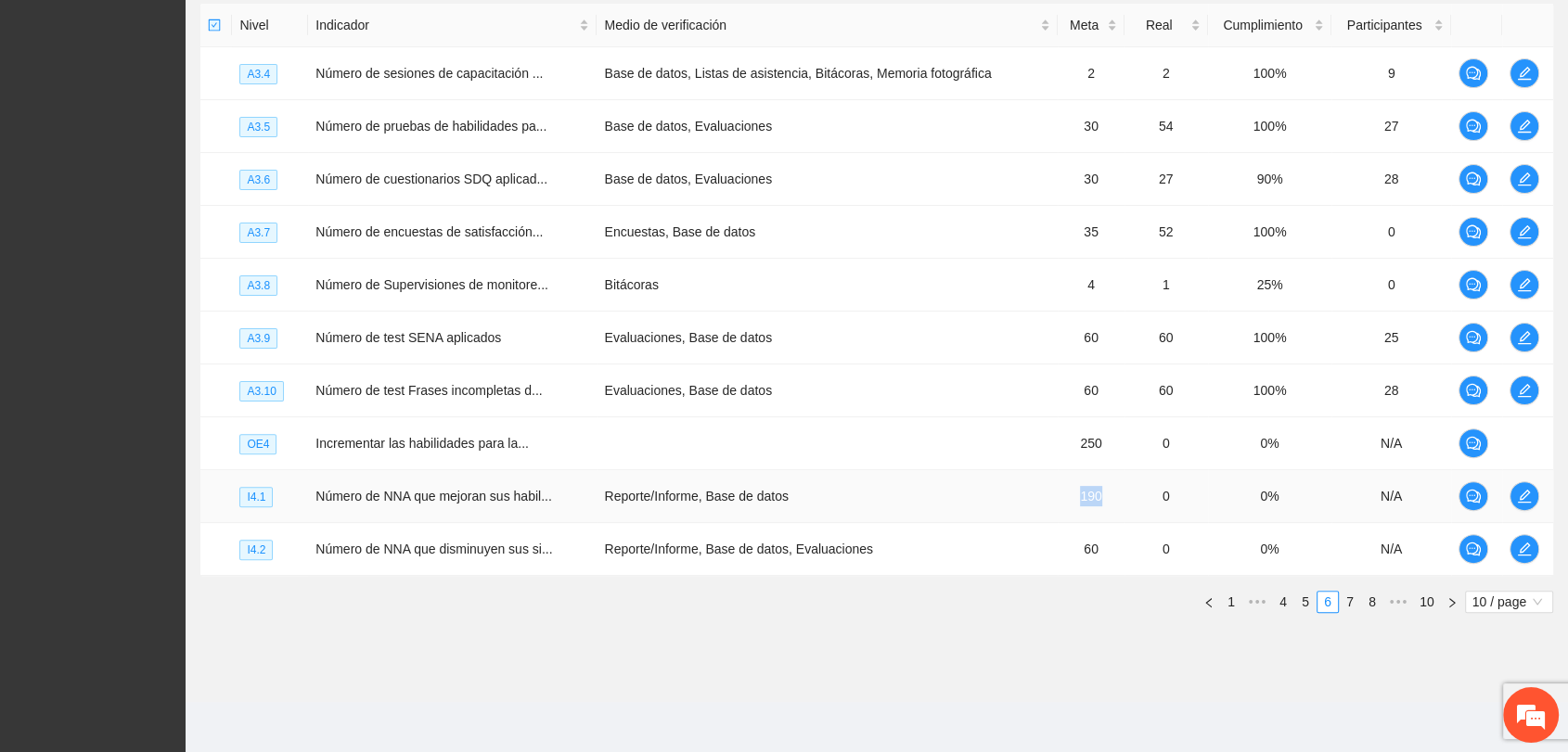 drag, startPoint x: 1059, startPoint y: 494, endPoint x: 1106, endPoint y: 494, distance: 47 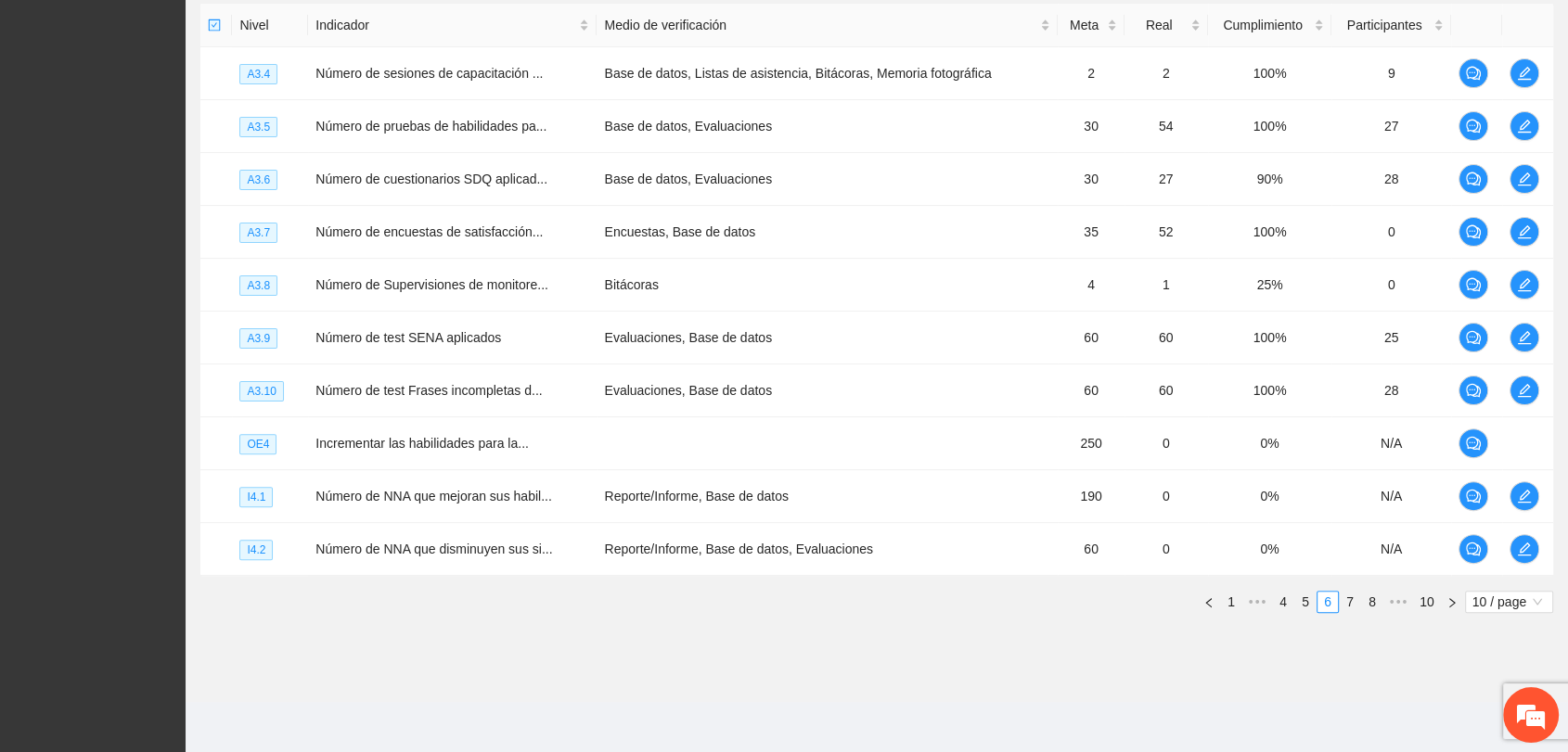 drag, startPoint x: 564, startPoint y: 673, endPoint x: 562, endPoint y: 647, distance: 26.07681 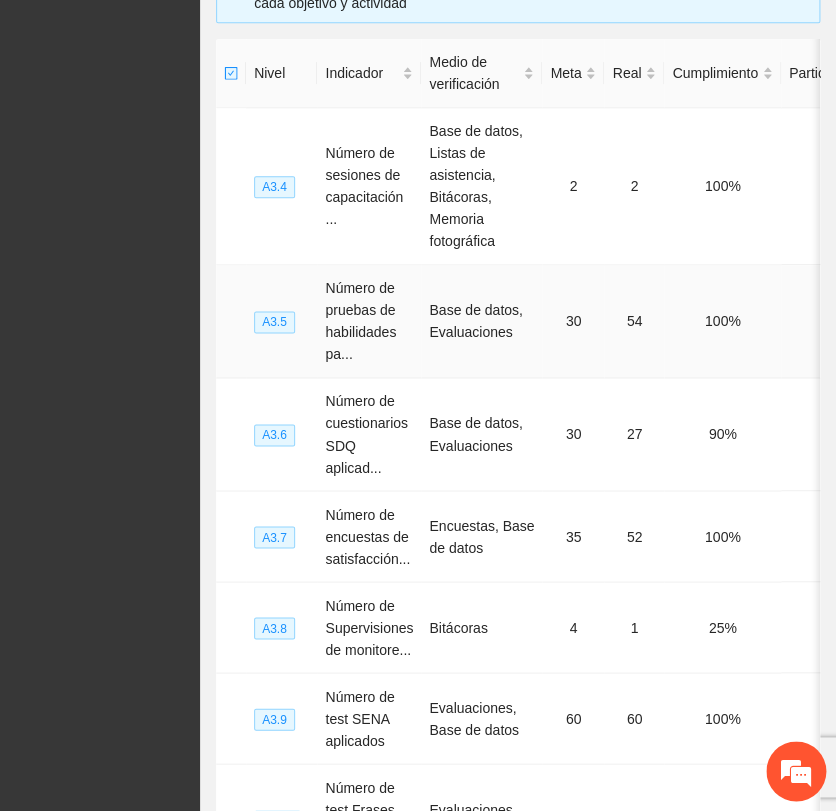 scroll, scrollTop: 0, scrollLeft: 0, axis: both 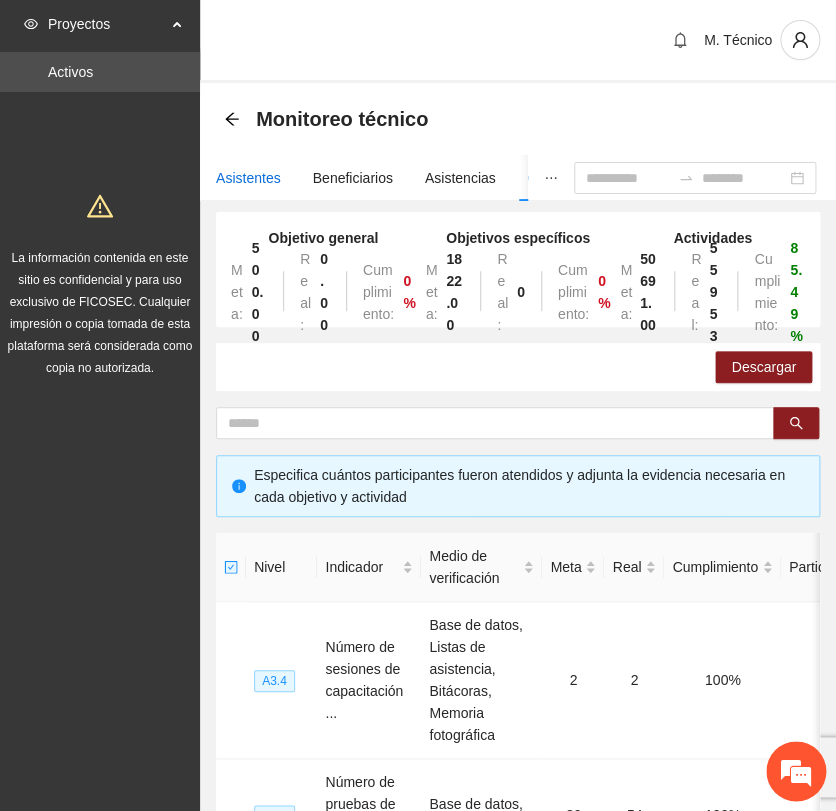 click on "Asistentes" at bounding box center (248, 178) 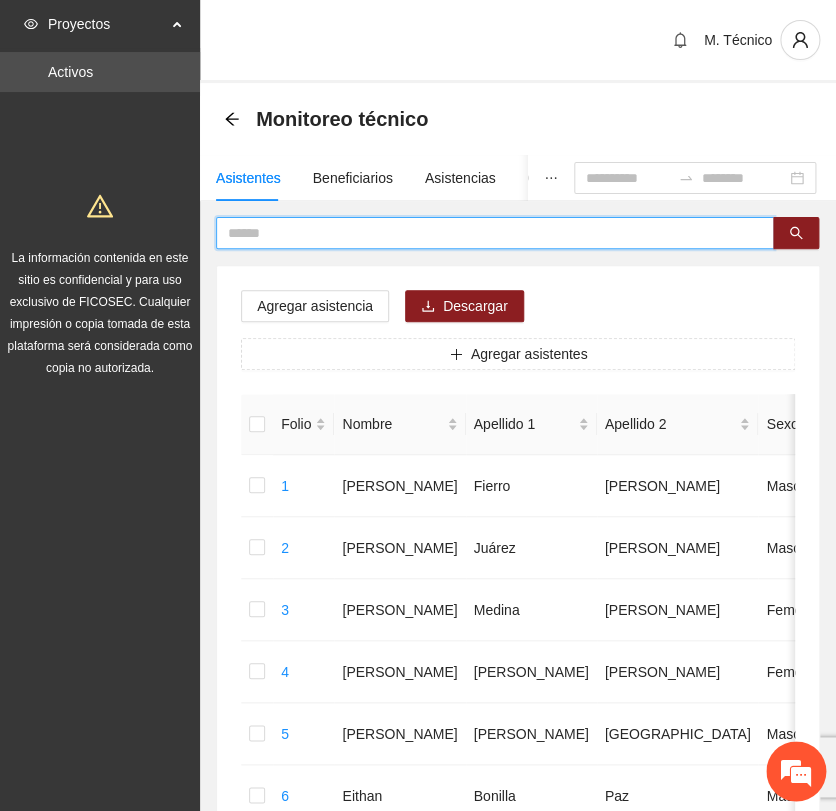 click at bounding box center (487, 233) 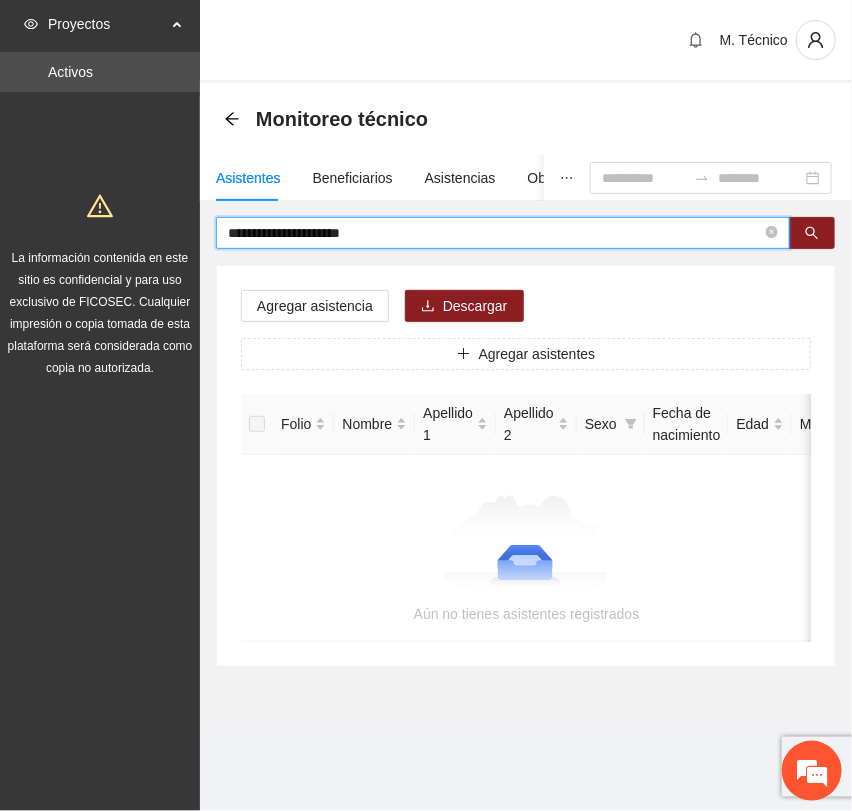 drag, startPoint x: 276, startPoint y: 234, endPoint x: 617, endPoint y: 258, distance: 341.84354 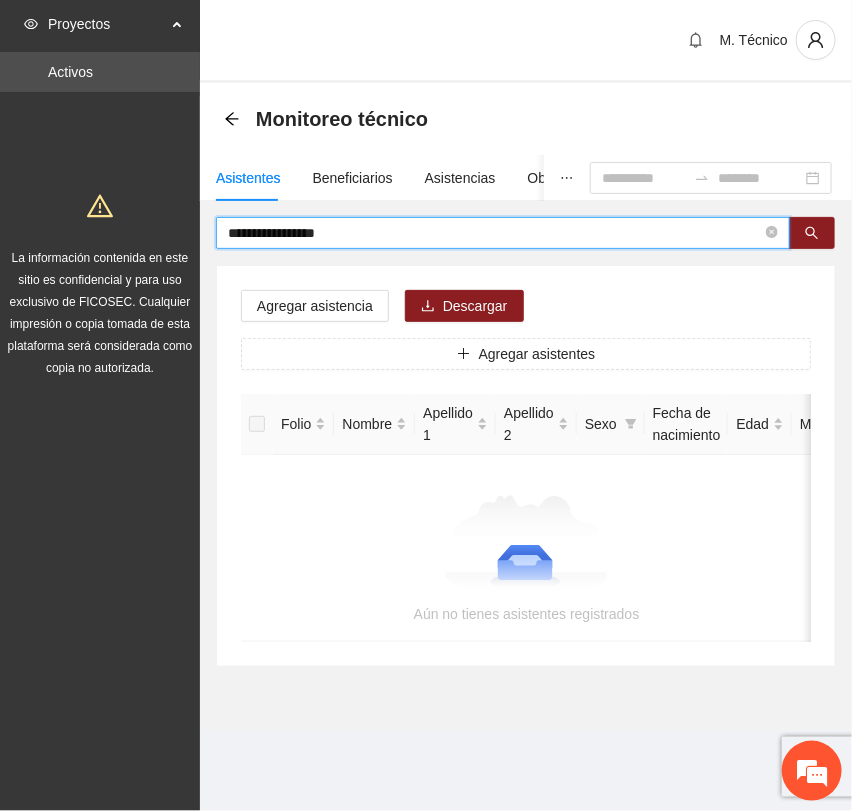 drag, startPoint x: 356, startPoint y: 229, endPoint x: -81, endPoint y: 212, distance: 437.33054 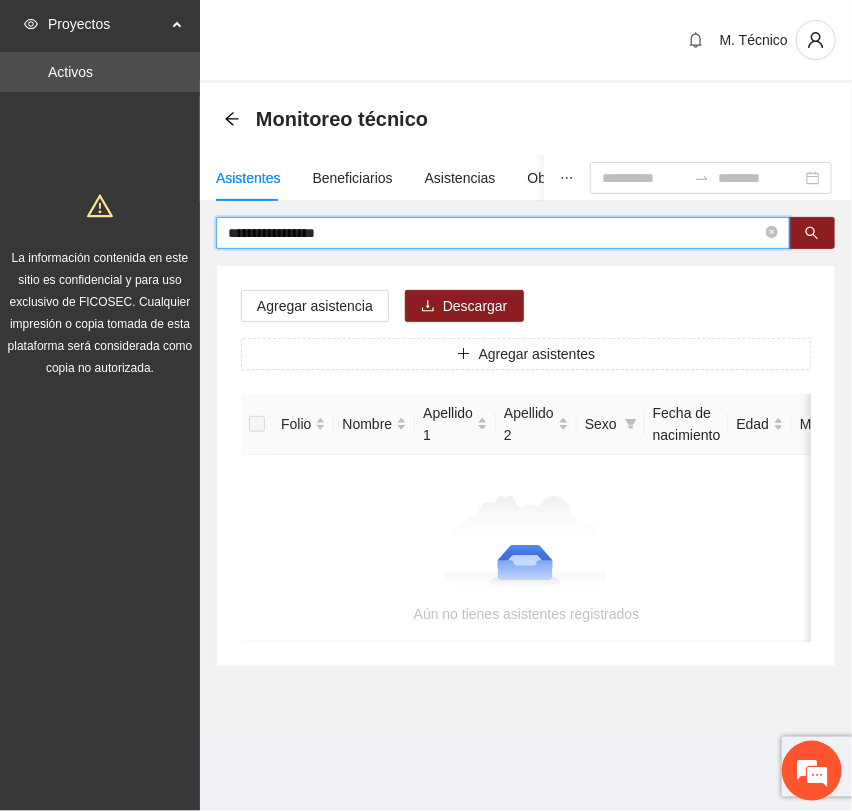 type on "**********" 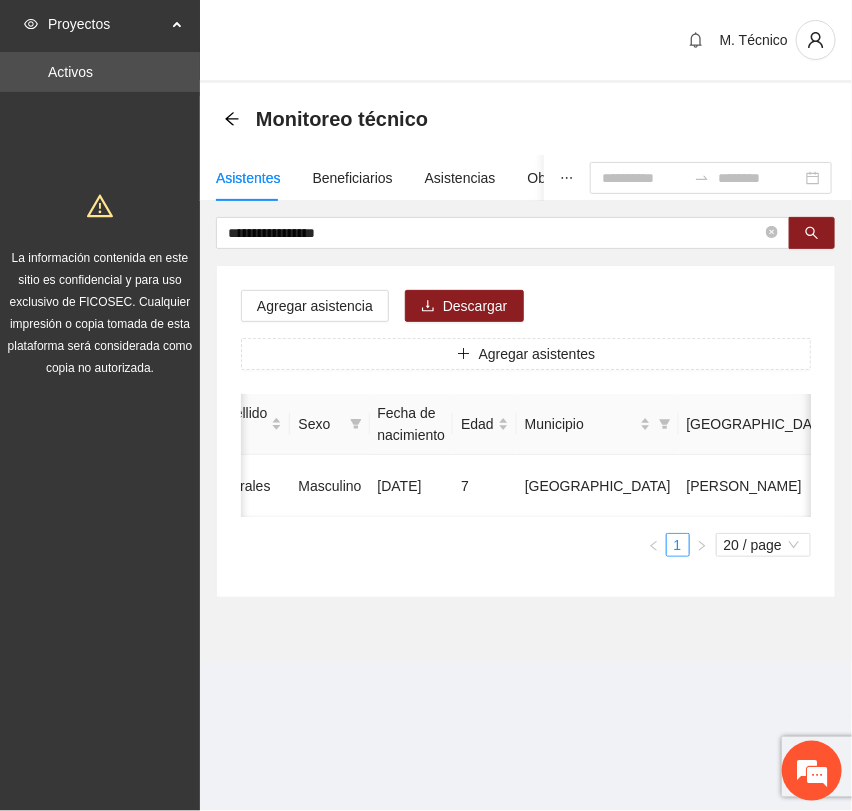 scroll, scrollTop: 0, scrollLeft: 452, axis: horizontal 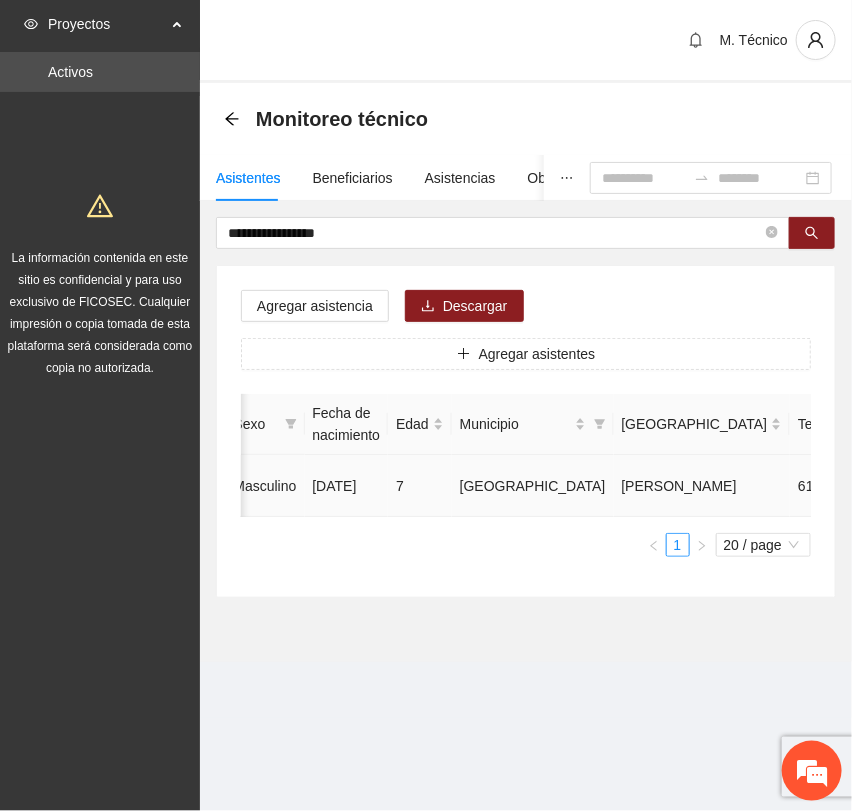 click 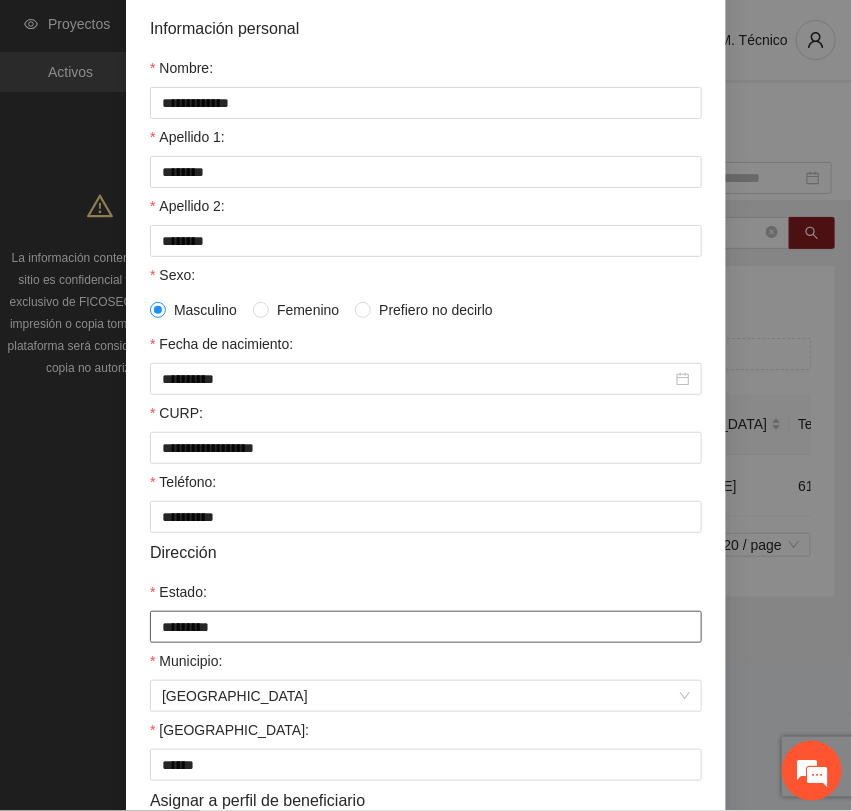 scroll, scrollTop: 356, scrollLeft: 0, axis: vertical 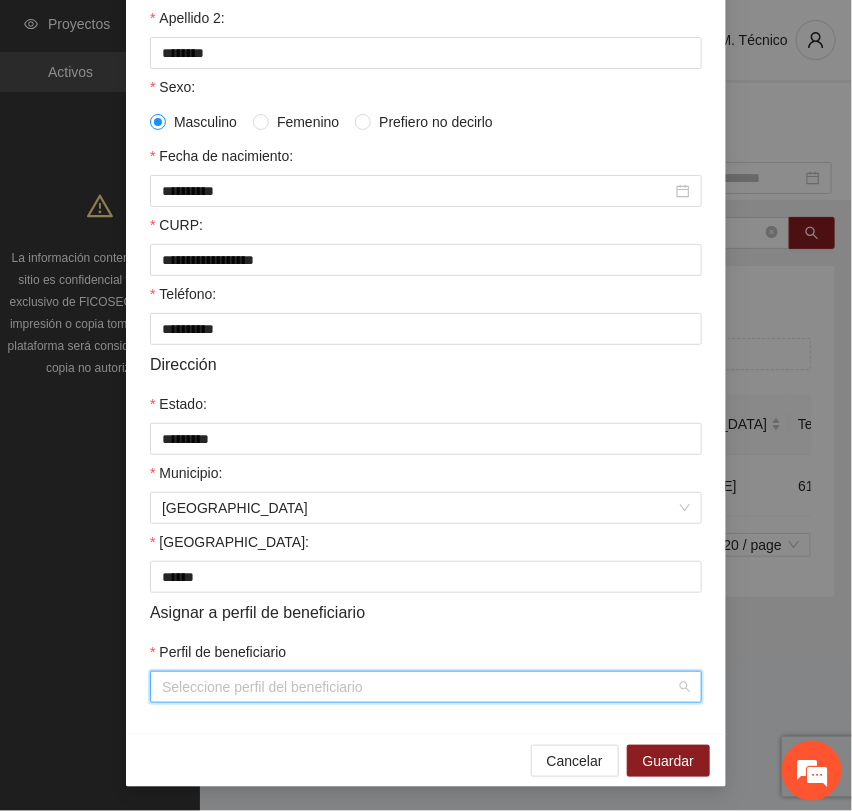 click on "Perfil de beneficiario" at bounding box center [419, 687] 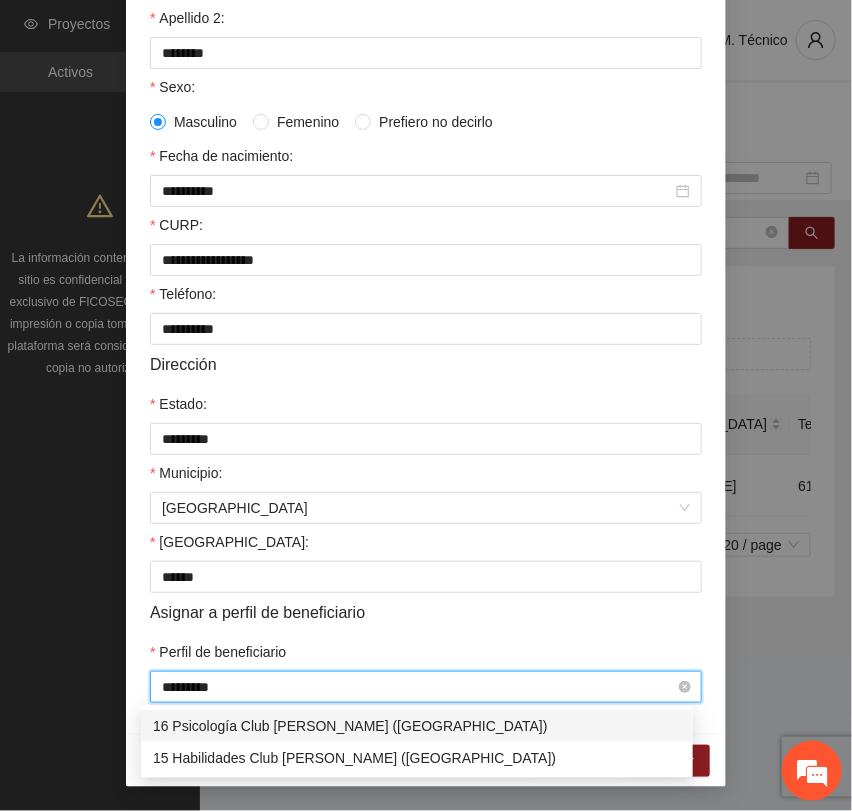 type on "**********" 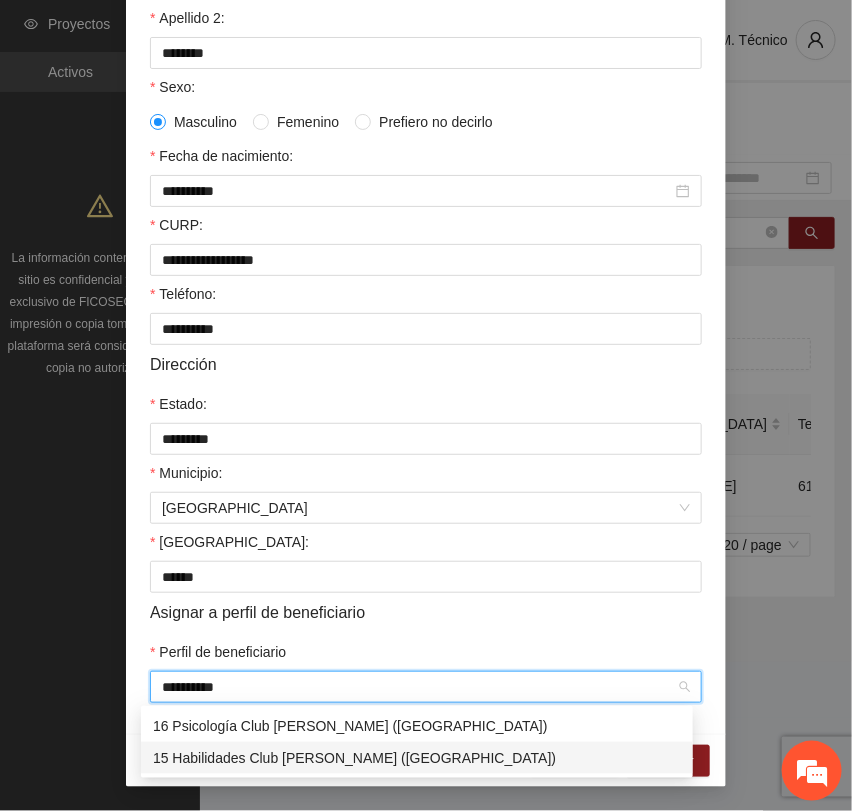 click on "15 Habilidades Club [PERSON_NAME] ([GEOGRAPHIC_DATA])" at bounding box center (417, 758) 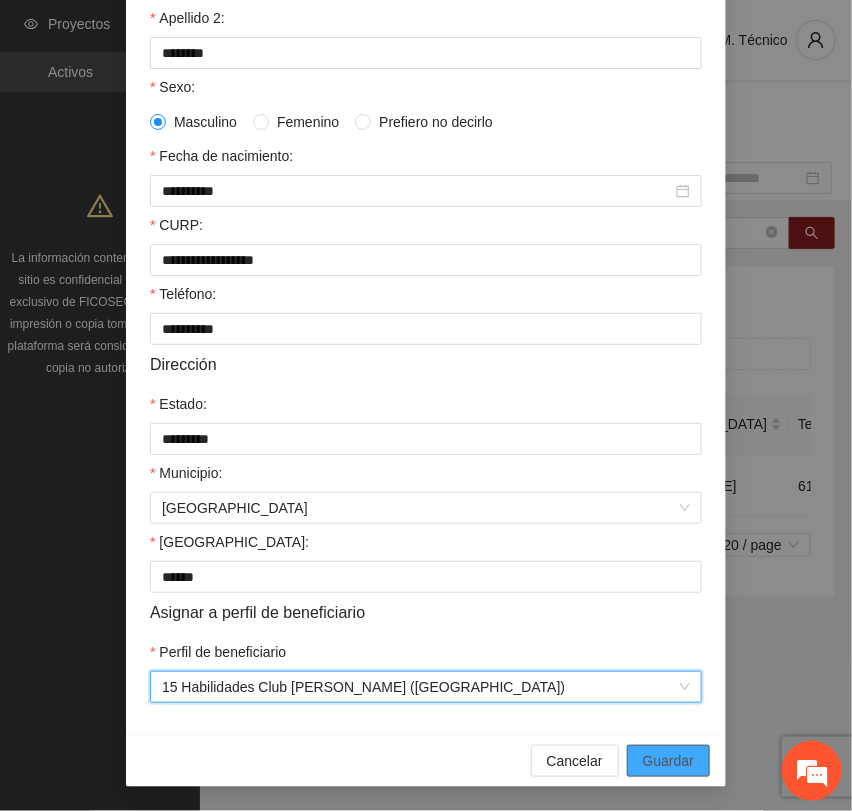 click on "Guardar" at bounding box center (668, 761) 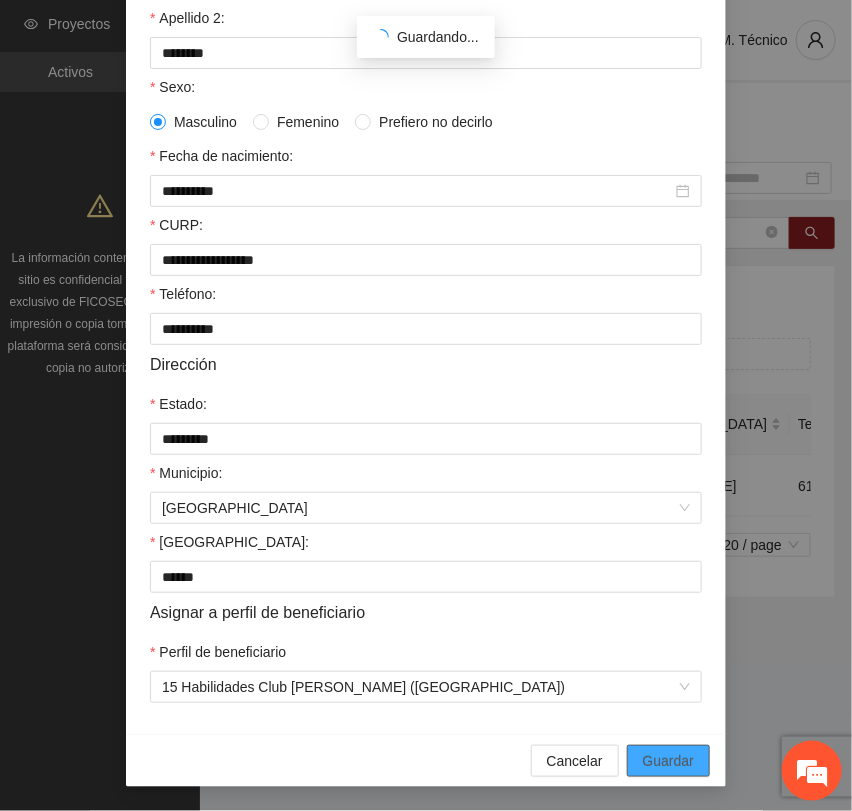 scroll, scrollTop: 256, scrollLeft: 0, axis: vertical 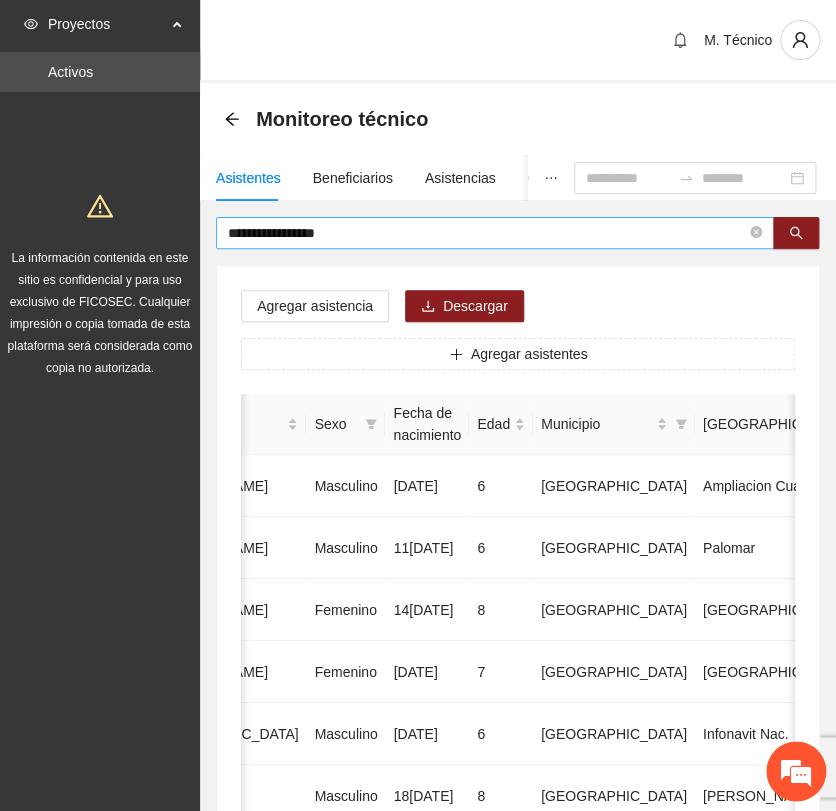 click on "**********" at bounding box center [418, 948] 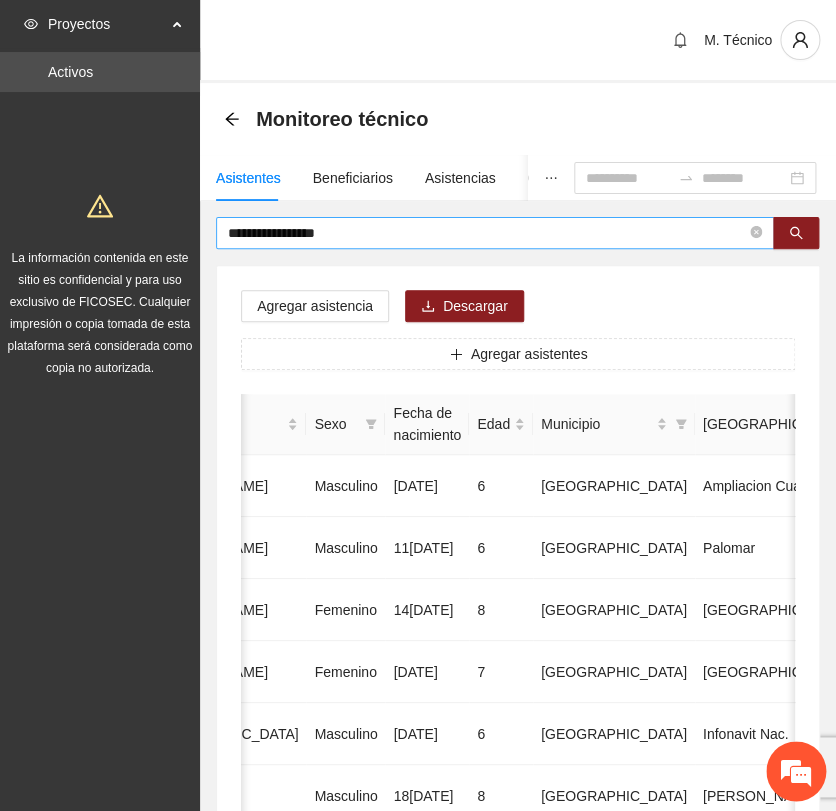 click on "**********" at bounding box center (495, 233) 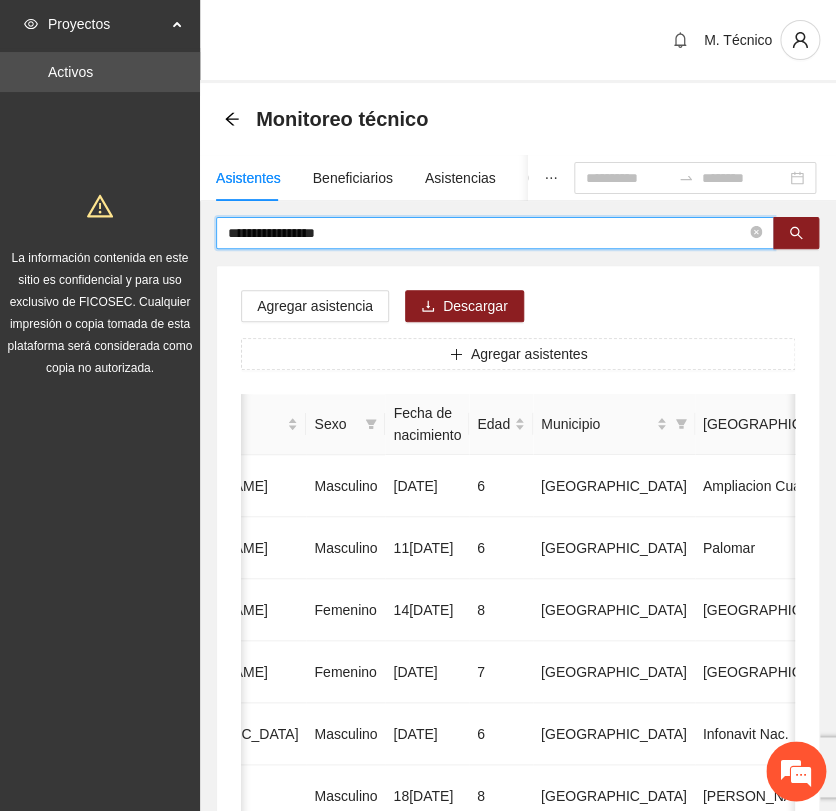 type on "*" 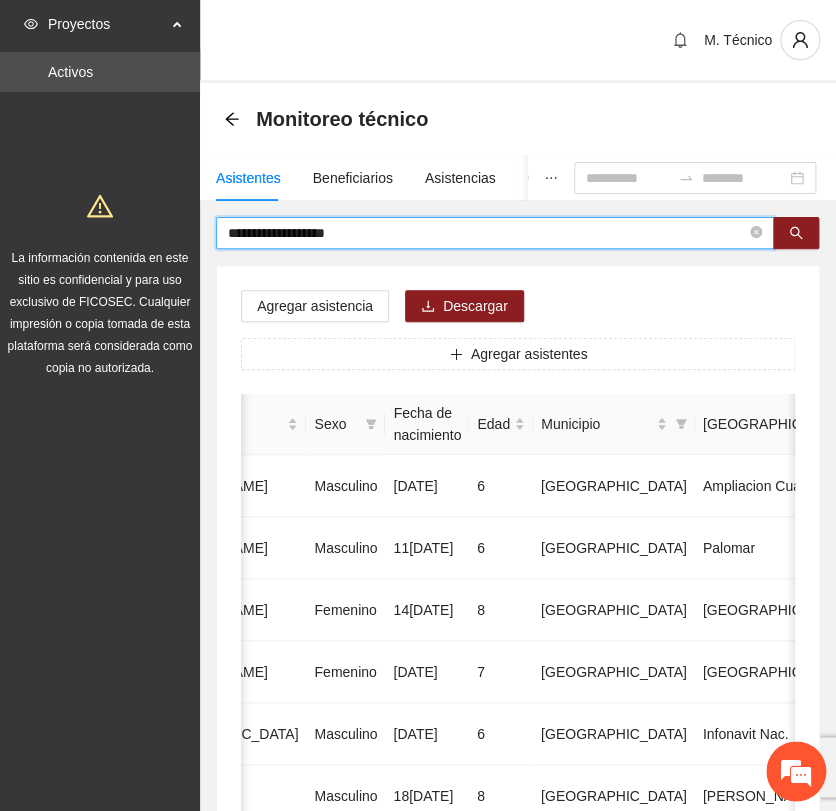type on "**********" 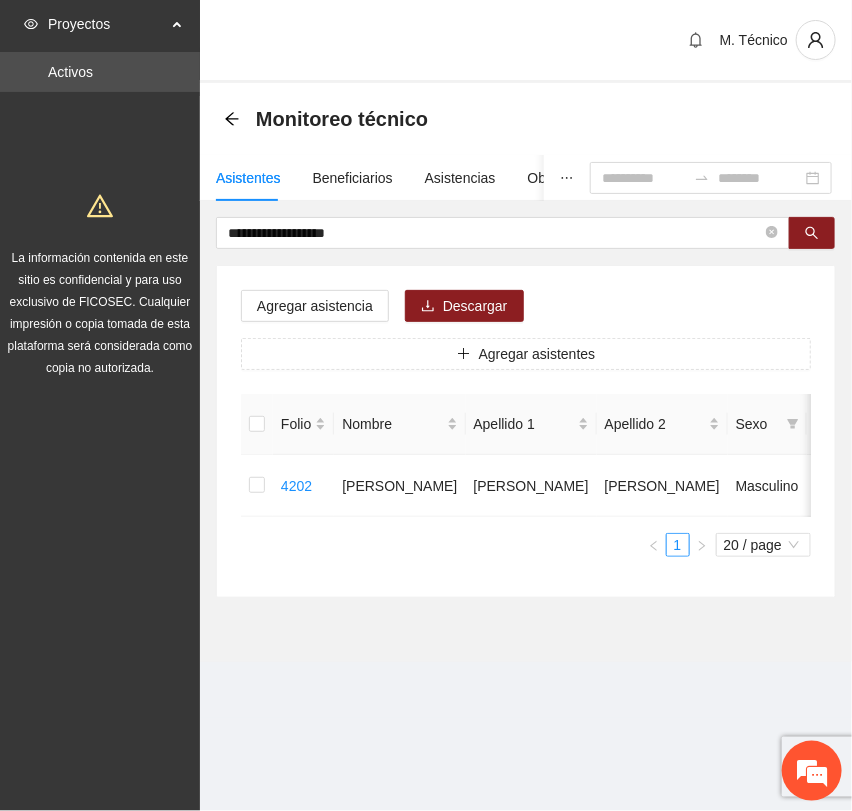 scroll, scrollTop: 0, scrollLeft: 455, axis: horizontal 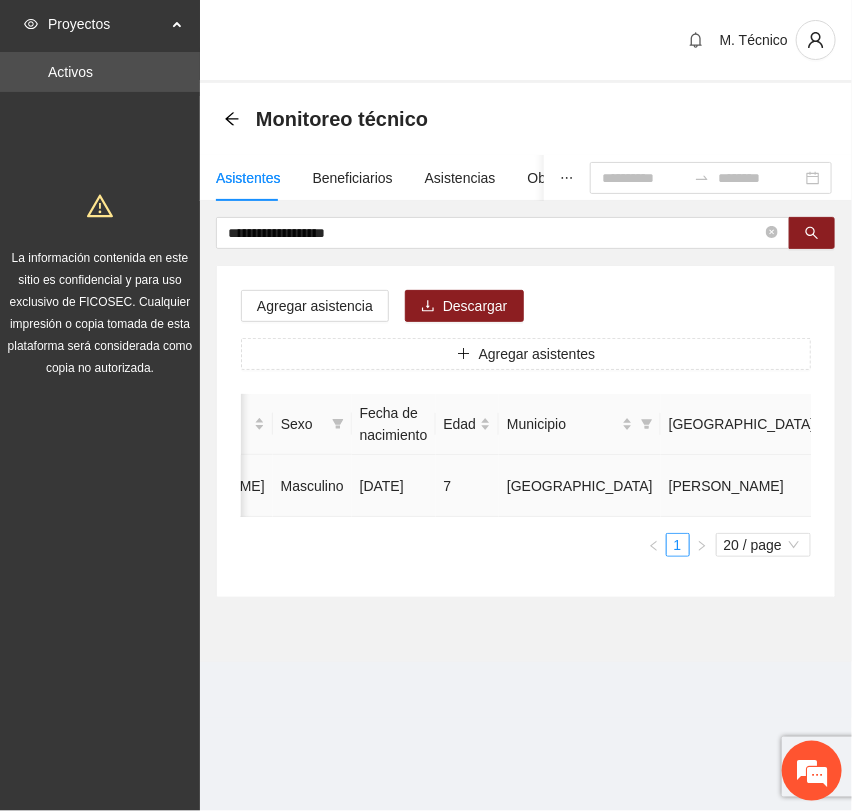 click 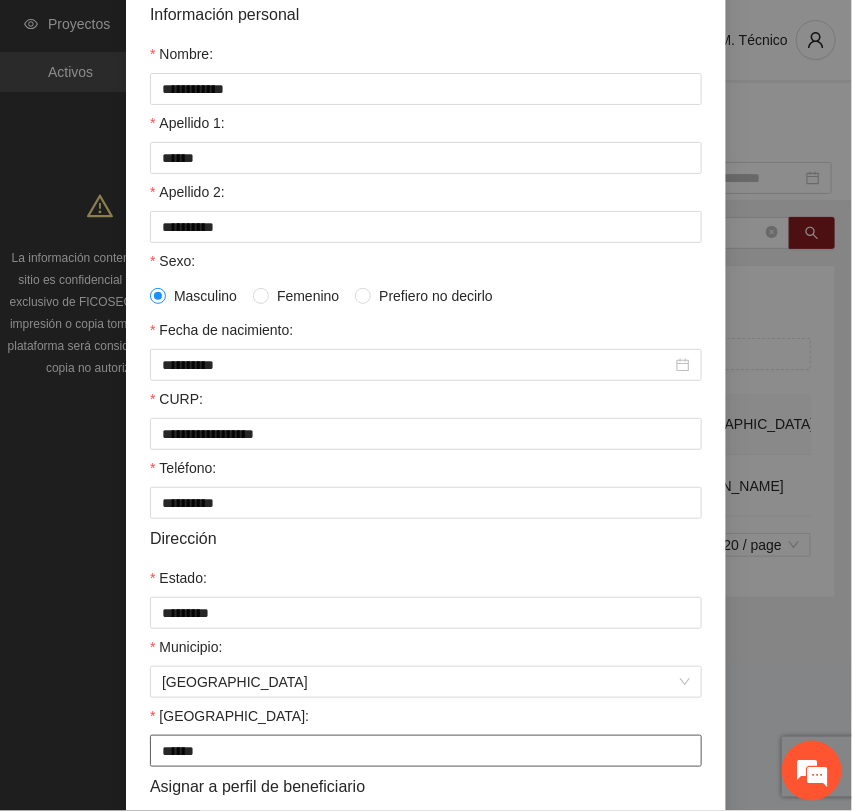 scroll, scrollTop: 356, scrollLeft: 0, axis: vertical 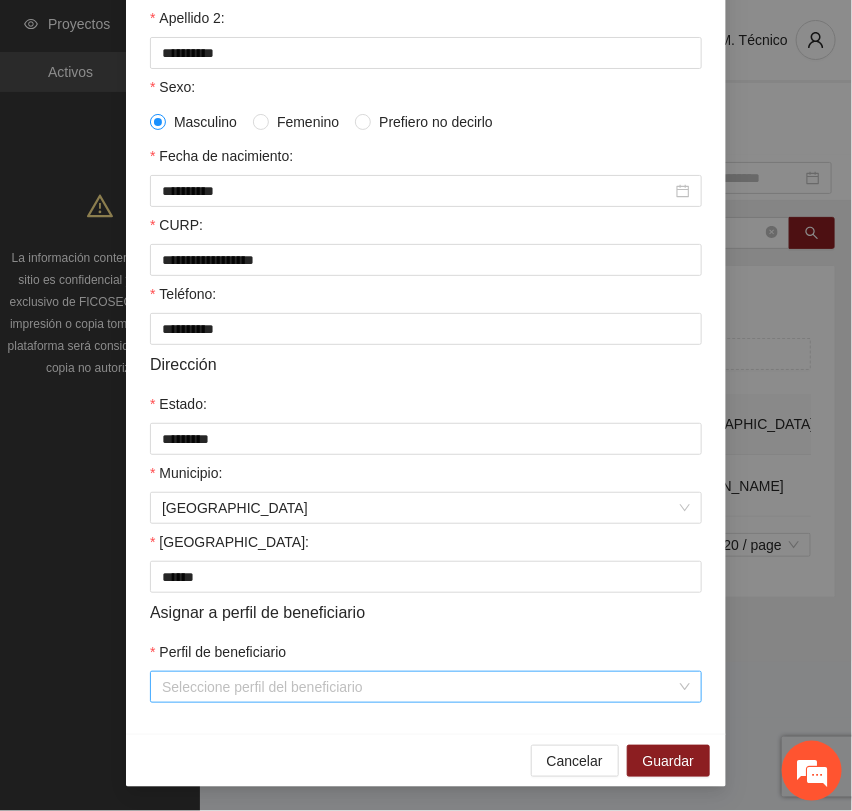 click on "Perfil de beneficiario" at bounding box center [419, 687] 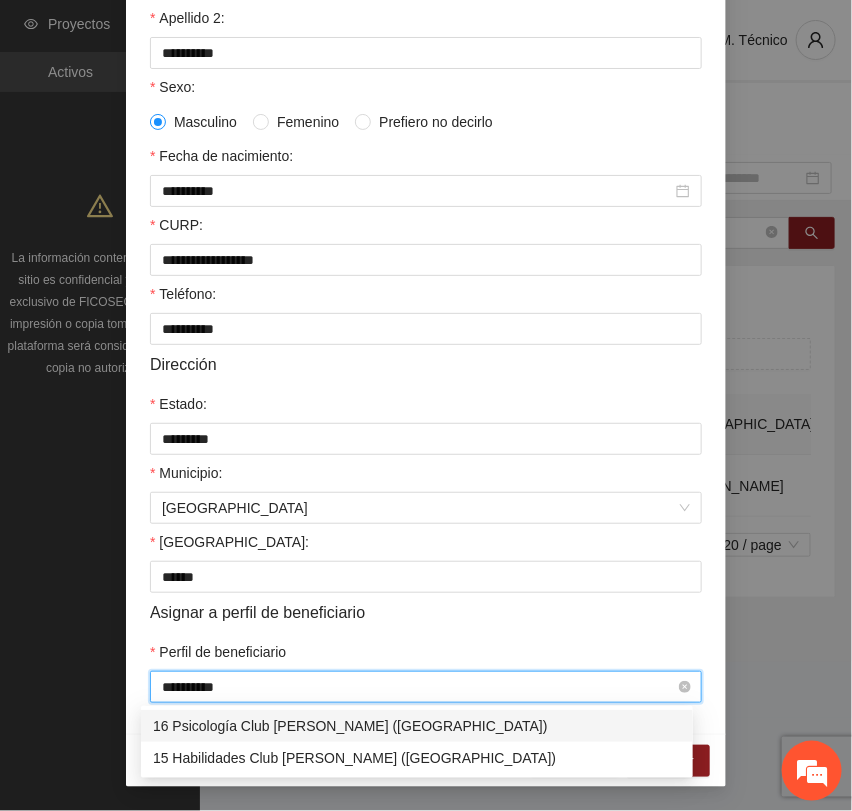 type on "**********" 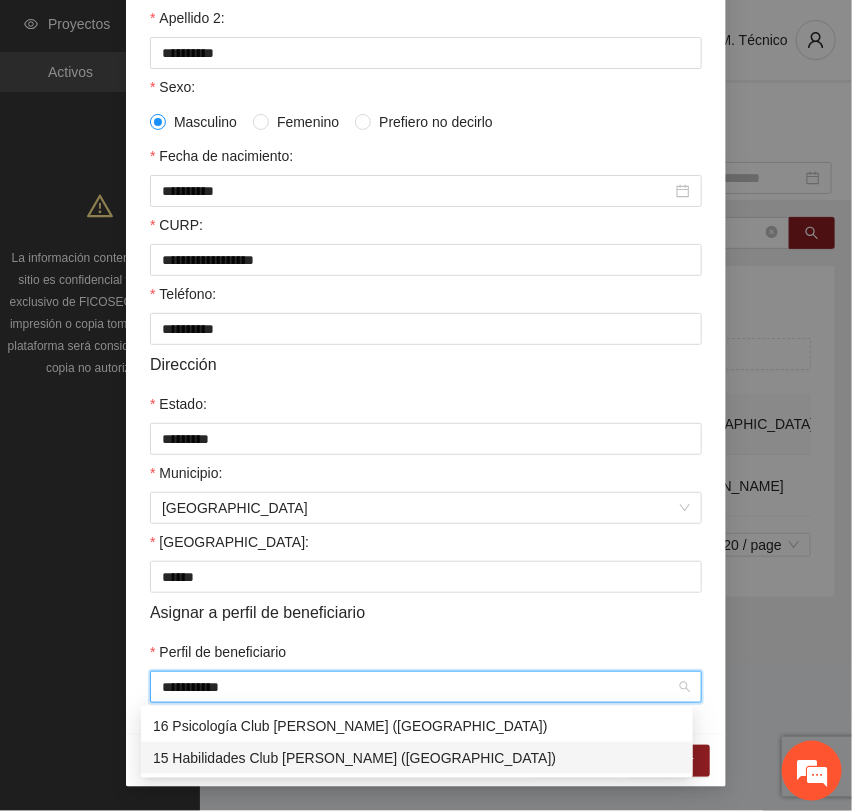 click on "15 Habilidades Club [PERSON_NAME] ([GEOGRAPHIC_DATA])" at bounding box center (417, 758) 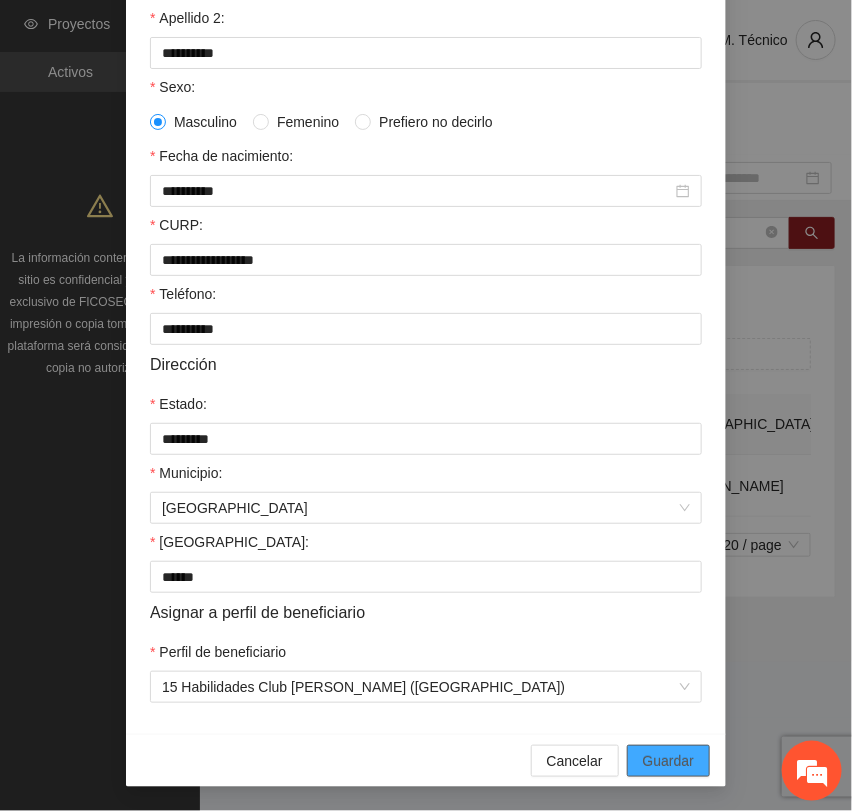 click on "Guardar" at bounding box center [668, 761] 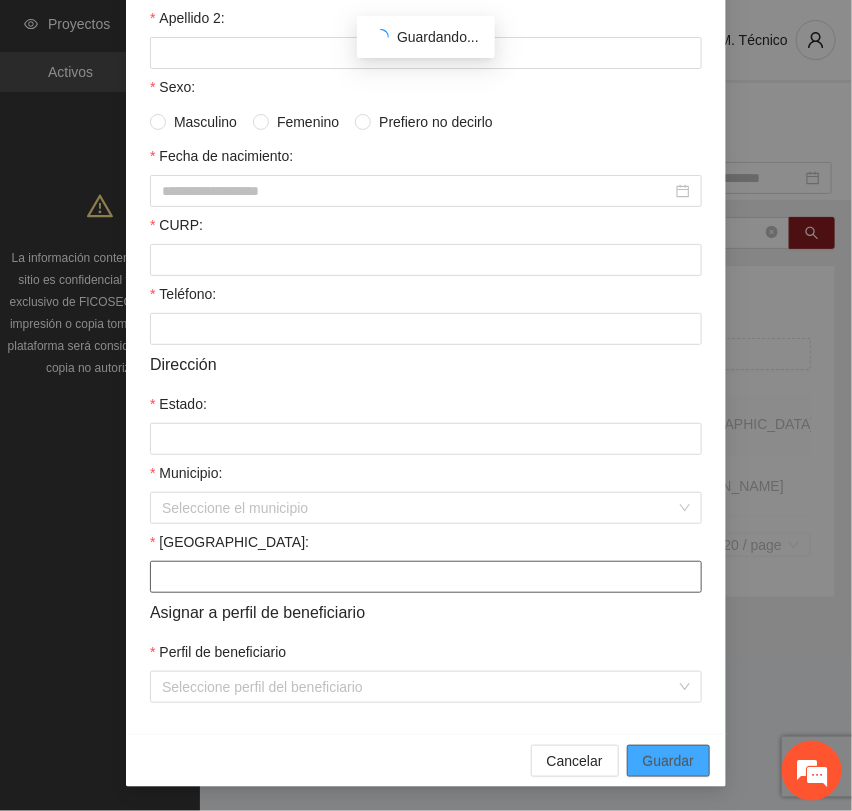 scroll, scrollTop: 256, scrollLeft: 0, axis: vertical 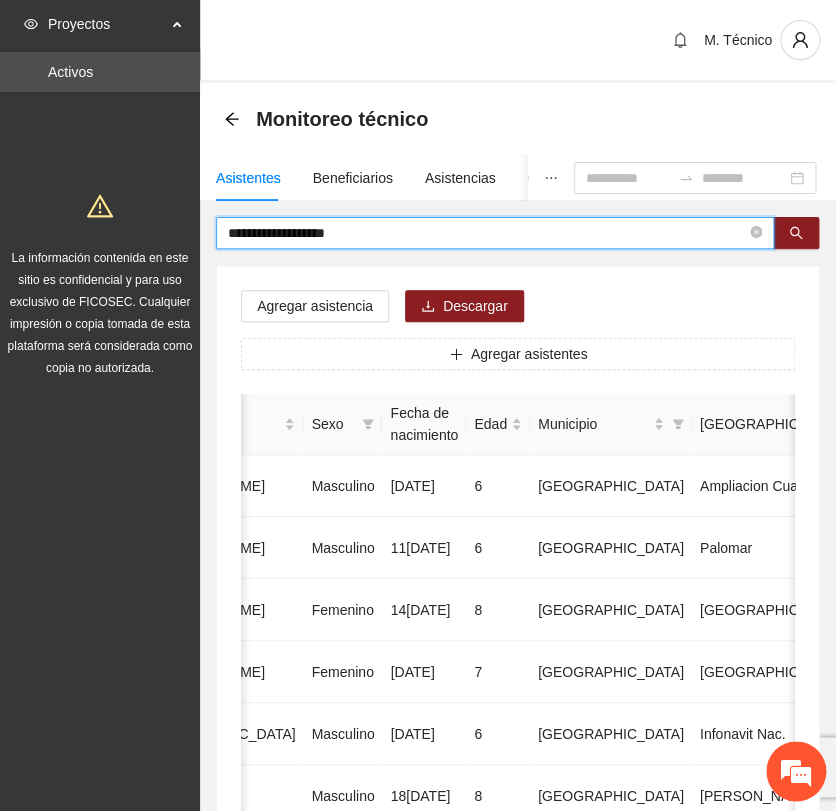 drag, startPoint x: 329, startPoint y: 220, endPoint x: 24, endPoint y: 185, distance: 307.00162 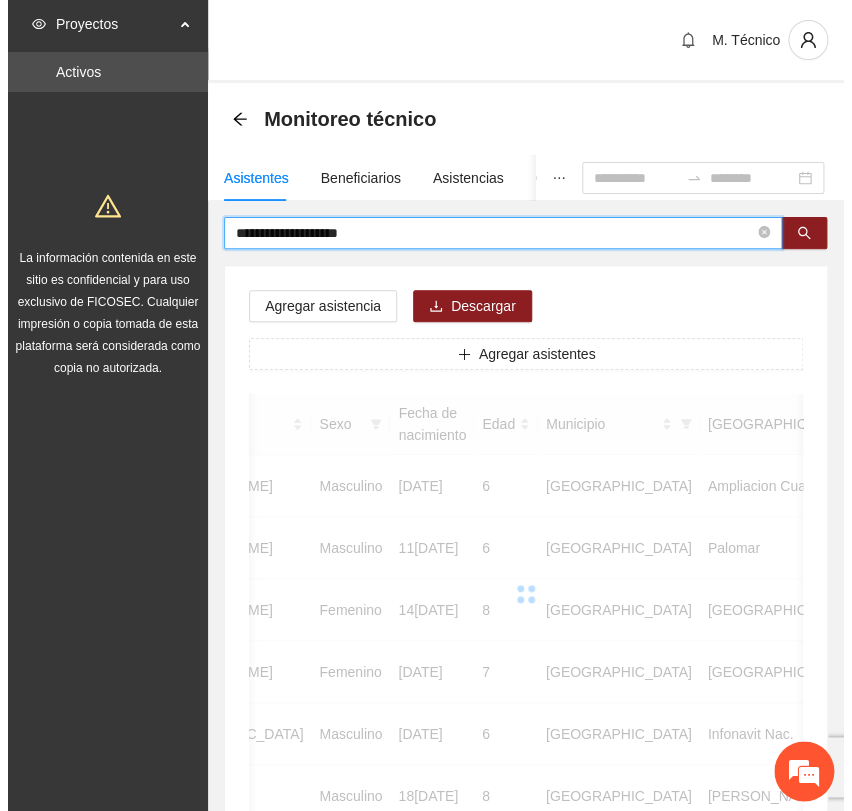 scroll, scrollTop: 0, scrollLeft: 346, axis: horizontal 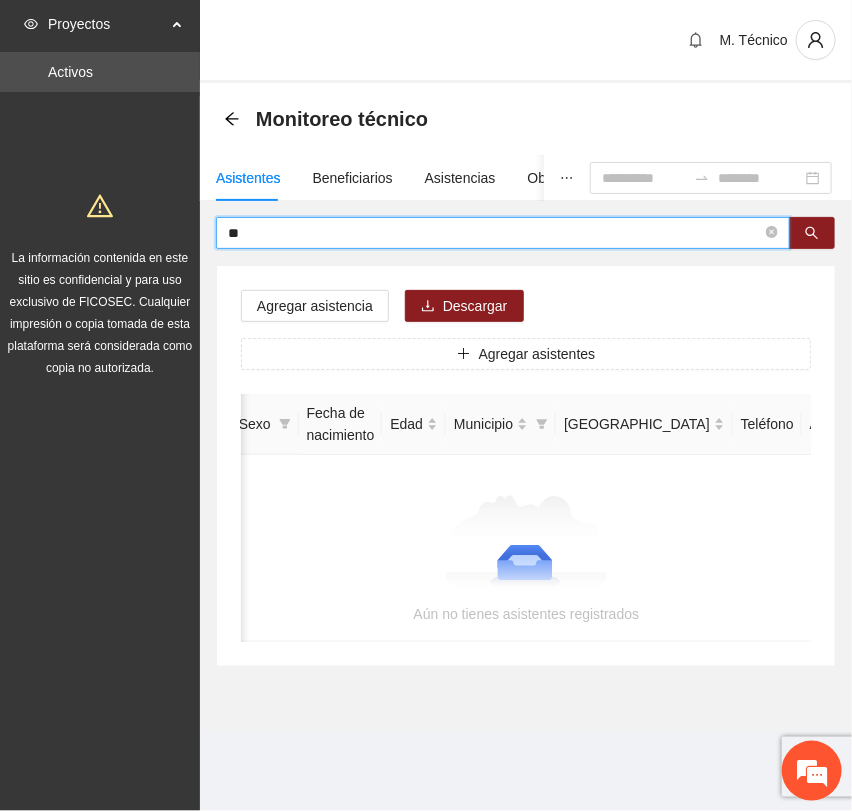 type on "*" 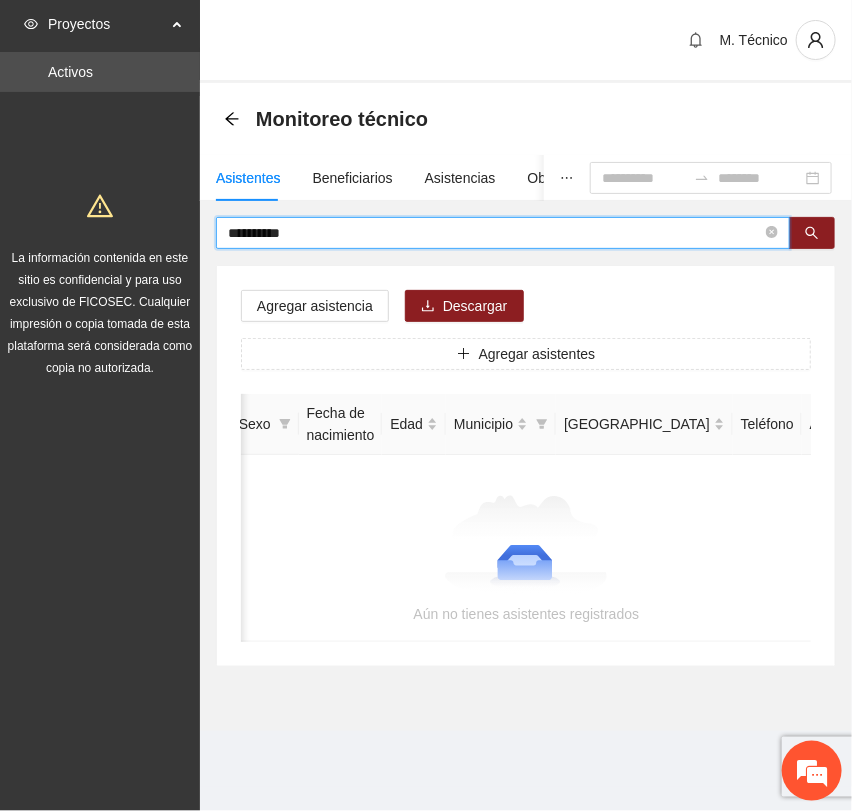 type on "**********" 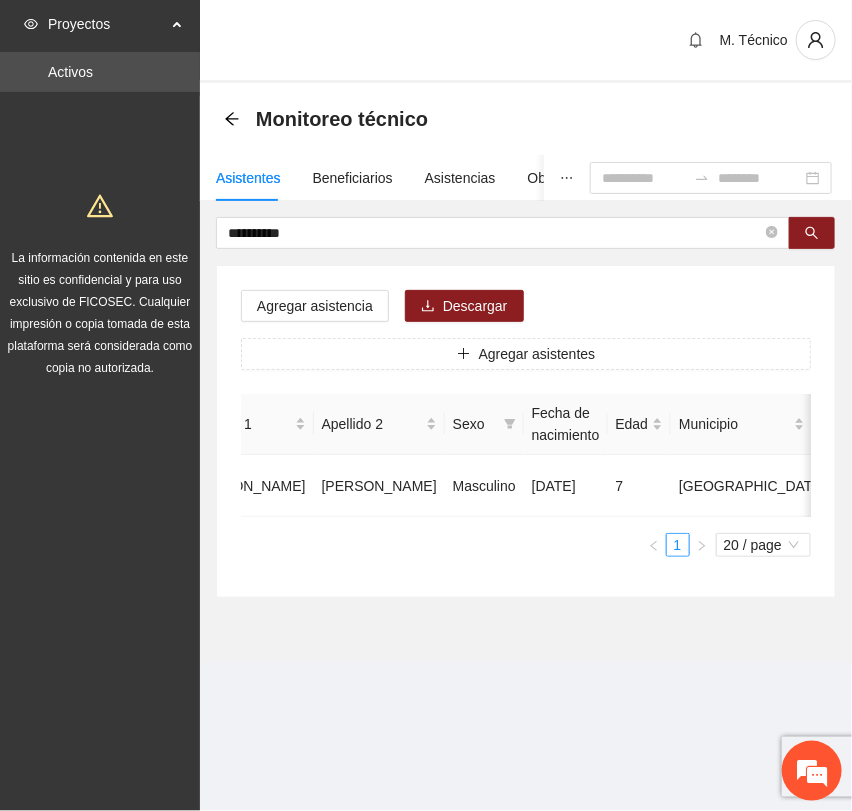 scroll, scrollTop: 0, scrollLeft: 0, axis: both 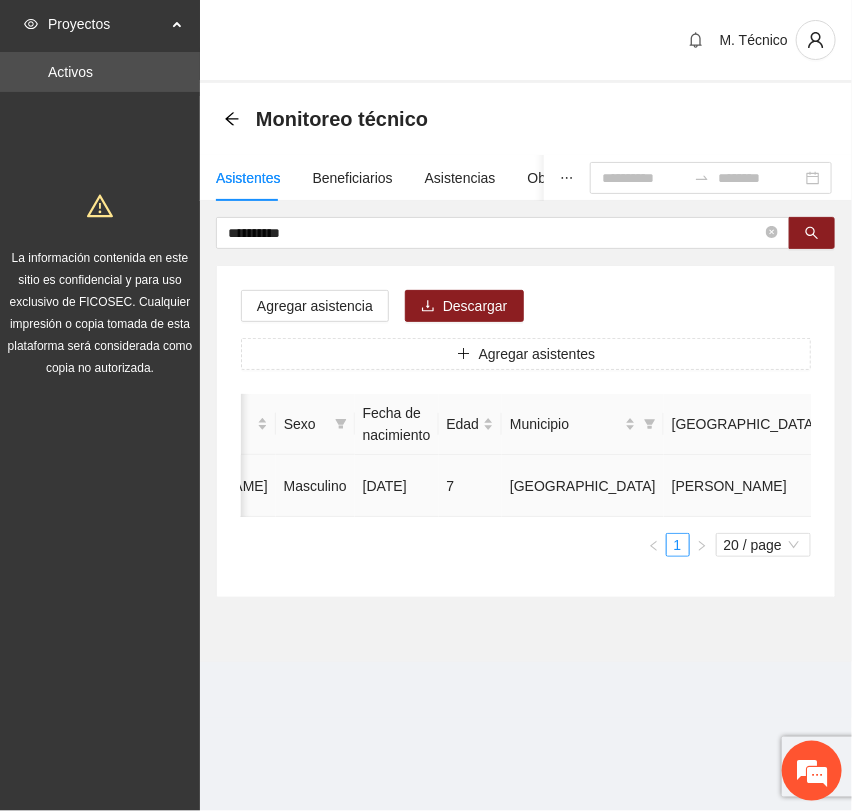 click 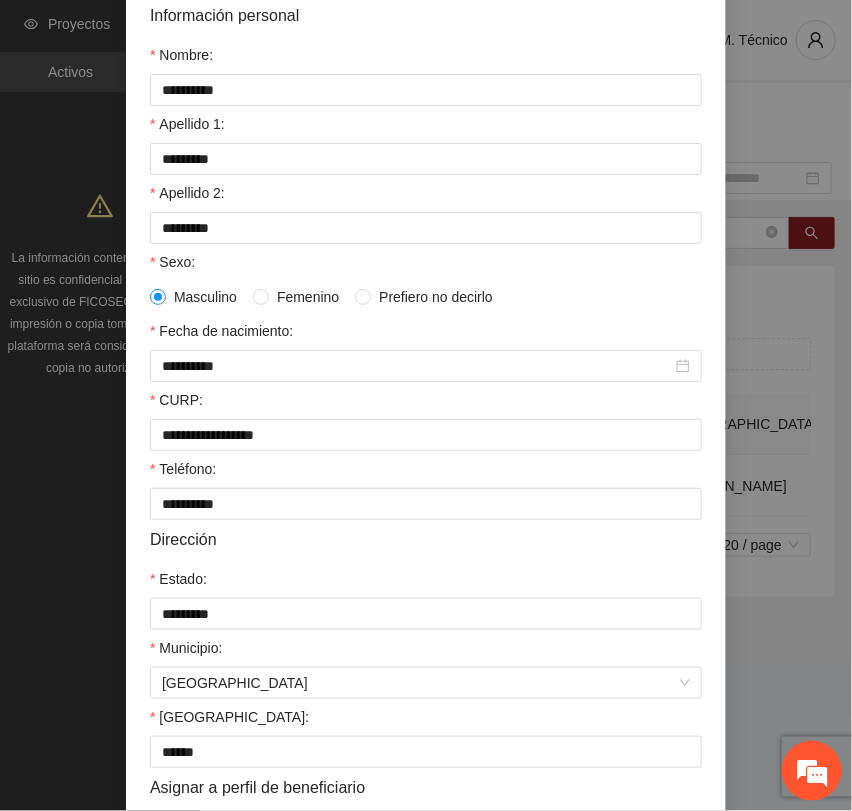 scroll, scrollTop: 356, scrollLeft: 0, axis: vertical 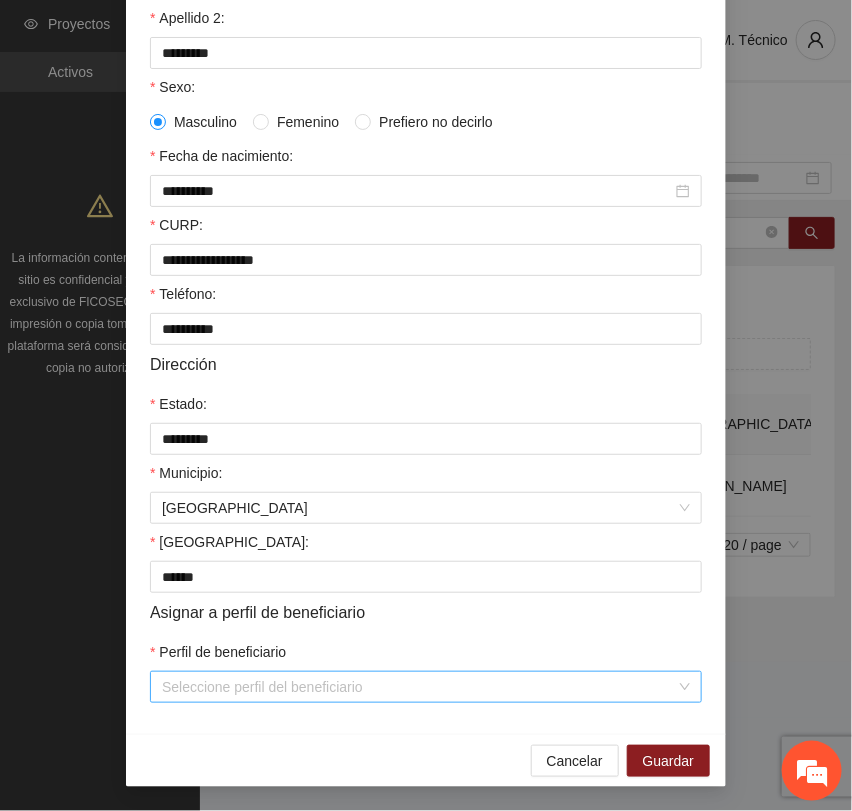 click on "Perfil de beneficiario" at bounding box center (419, 687) 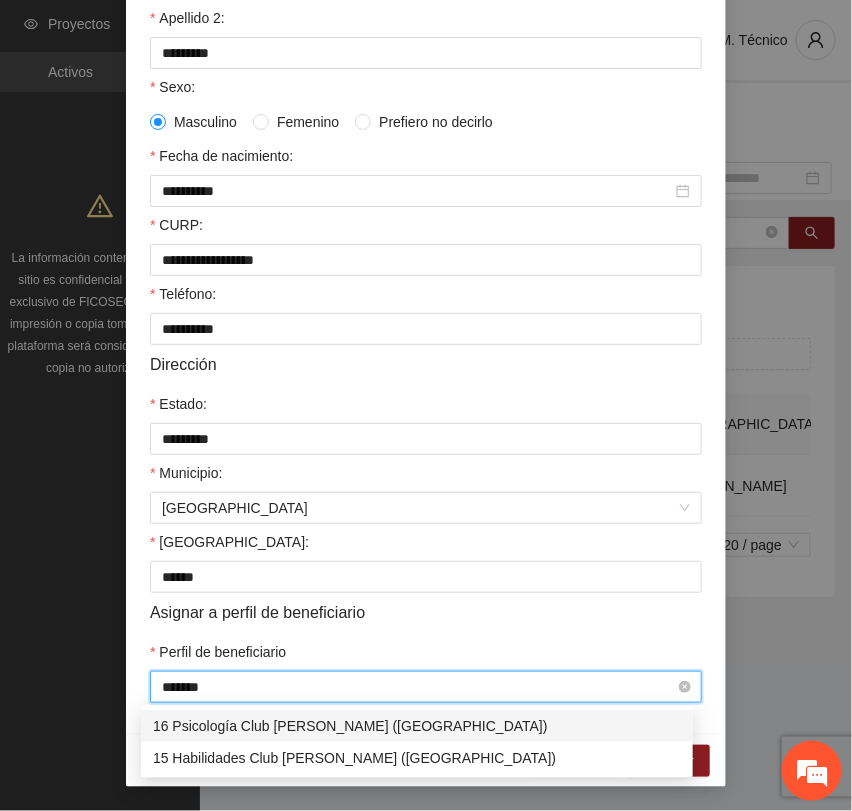 type on "*******" 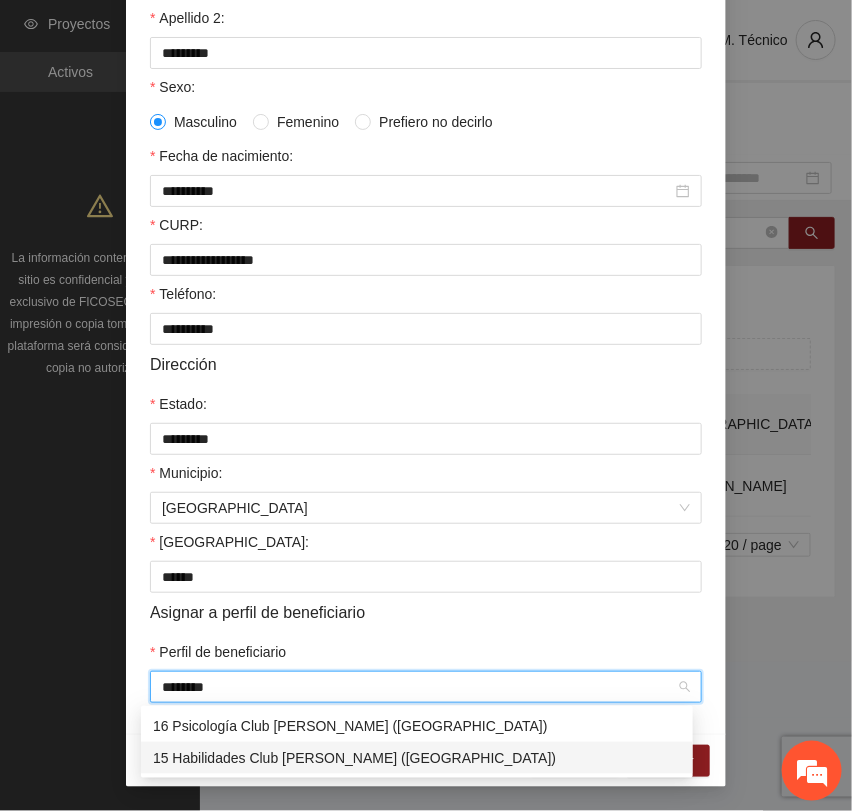 click on "15 Habilidades Club [PERSON_NAME] ([GEOGRAPHIC_DATA])" at bounding box center [417, 758] 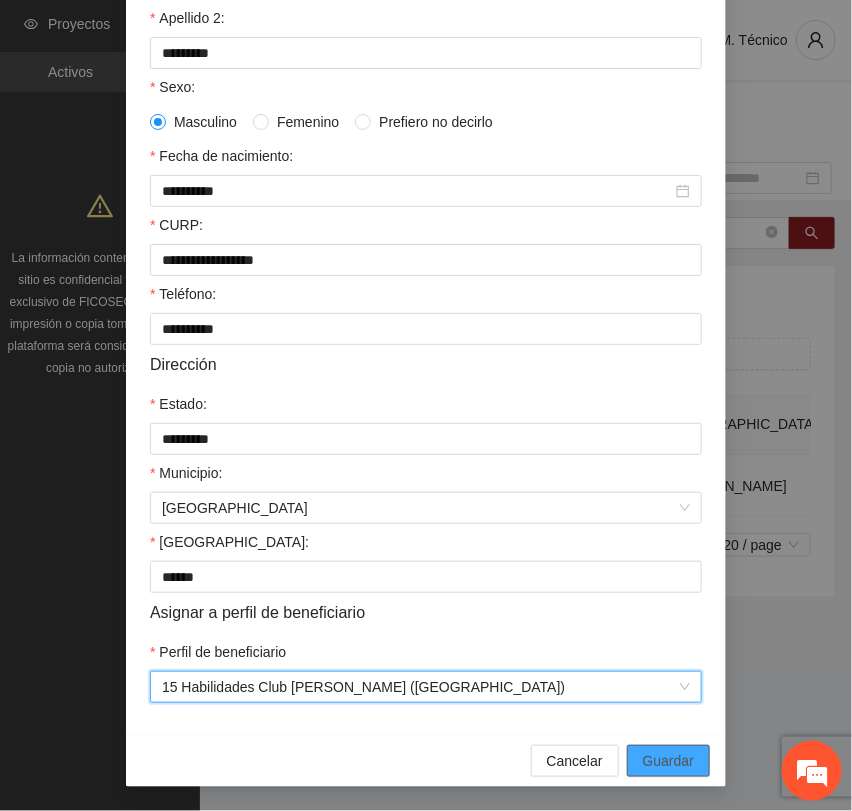 click on "Guardar" at bounding box center [668, 761] 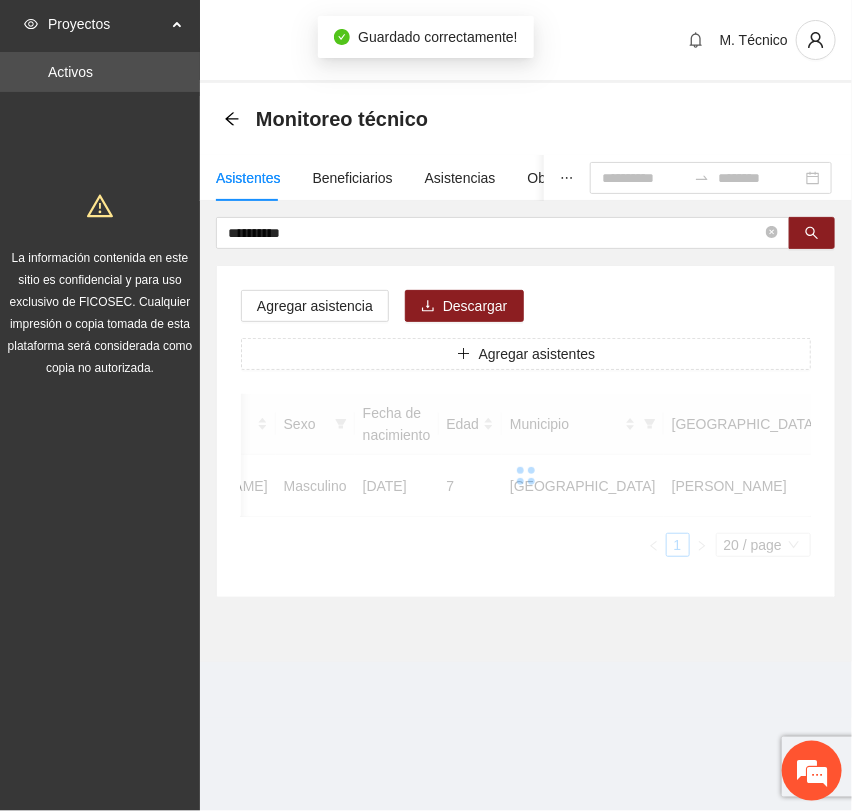 scroll, scrollTop: 256, scrollLeft: 0, axis: vertical 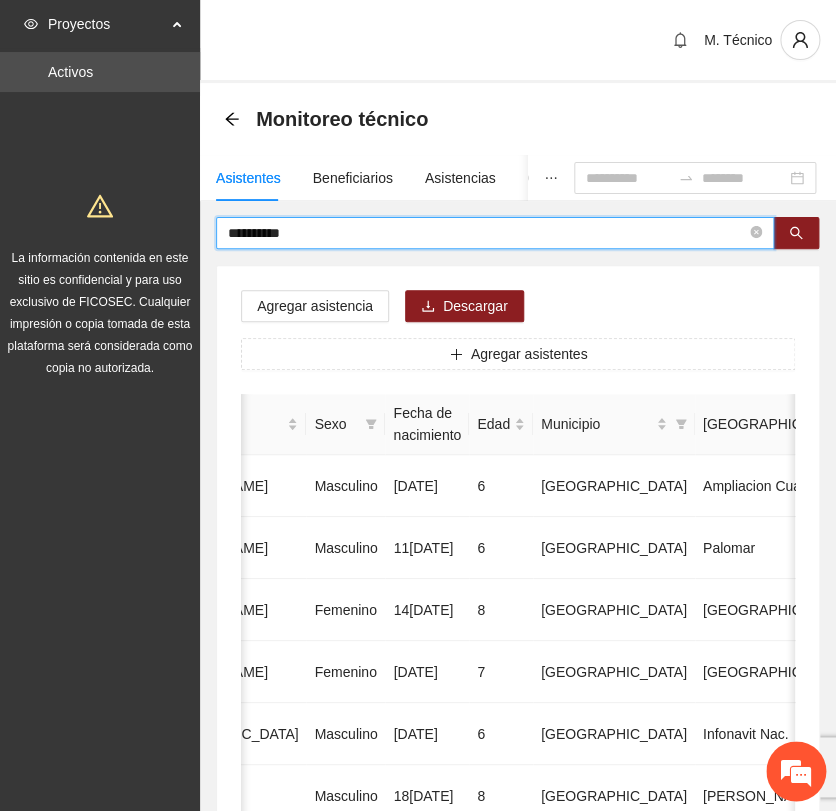 drag, startPoint x: 335, startPoint y: 234, endPoint x: 72, endPoint y: 204, distance: 264.7055 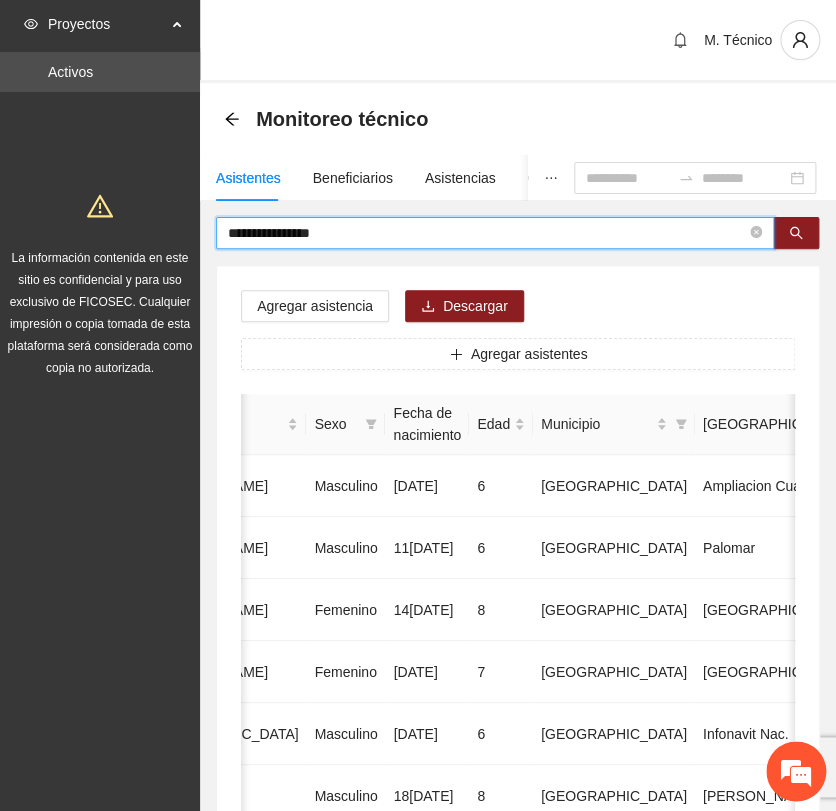 type on "**********" 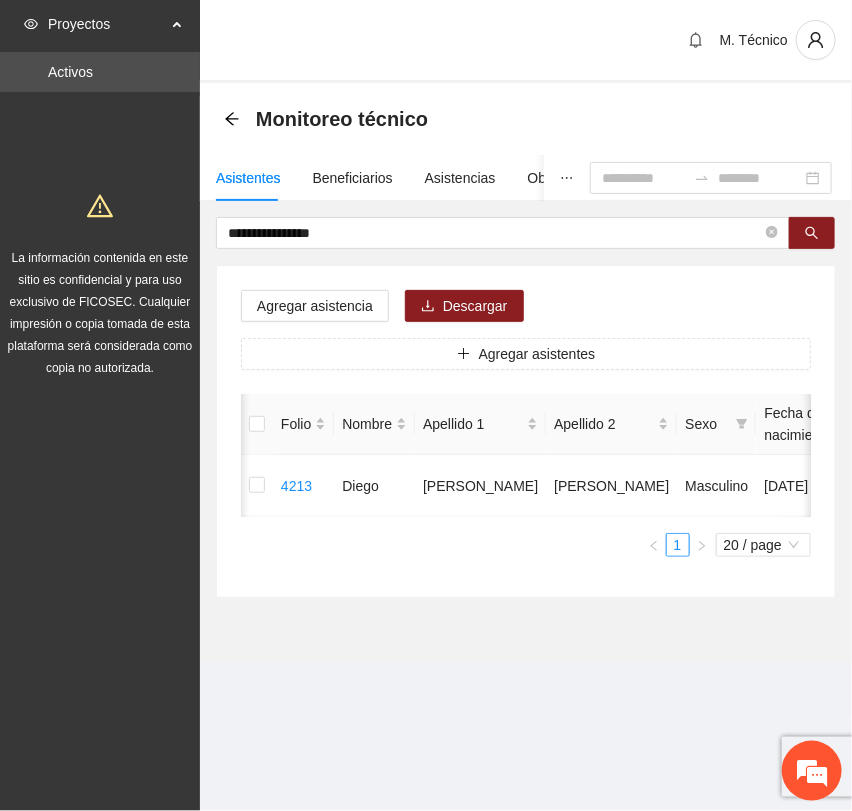 scroll, scrollTop: 0, scrollLeft: 452, axis: horizontal 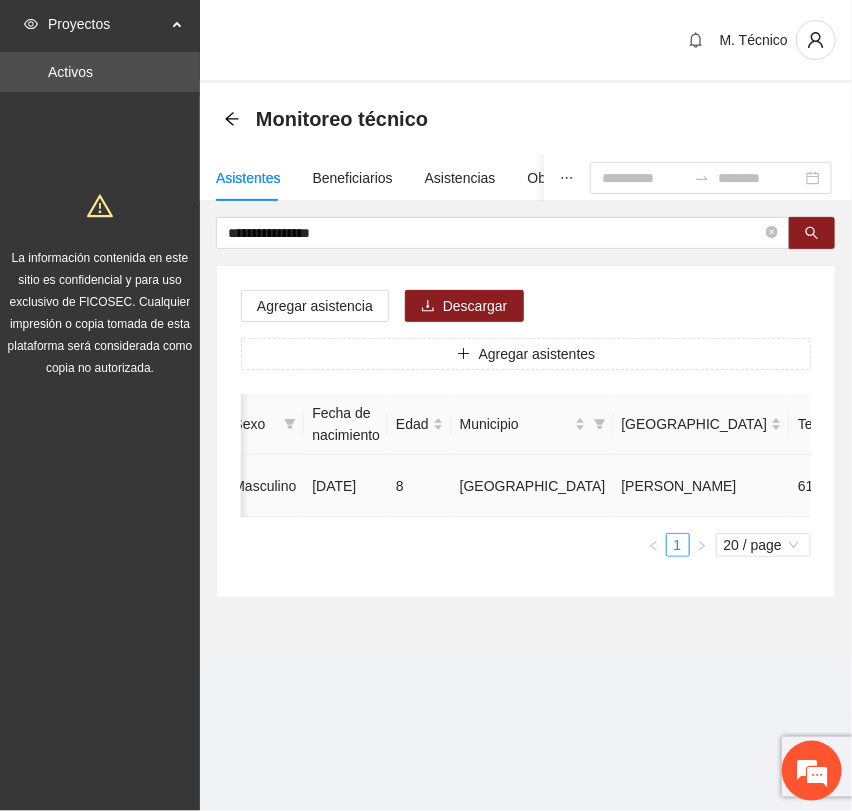 click 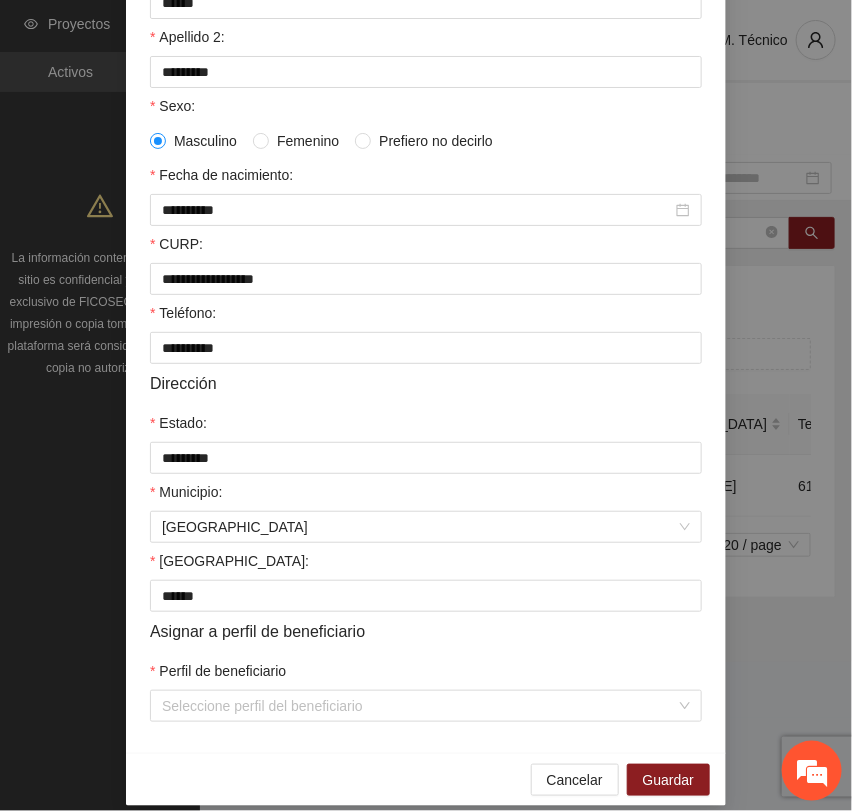 scroll, scrollTop: 356, scrollLeft: 0, axis: vertical 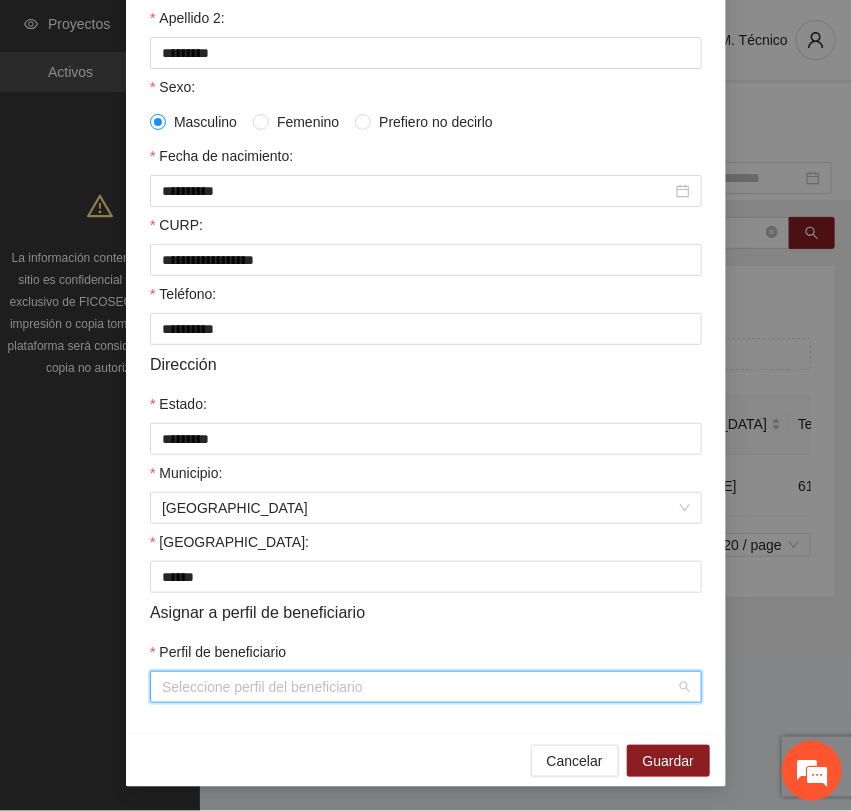 click on "Perfil de beneficiario" at bounding box center [419, 687] 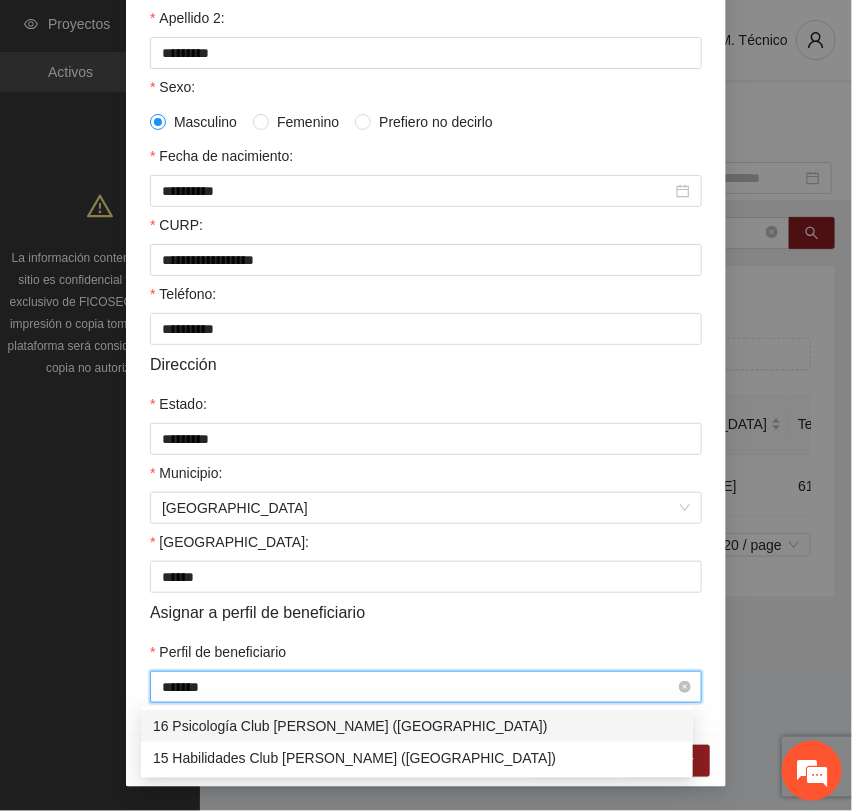 type on "*******" 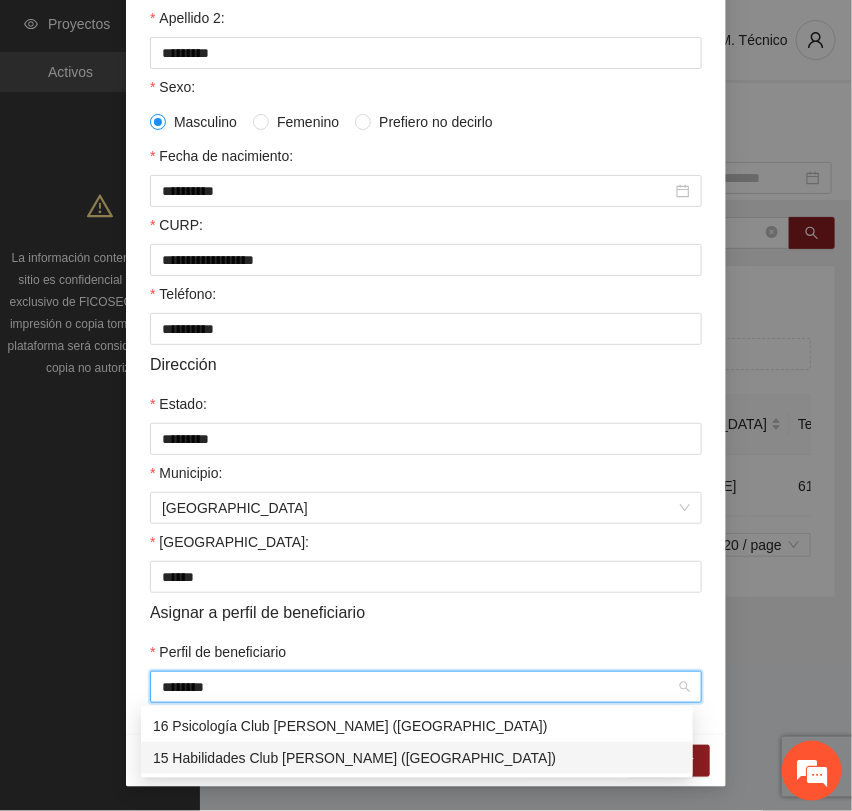click on "15 Habilidades Club [PERSON_NAME] ([GEOGRAPHIC_DATA])" at bounding box center (417, 758) 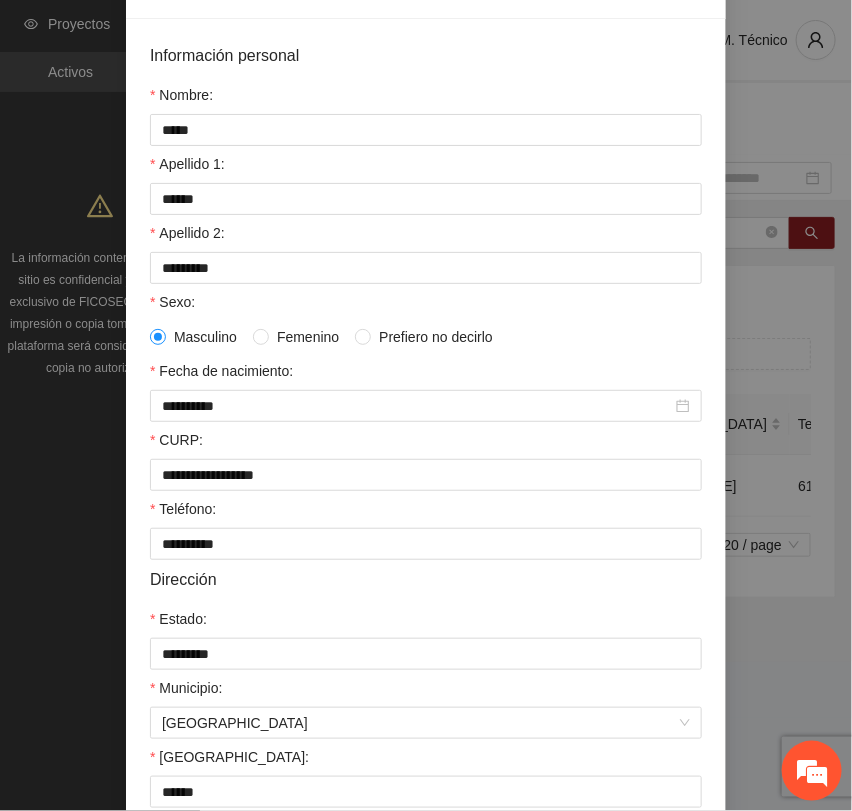 scroll, scrollTop: 356, scrollLeft: 0, axis: vertical 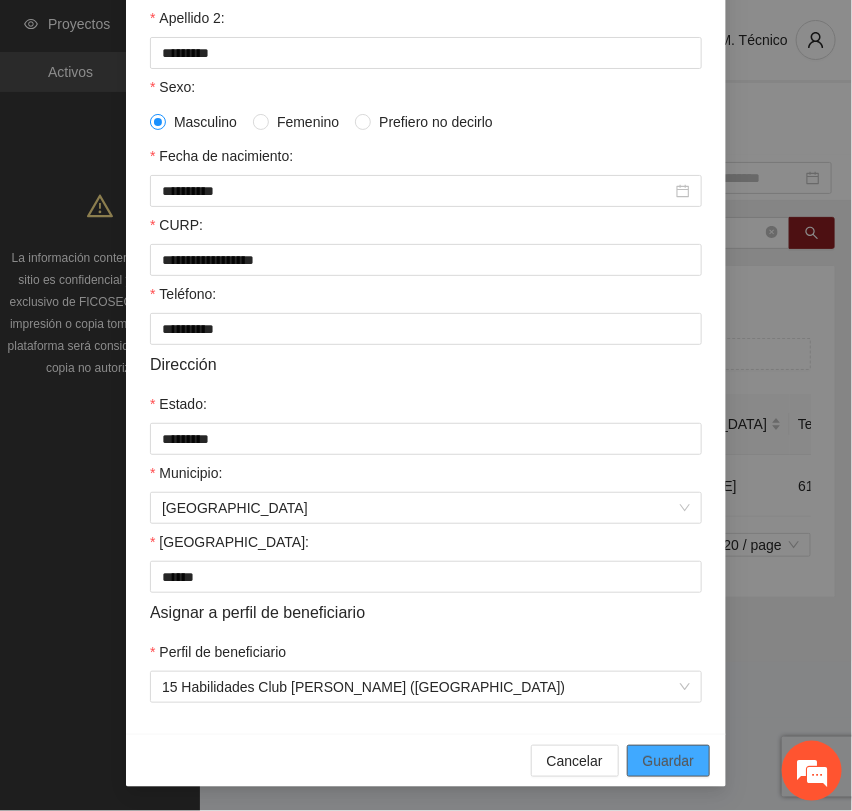 click on "Guardar" at bounding box center (668, 761) 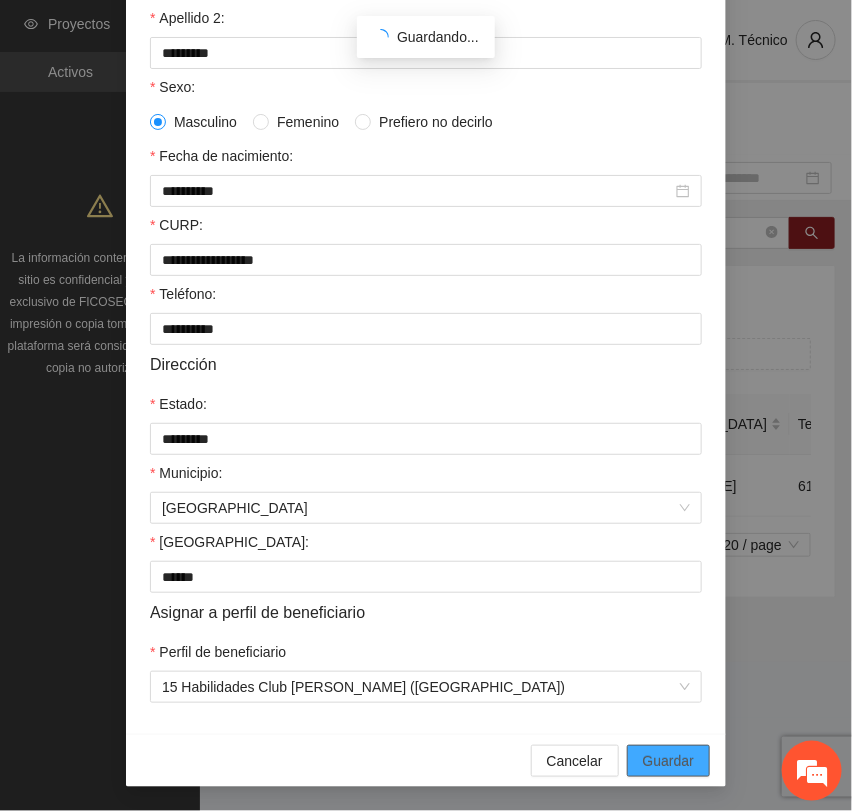 scroll, scrollTop: 256, scrollLeft: 0, axis: vertical 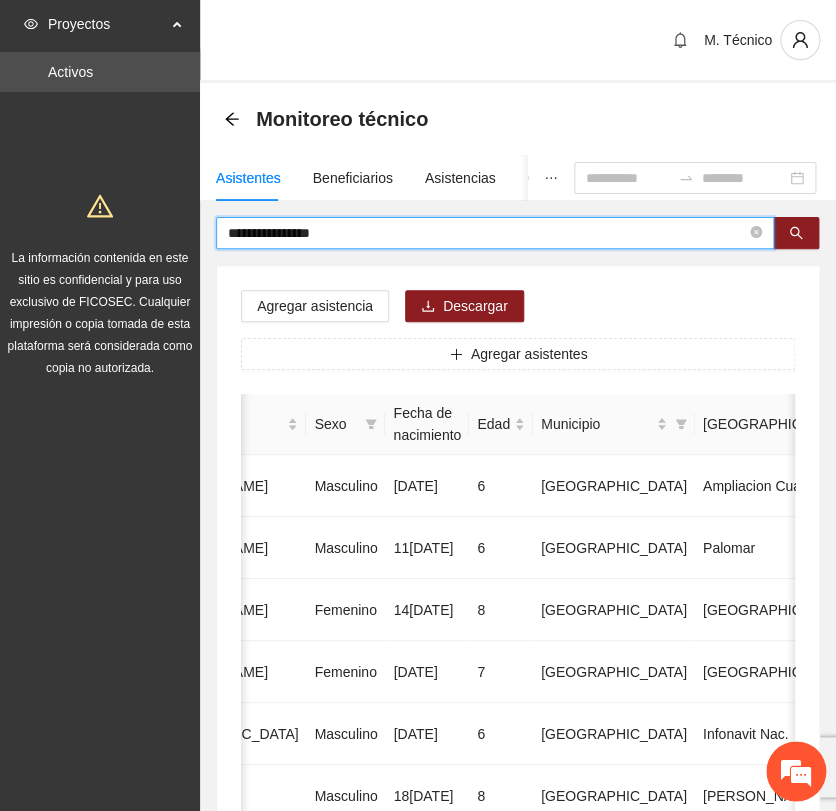 drag, startPoint x: 355, startPoint y: 242, endPoint x: 47, endPoint y: 232, distance: 308.1623 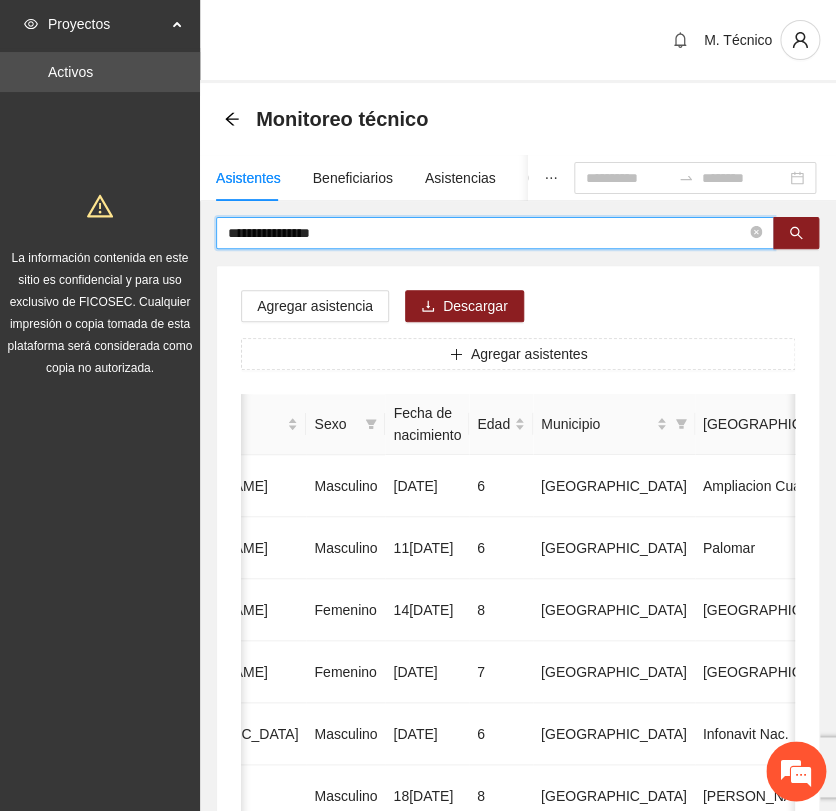 click on "**********" at bounding box center [487, 233] 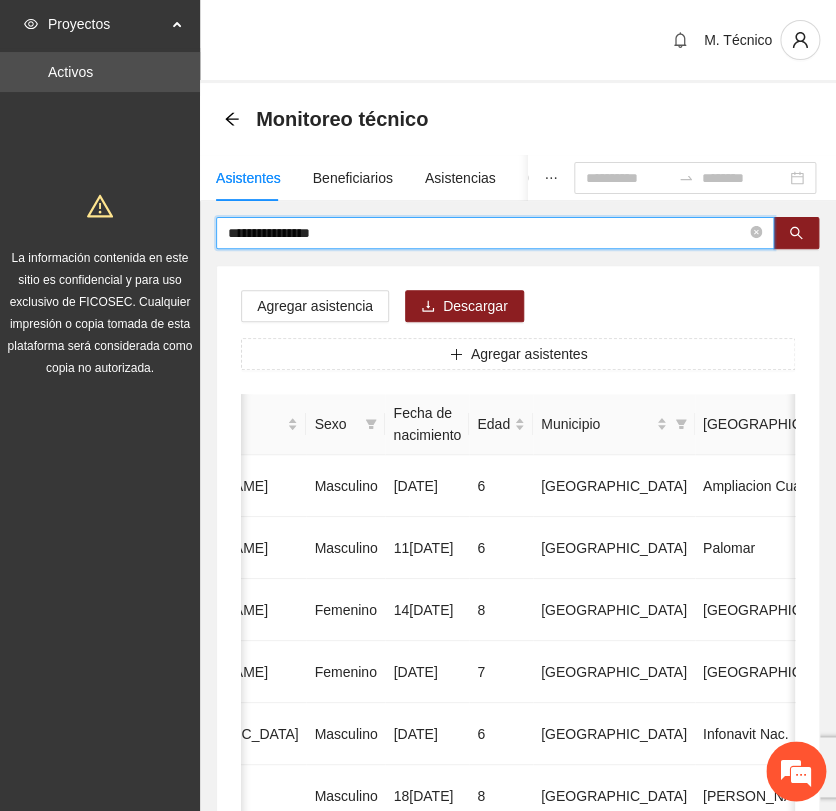 drag, startPoint x: 362, startPoint y: 231, endPoint x: 70, endPoint y: 240, distance: 292.13867 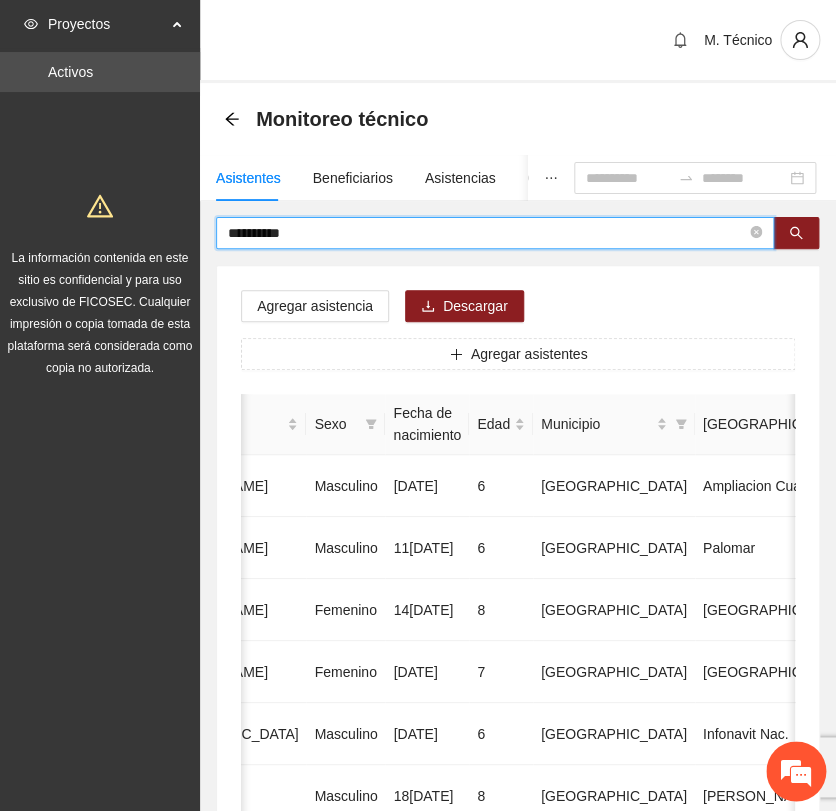 type on "**********" 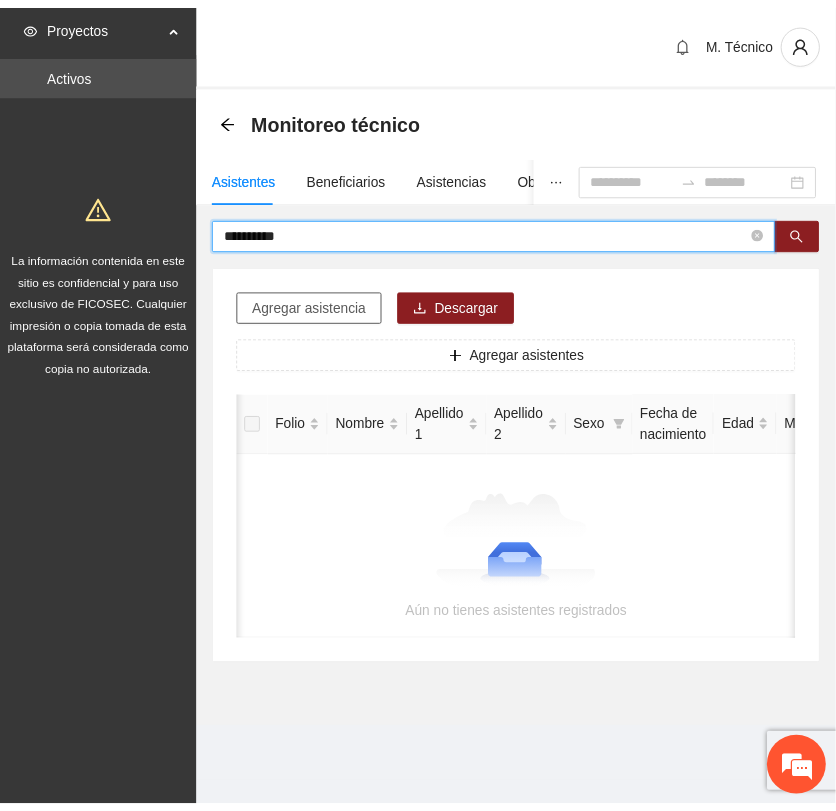 scroll, scrollTop: 0, scrollLeft: 0, axis: both 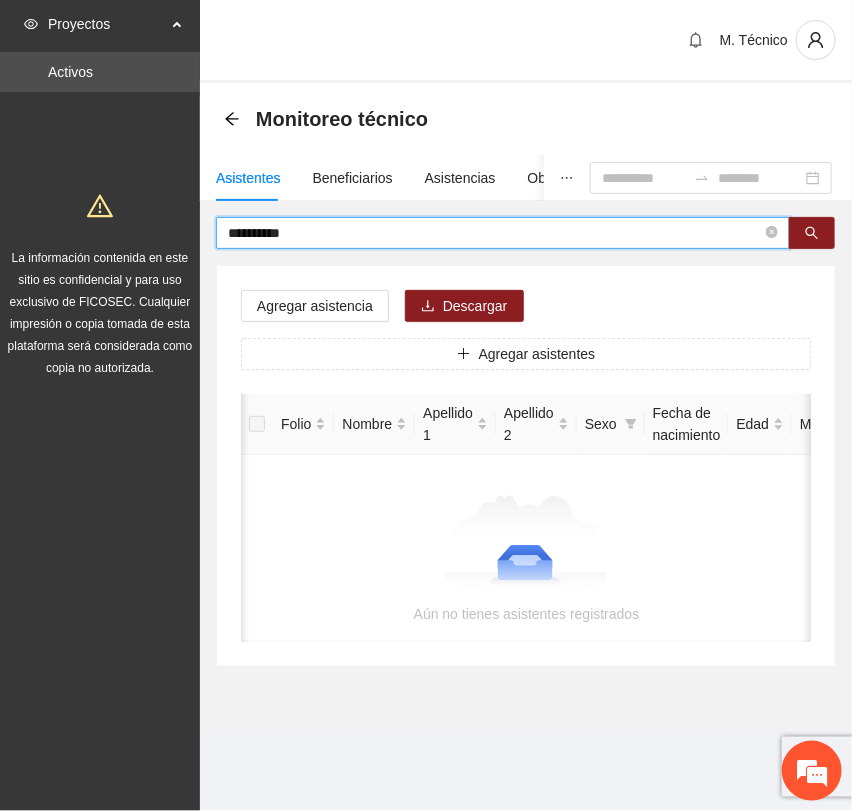 click on "**********" at bounding box center [503, 233] 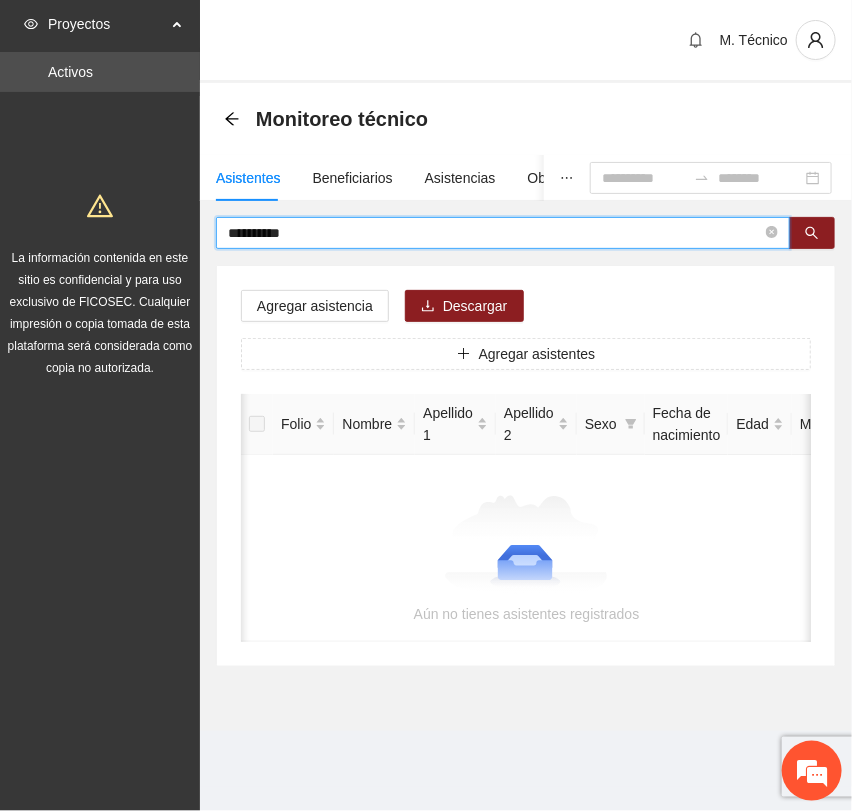 drag, startPoint x: 310, startPoint y: 234, endPoint x: 96, endPoint y: 232, distance: 214.00934 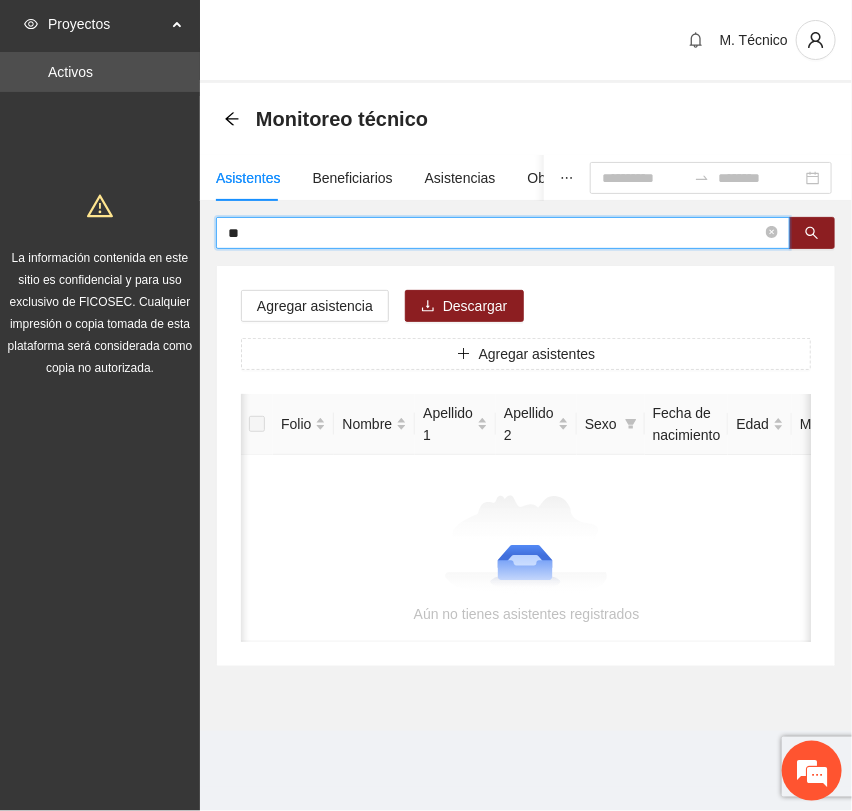 type on "*" 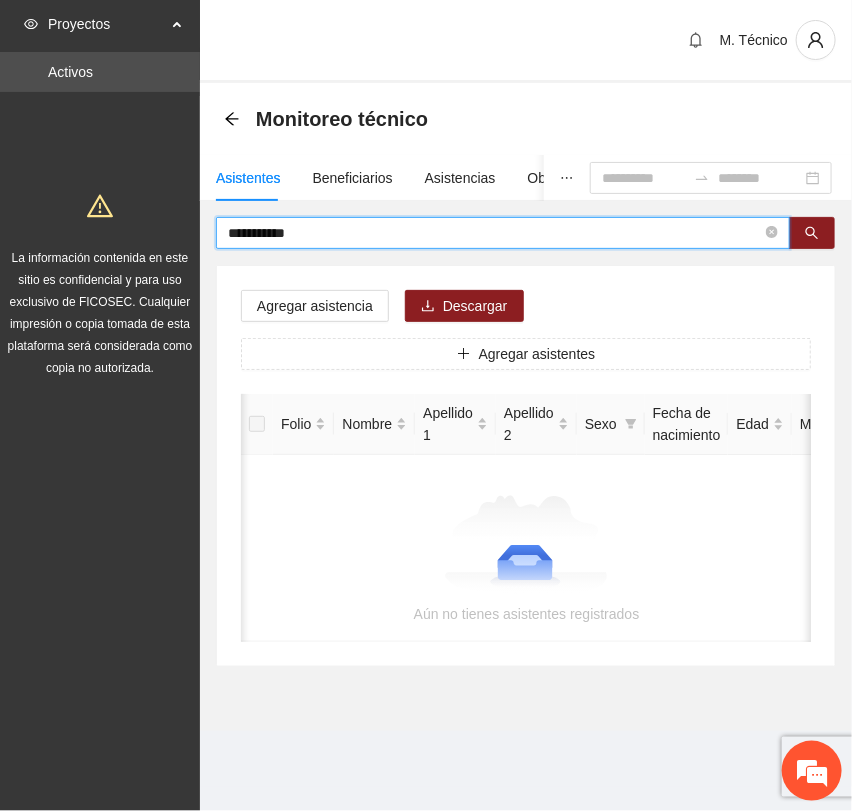 type on "**********" 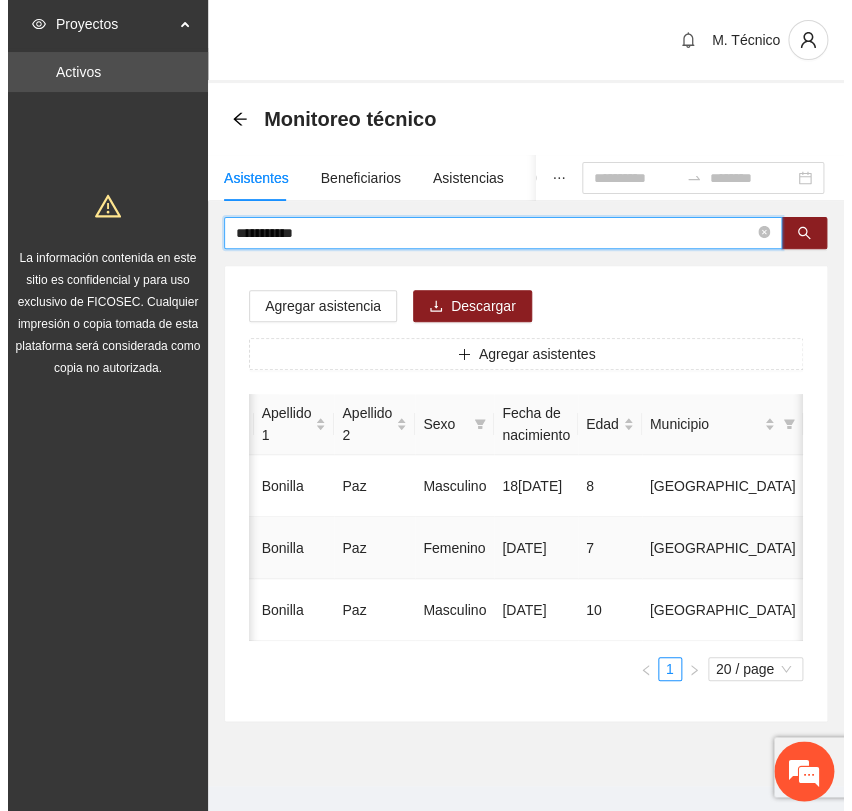 scroll, scrollTop: 0, scrollLeft: 469, axis: horizontal 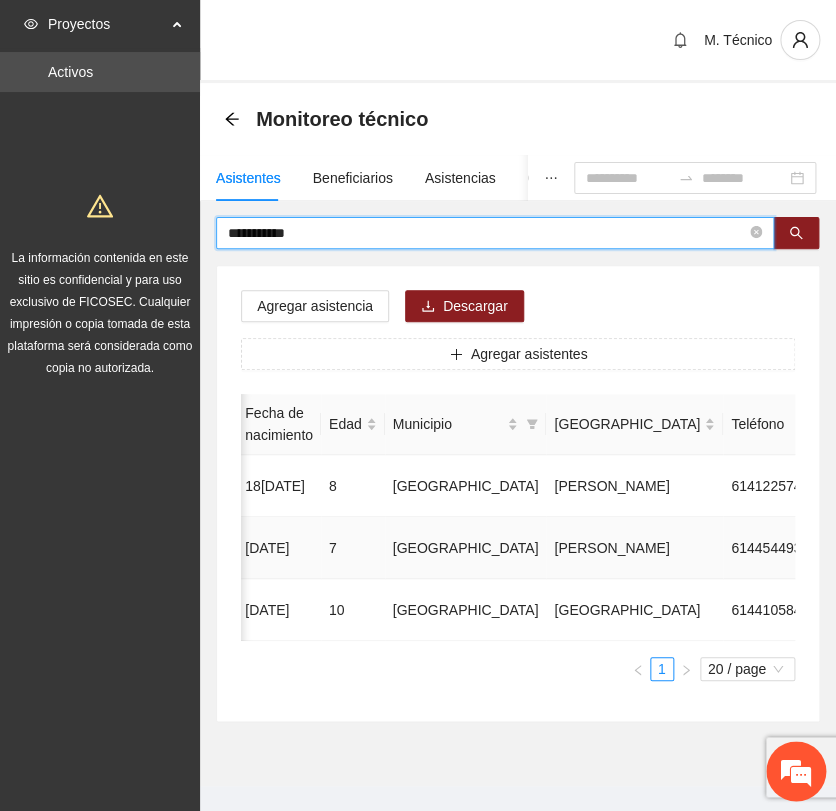 click at bounding box center (914, 548) 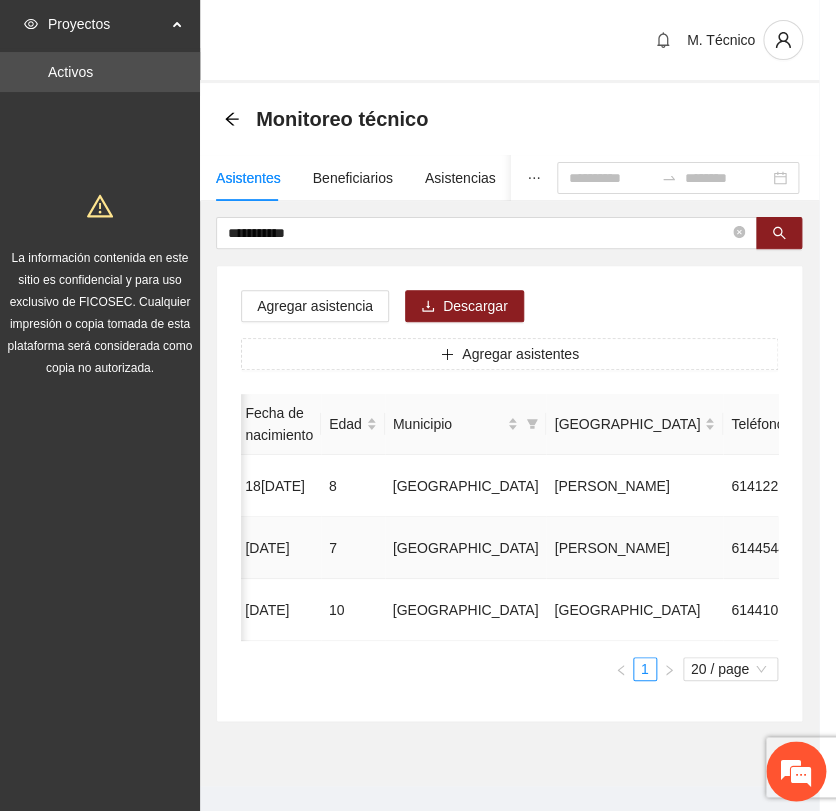 type on "**********" 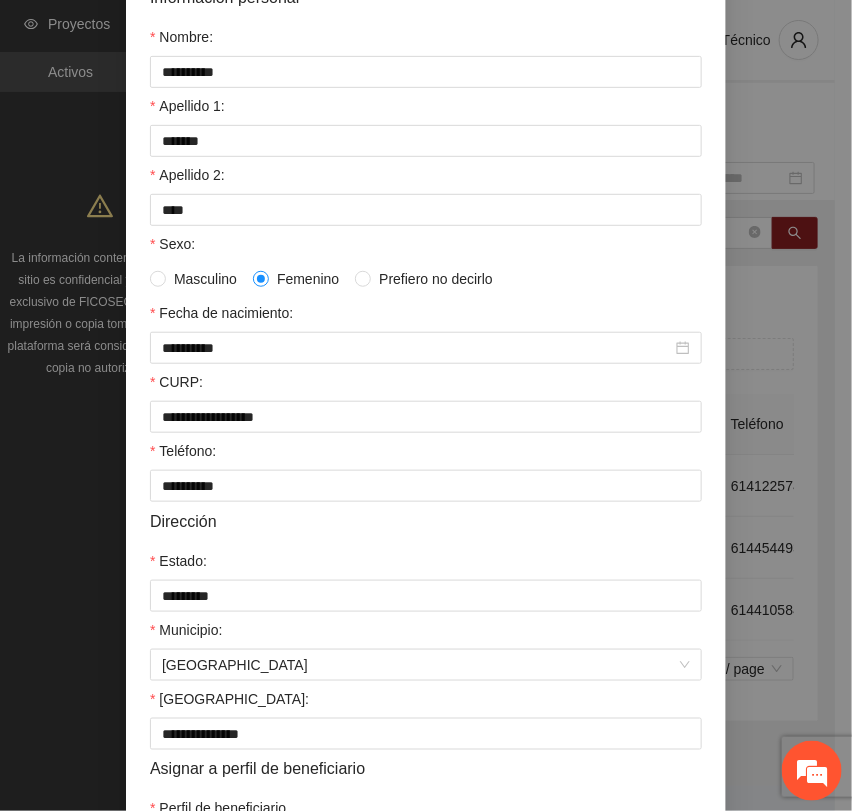 scroll, scrollTop: 356, scrollLeft: 0, axis: vertical 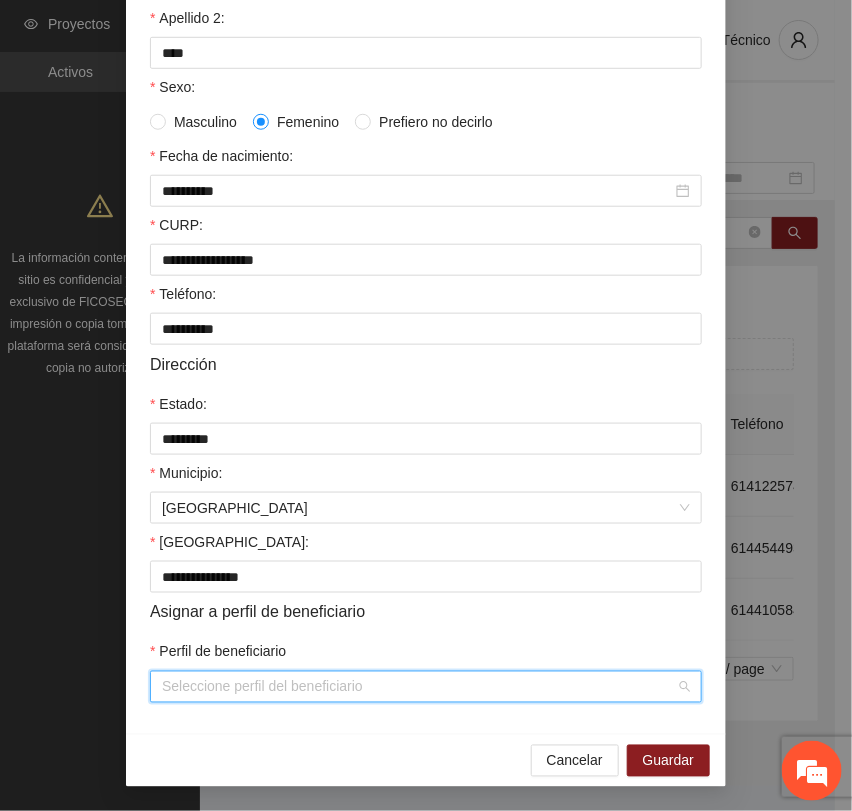 click on "Perfil de beneficiario" at bounding box center [419, 687] 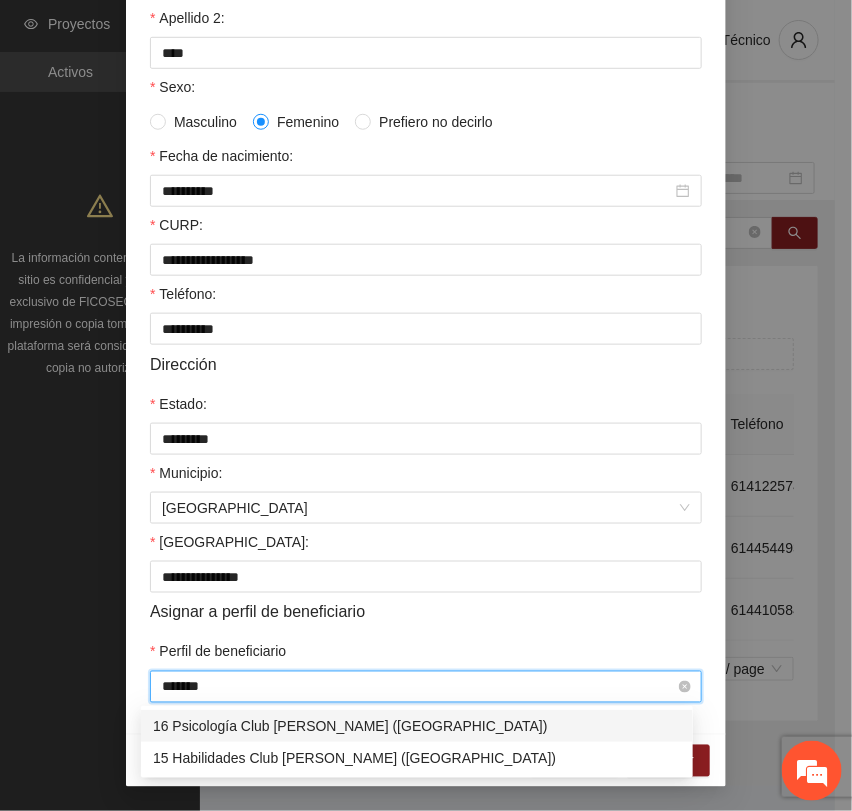 type on "*******" 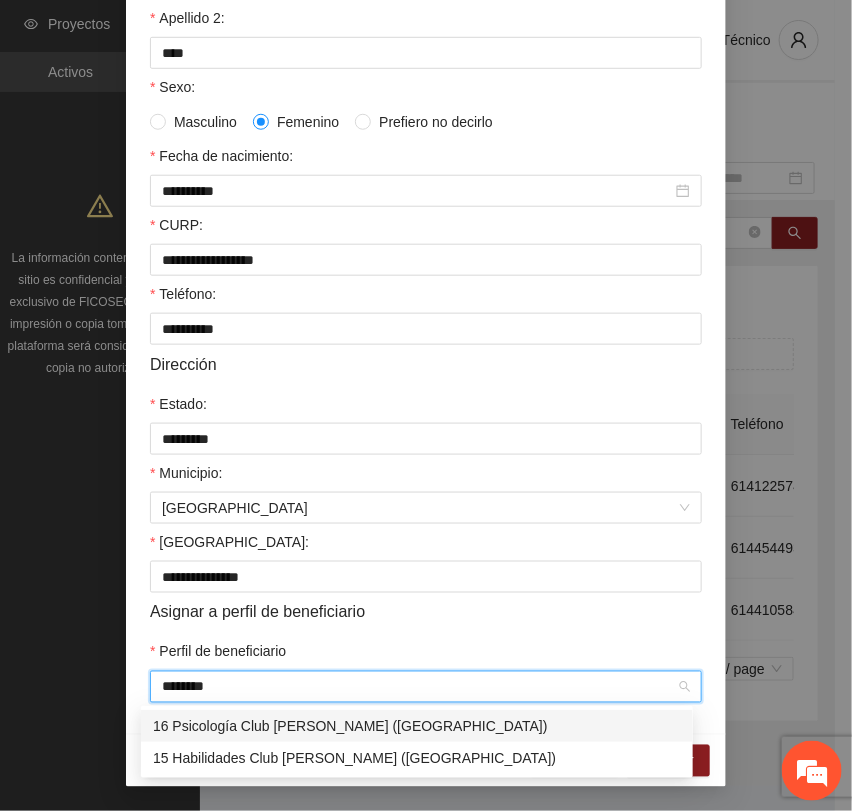 click on "16 Psicología Club [PERSON_NAME] ([GEOGRAPHIC_DATA])" at bounding box center (417, 726) 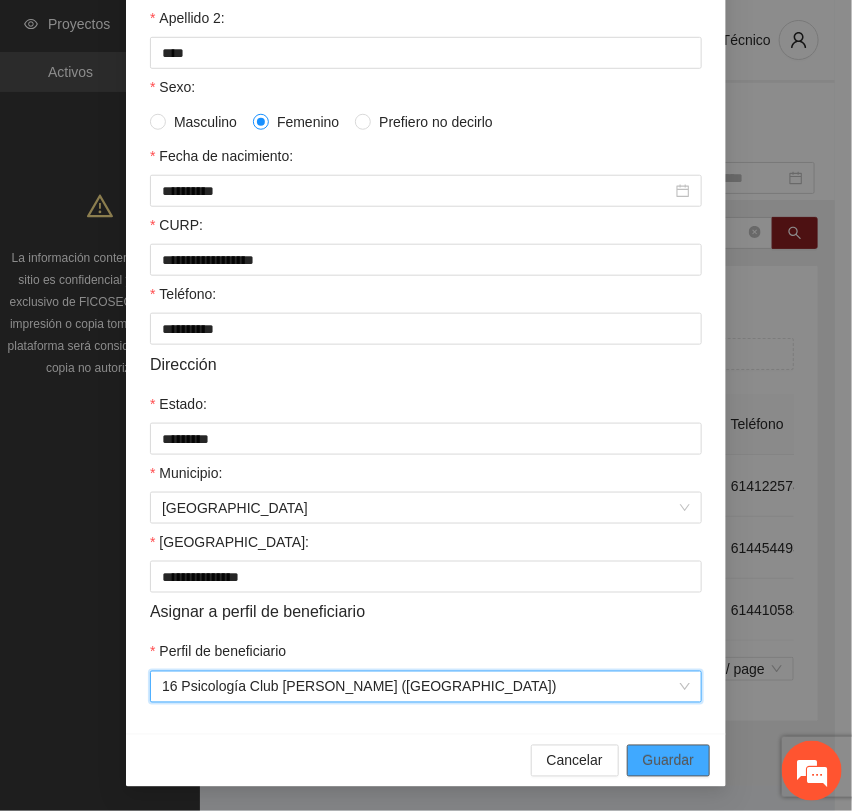 click on "Guardar" at bounding box center [668, 761] 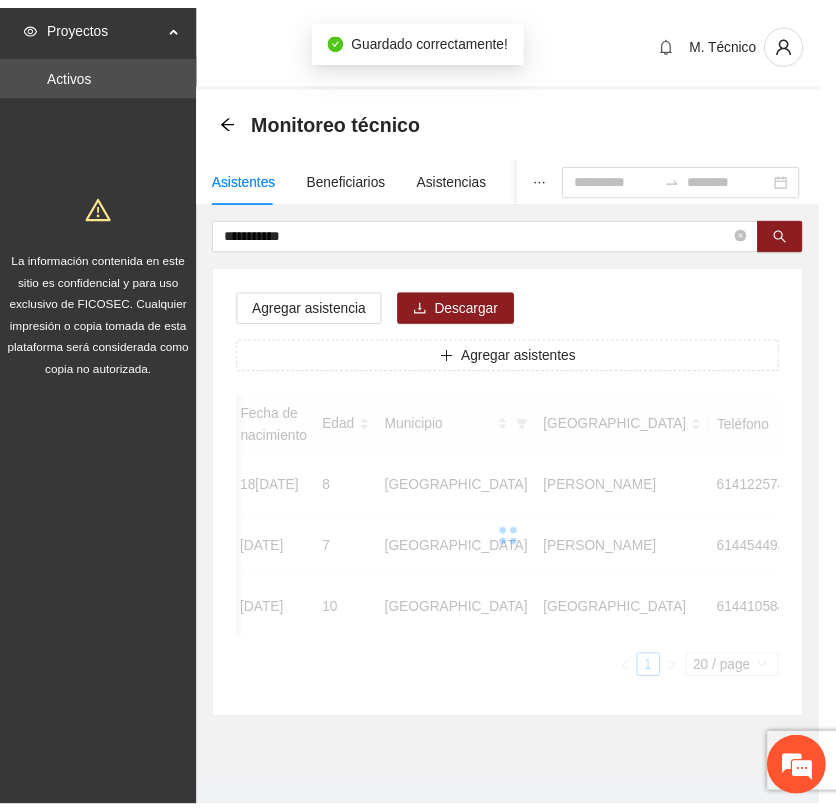 scroll, scrollTop: 256, scrollLeft: 0, axis: vertical 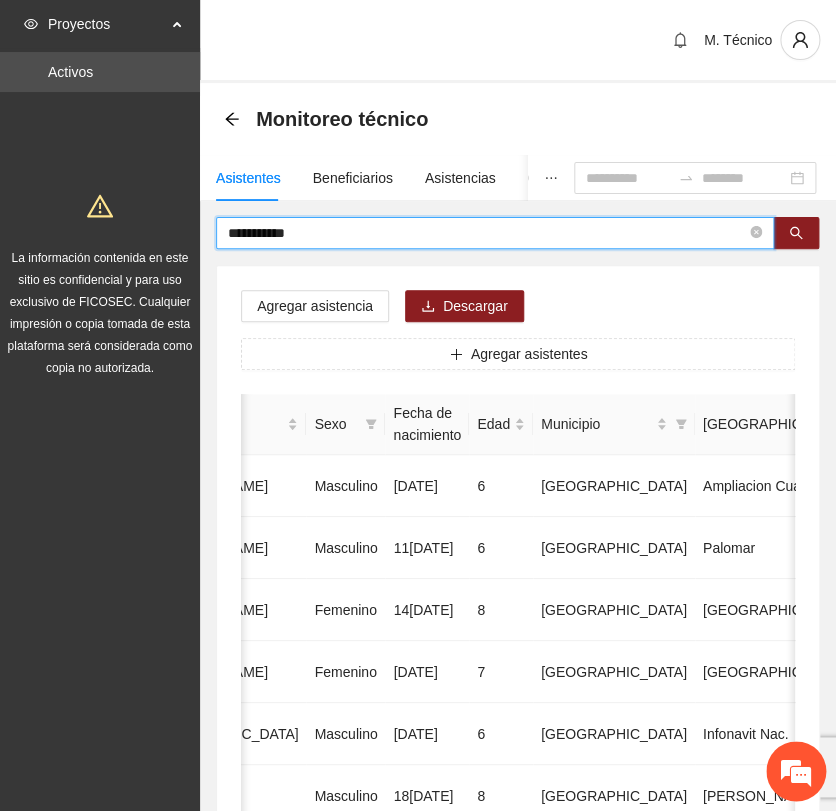 drag, startPoint x: 311, startPoint y: 234, endPoint x: 128, endPoint y: 197, distance: 186.70297 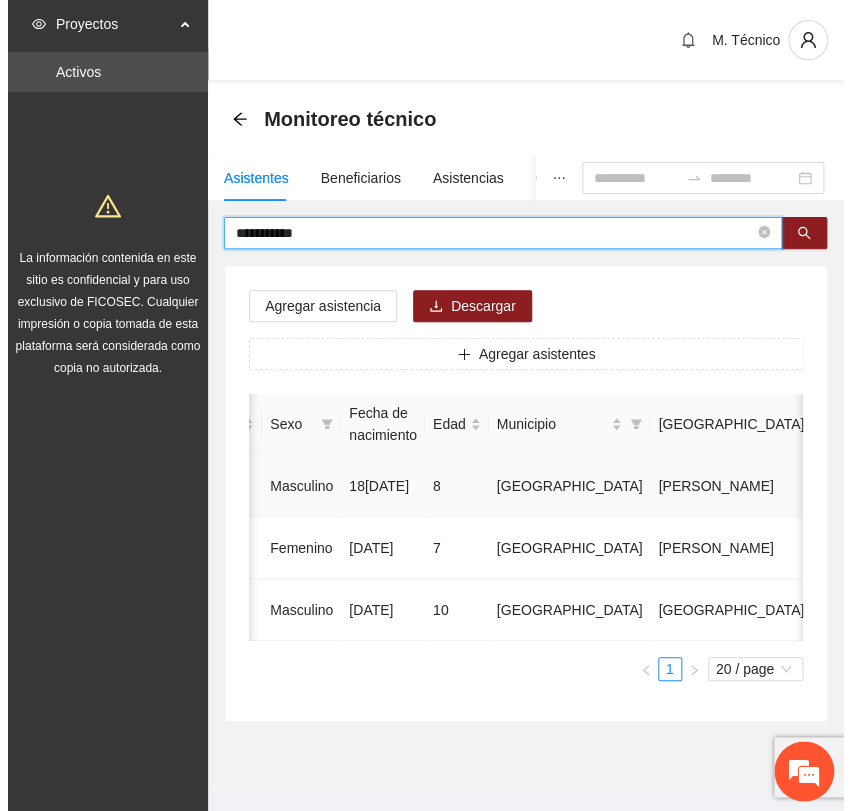 scroll, scrollTop: 0, scrollLeft: 469, axis: horizontal 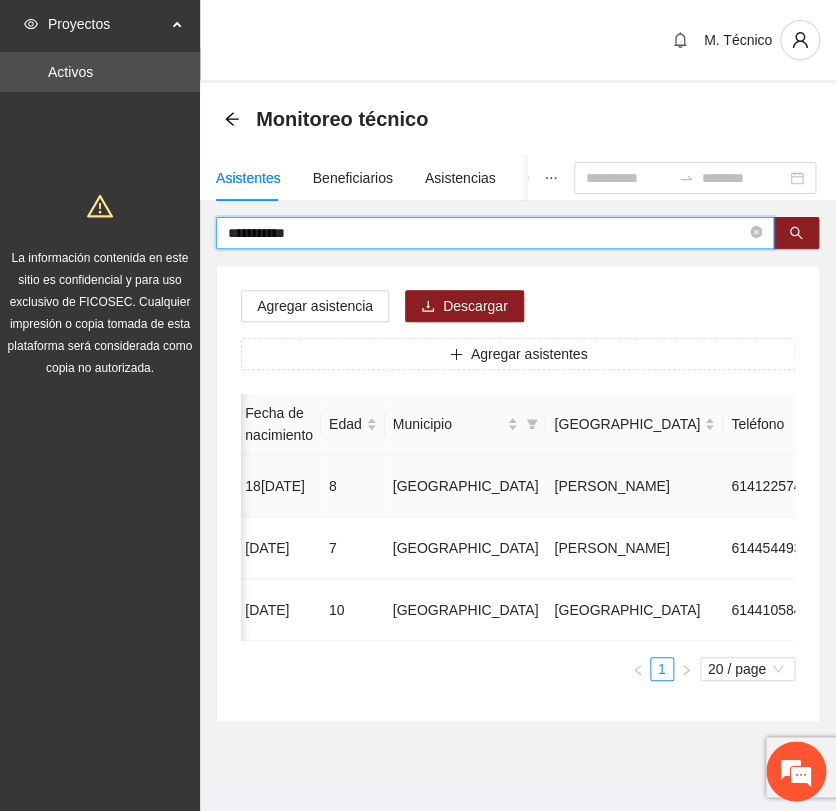 click 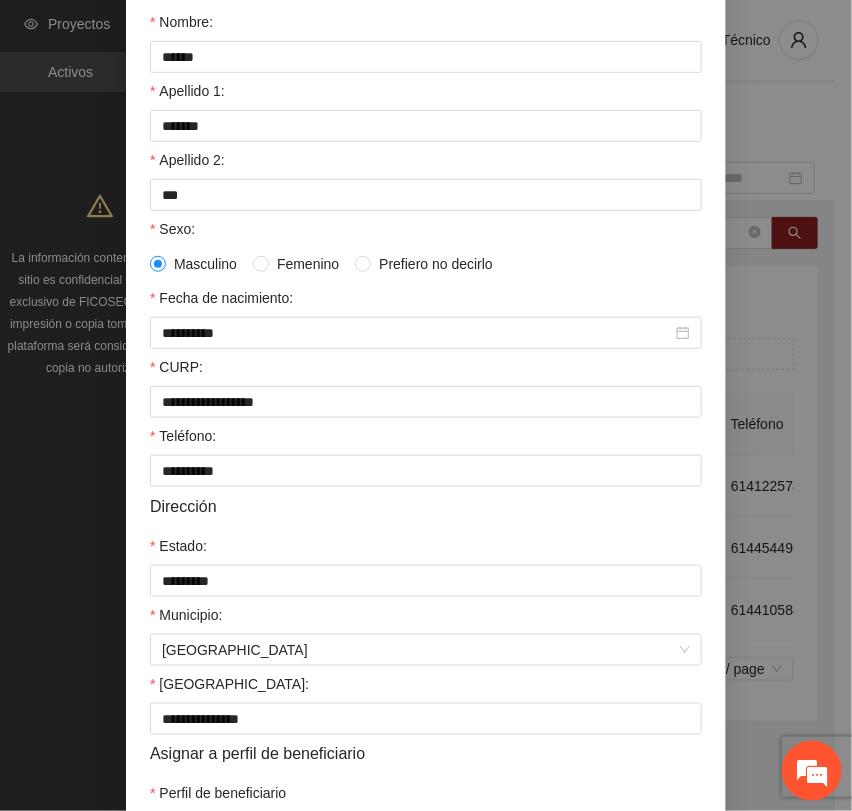 scroll, scrollTop: 356, scrollLeft: 0, axis: vertical 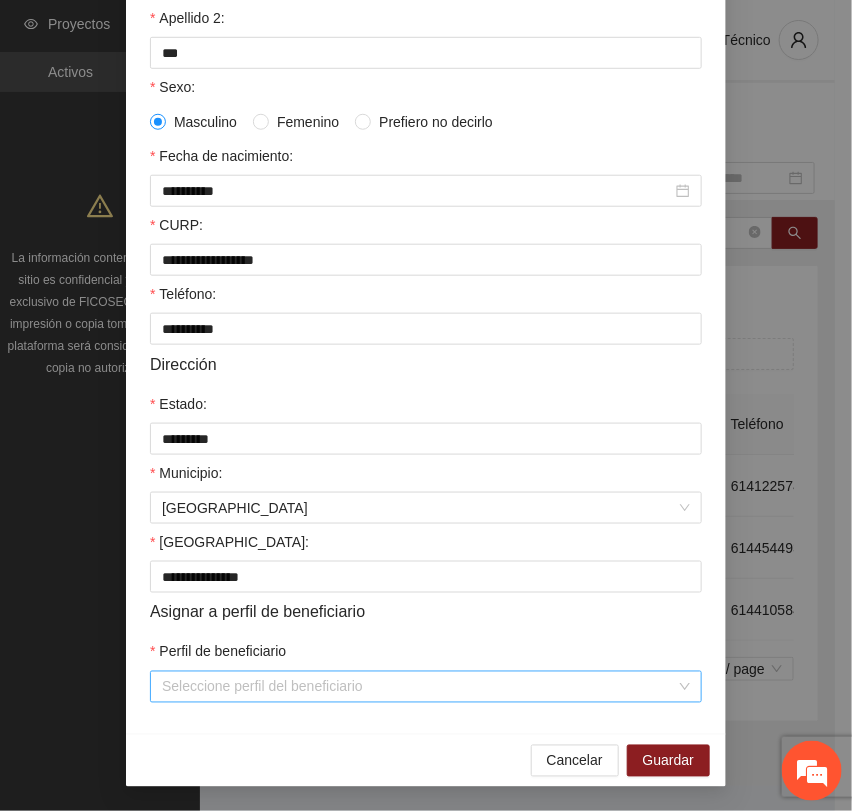 click on "Perfil de beneficiario" at bounding box center [419, 687] 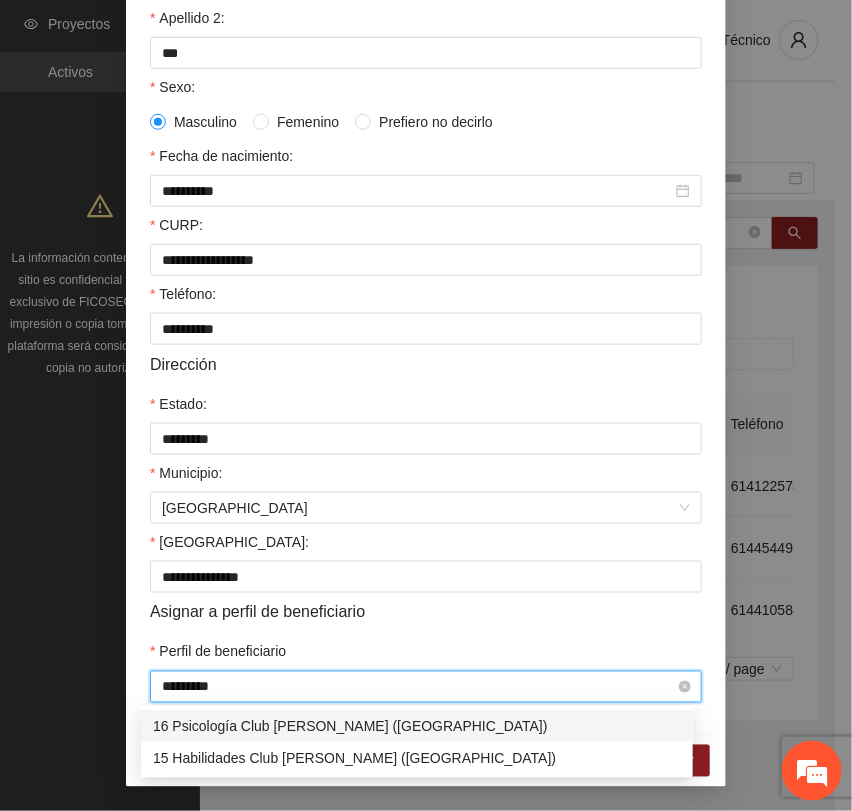 type on "**********" 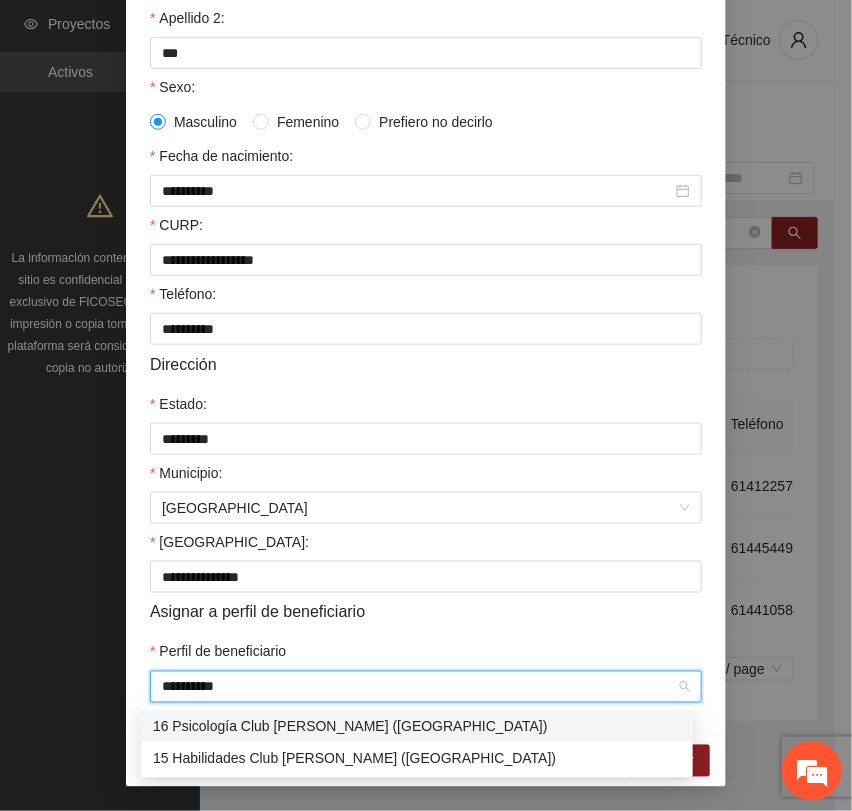 click on "16 Psicología Club [PERSON_NAME] ([GEOGRAPHIC_DATA])" at bounding box center (417, 726) 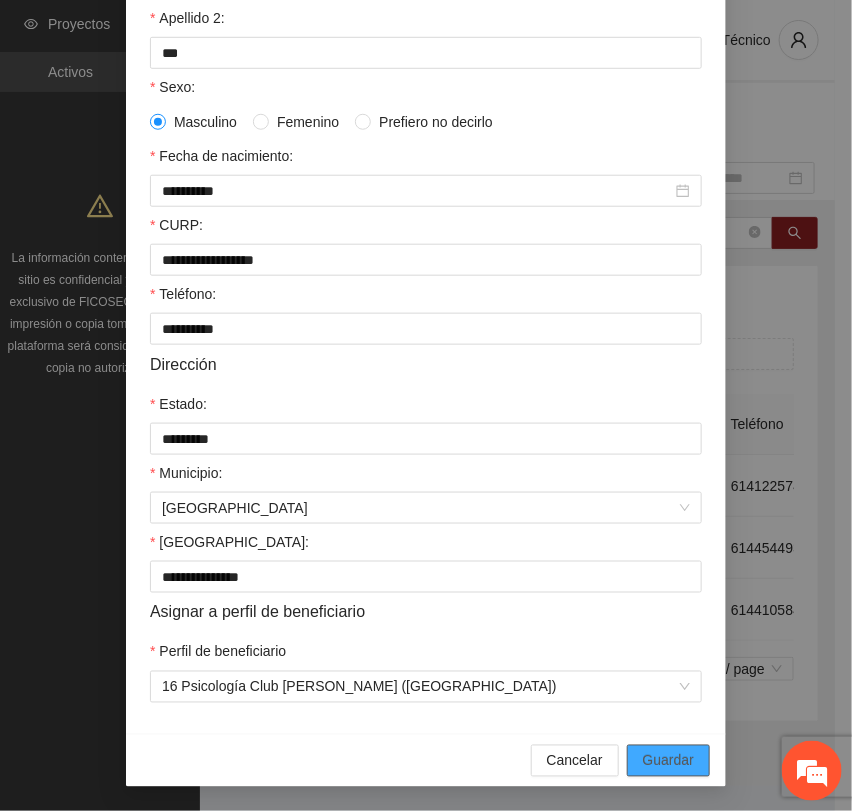 click on "Guardar" at bounding box center [668, 761] 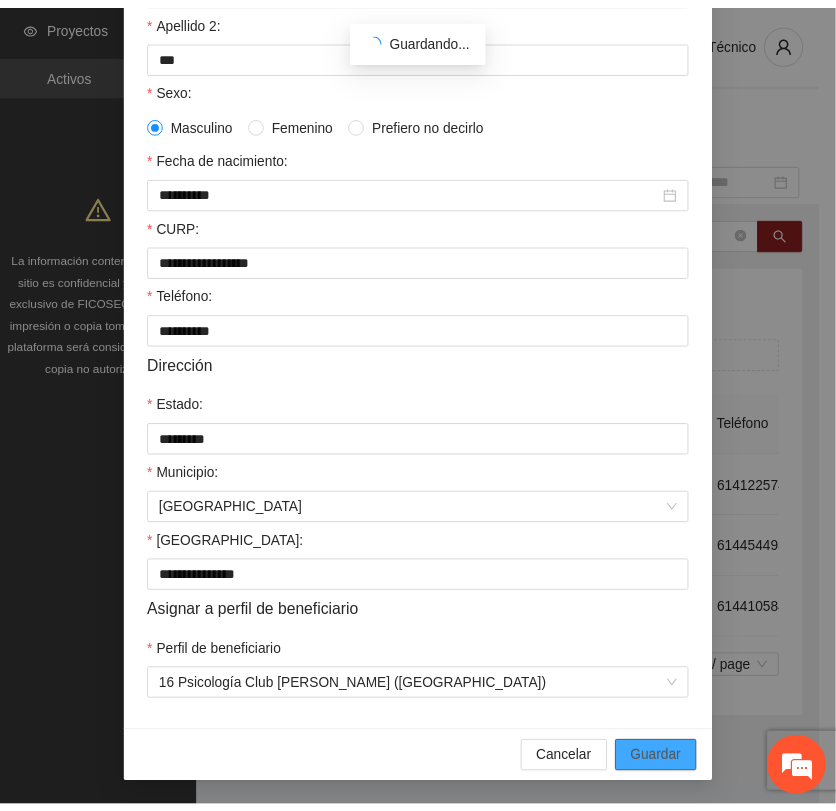 scroll, scrollTop: 256, scrollLeft: 0, axis: vertical 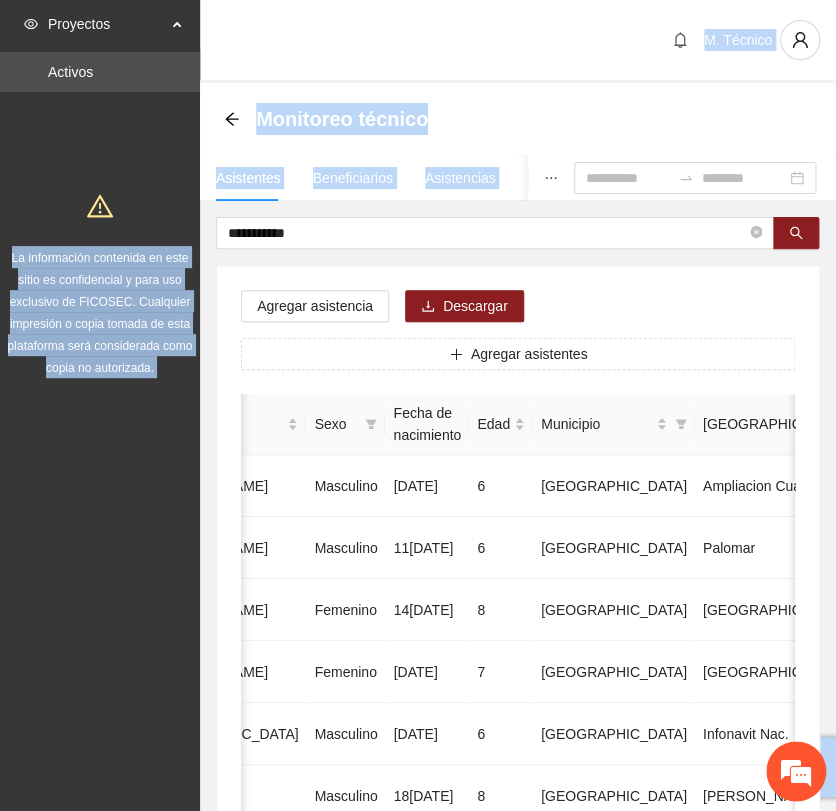 drag, startPoint x: 326, startPoint y: 244, endPoint x: 167, endPoint y: 211, distance: 162.38843 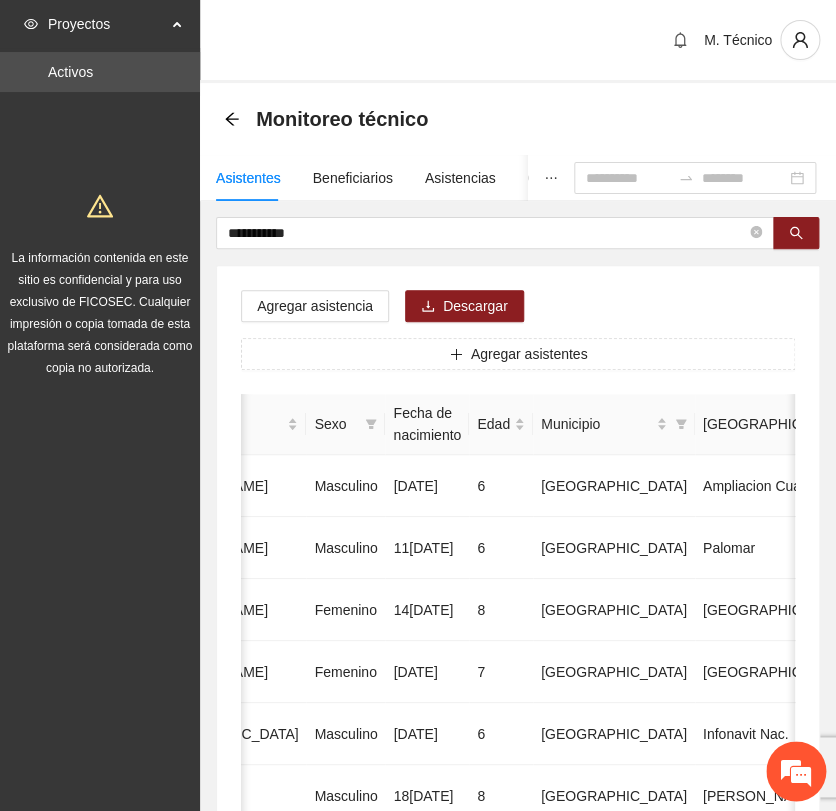 click on "Agregar asistencia Descargar Agregar asistentes Folio Nombre Apellido 1 Apellido 2 Sexo Fecha de nacimiento Edad Municipio Colonia Teléfono Actividad                           1 [PERSON_NAME] [DATE] 6 Chihuahua Ampliacion [PERSON_NAME] 6146098808 U P +11 2 [PERSON_NAME] Masculino [DATE] 6 [GEOGRAPHIC_DATA] [GEOGRAPHIC_DATA] 6142685790 U P +4 3 [PERSON_NAME] [DATE] 8 Chihuahua [GEOGRAPHIC_DATA] U P +6 4 [PERSON_NAME] [DATE] 7 [GEOGRAPHIC_DATA] U P +4 5 [PERSON_NAME]  Madrid Masculino [DATE] 6 Chihuahua Infonavit Nac.  6141246855 U P +4 6 [PERSON_NAME] Masculino [DATE] 8 Chihuahua [PERSON_NAME] 6141225744 U P +6 7 [PERSON_NAME][DATE] Femenino [DATE] 8 Chihuahua Paseos [PERSON_NAME] 6142154187 U P +7 8 [PERSON_NAME] [DATE] 9 Chihuahua Popular 6142434364 U P +3 9 [PERSON_NAME]  Madrid Femenino [DATE] 7 U P +8" at bounding box center (518, 1020) 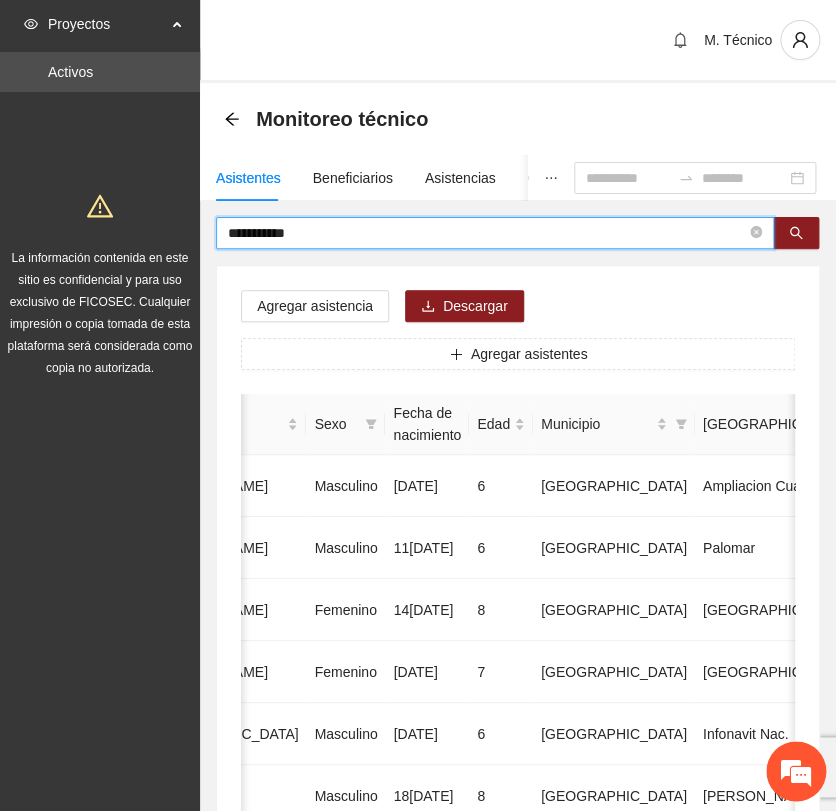 drag, startPoint x: 290, startPoint y: 228, endPoint x: 63, endPoint y: 195, distance: 229.38614 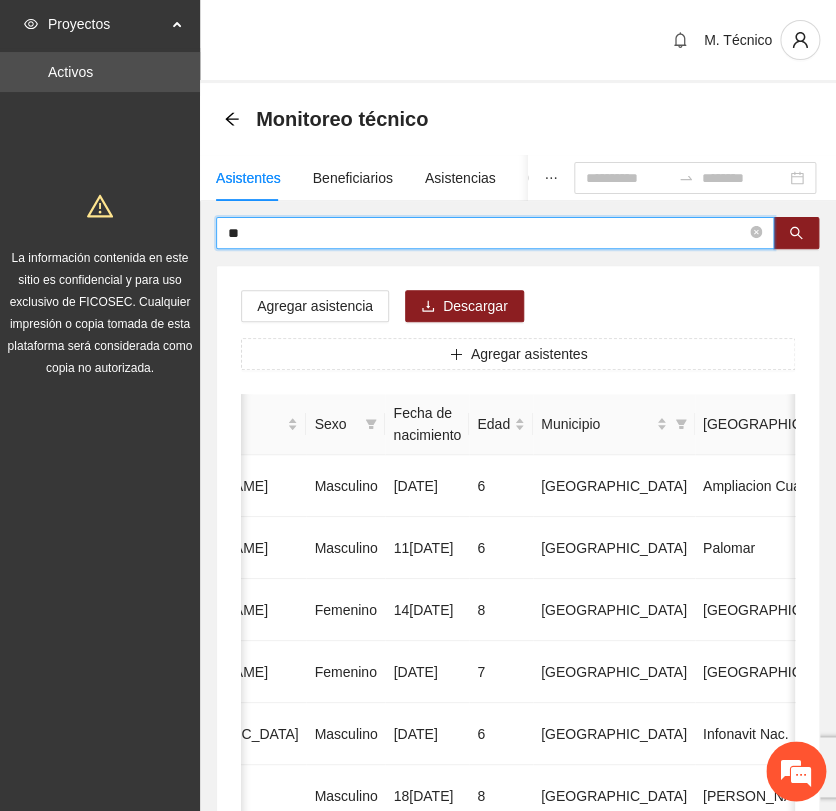 type on "*" 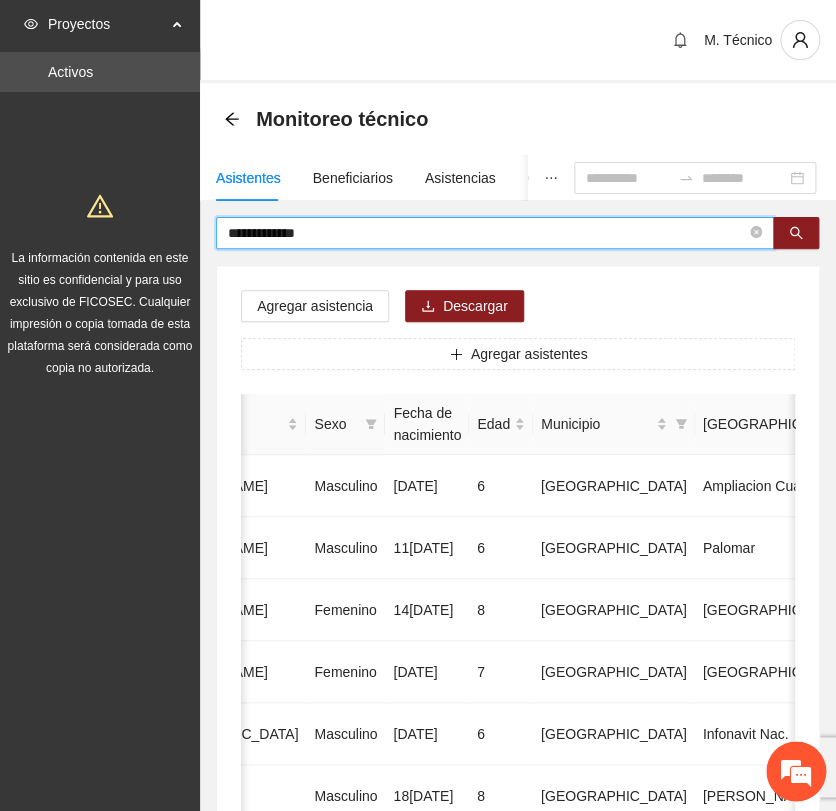 click on "**********" at bounding box center [487, 233] 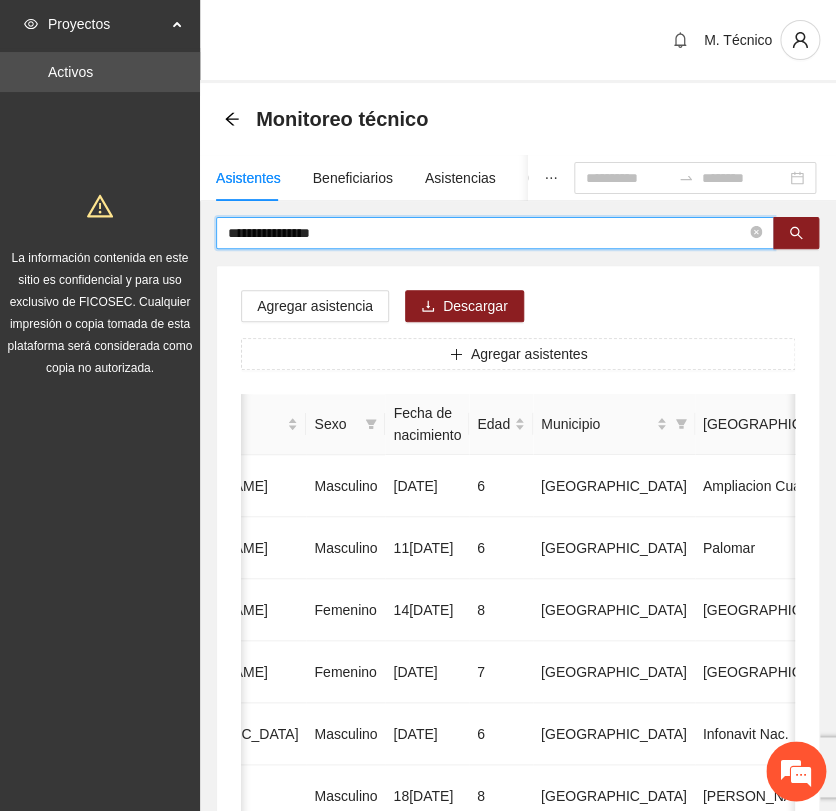type on "**********" 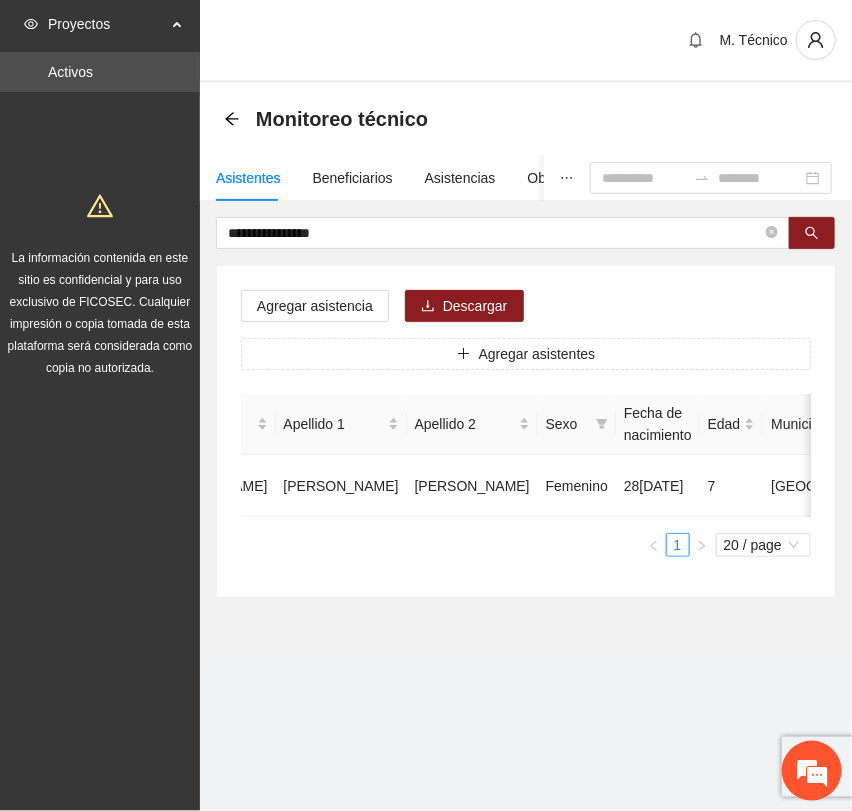 scroll, scrollTop: 0, scrollLeft: 0, axis: both 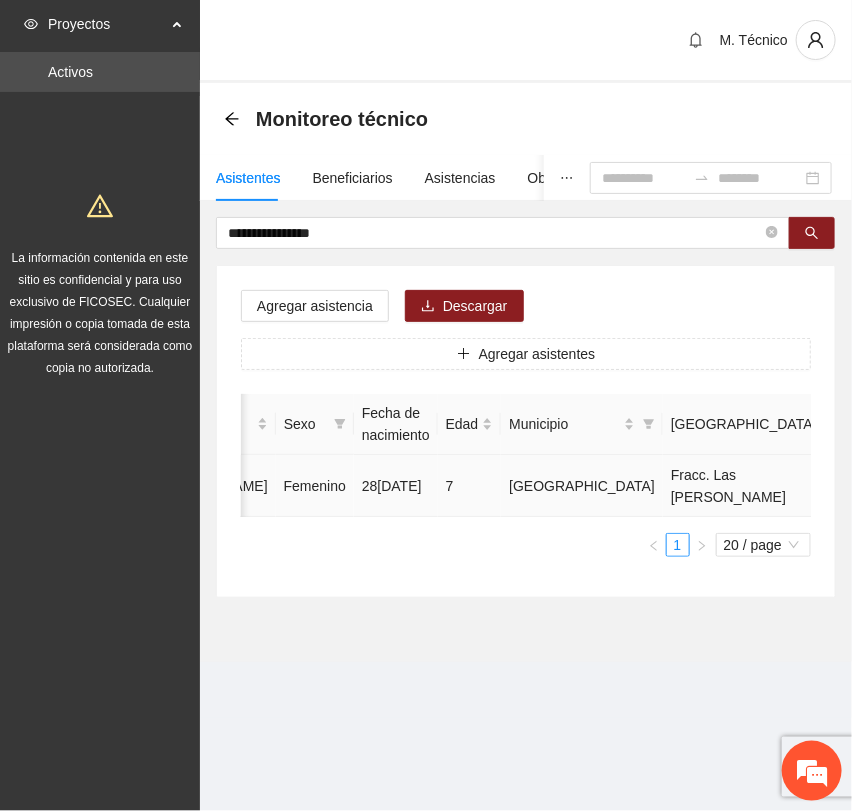 click 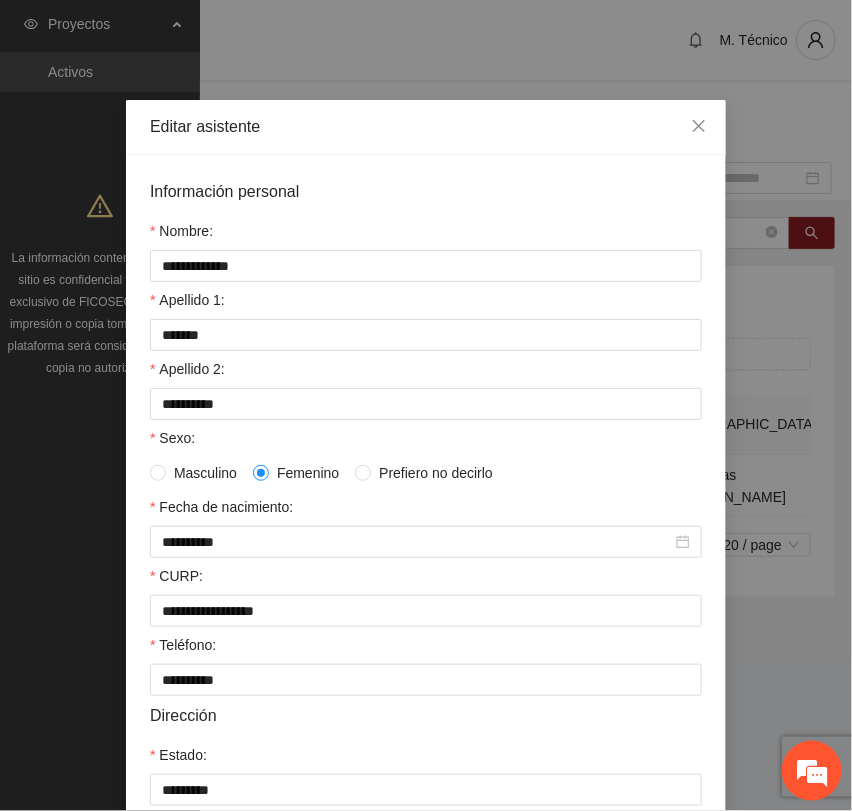 scroll, scrollTop: 356, scrollLeft: 0, axis: vertical 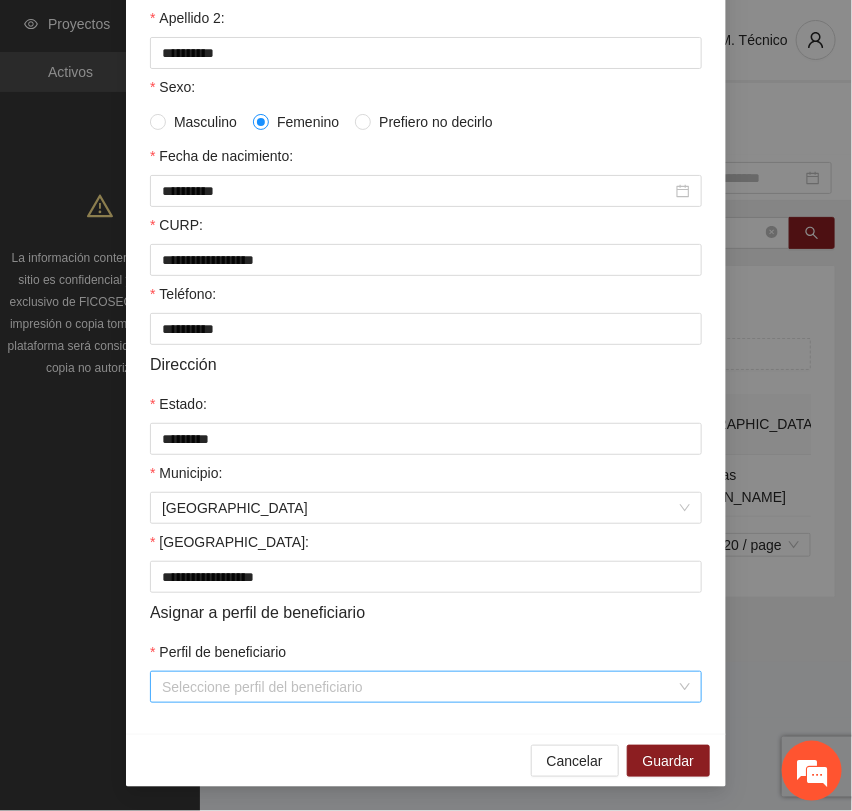 click on "Perfil de beneficiario" at bounding box center (419, 687) 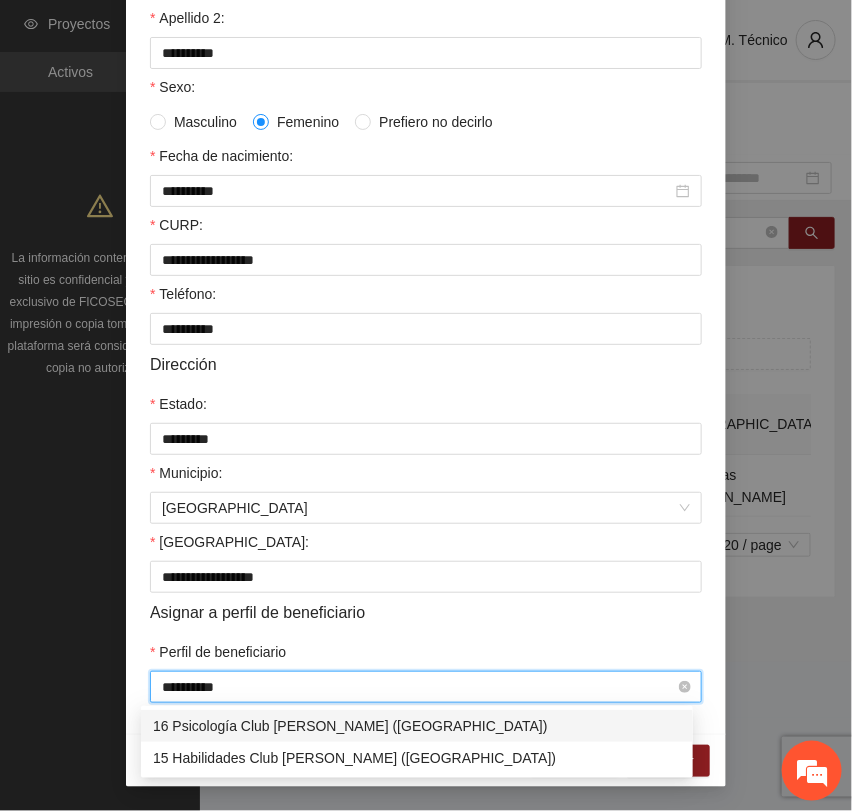 type on "**********" 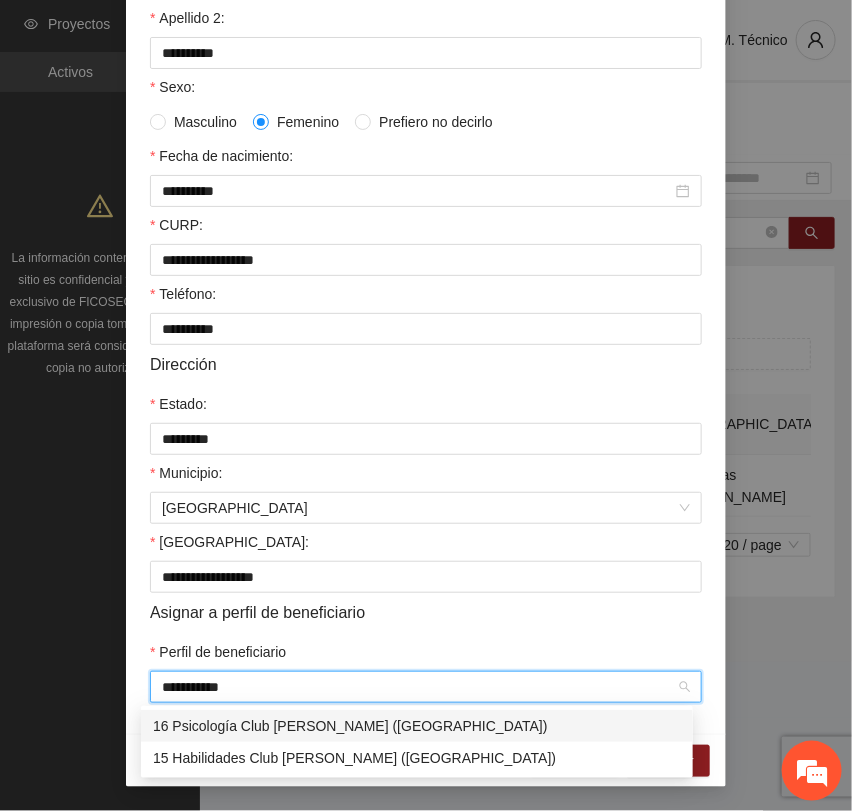 click on "16 Psicología Club [PERSON_NAME] ([GEOGRAPHIC_DATA])" at bounding box center [417, 726] 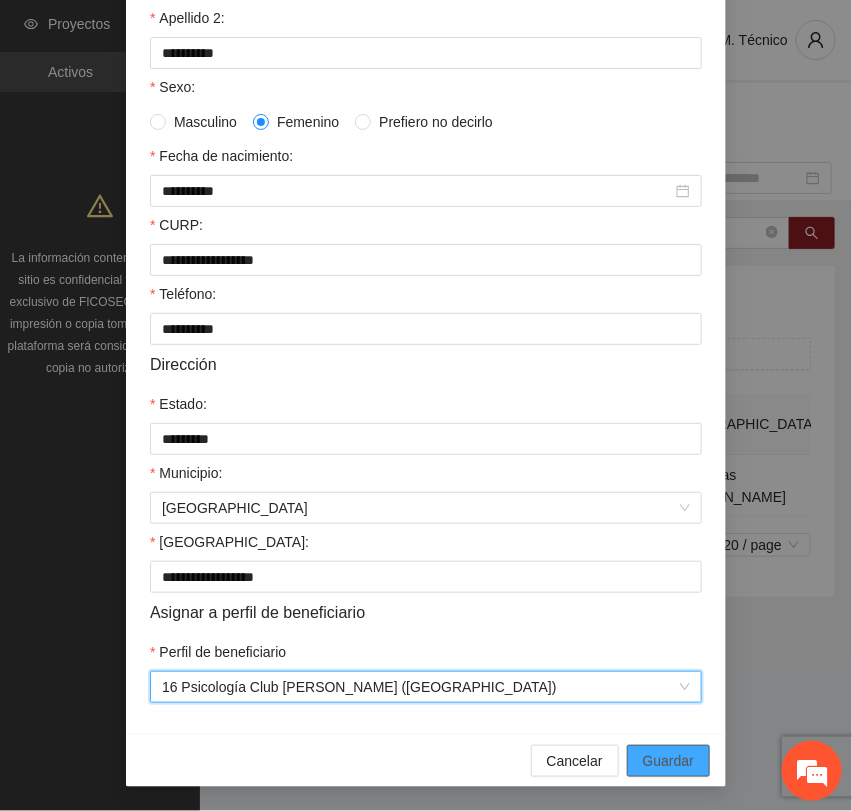 click on "Guardar" at bounding box center (668, 761) 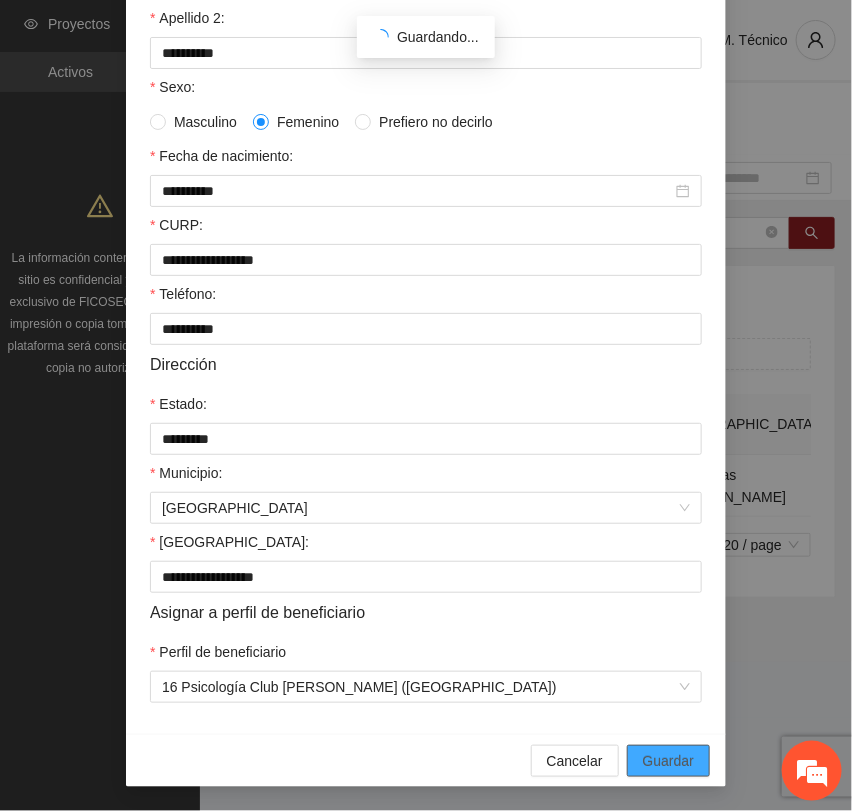 scroll, scrollTop: 256, scrollLeft: 0, axis: vertical 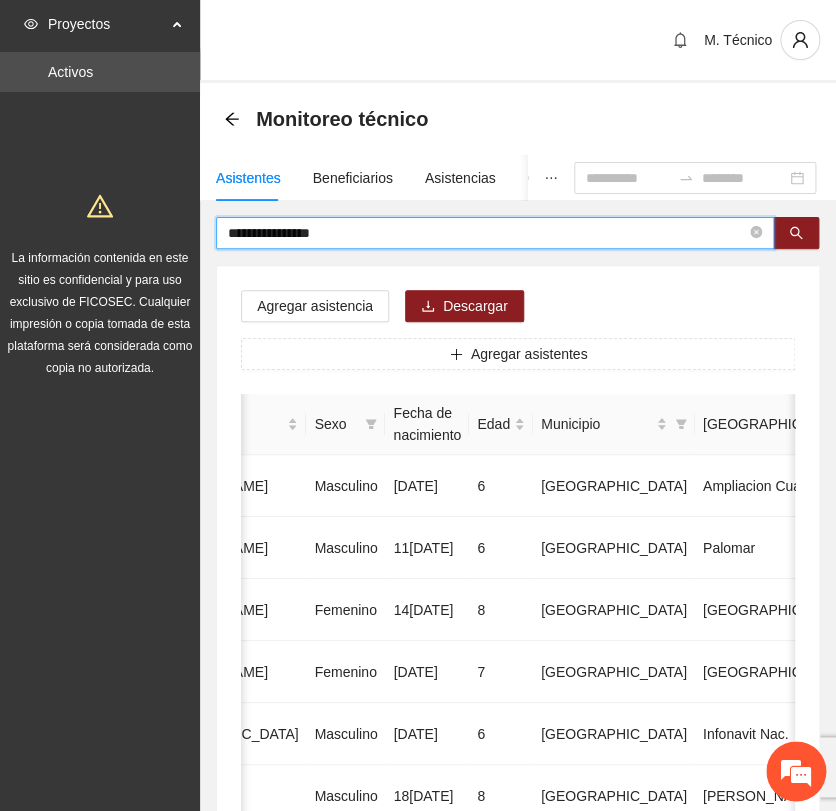 drag, startPoint x: 371, startPoint y: 234, endPoint x: 2, endPoint y: 197, distance: 370.85037 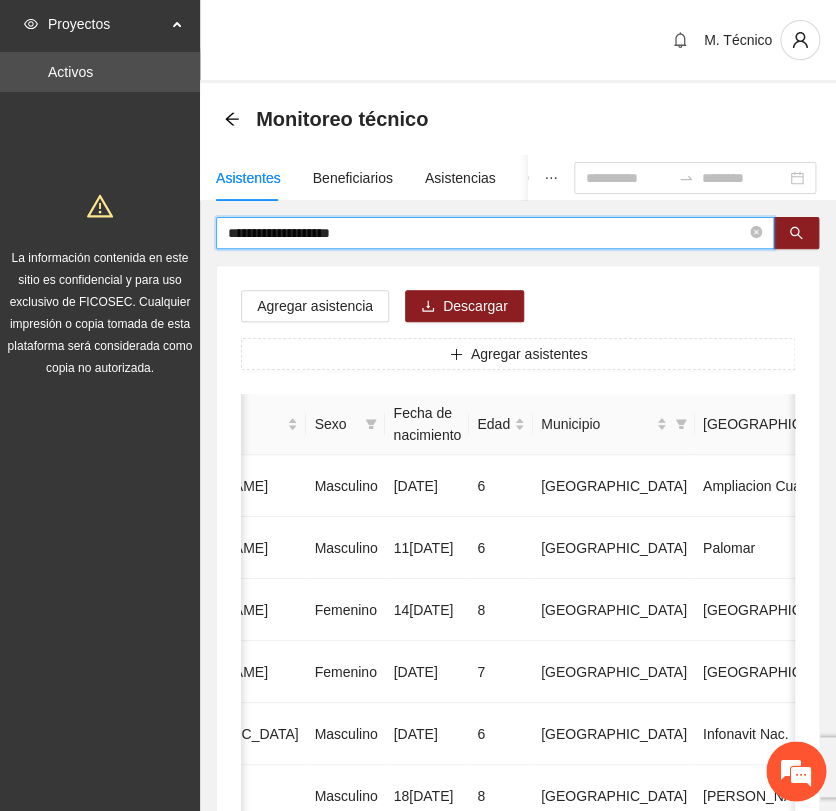 type on "**********" 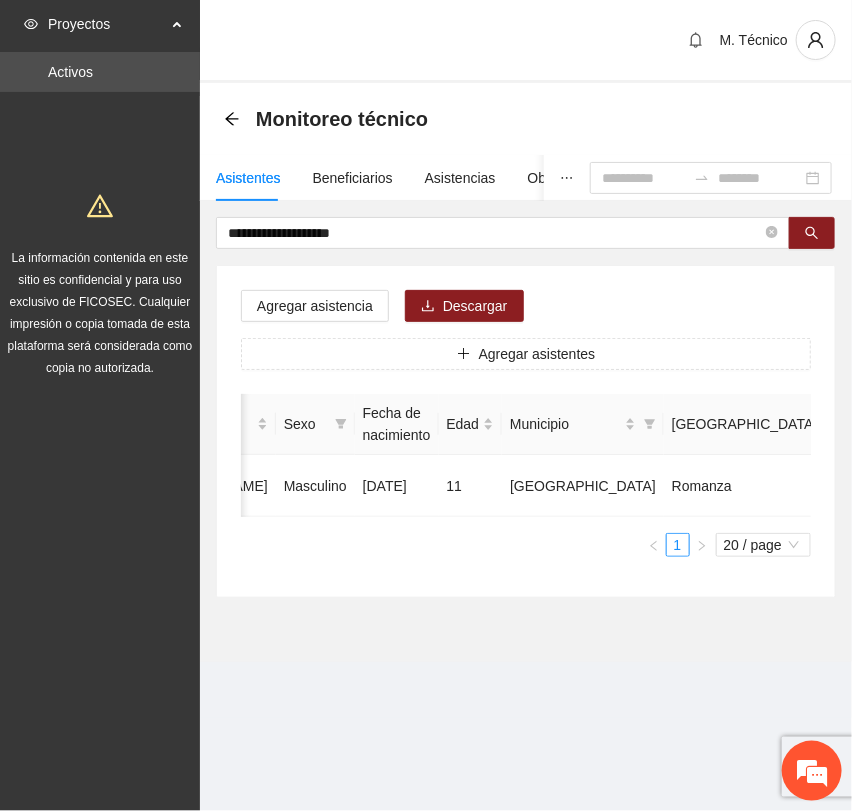 drag, startPoint x: 510, startPoint y: 532, endPoint x: 450, endPoint y: 533, distance: 60.00833 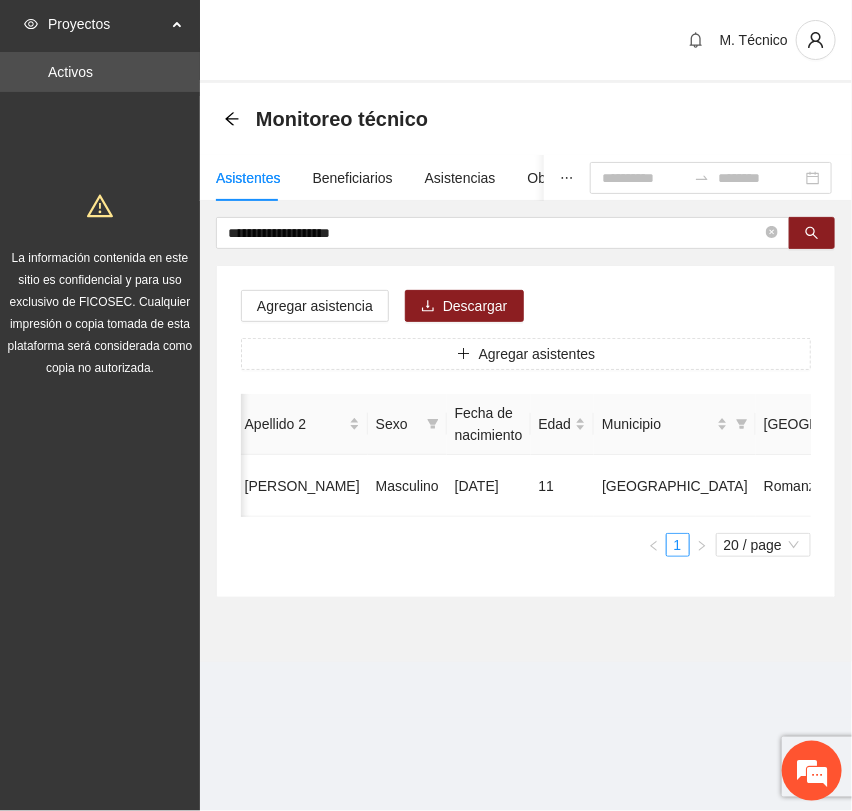 scroll, scrollTop: 0, scrollLeft: 452, axis: horizontal 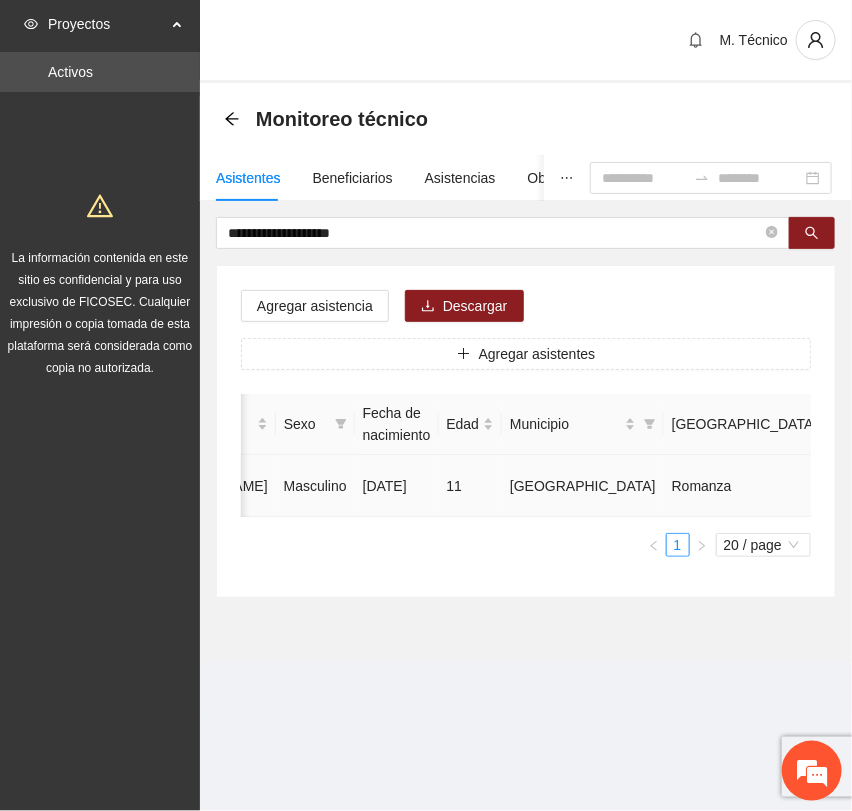 click 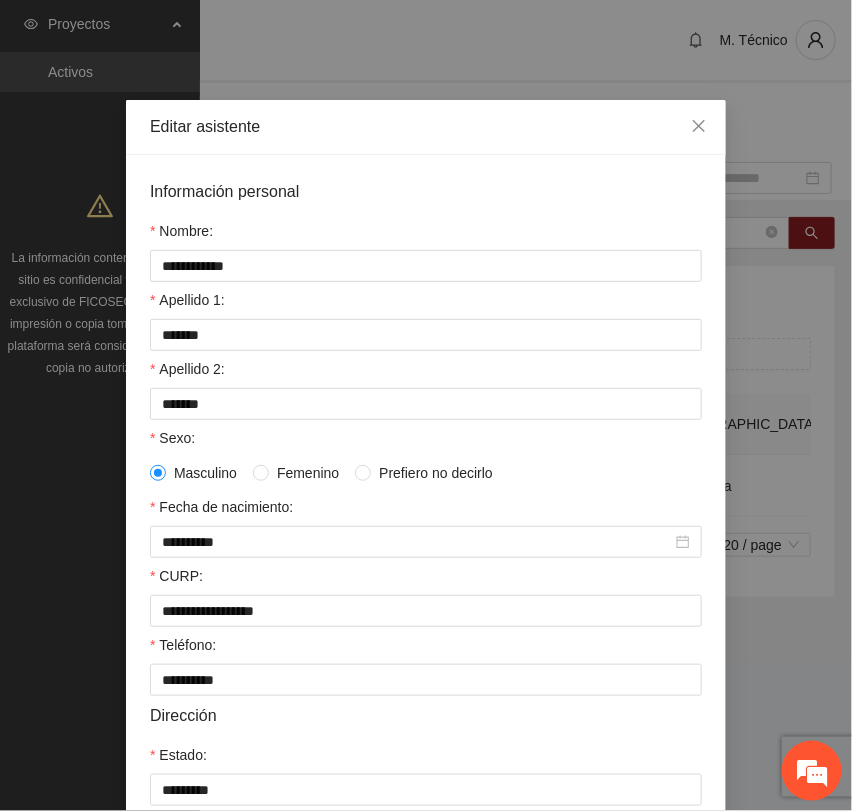 scroll, scrollTop: 356, scrollLeft: 0, axis: vertical 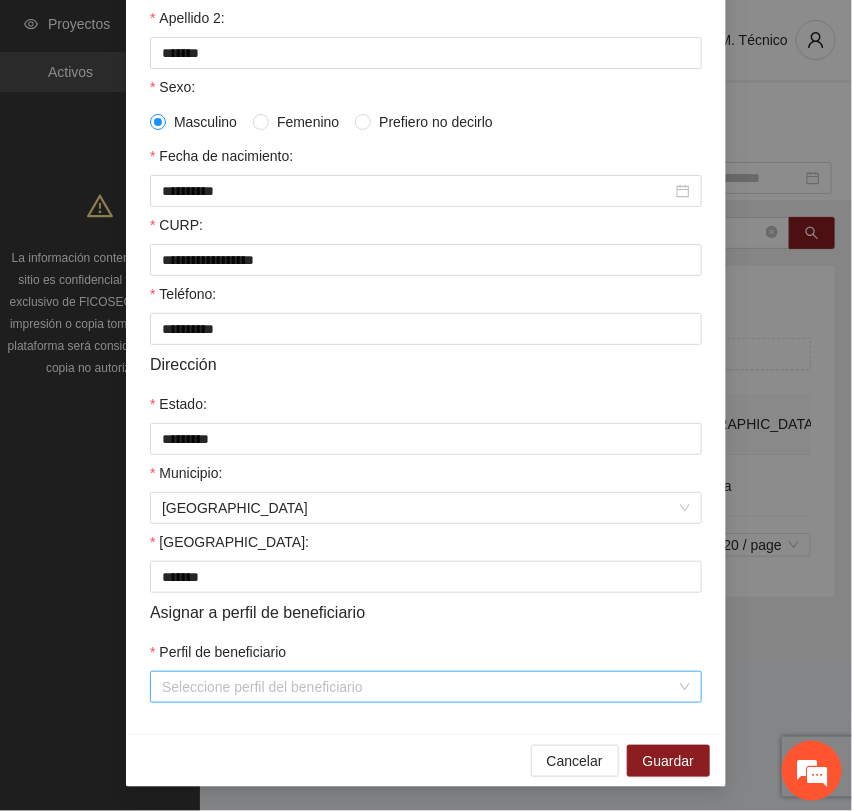 click on "Perfil de beneficiario" at bounding box center [419, 687] 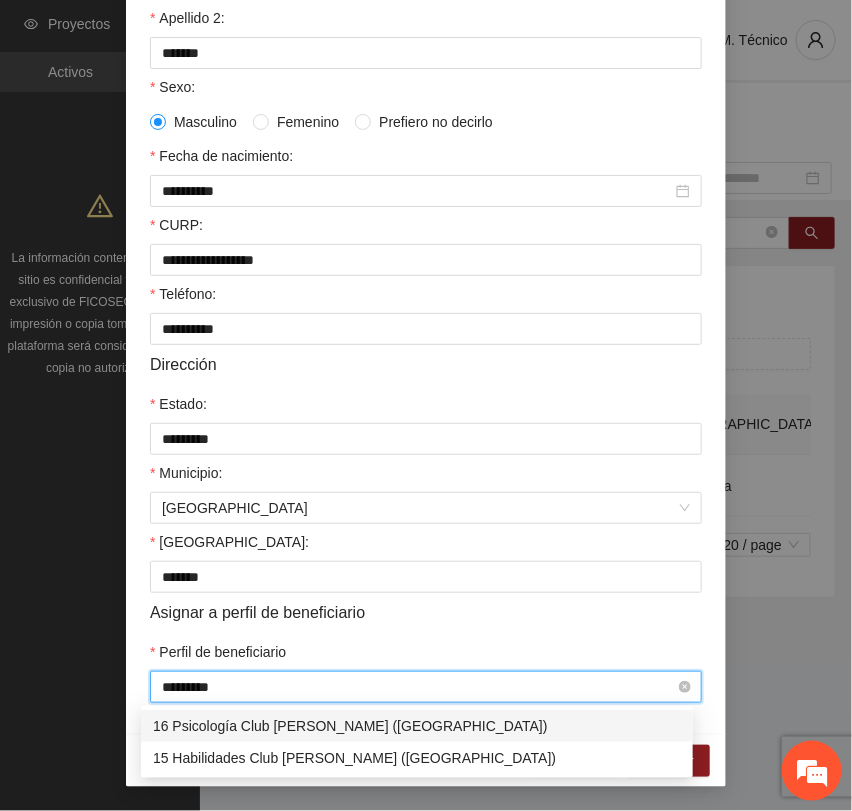 type on "**********" 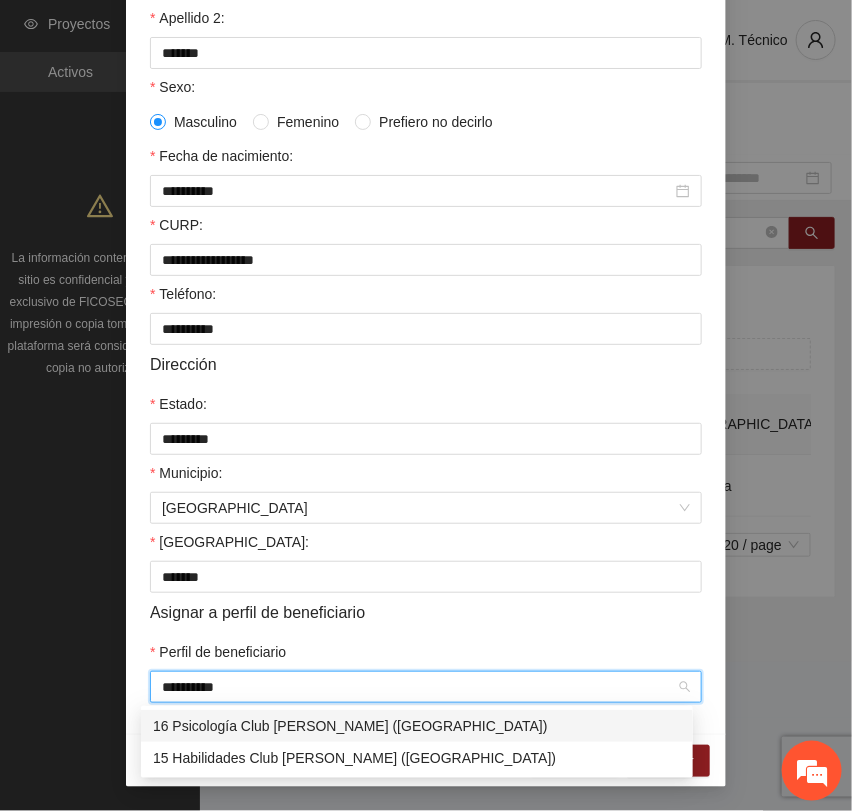 click on "16 Psicología Club [PERSON_NAME] ([GEOGRAPHIC_DATA])" at bounding box center (417, 726) 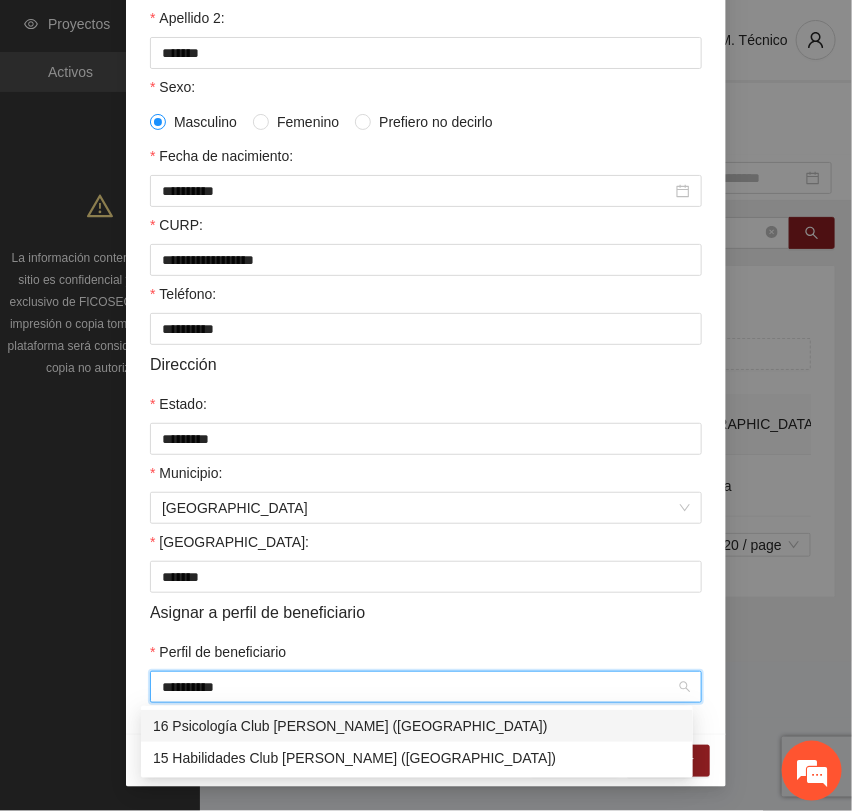 type 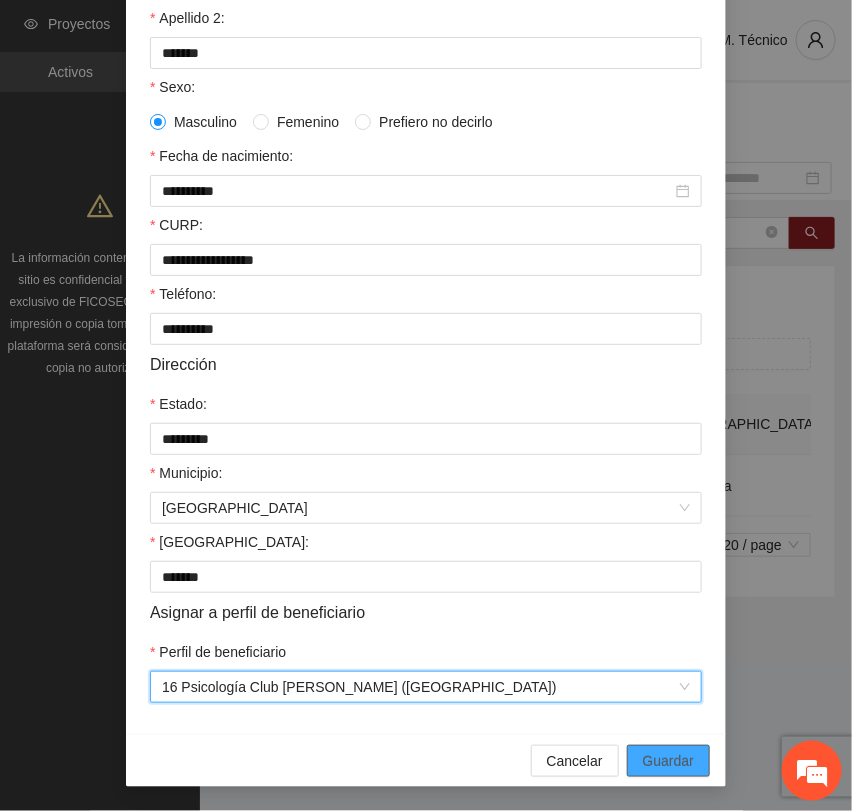 click on "Guardar" at bounding box center [668, 761] 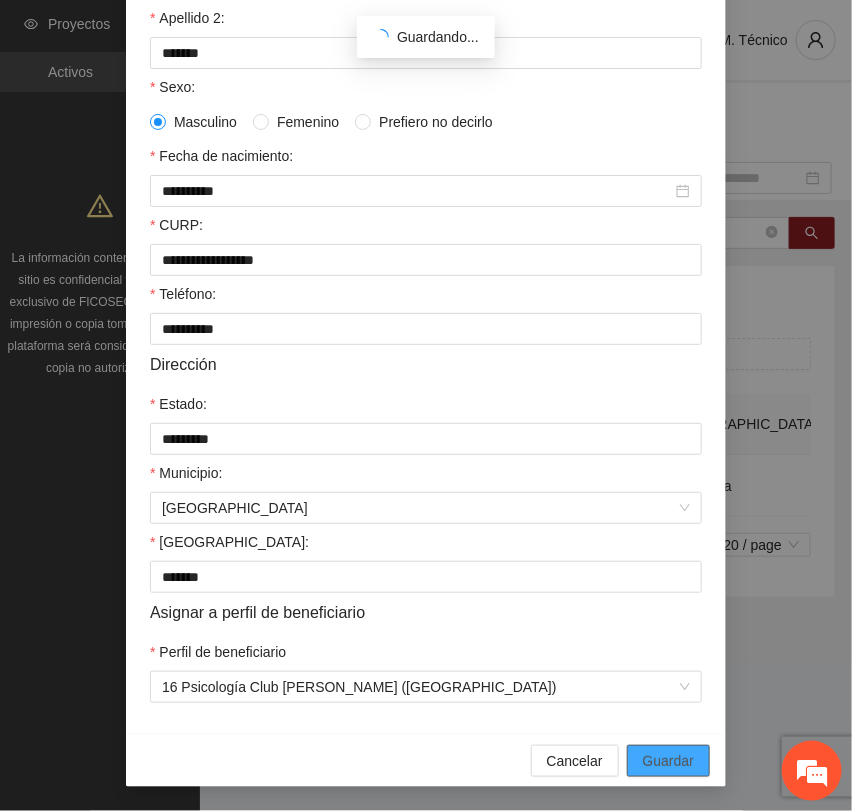 scroll, scrollTop: 256, scrollLeft: 0, axis: vertical 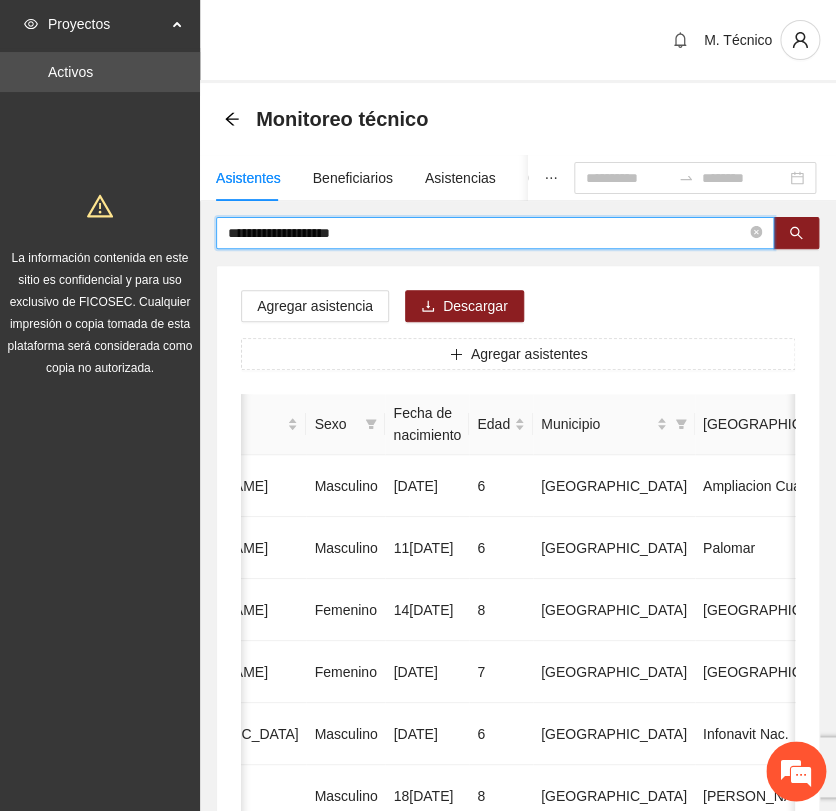drag, startPoint x: 386, startPoint y: 231, endPoint x: -168, endPoint y: 226, distance: 554.0226 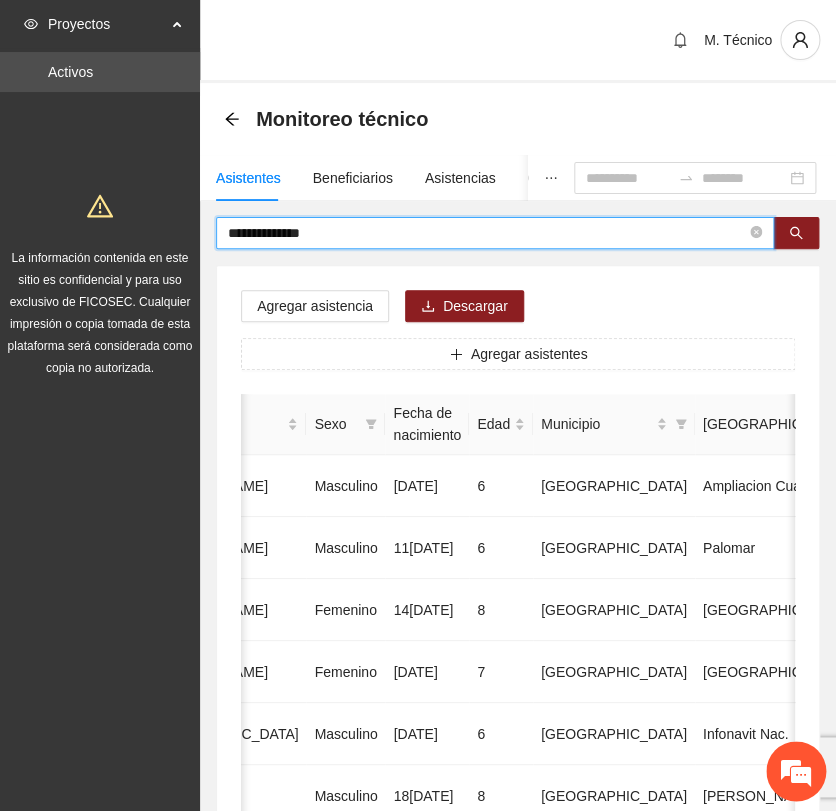 type on "**********" 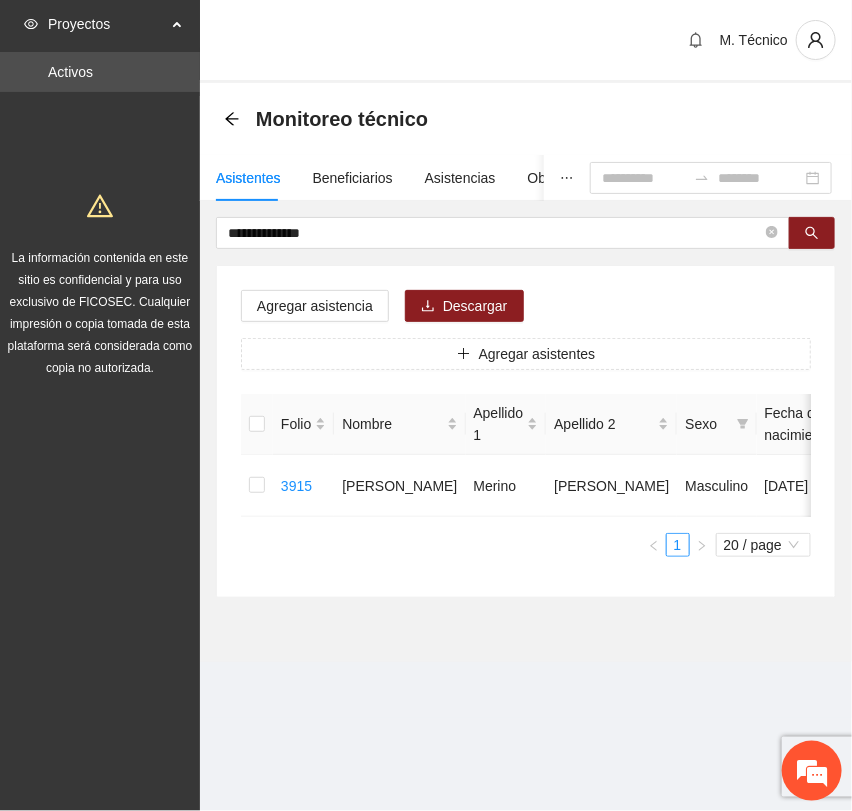 scroll, scrollTop: 0, scrollLeft: 452, axis: horizontal 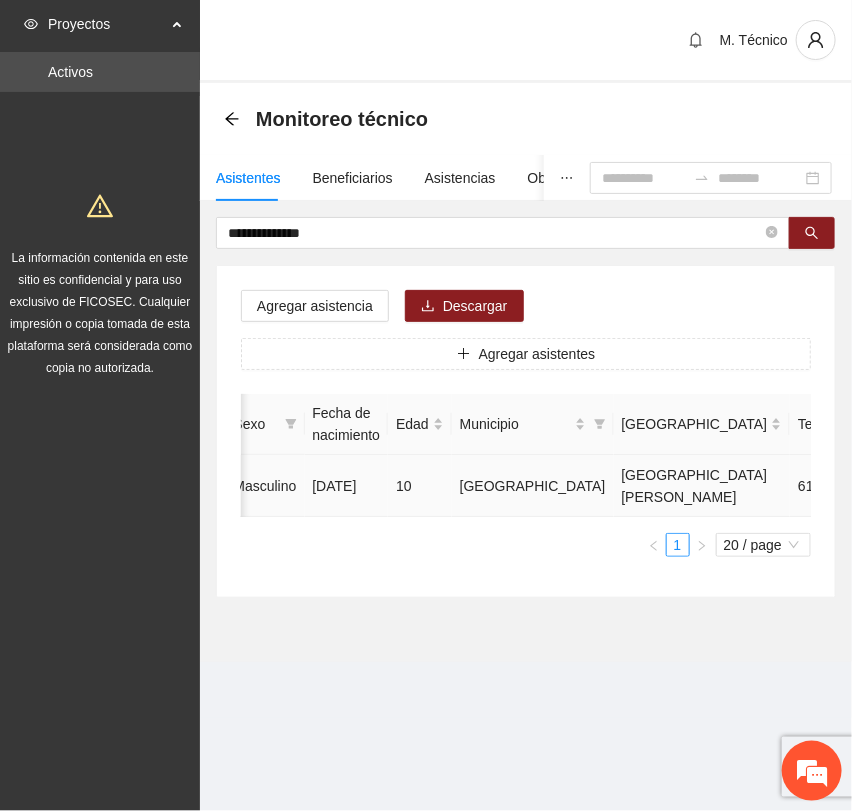 click at bounding box center [981, 486] 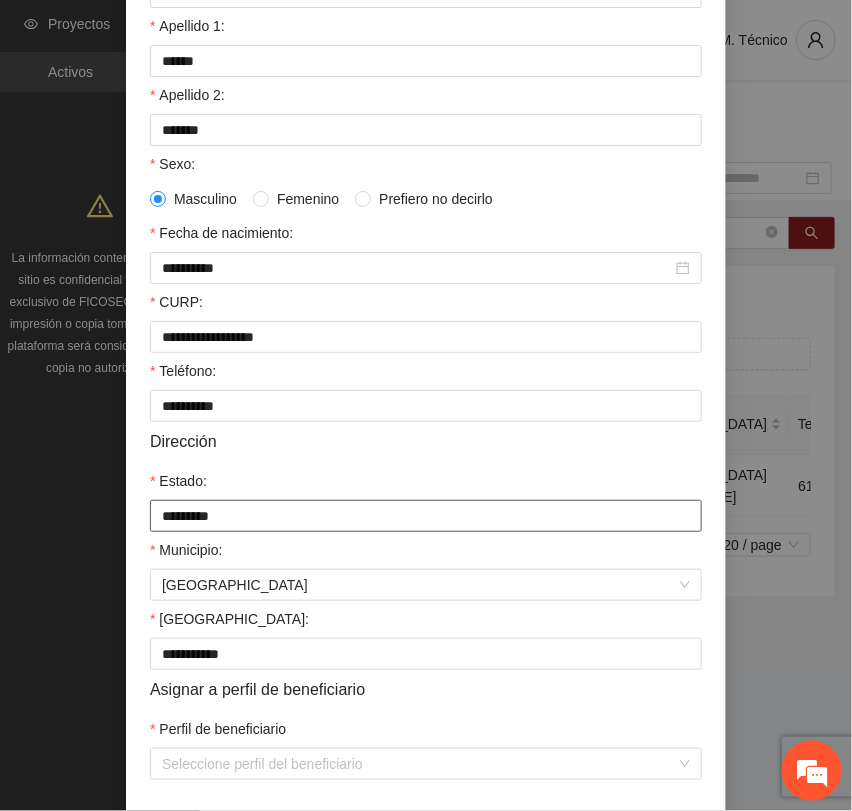 scroll, scrollTop: 356, scrollLeft: 0, axis: vertical 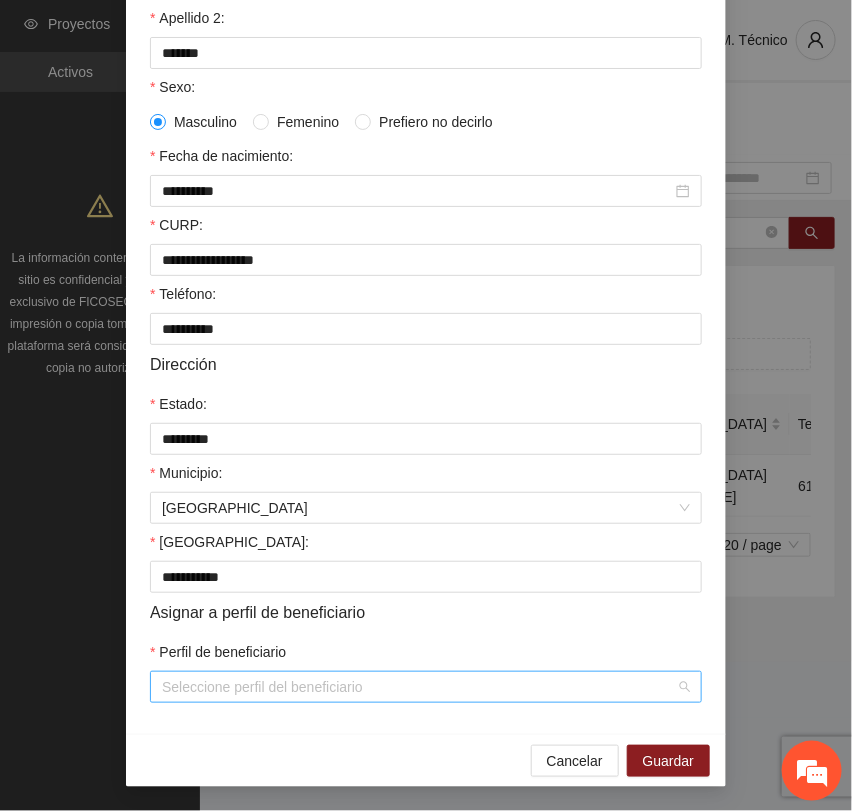 click on "Perfil de beneficiario" at bounding box center [419, 687] 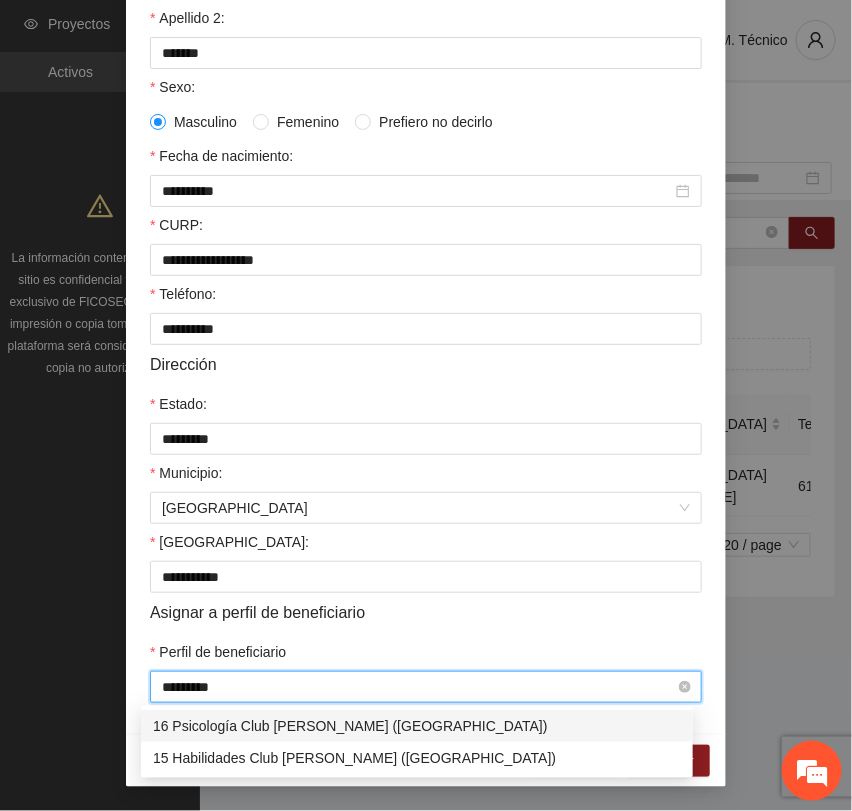 type on "**********" 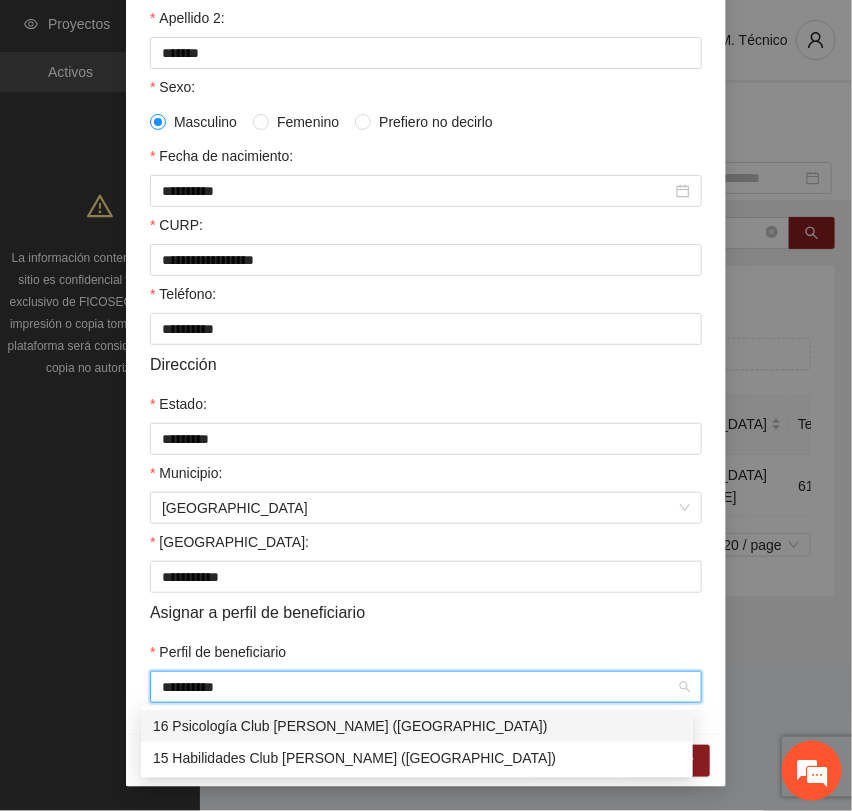 click on "16 Psicología Club [PERSON_NAME] ([GEOGRAPHIC_DATA])" at bounding box center (417, 726) 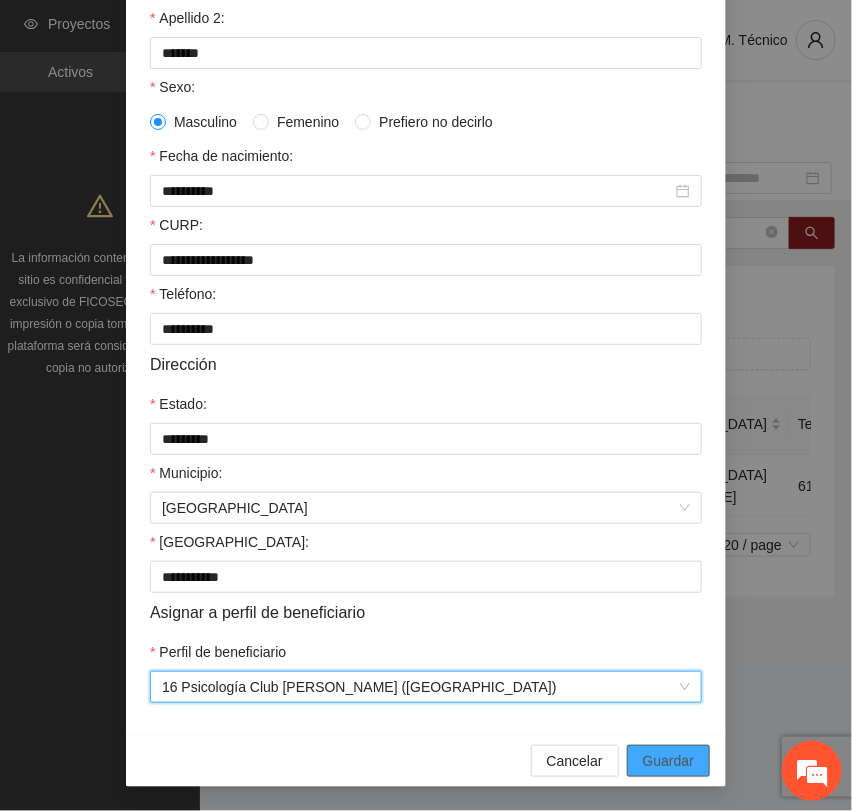 click on "Guardar" at bounding box center [668, 761] 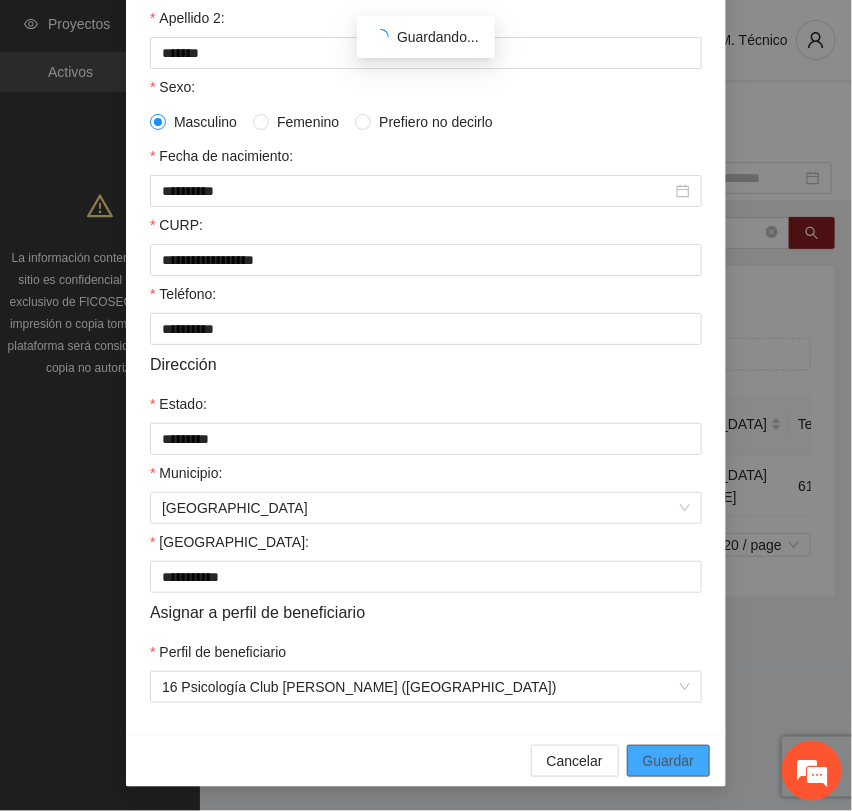 scroll, scrollTop: 256, scrollLeft: 0, axis: vertical 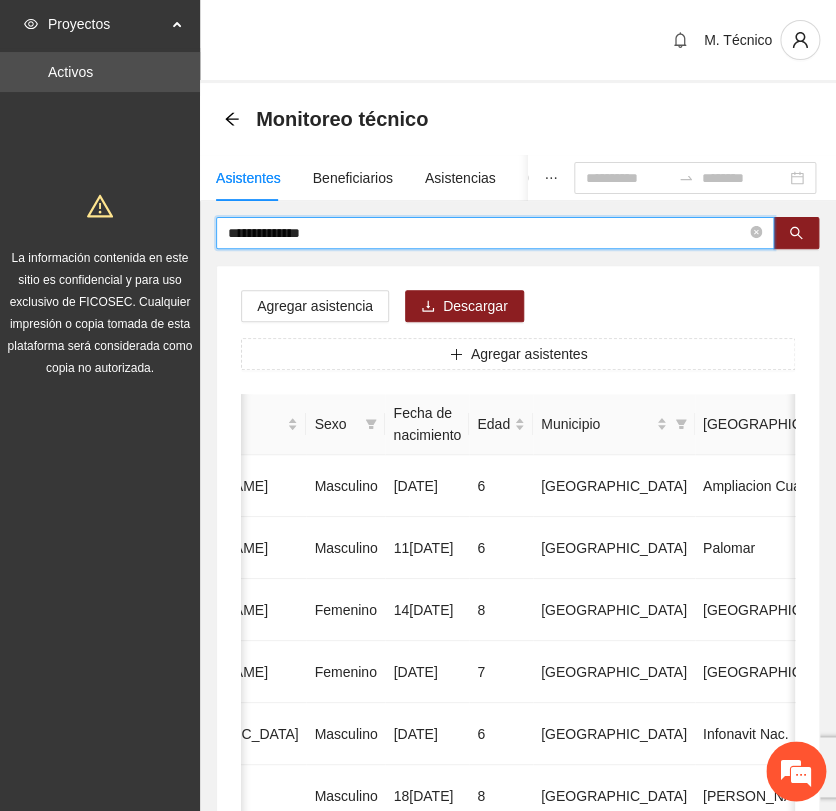 drag, startPoint x: 330, startPoint y: 231, endPoint x: 65, endPoint y: 175, distance: 270.85236 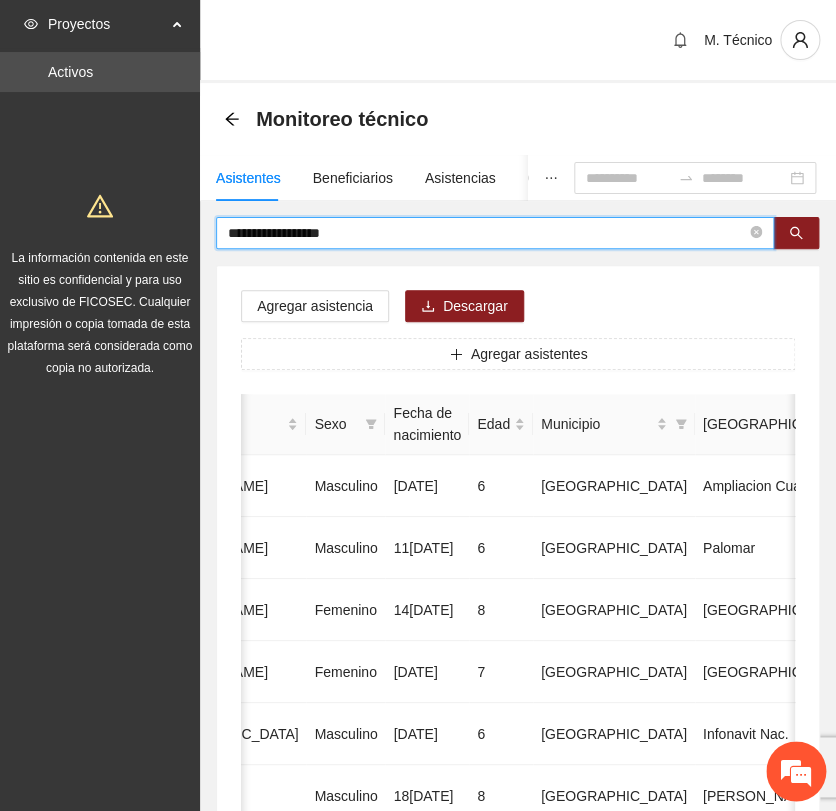 type on "**********" 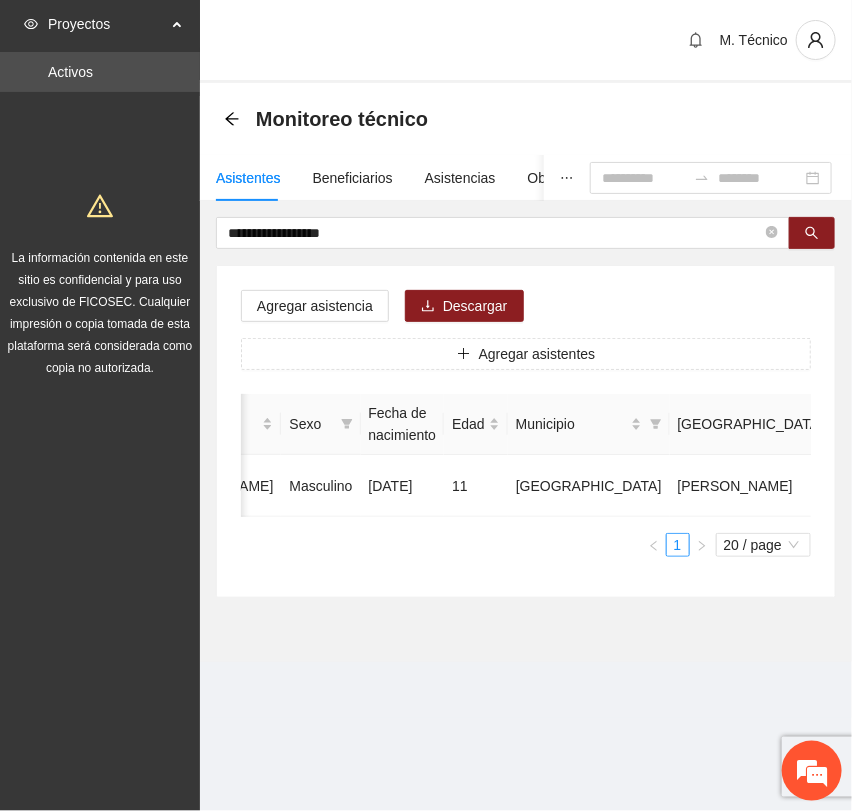 scroll, scrollTop: 0, scrollLeft: 452, axis: horizontal 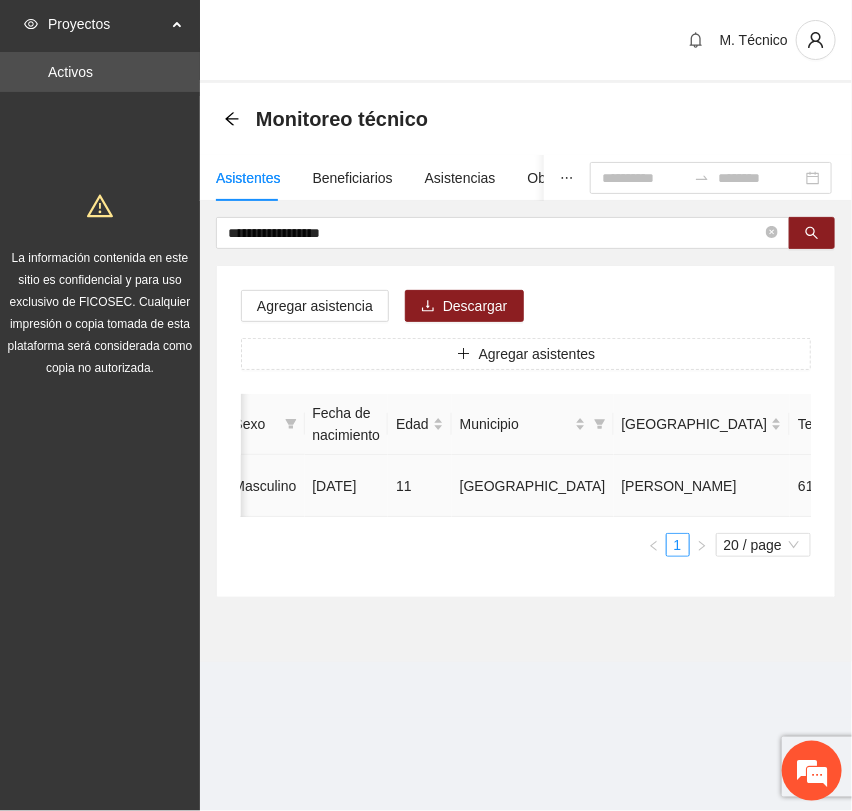 click at bounding box center (981, 486) 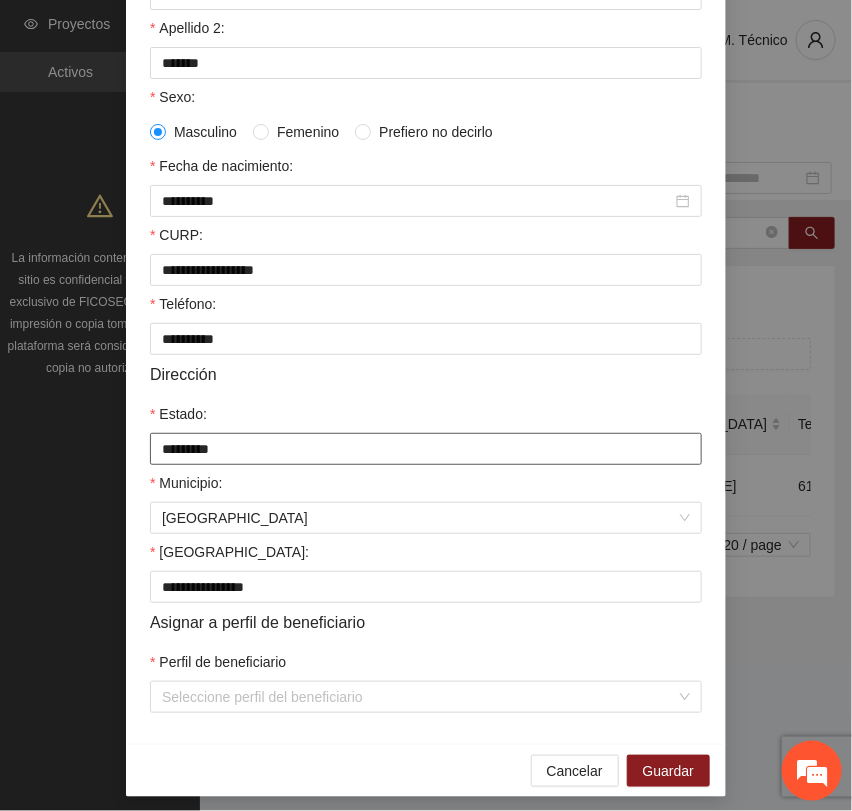 scroll, scrollTop: 356, scrollLeft: 0, axis: vertical 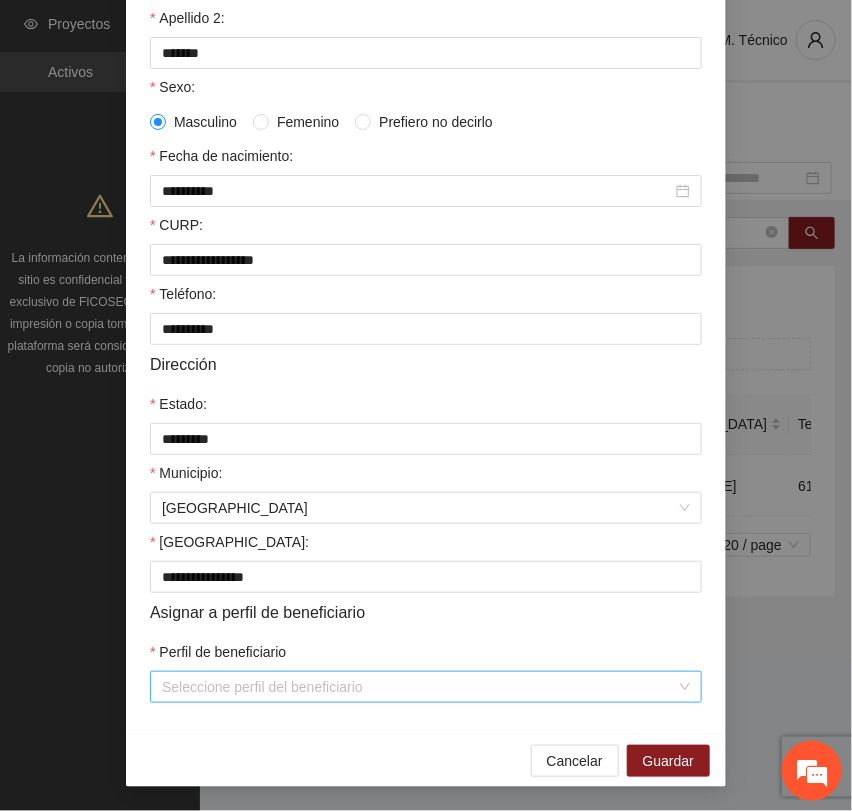 click on "Perfil de beneficiario" at bounding box center (419, 687) 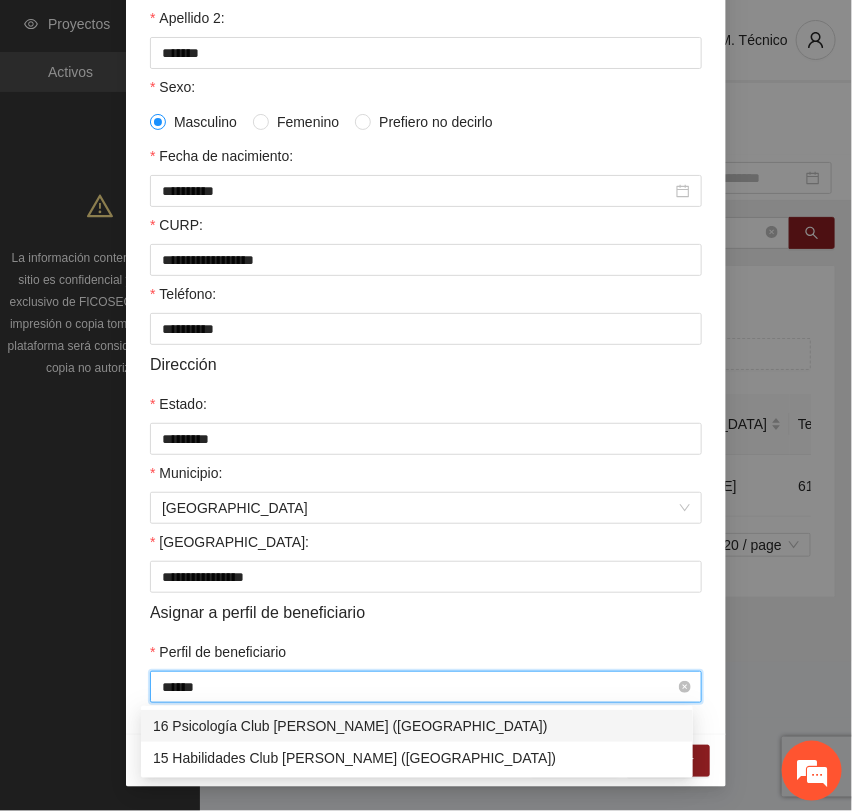 type on "*******" 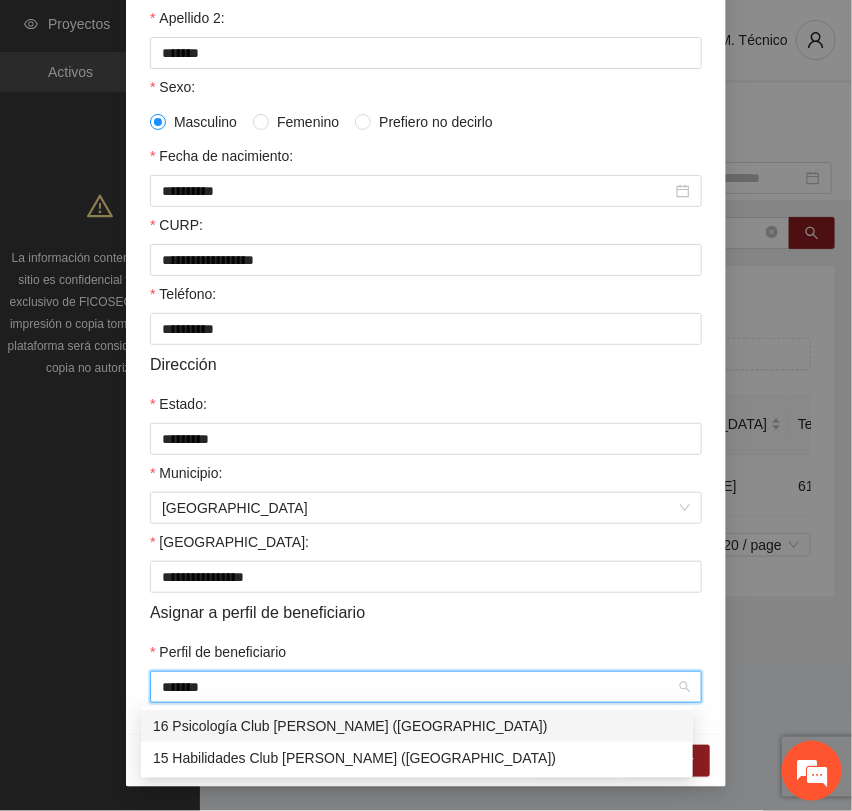 click on "16 Psicología Club [PERSON_NAME] ([GEOGRAPHIC_DATA])" at bounding box center [417, 726] 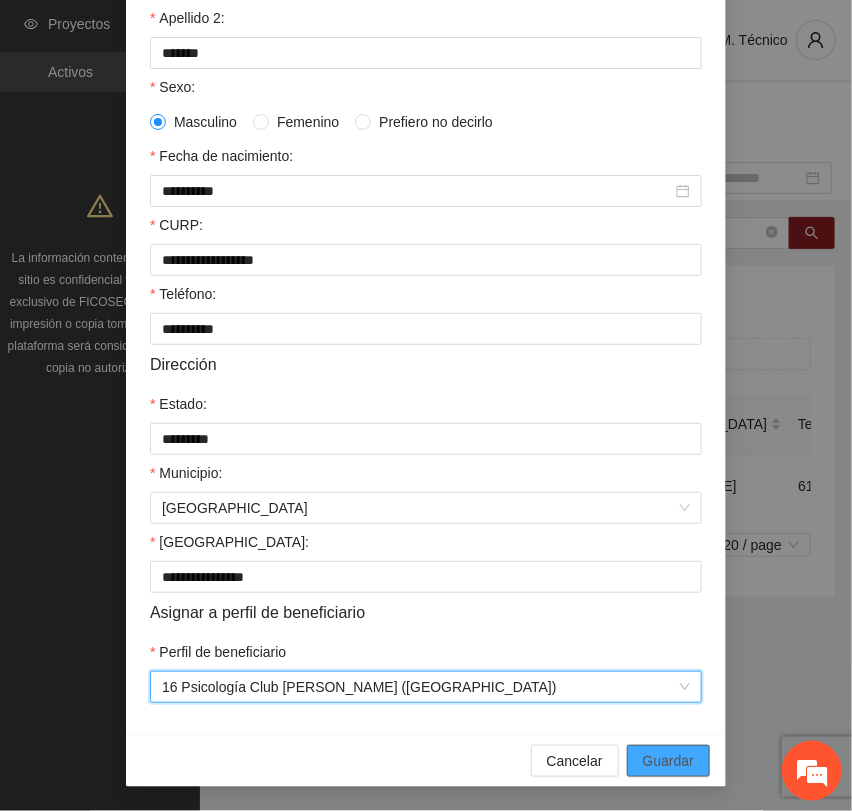 click on "Guardar" at bounding box center [668, 761] 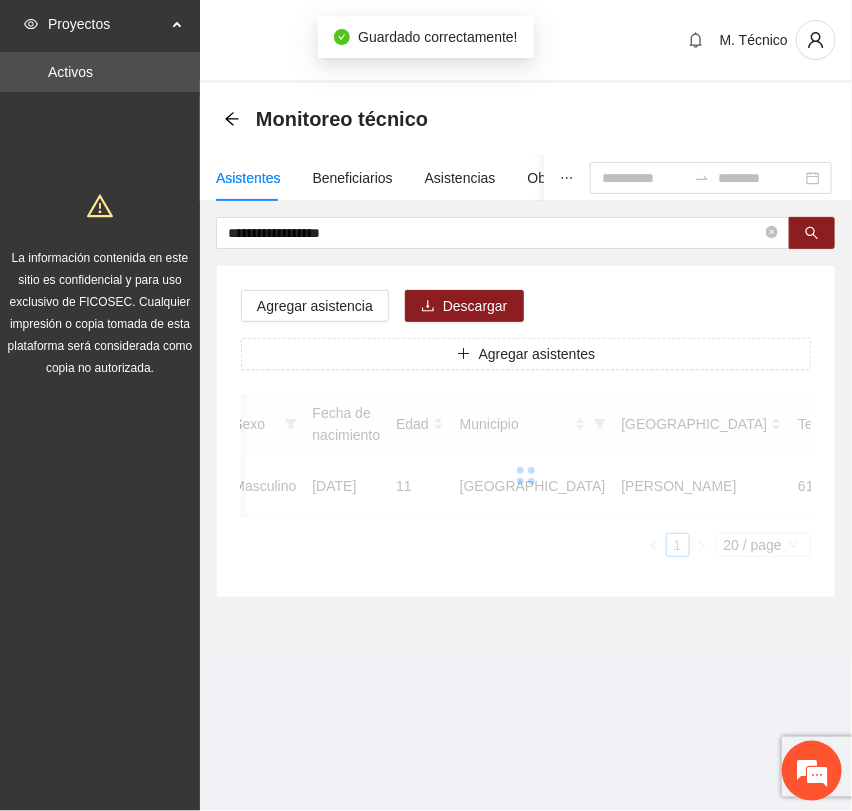 scroll, scrollTop: 256, scrollLeft: 0, axis: vertical 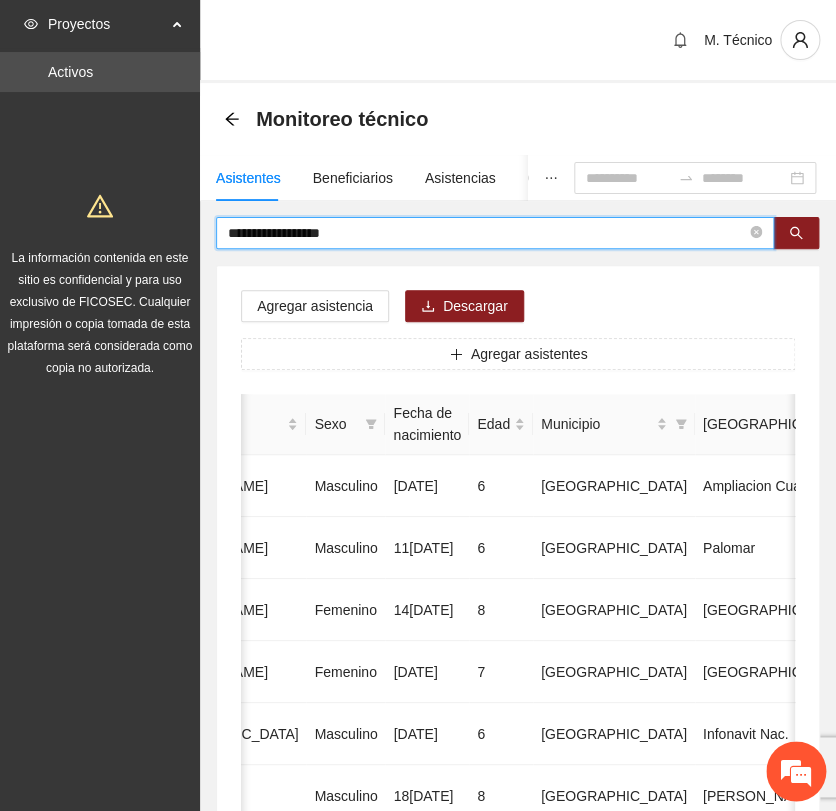drag, startPoint x: 361, startPoint y: 229, endPoint x: -7, endPoint y: 218, distance: 368.16437 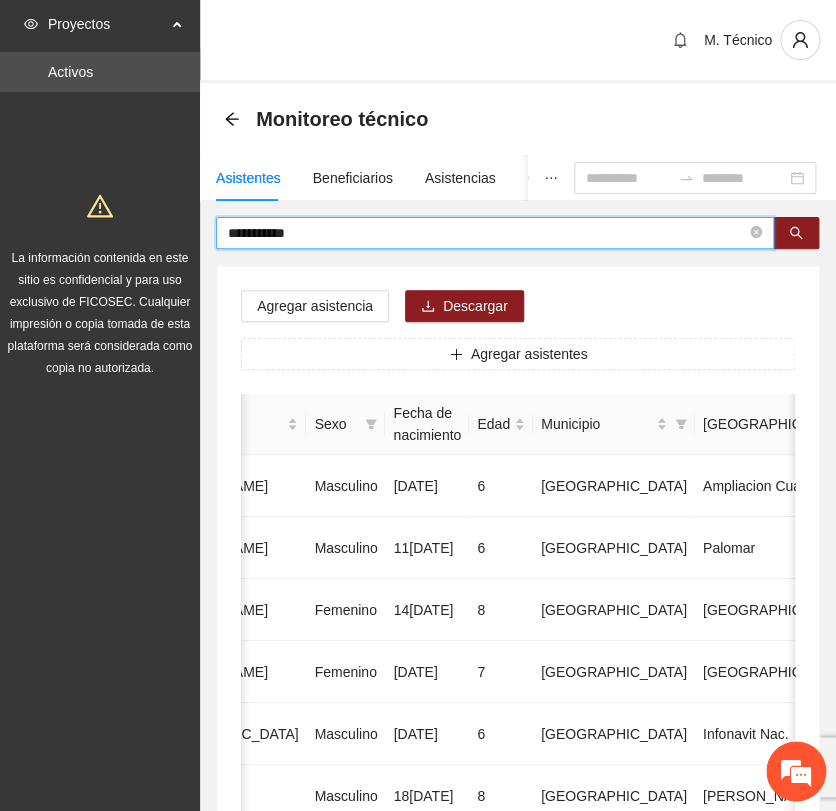 type on "**********" 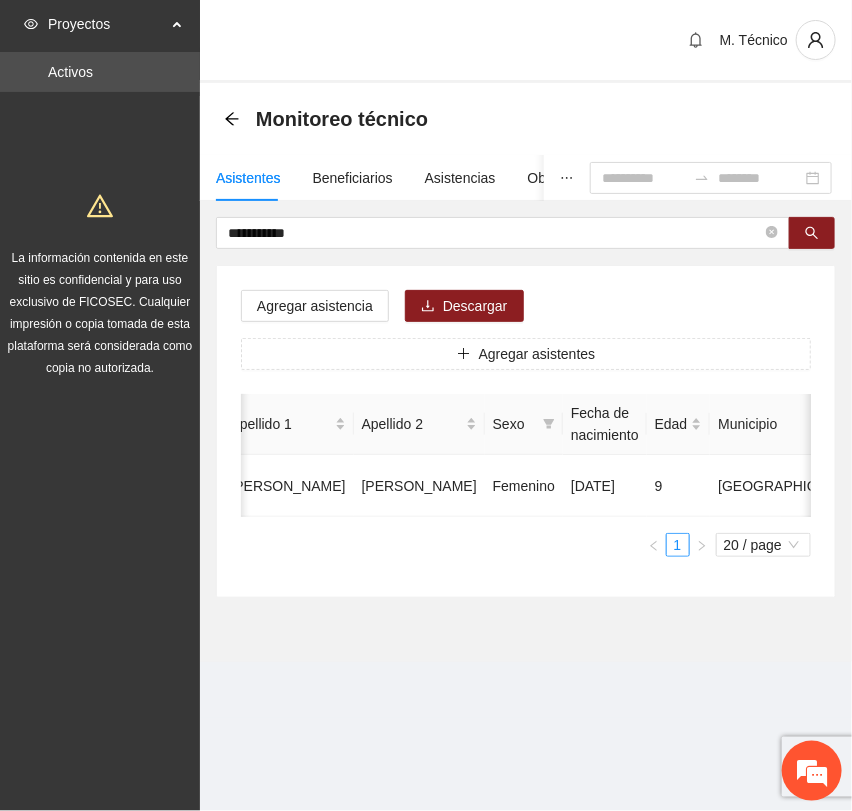 scroll, scrollTop: 0, scrollLeft: 450, axis: horizontal 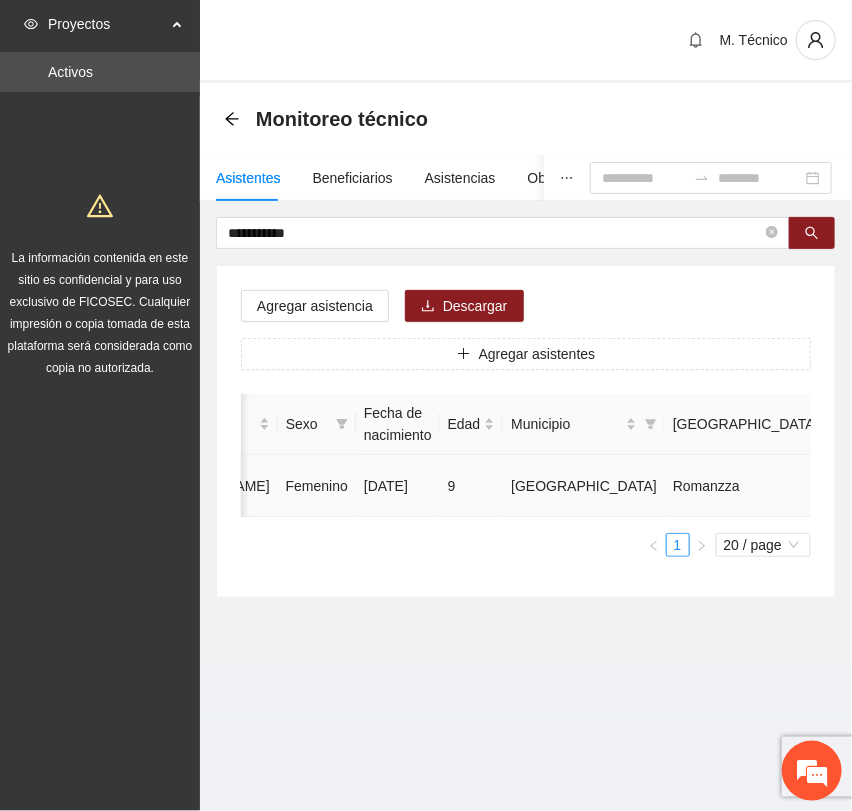 click 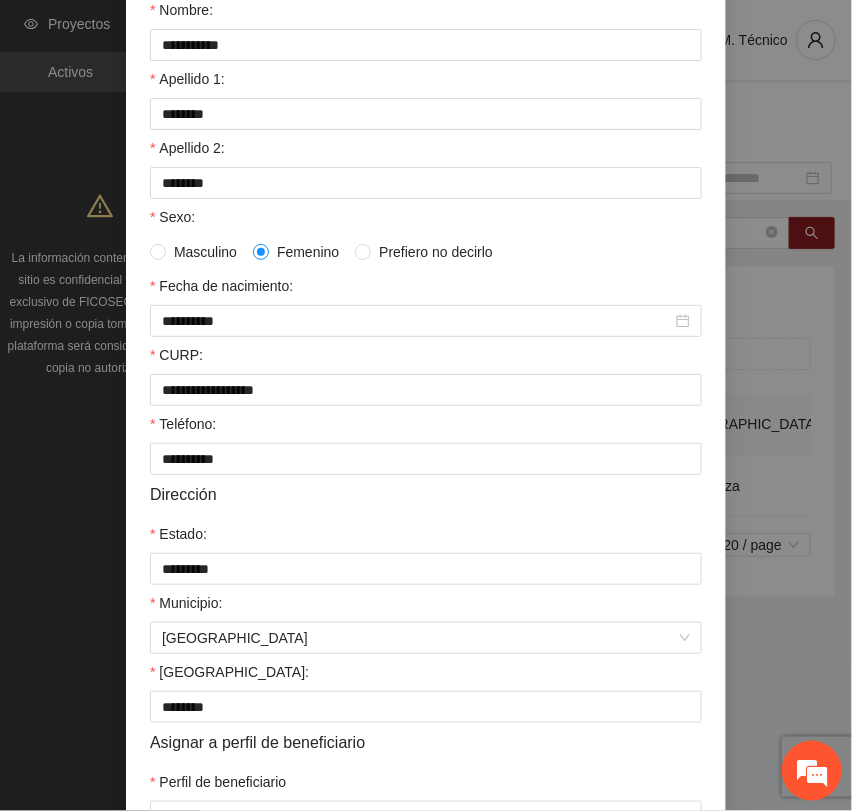 scroll, scrollTop: 356, scrollLeft: 0, axis: vertical 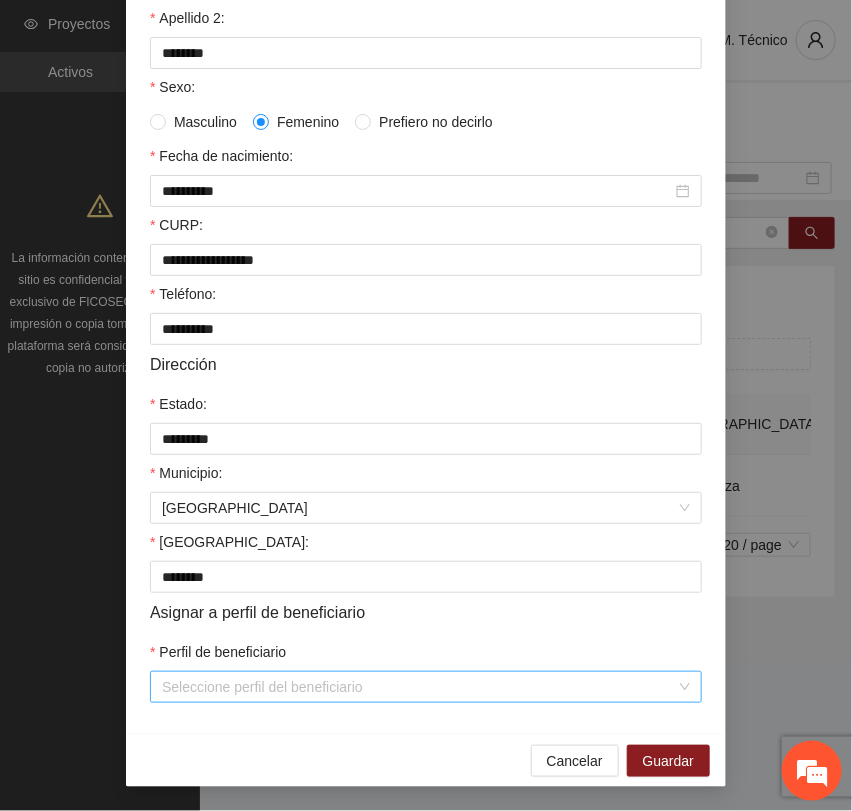 click on "Perfil de beneficiario" at bounding box center [419, 687] 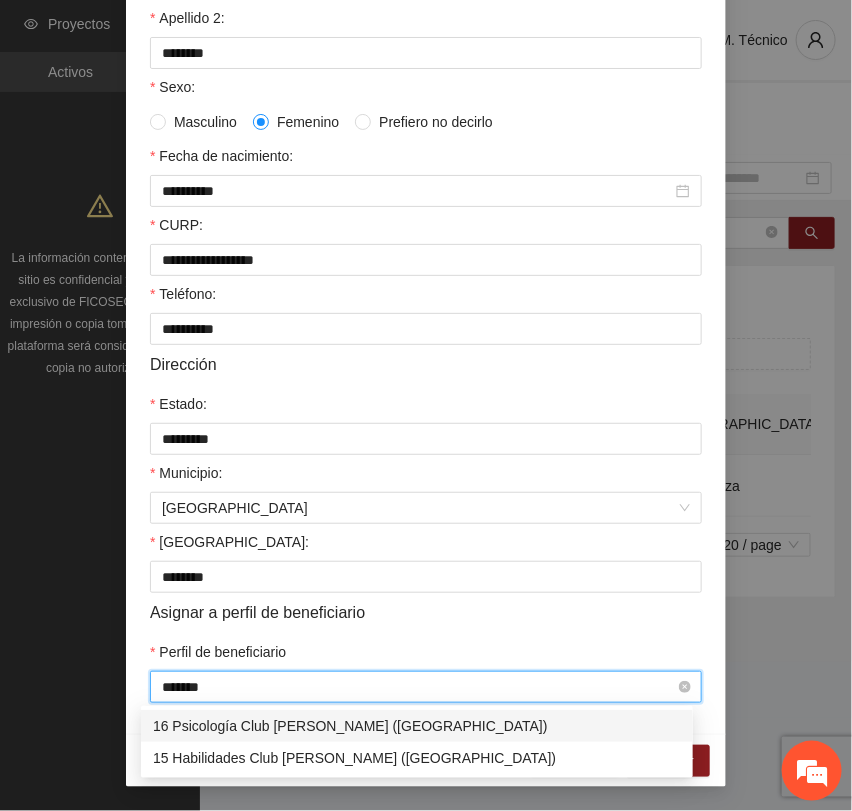 type on "*******" 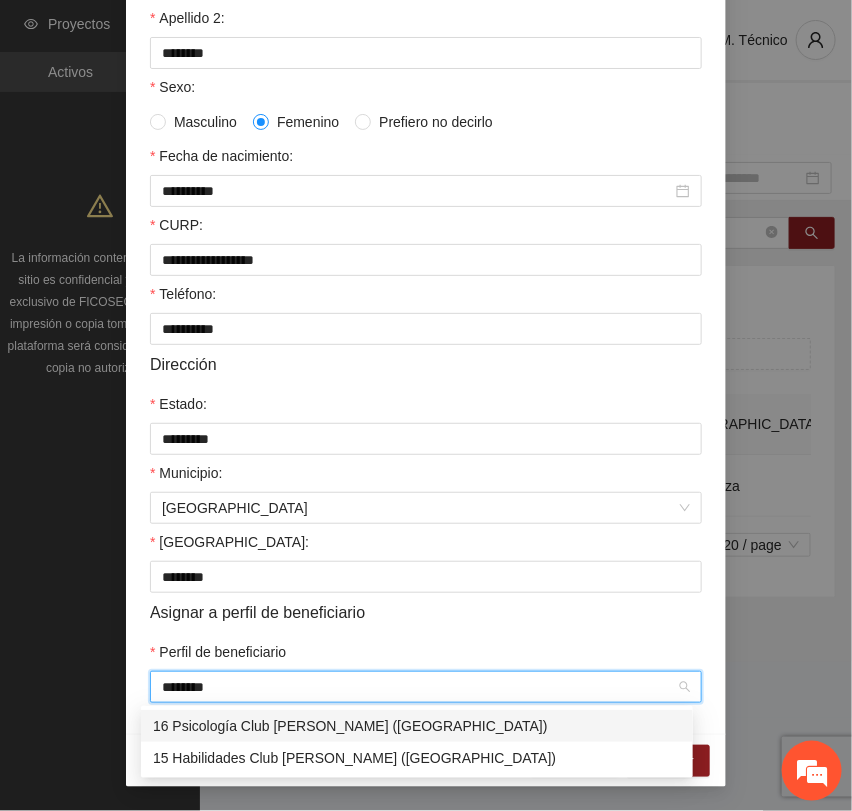 click on "16 Psicología Club [PERSON_NAME] ([GEOGRAPHIC_DATA])" at bounding box center [417, 726] 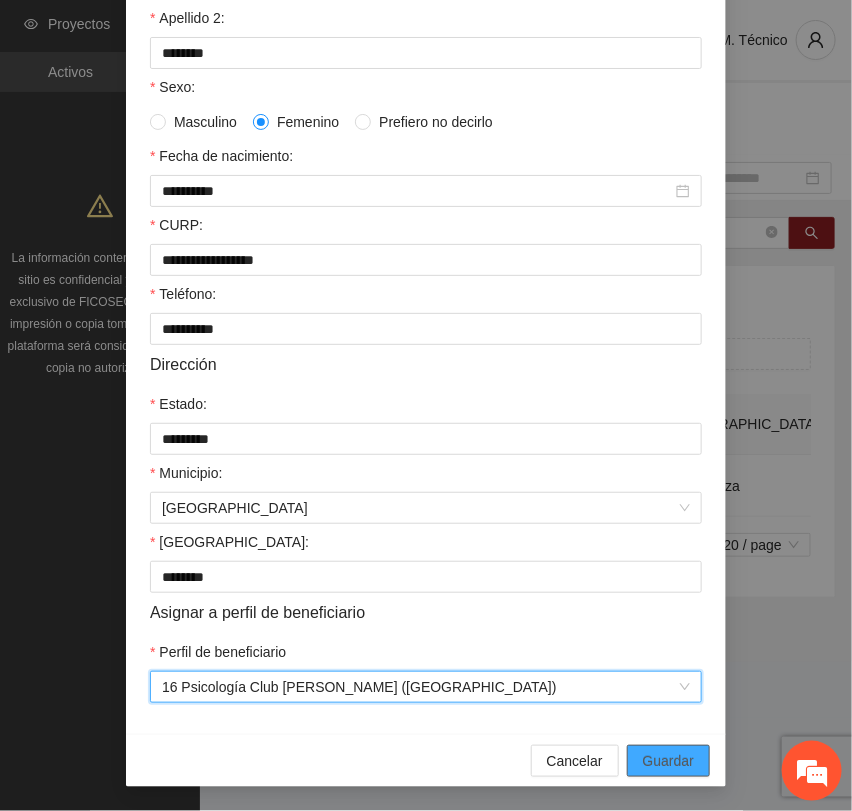 click on "Guardar" at bounding box center [668, 761] 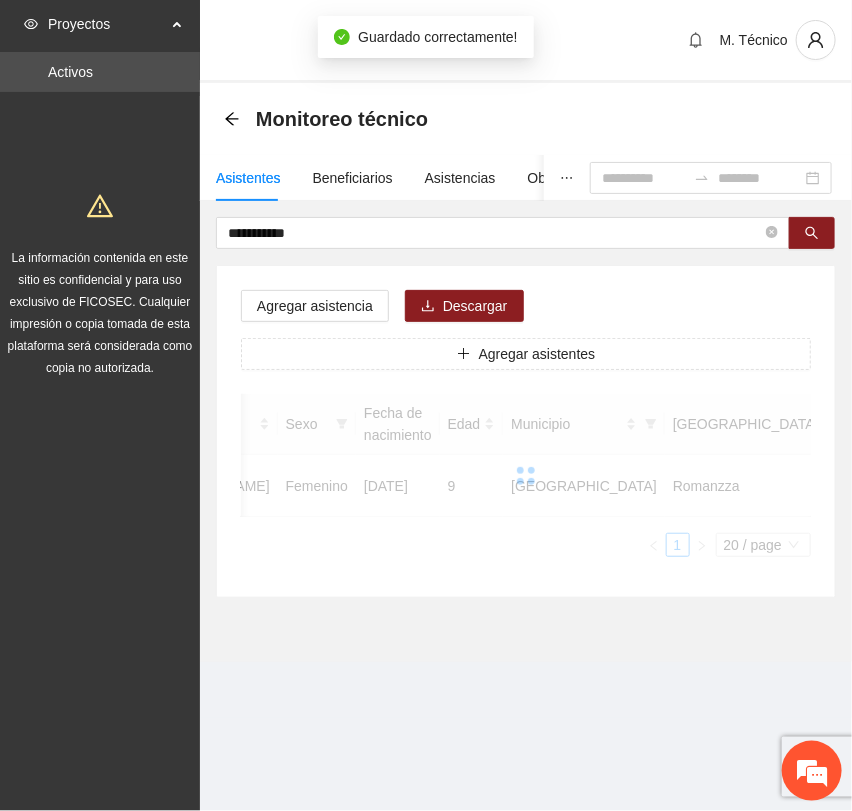 scroll, scrollTop: 256, scrollLeft: 0, axis: vertical 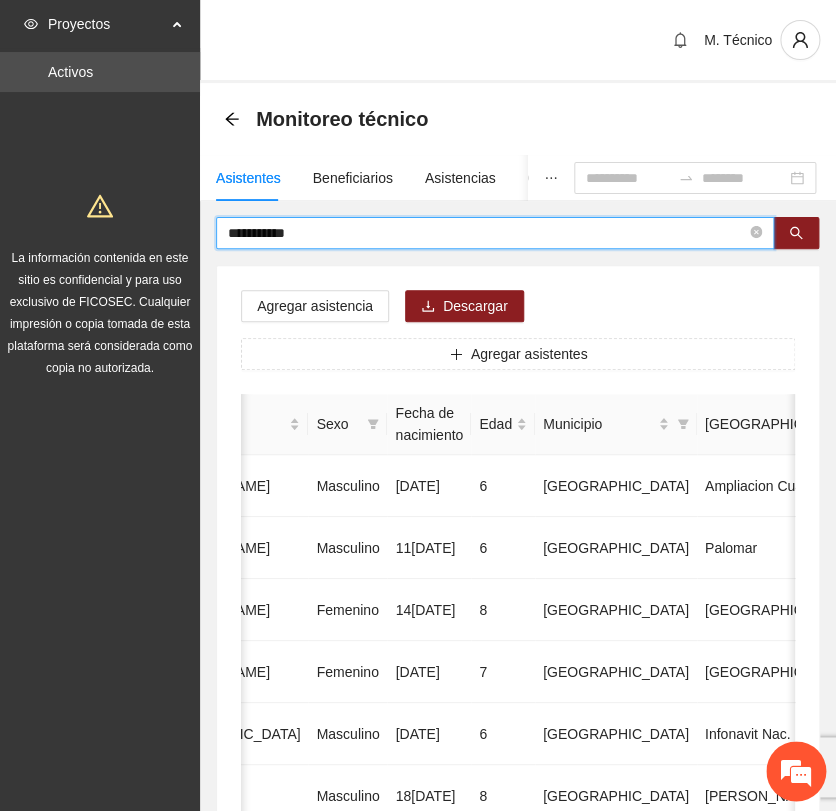 drag, startPoint x: 211, startPoint y: 199, endPoint x: -64, endPoint y: 155, distance: 278.49774 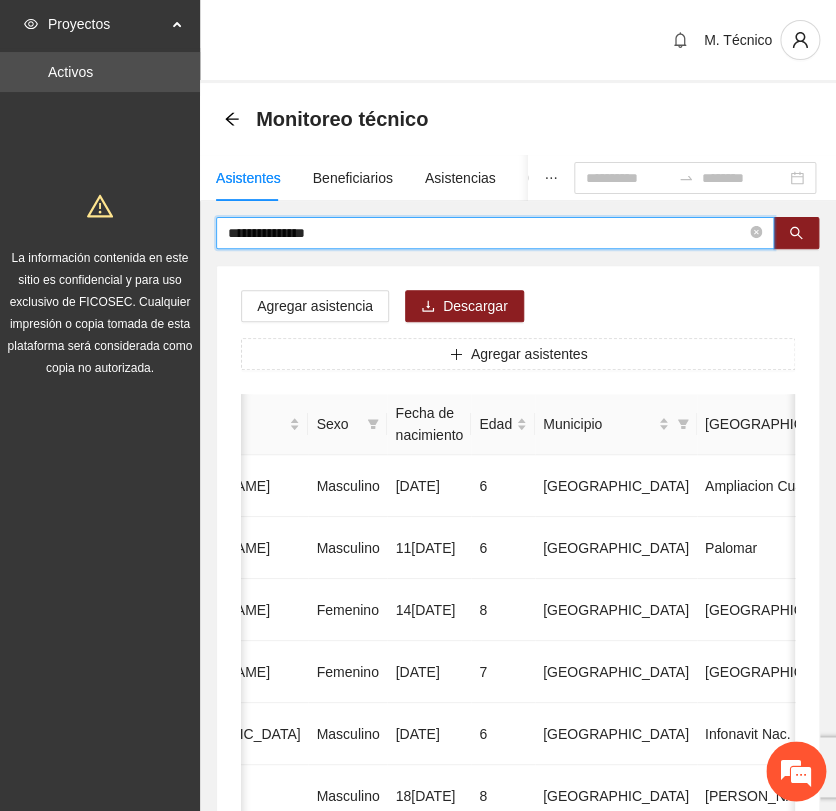 type on "**********" 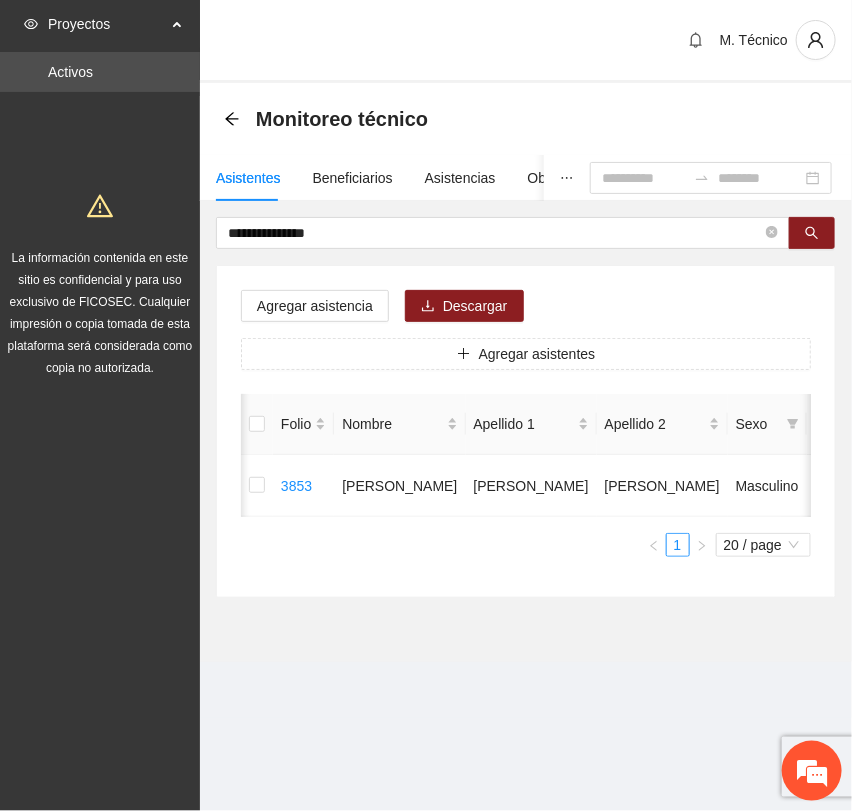 scroll, scrollTop: 0, scrollLeft: 452, axis: horizontal 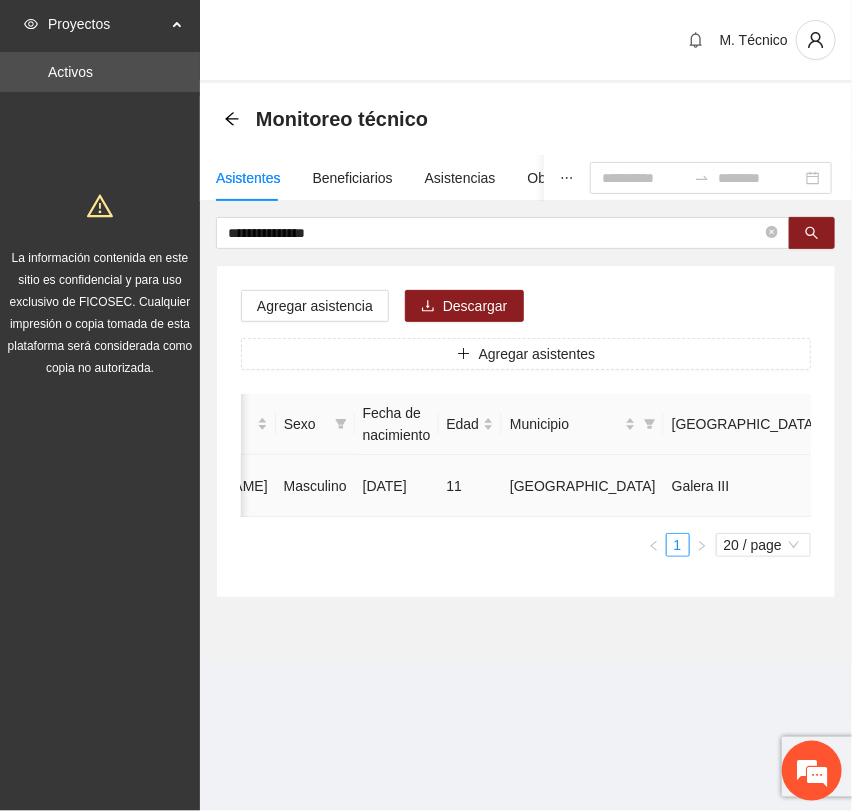 click at bounding box center [1031, 486] 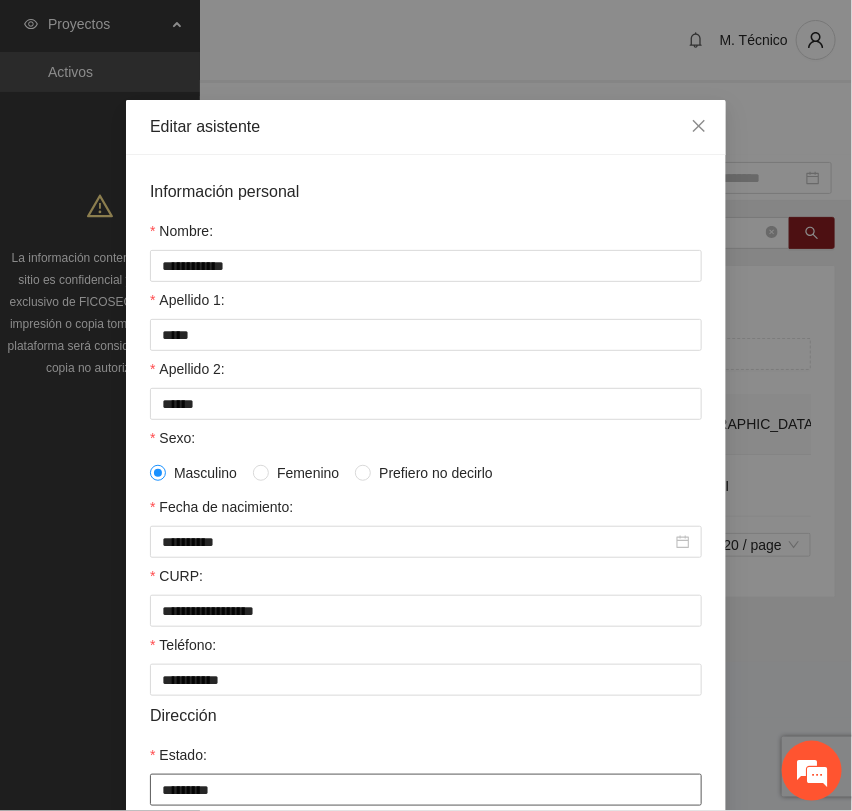 scroll, scrollTop: 356, scrollLeft: 0, axis: vertical 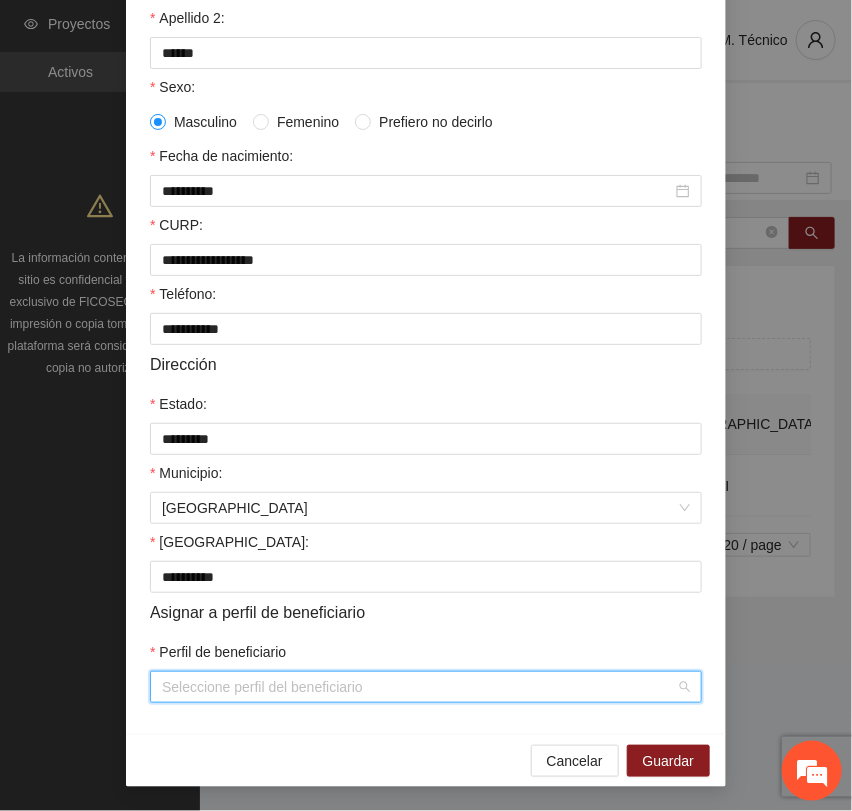 click on "Perfil de beneficiario" at bounding box center (419, 687) 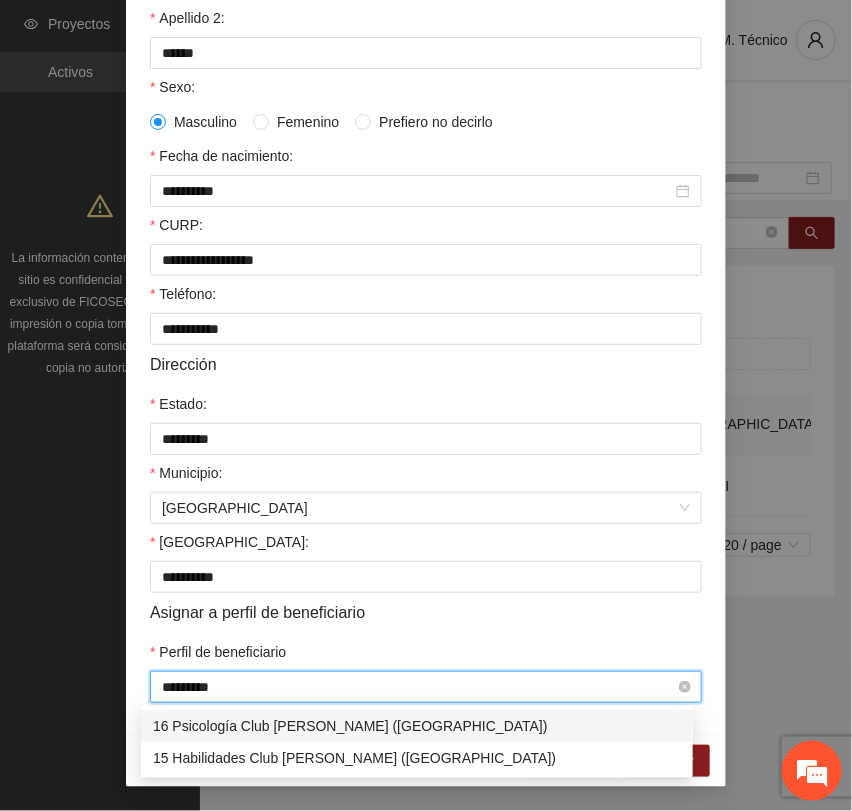 type on "**********" 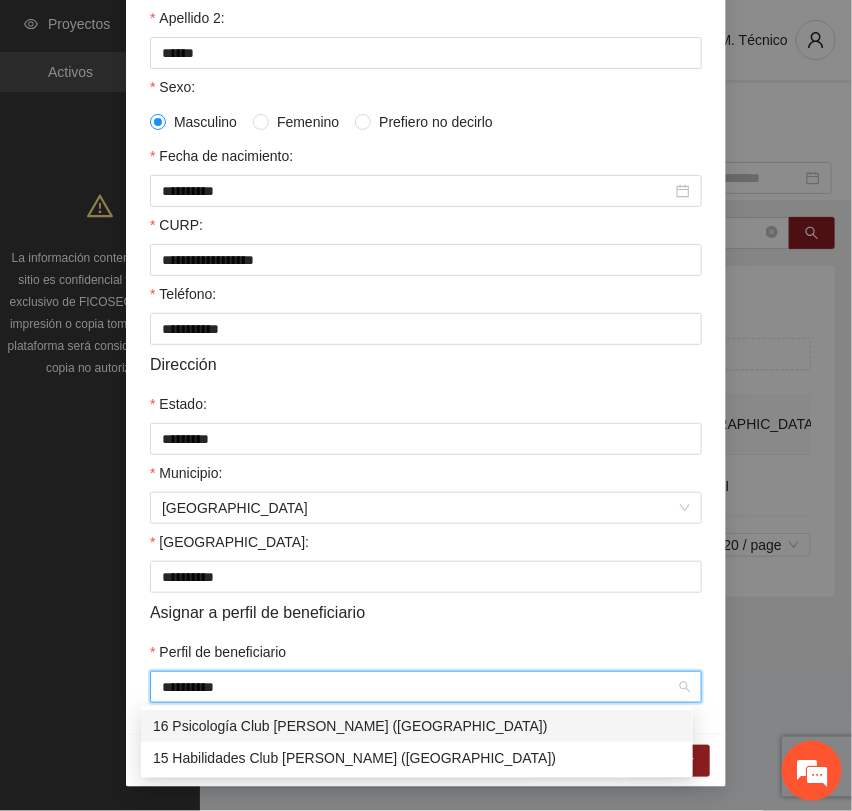 click on "16 Psicología Club [PERSON_NAME] ([GEOGRAPHIC_DATA])" at bounding box center [417, 726] 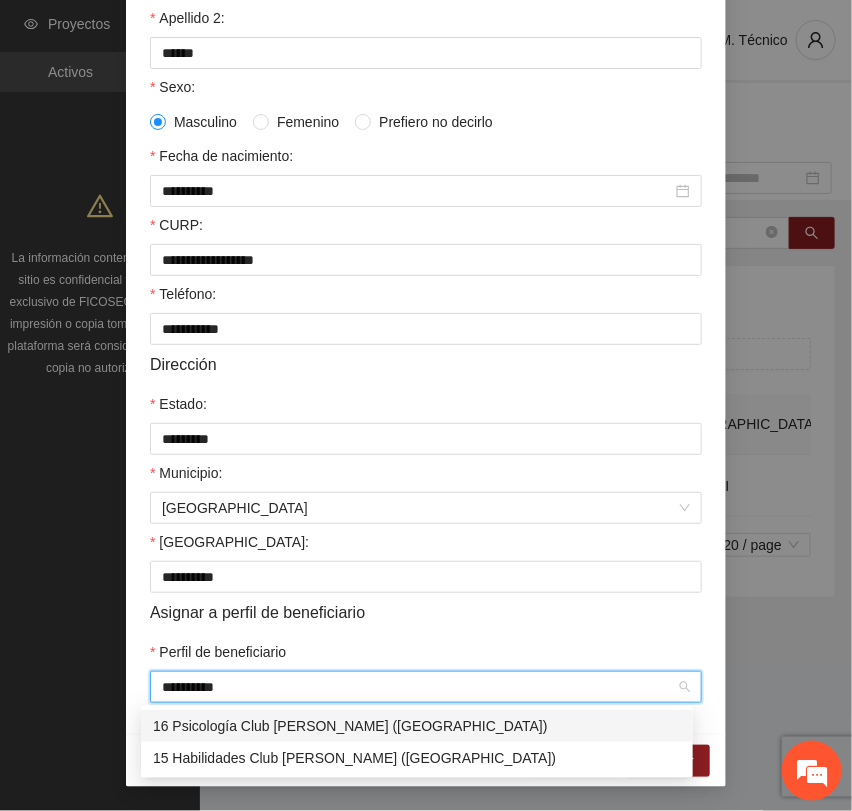 type 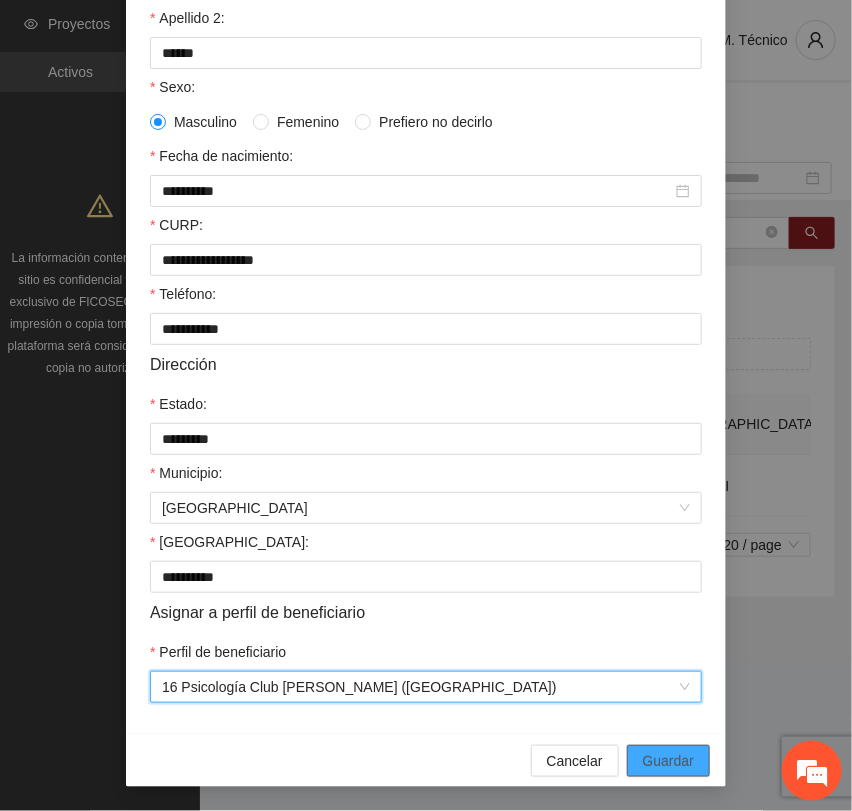 click on "Guardar" at bounding box center [668, 761] 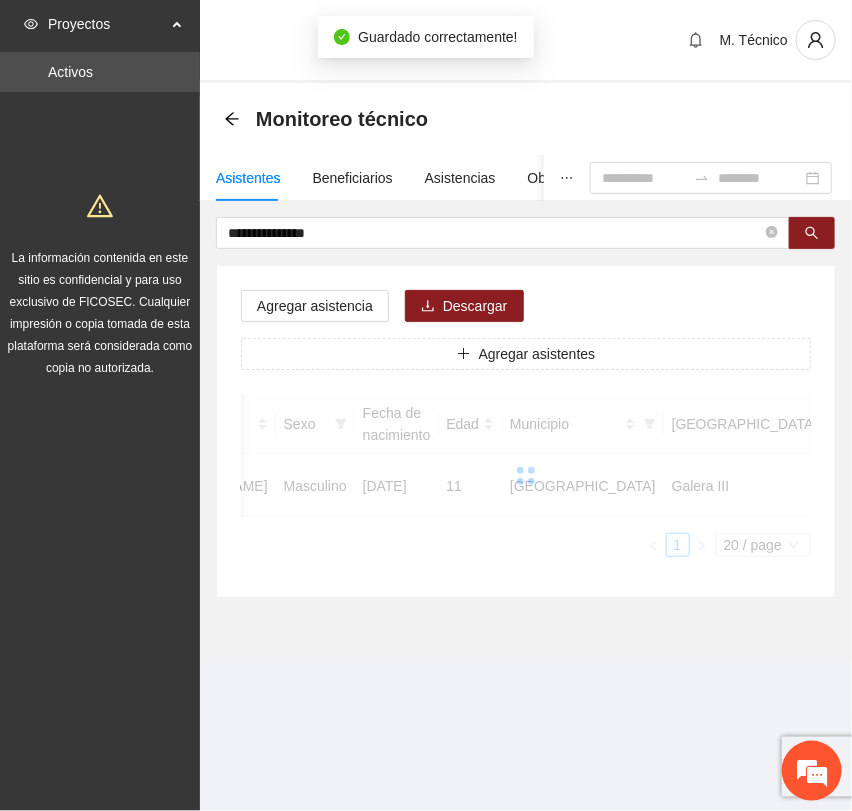 scroll, scrollTop: 256, scrollLeft: 0, axis: vertical 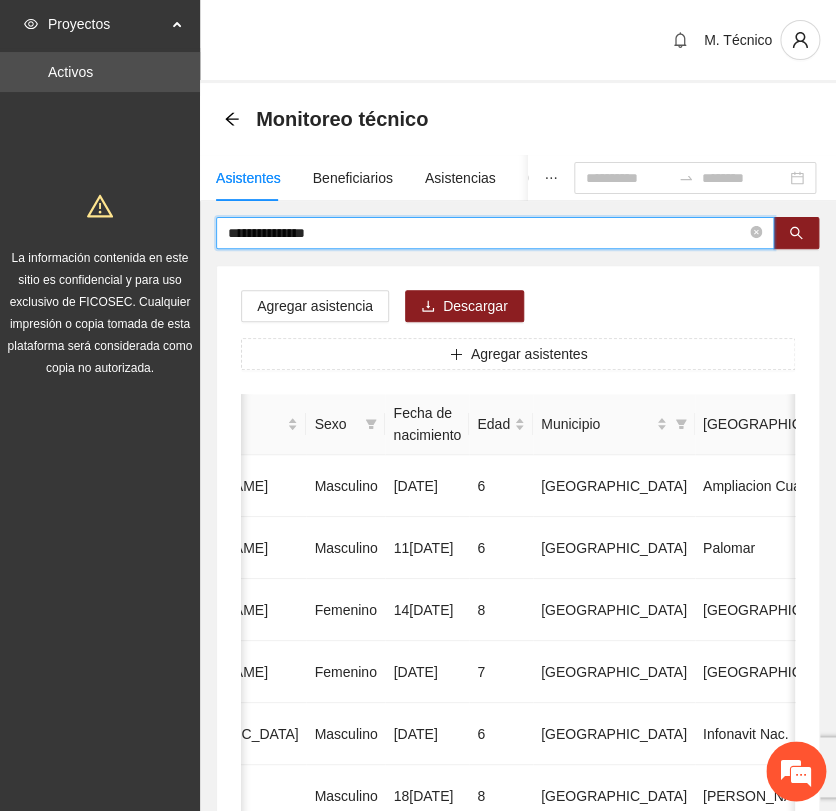drag, startPoint x: 332, startPoint y: 235, endPoint x: 76, endPoint y: 218, distance: 256.56384 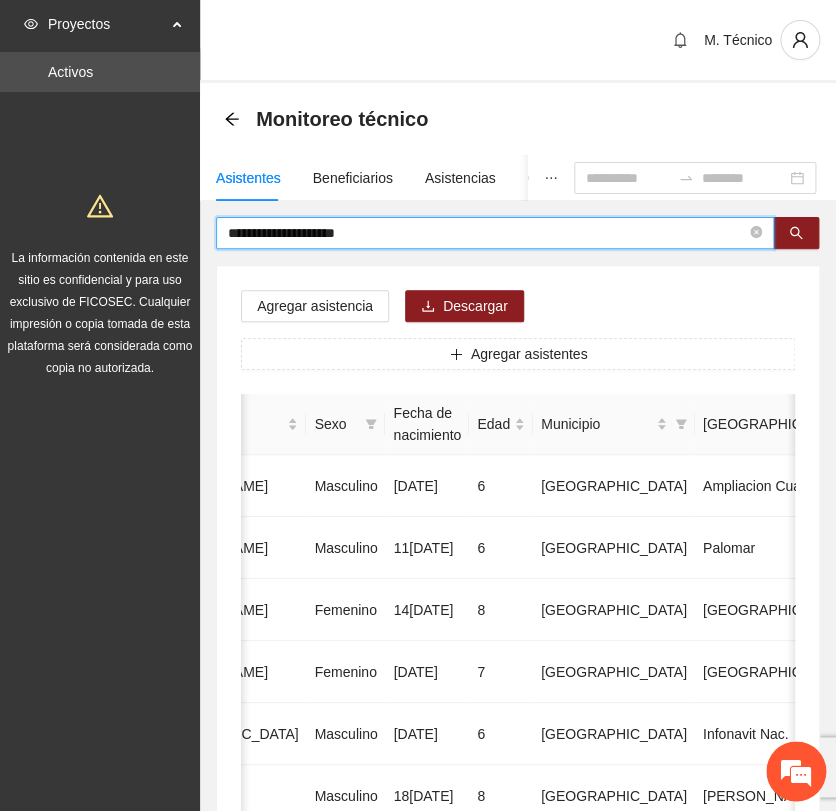 type on "**********" 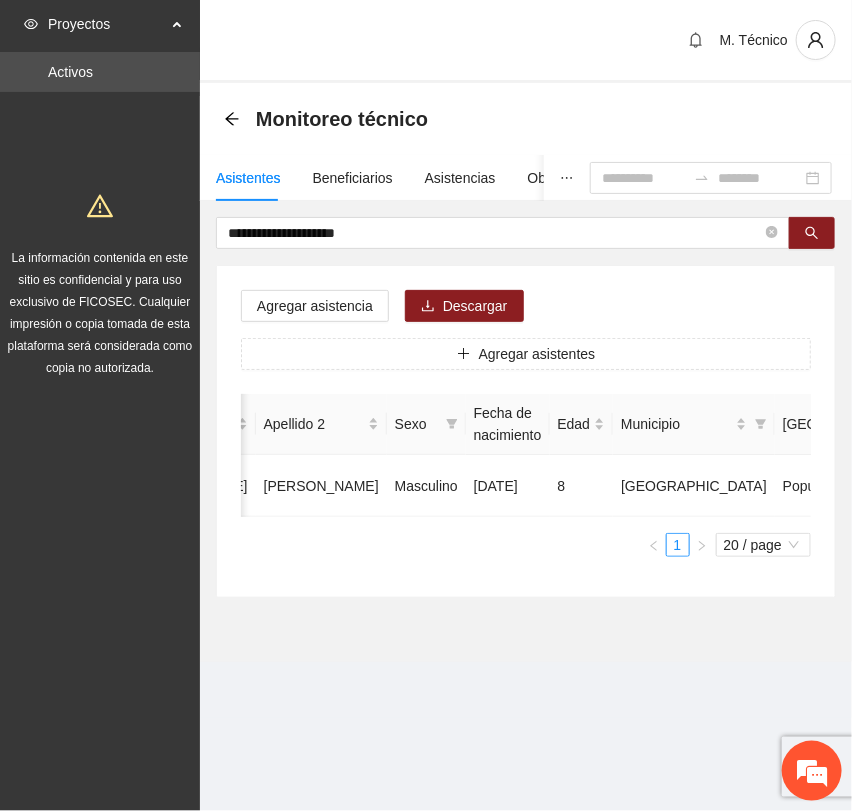 scroll, scrollTop: 0, scrollLeft: 452, axis: horizontal 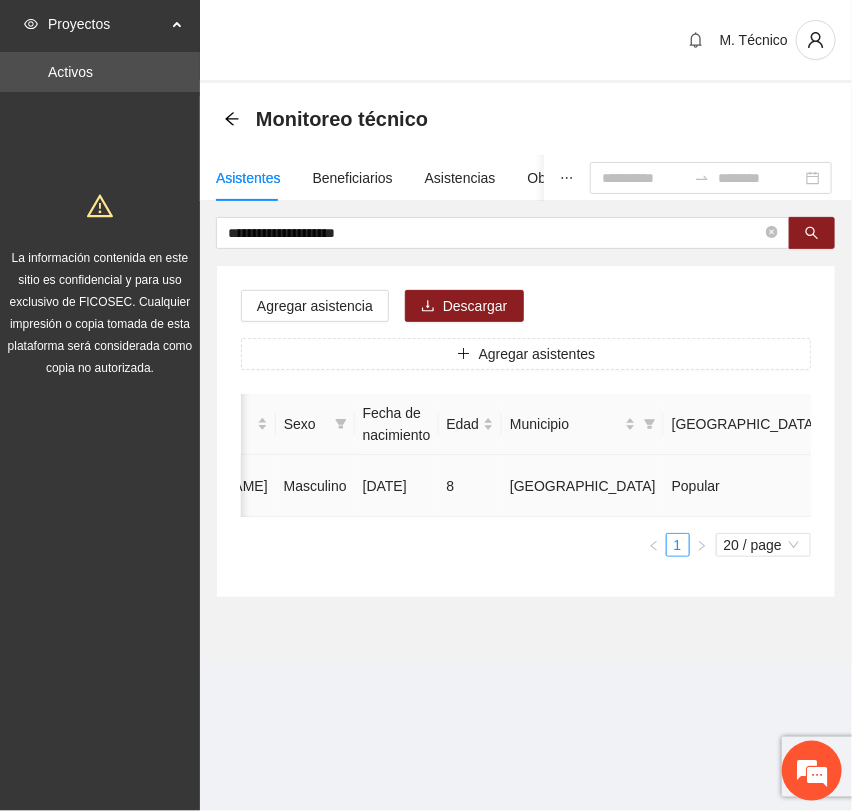 click 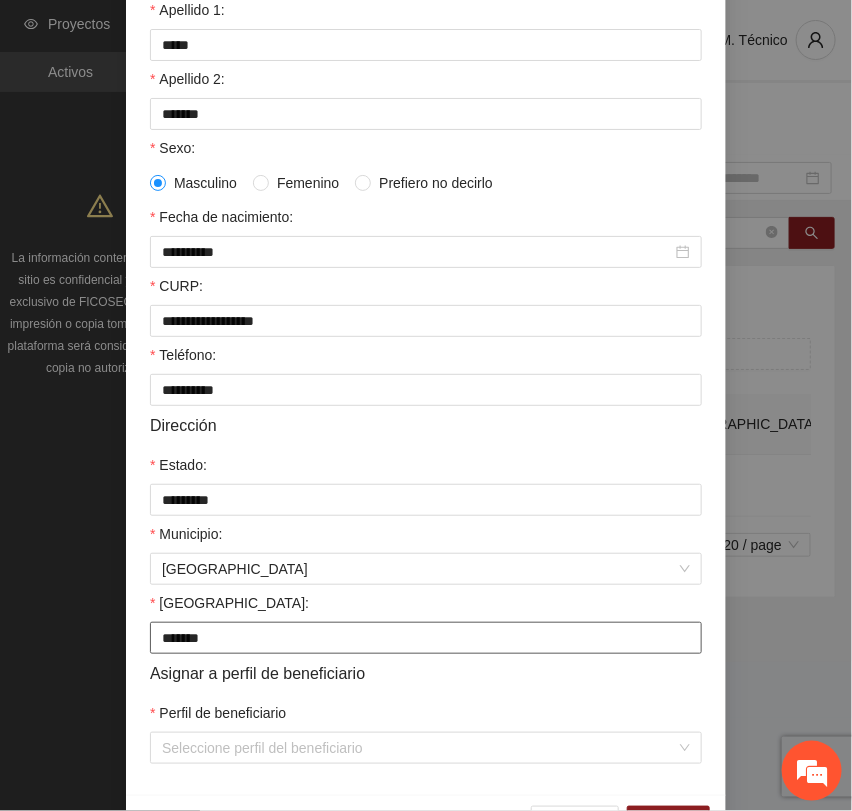 scroll, scrollTop: 356, scrollLeft: 0, axis: vertical 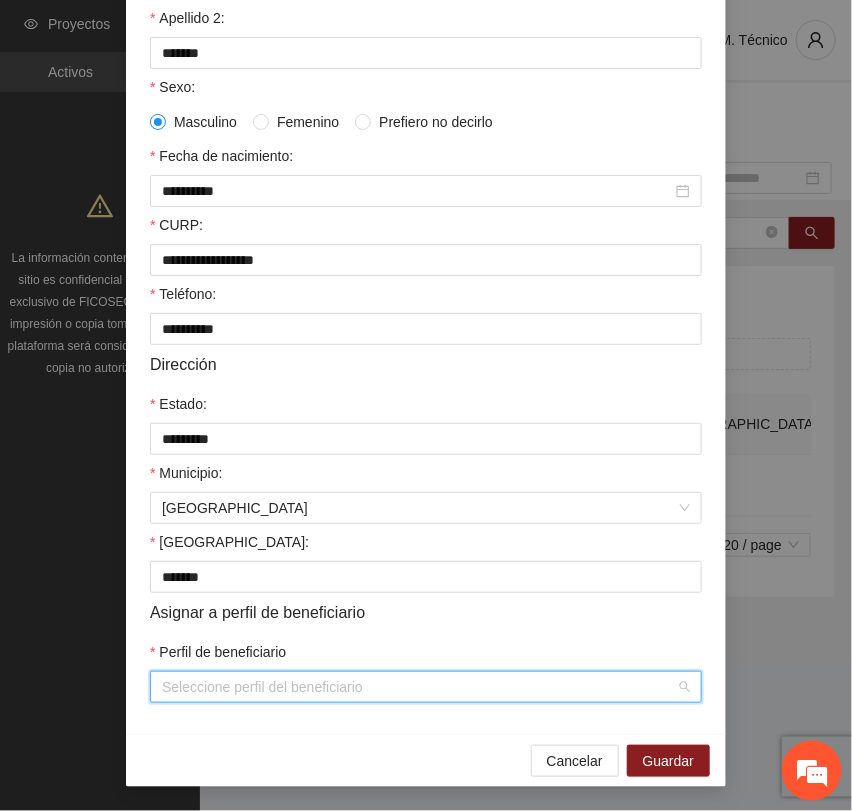 click on "Perfil de beneficiario" at bounding box center (419, 687) 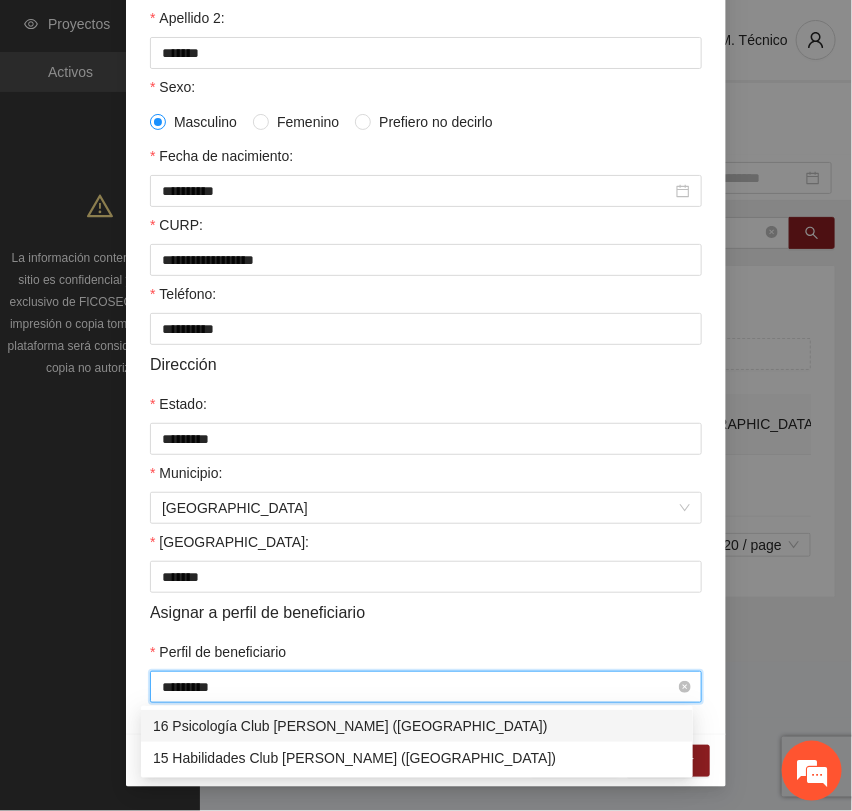 type on "**********" 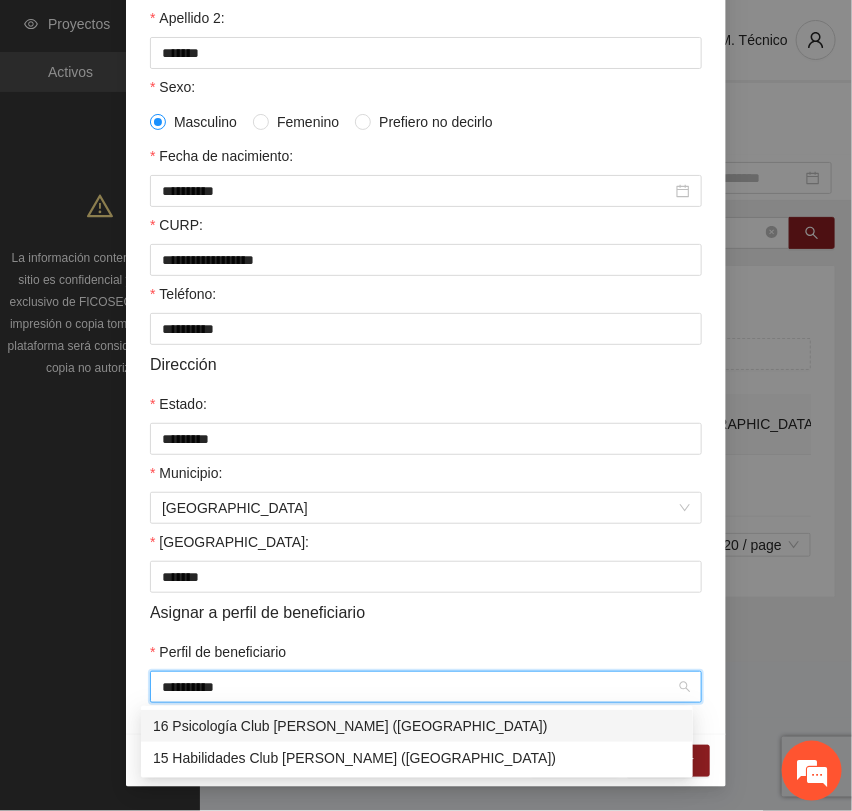 click on "16 Psicología Club [PERSON_NAME] ([GEOGRAPHIC_DATA])" at bounding box center [417, 726] 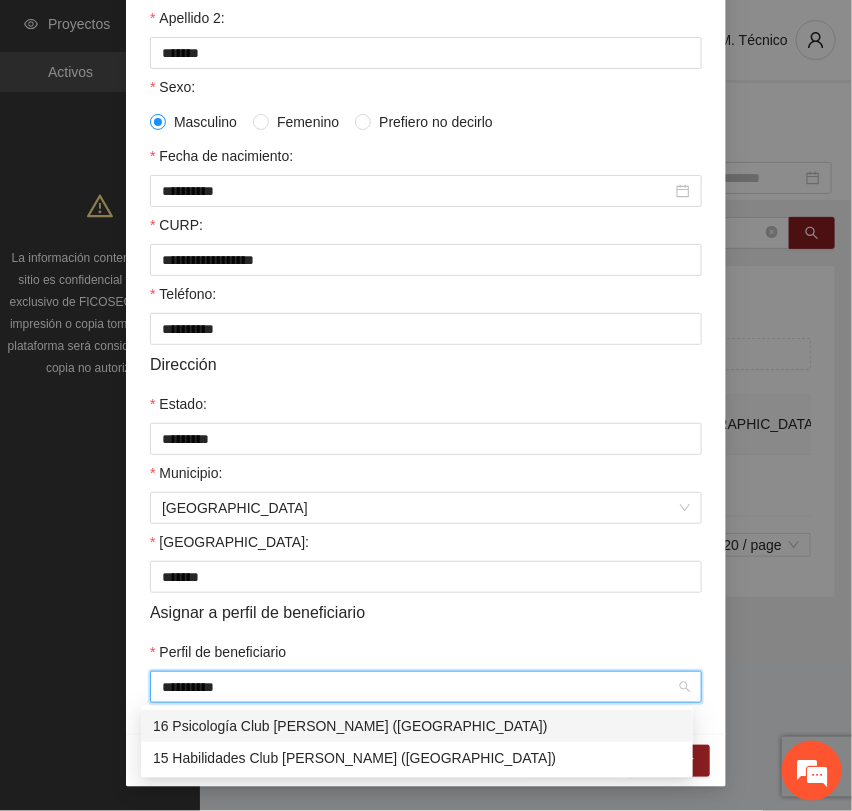 type 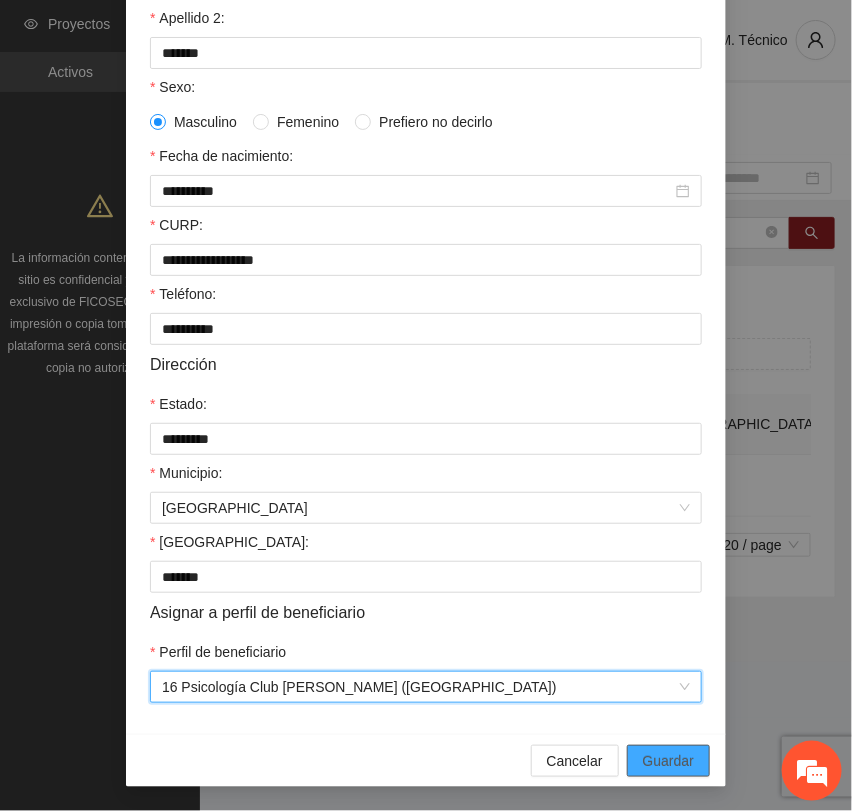 click on "Guardar" at bounding box center (668, 761) 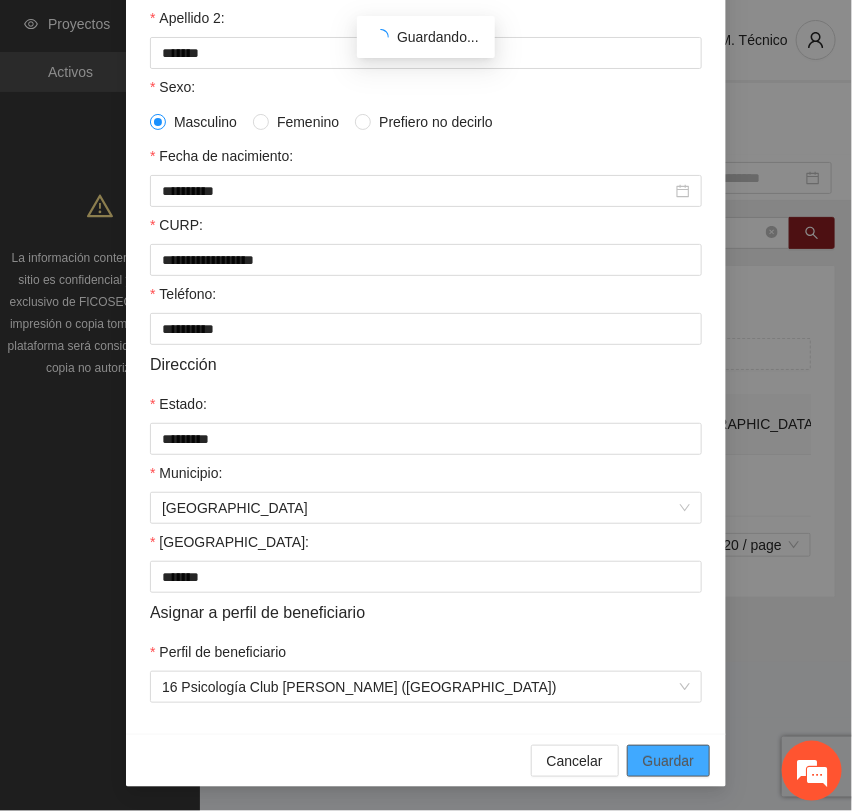 scroll, scrollTop: 256, scrollLeft: 0, axis: vertical 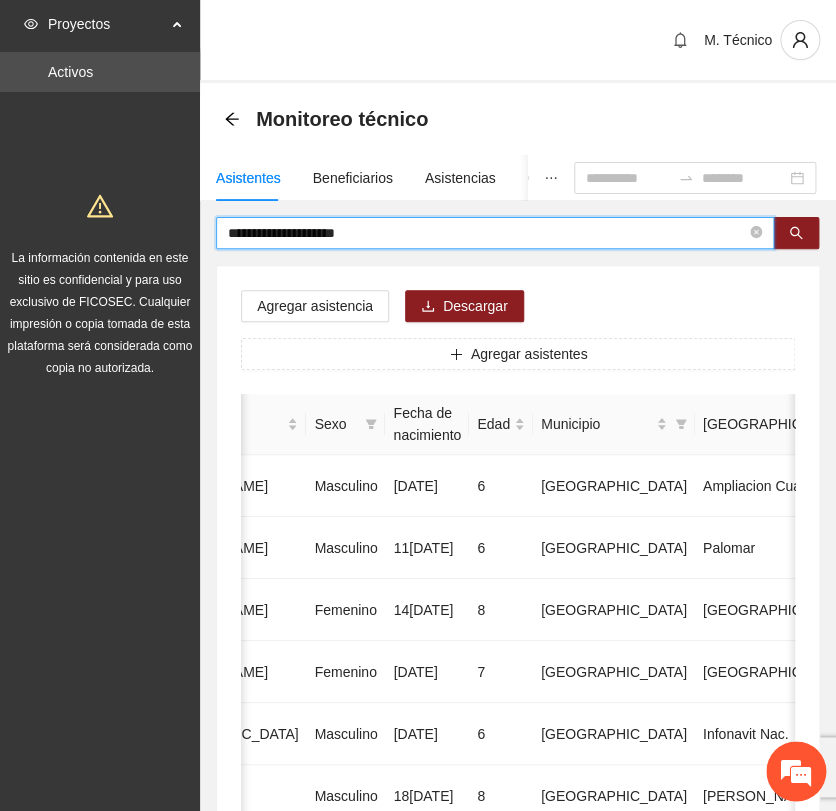 drag, startPoint x: 378, startPoint y: 232, endPoint x: 123, endPoint y: 192, distance: 258.1182 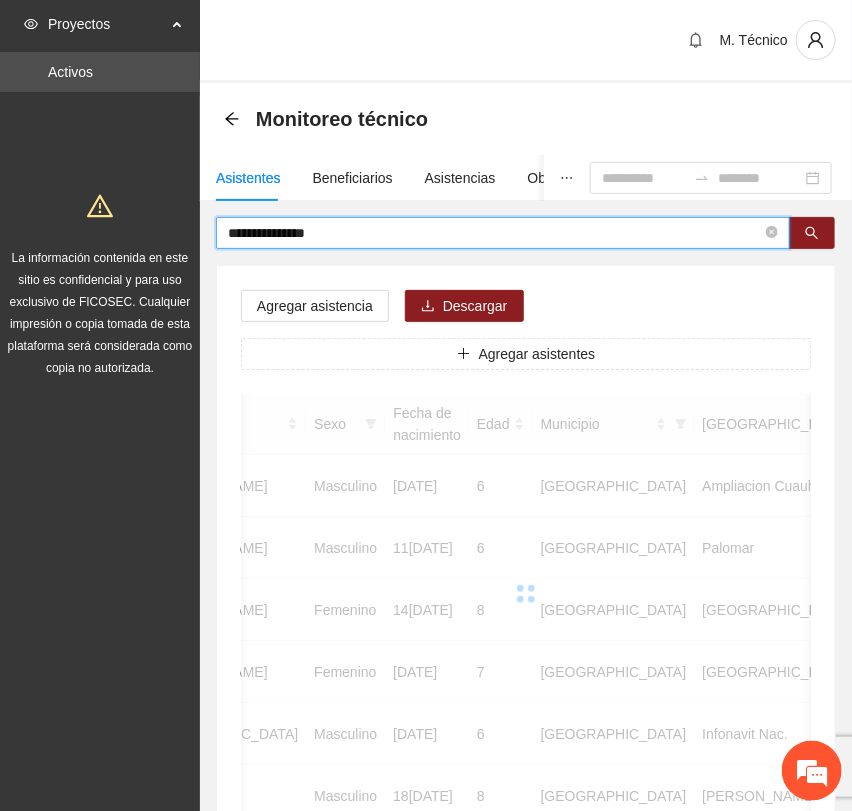 scroll, scrollTop: 0, scrollLeft: 346, axis: horizontal 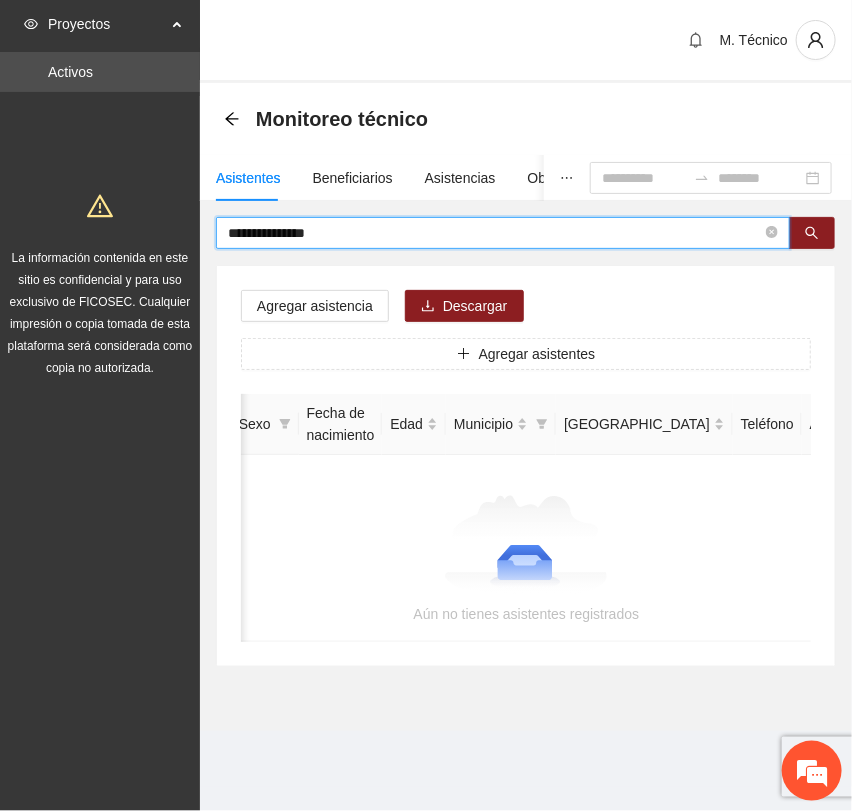drag, startPoint x: 342, startPoint y: 240, endPoint x: 141, endPoint y: 227, distance: 201.41995 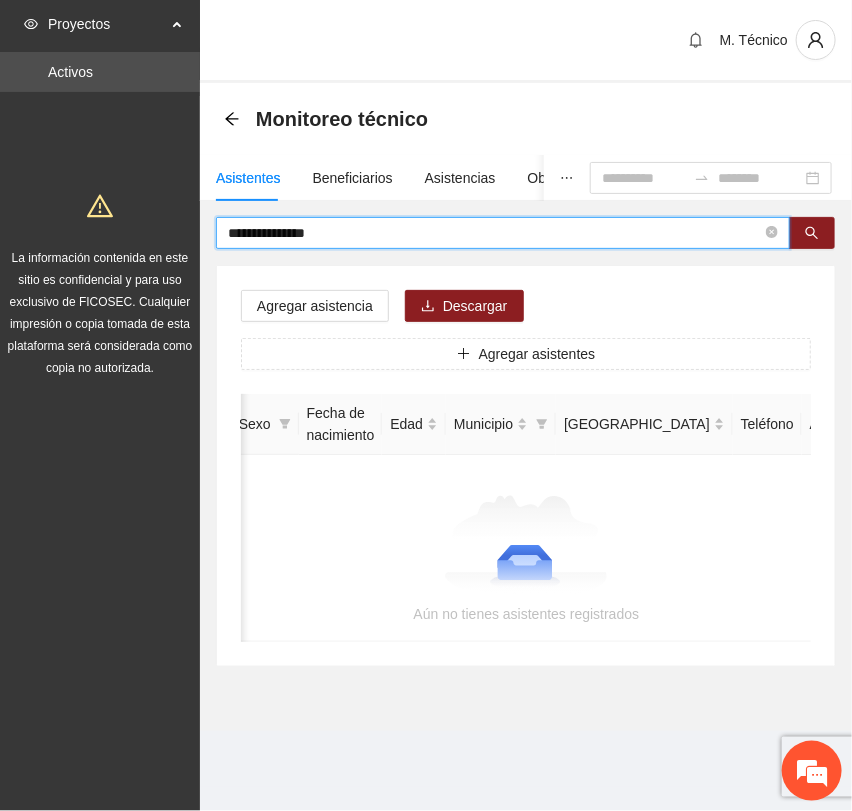 type on "**********" 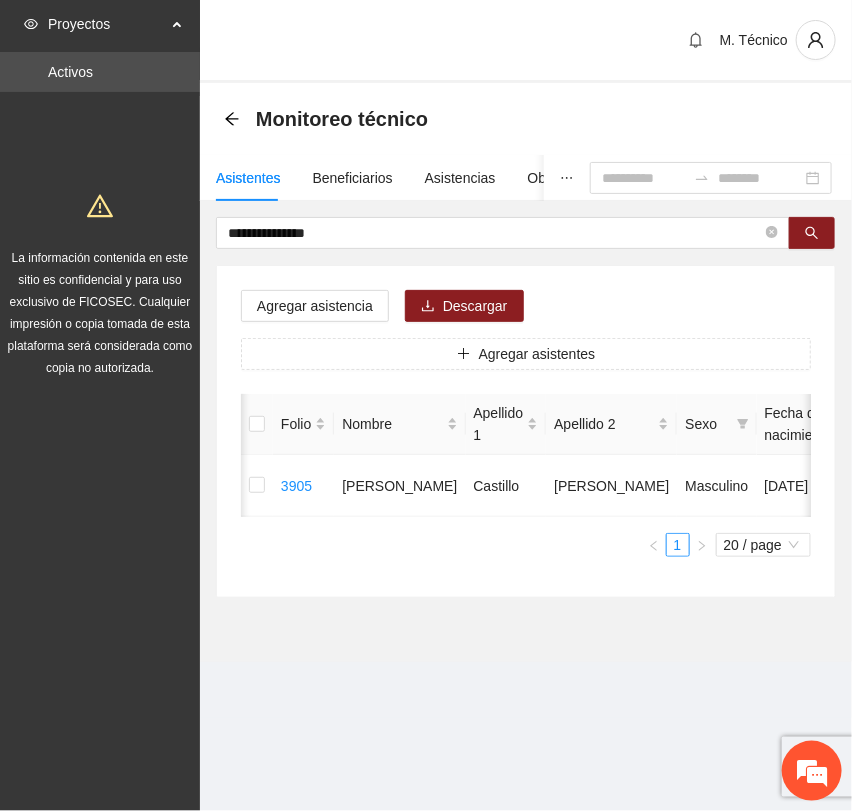 scroll, scrollTop: 0, scrollLeft: 452, axis: horizontal 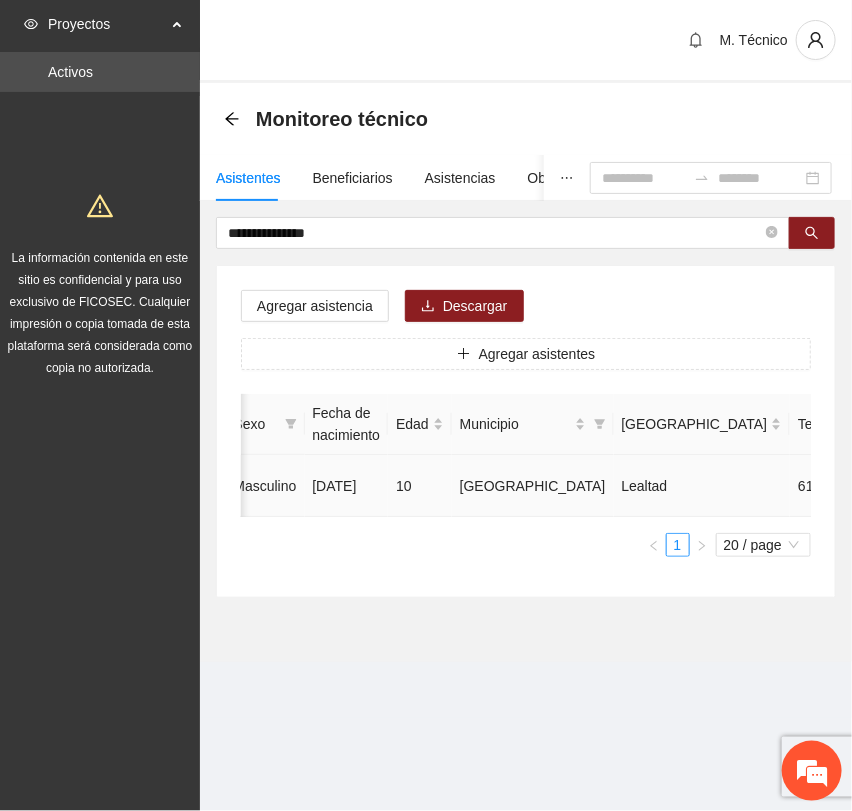 click 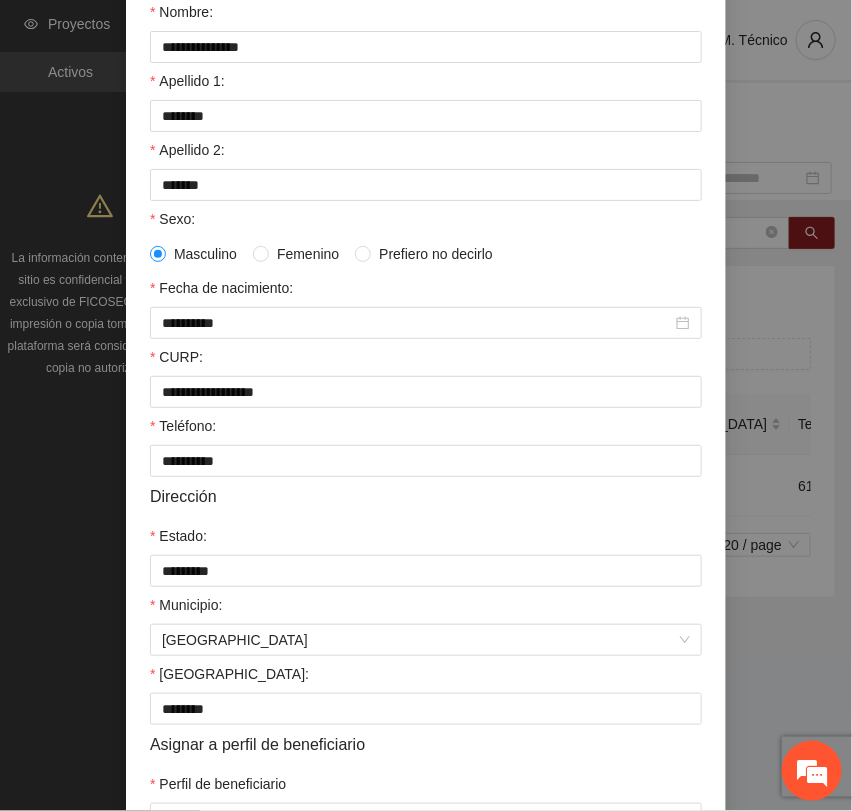 scroll, scrollTop: 356, scrollLeft: 0, axis: vertical 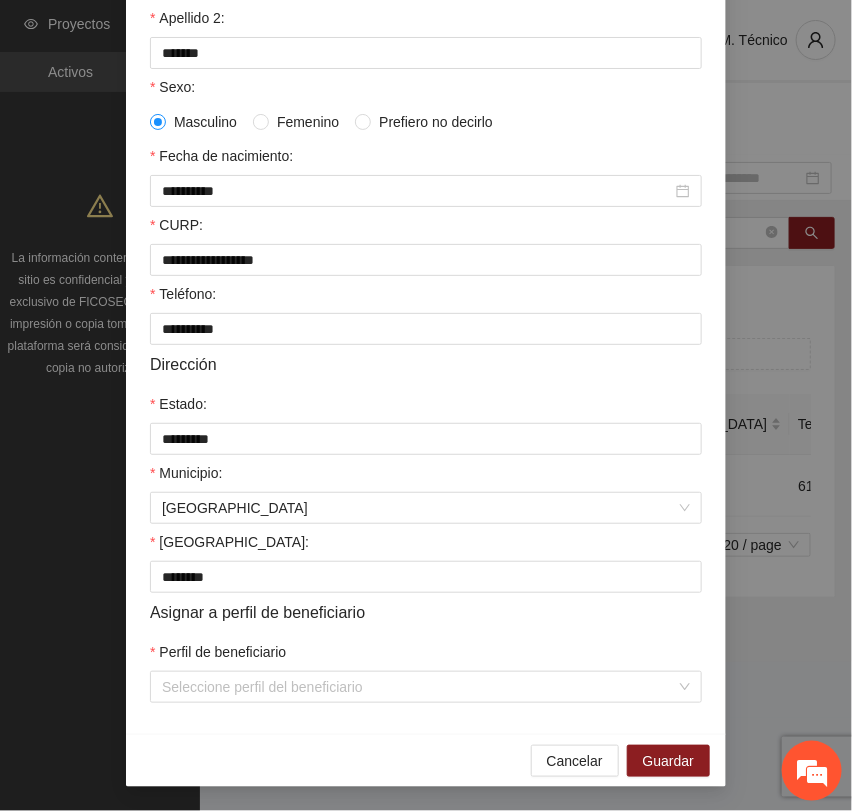click on "Perfil de beneficiario" at bounding box center (426, 656) 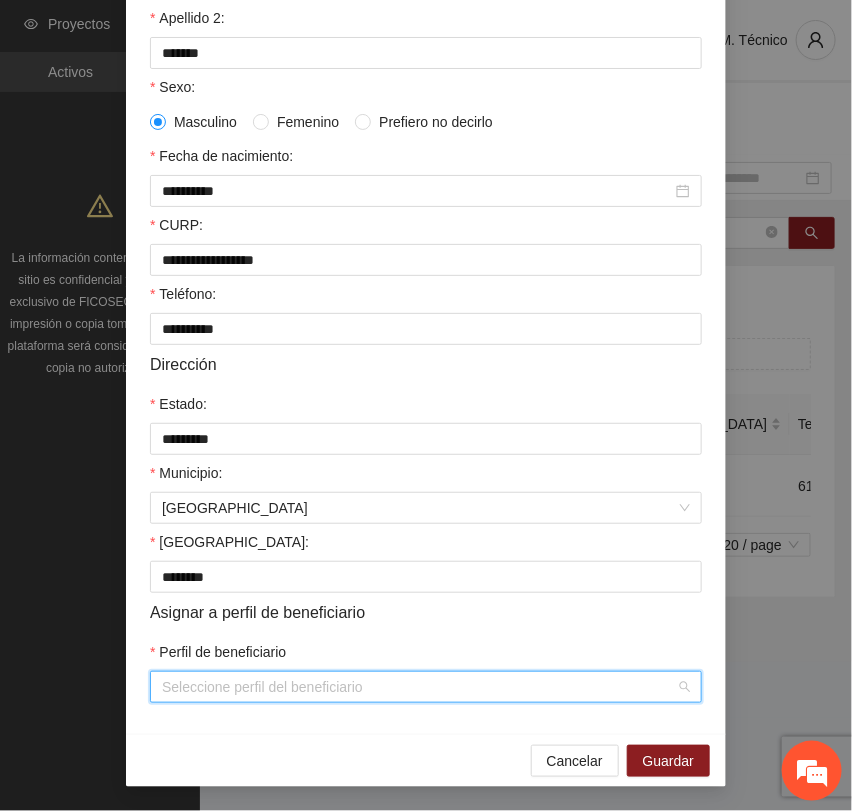 click on "Perfil de beneficiario" at bounding box center (419, 687) 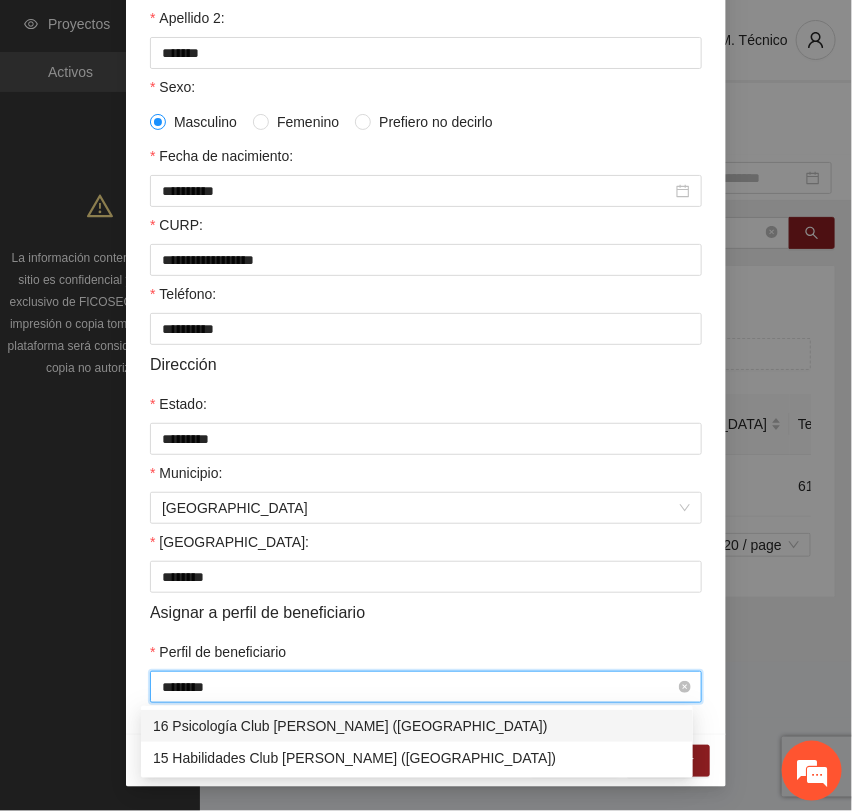 type on "*********" 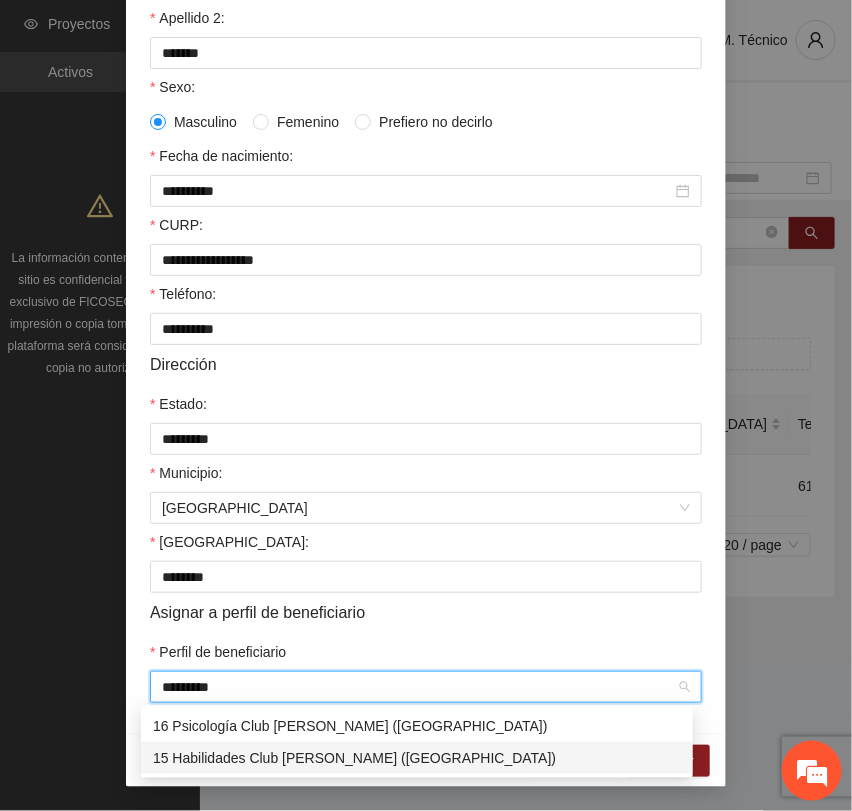 click on "15 Habilidades Club [PERSON_NAME] ([GEOGRAPHIC_DATA])" at bounding box center [417, 758] 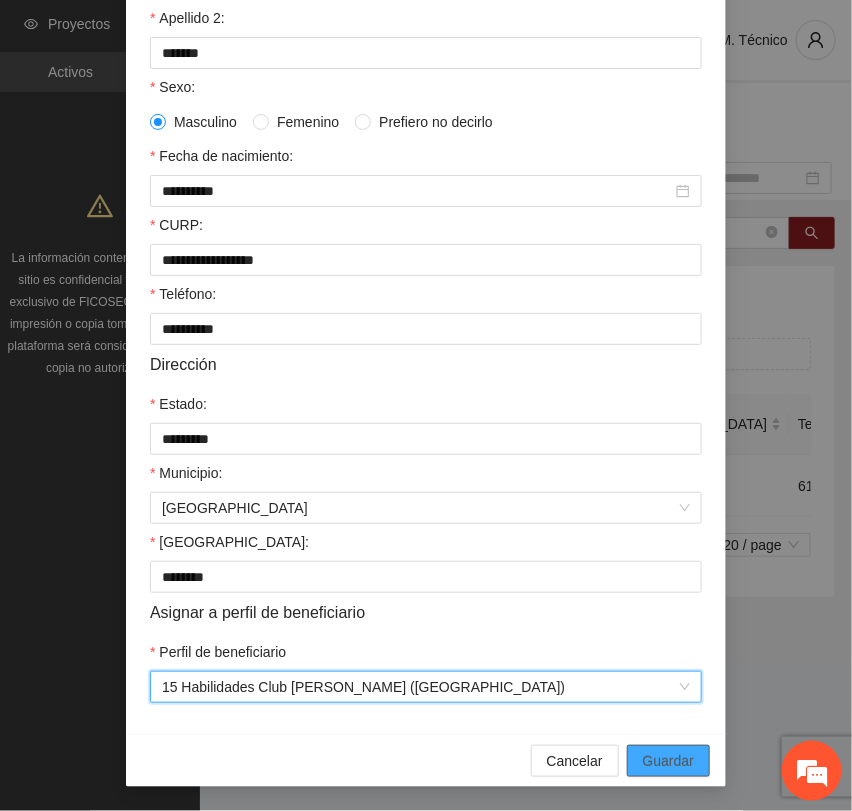 click on "Guardar" at bounding box center (668, 761) 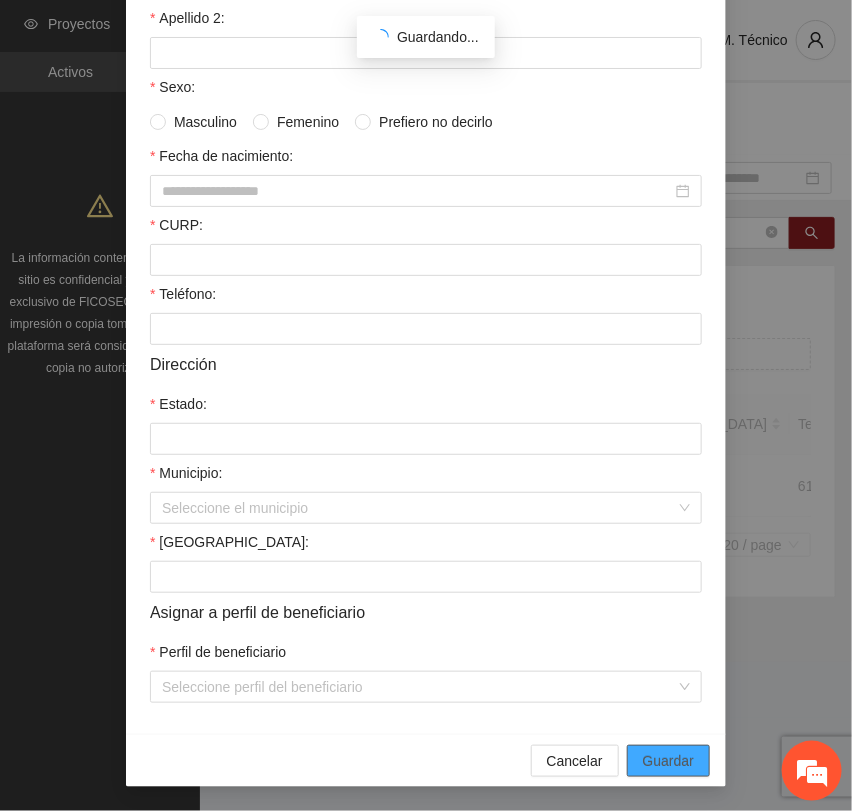 scroll, scrollTop: 256, scrollLeft: 0, axis: vertical 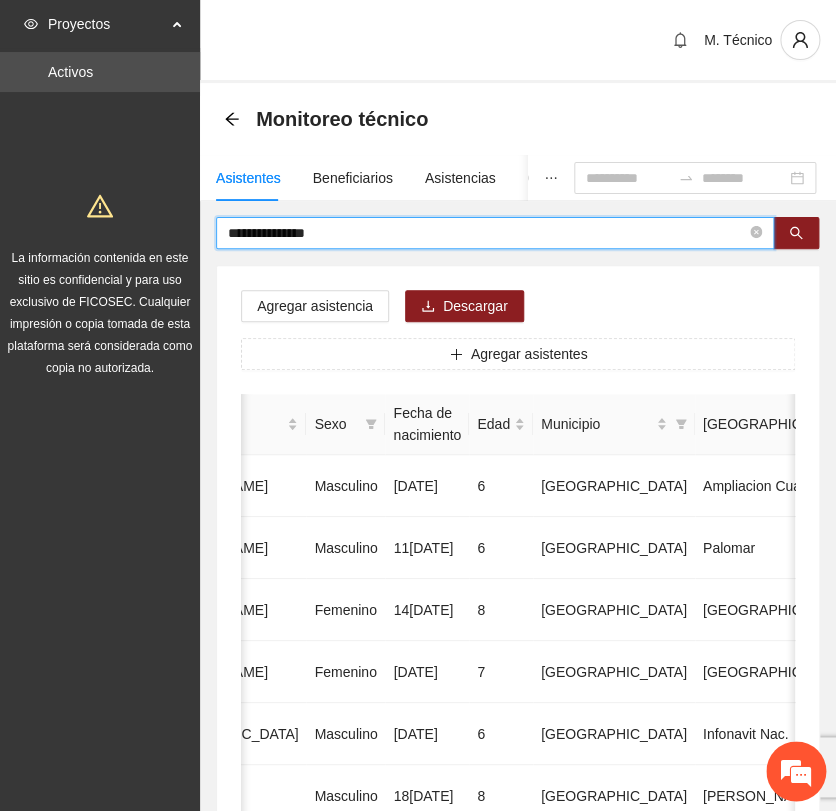 drag, startPoint x: 353, startPoint y: 238, endPoint x: 58, endPoint y: 221, distance: 295.4894 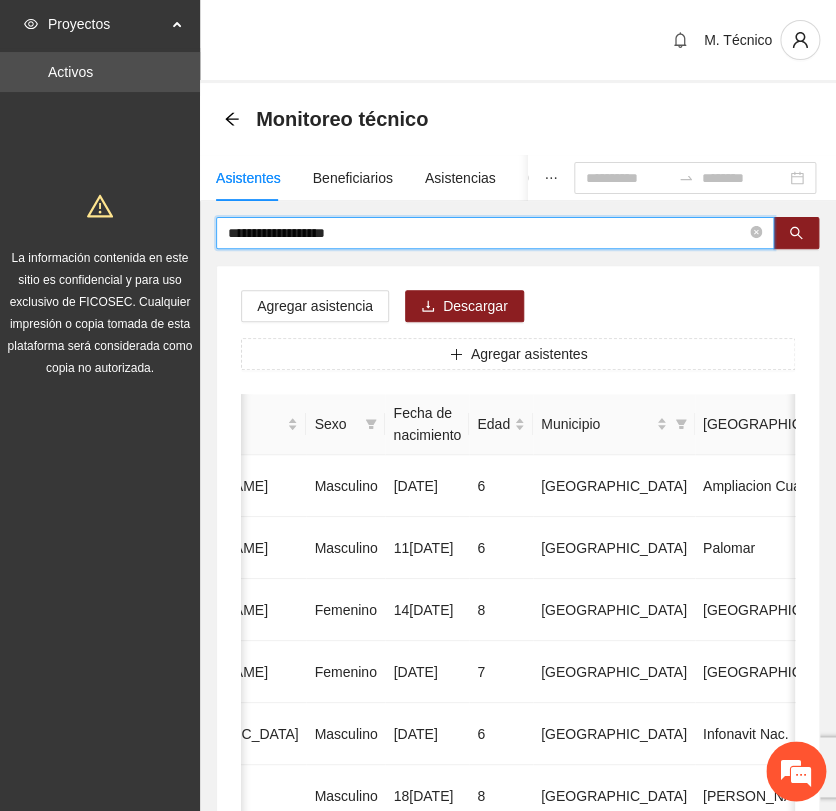 type on "**********" 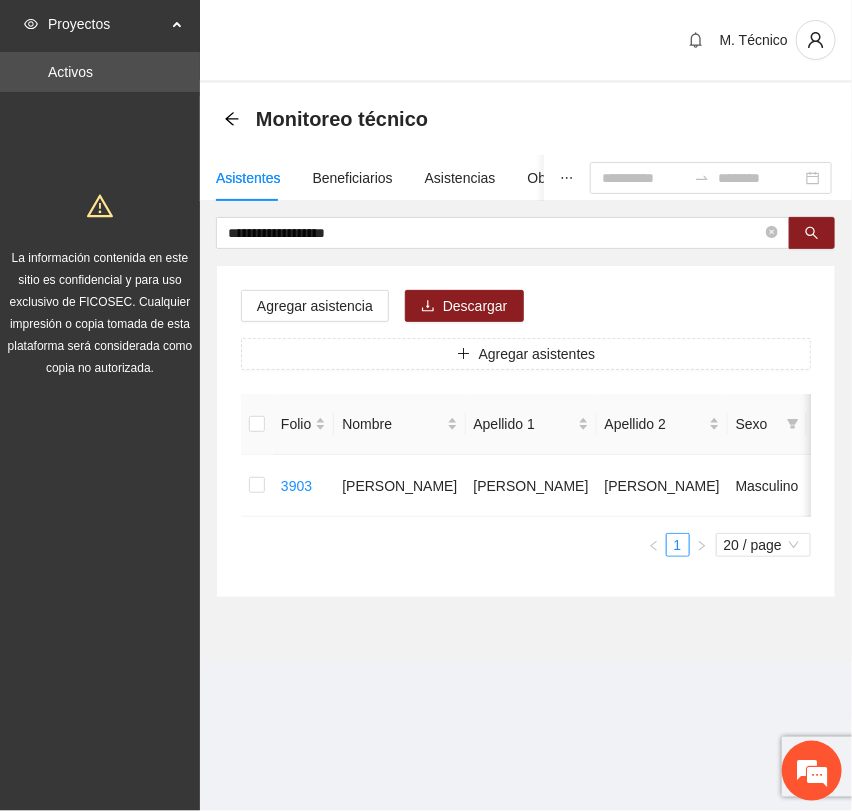 scroll, scrollTop: 0, scrollLeft: 452, axis: horizontal 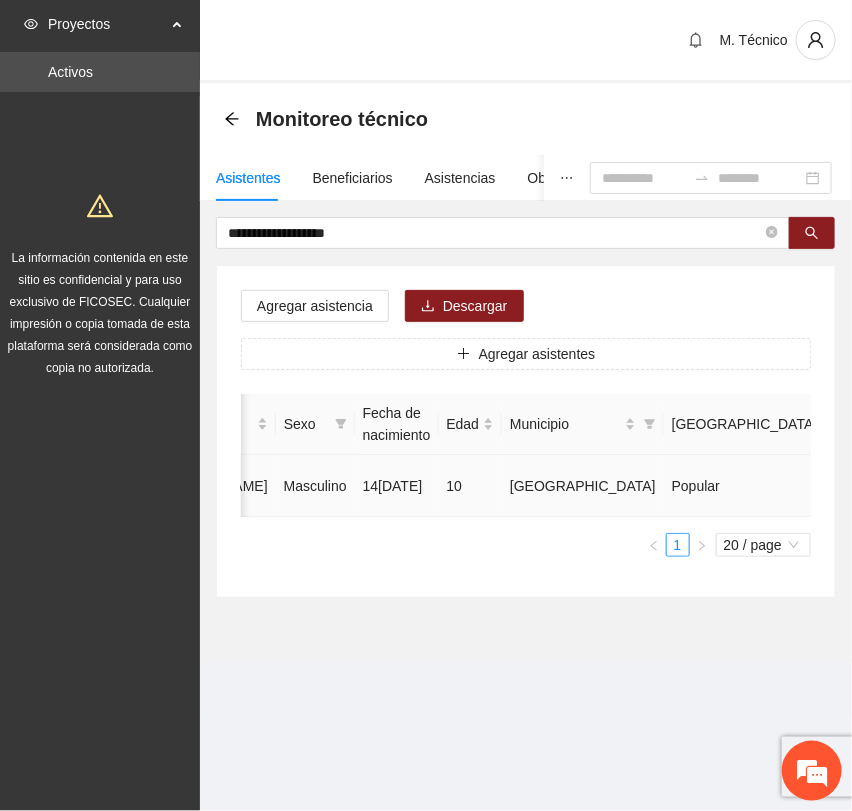 click at bounding box center (1031, 486) 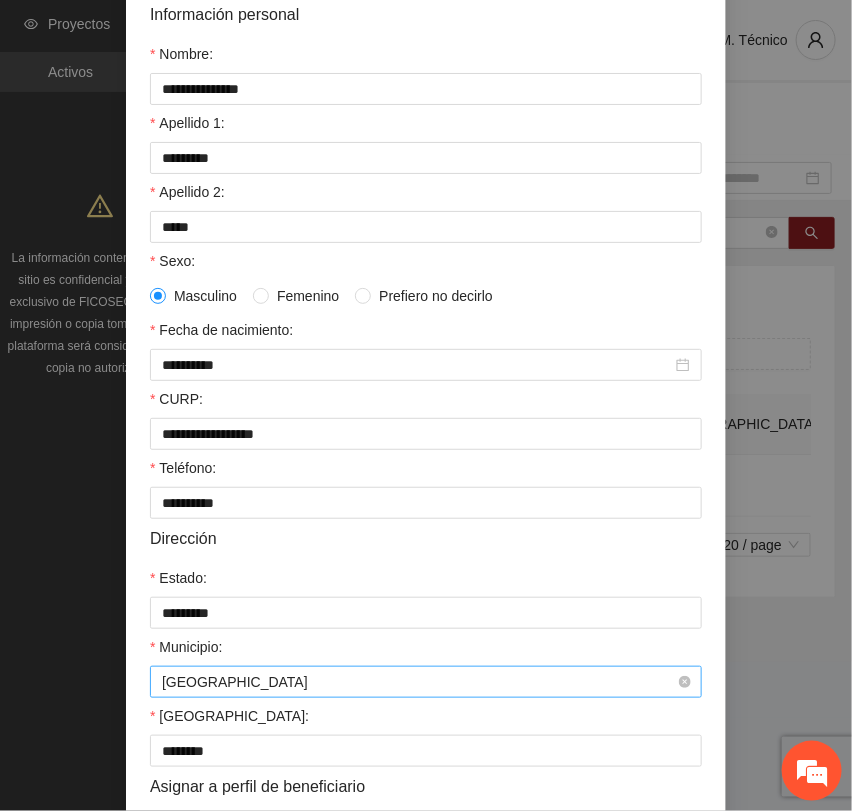 scroll, scrollTop: 356, scrollLeft: 0, axis: vertical 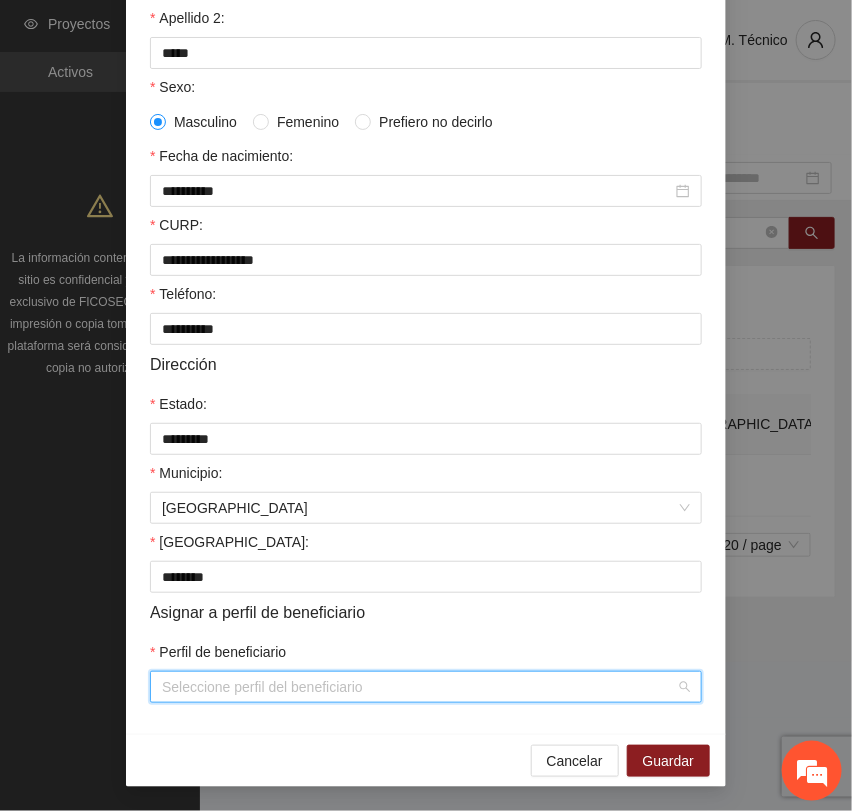 click on "Perfil de beneficiario" at bounding box center [419, 687] 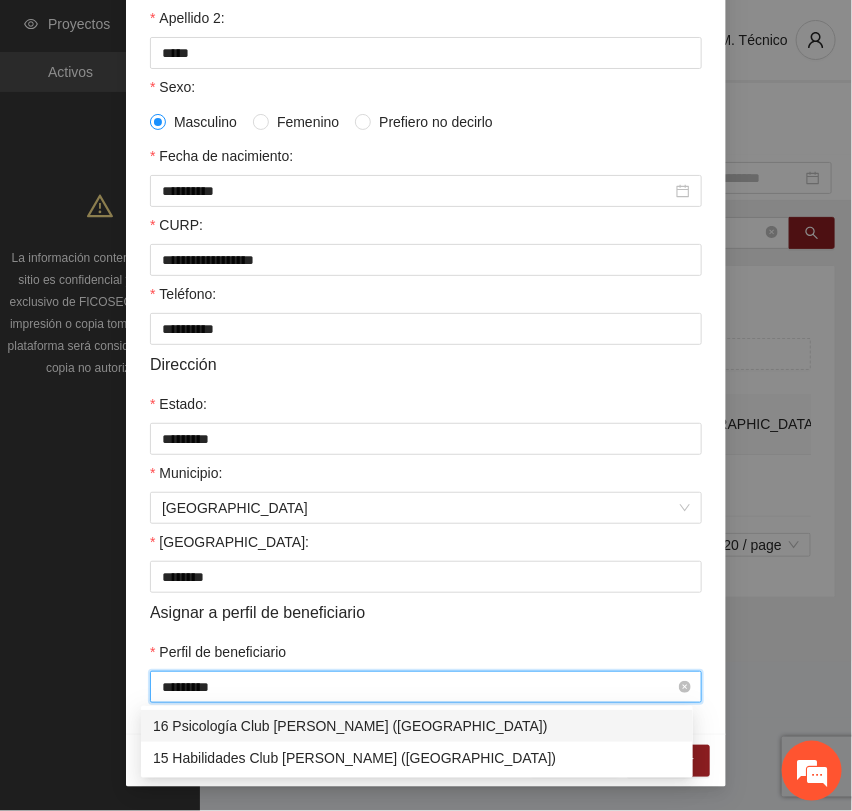 type on "**********" 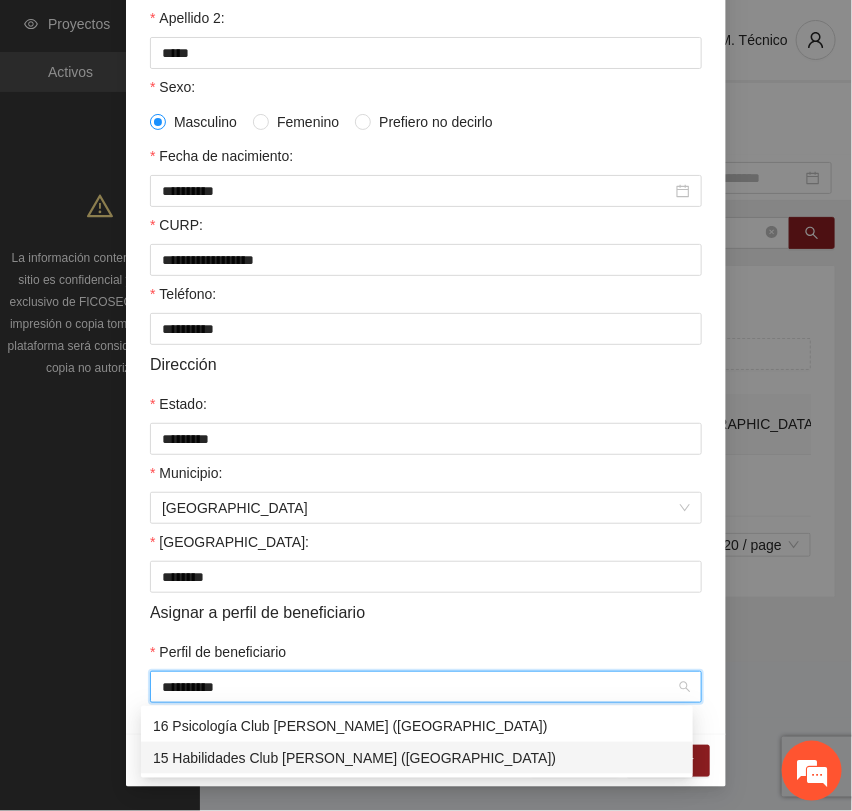 click on "15 Habilidades Club [PERSON_NAME] ([GEOGRAPHIC_DATA])" at bounding box center [417, 758] 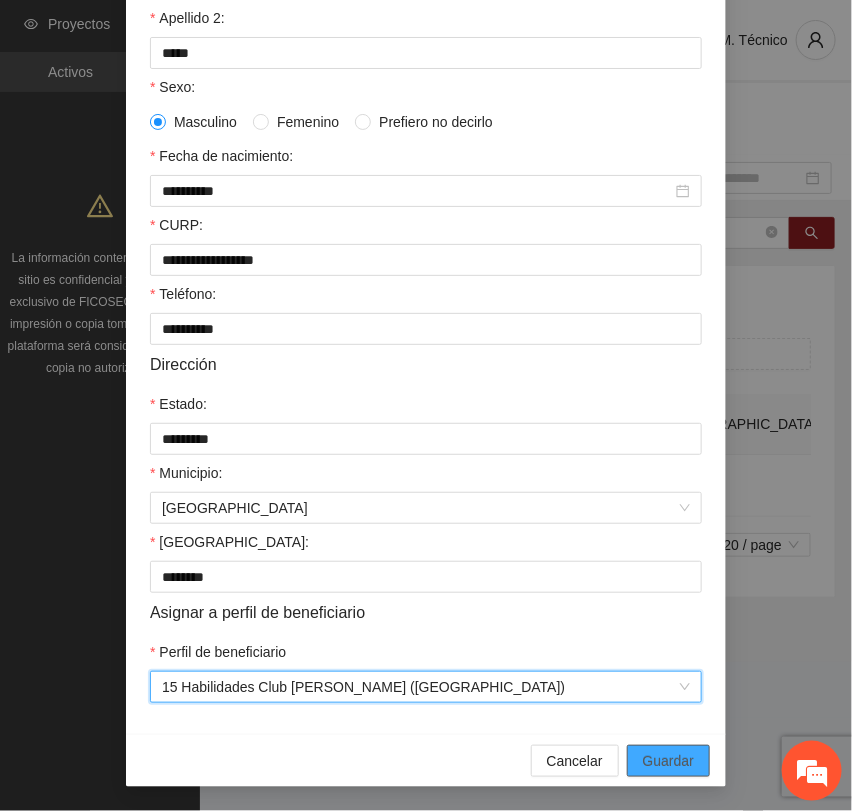 click on "Guardar" at bounding box center (668, 761) 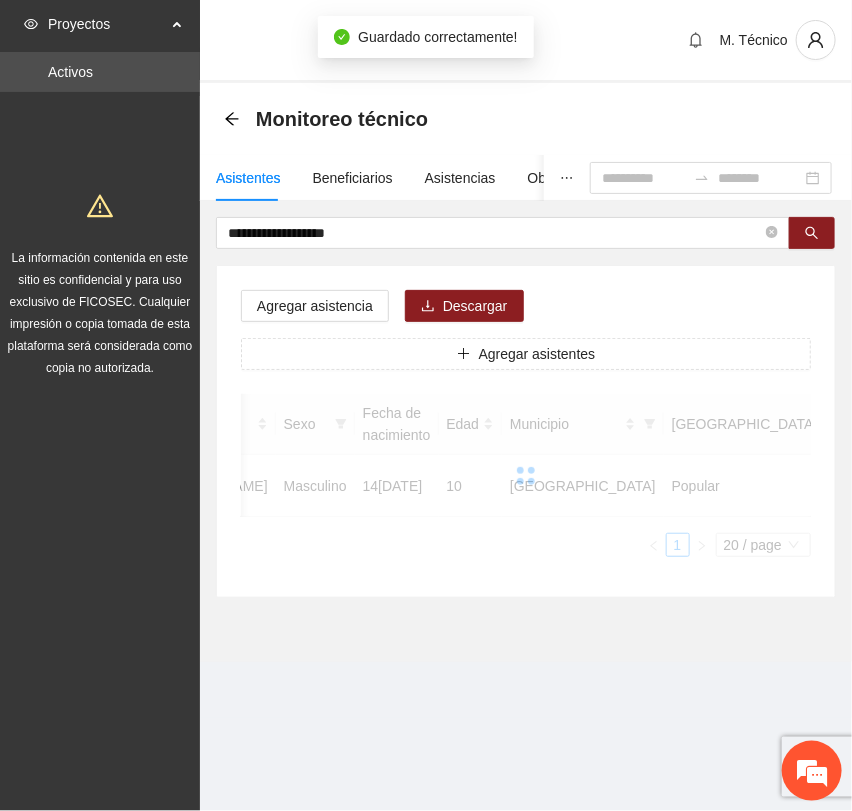 scroll, scrollTop: 256, scrollLeft: 0, axis: vertical 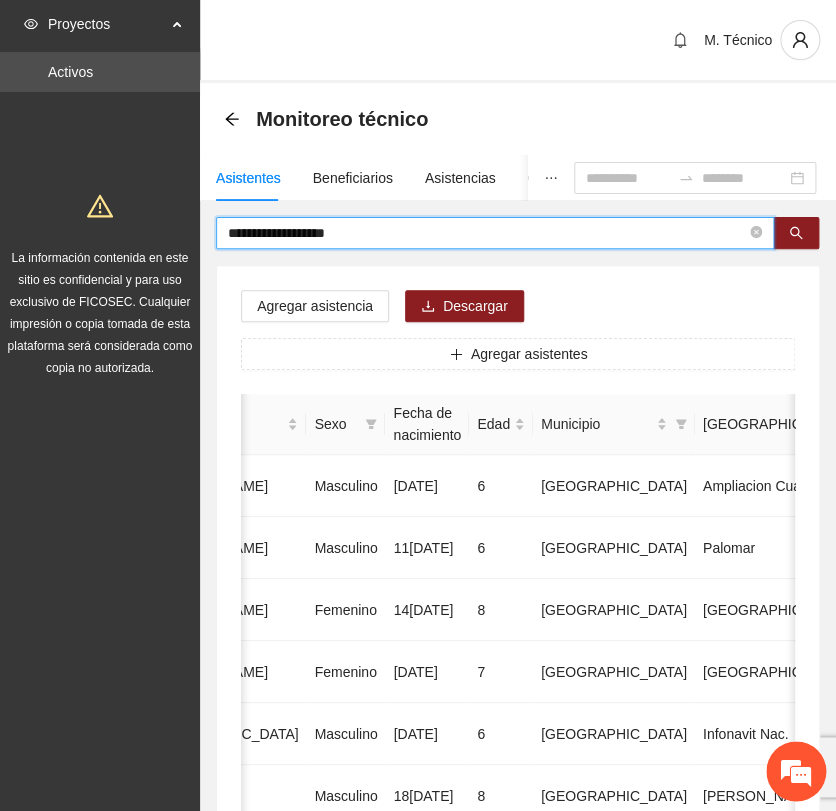 drag, startPoint x: 379, startPoint y: 227, endPoint x: -34, endPoint y: 210, distance: 413.34973 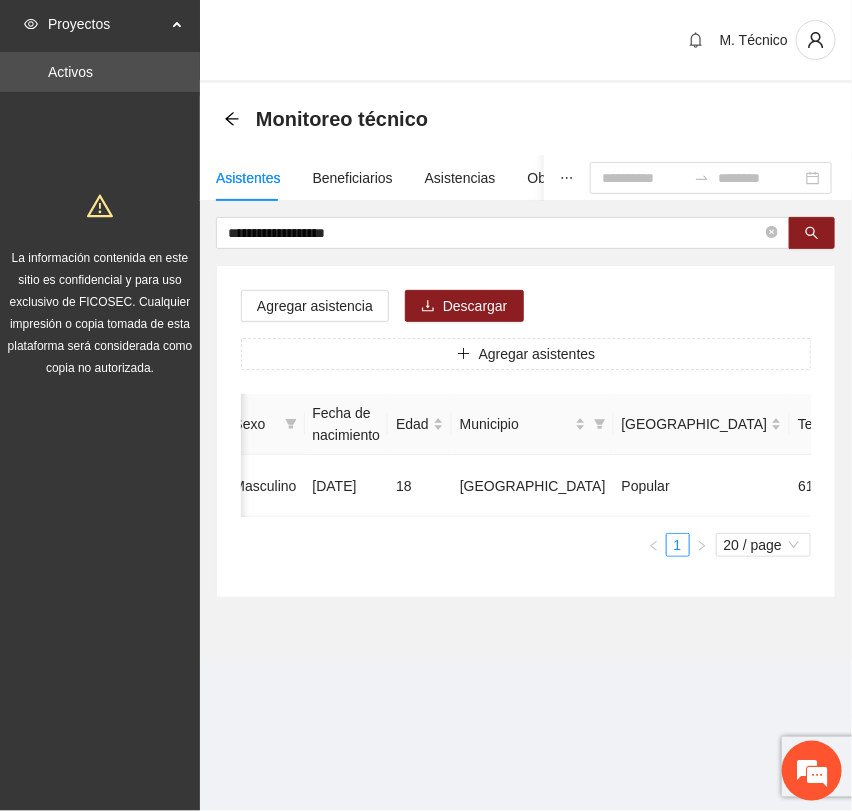 drag, startPoint x: 546, startPoint y: 534, endPoint x: 474, endPoint y: 530, distance: 72.11102 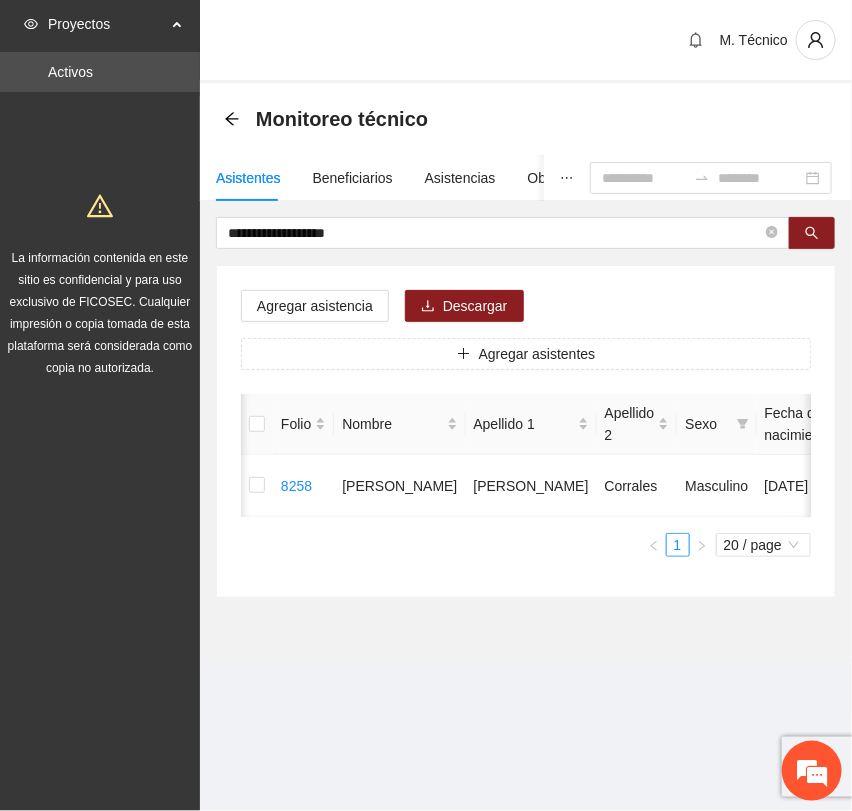 scroll, scrollTop: 0, scrollLeft: 452, axis: horizontal 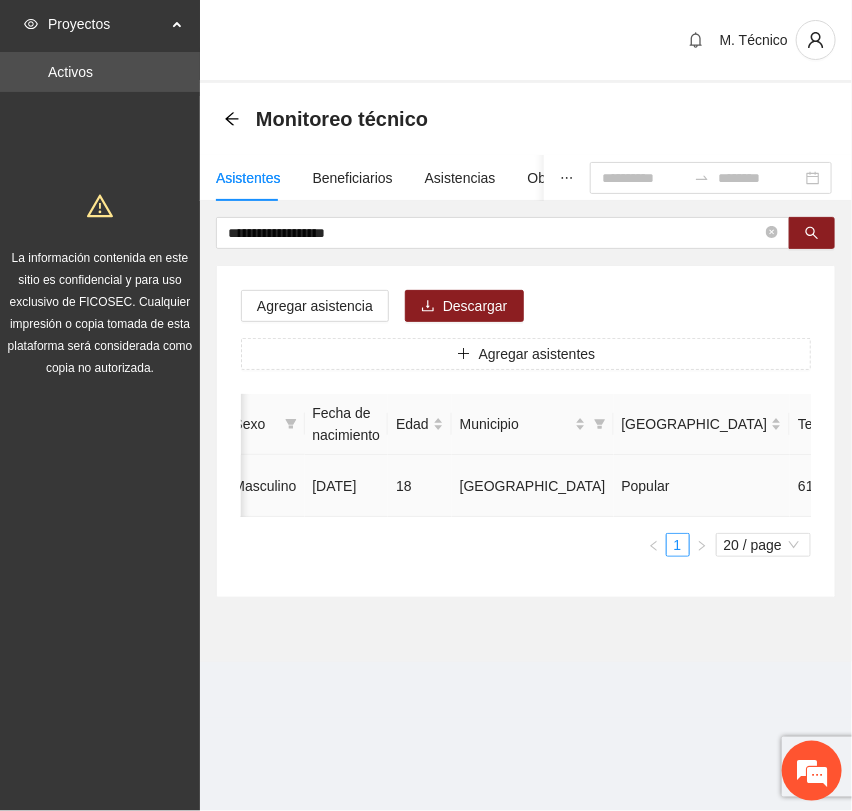 click 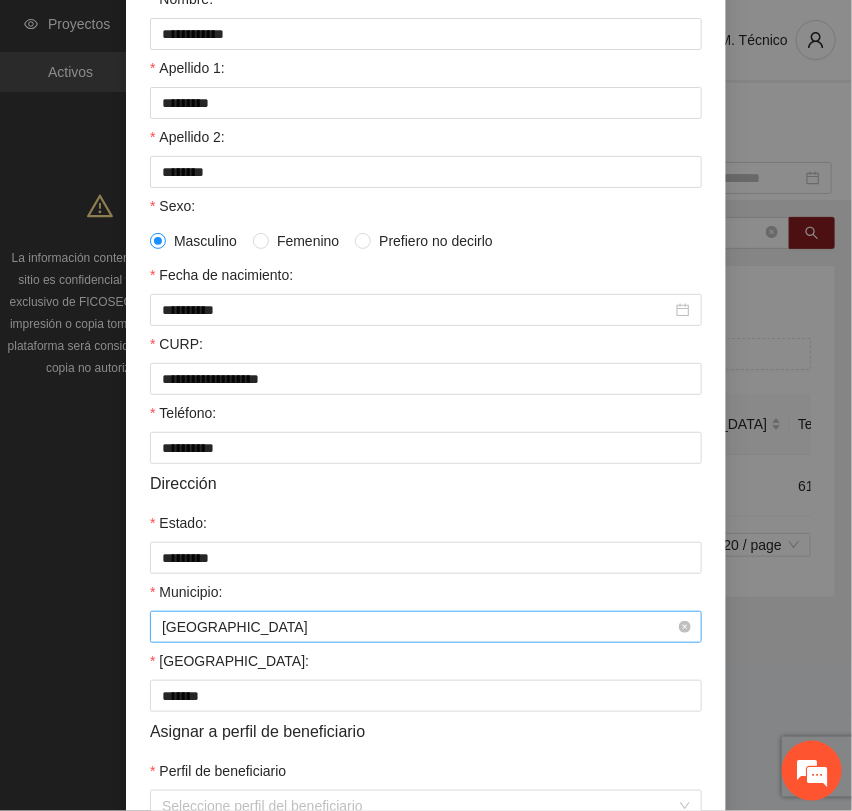 scroll, scrollTop: 356, scrollLeft: 0, axis: vertical 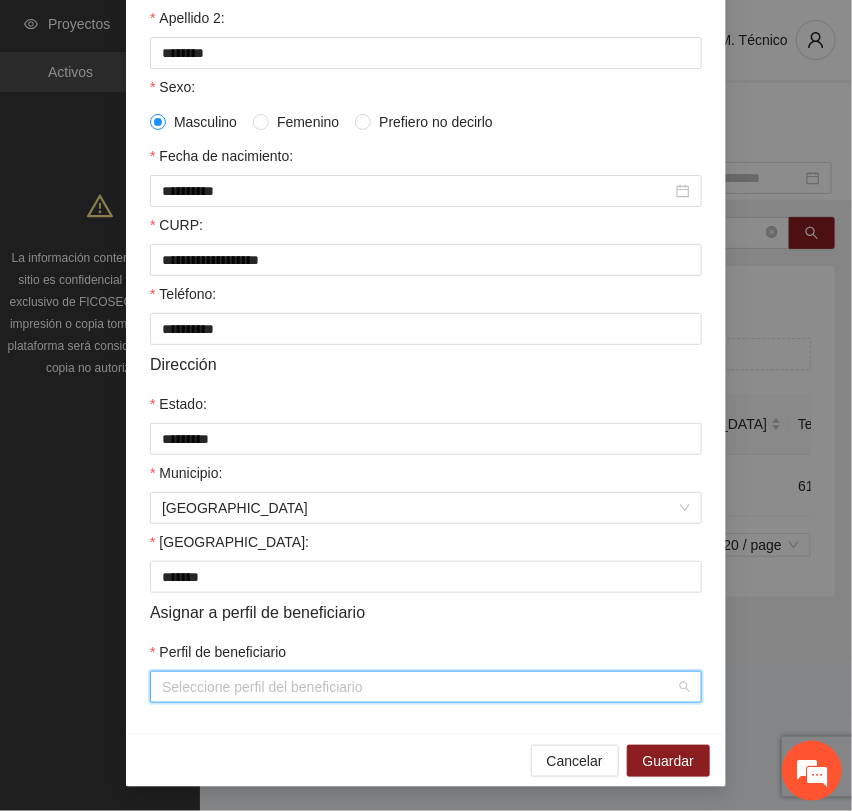 click on "Perfil de beneficiario" at bounding box center [419, 687] 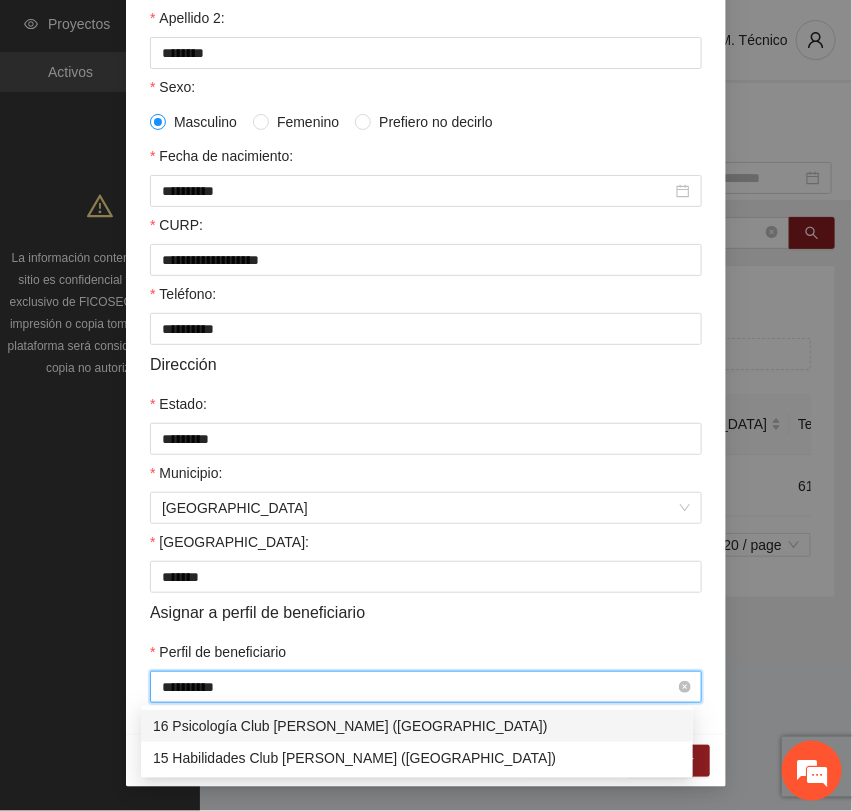 type on "**********" 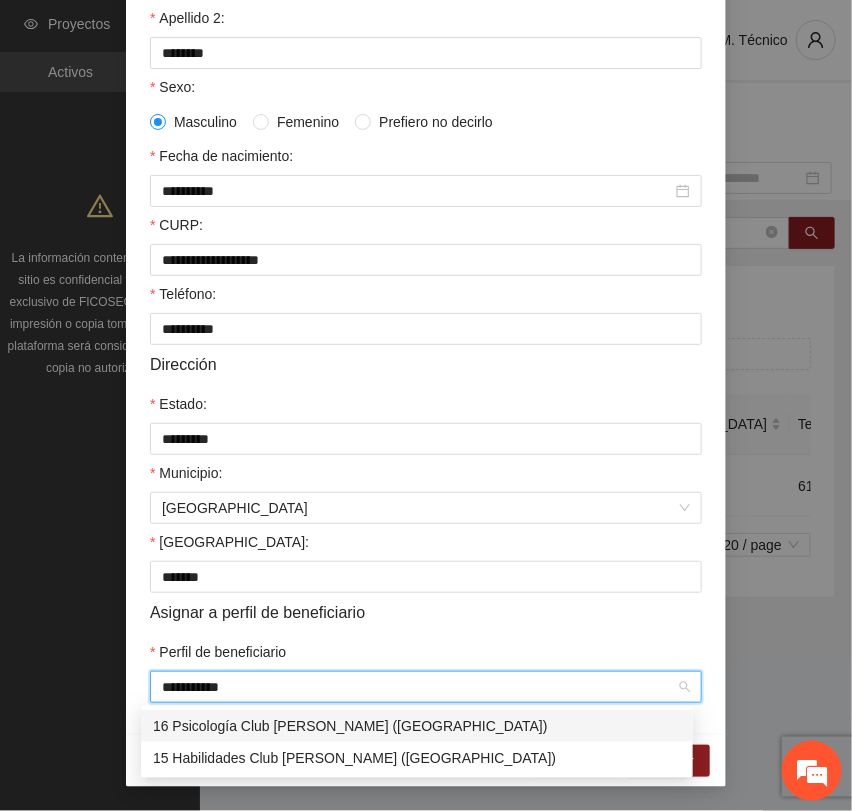 drag, startPoint x: 228, startPoint y: 729, endPoint x: 343, endPoint y: 632, distance: 150.446 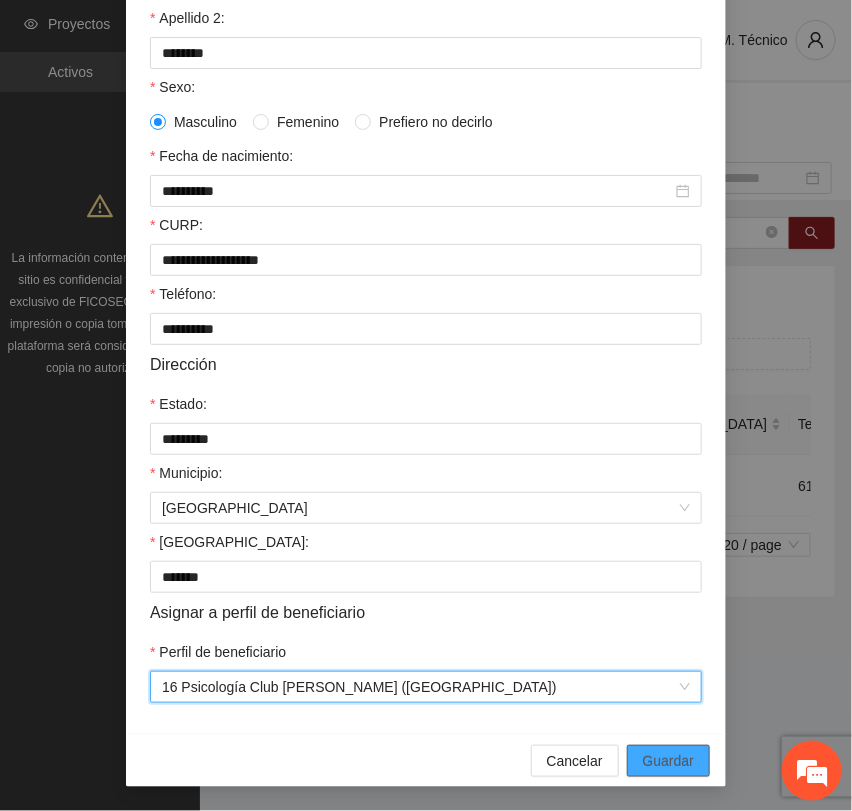 click on "Guardar" at bounding box center [668, 761] 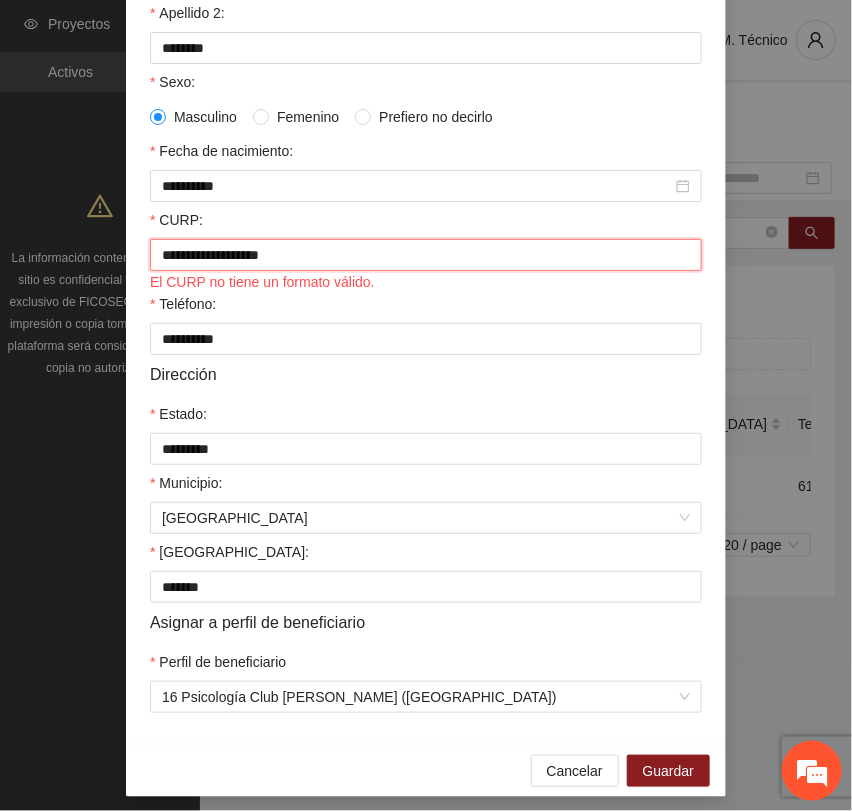 click on "**********" at bounding box center (426, 255) 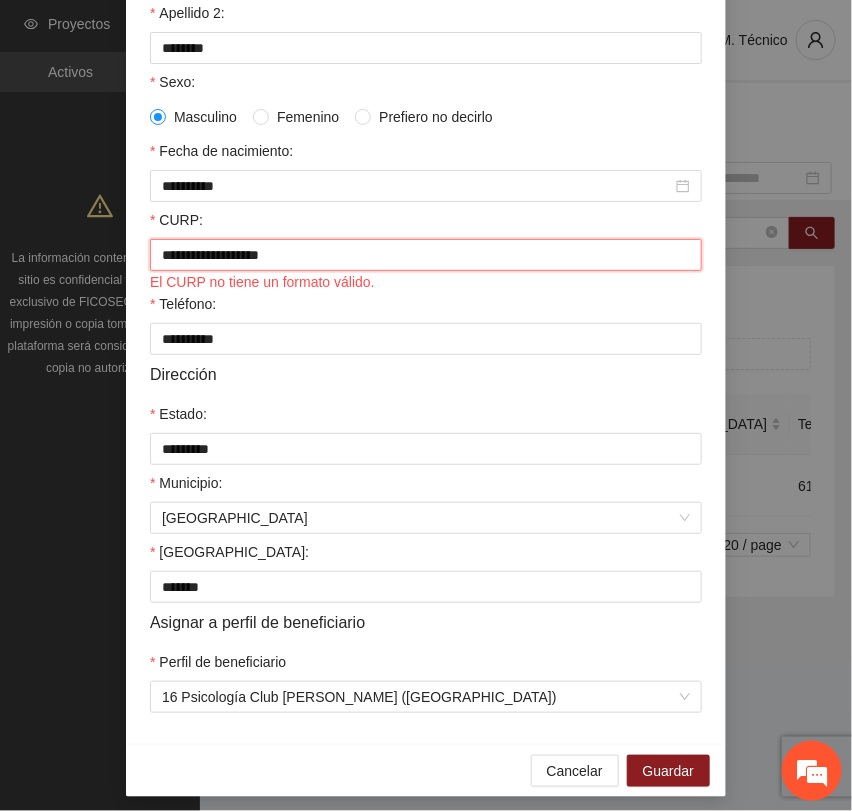 click on "**********" at bounding box center (426, 255) 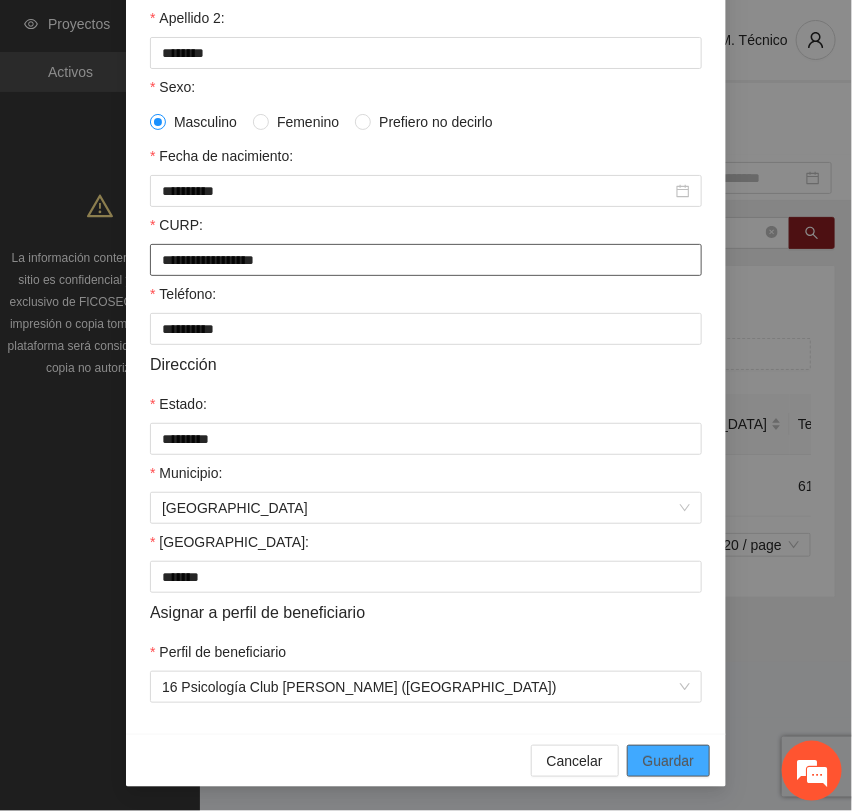 type on "**********" 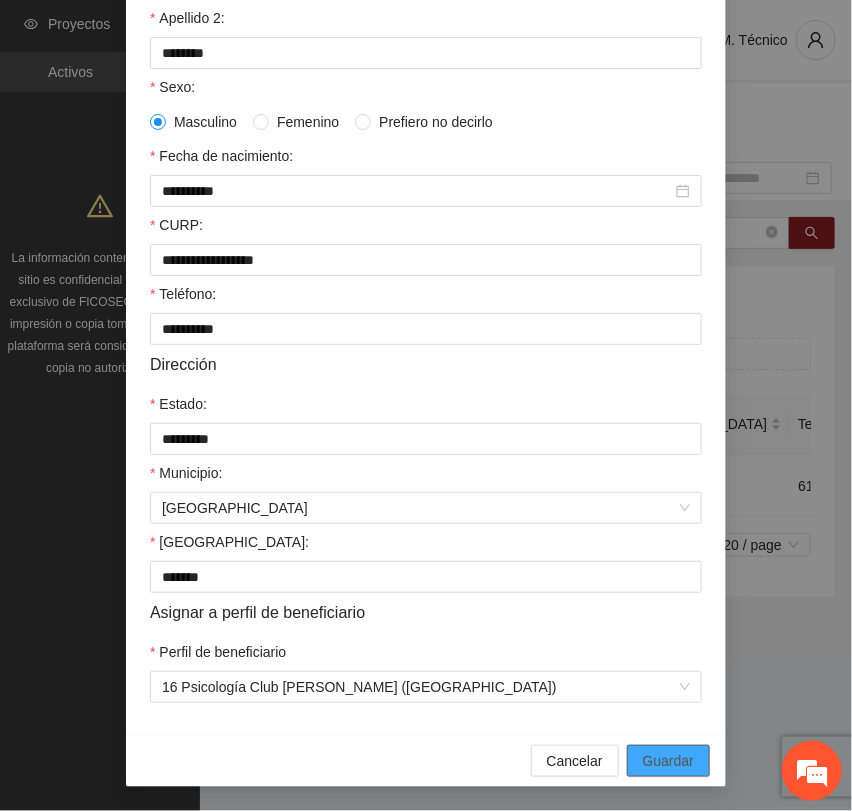 click on "Guardar" at bounding box center [668, 761] 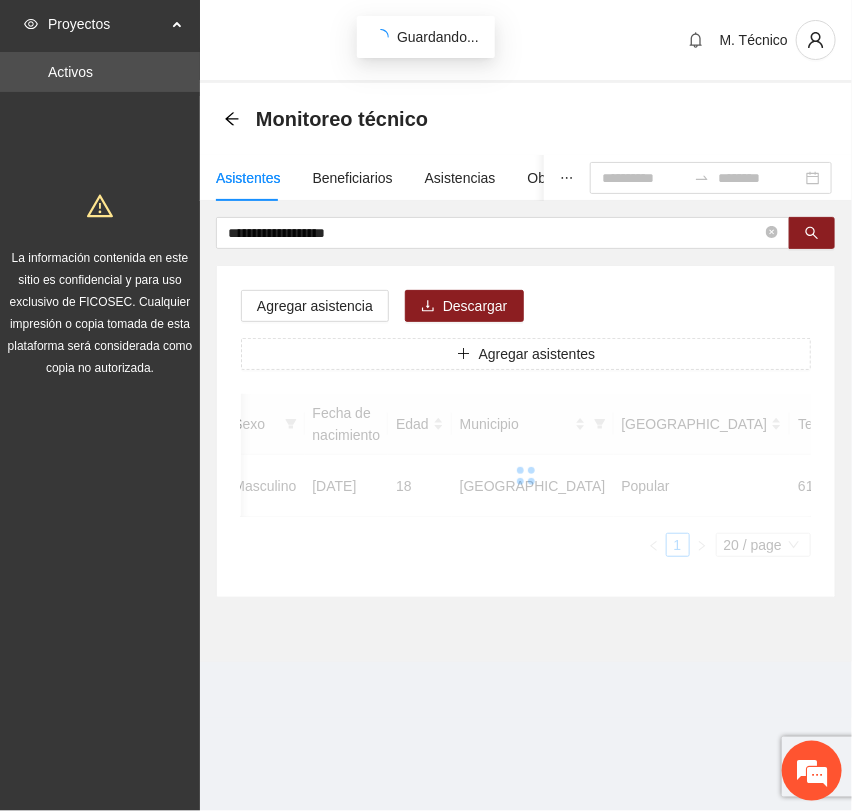 scroll, scrollTop: 256, scrollLeft: 0, axis: vertical 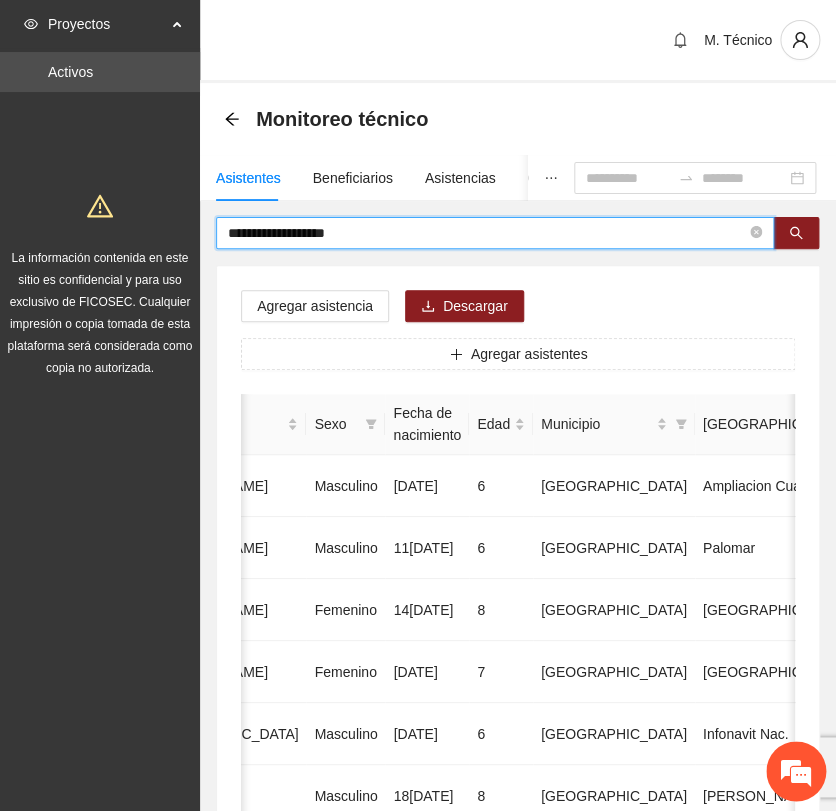 drag, startPoint x: 371, startPoint y: 232, endPoint x: 51, endPoint y: 178, distance: 324.52426 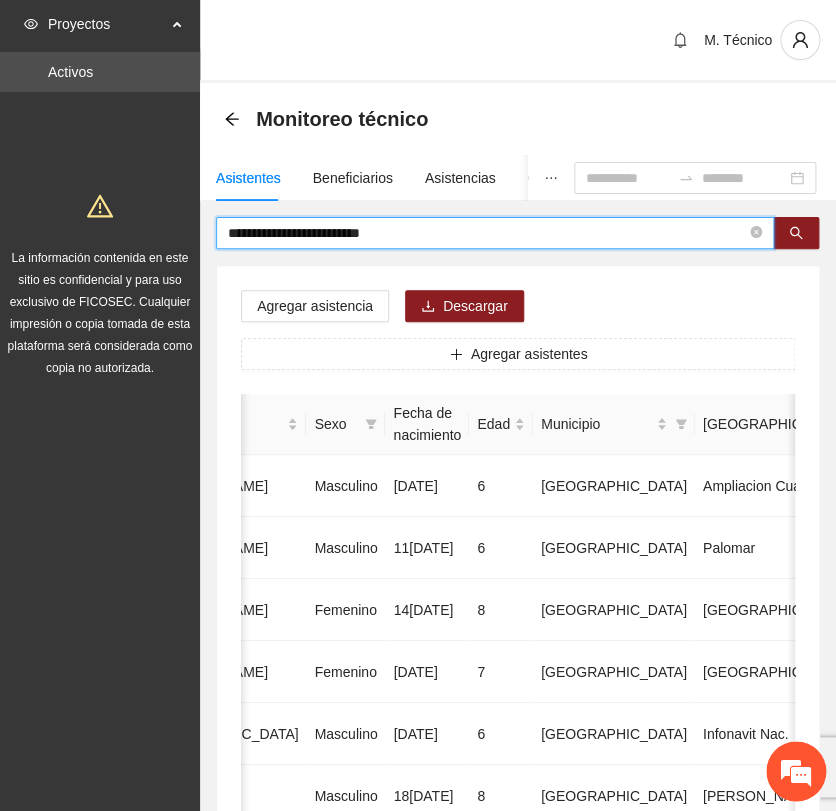 type on "**********" 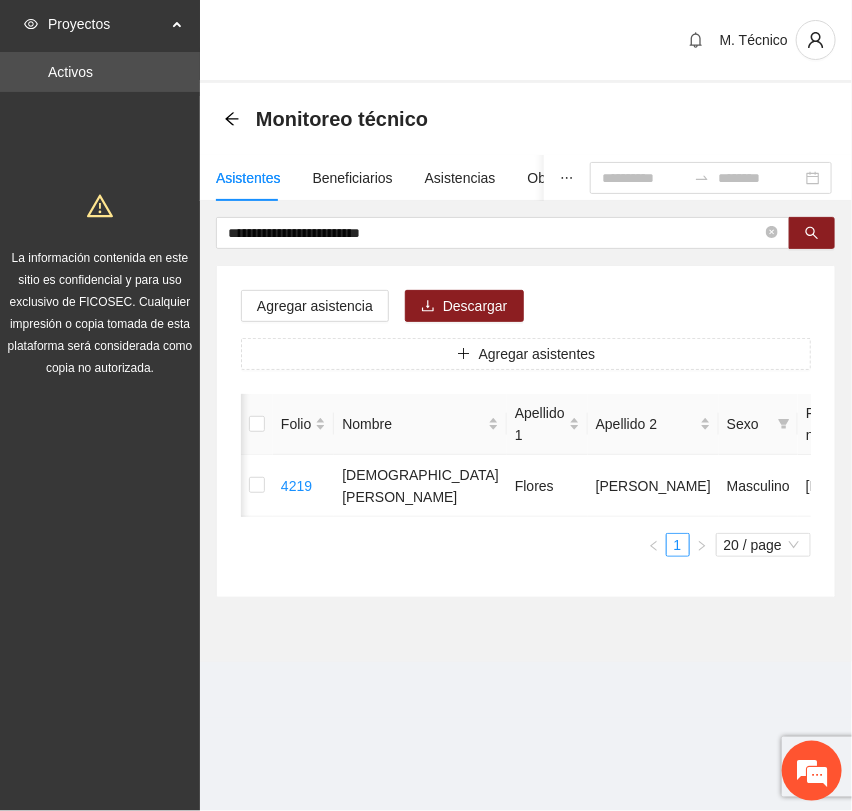 scroll, scrollTop: 0, scrollLeft: 452, axis: horizontal 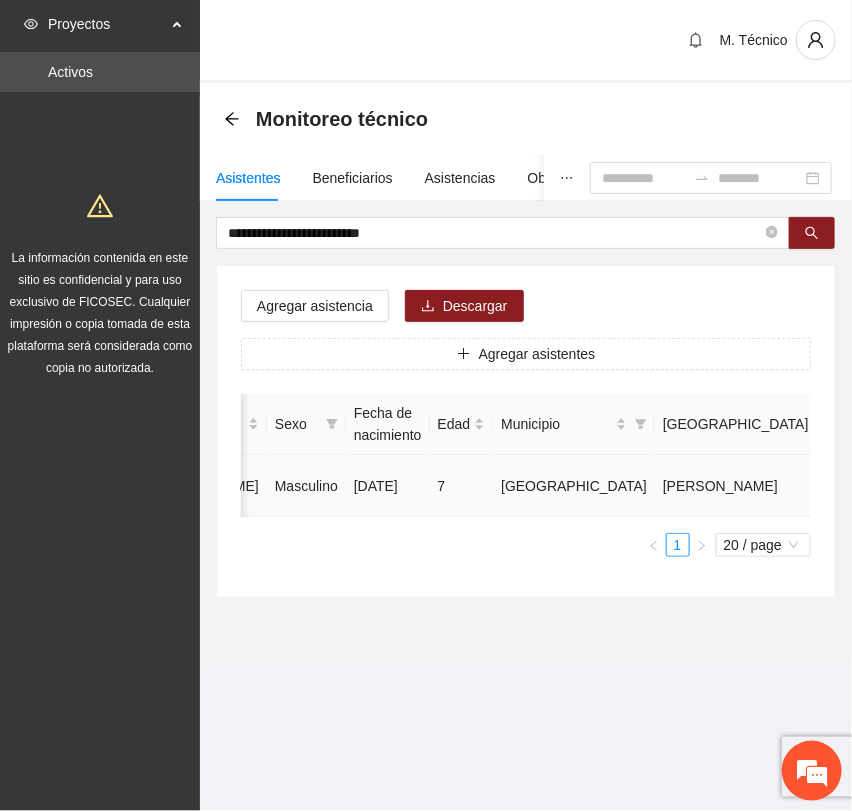 click at bounding box center [1023, 486] 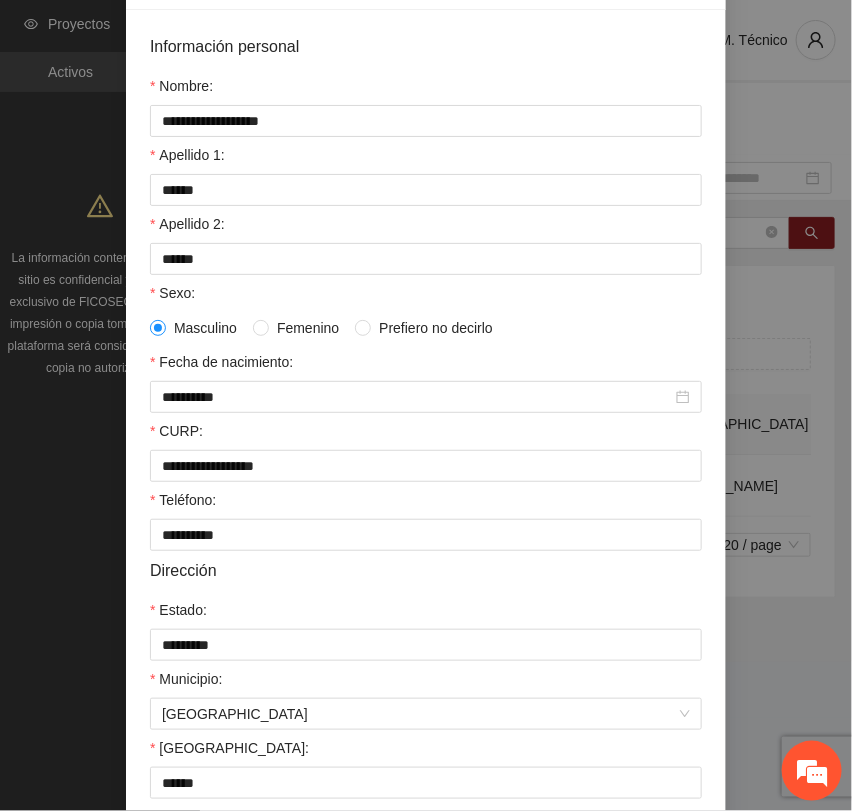 scroll, scrollTop: 356, scrollLeft: 0, axis: vertical 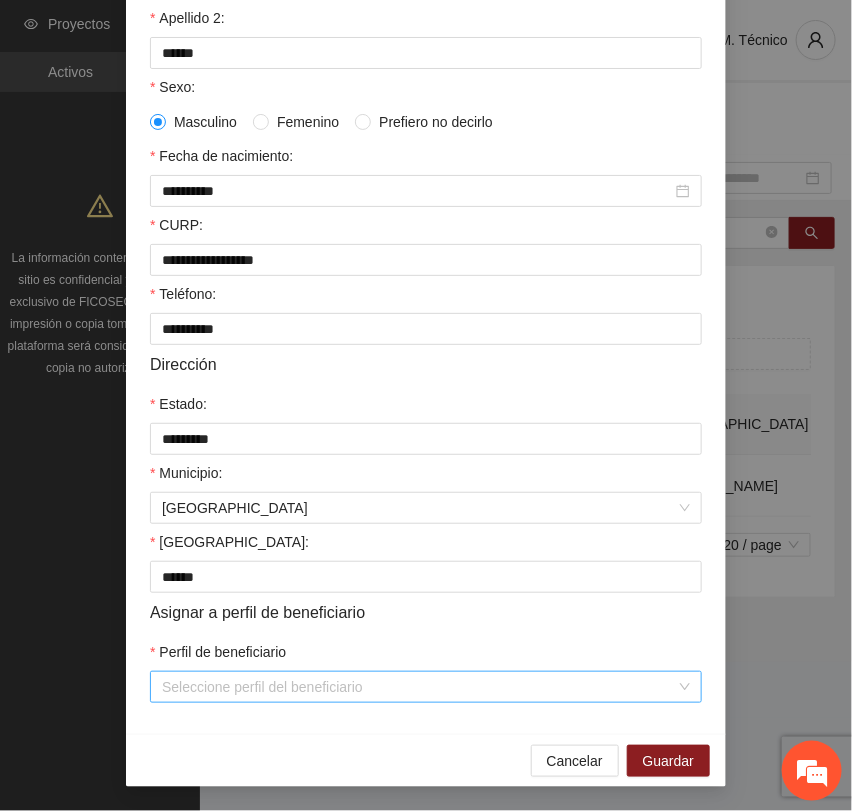 click on "Perfil de beneficiario" at bounding box center (419, 687) 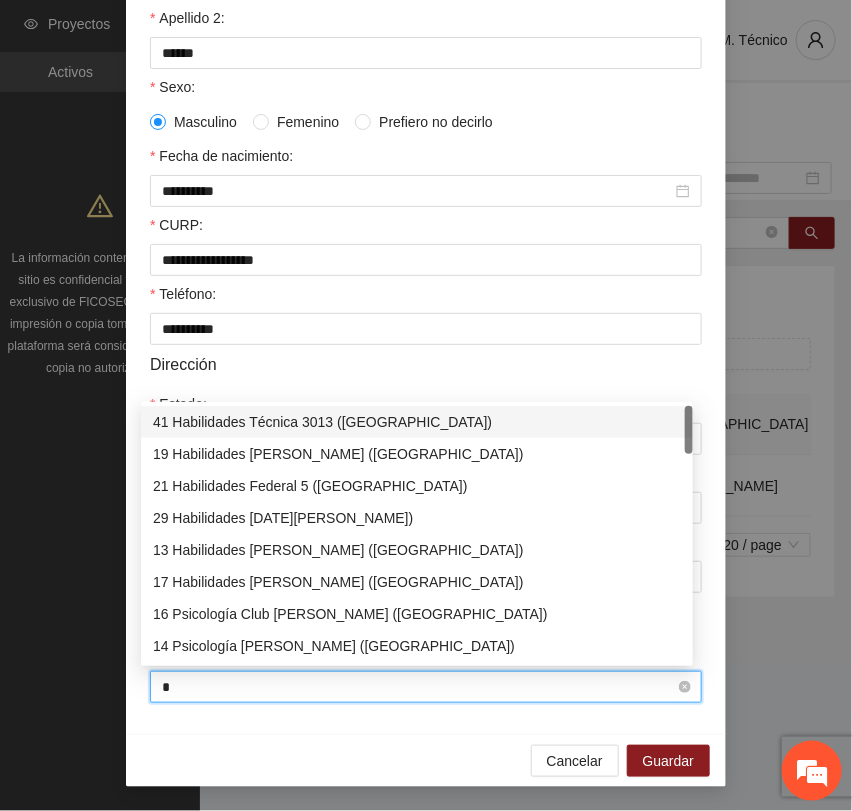 type on "**" 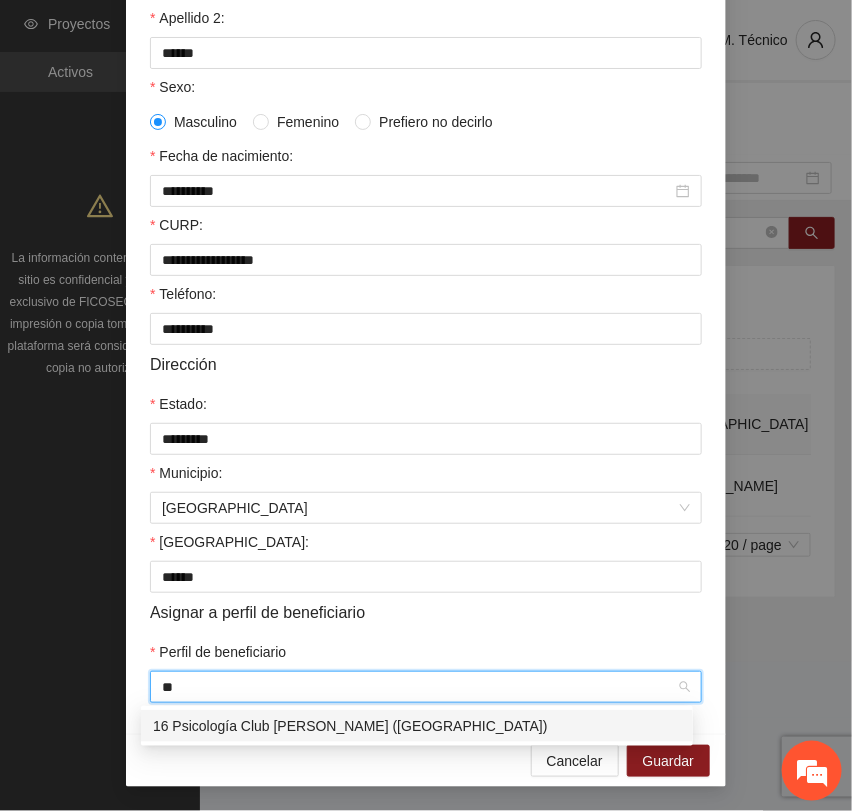 click on "16 Psicología Club [PERSON_NAME] ([GEOGRAPHIC_DATA])" at bounding box center (417, 726) 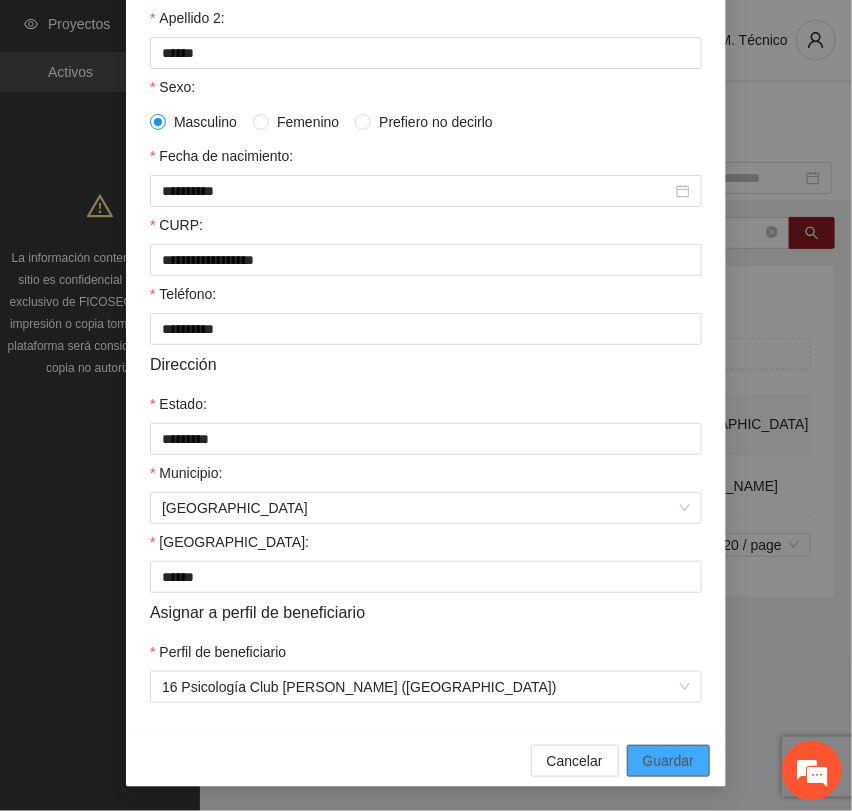 click on "Guardar" at bounding box center (668, 761) 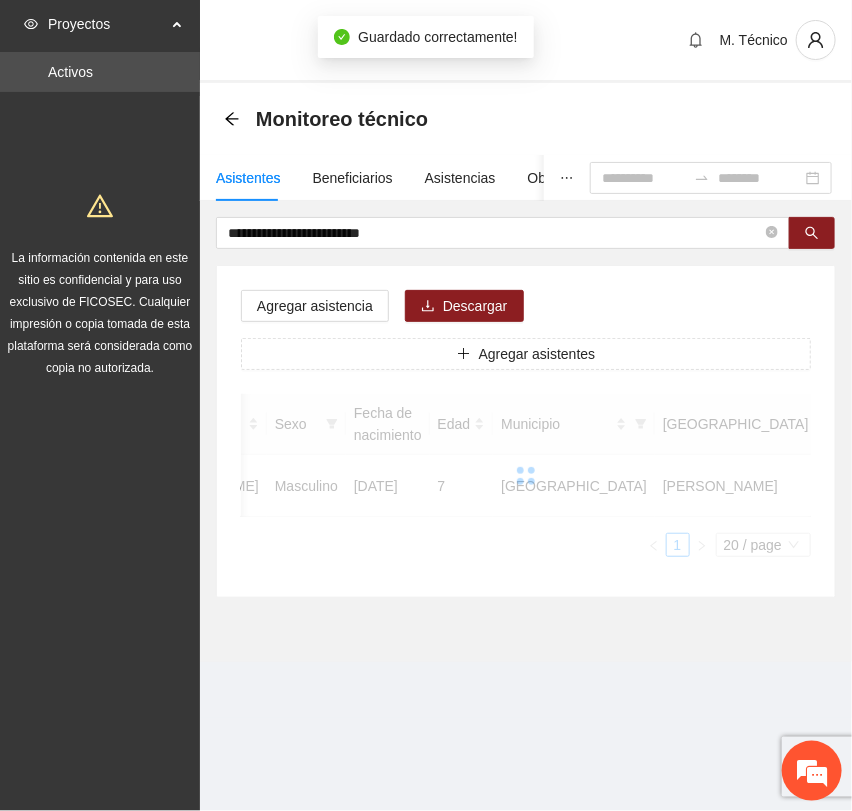 scroll, scrollTop: 256, scrollLeft: 0, axis: vertical 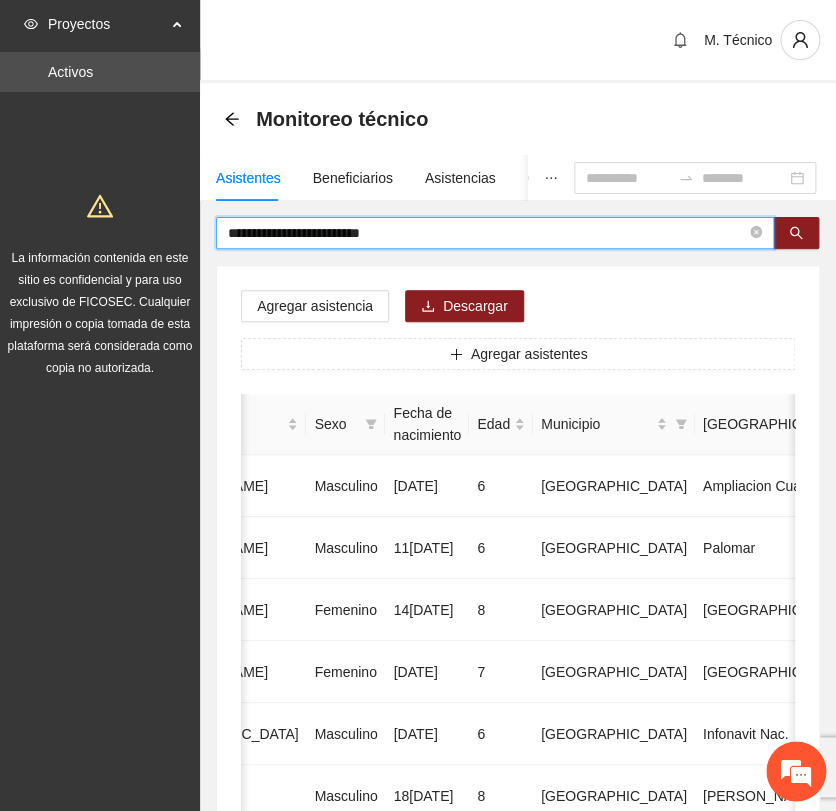 drag, startPoint x: 444, startPoint y: 240, endPoint x: 85, endPoint y: 218, distance: 359.67346 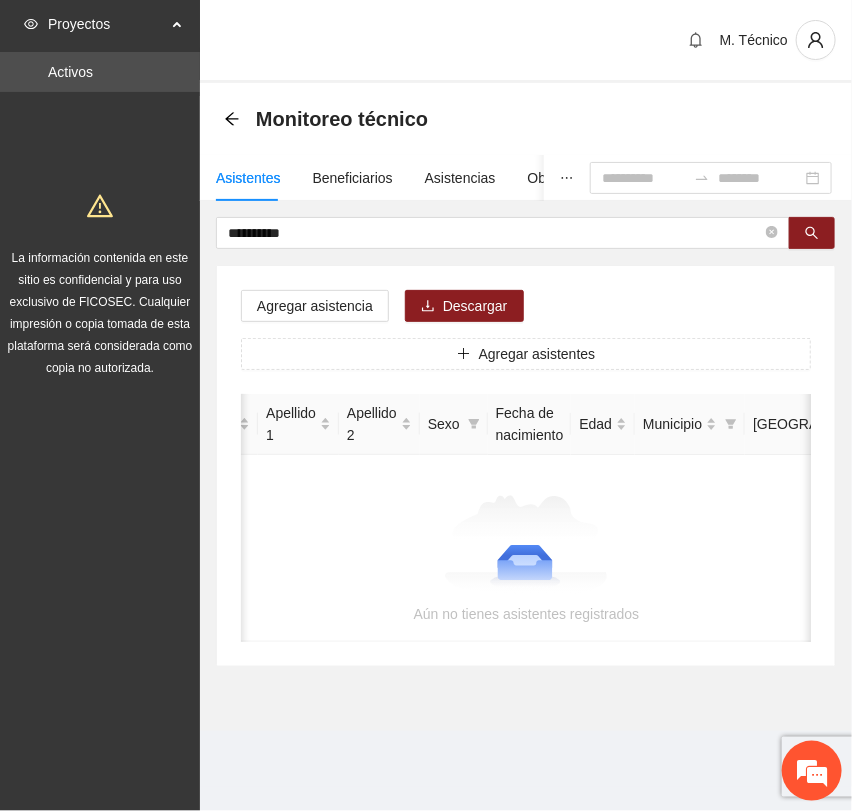 scroll, scrollTop: 0, scrollLeft: 0, axis: both 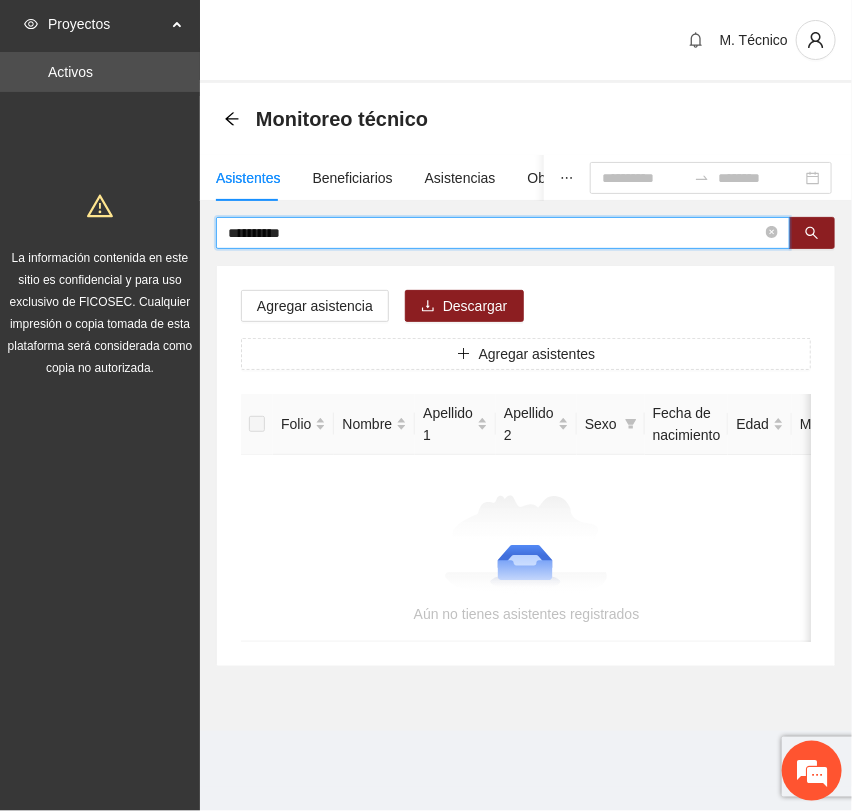 drag, startPoint x: 282, startPoint y: 226, endPoint x: -13, endPoint y: 184, distance: 297.97482 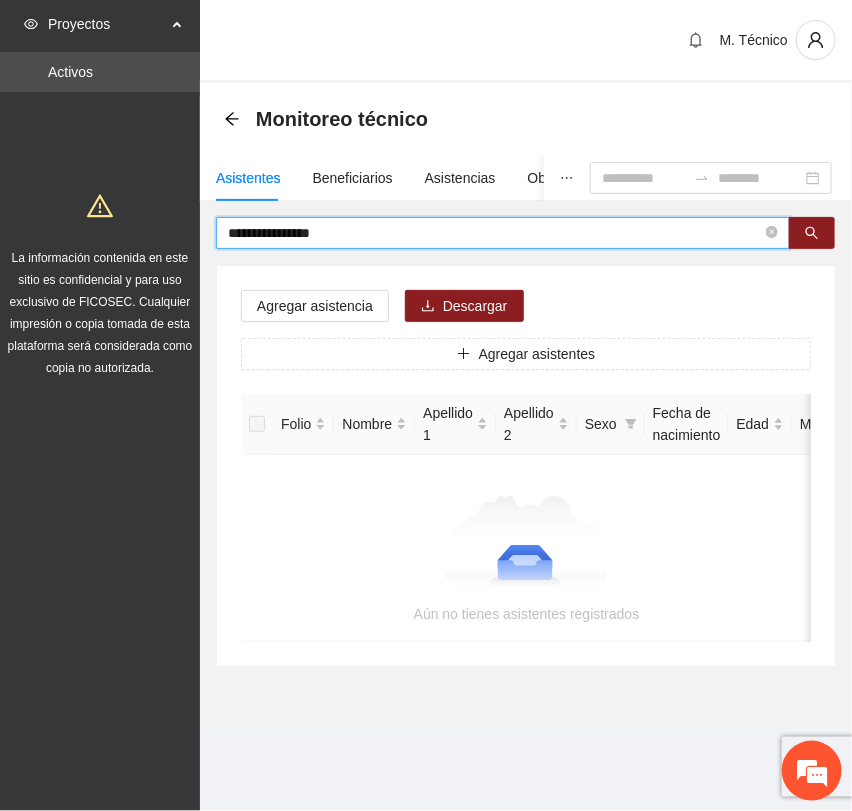 click on "**********" at bounding box center (495, 233) 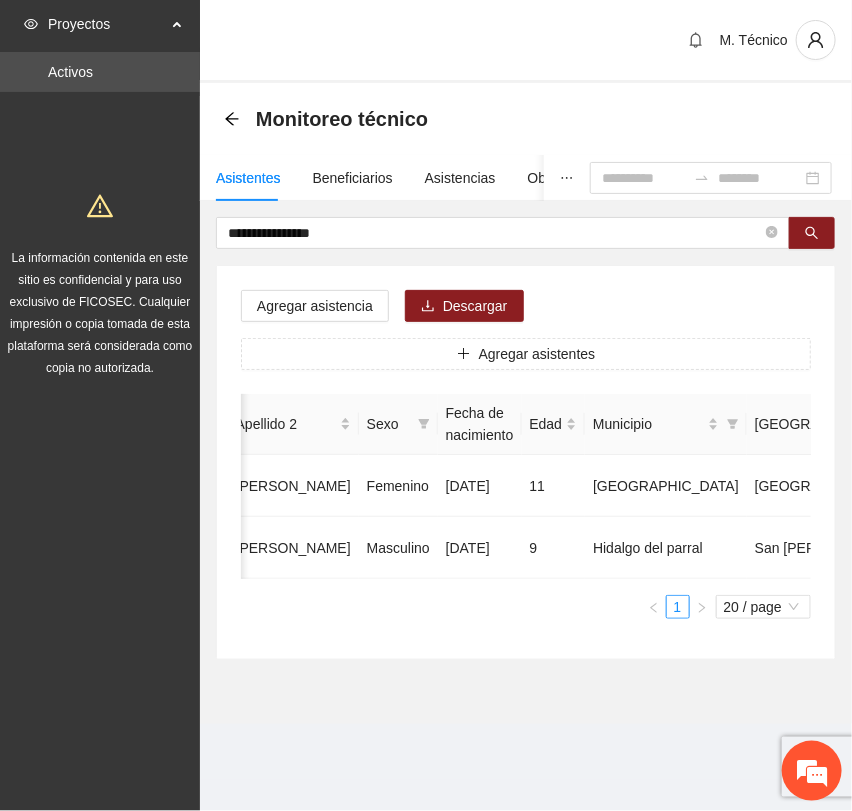 scroll, scrollTop: 0, scrollLeft: 452, axis: horizontal 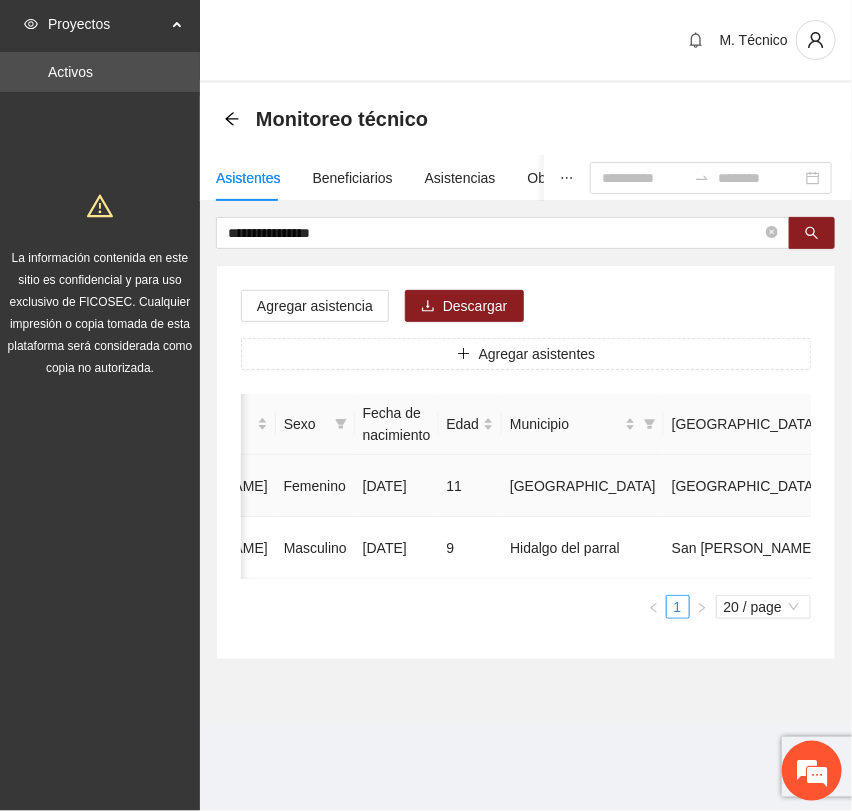 click 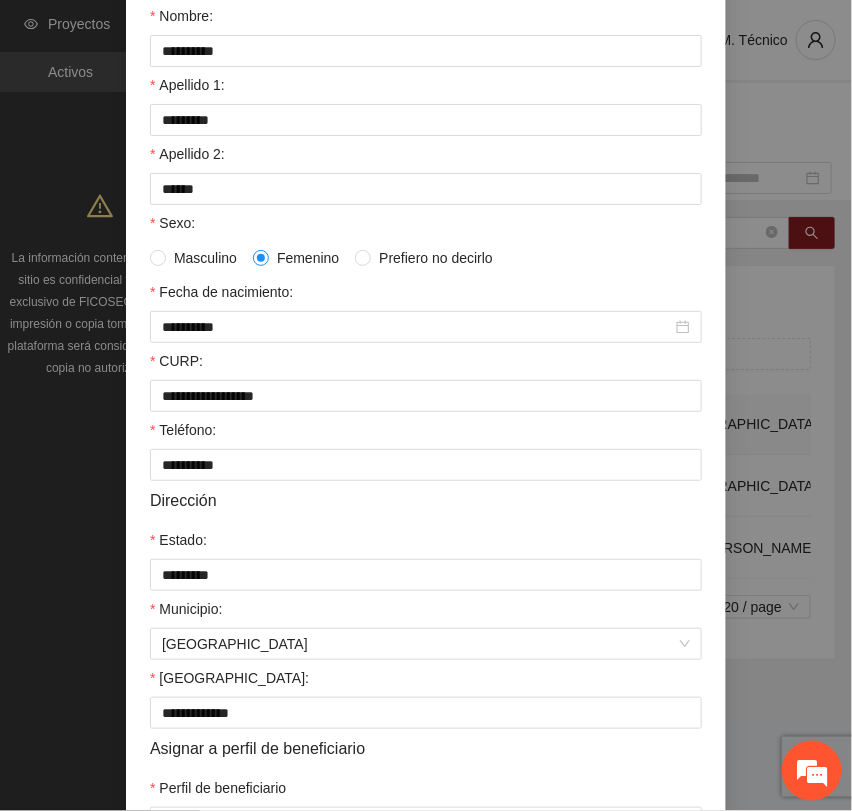 scroll, scrollTop: 356, scrollLeft: 0, axis: vertical 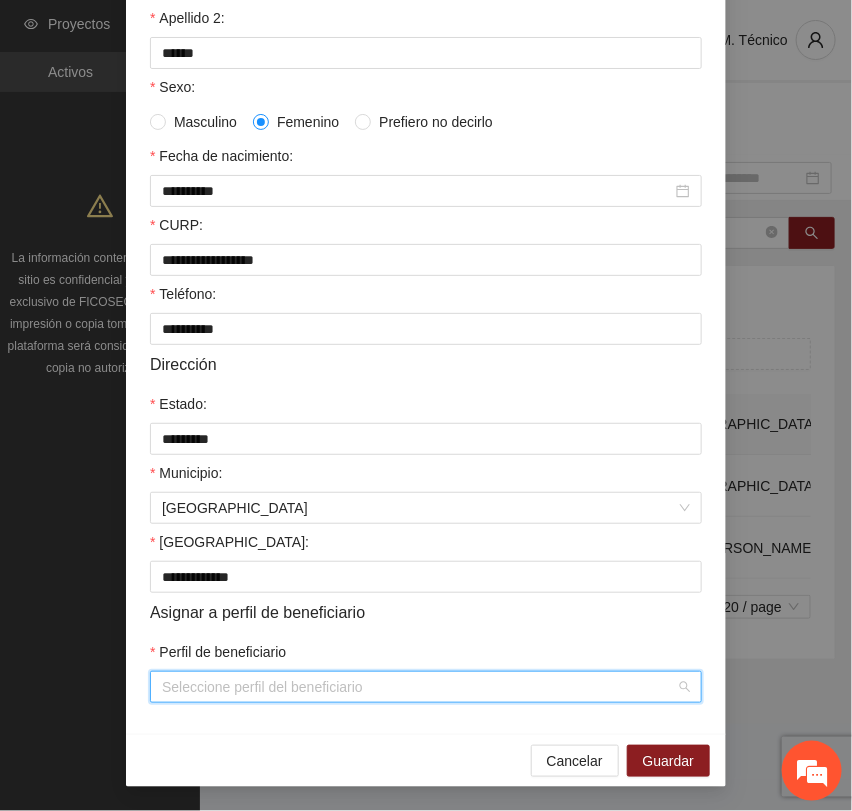click on "Perfil de beneficiario" at bounding box center (419, 687) 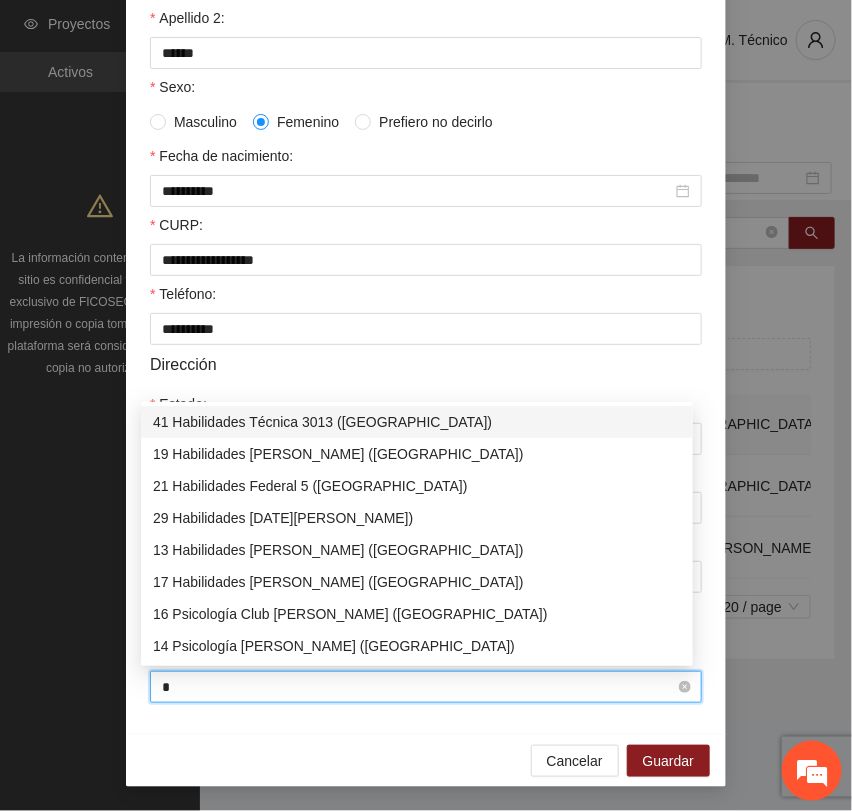 type on "**" 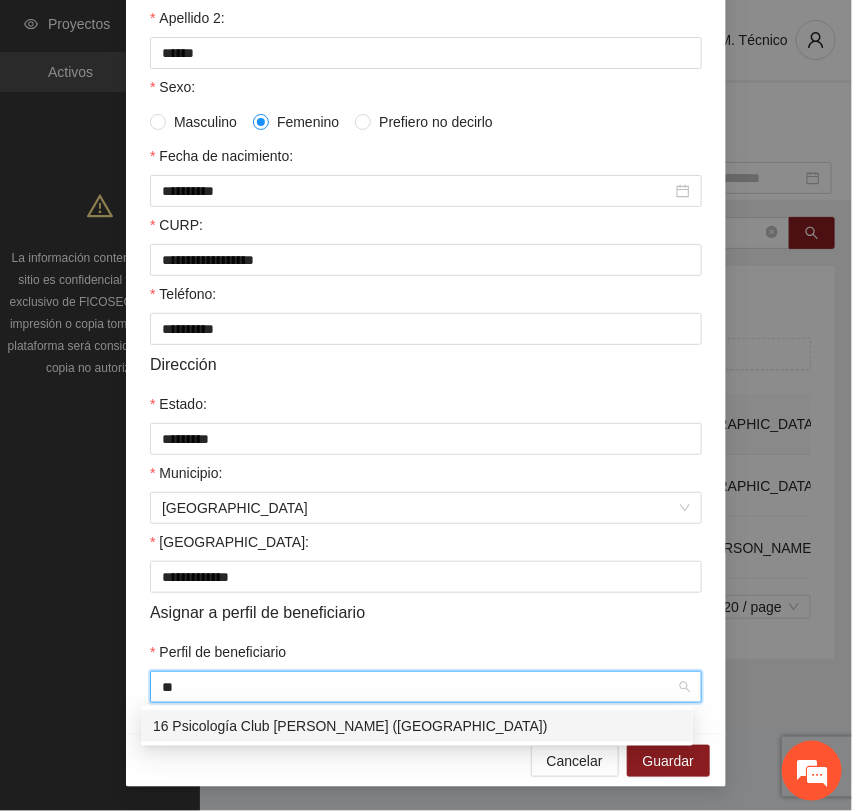 click on "16 Psicología Club [PERSON_NAME] ([GEOGRAPHIC_DATA])" at bounding box center (417, 726) 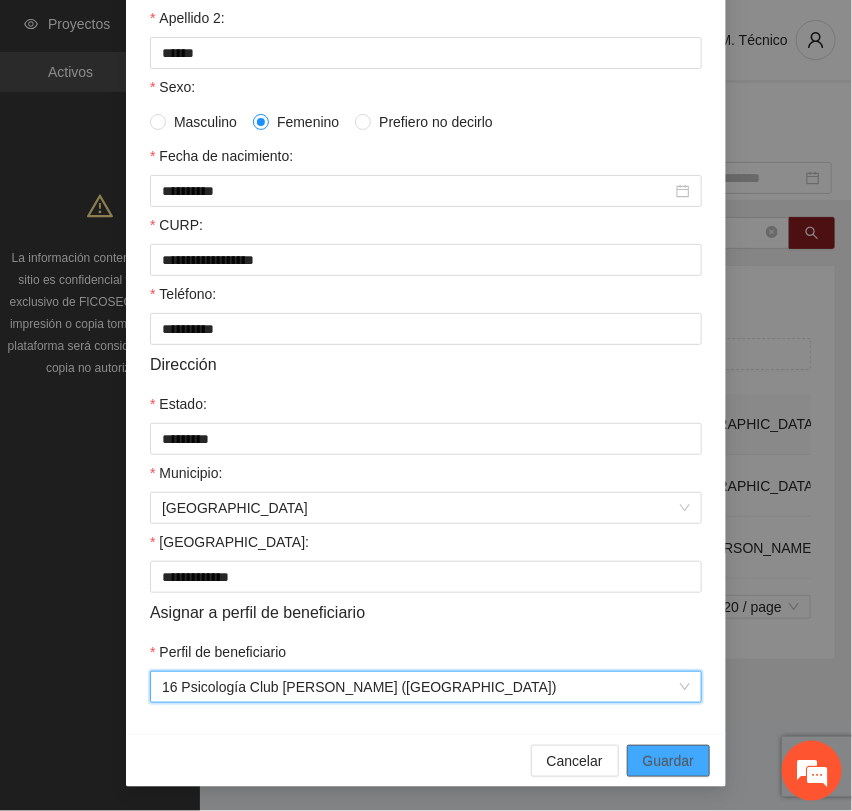 click on "Guardar" at bounding box center (668, 761) 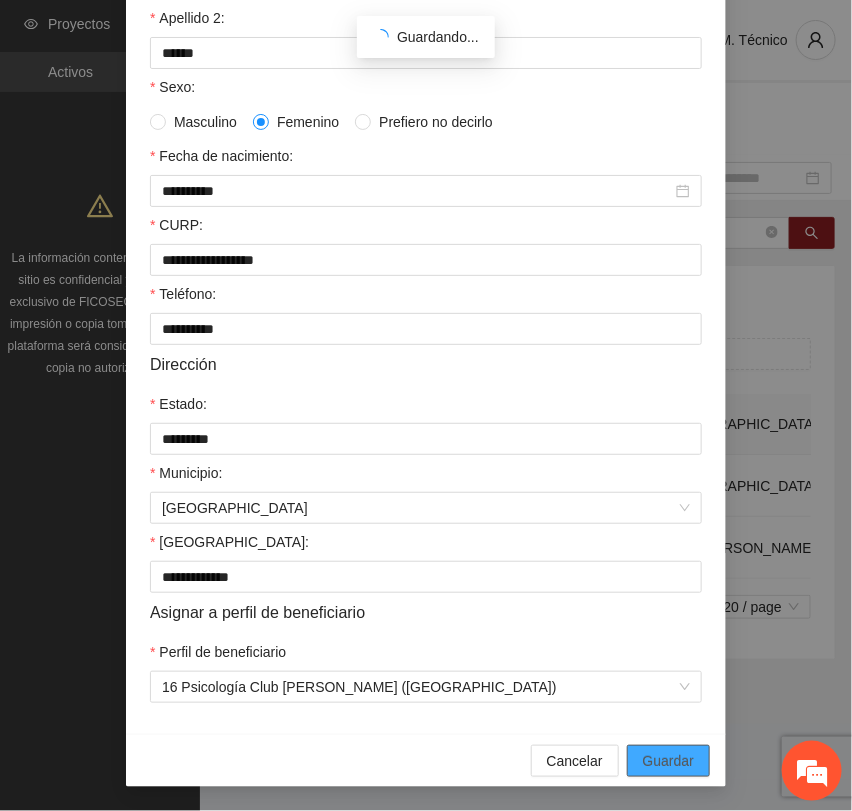 scroll, scrollTop: 256, scrollLeft: 0, axis: vertical 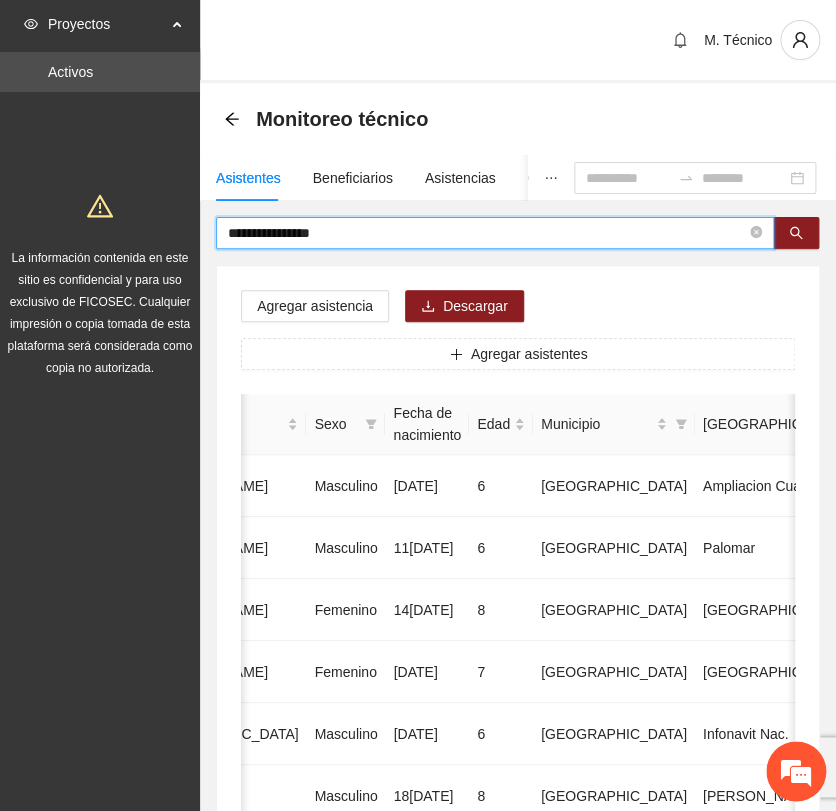 drag, startPoint x: 377, startPoint y: 232, endPoint x: 112, endPoint y: 193, distance: 267.85443 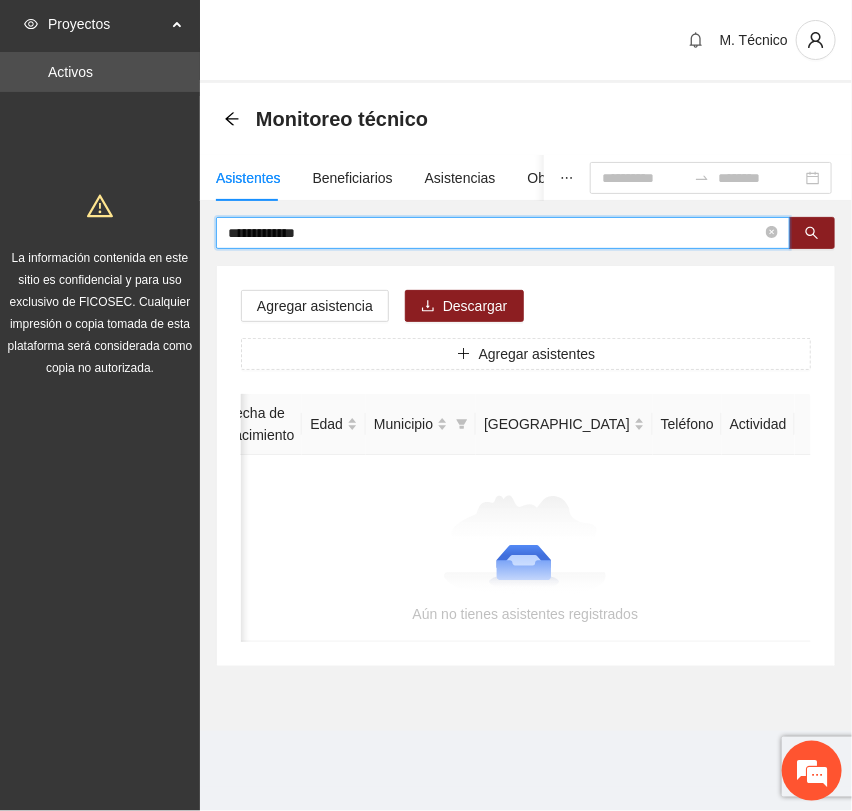 scroll, scrollTop: 0, scrollLeft: 346, axis: horizontal 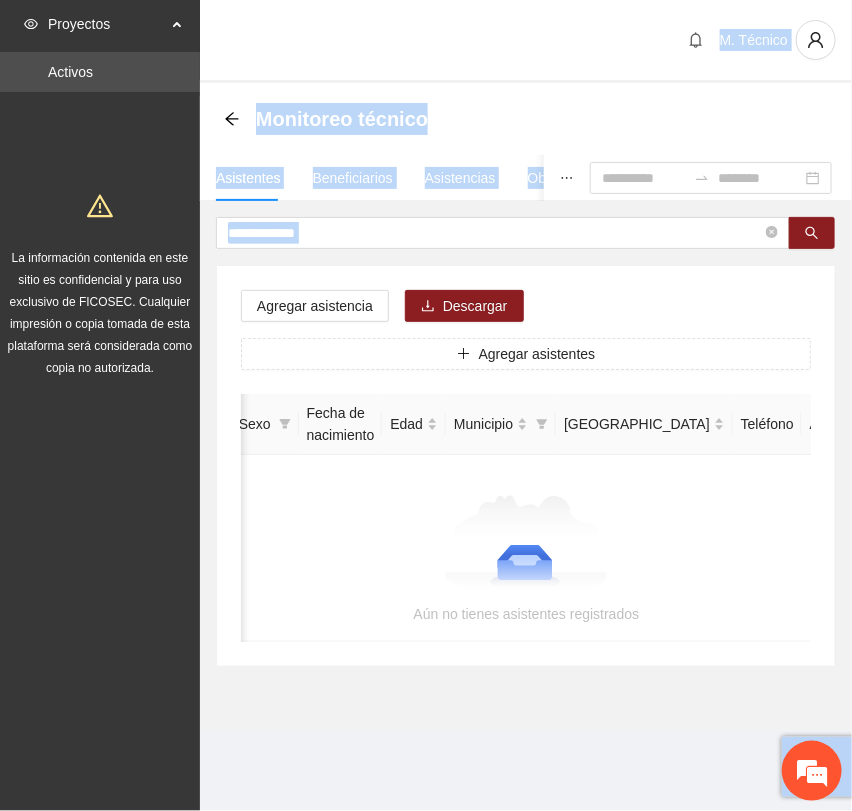 drag, startPoint x: 566, startPoint y: 658, endPoint x: 130, endPoint y: 599, distance: 439.97388 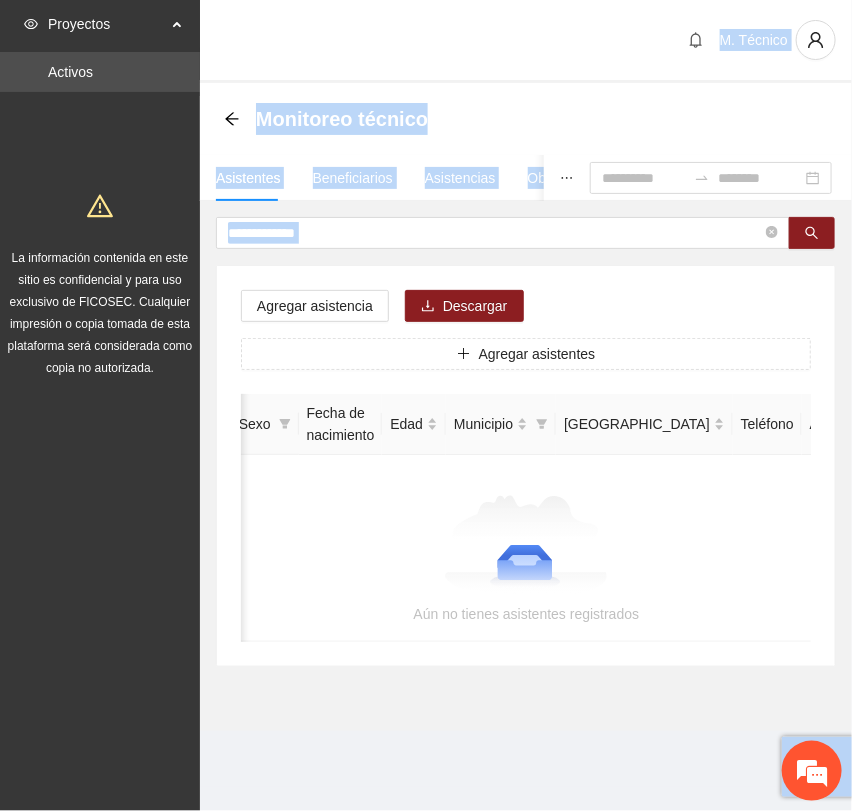 click on "Agregar asistencia Descargar Agregar asistentes Folio Nombre Apellido 1 Apellido 2 Sexo Fecha de nacimiento Edad Municipio Colonia Teléfono Actividad                           Aún no tienes asistentes registrados" at bounding box center (526, 466) 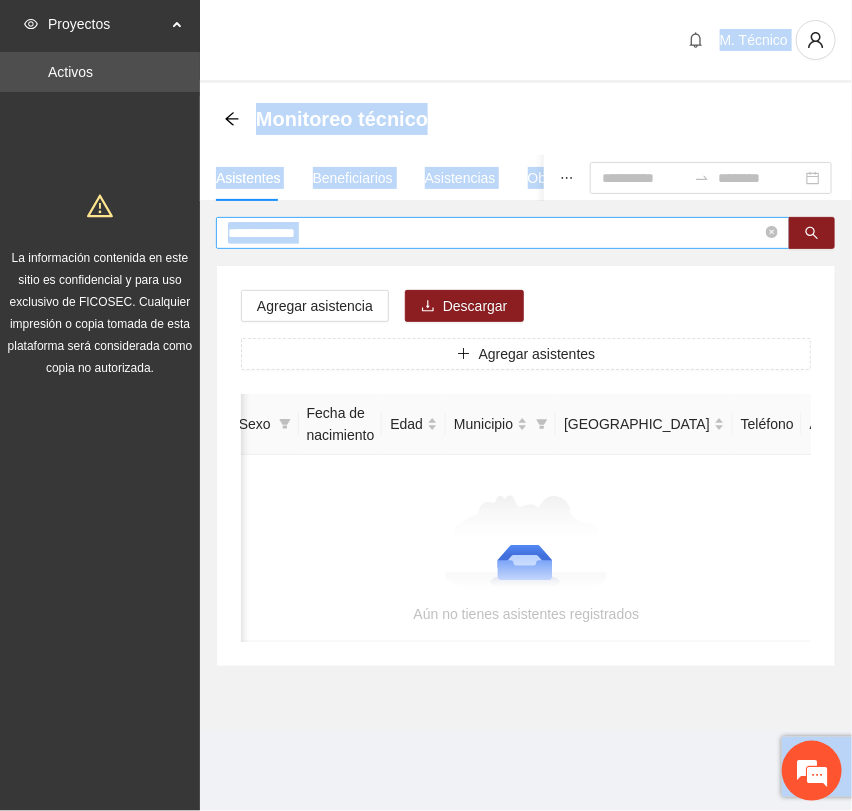 click on "**********" at bounding box center [503, 233] 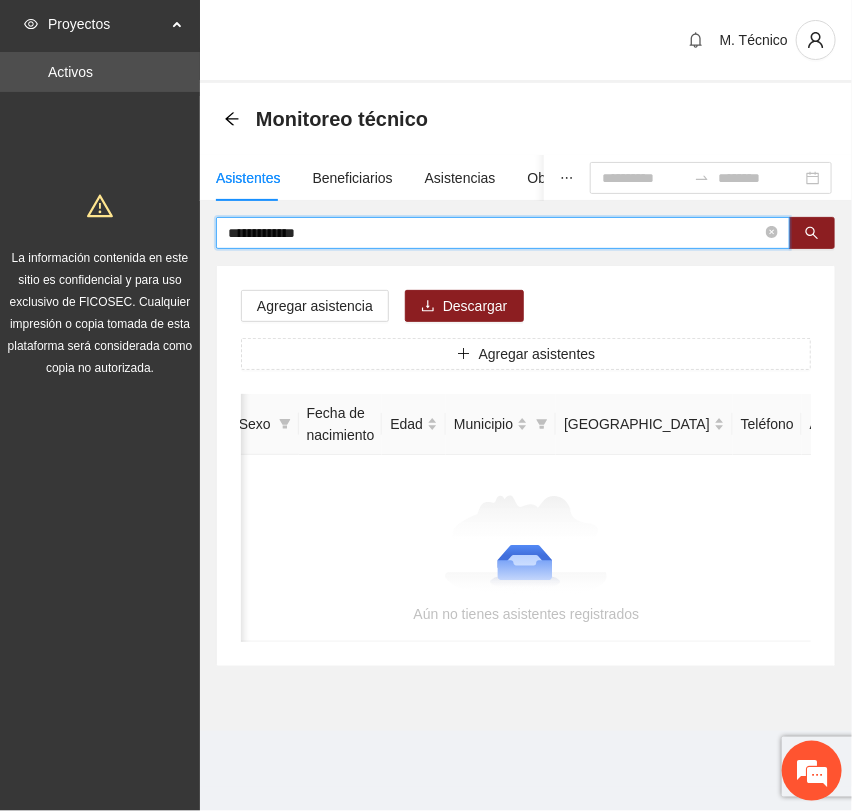 drag, startPoint x: 350, startPoint y: 234, endPoint x: 122, endPoint y: 187, distance: 232.7939 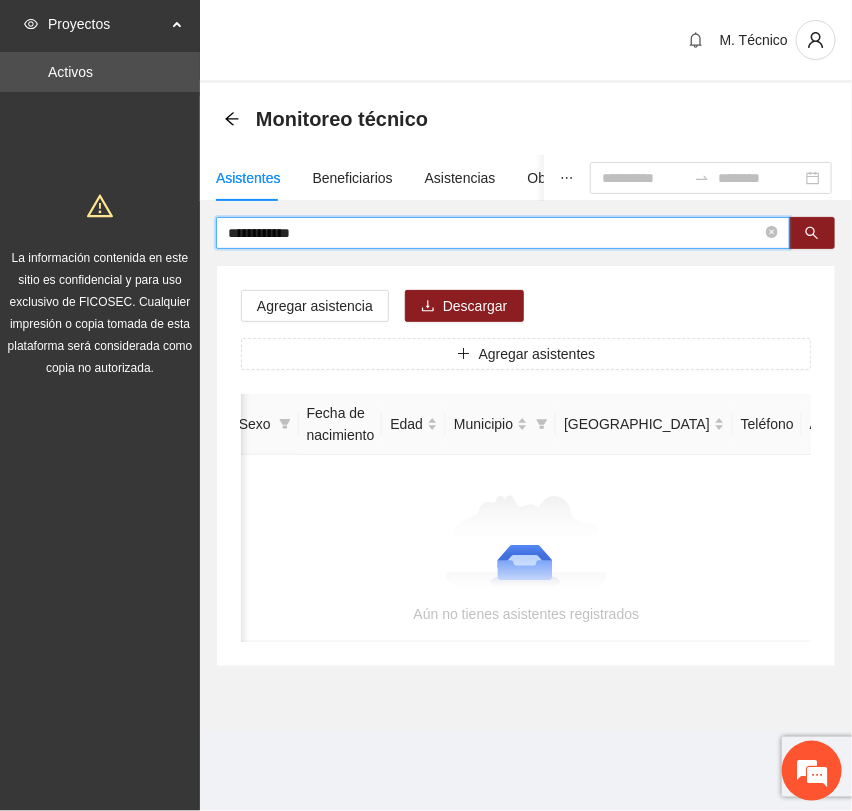 type on "**********" 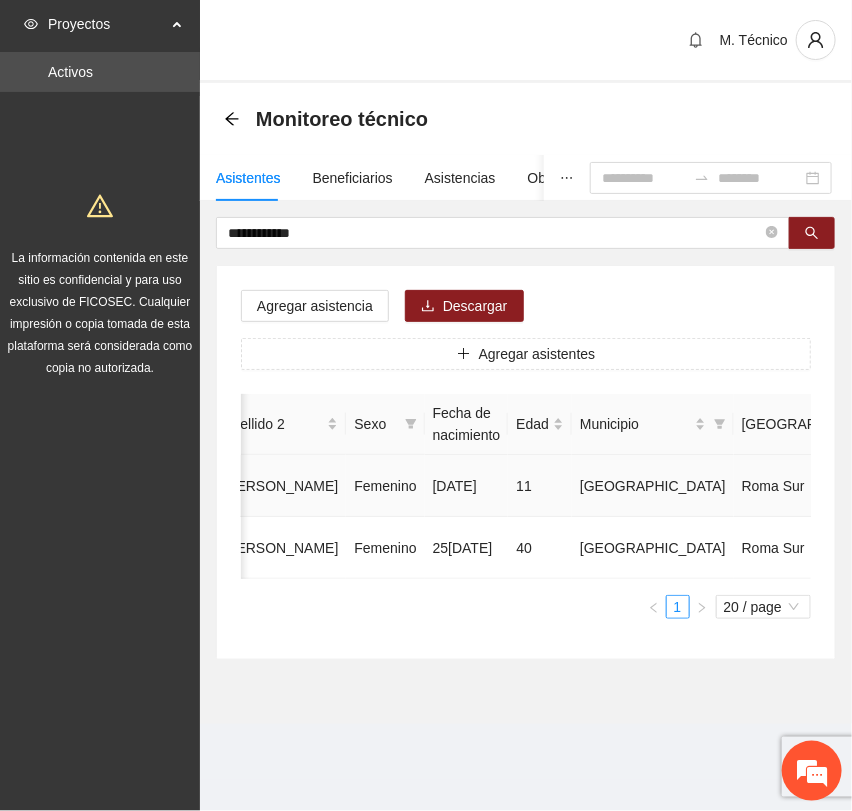 scroll, scrollTop: 0, scrollLeft: 450, axis: horizontal 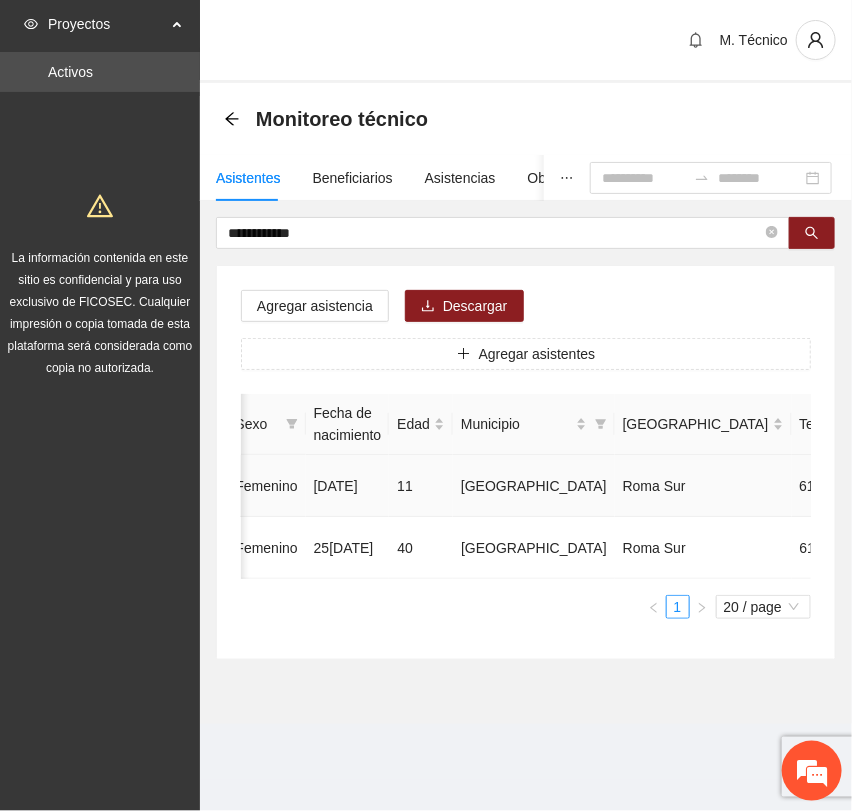 click 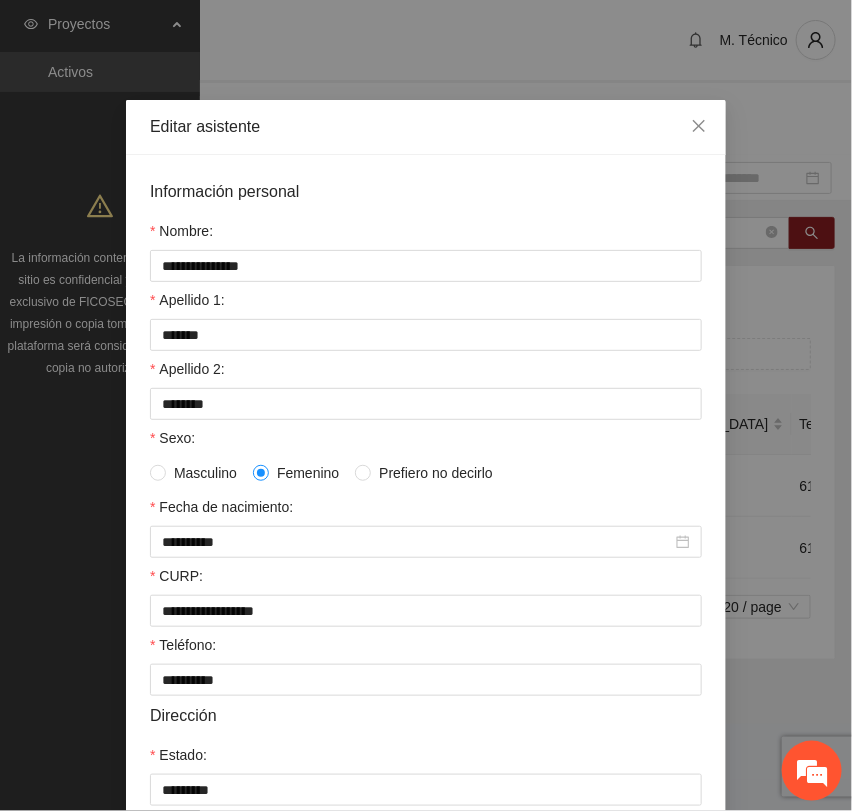 scroll, scrollTop: 356, scrollLeft: 0, axis: vertical 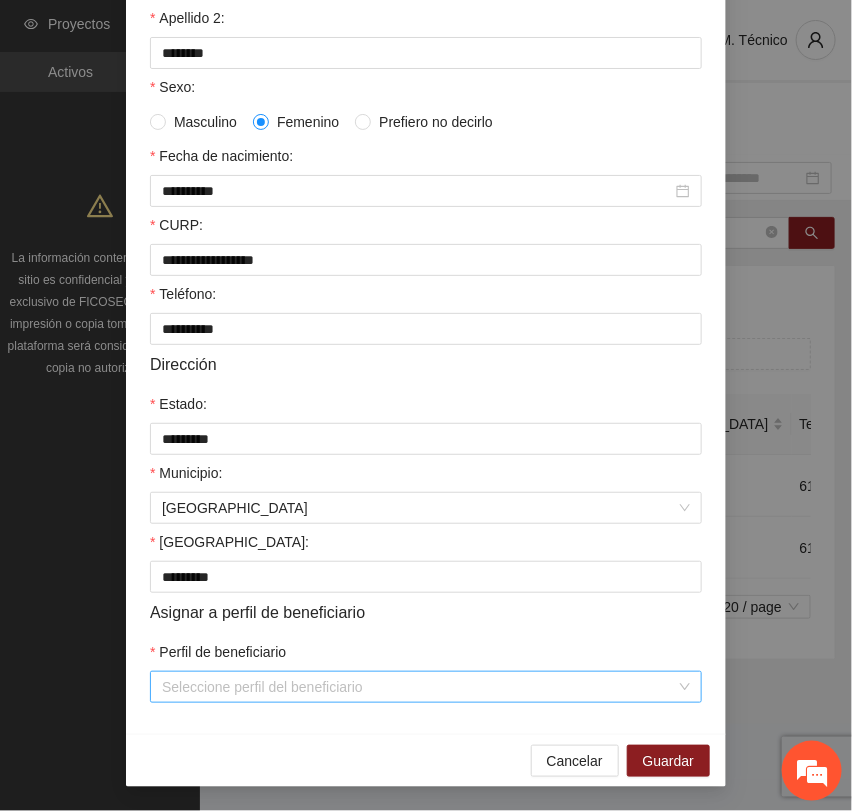 click on "Perfil de beneficiario" at bounding box center (419, 687) 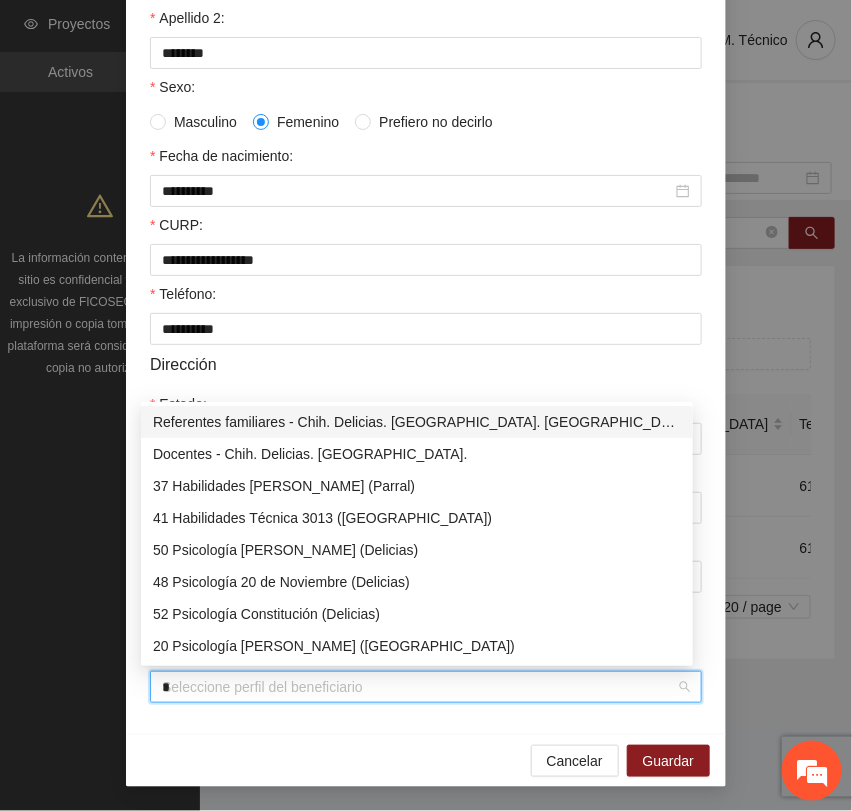 type on "**" 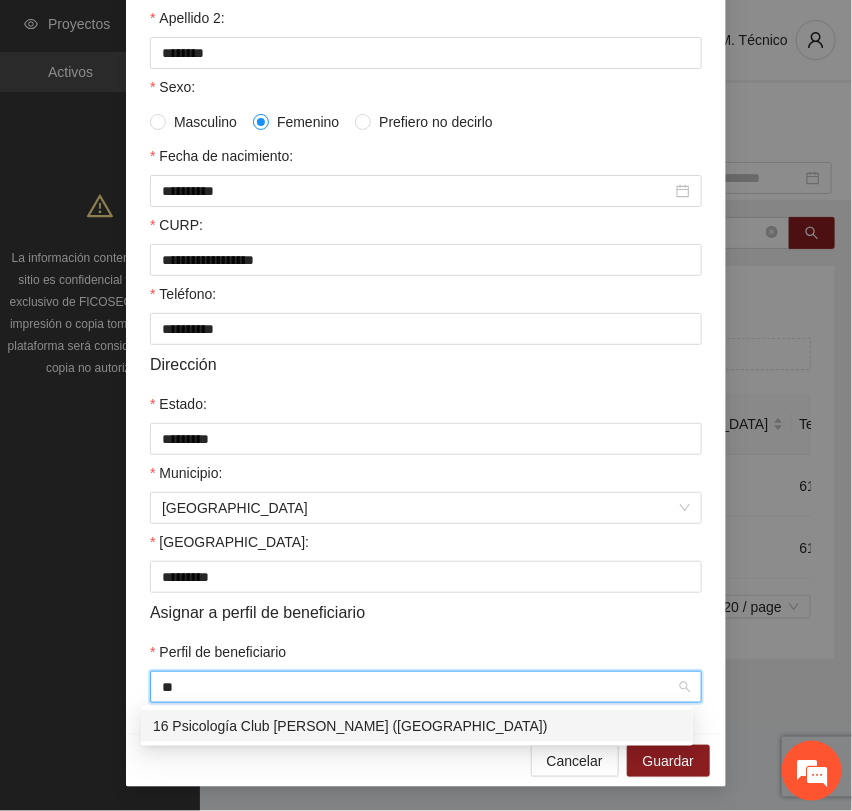drag, startPoint x: 279, startPoint y: 730, endPoint x: 264, endPoint y: 711, distance: 24.207438 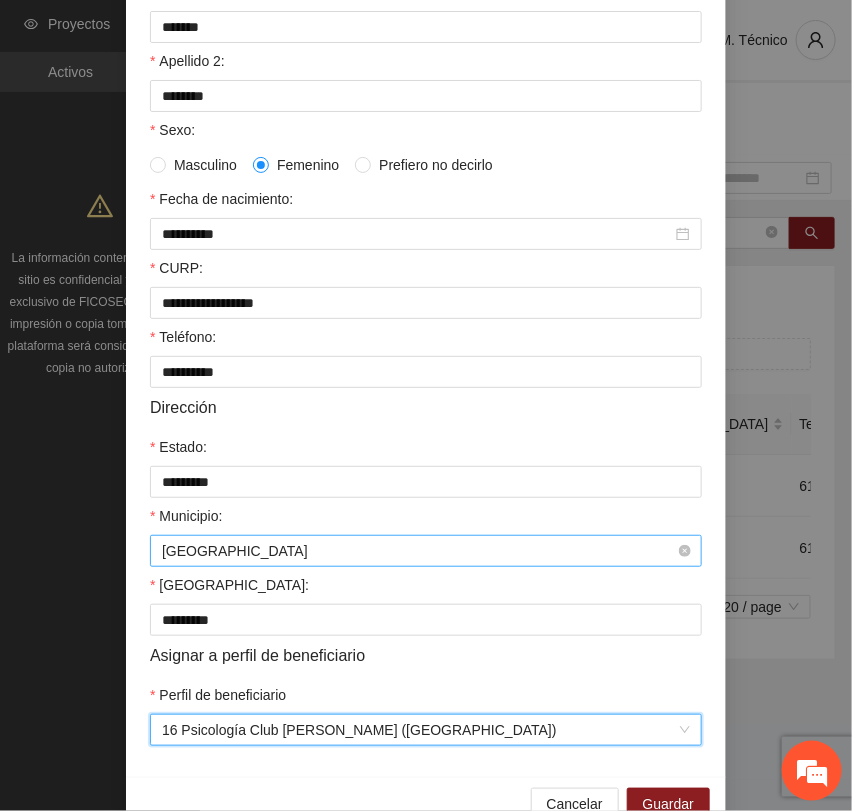 scroll, scrollTop: 356, scrollLeft: 0, axis: vertical 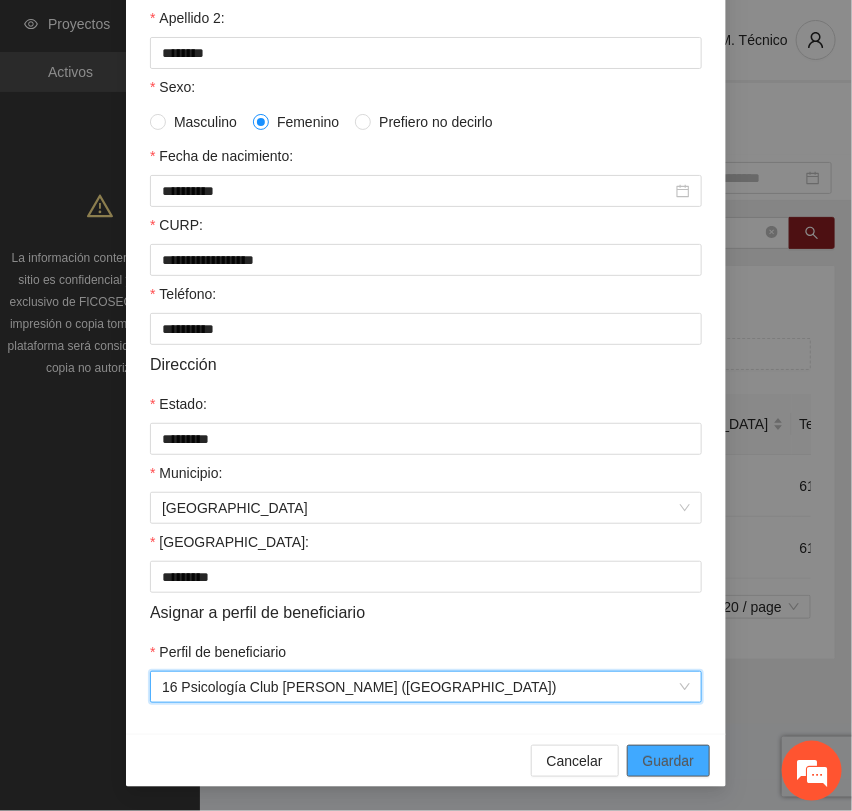click on "Guardar" at bounding box center (668, 761) 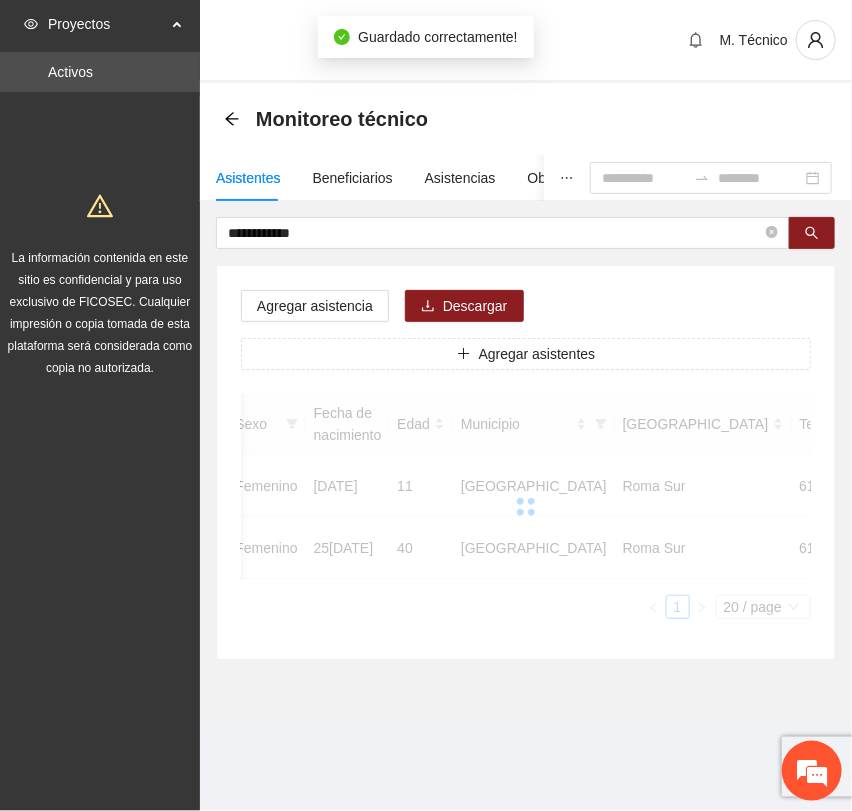 scroll, scrollTop: 256, scrollLeft: 0, axis: vertical 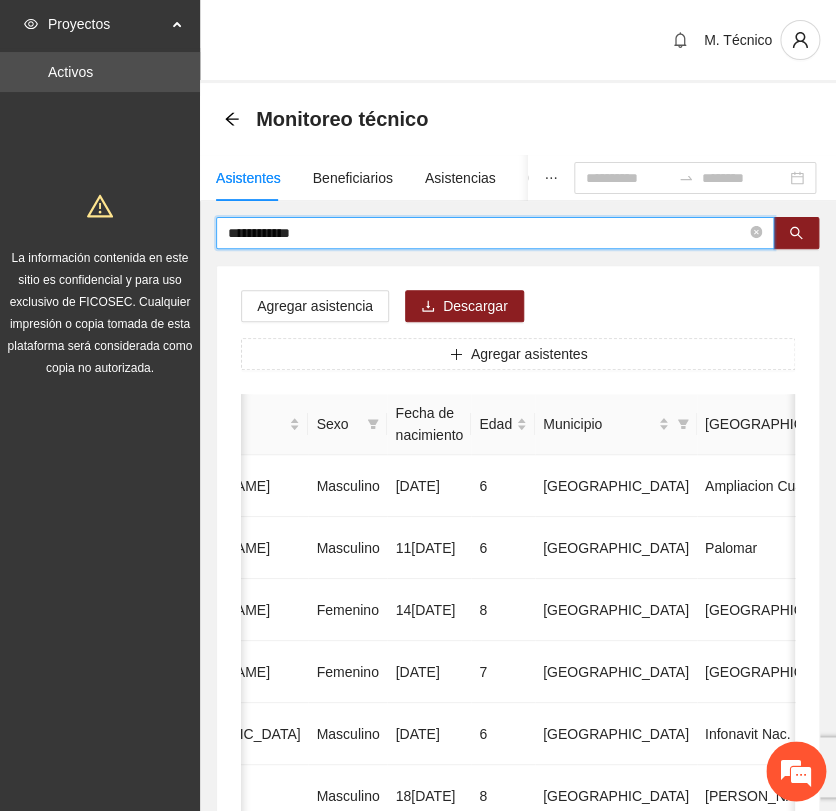 drag, startPoint x: 313, startPoint y: 236, endPoint x: -124, endPoint y: 191, distance: 439.31082 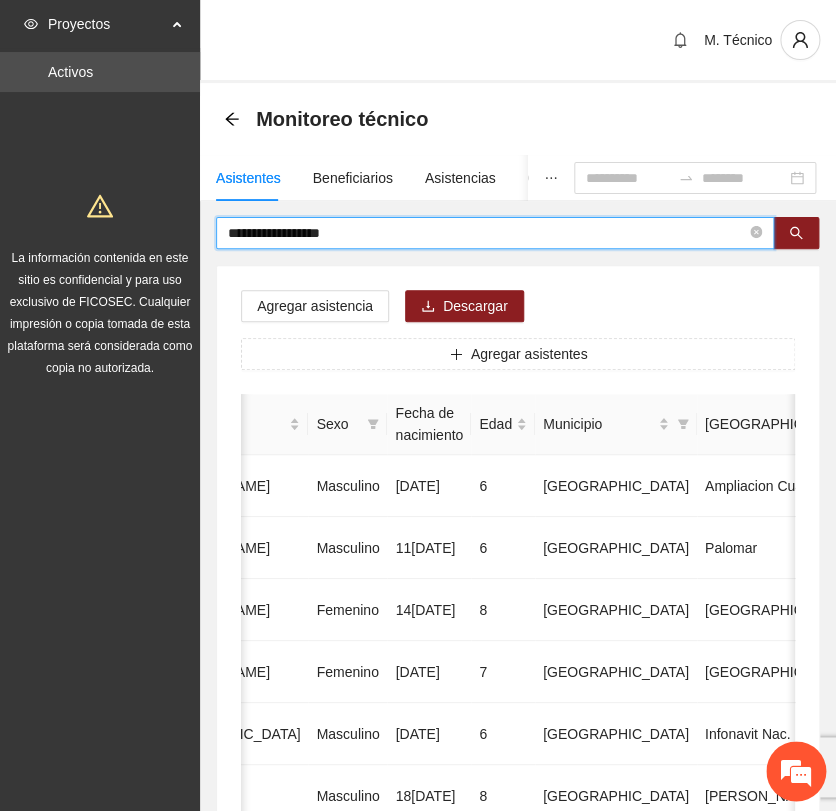 type on "**********" 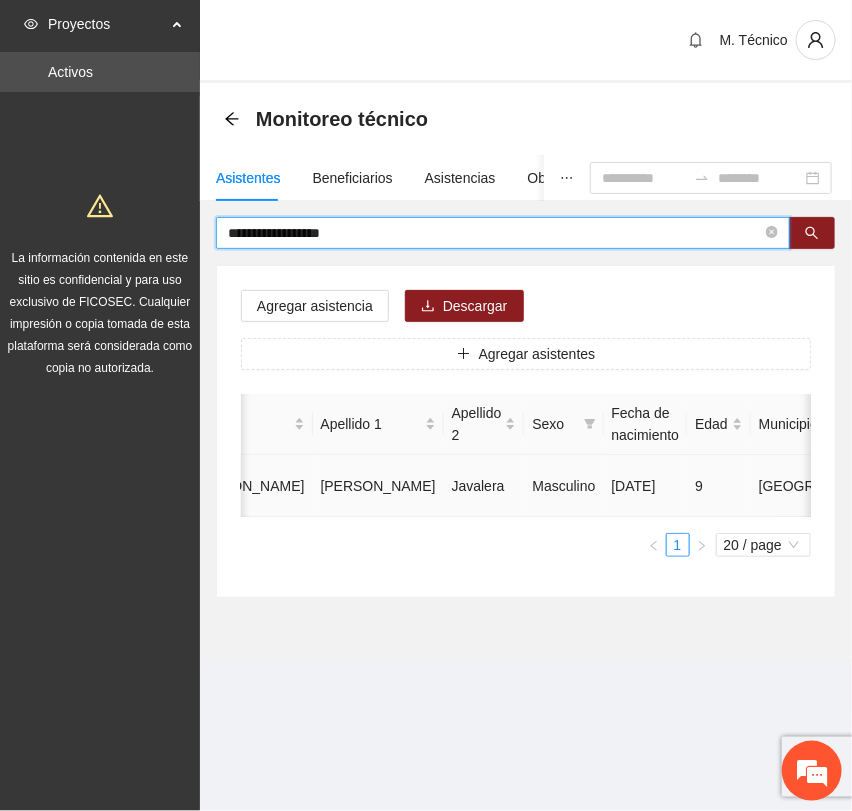 scroll, scrollTop: 0, scrollLeft: 452, axis: horizontal 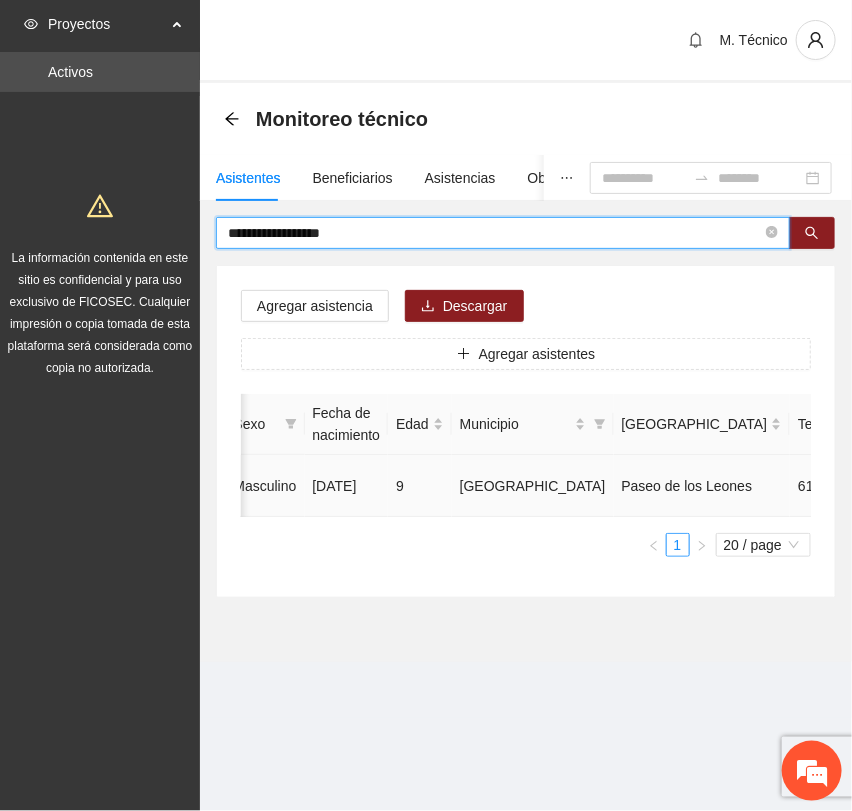 click 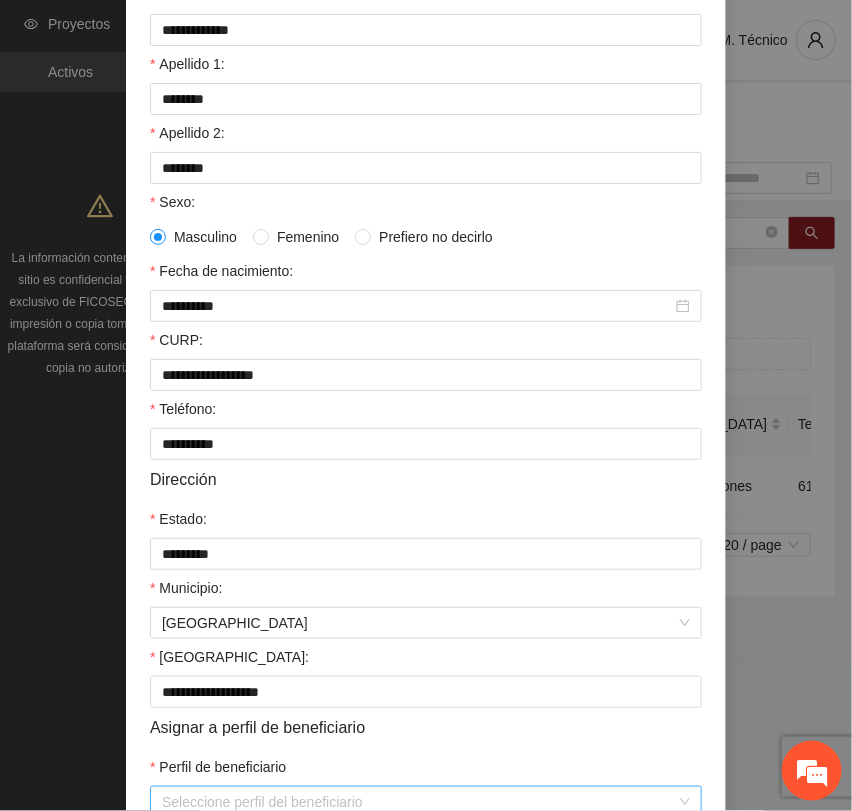 scroll, scrollTop: 356, scrollLeft: 0, axis: vertical 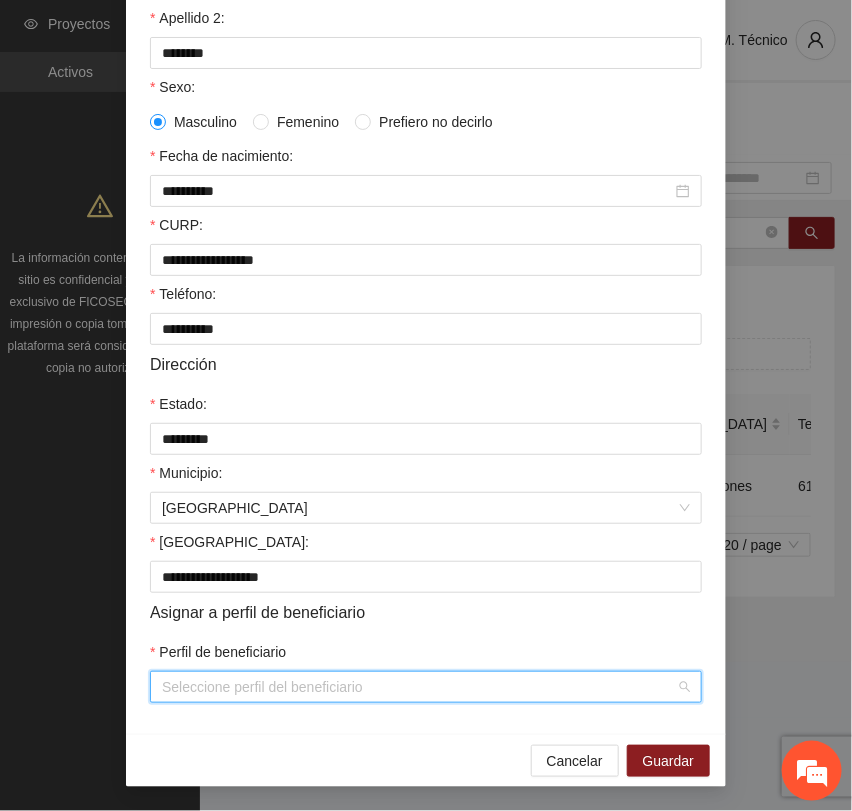 click on "Perfil de beneficiario" at bounding box center [419, 687] 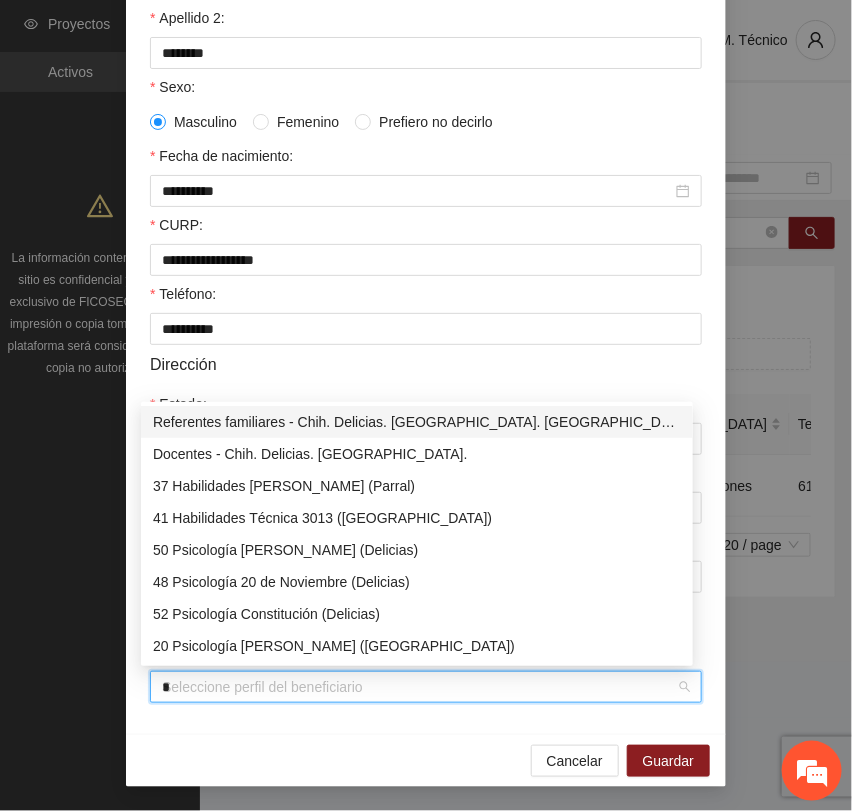 type on "**" 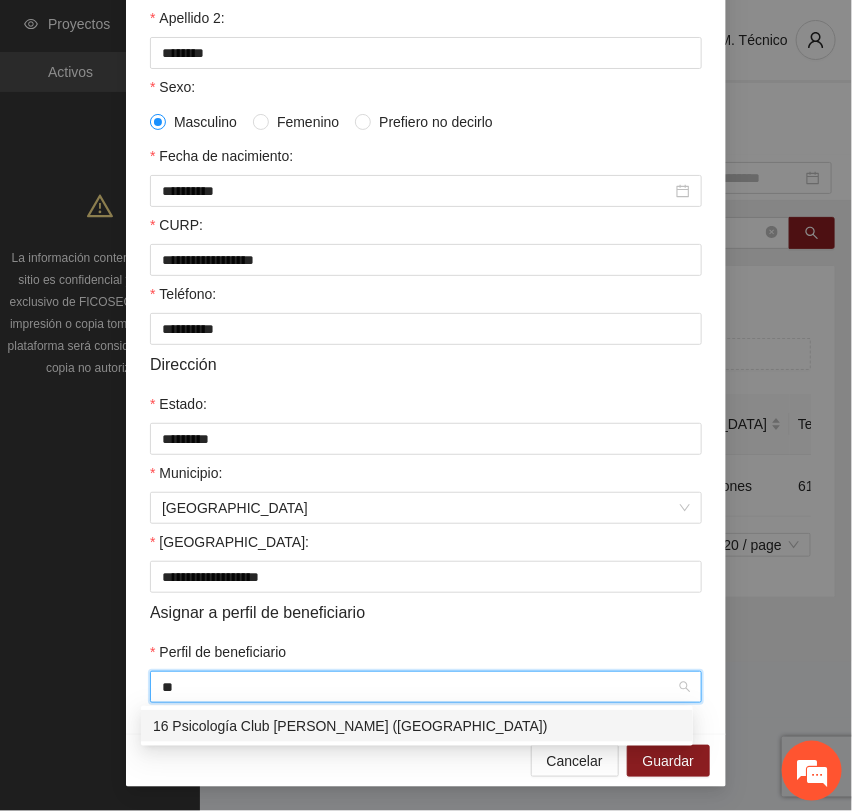 click on "16 Psicología Club [PERSON_NAME] ([GEOGRAPHIC_DATA])" at bounding box center [417, 726] 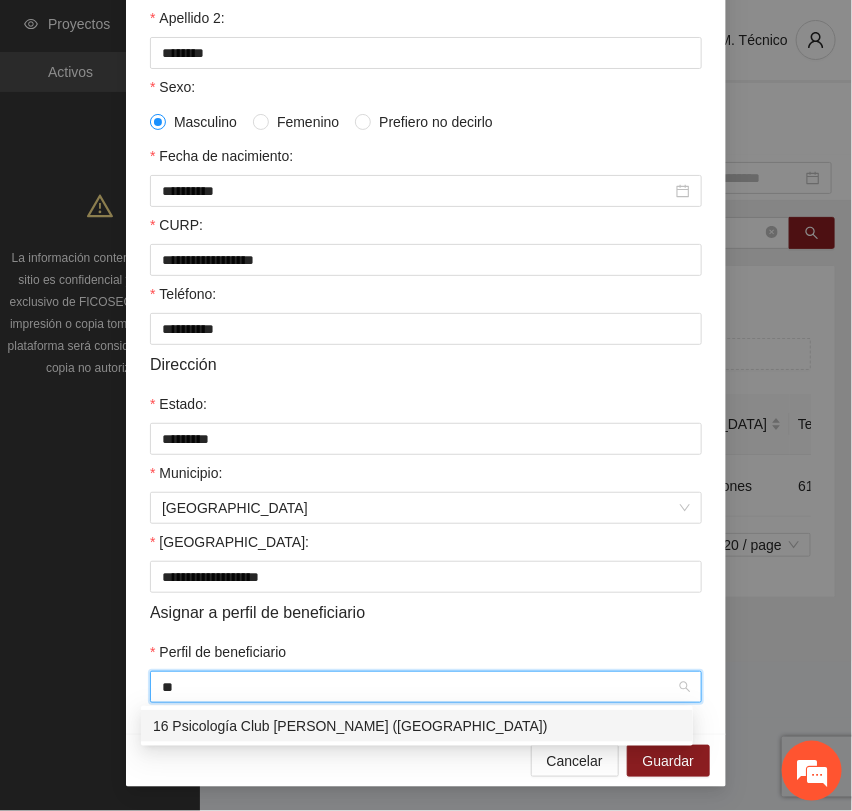 type 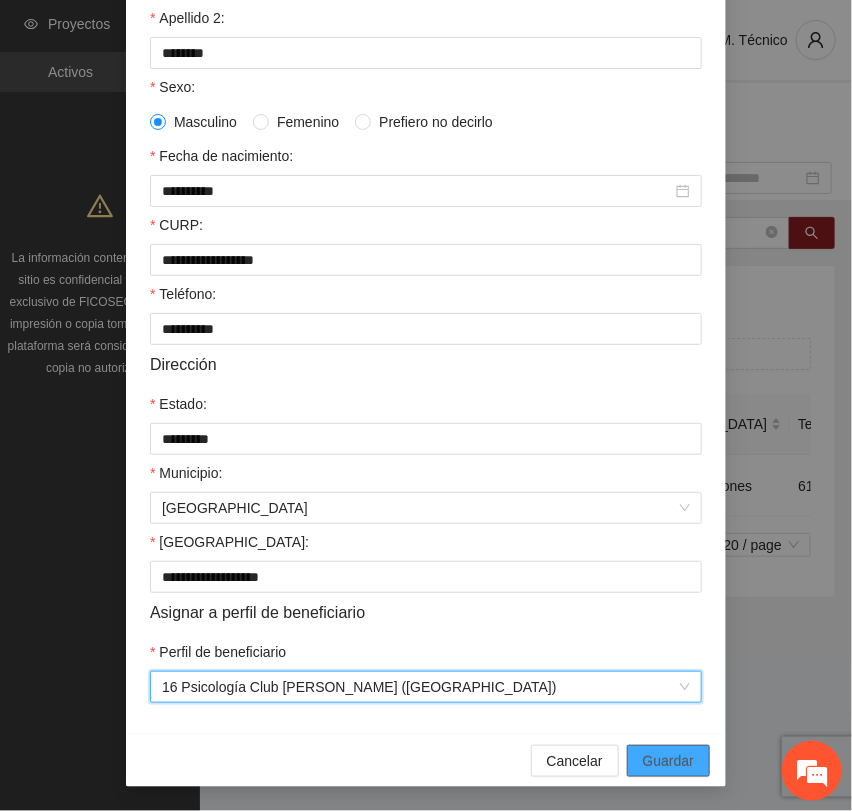click on "Guardar" at bounding box center [668, 761] 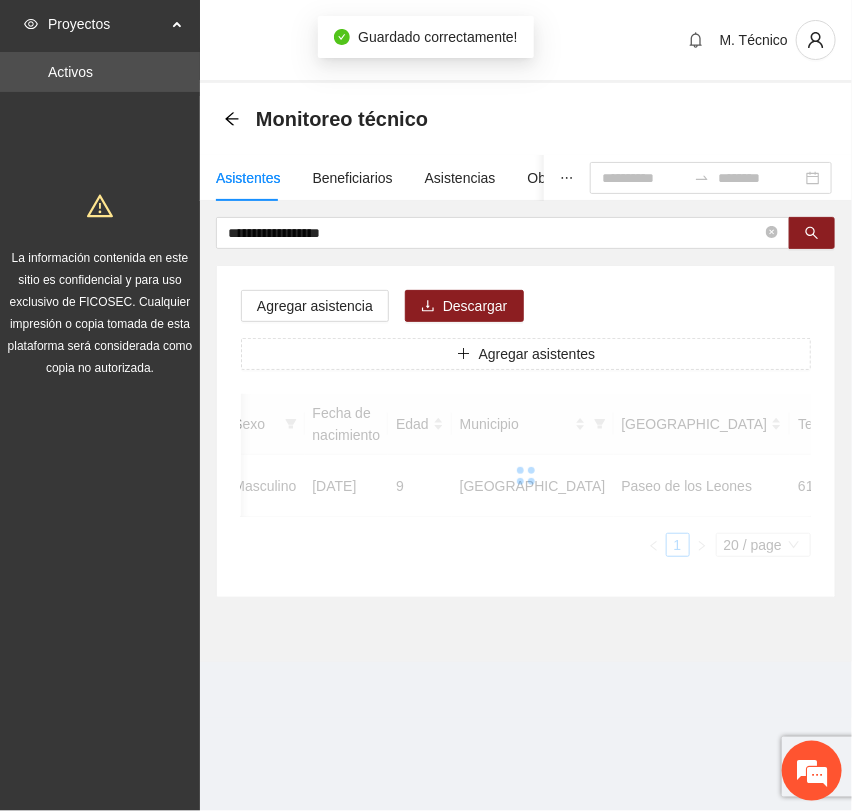 scroll, scrollTop: 256, scrollLeft: 0, axis: vertical 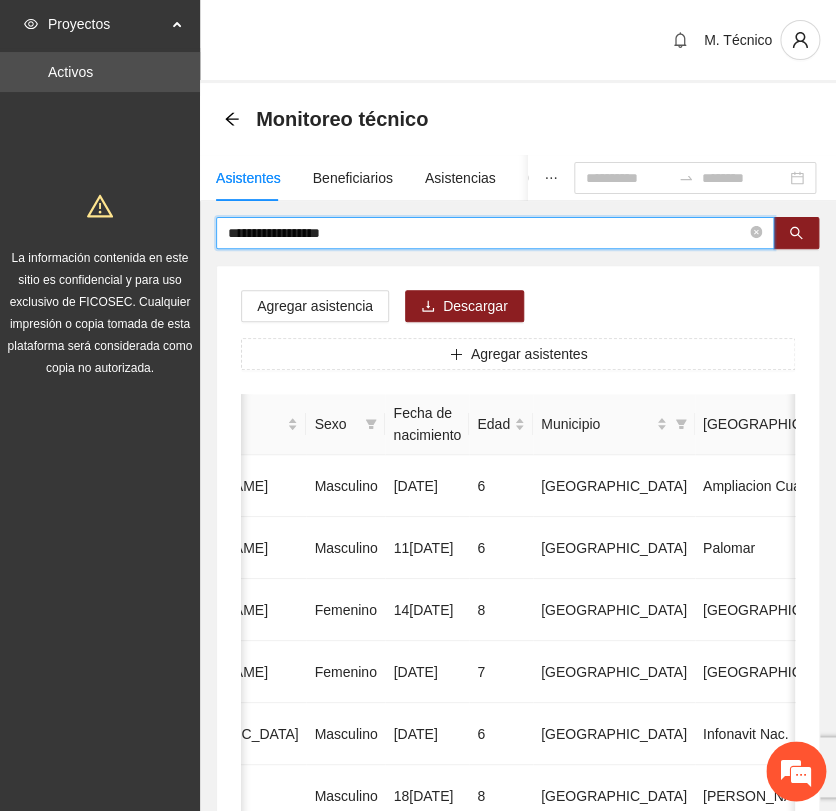 drag, startPoint x: 430, startPoint y: 228, endPoint x: -8, endPoint y: 226, distance: 438.00458 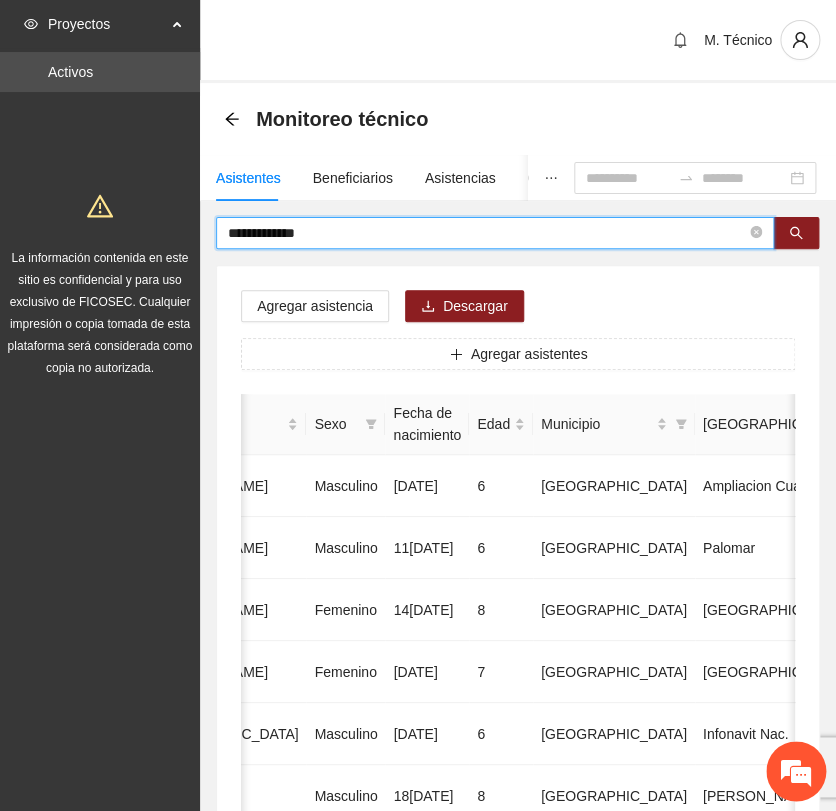 type on "**********" 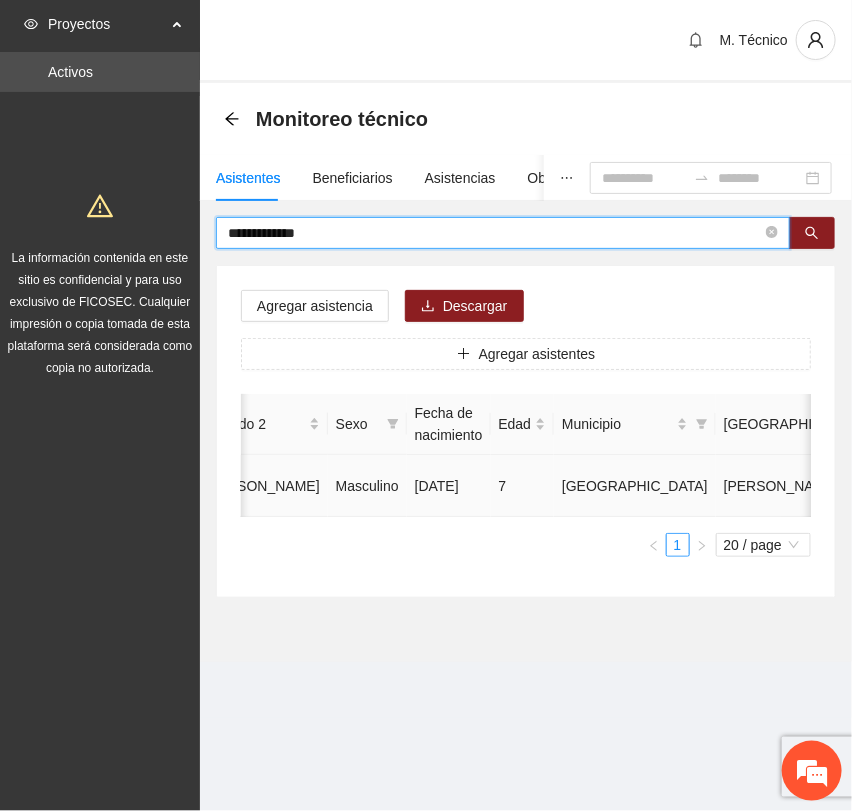 scroll, scrollTop: 0, scrollLeft: 452, axis: horizontal 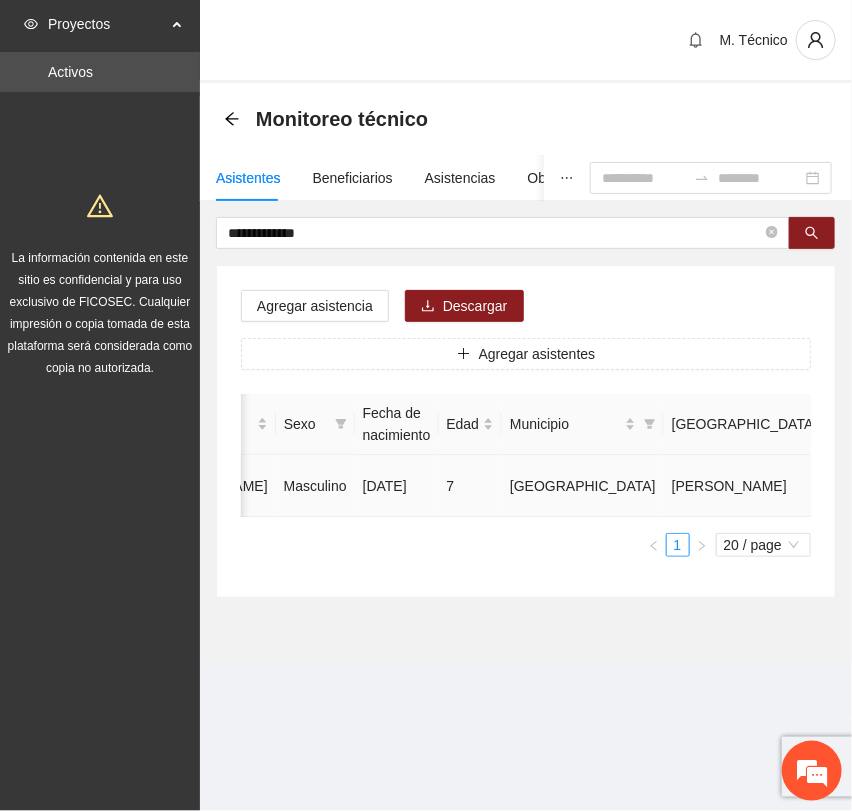 click 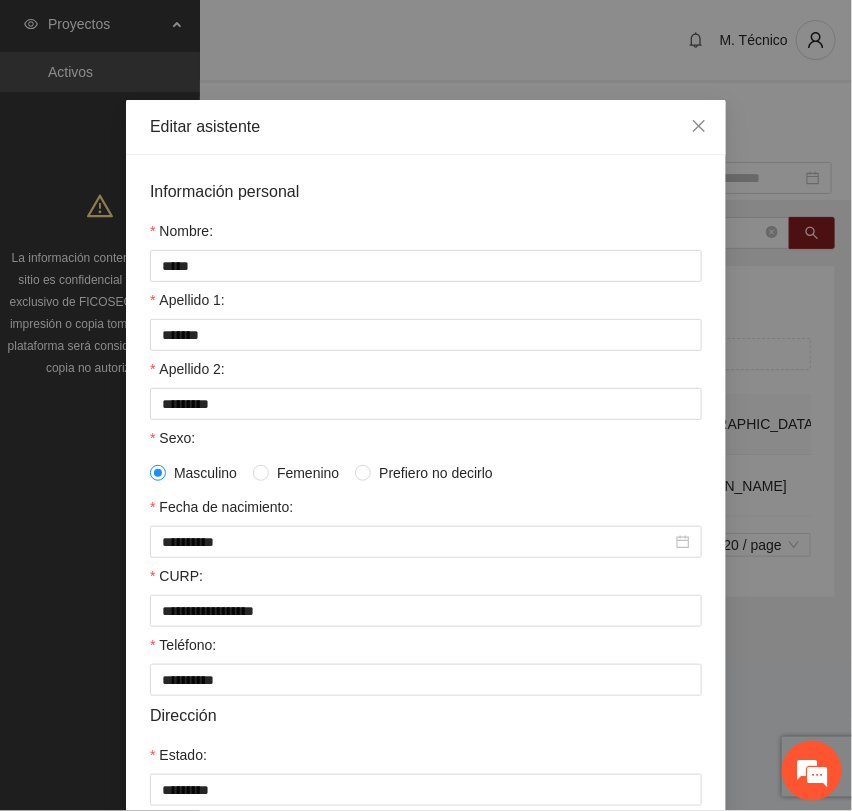 scroll, scrollTop: 356, scrollLeft: 0, axis: vertical 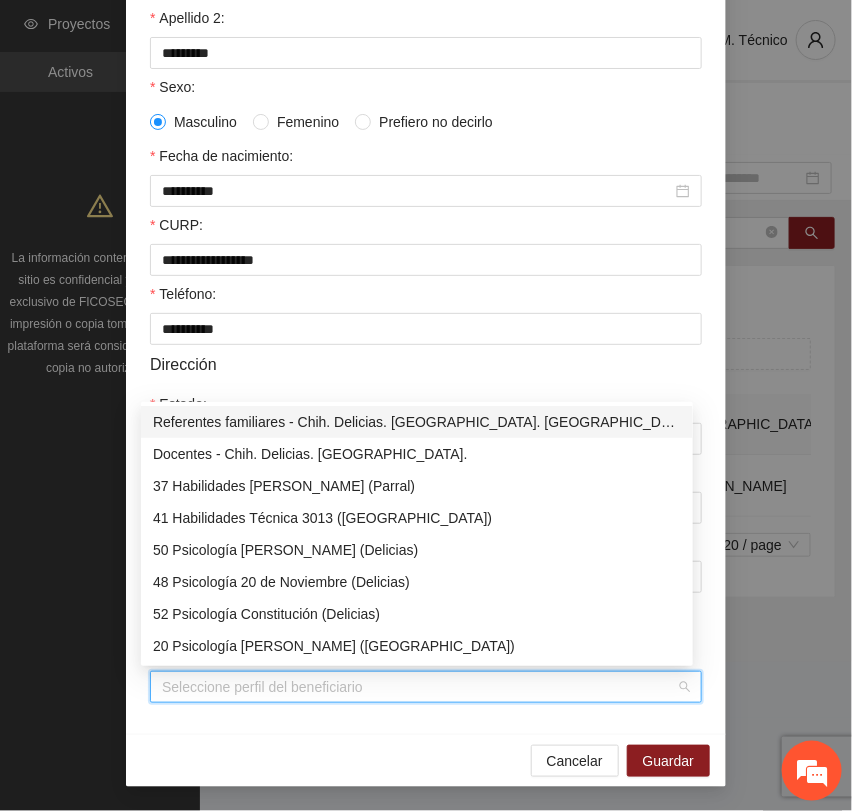 click on "Perfil de beneficiario" at bounding box center [419, 687] 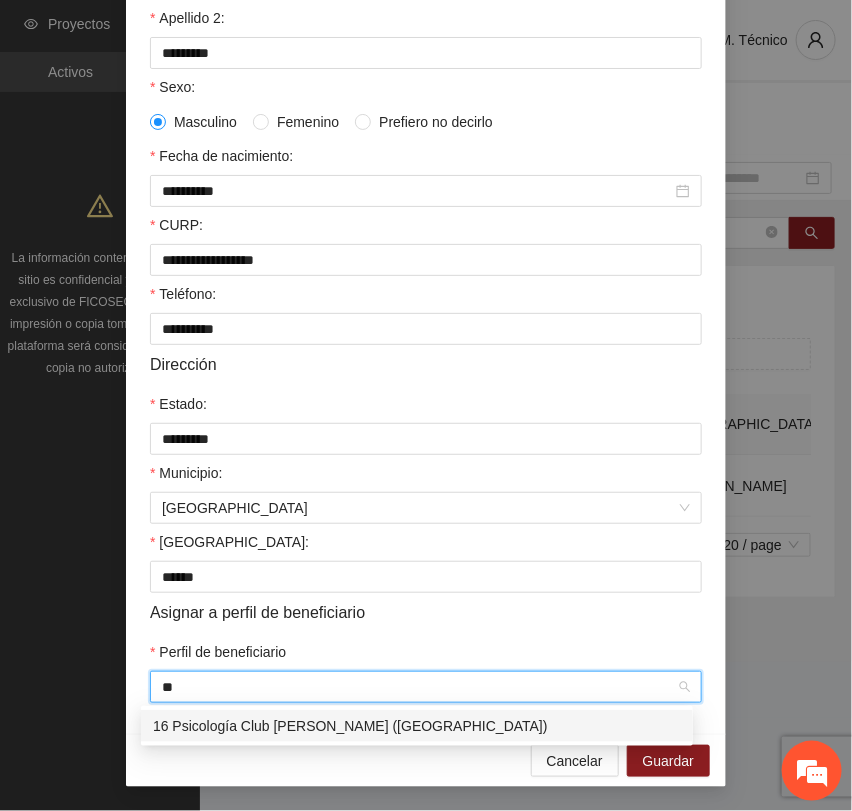 type on "**" 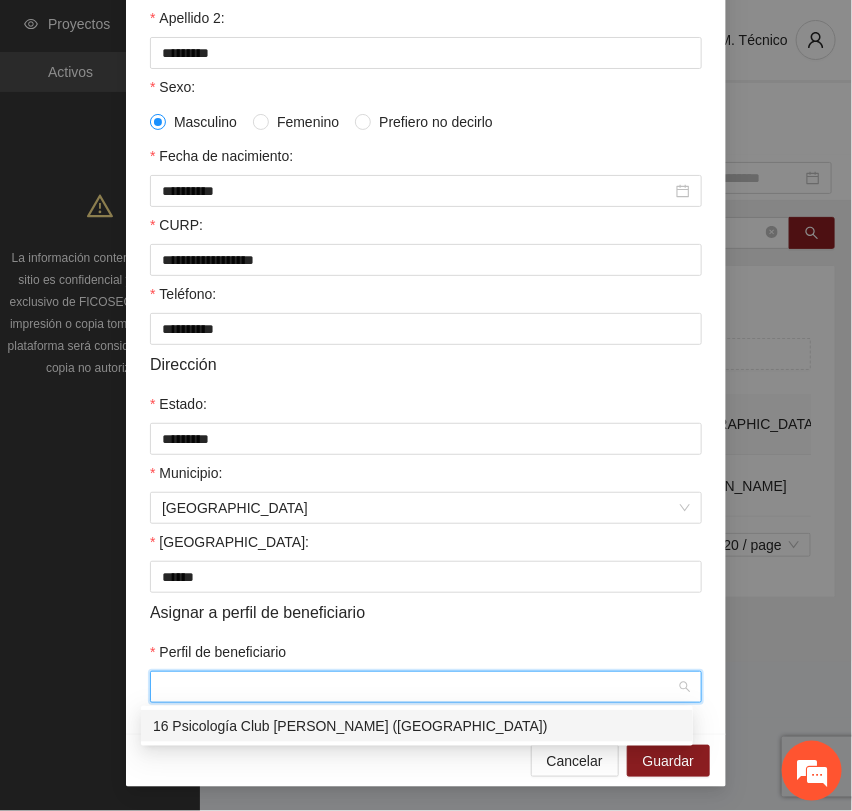 click on "**********" at bounding box center (426, 405) 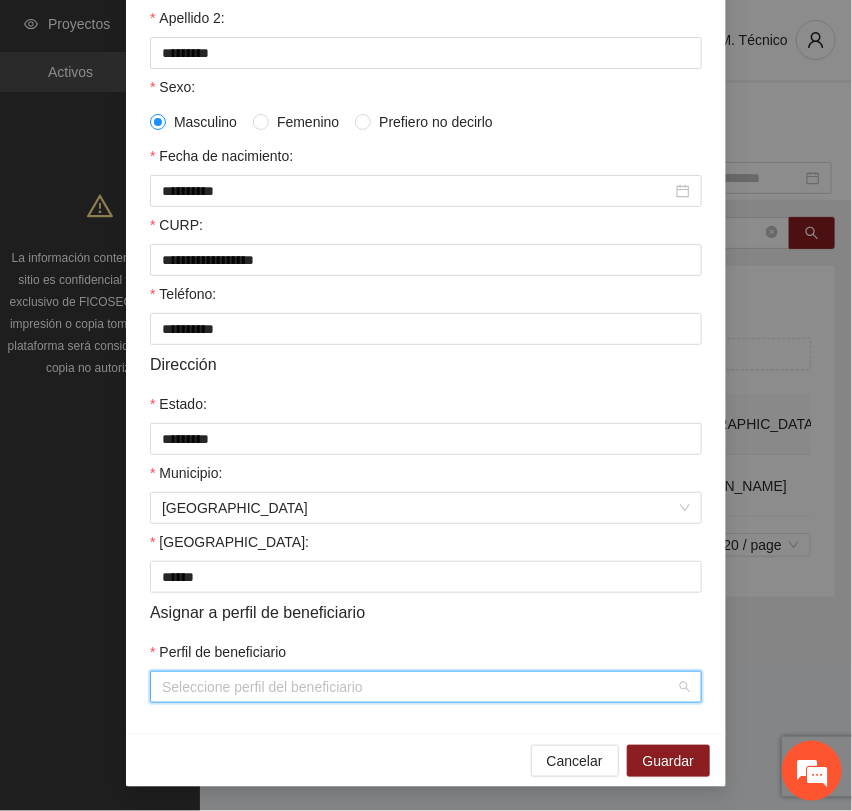 click on "Perfil de beneficiario" at bounding box center (419, 687) 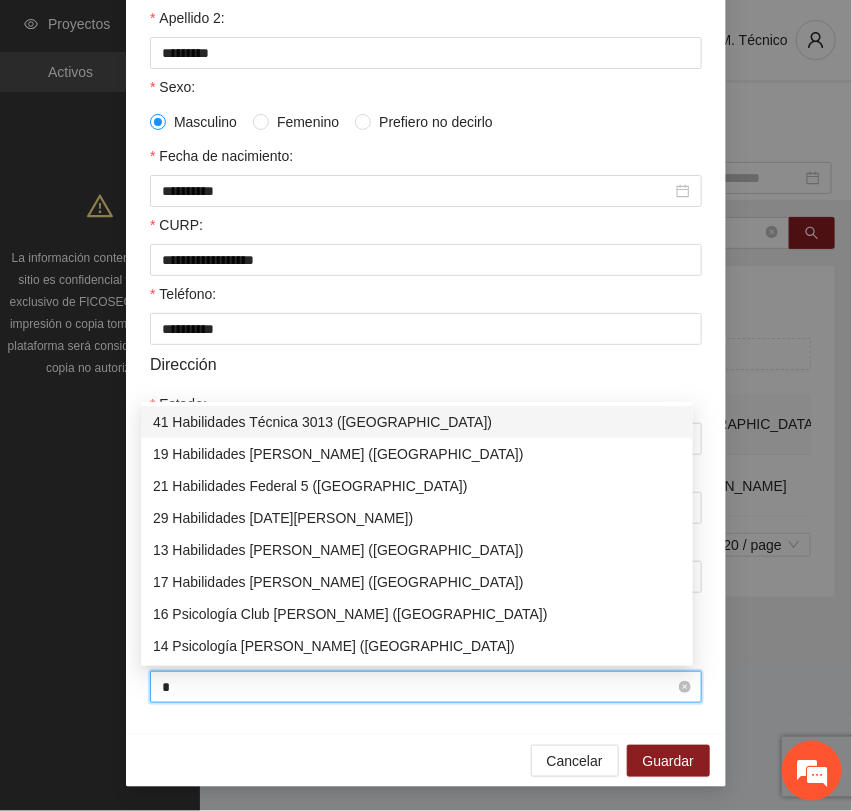 type on "**" 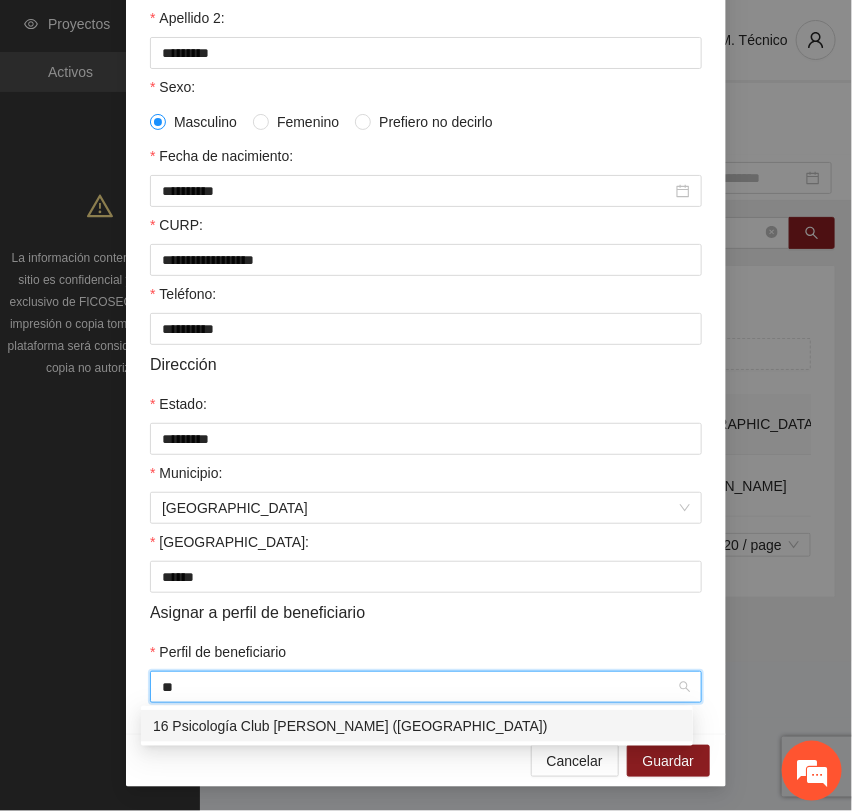 click on "16 Psicología Club [PERSON_NAME] ([GEOGRAPHIC_DATA])" at bounding box center [417, 726] 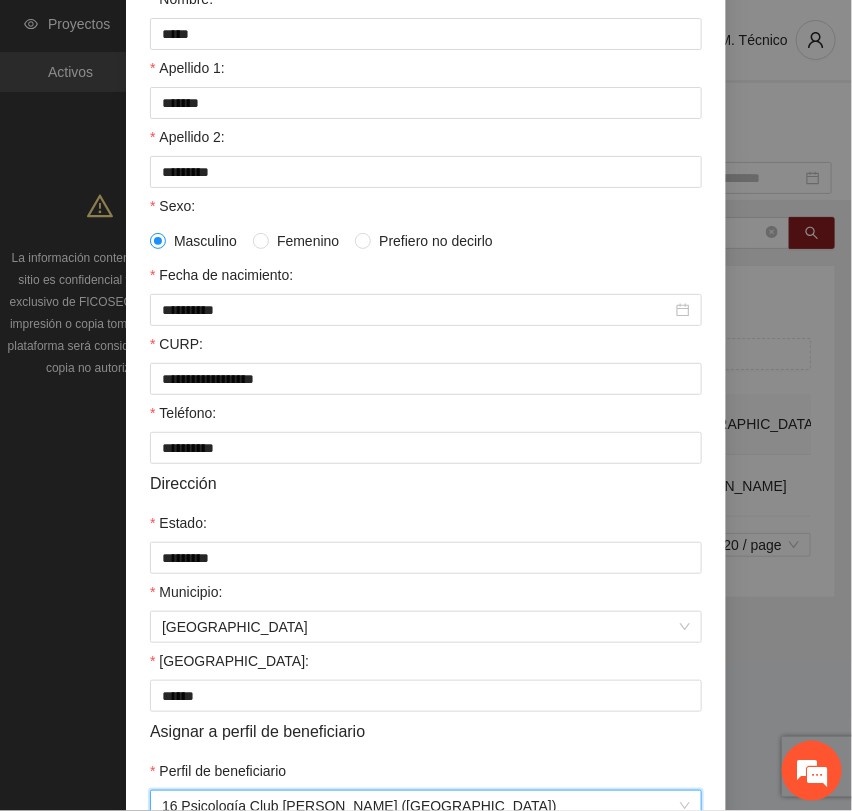 scroll, scrollTop: 356, scrollLeft: 0, axis: vertical 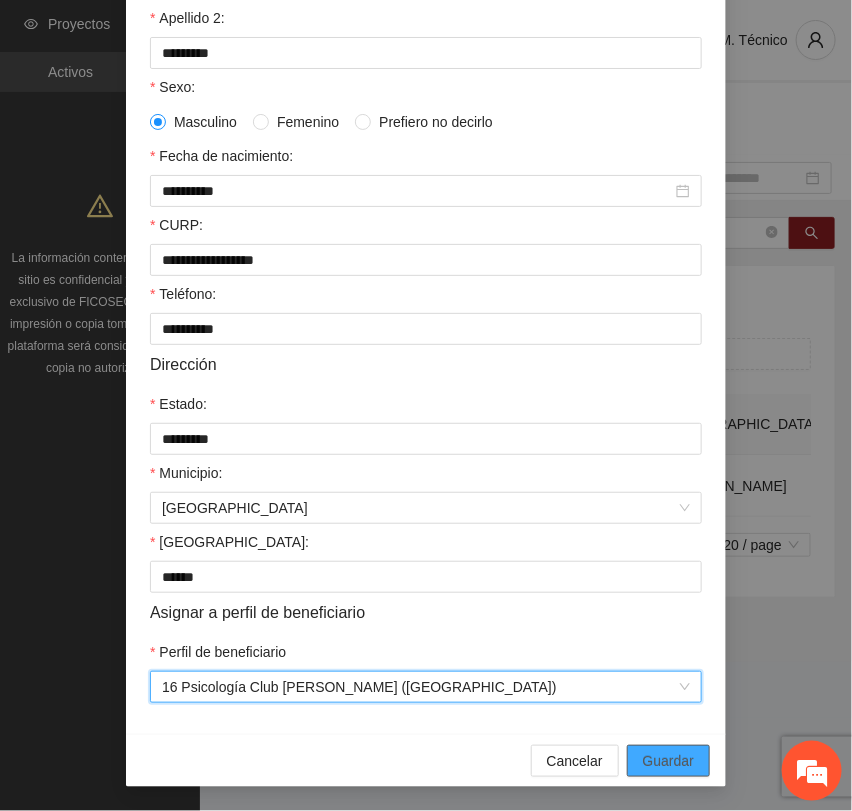 click on "Guardar" at bounding box center (668, 761) 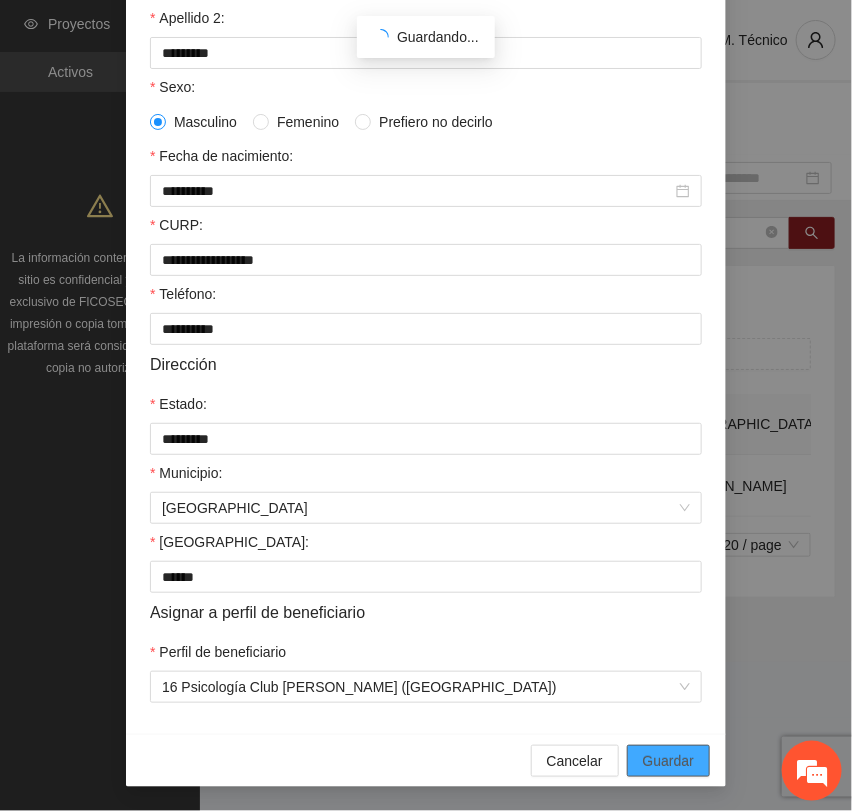scroll, scrollTop: 256, scrollLeft: 0, axis: vertical 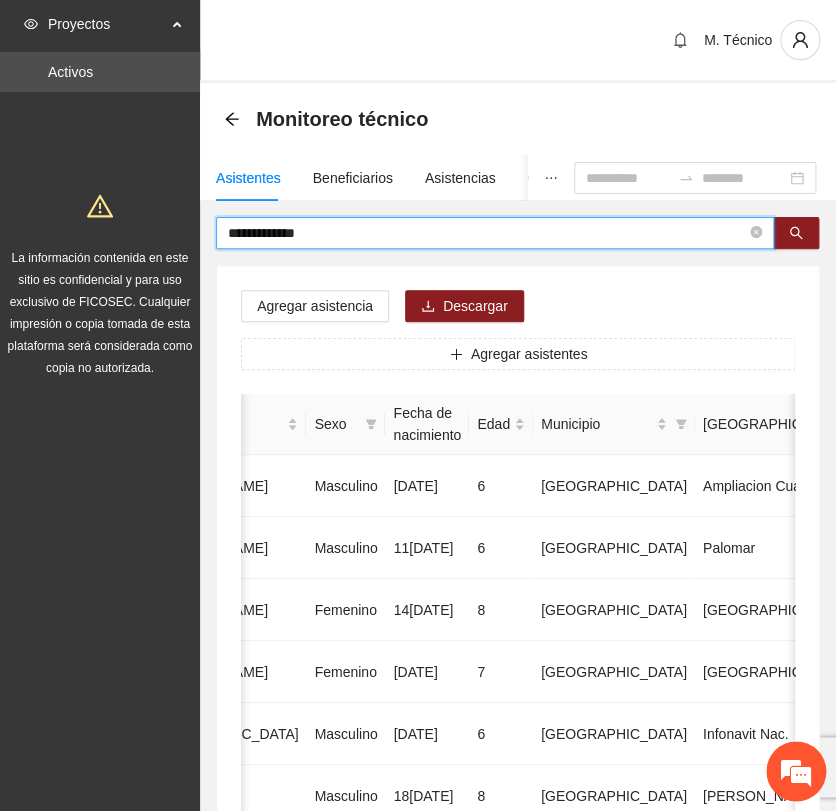 drag, startPoint x: 330, startPoint y: 231, endPoint x: -299, endPoint y: 137, distance: 635.98505 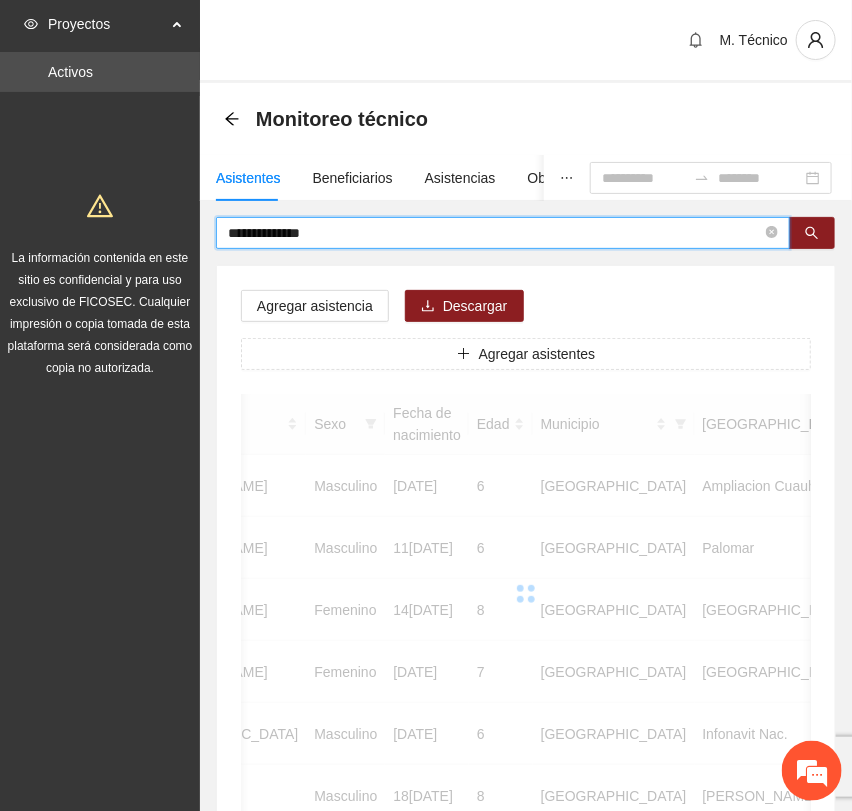 scroll, scrollTop: 0, scrollLeft: 346, axis: horizontal 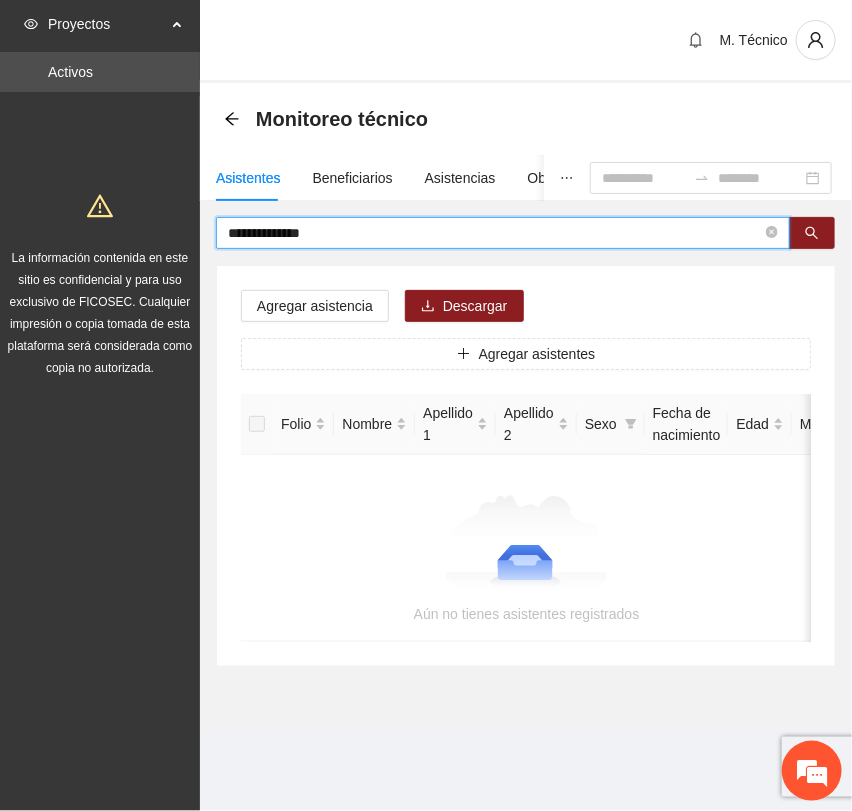 drag, startPoint x: 341, startPoint y: 223, endPoint x: -106, endPoint y: 170, distance: 450.1311 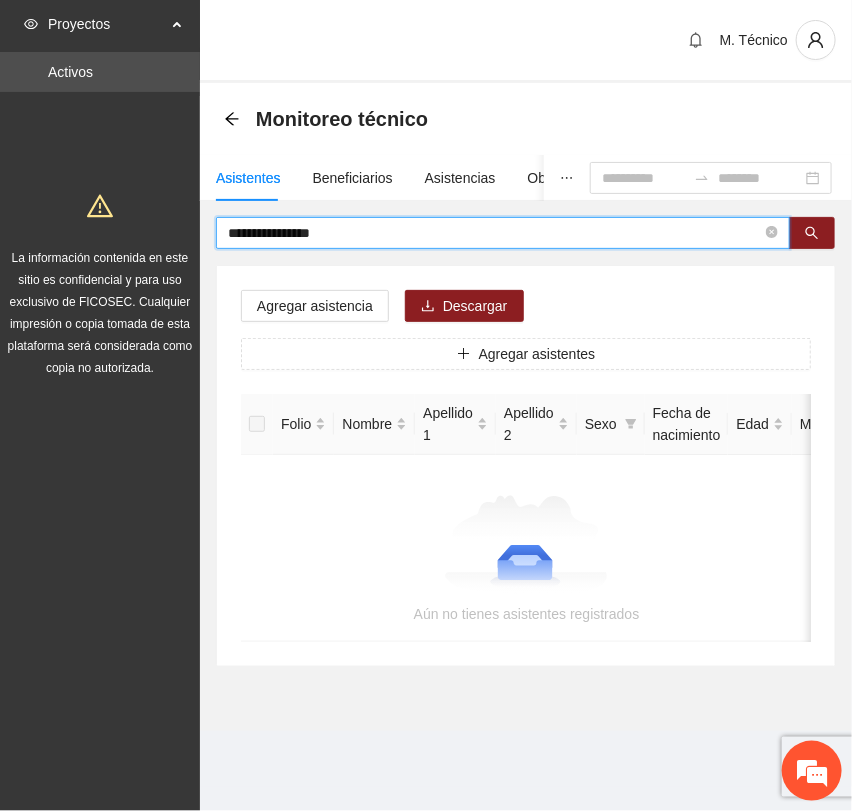 type on "**********" 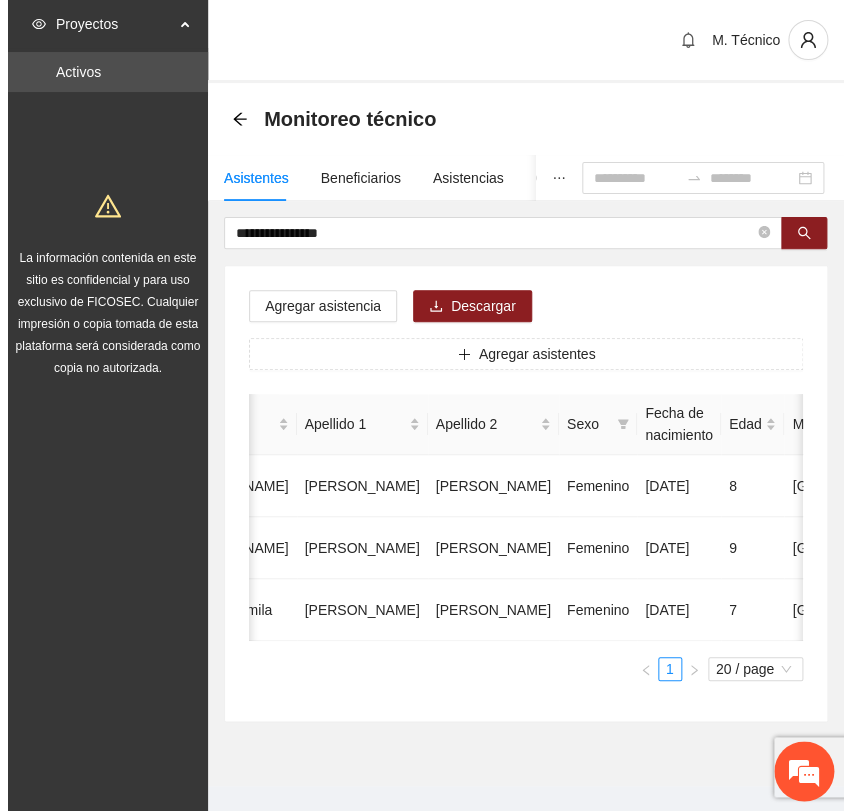 scroll, scrollTop: 0, scrollLeft: 475, axis: horizontal 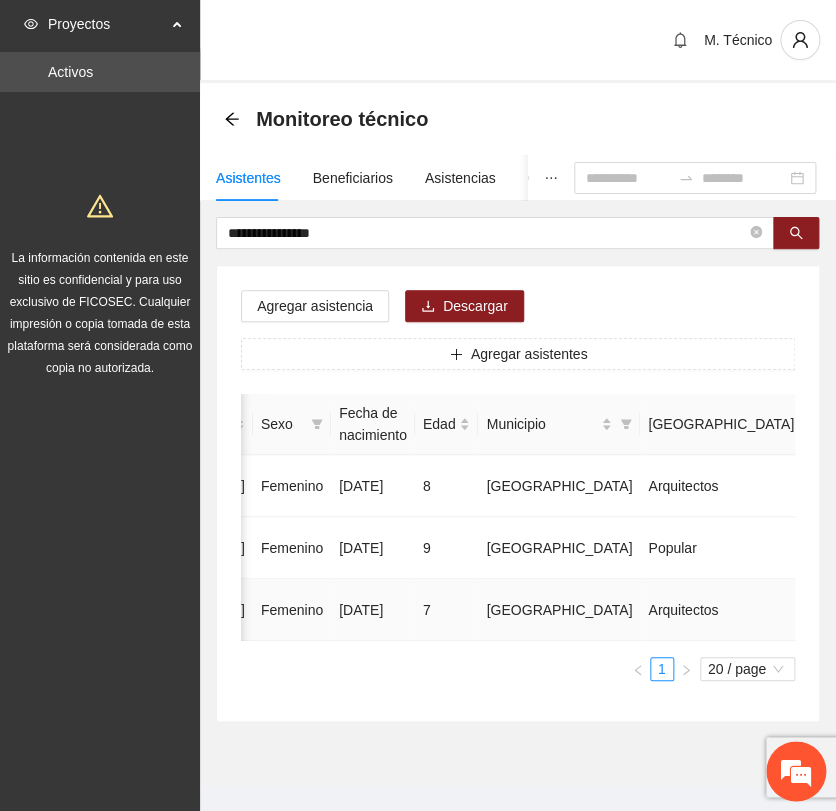 click 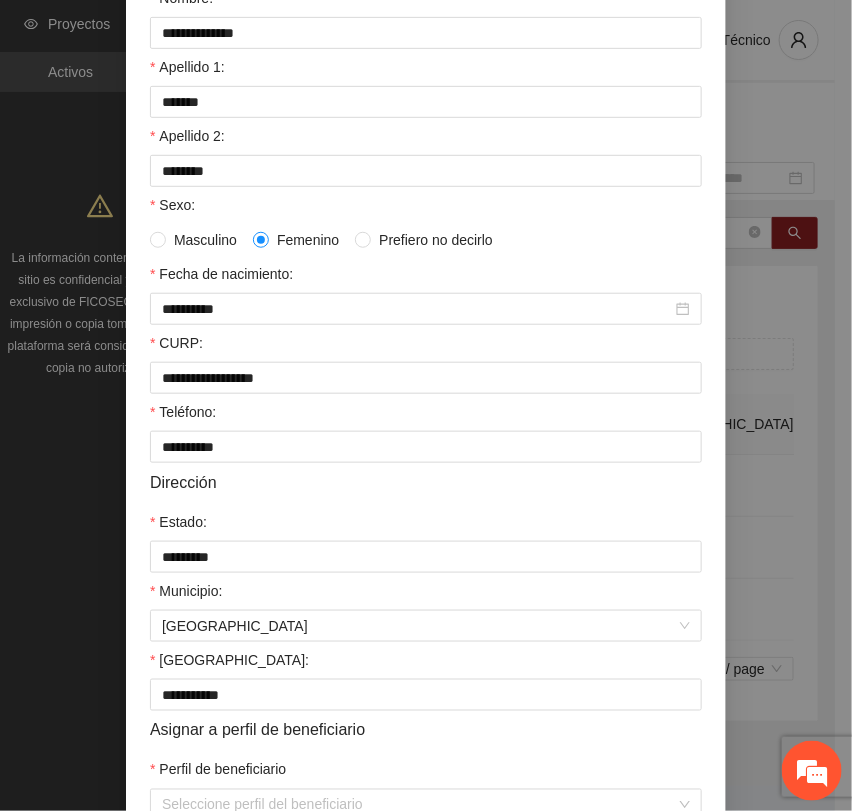 scroll, scrollTop: 356, scrollLeft: 0, axis: vertical 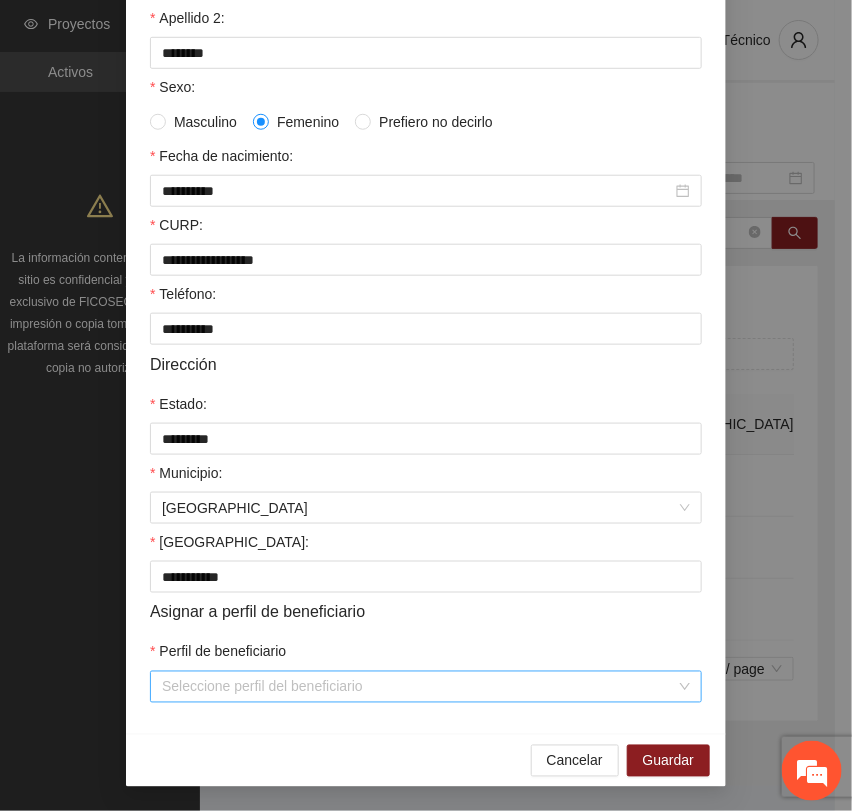 click on "Perfil de beneficiario" at bounding box center (419, 687) 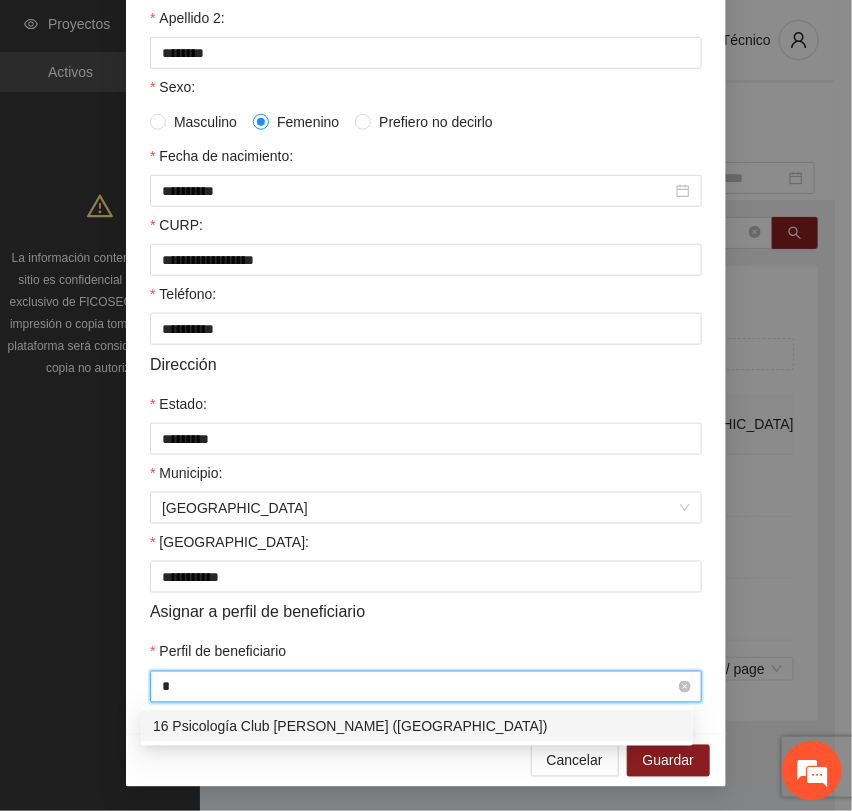 type on "**" 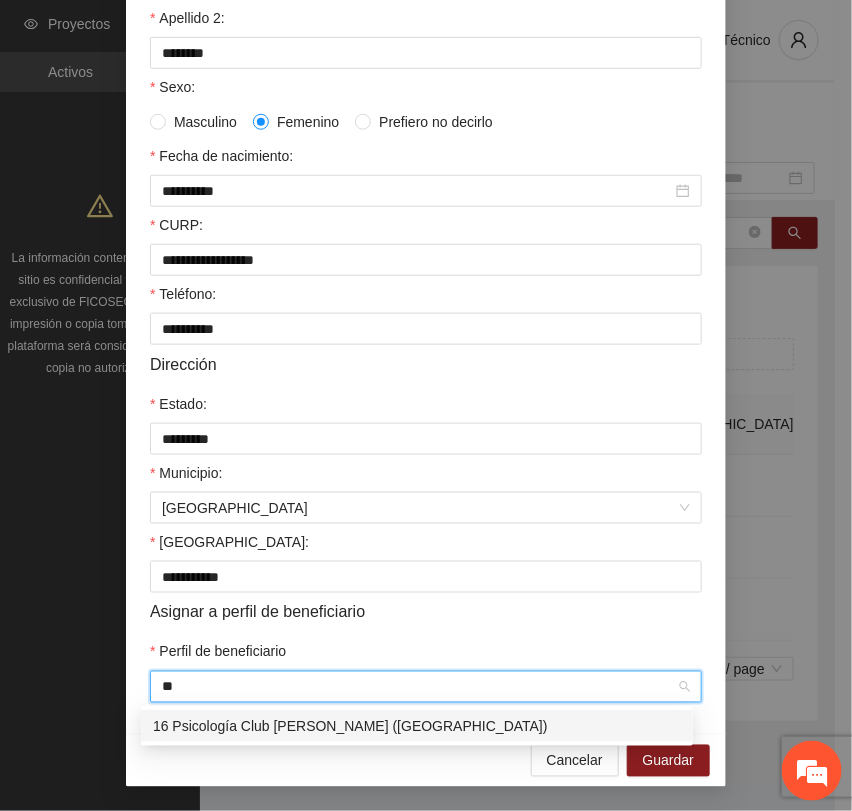 click on "16 Psicología Club [PERSON_NAME] ([GEOGRAPHIC_DATA])" at bounding box center (417, 726) 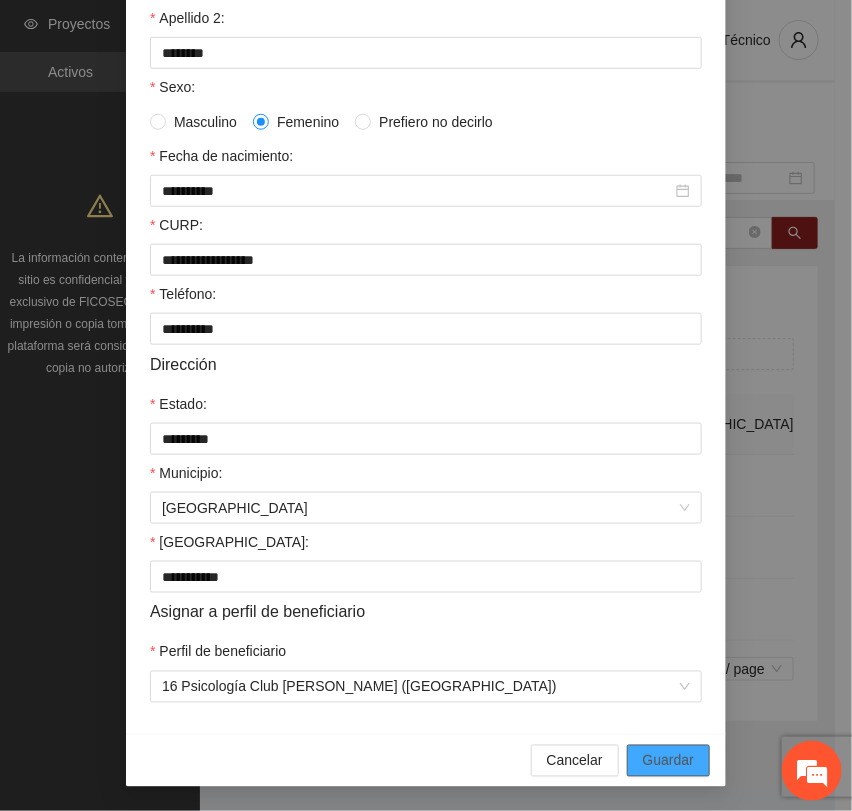 click on "Guardar" at bounding box center (668, 761) 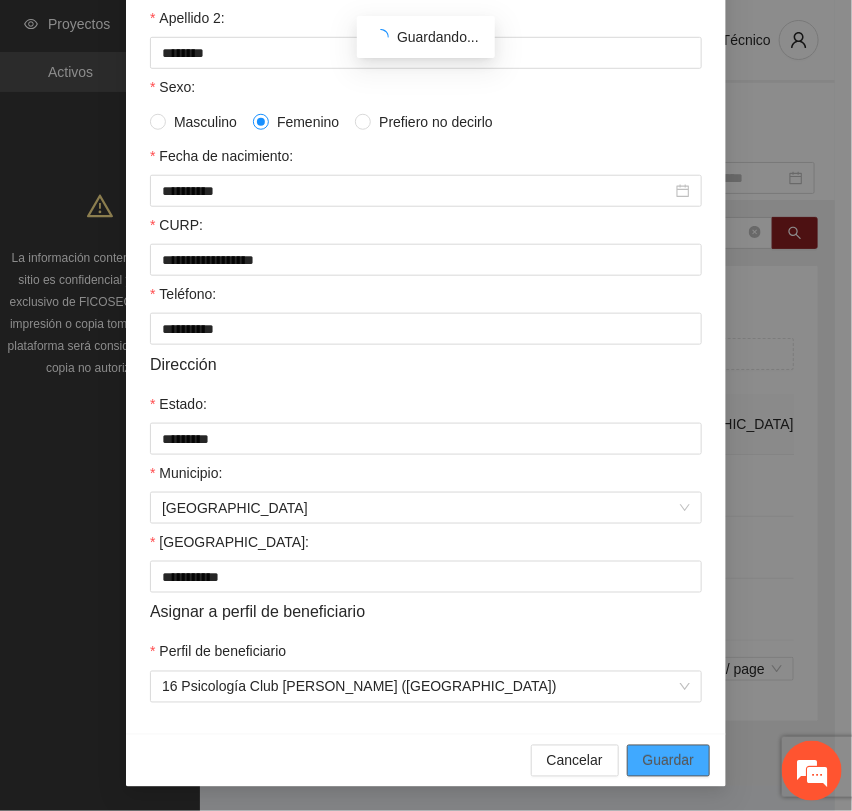 scroll, scrollTop: 256, scrollLeft: 0, axis: vertical 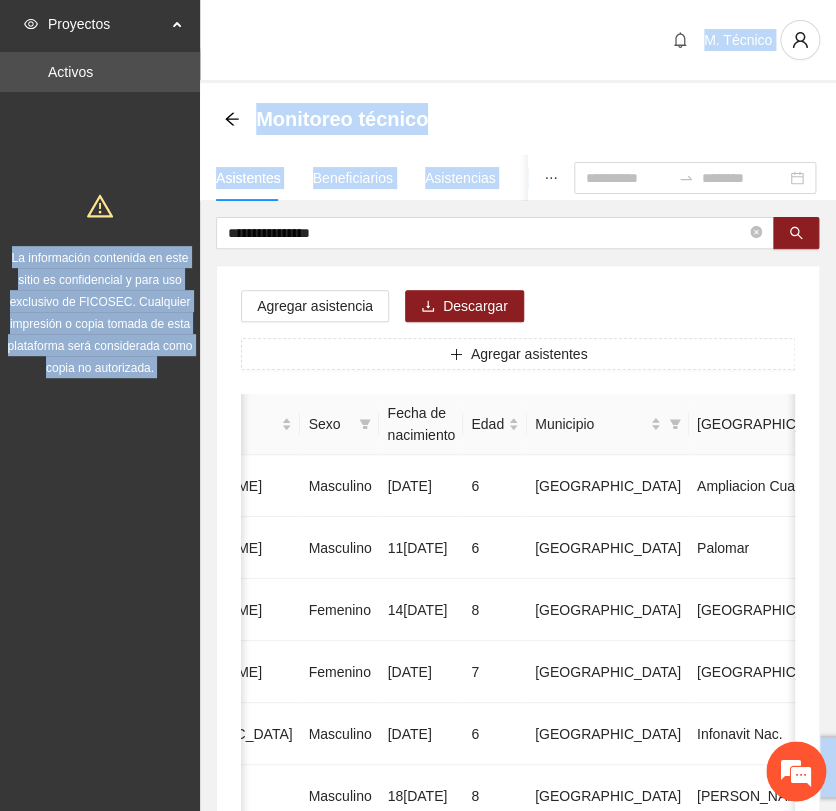 drag, startPoint x: 266, startPoint y: 211, endPoint x: 202, endPoint y: 215, distance: 64.12488 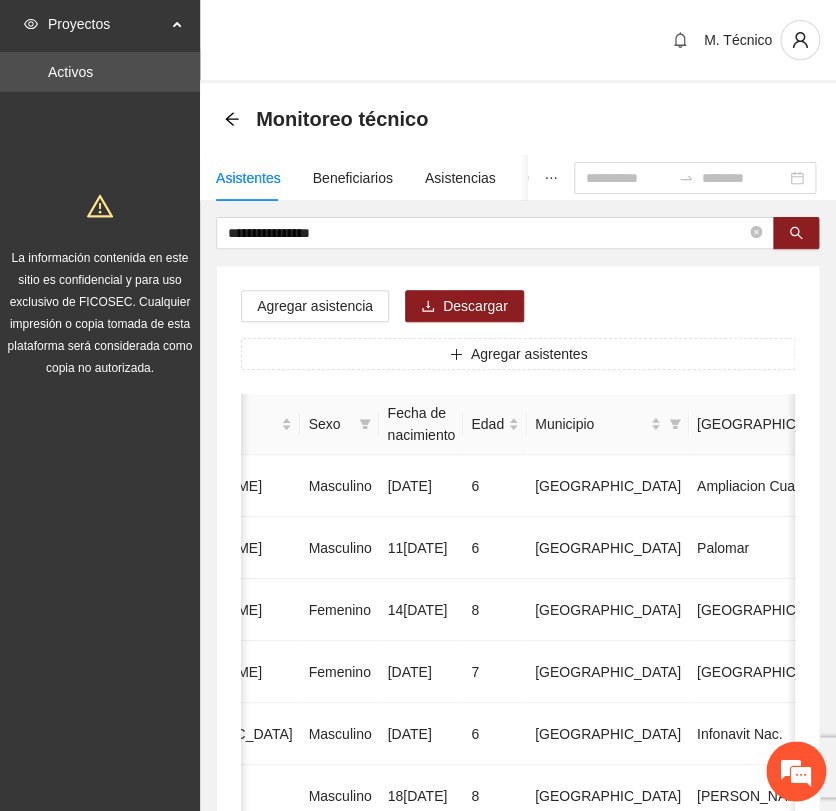 click on "**********" at bounding box center [518, 996] 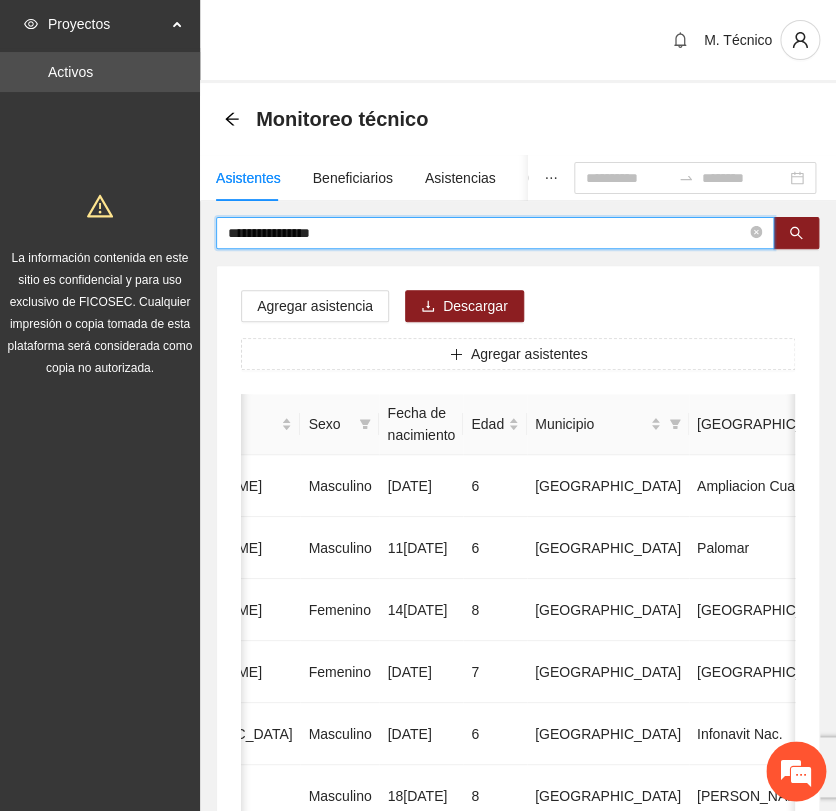 drag, startPoint x: 350, startPoint y: 233, endPoint x: 114, endPoint y: 181, distance: 241.66092 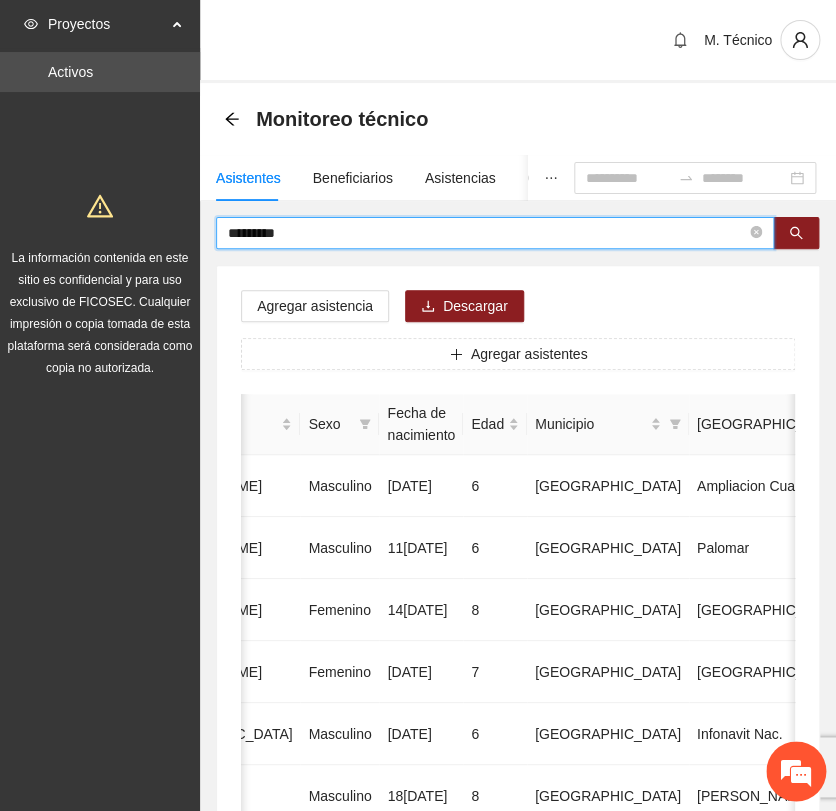 type on "*********" 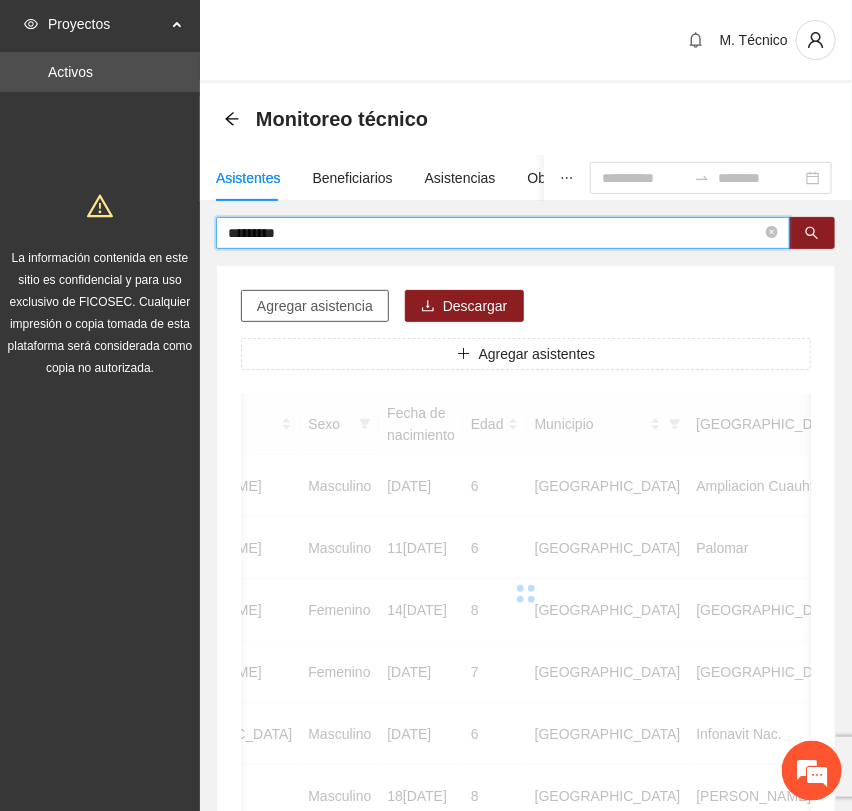 scroll, scrollTop: 0, scrollLeft: 452, axis: horizontal 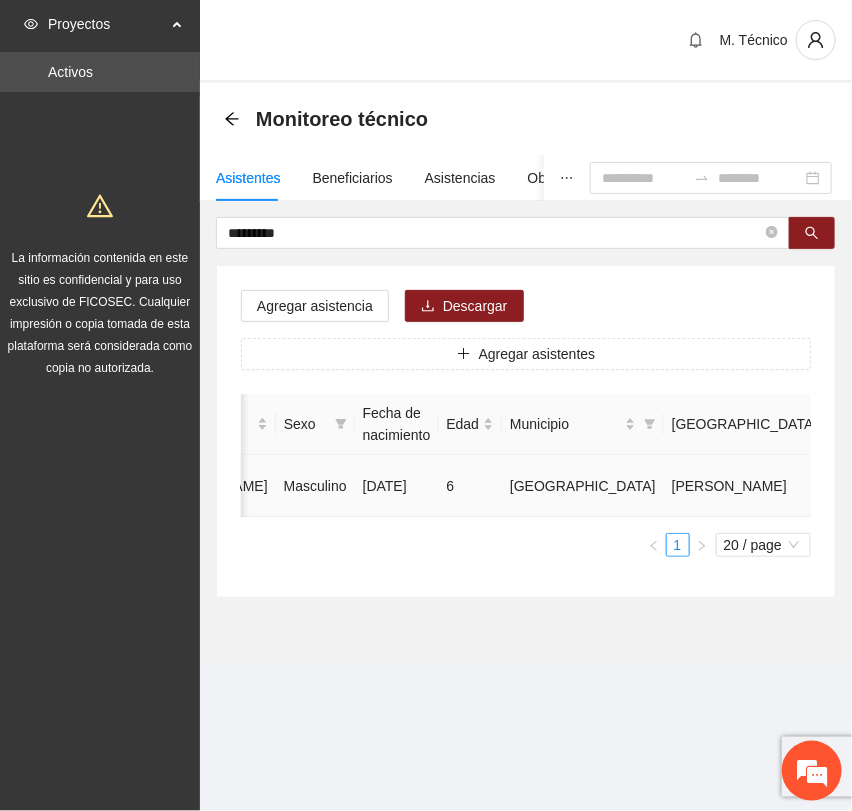 click 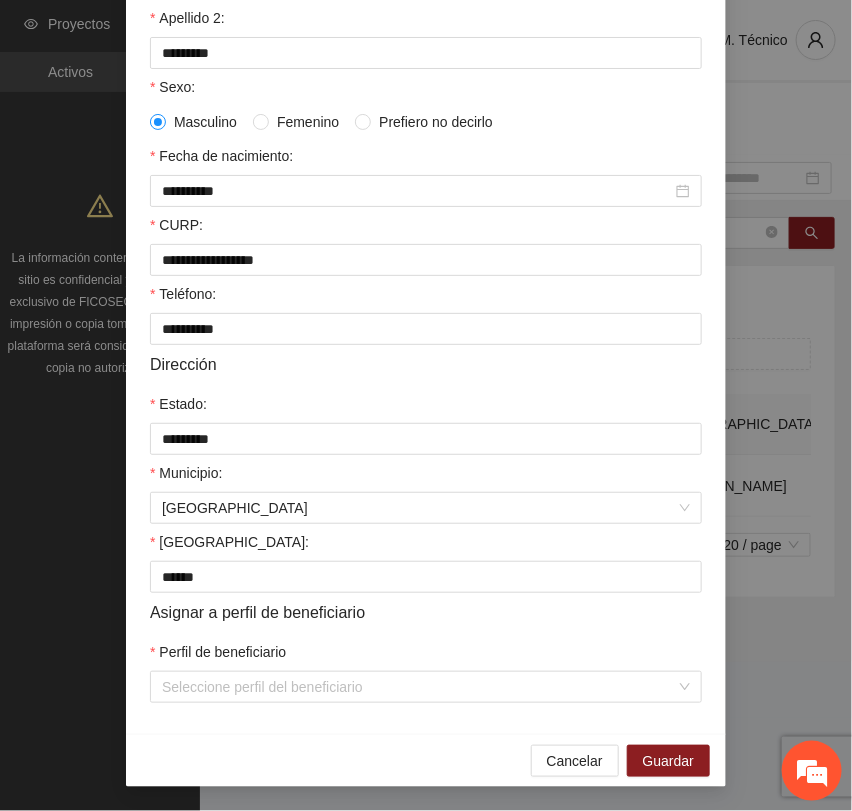 scroll, scrollTop: 356, scrollLeft: 0, axis: vertical 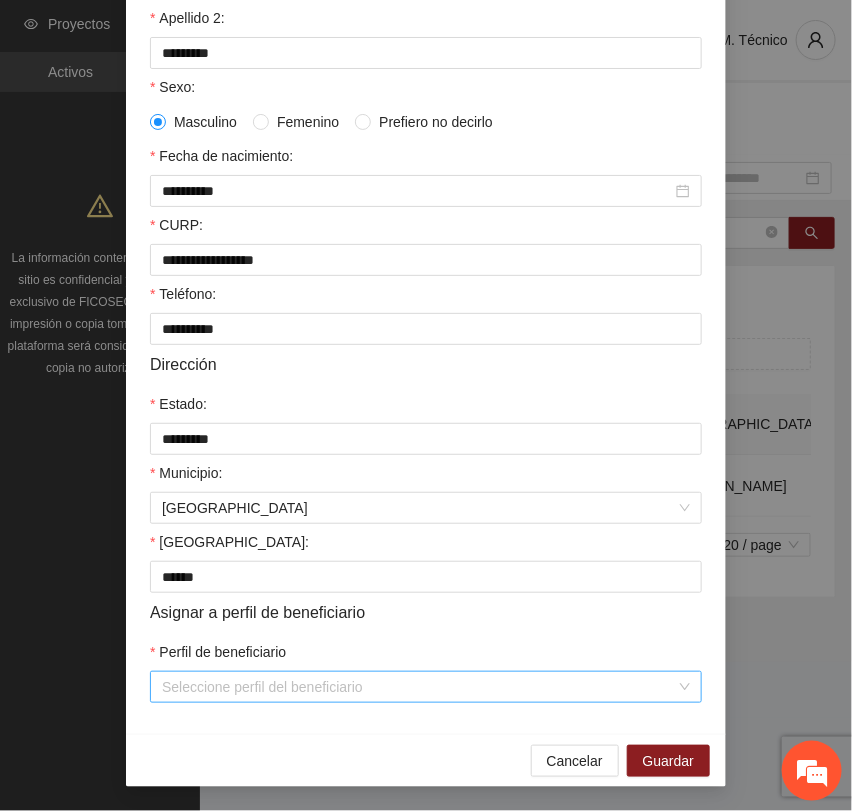 click on "Perfil de beneficiario" at bounding box center [419, 687] 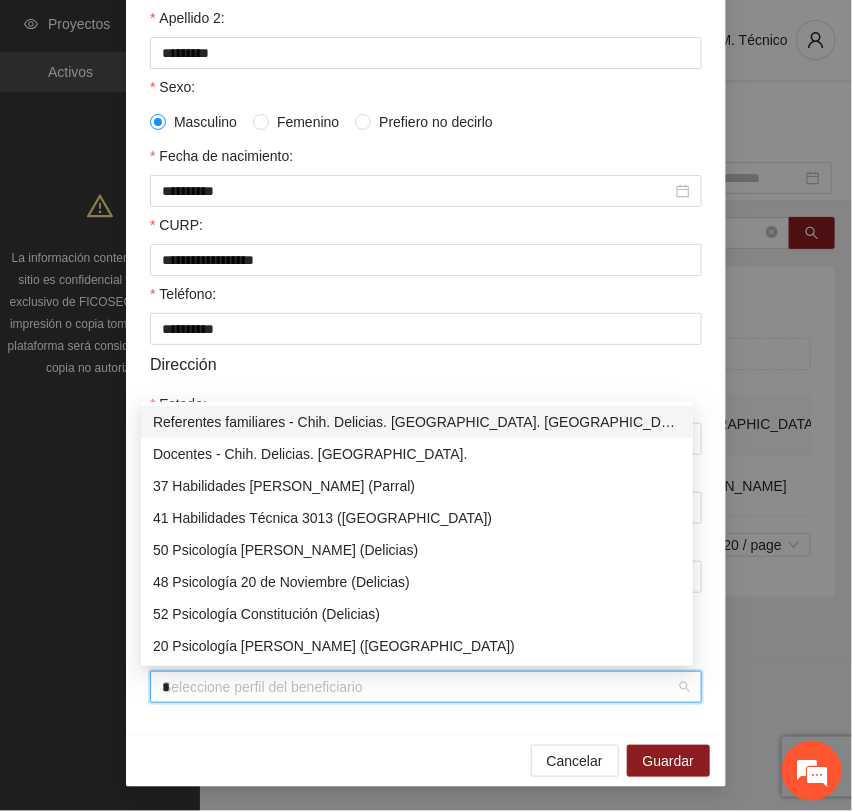 type on "**" 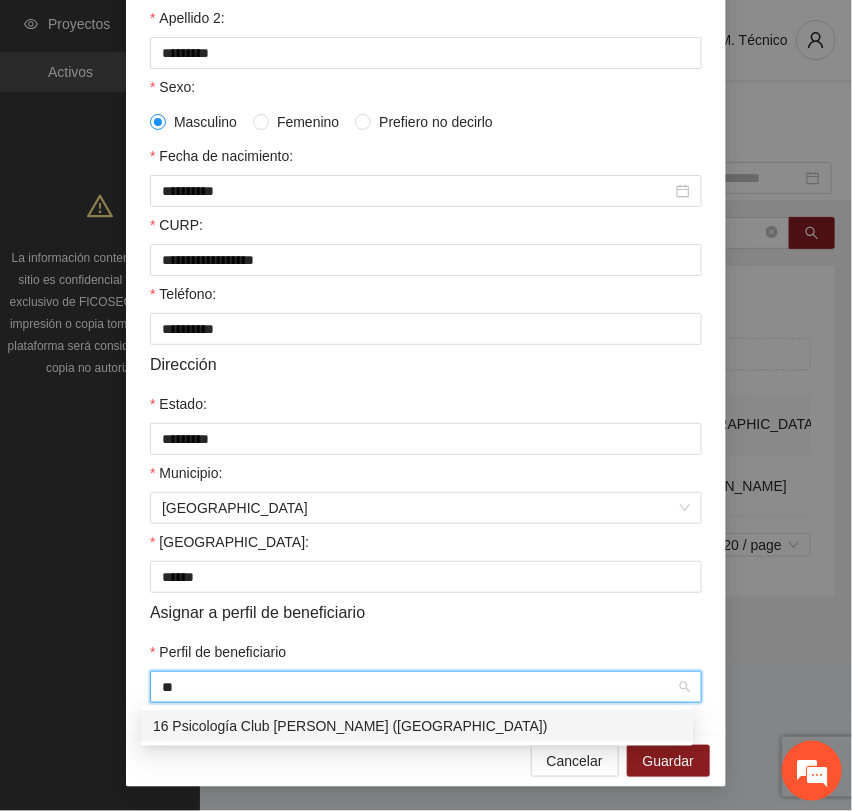 click on "16 Psicología Club [PERSON_NAME] ([GEOGRAPHIC_DATA])" at bounding box center [417, 726] 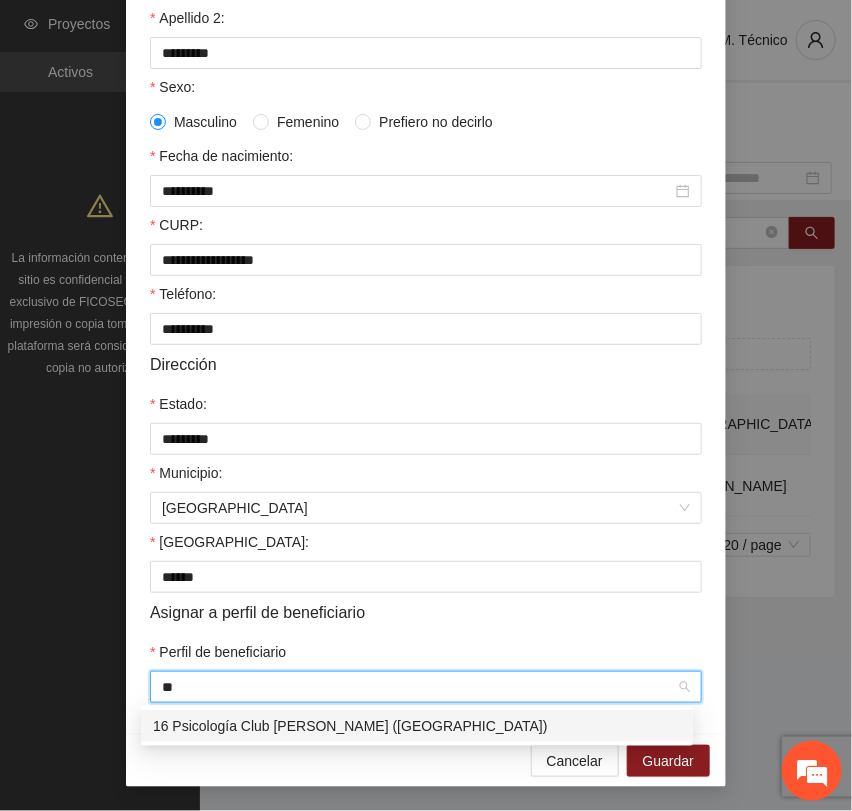 type 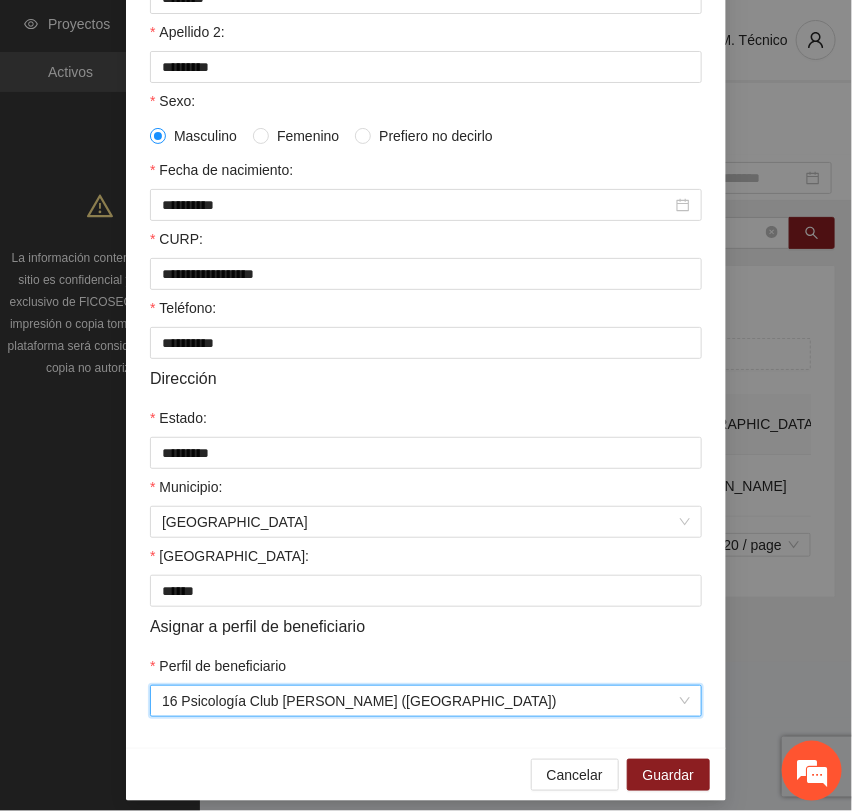 scroll, scrollTop: 356, scrollLeft: 0, axis: vertical 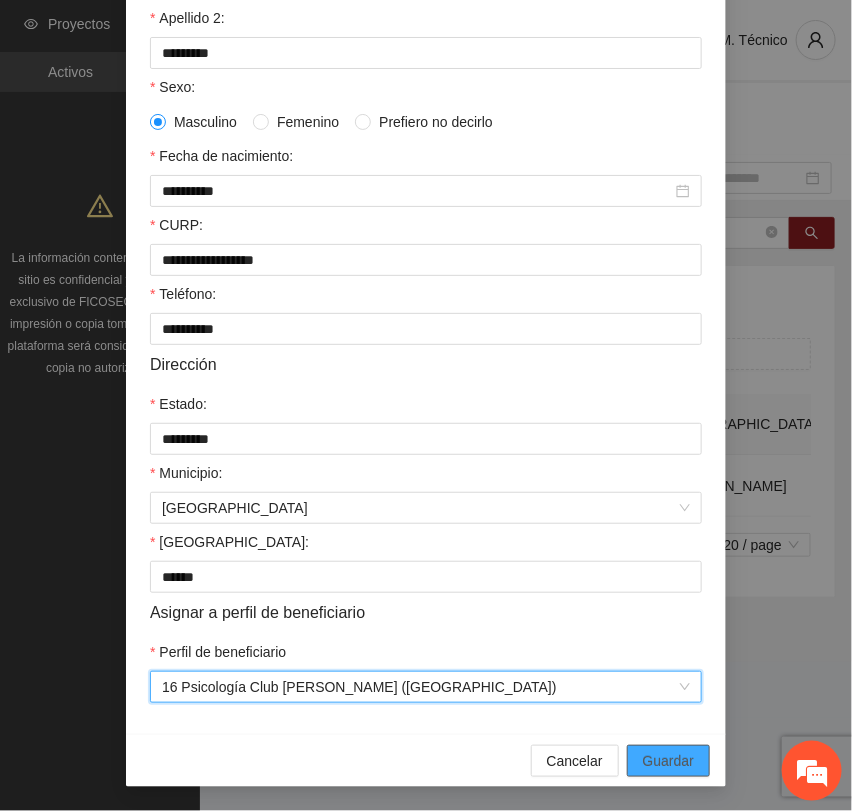 click on "Guardar" at bounding box center [668, 761] 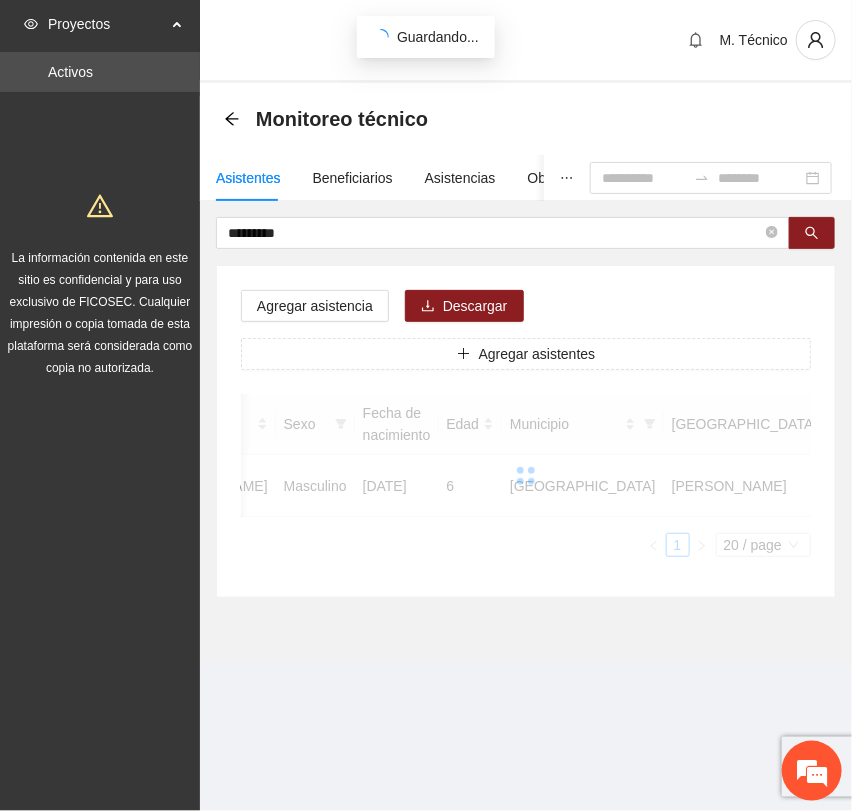 scroll, scrollTop: 256, scrollLeft: 0, axis: vertical 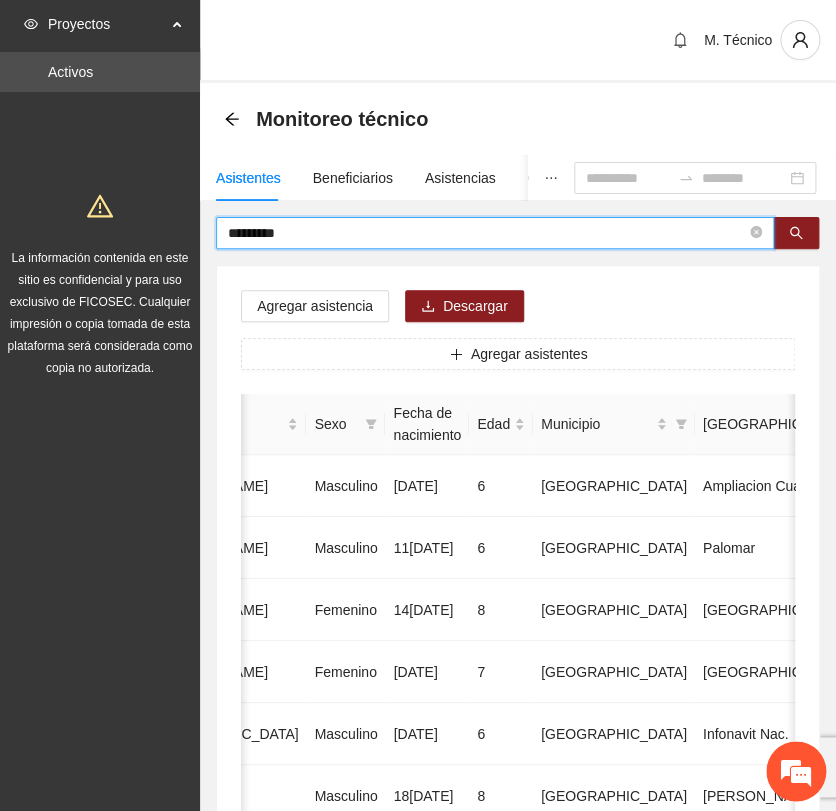 drag, startPoint x: 296, startPoint y: 234, endPoint x: 27, endPoint y: 225, distance: 269.1505 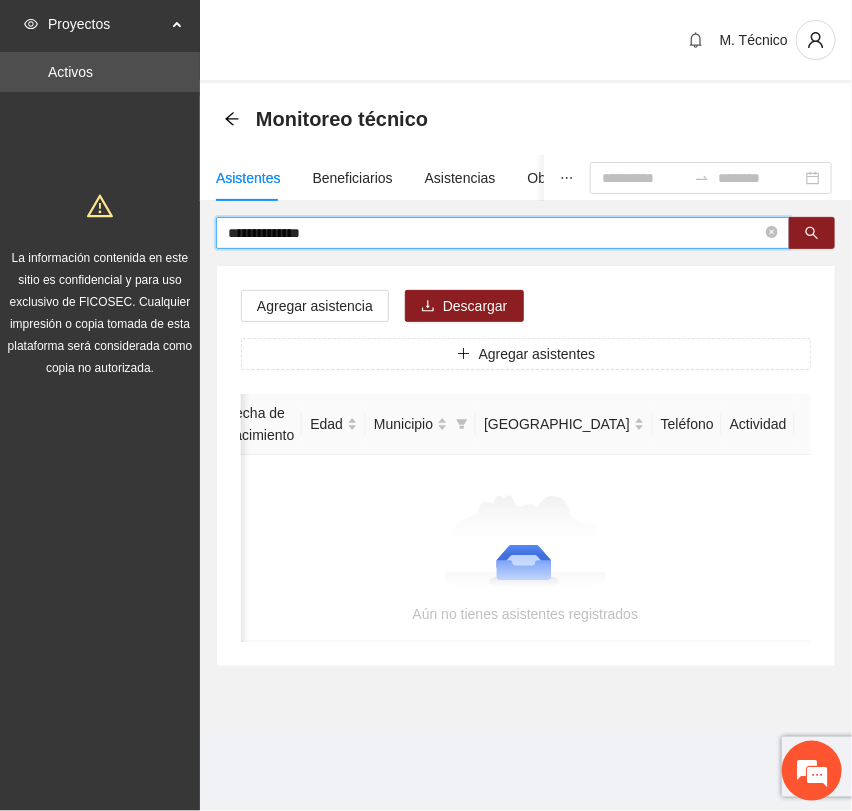 scroll, scrollTop: 0, scrollLeft: 346, axis: horizontal 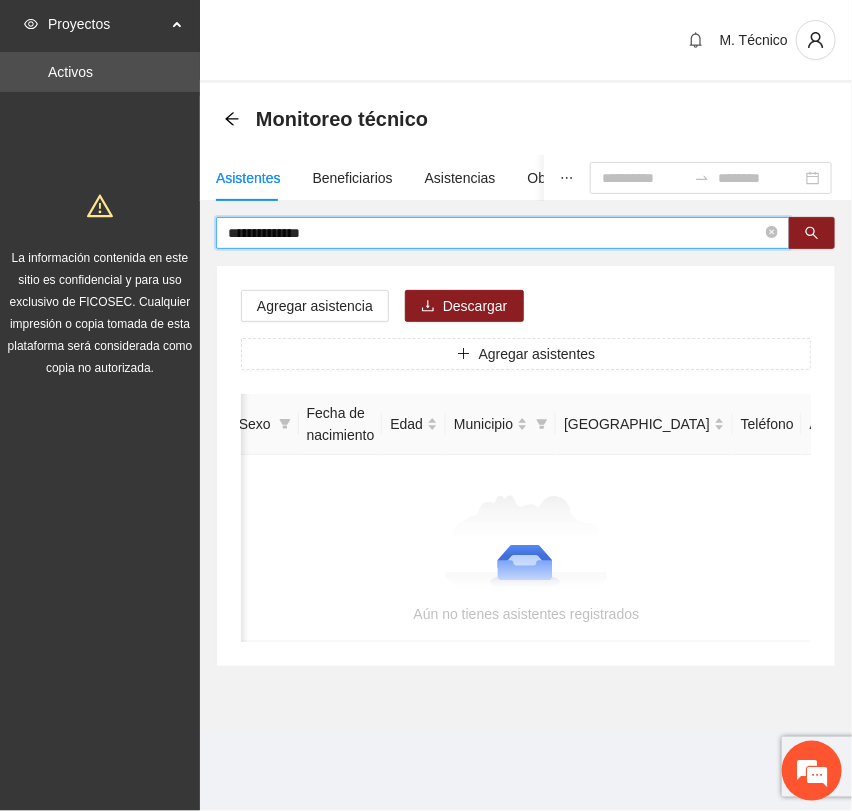 drag, startPoint x: 342, startPoint y: 229, endPoint x: 292, endPoint y: 228, distance: 50.01 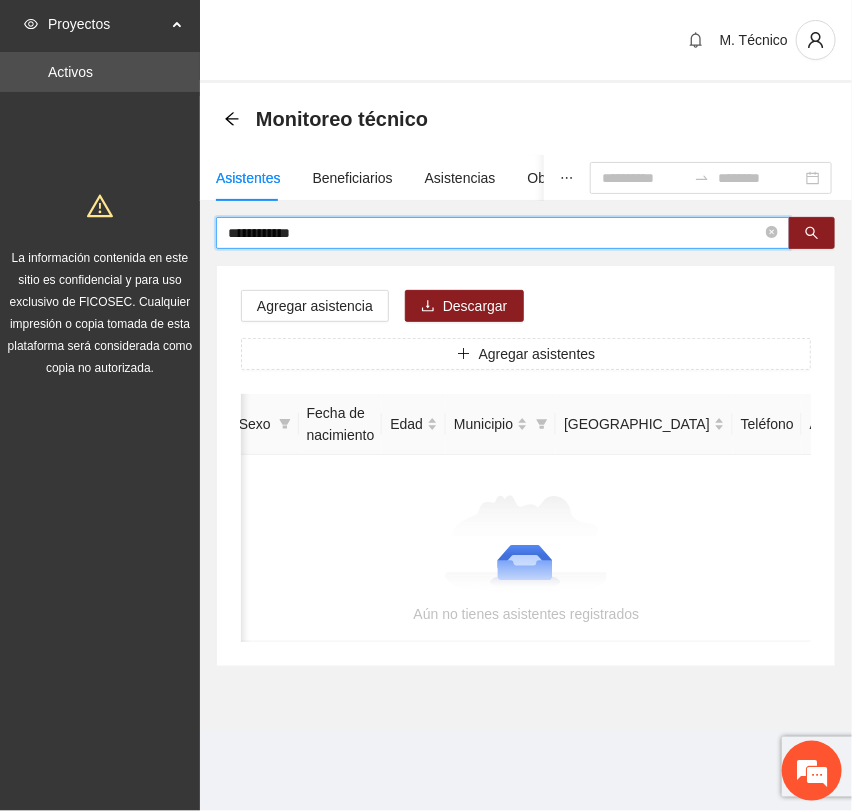 type on "**********" 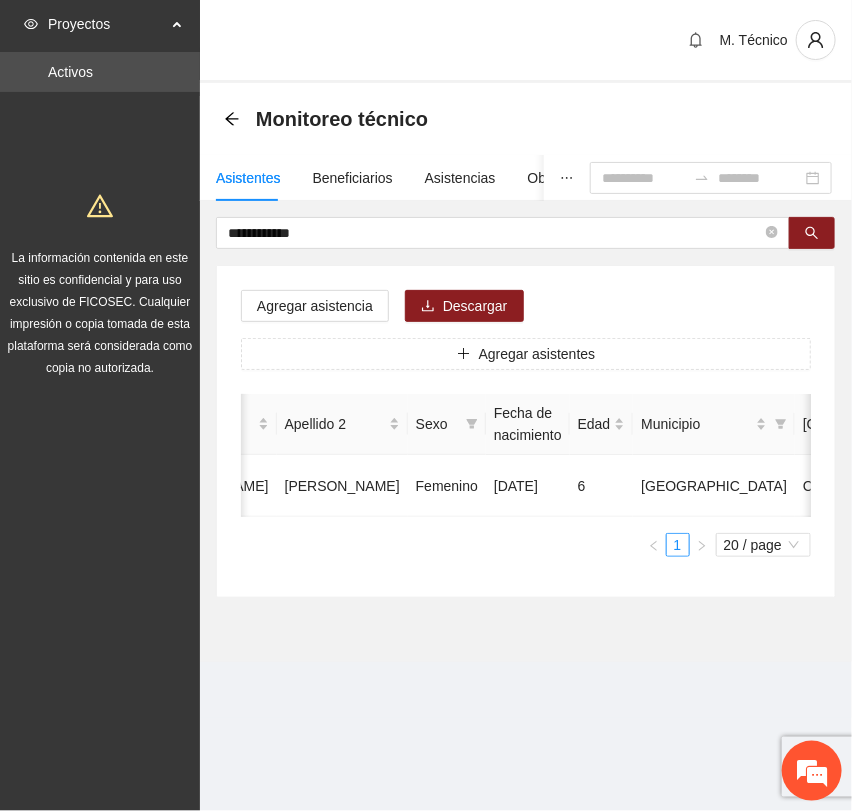 scroll, scrollTop: 0, scrollLeft: 450, axis: horizontal 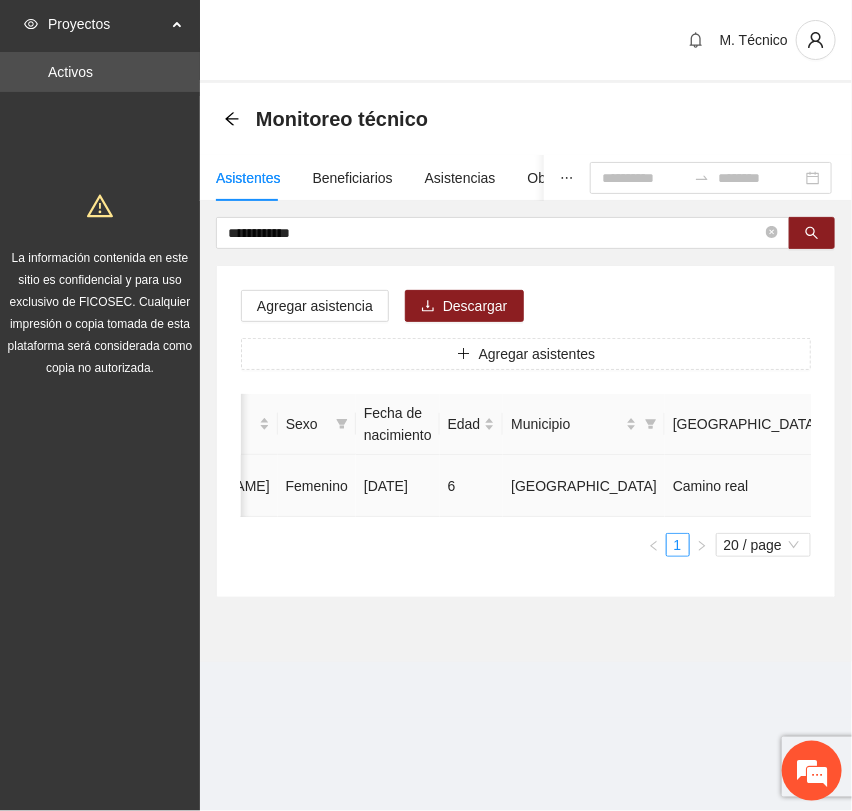 click 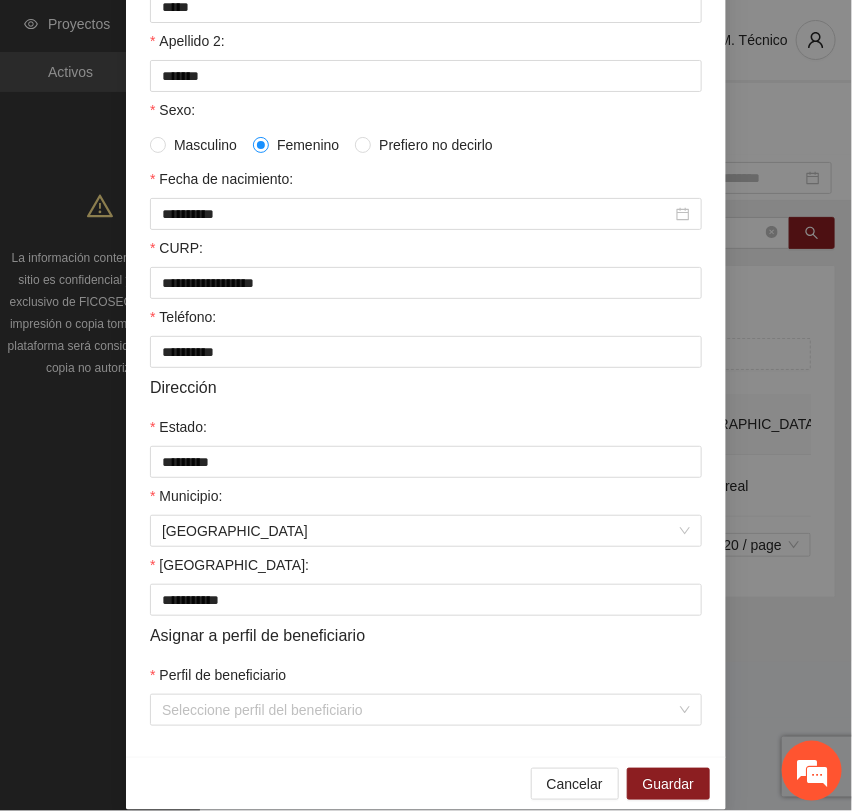 scroll, scrollTop: 356, scrollLeft: 0, axis: vertical 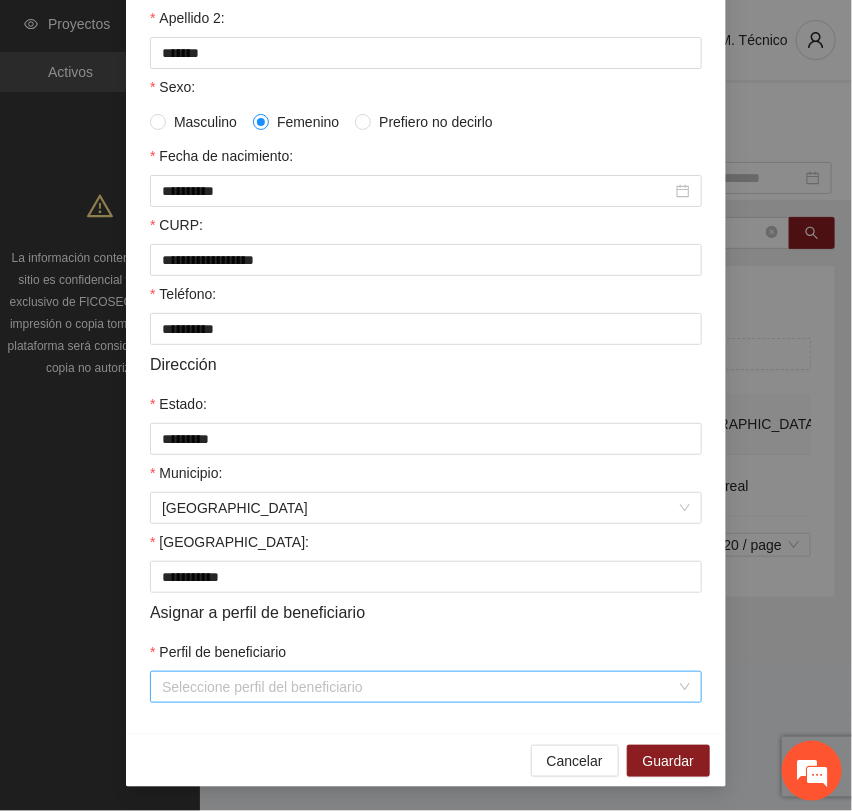 click on "Perfil de beneficiario" at bounding box center [419, 687] 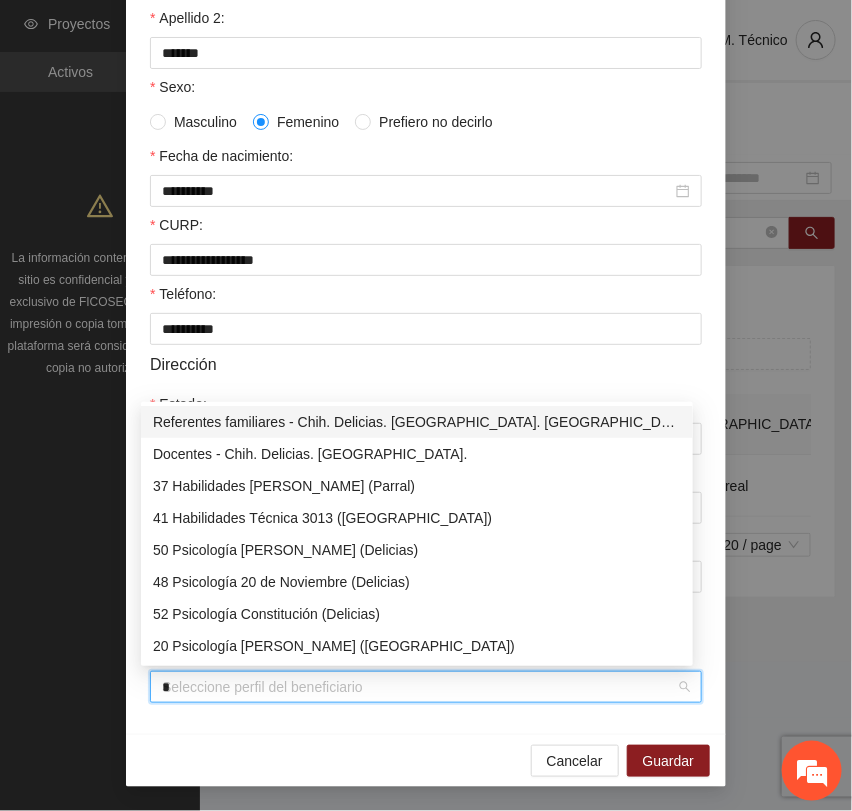 type on "**" 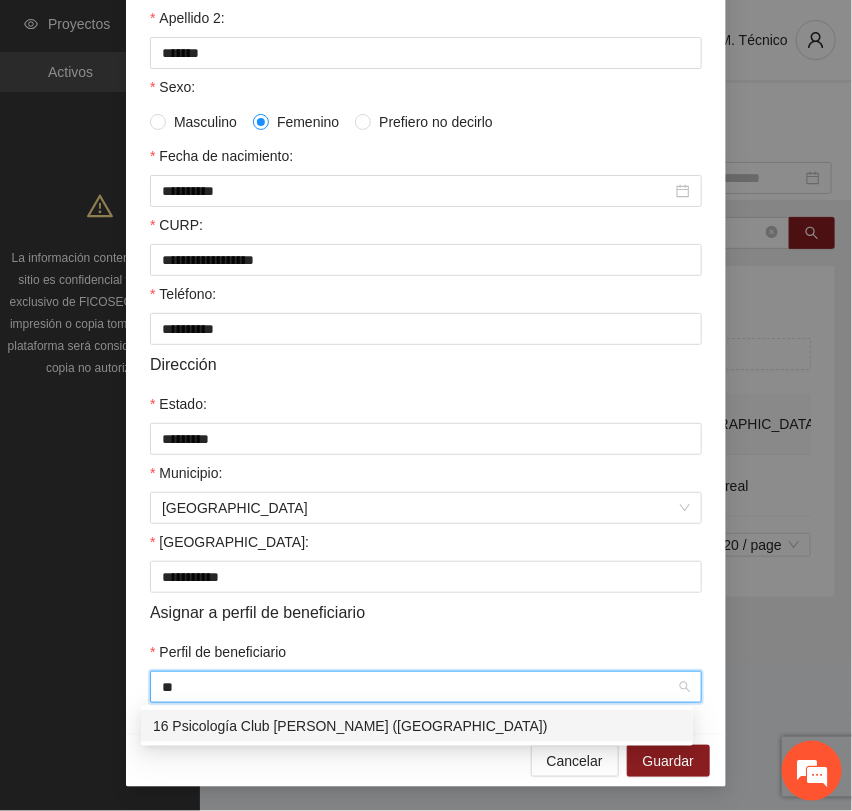 click on "16 Psicología Club [PERSON_NAME] ([GEOGRAPHIC_DATA])" at bounding box center [417, 726] 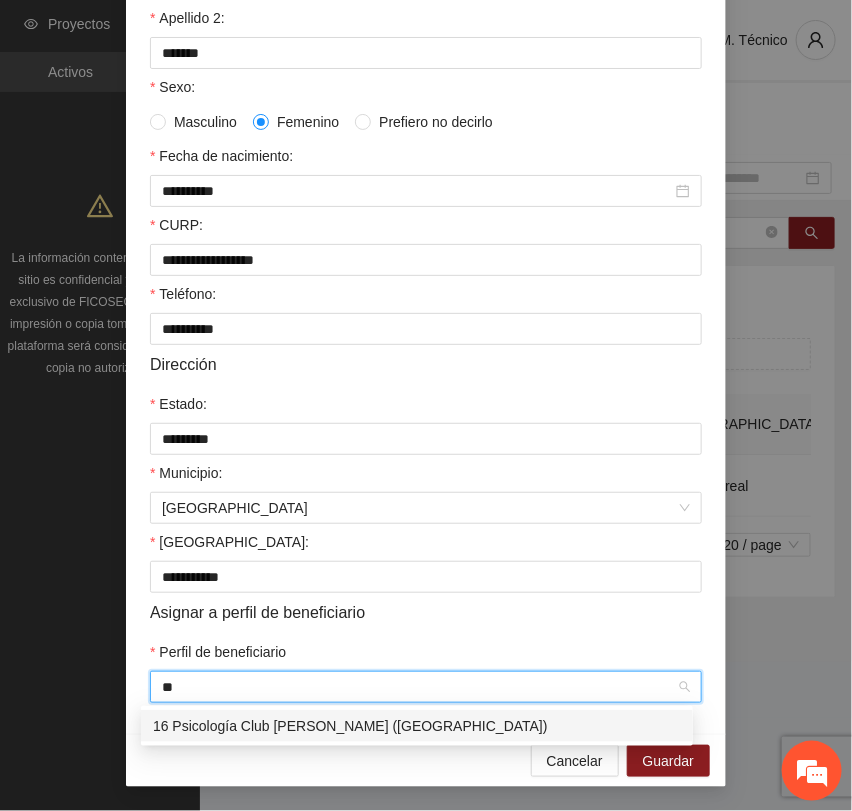 type 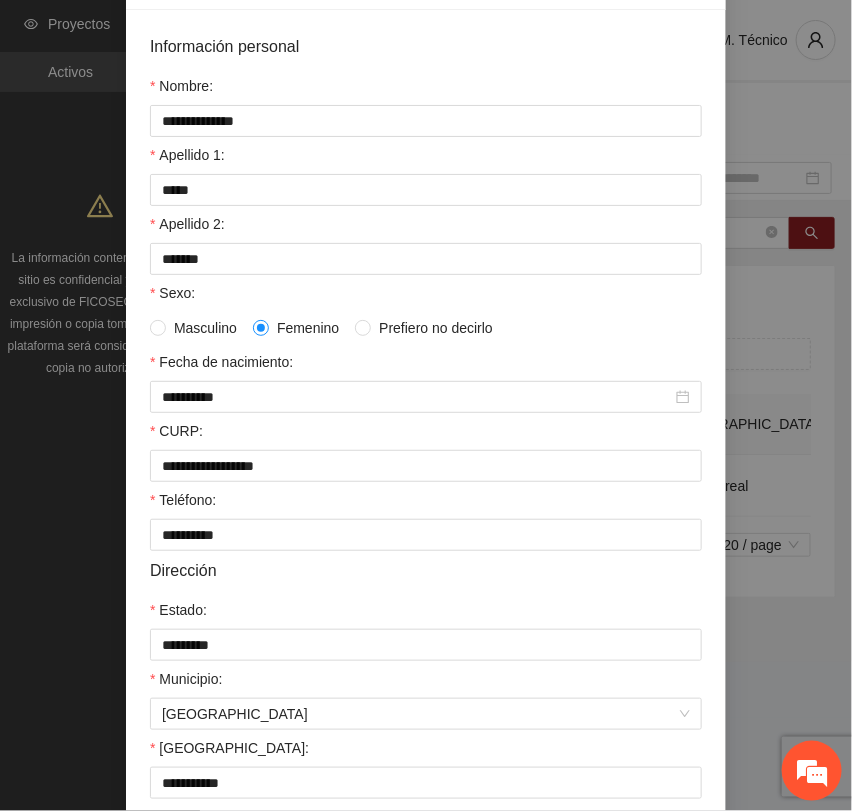 scroll, scrollTop: 356, scrollLeft: 0, axis: vertical 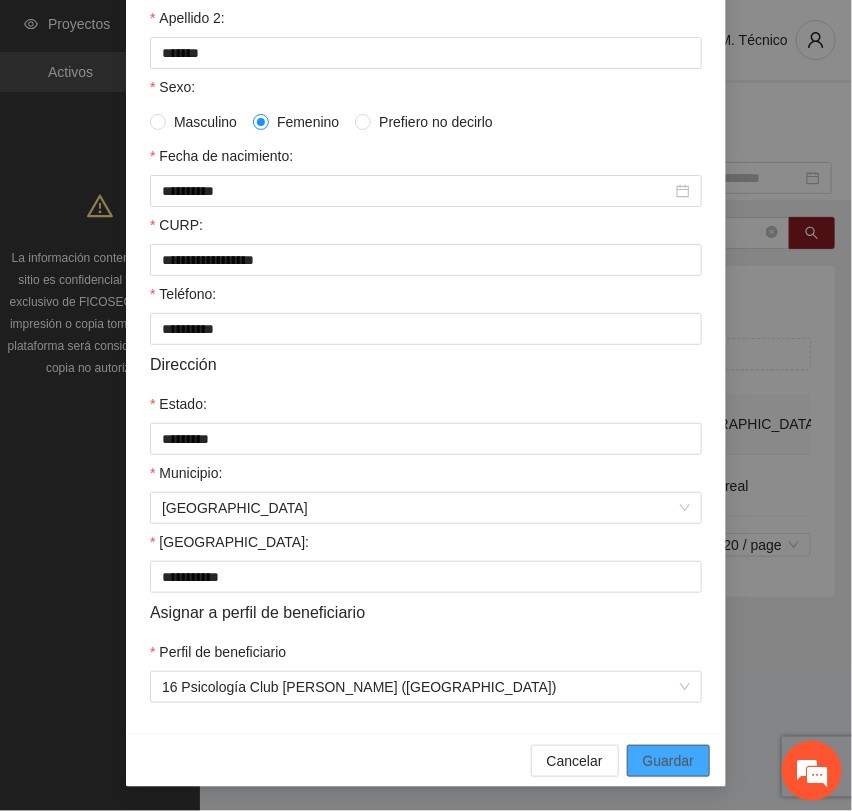 click on "Guardar" at bounding box center (668, 761) 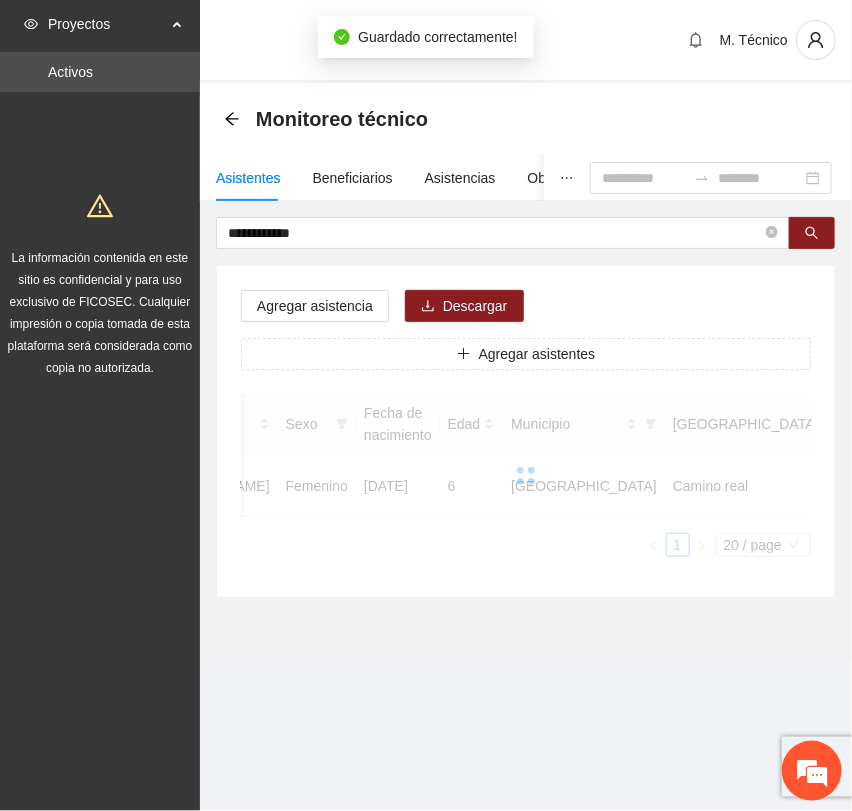 scroll, scrollTop: 256, scrollLeft: 0, axis: vertical 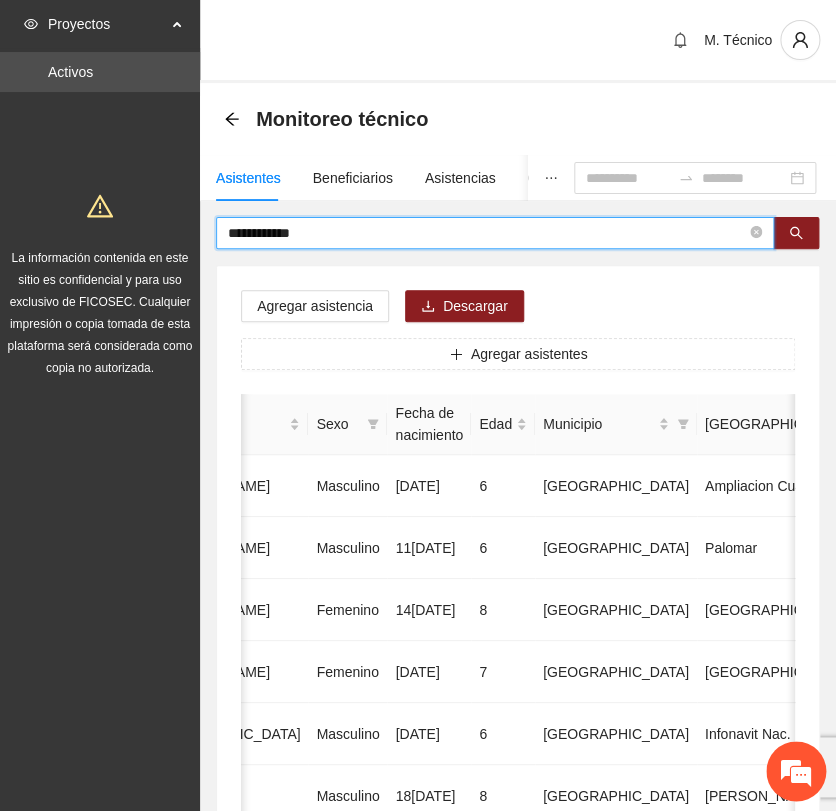 drag, startPoint x: 318, startPoint y: 233, endPoint x: 76, endPoint y: 213, distance: 242.82504 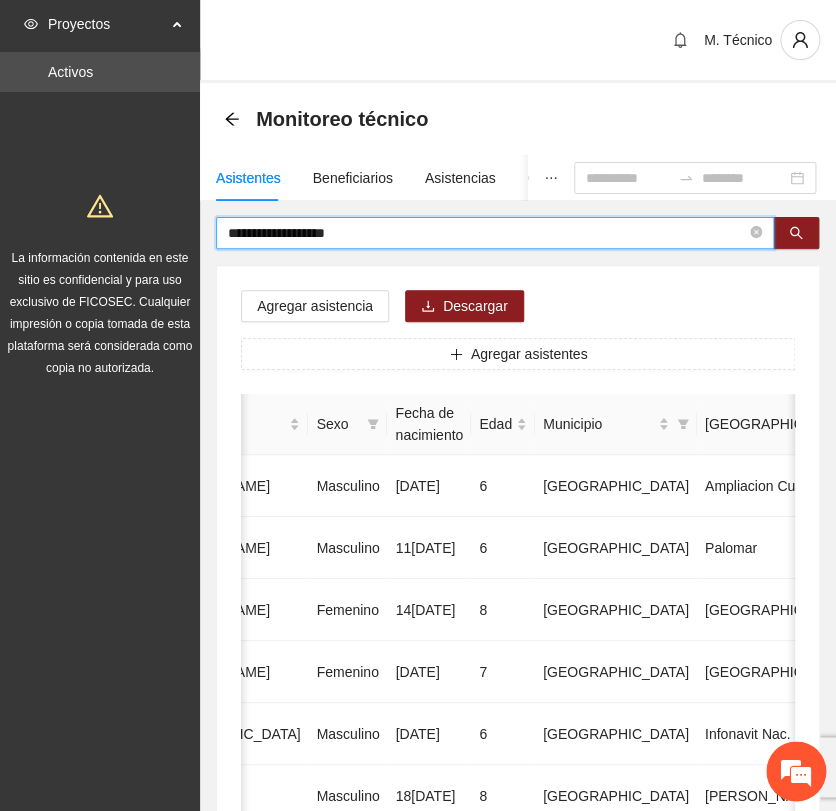 type on "**********" 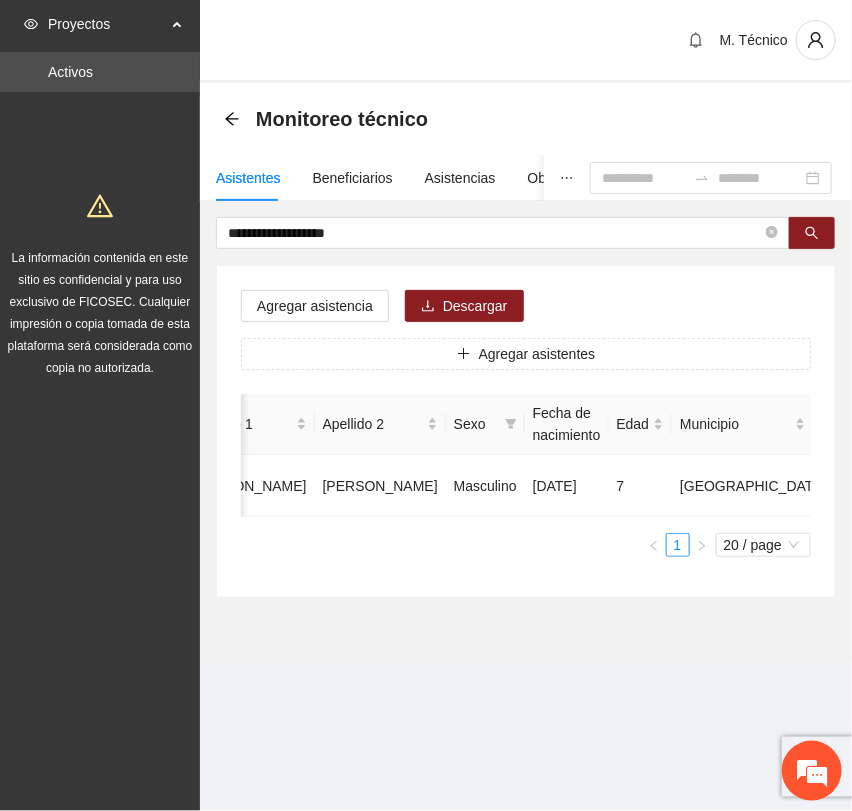scroll, scrollTop: 0, scrollLeft: 452, axis: horizontal 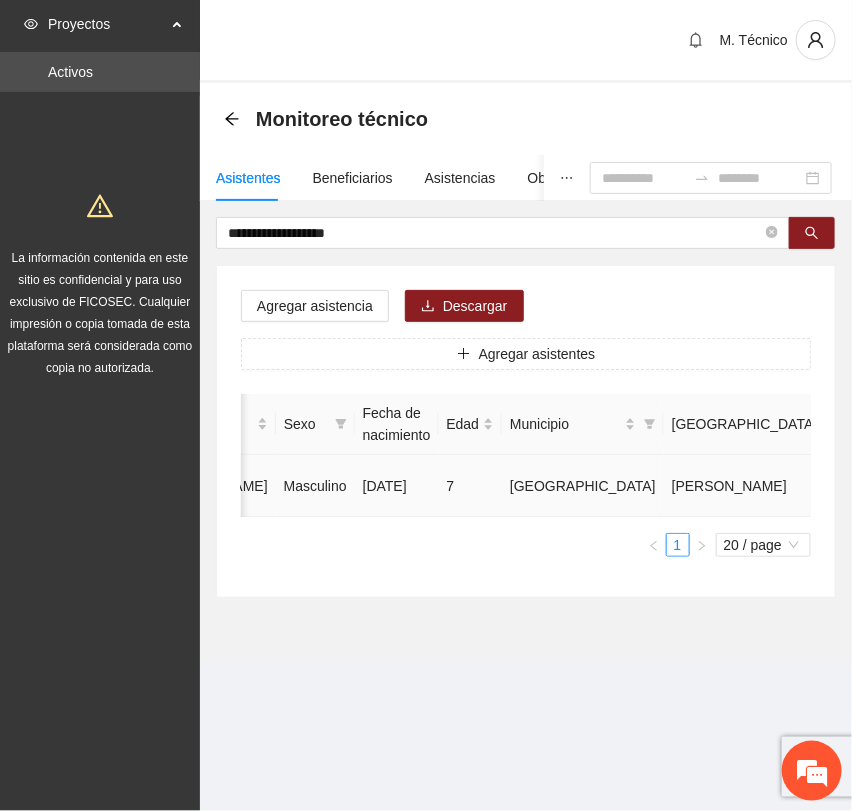 click 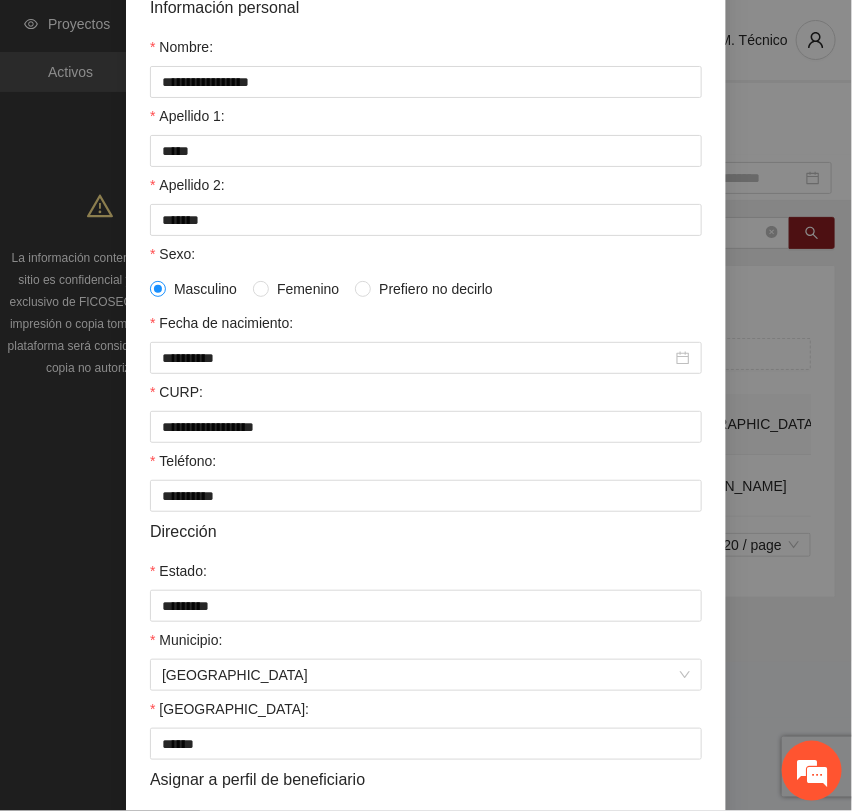 scroll, scrollTop: 356, scrollLeft: 0, axis: vertical 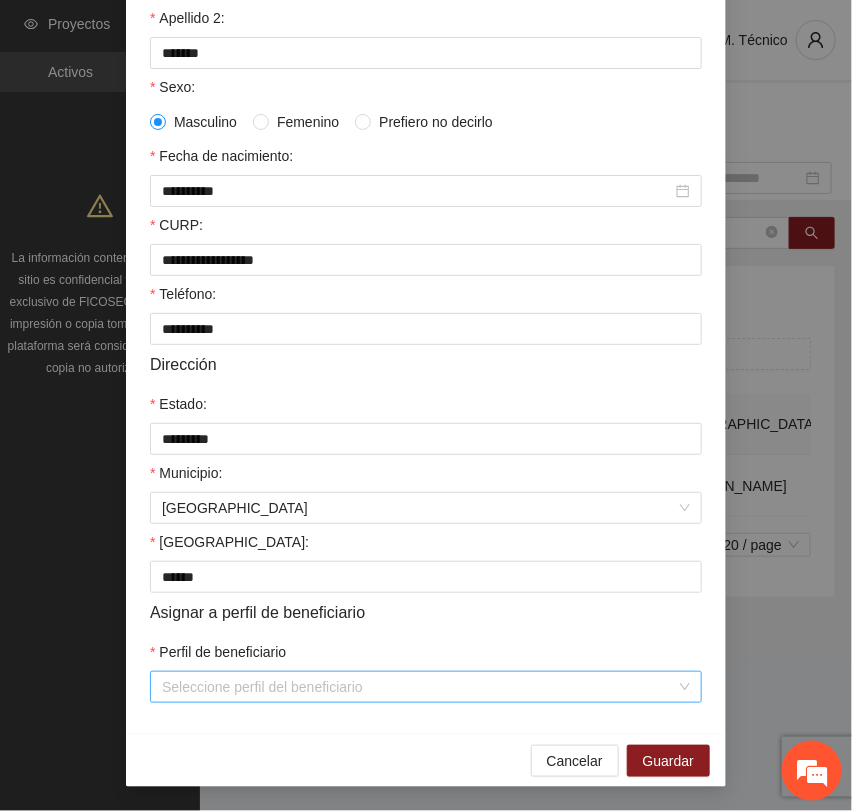 click on "Perfil de beneficiario" at bounding box center [419, 687] 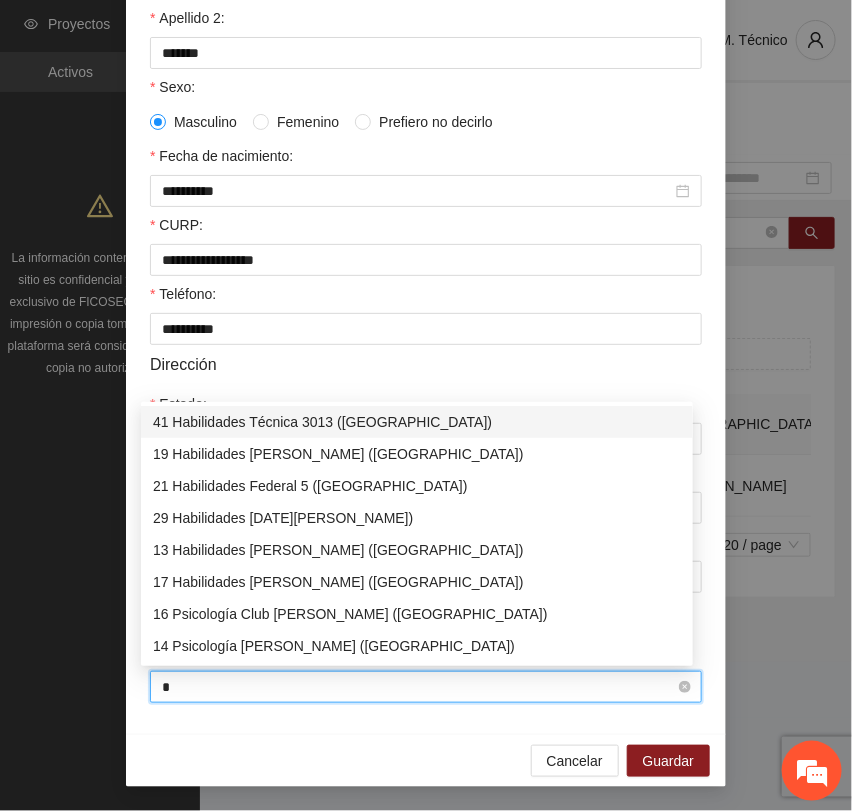 type on "**" 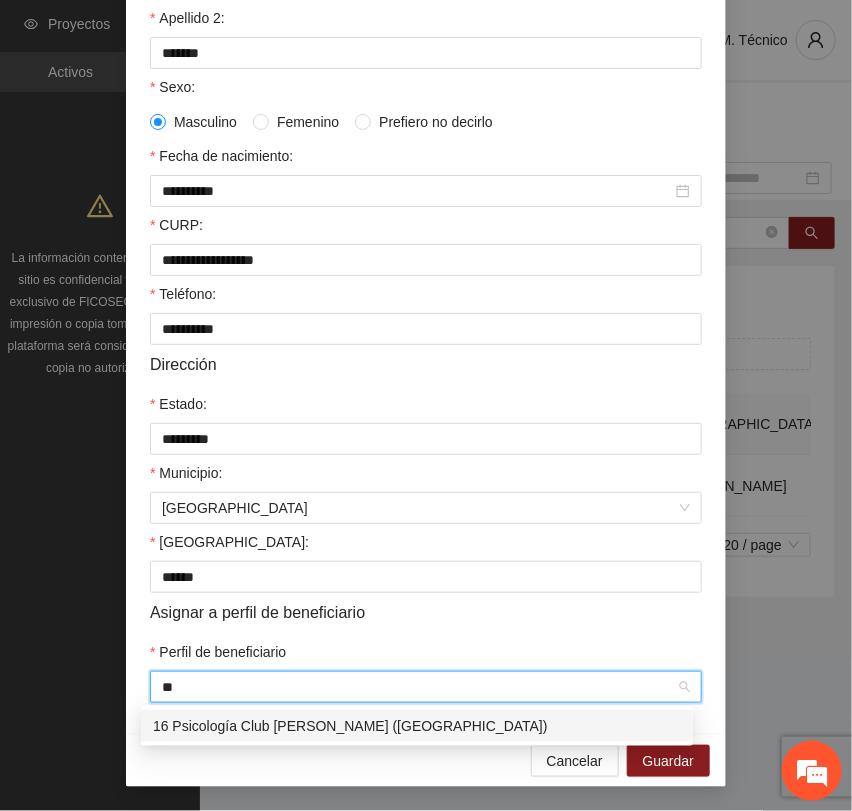 click on "16 Psicología Club [PERSON_NAME] ([GEOGRAPHIC_DATA])" at bounding box center (417, 726) 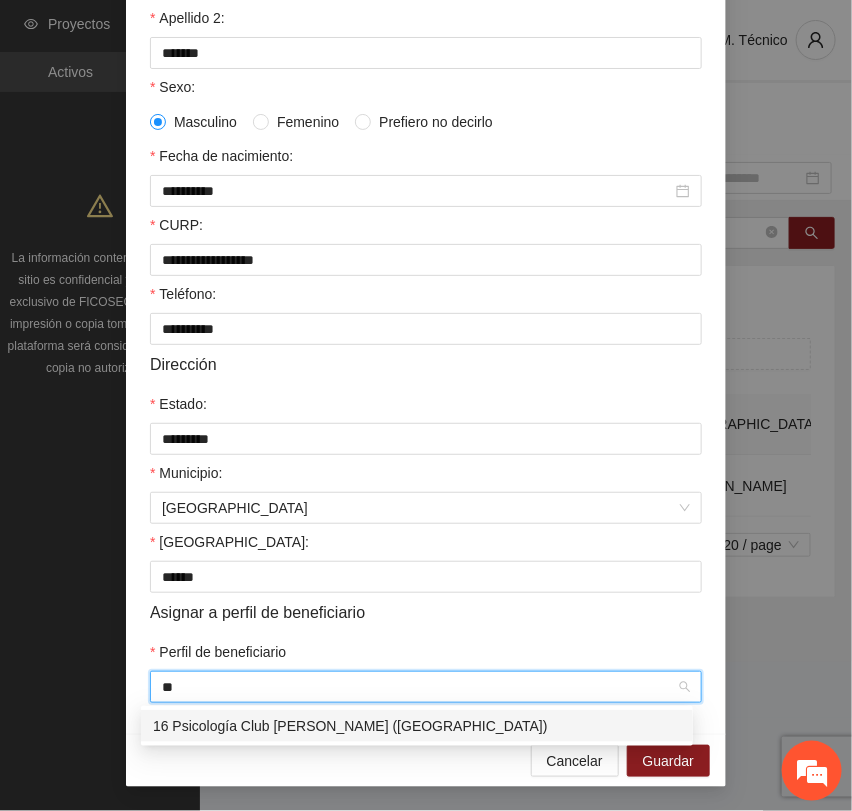 type 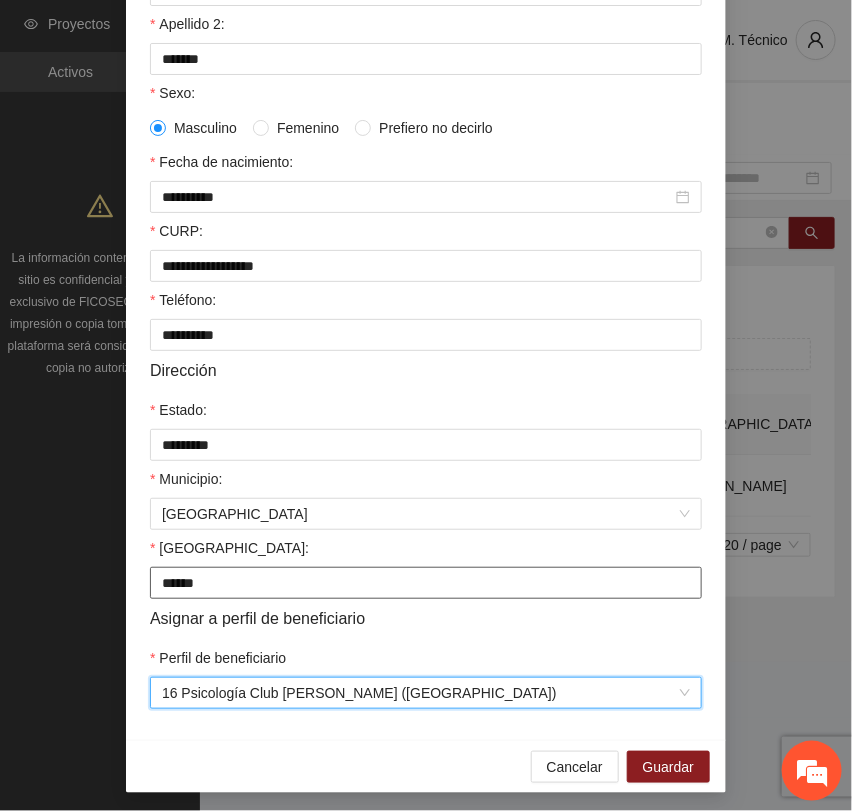 scroll, scrollTop: 356, scrollLeft: 0, axis: vertical 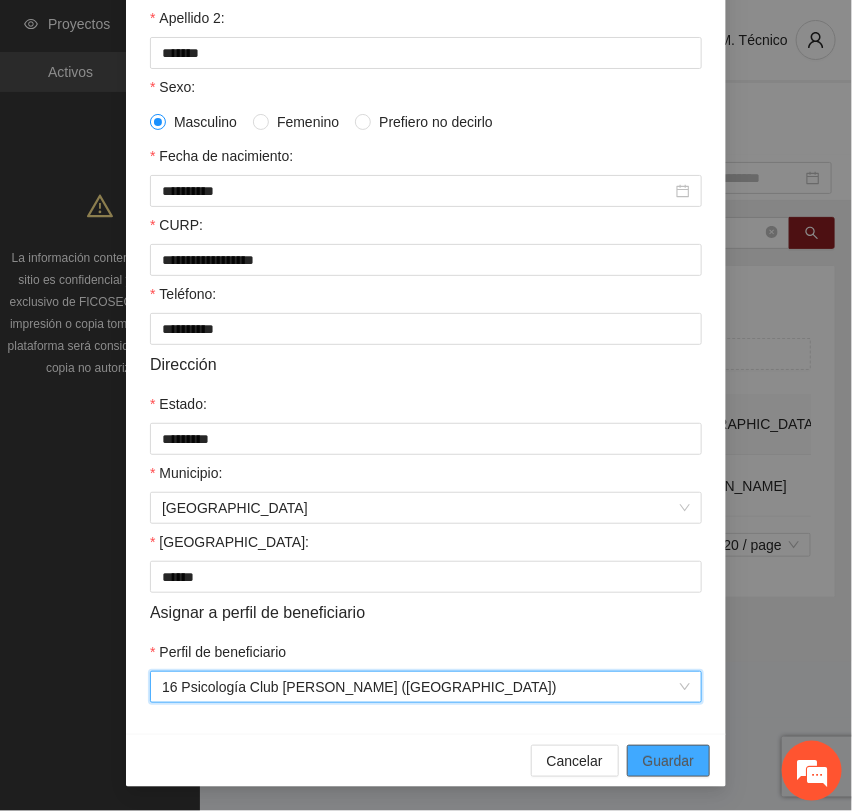 click on "Guardar" at bounding box center (668, 761) 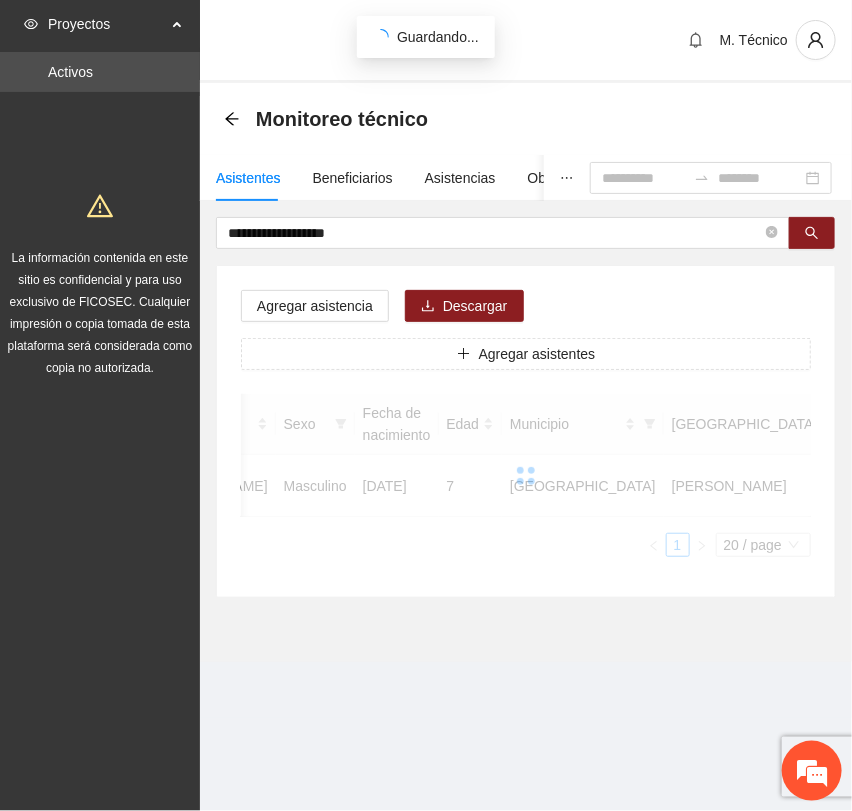 scroll, scrollTop: 256, scrollLeft: 0, axis: vertical 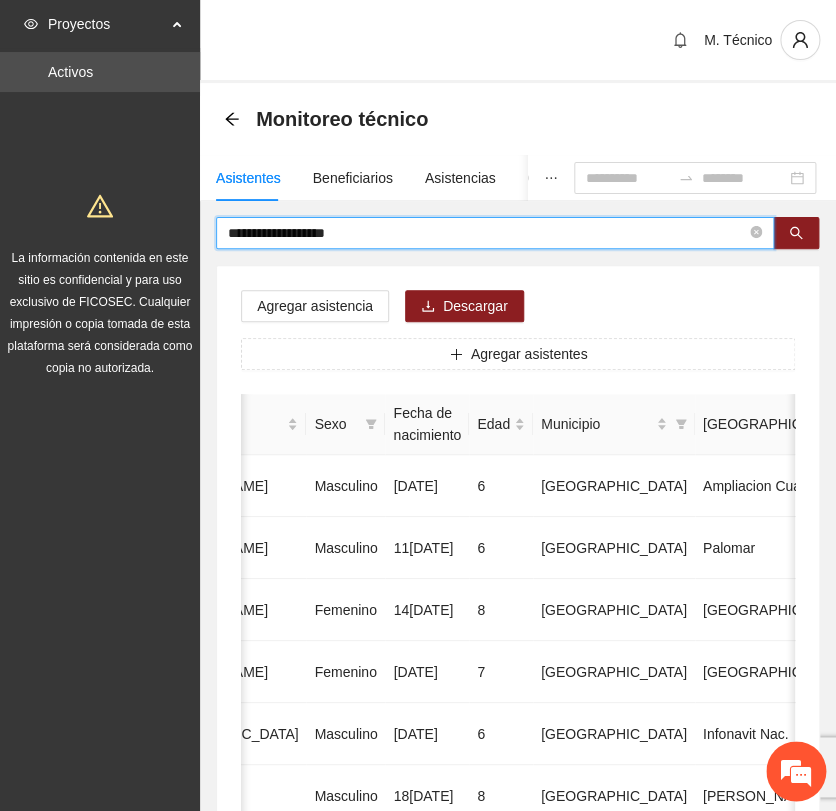 drag, startPoint x: 380, startPoint y: 235, endPoint x: 18, endPoint y: 204, distance: 363.32492 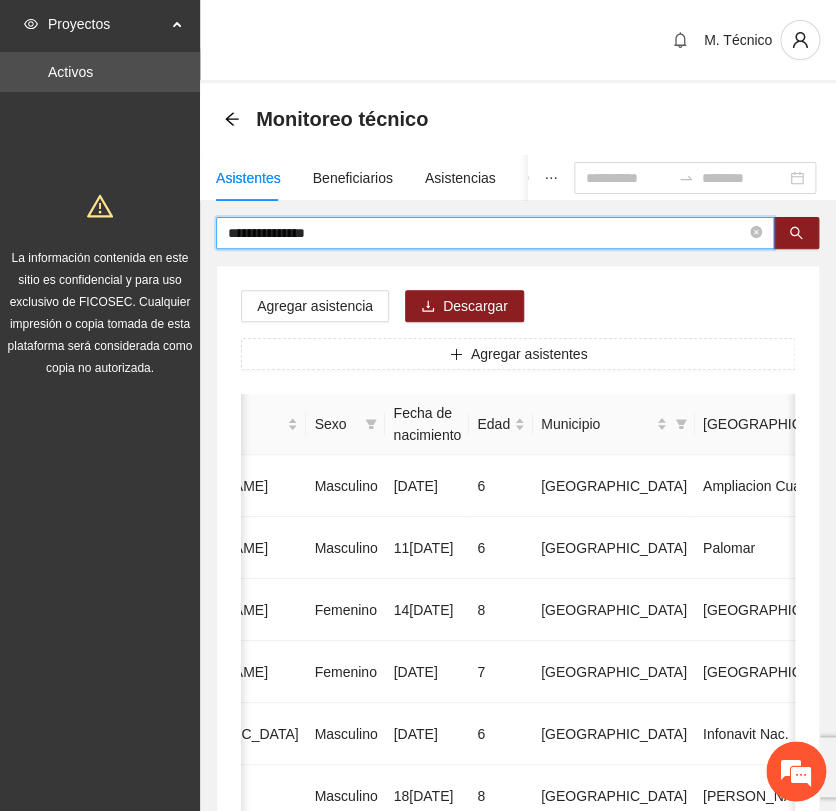 type on "**********" 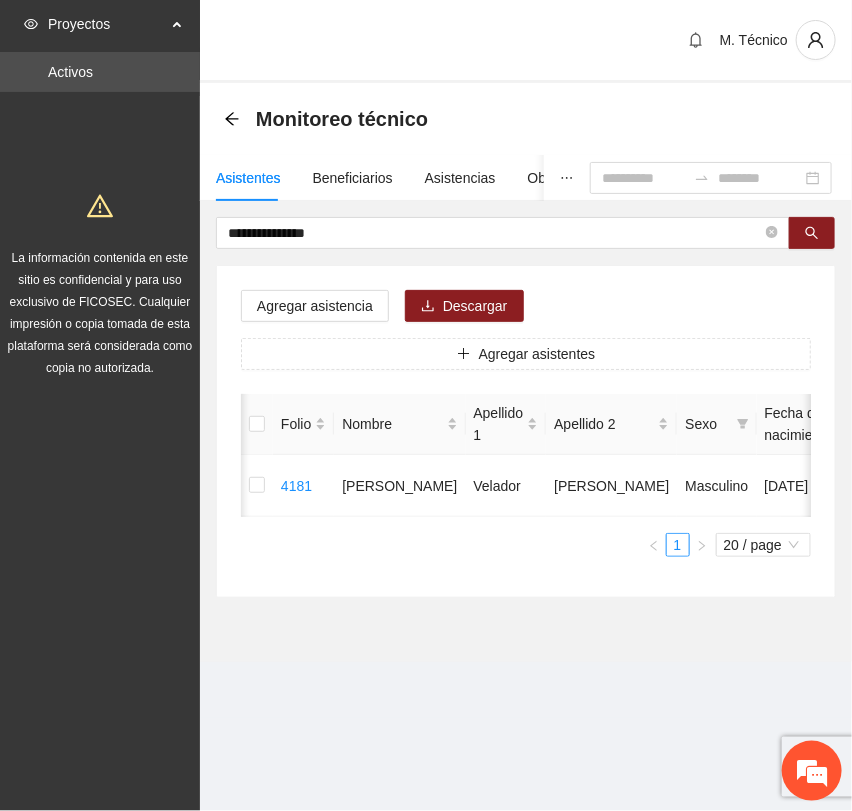 scroll, scrollTop: 0, scrollLeft: 452, axis: horizontal 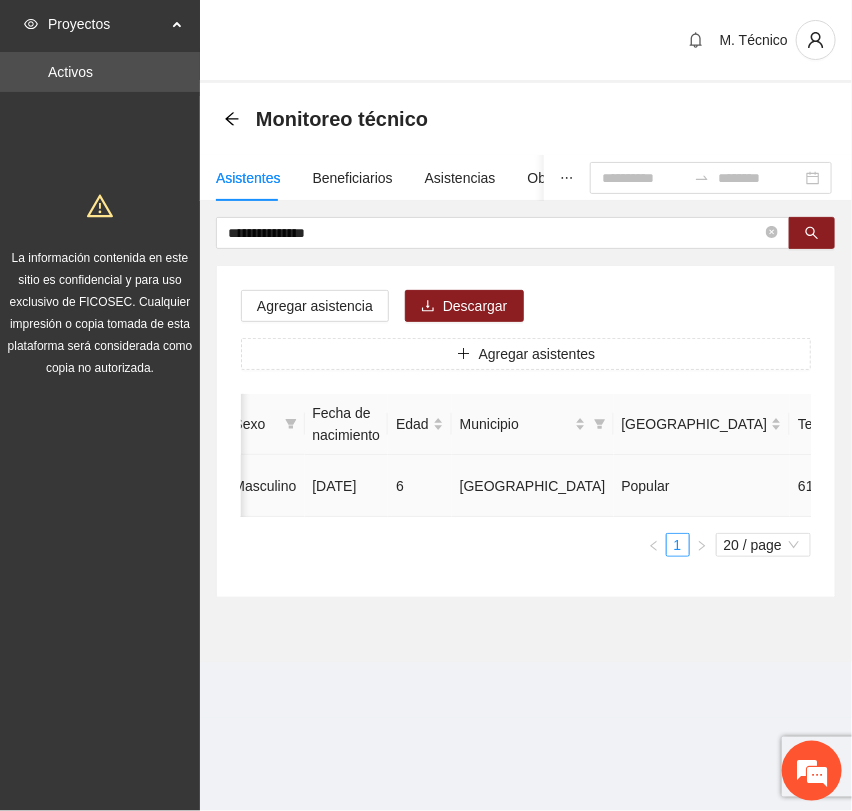 click 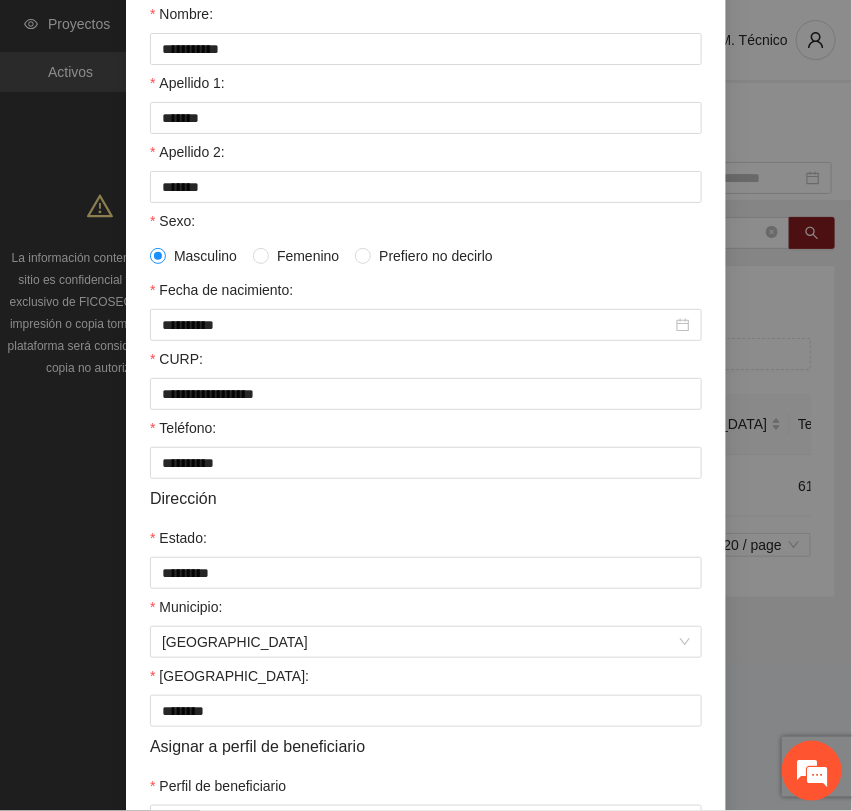 scroll, scrollTop: 356, scrollLeft: 0, axis: vertical 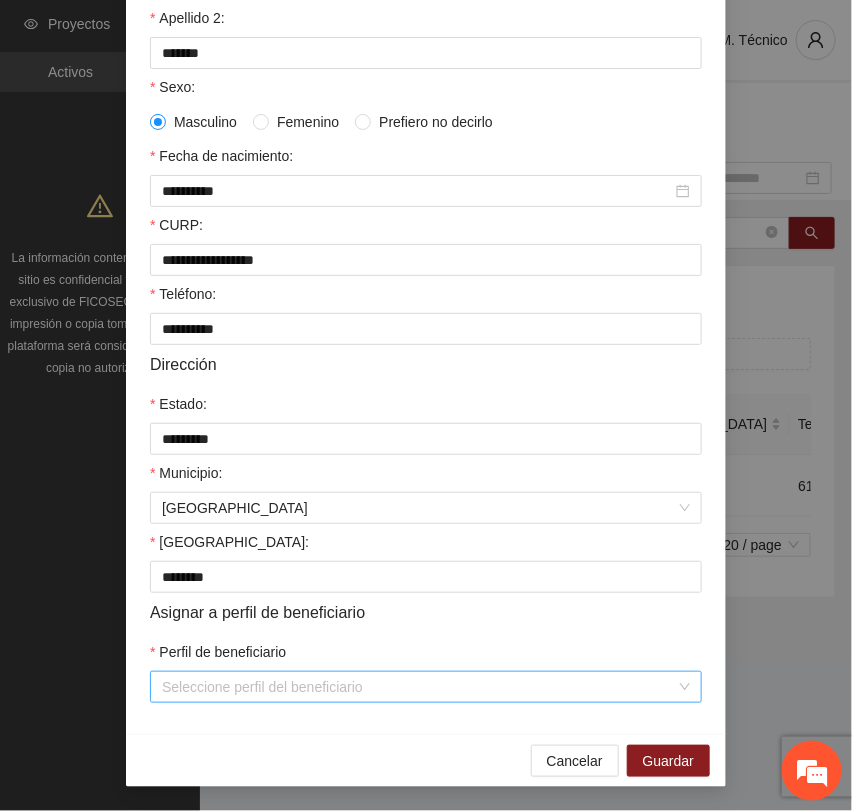 click on "Perfil de beneficiario" at bounding box center [419, 687] 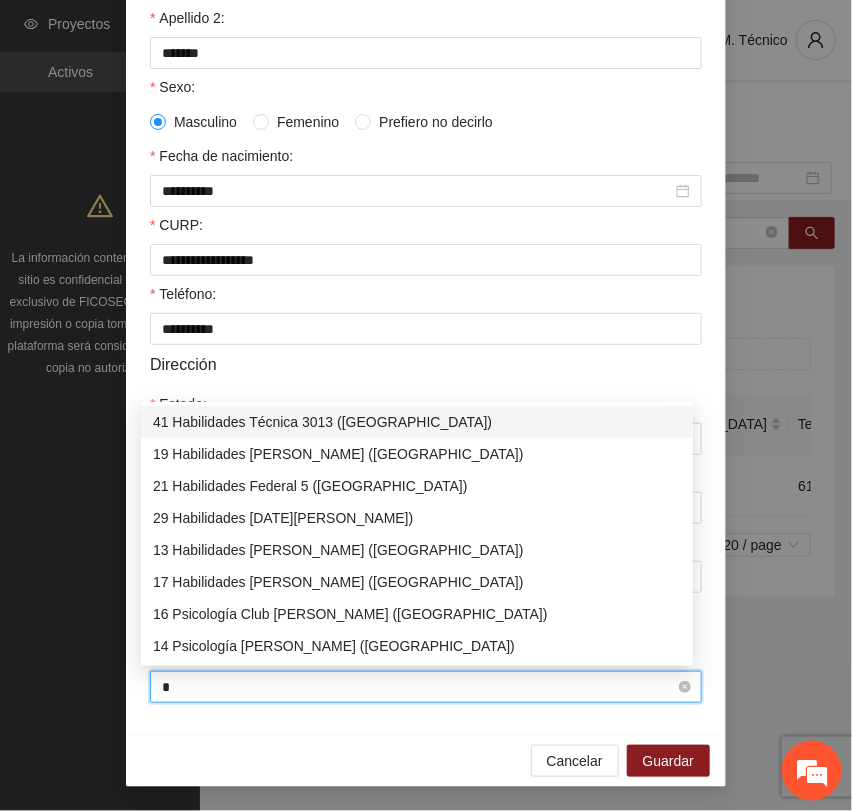 type on "**" 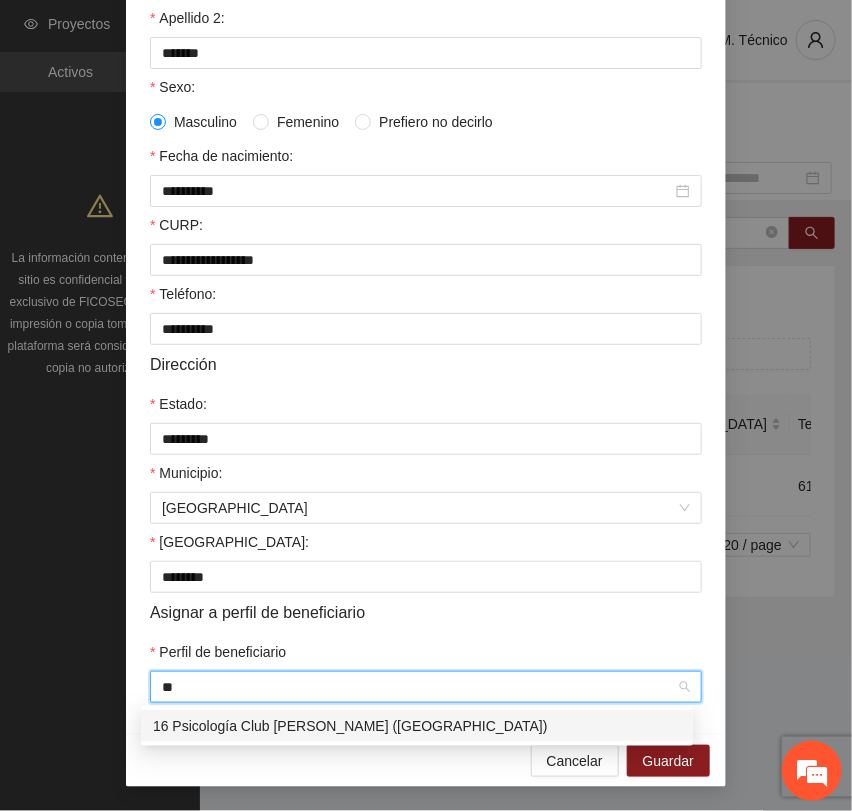 click on "16 Psicología Club [PERSON_NAME] ([GEOGRAPHIC_DATA])" at bounding box center [417, 726] 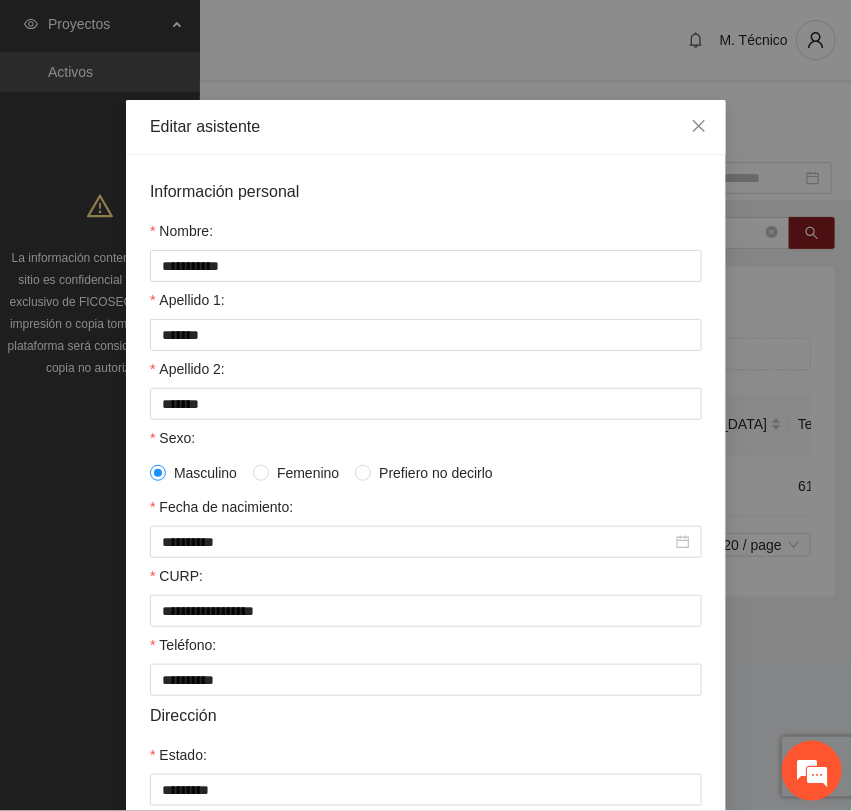 scroll, scrollTop: 356, scrollLeft: 0, axis: vertical 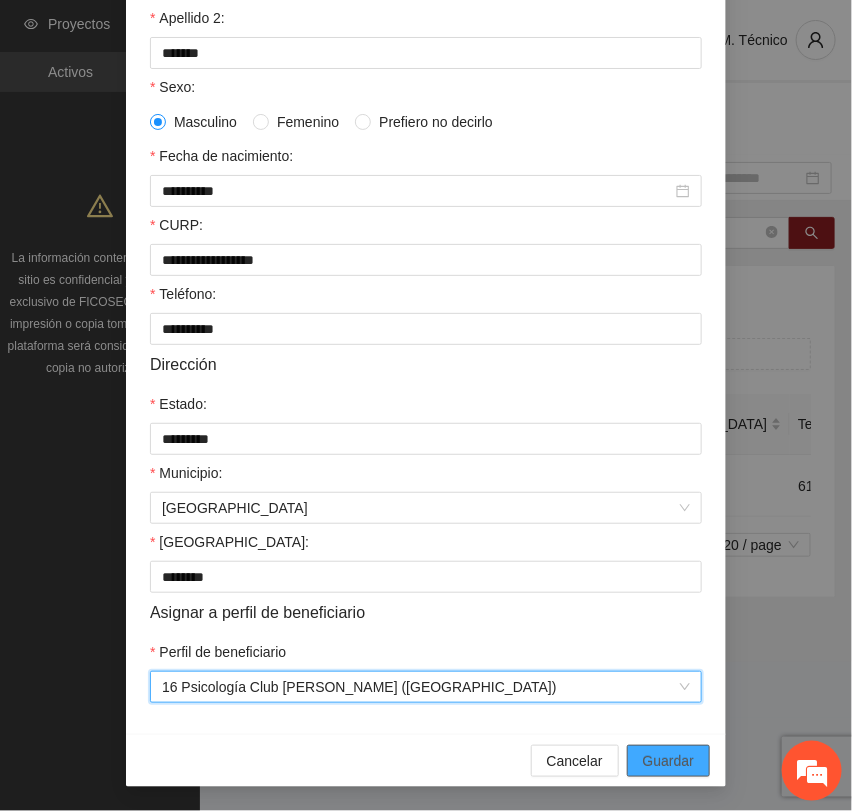 click on "Guardar" at bounding box center (668, 761) 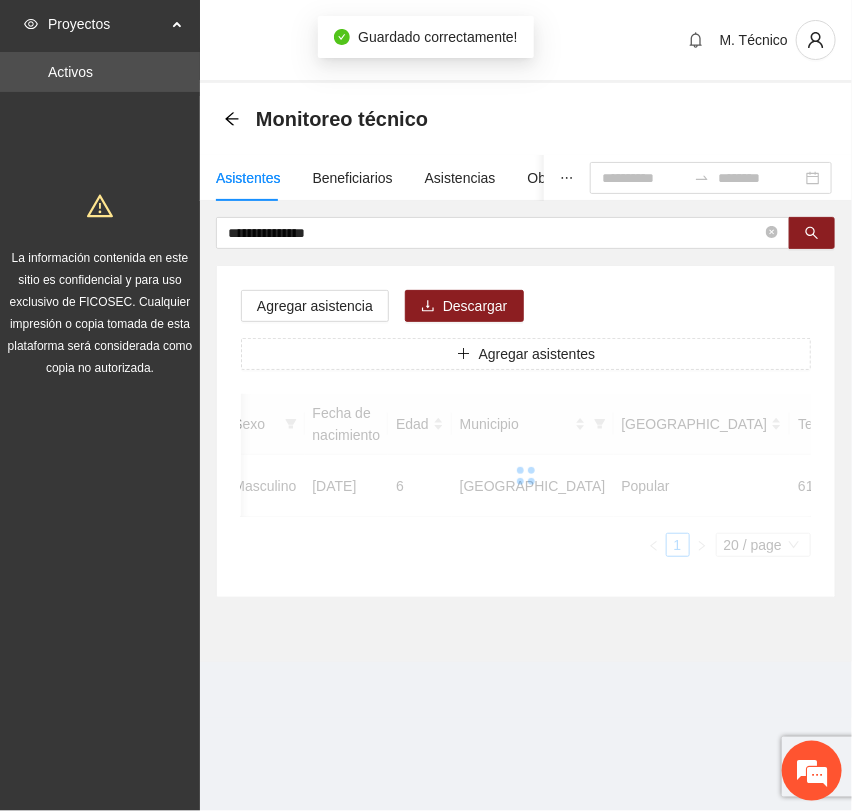scroll, scrollTop: 256, scrollLeft: 0, axis: vertical 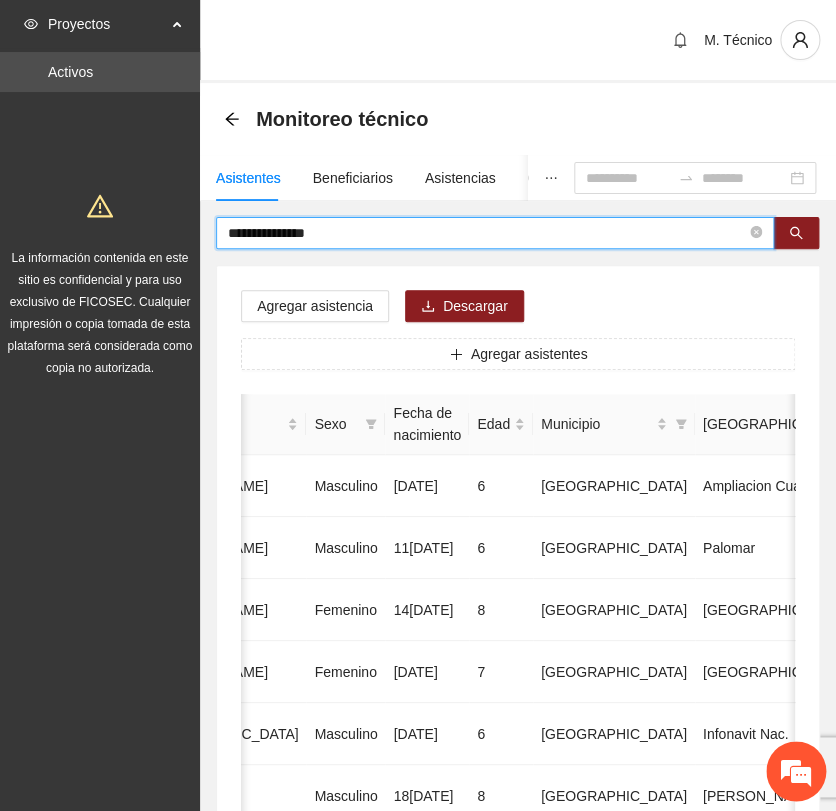 drag, startPoint x: 340, startPoint y: 233, endPoint x: 76, endPoint y: 224, distance: 264.15335 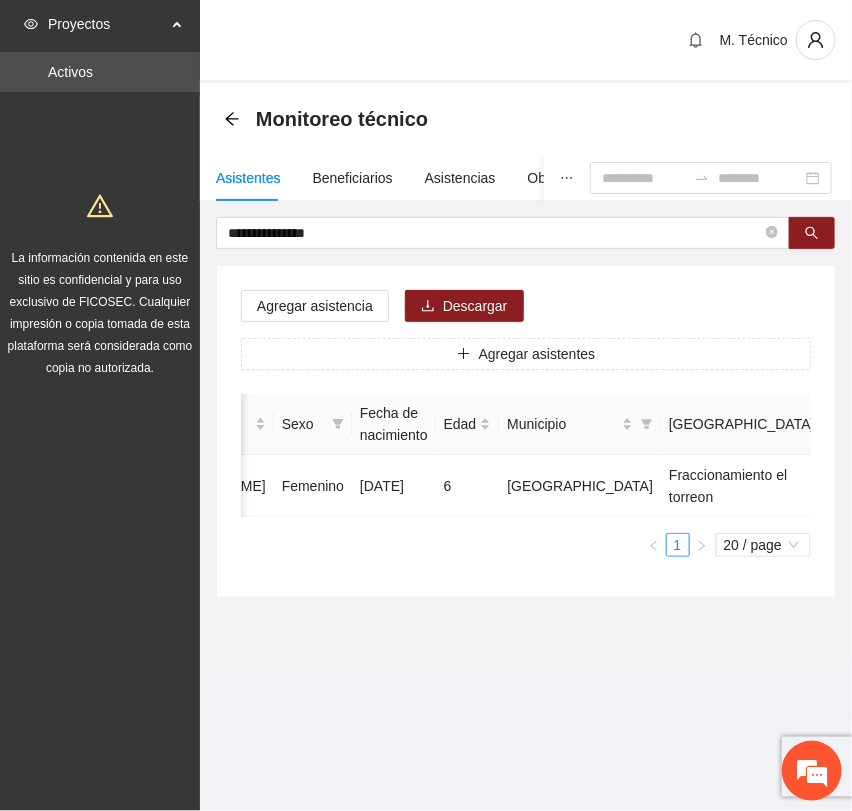 scroll, scrollTop: 0, scrollLeft: 489, axis: horizontal 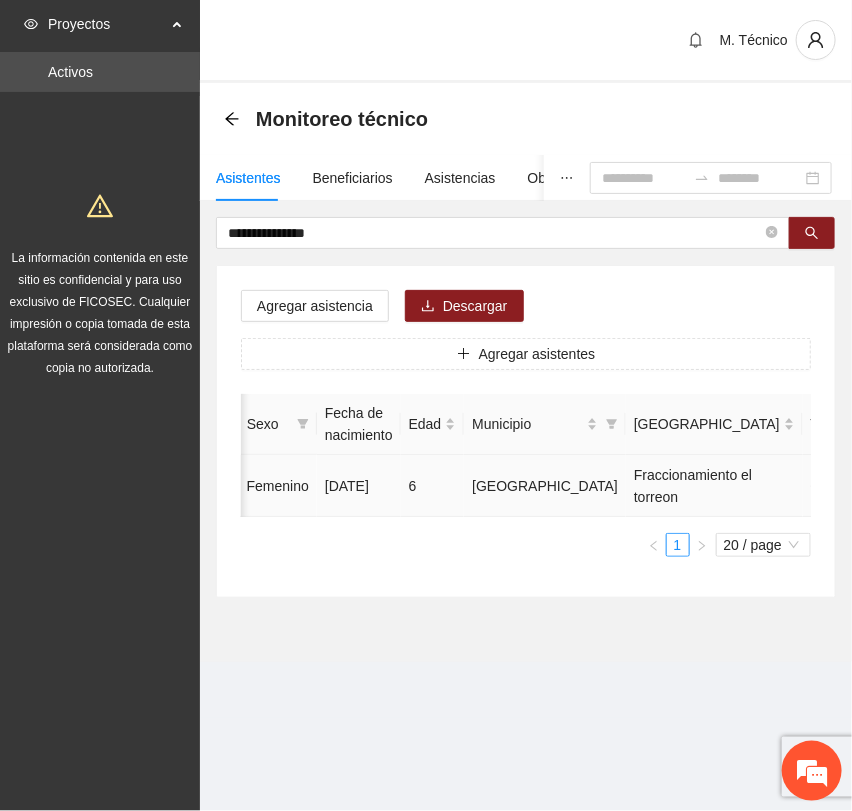 click 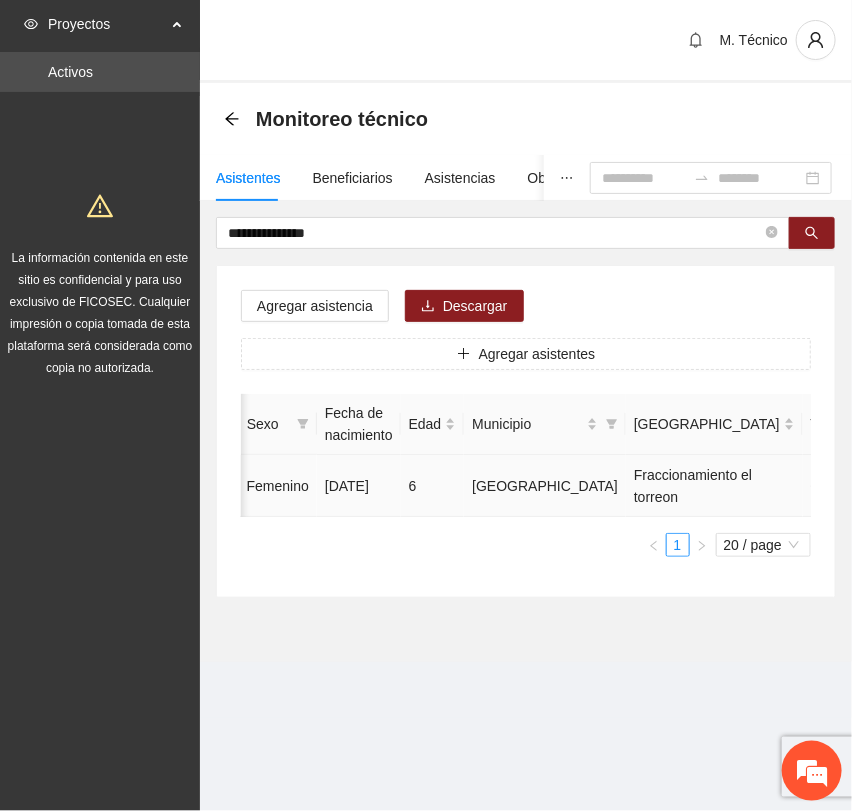 type on "**********" 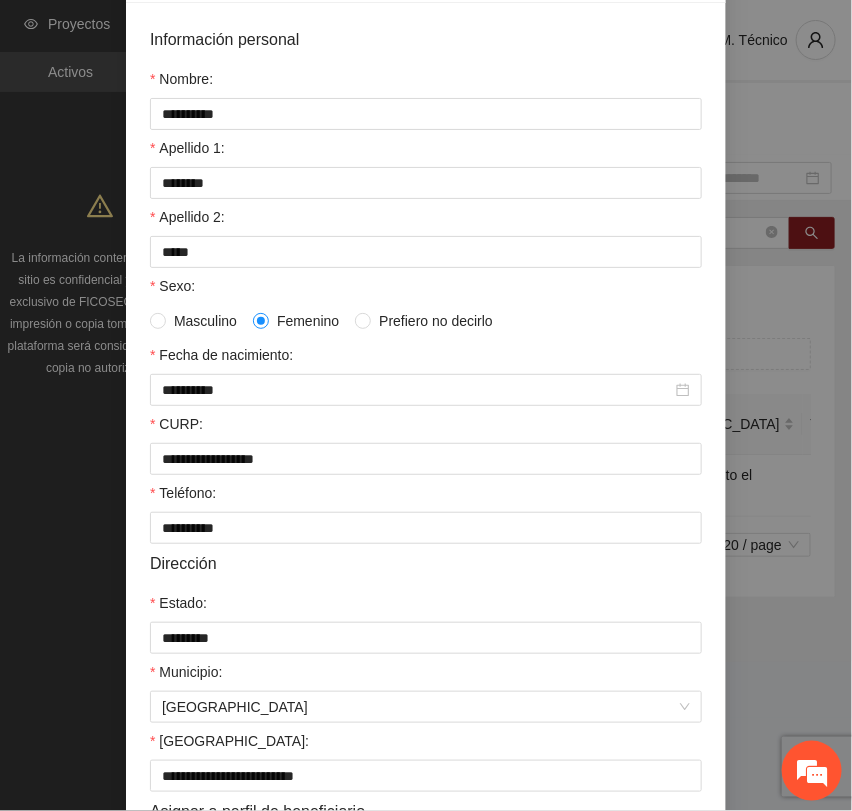 scroll, scrollTop: 356, scrollLeft: 0, axis: vertical 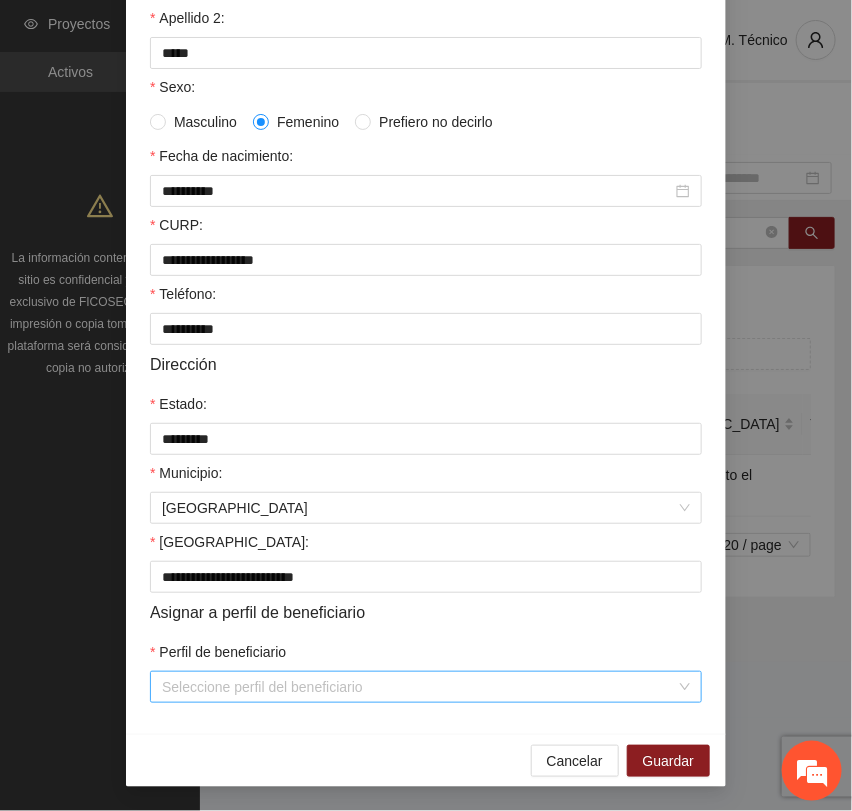 click on "Perfil de beneficiario" at bounding box center (419, 687) 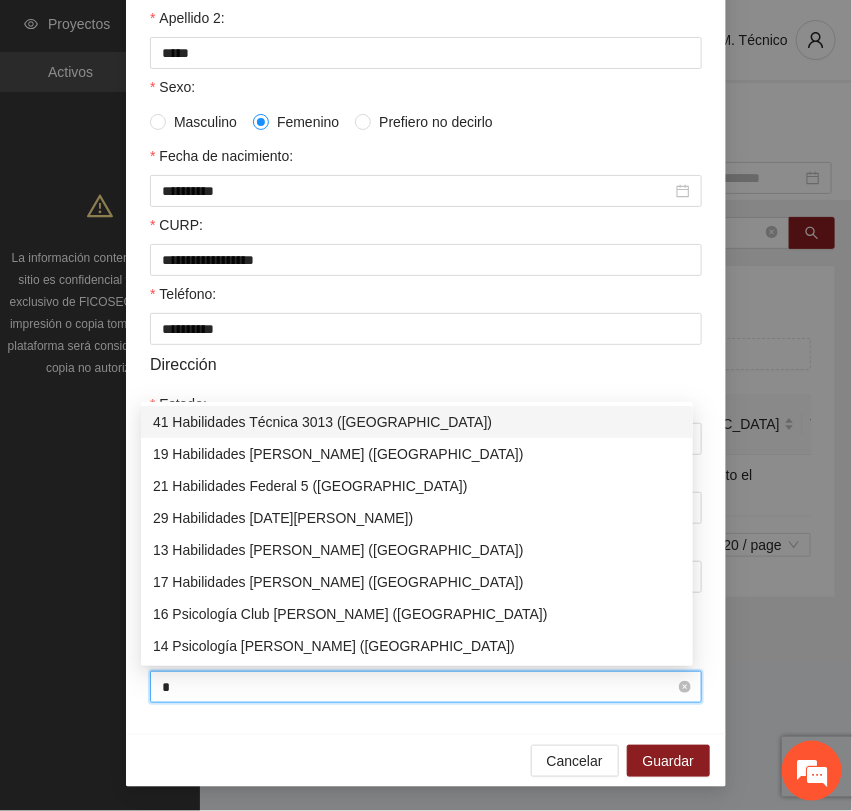 type on "**" 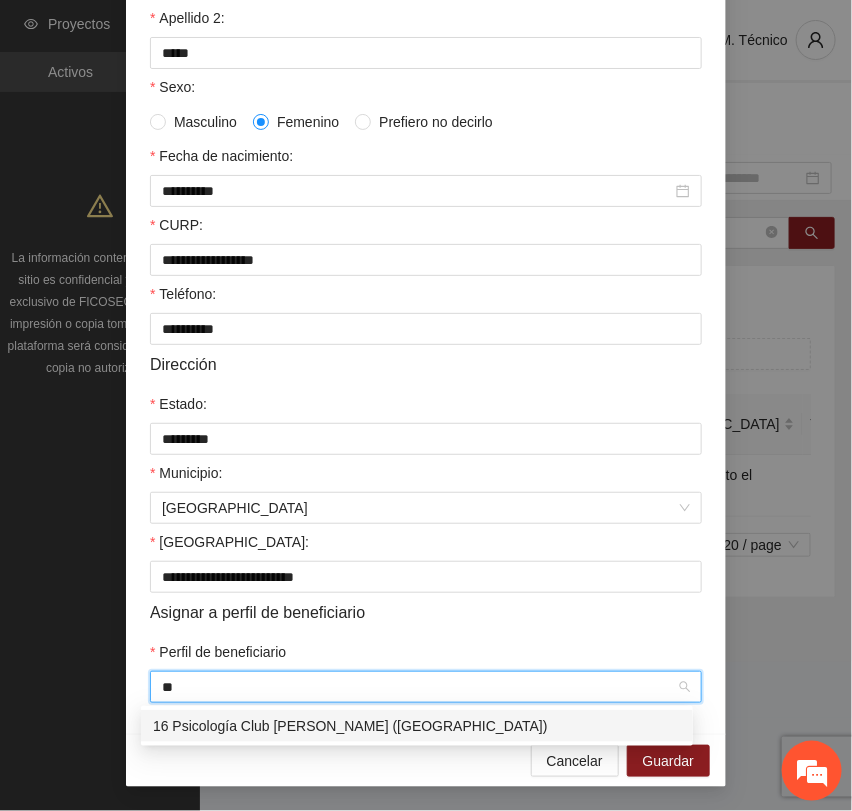 click on "16 Psicología Club [PERSON_NAME] ([GEOGRAPHIC_DATA])" at bounding box center (417, 726) 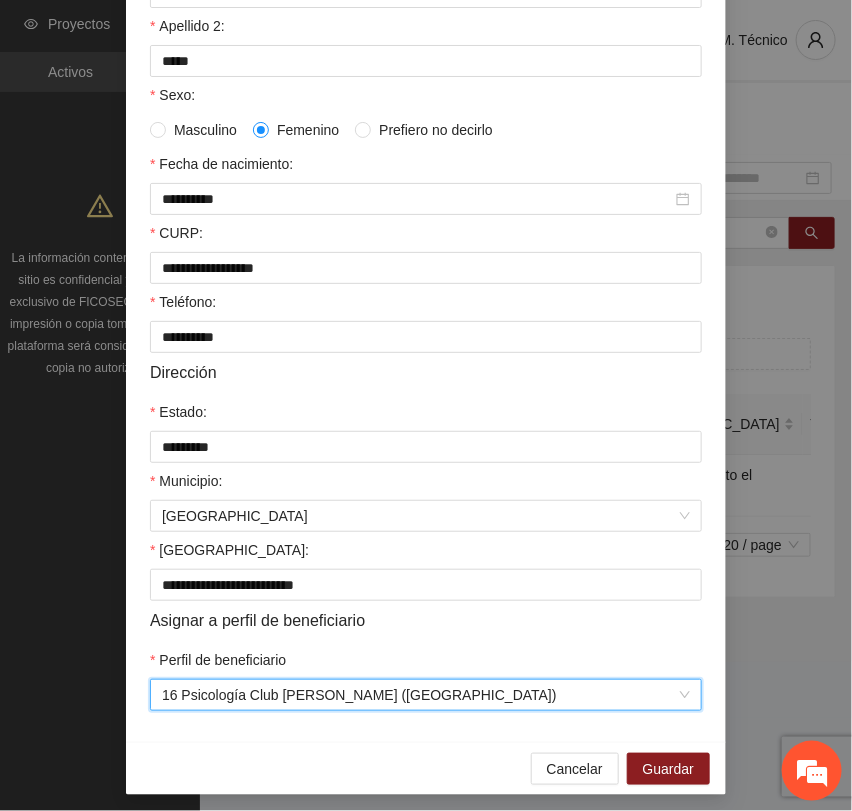 scroll, scrollTop: 356, scrollLeft: 0, axis: vertical 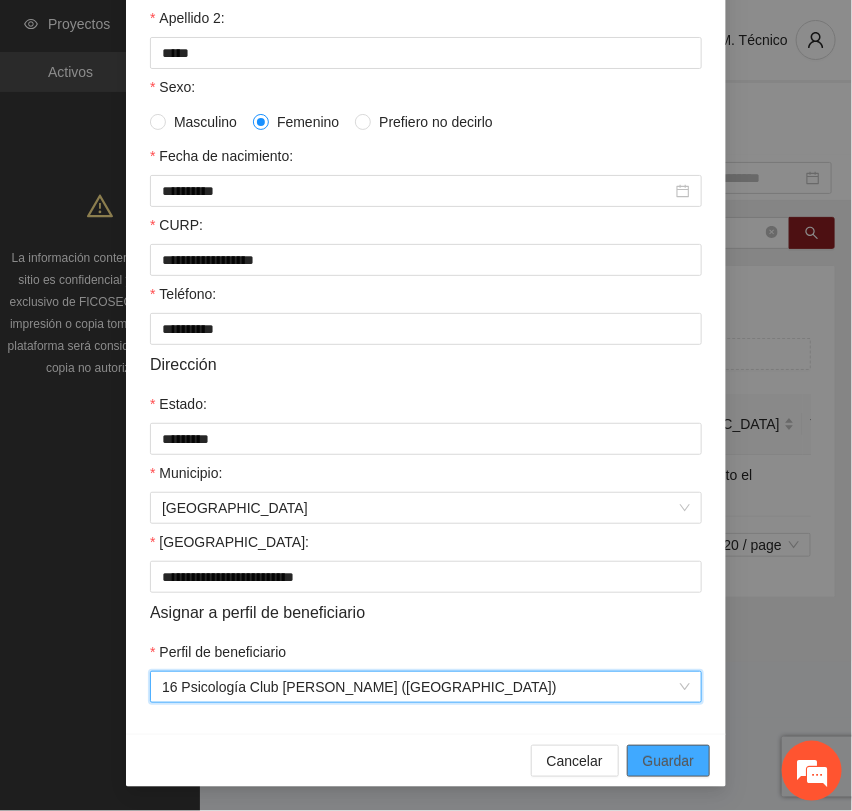 click on "Guardar" at bounding box center (668, 761) 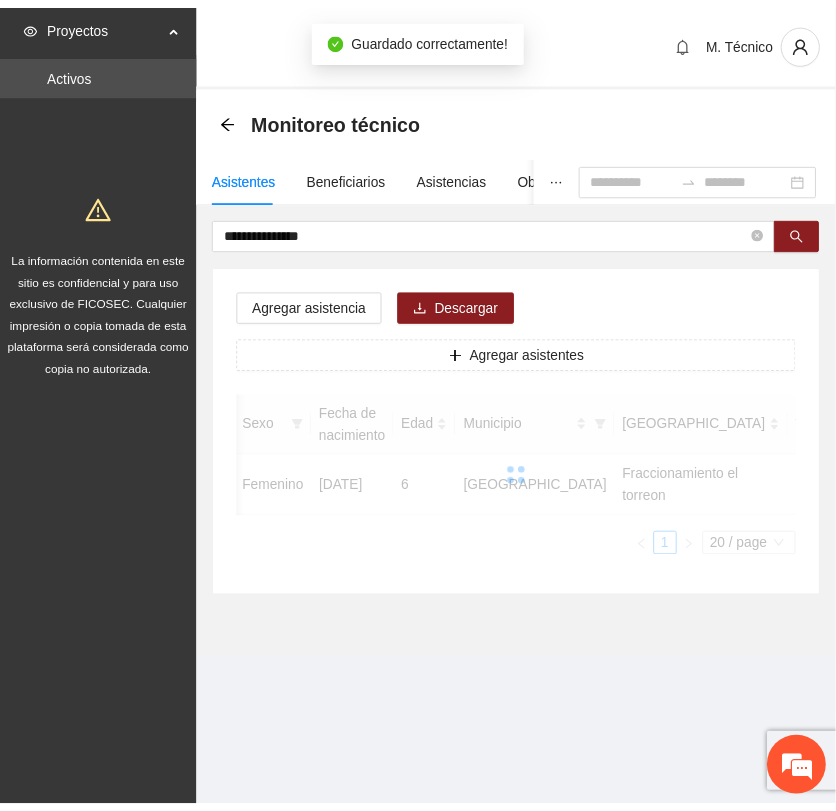 scroll, scrollTop: 256, scrollLeft: 0, axis: vertical 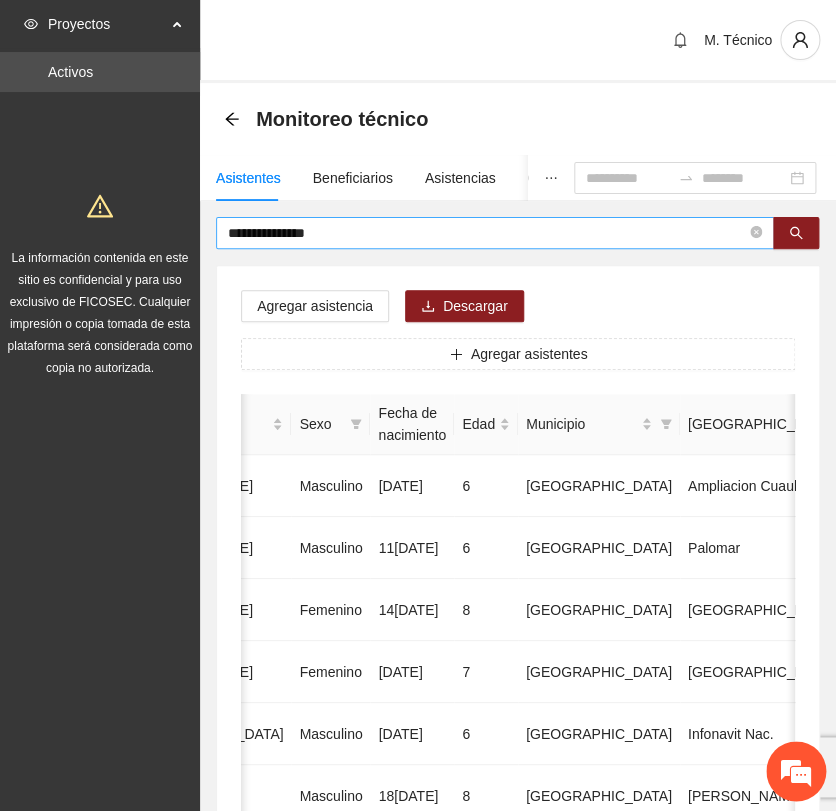 drag, startPoint x: 330, startPoint y: 244, endPoint x: 320, endPoint y: 241, distance: 10.440307 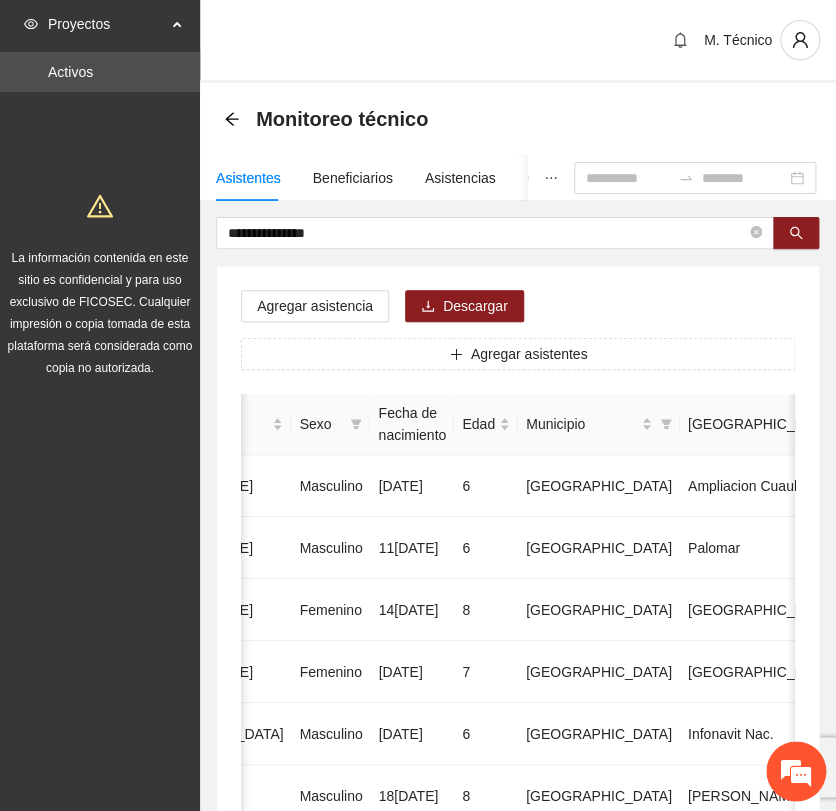 click on "**********" at bounding box center [418, 948] 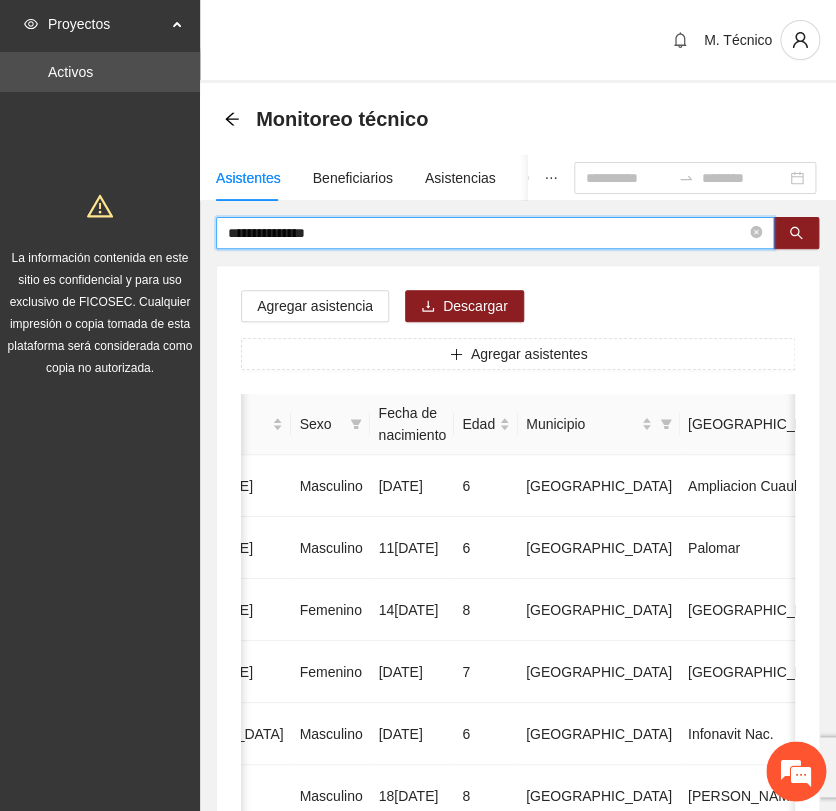 click on "Agregar asistencia Descargar Agregar asistentes Folio Nombre Apellido 1 Apellido 2 Sexo Fecha de nacimiento Edad Municipio Colonia Teléfono Actividad                           1 [PERSON_NAME] [DATE] 6 Chihuahua Ampliacion [PERSON_NAME] 6146098808 U P +11 2 [PERSON_NAME] Masculino [DATE] 6 [GEOGRAPHIC_DATA] [GEOGRAPHIC_DATA] 6142685790 U P +4 3 [PERSON_NAME] [DATE] 8 Chihuahua [GEOGRAPHIC_DATA] U P +6 4 [PERSON_NAME] [DATE] 7 [GEOGRAPHIC_DATA] U P +4 5 [PERSON_NAME]  Madrid Masculino [DATE] 6 Chihuahua Infonavit Nac.  6141246855 U P +4 6 [PERSON_NAME] Masculino [DATE] 8 Chihuahua [PERSON_NAME] 6141225744 U P +6 7 [PERSON_NAME][DATE] Femenino [DATE] 8 Chihuahua Paseos [PERSON_NAME] 6142154187 U P +7 8 [PERSON_NAME] [DATE] 9 Chihuahua Popular 6142434364 U P +3 9 [PERSON_NAME]  Madrid Femenino [DATE] 7 U P +8" at bounding box center [518, 1020] 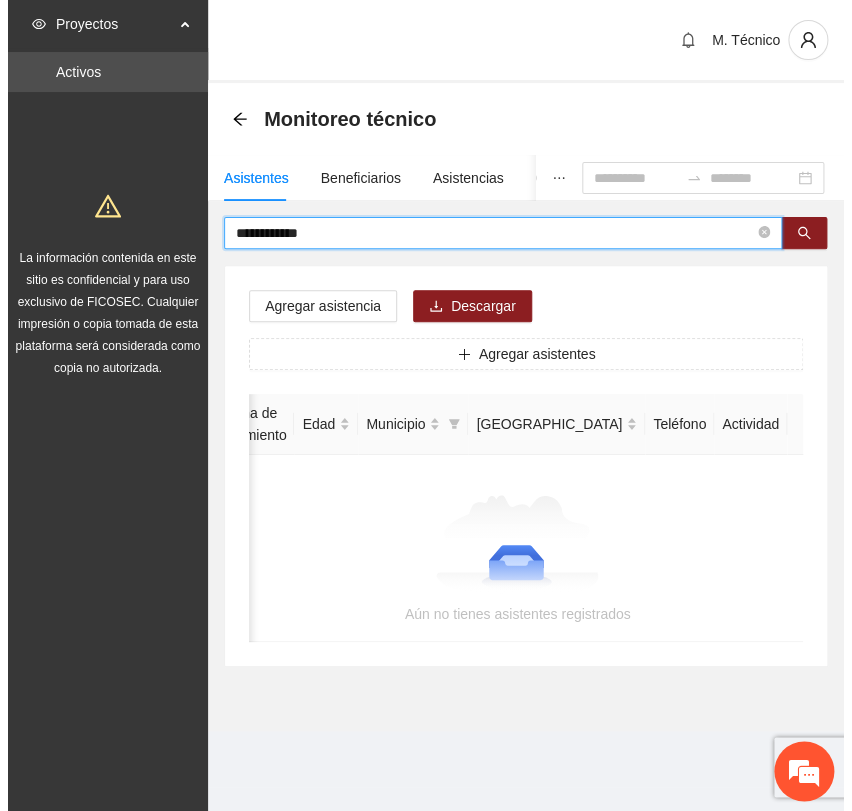 scroll, scrollTop: 0, scrollLeft: 346, axis: horizontal 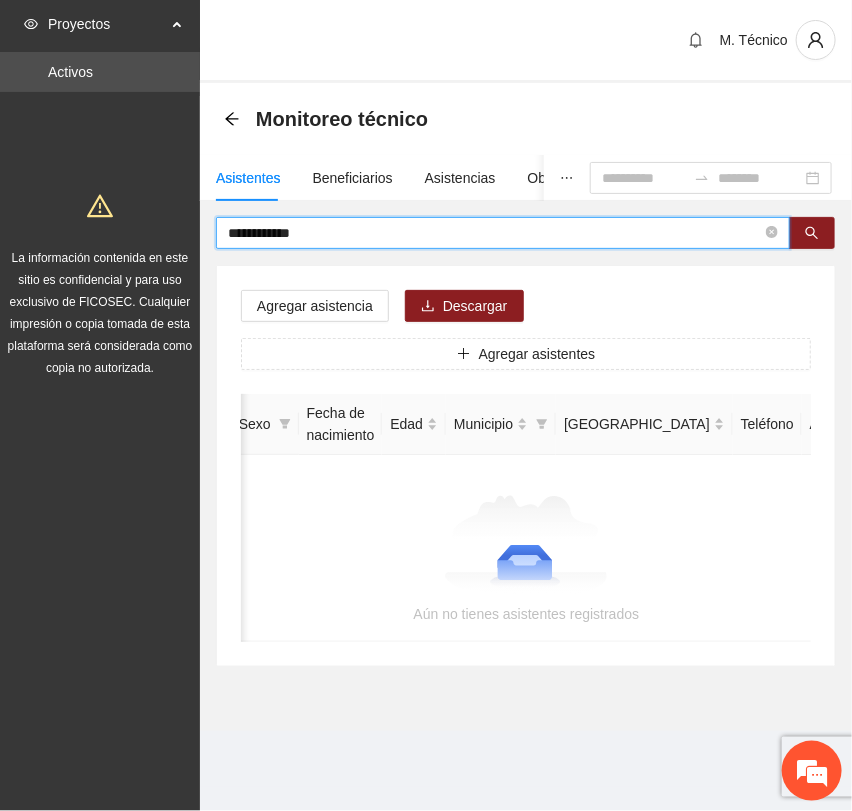 drag, startPoint x: 170, startPoint y: 235, endPoint x: 109, endPoint y: 247, distance: 62.169125 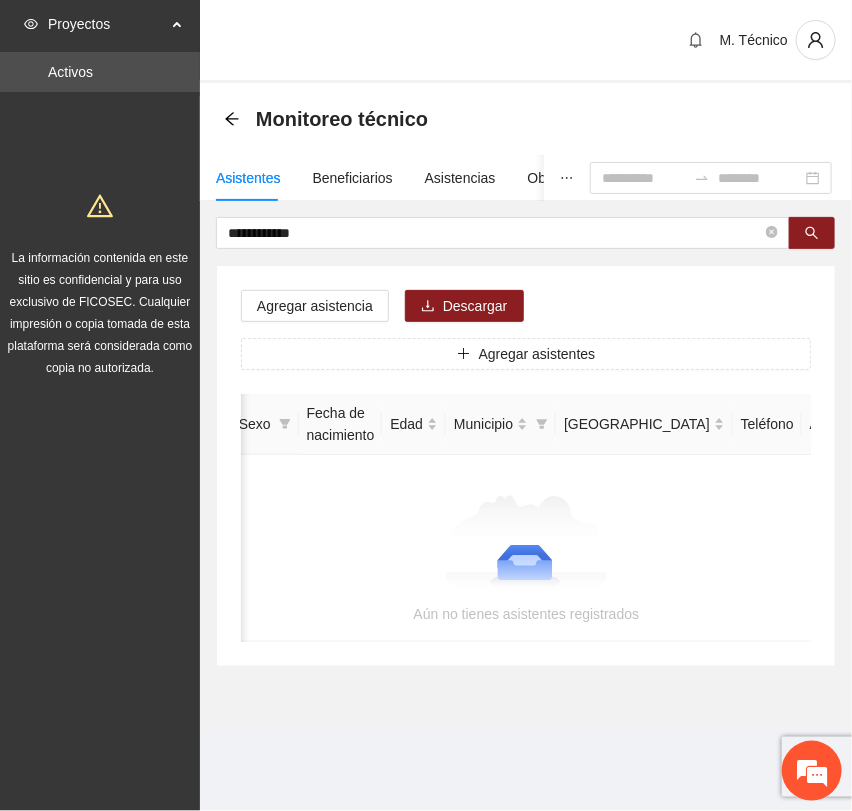 click on "Agregar asistencia Descargar Agregar asistentes Folio Nombre Apellido 1 Apellido 2 Sexo Fecha de nacimiento Edad Municipio Colonia Teléfono Actividad                           Aún no tienes asistentes registrados" at bounding box center [526, 466] 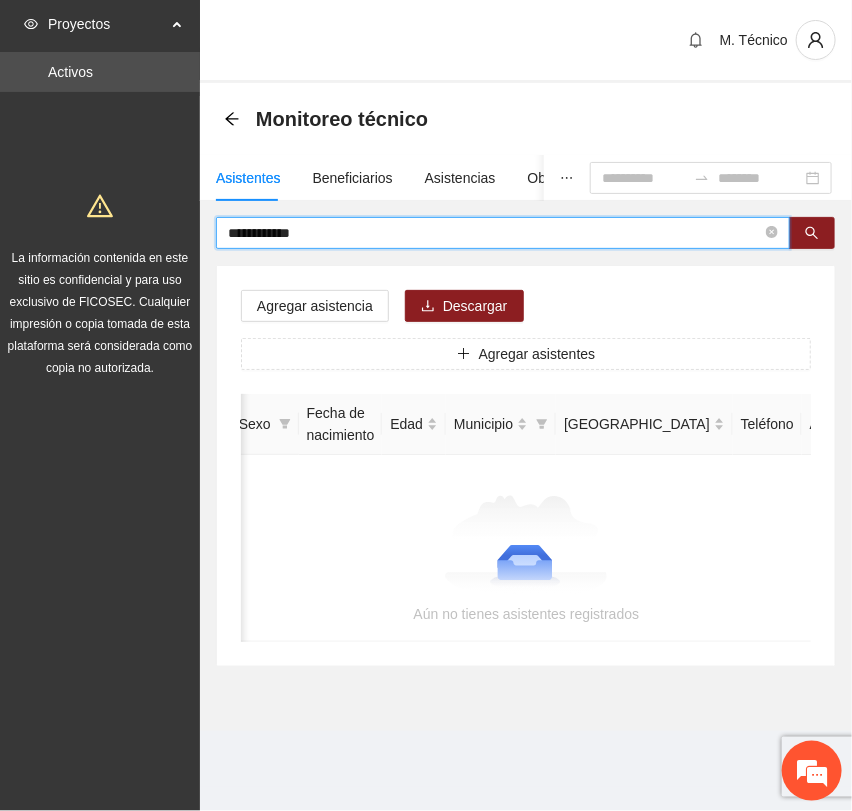 drag, startPoint x: 311, startPoint y: 241, endPoint x: 175, endPoint y: 229, distance: 136.52838 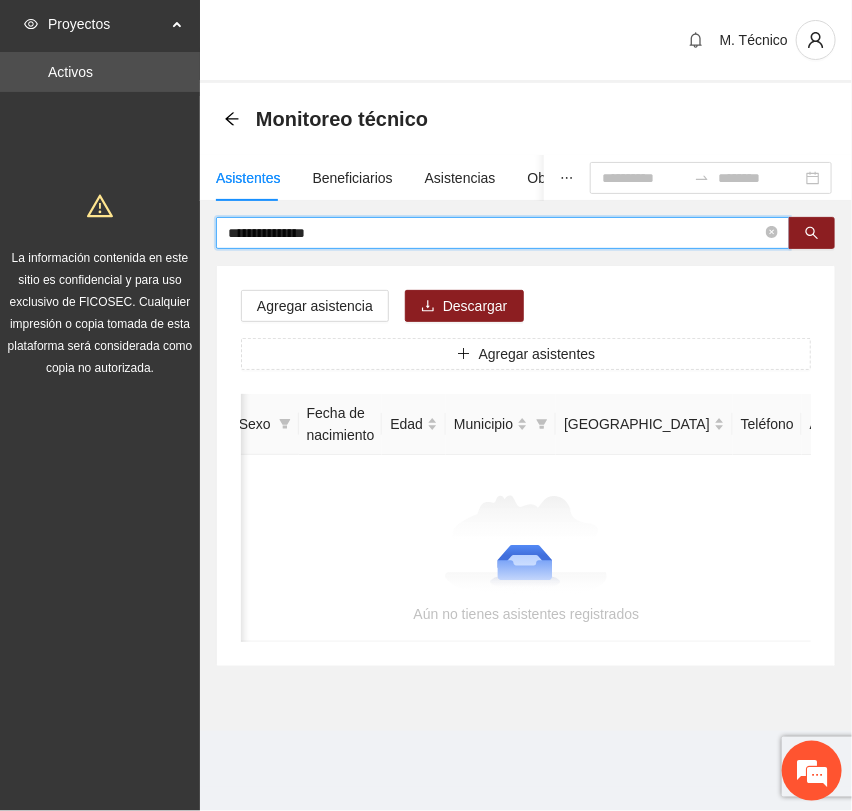 drag, startPoint x: 269, startPoint y: 234, endPoint x: 510, endPoint y: 242, distance: 241.13274 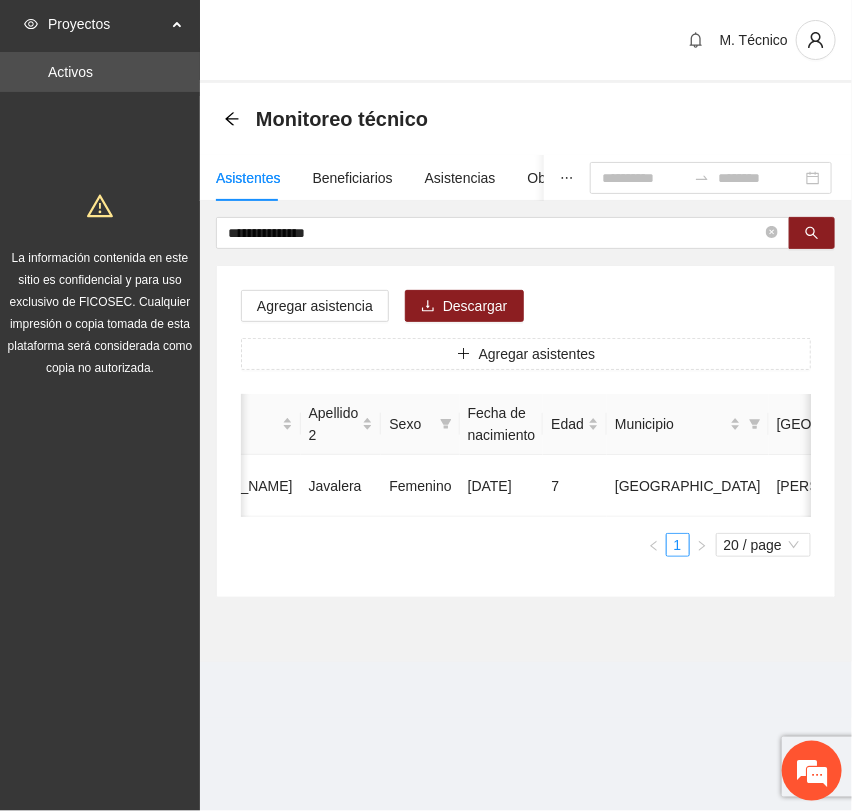 scroll, scrollTop: 0, scrollLeft: 0, axis: both 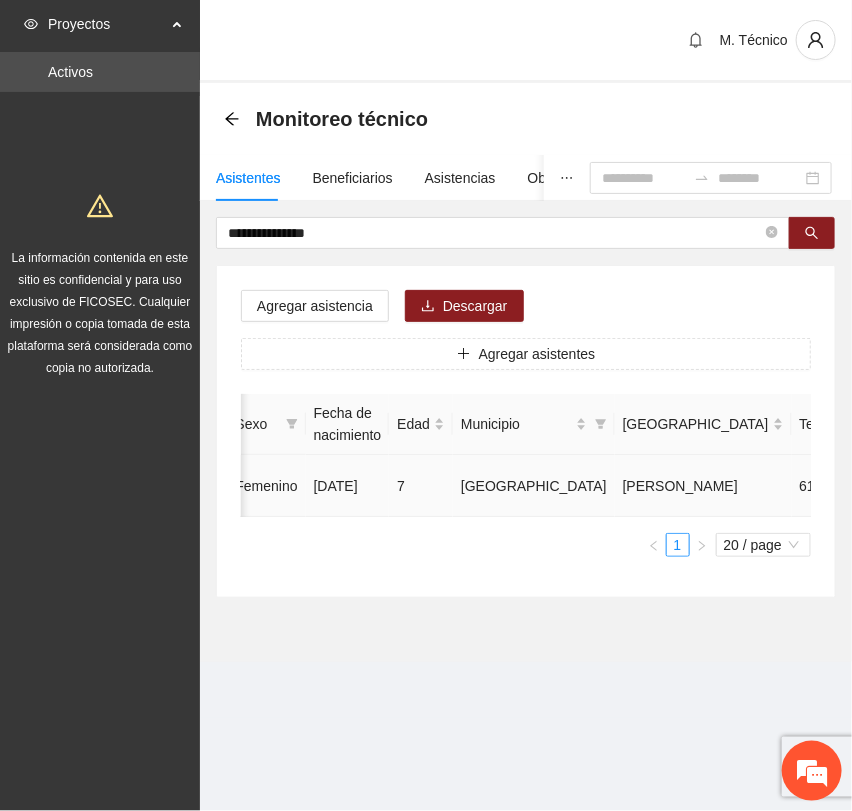 click 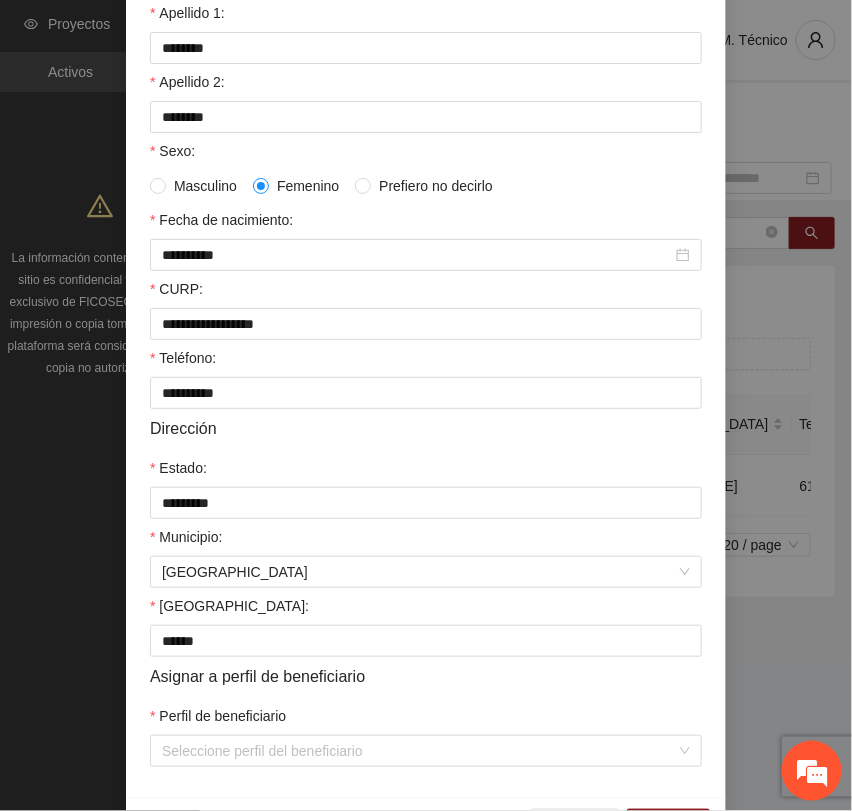 scroll, scrollTop: 356, scrollLeft: 0, axis: vertical 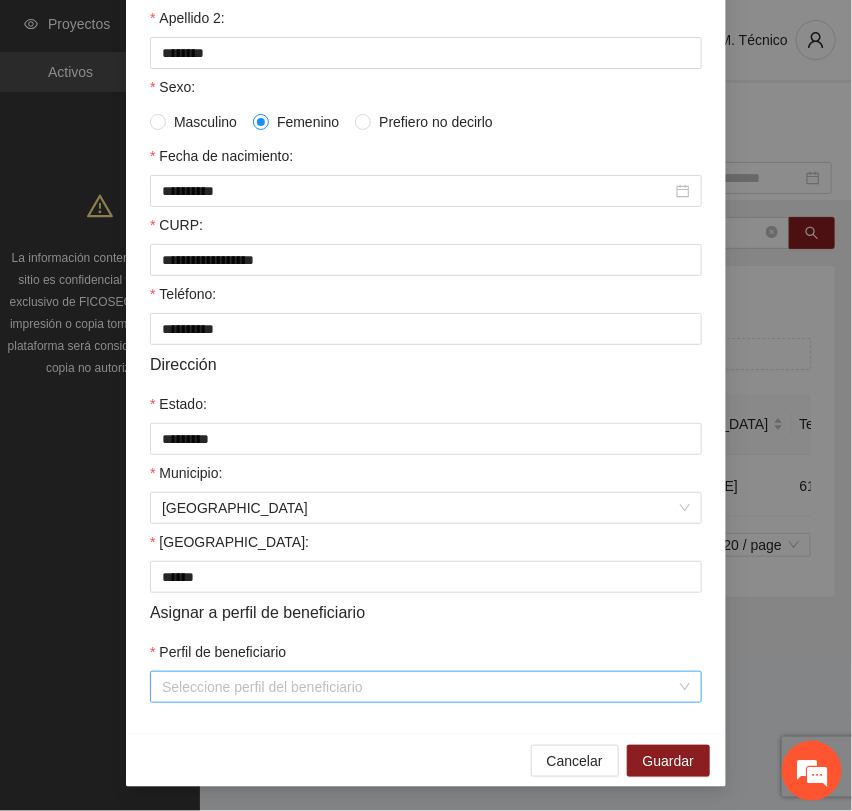 click on "Perfil de beneficiario" at bounding box center (419, 687) 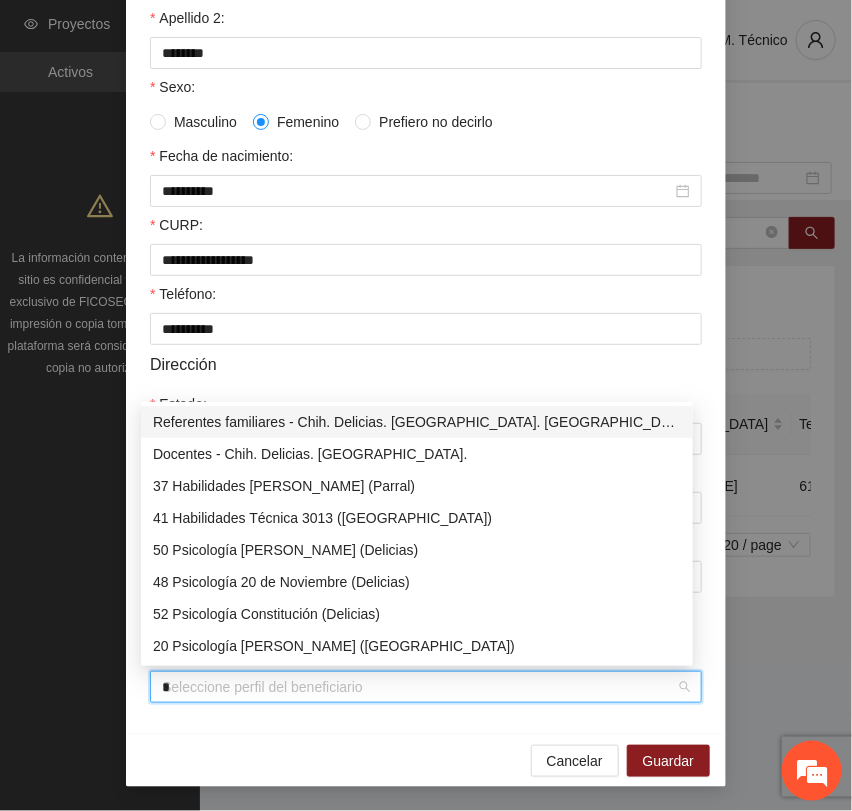 type on "**" 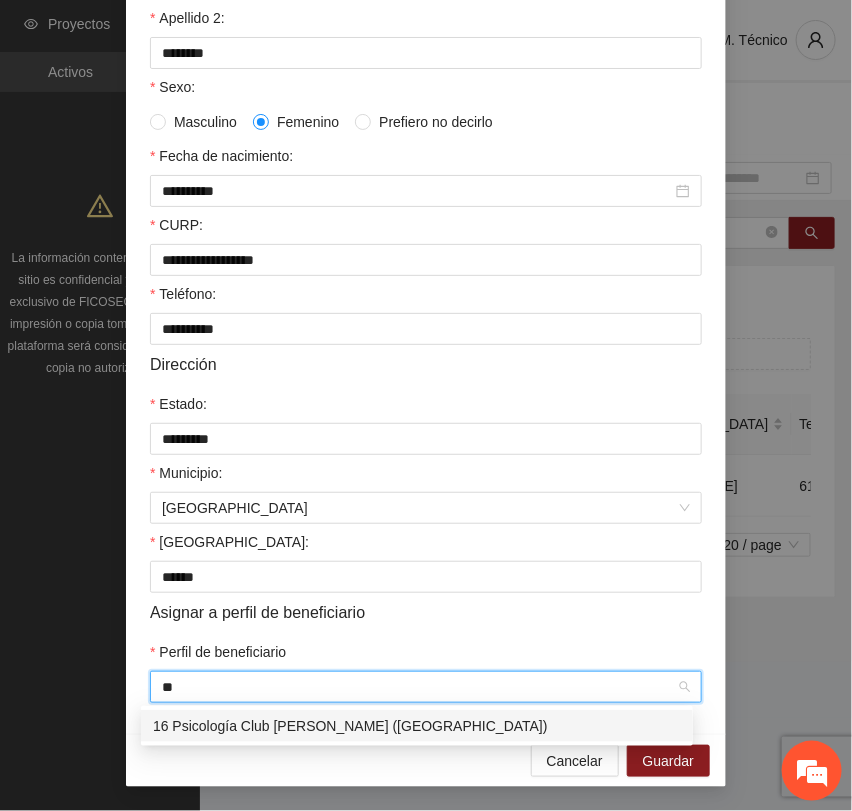 click on "16 Psicología Club [PERSON_NAME] ([GEOGRAPHIC_DATA])" at bounding box center [417, 726] 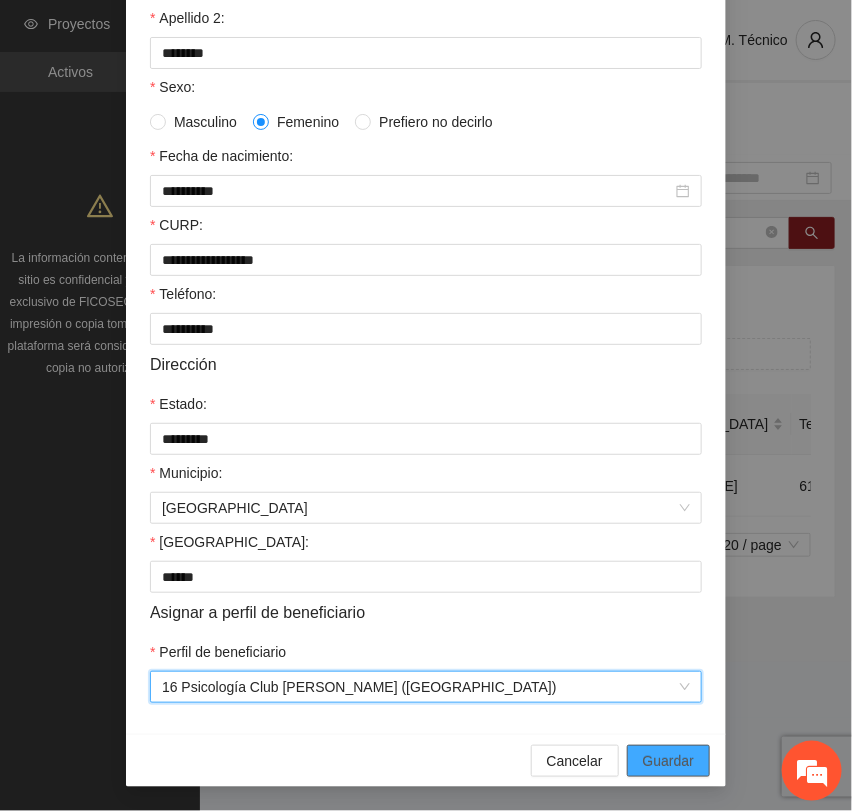 click on "Guardar" at bounding box center [668, 761] 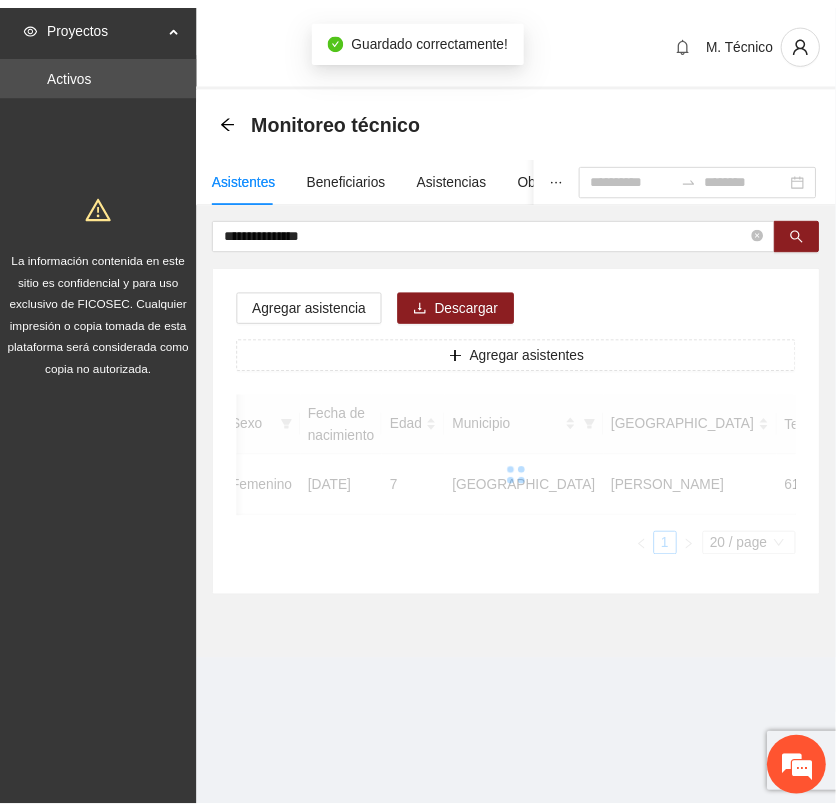scroll, scrollTop: 256, scrollLeft: 0, axis: vertical 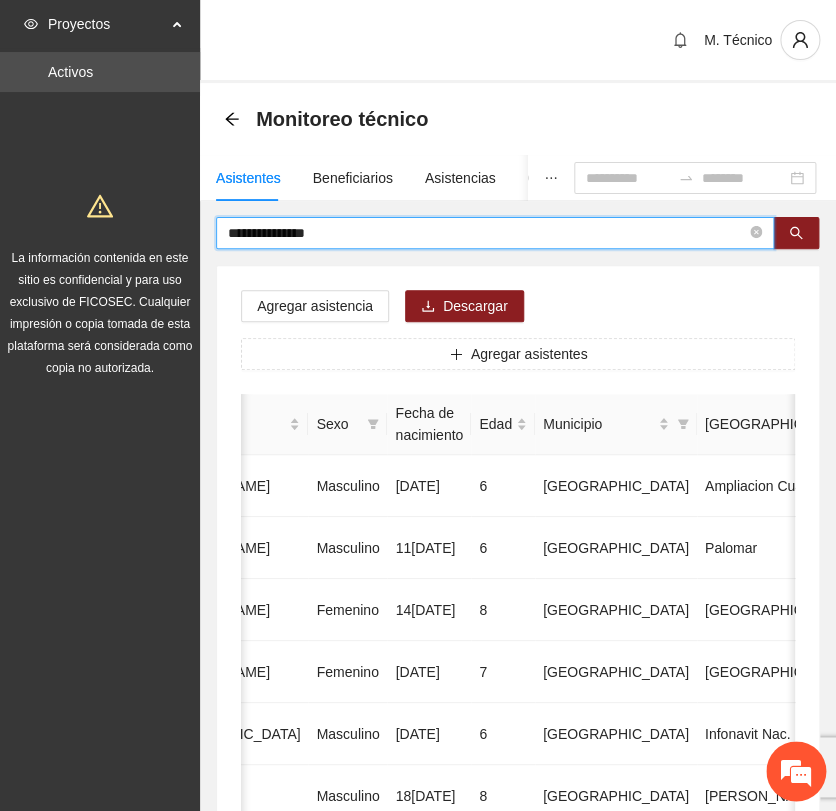 drag, startPoint x: 360, startPoint y: 238, endPoint x: 114, endPoint y: 206, distance: 248.07257 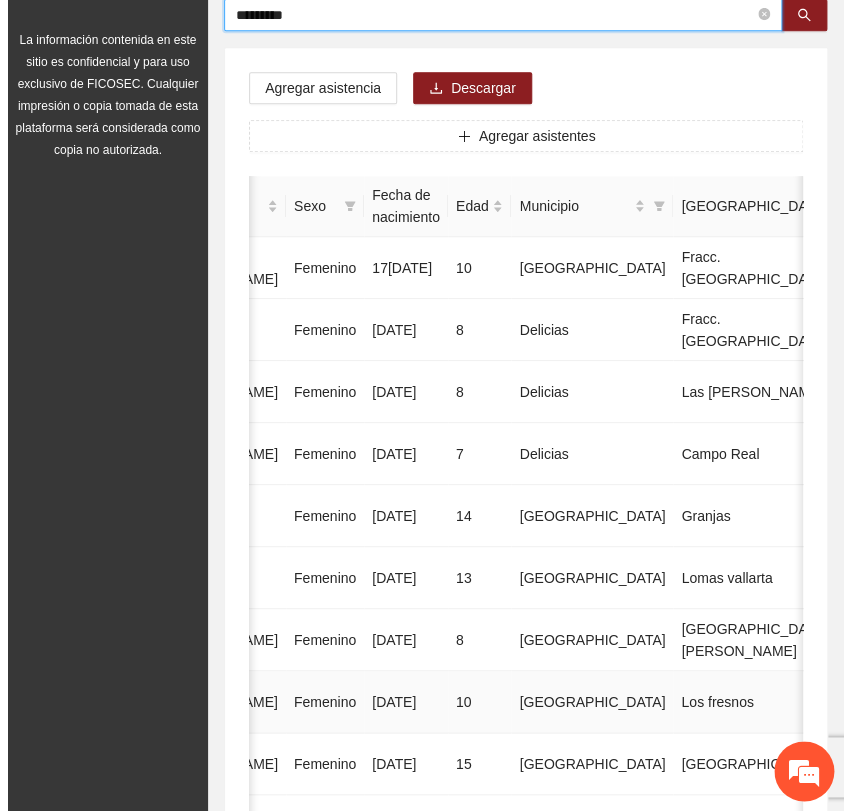 scroll, scrollTop: 0, scrollLeft: 0, axis: both 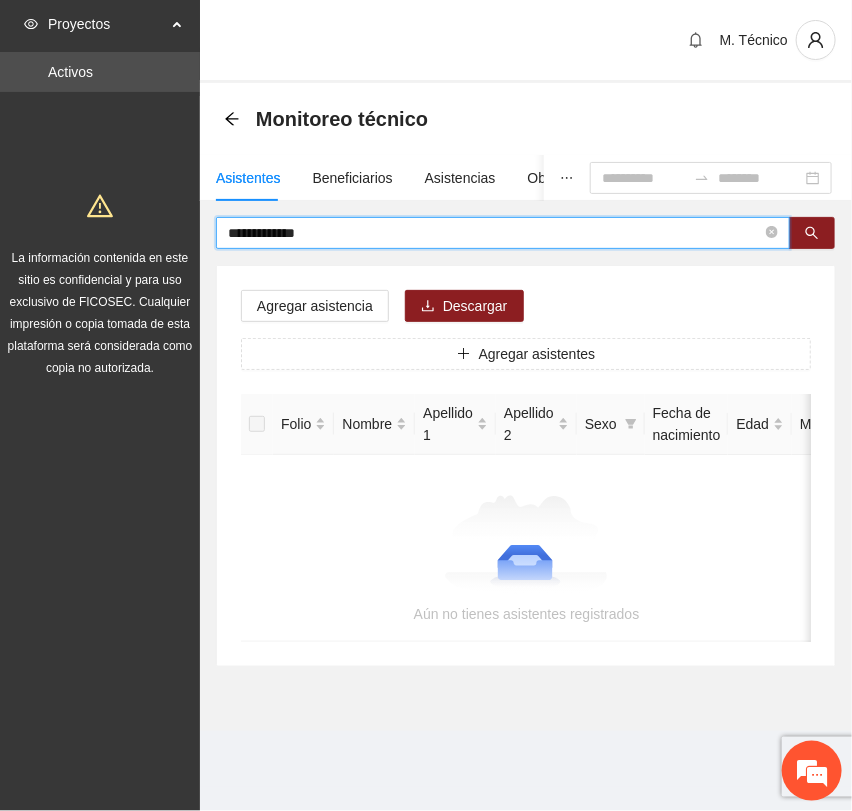 drag, startPoint x: 324, startPoint y: 236, endPoint x: 67, endPoint y: 204, distance: 258.98456 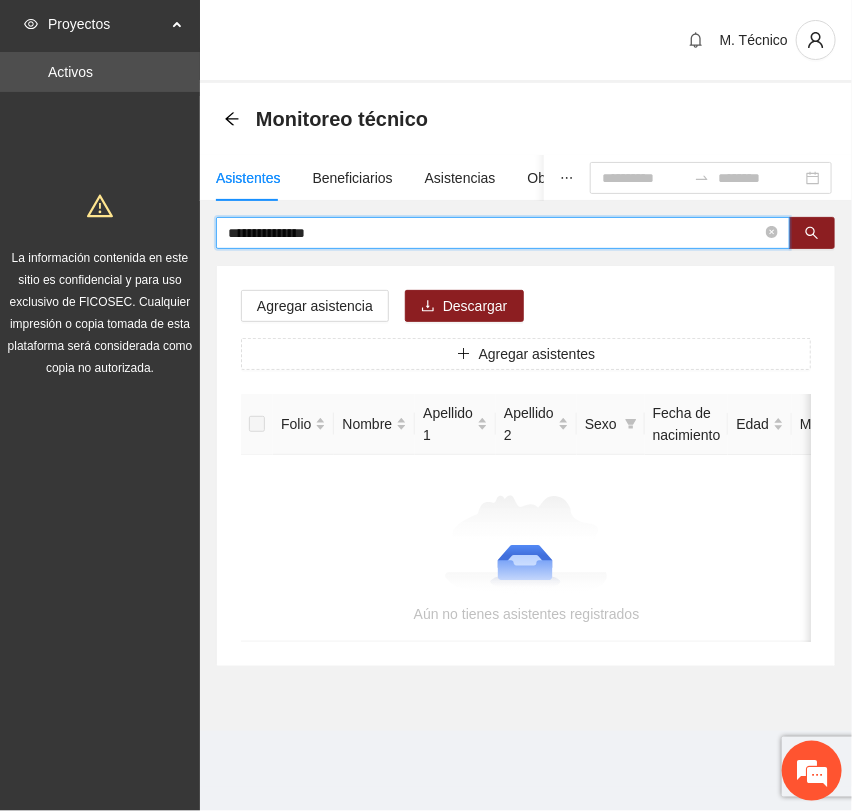 type on "**********" 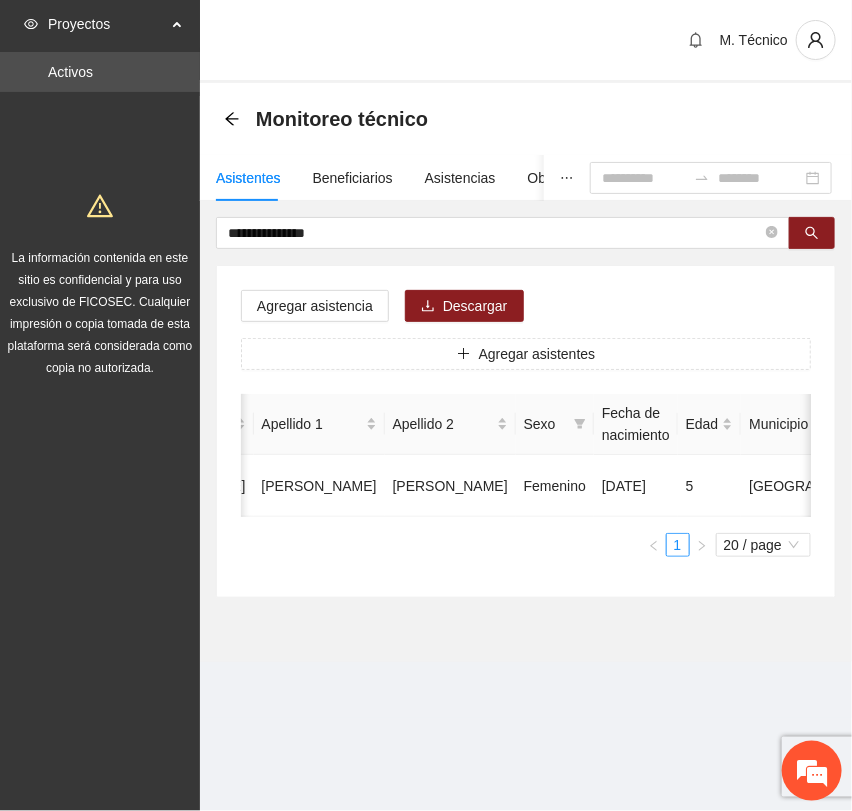 scroll, scrollTop: 0, scrollLeft: 450, axis: horizontal 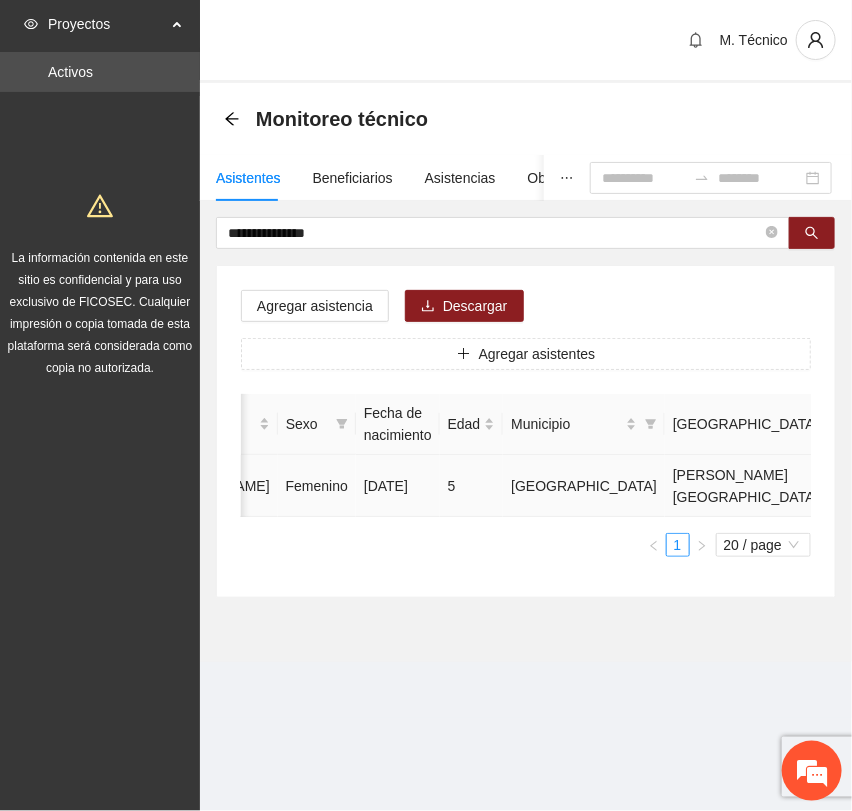 click at bounding box center [1033, 486] 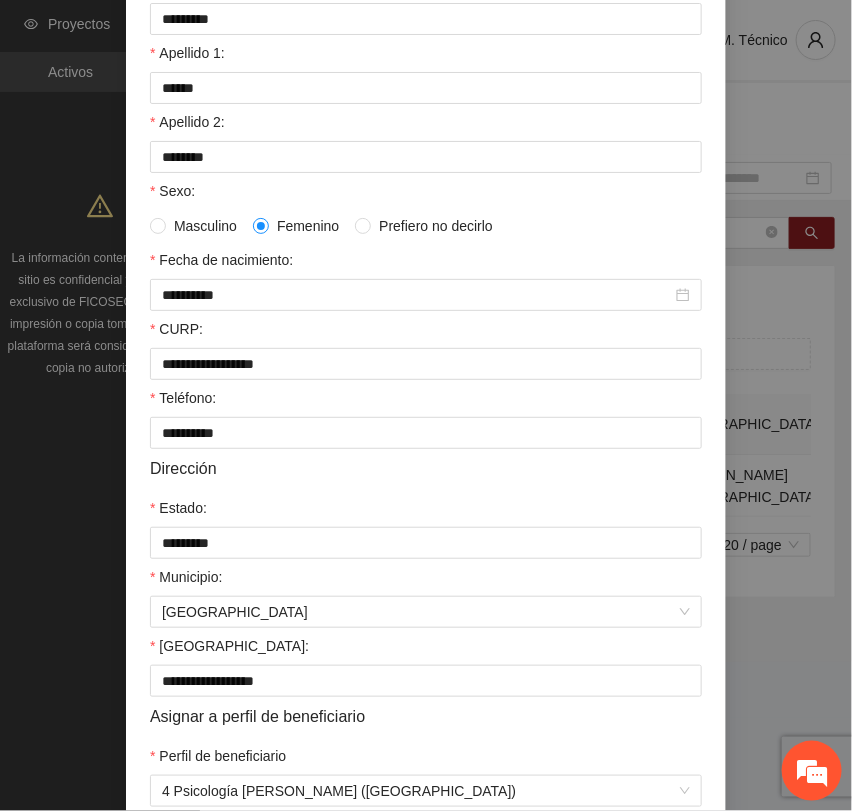 scroll, scrollTop: 356, scrollLeft: 0, axis: vertical 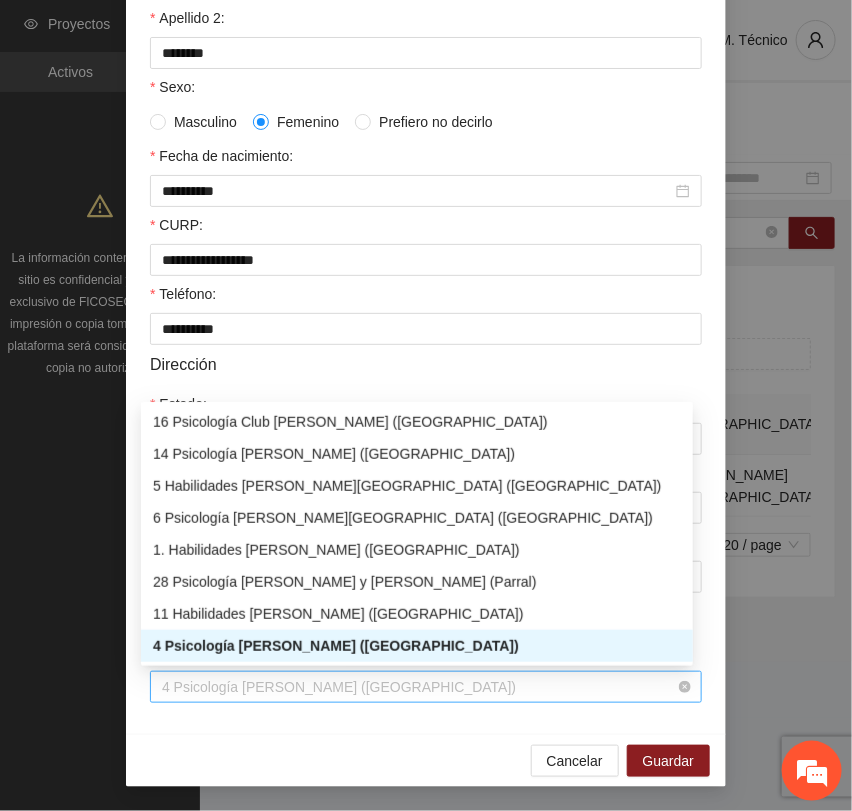 click on "4 Psicología [PERSON_NAME] ([GEOGRAPHIC_DATA])" at bounding box center [426, 687] 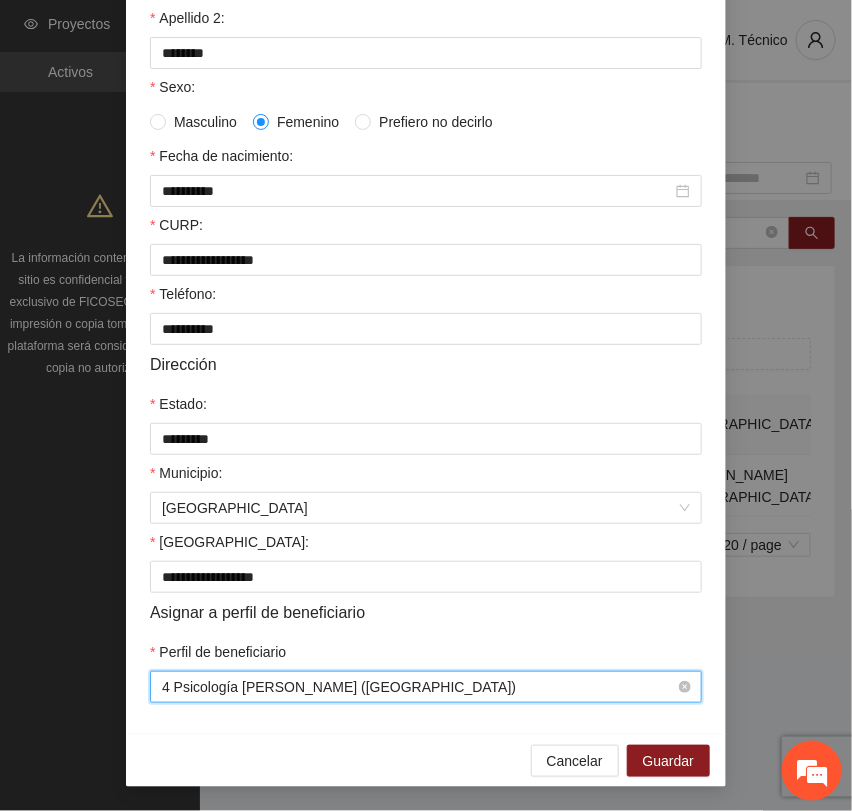 click on "4 Psicología [PERSON_NAME] ([GEOGRAPHIC_DATA])" at bounding box center [426, 687] 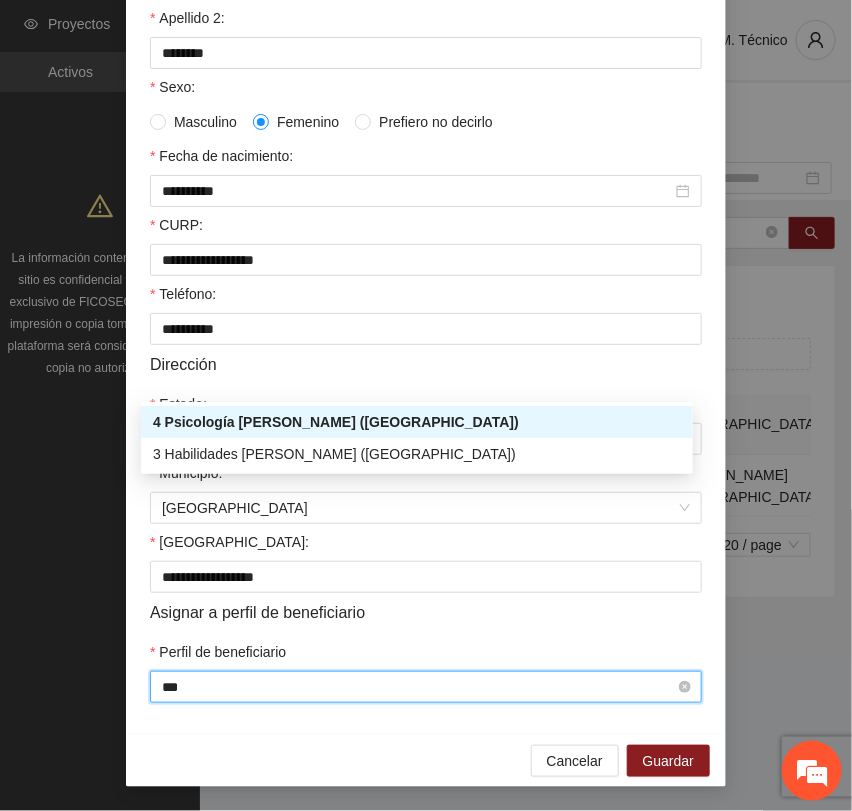scroll, scrollTop: 0, scrollLeft: 0, axis: both 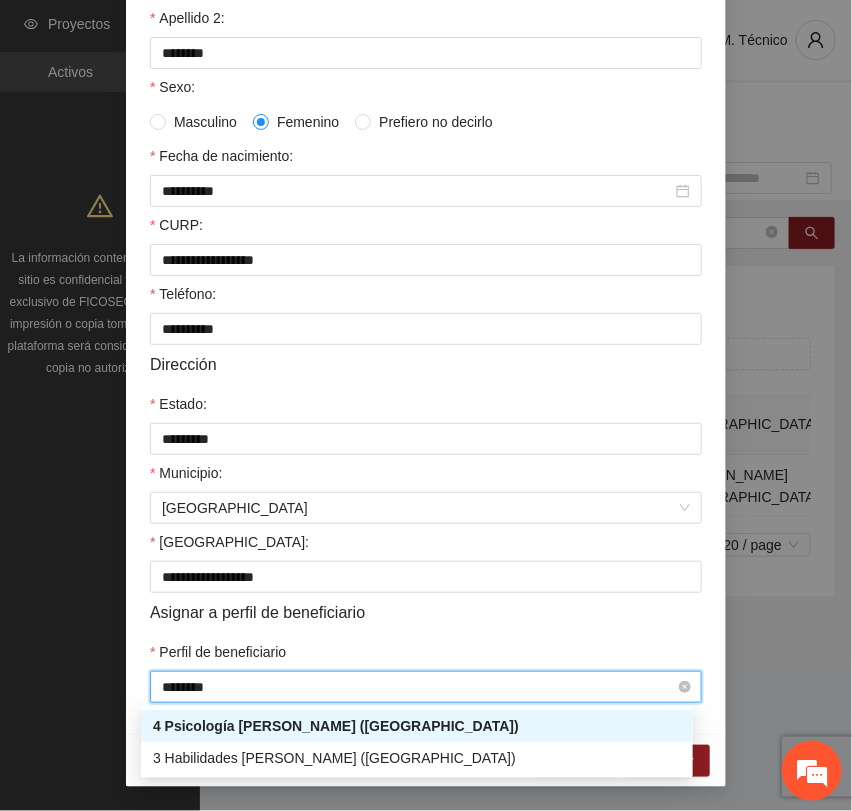 type on "*********" 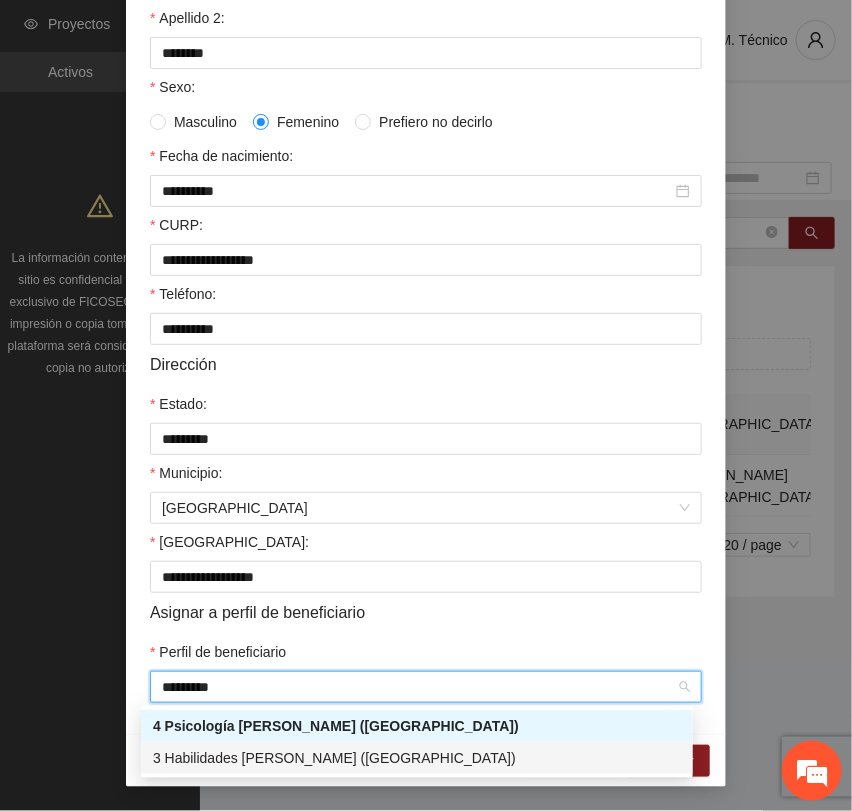 click on "3 Habilidades [PERSON_NAME] ([GEOGRAPHIC_DATA])" at bounding box center [417, 758] 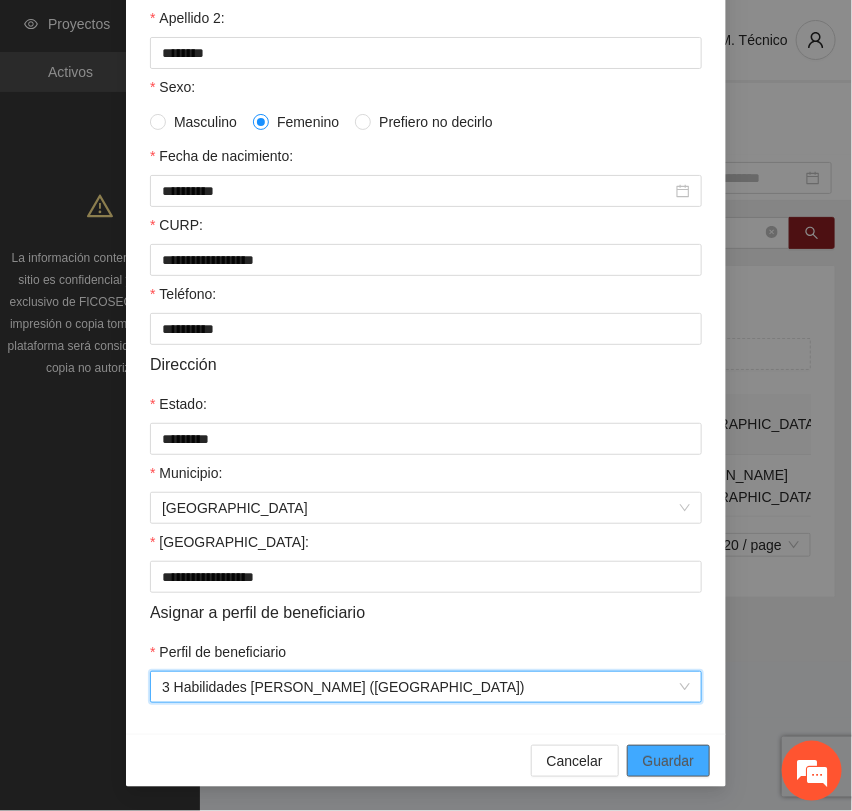 click on "Guardar" at bounding box center (668, 761) 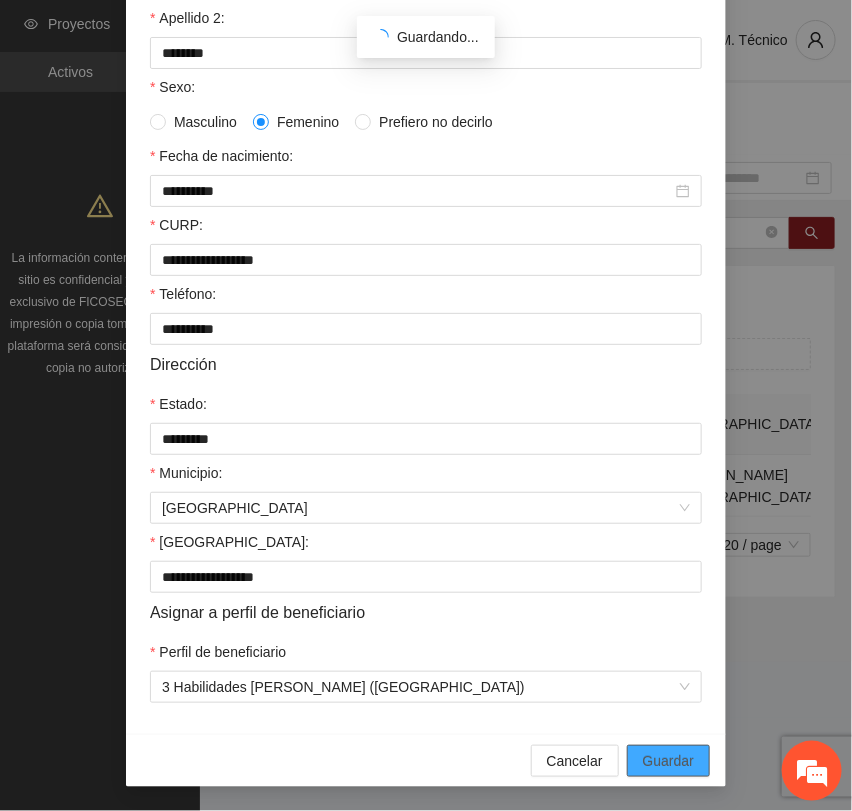 scroll, scrollTop: 256, scrollLeft: 0, axis: vertical 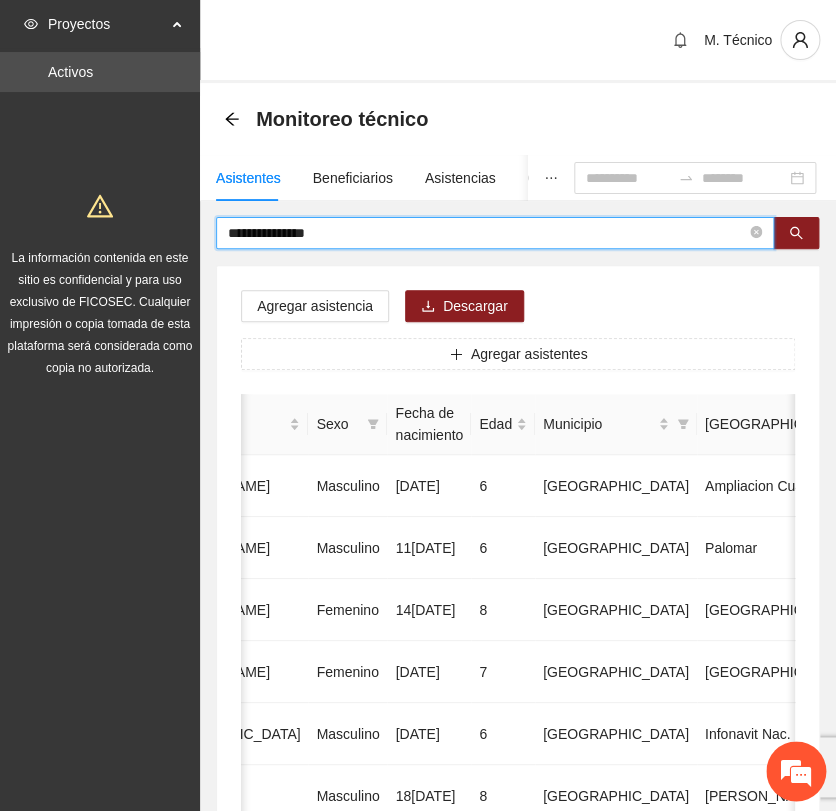 drag, startPoint x: 352, startPoint y: 229, endPoint x: 93, endPoint y: 217, distance: 259.27783 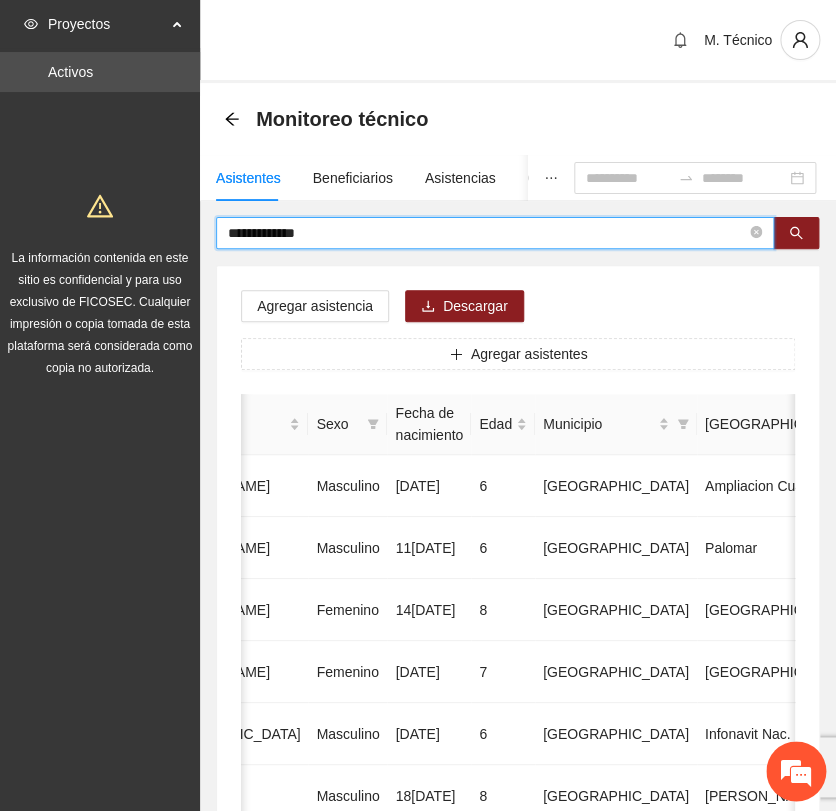 type on "**********" 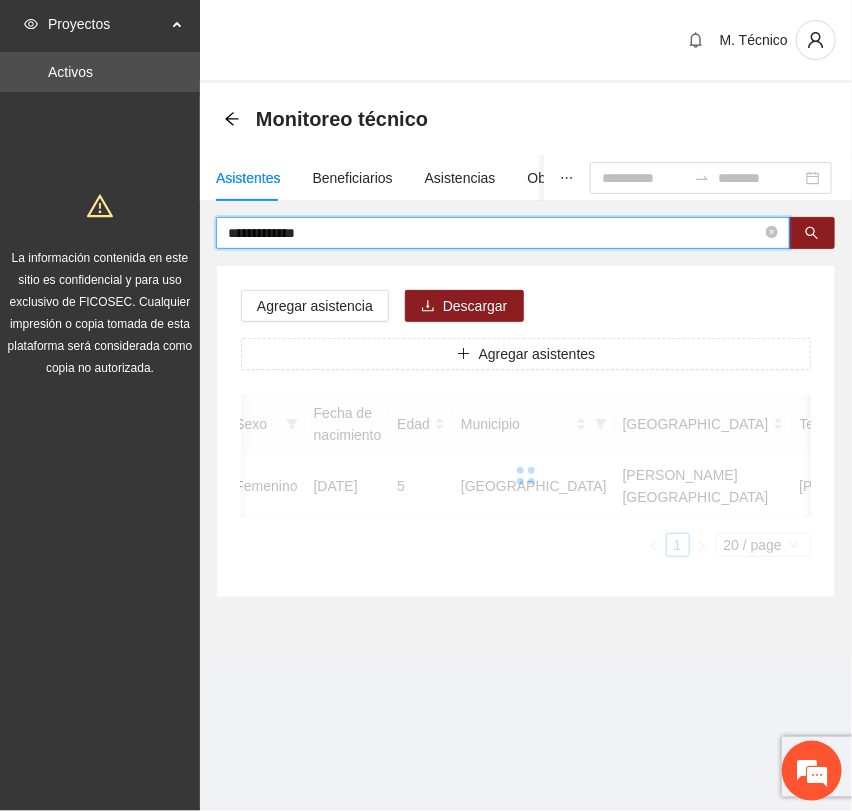 scroll, scrollTop: 0, scrollLeft: 429, axis: horizontal 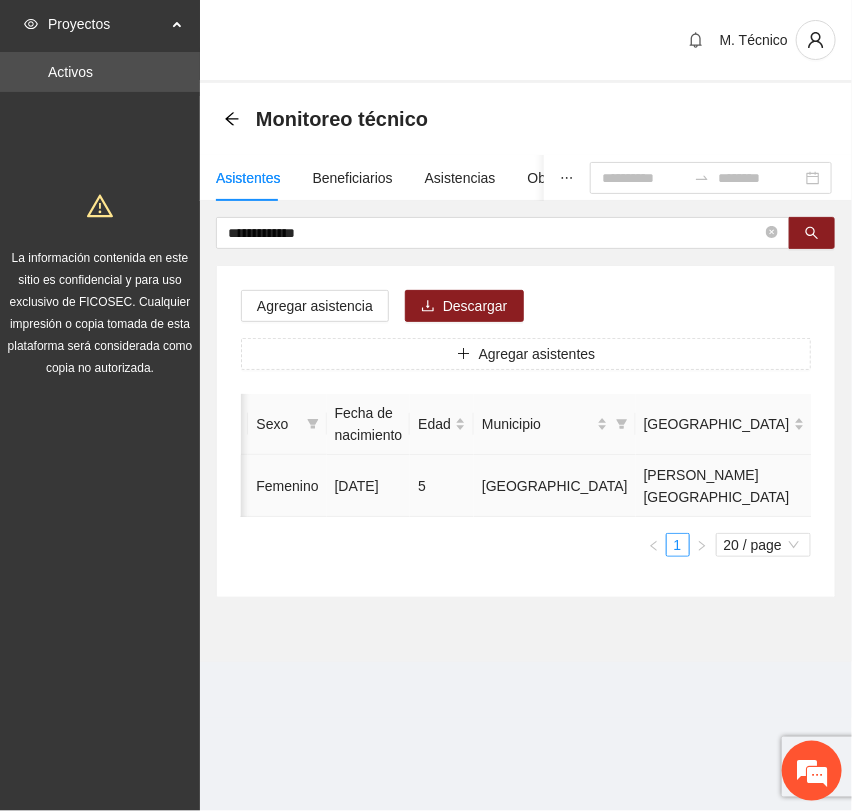 click 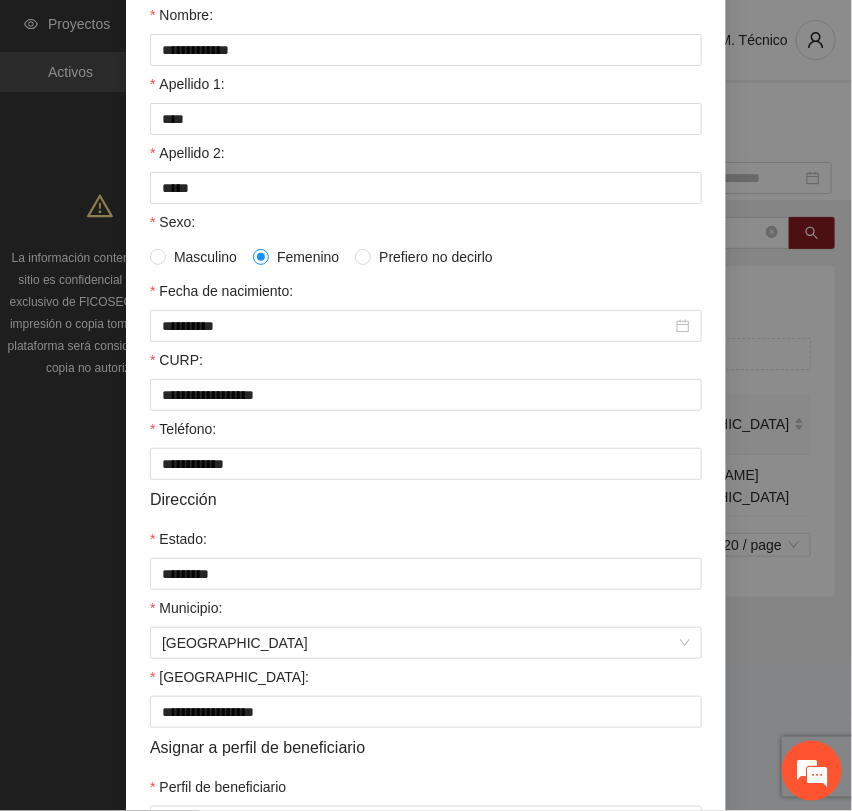scroll, scrollTop: 356, scrollLeft: 0, axis: vertical 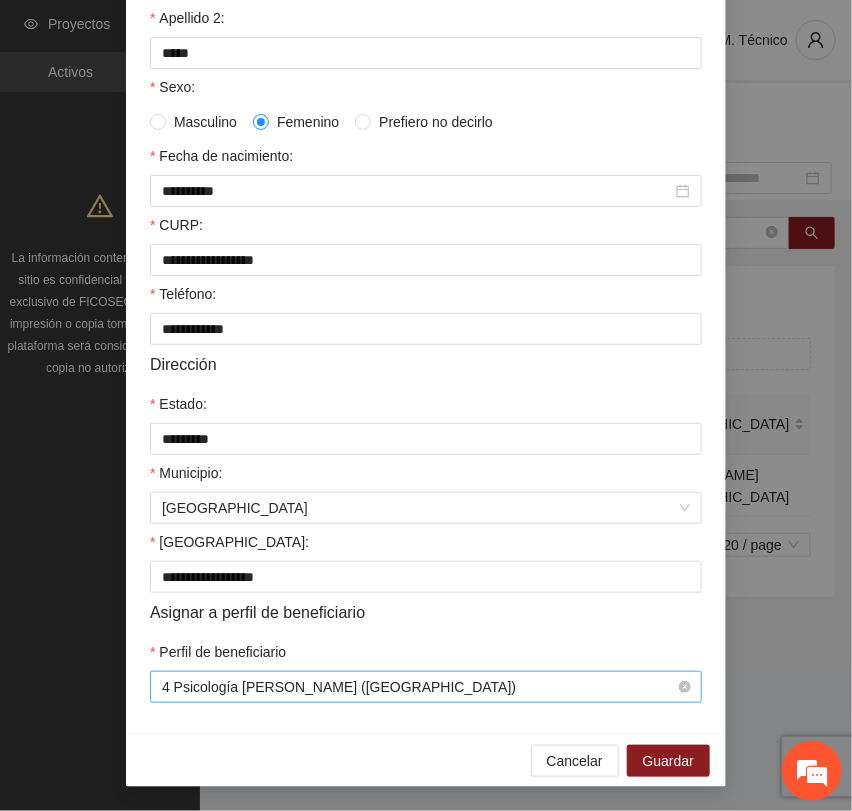 click on "4 Psicología [PERSON_NAME] ([GEOGRAPHIC_DATA])" at bounding box center (426, 687) 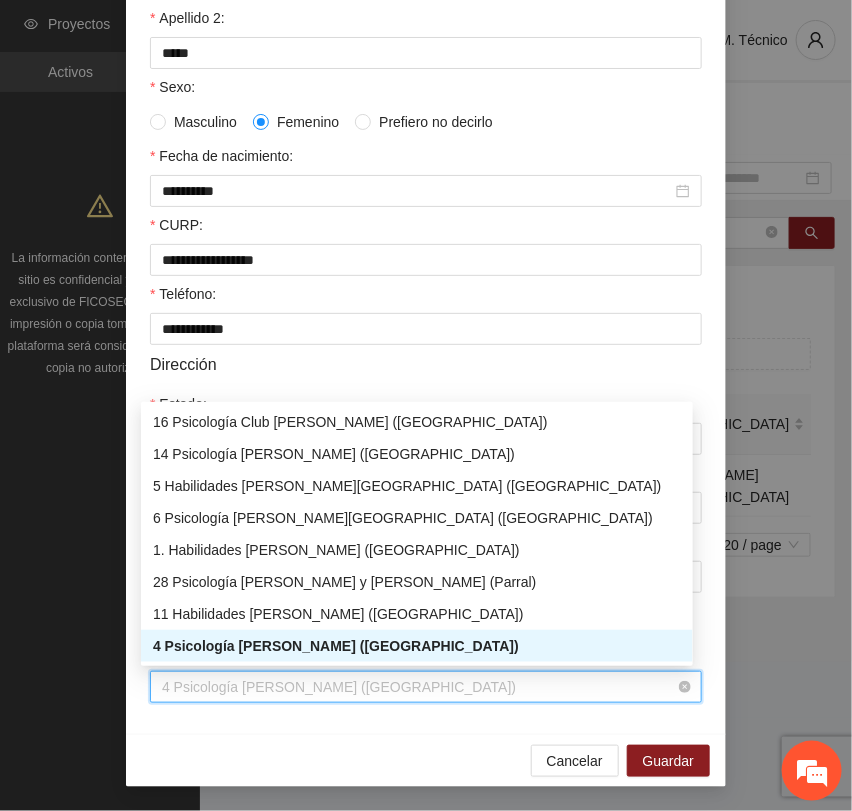 type on "*" 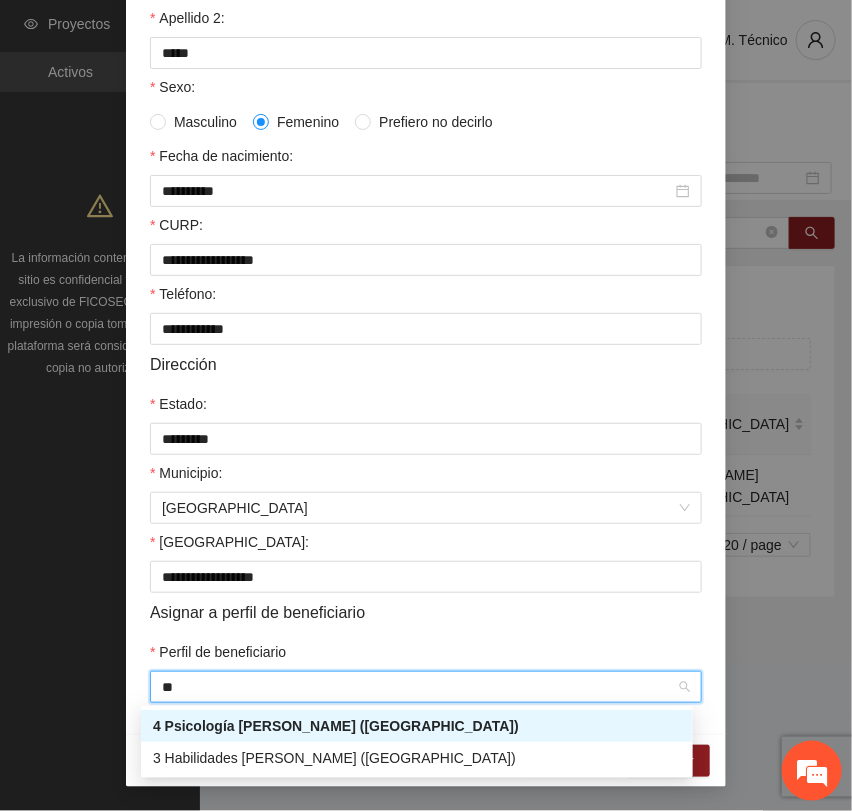 scroll, scrollTop: 0, scrollLeft: 0, axis: both 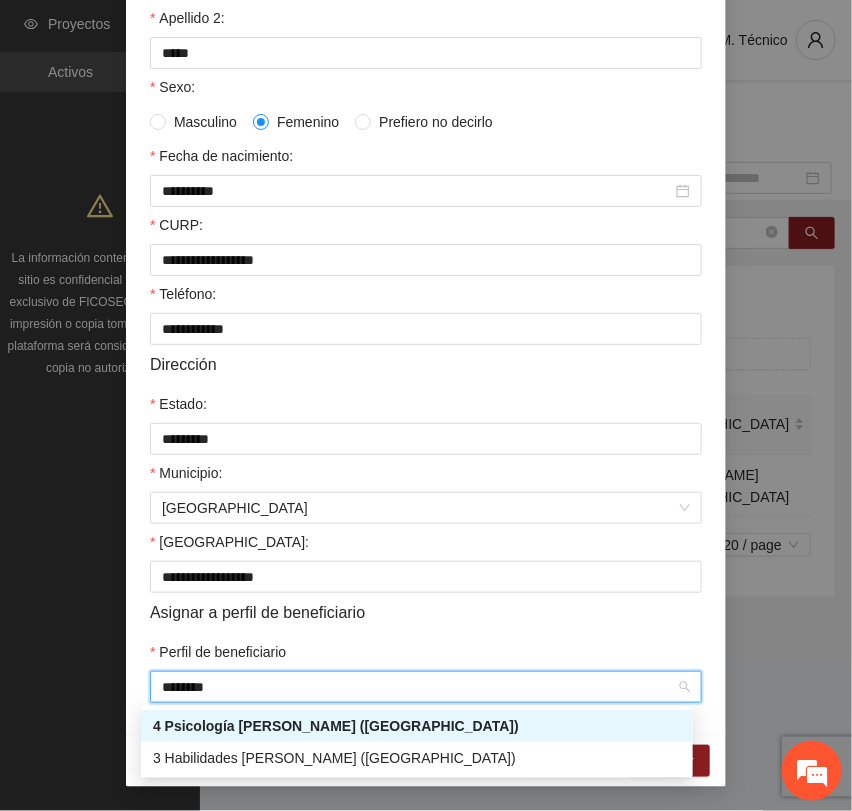 type on "*********" 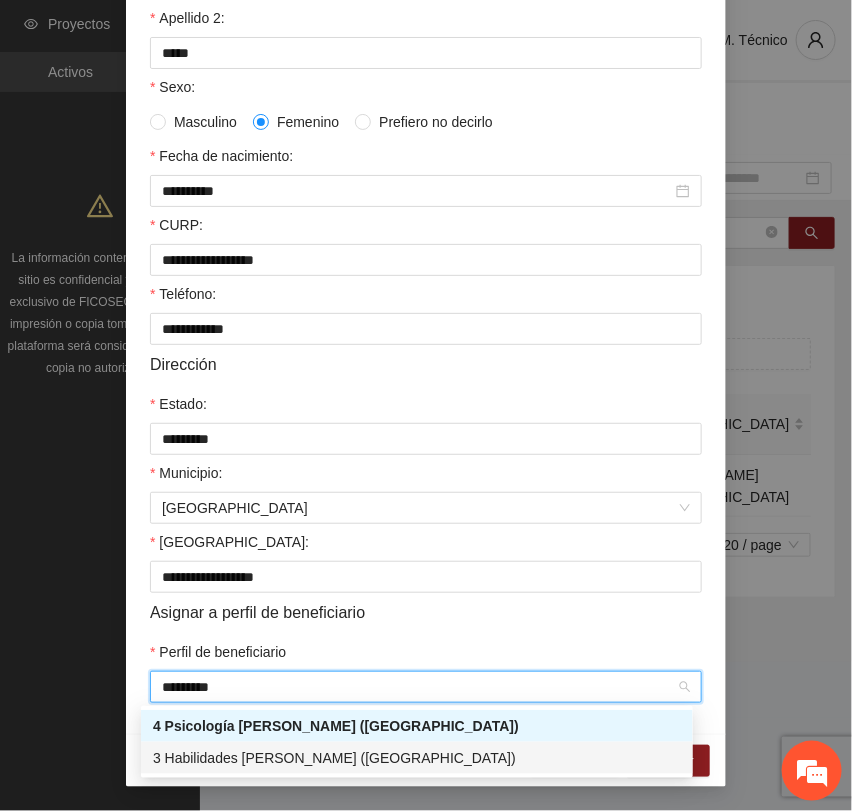 click on "3 Habilidades [PERSON_NAME] ([GEOGRAPHIC_DATA])" at bounding box center (417, 758) 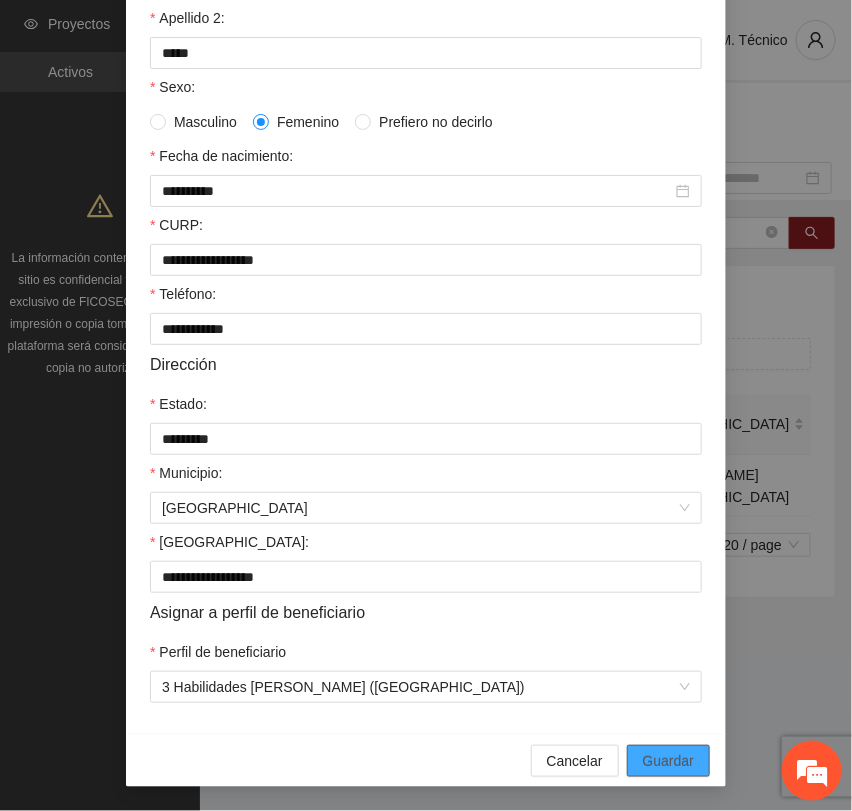click on "Guardar" at bounding box center (668, 761) 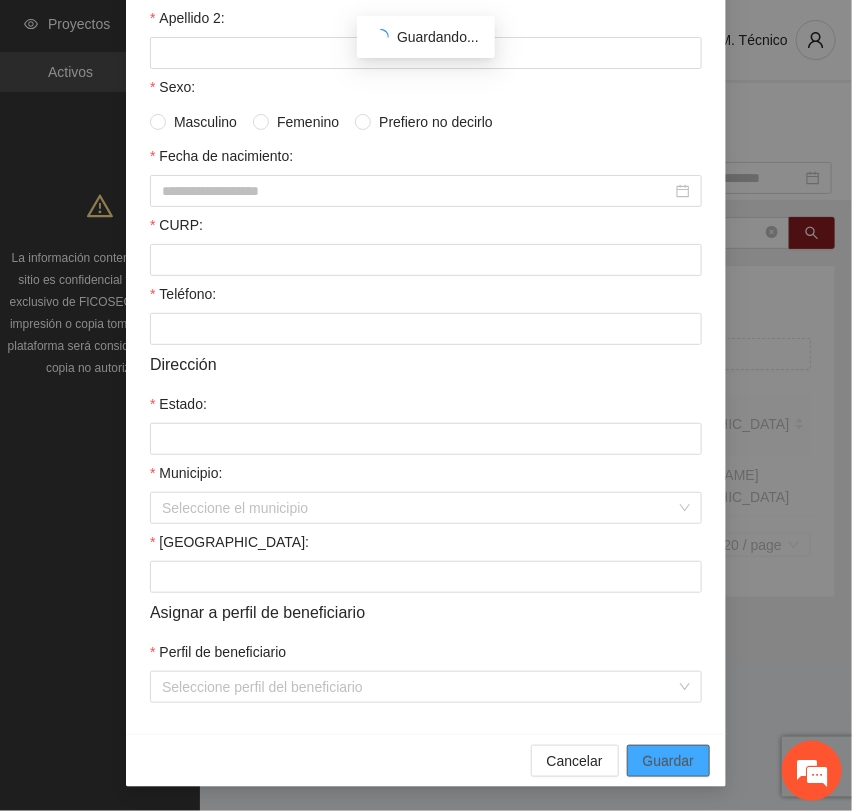 scroll, scrollTop: 256, scrollLeft: 0, axis: vertical 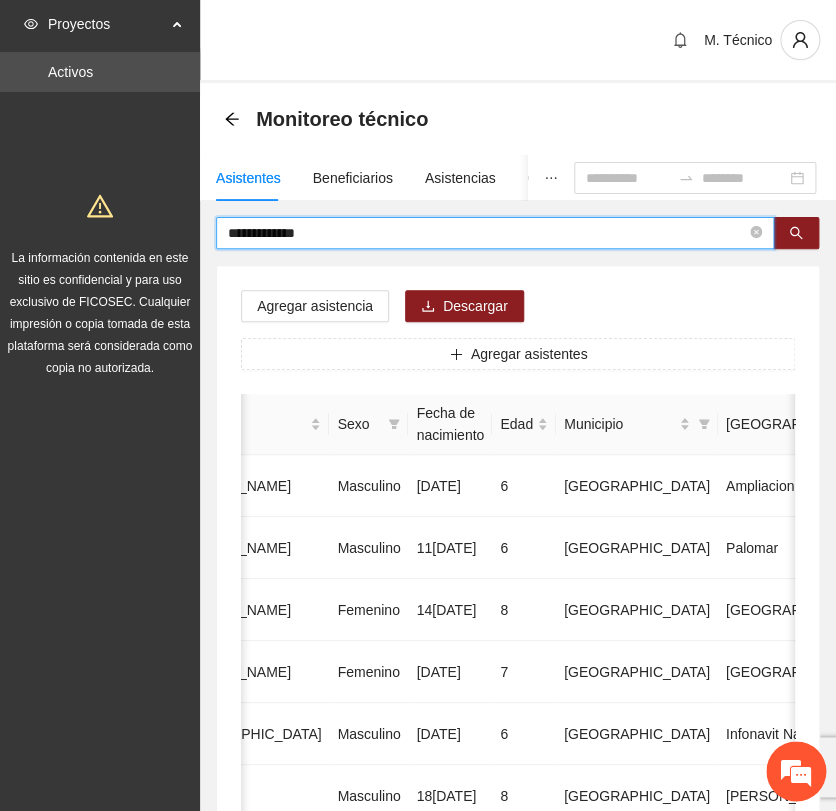 drag, startPoint x: 329, startPoint y: 235, endPoint x: 23, endPoint y: 211, distance: 306.93973 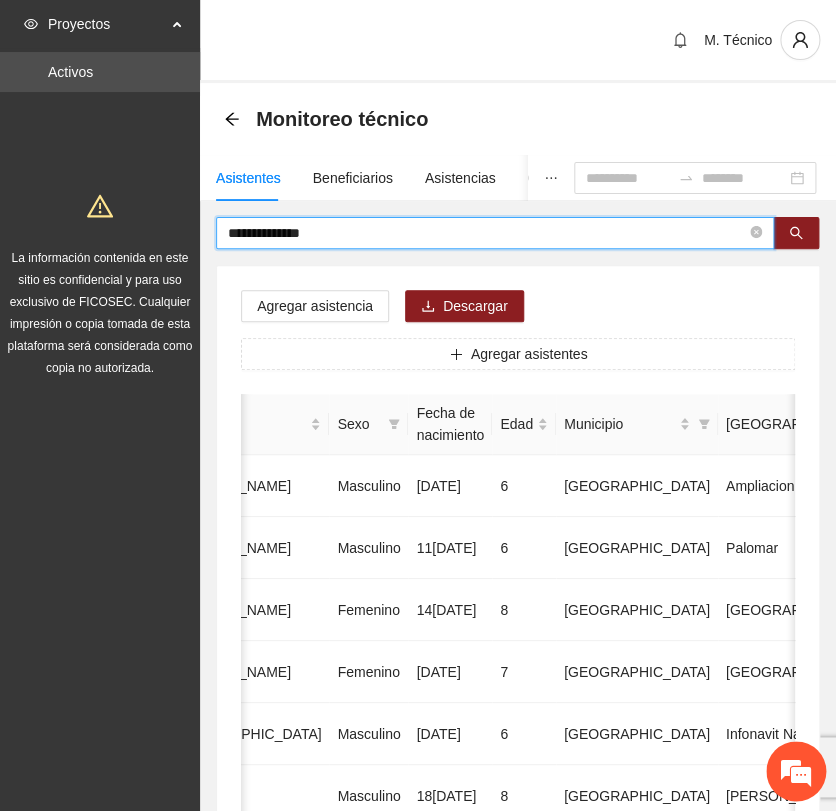 type on "**********" 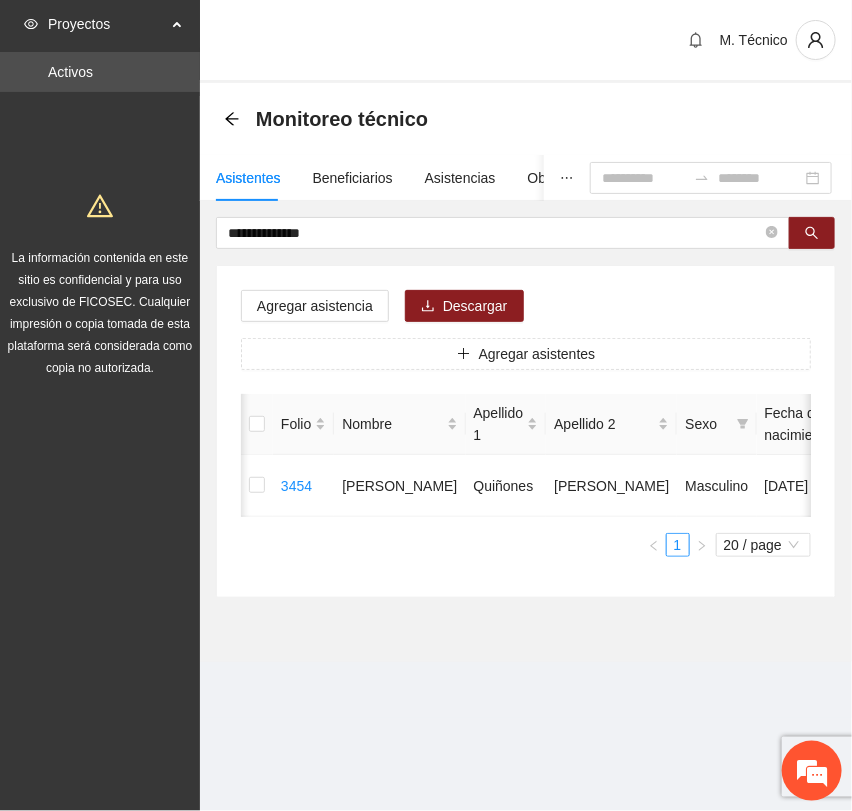 scroll, scrollTop: 0, scrollLeft: 432, axis: horizontal 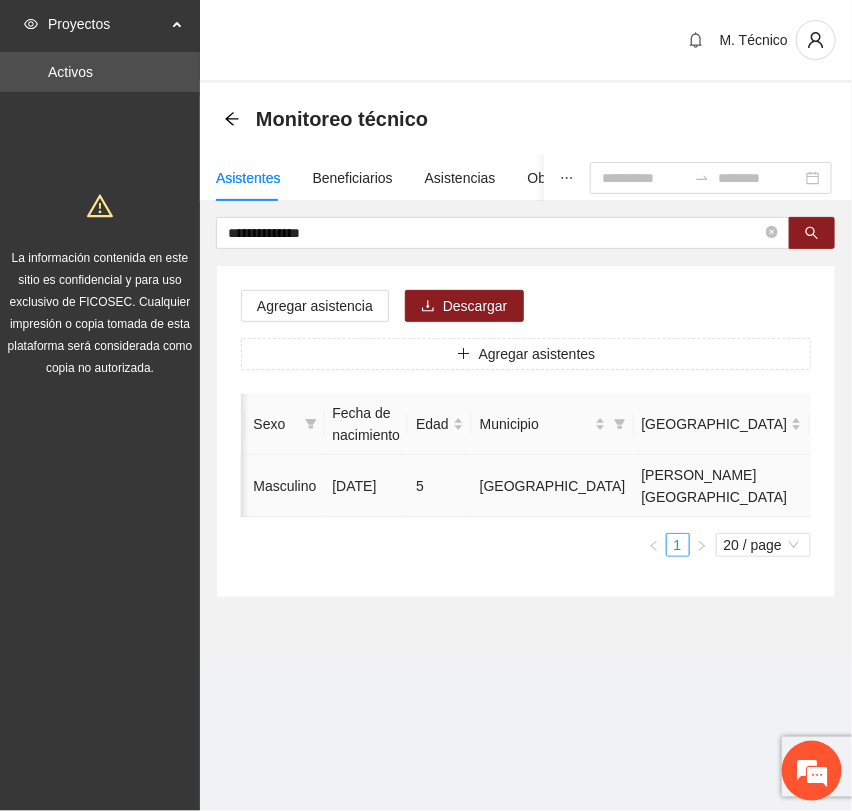click 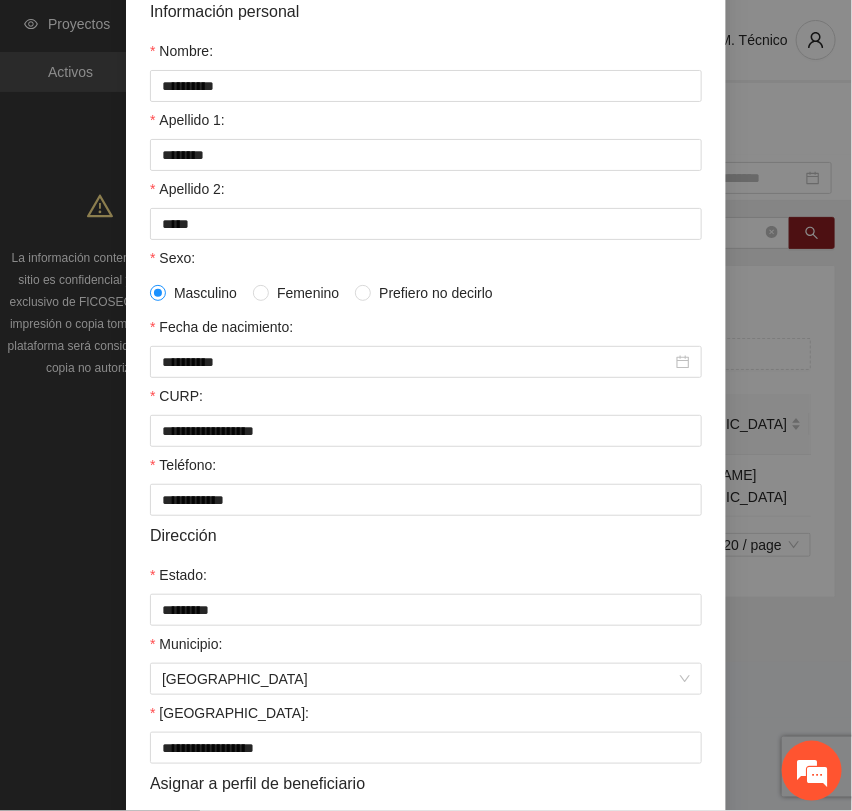 scroll, scrollTop: 356, scrollLeft: 0, axis: vertical 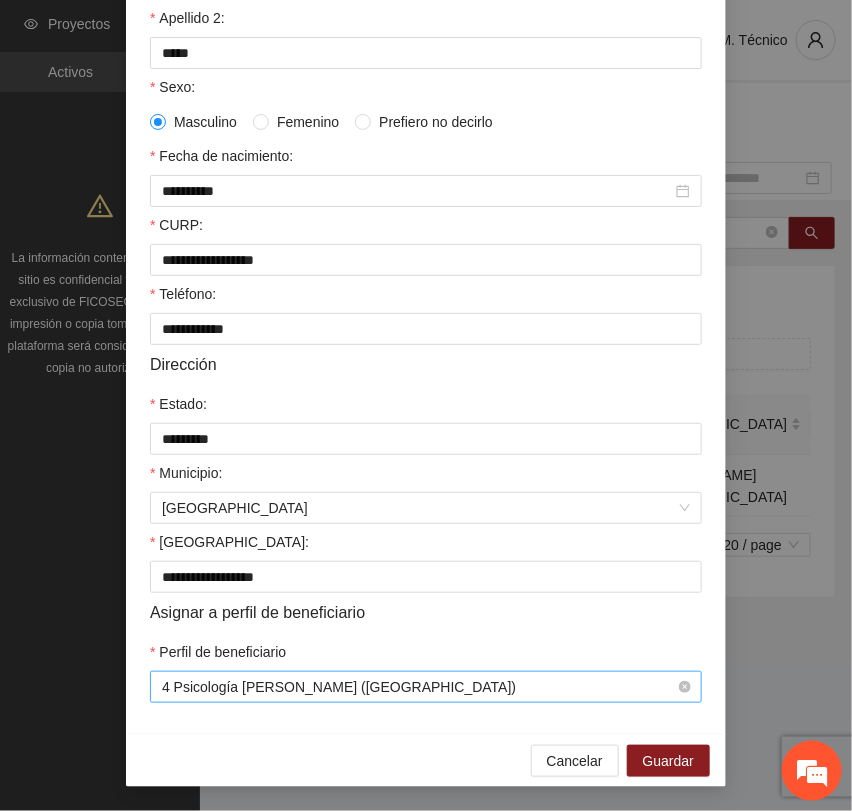 click on "4 Psicología [PERSON_NAME] ([GEOGRAPHIC_DATA])" at bounding box center [426, 687] 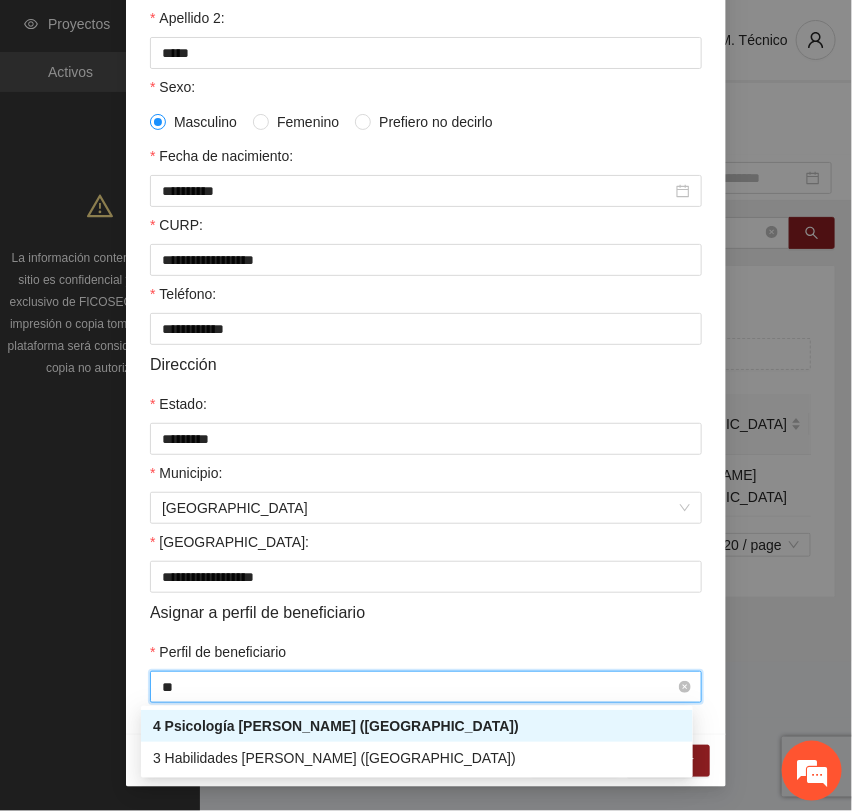 scroll, scrollTop: 0, scrollLeft: 0, axis: both 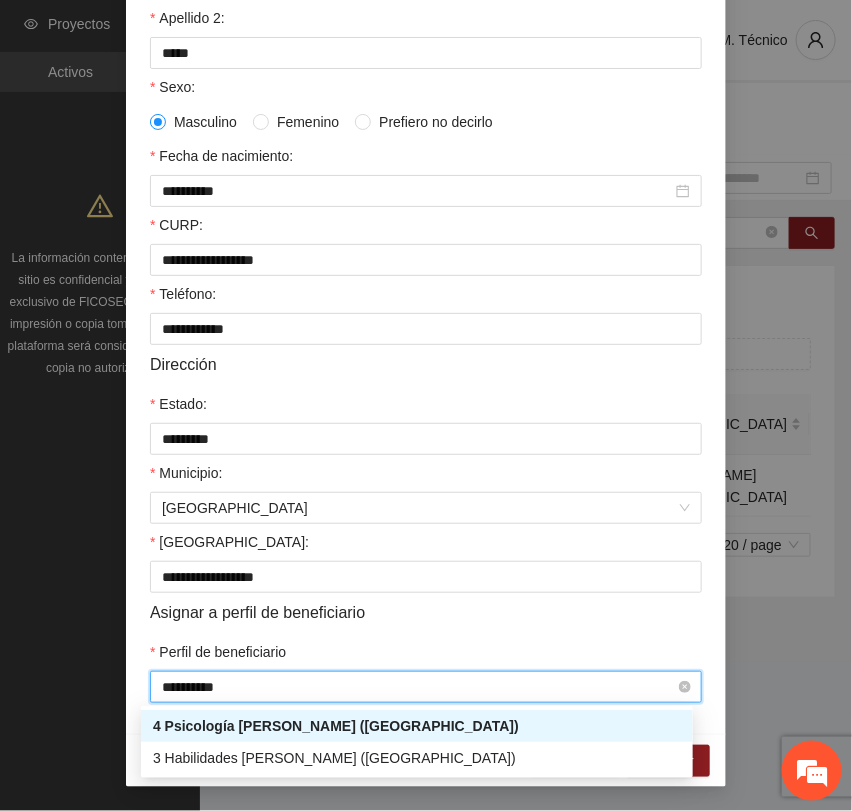 type on "**********" 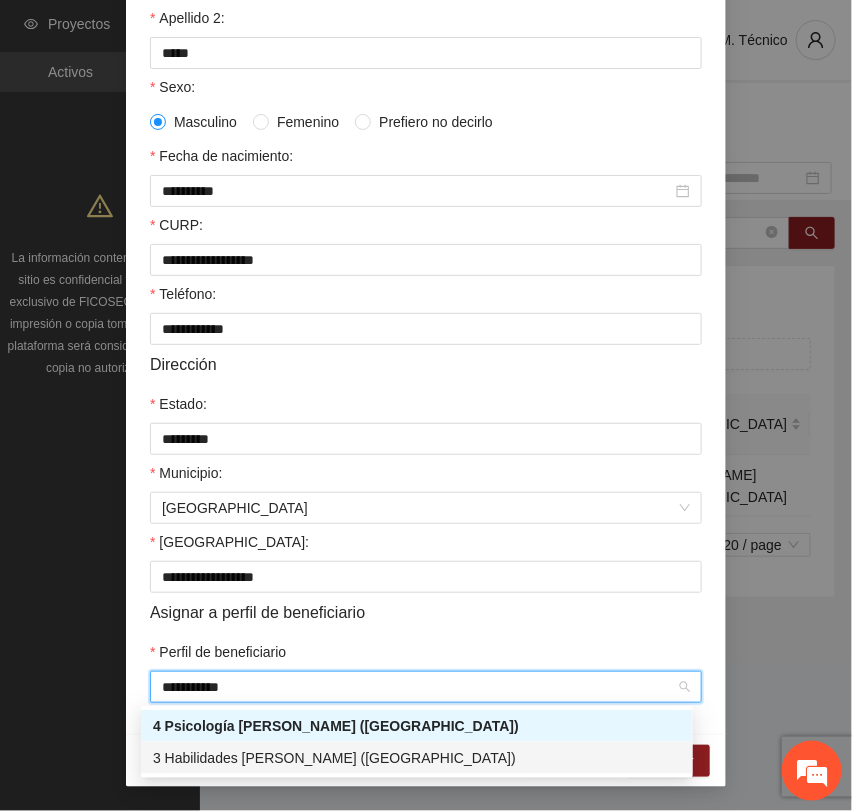 click on "3 Habilidades [PERSON_NAME] ([GEOGRAPHIC_DATA])" at bounding box center [417, 758] 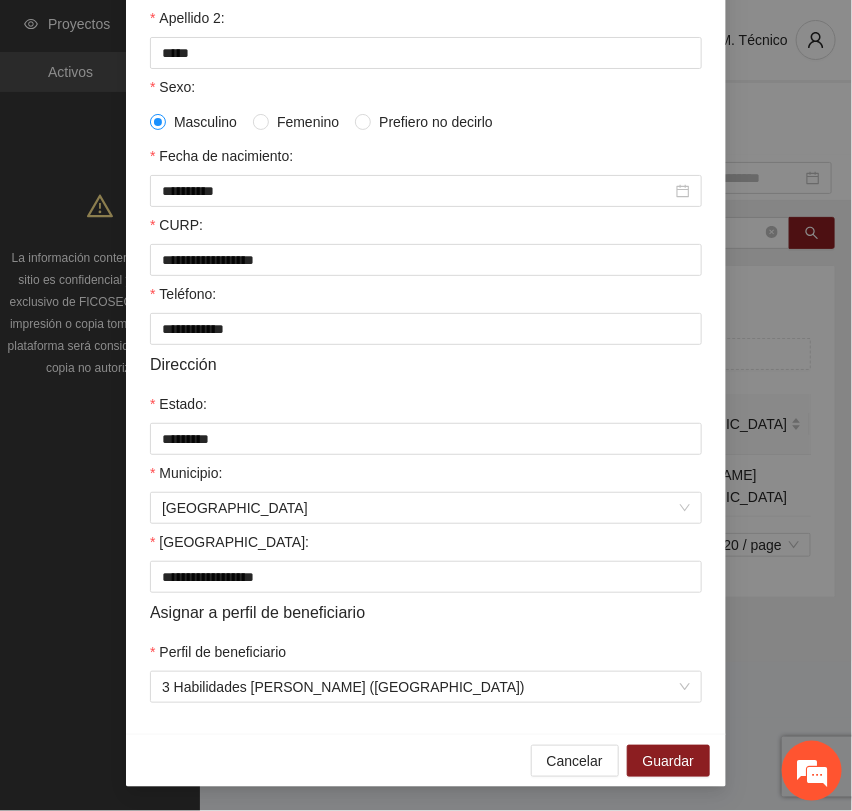 click on "Cancelar Guardar" at bounding box center [426, 760] 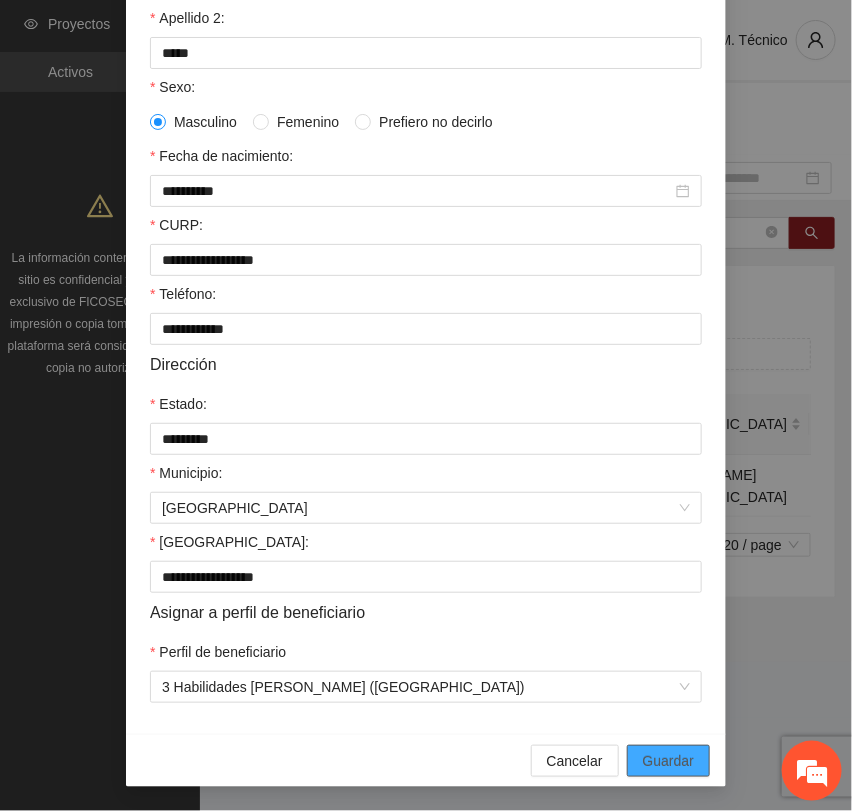 click on "Guardar" at bounding box center [668, 761] 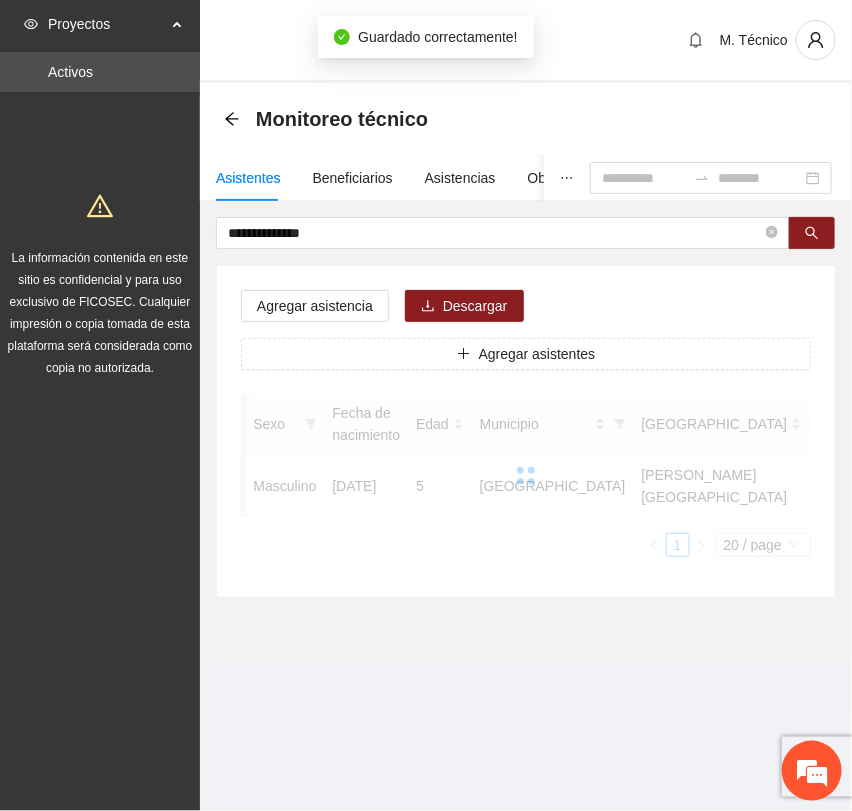 scroll, scrollTop: 256, scrollLeft: 0, axis: vertical 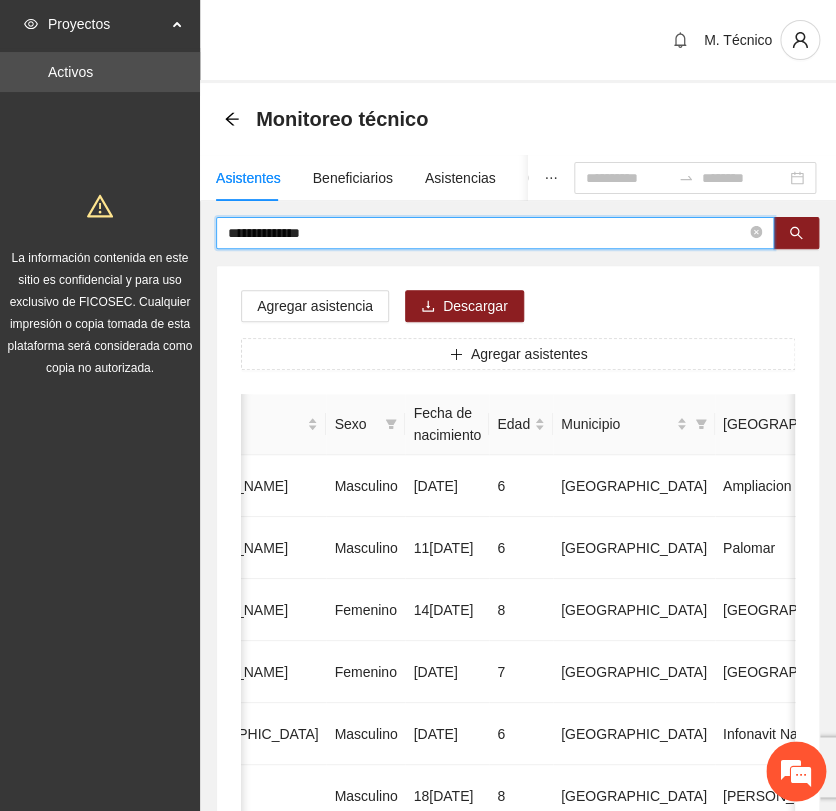 drag, startPoint x: 316, startPoint y: 226, endPoint x: 68, endPoint y: 194, distance: 250.056 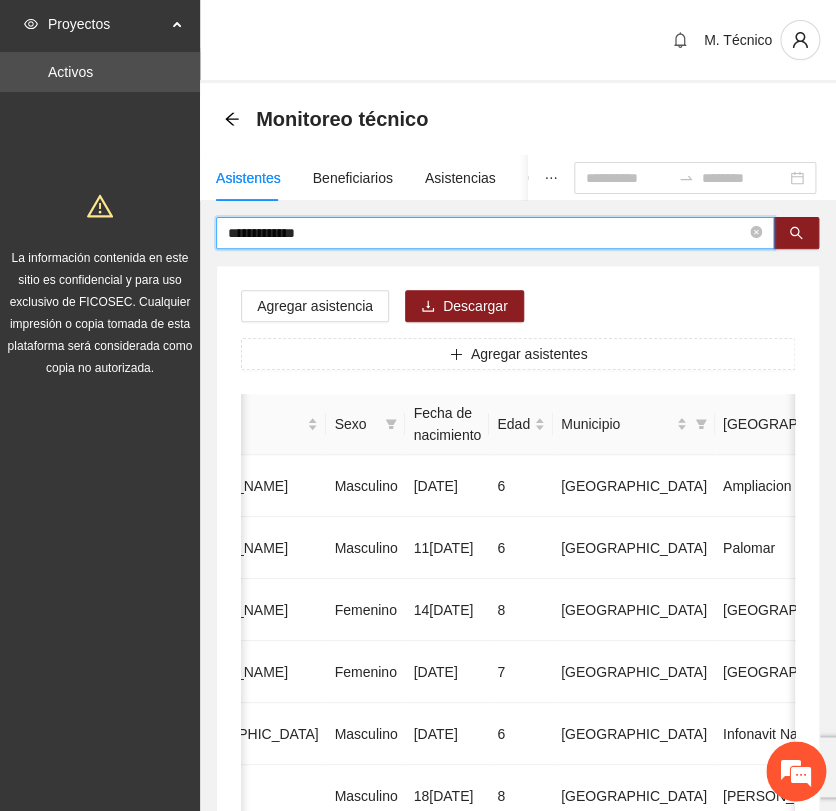 type on "**********" 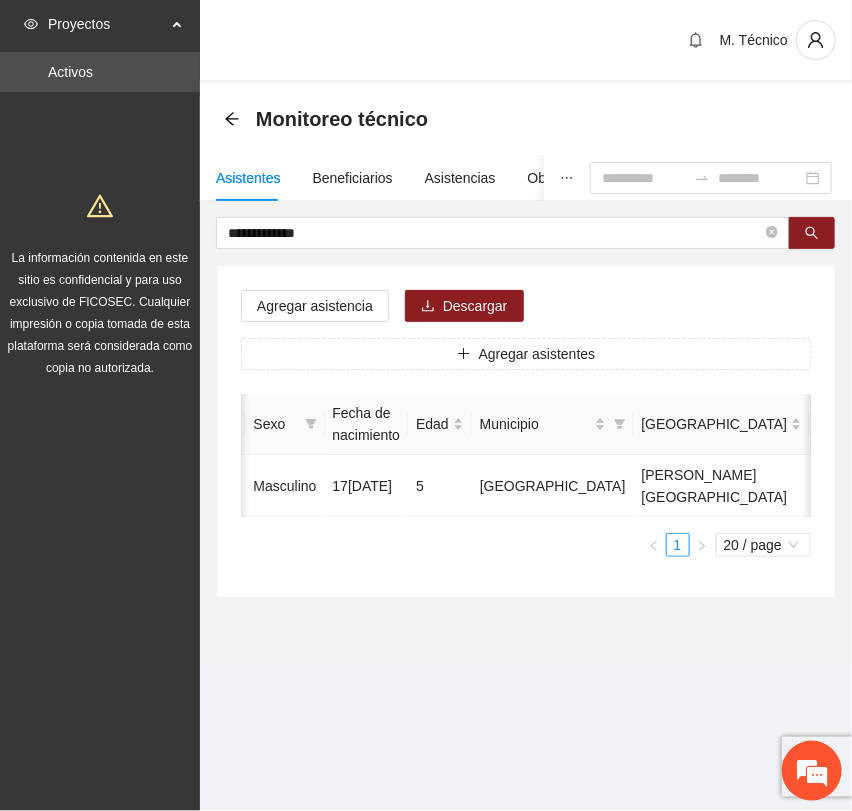 scroll, scrollTop: 0, scrollLeft: 452, axis: horizontal 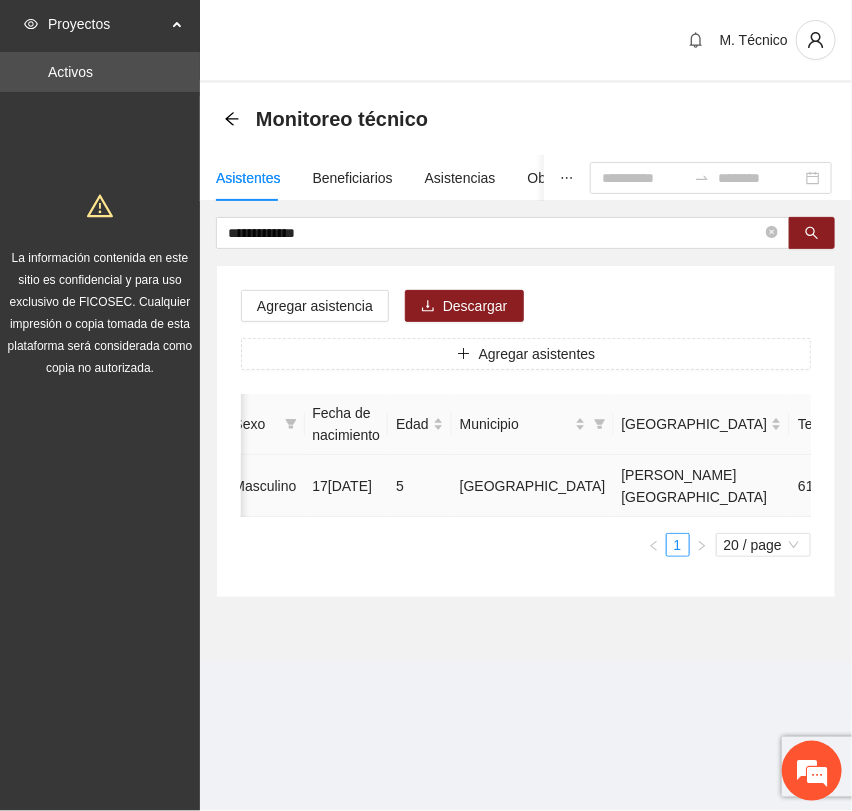 click 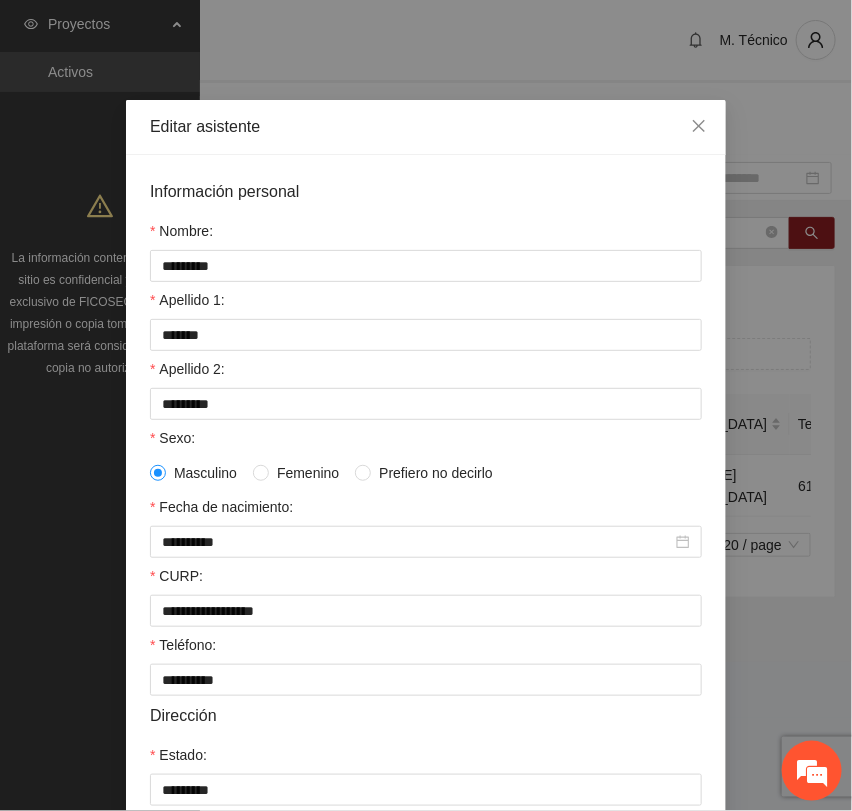 scroll, scrollTop: 356, scrollLeft: 0, axis: vertical 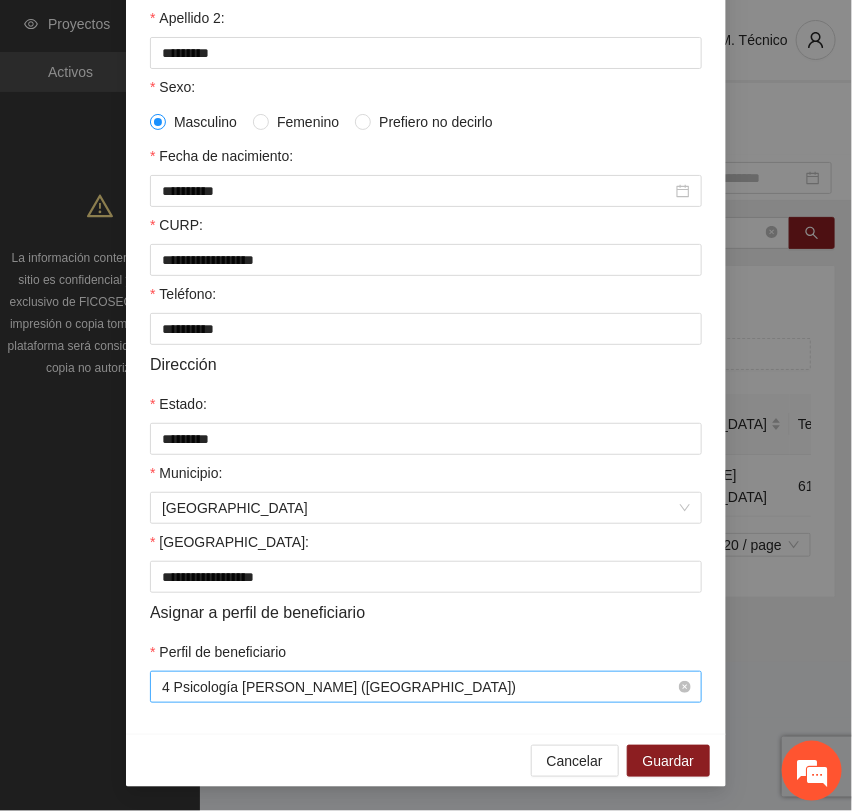 click on "4 Psicología [PERSON_NAME] ([GEOGRAPHIC_DATA])" at bounding box center [426, 687] 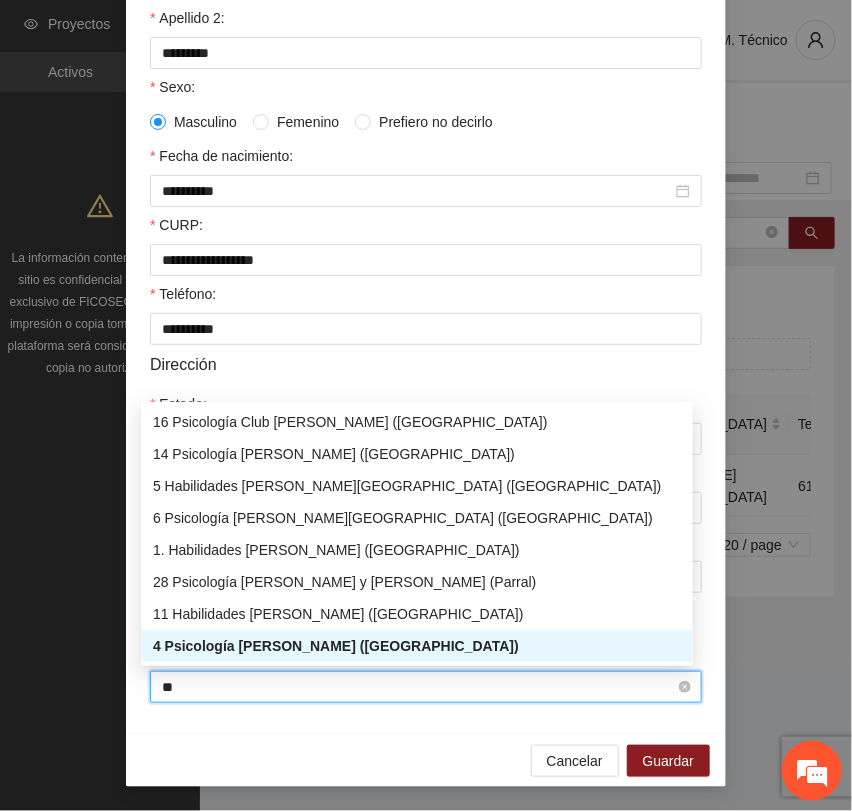 scroll, scrollTop: 0, scrollLeft: 0, axis: both 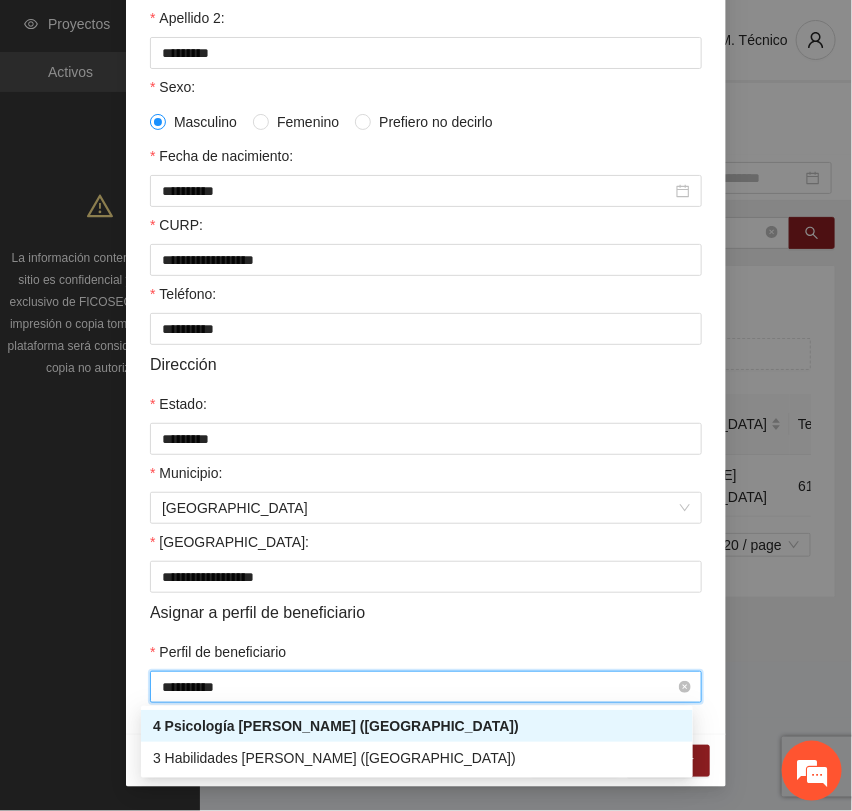 type on "**********" 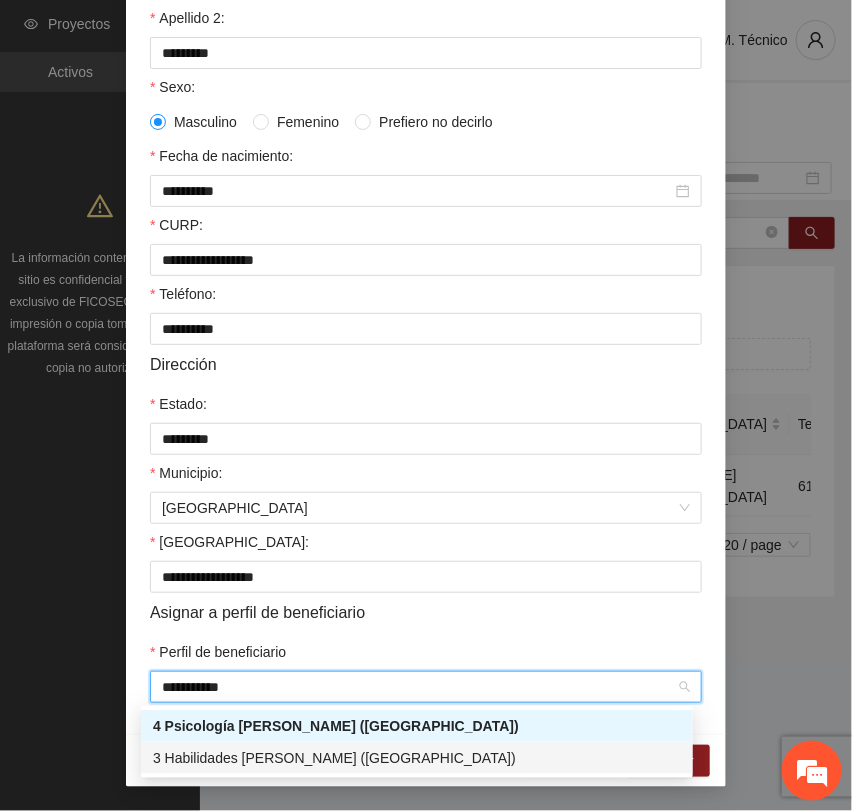 click on "3 Habilidades [PERSON_NAME] ([GEOGRAPHIC_DATA])" at bounding box center [417, 758] 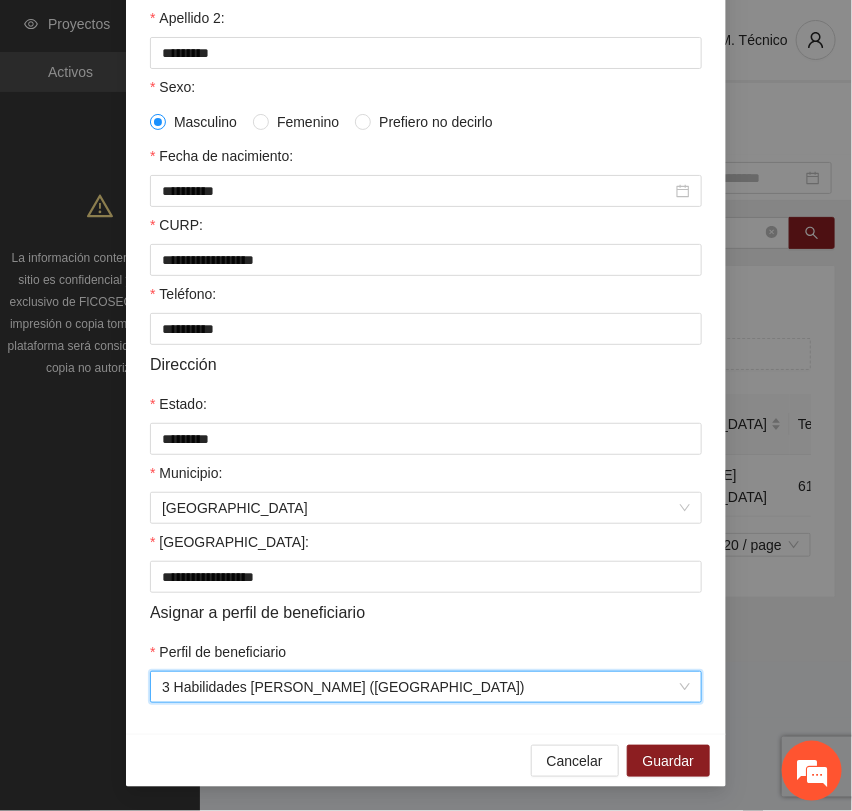 click on "Cancelar Guardar" at bounding box center [426, 760] 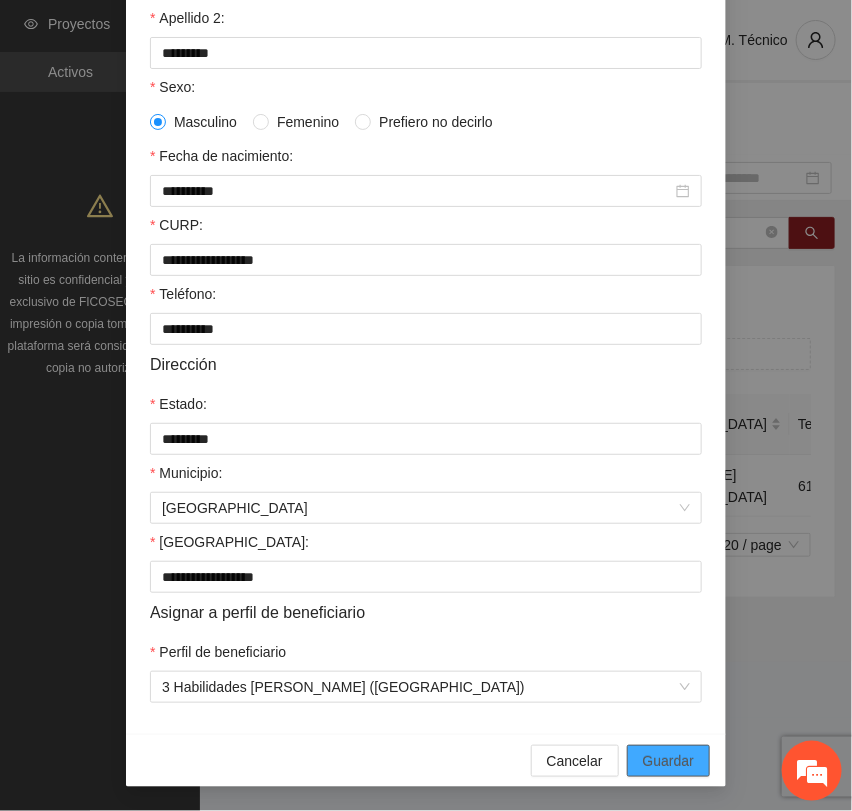 click on "Guardar" at bounding box center (668, 761) 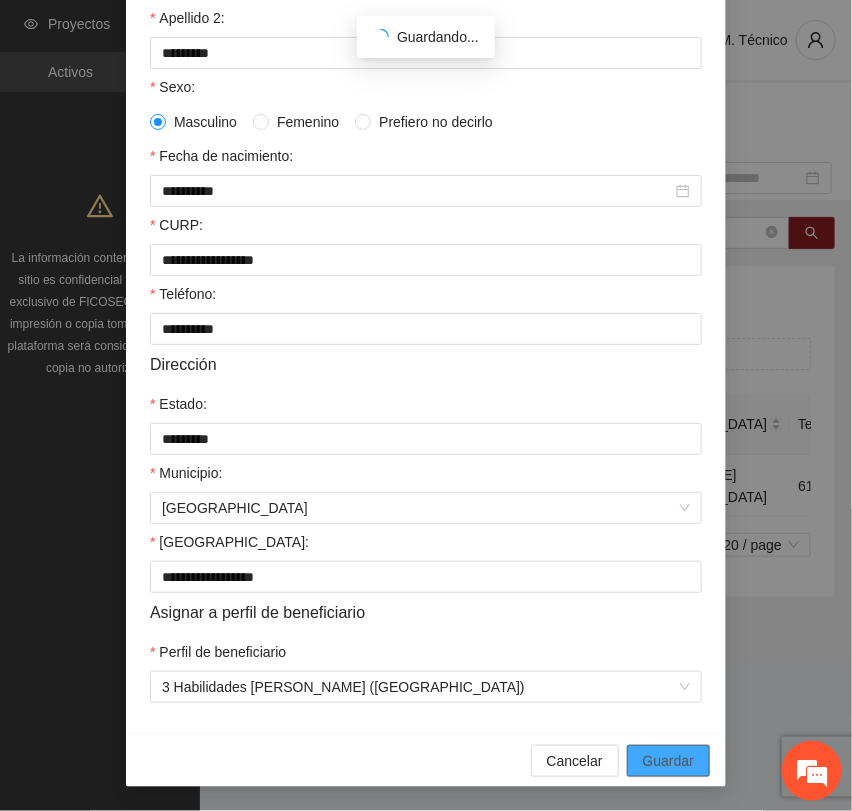 scroll, scrollTop: 256, scrollLeft: 0, axis: vertical 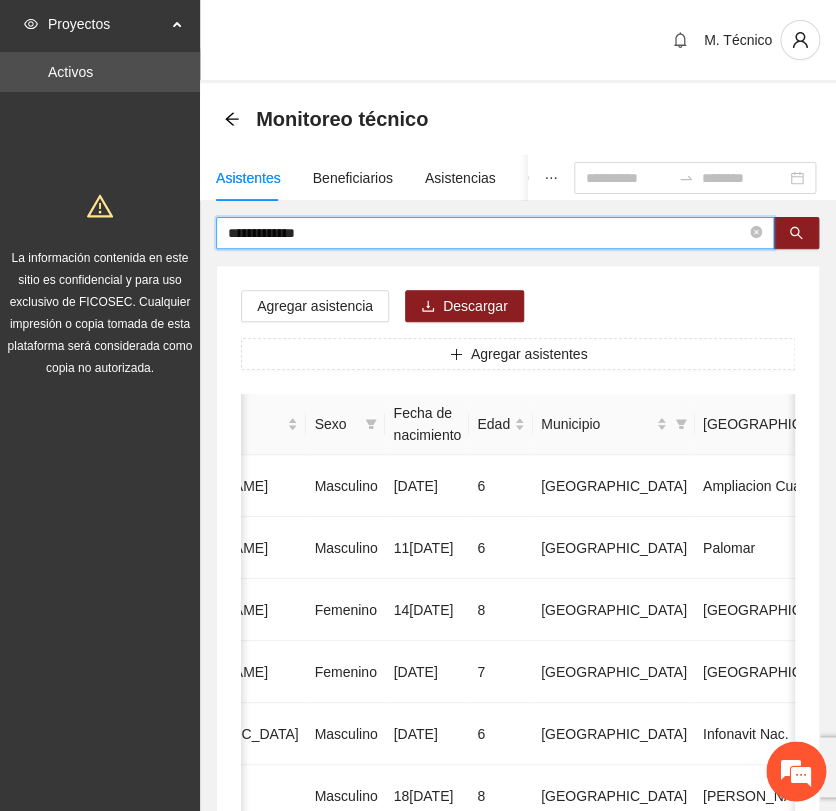 drag, startPoint x: 336, startPoint y: 232, endPoint x: 35, endPoint y: 209, distance: 301.87747 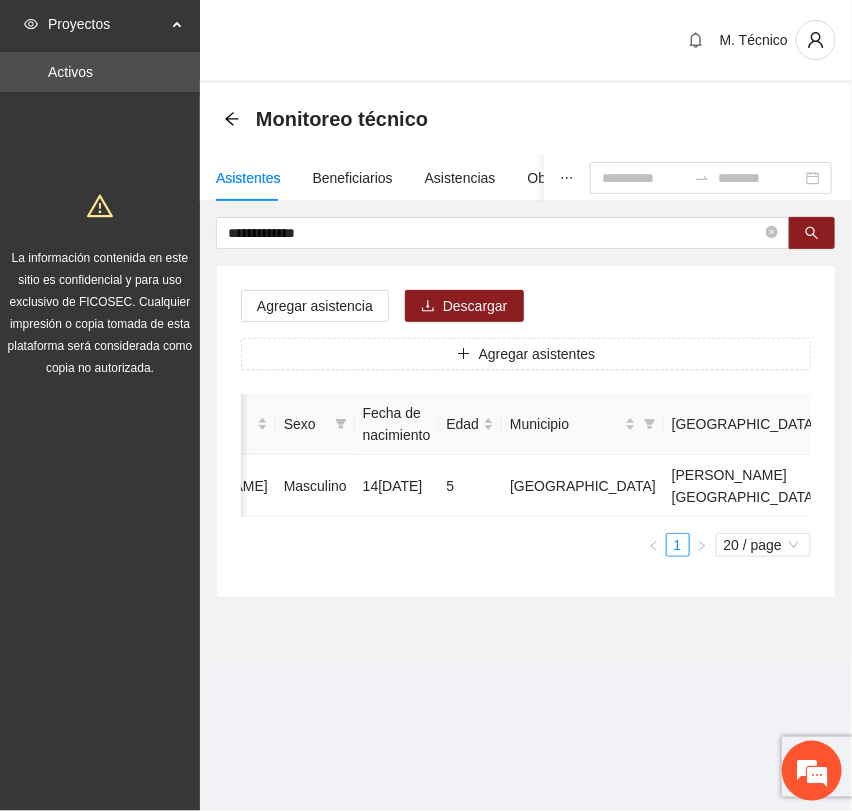 scroll, scrollTop: 0, scrollLeft: 0, axis: both 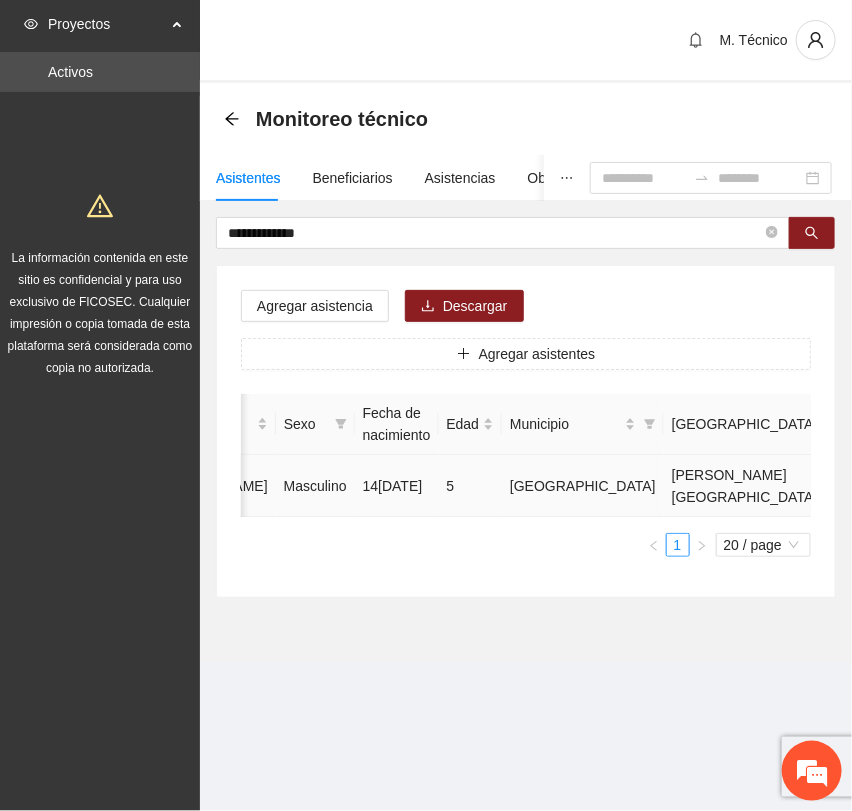 click 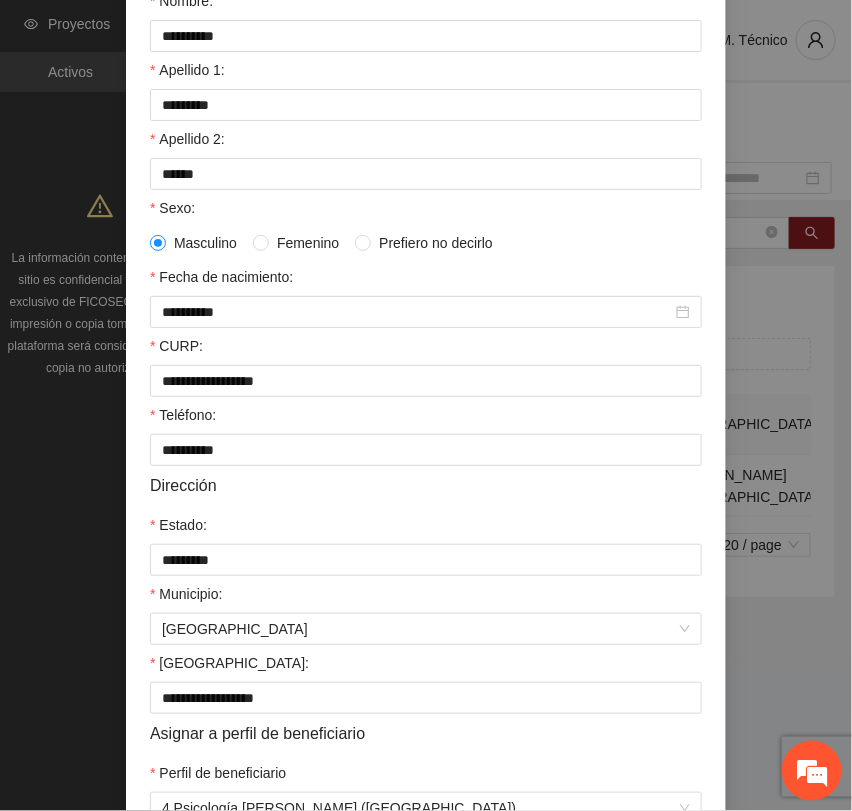 scroll, scrollTop: 356, scrollLeft: 0, axis: vertical 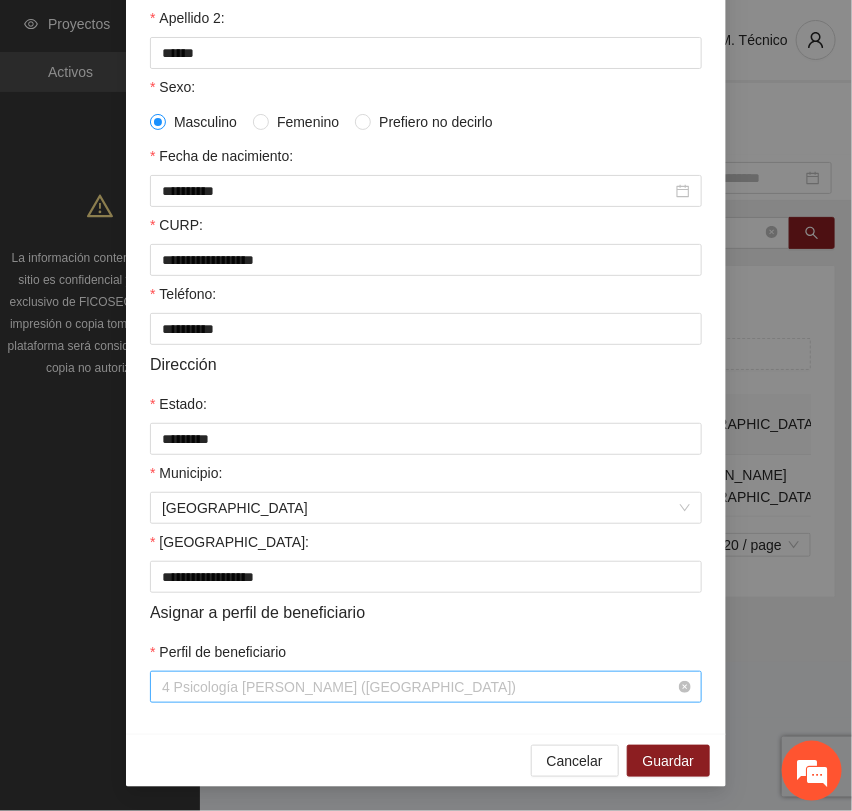 click on "4 Psicología [PERSON_NAME] ([GEOGRAPHIC_DATA])" at bounding box center (426, 687) 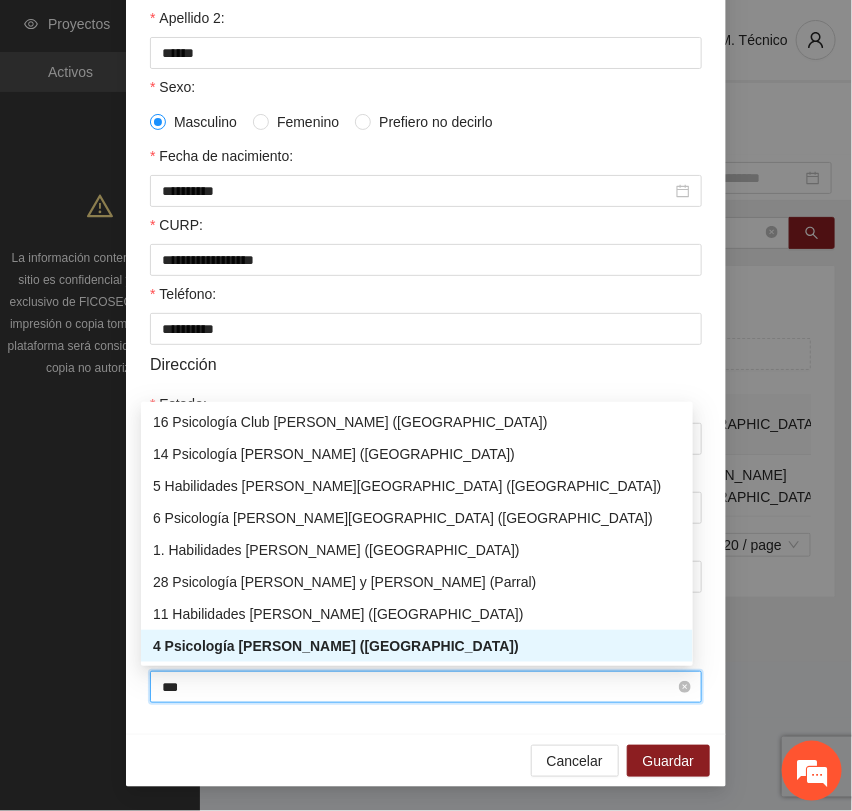 scroll, scrollTop: 0, scrollLeft: 0, axis: both 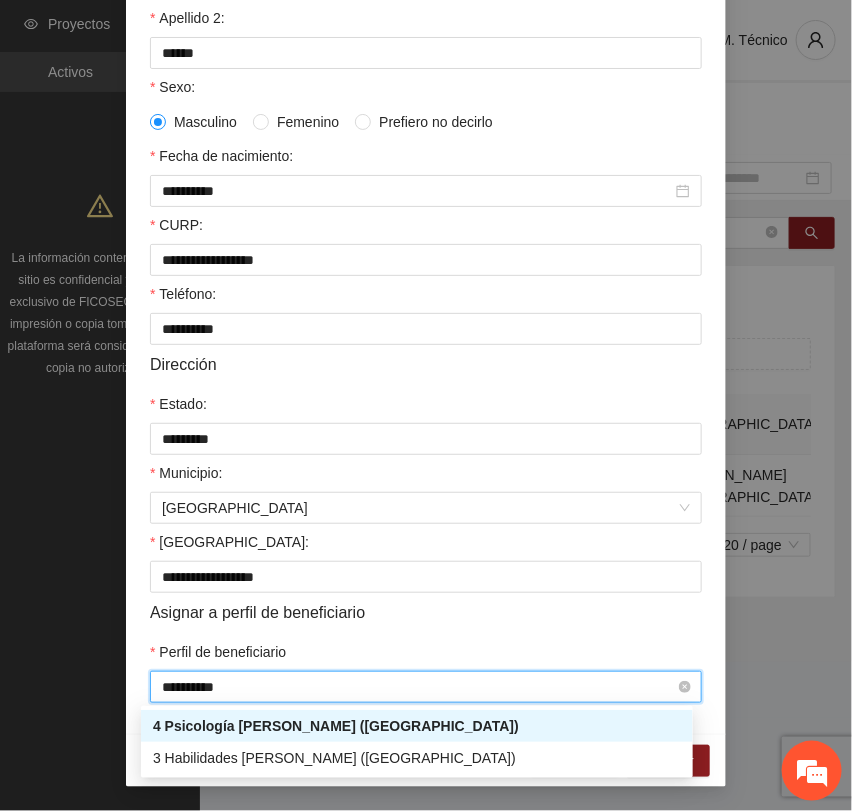 type on "**********" 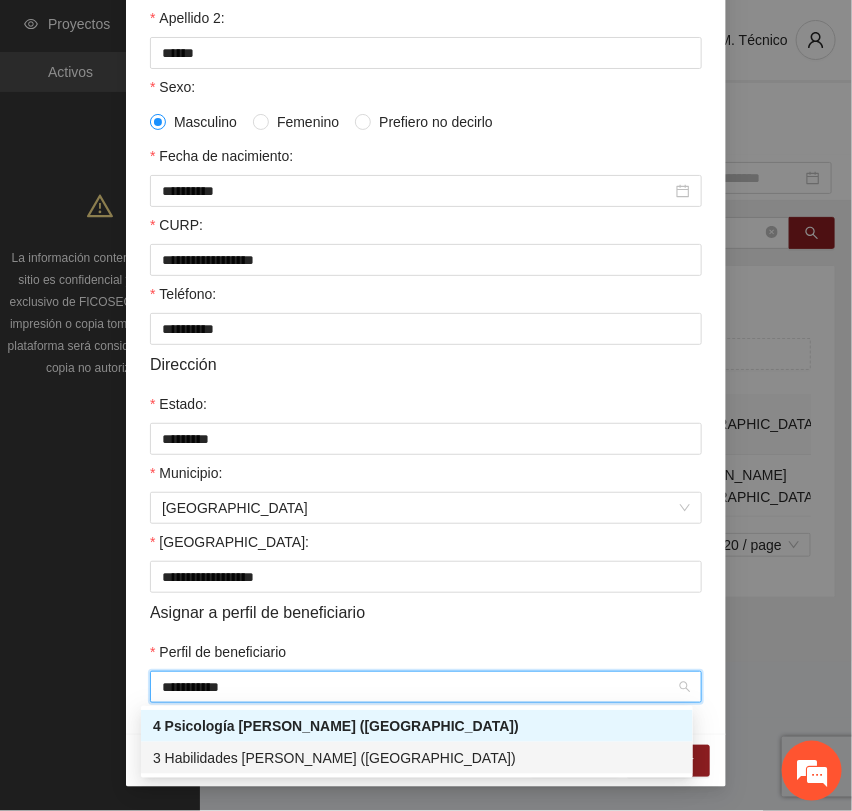 click on "3 Habilidades [PERSON_NAME] ([GEOGRAPHIC_DATA])" at bounding box center [417, 758] 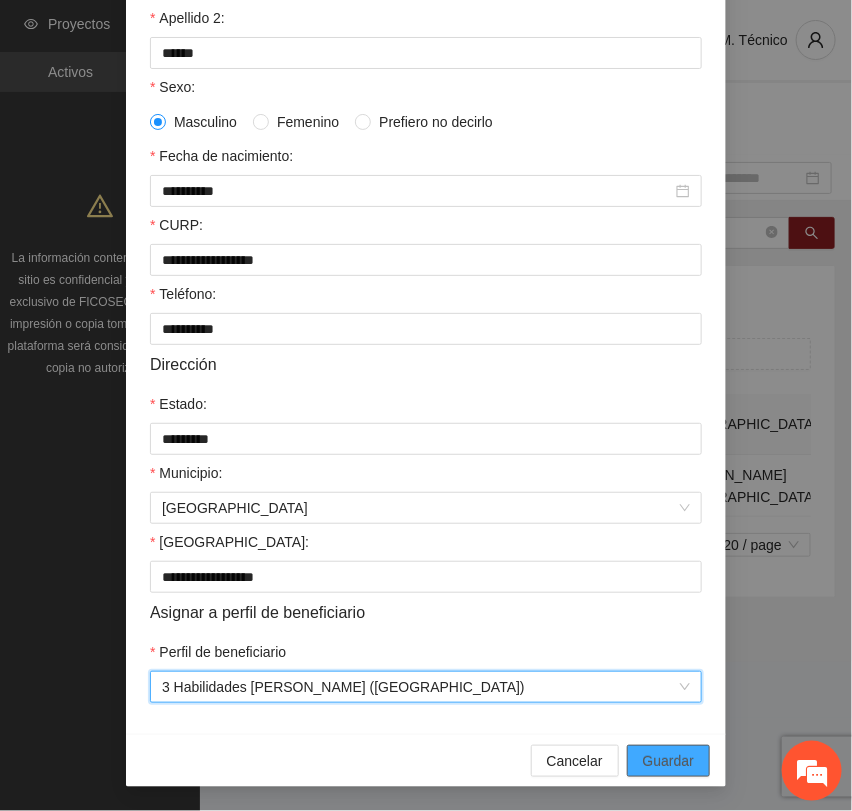 click on "Guardar" at bounding box center (668, 761) 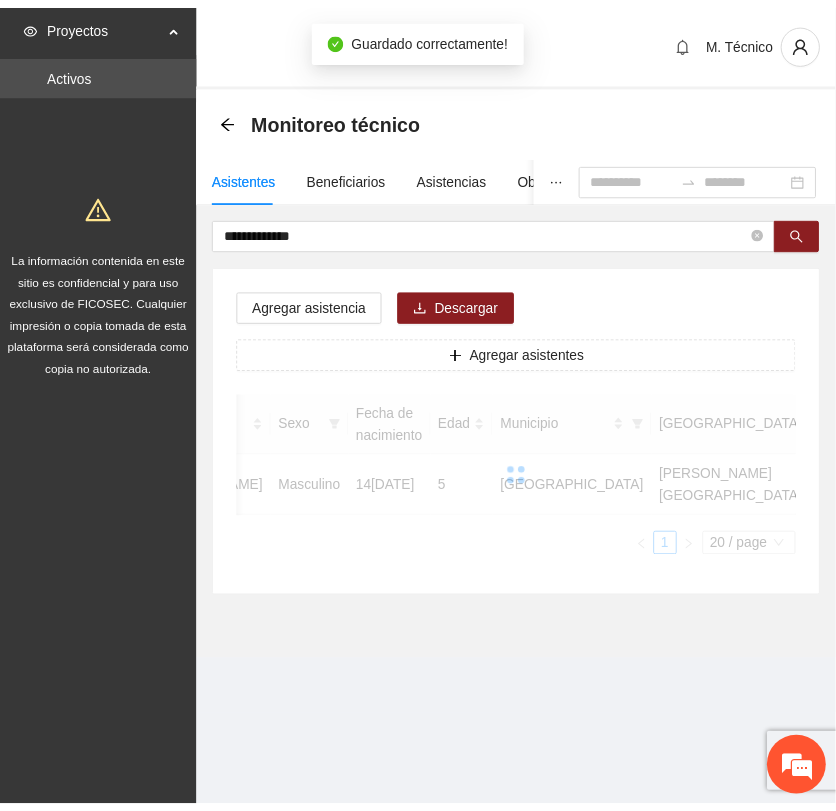 scroll, scrollTop: 256, scrollLeft: 0, axis: vertical 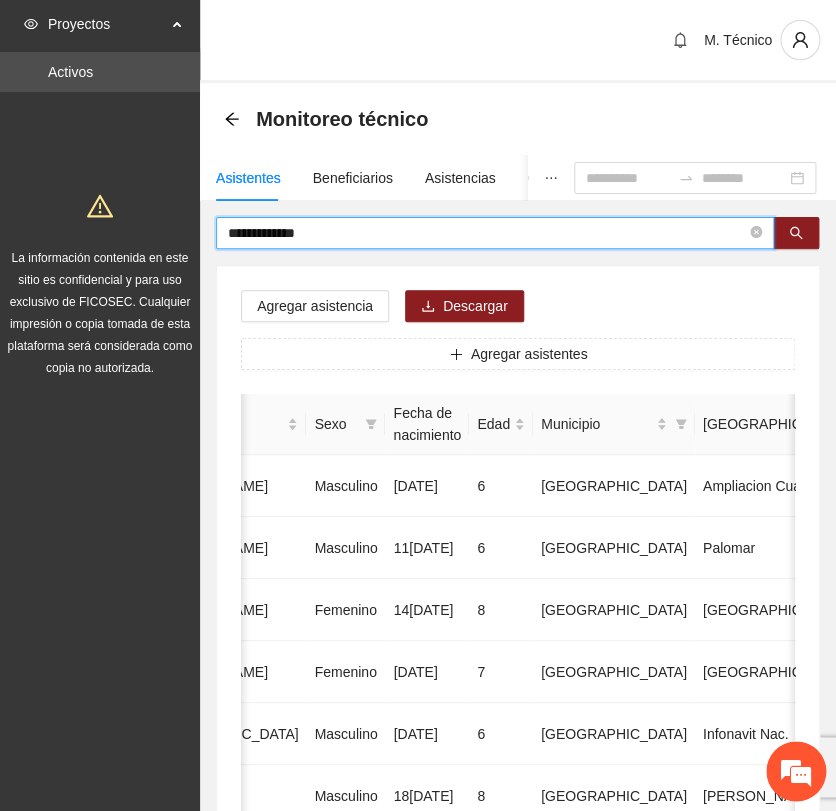 drag, startPoint x: 320, startPoint y: 242, endPoint x: 135, endPoint y: 209, distance: 187.9202 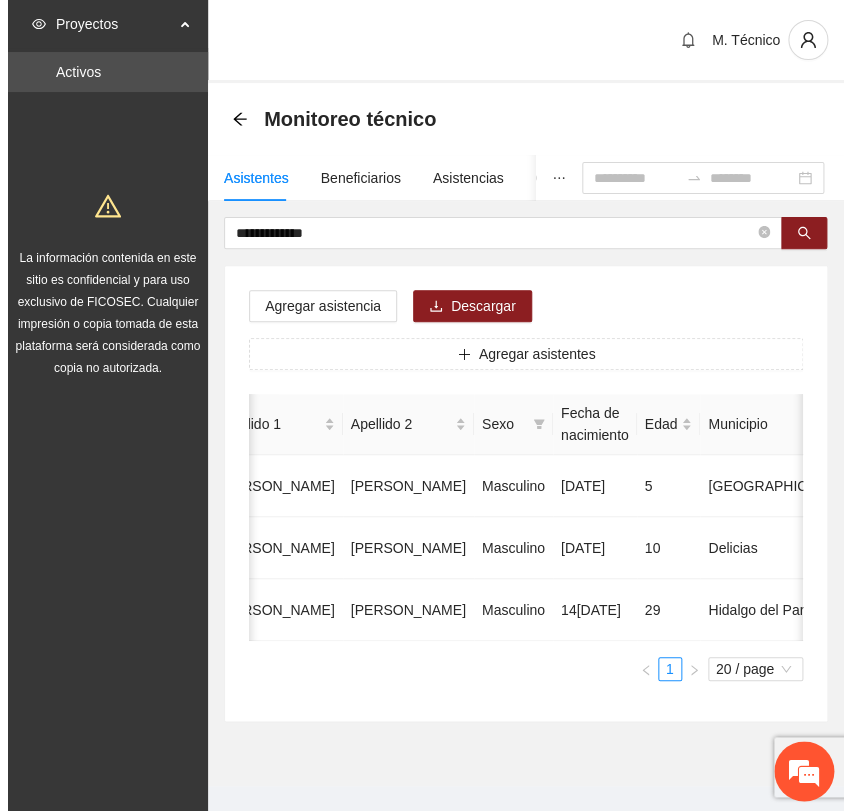 scroll, scrollTop: 0, scrollLeft: 480, axis: horizontal 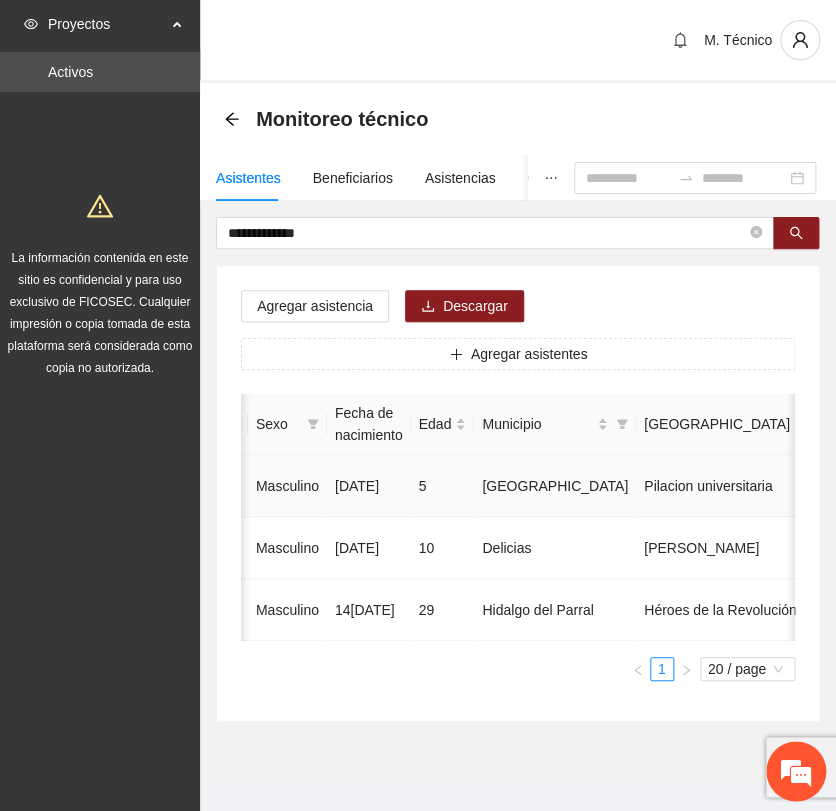 click 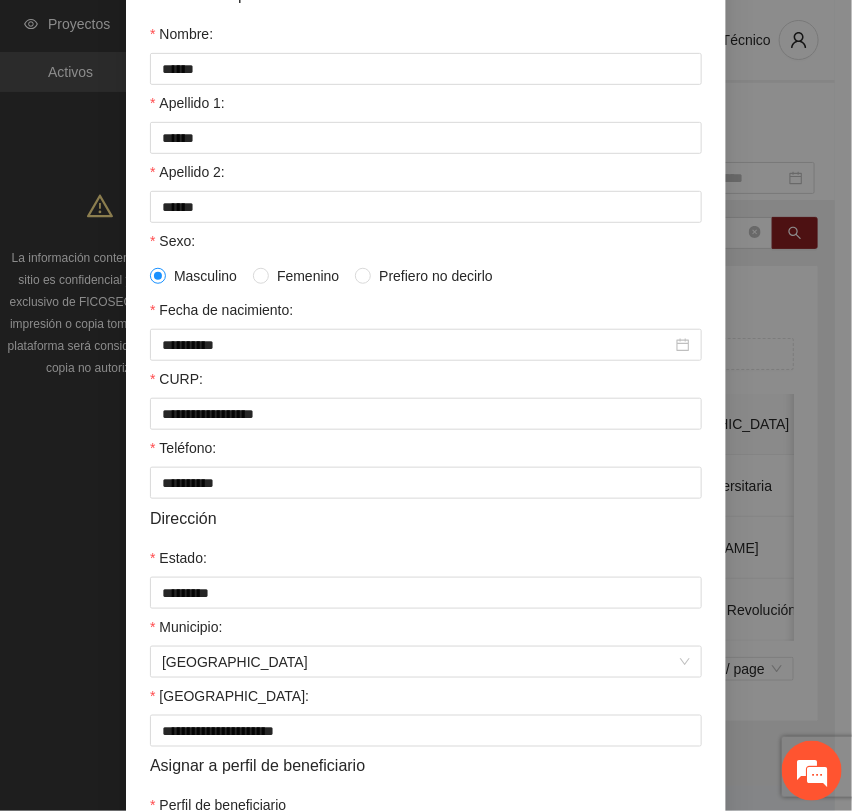 scroll, scrollTop: 356, scrollLeft: 0, axis: vertical 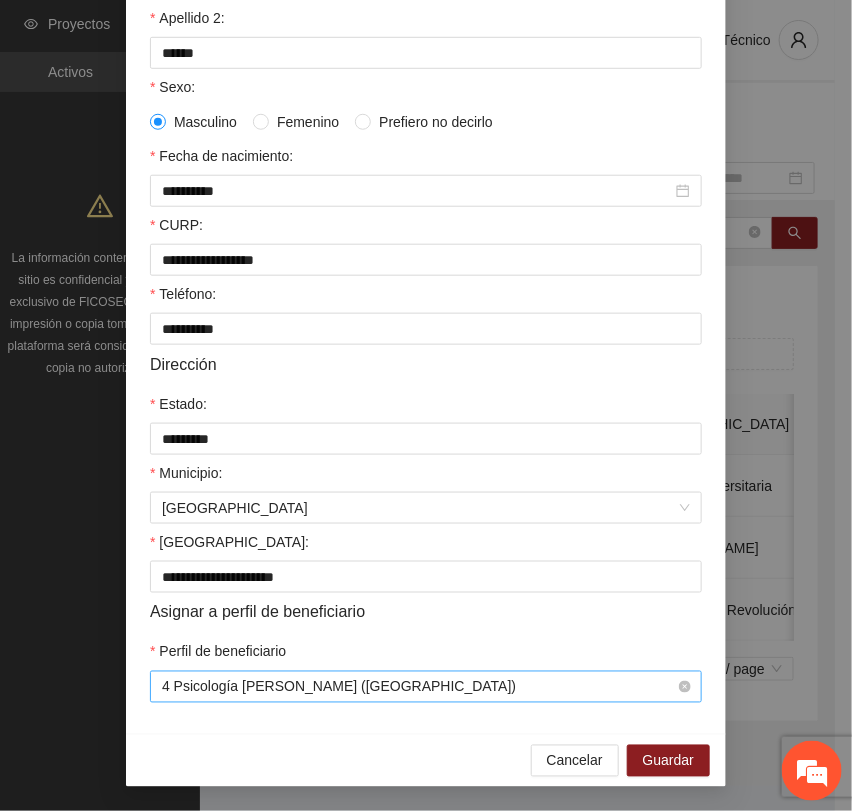 click on "4 Psicología [PERSON_NAME] ([GEOGRAPHIC_DATA])" at bounding box center [426, 687] 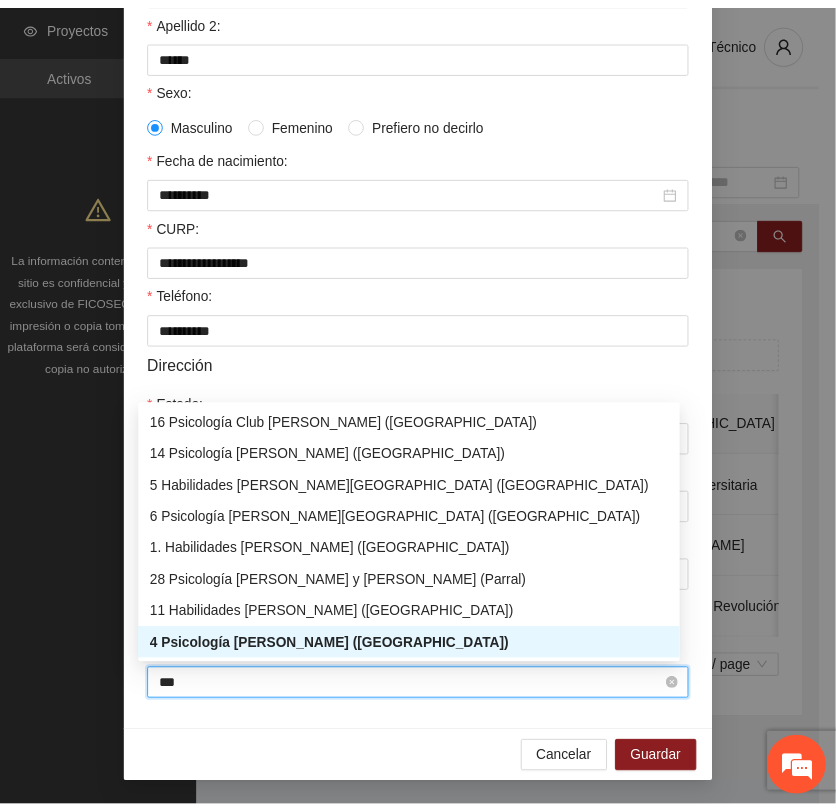 scroll, scrollTop: 0, scrollLeft: 0, axis: both 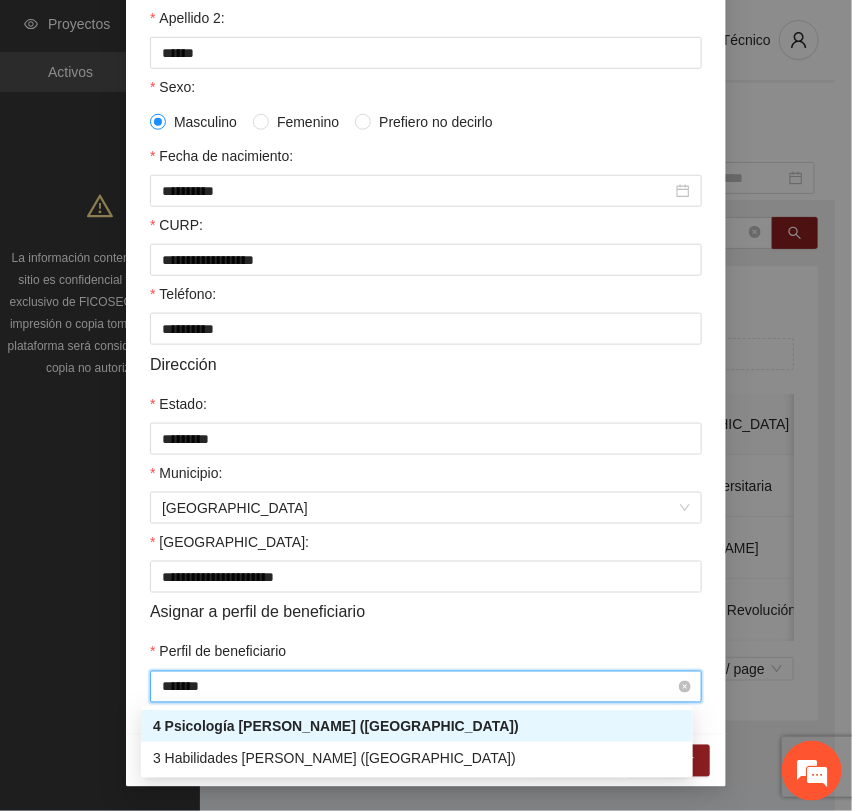 type on "*******" 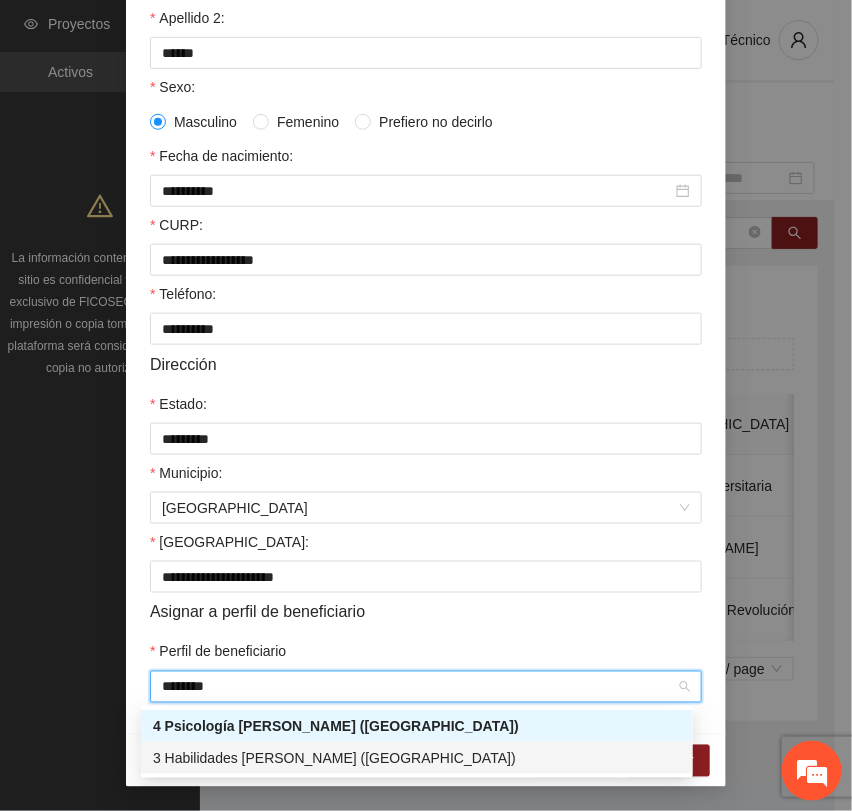 click on "3 Habilidades [PERSON_NAME] ([GEOGRAPHIC_DATA])" at bounding box center [417, 758] 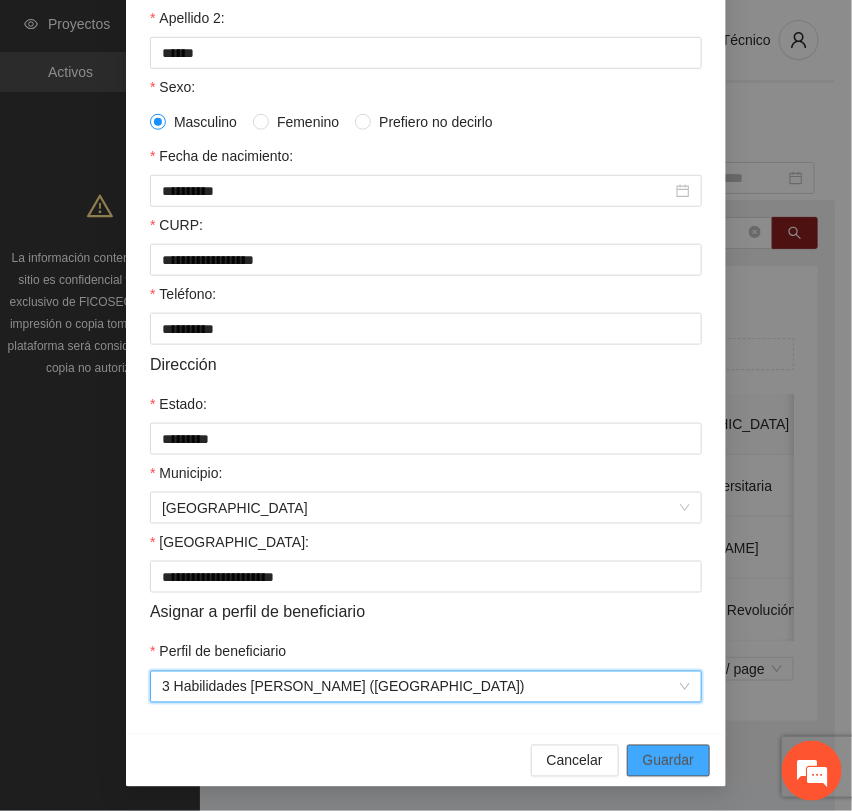 click on "Guardar" at bounding box center [668, 761] 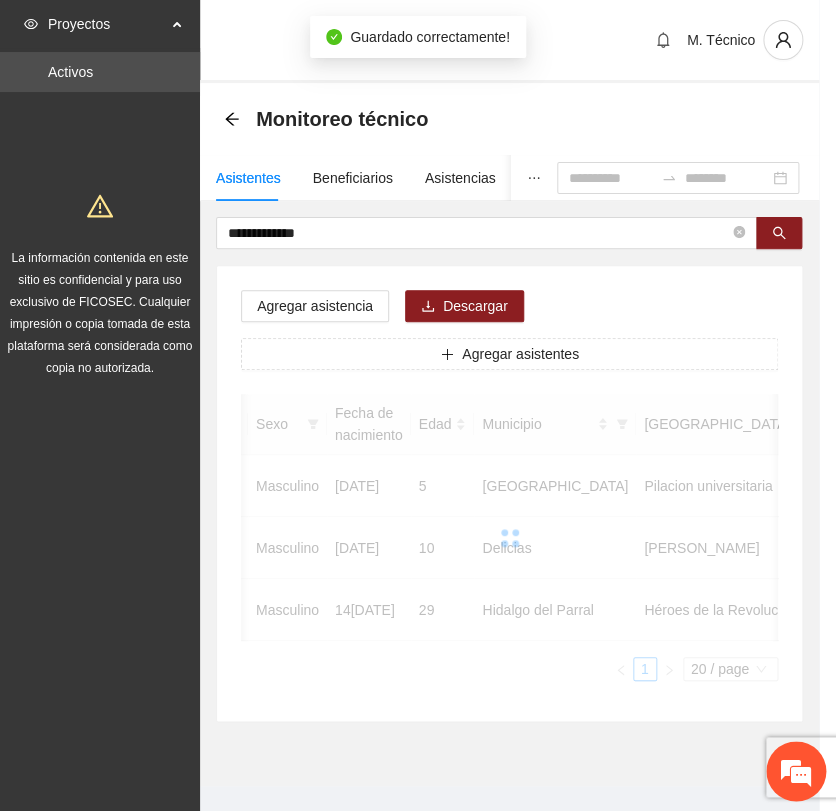 scroll, scrollTop: 0, scrollLeft: 0, axis: both 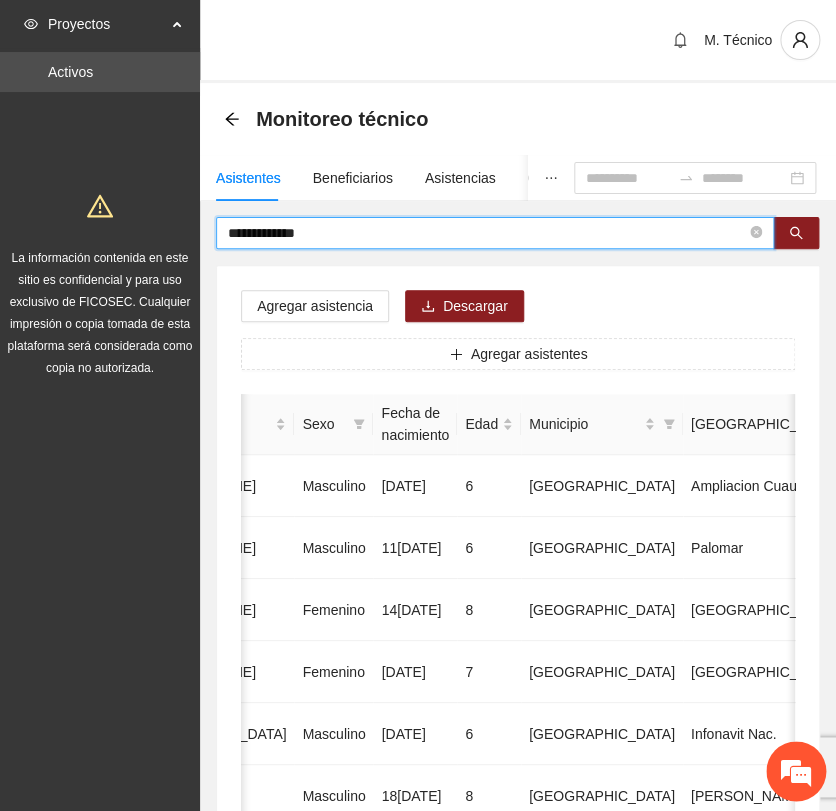 drag, startPoint x: 295, startPoint y: 238, endPoint x: 58, endPoint y: 219, distance: 237.76038 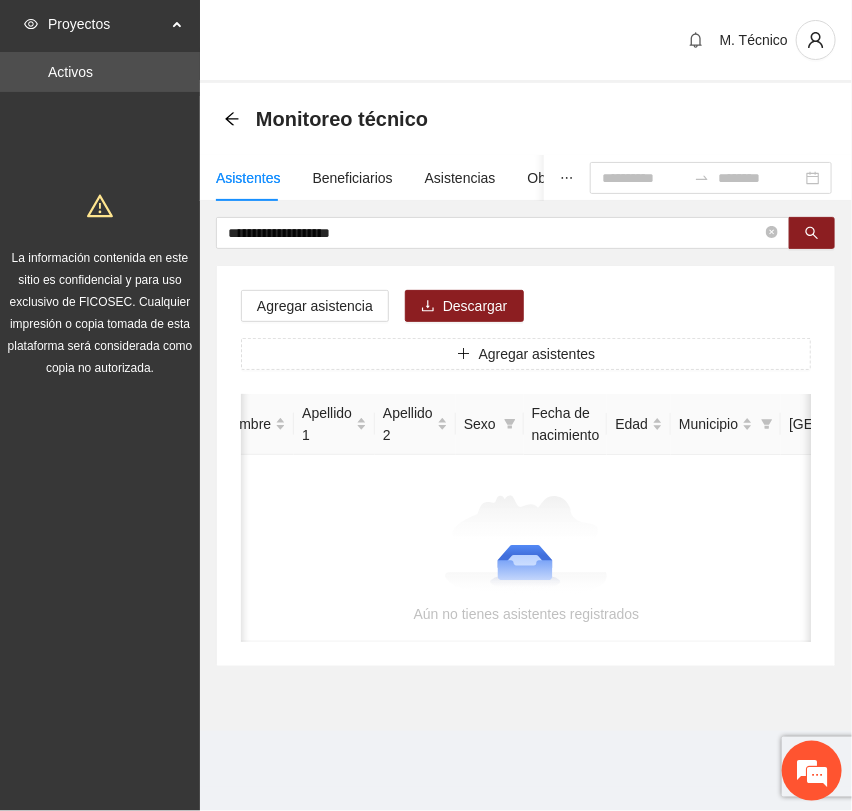 scroll, scrollTop: 0, scrollLeft: 0, axis: both 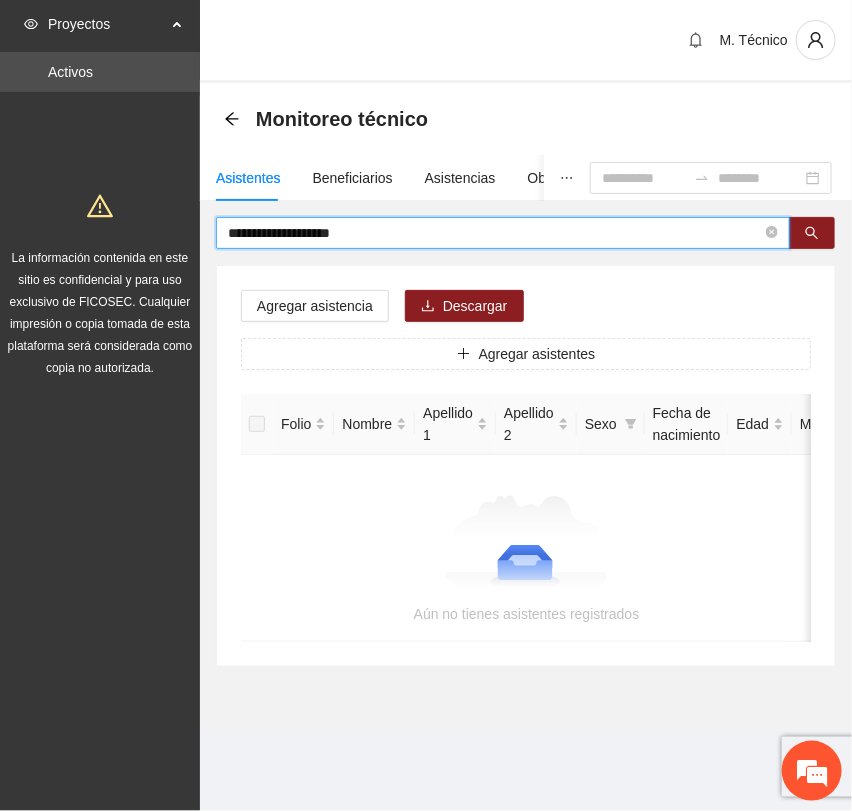 drag, startPoint x: 336, startPoint y: 242, endPoint x: -62, endPoint y: 224, distance: 398.40683 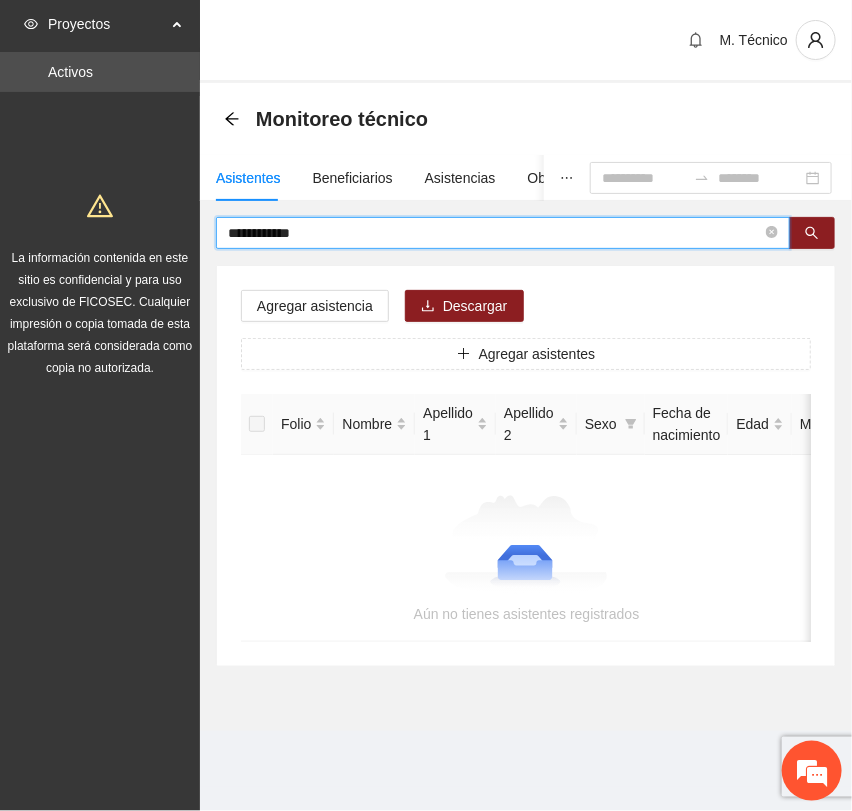 type on "**********" 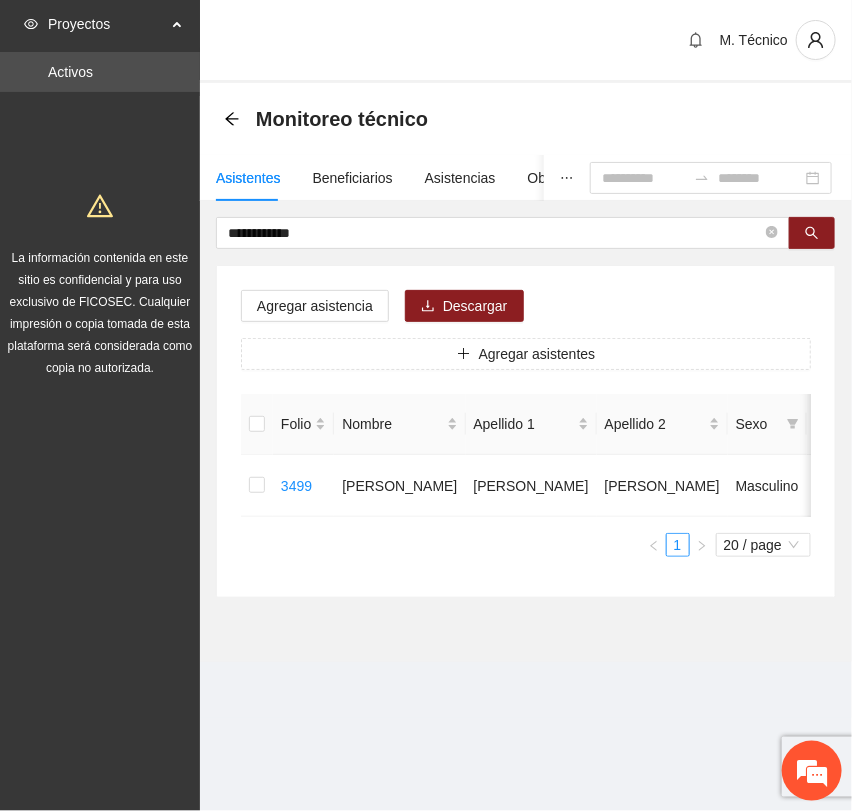 scroll, scrollTop: 0, scrollLeft: 452, axis: horizontal 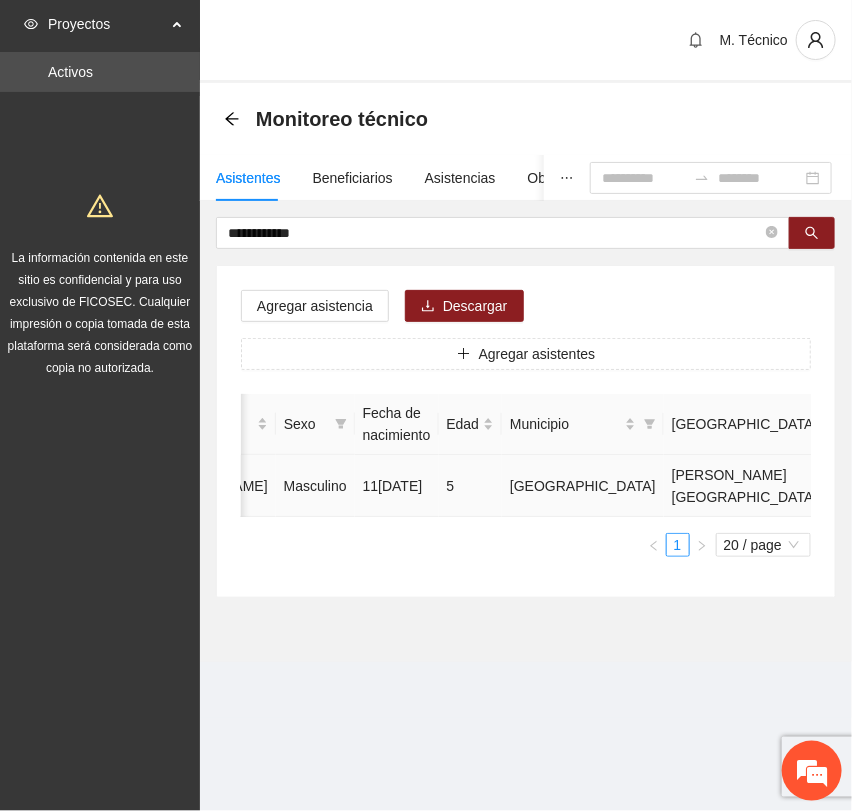 click at bounding box center [1031, 486] 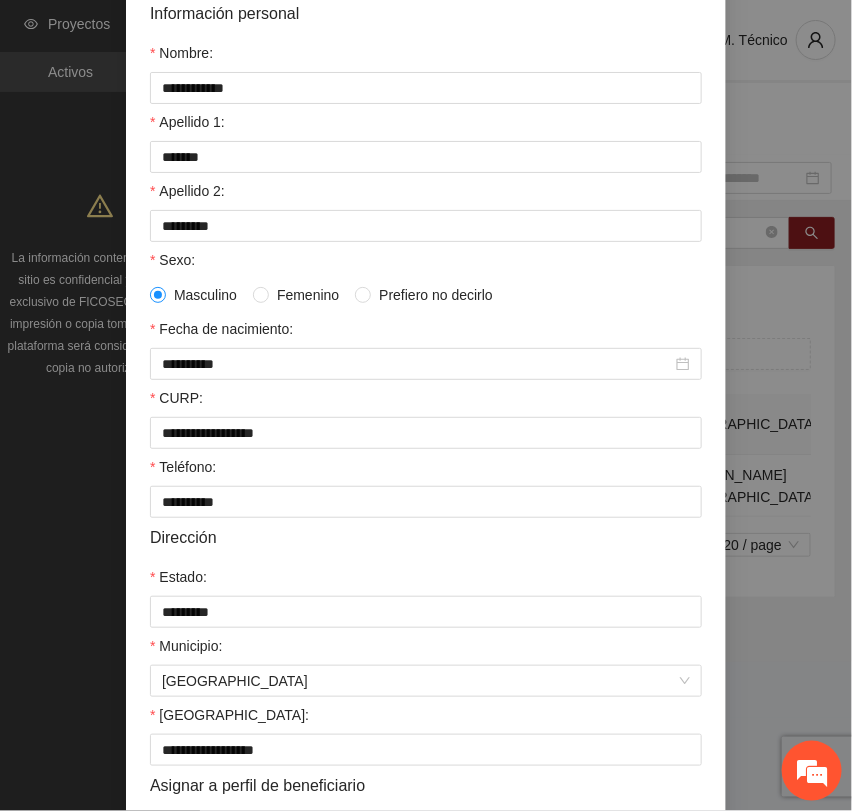 scroll, scrollTop: 356, scrollLeft: 0, axis: vertical 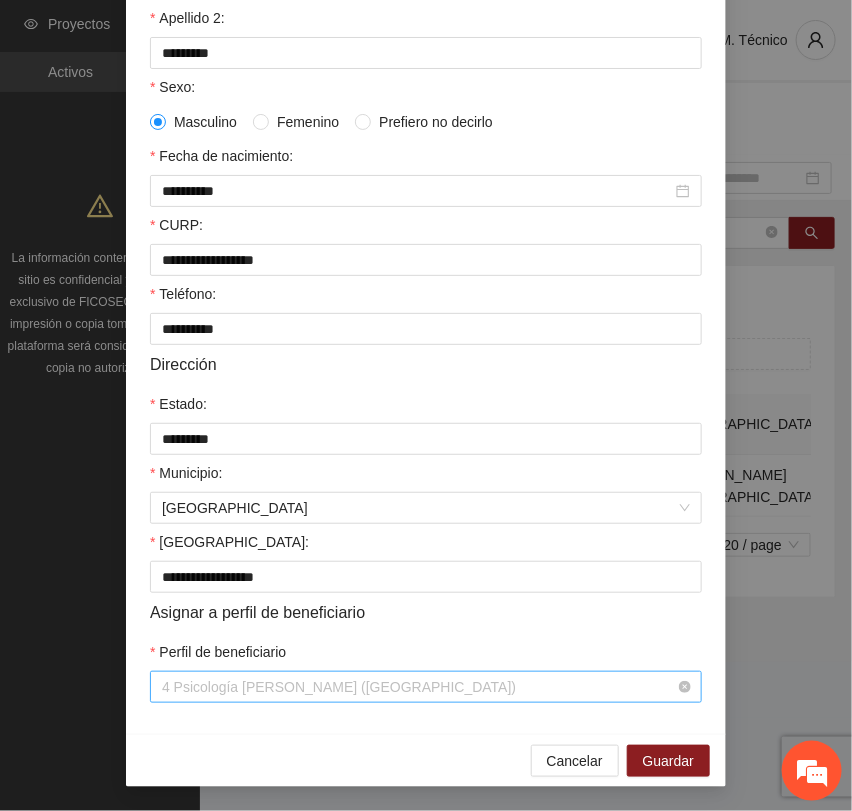 click on "4 Psicología [PERSON_NAME] ([GEOGRAPHIC_DATA])" at bounding box center (426, 687) 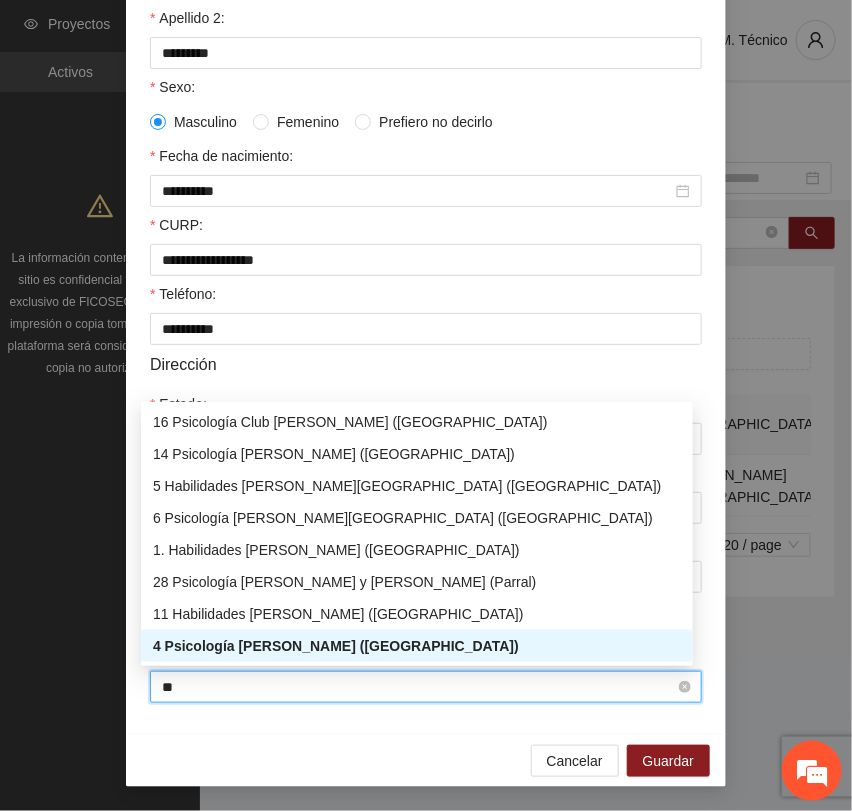 scroll, scrollTop: 0, scrollLeft: 0, axis: both 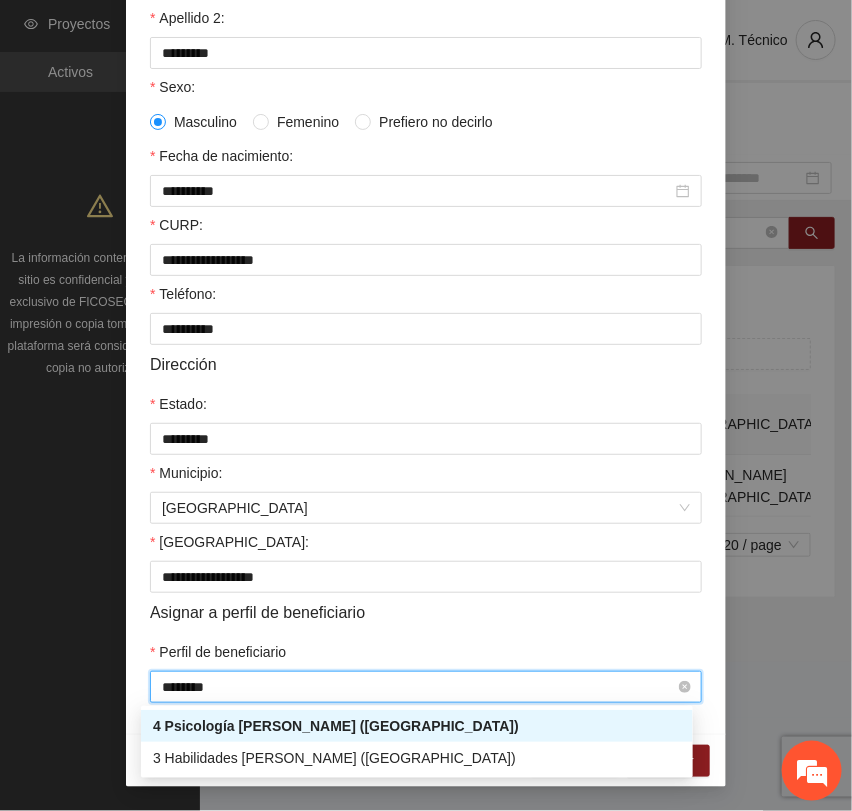 type on "*********" 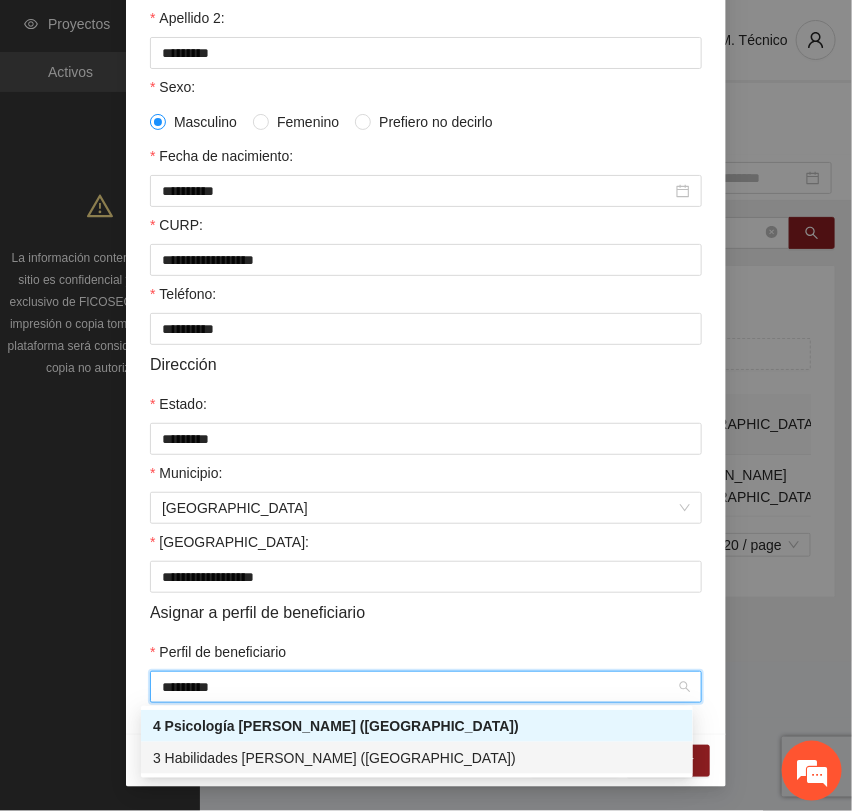 click on "3 Habilidades [PERSON_NAME] ([GEOGRAPHIC_DATA])" at bounding box center [417, 758] 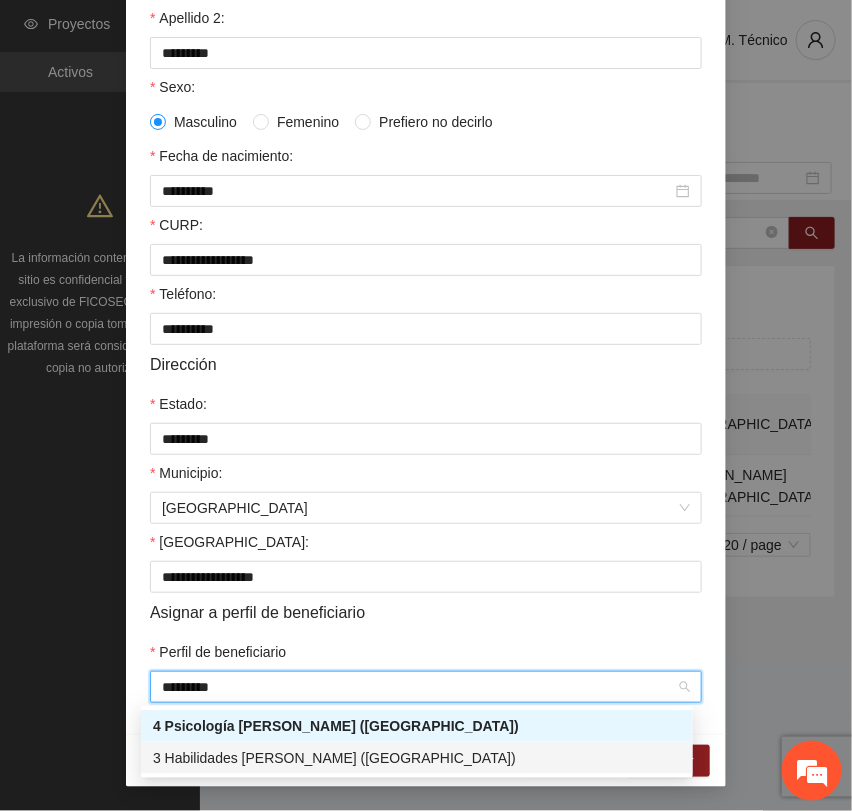 type 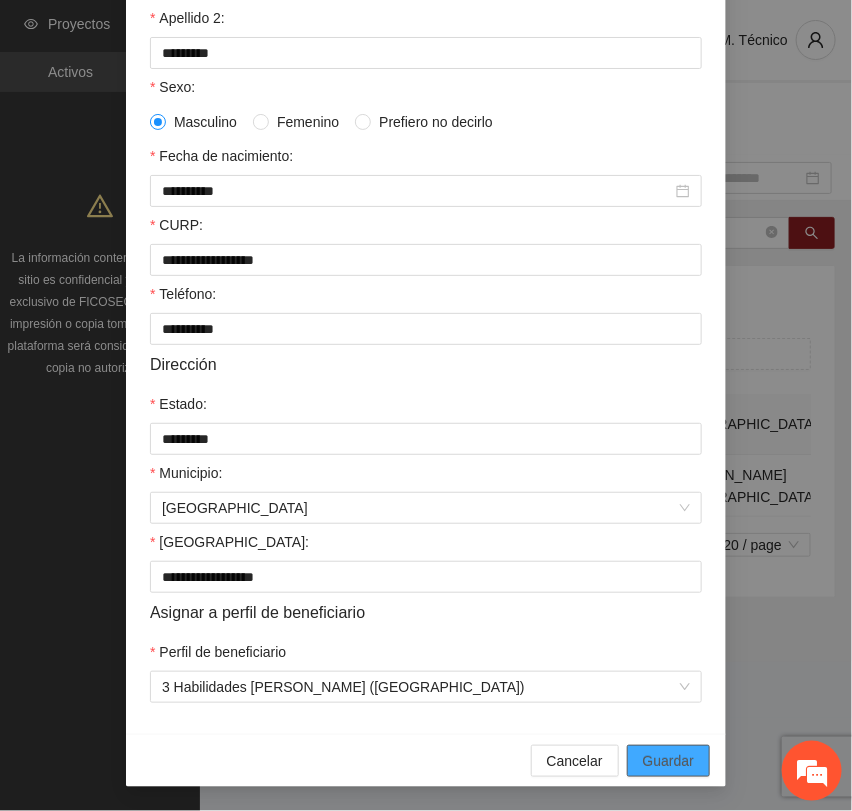 click on "Guardar" at bounding box center [668, 761] 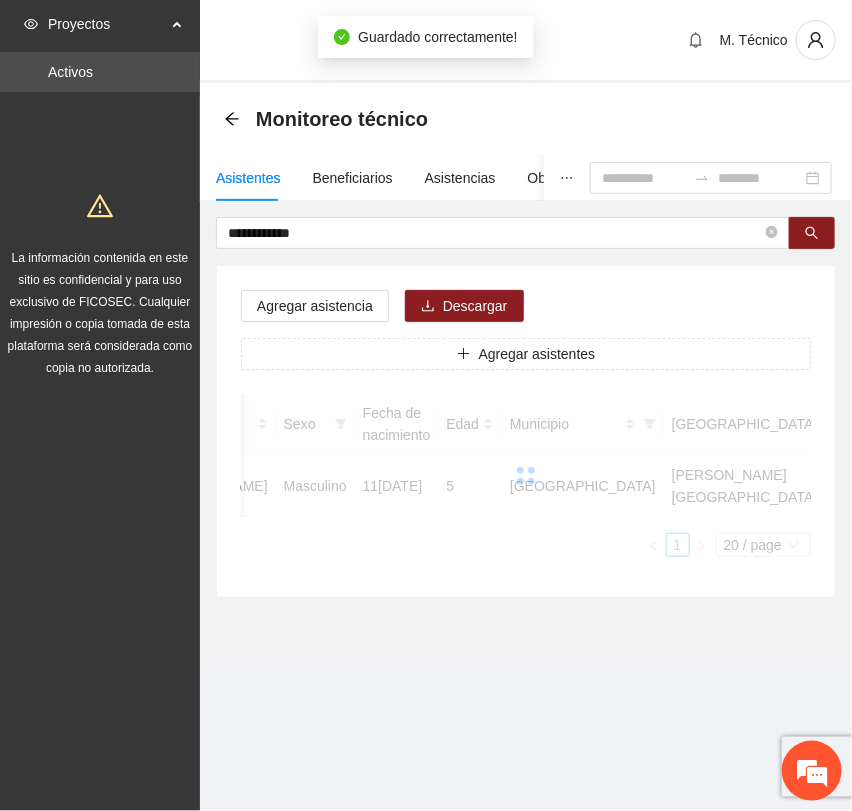 scroll, scrollTop: 256, scrollLeft: 0, axis: vertical 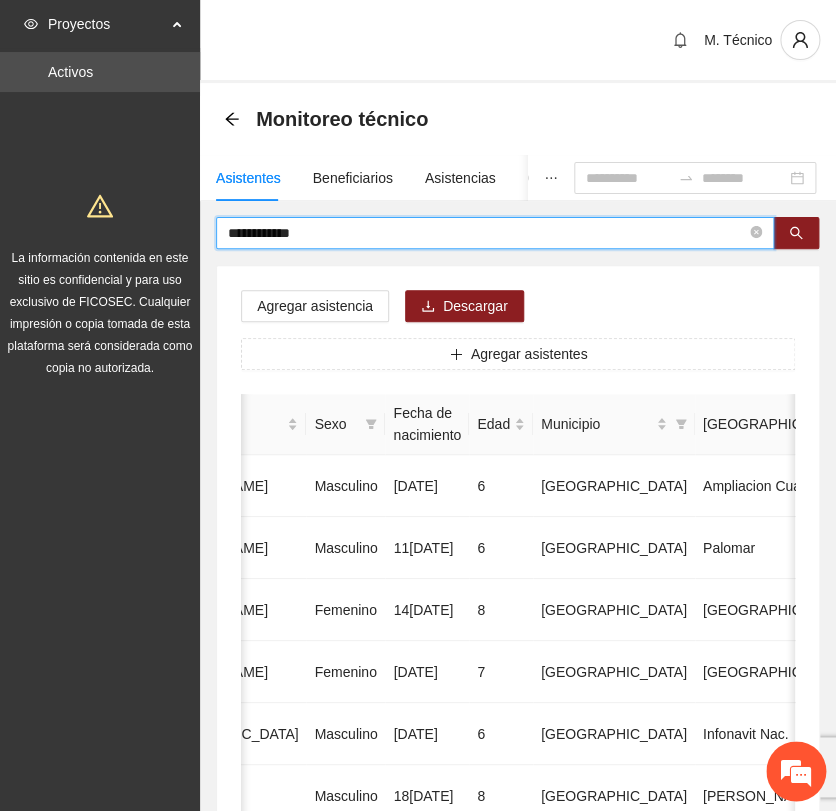drag, startPoint x: 332, startPoint y: 229, endPoint x: 23, endPoint y: 224, distance: 309.04044 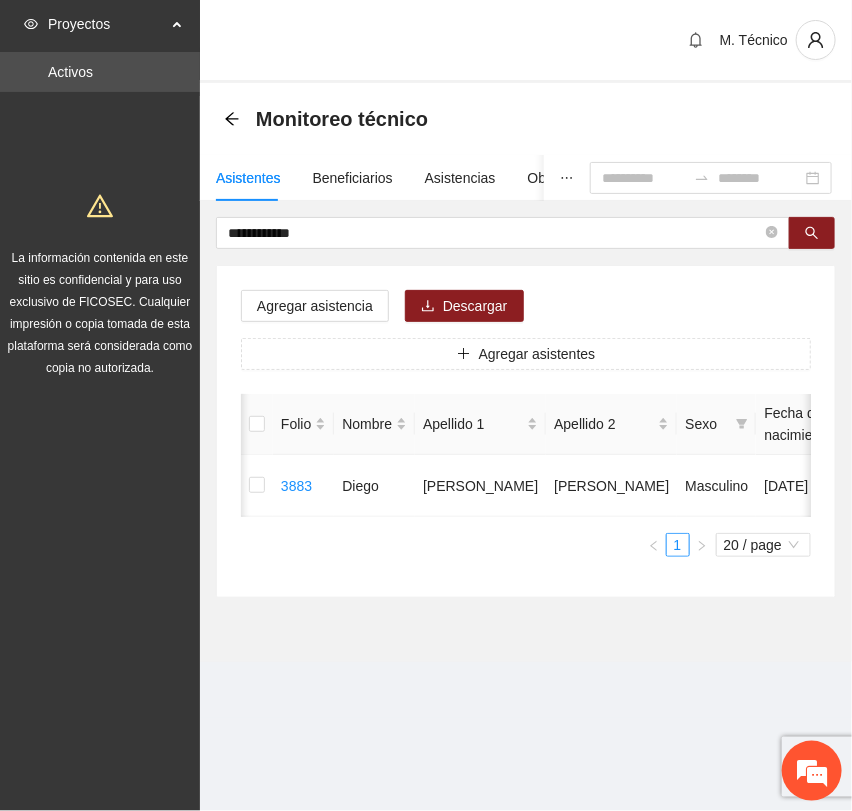 scroll, scrollTop: 0, scrollLeft: 452, axis: horizontal 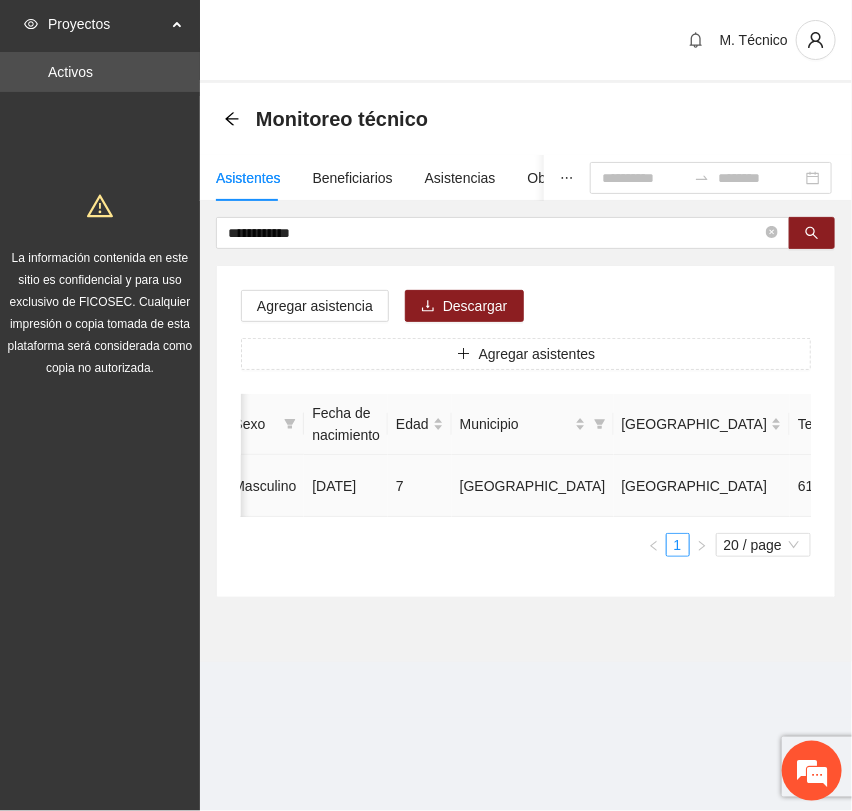 click 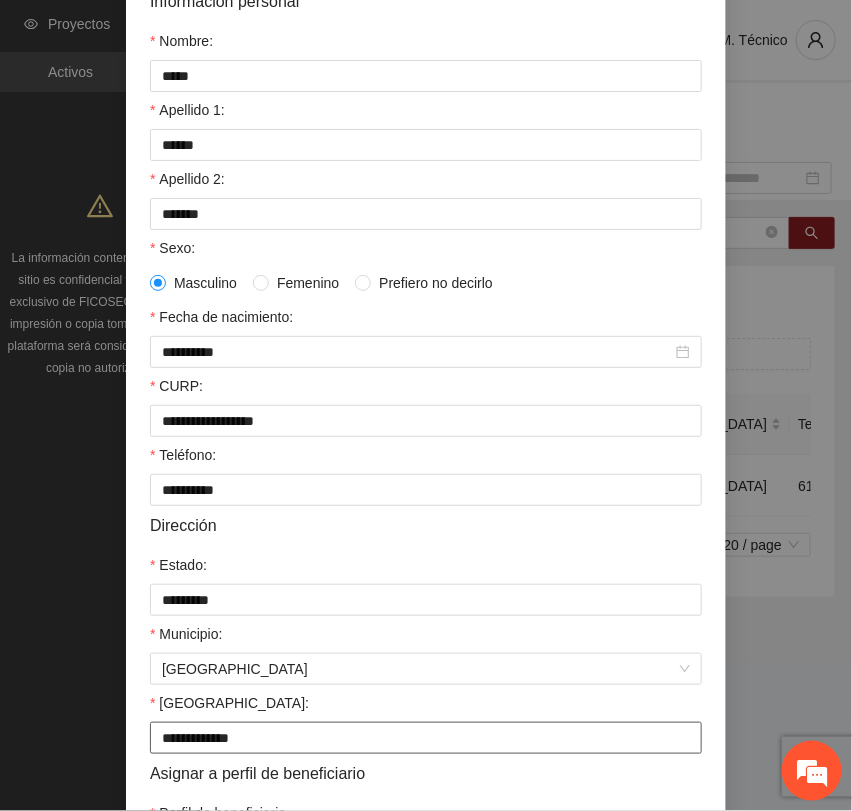 scroll, scrollTop: 356, scrollLeft: 0, axis: vertical 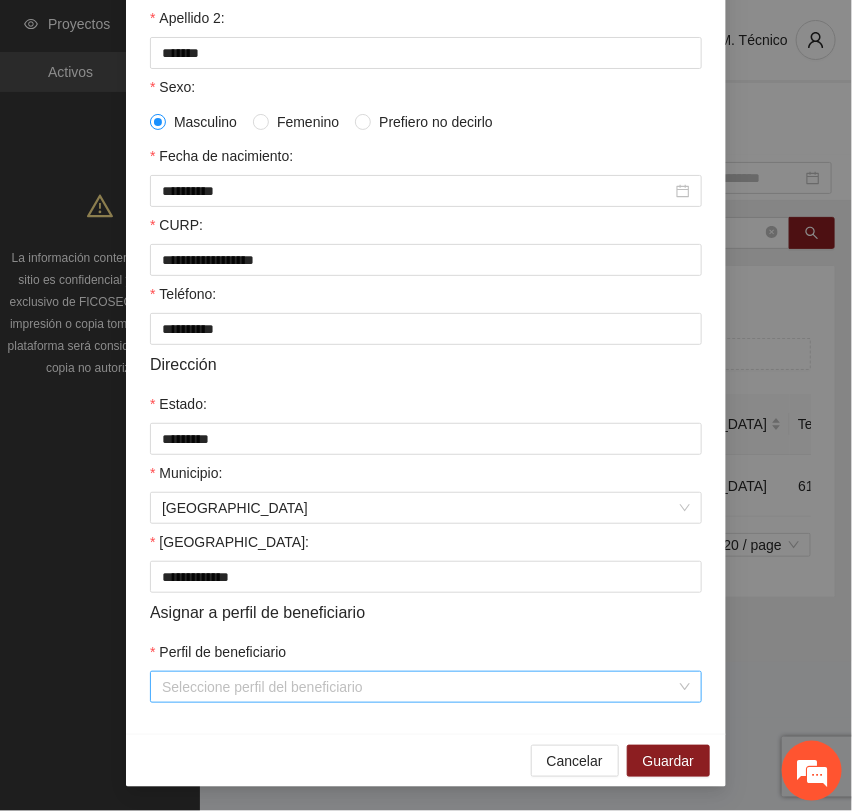 click on "Perfil de beneficiario" at bounding box center [419, 687] 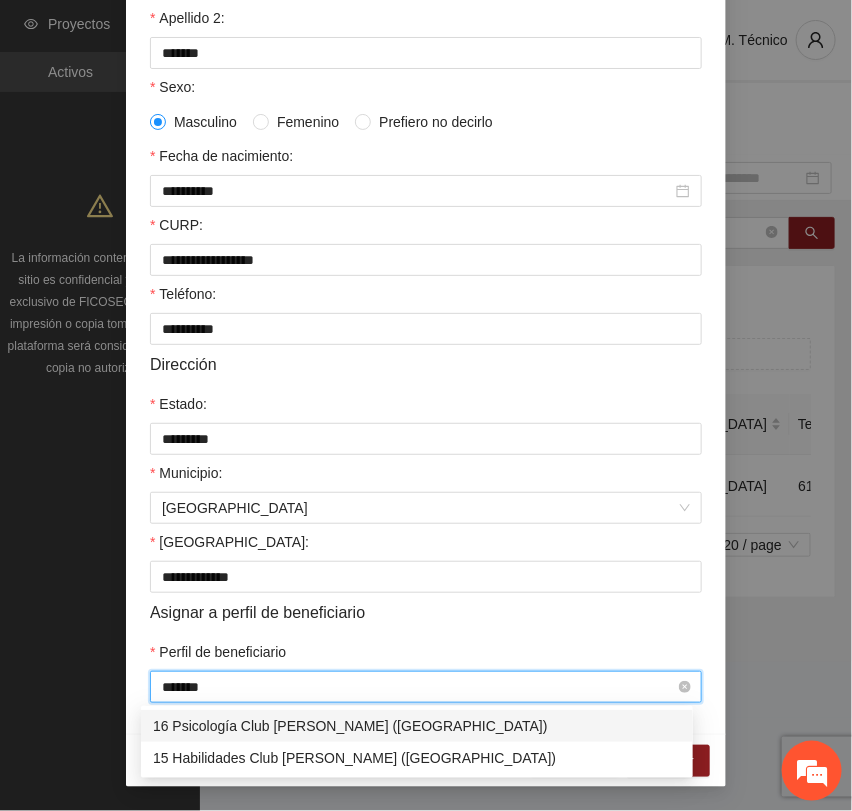 type on "*******" 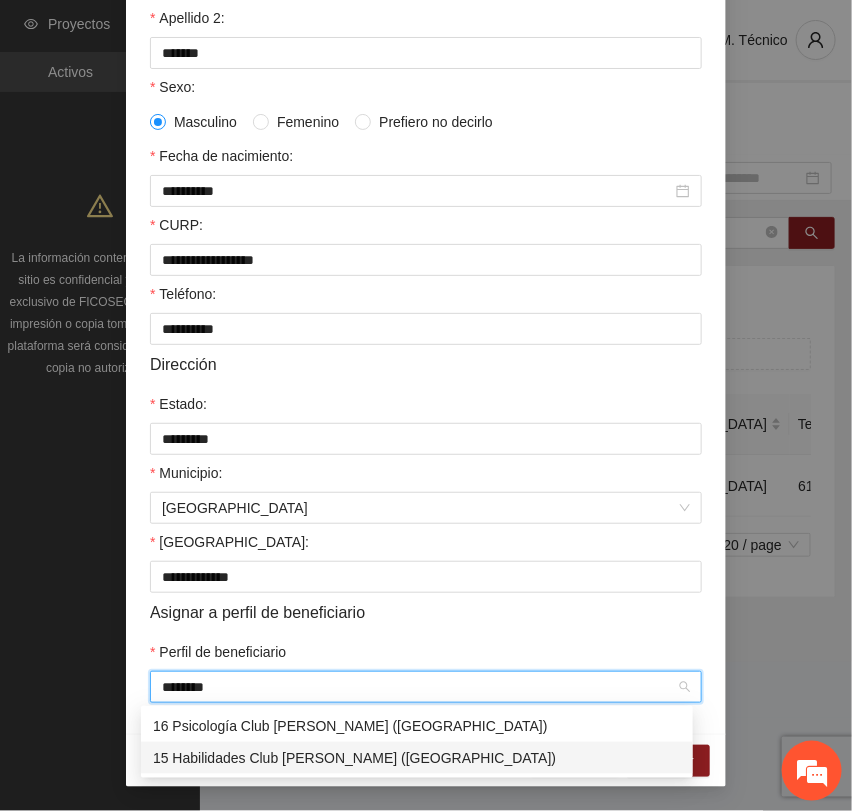 click on "15 Habilidades Club [PERSON_NAME] ([GEOGRAPHIC_DATA])" at bounding box center (417, 758) 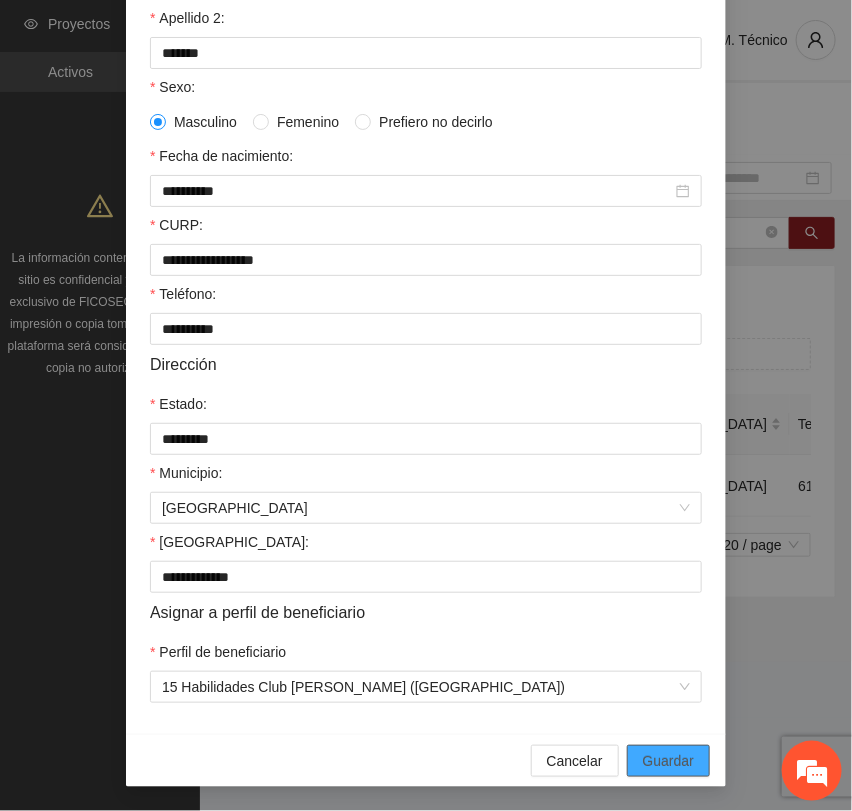 click on "Guardar" at bounding box center [668, 761] 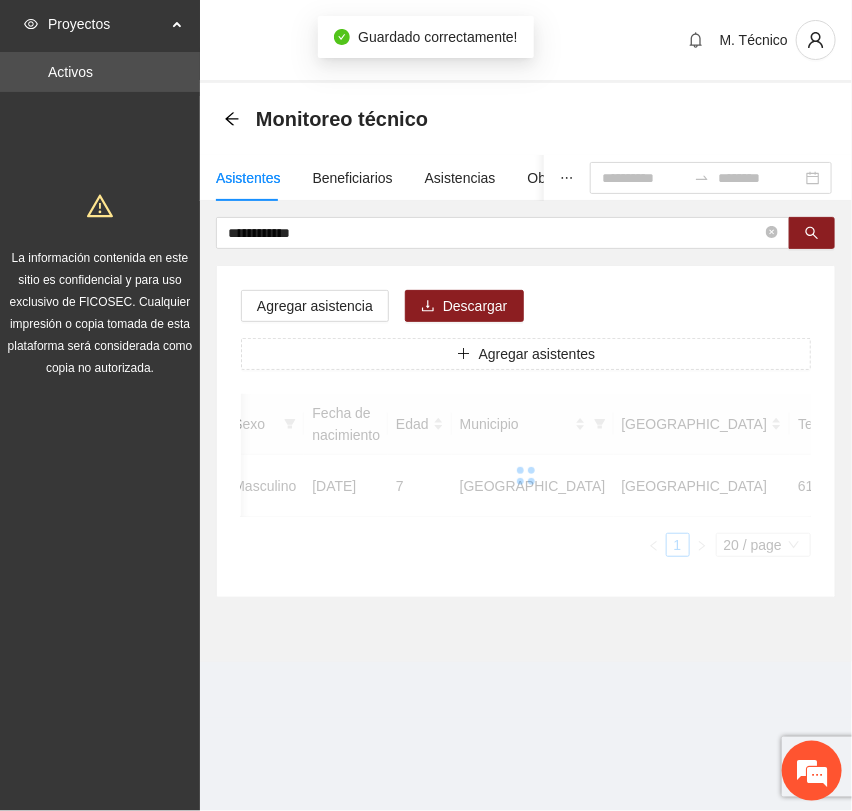 scroll, scrollTop: 256, scrollLeft: 0, axis: vertical 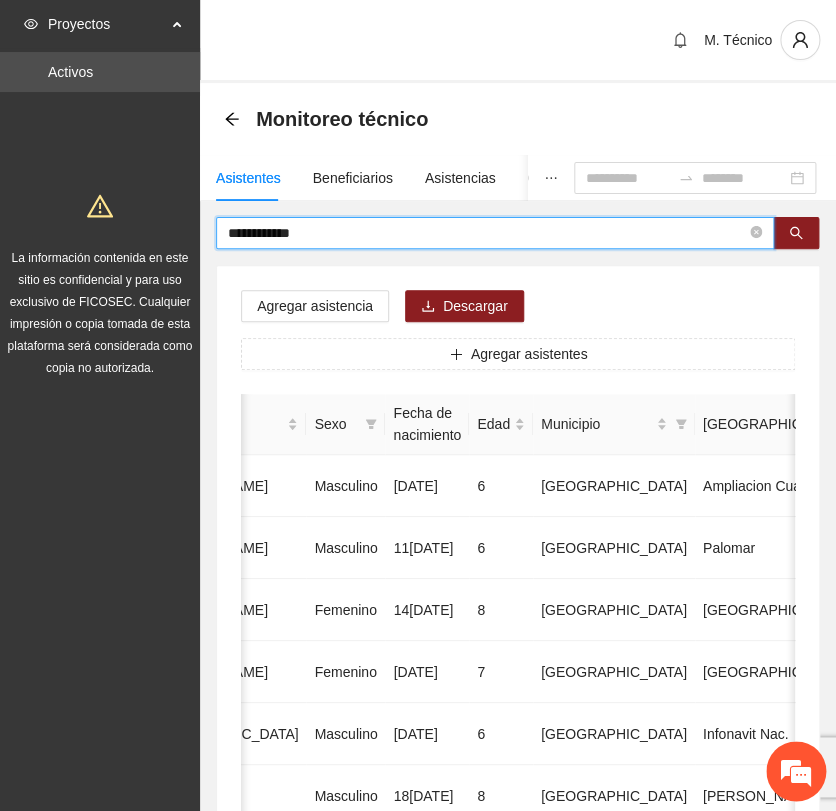 drag, startPoint x: 346, startPoint y: 234, endPoint x: 56, endPoint y: 211, distance: 290.91064 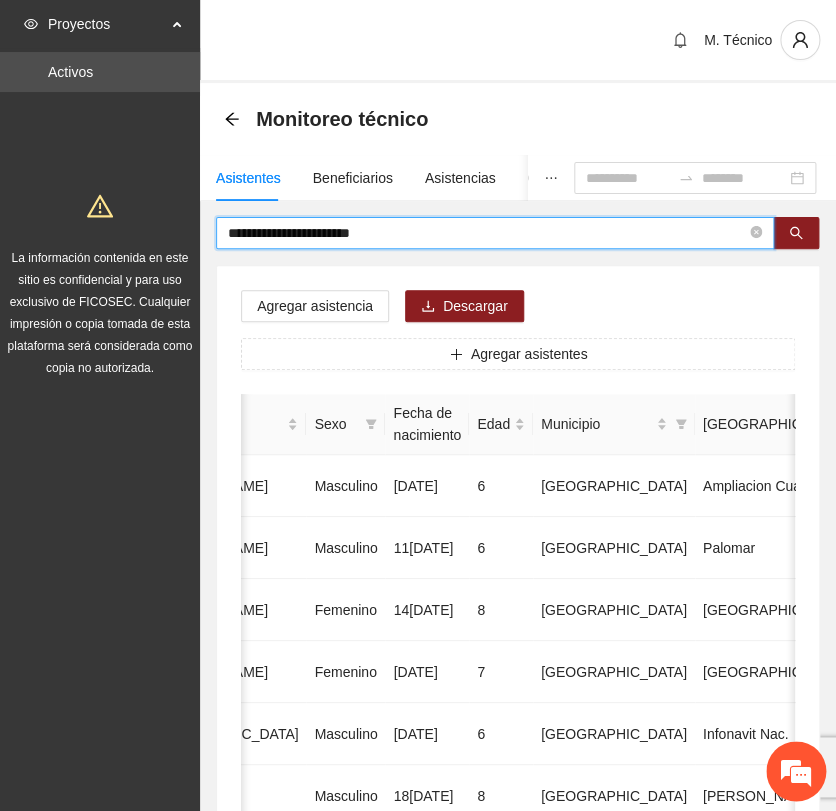 type on "**********" 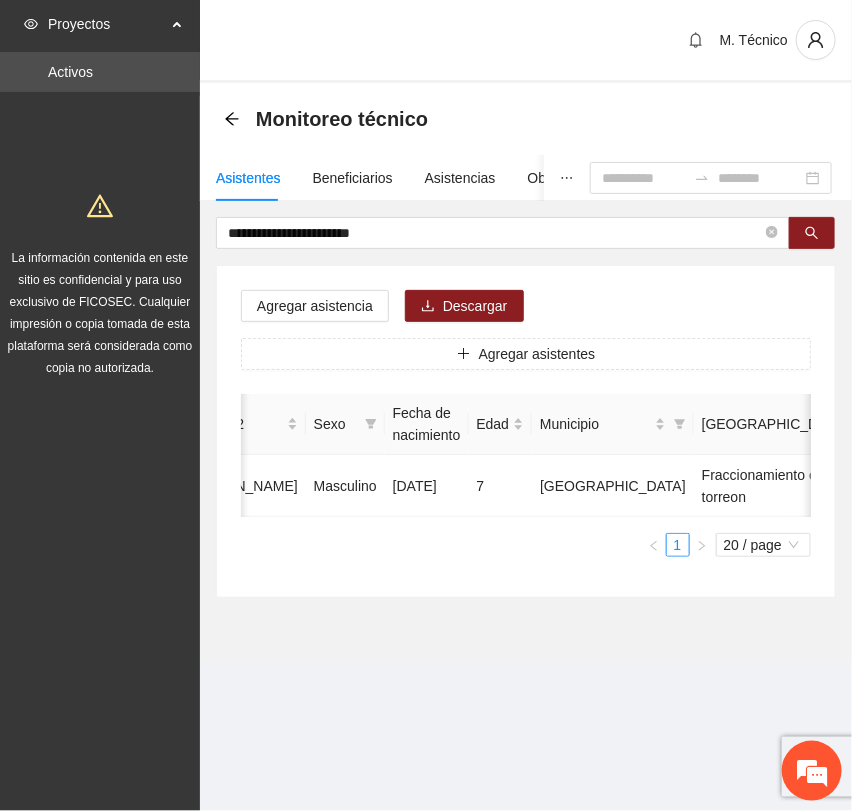 scroll, scrollTop: 0, scrollLeft: 491, axis: horizontal 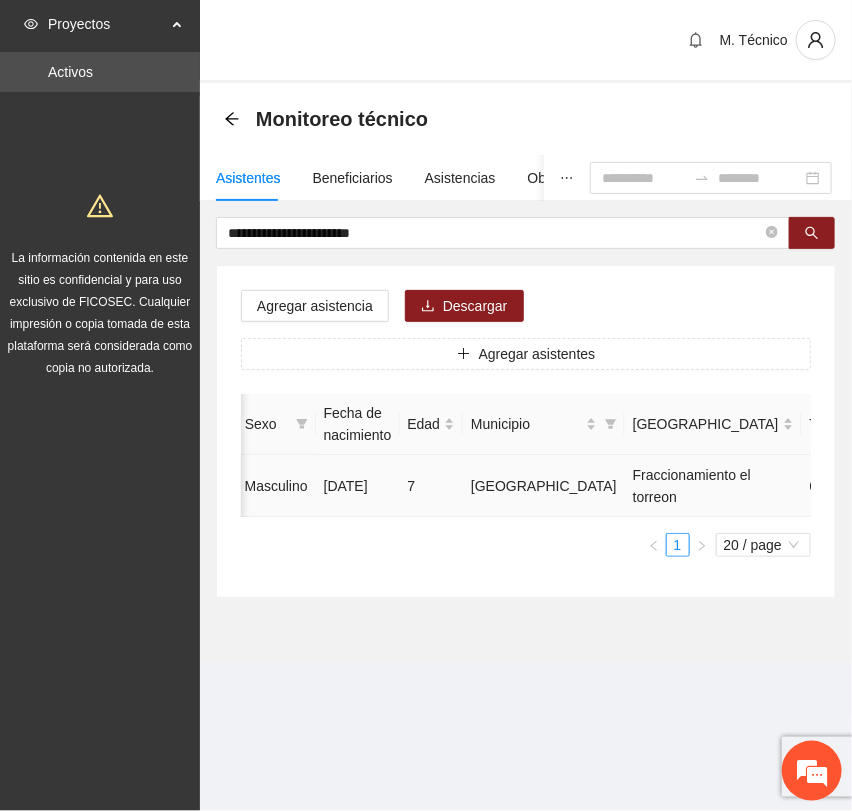 click 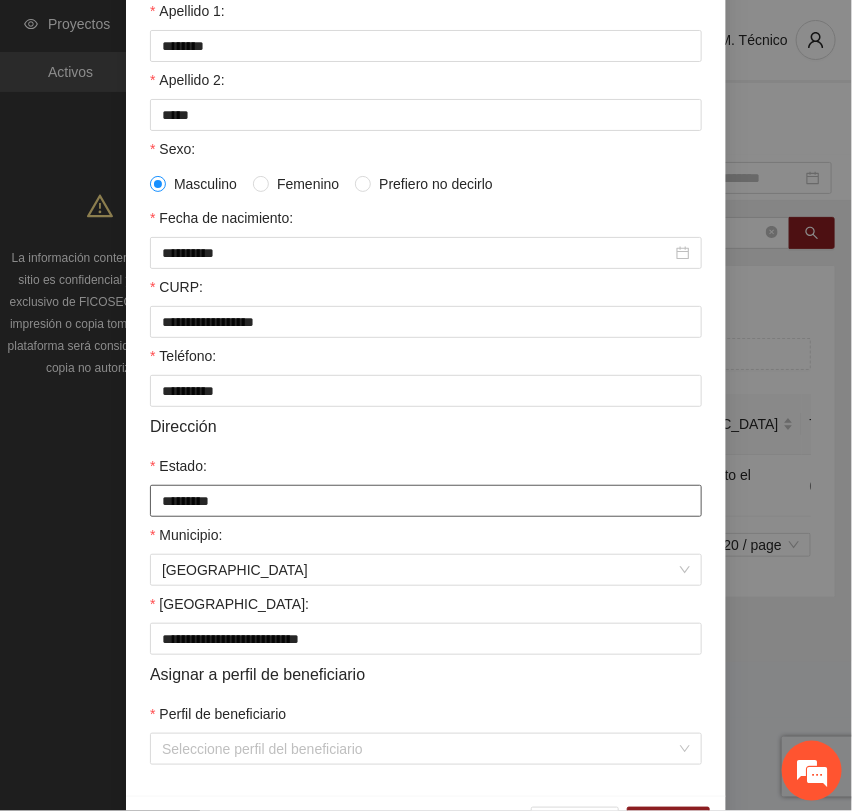 scroll, scrollTop: 356, scrollLeft: 0, axis: vertical 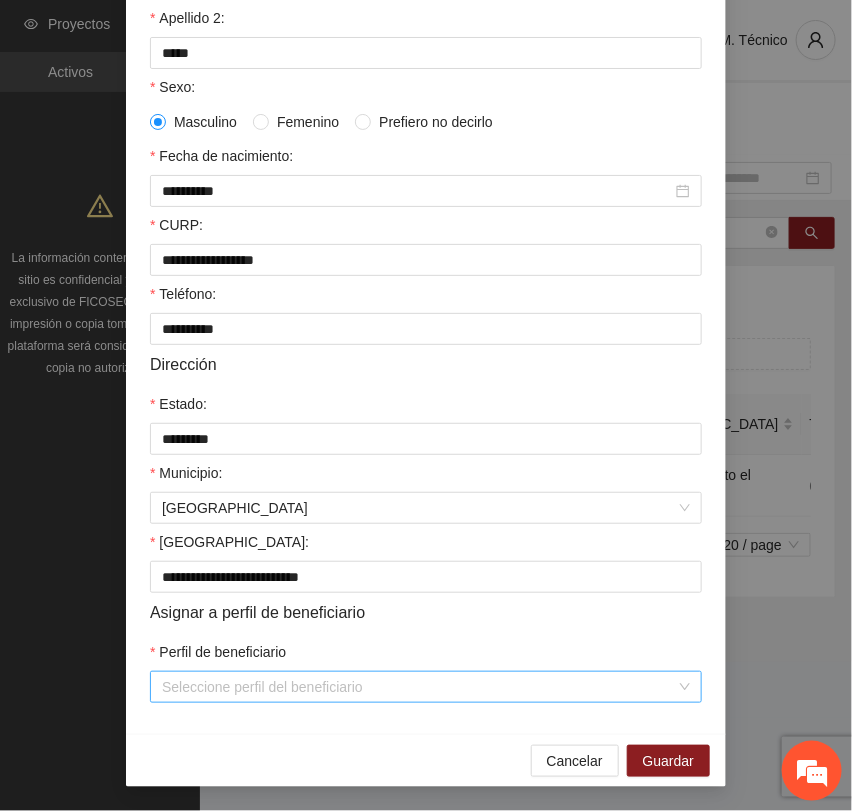 click on "Perfil de beneficiario" at bounding box center (419, 687) 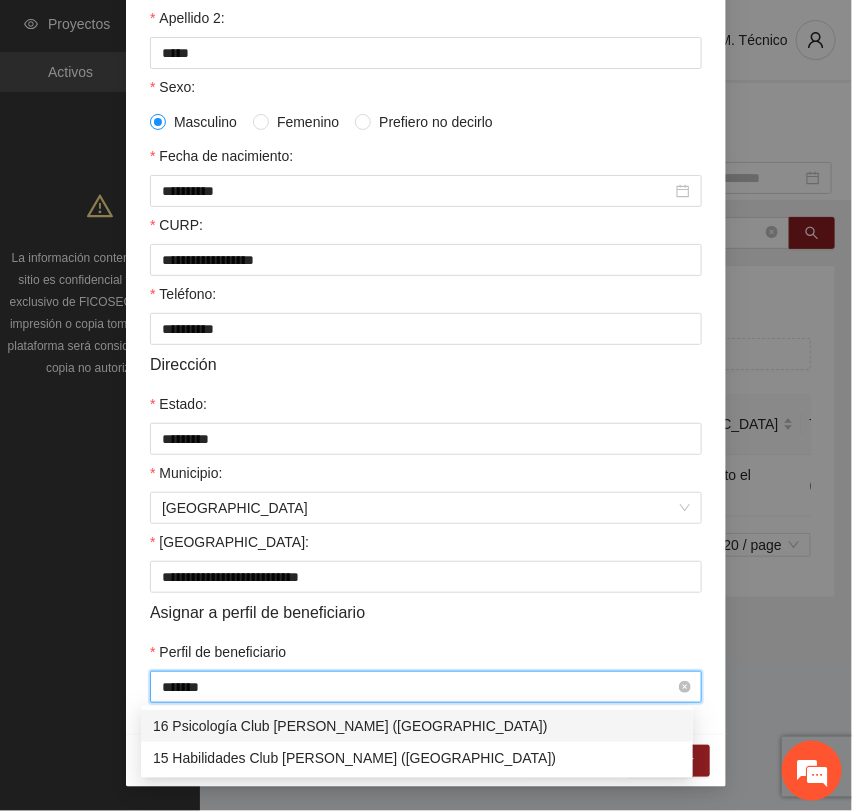 type on "*******" 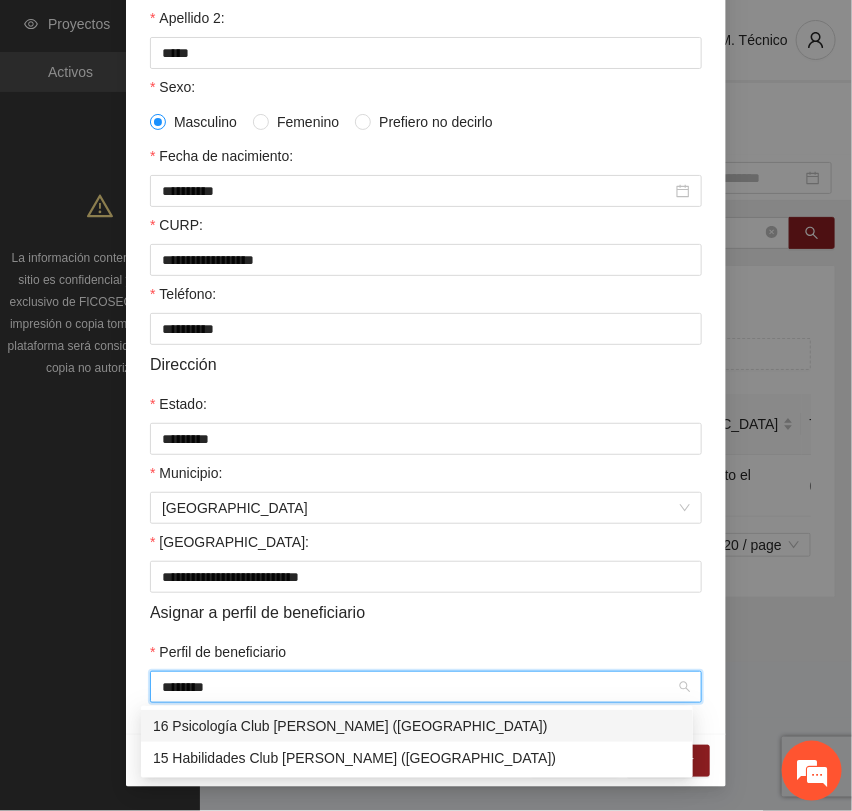 click on "16 Psicología Club [PERSON_NAME] ([GEOGRAPHIC_DATA])" at bounding box center [417, 726] 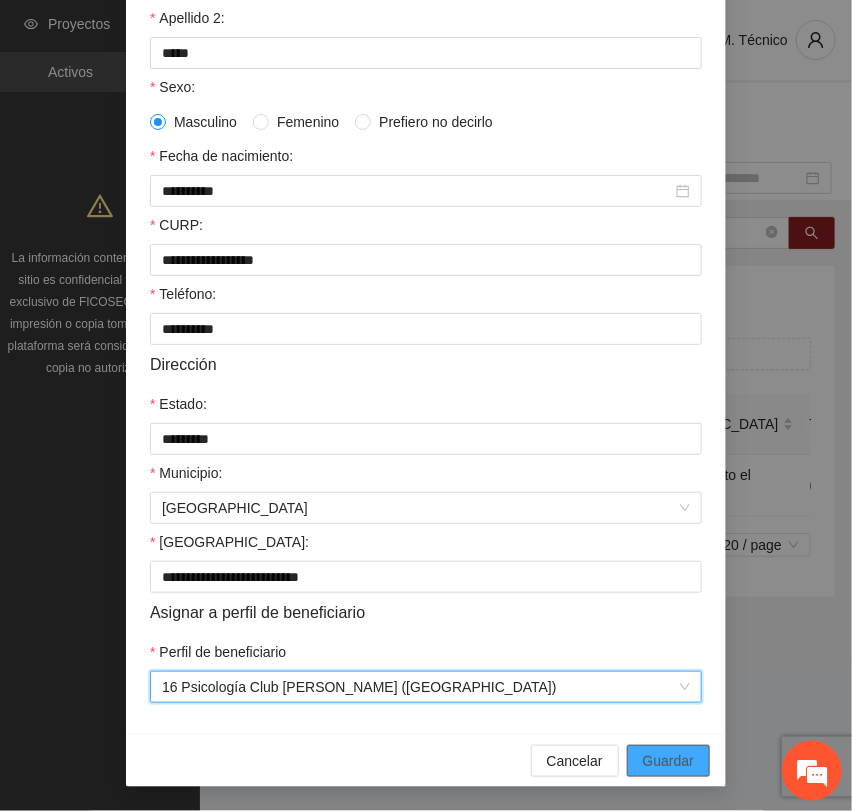 click on "Guardar" at bounding box center (668, 761) 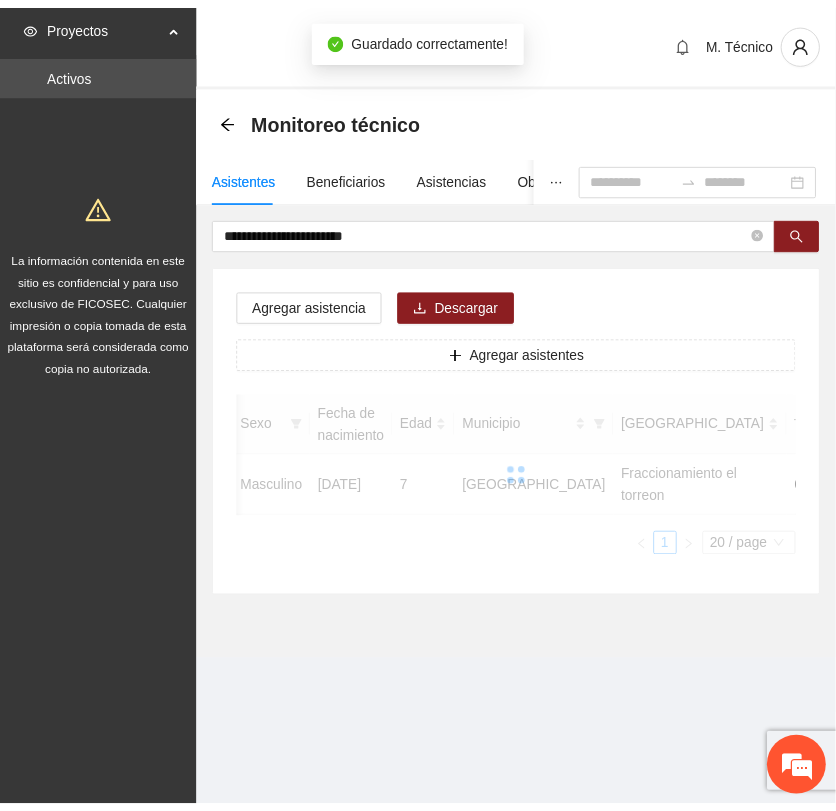 scroll, scrollTop: 256, scrollLeft: 0, axis: vertical 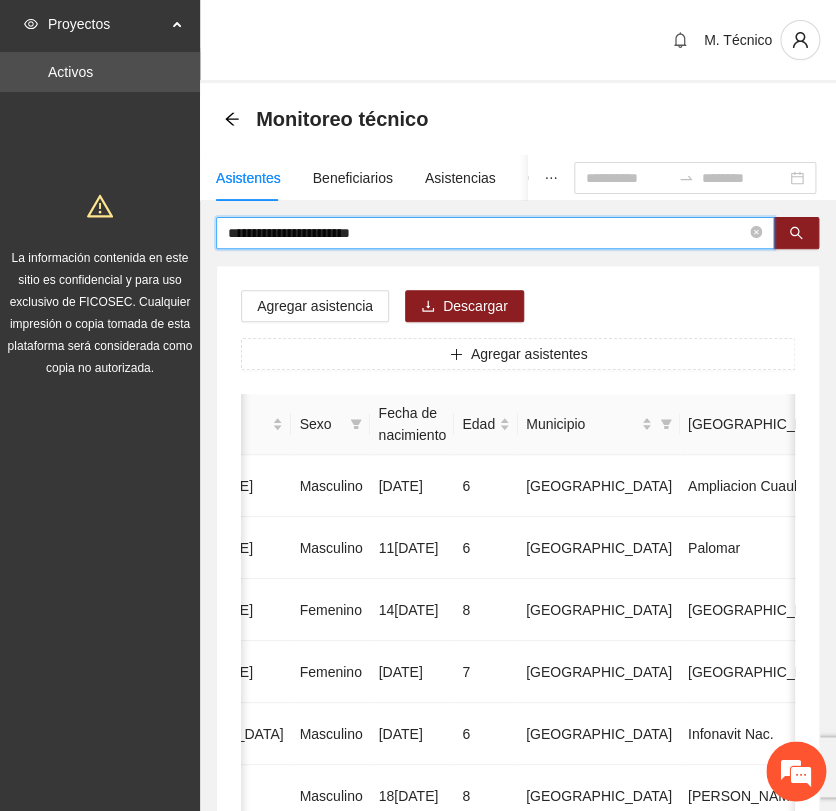 drag, startPoint x: 381, startPoint y: 231, endPoint x: 58, endPoint y: 200, distance: 324.4842 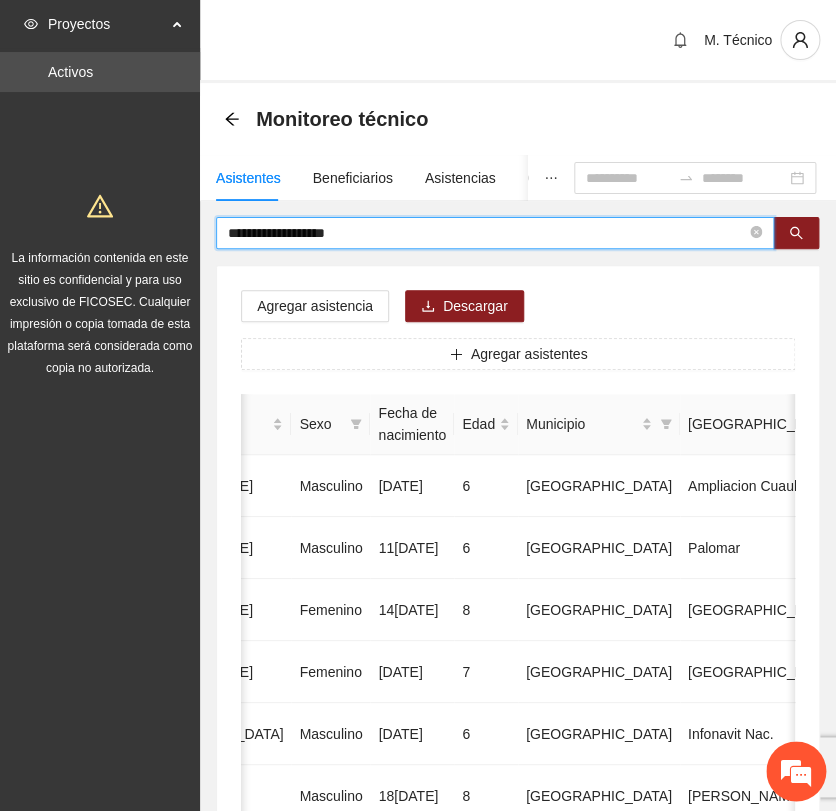 type on "**********" 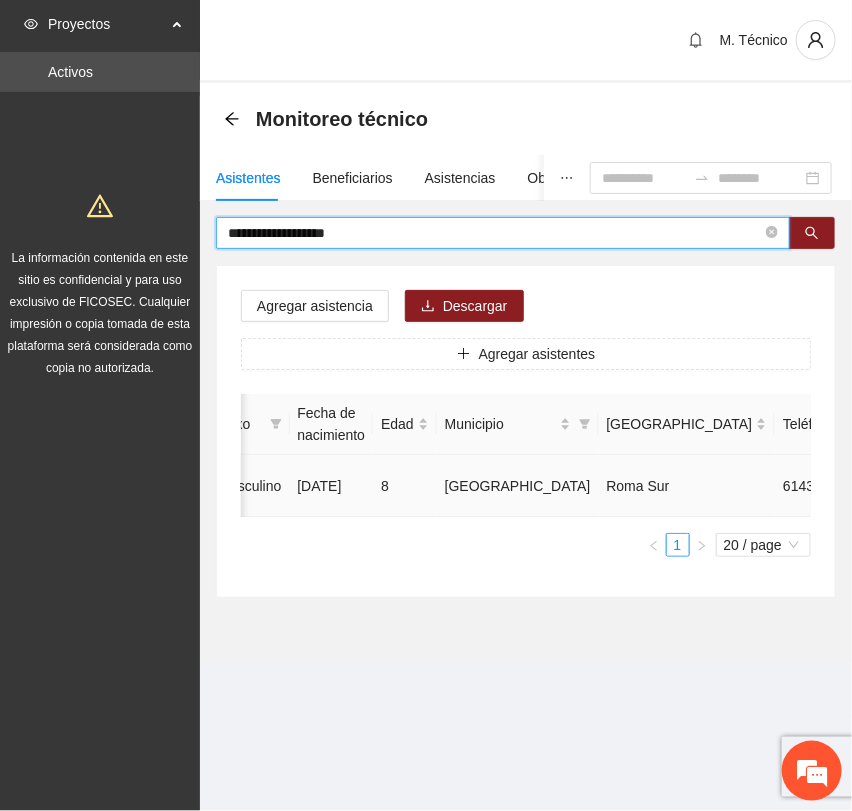 scroll, scrollTop: 0, scrollLeft: 452, axis: horizontal 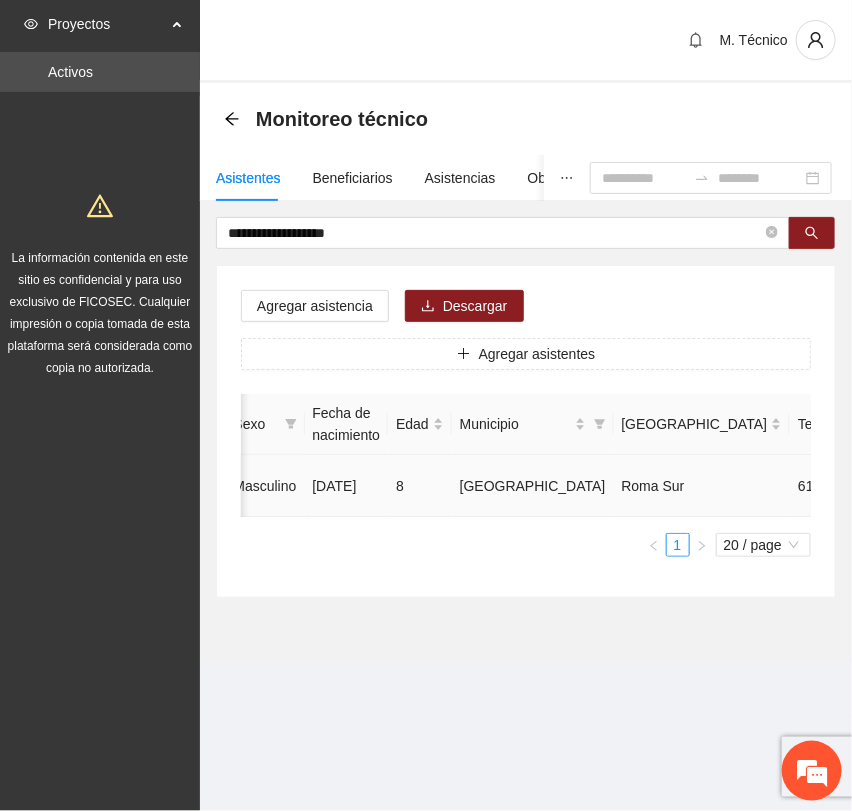 click at bounding box center [981, 486] 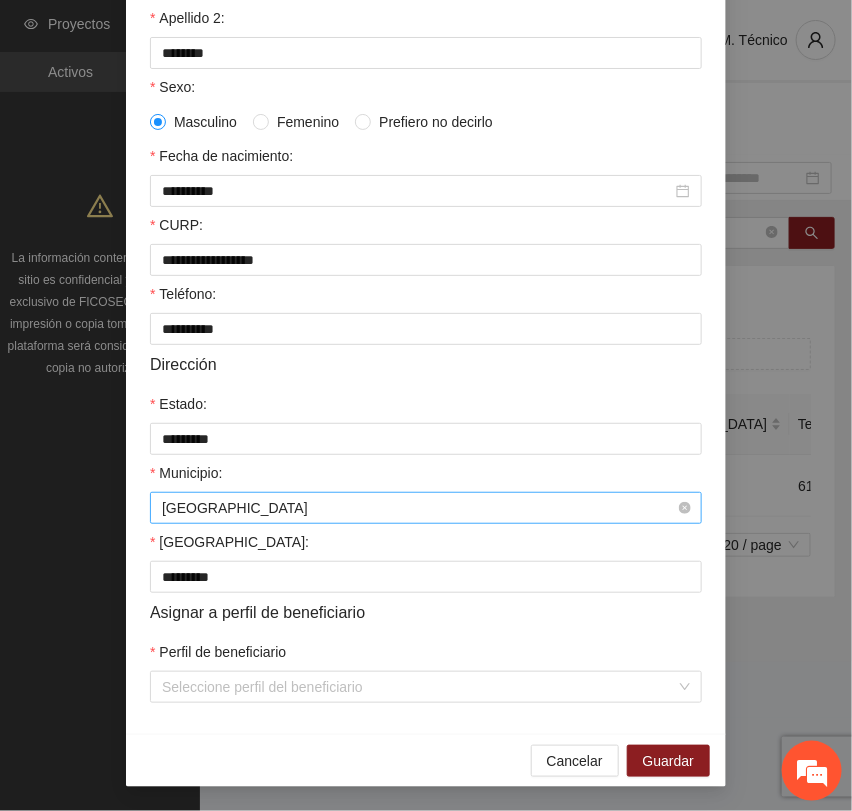 scroll, scrollTop: 356, scrollLeft: 0, axis: vertical 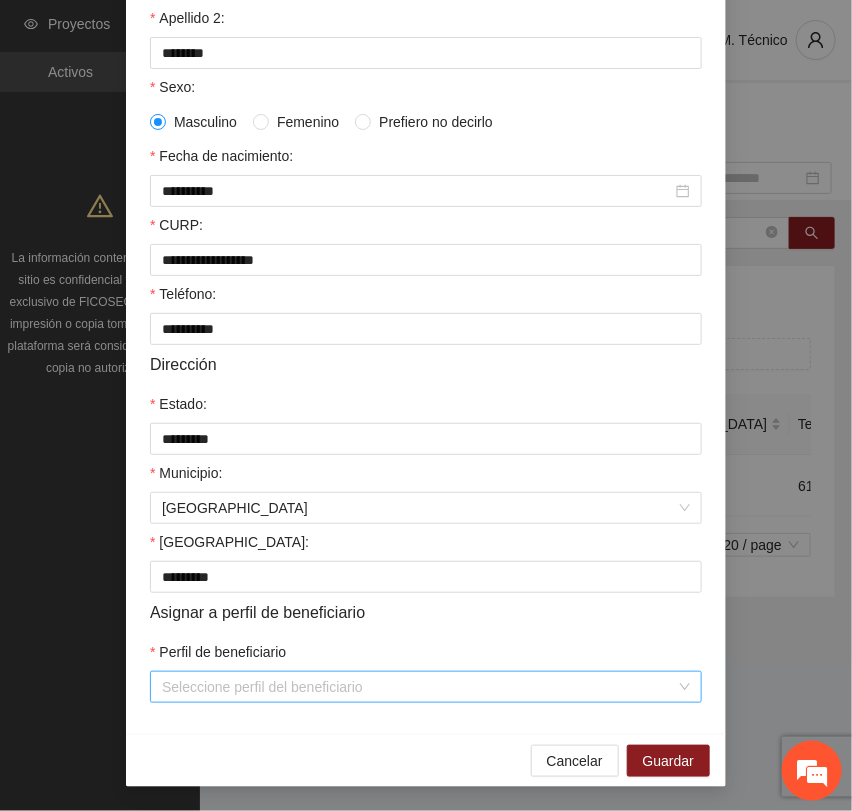 click on "Perfil de beneficiario" at bounding box center [419, 687] 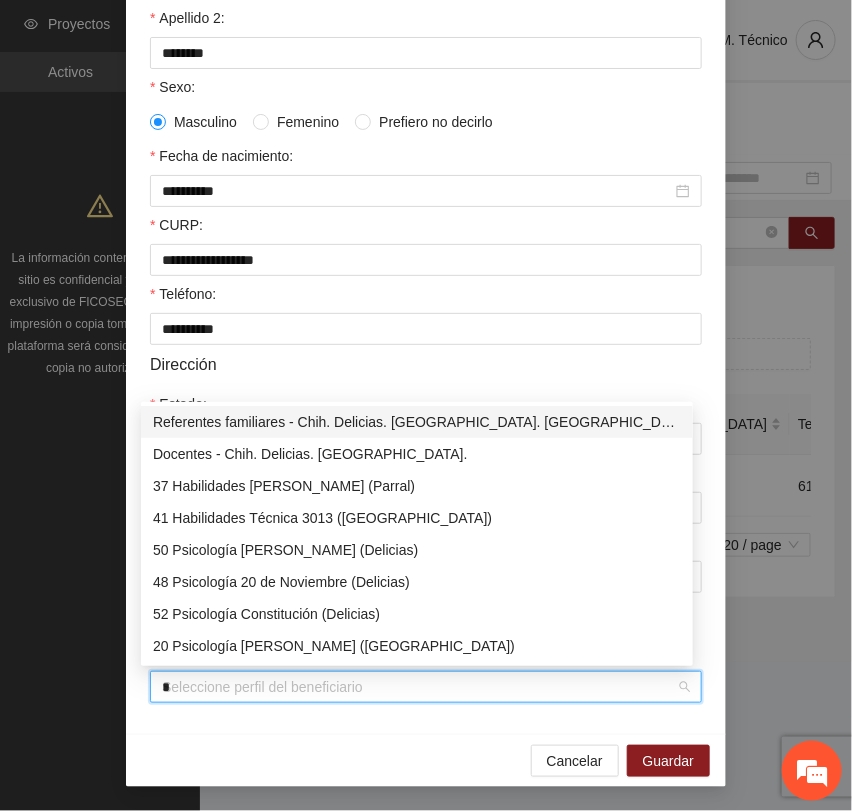 type on "**" 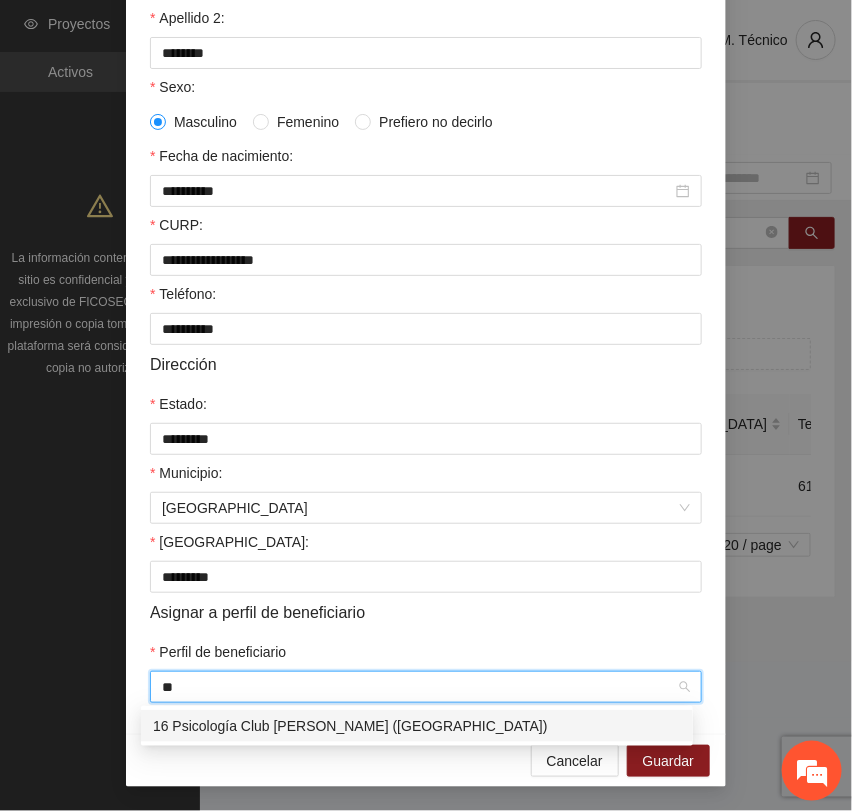click on "16 Psicología Club [PERSON_NAME] ([GEOGRAPHIC_DATA])" at bounding box center (417, 726) 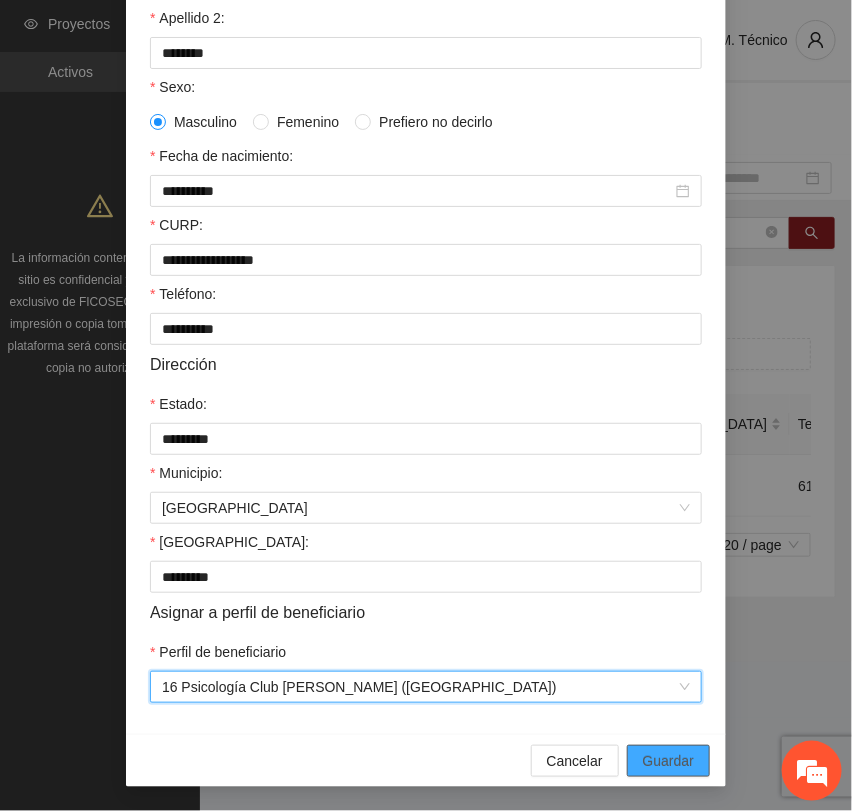 click on "Guardar" at bounding box center [668, 761] 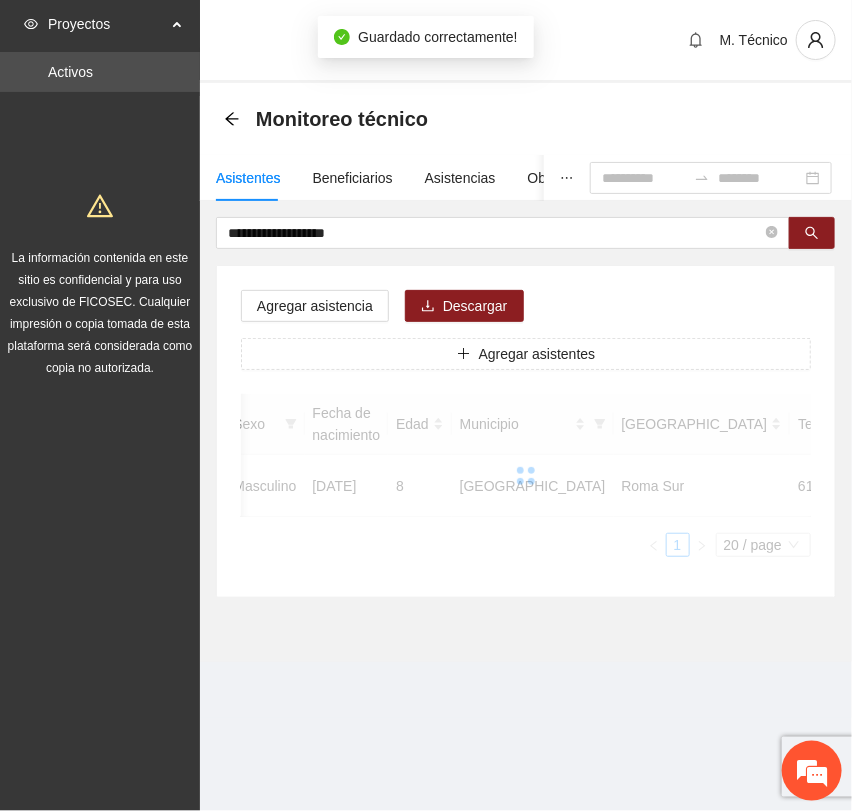 scroll, scrollTop: 256, scrollLeft: 0, axis: vertical 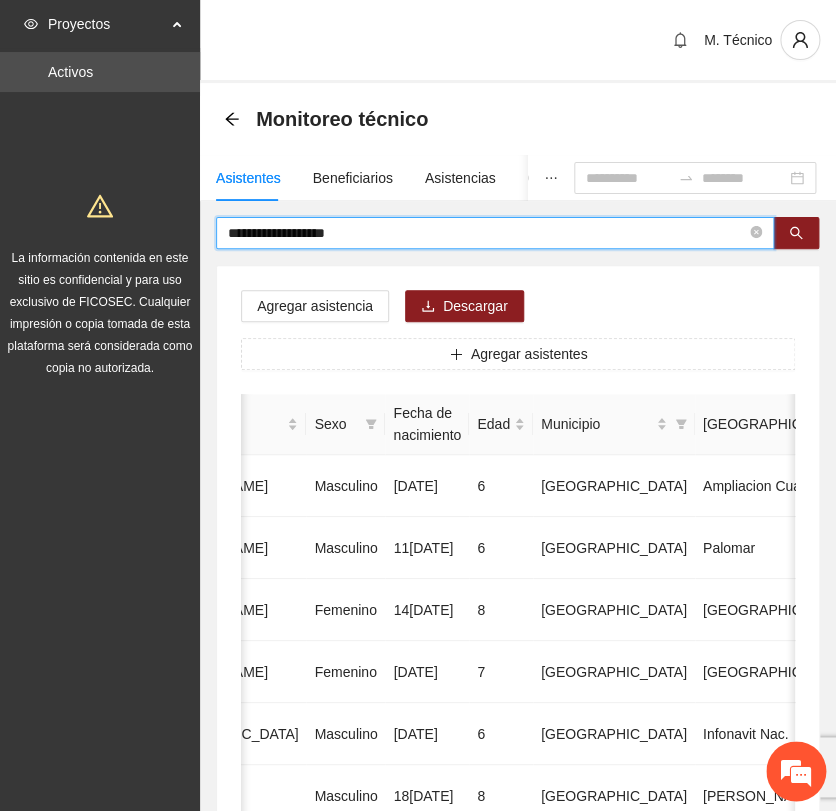 drag, startPoint x: 264, startPoint y: 228, endPoint x: -74, endPoint y: 226, distance: 338.00592 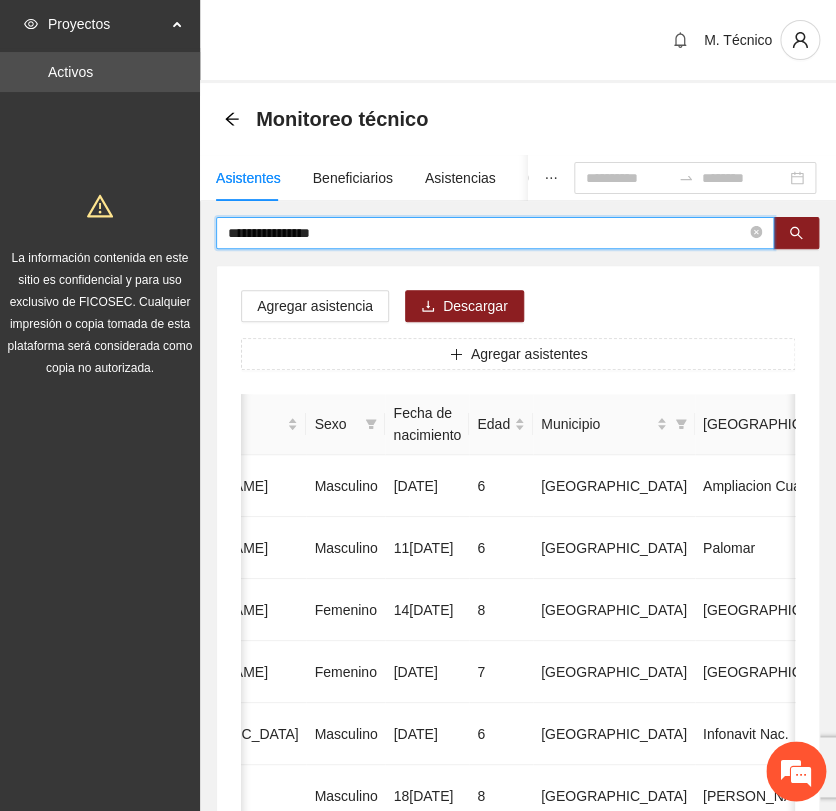 type on "**********" 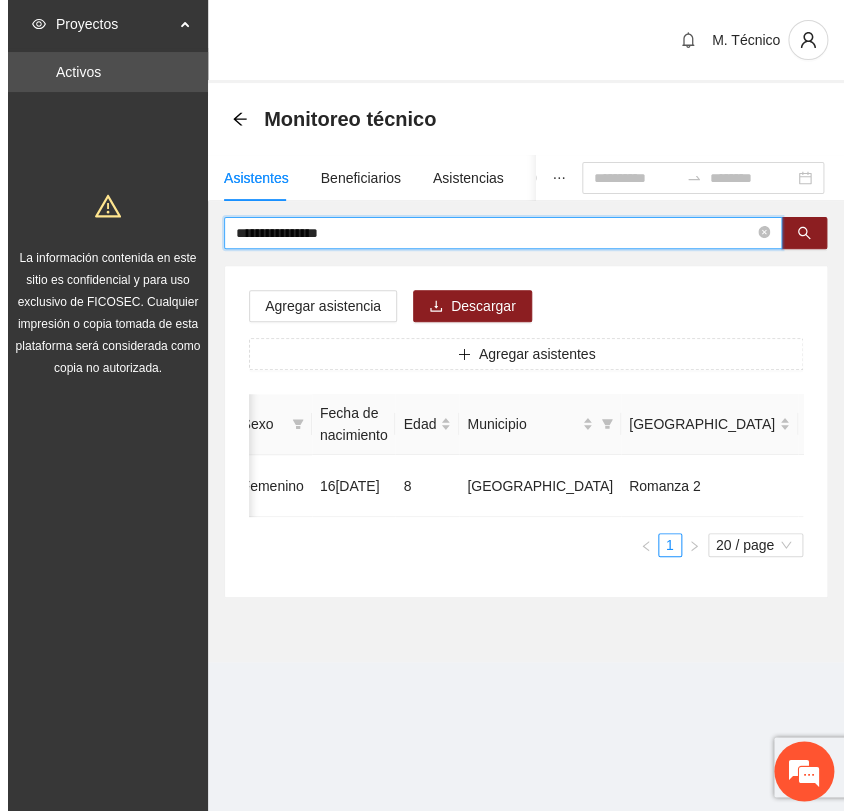scroll, scrollTop: 0, scrollLeft: 450, axis: horizontal 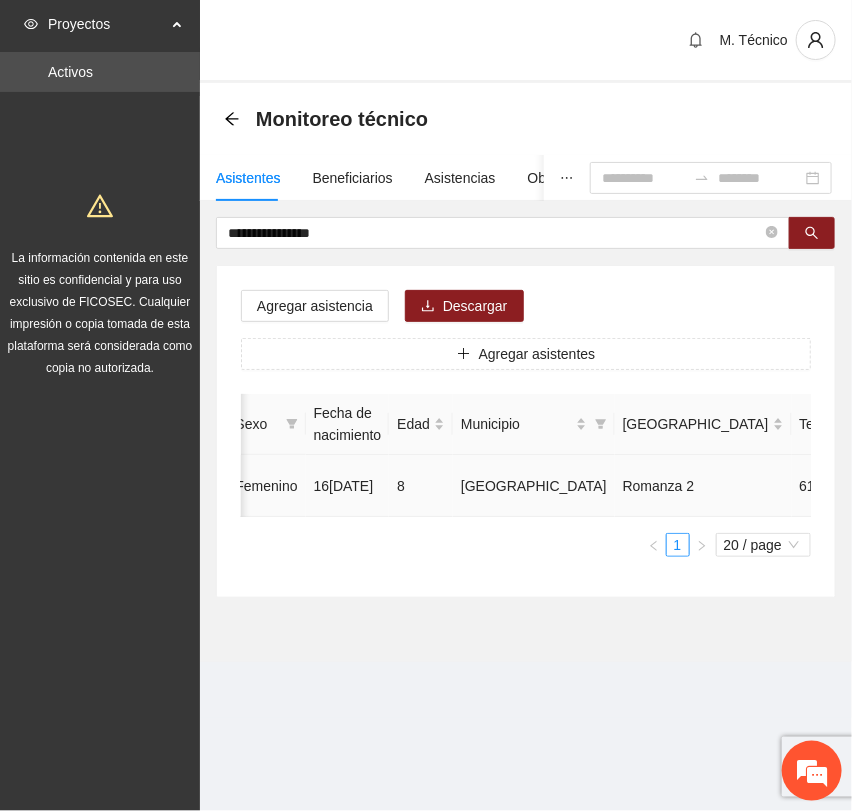 click 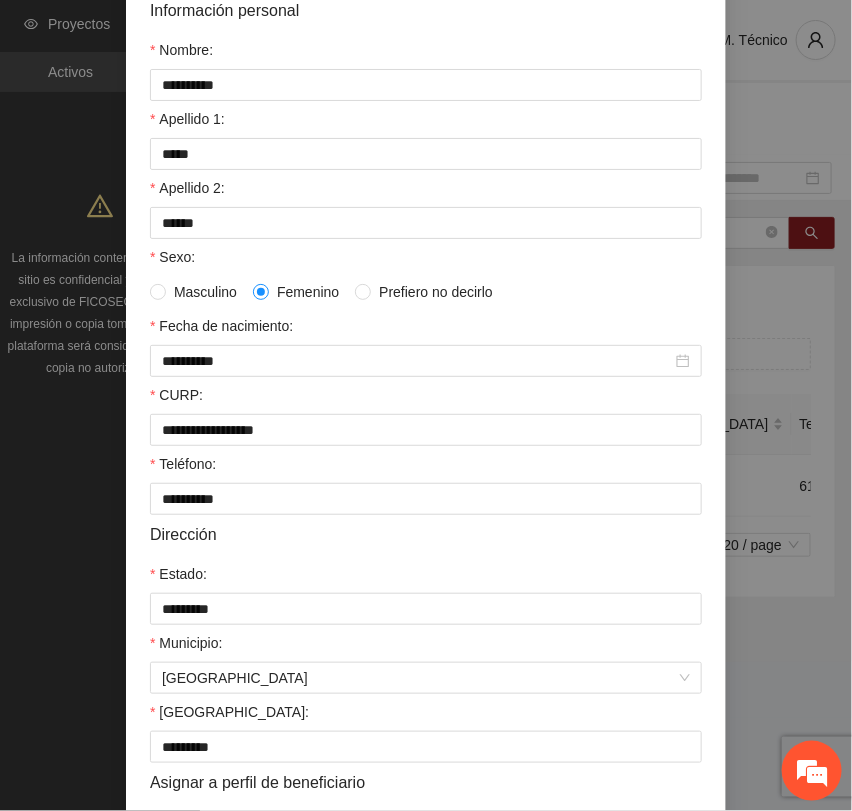 scroll, scrollTop: 356, scrollLeft: 0, axis: vertical 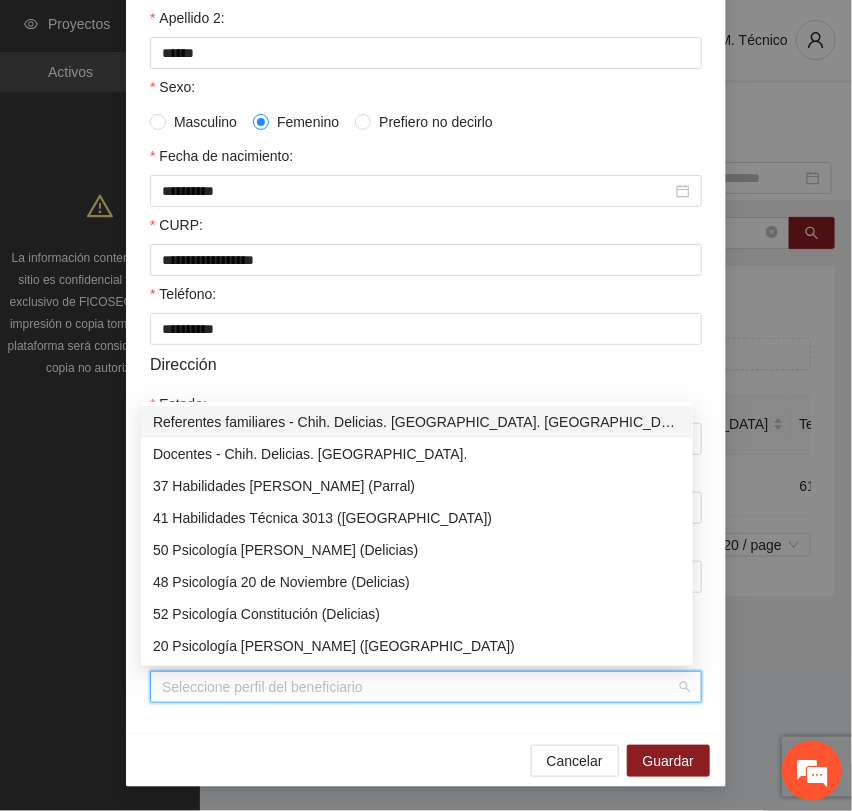 click on "Perfil de beneficiario" at bounding box center (419, 687) 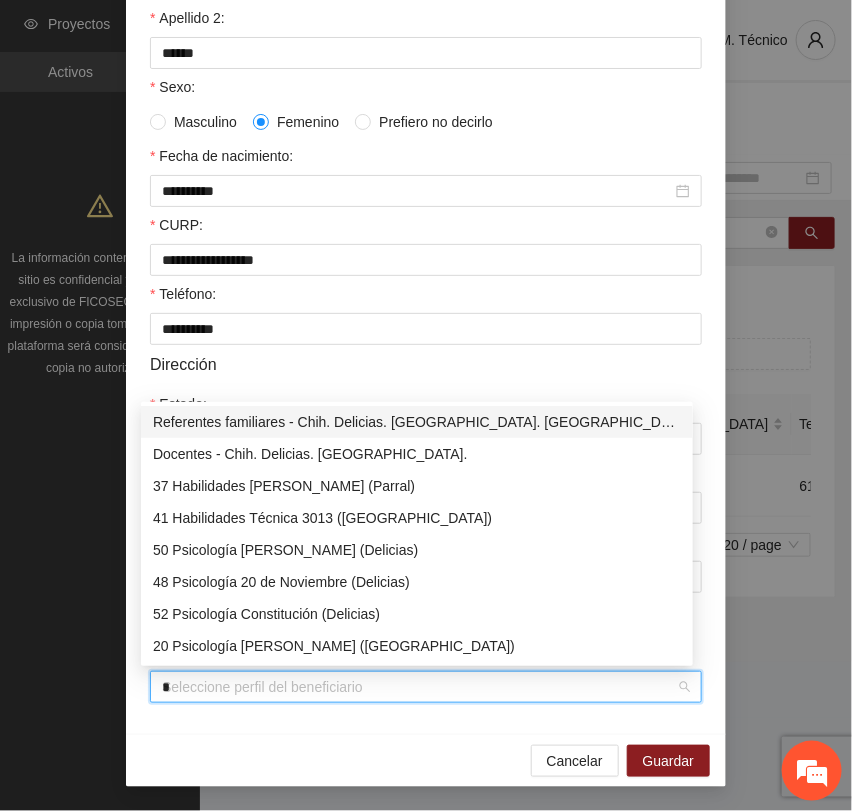 type on "**" 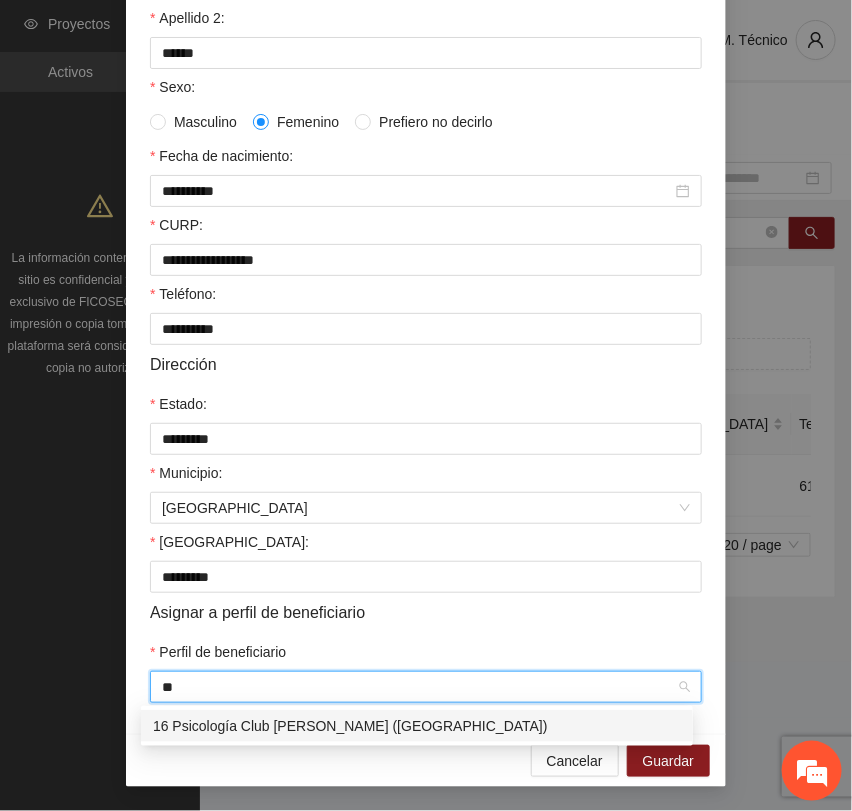 click on "16 Psicología Club [PERSON_NAME] ([GEOGRAPHIC_DATA])" at bounding box center [417, 726] 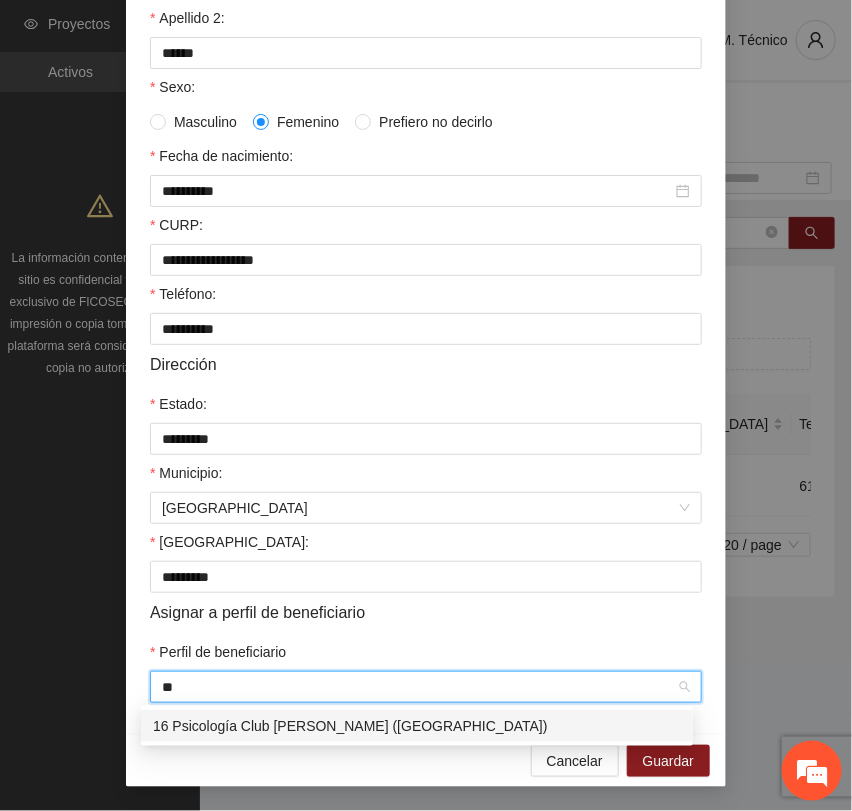 type 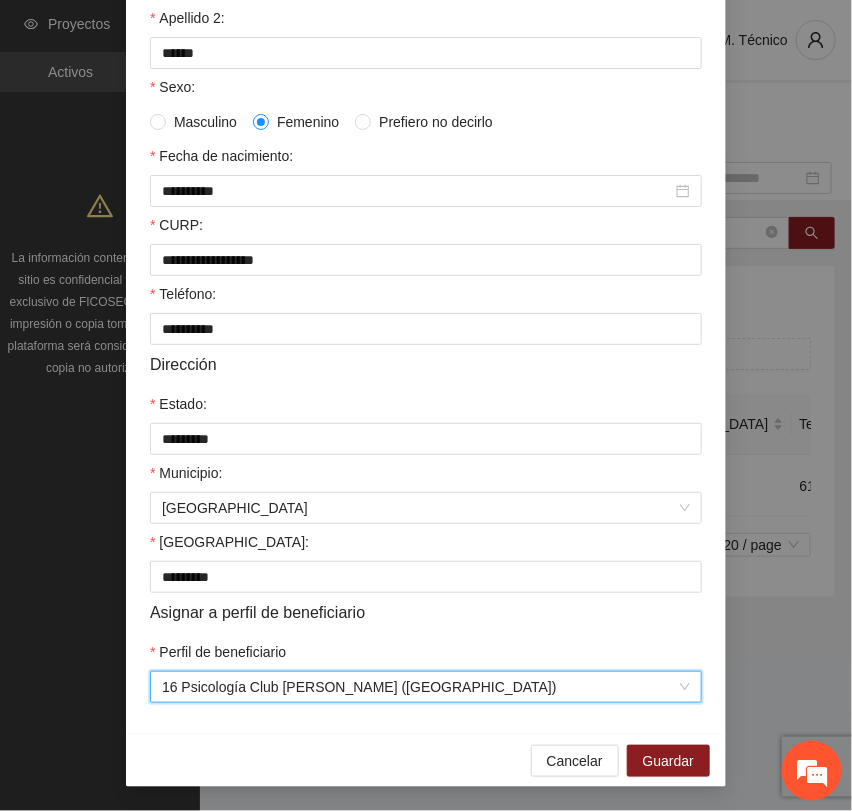 click on "Cancelar Guardar" at bounding box center (426, 760) 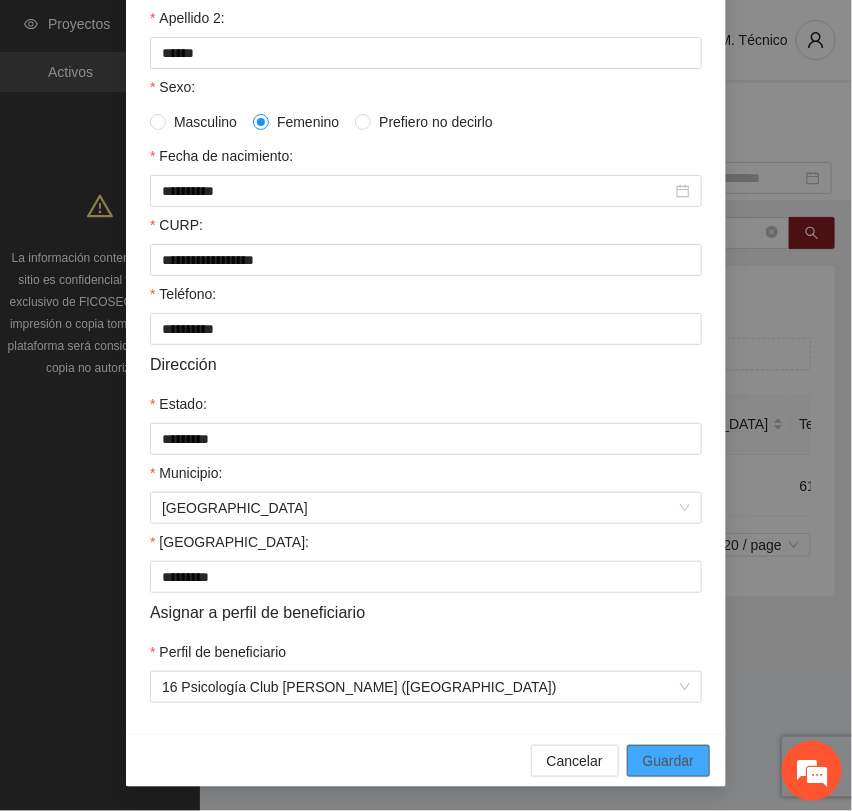 click on "Guardar" at bounding box center [668, 761] 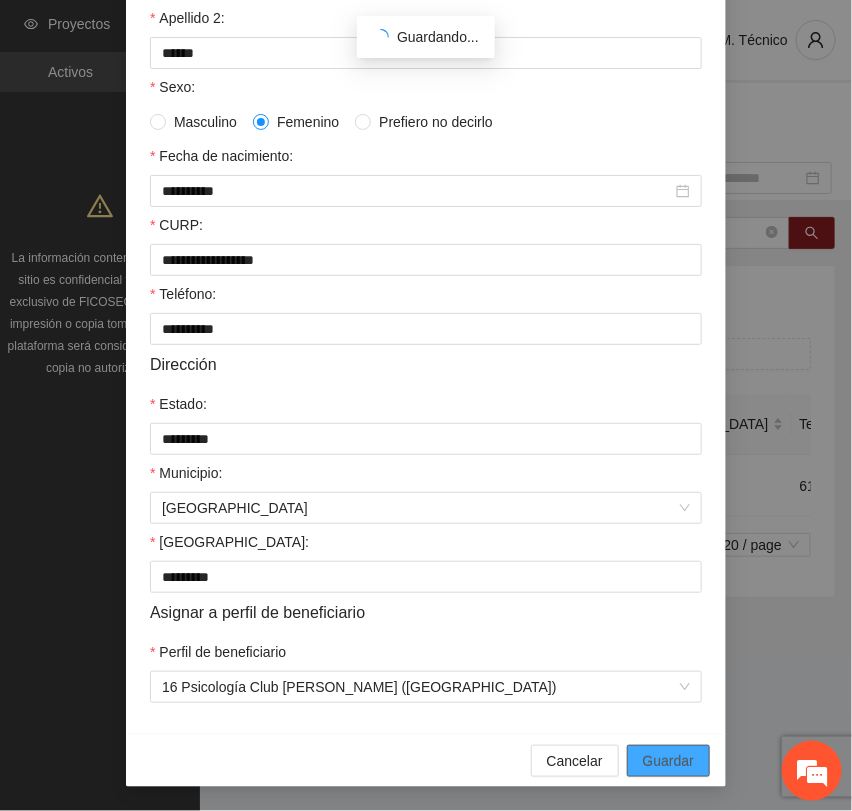 scroll, scrollTop: 256, scrollLeft: 0, axis: vertical 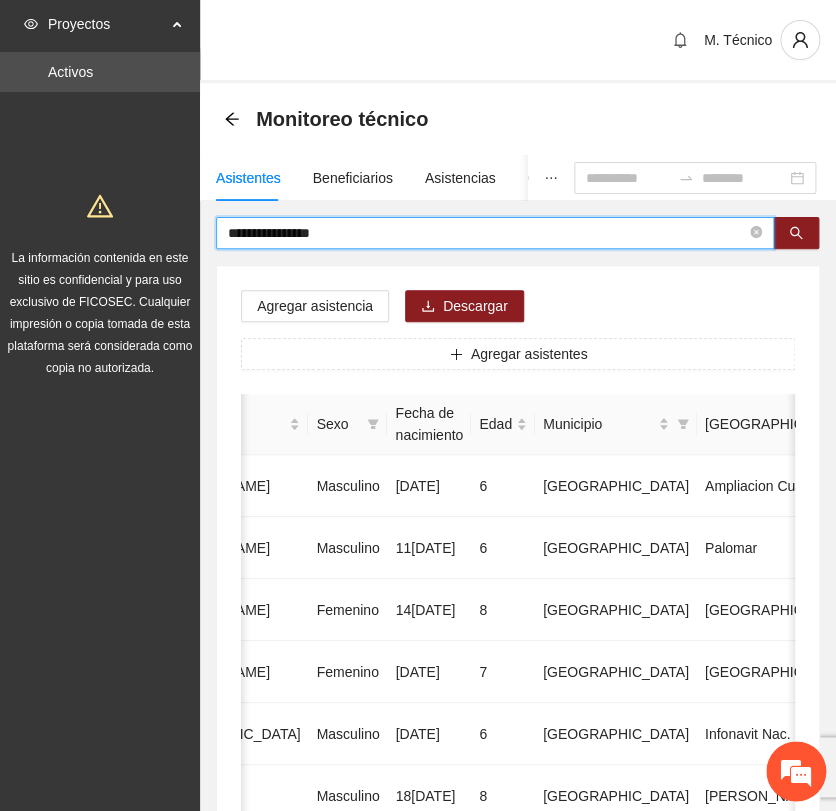 drag, startPoint x: 387, startPoint y: 235, endPoint x: -82, endPoint y: 247, distance: 469.1535 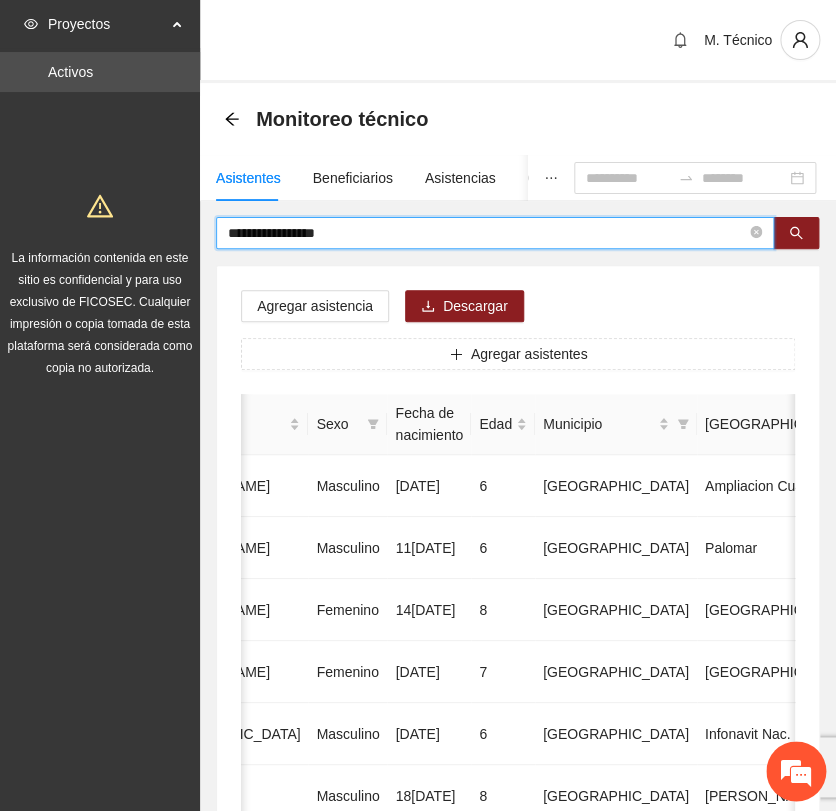 type on "**********" 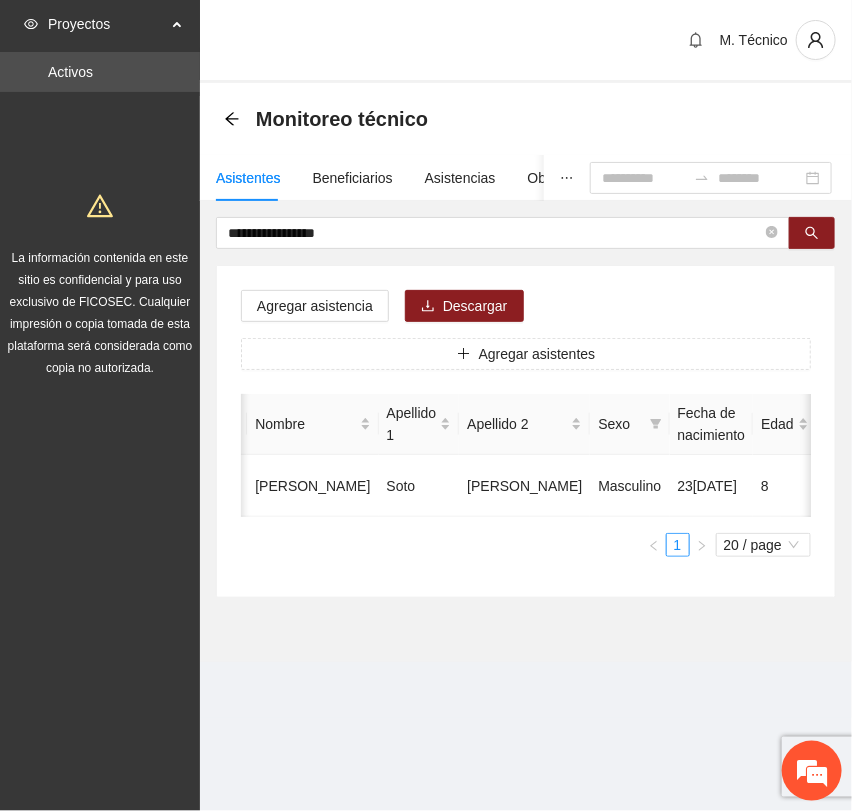 scroll, scrollTop: 0, scrollLeft: 0, axis: both 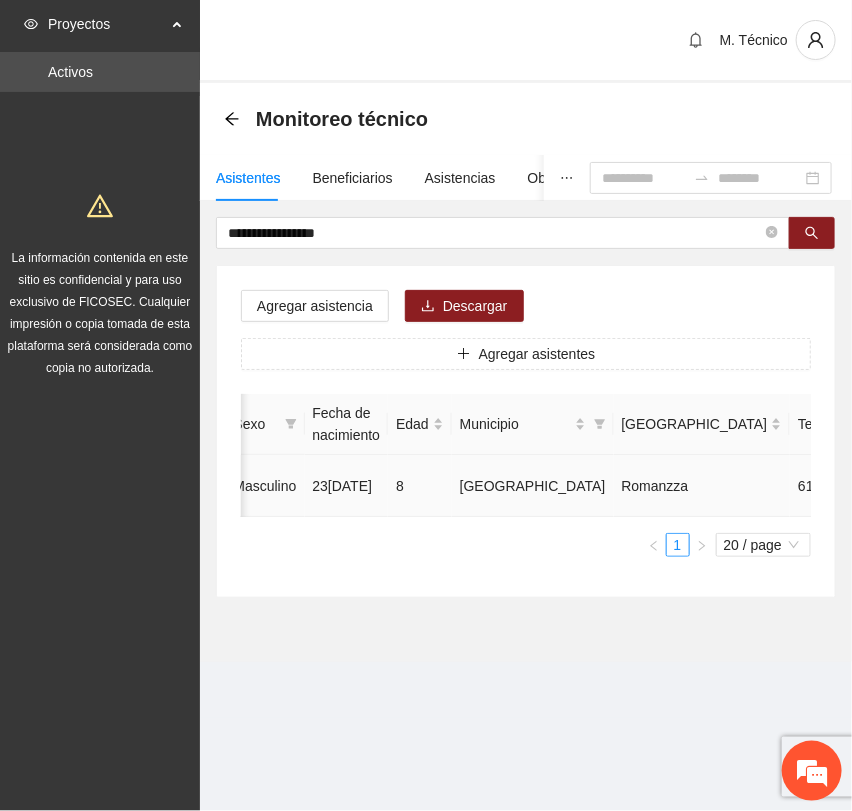 click 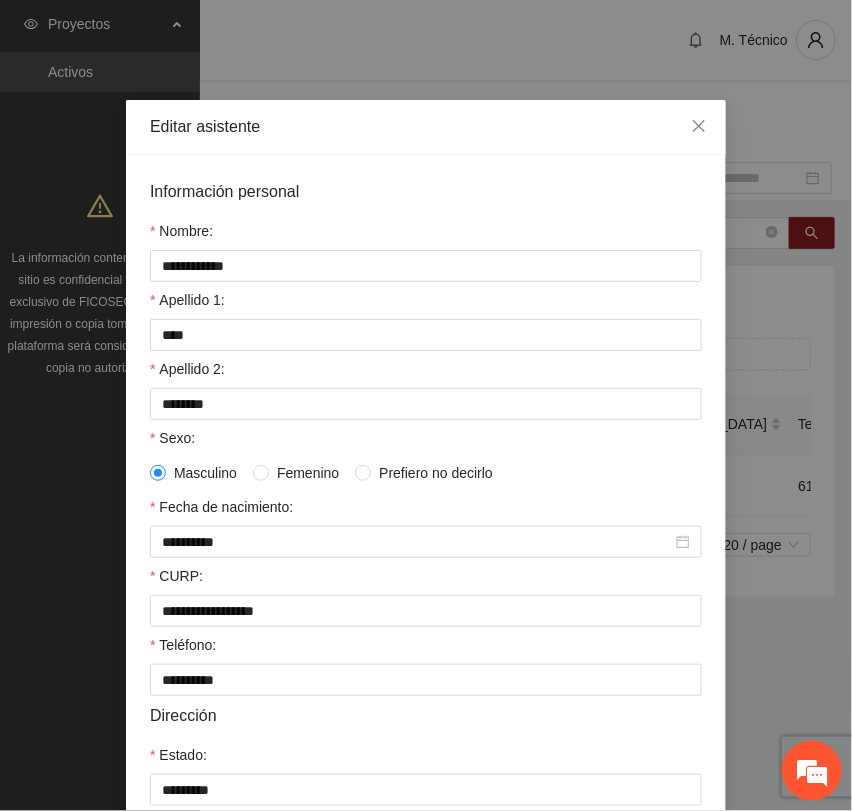scroll, scrollTop: 356, scrollLeft: 0, axis: vertical 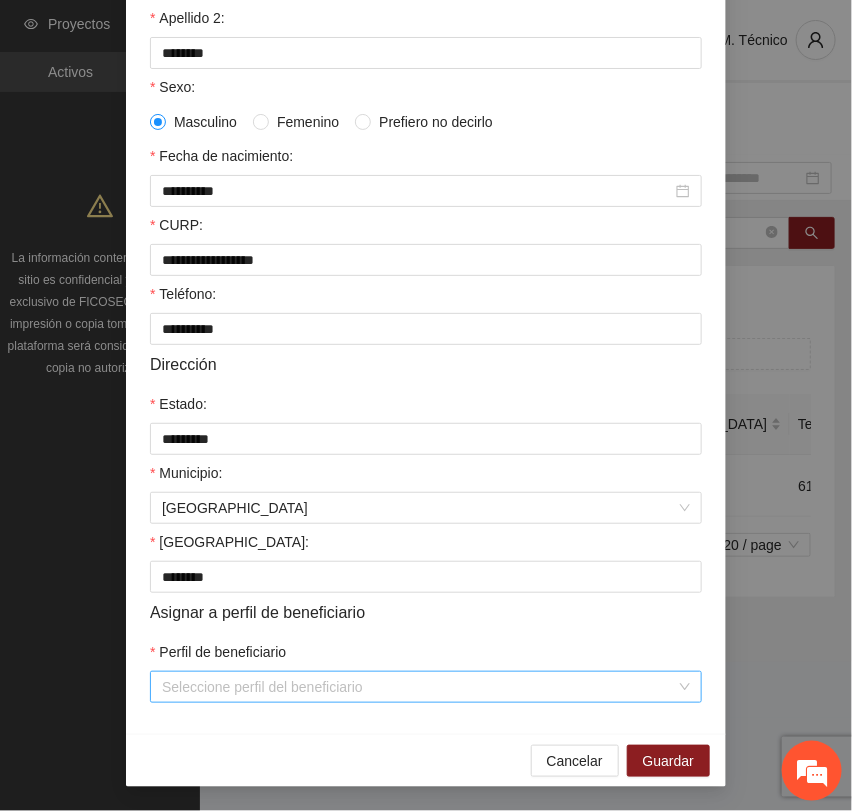 click on "Perfil de beneficiario" at bounding box center (419, 687) 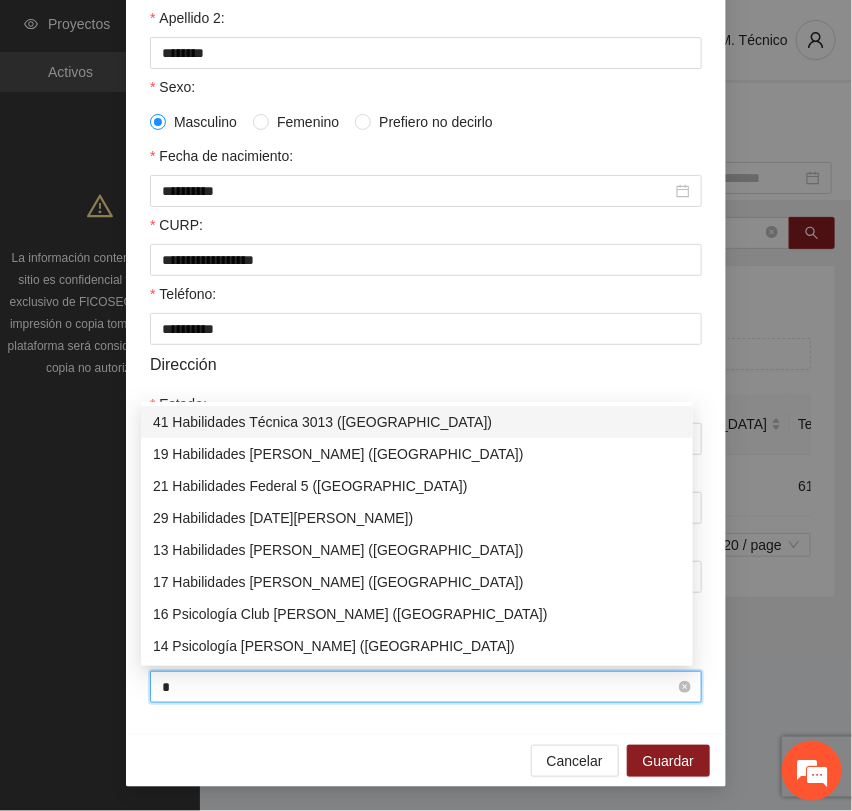 type on "**" 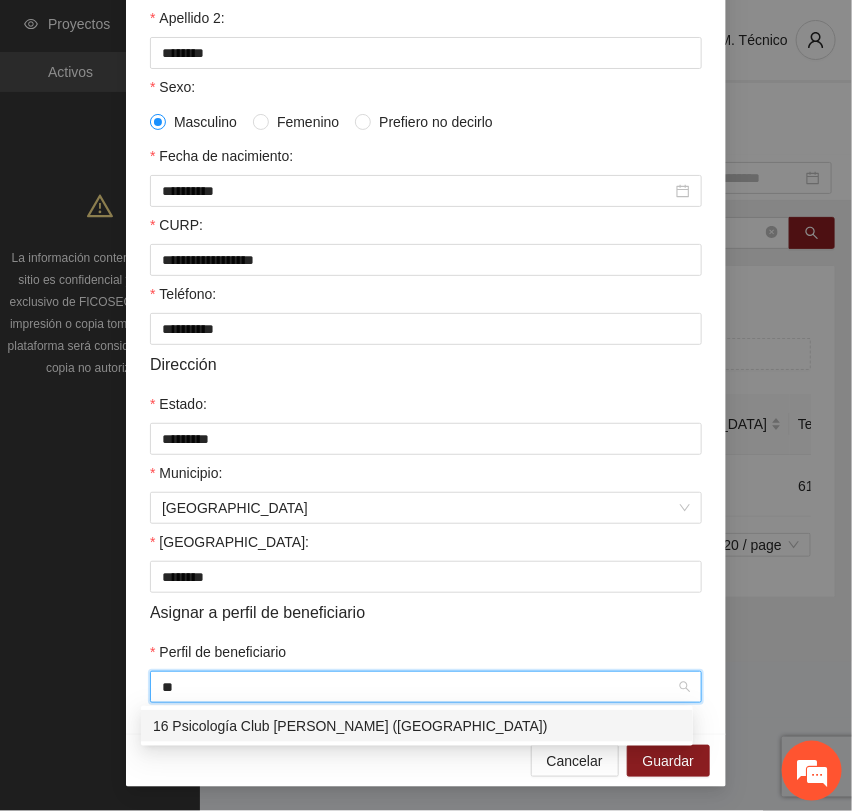 click on "16 Psicología Club [PERSON_NAME] ([GEOGRAPHIC_DATA])" at bounding box center (417, 726) 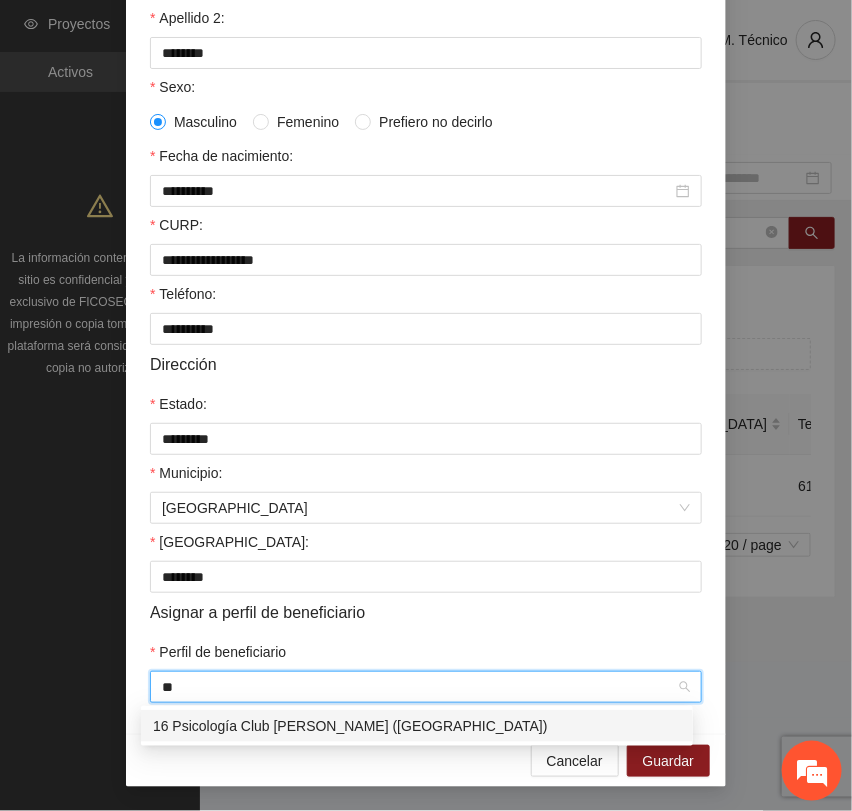 type 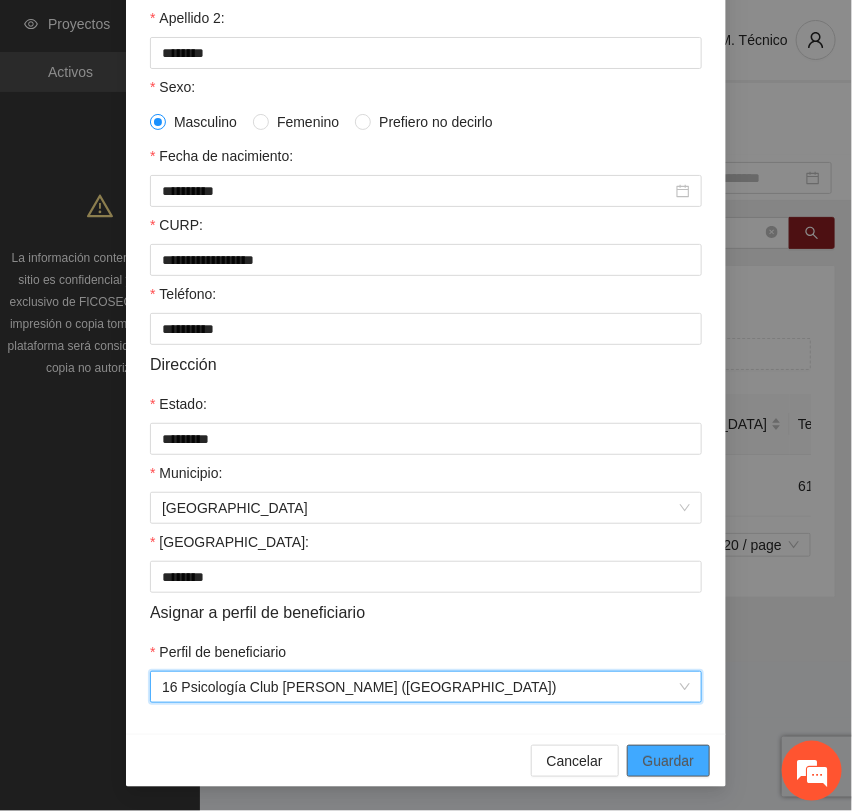 click on "Guardar" at bounding box center (668, 761) 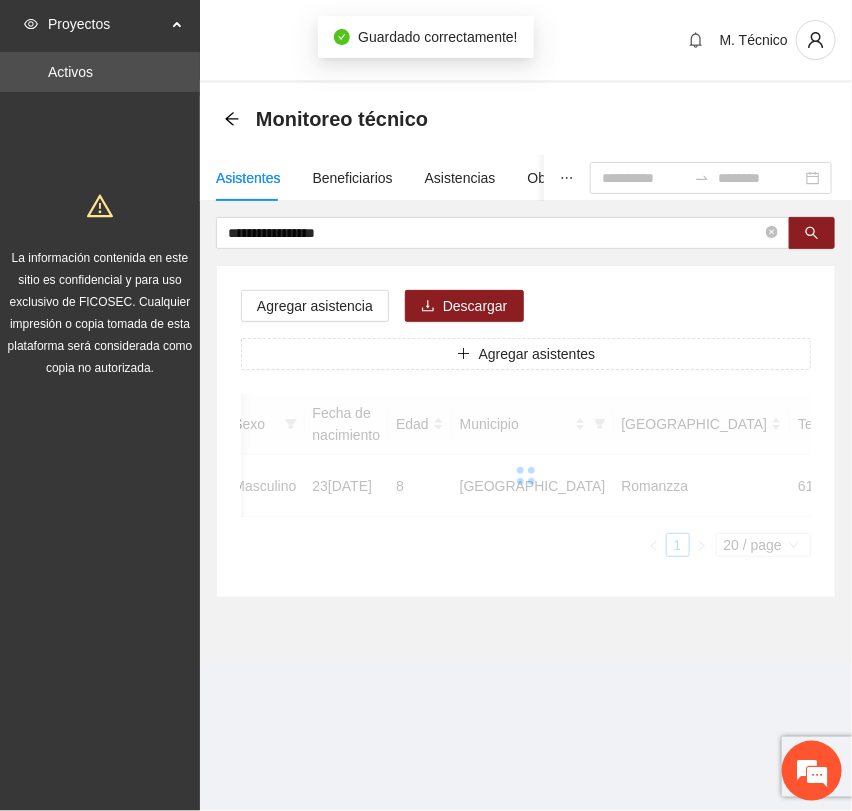 scroll, scrollTop: 256, scrollLeft: 0, axis: vertical 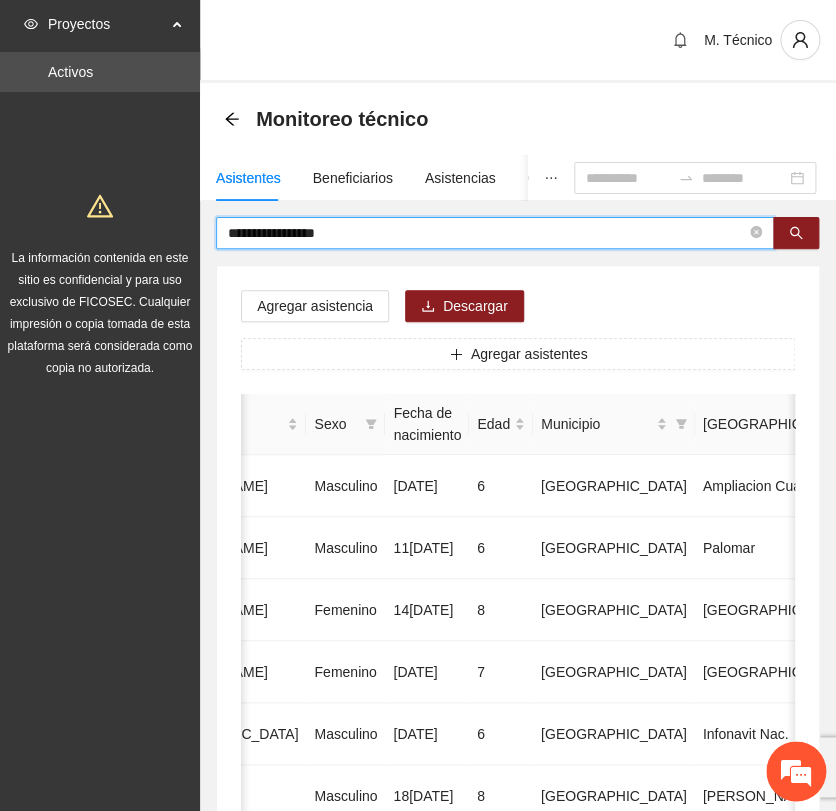 click on "**********" at bounding box center (487, 233) 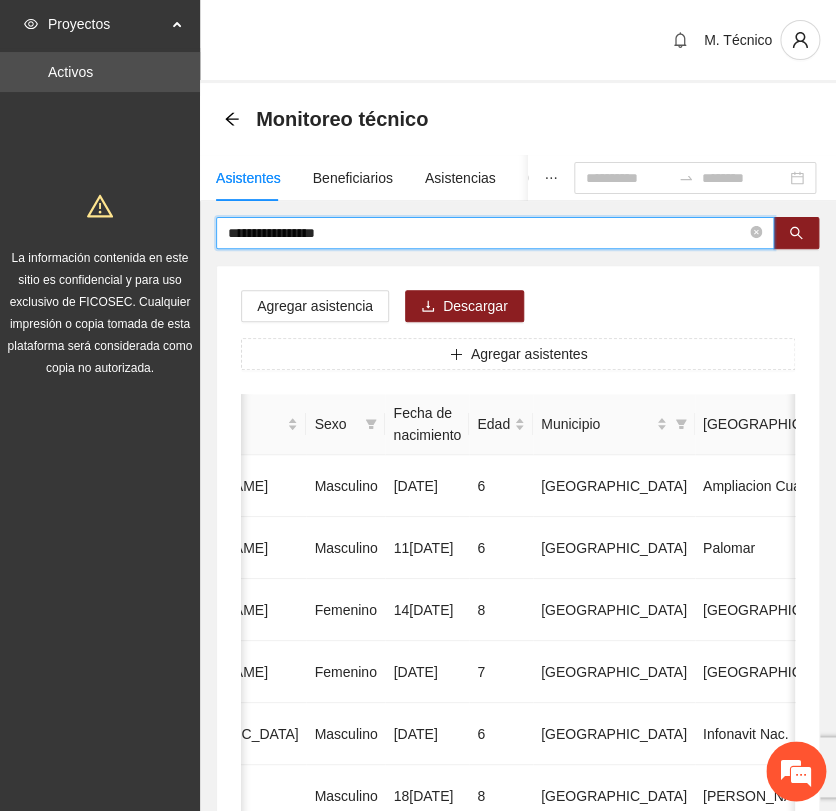 drag, startPoint x: 368, startPoint y: 229, endPoint x: -13, endPoint y: 200, distance: 382.10208 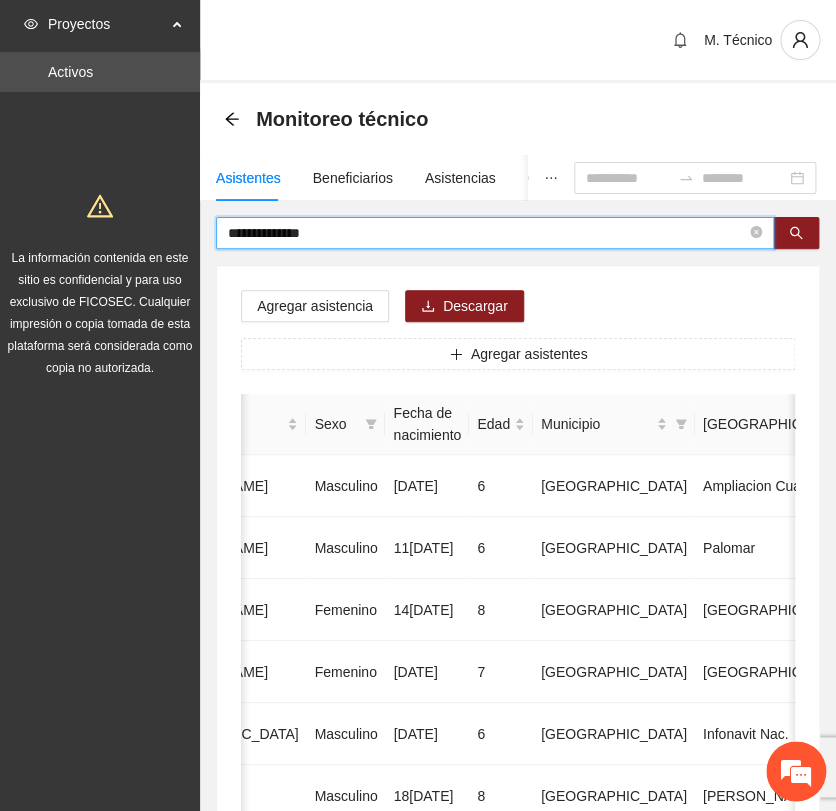 type on "**********" 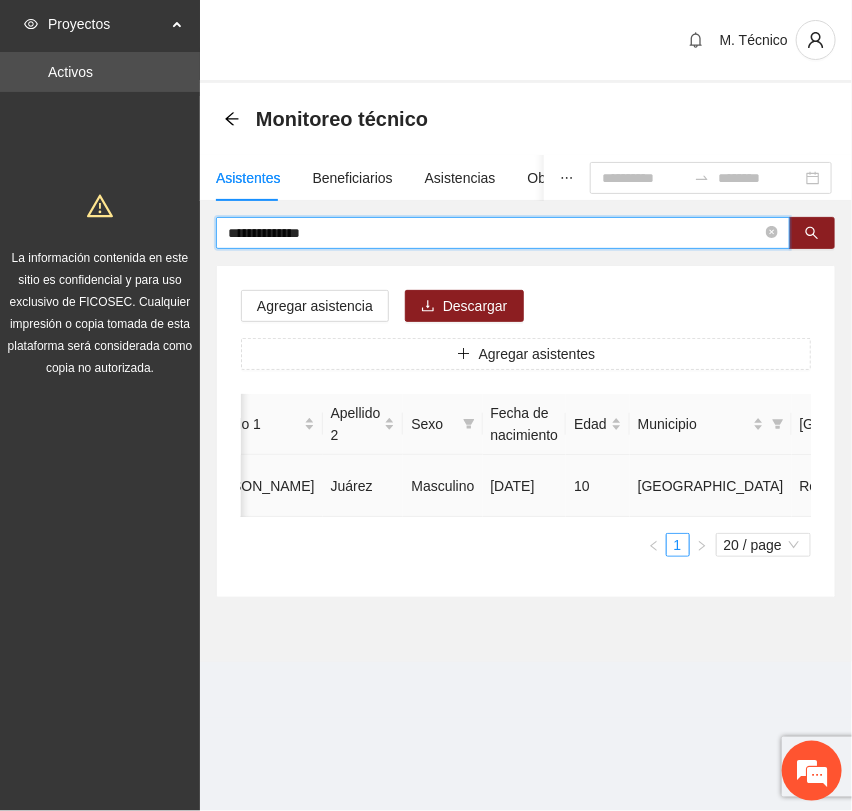 scroll, scrollTop: 0, scrollLeft: 452, axis: horizontal 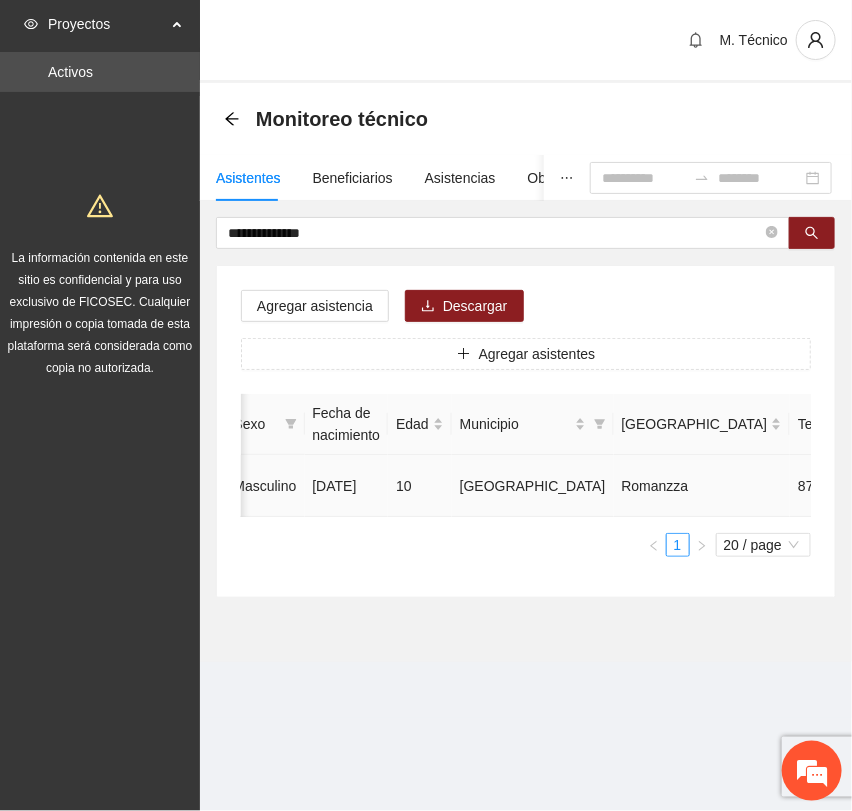 click 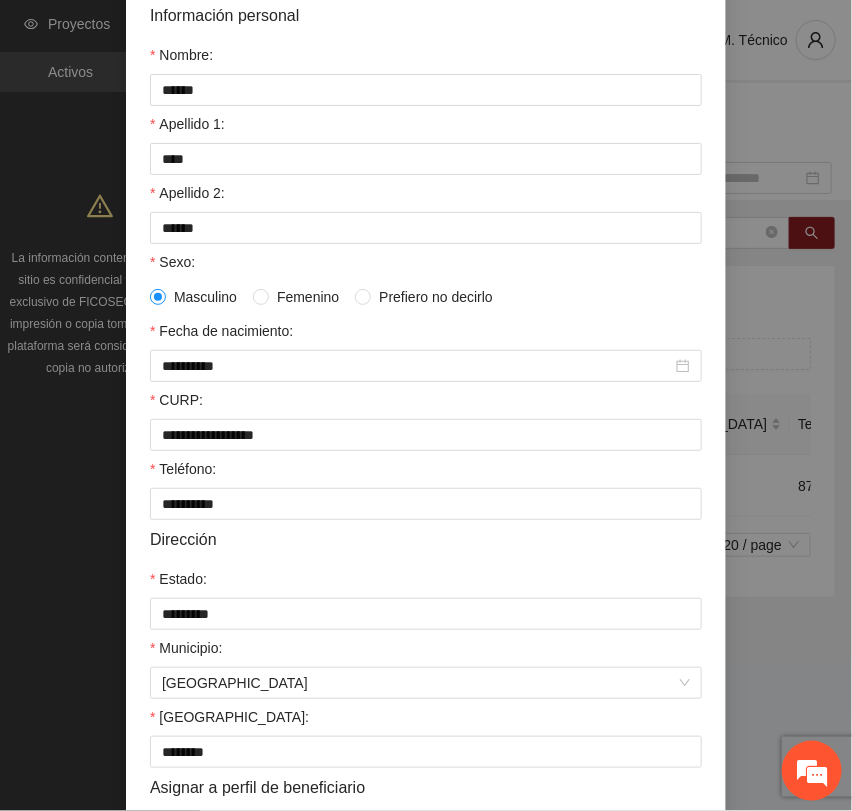 scroll, scrollTop: 356, scrollLeft: 0, axis: vertical 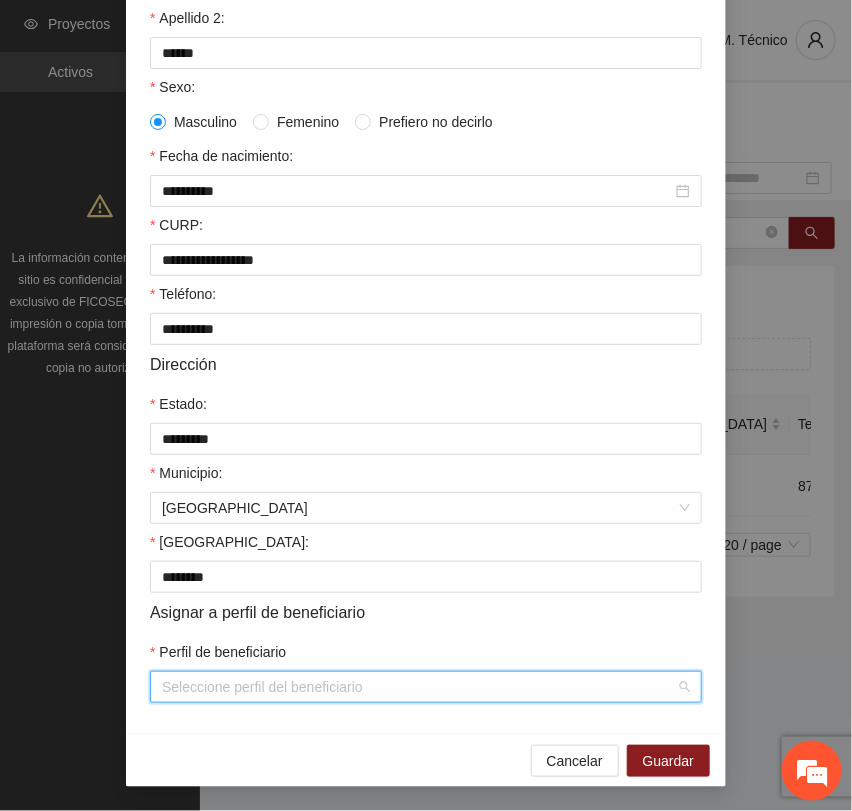 click on "Perfil de beneficiario" at bounding box center (419, 687) 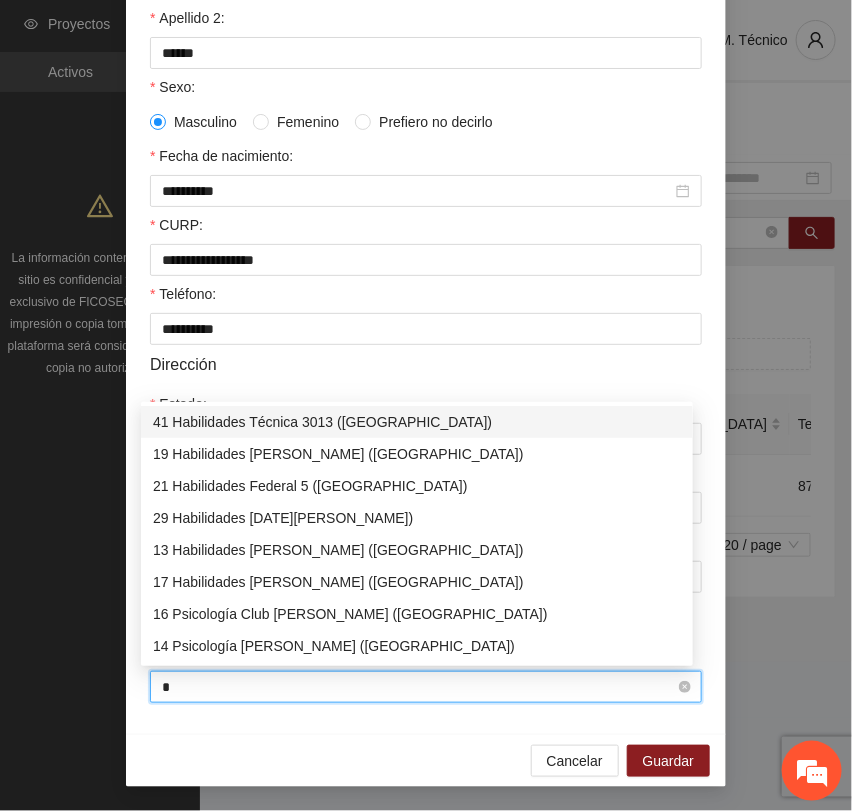 type on "**" 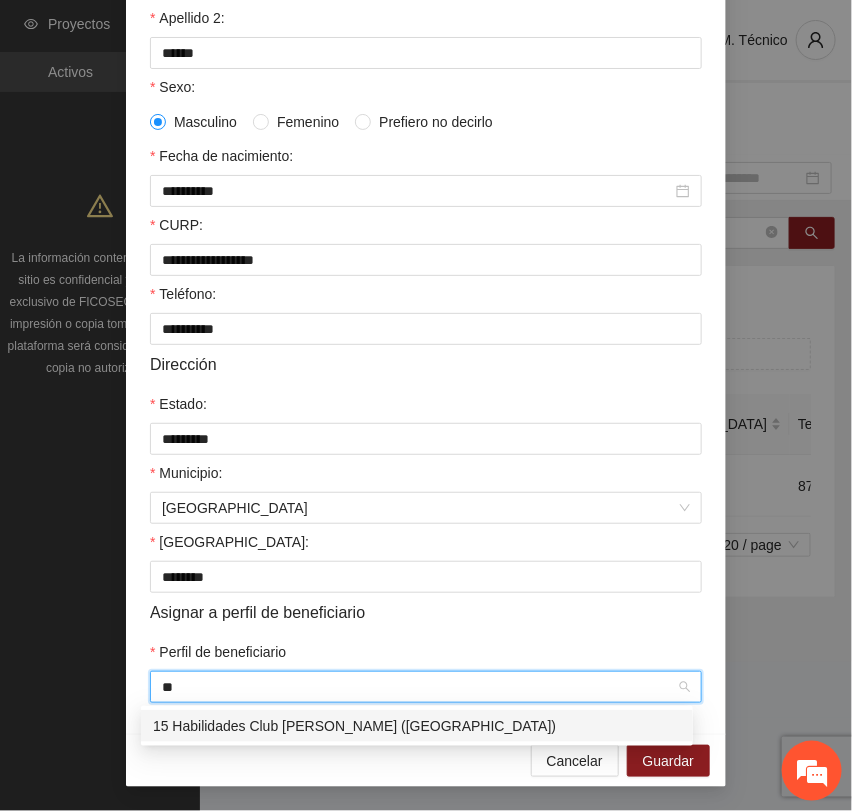 drag, startPoint x: 330, startPoint y: 730, endPoint x: 386, endPoint y: 712, distance: 58.821766 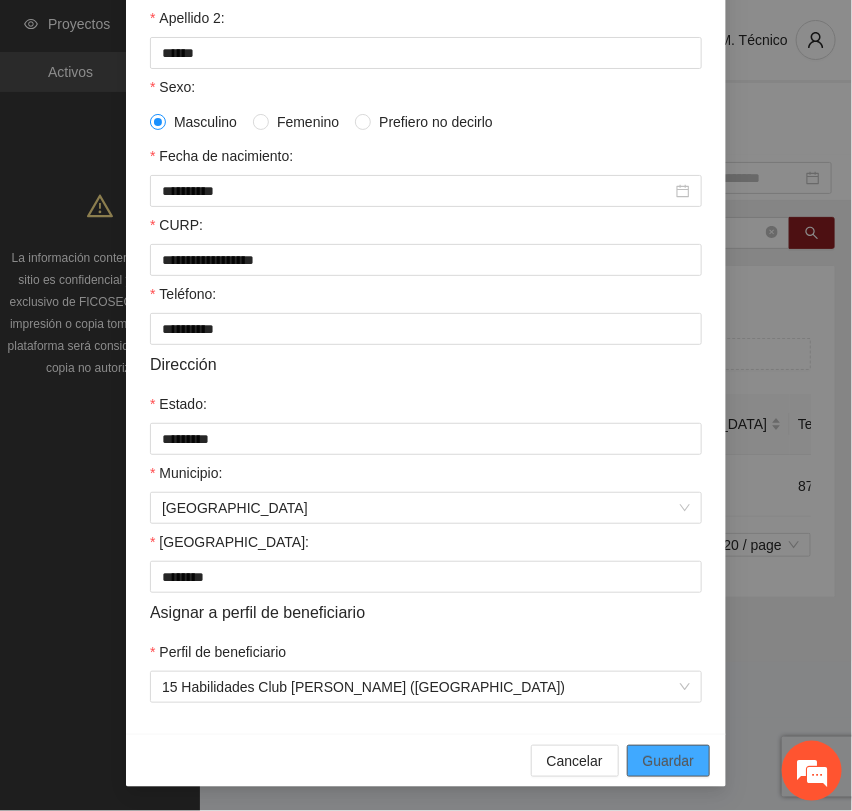 click on "Guardar" at bounding box center (668, 761) 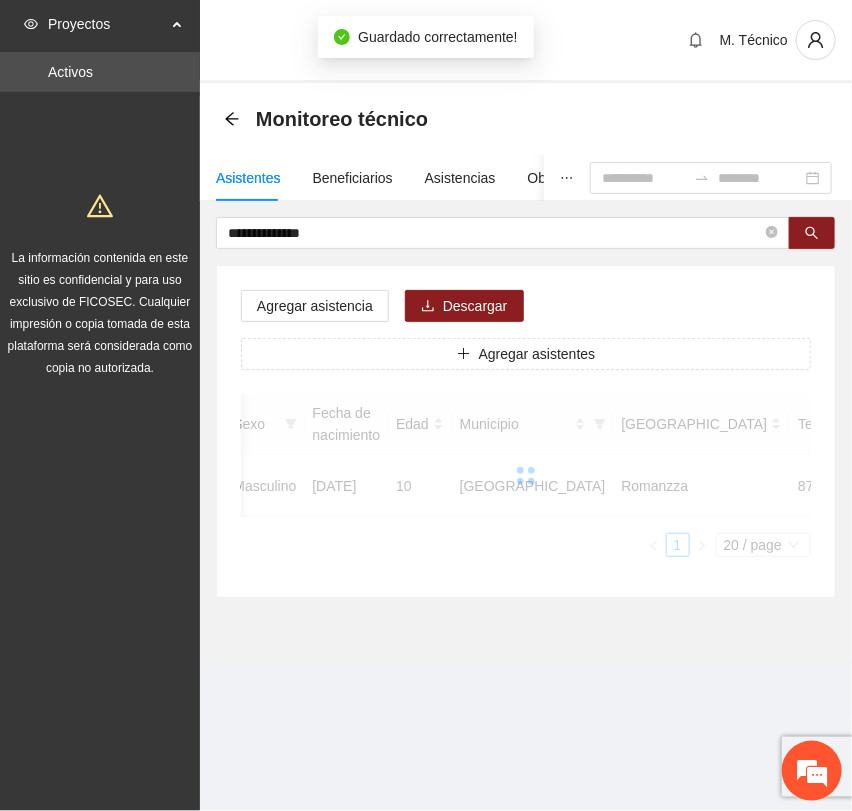 scroll, scrollTop: 256, scrollLeft: 0, axis: vertical 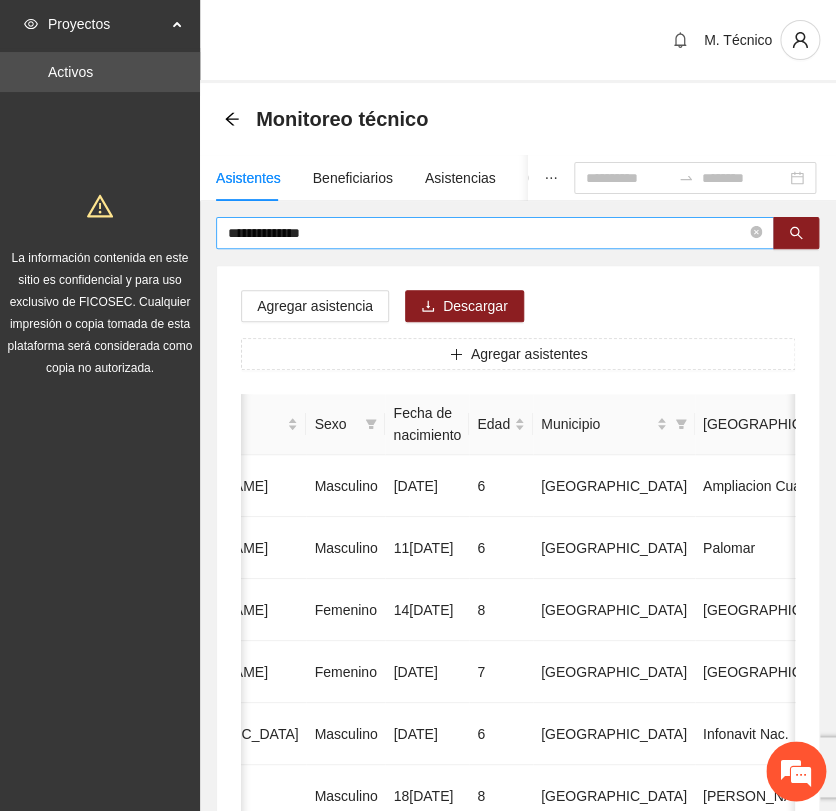 drag, startPoint x: 354, startPoint y: 219, endPoint x: 320, endPoint y: 234, distance: 37.161808 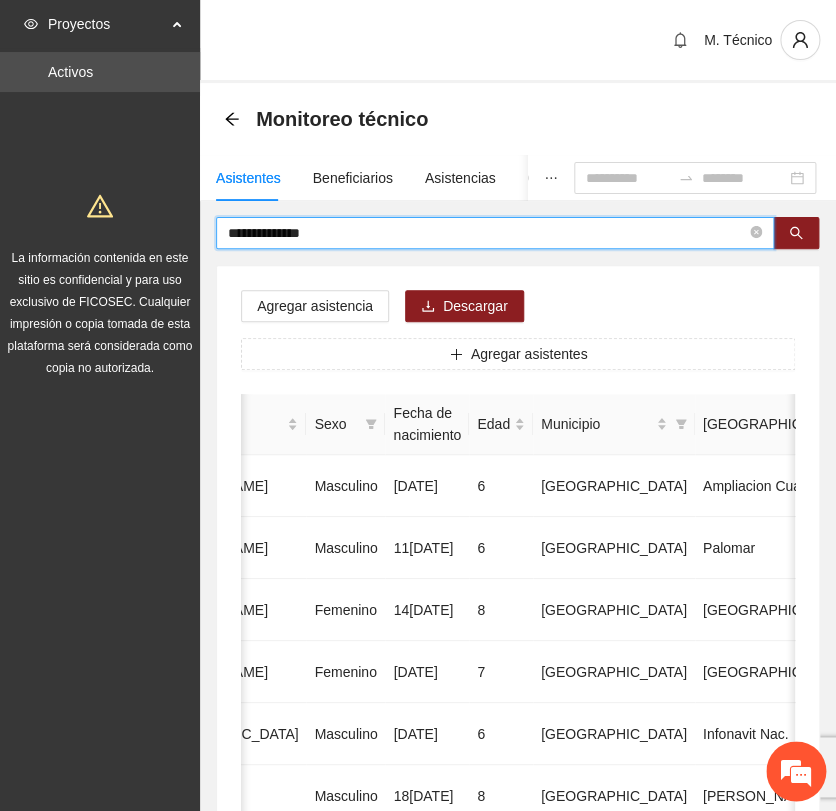 drag, startPoint x: 324, startPoint y: 236, endPoint x: 120, endPoint y: 234, distance: 204.0098 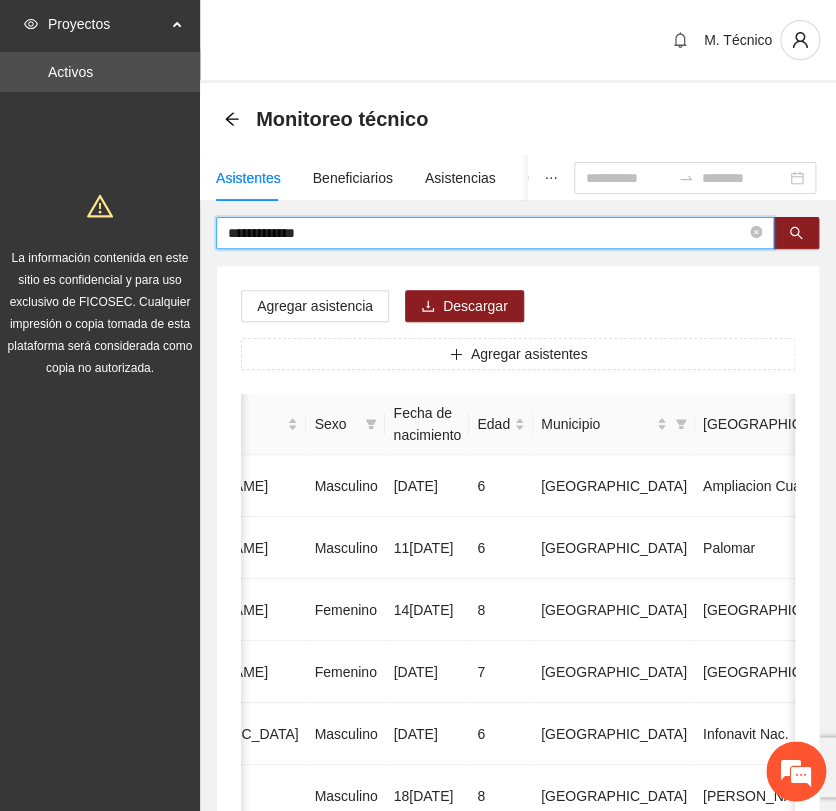 type on "**********" 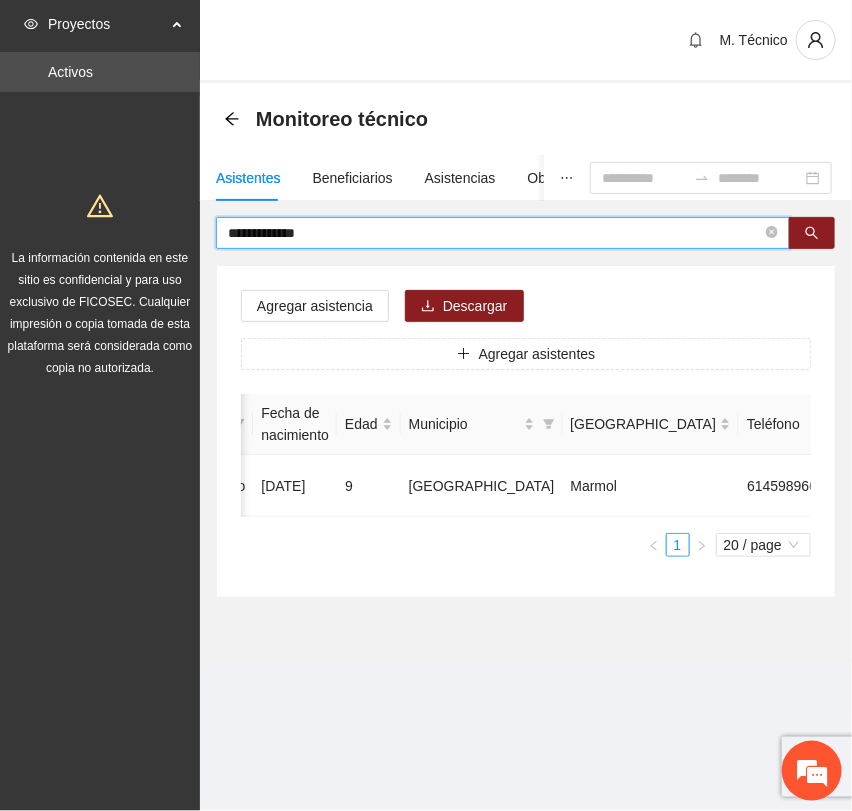 scroll, scrollTop: 0, scrollLeft: 450, axis: horizontal 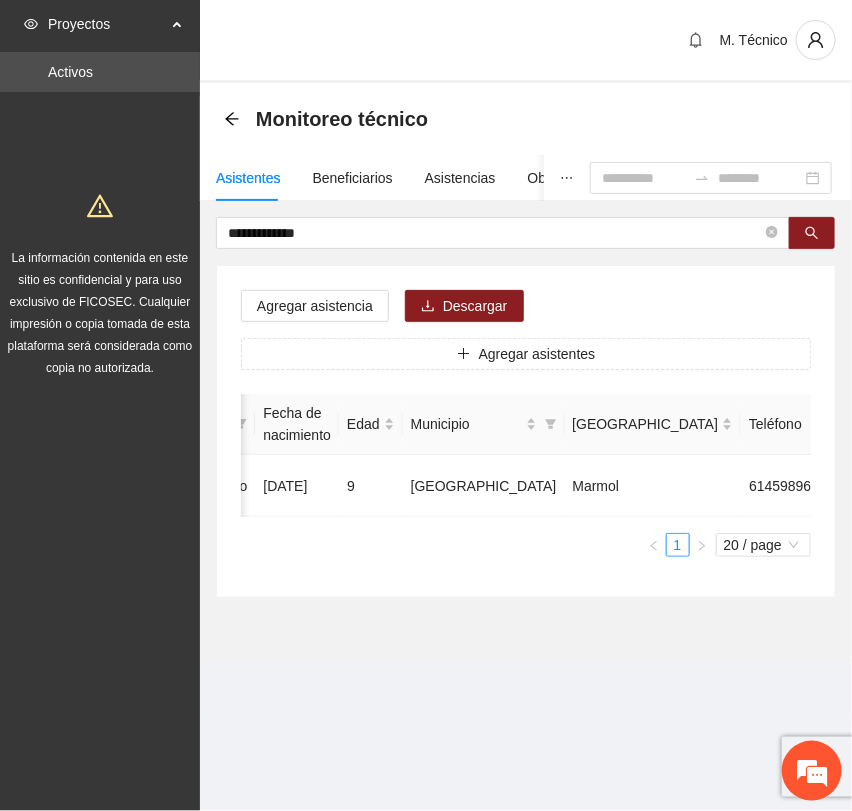 click on "Folio Nombre Apellido 1 Apellido 2 Sexo Fecha de nacimiento Edad Municipio Colonia Teléfono Actividad                           [STREET_ADDRESS][PERSON_NAME][DATE] Marmol 6145989601	 U P +7 1 20 / page" at bounding box center (526, 475) 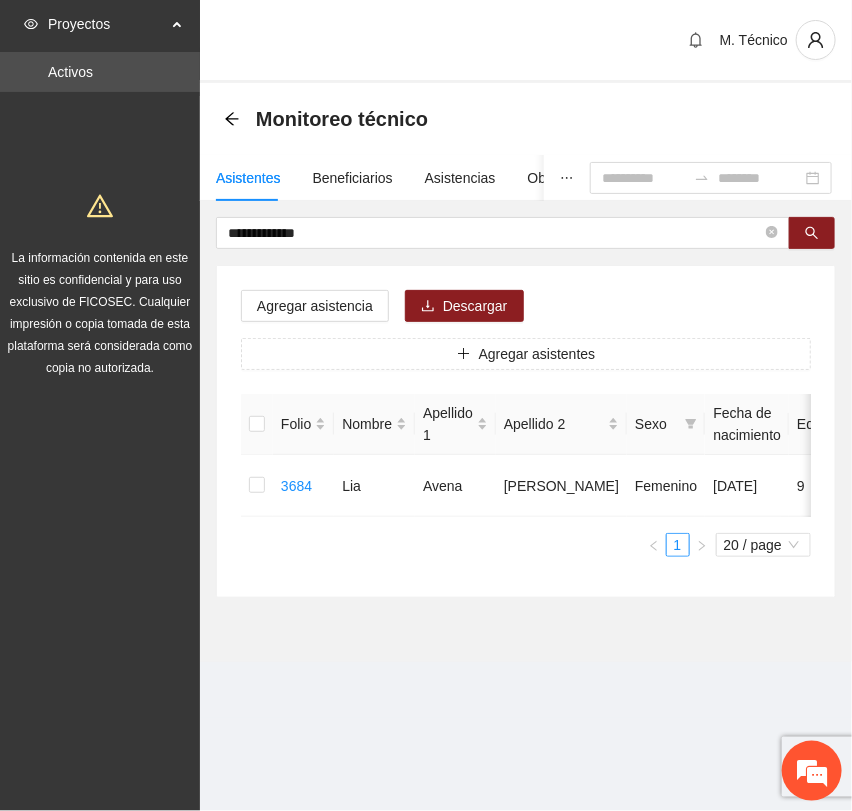 scroll, scrollTop: 0, scrollLeft: 450, axis: horizontal 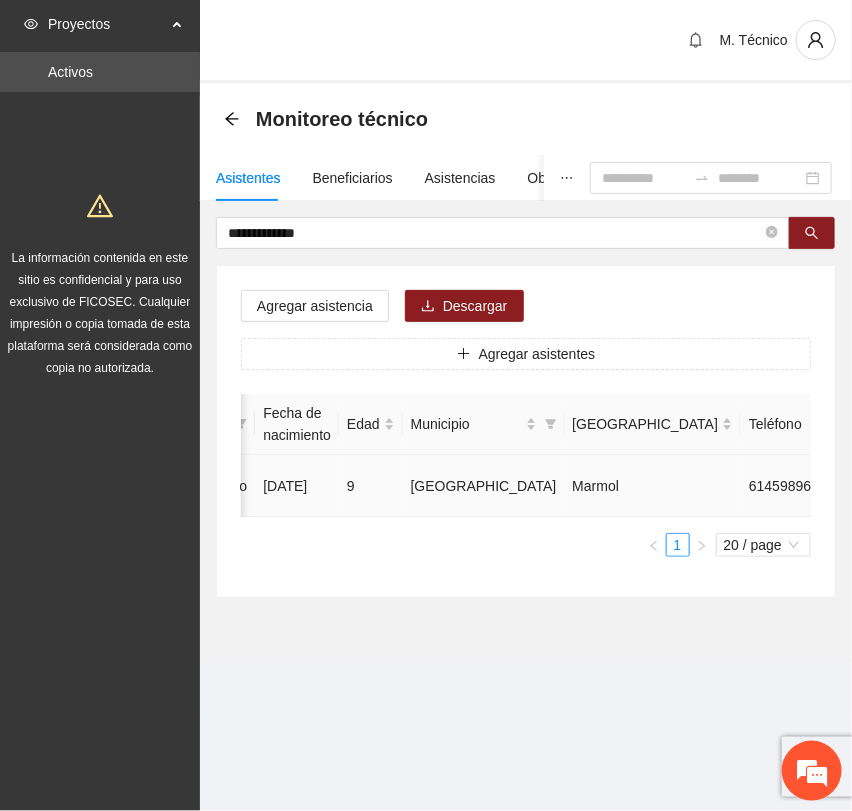 click 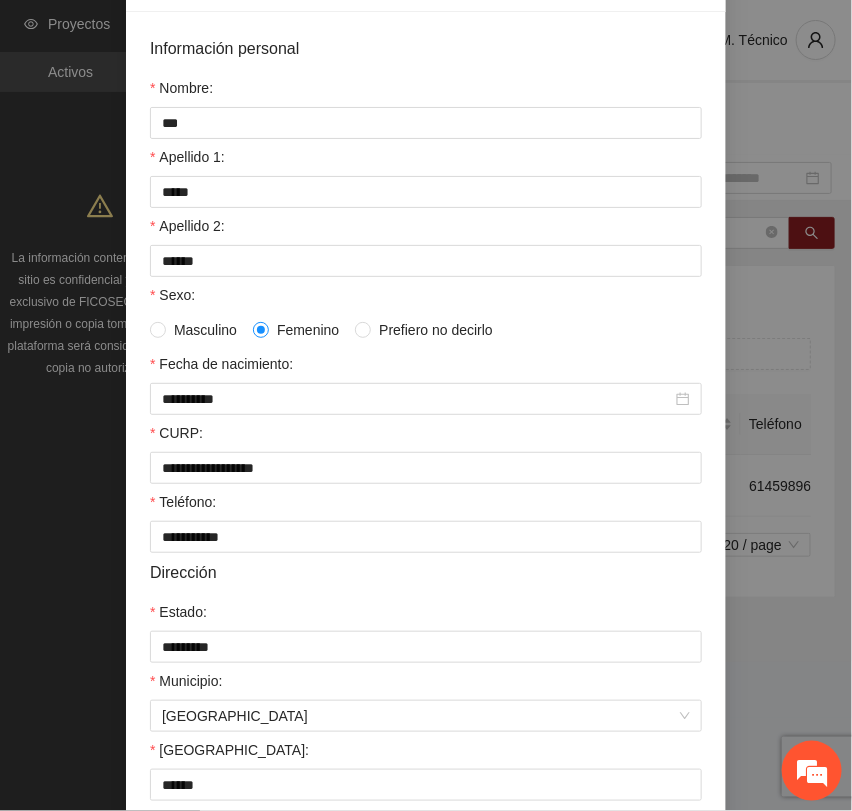 scroll, scrollTop: 356, scrollLeft: 0, axis: vertical 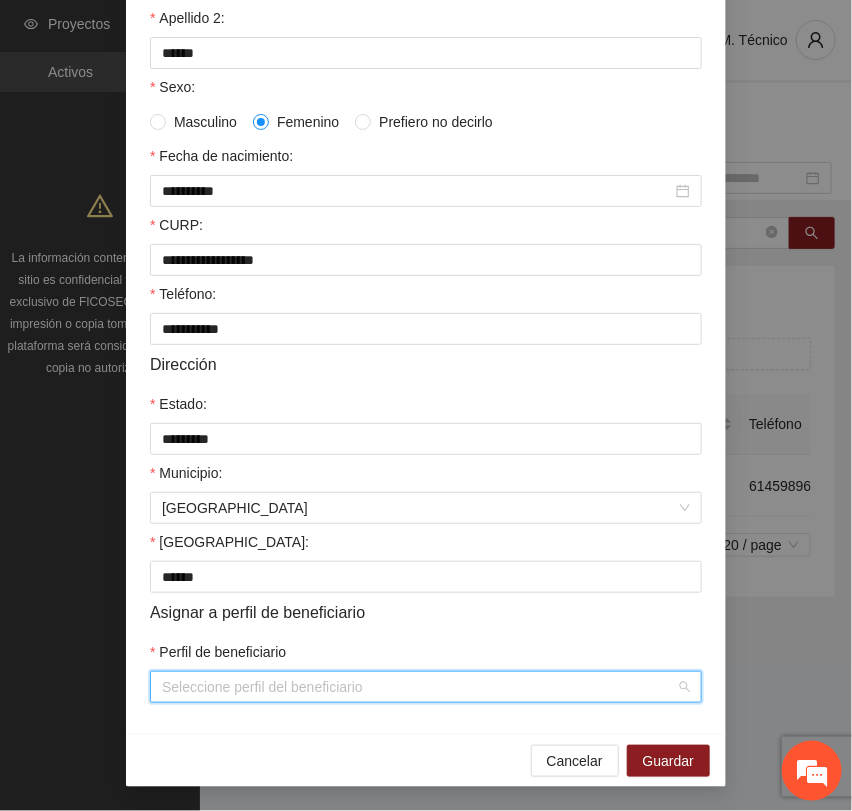 click on "Perfil de beneficiario" at bounding box center (419, 687) 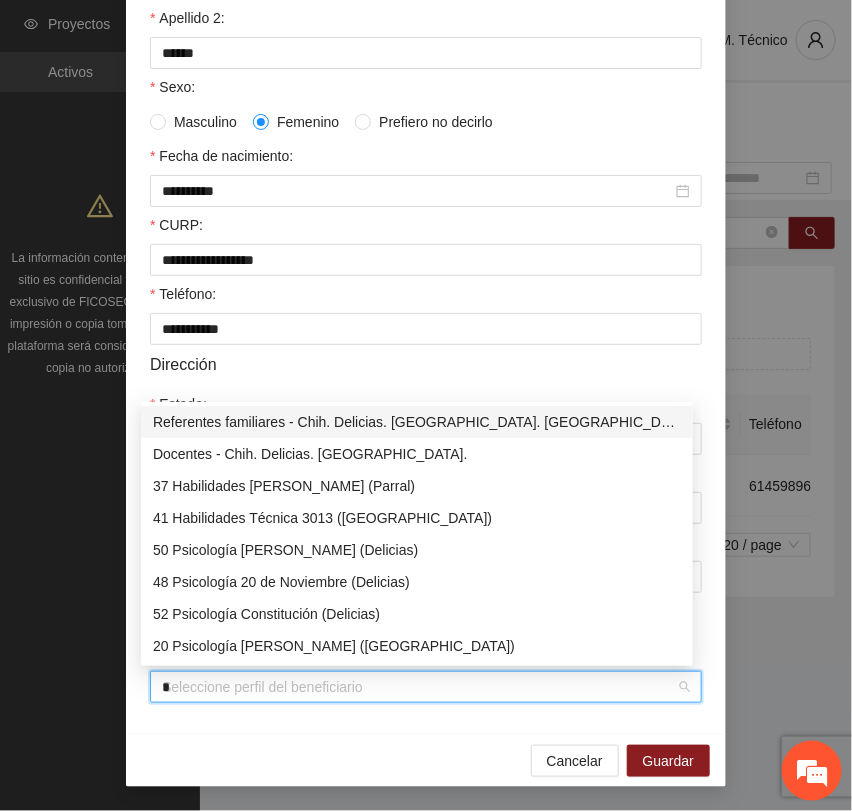 type on "**" 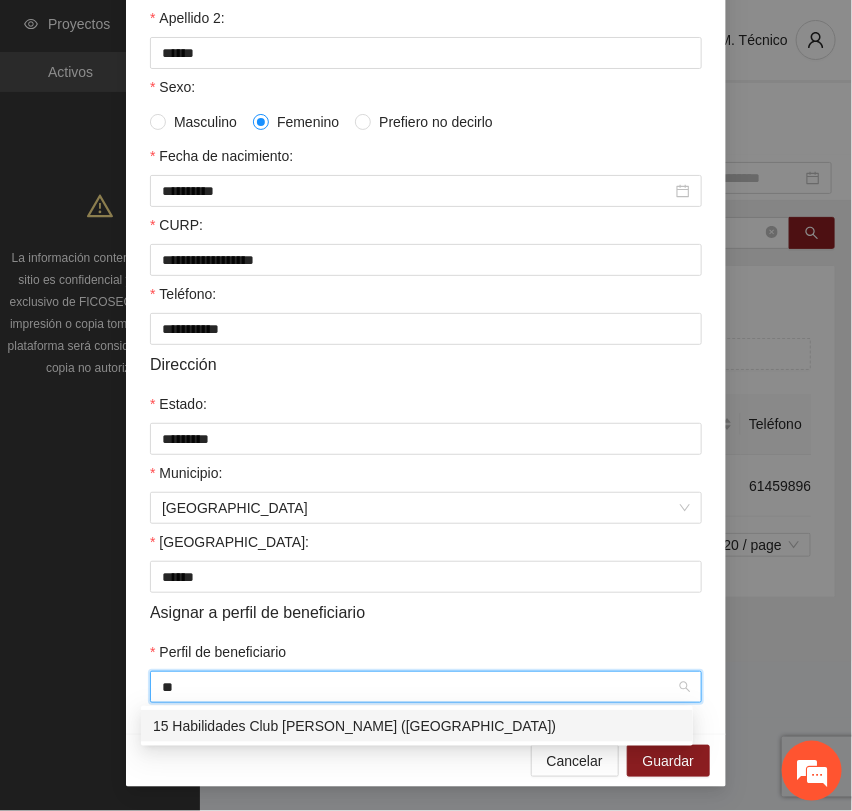 click on "15 Habilidades Club [PERSON_NAME] ([GEOGRAPHIC_DATA])" at bounding box center [417, 726] 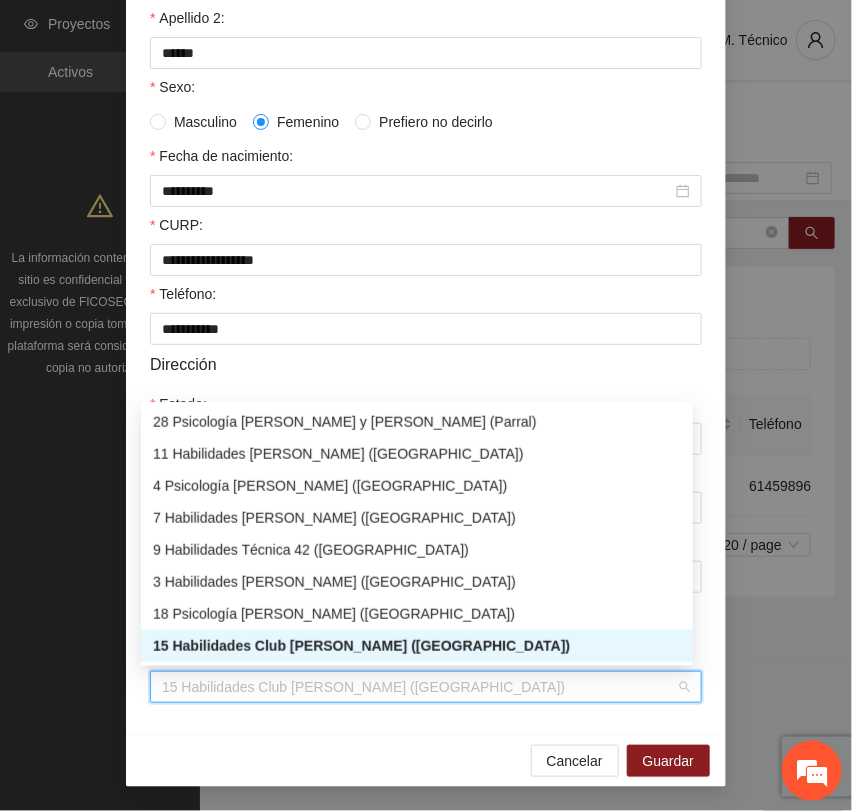 drag, startPoint x: 432, startPoint y: 688, endPoint x: -16, endPoint y: 691, distance: 448.01004 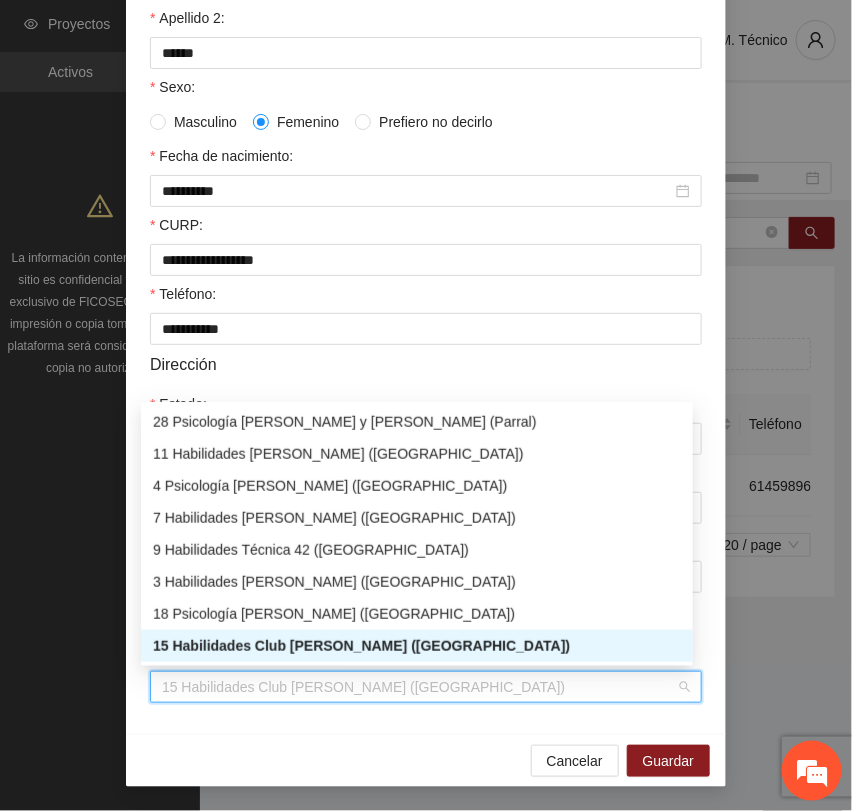 click on "**********" at bounding box center [426, 405] 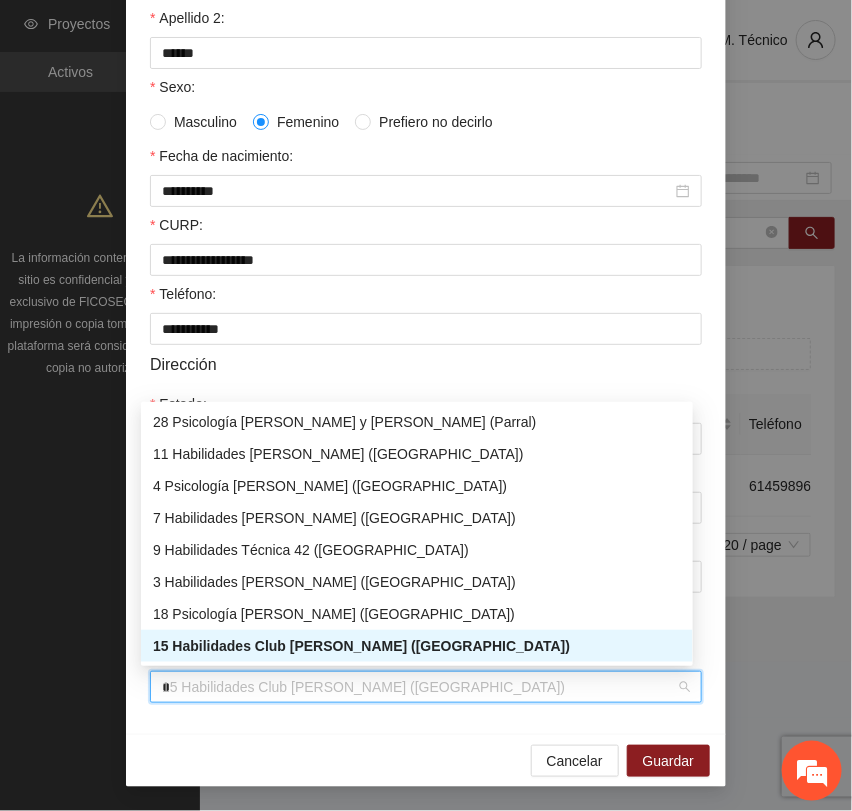 scroll, scrollTop: 272, scrollLeft: 0, axis: vertical 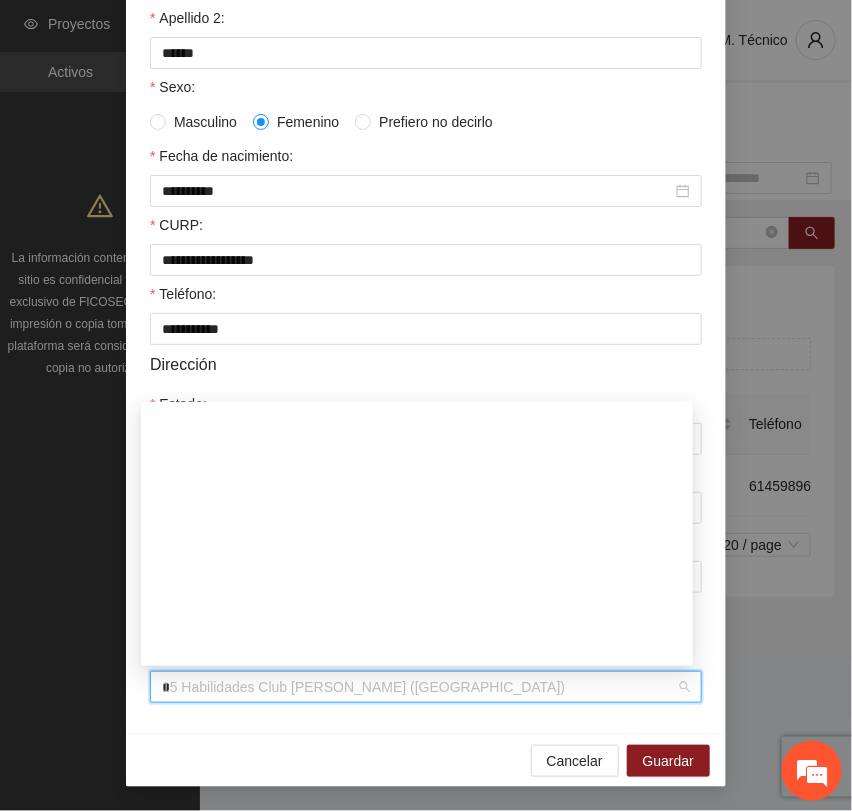 type on "**" 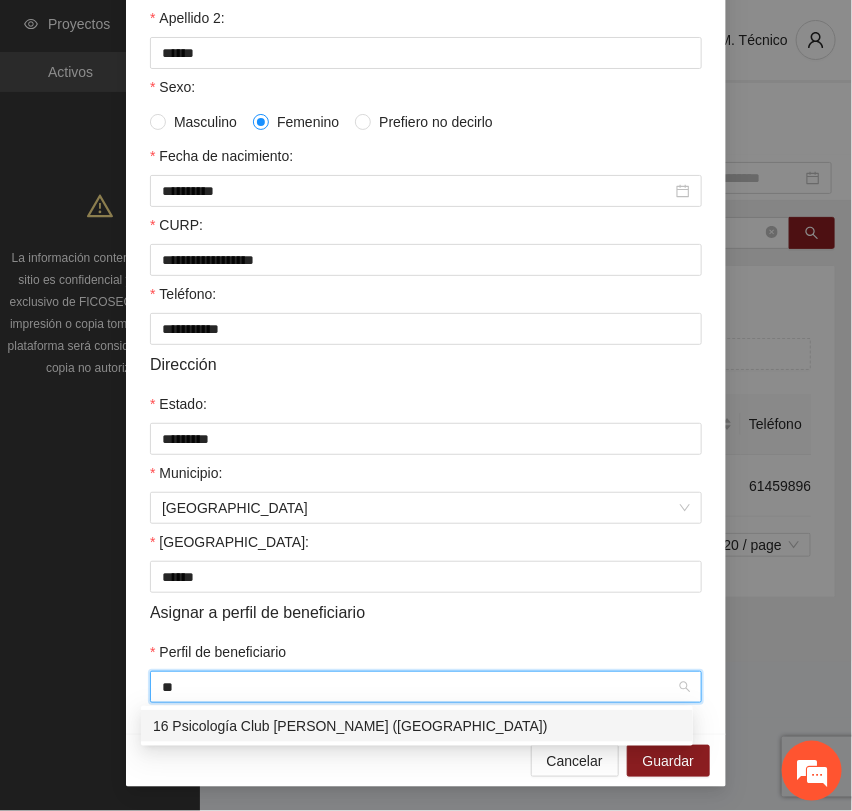 scroll, scrollTop: 0, scrollLeft: 0, axis: both 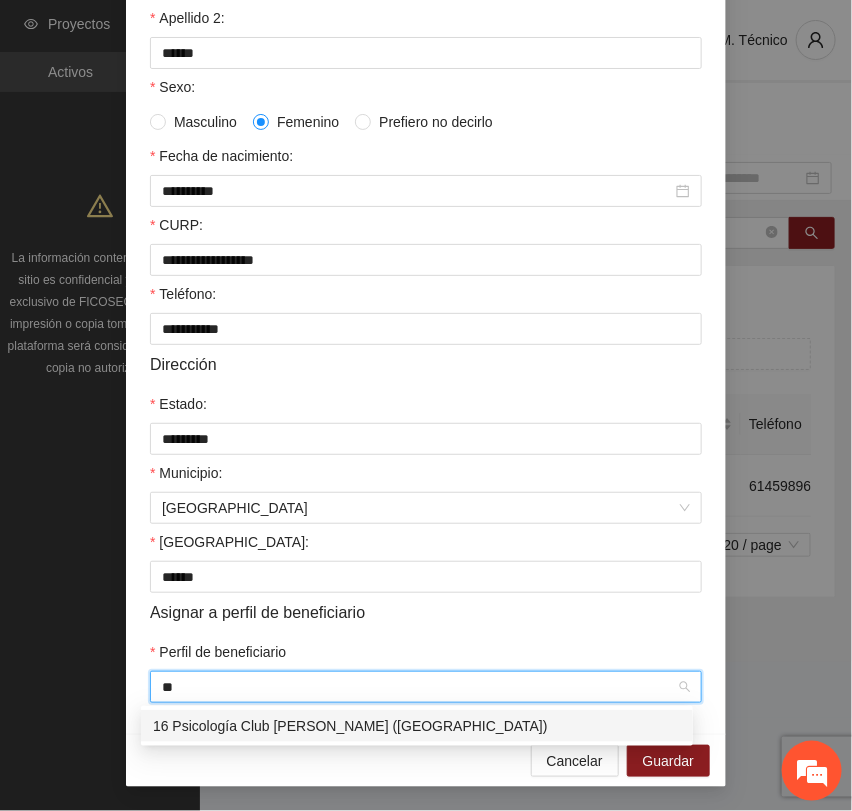 click on "16 Psicología Club [PERSON_NAME] ([GEOGRAPHIC_DATA])" at bounding box center (417, 726) 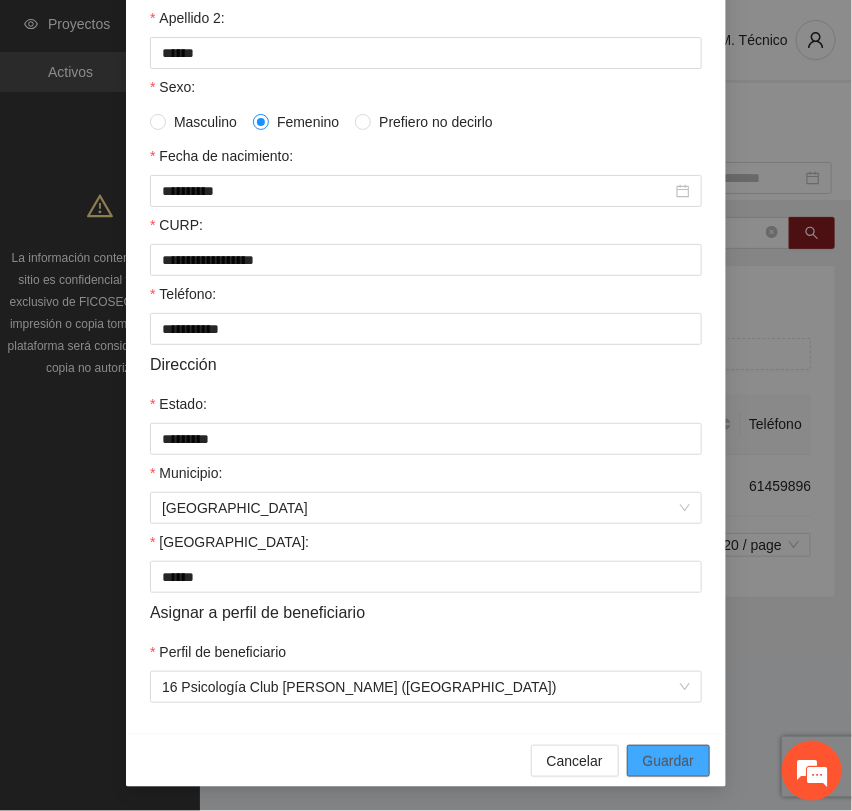 click on "Guardar" at bounding box center (668, 761) 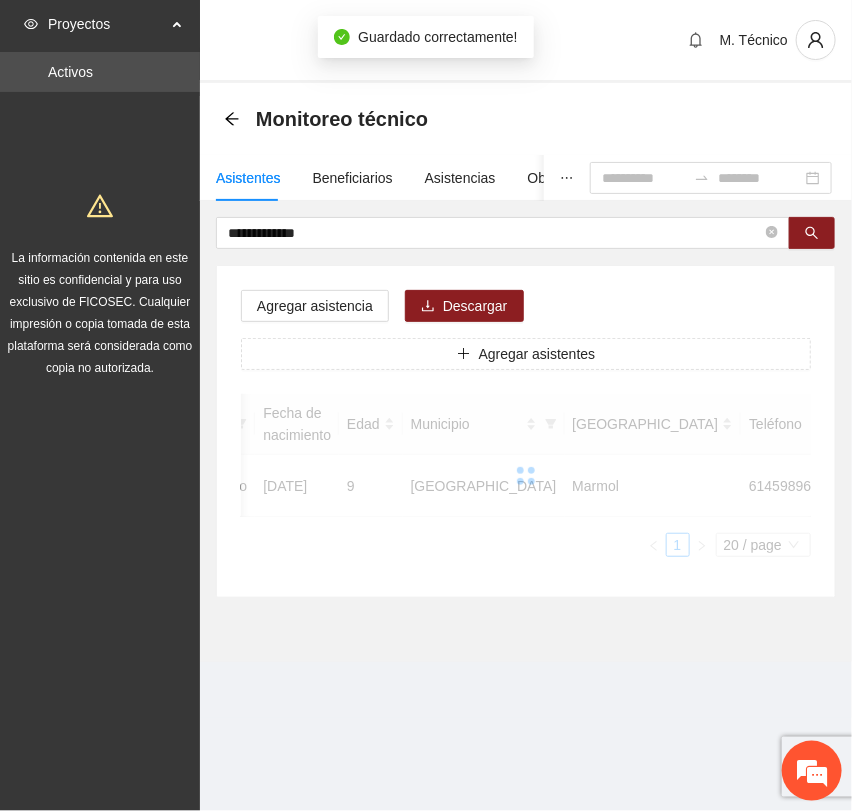 scroll, scrollTop: 256, scrollLeft: 0, axis: vertical 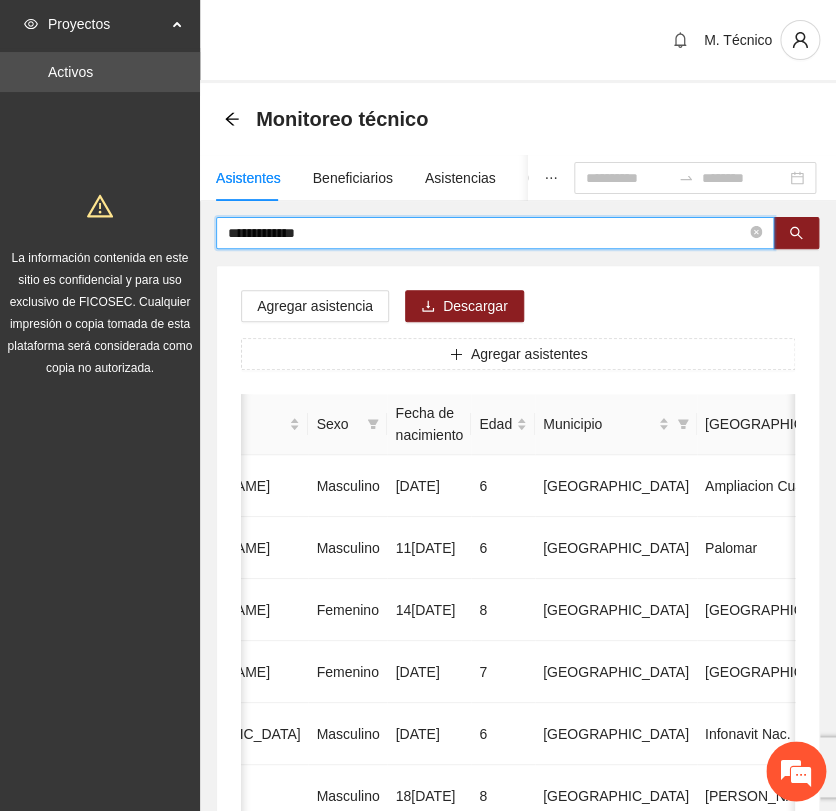 drag, startPoint x: 378, startPoint y: 236, endPoint x: 51, endPoint y: 186, distance: 330.80054 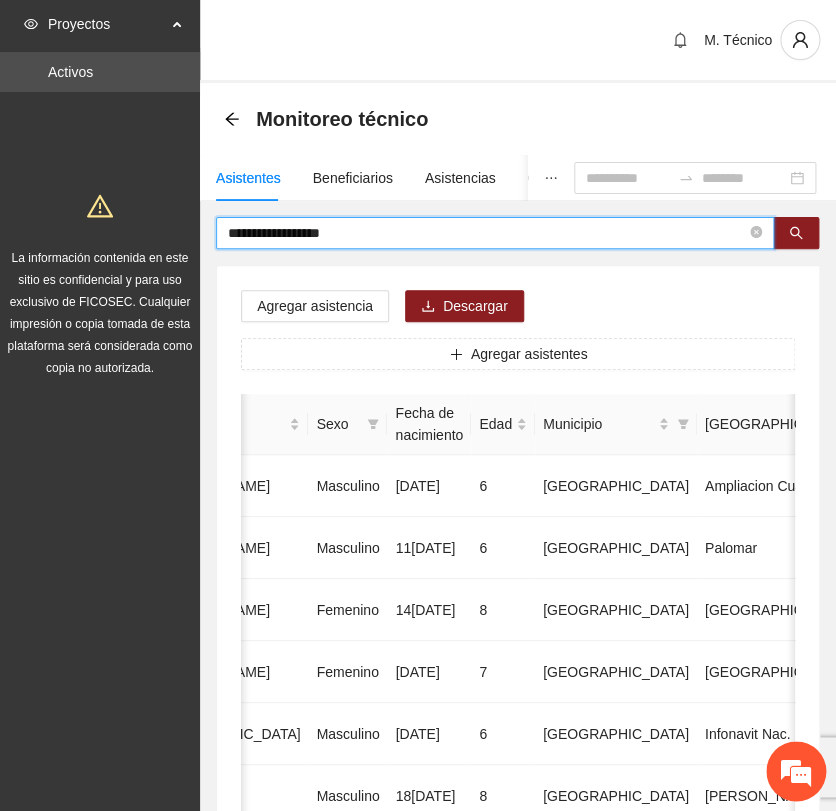 type on "**********" 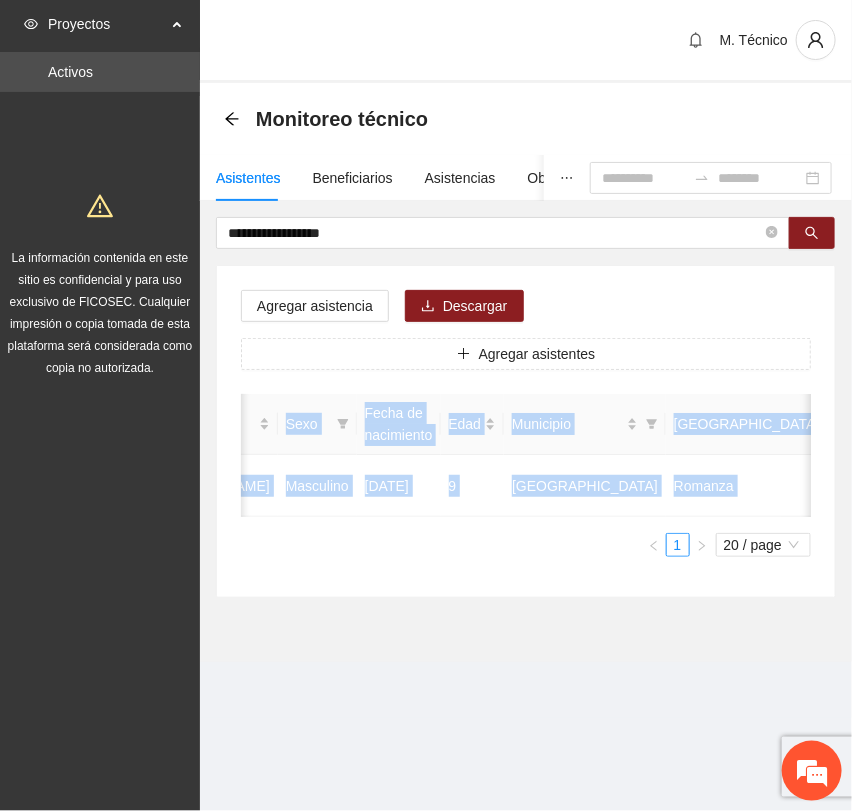 drag, startPoint x: 649, startPoint y: 531, endPoint x: 325, endPoint y: 530, distance: 324.00156 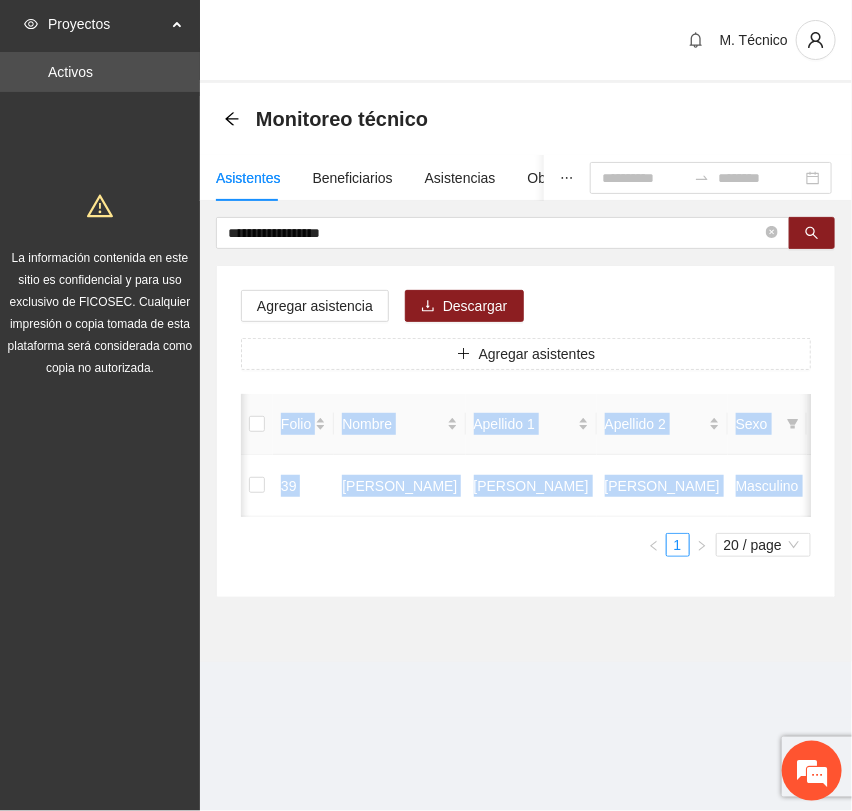scroll, scrollTop: 0, scrollLeft: 452, axis: horizontal 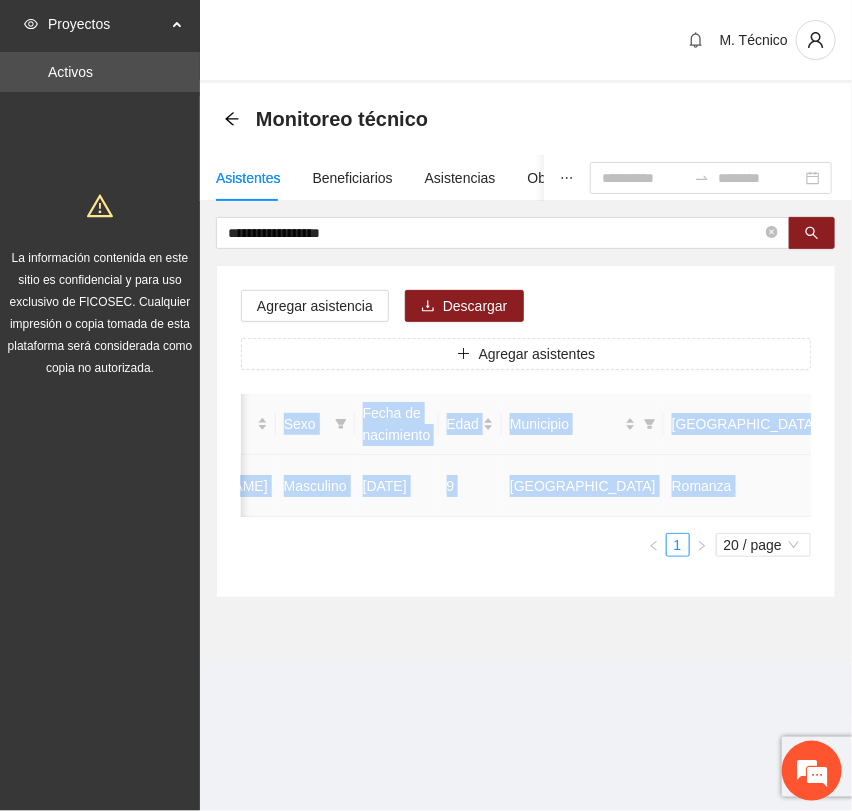 click 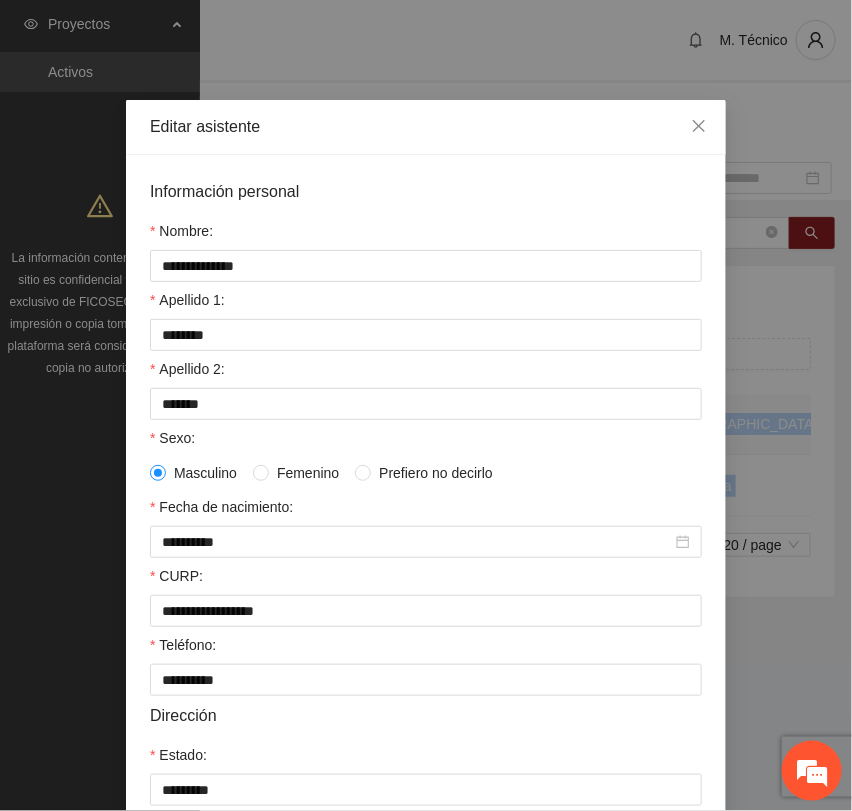 scroll, scrollTop: 356, scrollLeft: 0, axis: vertical 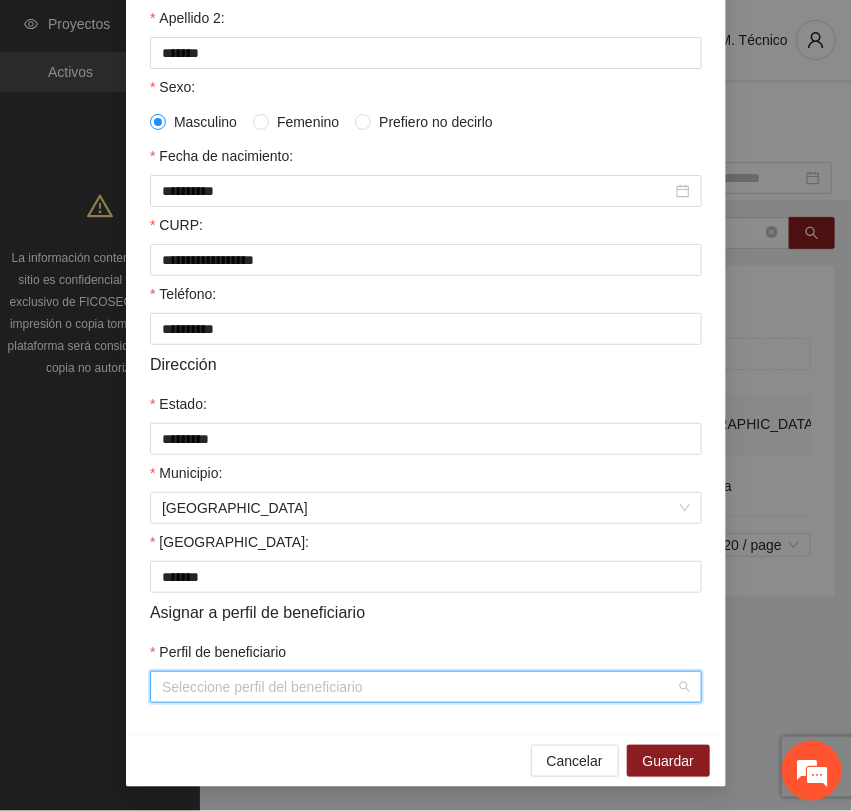 click on "Perfil de beneficiario" at bounding box center (419, 687) 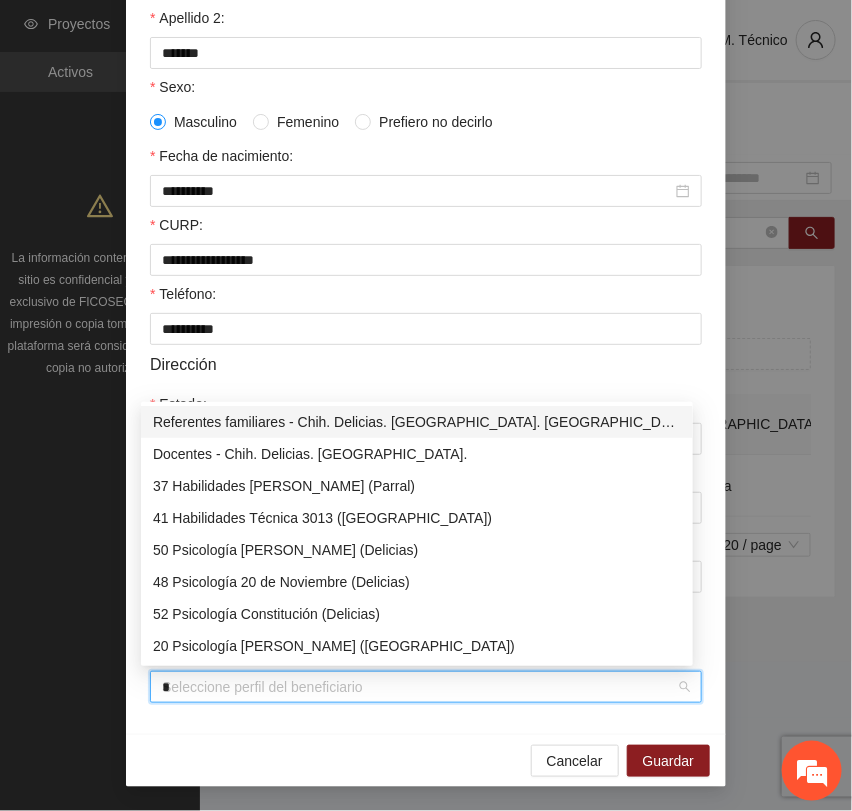 type on "**" 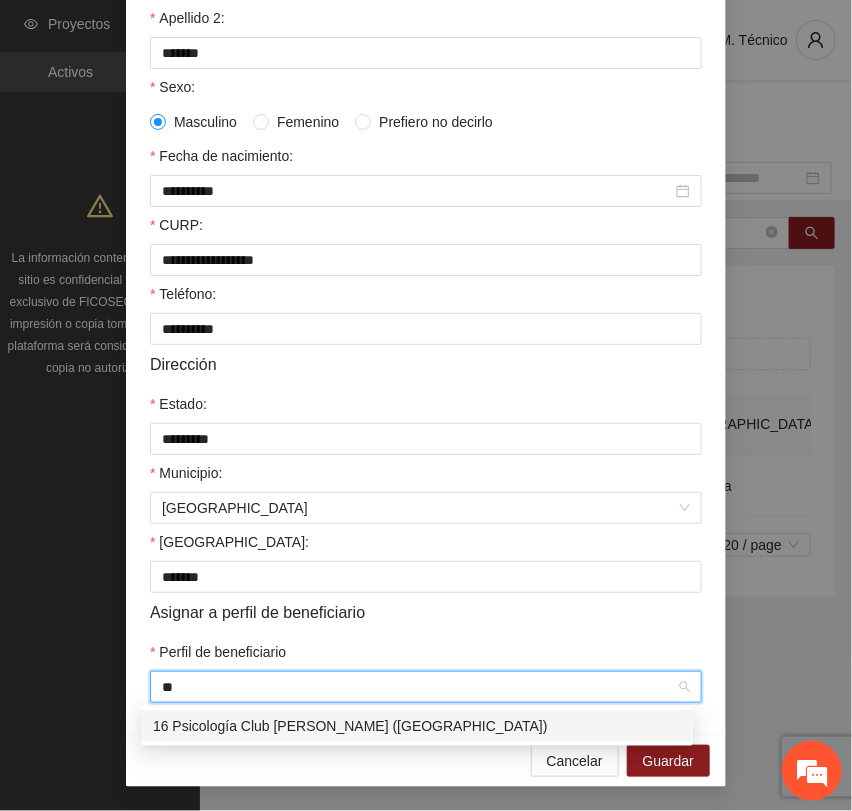 click on "16 Psicología Club [PERSON_NAME] ([GEOGRAPHIC_DATA])" at bounding box center [417, 726] 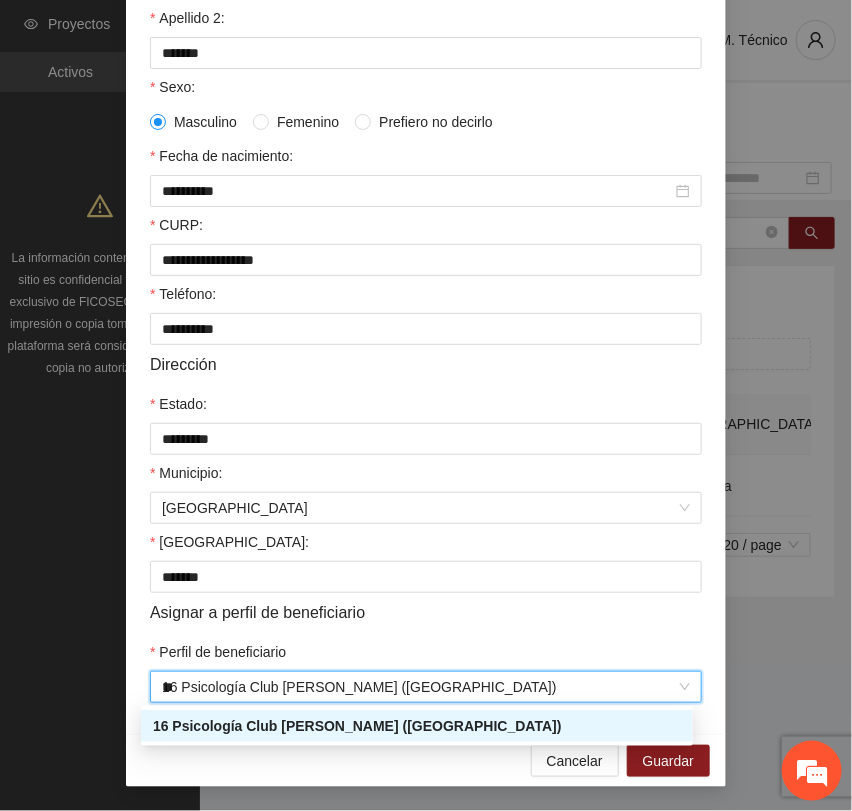 type 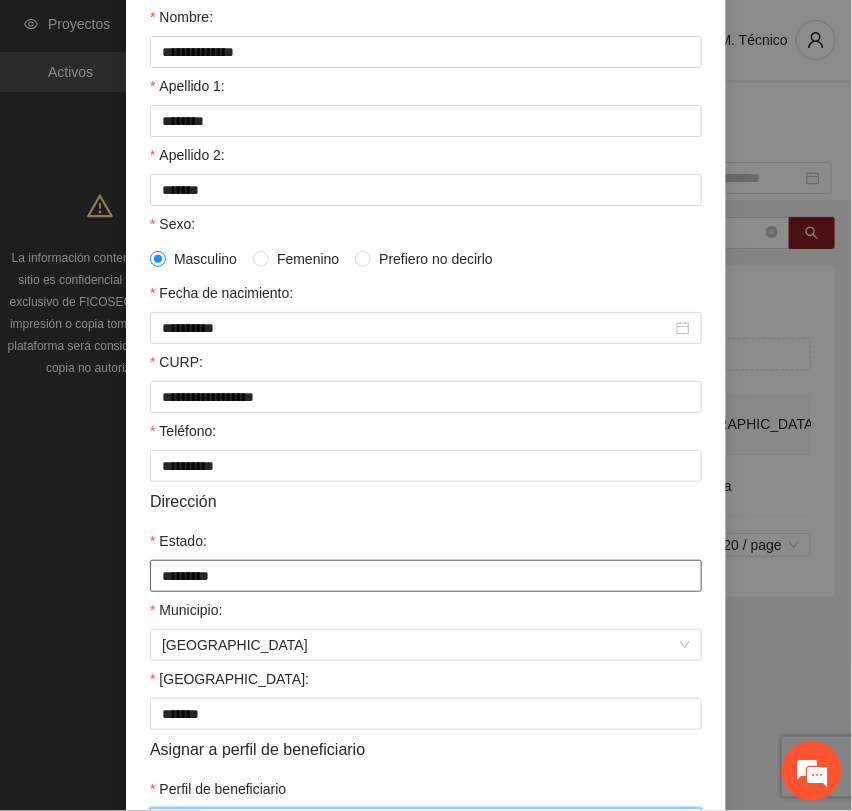 scroll, scrollTop: 356, scrollLeft: 0, axis: vertical 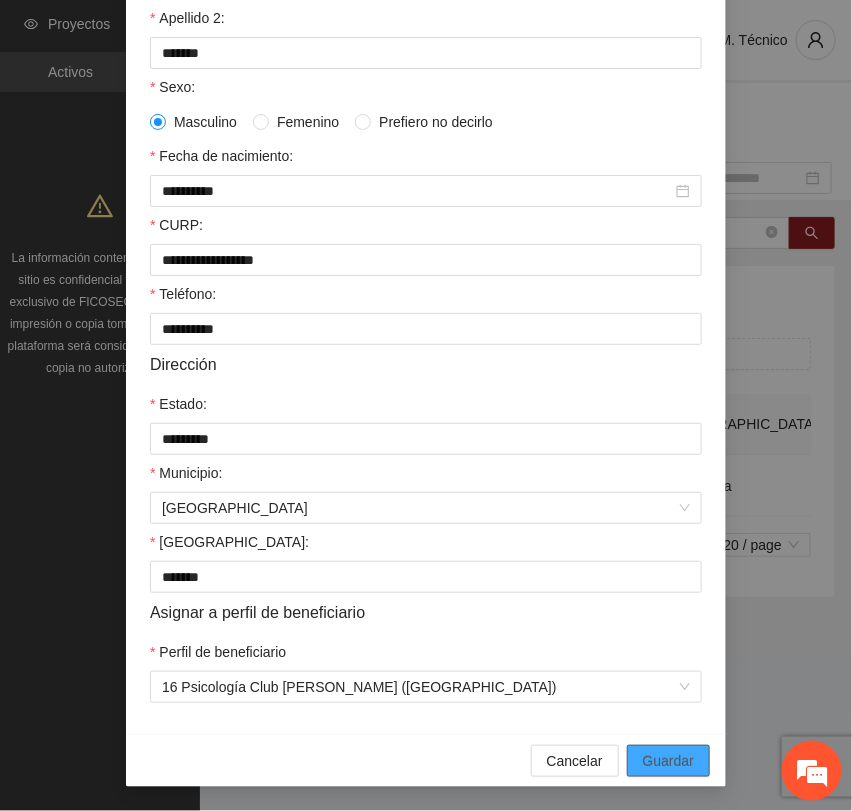 click on "Guardar" at bounding box center [668, 761] 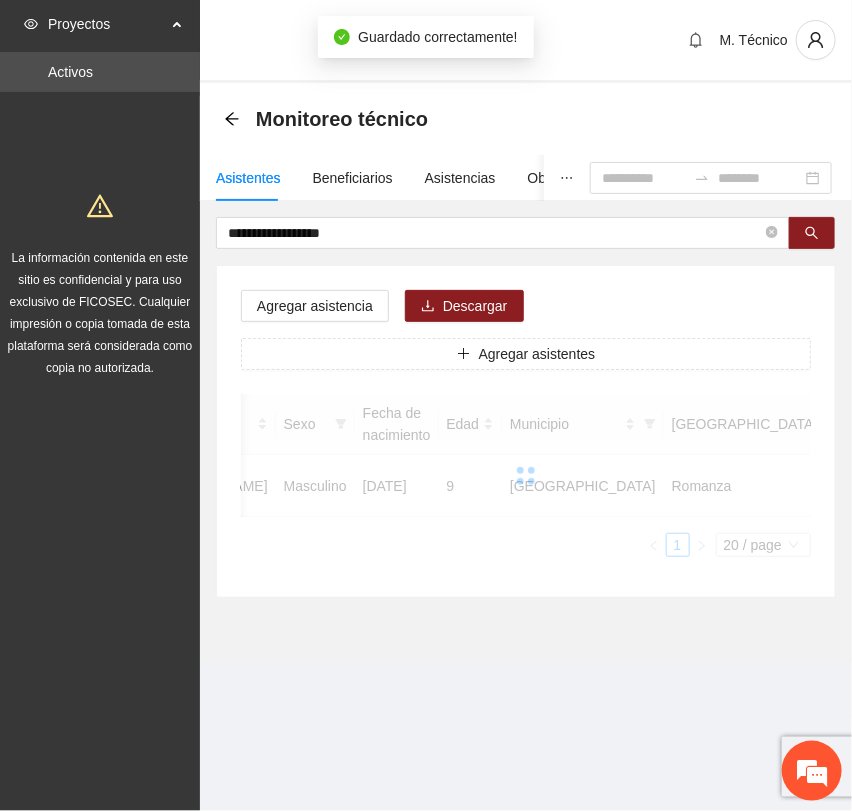 scroll, scrollTop: 256, scrollLeft: 0, axis: vertical 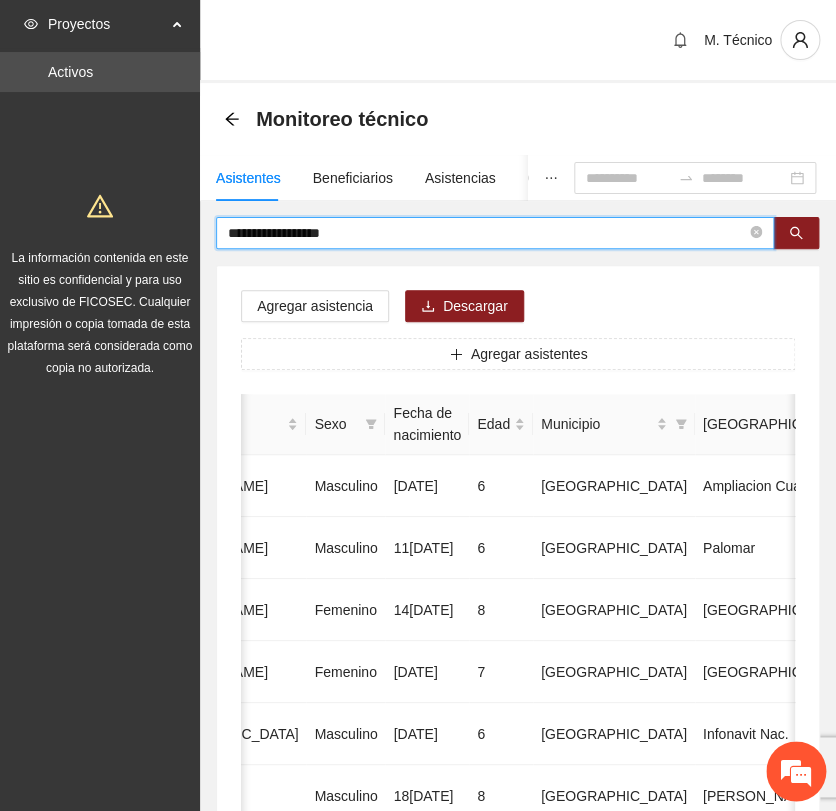 drag, startPoint x: 370, startPoint y: 236, endPoint x: -85, endPoint y: 217, distance: 455.39655 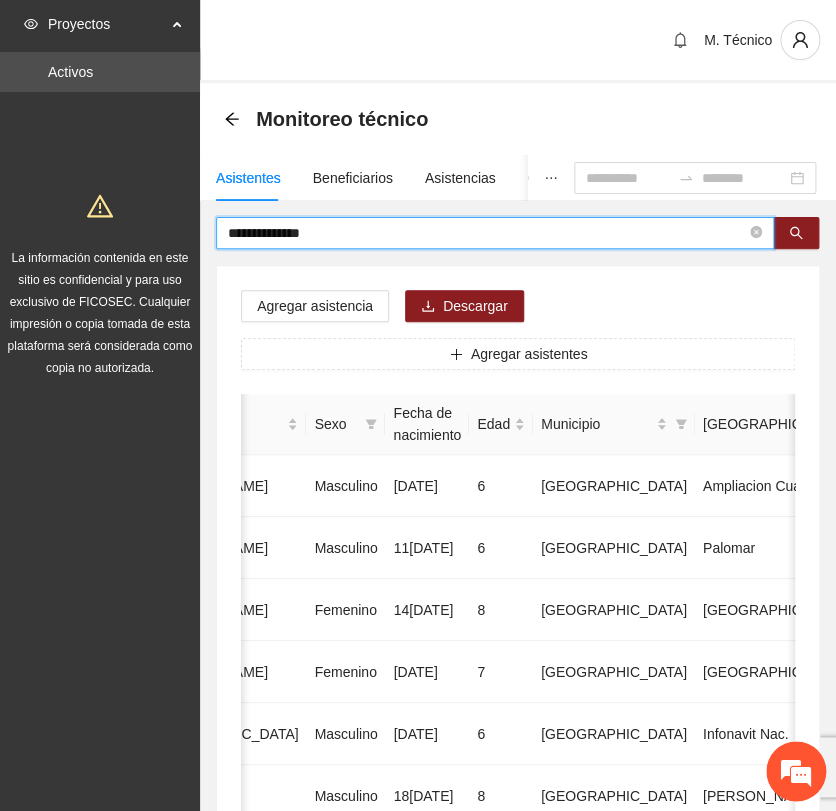 type on "**********" 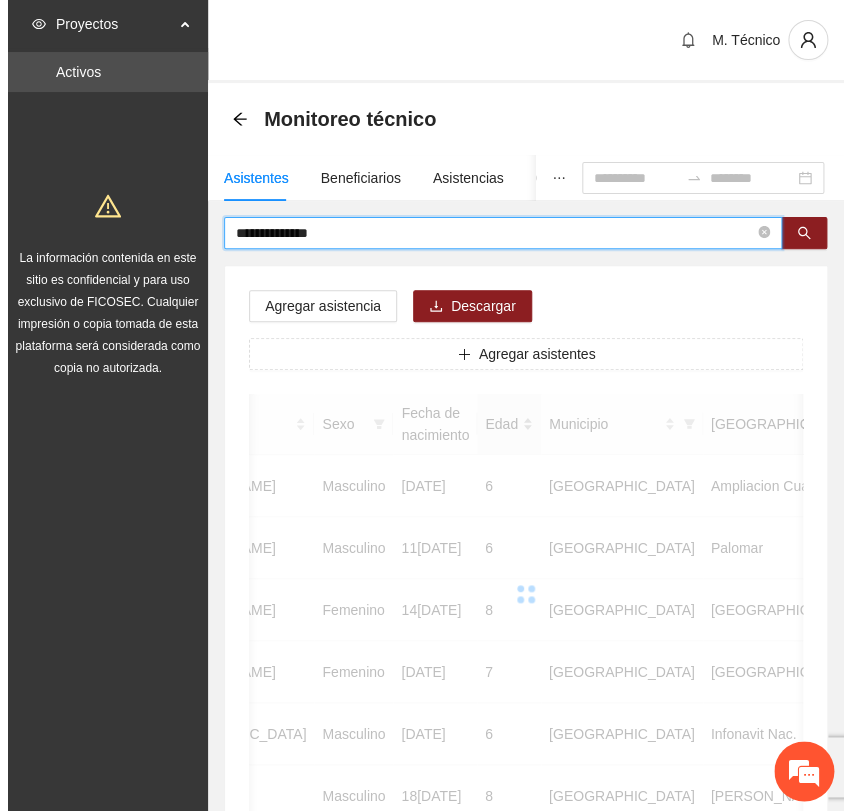 scroll, scrollTop: 0, scrollLeft: 450, axis: horizontal 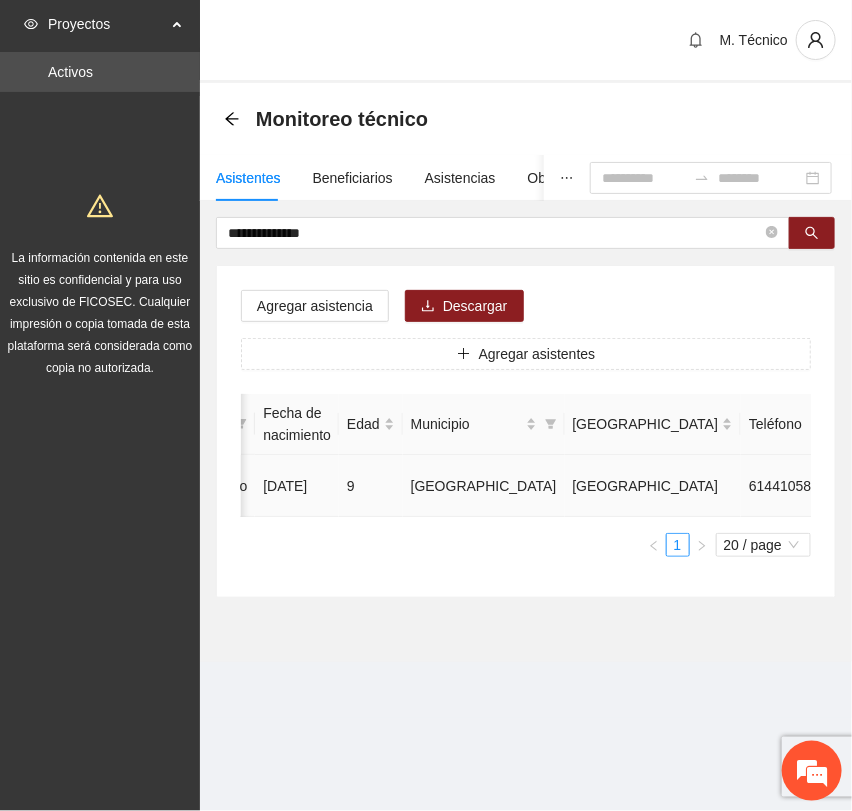 click 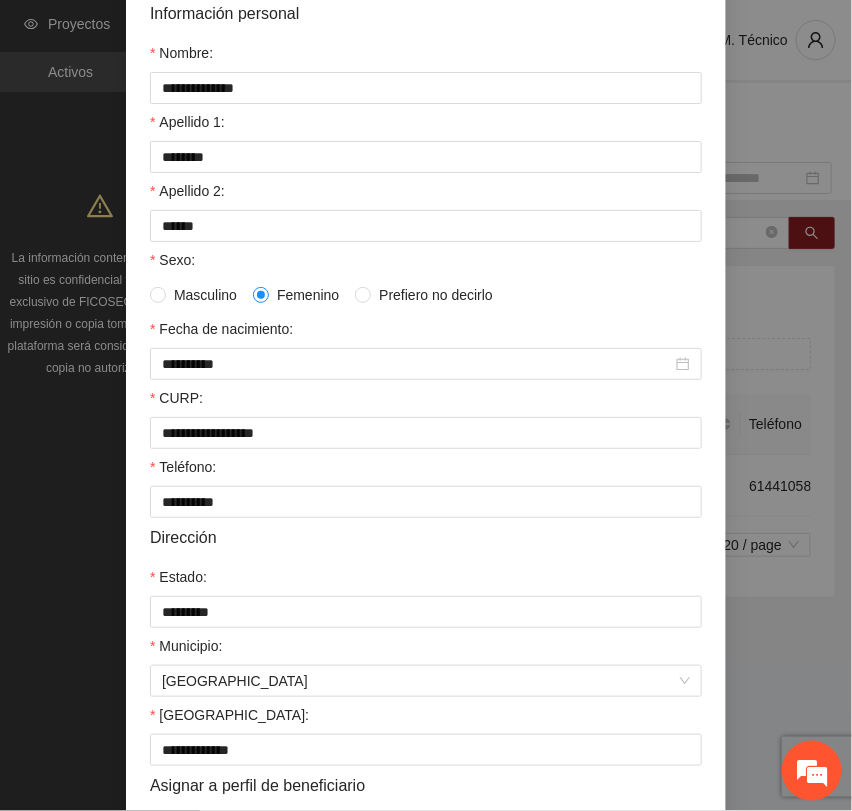 scroll, scrollTop: 356, scrollLeft: 0, axis: vertical 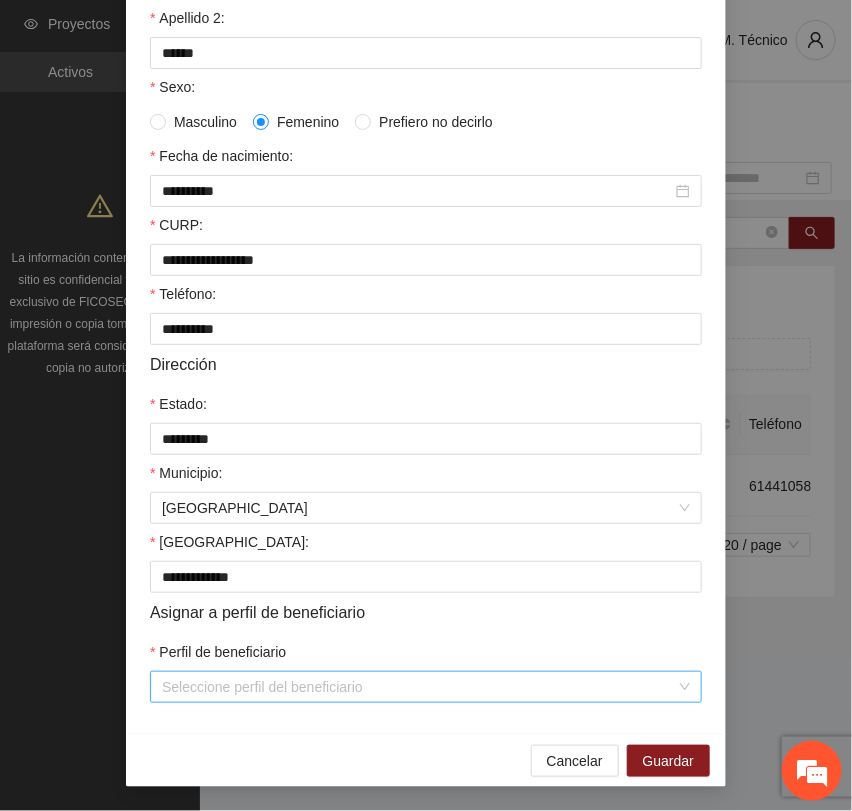 click on "Perfil de beneficiario" at bounding box center (419, 687) 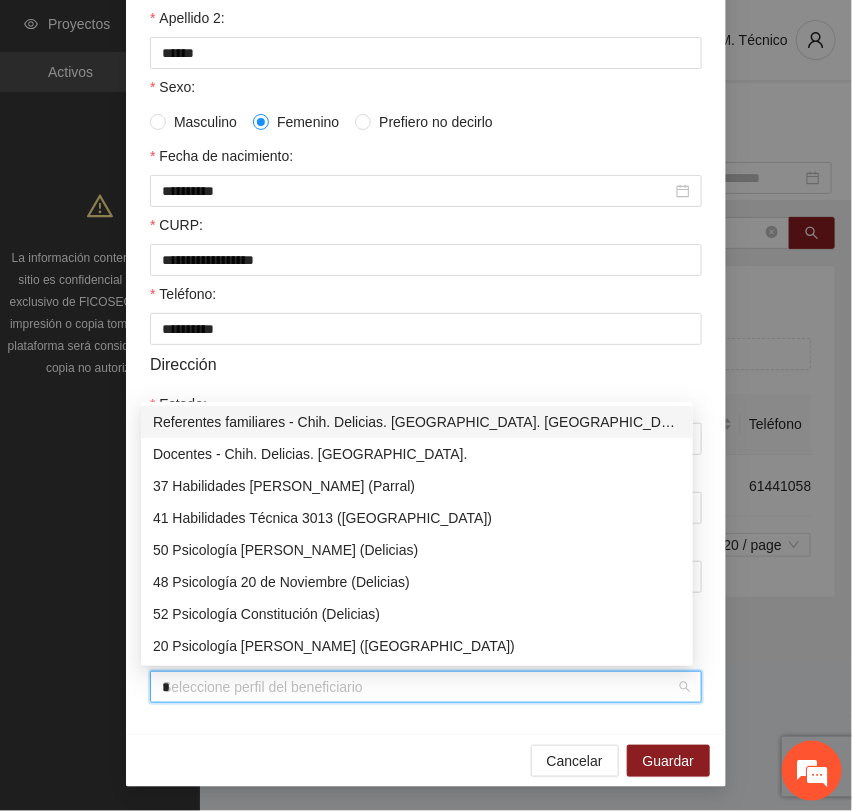 type on "**" 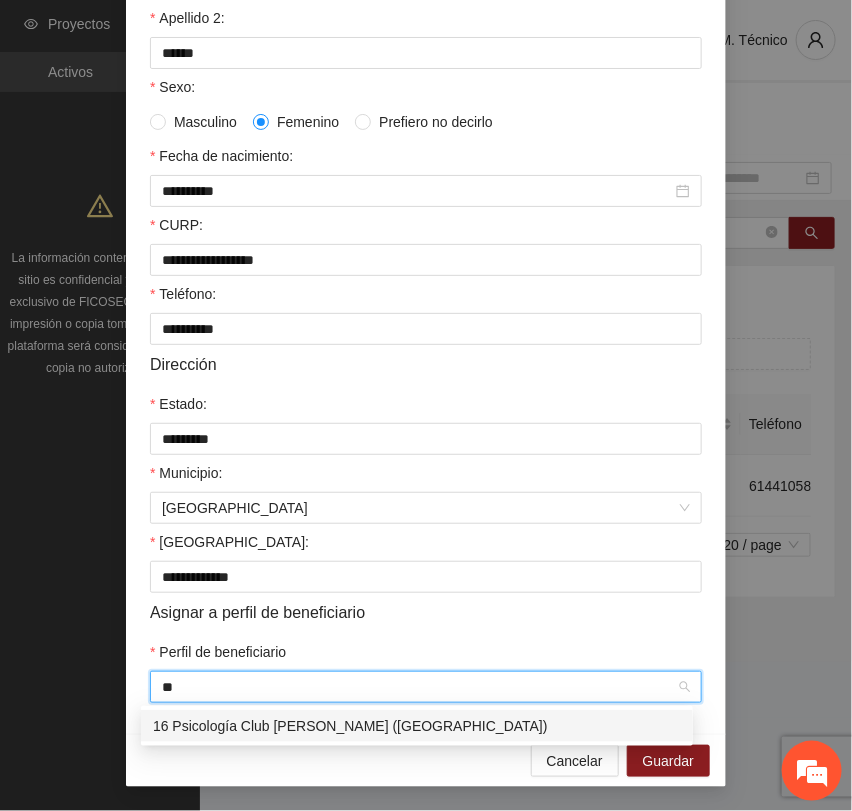 click on "16 Psicología Club [PERSON_NAME] ([GEOGRAPHIC_DATA])" at bounding box center (417, 726) 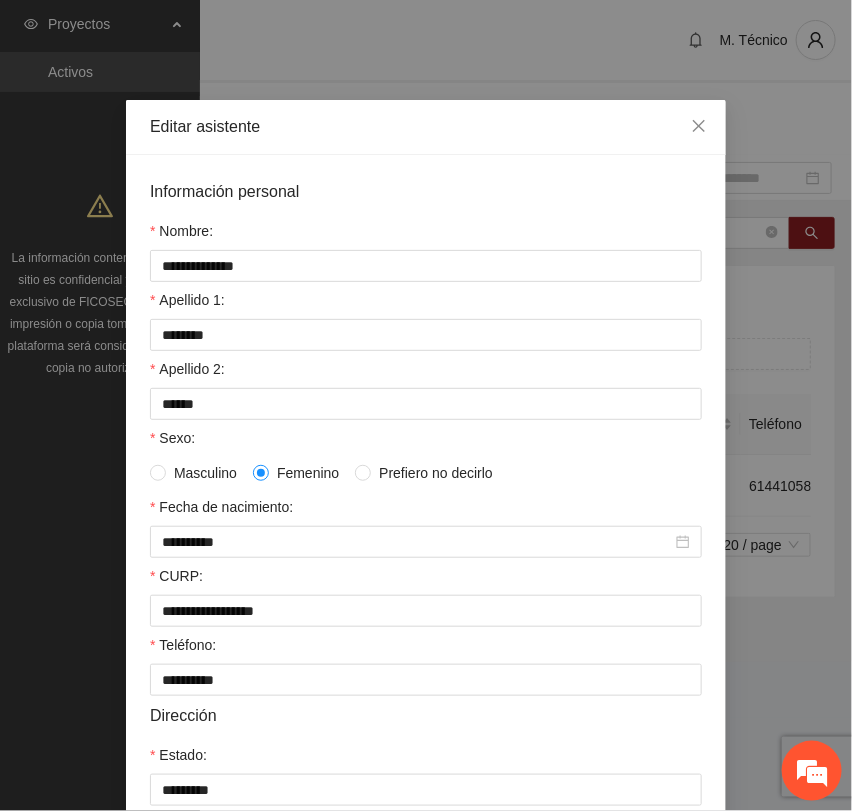 scroll, scrollTop: 356, scrollLeft: 0, axis: vertical 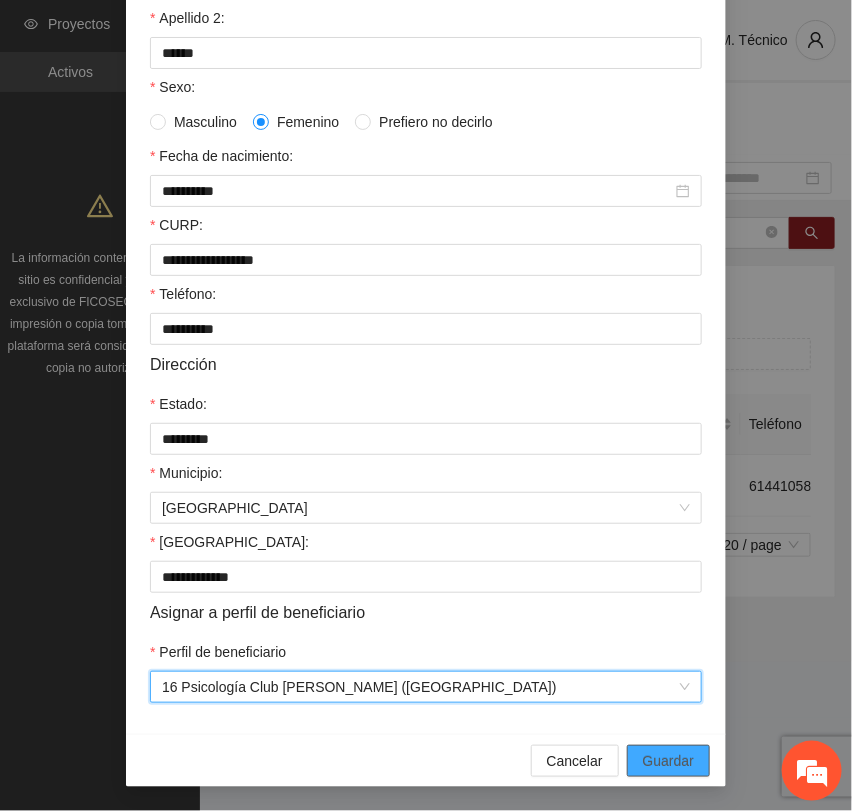 click on "Guardar" at bounding box center [668, 761] 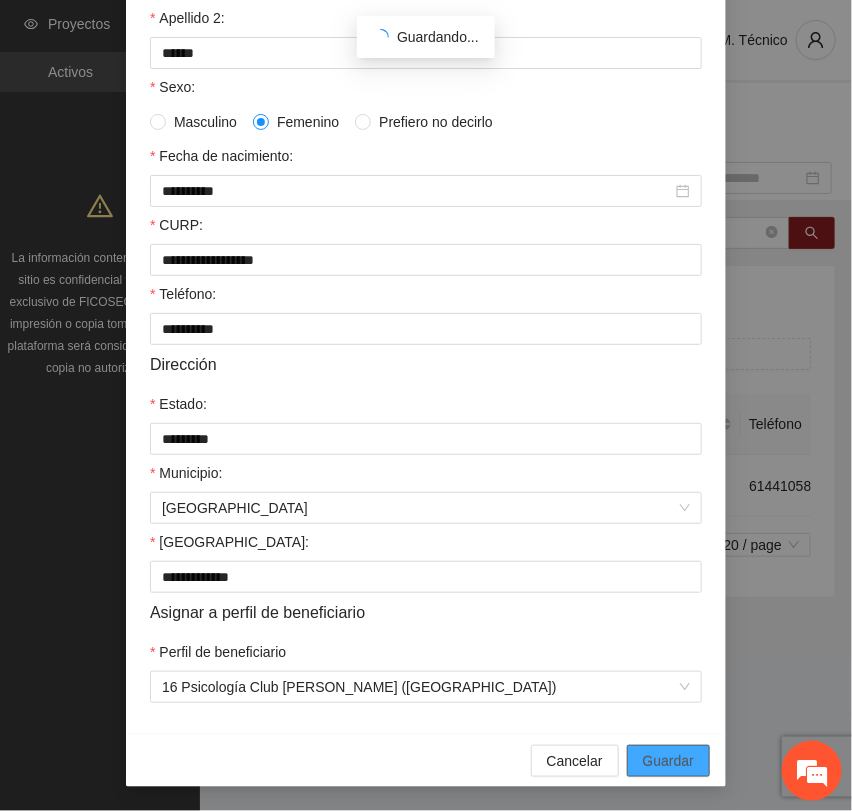 scroll, scrollTop: 256, scrollLeft: 0, axis: vertical 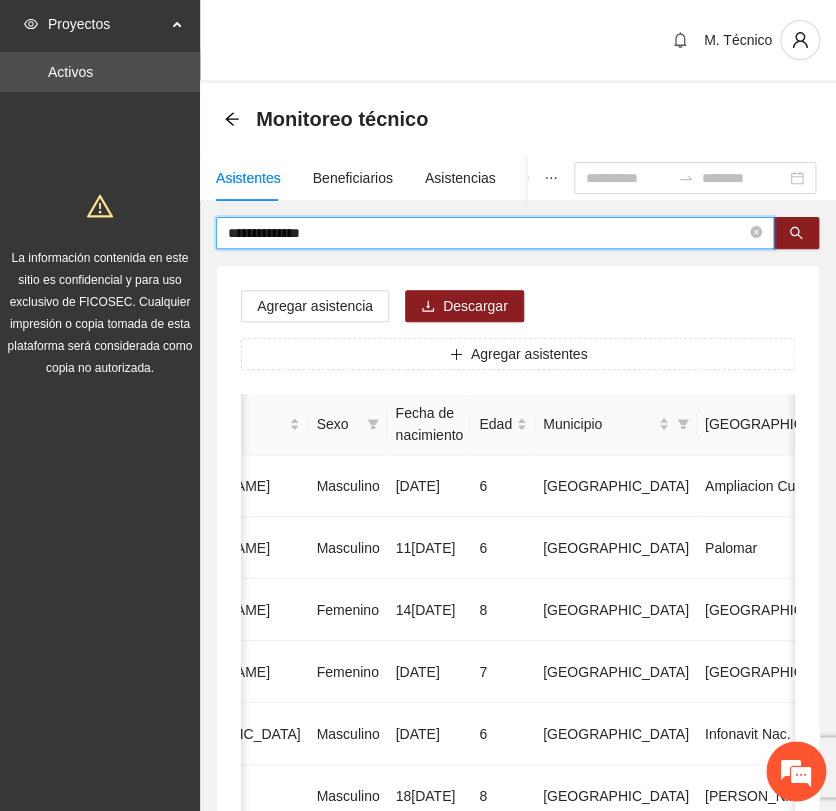 drag, startPoint x: 387, startPoint y: 239, endPoint x: -46, endPoint y: 234, distance: 433.02887 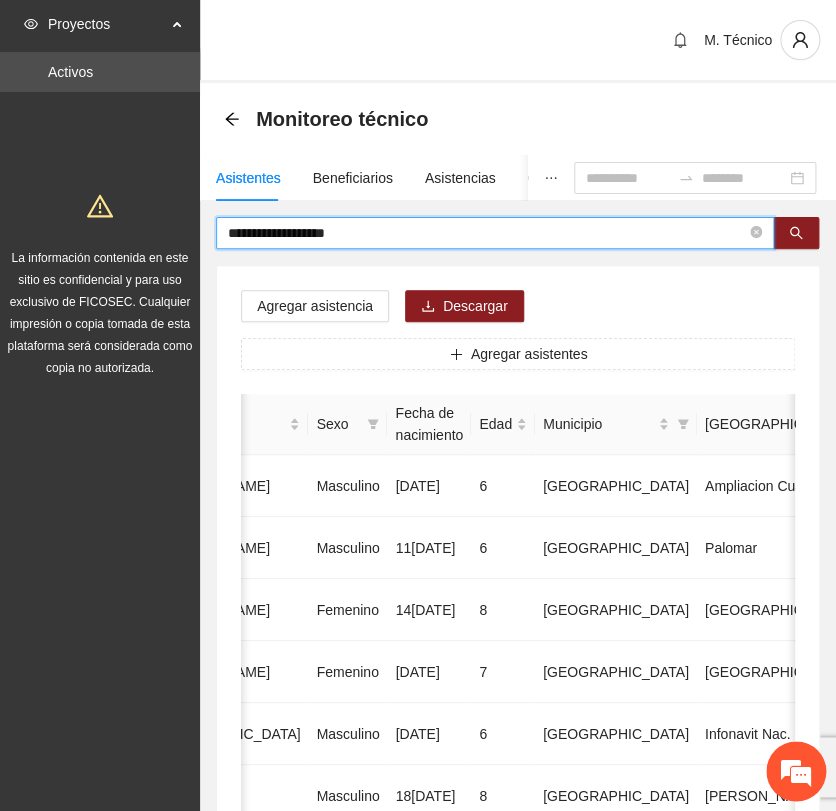 type on "**********" 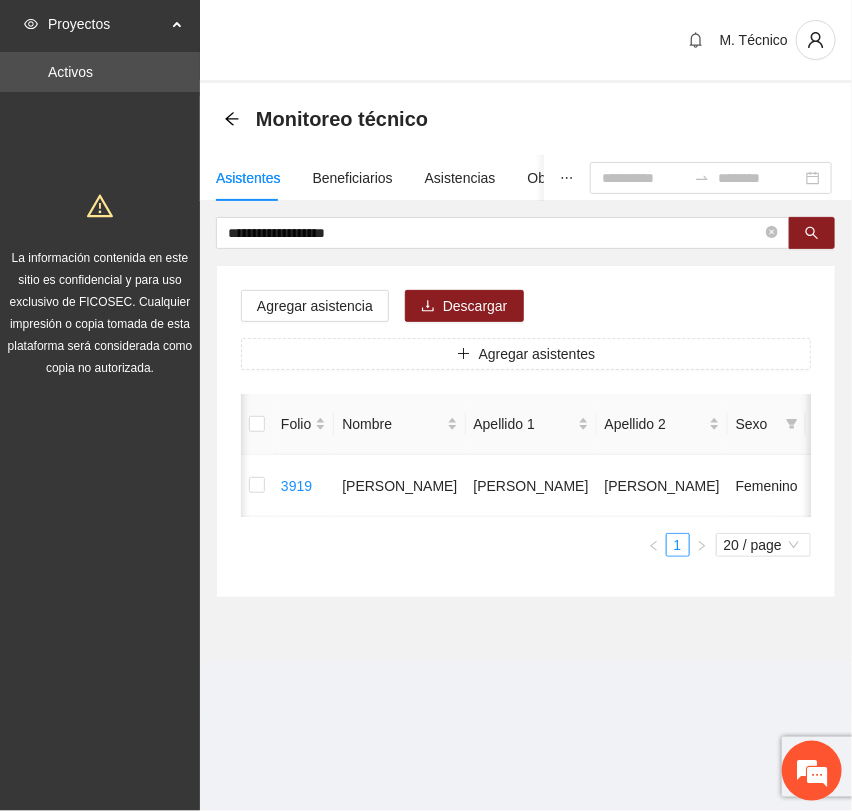scroll, scrollTop: 0, scrollLeft: 450, axis: horizontal 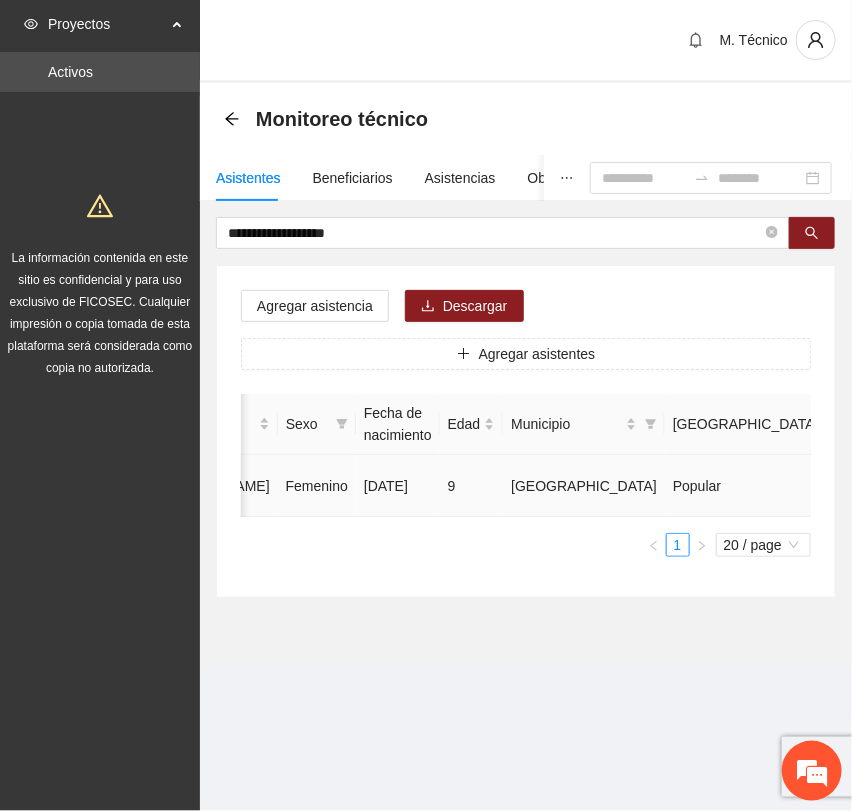 click 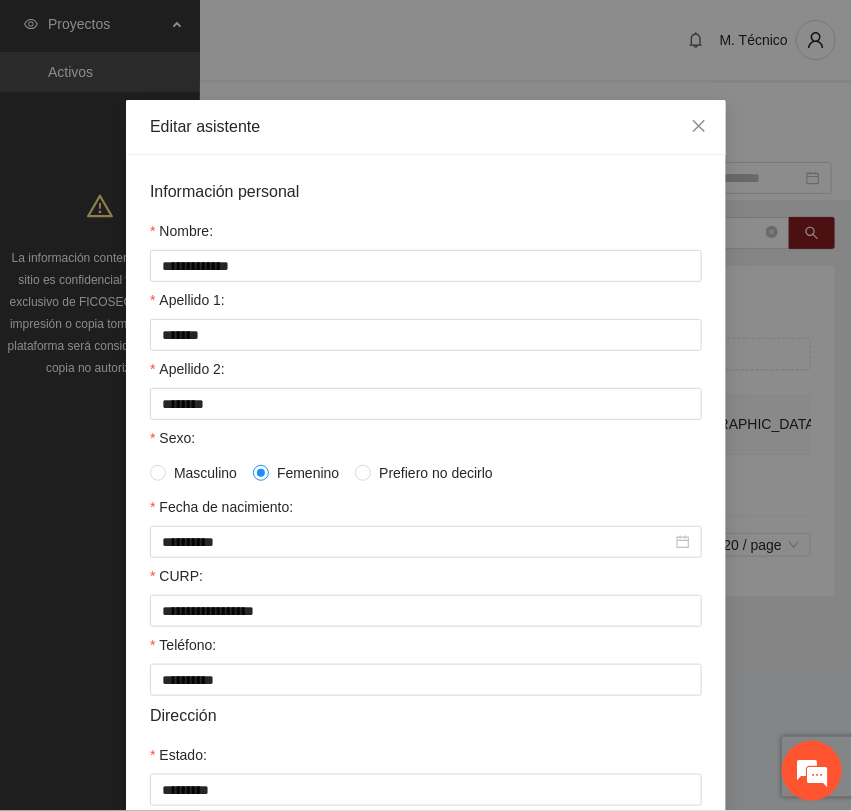 scroll, scrollTop: 356, scrollLeft: 0, axis: vertical 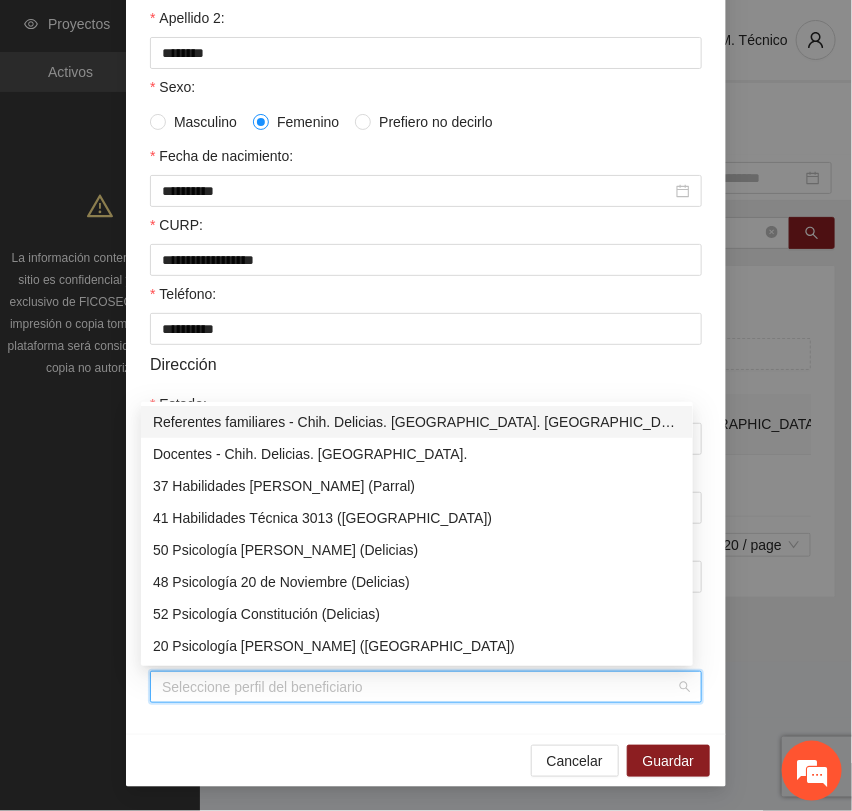 click on "Perfil de beneficiario" at bounding box center [419, 687] 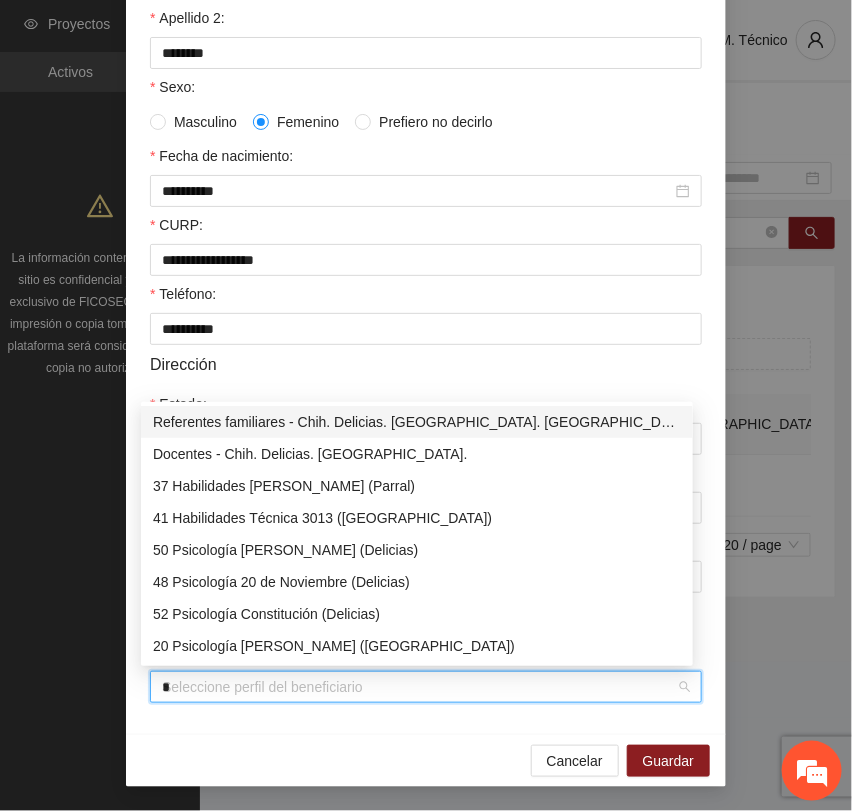 type on "**" 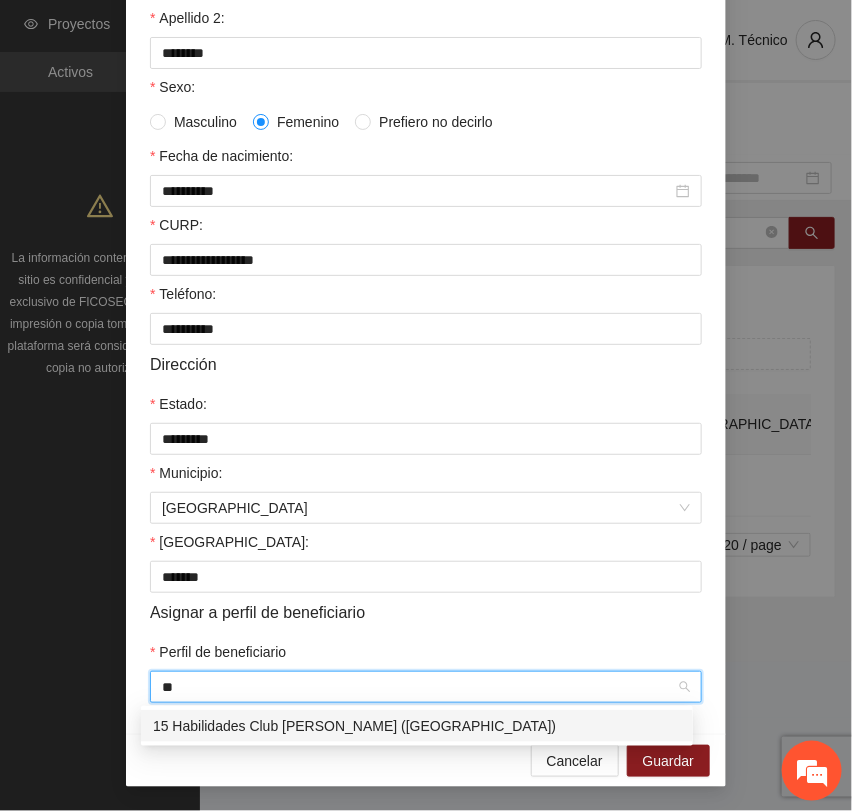 click on "15 Habilidades Club [PERSON_NAME] ([GEOGRAPHIC_DATA])" at bounding box center [417, 726] 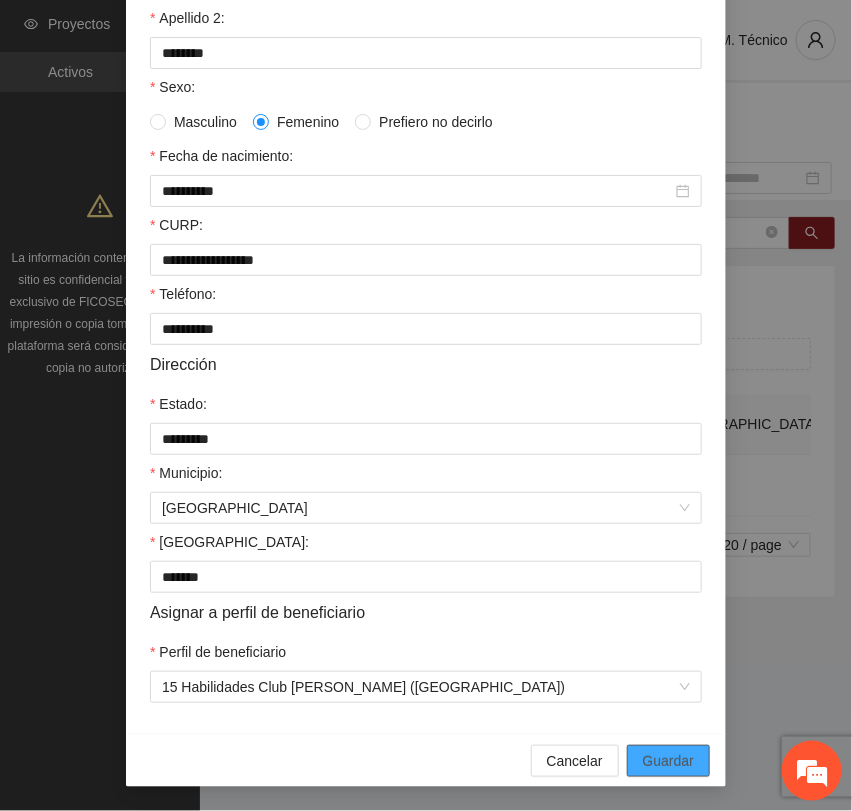 click on "Guardar" at bounding box center (668, 761) 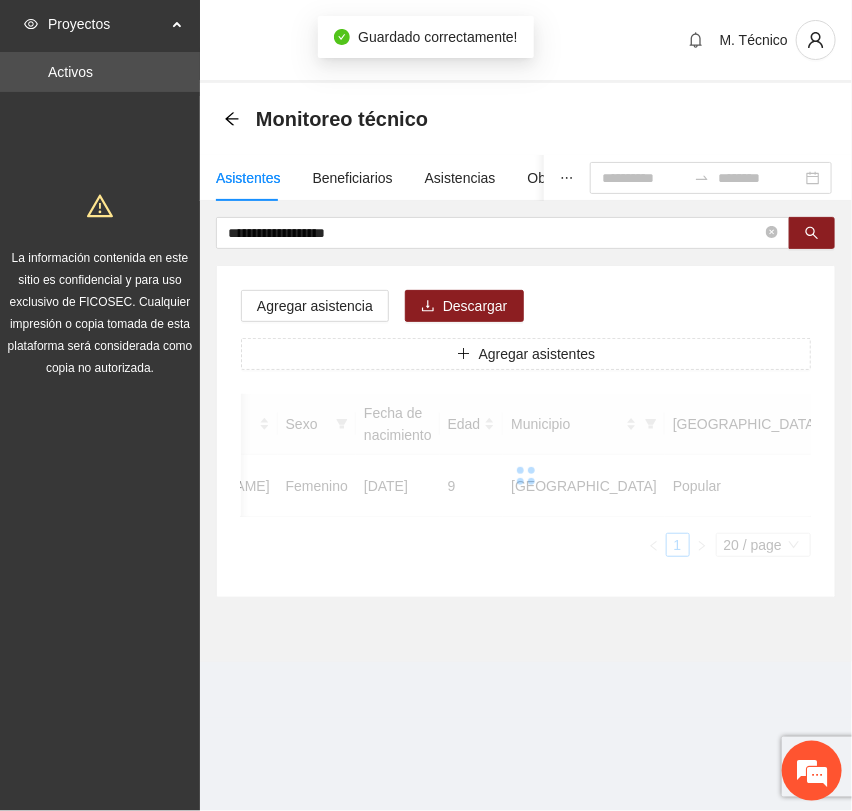 scroll, scrollTop: 256, scrollLeft: 0, axis: vertical 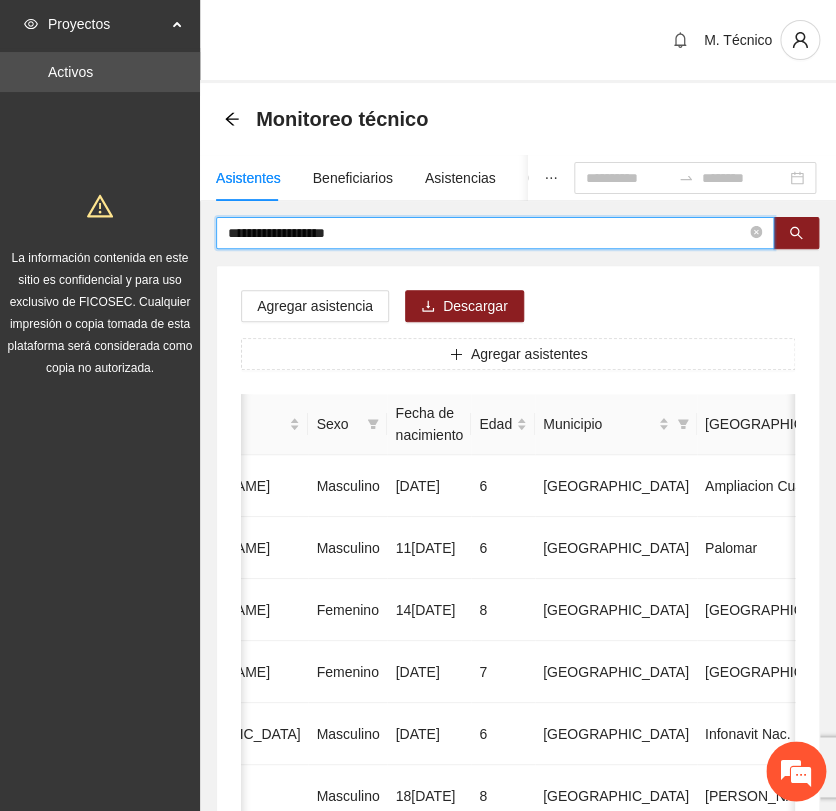 drag, startPoint x: 388, startPoint y: 231, endPoint x: -10, endPoint y: 185, distance: 400.64948 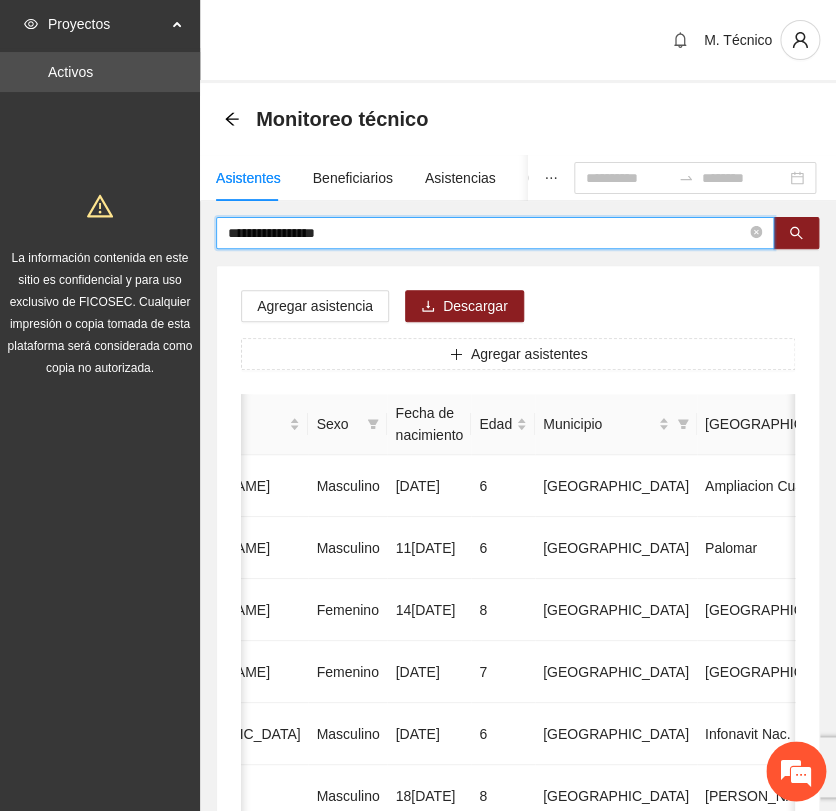 type on "**********" 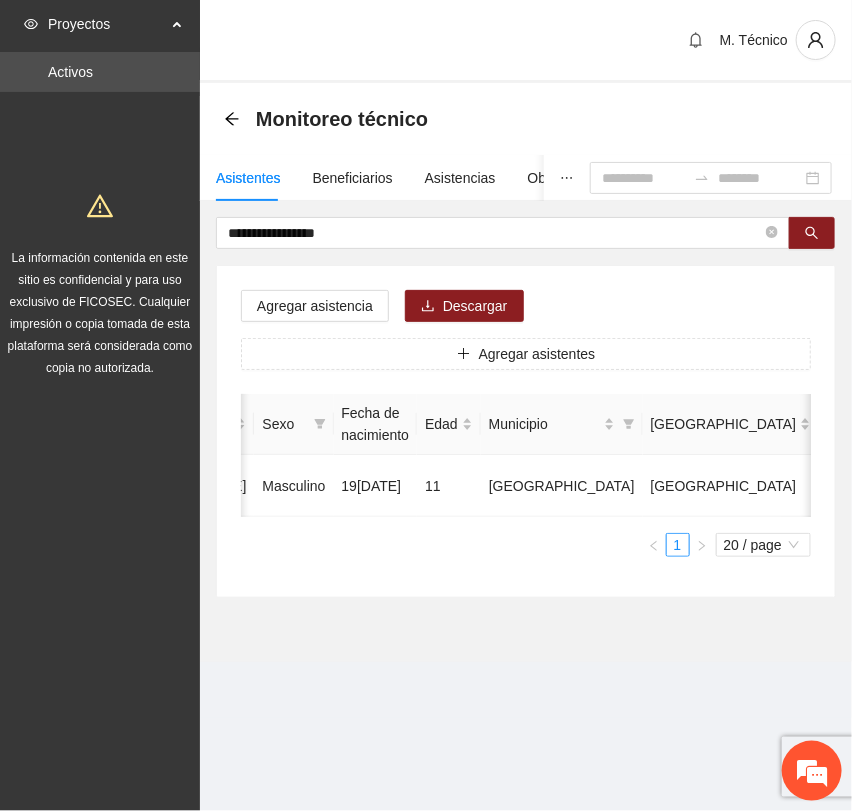 scroll, scrollTop: 0, scrollLeft: 452, axis: horizontal 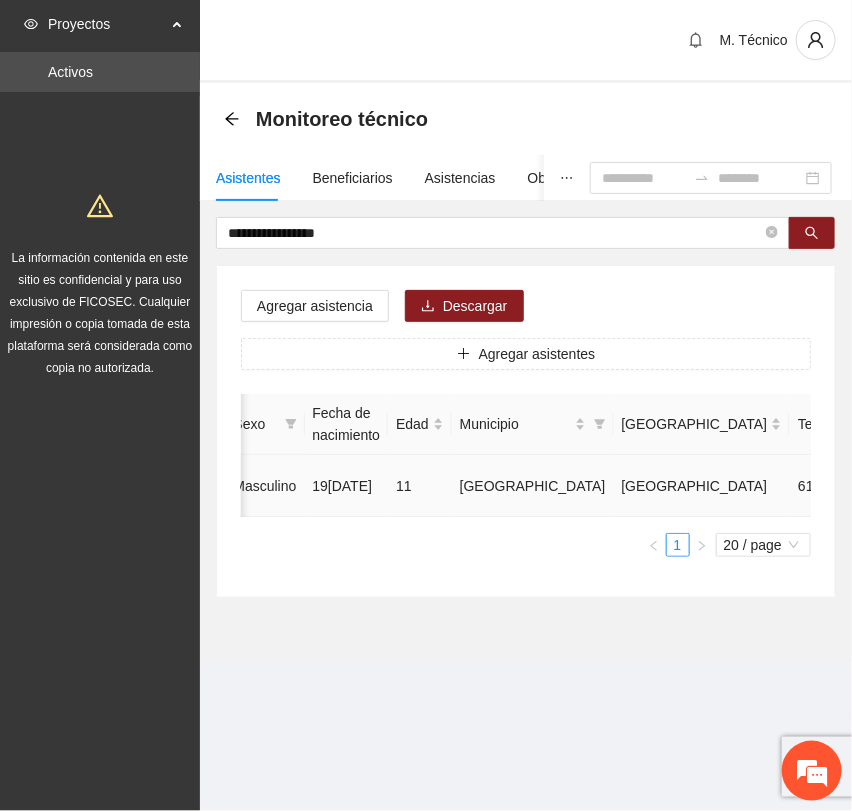 click at bounding box center [981, 486] 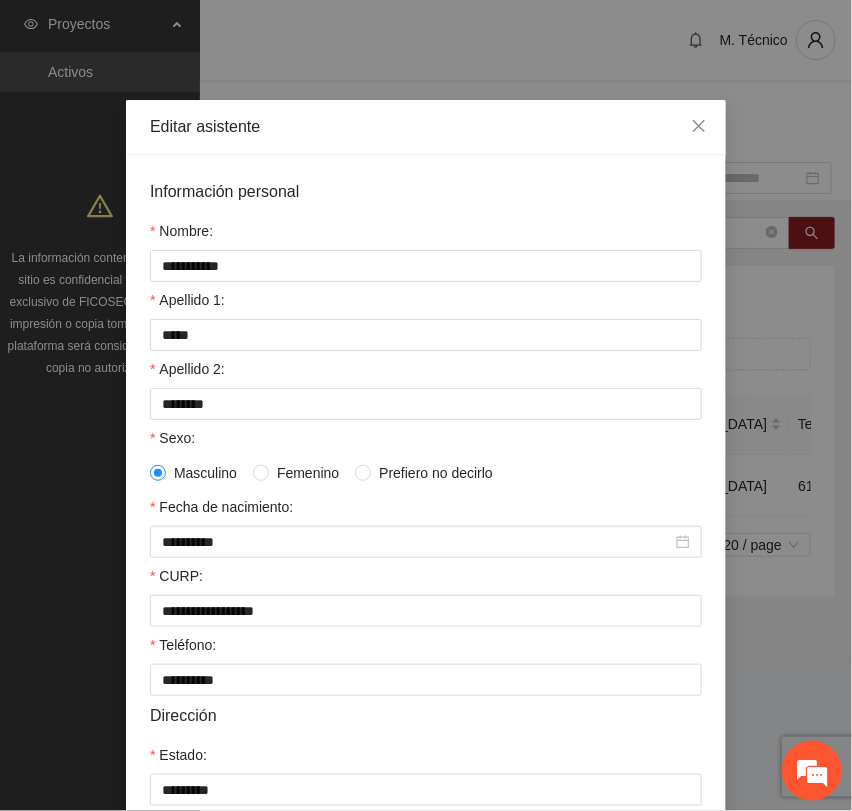 scroll, scrollTop: 356, scrollLeft: 0, axis: vertical 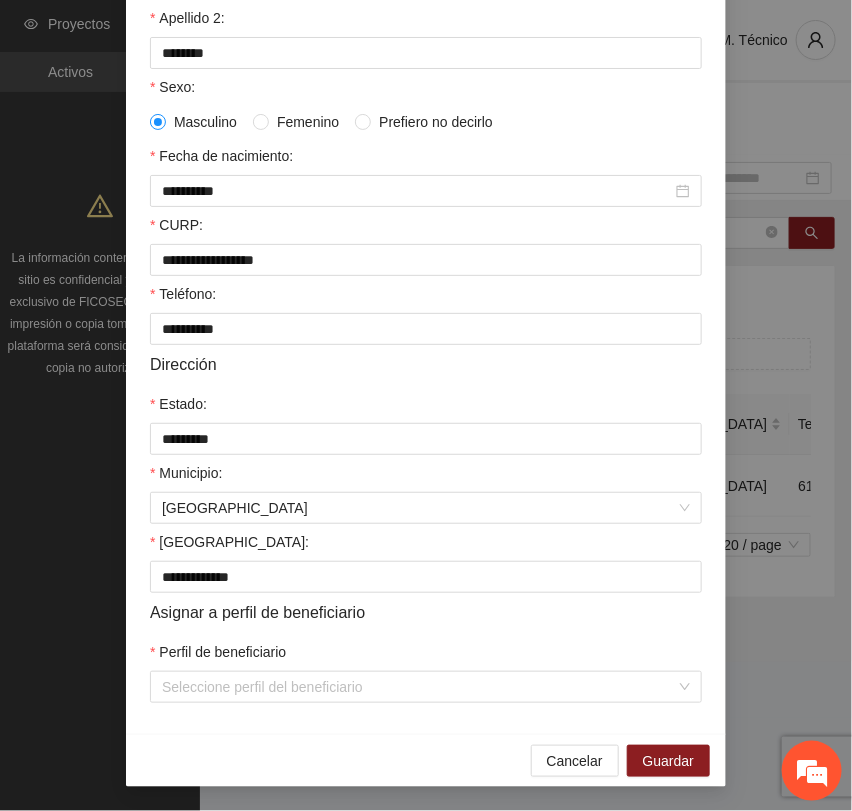 click on "**********" at bounding box center (426, 269) 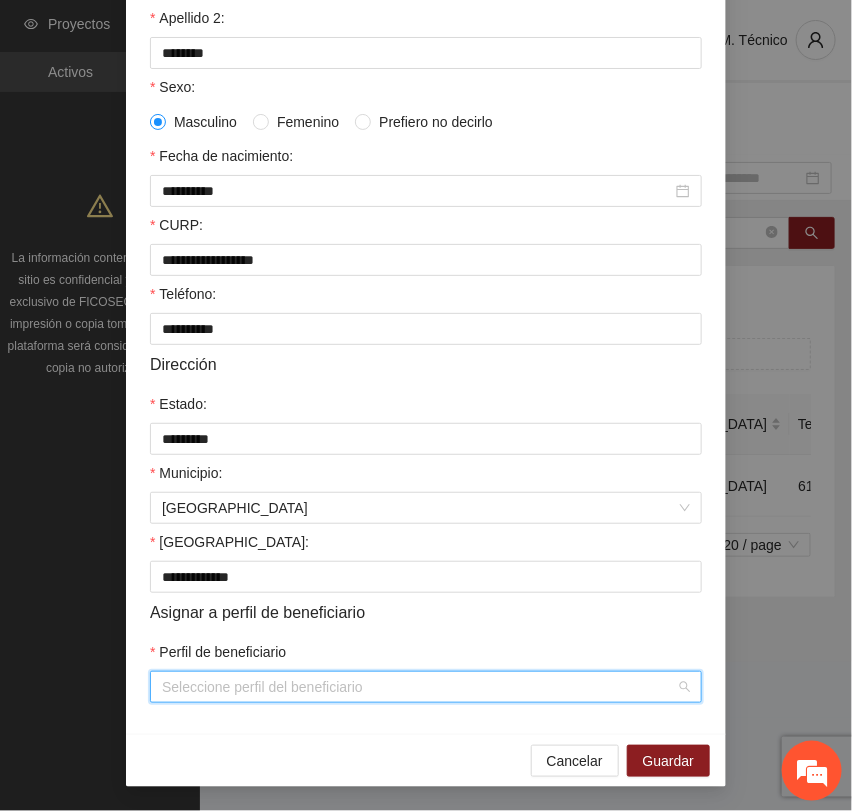 click on "Perfil de beneficiario" at bounding box center [419, 687] 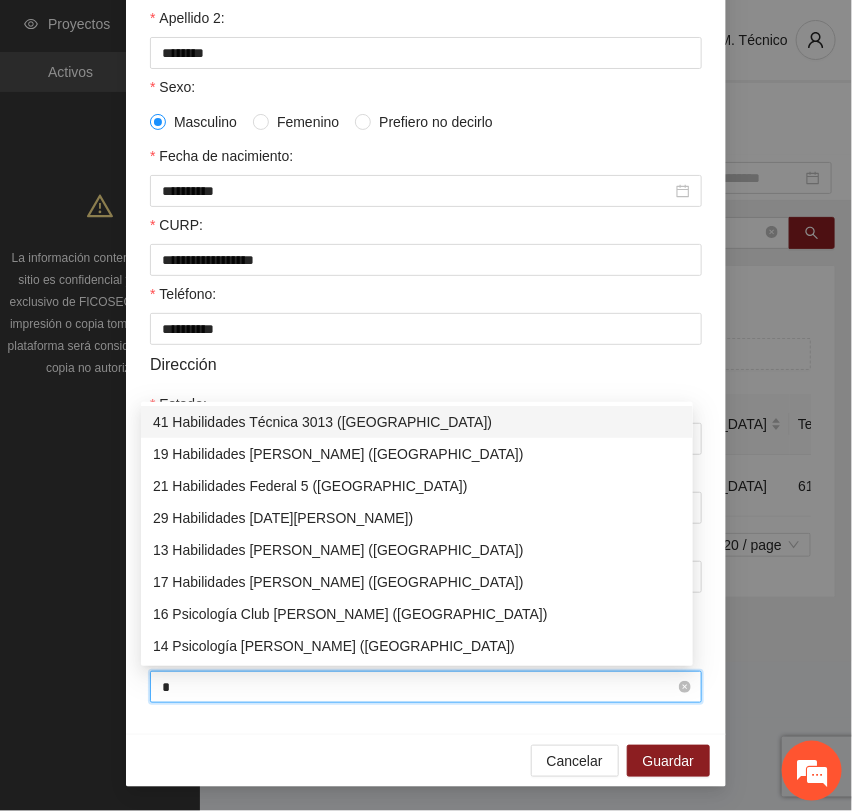 type on "**" 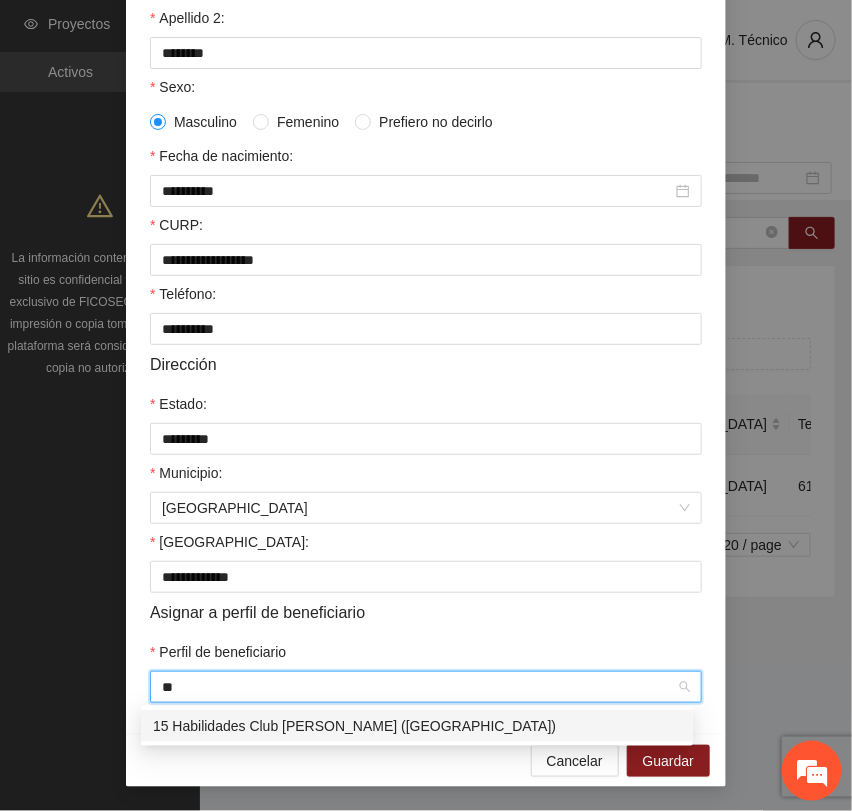 click on "15 Habilidades Club [PERSON_NAME] ([GEOGRAPHIC_DATA])" at bounding box center (417, 726) 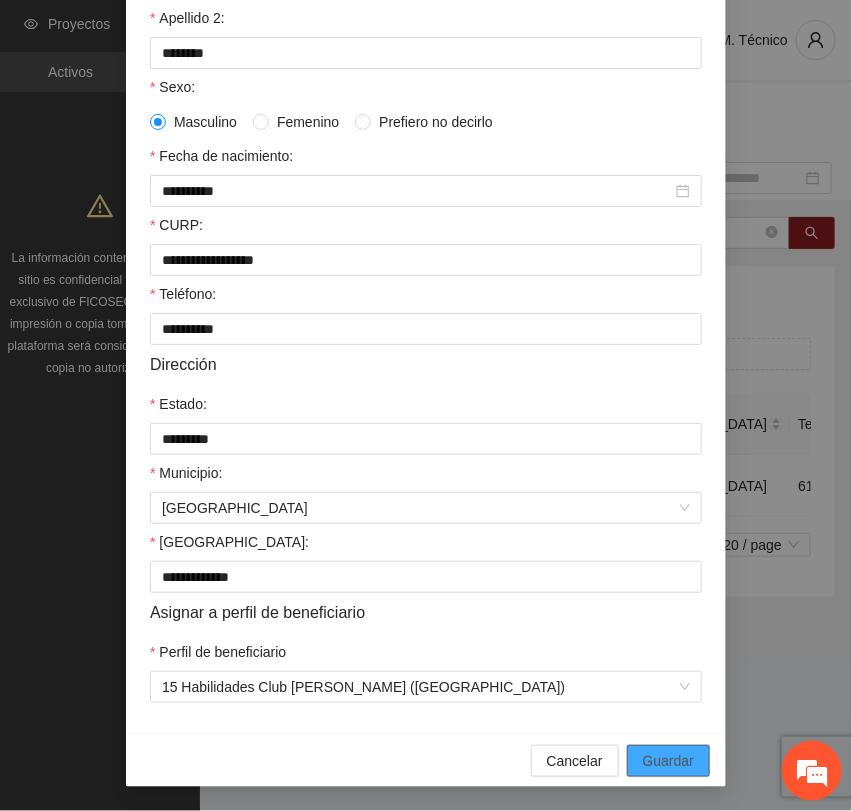 click on "Guardar" at bounding box center (668, 761) 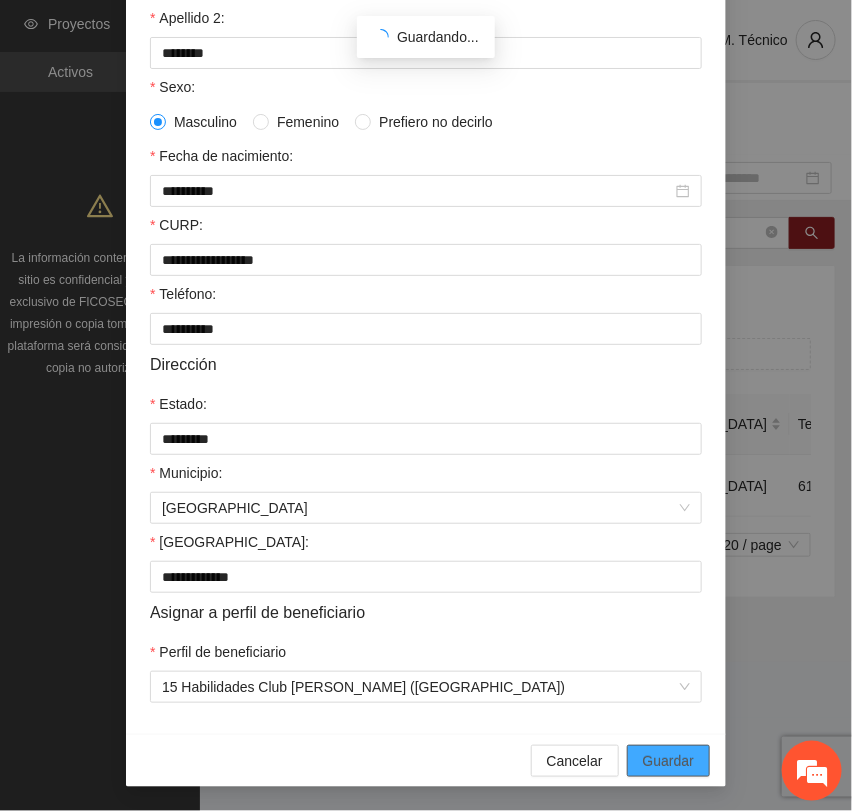 scroll, scrollTop: 256, scrollLeft: 0, axis: vertical 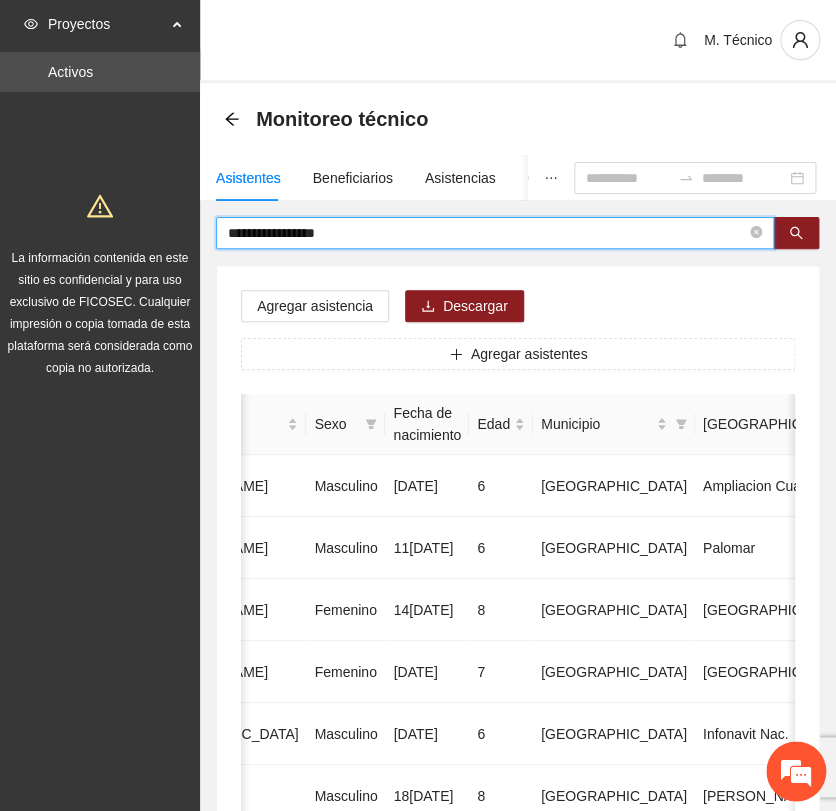 drag, startPoint x: 403, startPoint y: 242, endPoint x: 80, endPoint y: 173, distance: 330.28775 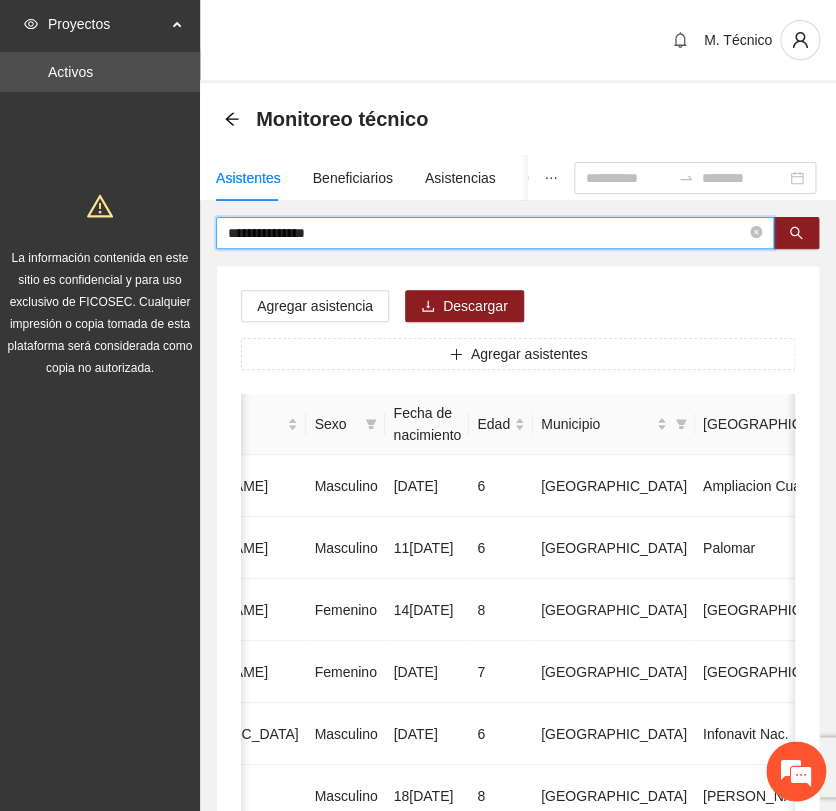 type on "**********" 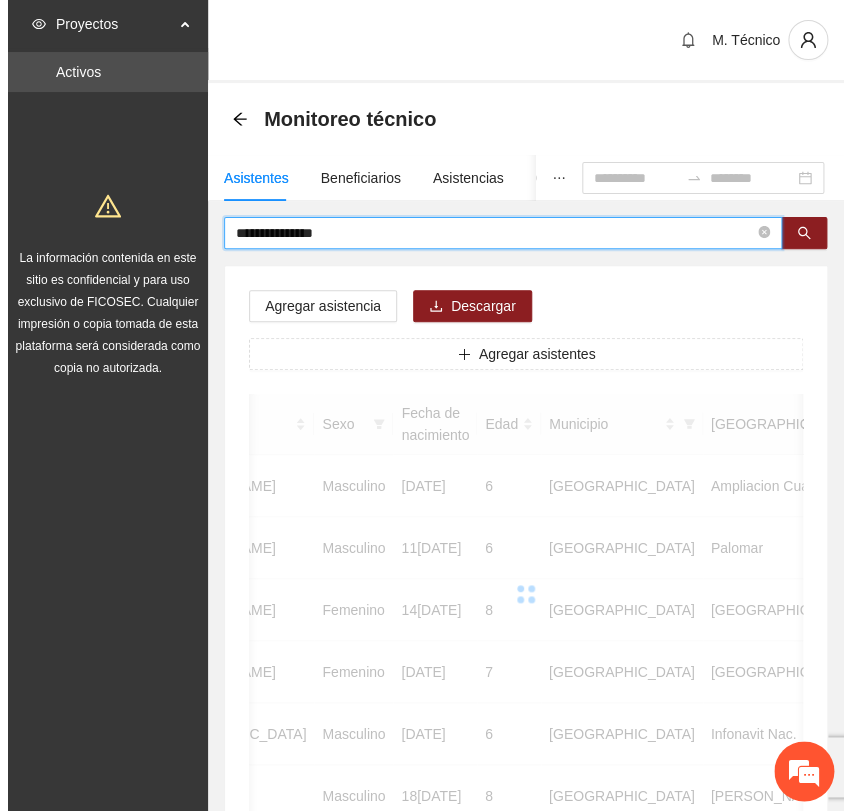 scroll, scrollTop: 0, scrollLeft: 450, axis: horizontal 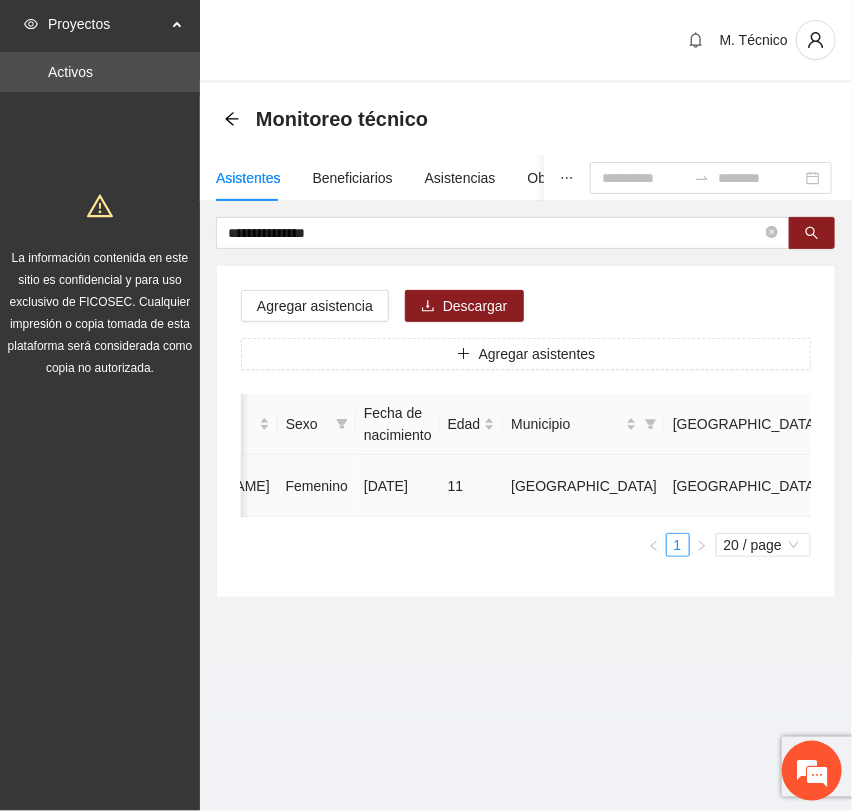click 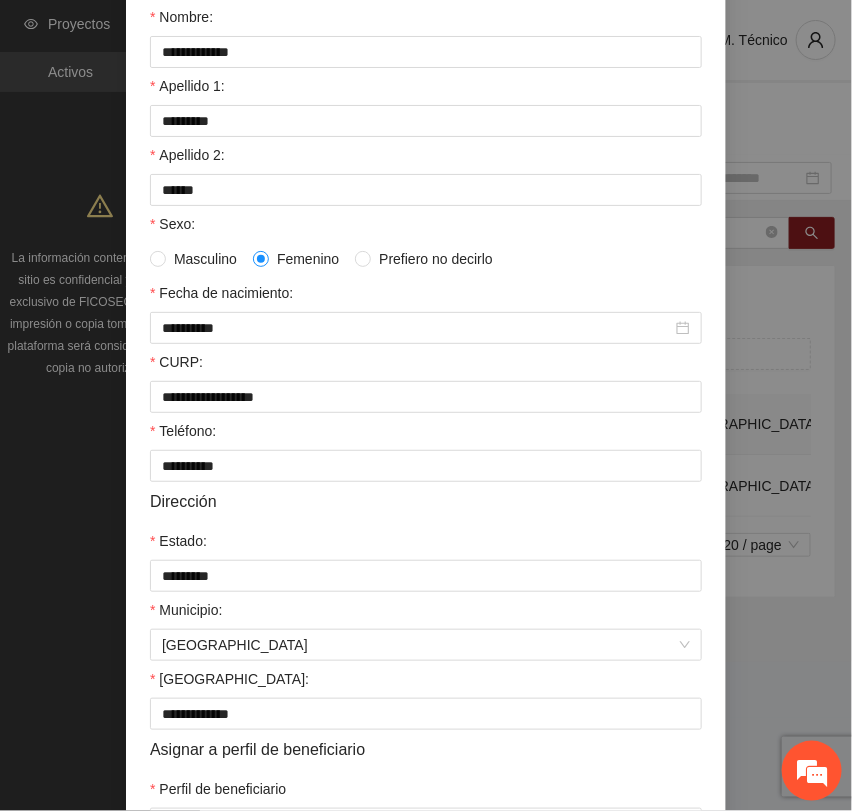 scroll, scrollTop: 356, scrollLeft: 0, axis: vertical 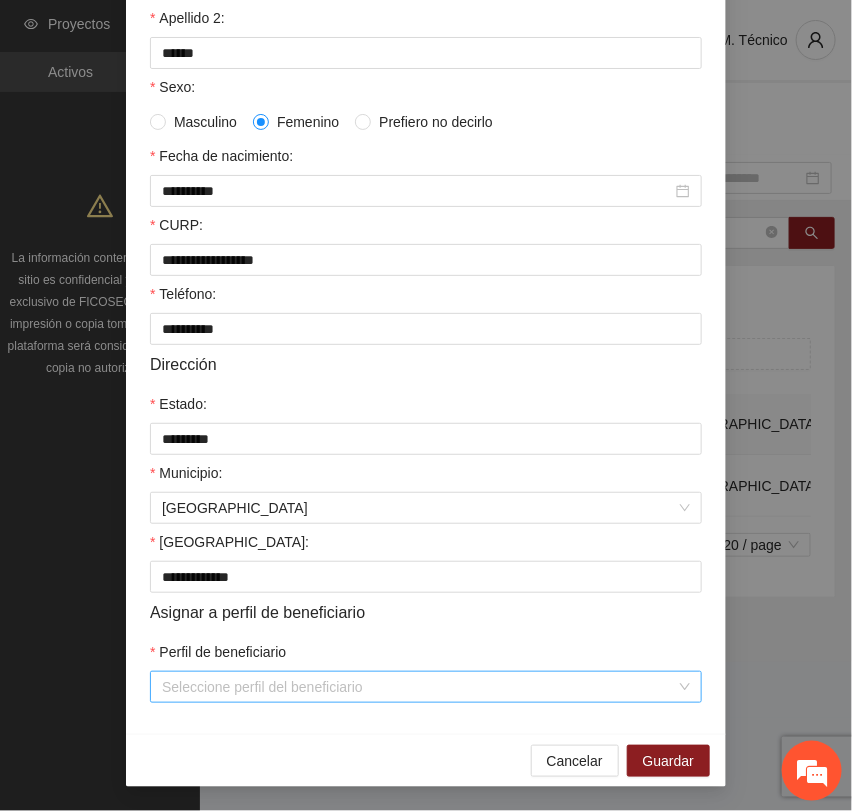 click on "Perfil de beneficiario" at bounding box center [419, 687] 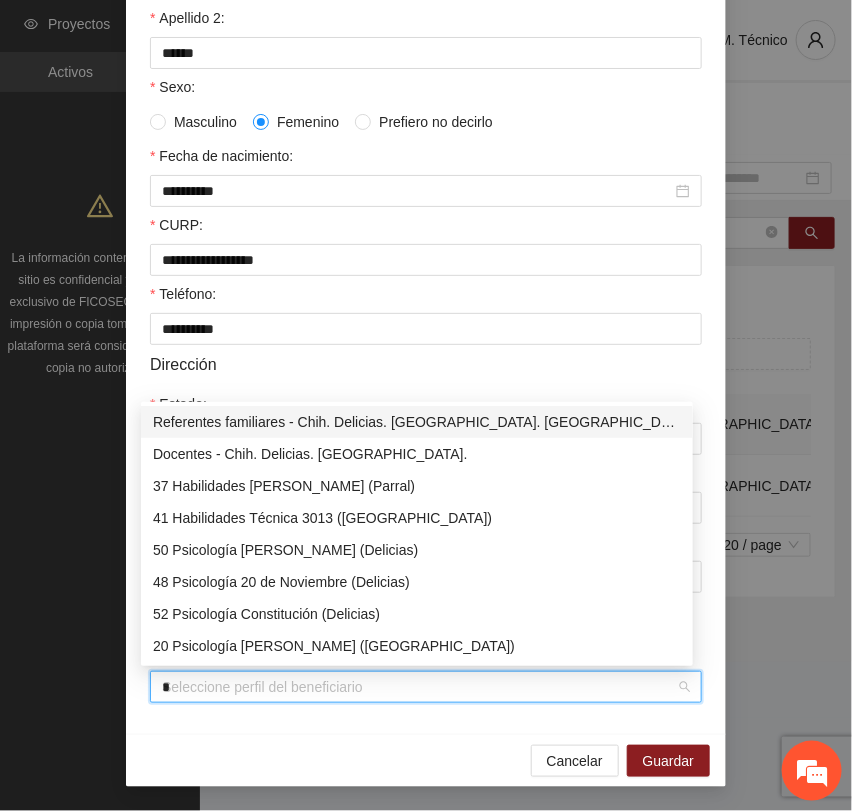 type on "**" 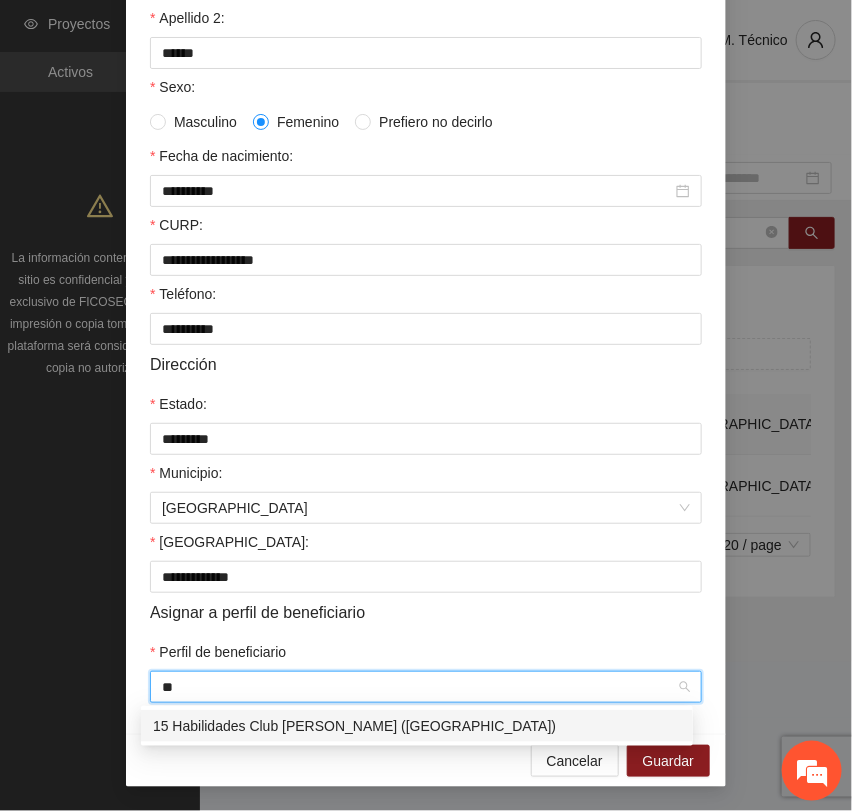 click on "15 Habilidades Club [PERSON_NAME] ([GEOGRAPHIC_DATA])" at bounding box center (417, 726) 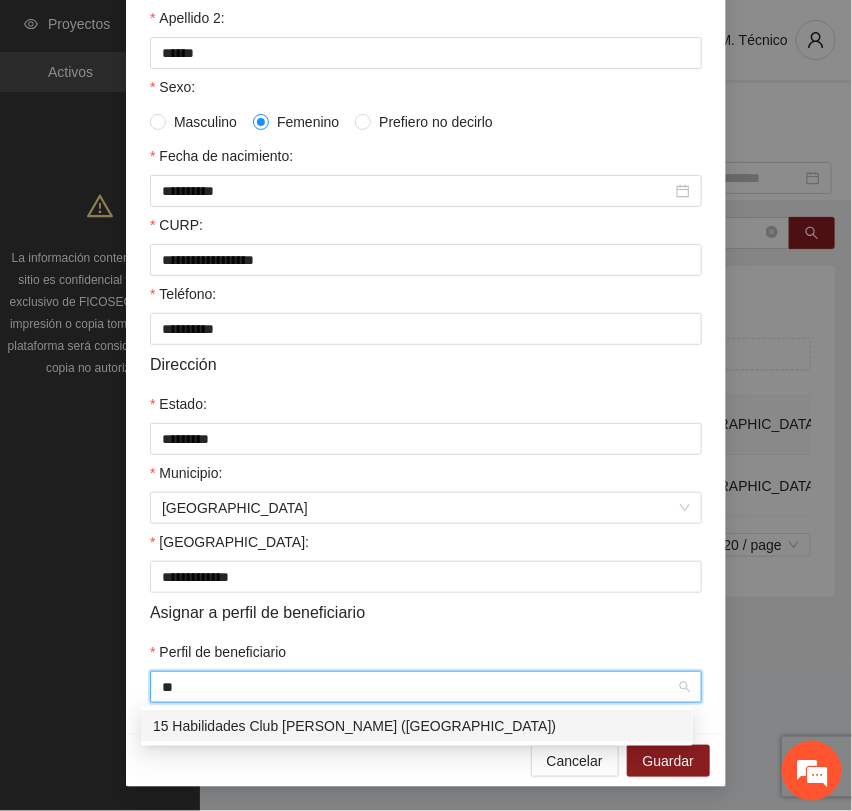 type 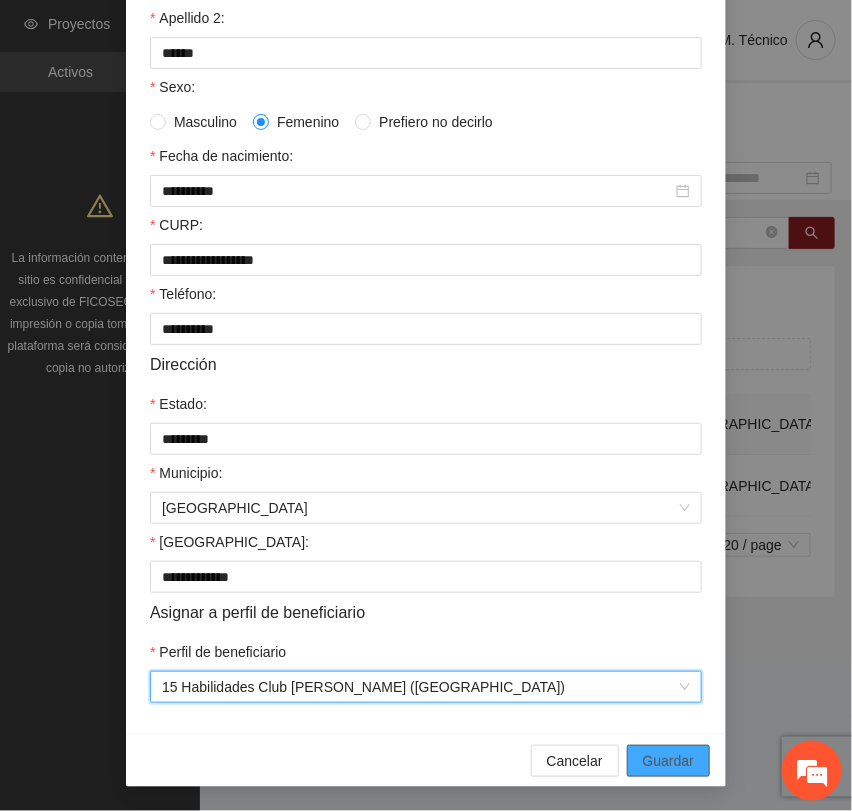 click on "Guardar" at bounding box center [668, 761] 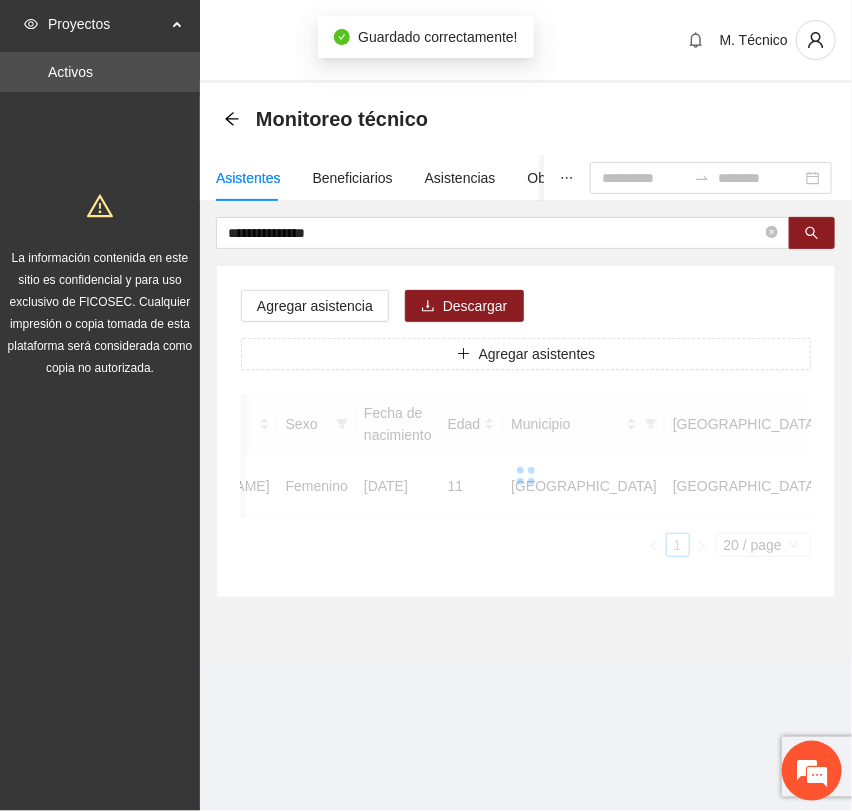 scroll, scrollTop: 256, scrollLeft: 0, axis: vertical 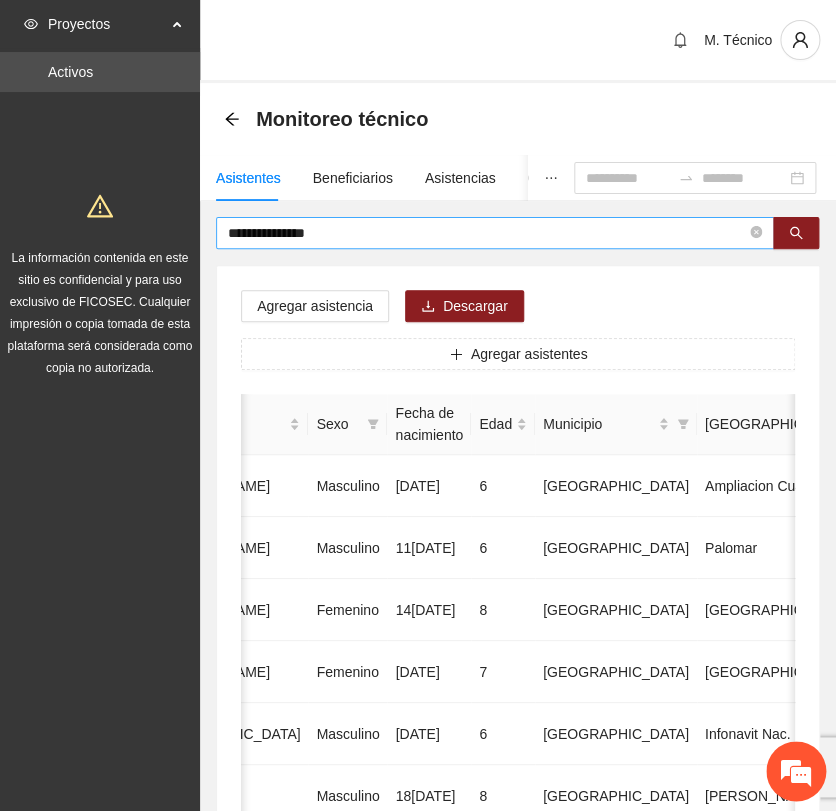 click on "**********" at bounding box center [487, 233] 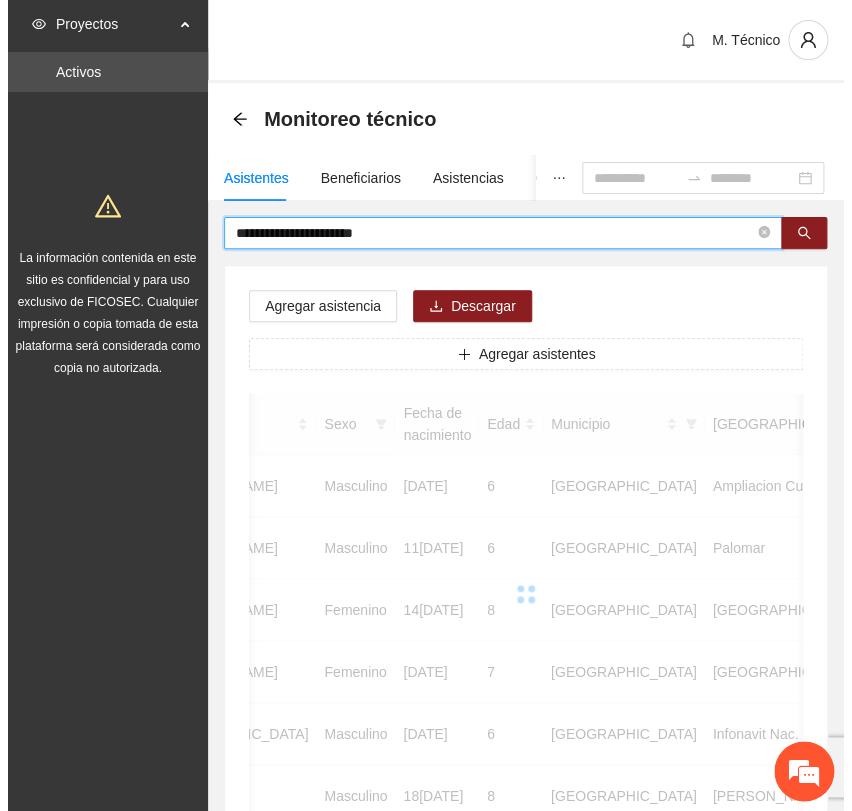 scroll, scrollTop: 0, scrollLeft: 346, axis: horizontal 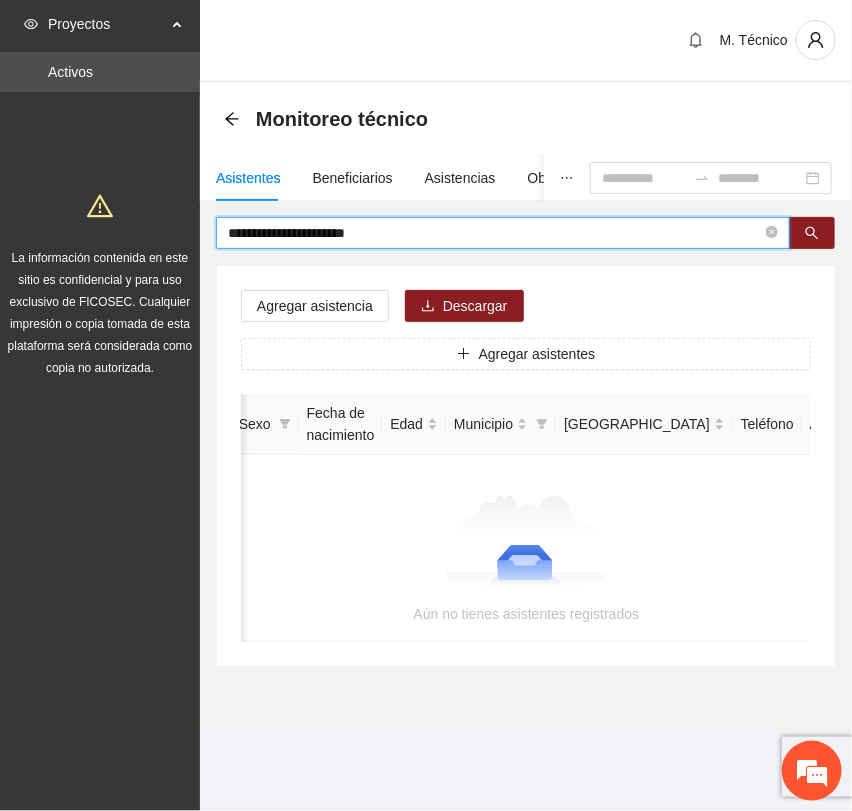 drag, startPoint x: 376, startPoint y: 234, endPoint x: -8, endPoint y: 194, distance: 386.0777 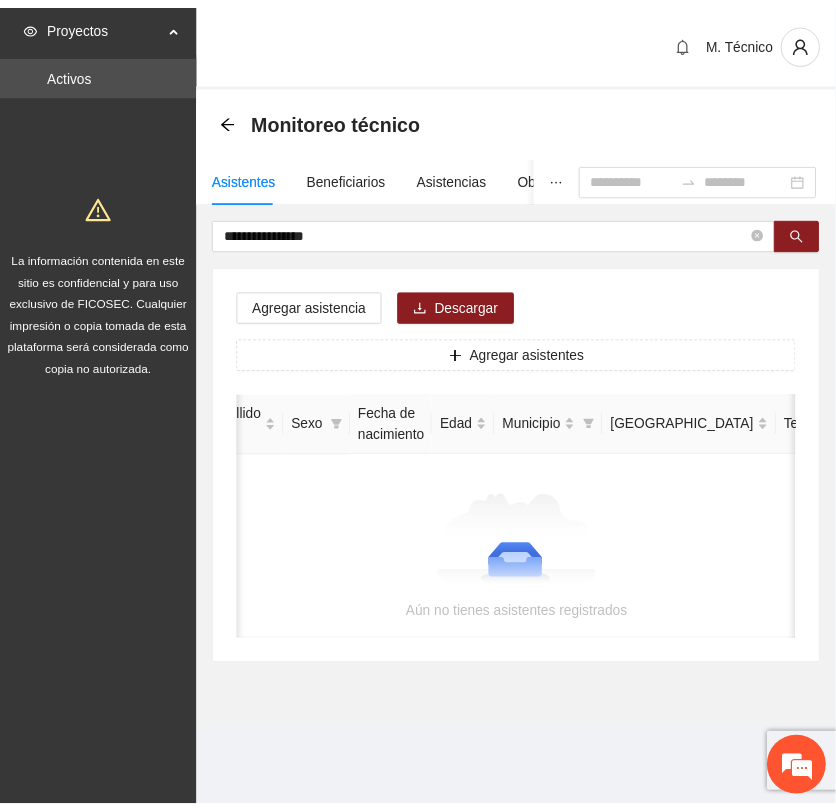scroll, scrollTop: 0, scrollLeft: 0, axis: both 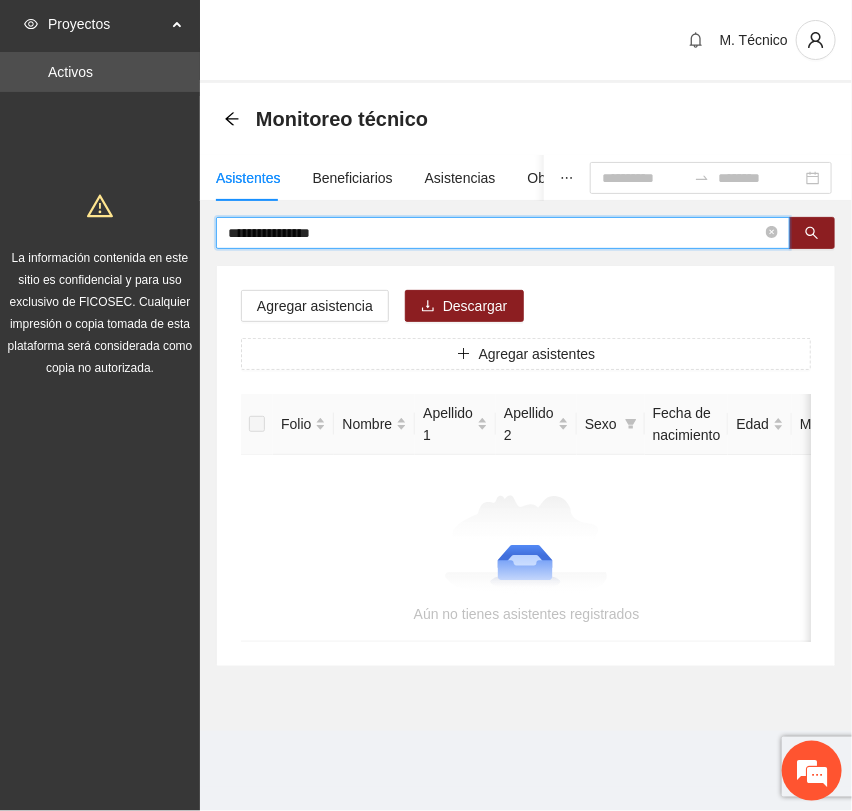 drag, startPoint x: 335, startPoint y: 234, endPoint x: -192, endPoint y: 186, distance: 529.18146 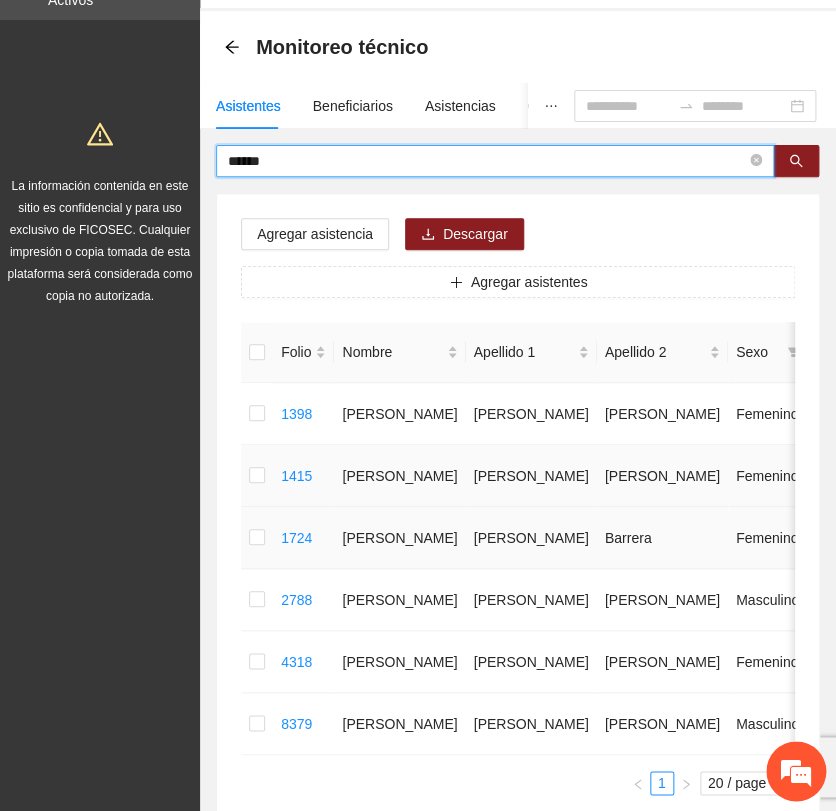 scroll, scrollTop: 111, scrollLeft: 0, axis: vertical 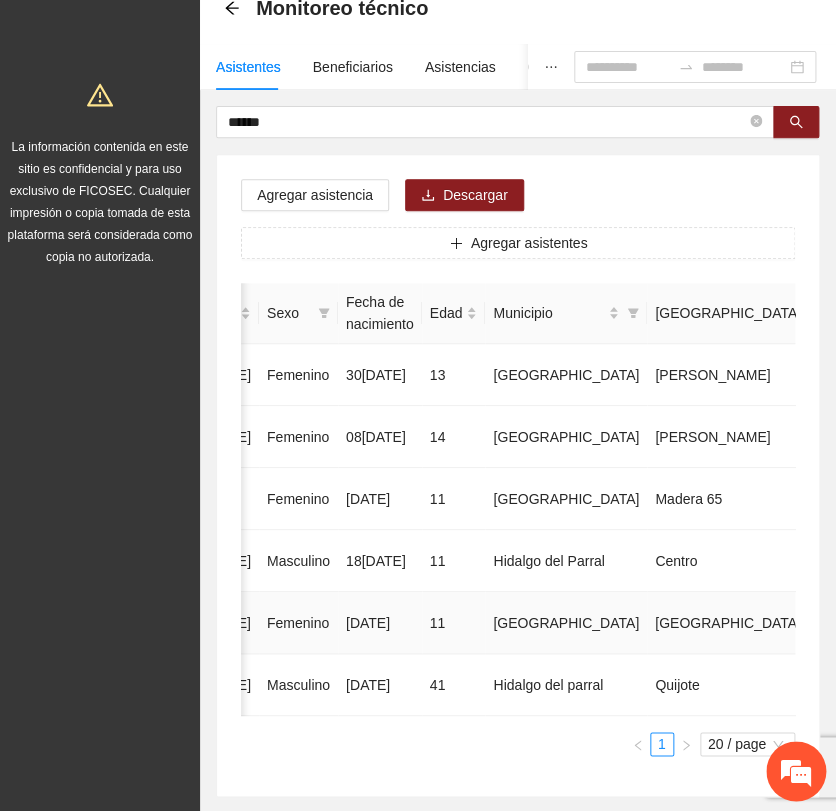 click 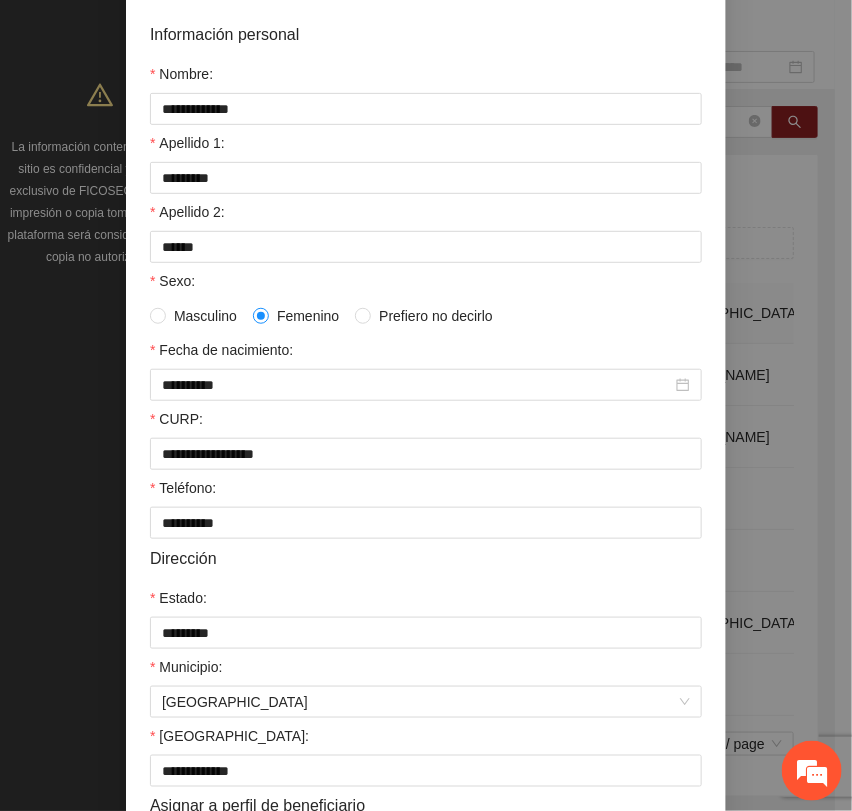 scroll, scrollTop: 356, scrollLeft: 0, axis: vertical 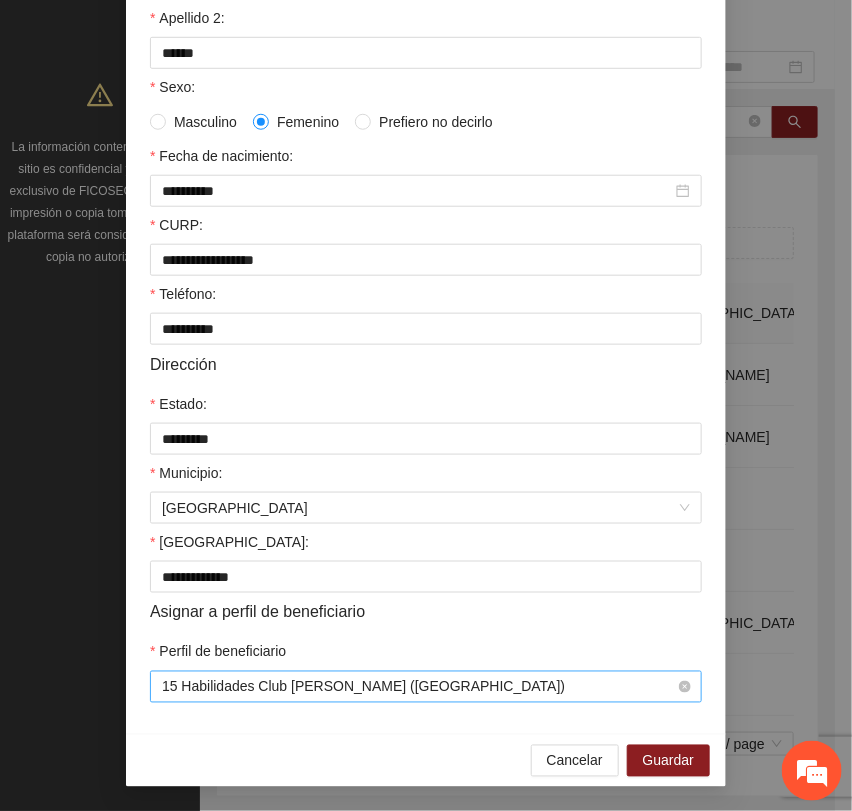 click on "15 Habilidades Club [PERSON_NAME] ([GEOGRAPHIC_DATA])" at bounding box center (426, 687) 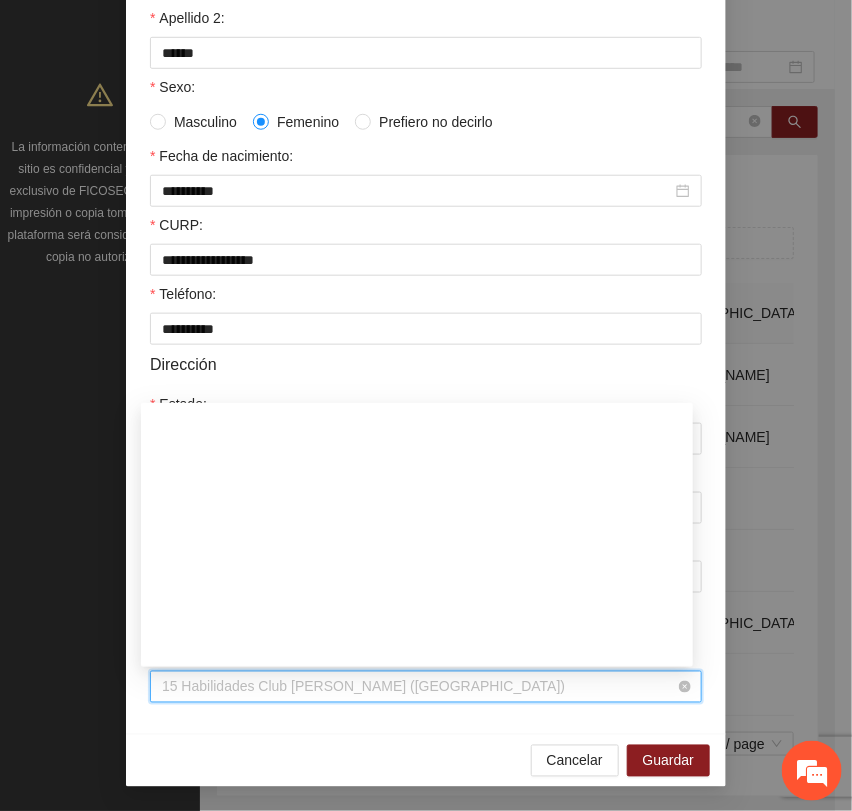 scroll, scrollTop: 672, scrollLeft: 0, axis: vertical 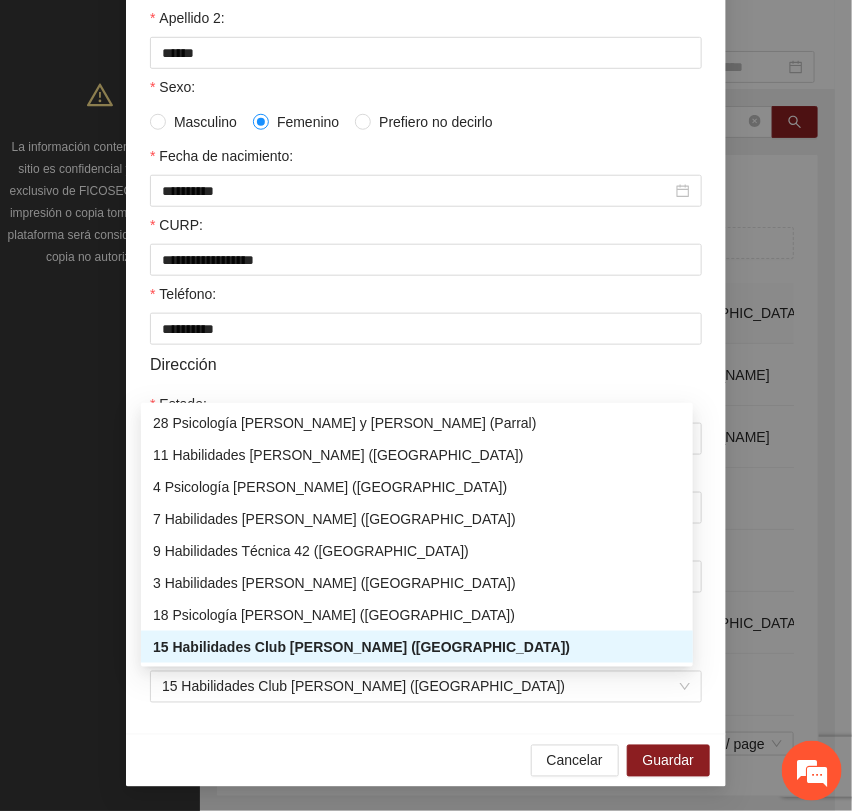 click on "**********" at bounding box center [426, 269] 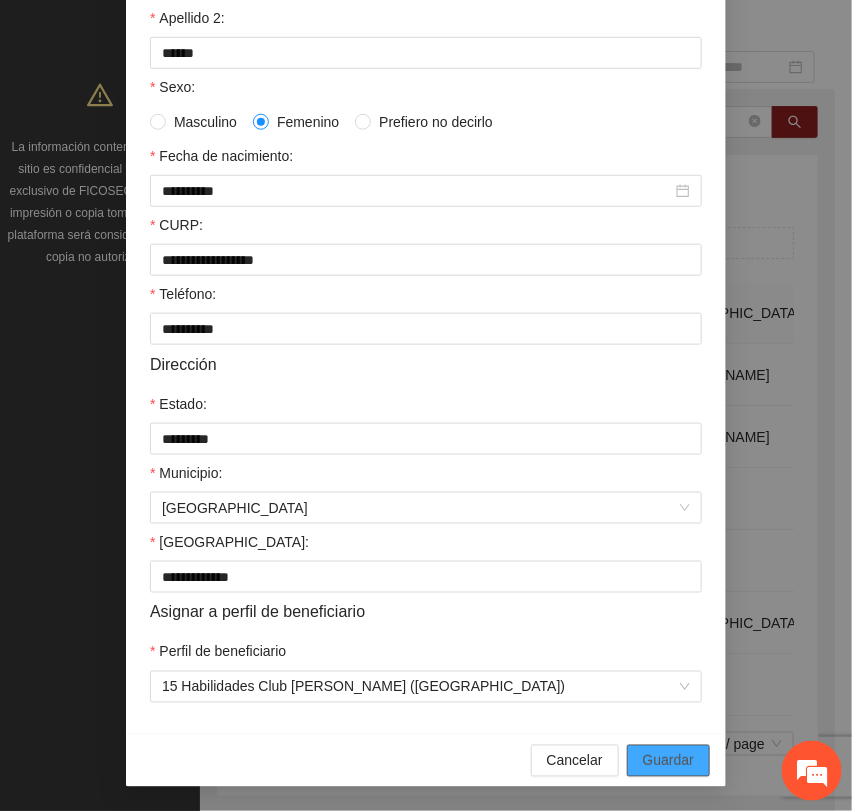 click on "Guardar" at bounding box center (668, 761) 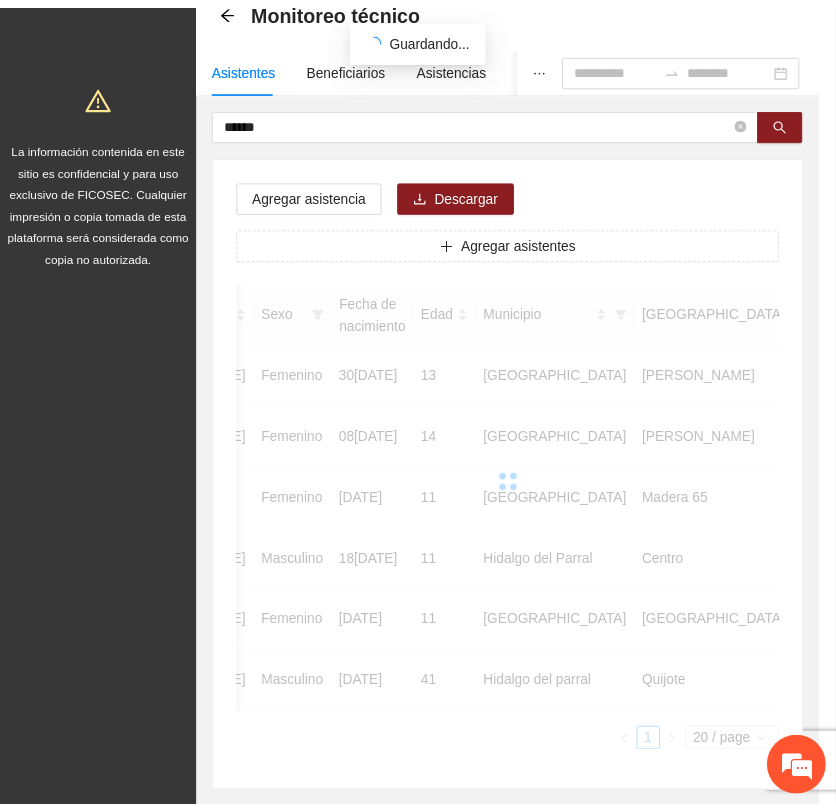 scroll, scrollTop: 256, scrollLeft: 0, axis: vertical 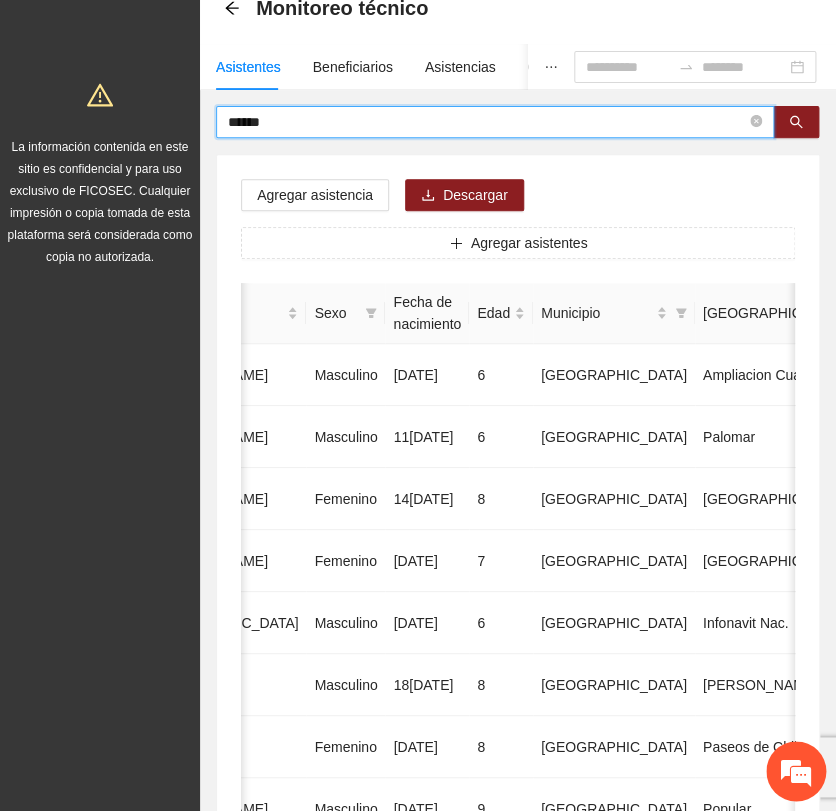 drag, startPoint x: 240, startPoint y: 112, endPoint x: 15, endPoint y: 89, distance: 226.1725 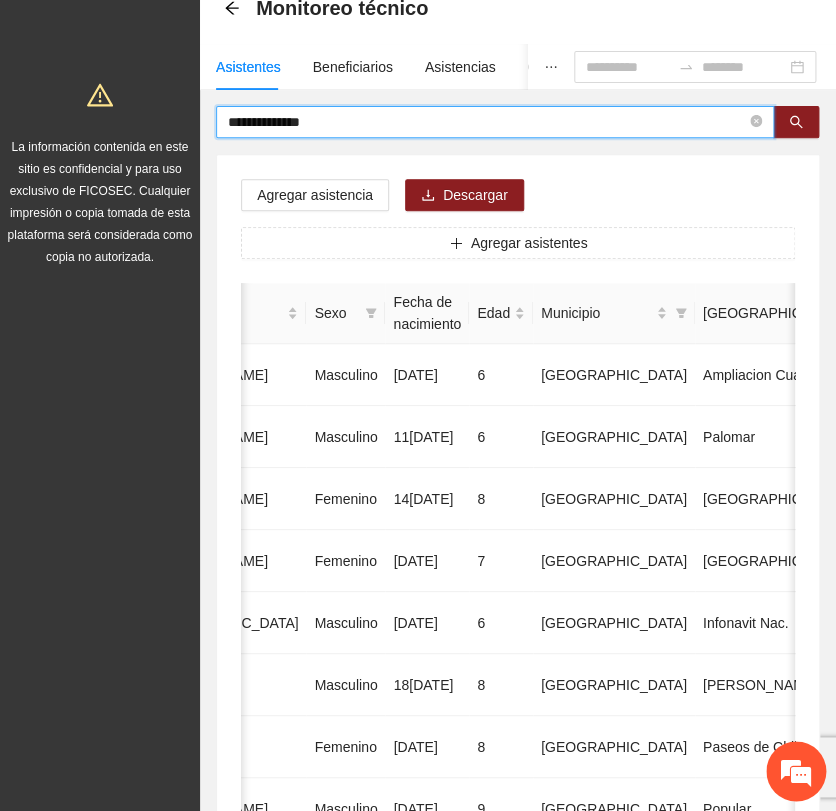 type on "**********" 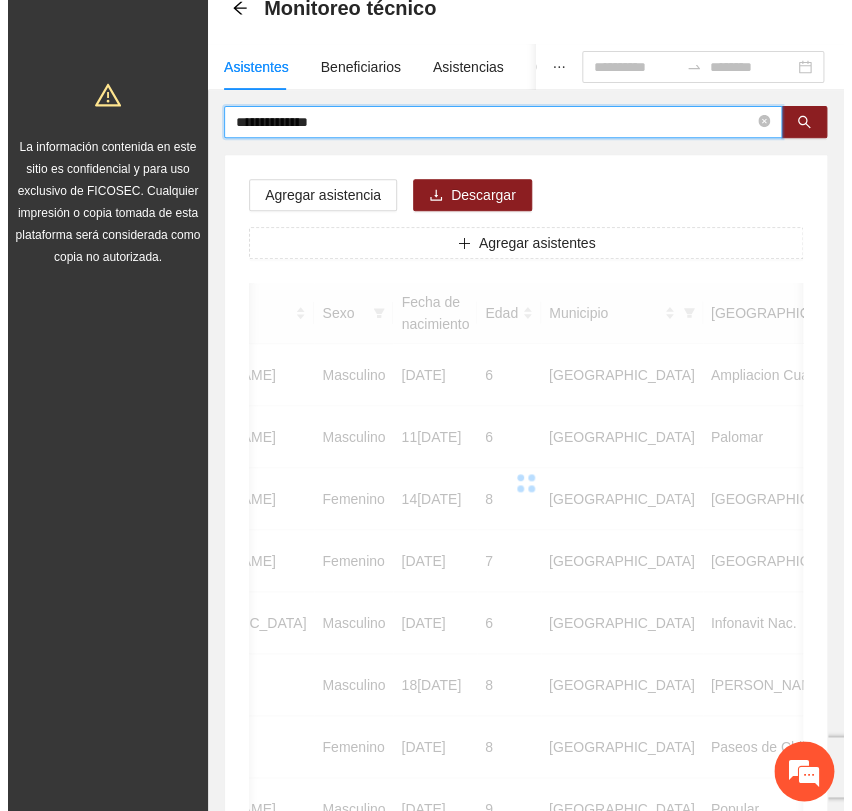 scroll, scrollTop: 0, scrollLeft: 0, axis: both 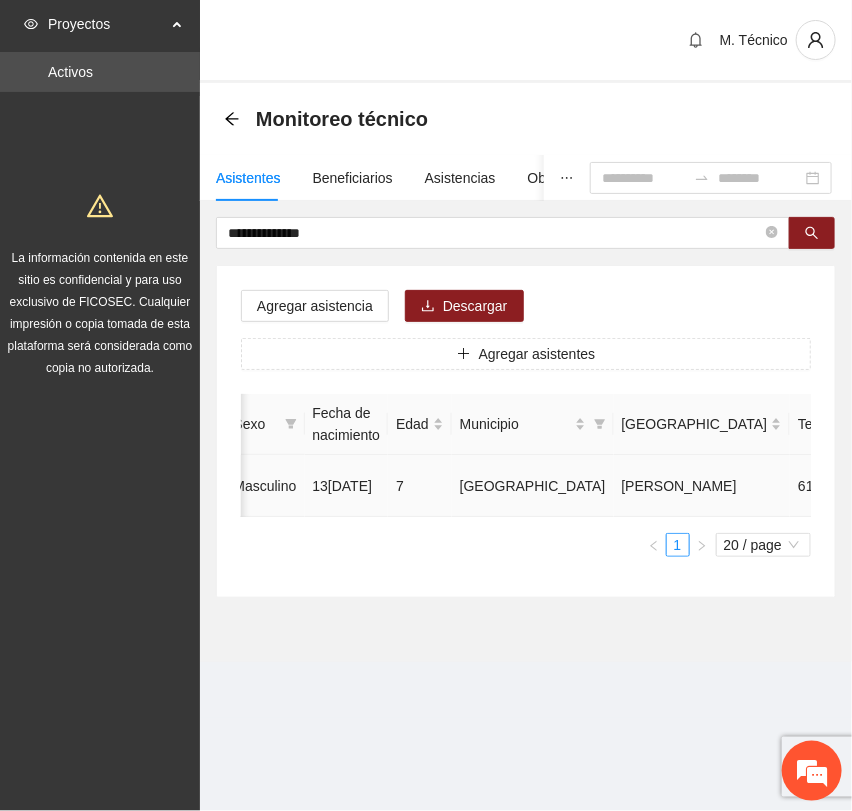 click 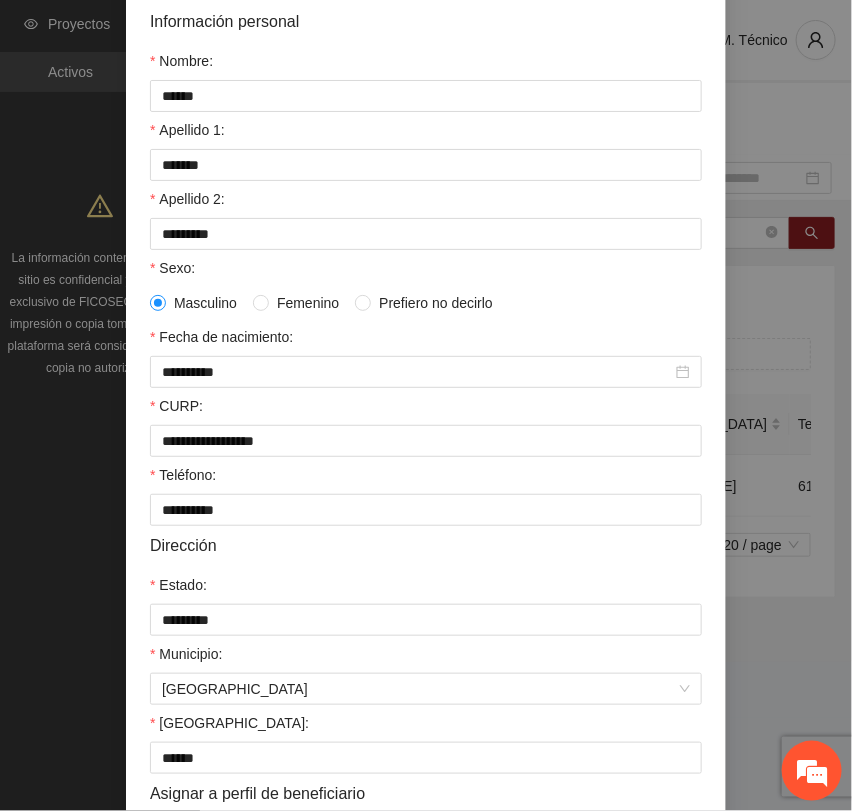 scroll, scrollTop: 356, scrollLeft: 0, axis: vertical 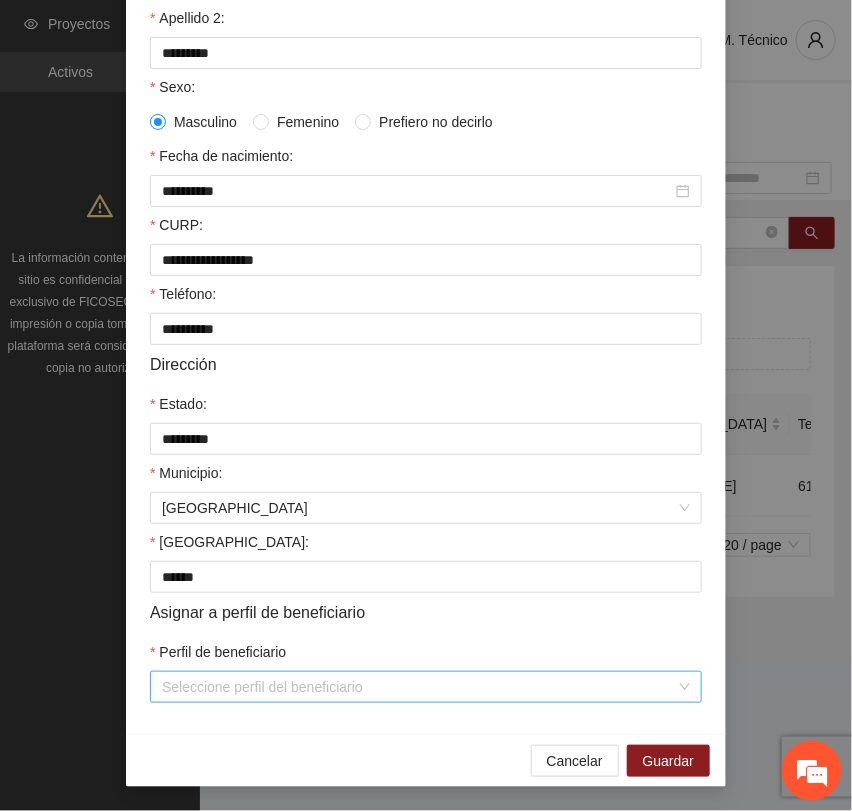 click on "Perfil de beneficiario" at bounding box center [419, 687] 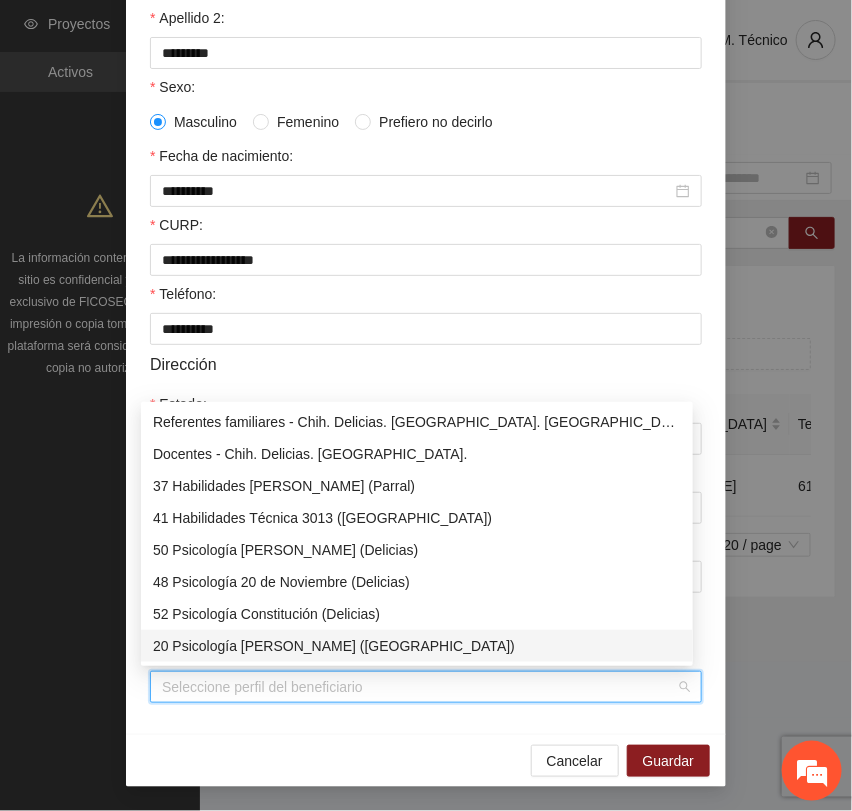 click on "Perfil de beneficiario" at bounding box center [419, 687] 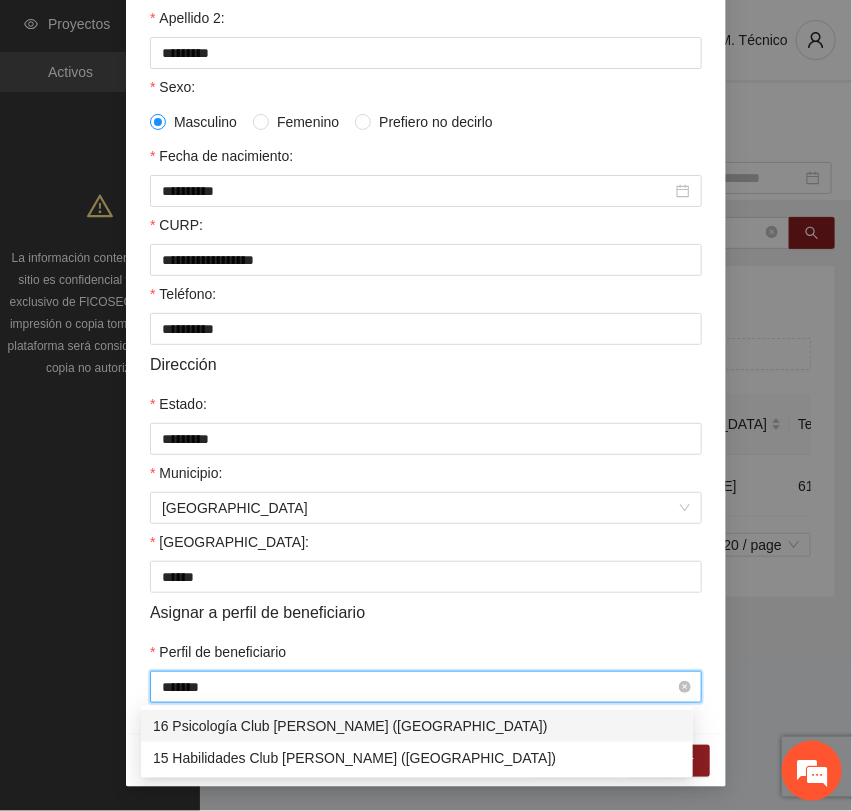 type on "*******" 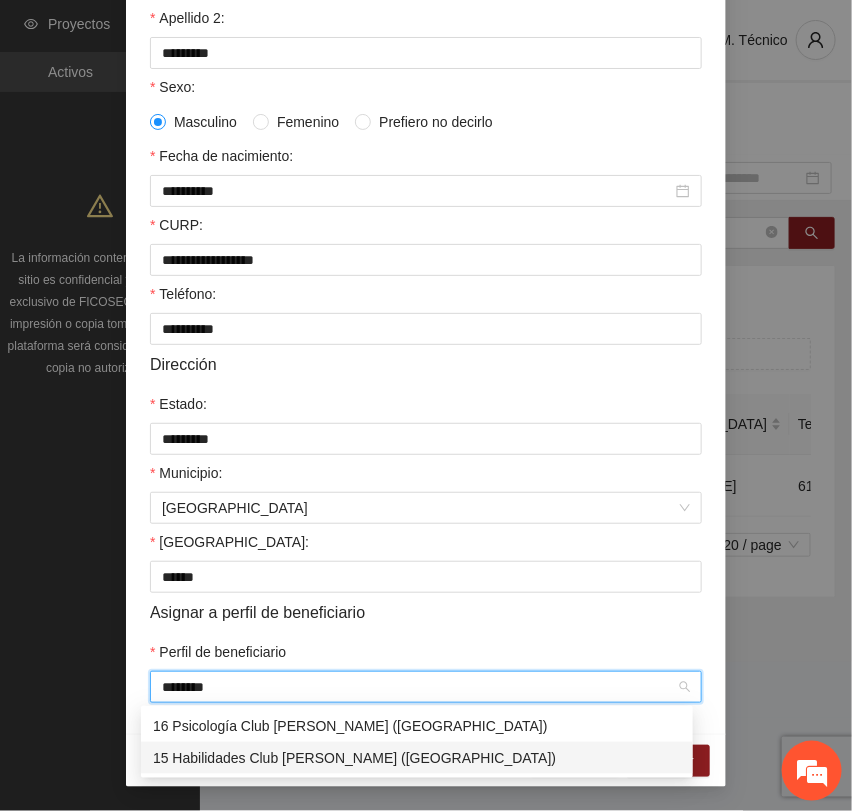click on "15 Habilidades Club [PERSON_NAME] ([GEOGRAPHIC_DATA])" at bounding box center [417, 758] 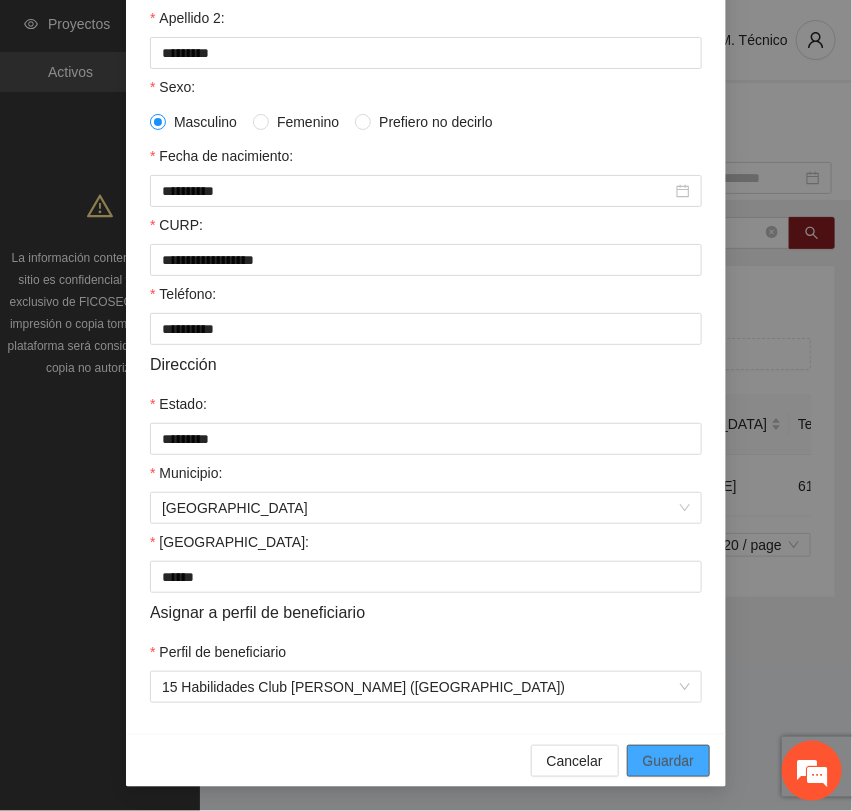 click on "Guardar" at bounding box center (668, 761) 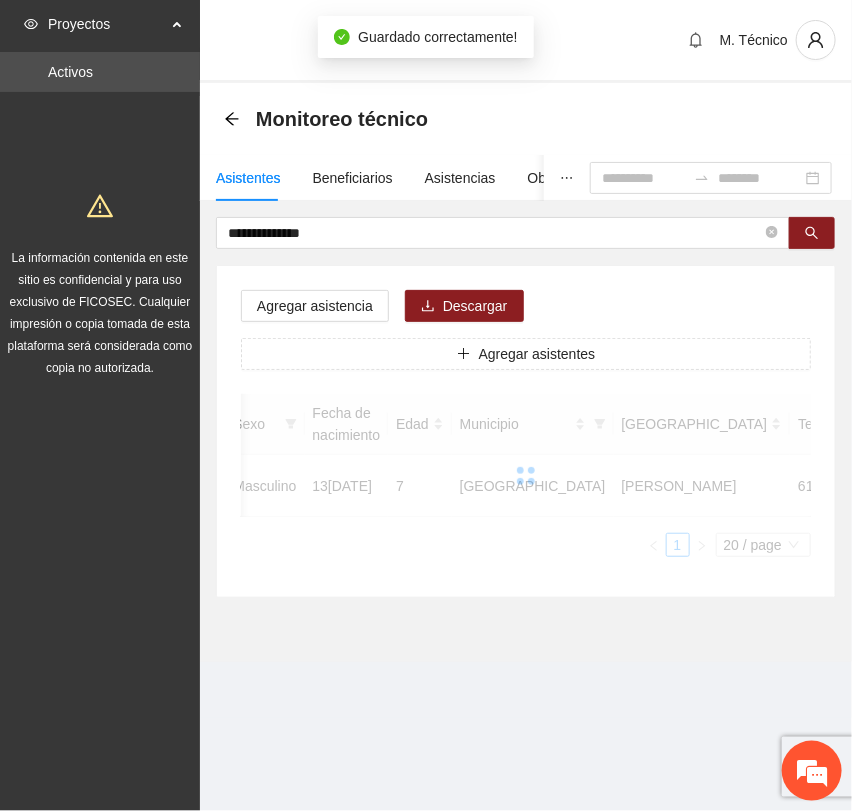 scroll, scrollTop: 256, scrollLeft: 0, axis: vertical 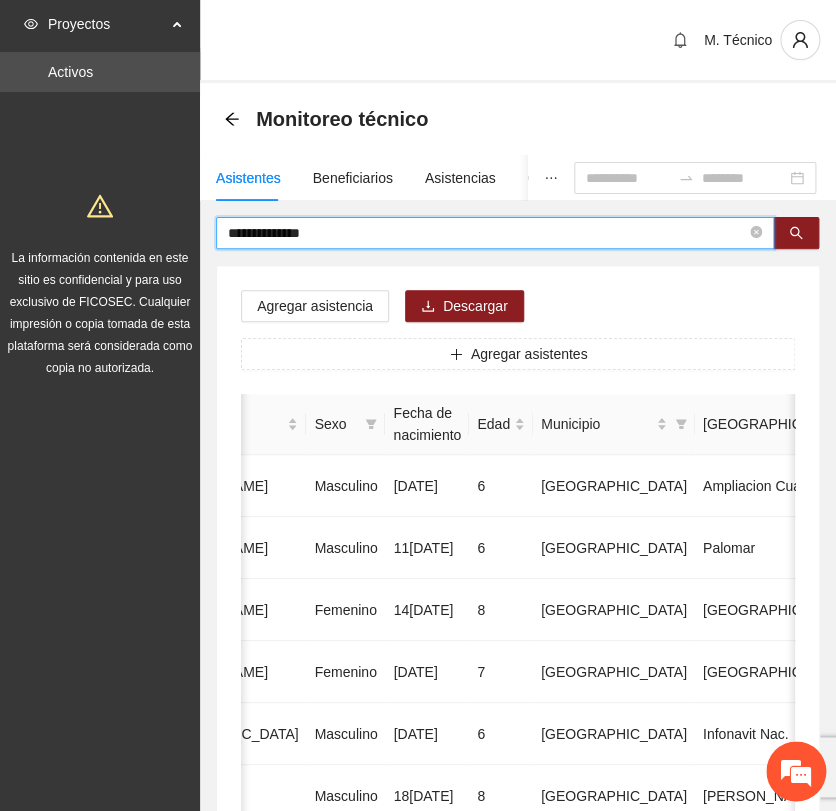 drag, startPoint x: 324, startPoint y: 235, endPoint x: -72, endPoint y: 220, distance: 396.284 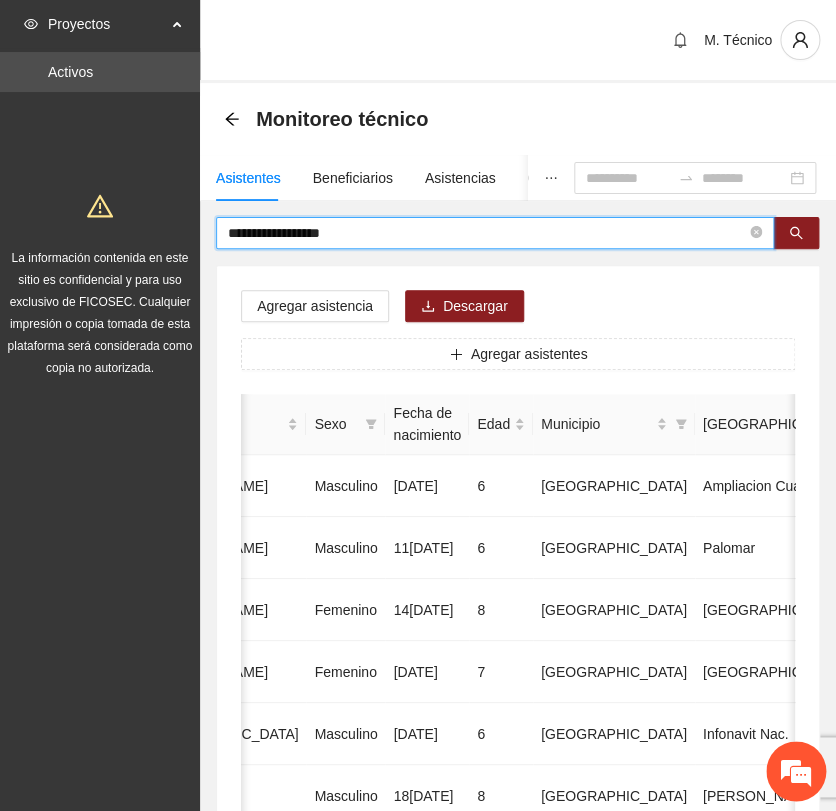 type on "**********" 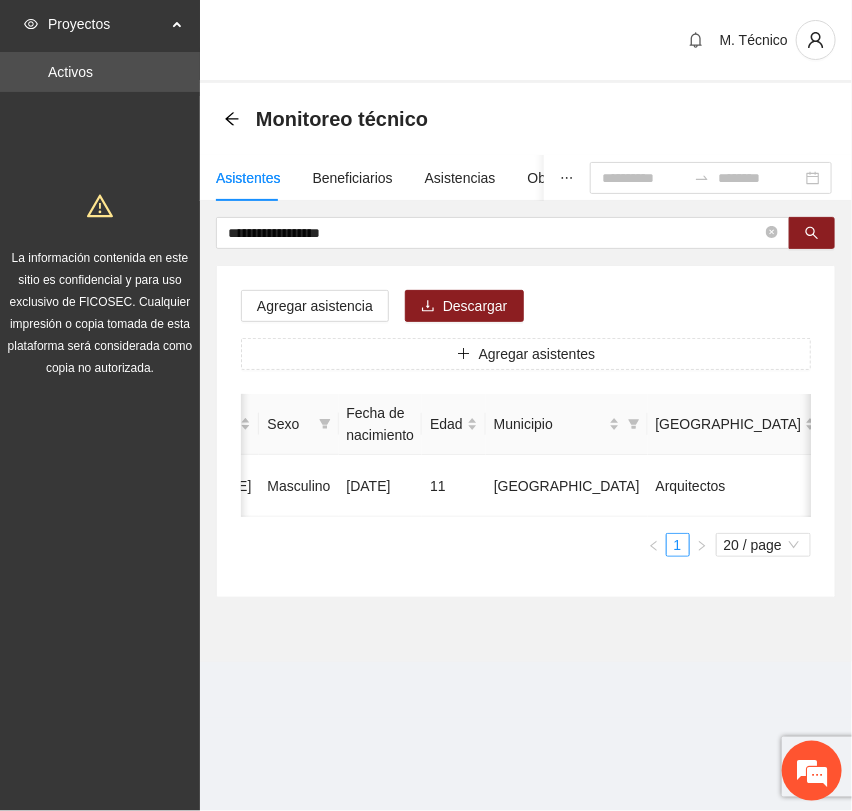 scroll, scrollTop: 0, scrollLeft: 460, axis: horizontal 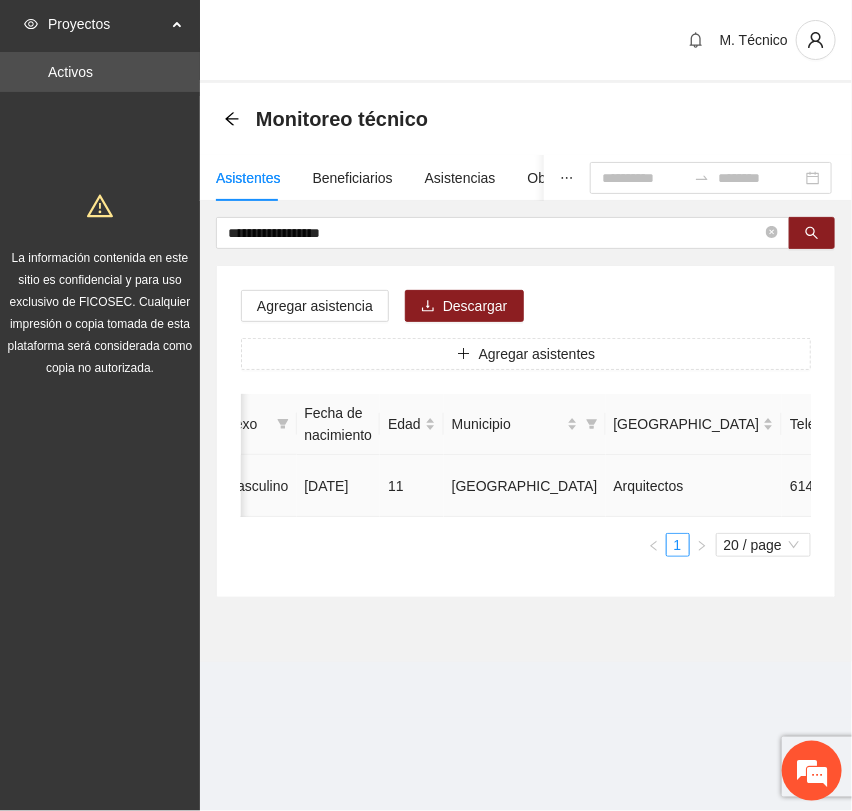 click at bounding box center (973, 486) 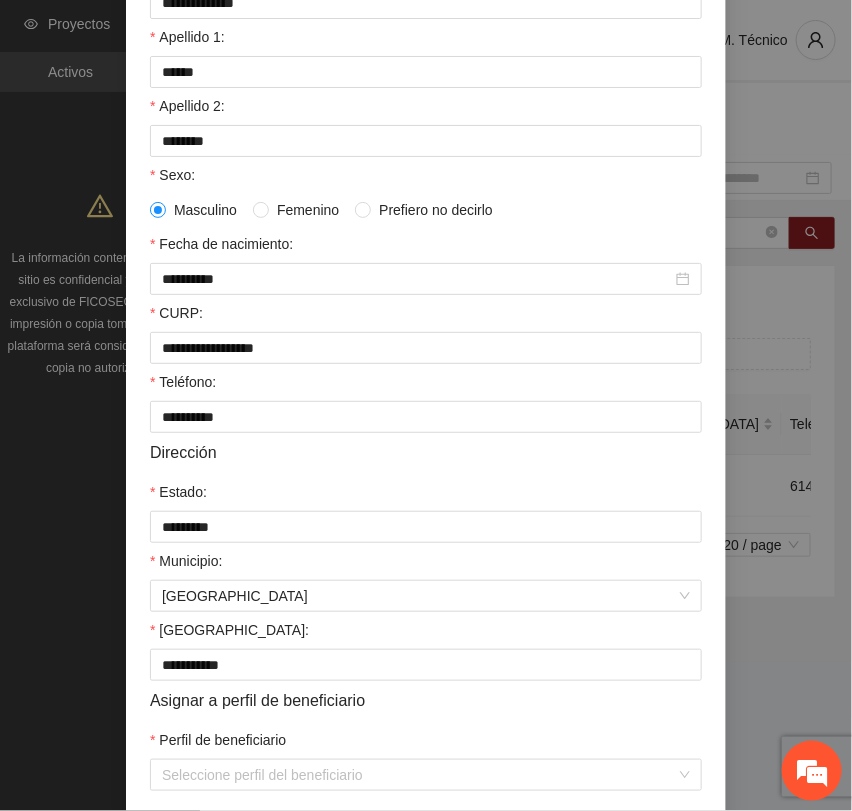 scroll, scrollTop: 356, scrollLeft: 0, axis: vertical 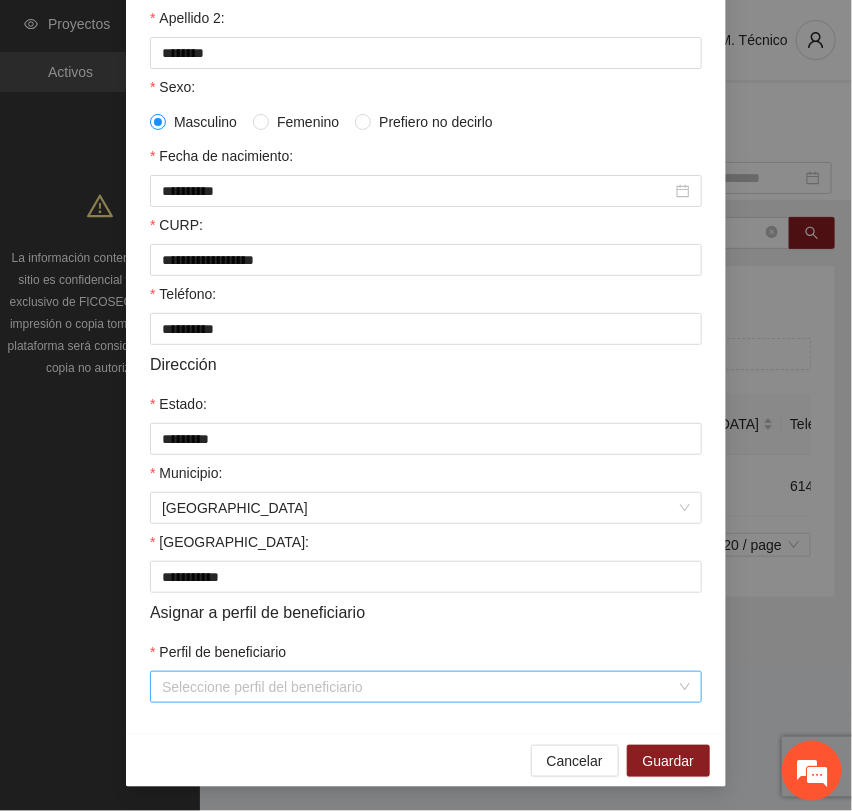 click on "Perfil de beneficiario" at bounding box center (419, 687) 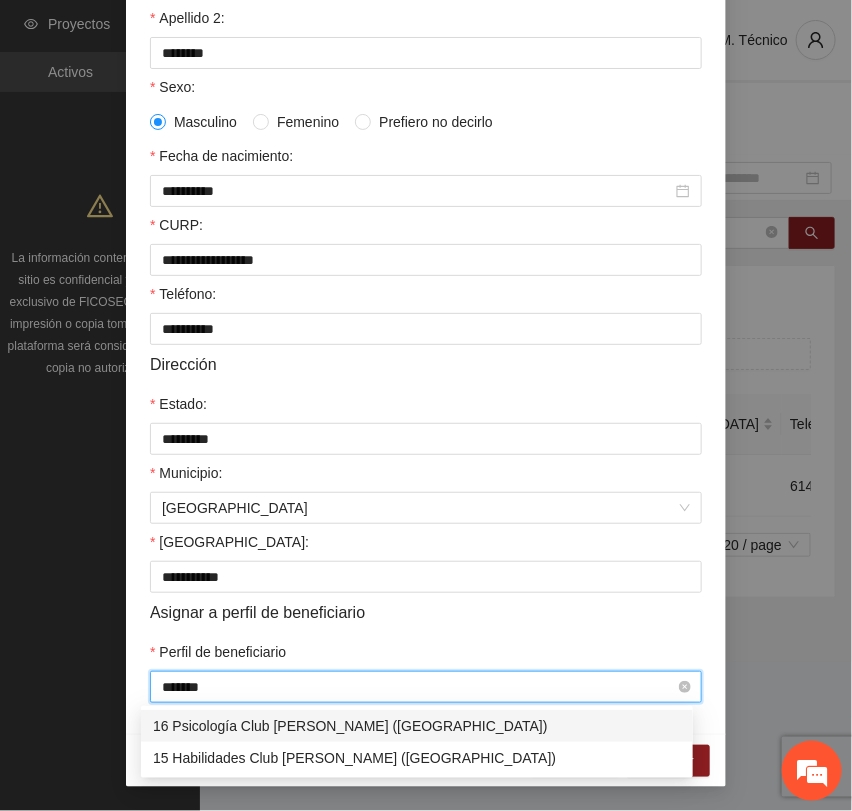 type on "*******" 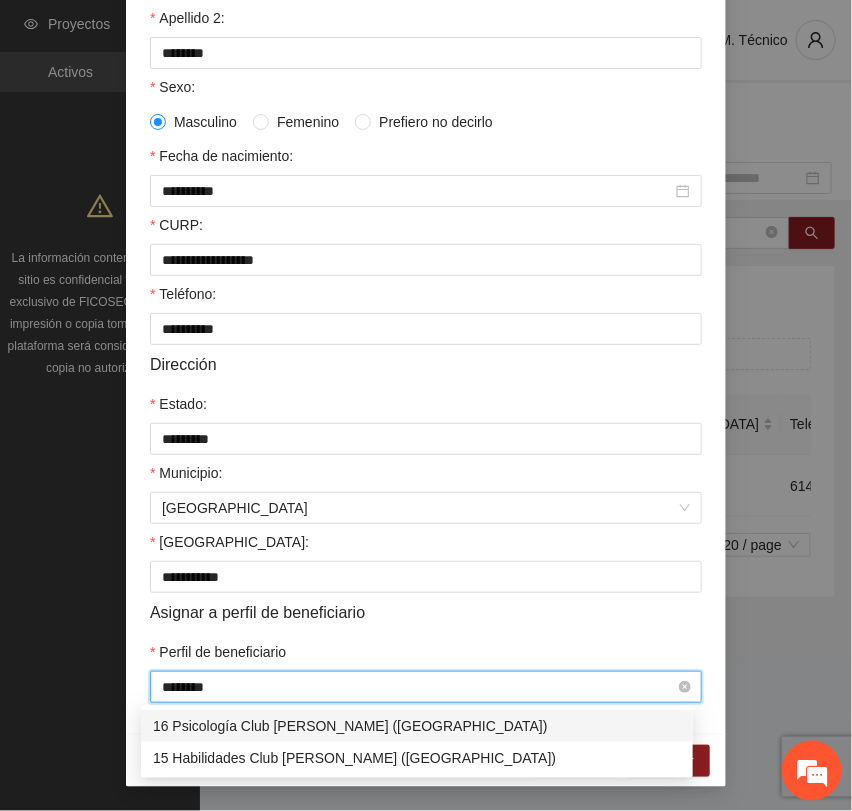 type 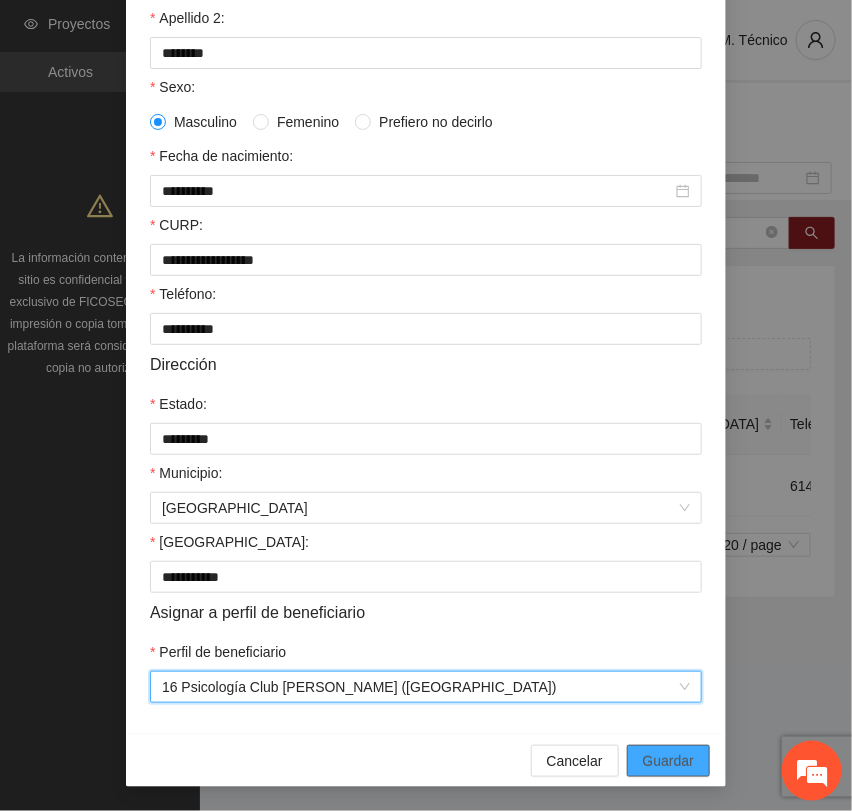 click on "Guardar" at bounding box center (668, 761) 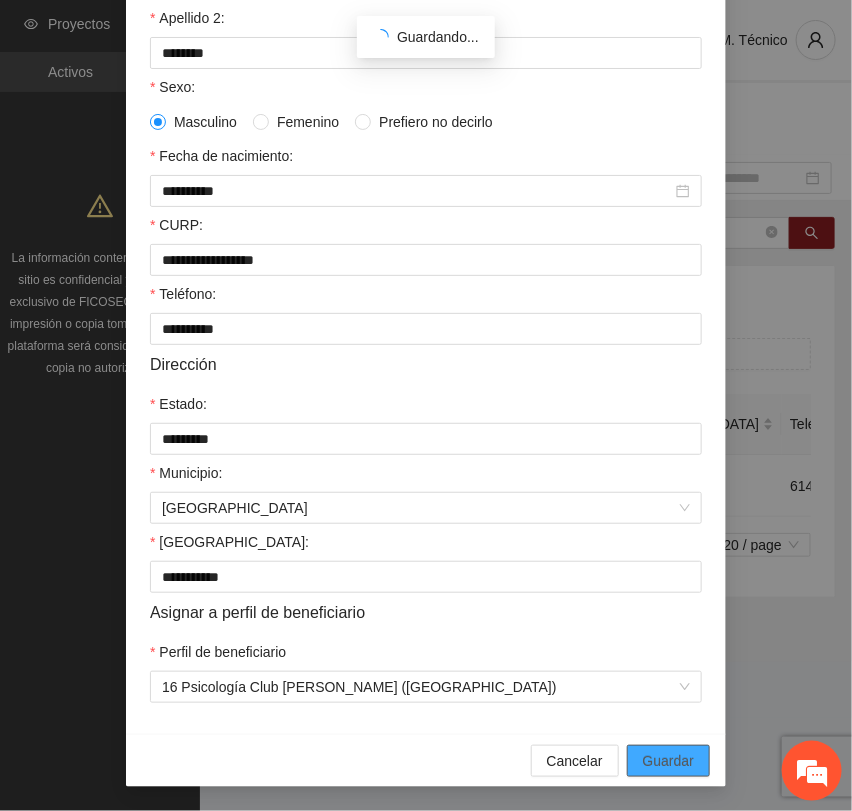 scroll, scrollTop: 256, scrollLeft: 0, axis: vertical 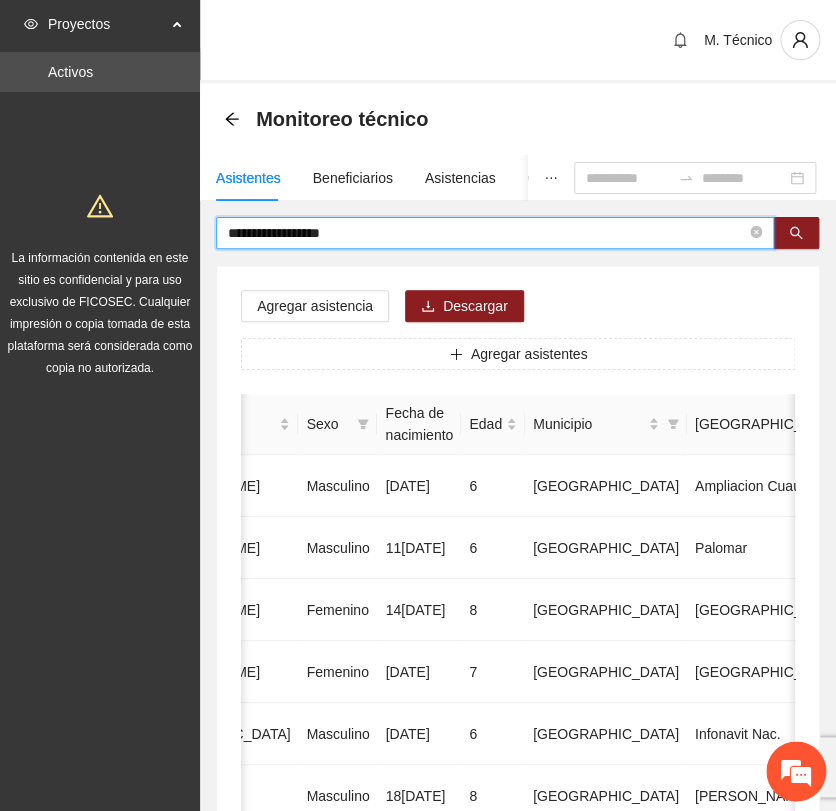drag, startPoint x: 377, startPoint y: 236, endPoint x: -334, endPoint y: 151, distance: 716.06287 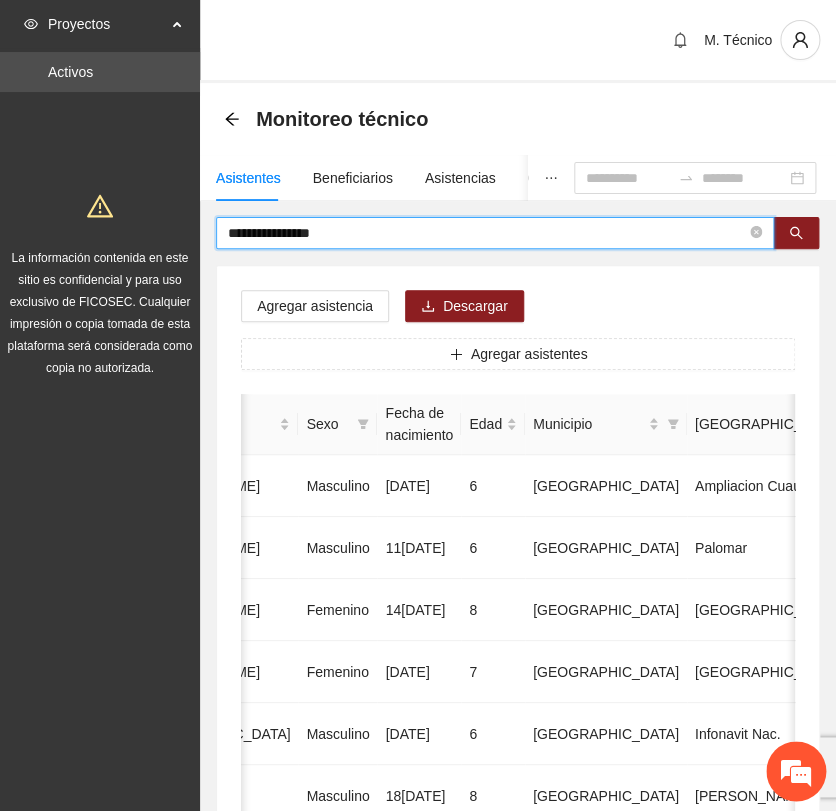 type on "**********" 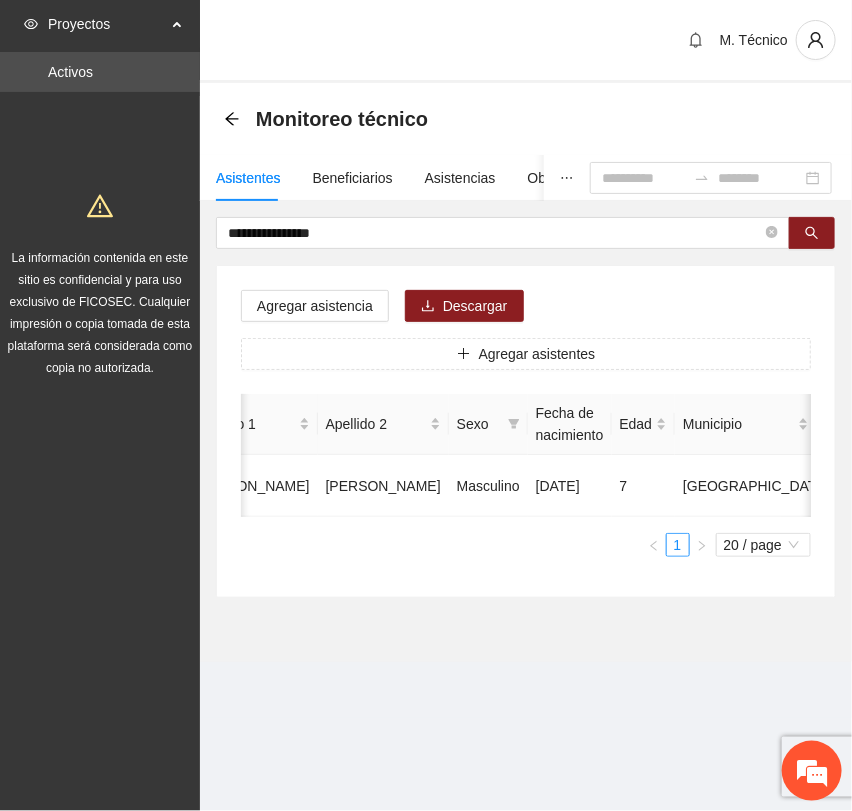 scroll, scrollTop: 0, scrollLeft: 452, axis: horizontal 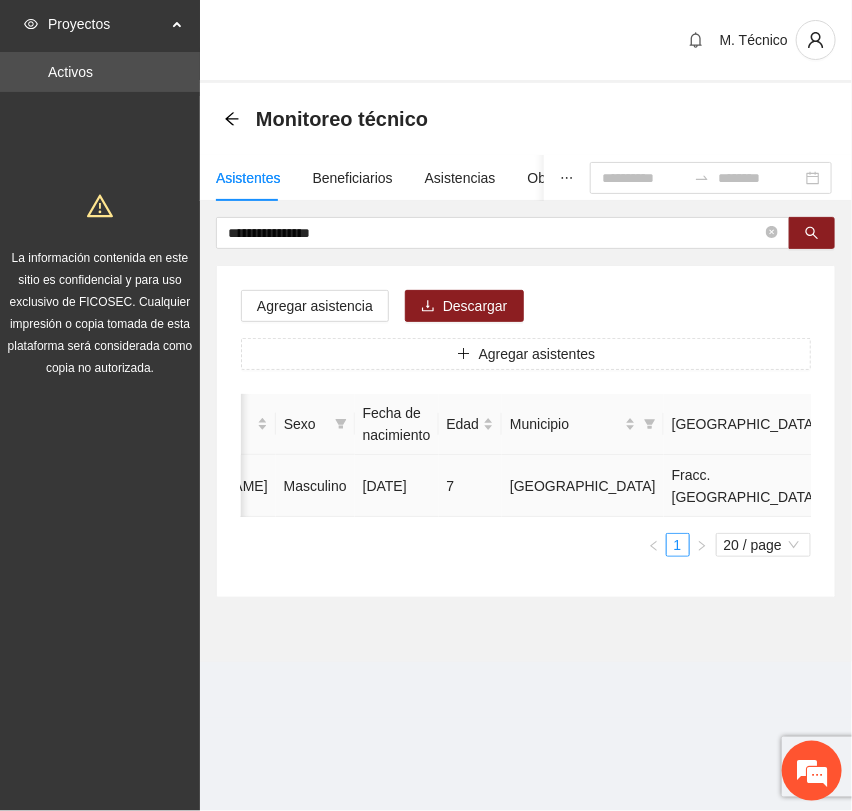 click 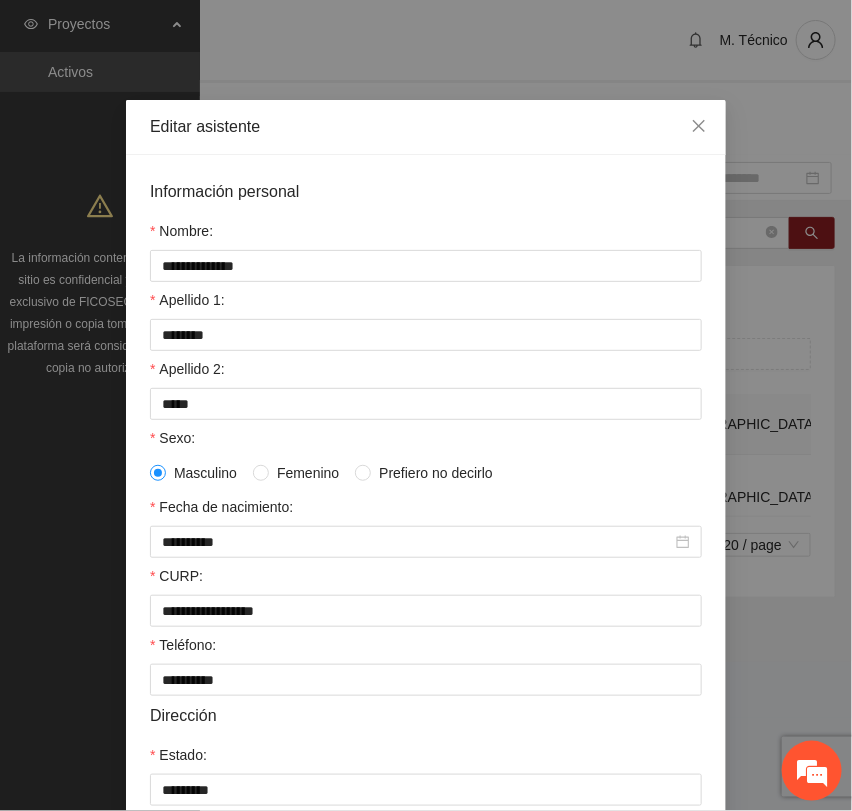 scroll, scrollTop: 356, scrollLeft: 0, axis: vertical 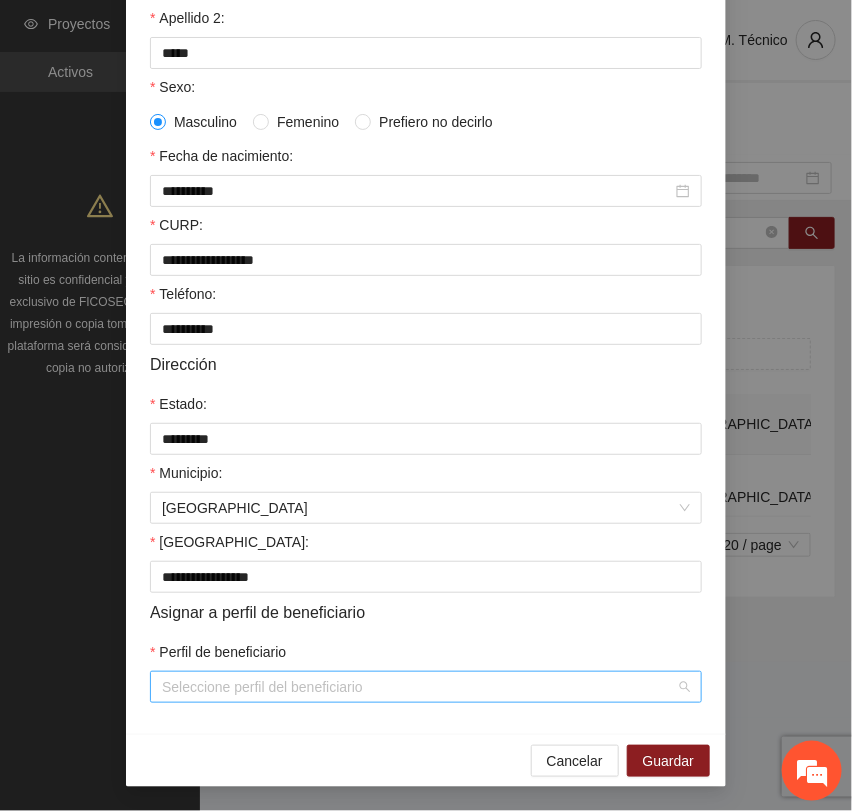 click on "Perfil de beneficiario" at bounding box center [419, 687] 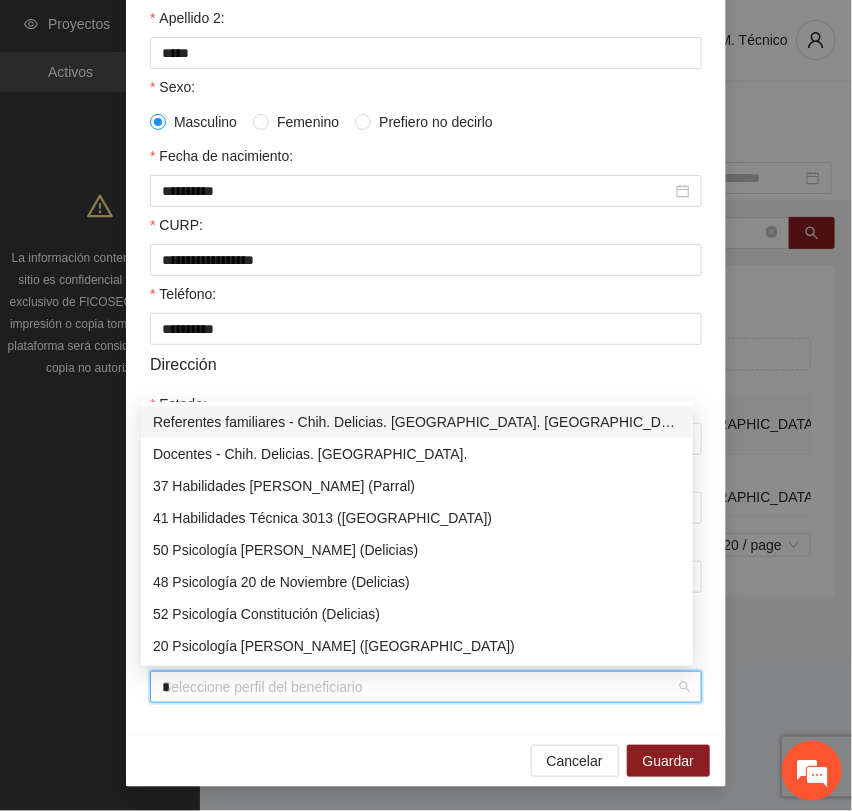 type on "**" 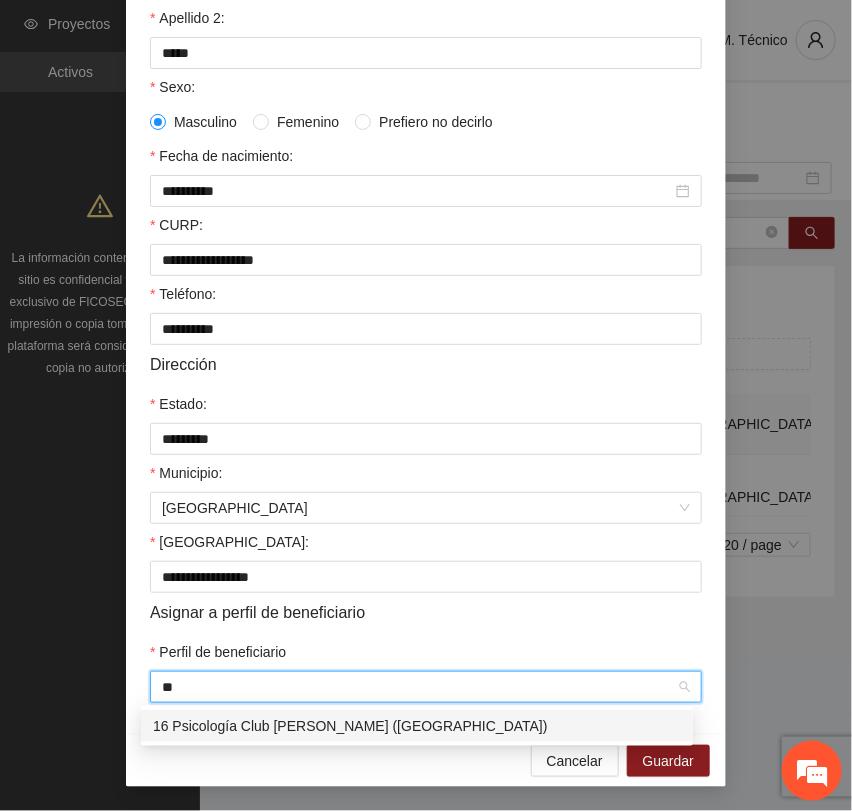click on "16 Psicología Club [PERSON_NAME] ([GEOGRAPHIC_DATA])" at bounding box center (417, 726) 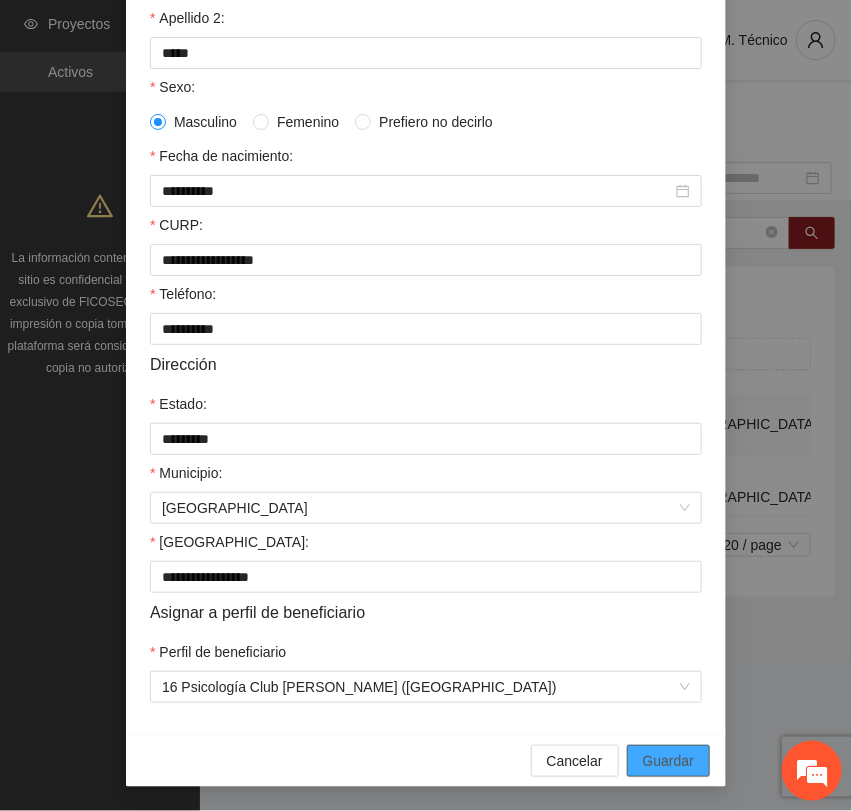 click on "Guardar" at bounding box center (668, 761) 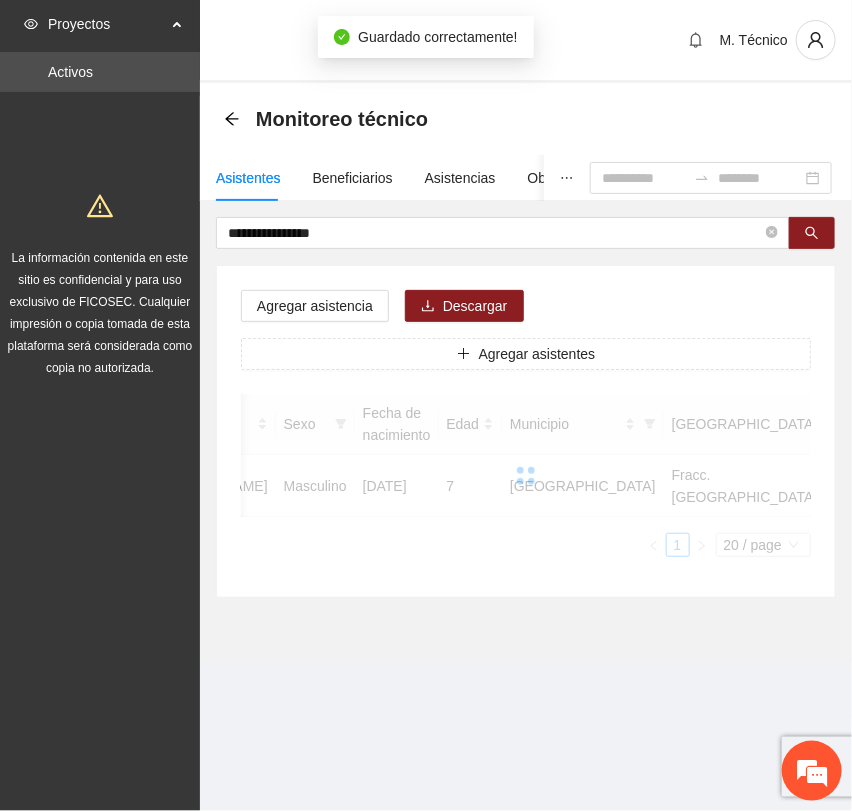 scroll, scrollTop: 0, scrollLeft: 0, axis: both 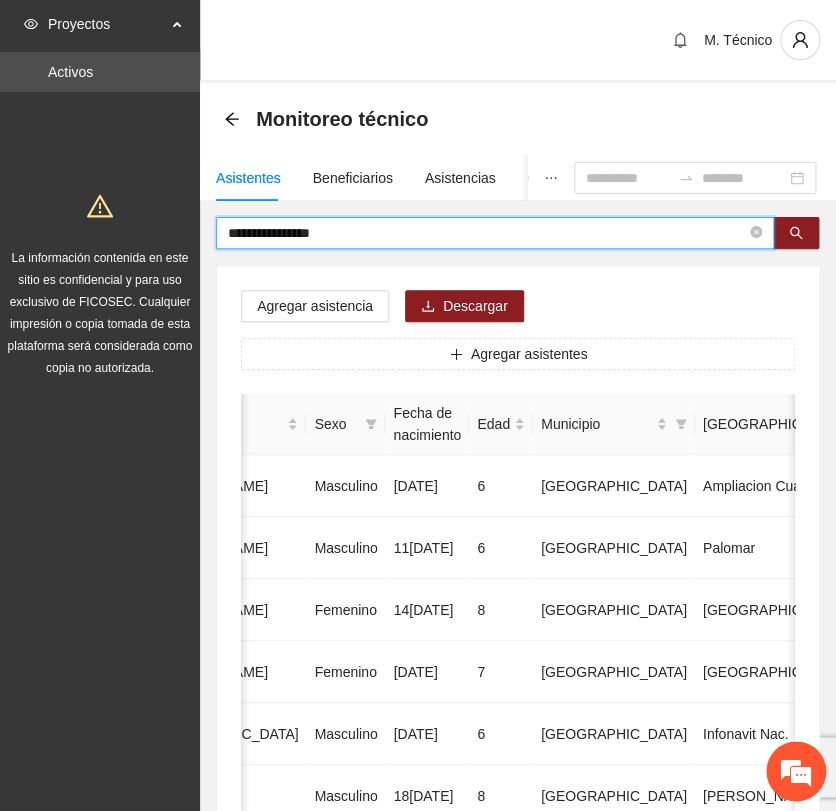 drag, startPoint x: 350, startPoint y: 226, endPoint x: 104, endPoint y: 196, distance: 247.82251 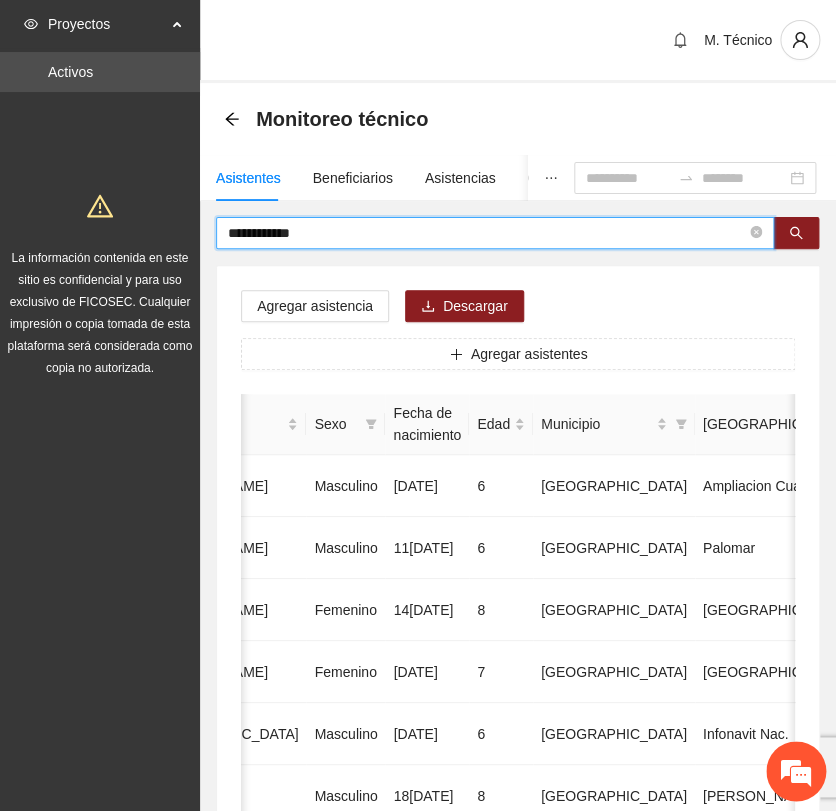 type on "**********" 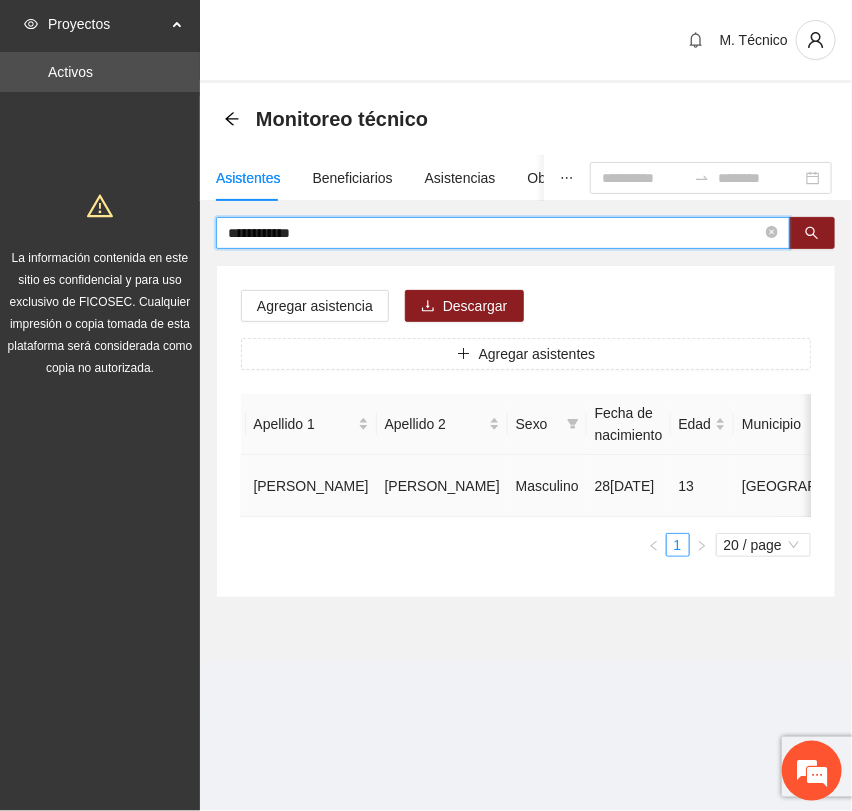 scroll, scrollTop: 0, scrollLeft: 0, axis: both 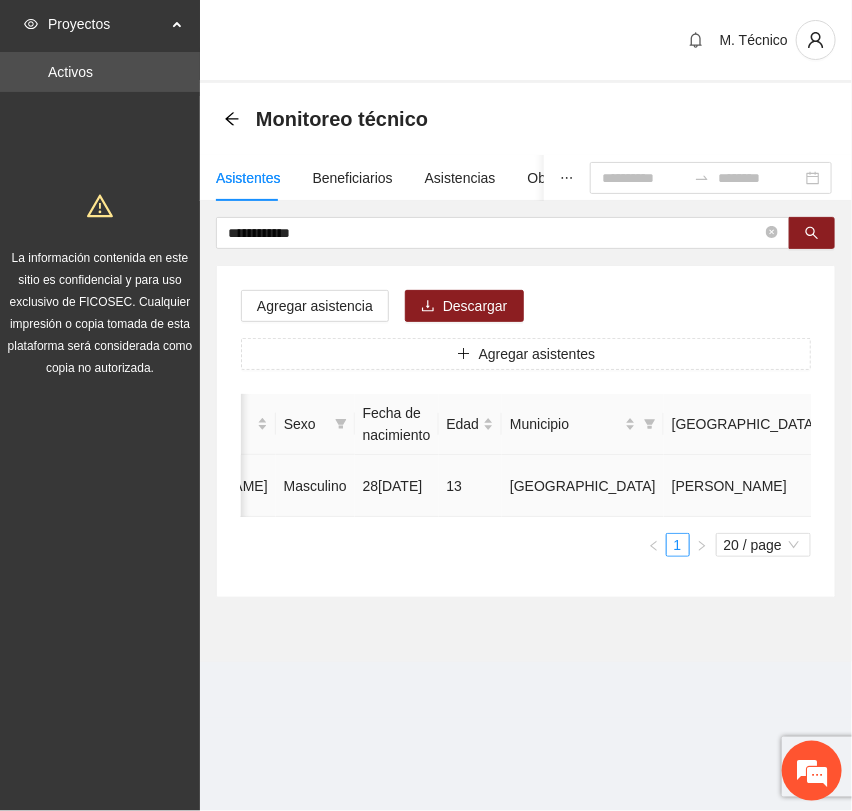 click 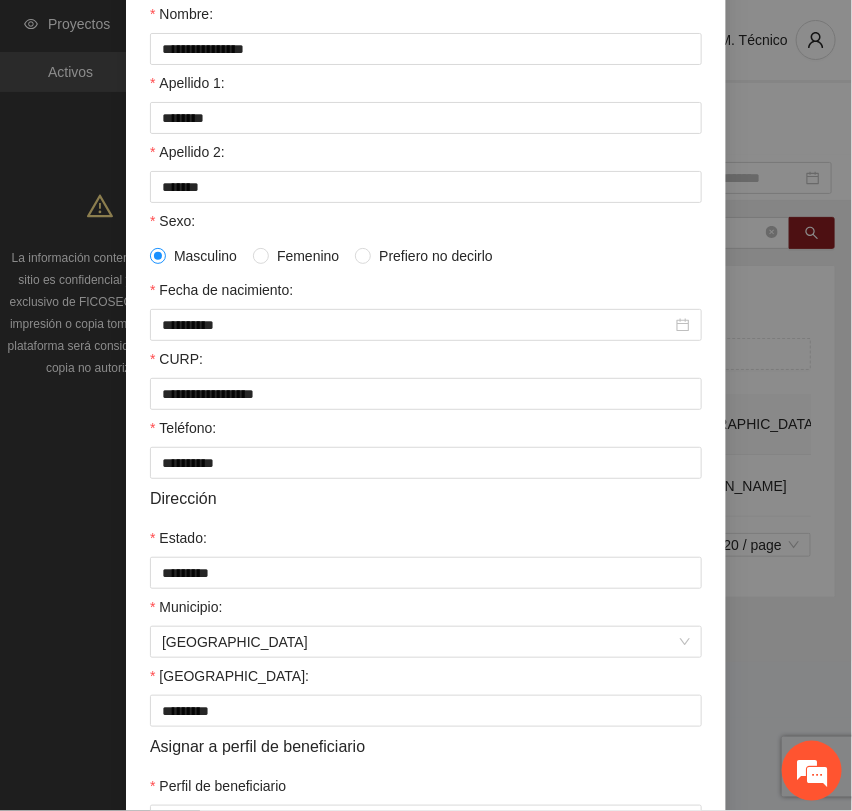 scroll, scrollTop: 356, scrollLeft: 0, axis: vertical 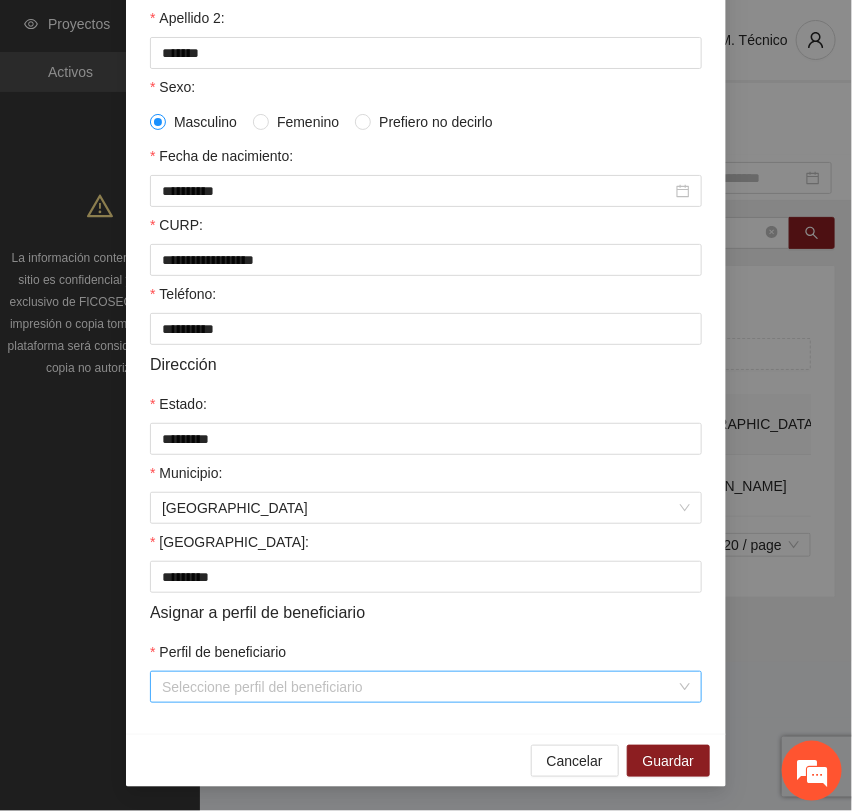 click on "Perfil de beneficiario" at bounding box center (419, 687) 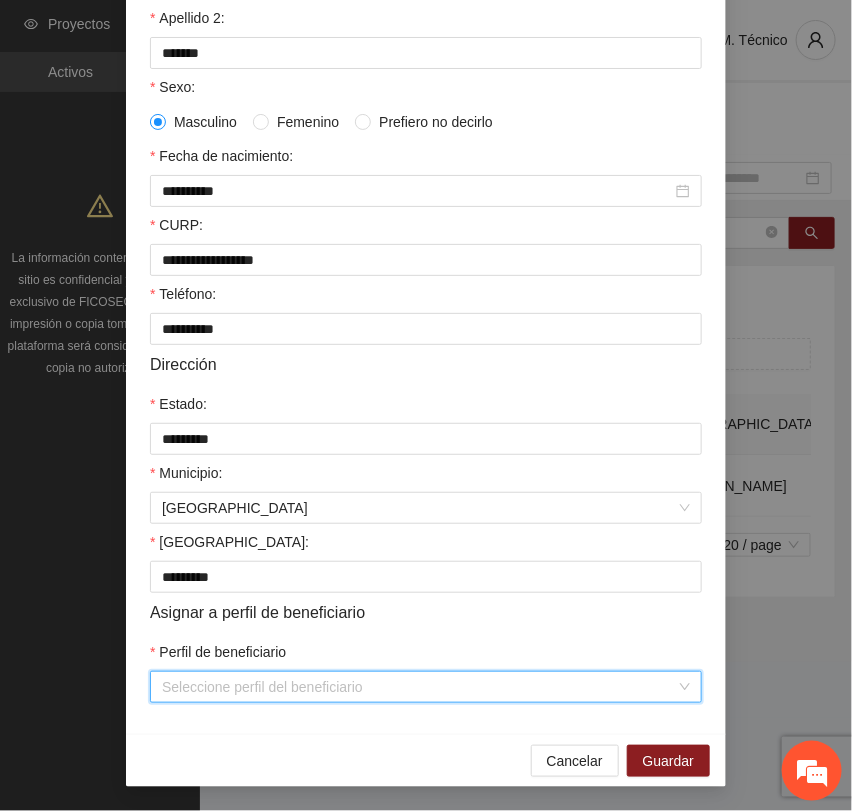 click on "Perfil de beneficiario" at bounding box center (419, 687) 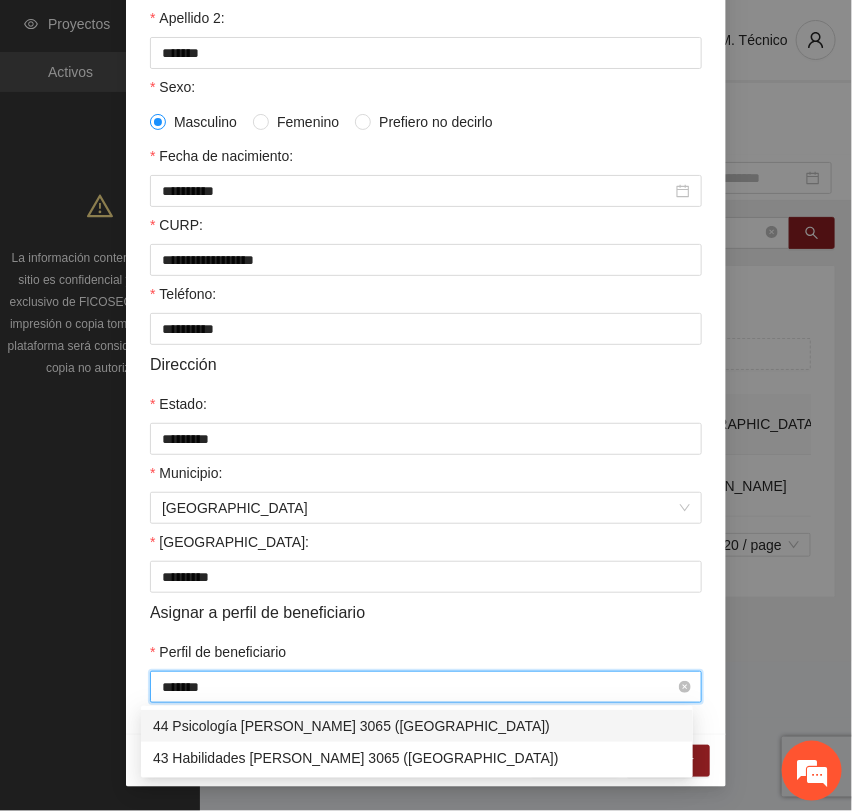 type on "********" 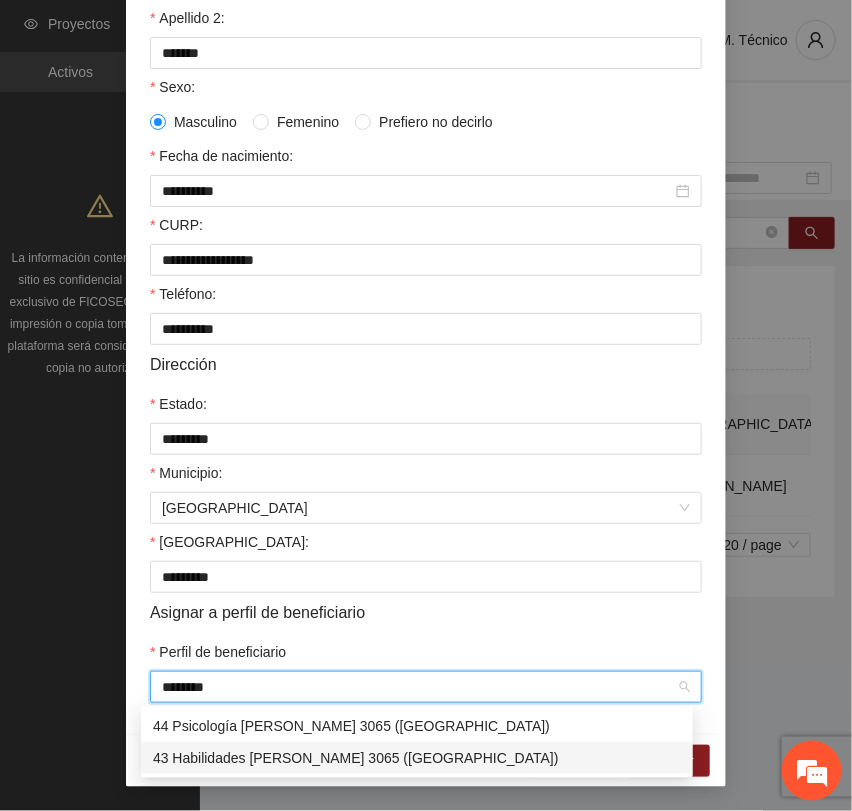 click on "43 Habilidades [PERSON_NAME] 3065 ([GEOGRAPHIC_DATA])" at bounding box center [417, 758] 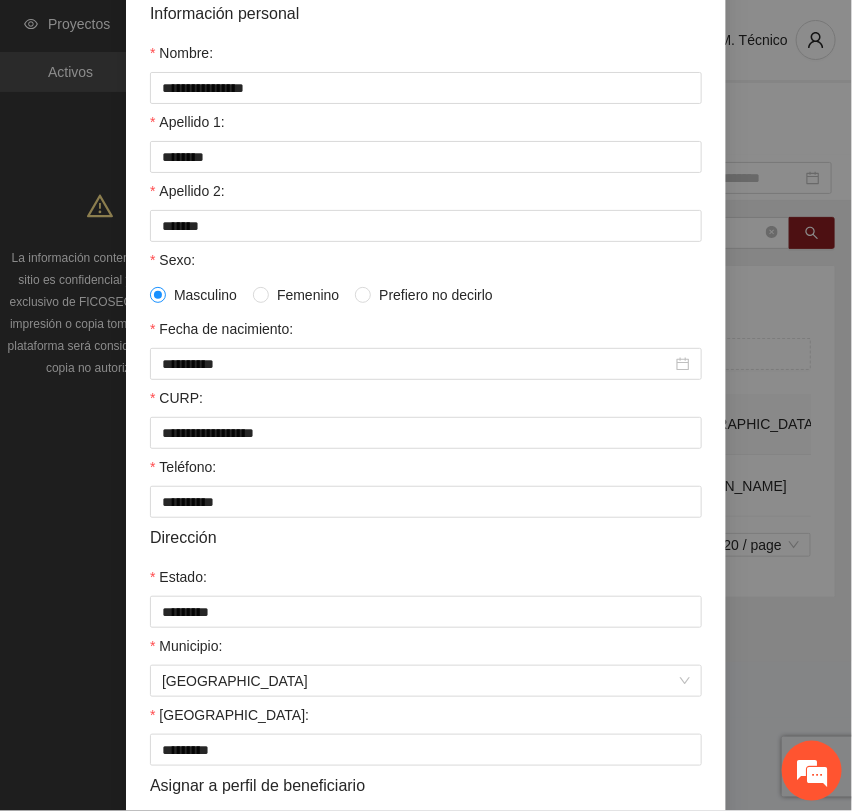 scroll, scrollTop: 356, scrollLeft: 0, axis: vertical 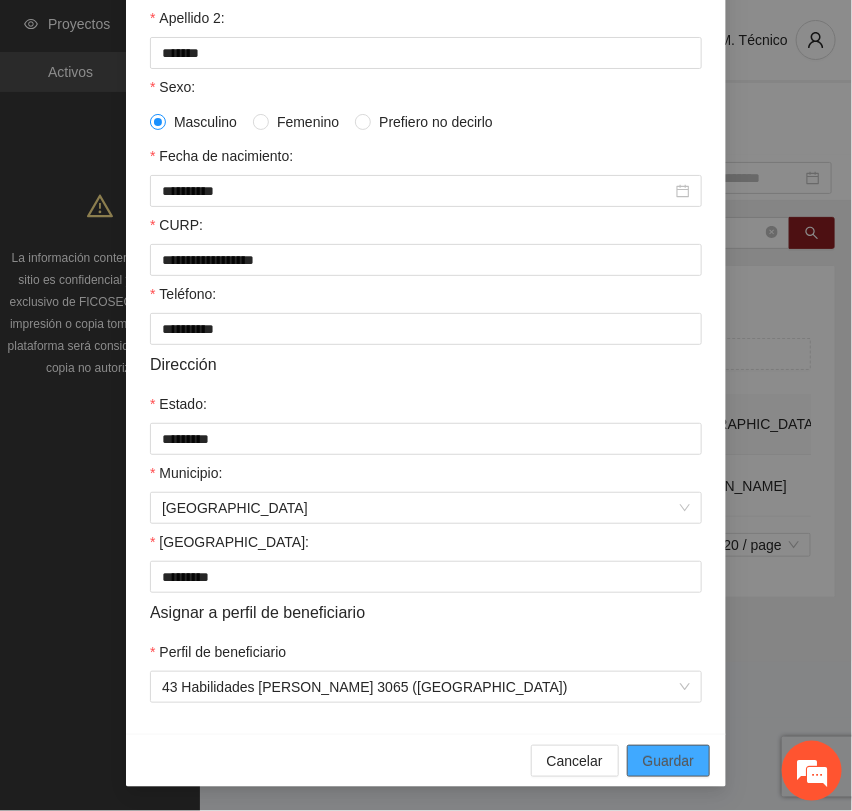 click on "Guardar" at bounding box center [668, 761] 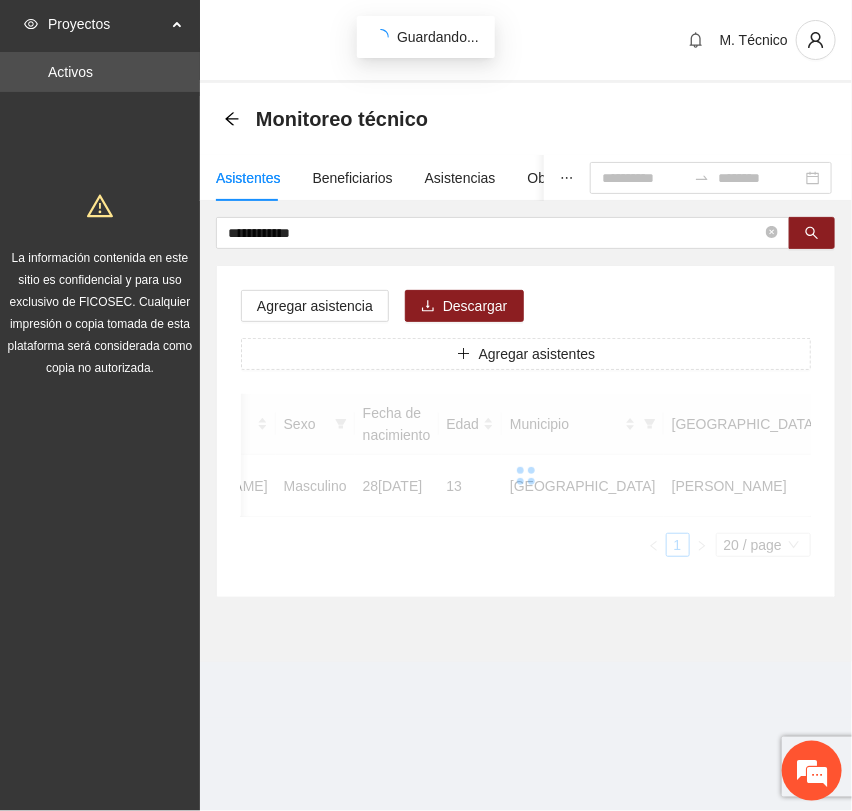 scroll, scrollTop: 256, scrollLeft: 0, axis: vertical 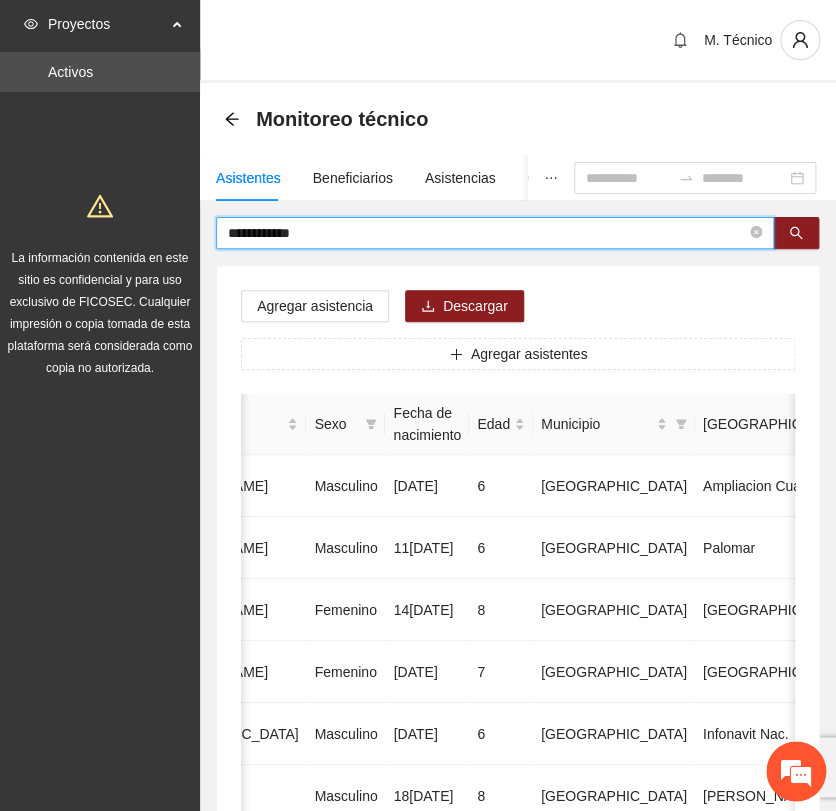 drag, startPoint x: 316, startPoint y: 230, endPoint x: 42, endPoint y: 199, distance: 275.74808 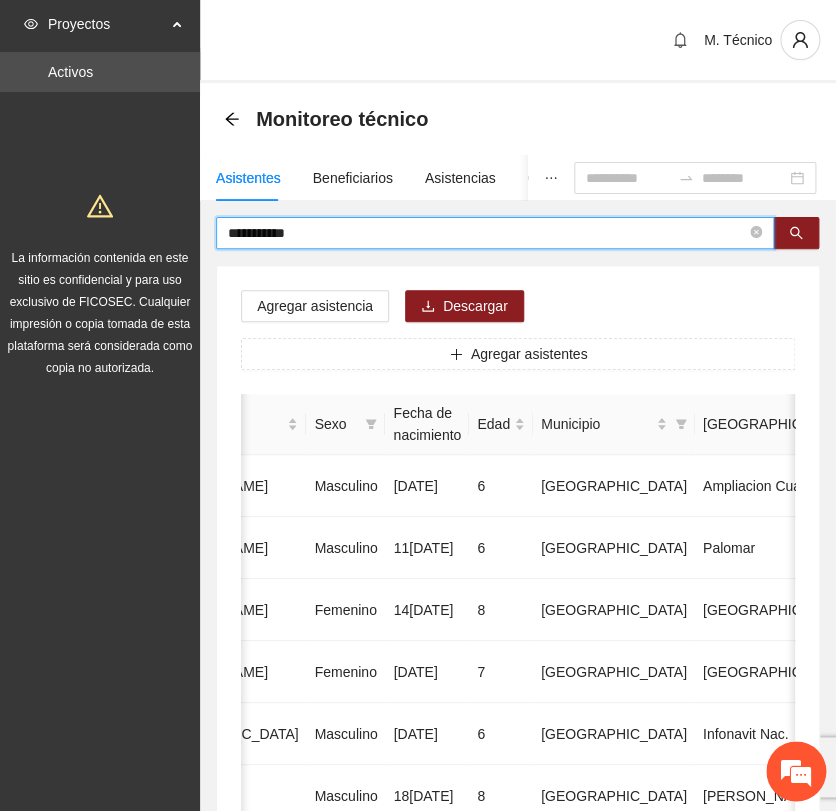 type on "**********" 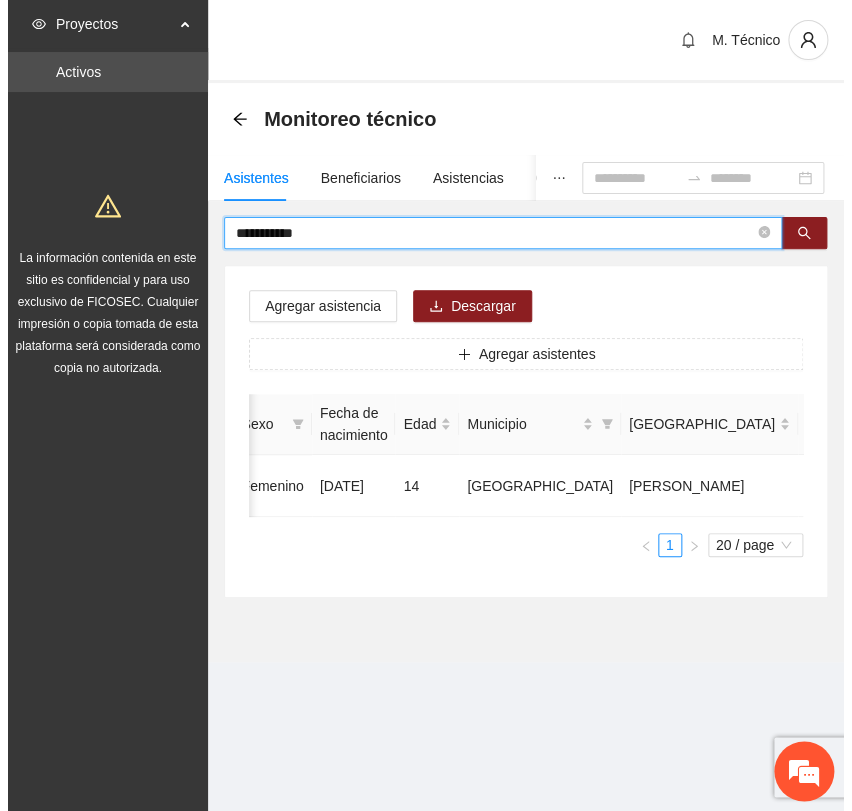 scroll, scrollTop: 0, scrollLeft: 450, axis: horizontal 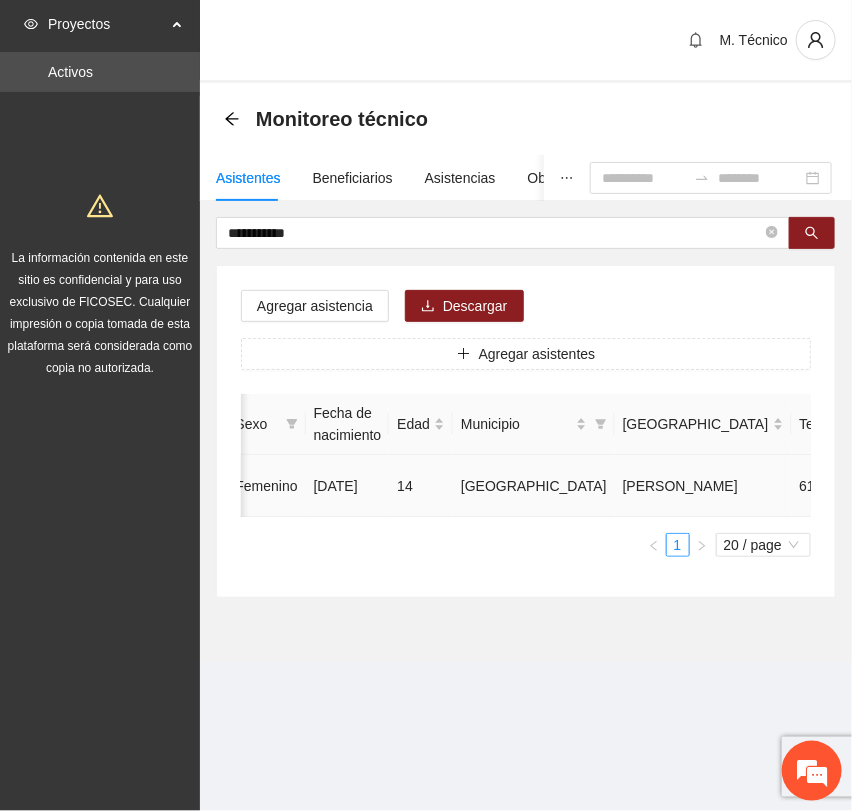 click at bounding box center (982, 486) 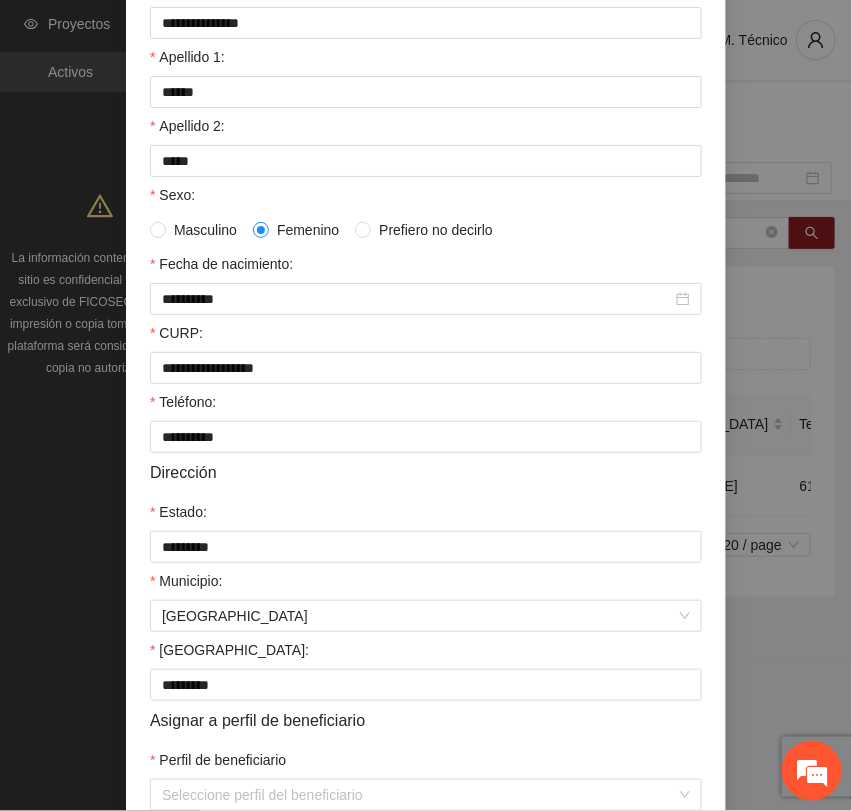 scroll, scrollTop: 356, scrollLeft: 0, axis: vertical 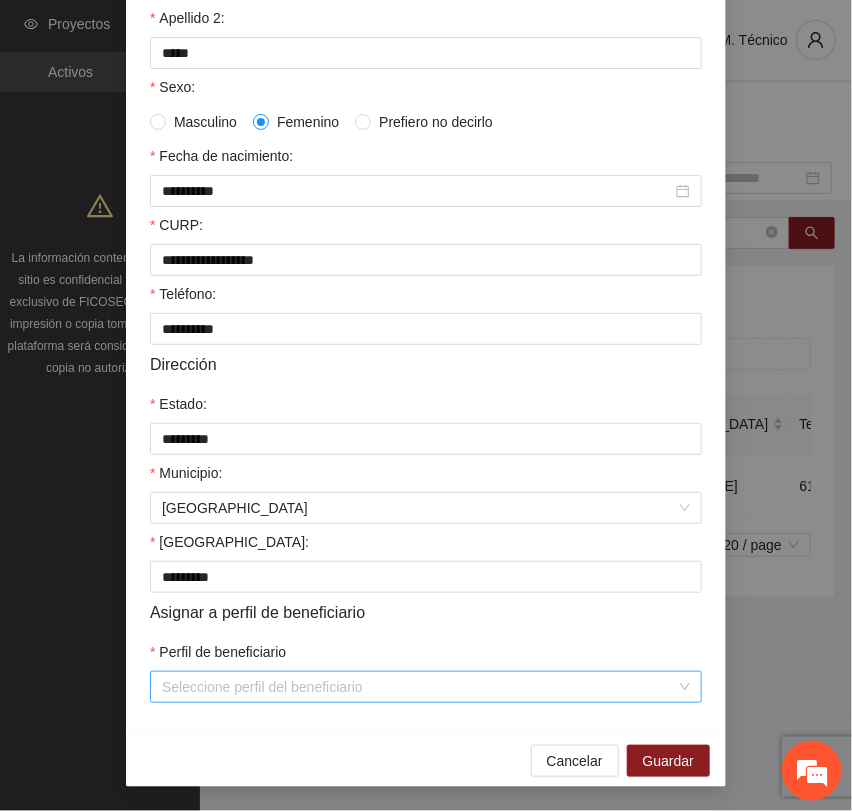 click on "Perfil de beneficiario" at bounding box center [419, 687] 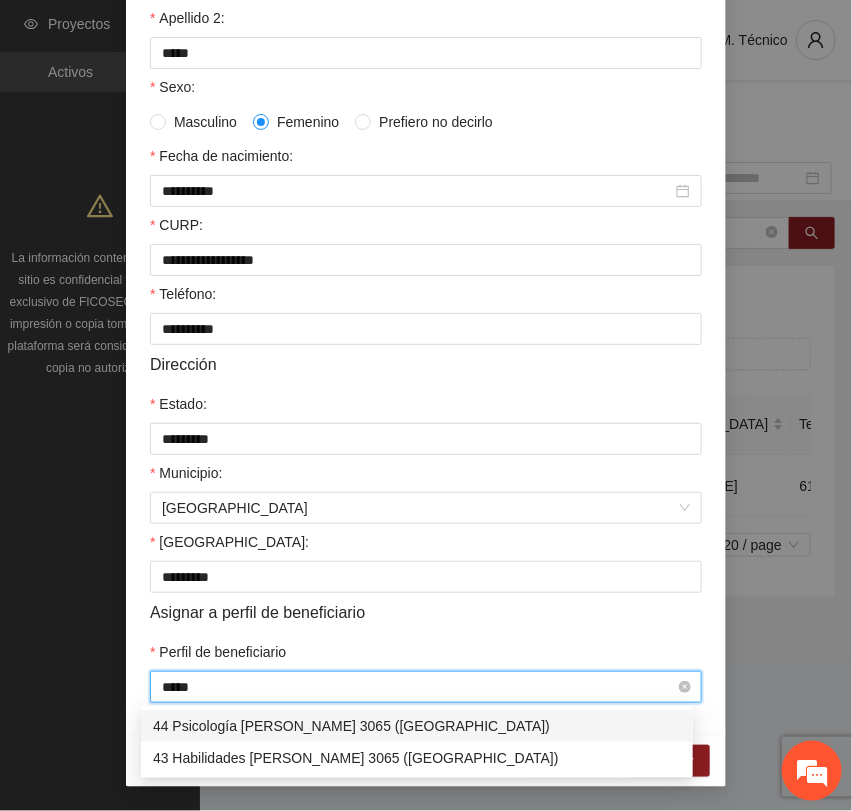 type on "******" 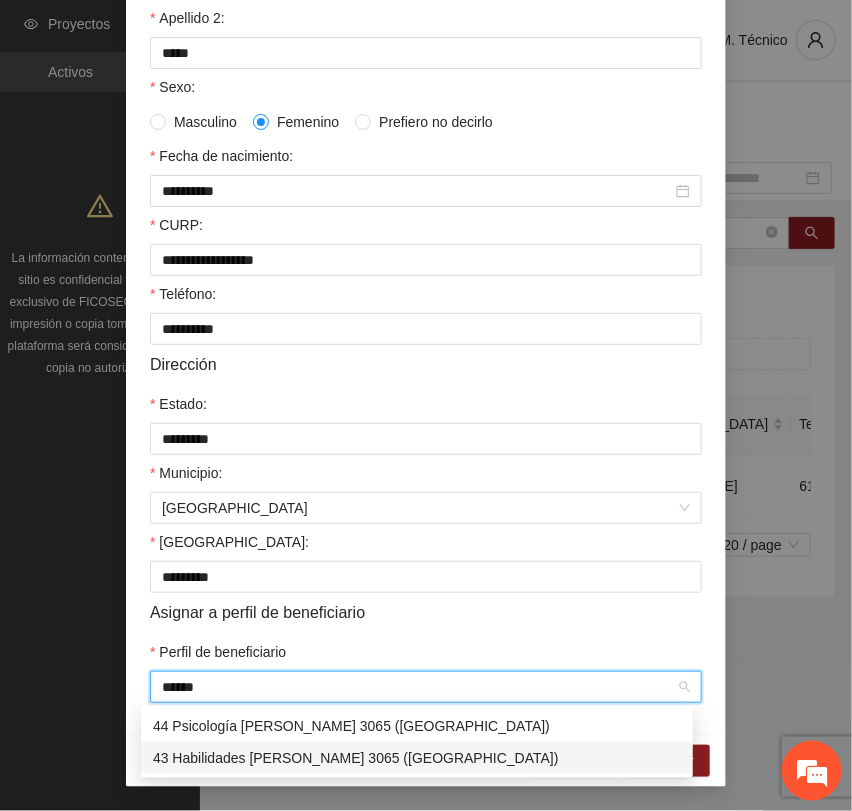 click on "43 Habilidades [PERSON_NAME] 3065 ([GEOGRAPHIC_DATA])" at bounding box center [417, 758] 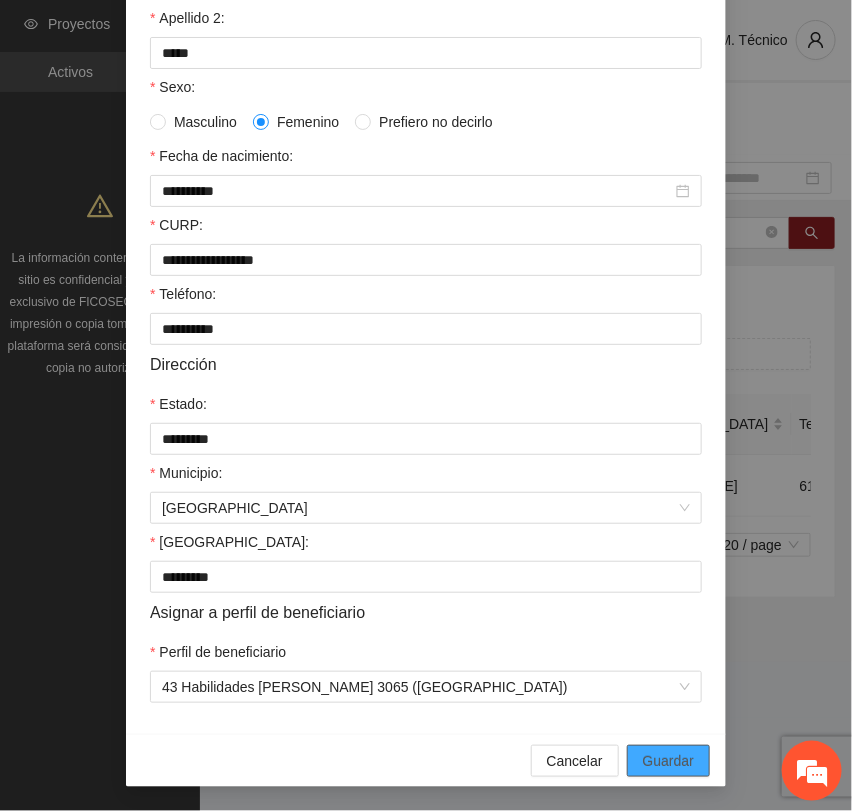 click on "Guardar" at bounding box center [668, 761] 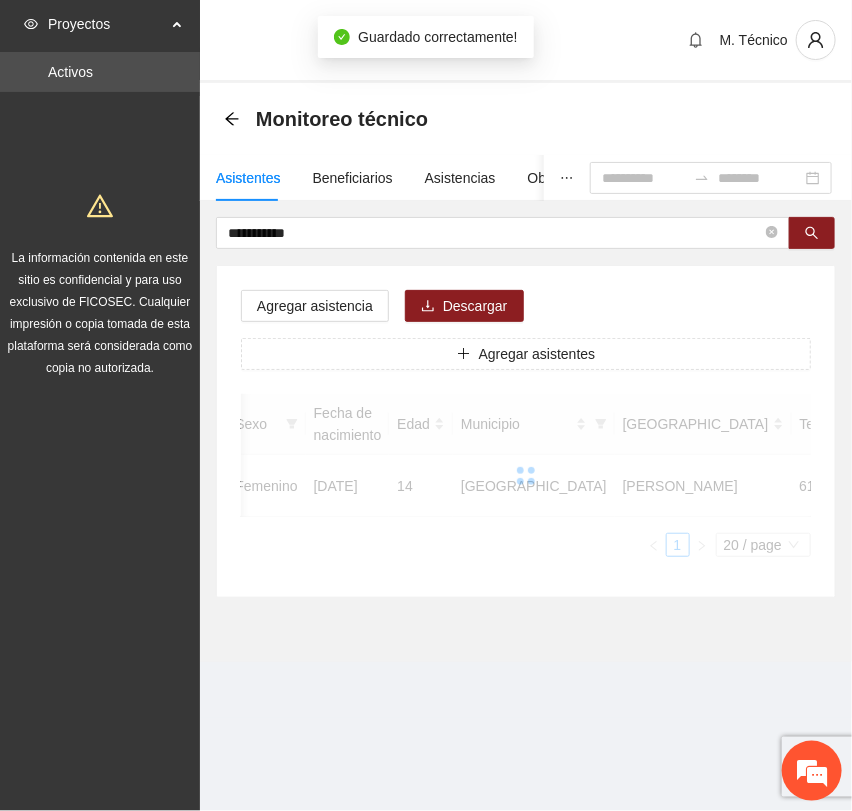 scroll, scrollTop: 256, scrollLeft: 0, axis: vertical 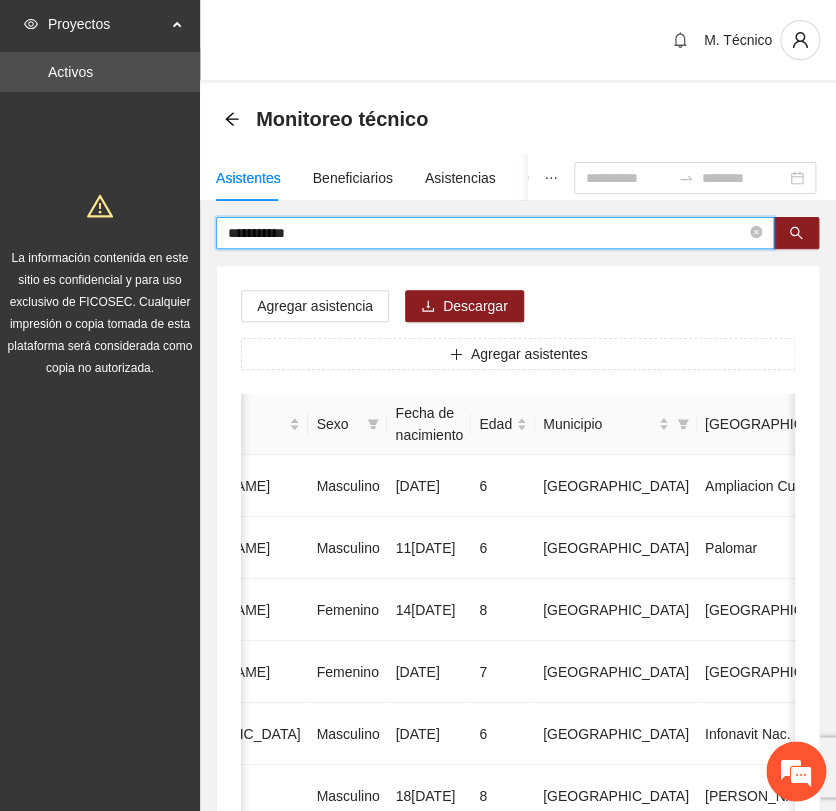 drag, startPoint x: 375, startPoint y: 237, endPoint x: -152, endPoint y: 202, distance: 528.16095 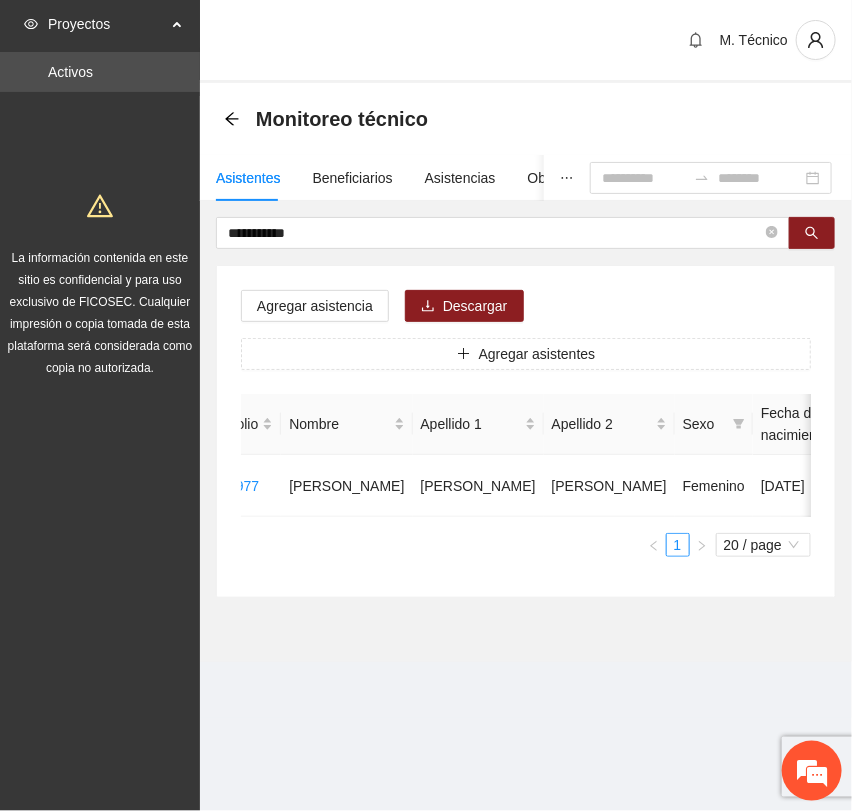 scroll, scrollTop: 0, scrollLeft: 0, axis: both 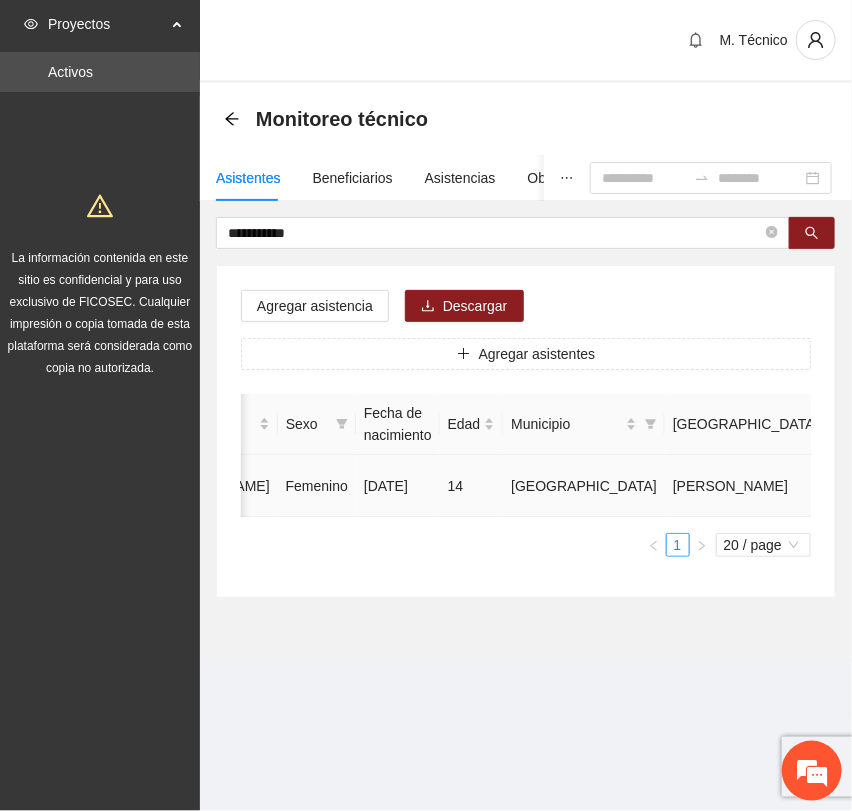 click at bounding box center [1033, 486] 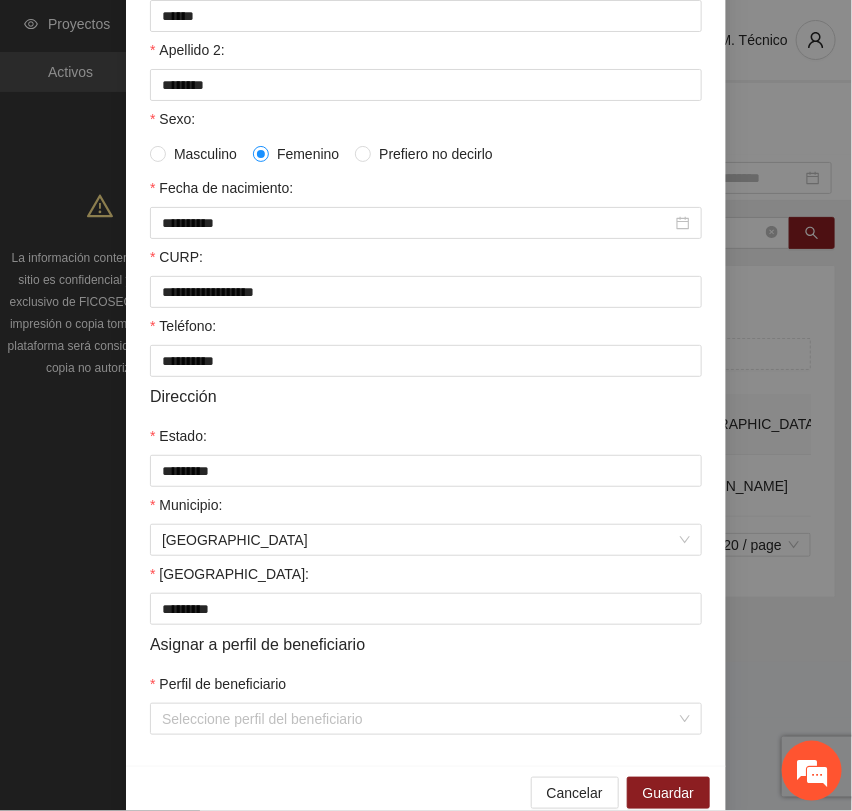 scroll, scrollTop: 356, scrollLeft: 0, axis: vertical 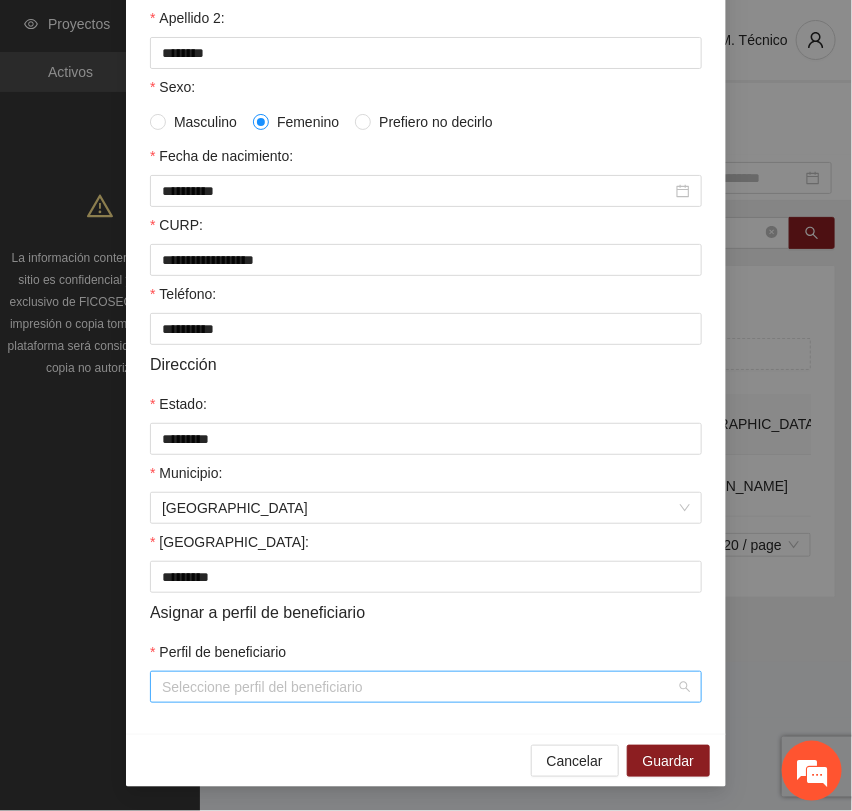 click on "Perfil de beneficiario" at bounding box center [419, 687] 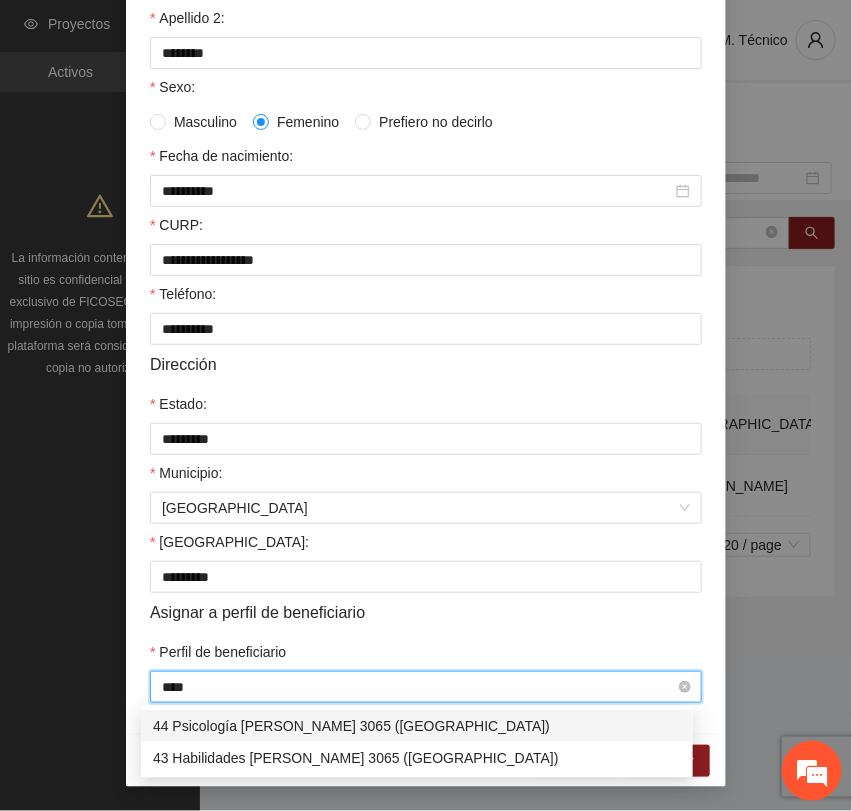 type on "*****" 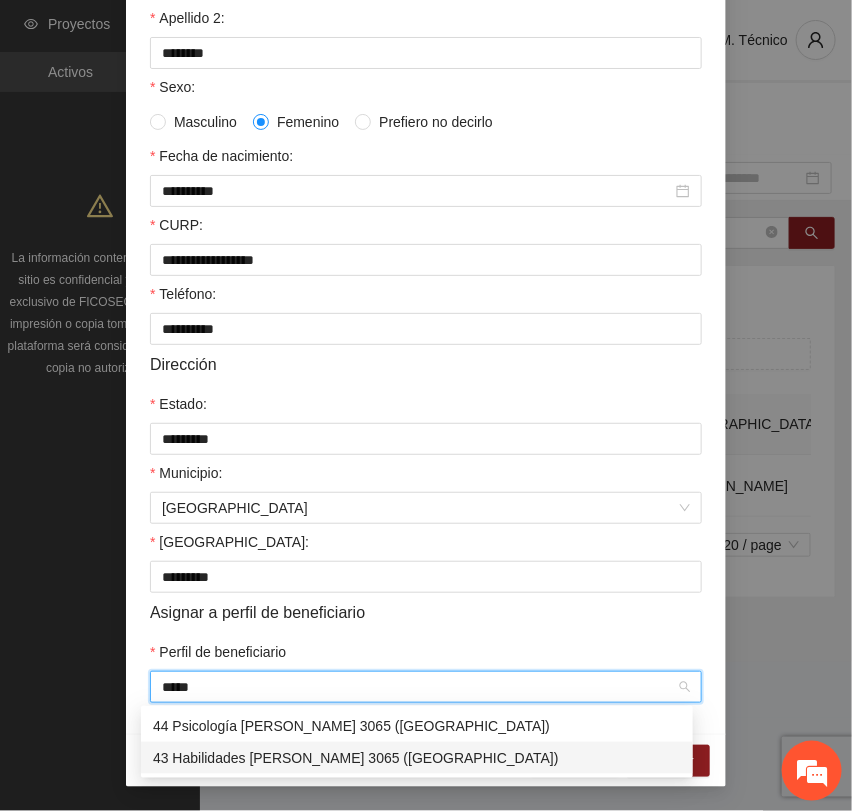 click on "43 Habilidades [PERSON_NAME] 3065 ([GEOGRAPHIC_DATA])" at bounding box center [417, 758] 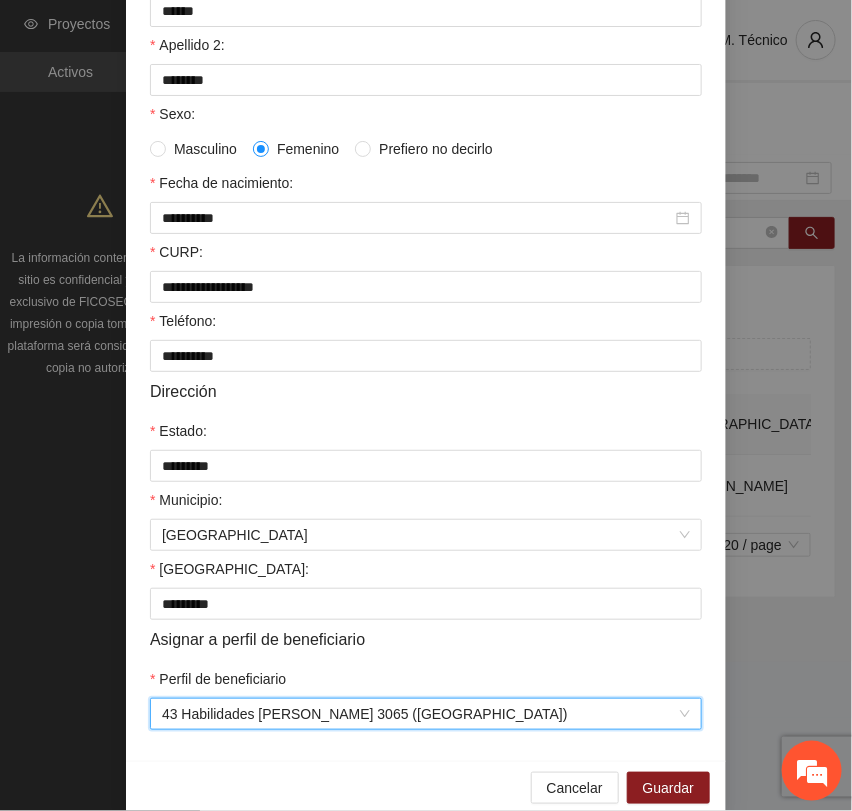 scroll, scrollTop: 356, scrollLeft: 0, axis: vertical 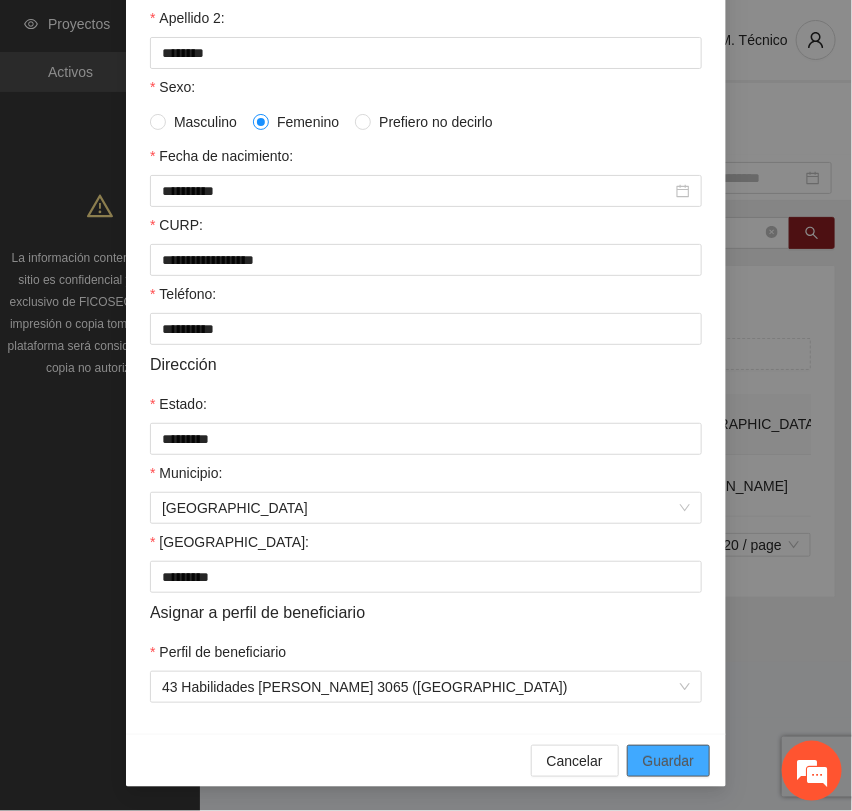 click on "Guardar" at bounding box center [668, 761] 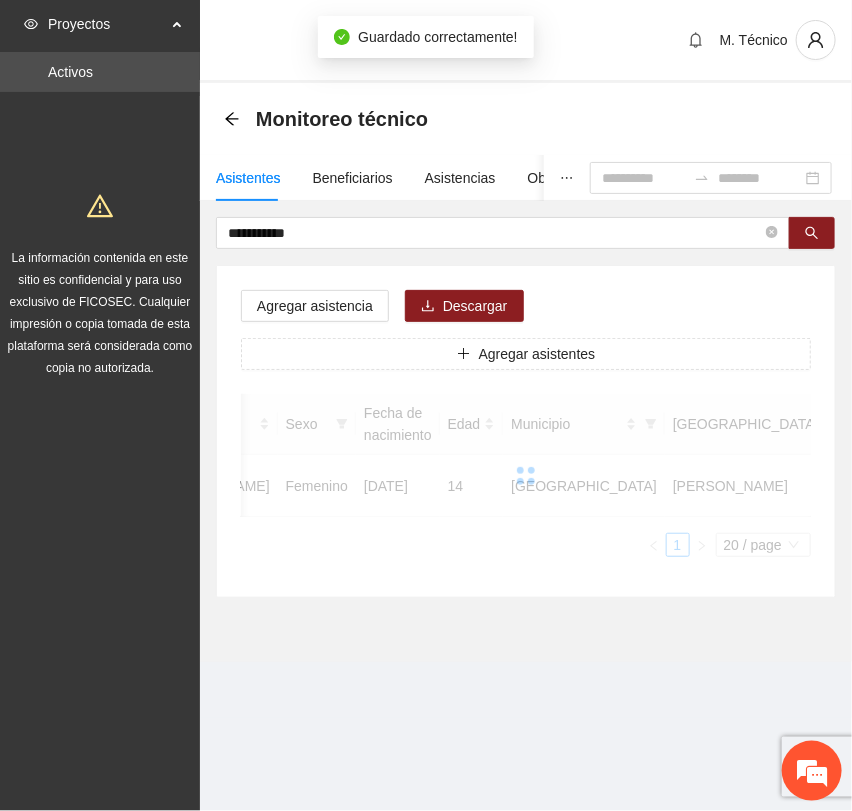 scroll, scrollTop: 256, scrollLeft: 0, axis: vertical 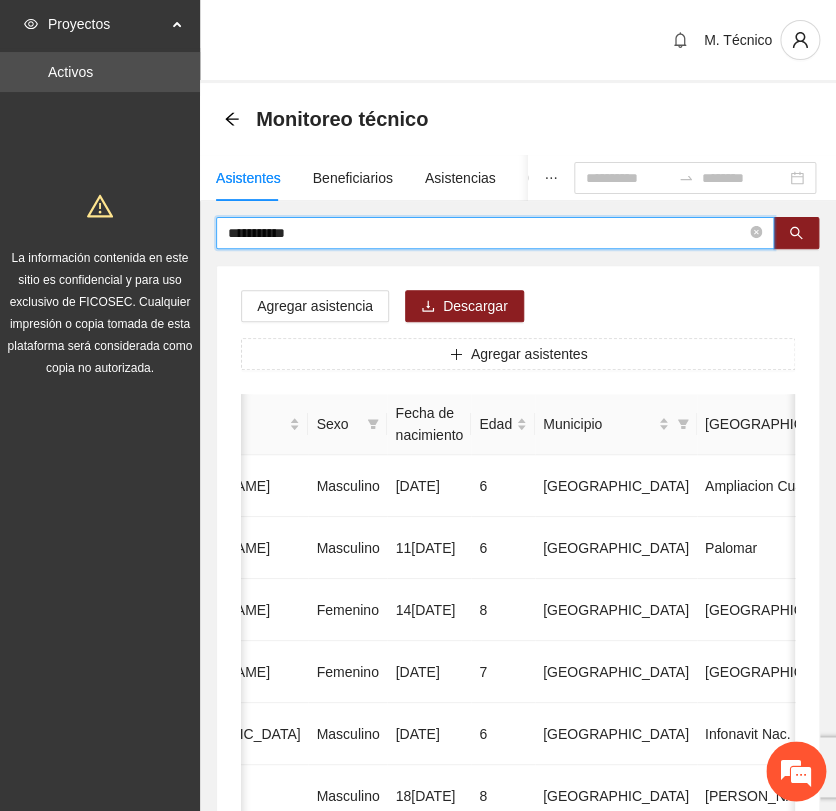 drag, startPoint x: 329, startPoint y: 226, endPoint x: 140, endPoint y: 194, distance: 191.68985 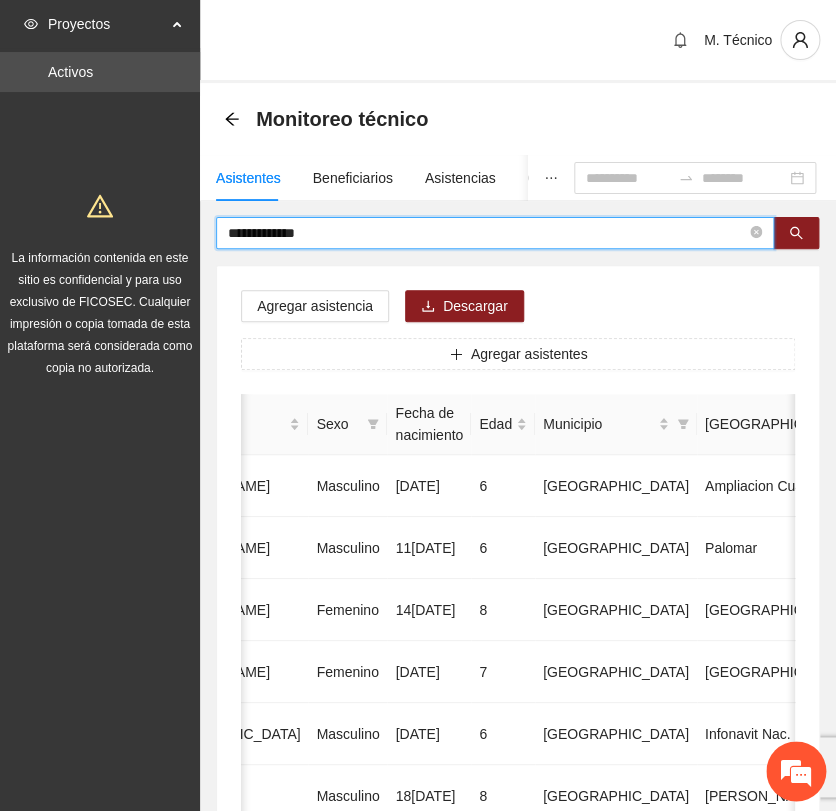 type on "**********" 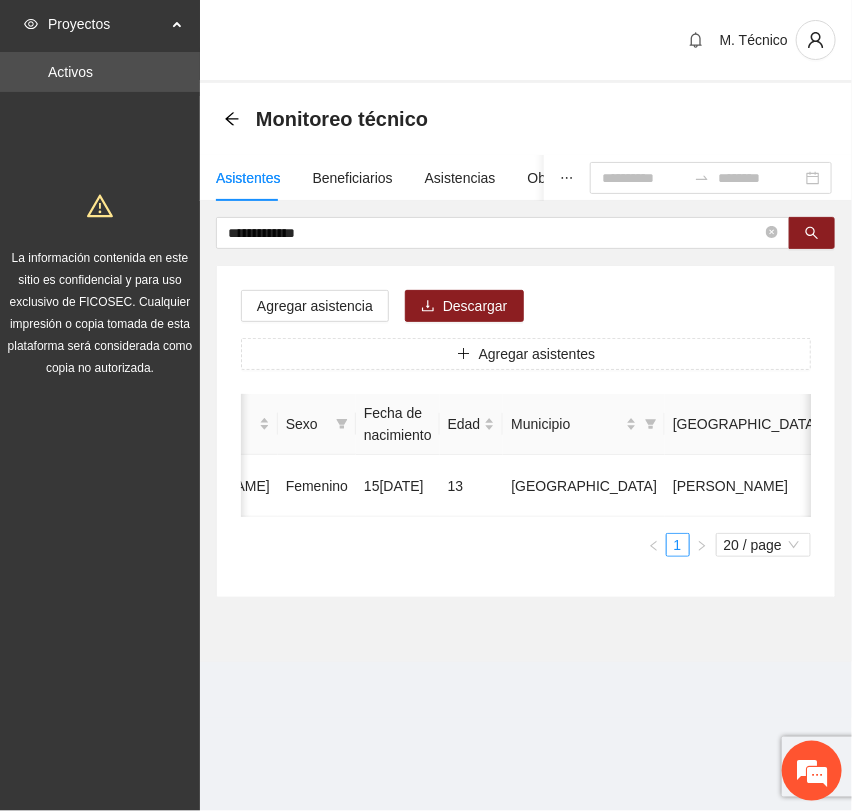 scroll, scrollTop: 0, scrollLeft: 0, axis: both 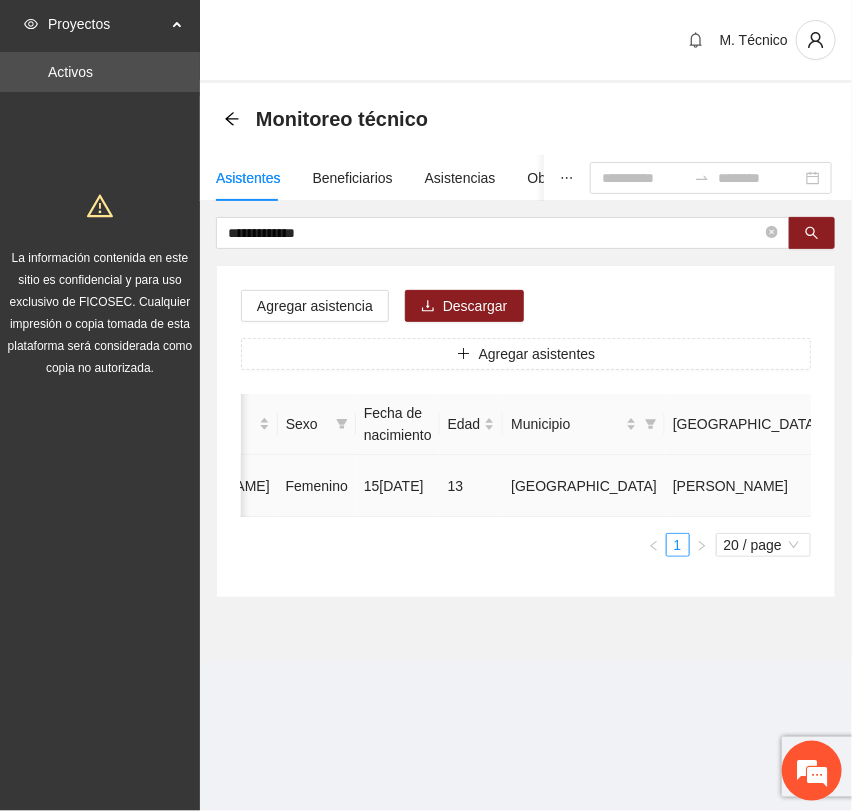 click 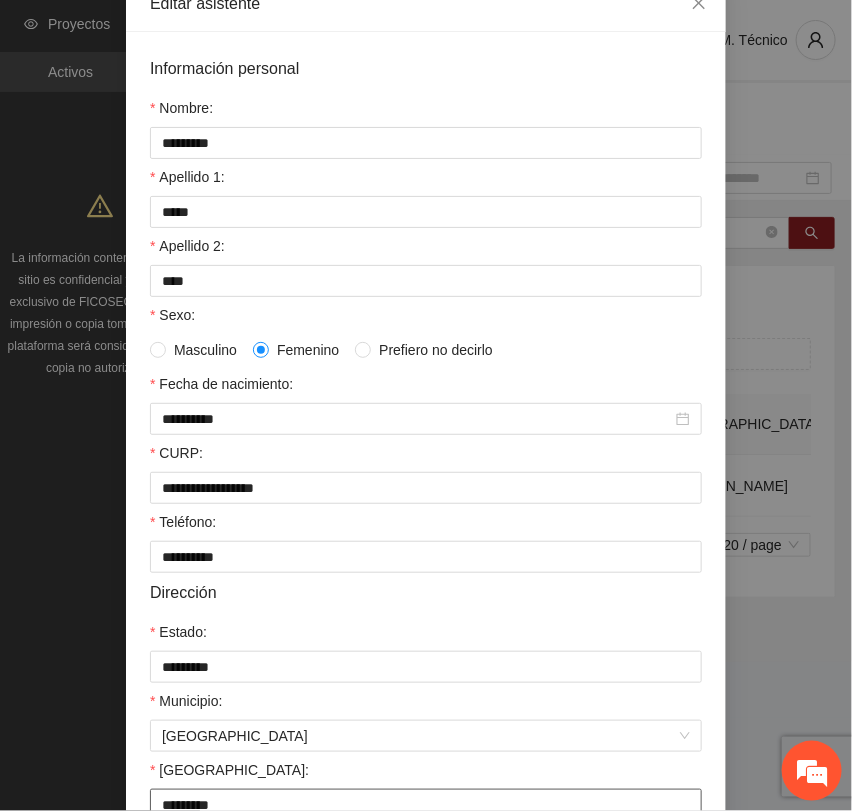 scroll, scrollTop: 356, scrollLeft: 0, axis: vertical 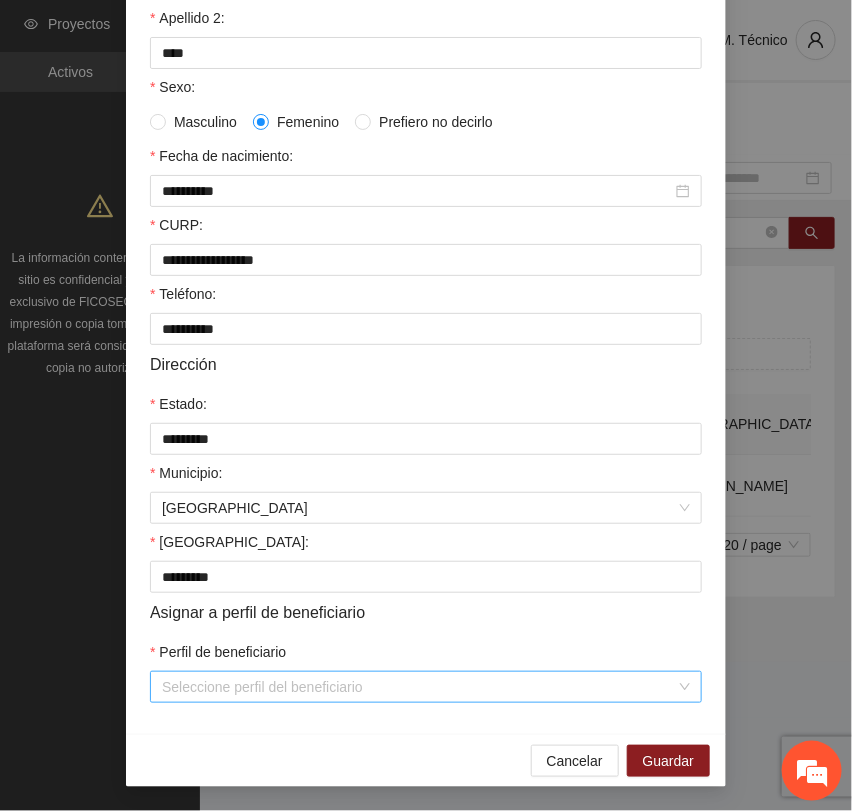 click on "Perfil de beneficiario" at bounding box center (419, 687) 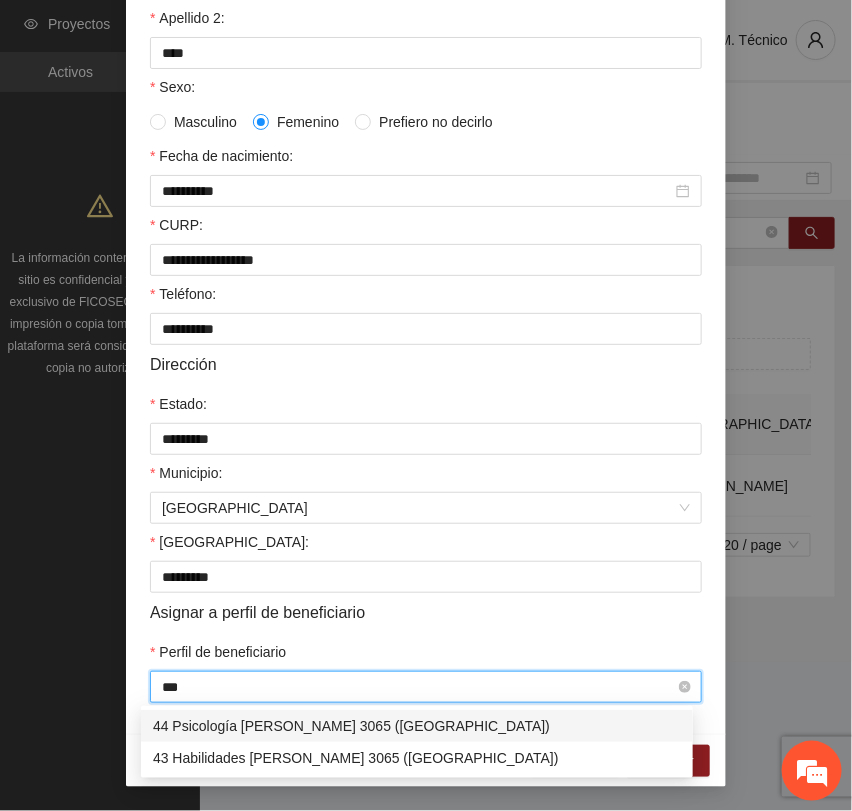 type on "****" 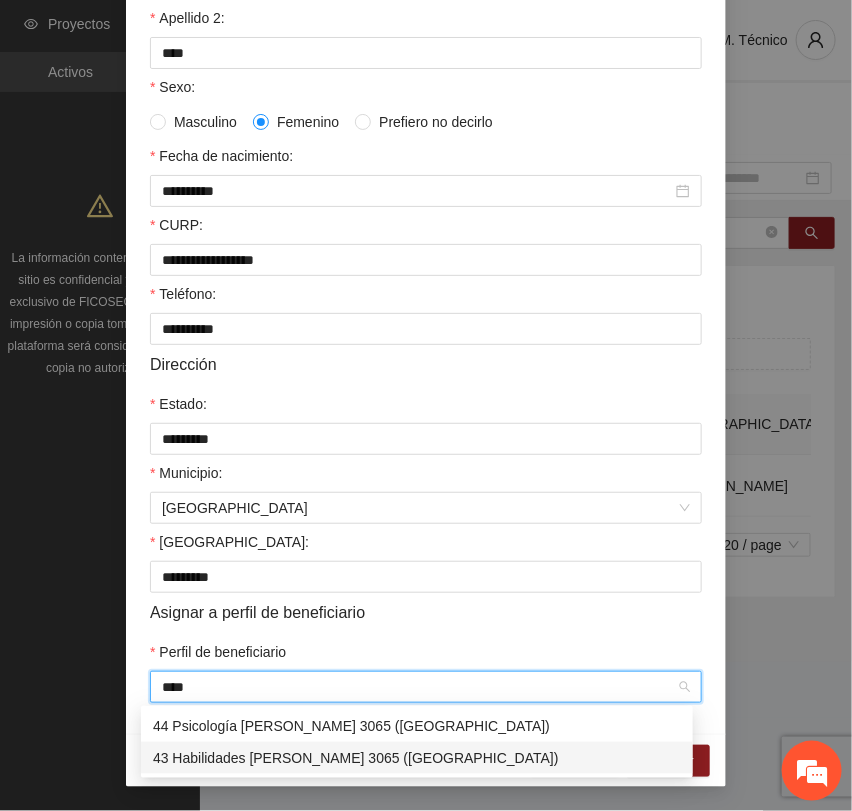 click on "43 Habilidades [PERSON_NAME] 3065 ([GEOGRAPHIC_DATA])" at bounding box center [417, 758] 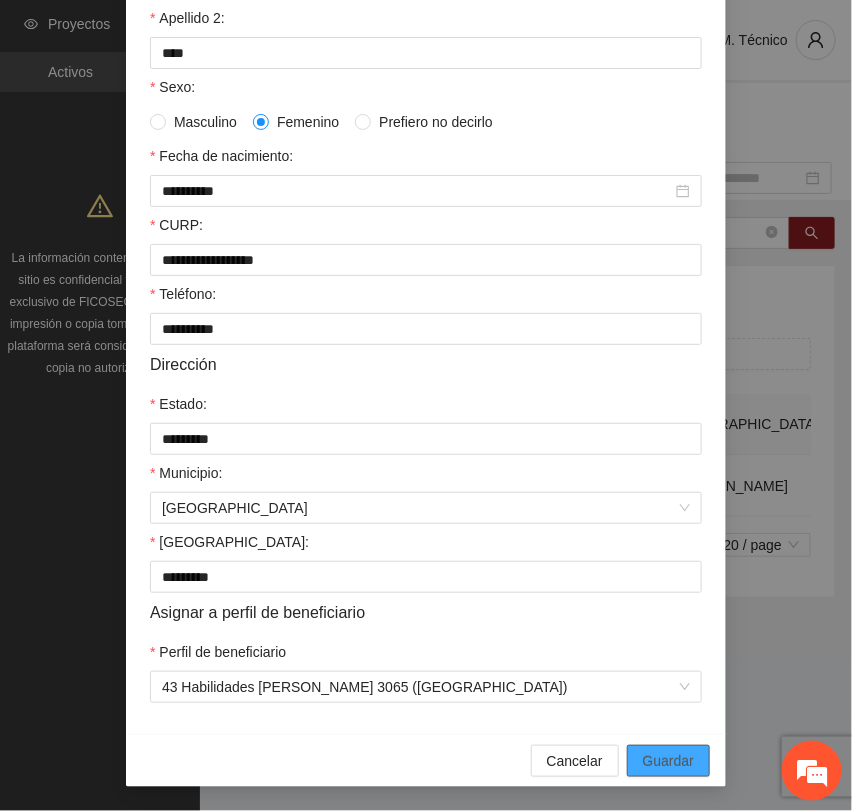 click on "Guardar" at bounding box center (668, 761) 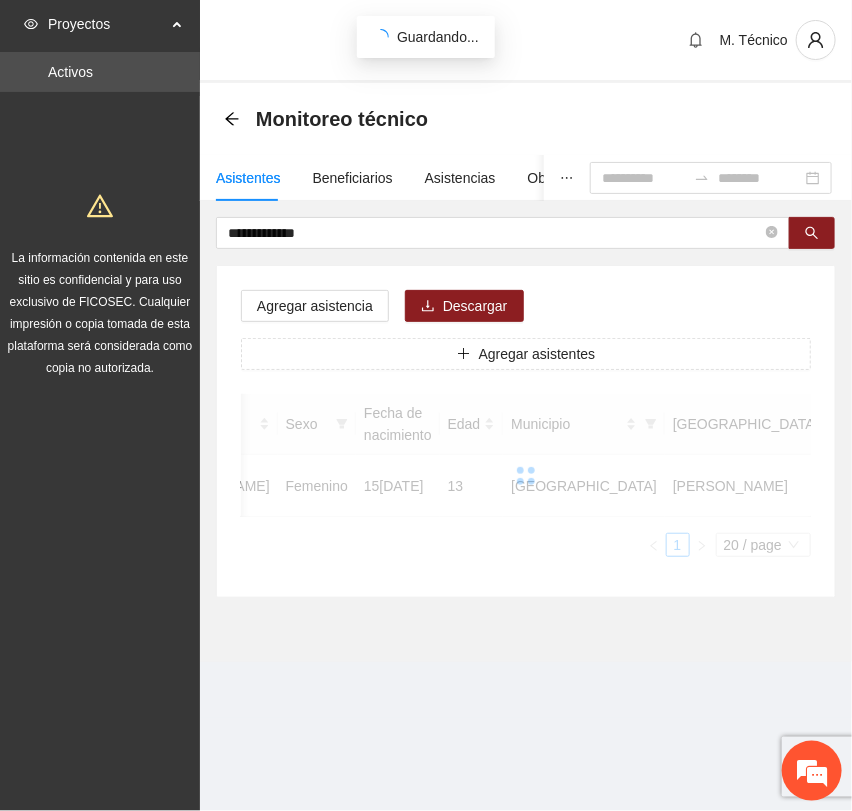 scroll, scrollTop: 256, scrollLeft: 0, axis: vertical 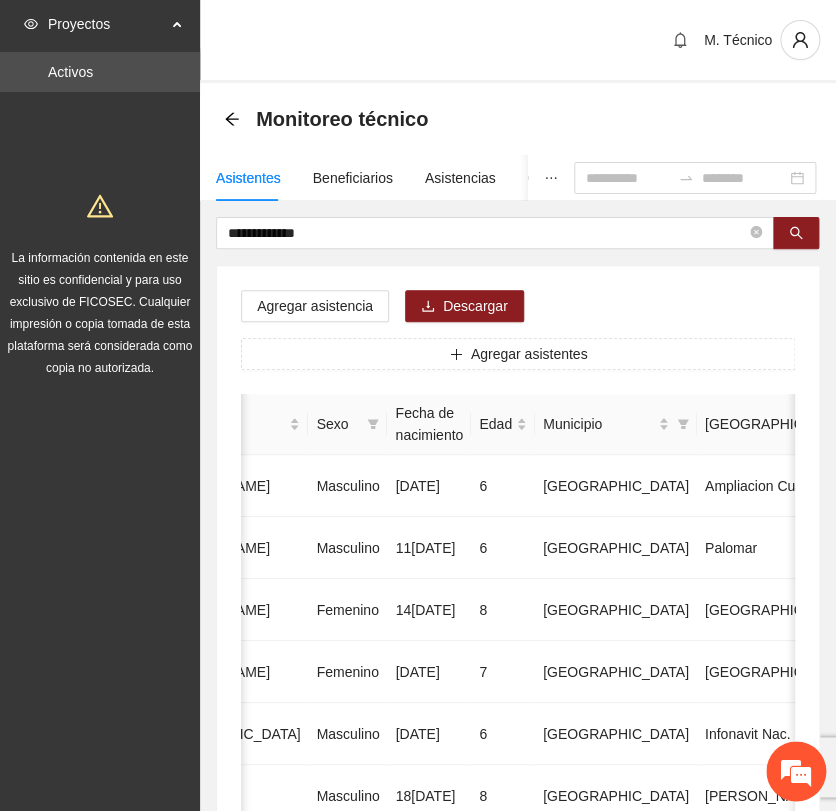 drag, startPoint x: 326, startPoint y: 237, endPoint x: 51, endPoint y: 202, distance: 277.21832 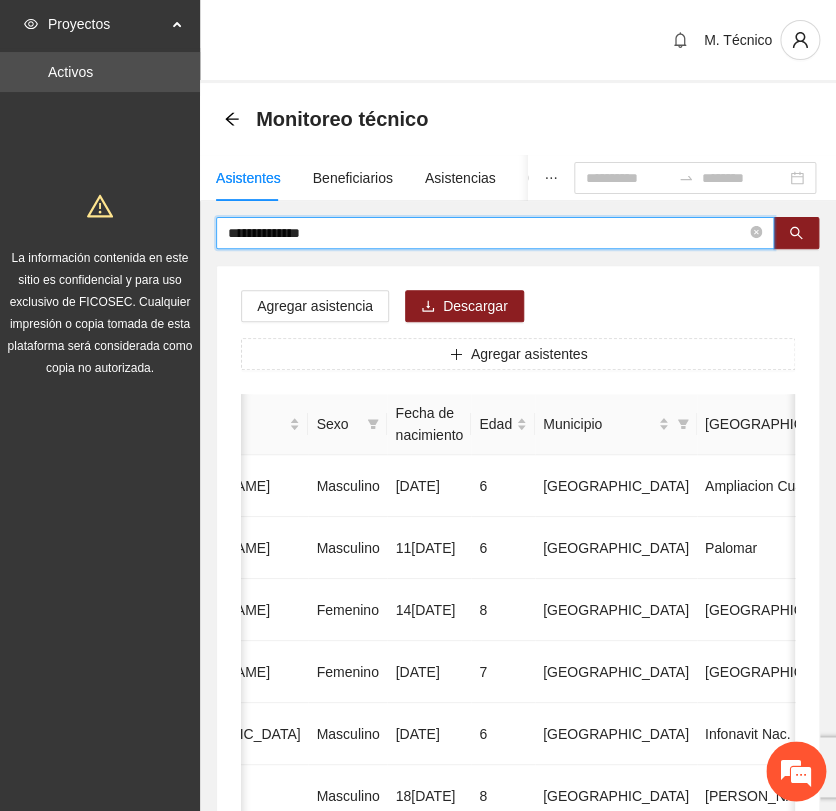 type on "**********" 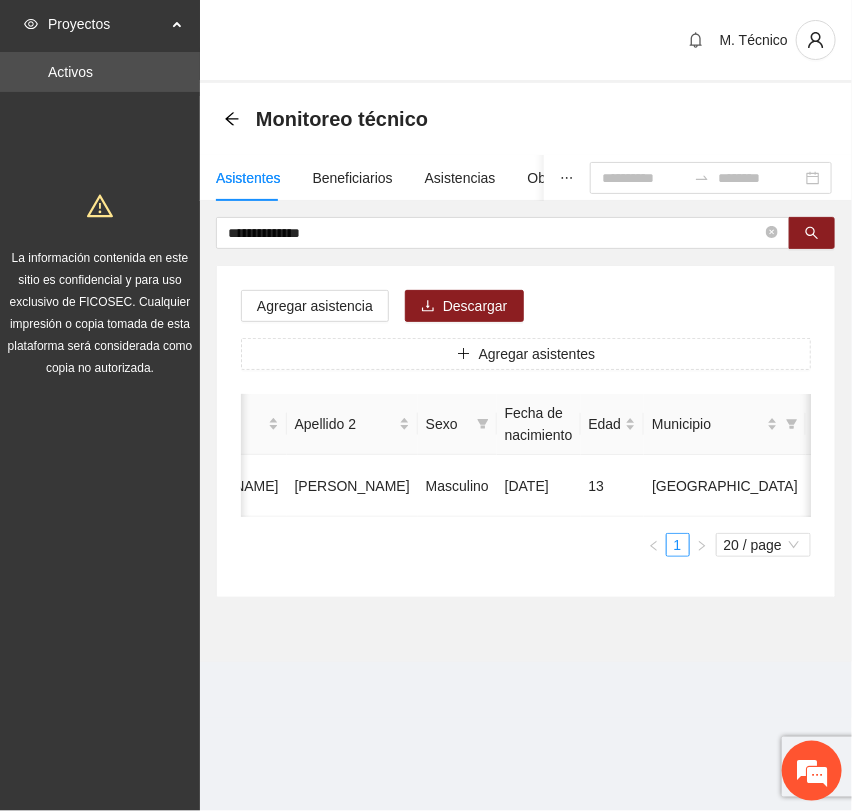 scroll, scrollTop: 0, scrollLeft: 452, axis: horizontal 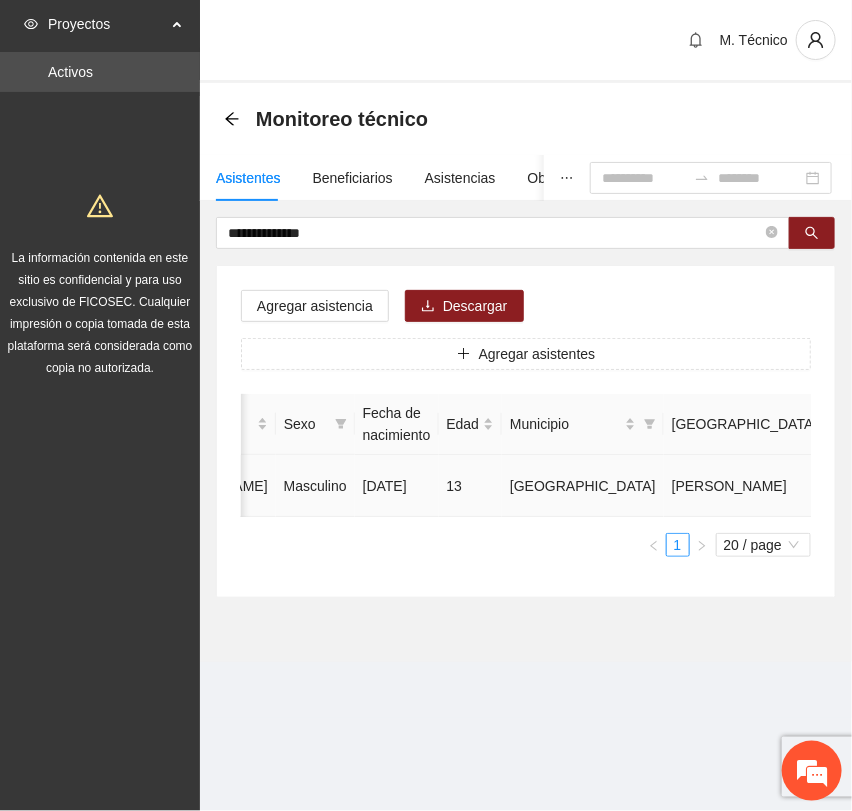 click 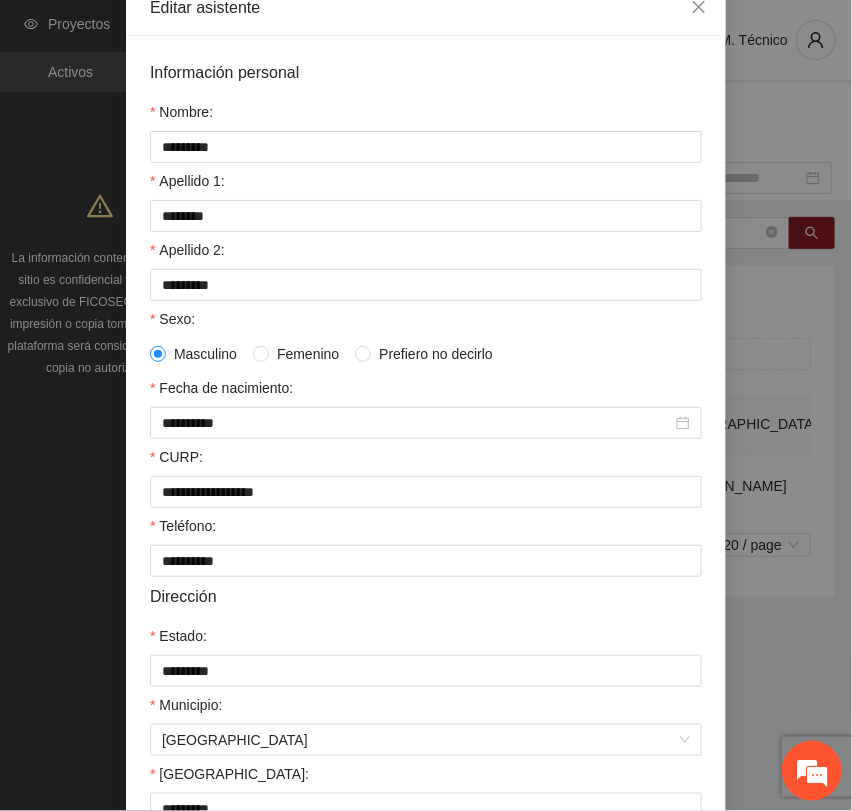 scroll, scrollTop: 356, scrollLeft: 0, axis: vertical 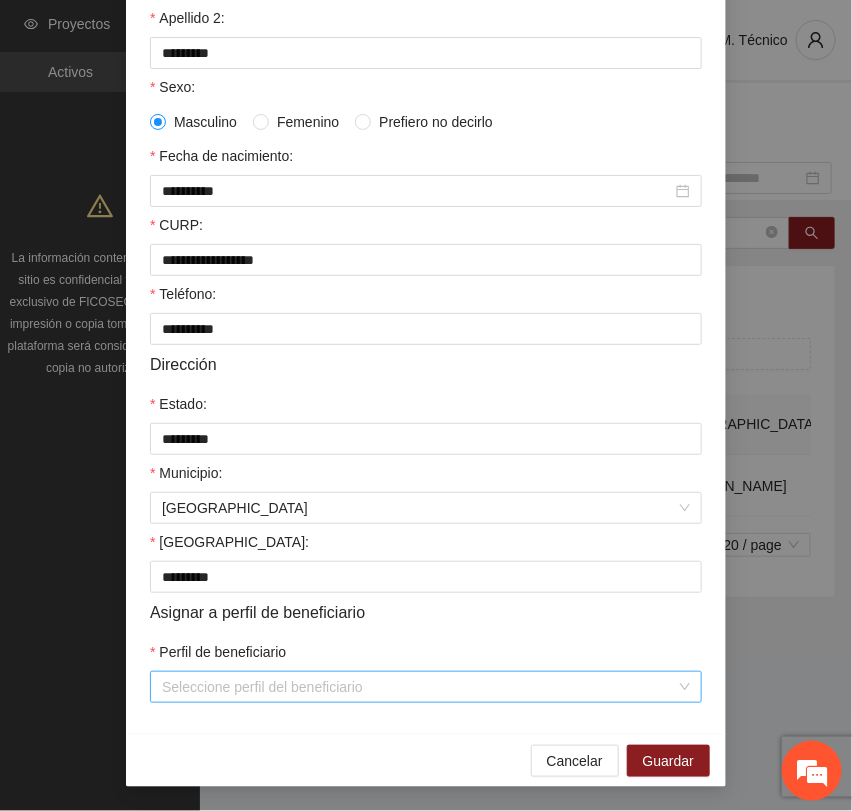 click on "Perfil de beneficiario" at bounding box center [419, 687] 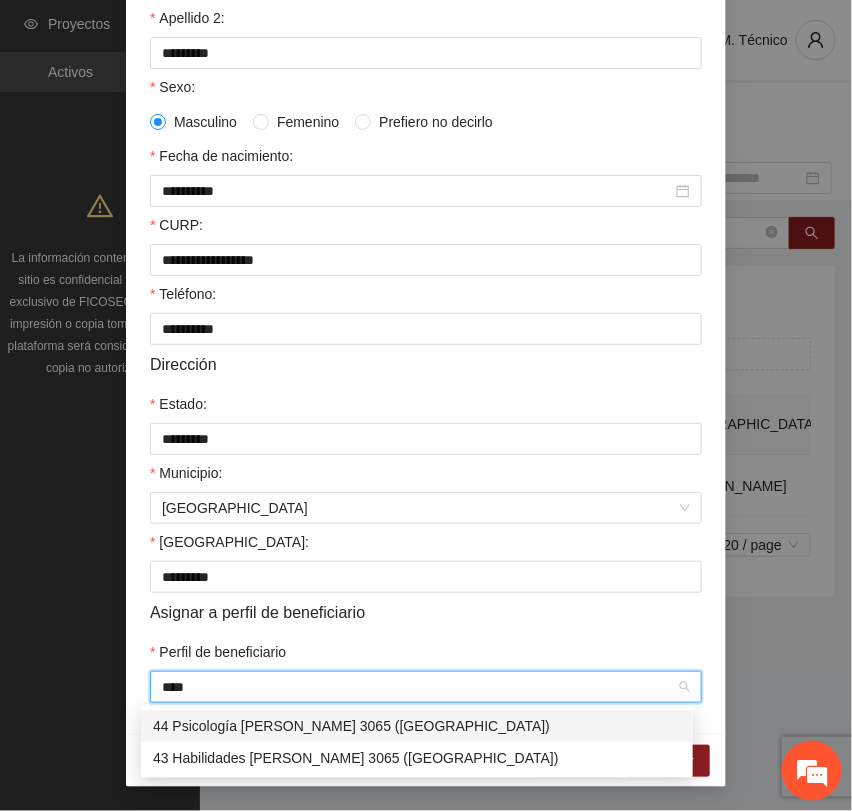 type on "*****" 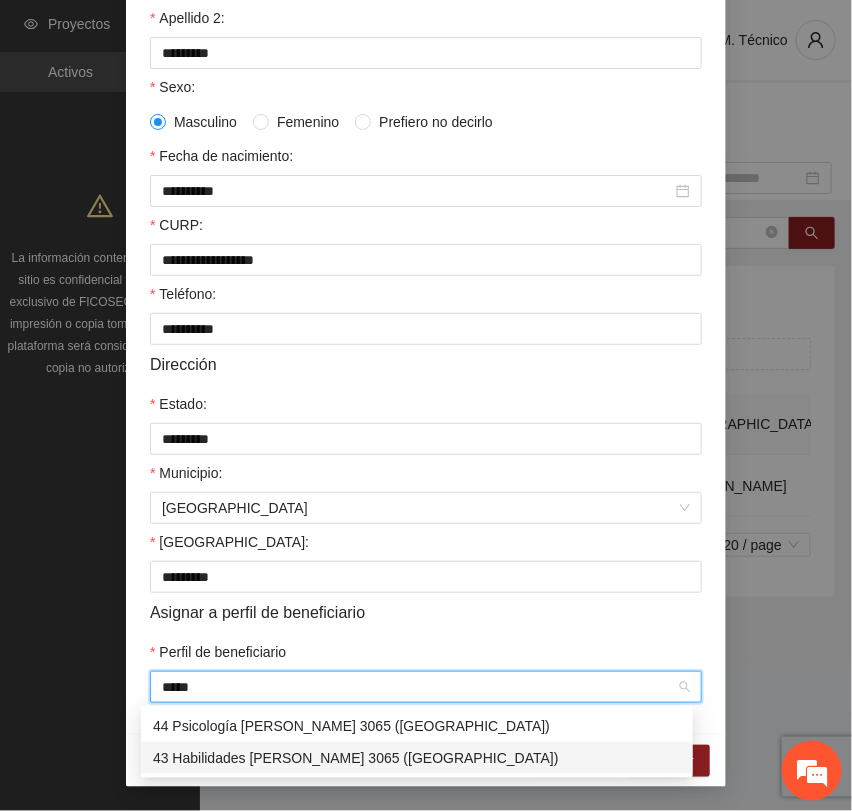 click on "43 Habilidades [PERSON_NAME] 3065 ([GEOGRAPHIC_DATA])" at bounding box center (417, 758) 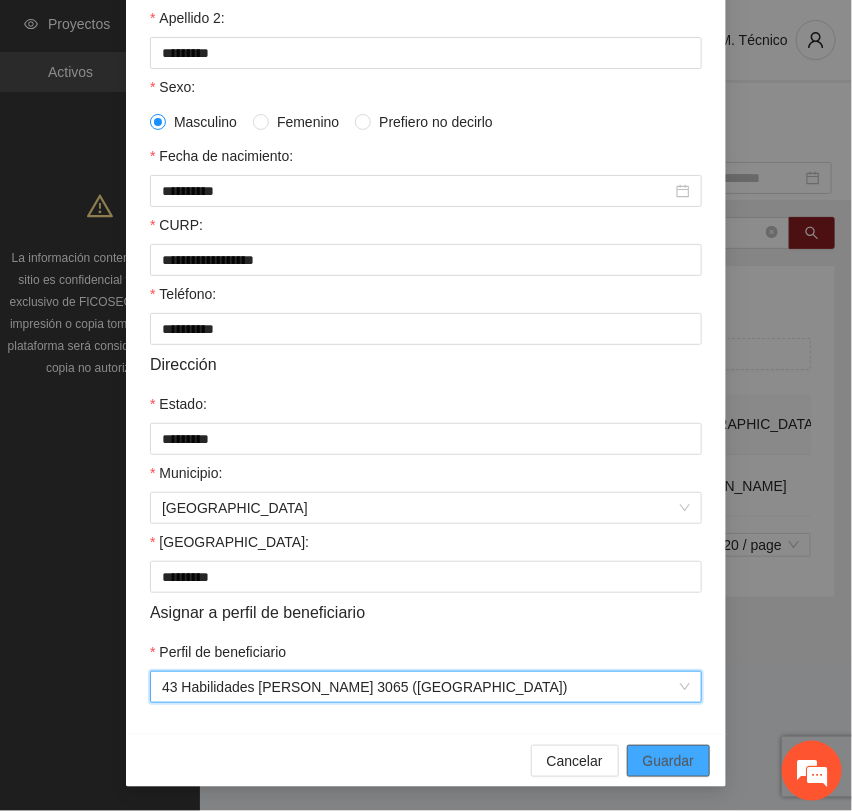 click on "Guardar" at bounding box center [668, 761] 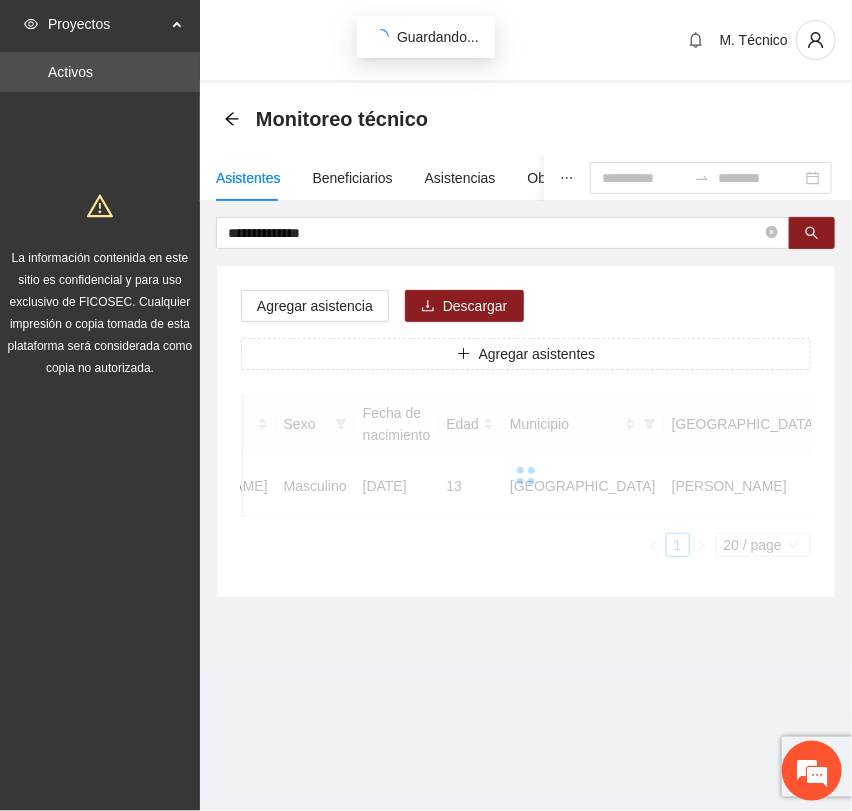 scroll, scrollTop: 256, scrollLeft: 0, axis: vertical 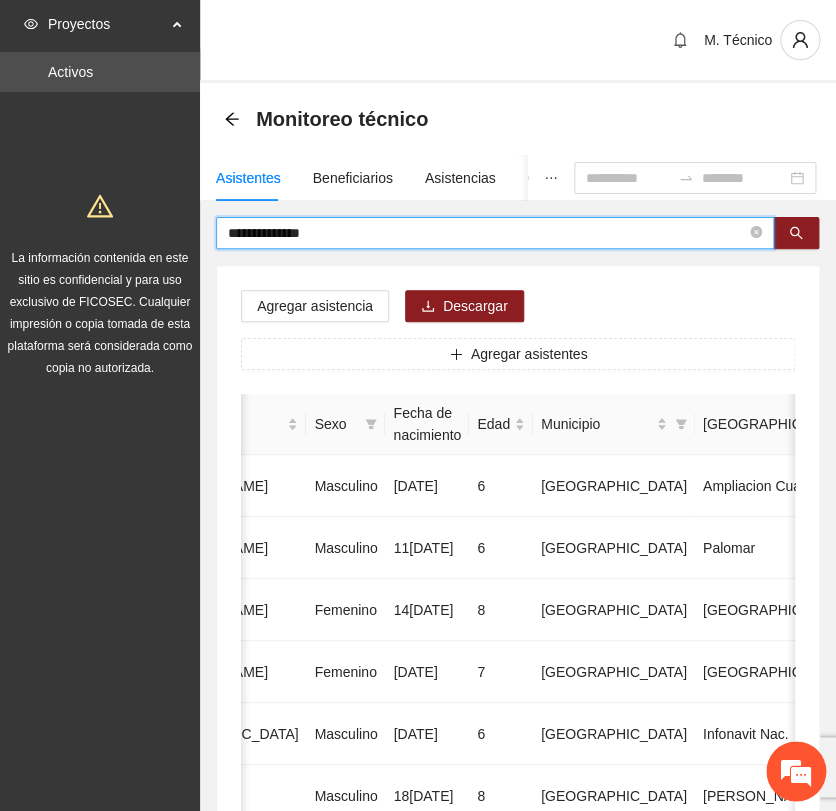 drag, startPoint x: 341, startPoint y: 233, endPoint x: 17, endPoint y: 237, distance: 324.0247 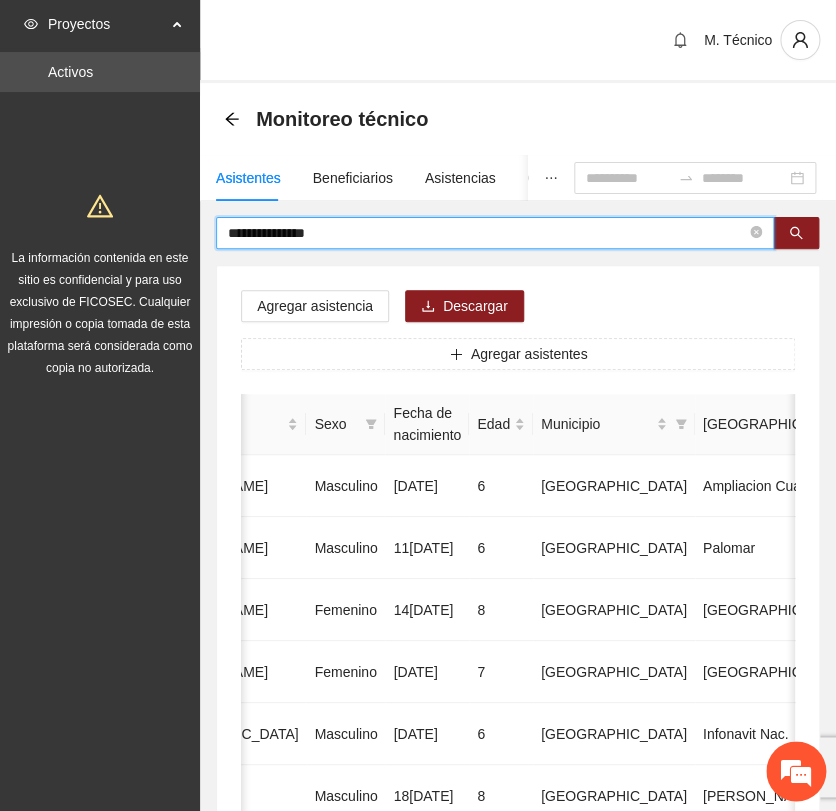 type on "**********" 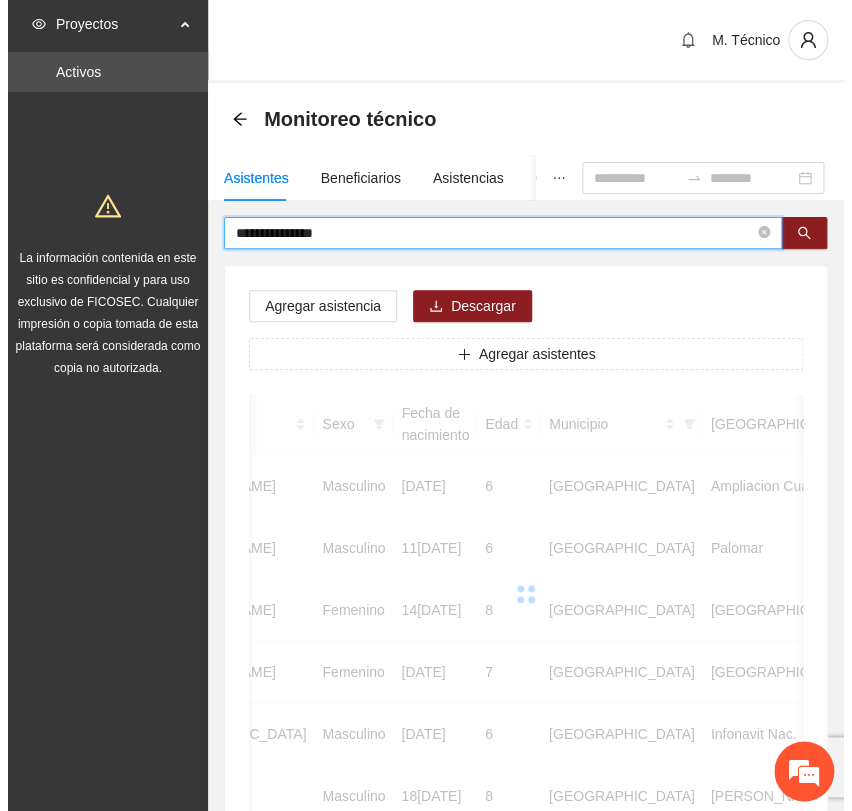 scroll, scrollTop: 0, scrollLeft: 450, axis: horizontal 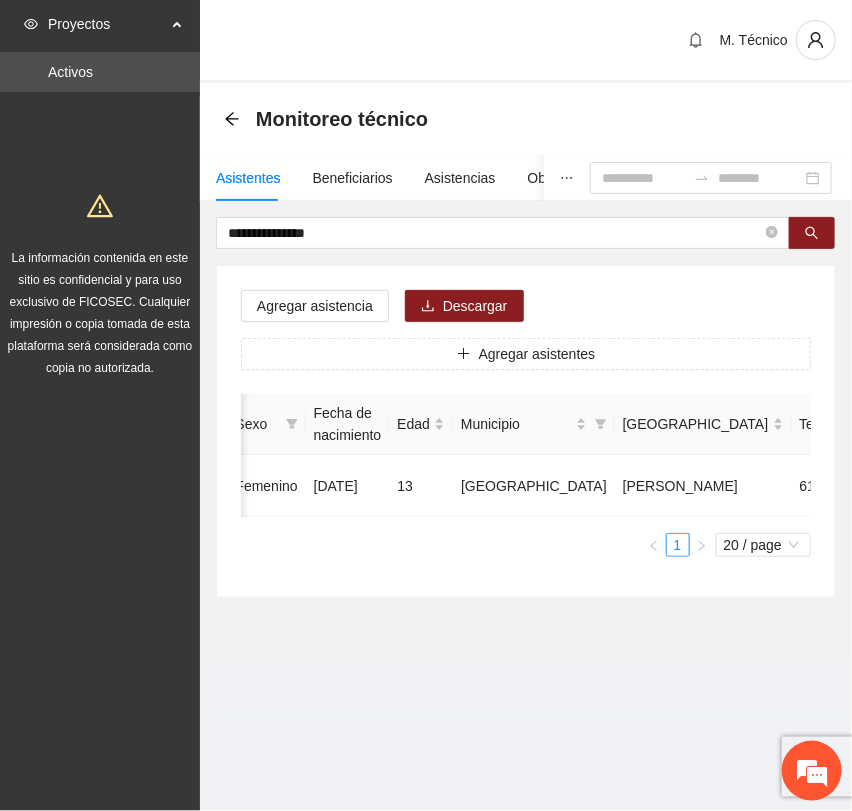 drag, startPoint x: 507, startPoint y: 531, endPoint x: 478, endPoint y: 530, distance: 29.017237 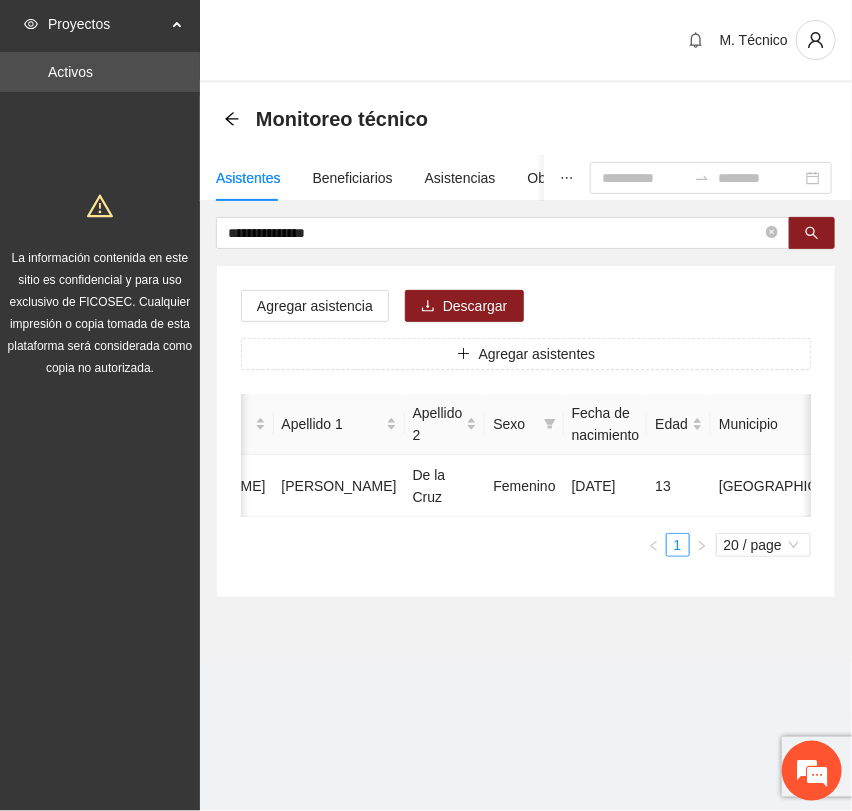scroll, scrollTop: 0, scrollLeft: 450, axis: horizontal 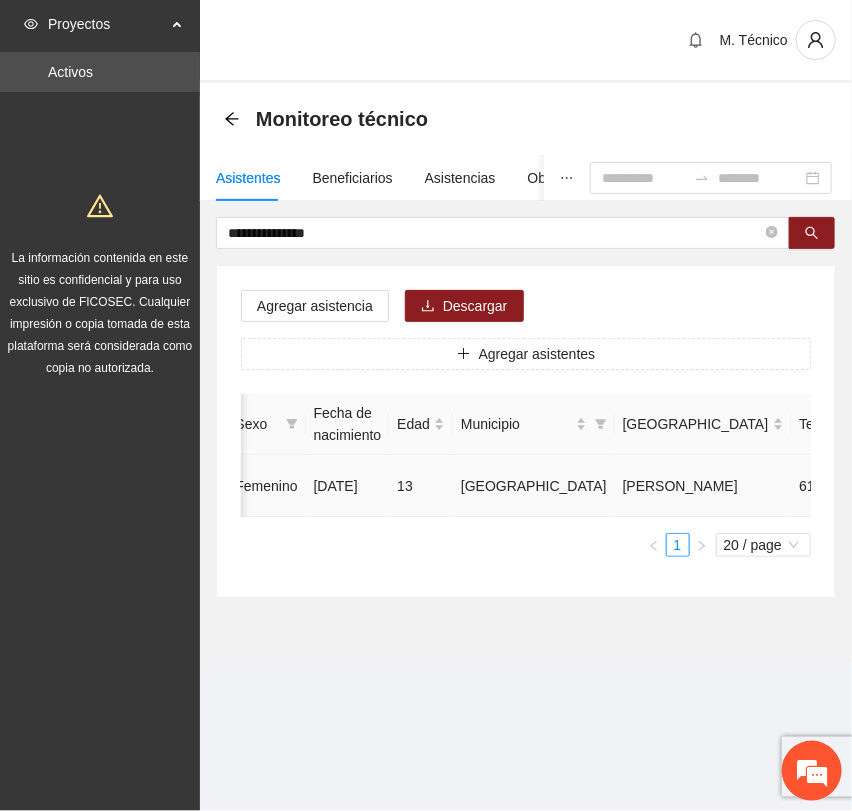 click 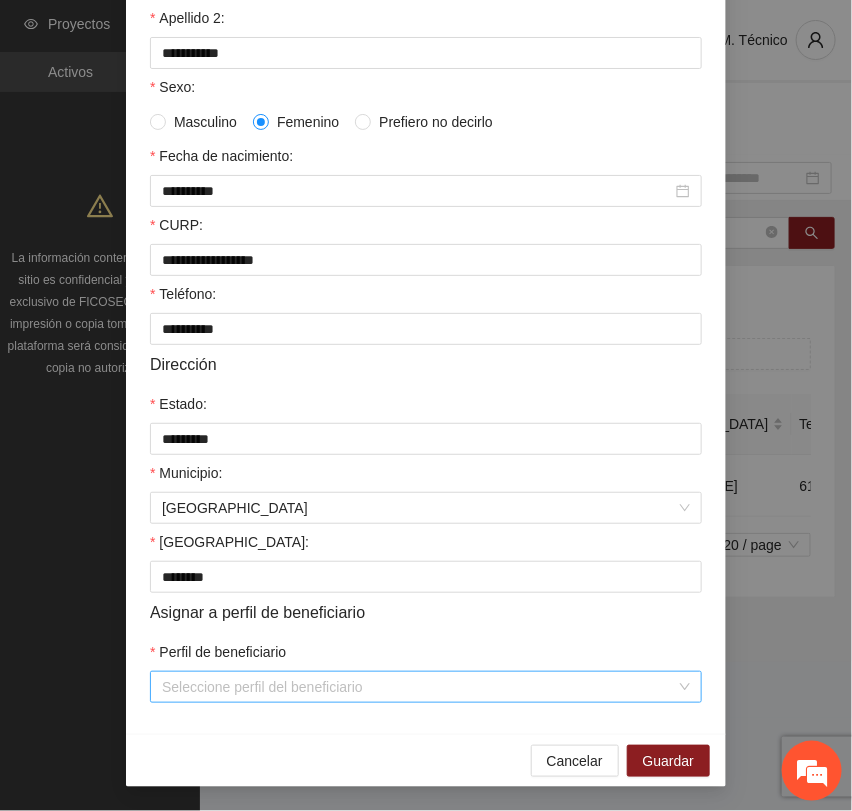 scroll, scrollTop: 356, scrollLeft: 0, axis: vertical 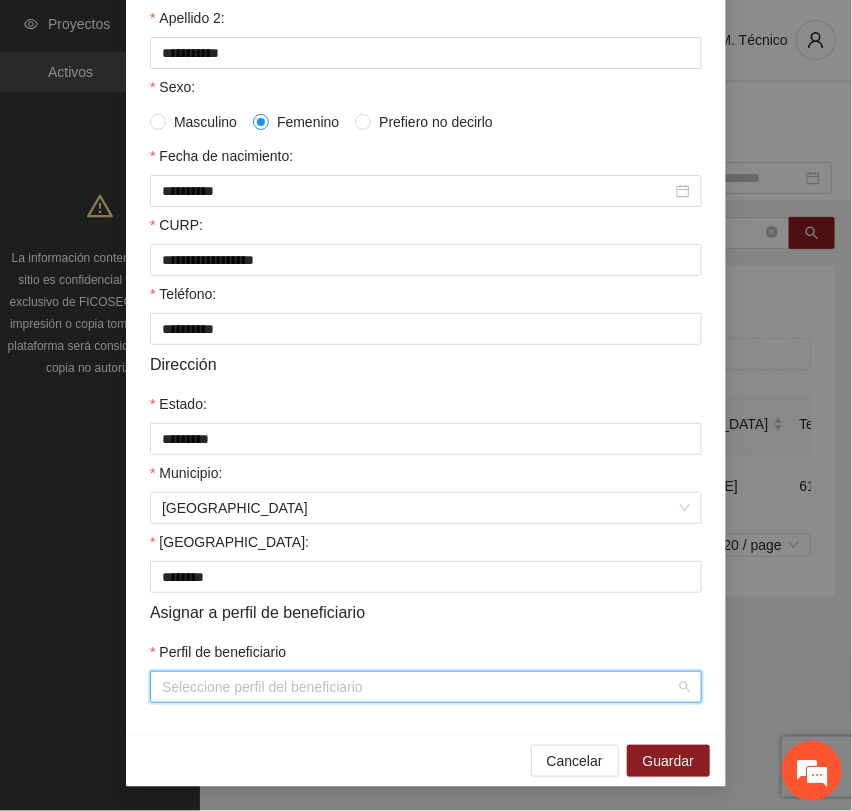 click on "Perfil de beneficiario" at bounding box center (419, 687) 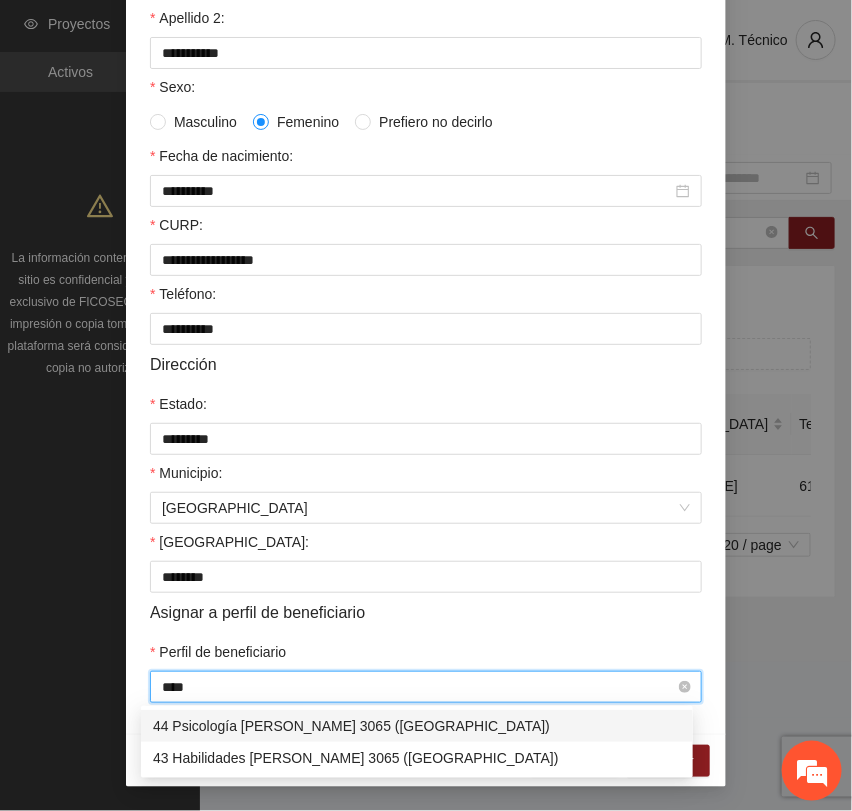 type on "*****" 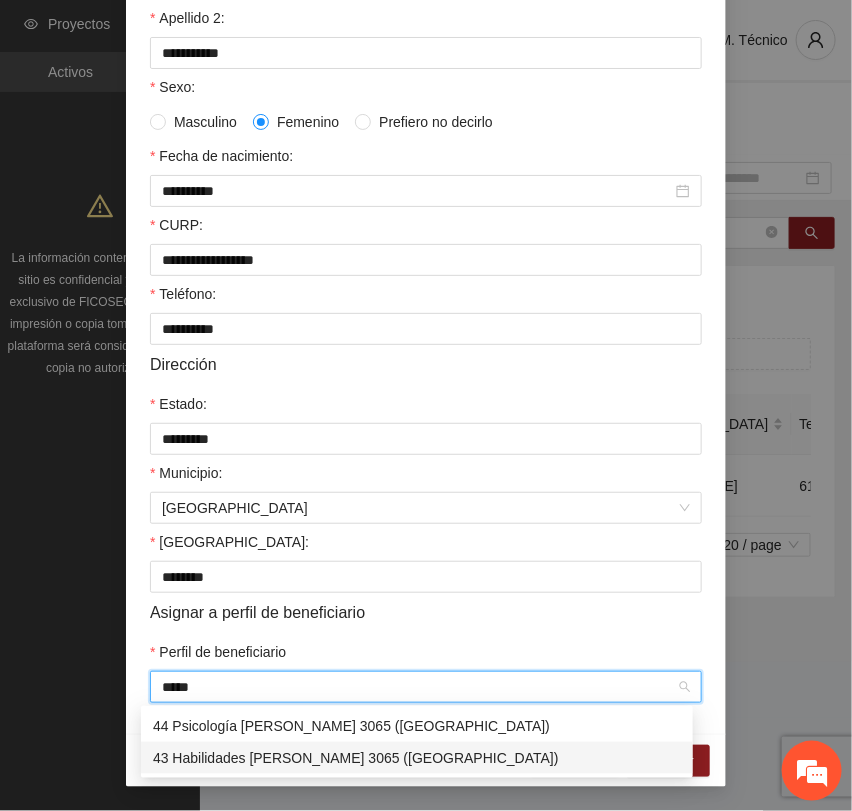 click on "43 Habilidades [PERSON_NAME] 3065 ([GEOGRAPHIC_DATA])" at bounding box center [417, 758] 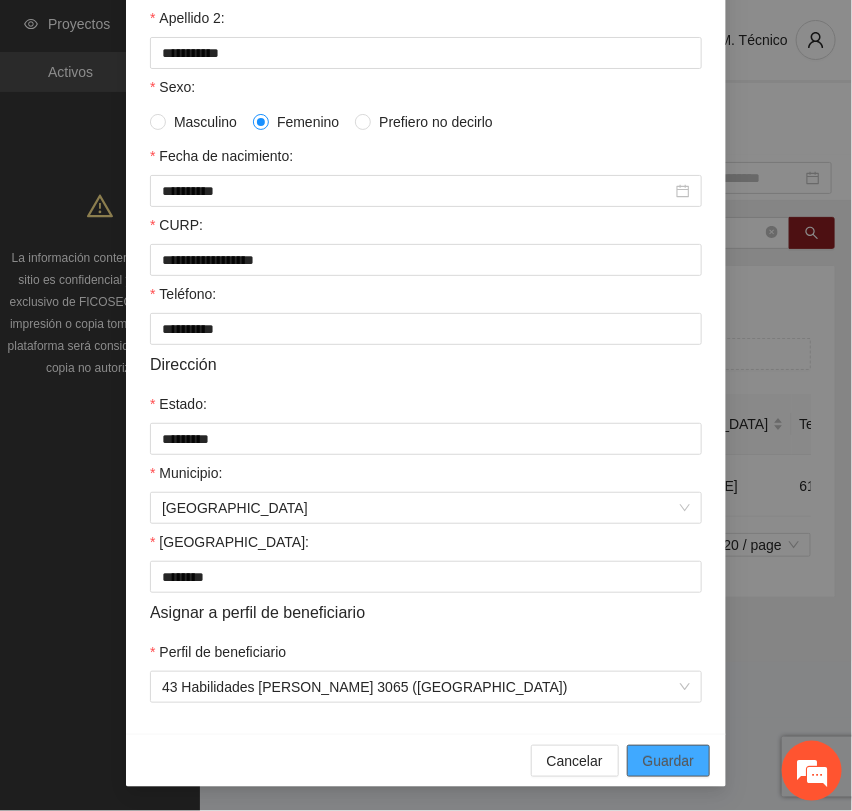 click on "Guardar" at bounding box center (668, 761) 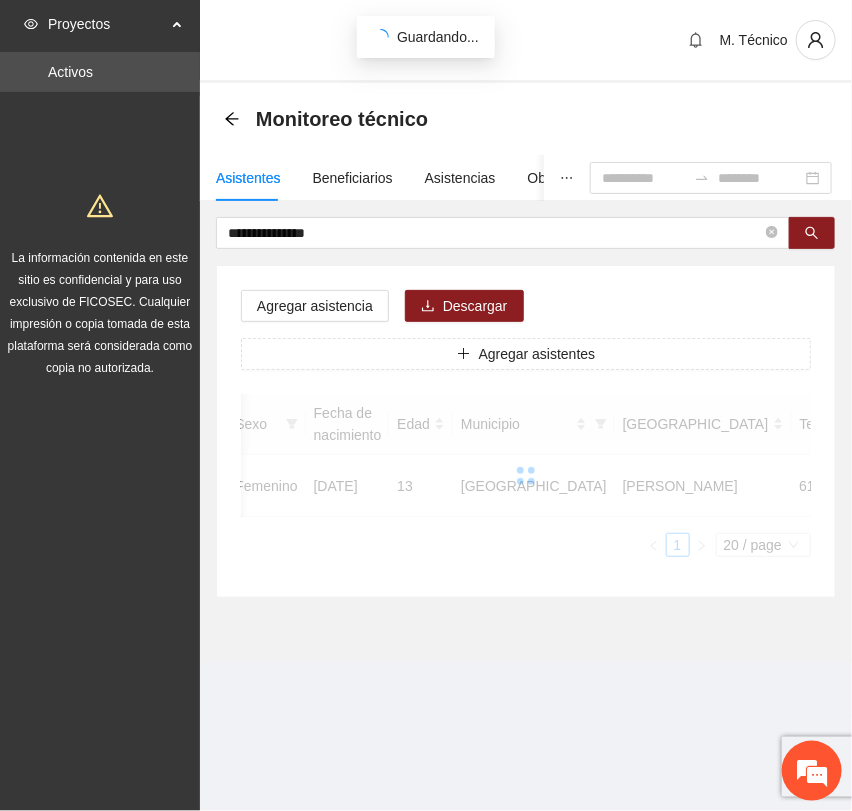 scroll, scrollTop: 256, scrollLeft: 0, axis: vertical 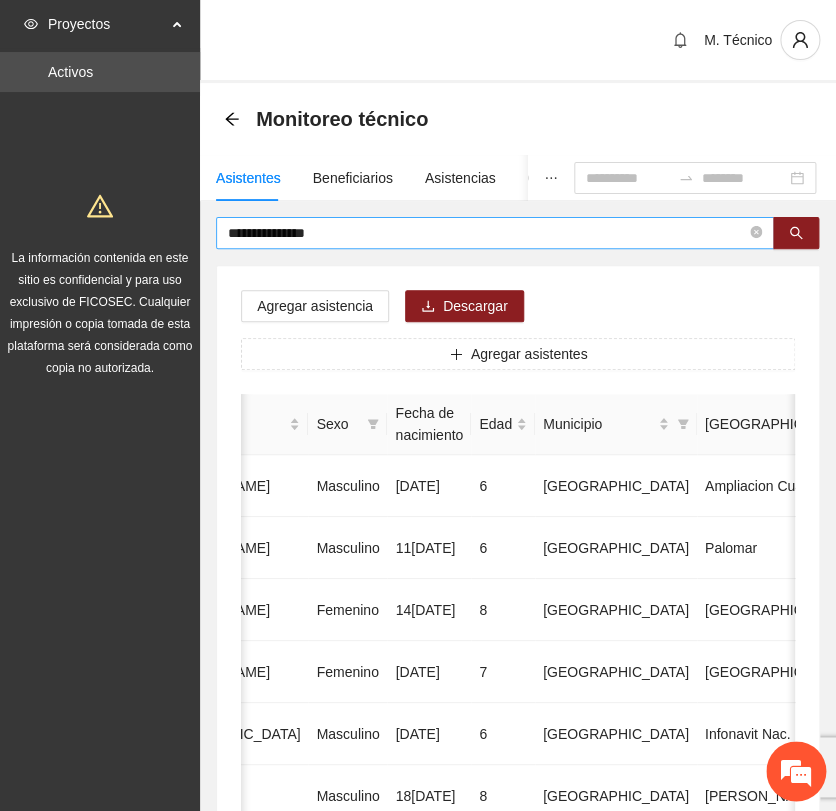 click on "**********" at bounding box center (518, 996) 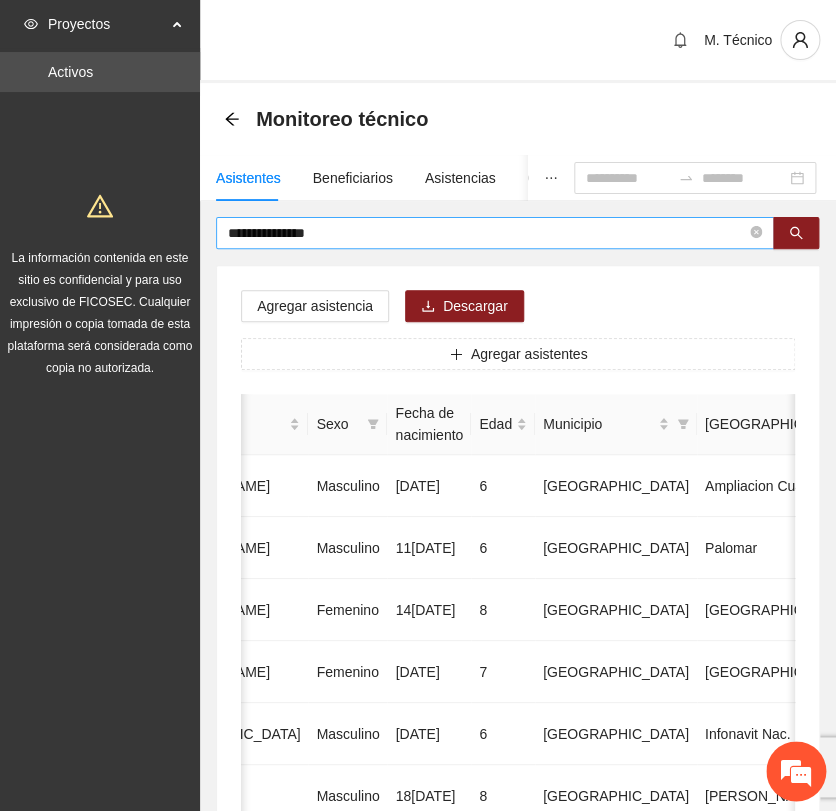 click on "**********" at bounding box center [495, 233] 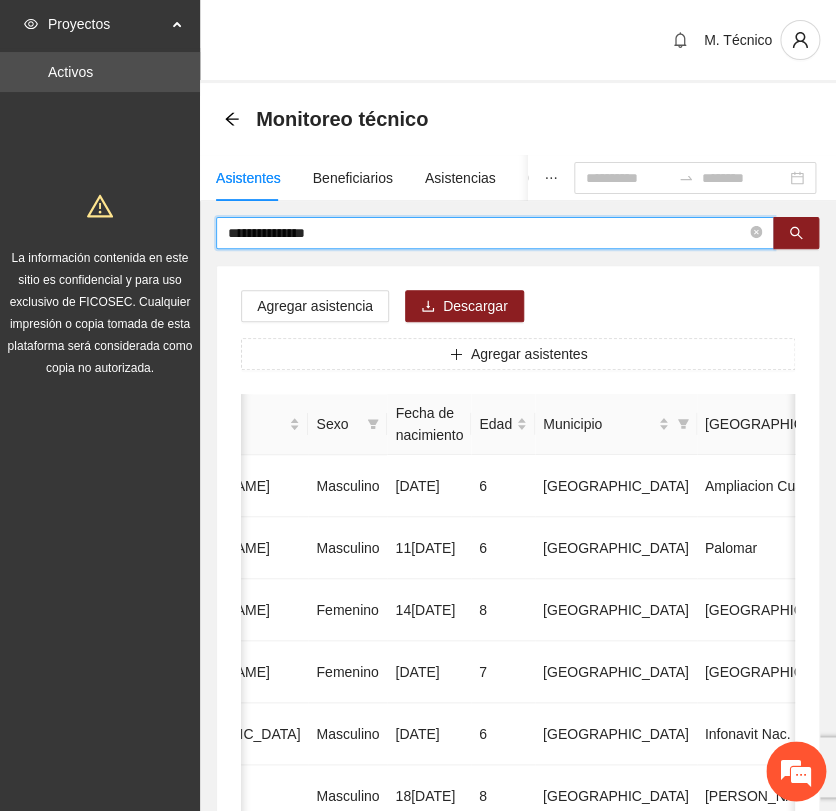 click on "**********" at bounding box center (487, 233) 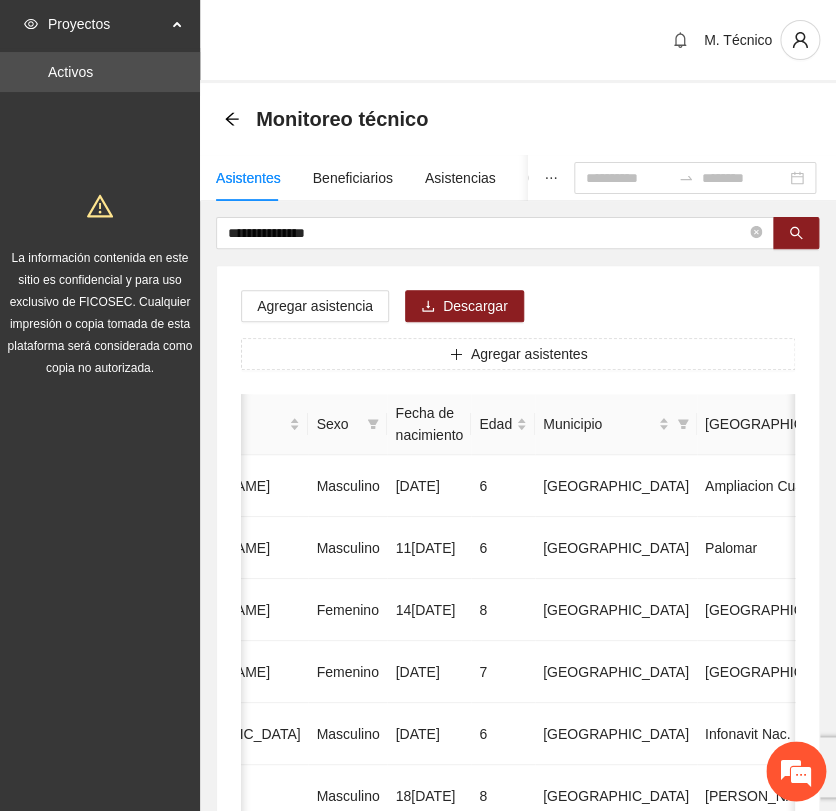 click on "**********" at bounding box center (518, 996) 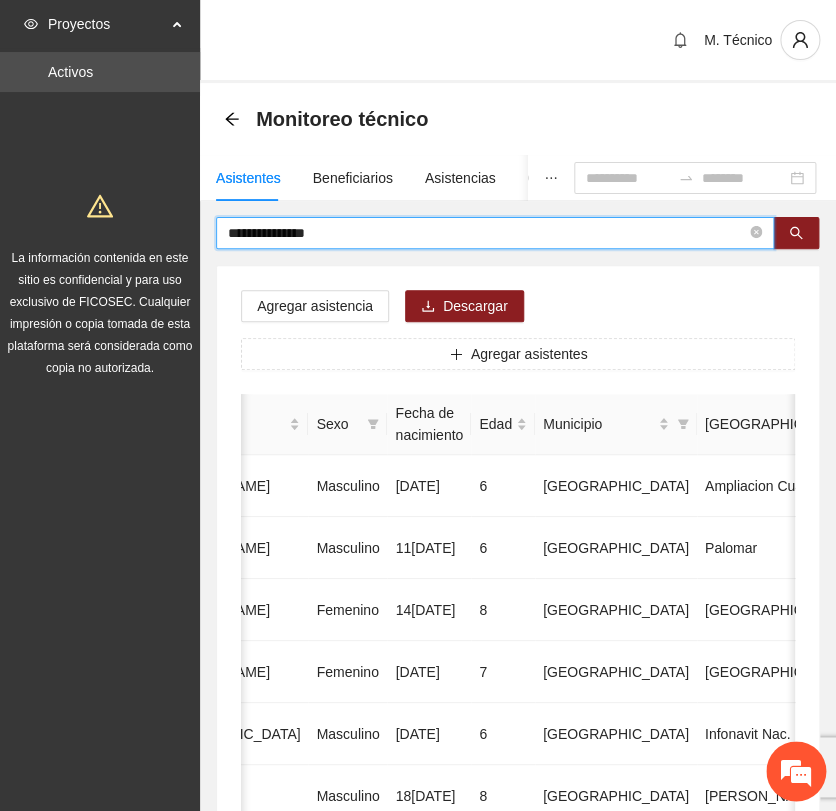 drag, startPoint x: 331, startPoint y: 229, endPoint x: 54, endPoint y: 205, distance: 278.03778 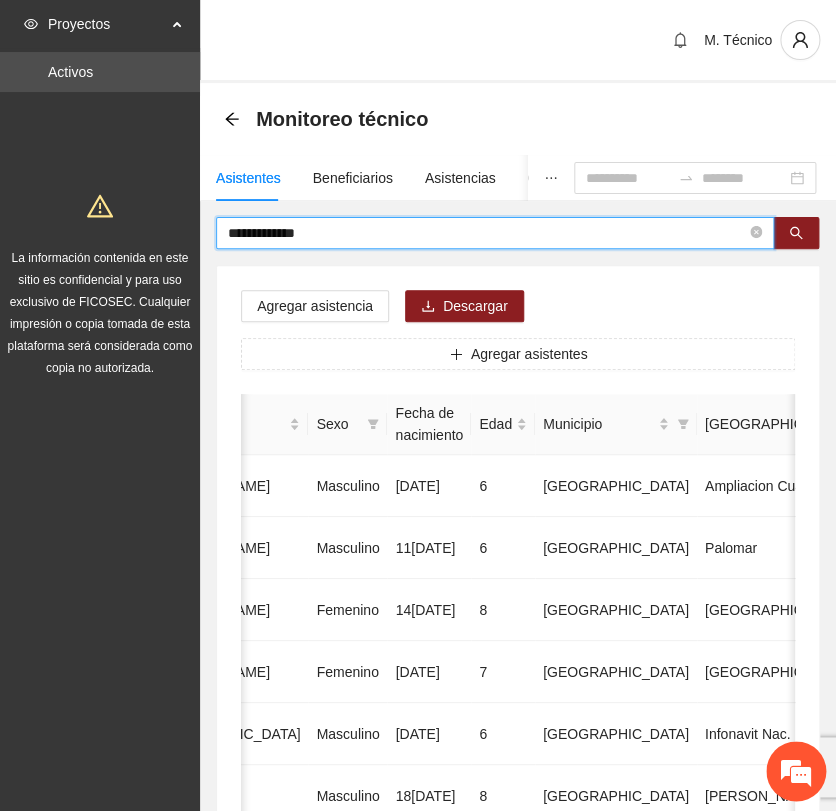 type on "**********" 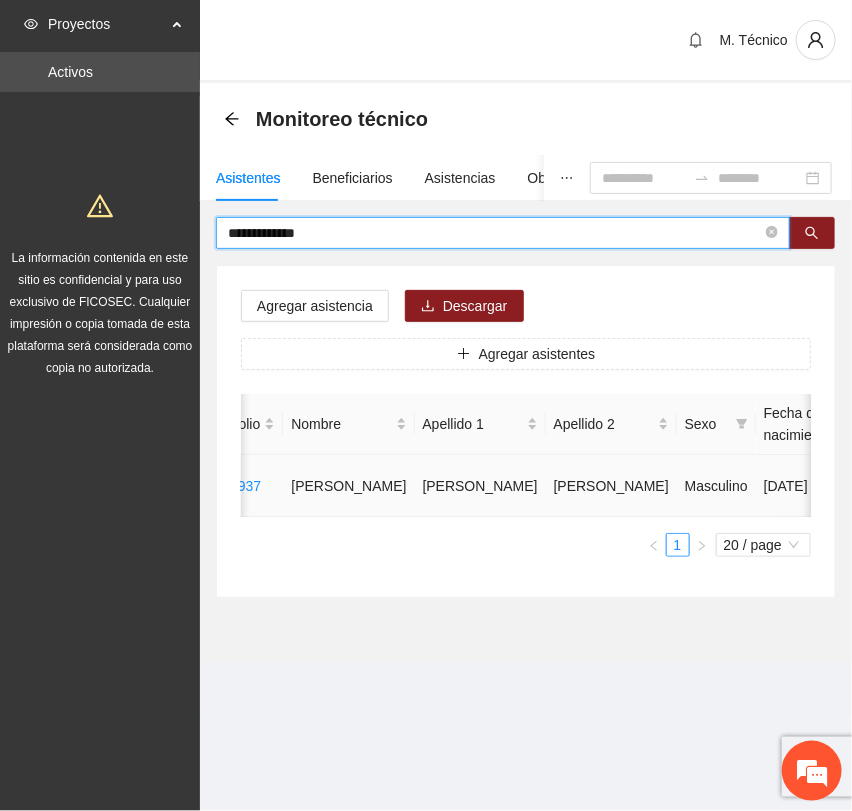 scroll, scrollTop: 0, scrollLeft: 0, axis: both 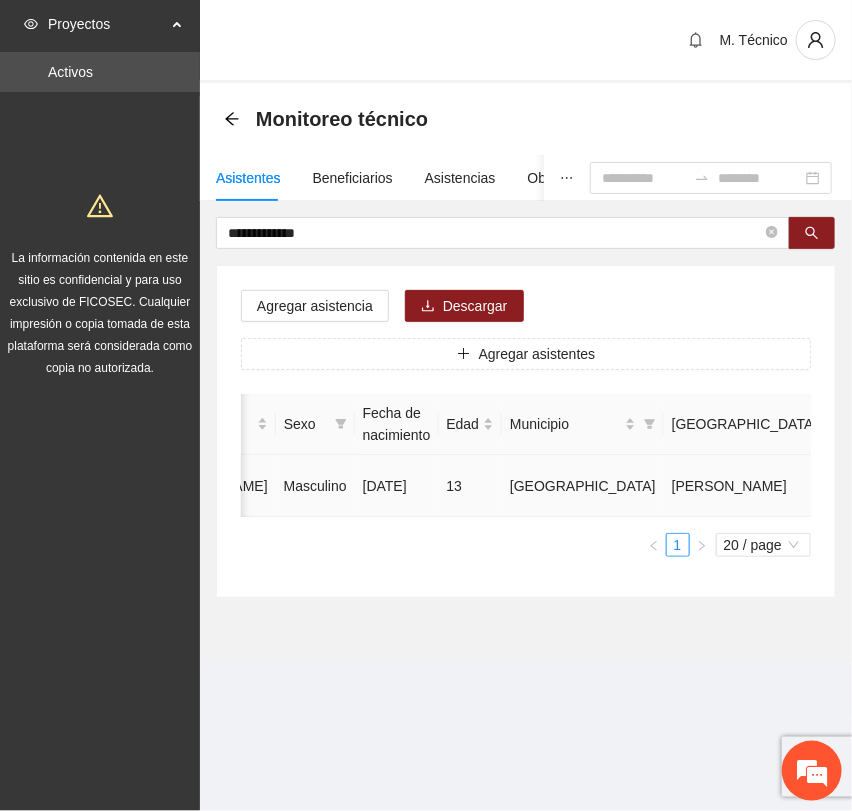 click 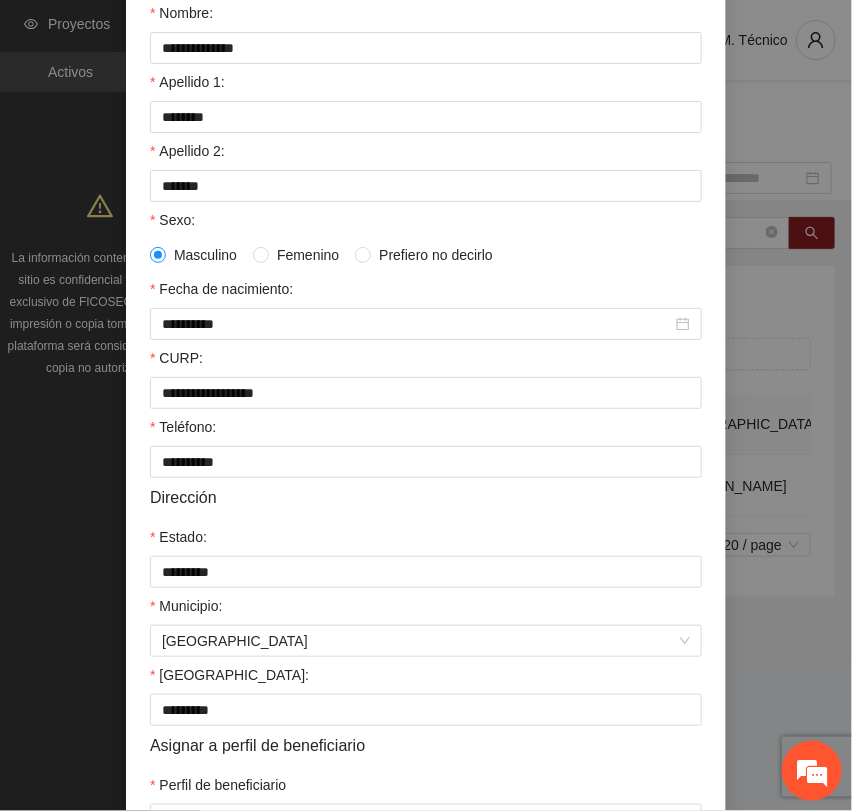scroll, scrollTop: 356, scrollLeft: 0, axis: vertical 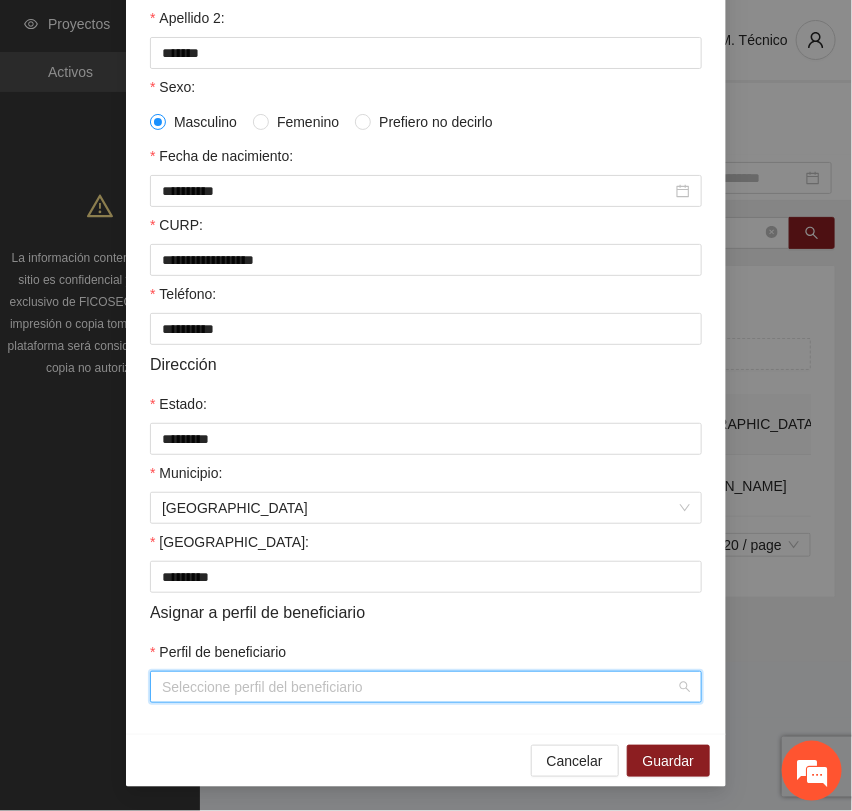 click on "Perfil de beneficiario" at bounding box center [419, 687] 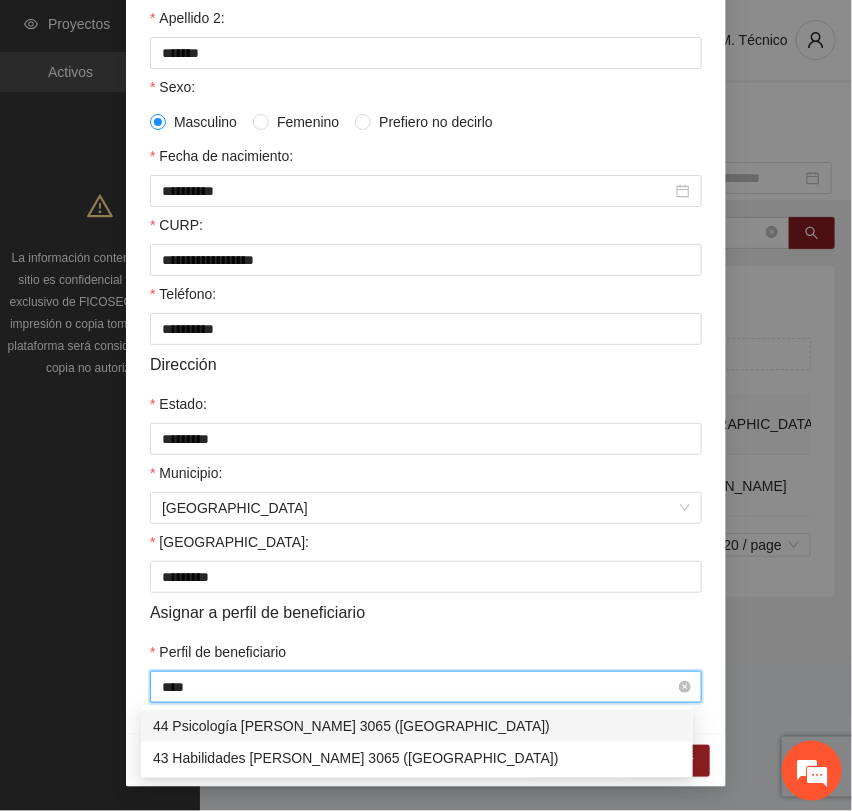 type on "*****" 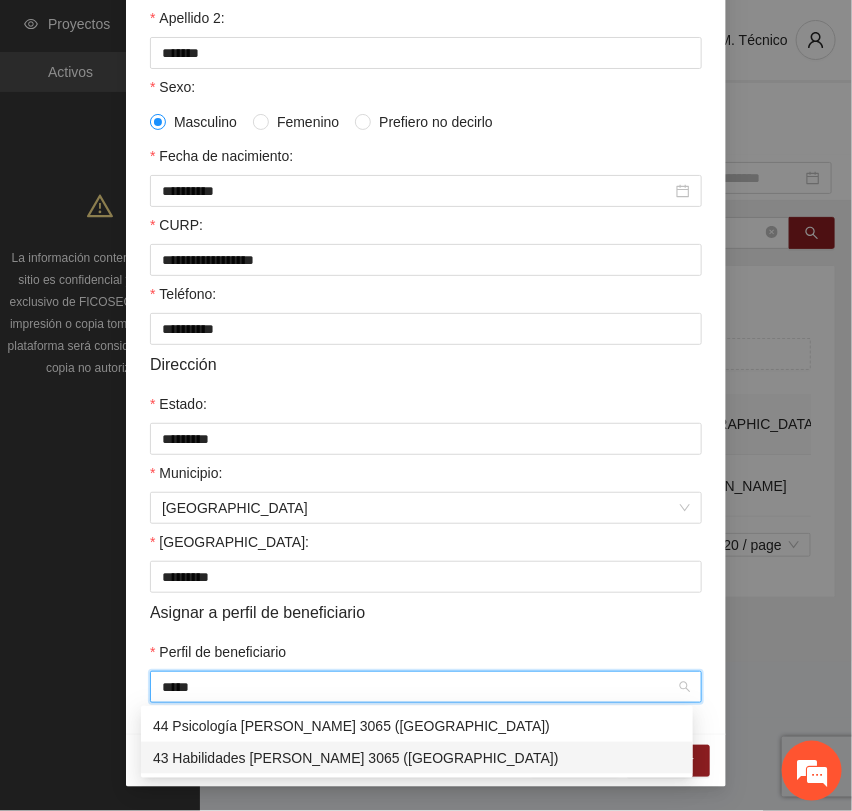 drag, startPoint x: 200, startPoint y: 757, endPoint x: 226, endPoint y: 736, distance: 33.42155 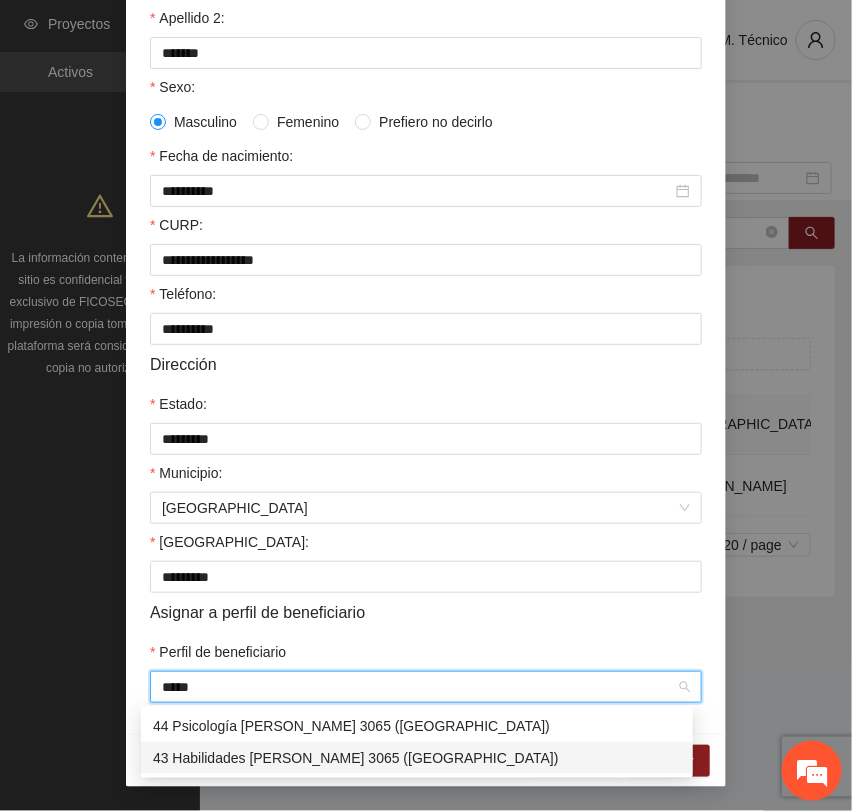 click on "43 Habilidades [PERSON_NAME] 3065 ([GEOGRAPHIC_DATA])" at bounding box center [417, 758] 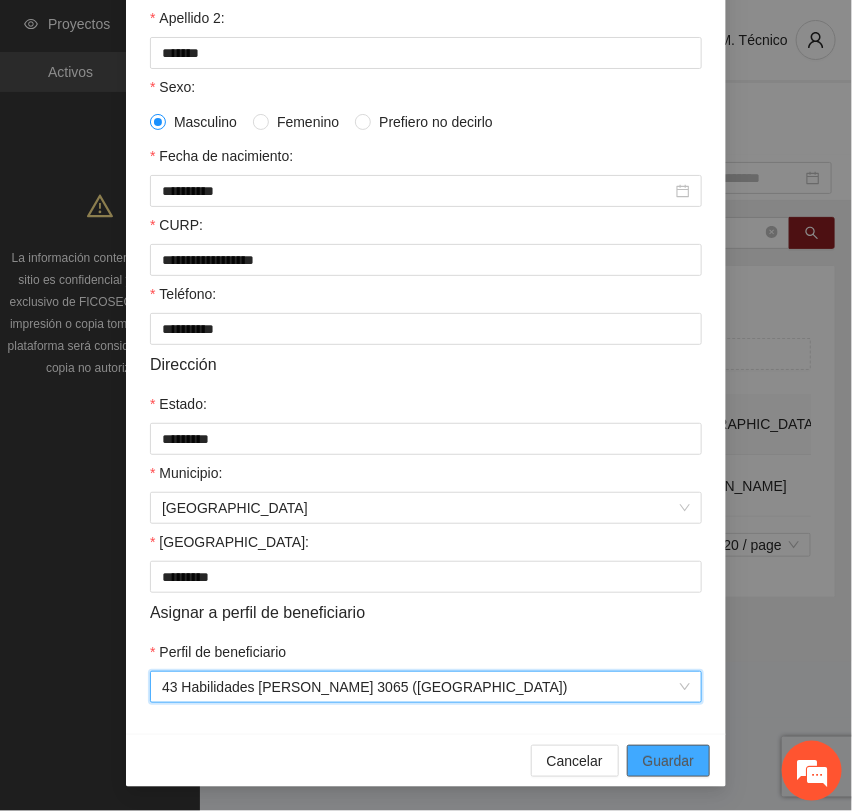 click on "Guardar" at bounding box center [668, 761] 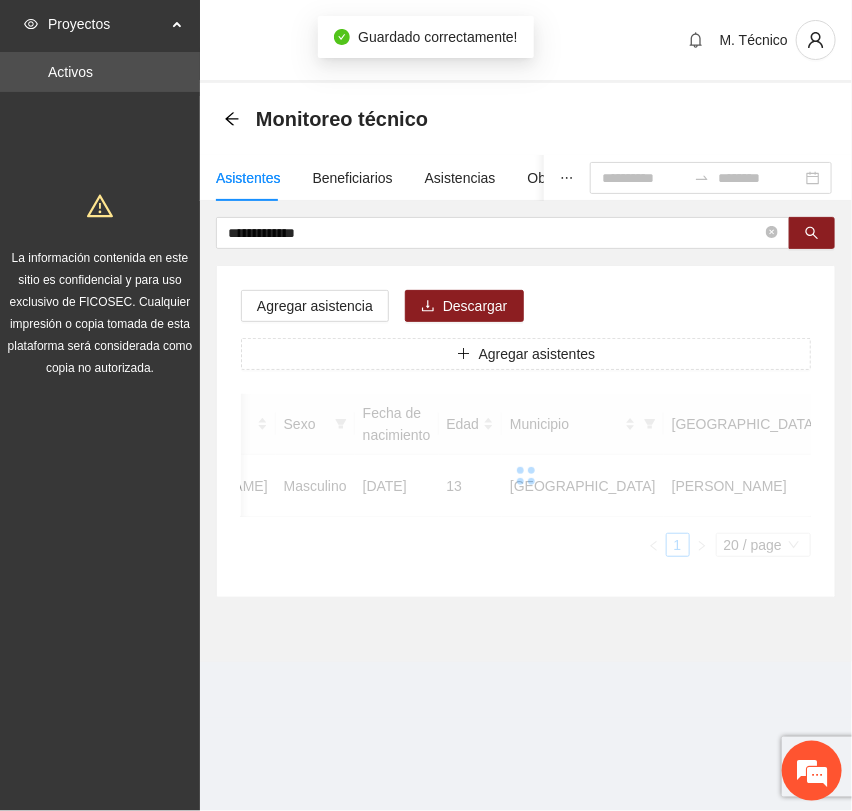 scroll, scrollTop: 256, scrollLeft: 0, axis: vertical 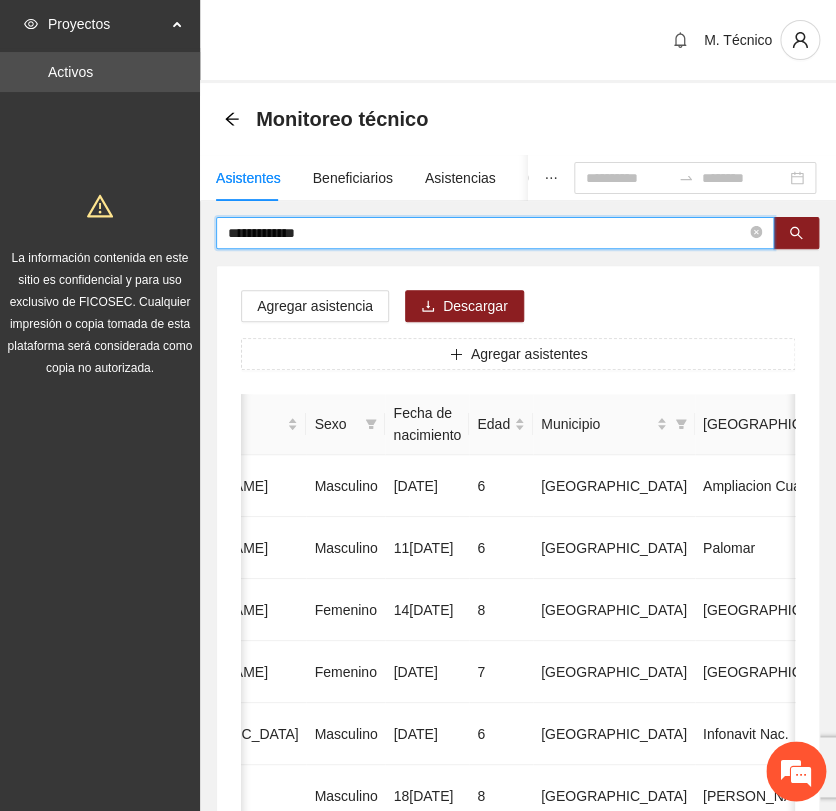 drag, startPoint x: 367, startPoint y: 232, endPoint x: -48, endPoint y: 181, distance: 418.12198 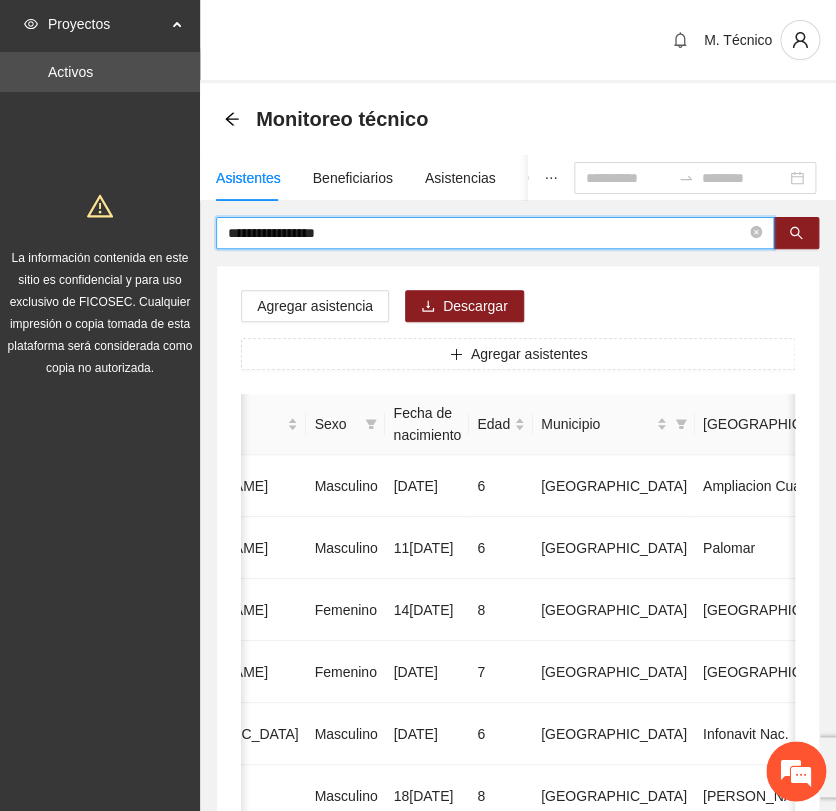 type on "**********" 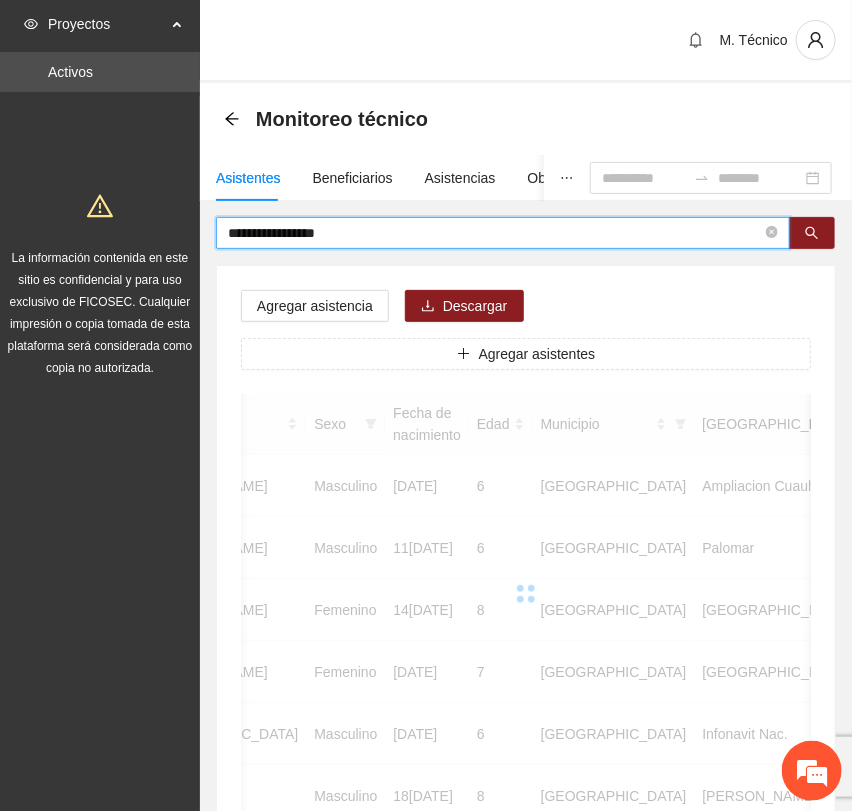 scroll, scrollTop: 0, scrollLeft: 450, axis: horizontal 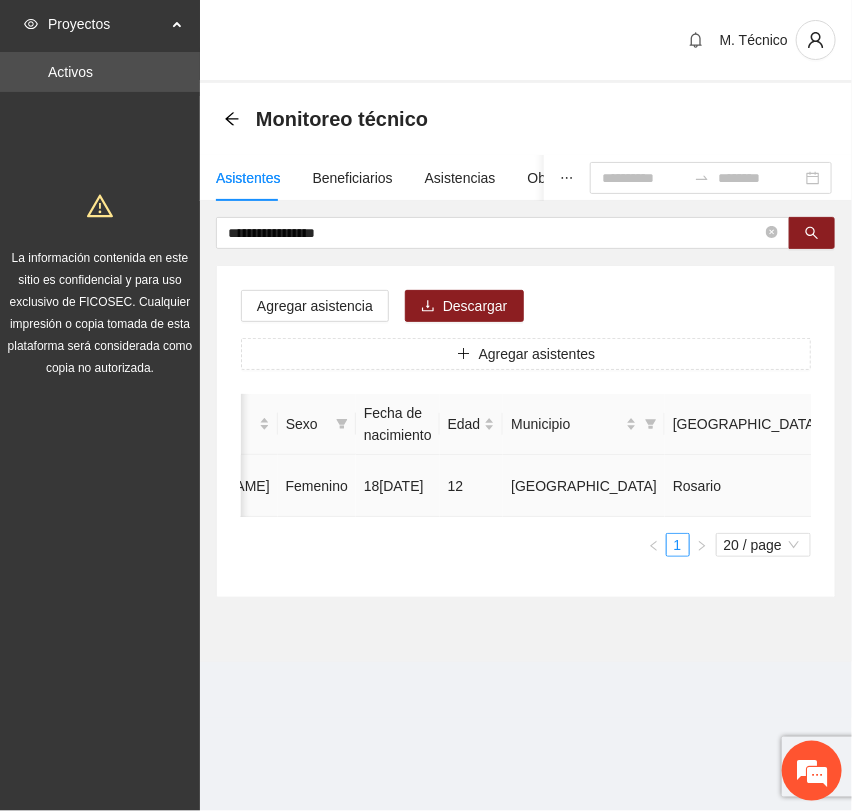 click at bounding box center [1033, 486] 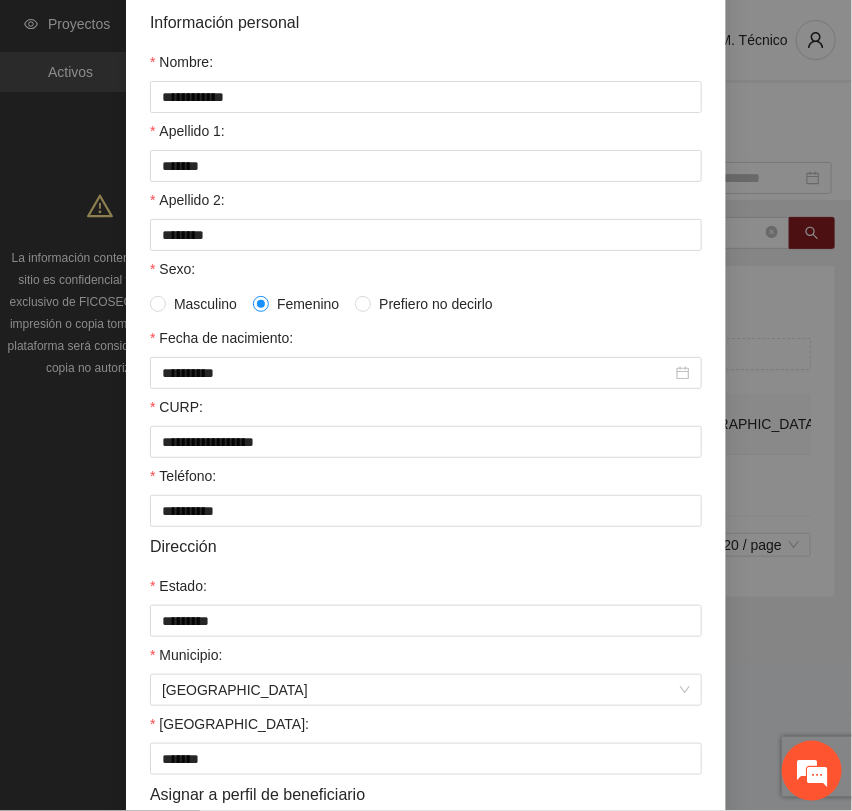 scroll, scrollTop: 356, scrollLeft: 0, axis: vertical 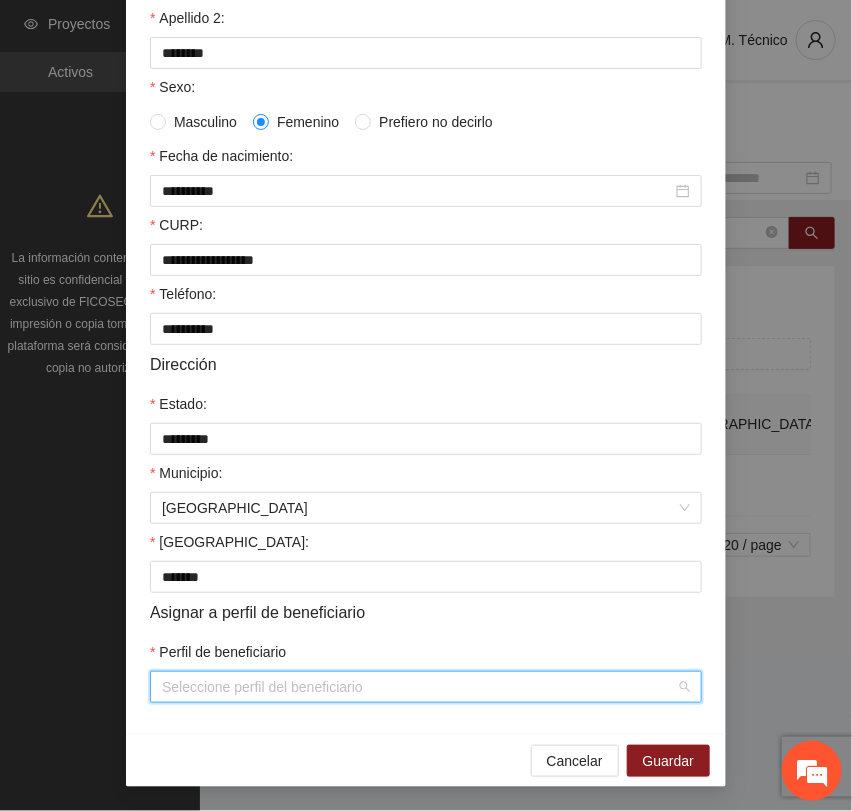 click on "Perfil de beneficiario" at bounding box center (419, 687) 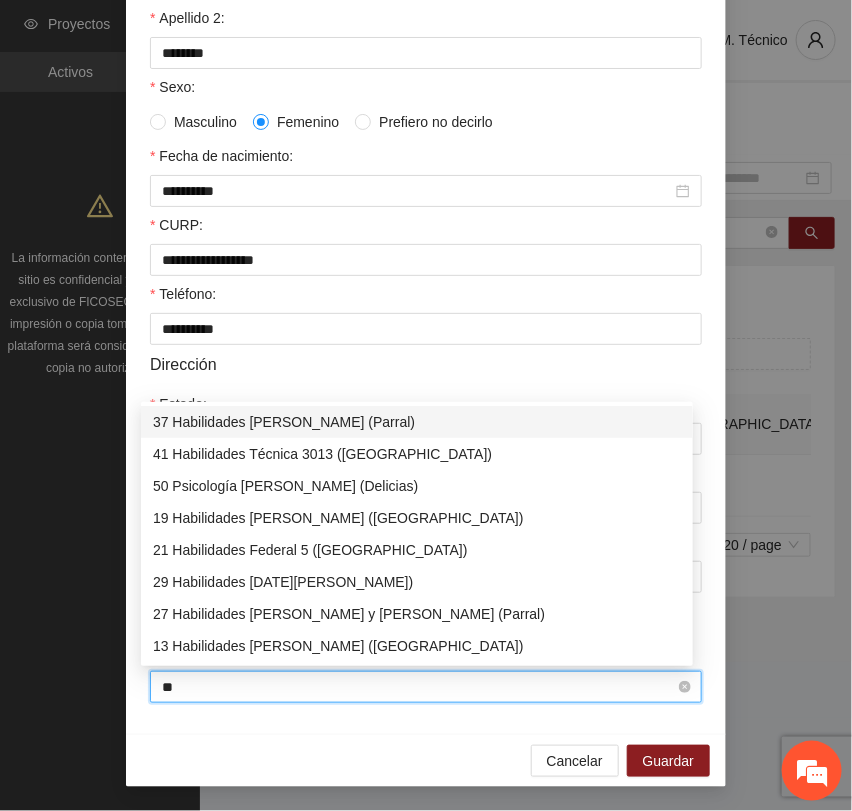 type on "***" 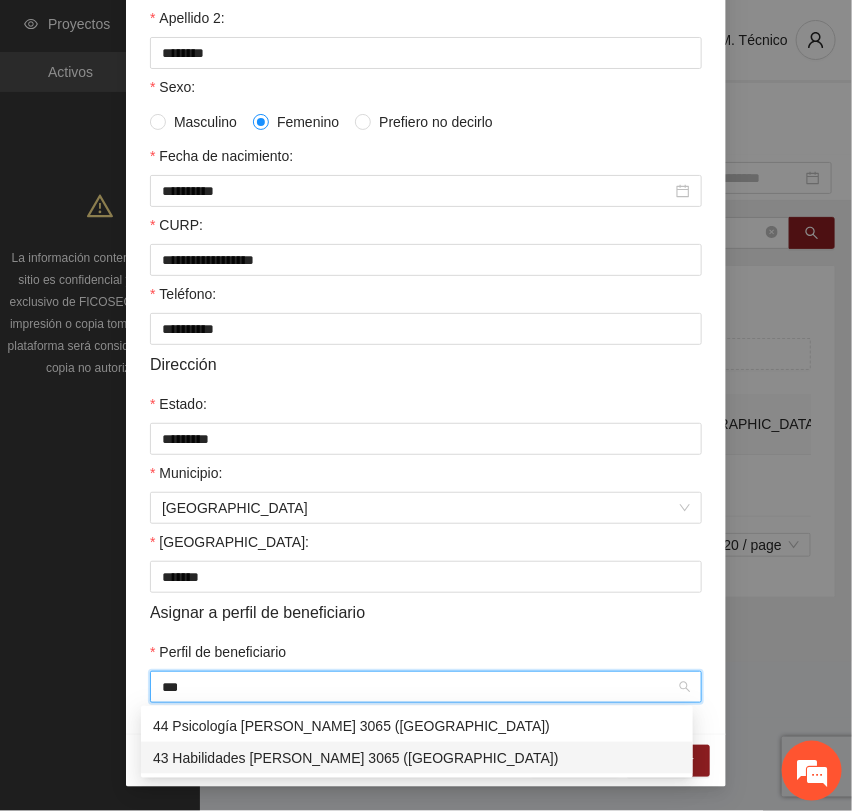 click on "43 Habilidades [PERSON_NAME] 3065 ([GEOGRAPHIC_DATA])" at bounding box center (417, 758) 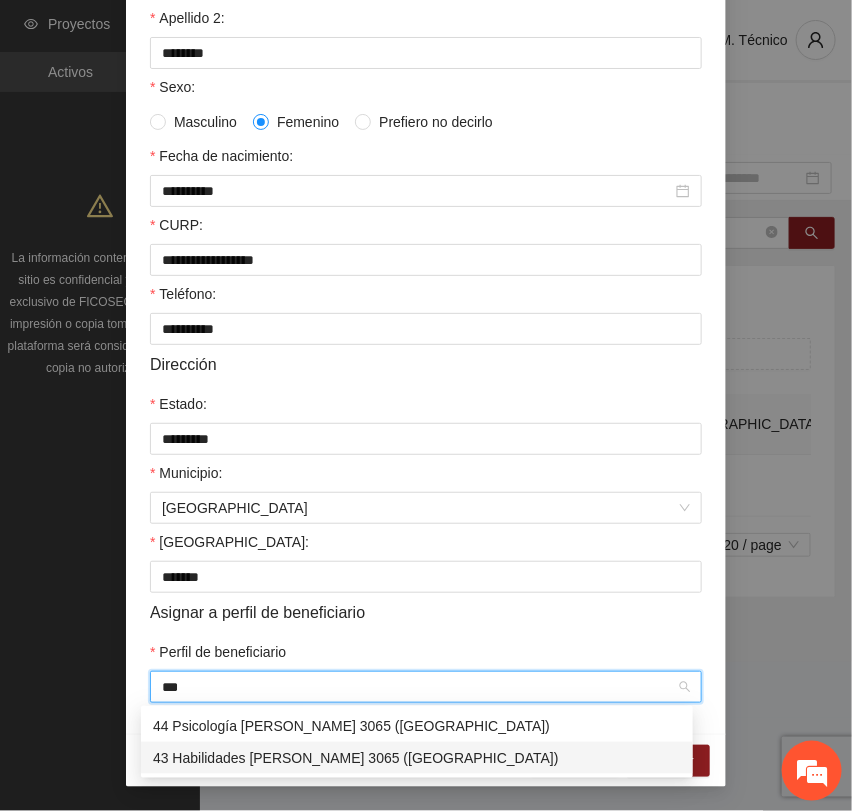 type 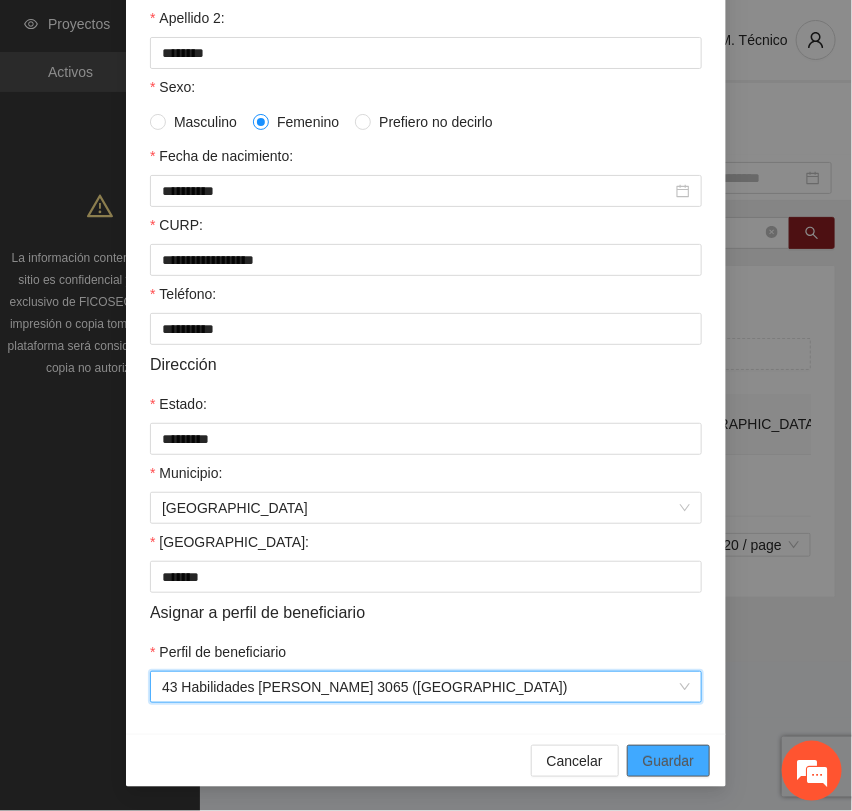 click on "Guardar" at bounding box center [668, 761] 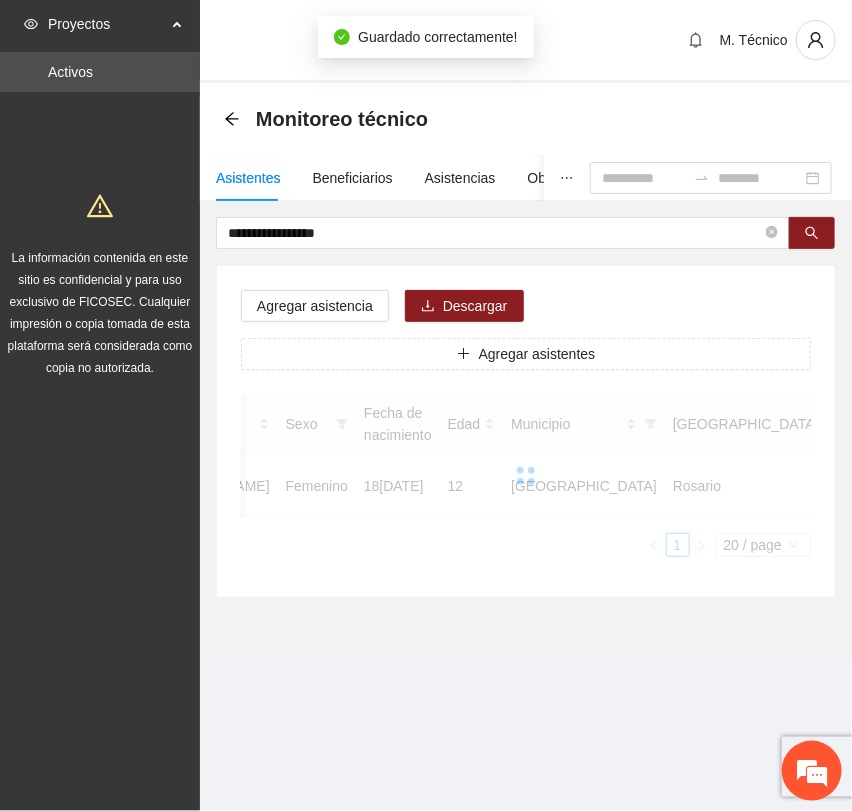 scroll, scrollTop: 256, scrollLeft: 0, axis: vertical 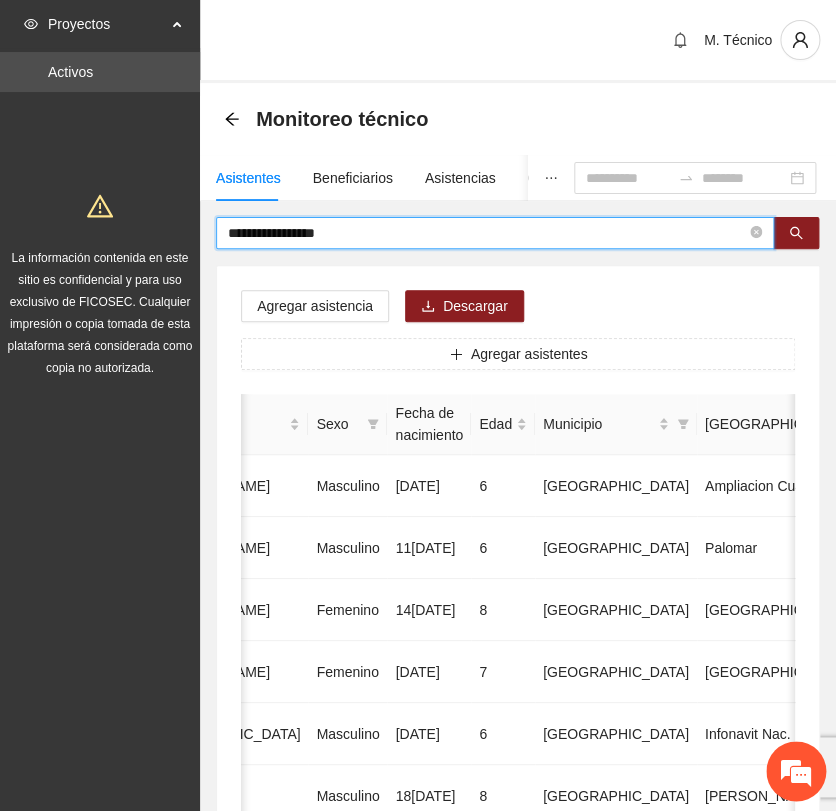 drag, startPoint x: 416, startPoint y: 222, endPoint x: -20, endPoint y: 198, distance: 436.66006 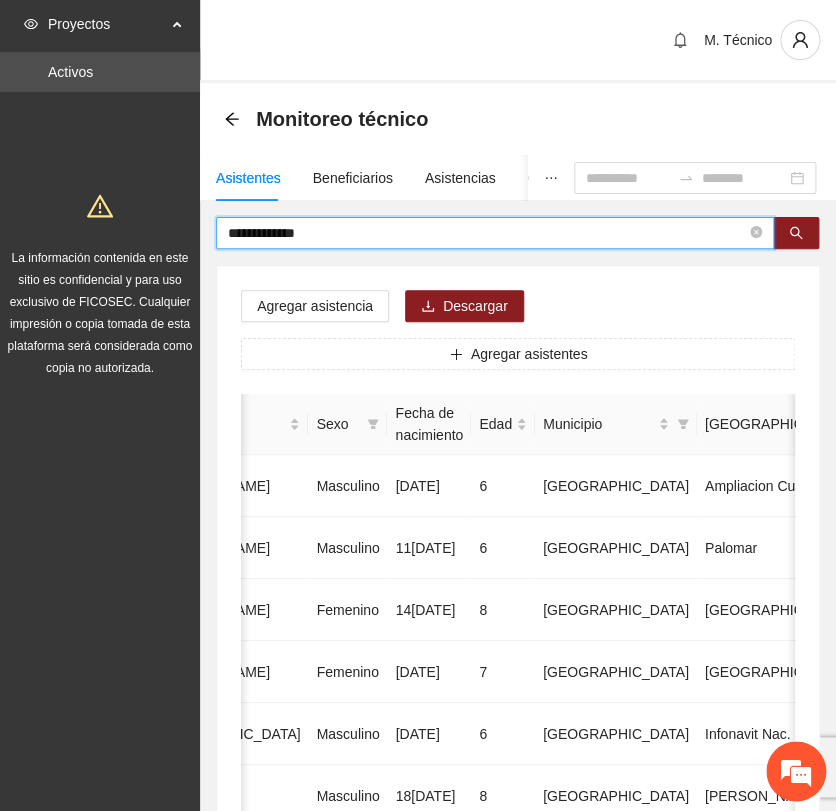 type on "**********" 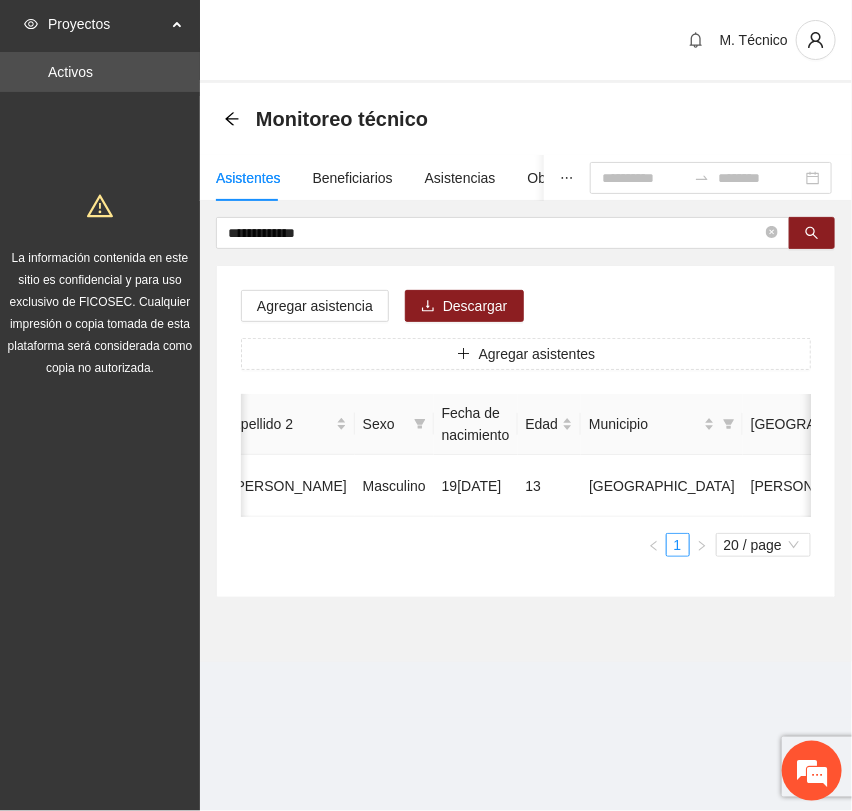 scroll, scrollTop: 0, scrollLeft: 452, axis: horizontal 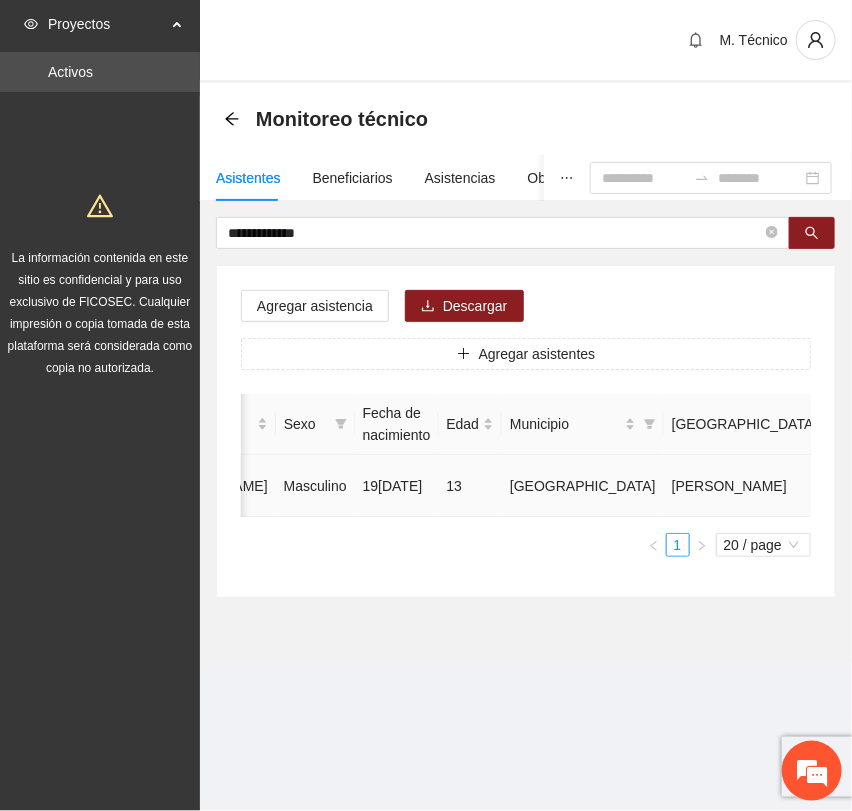 click 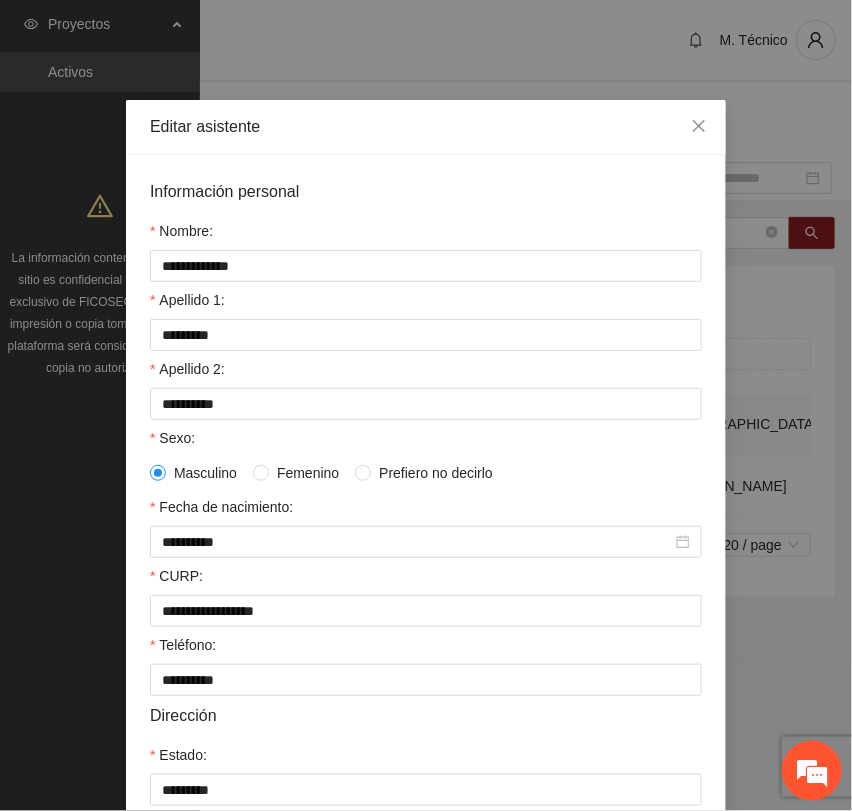 scroll, scrollTop: 356, scrollLeft: 0, axis: vertical 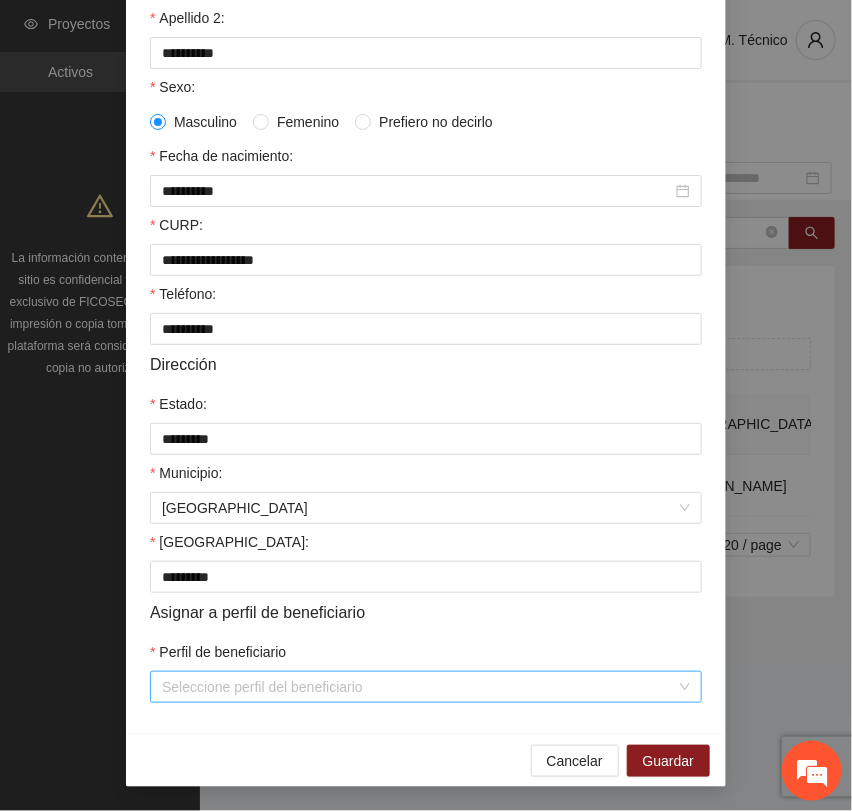click on "Perfil de beneficiario" at bounding box center [419, 687] 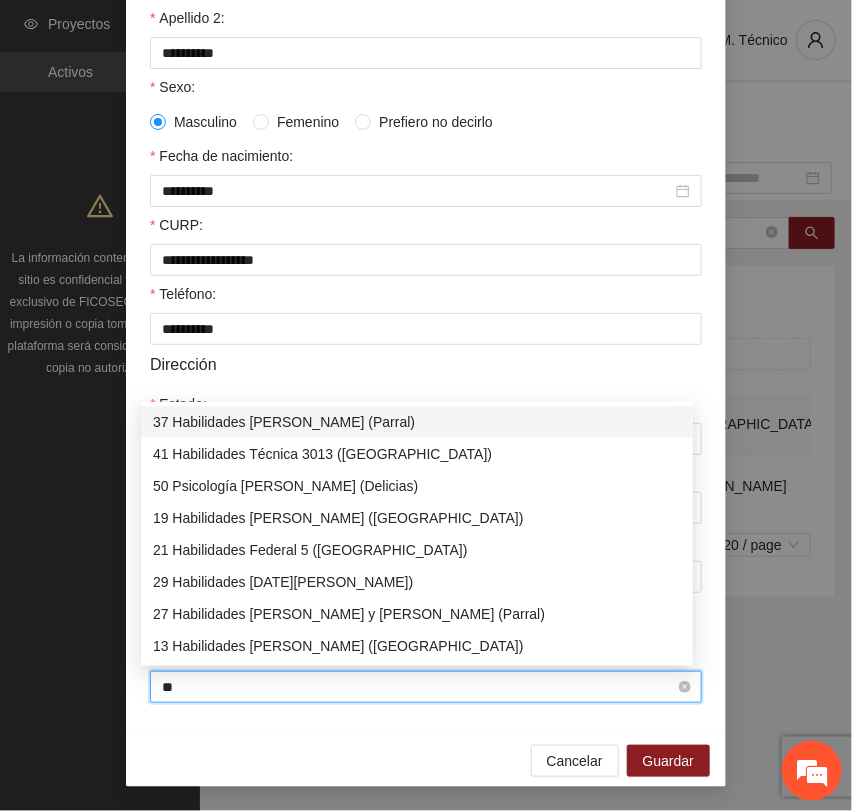 type on "***" 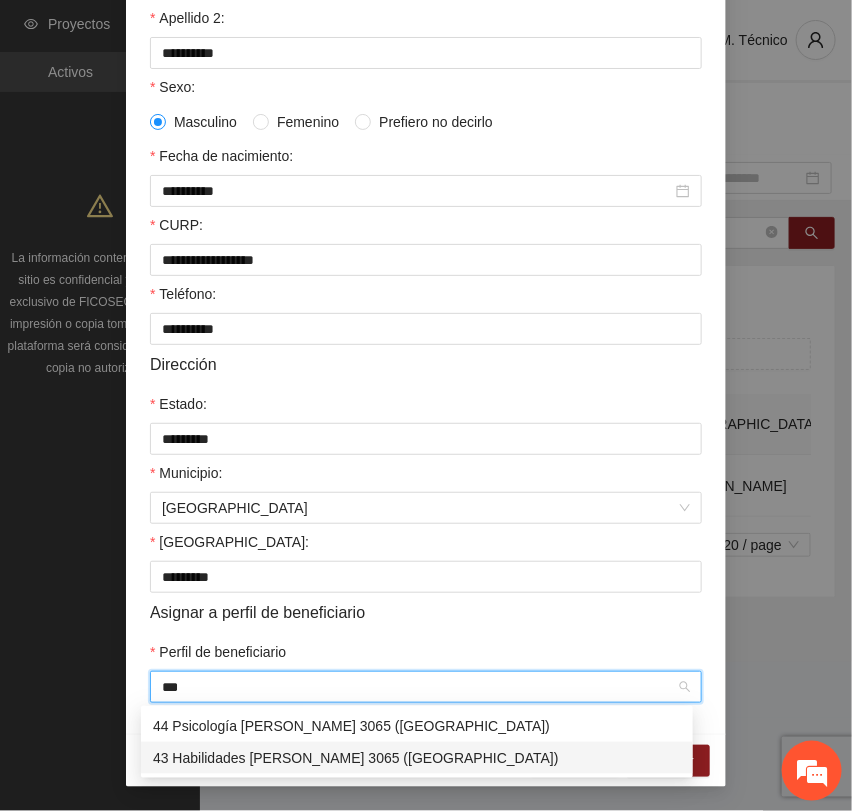 click on "43 Habilidades [PERSON_NAME] 3065 ([GEOGRAPHIC_DATA])" at bounding box center (417, 758) 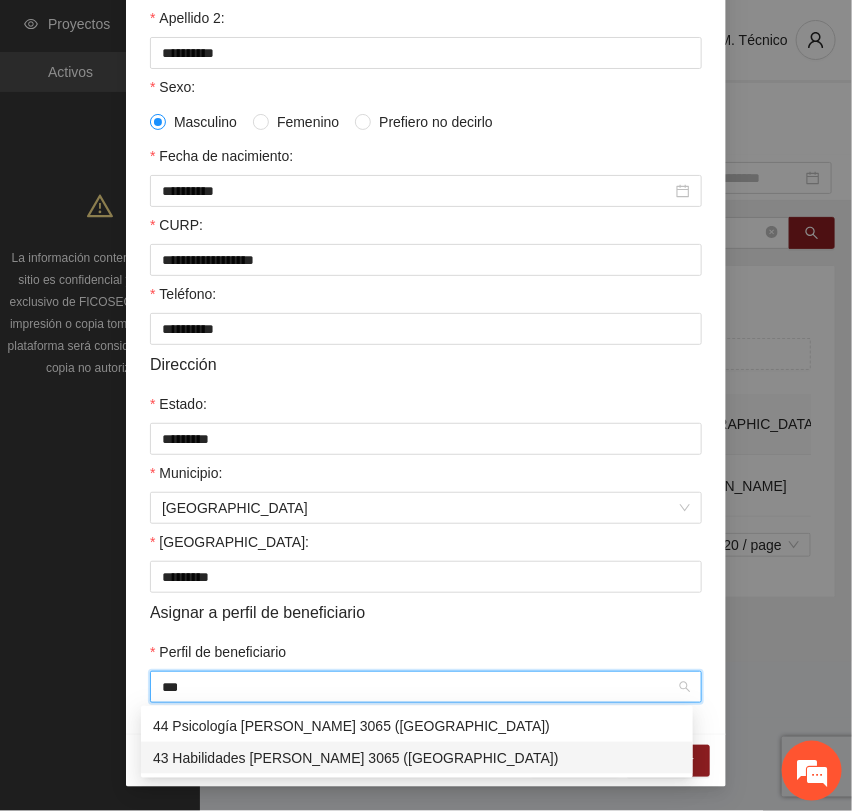 type 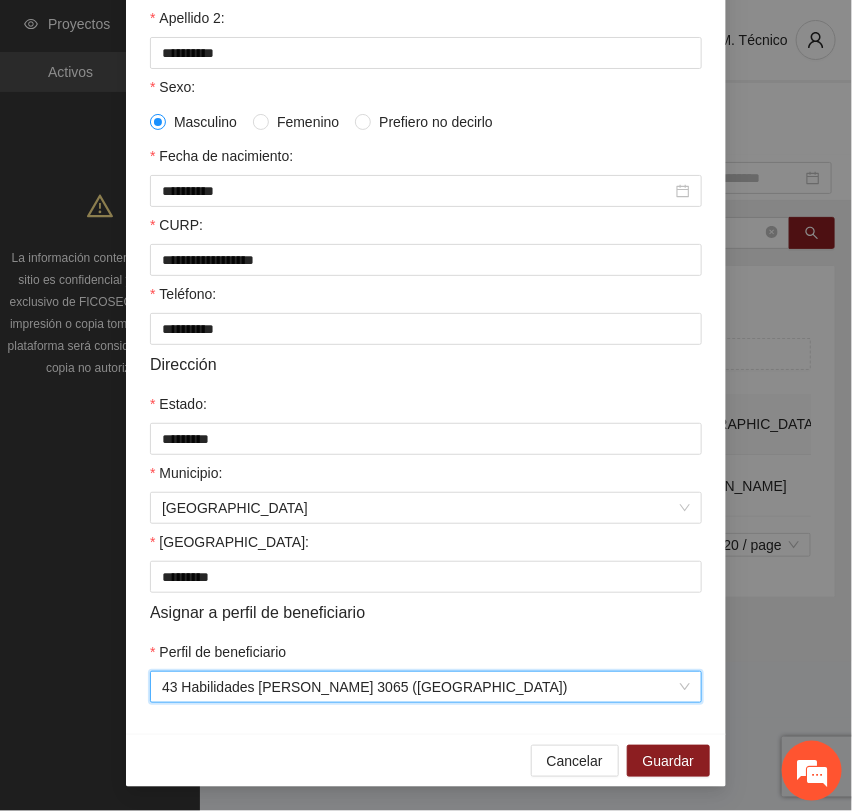 scroll, scrollTop: 356, scrollLeft: 0, axis: vertical 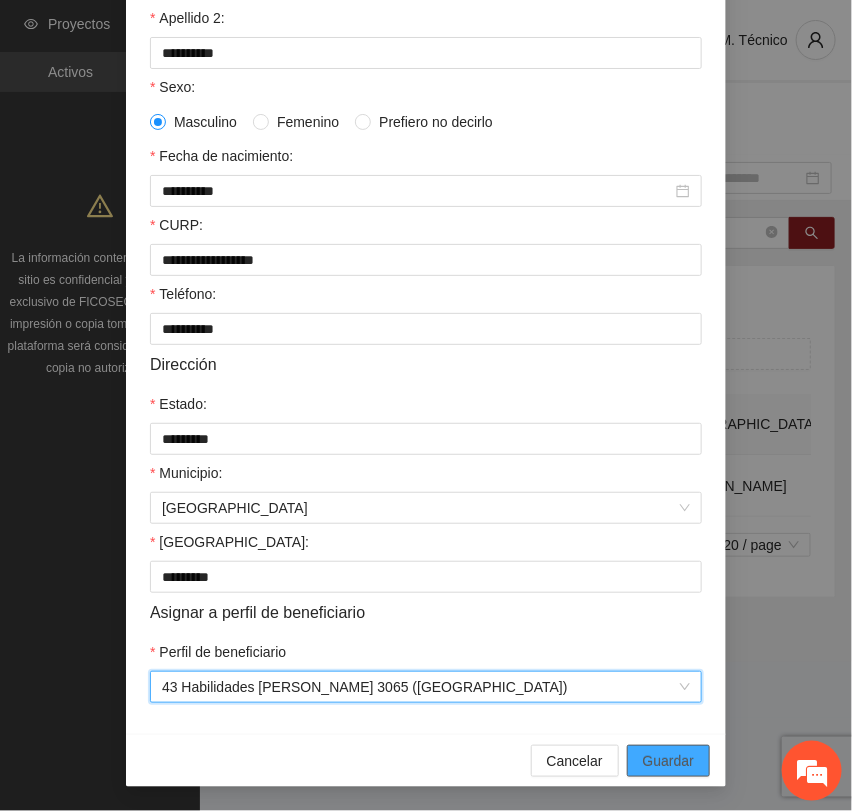 click on "Guardar" at bounding box center (668, 761) 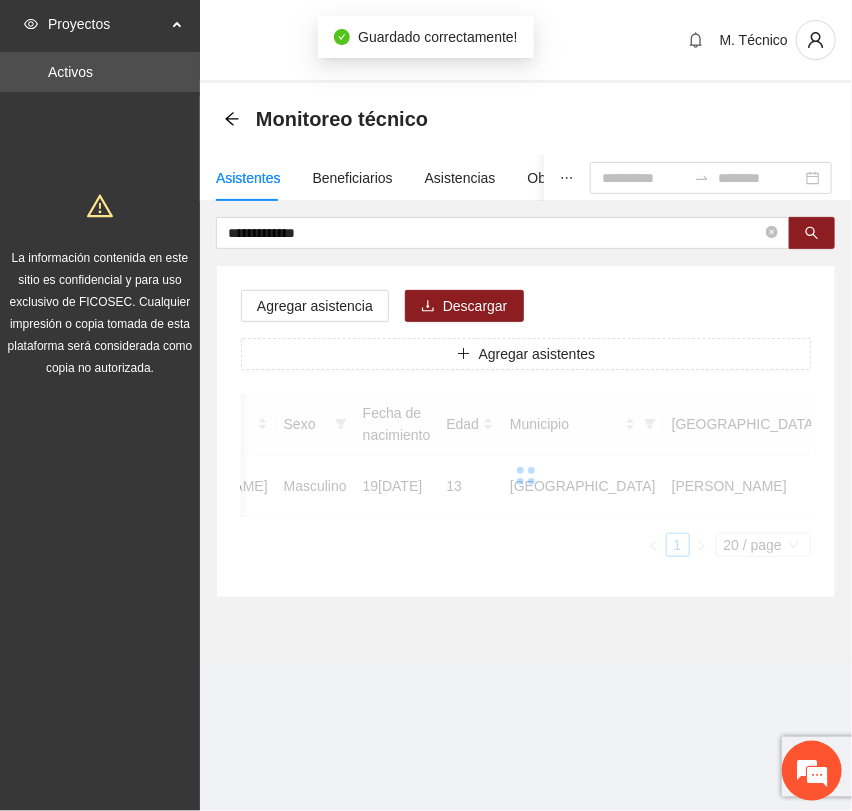 scroll, scrollTop: 256, scrollLeft: 0, axis: vertical 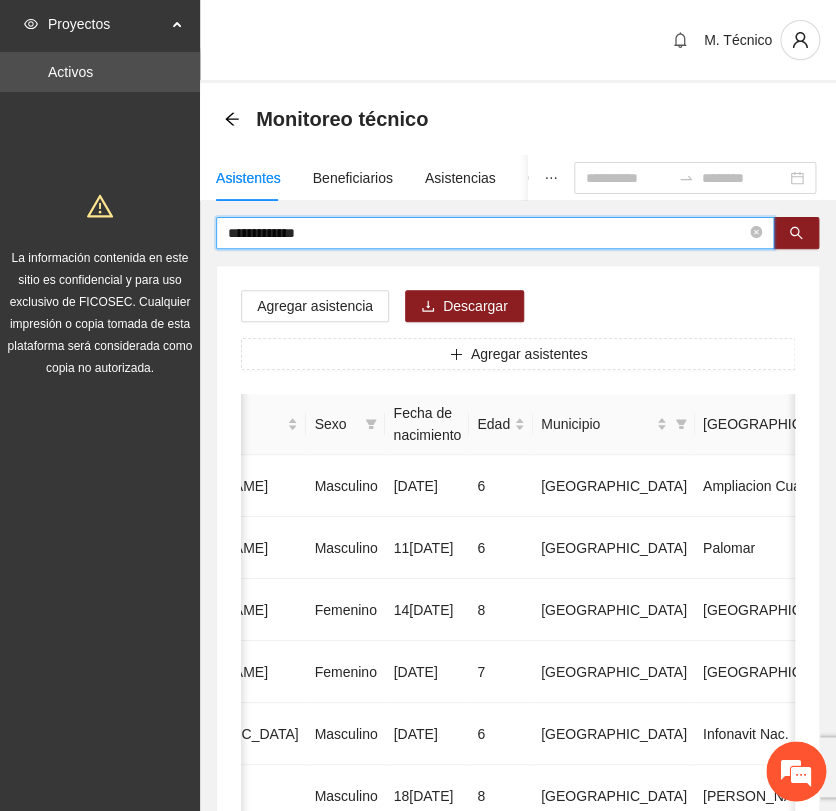 drag, startPoint x: 350, startPoint y: 242, endPoint x: -106, endPoint y: 187, distance: 459.3049 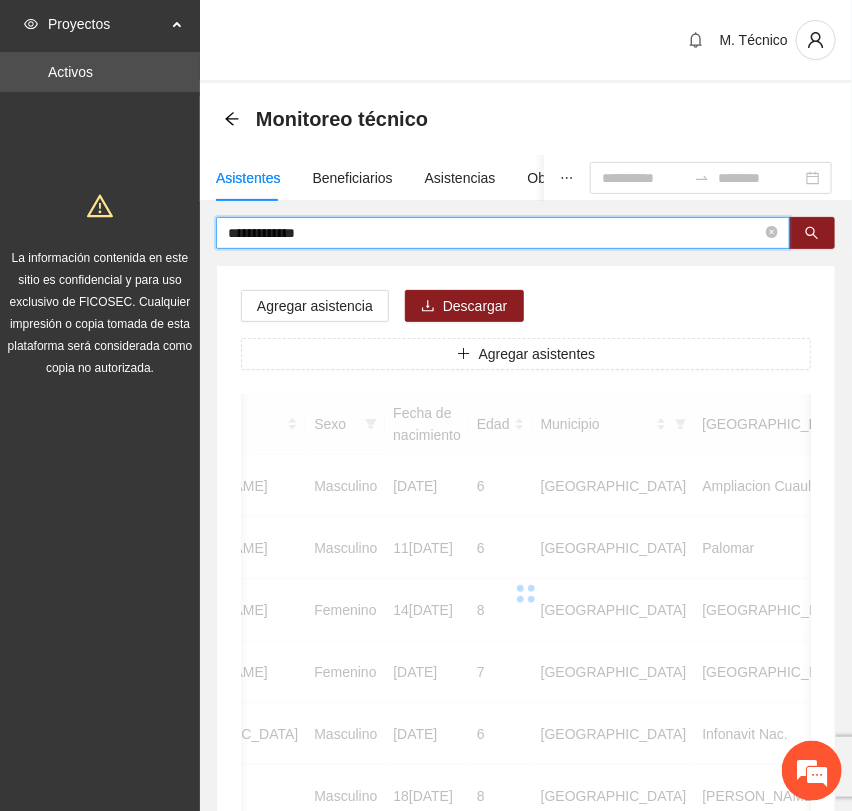 scroll, scrollTop: 0, scrollLeft: 450, axis: horizontal 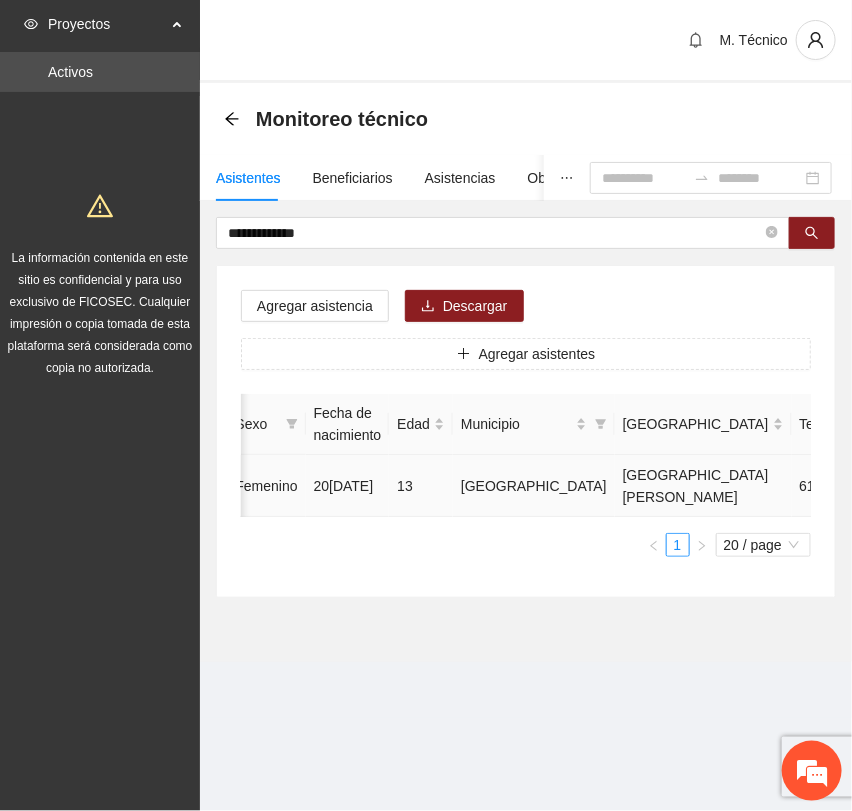 click 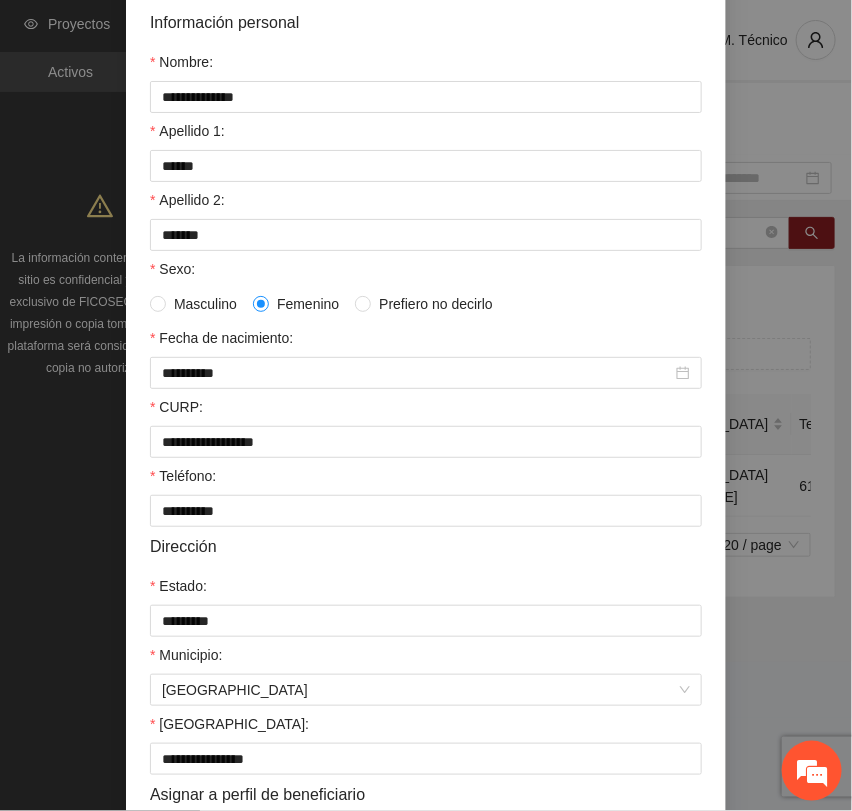scroll, scrollTop: 356, scrollLeft: 0, axis: vertical 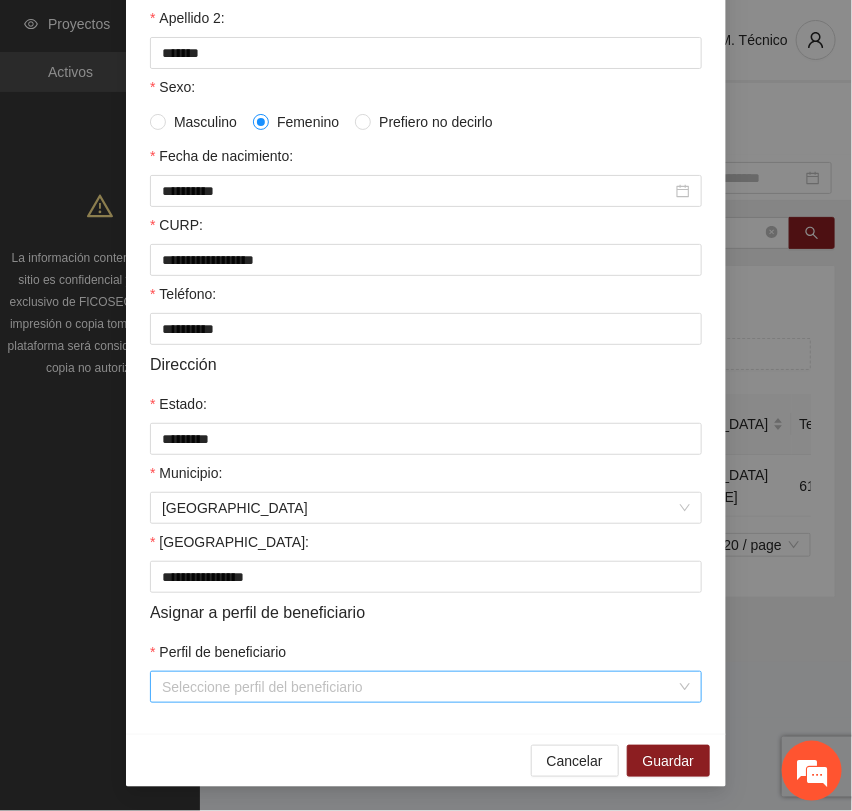 click on "Perfil de beneficiario" at bounding box center [419, 687] 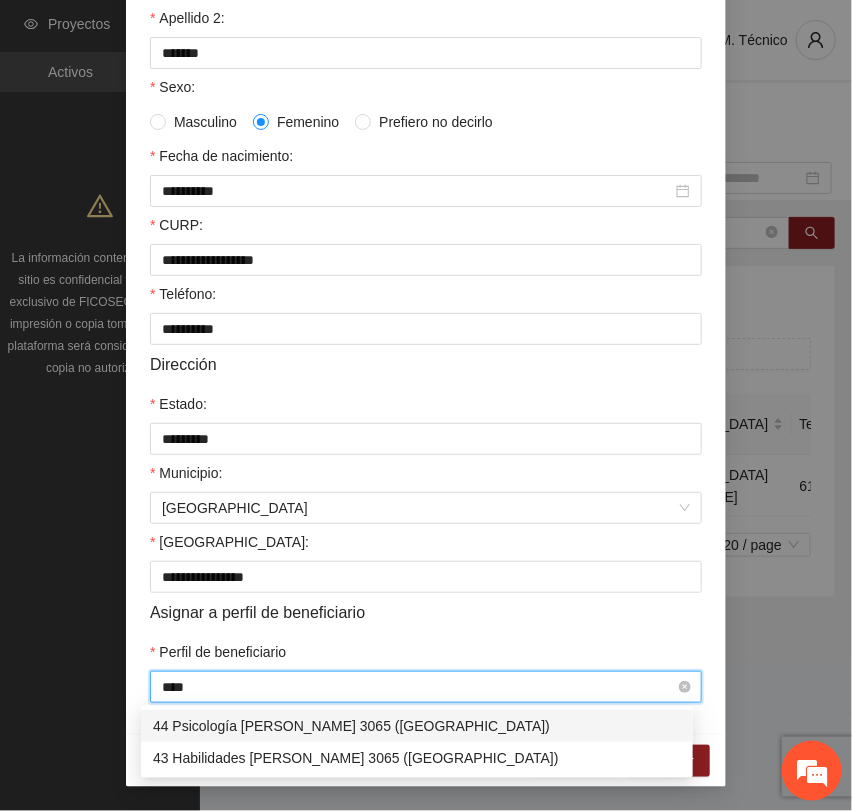 type on "*****" 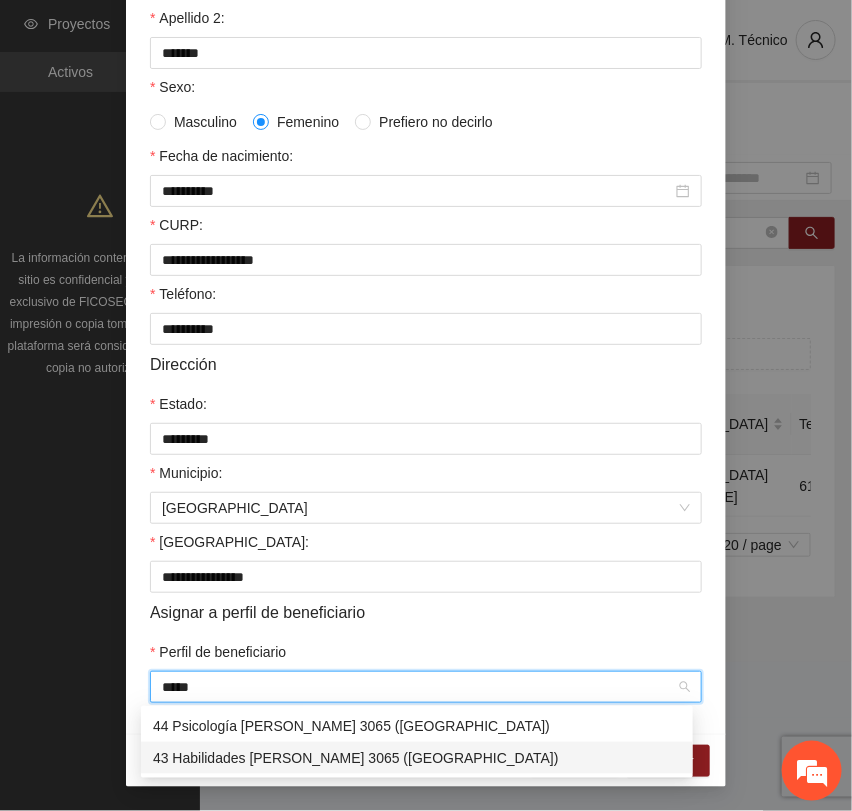 click on "43 Habilidades [PERSON_NAME] 3065 ([GEOGRAPHIC_DATA])" at bounding box center [417, 758] 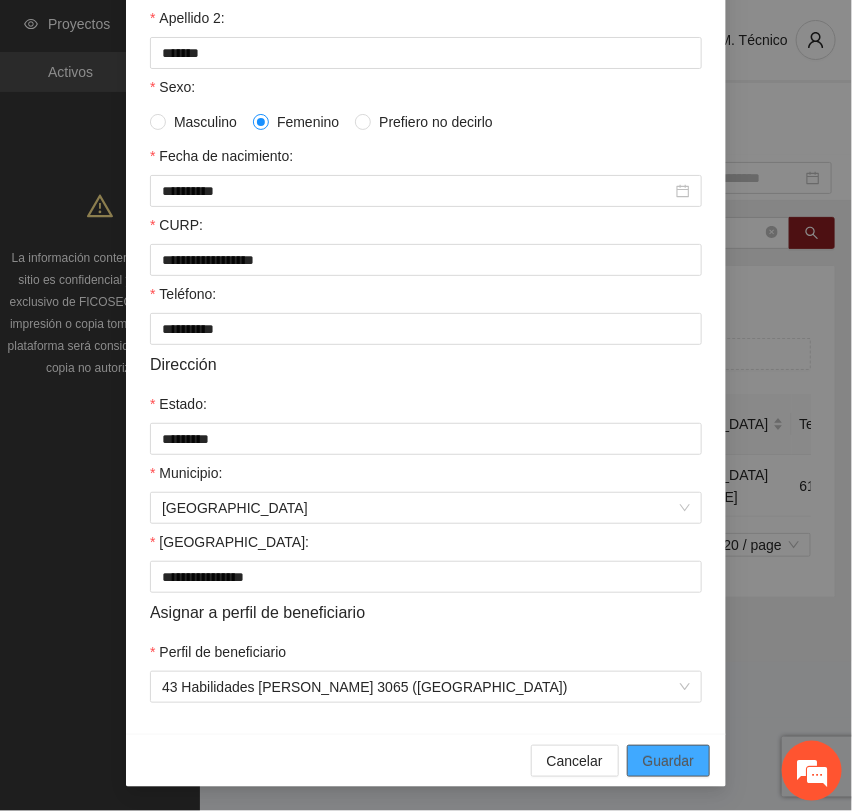 click on "Guardar" at bounding box center [668, 761] 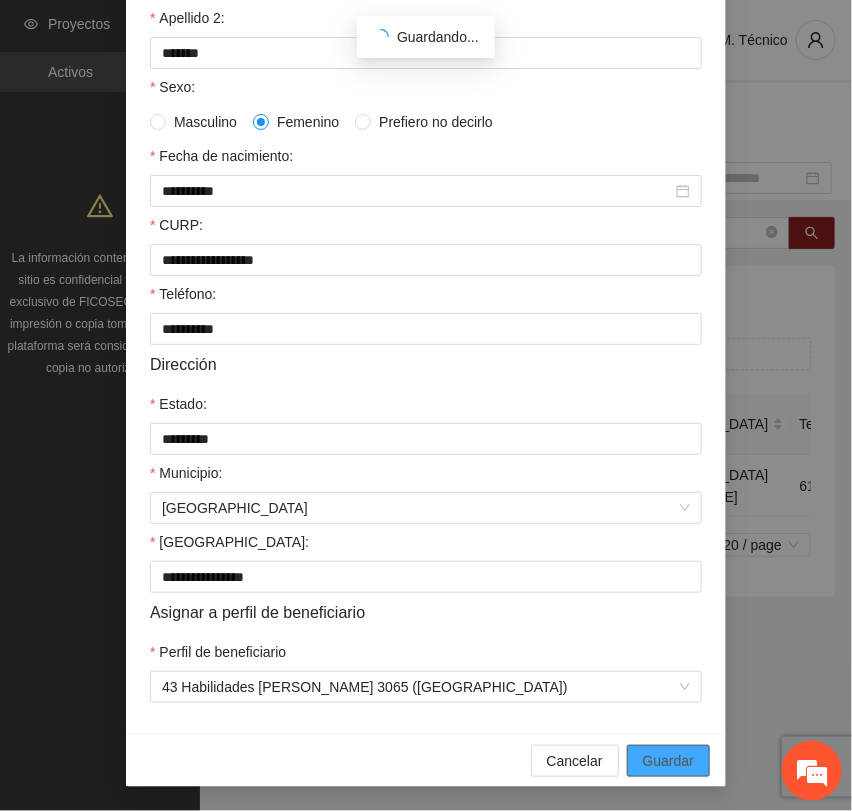 scroll, scrollTop: 256, scrollLeft: 0, axis: vertical 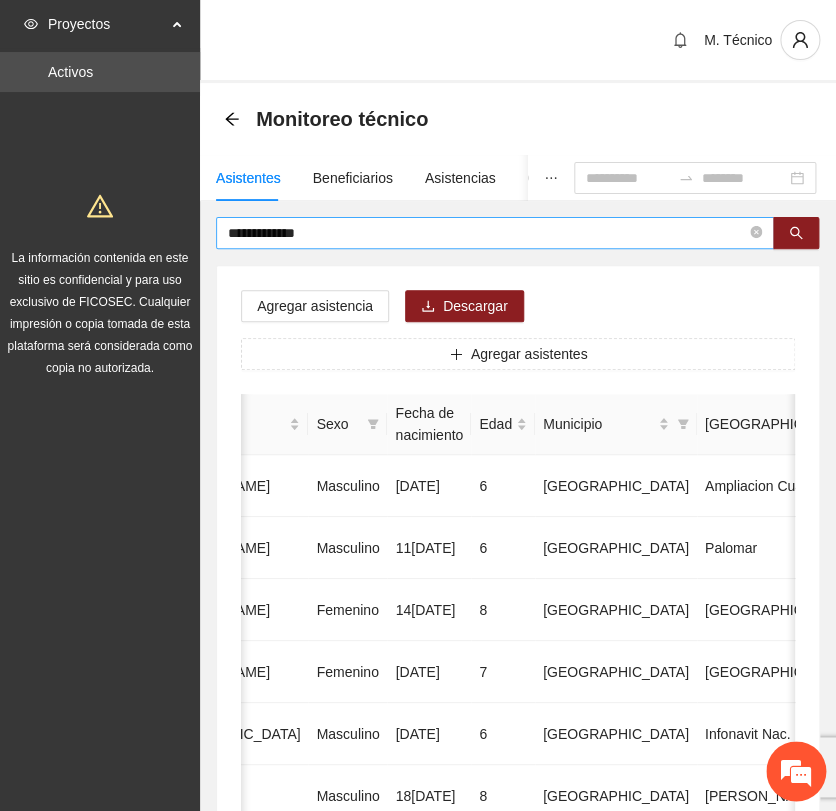 click on "**********" at bounding box center [487, 233] 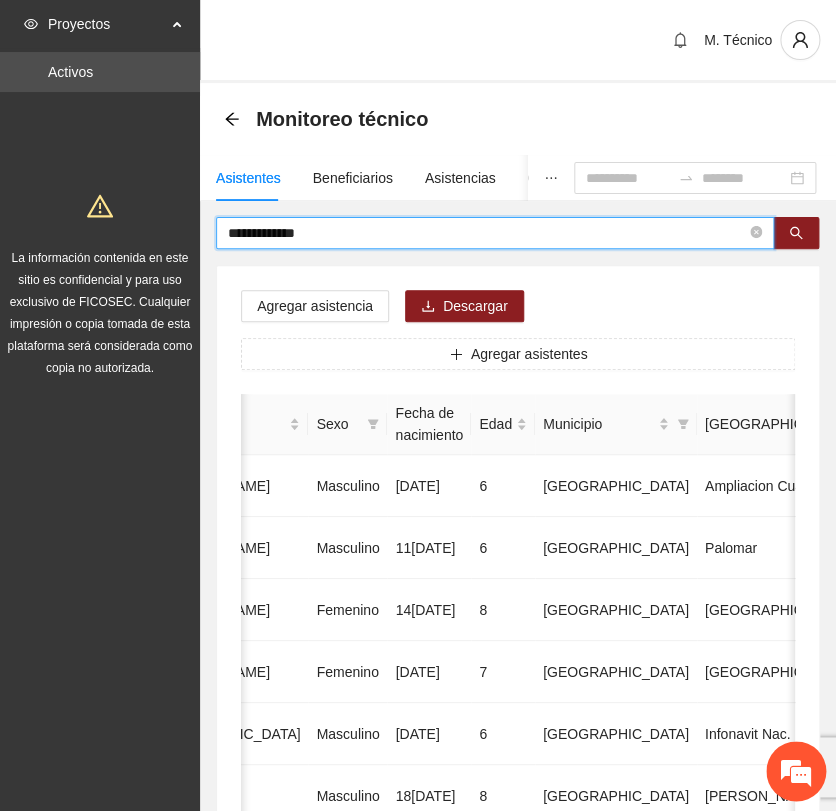 drag, startPoint x: 335, startPoint y: 233, endPoint x: 119, endPoint y: 202, distance: 218.2132 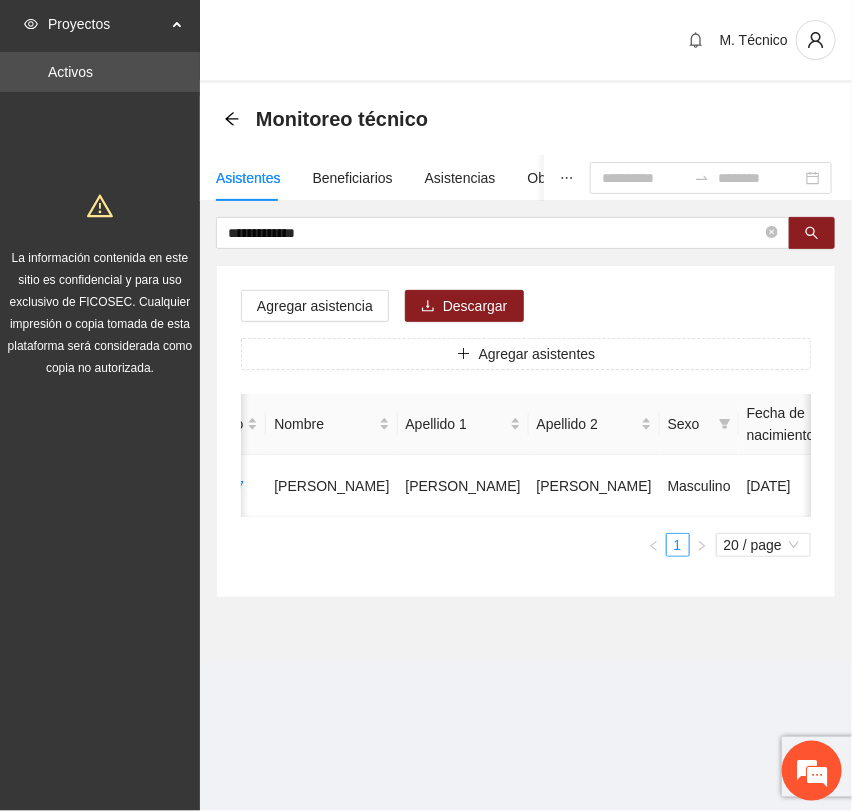 scroll, scrollTop: 0, scrollLeft: 0, axis: both 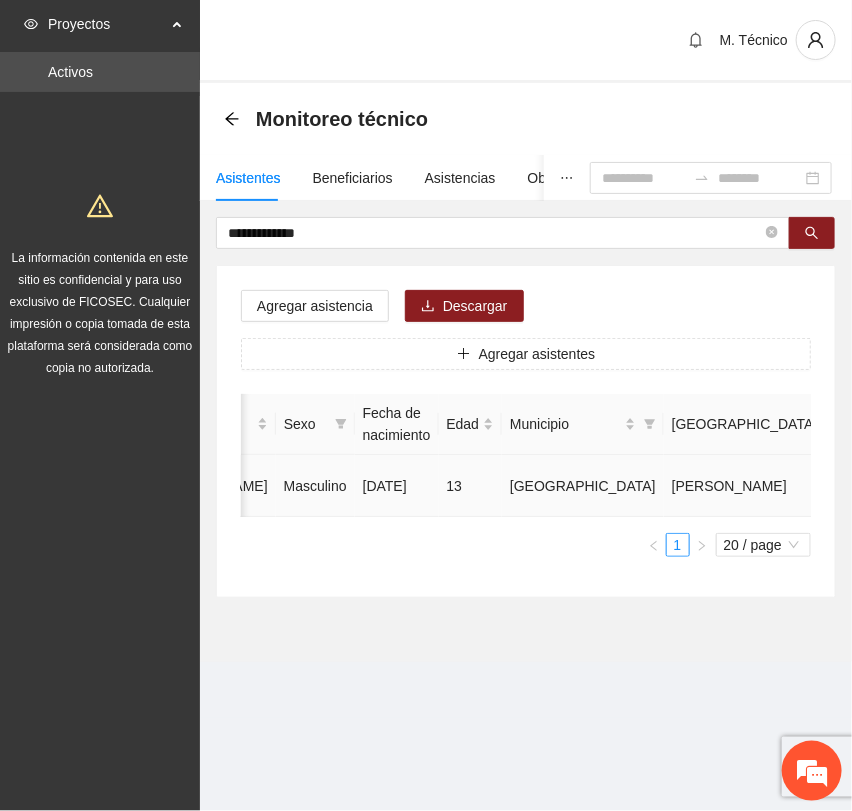 click 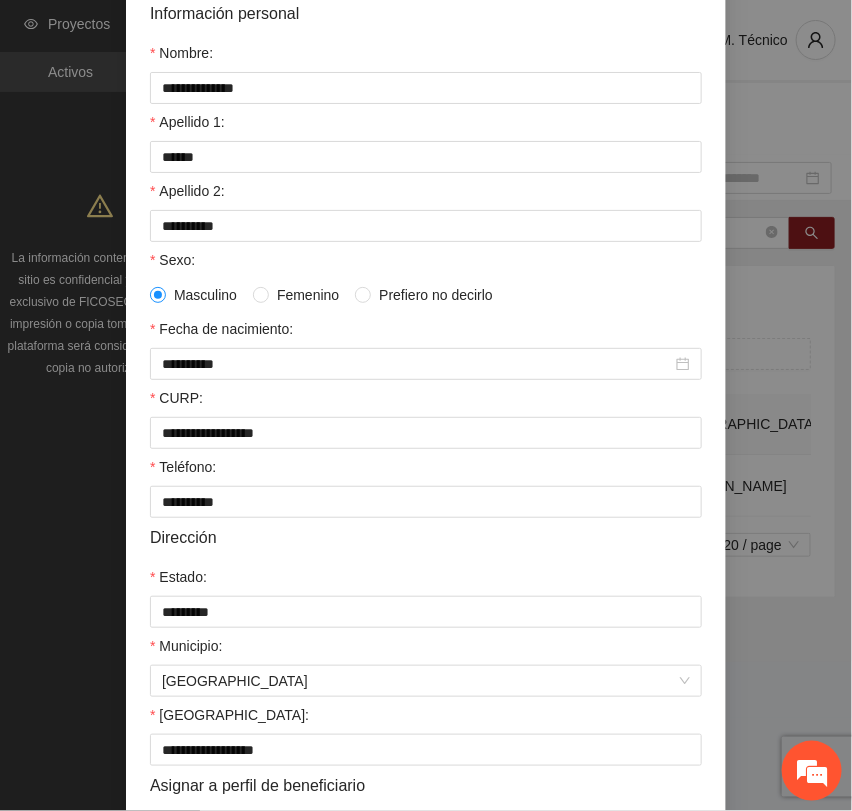 scroll, scrollTop: 356, scrollLeft: 0, axis: vertical 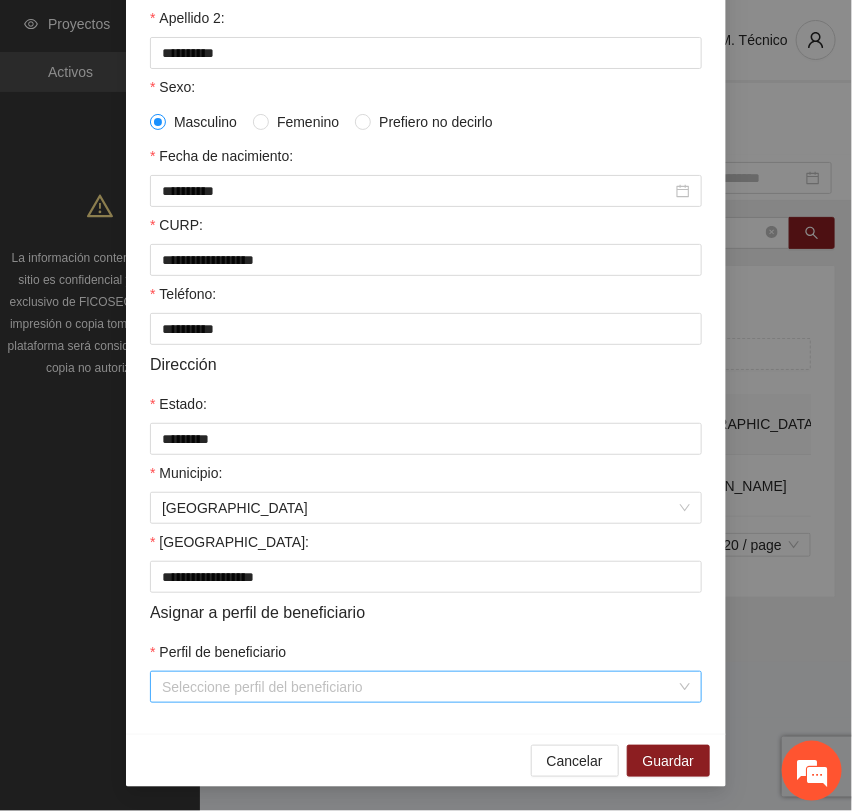 click on "Perfil de beneficiario" at bounding box center (419, 687) 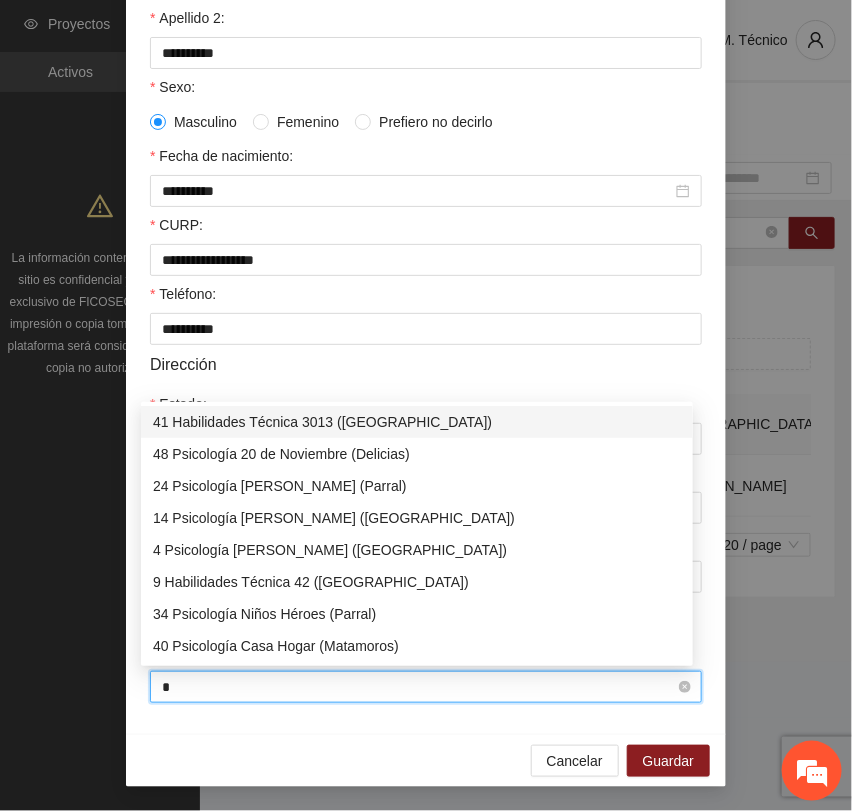 type on "**" 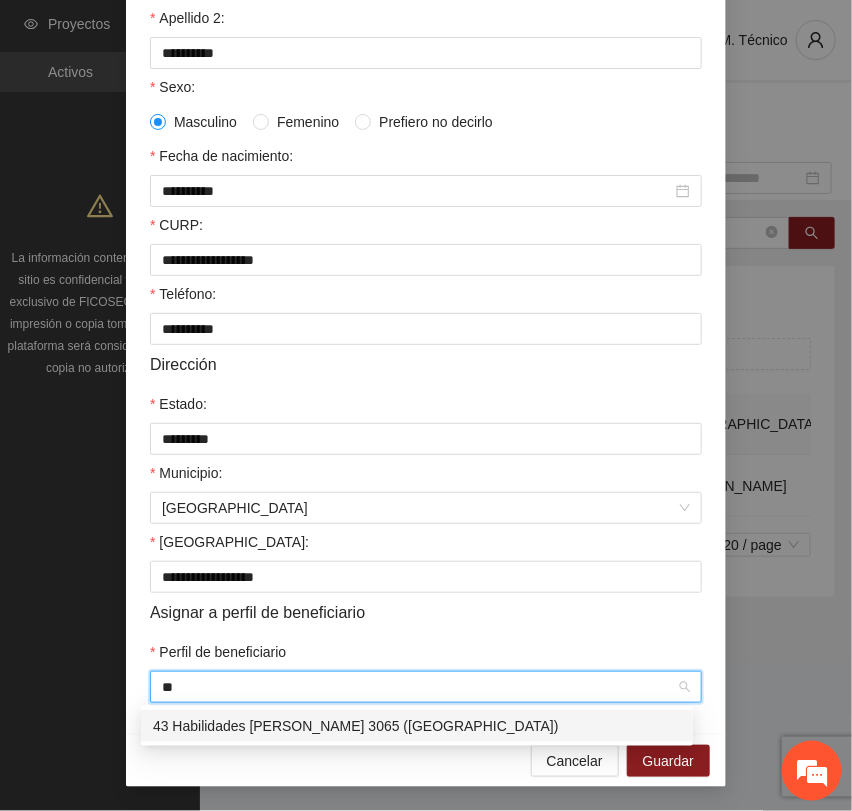 click on "43 Habilidades [PERSON_NAME] 3065 ([GEOGRAPHIC_DATA])" at bounding box center (417, 726) 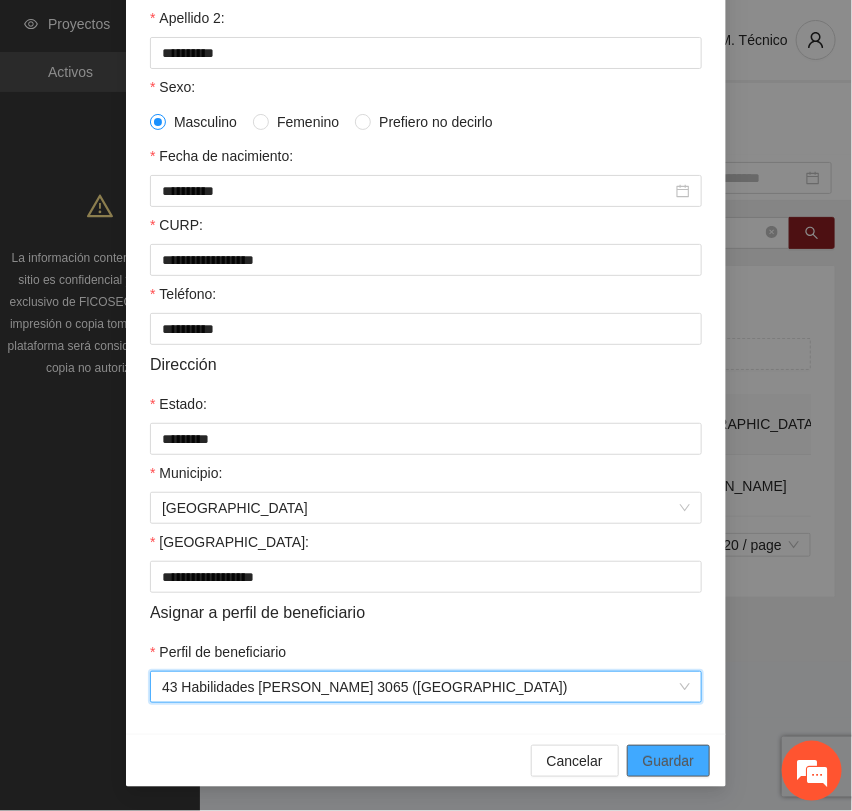 click on "Guardar" at bounding box center [668, 761] 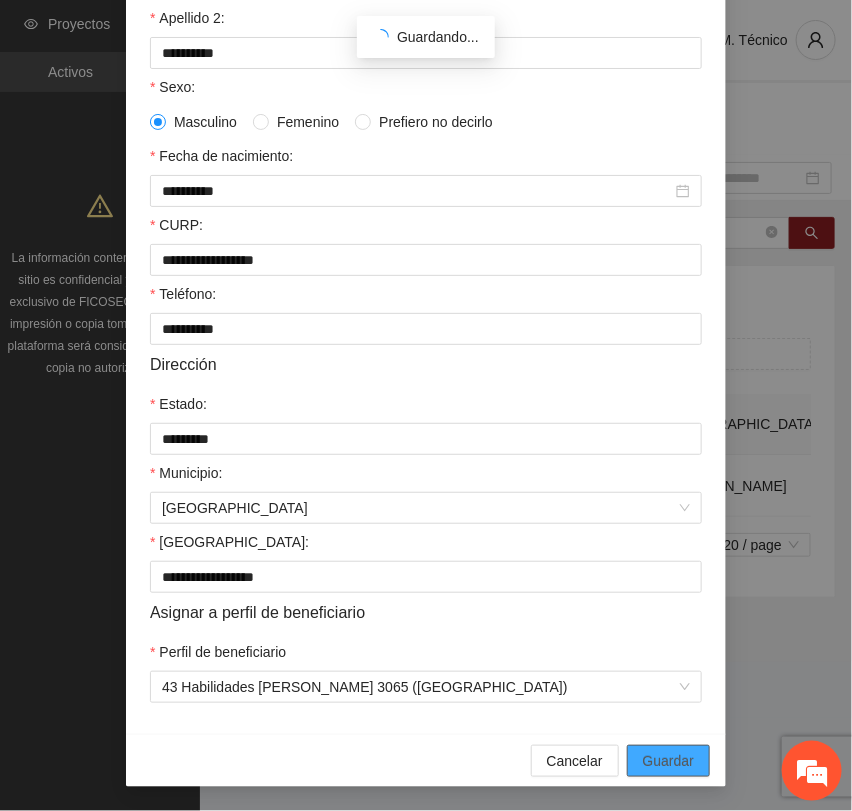 scroll, scrollTop: 256, scrollLeft: 0, axis: vertical 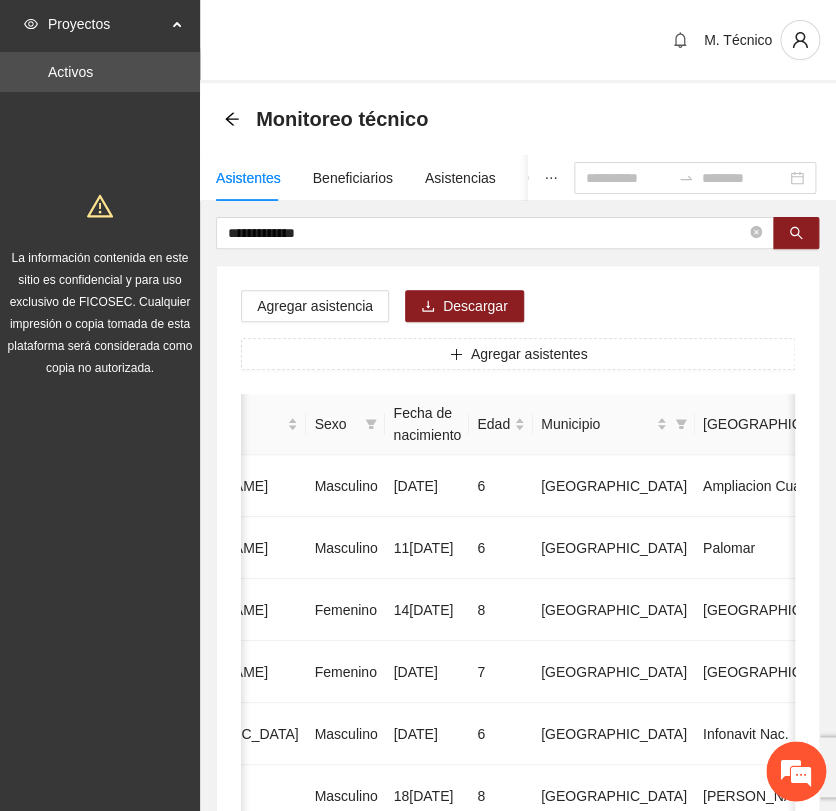 click on "**********" at bounding box center [518, 996] 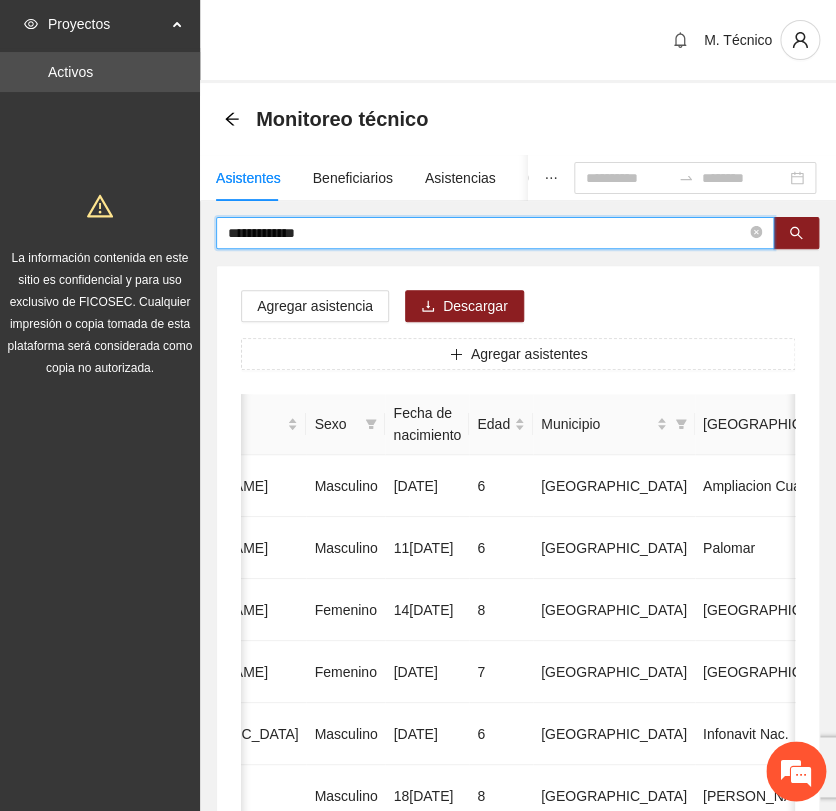 drag, startPoint x: 324, startPoint y: 228, endPoint x: 152, endPoint y: 198, distance: 174.59668 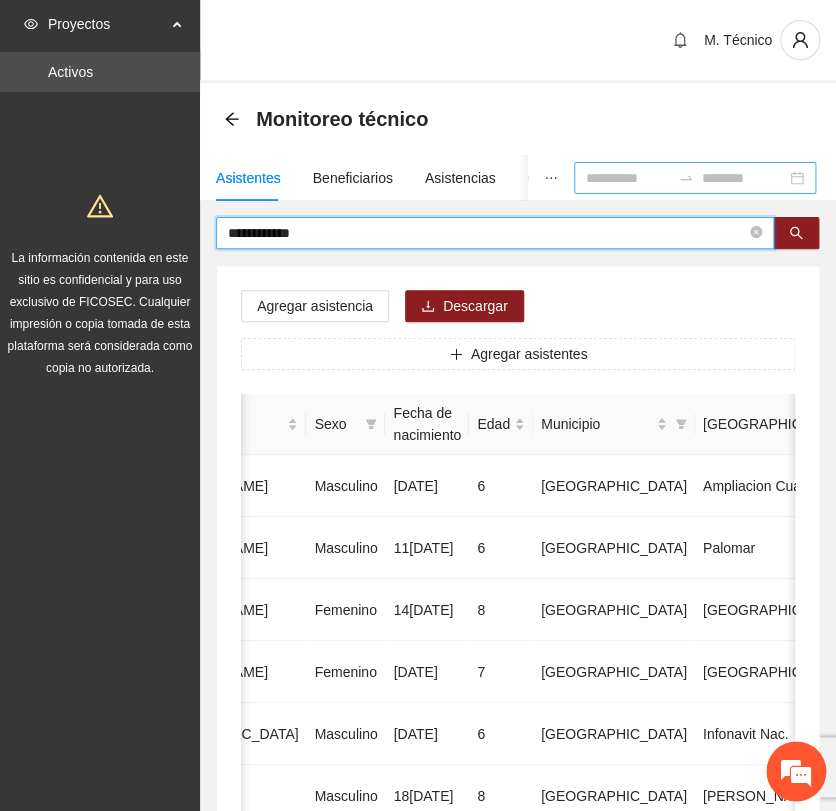 type on "**********" 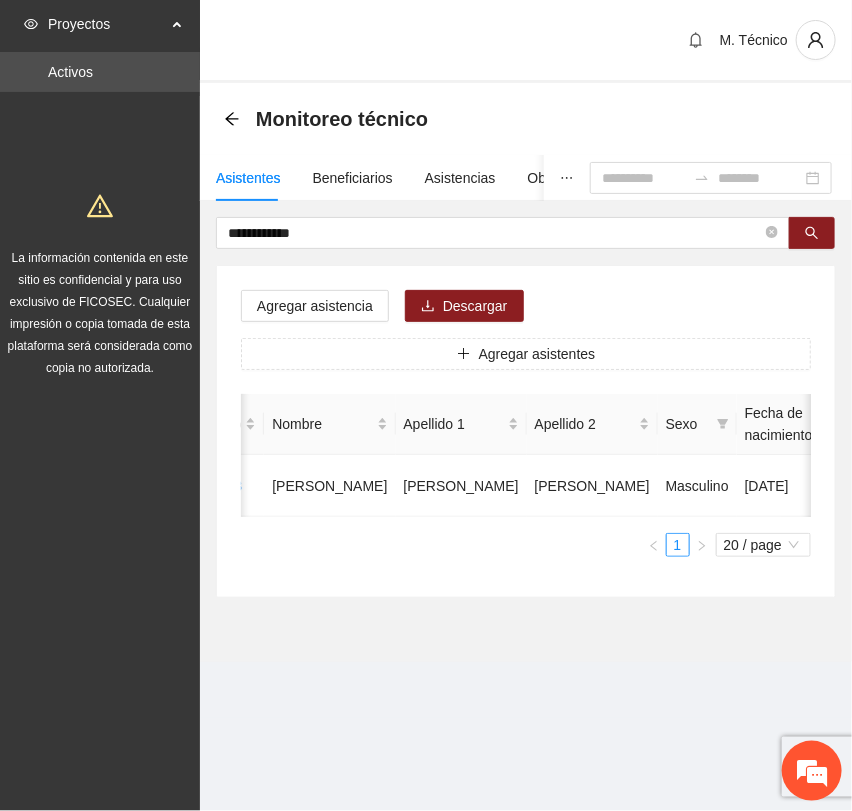 scroll, scrollTop: 0, scrollLeft: 0, axis: both 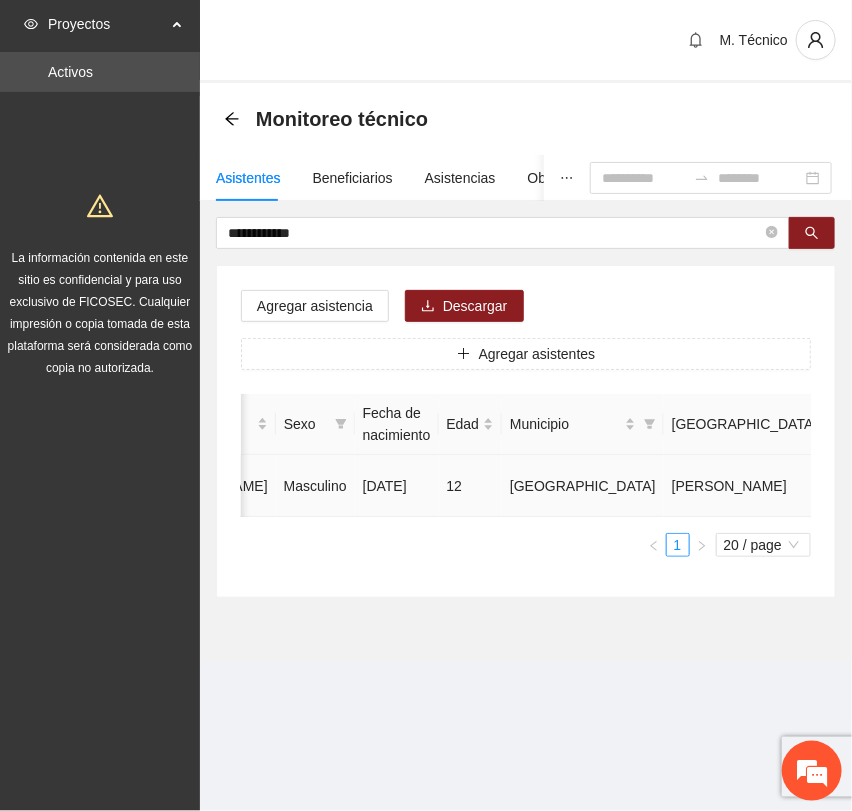 click 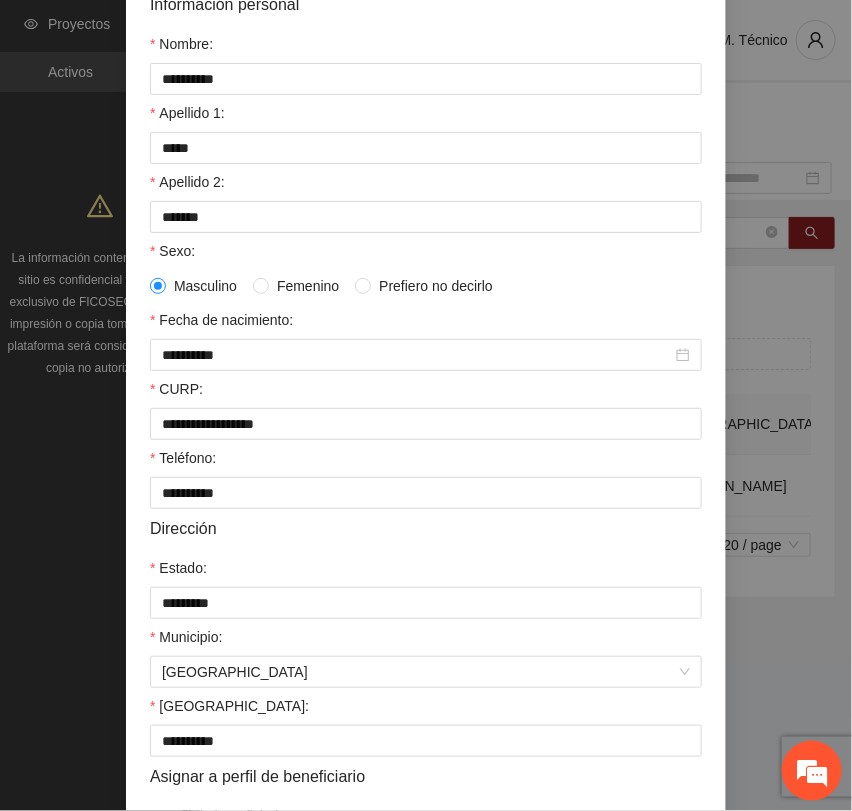 scroll, scrollTop: 356, scrollLeft: 0, axis: vertical 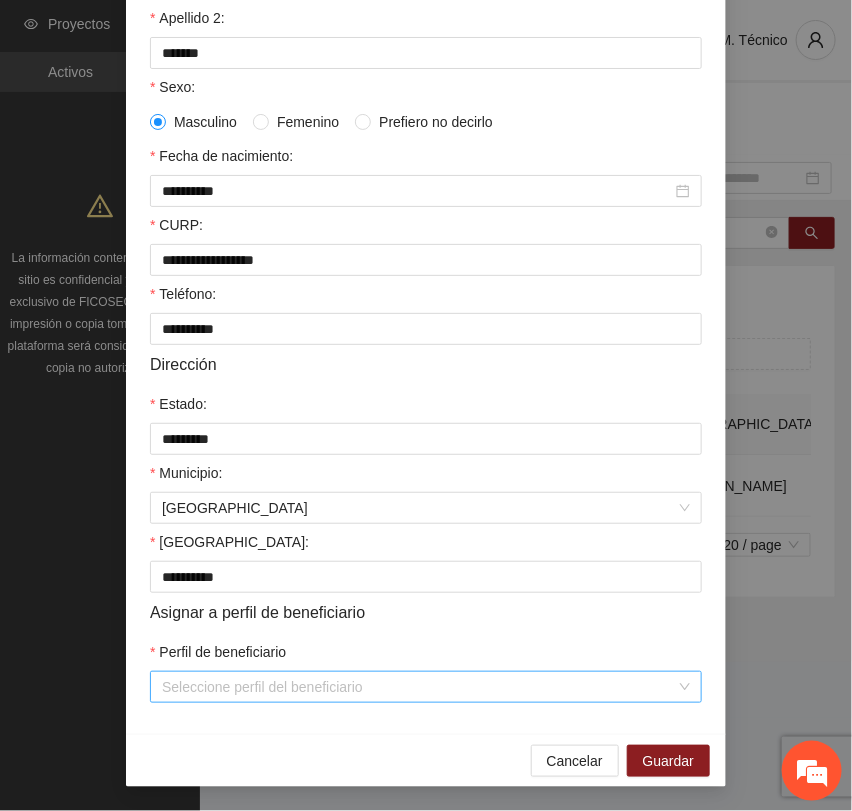 click on "Perfil de beneficiario" at bounding box center (419, 687) 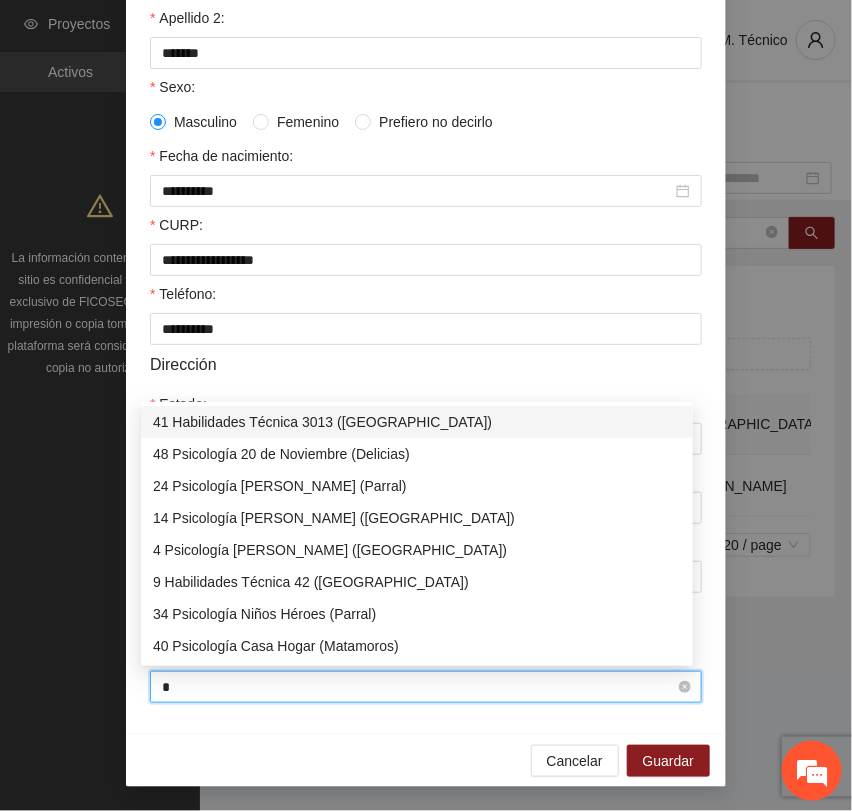 type on "**" 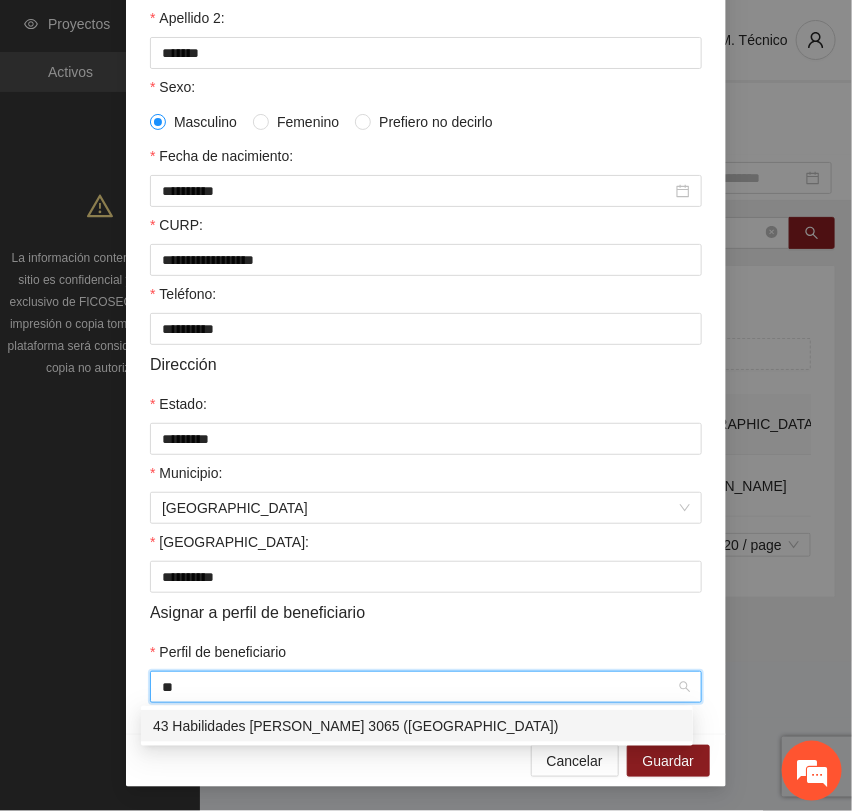 click on "43 Habilidades [PERSON_NAME] 3065 ([GEOGRAPHIC_DATA])" at bounding box center [417, 726] 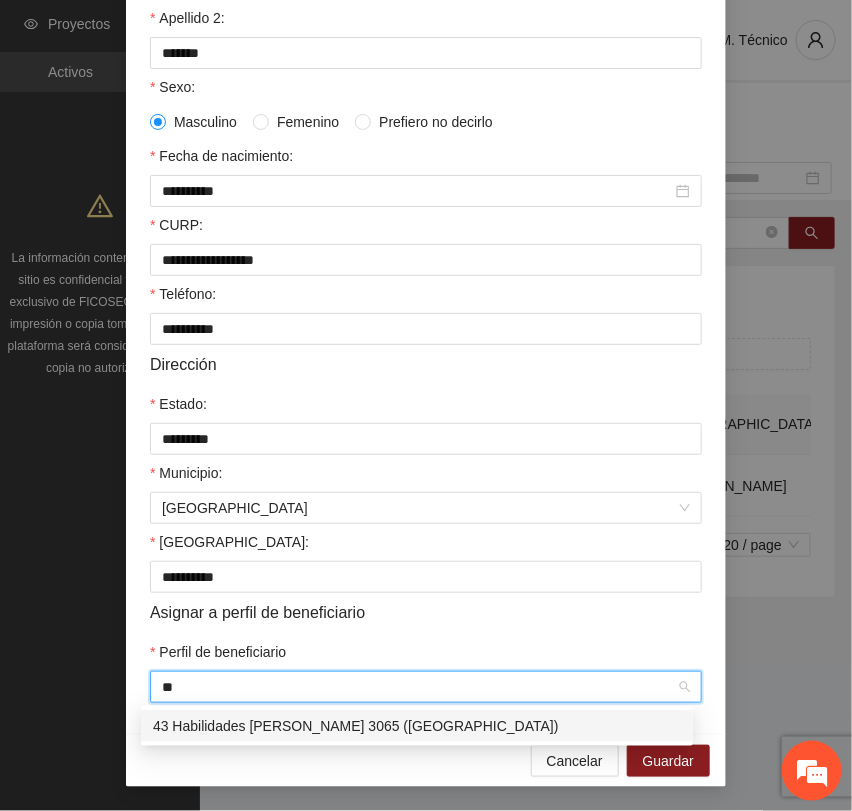 type 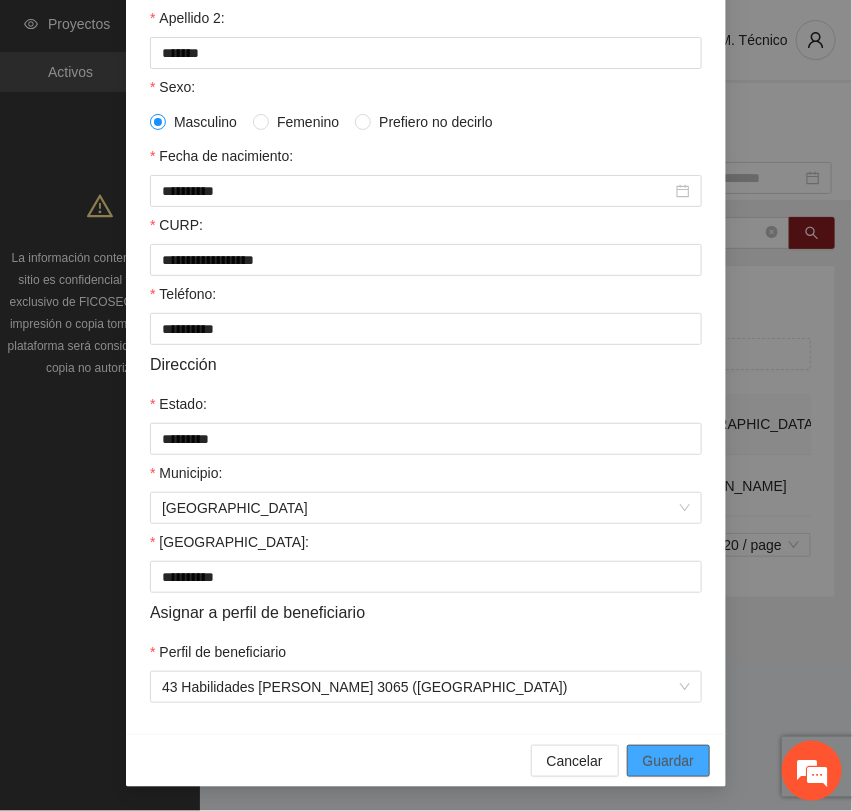 click on "Guardar" at bounding box center (668, 761) 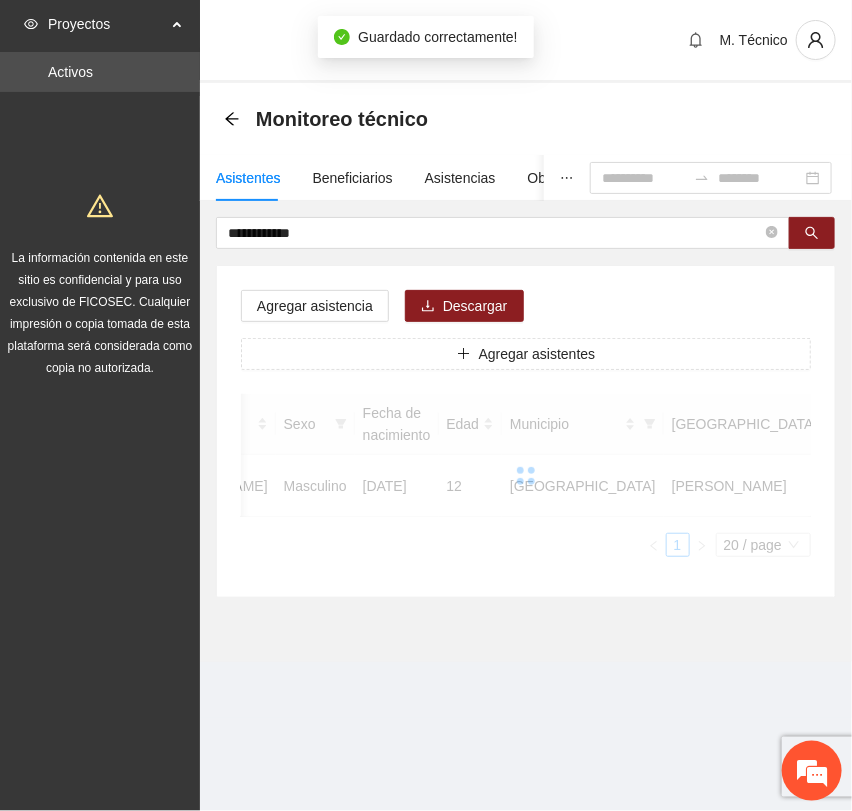 scroll, scrollTop: 256, scrollLeft: 0, axis: vertical 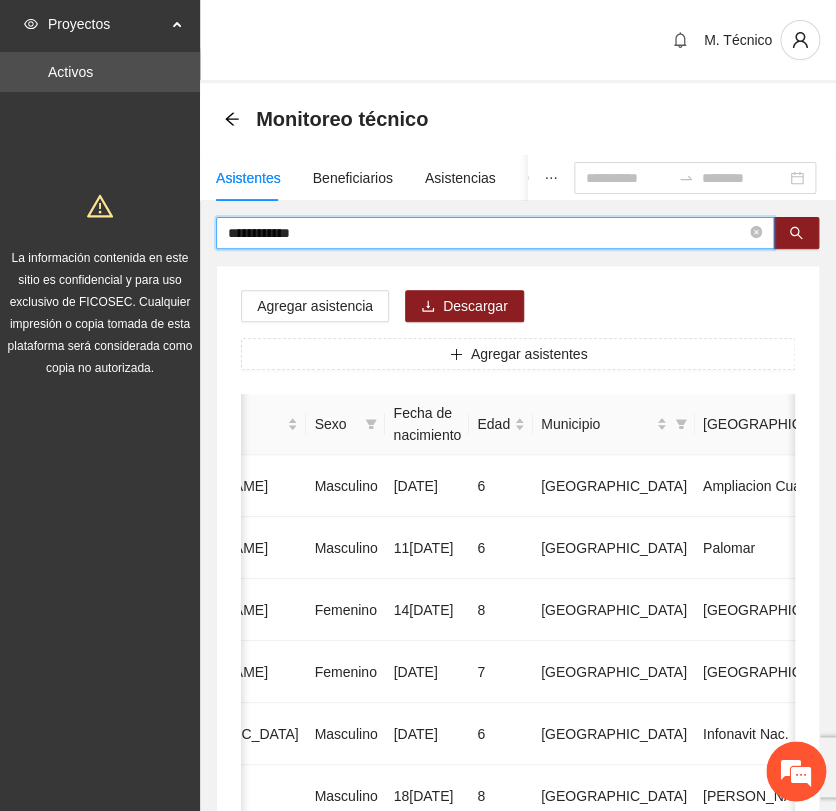 drag, startPoint x: 248, startPoint y: 234, endPoint x: -84, endPoint y: 194, distance: 334.40097 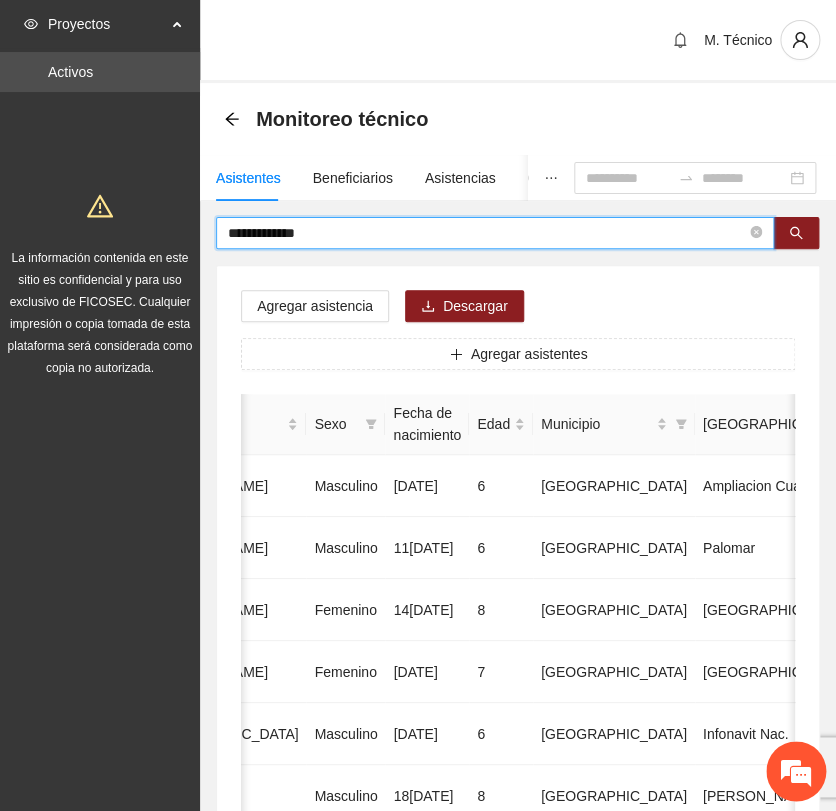 type on "**********" 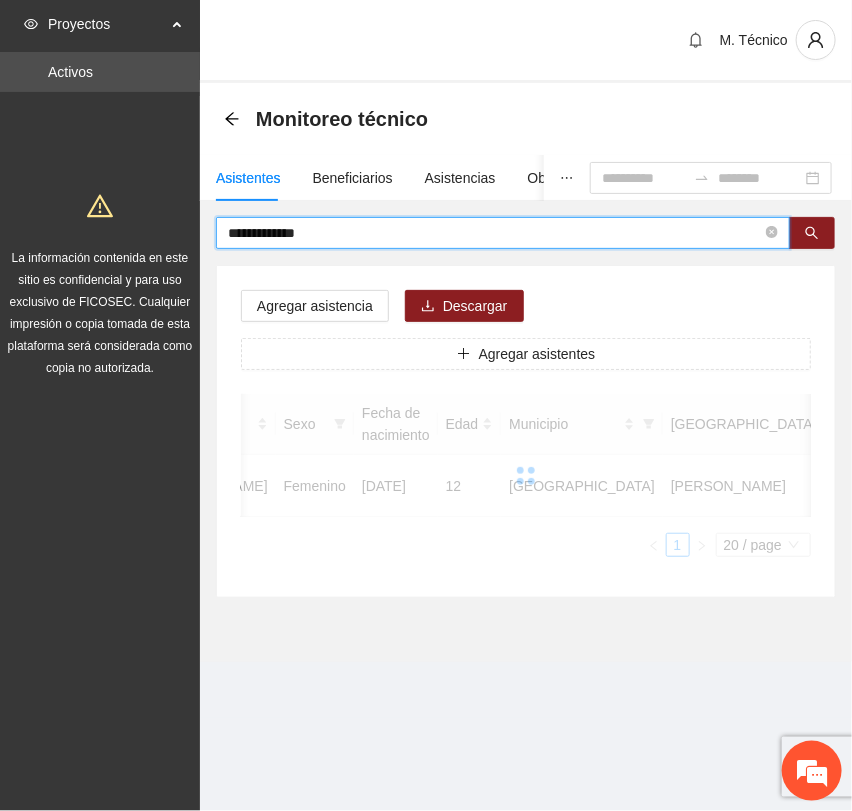 scroll, scrollTop: 0, scrollLeft: 450, axis: horizontal 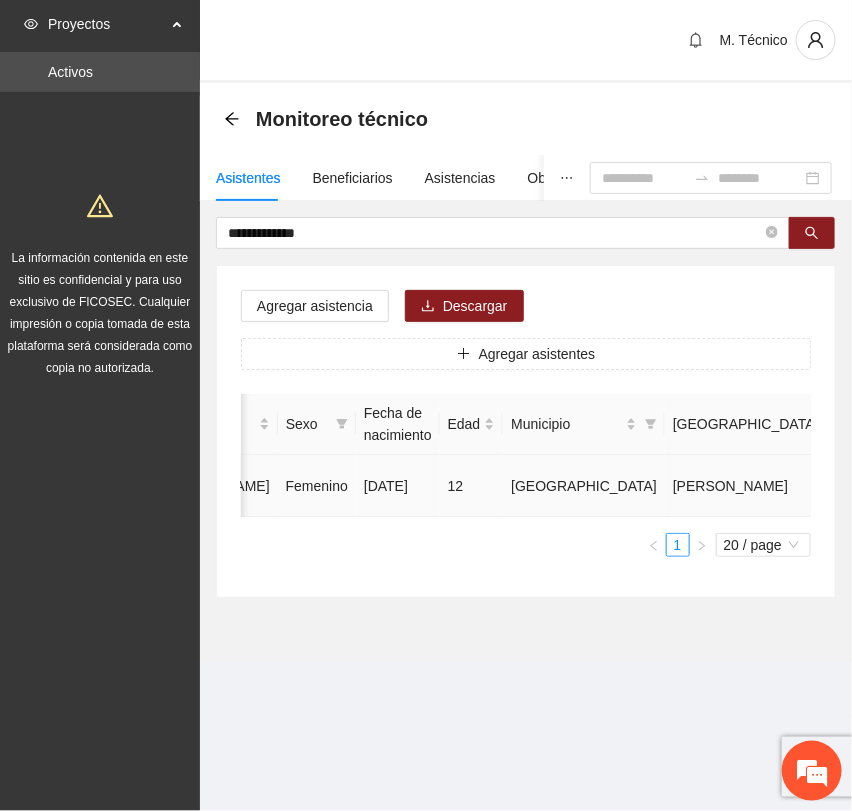 click 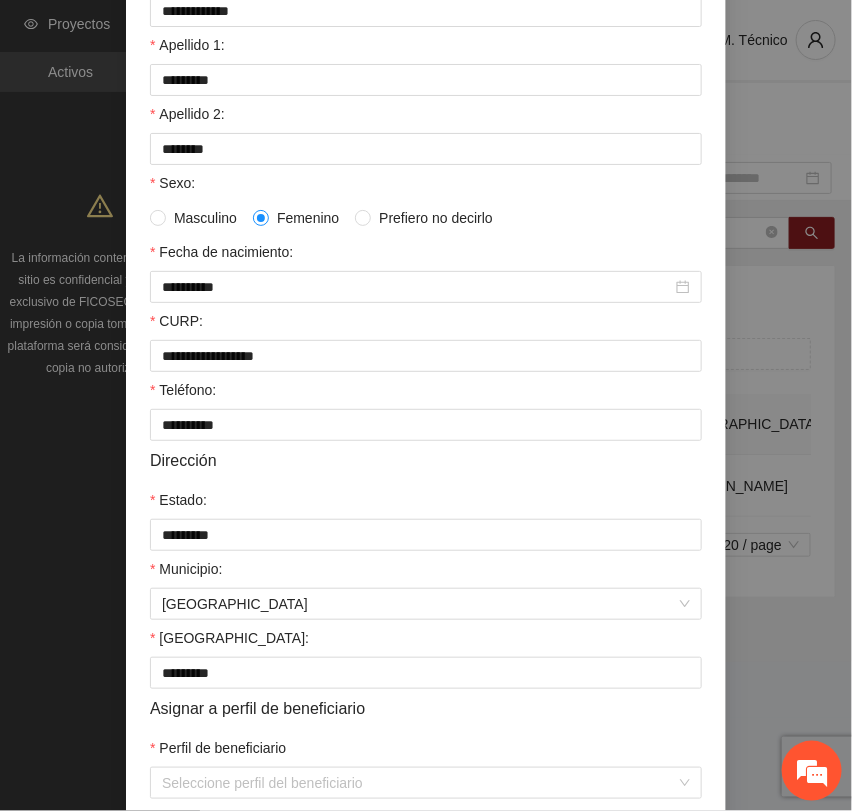 scroll, scrollTop: 356, scrollLeft: 0, axis: vertical 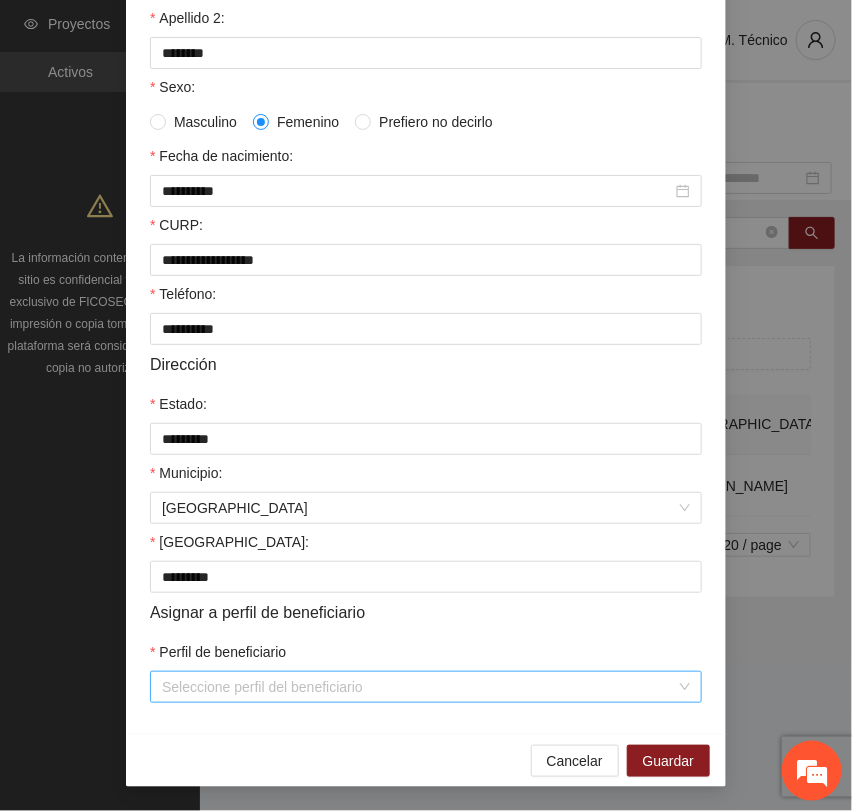click on "Perfil de beneficiario" at bounding box center [419, 687] 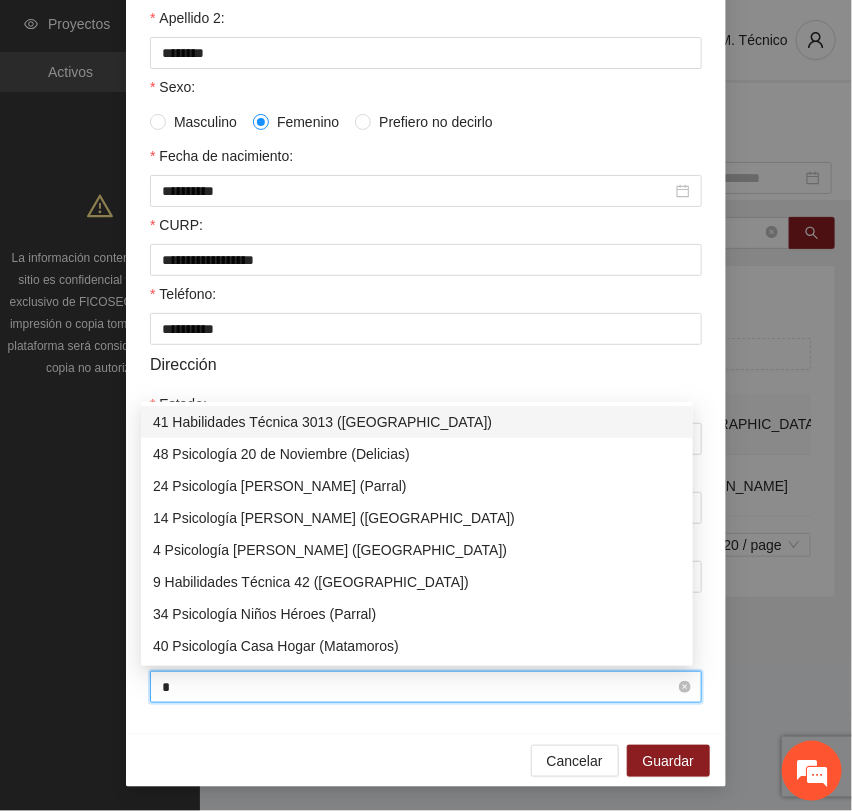 type on "**" 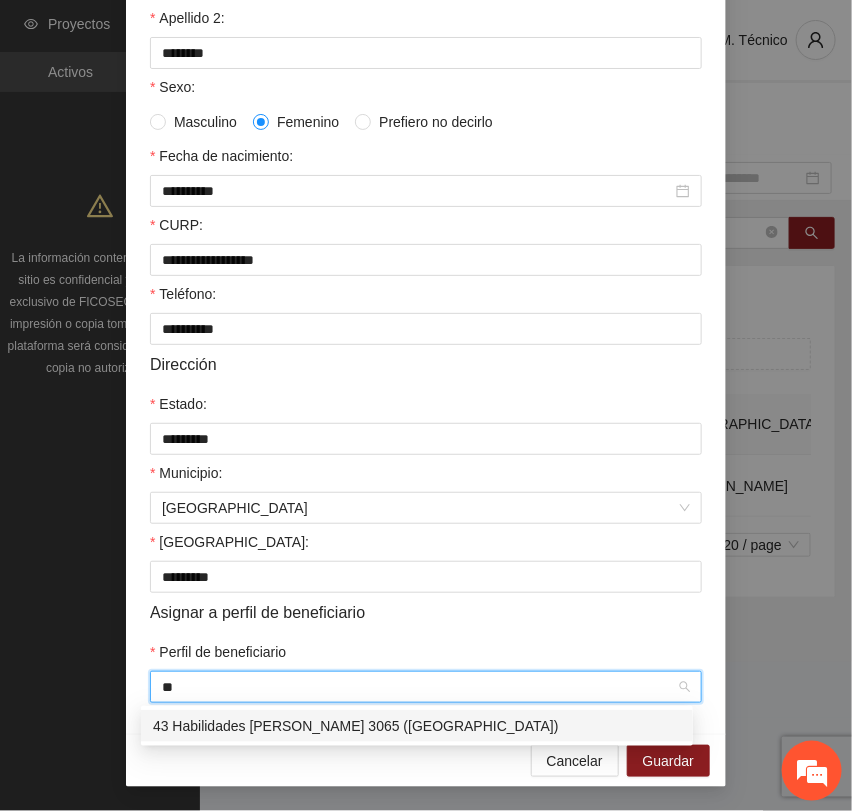 click on "43 Habilidades [PERSON_NAME] 3065 ([GEOGRAPHIC_DATA])" at bounding box center [417, 726] 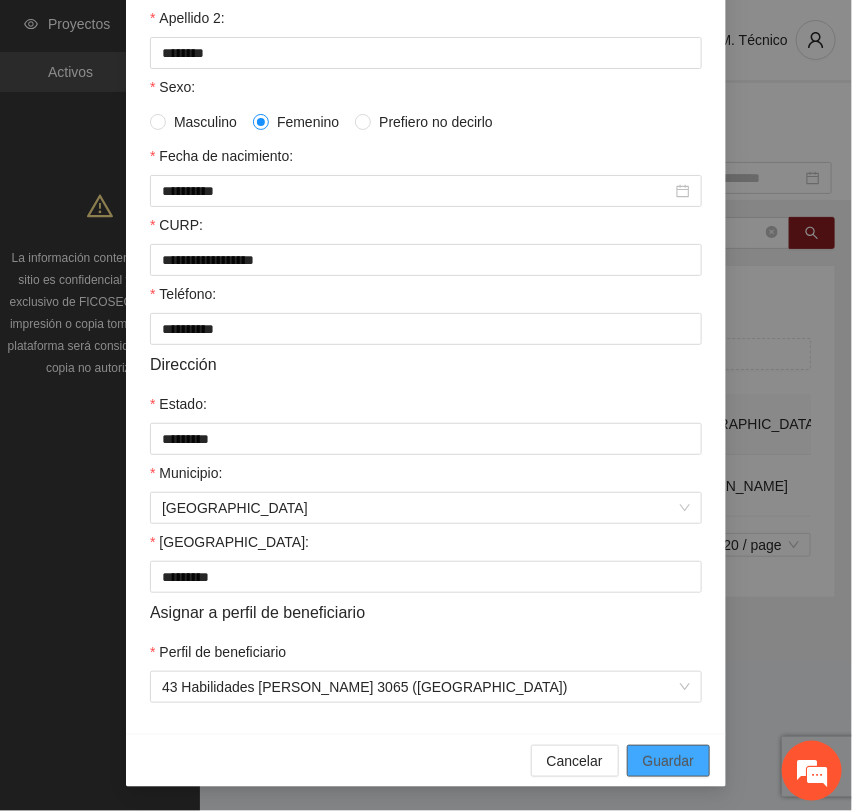 click on "Guardar" at bounding box center (668, 761) 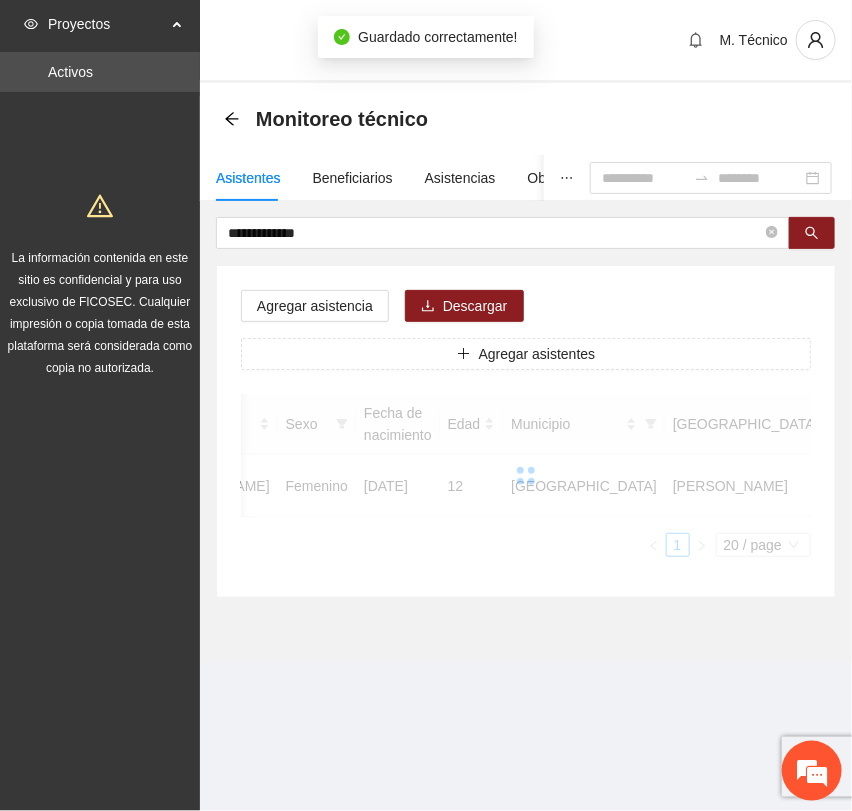 scroll, scrollTop: 256, scrollLeft: 0, axis: vertical 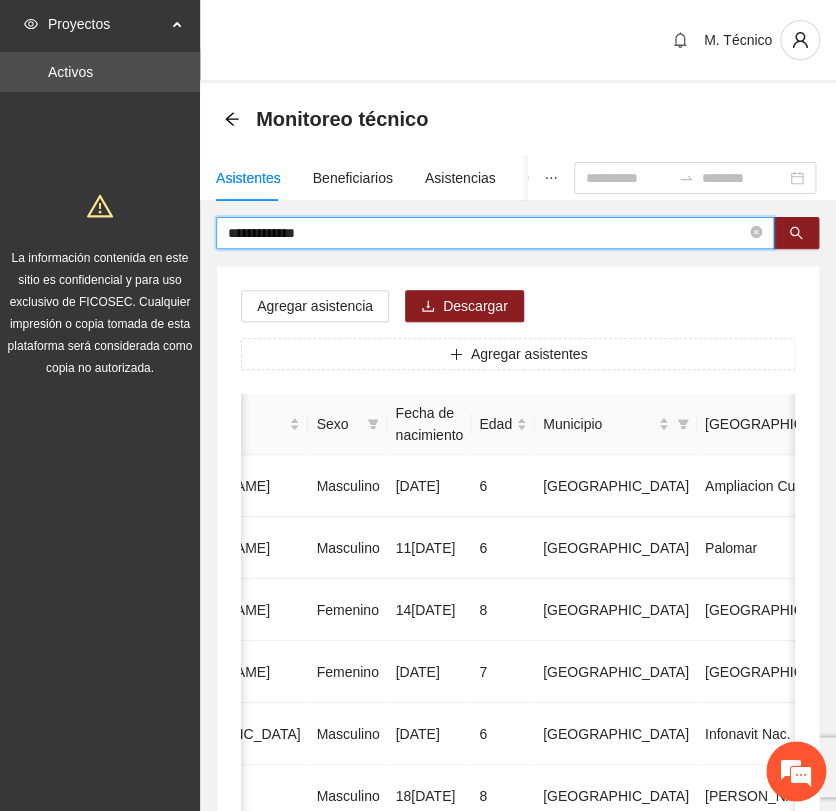 drag, startPoint x: 381, startPoint y: 230, endPoint x: 77, endPoint y: 179, distance: 308.2483 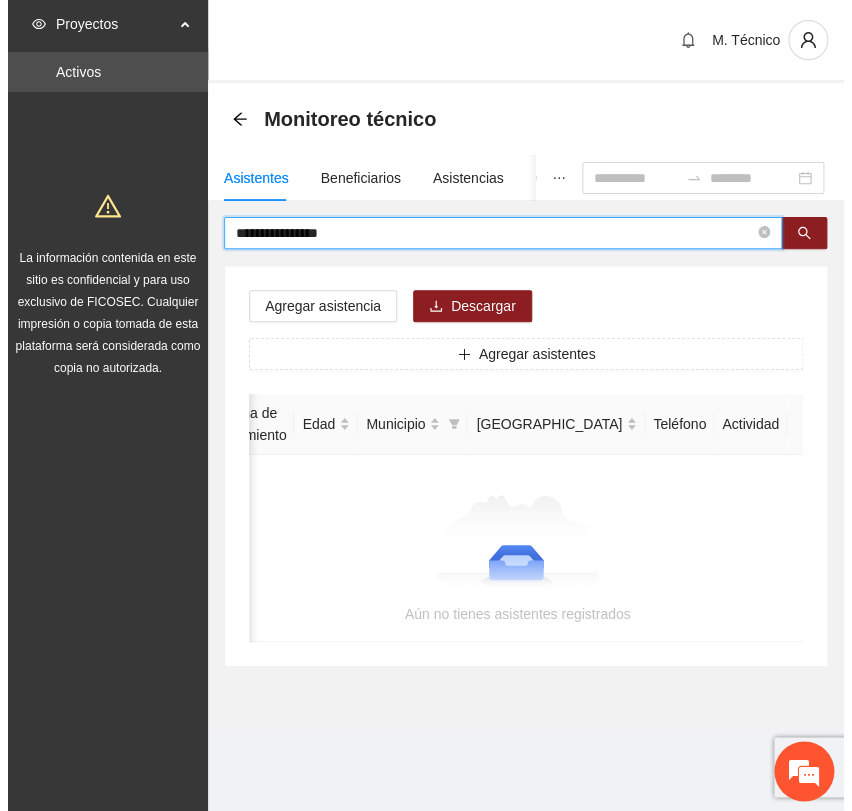 scroll, scrollTop: 0, scrollLeft: 346, axis: horizontal 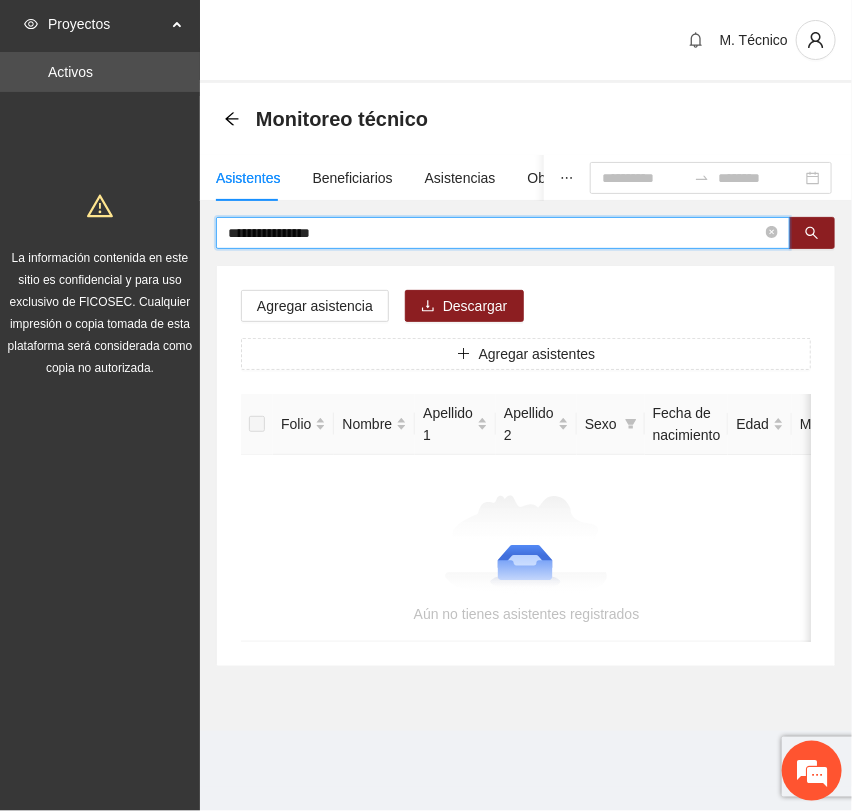 drag, startPoint x: 351, startPoint y: 238, endPoint x: 12, endPoint y: 230, distance: 339.0944 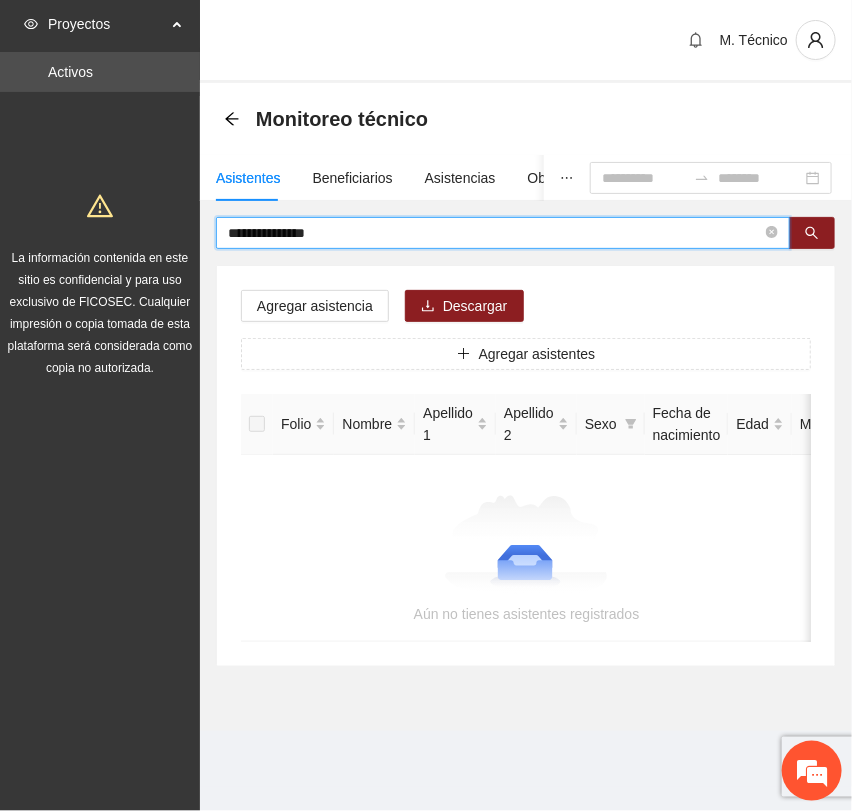 type 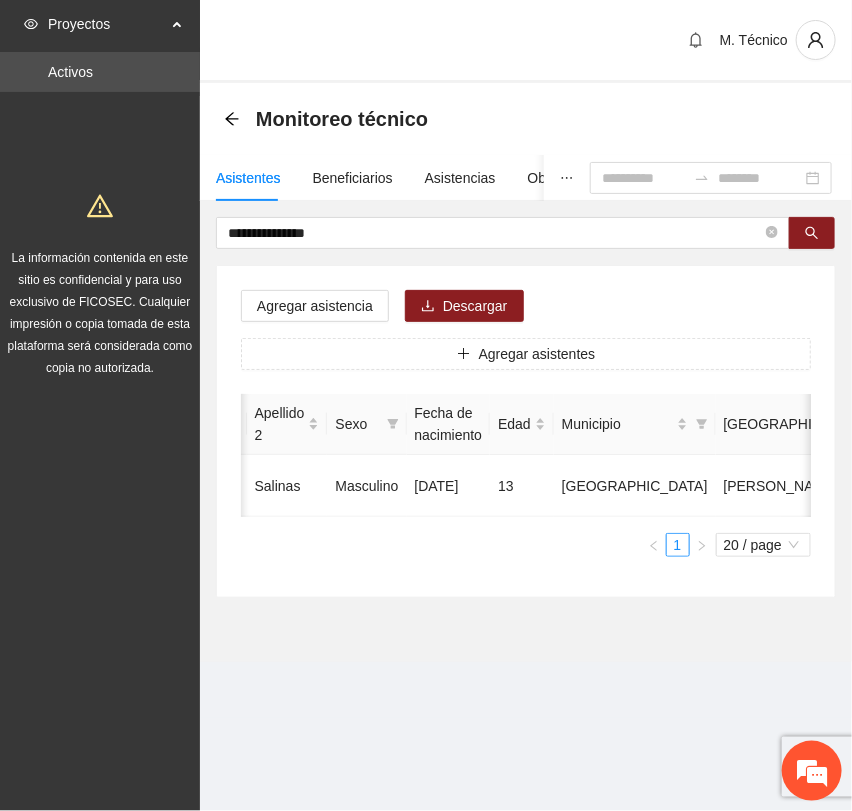 scroll, scrollTop: 0, scrollLeft: 452, axis: horizontal 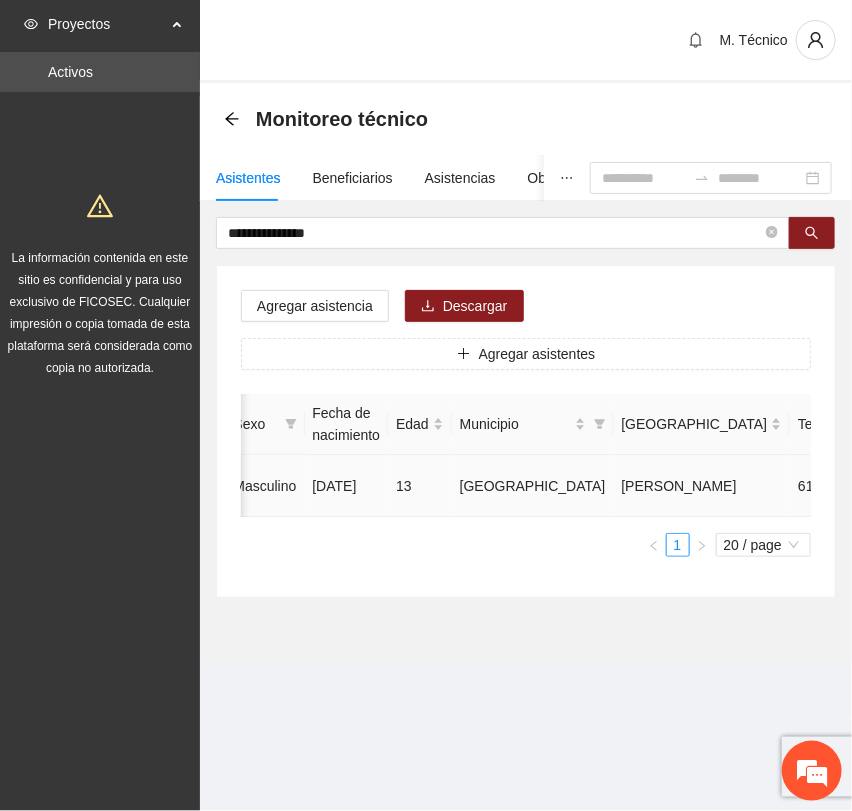 click 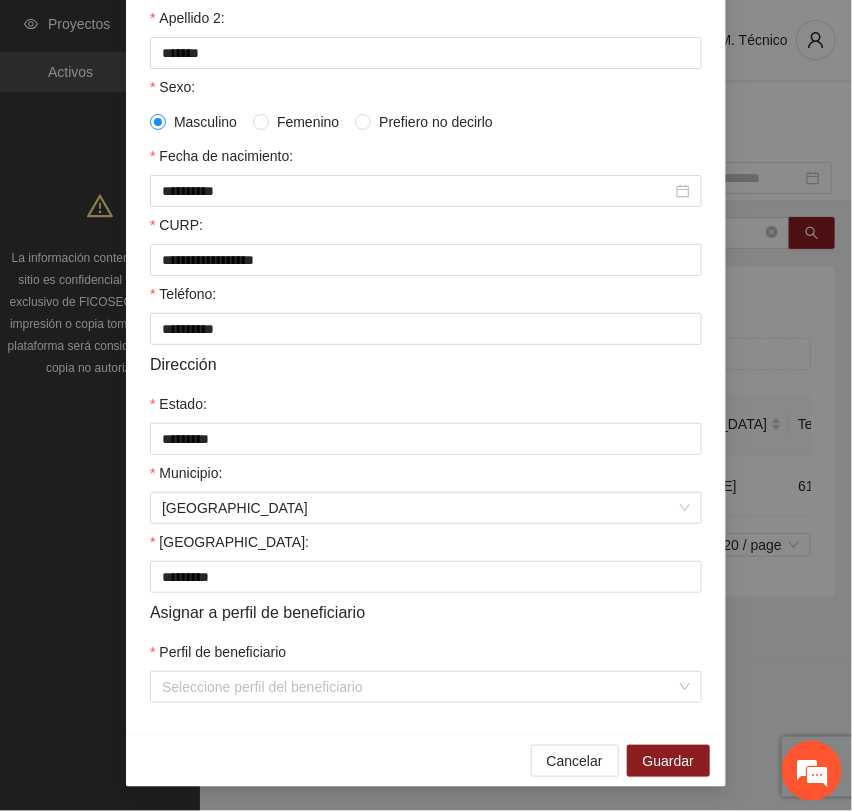scroll, scrollTop: 356, scrollLeft: 0, axis: vertical 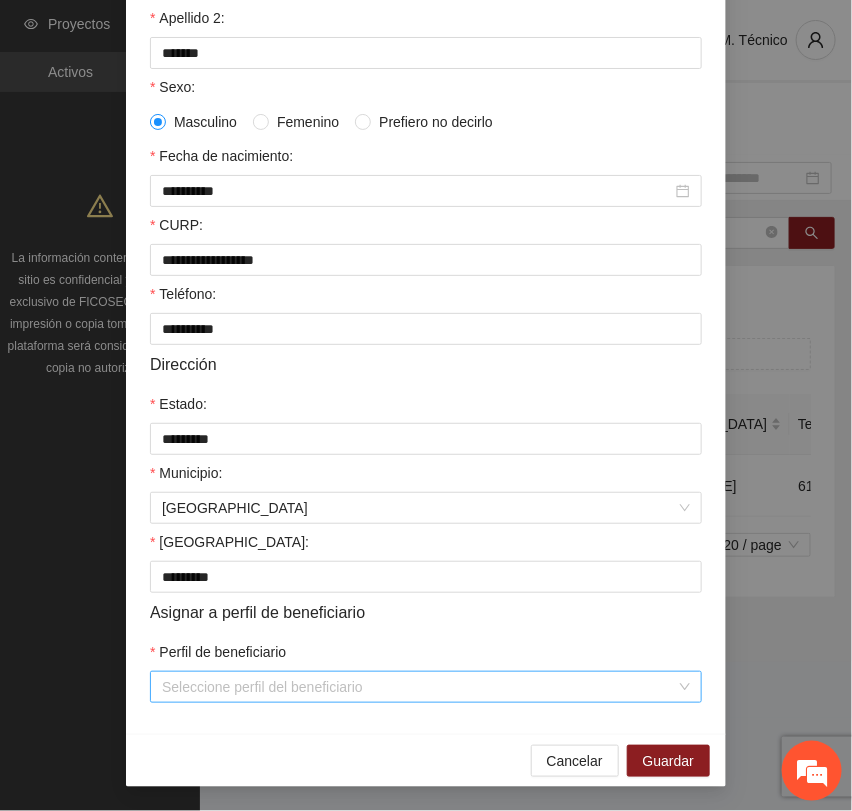 click on "Perfil de beneficiario" at bounding box center (419, 687) 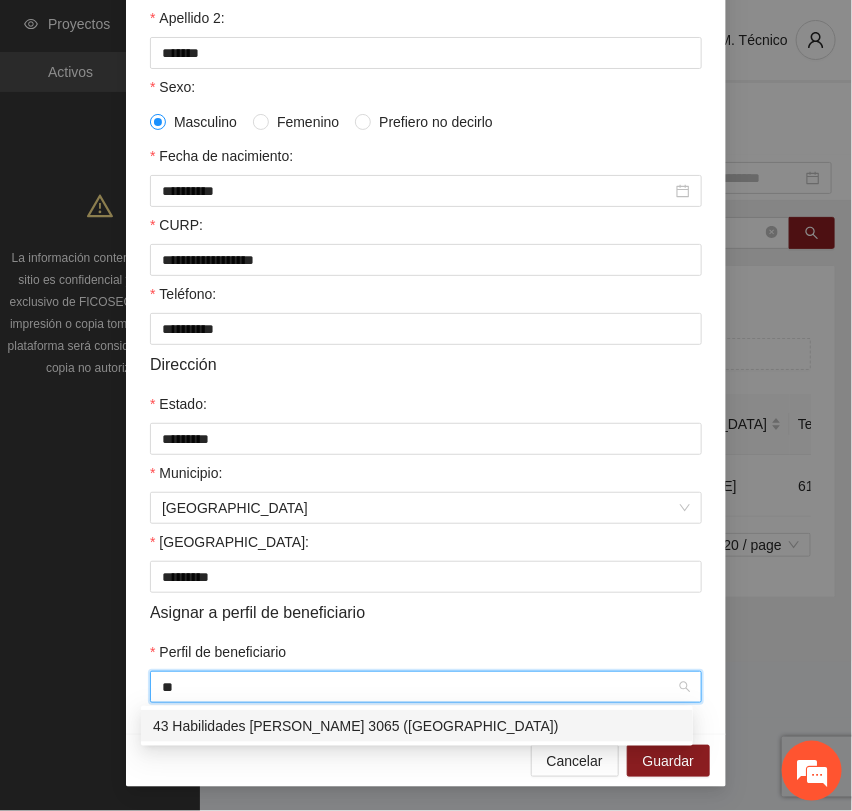 click on "43 Habilidades [PERSON_NAME] 3065 ([GEOGRAPHIC_DATA])" at bounding box center (417, 726) 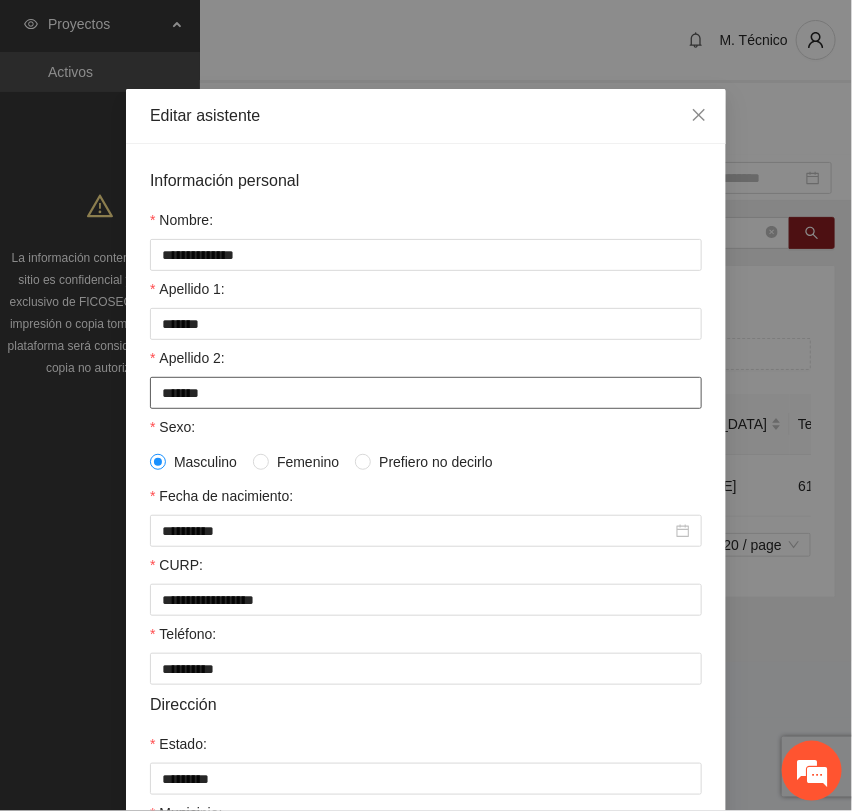 scroll, scrollTop: 0, scrollLeft: 0, axis: both 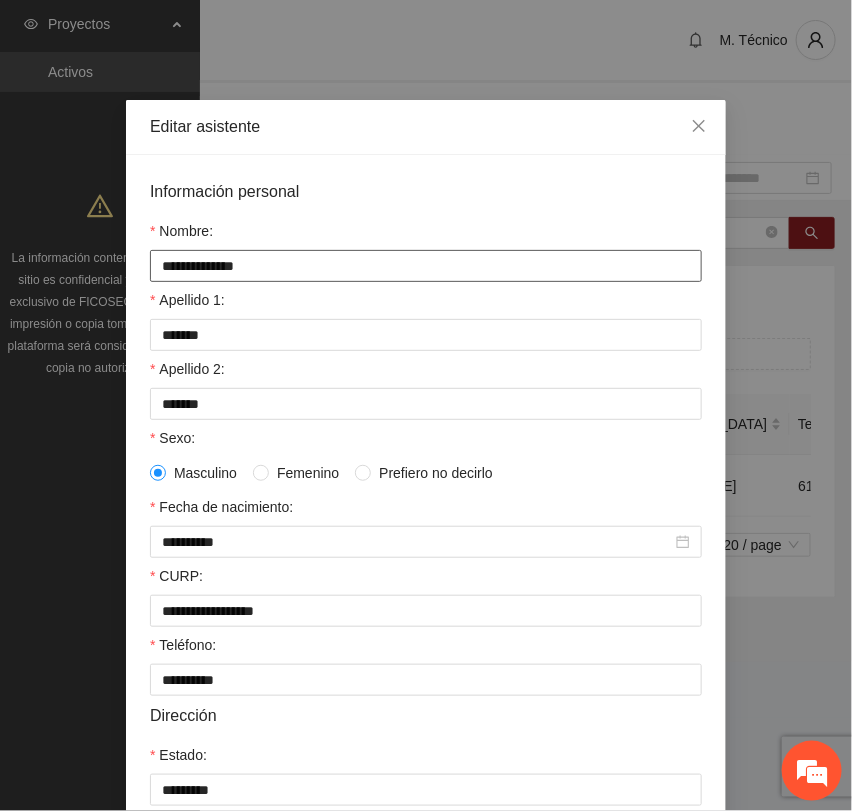 click on "**********" at bounding box center (426, 266) 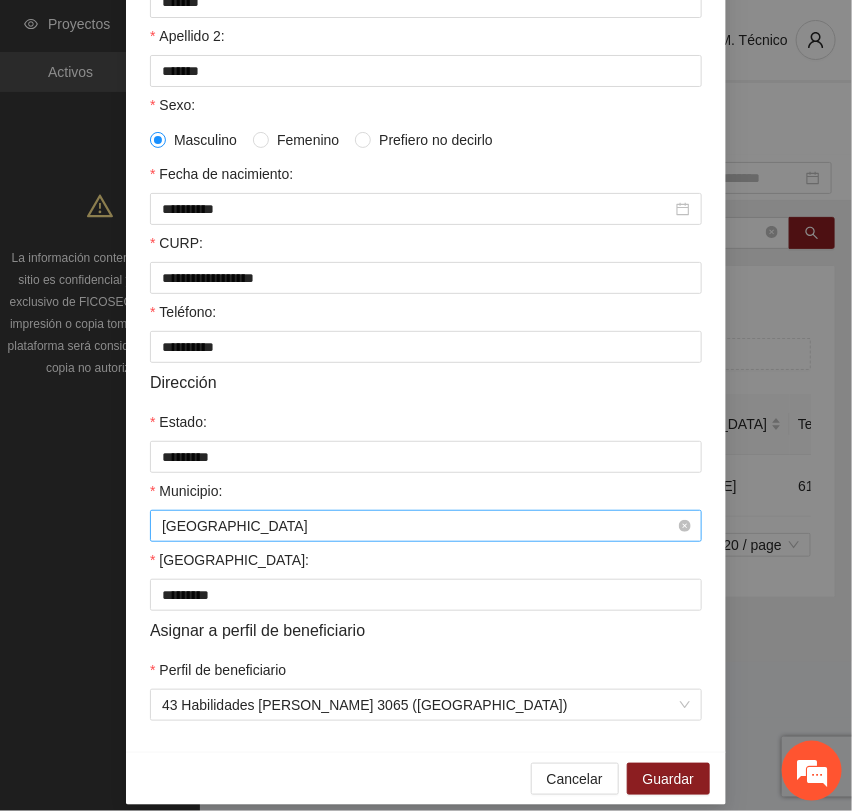 scroll, scrollTop: 356, scrollLeft: 0, axis: vertical 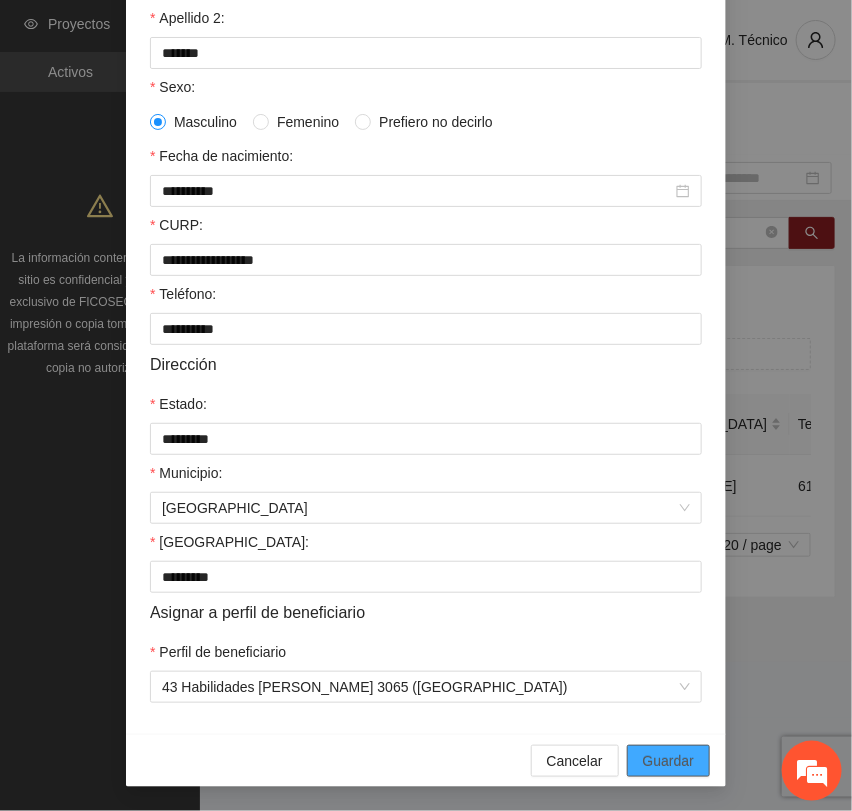 click on "Guardar" at bounding box center [668, 761] 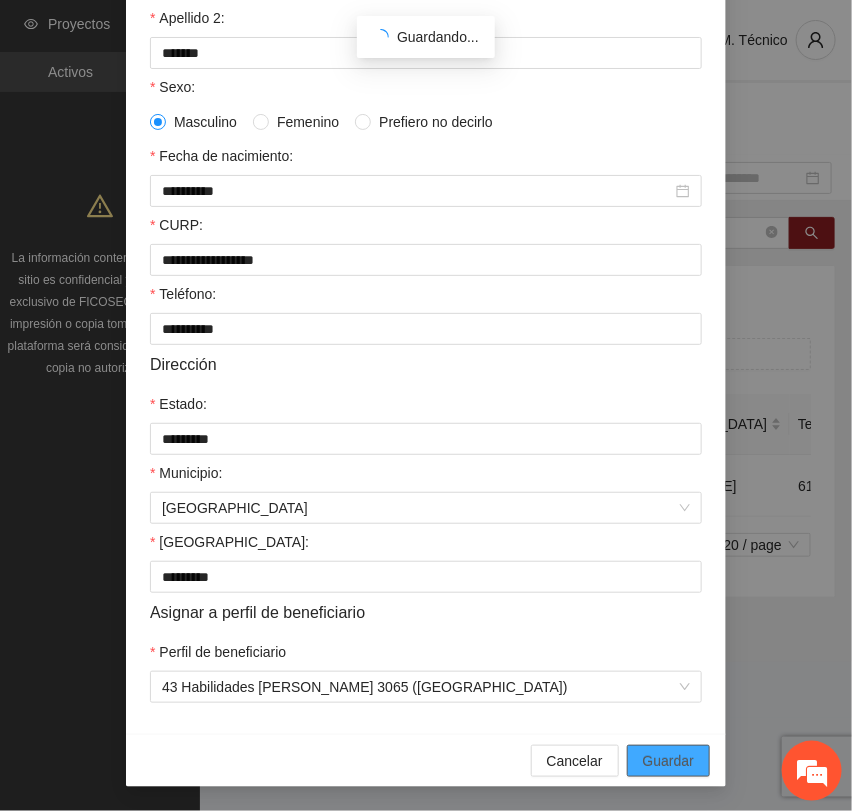 scroll, scrollTop: 256, scrollLeft: 0, axis: vertical 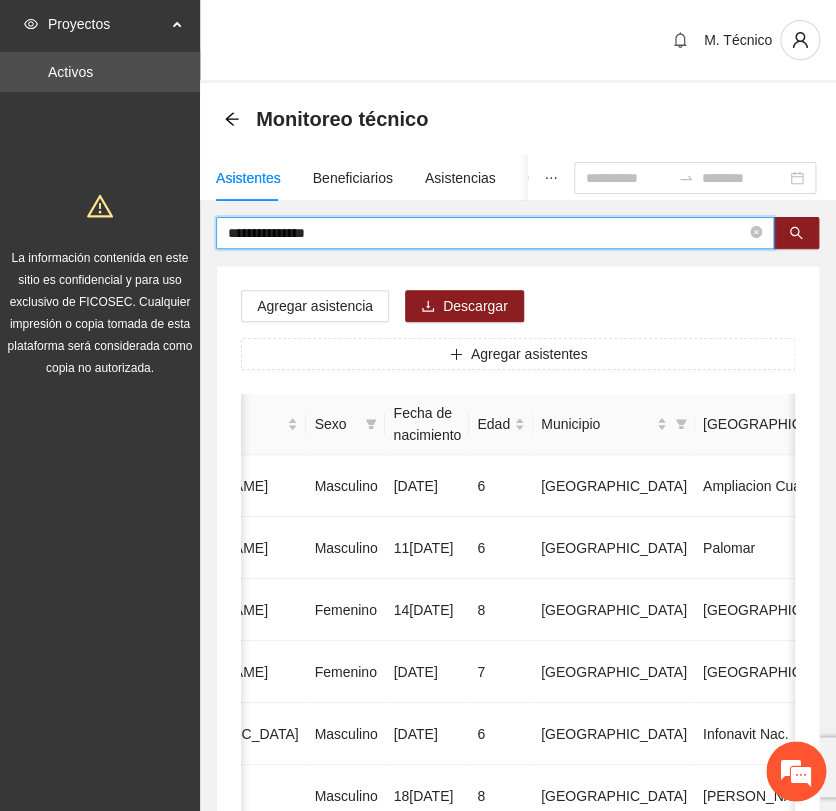 drag, startPoint x: 355, startPoint y: 225, endPoint x: -177, endPoint y: 211, distance: 532.1842 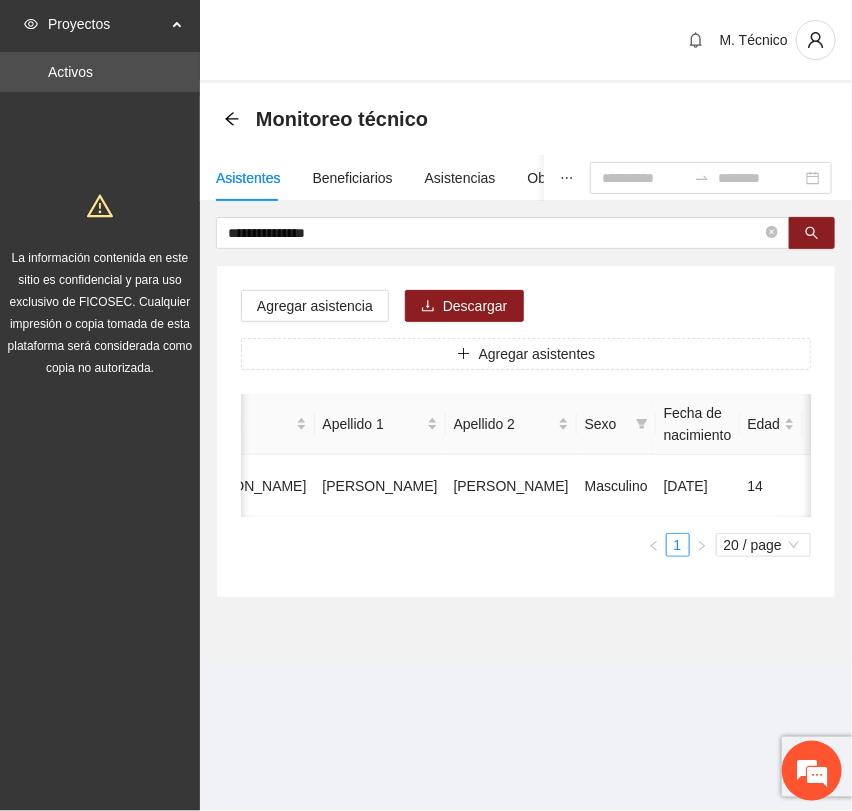 scroll, scrollTop: 0, scrollLeft: 452, axis: horizontal 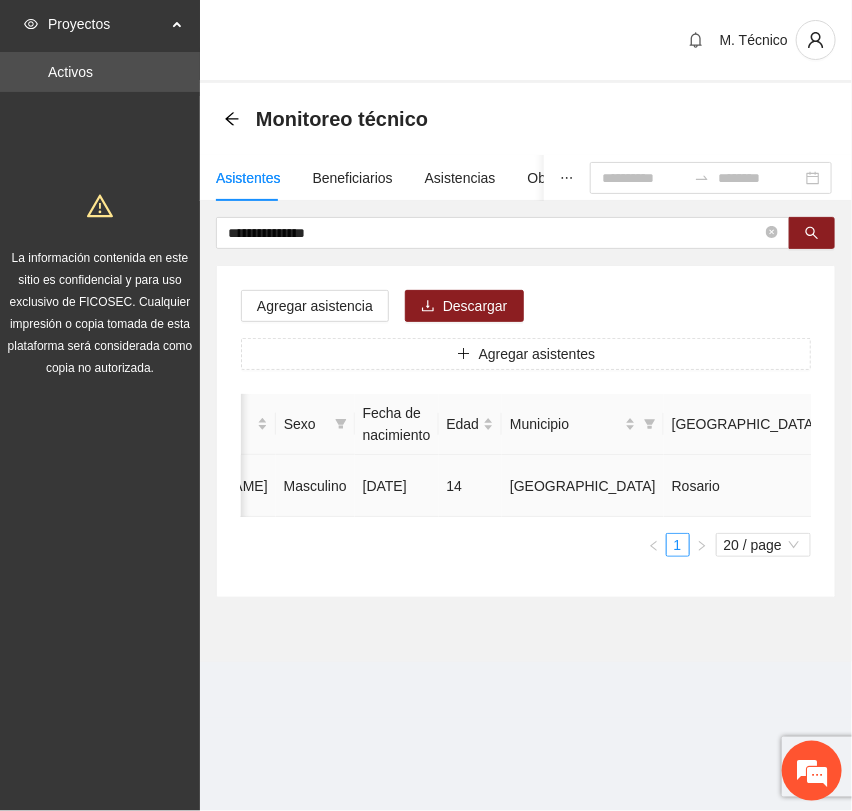 click 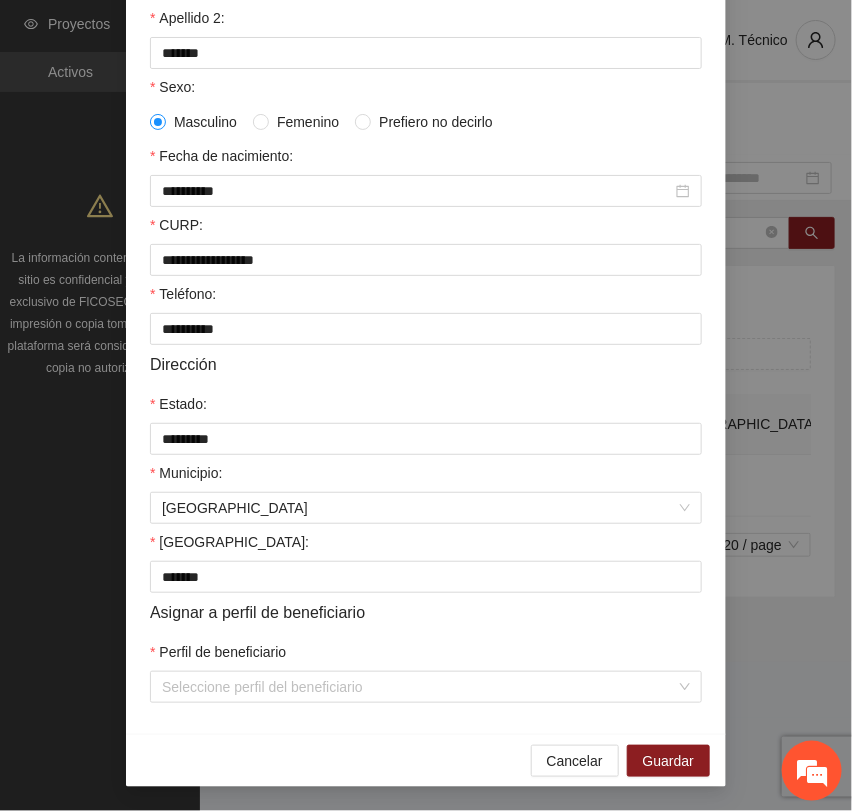 scroll, scrollTop: 356, scrollLeft: 0, axis: vertical 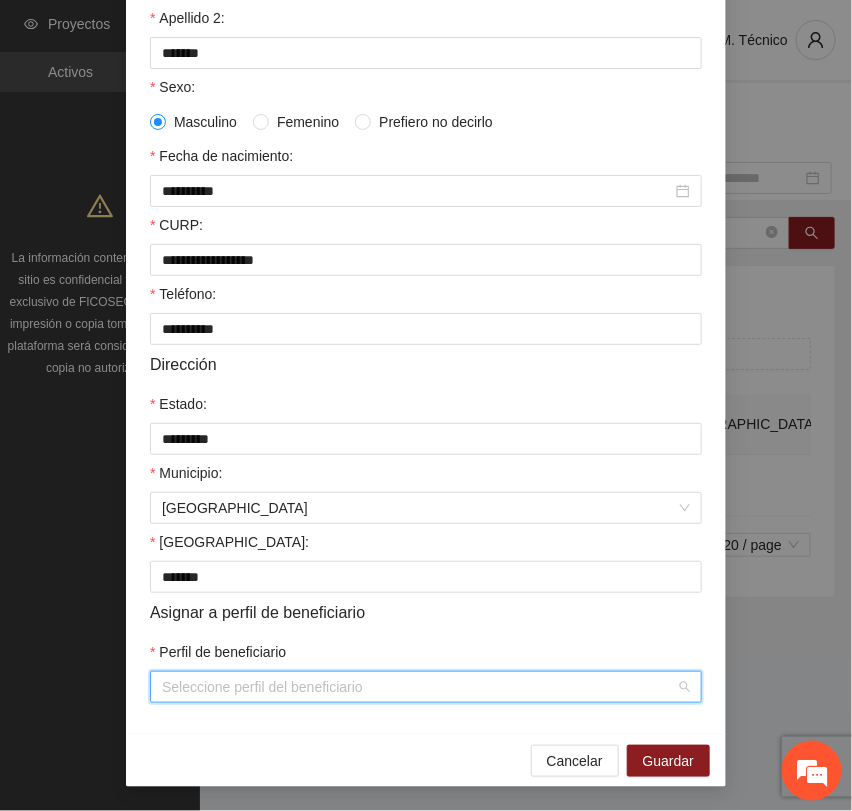 click on "Perfil de beneficiario" at bounding box center (419, 687) 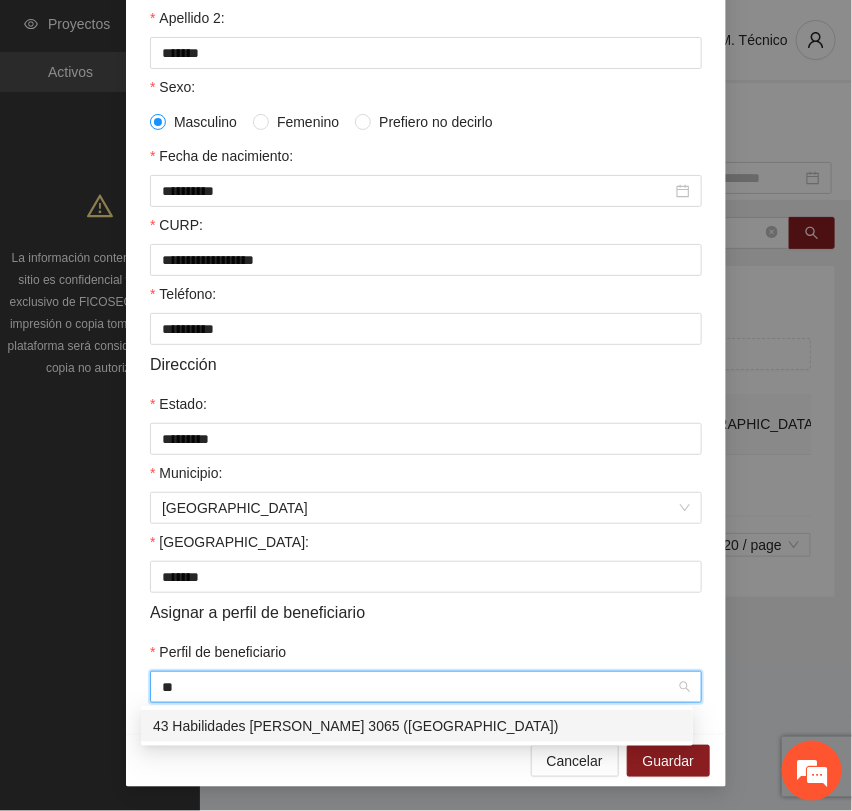 click on "43 Habilidades [PERSON_NAME] 3065 ([GEOGRAPHIC_DATA])" at bounding box center (417, 726) 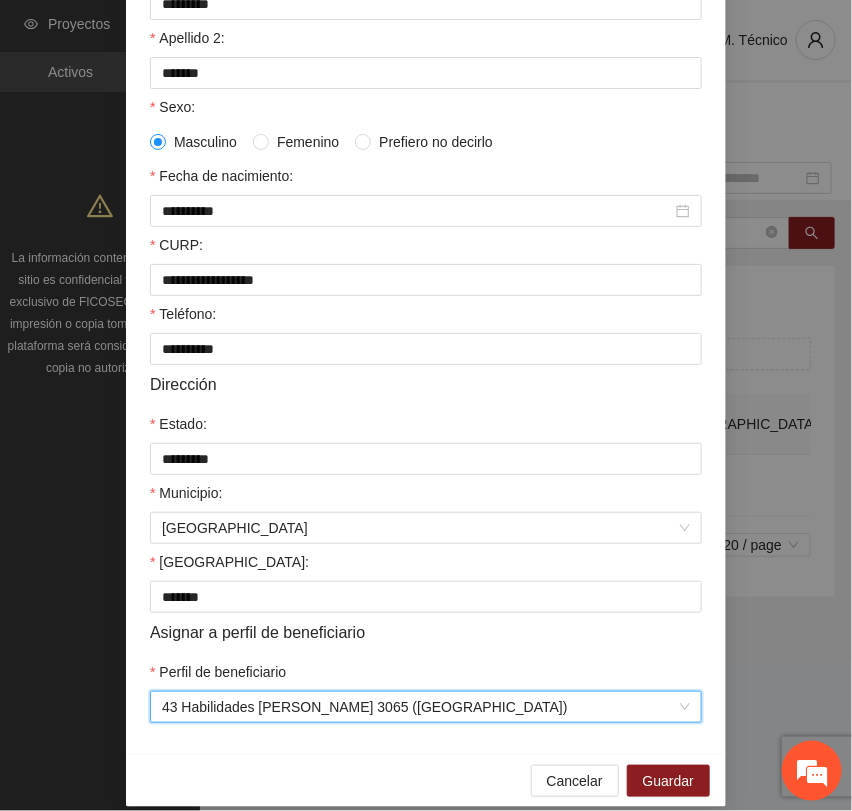 scroll, scrollTop: 356, scrollLeft: 0, axis: vertical 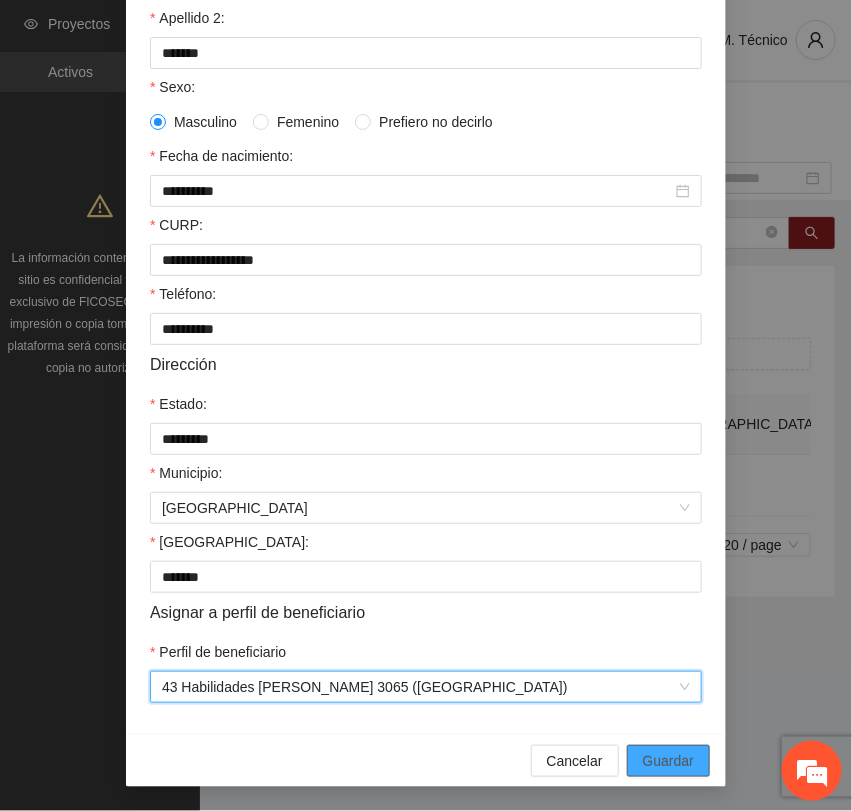 click on "Guardar" at bounding box center (668, 761) 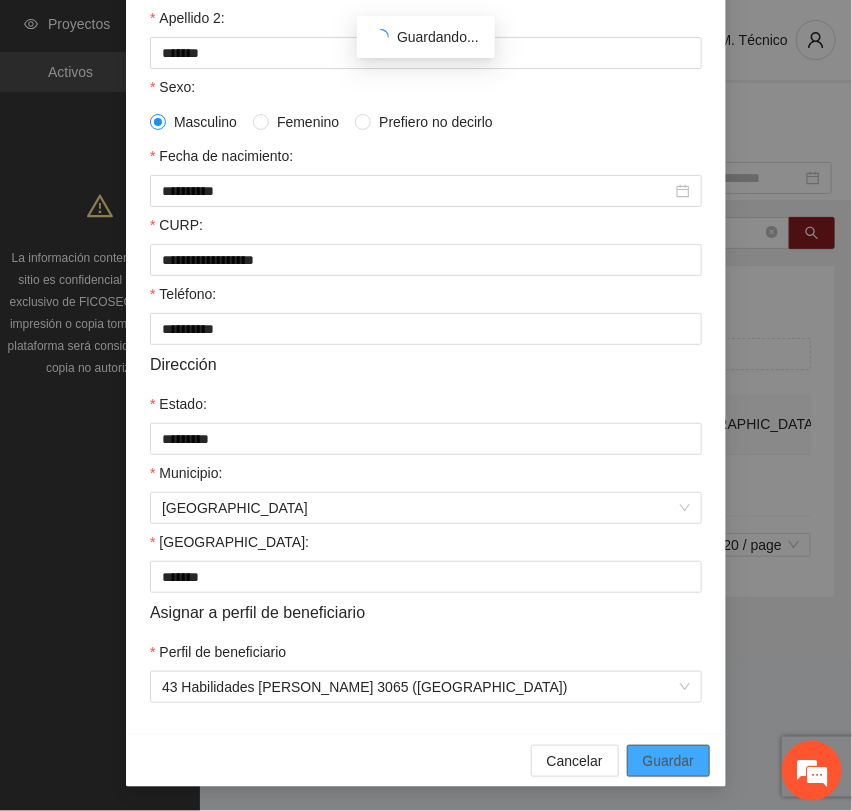 scroll, scrollTop: 256, scrollLeft: 0, axis: vertical 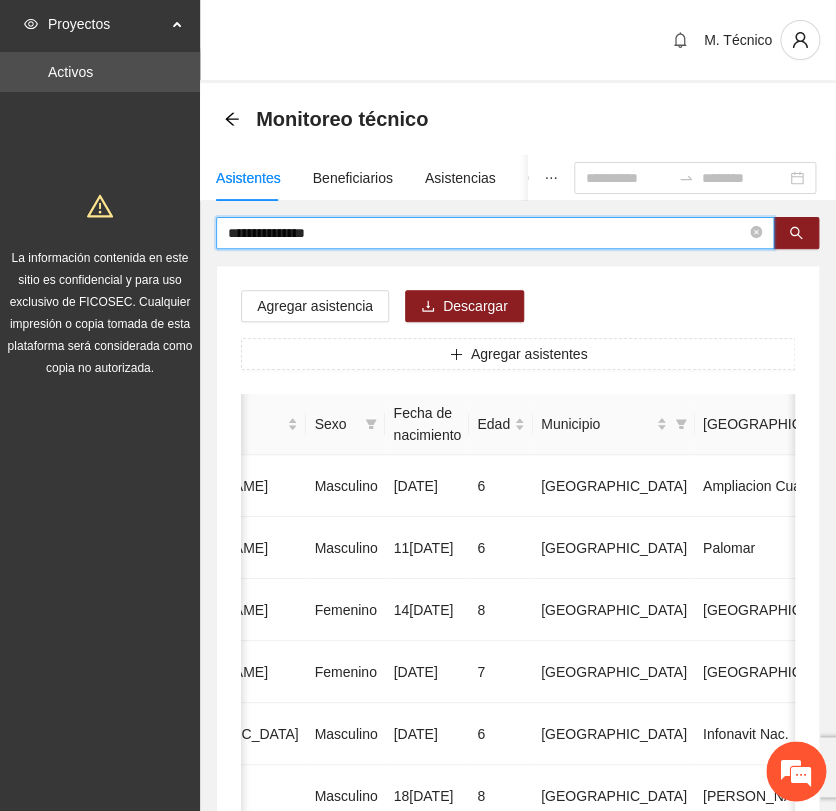 drag, startPoint x: 353, startPoint y: 236, endPoint x: 90, endPoint y: 197, distance: 265.87592 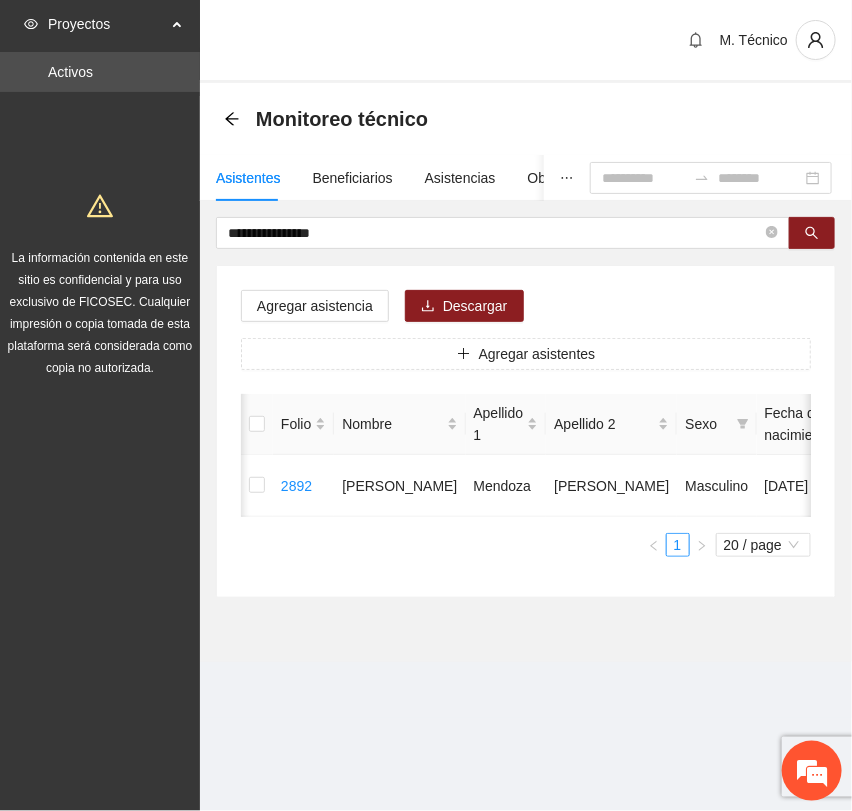 scroll, scrollTop: 0, scrollLeft: 452, axis: horizontal 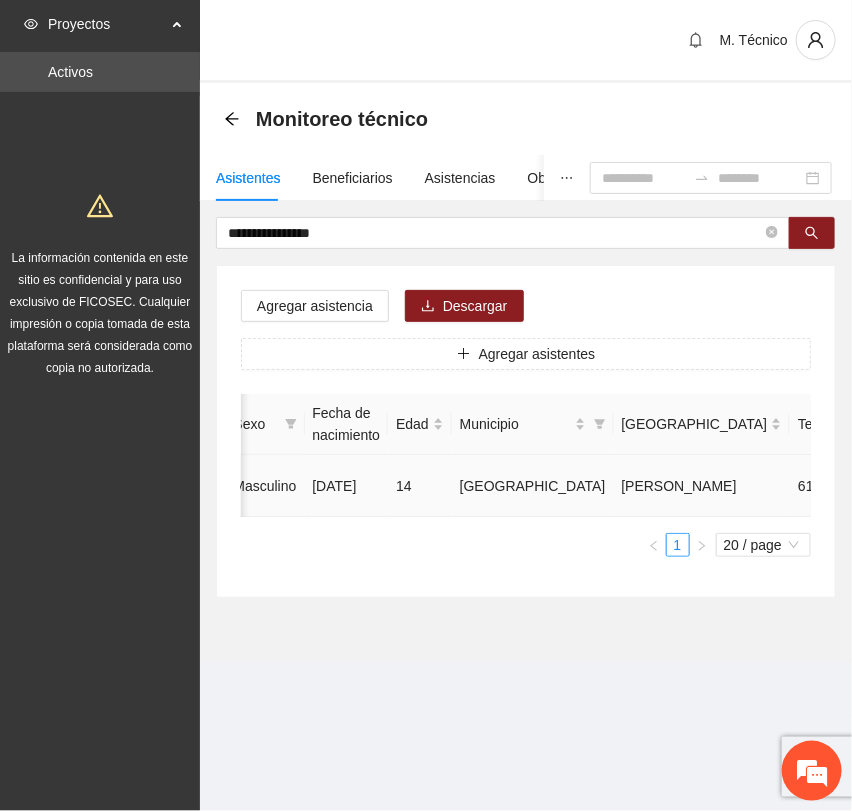 click at bounding box center [981, 486] 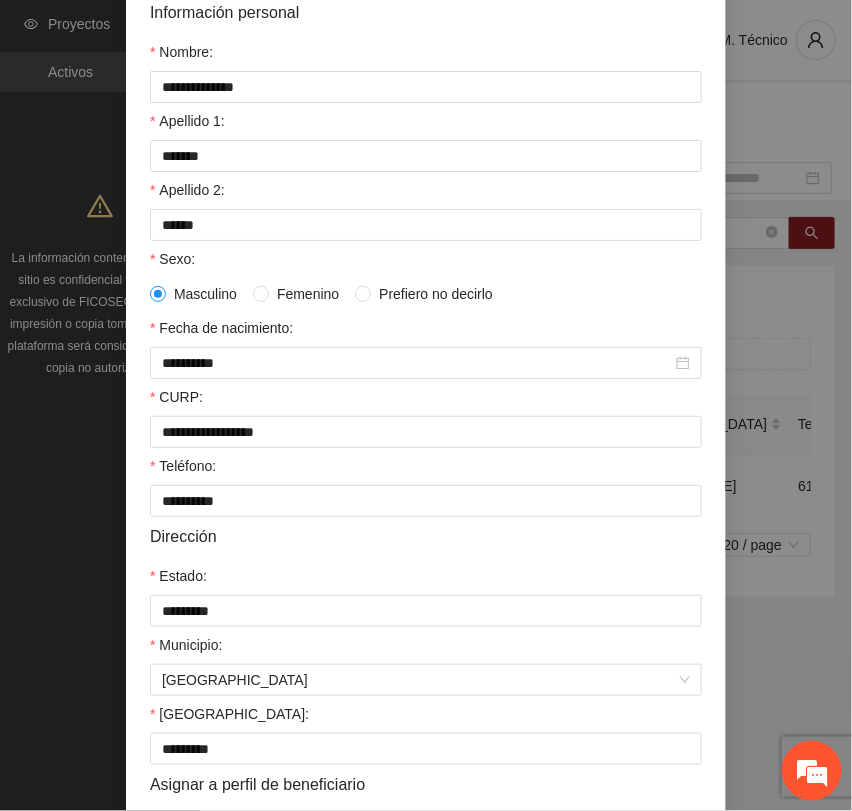 scroll, scrollTop: 356, scrollLeft: 0, axis: vertical 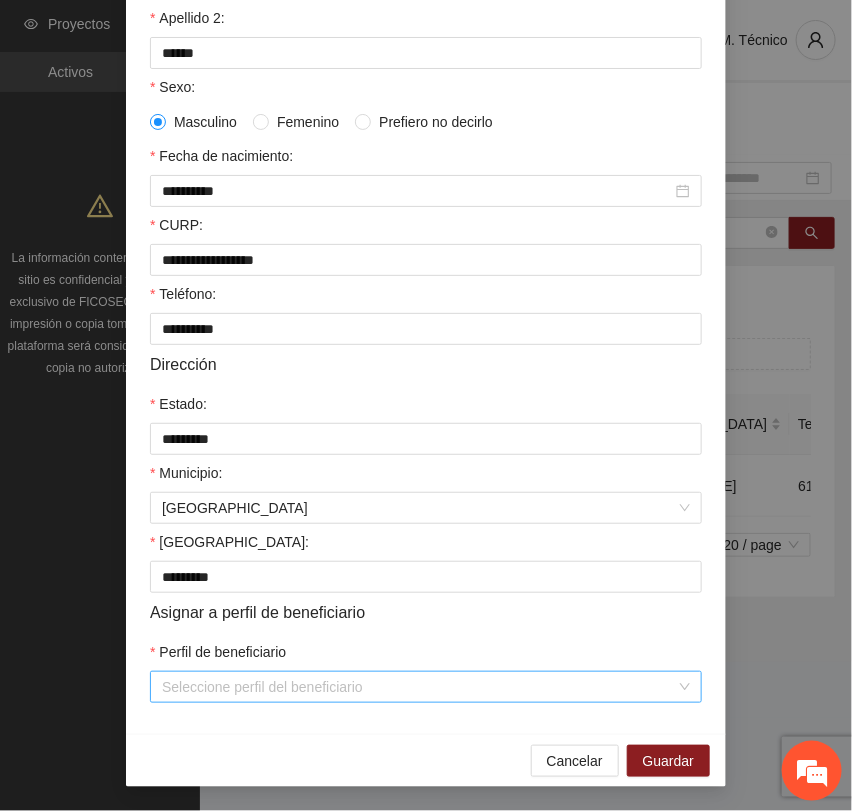click on "Perfil de beneficiario" at bounding box center (419, 687) 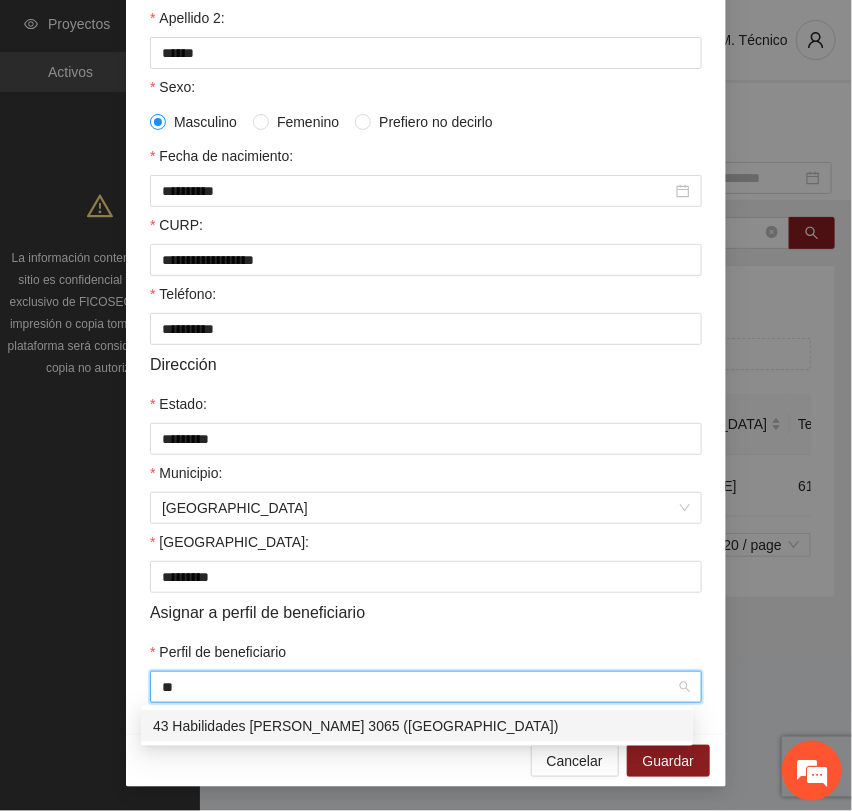 click on "43 Habilidades [PERSON_NAME] 3065 ([GEOGRAPHIC_DATA])" at bounding box center (417, 726) 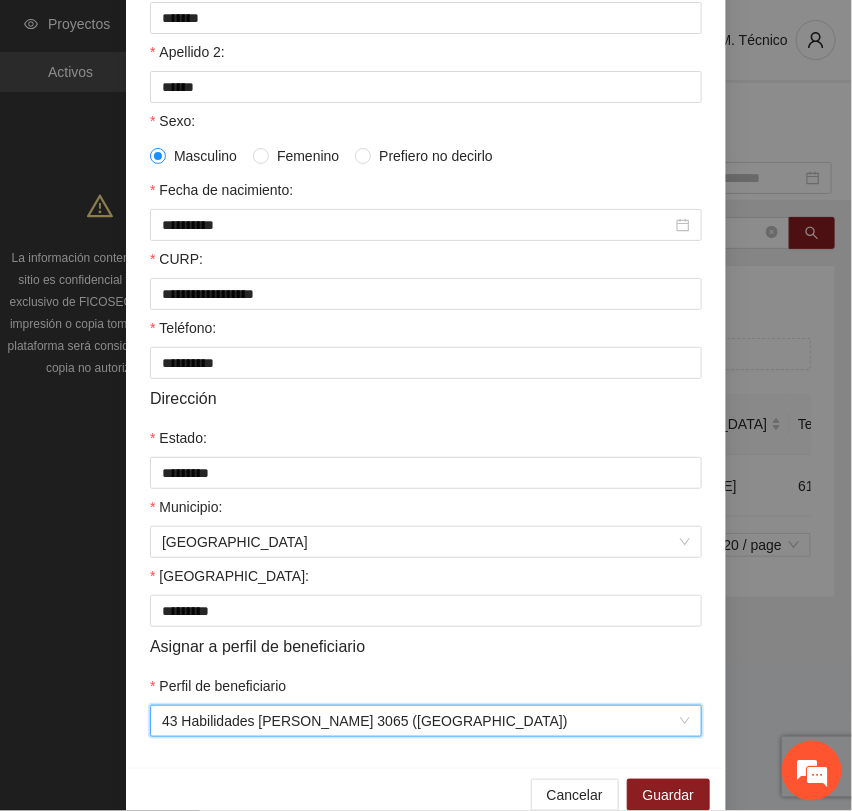 scroll, scrollTop: 356, scrollLeft: 0, axis: vertical 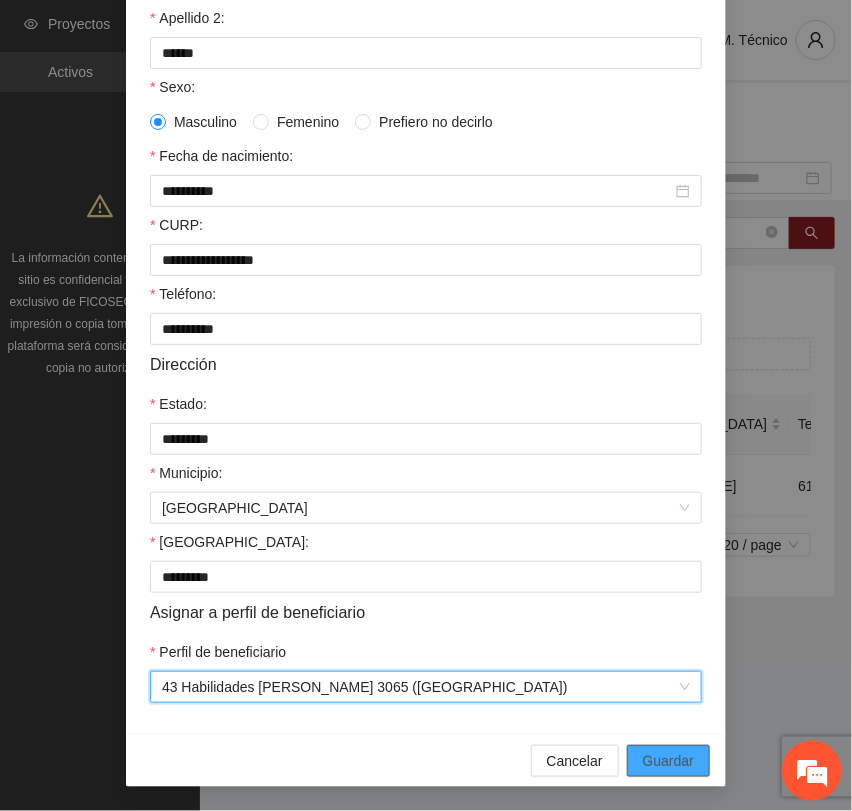 click on "Guardar" at bounding box center (668, 761) 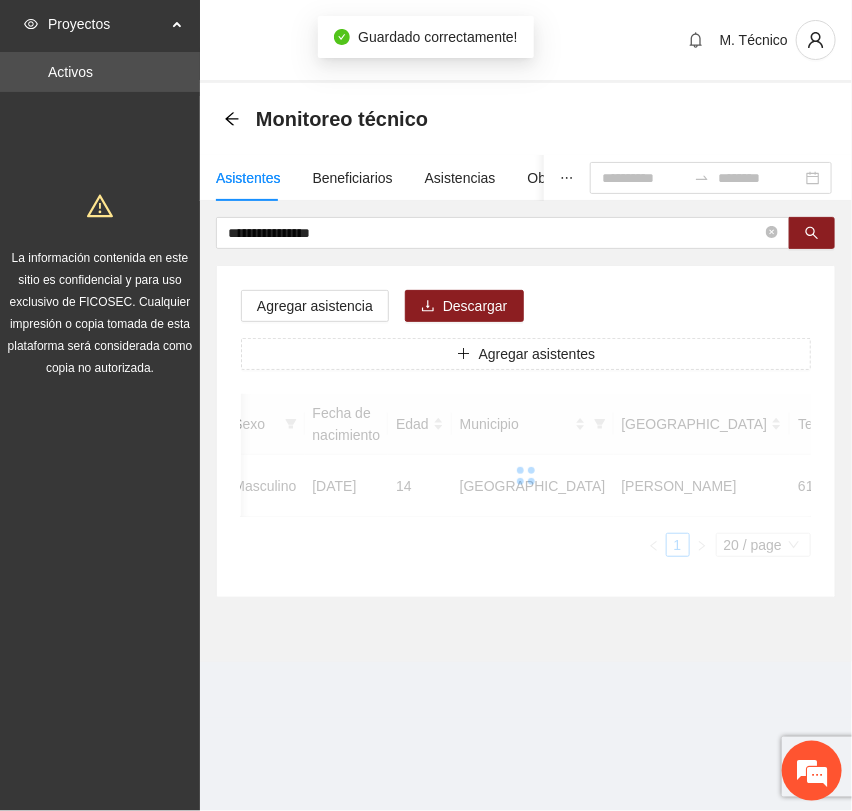 scroll, scrollTop: 256, scrollLeft: 0, axis: vertical 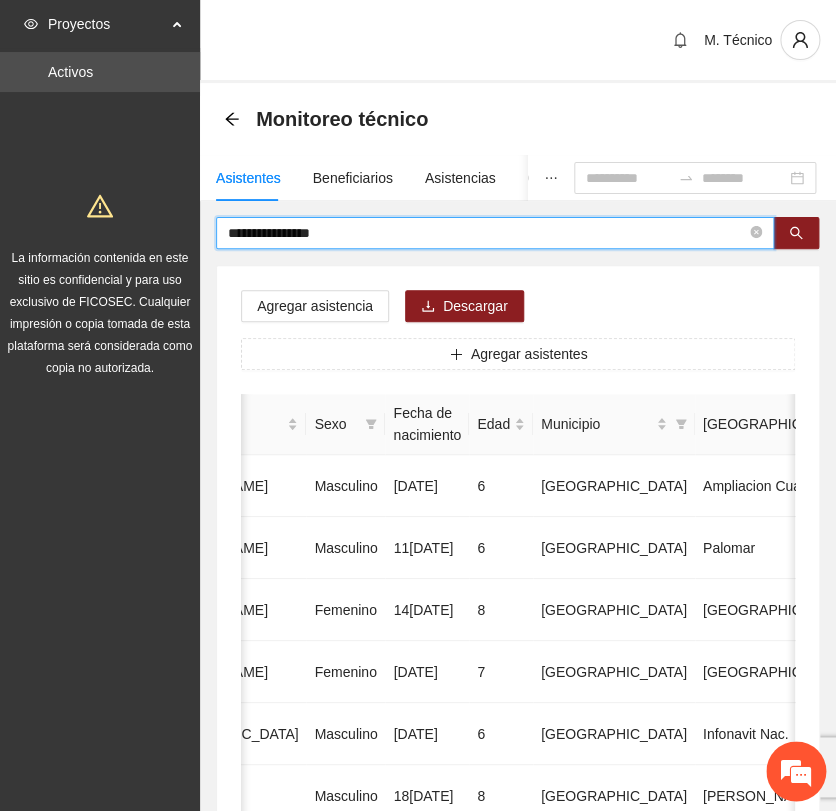 drag, startPoint x: 349, startPoint y: 232, endPoint x: 94, endPoint y: 204, distance: 256.53265 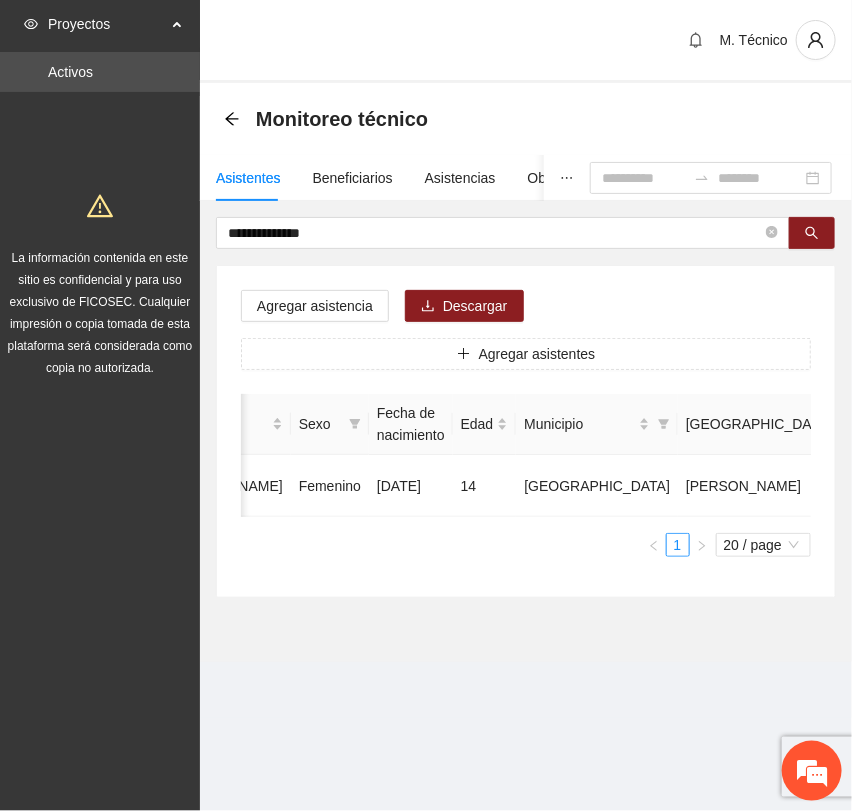 scroll, scrollTop: 0, scrollLeft: 450, axis: horizontal 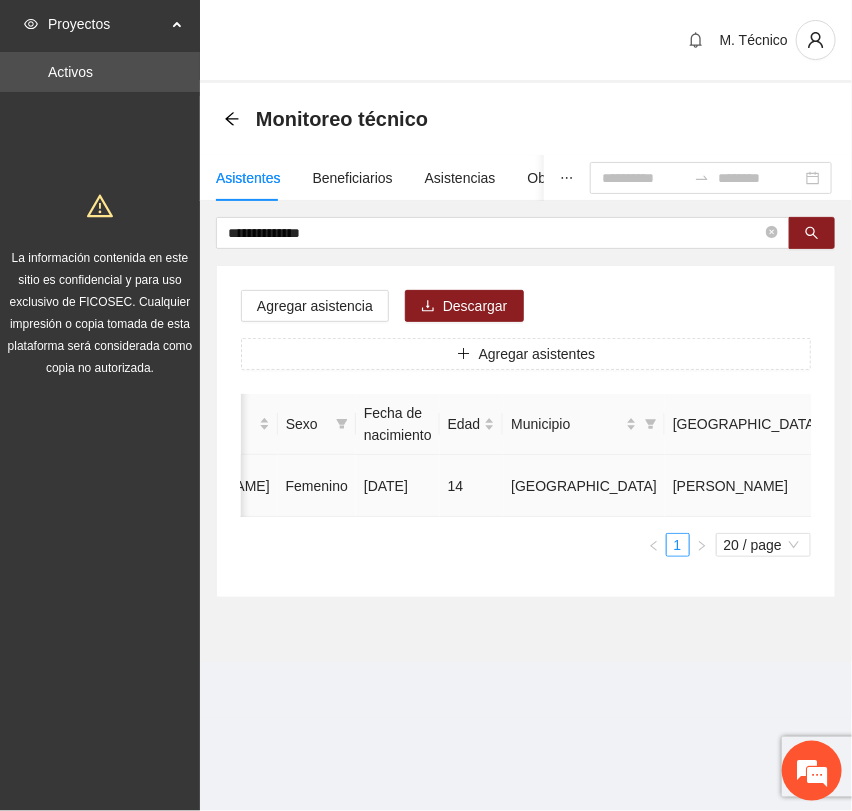 click at bounding box center (1033, 486) 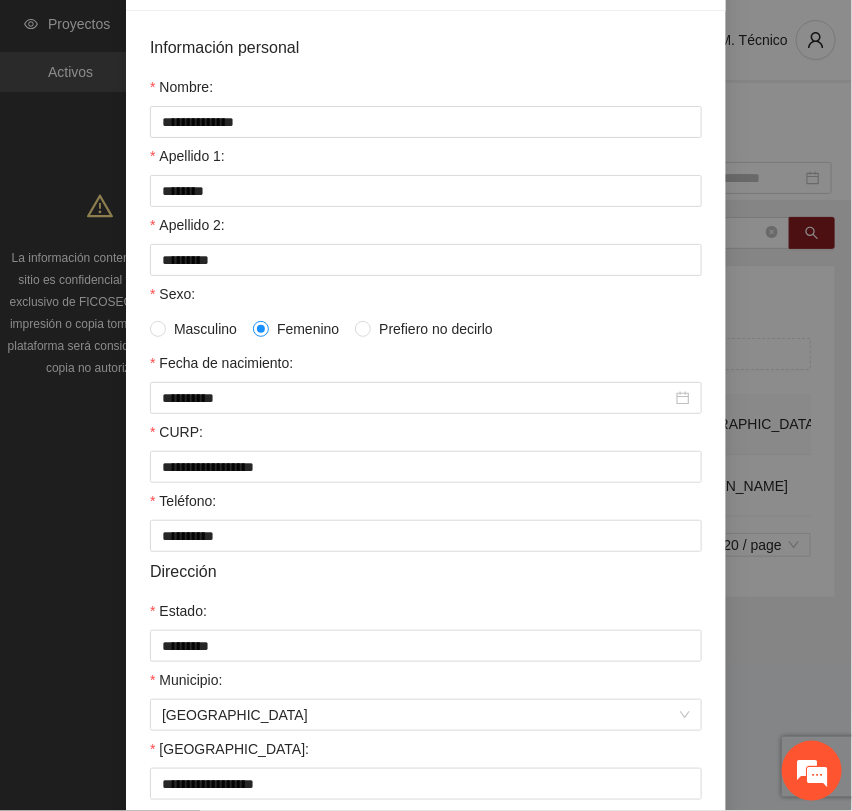 scroll, scrollTop: 356, scrollLeft: 0, axis: vertical 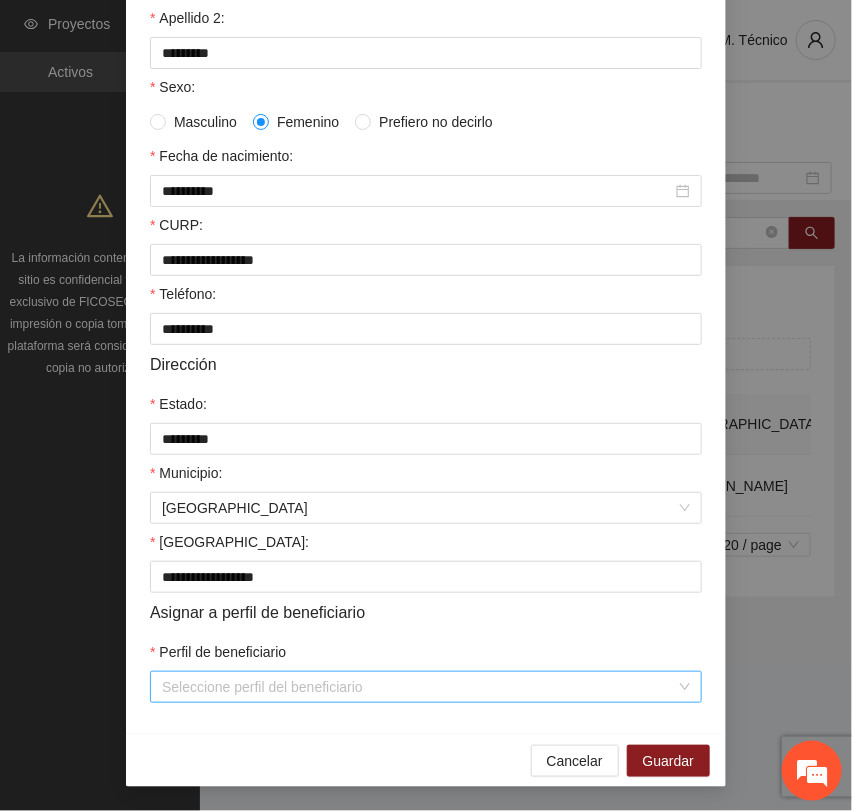 click on "Perfil de beneficiario" at bounding box center (419, 687) 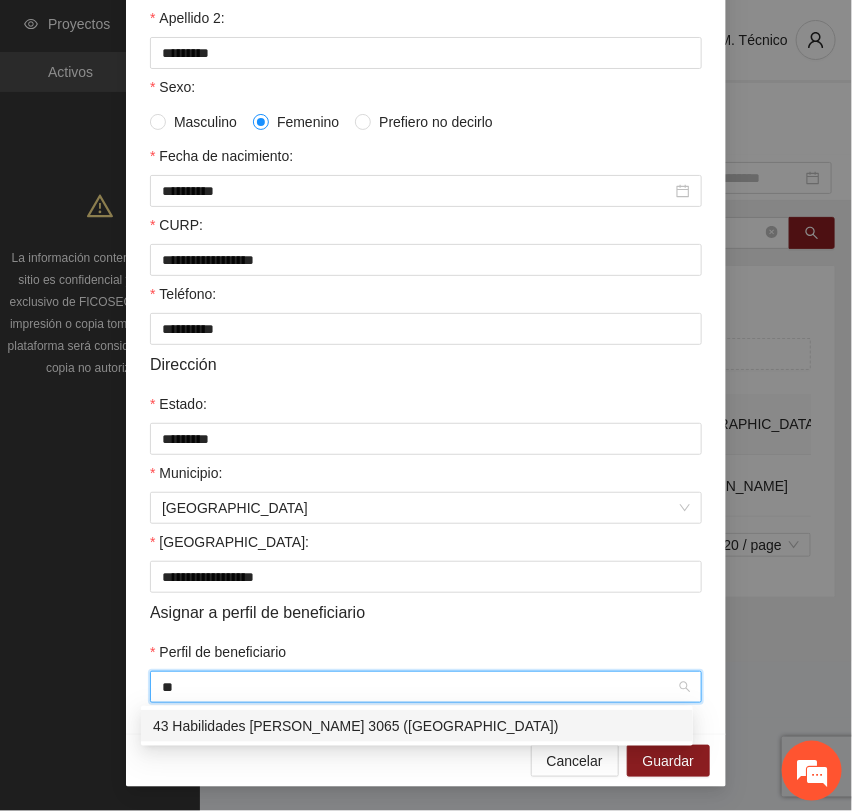click on "43 Habilidades [PERSON_NAME] 3065 ([GEOGRAPHIC_DATA])" at bounding box center (417, 726) 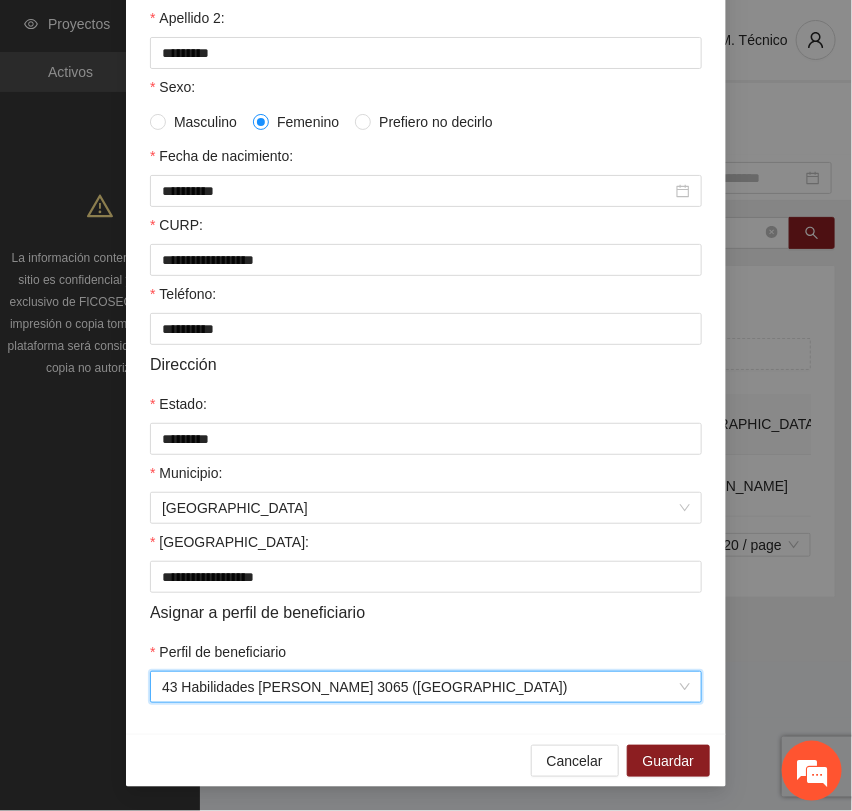 scroll, scrollTop: 356, scrollLeft: 0, axis: vertical 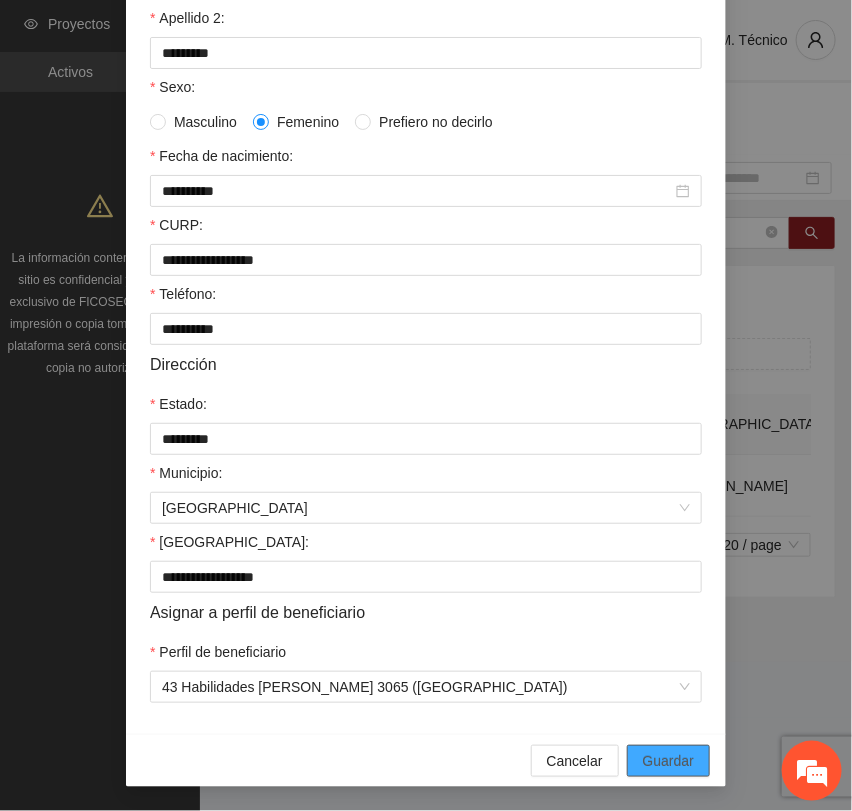 click on "Guardar" at bounding box center [668, 761] 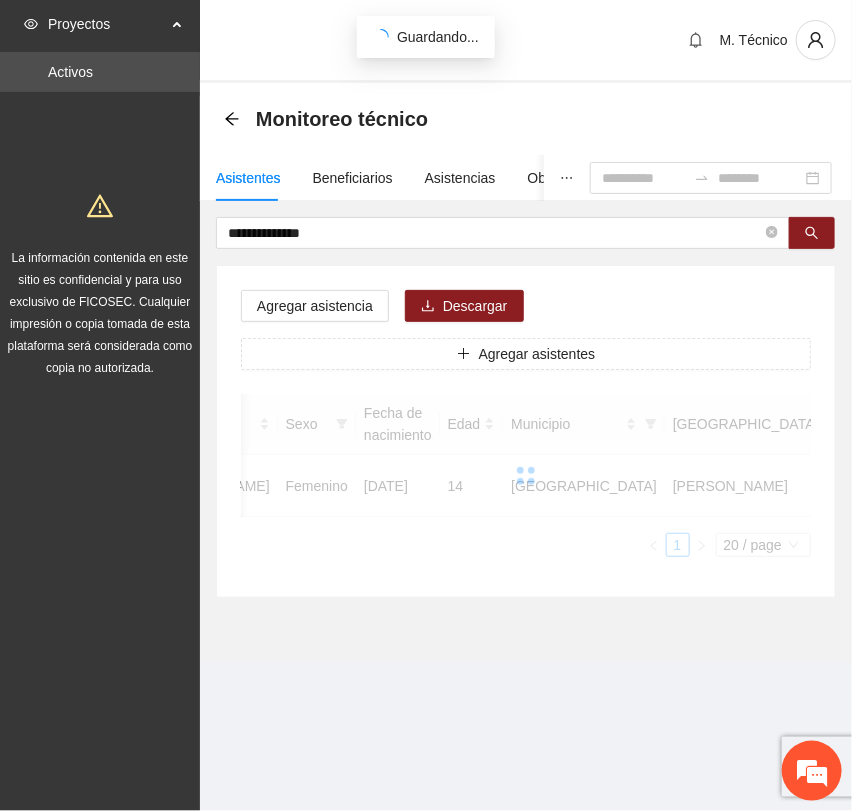 scroll, scrollTop: 256, scrollLeft: 0, axis: vertical 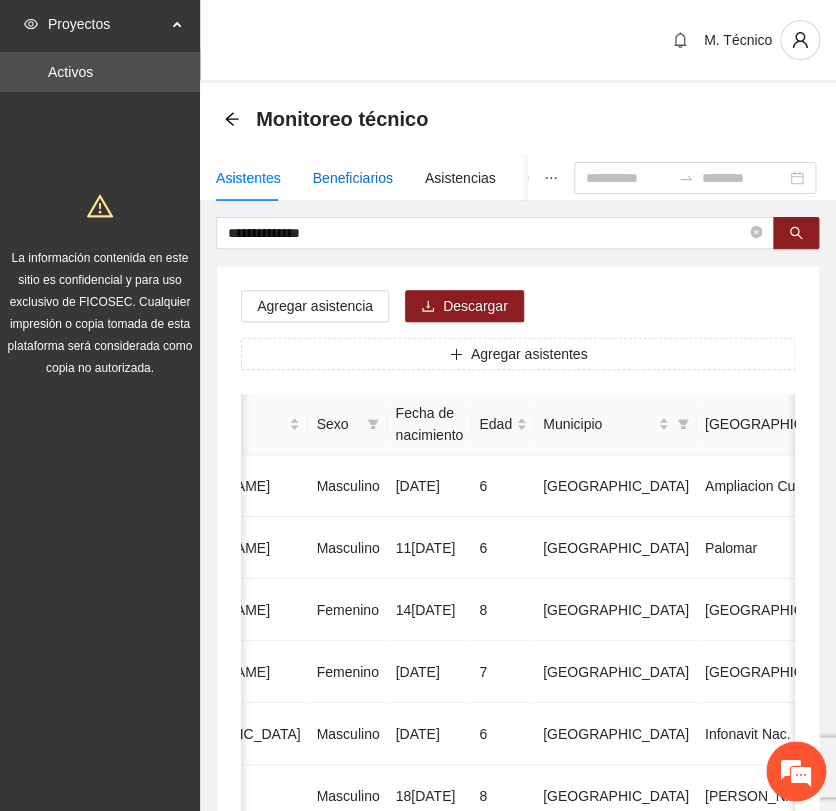 click on "Beneficiarios" at bounding box center (353, 178) 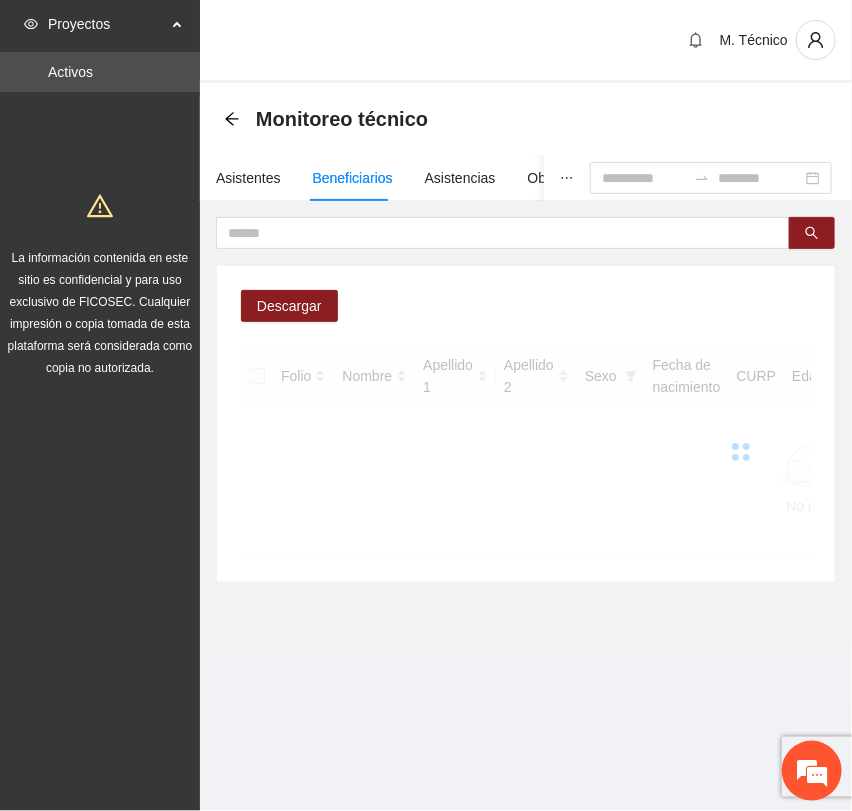 click on "Asistentes Beneficiarios Asistencias Objetivos y actividades Participantes Casos de éxito, retos y obstáculos Cronograma Visita de campo y entregables" at bounding box center [779, 178] 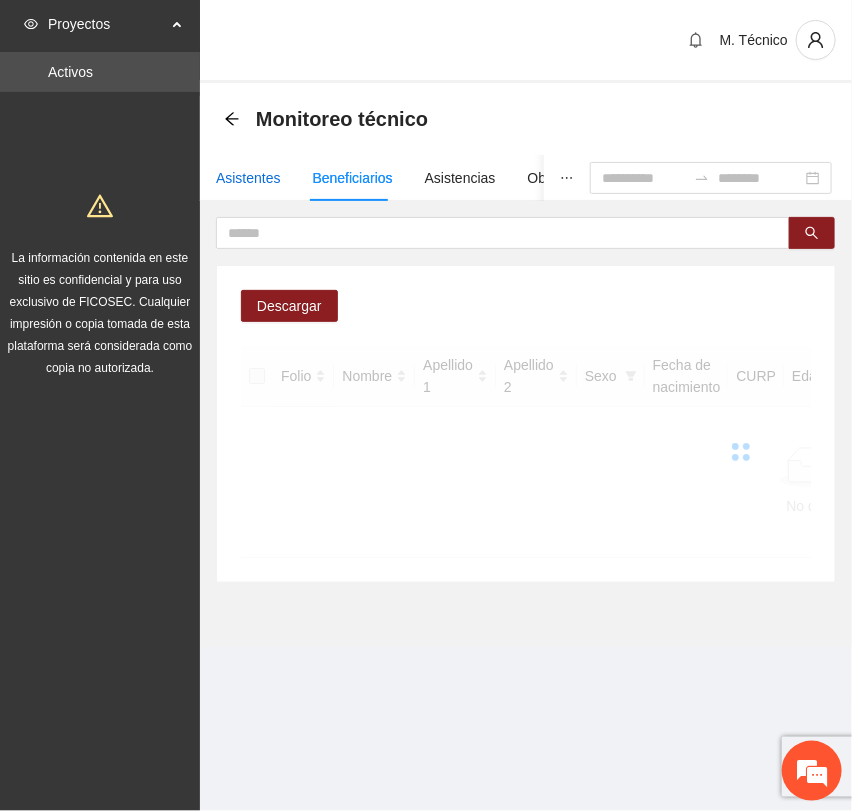 click on "Asistentes" at bounding box center [248, 178] 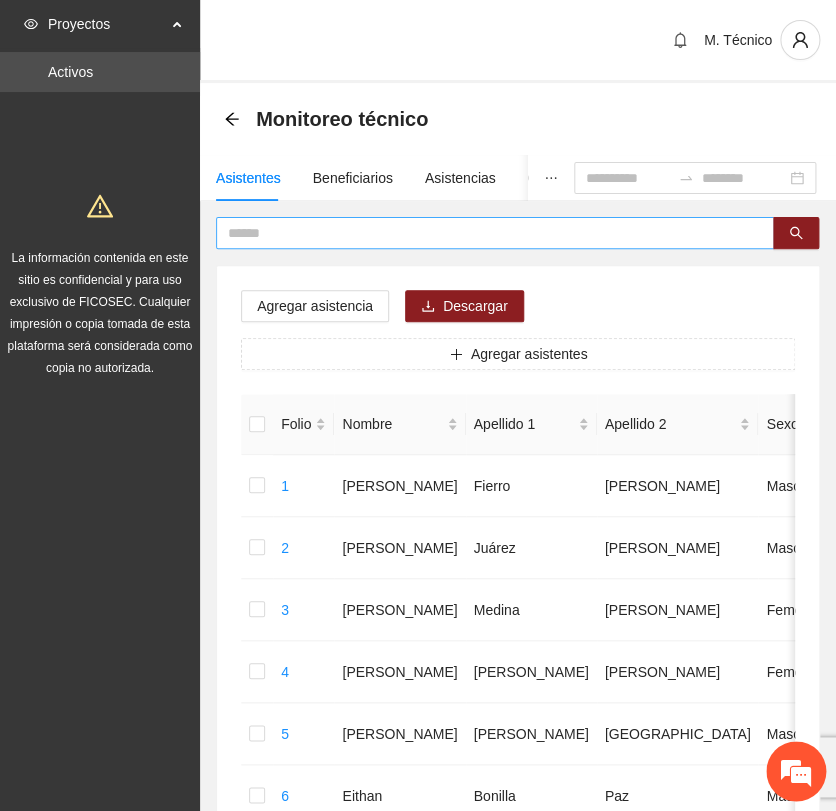 click at bounding box center (487, 233) 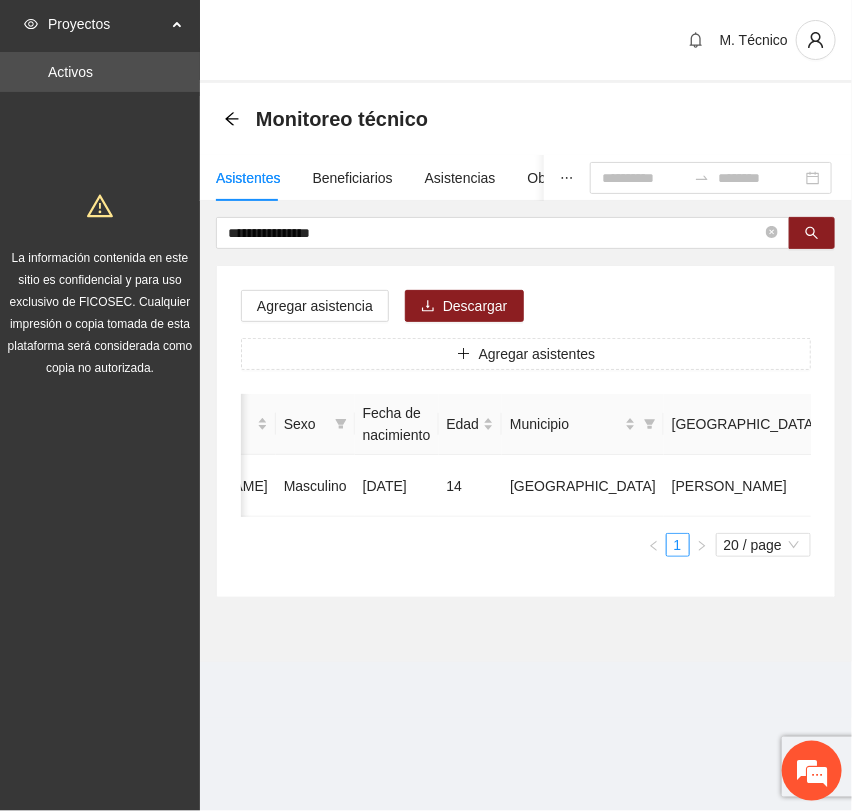 scroll, scrollTop: 0, scrollLeft: 0, axis: both 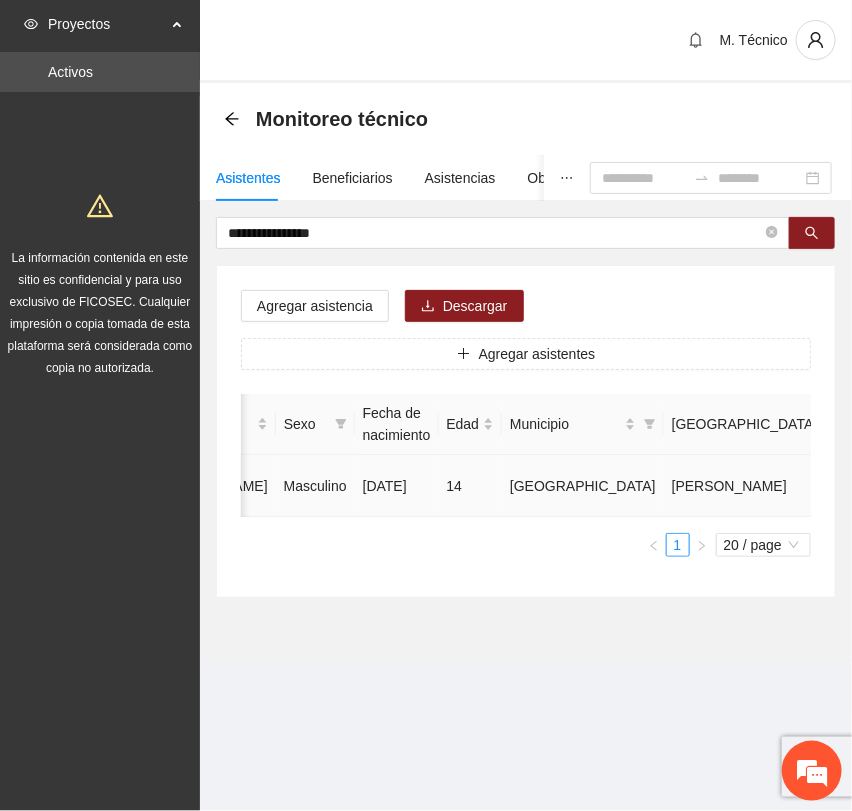 click 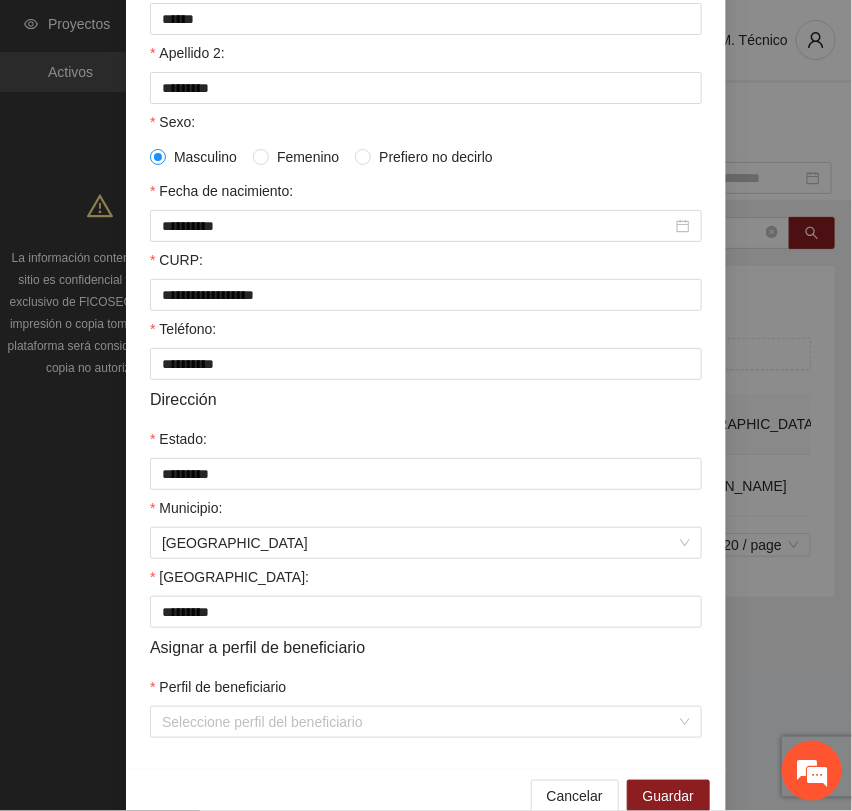 scroll, scrollTop: 356, scrollLeft: 0, axis: vertical 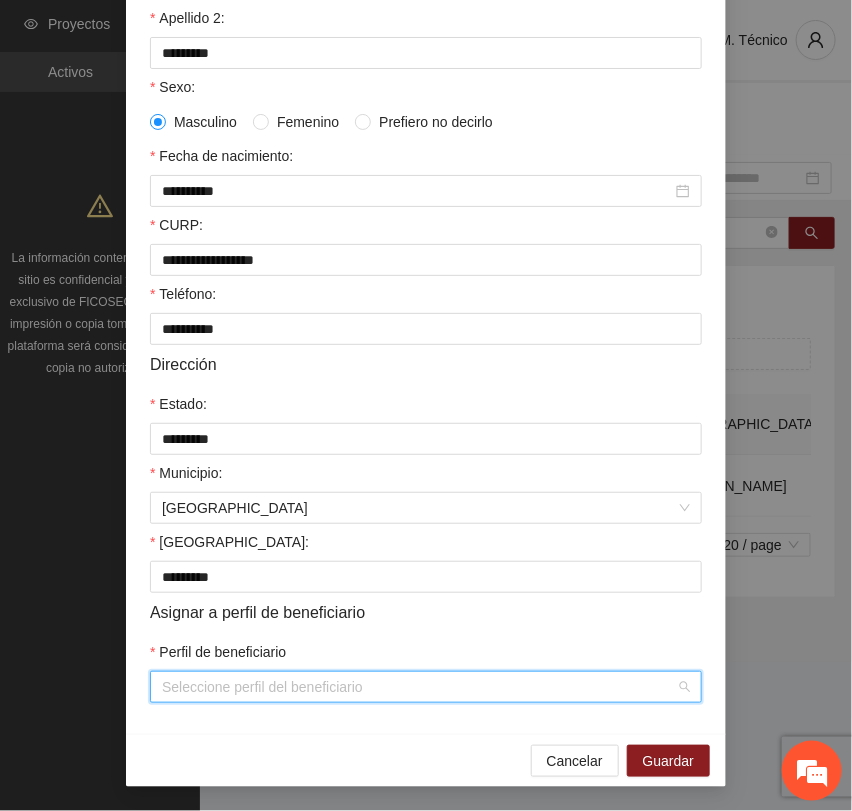 click on "Perfil de beneficiario" at bounding box center [419, 687] 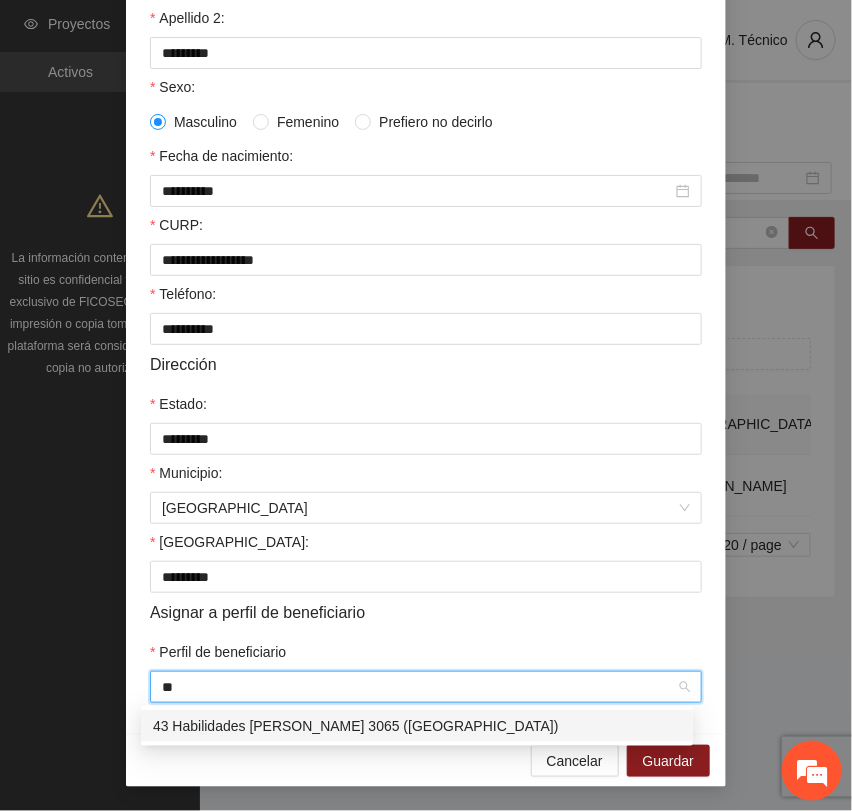 drag, startPoint x: 300, startPoint y: 722, endPoint x: 73, endPoint y: 627, distance: 246.07722 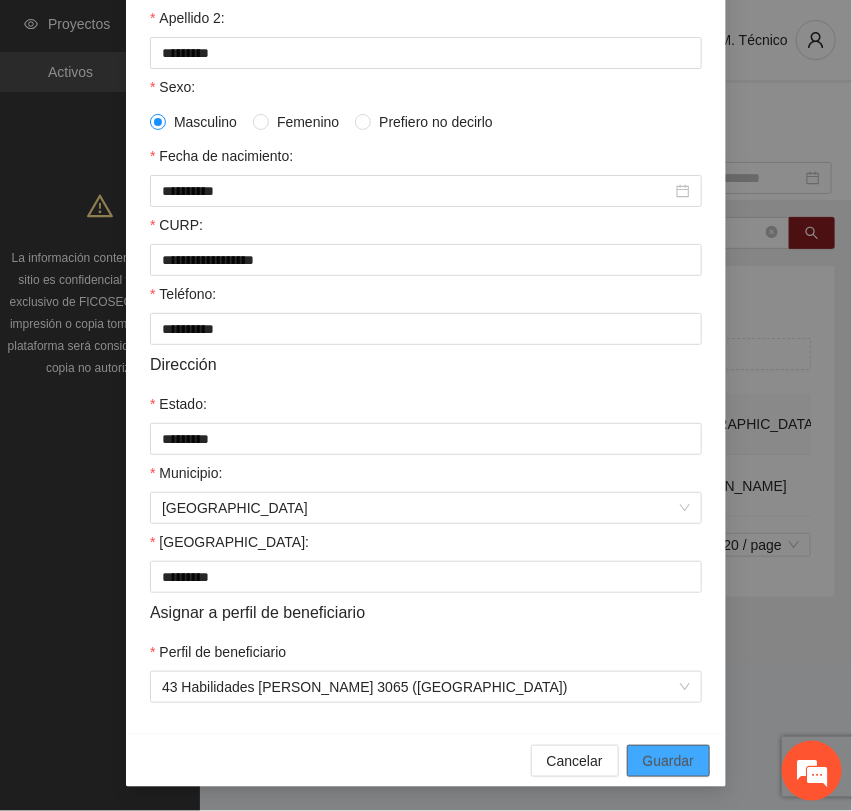 click on "Guardar" at bounding box center [668, 761] 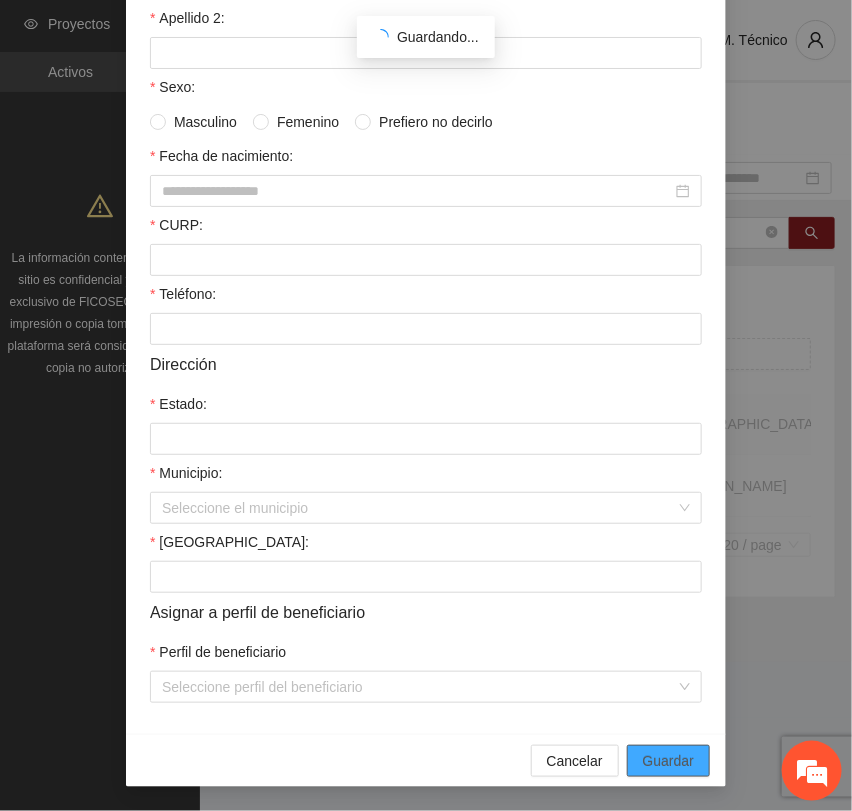 scroll, scrollTop: 256, scrollLeft: 0, axis: vertical 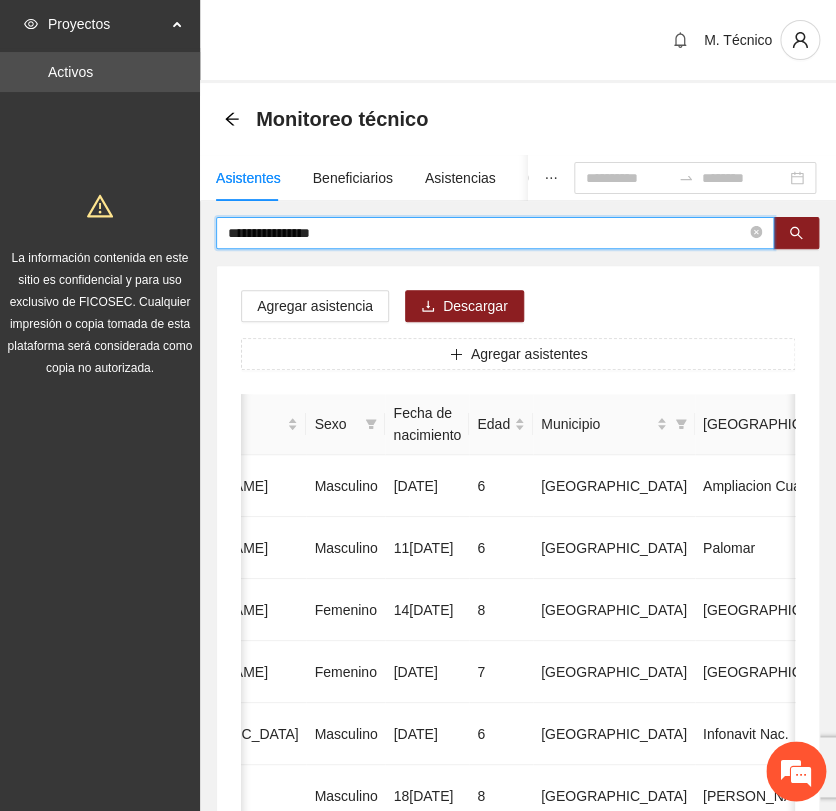 drag, startPoint x: 354, startPoint y: 233, endPoint x: 102, endPoint y: 189, distance: 255.81242 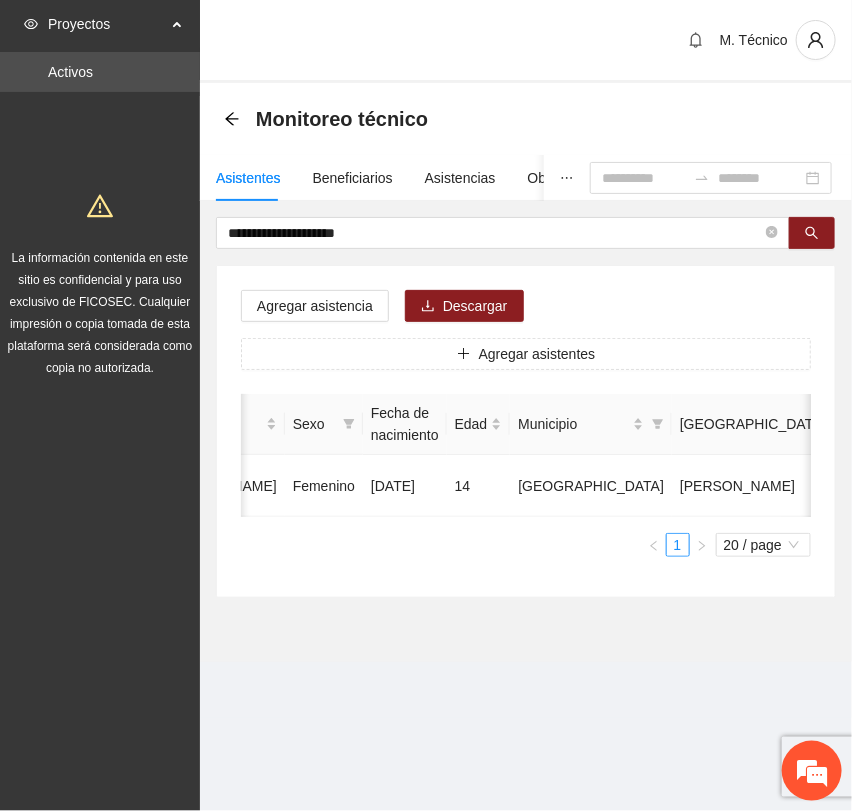 scroll, scrollTop: 0, scrollLeft: 450, axis: horizontal 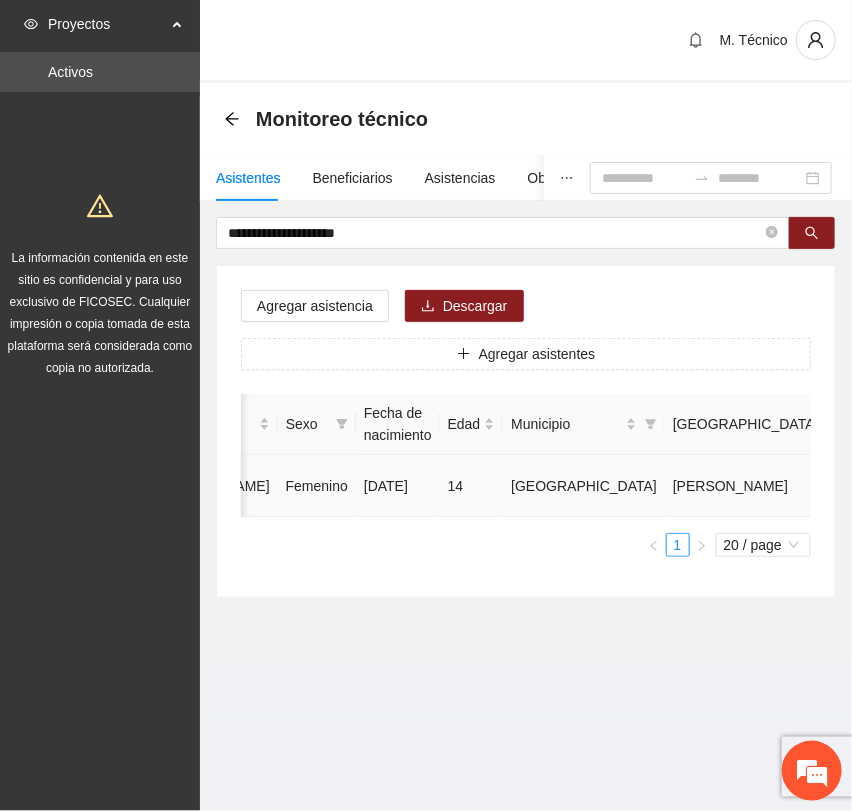 click at bounding box center (1033, 486) 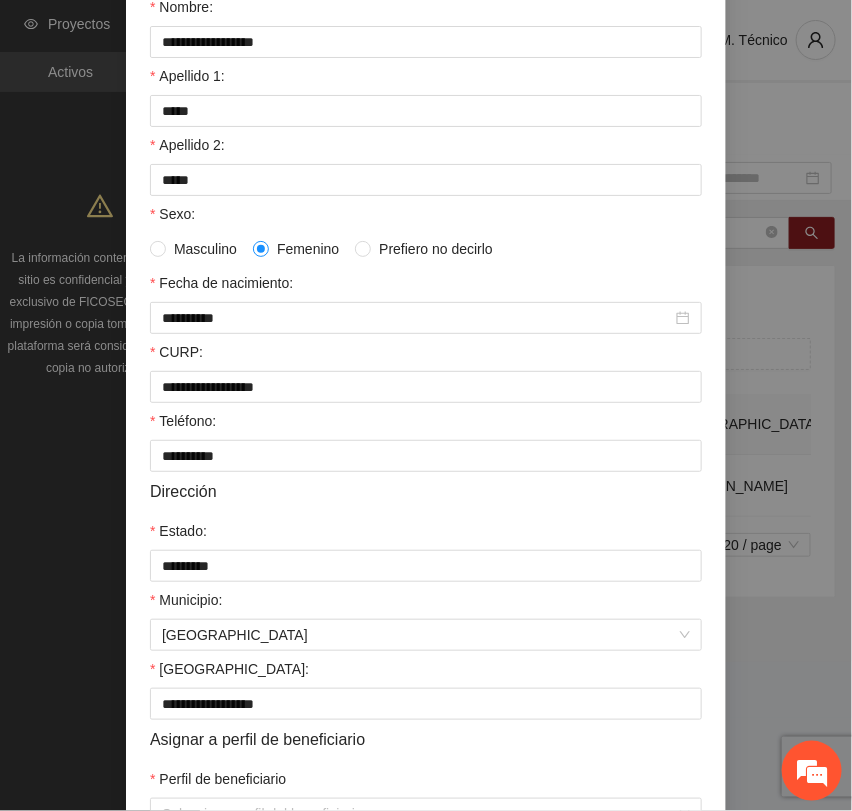 scroll, scrollTop: 356, scrollLeft: 0, axis: vertical 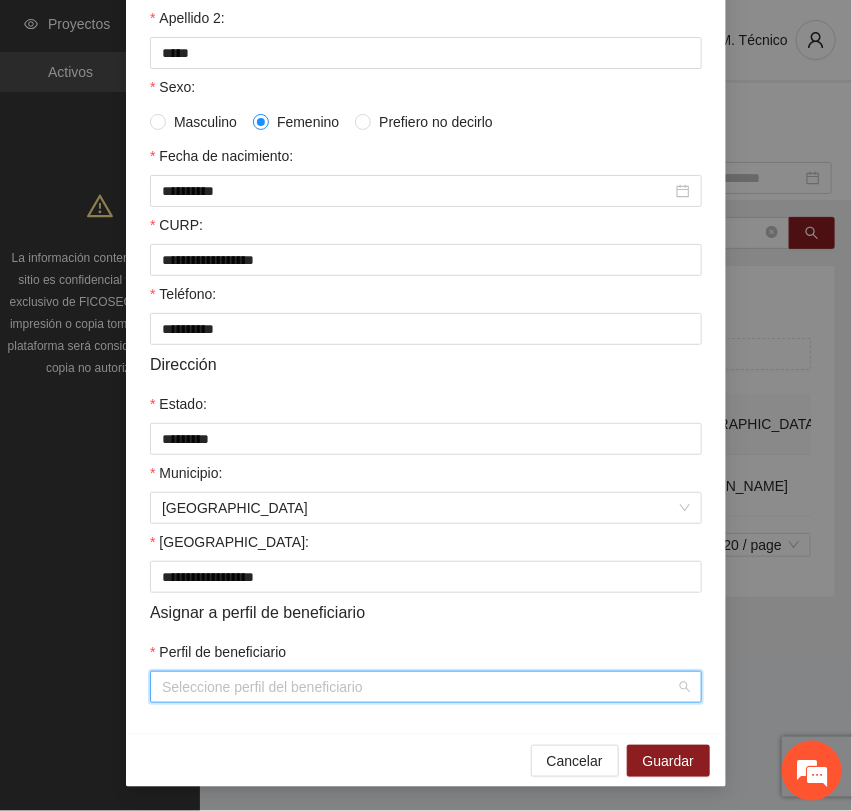 click on "Perfil de beneficiario" at bounding box center [419, 687] 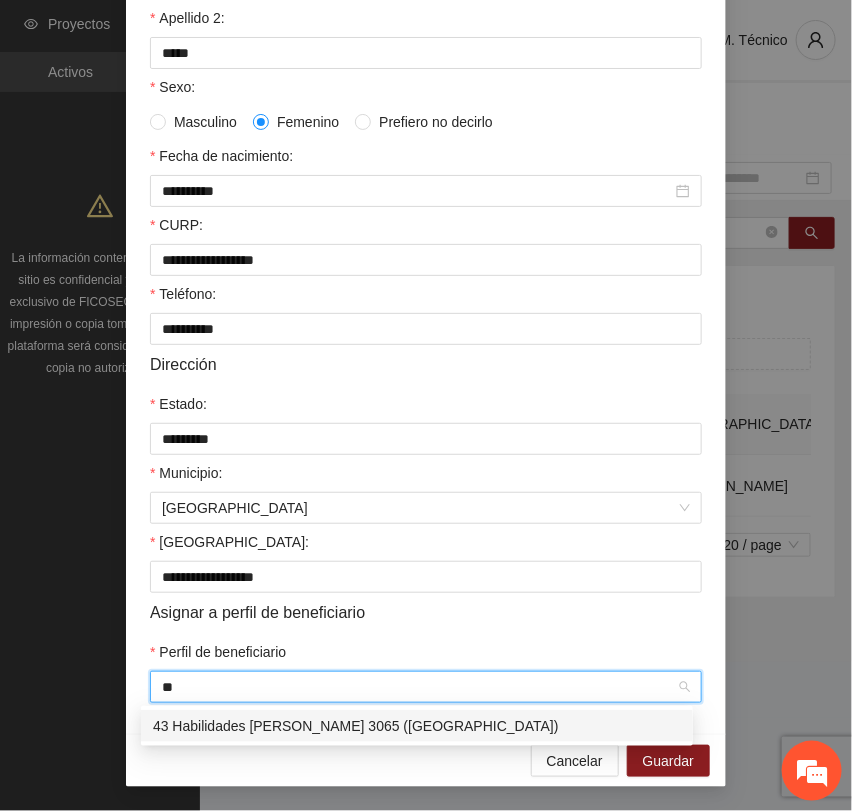 click on "43 Habilidades [PERSON_NAME] 3065 ([GEOGRAPHIC_DATA])" at bounding box center [417, 726] 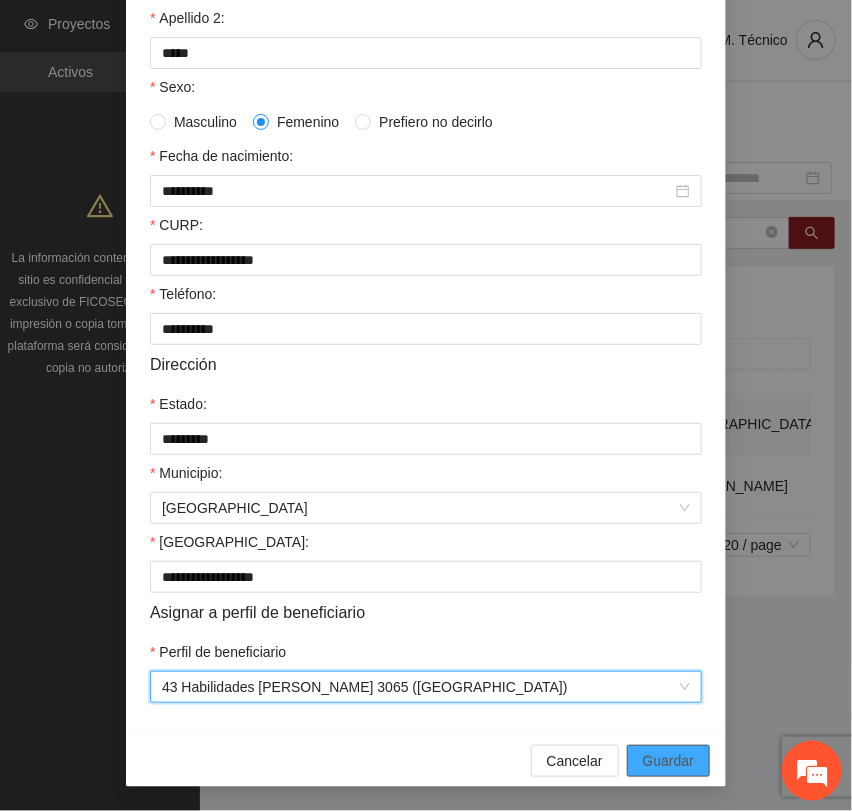 click on "Guardar" at bounding box center [668, 761] 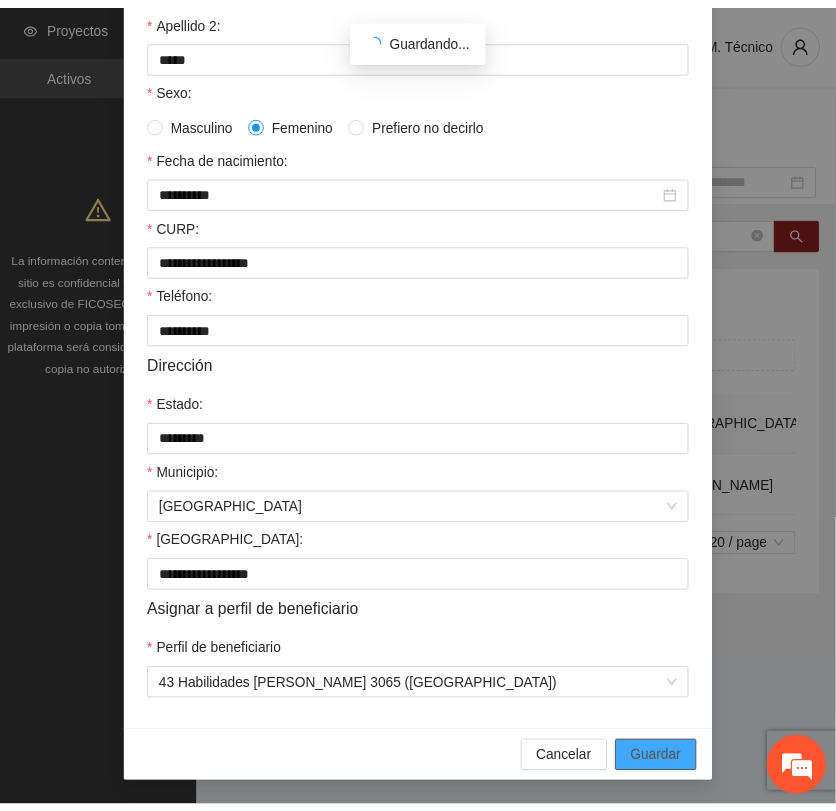 scroll, scrollTop: 256, scrollLeft: 0, axis: vertical 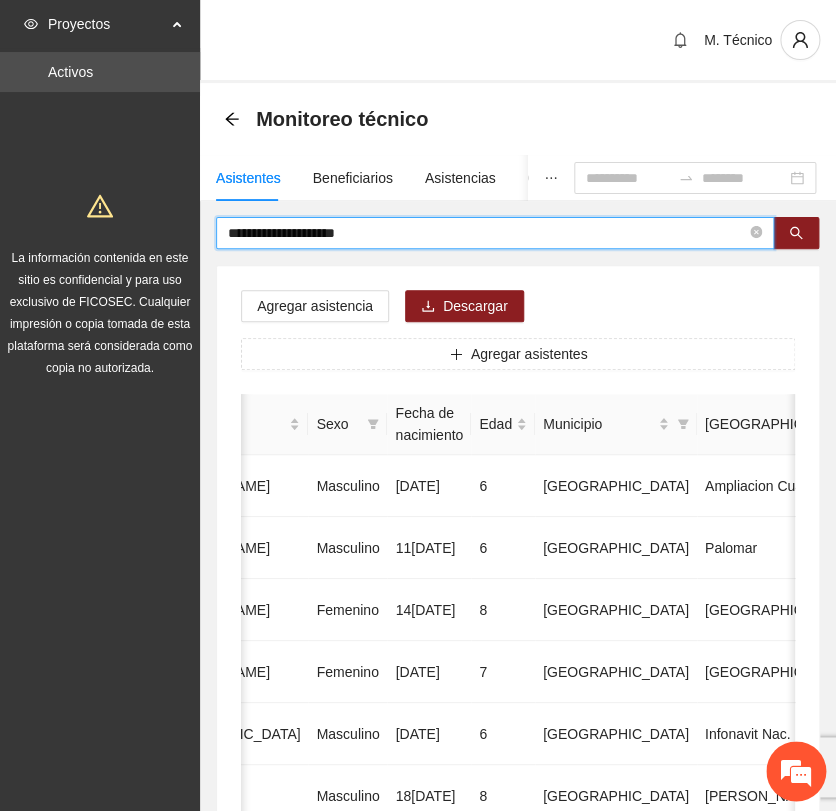 drag, startPoint x: 368, startPoint y: 232, endPoint x: 59, endPoint y: 209, distance: 309.8548 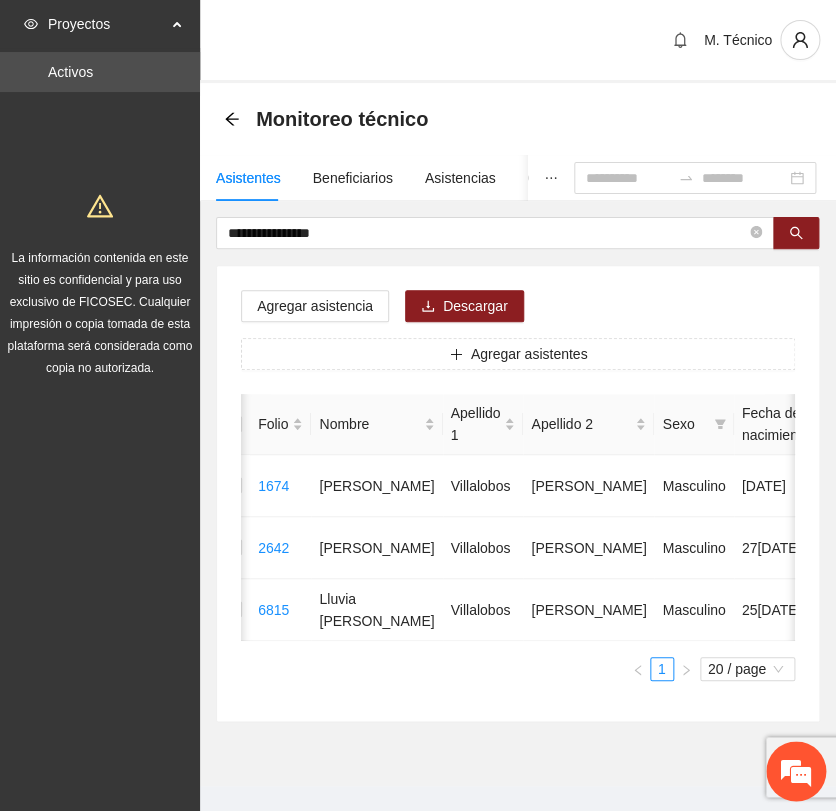 scroll, scrollTop: 0, scrollLeft: 0, axis: both 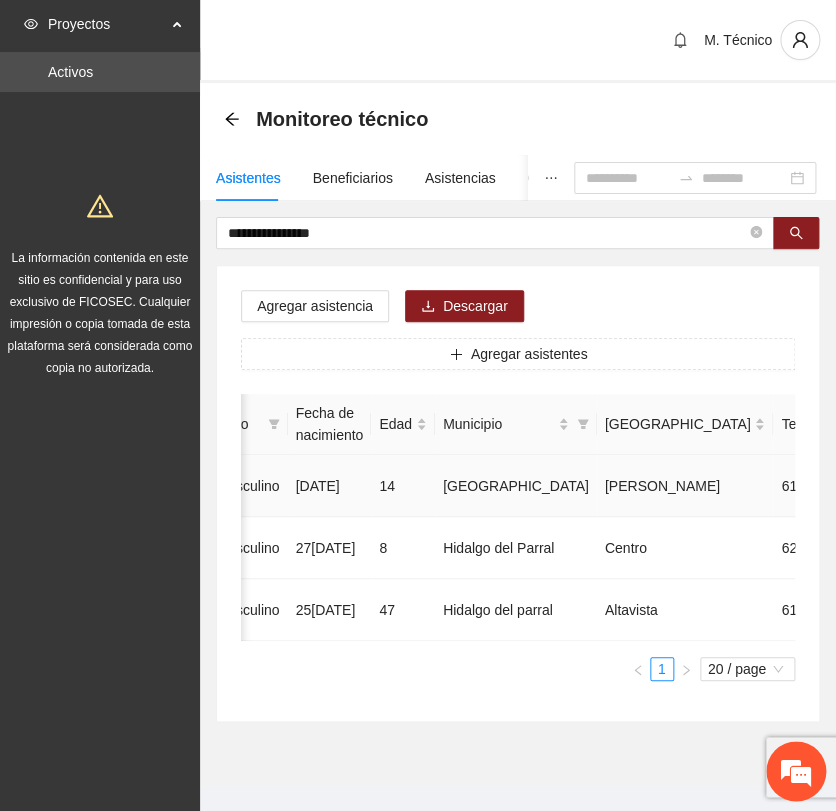 click 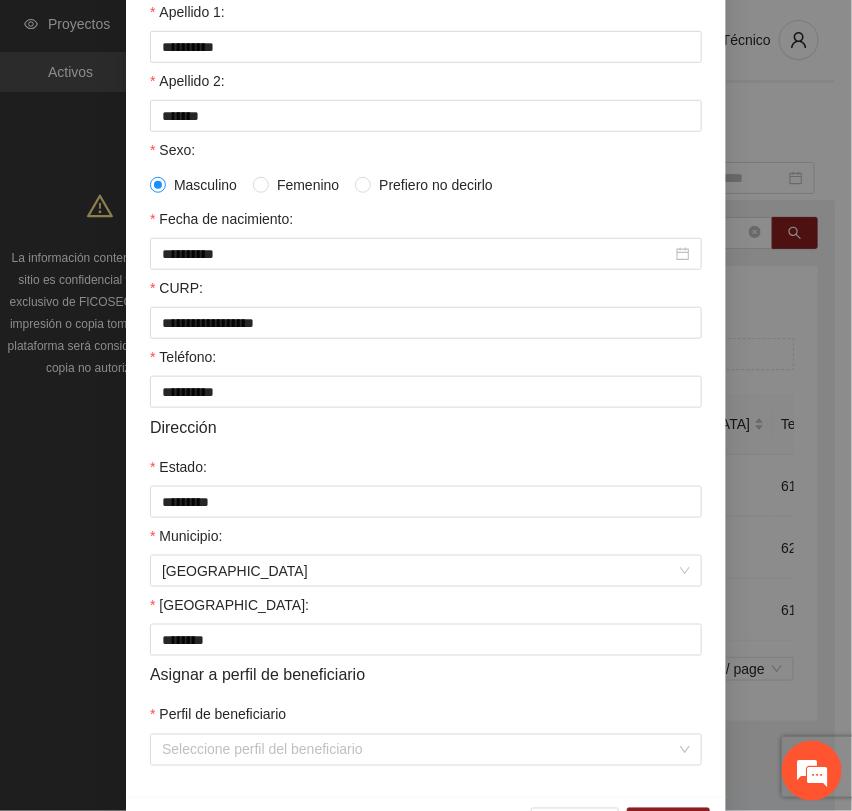 scroll, scrollTop: 356, scrollLeft: 0, axis: vertical 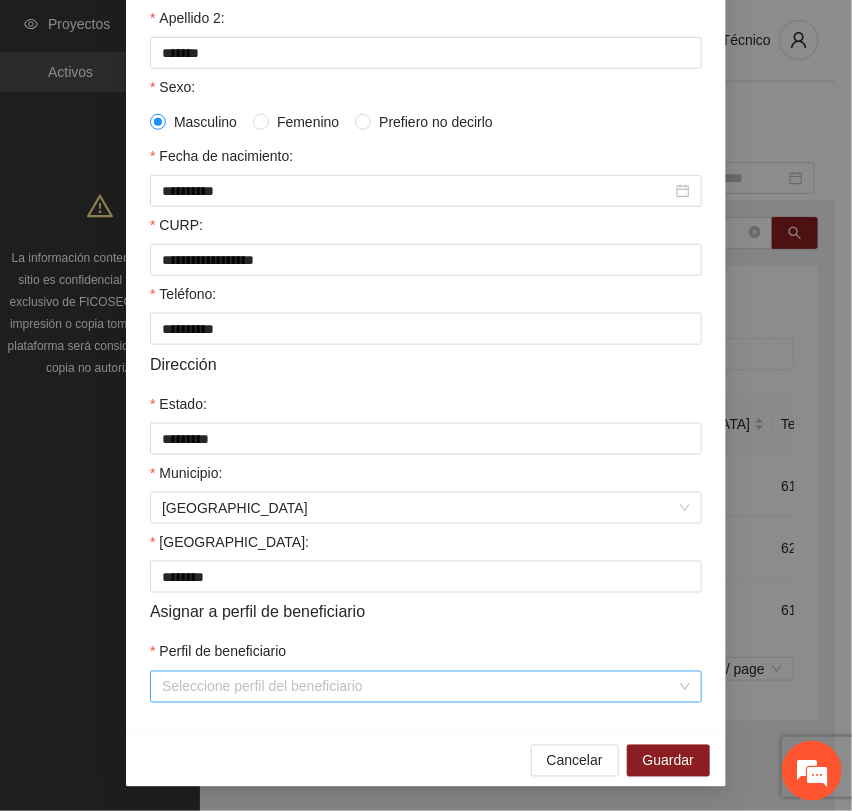 click on "Perfil de beneficiario" at bounding box center [419, 687] 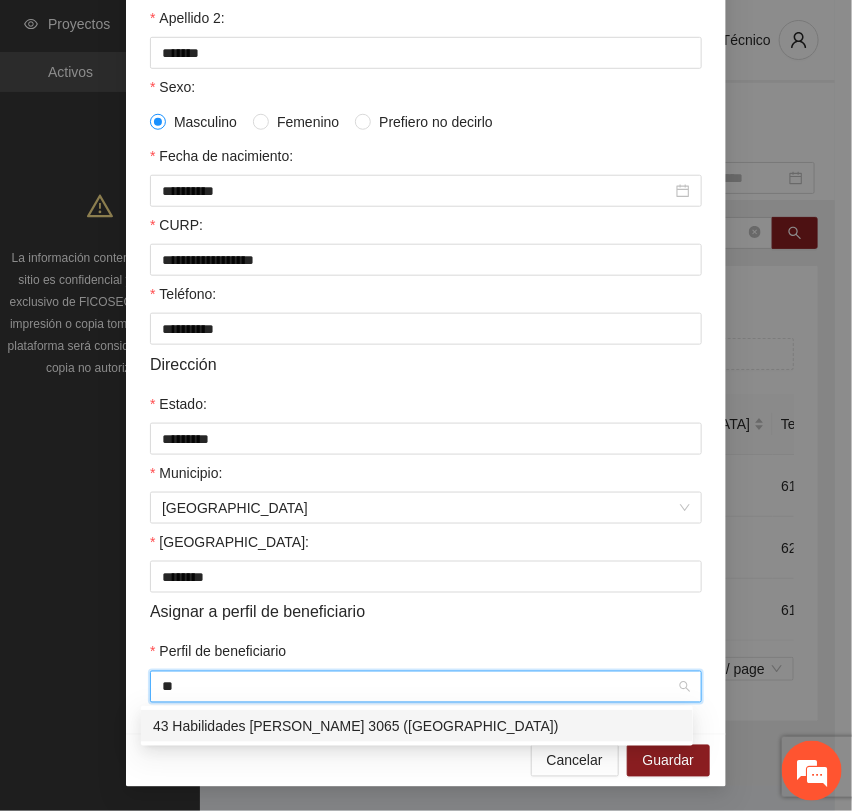 click on "43 Habilidades [PERSON_NAME] 3065 ([GEOGRAPHIC_DATA])" at bounding box center (417, 726) 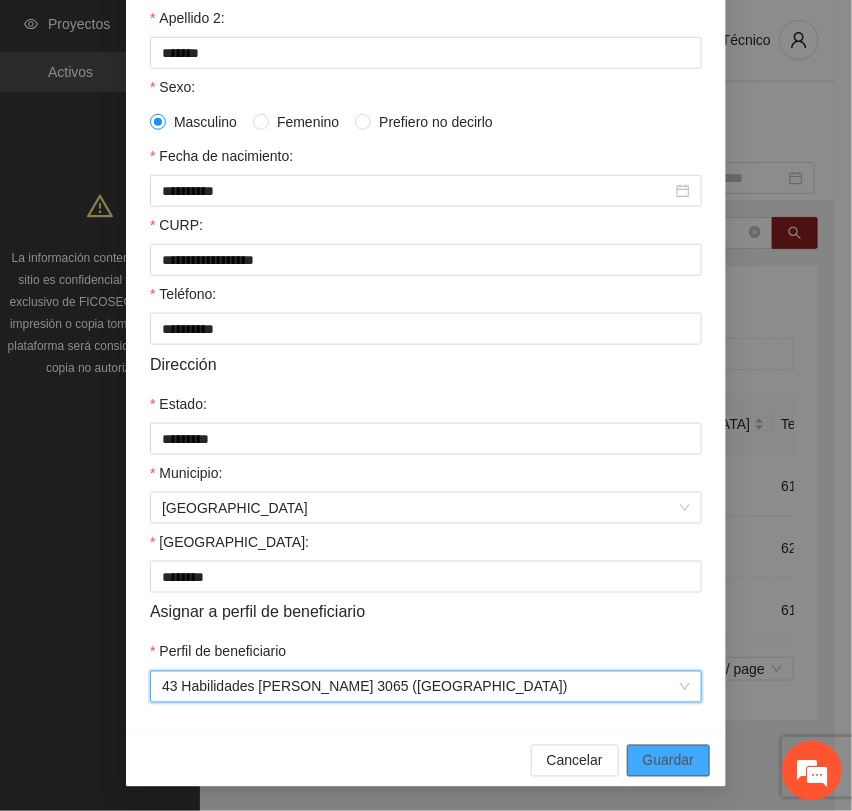 click on "Guardar" at bounding box center [668, 761] 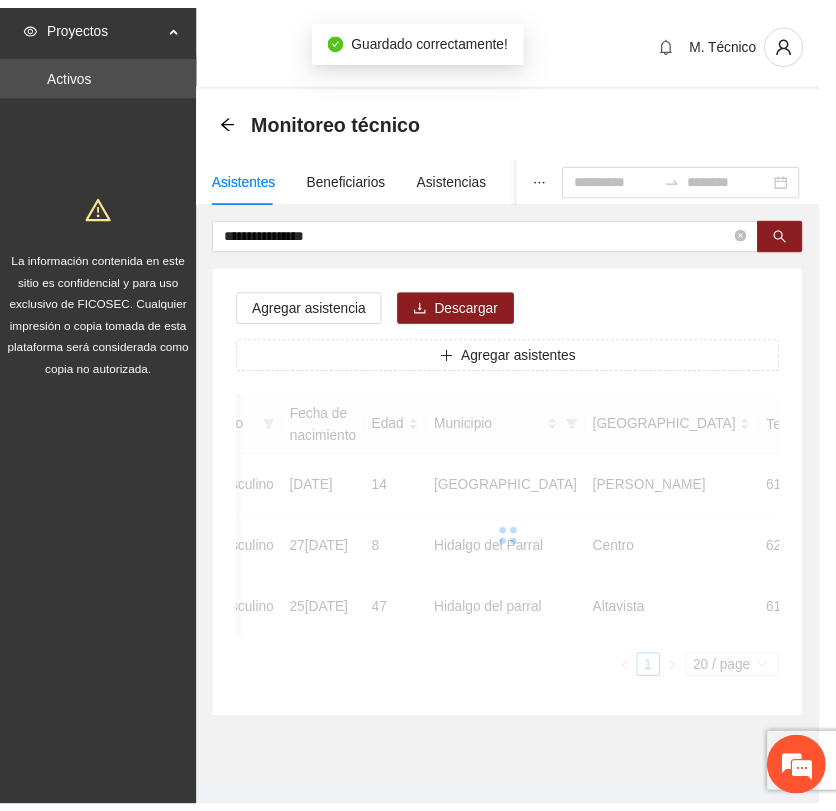 scroll, scrollTop: 256, scrollLeft: 0, axis: vertical 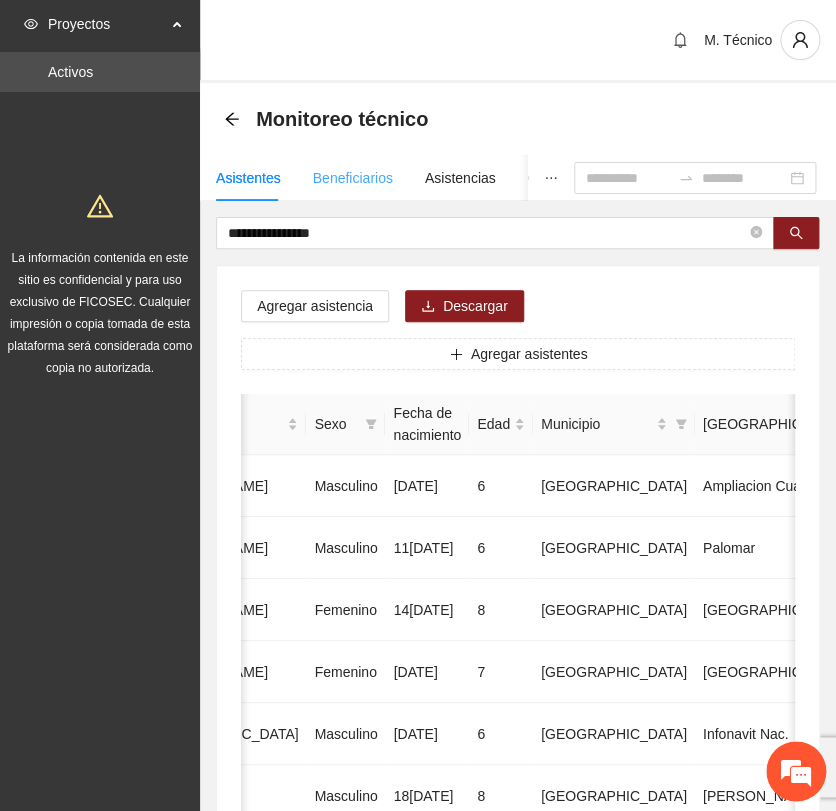 click on "Beneficiarios" at bounding box center [353, 178] 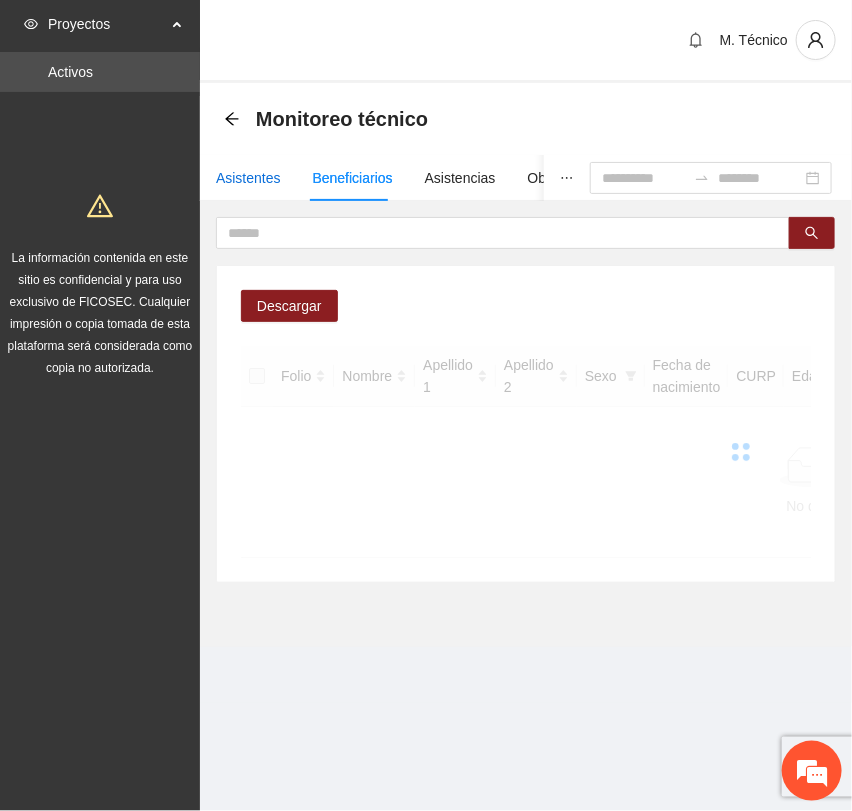 click on "Asistentes" at bounding box center [248, 178] 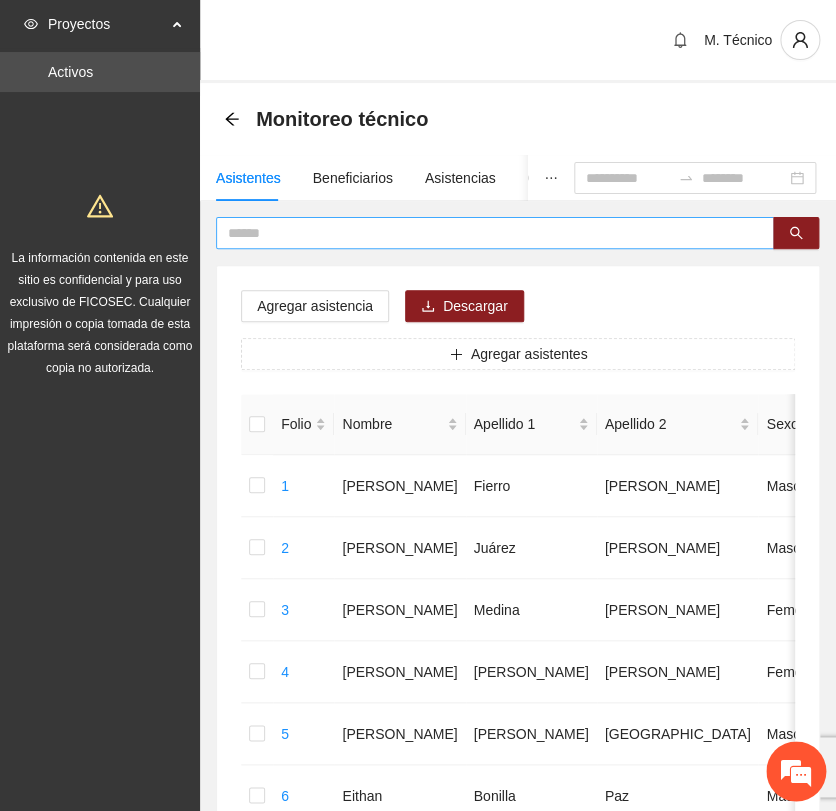 click at bounding box center [487, 233] 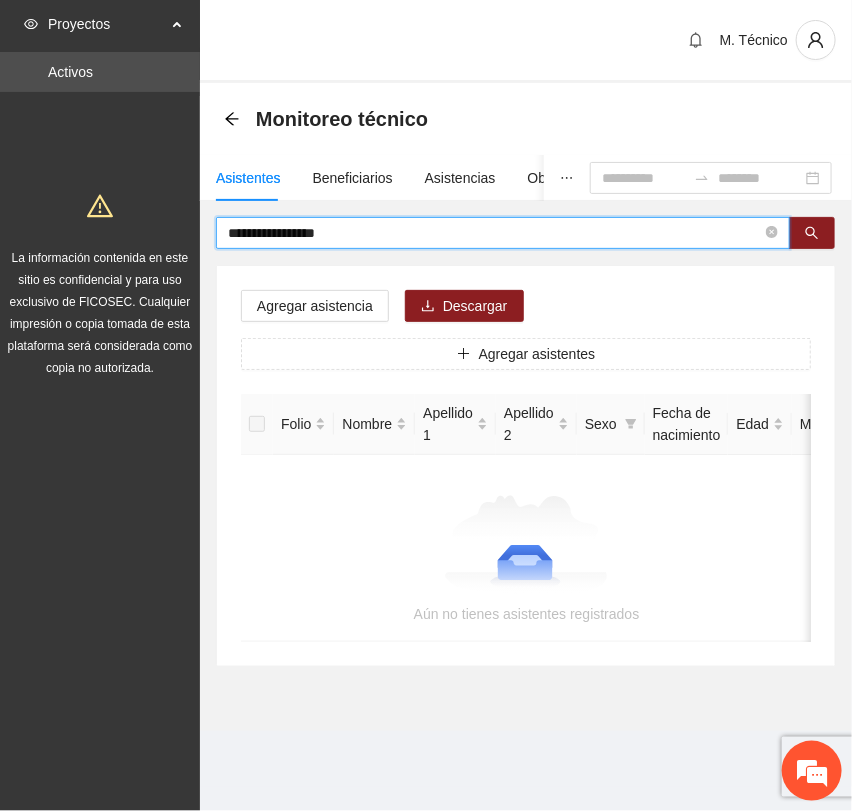 click on "**********" at bounding box center [426, 405] 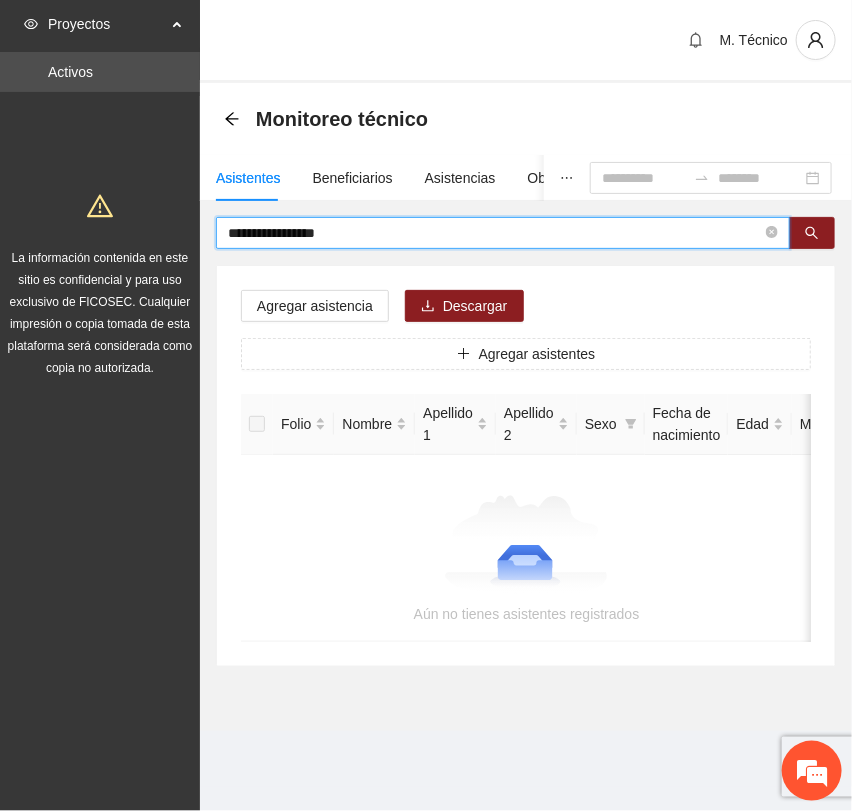 click on "**********" at bounding box center (526, 442) 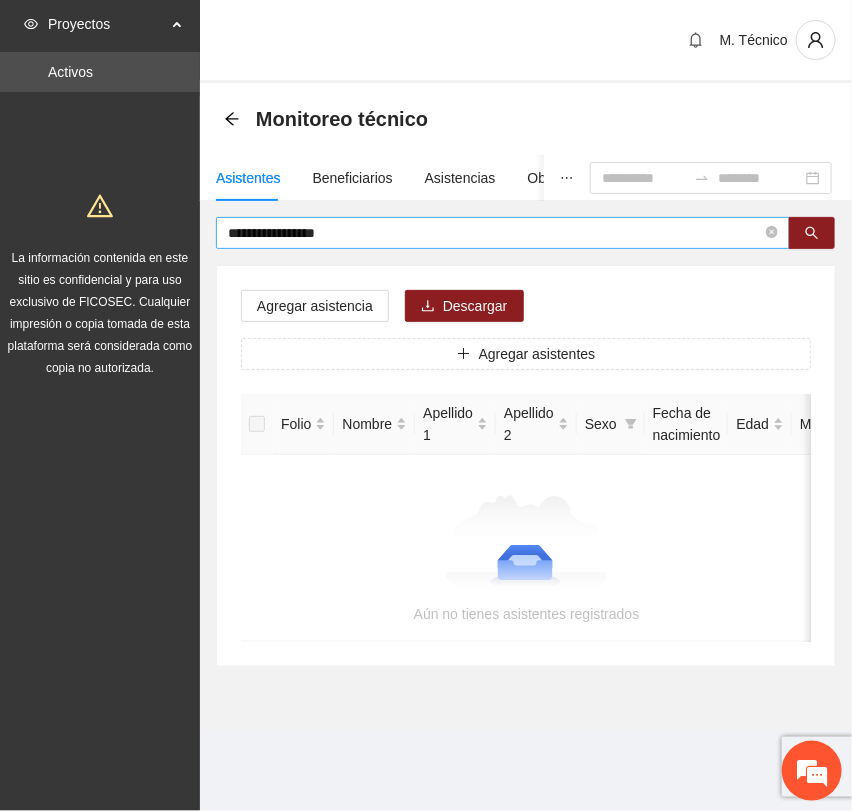 click on "**********" at bounding box center [495, 233] 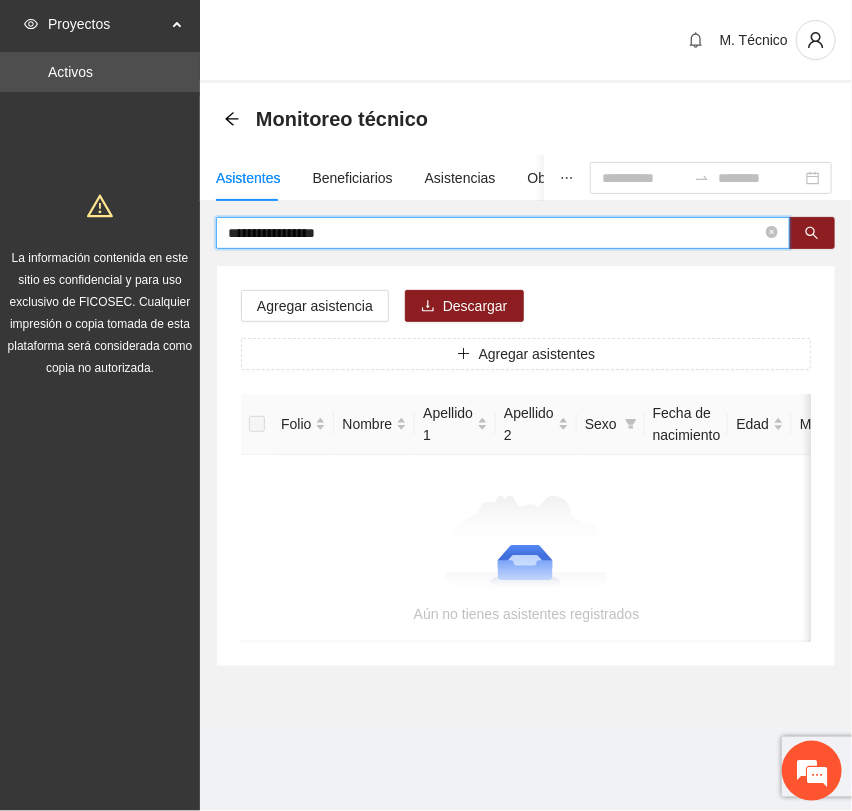 drag, startPoint x: 182, startPoint y: 232, endPoint x: -50, endPoint y: 195, distance: 234.9319 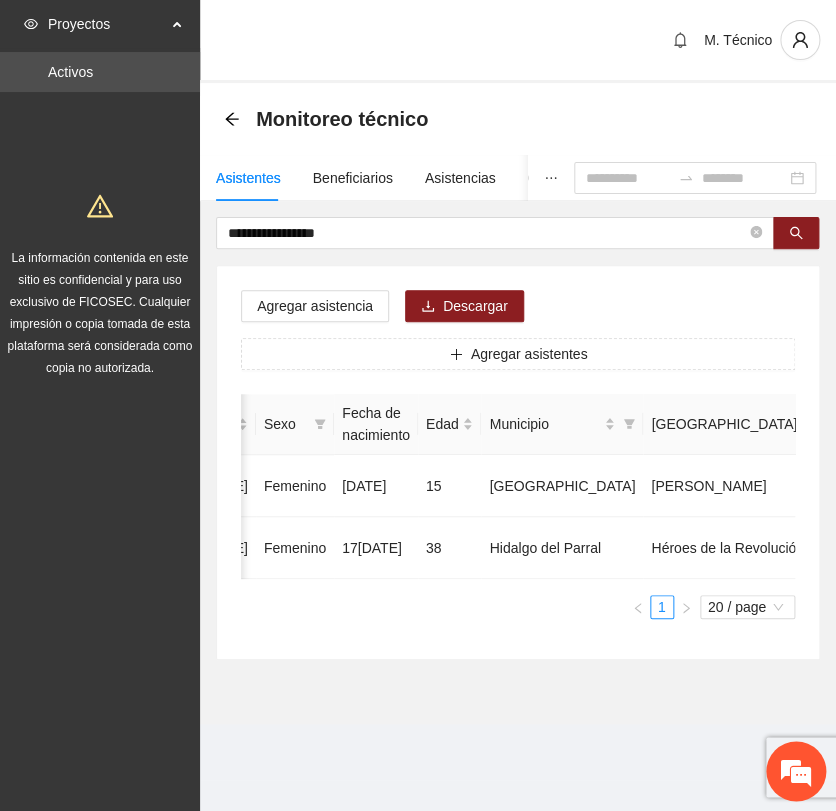 scroll, scrollTop: 0, scrollLeft: 0, axis: both 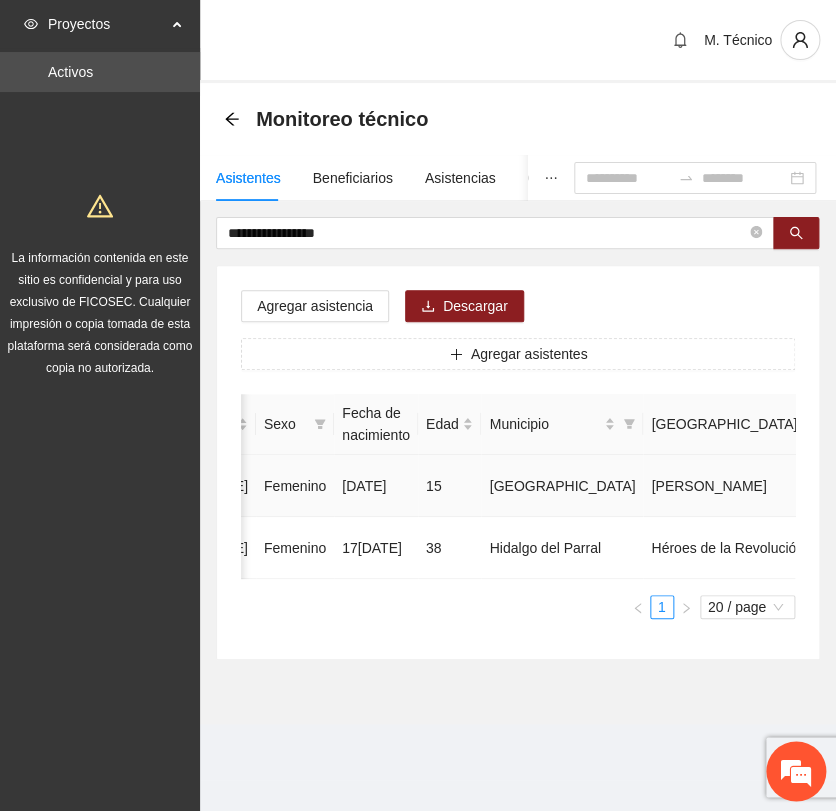 click 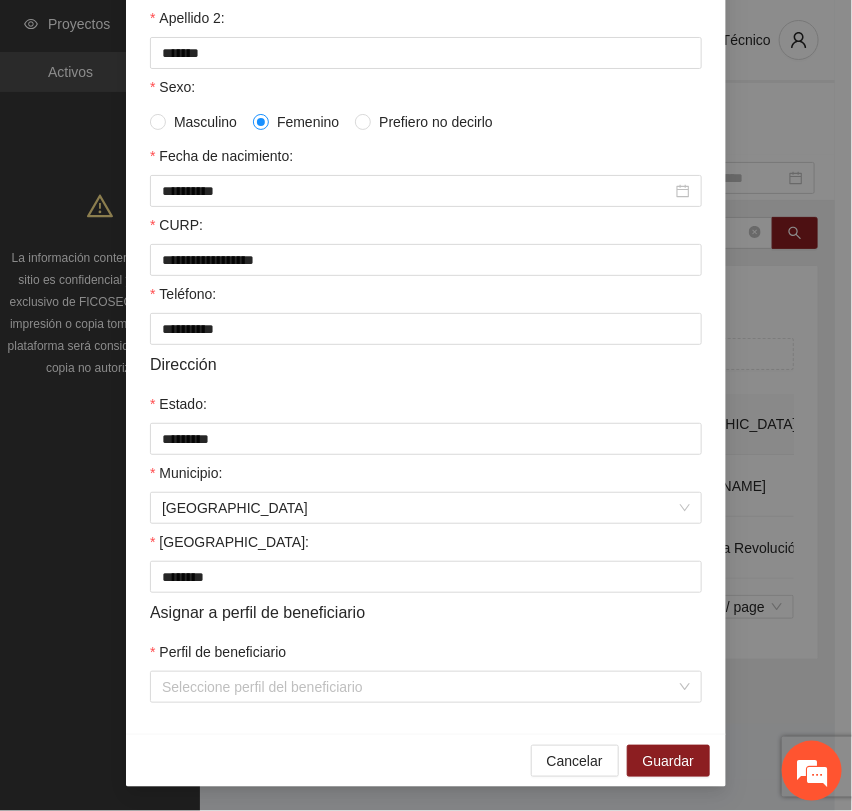 scroll, scrollTop: 356, scrollLeft: 0, axis: vertical 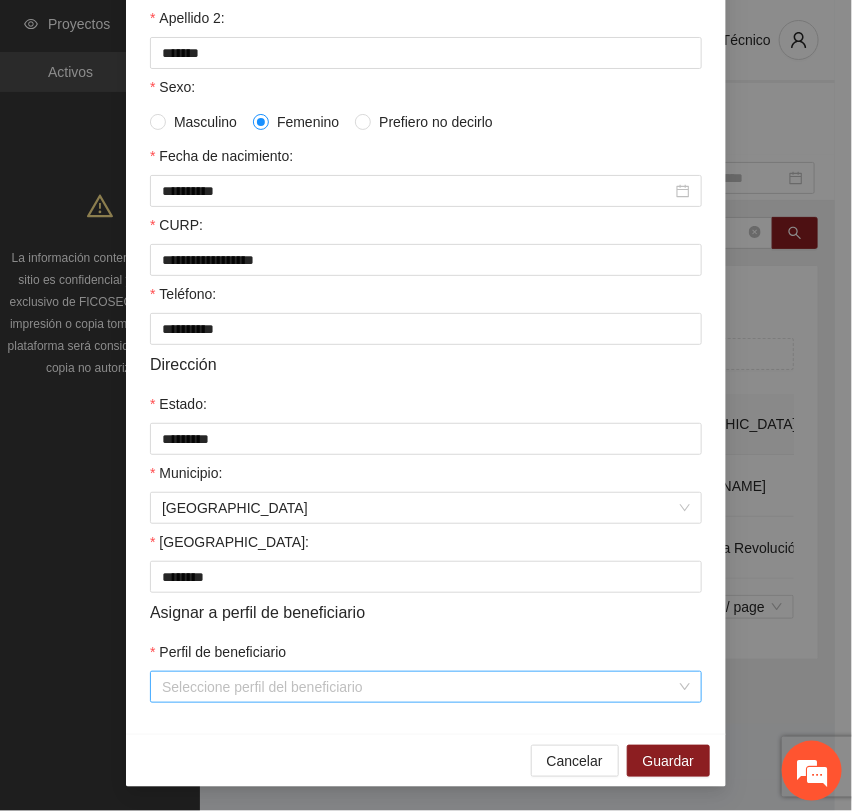 click on "Perfil de beneficiario" at bounding box center (419, 687) 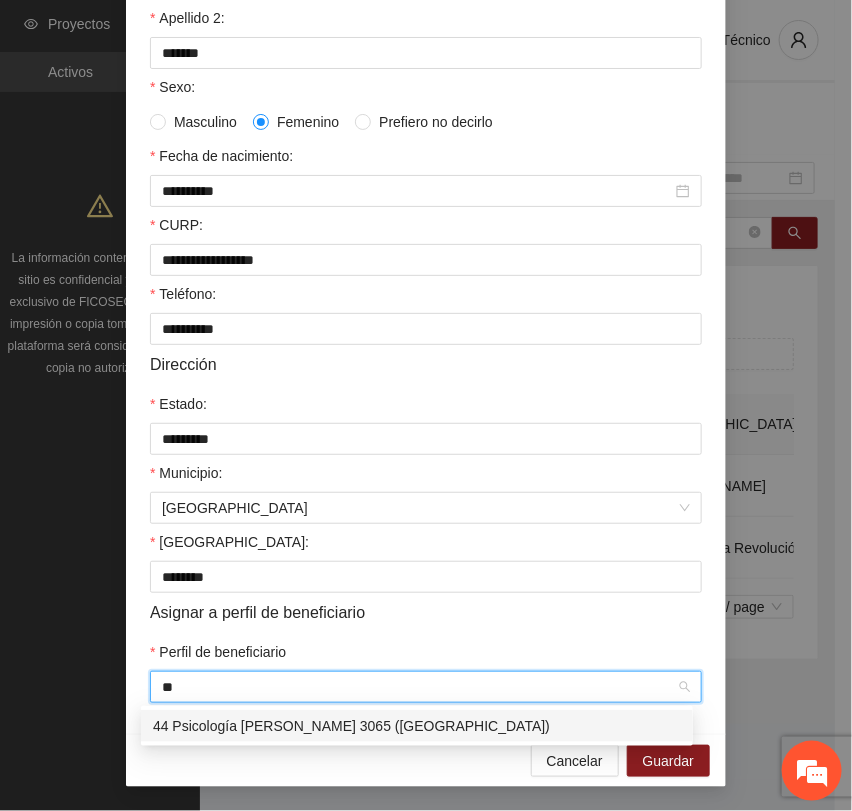 click on "44 Psicología [PERSON_NAME] 3065 ([GEOGRAPHIC_DATA])" at bounding box center [417, 726] 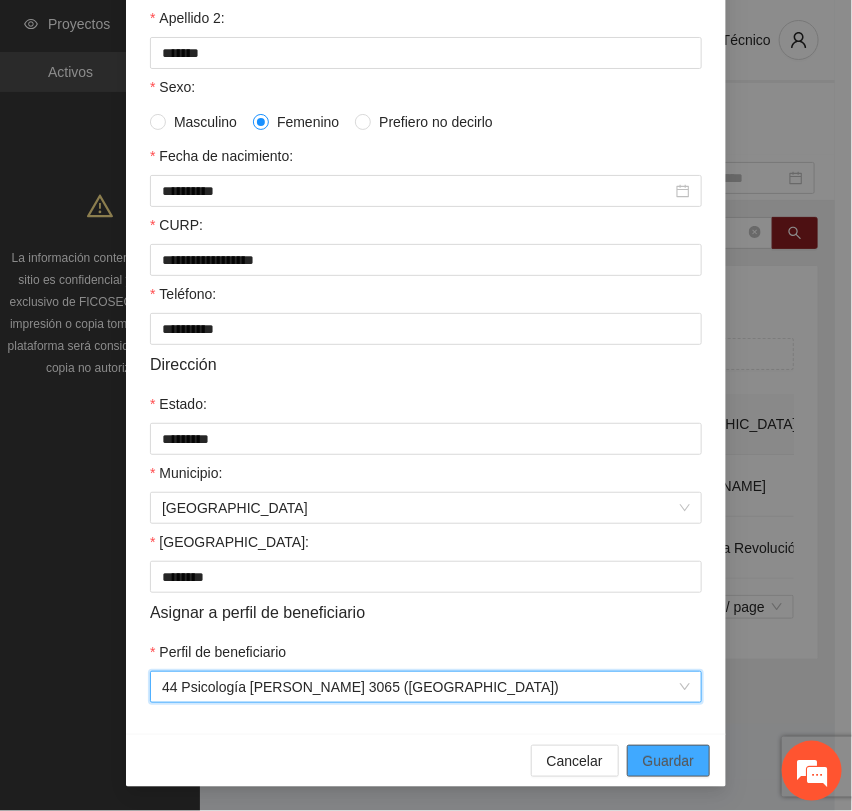 click on "Guardar" at bounding box center (668, 761) 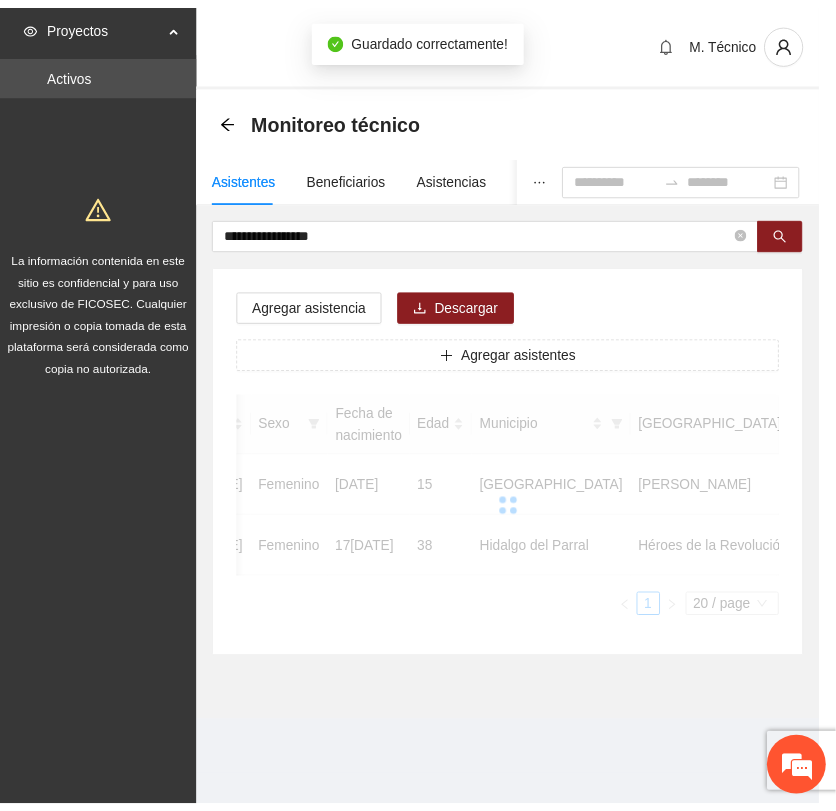 scroll, scrollTop: 256, scrollLeft: 0, axis: vertical 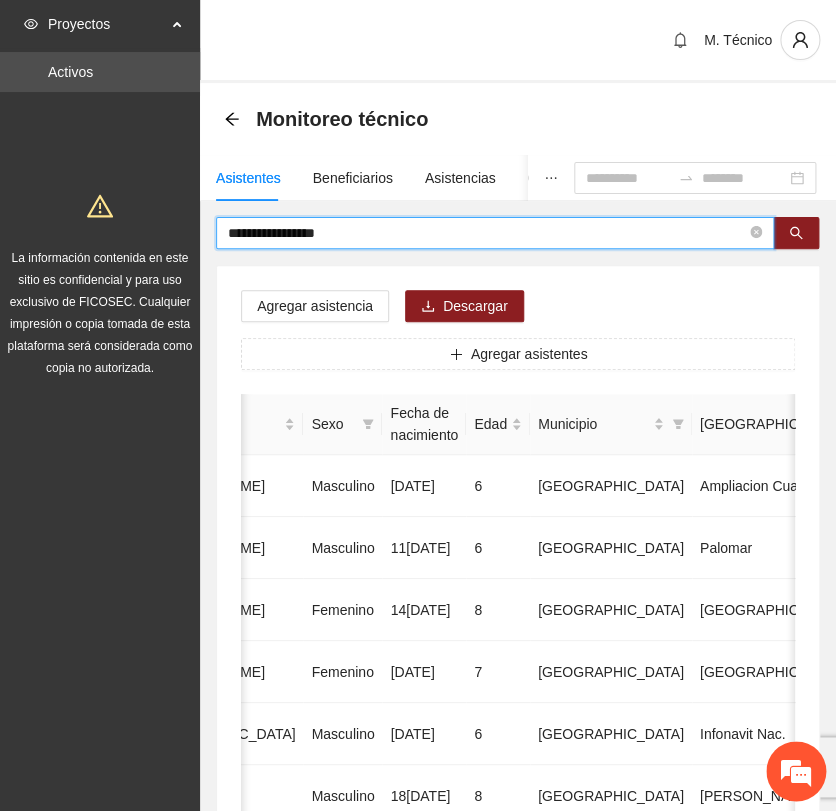 drag, startPoint x: 355, startPoint y: 233, endPoint x: -47, endPoint y: 214, distance: 402.44876 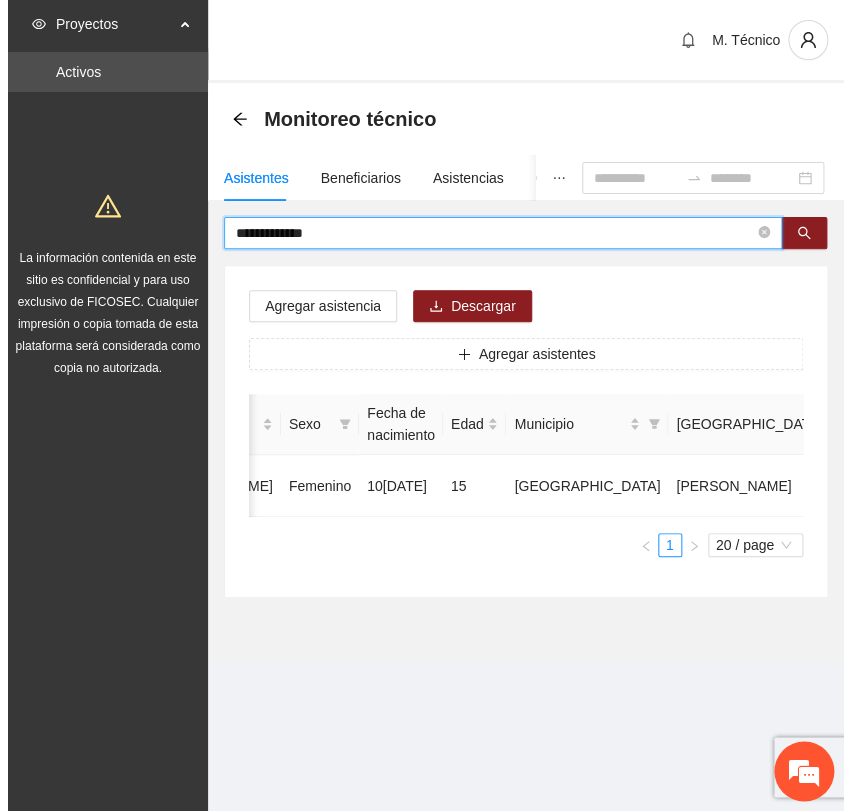 scroll, scrollTop: 0, scrollLeft: 450, axis: horizontal 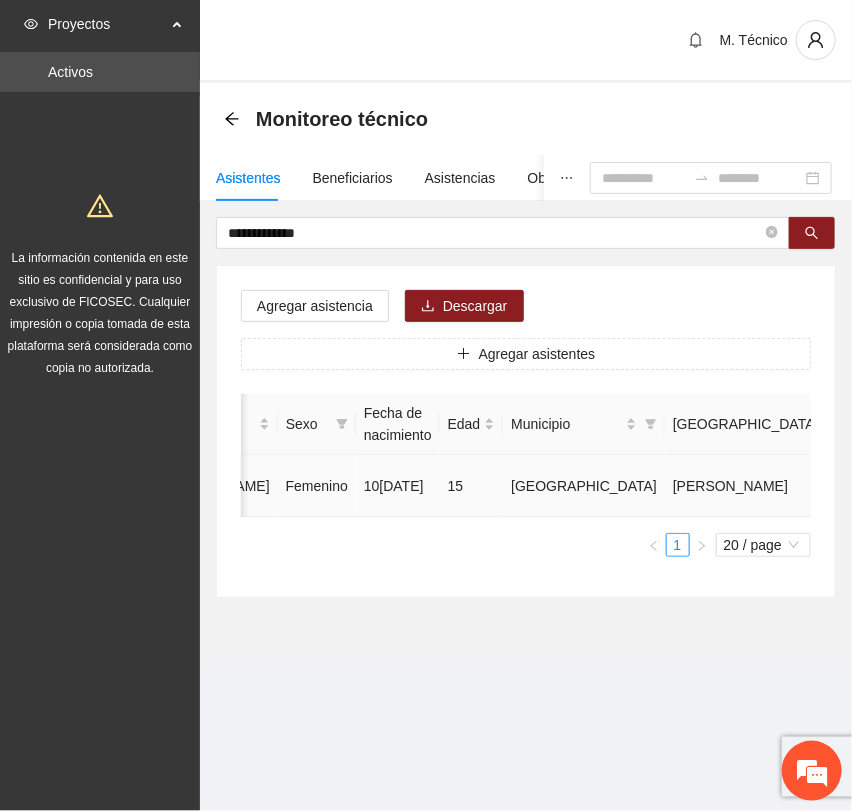 click 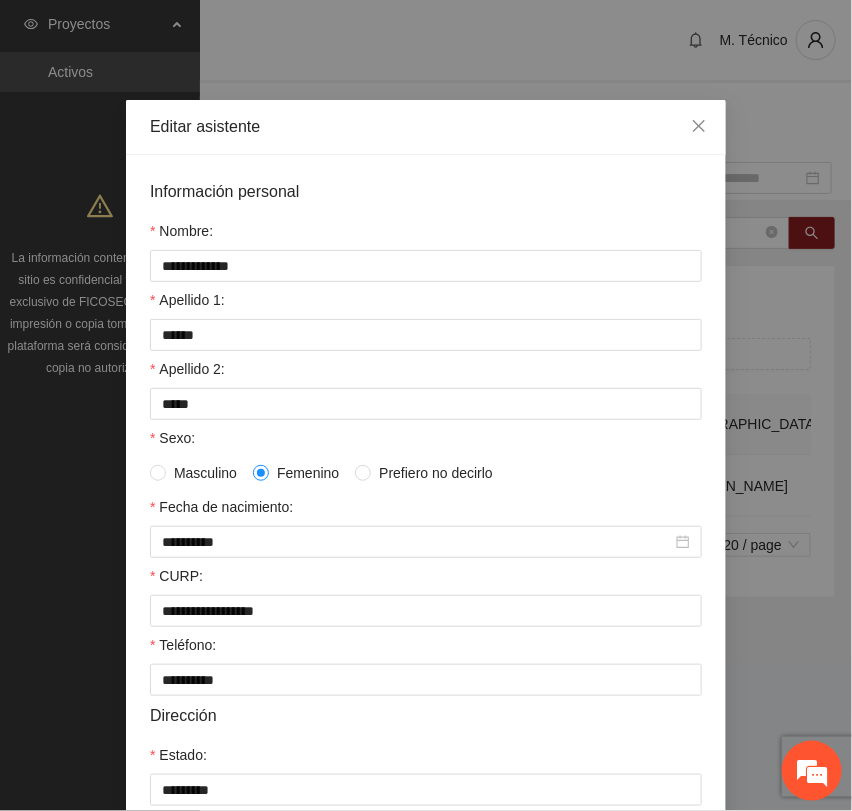 scroll, scrollTop: 356, scrollLeft: 0, axis: vertical 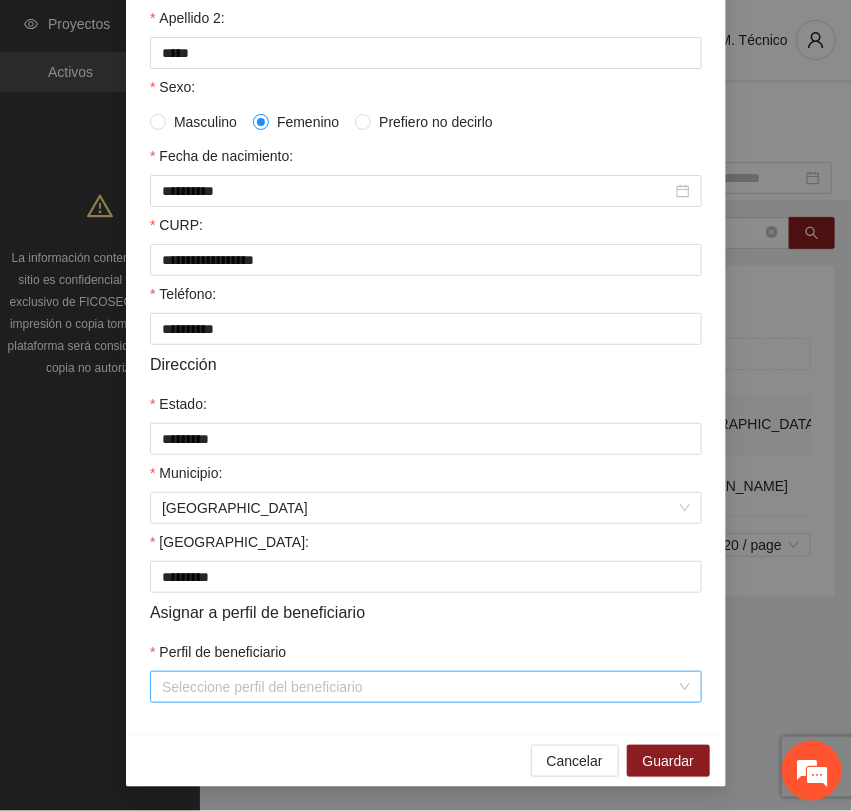 click on "Perfil de beneficiario" at bounding box center [419, 687] 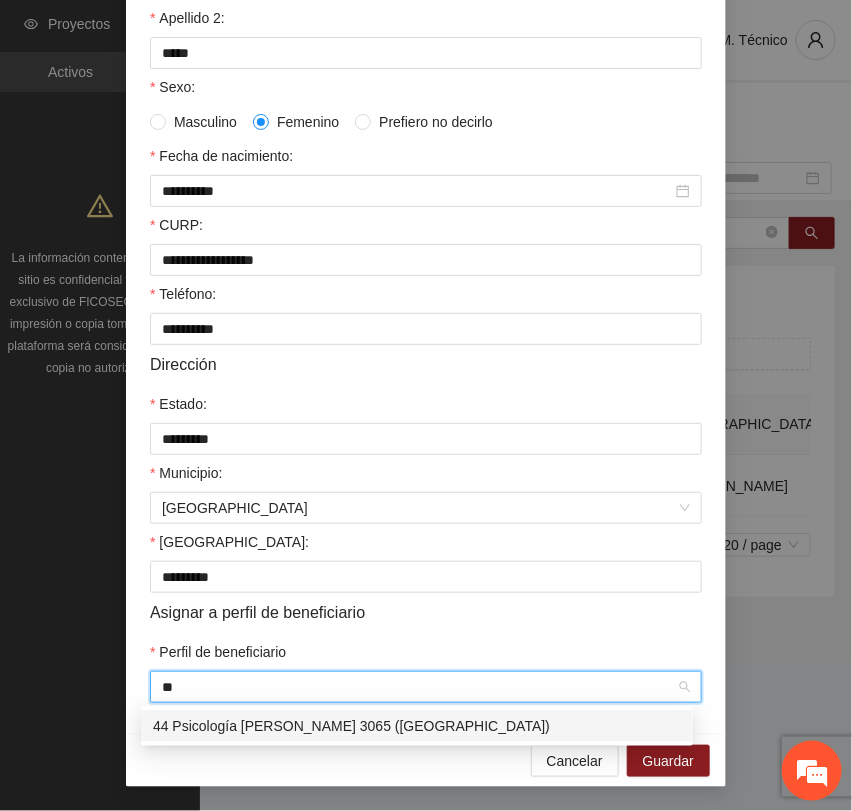 click on "44 Psicología [PERSON_NAME] 3065 ([GEOGRAPHIC_DATA])" at bounding box center [417, 726] 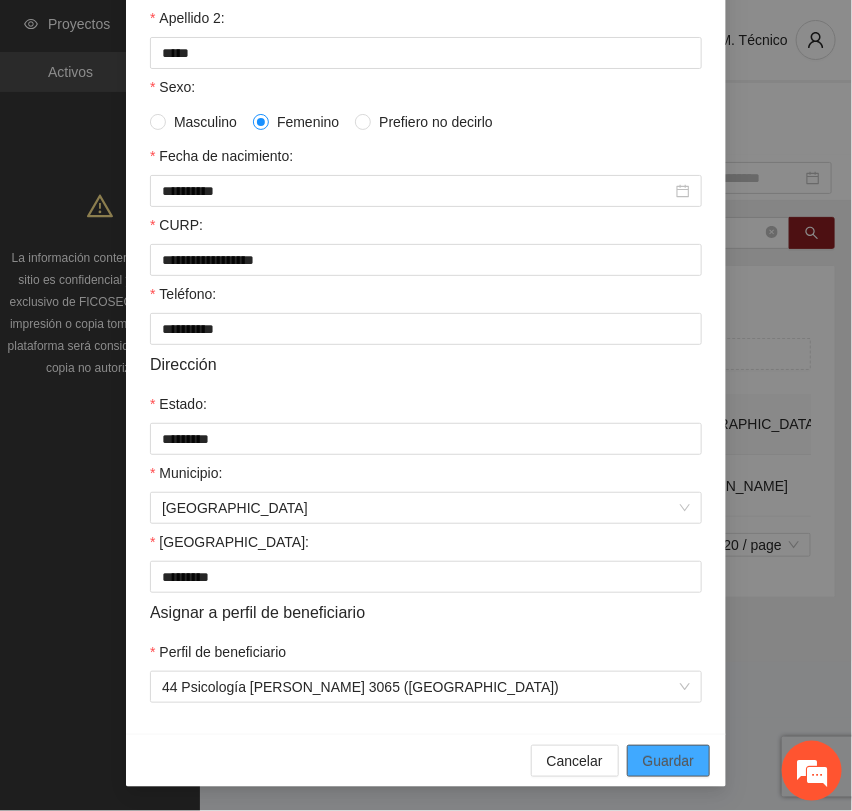 click on "Guardar" at bounding box center [668, 761] 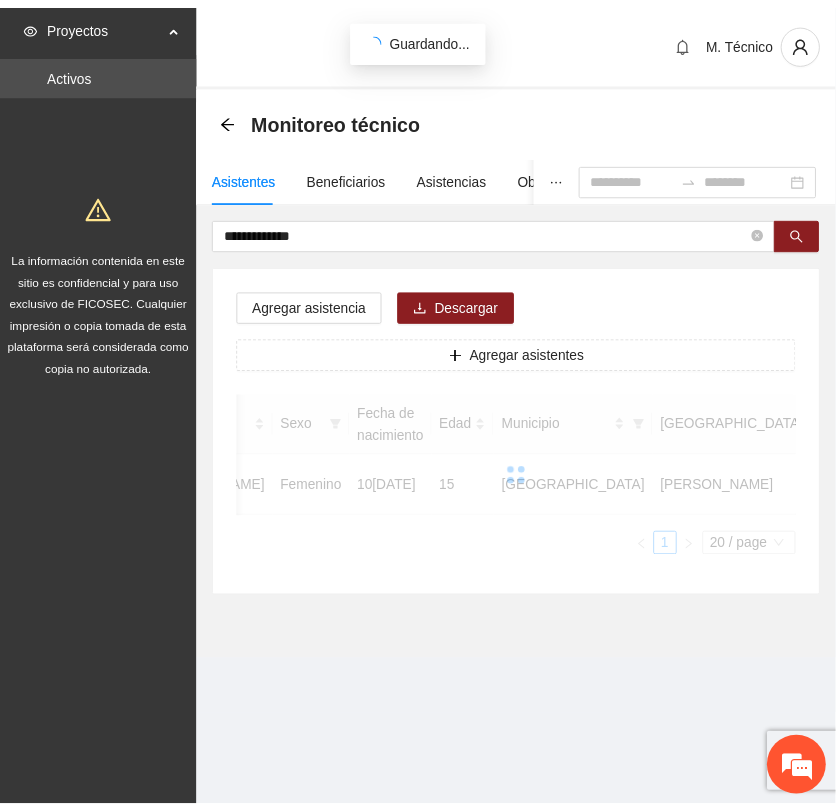 scroll, scrollTop: 256, scrollLeft: 0, axis: vertical 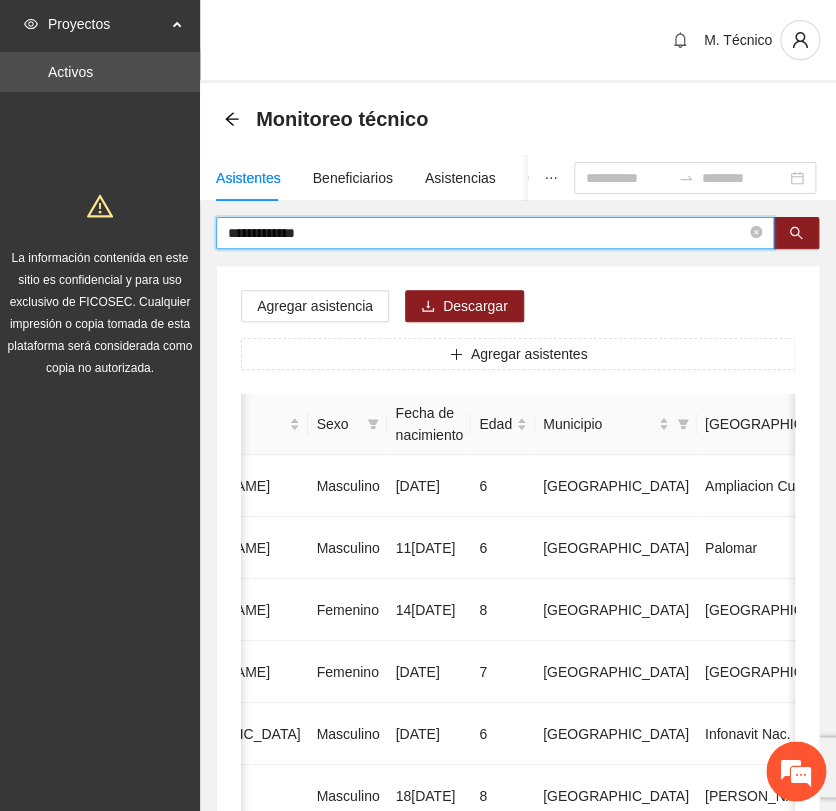 click on "**********" at bounding box center (418, 948) 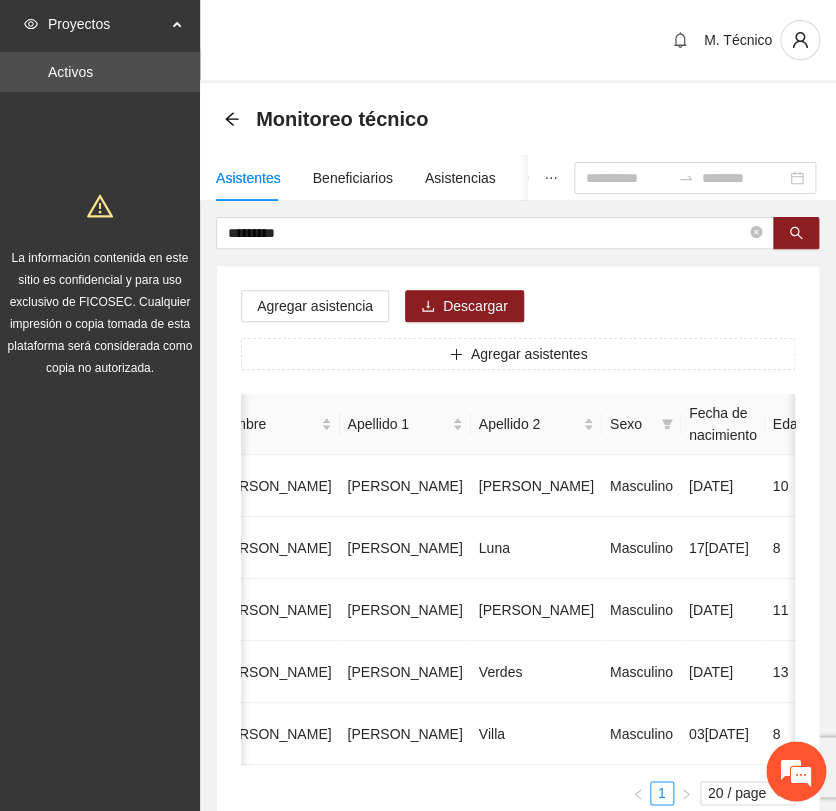 scroll, scrollTop: 0, scrollLeft: 0, axis: both 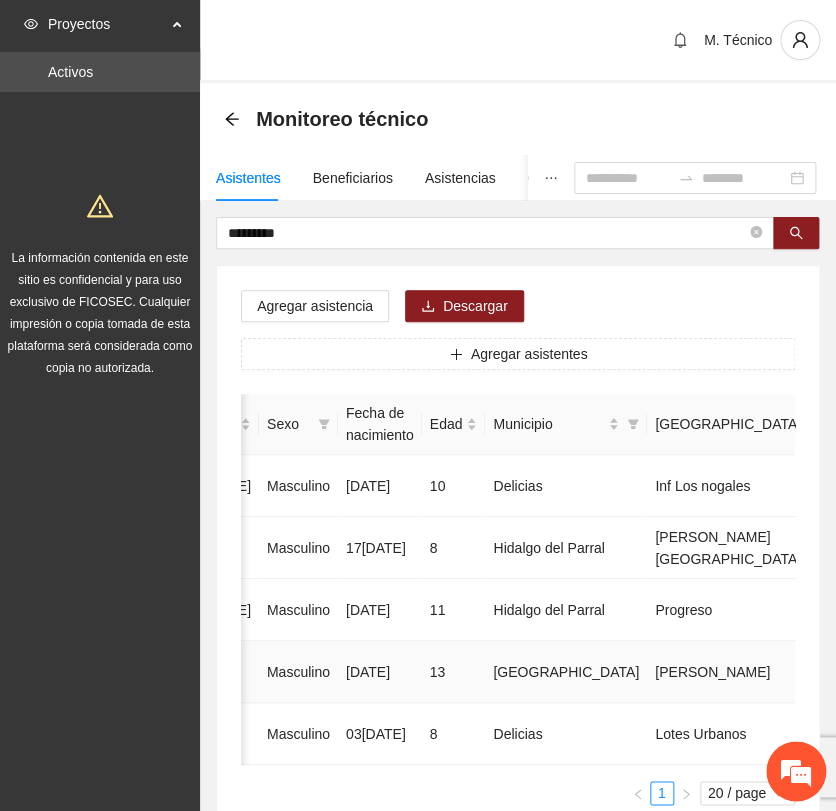 click 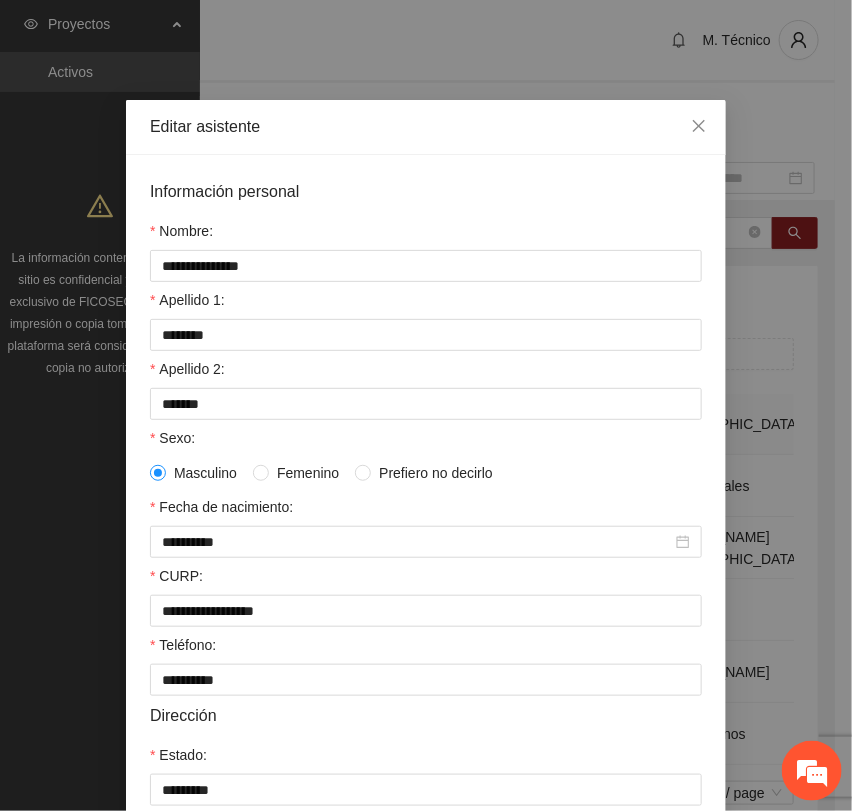scroll, scrollTop: 356, scrollLeft: 0, axis: vertical 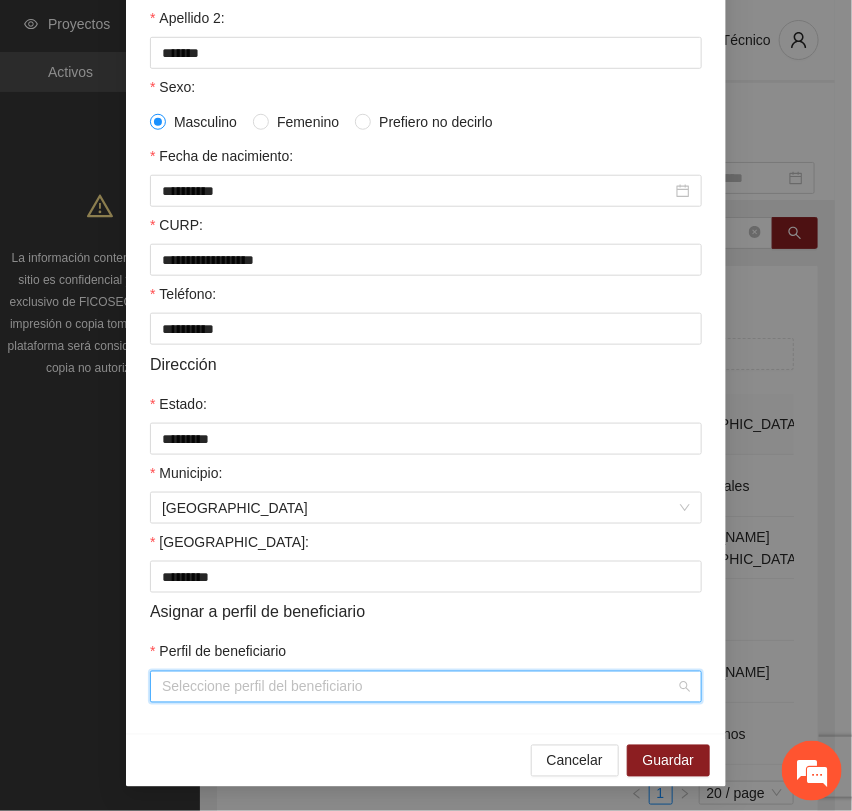 click on "Perfil de beneficiario" at bounding box center (419, 687) 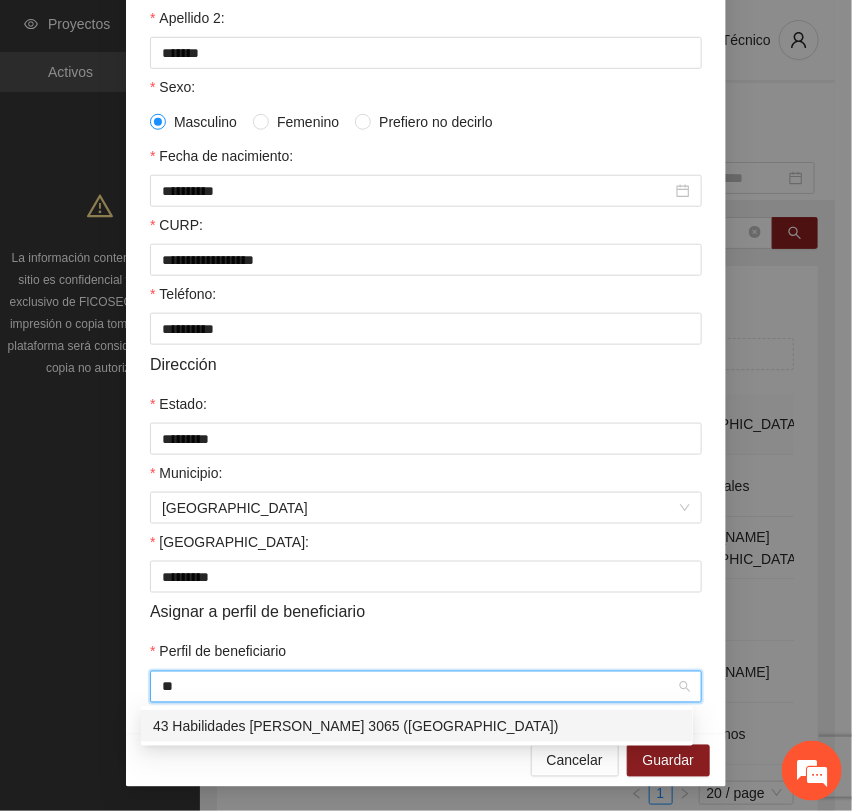 click on "43 Habilidades [PERSON_NAME] 3065 ([GEOGRAPHIC_DATA])" at bounding box center (417, 726) 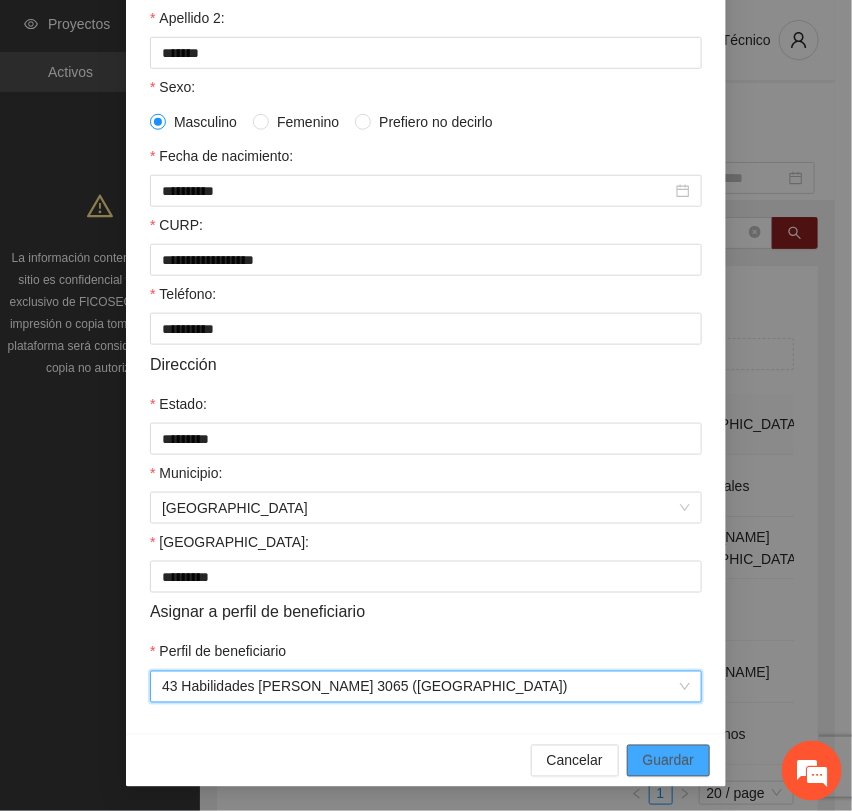 click on "Guardar" at bounding box center (668, 761) 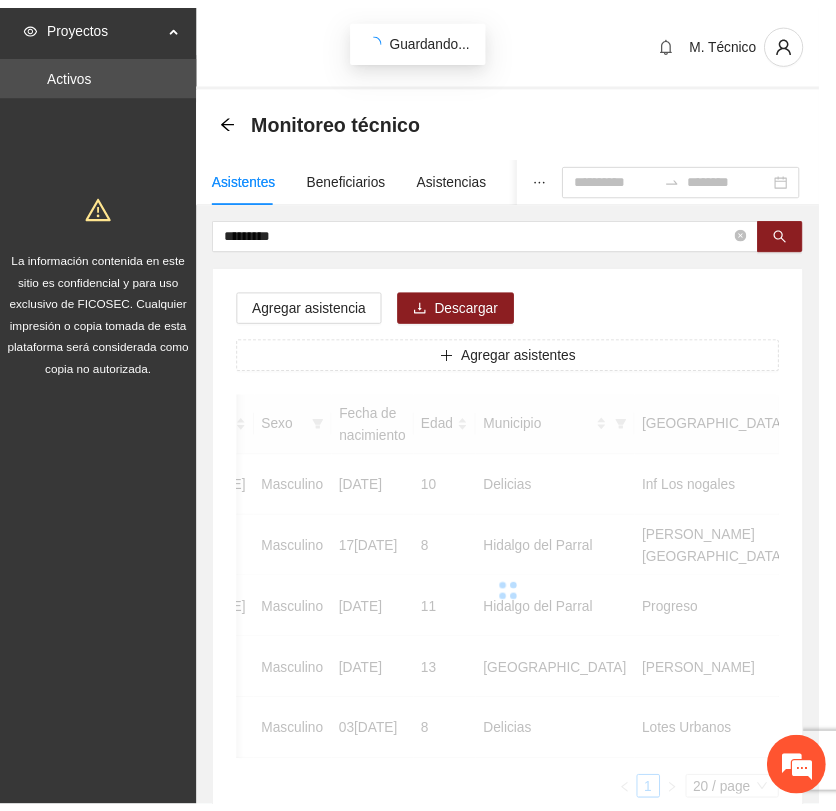 scroll, scrollTop: 256, scrollLeft: 0, axis: vertical 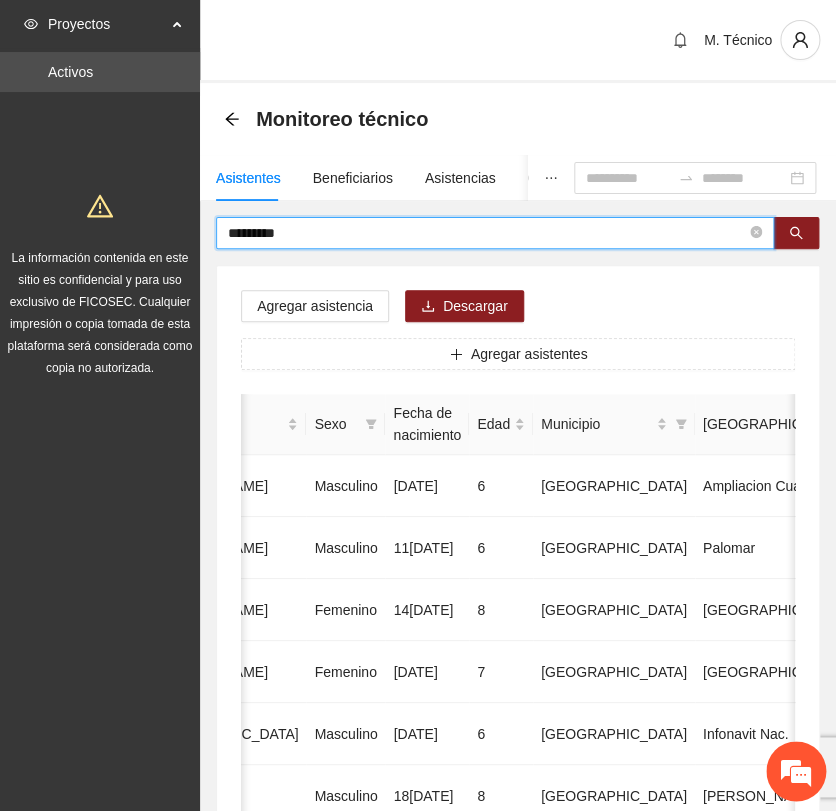 drag, startPoint x: 335, startPoint y: 233, endPoint x: 106, endPoint y: 202, distance: 231.08873 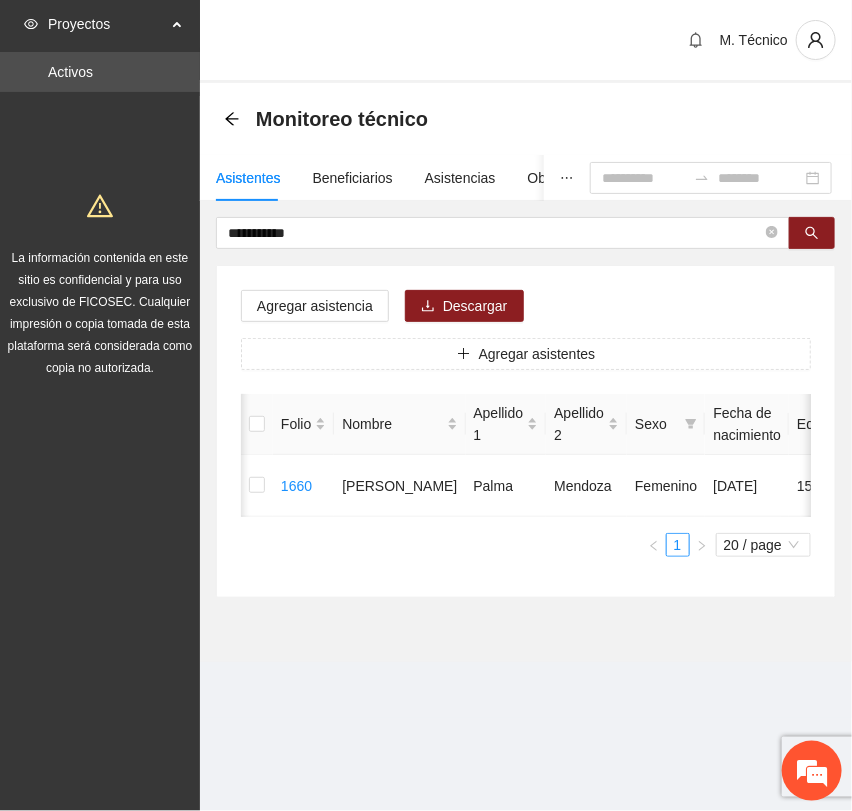 scroll, scrollTop: 0, scrollLeft: 450, axis: horizontal 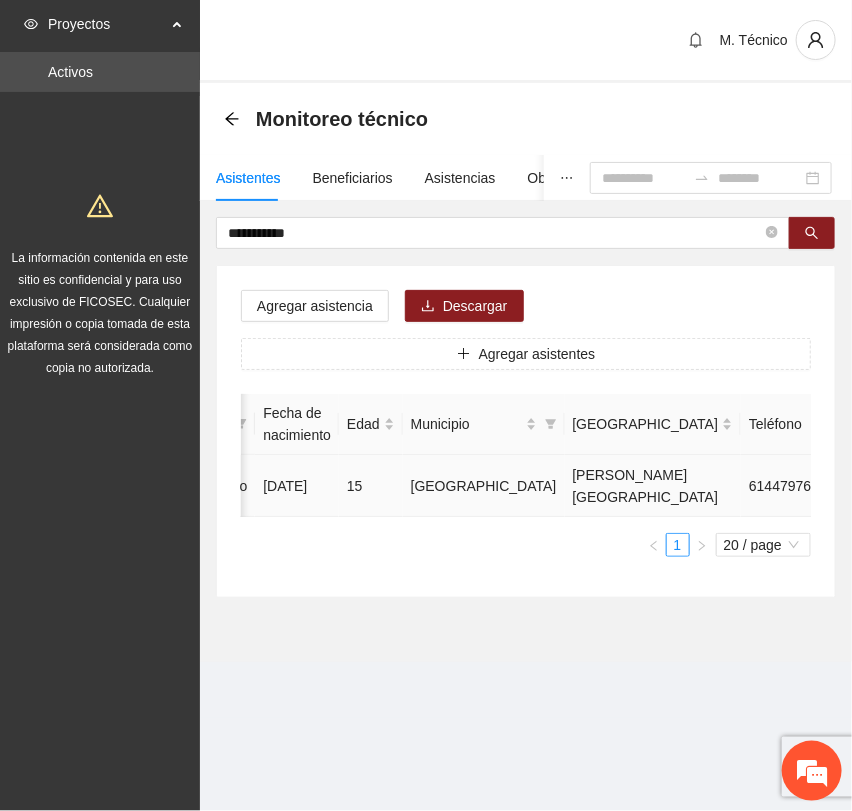 click at bounding box center (932, 486) 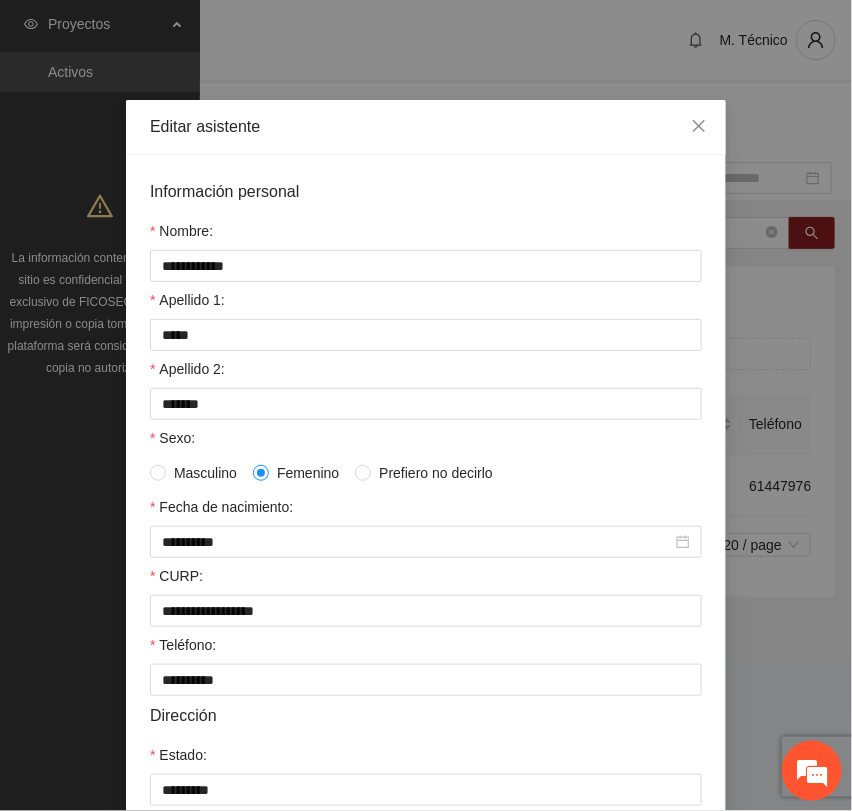 scroll, scrollTop: 356, scrollLeft: 0, axis: vertical 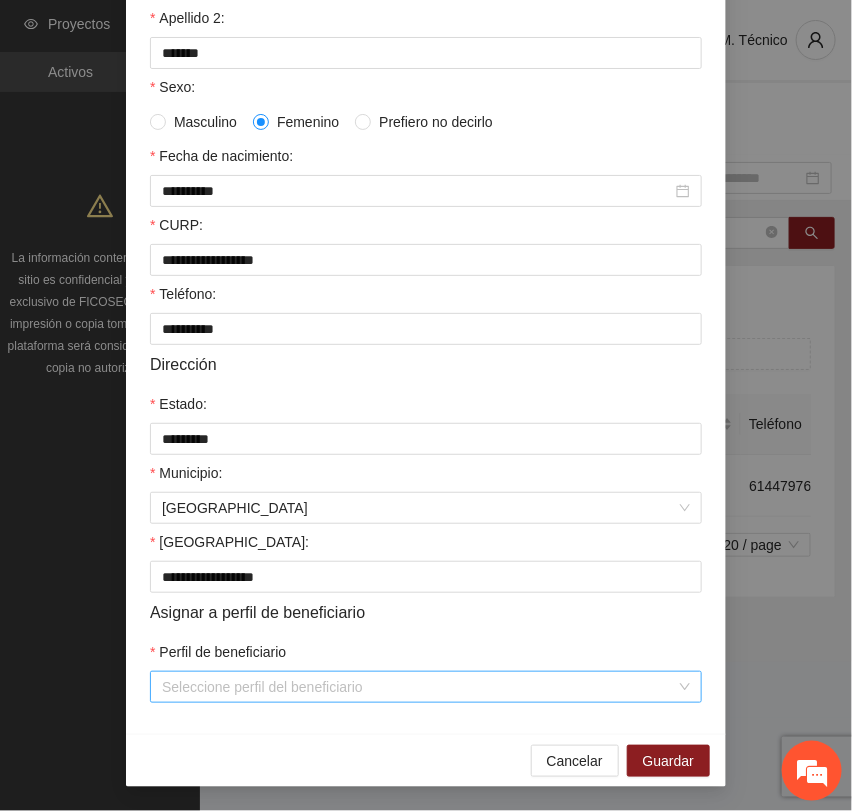 click on "Perfil de beneficiario" at bounding box center (419, 687) 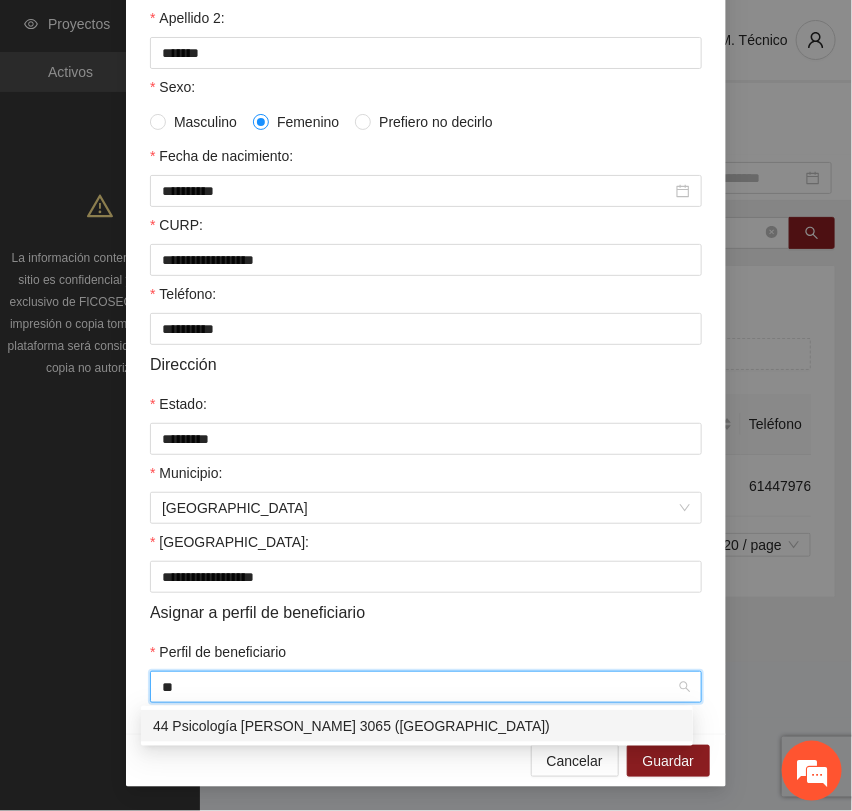 click on "44 Psicología [PERSON_NAME] 3065 ([GEOGRAPHIC_DATA])" at bounding box center [417, 726] 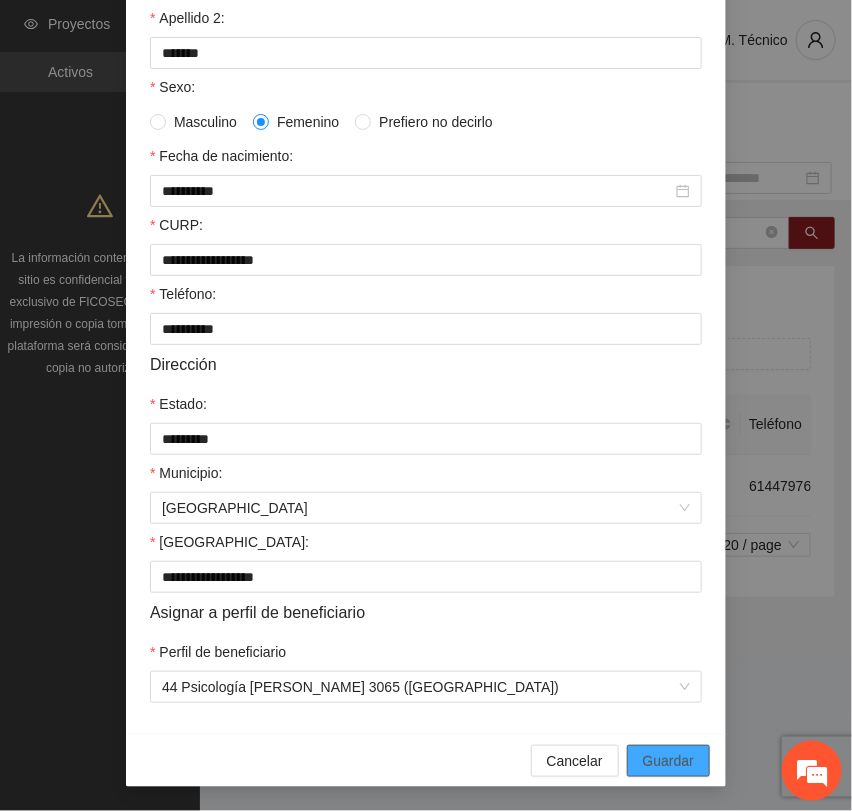 click on "Guardar" at bounding box center (668, 761) 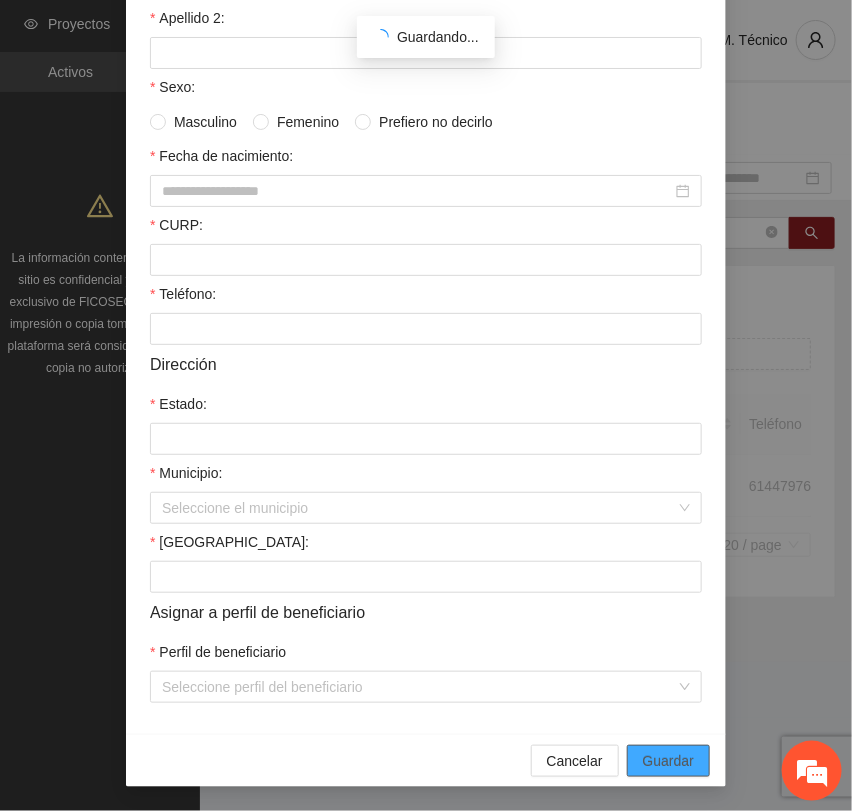 scroll, scrollTop: 256, scrollLeft: 0, axis: vertical 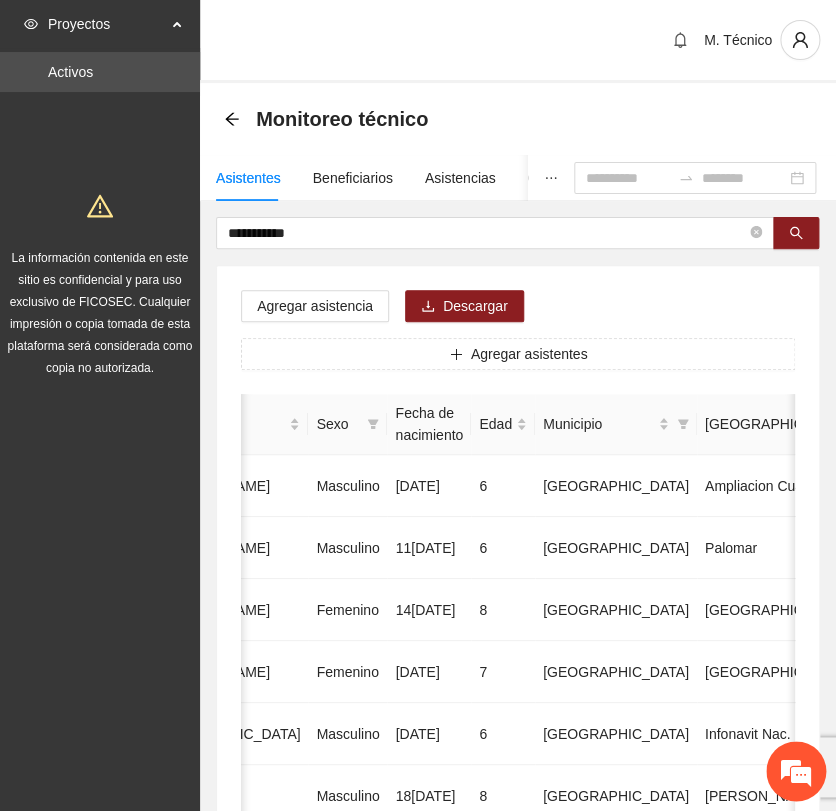 click on "**********" at bounding box center (418, 948) 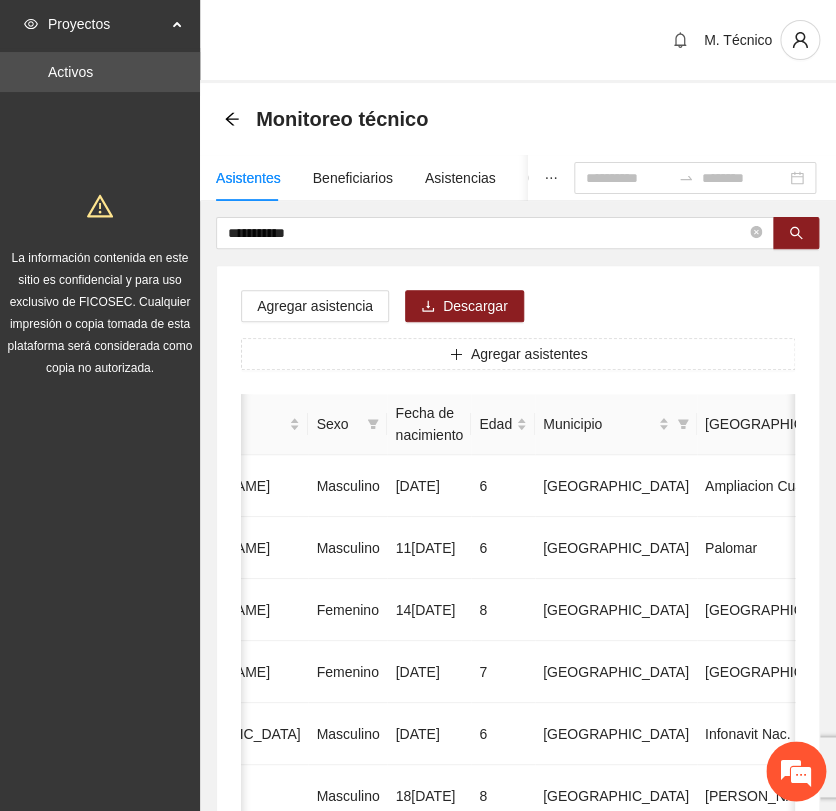 click on "**********" at bounding box center [518, 996] 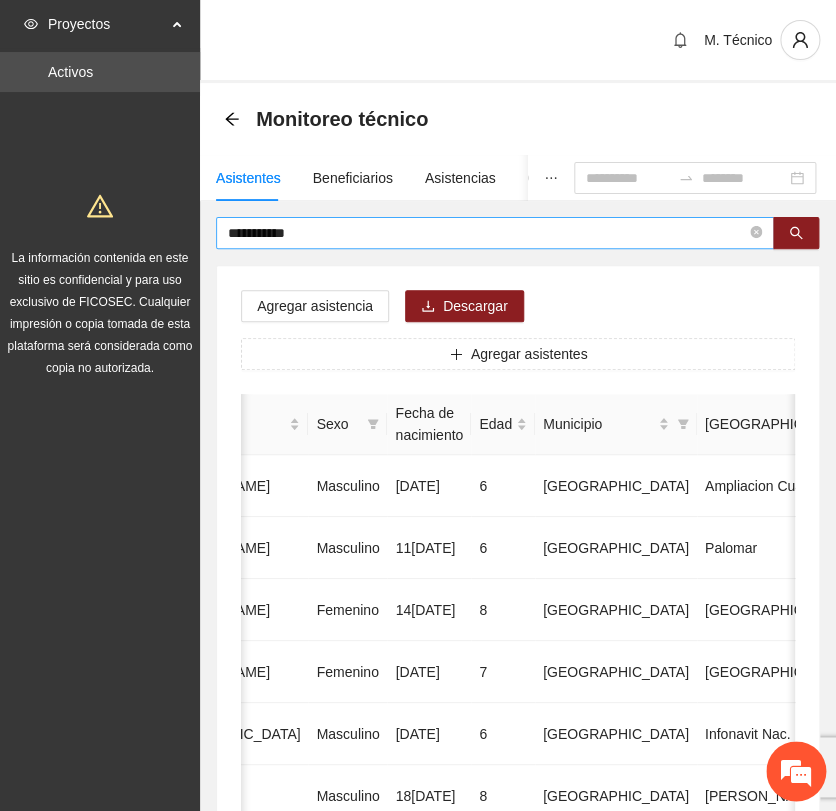 click on "**********" at bounding box center [487, 233] 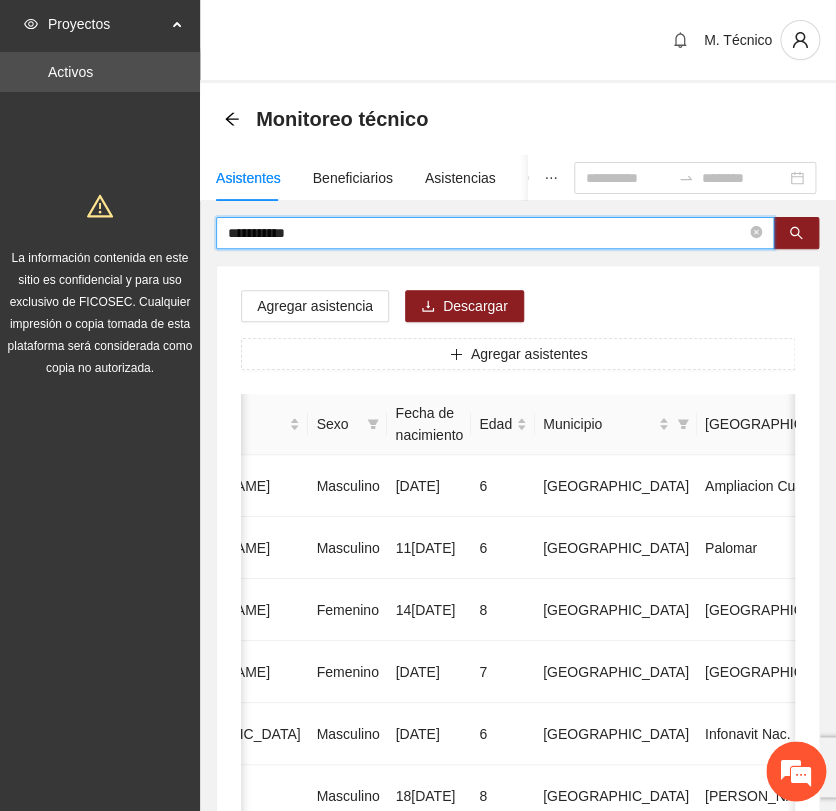 drag, startPoint x: 348, startPoint y: 234, endPoint x: 63, endPoint y: 194, distance: 287.79333 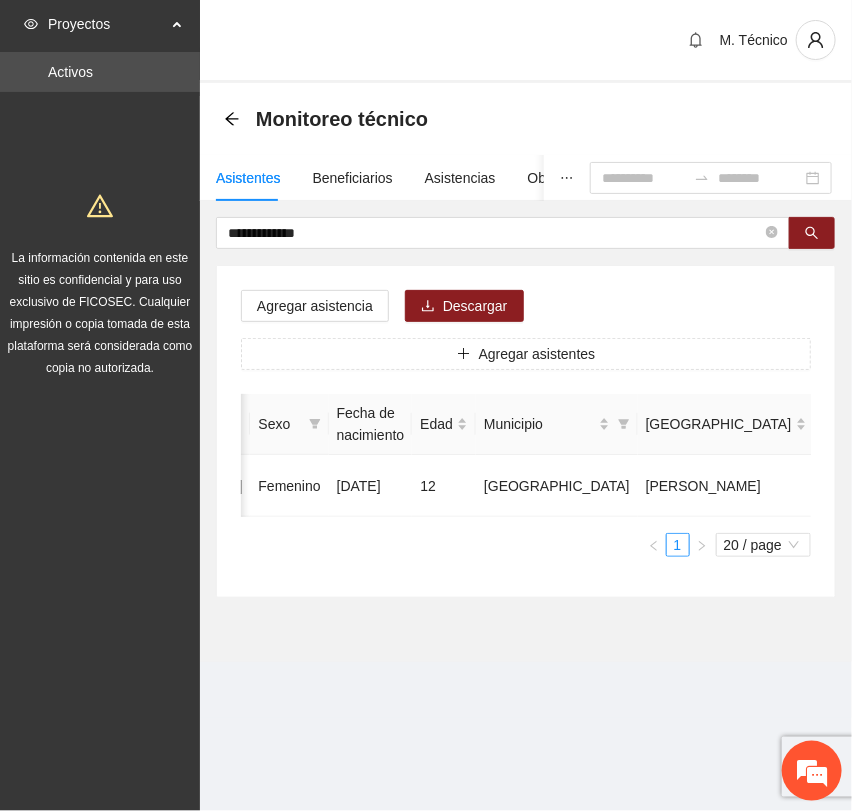 scroll, scrollTop: 0, scrollLeft: 450, axis: horizontal 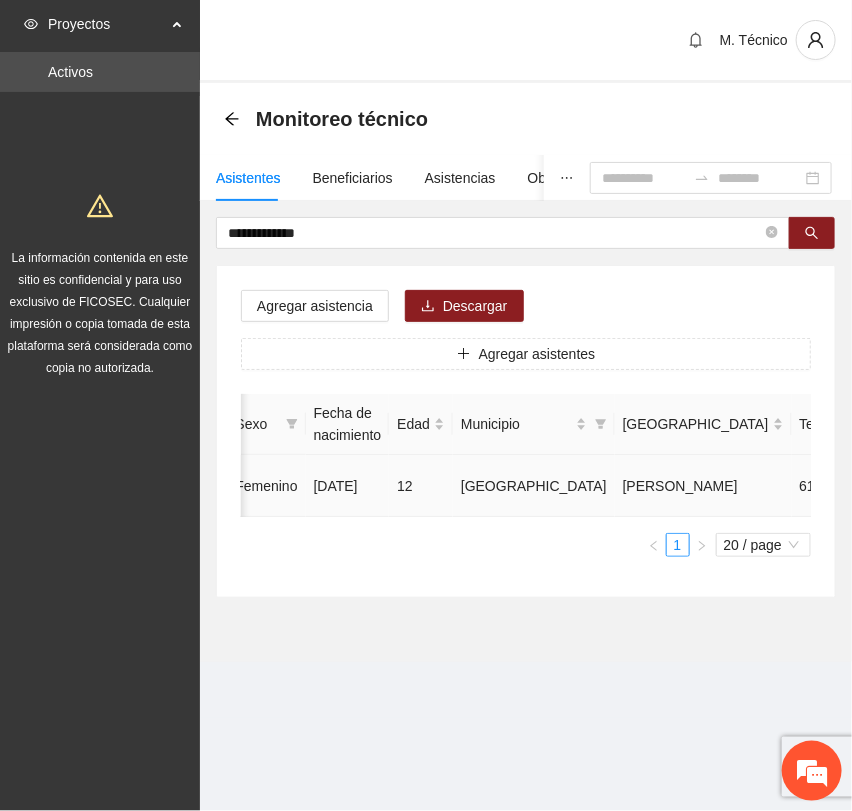 click 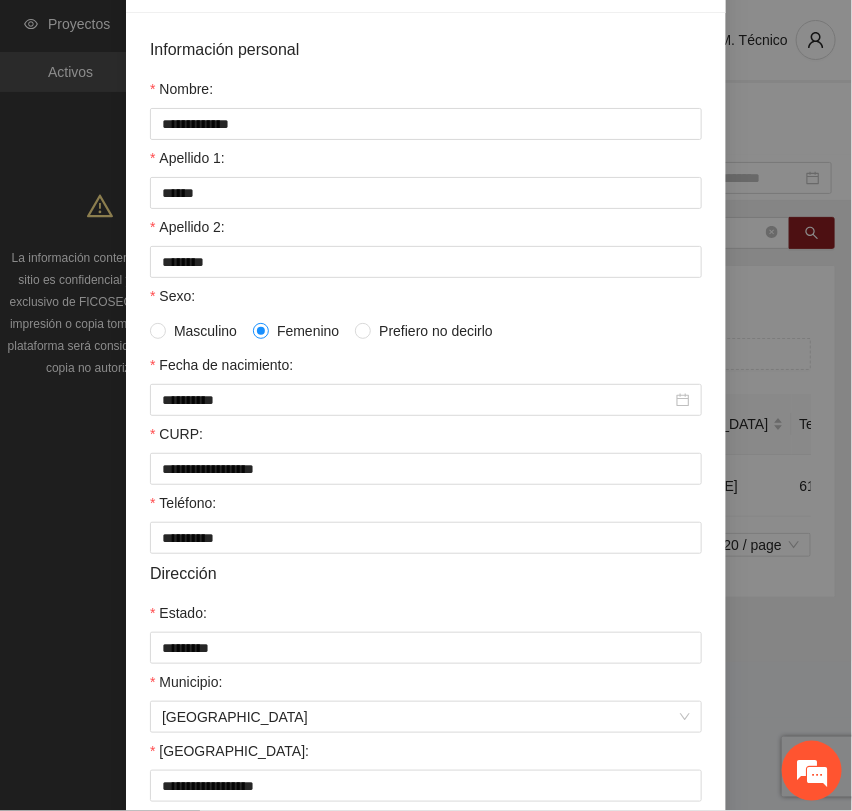 scroll, scrollTop: 356, scrollLeft: 0, axis: vertical 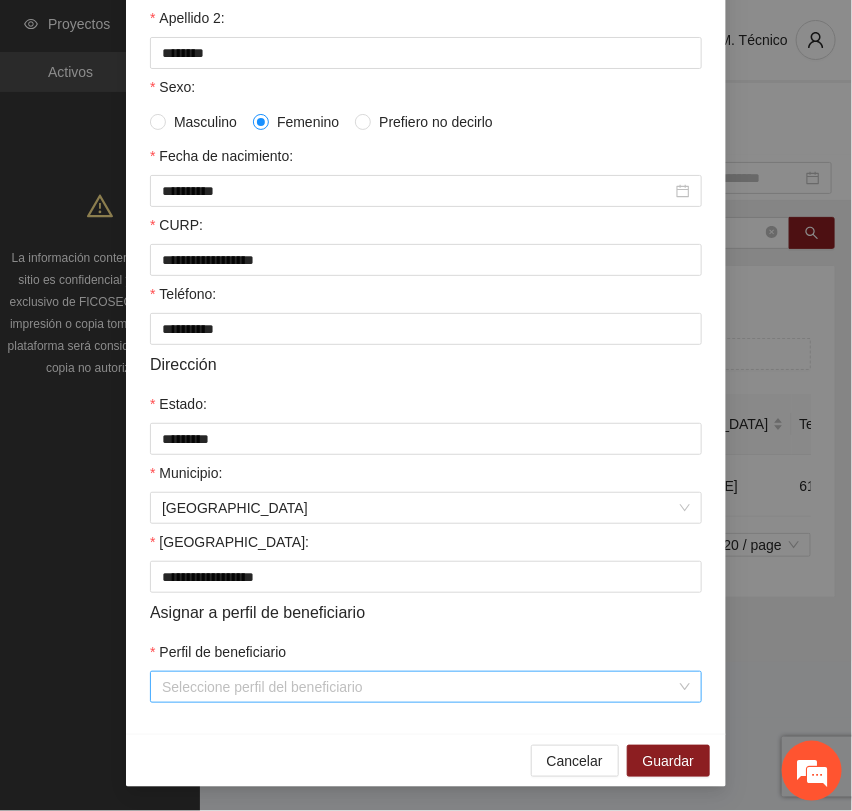 click on "Perfil de beneficiario" at bounding box center (419, 687) 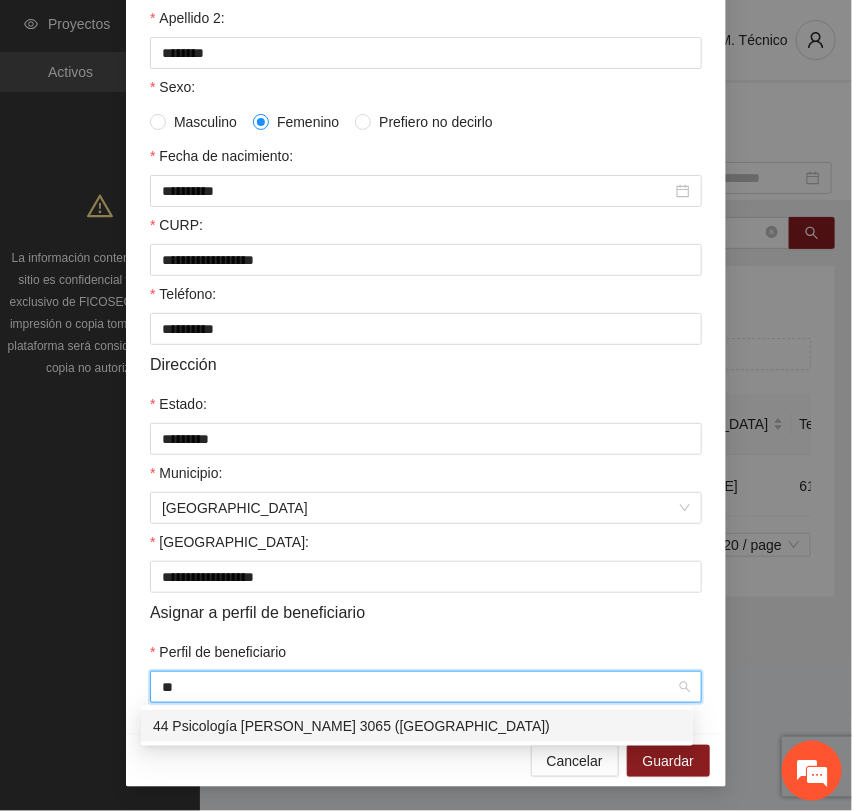 click on "44 Psicología [PERSON_NAME] 3065 ([GEOGRAPHIC_DATA])" at bounding box center (417, 726) 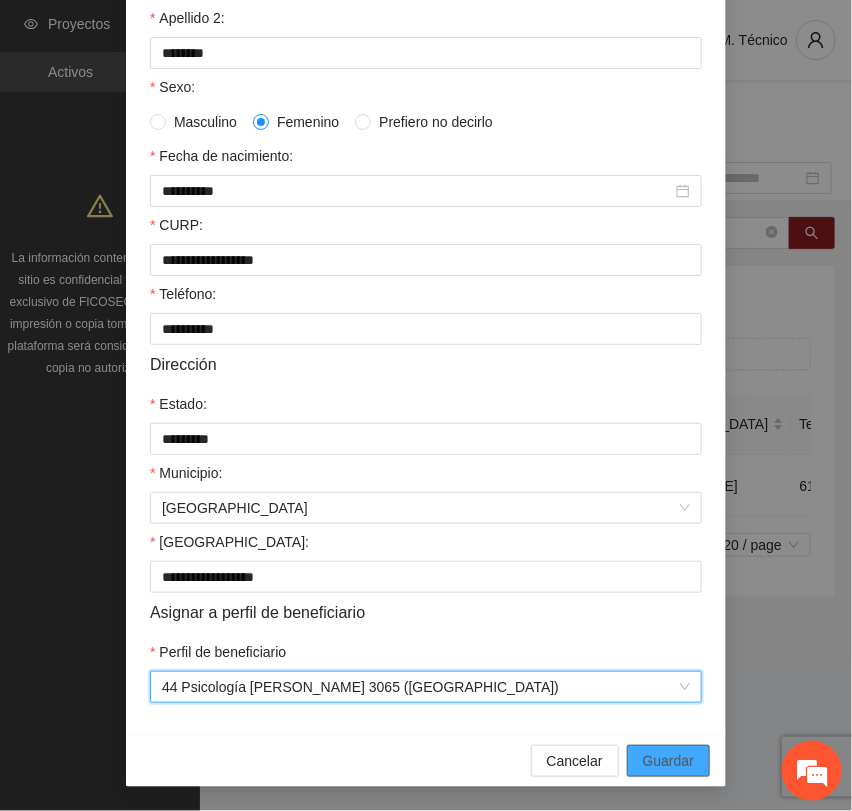 click on "Guardar" at bounding box center (668, 761) 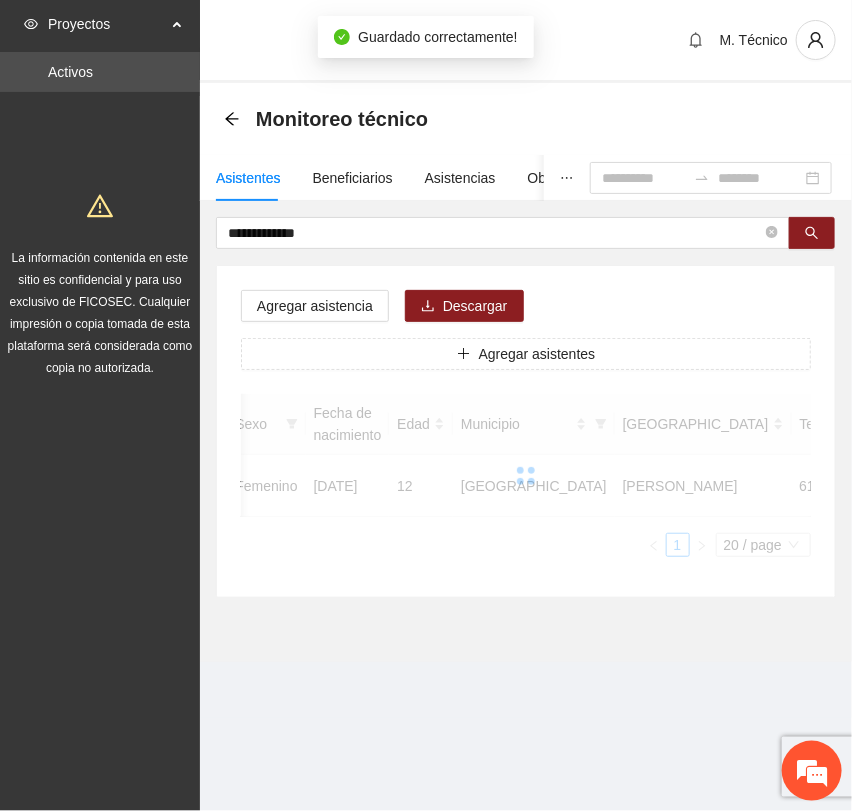 scroll, scrollTop: 256, scrollLeft: 0, axis: vertical 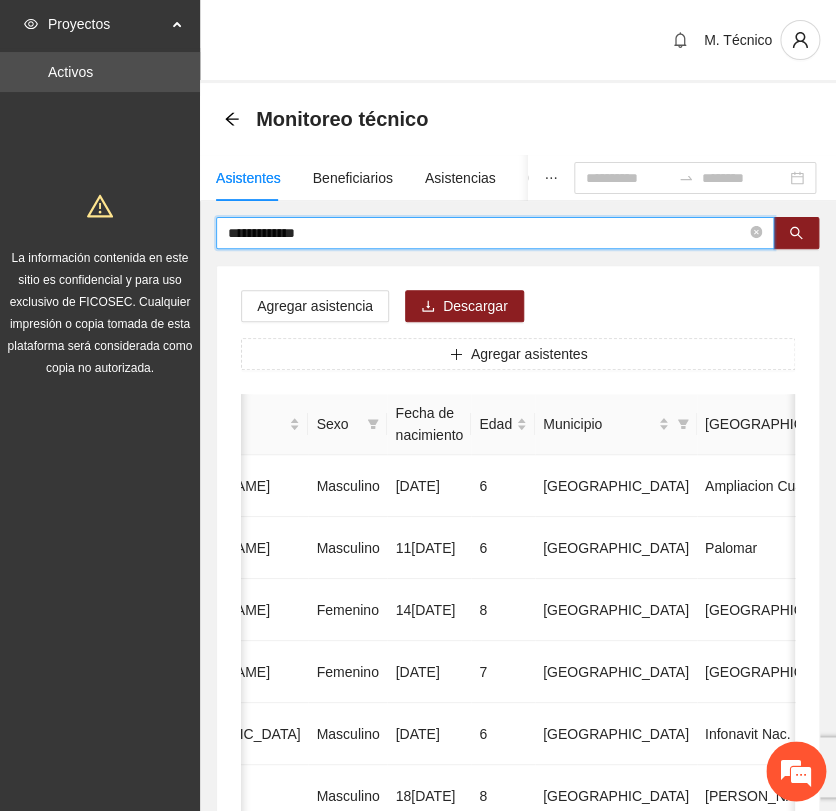 drag, startPoint x: 392, startPoint y: 227, endPoint x: -32, endPoint y: 199, distance: 424.92352 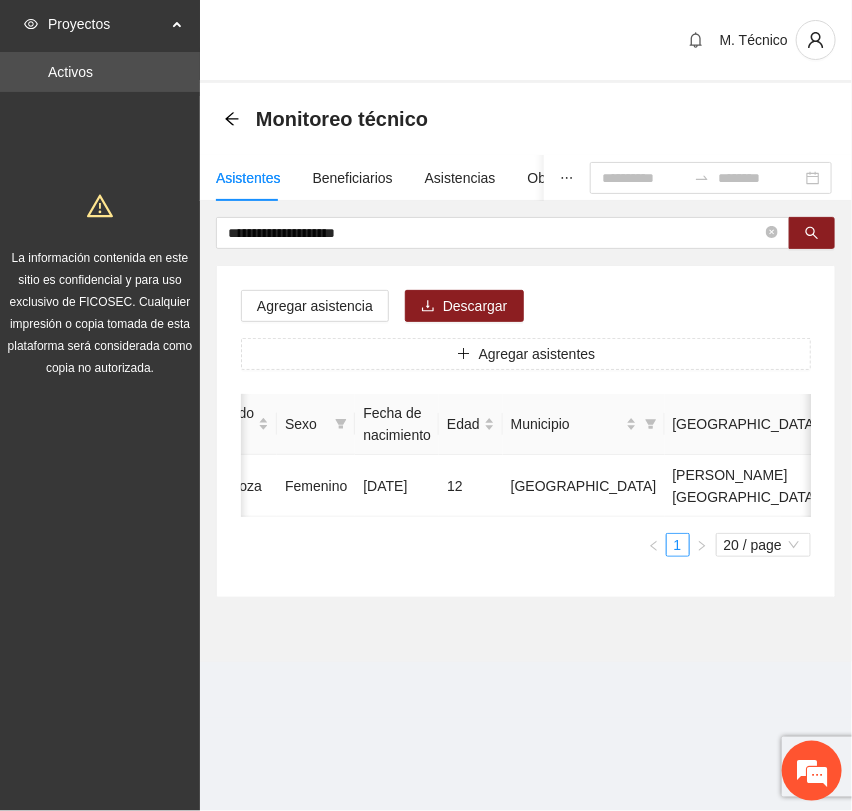 scroll, scrollTop: 0, scrollLeft: 450, axis: horizontal 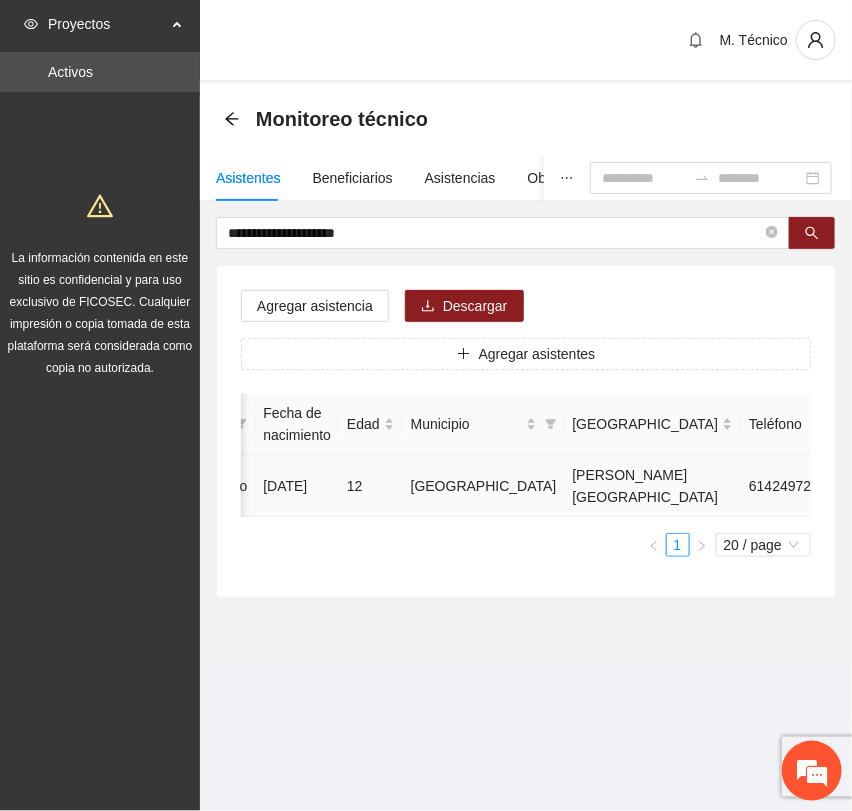 click at bounding box center (932, 486) 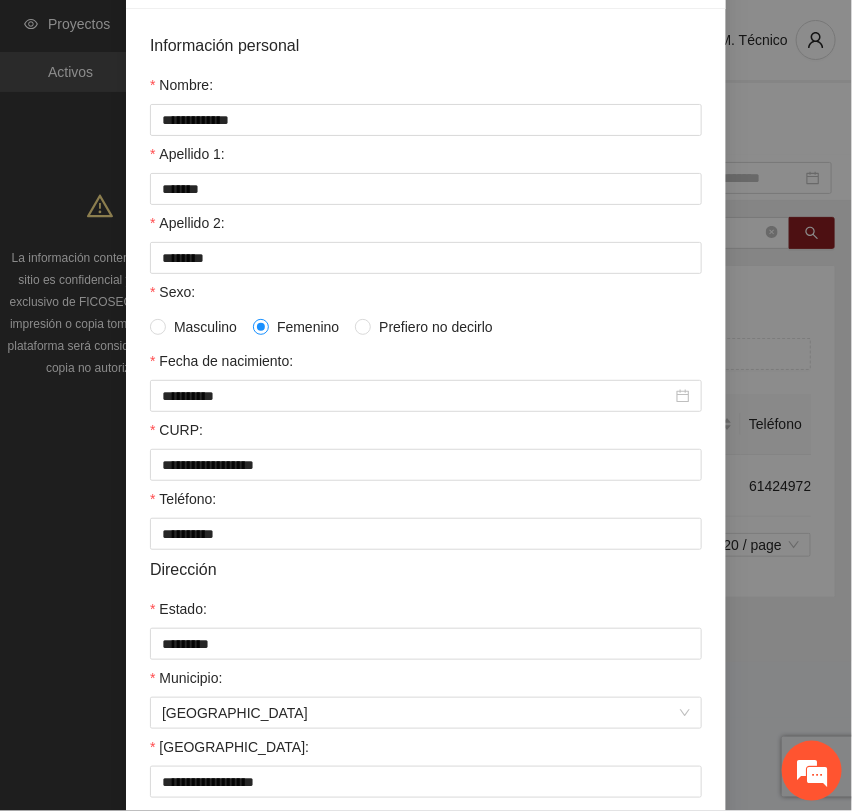scroll, scrollTop: 356, scrollLeft: 0, axis: vertical 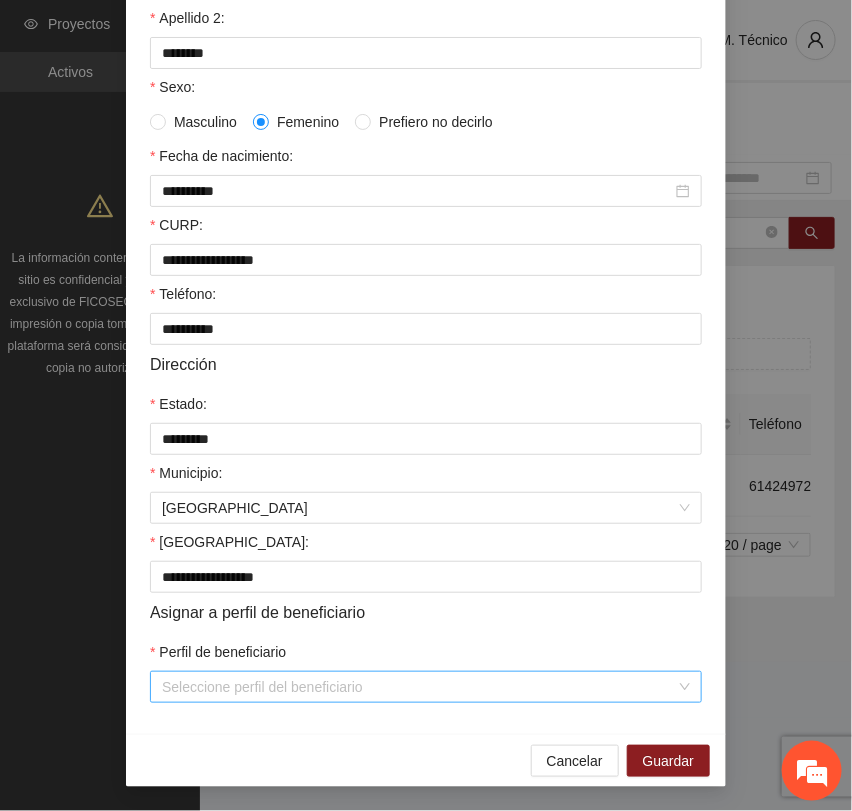 click on "Perfil de beneficiario" at bounding box center [419, 687] 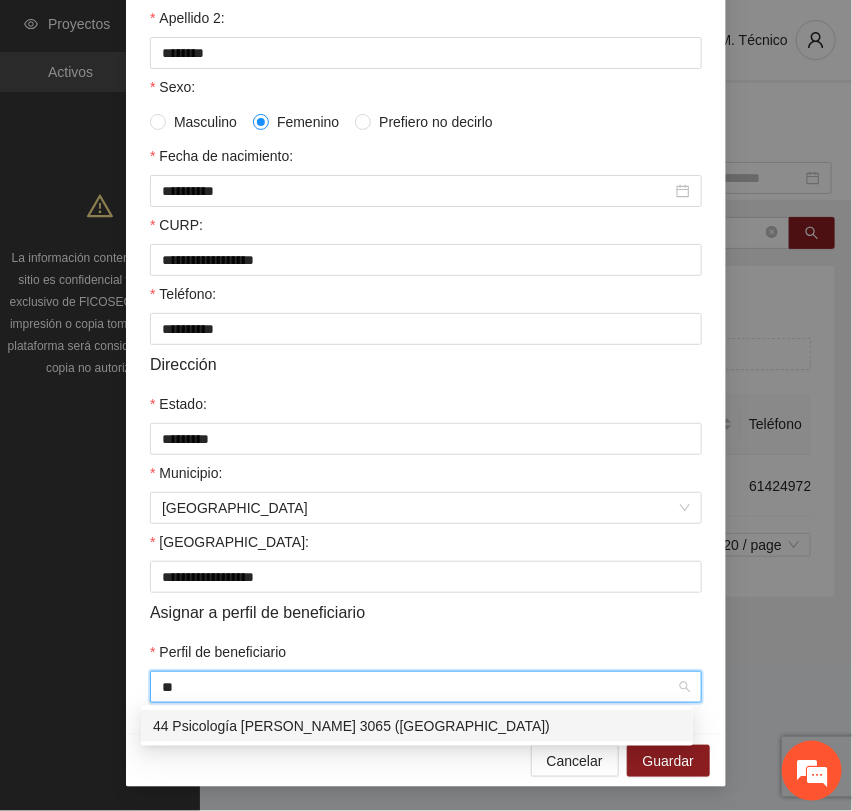 click on "44 Psicología [PERSON_NAME] 3065 ([GEOGRAPHIC_DATA])" at bounding box center (417, 726) 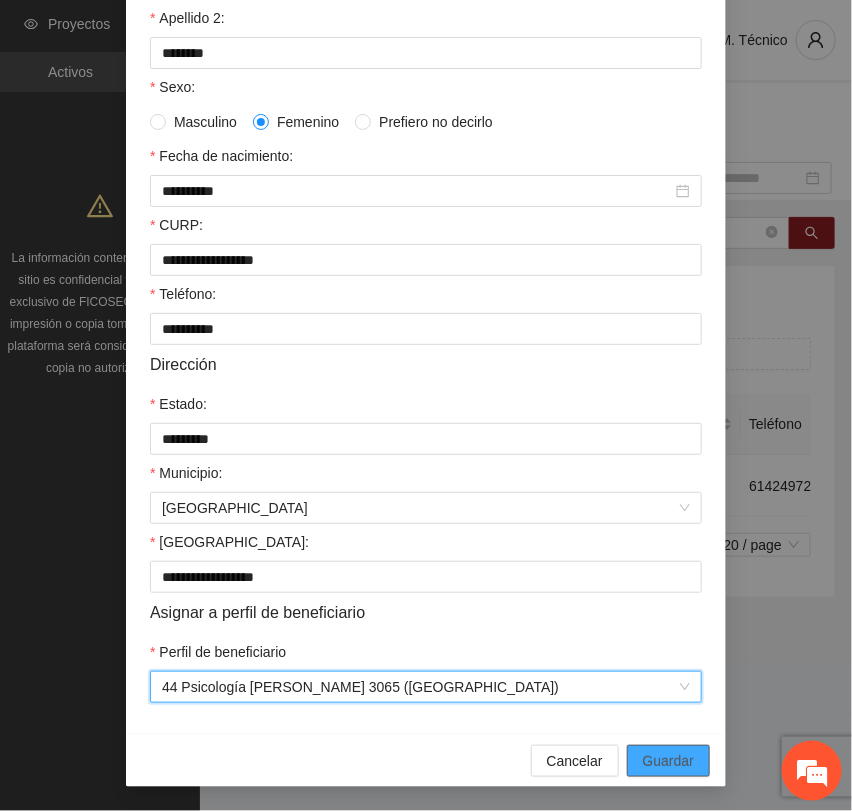 click on "Guardar" at bounding box center (668, 761) 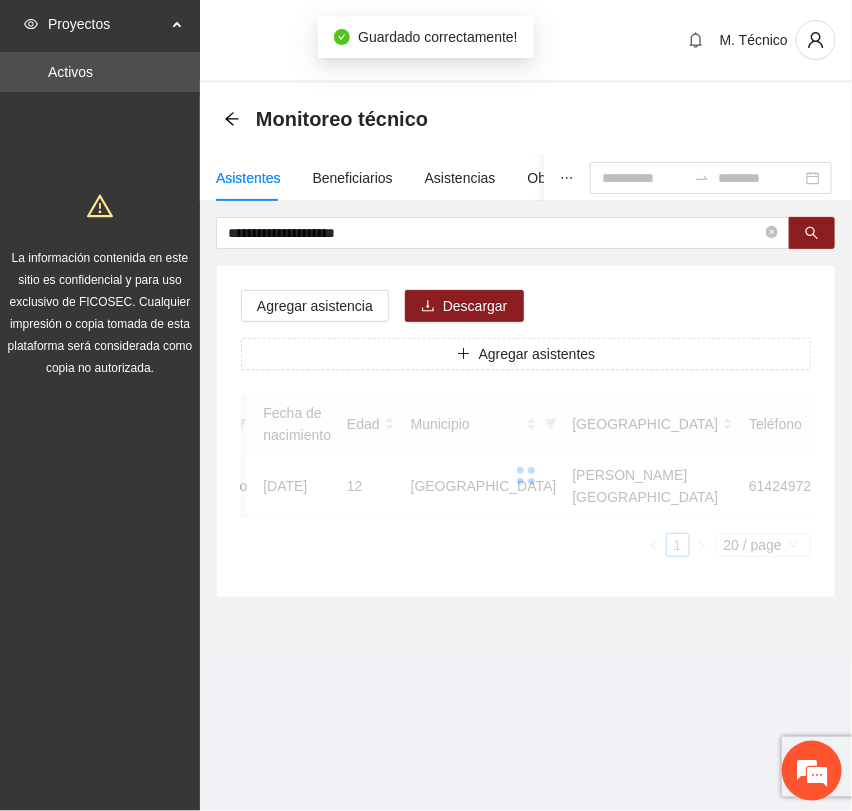 scroll, scrollTop: 256, scrollLeft: 0, axis: vertical 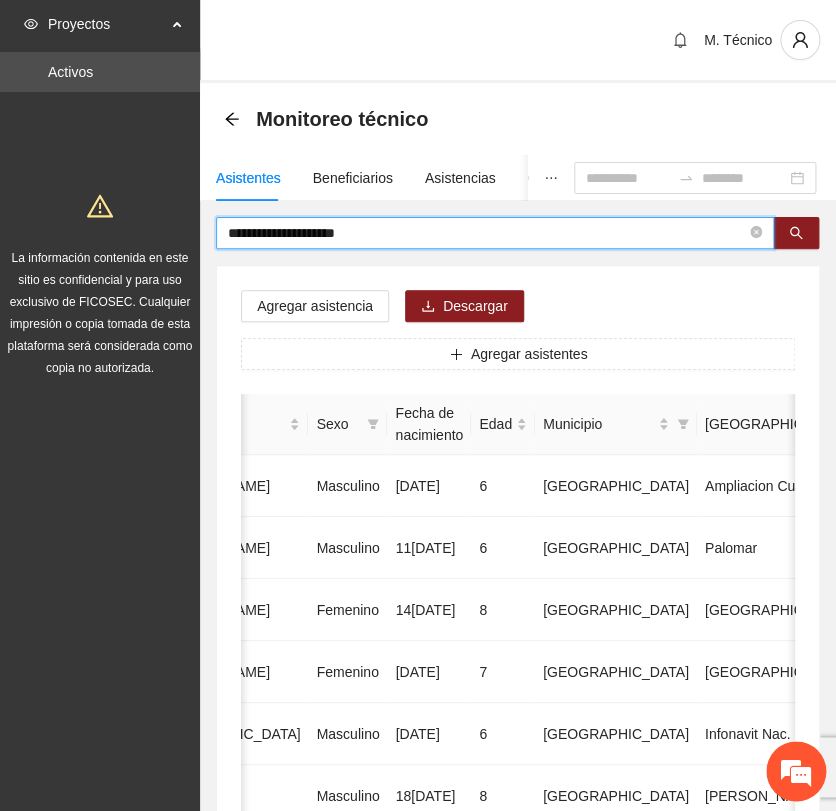 drag, startPoint x: 403, startPoint y: 230, endPoint x: -171, endPoint y: 134, distance: 581.97253 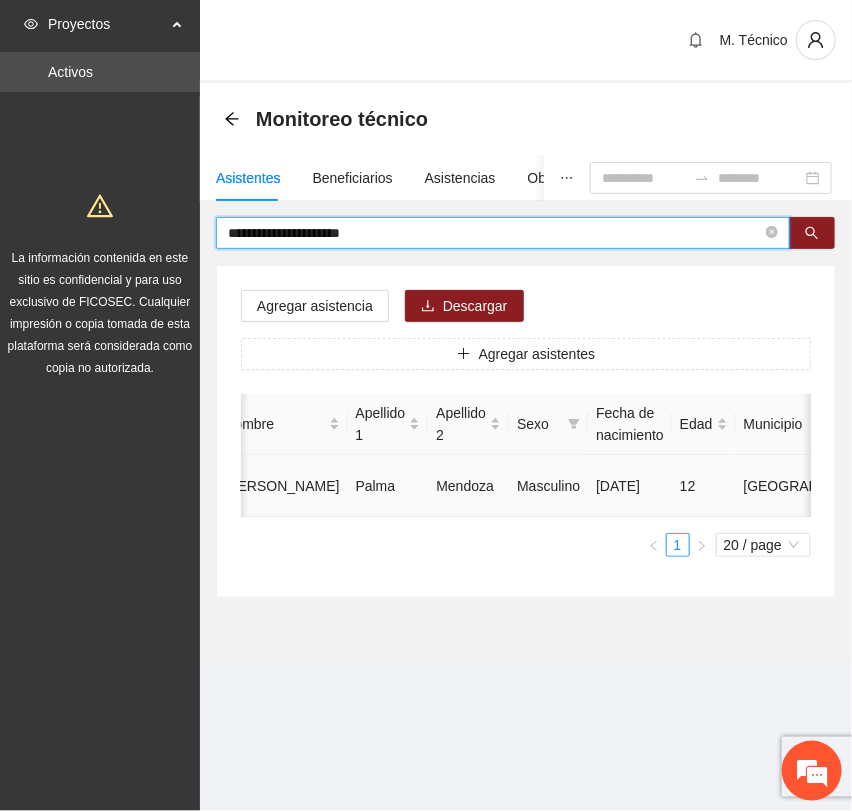 scroll, scrollTop: 0, scrollLeft: 0, axis: both 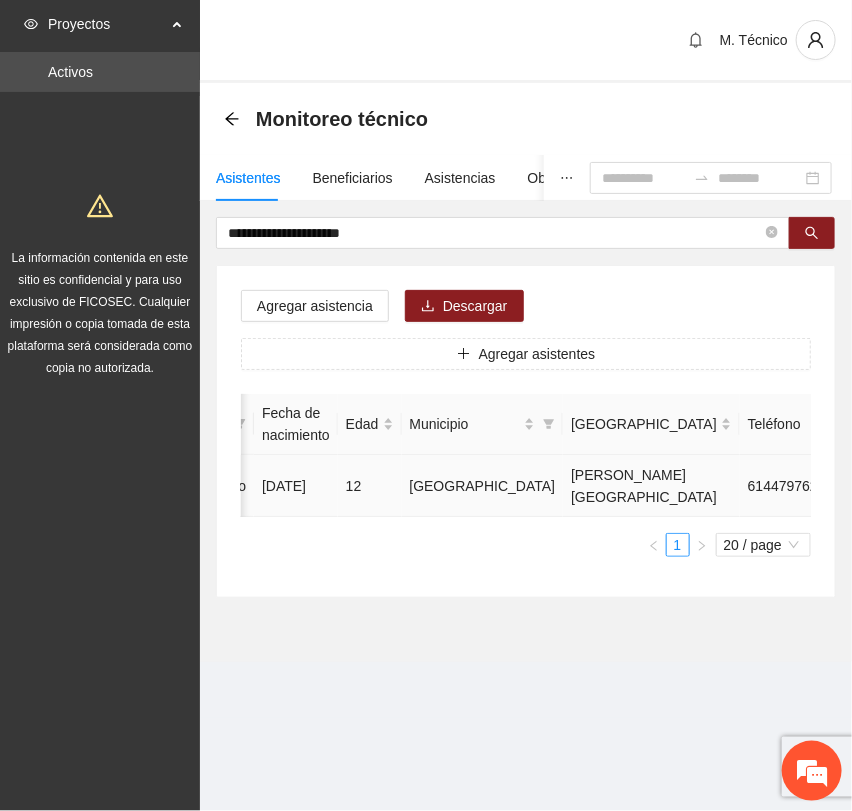 click at bounding box center (931, 486) 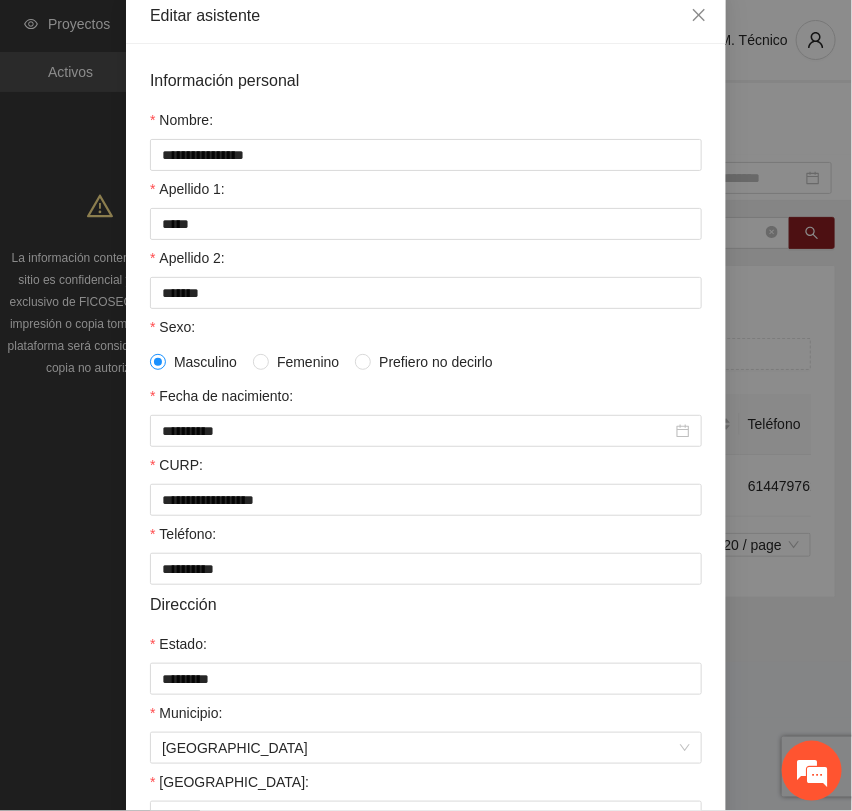 scroll, scrollTop: 356, scrollLeft: 0, axis: vertical 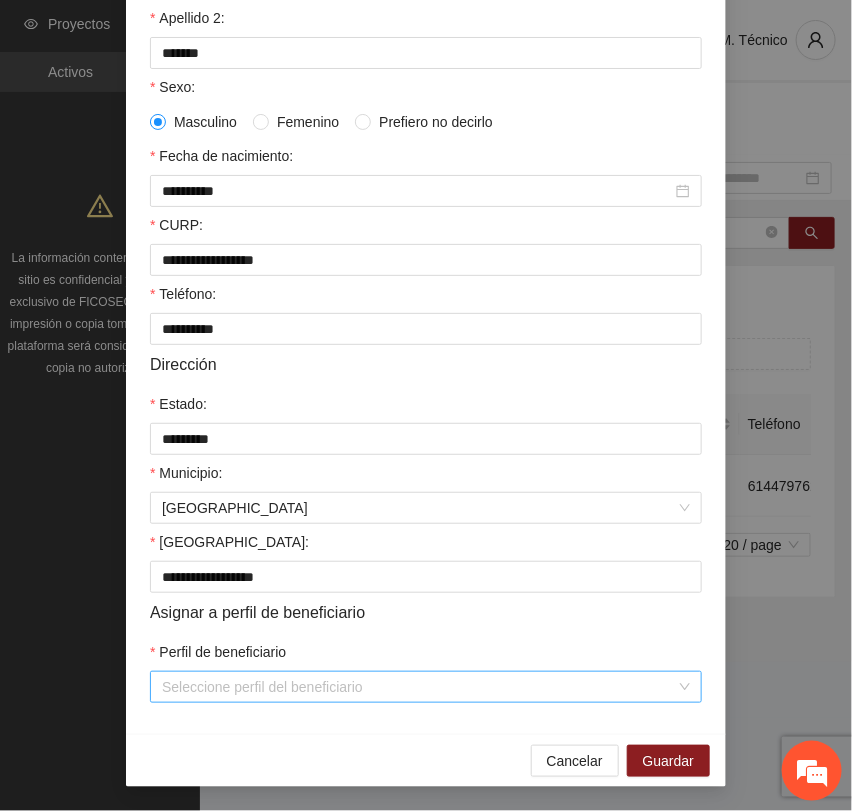 click on "Perfil de beneficiario" at bounding box center (419, 687) 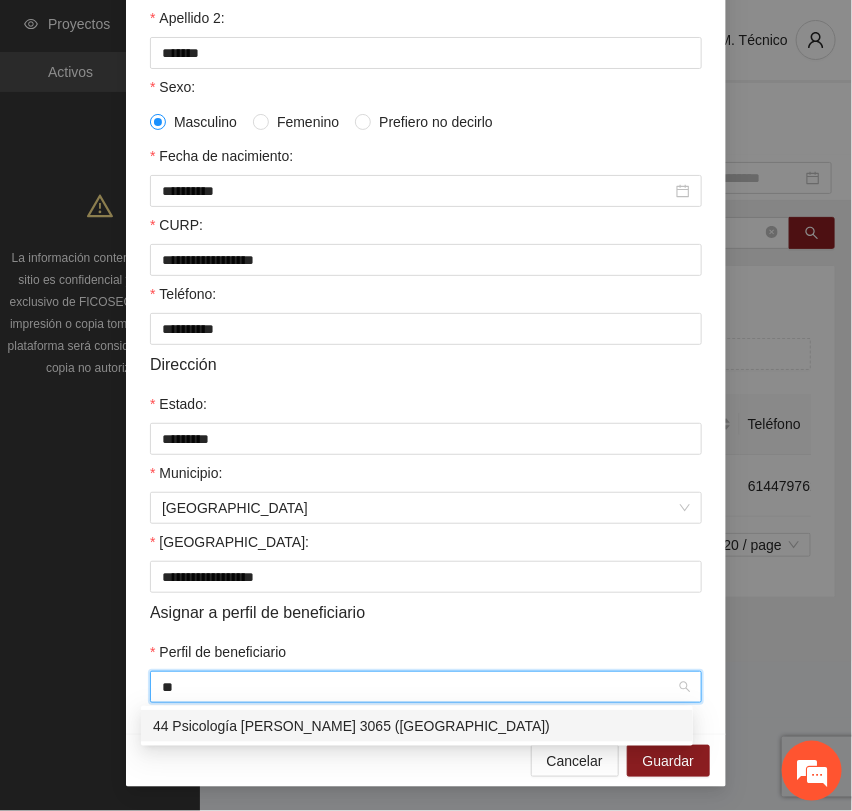 click on "44 Psicología [PERSON_NAME] 3065 ([GEOGRAPHIC_DATA])" at bounding box center (417, 726) 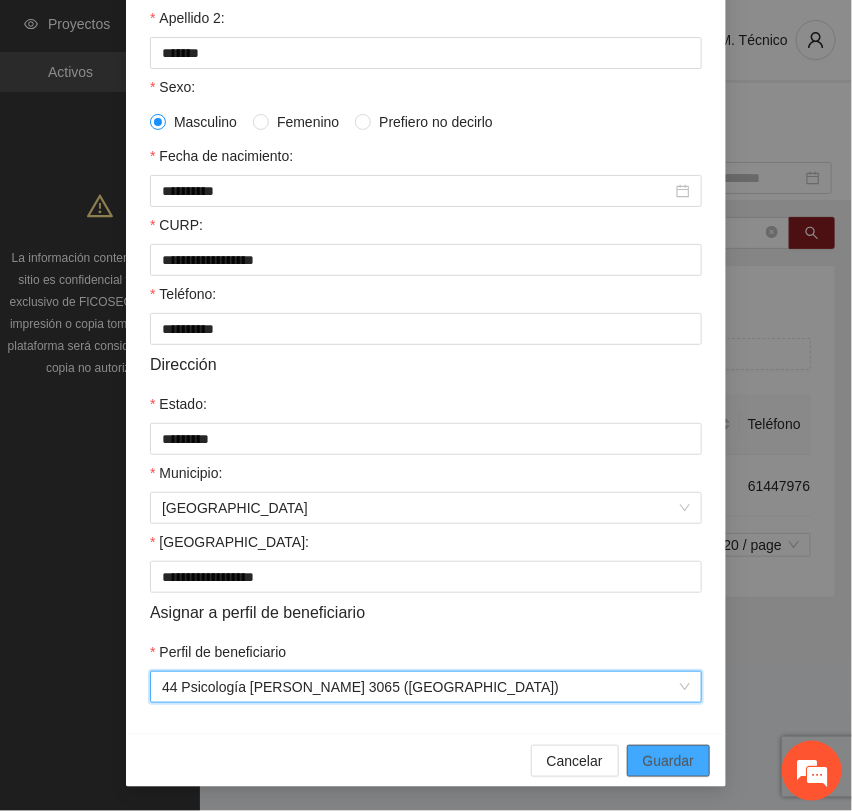 click on "Guardar" at bounding box center (668, 761) 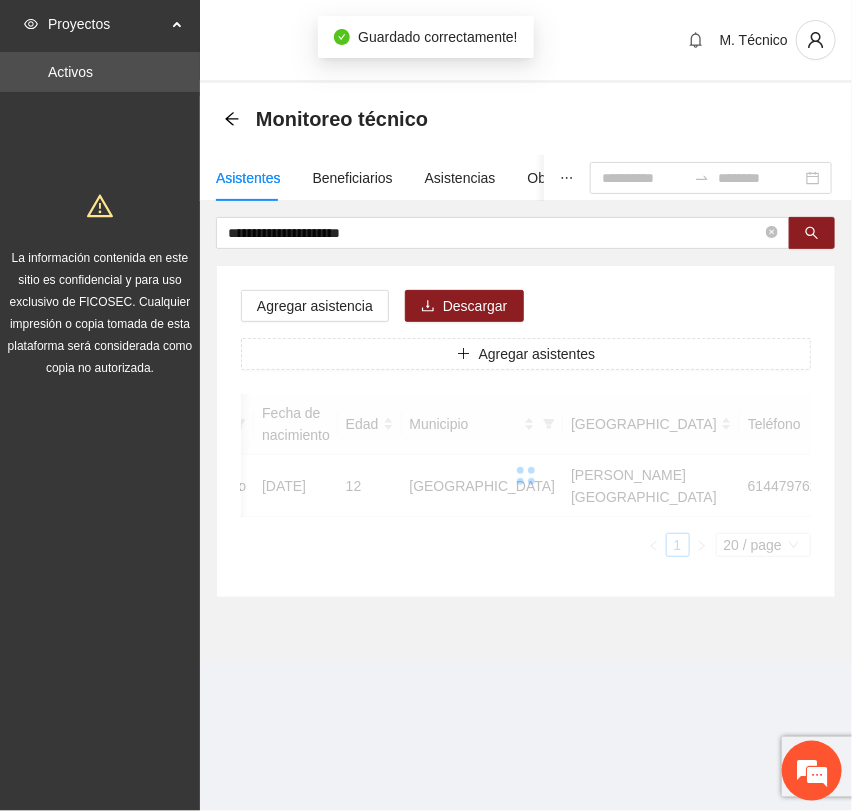 scroll, scrollTop: 256, scrollLeft: 0, axis: vertical 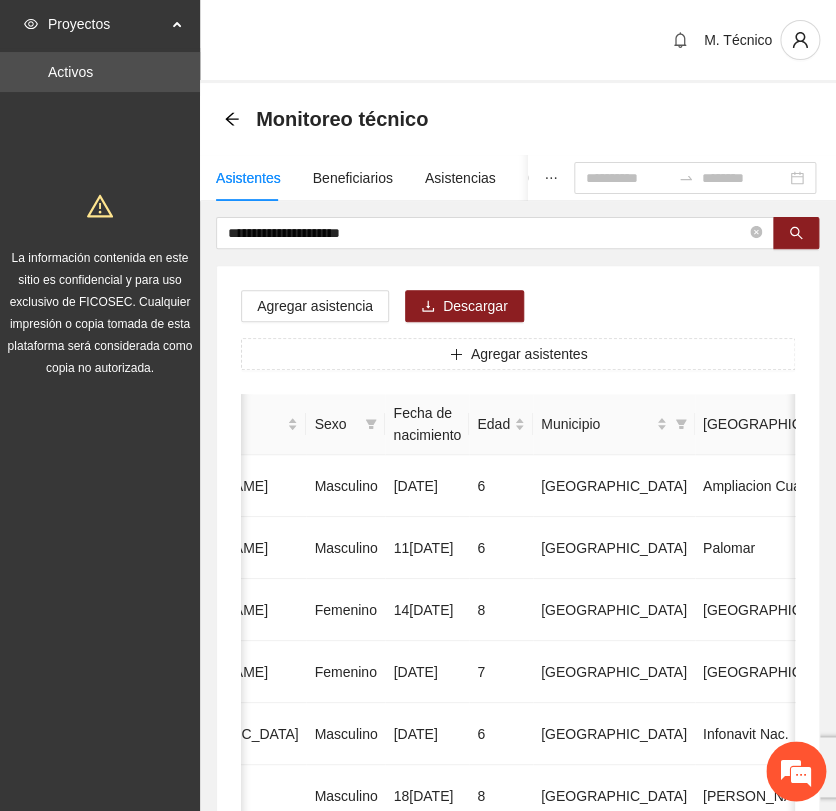 drag, startPoint x: 191, startPoint y: 228, endPoint x: -320, endPoint y: 221, distance: 511.04794 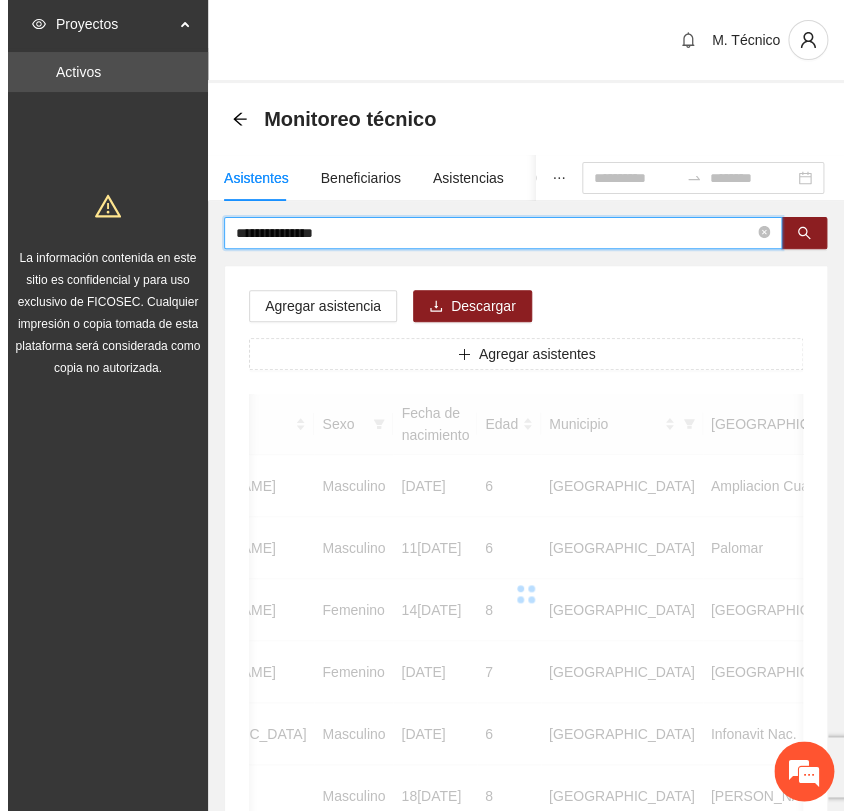 scroll, scrollTop: 0, scrollLeft: 450, axis: horizontal 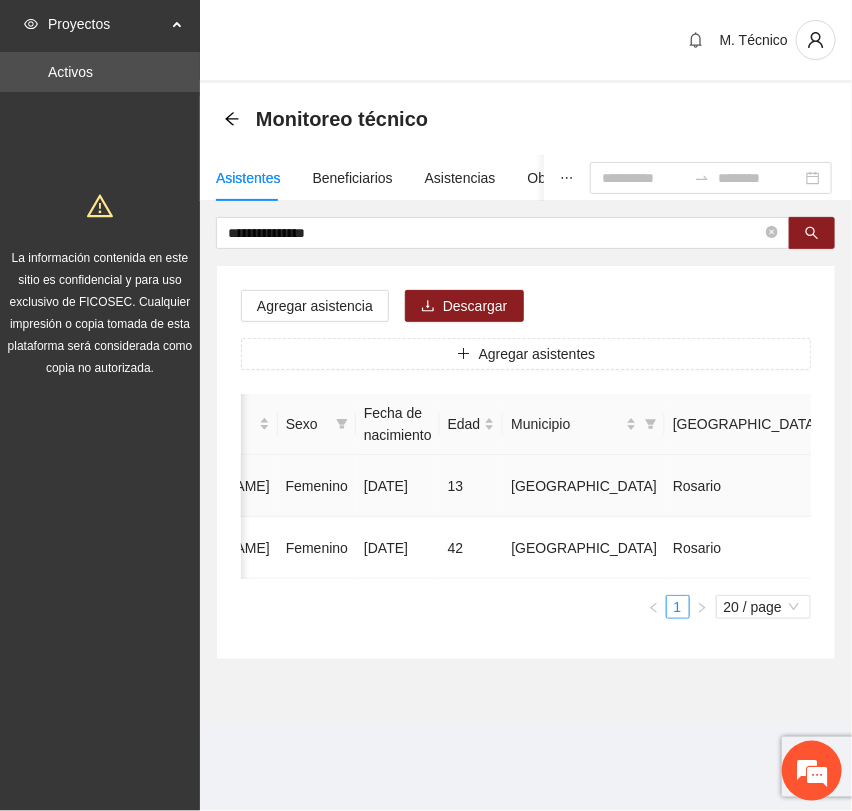 click 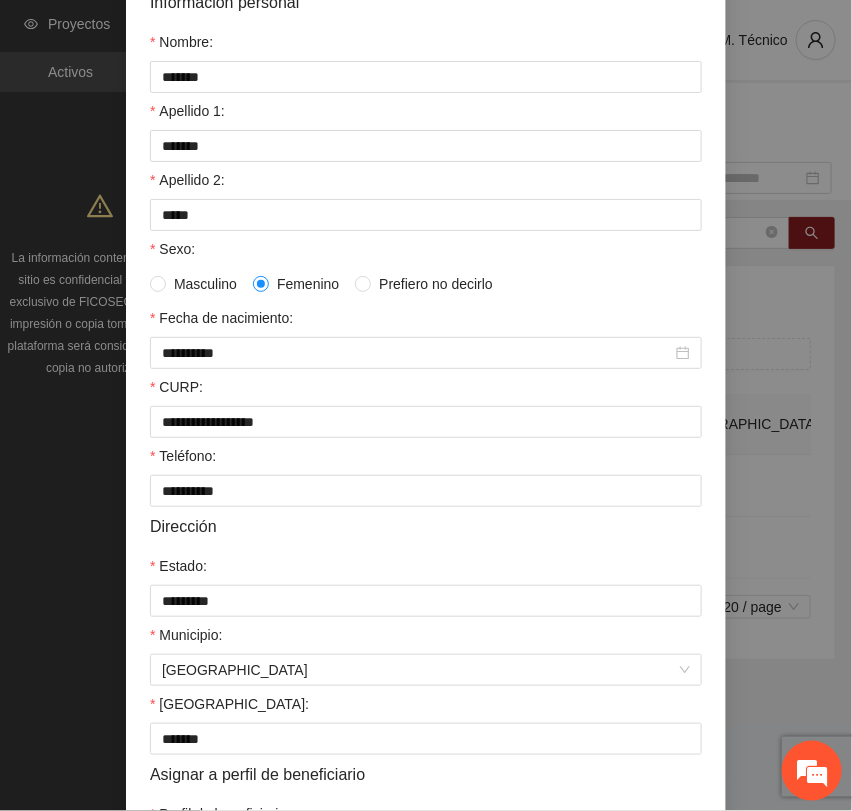 scroll, scrollTop: 356, scrollLeft: 0, axis: vertical 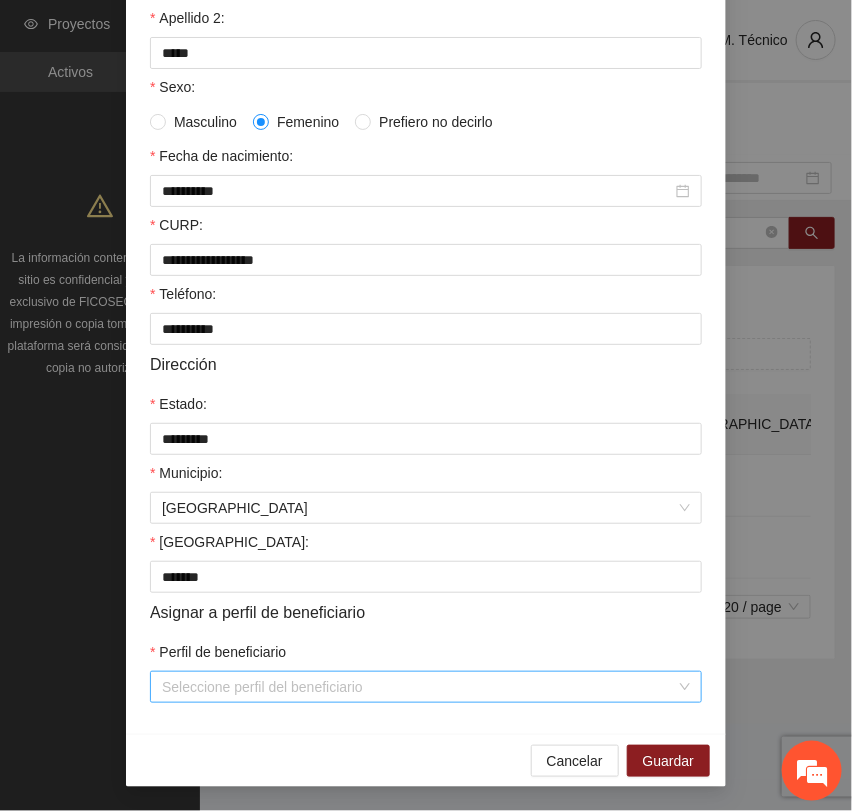click on "Perfil de beneficiario" at bounding box center (419, 687) 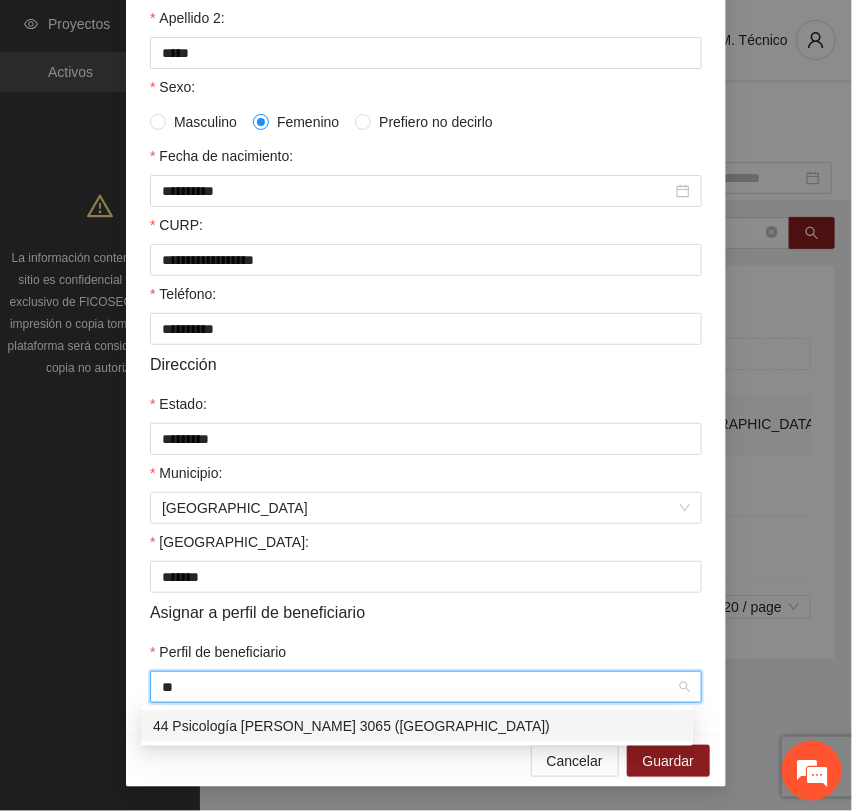 click on "44 Psicología [PERSON_NAME] 3065 ([GEOGRAPHIC_DATA])" at bounding box center [417, 726] 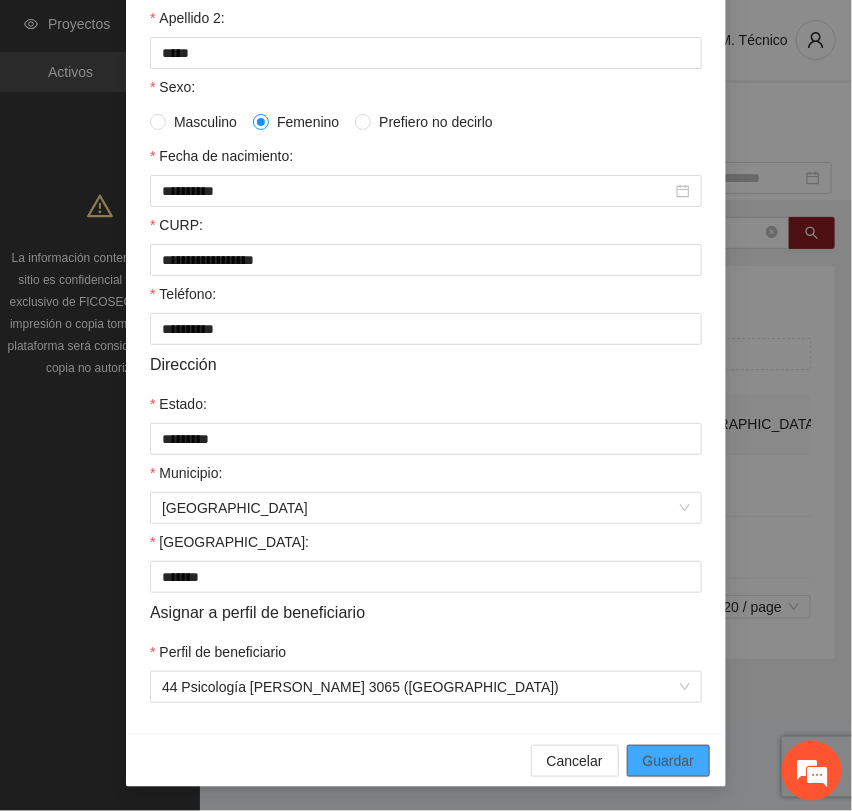 click on "Guardar" at bounding box center [668, 761] 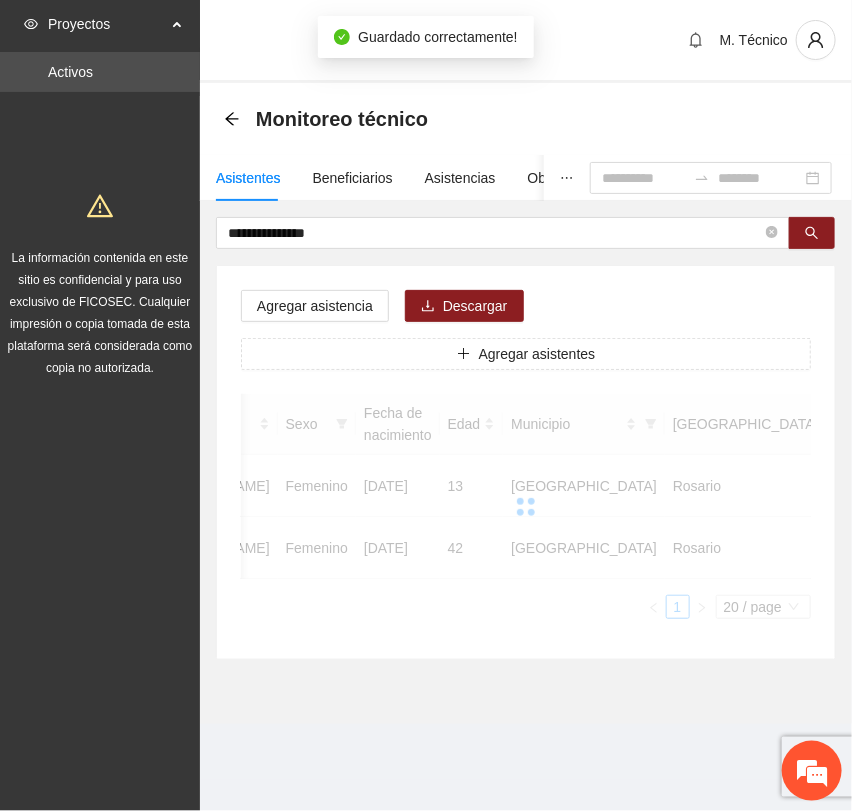scroll, scrollTop: 256, scrollLeft: 0, axis: vertical 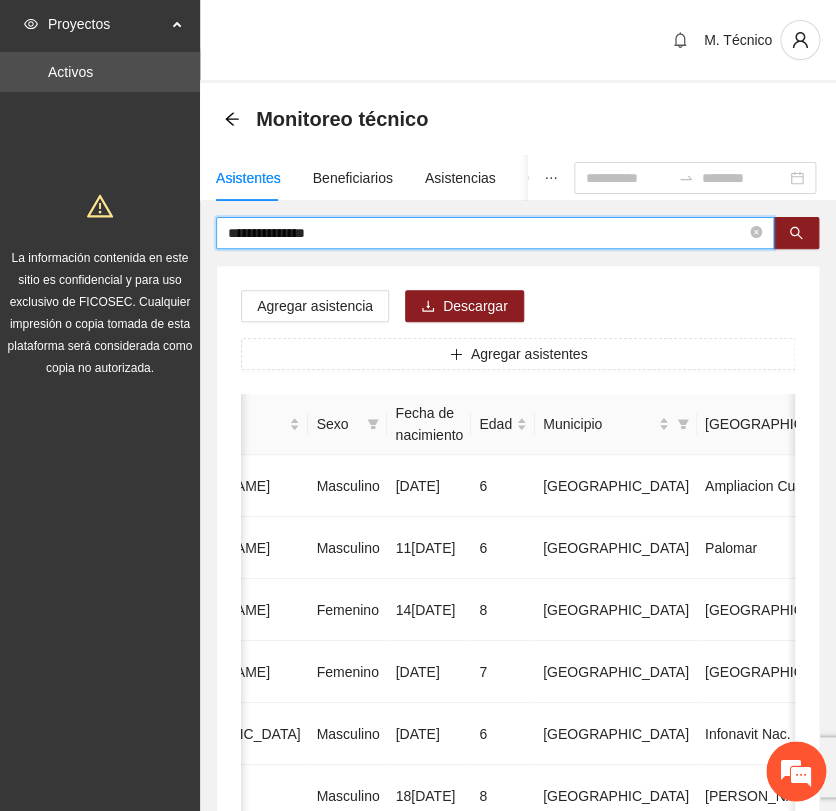 drag, startPoint x: 350, startPoint y: 231, endPoint x: -32, endPoint y: 183, distance: 385.0039 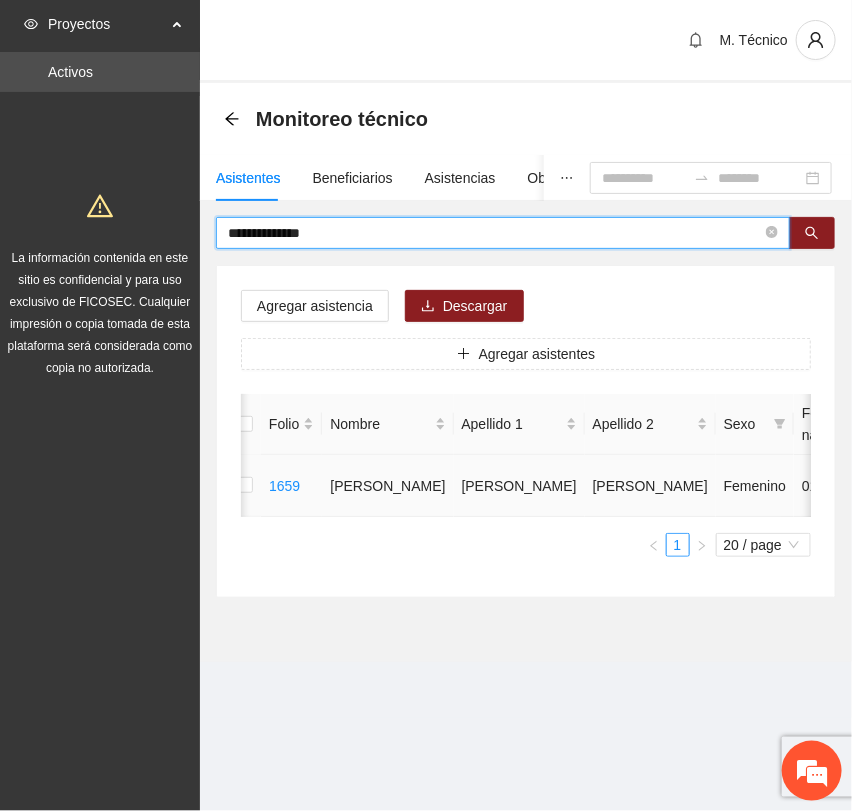 scroll, scrollTop: 0, scrollLeft: 0, axis: both 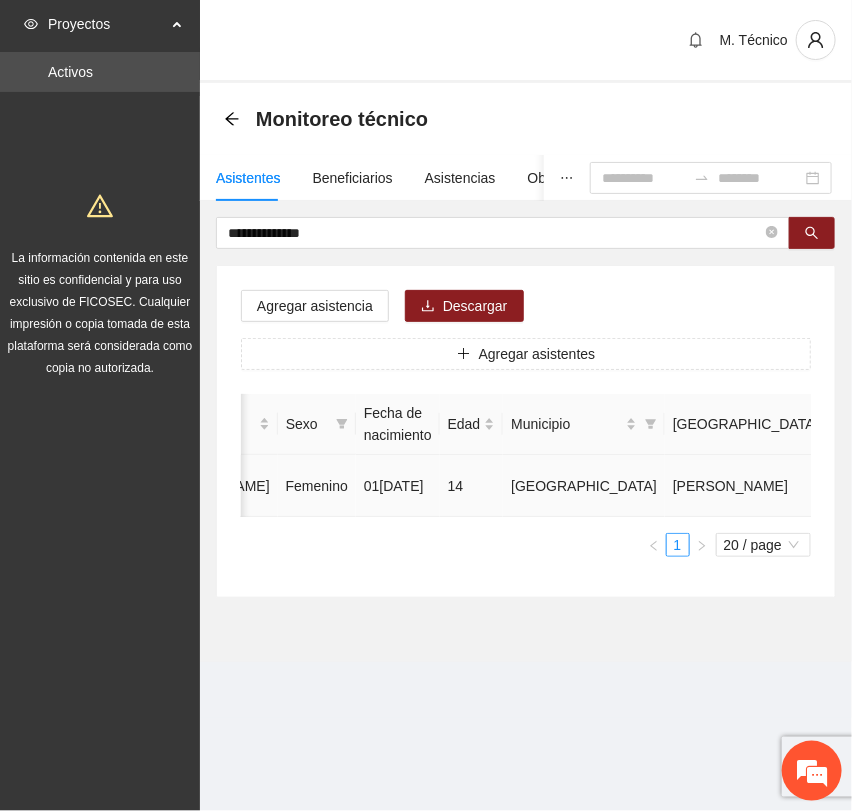 click 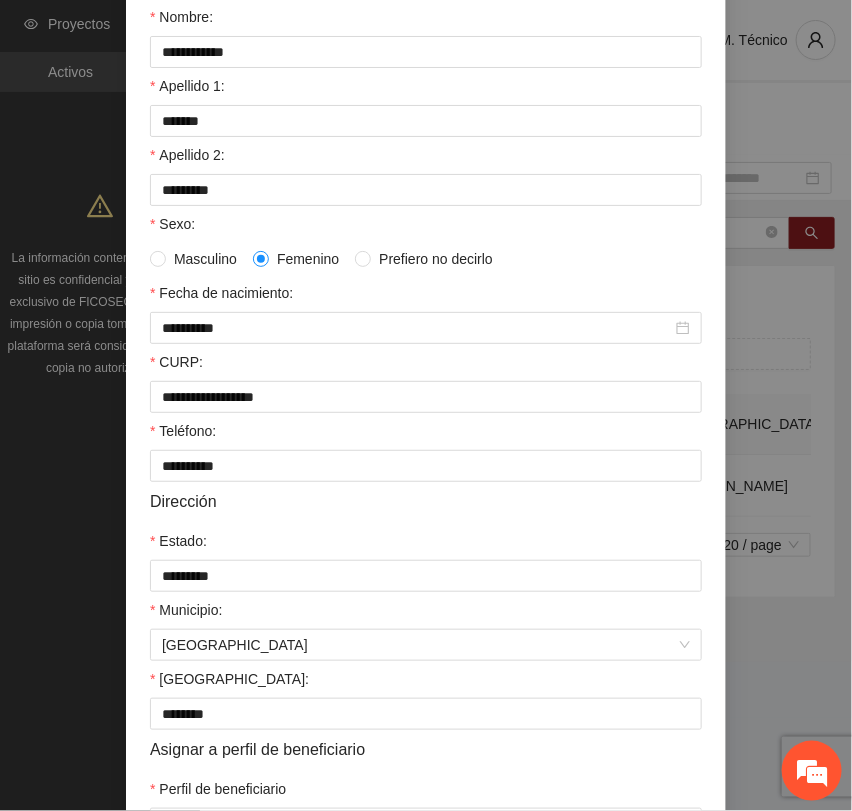 scroll, scrollTop: 356, scrollLeft: 0, axis: vertical 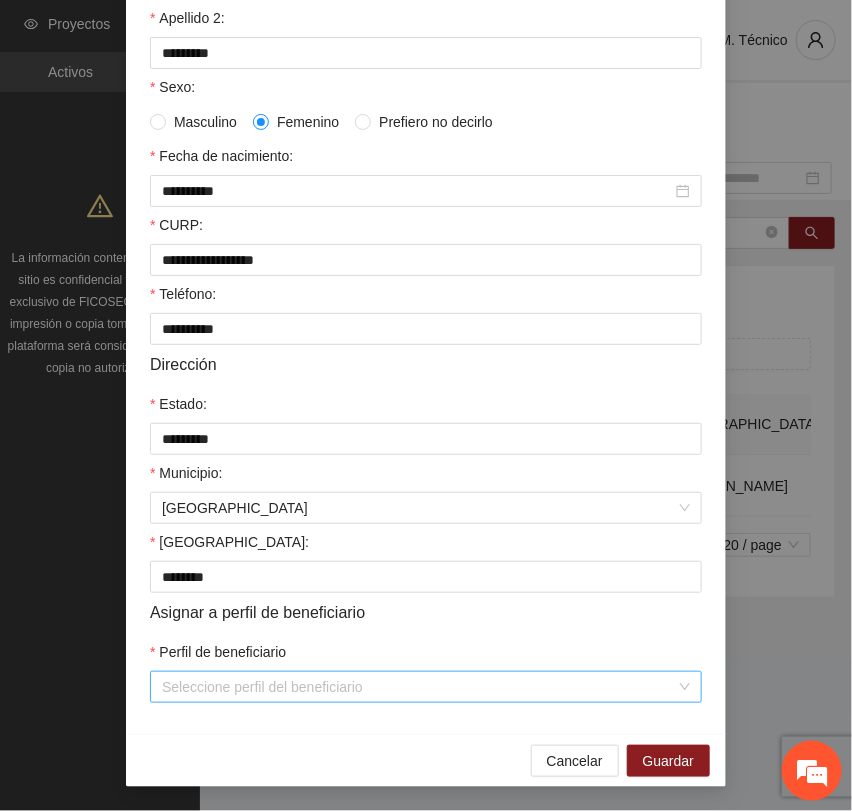 click on "Perfil de beneficiario" at bounding box center [419, 687] 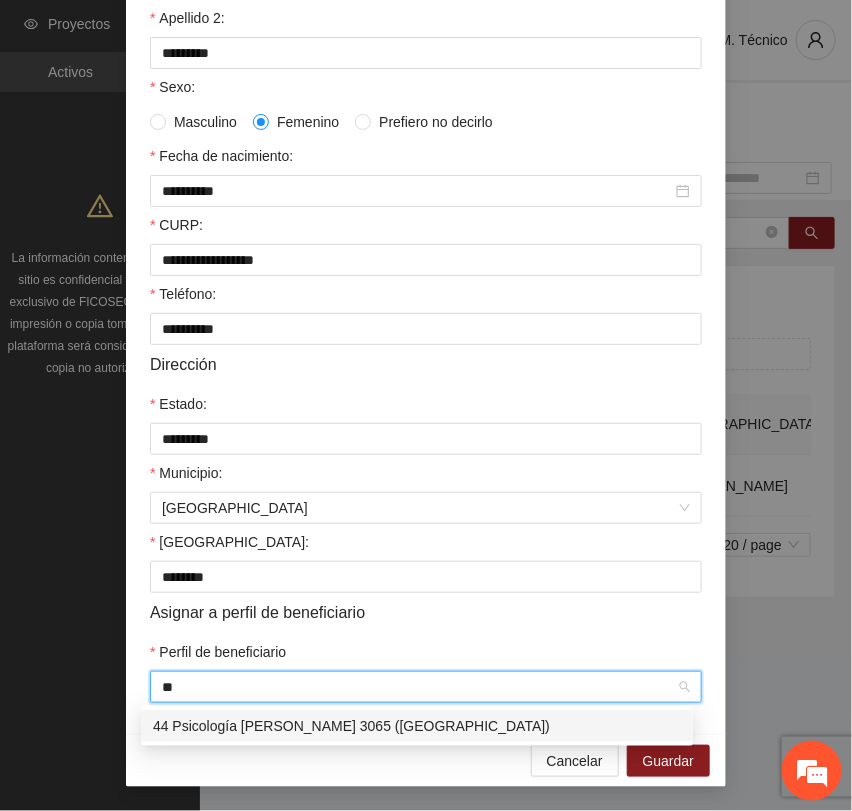 click on "44 Psicología [PERSON_NAME] 3065 ([GEOGRAPHIC_DATA])" at bounding box center (417, 726) 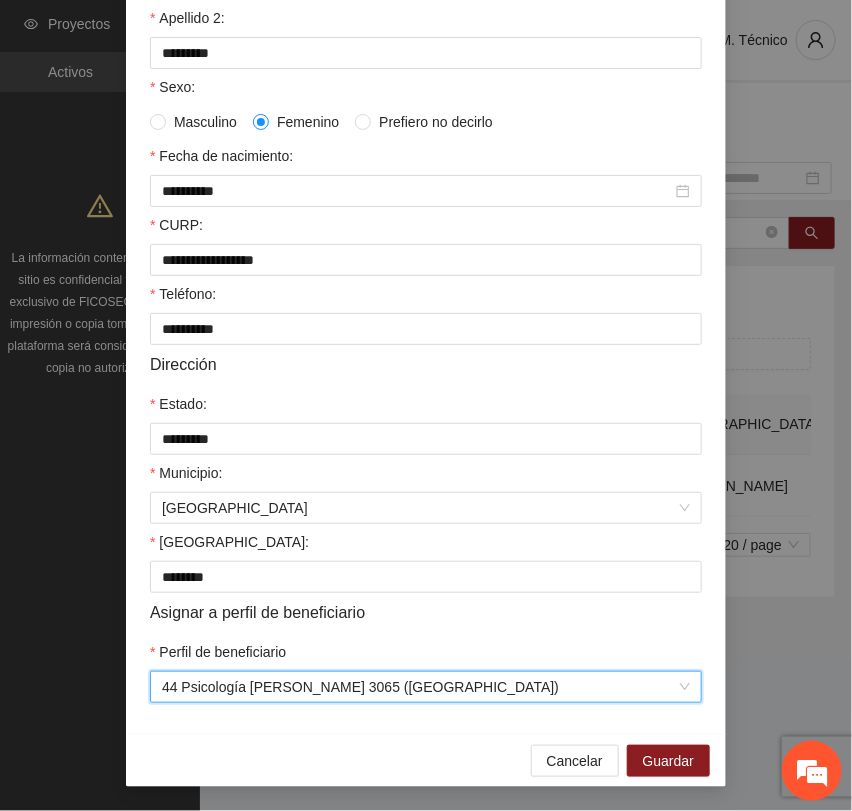 click on "Cancelar Guardar" at bounding box center [426, 760] 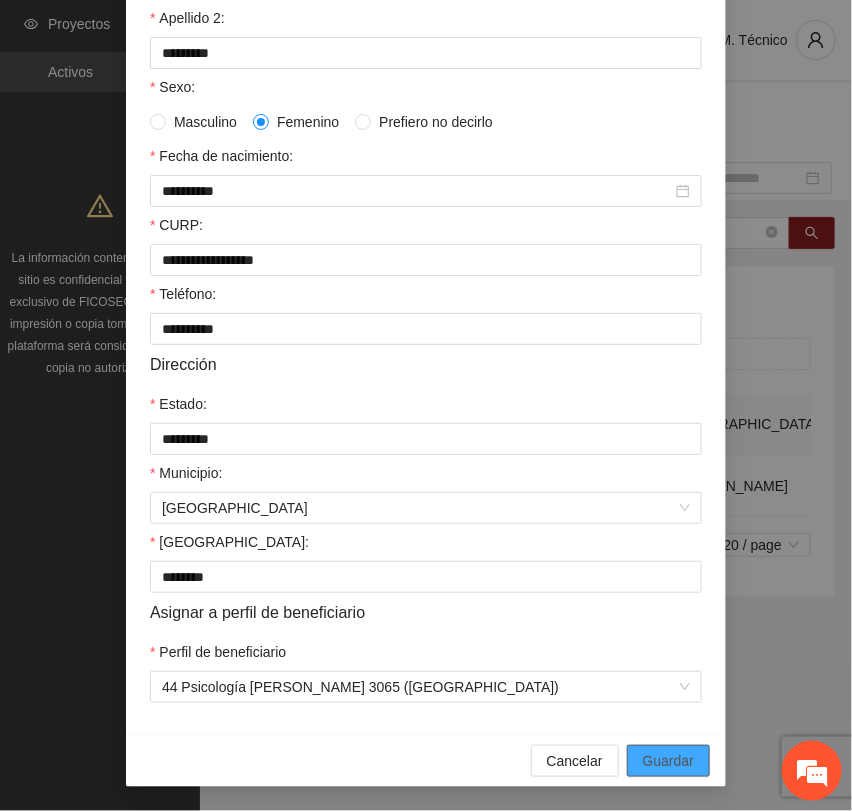 click on "Guardar" at bounding box center [668, 761] 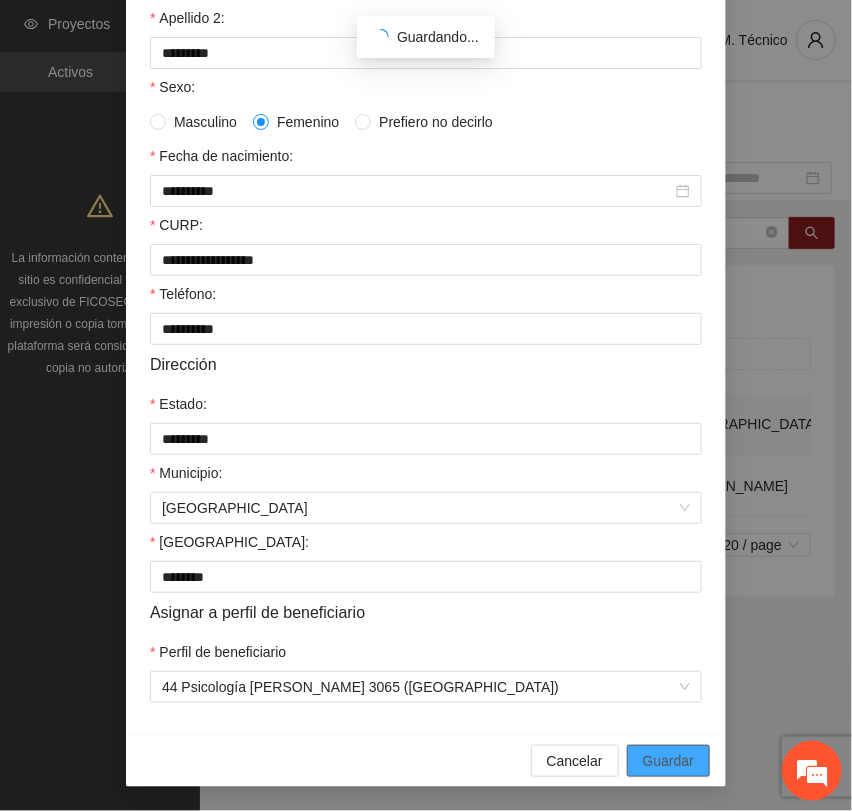 scroll, scrollTop: 256, scrollLeft: 0, axis: vertical 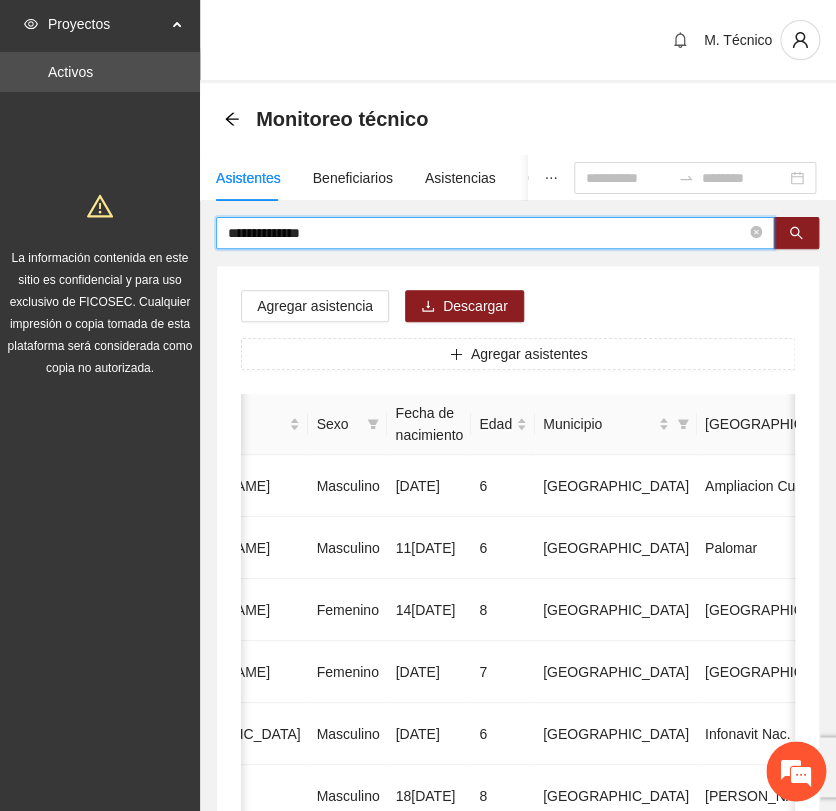 drag, startPoint x: 347, startPoint y: 228, endPoint x: 102, endPoint y: 194, distance: 247.34793 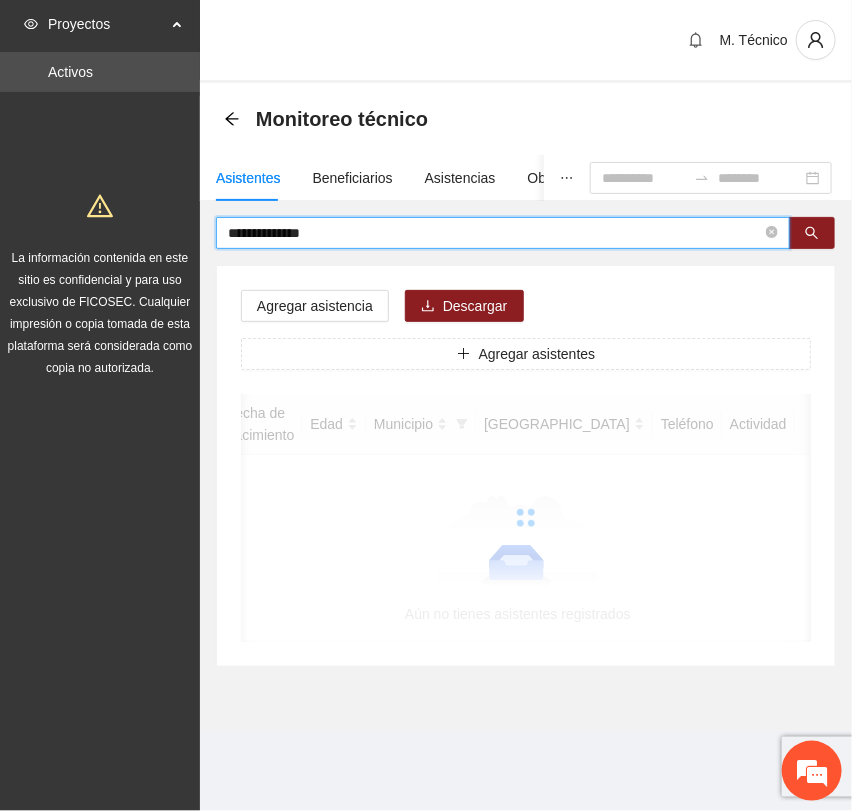 scroll, scrollTop: 0, scrollLeft: 346, axis: horizontal 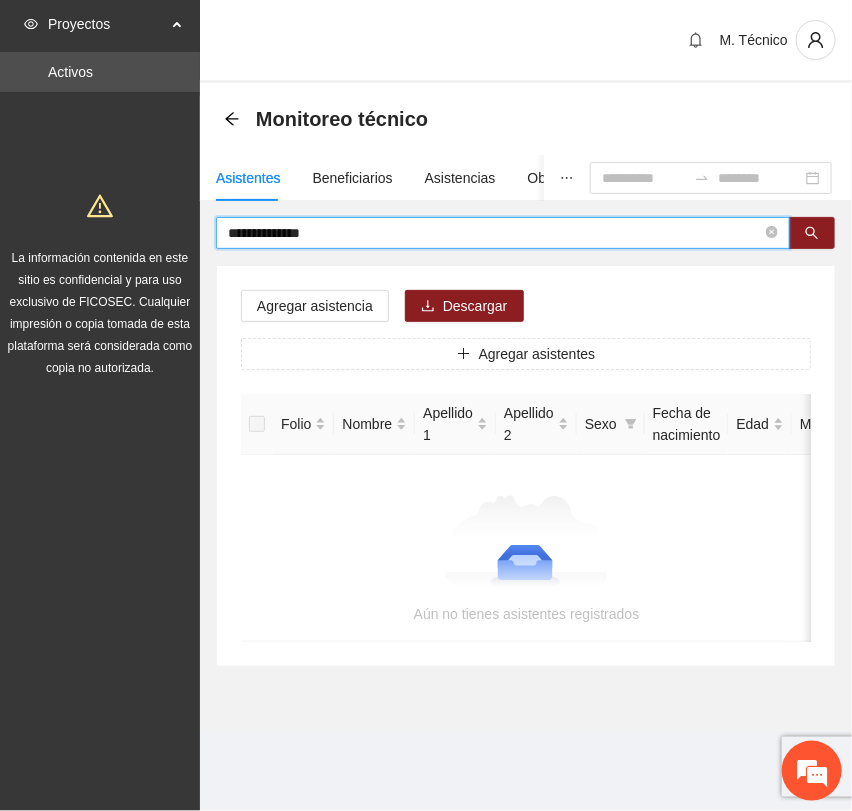 drag, startPoint x: 310, startPoint y: 232, endPoint x: 64, endPoint y: 196, distance: 248.6202 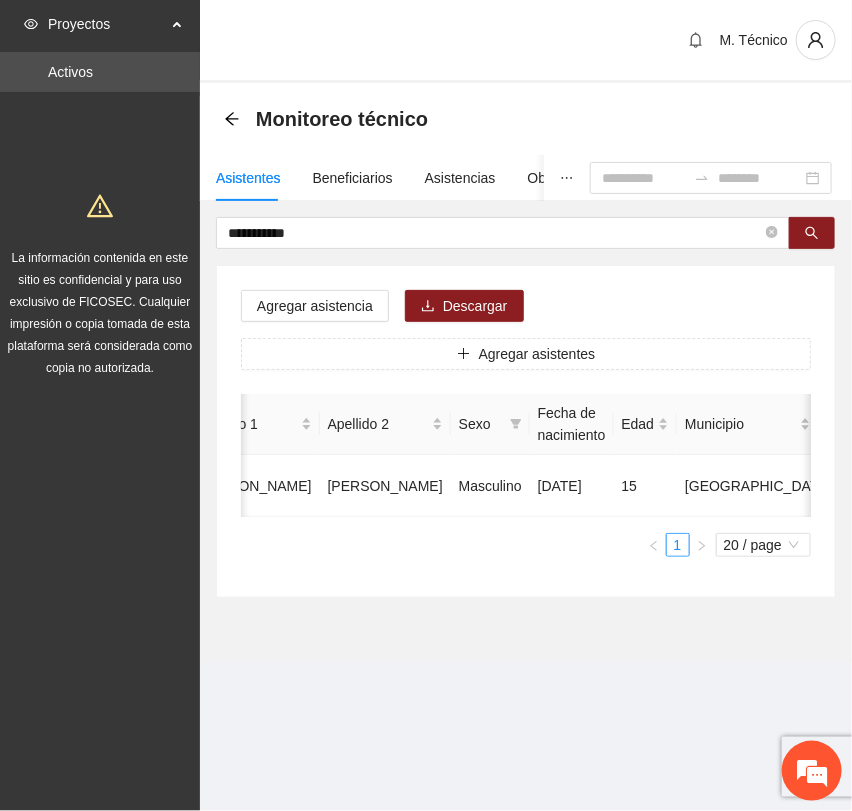 scroll, scrollTop: 0, scrollLeft: 452, axis: horizontal 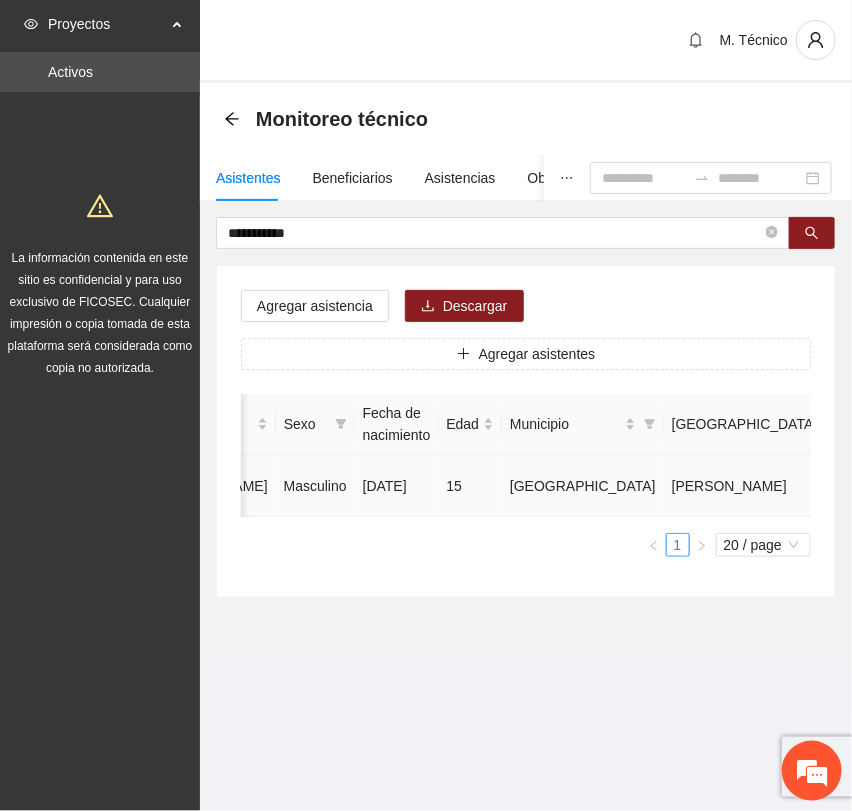click 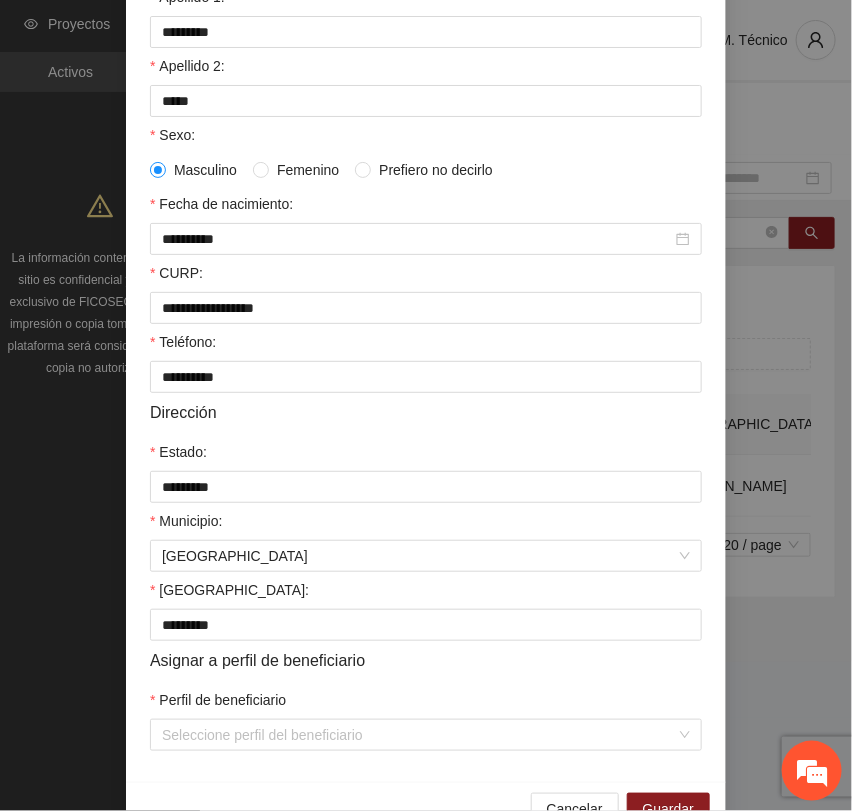 scroll, scrollTop: 356, scrollLeft: 0, axis: vertical 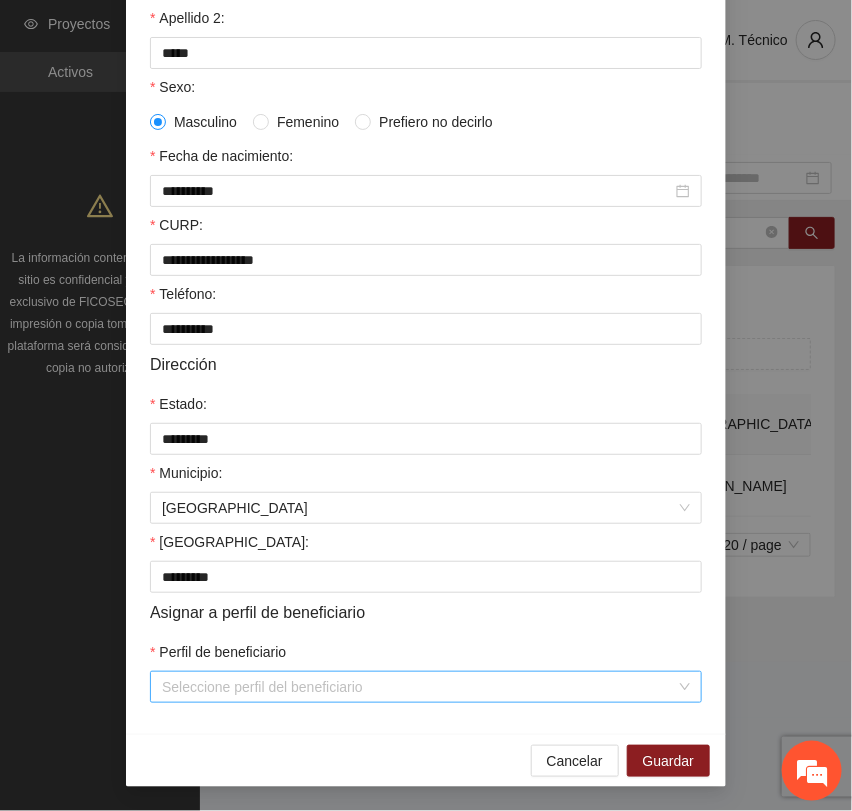 click on "Perfil de beneficiario" at bounding box center [419, 687] 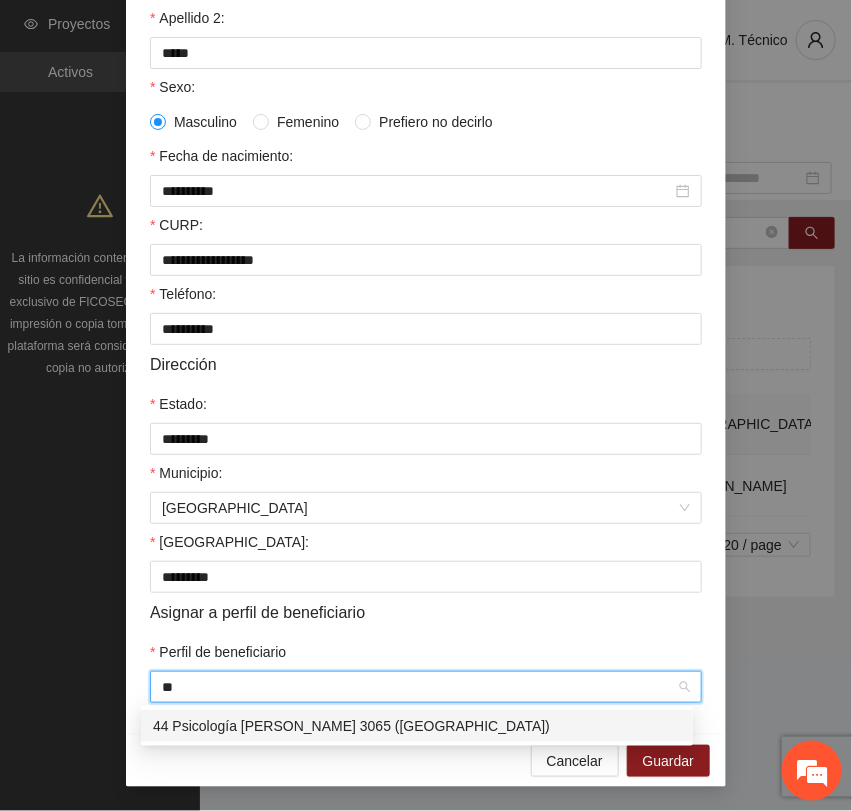 click on "44 Psicología [PERSON_NAME] 3065 ([GEOGRAPHIC_DATA])" at bounding box center (417, 726) 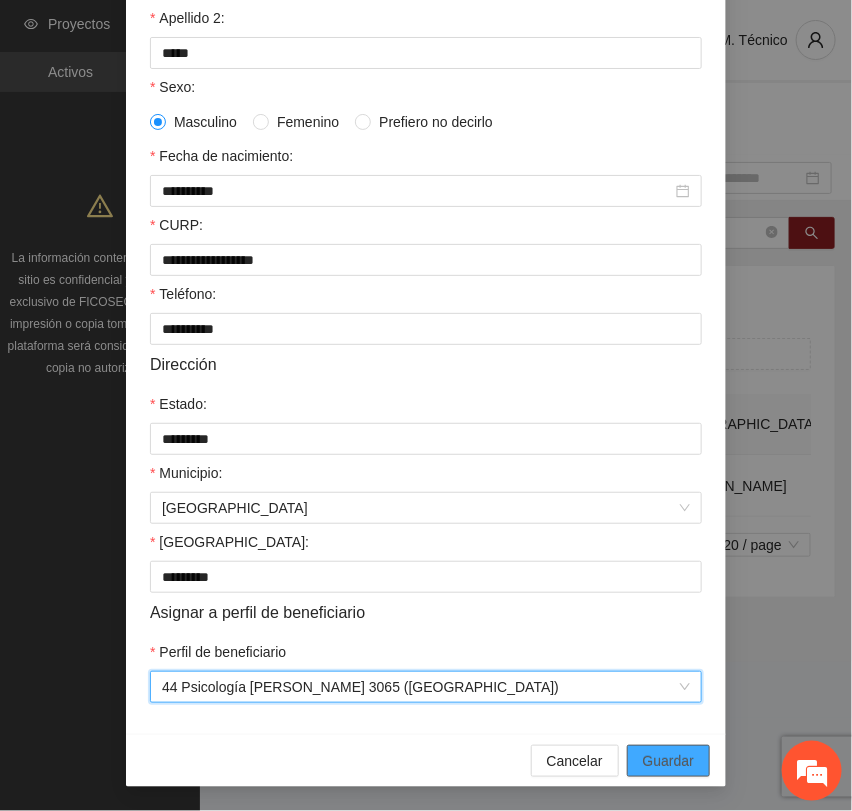 click on "Guardar" at bounding box center (668, 761) 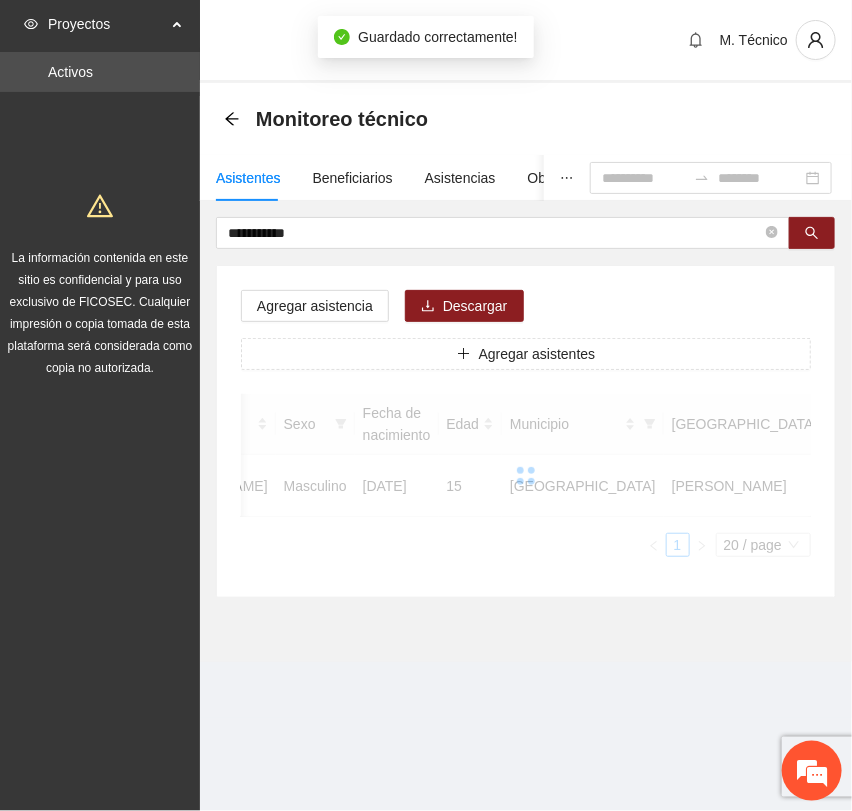 scroll, scrollTop: 256, scrollLeft: 0, axis: vertical 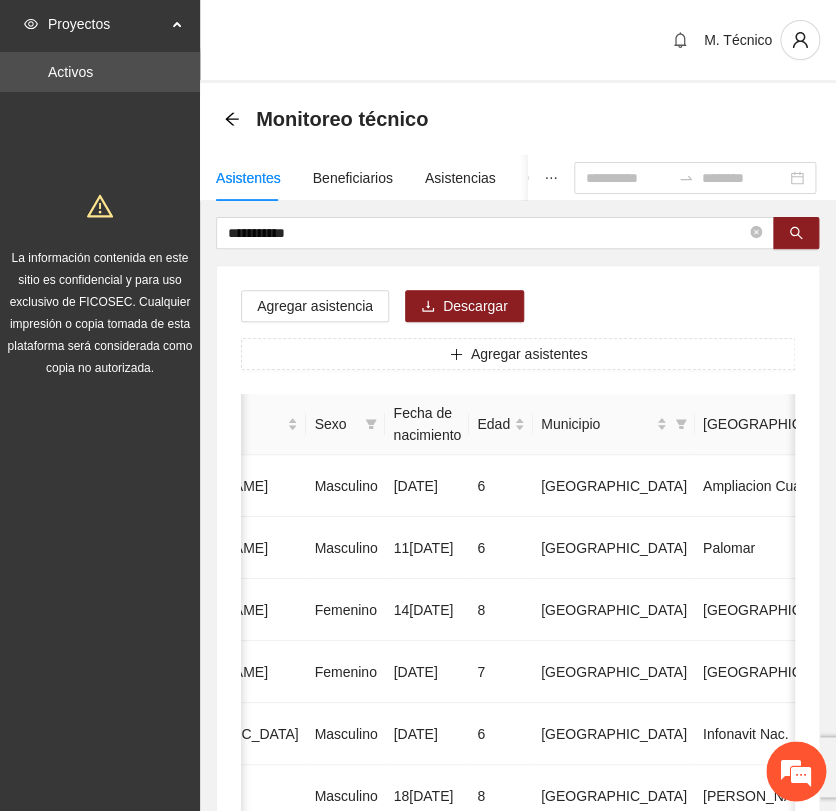 click on "**********" at bounding box center (487, 233) 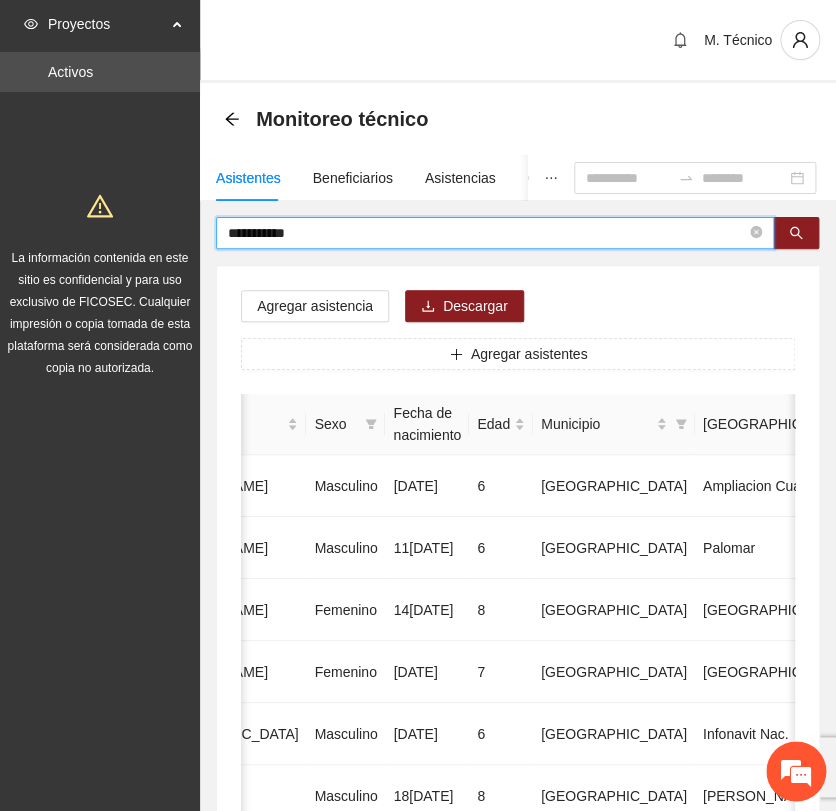 drag, startPoint x: 338, startPoint y: 229, endPoint x: -15, endPoint y: 216, distance: 353.2393 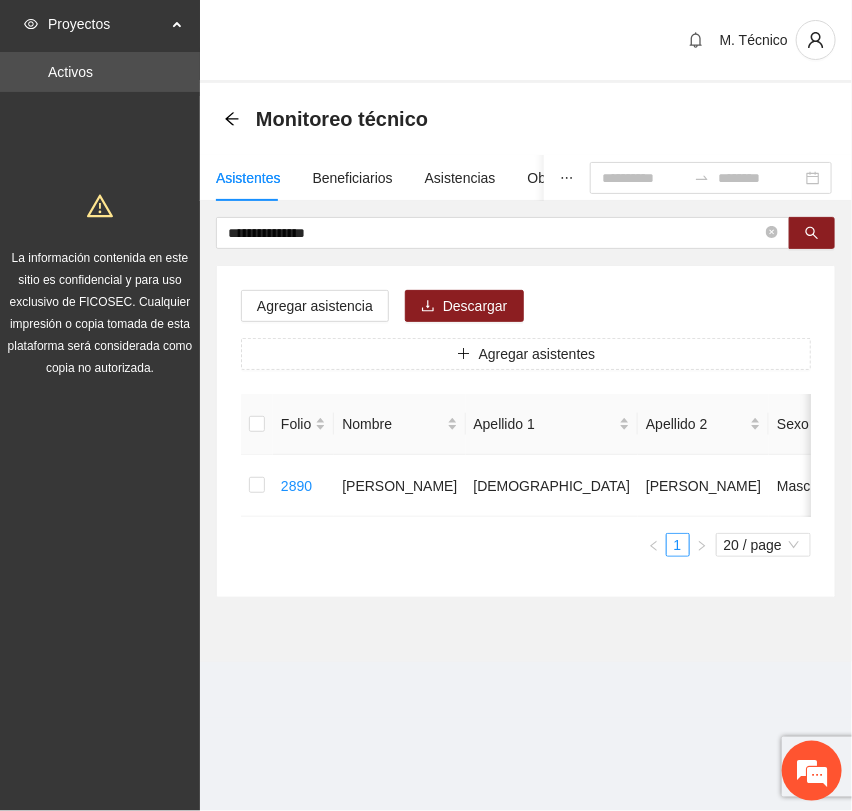 scroll, scrollTop: 0, scrollLeft: 453, axis: horizontal 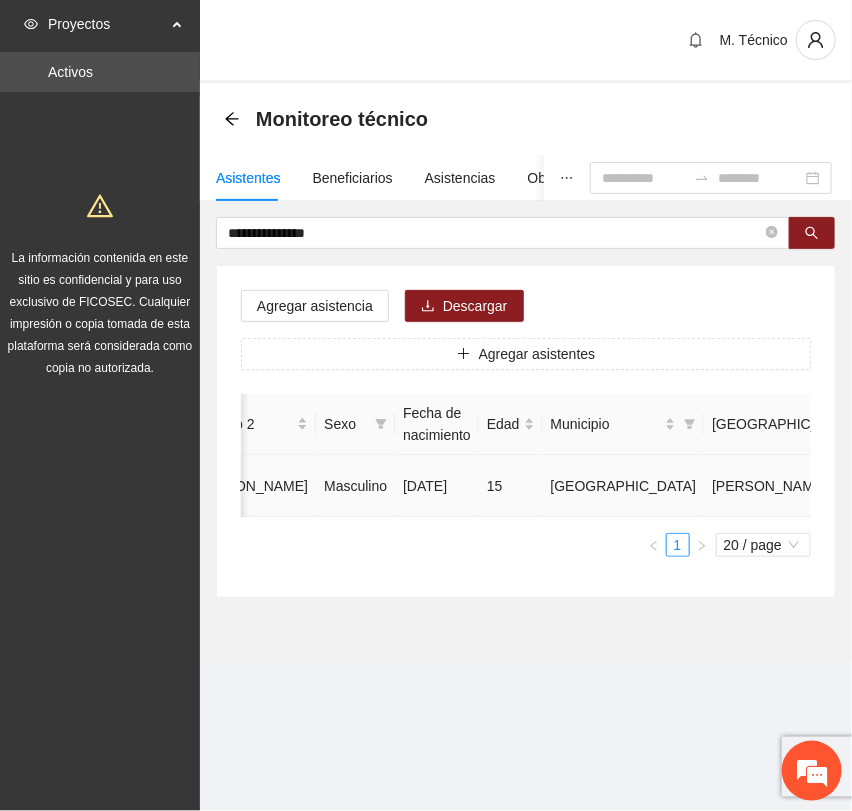 click at bounding box center (1072, 486) 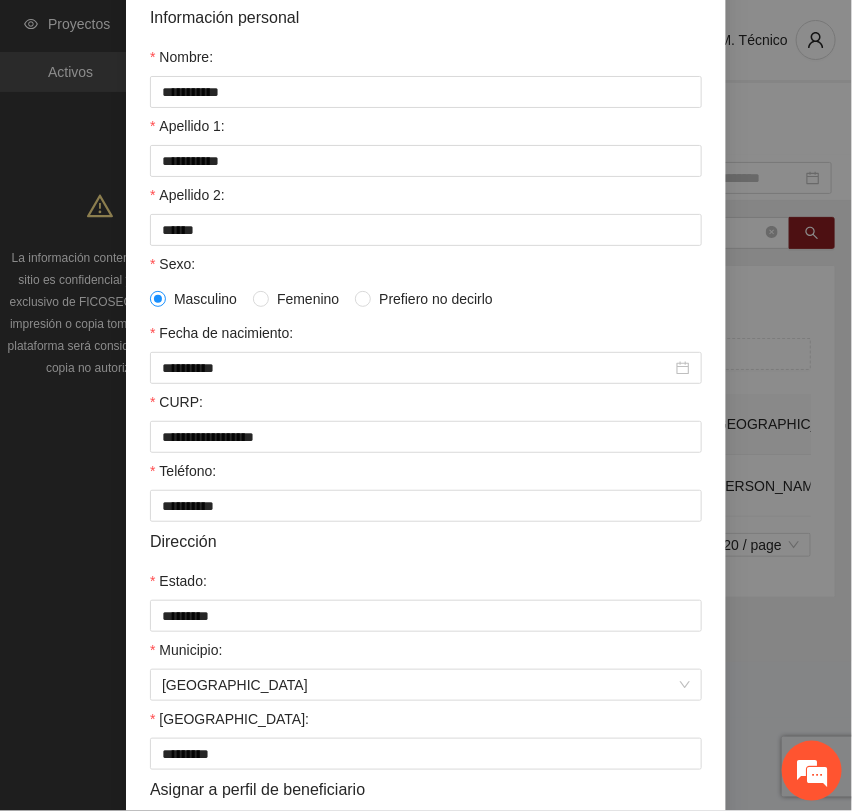 scroll, scrollTop: 356, scrollLeft: 0, axis: vertical 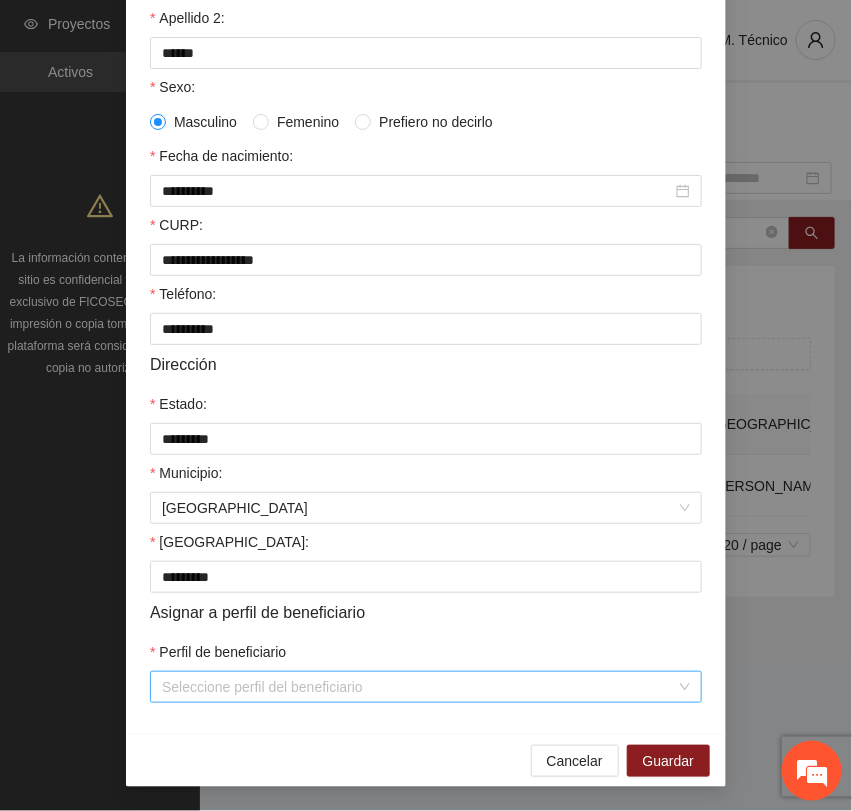 click on "Perfil de beneficiario" at bounding box center (419, 687) 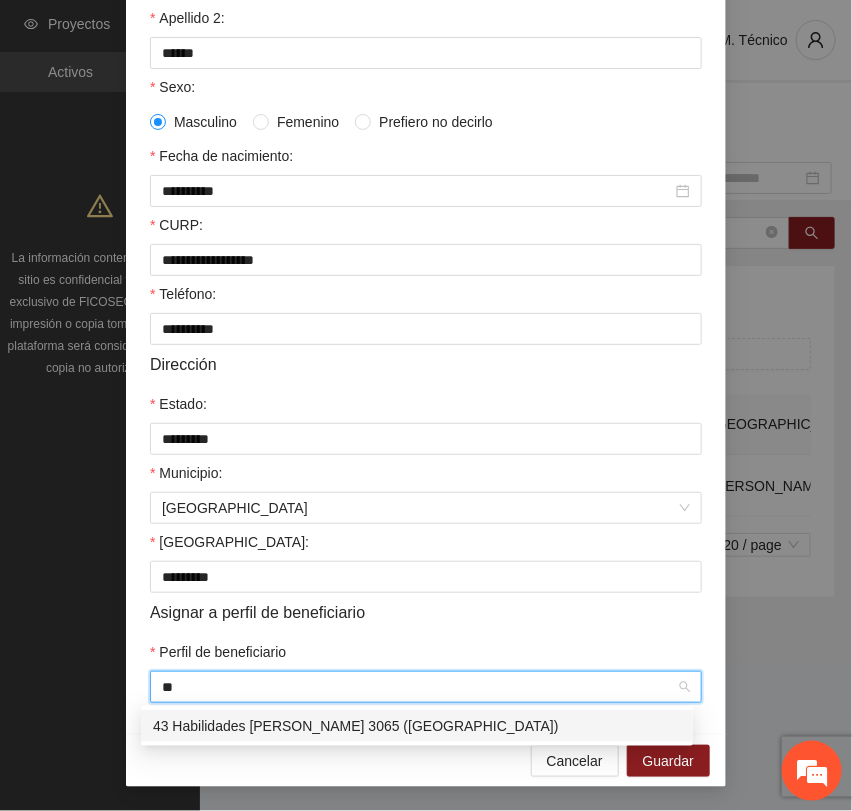 click on "43 Habilidades [PERSON_NAME] 3065 ([GEOGRAPHIC_DATA])" at bounding box center (417, 726) 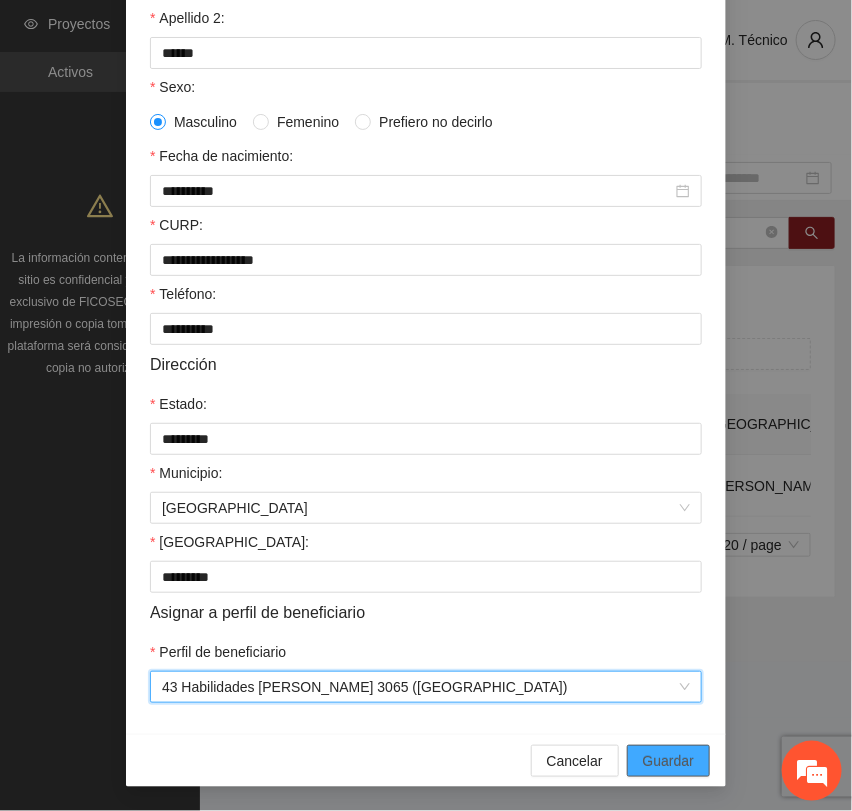 click on "Guardar" at bounding box center (668, 761) 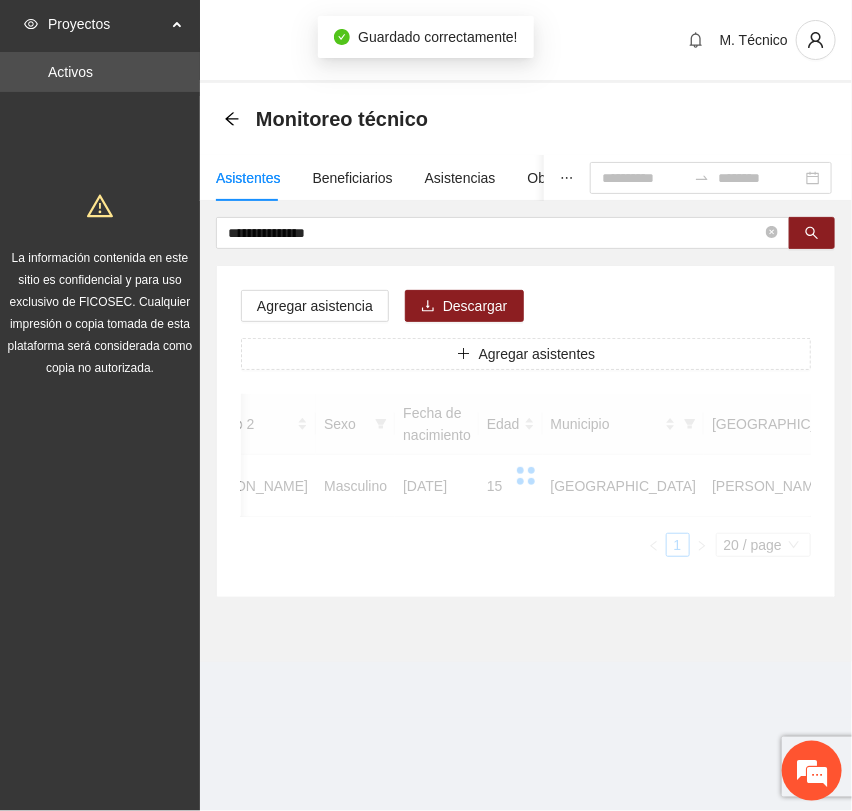 scroll, scrollTop: 256, scrollLeft: 0, axis: vertical 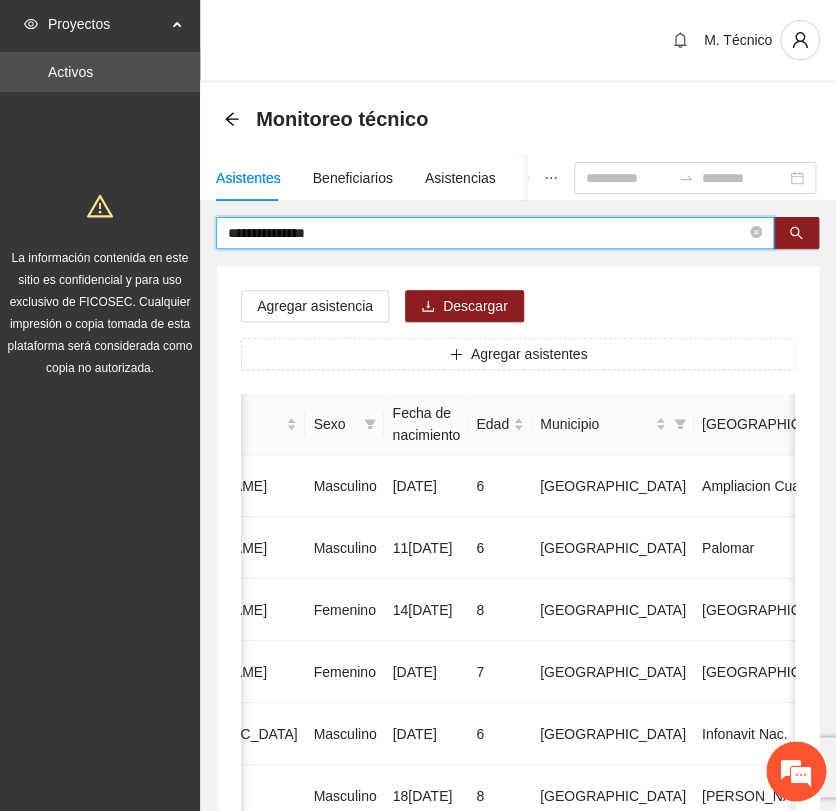drag, startPoint x: 345, startPoint y: 230, endPoint x: 81, endPoint y: 212, distance: 264.6129 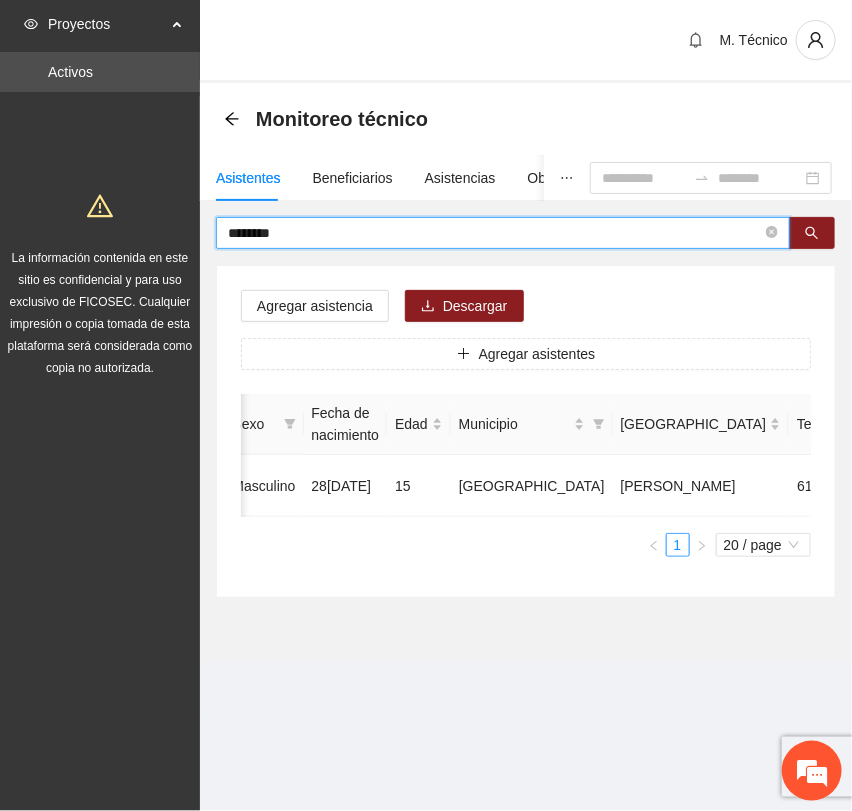 scroll, scrollTop: 0, scrollLeft: 452, axis: horizontal 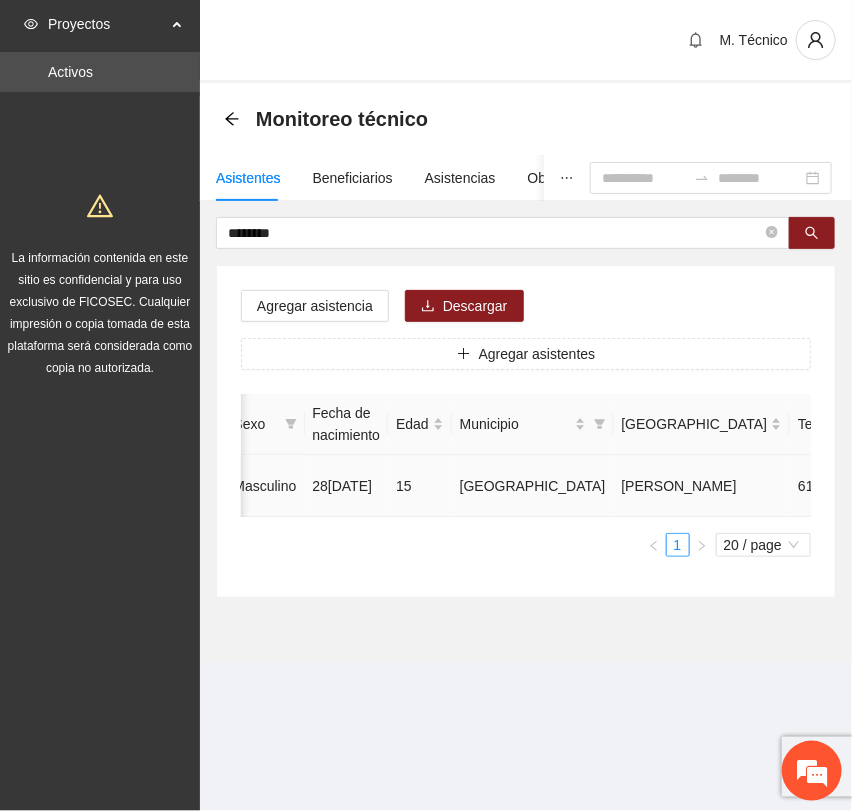 click 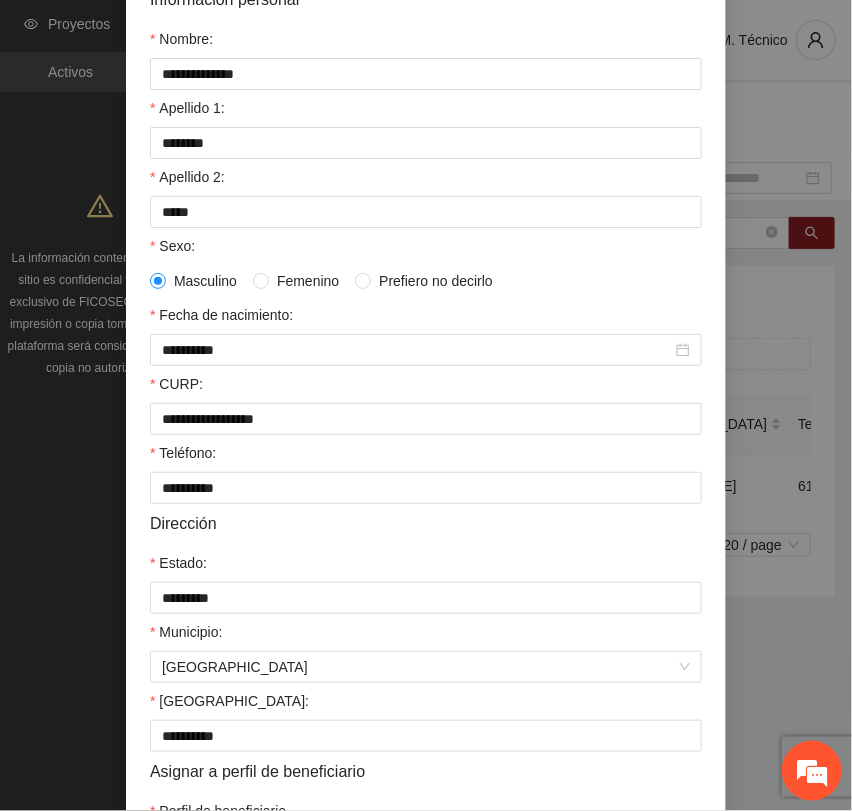 scroll, scrollTop: 356, scrollLeft: 0, axis: vertical 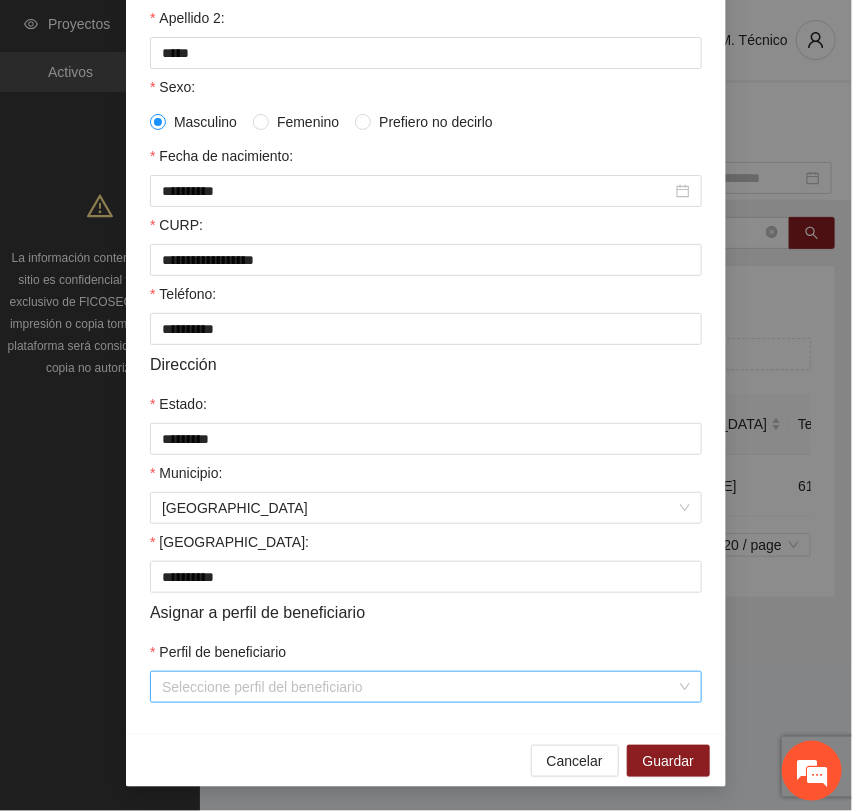 click on "Perfil de beneficiario" at bounding box center [419, 687] 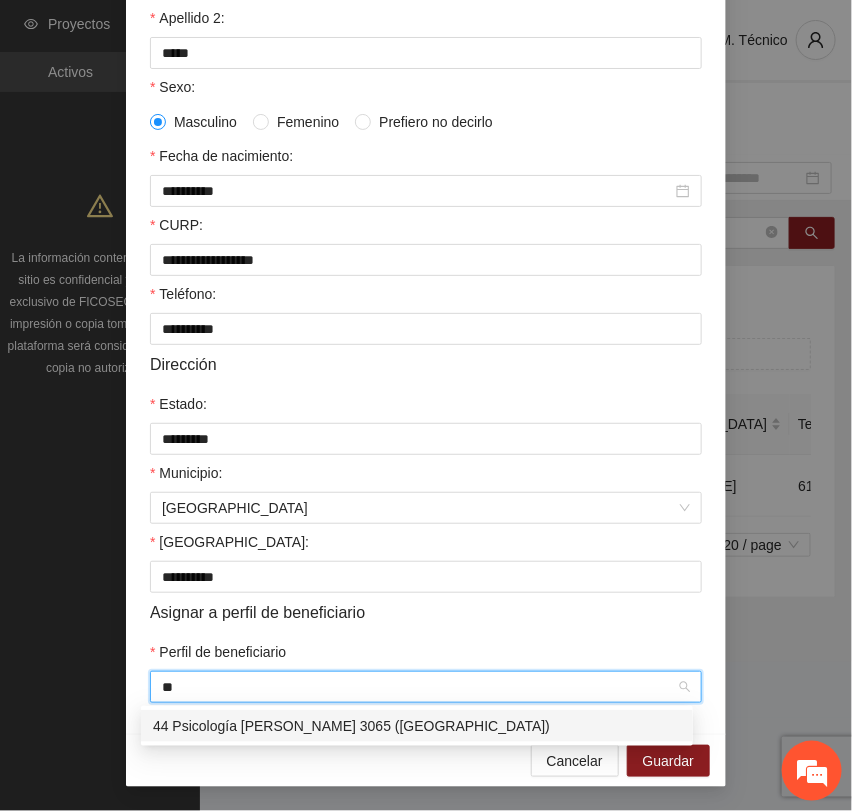 click on "44 Psicología [PERSON_NAME] 3065 ([GEOGRAPHIC_DATA])" at bounding box center [417, 726] 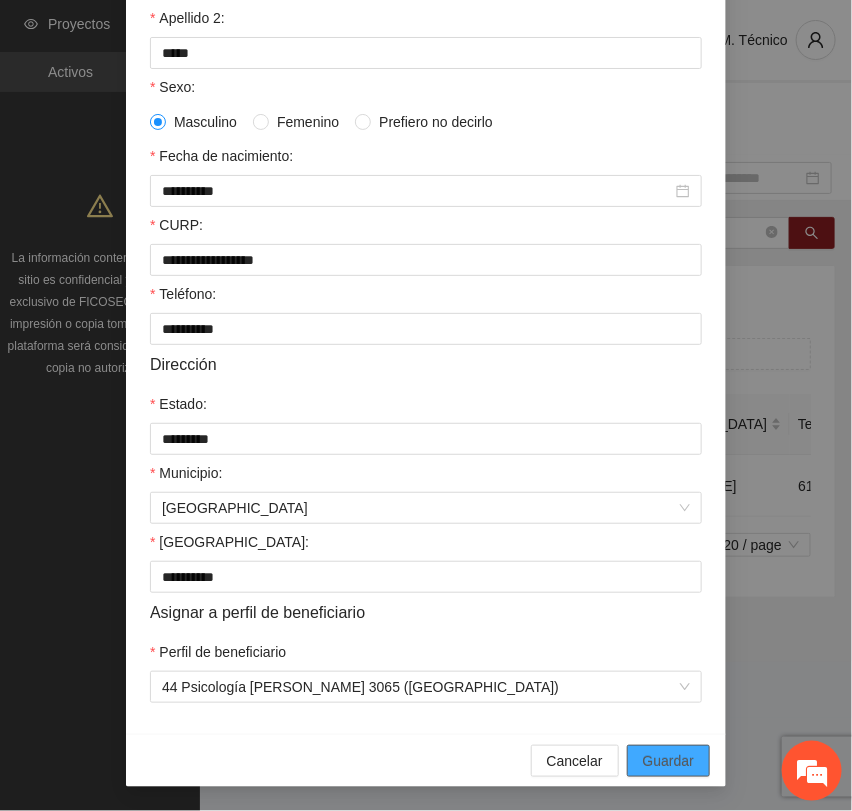 click on "Guardar" at bounding box center (668, 761) 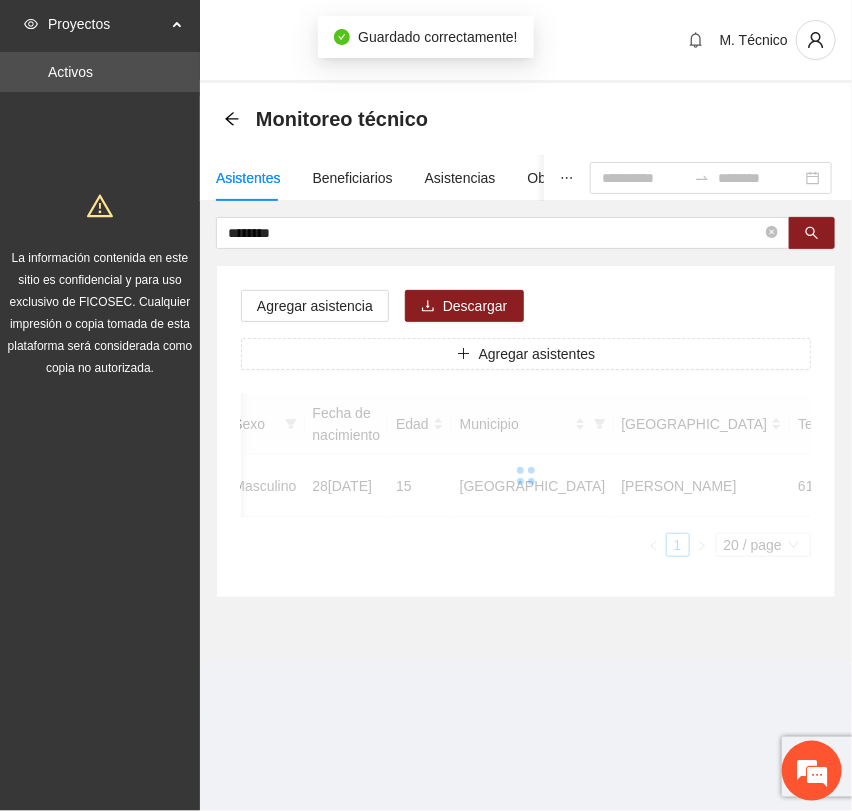 scroll, scrollTop: 256, scrollLeft: 0, axis: vertical 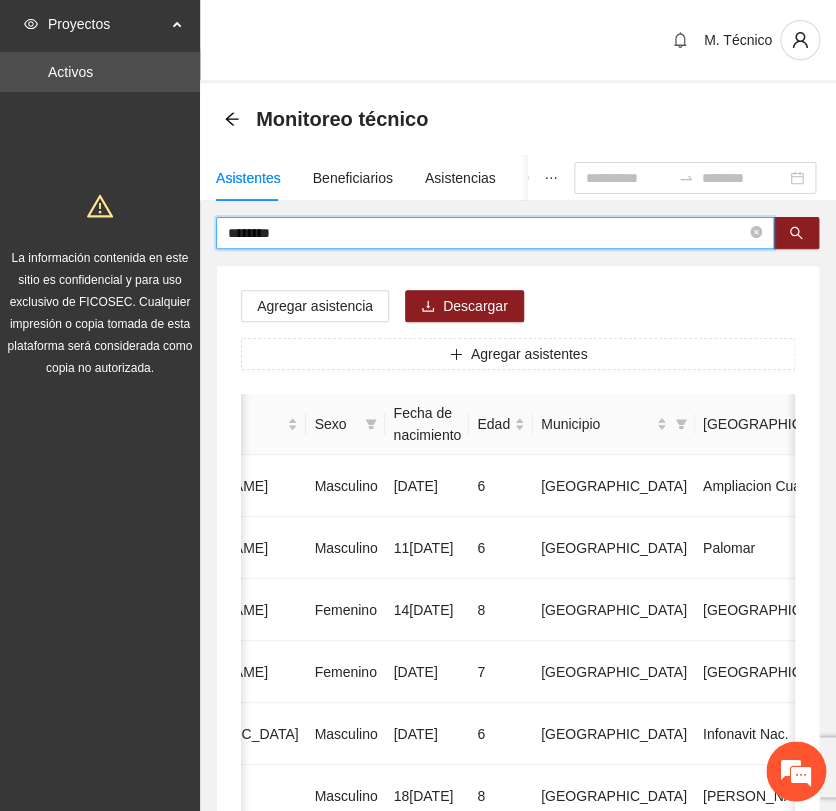 drag, startPoint x: 344, startPoint y: 232, endPoint x: 92, endPoint y: 184, distance: 256.5307 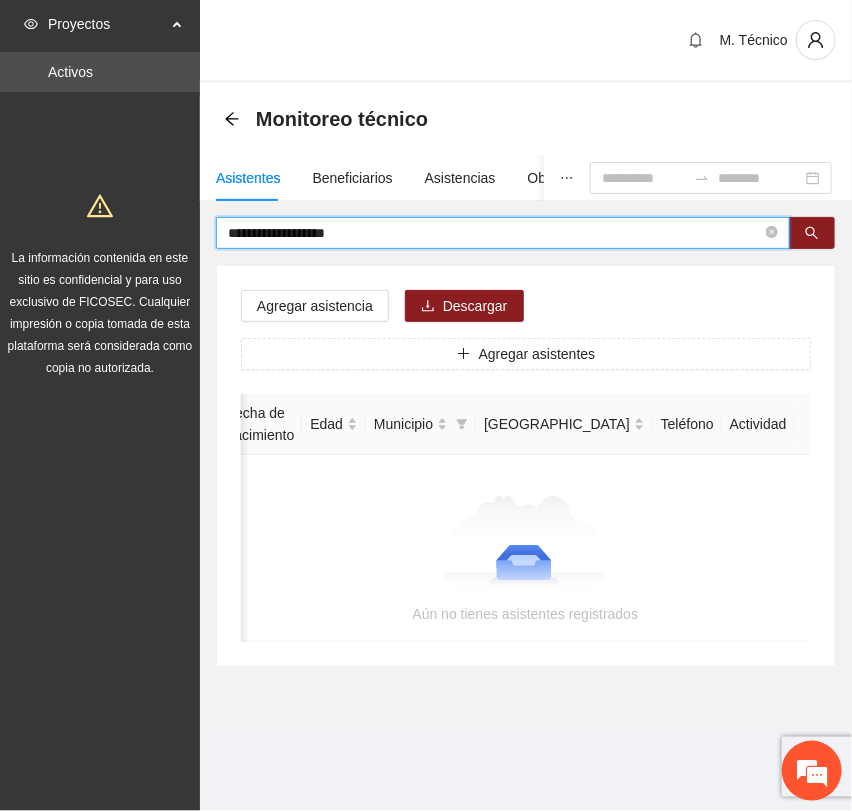 scroll, scrollTop: 0, scrollLeft: 346, axis: horizontal 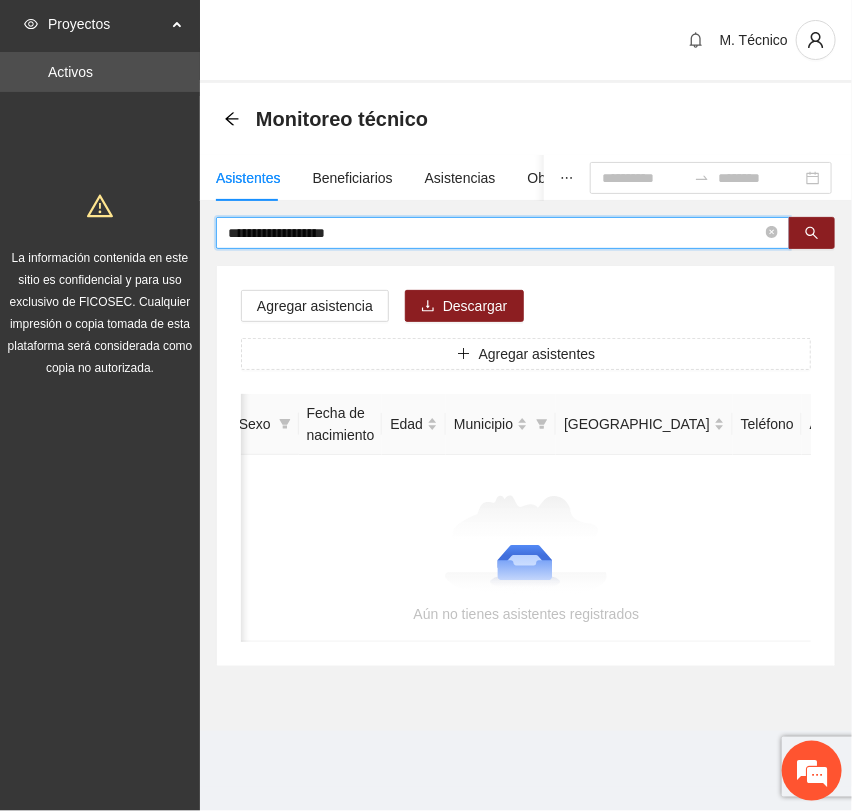 click on "**********" at bounding box center [426, 405] 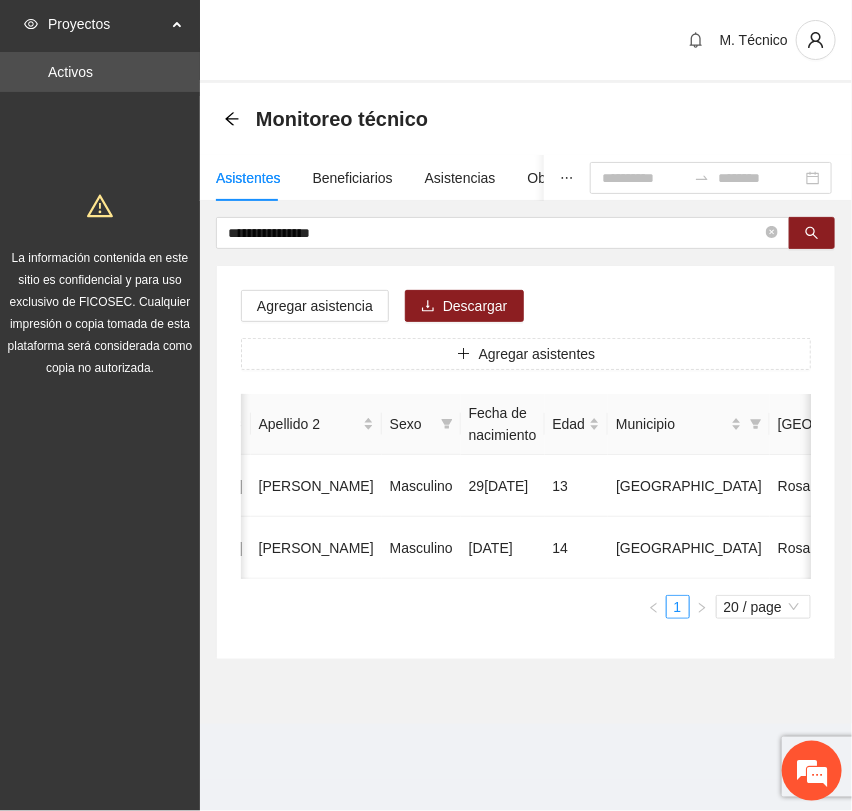 scroll, scrollTop: 0, scrollLeft: 0, axis: both 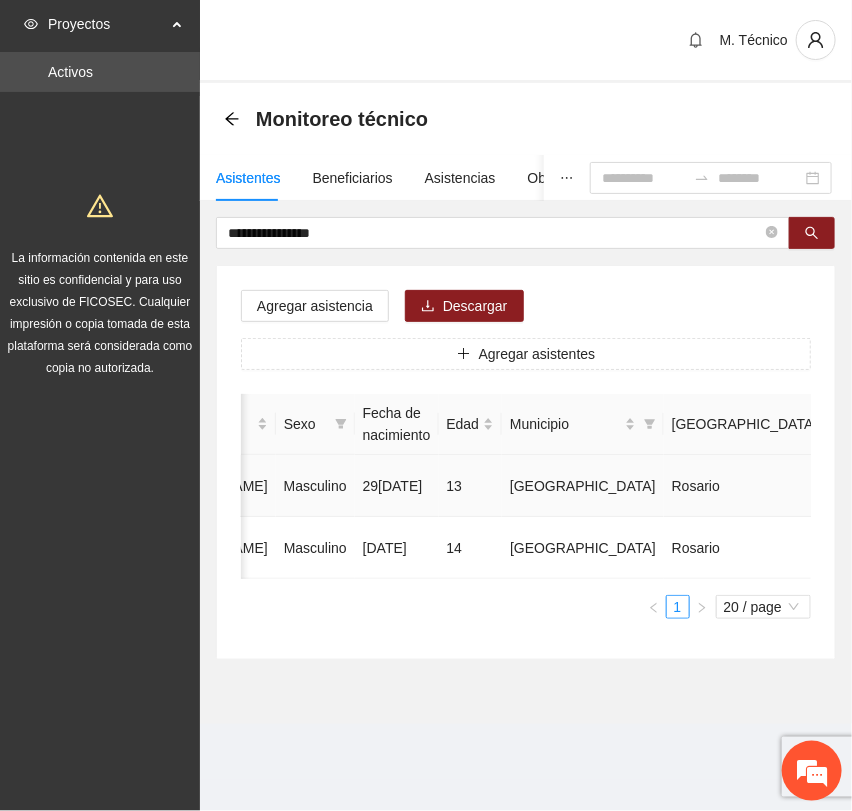 click 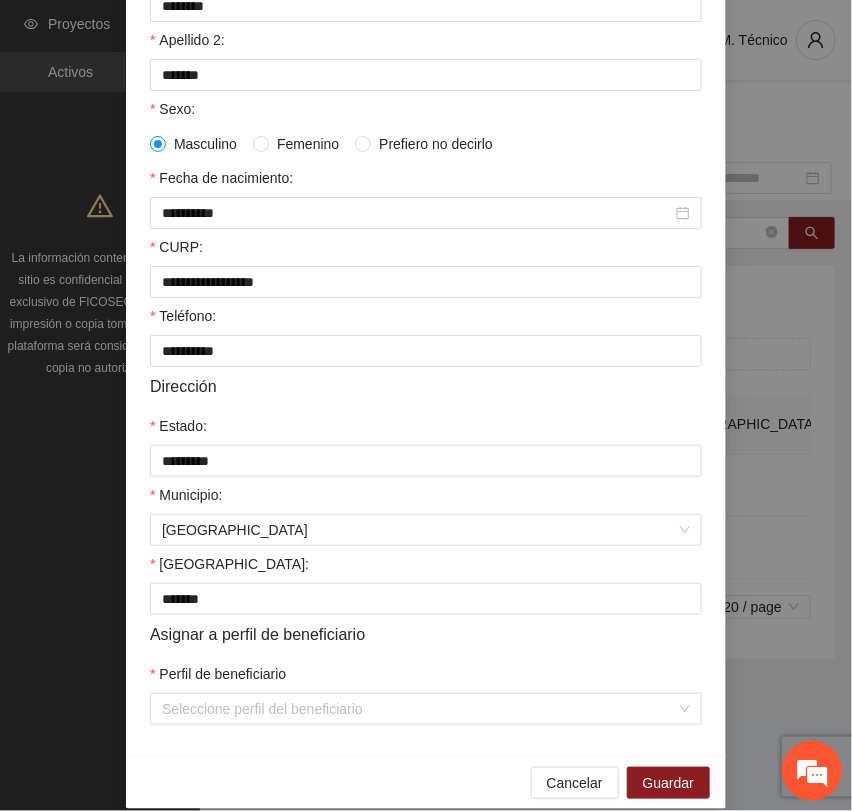 scroll, scrollTop: 356, scrollLeft: 0, axis: vertical 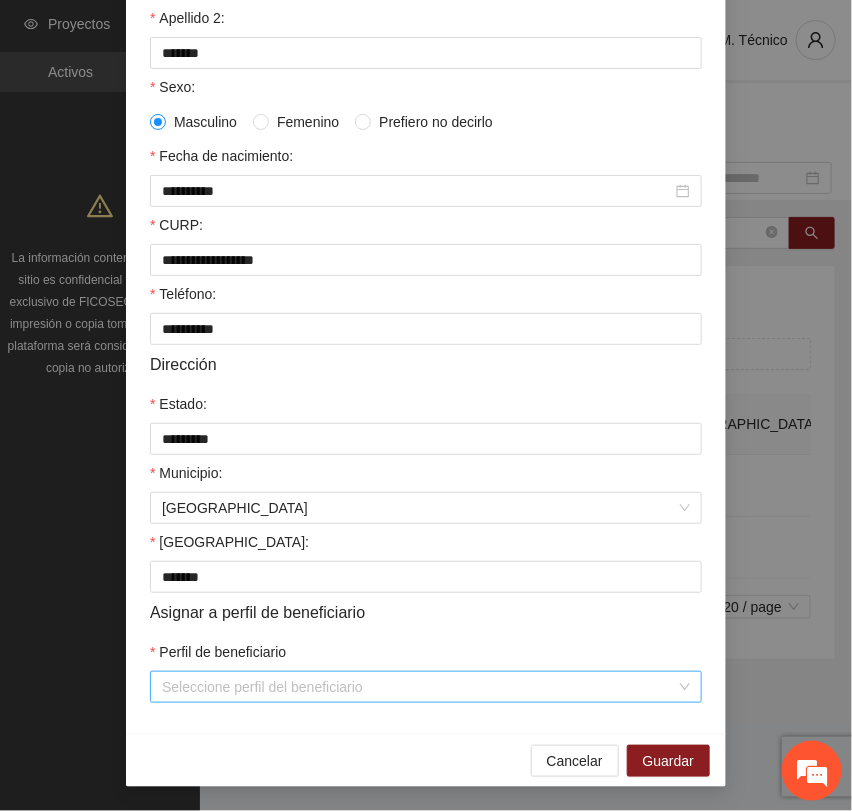 click on "Perfil de beneficiario" at bounding box center [419, 687] 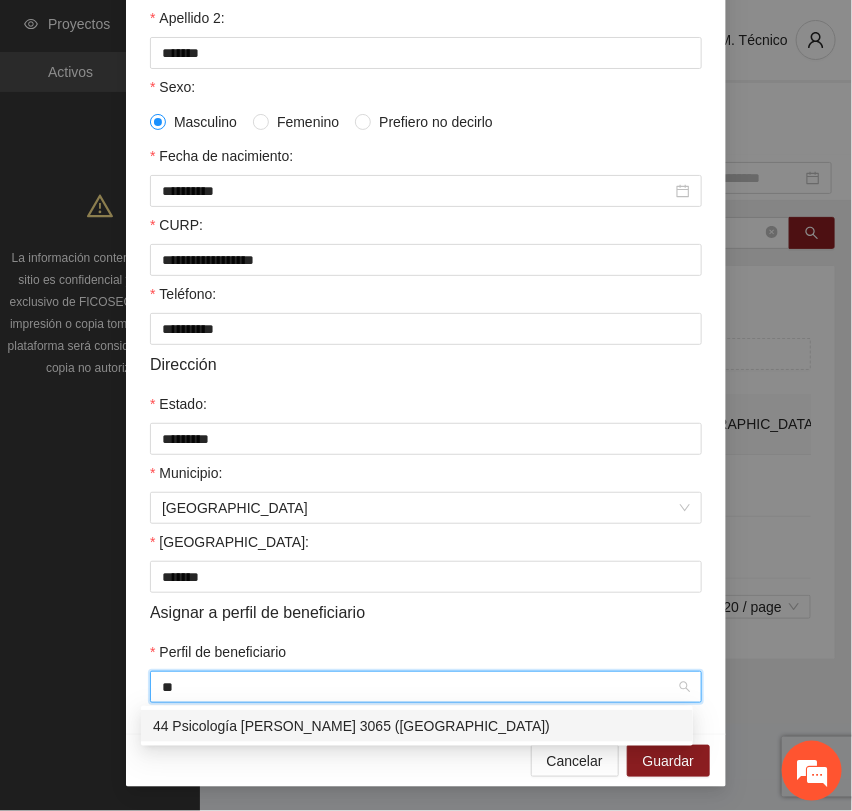 click on "44 Psicología [PERSON_NAME] 3065 ([GEOGRAPHIC_DATA])" at bounding box center (417, 726) 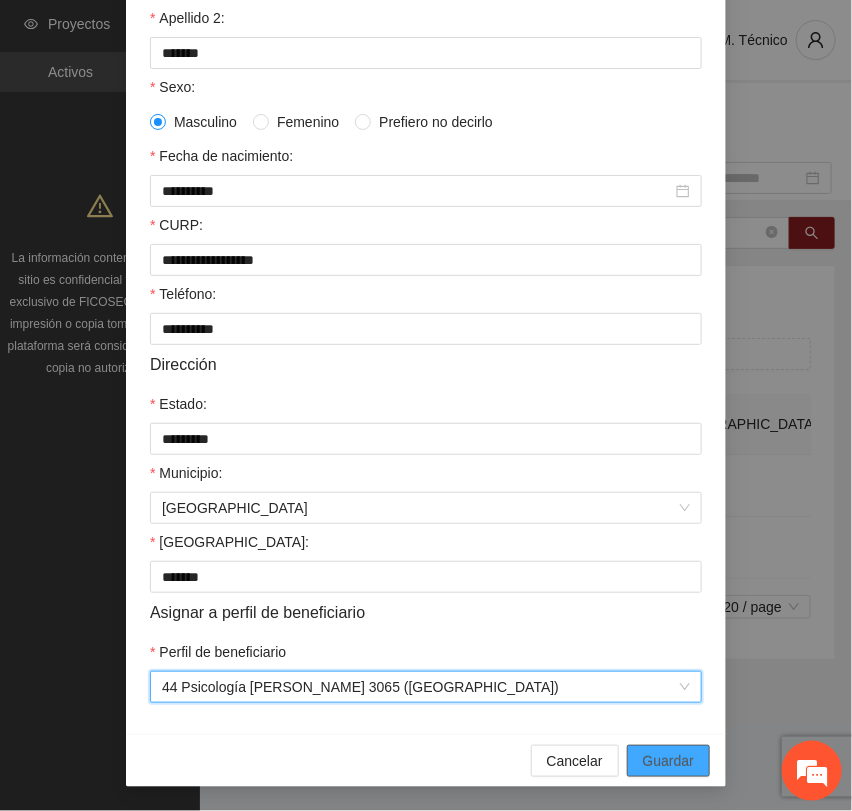 click on "Guardar" at bounding box center (668, 761) 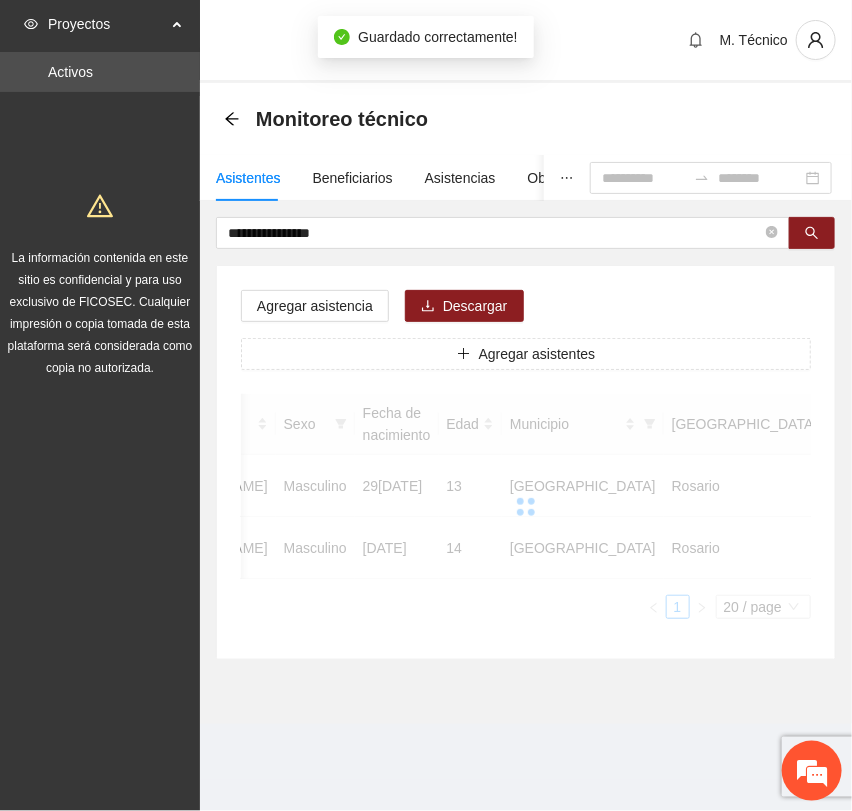 scroll, scrollTop: 256, scrollLeft: 0, axis: vertical 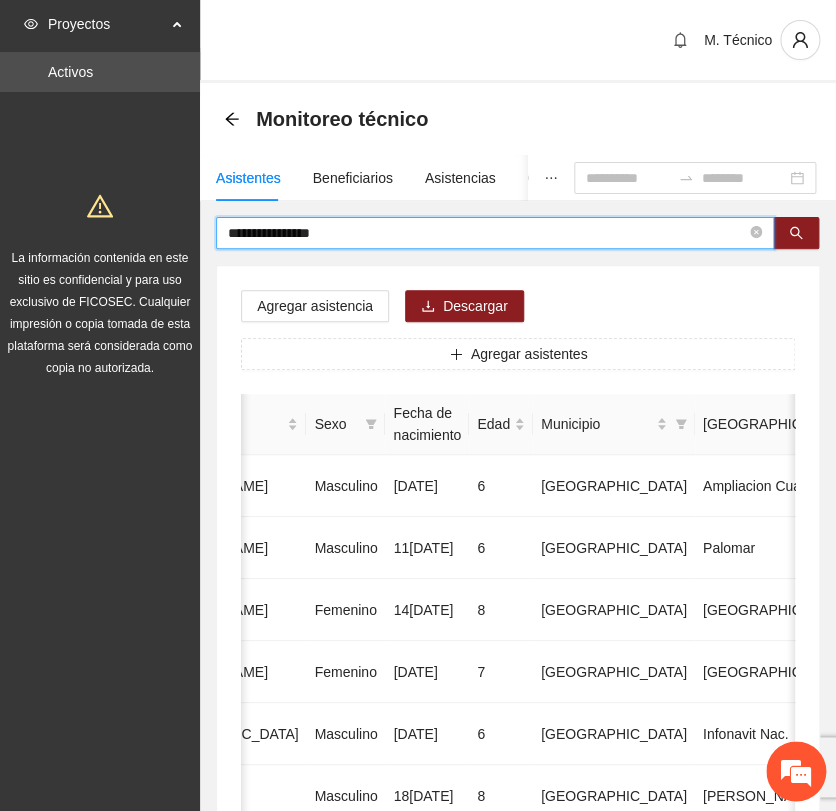 drag, startPoint x: 349, startPoint y: 234, endPoint x: 27, endPoint y: 175, distance: 327.36066 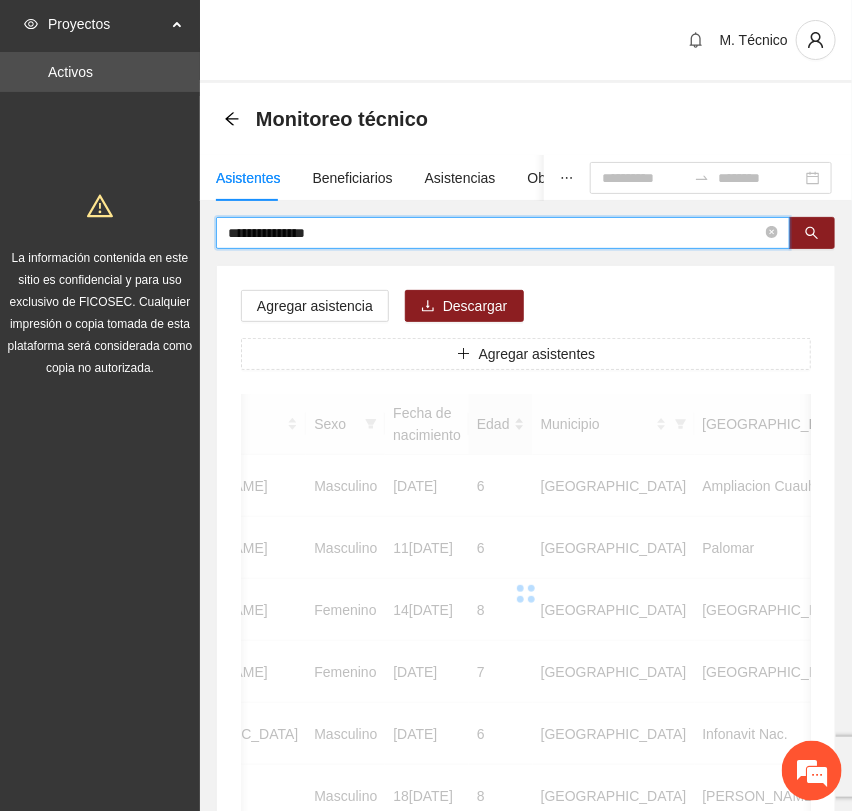 scroll, scrollTop: 0, scrollLeft: 450, axis: horizontal 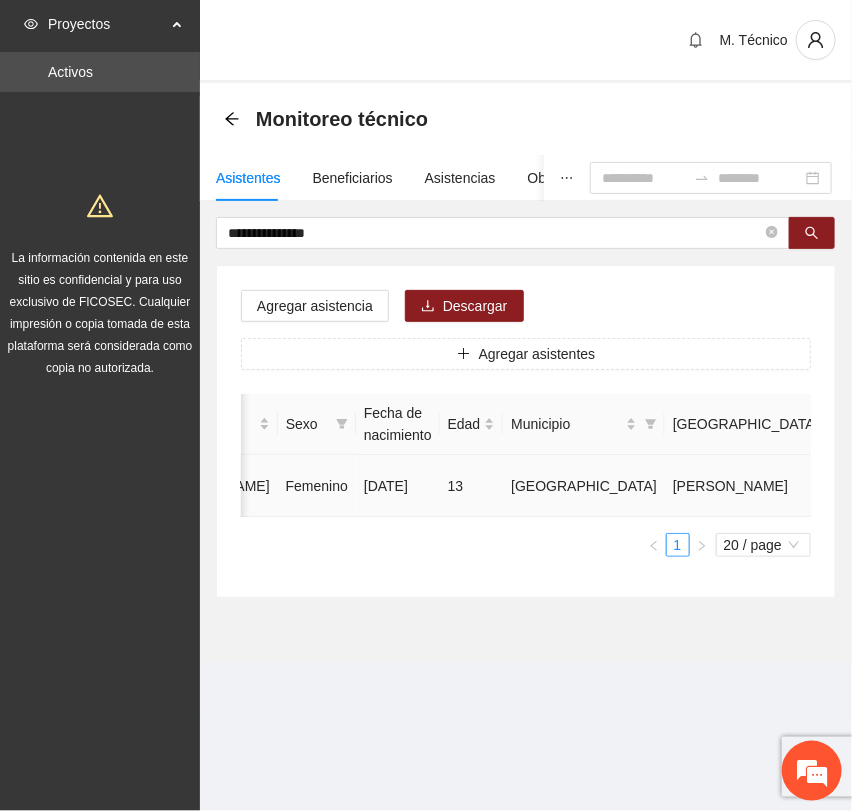 click 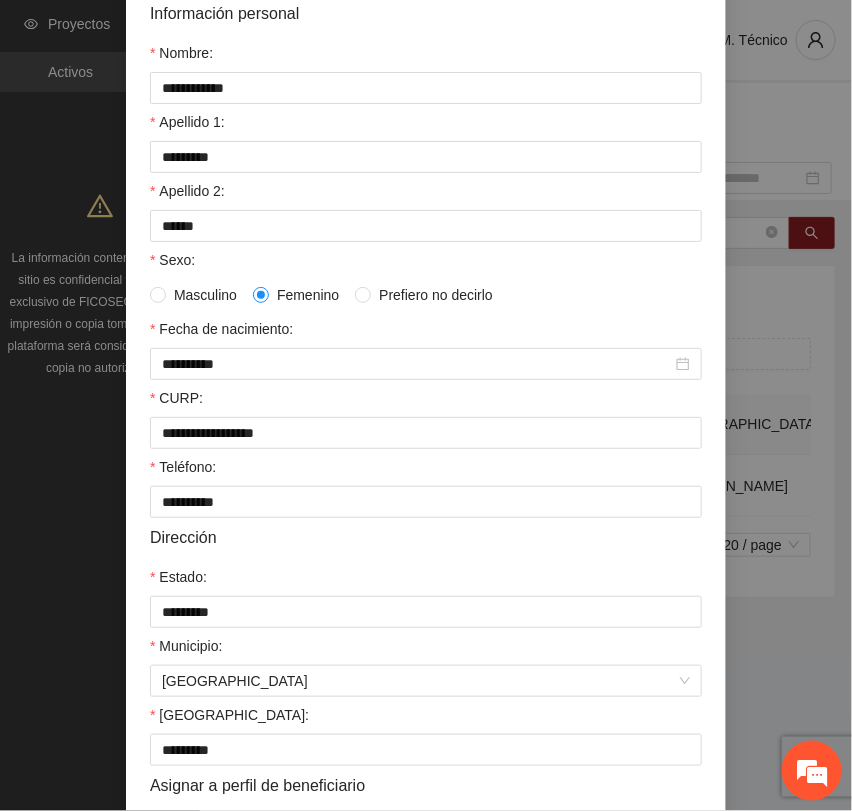 scroll, scrollTop: 356, scrollLeft: 0, axis: vertical 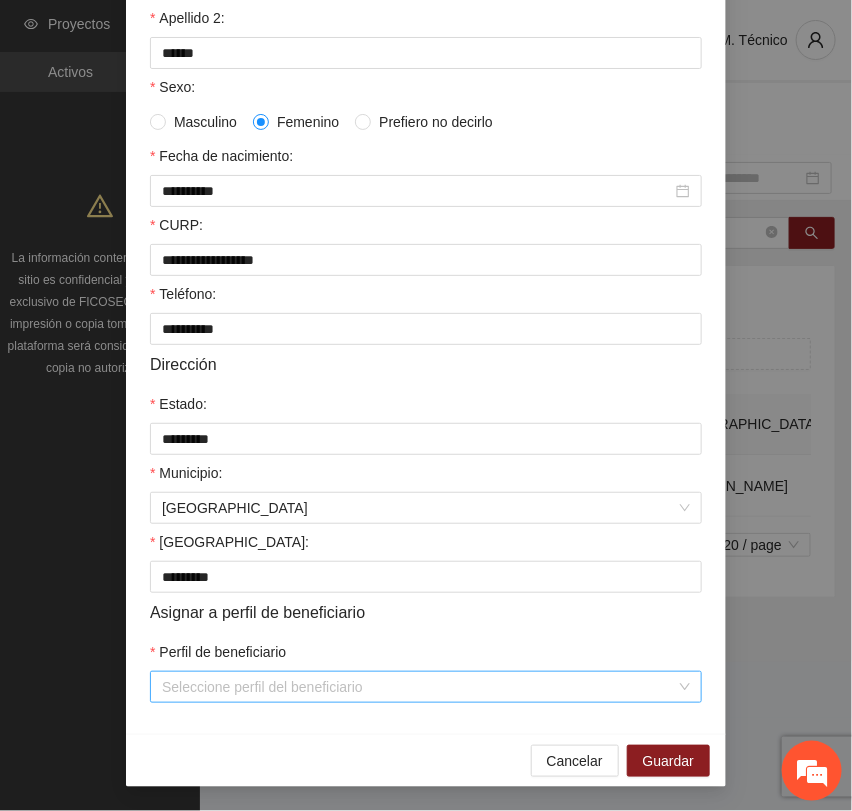 click on "Perfil de beneficiario" at bounding box center [419, 687] 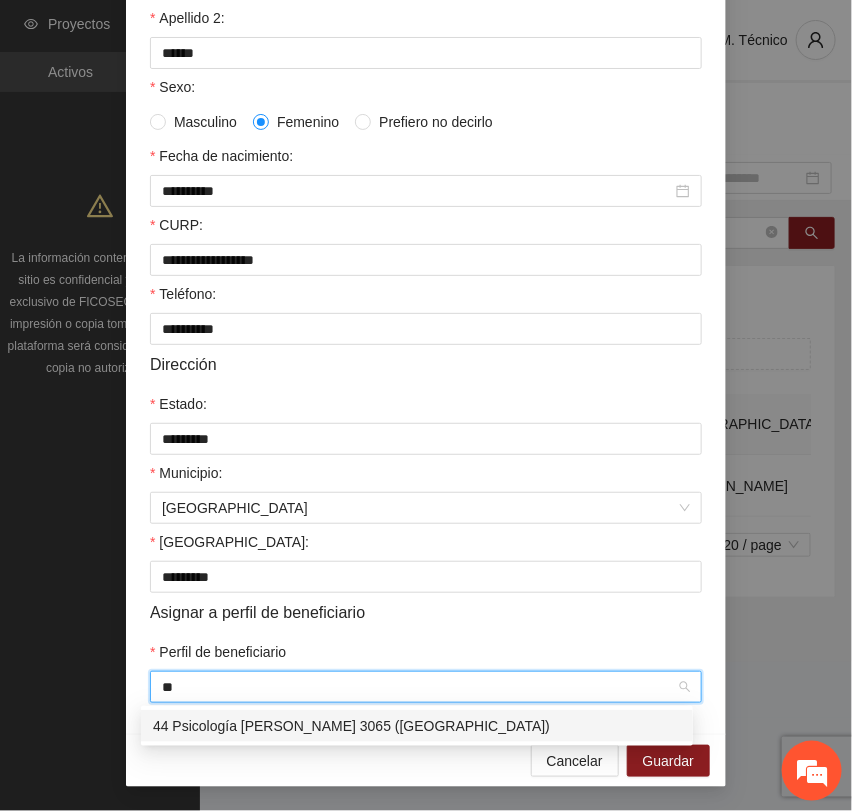 click on "44 Psicología [PERSON_NAME] 3065 ([GEOGRAPHIC_DATA])" at bounding box center [417, 726] 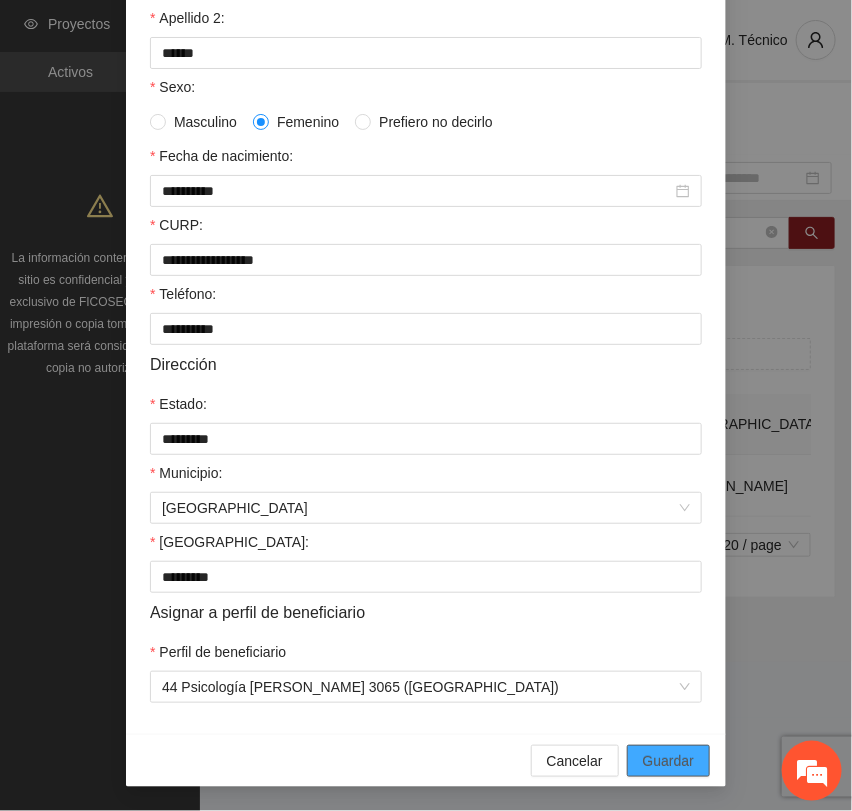 click on "Guardar" at bounding box center (668, 761) 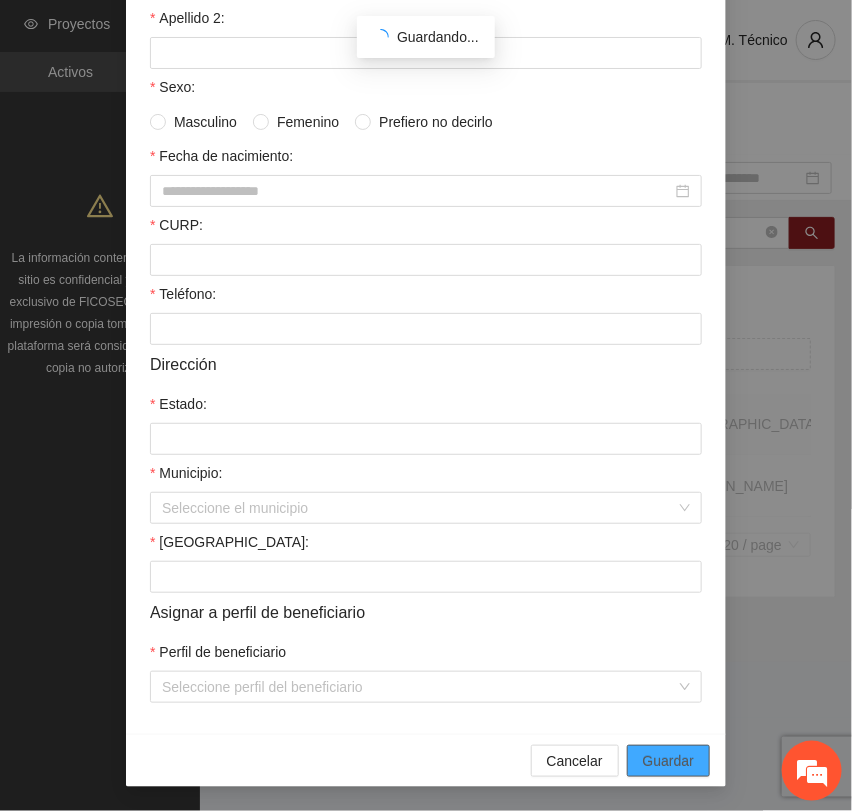 scroll, scrollTop: 256, scrollLeft: 0, axis: vertical 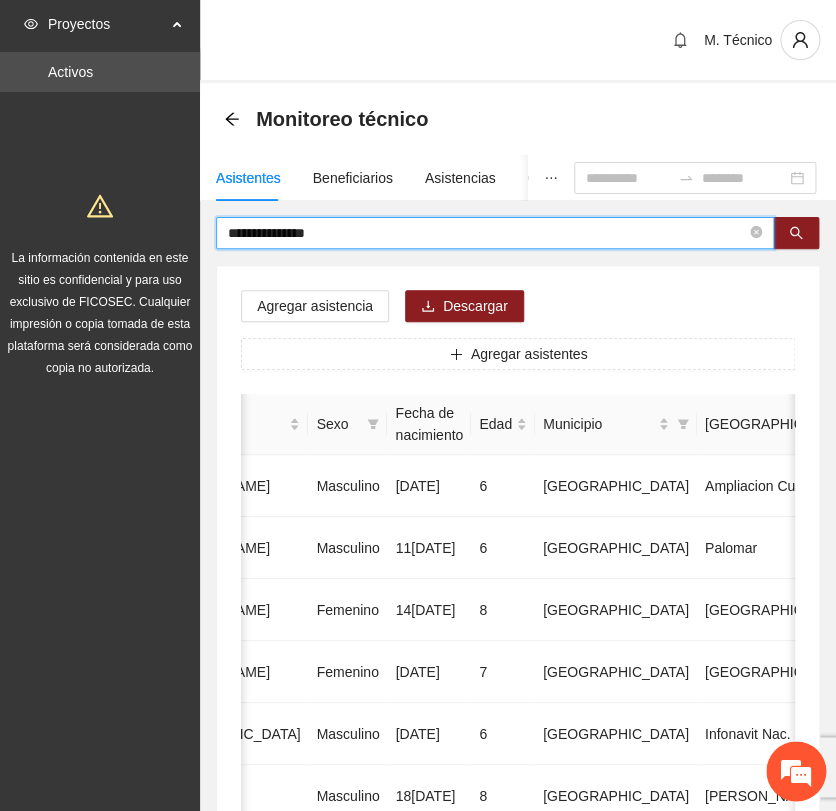 drag, startPoint x: 349, startPoint y: 237, endPoint x: -2, endPoint y: 232, distance: 351.0356 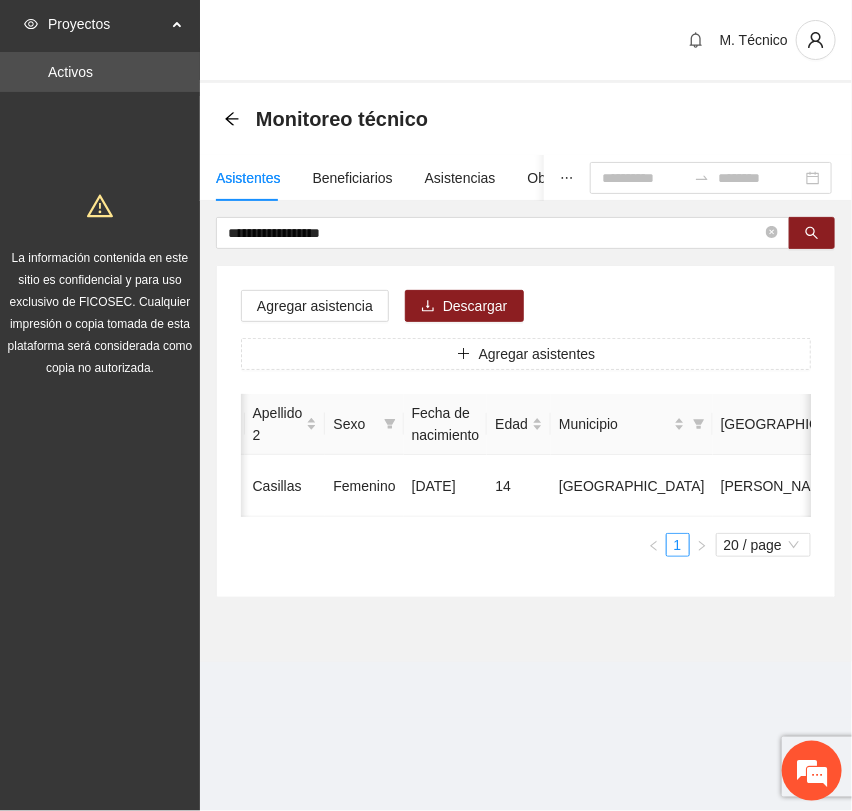 scroll, scrollTop: 0, scrollLeft: 450, axis: horizontal 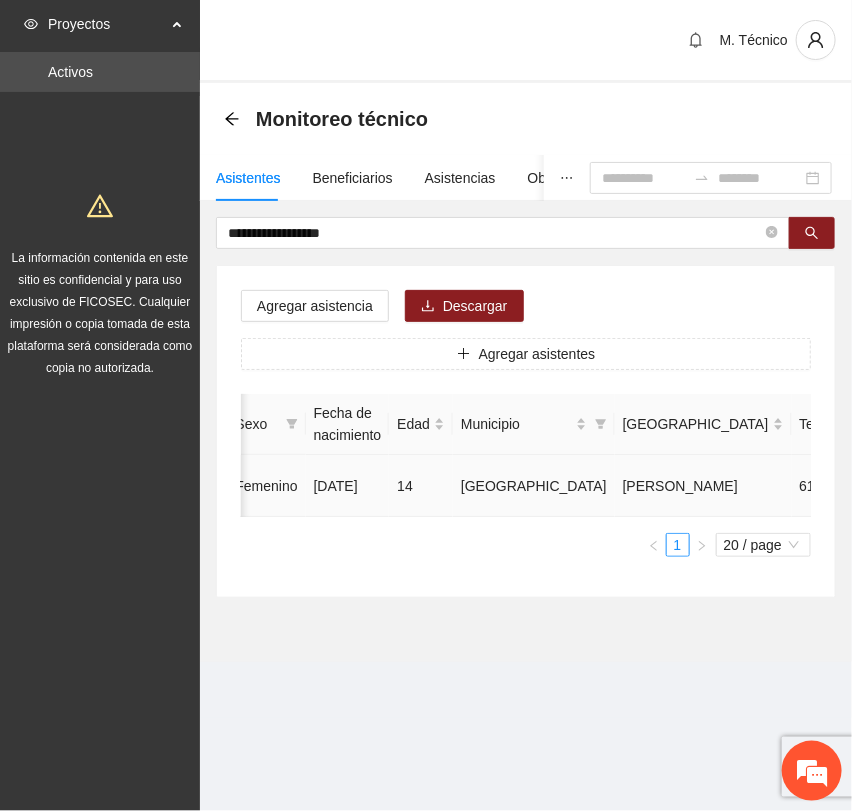 click 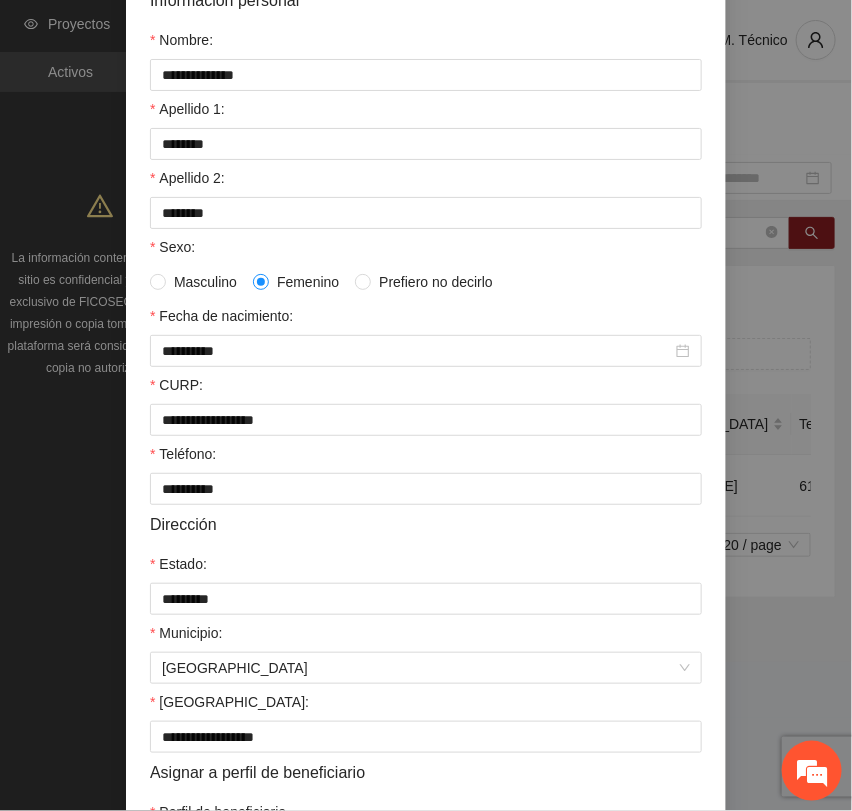 scroll, scrollTop: 356, scrollLeft: 0, axis: vertical 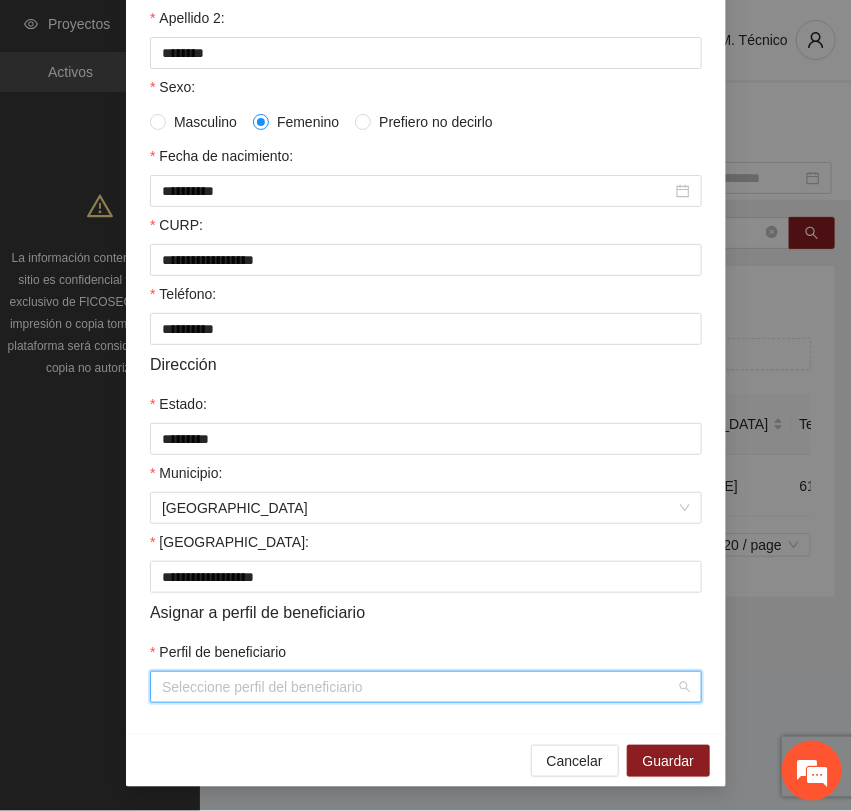 click on "Perfil de beneficiario" at bounding box center (419, 687) 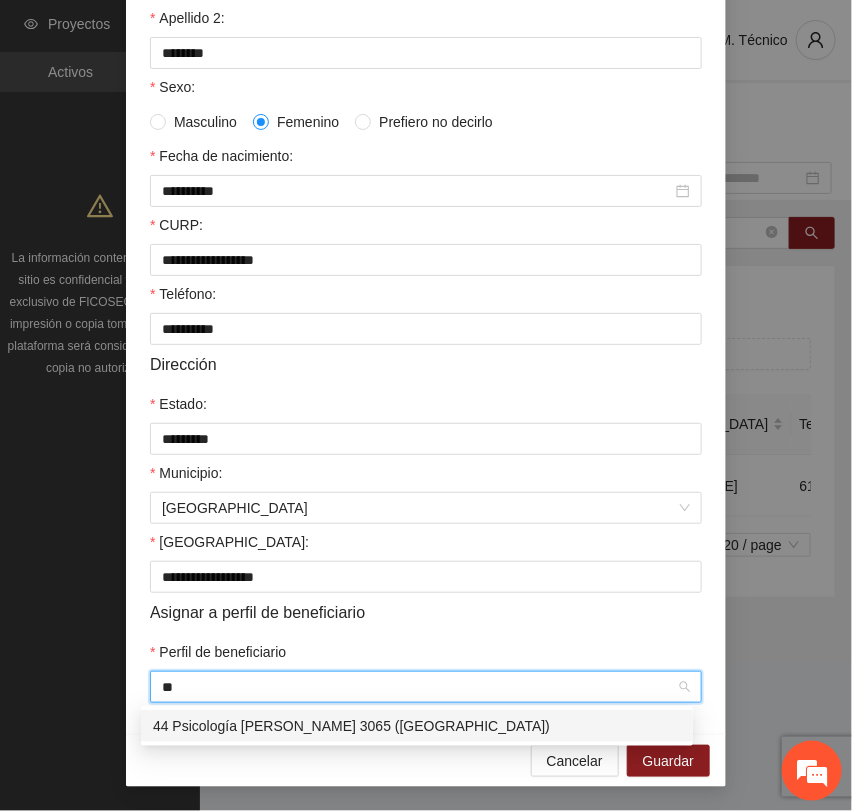 click on "44 Psicología [PERSON_NAME] 3065 ([GEOGRAPHIC_DATA])" at bounding box center (417, 726) 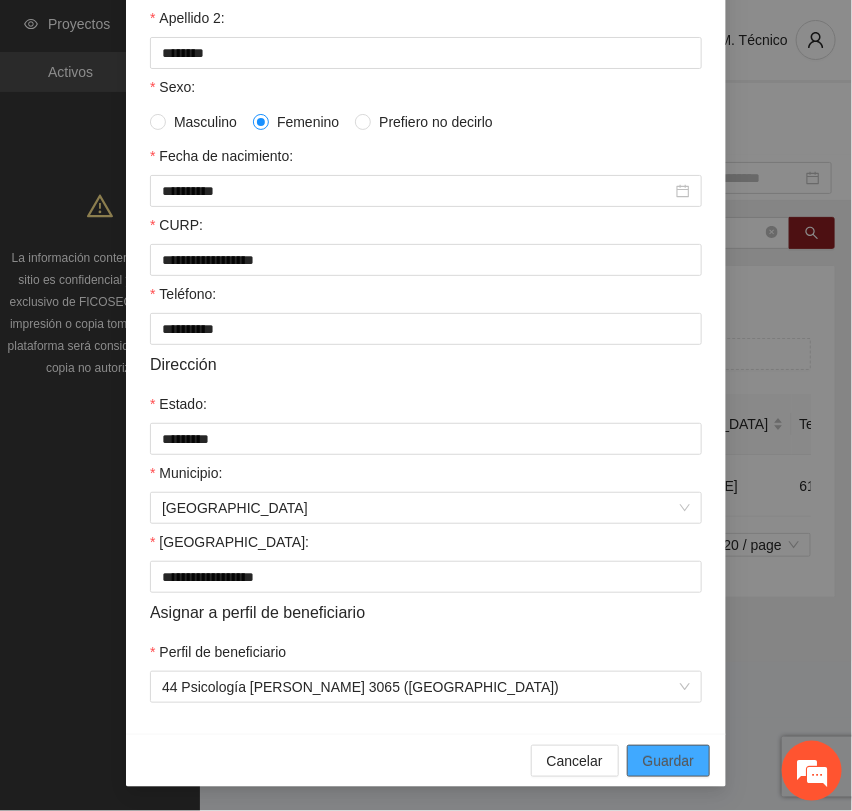 click on "Guardar" at bounding box center (668, 761) 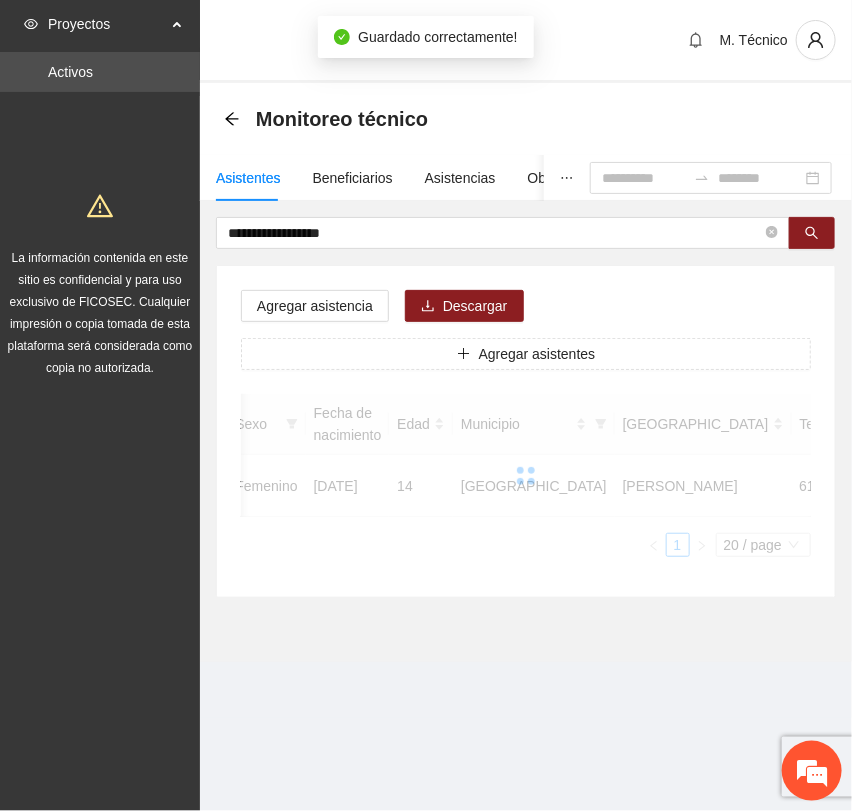 scroll, scrollTop: 256, scrollLeft: 0, axis: vertical 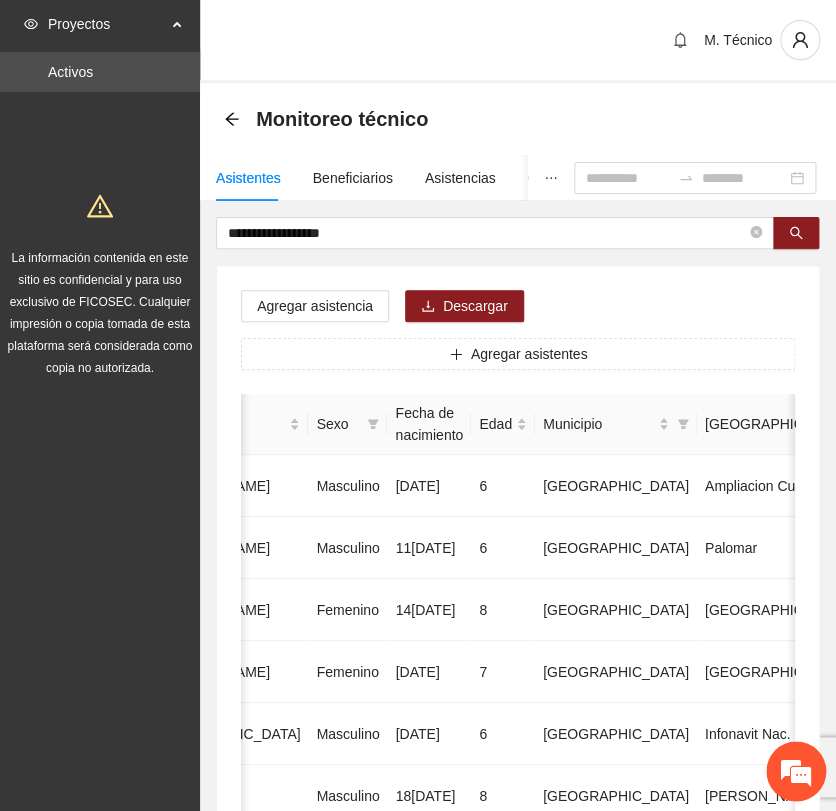 drag, startPoint x: 374, startPoint y: 219, endPoint x: -71, endPoint y: 197, distance: 445.5435 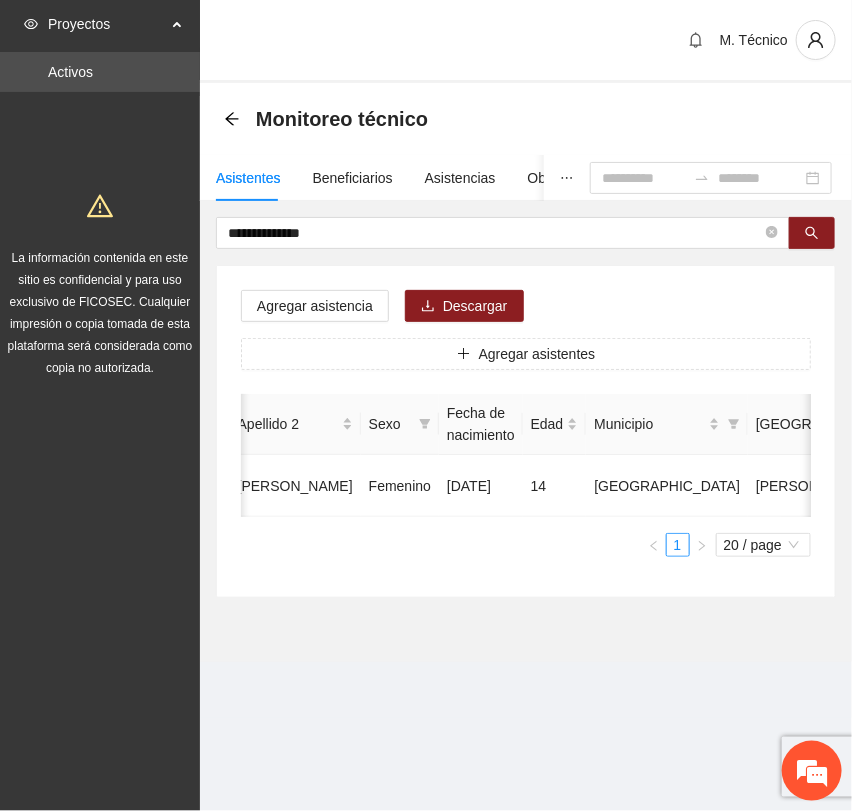 scroll, scrollTop: 0, scrollLeft: 450, axis: horizontal 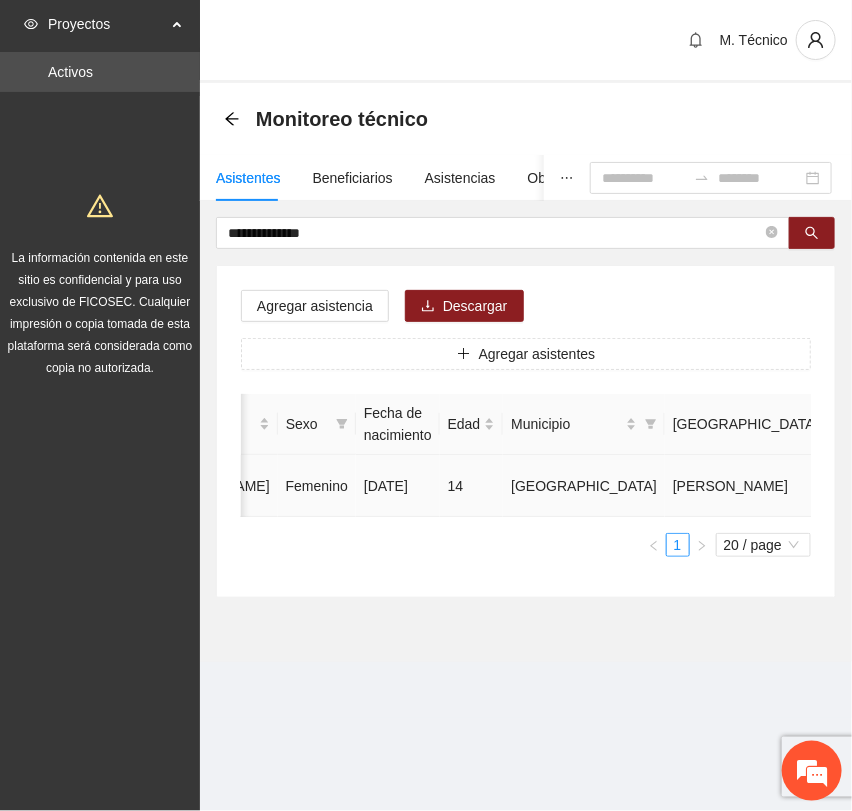 click at bounding box center (1033, 486) 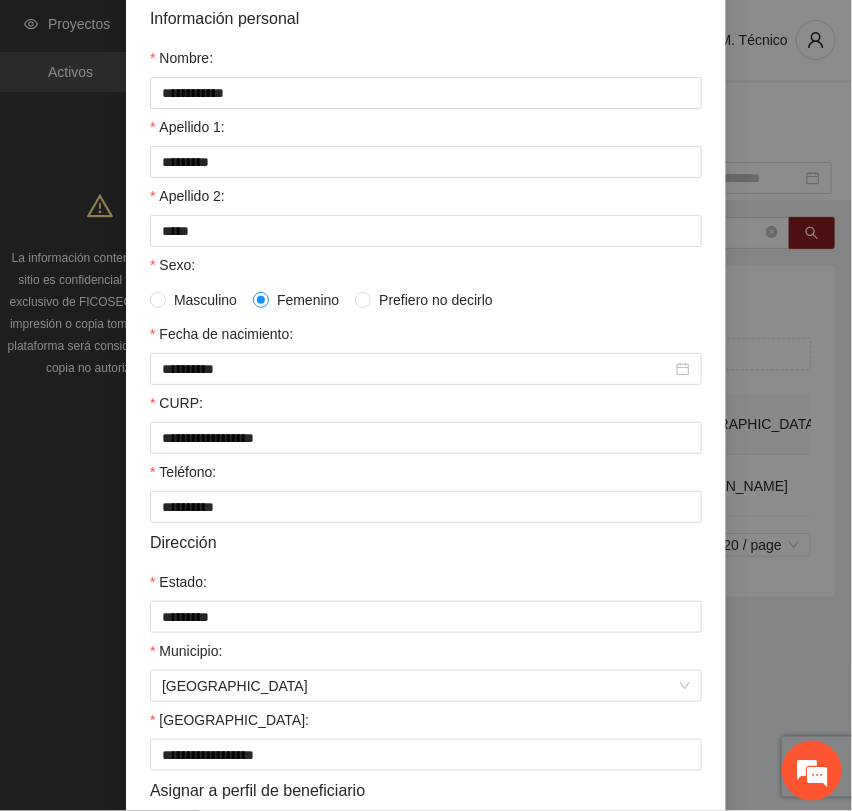 scroll, scrollTop: 356, scrollLeft: 0, axis: vertical 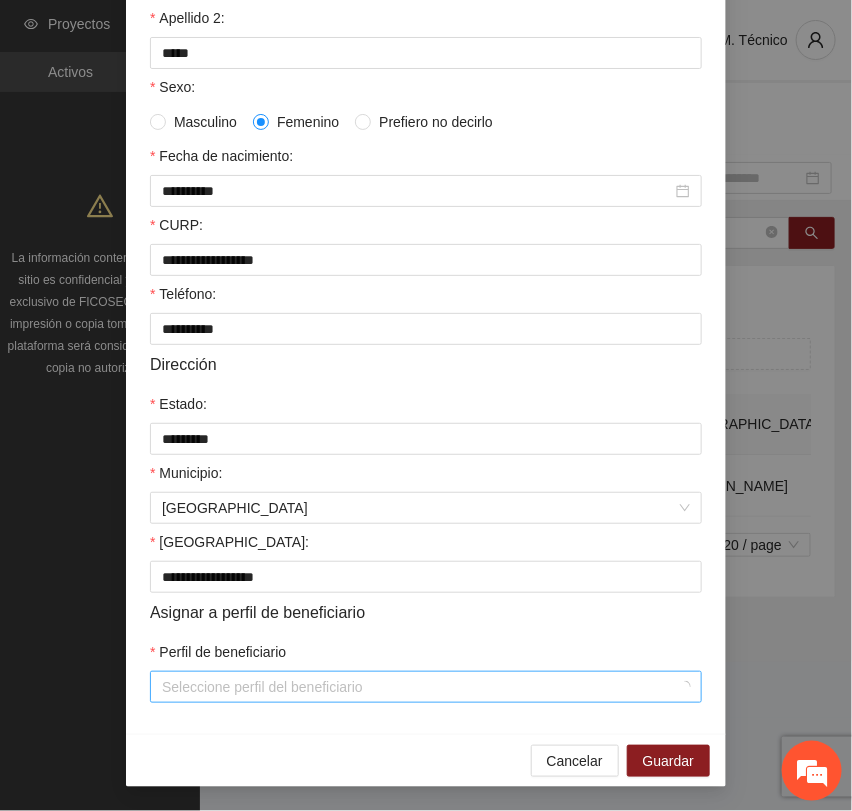 click on "Perfil de beneficiario" at bounding box center (419, 687) 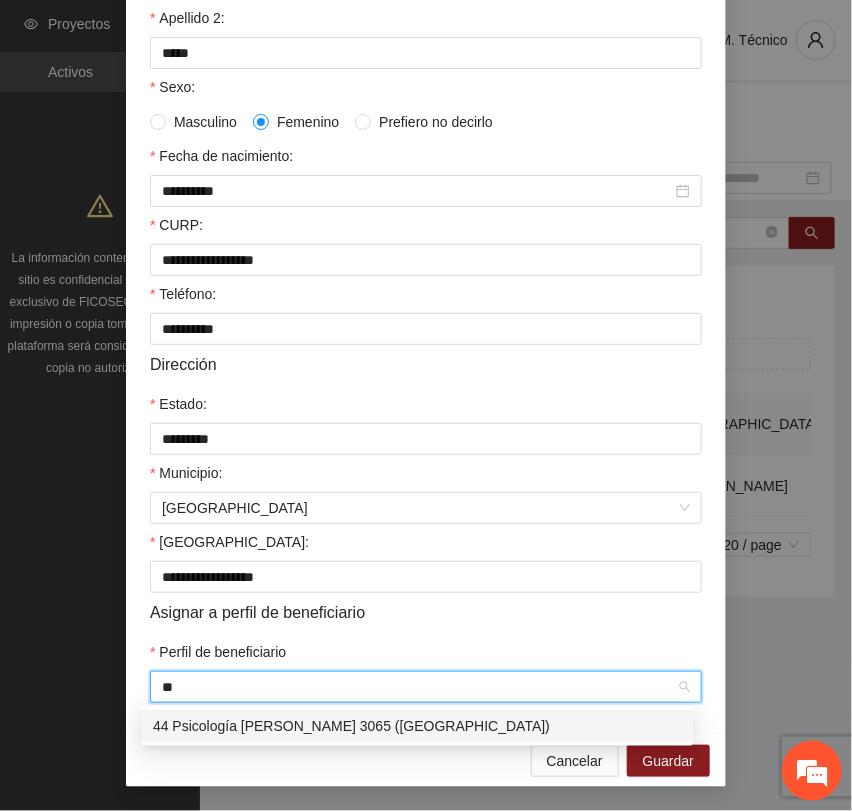 click on "44 Psicología [PERSON_NAME] 3065 ([GEOGRAPHIC_DATA])" at bounding box center (417, 726) 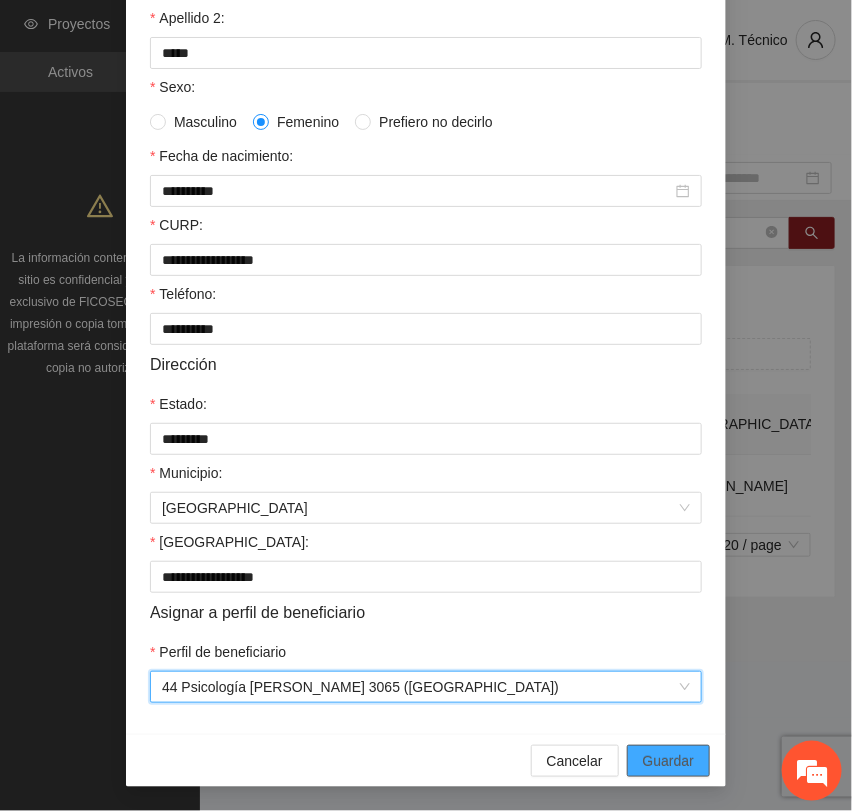 click on "Guardar" at bounding box center [668, 761] 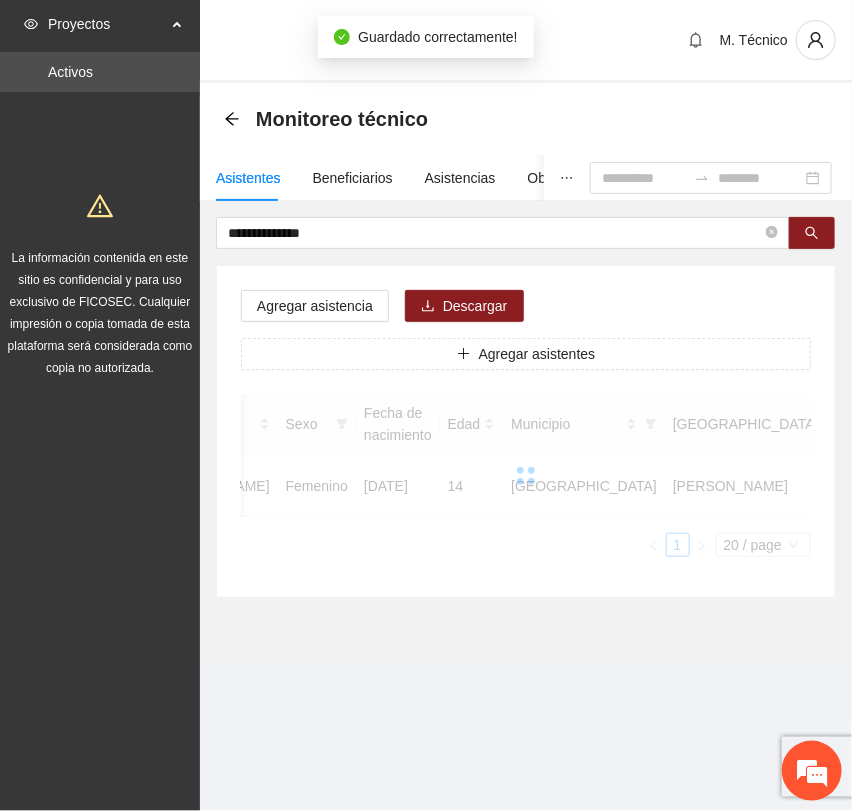 scroll, scrollTop: 256, scrollLeft: 0, axis: vertical 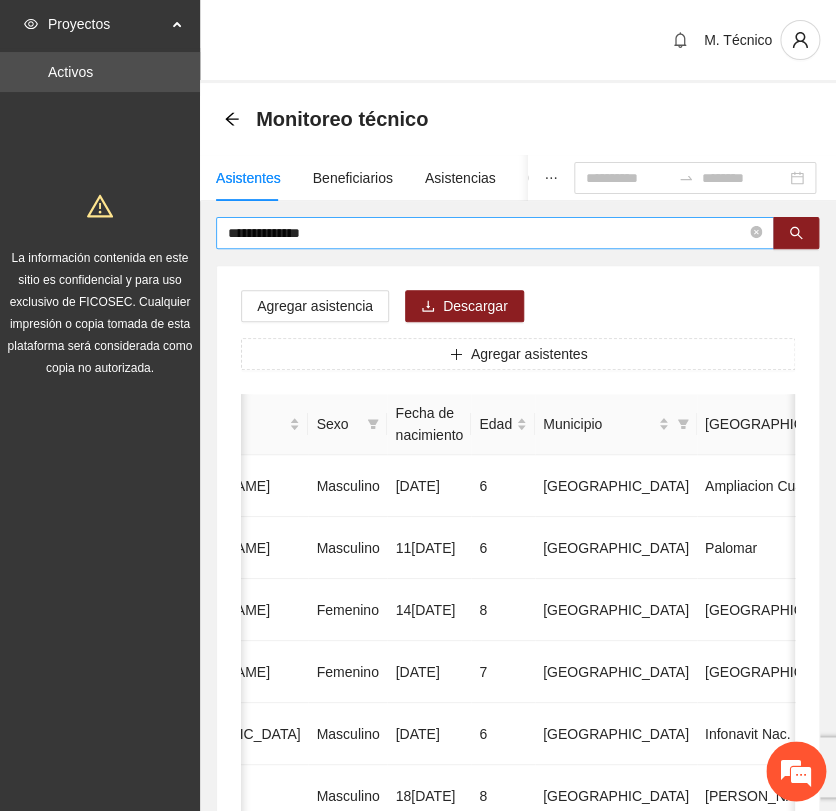 drag, startPoint x: 341, startPoint y: 217, endPoint x: 324, endPoint y: 221, distance: 17.464249 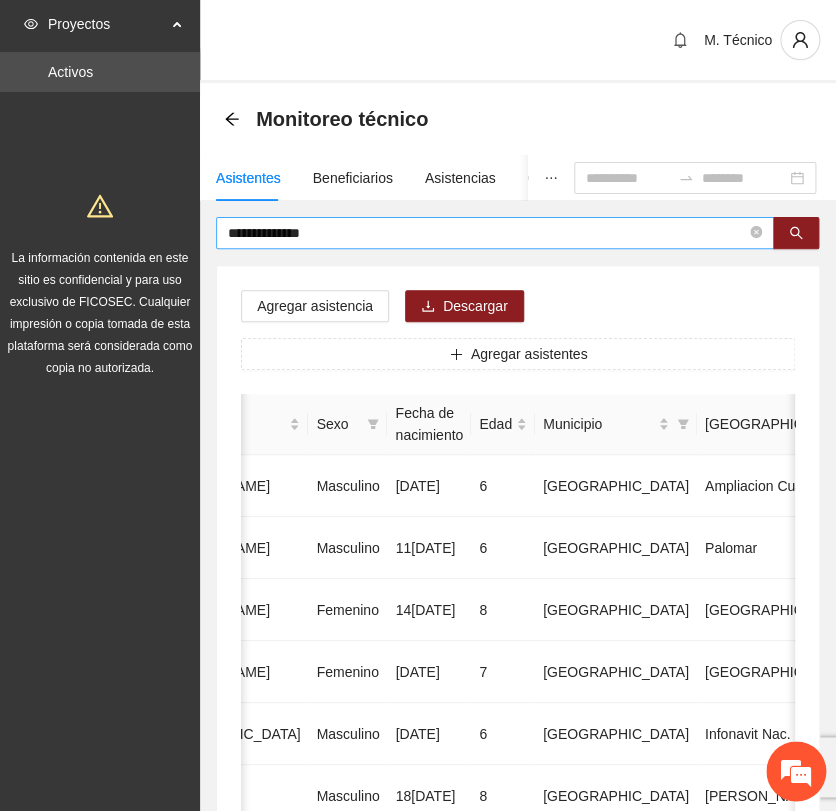 click on "**********" at bounding box center (495, 233) 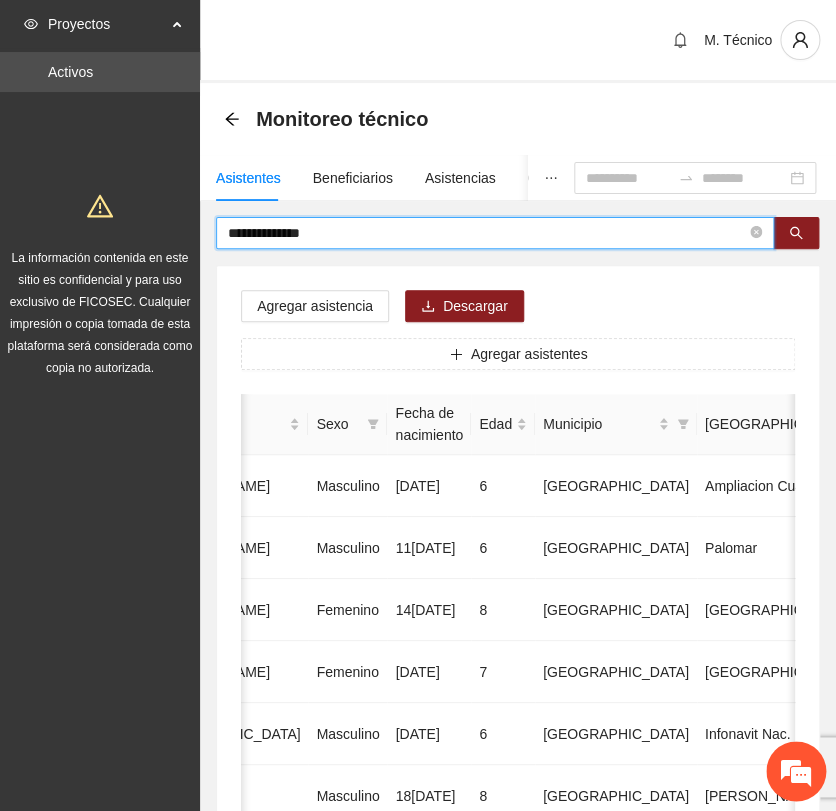 drag, startPoint x: 332, startPoint y: 222, endPoint x: 94, endPoint y: 199, distance: 239.10876 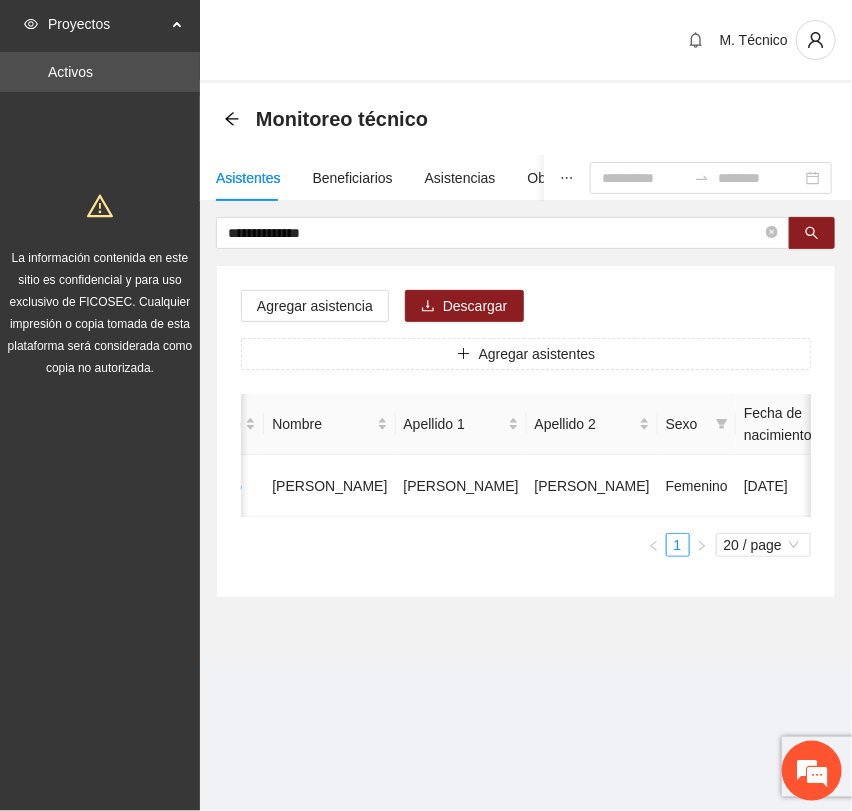 scroll, scrollTop: 0, scrollLeft: 450, axis: horizontal 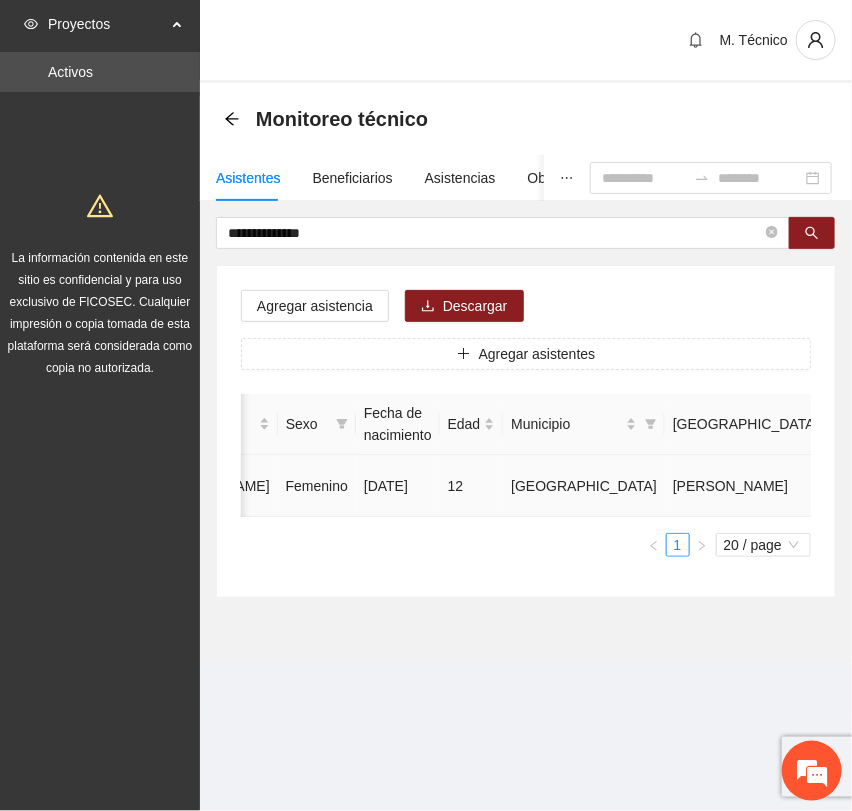 click 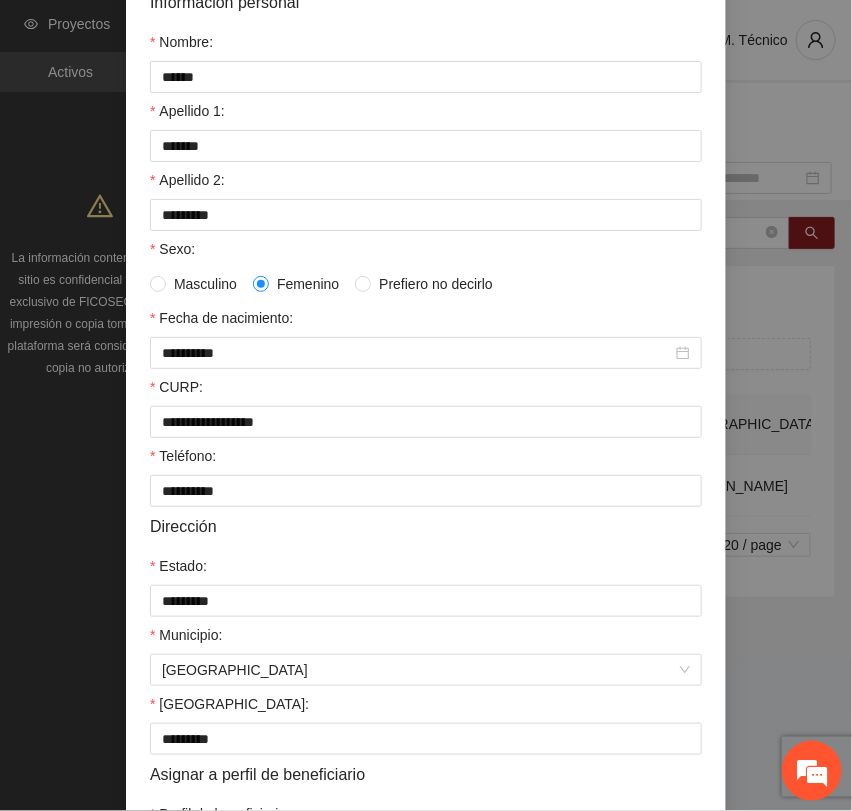 scroll, scrollTop: 356, scrollLeft: 0, axis: vertical 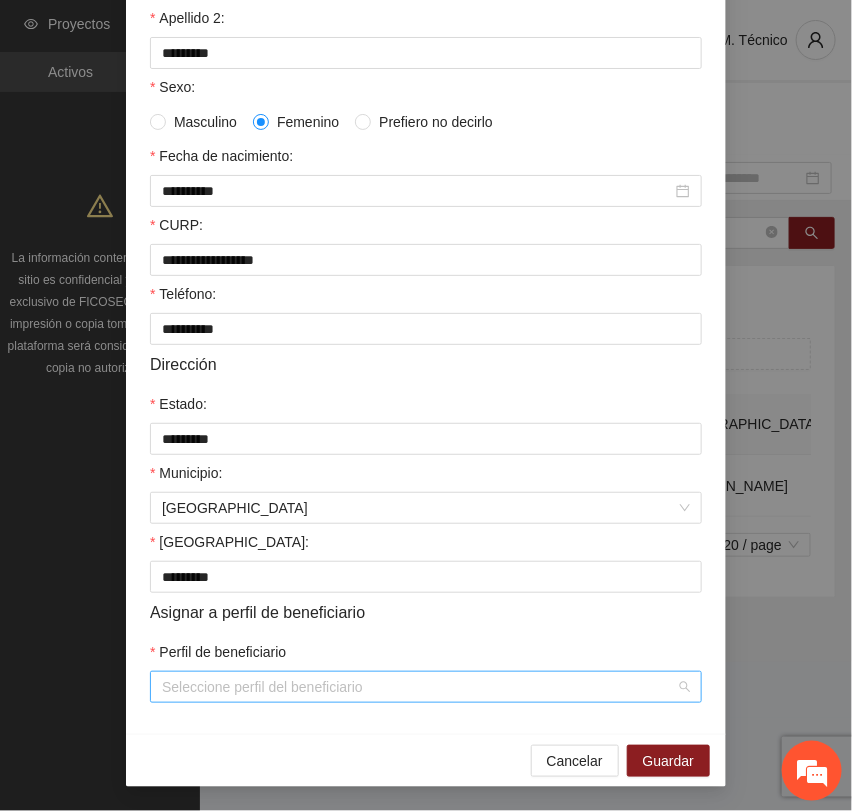 click on "Perfil de beneficiario" at bounding box center [419, 687] 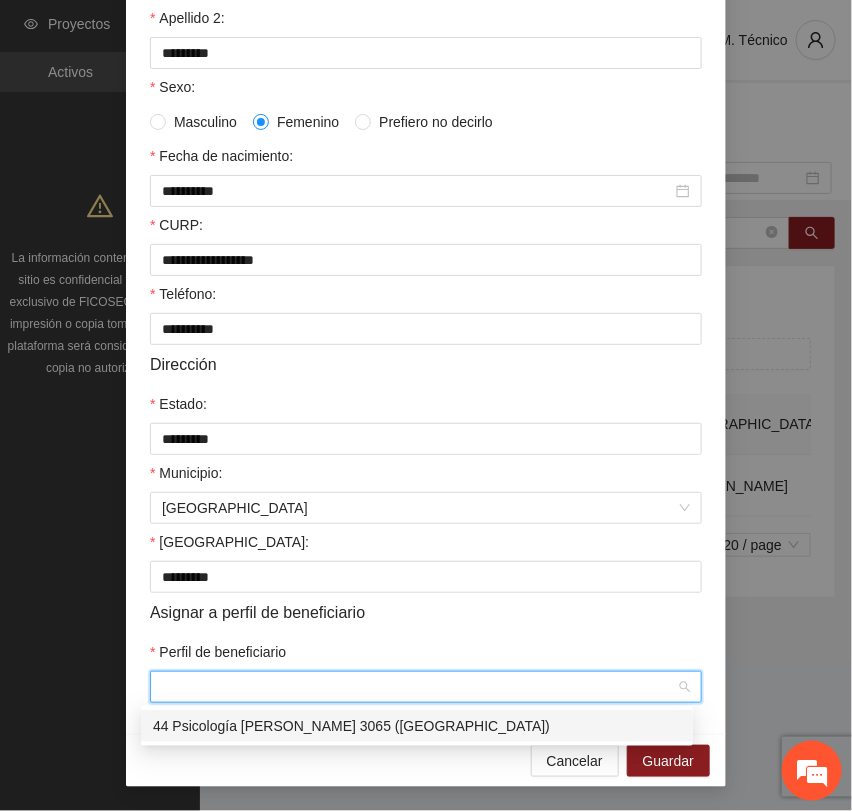 click on "**********" at bounding box center [426, 405] 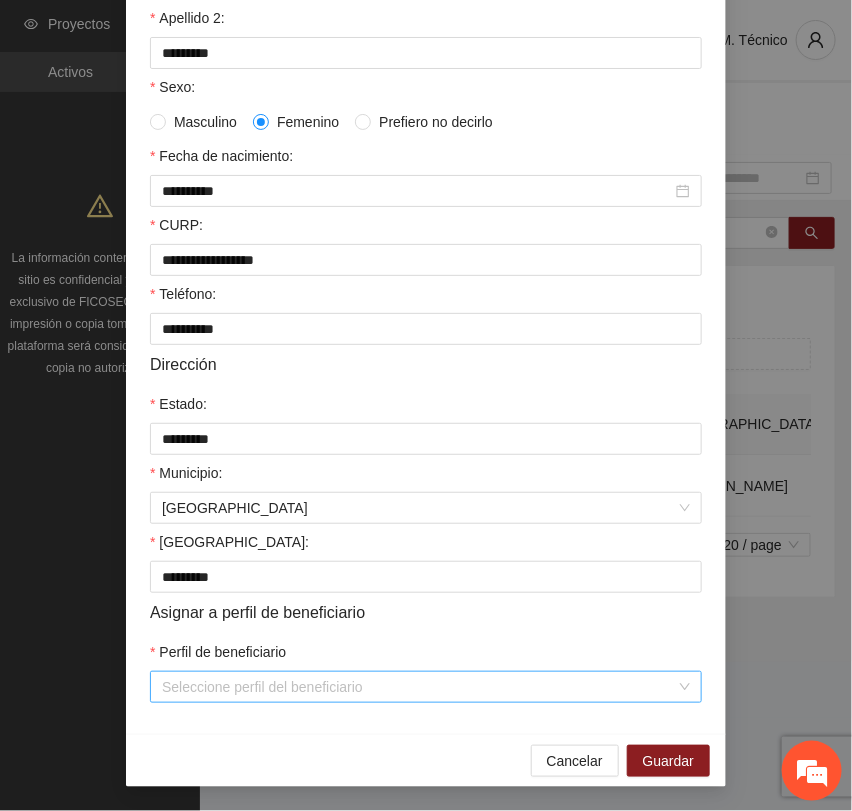click on "Perfil de beneficiario" at bounding box center [419, 687] 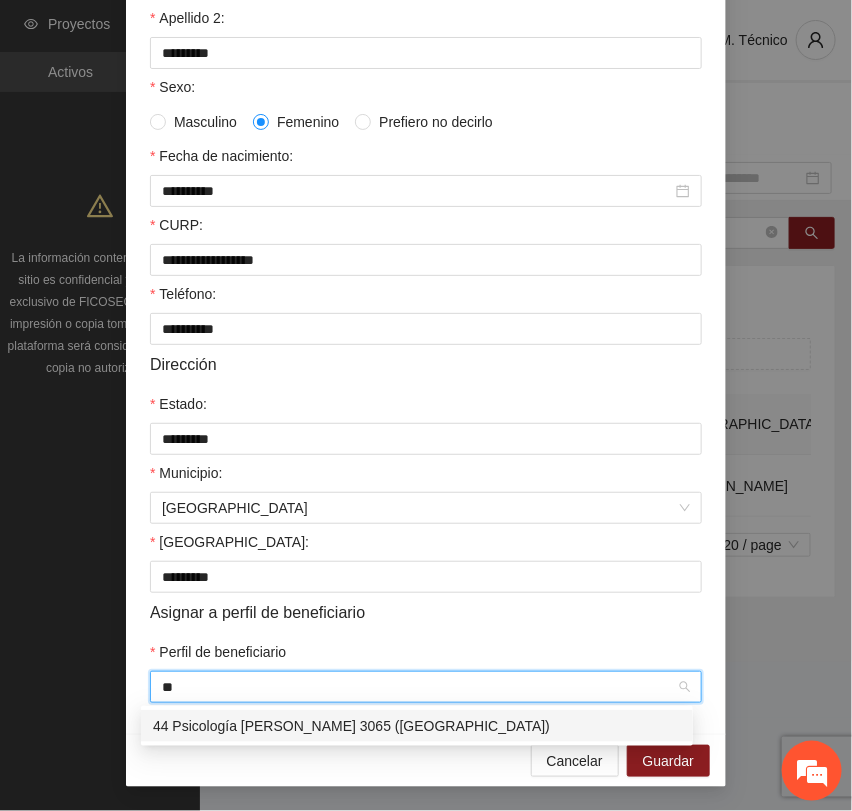click on "44 Psicología [PERSON_NAME] 3065 ([GEOGRAPHIC_DATA])" at bounding box center (417, 726) 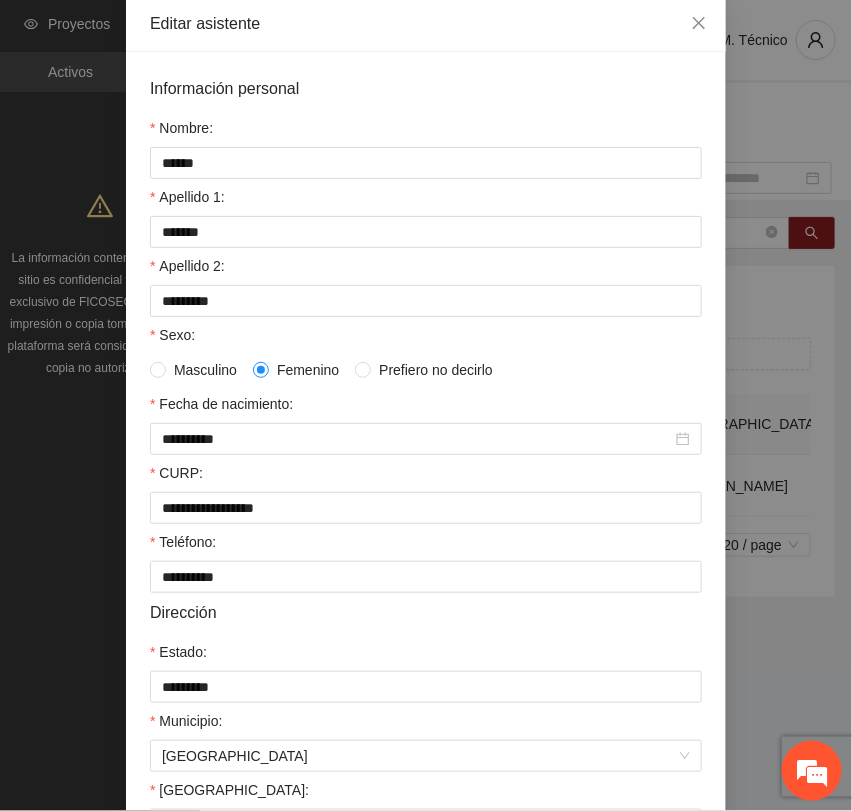 scroll, scrollTop: 98, scrollLeft: 0, axis: vertical 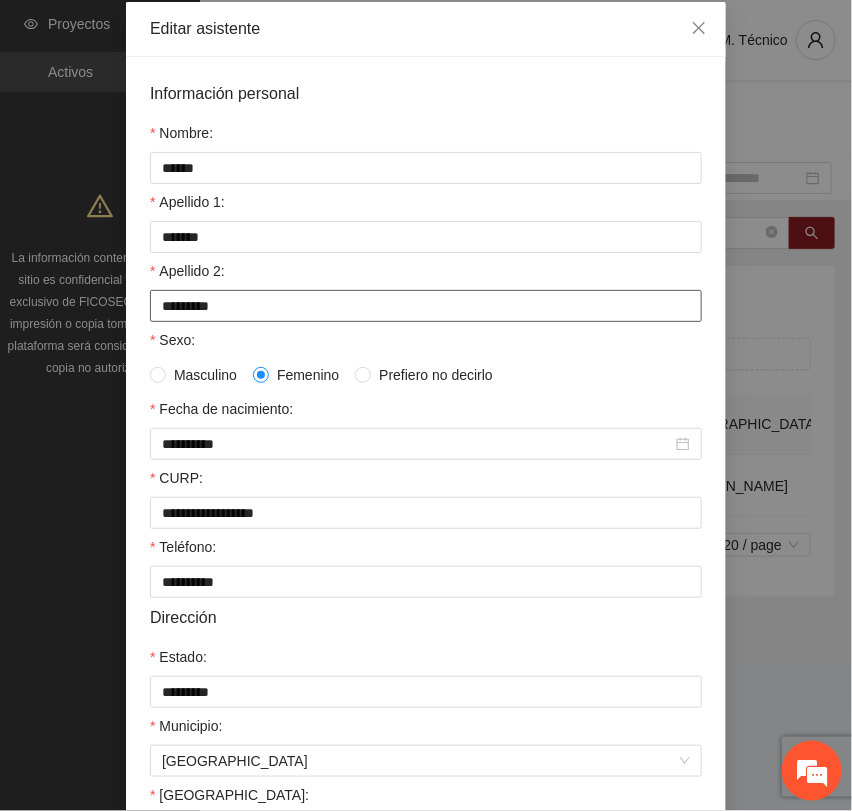 click on "*********" at bounding box center [426, 306] 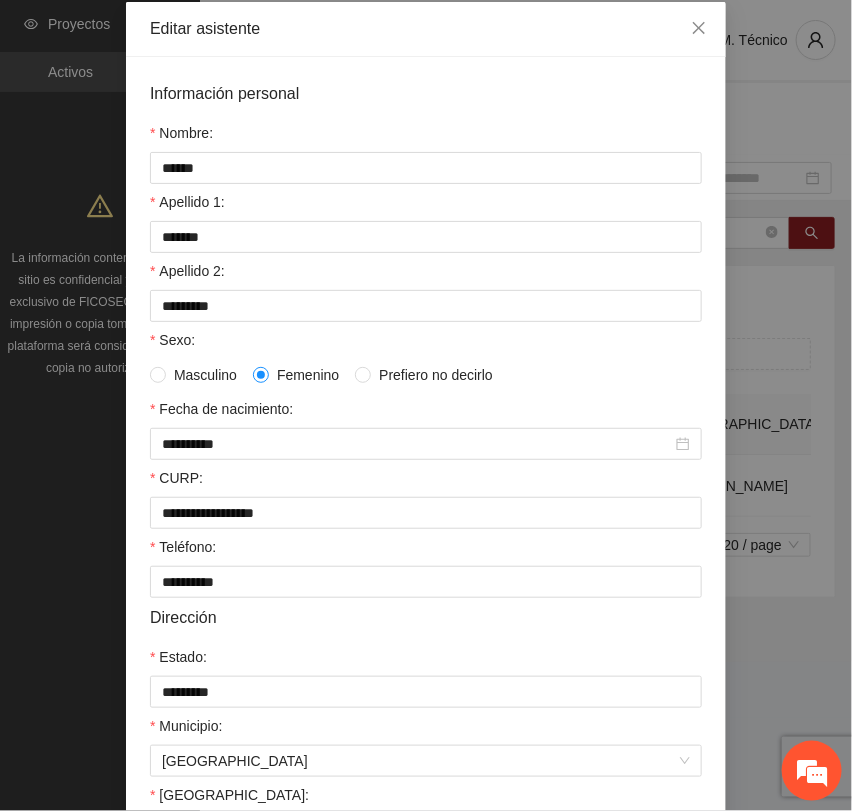 click on "Apellido 2:" at bounding box center [426, 275] 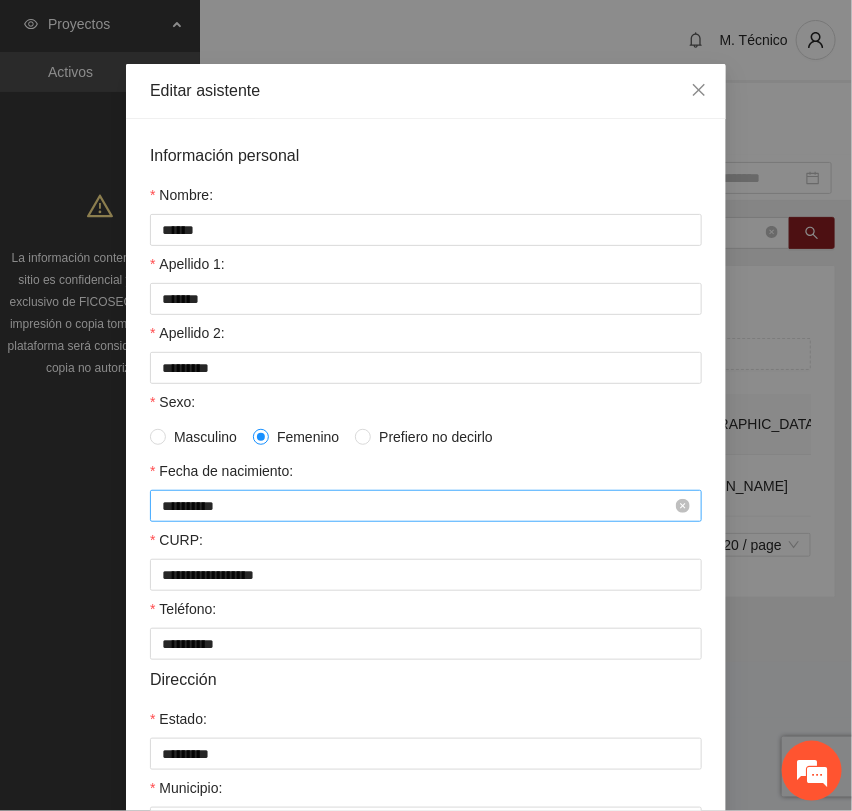 scroll, scrollTop: 356, scrollLeft: 0, axis: vertical 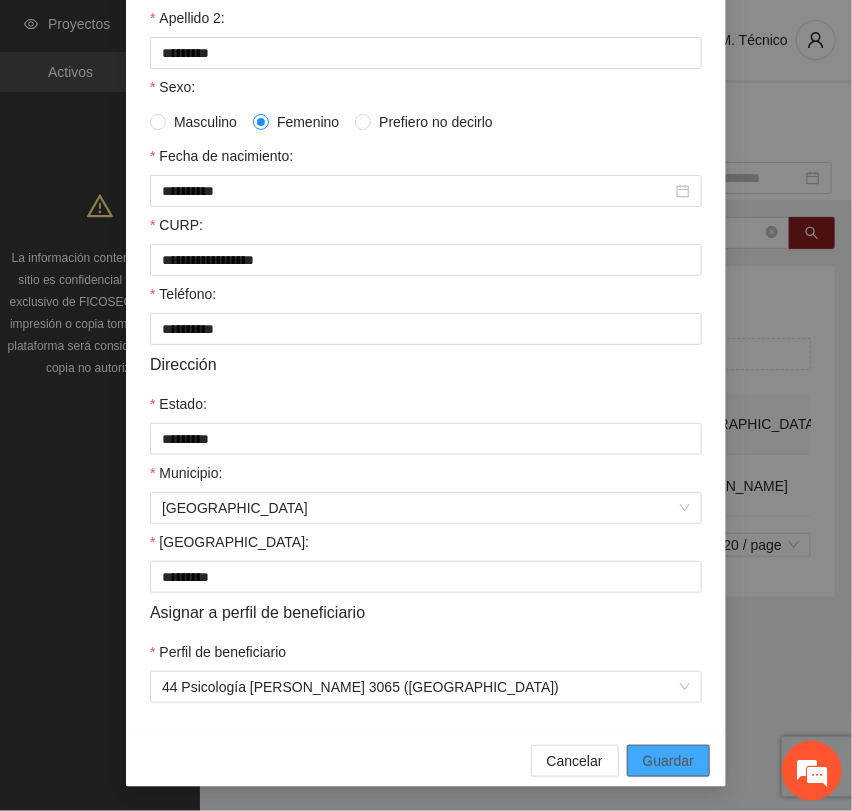 click on "Guardar" at bounding box center [668, 761] 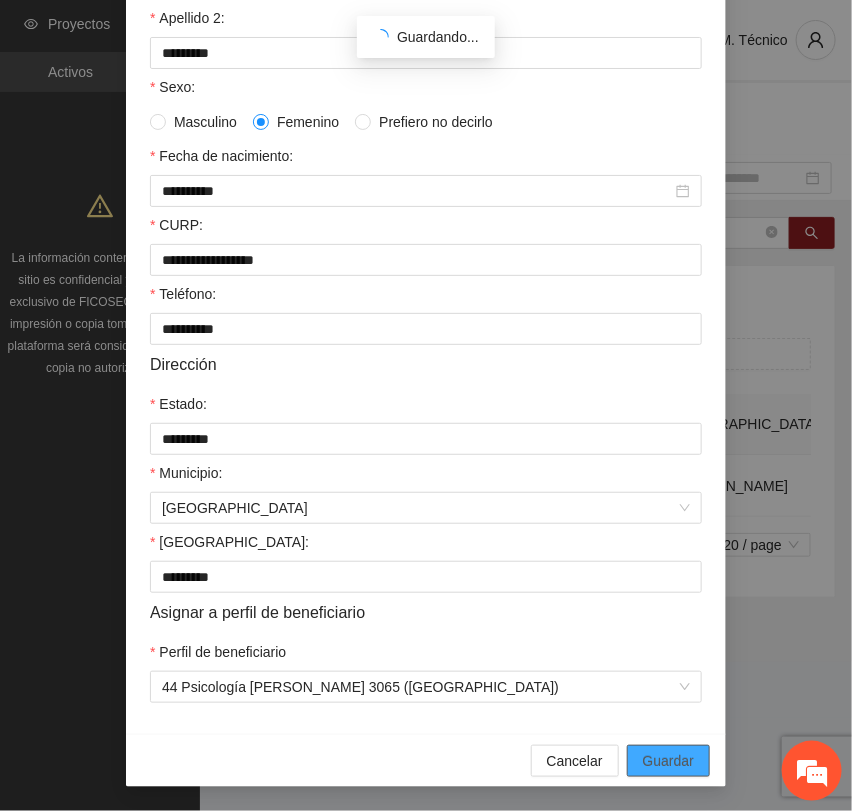 scroll, scrollTop: 256, scrollLeft: 0, axis: vertical 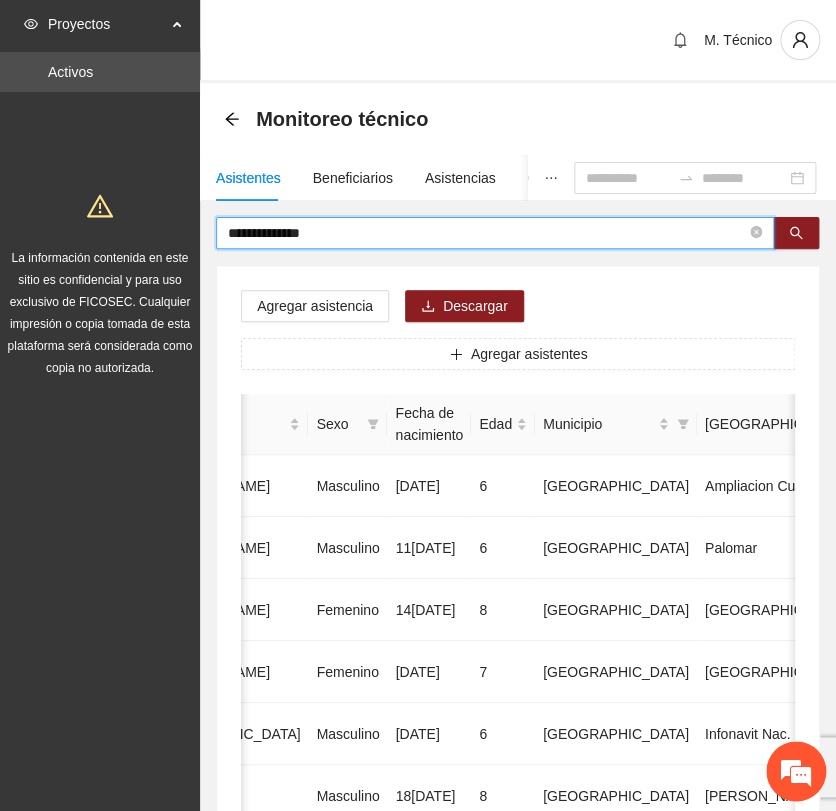 drag, startPoint x: 332, startPoint y: 224, endPoint x: -28, endPoint y: 186, distance: 362 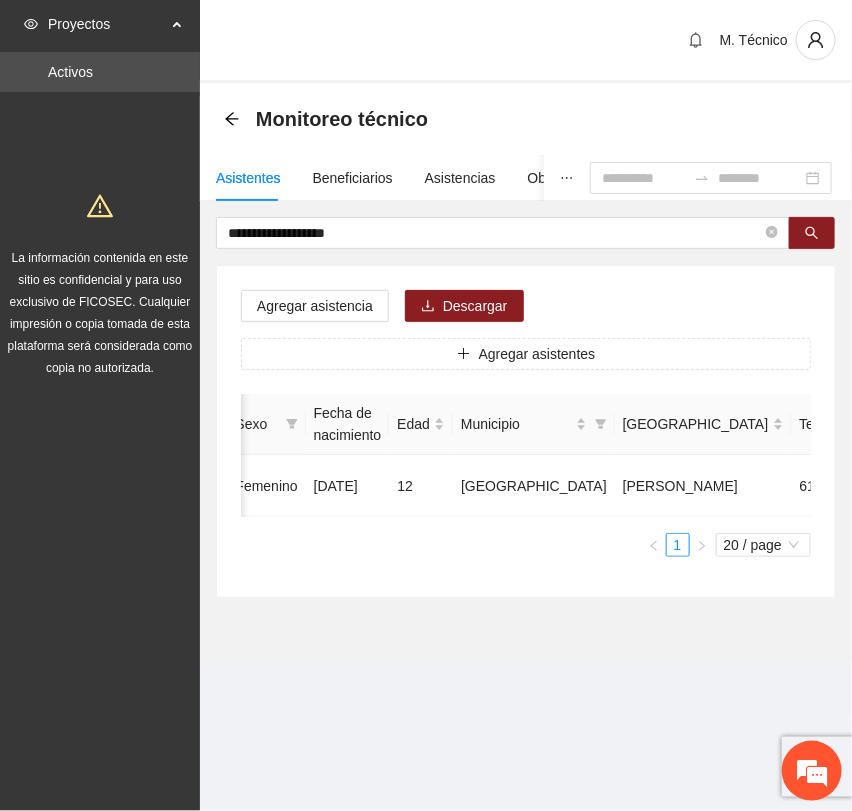 scroll, scrollTop: 0, scrollLeft: 0, axis: both 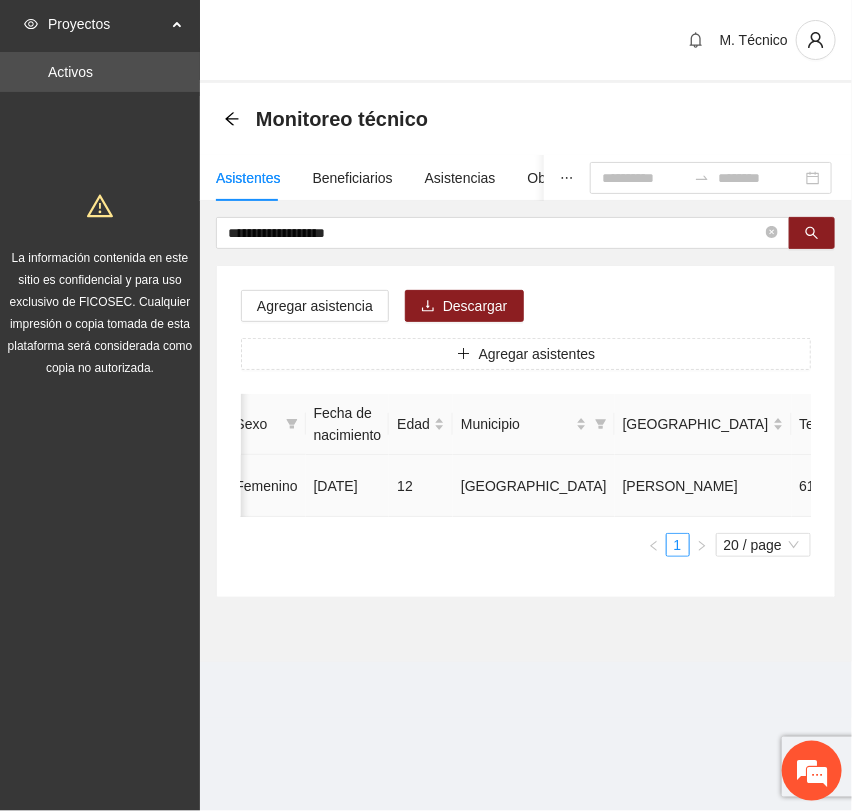 click 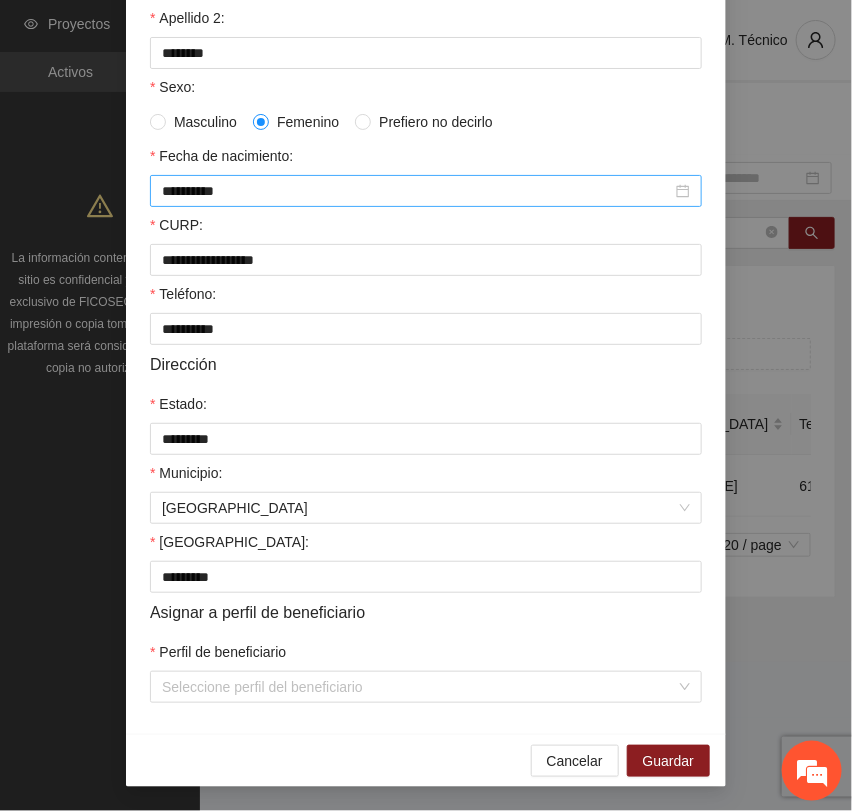 scroll, scrollTop: 356, scrollLeft: 0, axis: vertical 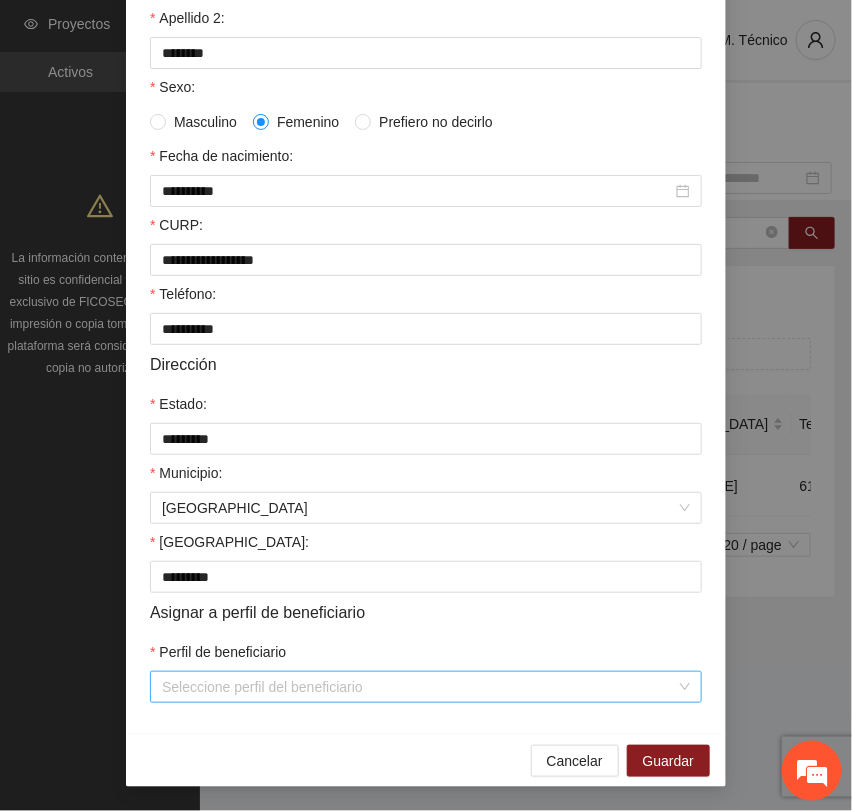 click on "Perfil de beneficiario" at bounding box center (419, 687) 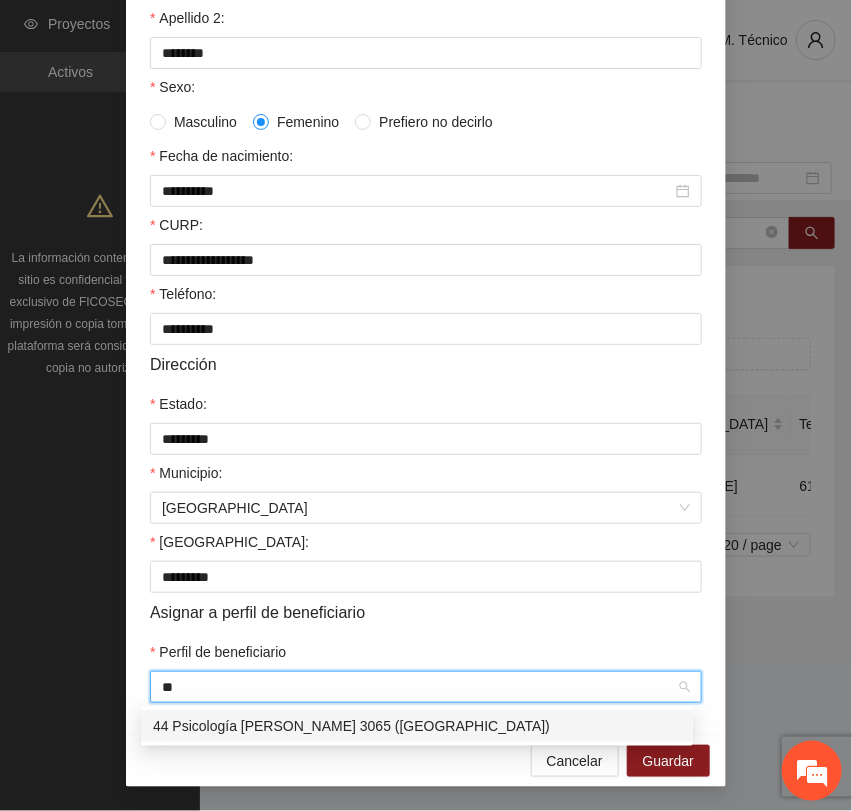 click on "44 Psicología [PERSON_NAME] 3065 ([GEOGRAPHIC_DATA])" at bounding box center [417, 726] 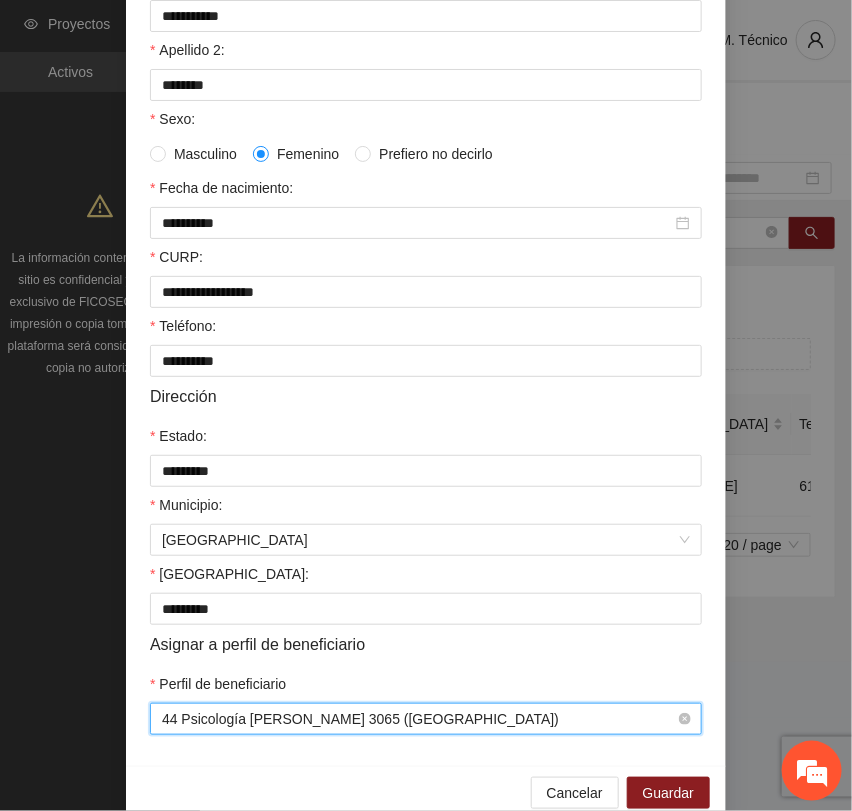scroll, scrollTop: 356, scrollLeft: 0, axis: vertical 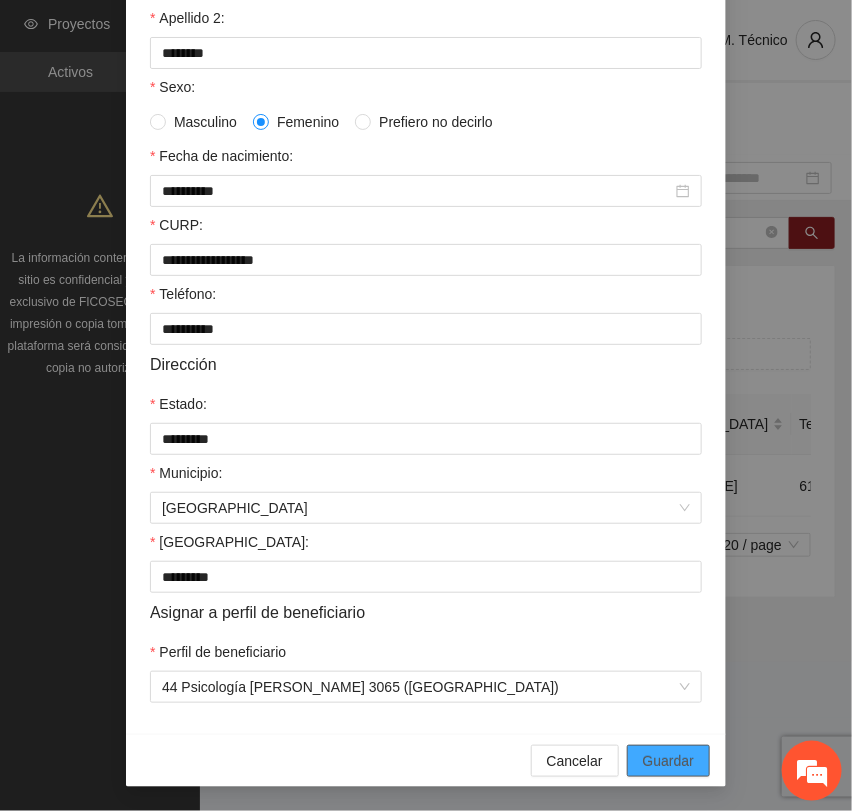 click on "Guardar" at bounding box center [668, 761] 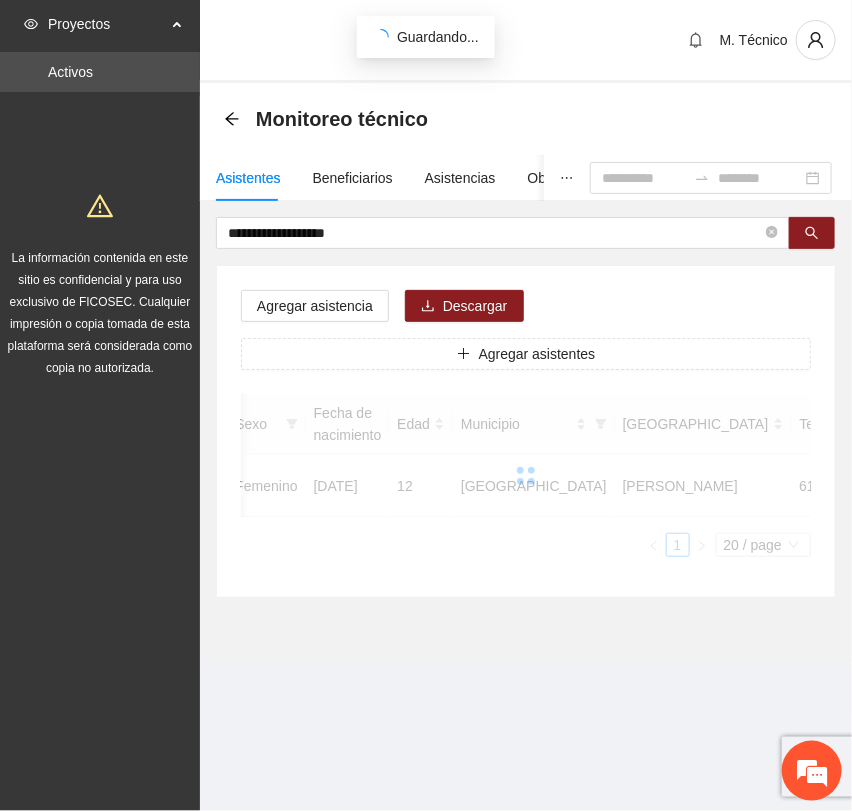 scroll, scrollTop: 256, scrollLeft: 0, axis: vertical 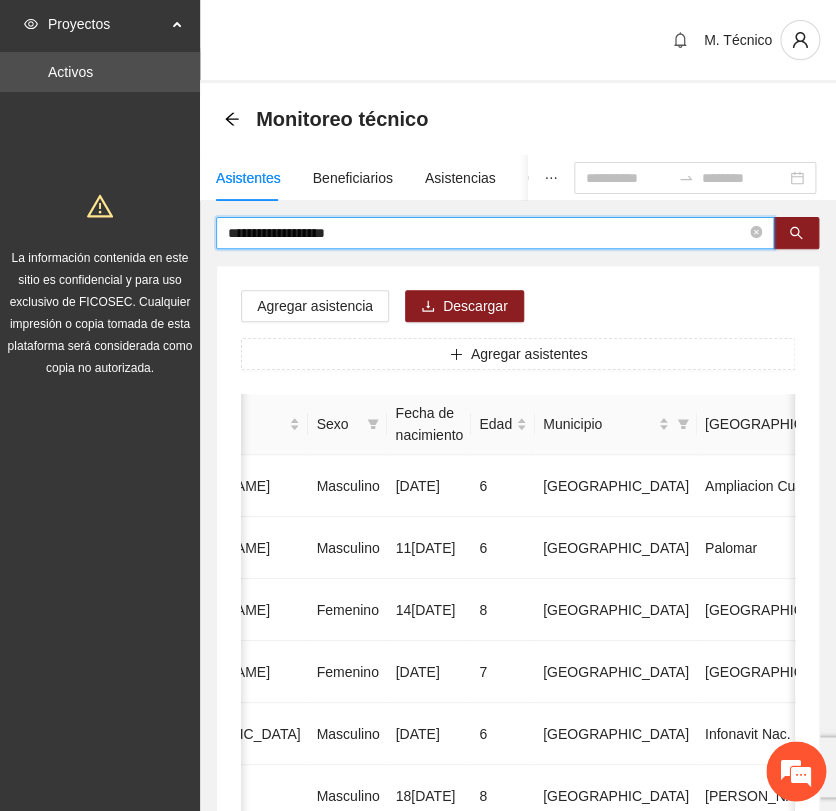 drag, startPoint x: 382, startPoint y: 242, endPoint x: 38, endPoint y: 219, distance: 344.76804 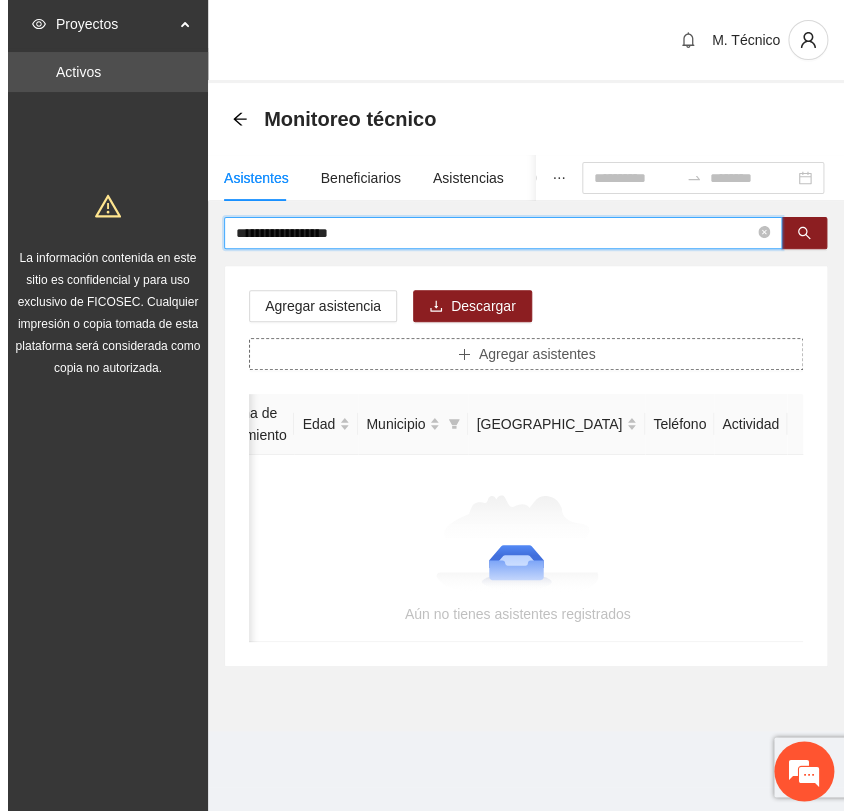 scroll, scrollTop: 0, scrollLeft: 346, axis: horizontal 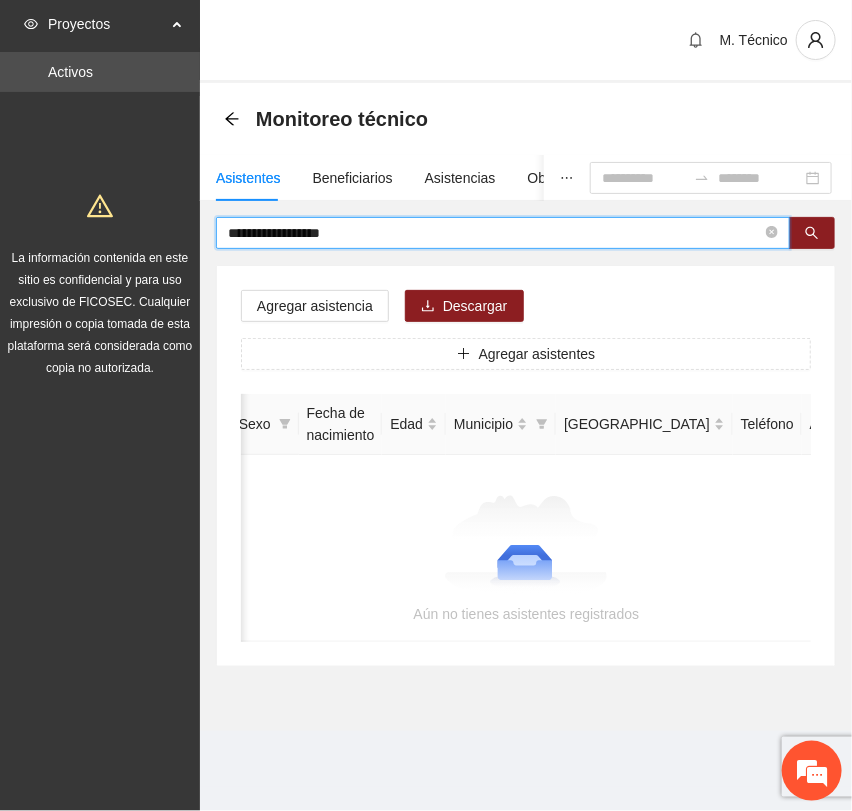 drag, startPoint x: 384, startPoint y: 235, endPoint x: -89, endPoint y: 212, distance: 473.55887 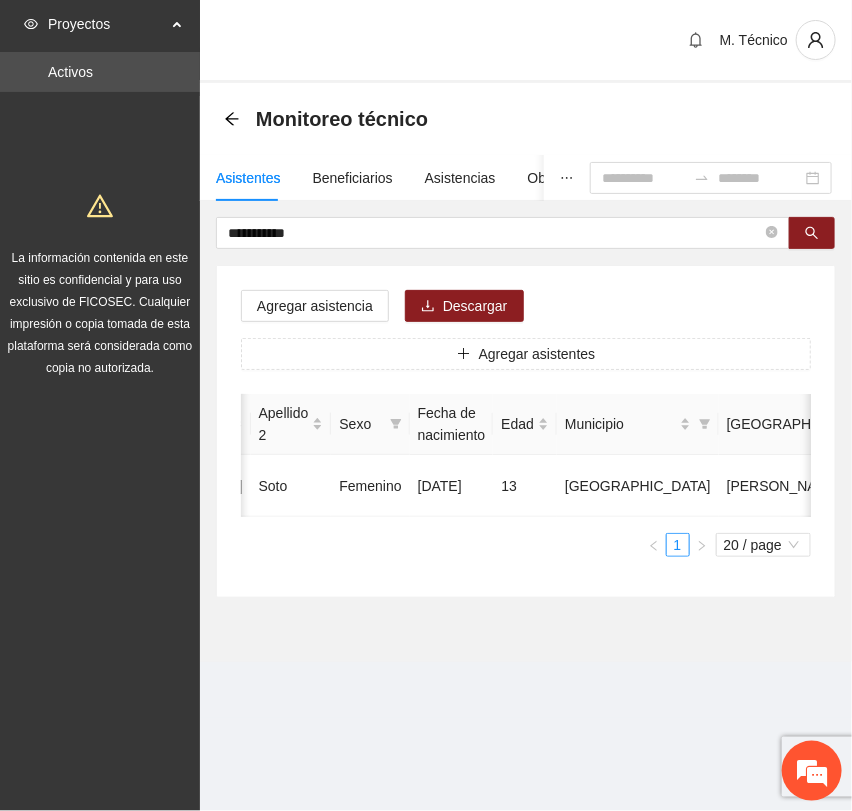 scroll, scrollTop: 0, scrollLeft: 0, axis: both 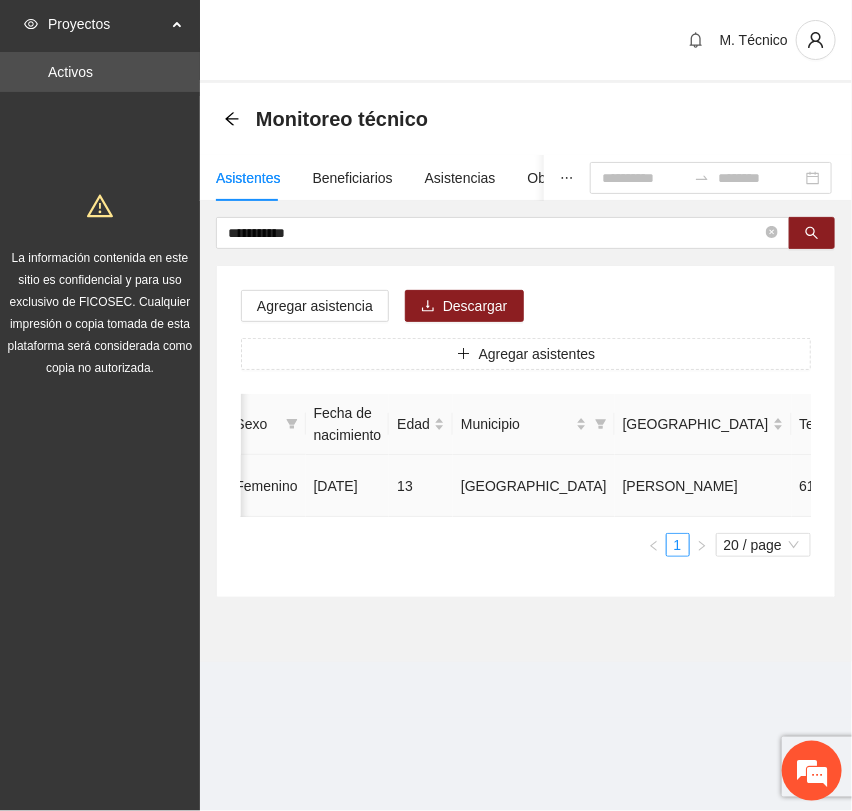 click 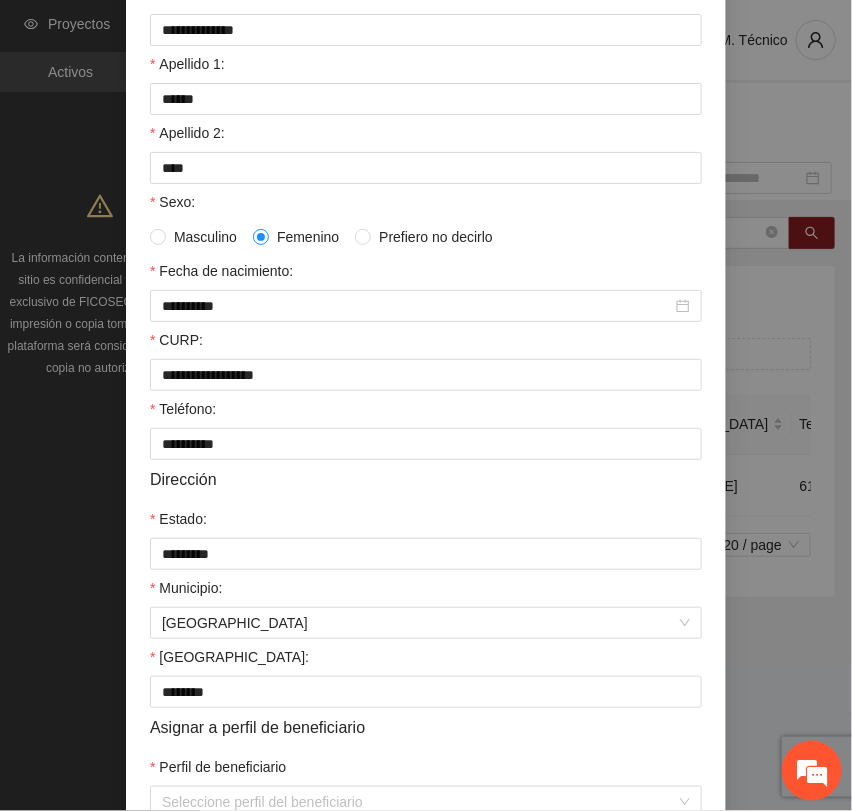 scroll, scrollTop: 356, scrollLeft: 0, axis: vertical 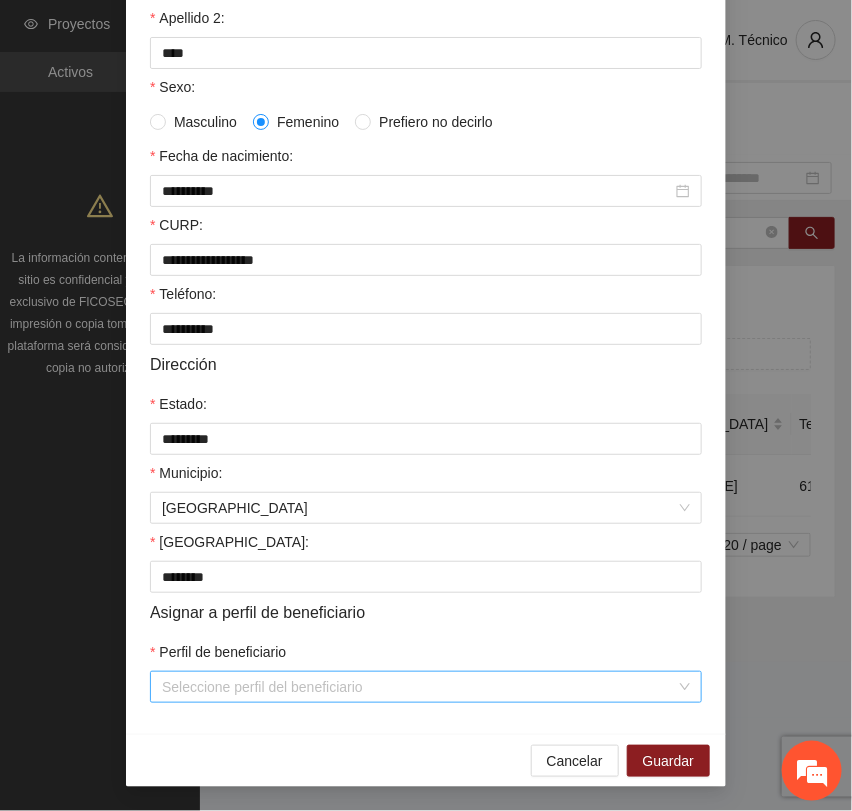 click on "Perfil de beneficiario" at bounding box center (419, 687) 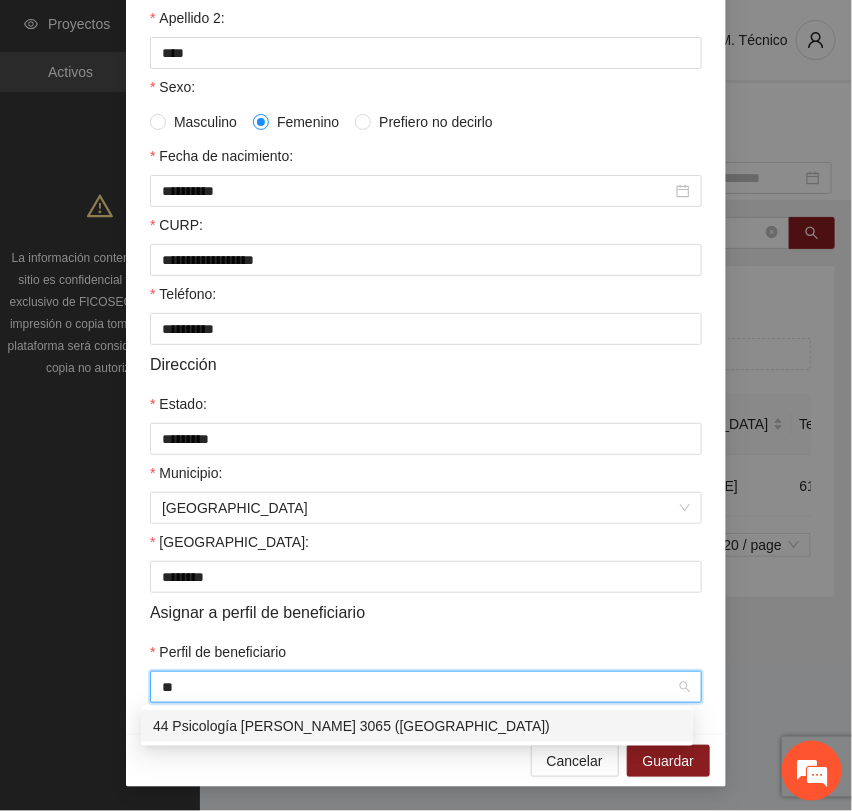 click on "44 Psicología [PERSON_NAME] 3065 ([GEOGRAPHIC_DATA])" at bounding box center (417, 726) 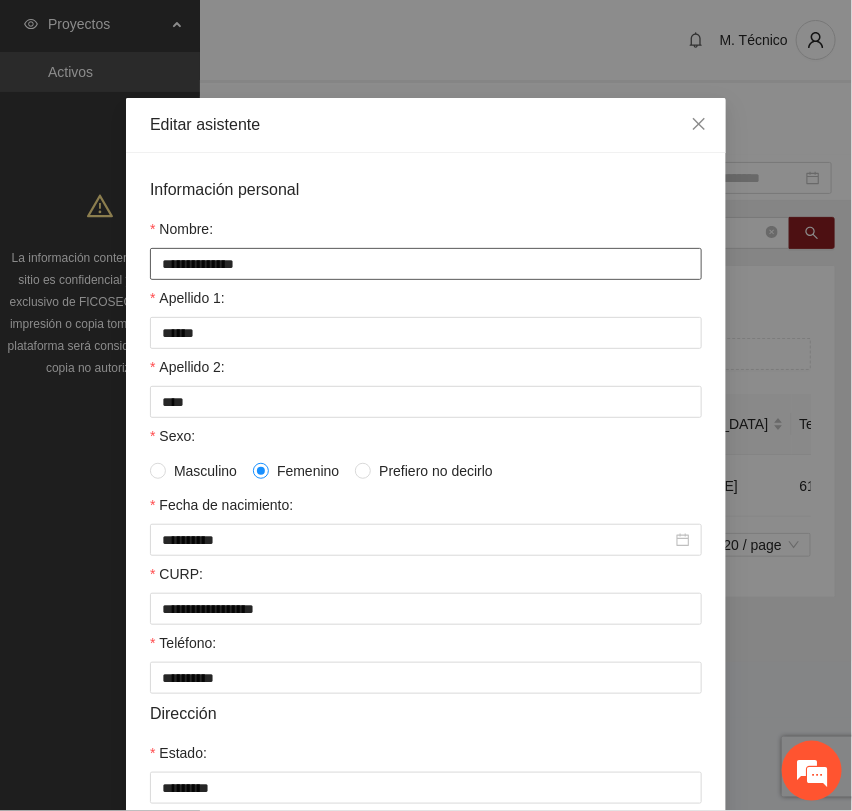 scroll, scrollTop: 0, scrollLeft: 0, axis: both 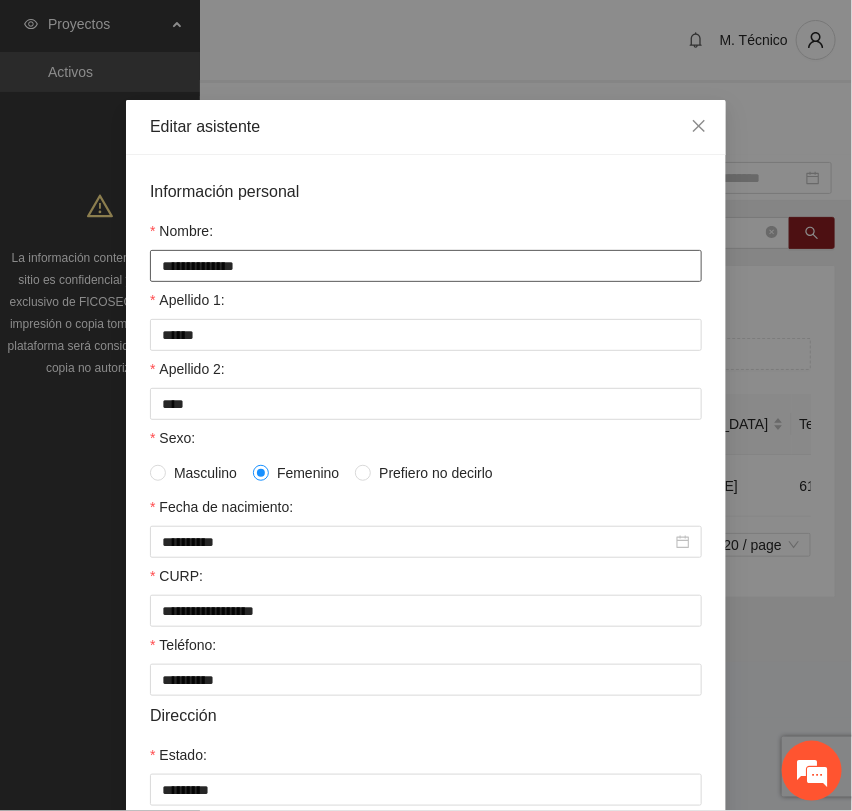 click on "**********" at bounding box center (426, 266) 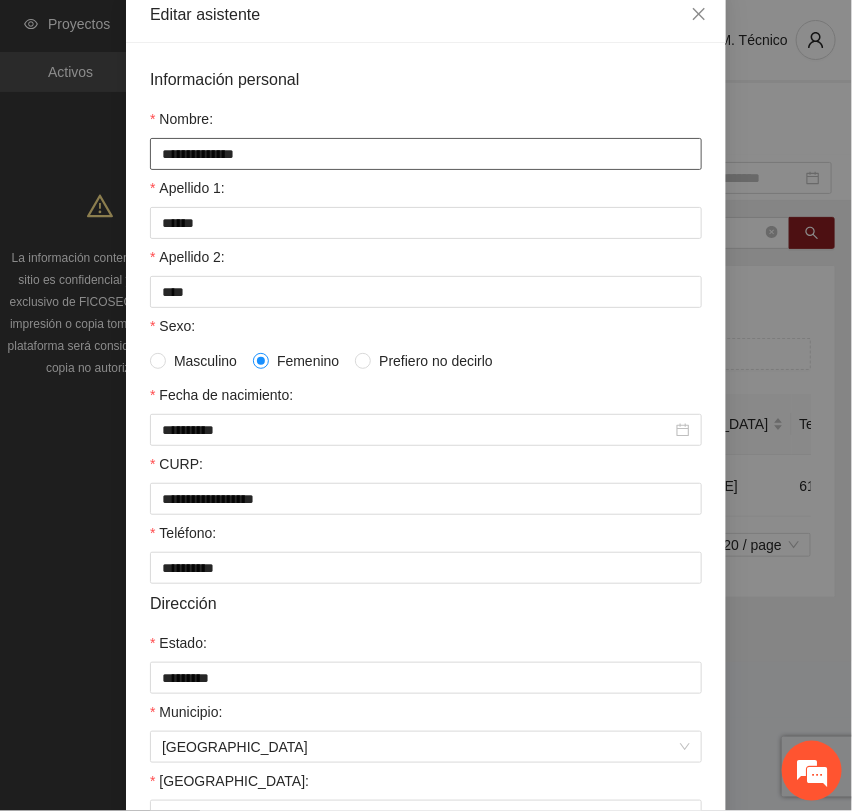 scroll, scrollTop: 356, scrollLeft: 0, axis: vertical 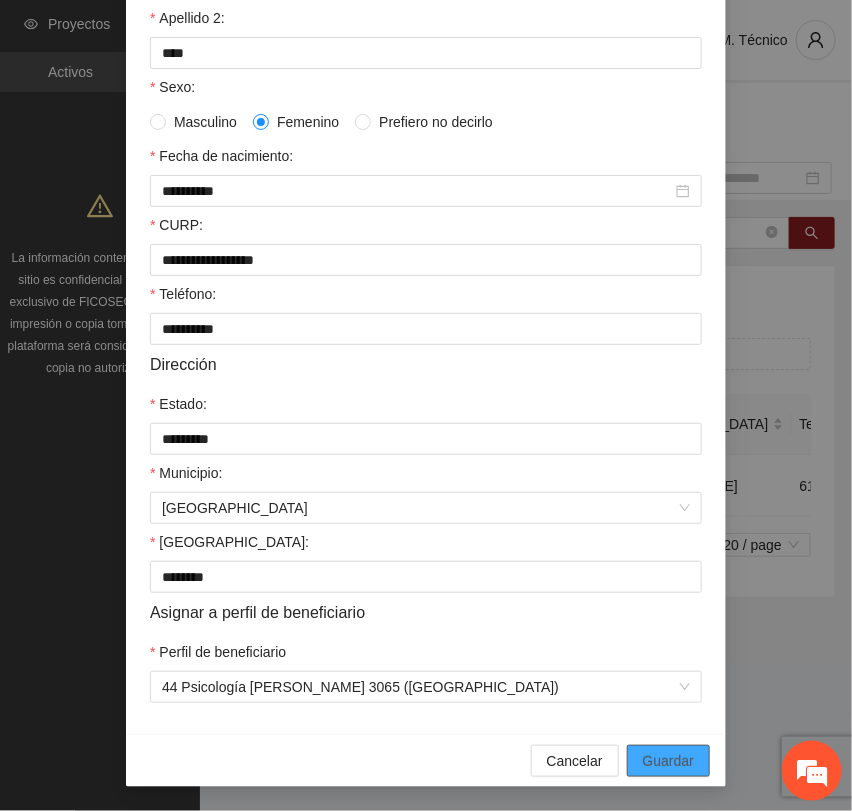 click on "Guardar" at bounding box center (668, 761) 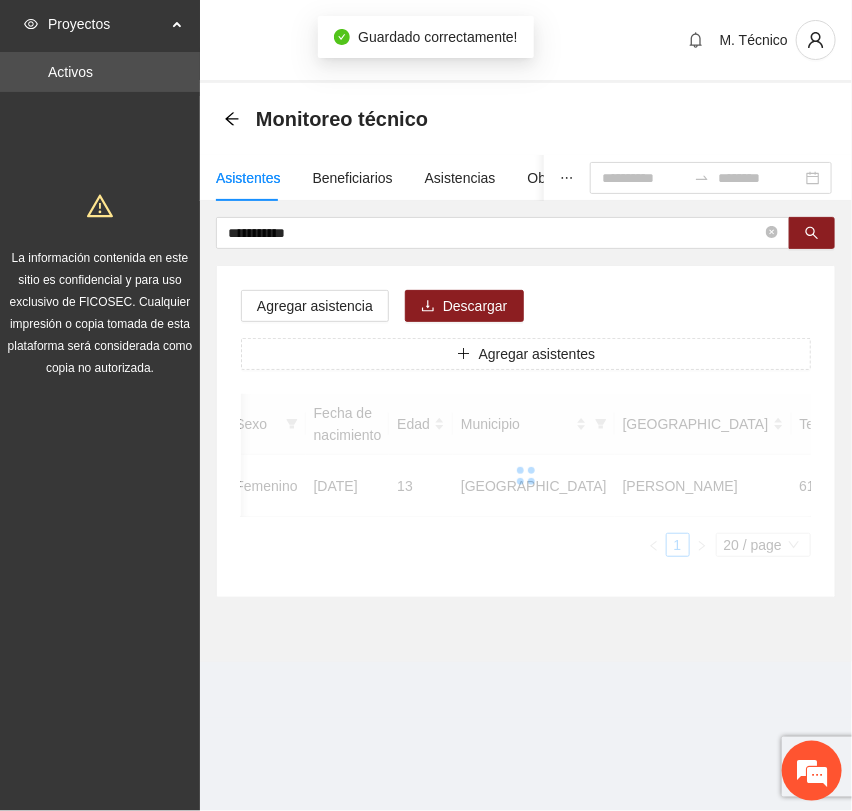 scroll, scrollTop: 256, scrollLeft: 0, axis: vertical 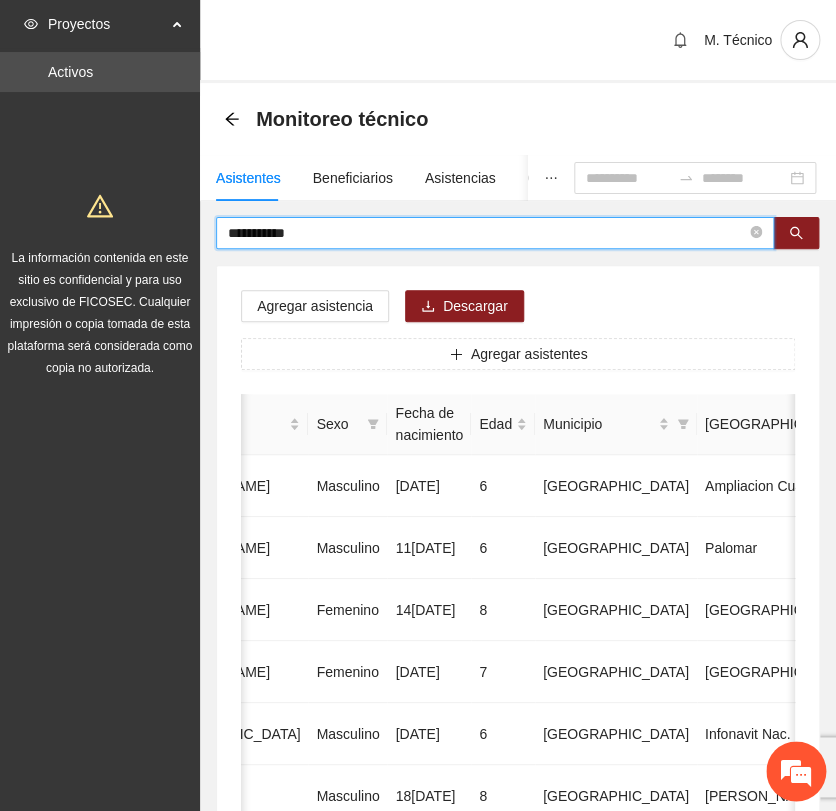 drag, startPoint x: 281, startPoint y: 228, endPoint x: -78, endPoint y: 215, distance: 359.2353 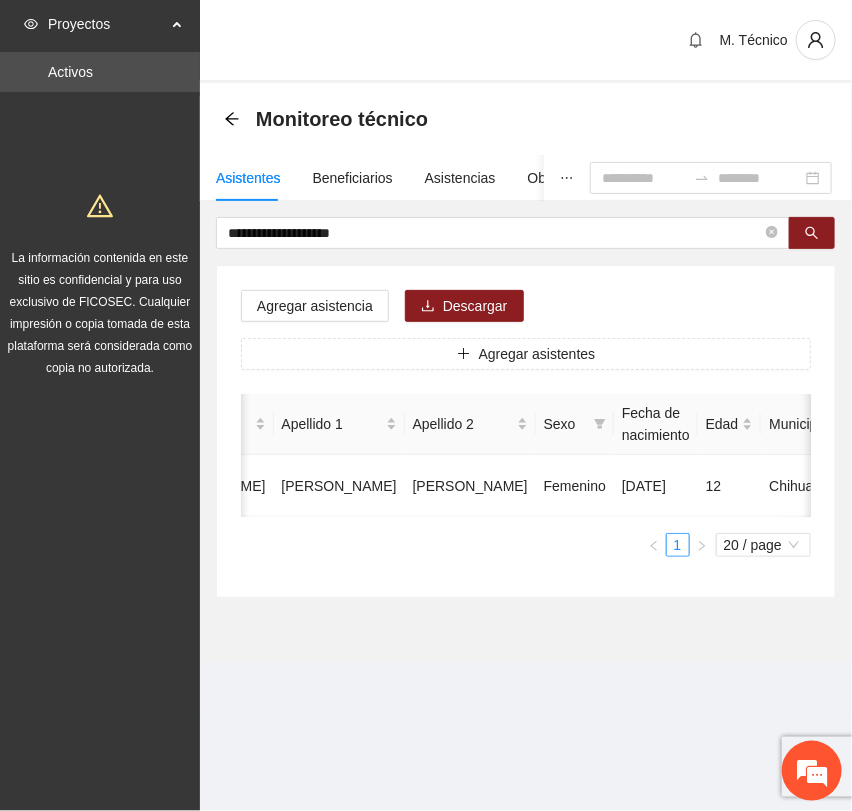 scroll, scrollTop: 0, scrollLeft: 450, axis: horizontal 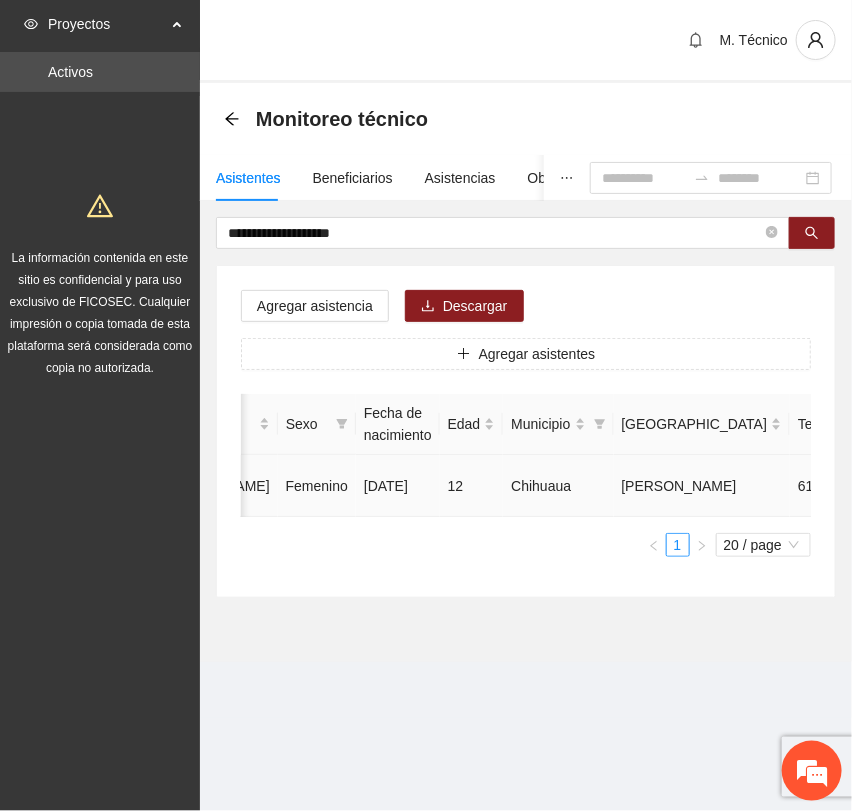click 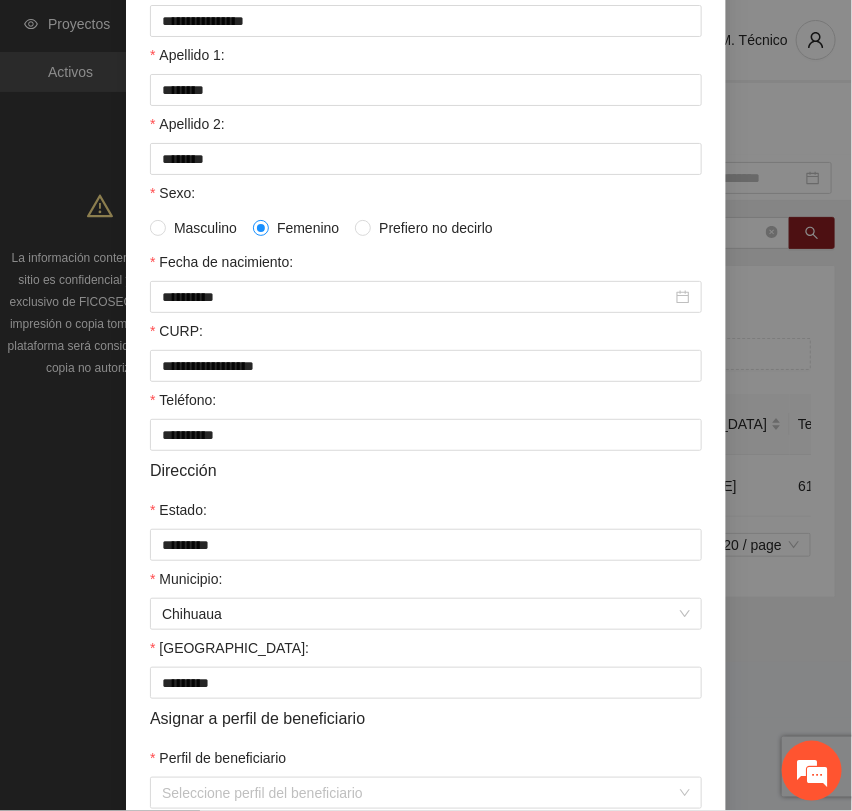 scroll, scrollTop: 356, scrollLeft: 0, axis: vertical 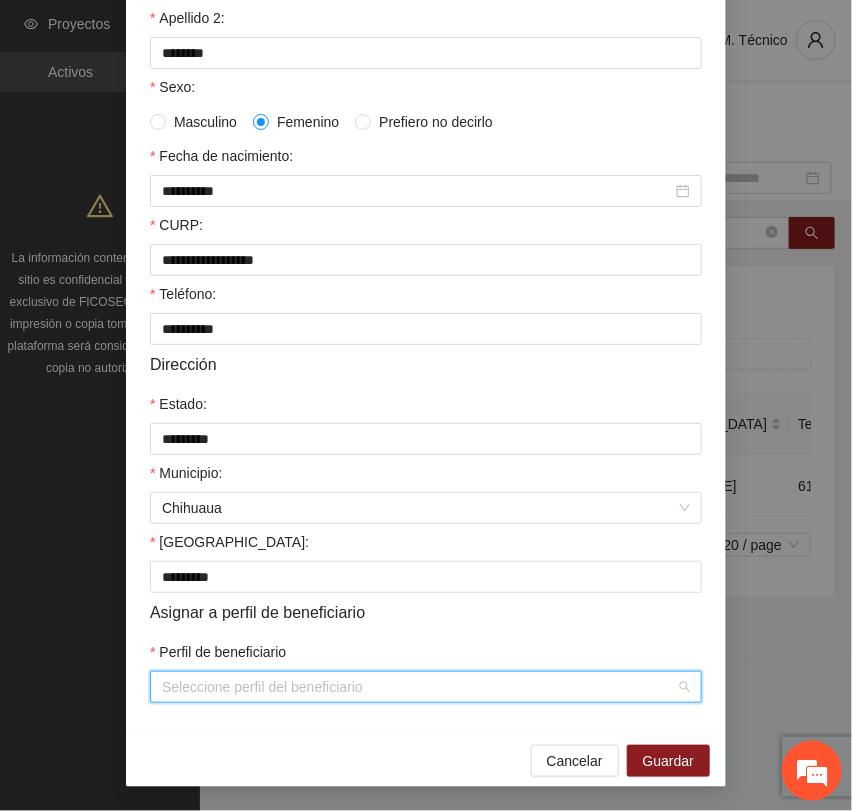 click on "Perfil de beneficiario" at bounding box center (419, 687) 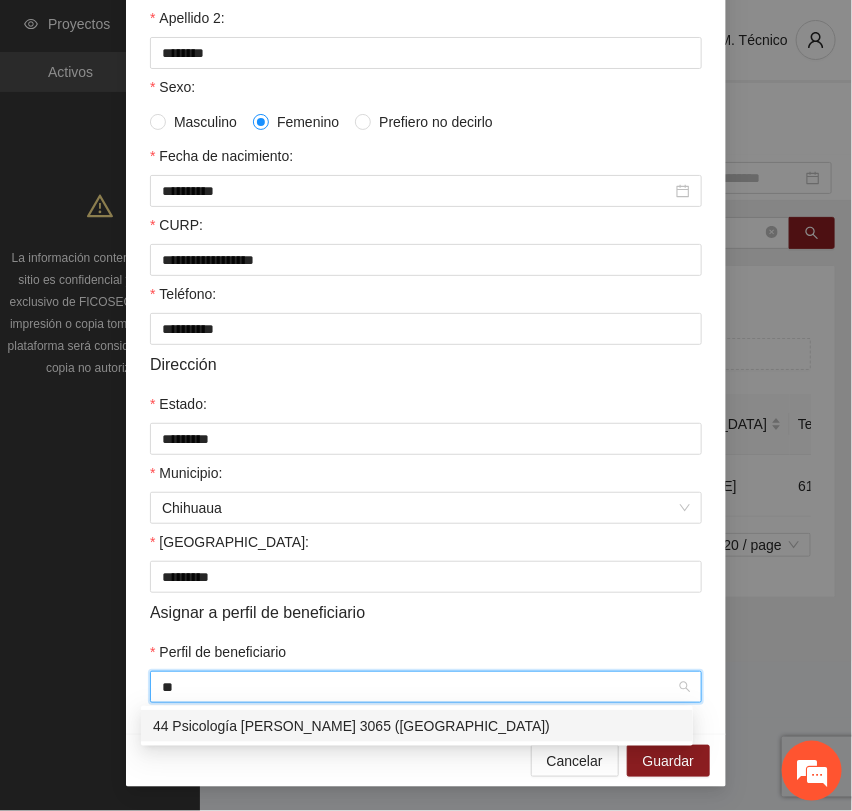 click on "44 Psicología [PERSON_NAME] 3065 ([GEOGRAPHIC_DATA])" at bounding box center (417, 726) 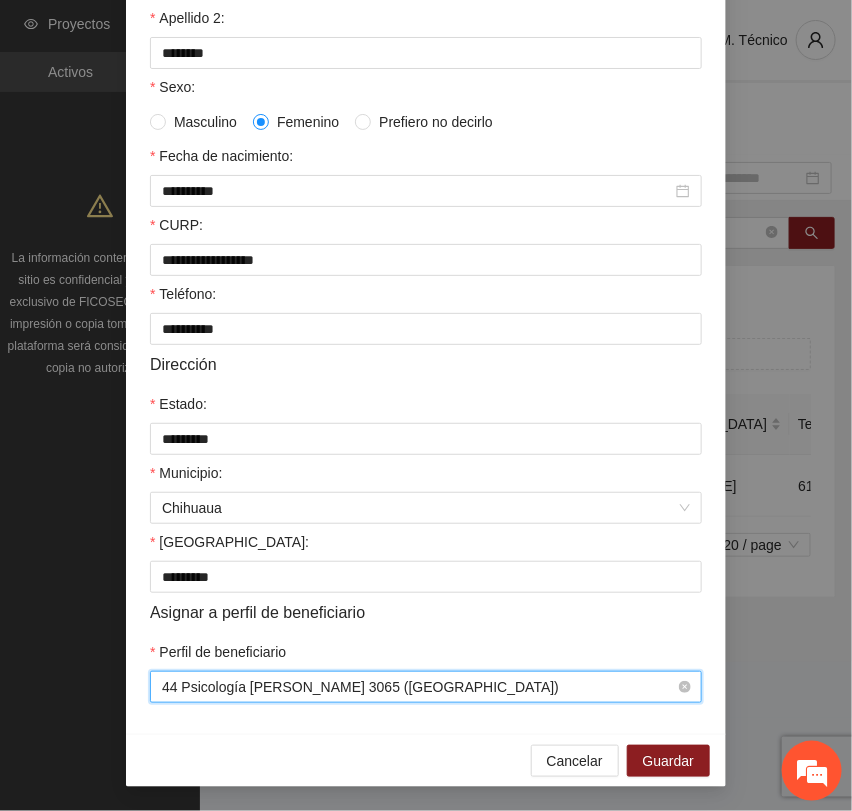 scroll, scrollTop: 356, scrollLeft: 0, axis: vertical 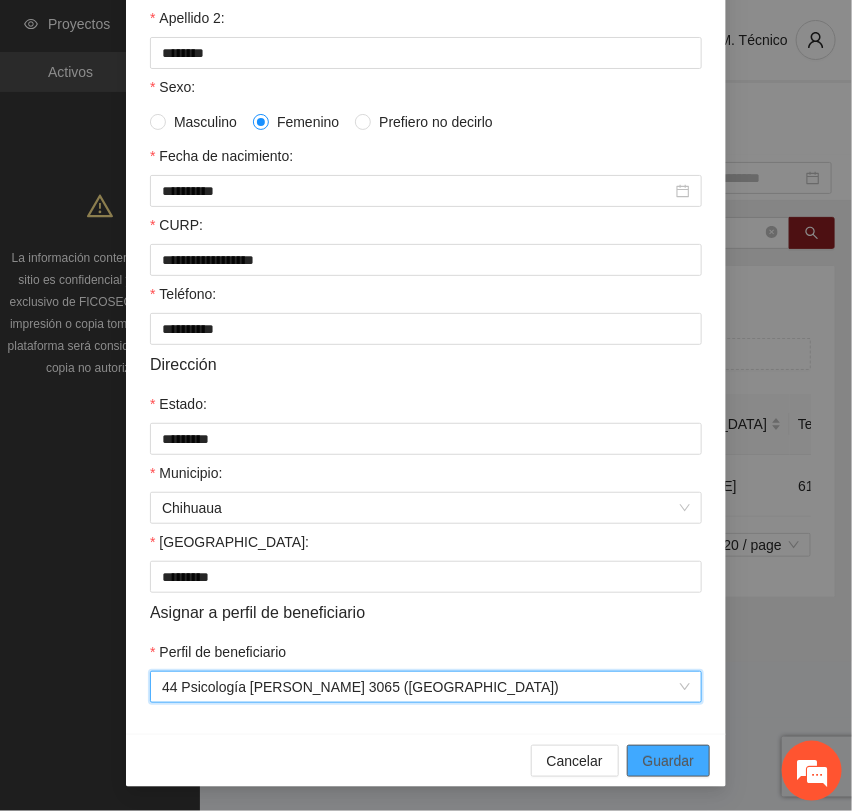click on "Guardar" at bounding box center (668, 761) 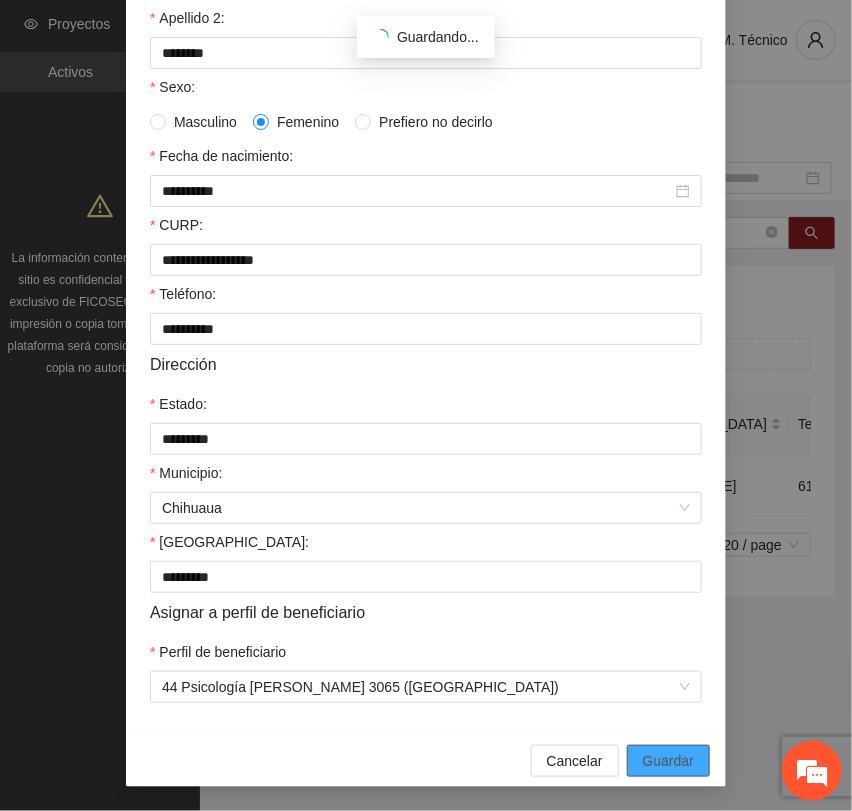 scroll, scrollTop: 256, scrollLeft: 0, axis: vertical 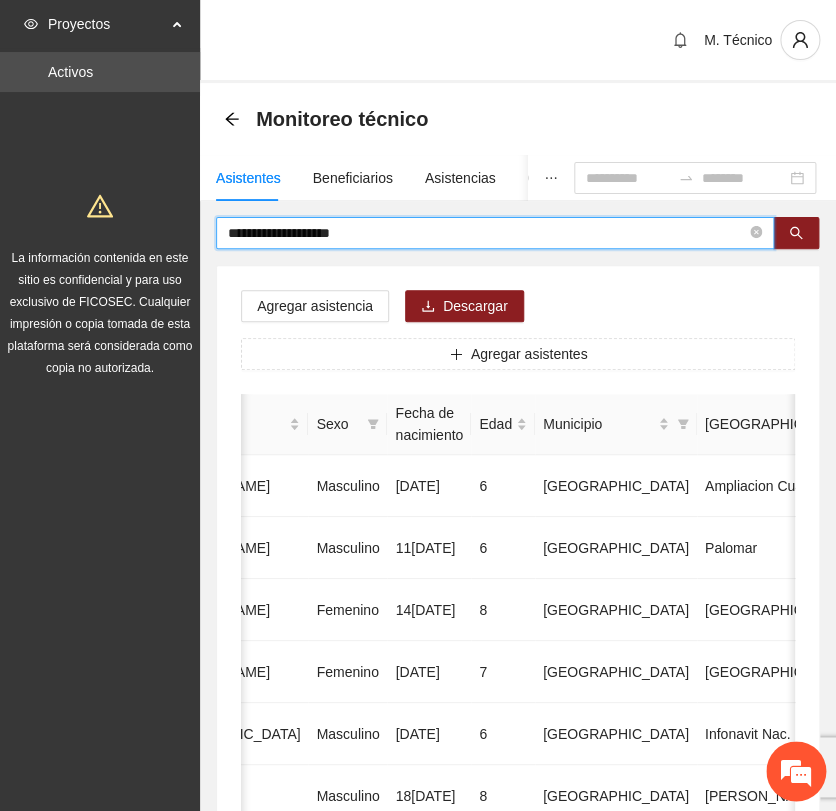 drag, startPoint x: 354, startPoint y: 228, endPoint x: -5, endPoint y: 204, distance: 359.80133 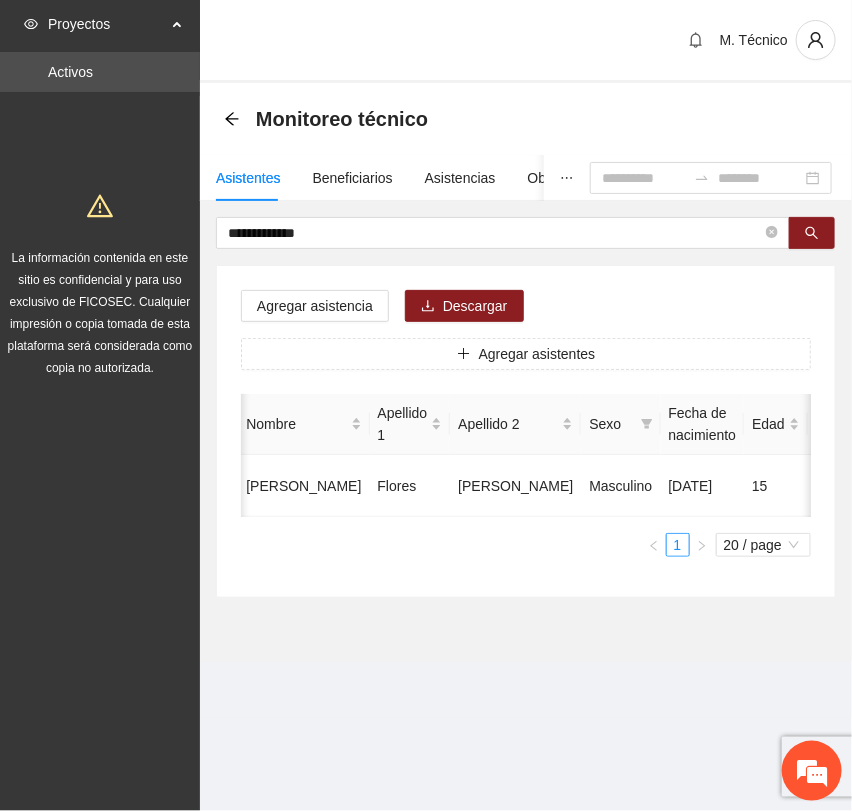scroll, scrollTop: 0, scrollLeft: 0, axis: both 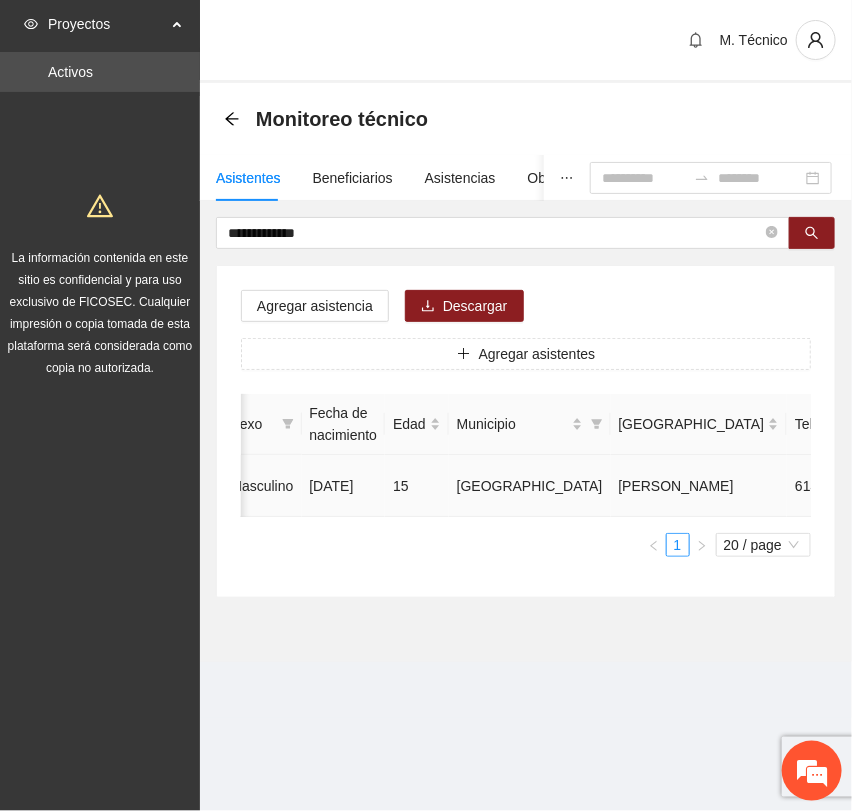 click 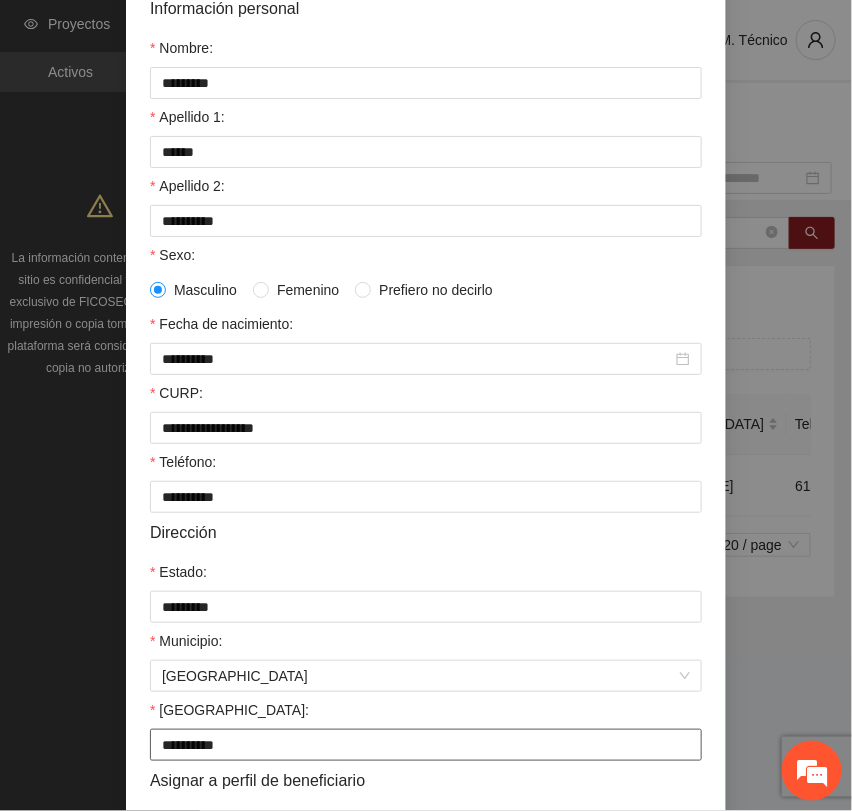 scroll, scrollTop: 356, scrollLeft: 0, axis: vertical 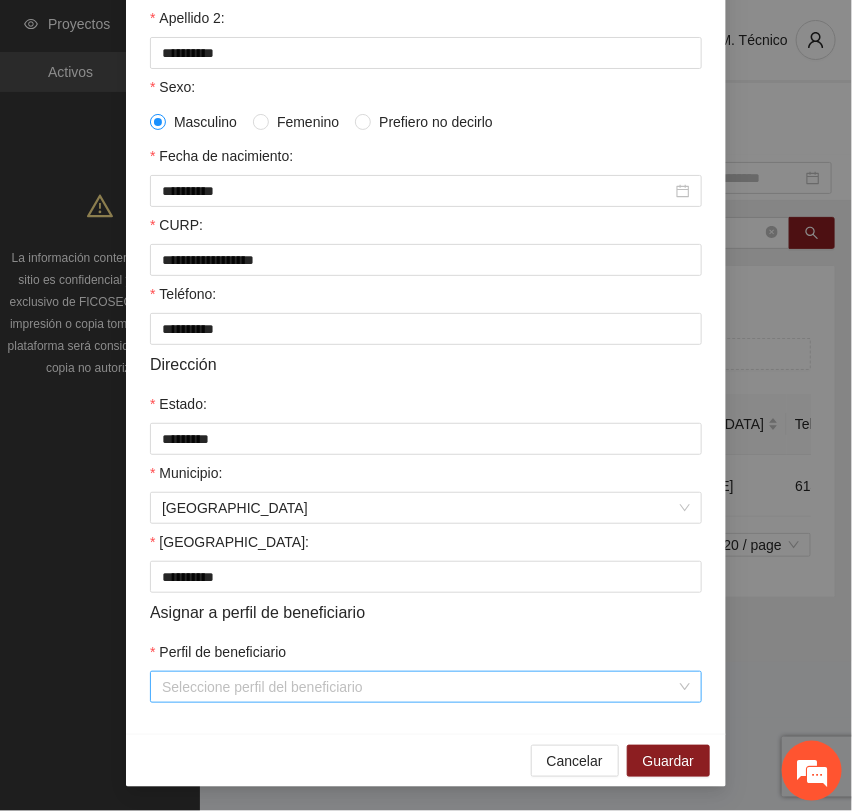 click on "Perfil de beneficiario" at bounding box center [419, 687] 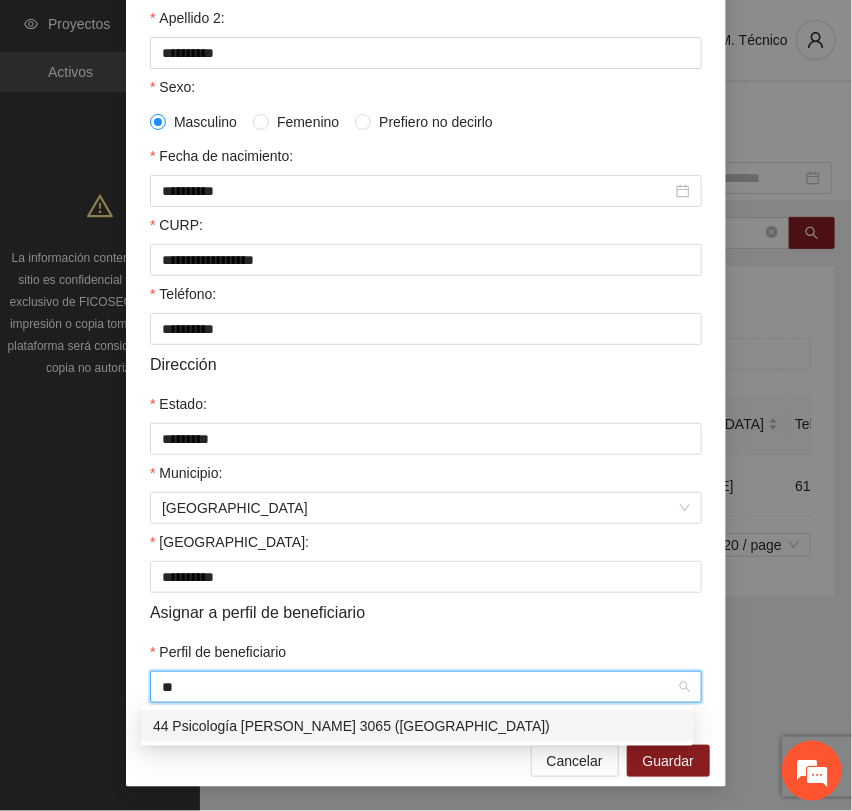click on "44 Psicología [PERSON_NAME] 3065 ([GEOGRAPHIC_DATA])" at bounding box center [417, 726] 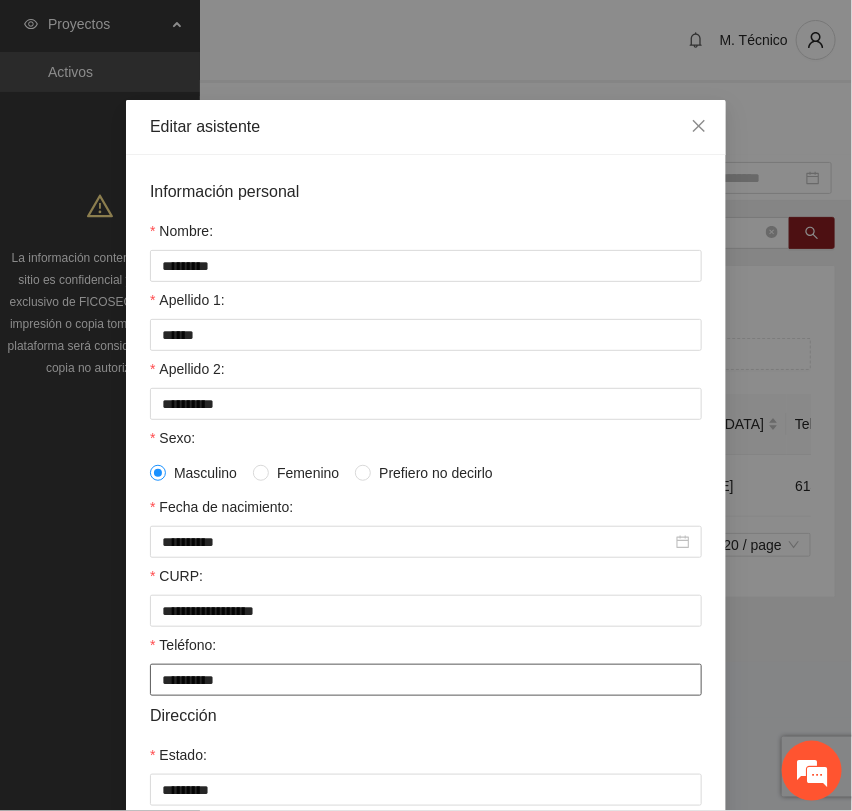 scroll, scrollTop: 356, scrollLeft: 0, axis: vertical 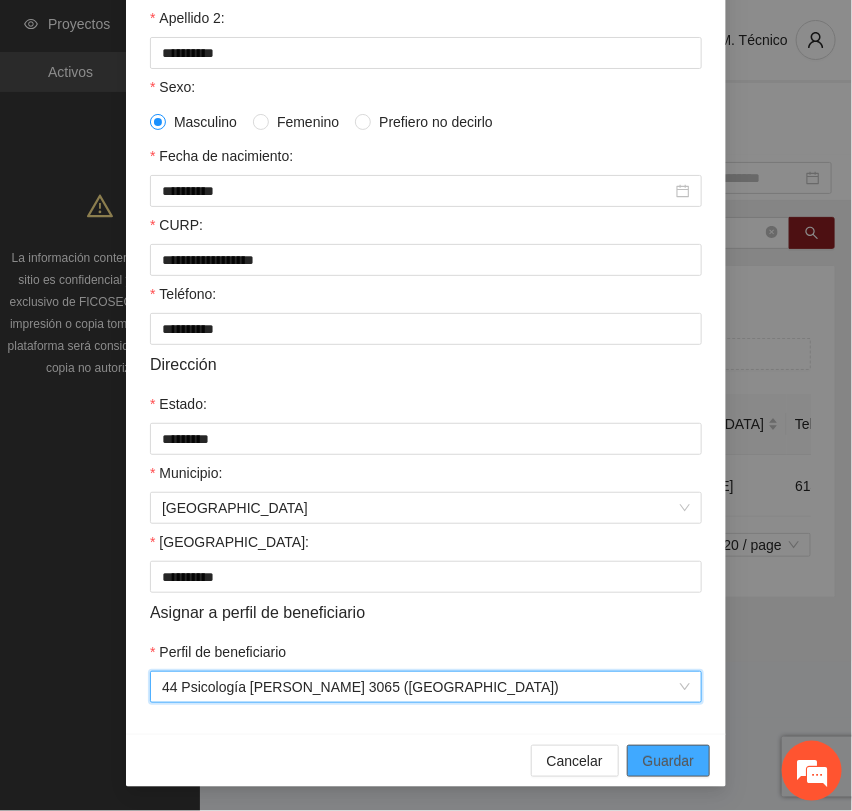 click on "Guardar" at bounding box center [668, 761] 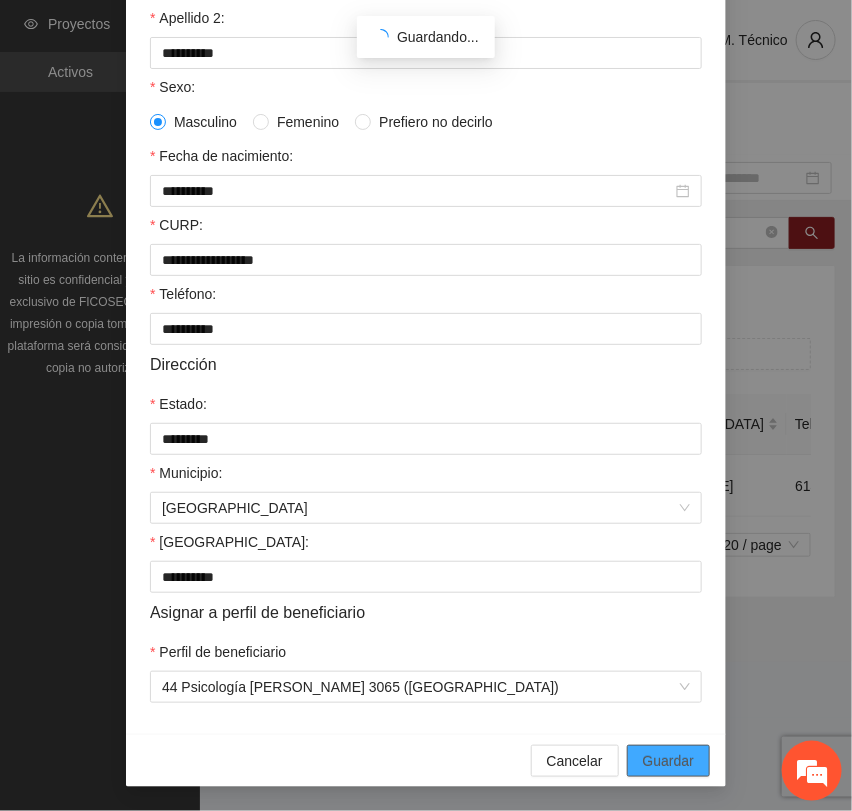 scroll, scrollTop: 256, scrollLeft: 0, axis: vertical 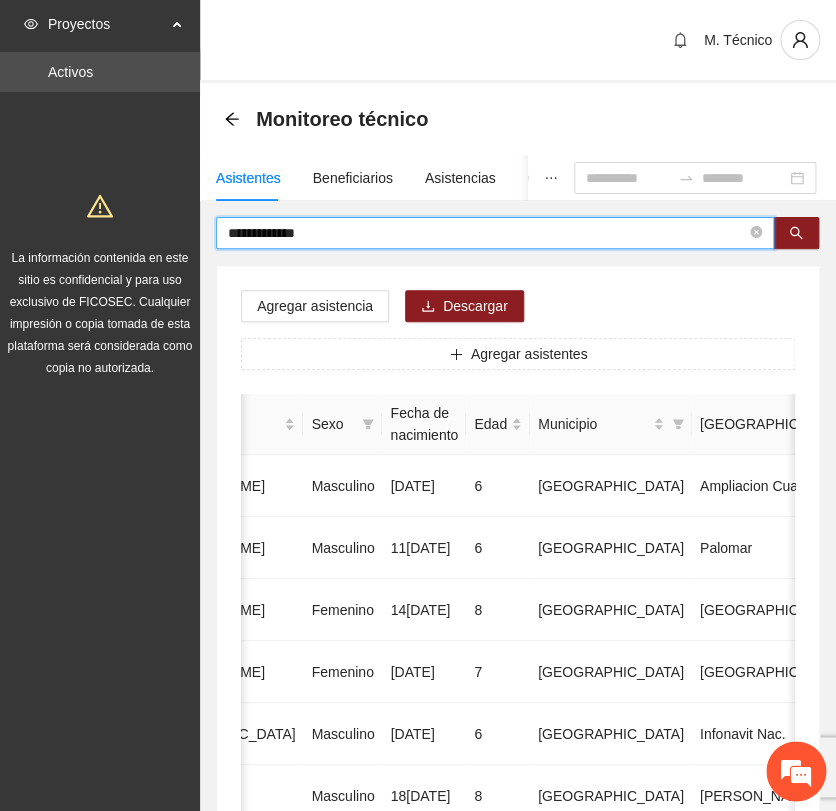 drag, startPoint x: 308, startPoint y: 237, endPoint x: 14, endPoint y: 212, distance: 295.061 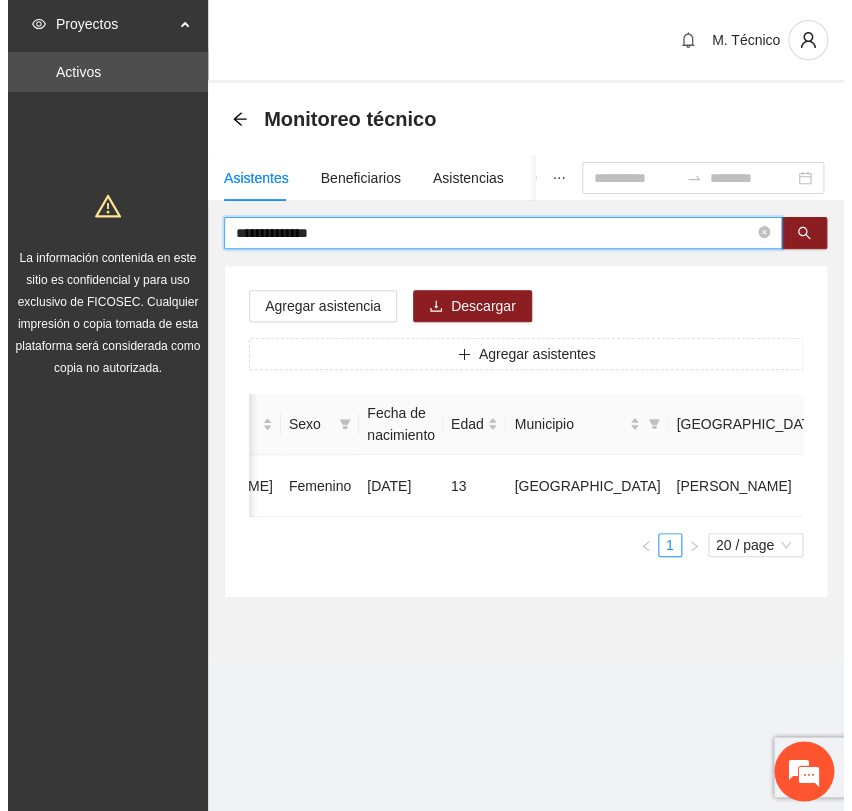 scroll, scrollTop: 0, scrollLeft: 450, axis: horizontal 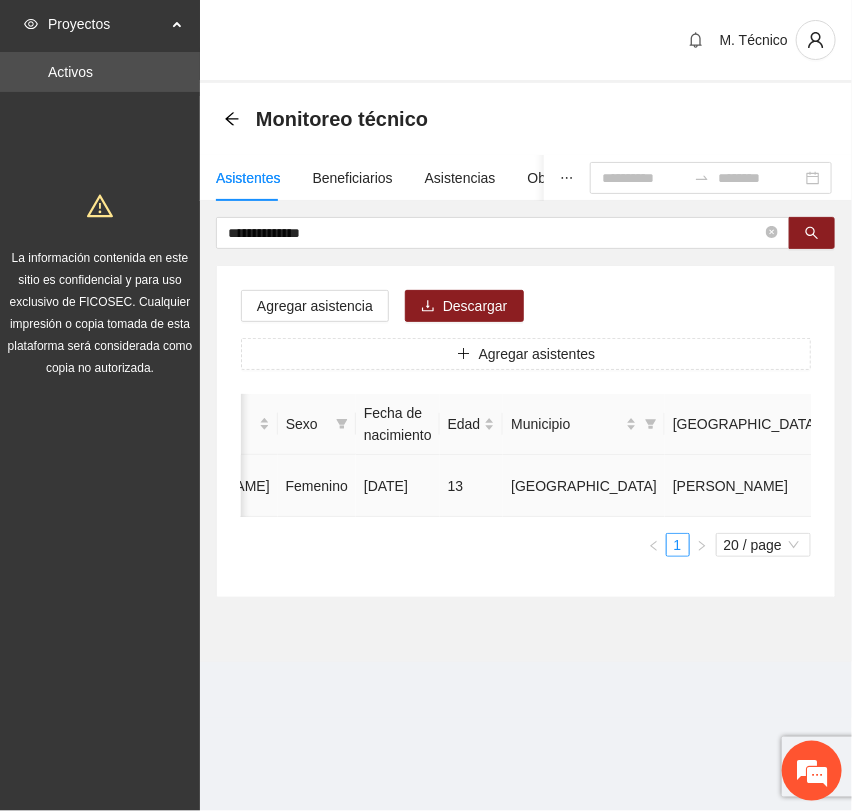 click at bounding box center [1033, 486] 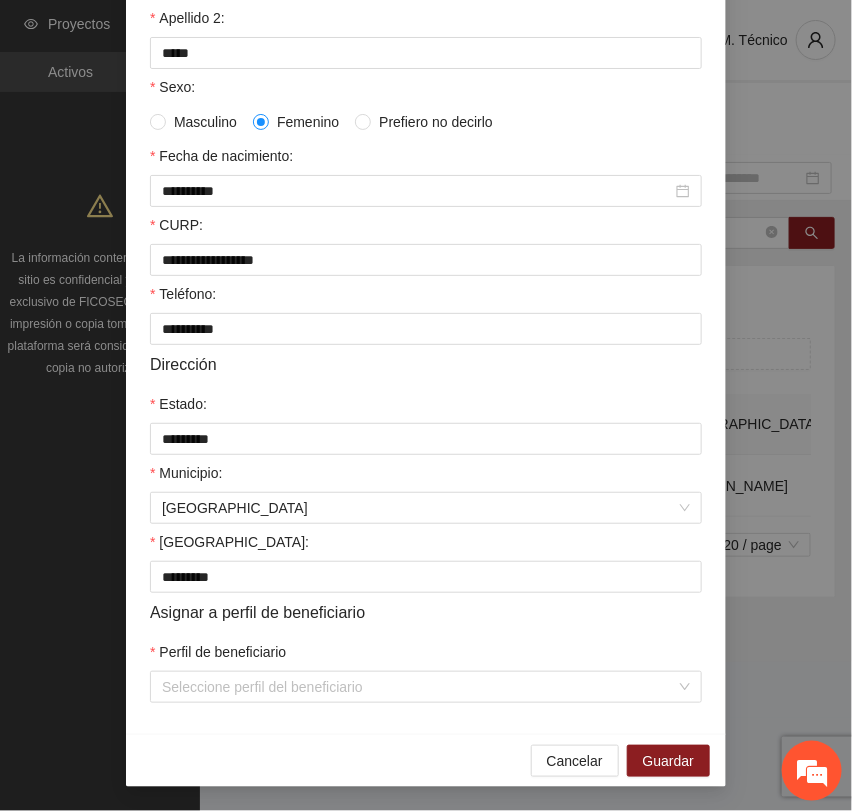 scroll, scrollTop: 356, scrollLeft: 0, axis: vertical 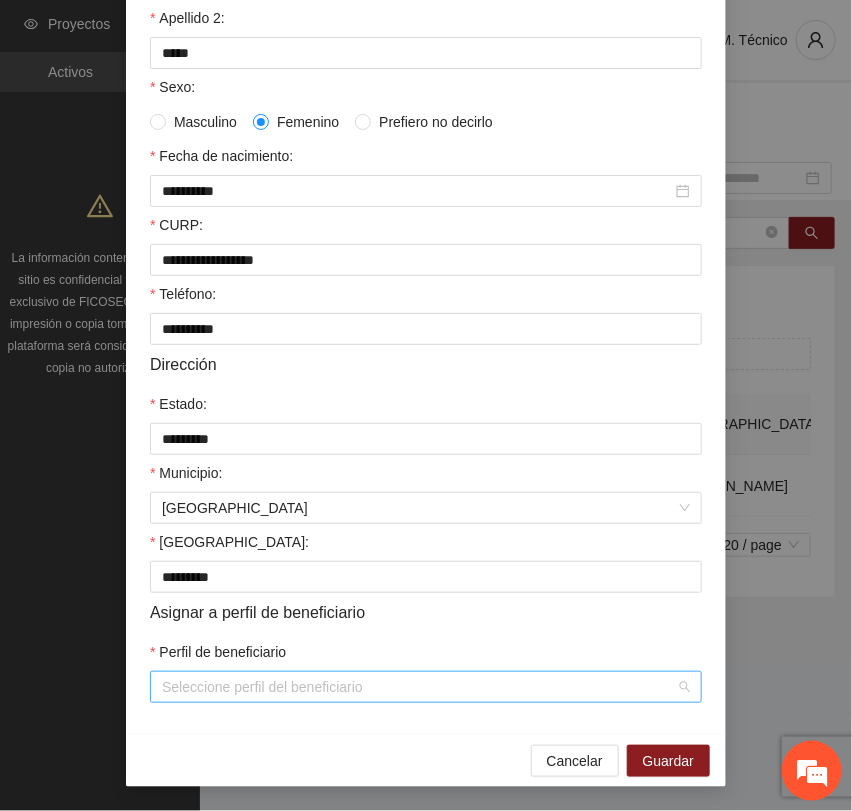 click on "Perfil de beneficiario" at bounding box center [419, 687] 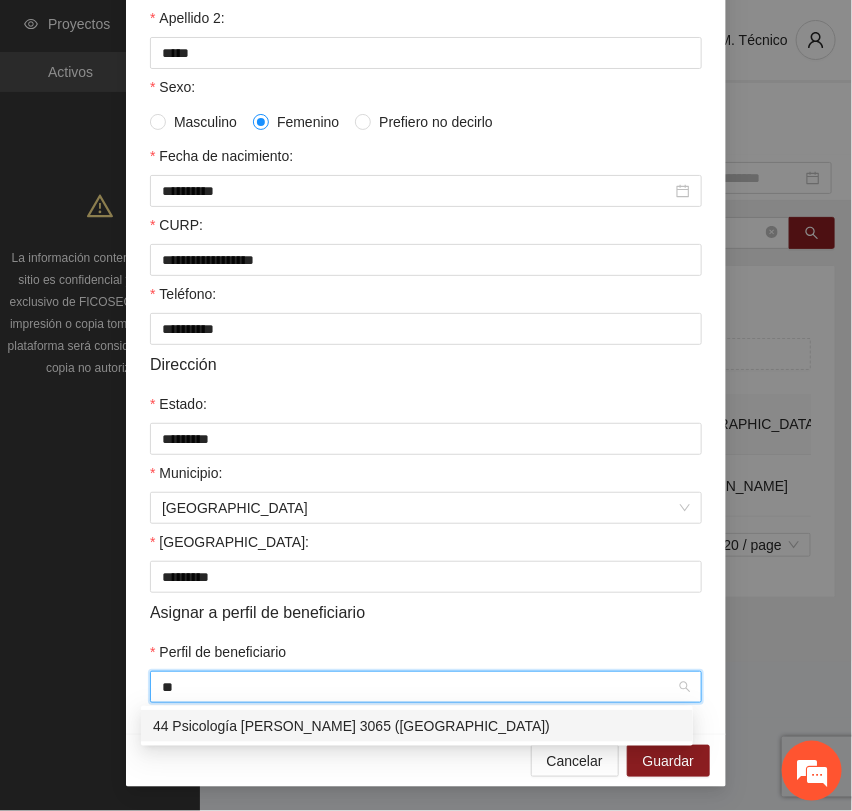 click on "44 Psicología [PERSON_NAME] 3065 ([GEOGRAPHIC_DATA])" at bounding box center [417, 726] 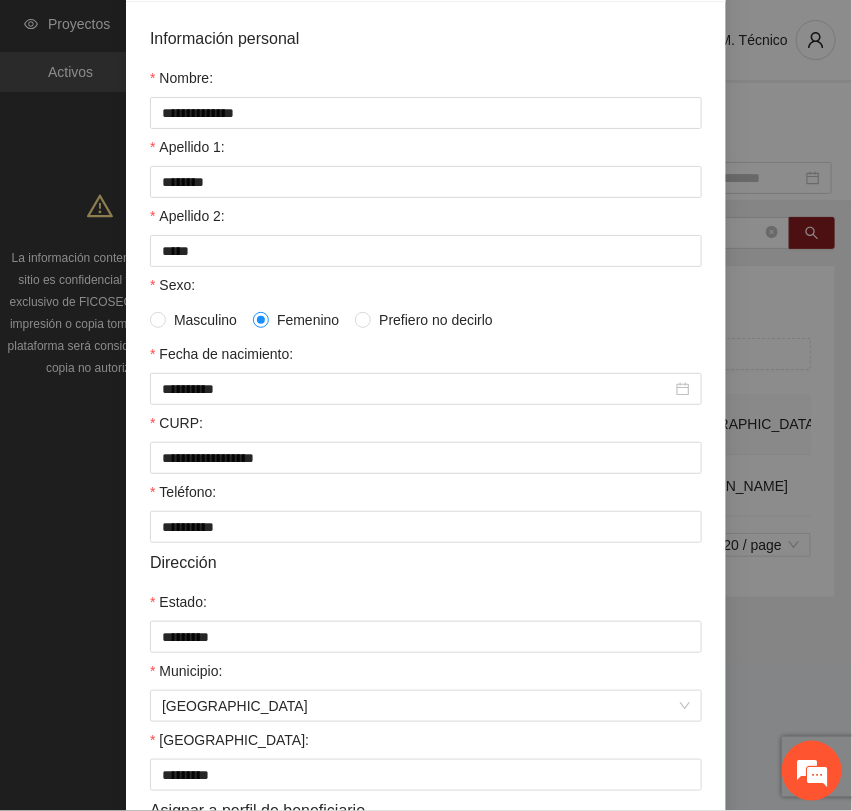 scroll, scrollTop: 356, scrollLeft: 0, axis: vertical 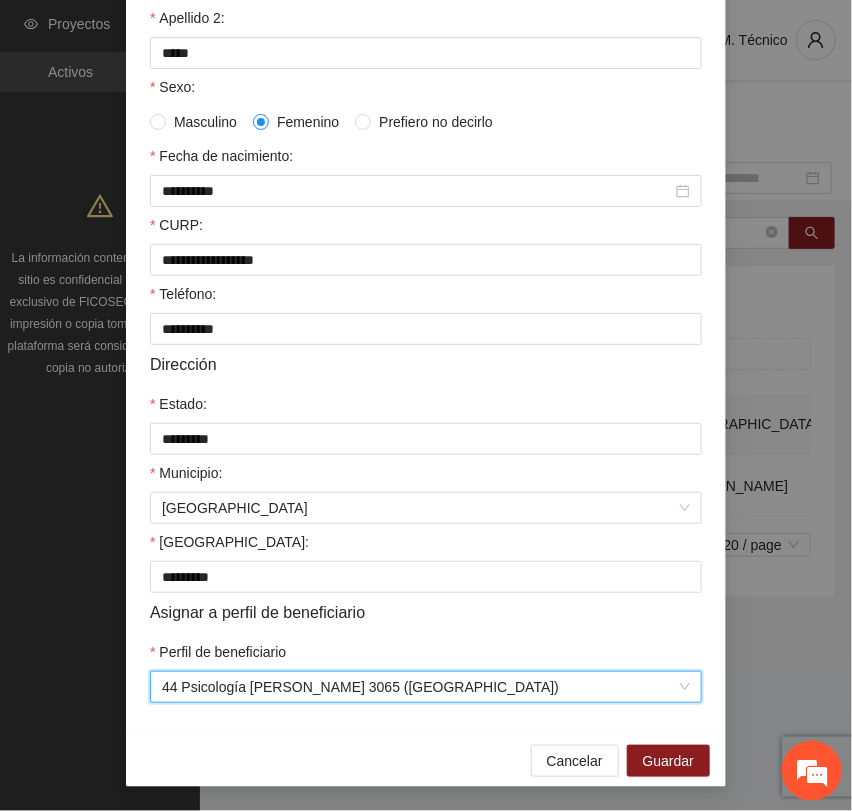 click on "Cancelar Guardar" at bounding box center [426, 760] 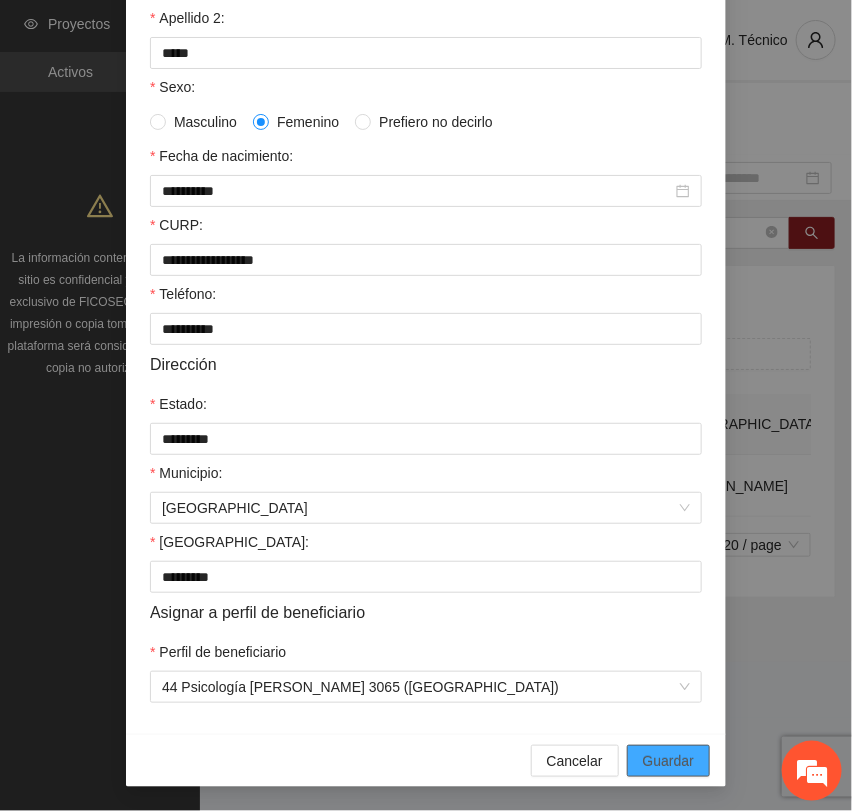 click on "Guardar" at bounding box center (668, 761) 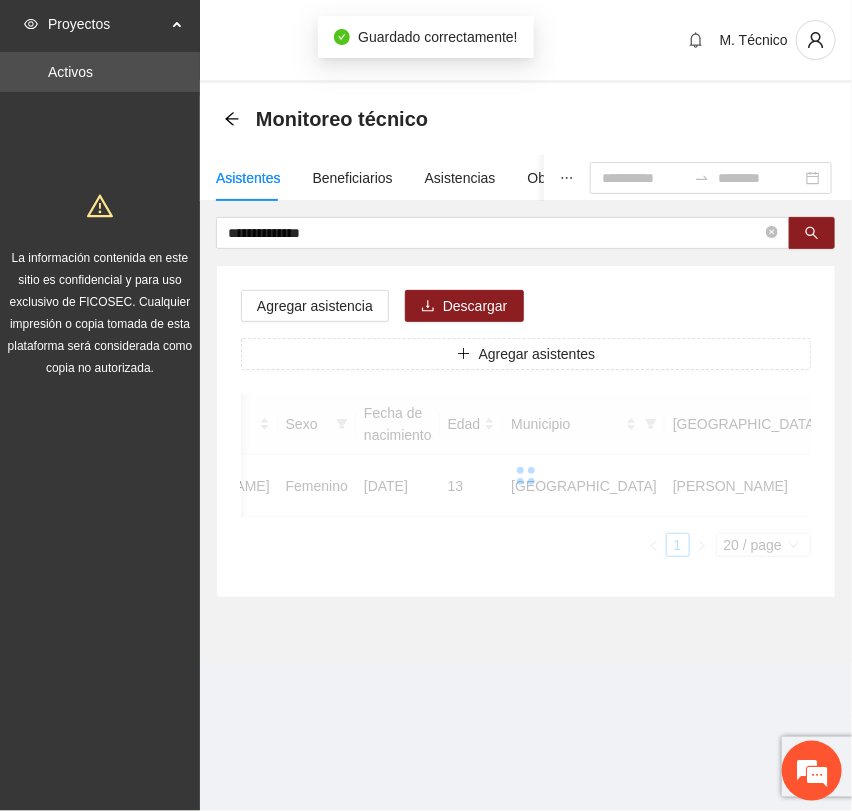 scroll, scrollTop: 256, scrollLeft: 0, axis: vertical 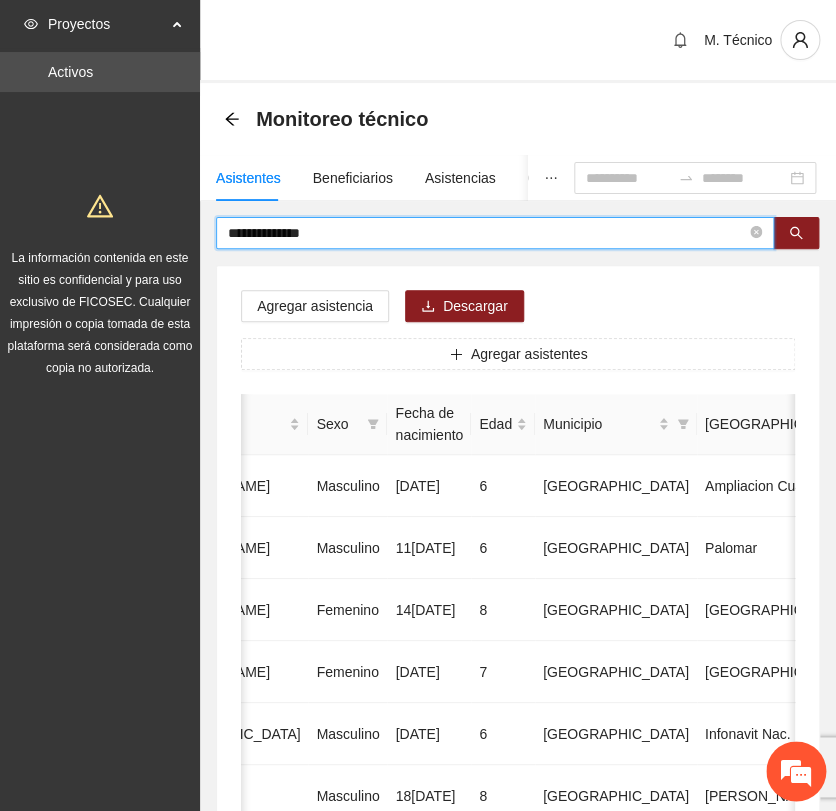 drag, startPoint x: 328, startPoint y: 237, endPoint x: 37, endPoint y: 263, distance: 292.1592 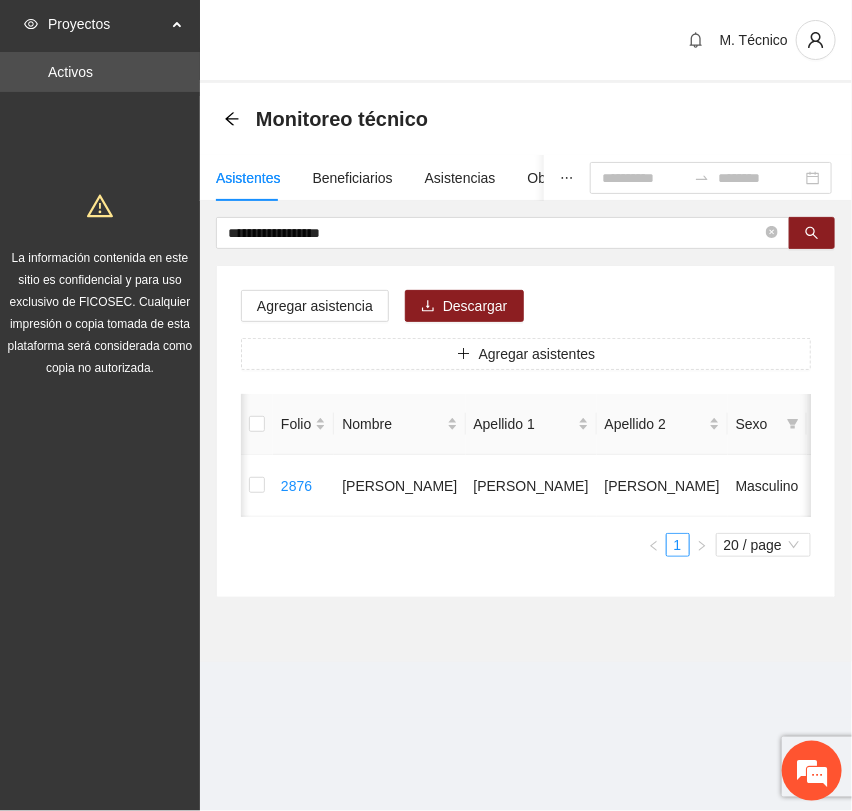 scroll, scrollTop: 0, scrollLeft: 458, axis: horizontal 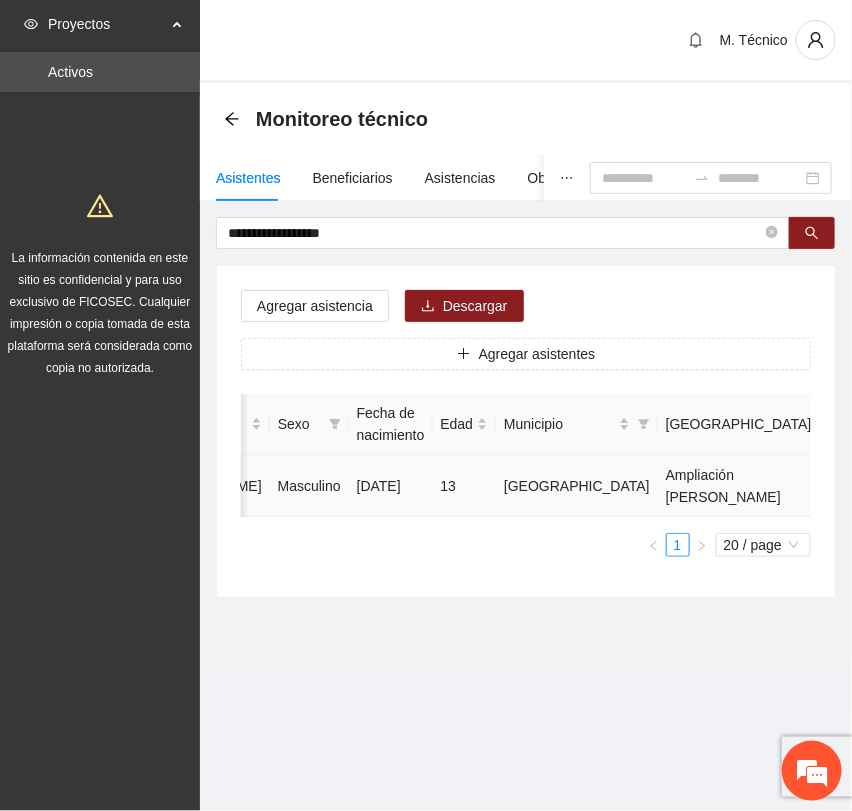 click 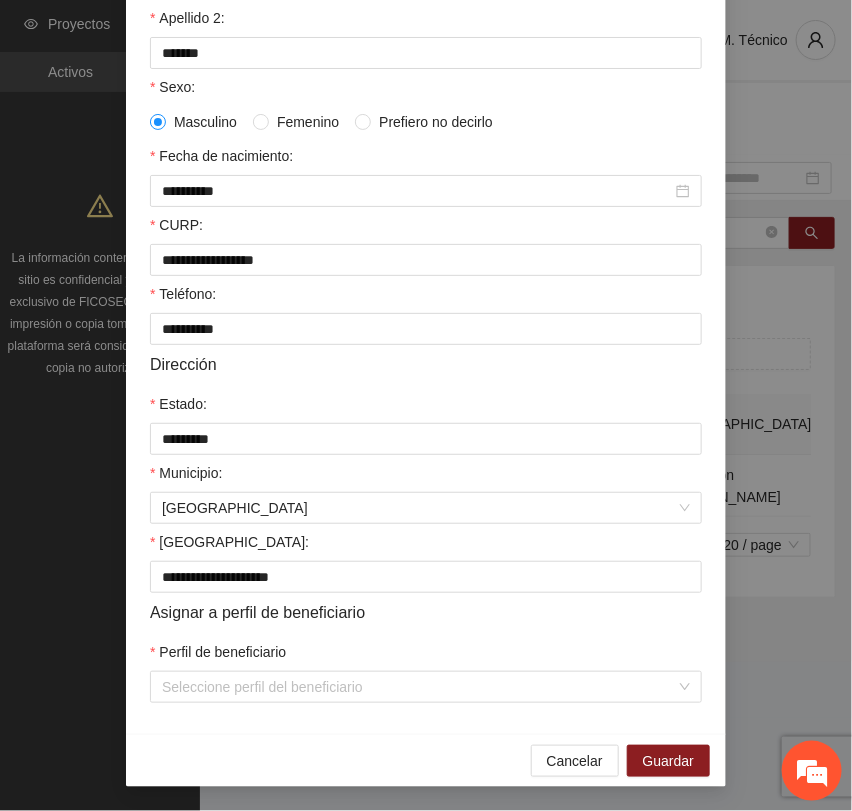scroll, scrollTop: 356, scrollLeft: 0, axis: vertical 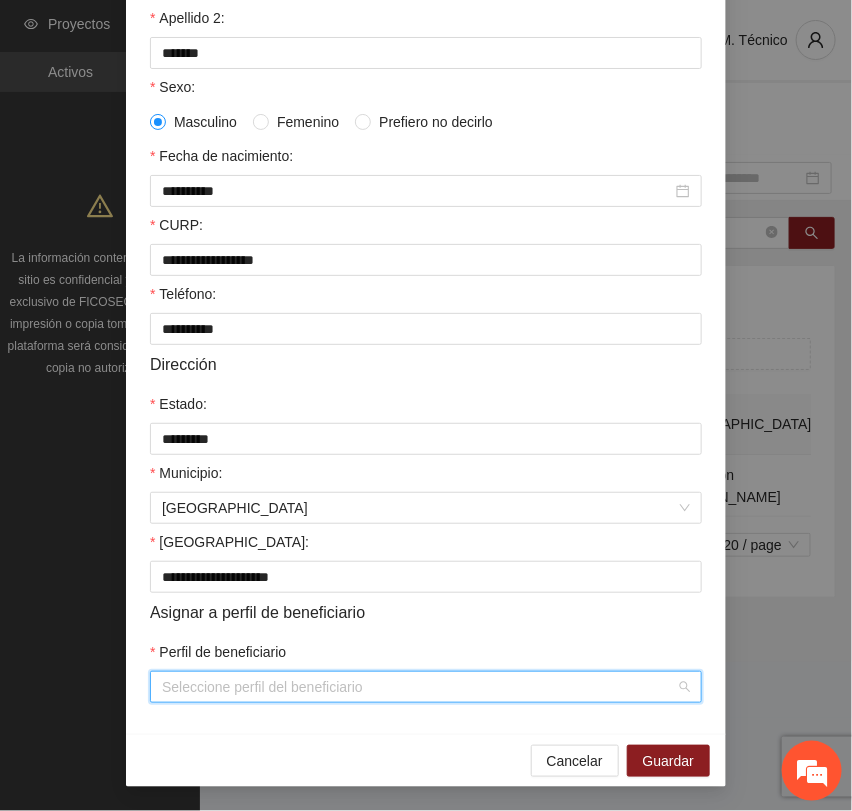 click on "Perfil de beneficiario" at bounding box center [419, 687] 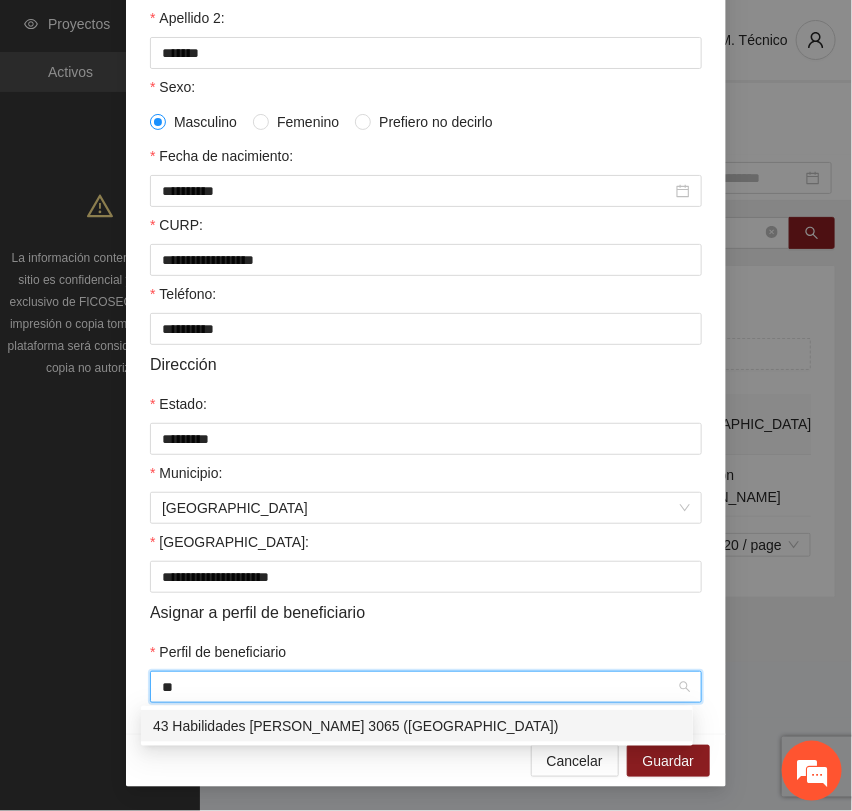click on "43 Habilidades [PERSON_NAME] 3065 ([GEOGRAPHIC_DATA])" at bounding box center [417, 726] 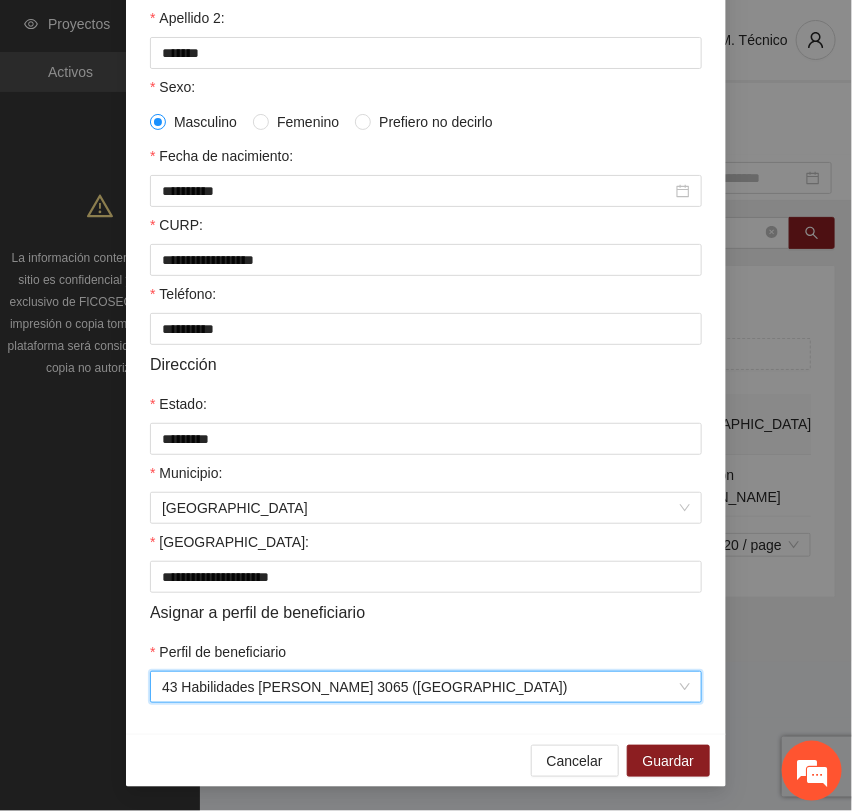 scroll, scrollTop: 356, scrollLeft: 0, axis: vertical 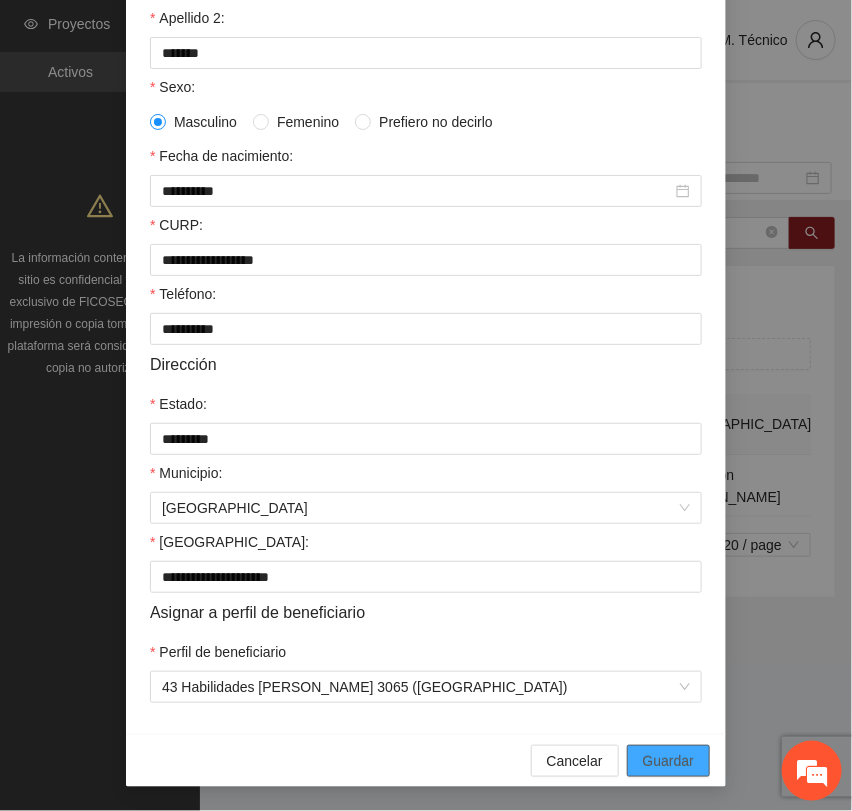 click on "Guardar" at bounding box center (668, 761) 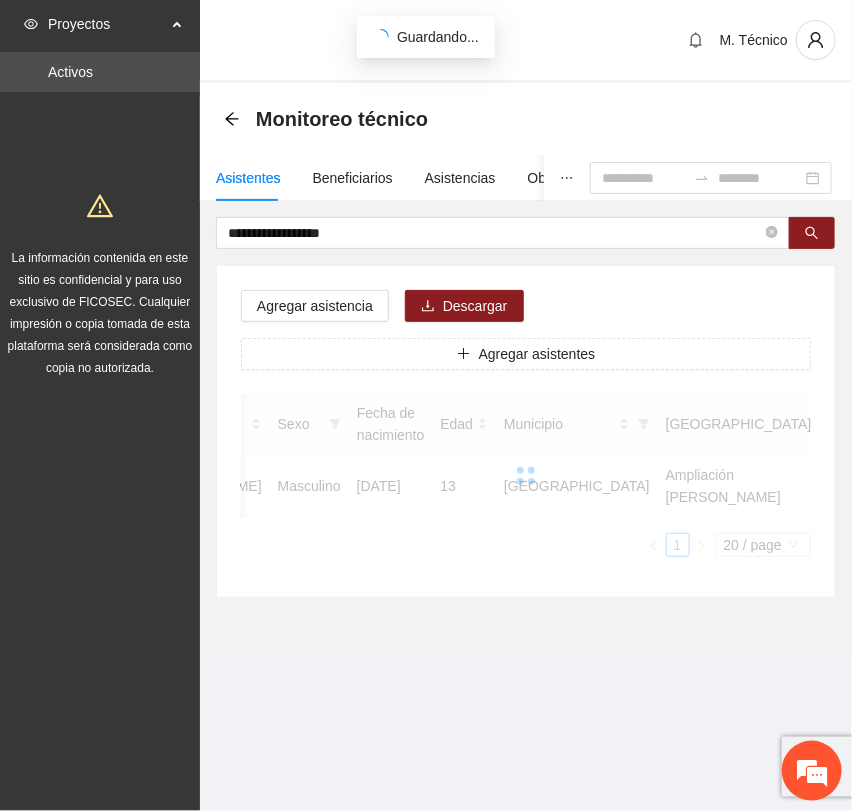 scroll, scrollTop: 256, scrollLeft: 0, axis: vertical 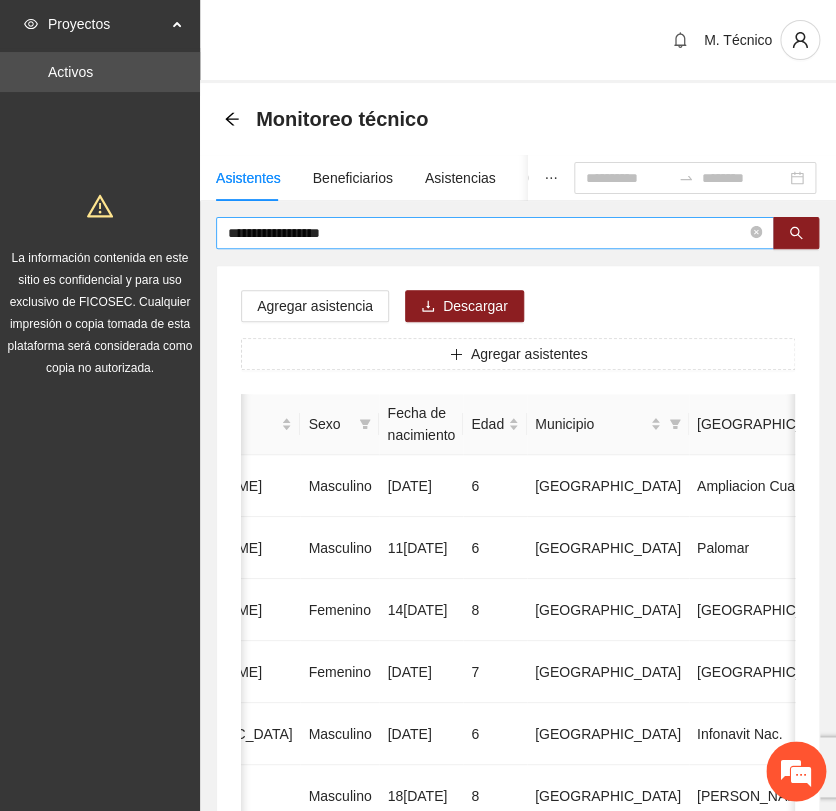 drag, startPoint x: 376, startPoint y: 244, endPoint x: 313, endPoint y: 227, distance: 65.25335 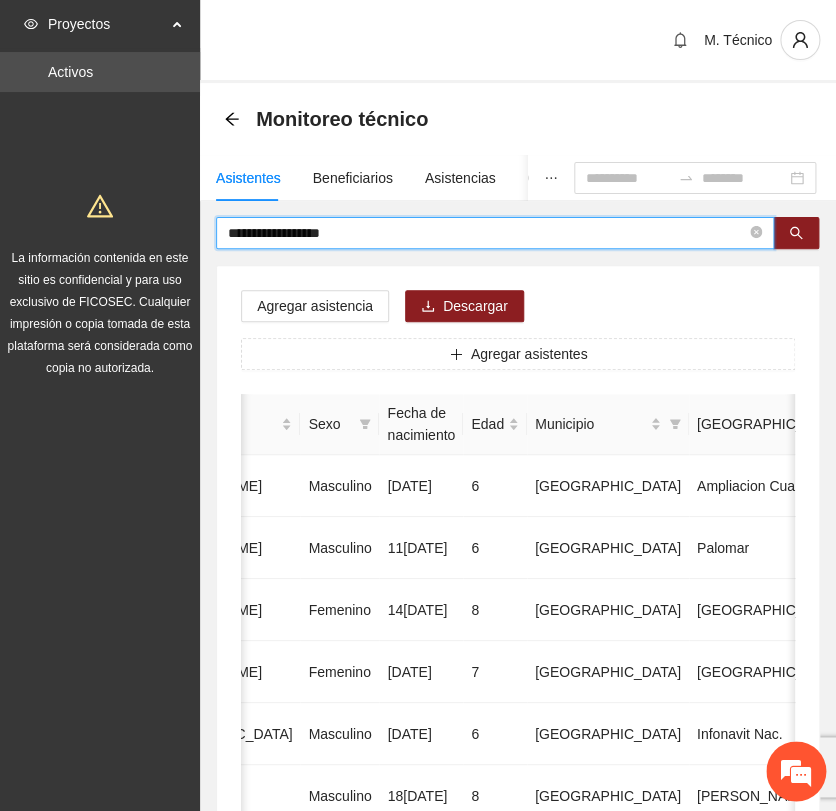 drag, startPoint x: 367, startPoint y: 235, endPoint x: 87, endPoint y: 215, distance: 280.71338 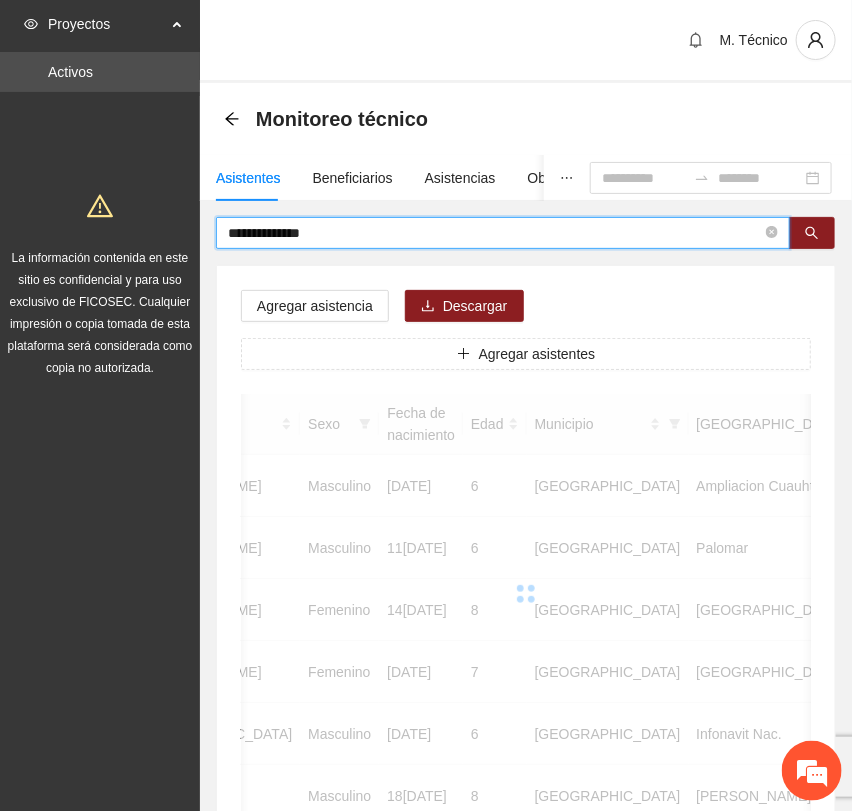 scroll, scrollTop: 0, scrollLeft: 450, axis: horizontal 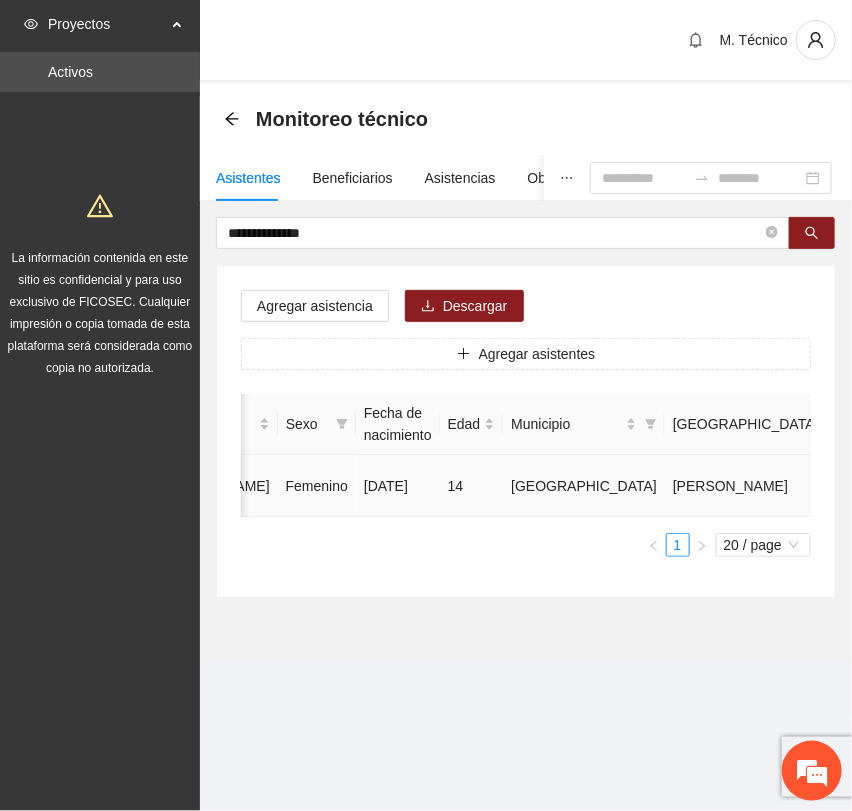click 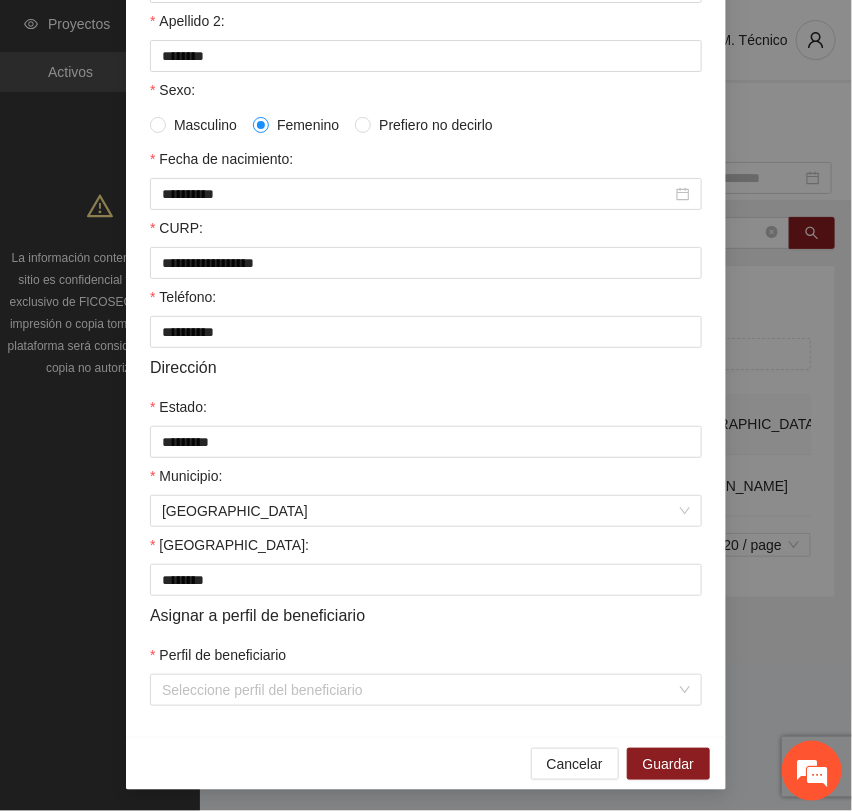 scroll, scrollTop: 356, scrollLeft: 0, axis: vertical 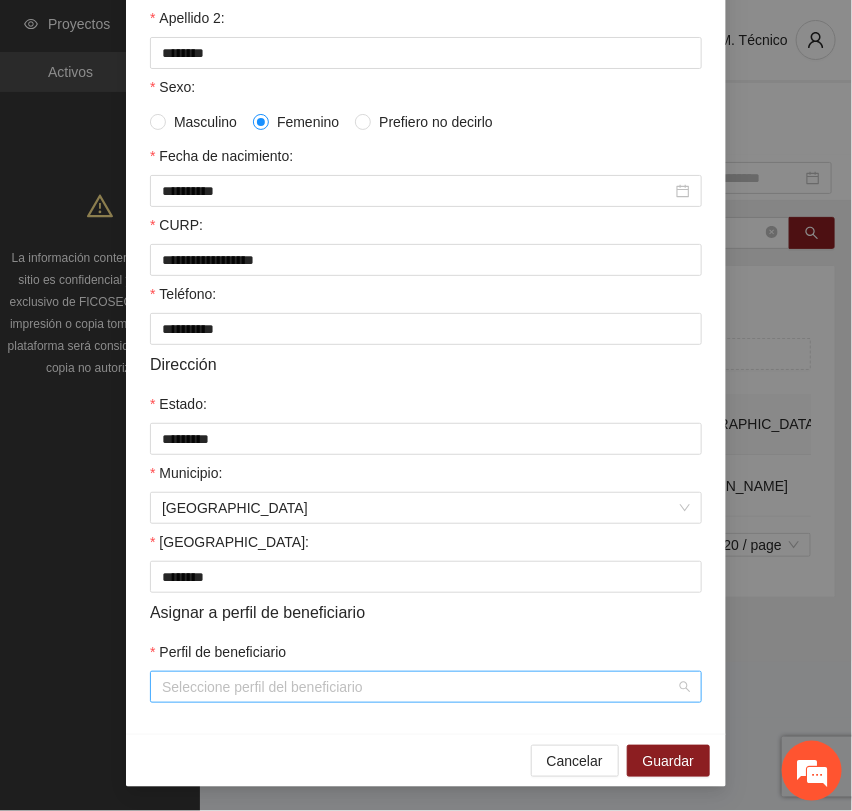 click on "Perfil de beneficiario" at bounding box center (419, 687) 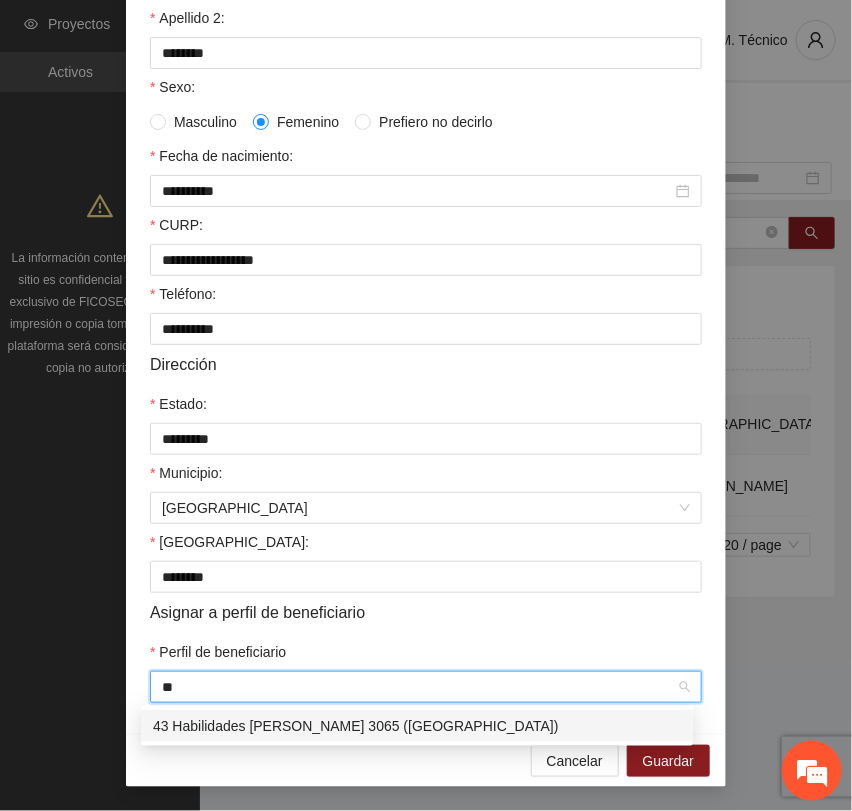 click on "43 Habilidades [PERSON_NAME] 3065 ([GEOGRAPHIC_DATA])" at bounding box center (417, 726) 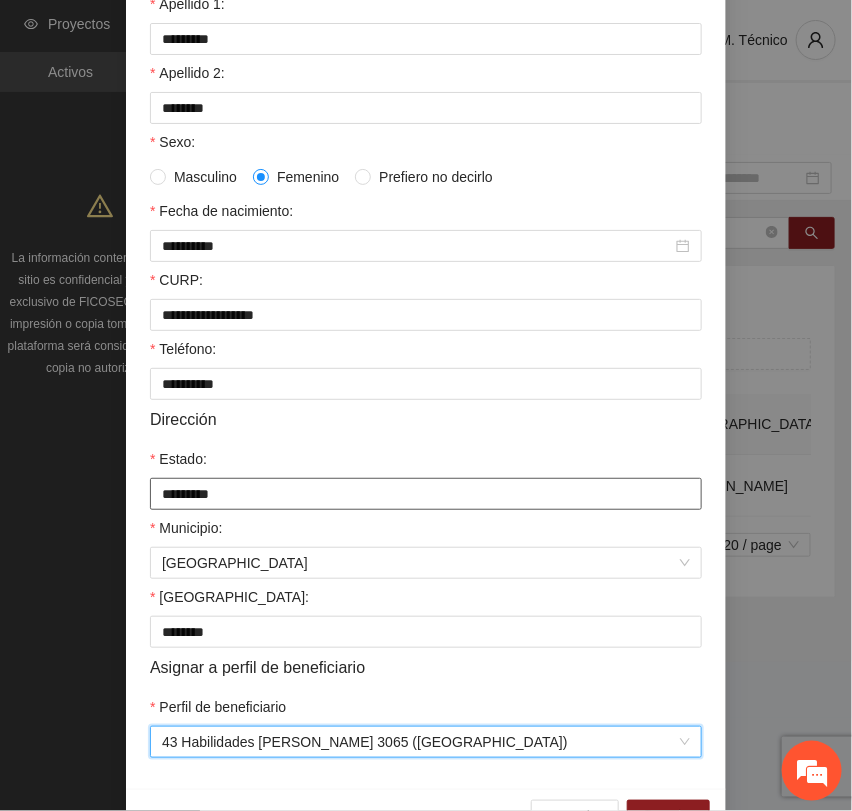 scroll, scrollTop: 356, scrollLeft: 0, axis: vertical 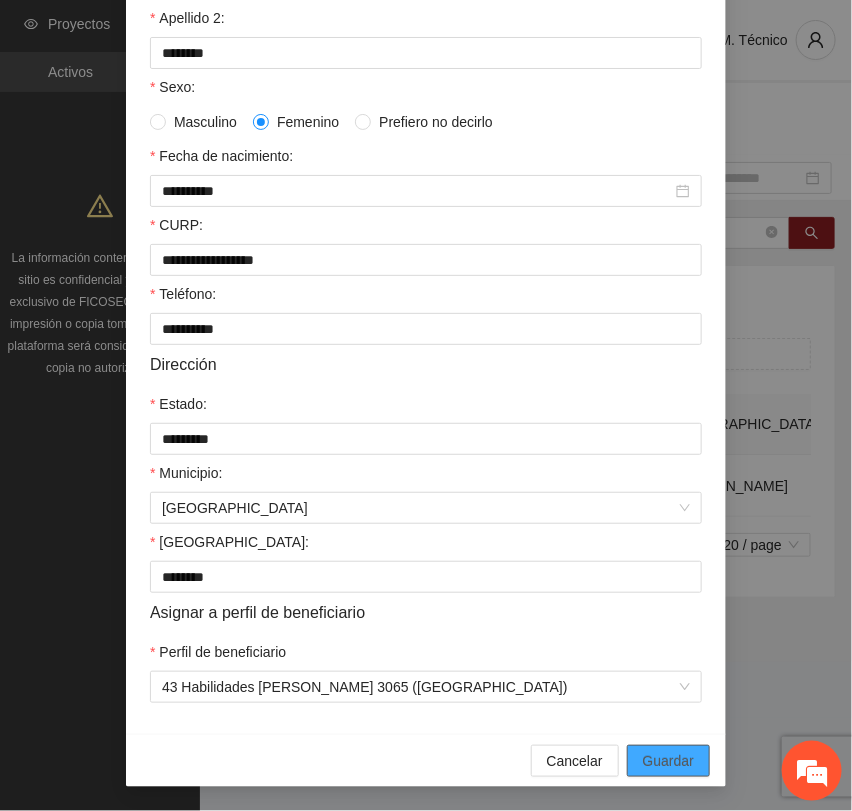 click on "Guardar" at bounding box center (668, 761) 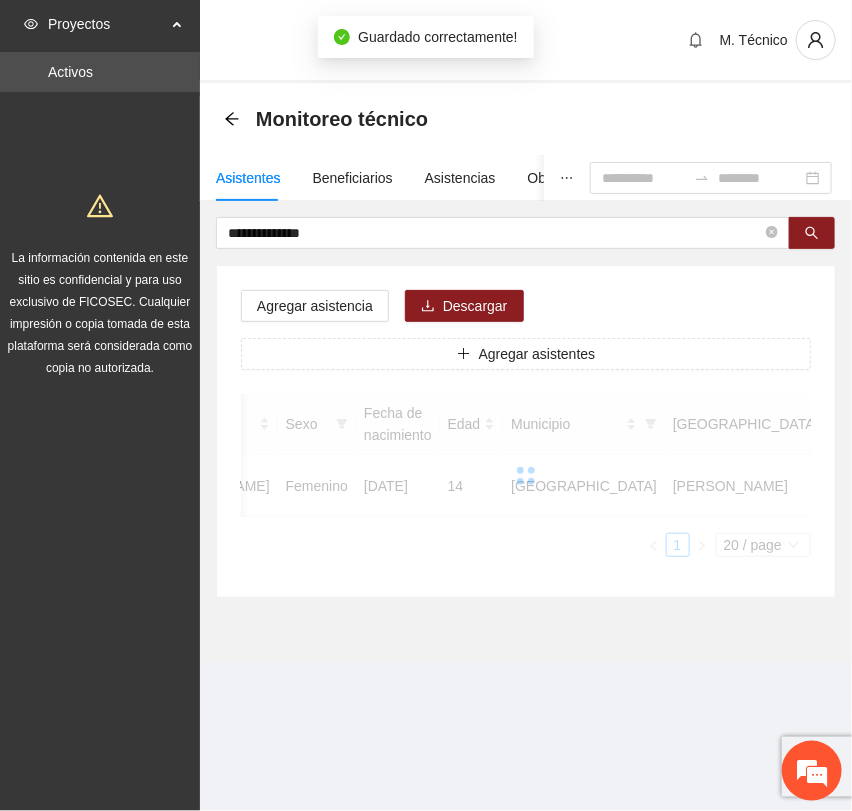 scroll, scrollTop: 256, scrollLeft: 0, axis: vertical 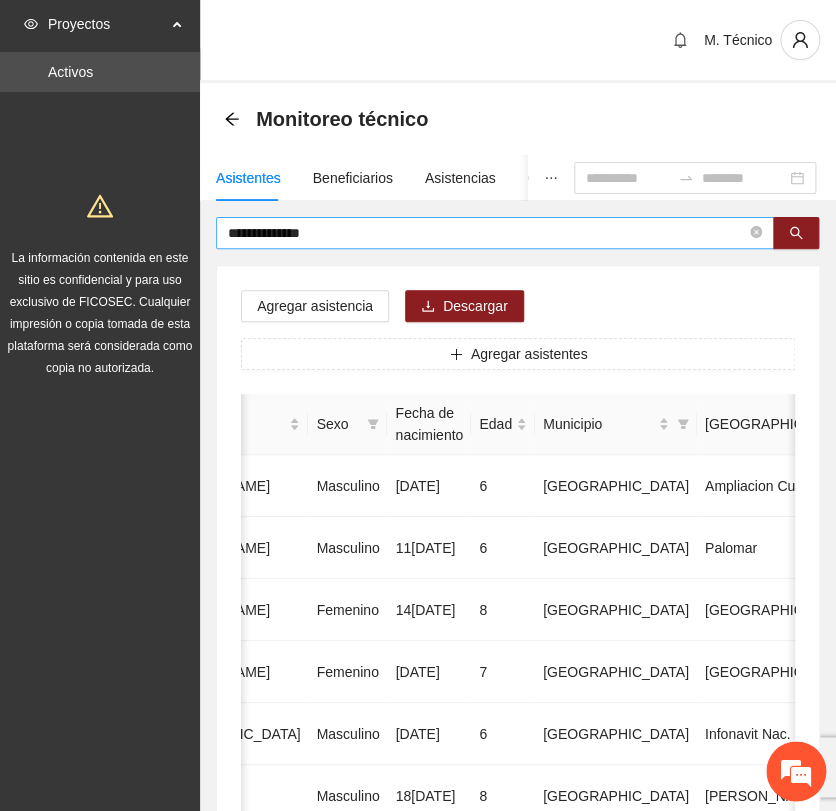 click on "**********" at bounding box center (487, 233) 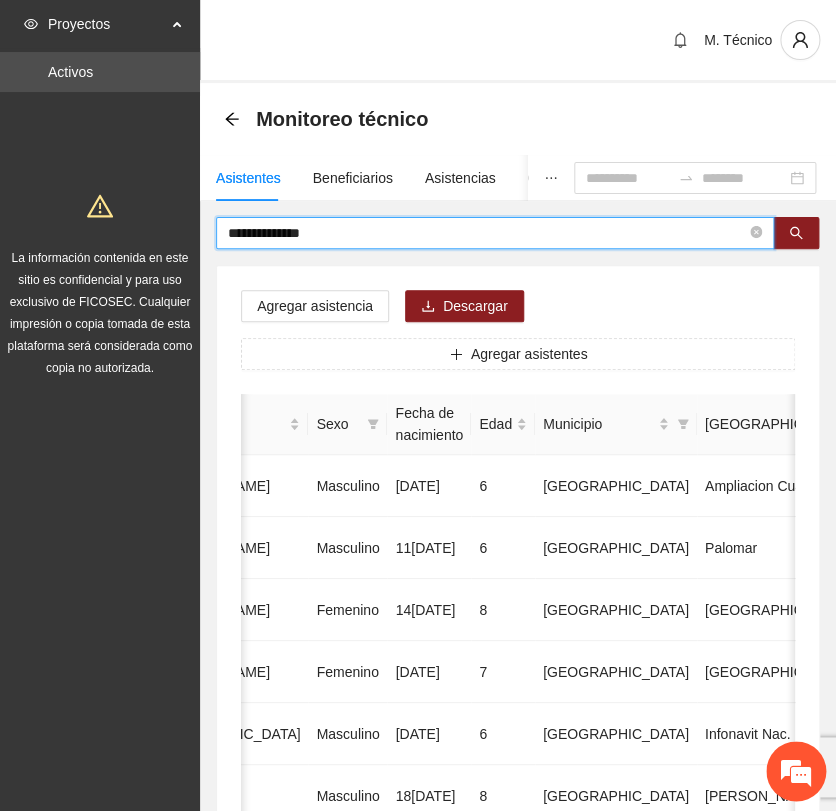 drag, startPoint x: 377, startPoint y: 225, endPoint x: -69, endPoint y: 242, distance: 446.32388 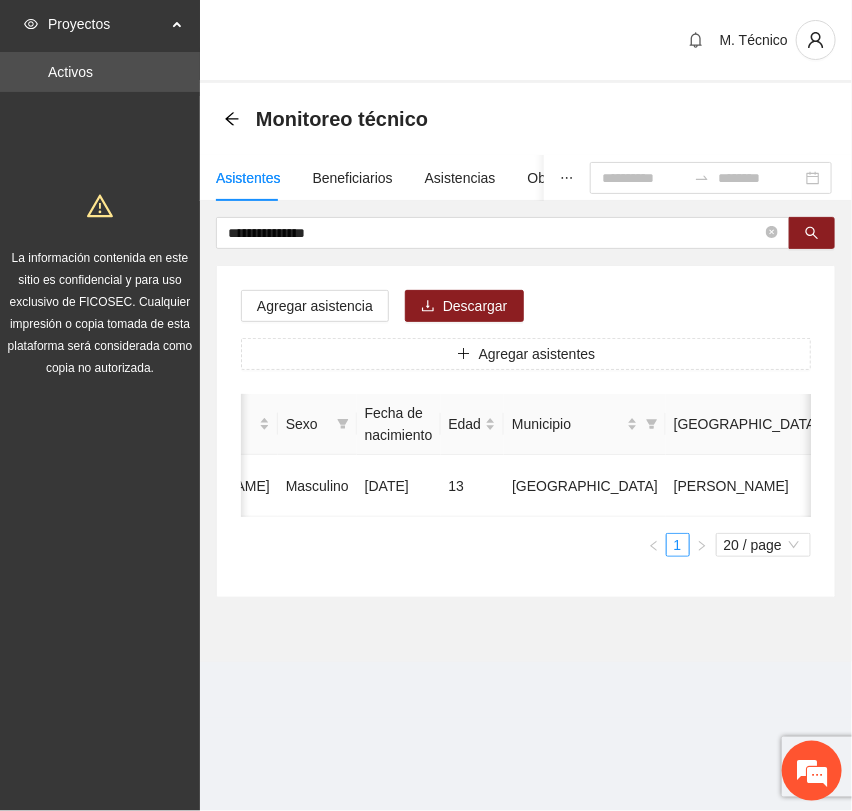 scroll, scrollTop: 0, scrollLeft: 0, axis: both 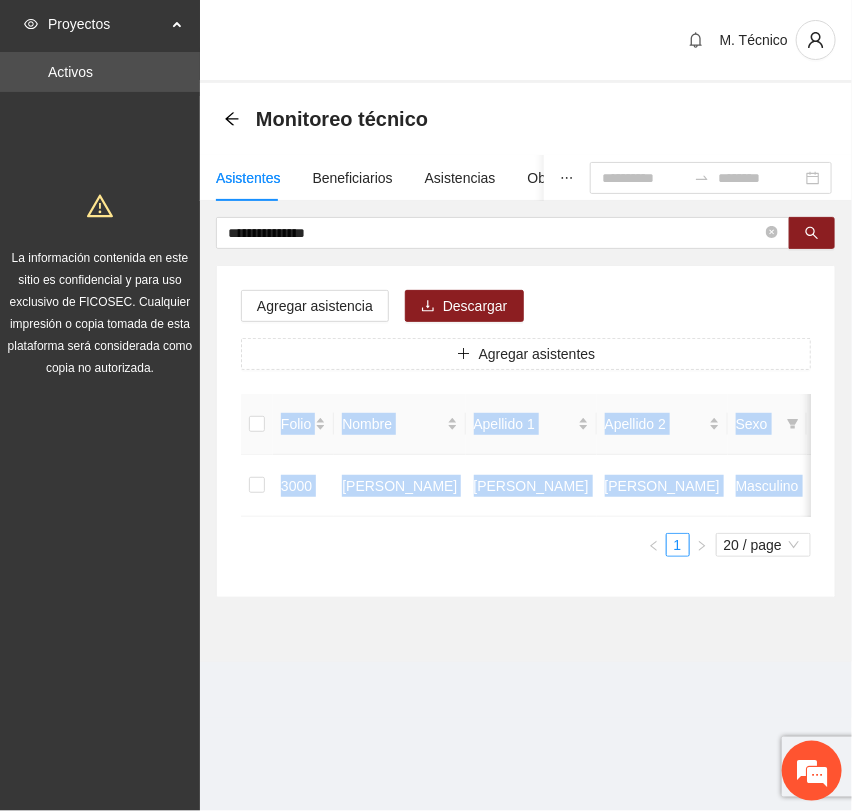 drag, startPoint x: 448, startPoint y: 532, endPoint x: 469, endPoint y: 581, distance: 53.310413 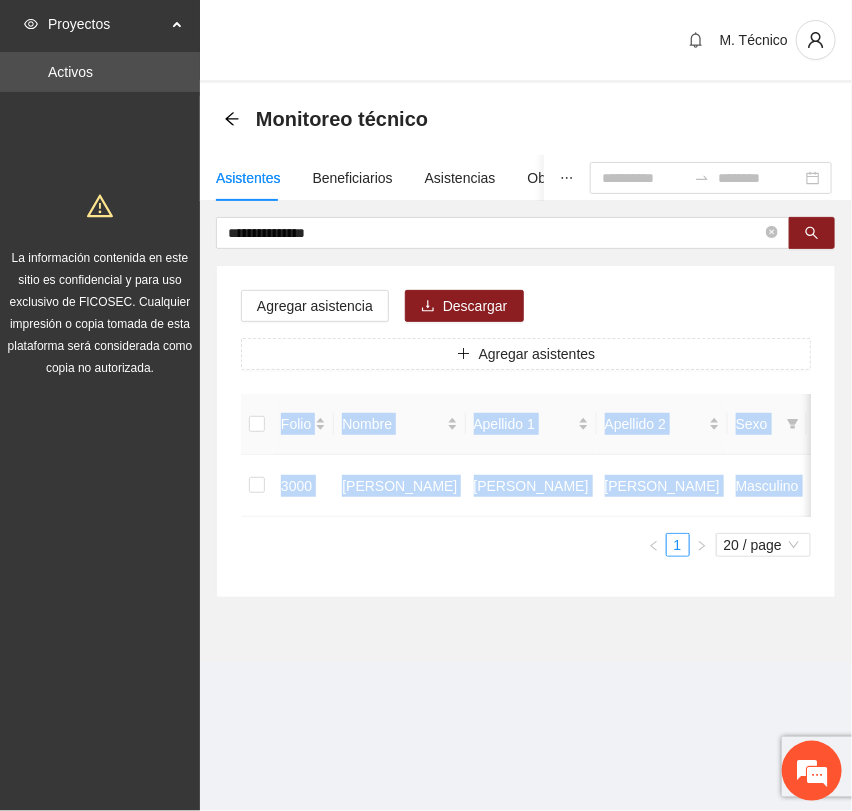 click on "Agregar asistencia Descargar Agregar asistentes Folio Nombre Apellido 1 Apellido 2 Sexo Fecha de nacimiento Edad Municipio Colonia Teléfono Actividad                           3000 [PERSON_NAME] Masculino [DATE] 13 Chihuahua [PERSON_NAME] 6141923984 U P +8 1 20 / page" at bounding box center [526, 431] 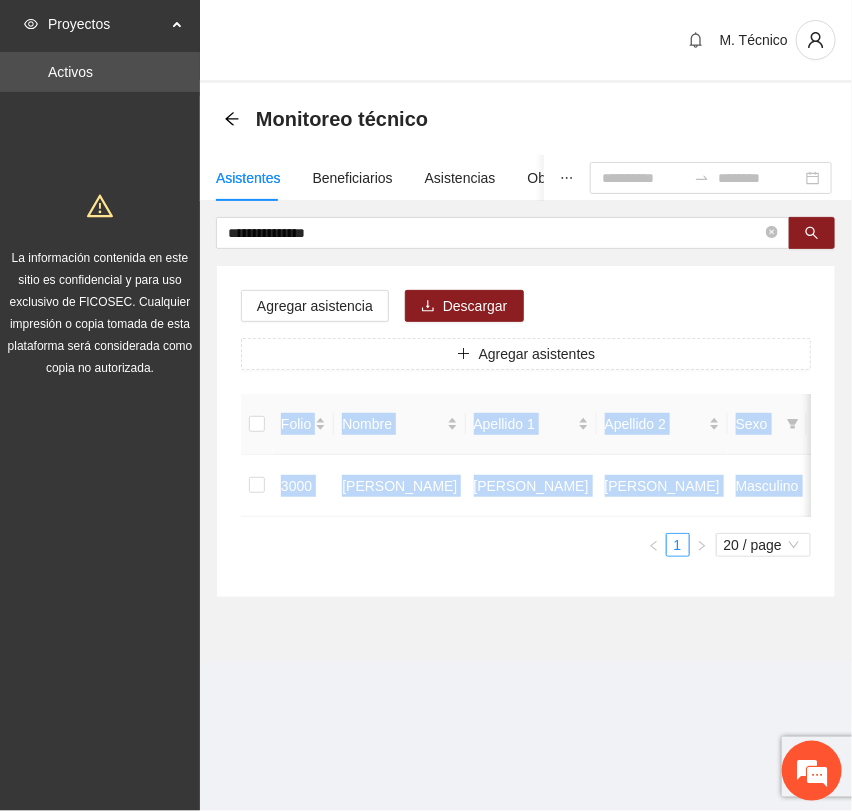 click on "Folio Nombre Apellido 1 Apellido 2 Sexo Fecha de nacimiento Edad Municipio Colonia Teléfono Actividad                           3000 [PERSON_NAME] Masculino [DATE] 13 Chihuahua [PERSON_NAME] 6141923984 U P +8 1 20 / page" at bounding box center (526, 475) 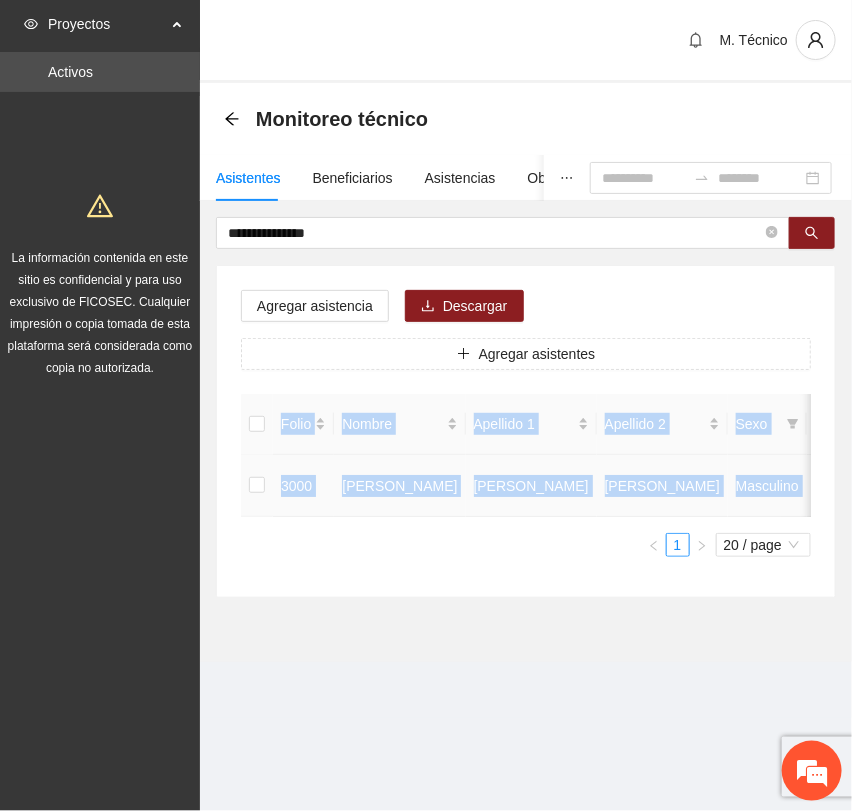 click on "[PERSON_NAME]" at bounding box center [531, 486] 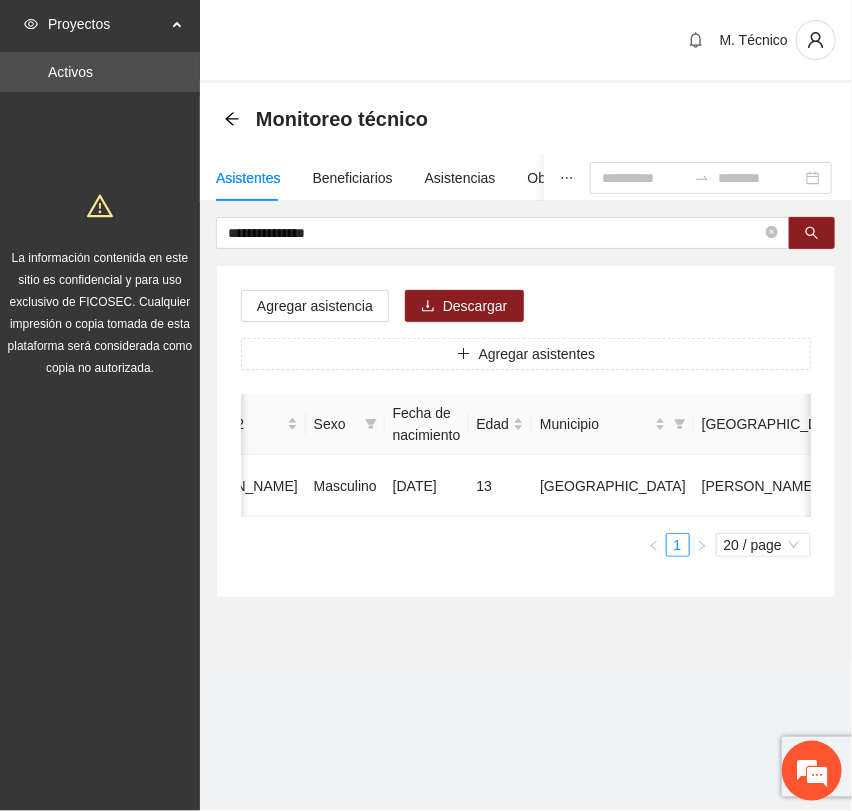 scroll, scrollTop: 0, scrollLeft: 452, axis: horizontal 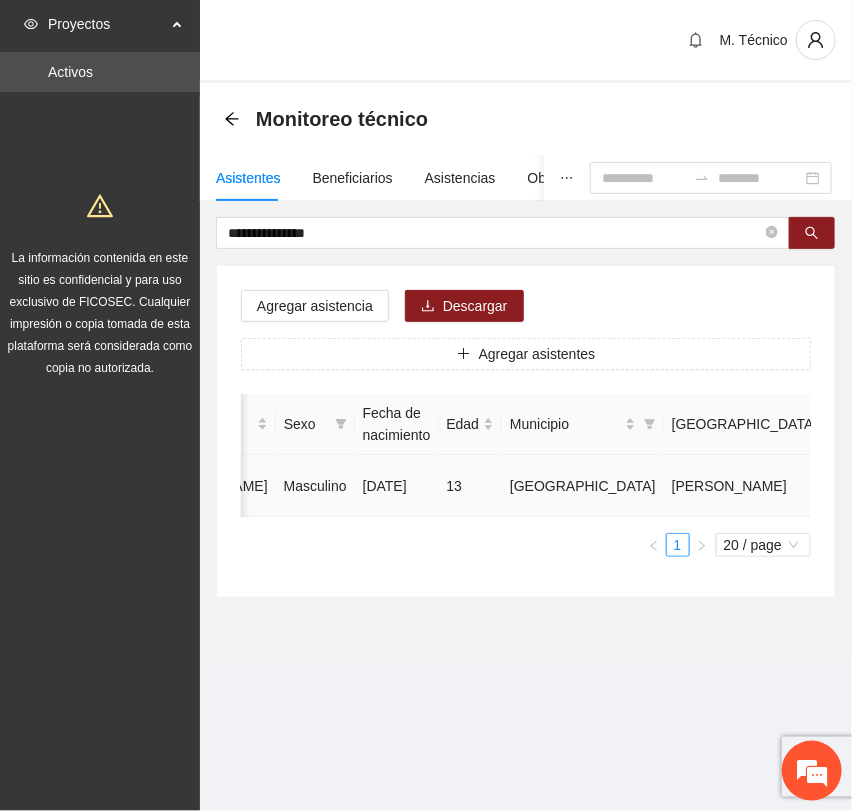 click 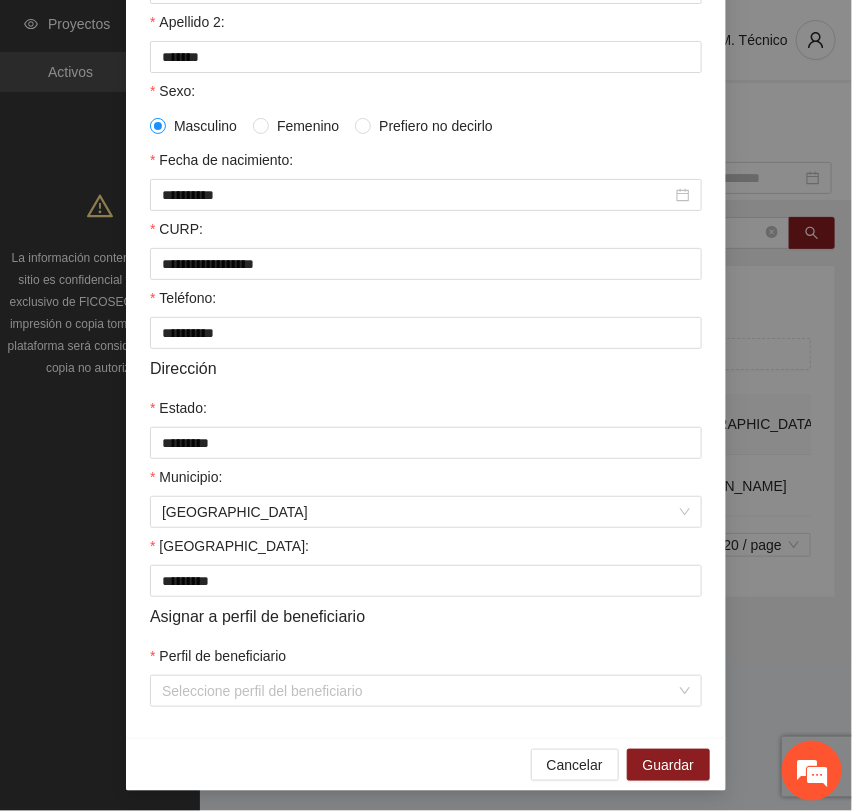 scroll, scrollTop: 356, scrollLeft: 0, axis: vertical 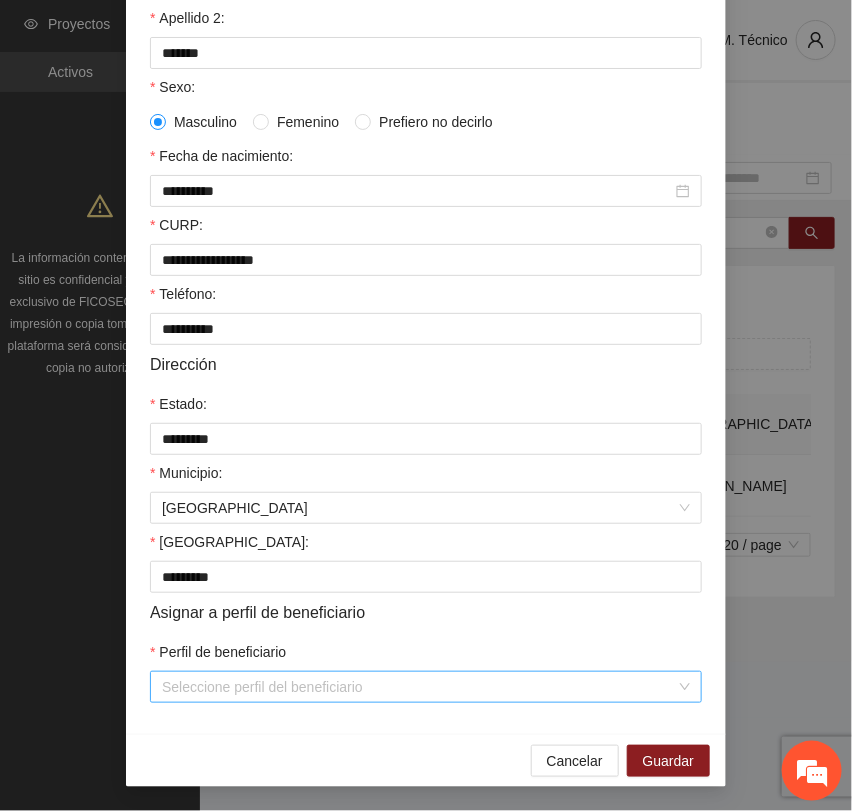 click on "Perfil de beneficiario" at bounding box center (419, 687) 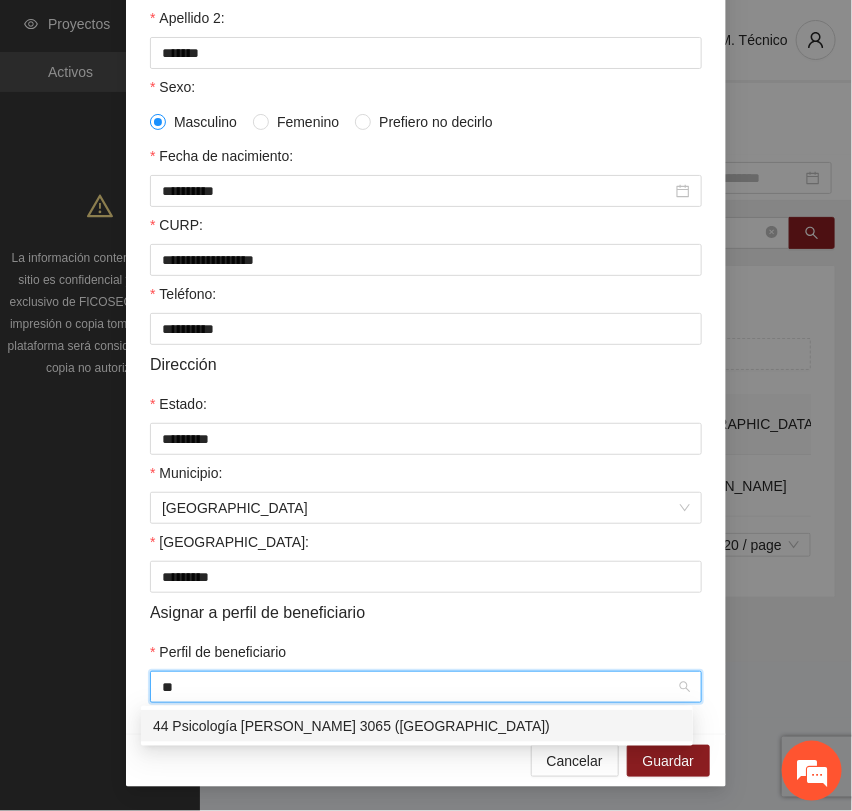 click on "44 Psicología [PERSON_NAME] 3065 ([GEOGRAPHIC_DATA])" at bounding box center (417, 726) 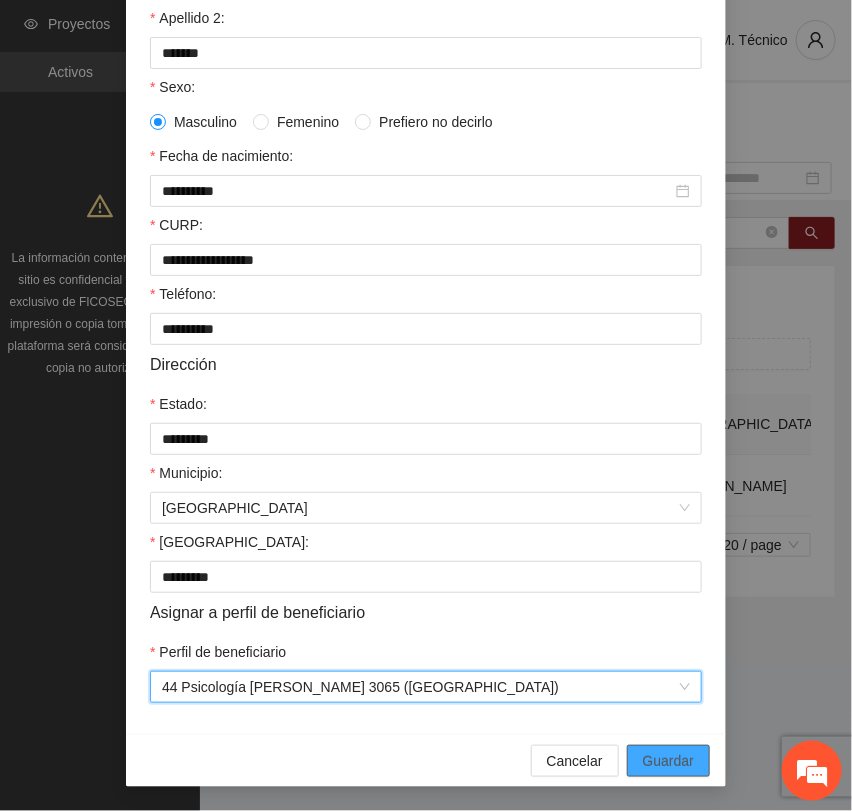 click on "Guardar" at bounding box center [668, 761] 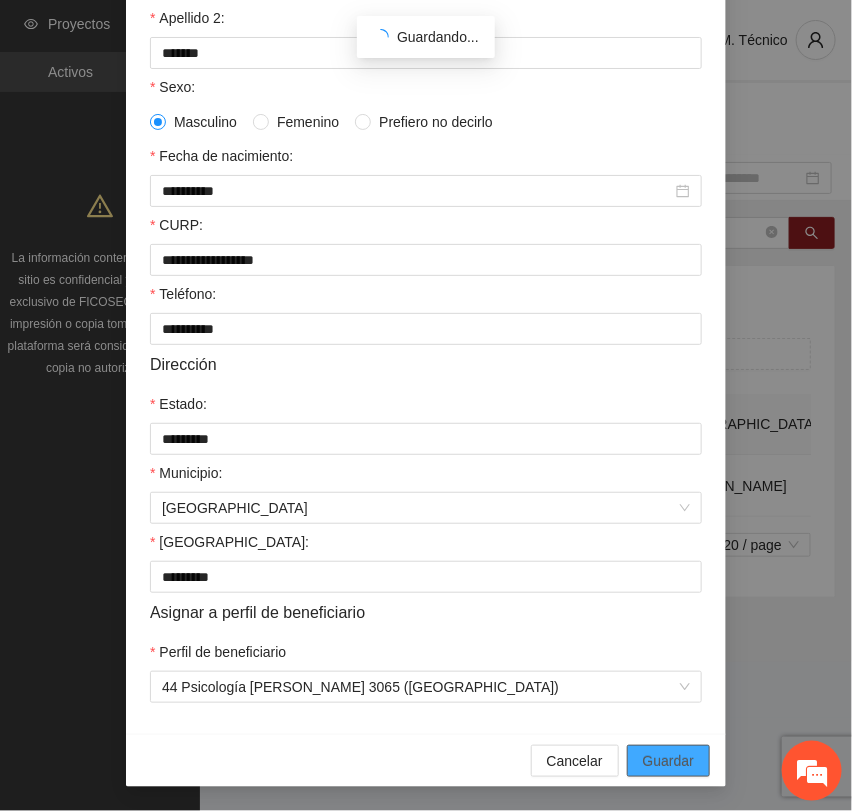 scroll, scrollTop: 256, scrollLeft: 0, axis: vertical 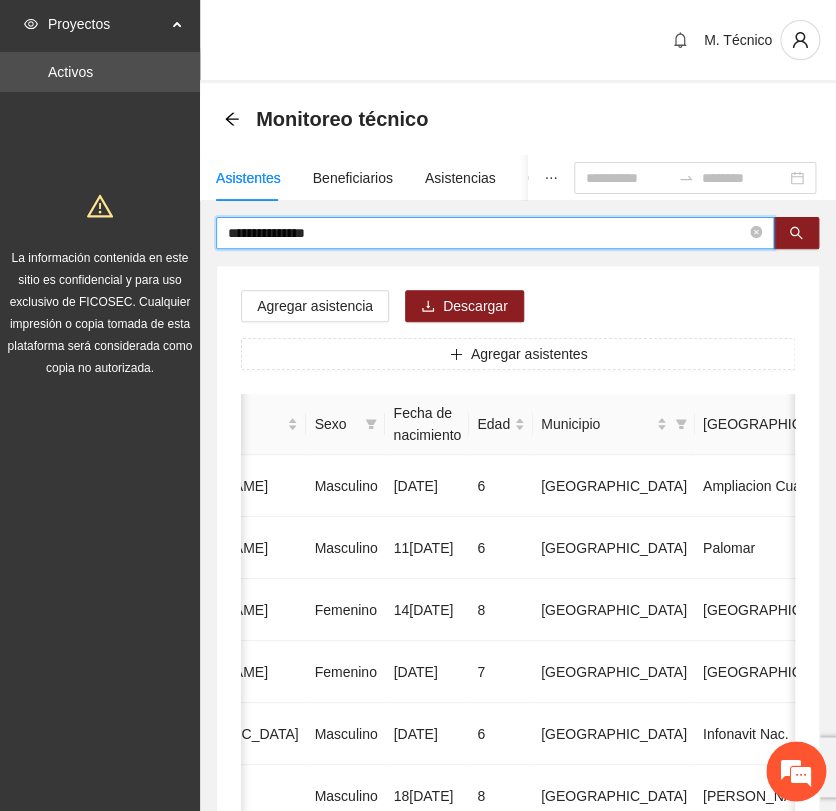 drag, startPoint x: 370, startPoint y: 234, endPoint x: -119, endPoint y: 243, distance: 489.08282 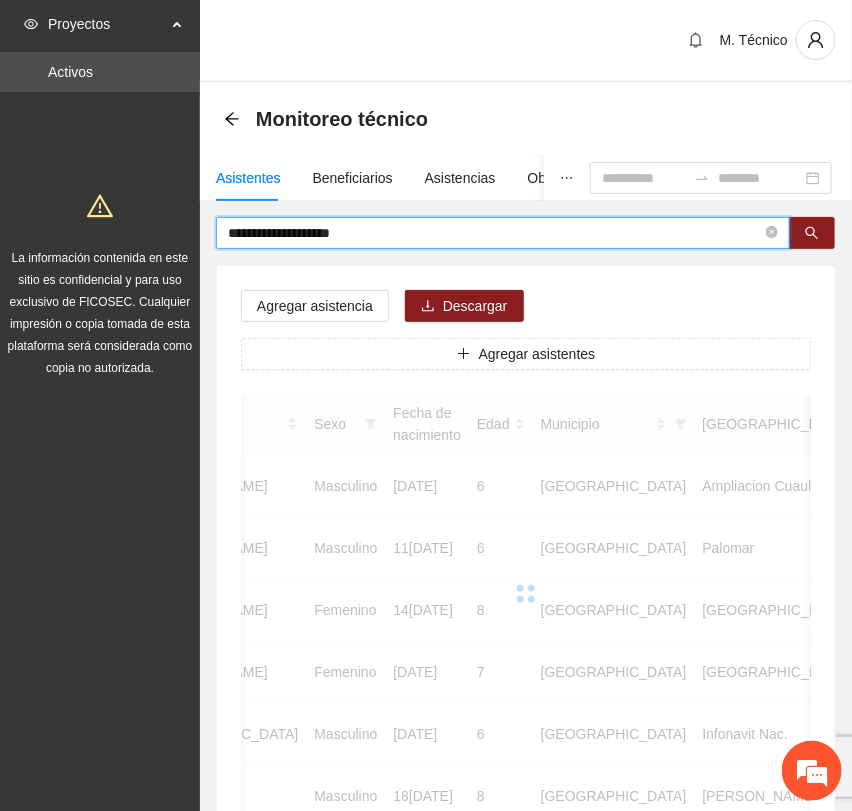 scroll, scrollTop: 0, scrollLeft: 346, axis: horizontal 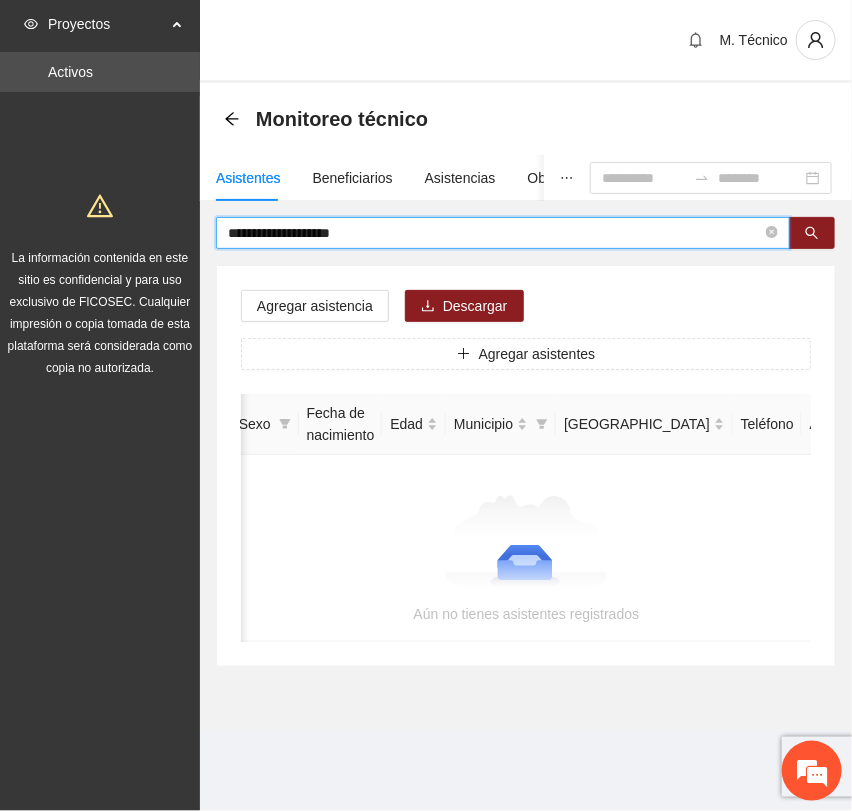 drag, startPoint x: 386, startPoint y: 232, endPoint x: -183, endPoint y: 244, distance: 569.1265 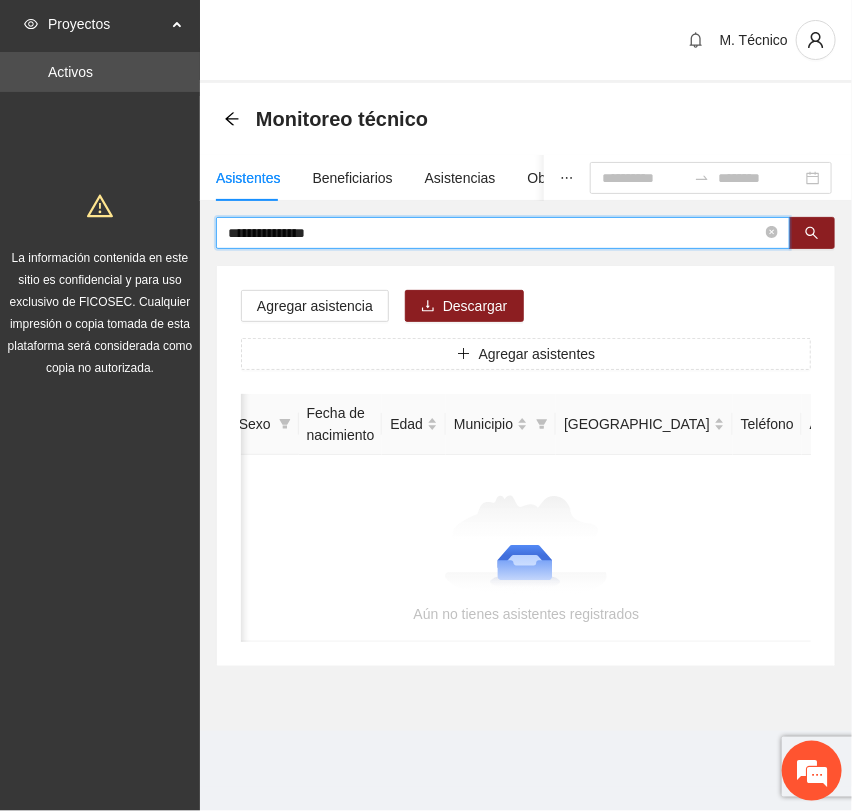 drag, startPoint x: 361, startPoint y: 242, endPoint x: -108, endPoint y: 250, distance: 469.06824 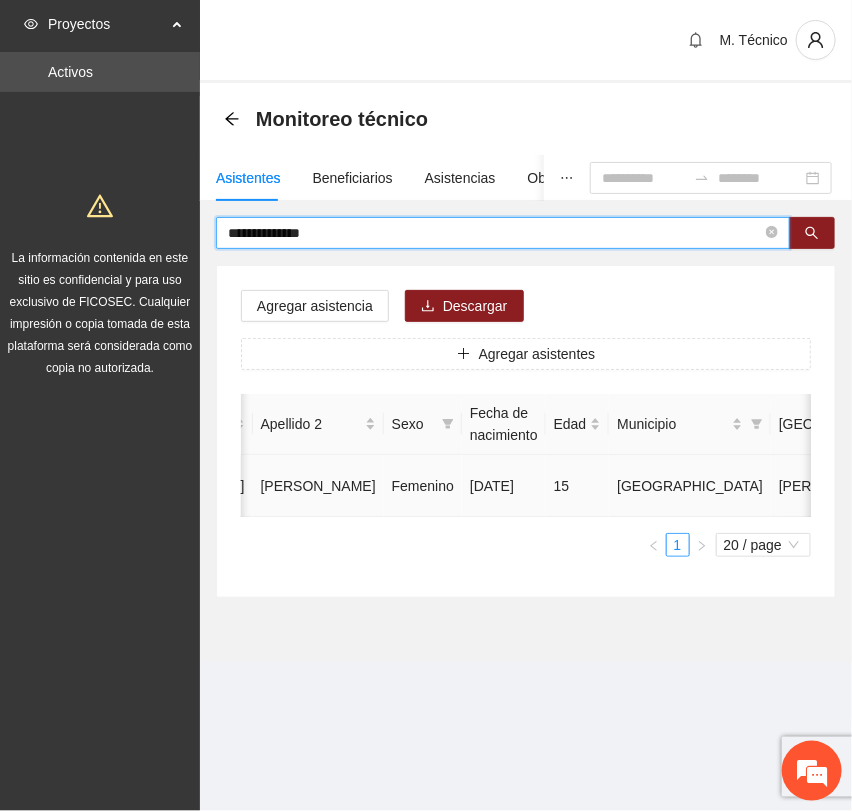 scroll, scrollTop: 0, scrollLeft: 450, axis: horizontal 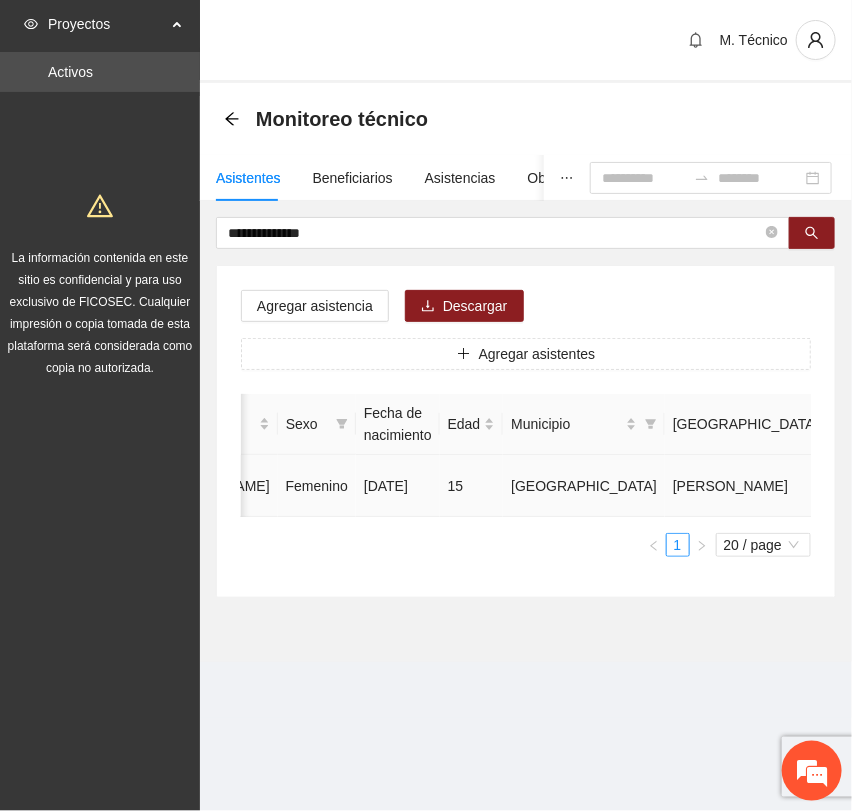click 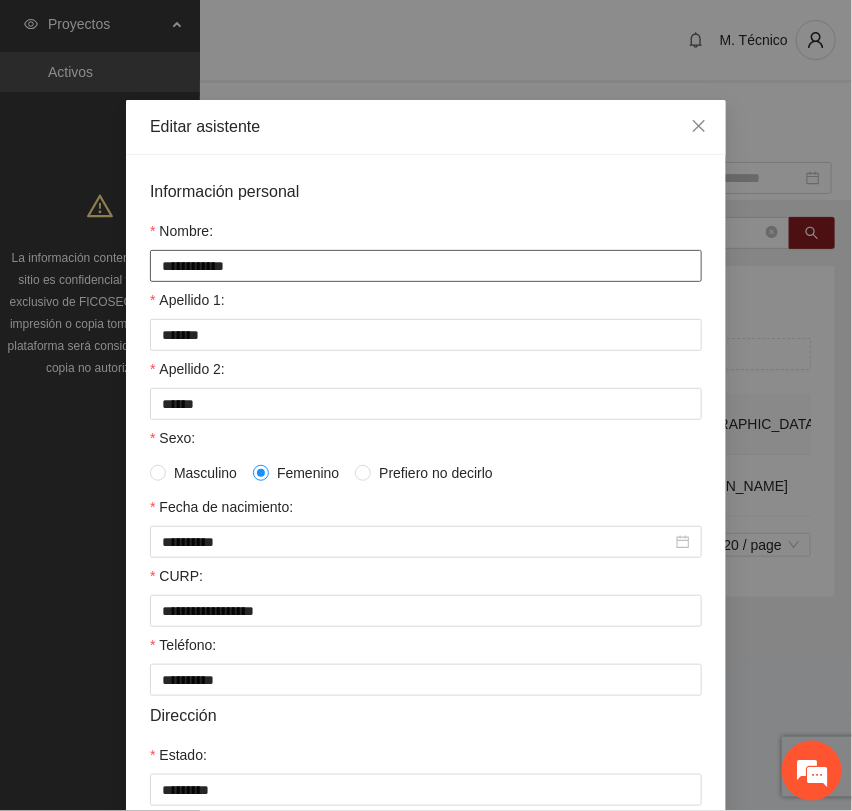 click on "**********" at bounding box center (426, 266) 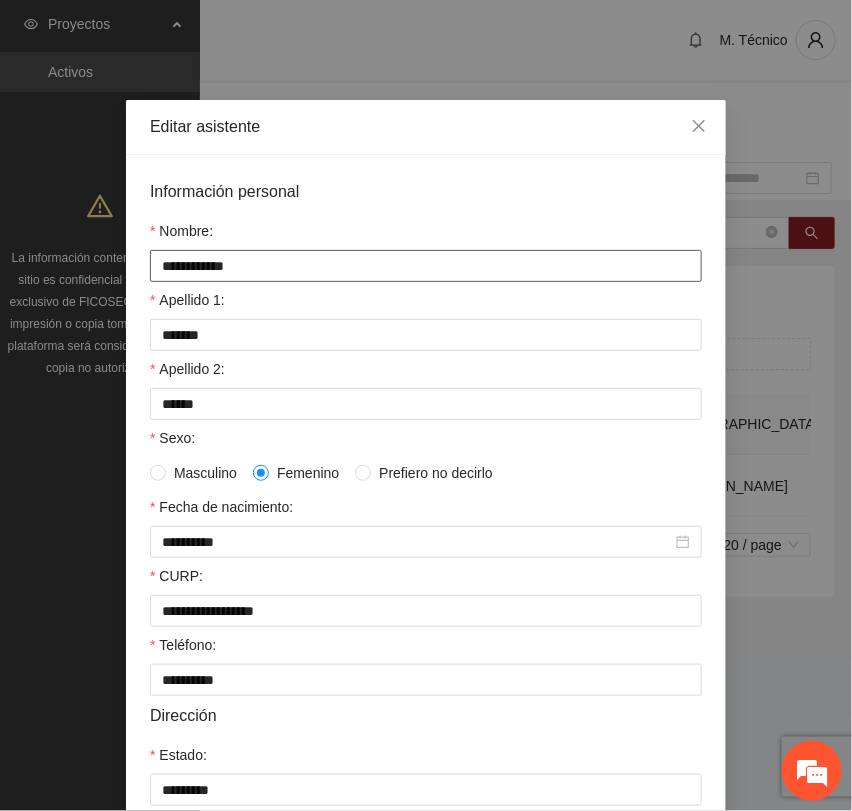 scroll, scrollTop: 356, scrollLeft: 0, axis: vertical 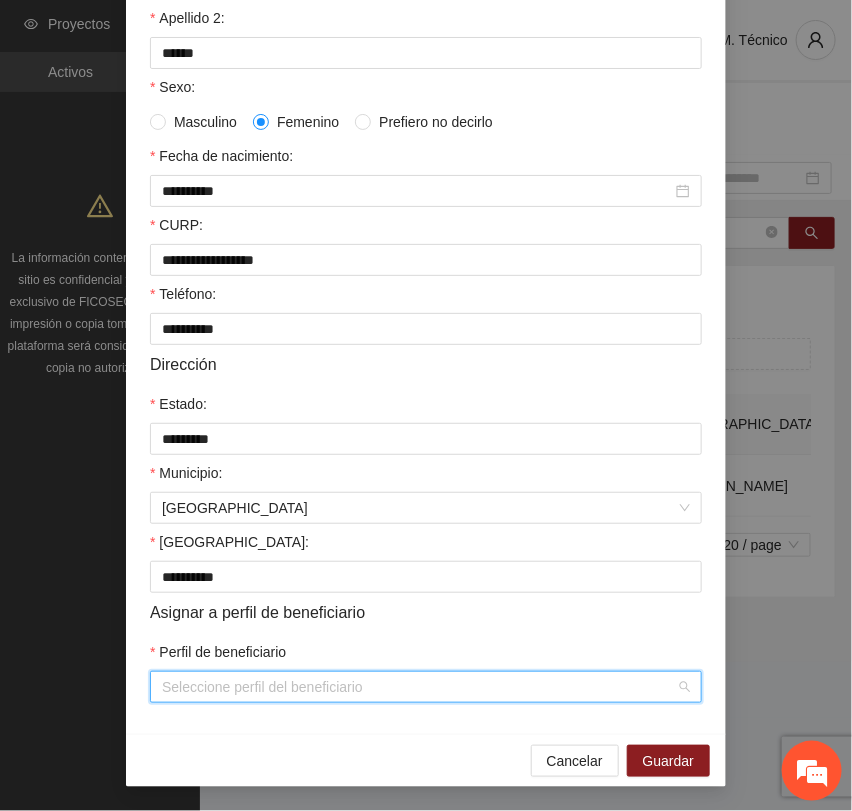 click on "Perfil de beneficiario" at bounding box center (419, 687) 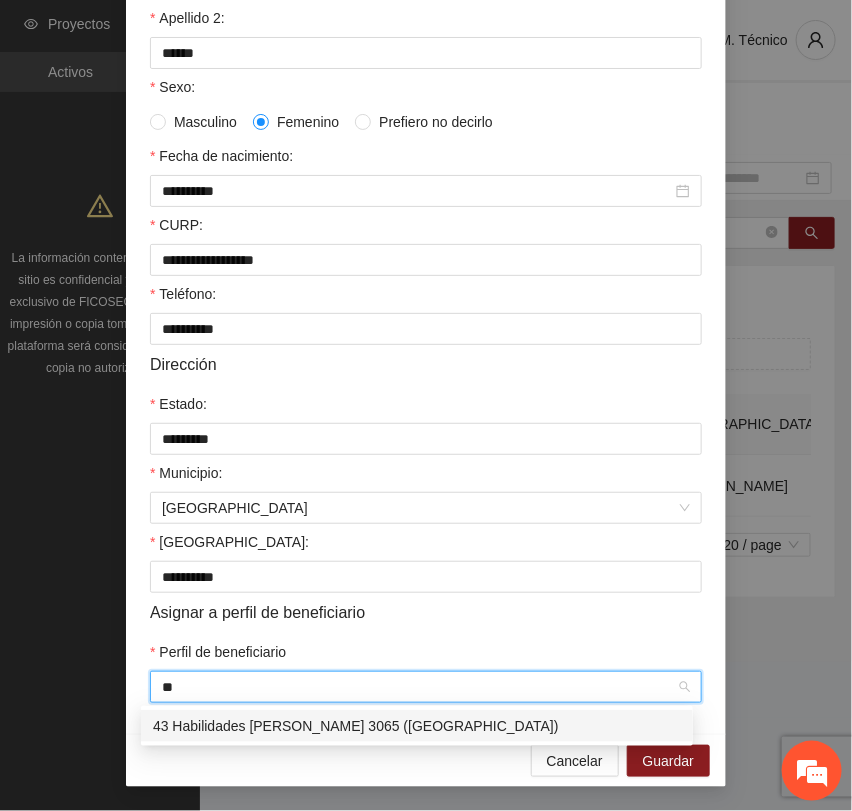 click on "43 Habilidades [PERSON_NAME] 3065 ([GEOGRAPHIC_DATA])" at bounding box center (417, 726) 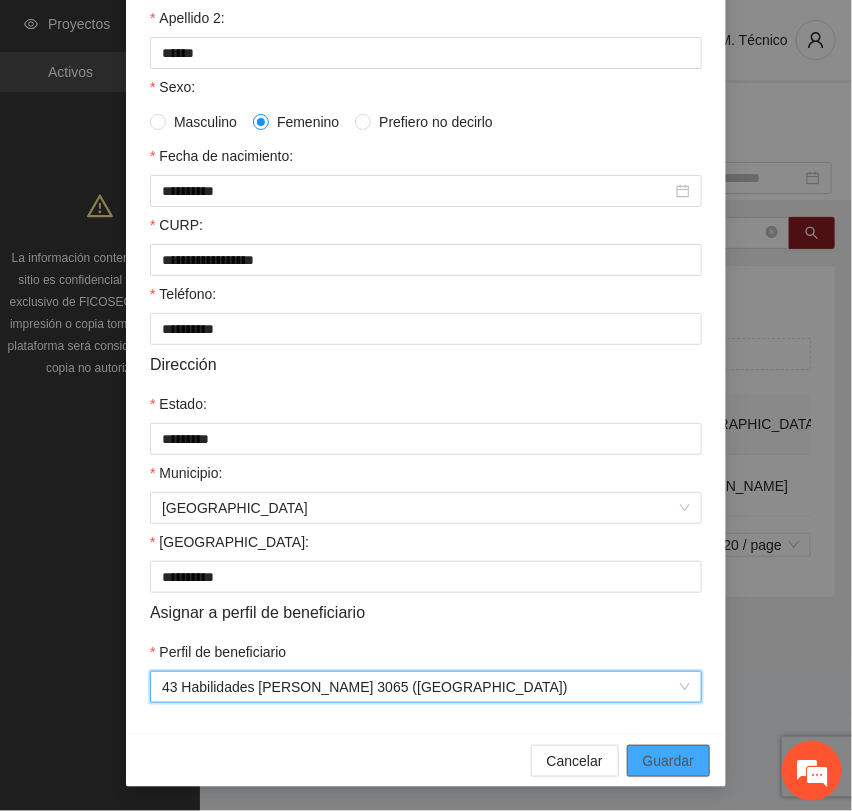 click on "Guardar" at bounding box center [668, 761] 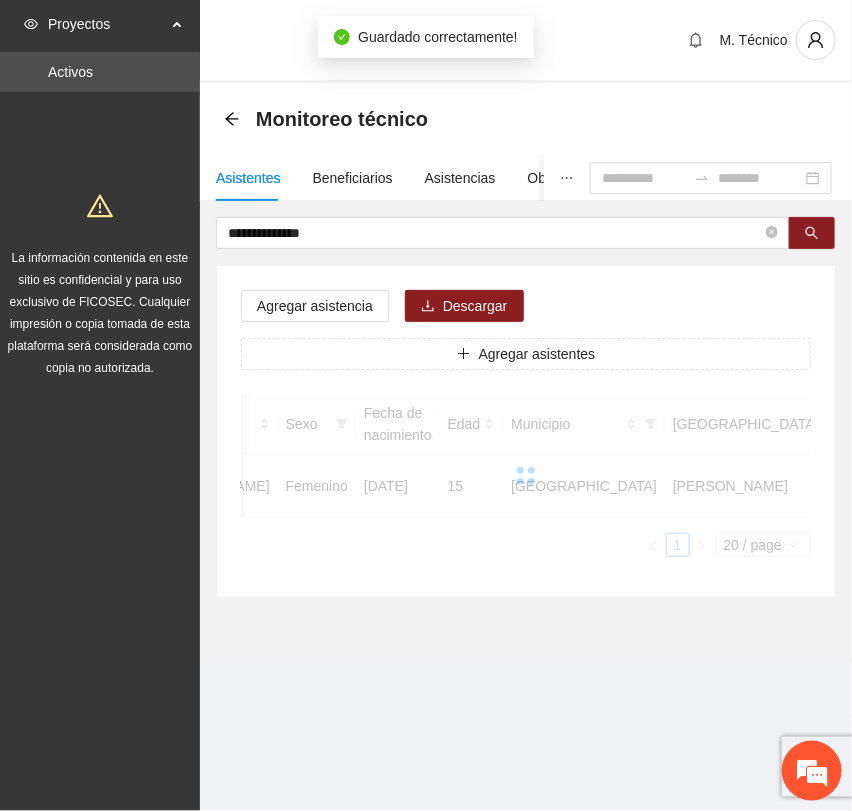 scroll, scrollTop: 256, scrollLeft: 0, axis: vertical 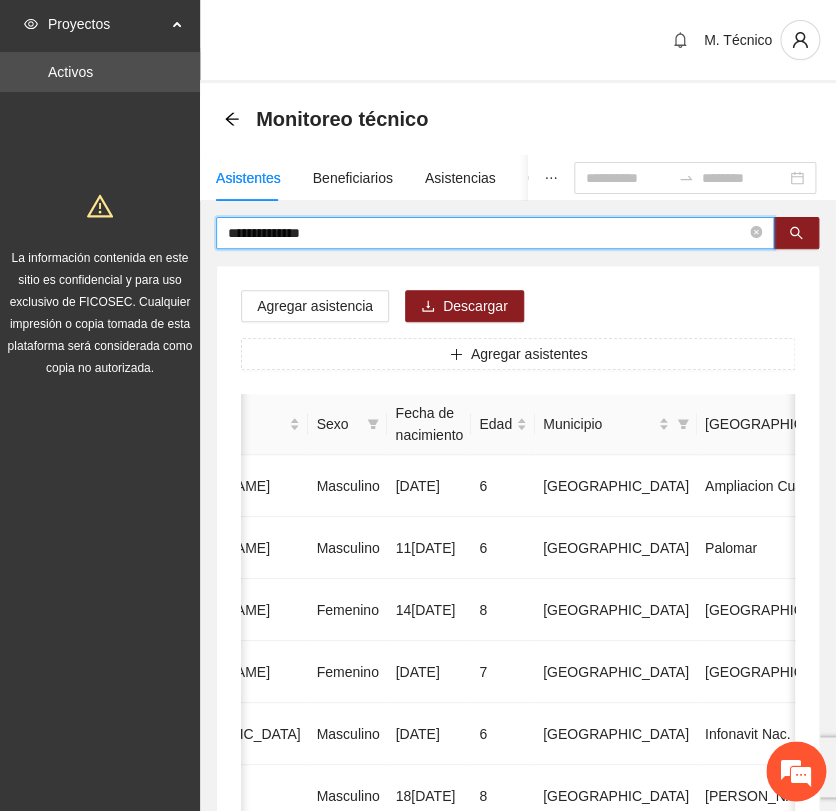 drag, startPoint x: 346, startPoint y: 234, endPoint x: 91, endPoint y: 212, distance: 255.94727 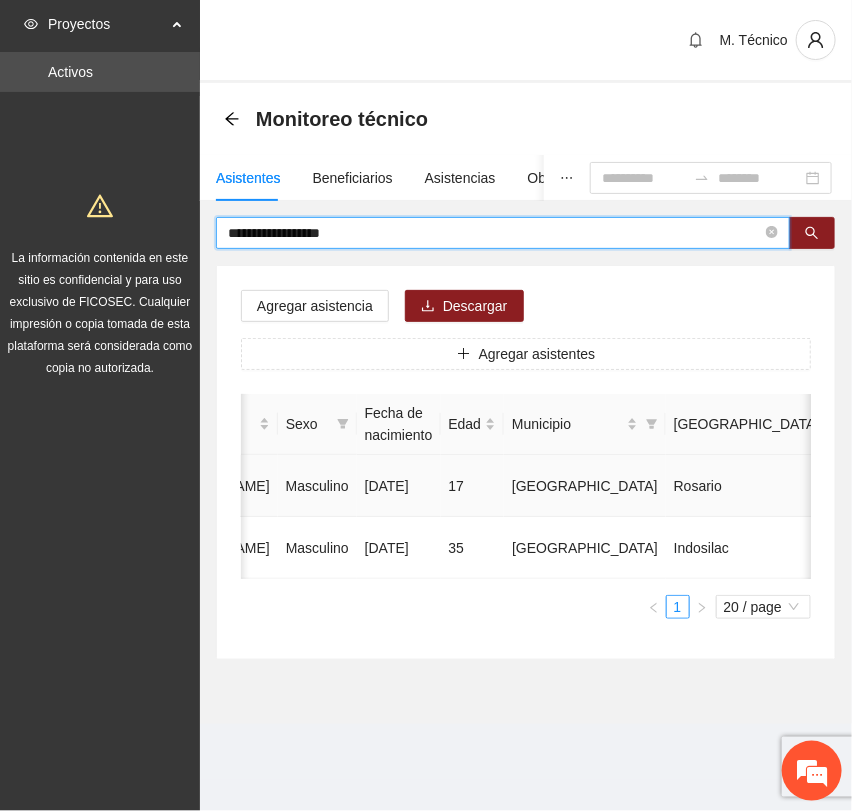 scroll, scrollTop: 0, scrollLeft: 0, axis: both 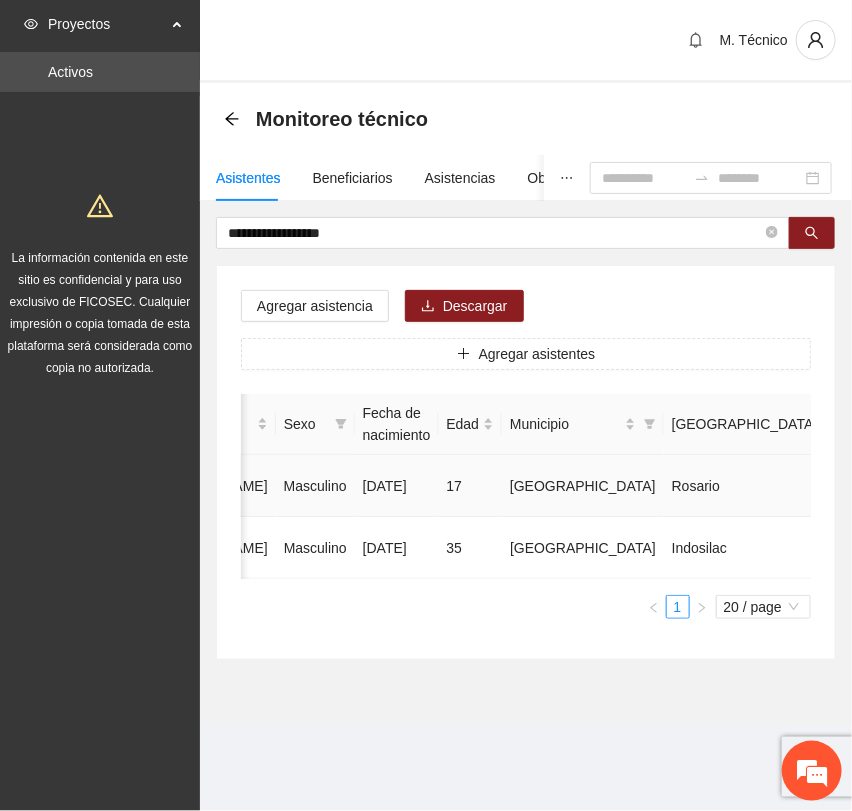 click 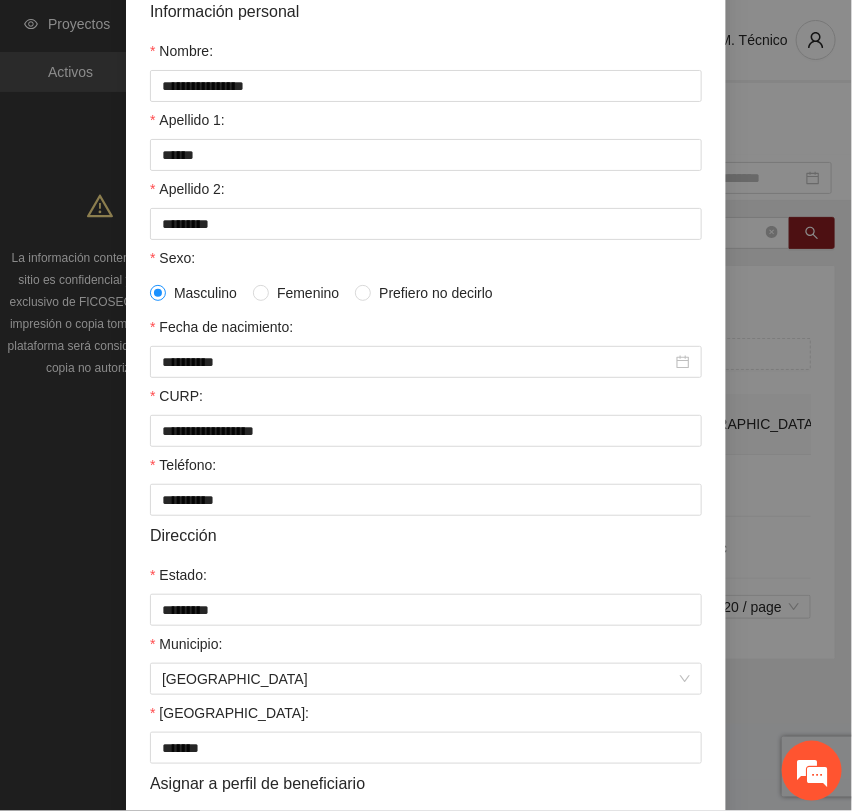 scroll, scrollTop: 356, scrollLeft: 0, axis: vertical 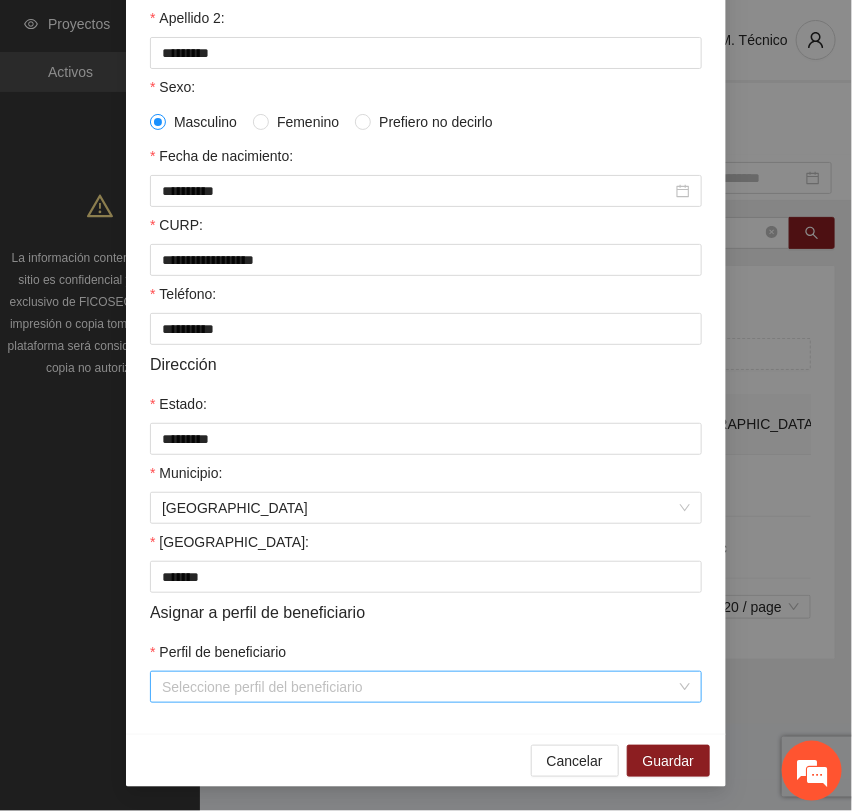 click on "Perfil de beneficiario" at bounding box center (419, 687) 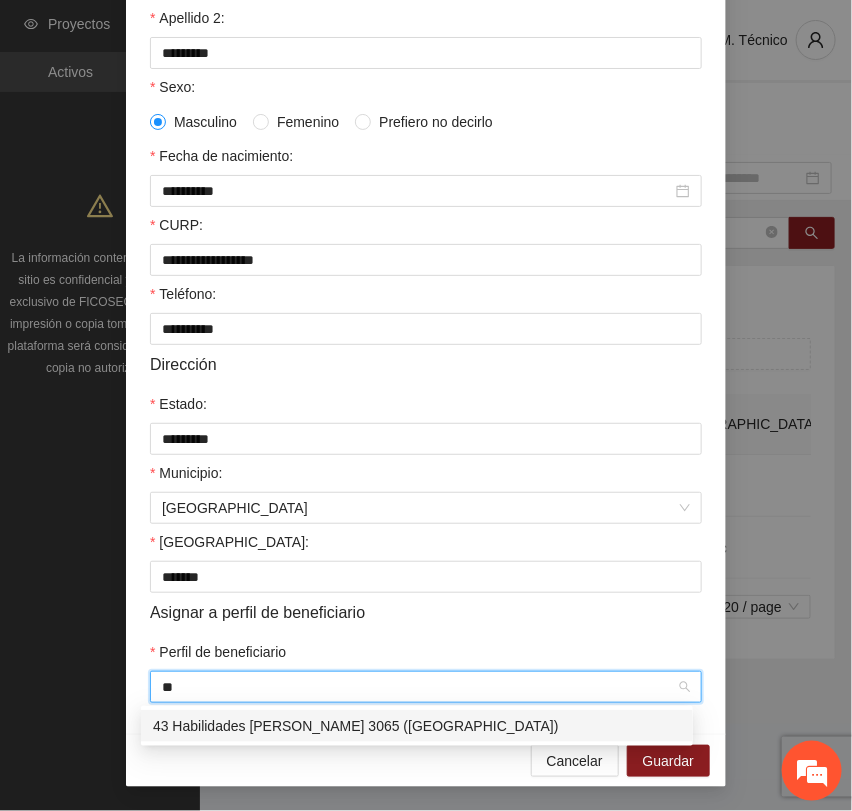 click on "43 Habilidades [PERSON_NAME] 3065 ([GEOGRAPHIC_DATA])" at bounding box center [417, 726] 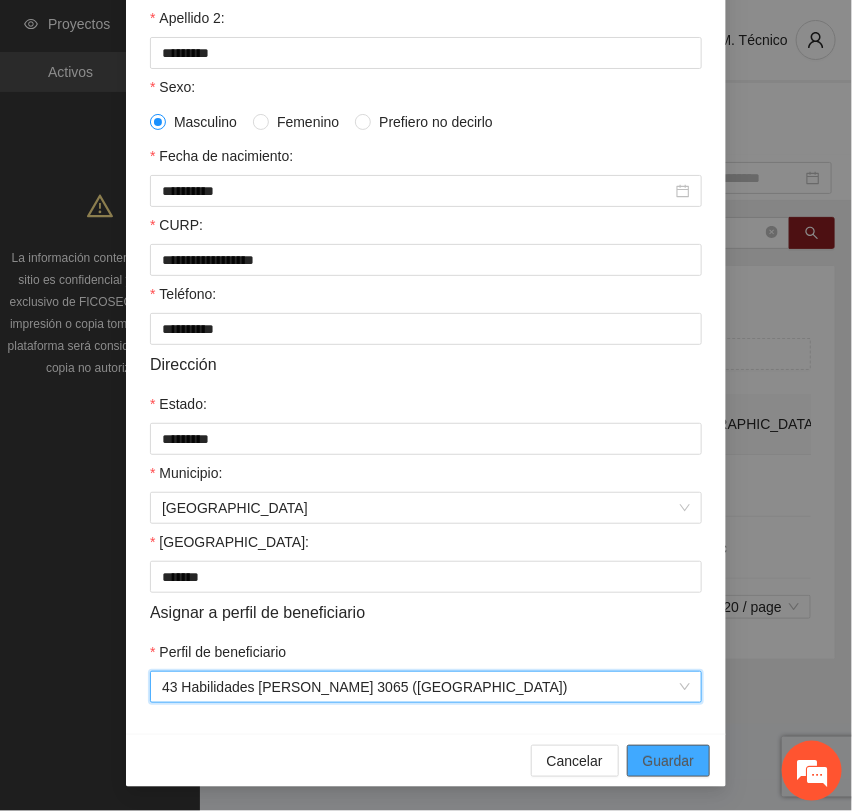 click on "Guardar" at bounding box center (668, 761) 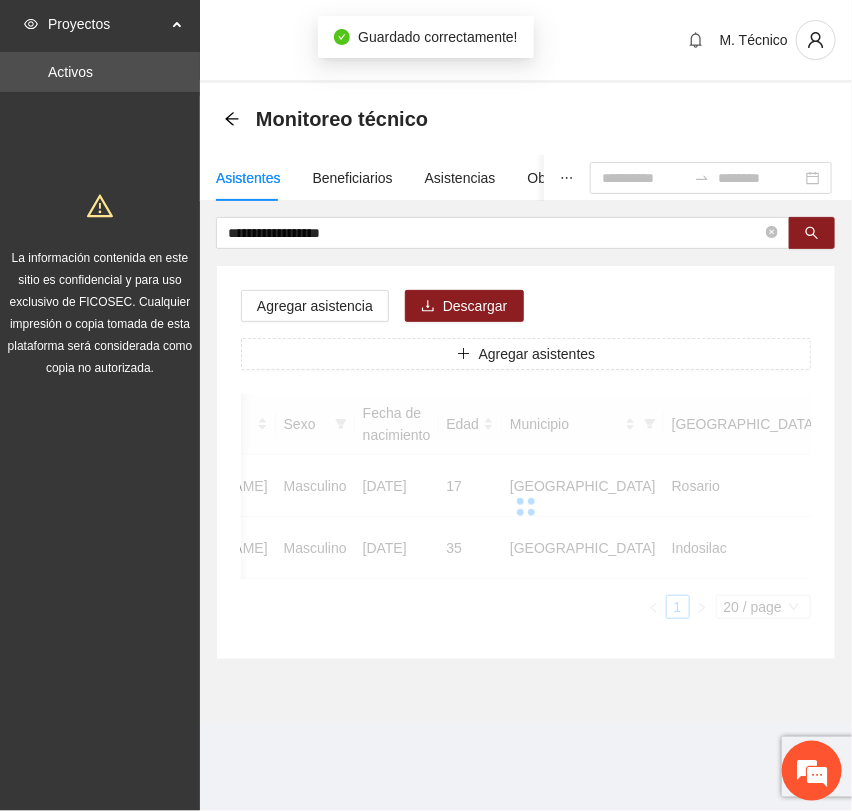 scroll, scrollTop: 256, scrollLeft: 0, axis: vertical 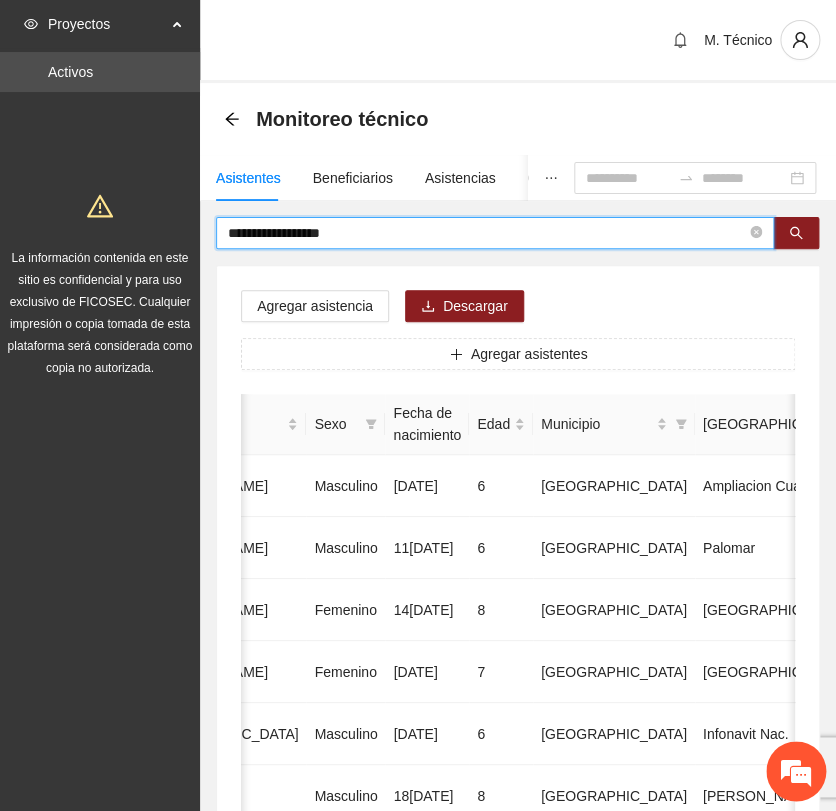drag, startPoint x: 426, startPoint y: 228, endPoint x: 5, endPoint y: 229, distance: 421.0012 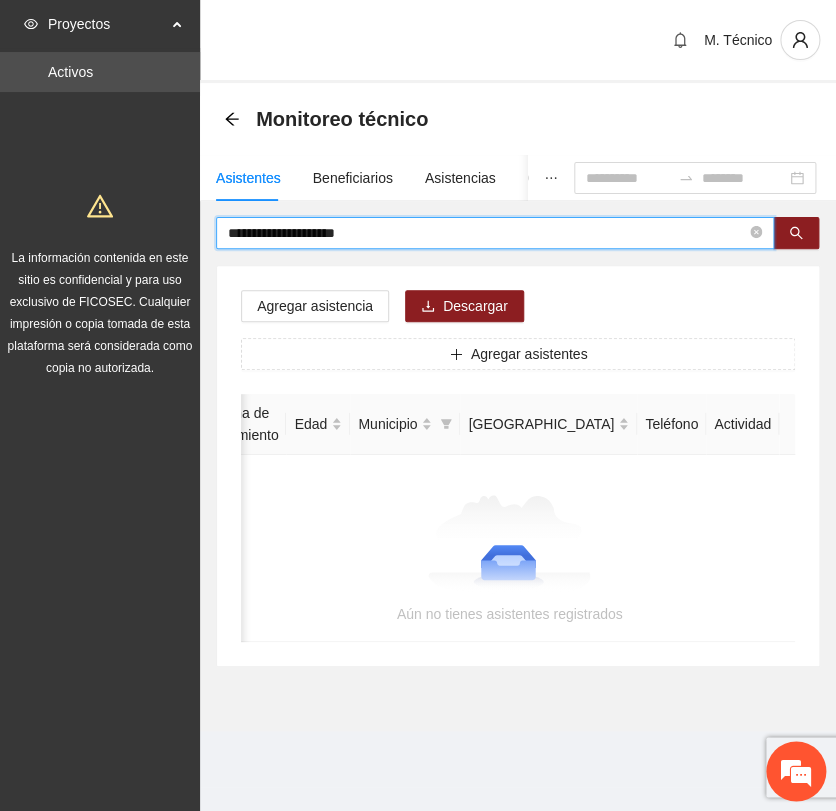 scroll, scrollTop: 0, scrollLeft: 346, axis: horizontal 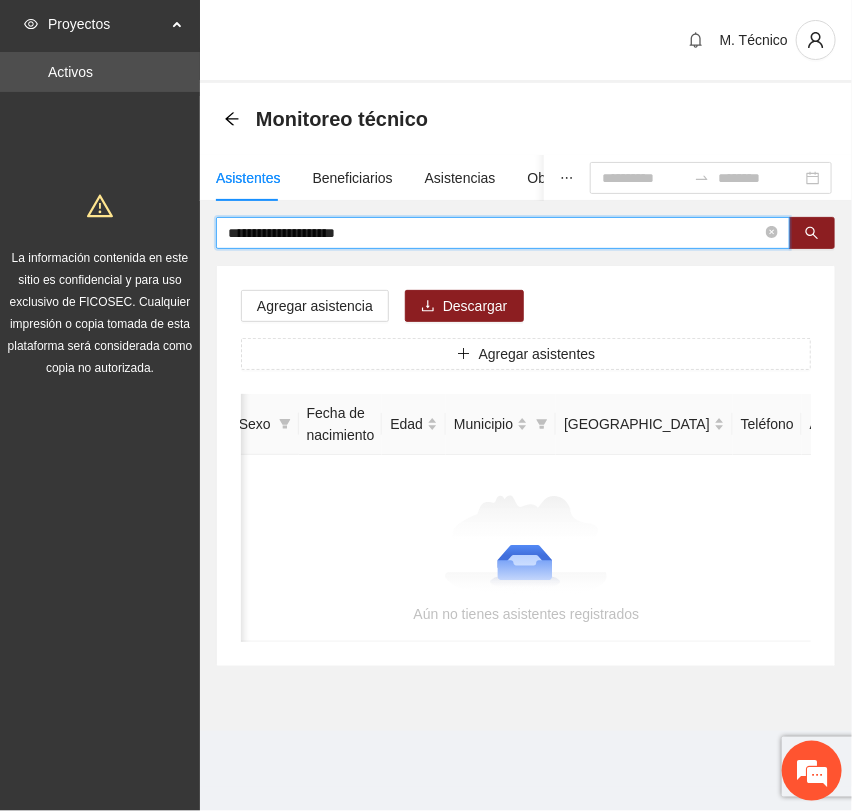 drag, startPoint x: 317, startPoint y: 240, endPoint x: -93, endPoint y: 244, distance: 410.0195 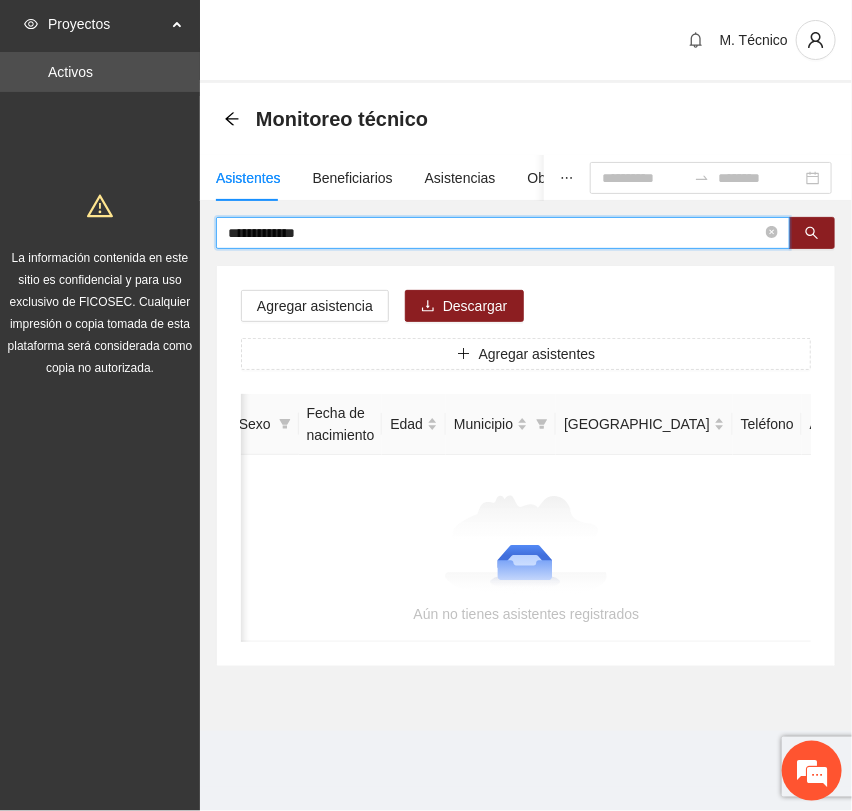 drag, startPoint x: 326, startPoint y: 226, endPoint x: 14, endPoint y: 204, distance: 312.7747 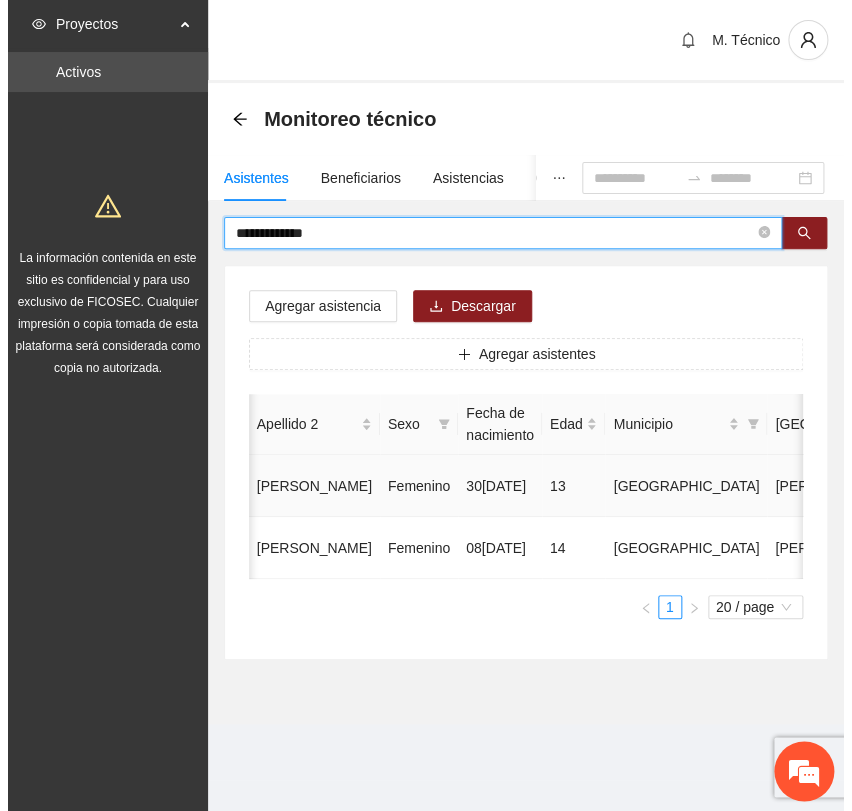scroll, scrollTop: 0, scrollLeft: 467, axis: horizontal 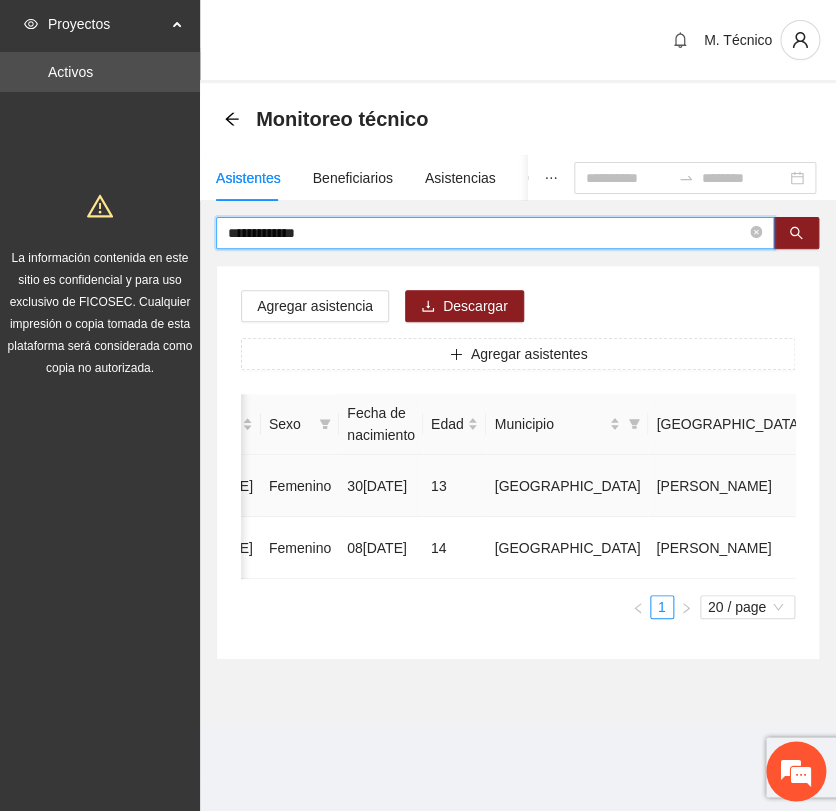 click 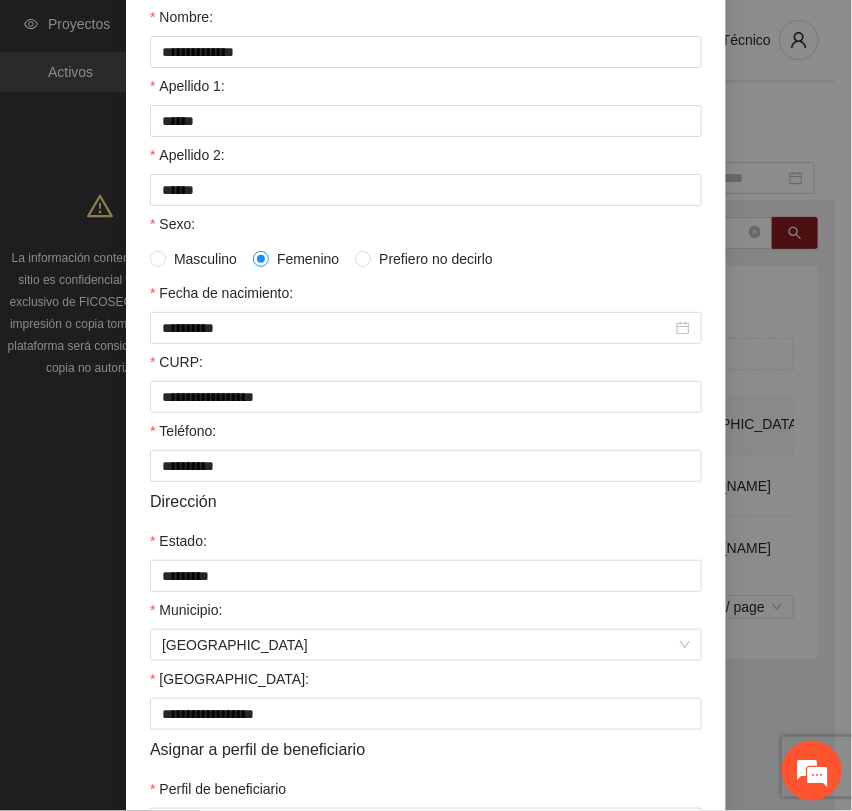 scroll, scrollTop: 356, scrollLeft: 0, axis: vertical 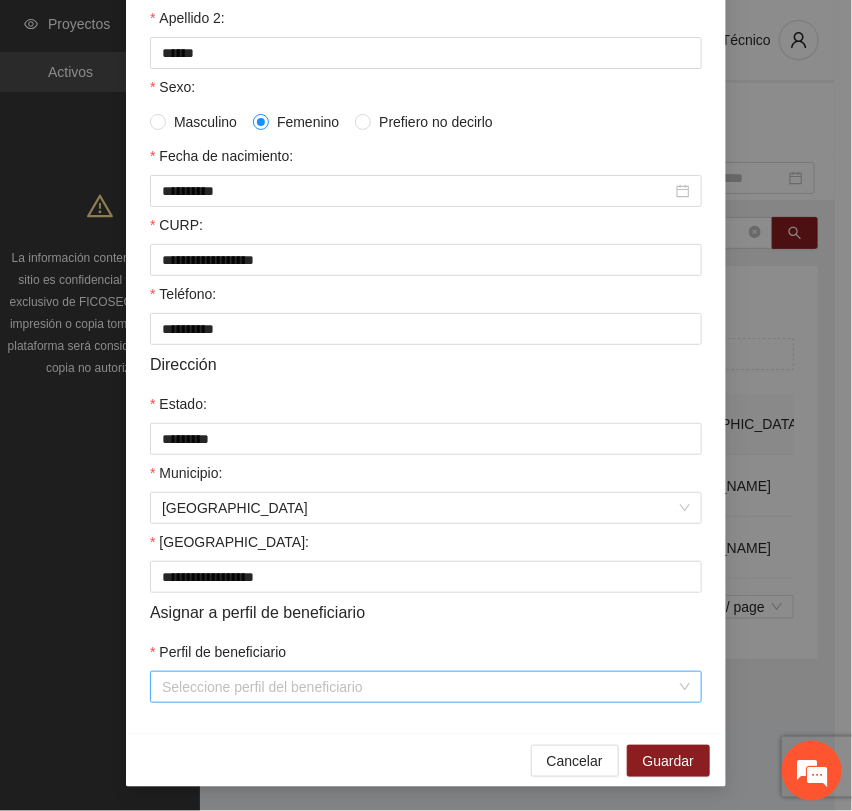 click on "Perfil de beneficiario" at bounding box center [419, 687] 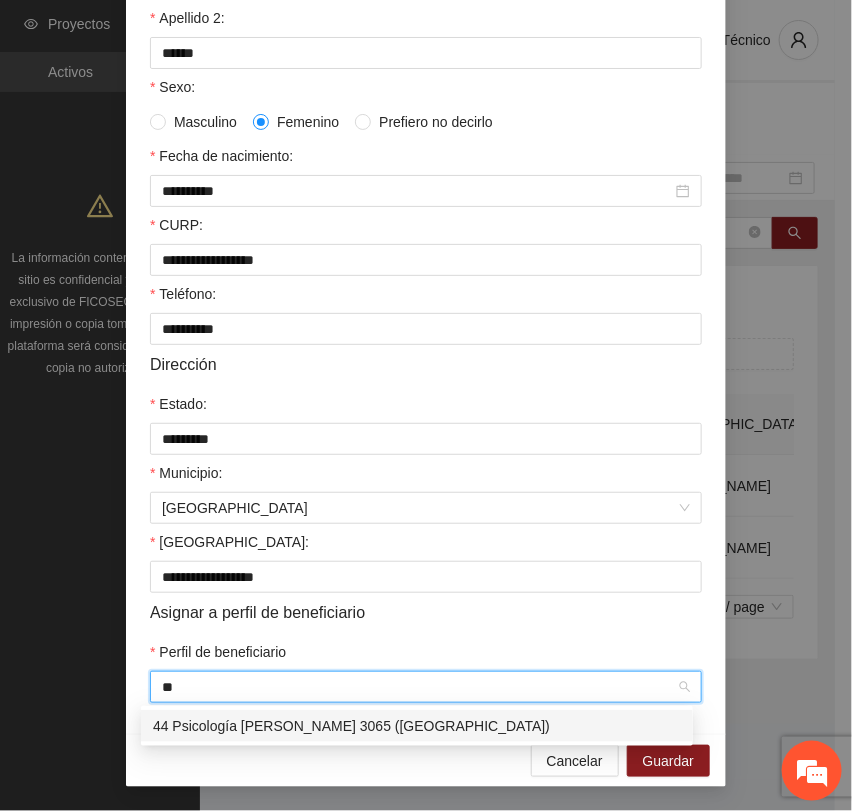 click on "44 Psicología [PERSON_NAME] 3065 ([GEOGRAPHIC_DATA])" at bounding box center (417, 726) 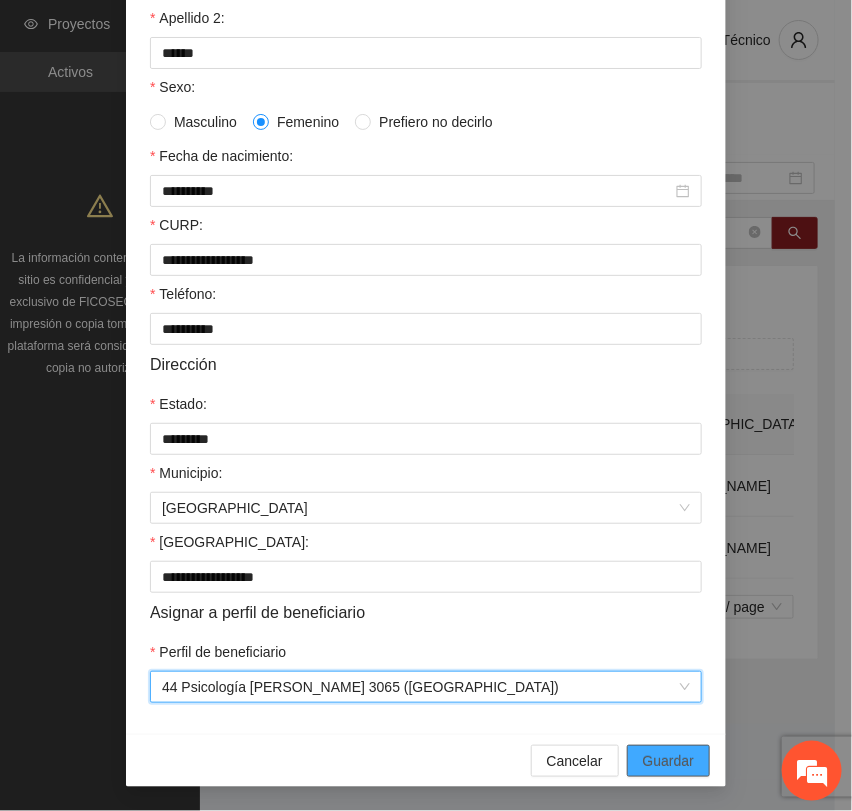 click on "Guardar" at bounding box center (668, 761) 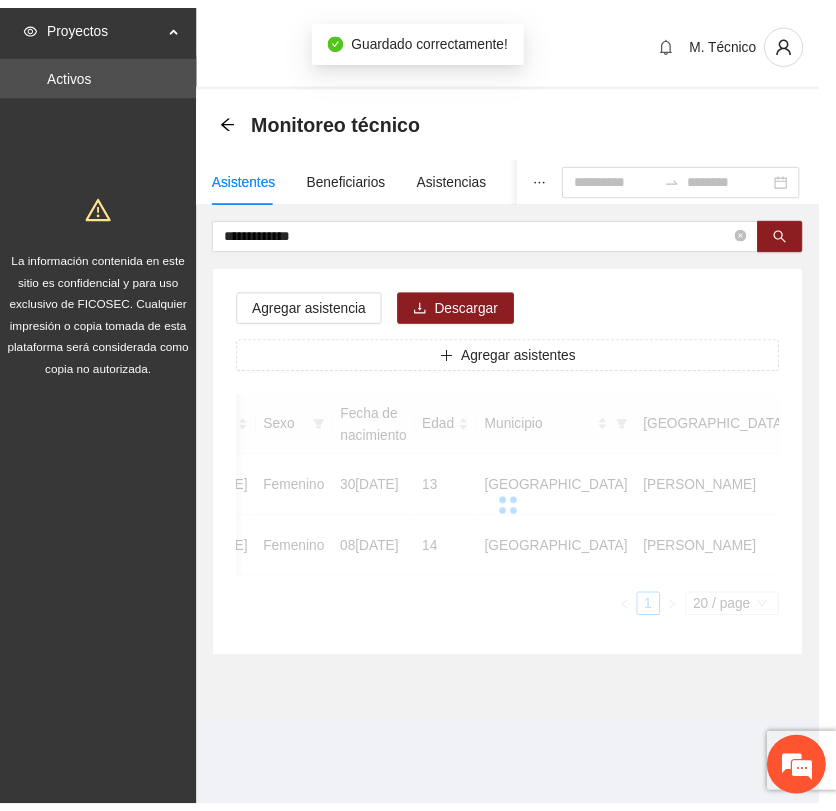 scroll, scrollTop: 256, scrollLeft: 0, axis: vertical 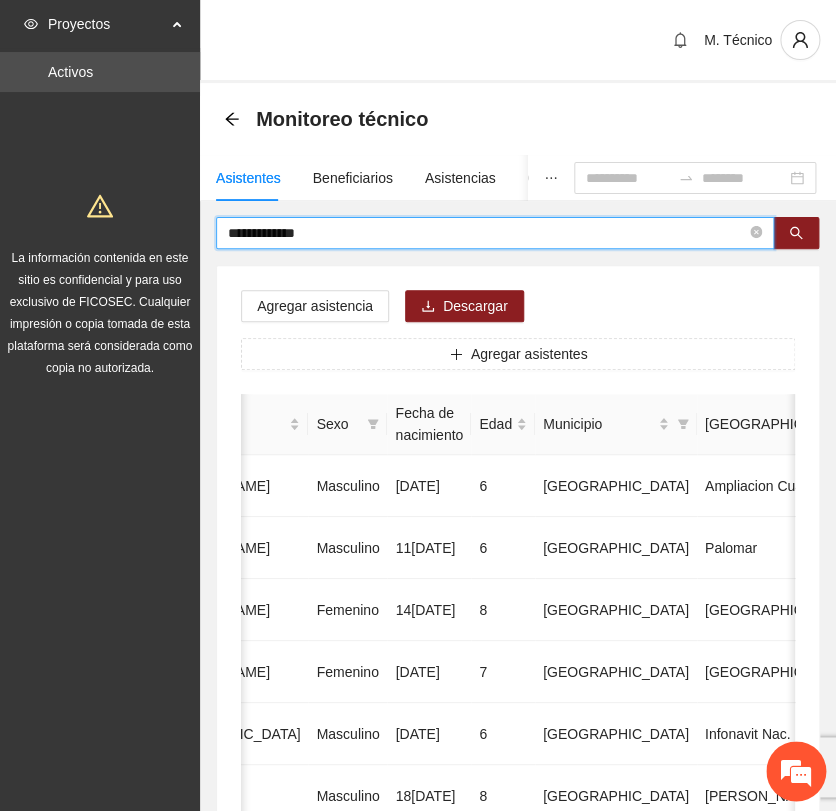 drag, startPoint x: 350, startPoint y: 231, endPoint x: -12, endPoint y: 226, distance: 362.03452 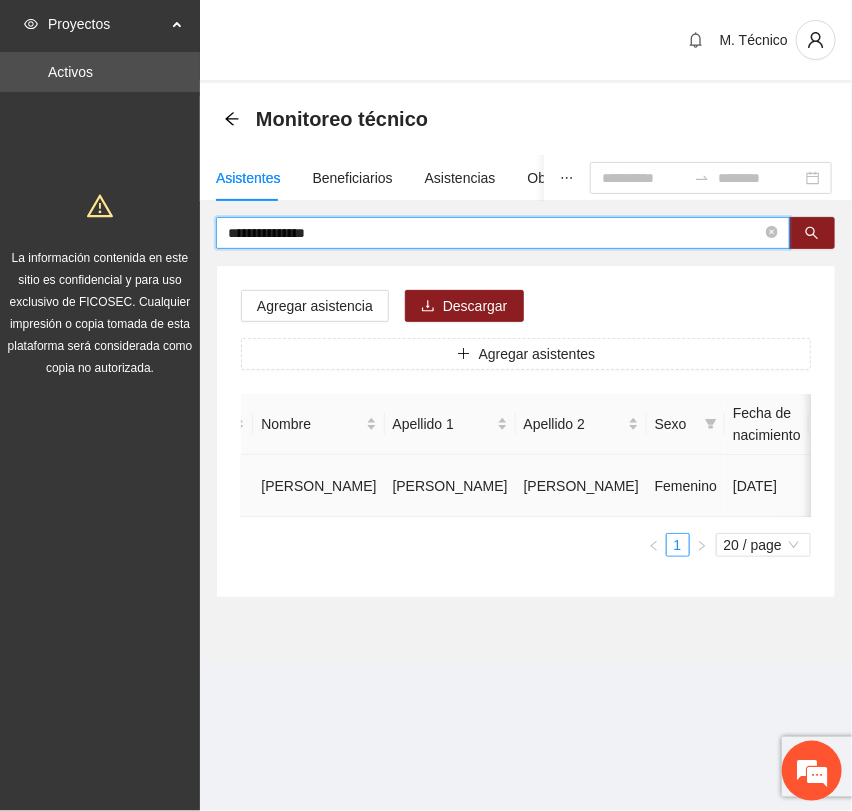 scroll, scrollTop: 0, scrollLeft: 0, axis: both 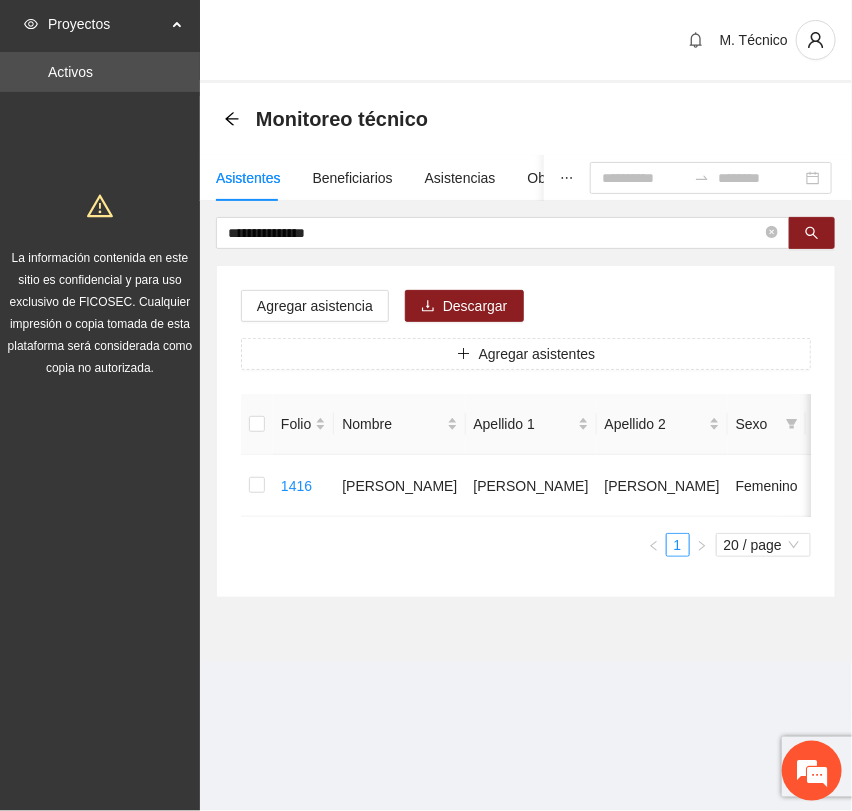 drag, startPoint x: 398, startPoint y: 533, endPoint x: 382, endPoint y: 533, distance: 16 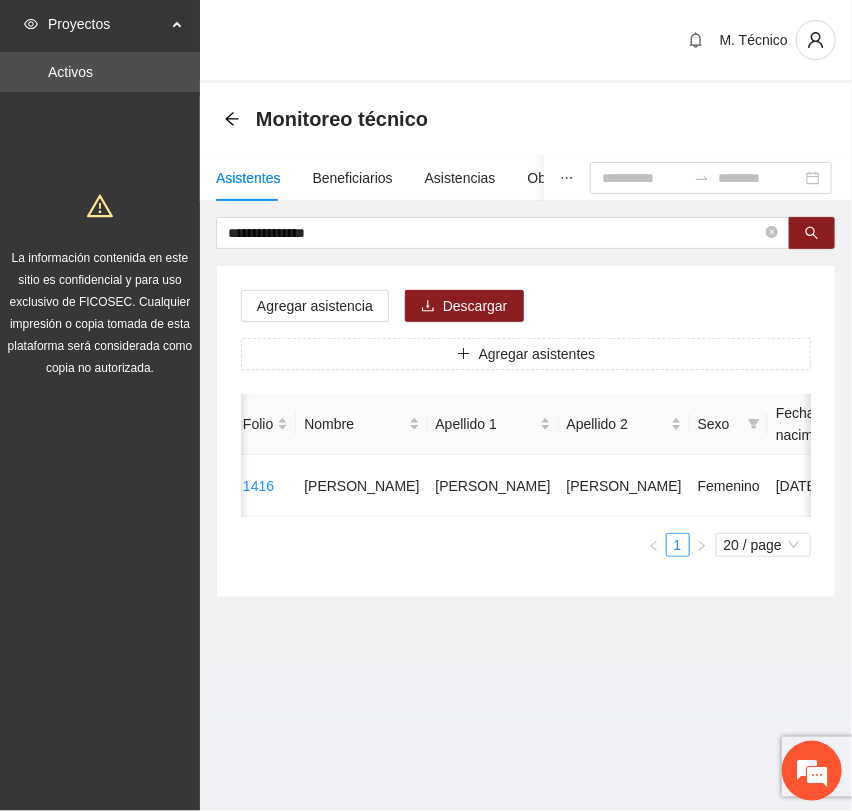 scroll, scrollTop: 0, scrollLeft: 39, axis: horizontal 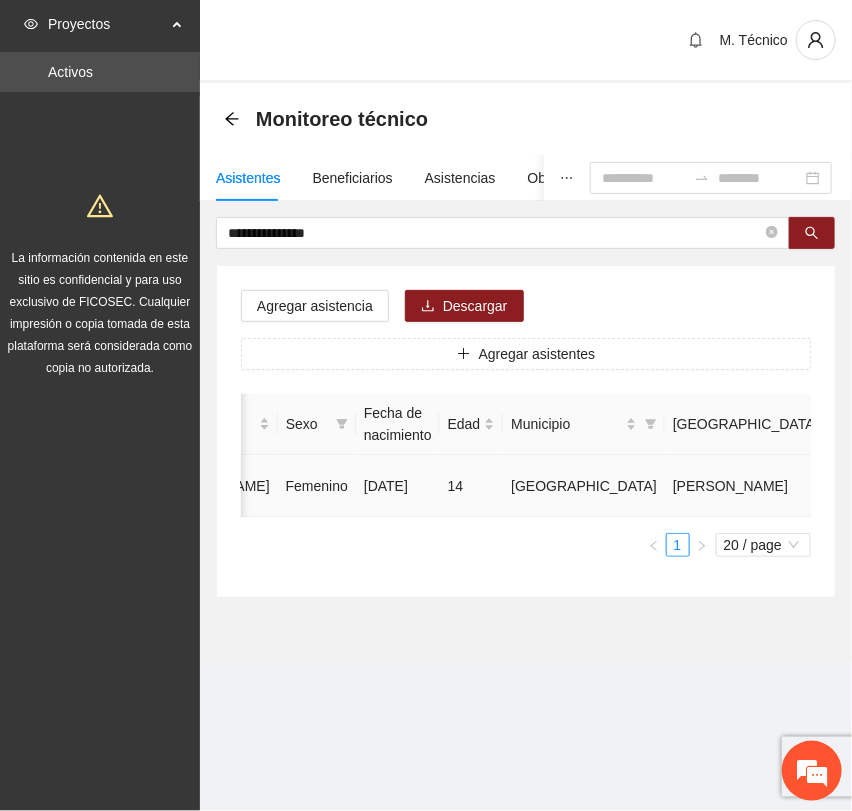 click 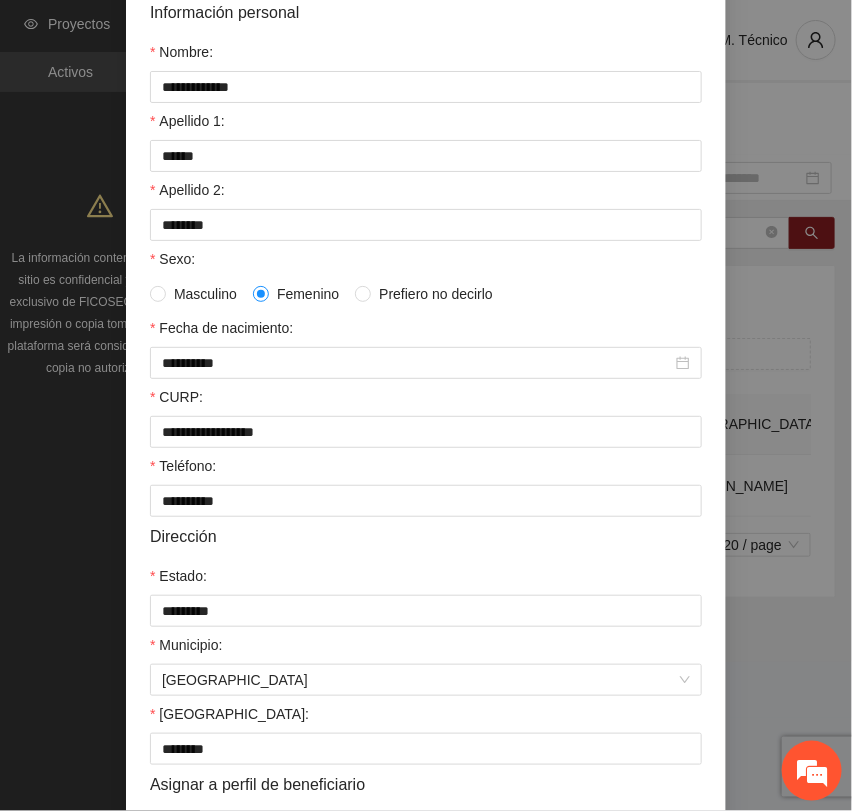 scroll, scrollTop: 356, scrollLeft: 0, axis: vertical 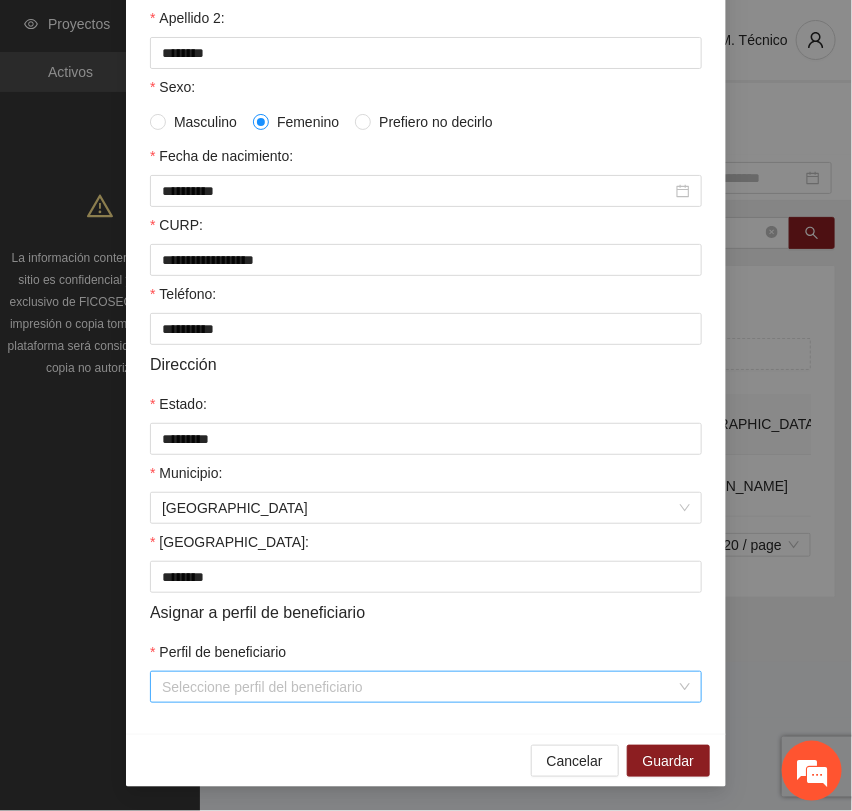 click on "Perfil de beneficiario" at bounding box center (419, 687) 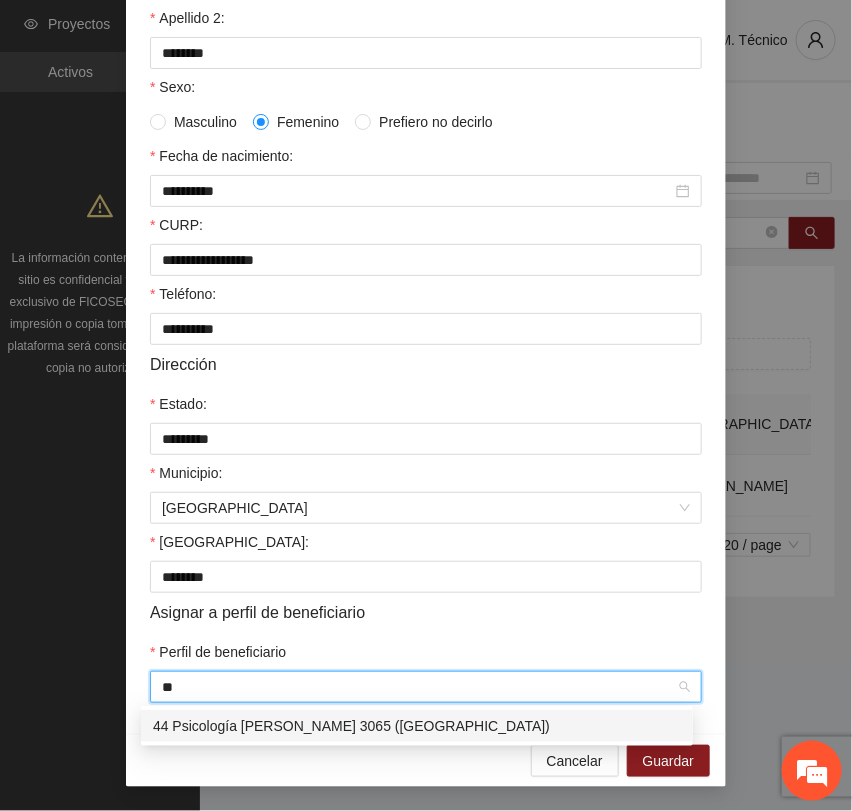 click on "44 Psicología [PERSON_NAME] 3065 ([GEOGRAPHIC_DATA])" at bounding box center [417, 726] 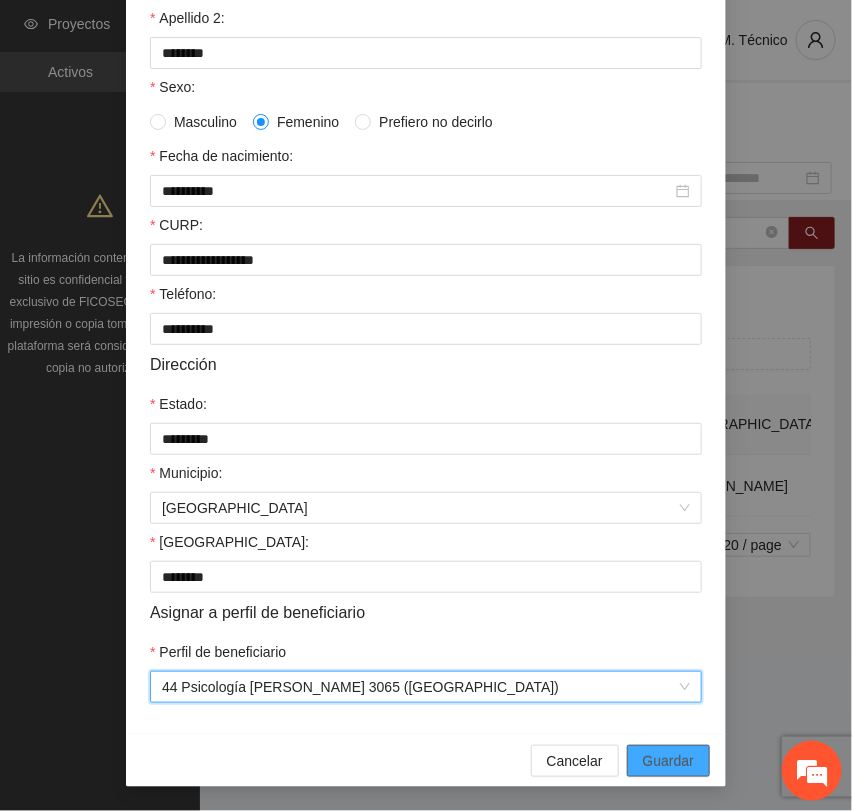 click on "Guardar" at bounding box center (668, 761) 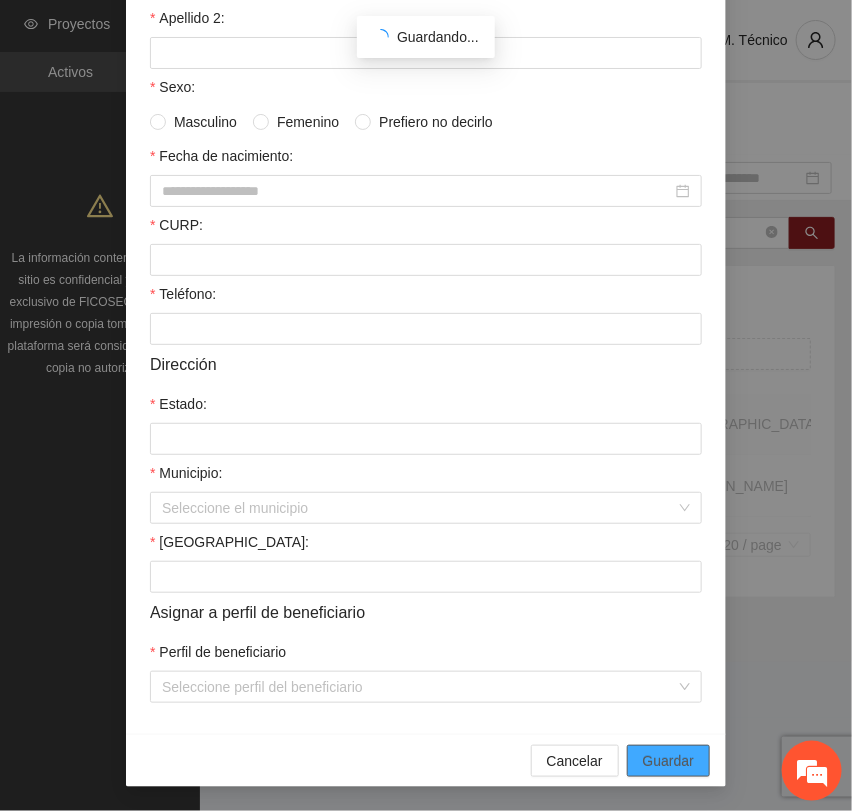 scroll, scrollTop: 256, scrollLeft: 0, axis: vertical 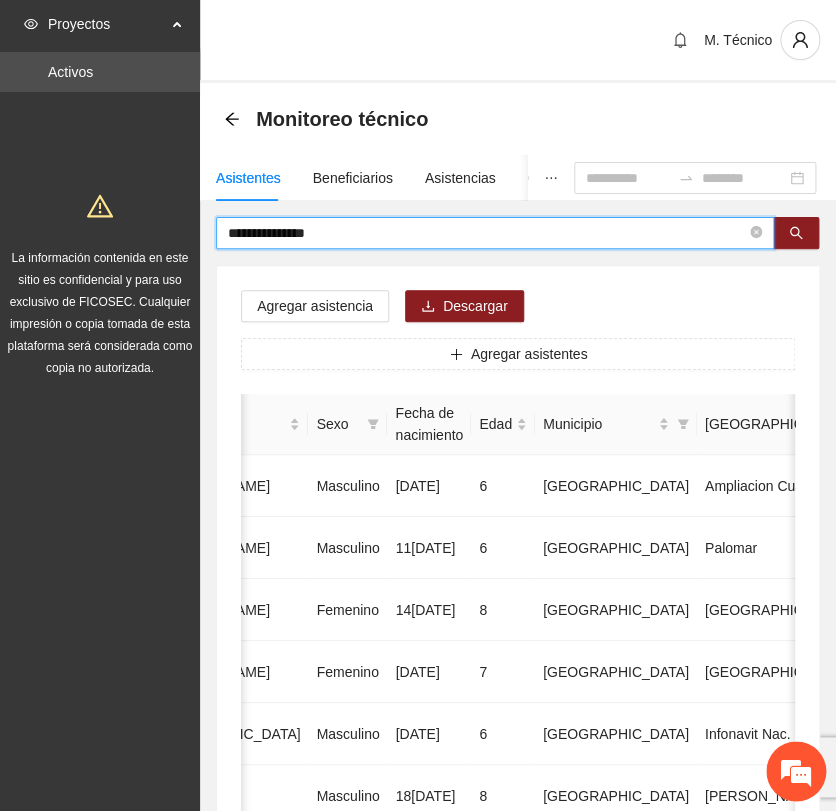 drag, startPoint x: 336, startPoint y: 224, endPoint x: -137, endPoint y: 219, distance: 473.02643 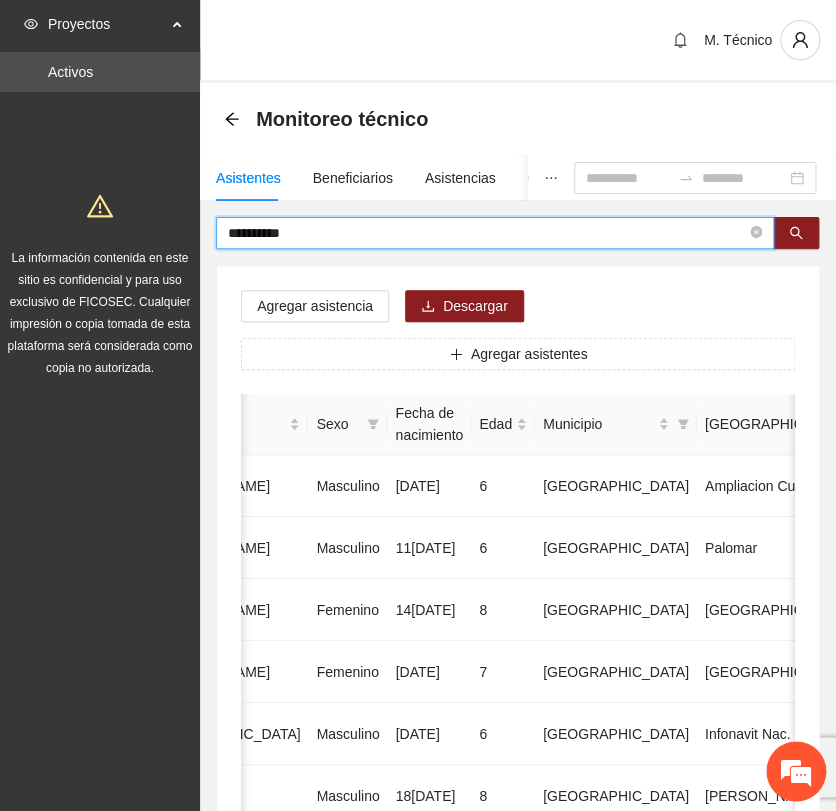 drag, startPoint x: 299, startPoint y: 234, endPoint x: 95, endPoint y: 234, distance: 204 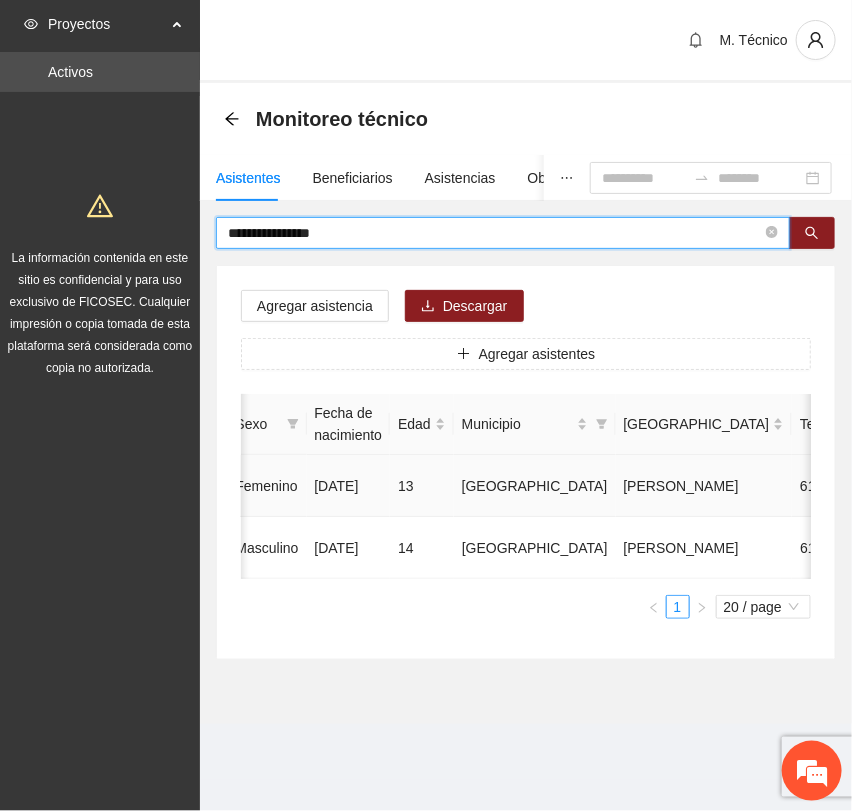 scroll, scrollTop: 0, scrollLeft: 0, axis: both 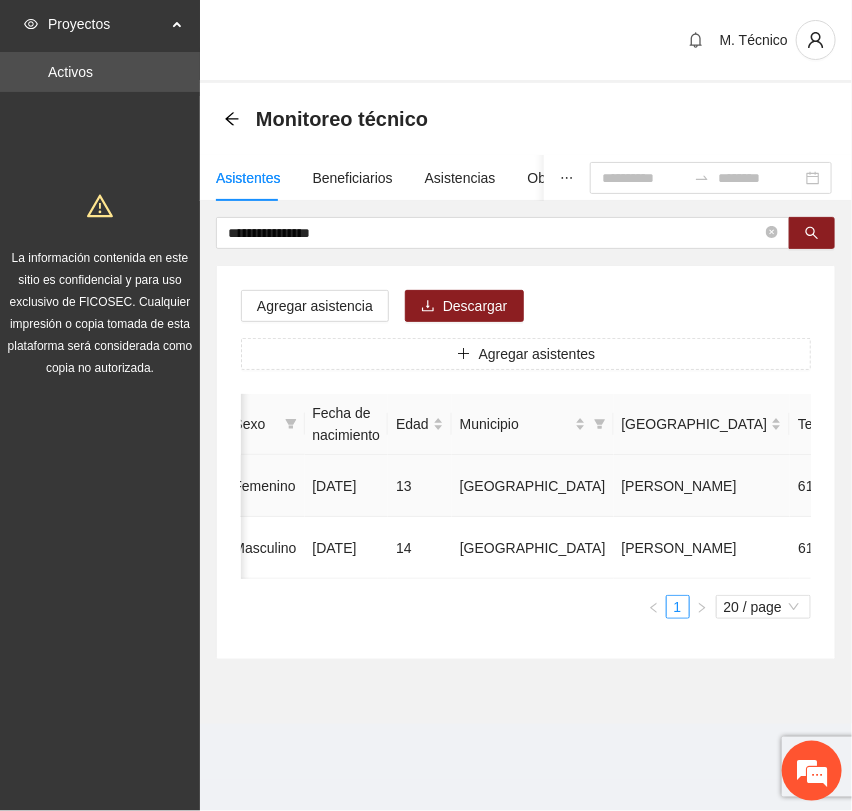 click 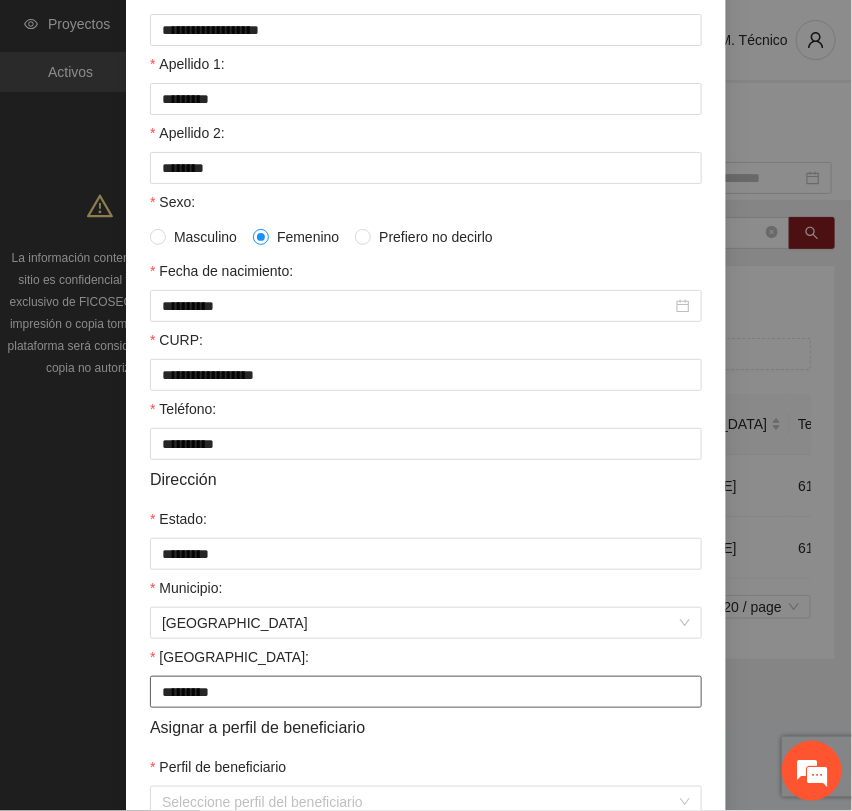 scroll, scrollTop: 356, scrollLeft: 0, axis: vertical 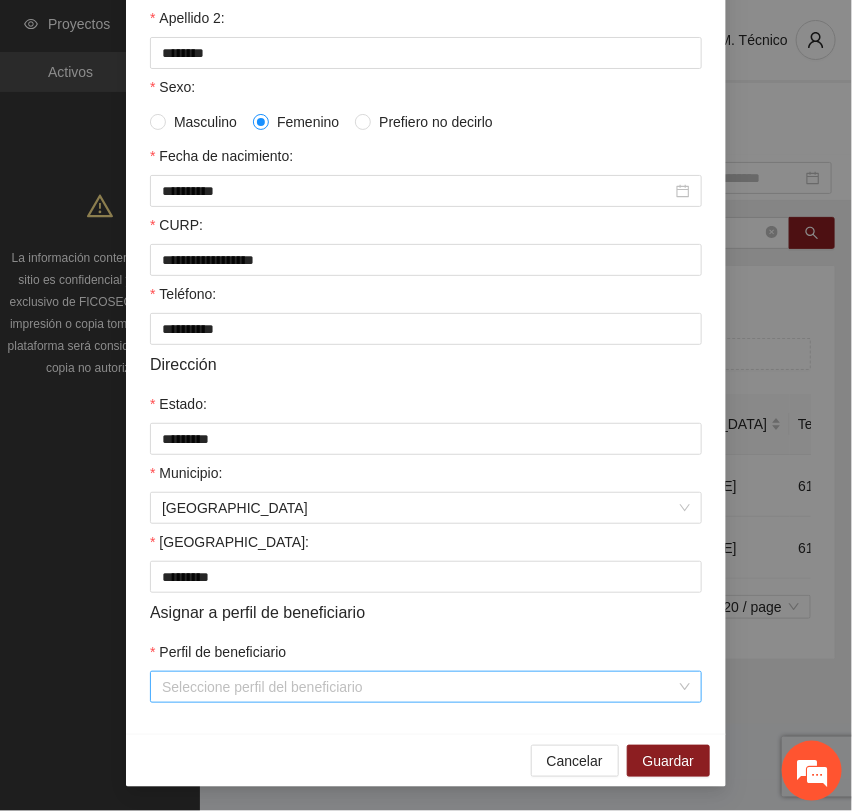 click on "Perfil de beneficiario" at bounding box center (419, 687) 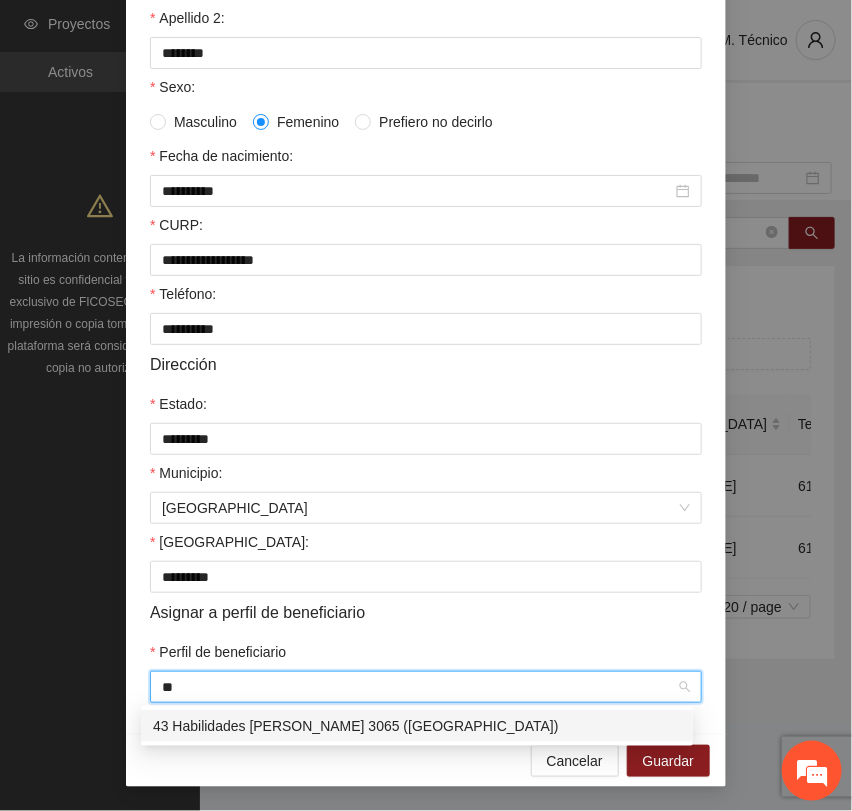 click on "43 Habilidades [PERSON_NAME] 3065 ([GEOGRAPHIC_DATA])" at bounding box center [417, 726] 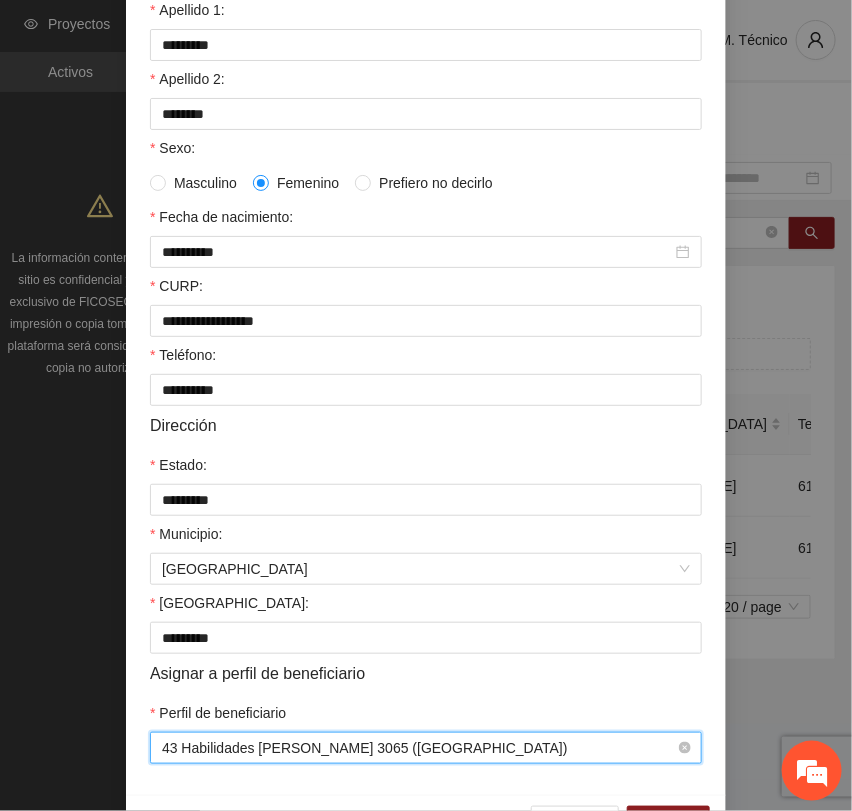 scroll, scrollTop: 356, scrollLeft: 0, axis: vertical 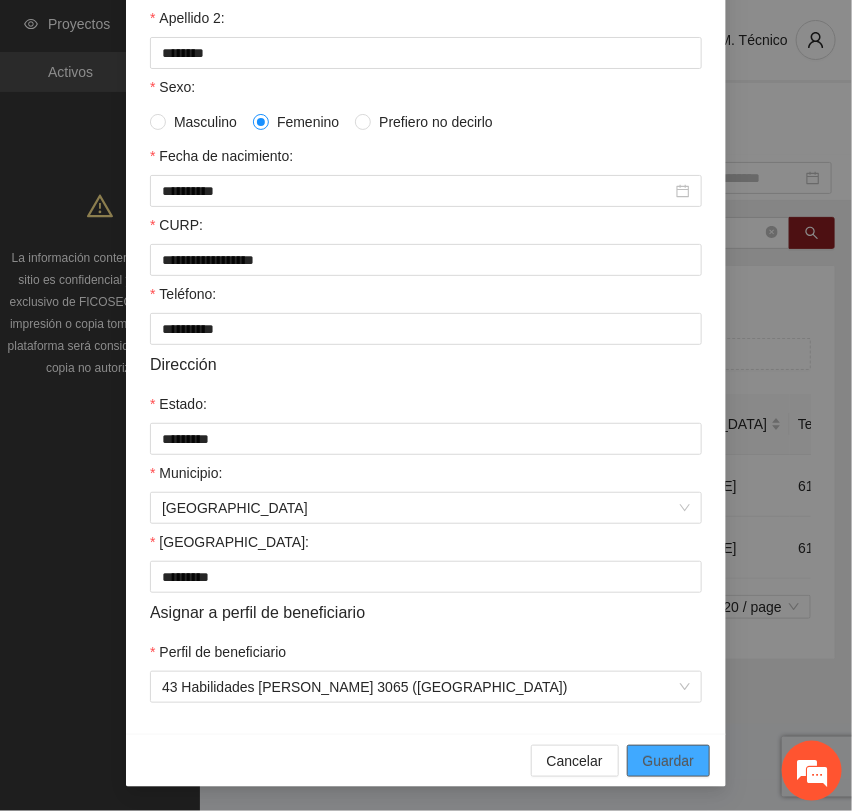 click on "Guardar" at bounding box center (668, 761) 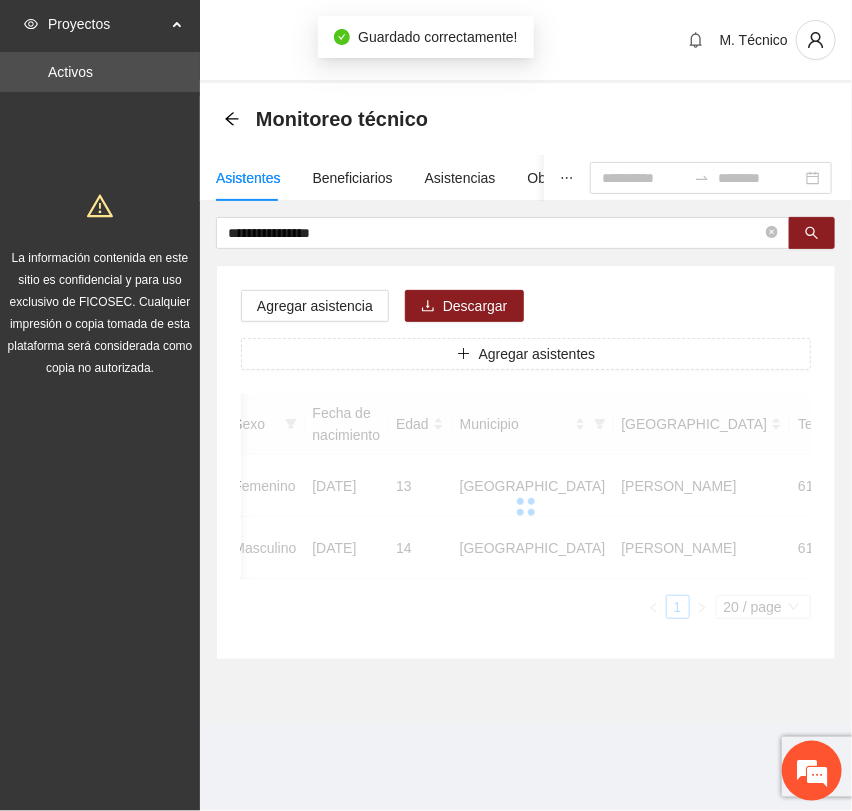 scroll, scrollTop: 256, scrollLeft: 0, axis: vertical 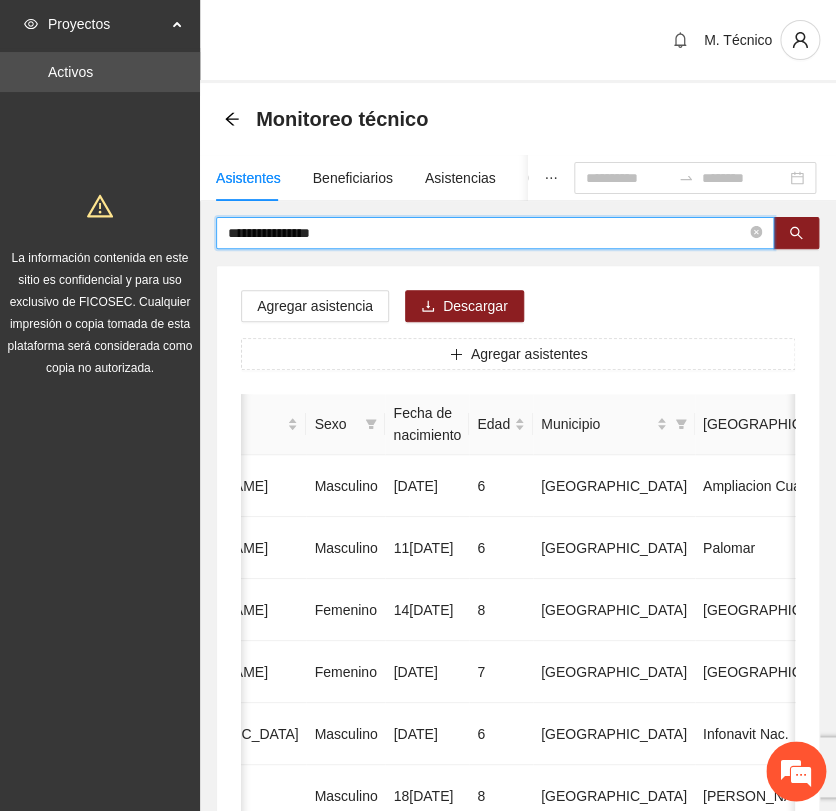 drag, startPoint x: 346, startPoint y: 227, endPoint x: 157, endPoint y: 194, distance: 191.85933 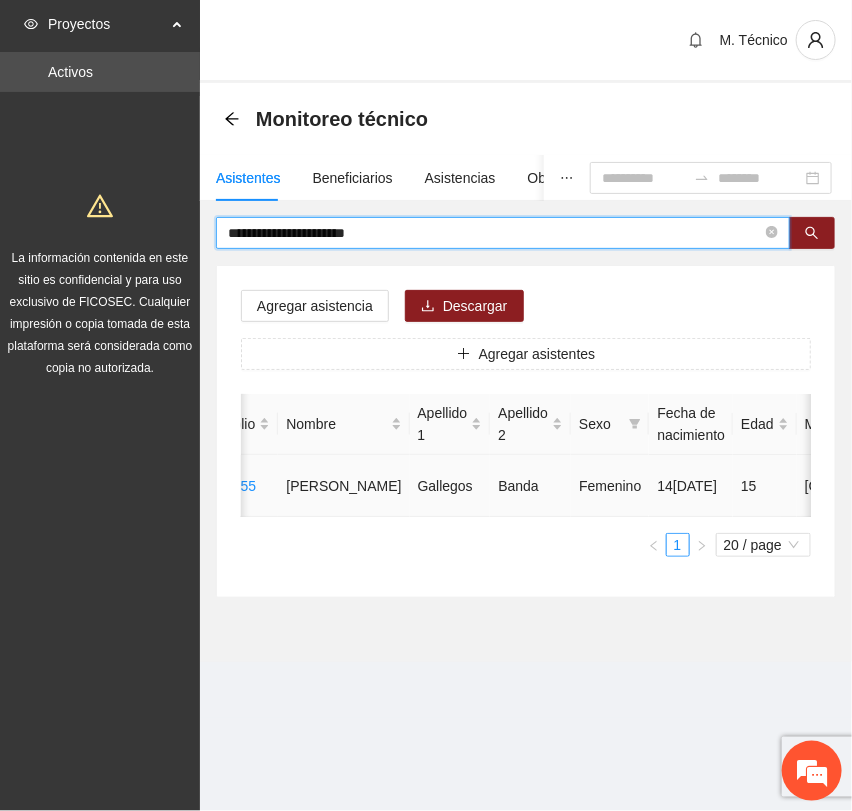 scroll, scrollTop: 0, scrollLeft: 450, axis: horizontal 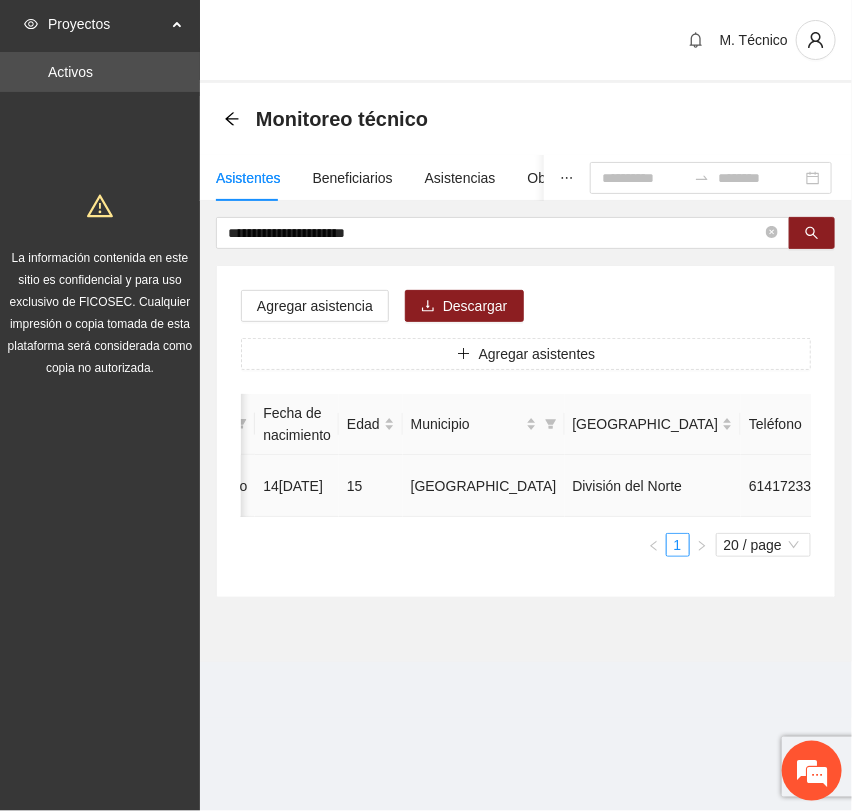 click at bounding box center [932, 486] 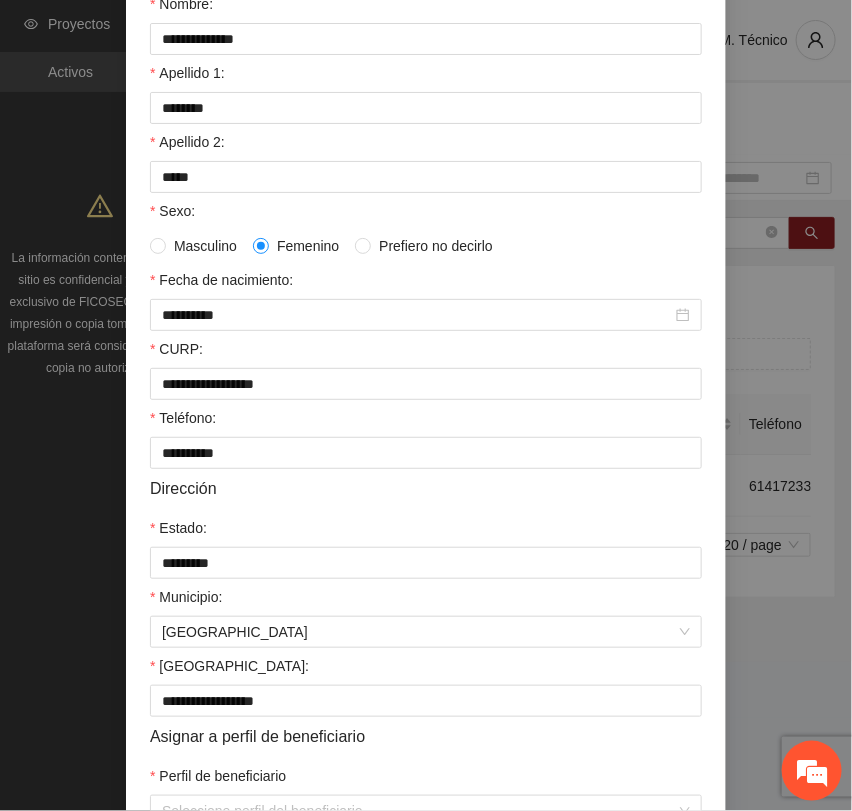 scroll, scrollTop: 356, scrollLeft: 0, axis: vertical 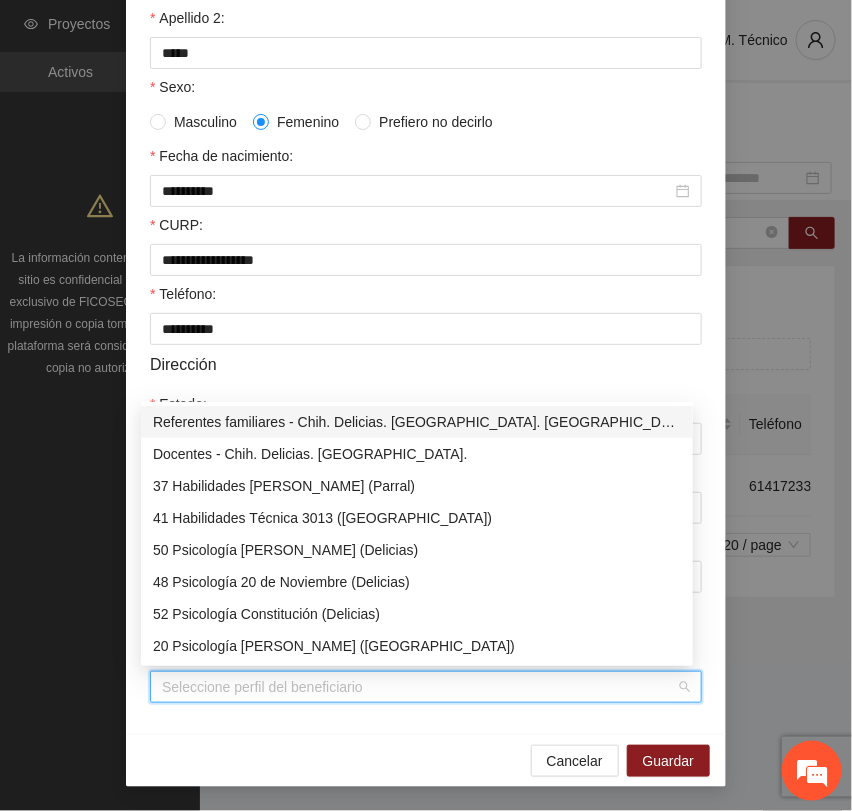 click on "Perfil de beneficiario" at bounding box center [419, 687] 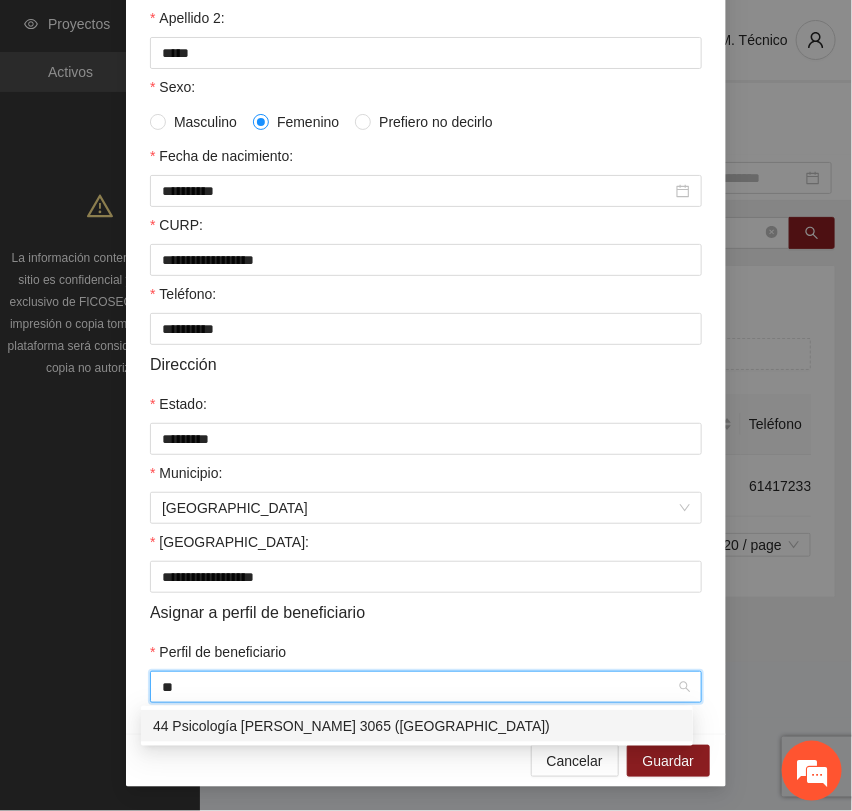 click on "44 Psicología [PERSON_NAME] 3065 ([GEOGRAPHIC_DATA])" at bounding box center (417, 726) 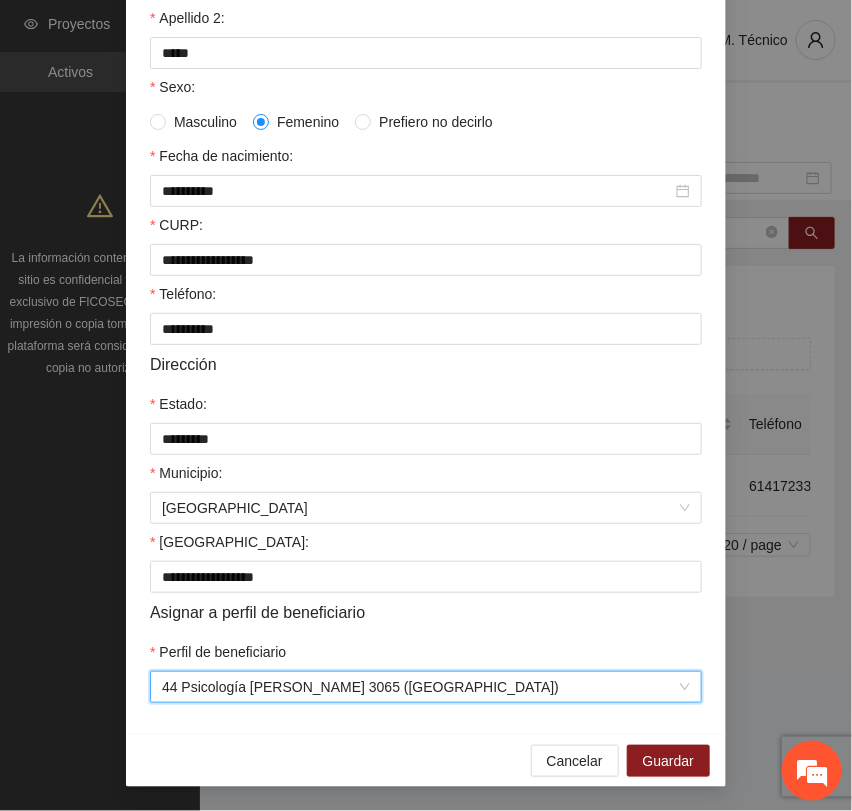 click on "**********" at bounding box center (426, 269) 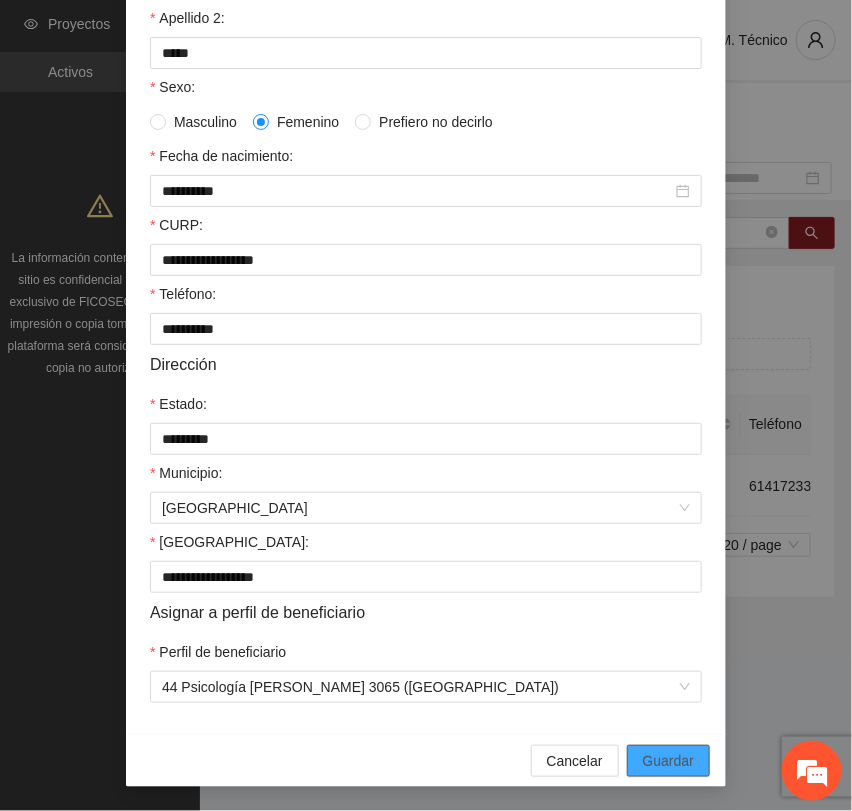 click on "Guardar" at bounding box center (668, 761) 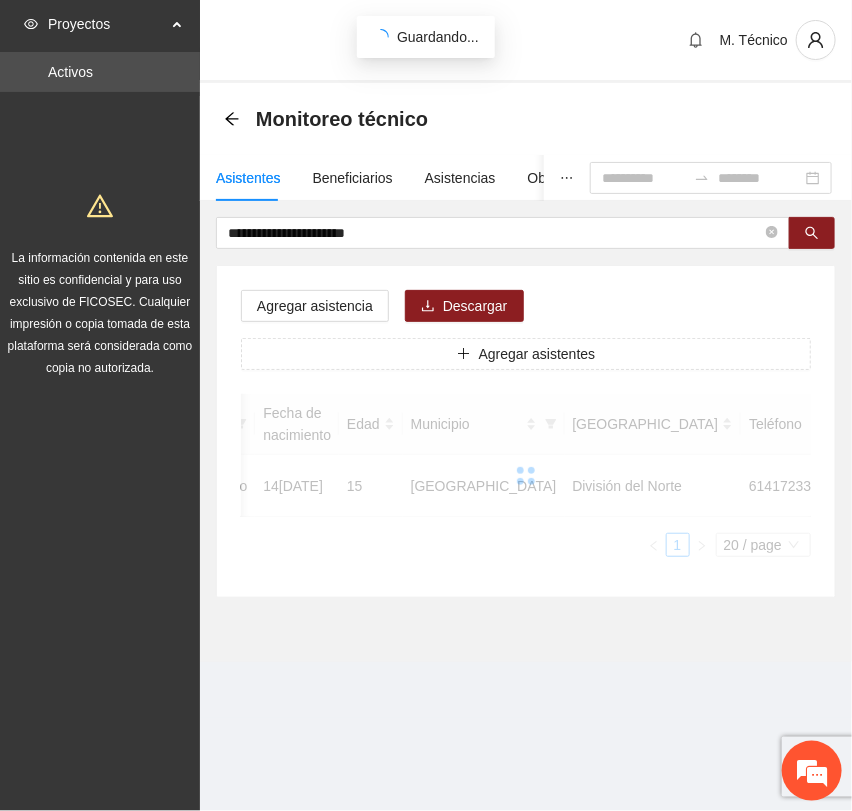 scroll, scrollTop: 256, scrollLeft: 0, axis: vertical 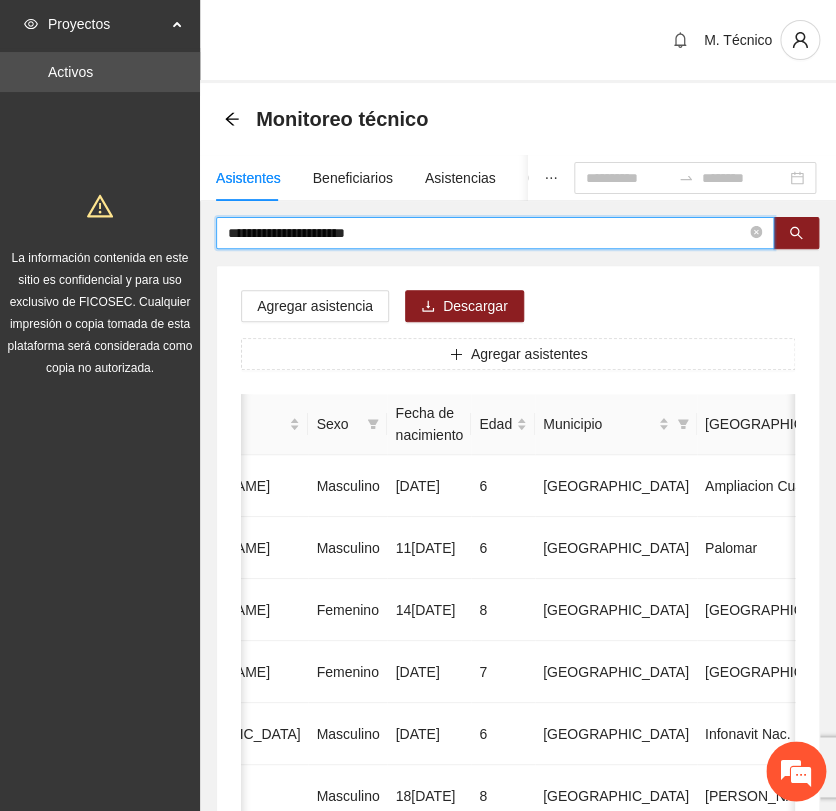 drag, startPoint x: 398, startPoint y: 221, endPoint x: -203, endPoint y: 221, distance: 601 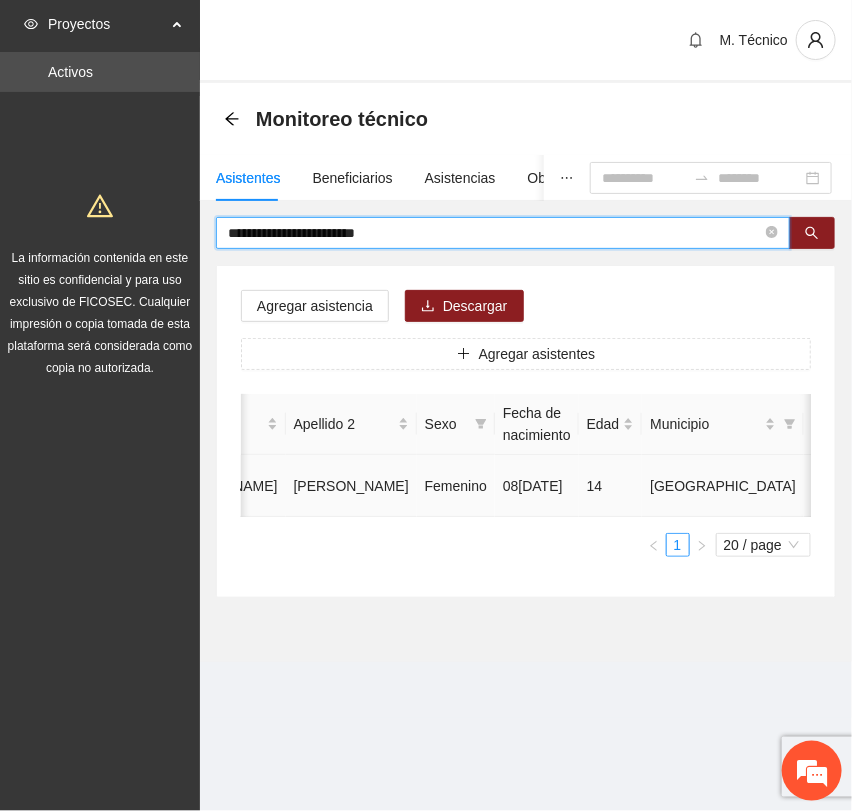 scroll, scrollTop: 0, scrollLeft: 450, axis: horizontal 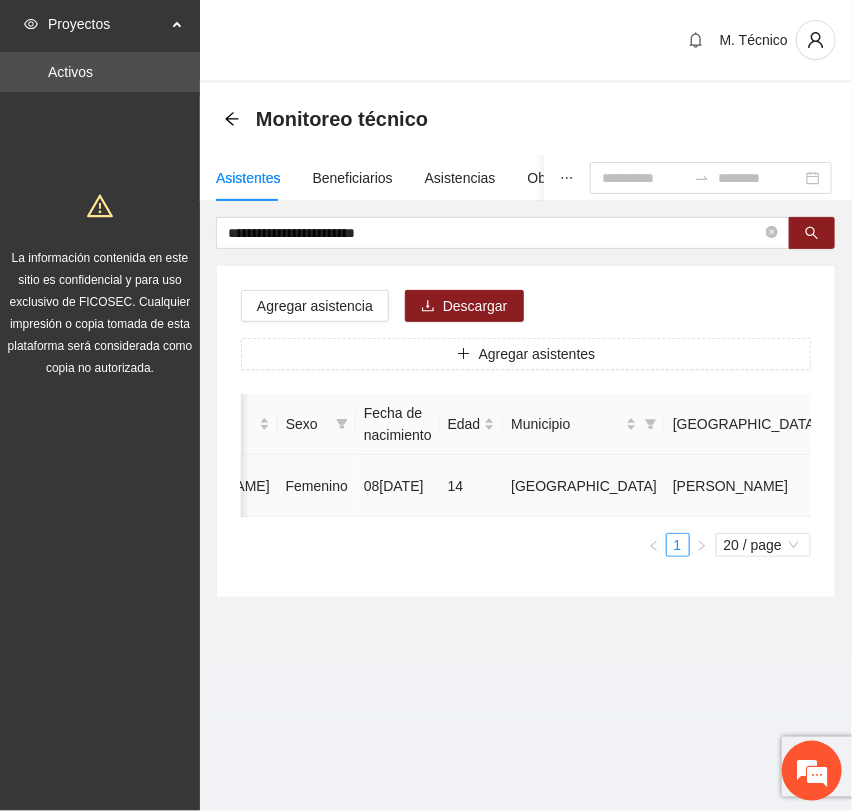 click 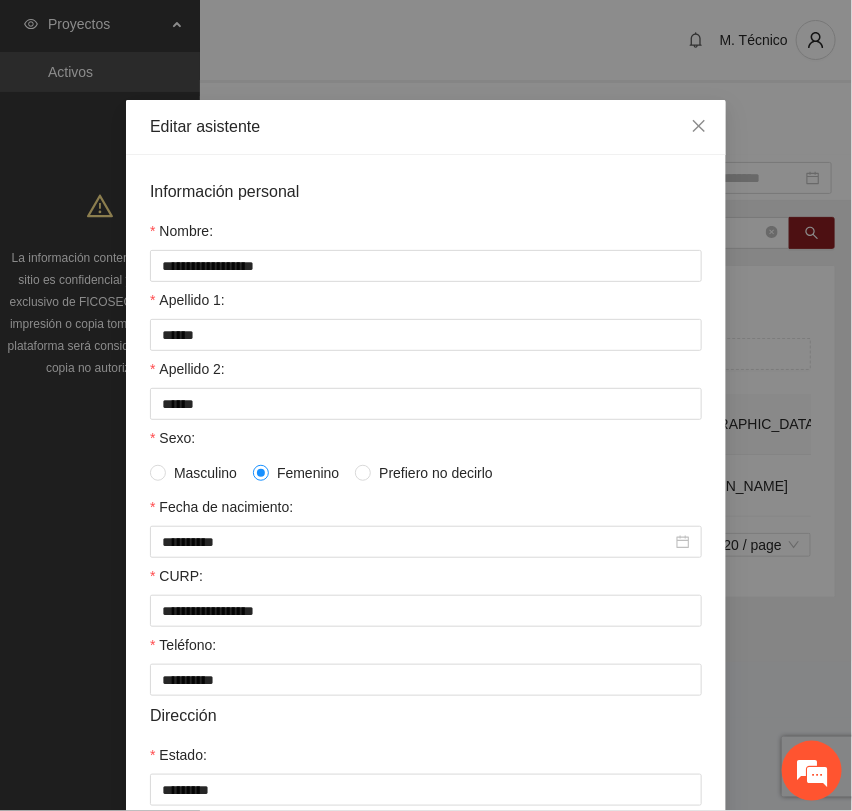 scroll, scrollTop: 356, scrollLeft: 0, axis: vertical 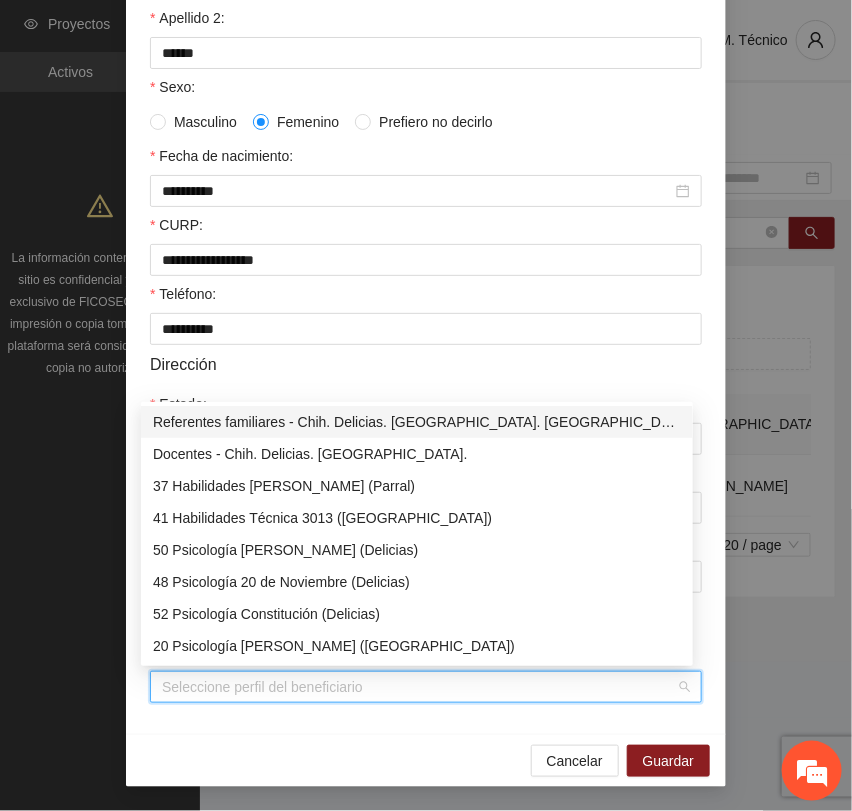 click on "Perfil de beneficiario" at bounding box center [419, 687] 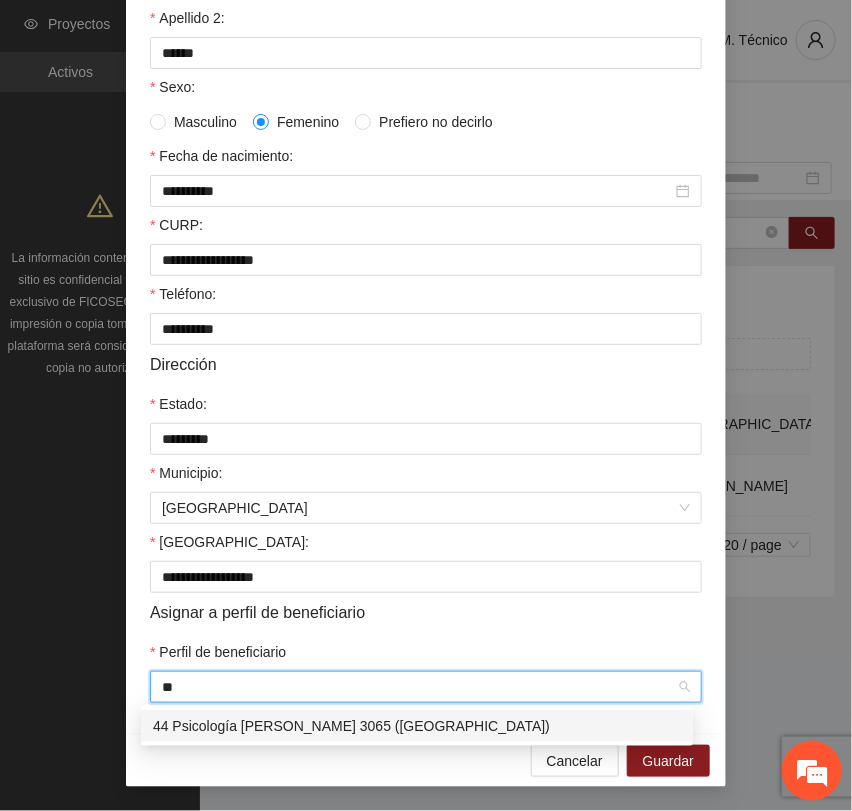 click on "44 Psicología [PERSON_NAME] 3065 ([GEOGRAPHIC_DATA])" at bounding box center (417, 726) 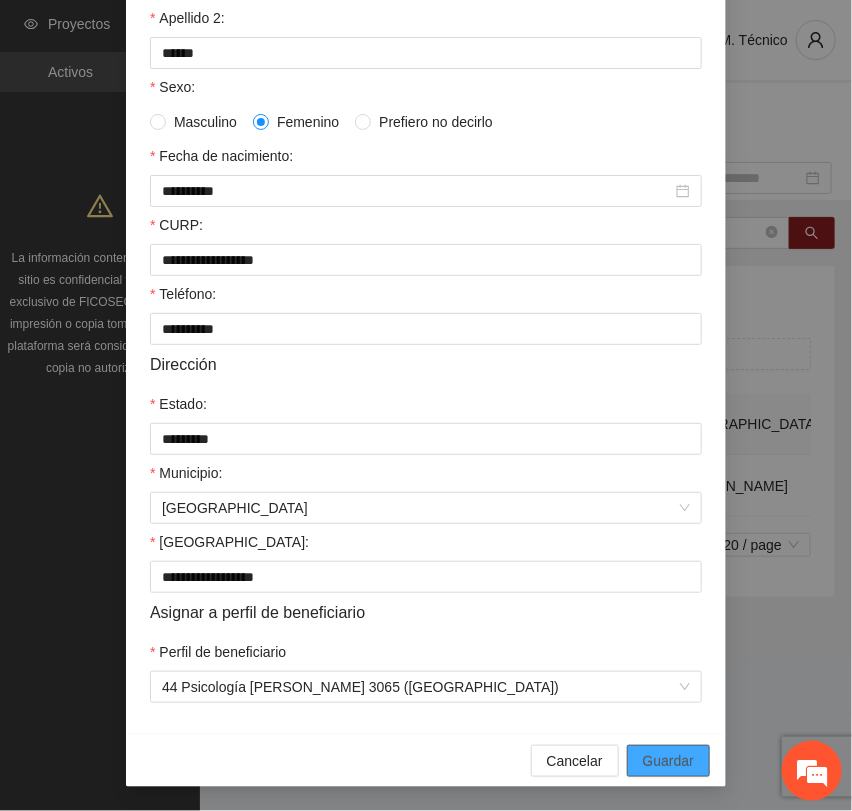 click on "Guardar" at bounding box center (668, 761) 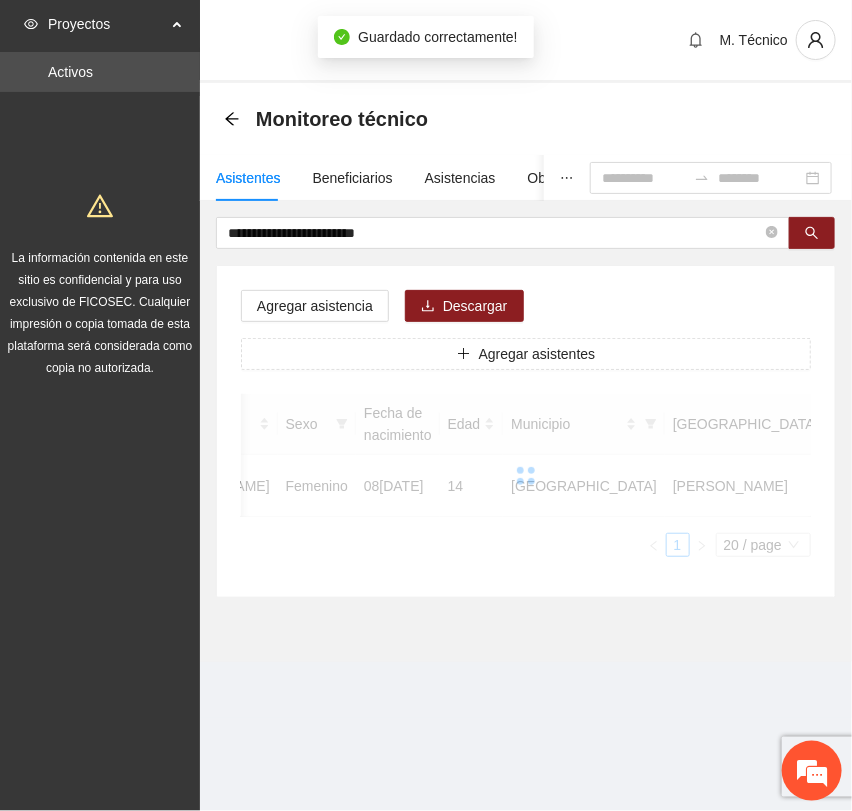 scroll, scrollTop: 256, scrollLeft: 0, axis: vertical 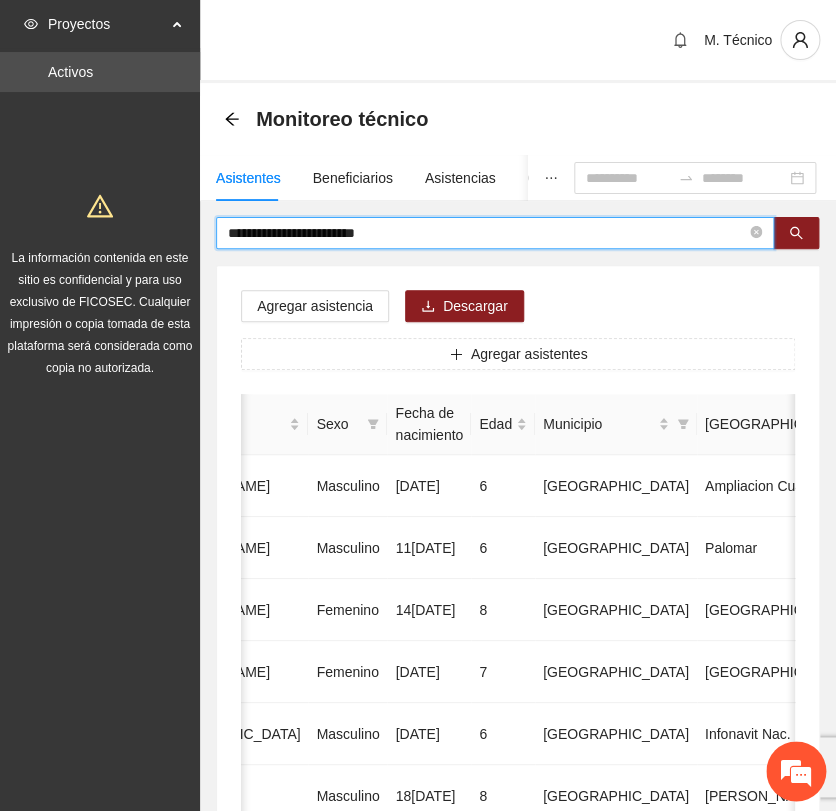 drag, startPoint x: 403, startPoint y: 234, endPoint x: -217, endPoint y: 188, distance: 621.7041 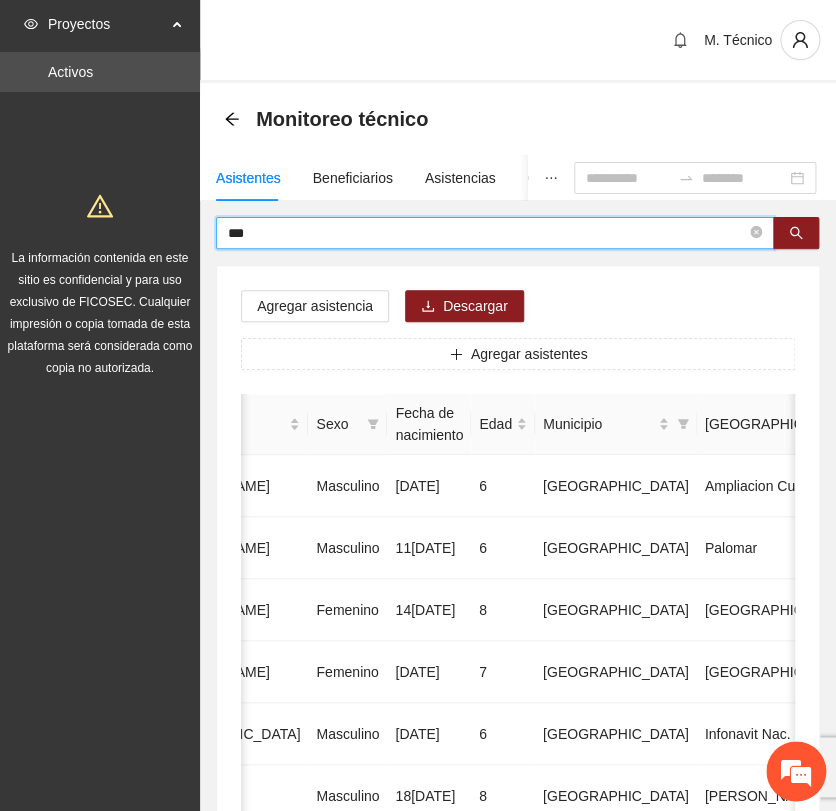 click on "***" at bounding box center [487, 233] 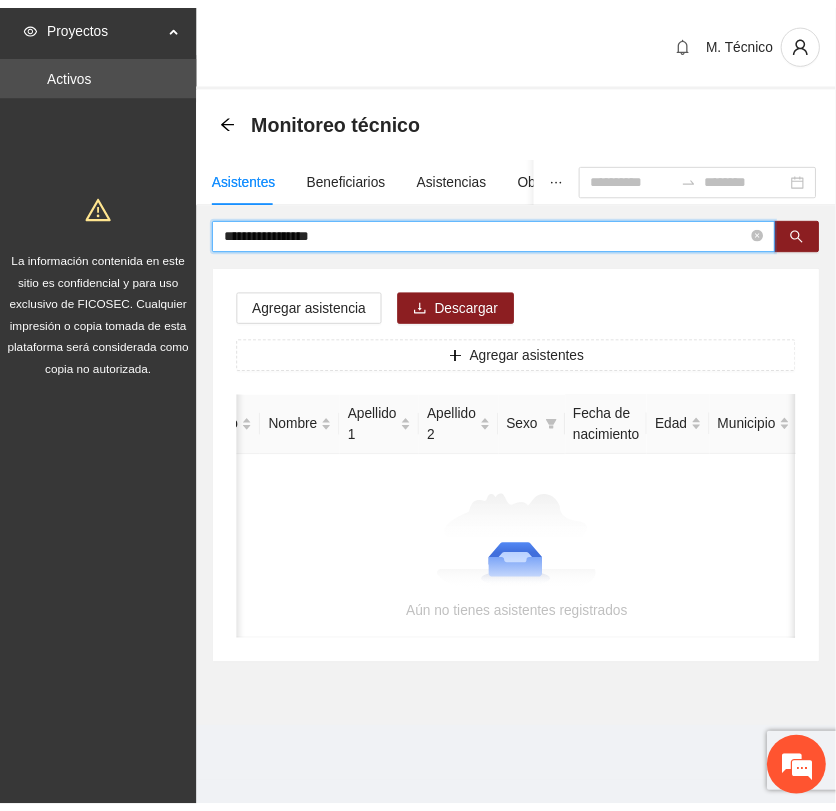 scroll, scrollTop: 0, scrollLeft: 0, axis: both 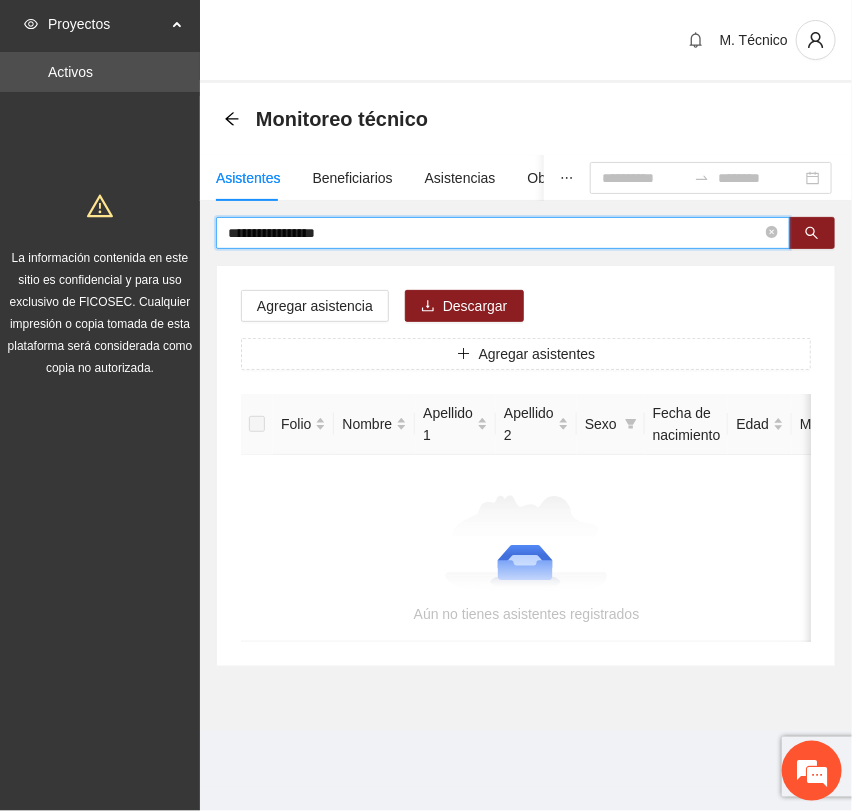 drag, startPoint x: 357, startPoint y: 237, endPoint x: 75, endPoint y: 274, distance: 284.41696 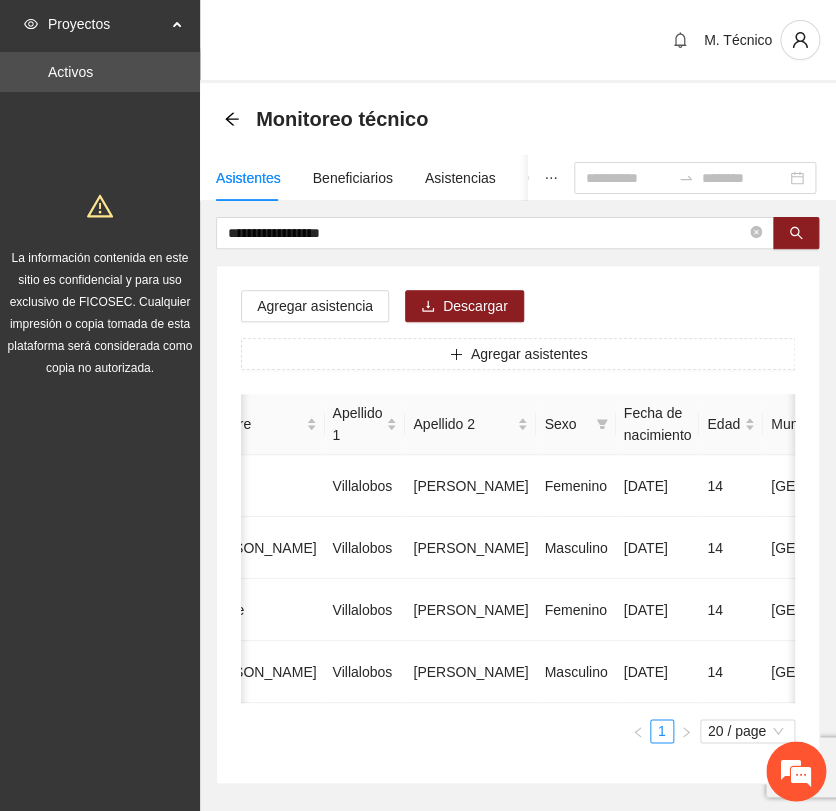 scroll, scrollTop: 0, scrollLeft: 0, axis: both 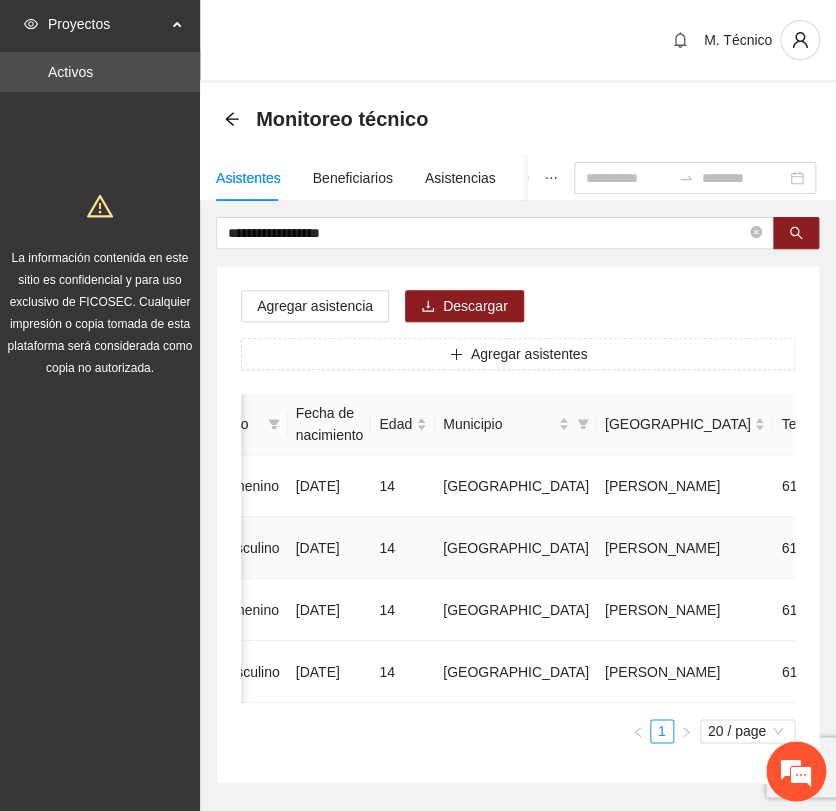 click 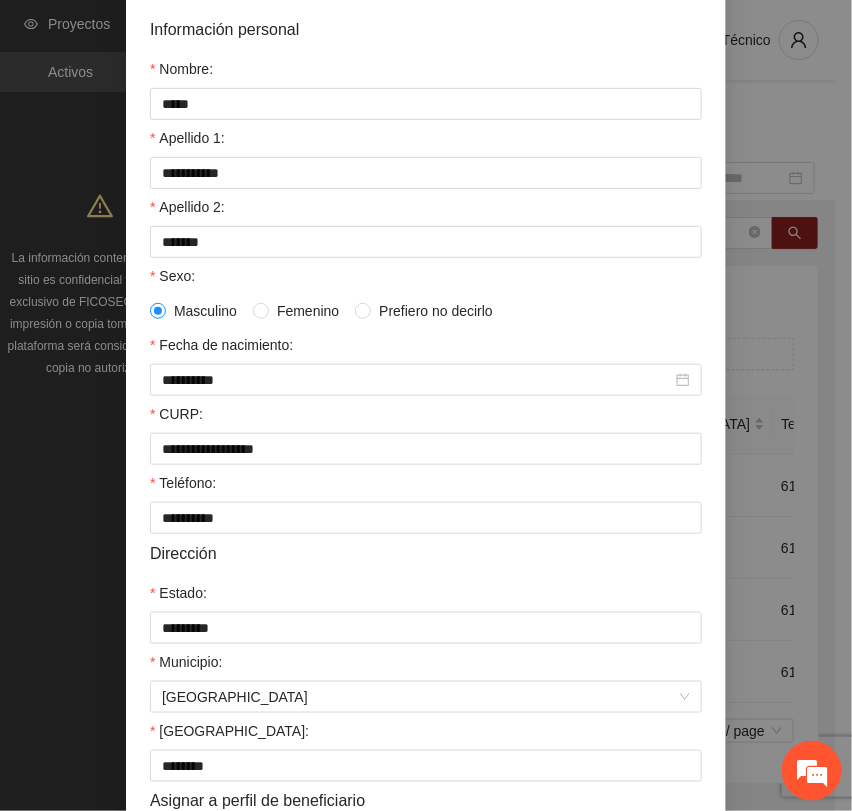 scroll, scrollTop: 356, scrollLeft: 0, axis: vertical 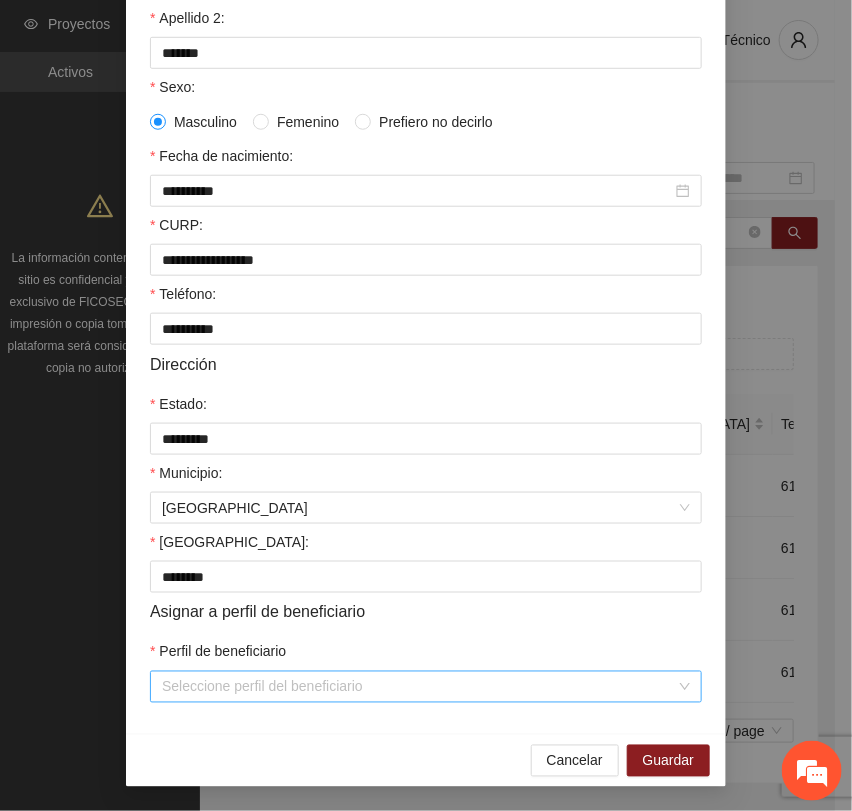 click on "Perfil de beneficiario" at bounding box center [419, 687] 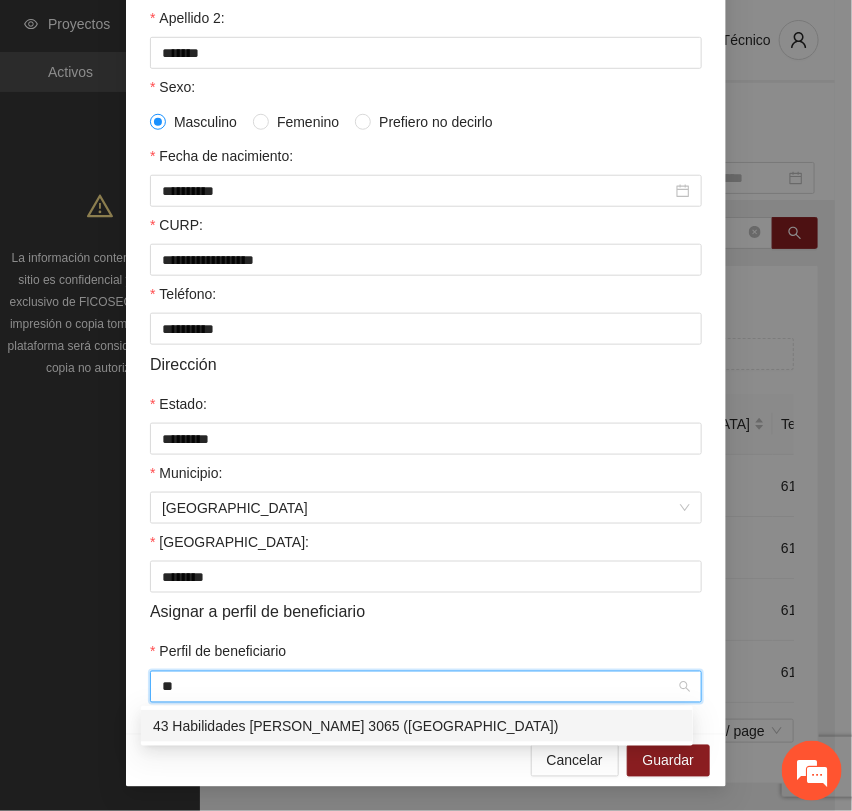 click on "43 Habilidades [PERSON_NAME] 3065 ([GEOGRAPHIC_DATA])" at bounding box center (417, 726) 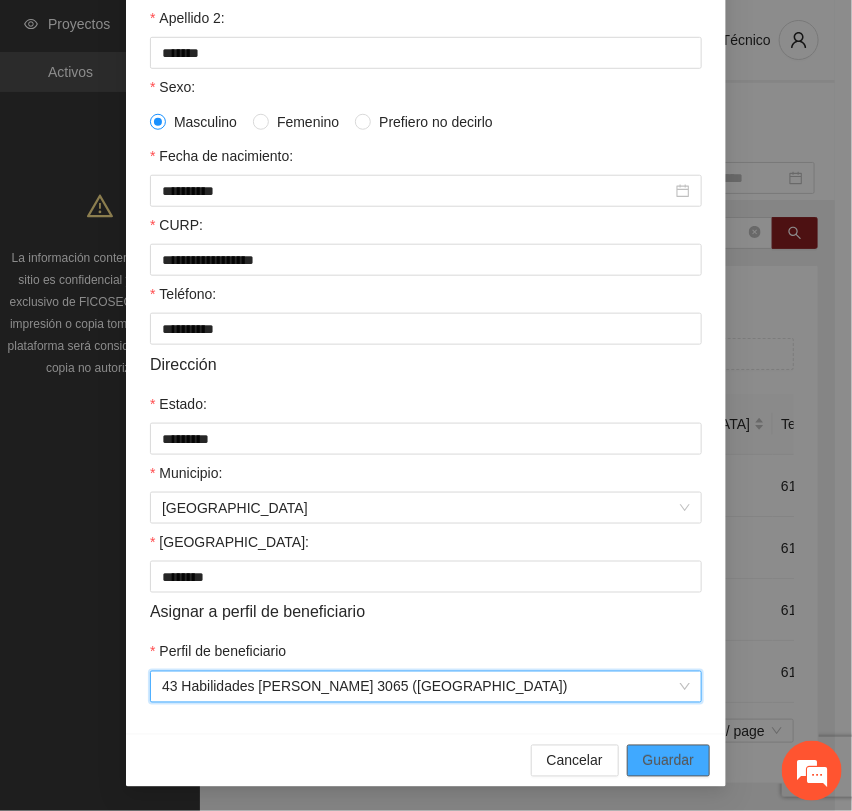 click on "Guardar" at bounding box center (668, 761) 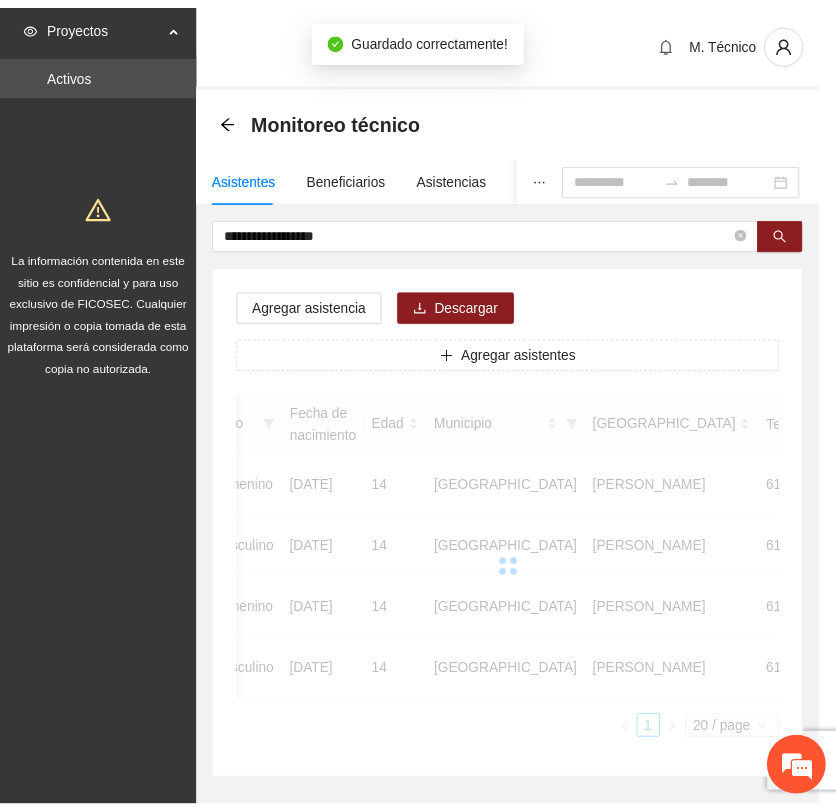 scroll, scrollTop: 256, scrollLeft: 0, axis: vertical 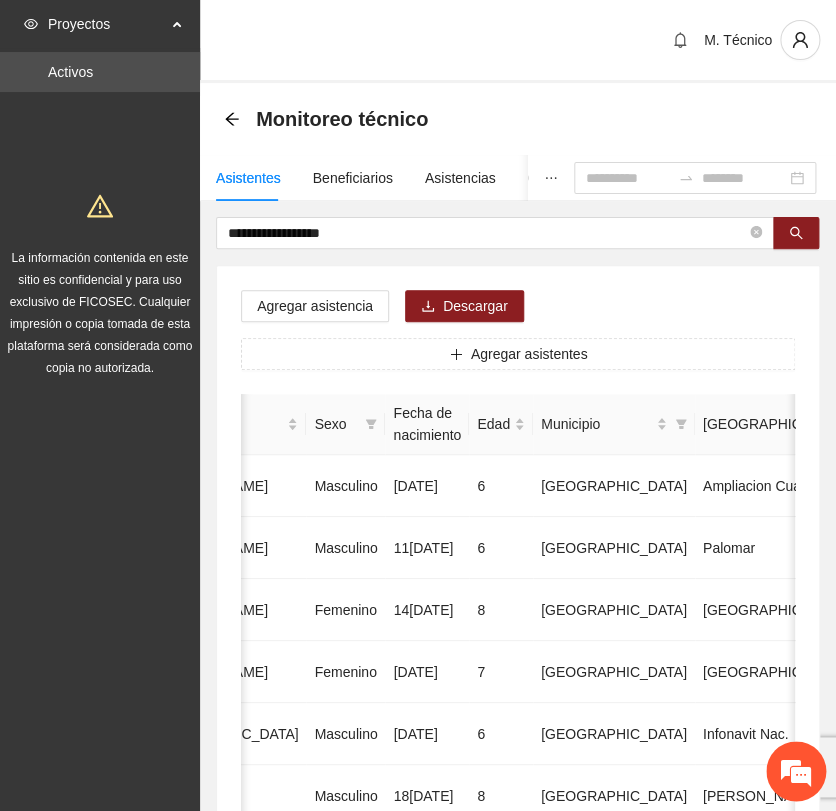 click on "Agregar asistencia Descargar Agregar asistentes Folio Nombre Apellido 1 Apellido 2 Sexo Fecha de nacimiento Edad Municipio Colonia Teléfono Actividad                           1 [PERSON_NAME] [DATE] 6 Chihuahua Ampliacion [PERSON_NAME] 6146098808 U P +11 2 [PERSON_NAME] Masculino [DATE] 6 [GEOGRAPHIC_DATA] [GEOGRAPHIC_DATA] 6142685790 U P +4 3 [PERSON_NAME] [DATE] 8 Chihuahua [GEOGRAPHIC_DATA] U P +6 4 [PERSON_NAME] [DATE] 7 [GEOGRAPHIC_DATA] U P +4 5 [PERSON_NAME]  Madrid Masculino [DATE] 6 Chihuahua Infonavit Nac.  6141246855 U P +4 6 [PERSON_NAME] Masculino [DATE] 8 Chihuahua [PERSON_NAME] 6141225744 U P +6 7 [PERSON_NAME][DATE] Femenino [DATE] 8 Chihuahua Paseos [PERSON_NAME] 6142154187 U P +7 8 [PERSON_NAME] [DATE] 9 Chihuahua Popular 6142434364 U P +3 9 [PERSON_NAME]  Madrid Femenino [DATE] 7 U P +8" at bounding box center (518, 1020) 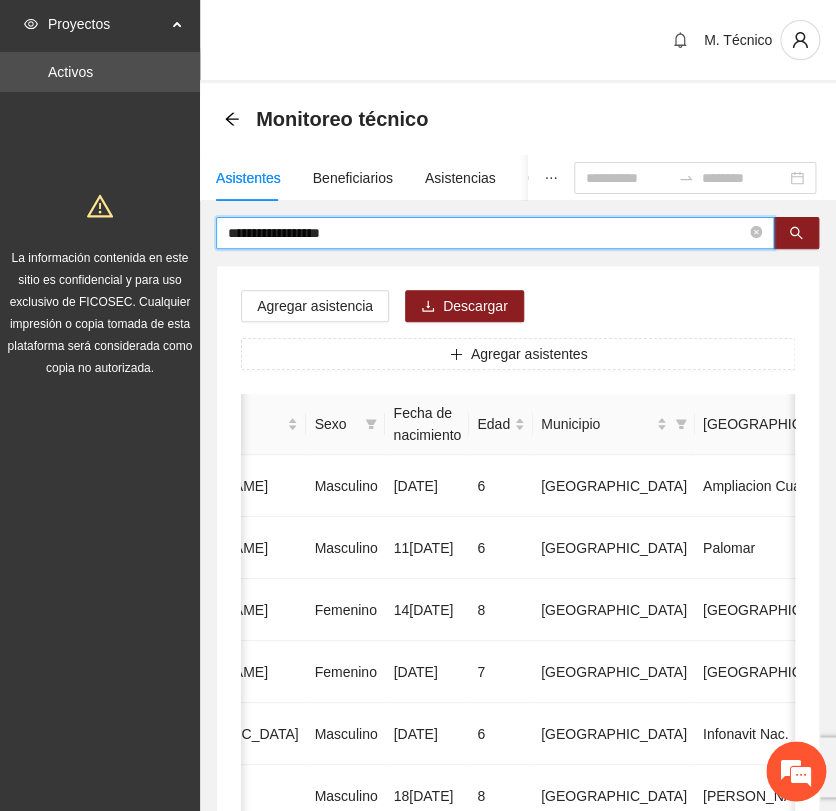 drag, startPoint x: 348, startPoint y: 236, endPoint x: -31, endPoint y: 235, distance: 379.0013 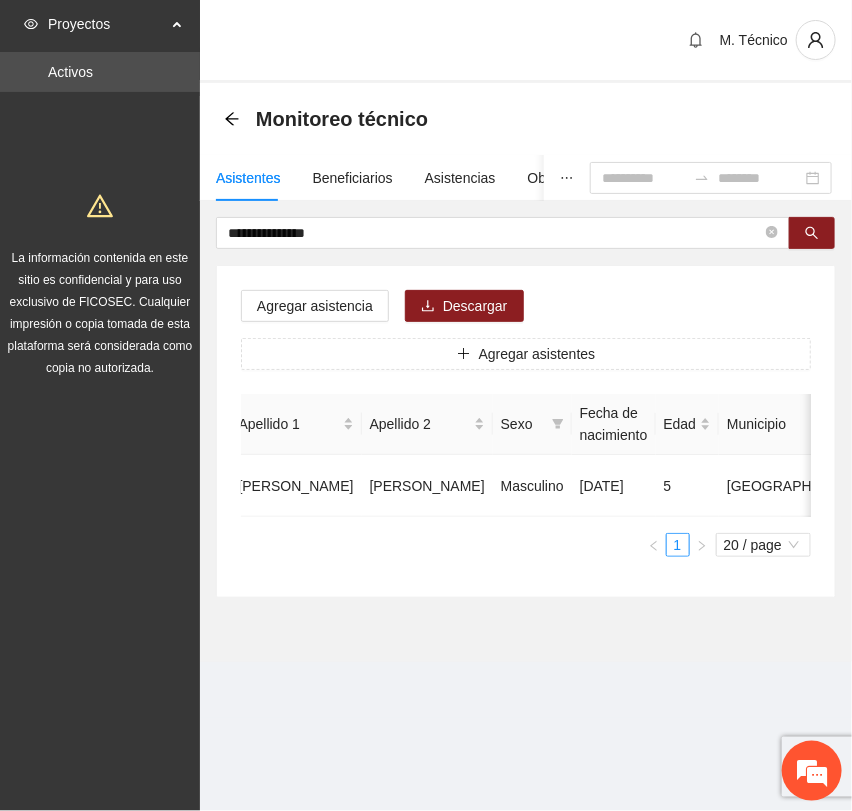 scroll, scrollTop: 0, scrollLeft: 0, axis: both 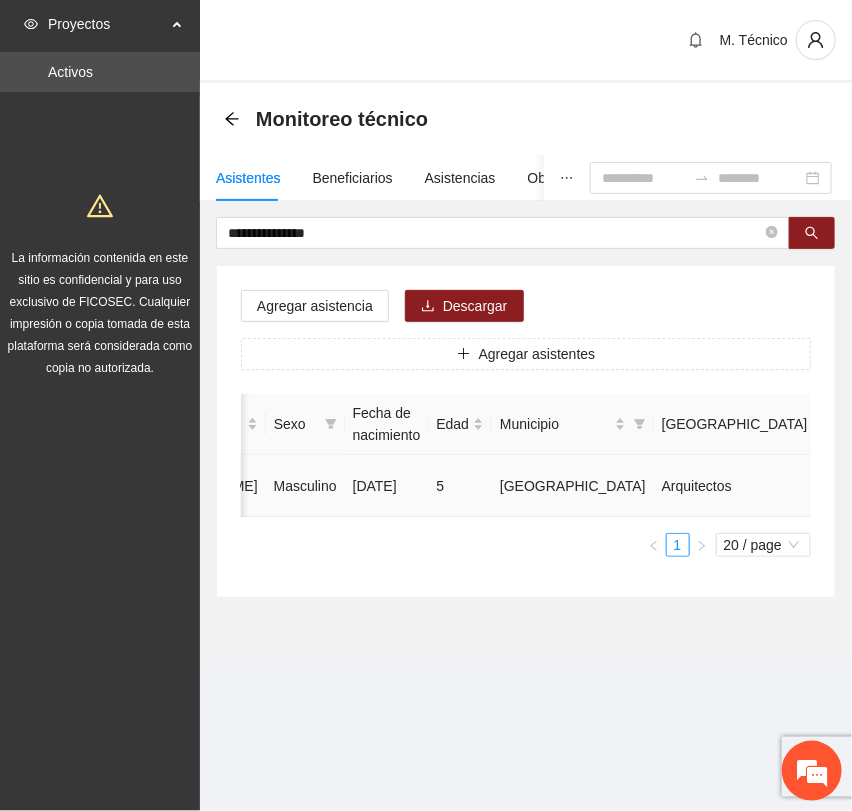 click 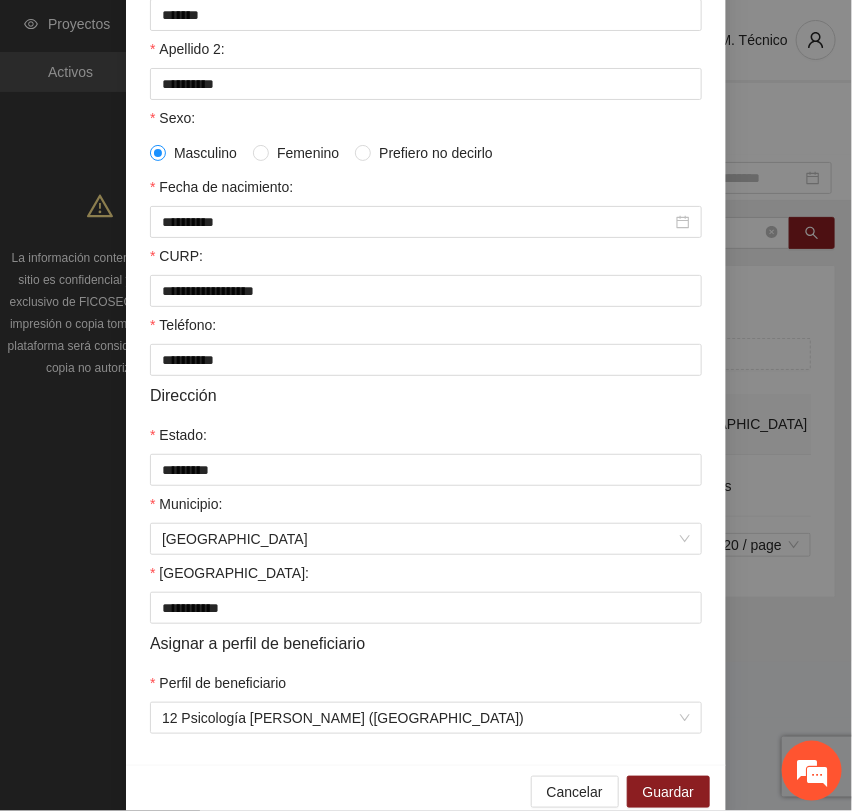scroll, scrollTop: 356, scrollLeft: 0, axis: vertical 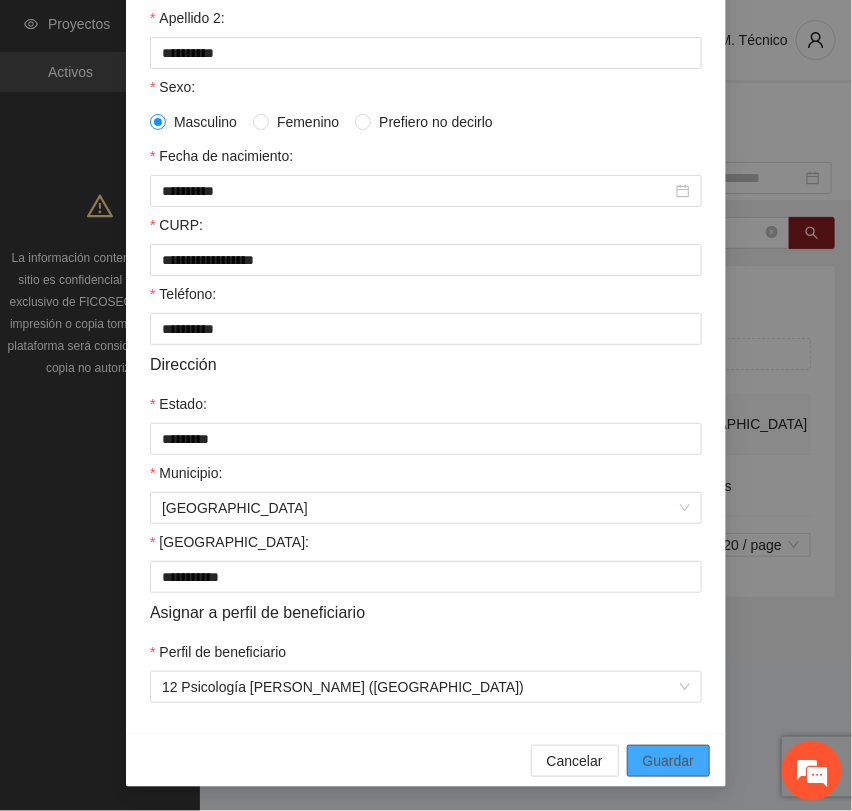click on "Guardar" at bounding box center [668, 761] 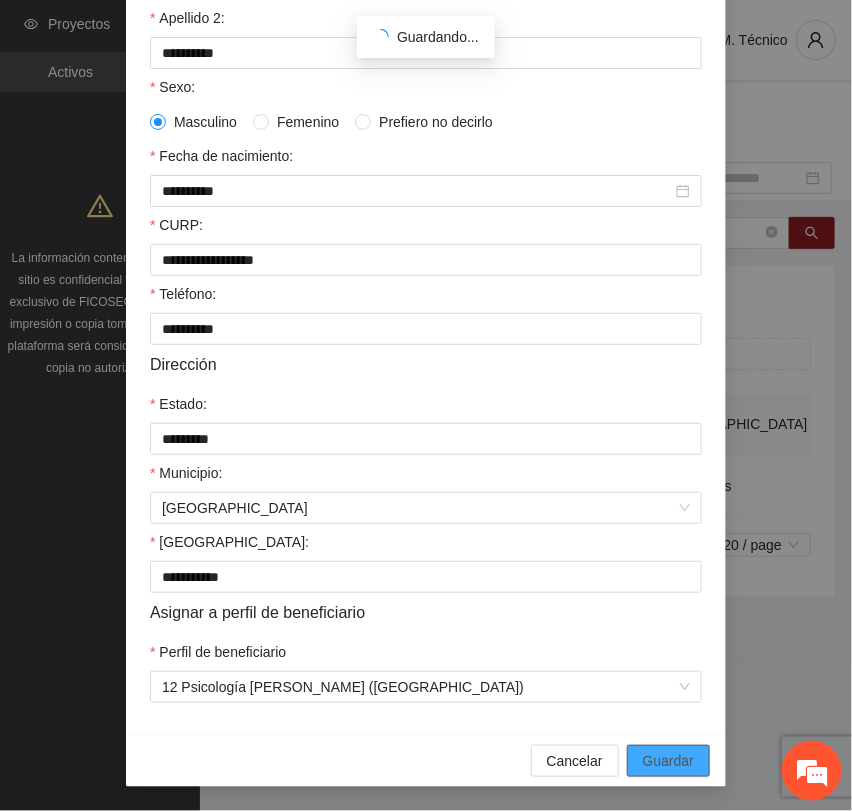 scroll, scrollTop: 256, scrollLeft: 0, axis: vertical 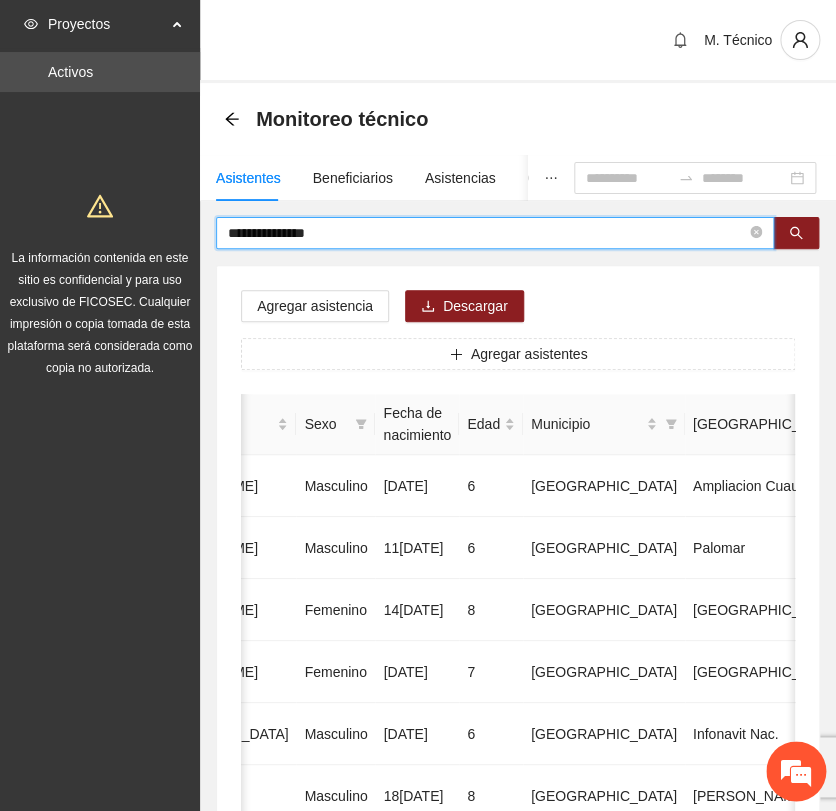 drag, startPoint x: 290, startPoint y: 234, endPoint x: 30, endPoint y: 215, distance: 260.6933 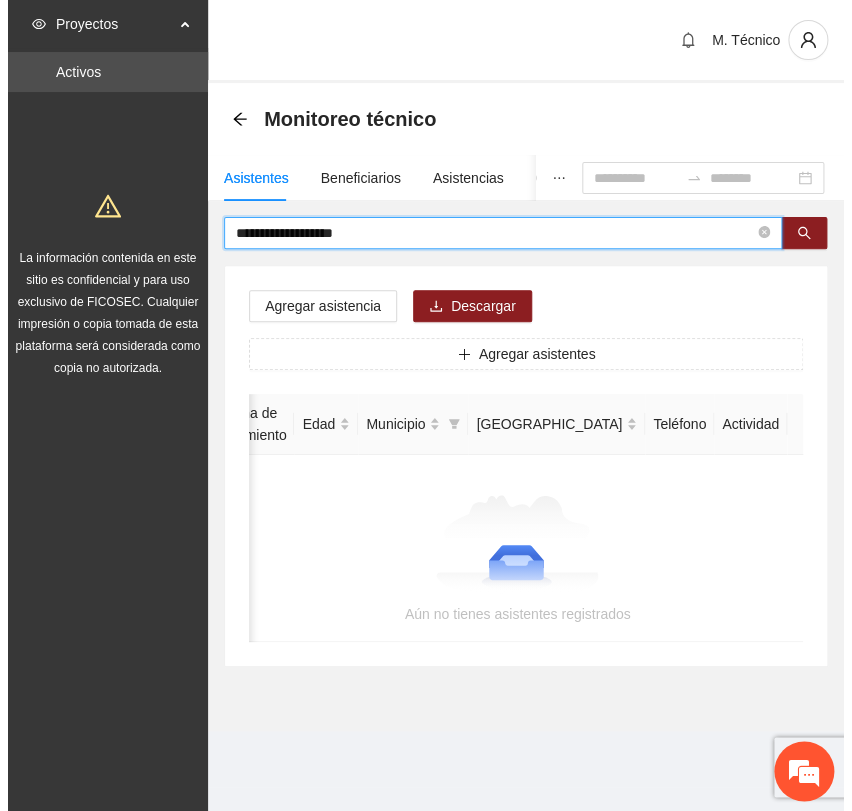 scroll, scrollTop: 0, scrollLeft: 346, axis: horizontal 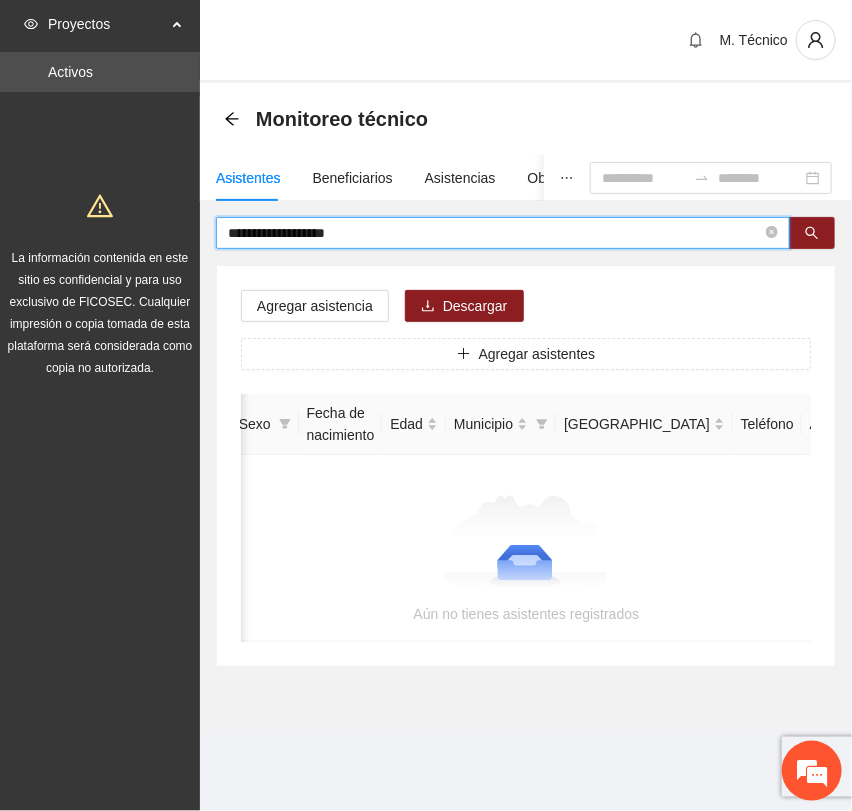 drag, startPoint x: 378, startPoint y: 234, endPoint x: 35, endPoint y: 222, distance: 343.20984 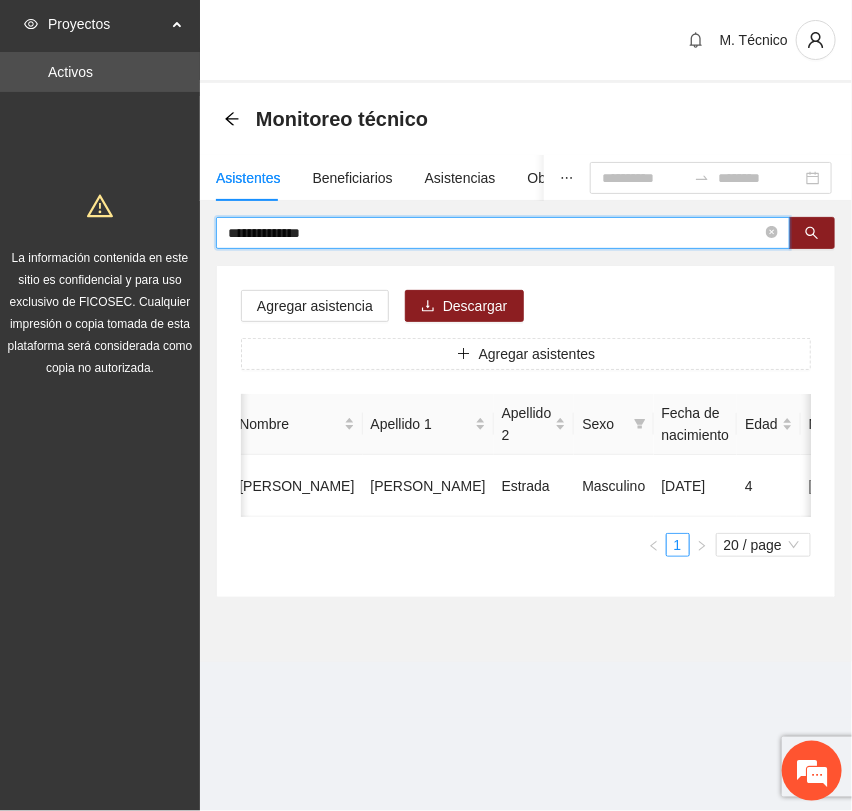 scroll, scrollTop: 0, scrollLeft: 0, axis: both 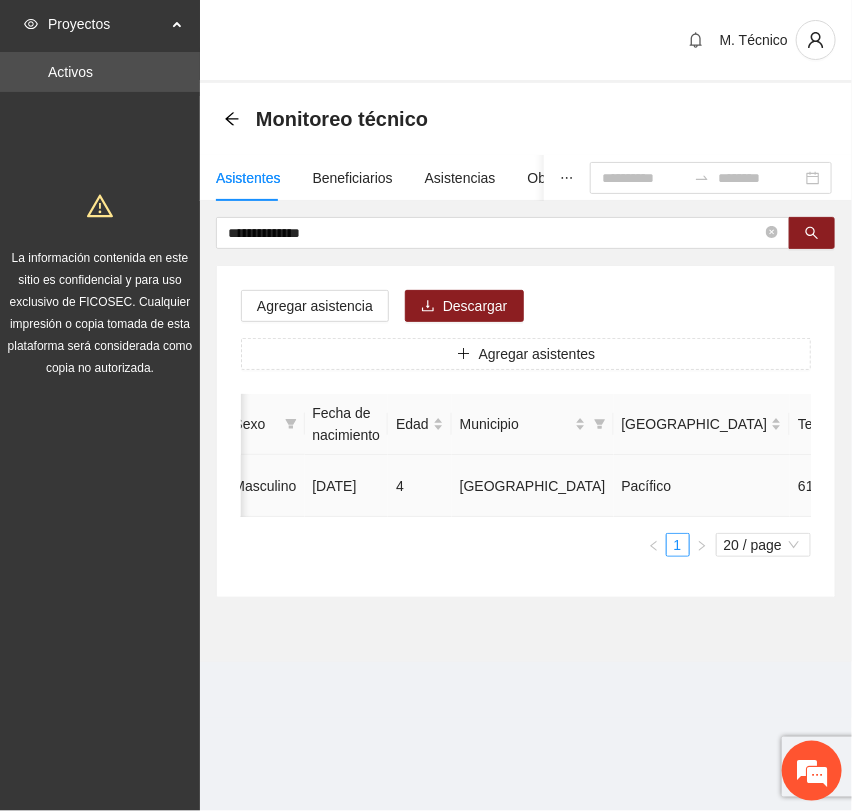 click 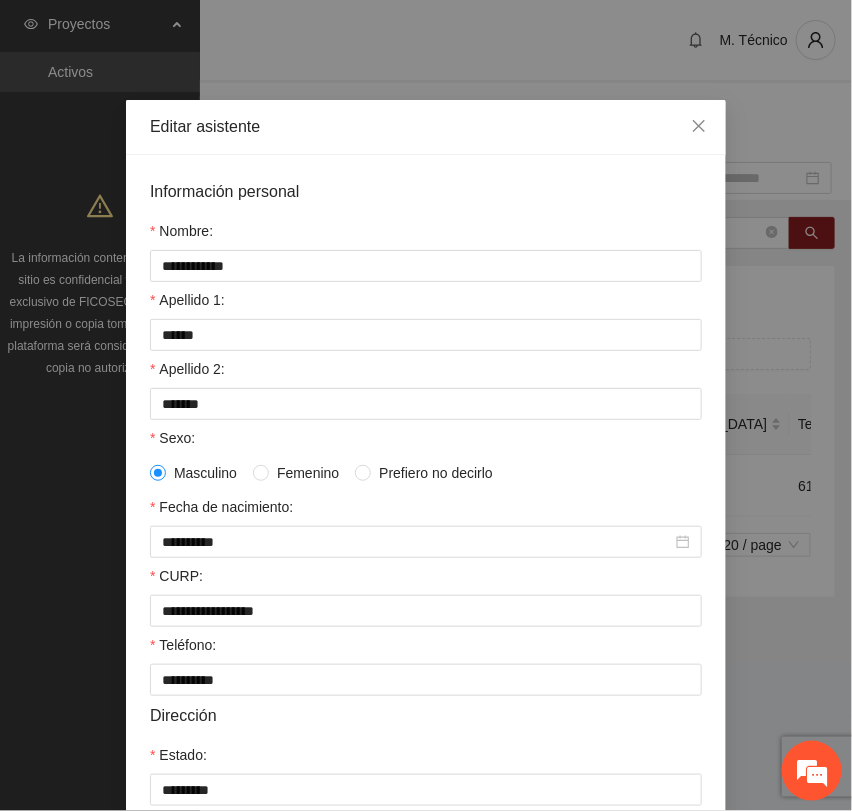scroll, scrollTop: 356, scrollLeft: 0, axis: vertical 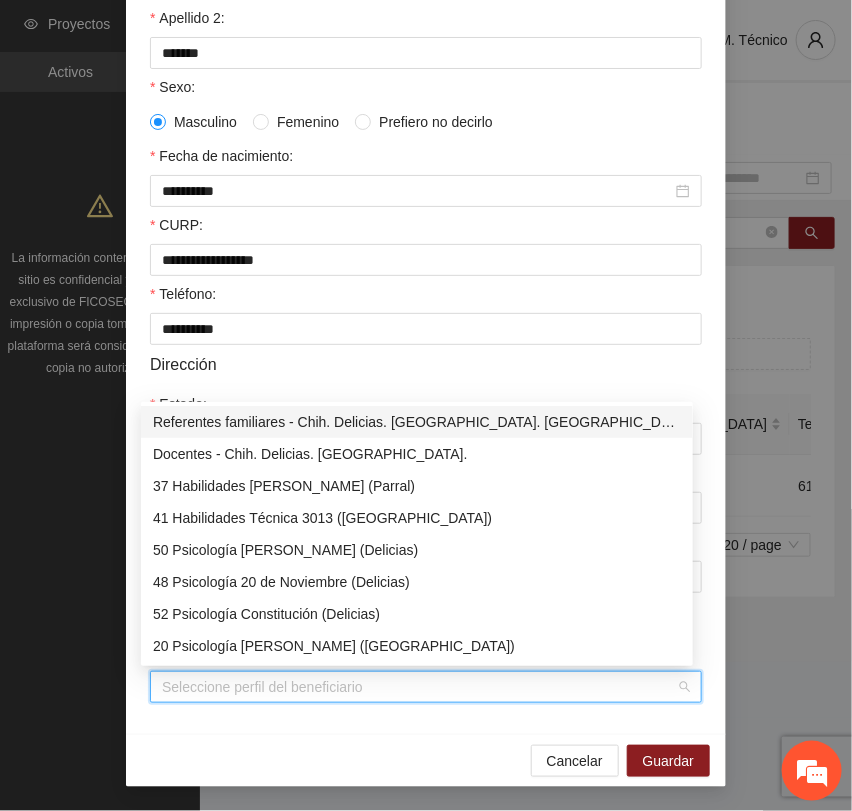 click on "Perfil de beneficiario" at bounding box center (419, 687) 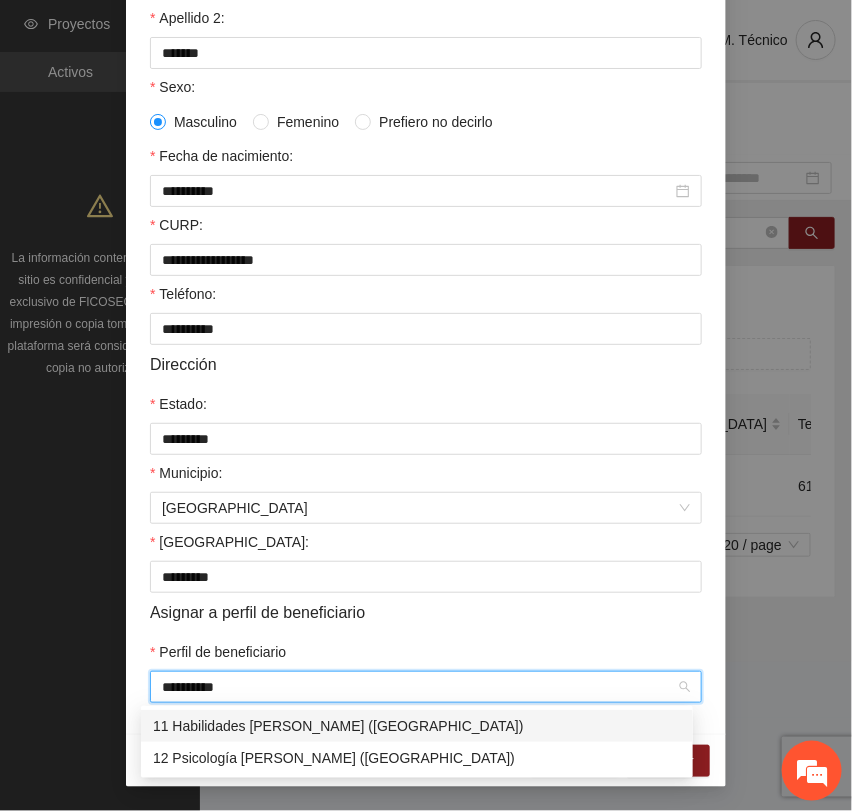 click on "11 Habilidades [PERSON_NAME] ([GEOGRAPHIC_DATA])" at bounding box center [417, 726] 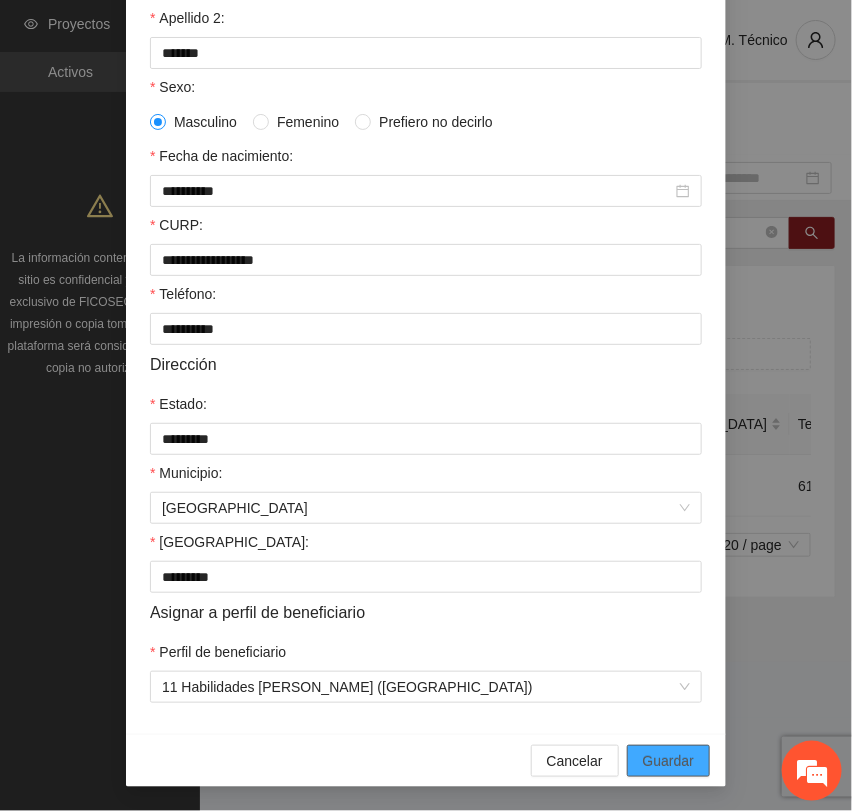 click on "Guardar" at bounding box center [668, 761] 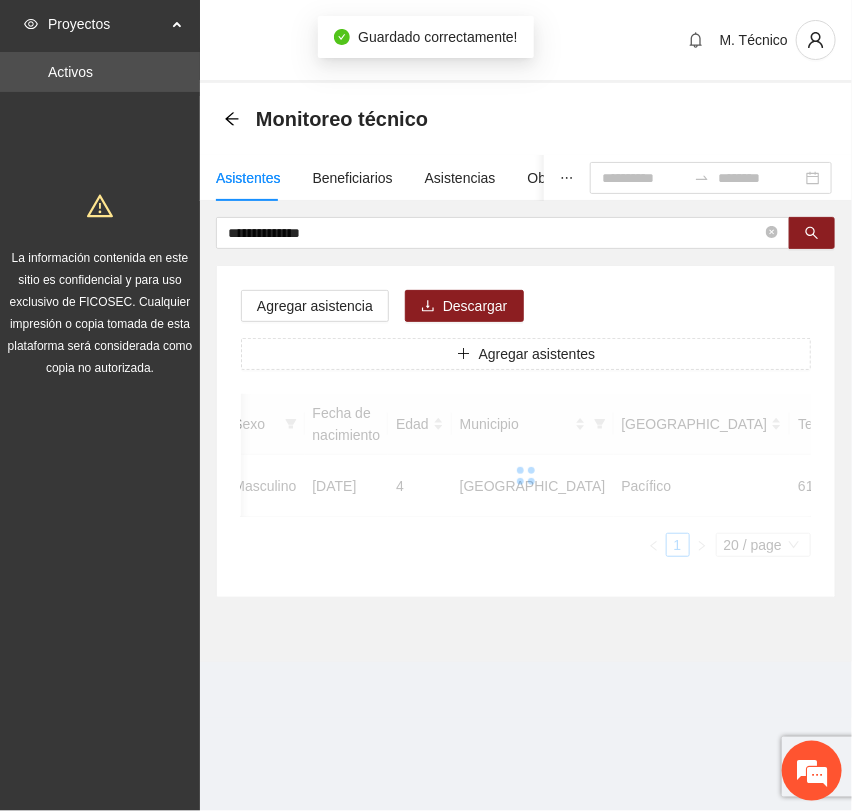 scroll, scrollTop: 256, scrollLeft: 0, axis: vertical 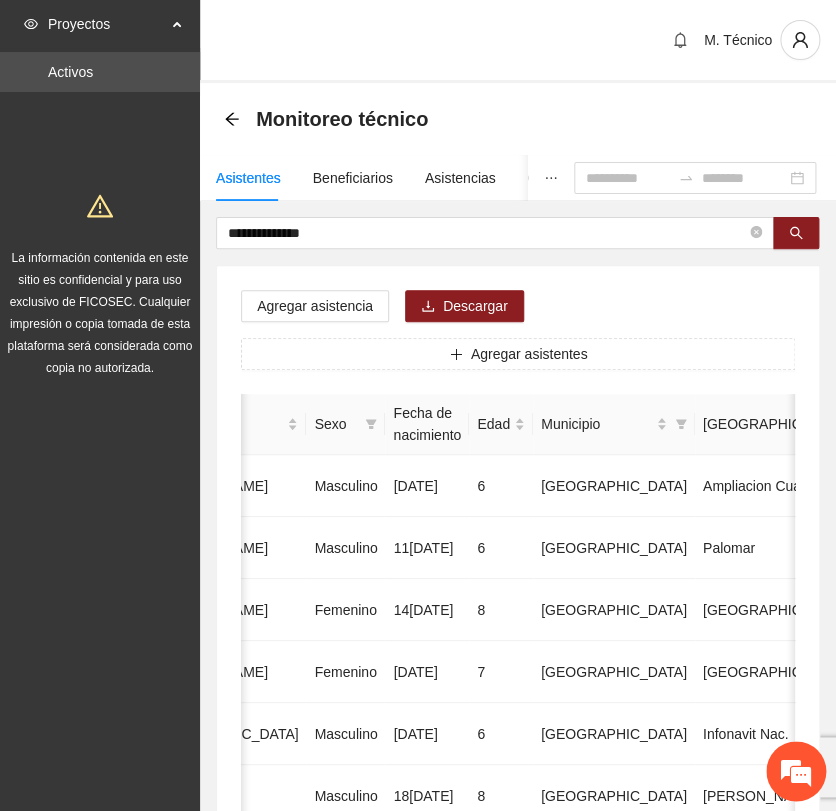 click on "Agregar asistencia Descargar Agregar asistentes Folio Nombre Apellido 1 Apellido 2 Sexo Fecha de nacimiento Edad Municipio Colonia Teléfono Actividad                           1 [PERSON_NAME] [DATE] 6 Chihuahua Ampliacion [PERSON_NAME] 6146098808 U P +11 2 [PERSON_NAME] Masculino [DATE] 6 [GEOGRAPHIC_DATA] [GEOGRAPHIC_DATA] 6142685790 U P +4 3 [PERSON_NAME] [DATE] 8 Chihuahua [GEOGRAPHIC_DATA] U P +6 4 [PERSON_NAME] [DATE] 7 [GEOGRAPHIC_DATA] U P +4 5 [PERSON_NAME]  Madrid Masculino [DATE] 6 Chihuahua Infonavit Nac.  6141246855 U P +4 6 [PERSON_NAME] Masculino [DATE] 8 Chihuahua [PERSON_NAME] 6141225744 U P +6 7 [PERSON_NAME][DATE] Femenino [DATE] 8 Chihuahua Paseos [PERSON_NAME] 6142154187 U P +7 8 [PERSON_NAME] [DATE] 9 Chihuahua Popular 6142434364 U P +3 9 [PERSON_NAME]  Madrid Femenino [DATE] 7 U P +8" at bounding box center [518, 1020] 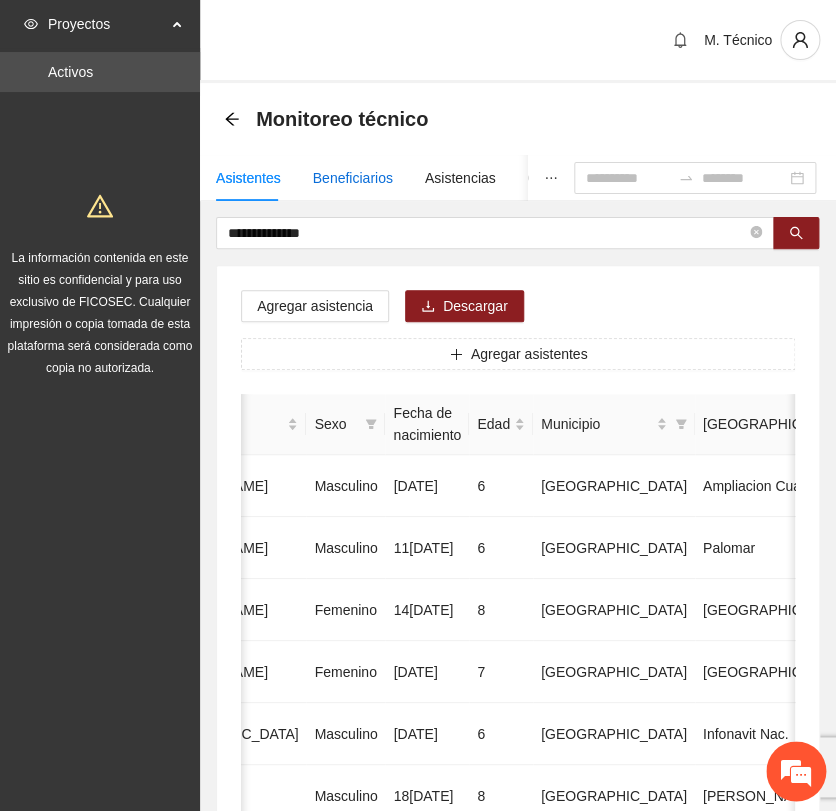 click on "Beneficiarios" at bounding box center (353, 178) 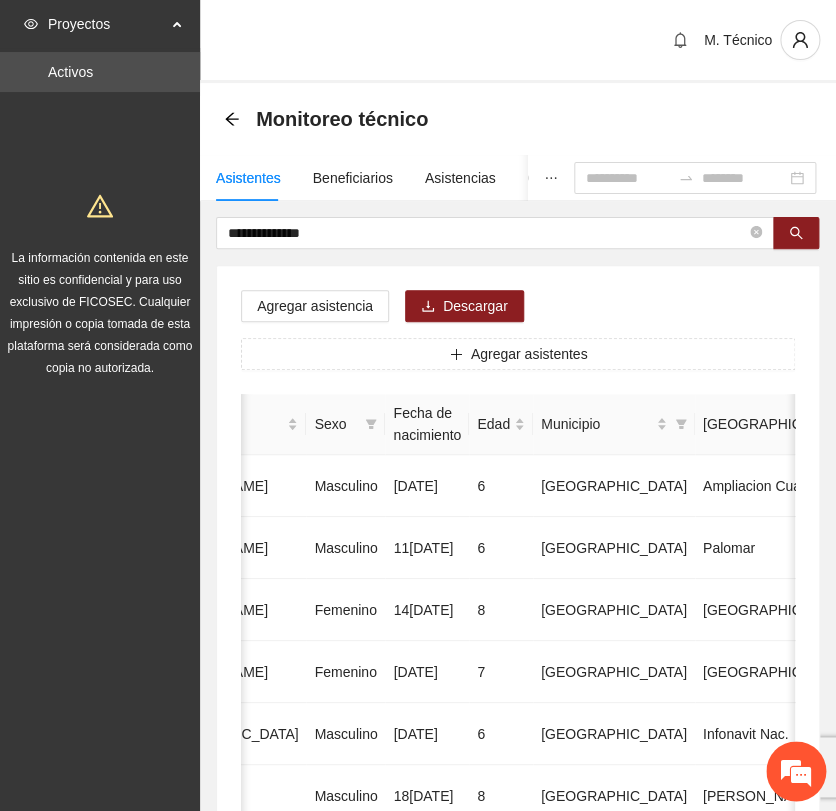 click on "Asistentes" at bounding box center (248, 178) 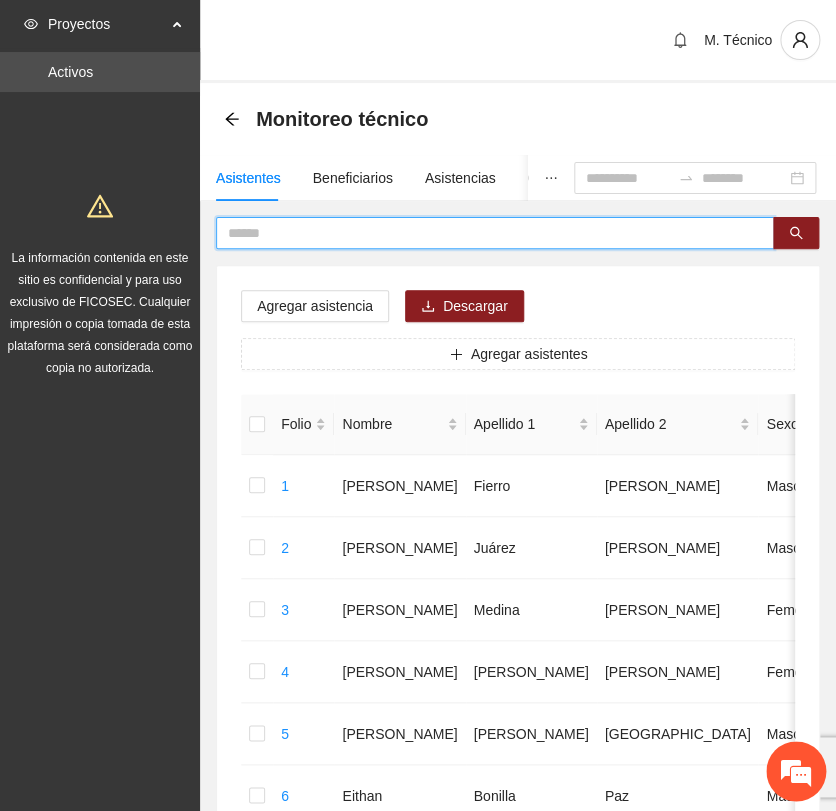 click at bounding box center [487, 233] 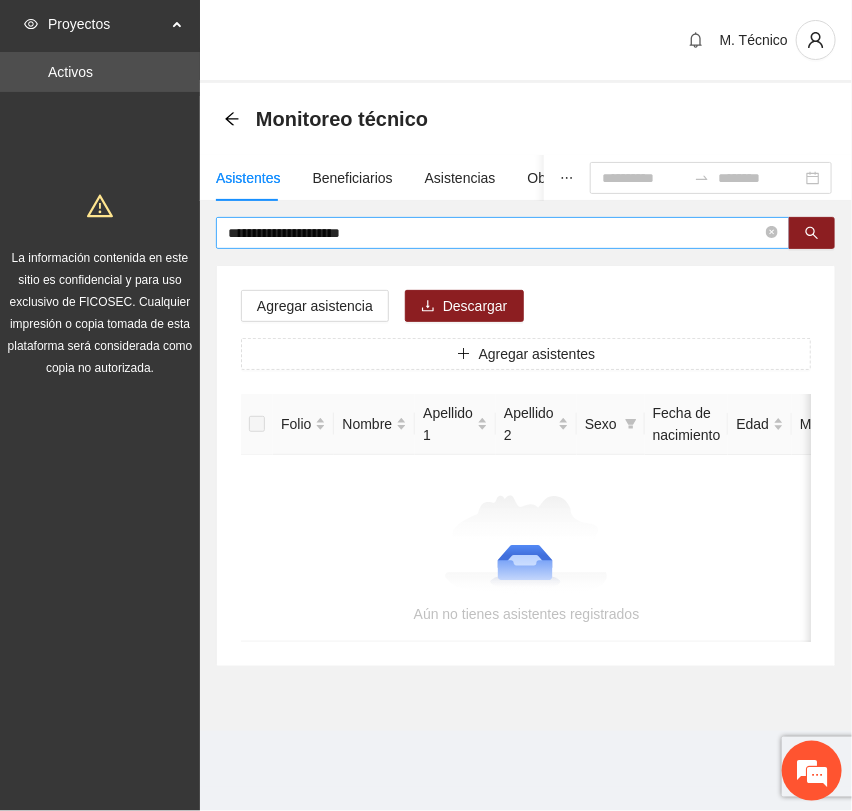 drag, startPoint x: 368, startPoint y: 244, endPoint x: 372, endPoint y: 233, distance: 11.7046995 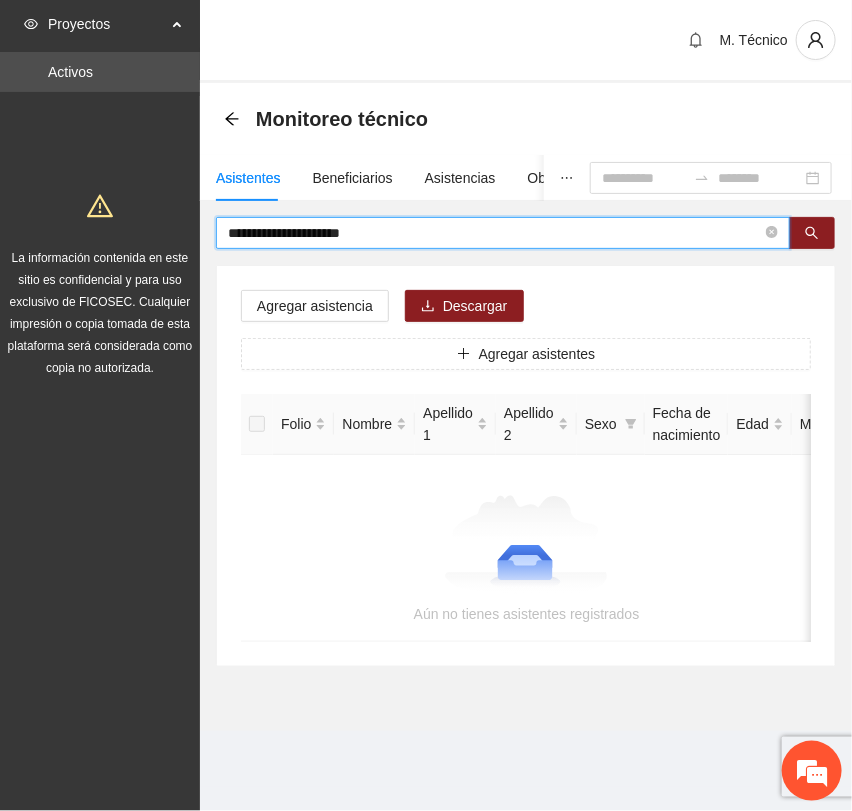 drag, startPoint x: 372, startPoint y: 233, endPoint x: 223, endPoint y: 210, distance: 150.76472 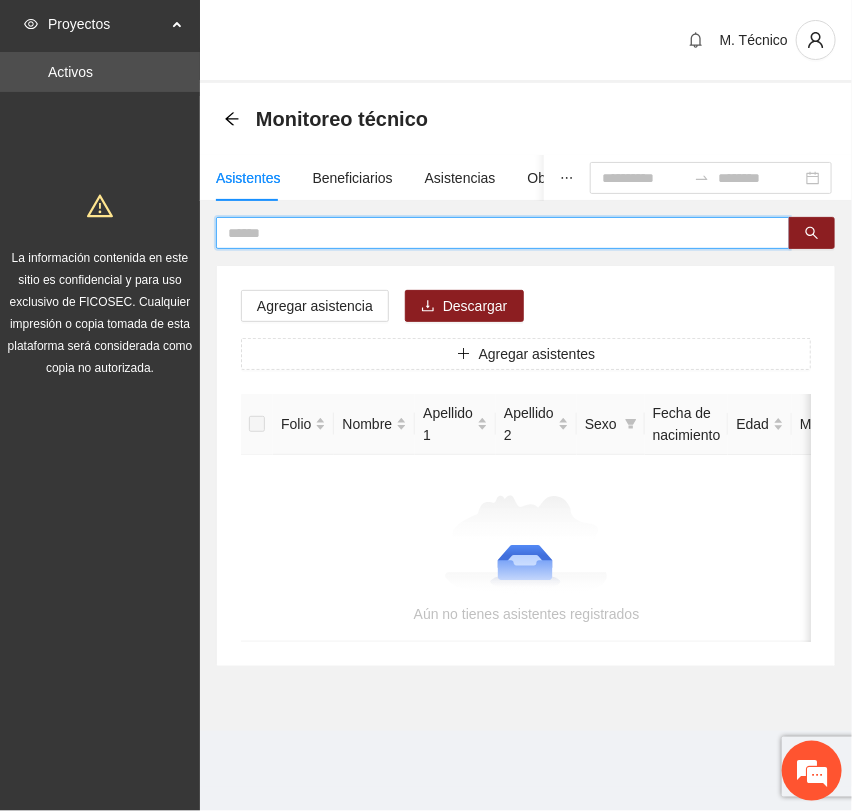 click at bounding box center (495, 233) 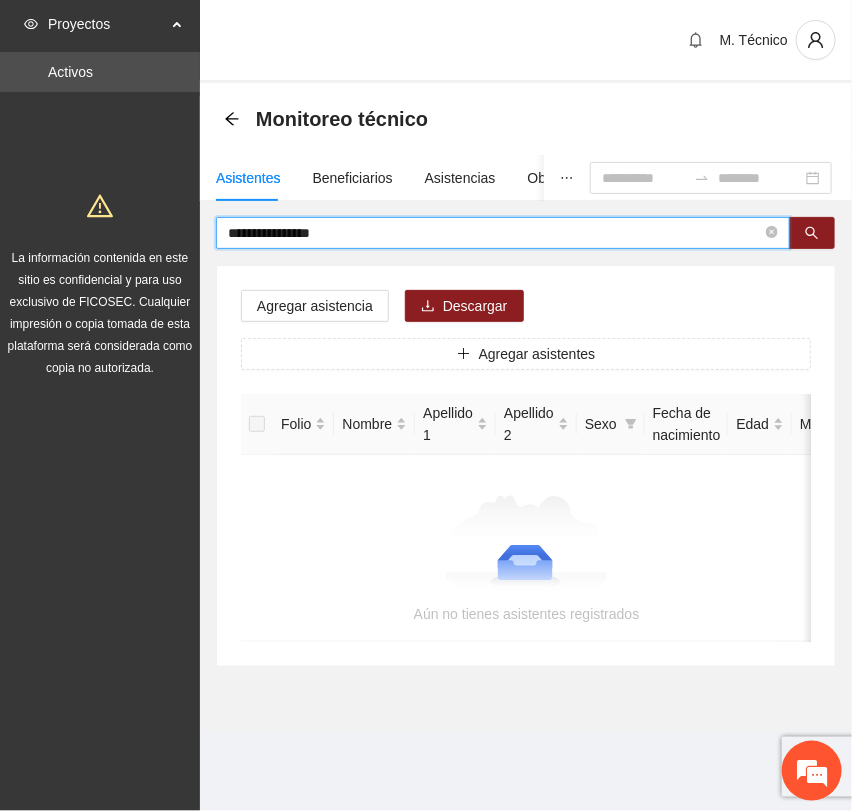 drag, startPoint x: 353, startPoint y: 232, endPoint x: 24, endPoint y: 220, distance: 329.21878 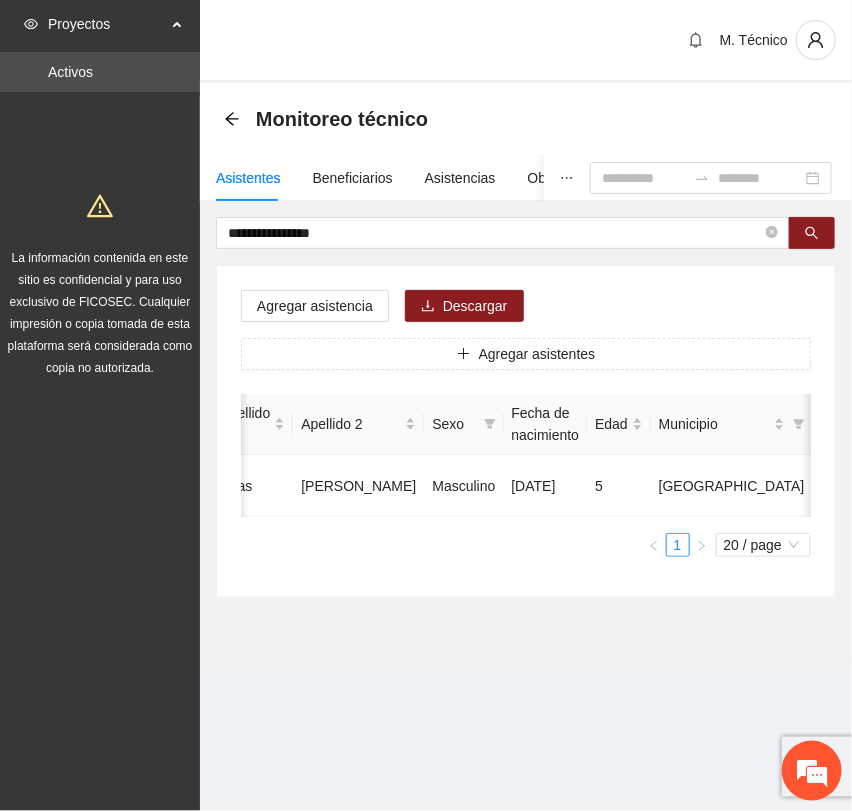scroll, scrollTop: 0, scrollLeft: 452, axis: horizontal 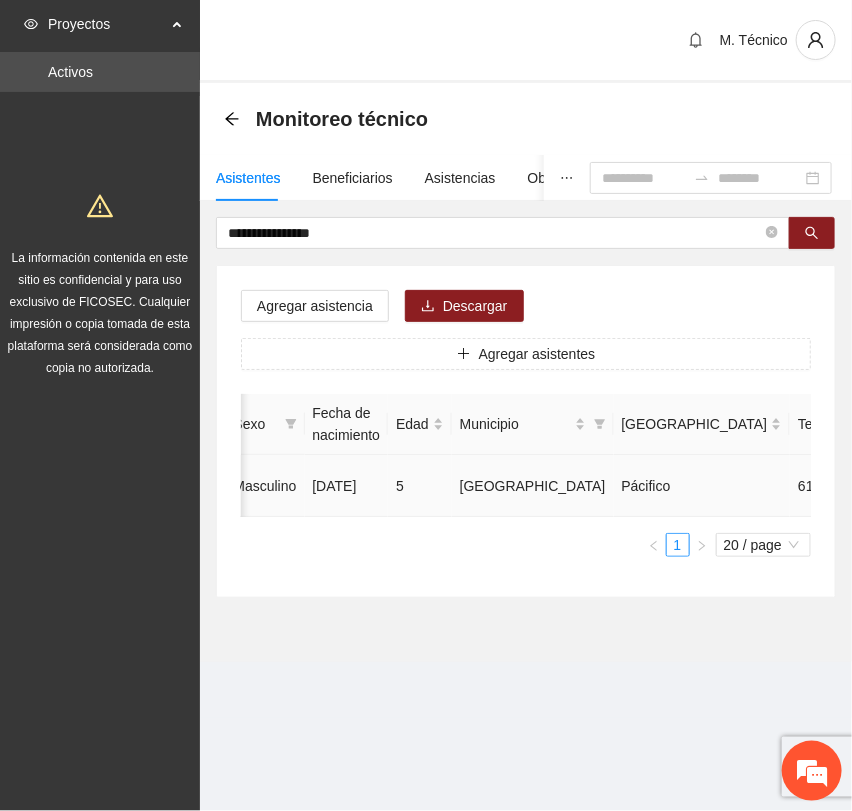 click 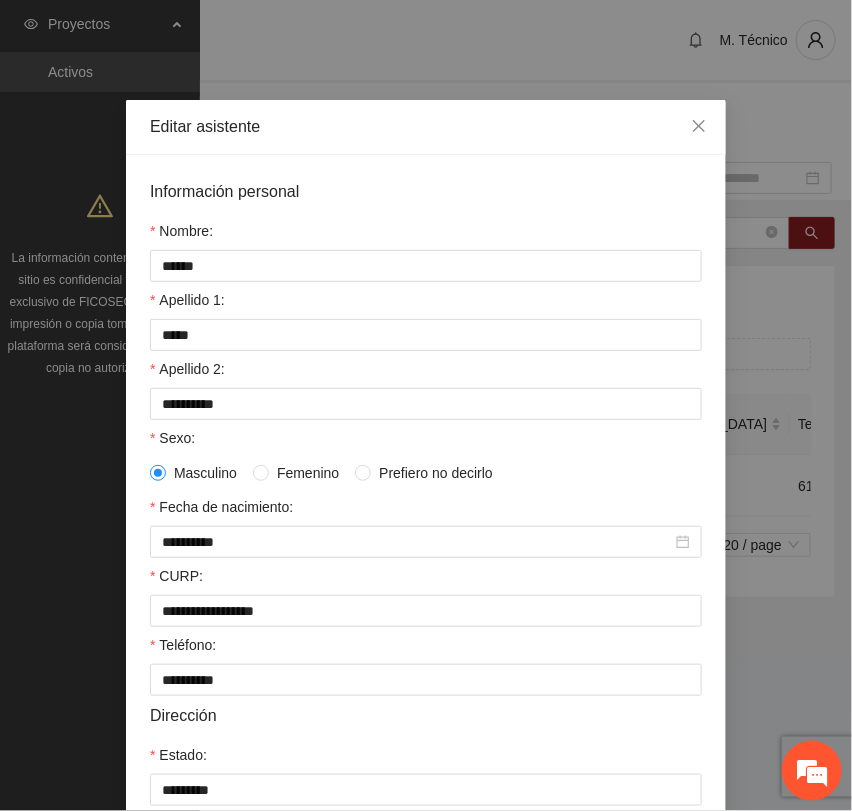 scroll, scrollTop: 356, scrollLeft: 0, axis: vertical 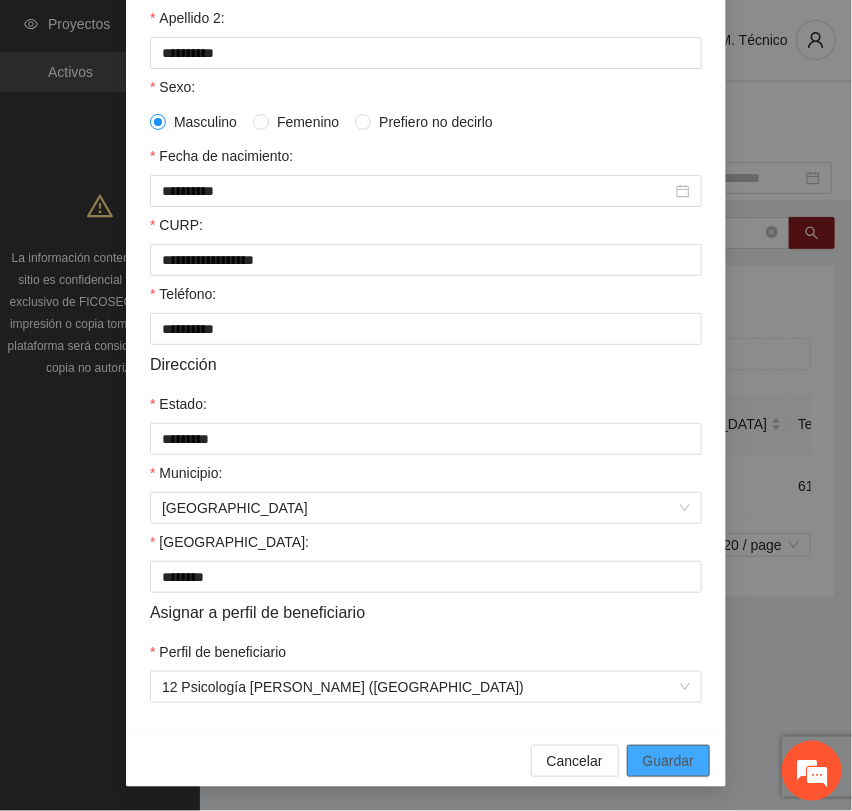 click on "Guardar" at bounding box center [668, 761] 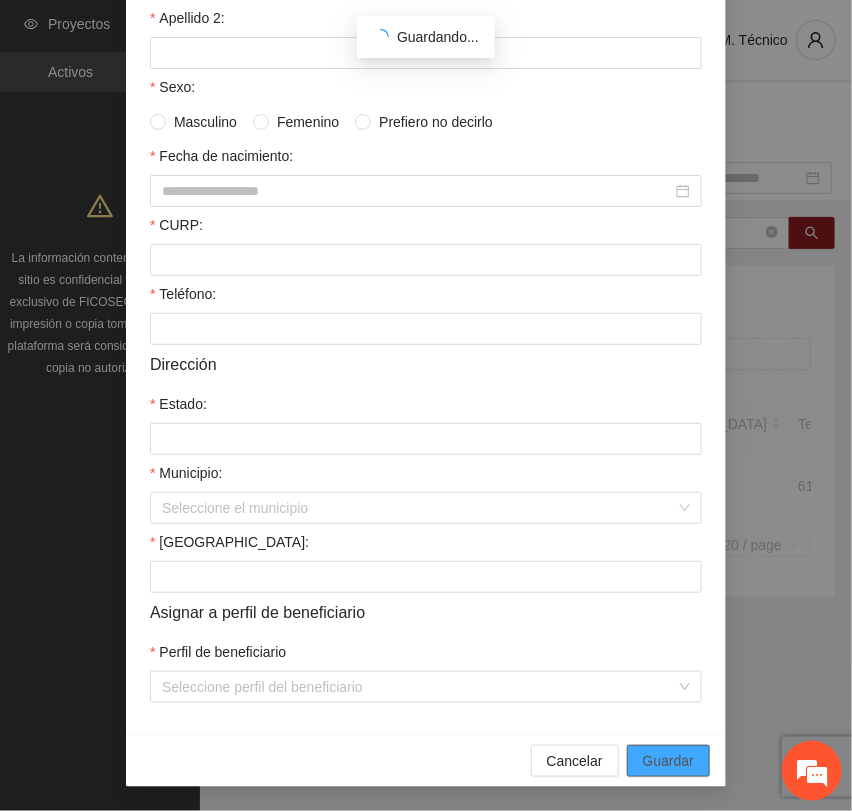 scroll, scrollTop: 256, scrollLeft: 0, axis: vertical 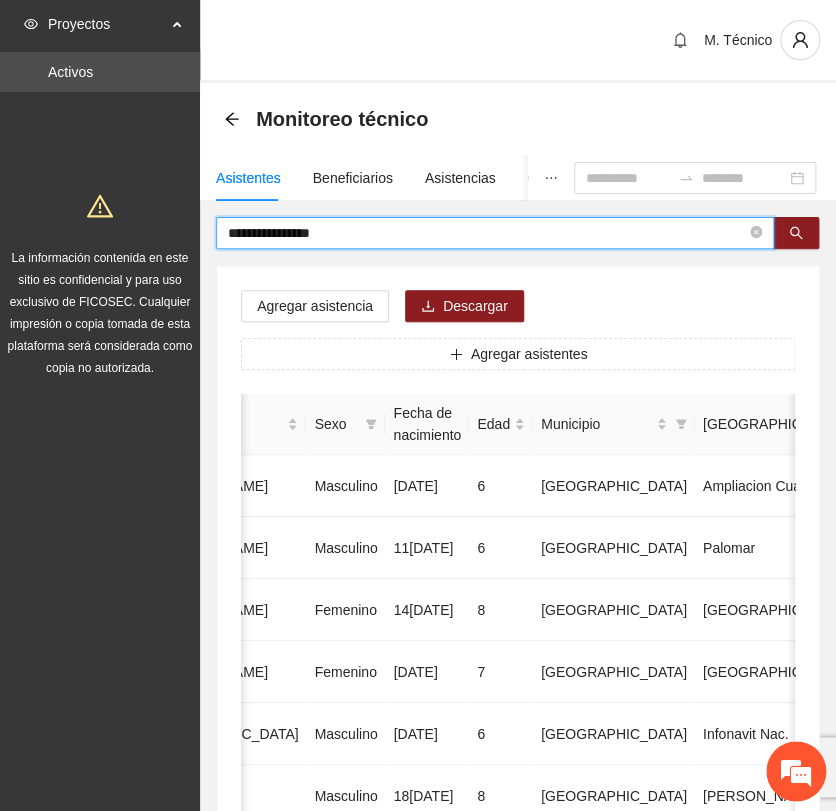 drag, startPoint x: 347, startPoint y: 222, endPoint x: -76, endPoint y: 185, distance: 424.6151 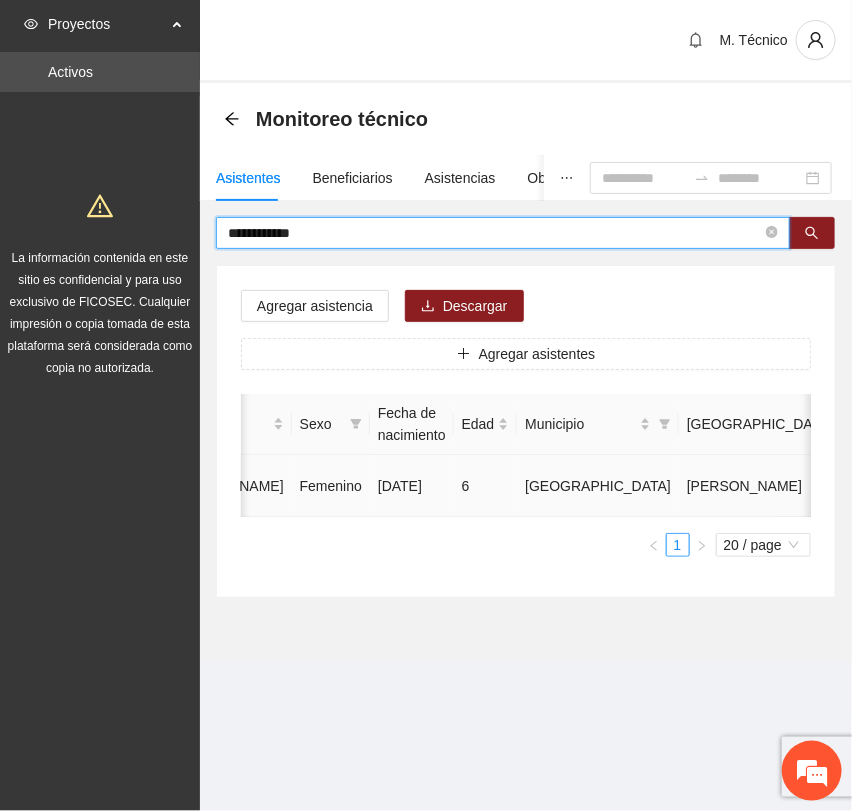 scroll, scrollTop: 0, scrollLeft: 450, axis: horizontal 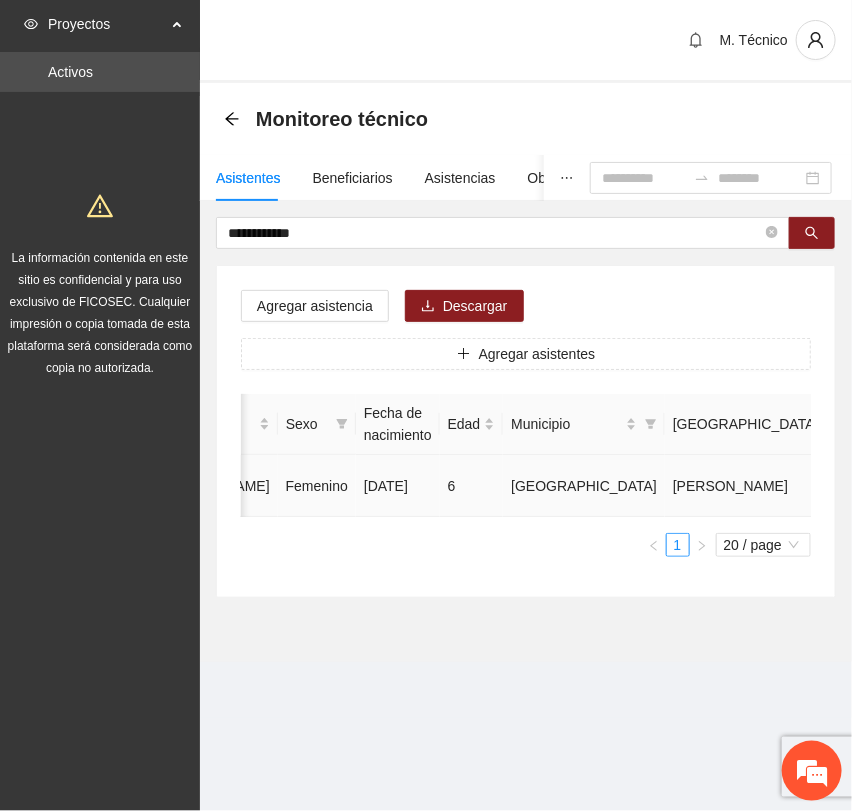 click at bounding box center [1033, 486] 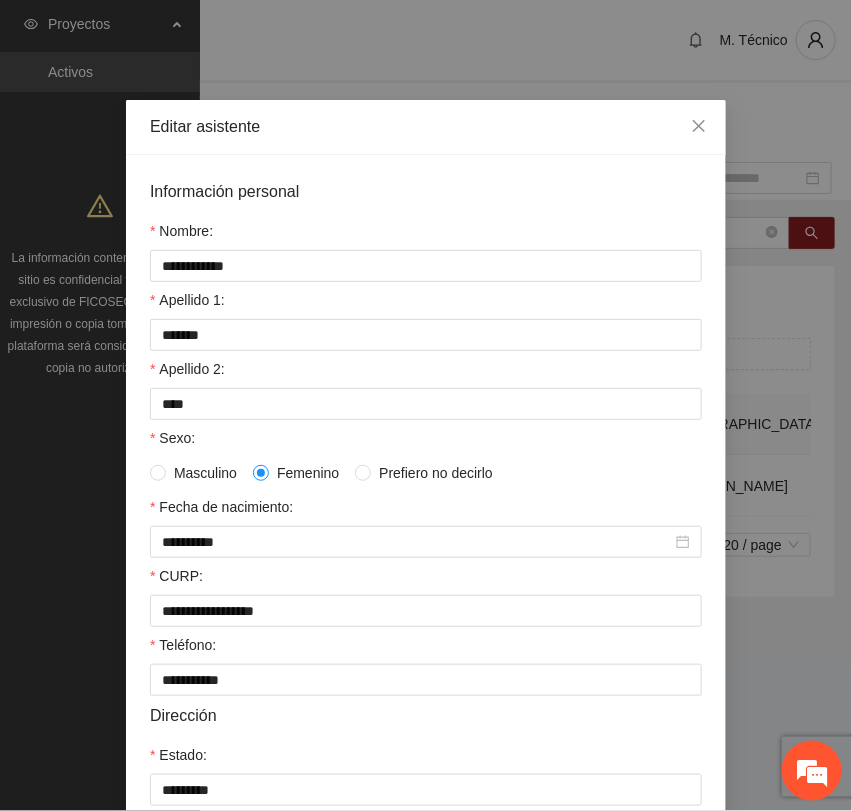 scroll, scrollTop: 356, scrollLeft: 0, axis: vertical 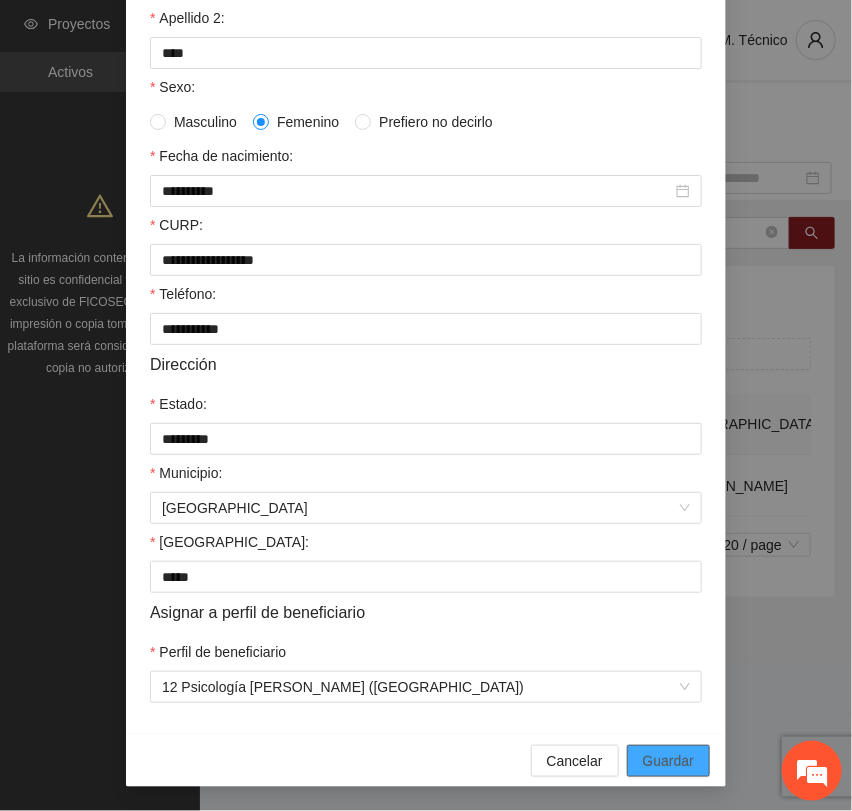 click on "Guardar" at bounding box center [668, 761] 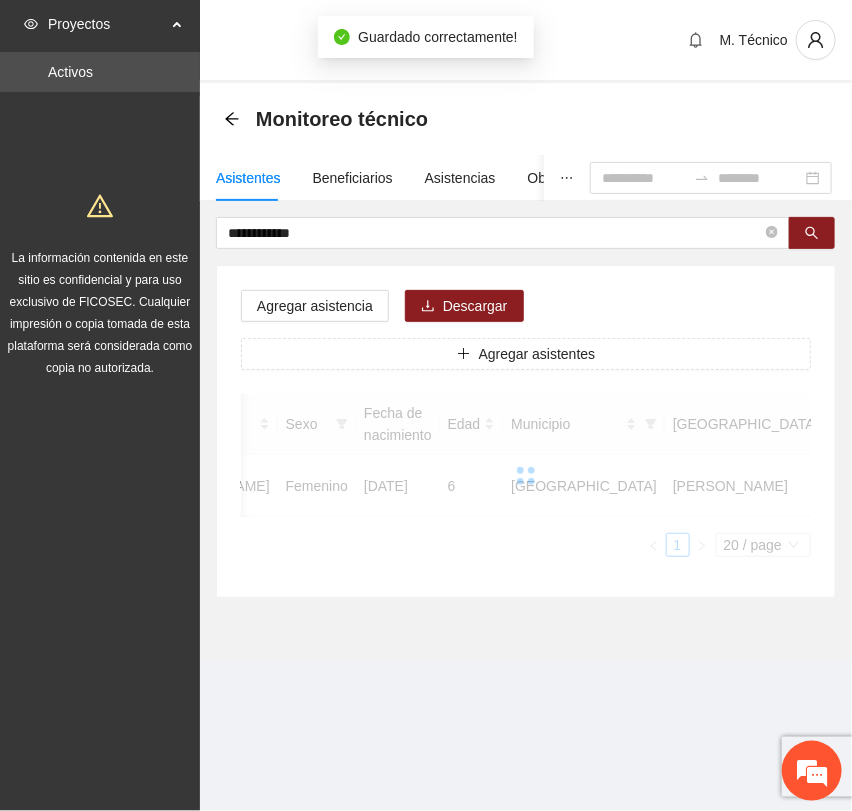 scroll, scrollTop: 256, scrollLeft: 0, axis: vertical 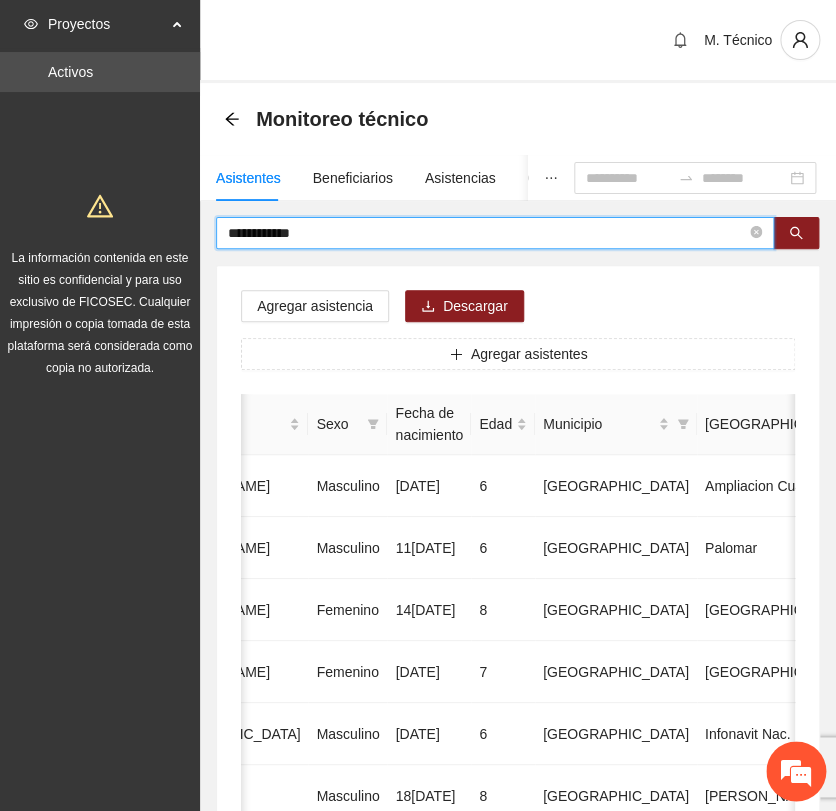 drag, startPoint x: 318, startPoint y: 230, endPoint x: -50, endPoint y: 198, distance: 369.38867 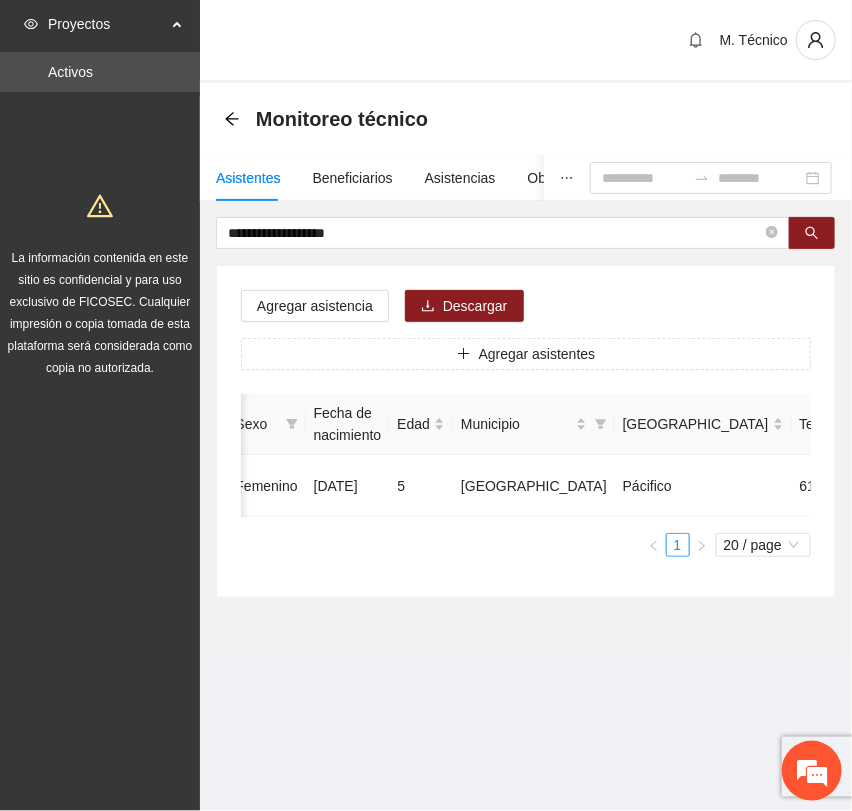 scroll, scrollTop: 0, scrollLeft: 0, axis: both 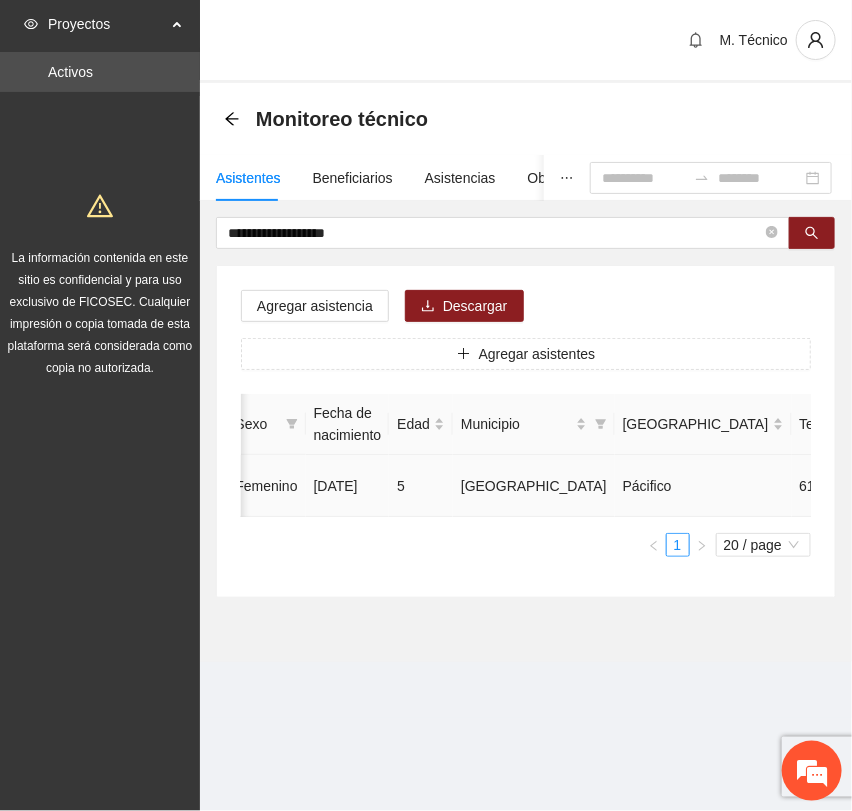 click at bounding box center (982, 486) 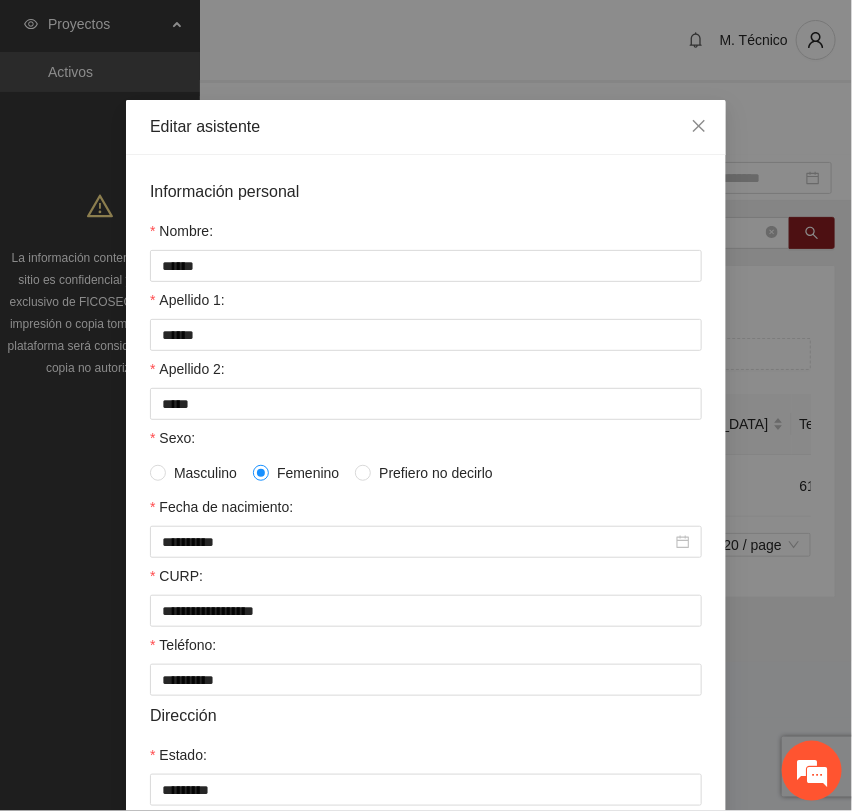 scroll, scrollTop: 356, scrollLeft: 0, axis: vertical 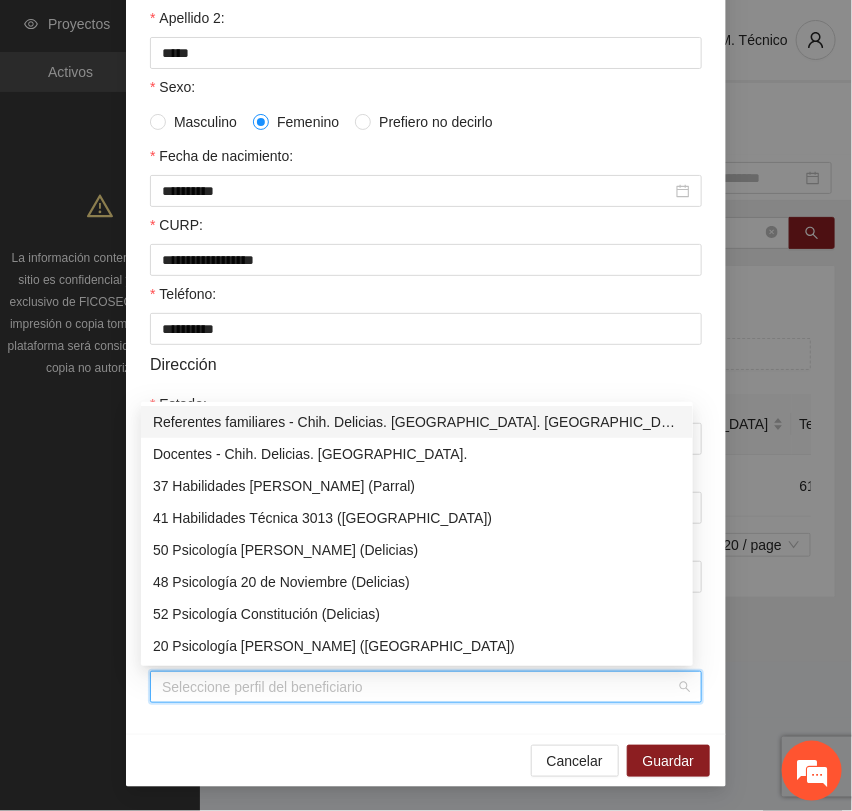 click on "Perfil de beneficiario" at bounding box center [419, 687] 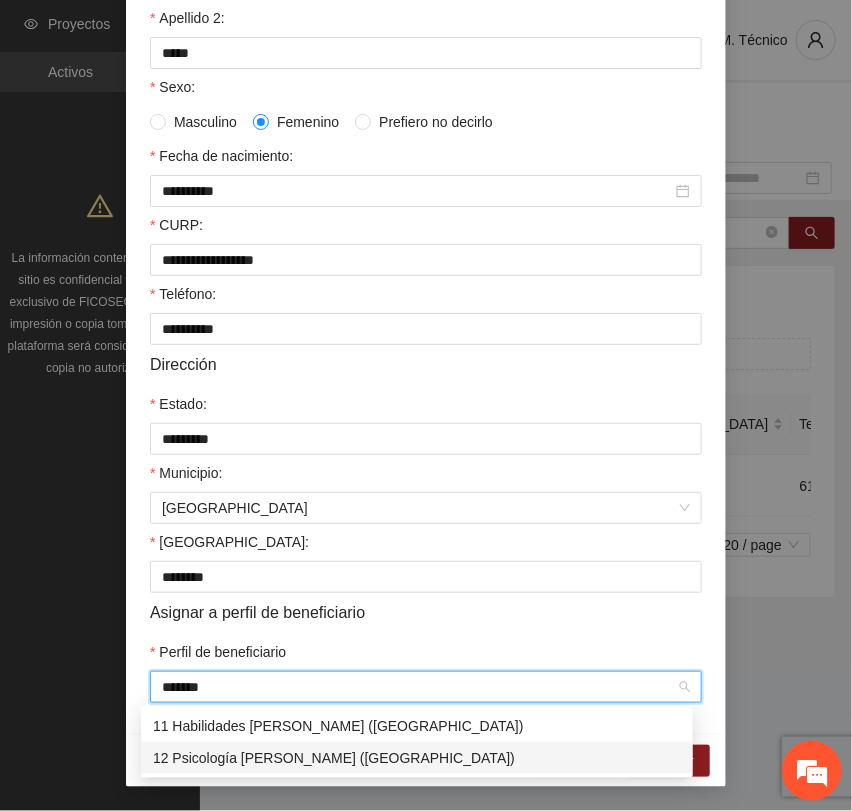 click on "12 Psicología [PERSON_NAME] ([GEOGRAPHIC_DATA])" at bounding box center (417, 758) 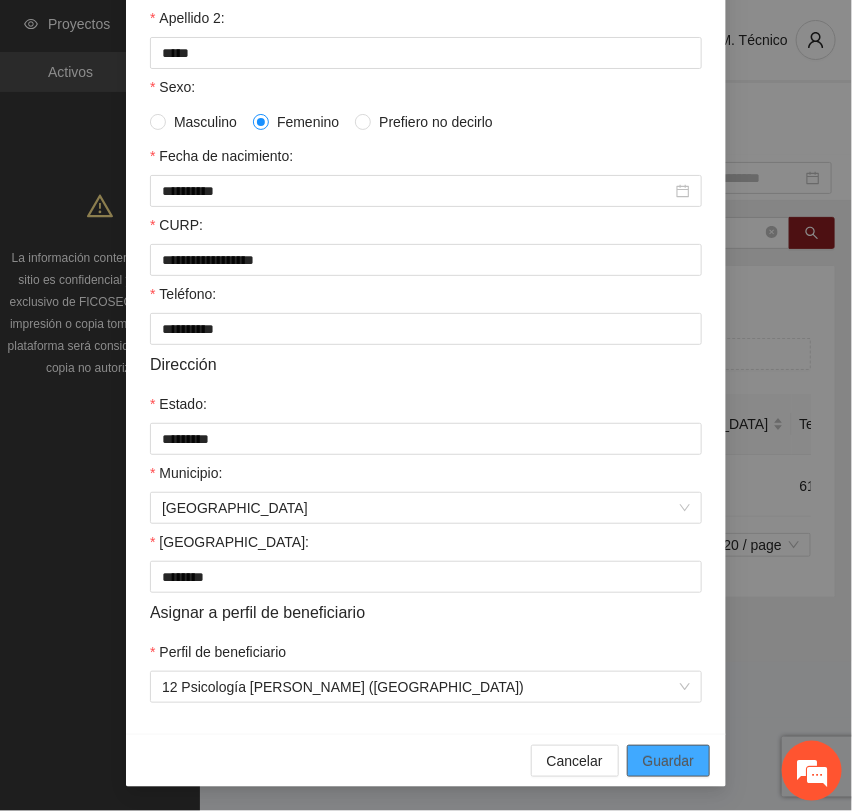 click on "Guardar" at bounding box center [668, 761] 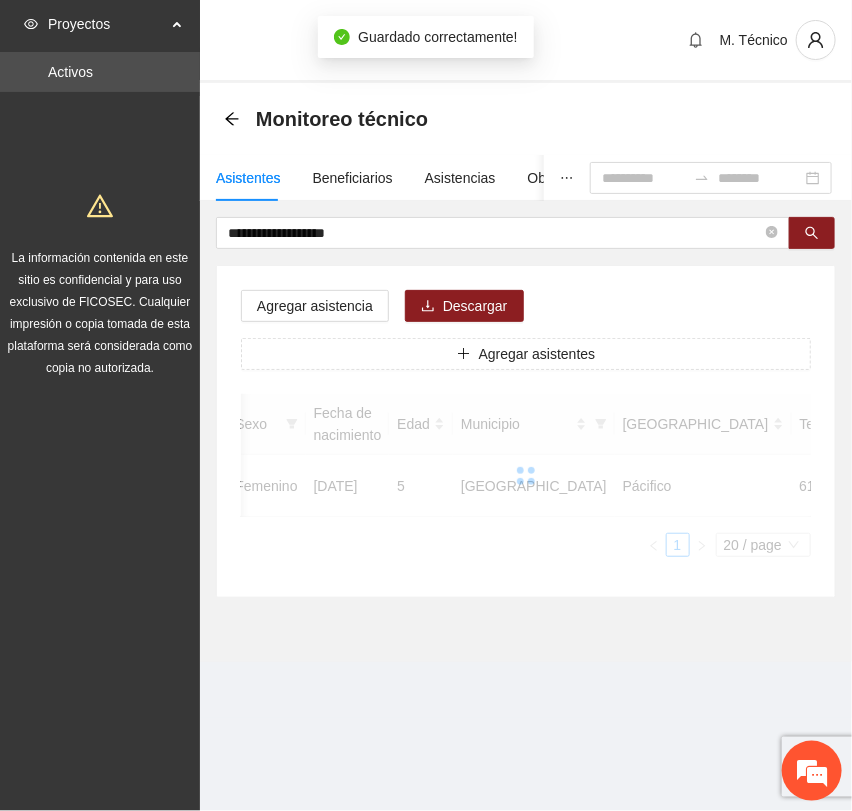 scroll, scrollTop: 256, scrollLeft: 0, axis: vertical 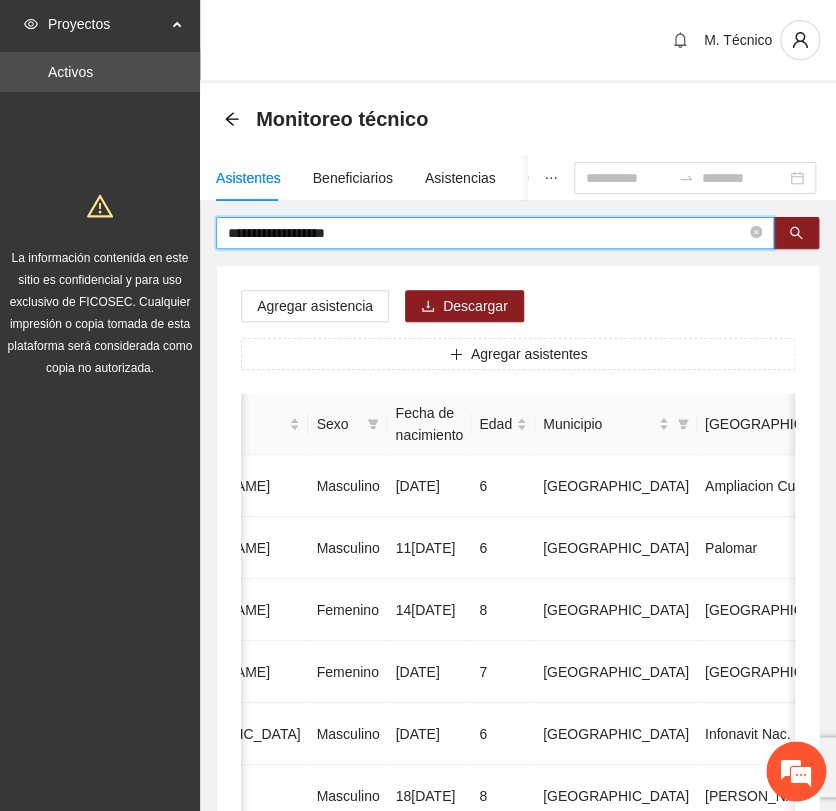 drag, startPoint x: 387, startPoint y: 238, endPoint x: -159, endPoint y: 219, distance: 546.3305 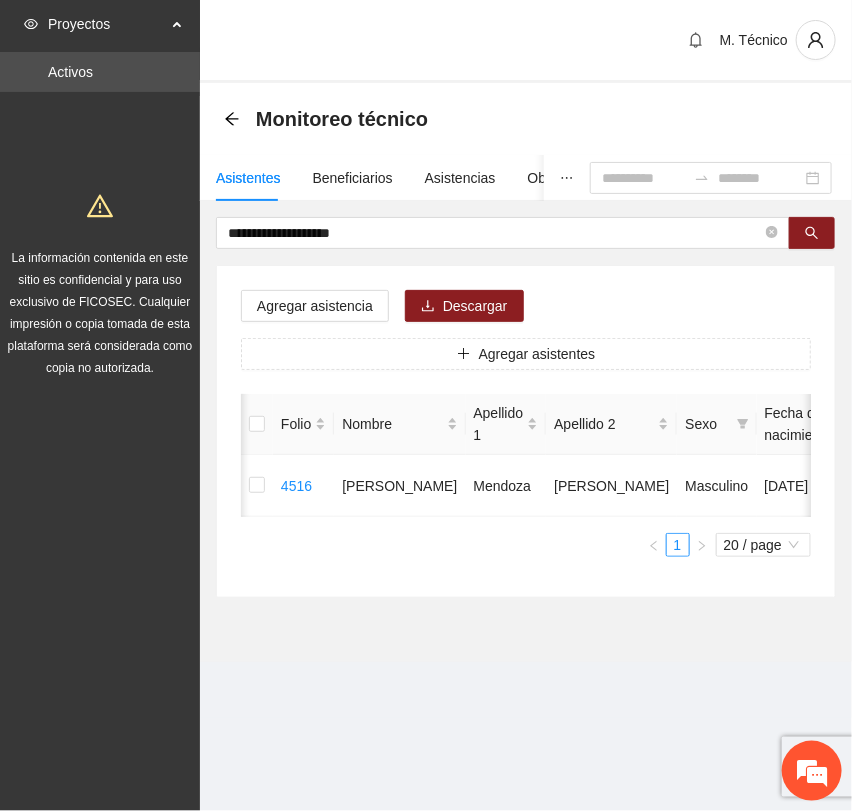 scroll, scrollTop: 0, scrollLeft: 452, axis: horizontal 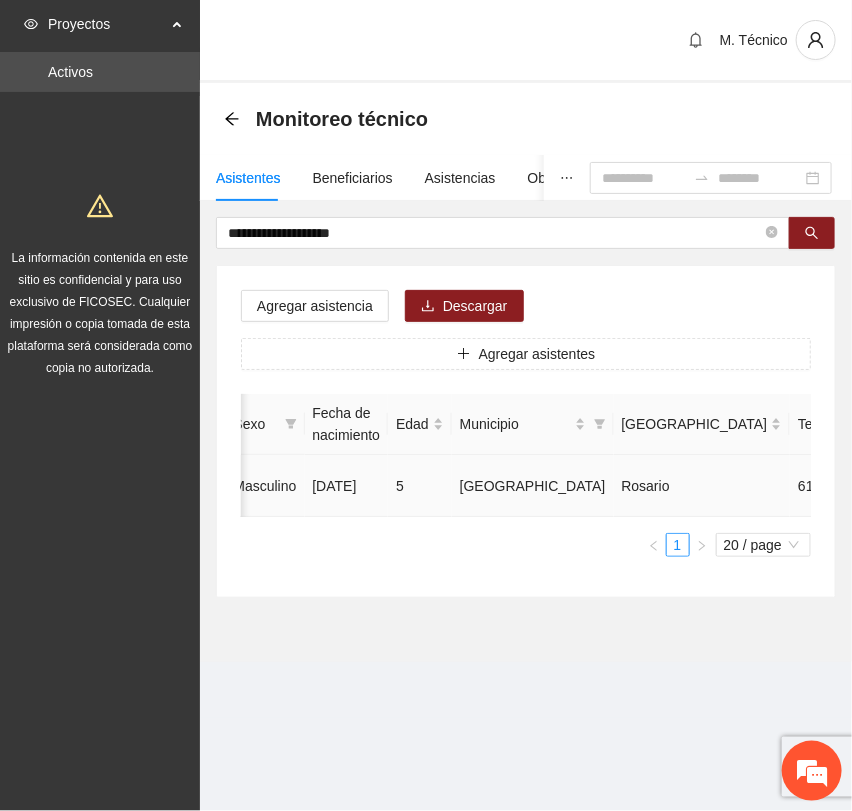 click at bounding box center (981, 486) 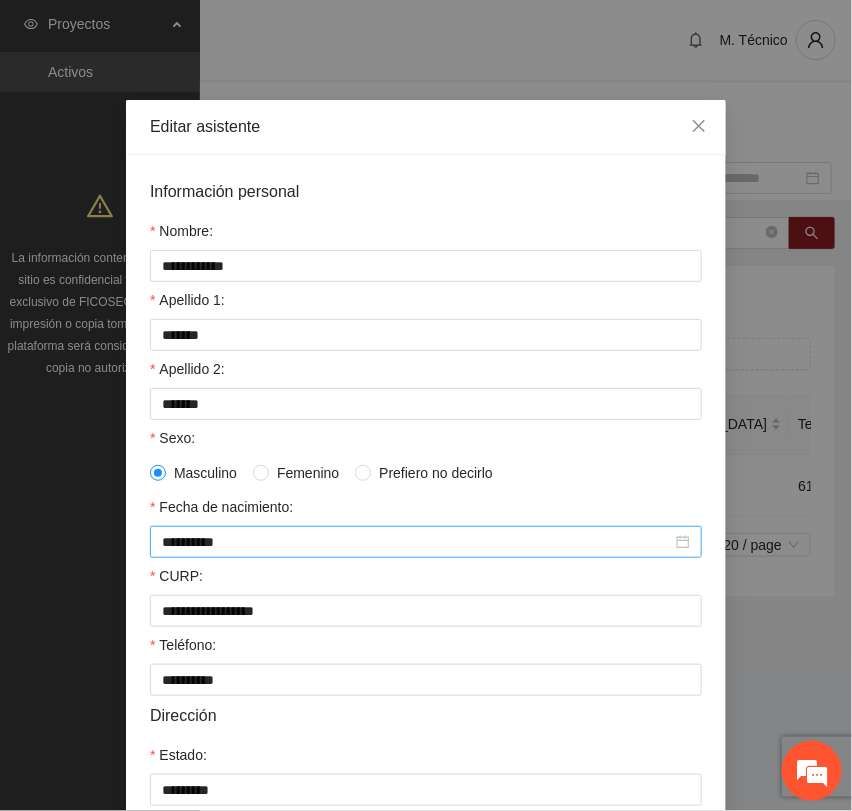 scroll, scrollTop: 356, scrollLeft: 0, axis: vertical 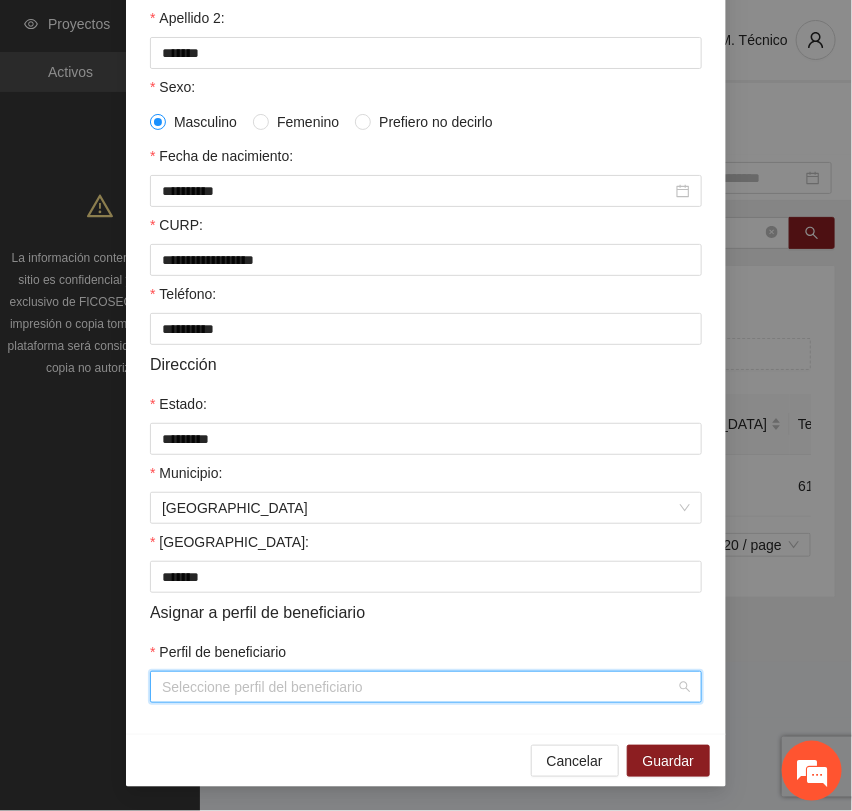 click on "Perfil de beneficiario" at bounding box center (419, 687) 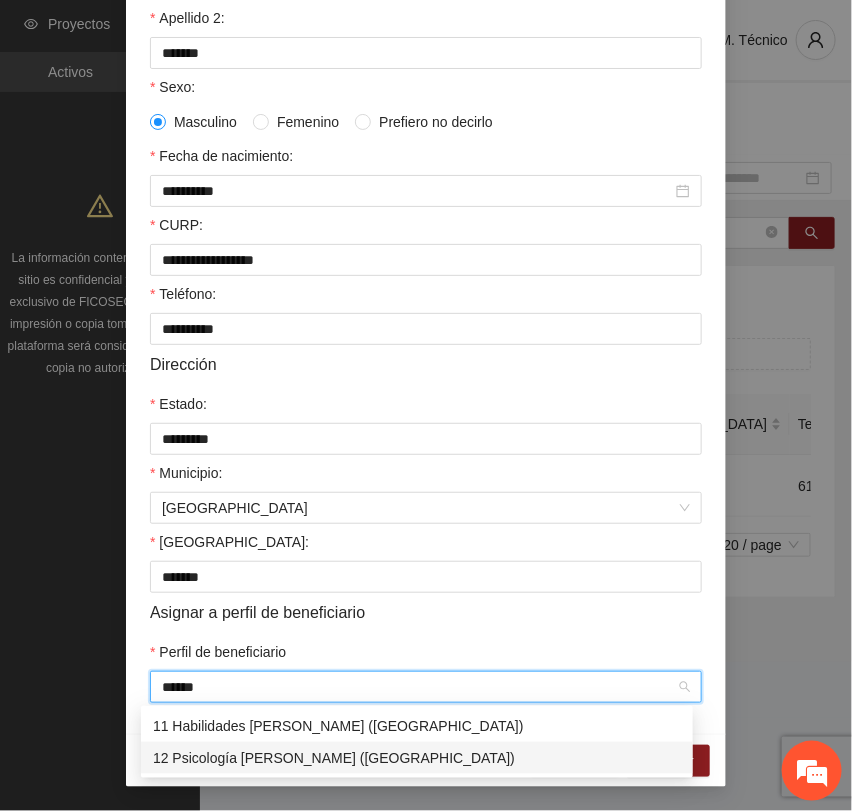 click on "12 Psicología [PERSON_NAME] ([GEOGRAPHIC_DATA])" at bounding box center (417, 758) 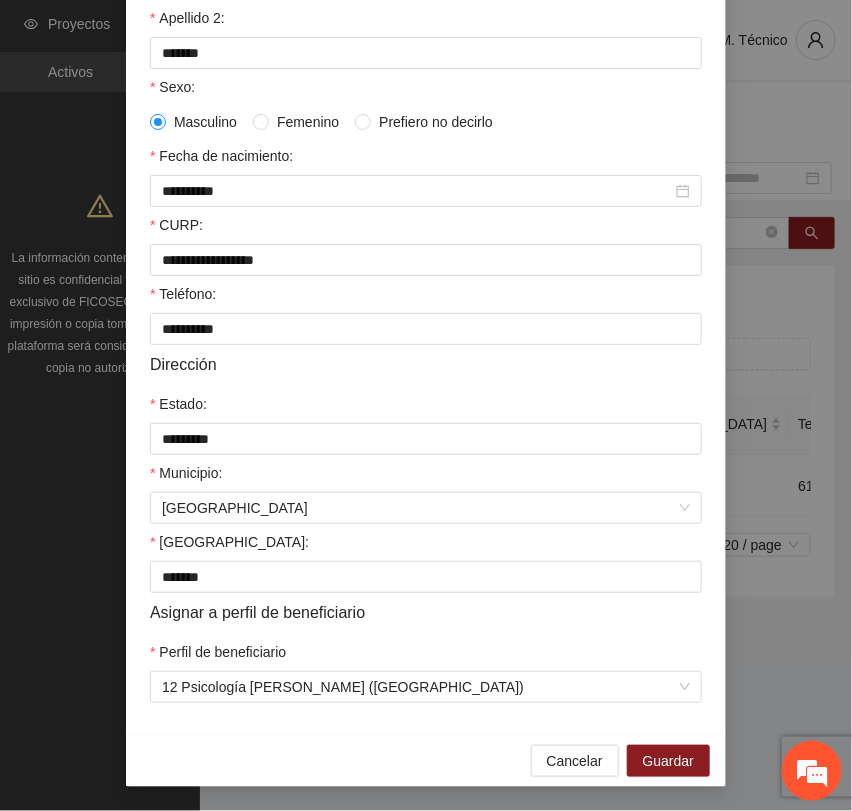 click on "**********" at bounding box center [426, 269] 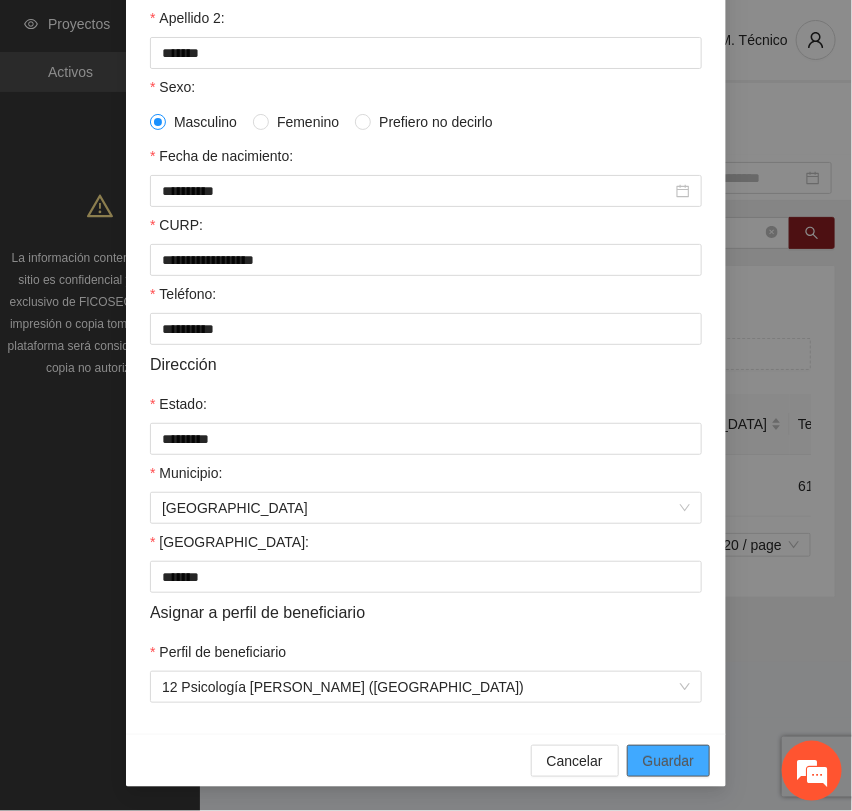 click on "Guardar" at bounding box center [668, 761] 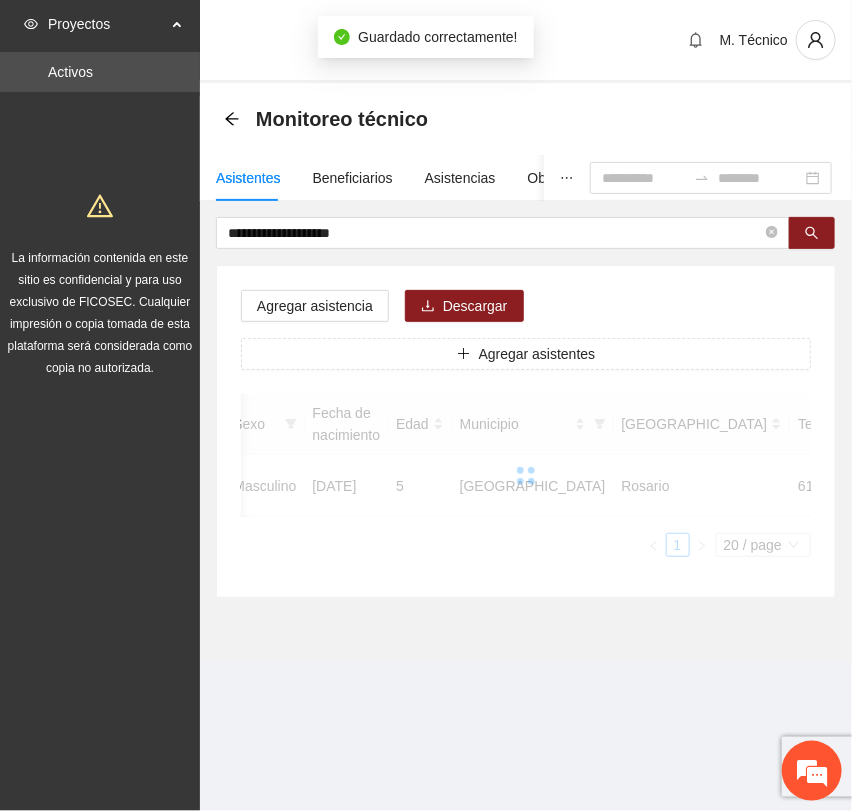 scroll, scrollTop: 256, scrollLeft: 0, axis: vertical 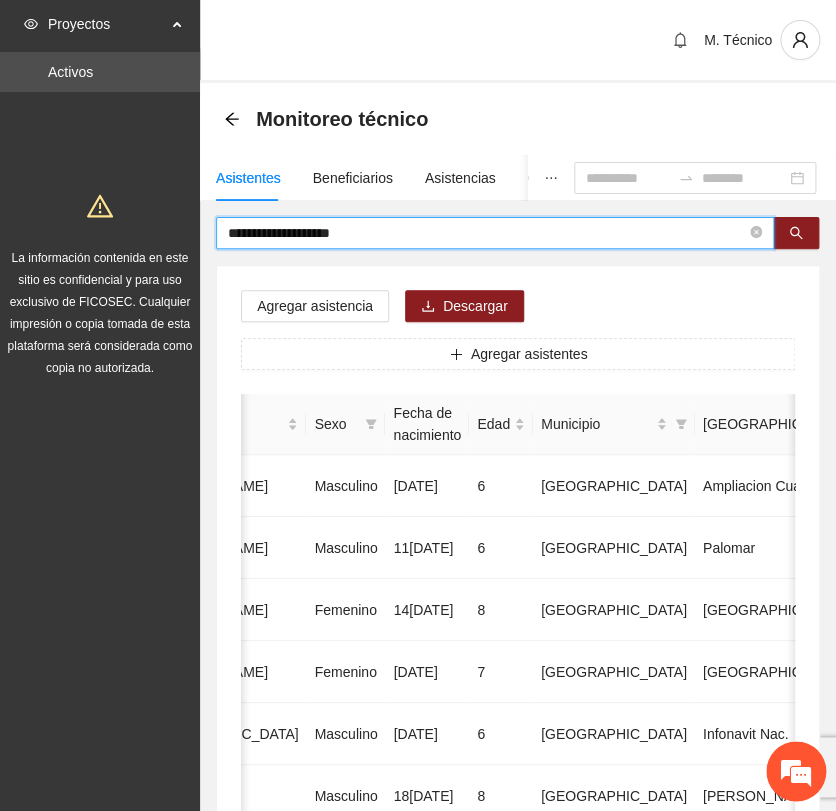 drag, startPoint x: 392, startPoint y: 239, endPoint x: 96, endPoint y: 231, distance: 296.1081 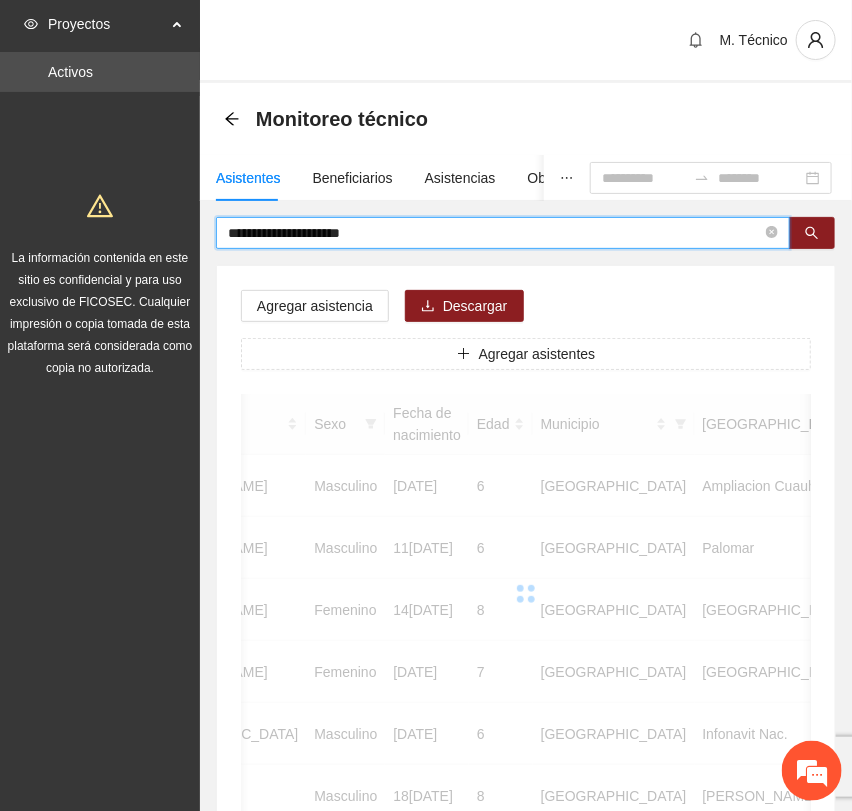 scroll, scrollTop: 0, scrollLeft: 346, axis: horizontal 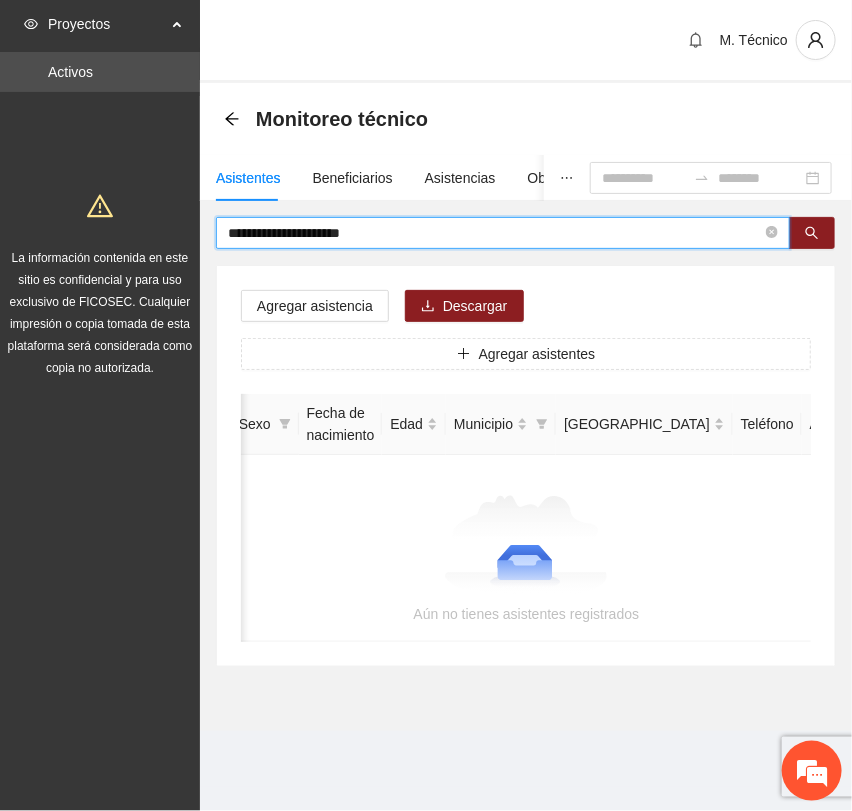 click on "Agregar asistencia Descargar Agregar asistentes Folio Nombre Apellido 1 Apellido 2 Sexo Fecha de nacimiento Edad Municipio Colonia Teléfono Actividad                           Aún no tienes asistentes registrados" at bounding box center (526, 466) 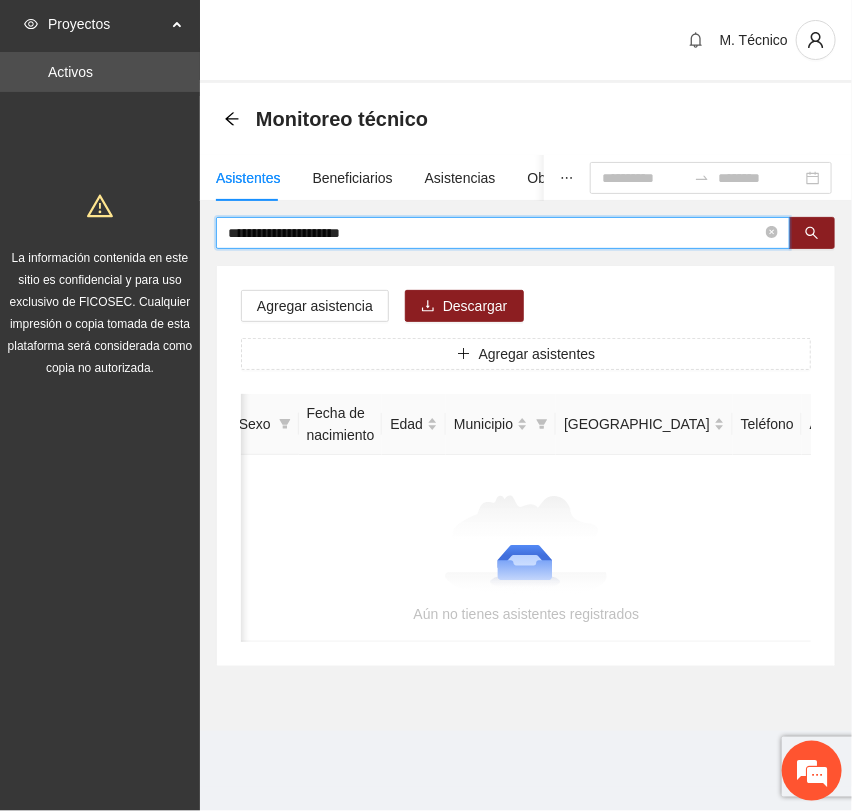 drag, startPoint x: 385, startPoint y: 237, endPoint x: 62, endPoint y: 237, distance: 323 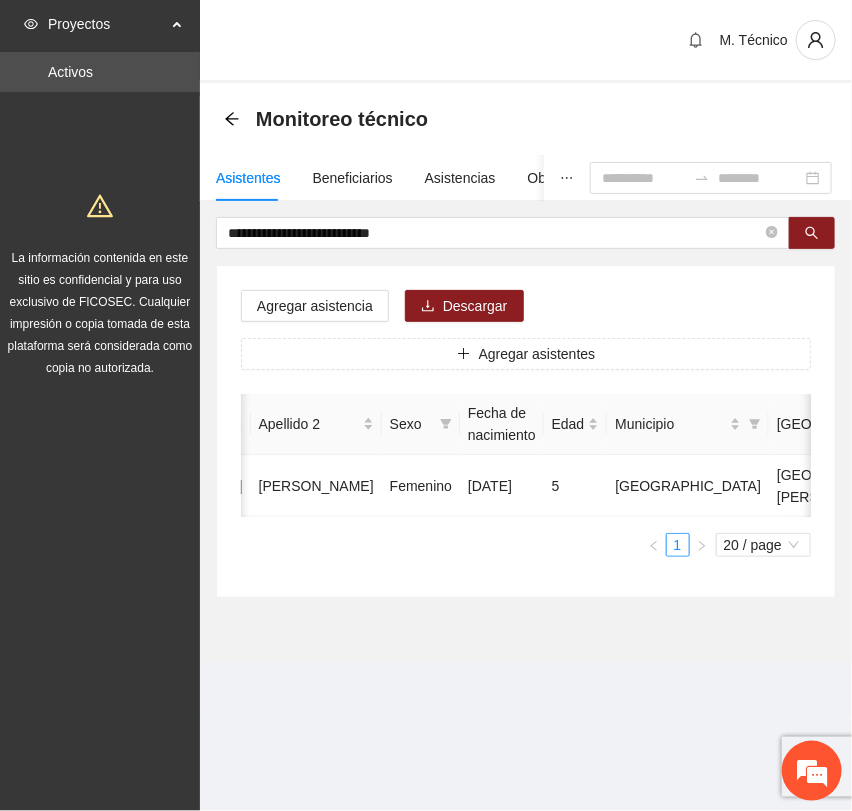 drag, startPoint x: 458, startPoint y: 532, endPoint x: 429, endPoint y: 530, distance: 29.068884 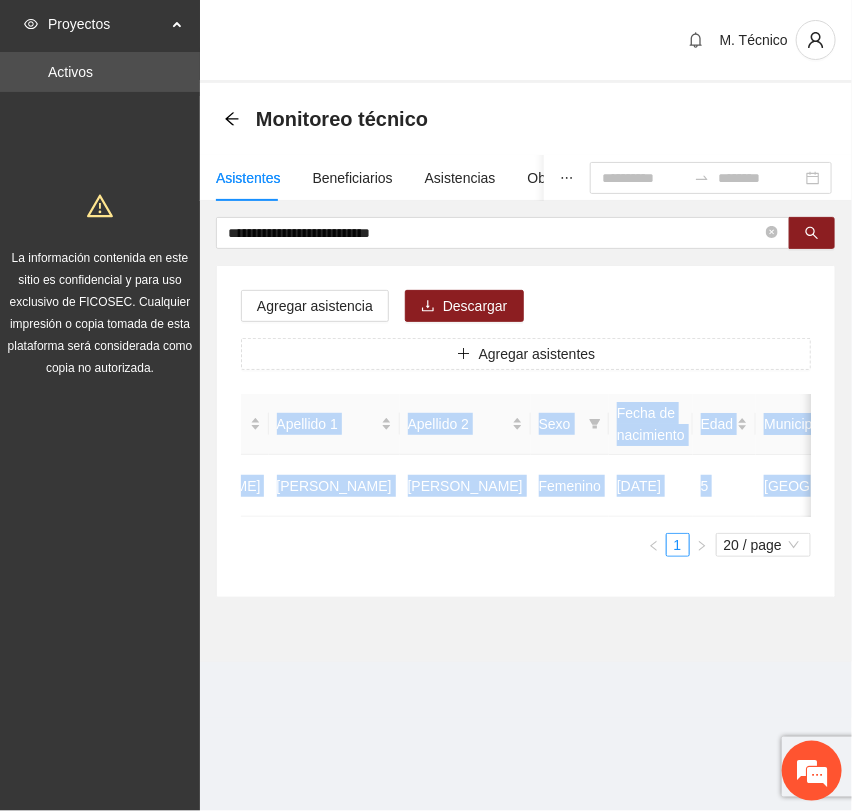 scroll, scrollTop: 0, scrollLeft: 0, axis: both 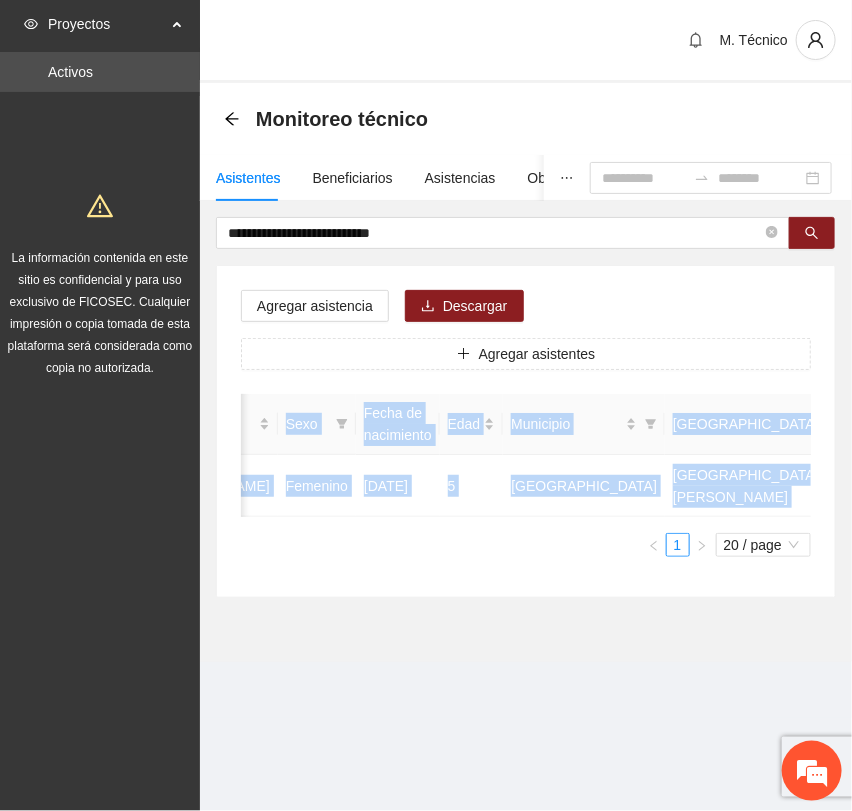 click on "**********" at bounding box center (526, 359) 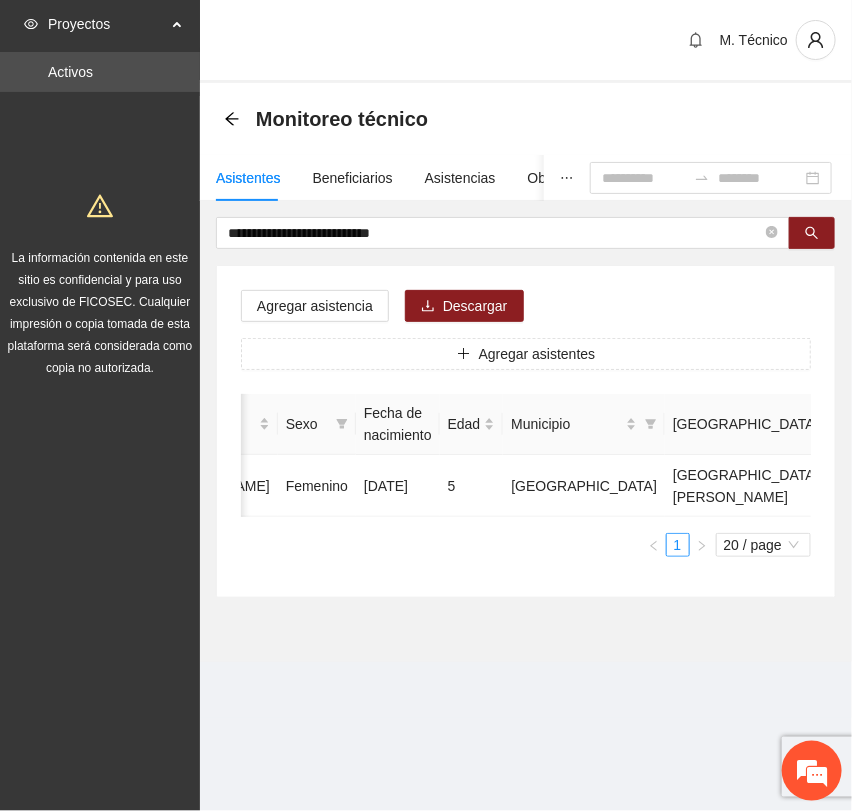 click on "**********" at bounding box center (526, 372) 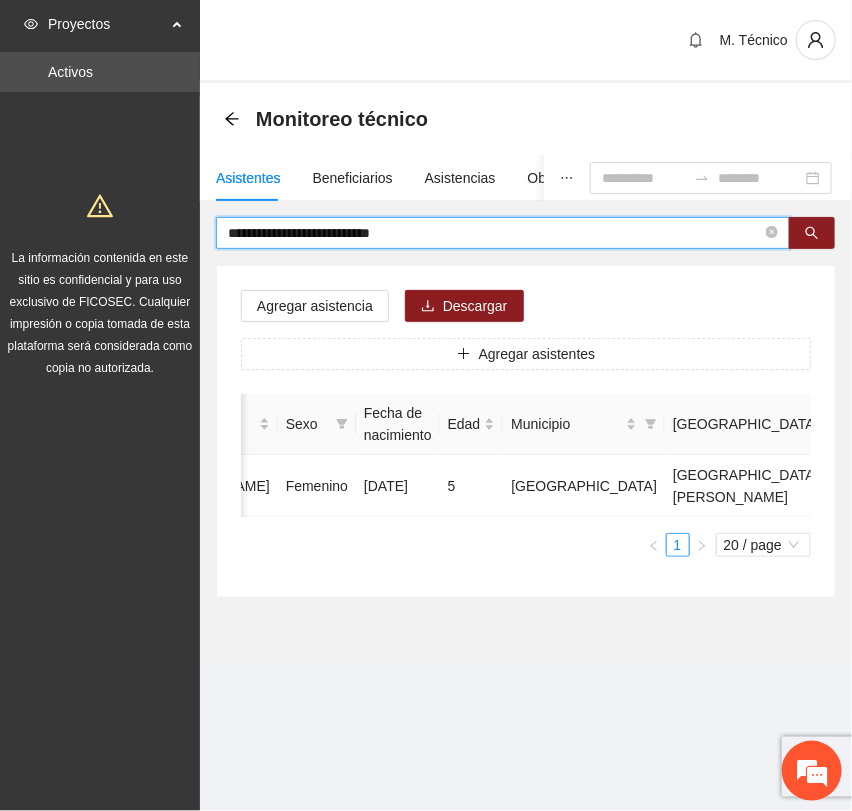 click on "**********" at bounding box center (495, 233) 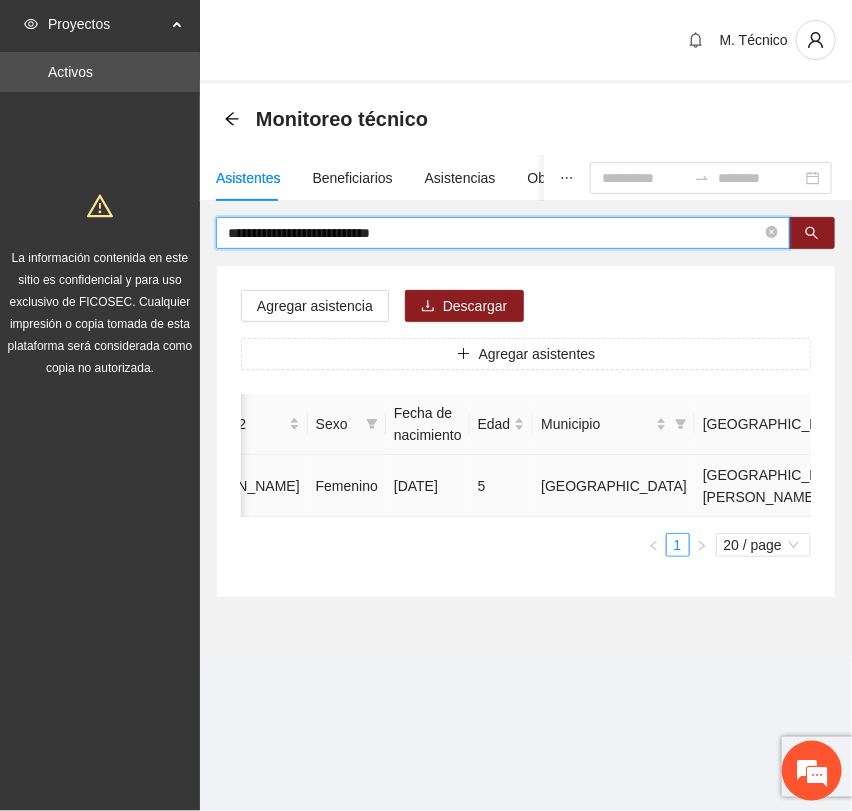 scroll, scrollTop: 0, scrollLeft: 450, axis: horizontal 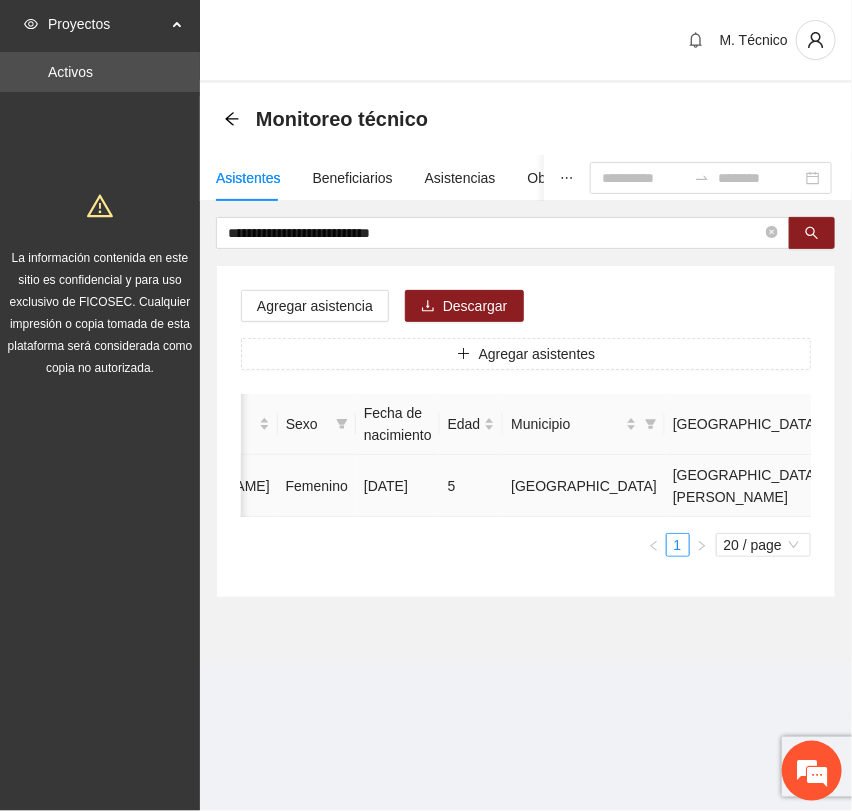 click 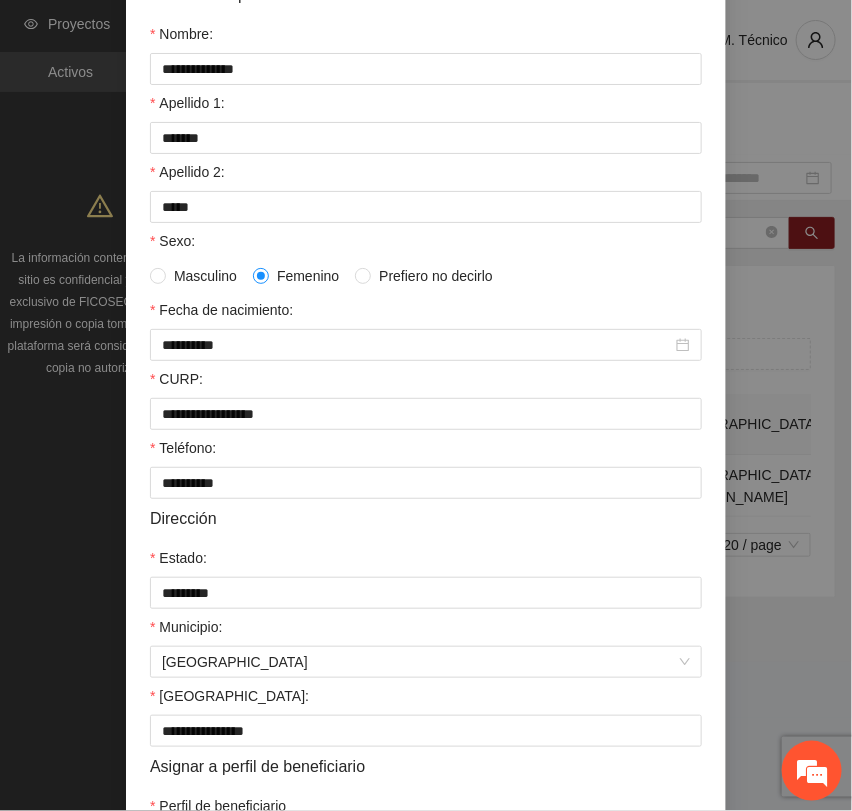 scroll, scrollTop: 356, scrollLeft: 0, axis: vertical 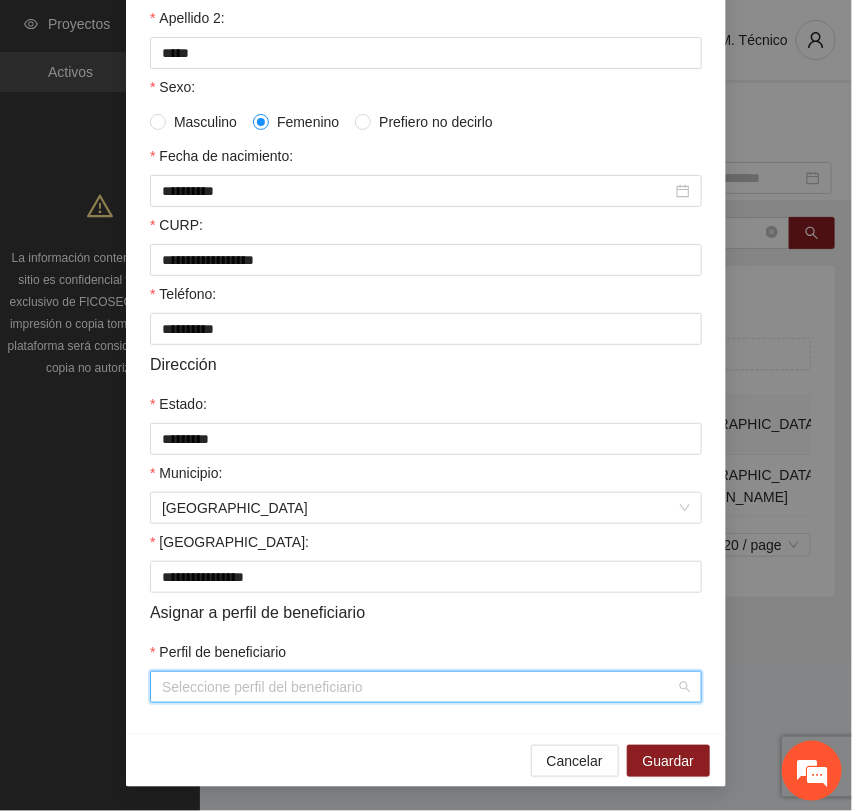 click on "Perfil de beneficiario" at bounding box center (419, 687) 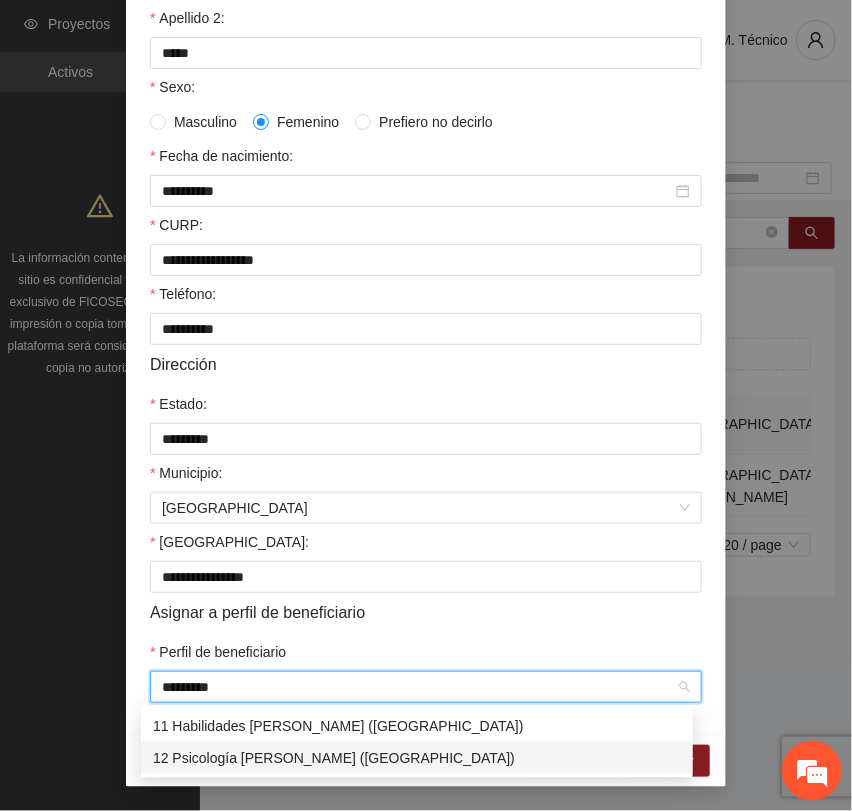 click on "12 Psicología [PERSON_NAME] ([GEOGRAPHIC_DATA])" at bounding box center (417, 758) 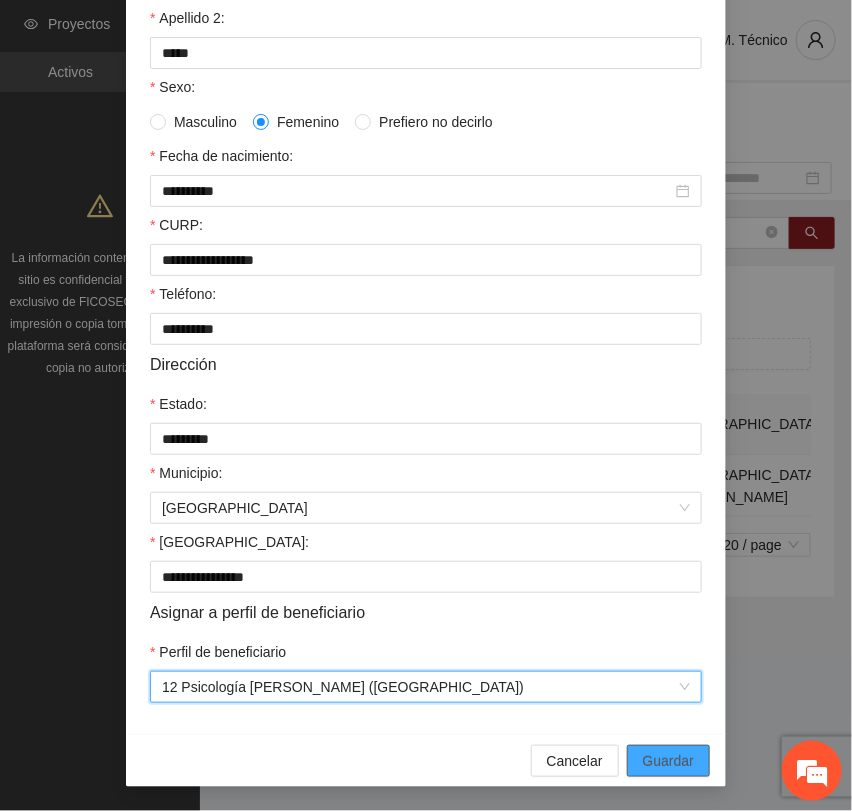 click on "Guardar" at bounding box center [668, 761] 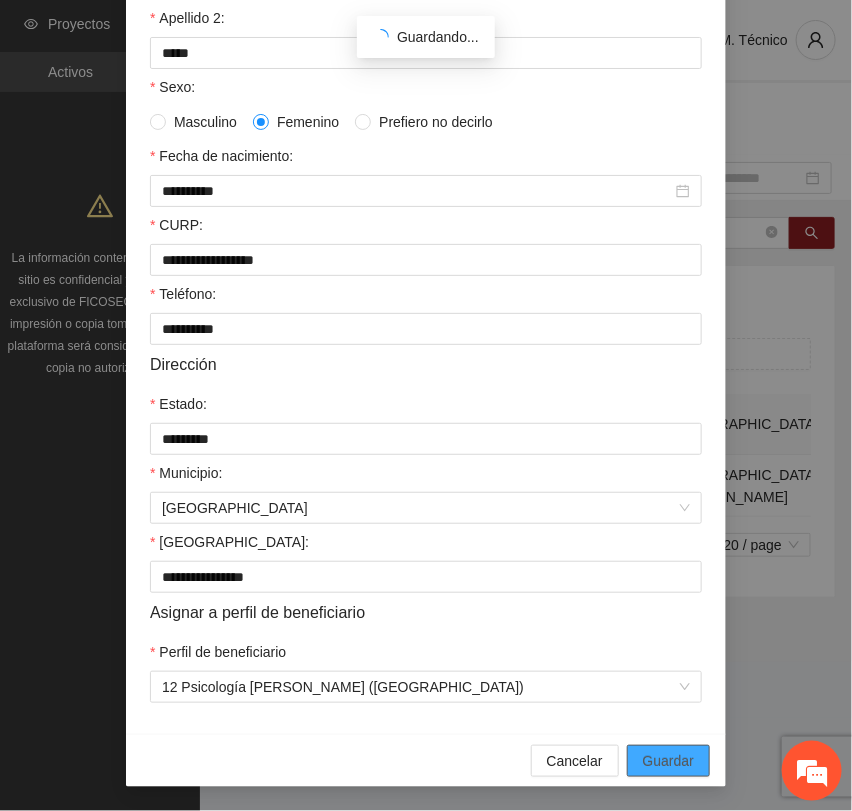 scroll, scrollTop: 256, scrollLeft: 0, axis: vertical 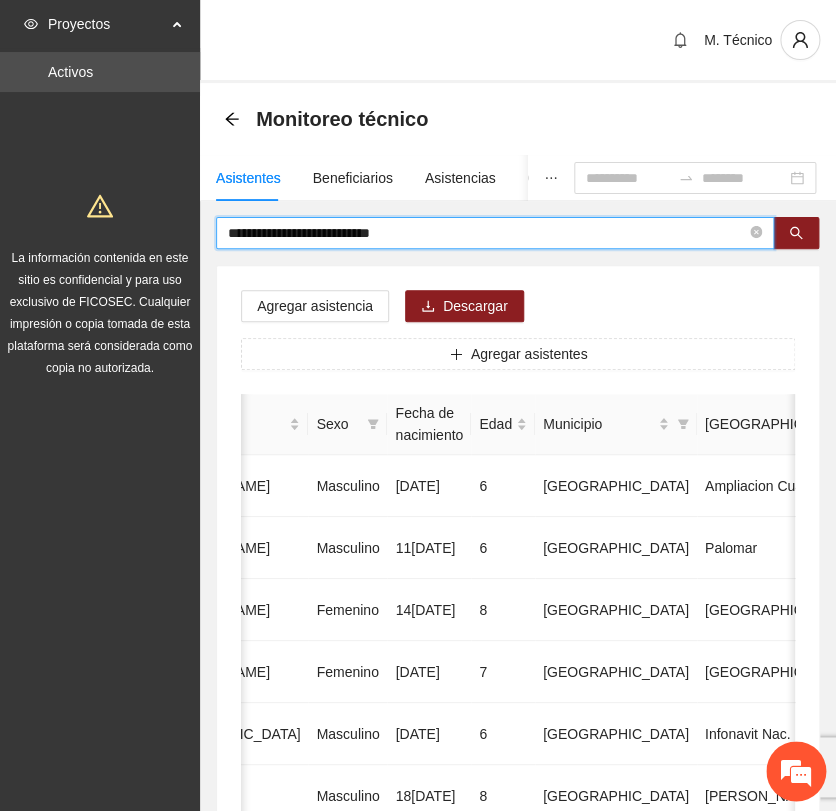 drag, startPoint x: 424, startPoint y: 234, endPoint x: -32, endPoint y: 251, distance: 456.31677 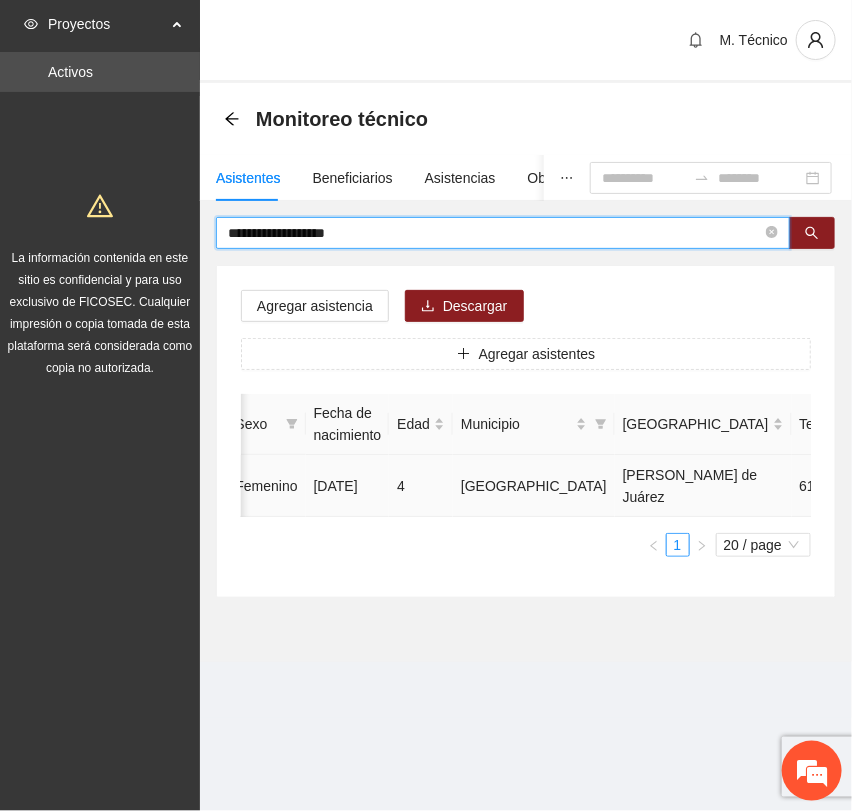 scroll, scrollTop: 0, scrollLeft: 449, axis: horizontal 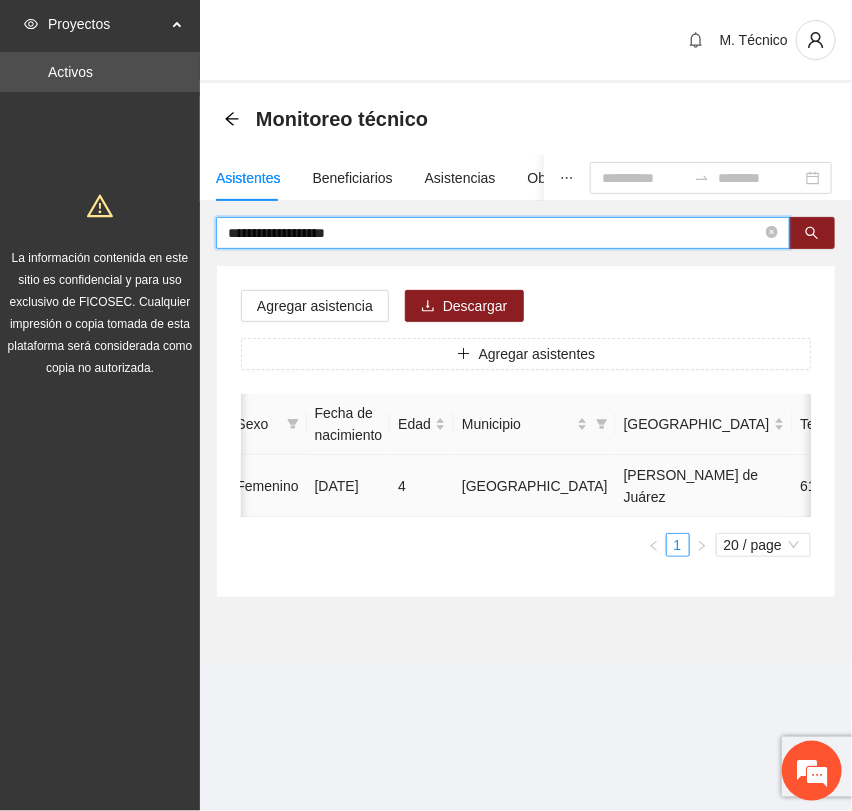 click 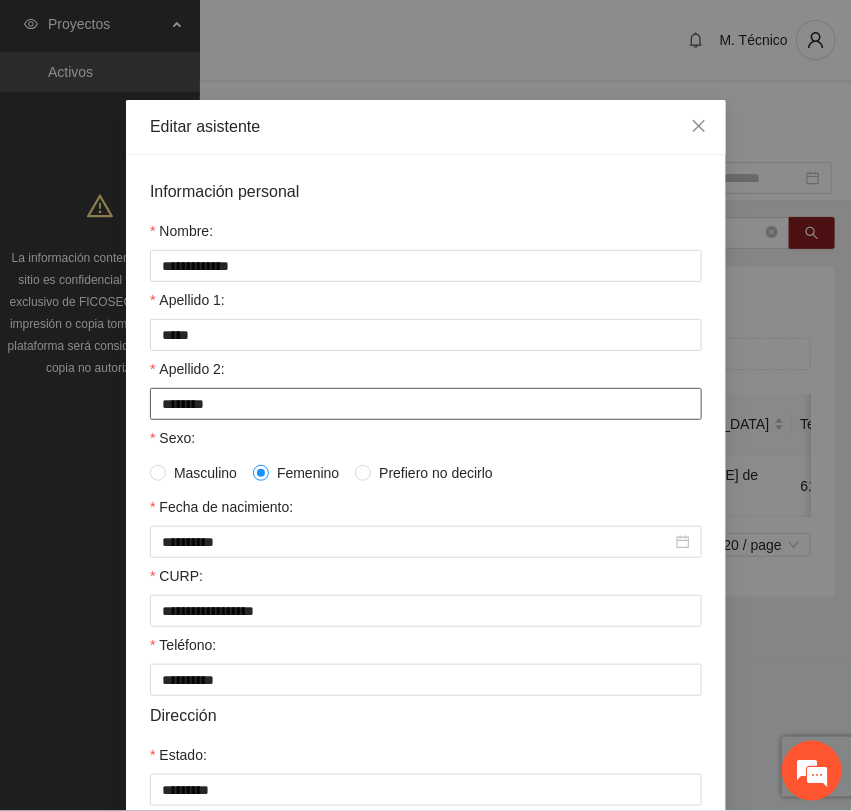 scroll, scrollTop: 356, scrollLeft: 0, axis: vertical 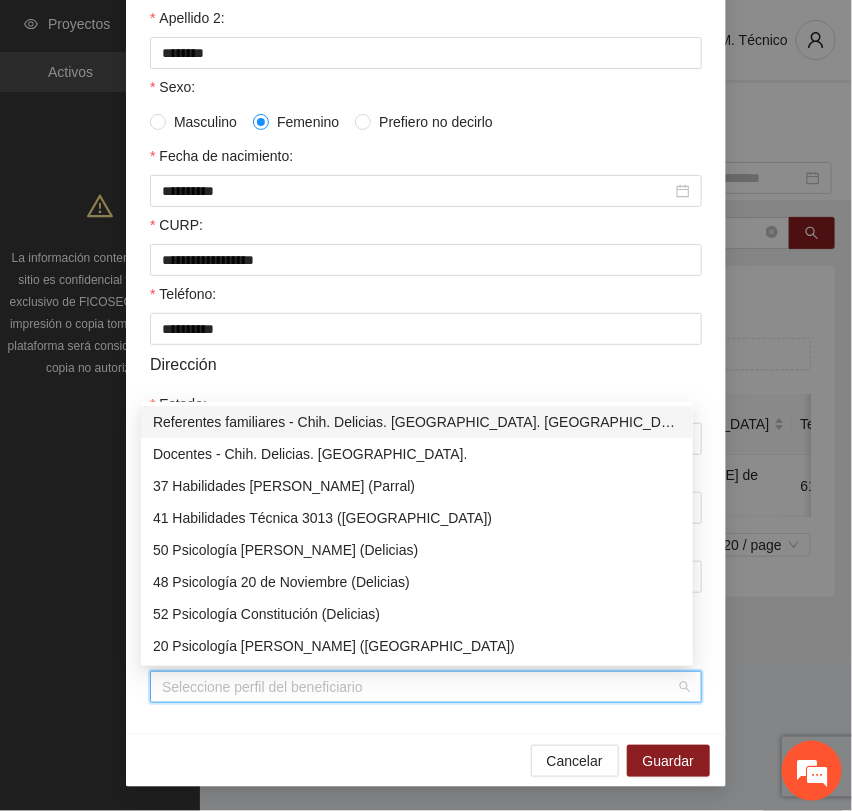 click on "Perfil de beneficiario" at bounding box center (419, 687) 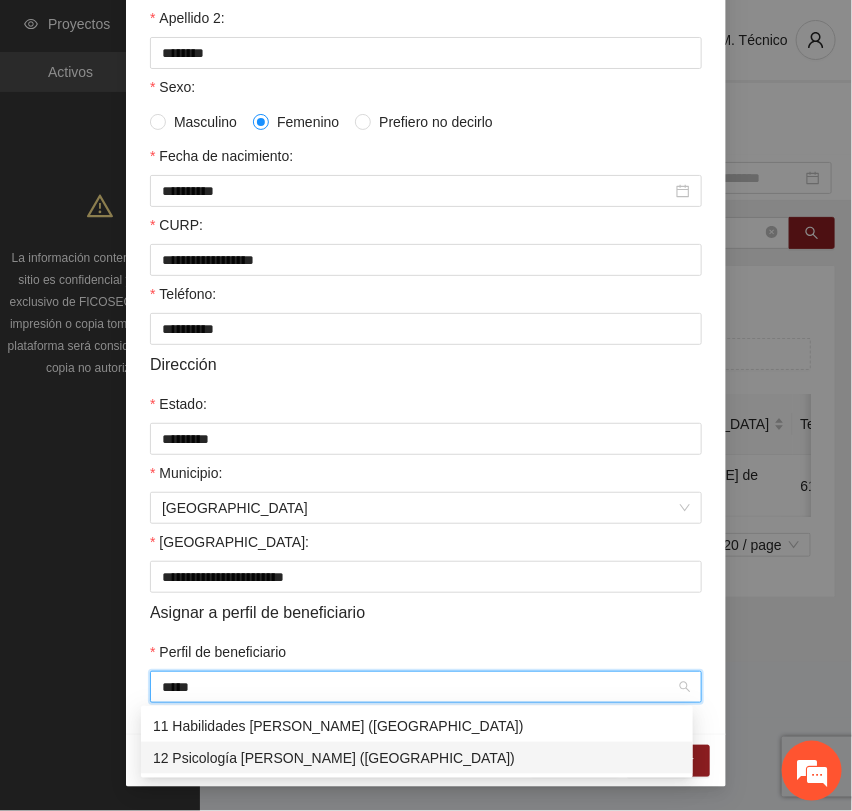 click on "12 Psicología [PERSON_NAME] ([GEOGRAPHIC_DATA])" at bounding box center [417, 758] 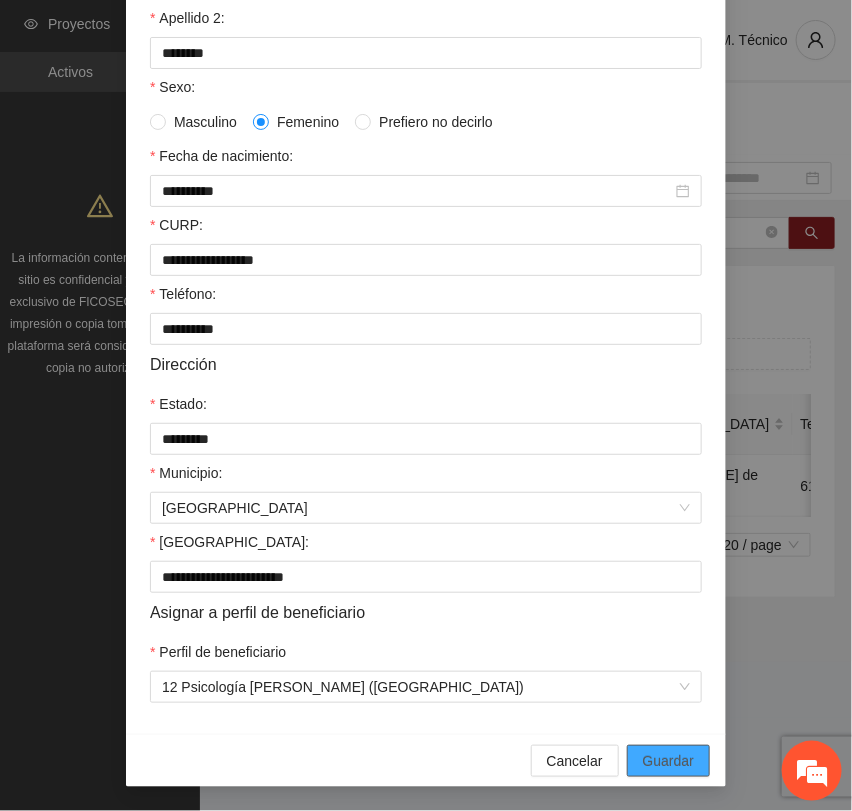 click on "Guardar" at bounding box center (668, 761) 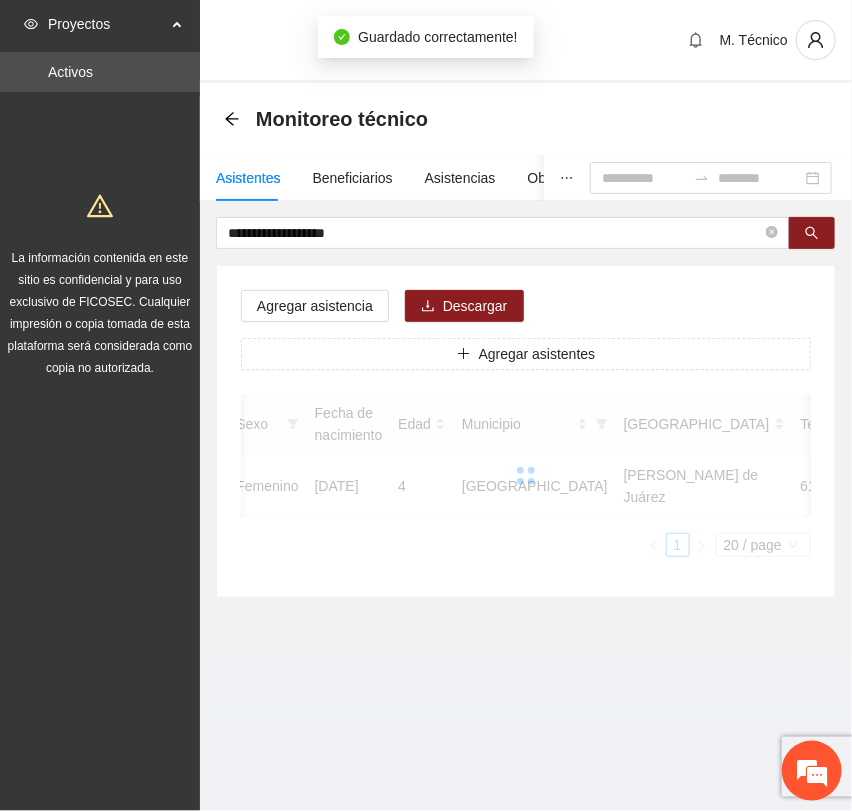 scroll, scrollTop: 256, scrollLeft: 0, axis: vertical 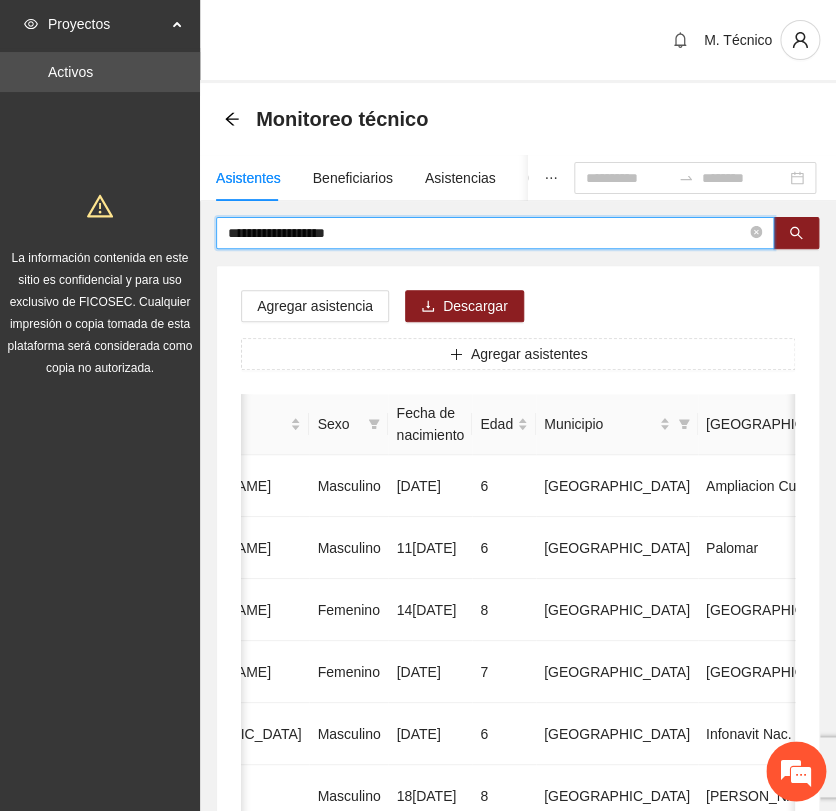 drag, startPoint x: 381, startPoint y: 242, endPoint x: 144, endPoint y: 217, distance: 238.31491 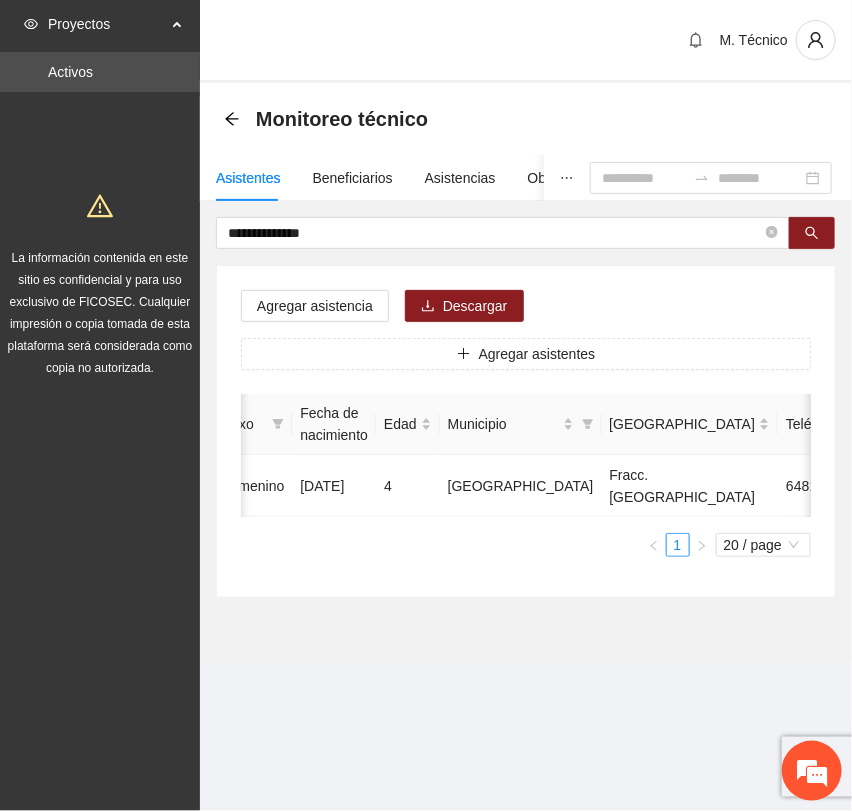 scroll, scrollTop: 0, scrollLeft: 465, axis: horizontal 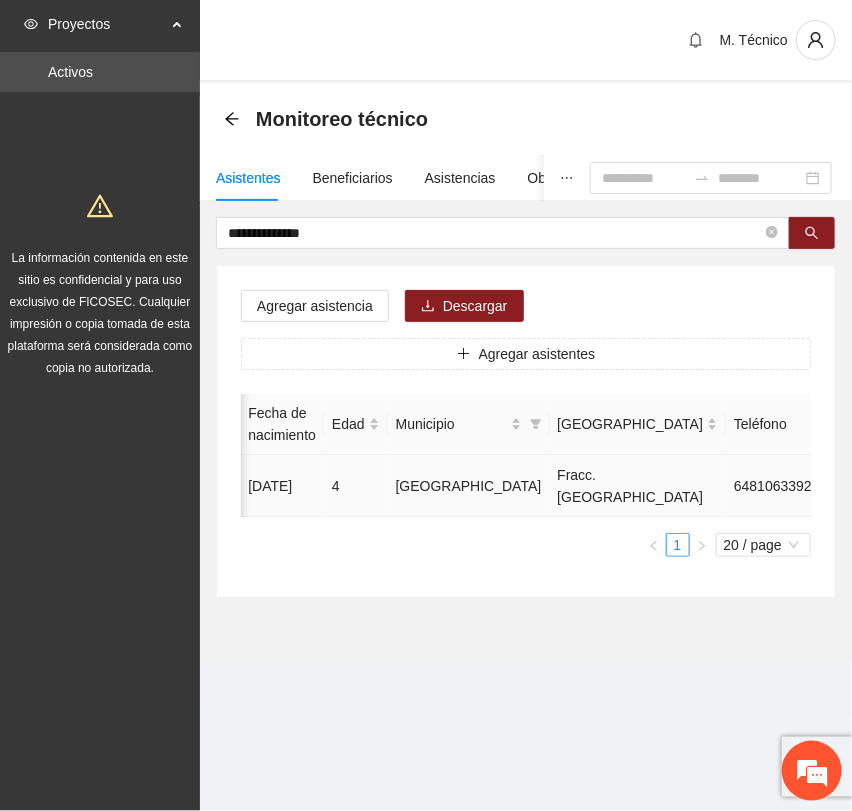 click at bounding box center (917, 486) 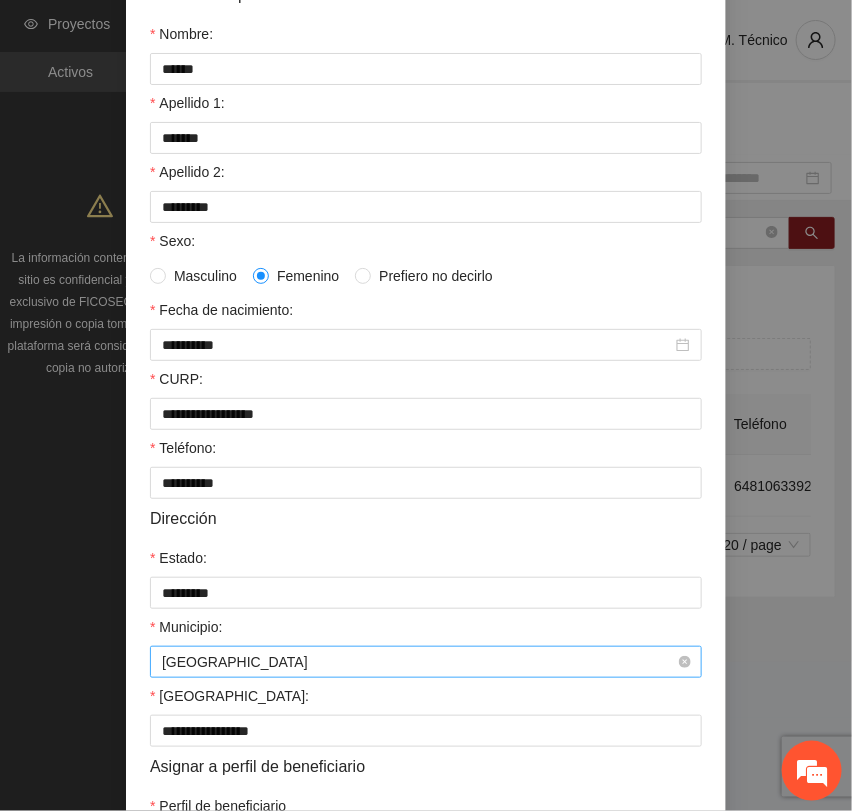 scroll, scrollTop: 356, scrollLeft: 0, axis: vertical 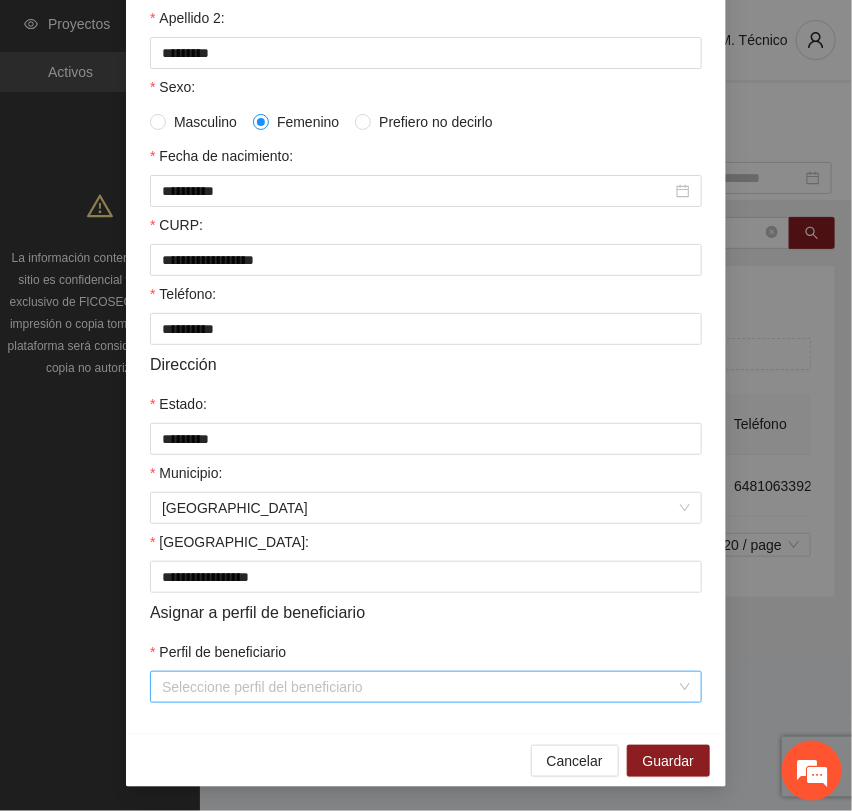 click on "Perfil de beneficiario" at bounding box center (419, 687) 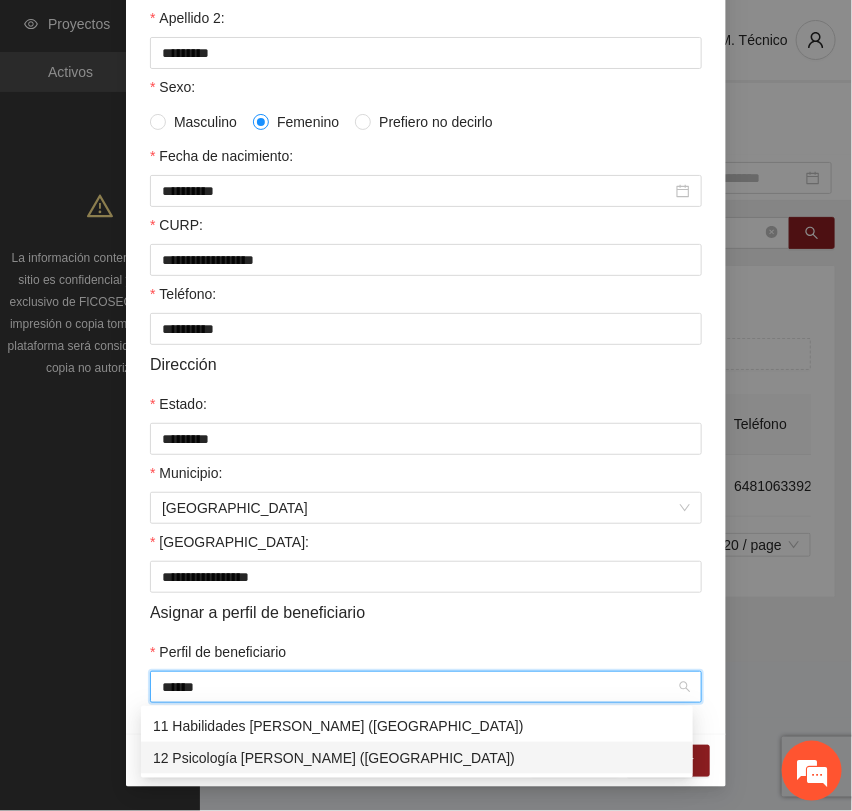 click on "12 Psicología [PERSON_NAME] ([GEOGRAPHIC_DATA])" at bounding box center (417, 758) 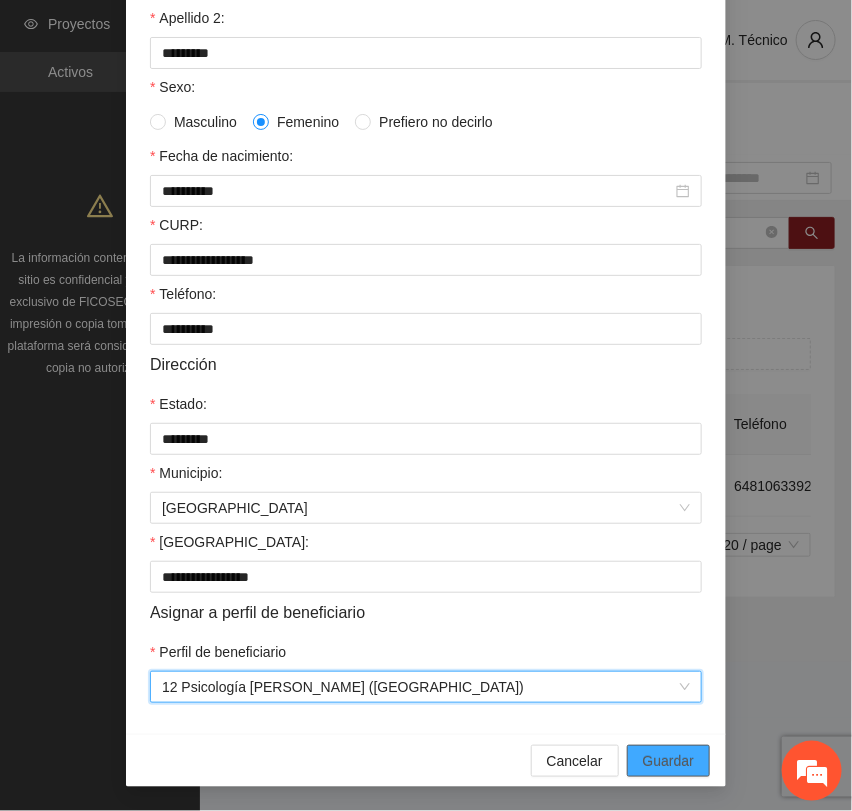 click on "Guardar" at bounding box center [668, 761] 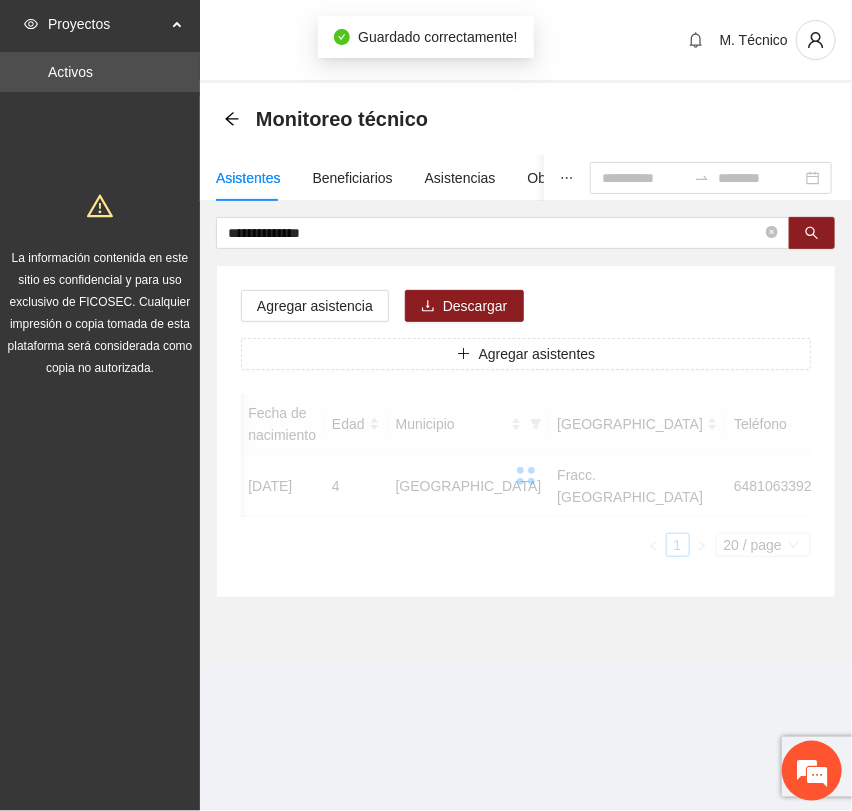 scroll, scrollTop: 256, scrollLeft: 0, axis: vertical 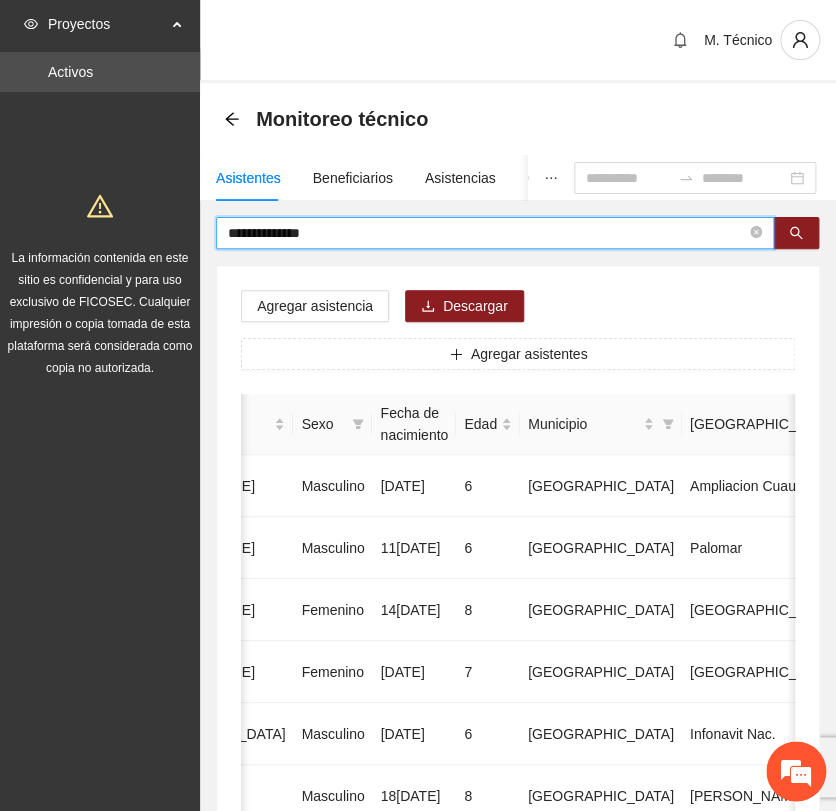 drag, startPoint x: 350, startPoint y: 235, endPoint x: -30, endPoint y: 236, distance: 380.0013 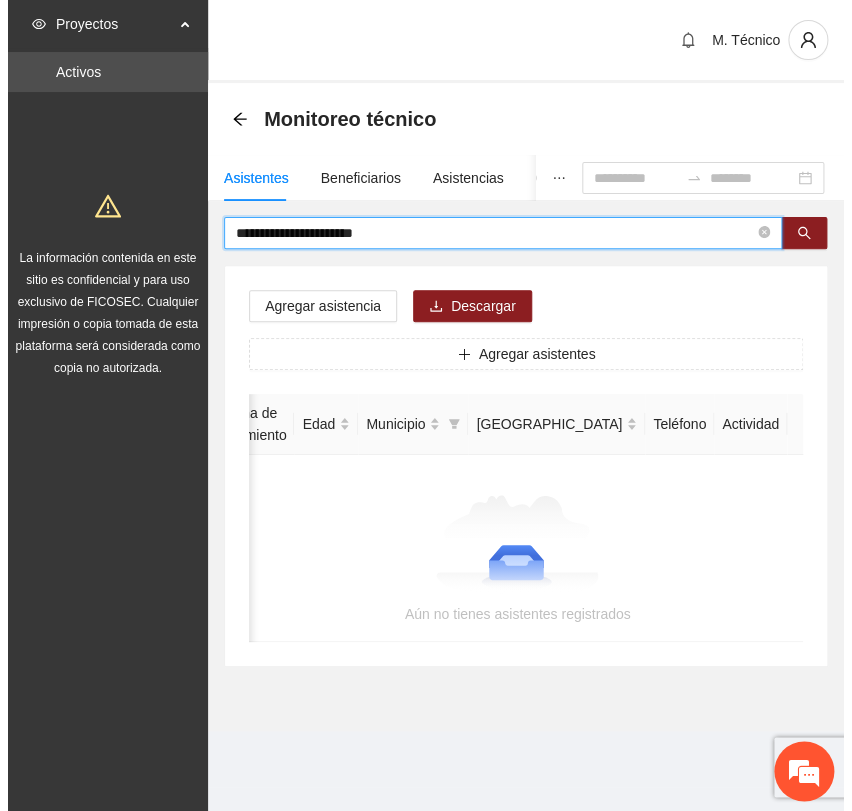 scroll, scrollTop: 0, scrollLeft: 346, axis: horizontal 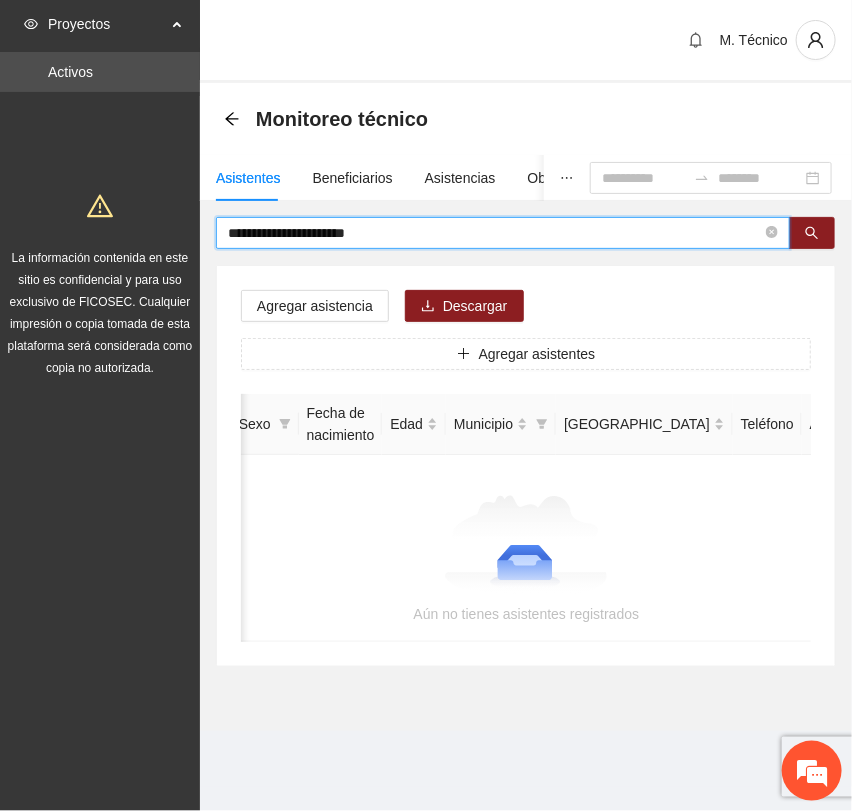 drag, startPoint x: 396, startPoint y: 234, endPoint x: 61, endPoint y: 248, distance: 335.29242 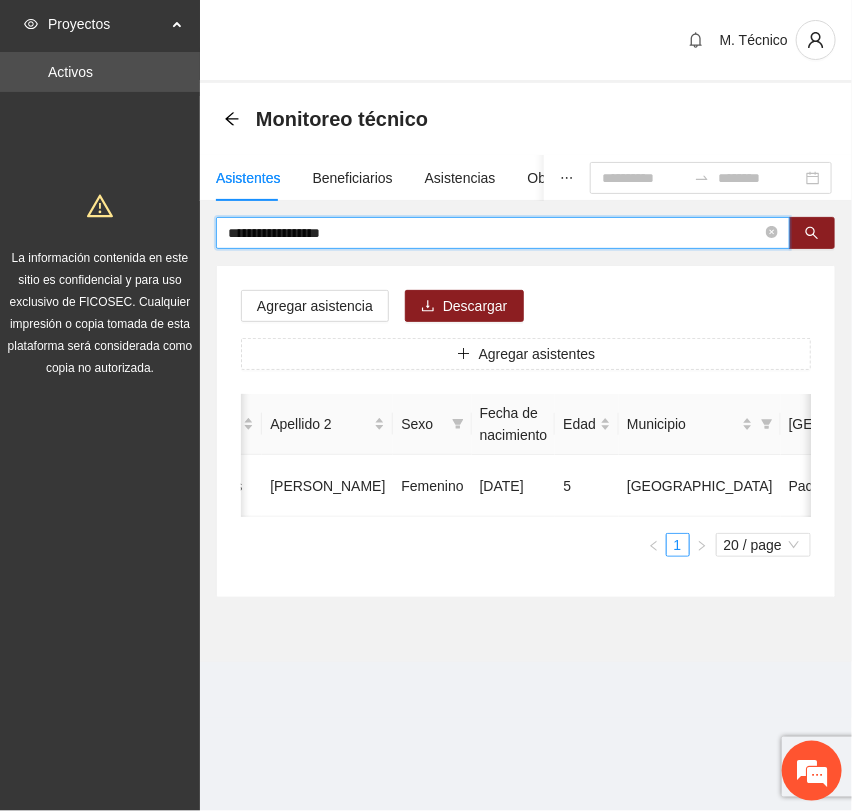 scroll, scrollTop: 0, scrollLeft: 450, axis: horizontal 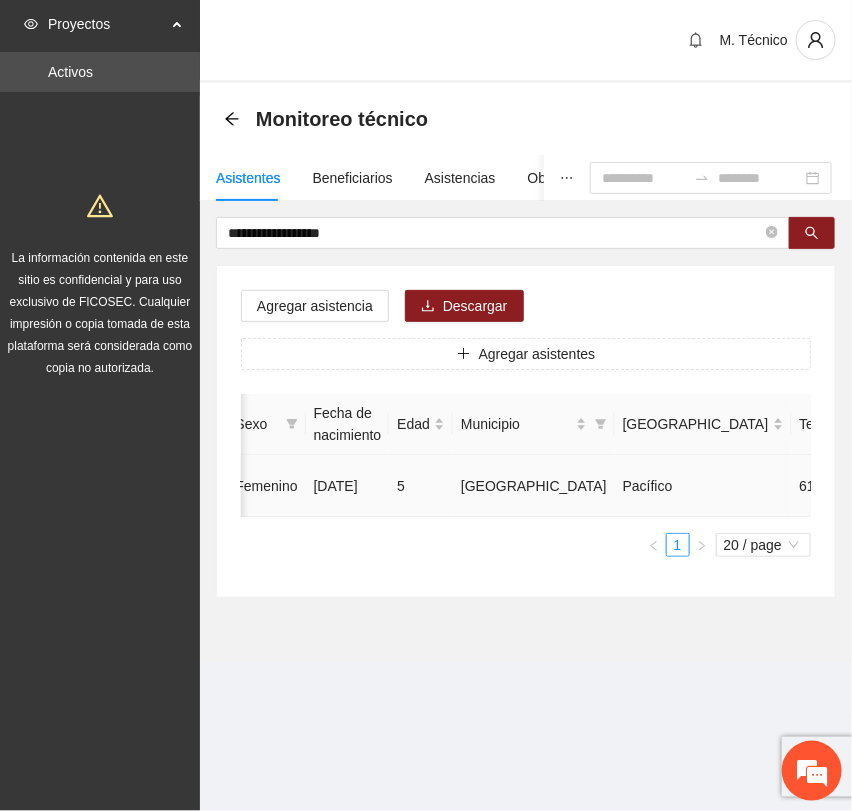click 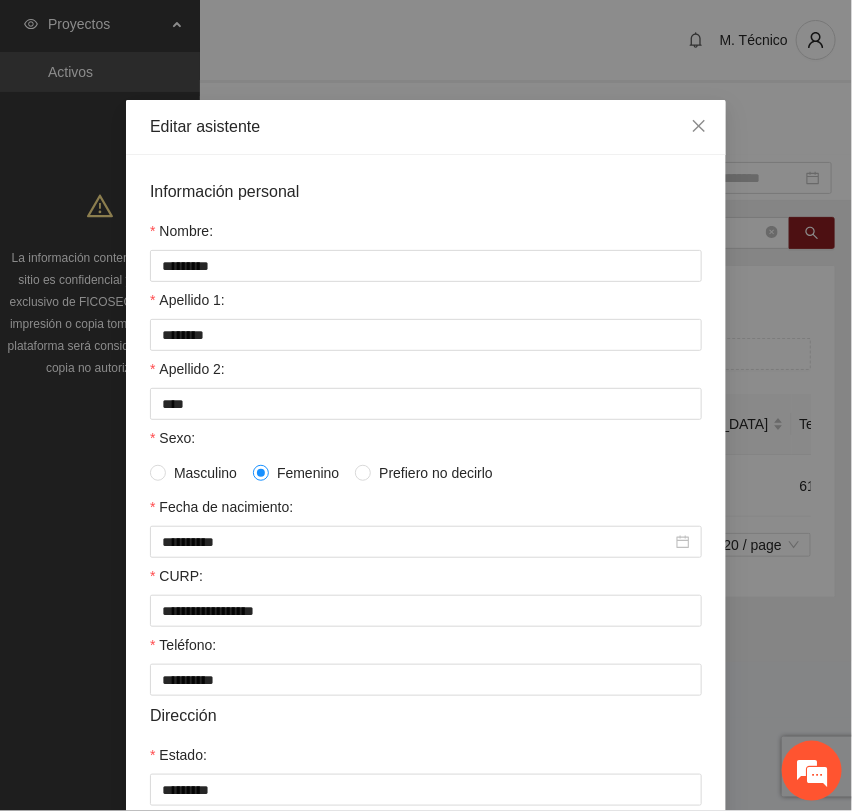 scroll, scrollTop: 356, scrollLeft: 0, axis: vertical 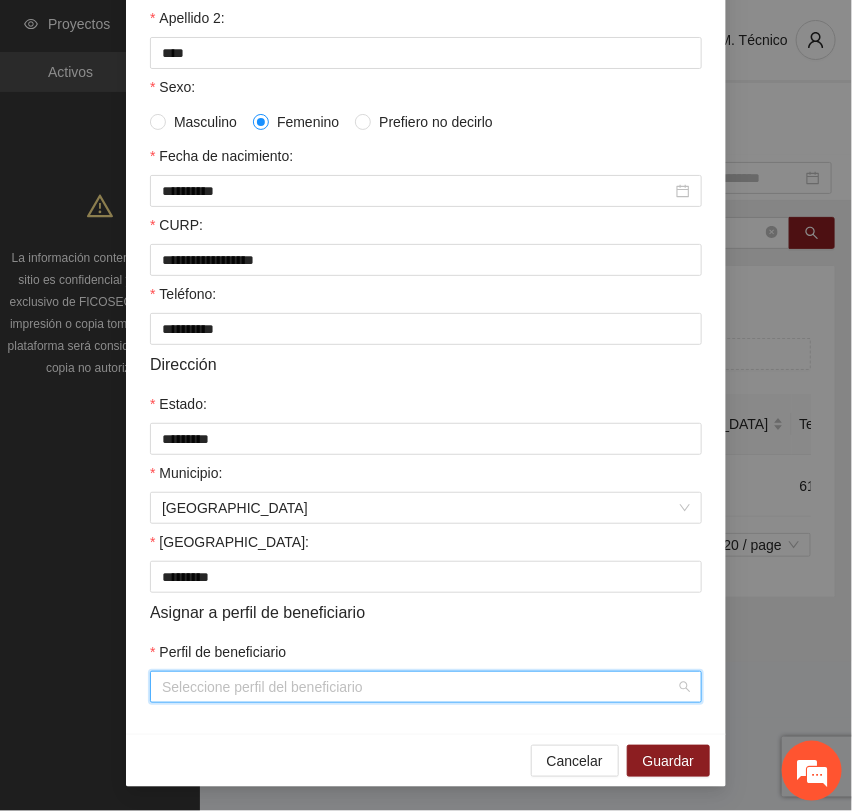 click on "Perfil de beneficiario" at bounding box center (419, 687) 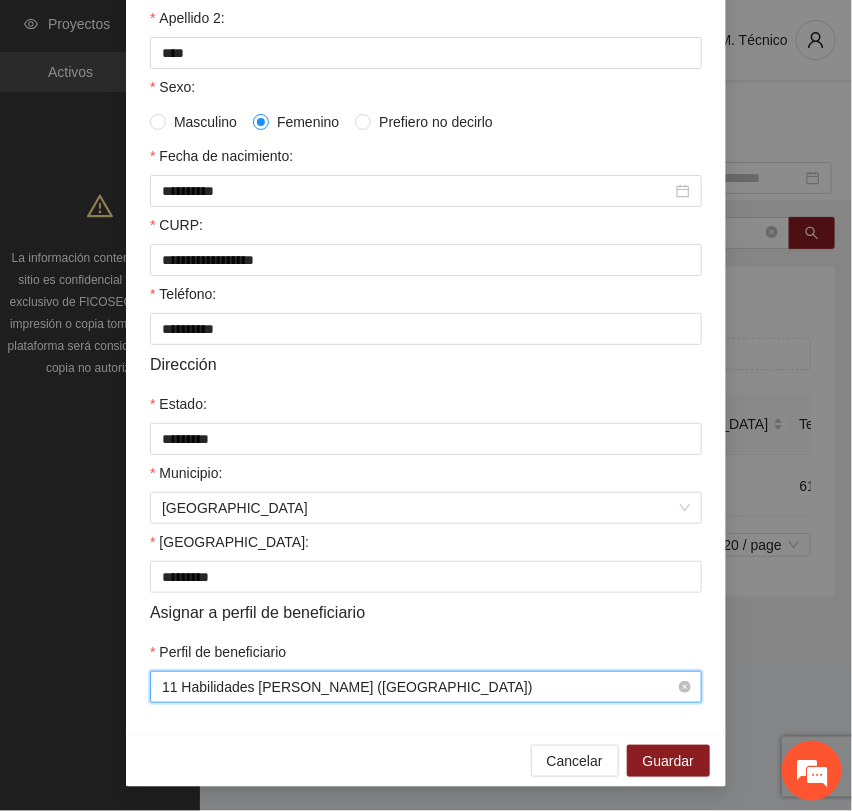 click on "11 Habilidades [PERSON_NAME] ([GEOGRAPHIC_DATA])" at bounding box center (426, 687) 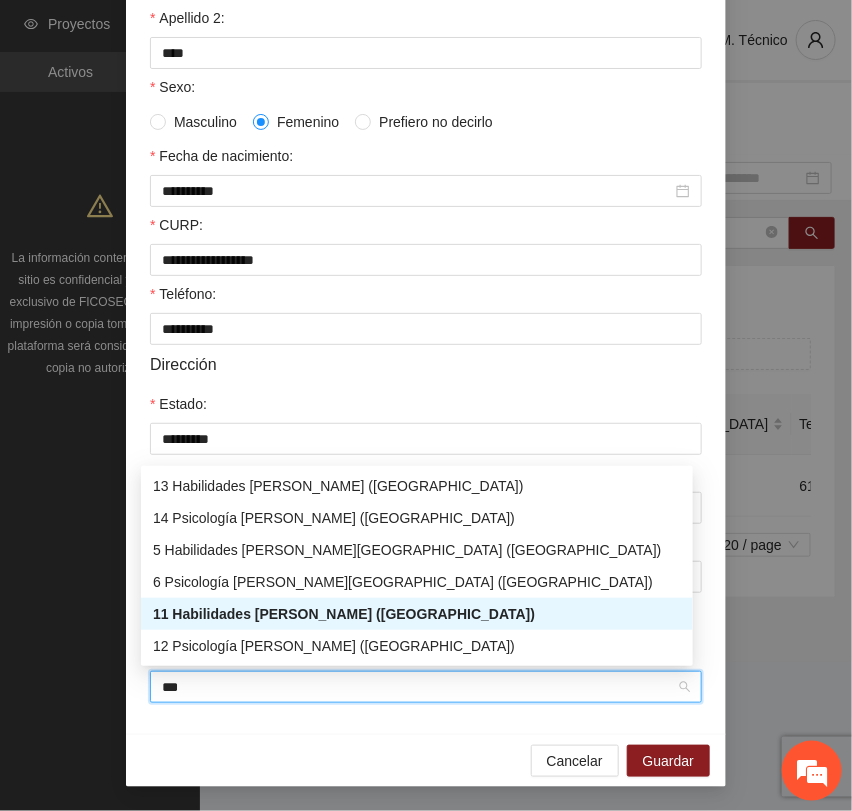 scroll, scrollTop: 0, scrollLeft: 0, axis: both 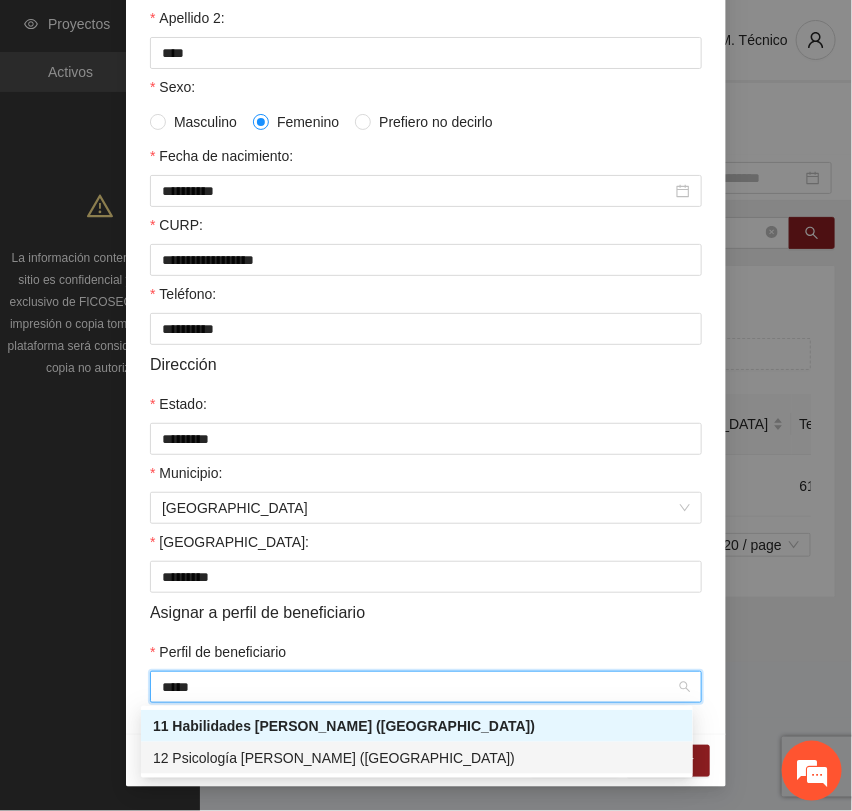 click on "12 Psicología [PERSON_NAME] ([GEOGRAPHIC_DATA])" at bounding box center [417, 758] 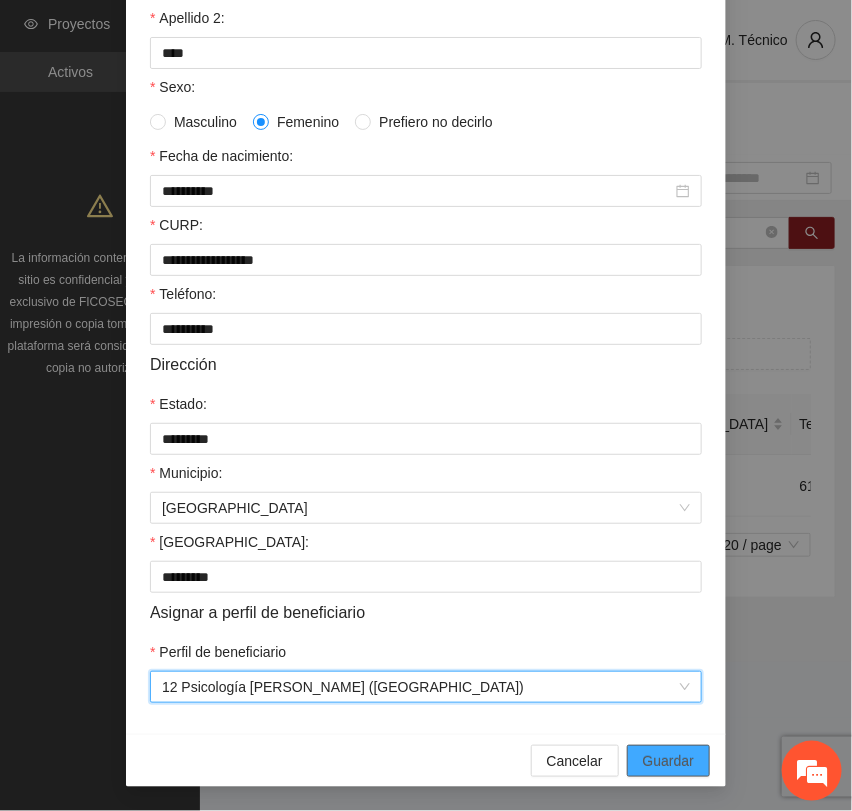 click on "Guardar" at bounding box center (668, 761) 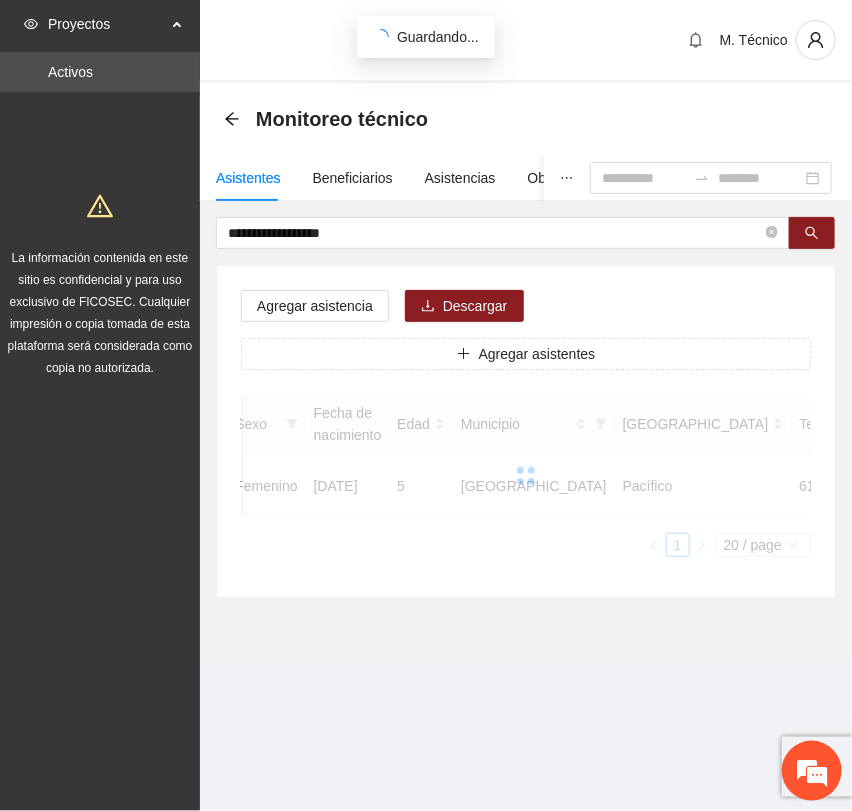 scroll, scrollTop: 256, scrollLeft: 0, axis: vertical 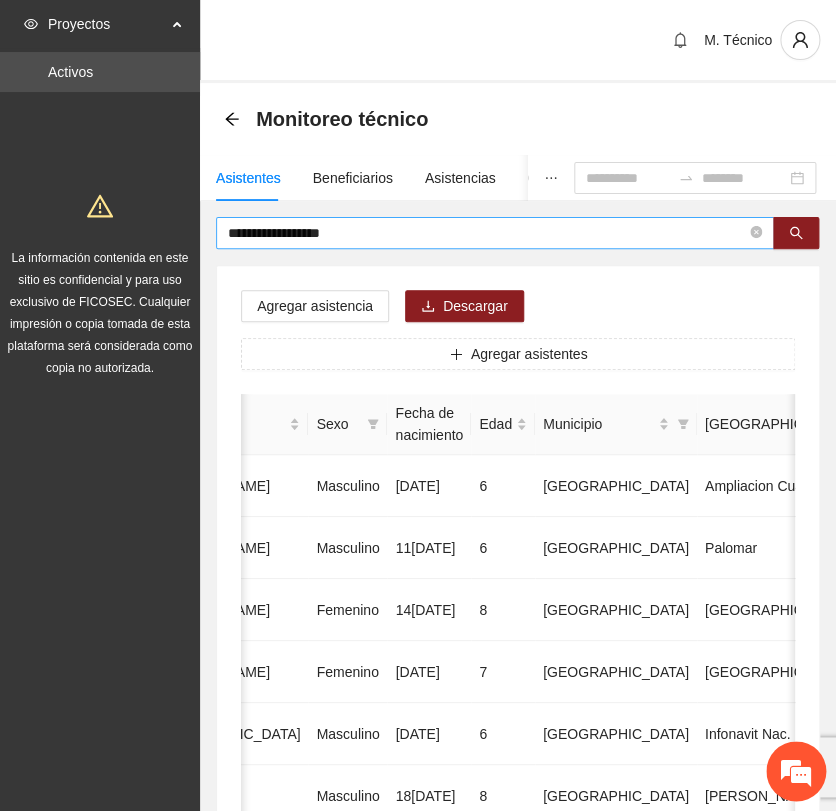 drag, startPoint x: 374, startPoint y: 243, endPoint x: 361, endPoint y: 235, distance: 15.264338 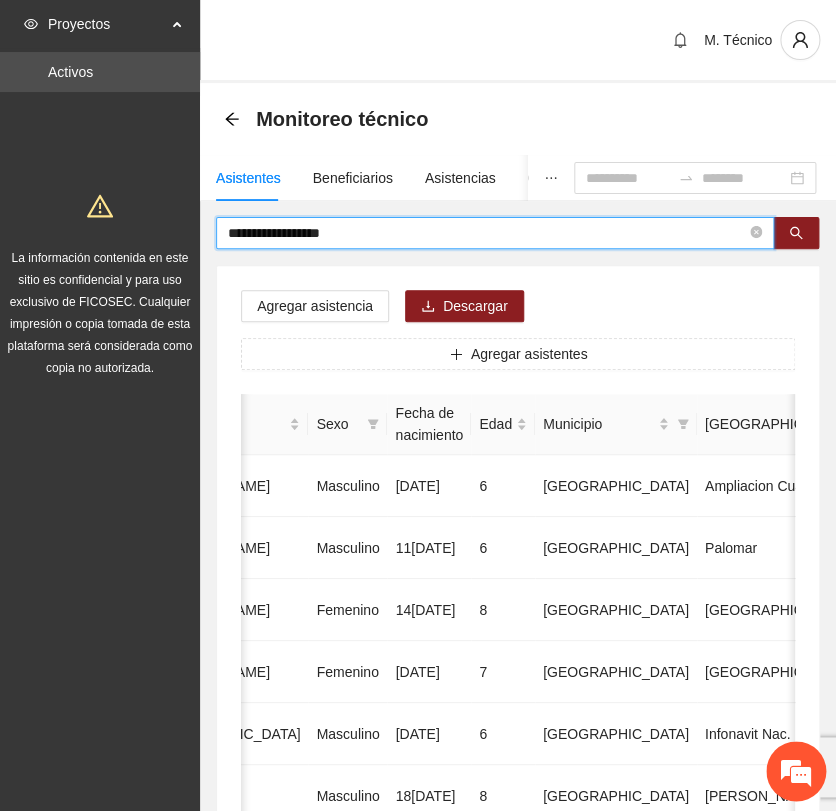 drag, startPoint x: 361, startPoint y: 234, endPoint x: 77, endPoint y: 187, distance: 287.86282 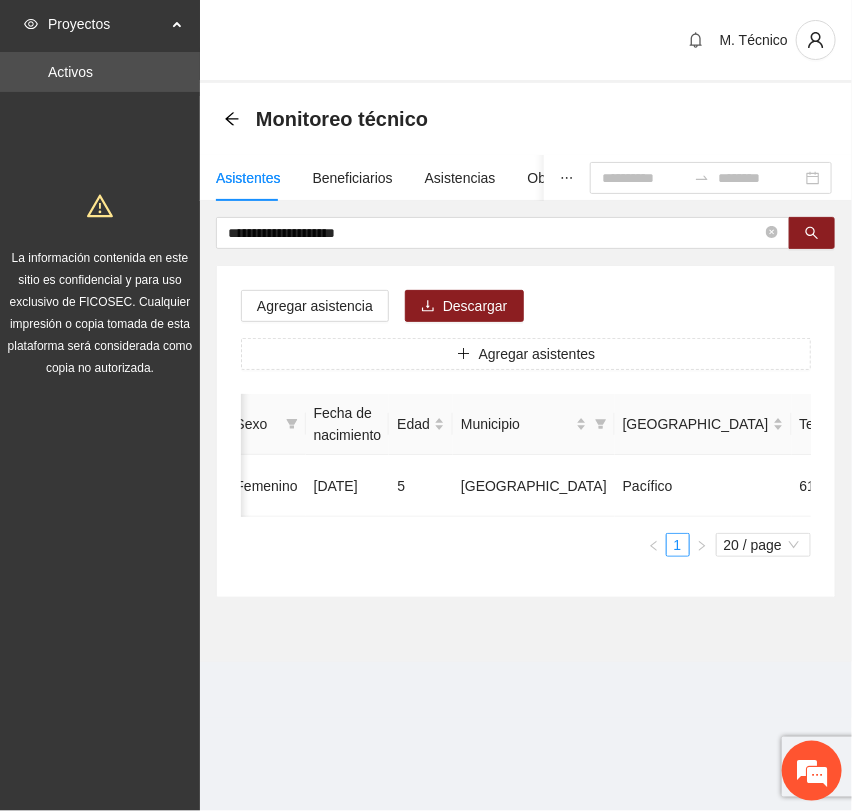 drag, startPoint x: 520, startPoint y: 533, endPoint x: 285, endPoint y: 530, distance: 235.01915 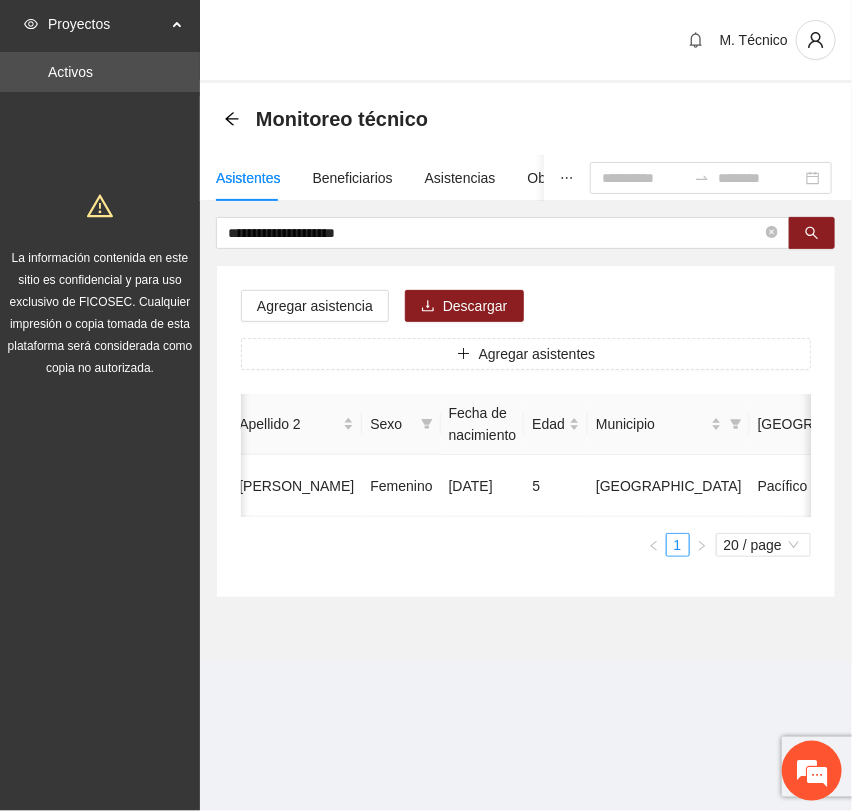 scroll, scrollTop: 0, scrollLeft: 450, axis: horizontal 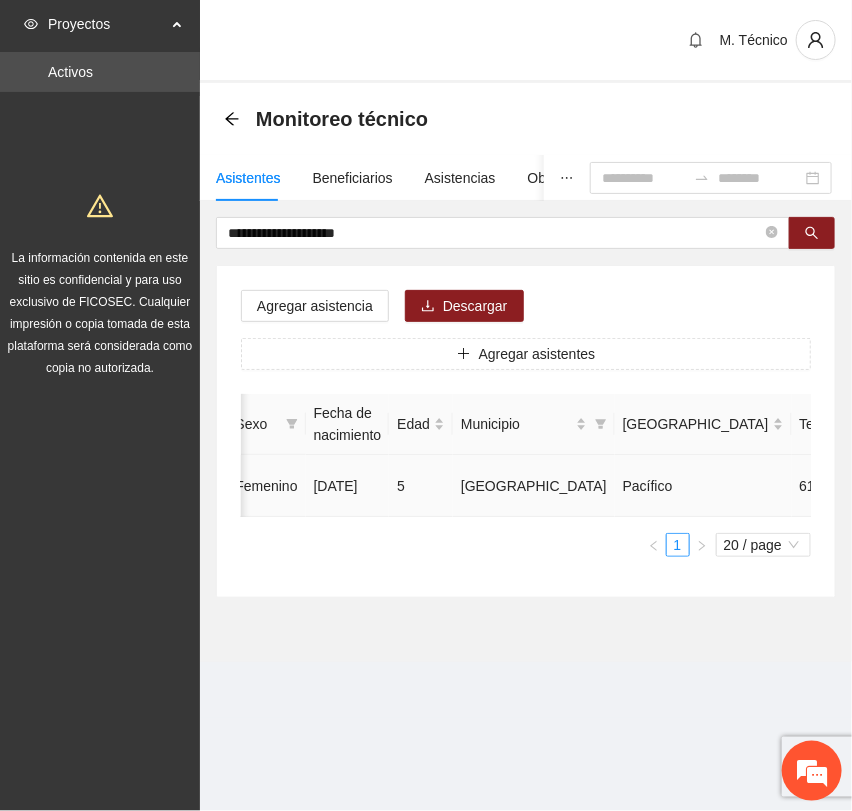 click at bounding box center (982, 486) 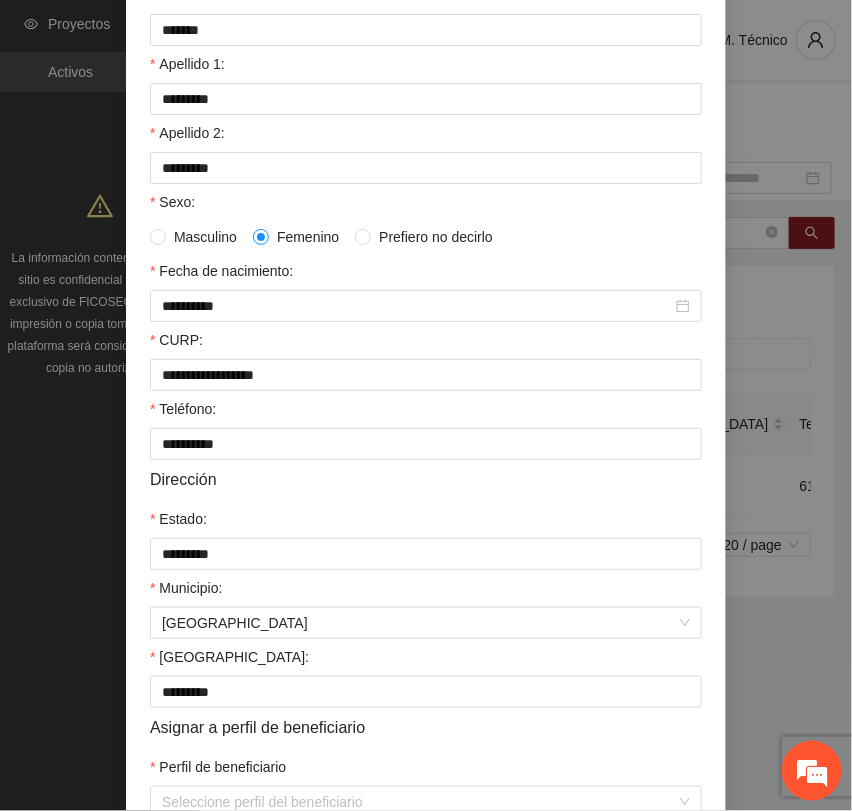 scroll, scrollTop: 356, scrollLeft: 0, axis: vertical 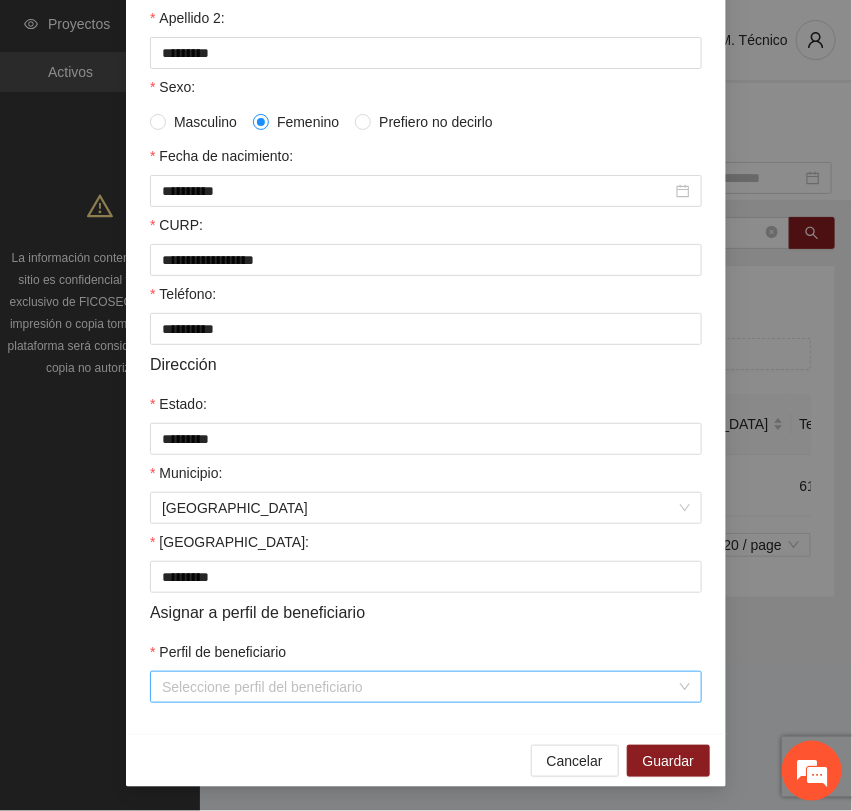 click on "Perfil de beneficiario" at bounding box center [419, 687] 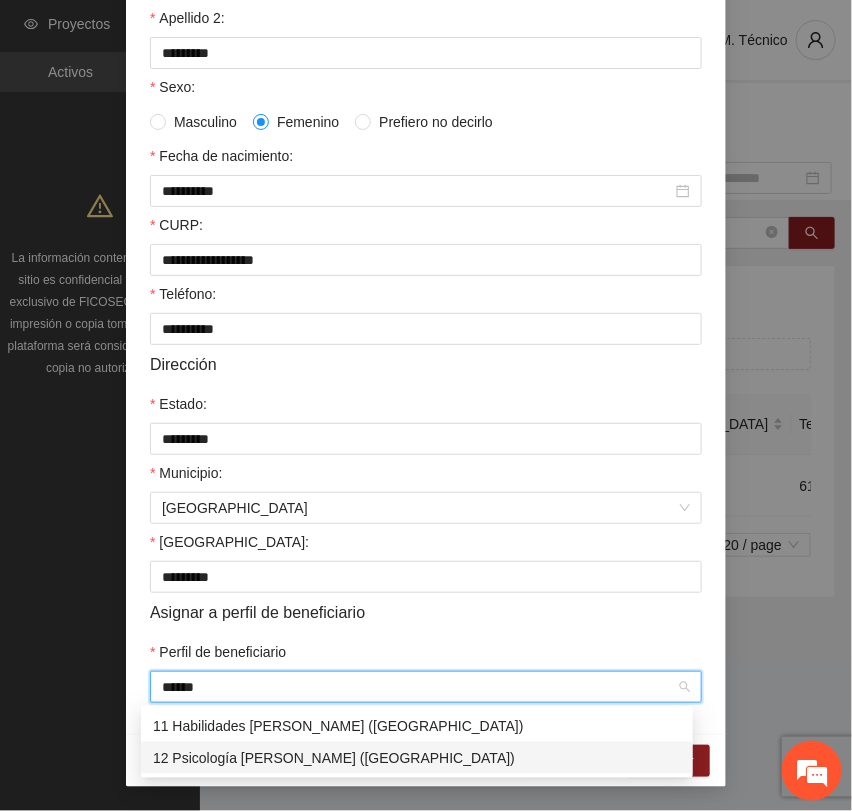 click on "12 Psicología [PERSON_NAME] ([GEOGRAPHIC_DATA])" at bounding box center [417, 758] 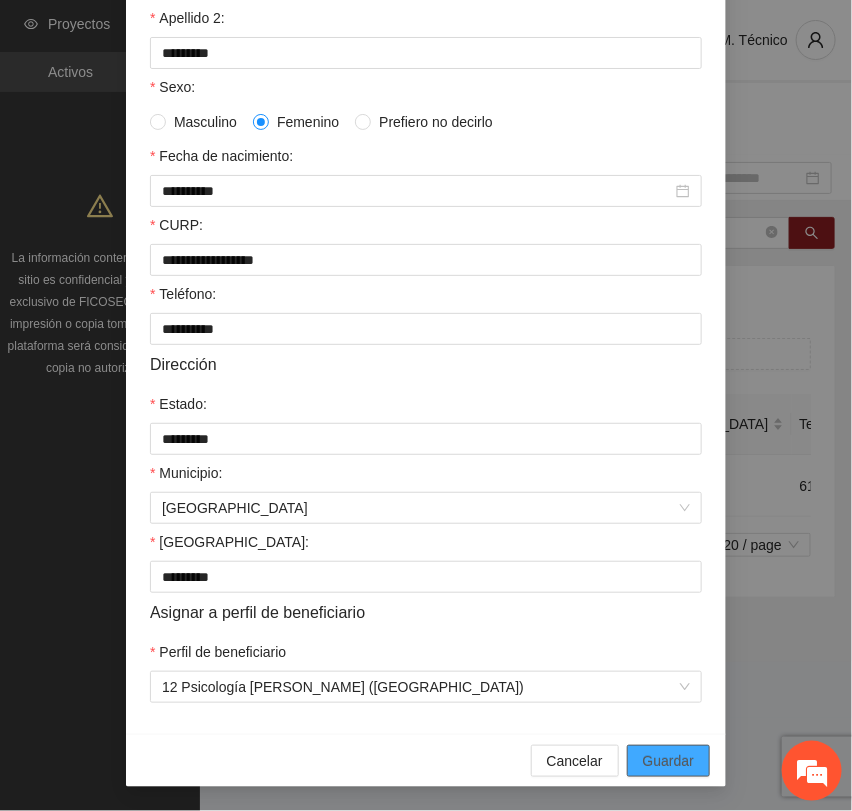 click on "Guardar" at bounding box center [668, 761] 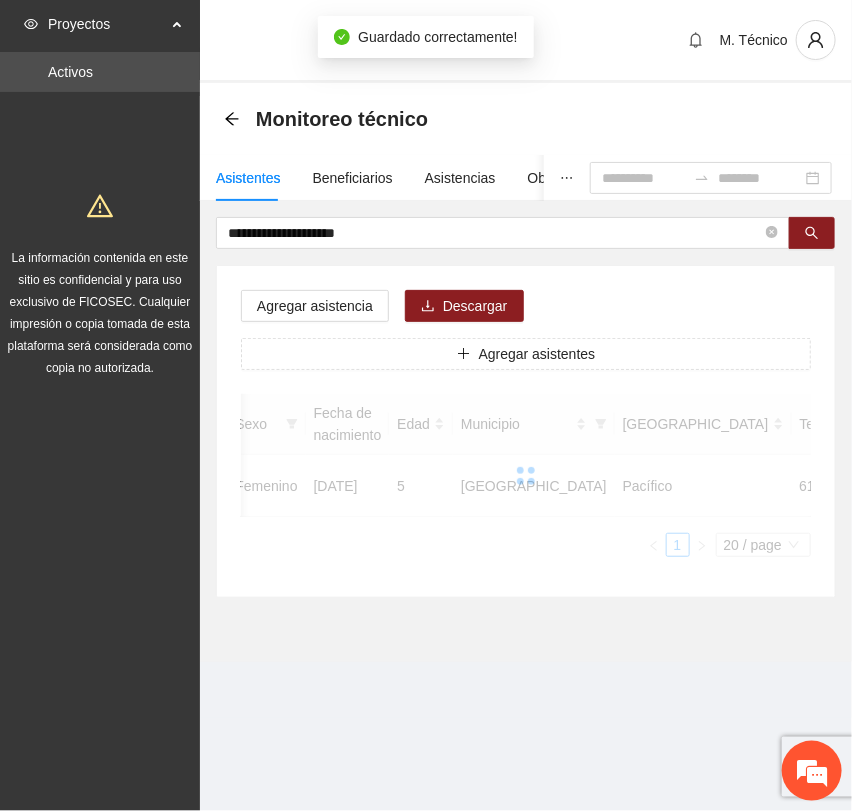 scroll, scrollTop: 256, scrollLeft: 0, axis: vertical 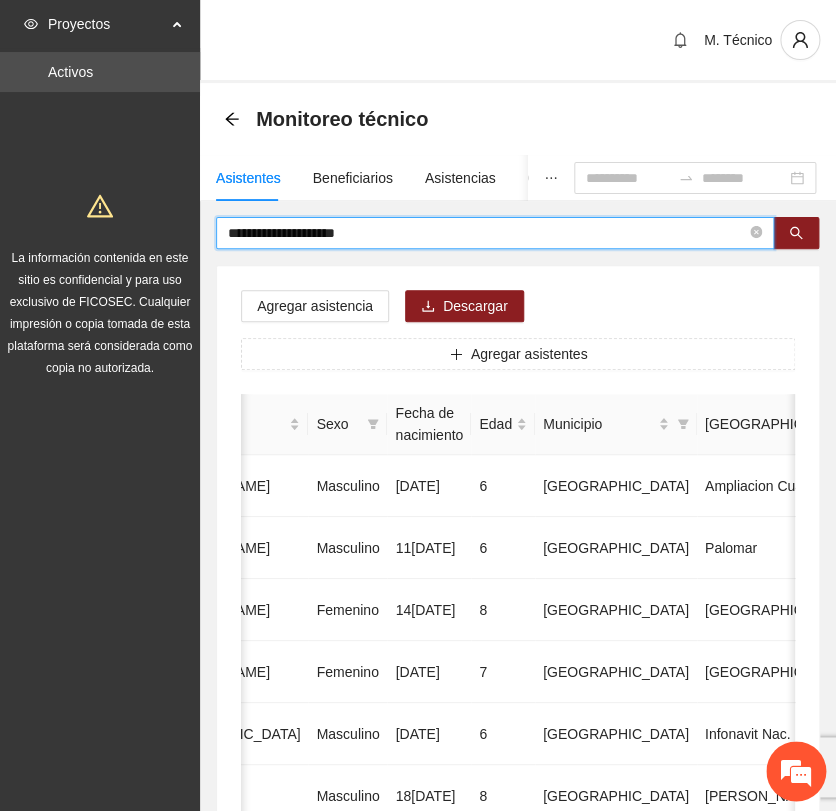 drag, startPoint x: 379, startPoint y: 238, endPoint x: -311, endPoint y: 182, distance: 692.26874 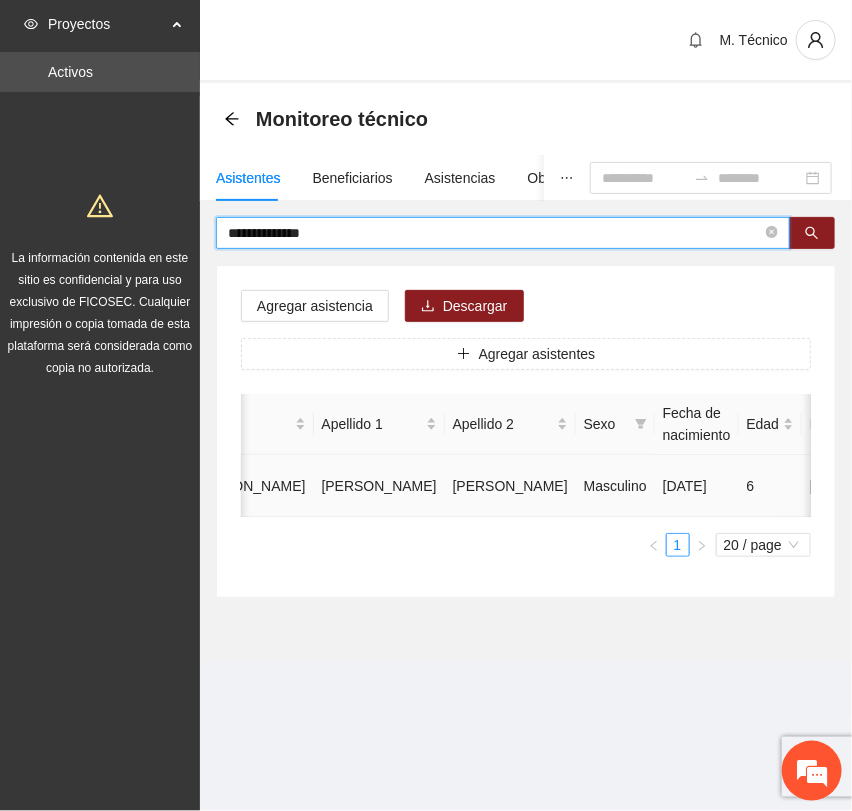 scroll, scrollTop: 0, scrollLeft: 452, axis: horizontal 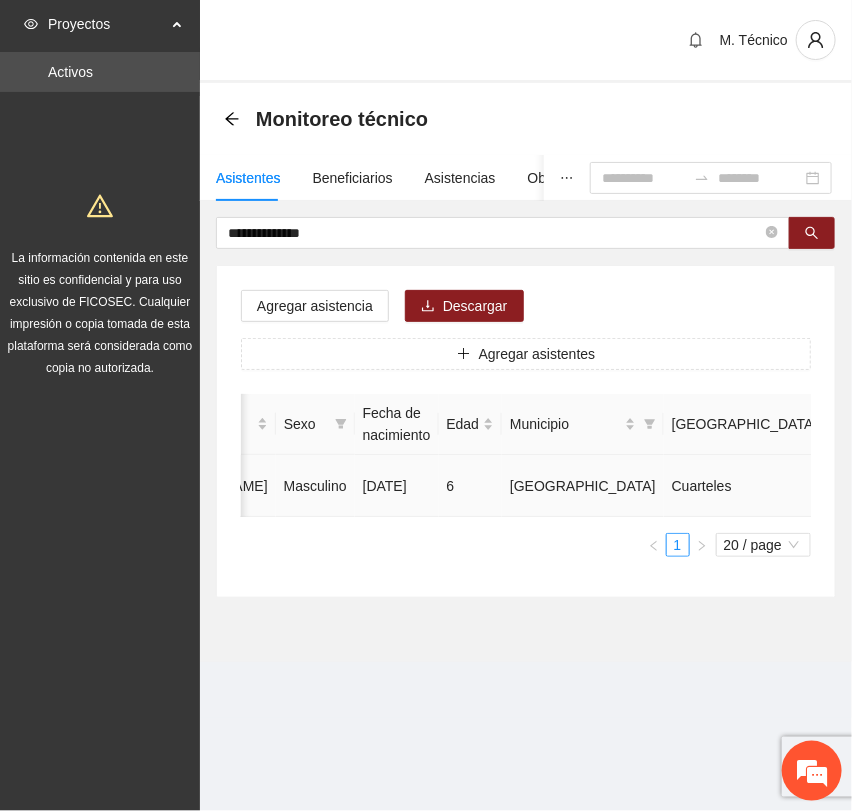 click at bounding box center (1031, 486) 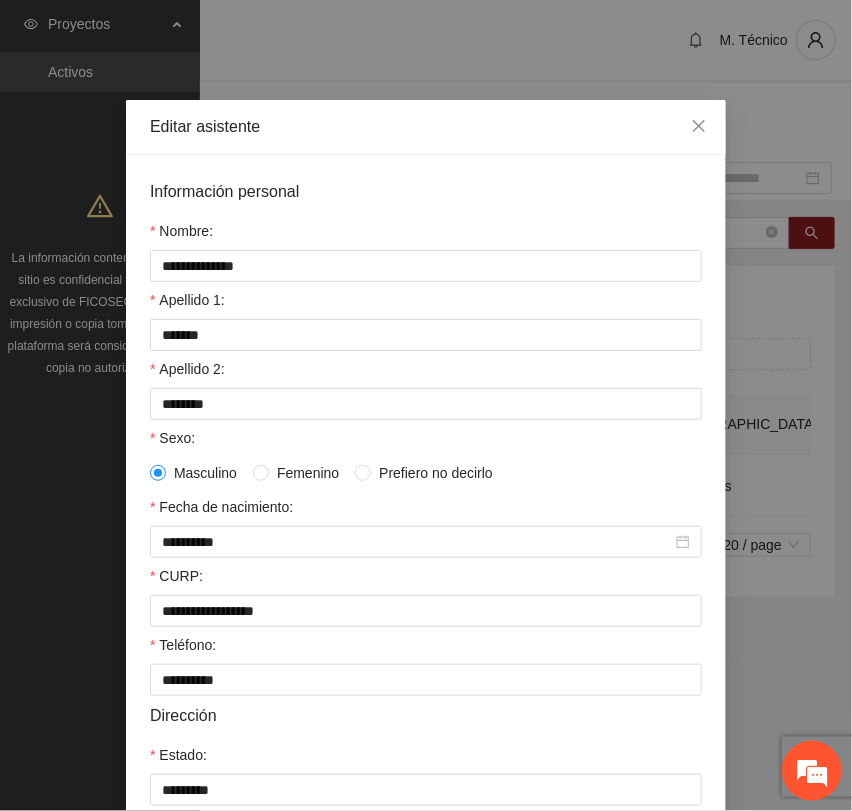 scroll, scrollTop: 356, scrollLeft: 0, axis: vertical 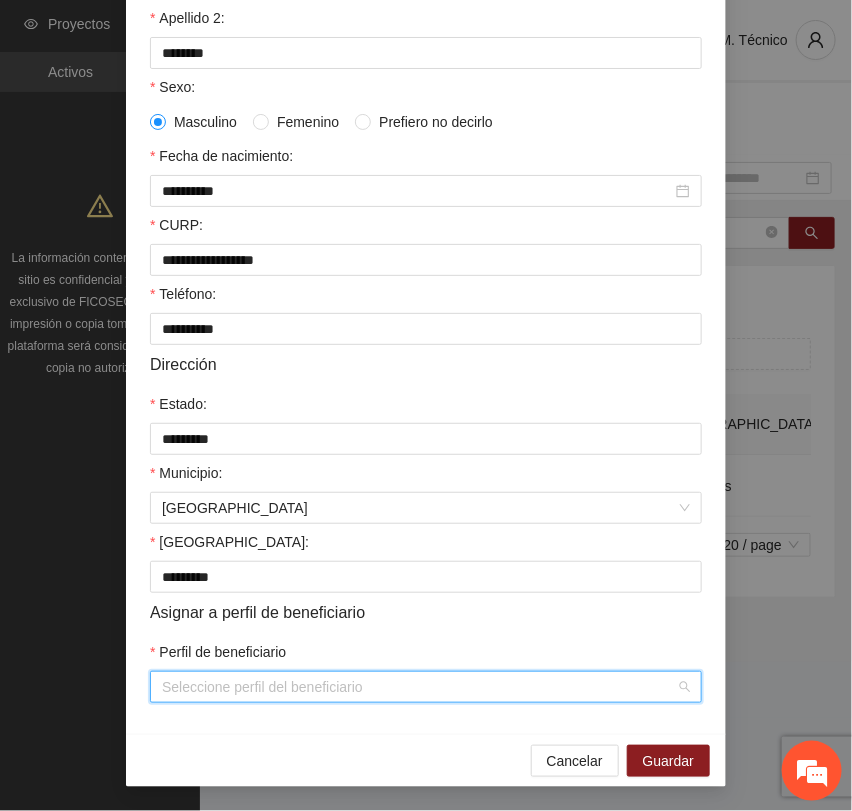 click on "Perfil de beneficiario" at bounding box center [419, 687] 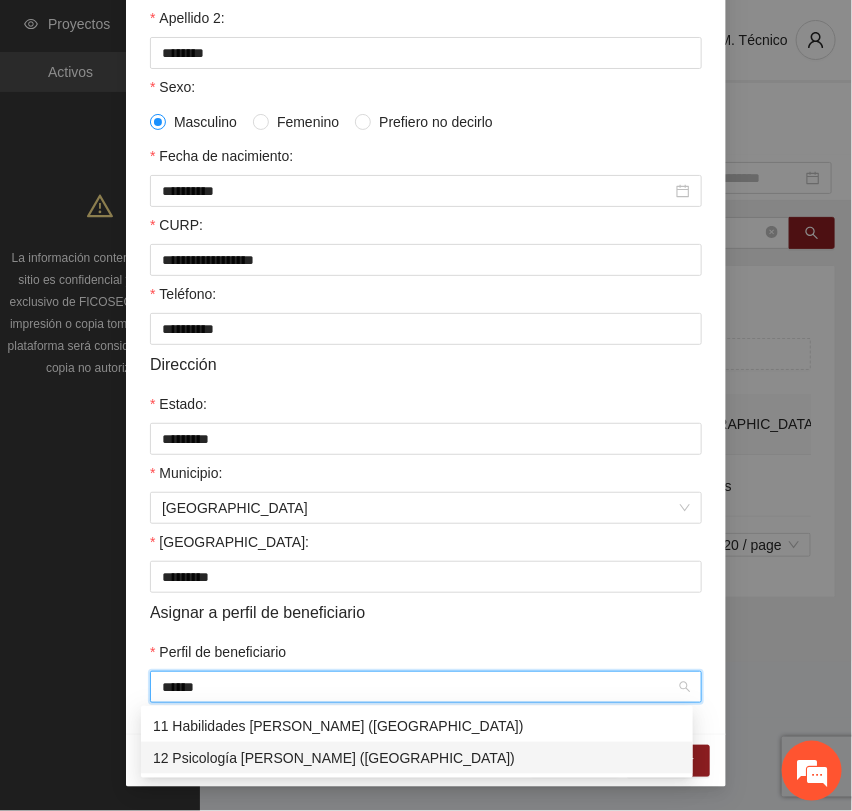 click on "12 Psicología [PERSON_NAME] ([GEOGRAPHIC_DATA])" at bounding box center [417, 758] 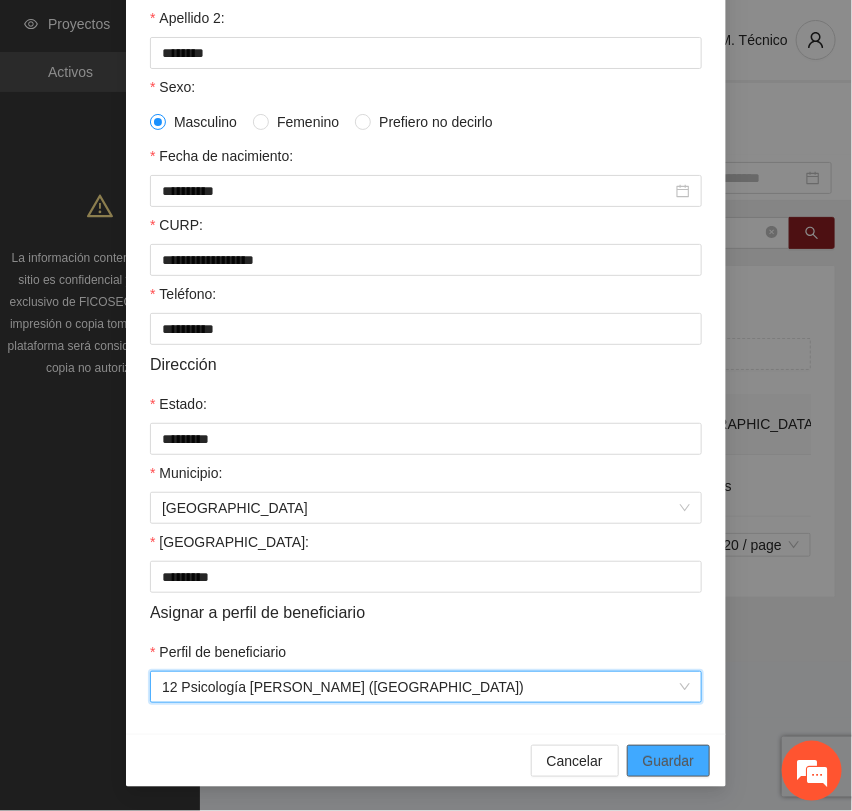 click on "Guardar" at bounding box center (668, 761) 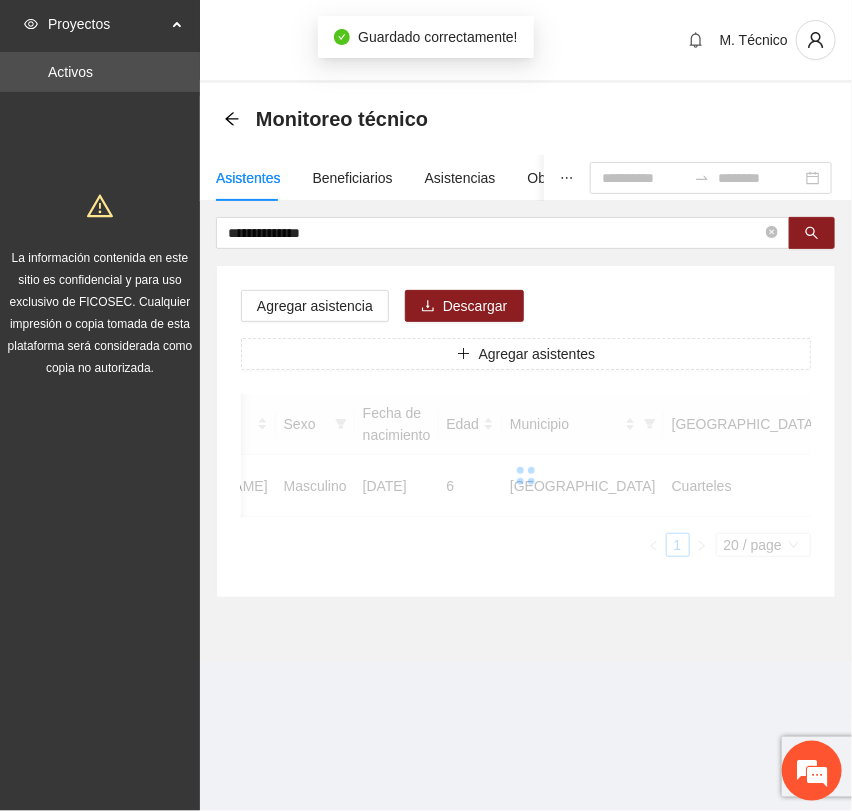scroll, scrollTop: 256, scrollLeft: 0, axis: vertical 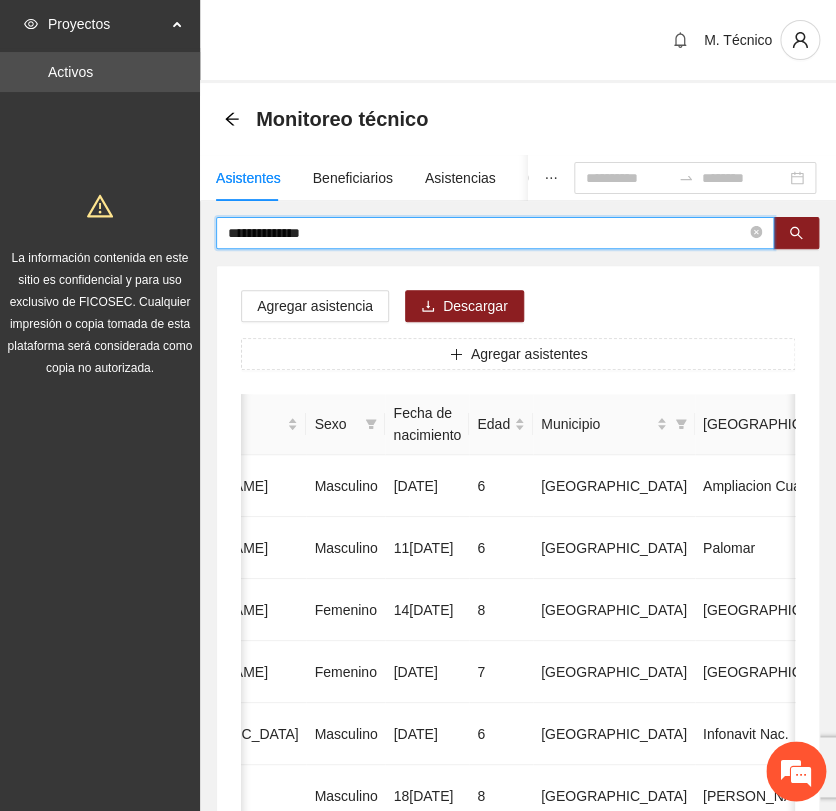 drag, startPoint x: 263, startPoint y: 218, endPoint x: -170, endPoint y: 215, distance: 433.0104 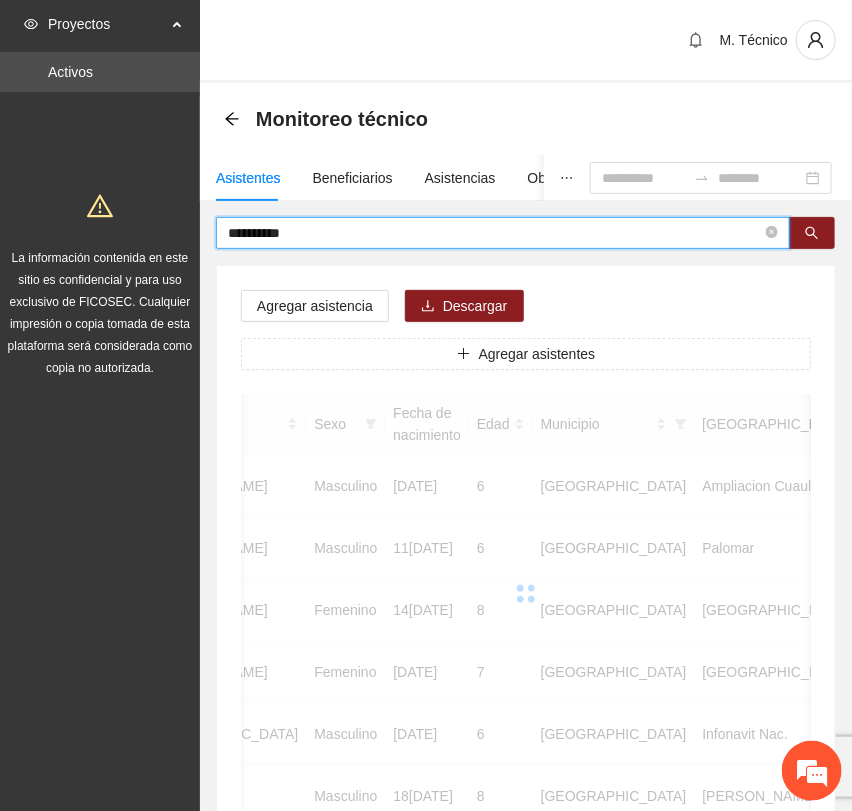 scroll, scrollTop: 0, scrollLeft: 450, axis: horizontal 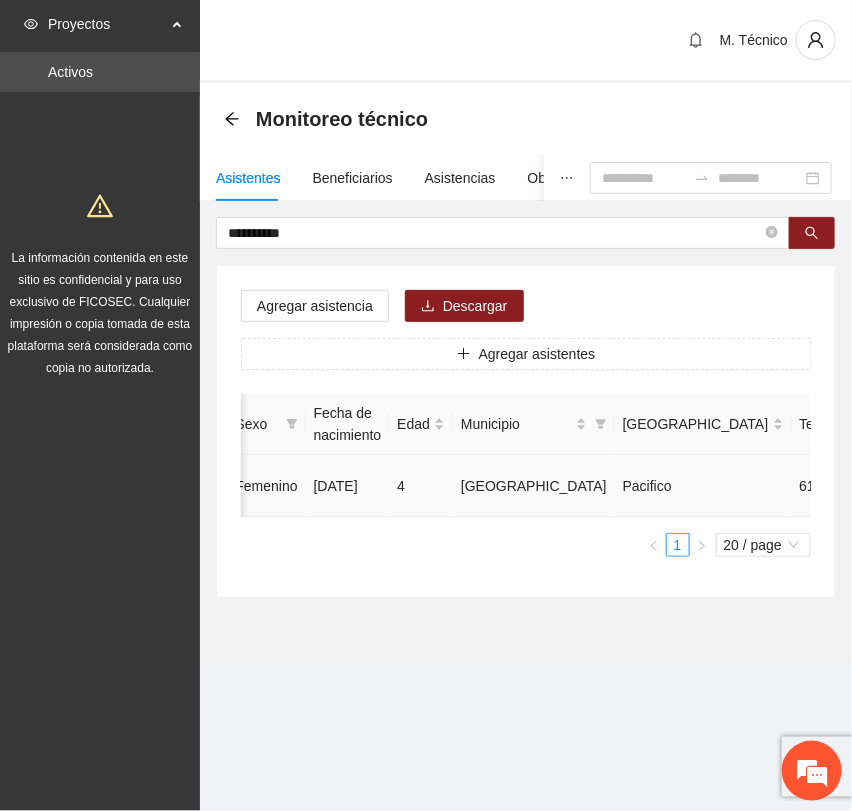 click at bounding box center (982, 486) 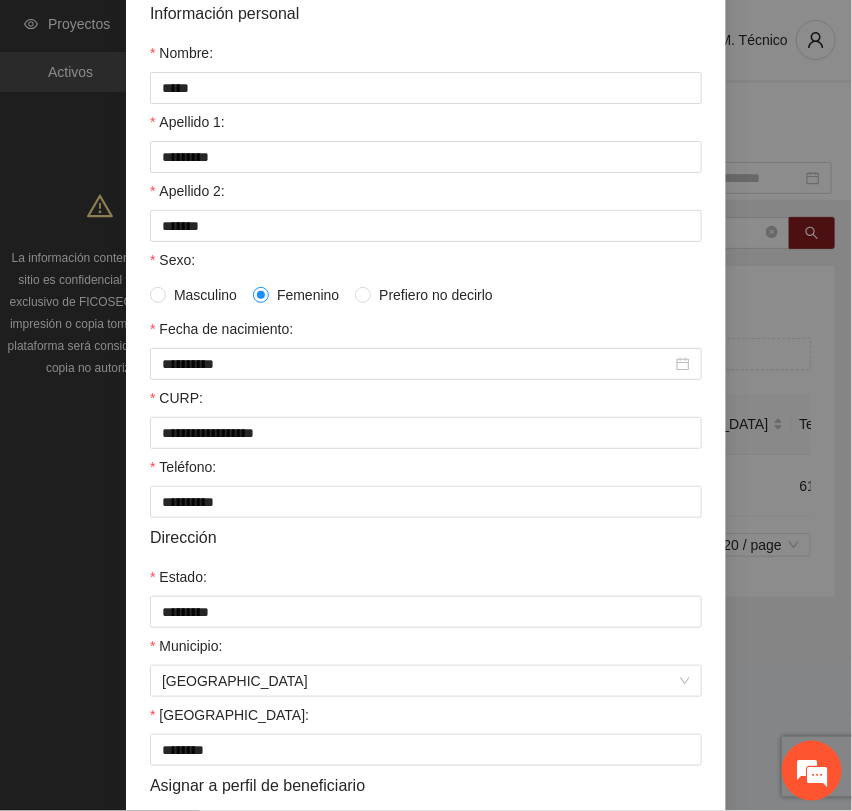 scroll, scrollTop: 356, scrollLeft: 0, axis: vertical 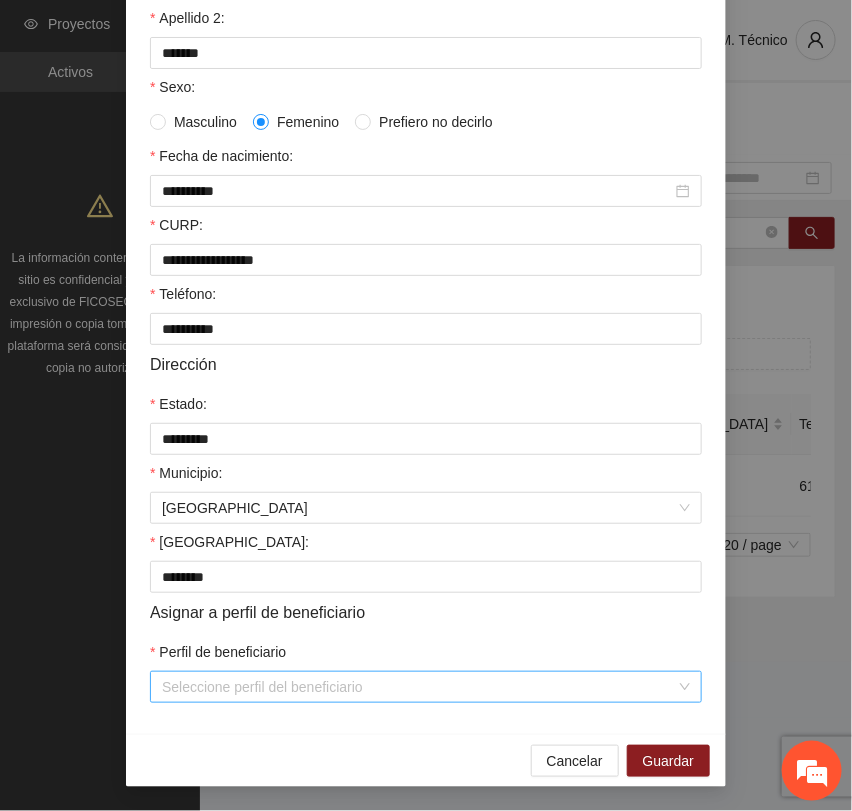 click on "Perfil de beneficiario" at bounding box center [419, 687] 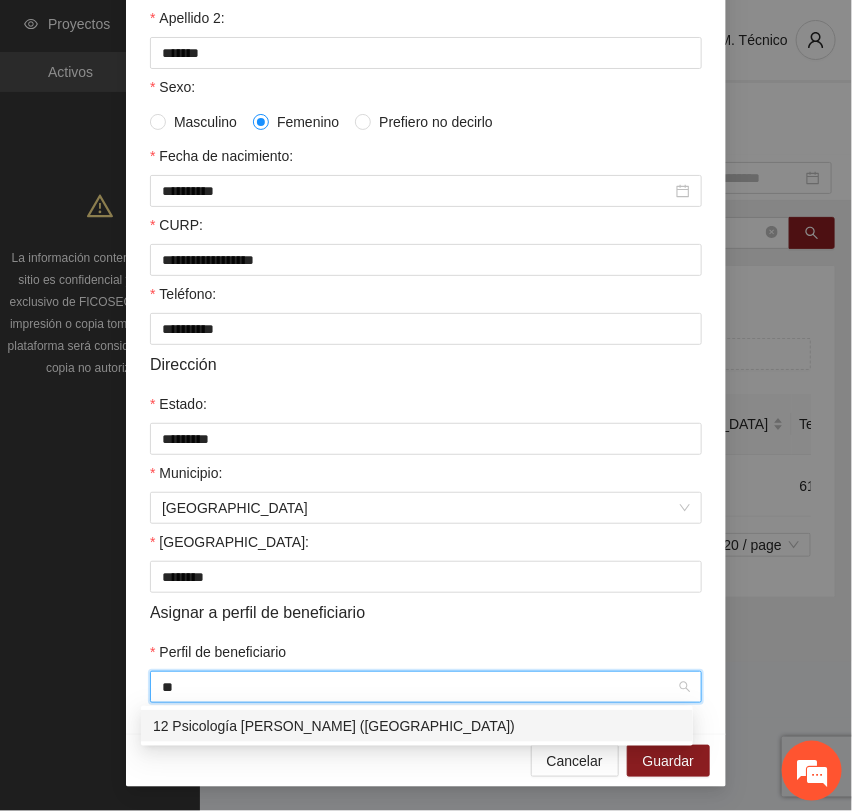 click on "12 Psicología [PERSON_NAME] ([GEOGRAPHIC_DATA])" at bounding box center [417, 726] 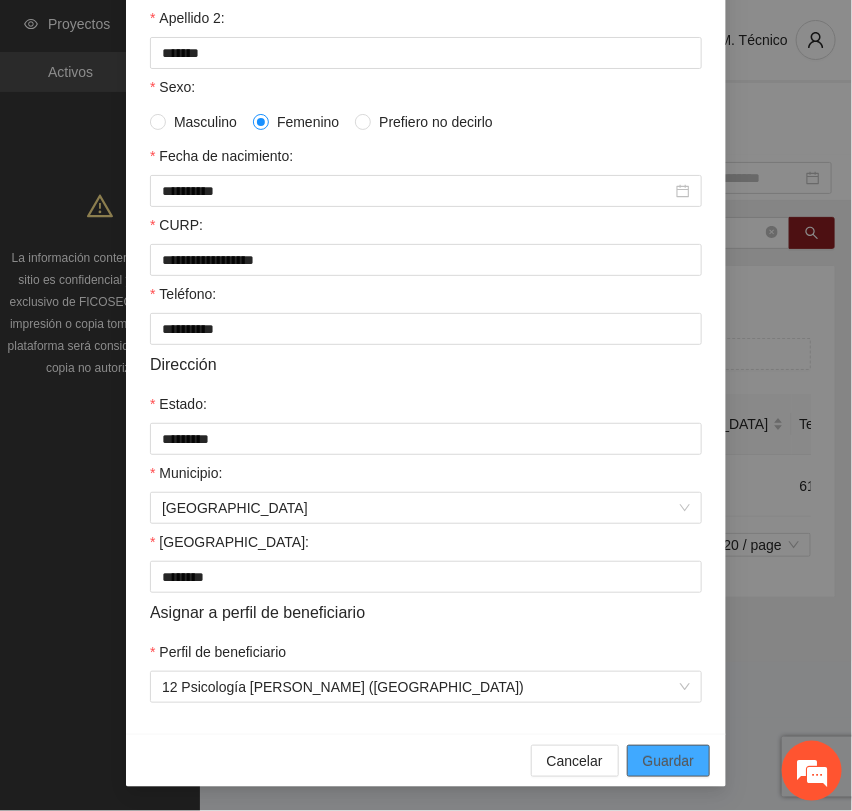 click on "Guardar" at bounding box center (668, 761) 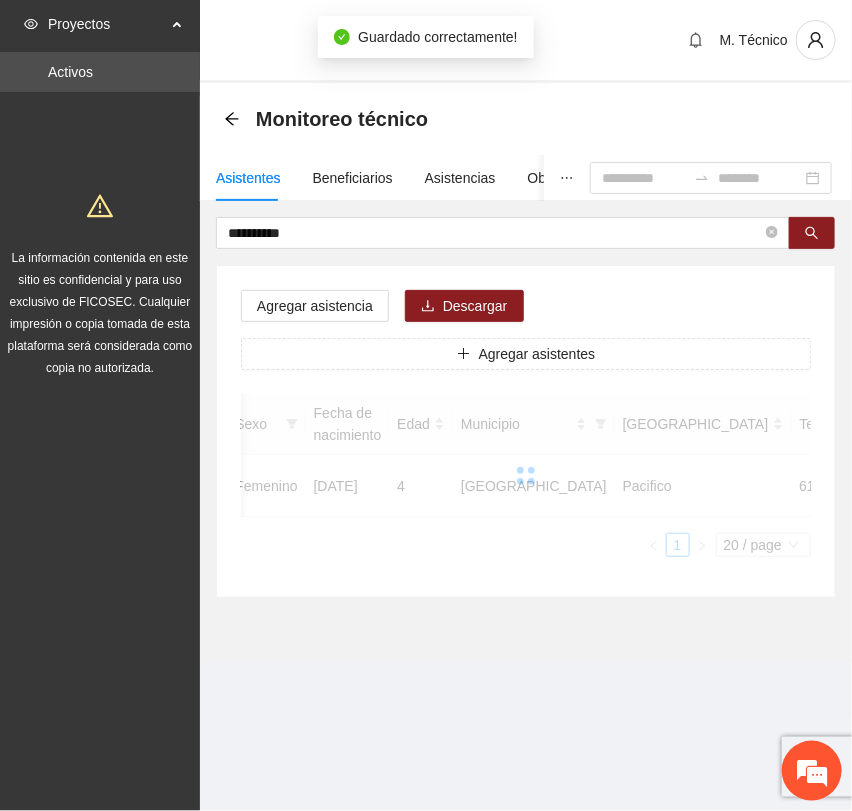scroll, scrollTop: 256, scrollLeft: 0, axis: vertical 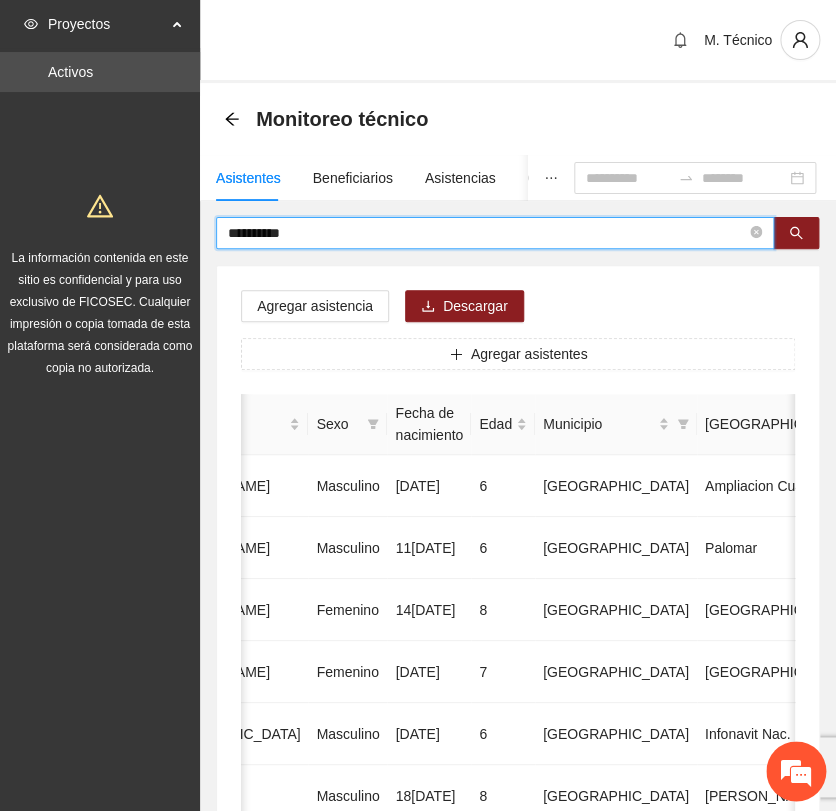 drag, startPoint x: 303, startPoint y: 236, endPoint x: -239, endPoint y: 195, distance: 543.5485 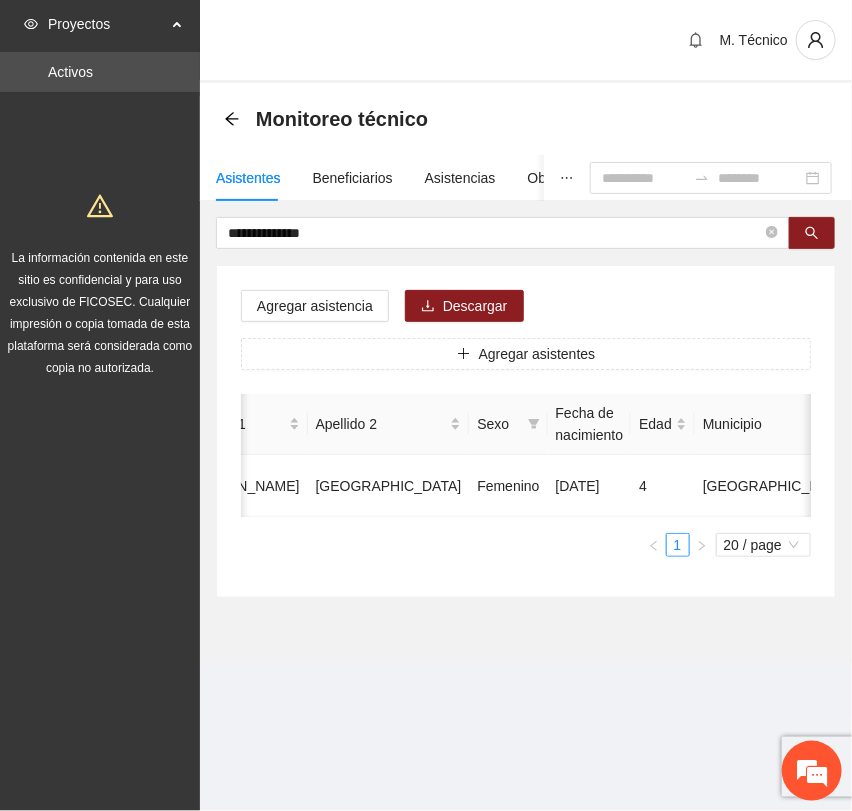 scroll, scrollTop: 0, scrollLeft: 450, axis: horizontal 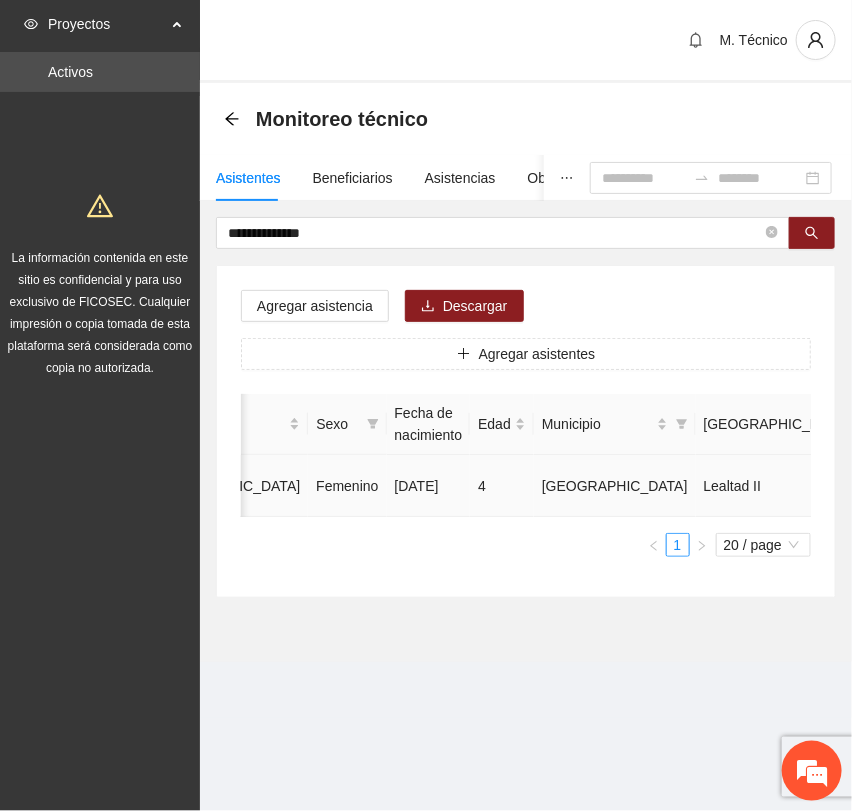 click 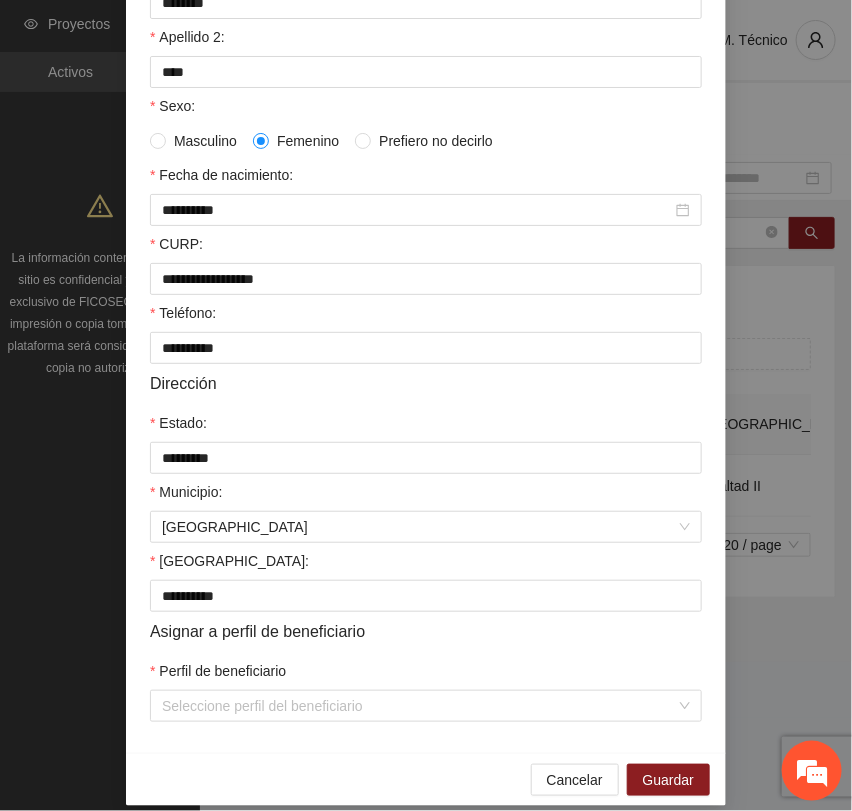 scroll, scrollTop: 333, scrollLeft: 0, axis: vertical 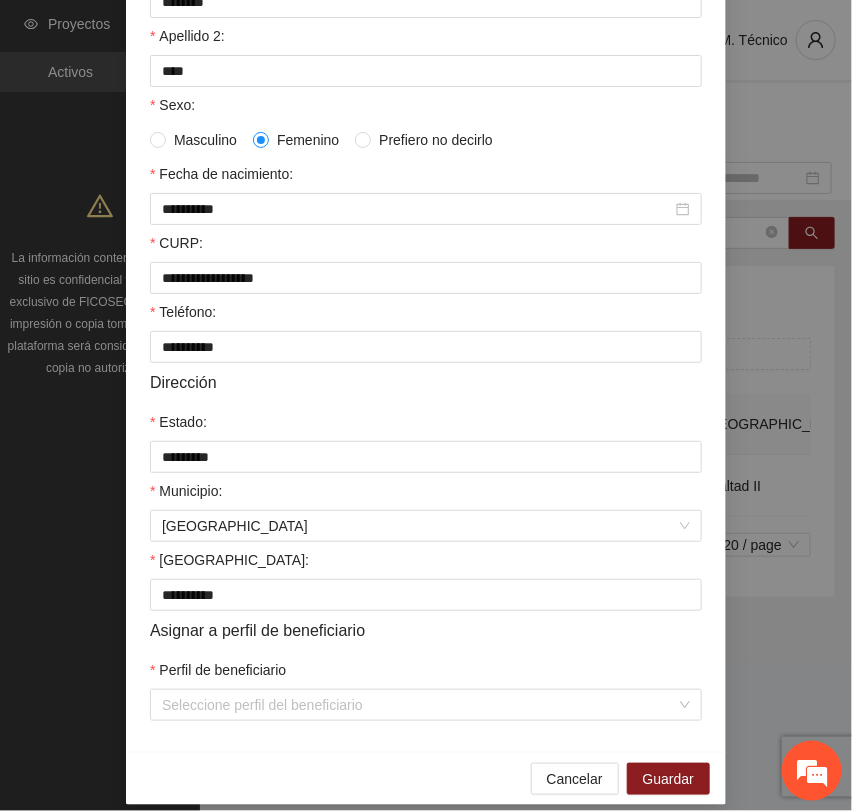 click on "Perfil de beneficiario" at bounding box center (426, 674) 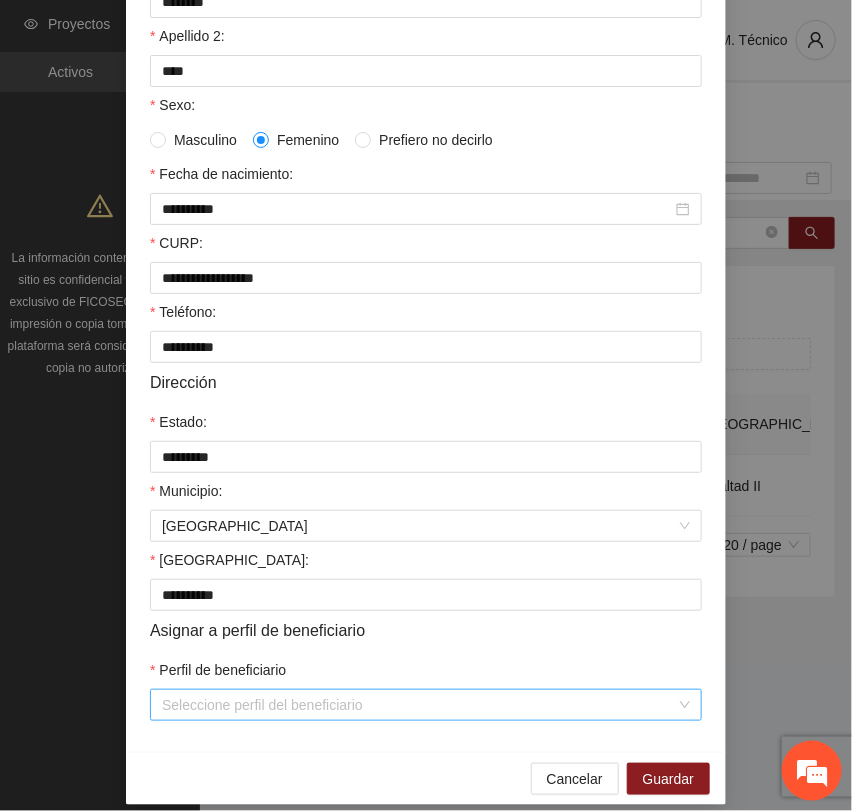 click on "Perfil de beneficiario" at bounding box center [419, 705] 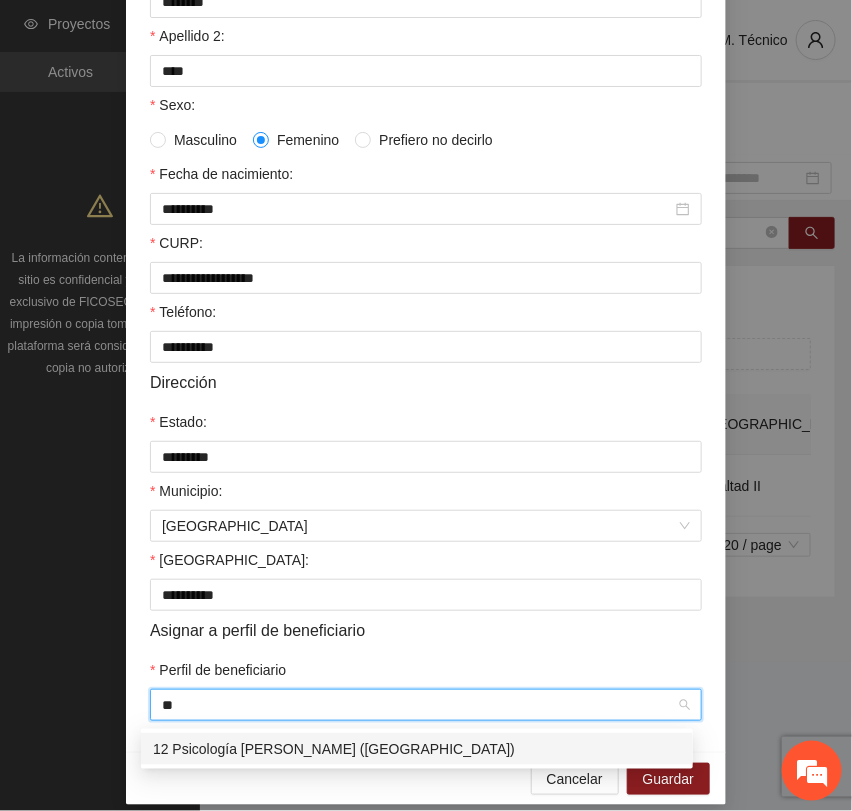 click on "12 Psicología [PERSON_NAME] ([GEOGRAPHIC_DATA])" at bounding box center (417, 749) 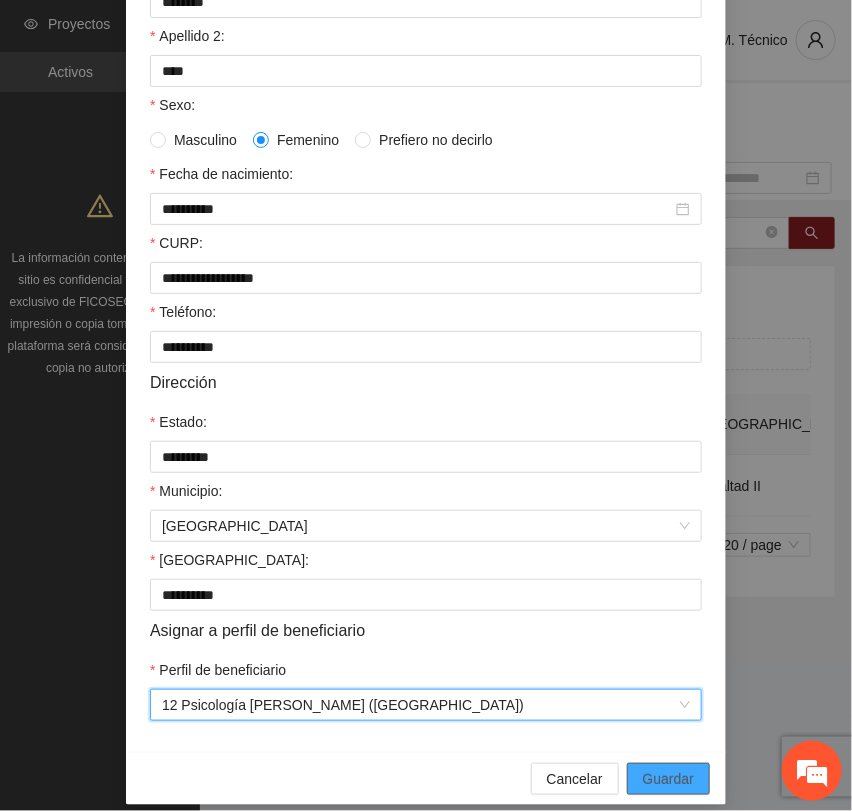click on "Guardar" at bounding box center (668, 779) 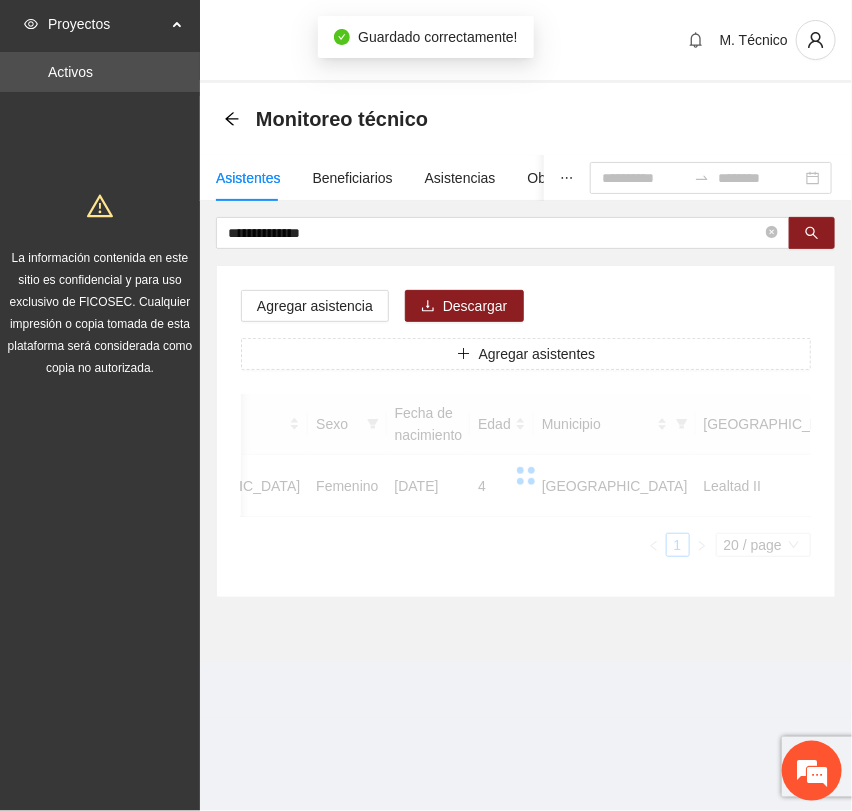 scroll, scrollTop: 256, scrollLeft: 0, axis: vertical 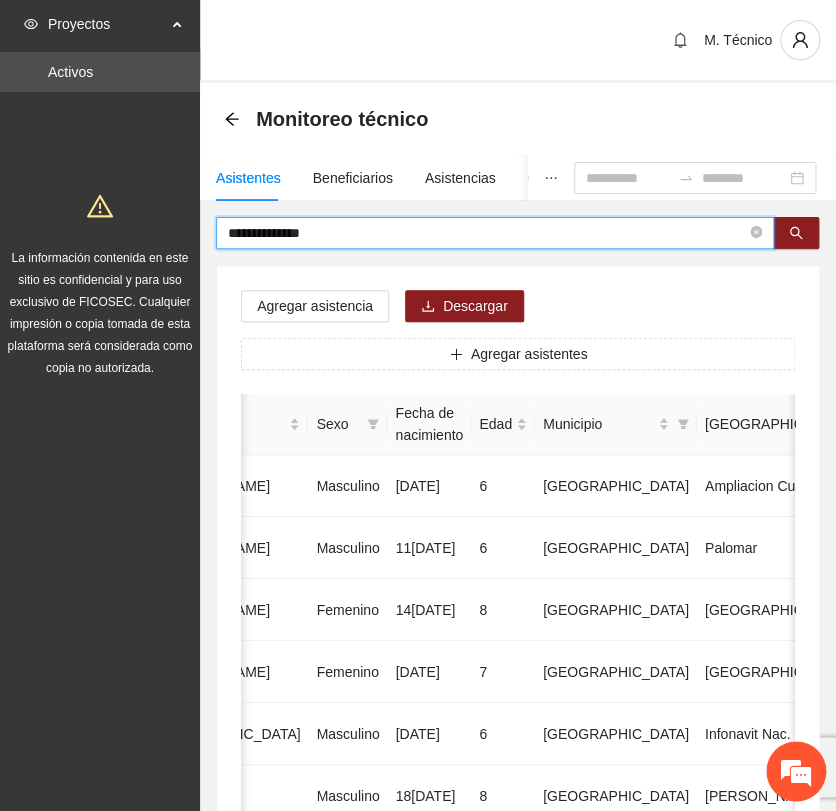 drag, startPoint x: 341, startPoint y: 238, endPoint x: 73, endPoint y: 231, distance: 268.0914 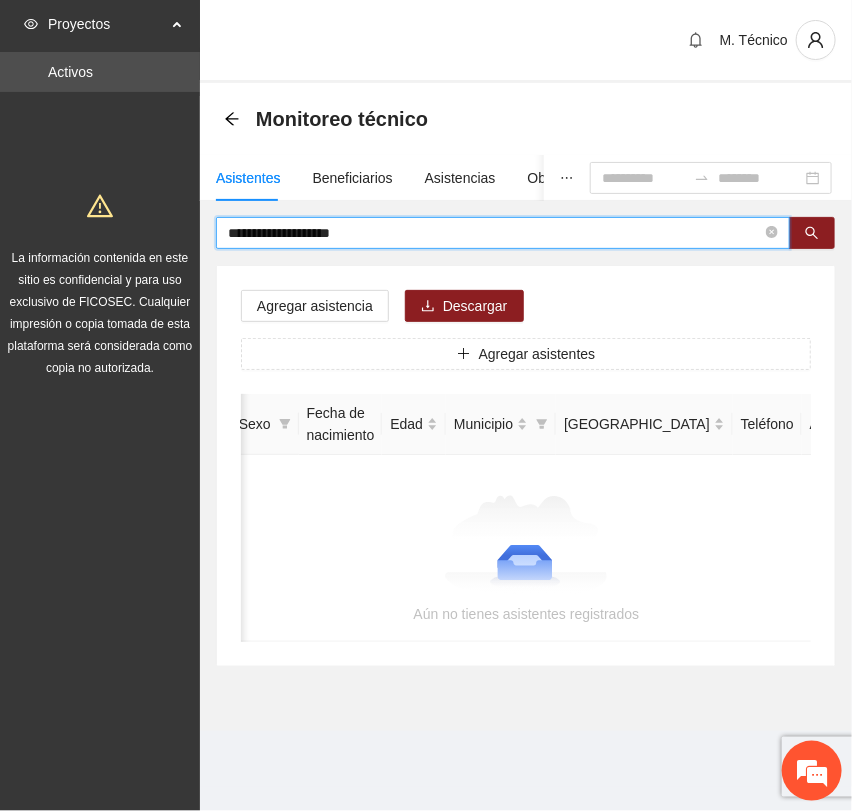 scroll, scrollTop: 0, scrollLeft: 0, axis: both 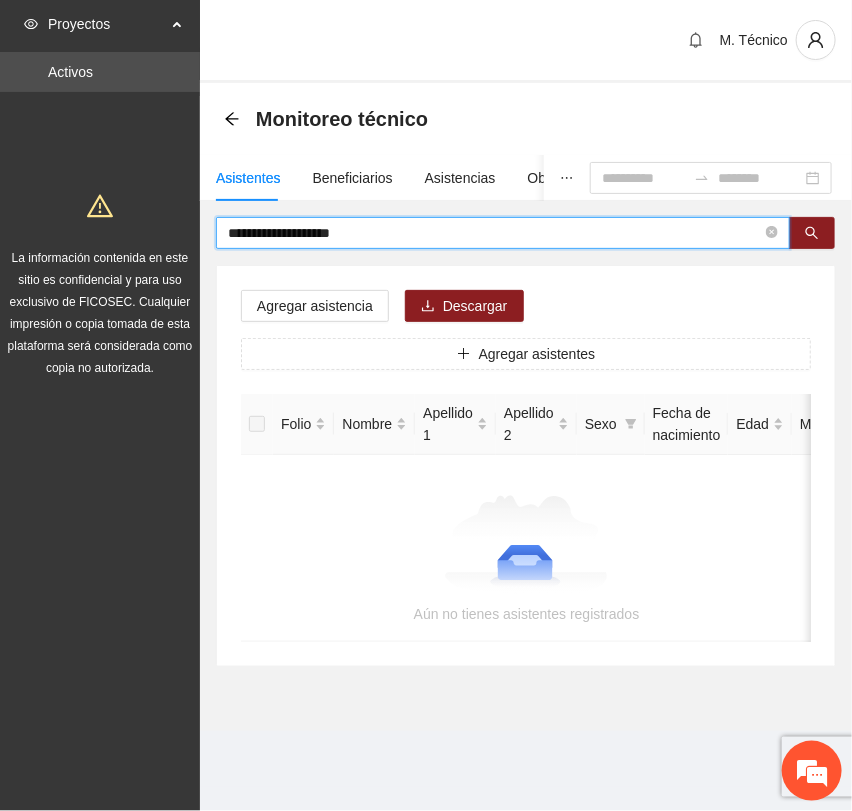 drag, startPoint x: 318, startPoint y: 218, endPoint x: 128, endPoint y: 218, distance: 190 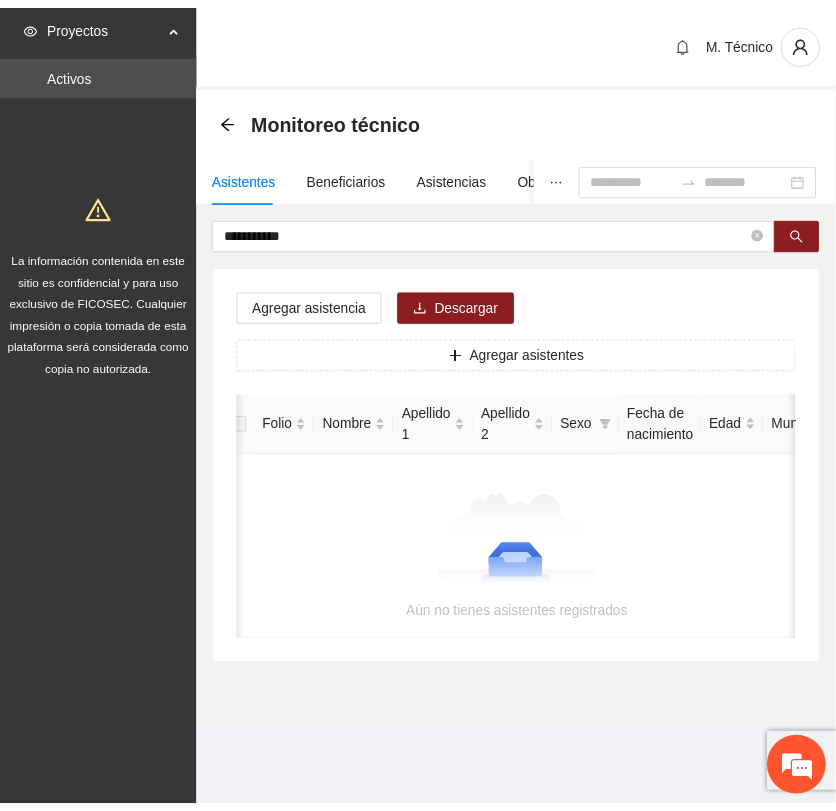 scroll, scrollTop: 0, scrollLeft: 0, axis: both 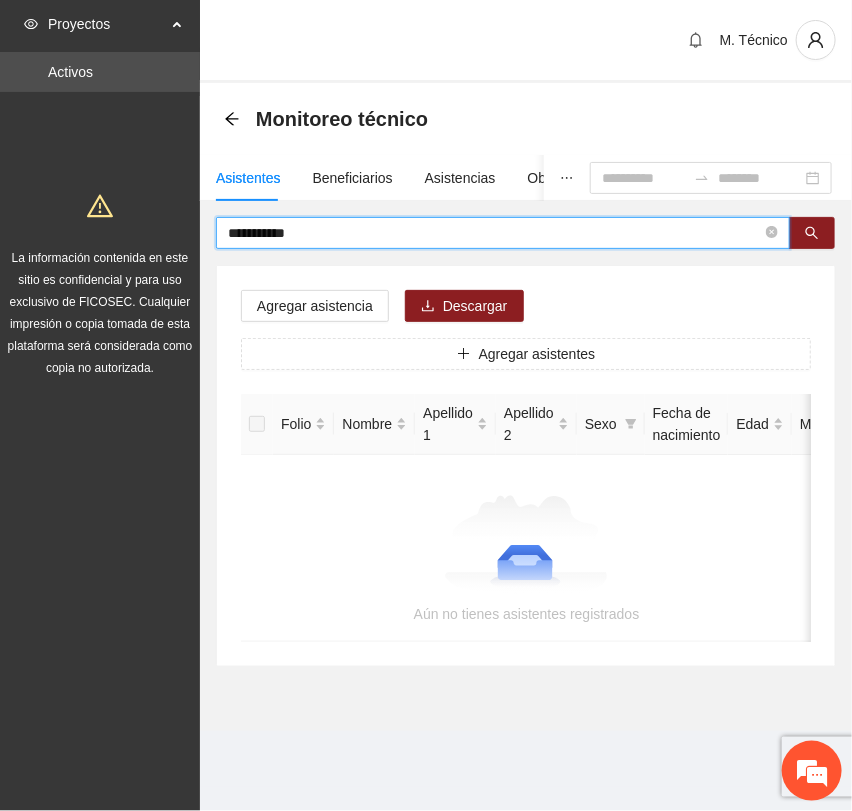 drag, startPoint x: 324, startPoint y: 227, endPoint x: -94, endPoint y: 220, distance: 418.0586 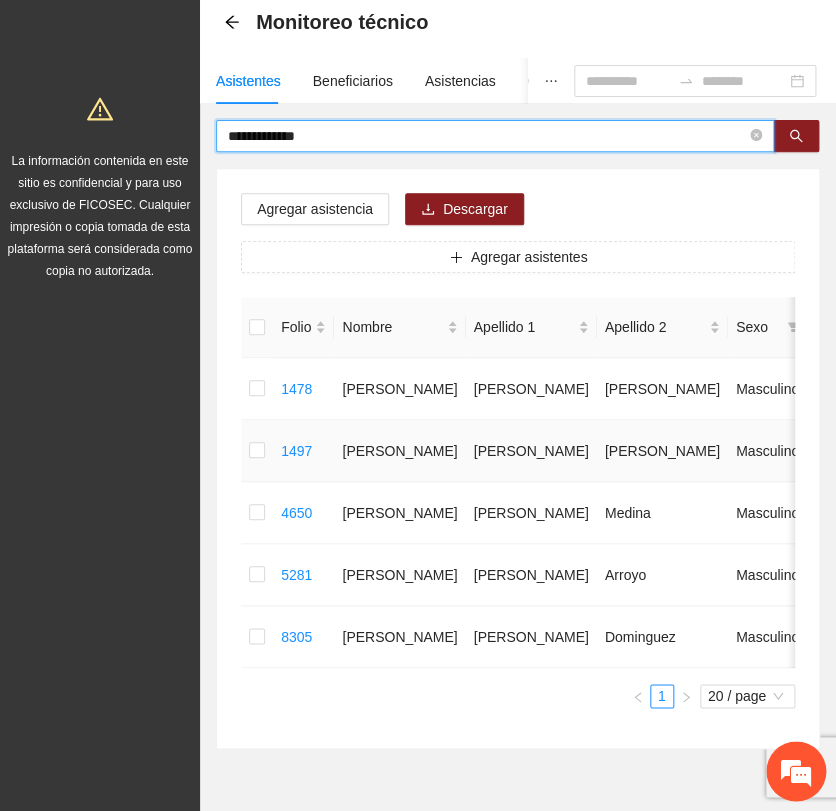 scroll, scrollTop: 209, scrollLeft: 0, axis: vertical 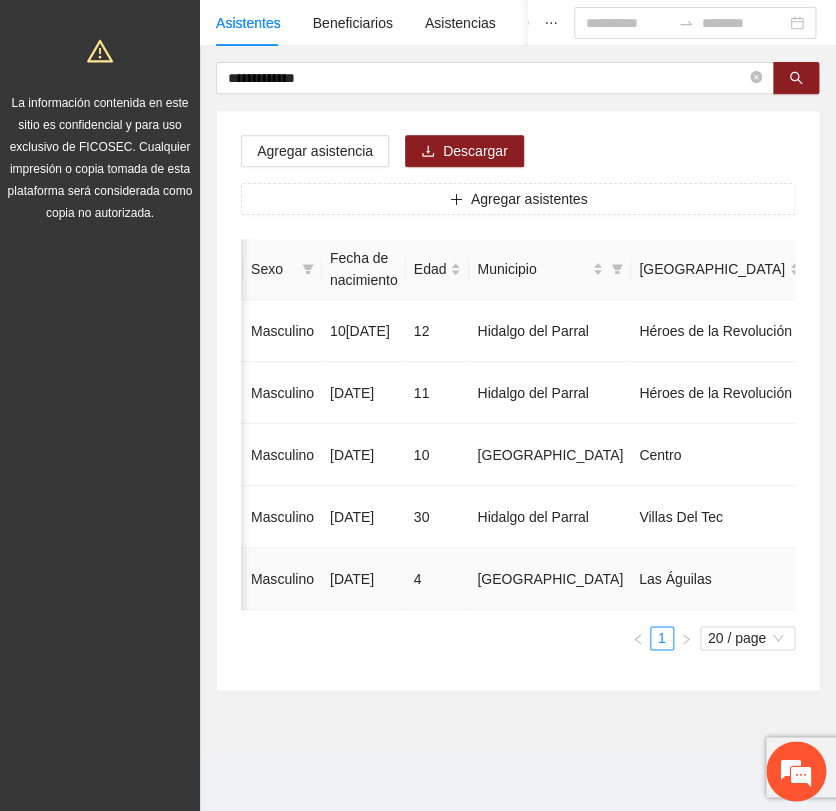 click 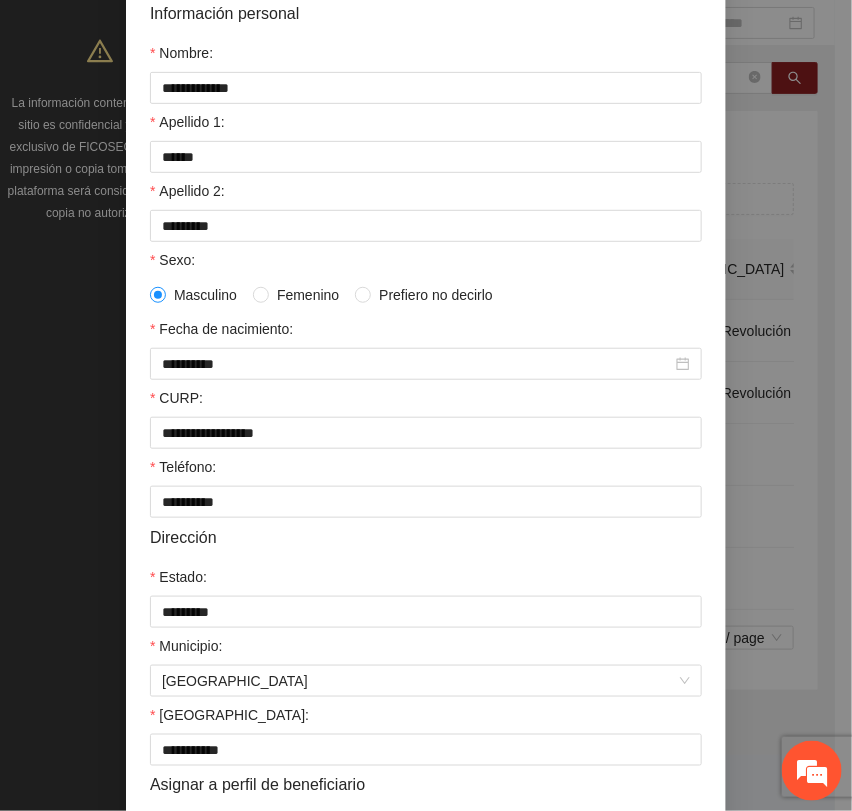 scroll, scrollTop: 356, scrollLeft: 0, axis: vertical 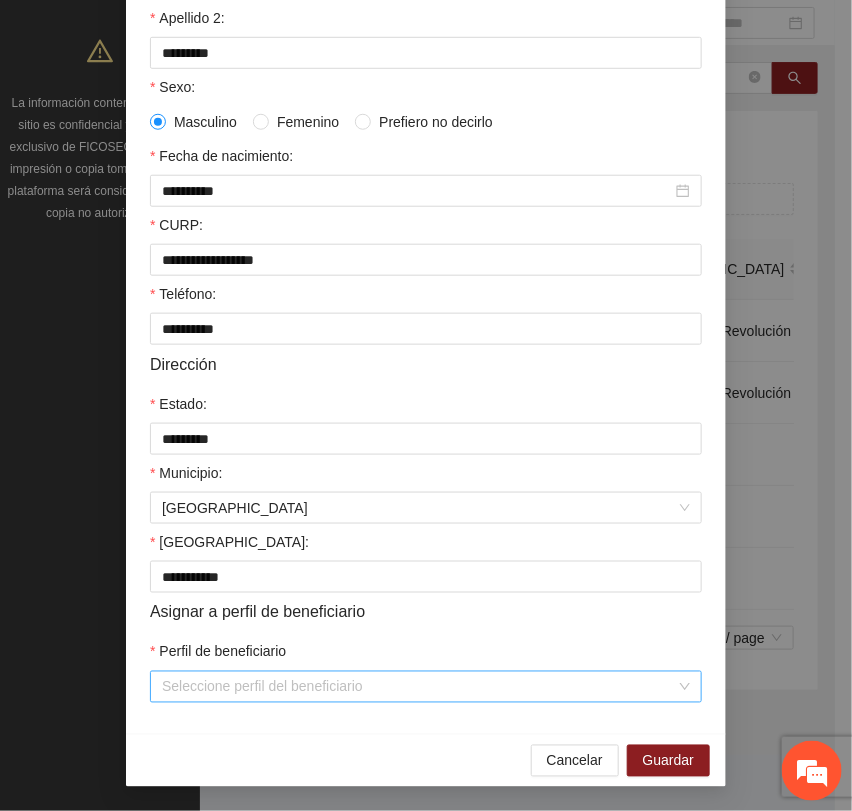 click on "Perfil de beneficiario" at bounding box center (419, 687) 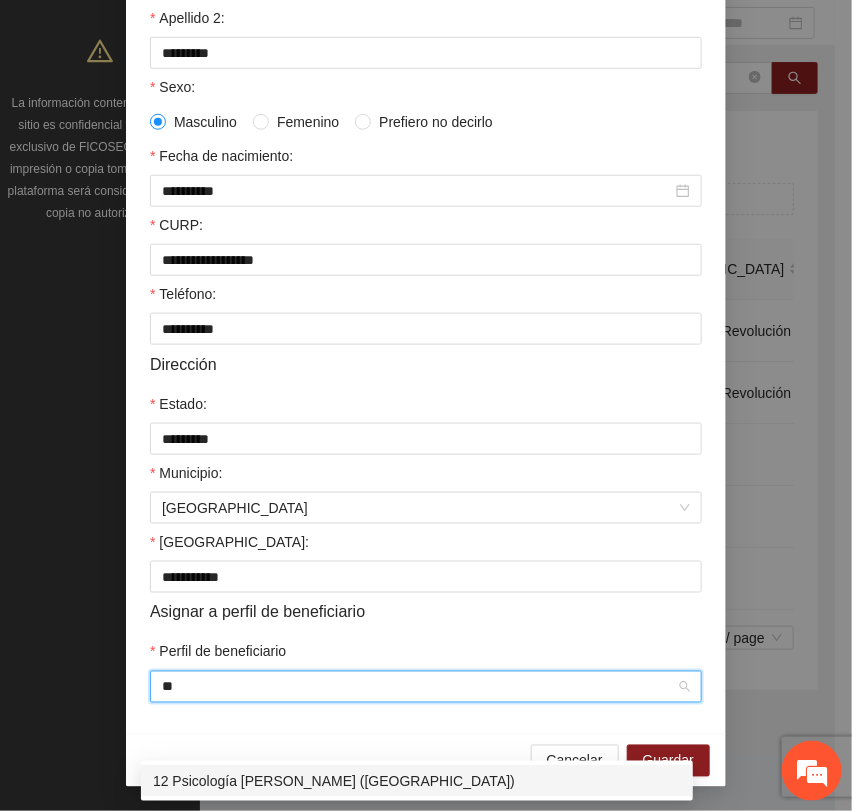 click on "12 Psicología [PERSON_NAME] ([GEOGRAPHIC_DATA])" at bounding box center [417, 781] 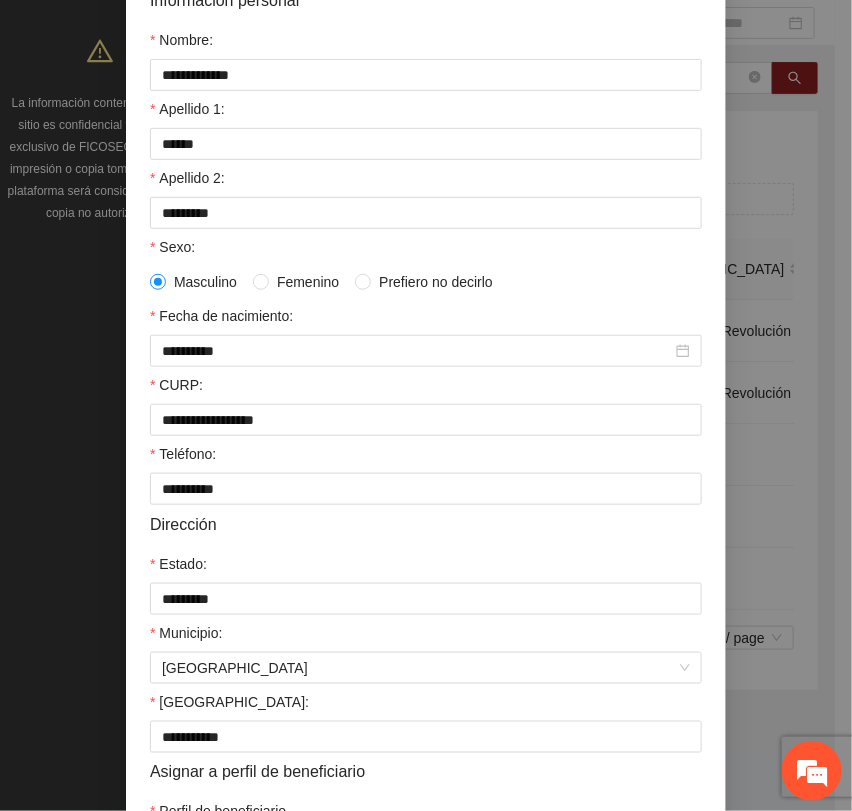 scroll, scrollTop: 0, scrollLeft: 0, axis: both 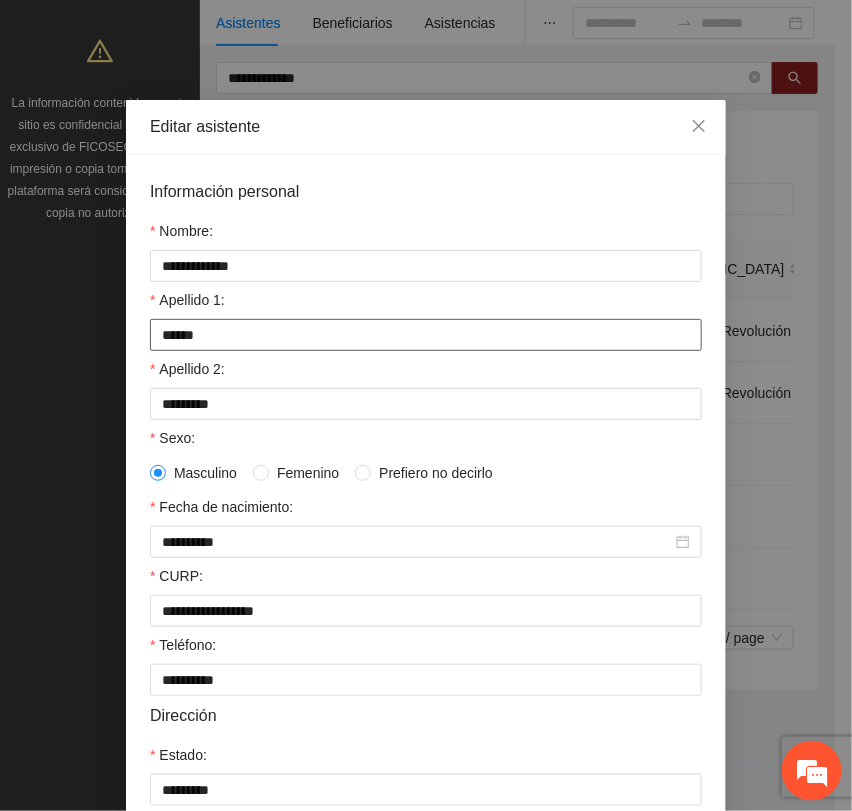 click on "******" at bounding box center [426, 335] 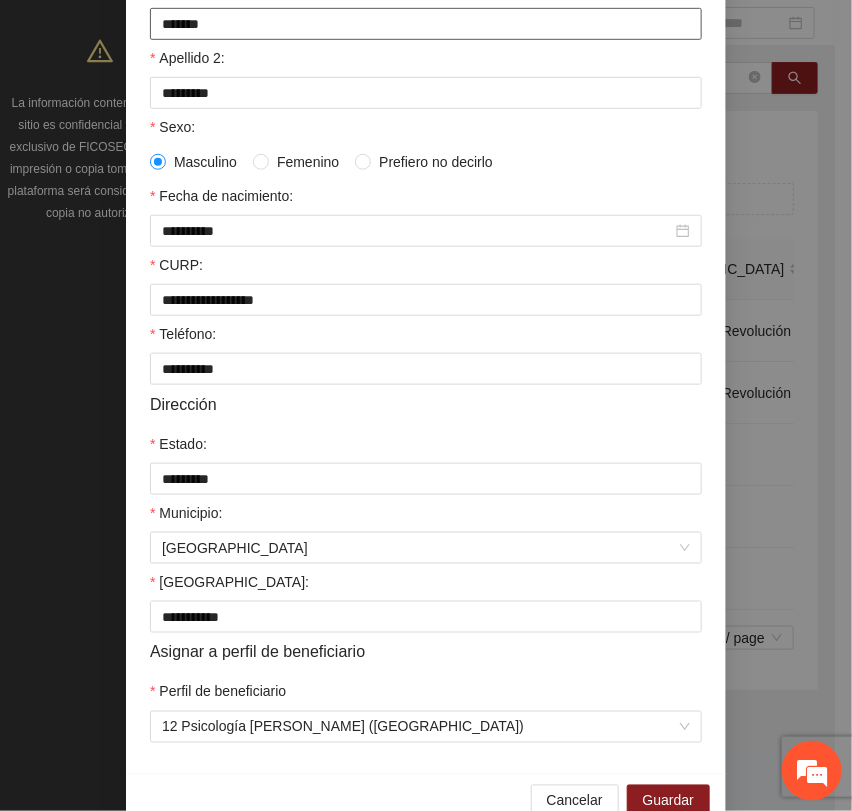 scroll, scrollTop: 356, scrollLeft: 0, axis: vertical 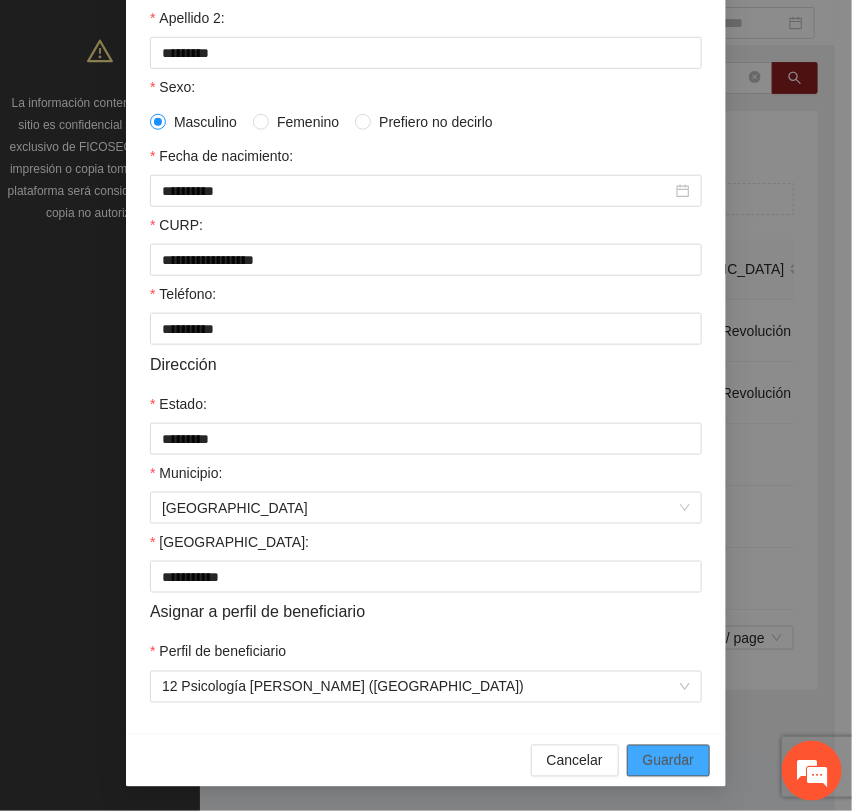 click on "Guardar" at bounding box center (668, 761) 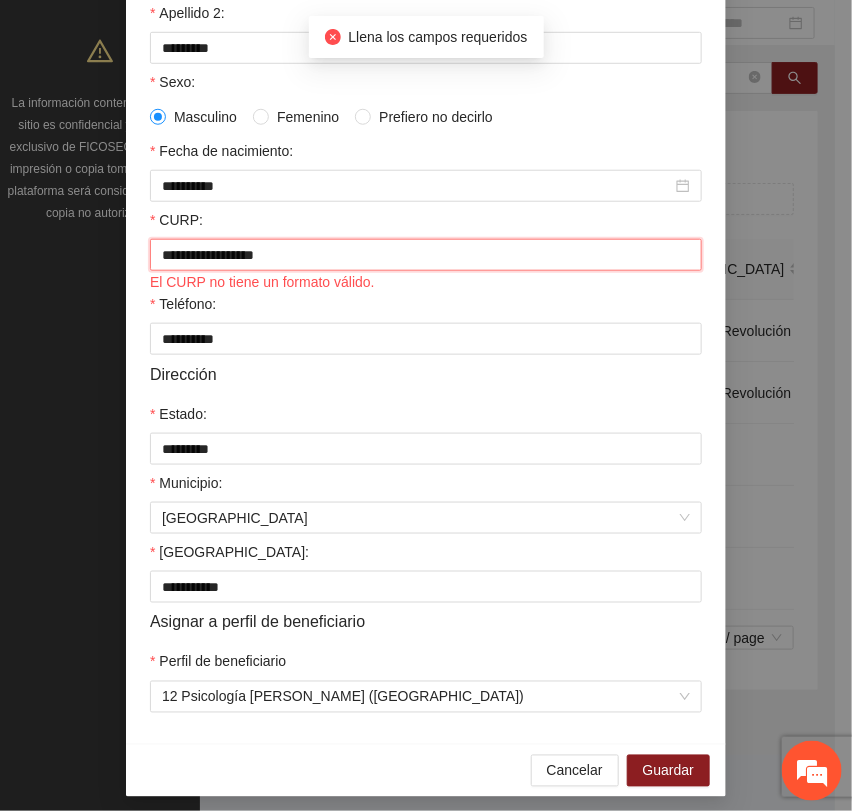 click on "**********" at bounding box center (426, 255) 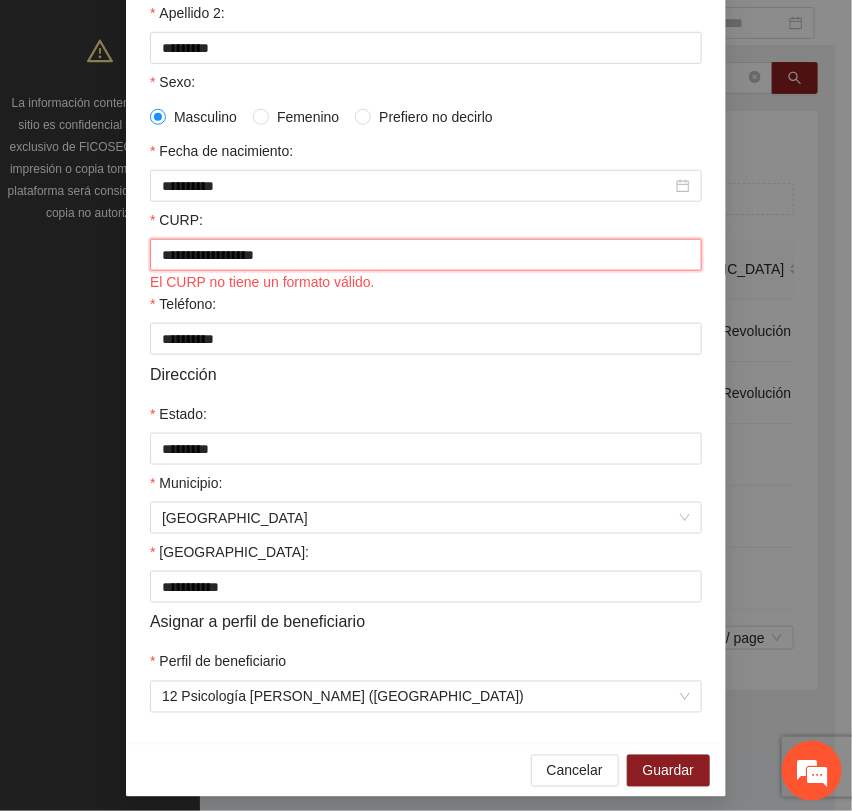 click on "**********" at bounding box center [426, 255] 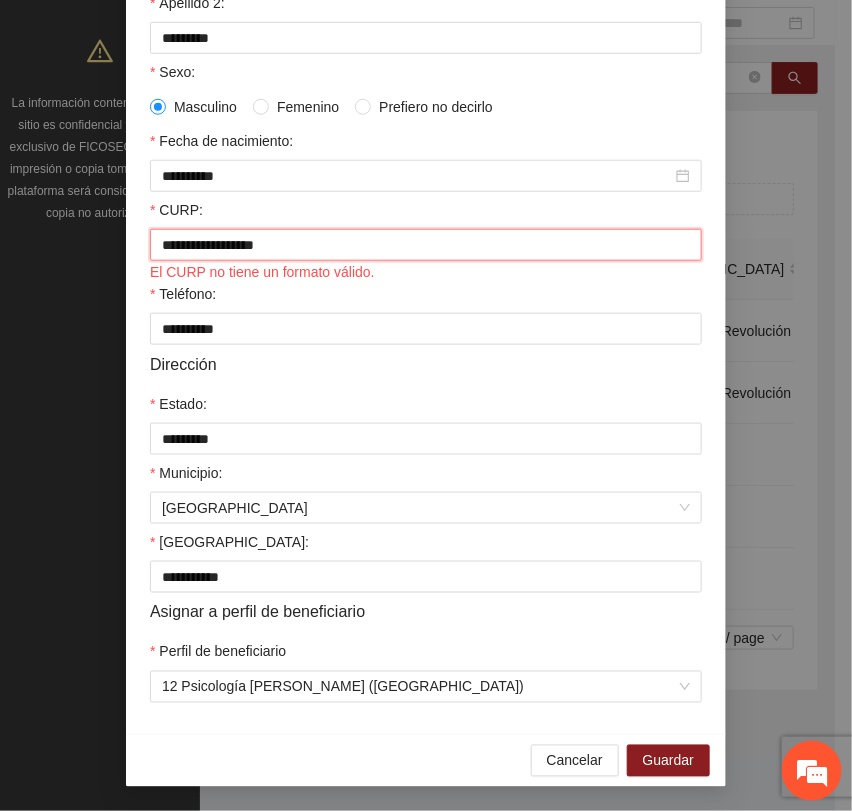 scroll, scrollTop: 371, scrollLeft: 0, axis: vertical 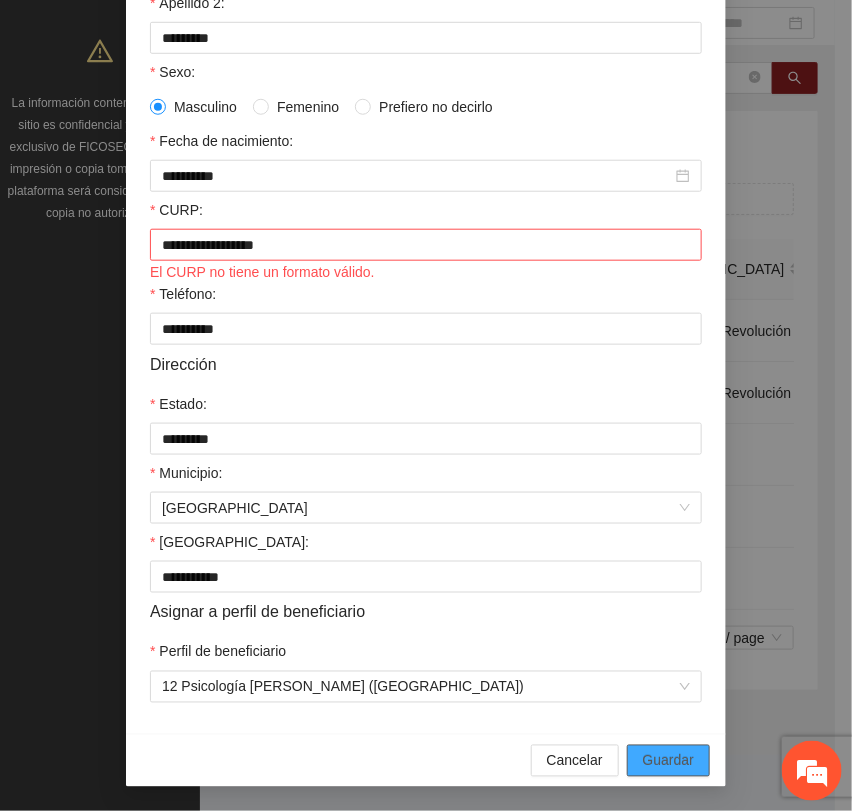click on "Guardar" at bounding box center (668, 761) 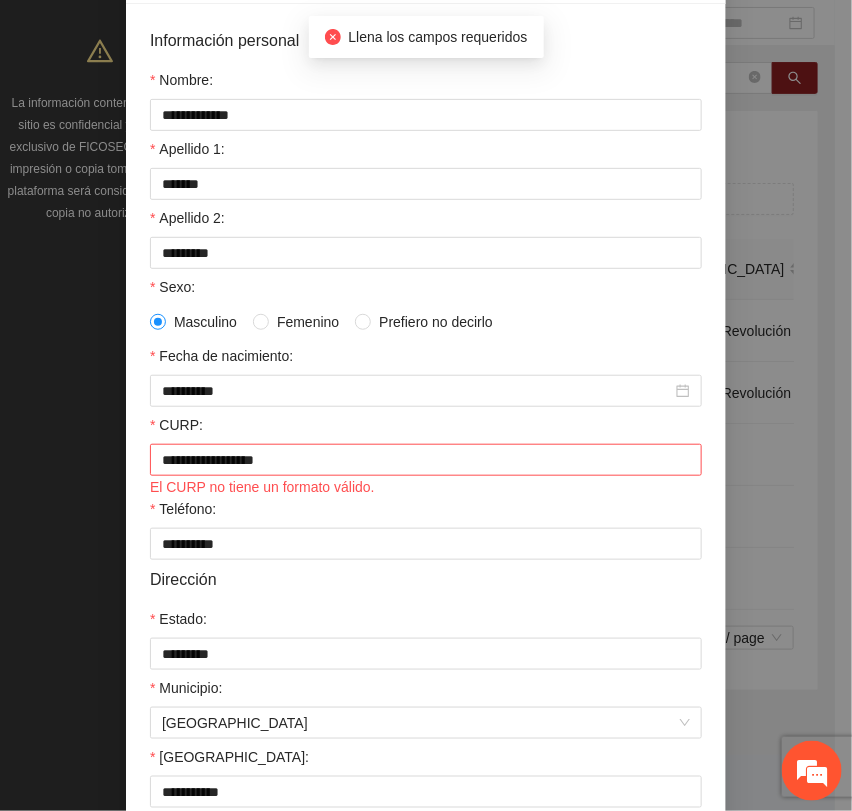 scroll, scrollTop: 149, scrollLeft: 0, axis: vertical 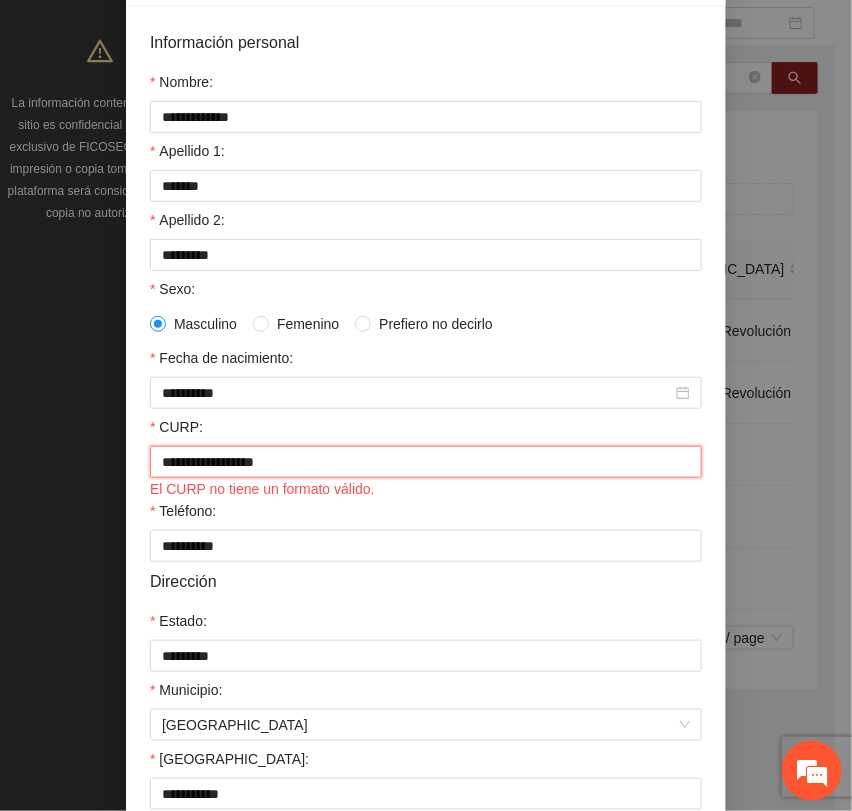 drag, startPoint x: 278, startPoint y: 465, endPoint x: -157, endPoint y: 422, distance: 437.12012 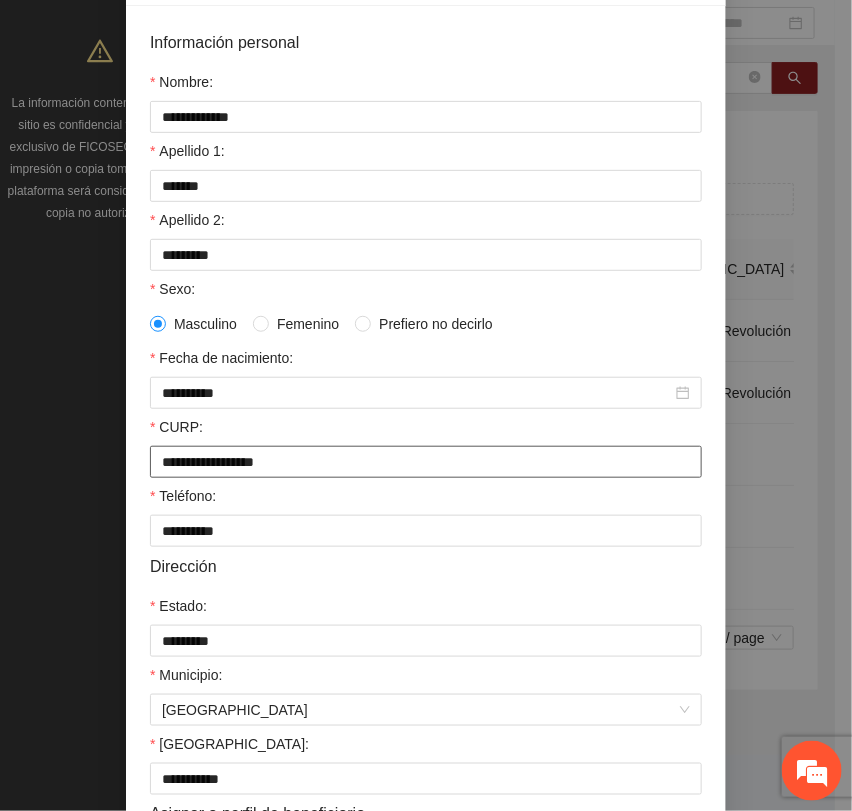 scroll, scrollTop: 356, scrollLeft: 0, axis: vertical 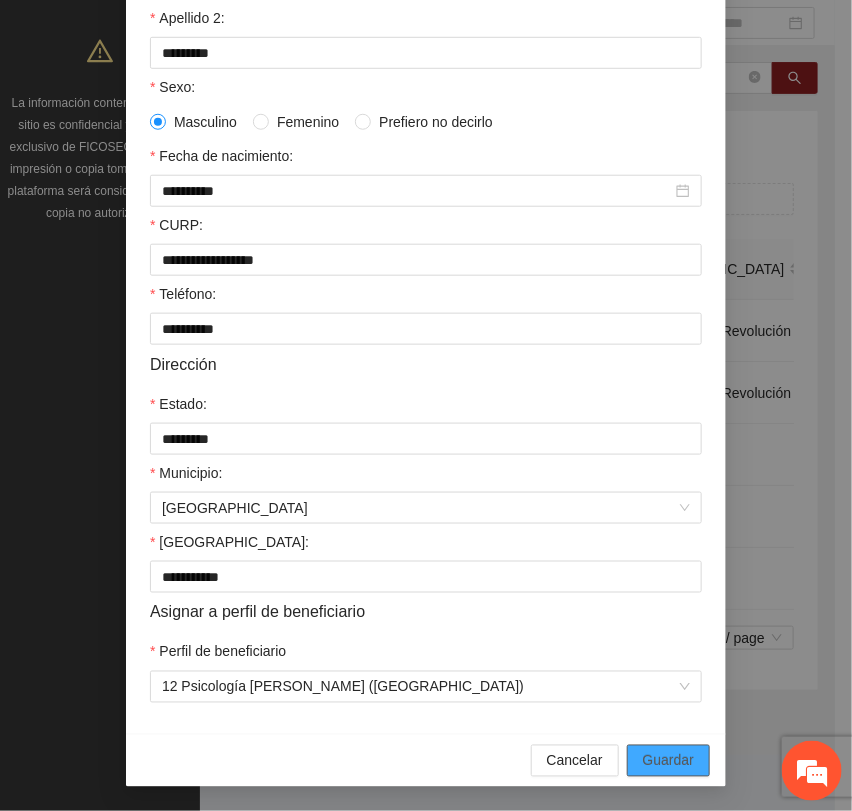 click on "Guardar" at bounding box center [668, 761] 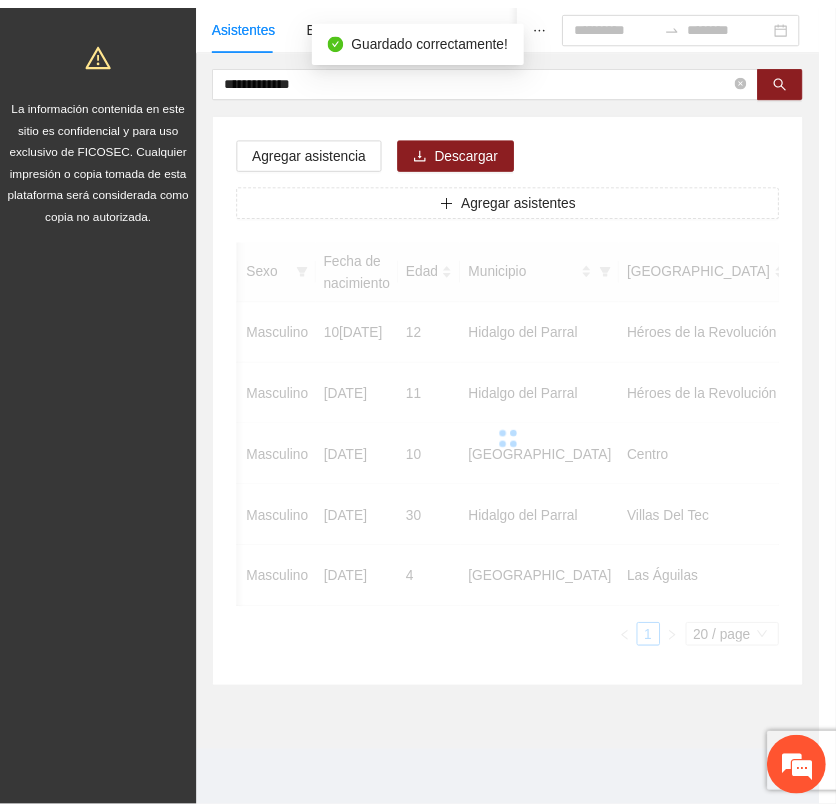 scroll, scrollTop: 256, scrollLeft: 0, axis: vertical 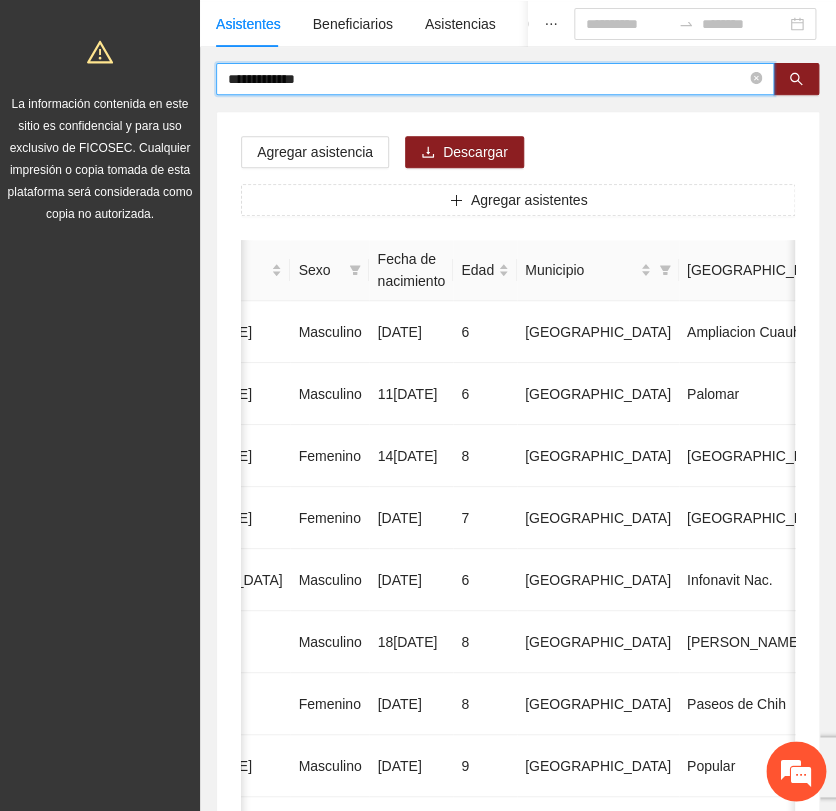 drag, startPoint x: 320, startPoint y: 76, endPoint x: 170, endPoint y: 66, distance: 150.33296 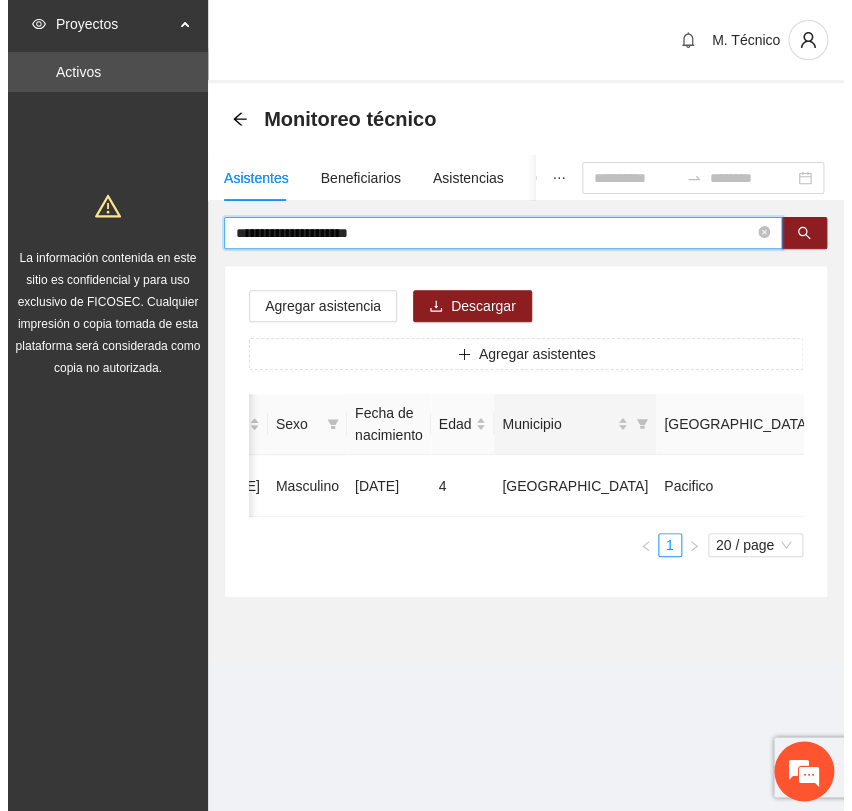 scroll, scrollTop: 0, scrollLeft: 0, axis: both 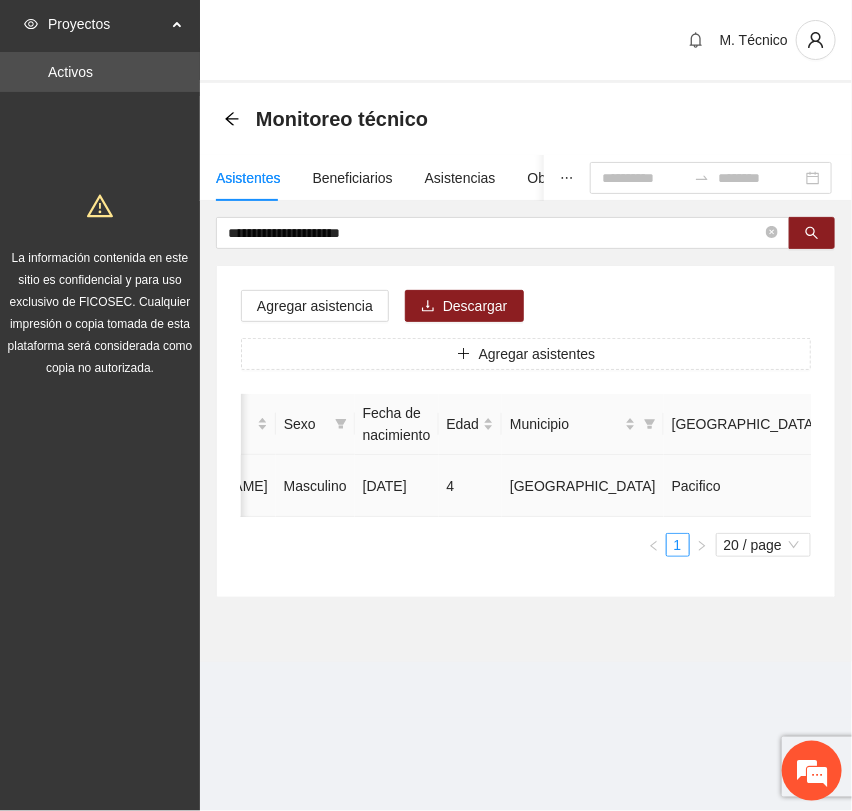 click 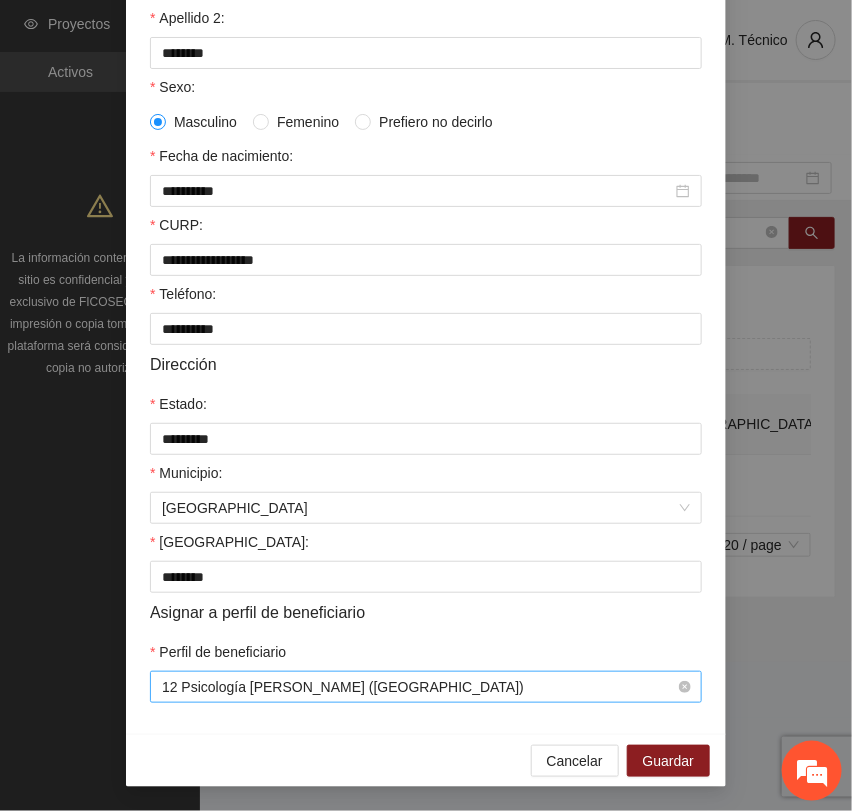 scroll, scrollTop: 356, scrollLeft: 0, axis: vertical 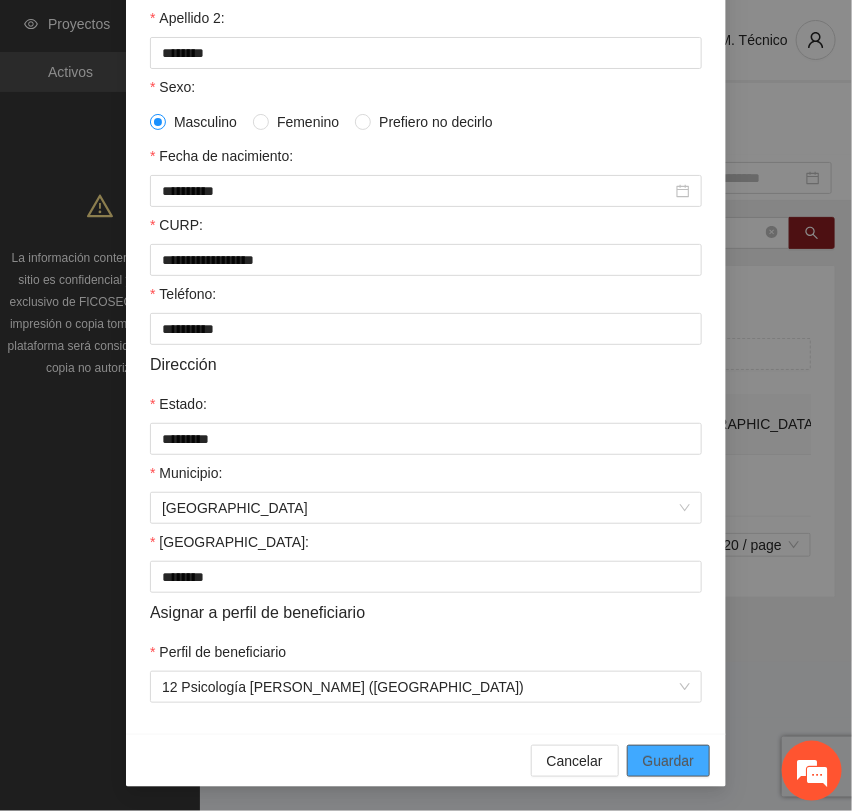 click on "Guardar" at bounding box center [668, 761] 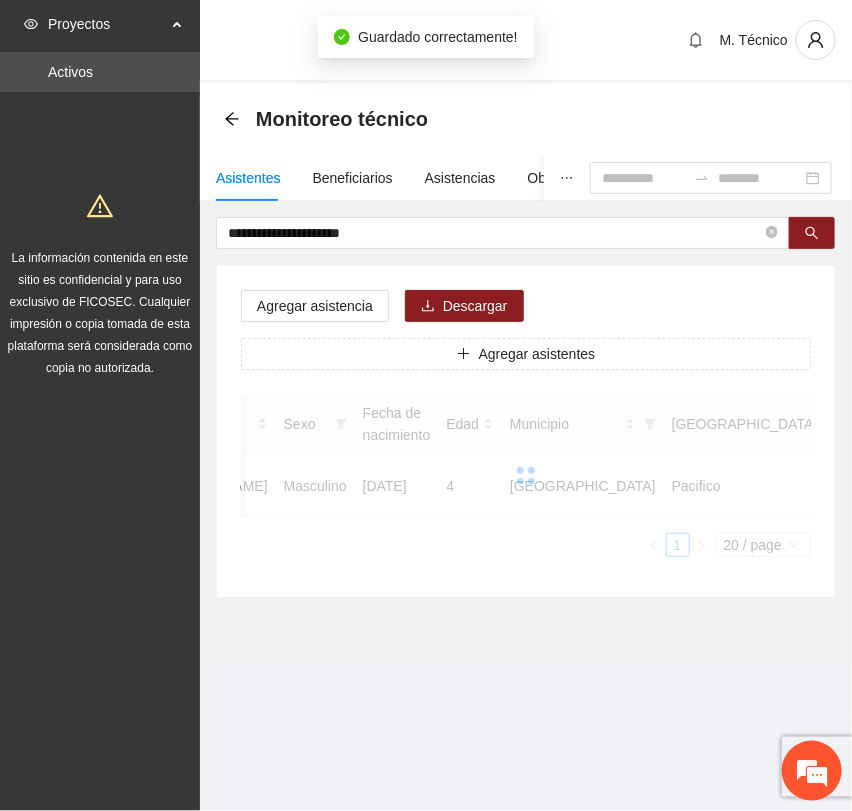scroll, scrollTop: 256, scrollLeft: 0, axis: vertical 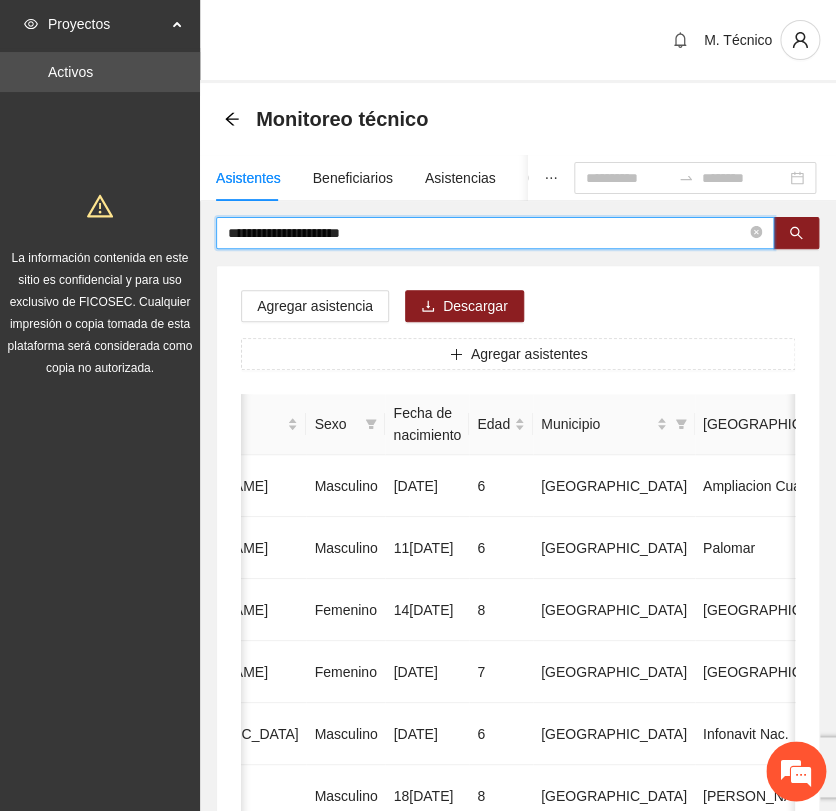 drag, startPoint x: 382, startPoint y: 226, endPoint x: 0, endPoint y: 181, distance: 384.6414 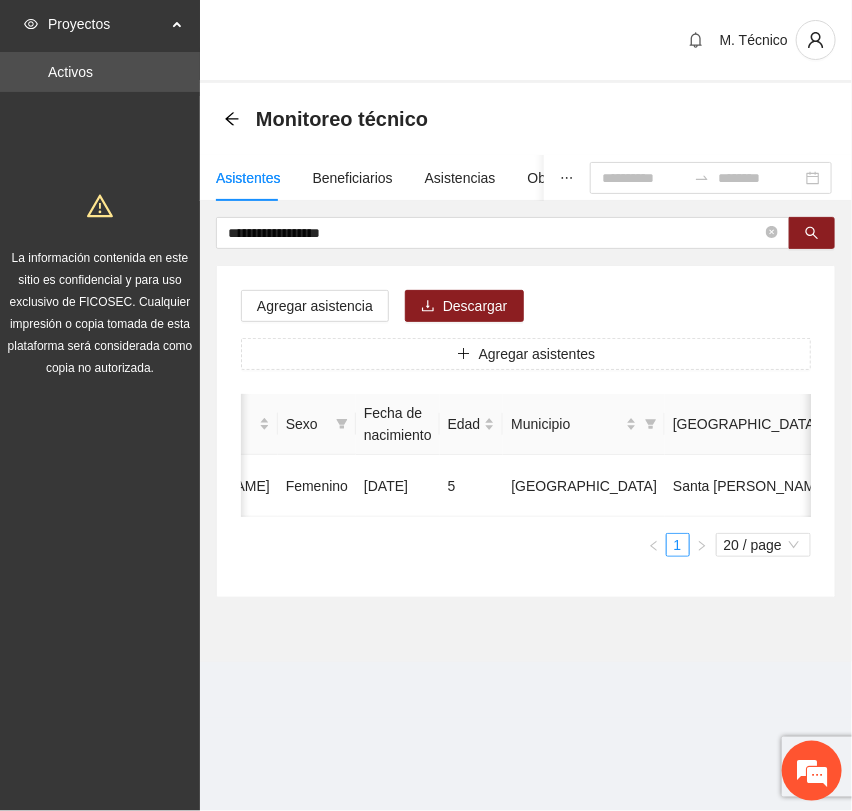scroll, scrollTop: 0, scrollLeft: 219, axis: horizontal 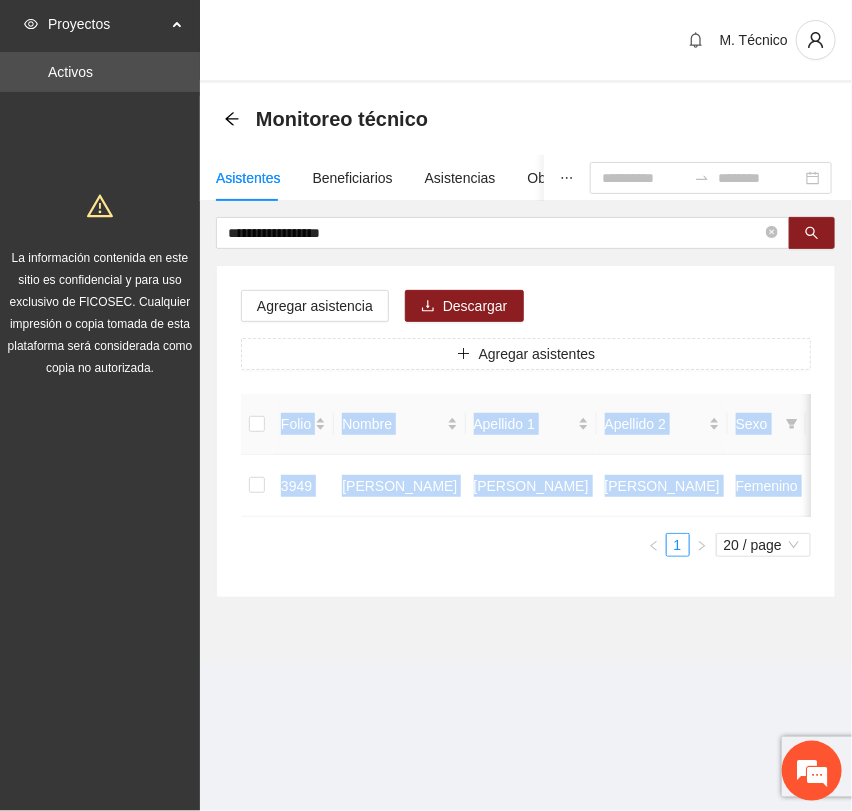 drag, startPoint x: 360, startPoint y: 527, endPoint x: 716, endPoint y: 534, distance: 356.06882 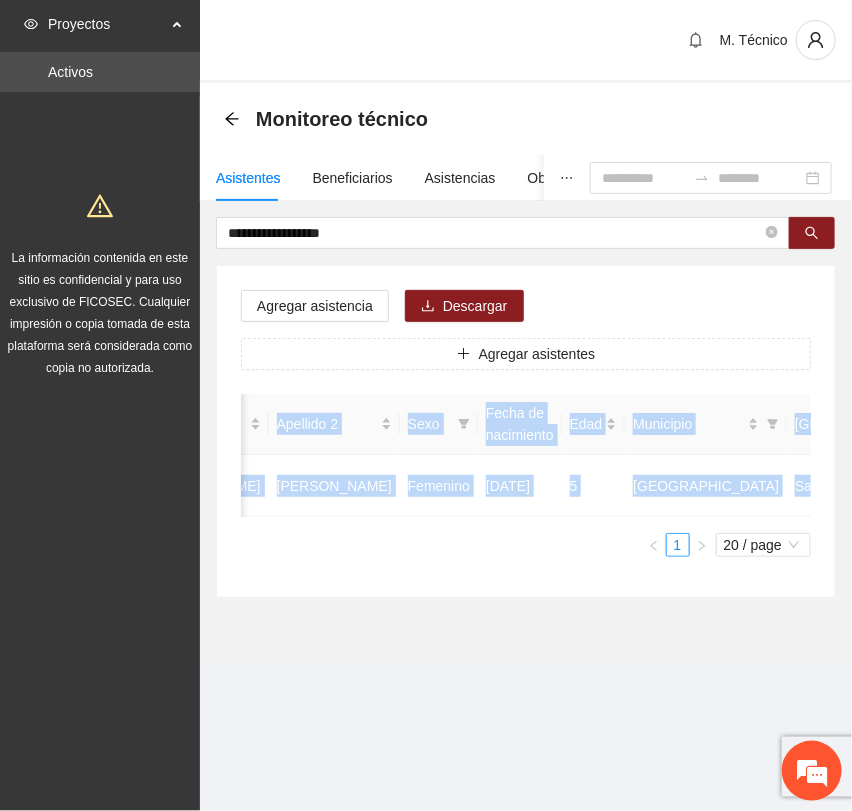 scroll, scrollTop: 0, scrollLeft: 450, axis: horizontal 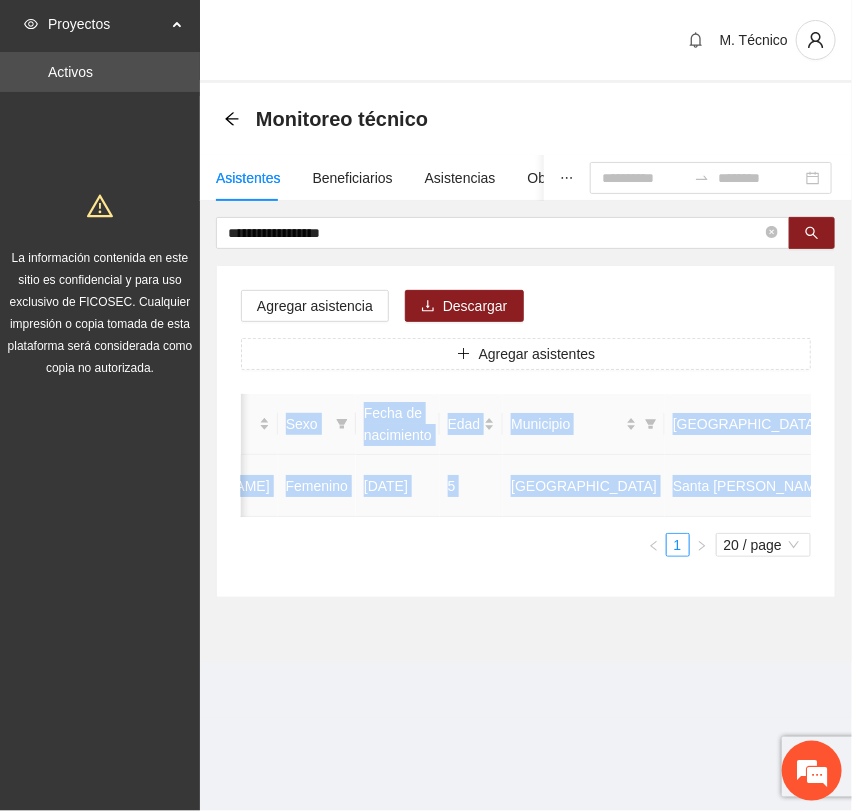 click 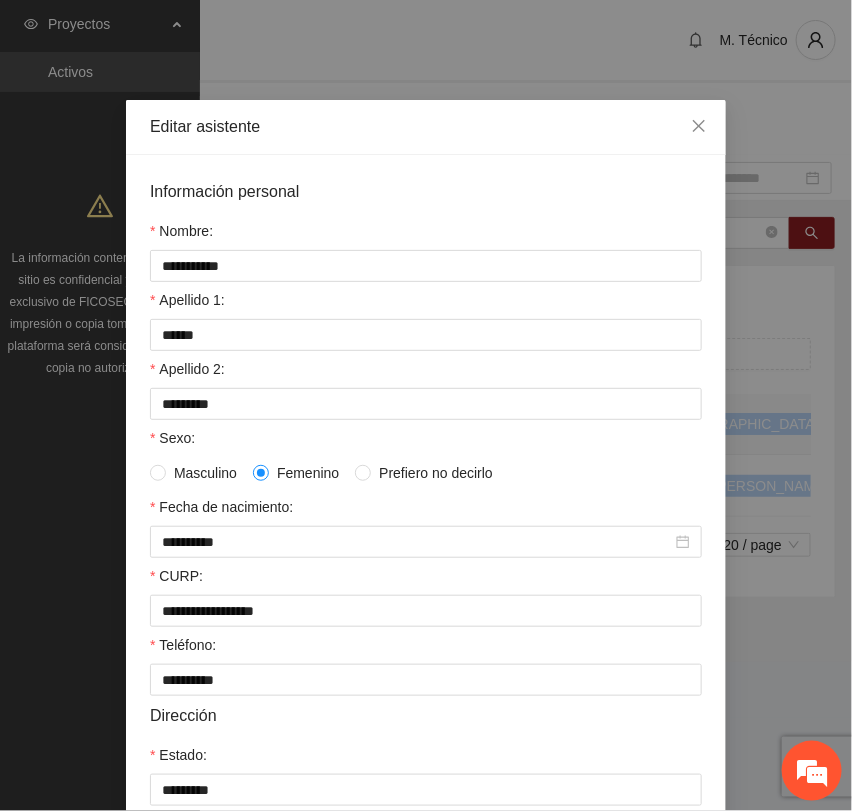 scroll, scrollTop: 356, scrollLeft: 0, axis: vertical 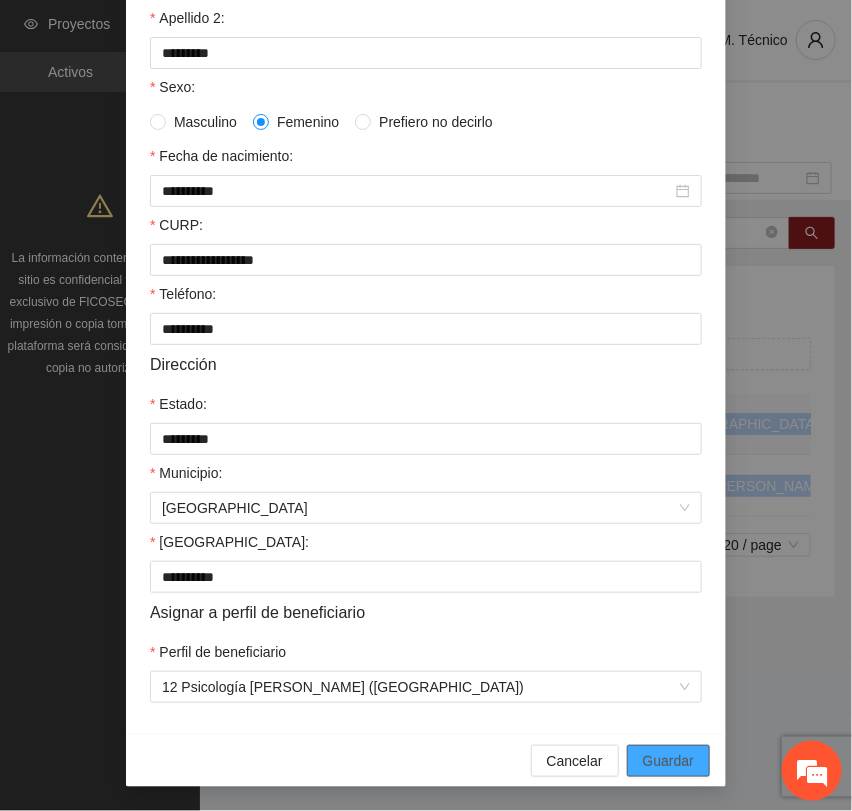click on "Guardar" at bounding box center [668, 761] 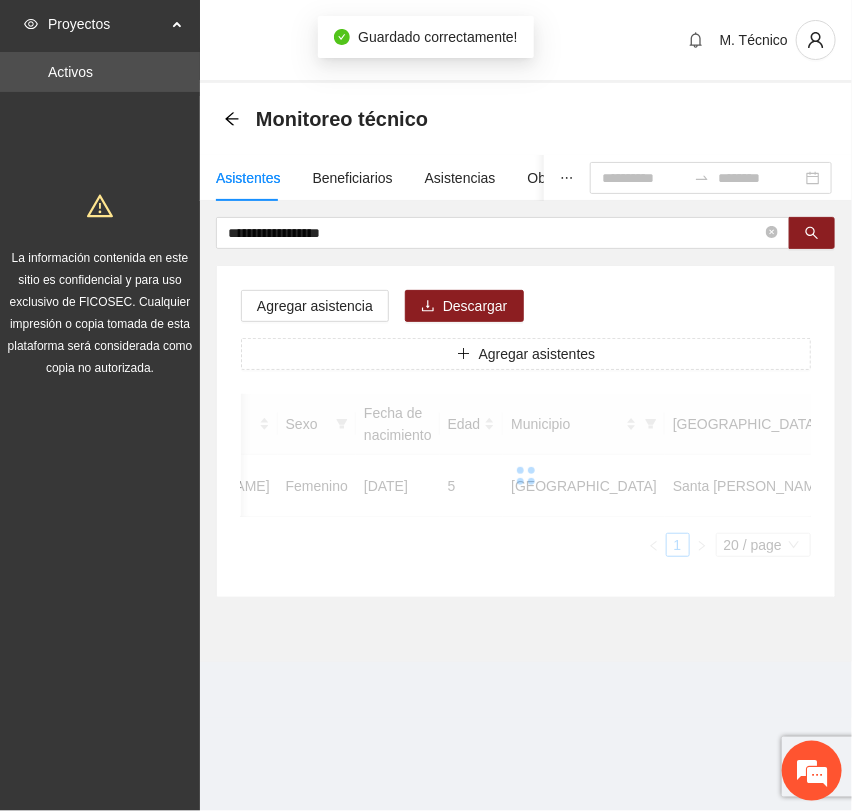 scroll, scrollTop: 256, scrollLeft: 0, axis: vertical 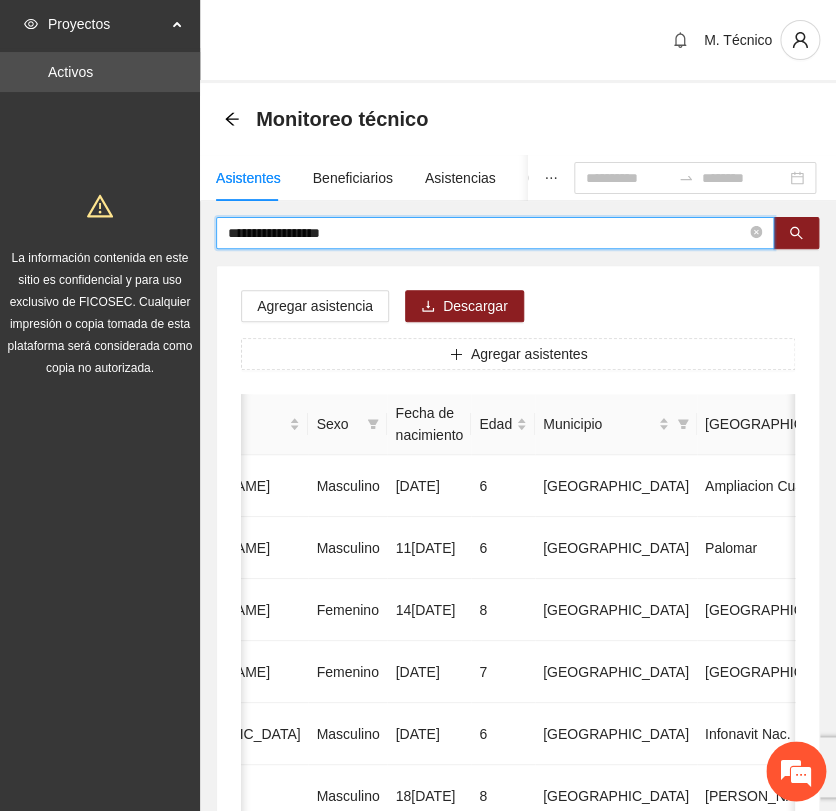 drag, startPoint x: 378, startPoint y: 239, endPoint x: 25, endPoint y: 234, distance: 353.0354 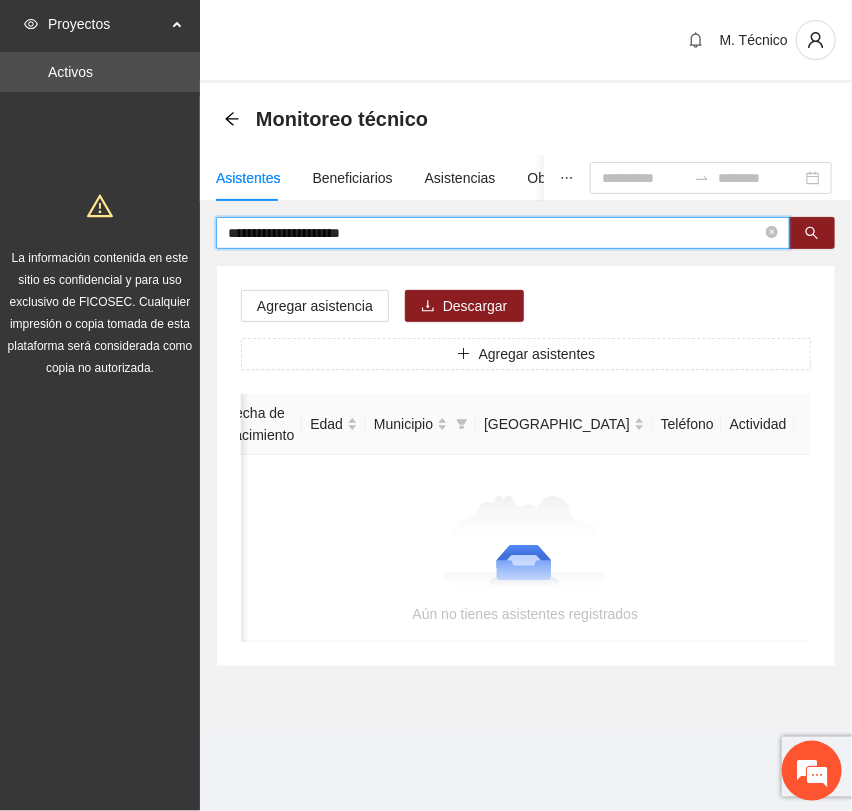 scroll, scrollTop: 0, scrollLeft: 346, axis: horizontal 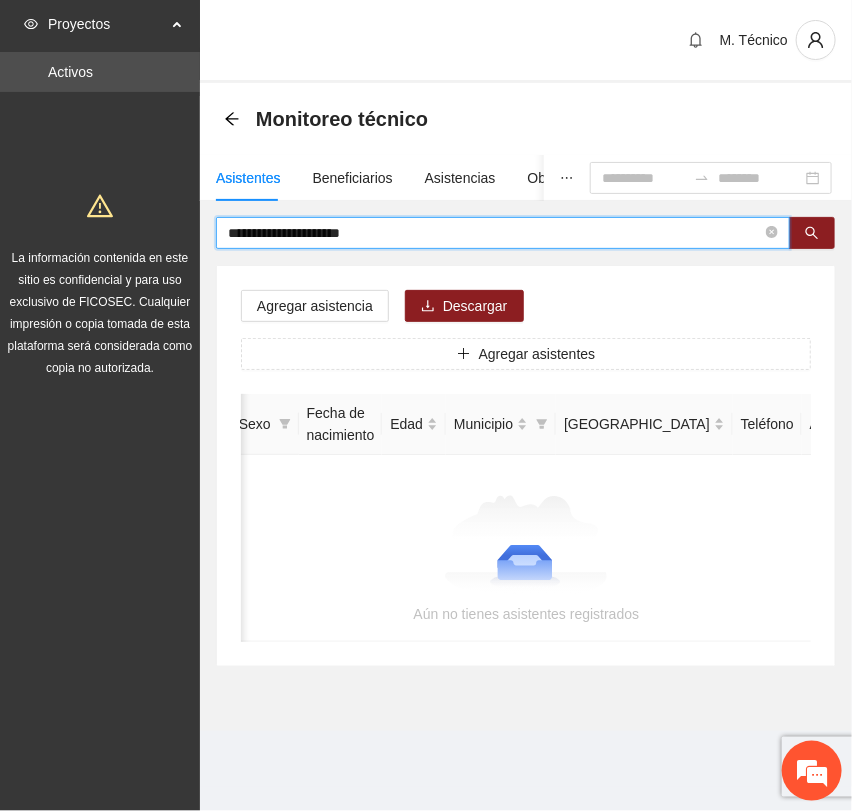 drag, startPoint x: 384, startPoint y: 238, endPoint x: 74, endPoint y: 230, distance: 310.1032 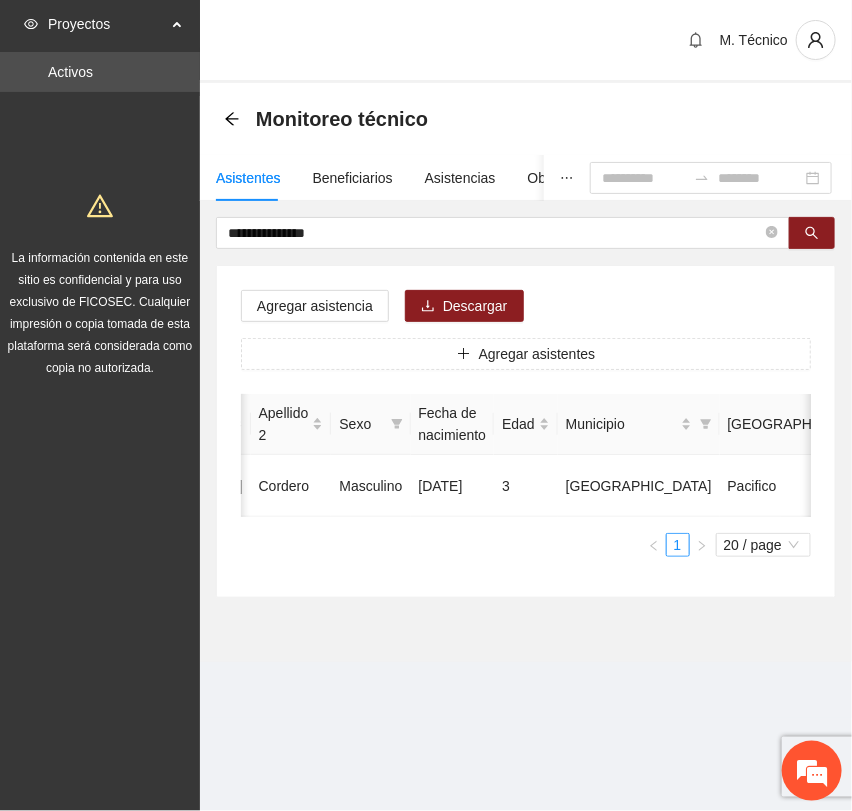 drag, startPoint x: 513, startPoint y: 537, endPoint x: 511, endPoint y: 526, distance: 11.18034 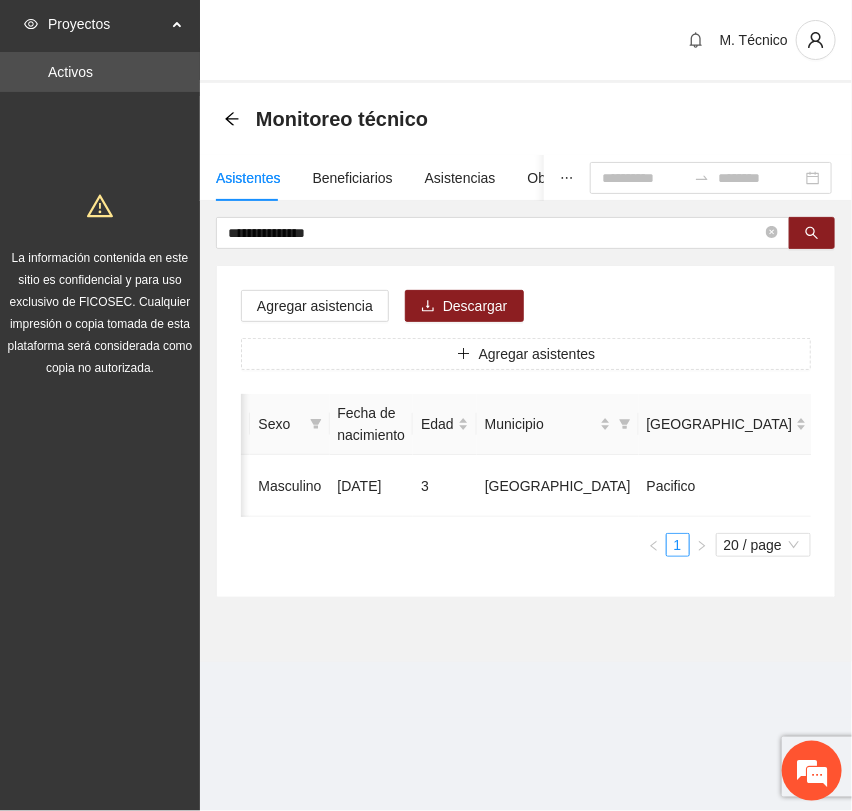 scroll, scrollTop: 0, scrollLeft: 452, axis: horizontal 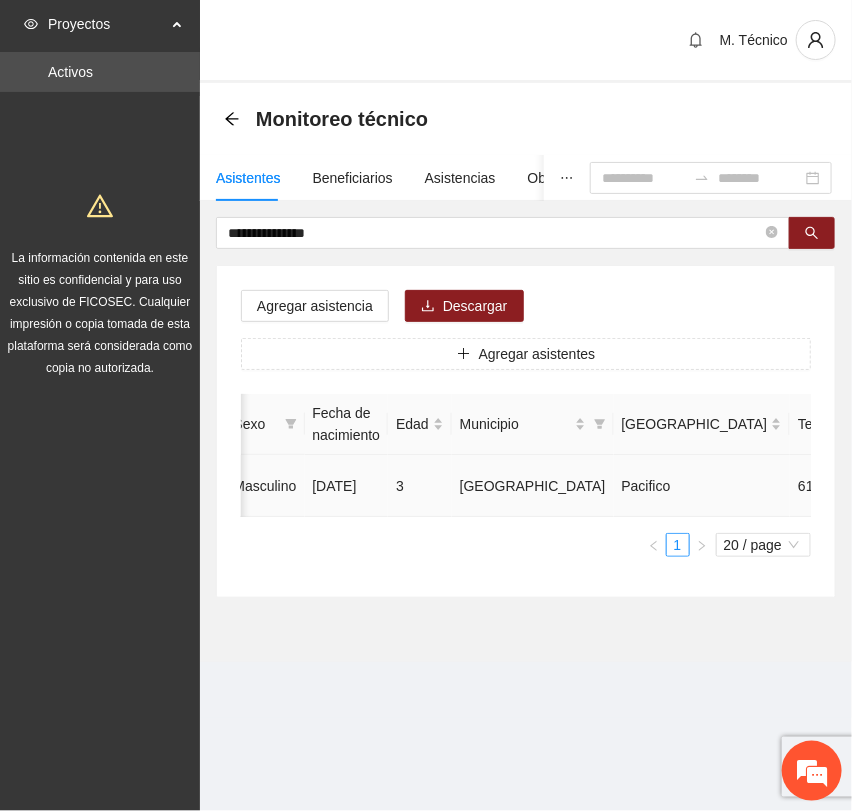 click at bounding box center (981, 486) 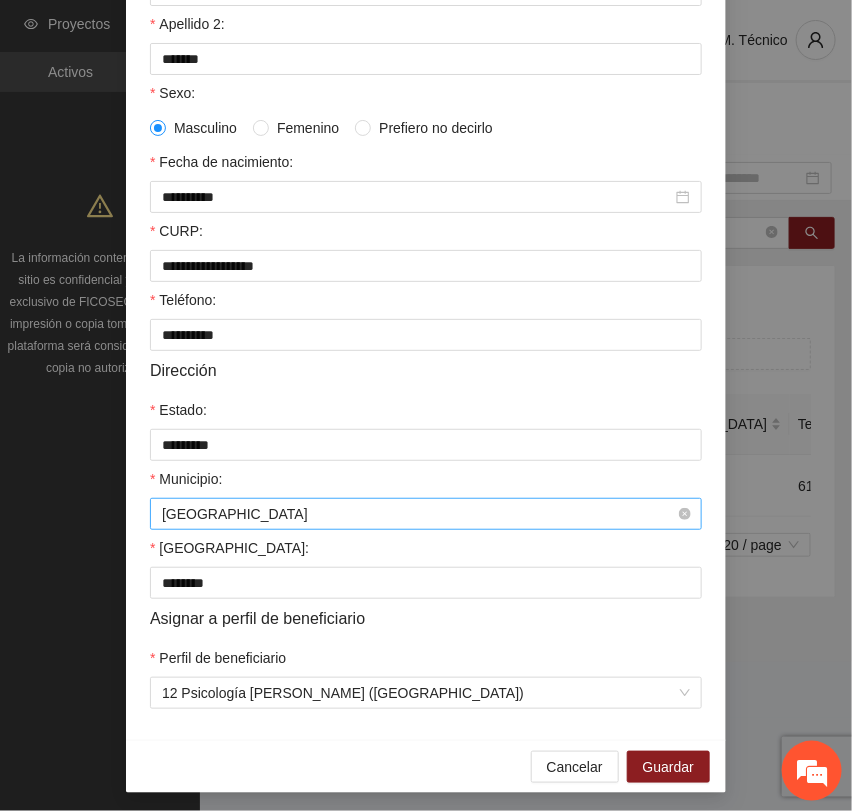 scroll, scrollTop: 356, scrollLeft: 0, axis: vertical 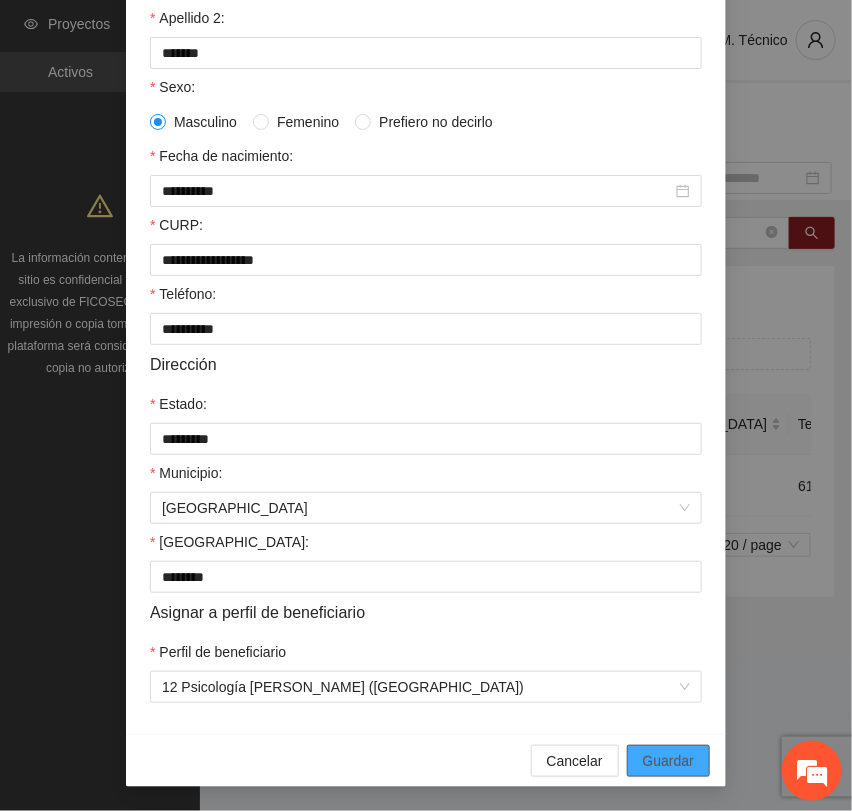 click on "Guardar" at bounding box center [668, 761] 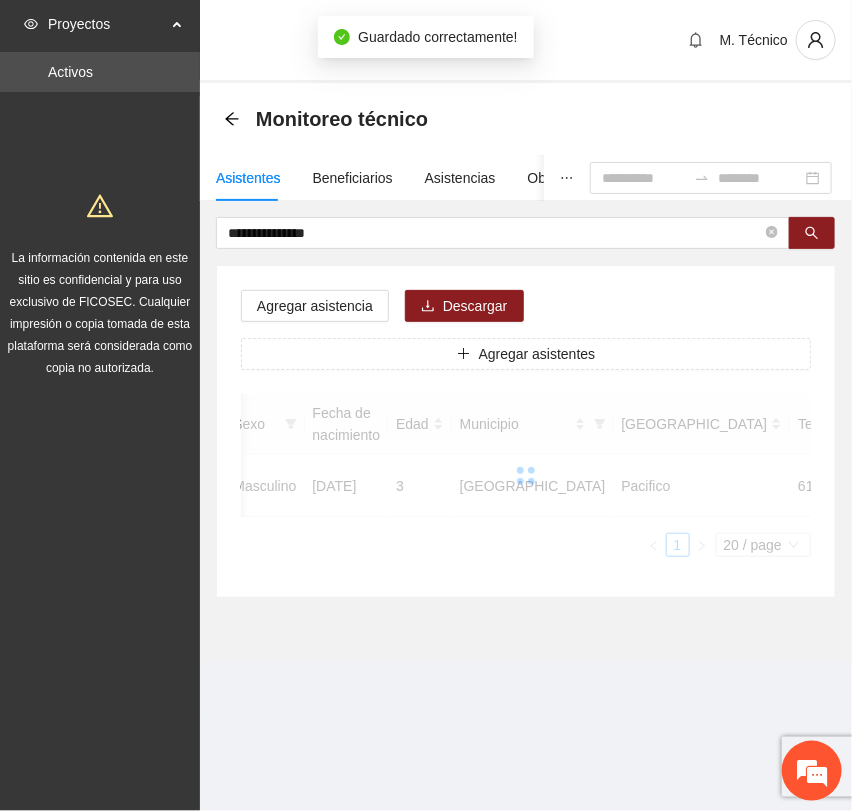 scroll, scrollTop: 256, scrollLeft: 0, axis: vertical 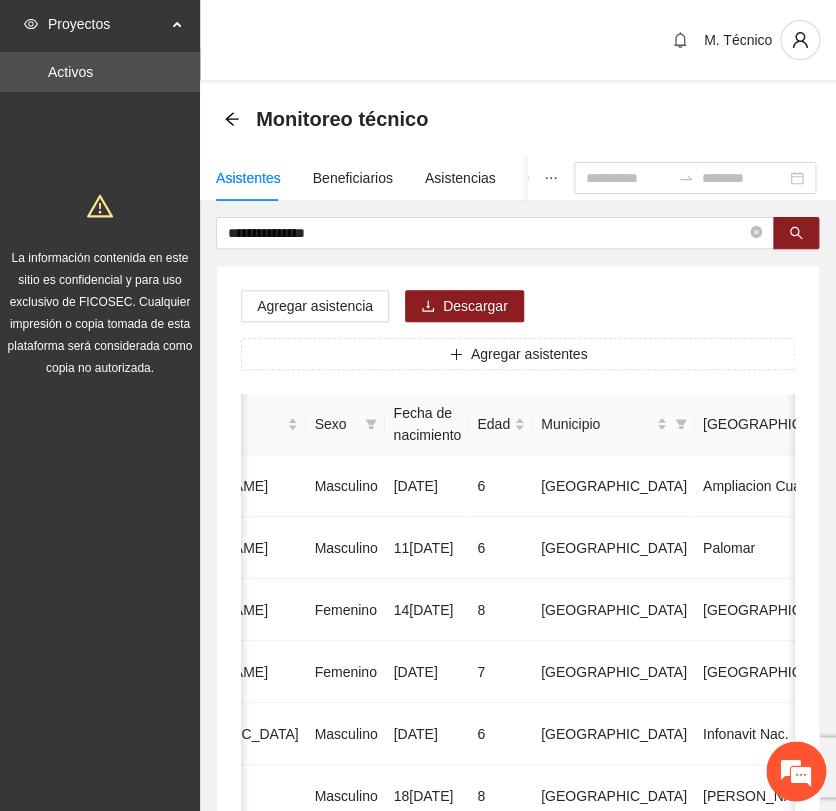 drag, startPoint x: 375, startPoint y: 223, endPoint x: 74, endPoint y: 226, distance: 301.01495 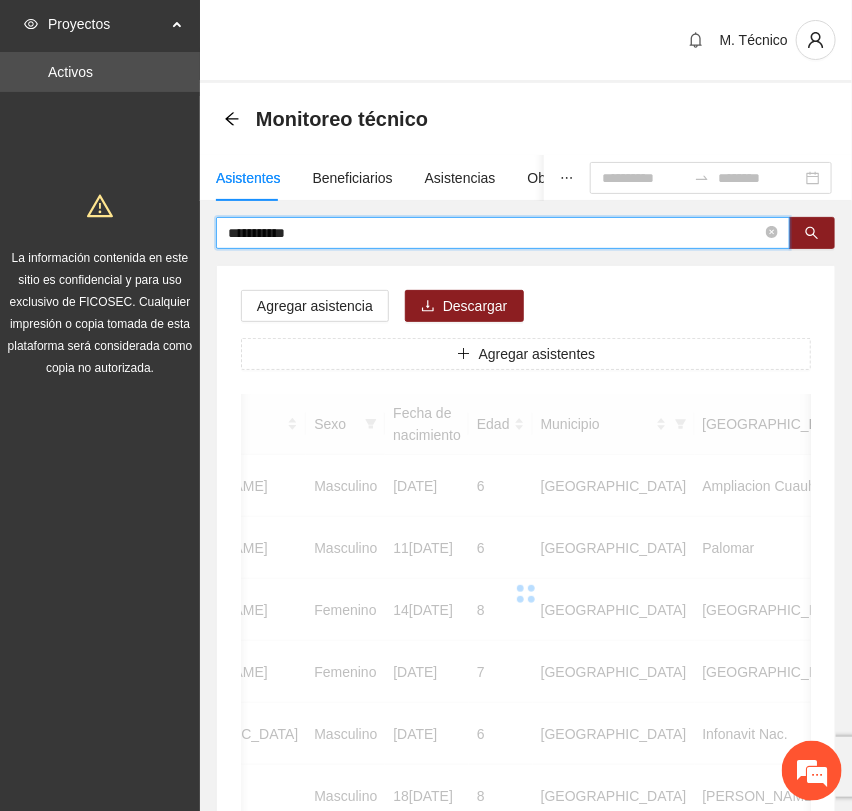 scroll, scrollTop: 0, scrollLeft: 346, axis: horizontal 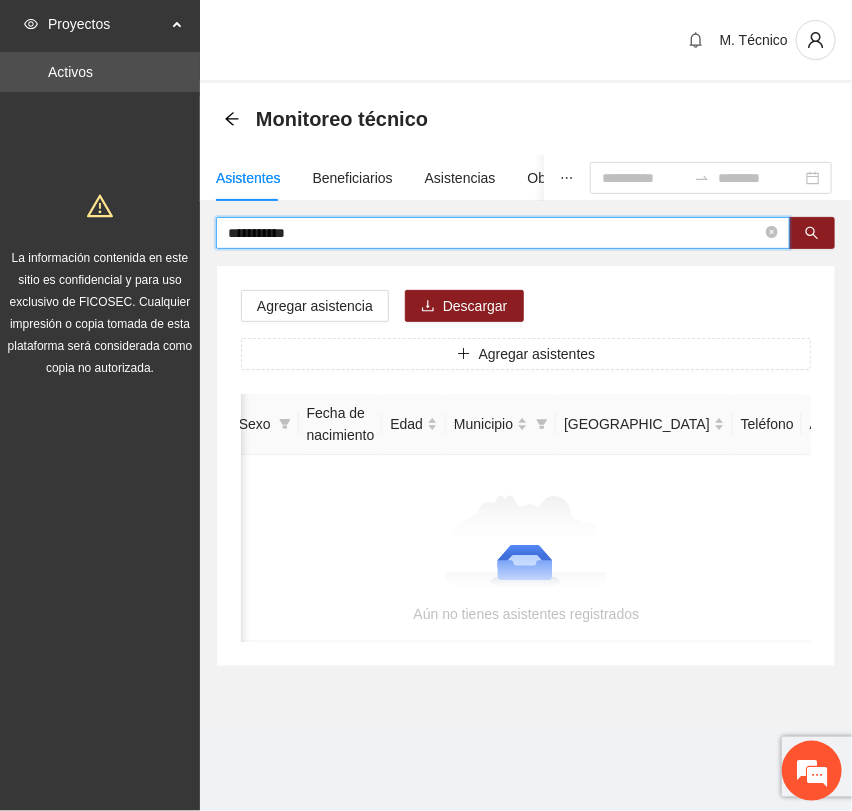 drag, startPoint x: 350, startPoint y: 239, endPoint x: 39, endPoint y: 259, distance: 311.64243 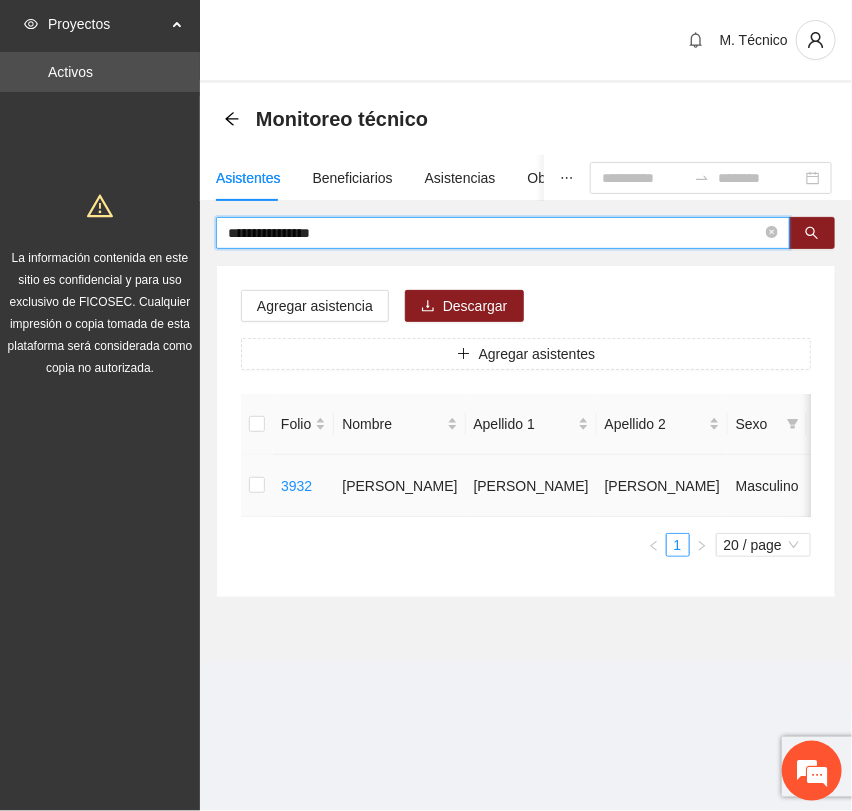scroll, scrollTop: 0, scrollLeft: 452, axis: horizontal 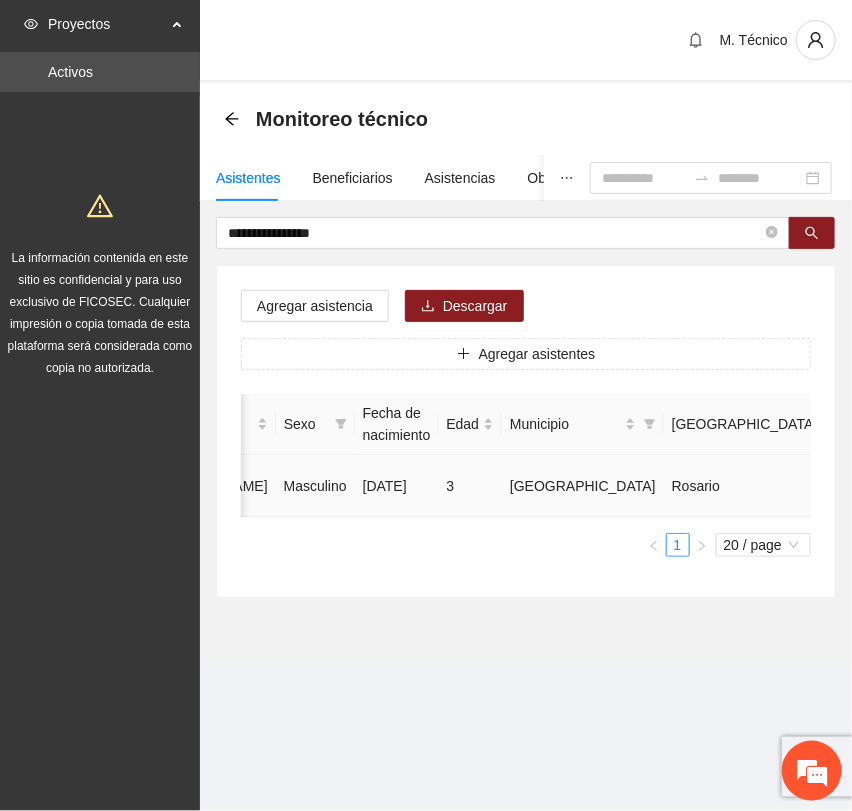 click 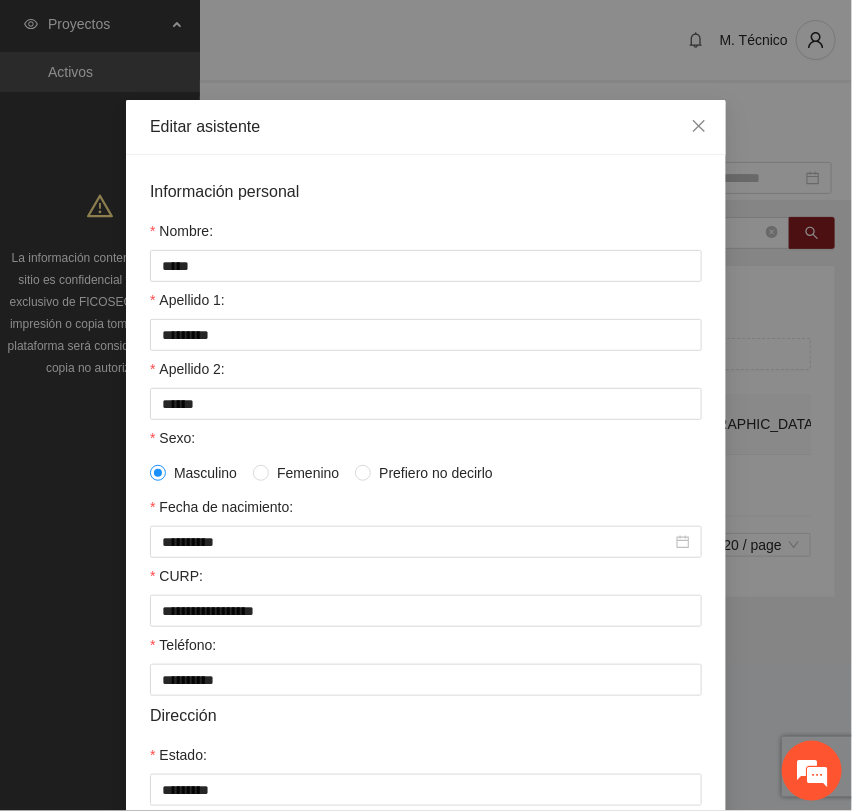 scroll, scrollTop: 356, scrollLeft: 0, axis: vertical 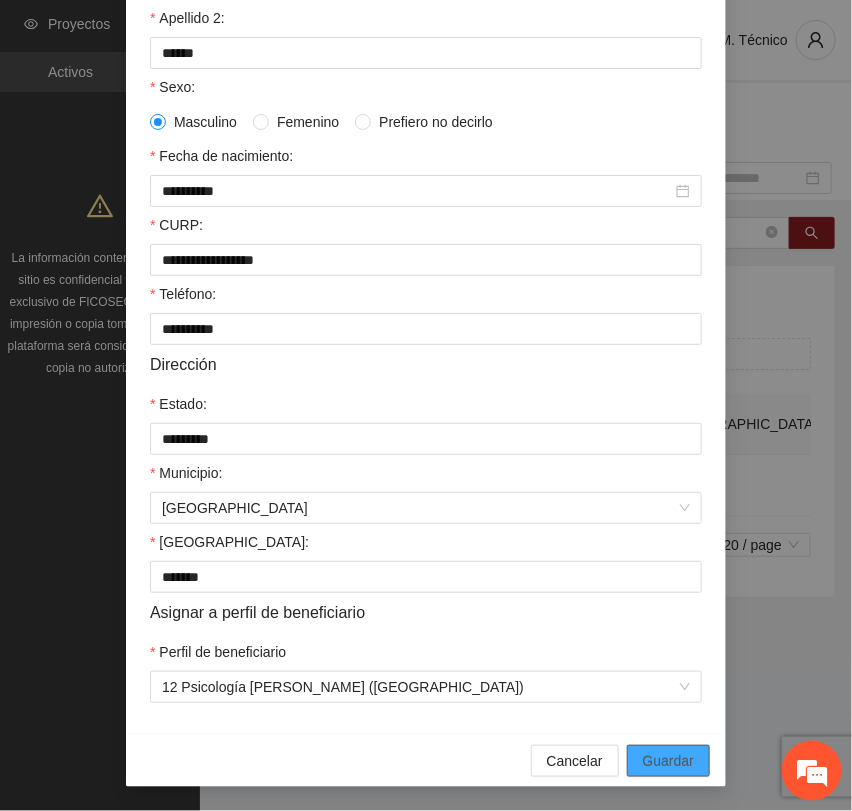 click on "Guardar" at bounding box center (668, 761) 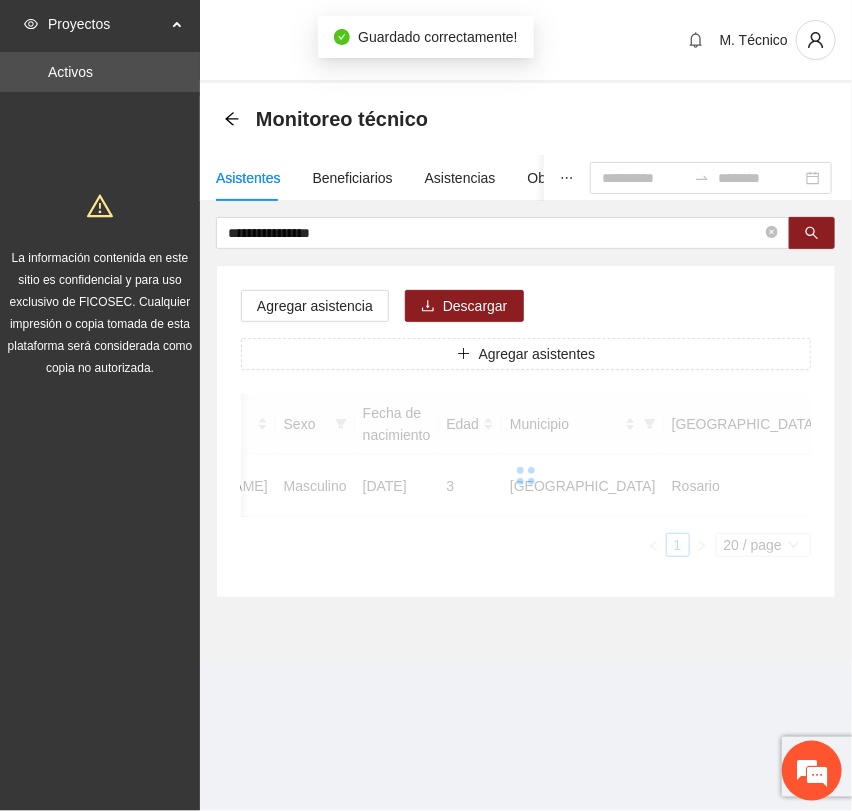 scroll, scrollTop: 256, scrollLeft: 0, axis: vertical 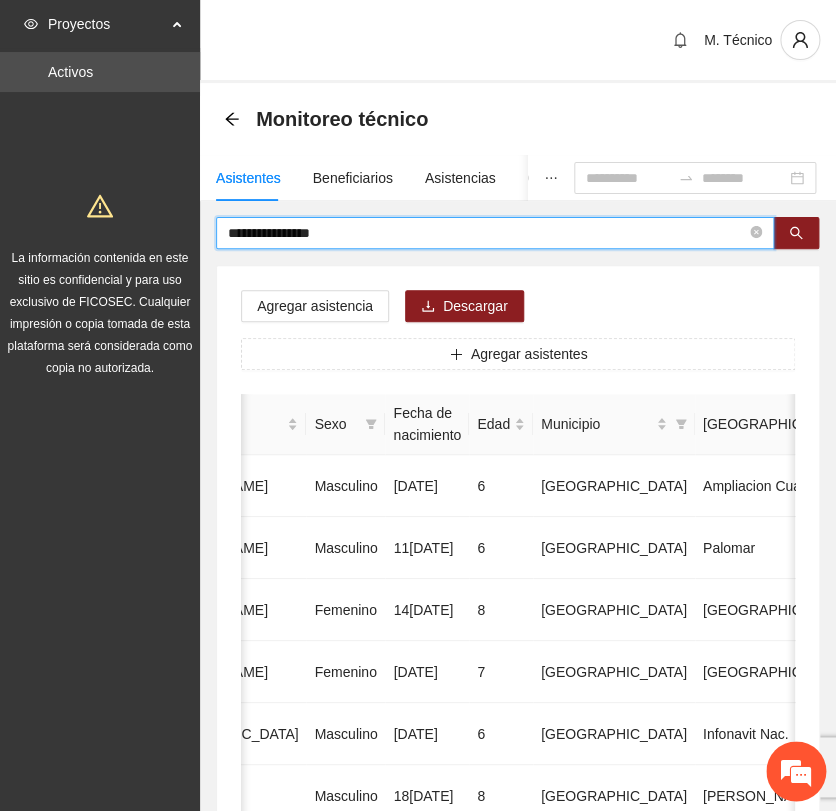 drag, startPoint x: 362, startPoint y: 234, endPoint x: 126, endPoint y: 234, distance: 236 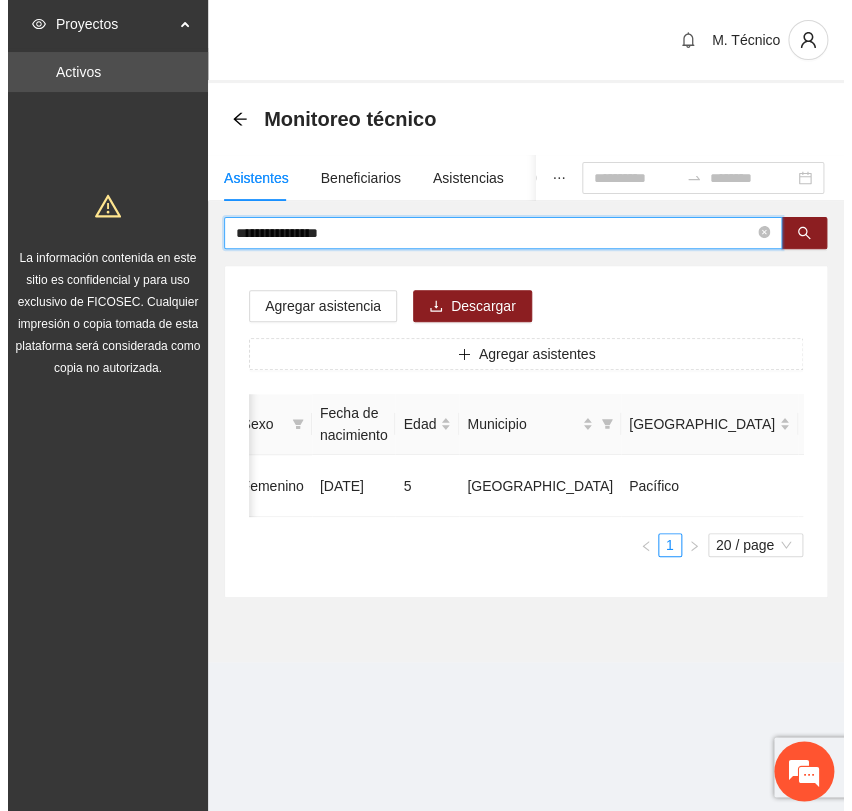 scroll, scrollTop: 0, scrollLeft: 450, axis: horizontal 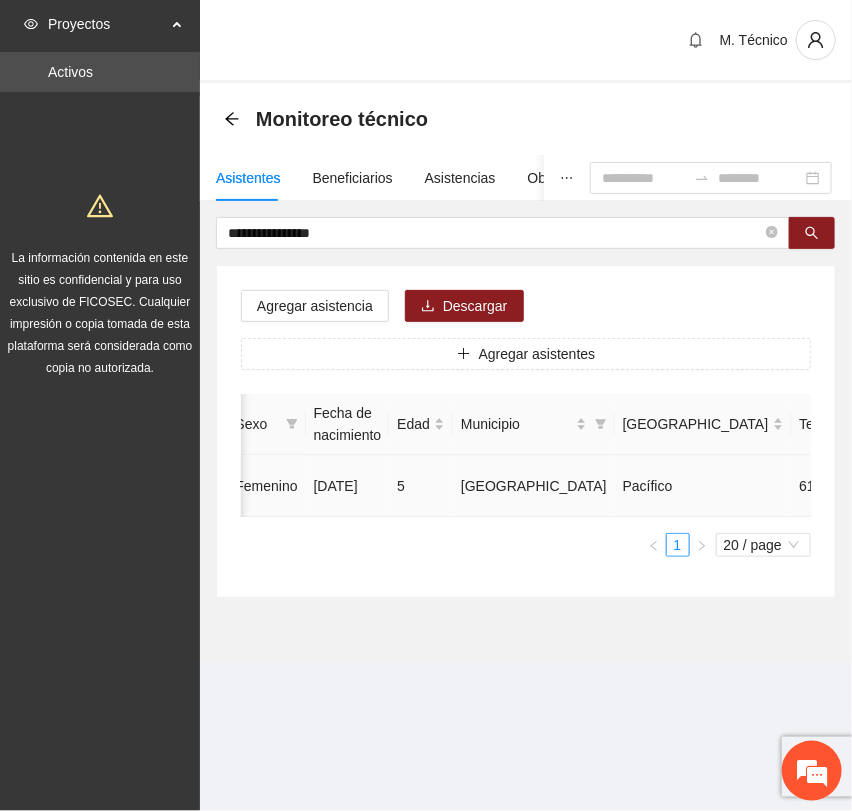 click 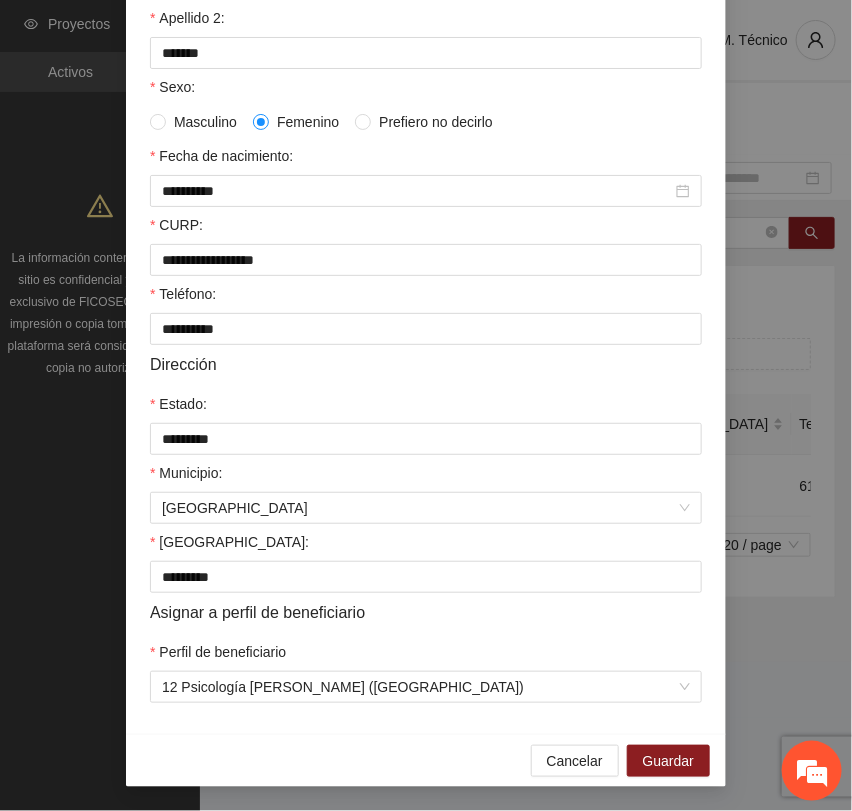 scroll, scrollTop: 356, scrollLeft: 0, axis: vertical 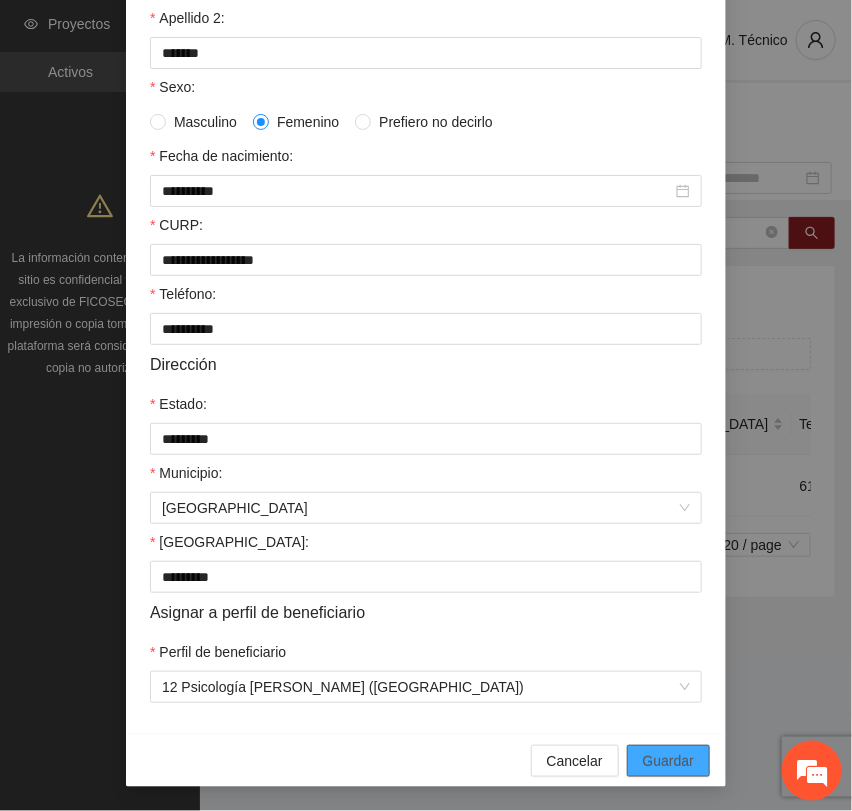 click on "Guardar" at bounding box center [668, 761] 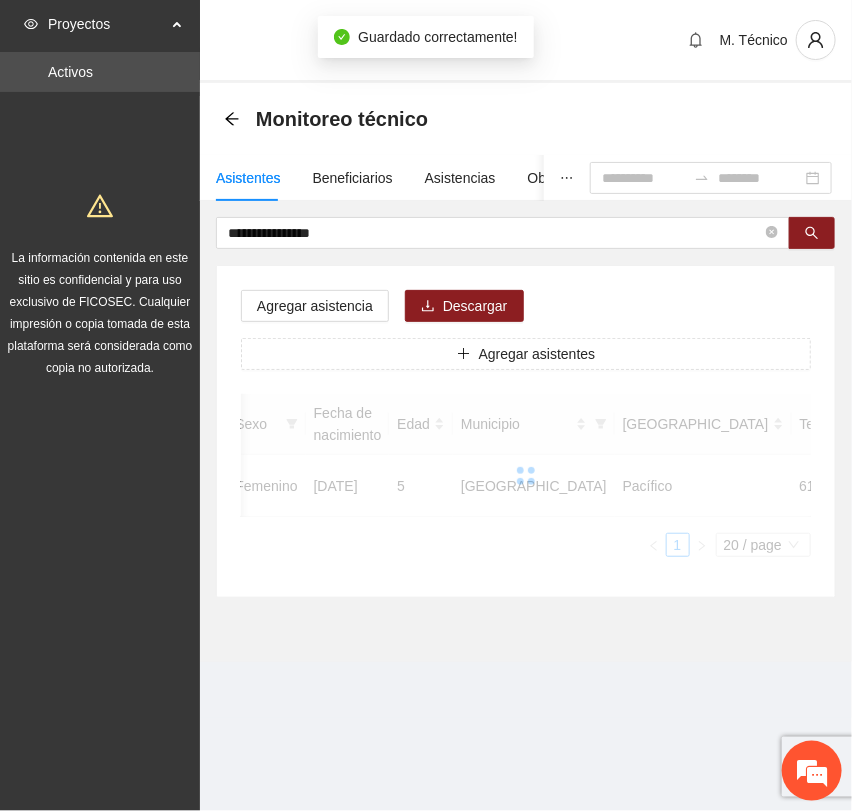 scroll, scrollTop: 256, scrollLeft: 0, axis: vertical 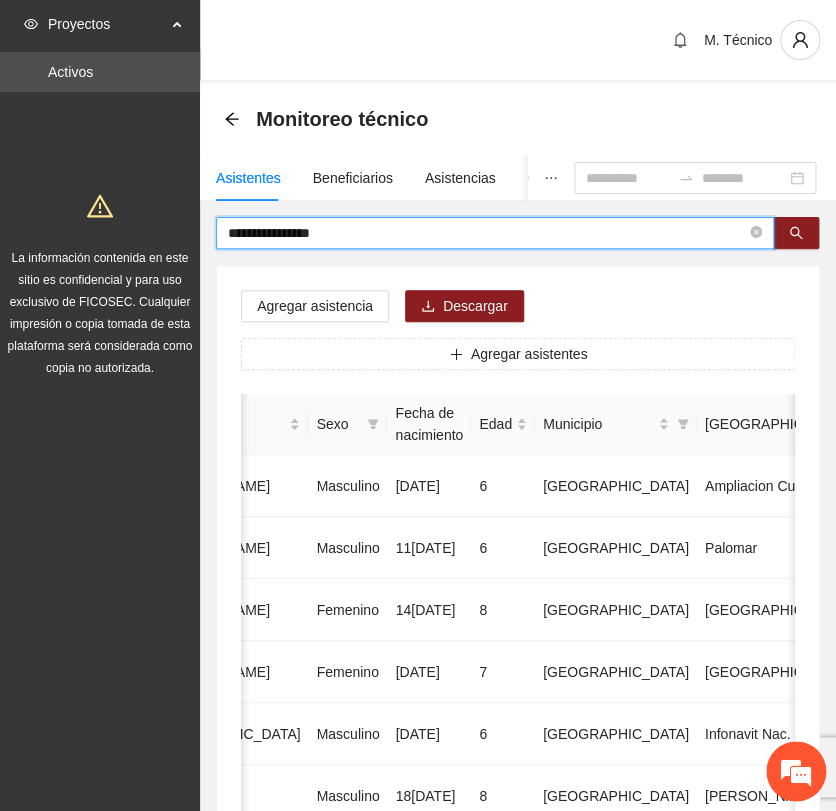 drag, startPoint x: 369, startPoint y: 238, endPoint x: 119, endPoint y: 245, distance: 250.09798 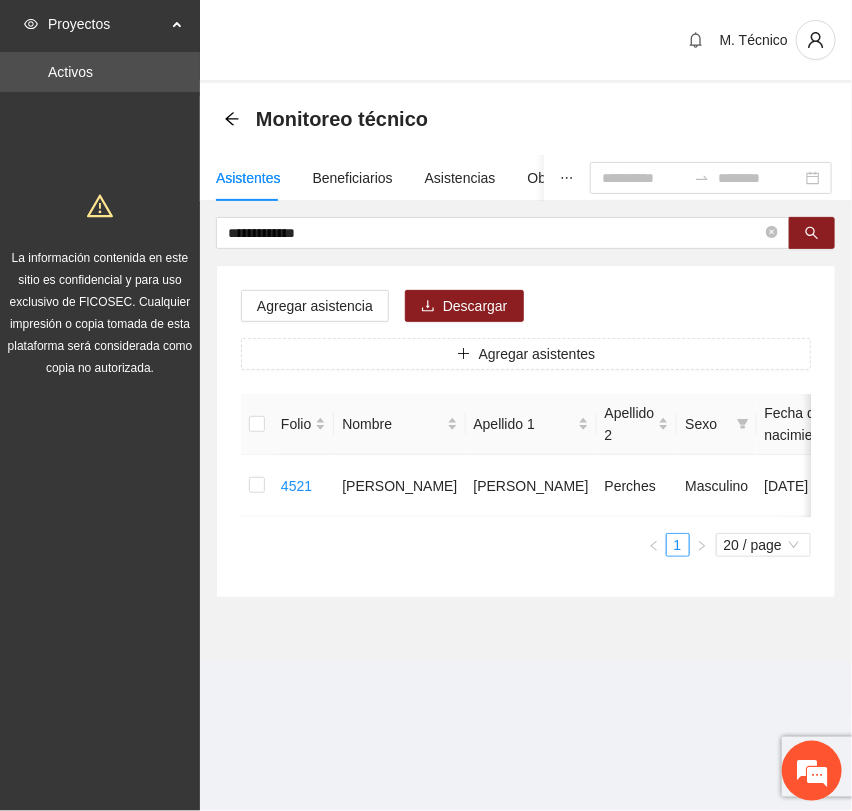 scroll, scrollTop: 0, scrollLeft: 452, axis: horizontal 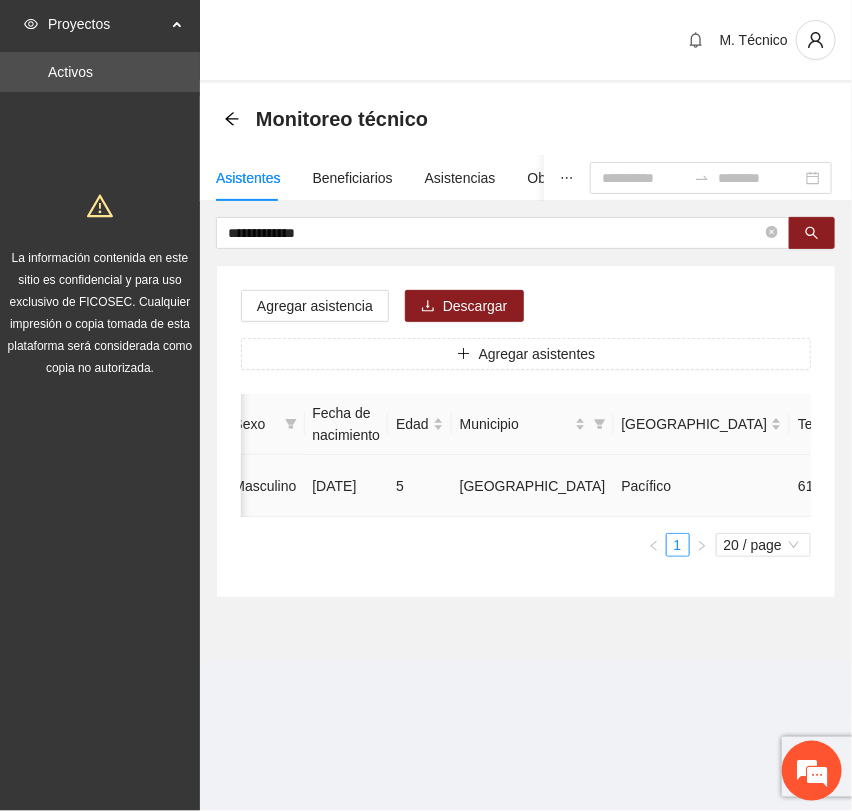 click 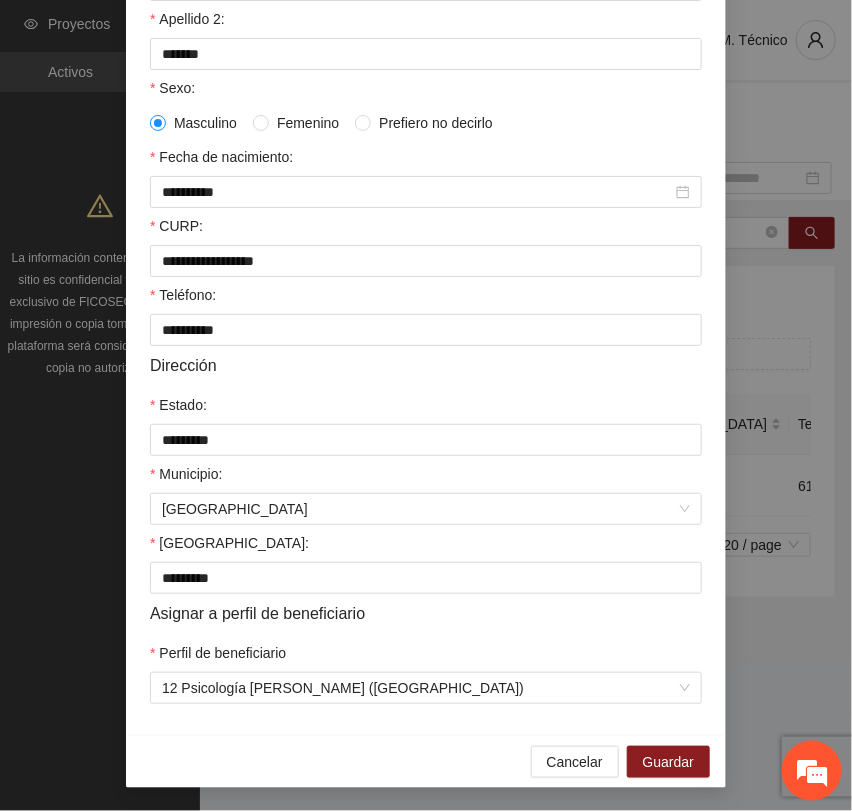 scroll, scrollTop: 356, scrollLeft: 0, axis: vertical 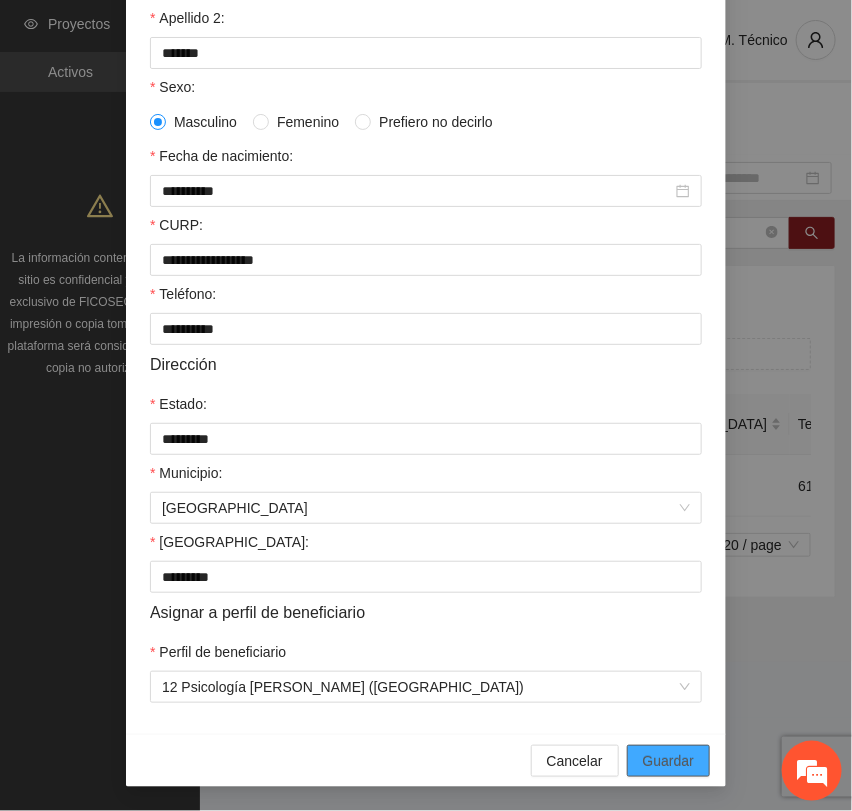 click on "Guardar" at bounding box center [668, 761] 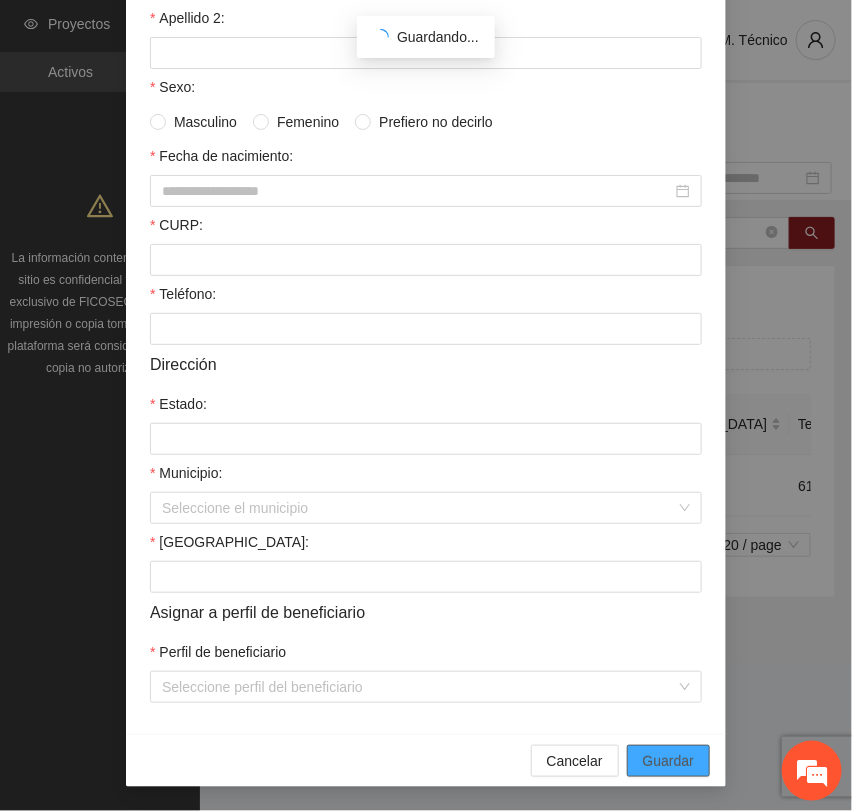 scroll, scrollTop: 256, scrollLeft: 0, axis: vertical 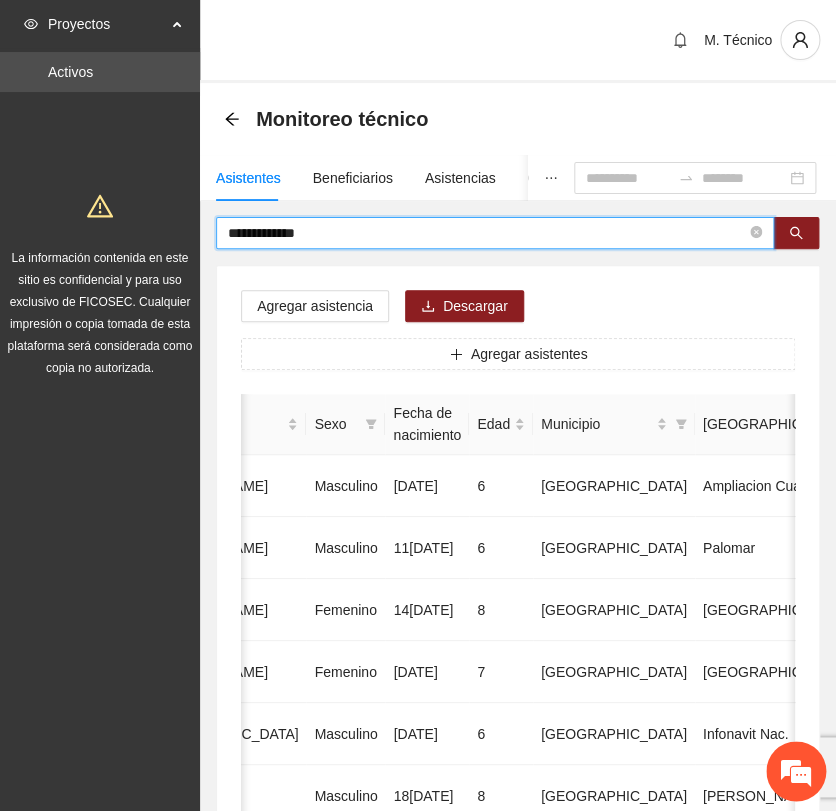 drag, startPoint x: 325, startPoint y: 227, endPoint x: -56, endPoint y: 226, distance: 381.0013 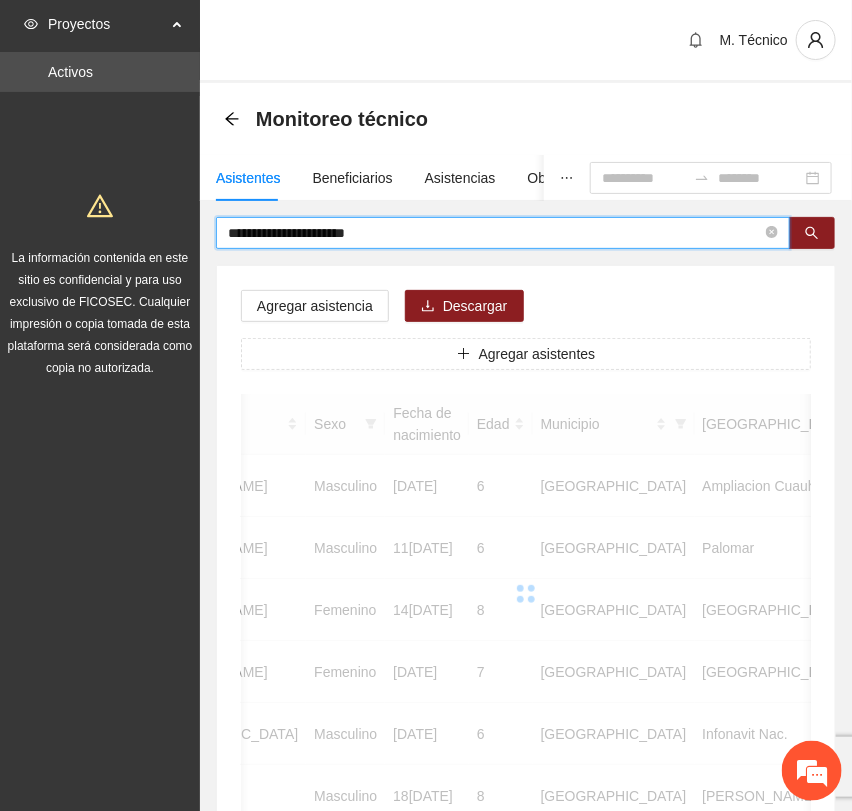 scroll, scrollTop: 0, scrollLeft: 450, axis: horizontal 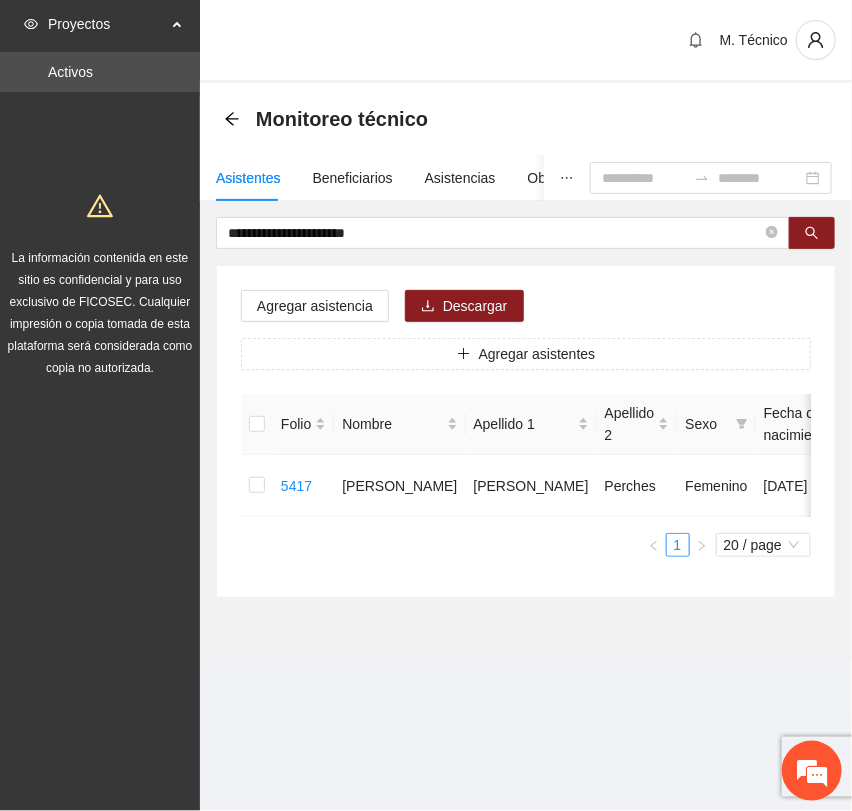 drag, startPoint x: 260, startPoint y: 538, endPoint x: 347, endPoint y: 610, distance: 112.929184 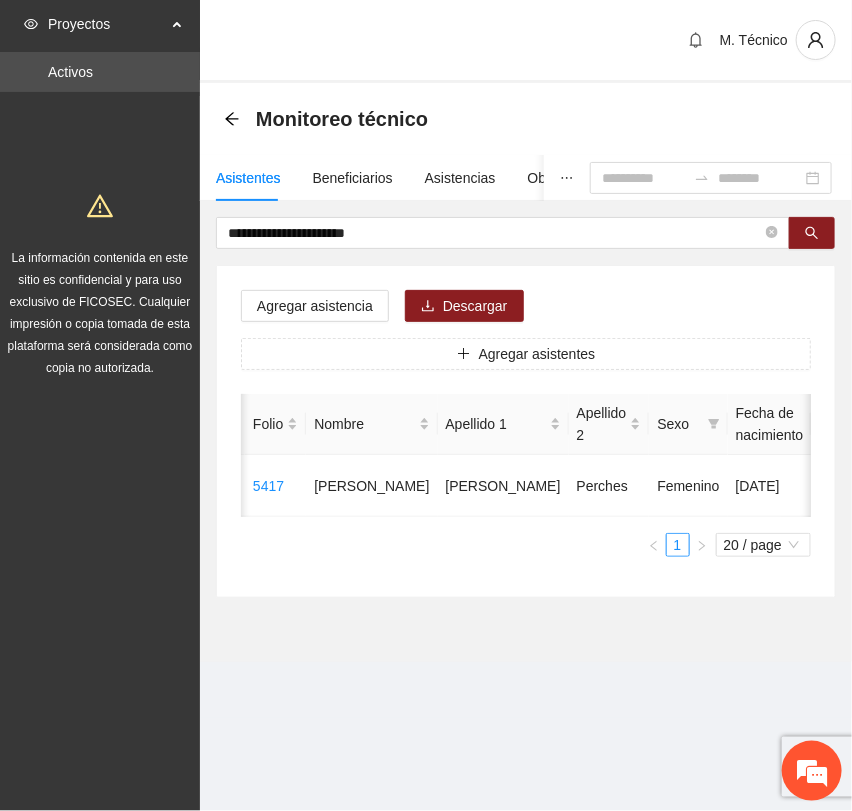 scroll, scrollTop: 0, scrollLeft: 450, axis: horizontal 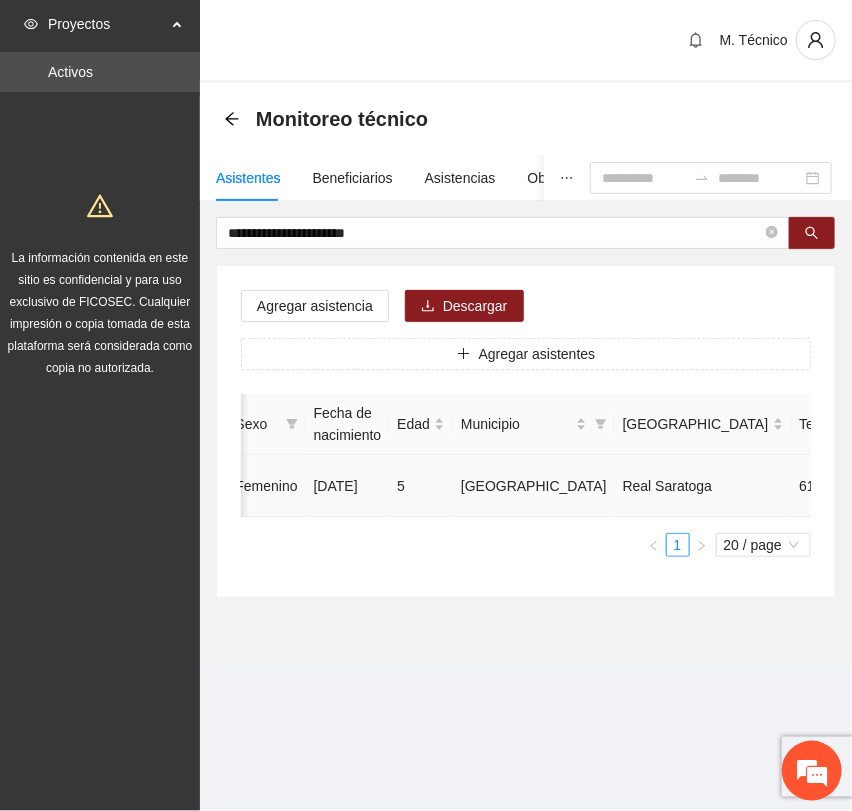 click at bounding box center (982, 486) 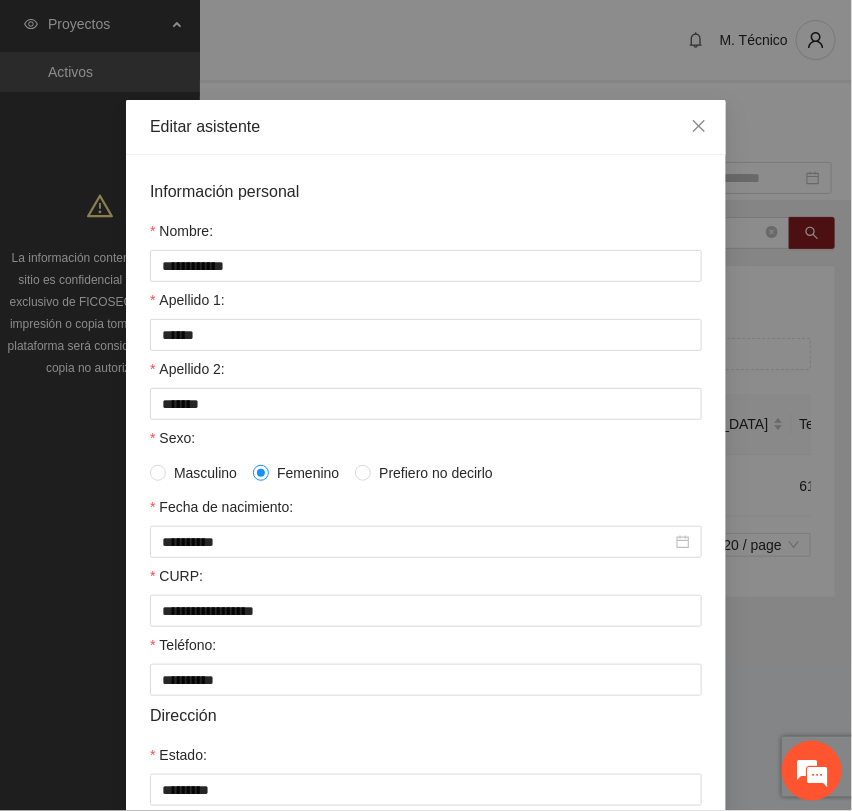 scroll, scrollTop: 356, scrollLeft: 0, axis: vertical 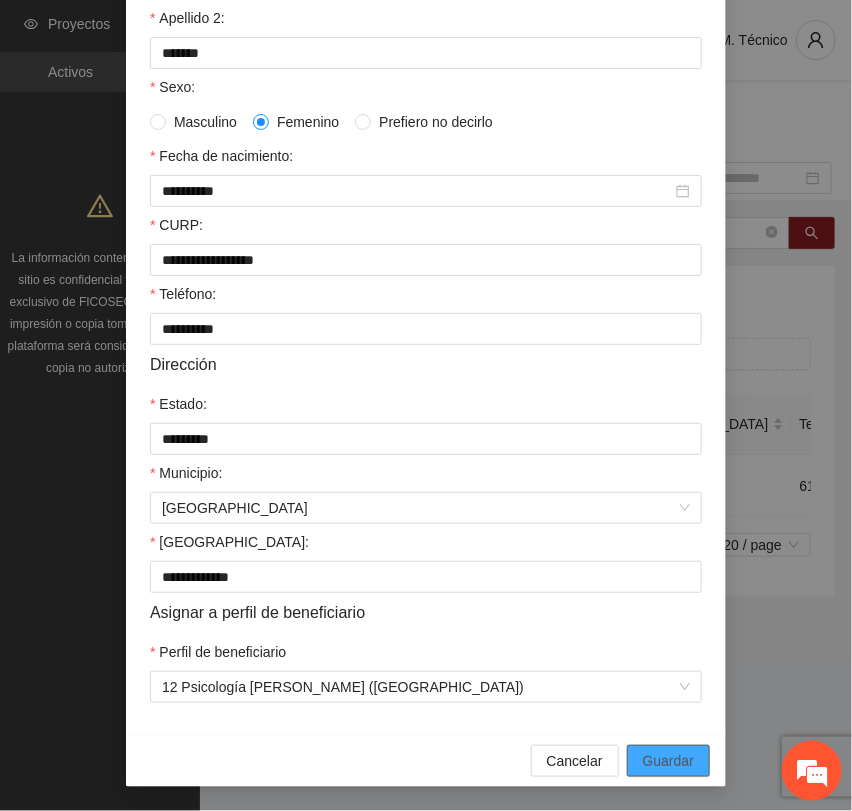 click on "Guardar" at bounding box center (668, 761) 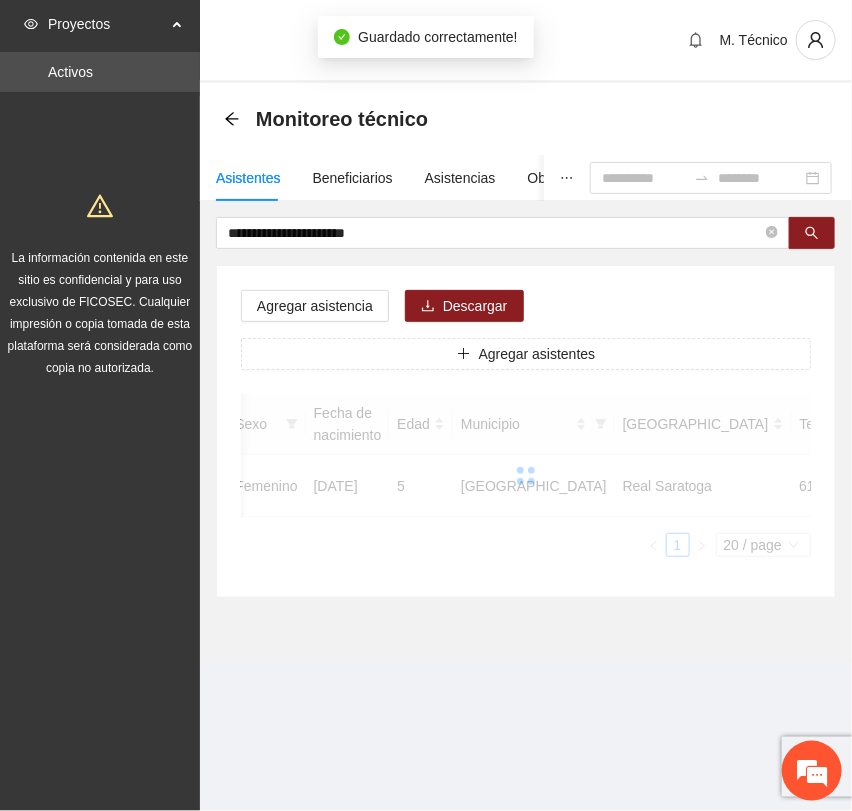scroll, scrollTop: 256, scrollLeft: 0, axis: vertical 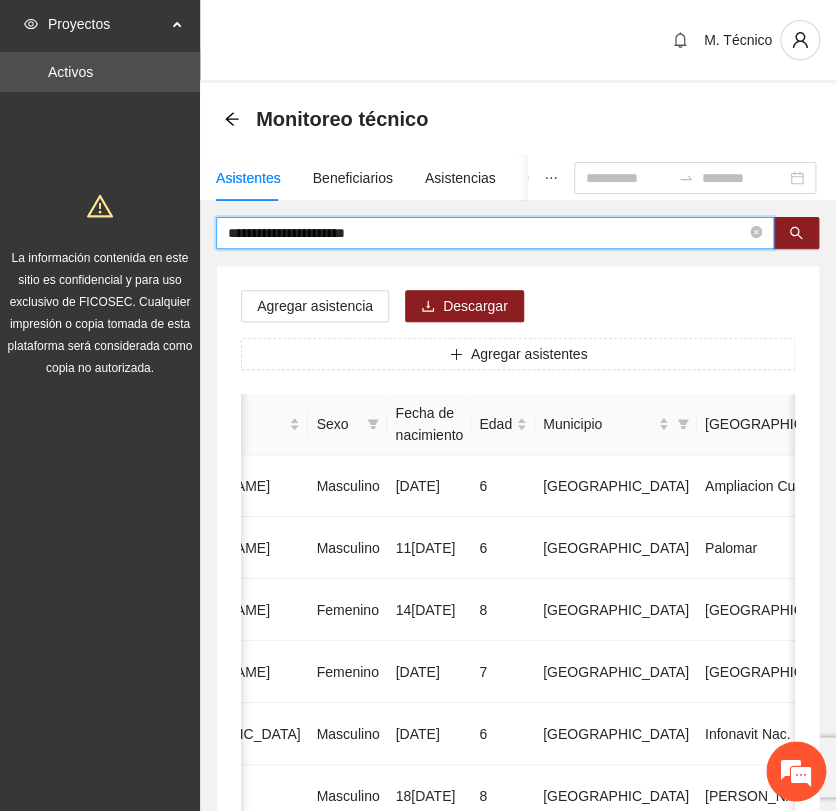 drag, startPoint x: 352, startPoint y: 229, endPoint x: -95, endPoint y: 240, distance: 447.1353 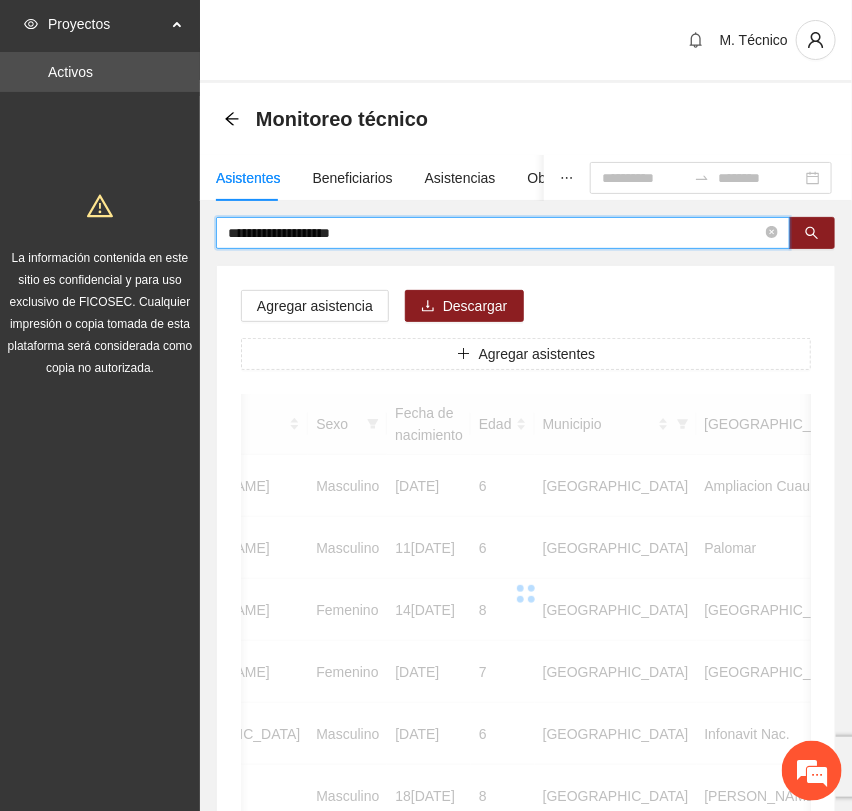 scroll, scrollTop: 0, scrollLeft: 346, axis: horizontal 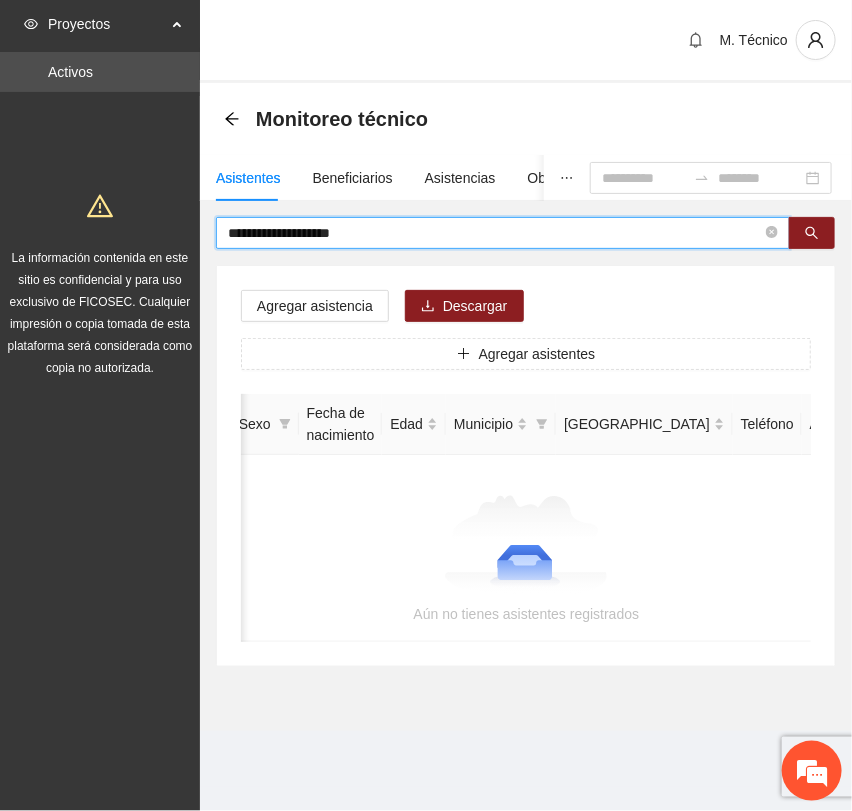 click on "**********" at bounding box center [495, 233] 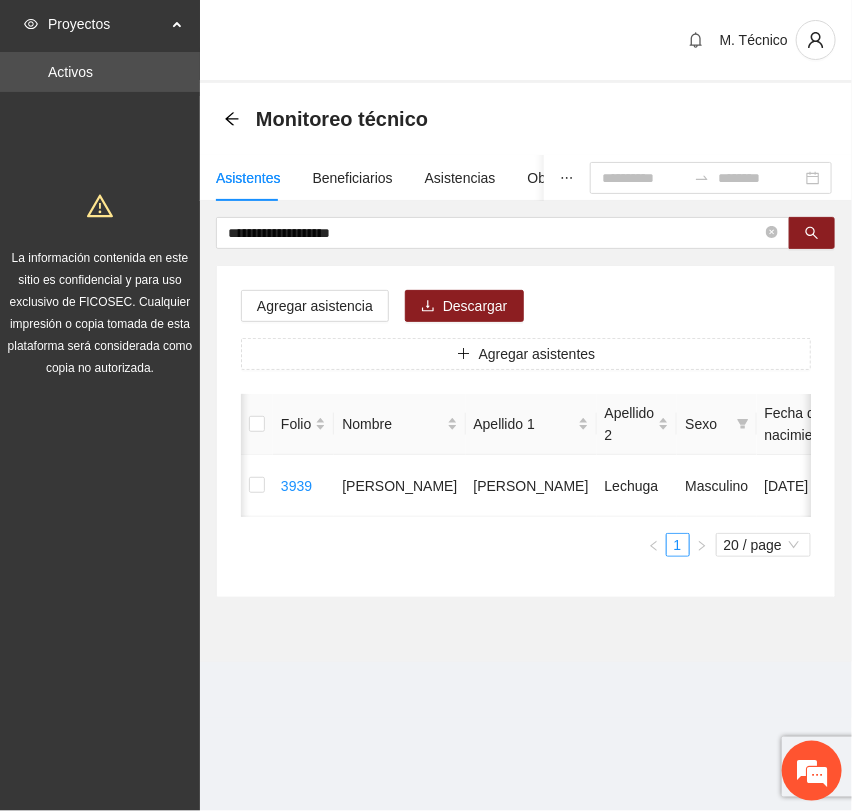 scroll, scrollTop: 0, scrollLeft: 452, axis: horizontal 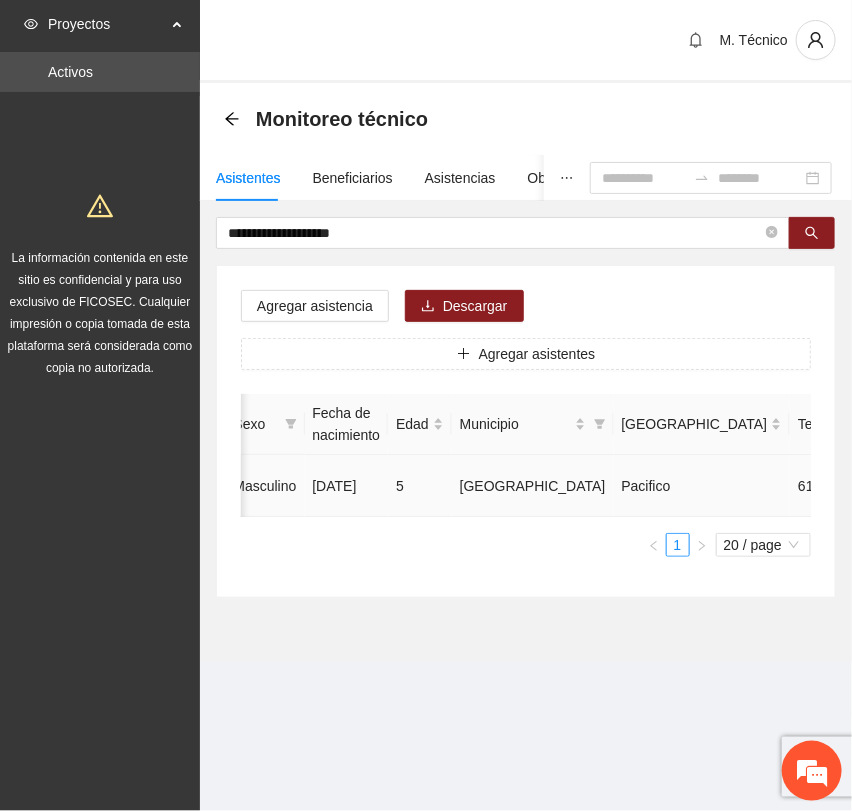 click 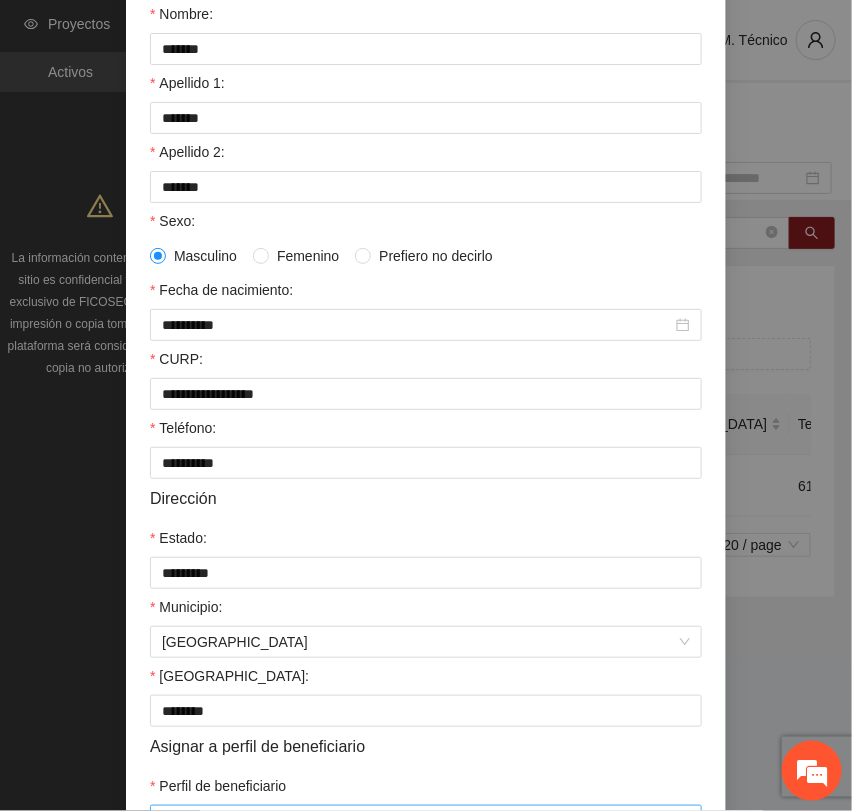 scroll, scrollTop: 356, scrollLeft: 0, axis: vertical 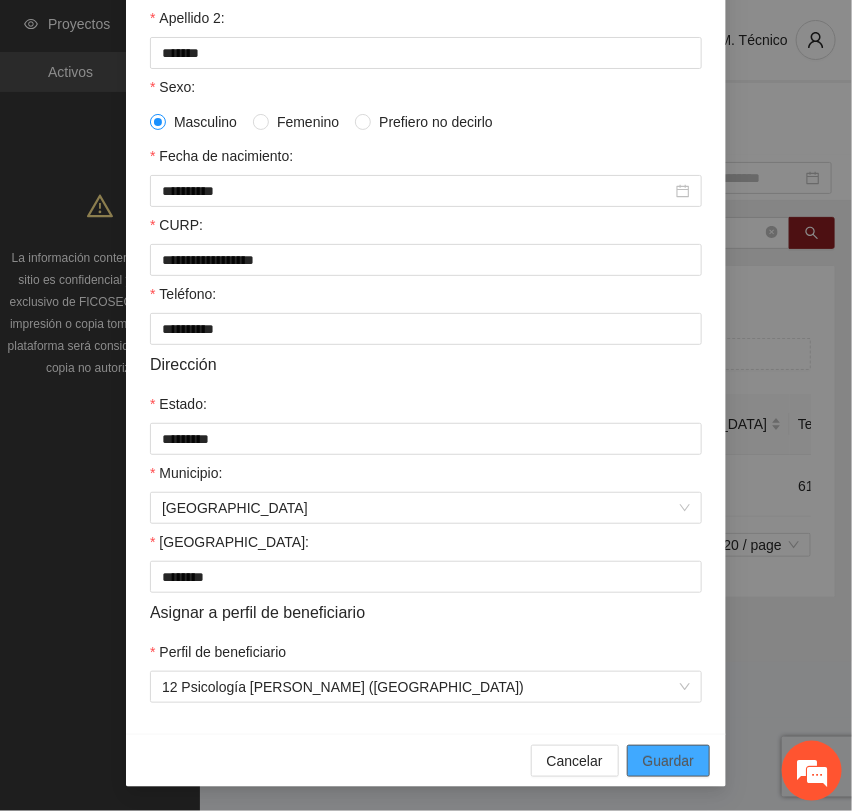 click on "Guardar" at bounding box center [668, 761] 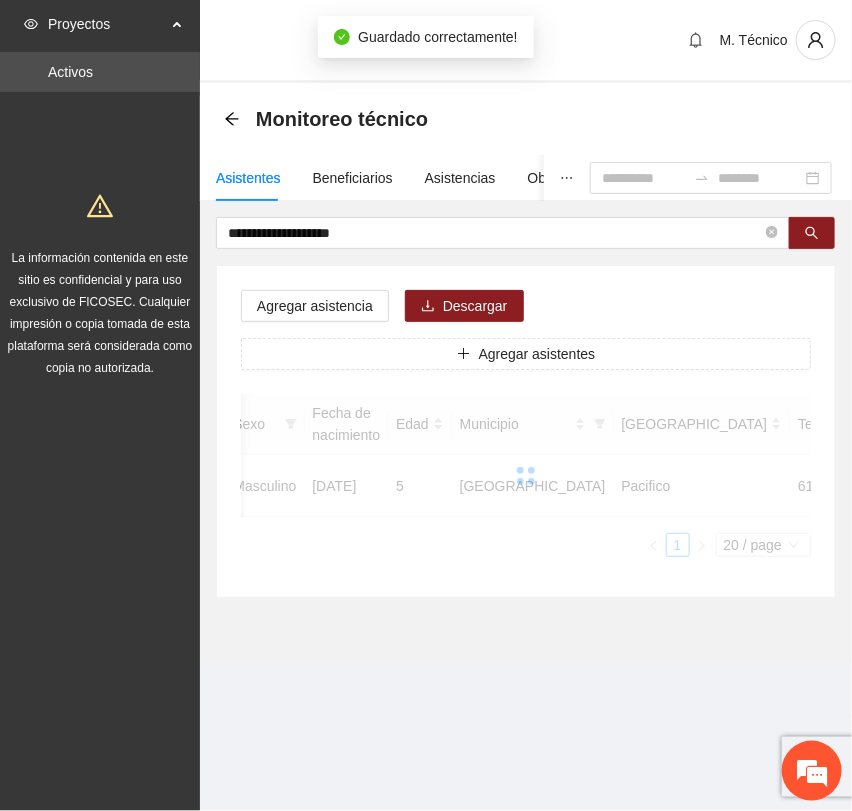 scroll, scrollTop: 256, scrollLeft: 0, axis: vertical 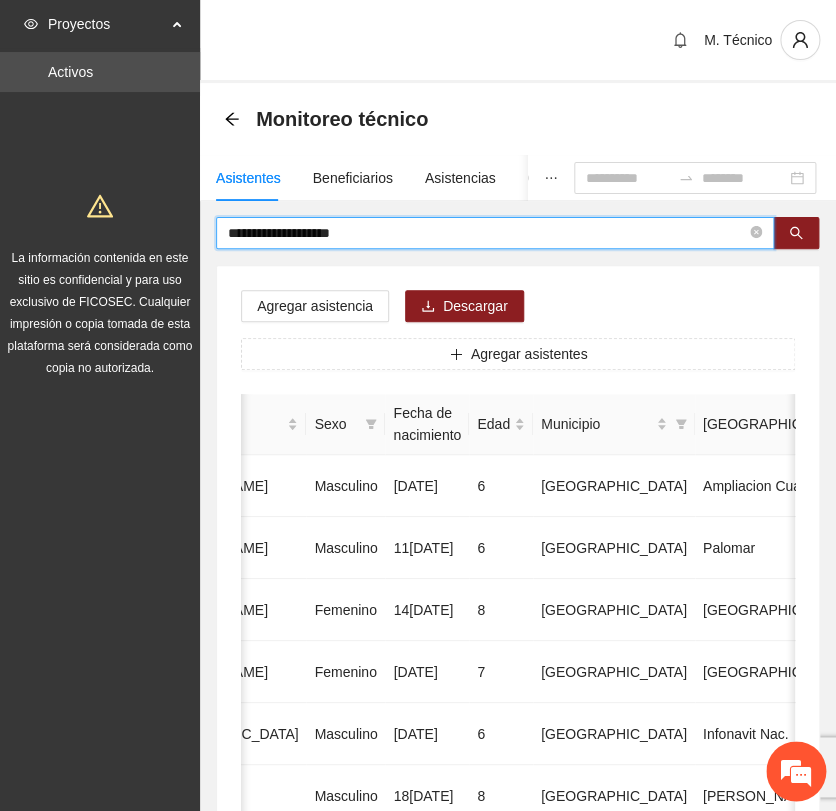 drag, startPoint x: 288, startPoint y: 228, endPoint x: -166, endPoint y: 221, distance: 454.05396 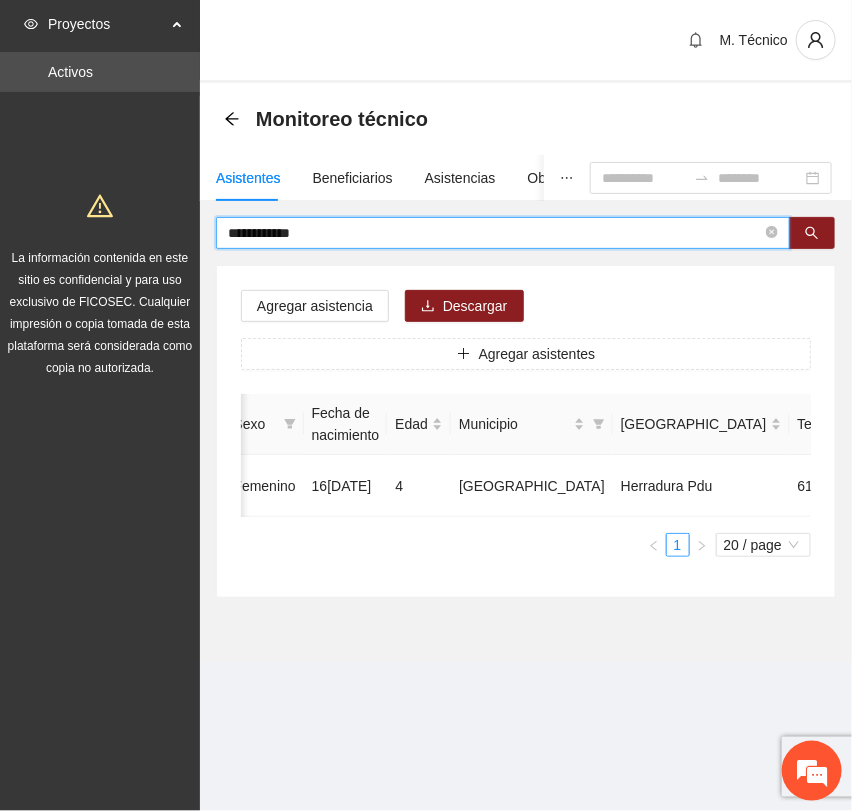 scroll, scrollTop: 0, scrollLeft: 450, axis: horizontal 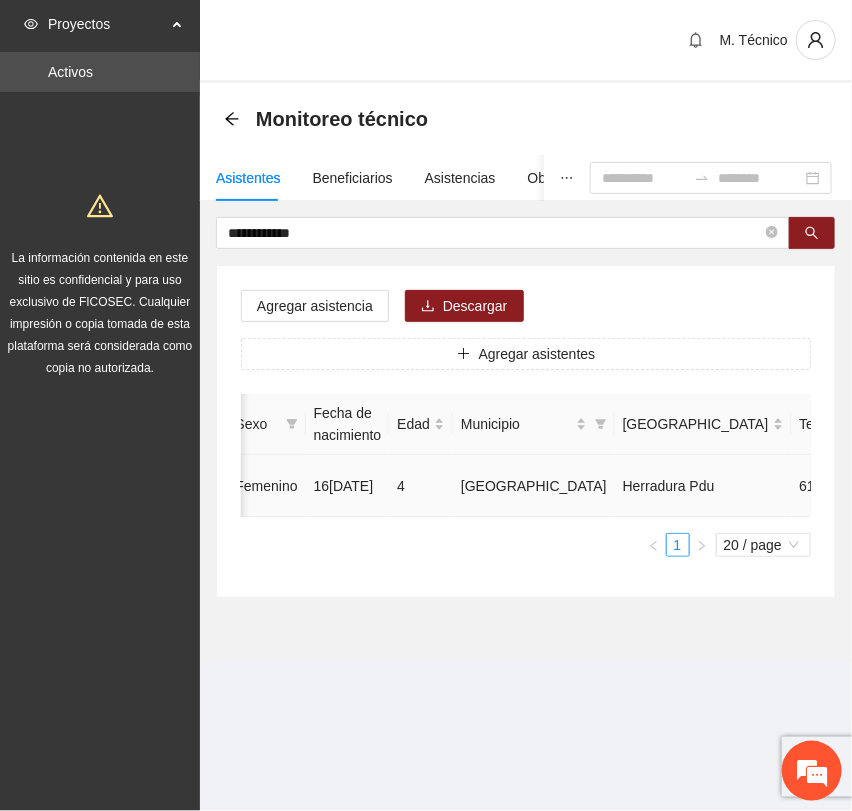 click 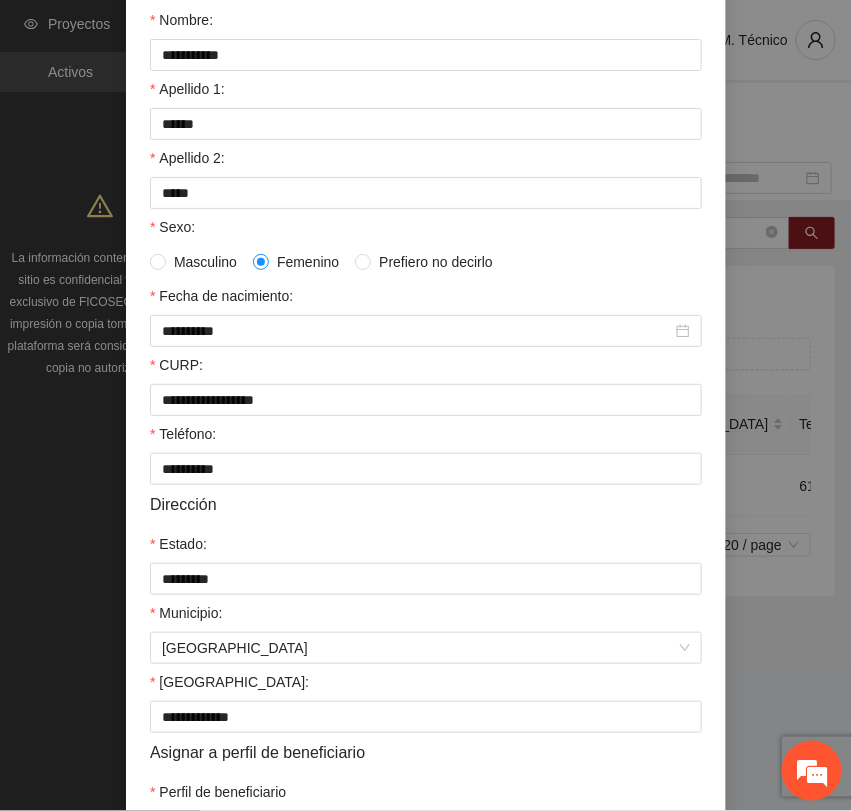 scroll, scrollTop: 356, scrollLeft: 0, axis: vertical 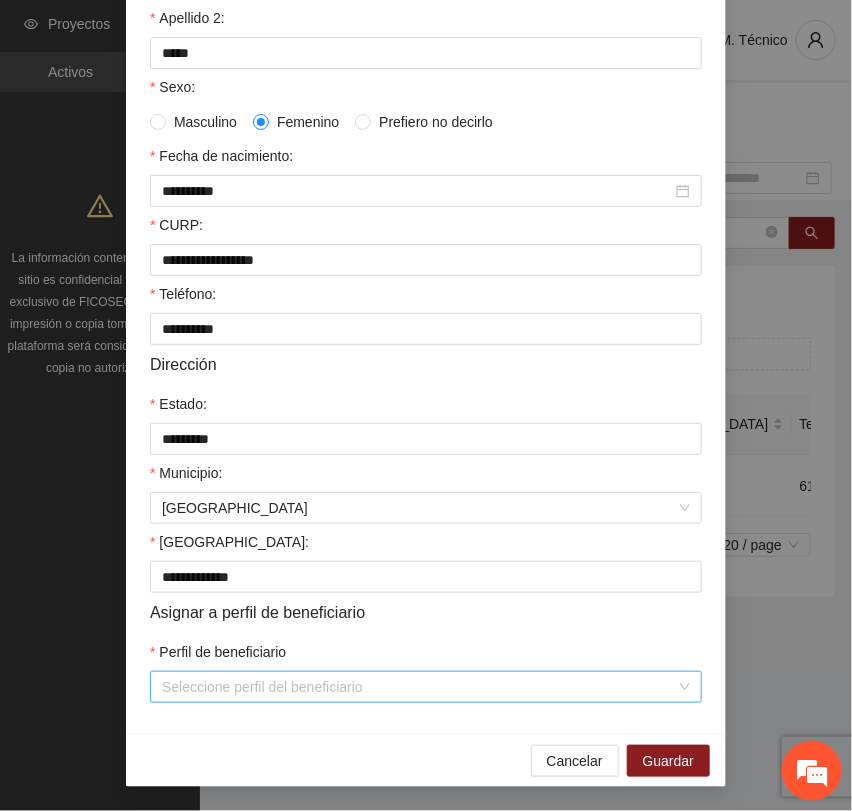 click on "Perfil de beneficiario" at bounding box center [419, 687] 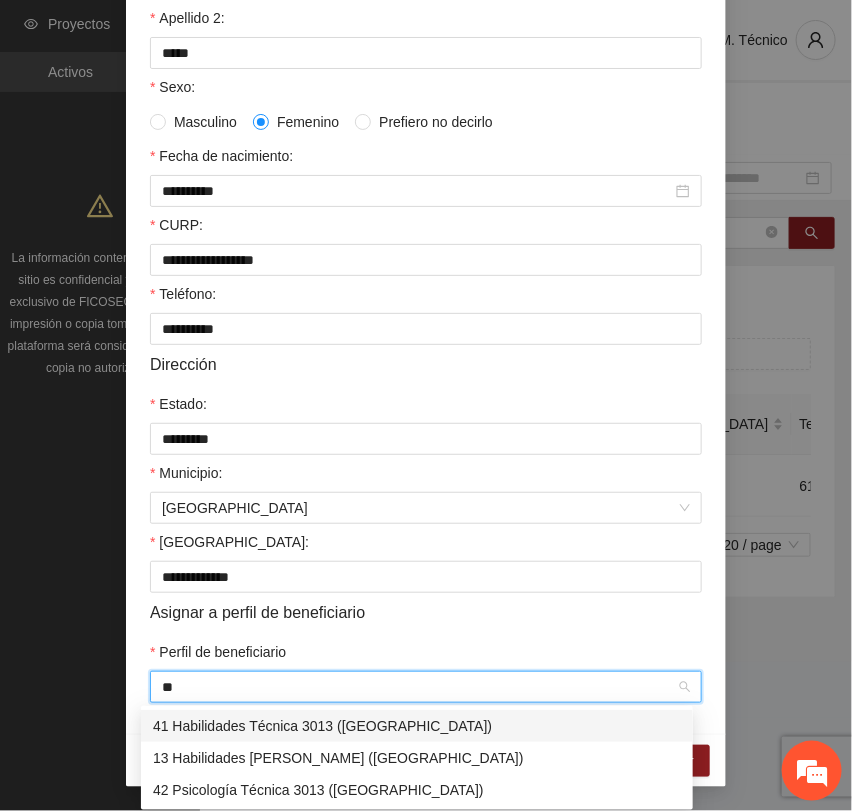 drag, startPoint x: 191, startPoint y: 691, endPoint x: 0, endPoint y: 659, distance: 193.66208 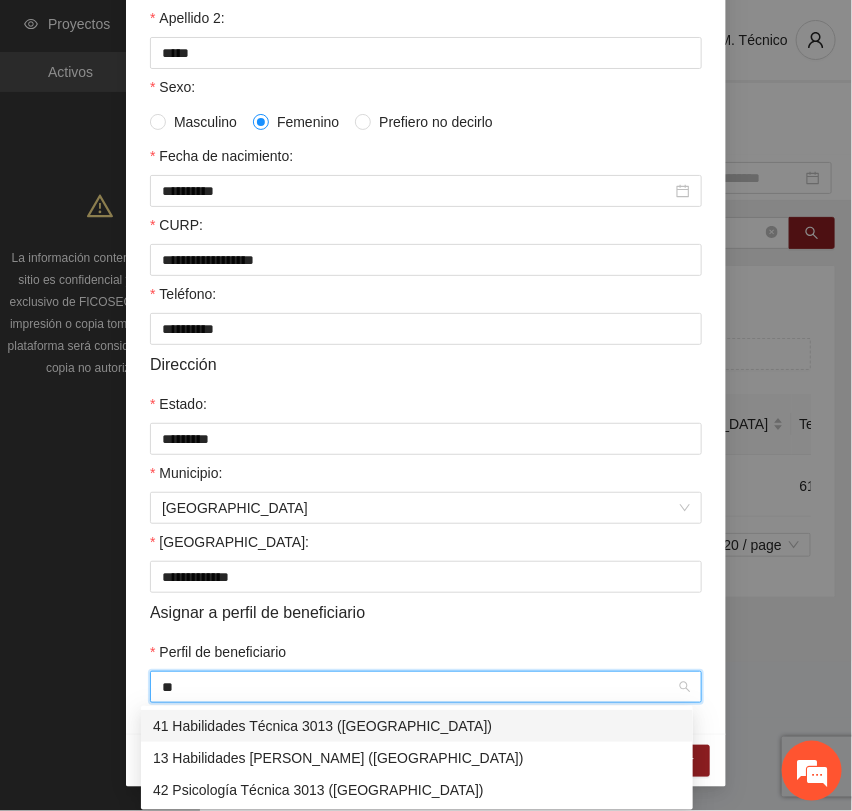 click on "**********" at bounding box center [426, 405] 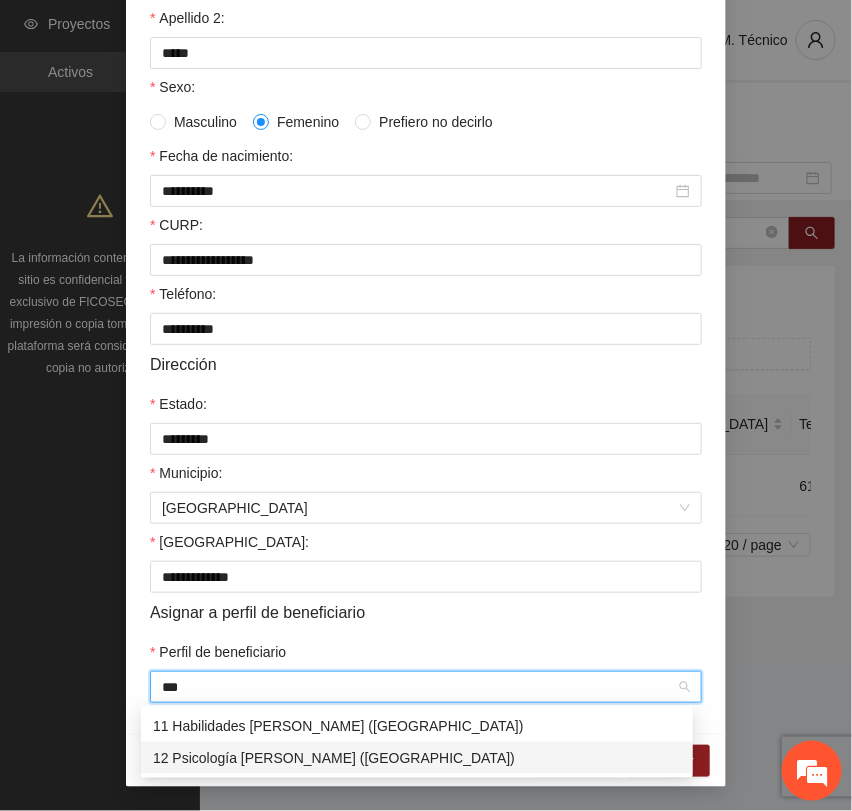 click on "12 Psicología [PERSON_NAME] ([GEOGRAPHIC_DATA])" at bounding box center [417, 758] 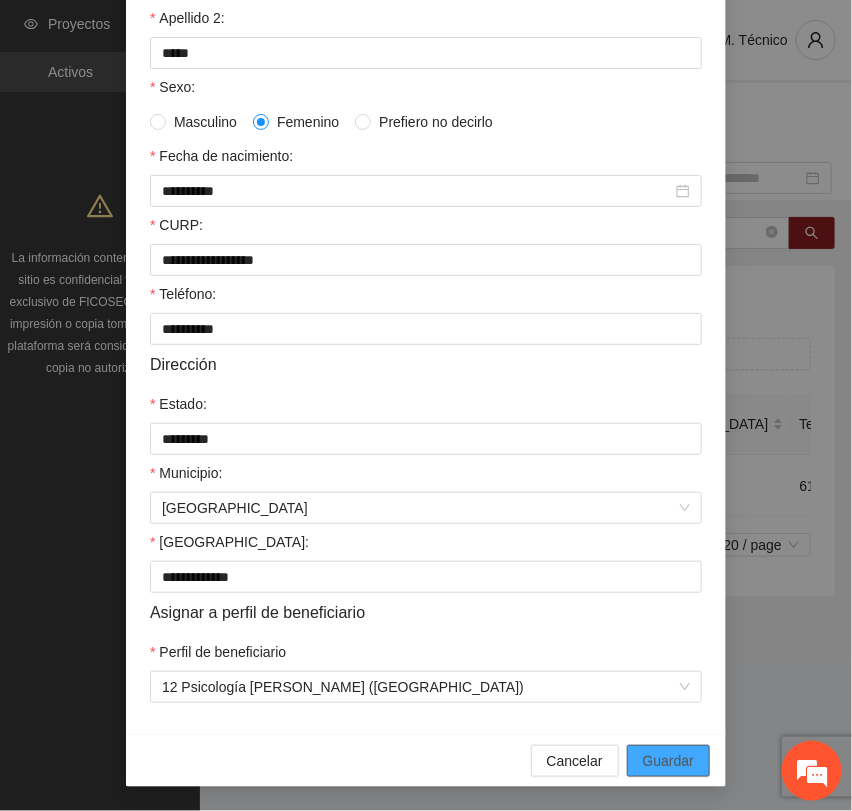 click on "Guardar" at bounding box center (668, 761) 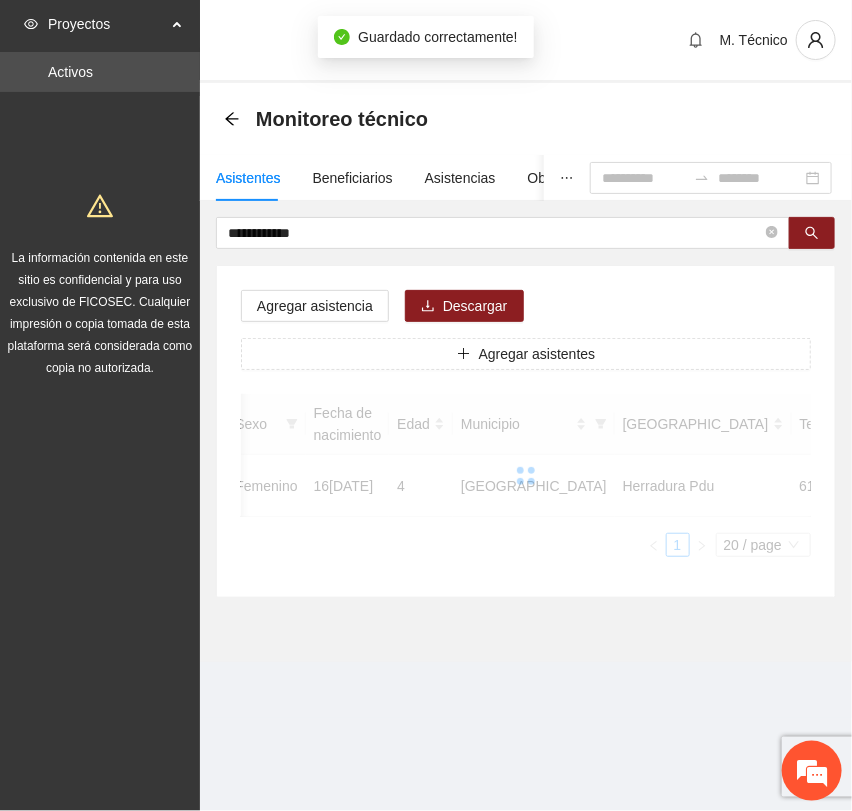 scroll, scrollTop: 256, scrollLeft: 0, axis: vertical 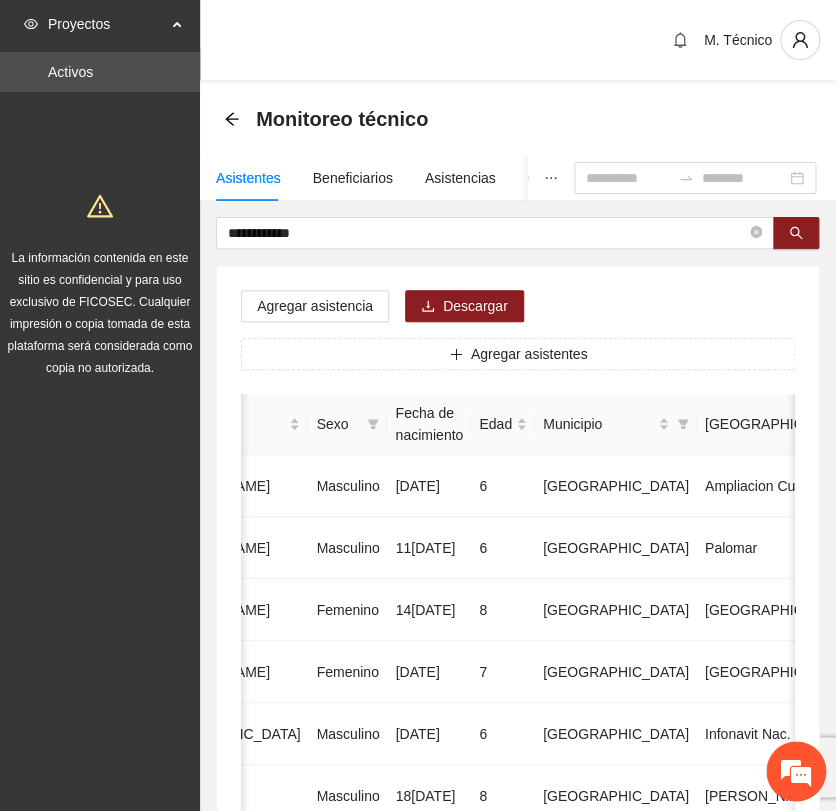 click on "**********" at bounding box center (418, 405) 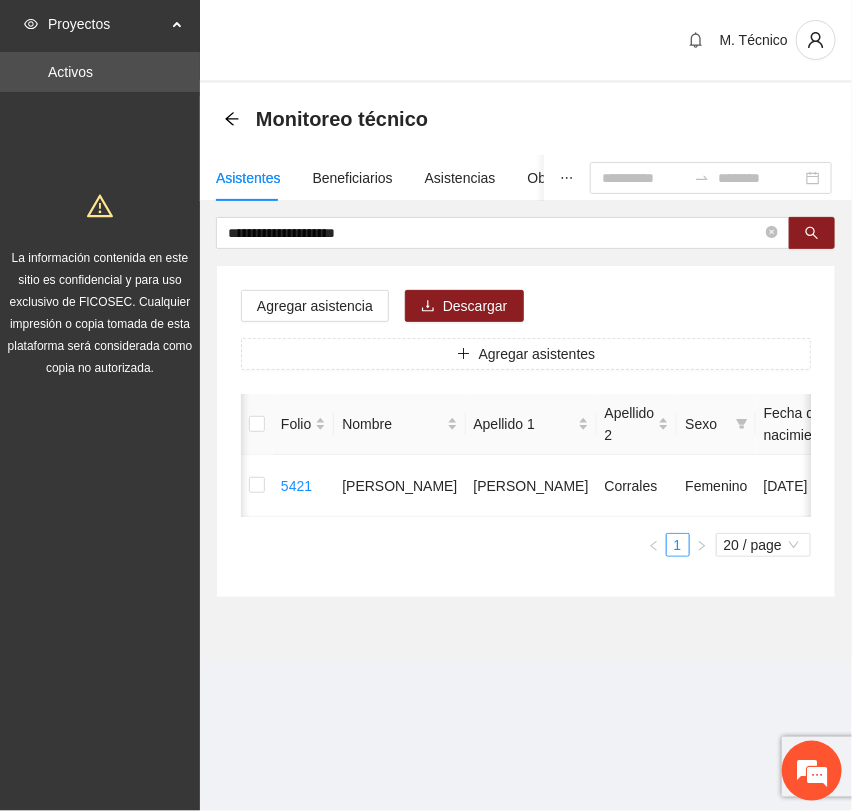 scroll, scrollTop: 0, scrollLeft: 450, axis: horizontal 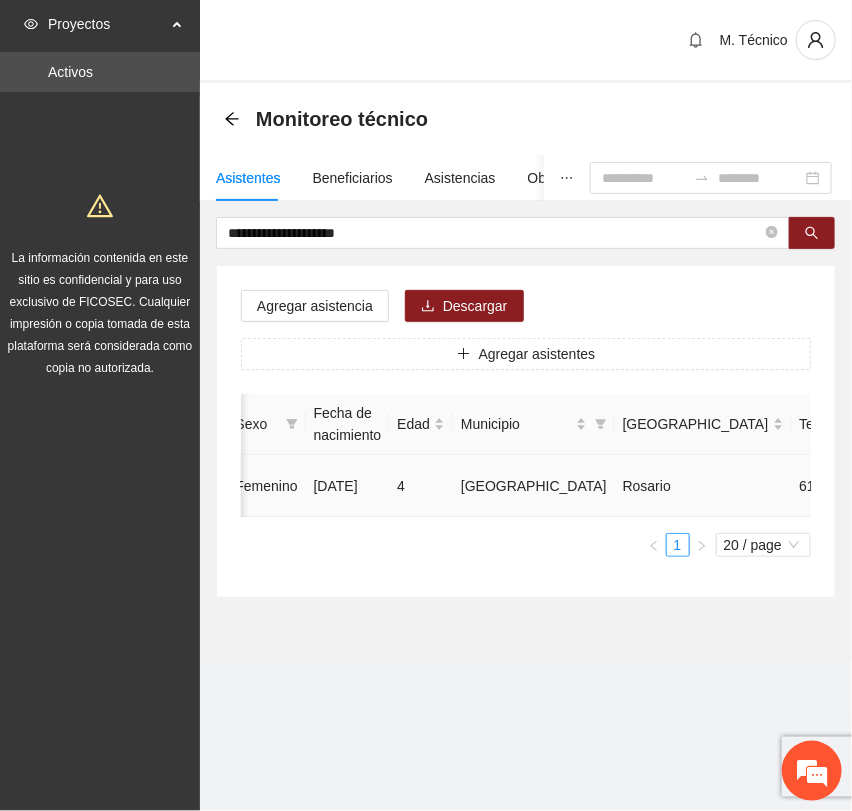 click at bounding box center [982, 486] 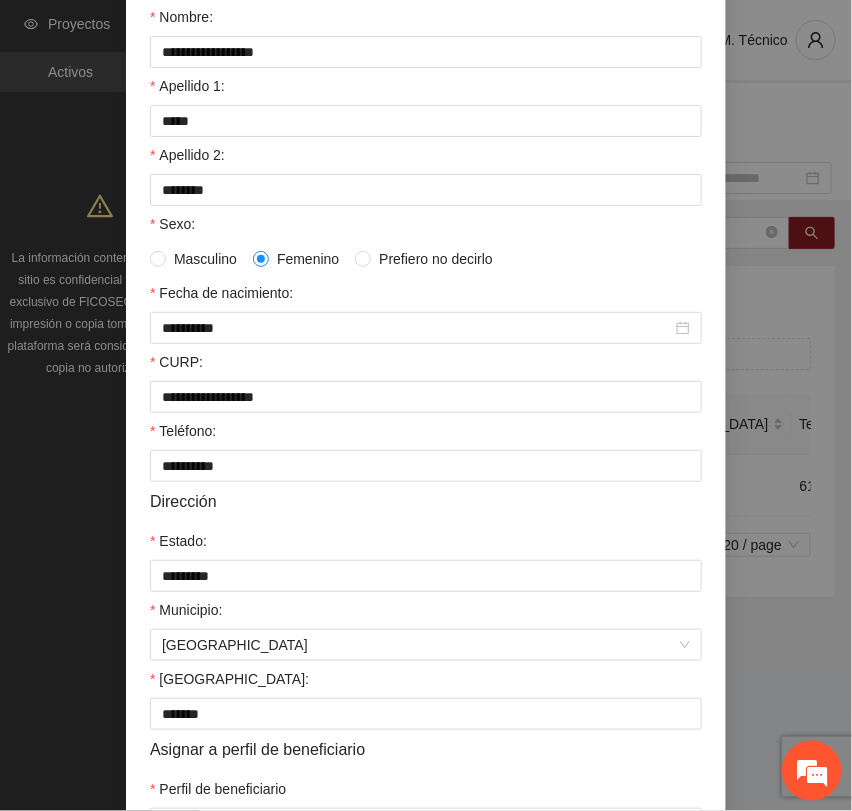 scroll, scrollTop: 356, scrollLeft: 0, axis: vertical 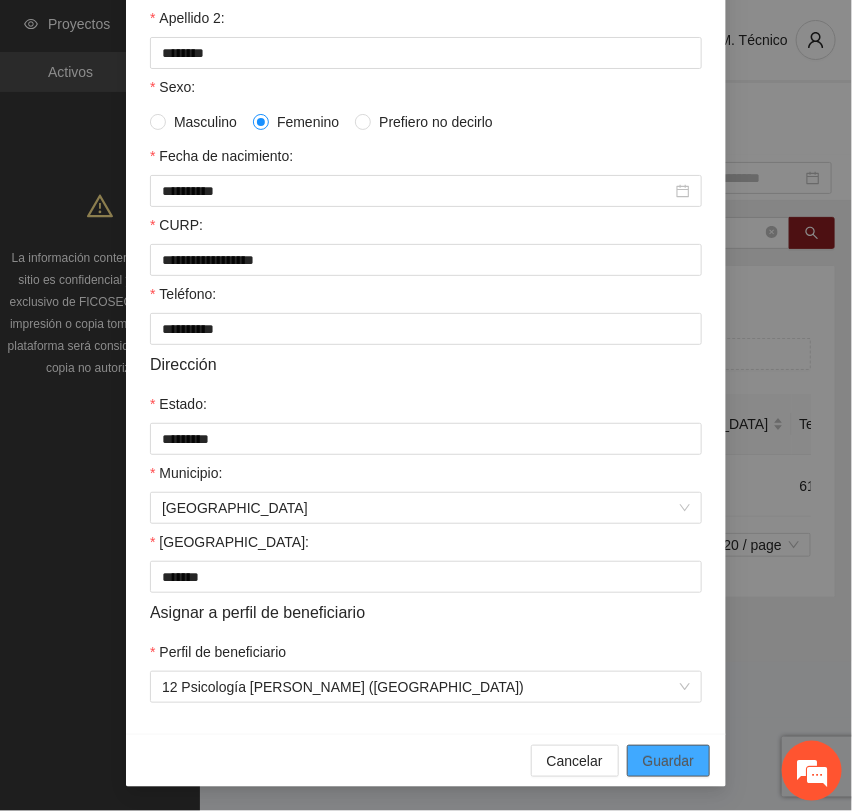 drag, startPoint x: 688, startPoint y: 754, endPoint x: 642, endPoint y: 746, distance: 46.69047 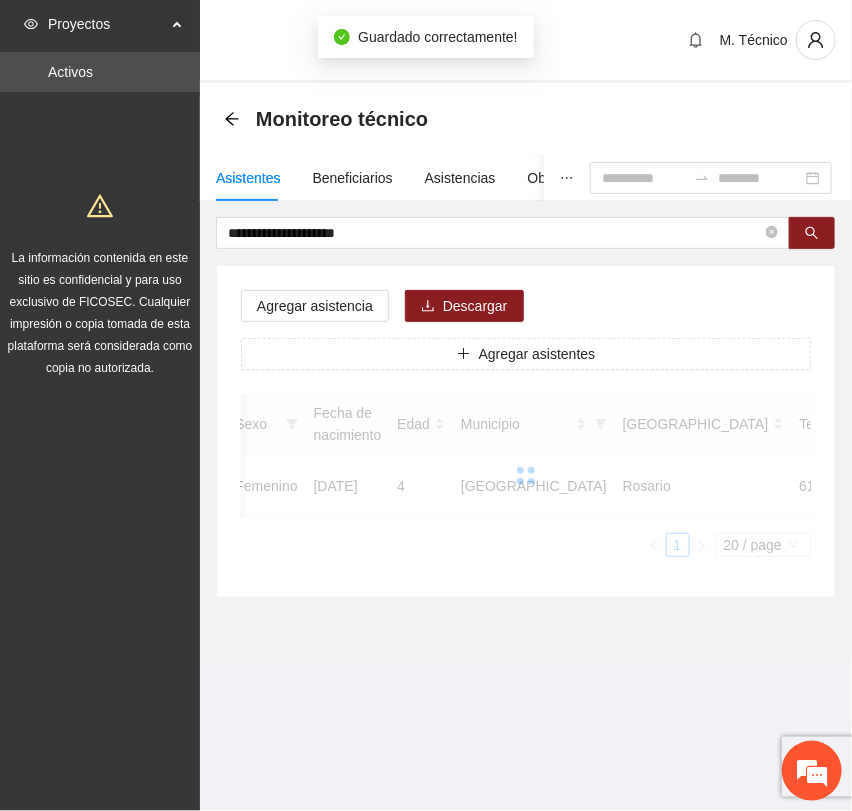 scroll, scrollTop: 256, scrollLeft: 0, axis: vertical 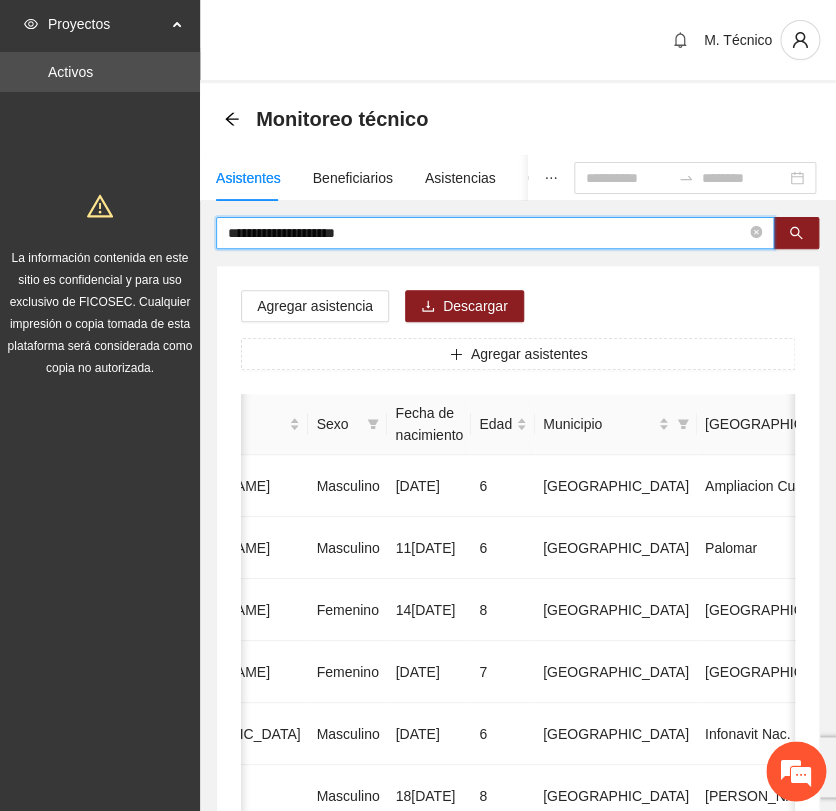 drag, startPoint x: 389, startPoint y: 229, endPoint x: 17, endPoint y: 238, distance: 372.10886 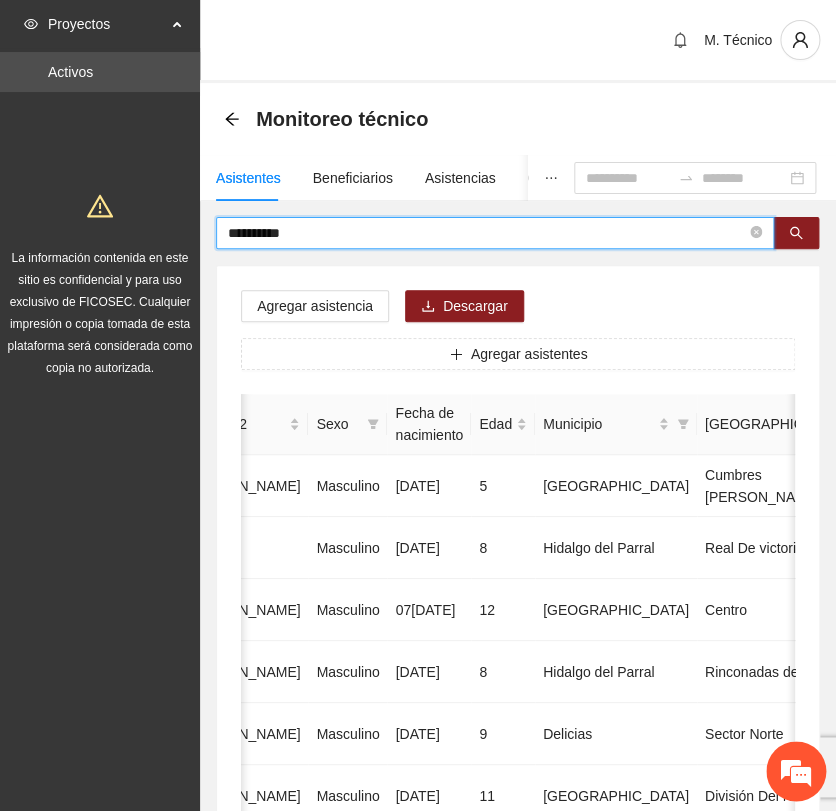 drag, startPoint x: 217, startPoint y: 229, endPoint x: -18, endPoint y: 231, distance: 235.00851 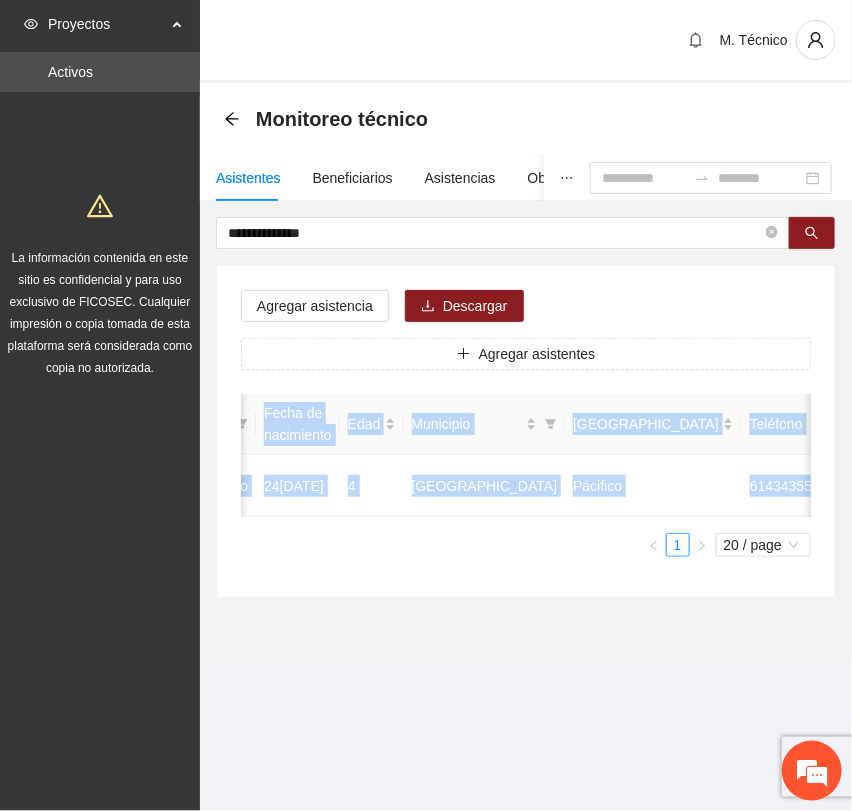 drag, startPoint x: 505, startPoint y: 532, endPoint x: 491, endPoint y: 520, distance: 18.439089 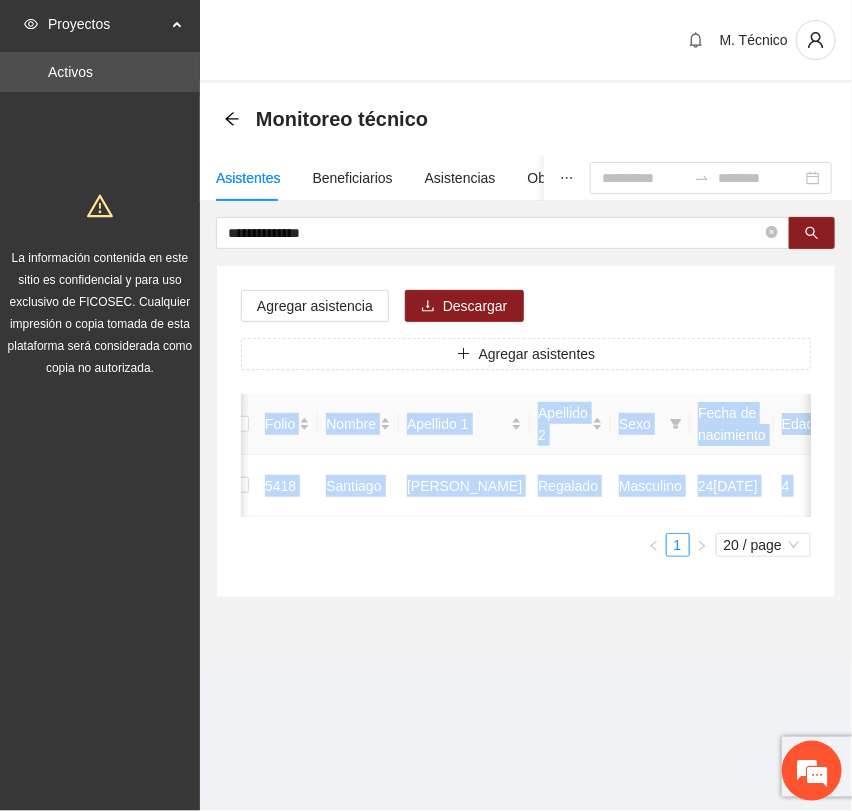 scroll, scrollTop: 0, scrollLeft: 0, axis: both 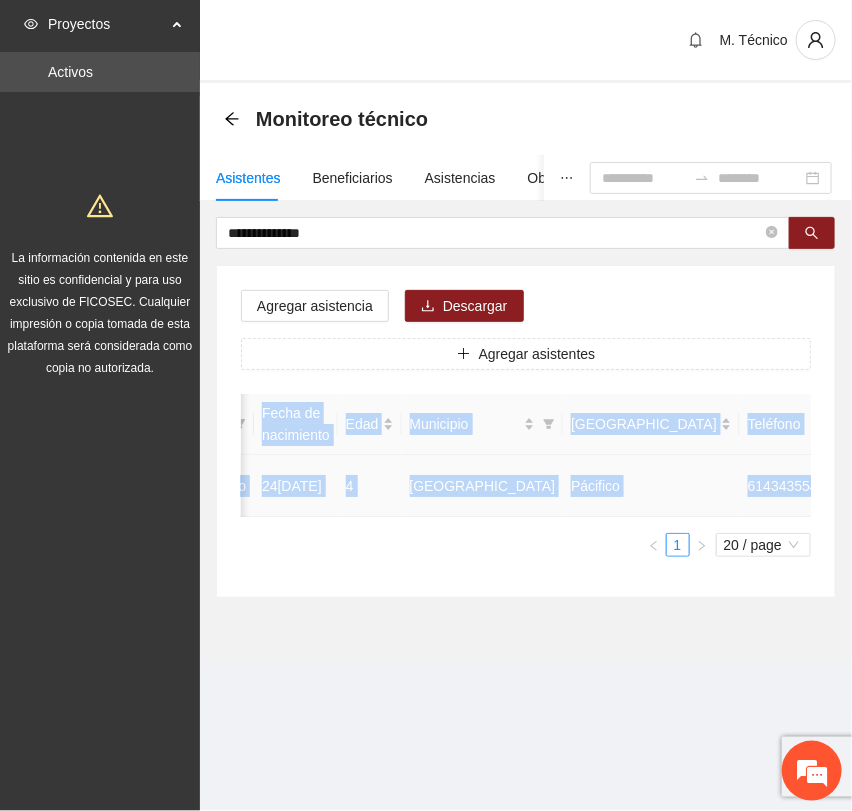 click 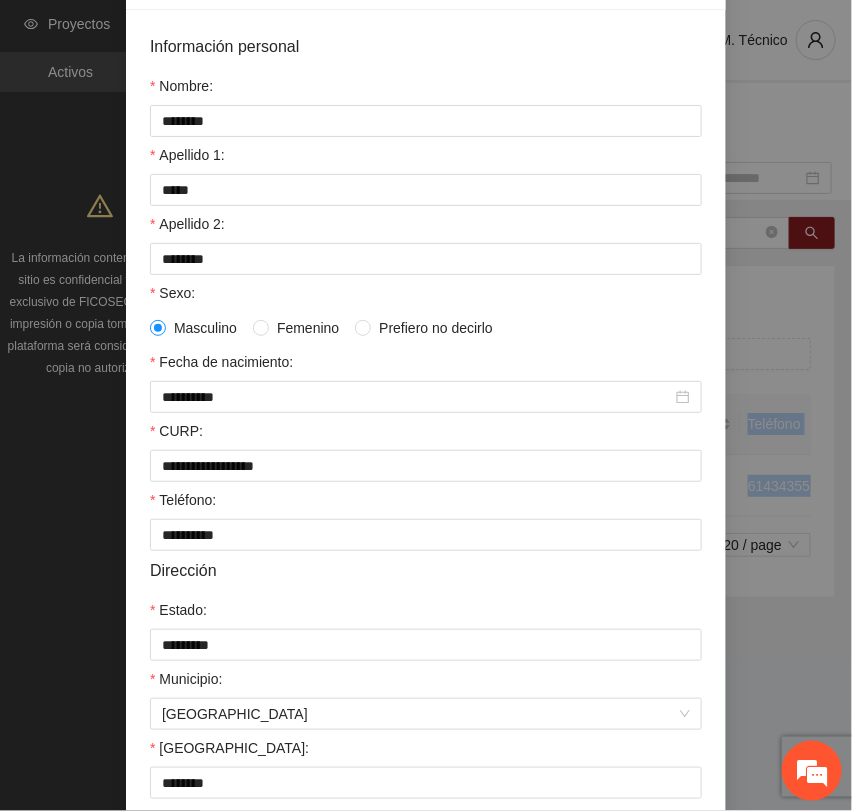scroll, scrollTop: 356, scrollLeft: 0, axis: vertical 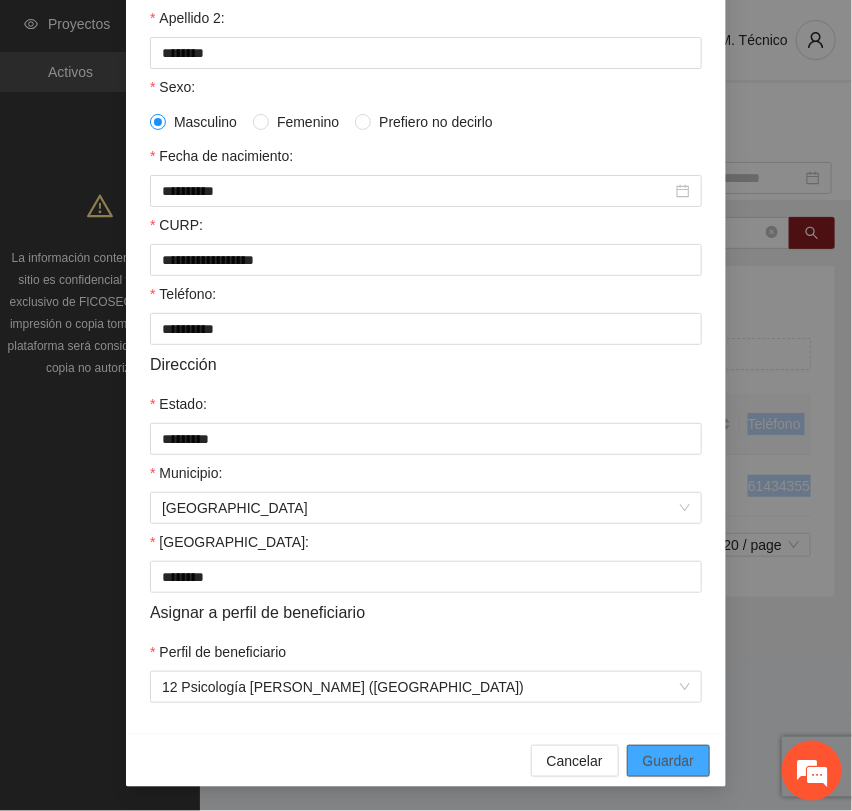 click on "Guardar" at bounding box center (668, 761) 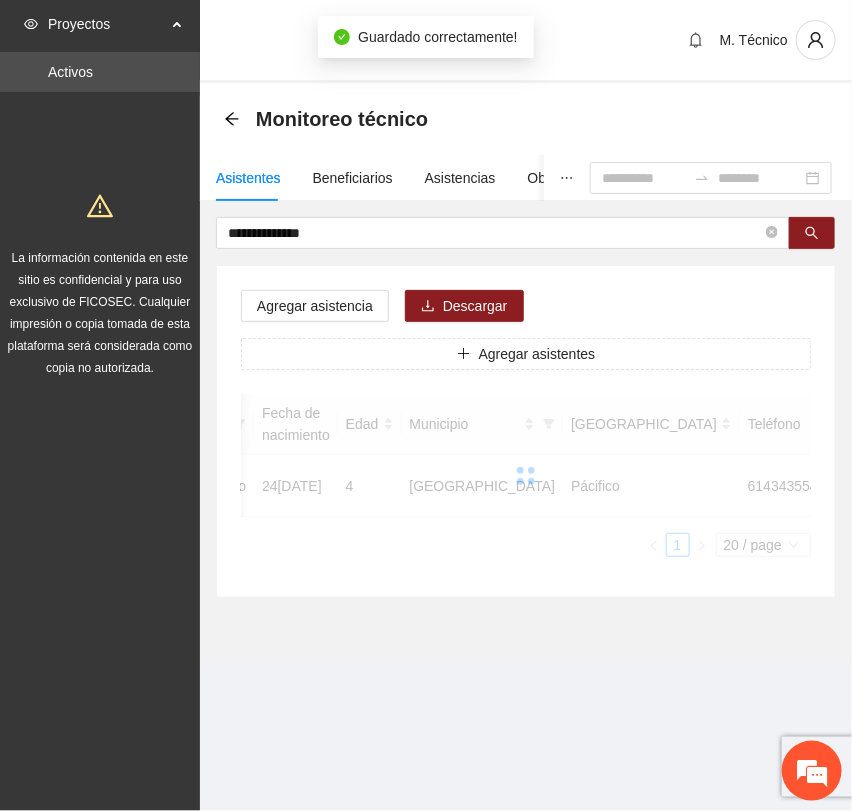 scroll, scrollTop: 256, scrollLeft: 0, axis: vertical 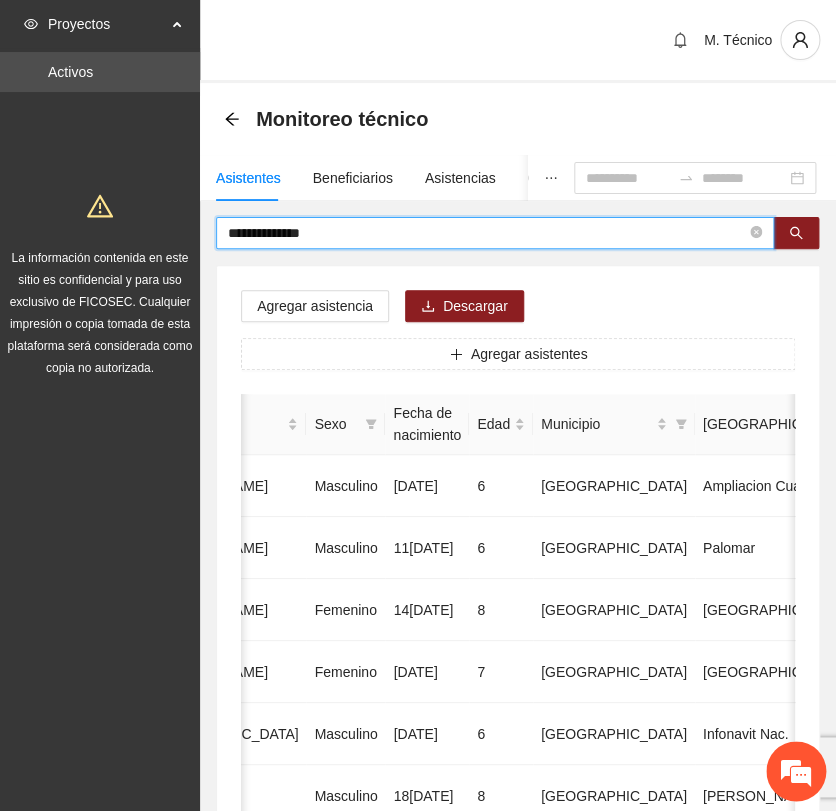 drag, startPoint x: 336, startPoint y: 234, endPoint x: -33, endPoint y: 227, distance: 369.06638 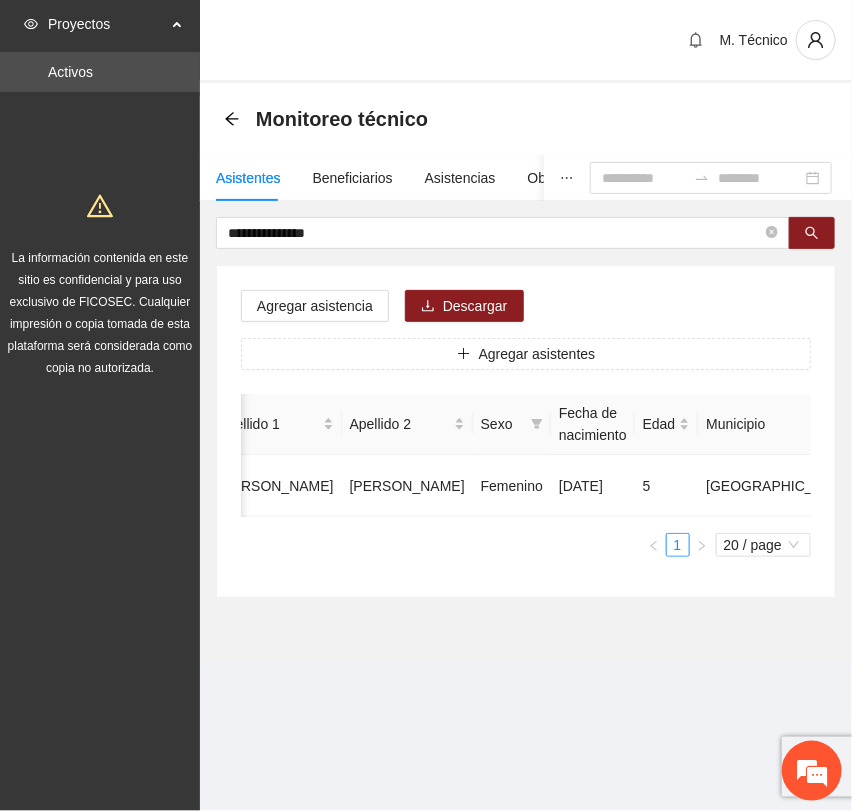 scroll, scrollTop: 0, scrollLeft: 450, axis: horizontal 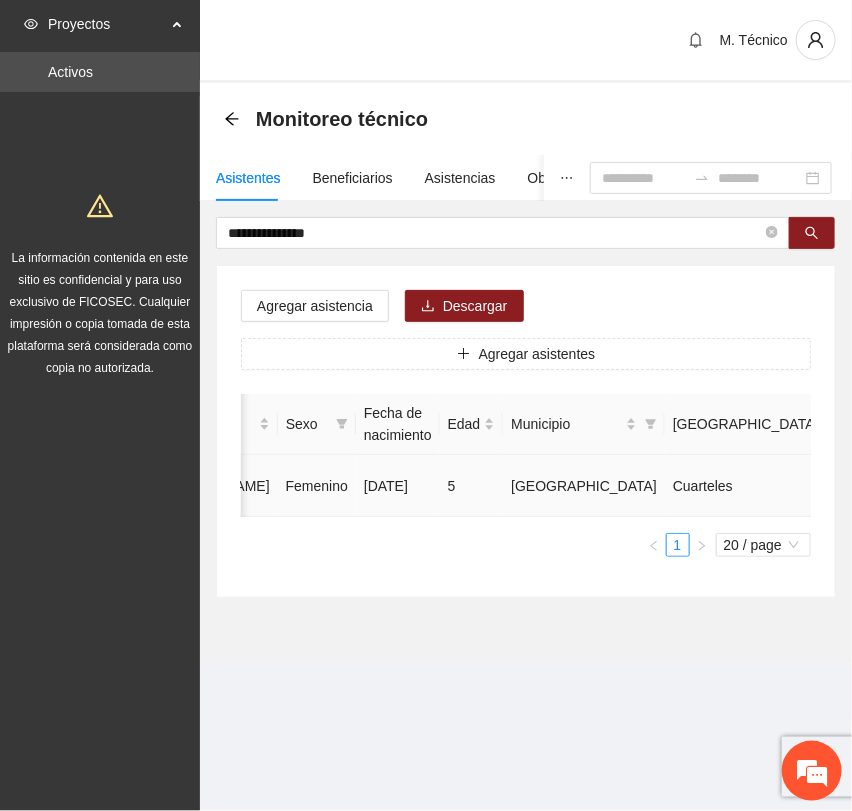 click 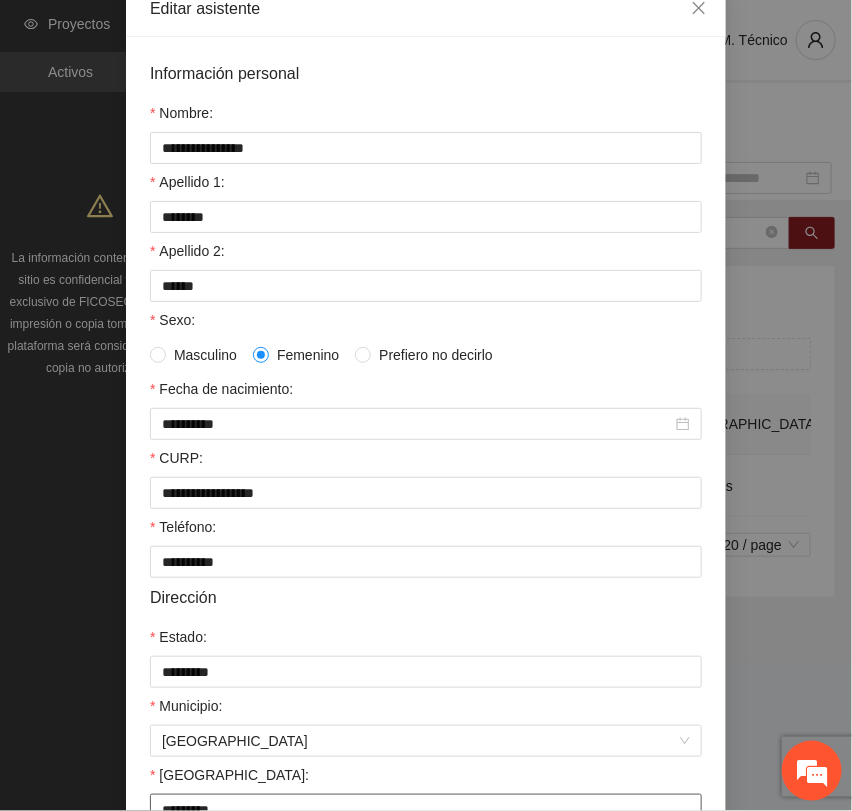 scroll, scrollTop: 356, scrollLeft: 0, axis: vertical 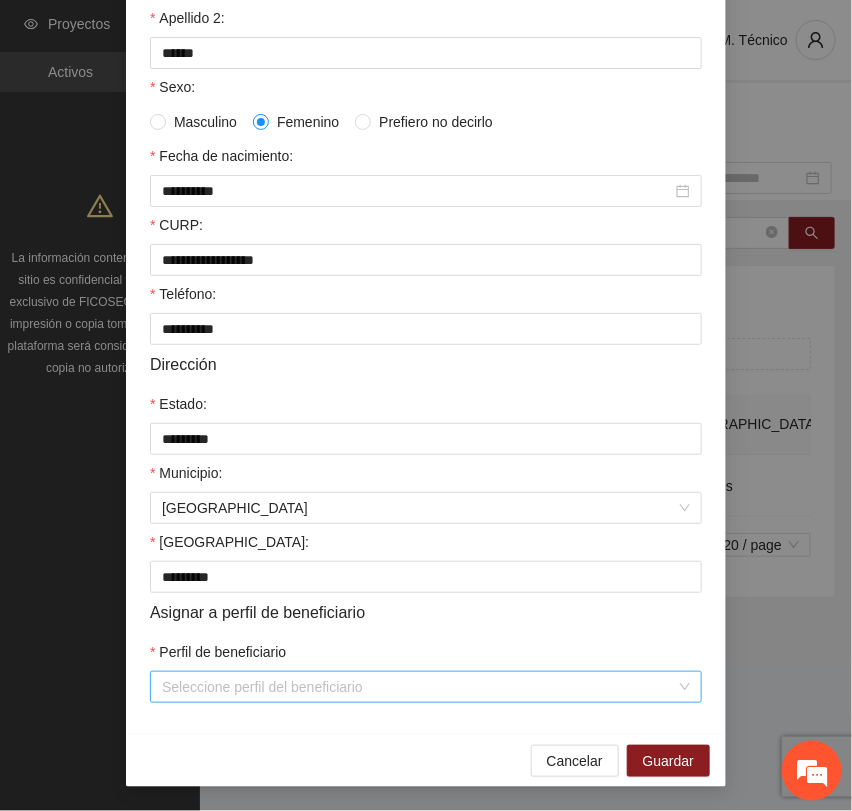 click on "Perfil de beneficiario" at bounding box center [419, 687] 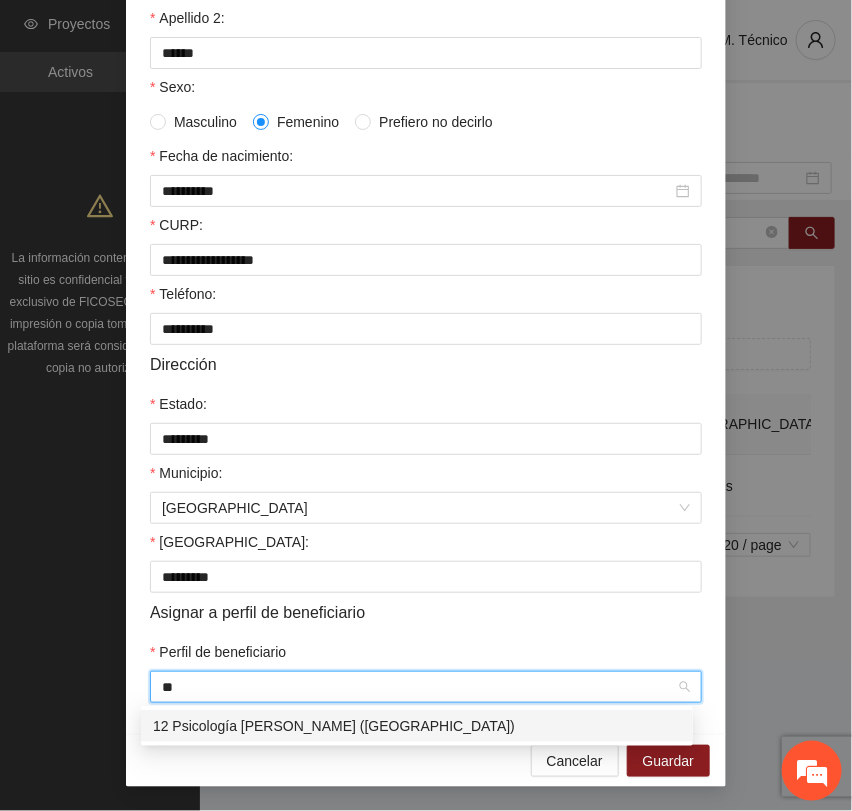 click on "12 Psicología [PERSON_NAME] ([GEOGRAPHIC_DATA])" at bounding box center (417, 726) 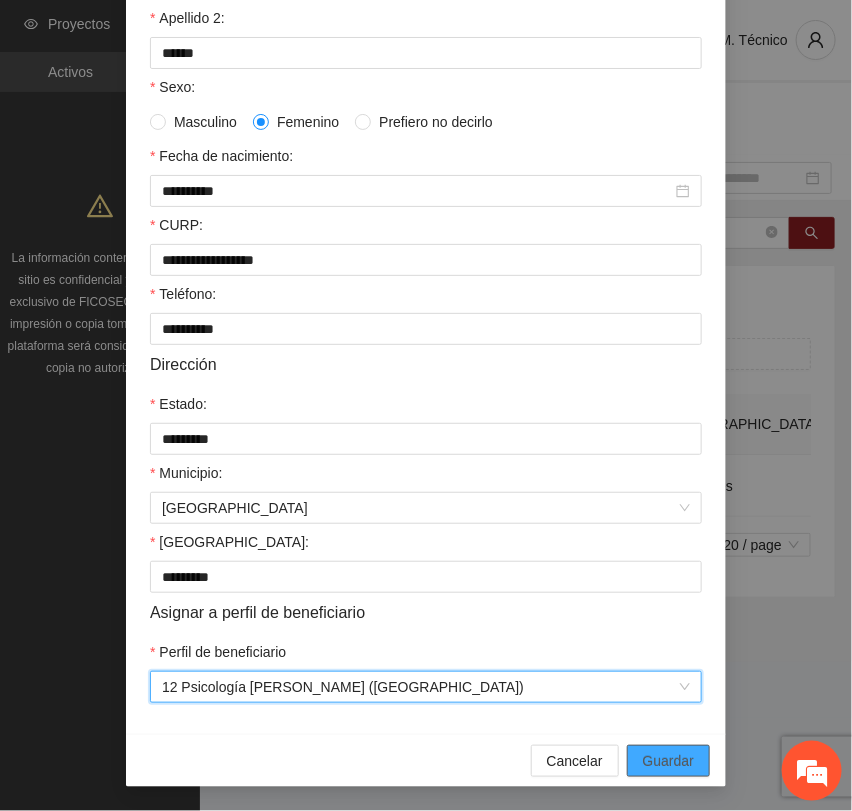click on "Guardar" at bounding box center (668, 761) 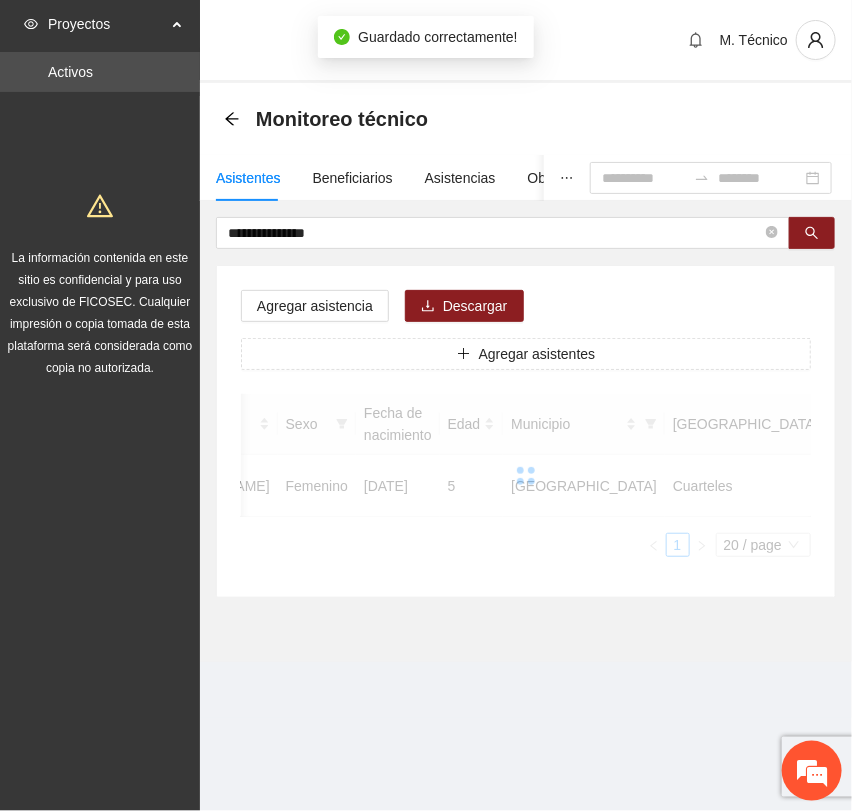 scroll, scrollTop: 256, scrollLeft: 0, axis: vertical 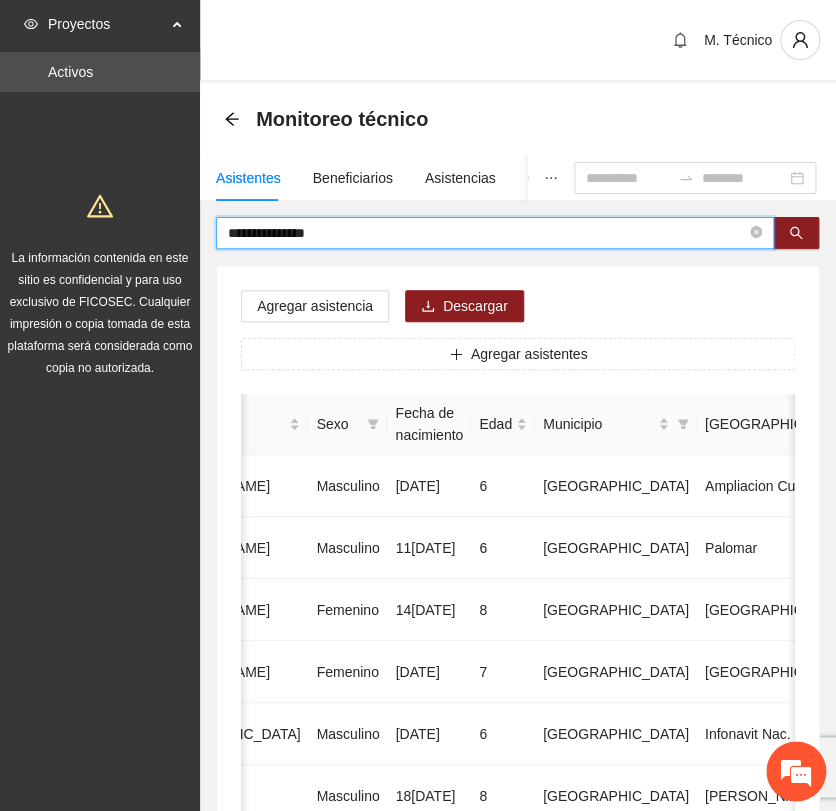 drag, startPoint x: 385, startPoint y: 231, endPoint x: -28, endPoint y: 229, distance: 413.00485 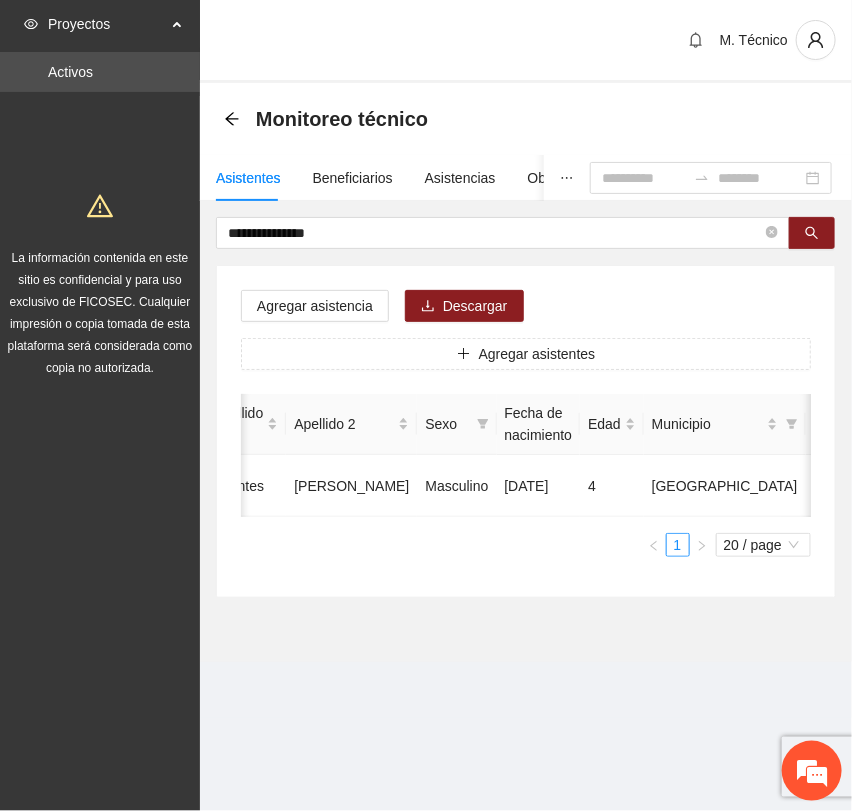 scroll, scrollTop: 0, scrollLeft: 452, axis: horizontal 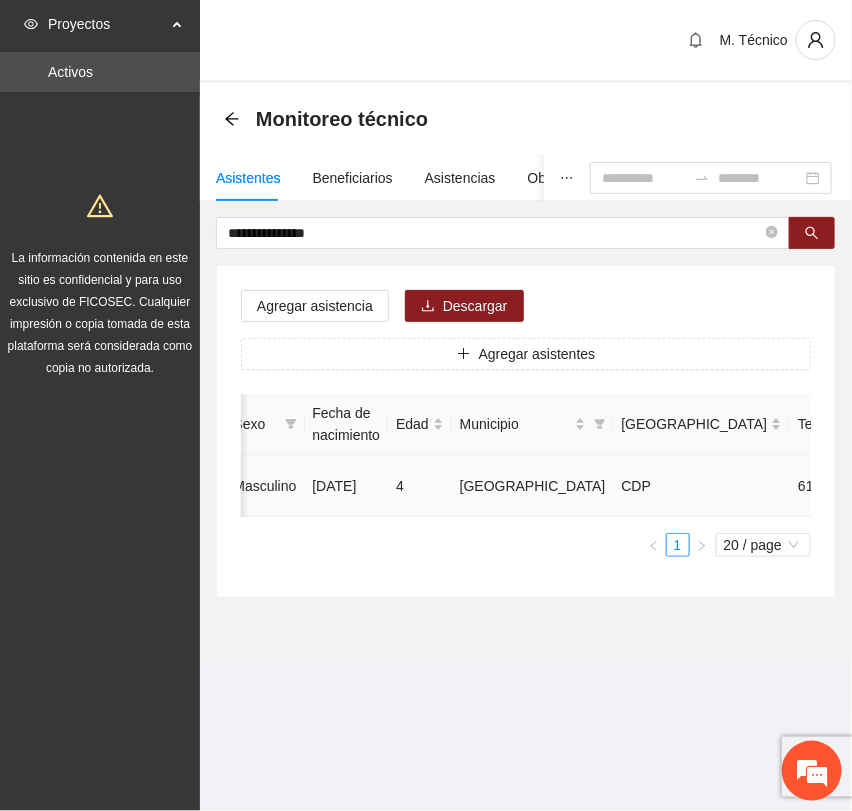 click 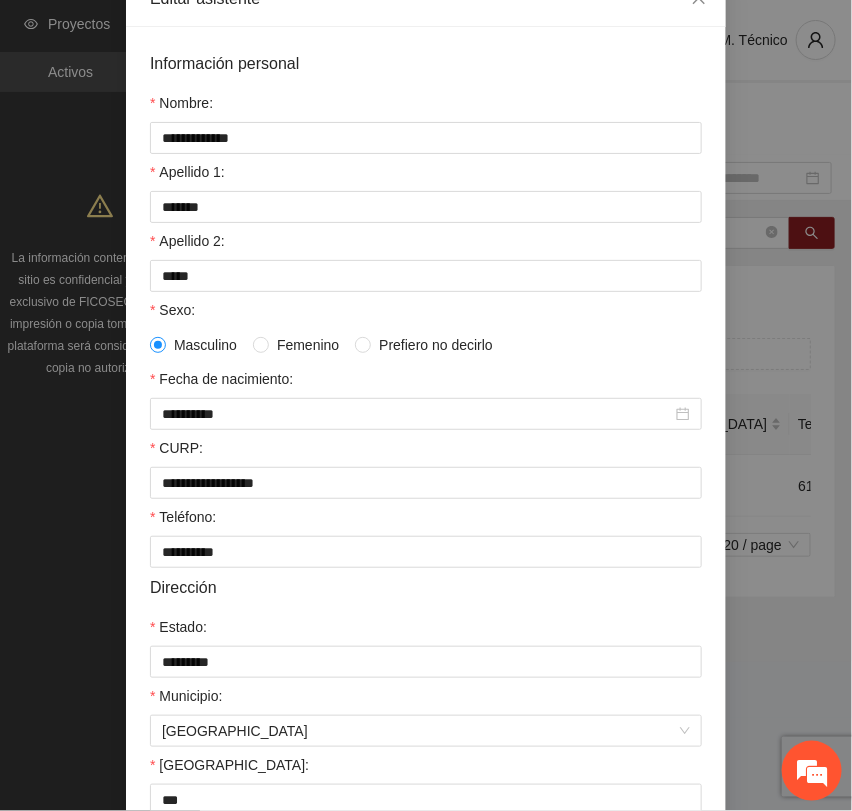 scroll, scrollTop: 356, scrollLeft: 0, axis: vertical 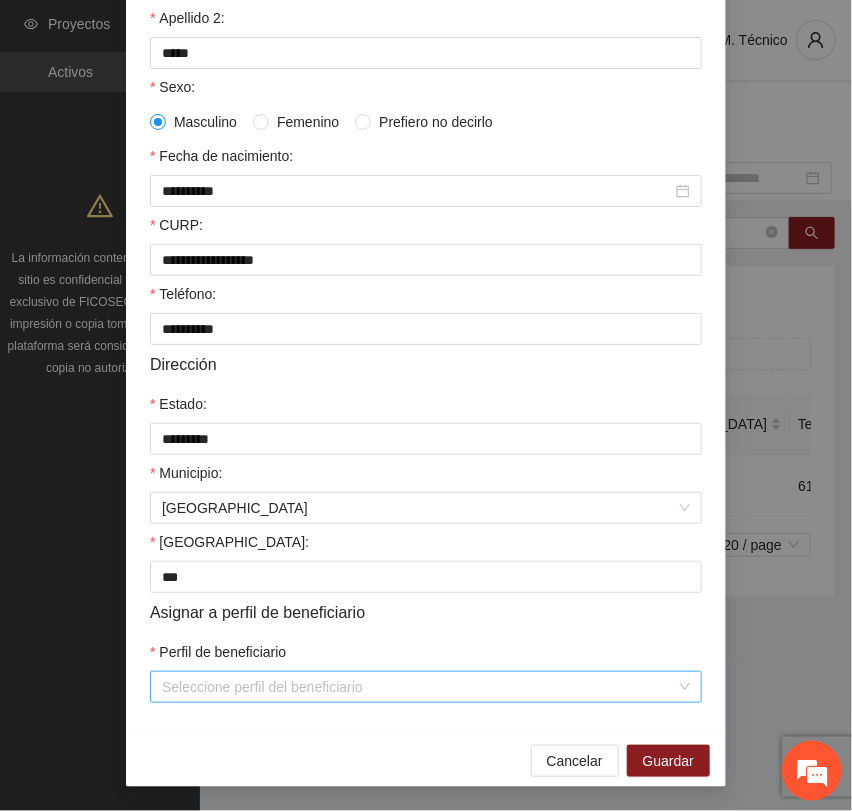 click on "Perfil de beneficiario" at bounding box center [419, 687] 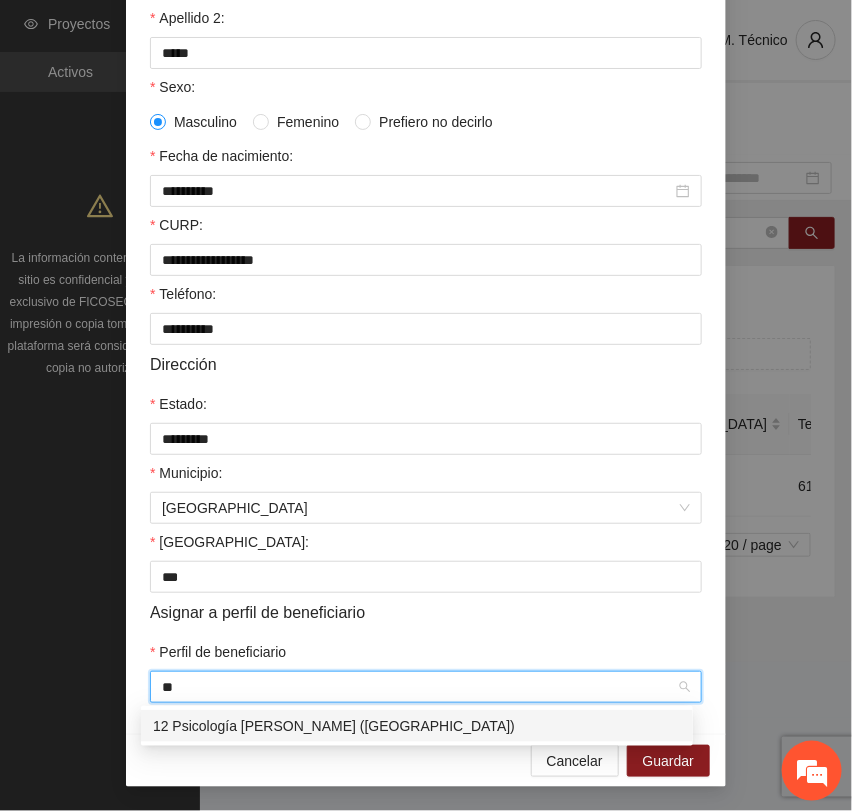 click on "12 Psicología [PERSON_NAME] ([GEOGRAPHIC_DATA])" at bounding box center (417, 726) 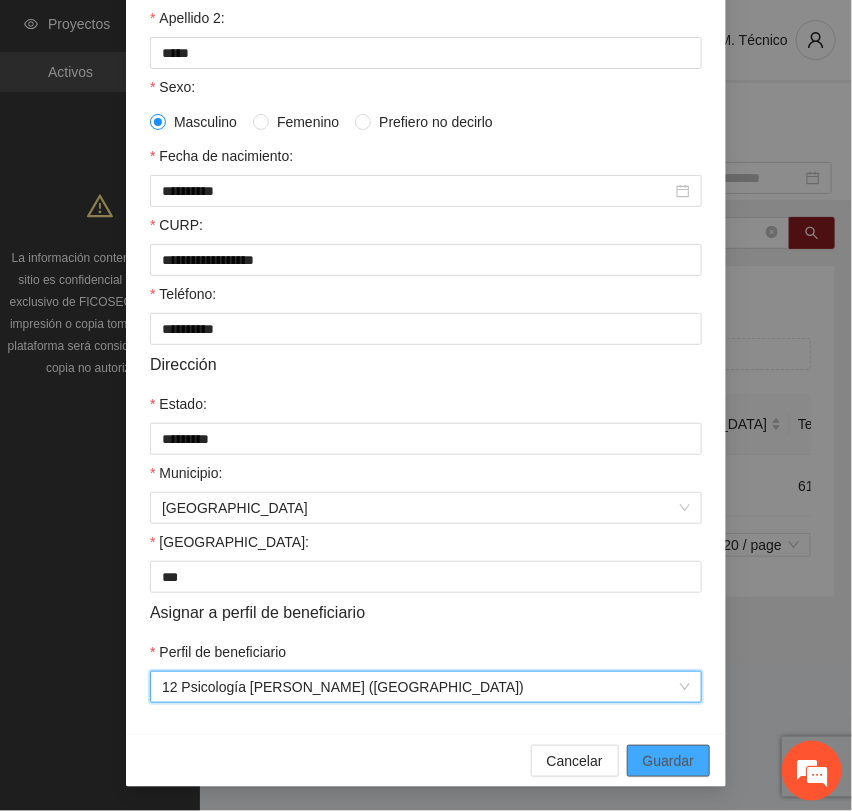 click on "Guardar" at bounding box center (668, 761) 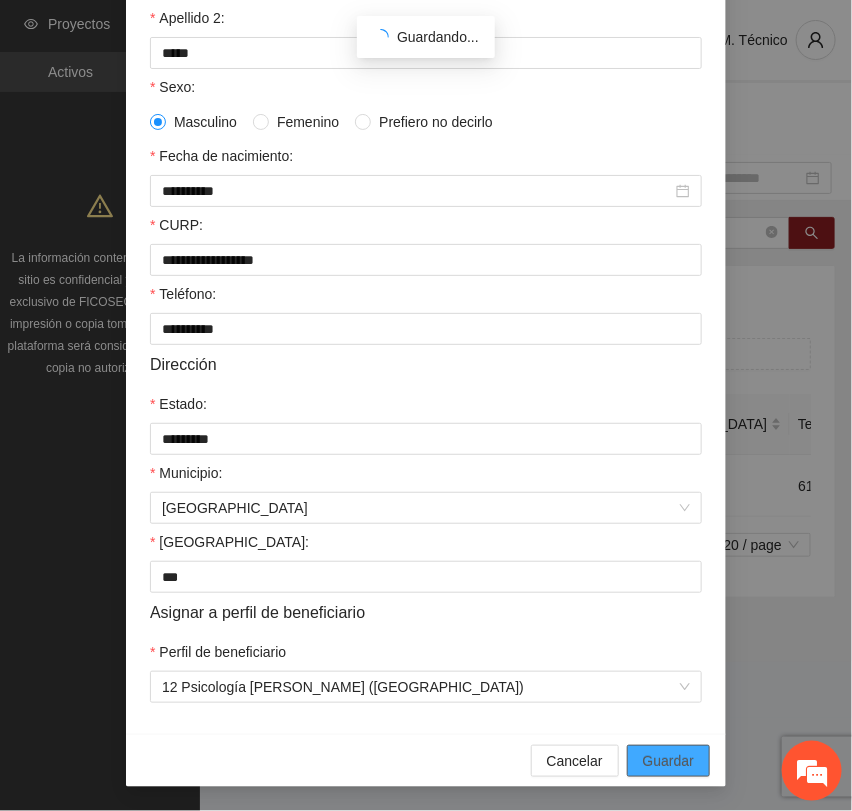 scroll, scrollTop: 256, scrollLeft: 0, axis: vertical 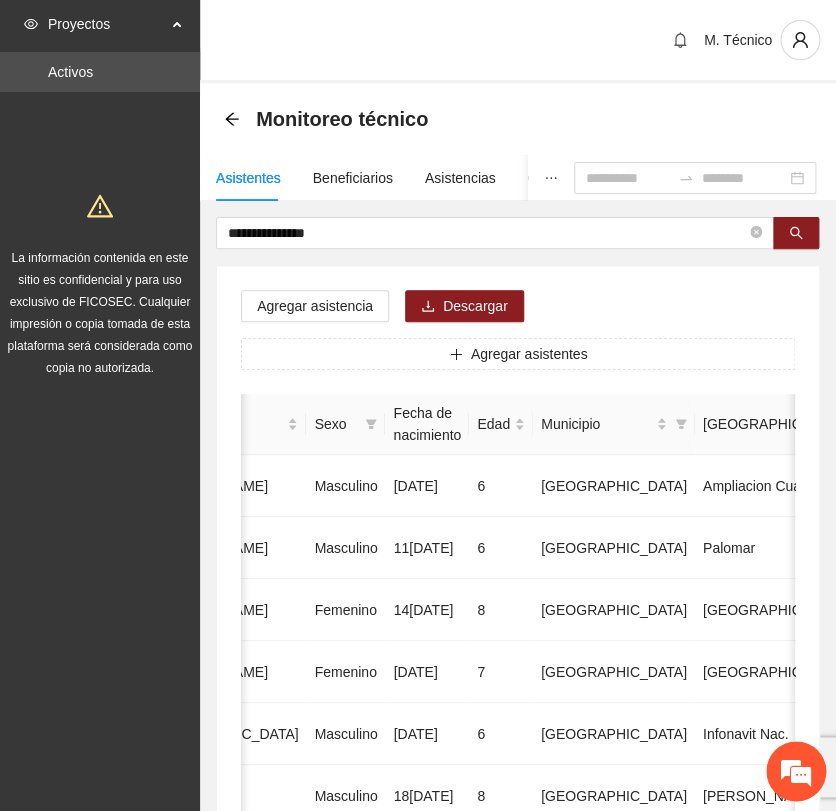 drag, startPoint x: 409, startPoint y: 231, endPoint x: -247, endPoint y: 180, distance: 657.9795 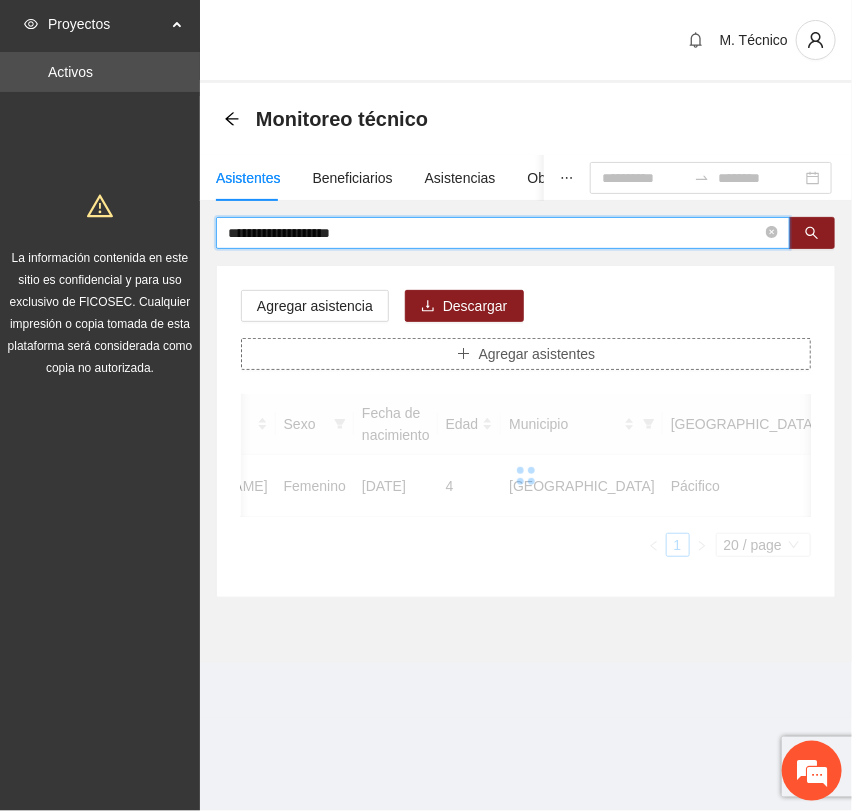 scroll, scrollTop: 0, scrollLeft: 450, axis: horizontal 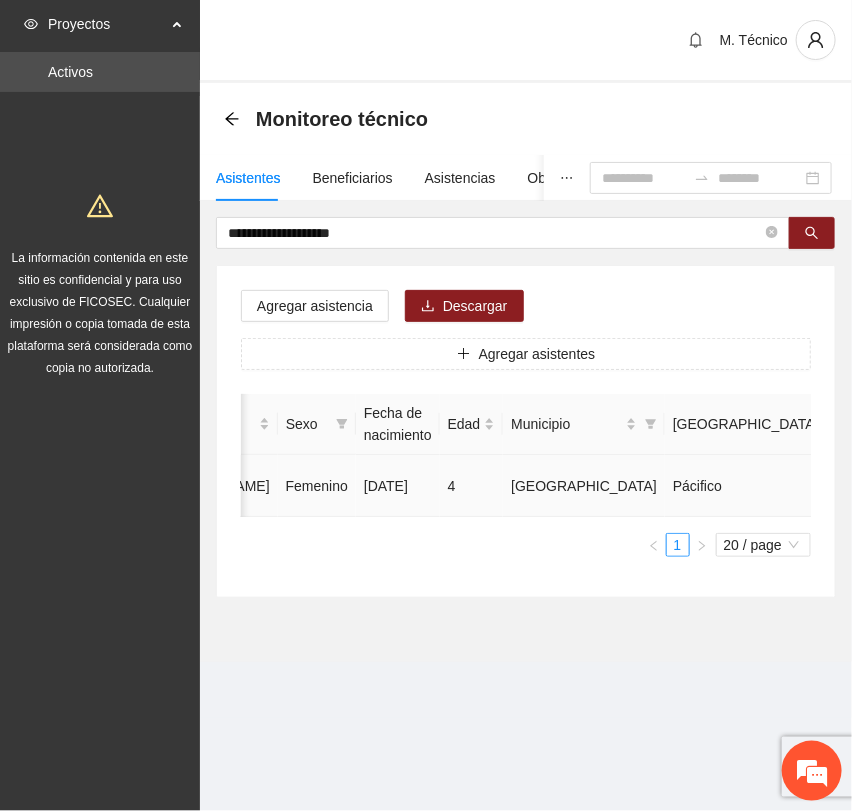 click 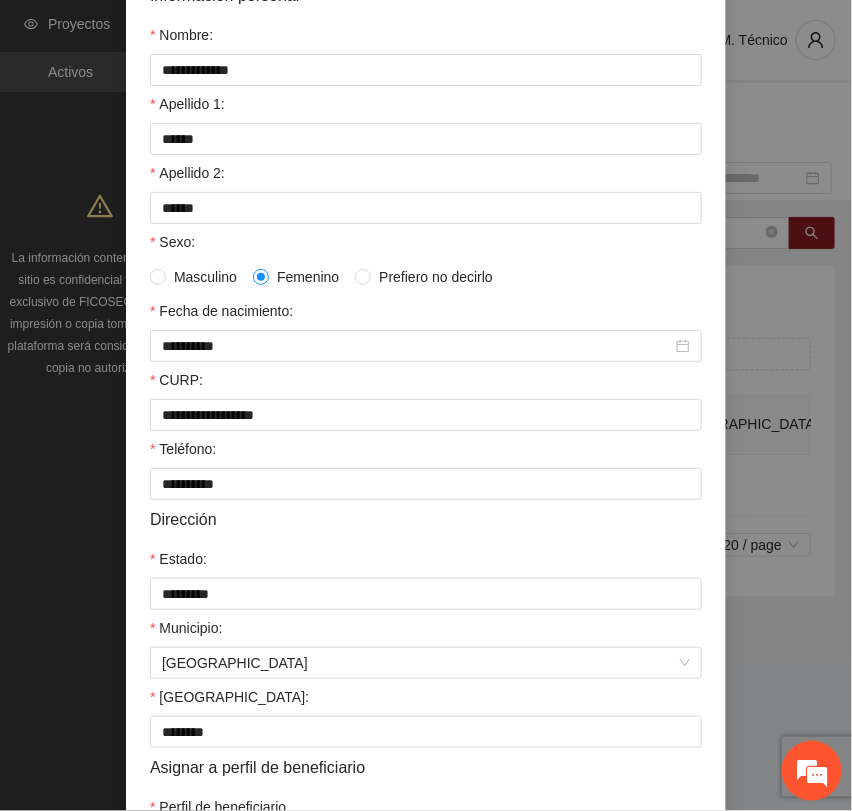 scroll, scrollTop: 356, scrollLeft: 0, axis: vertical 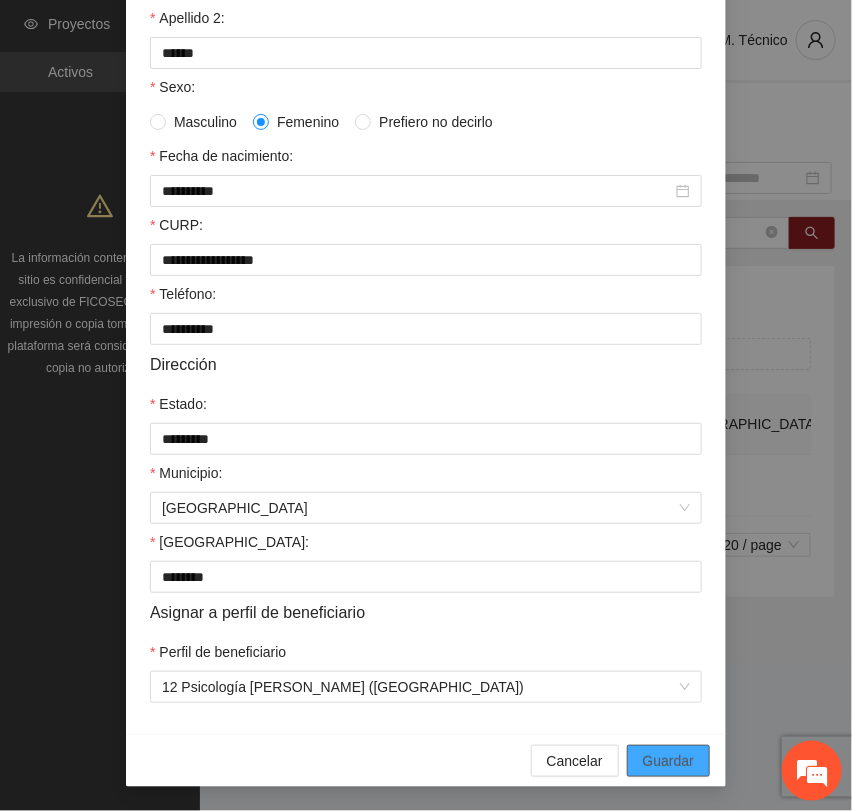 click on "Guardar" at bounding box center (668, 761) 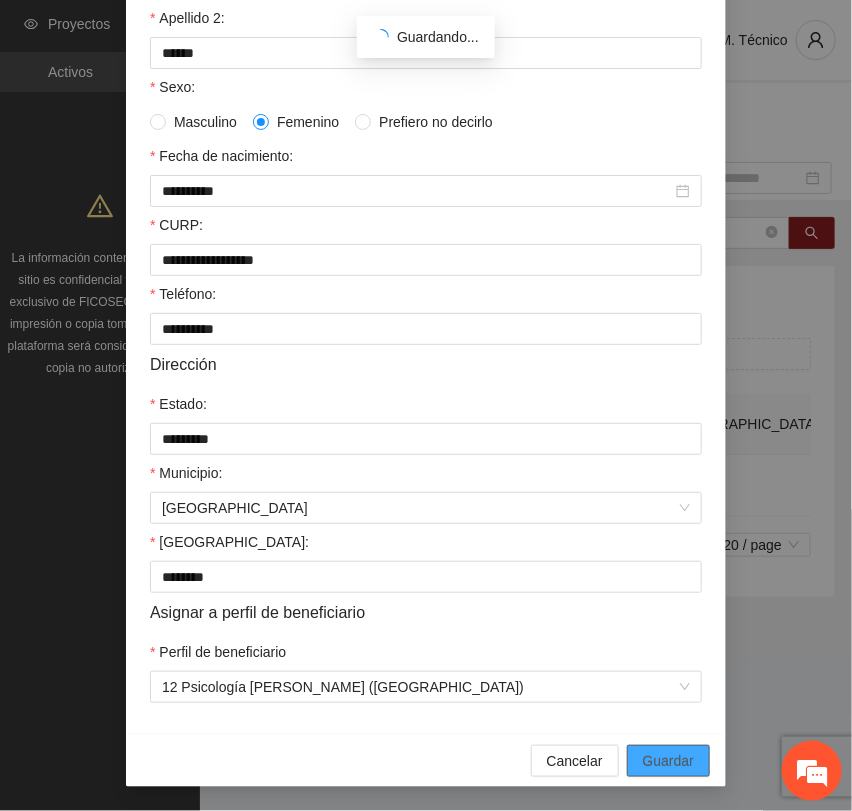scroll, scrollTop: 256, scrollLeft: 0, axis: vertical 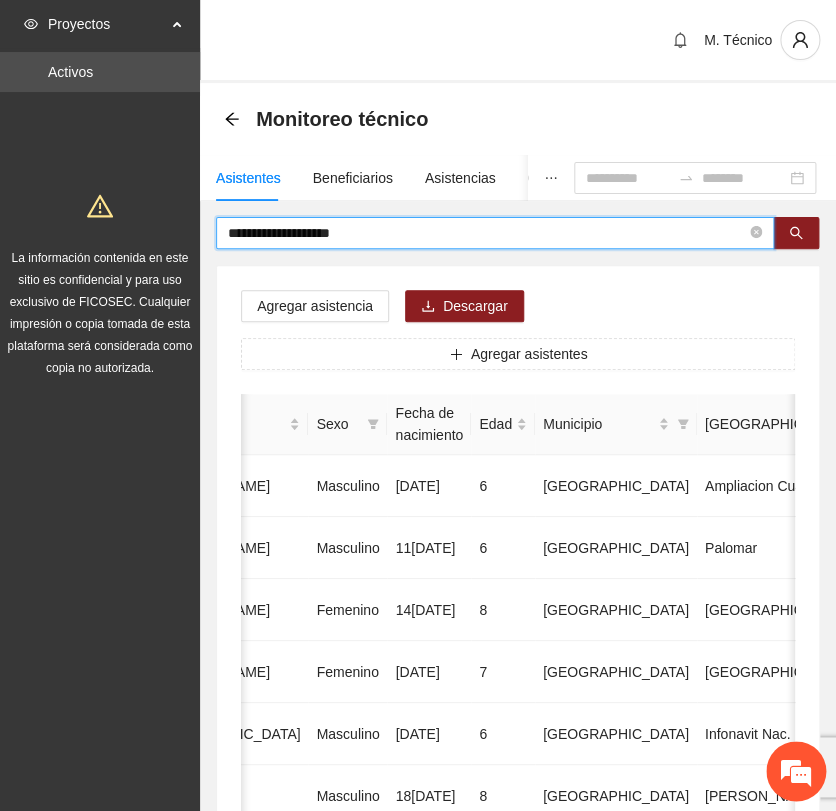 drag, startPoint x: 412, startPoint y: 234, endPoint x: 103, endPoint y: 221, distance: 309.27335 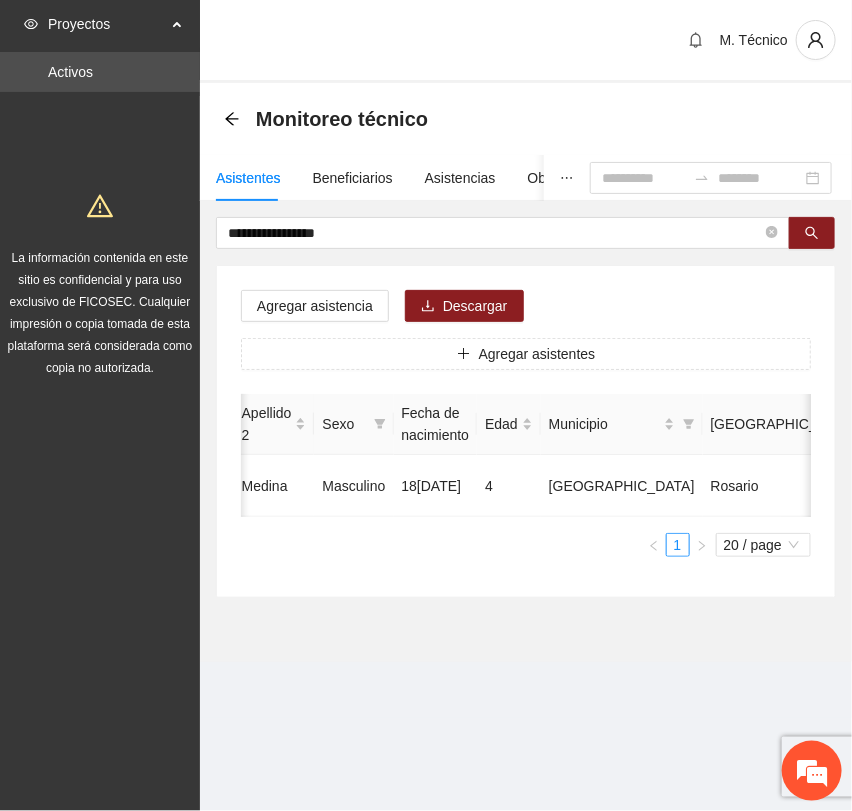 scroll, scrollTop: 0, scrollLeft: 452, axis: horizontal 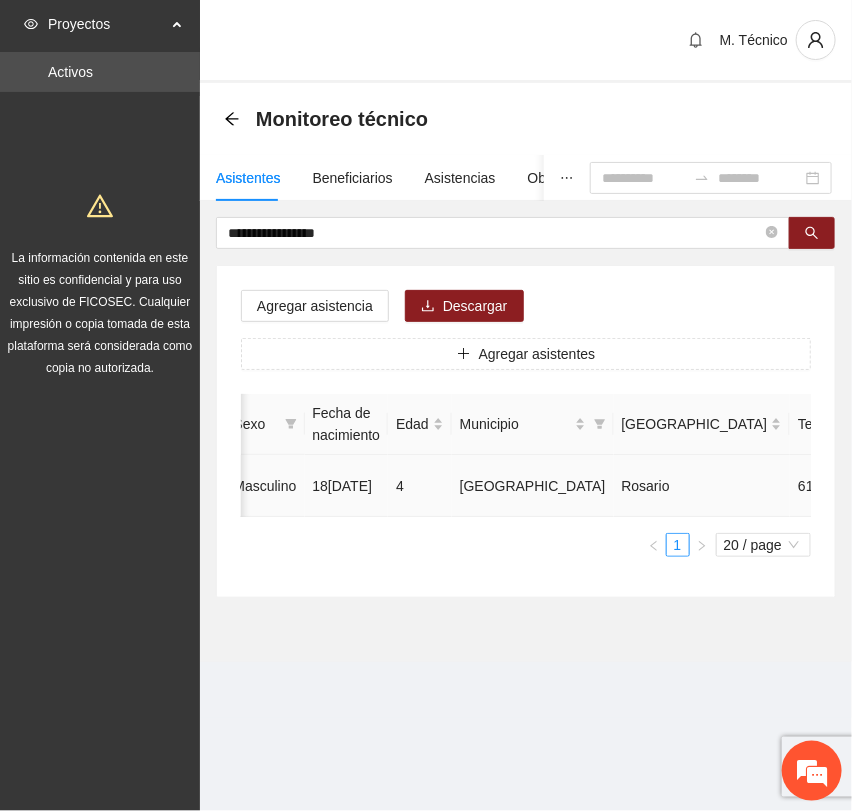 click 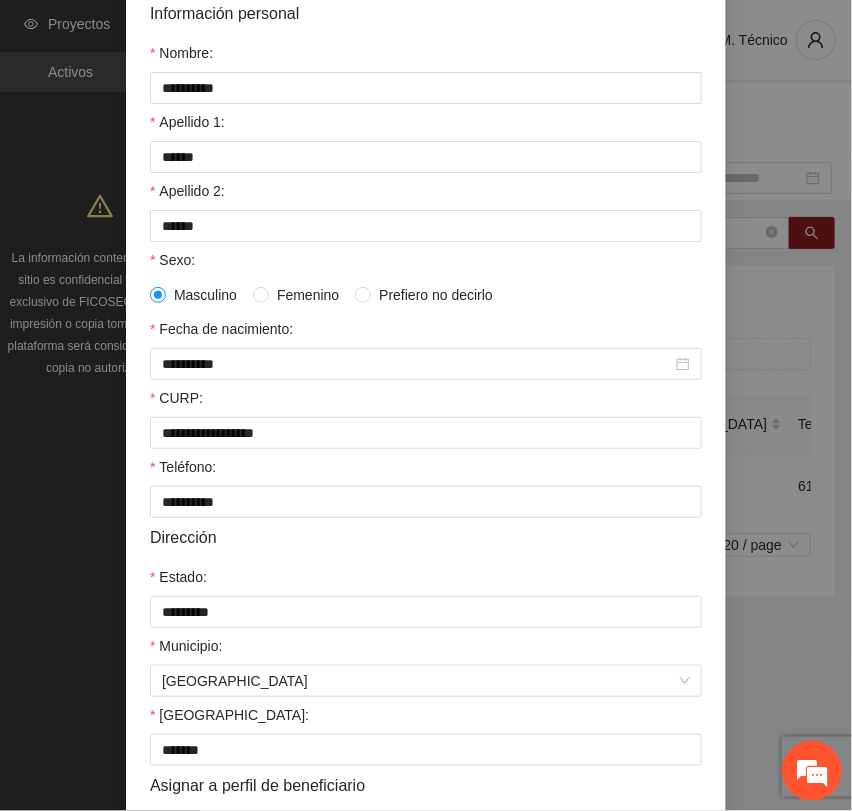 scroll, scrollTop: 356, scrollLeft: 0, axis: vertical 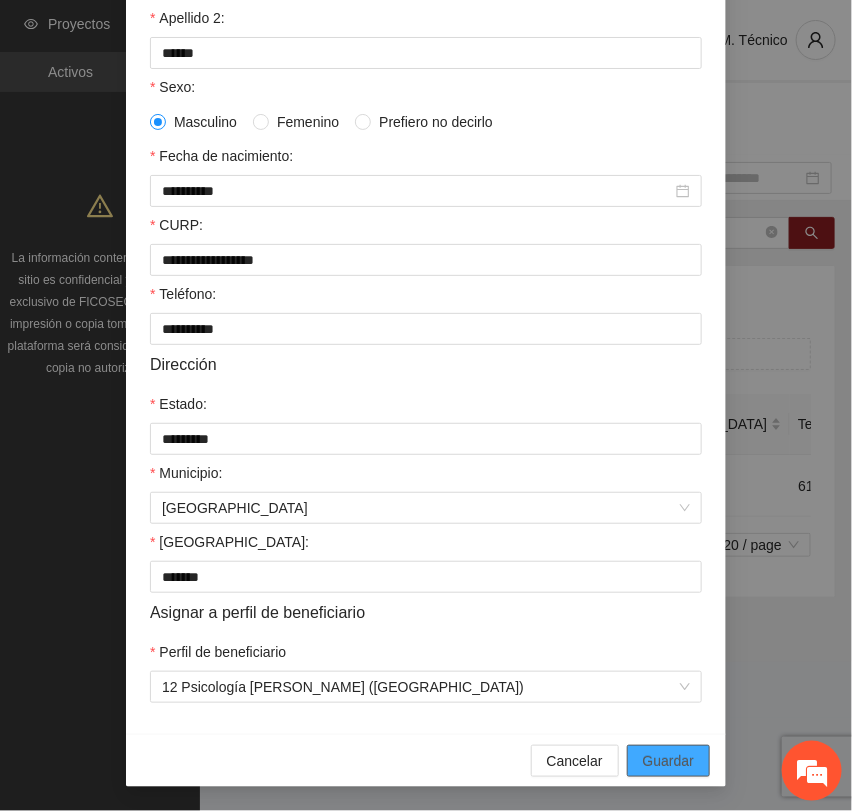 click on "Guardar" at bounding box center (668, 761) 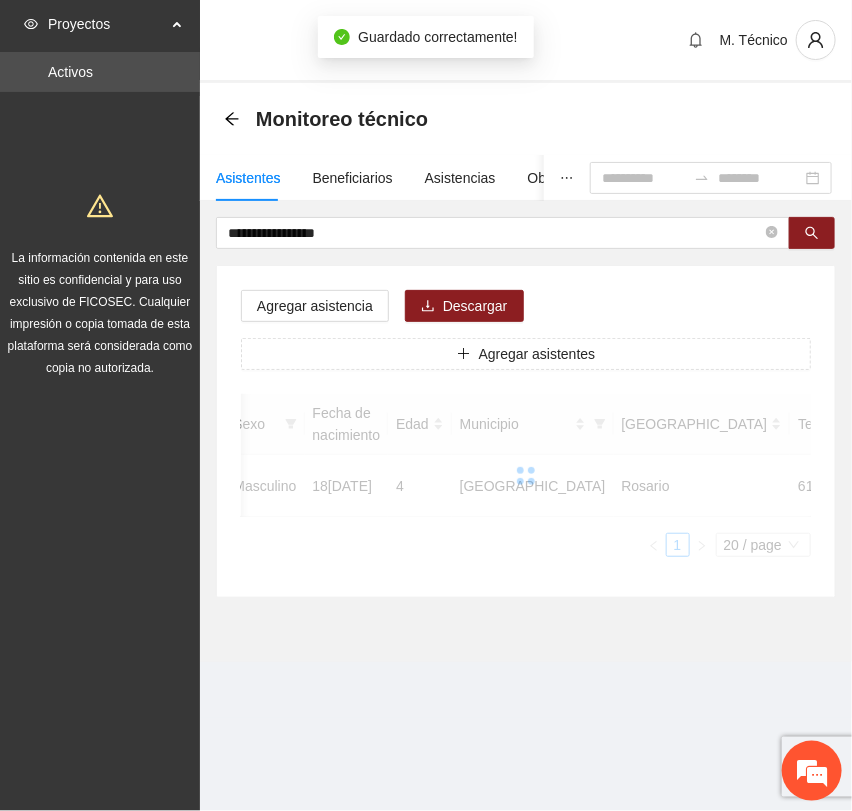 scroll, scrollTop: 256, scrollLeft: 0, axis: vertical 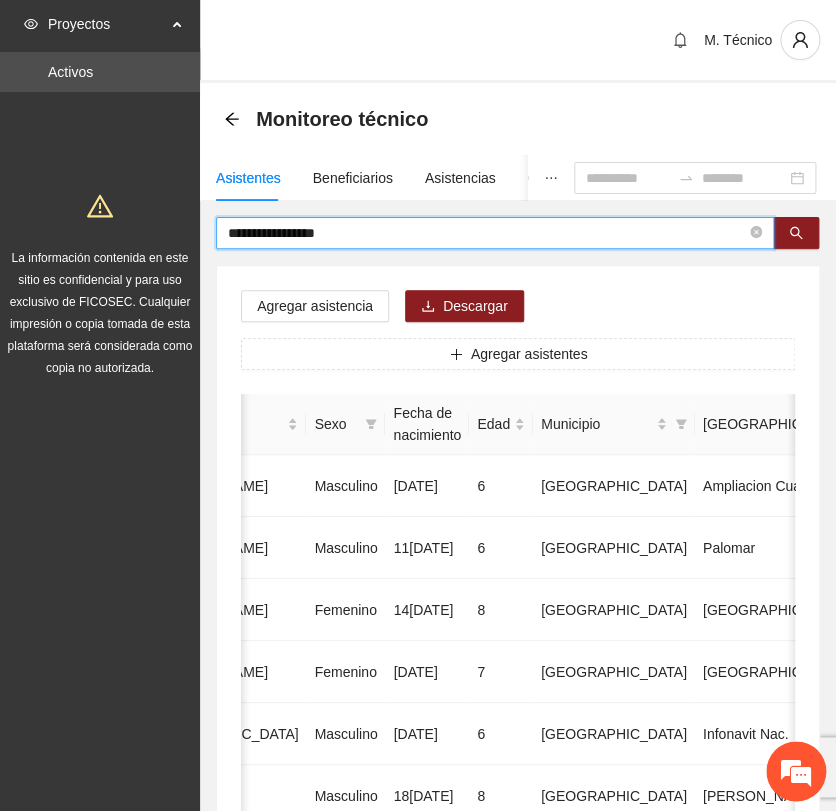 drag, startPoint x: 18, startPoint y: 224, endPoint x: -55, endPoint y: 217, distance: 73.33485 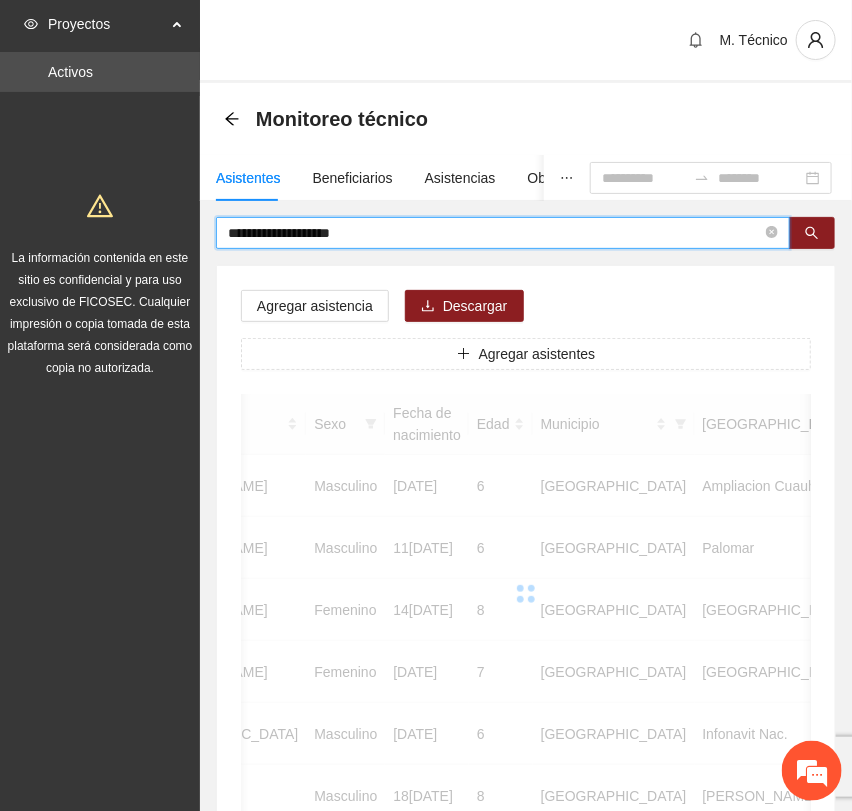 scroll, scrollTop: 0, scrollLeft: 450, axis: horizontal 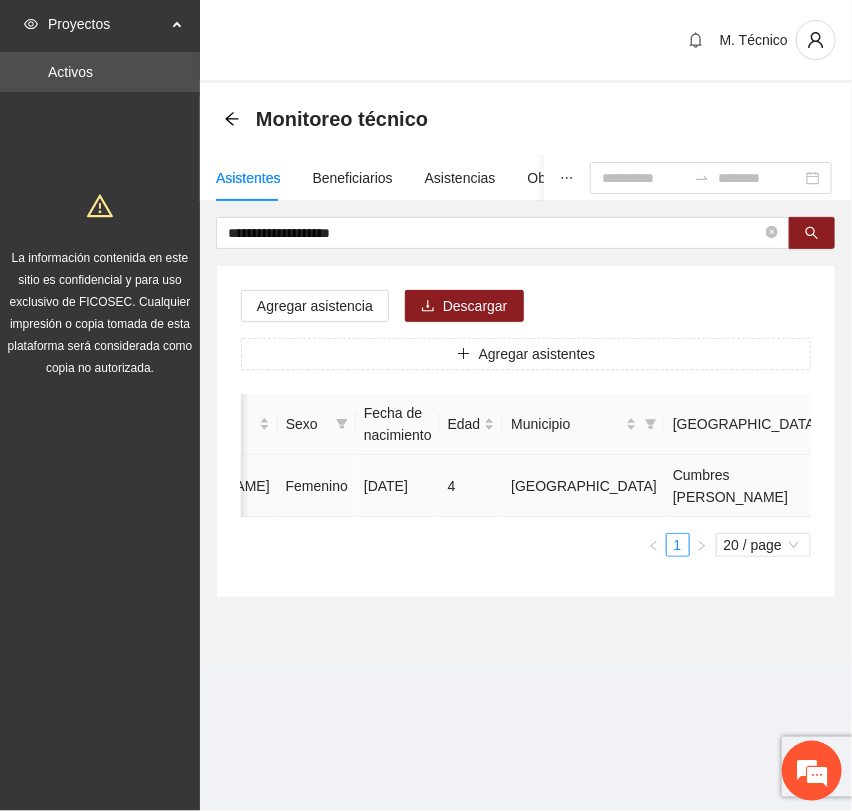 click at bounding box center [1033, 486] 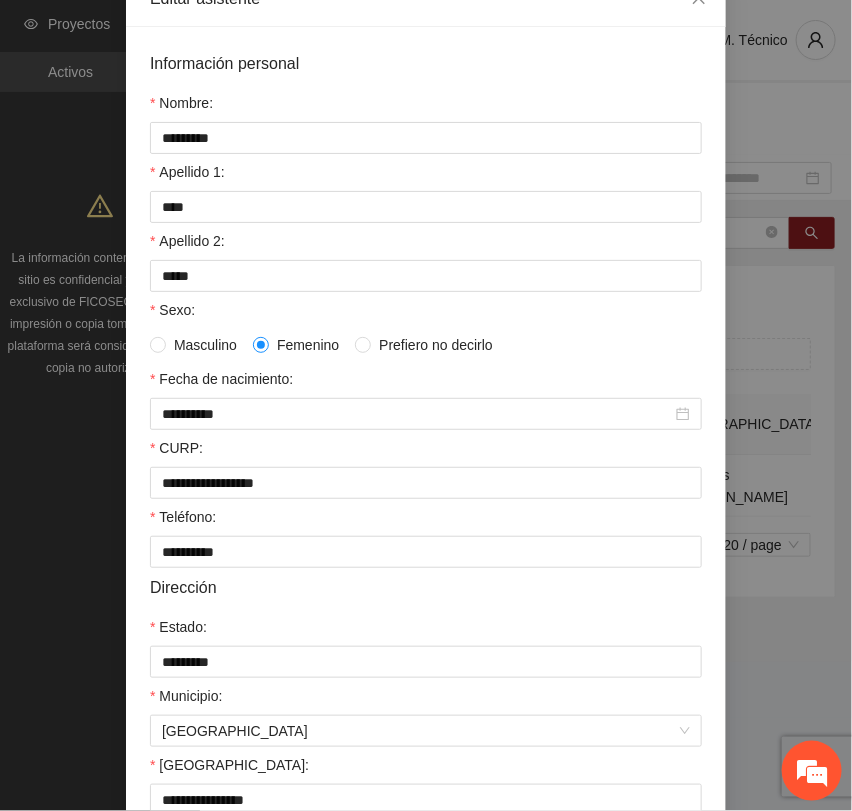 scroll, scrollTop: 356, scrollLeft: 0, axis: vertical 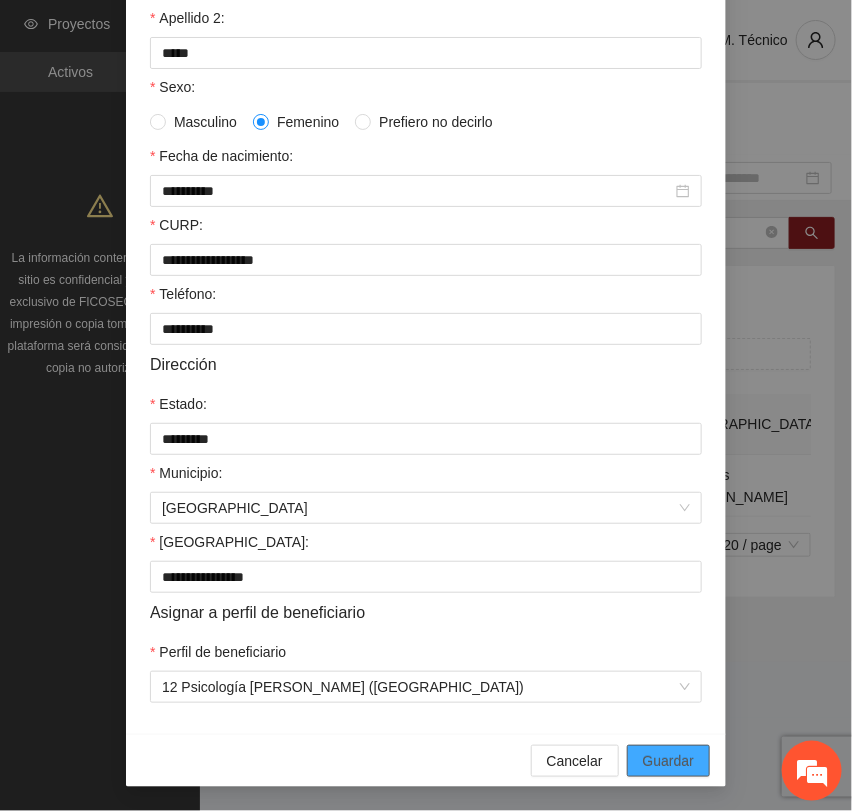 drag, startPoint x: 672, startPoint y: 760, endPoint x: 618, endPoint y: 736, distance: 59.093147 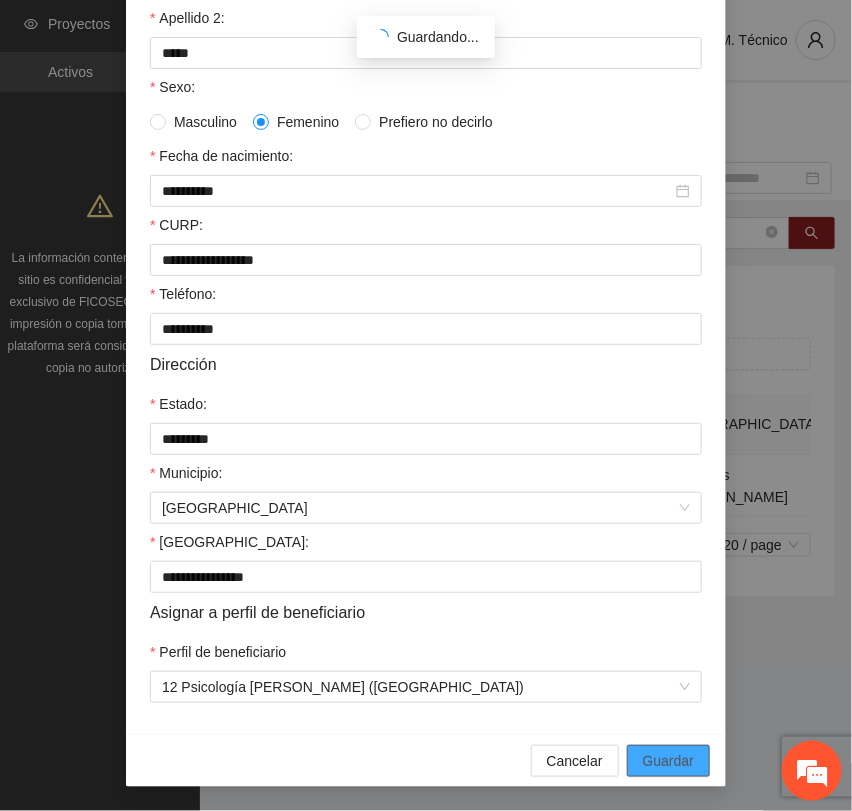 scroll, scrollTop: 256, scrollLeft: 0, axis: vertical 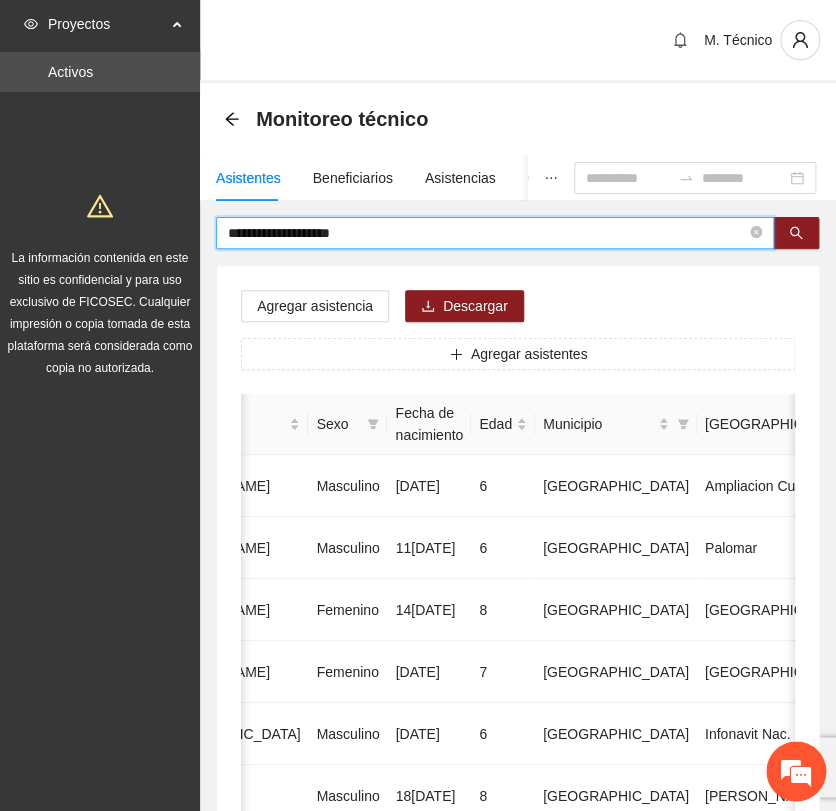 drag, startPoint x: 401, startPoint y: 228, endPoint x: -46, endPoint y: 231, distance: 447.01007 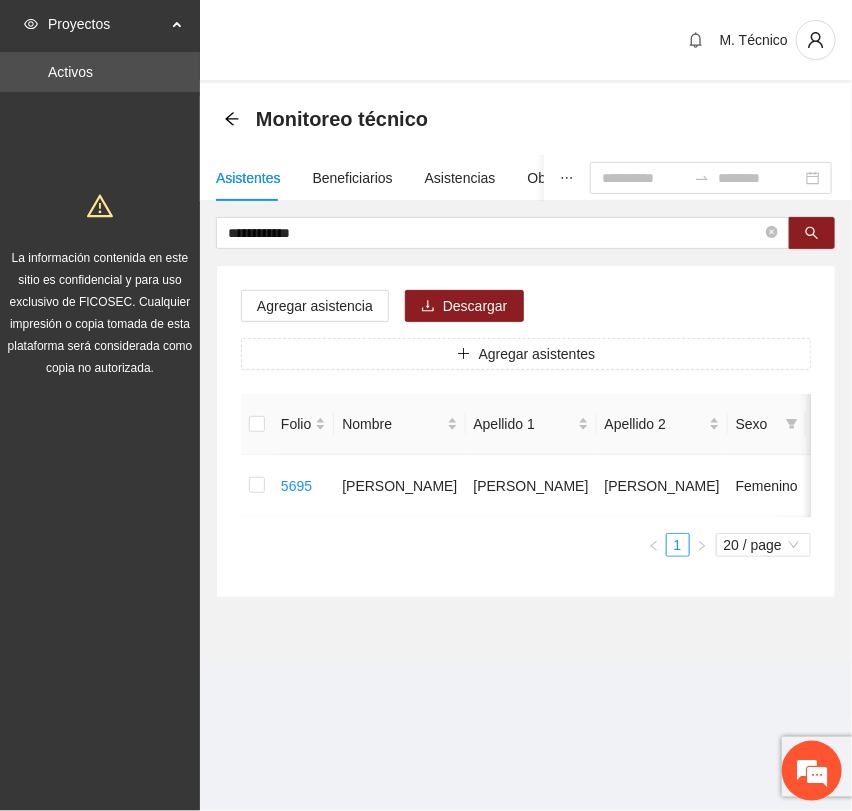 scroll, scrollTop: 0, scrollLeft: 450, axis: horizontal 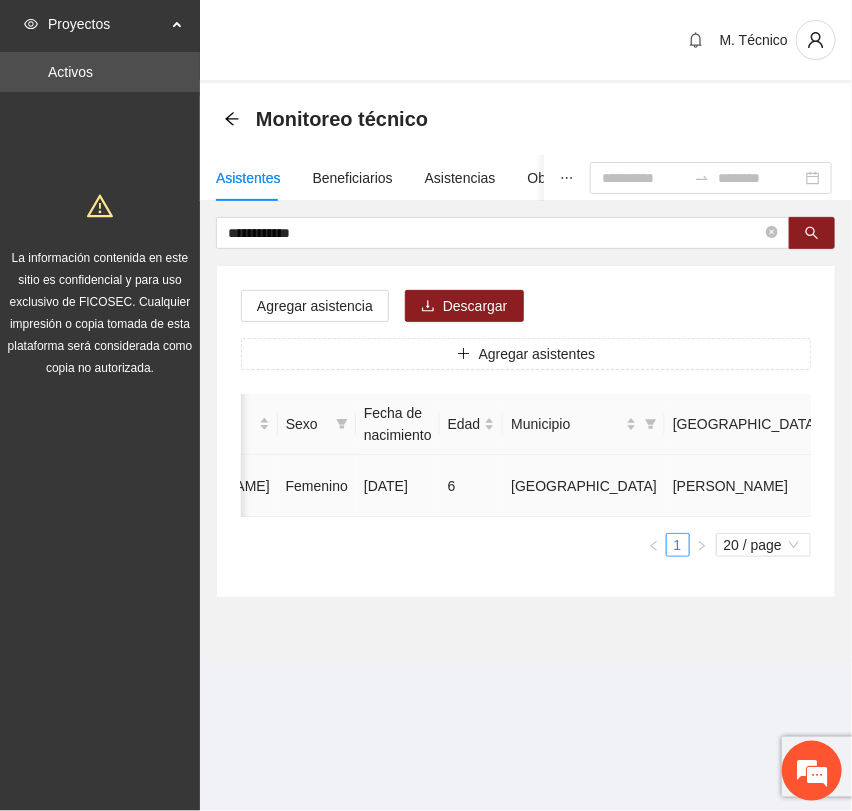 click 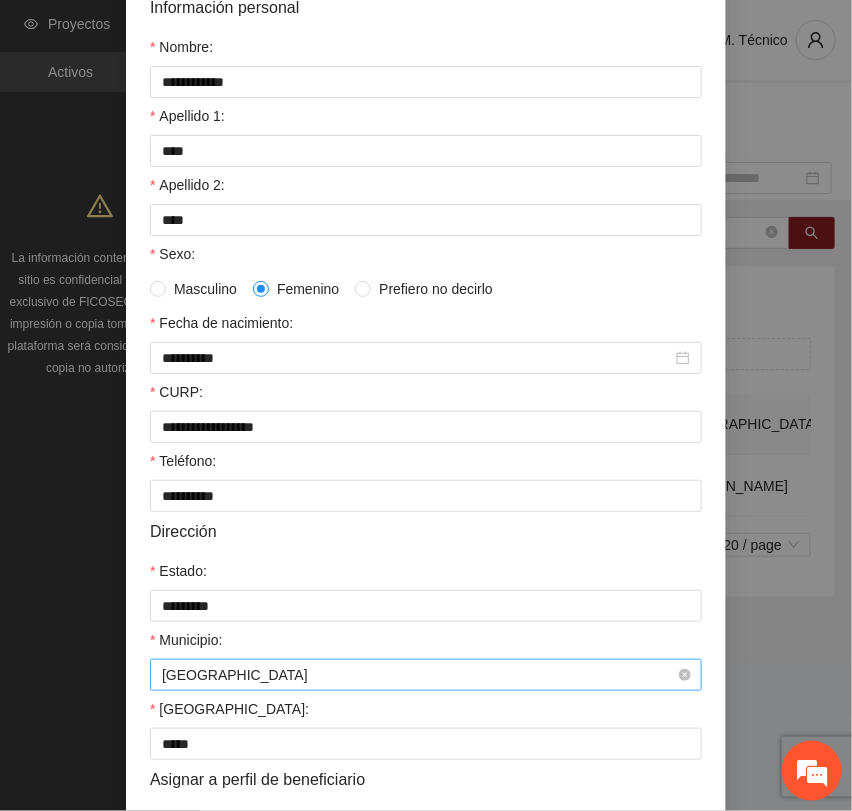 scroll, scrollTop: 356, scrollLeft: 0, axis: vertical 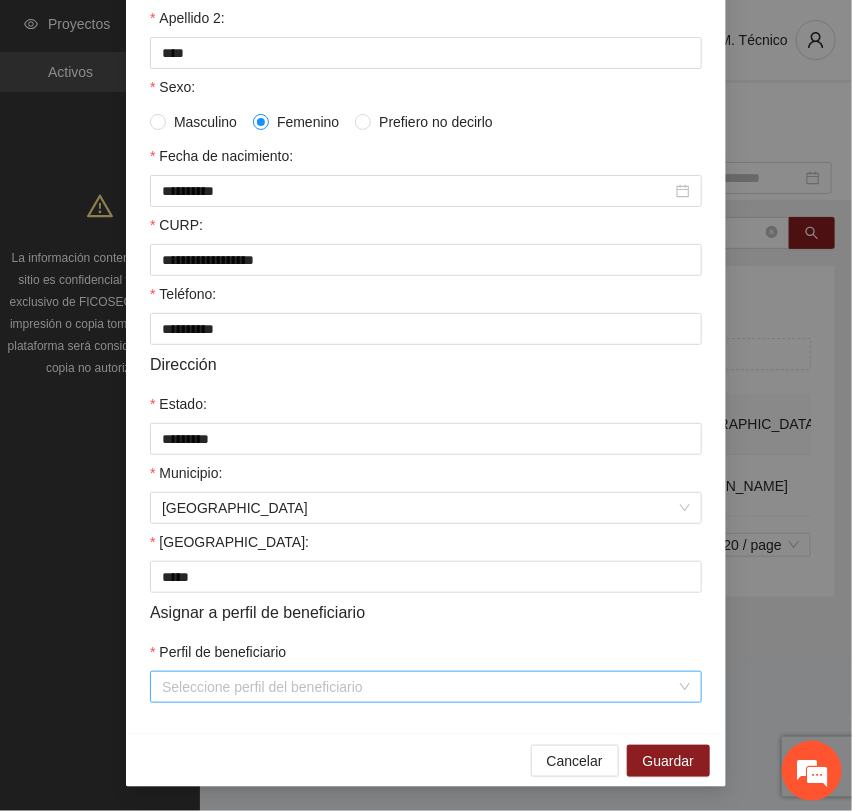 click on "Perfil de beneficiario" at bounding box center (419, 687) 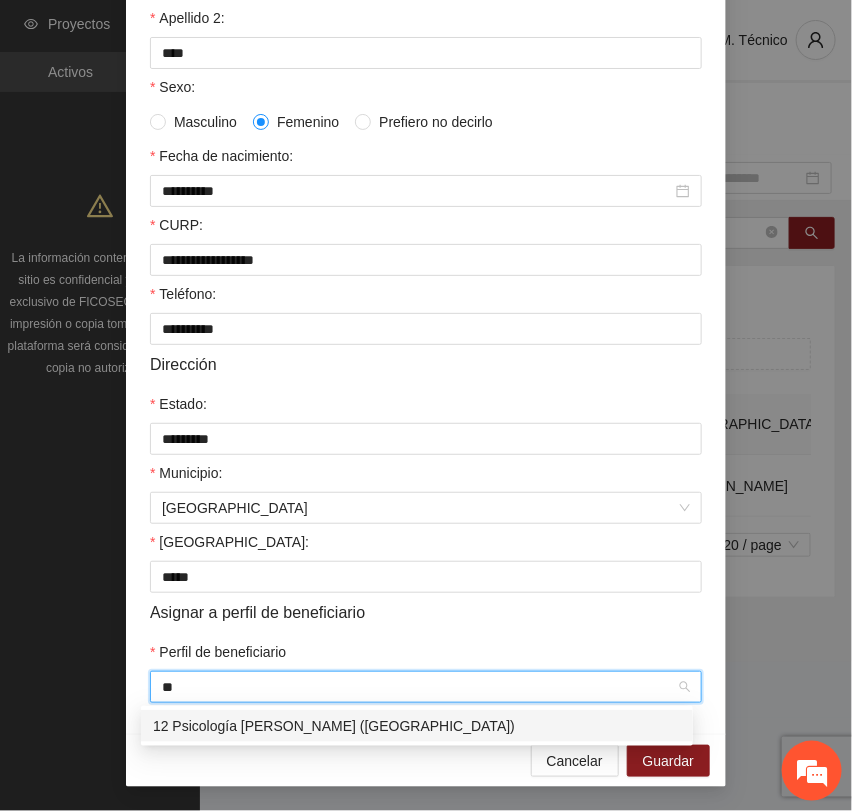 click on "12 Psicología [PERSON_NAME] ([GEOGRAPHIC_DATA])" at bounding box center (417, 726) 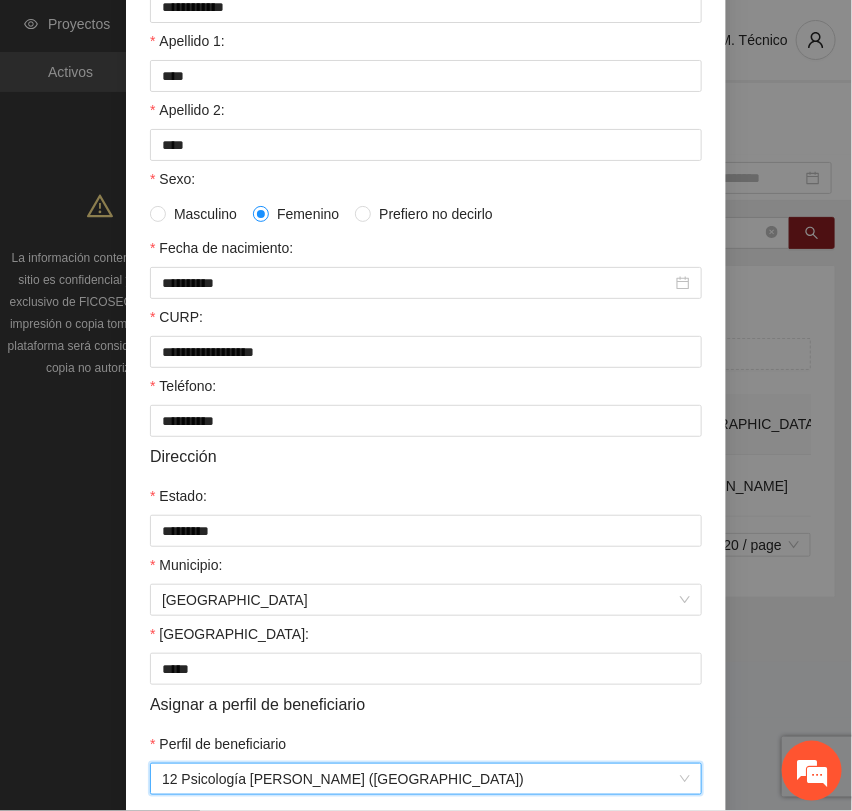 scroll, scrollTop: 356, scrollLeft: 0, axis: vertical 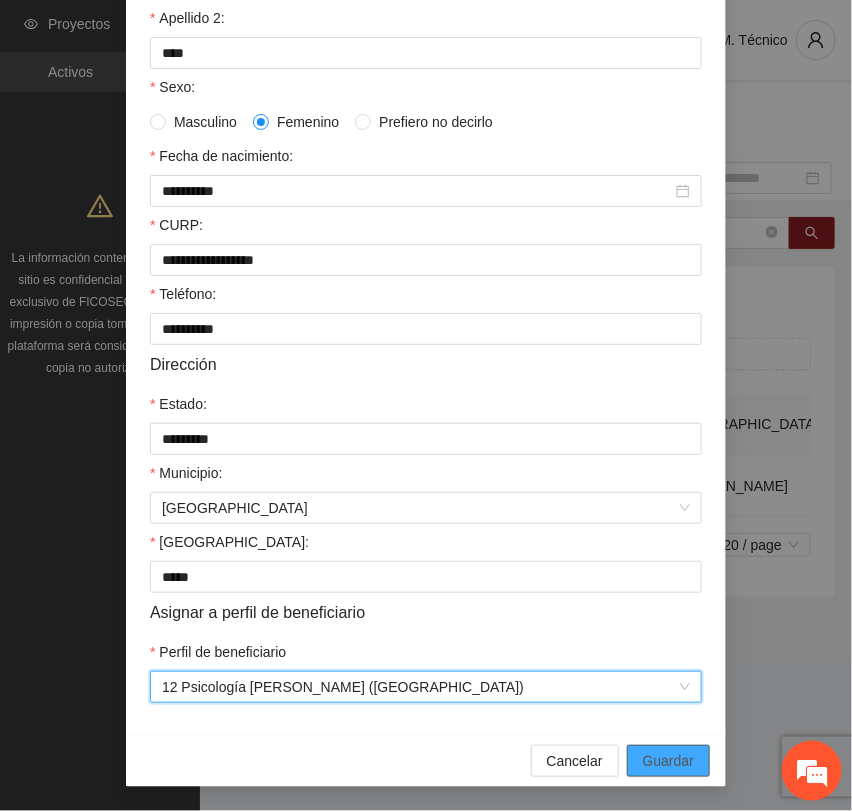 click on "Guardar" at bounding box center [668, 761] 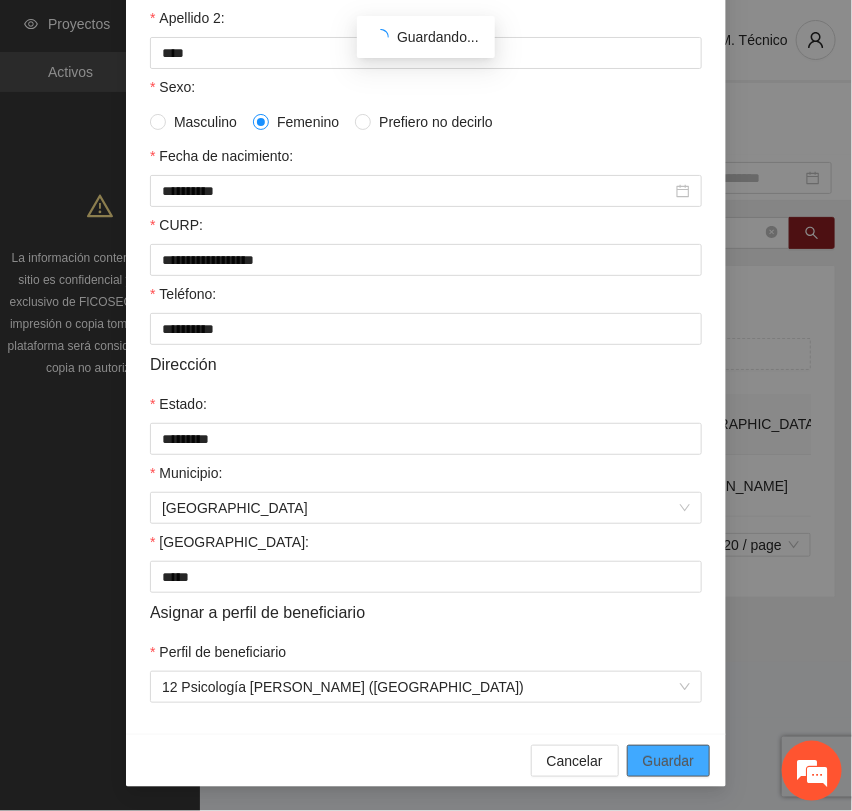scroll, scrollTop: 256, scrollLeft: 0, axis: vertical 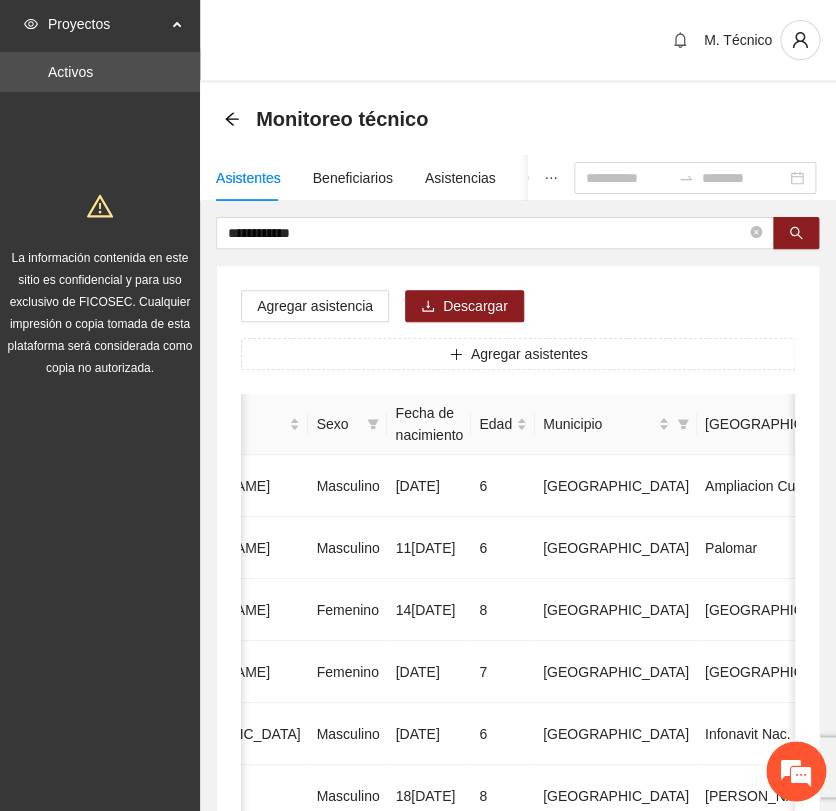 drag, startPoint x: -73, startPoint y: 222, endPoint x: -116, endPoint y: 214, distance: 43.737854 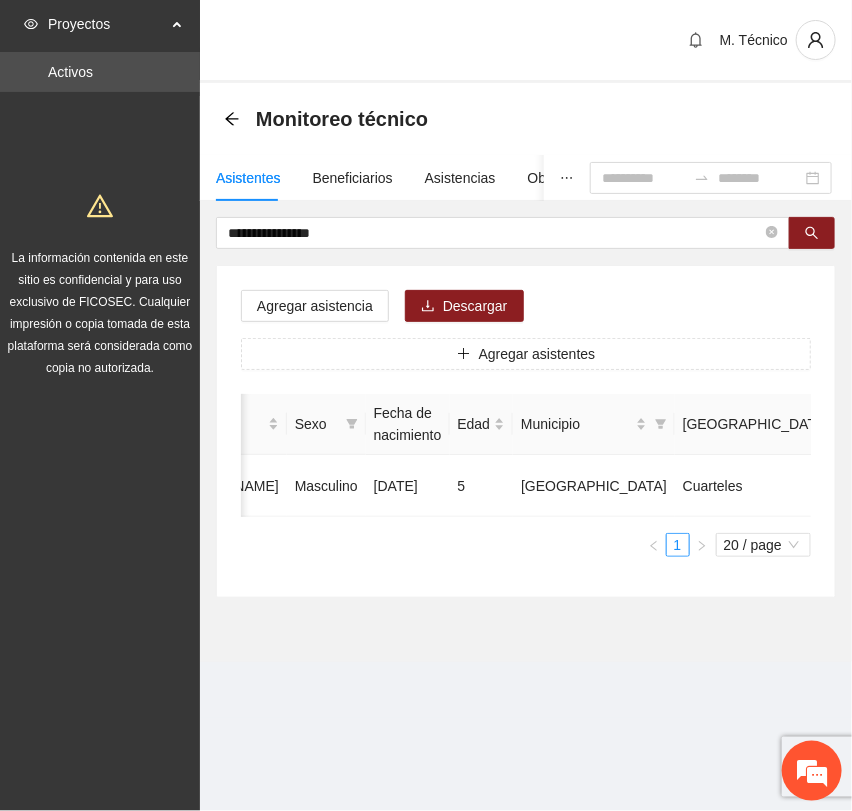 scroll, scrollTop: 0, scrollLeft: 452, axis: horizontal 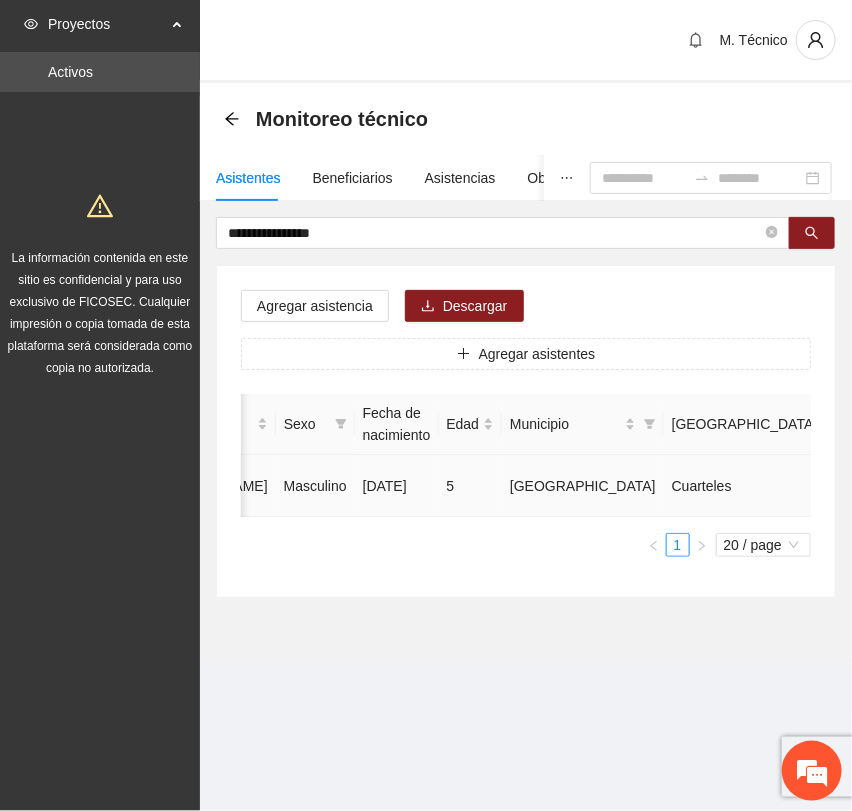click 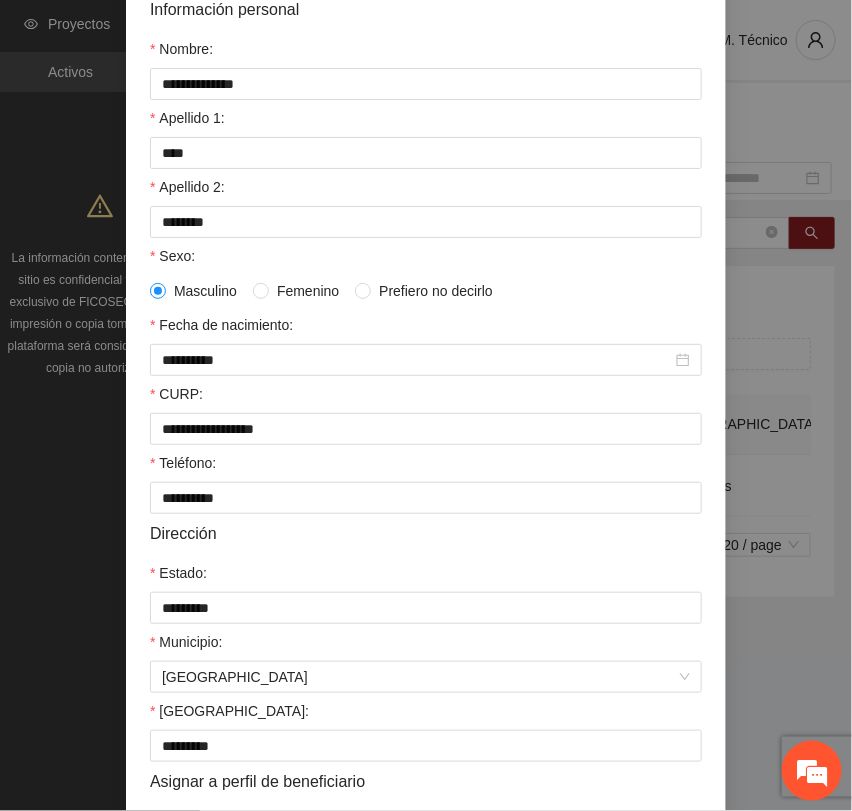 scroll, scrollTop: 356, scrollLeft: 0, axis: vertical 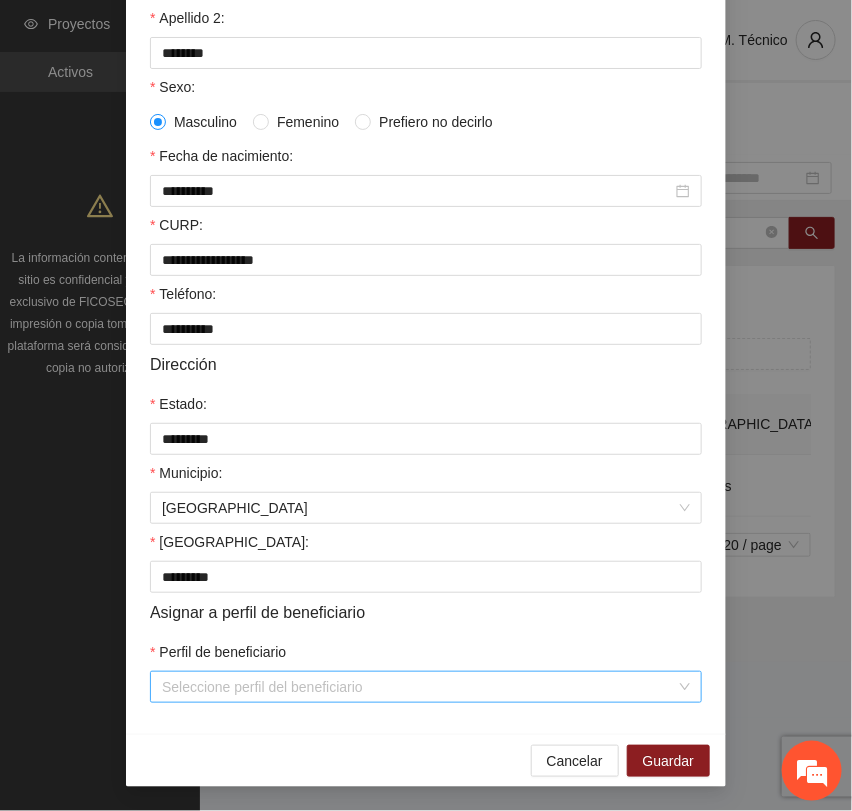 click on "Perfil de beneficiario" at bounding box center [419, 687] 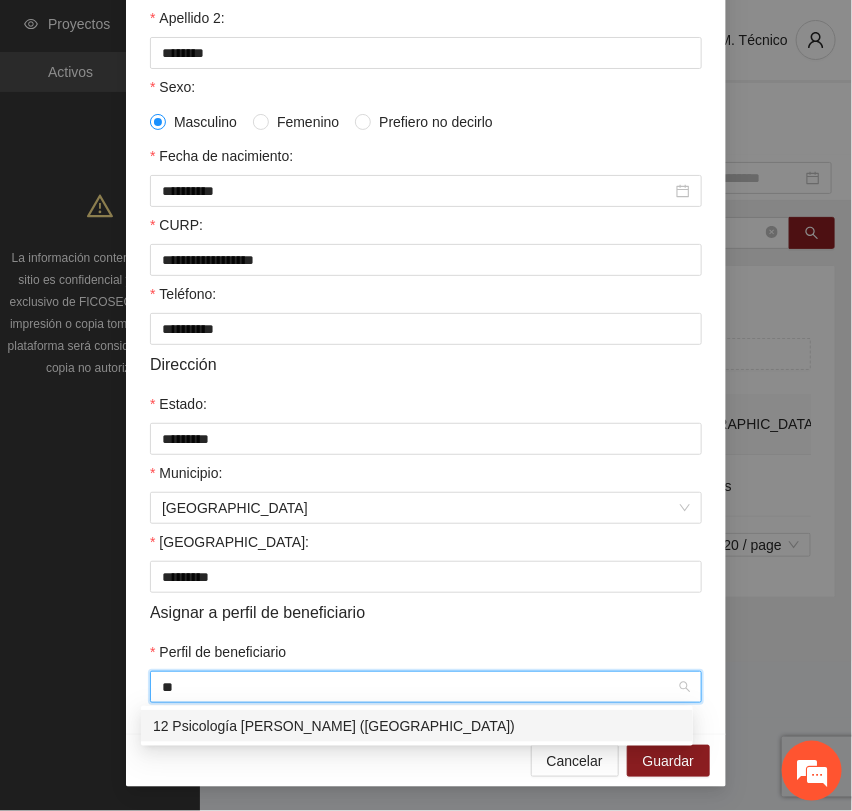 click on "12 Psicología [PERSON_NAME] ([GEOGRAPHIC_DATA])" at bounding box center [417, 726] 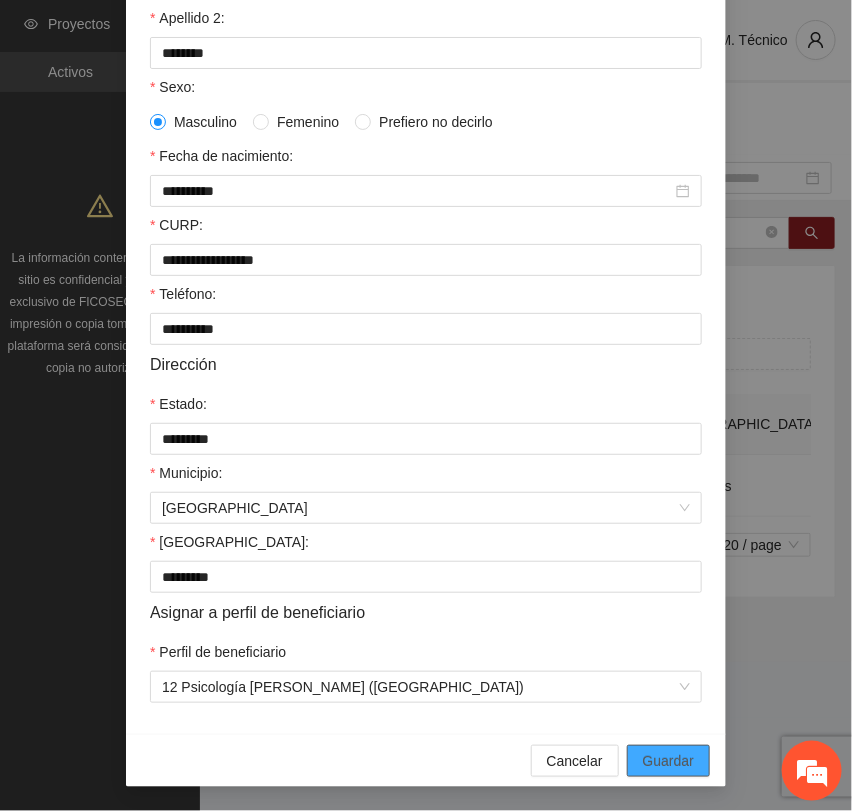 click on "Guardar" at bounding box center (668, 761) 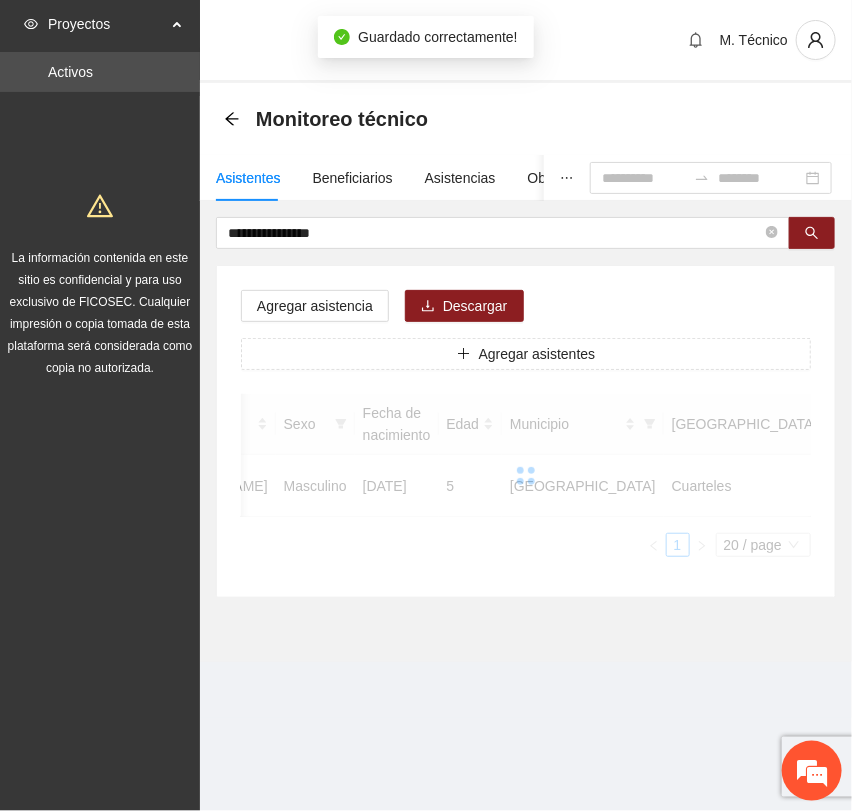 scroll, scrollTop: 256, scrollLeft: 0, axis: vertical 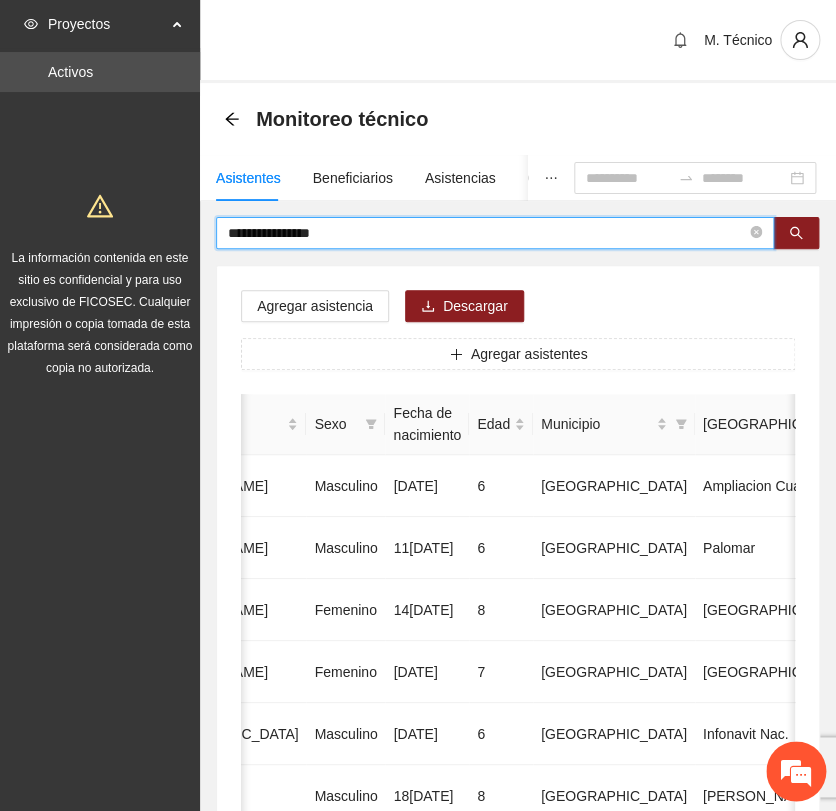 drag, startPoint x: 383, startPoint y: 238, endPoint x: 140, endPoint y: 234, distance: 243.03291 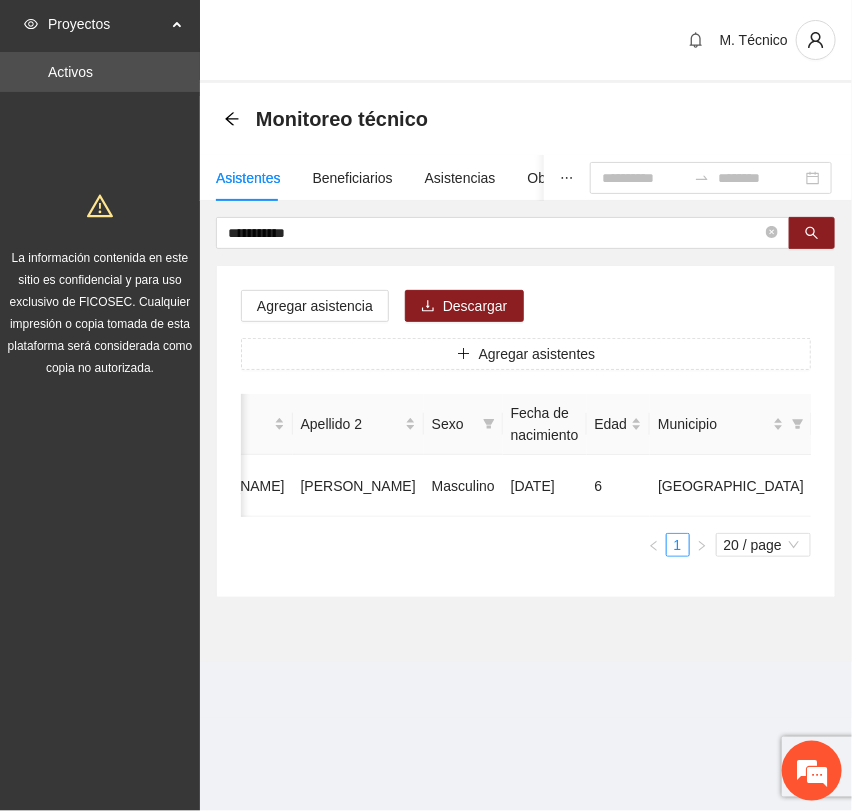 scroll, scrollTop: 0, scrollLeft: 452, axis: horizontal 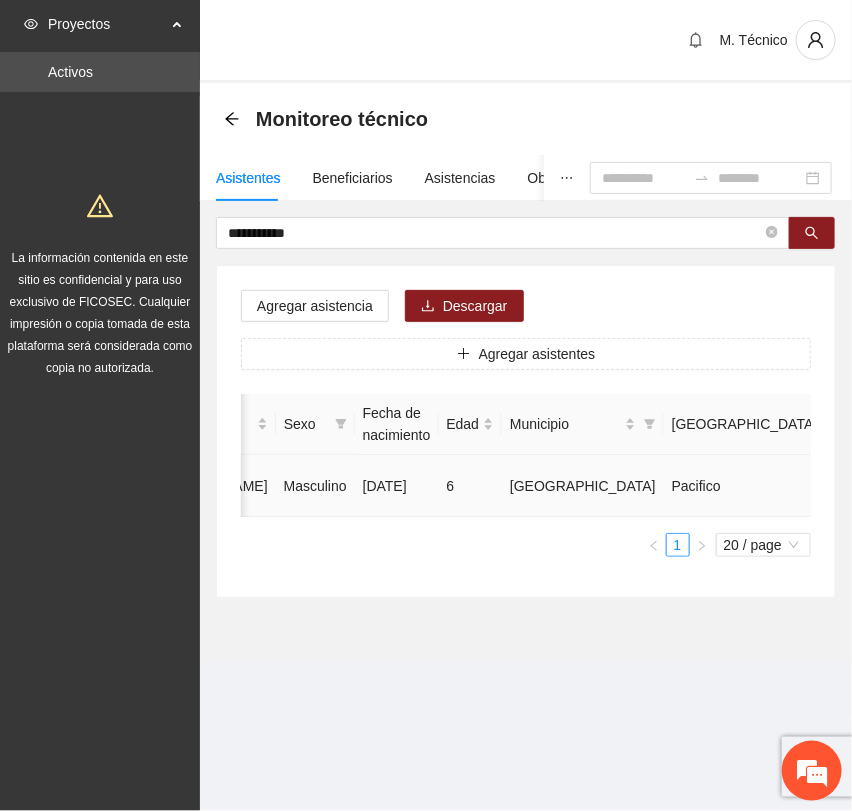 click at bounding box center [1031, 486] 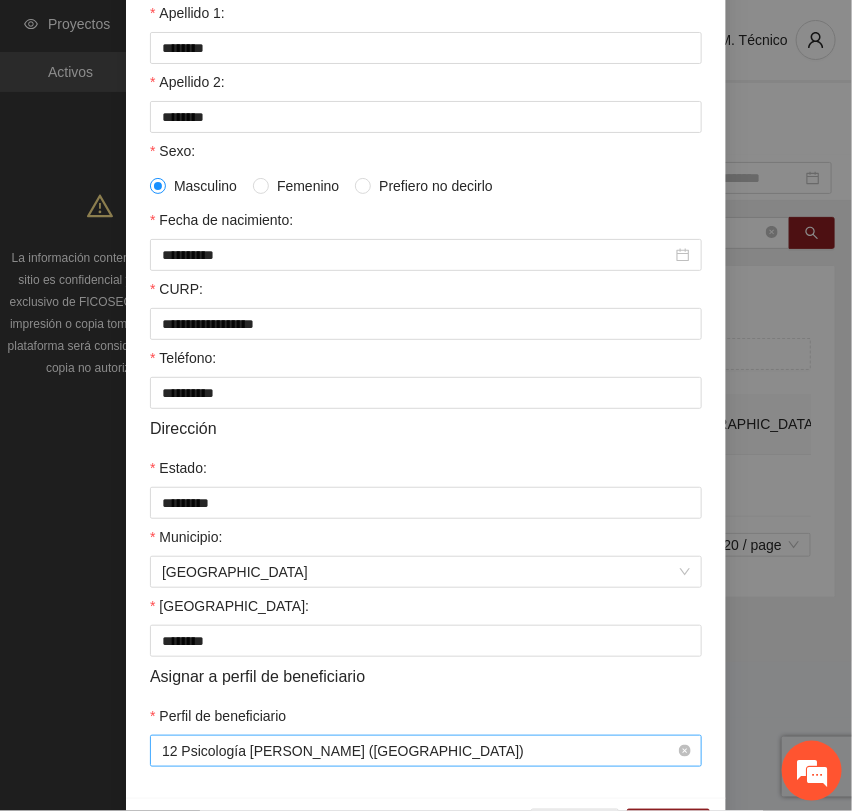 scroll, scrollTop: 356, scrollLeft: 0, axis: vertical 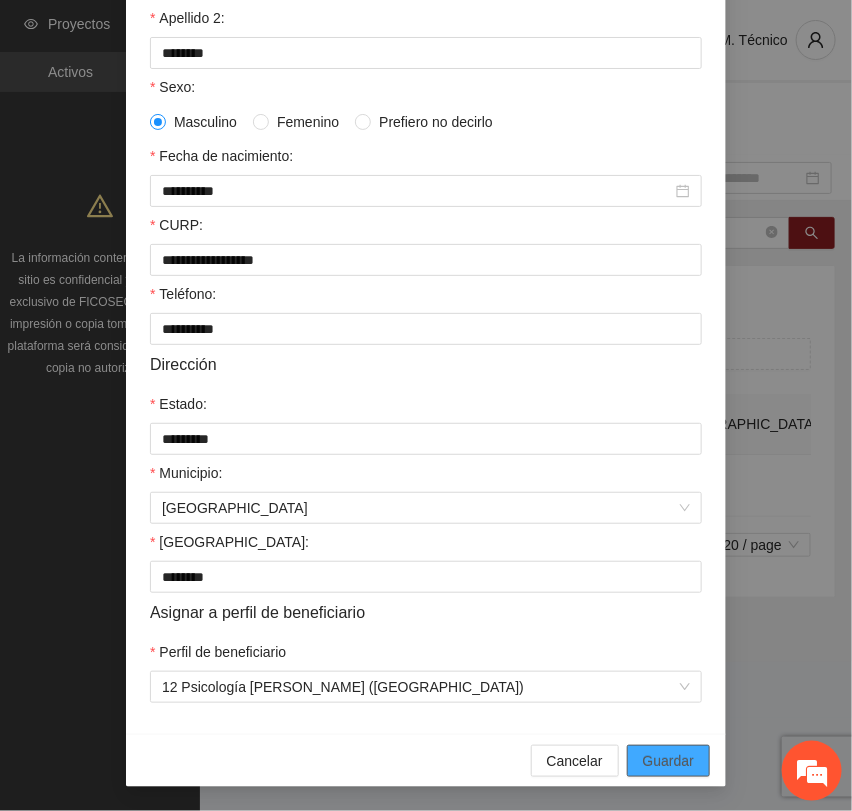 click on "Guardar" at bounding box center [668, 761] 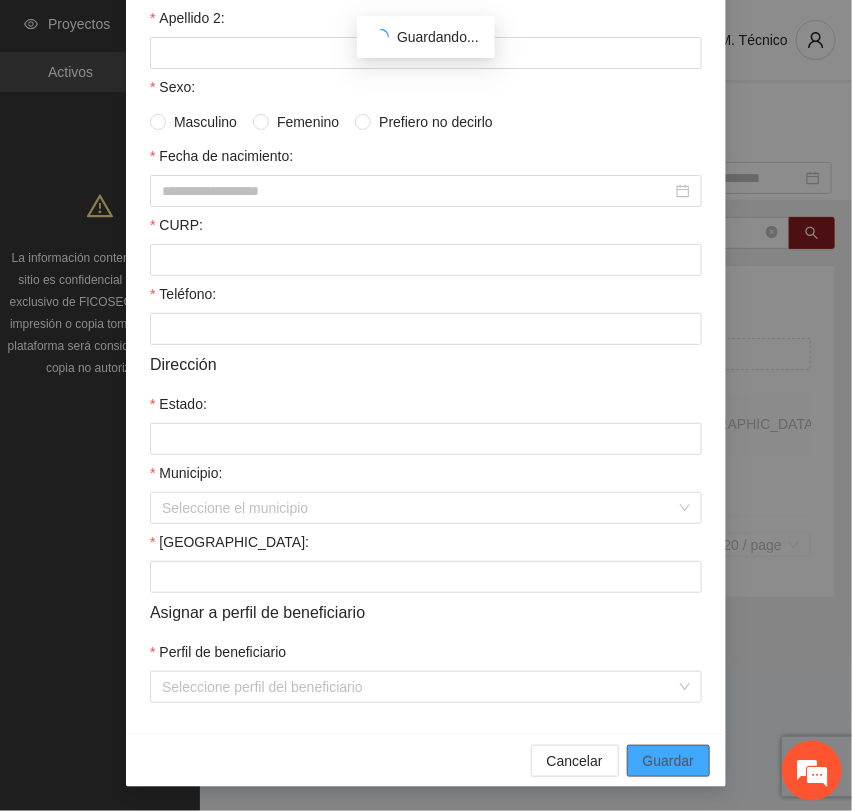 scroll, scrollTop: 256, scrollLeft: 0, axis: vertical 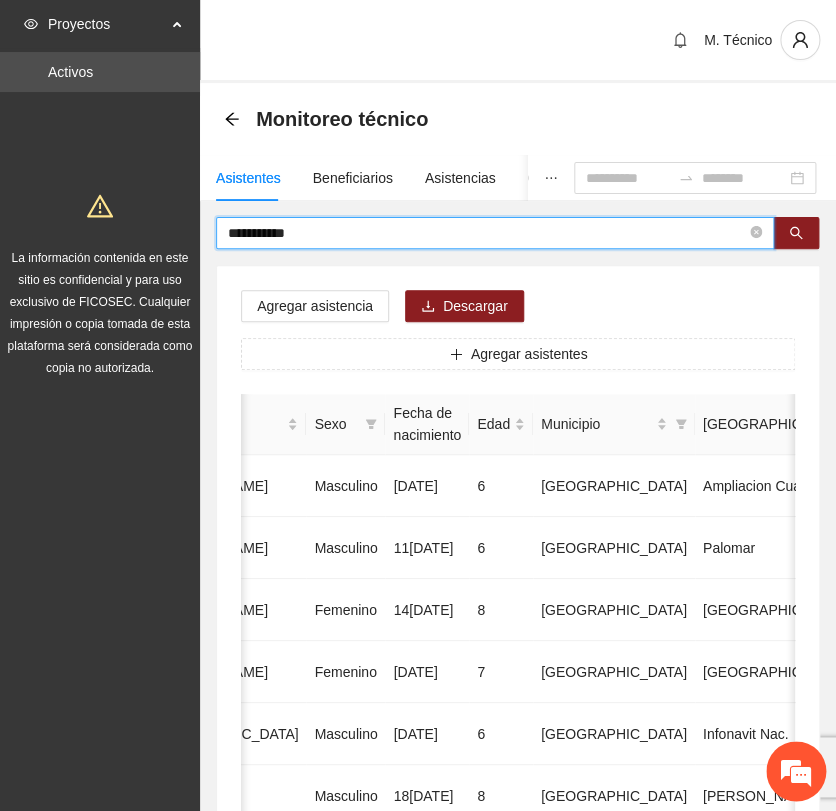 drag, startPoint x: 312, startPoint y: 233, endPoint x: -19, endPoint y: 257, distance: 331.86896 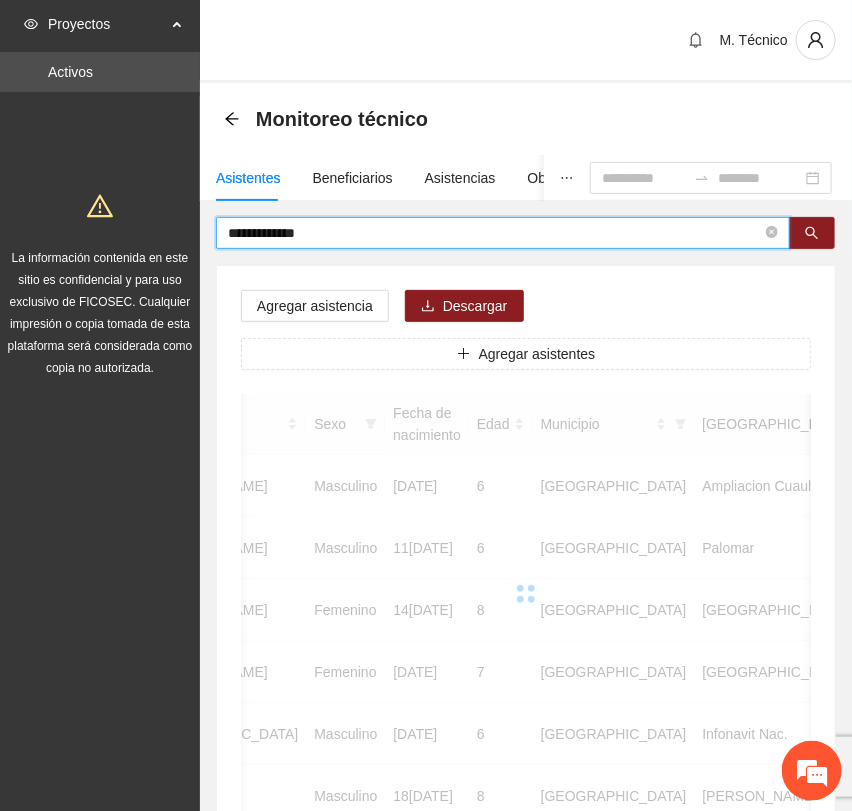 scroll, scrollTop: 0, scrollLeft: 346, axis: horizontal 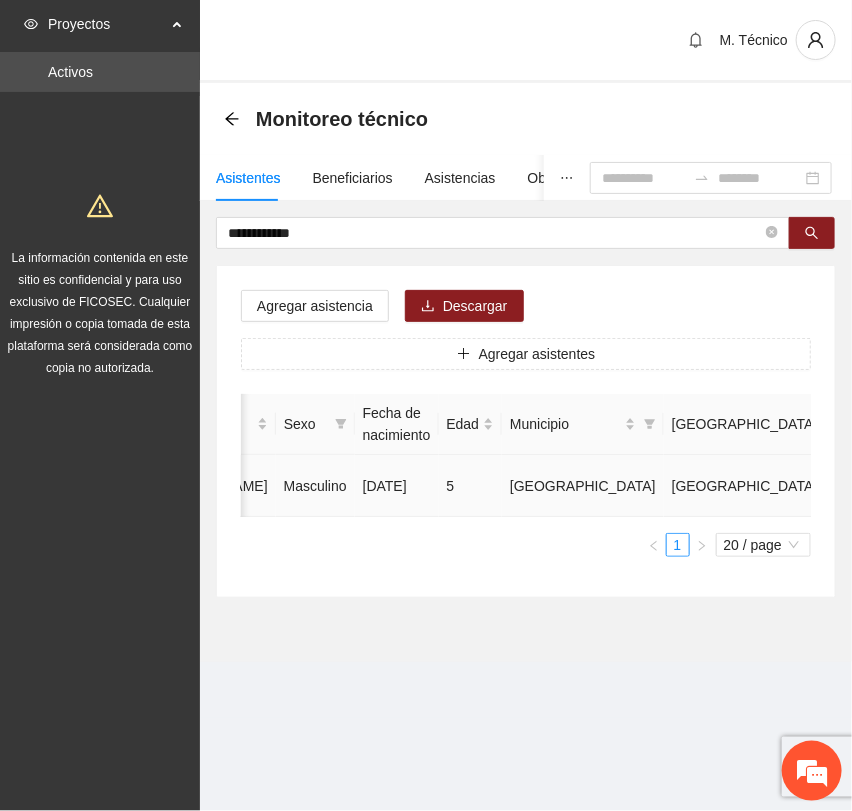 click 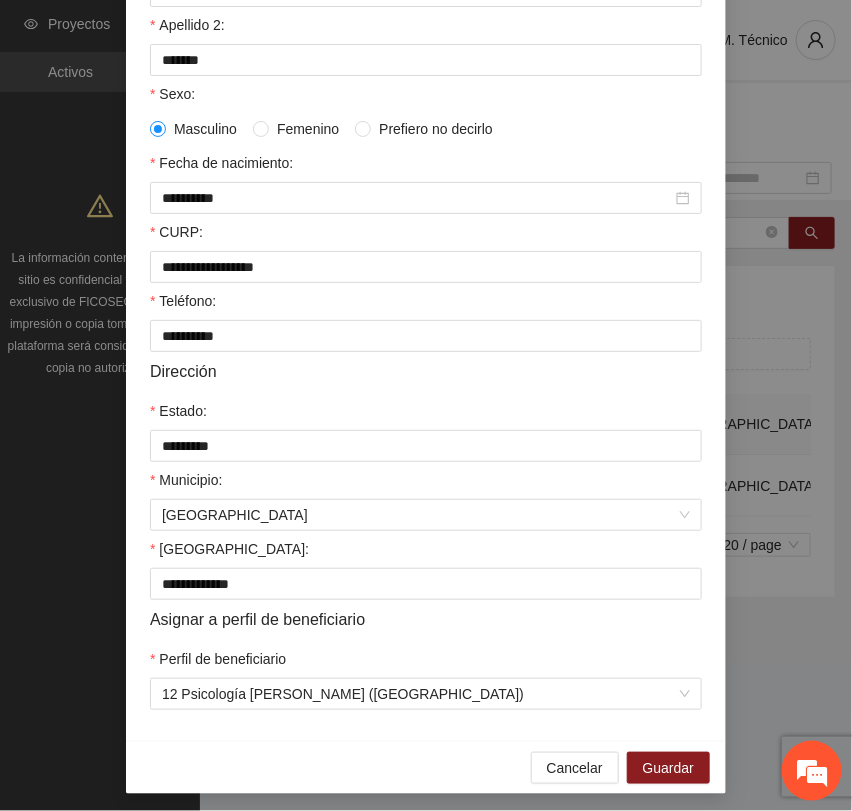 scroll, scrollTop: 356, scrollLeft: 0, axis: vertical 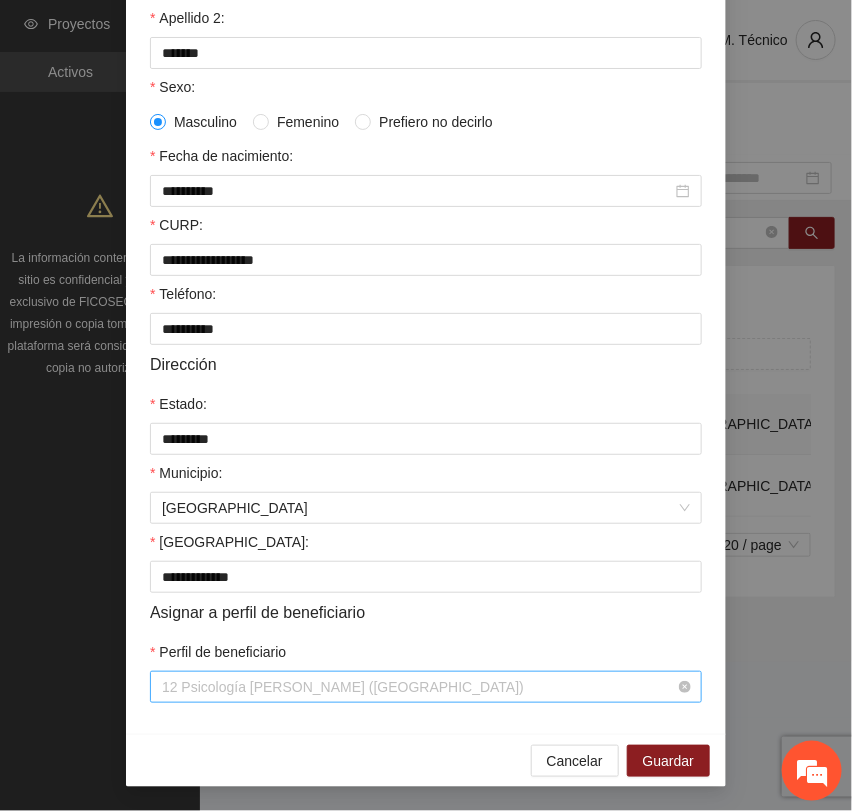 click on "12 Psicología [PERSON_NAME] ([GEOGRAPHIC_DATA])" at bounding box center (426, 687) 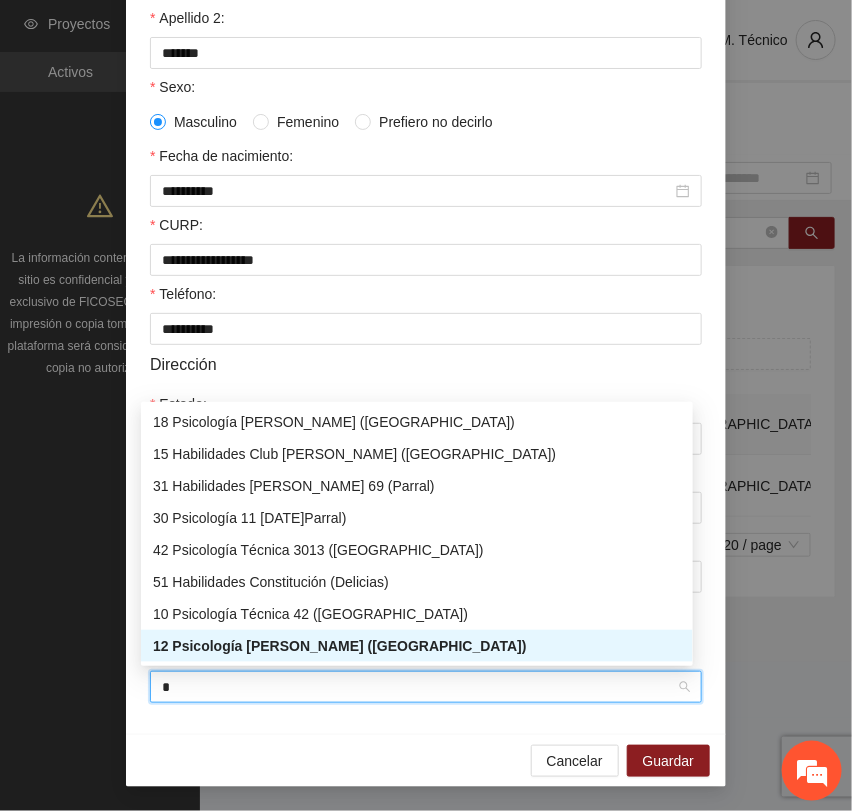 scroll, scrollTop: 0, scrollLeft: 0, axis: both 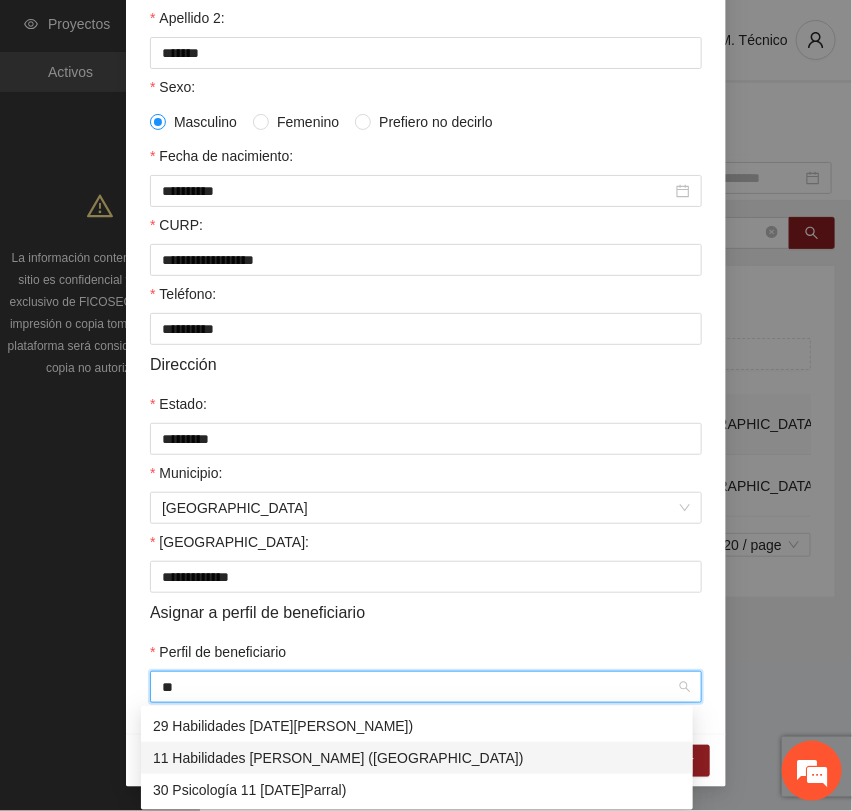 click on "11 Habilidades [PERSON_NAME] ([GEOGRAPHIC_DATA])" at bounding box center [417, 758] 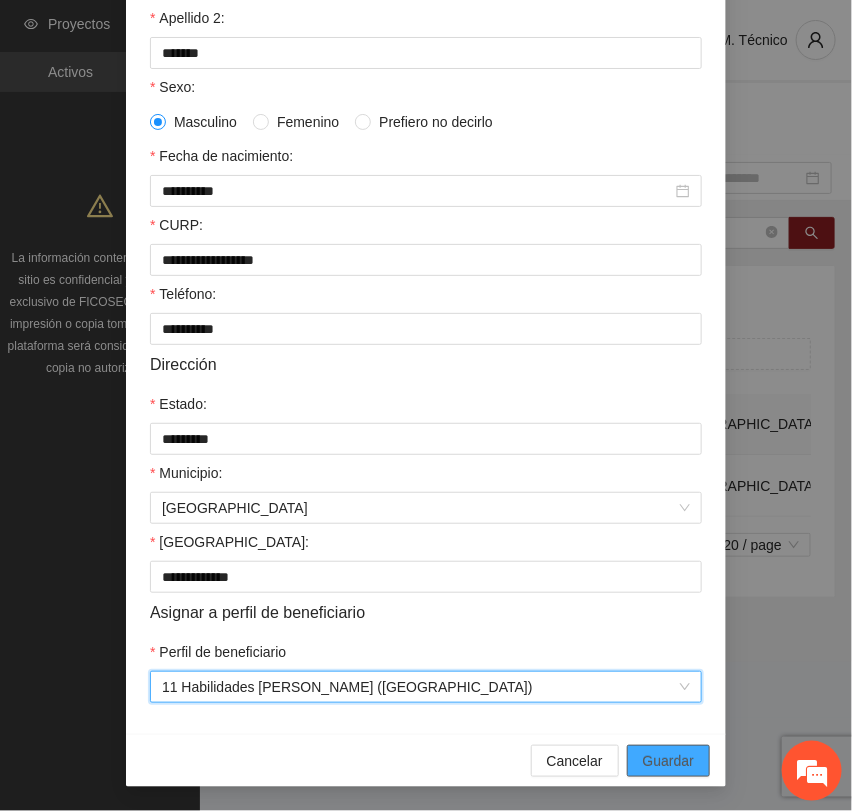 click on "Guardar" at bounding box center (668, 761) 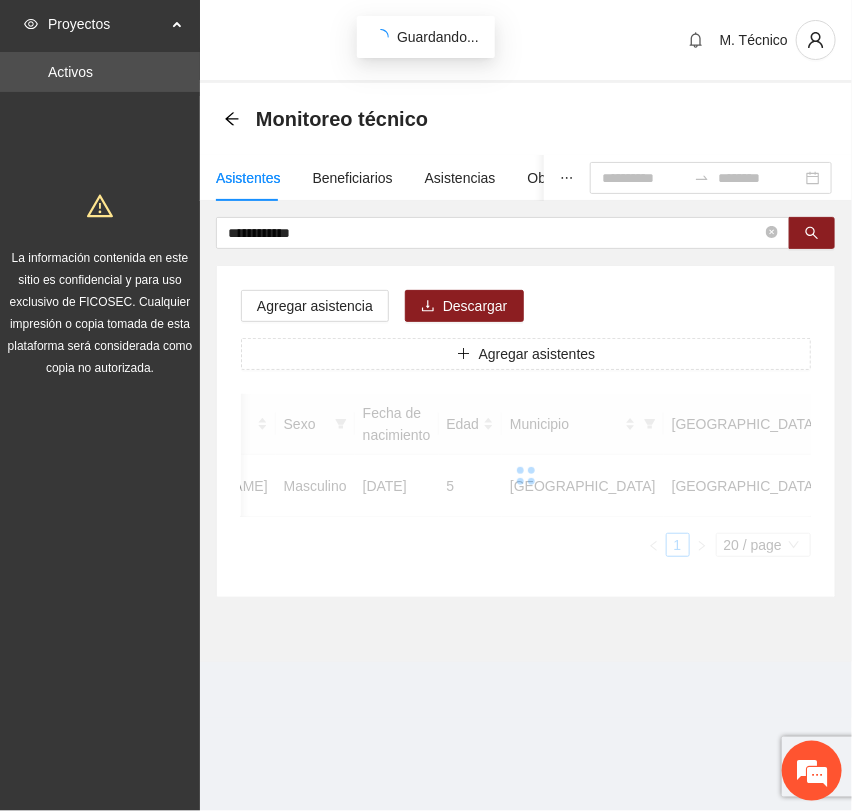 scroll, scrollTop: 256, scrollLeft: 0, axis: vertical 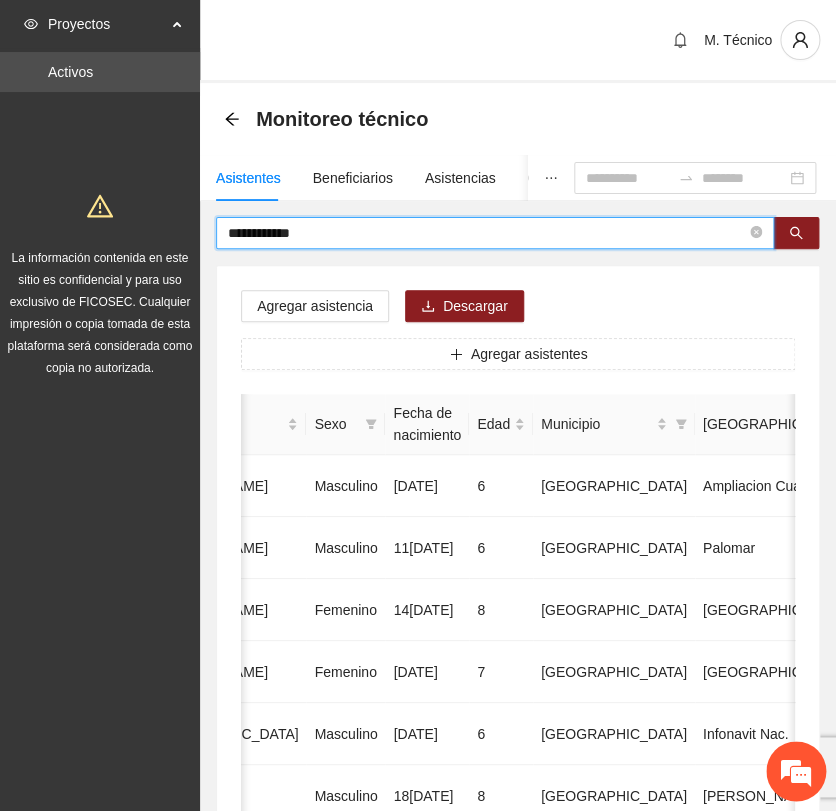 drag, startPoint x: 163, startPoint y: 204, endPoint x: 35, endPoint y: 185, distance: 129.40247 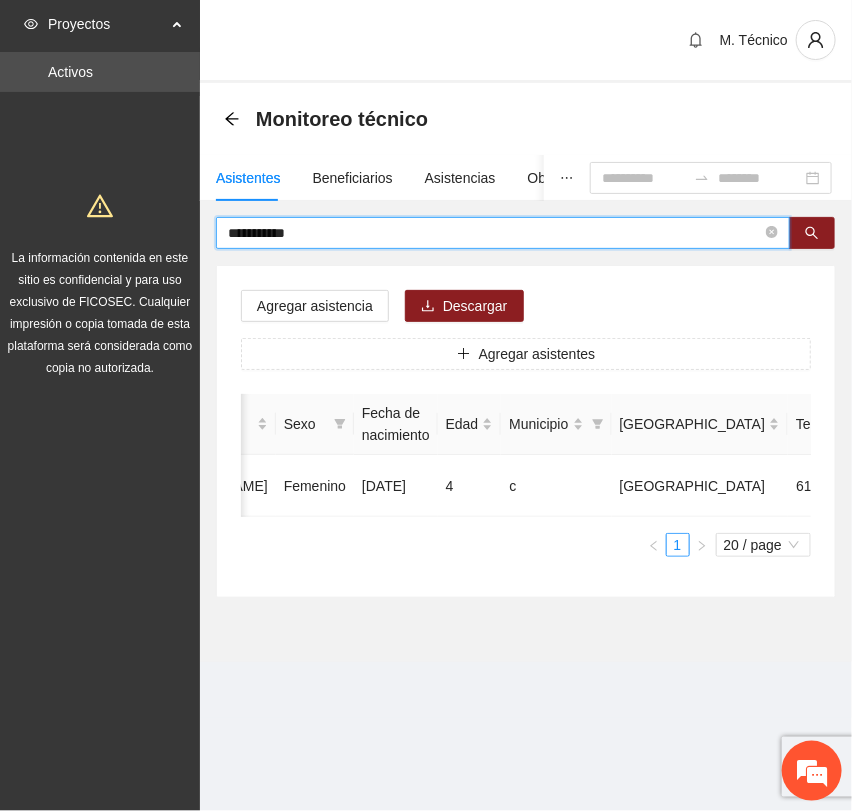 scroll, scrollTop: 0, scrollLeft: 450, axis: horizontal 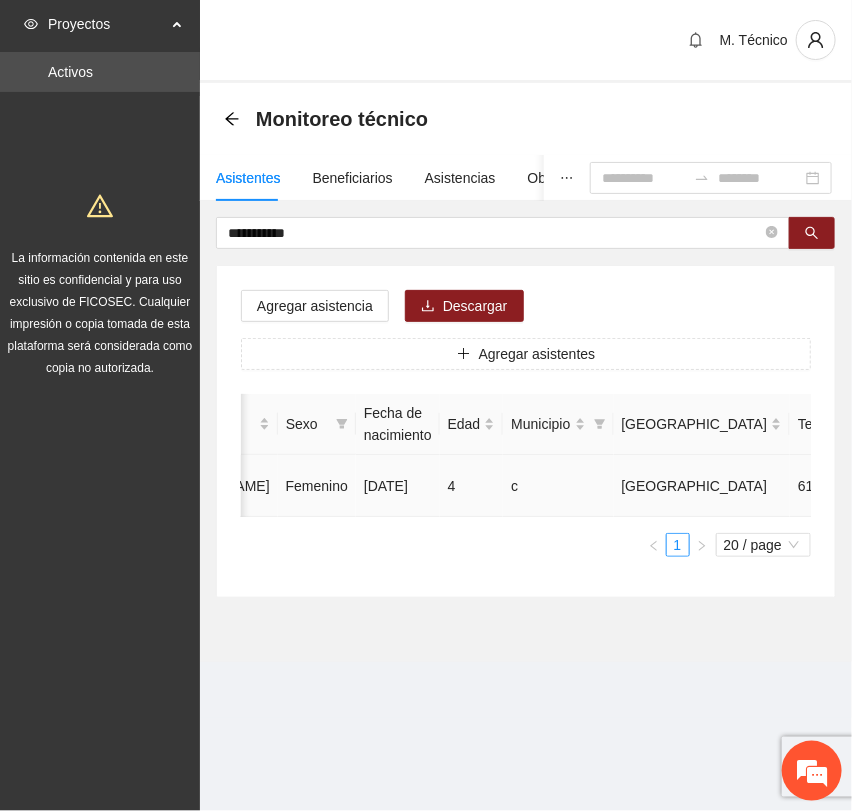 click 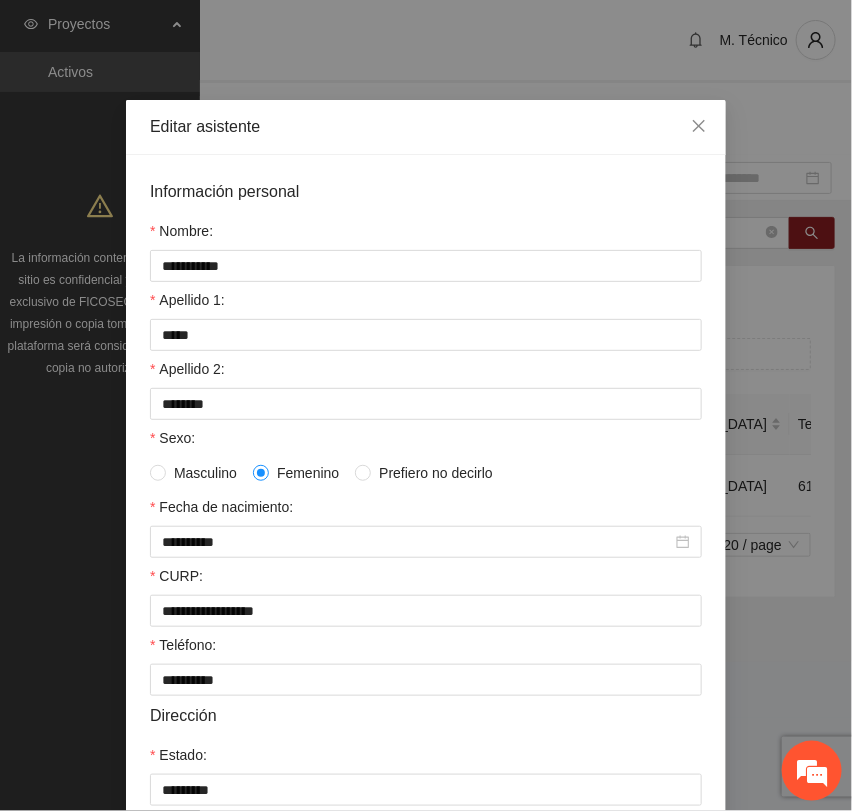 scroll, scrollTop: 356, scrollLeft: 0, axis: vertical 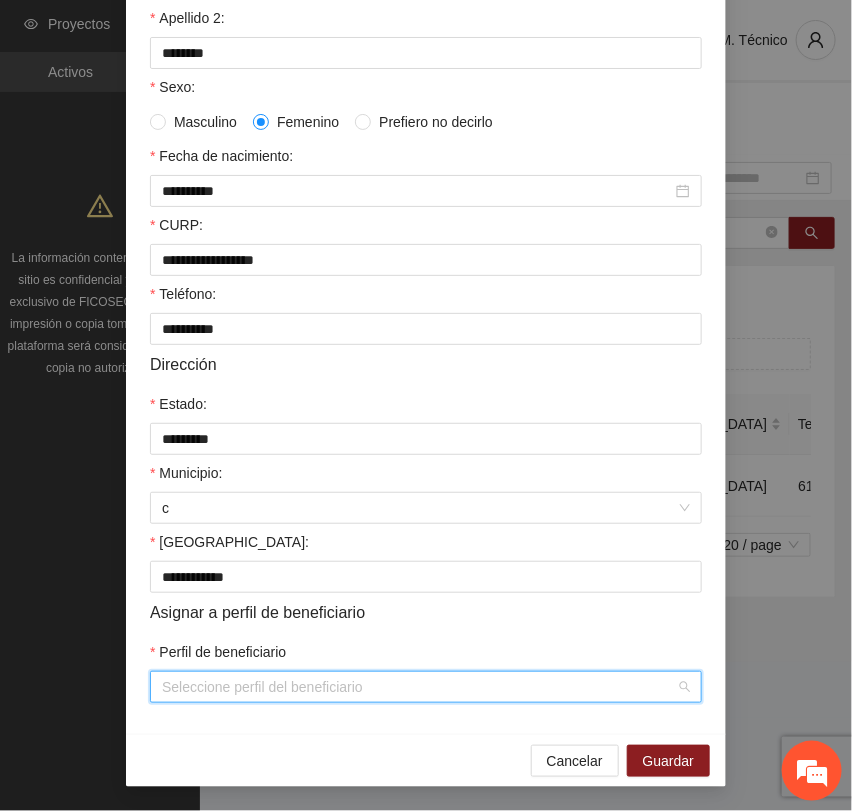 click on "Perfil de beneficiario" at bounding box center (419, 687) 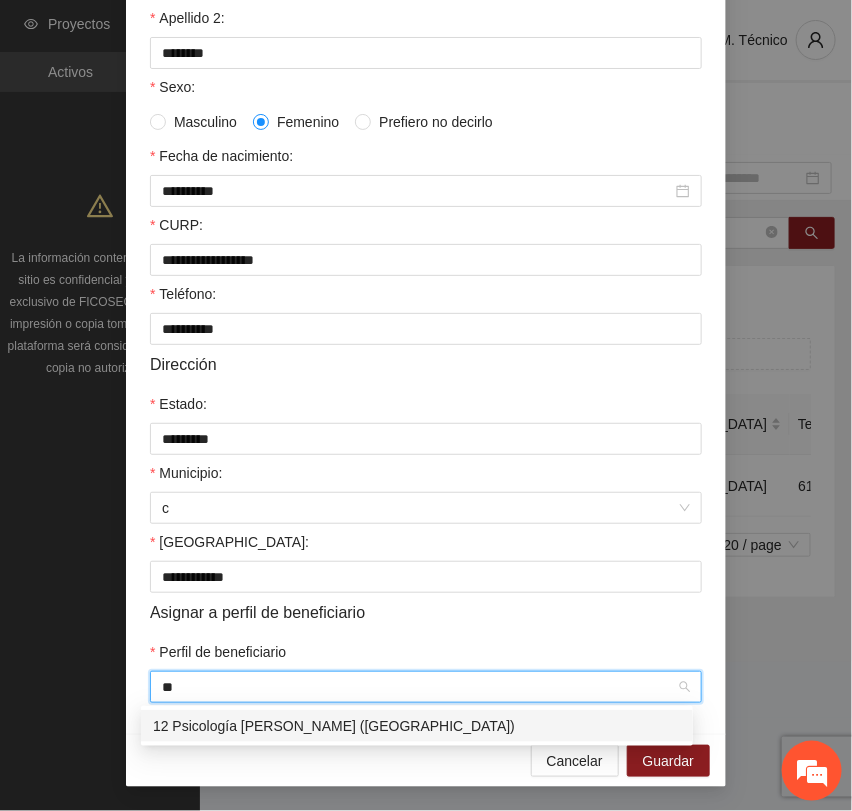 click on "12 Psicología [PERSON_NAME] ([GEOGRAPHIC_DATA])" at bounding box center (417, 726) 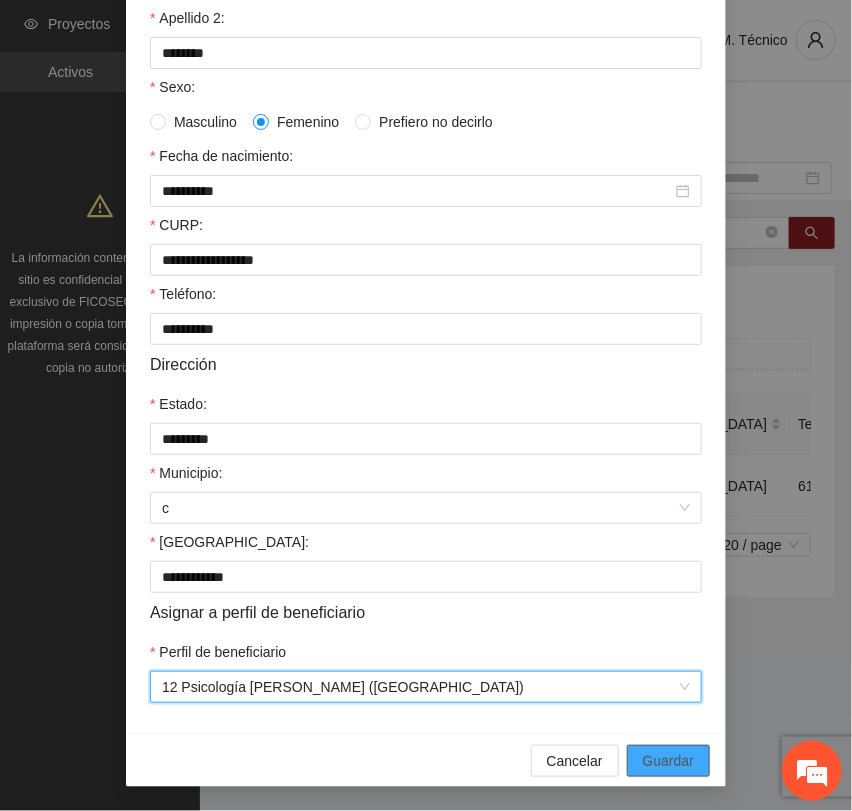 click on "Guardar" at bounding box center [668, 761] 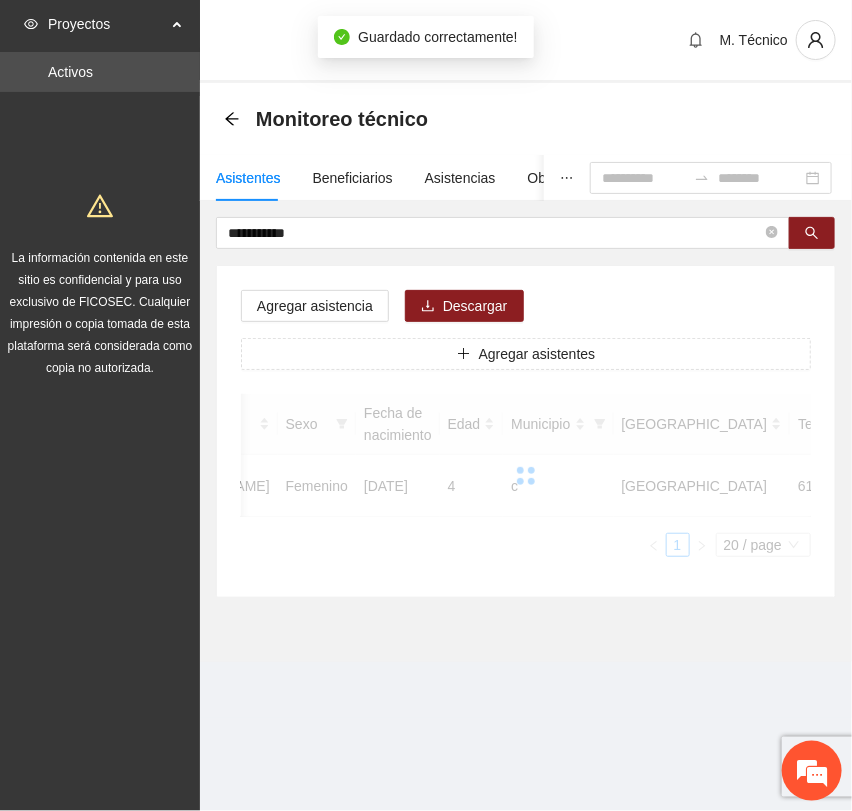 scroll, scrollTop: 256, scrollLeft: 0, axis: vertical 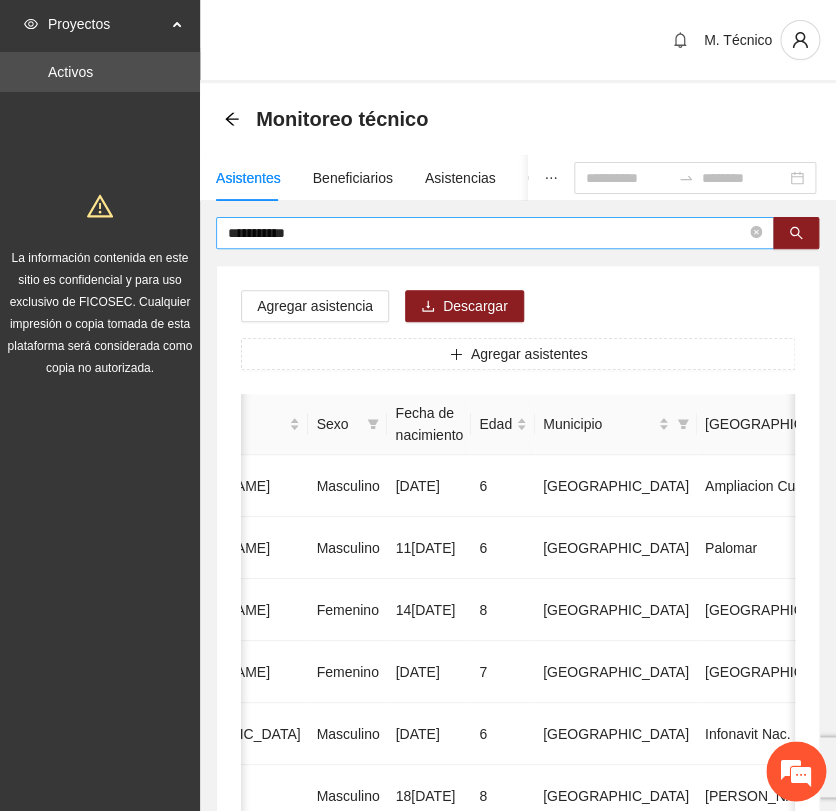 drag, startPoint x: 315, startPoint y: 216, endPoint x: 286, endPoint y: 226, distance: 30.675724 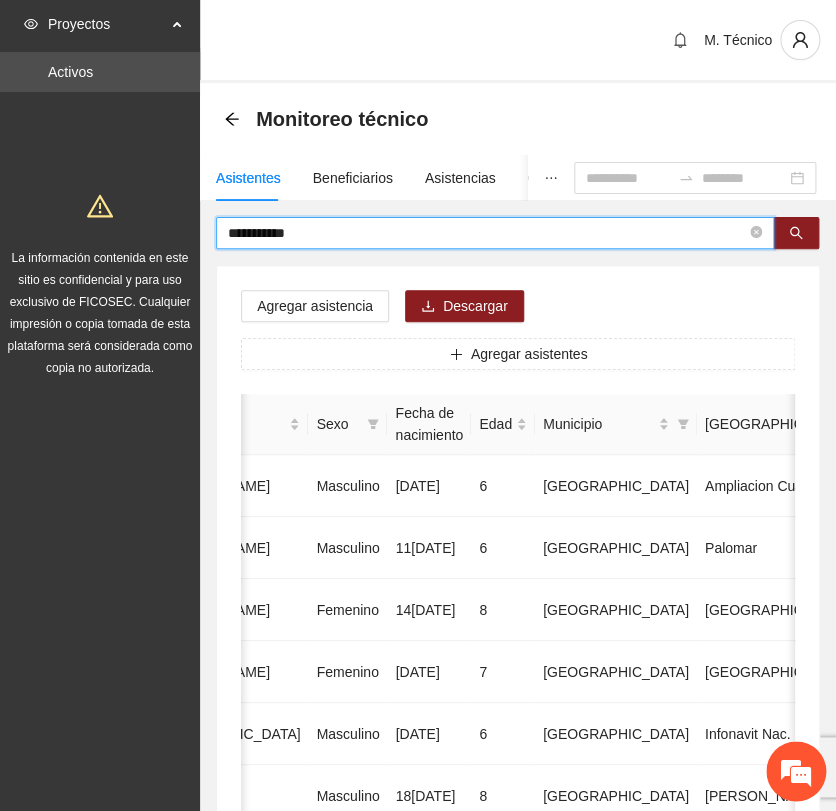 drag, startPoint x: 117, startPoint y: 209, endPoint x: -116, endPoint y: 194, distance: 233.48233 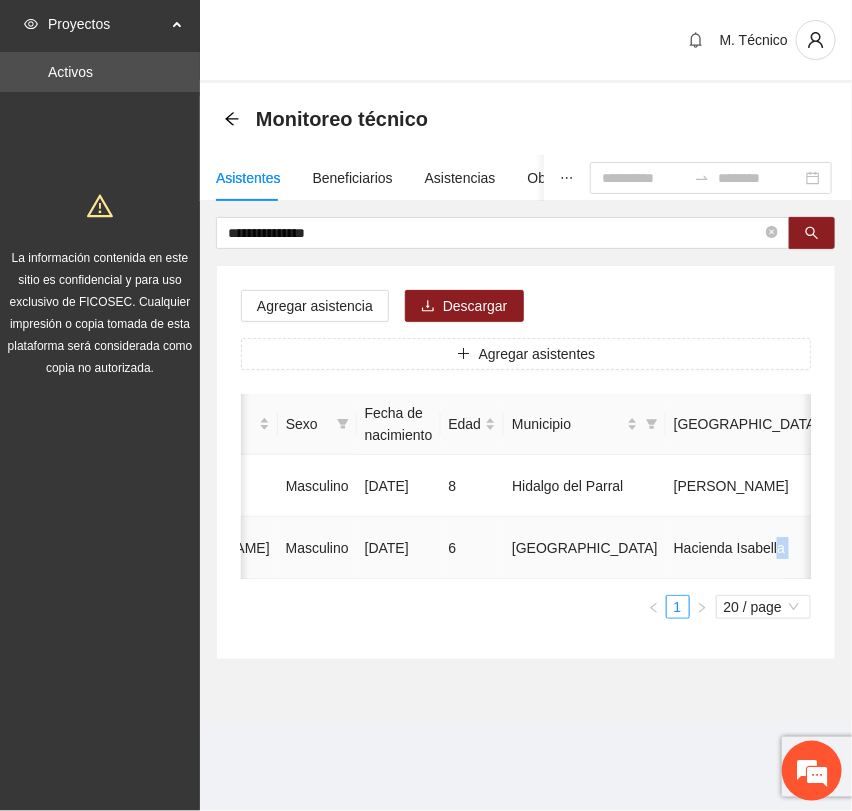 drag, startPoint x: 451, startPoint y: 594, endPoint x: 414, endPoint y: 574, distance: 42.059483 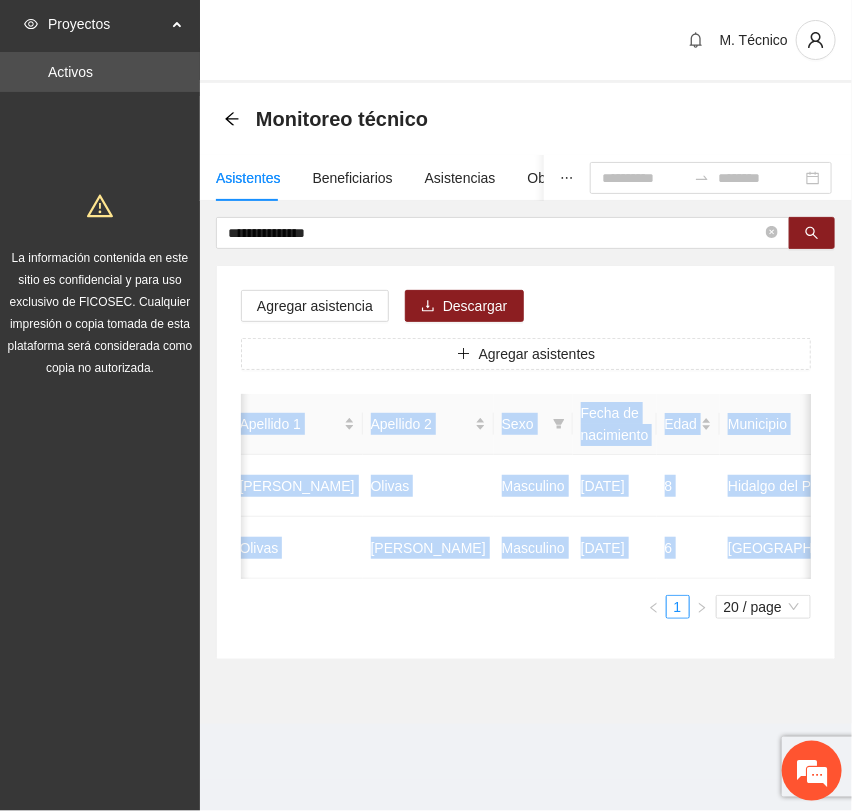 scroll, scrollTop: 0, scrollLeft: 455, axis: horizontal 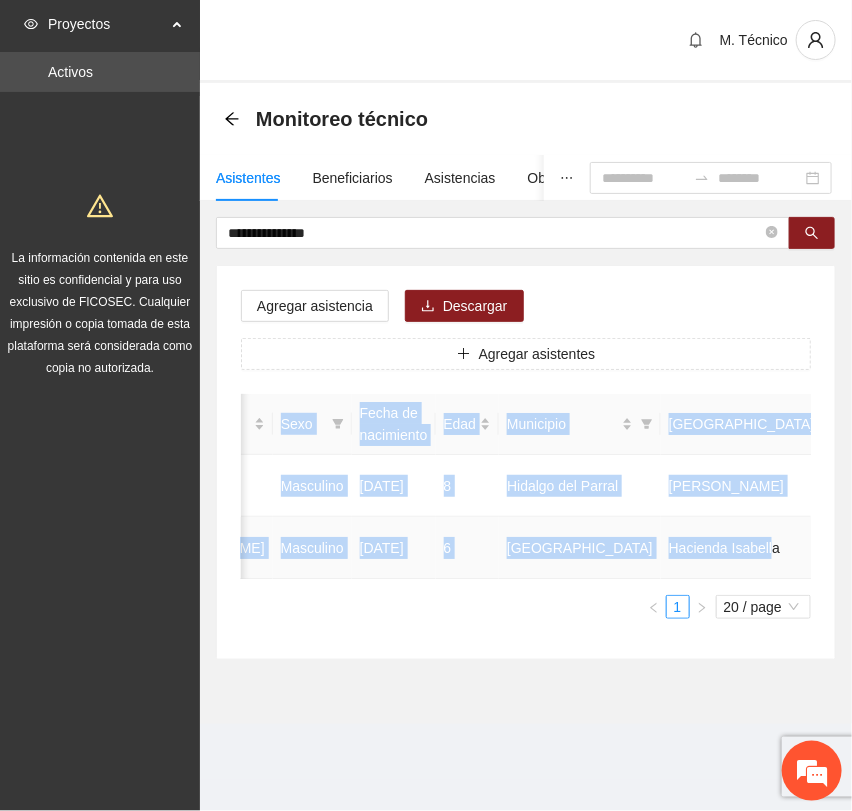 click 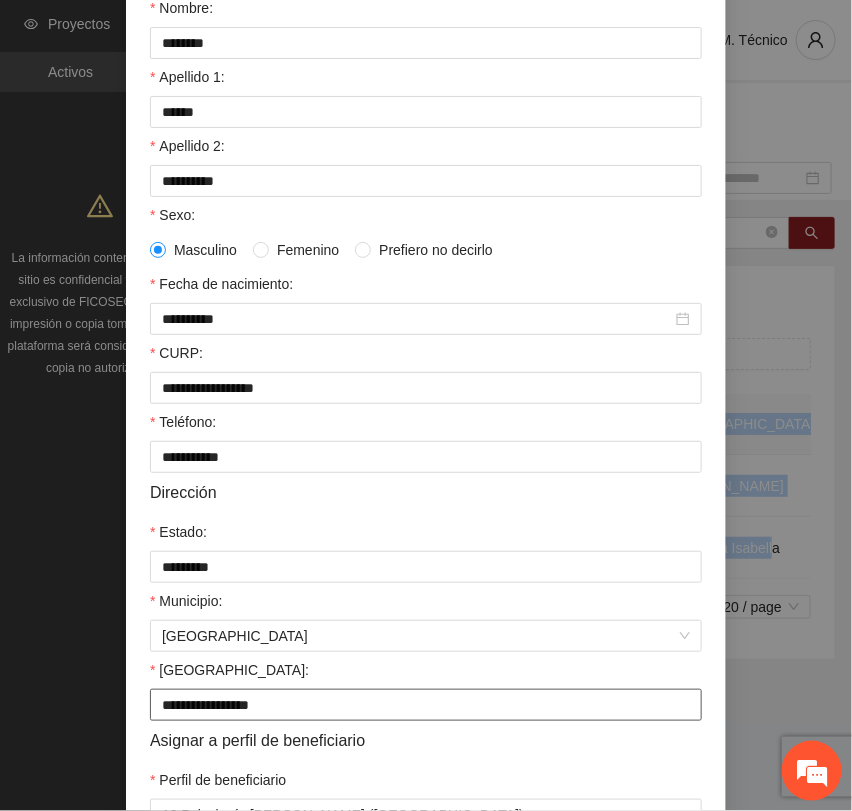 scroll, scrollTop: 356, scrollLeft: 0, axis: vertical 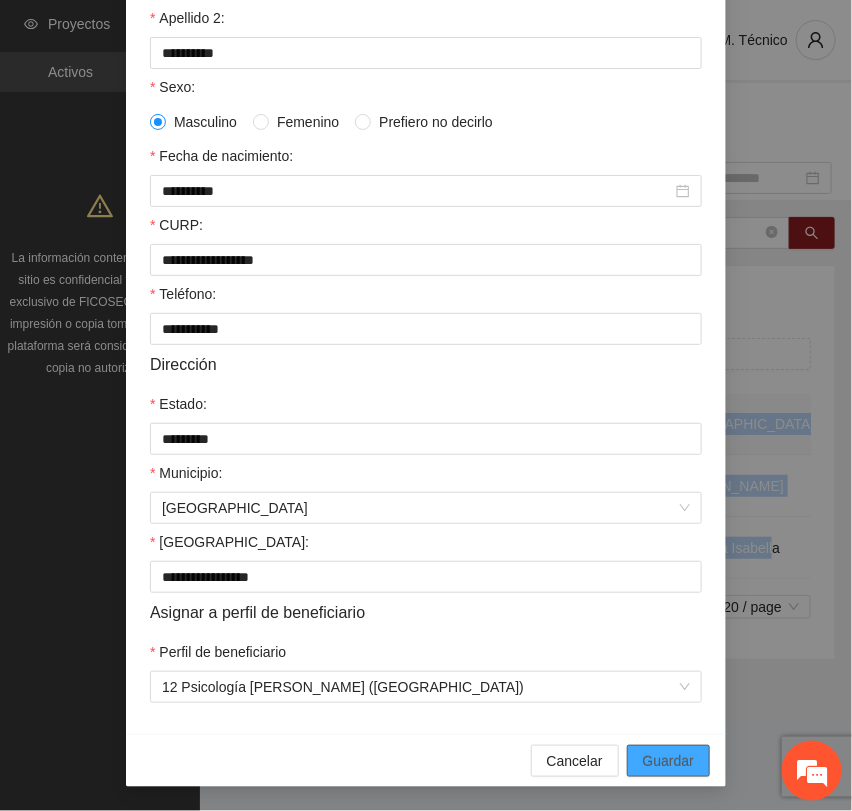 click on "Guardar" at bounding box center [668, 761] 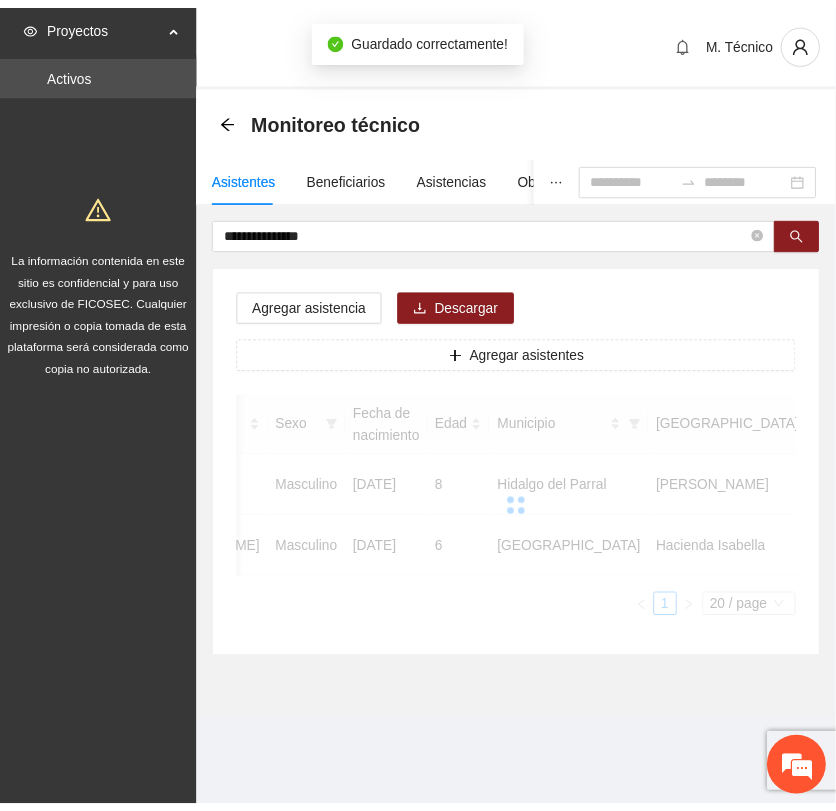 scroll, scrollTop: 256, scrollLeft: 0, axis: vertical 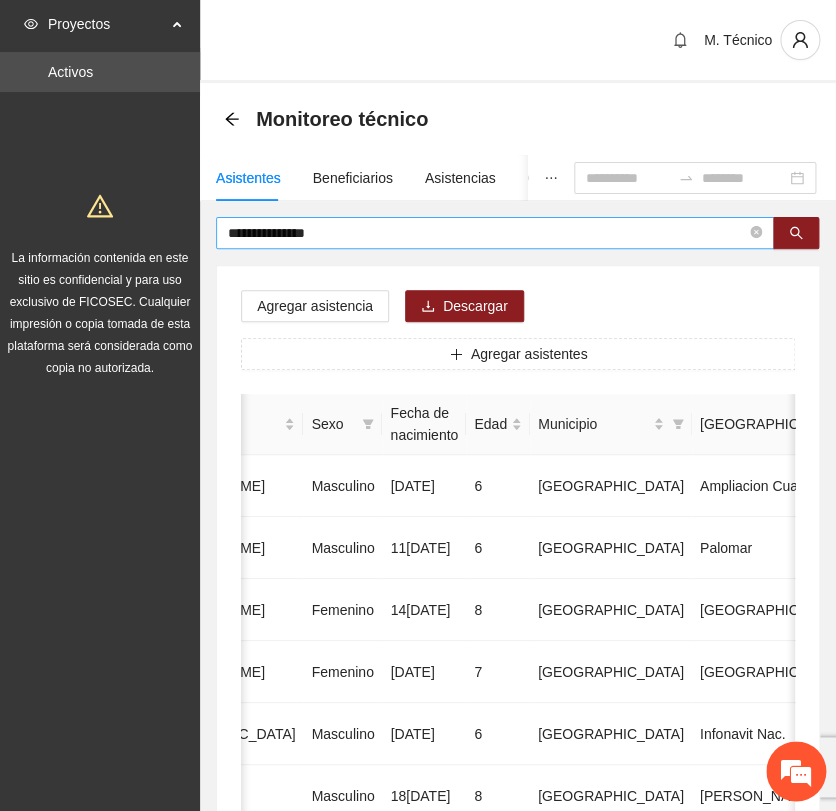 click on "**********" at bounding box center (518, 996) 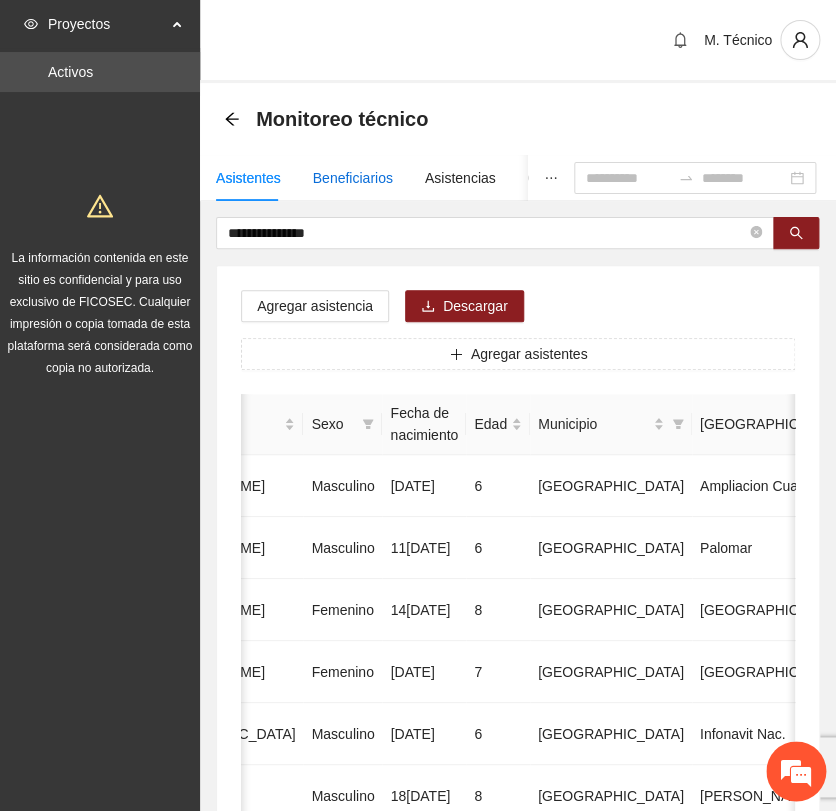 click on "Beneficiarios" at bounding box center (353, 178) 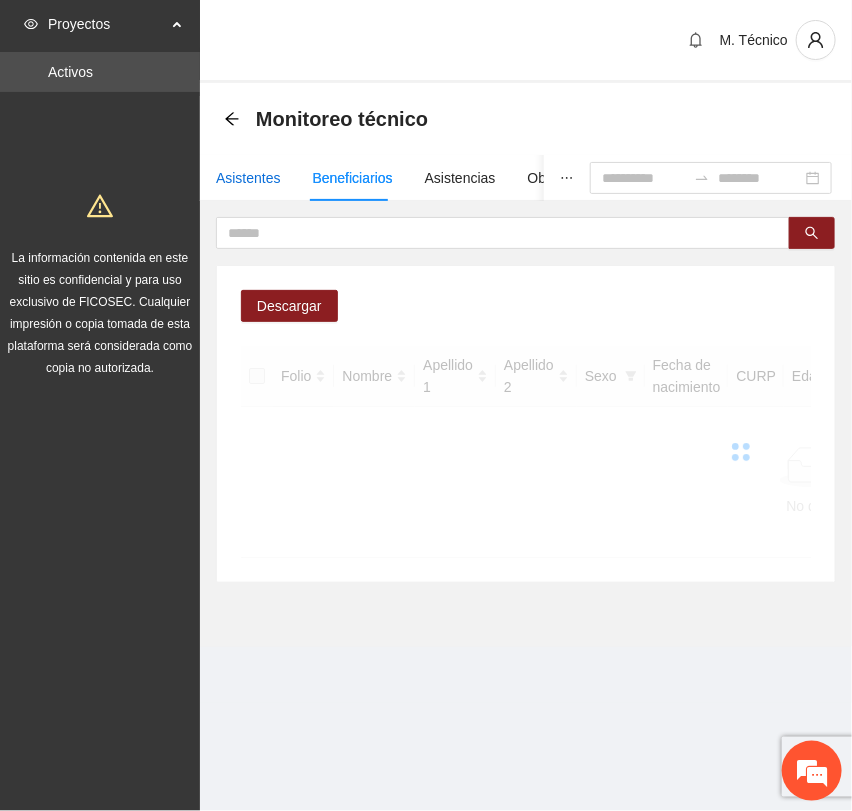 click on "Asistentes" at bounding box center (248, 178) 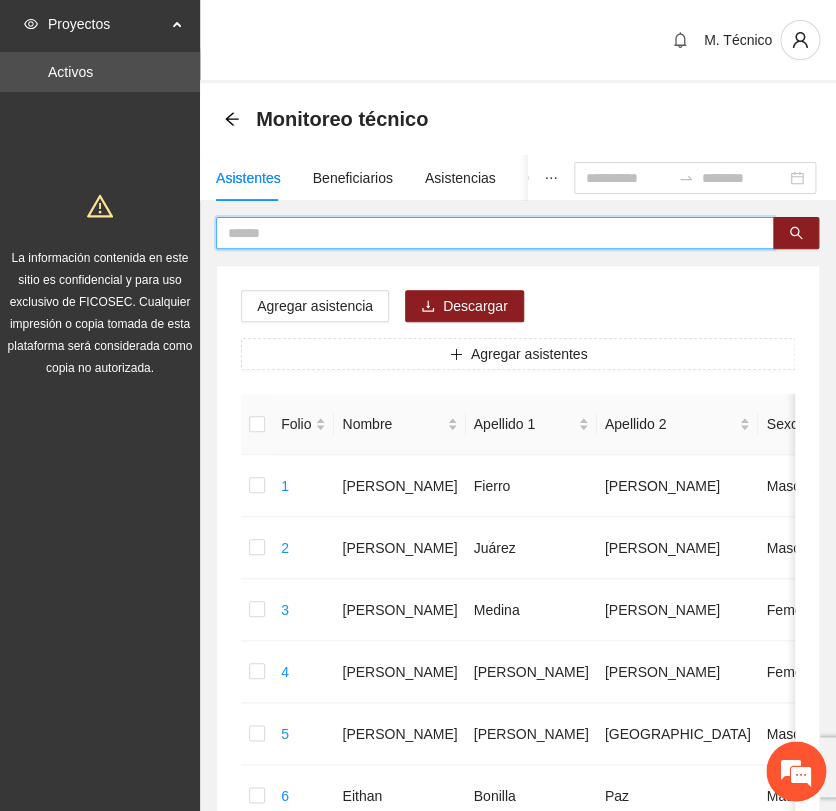 click at bounding box center [487, 233] 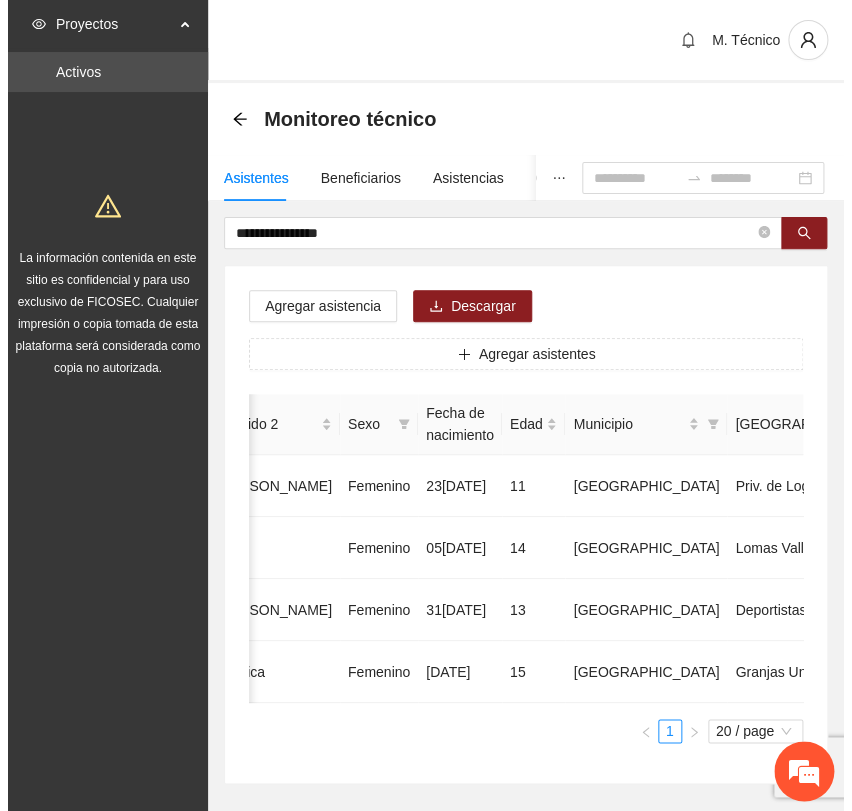 scroll, scrollTop: 0, scrollLeft: 486, axis: horizontal 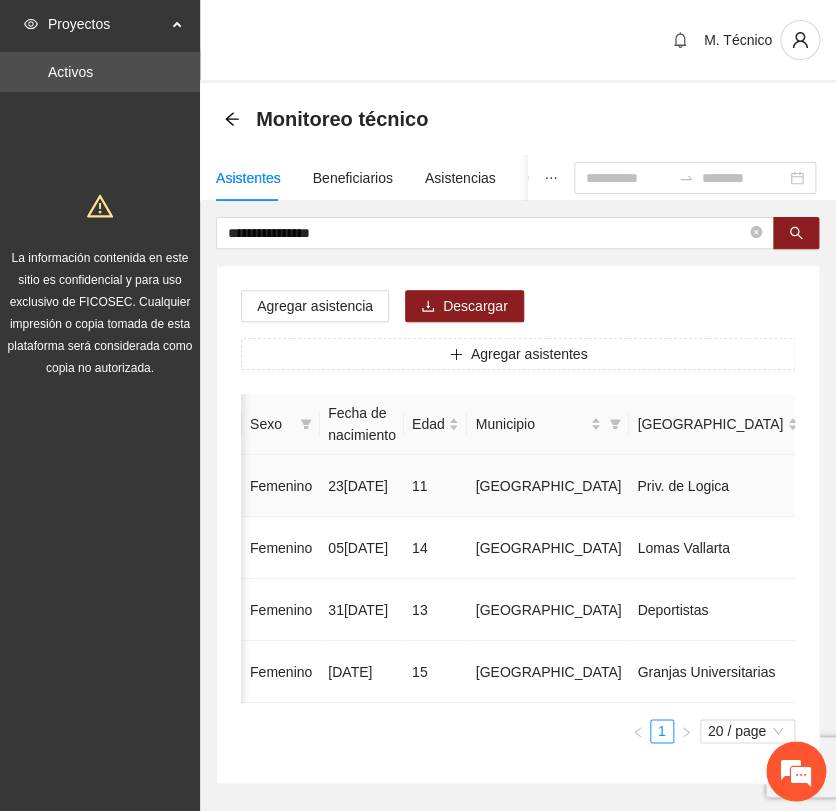 click 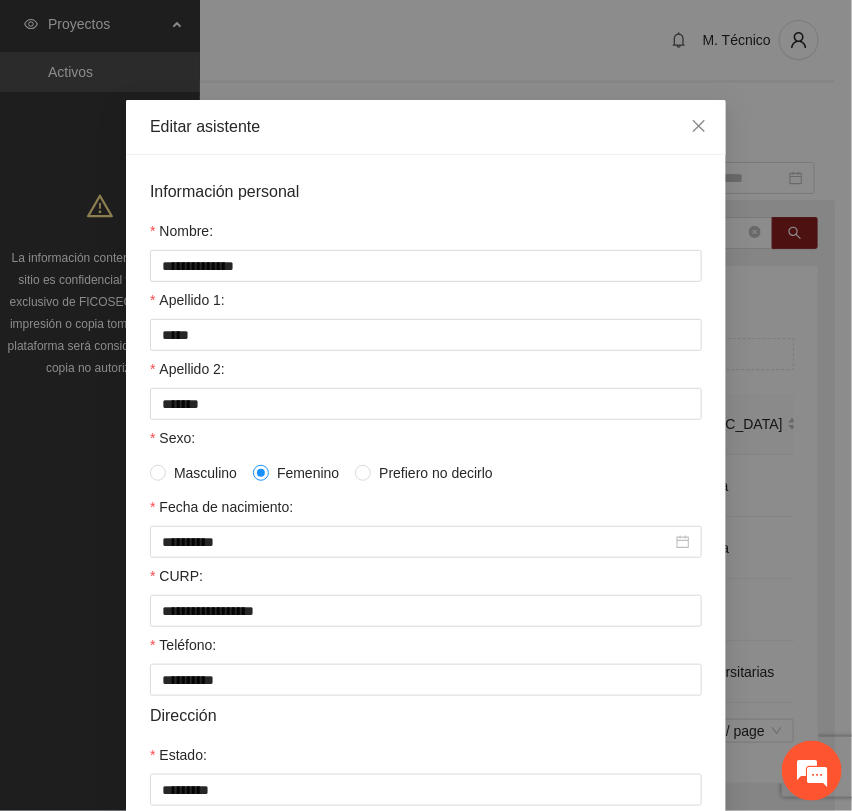 scroll, scrollTop: 356, scrollLeft: 0, axis: vertical 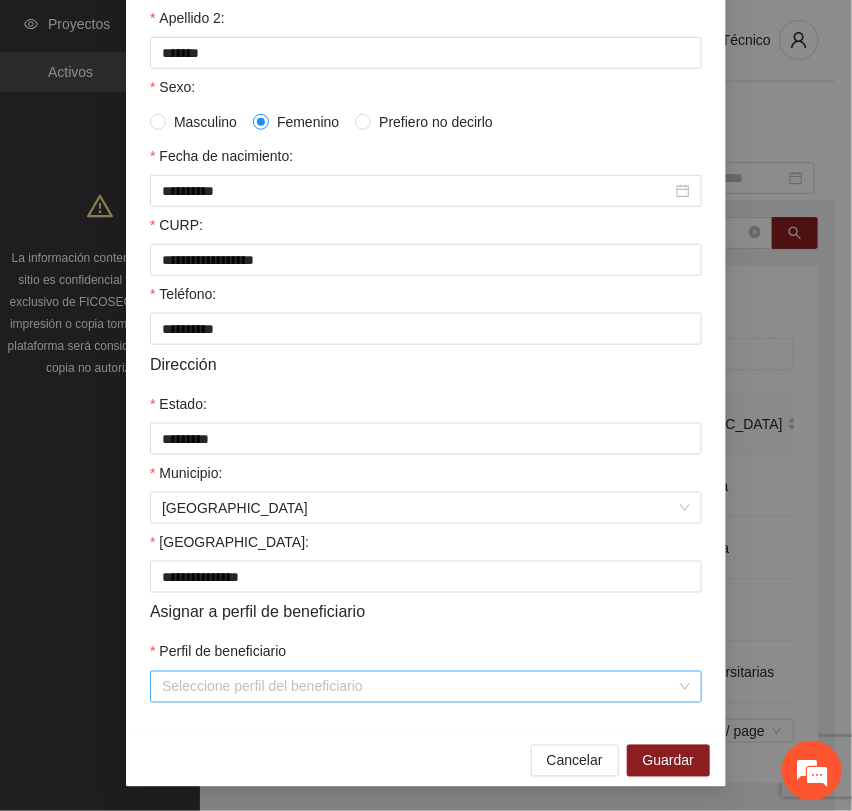 click on "Perfil de beneficiario" at bounding box center (419, 687) 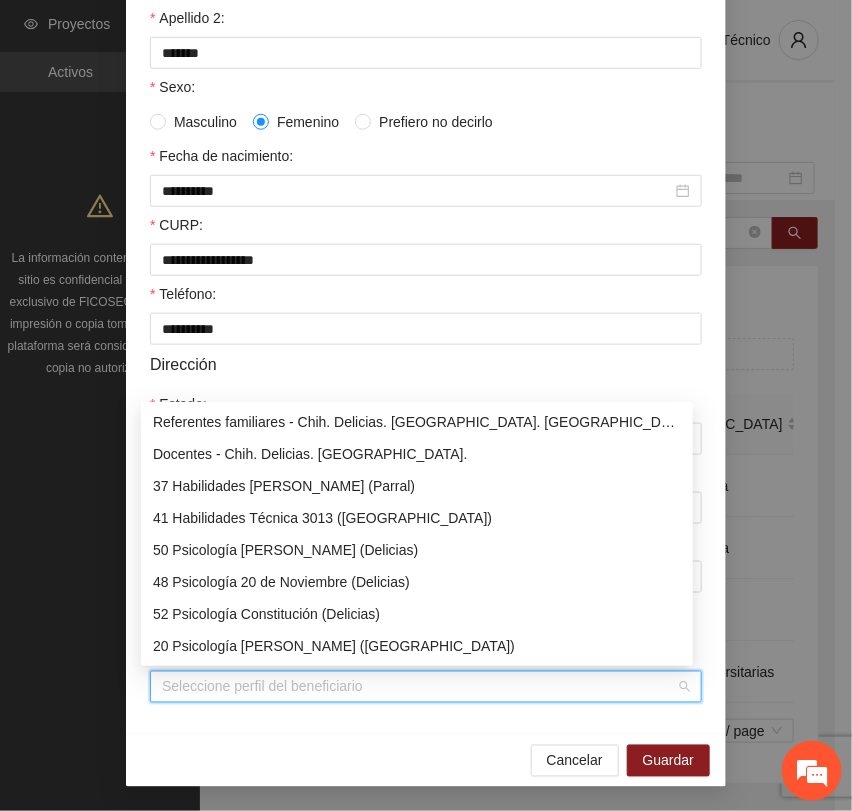 click on "Perfil de beneficiario" at bounding box center (419, 687) 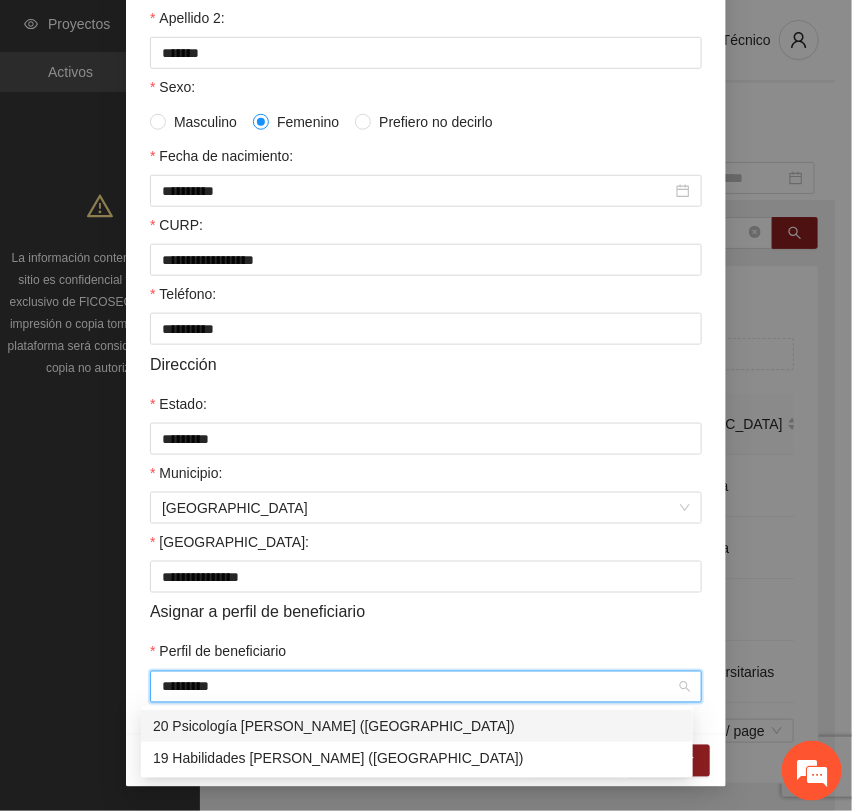 click on "20 Psicología [PERSON_NAME] ([GEOGRAPHIC_DATA])" at bounding box center (417, 726) 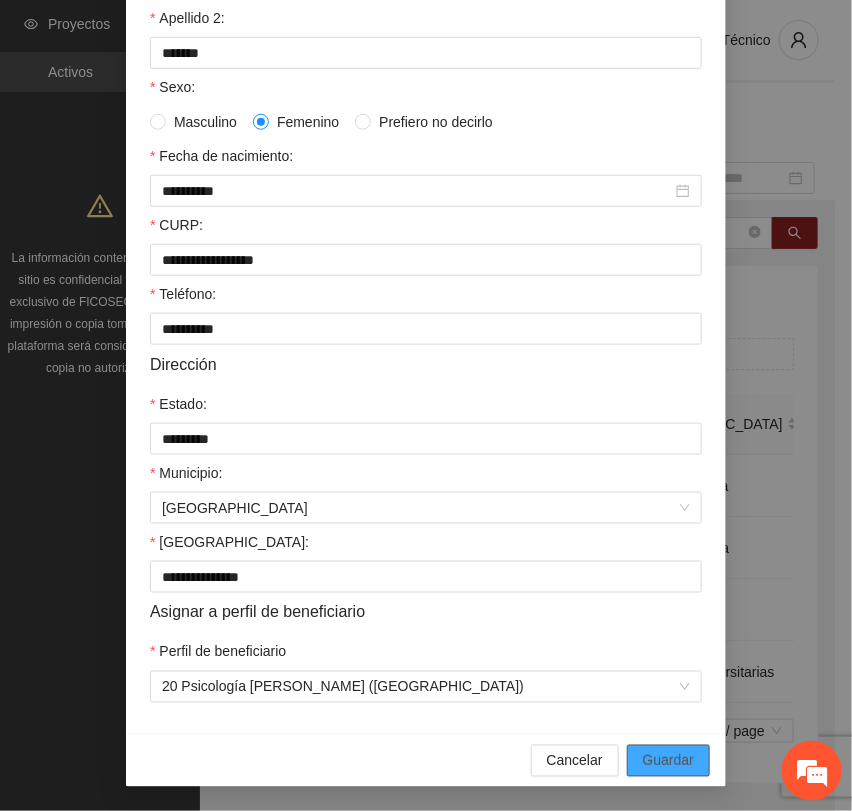 click on "Guardar" at bounding box center [668, 761] 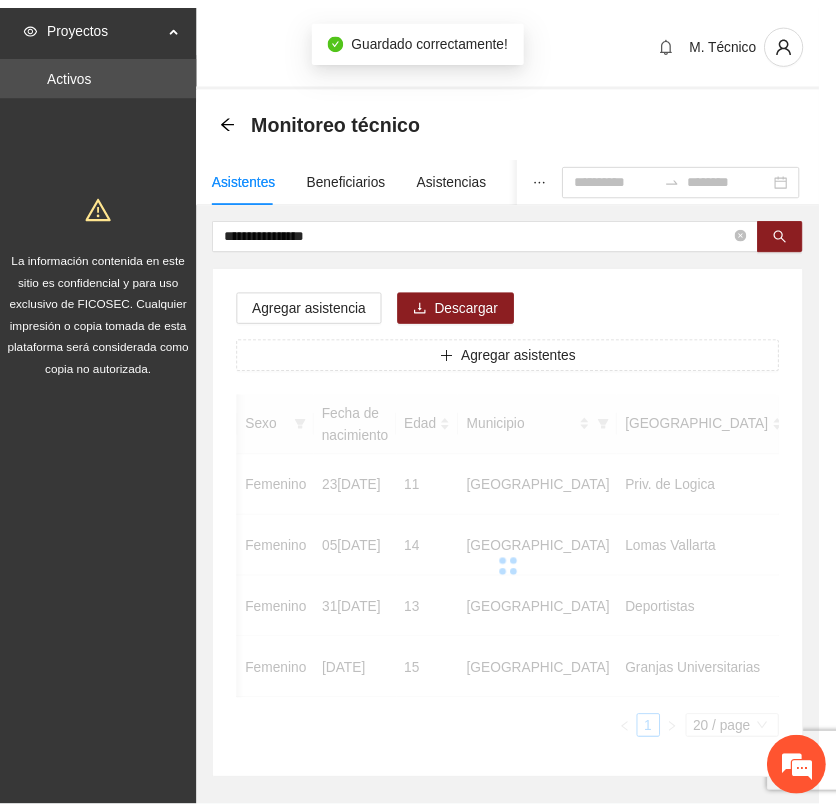 scroll, scrollTop: 256, scrollLeft: 0, axis: vertical 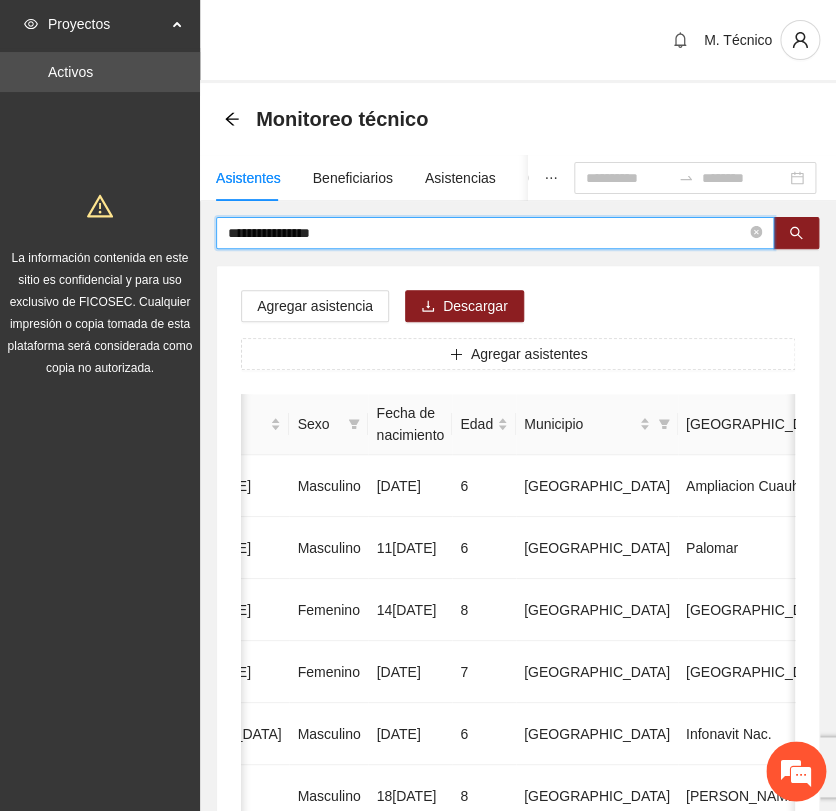 drag, startPoint x: 338, startPoint y: 239, endPoint x: 137, endPoint y: 201, distance: 204.5605 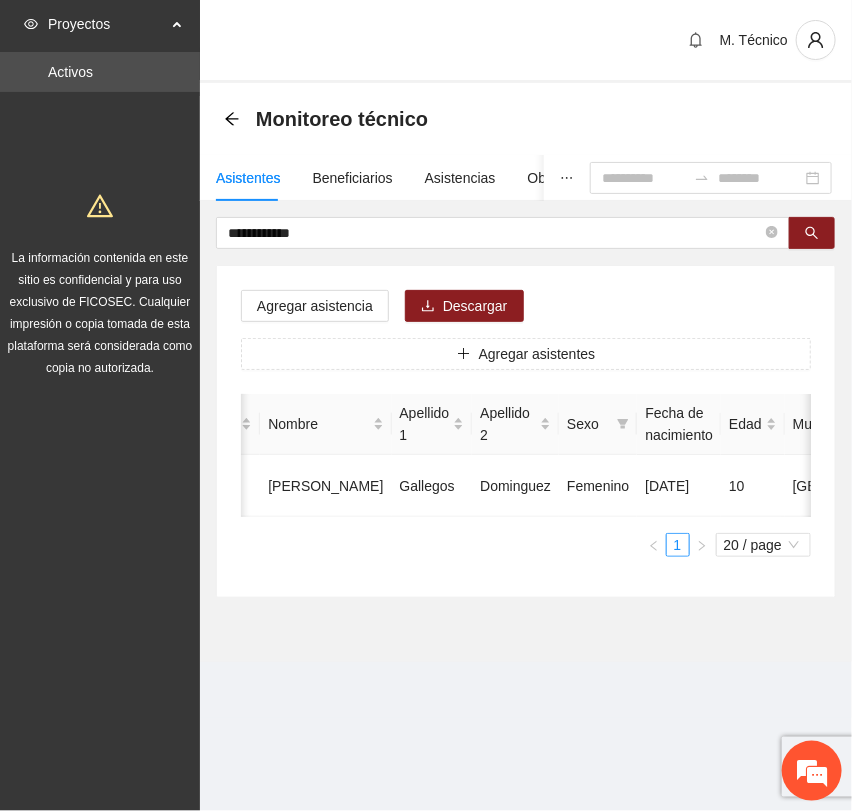 scroll, scrollTop: 0, scrollLeft: 461, axis: horizontal 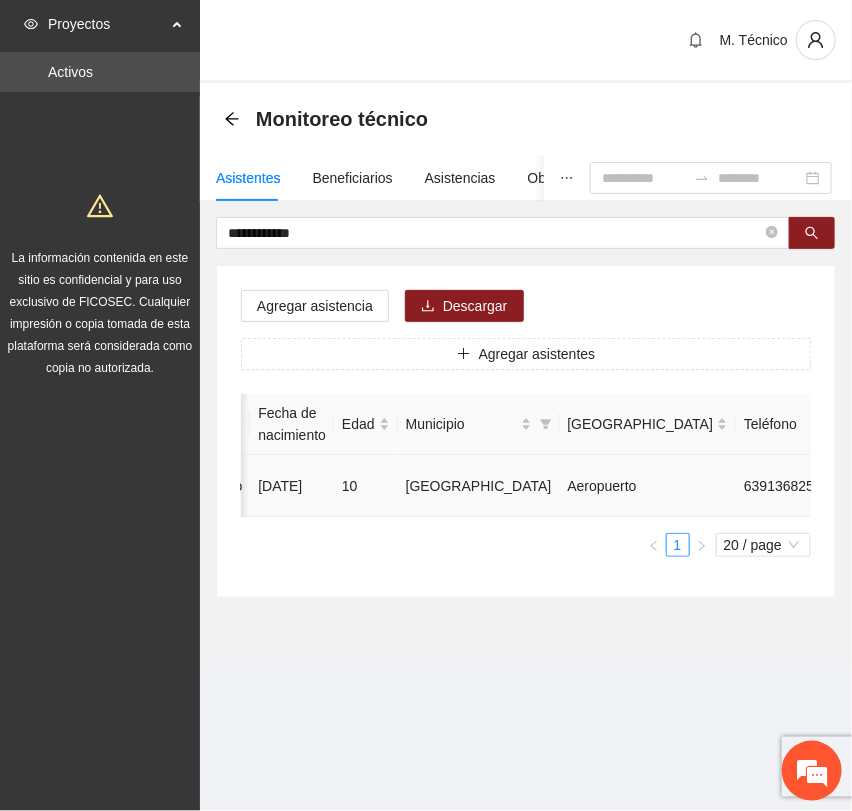 click 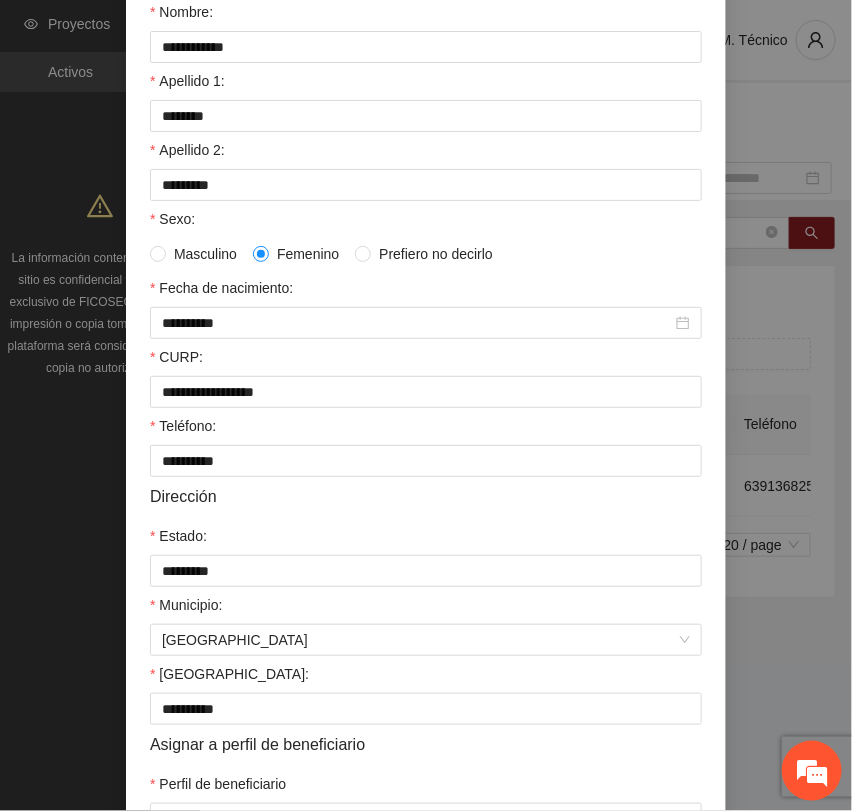 scroll, scrollTop: 356, scrollLeft: 0, axis: vertical 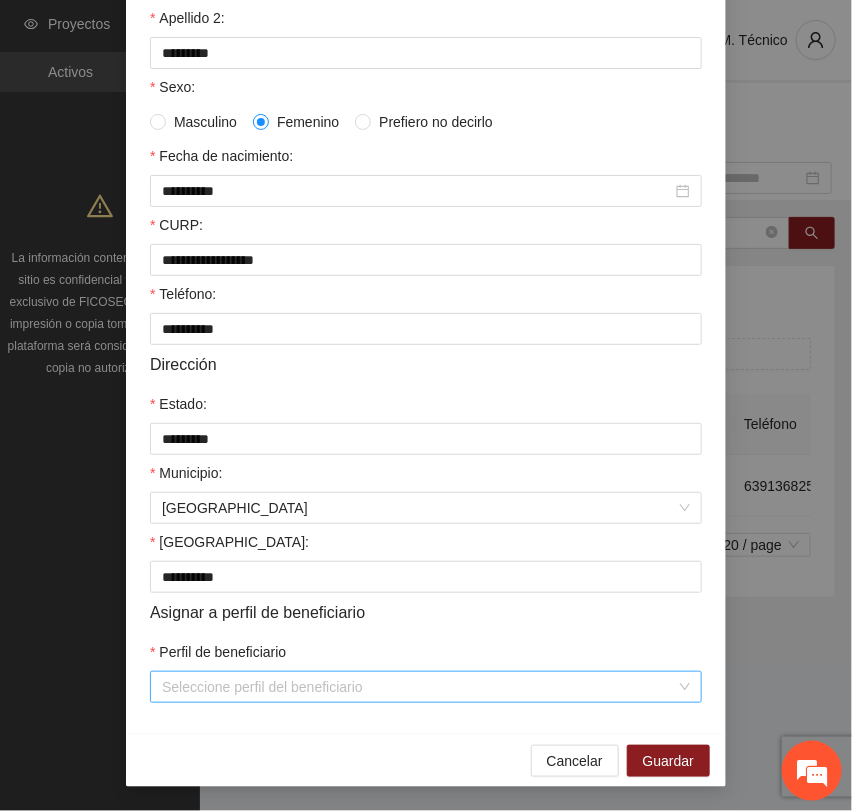 click on "Perfil de beneficiario" at bounding box center [419, 687] 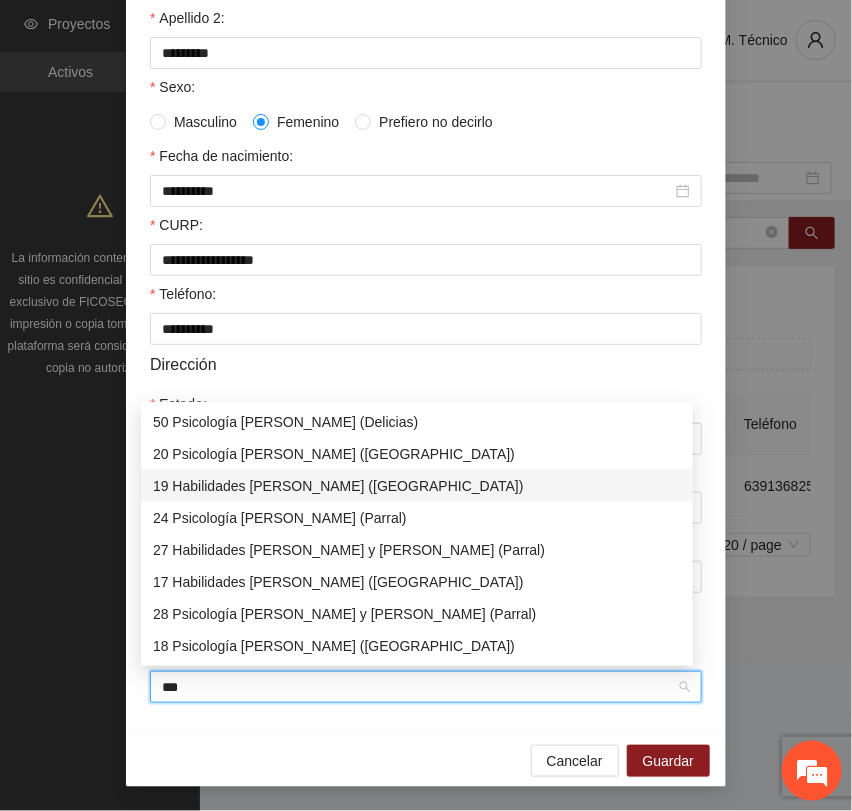 click on "19 Habilidades [PERSON_NAME] ([GEOGRAPHIC_DATA])" at bounding box center (417, 486) 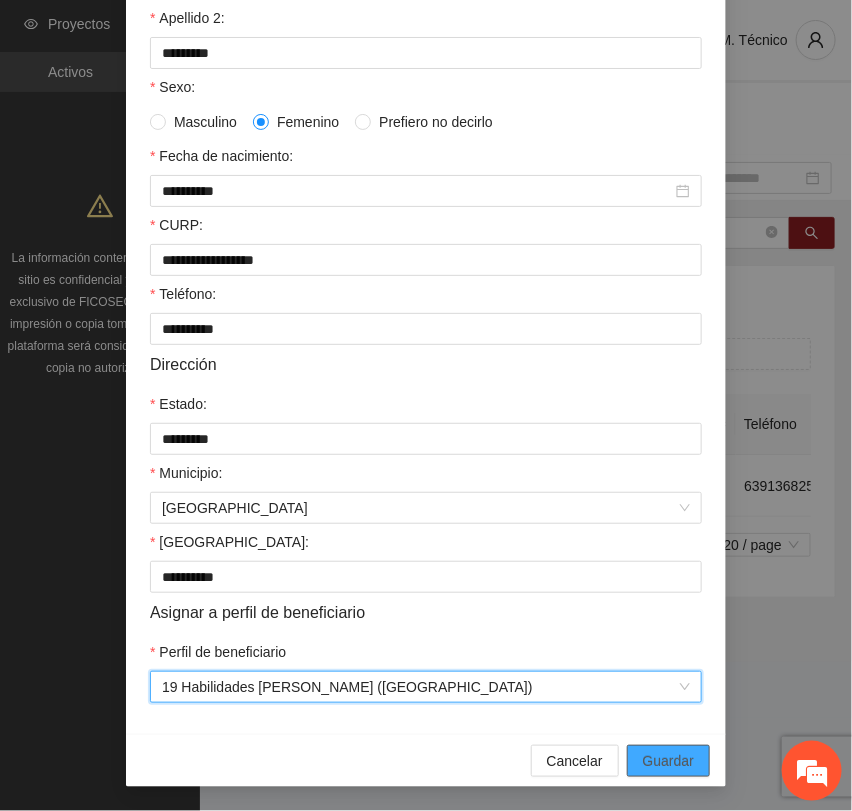 click on "Guardar" at bounding box center (668, 761) 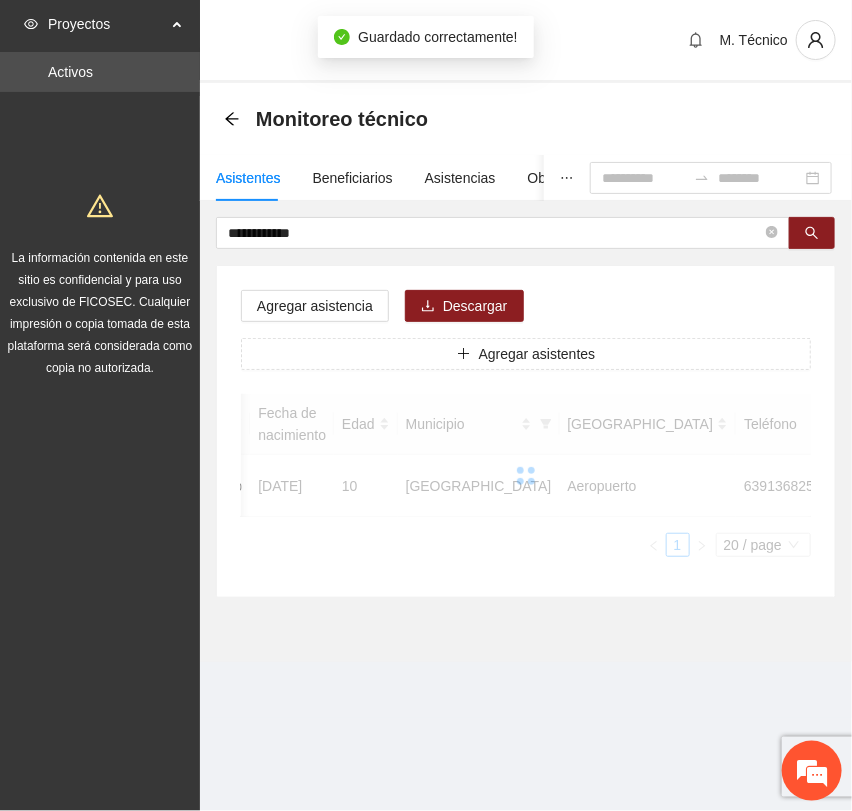 scroll, scrollTop: 256, scrollLeft: 0, axis: vertical 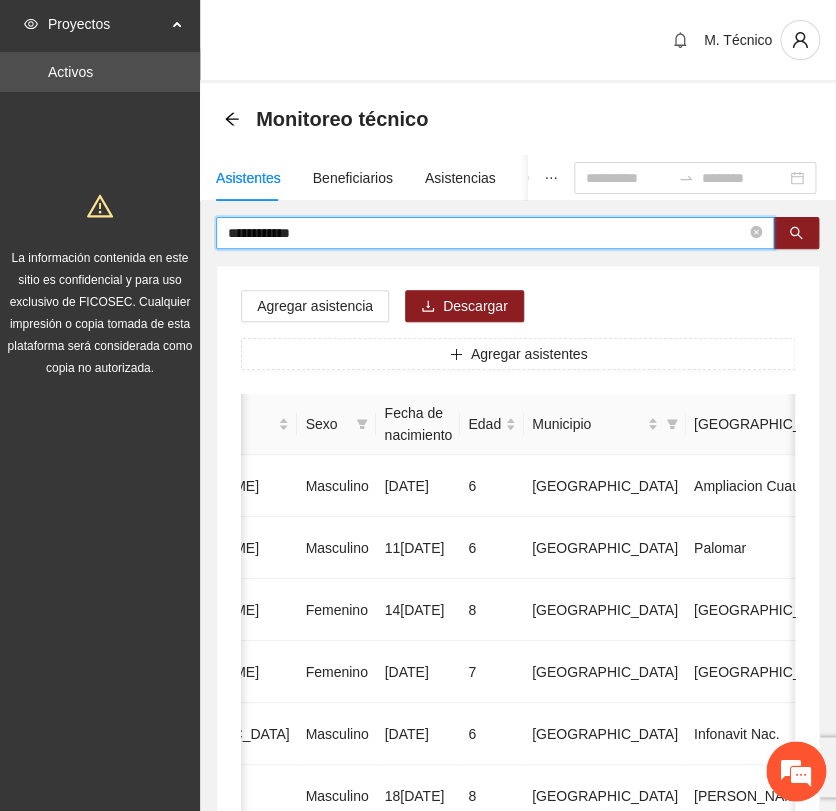drag, startPoint x: 342, startPoint y: 234, endPoint x: -171, endPoint y: 223, distance: 513.1179 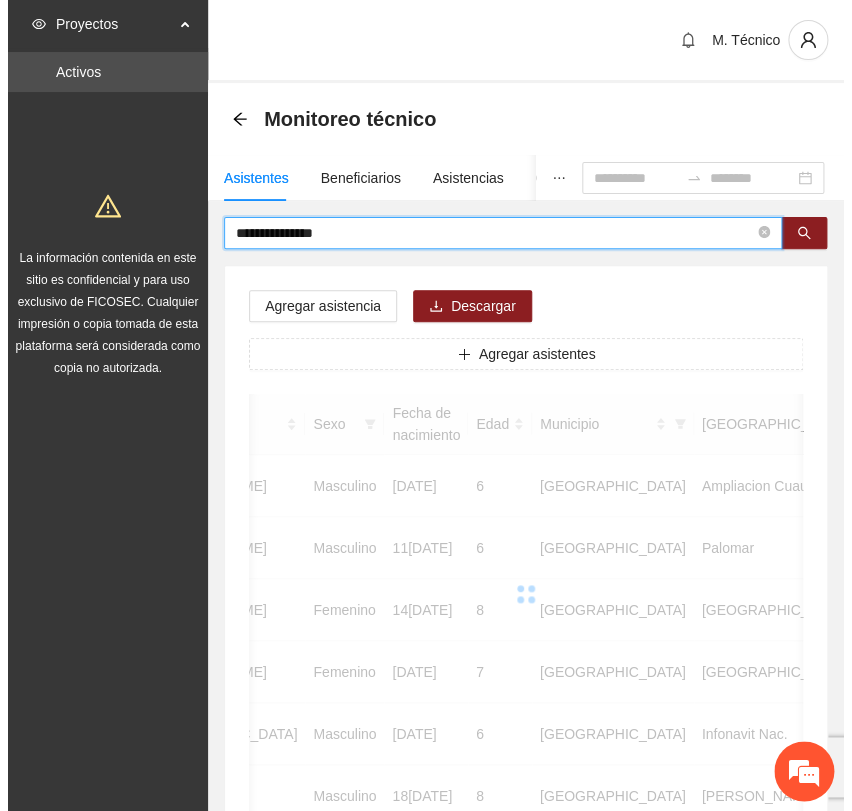 scroll, scrollTop: 0, scrollLeft: 452, axis: horizontal 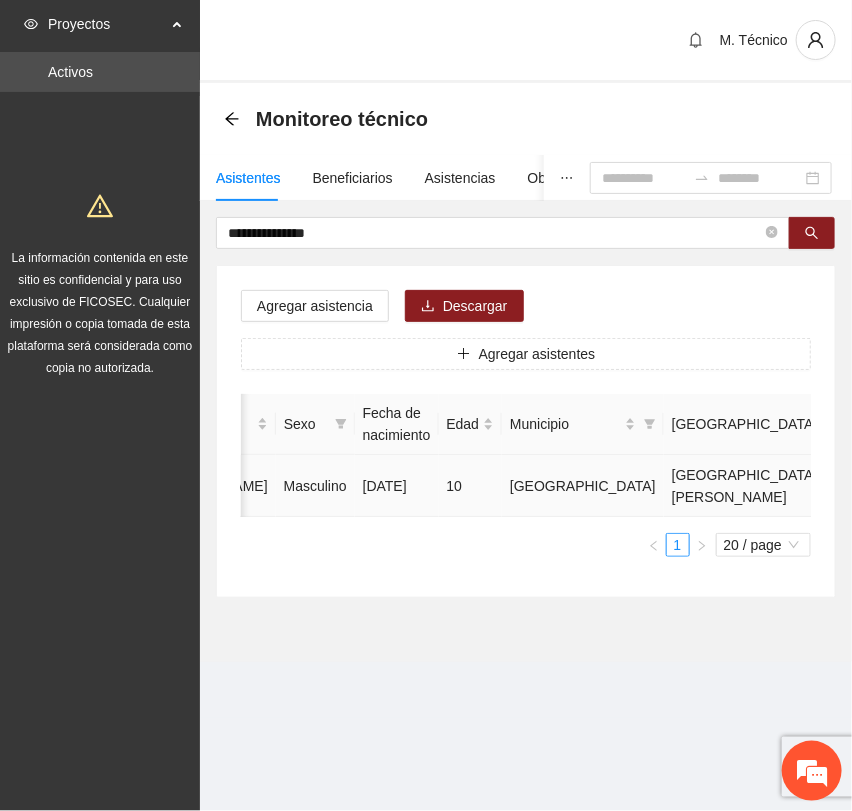 click 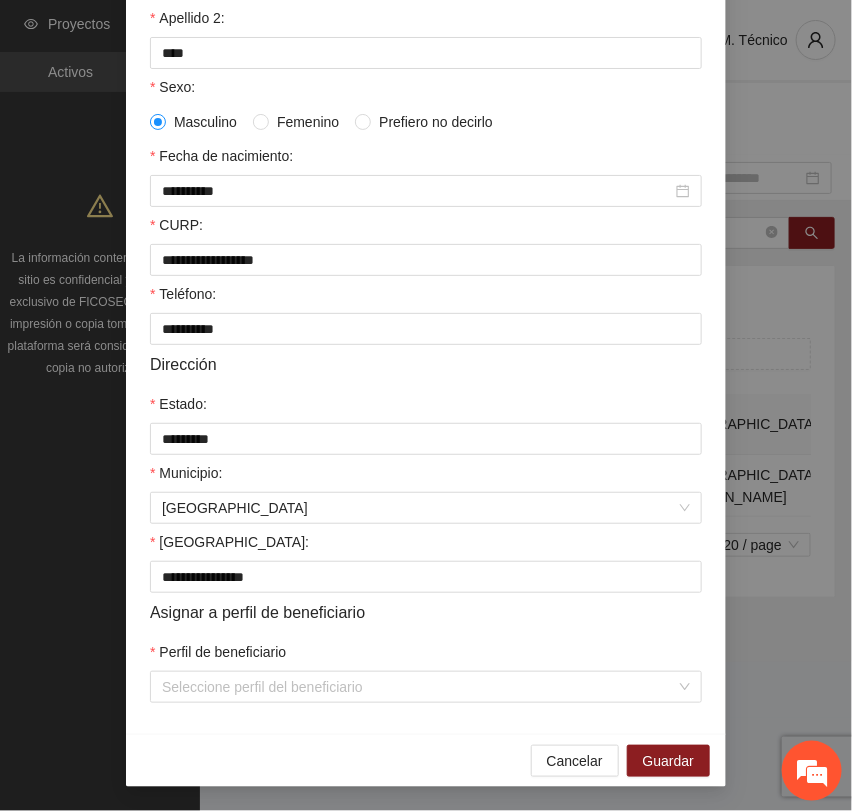 scroll, scrollTop: 356, scrollLeft: 0, axis: vertical 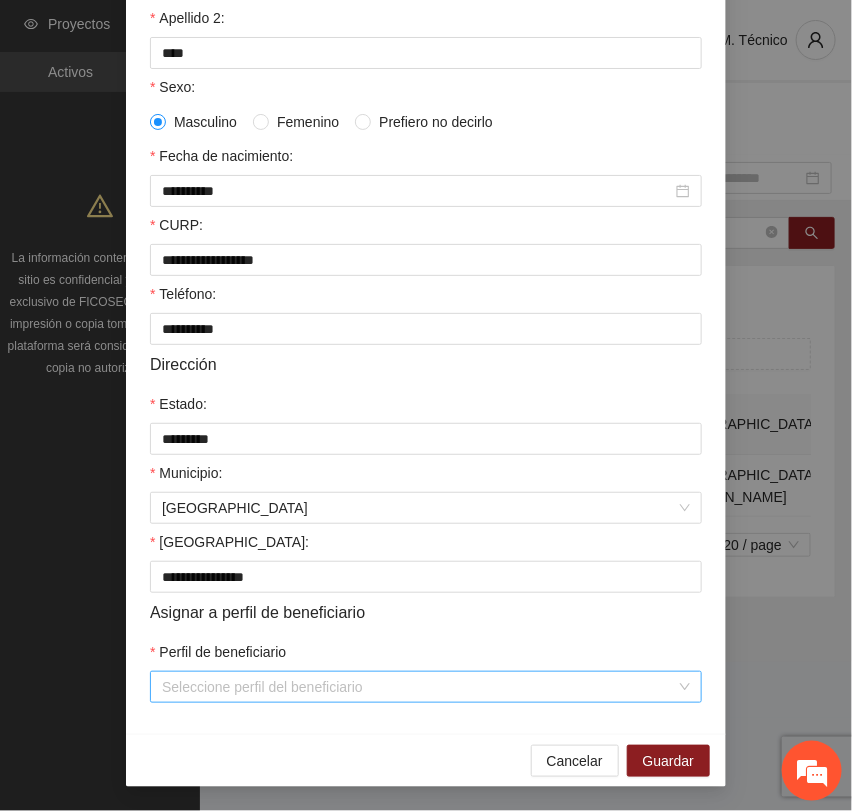 click on "Perfil de beneficiario" at bounding box center (419, 687) 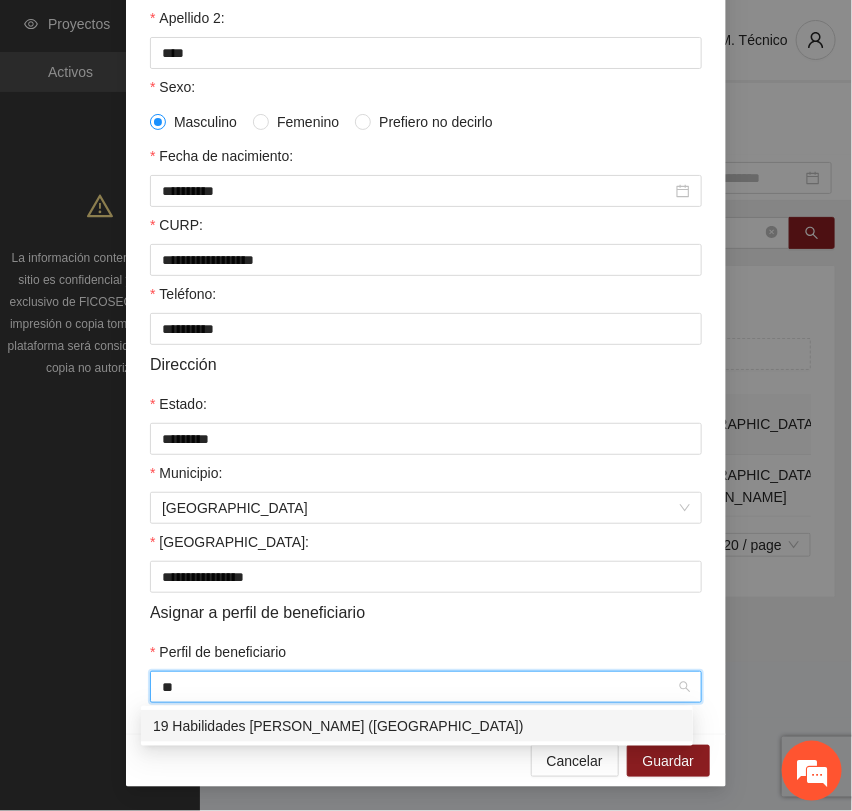 click on "19 Habilidades [PERSON_NAME] ([GEOGRAPHIC_DATA])" at bounding box center [417, 726] 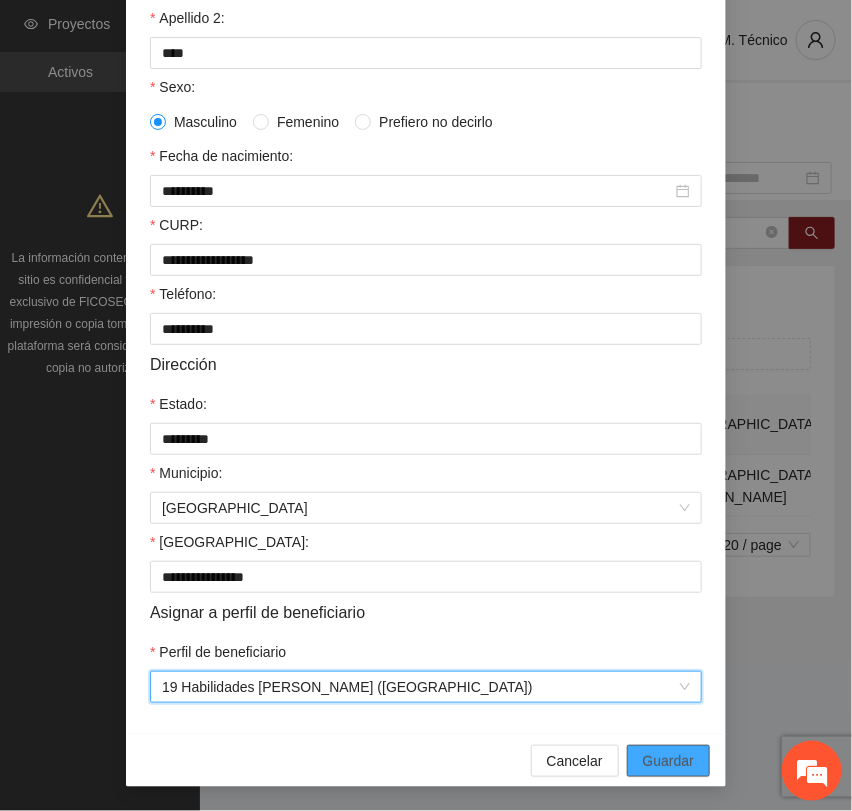 click on "Guardar" at bounding box center [668, 761] 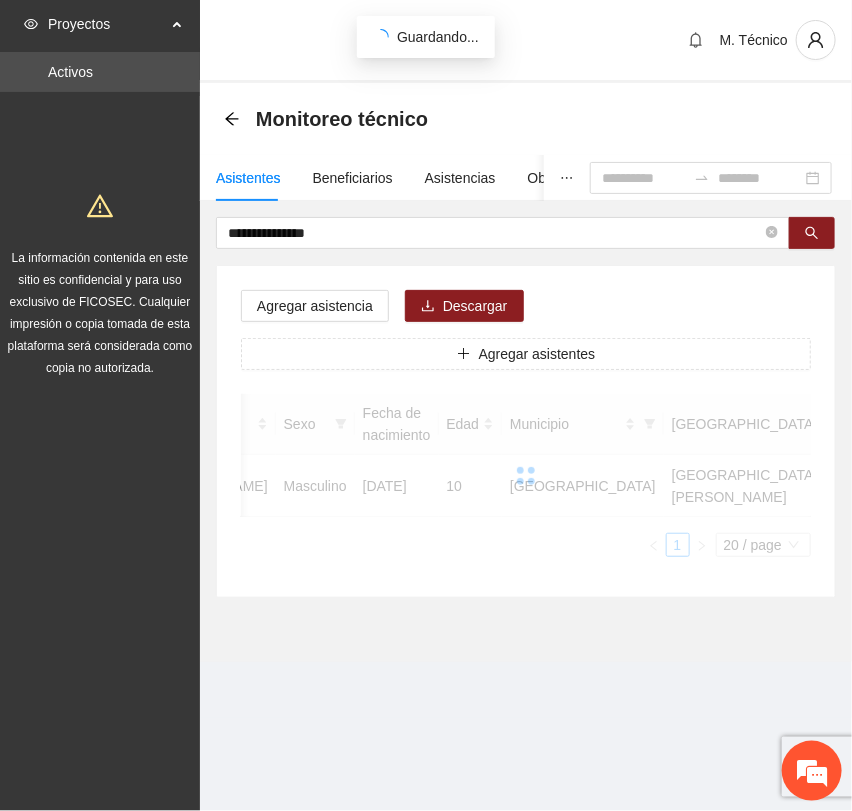 scroll, scrollTop: 256, scrollLeft: 0, axis: vertical 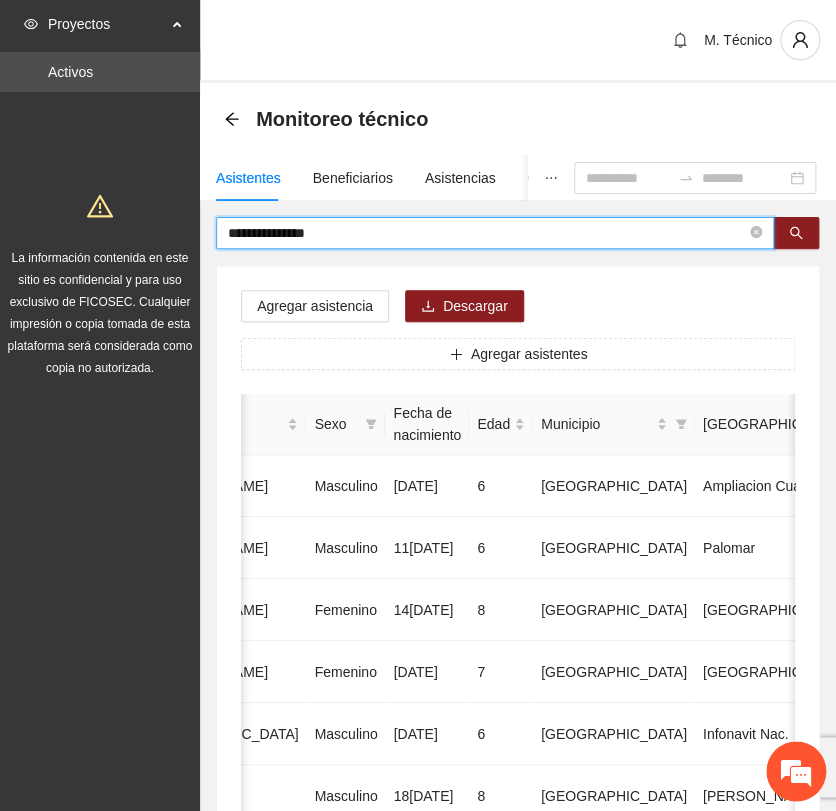 drag, startPoint x: 355, startPoint y: 230, endPoint x: -93, endPoint y: 216, distance: 448.2187 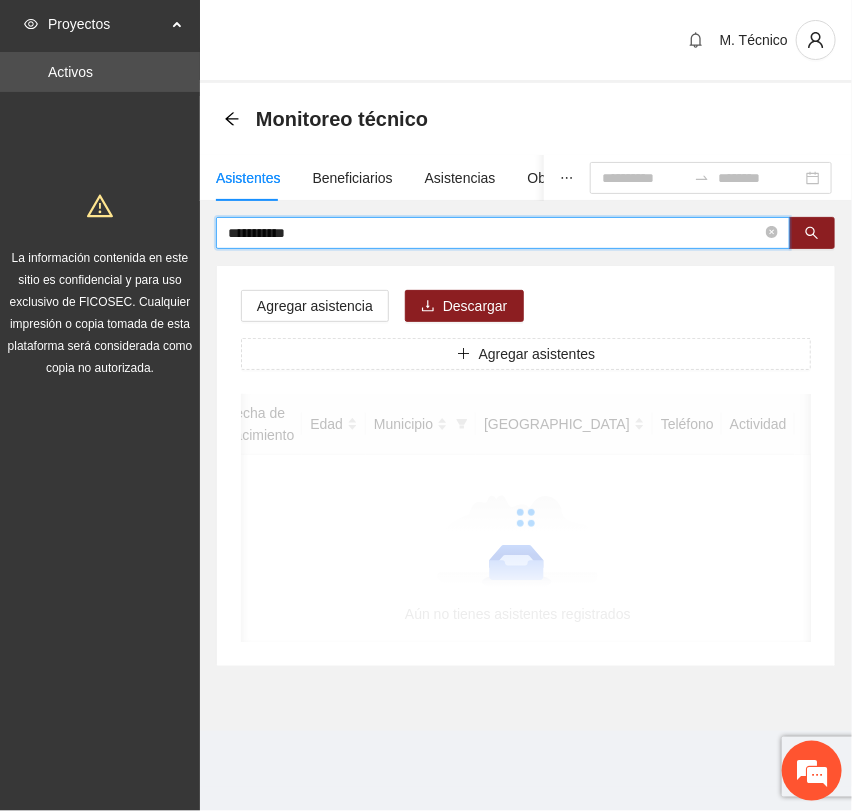 scroll, scrollTop: 0, scrollLeft: 346, axis: horizontal 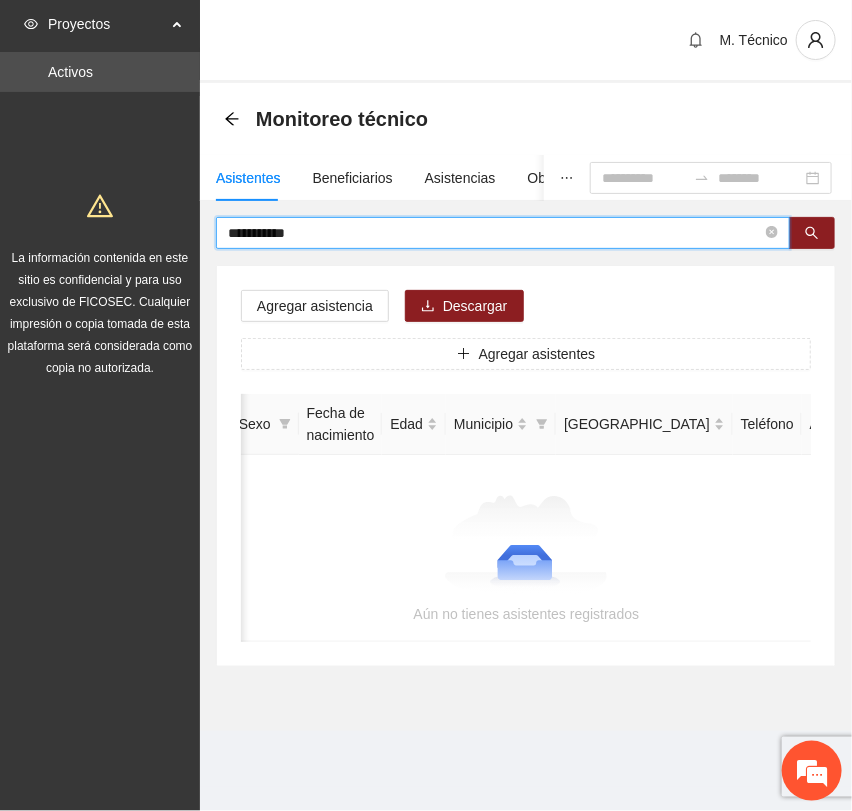 drag, startPoint x: 341, startPoint y: 232, endPoint x: -168, endPoint y: 210, distance: 509.47522 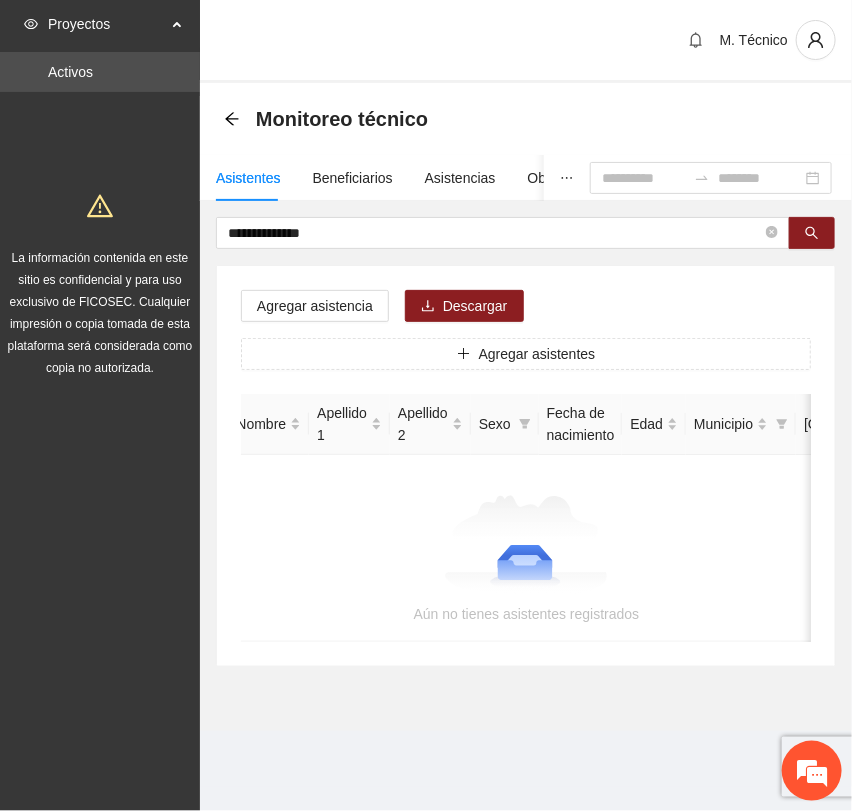 scroll, scrollTop: 0, scrollLeft: 0, axis: both 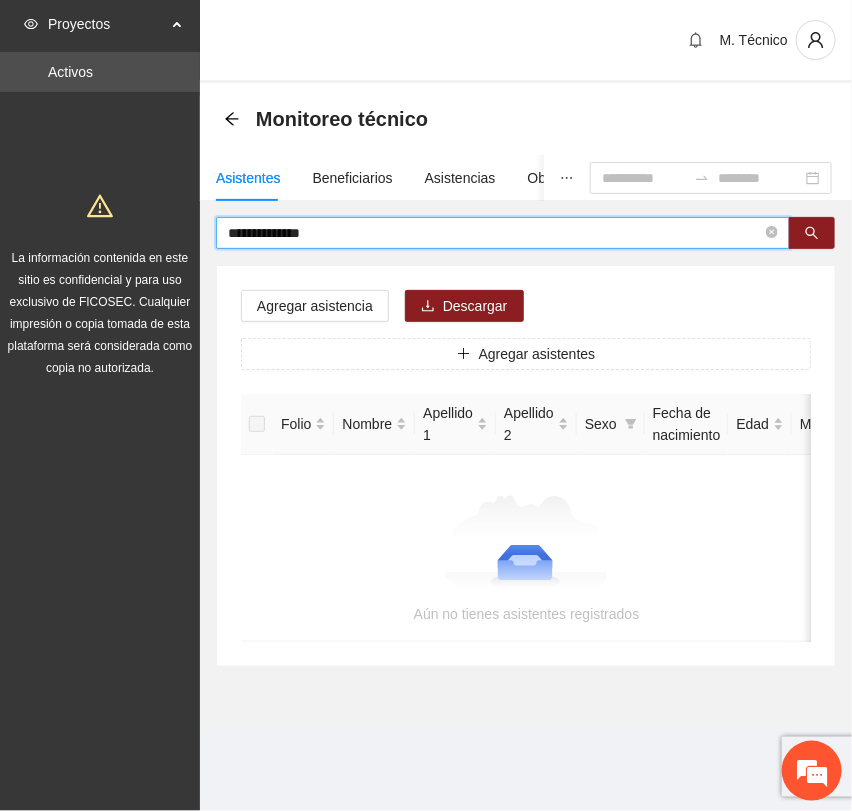 click on "**********" at bounding box center [495, 233] 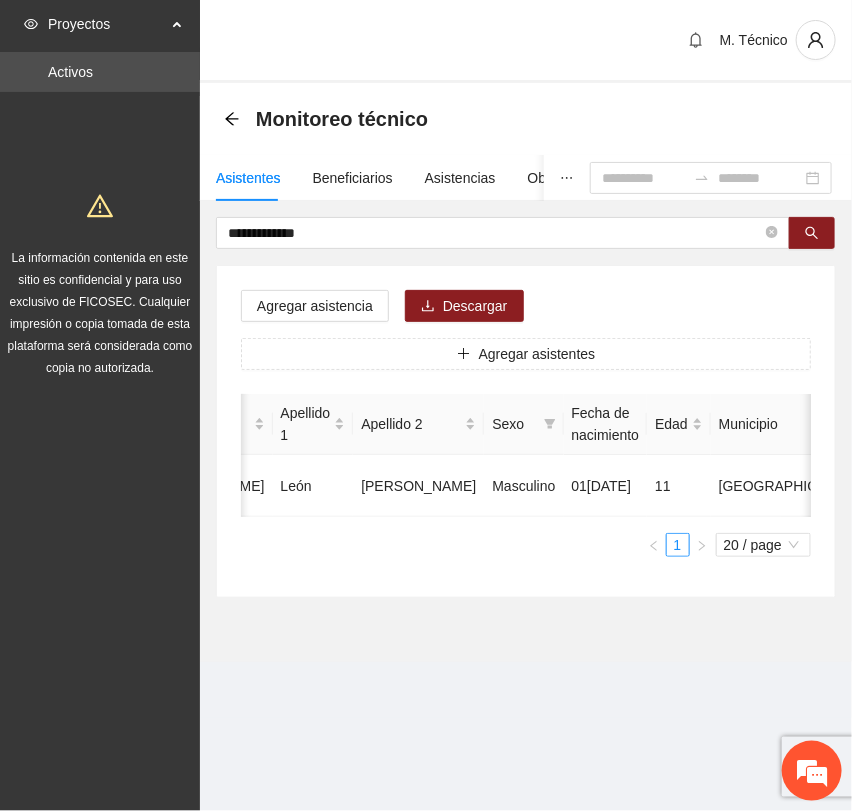 scroll, scrollTop: 0, scrollLeft: 452, axis: horizontal 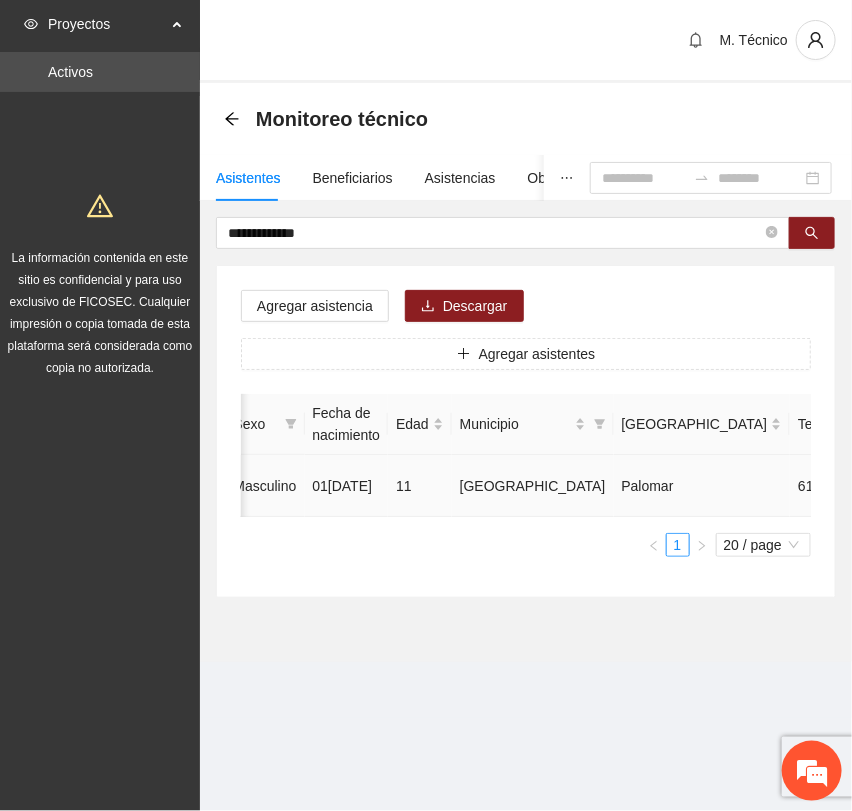 click 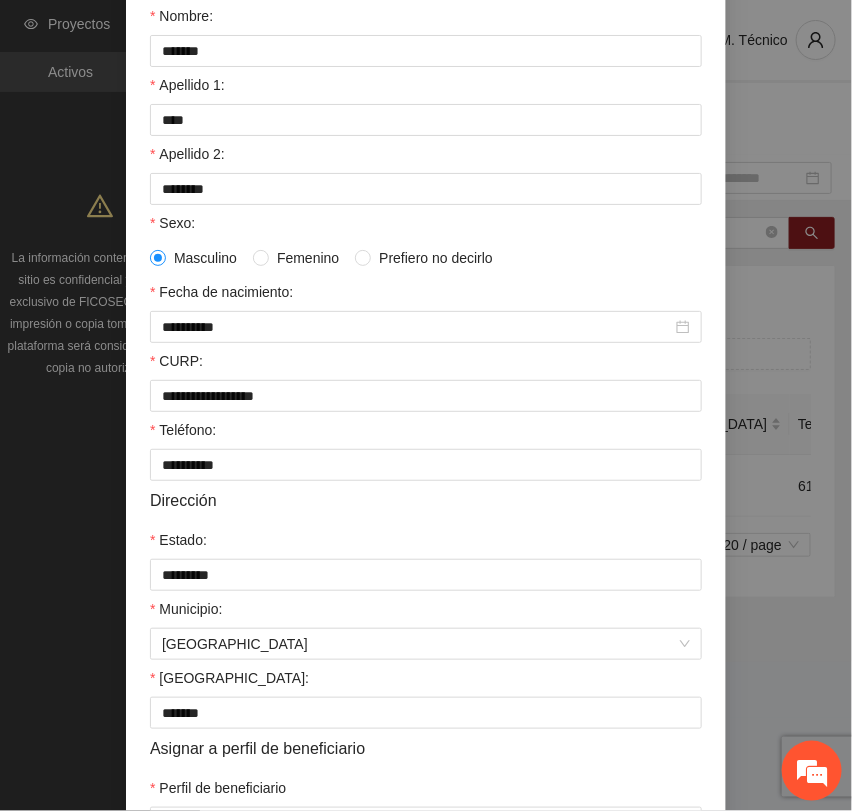 scroll, scrollTop: 356, scrollLeft: 0, axis: vertical 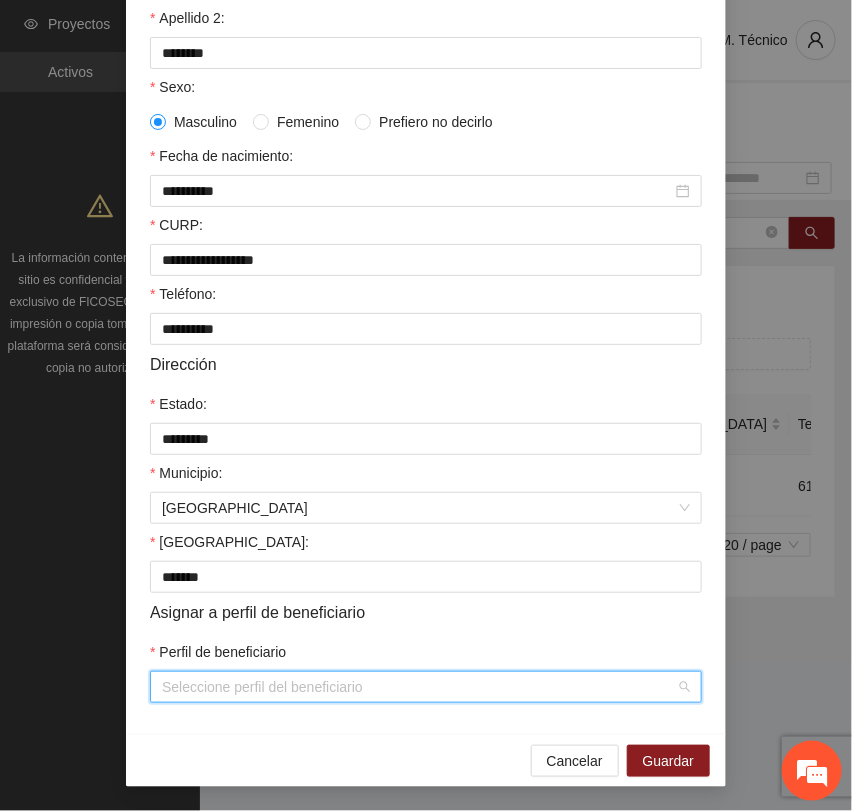click on "Perfil de beneficiario" at bounding box center (419, 687) 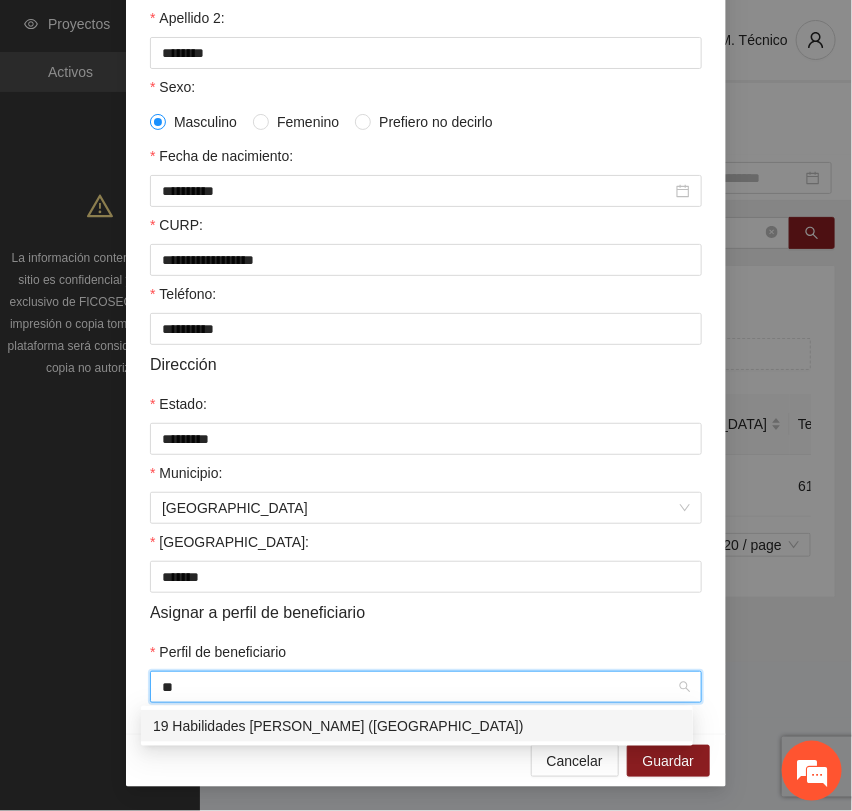 click on "19 Habilidades [PERSON_NAME] ([GEOGRAPHIC_DATA])" at bounding box center [417, 726] 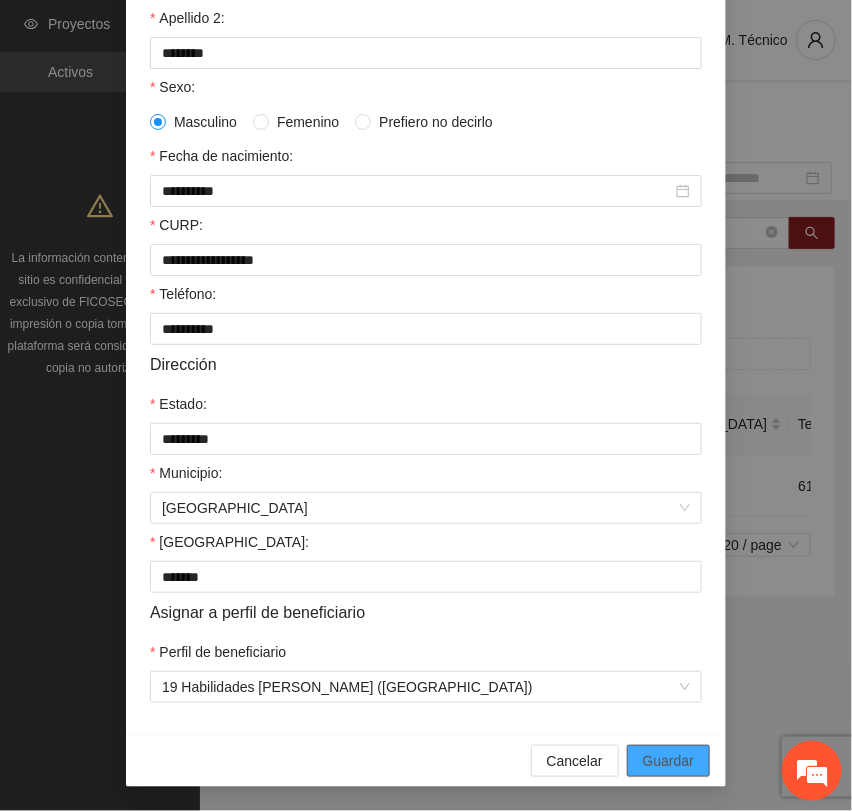 click on "Guardar" at bounding box center [668, 761] 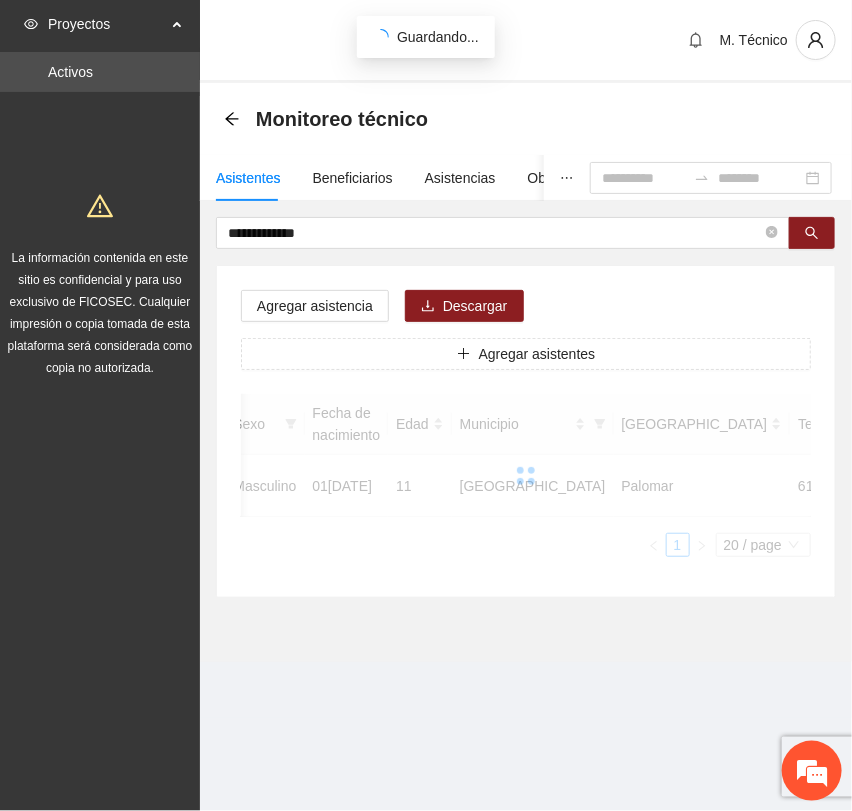 scroll, scrollTop: 256, scrollLeft: 0, axis: vertical 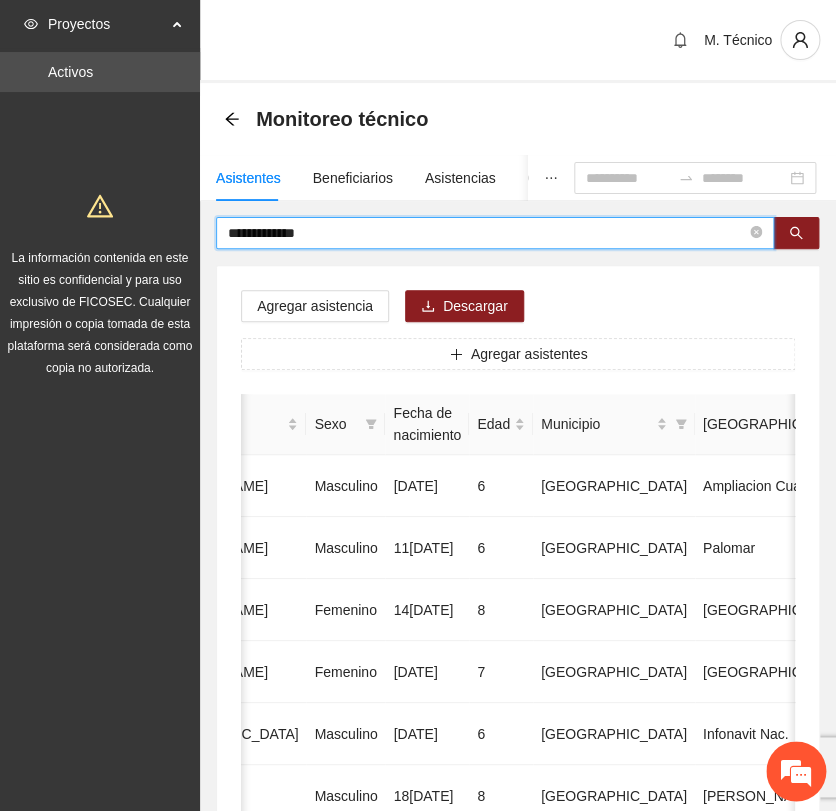 drag, startPoint x: 336, startPoint y: 229, endPoint x: -176, endPoint y: 221, distance: 512.0625 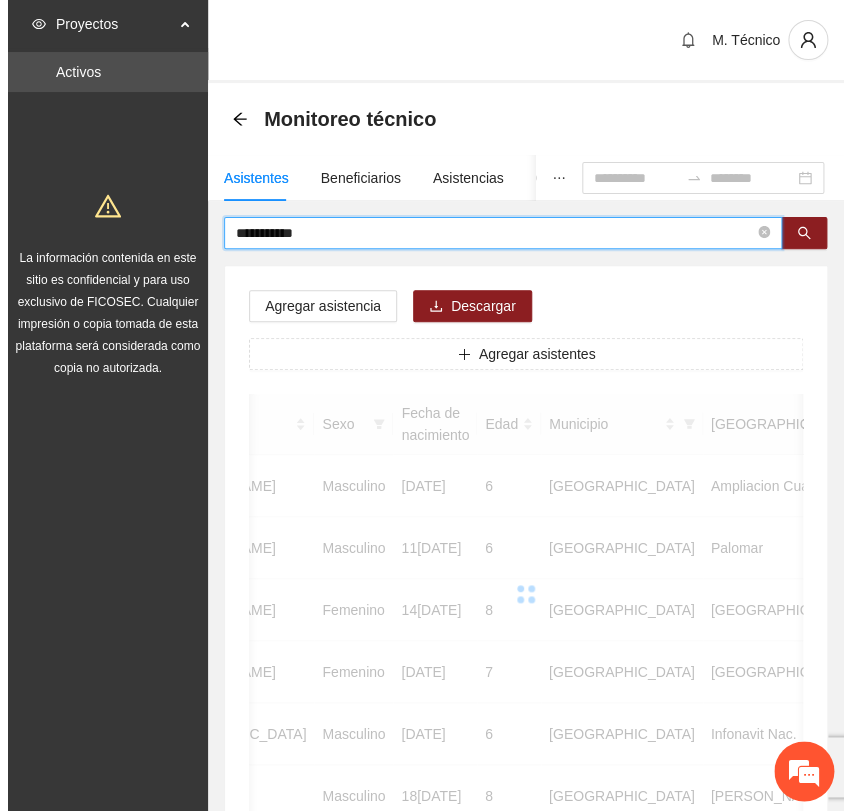 scroll, scrollTop: 0, scrollLeft: 346, axis: horizontal 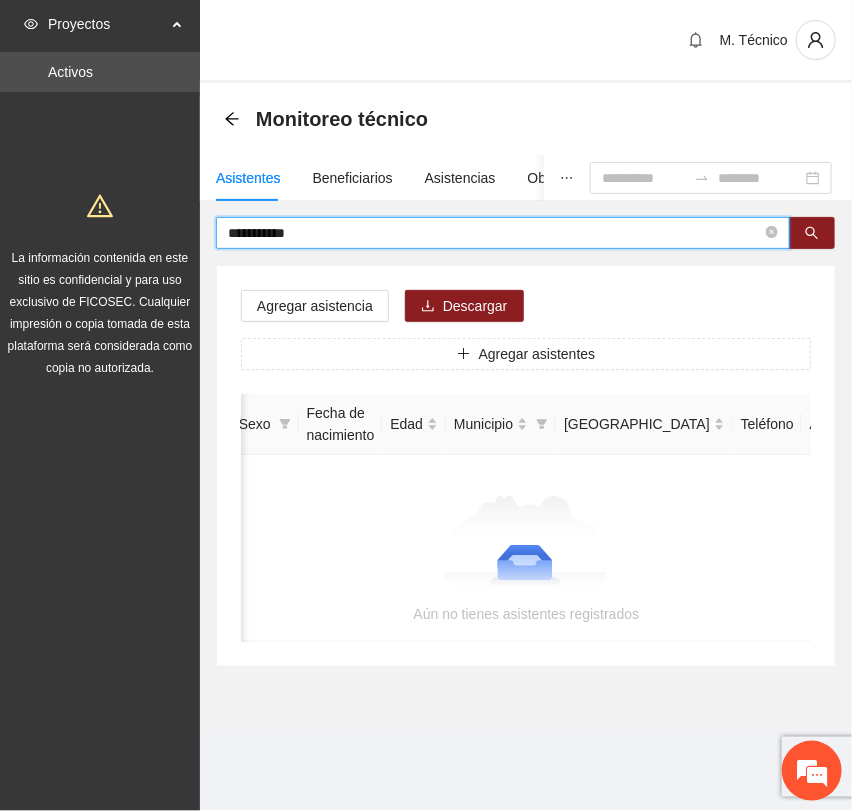 drag, startPoint x: 307, startPoint y: 226, endPoint x: -140, endPoint y: 203, distance: 447.59134 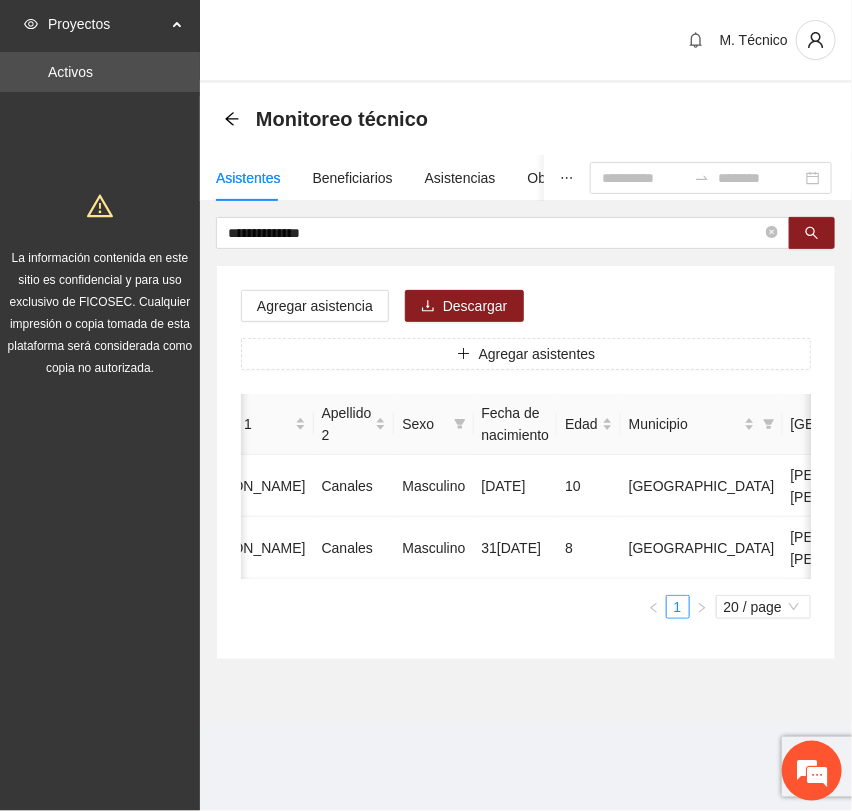 scroll, scrollTop: 0, scrollLeft: 452, axis: horizontal 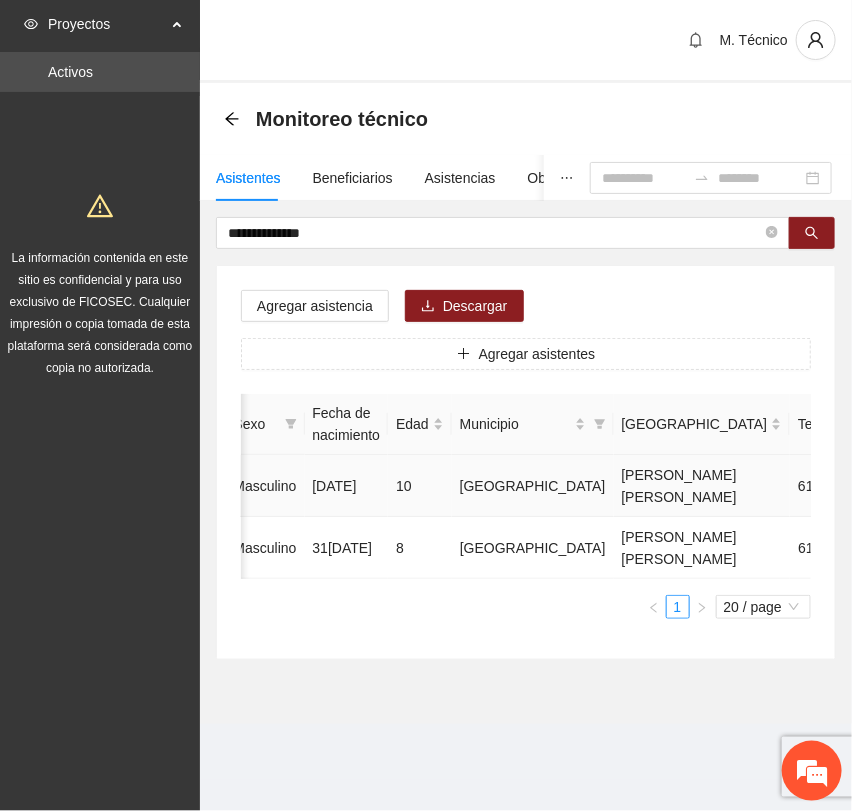 click 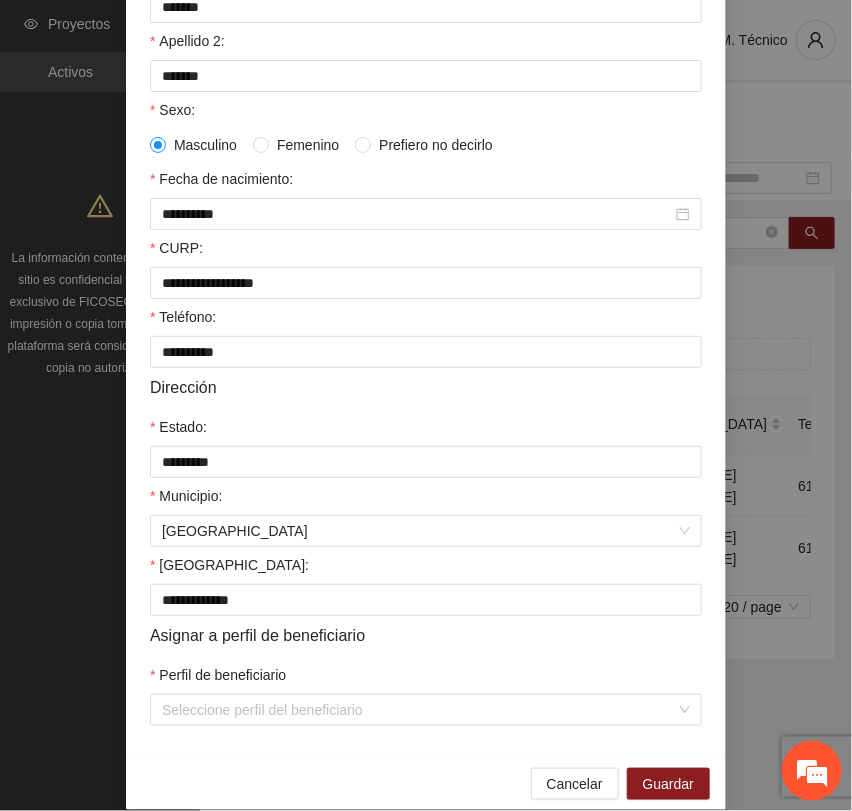 scroll, scrollTop: 356, scrollLeft: 0, axis: vertical 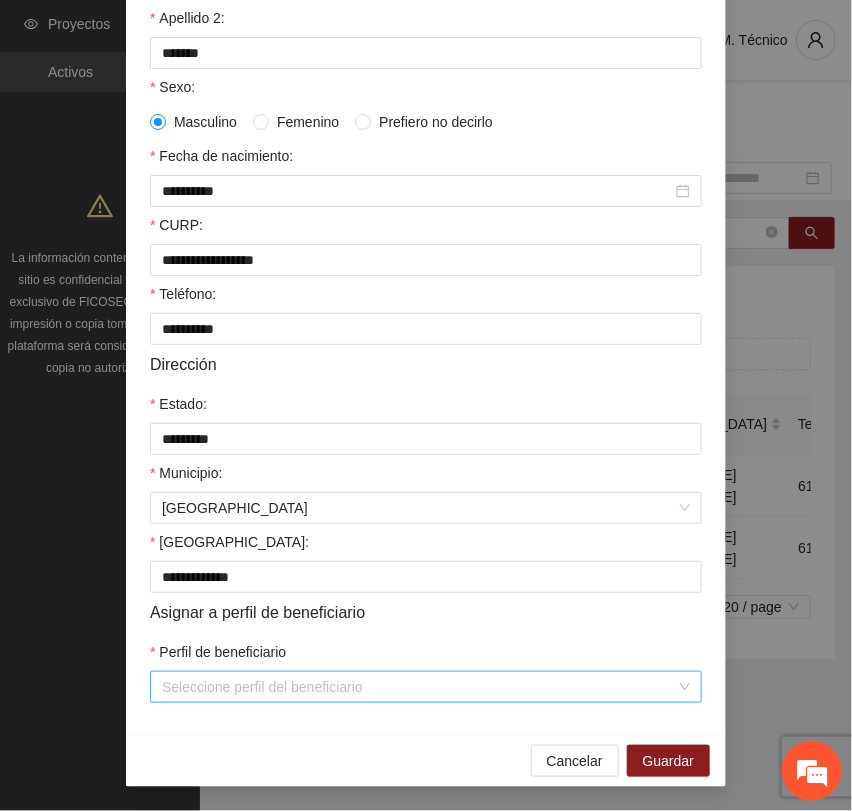 click on "Perfil de beneficiario" at bounding box center (419, 687) 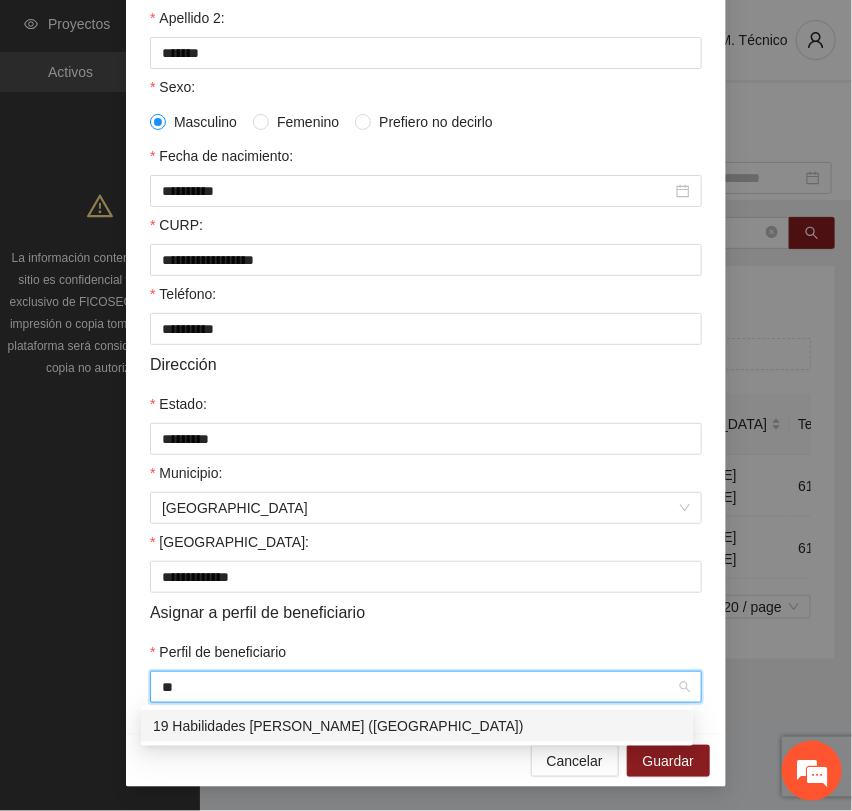 click on "19 Habilidades [PERSON_NAME] ([GEOGRAPHIC_DATA])" at bounding box center [417, 726] 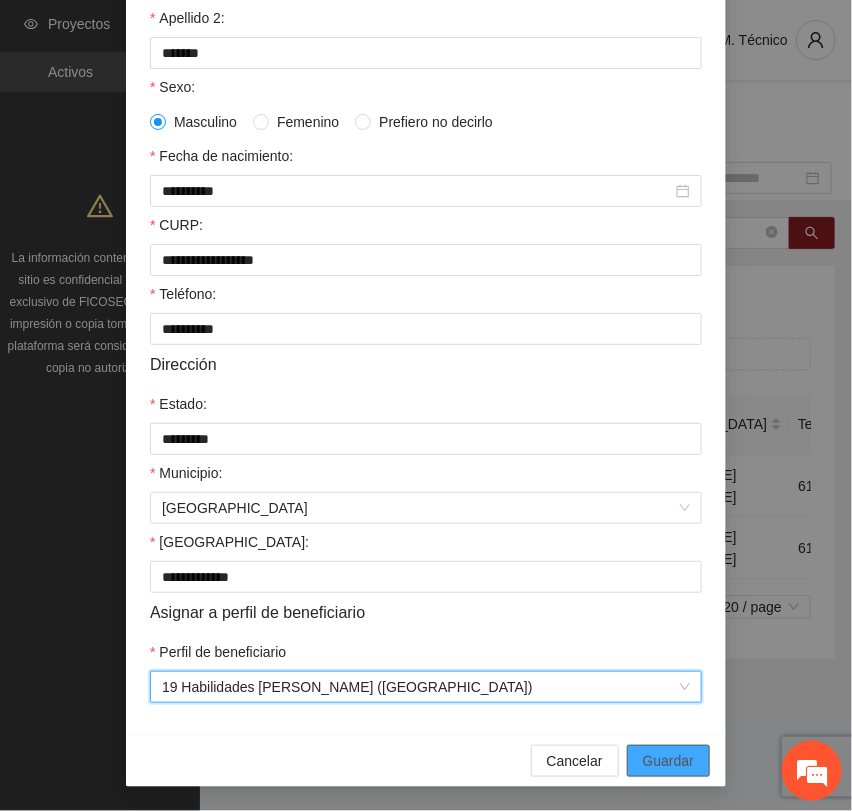 click on "Guardar" at bounding box center (668, 761) 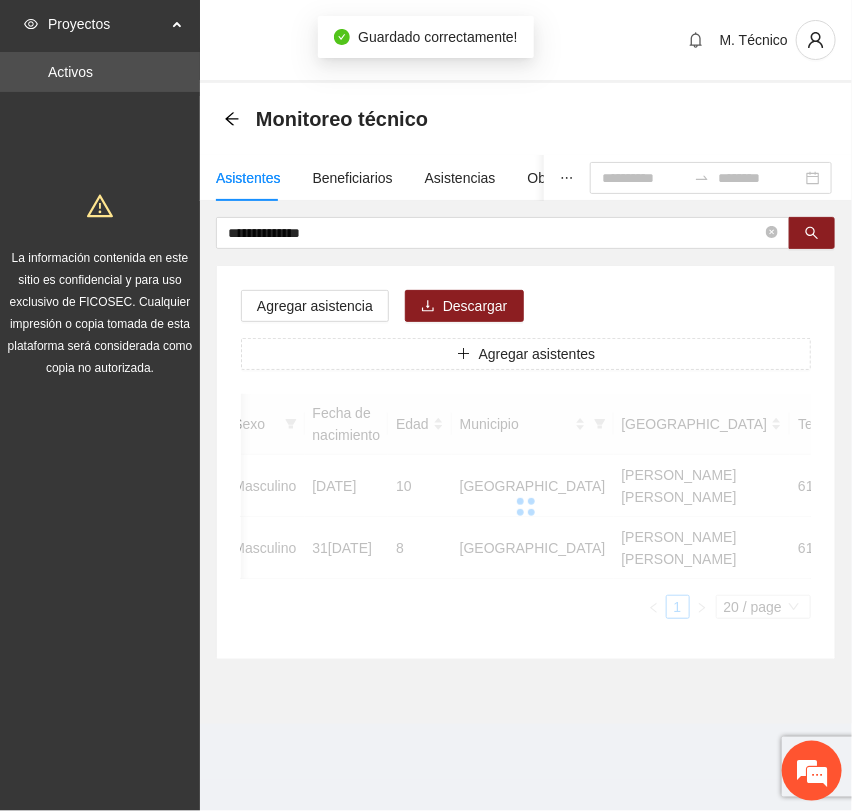 scroll, scrollTop: 256, scrollLeft: 0, axis: vertical 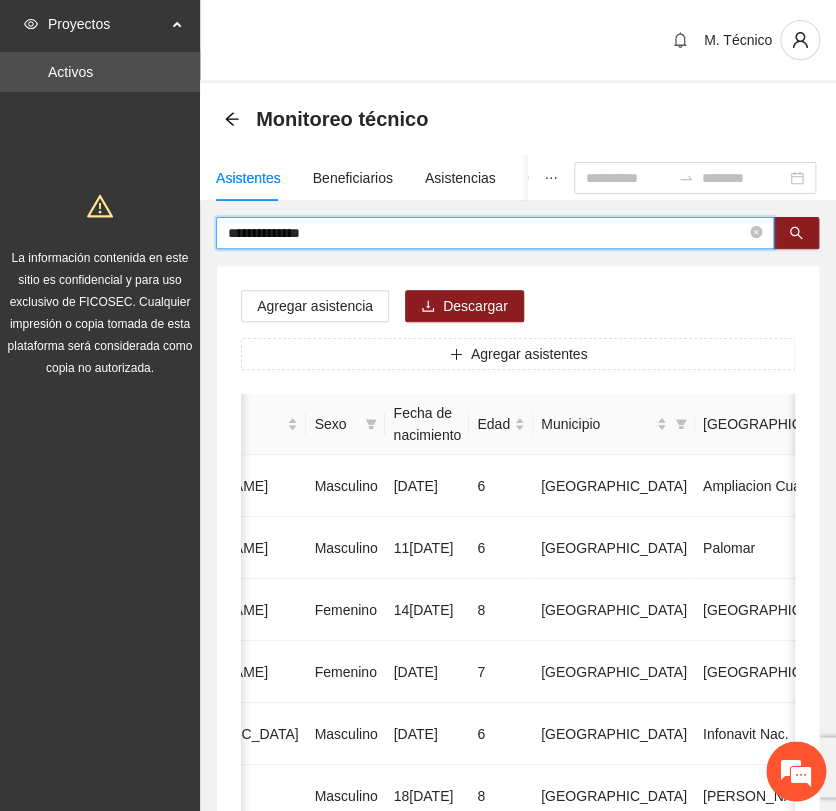 drag, startPoint x: 352, startPoint y: 242, endPoint x: 33, endPoint y: 231, distance: 319.1896 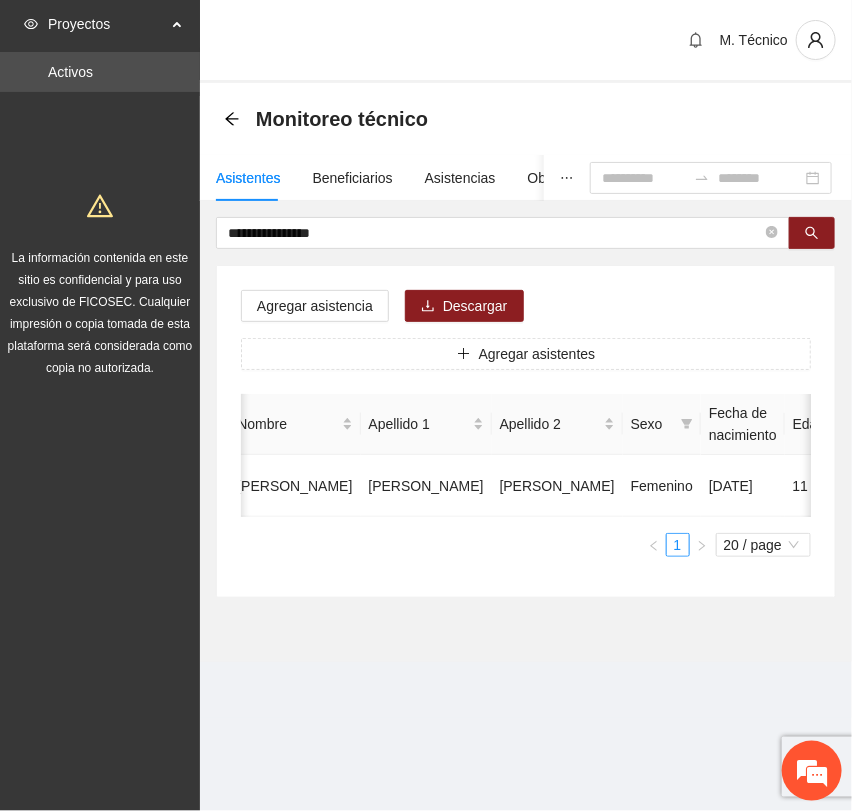 scroll, scrollTop: 0, scrollLeft: 450, axis: horizontal 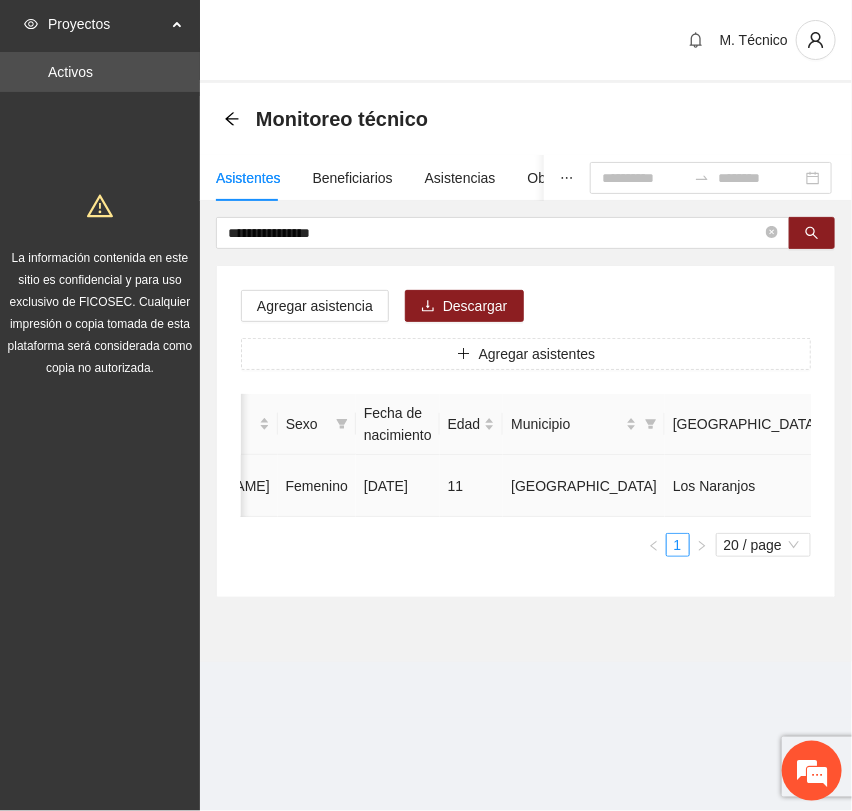 click at bounding box center [1033, 486] 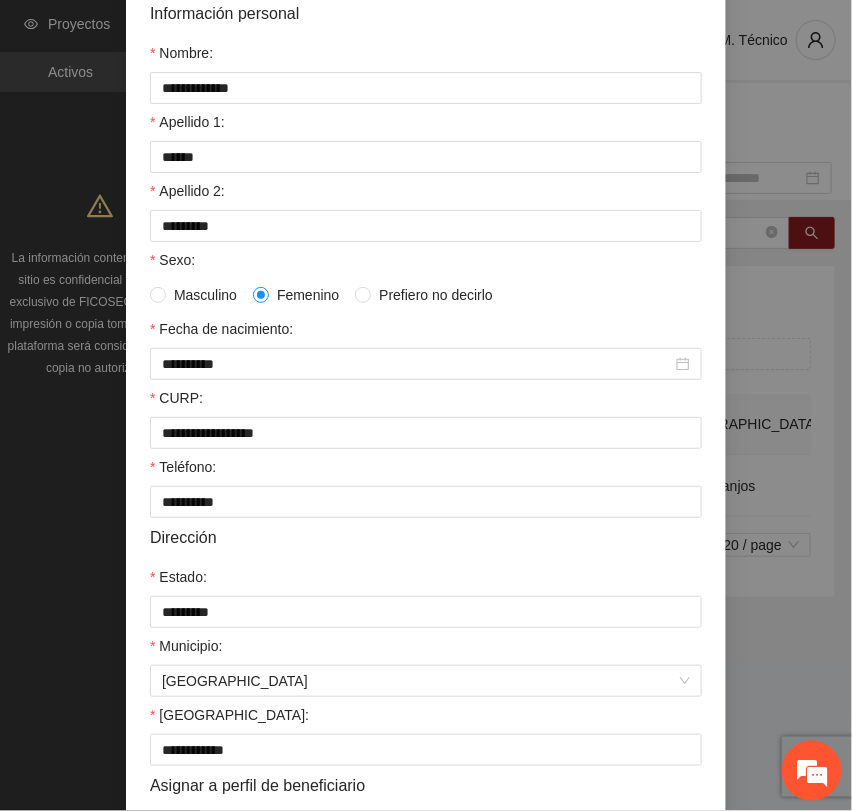 scroll, scrollTop: 356, scrollLeft: 0, axis: vertical 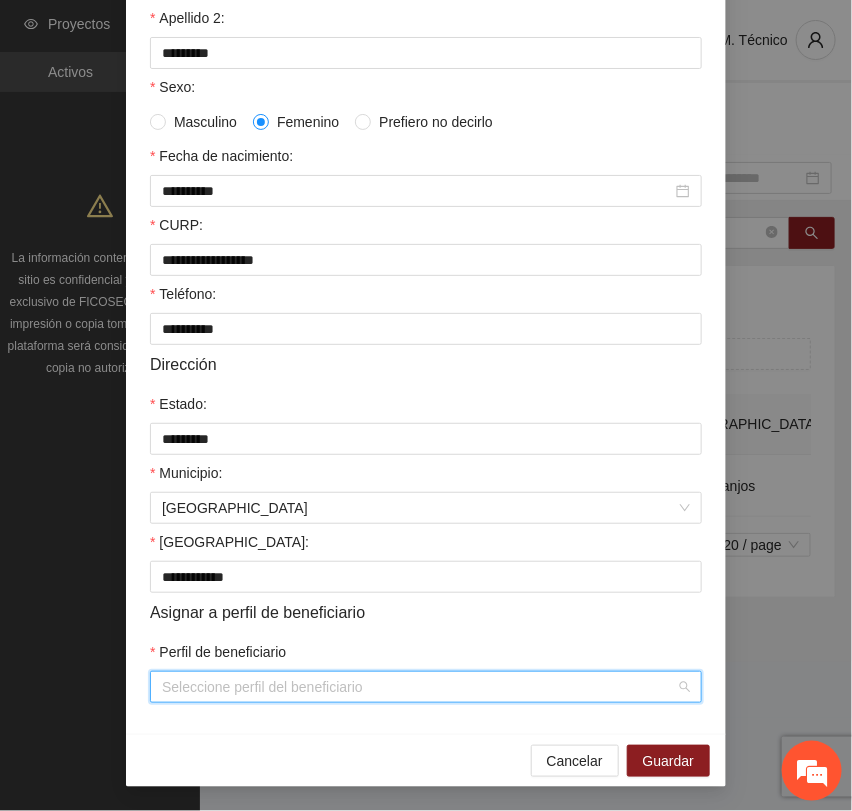 click on "Perfil de beneficiario" at bounding box center (419, 687) 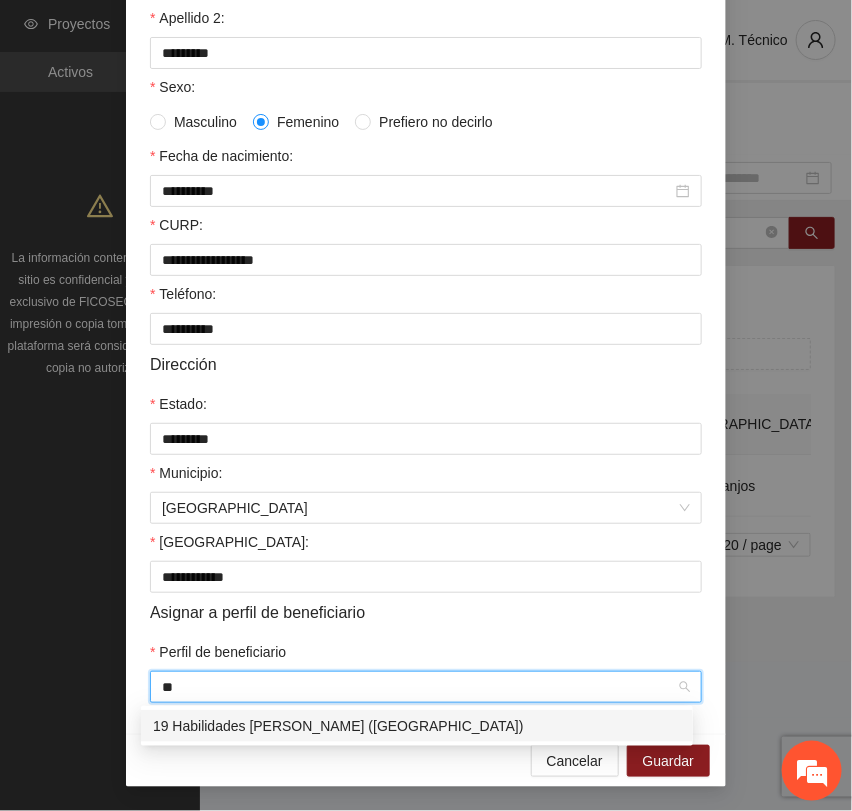 click on "19 Habilidades [PERSON_NAME] ([GEOGRAPHIC_DATA])" at bounding box center (417, 726) 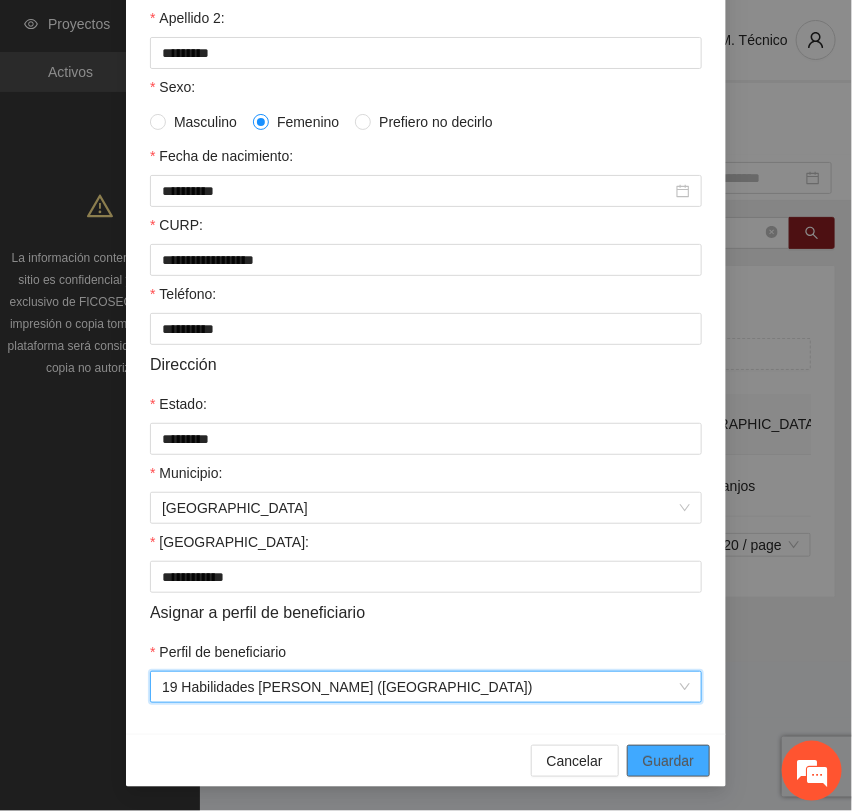 click on "Guardar" at bounding box center (668, 761) 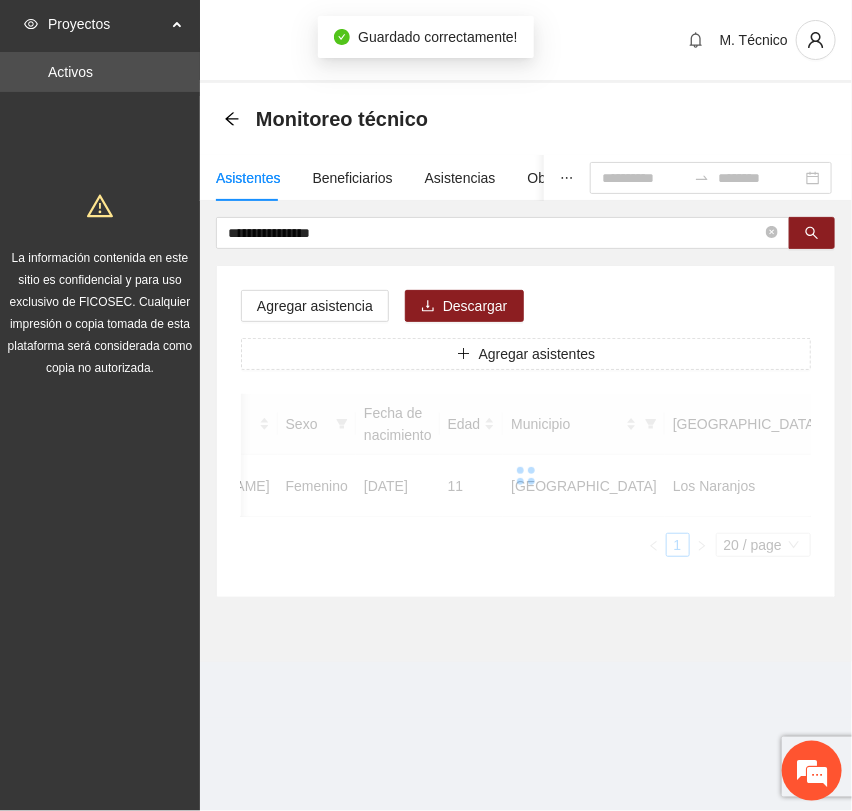 scroll, scrollTop: 256, scrollLeft: 0, axis: vertical 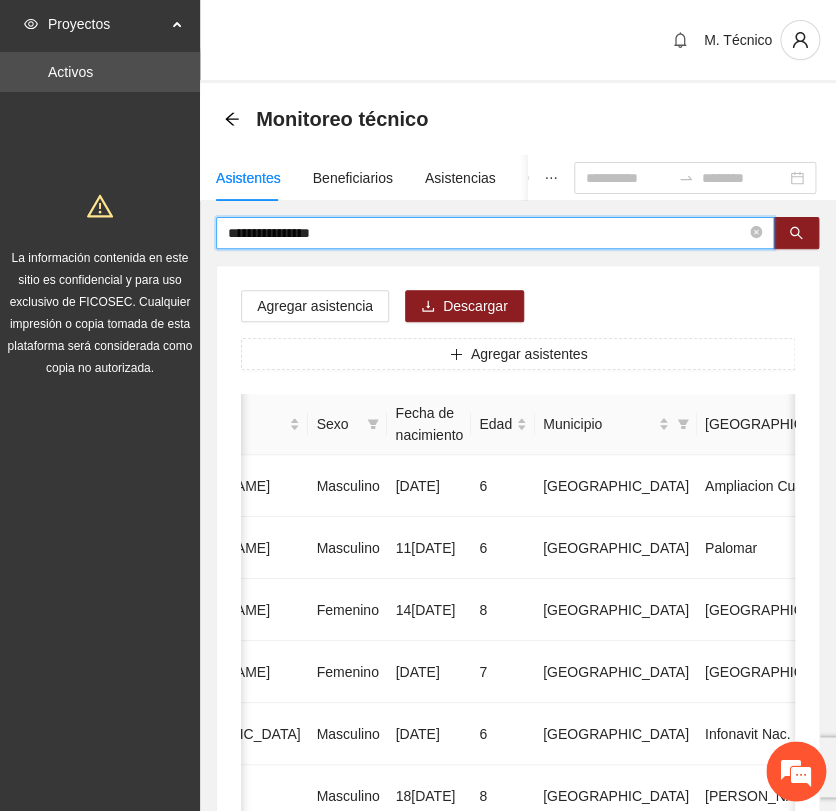 drag, startPoint x: 339, startPoint y: 238, endPoint x: -128, endPoint y: 222, distance: 467.27402 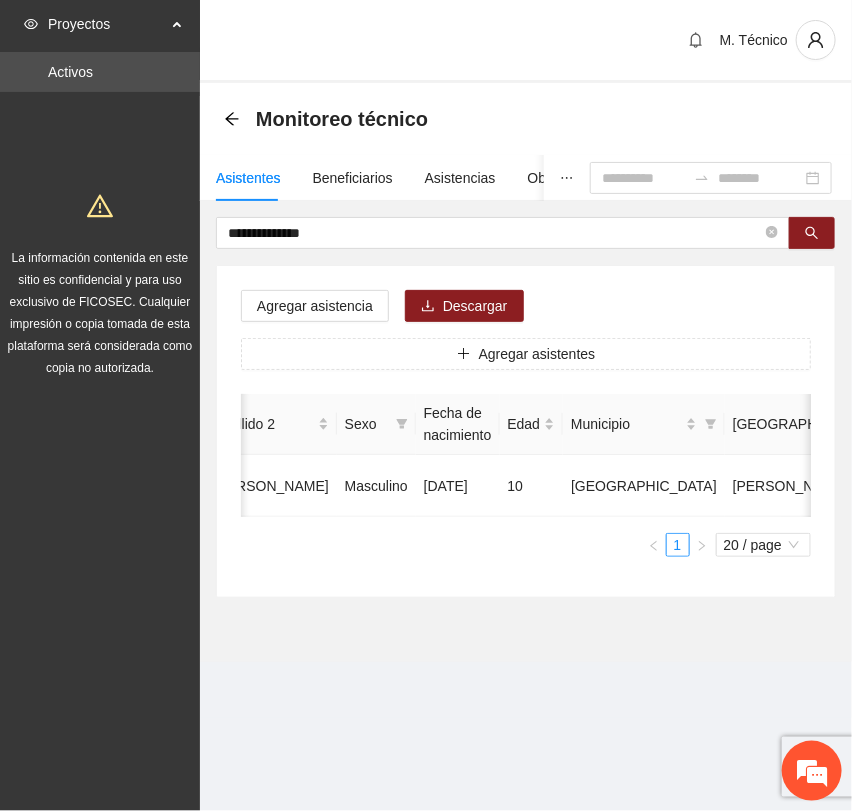 scroll, scrollTop: 0, scrollLeft: 452, axis: horizontal 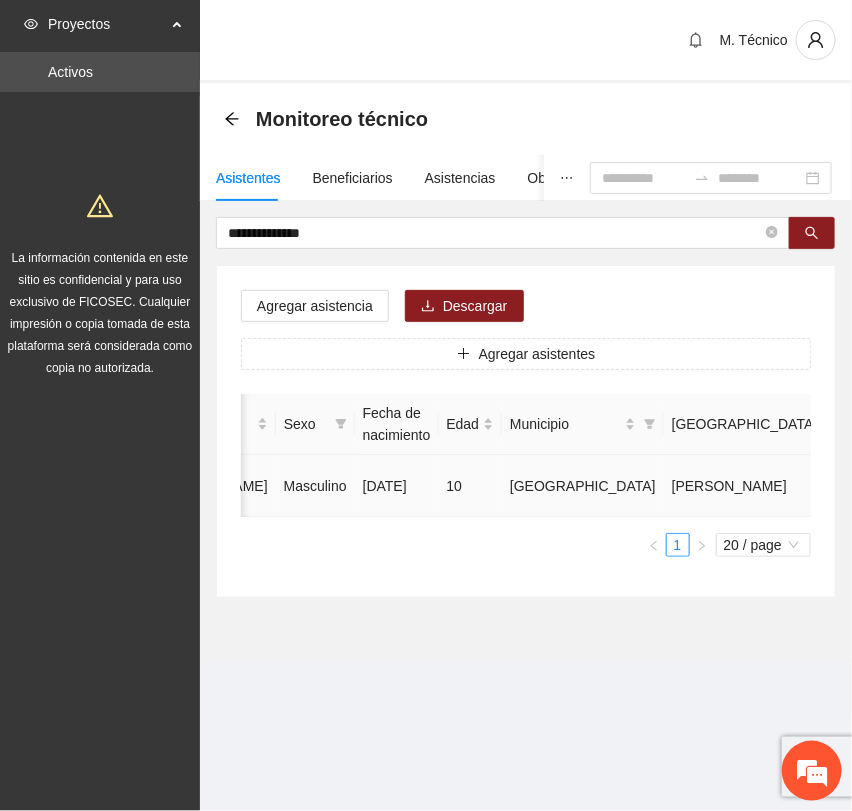 click 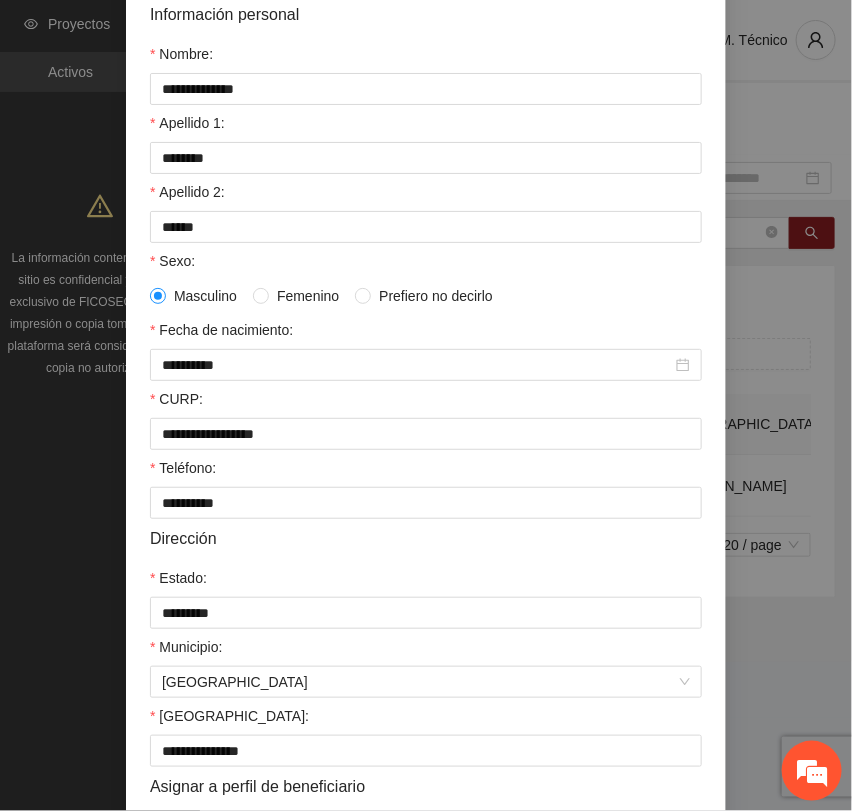 scroll, scrollTop: 356, scrollLeft: 0, axis: vertical 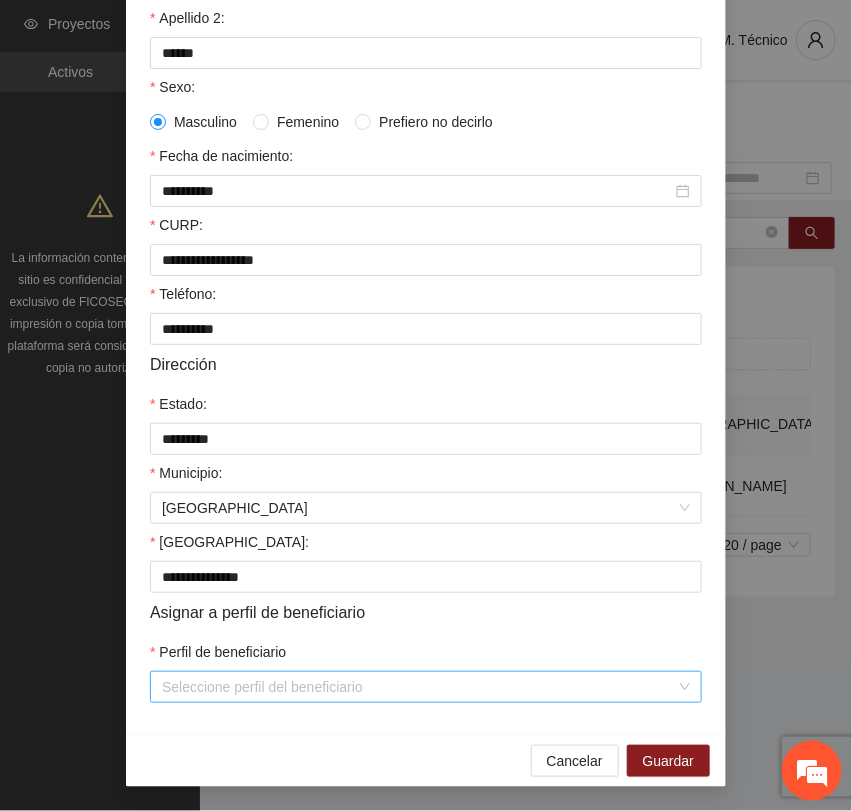 click on "Perfil de beneficiario" at bounding box center (419, 687) 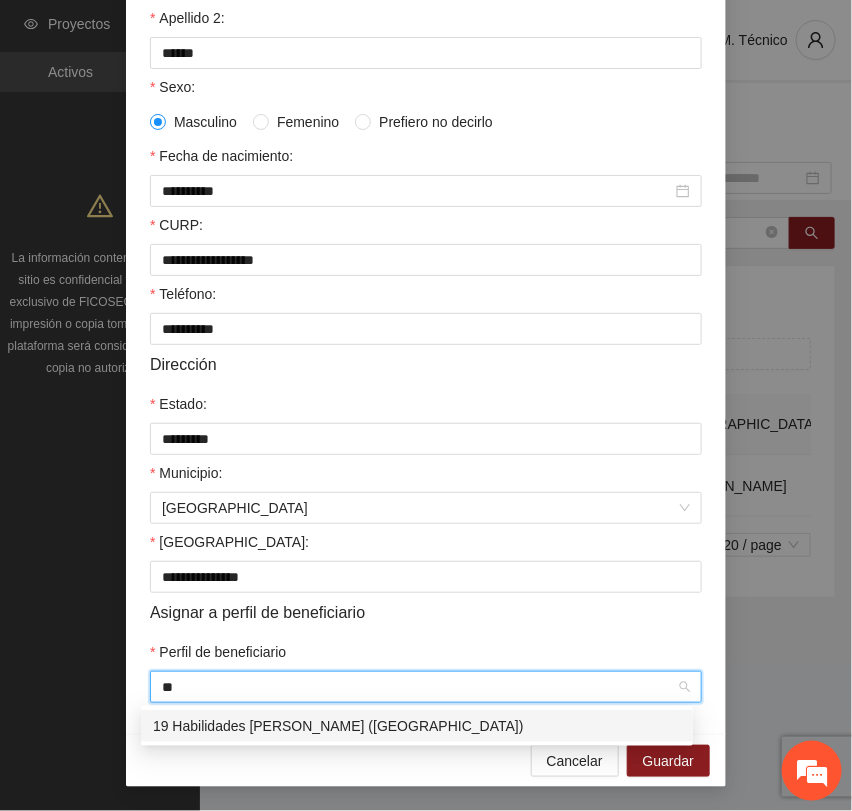 click on "19 Habilidades [PERSON_NAME] ([GEOGRAPHIC_DATA])" at bounding box center (417, 726) 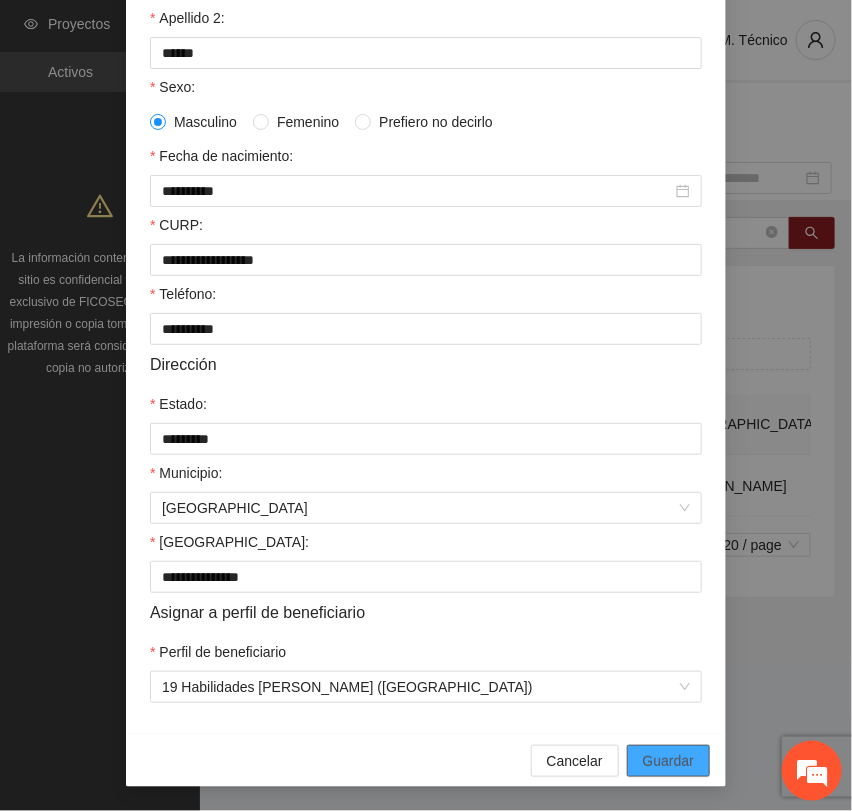 click on "Guardar" at bounding box center (668, 761) 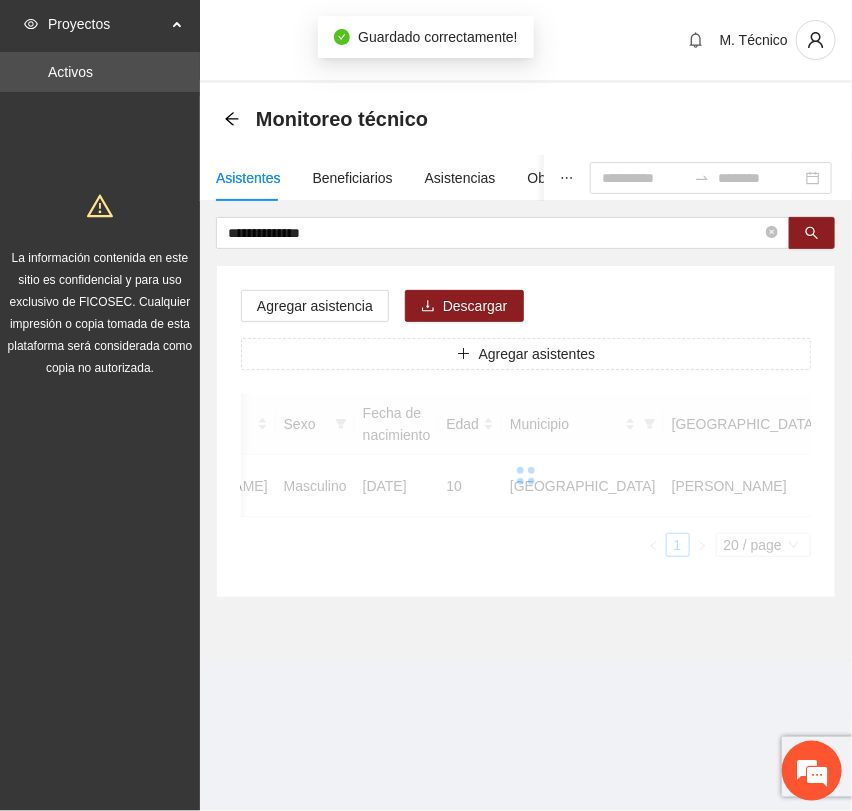scroll, scrollTop: 256, scrollLeft: 0, axis: vertical 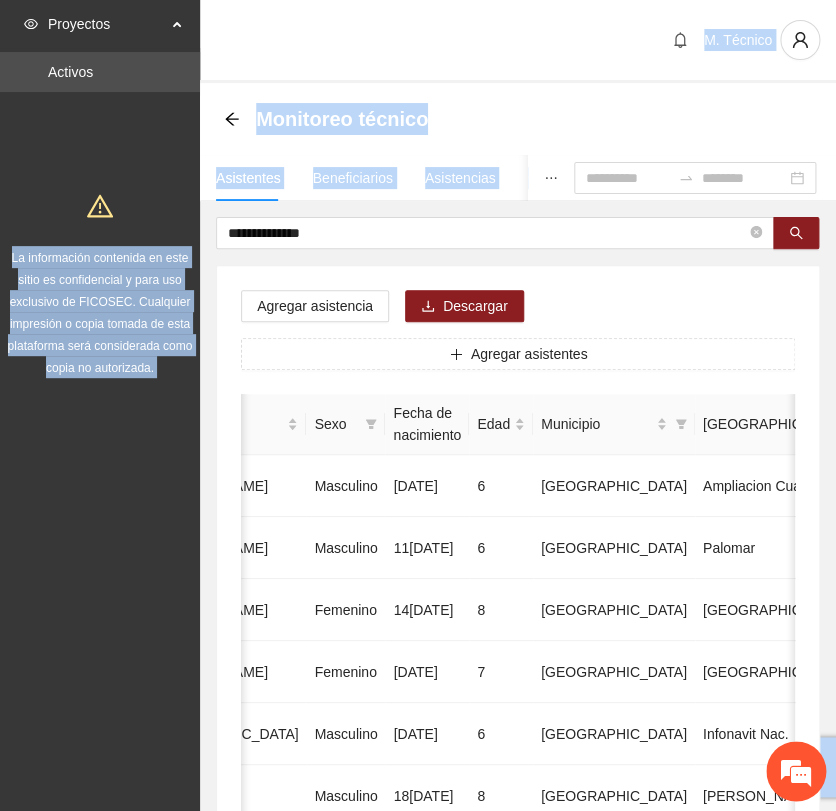 drag, startPoint x: 257, startPoint y: 219, endPoint x: -26, endPoint y: 202, distance: 283.51013 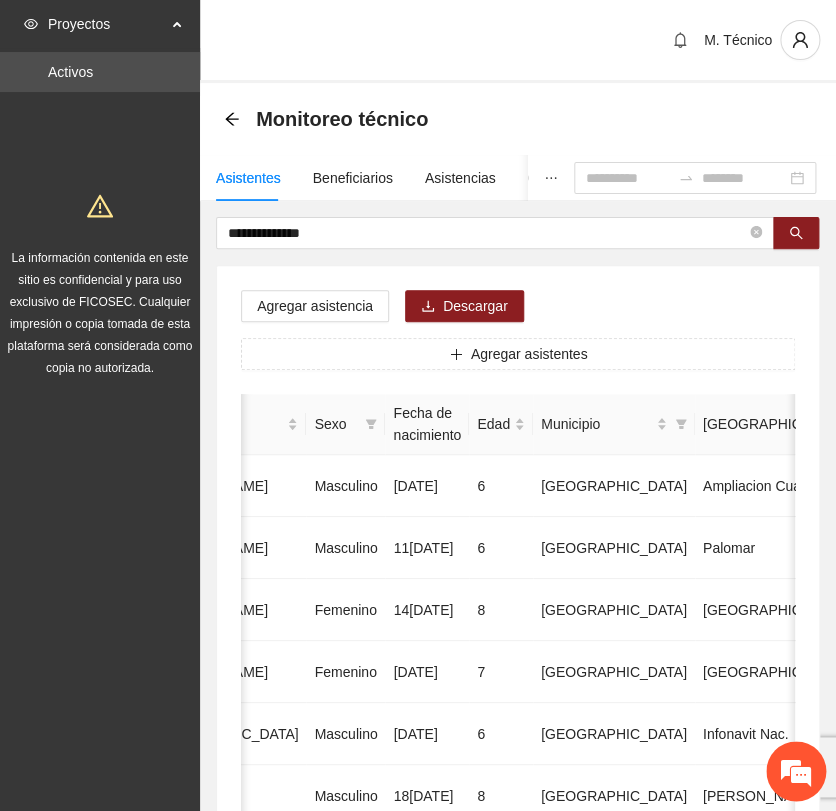 click on "**********" at bounding box center [518, 996] 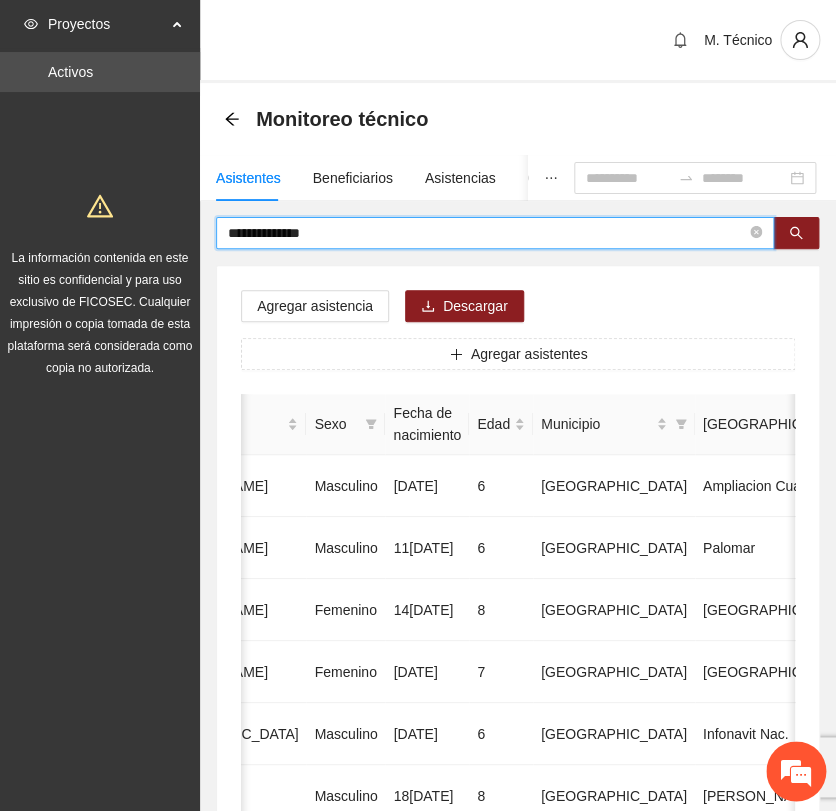 drag, startPoint x: 343, startPoint y: 231, endPoint x: -16, endPoint y: 199, distance: 360.42337 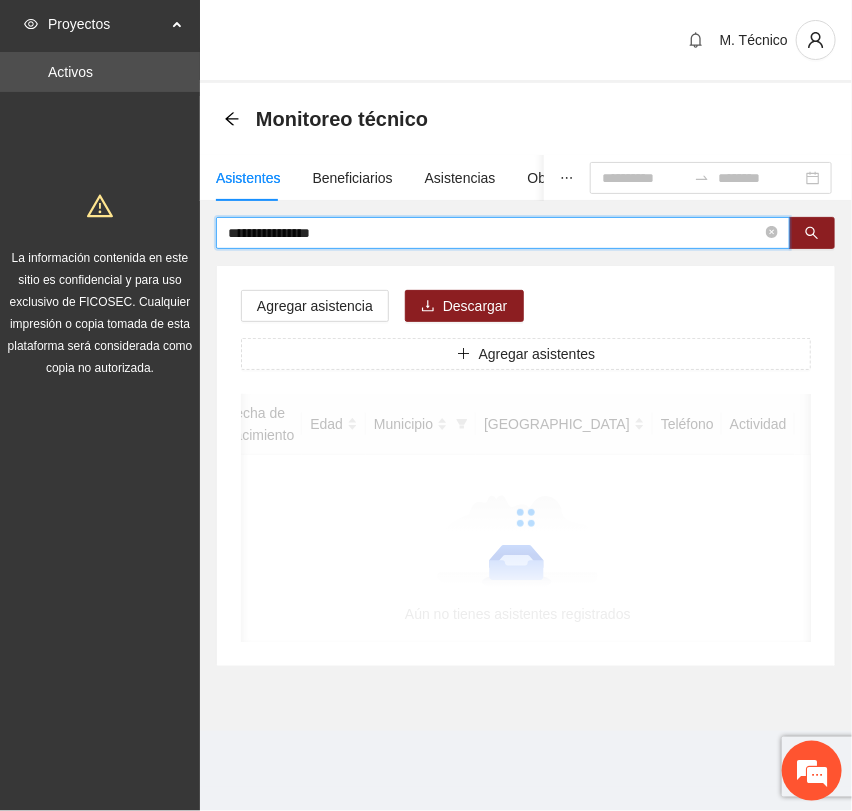 scroll, scrollTop: 0, scrollLeft: 346, axis: horizontal 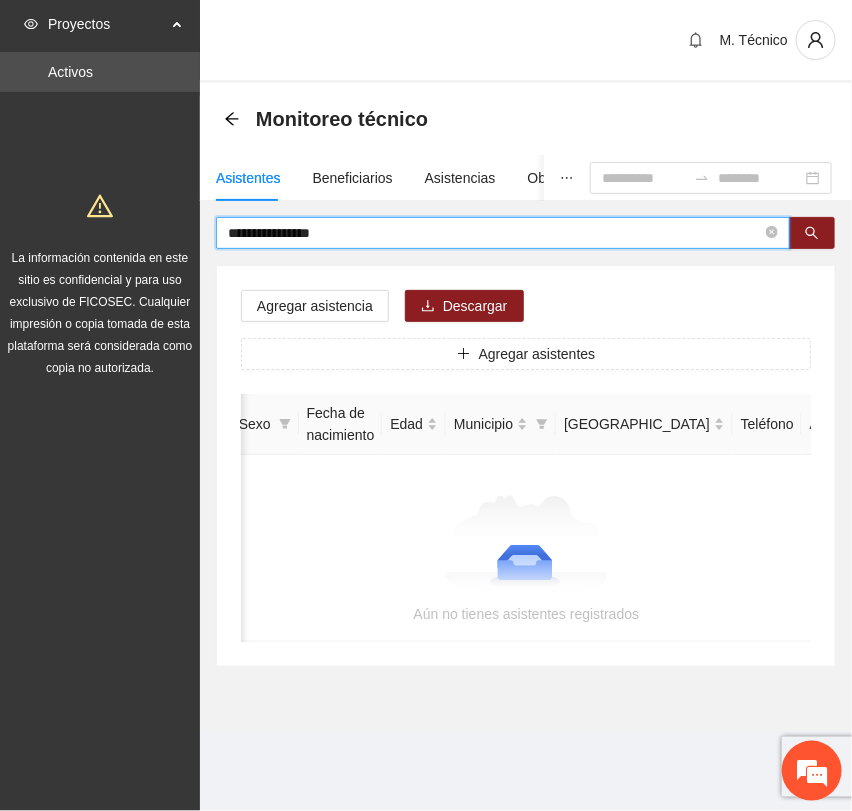 drag, startPoint x: 353, startPoint y: 230, endPoint x: 64, endPoint y: 230, distance: 289 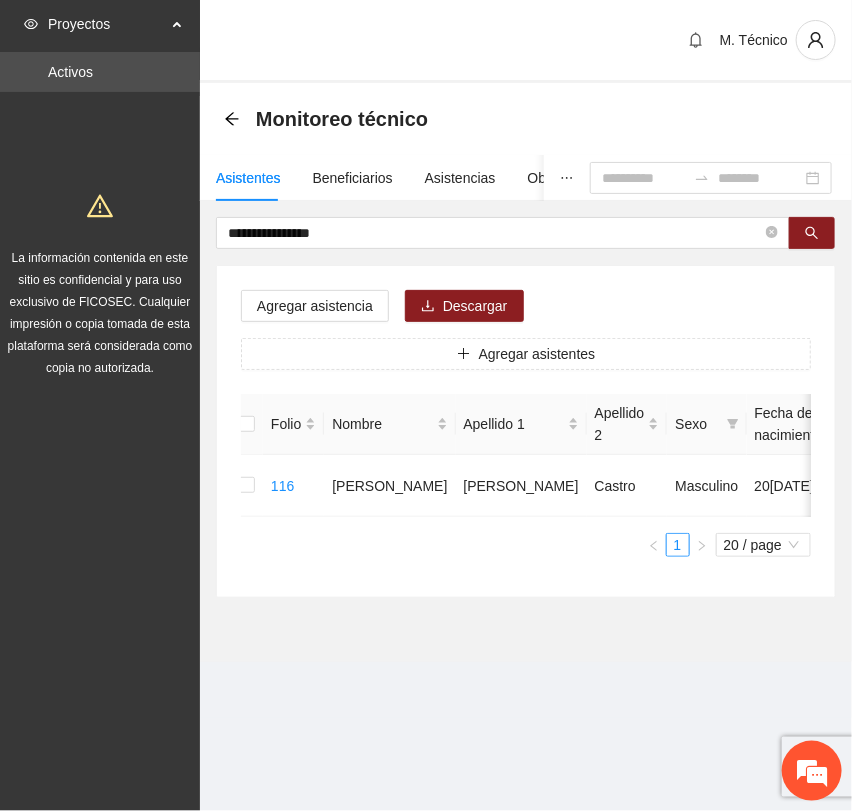 scroll, scrollTop: 0, scrollLeft: 0, axis: both 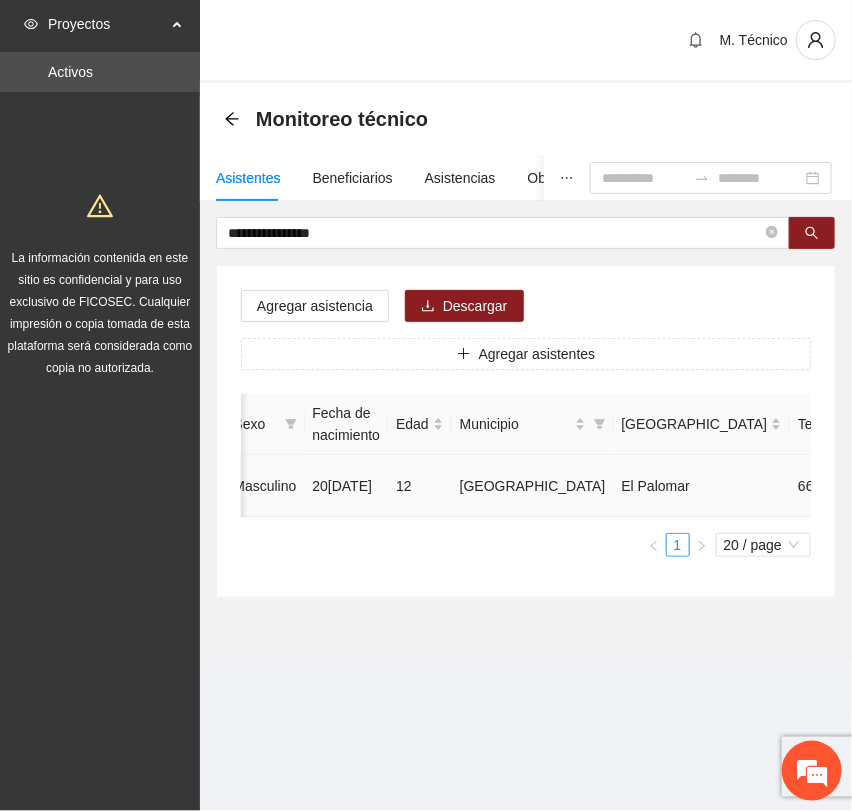 click at bounding box center [981, 486] 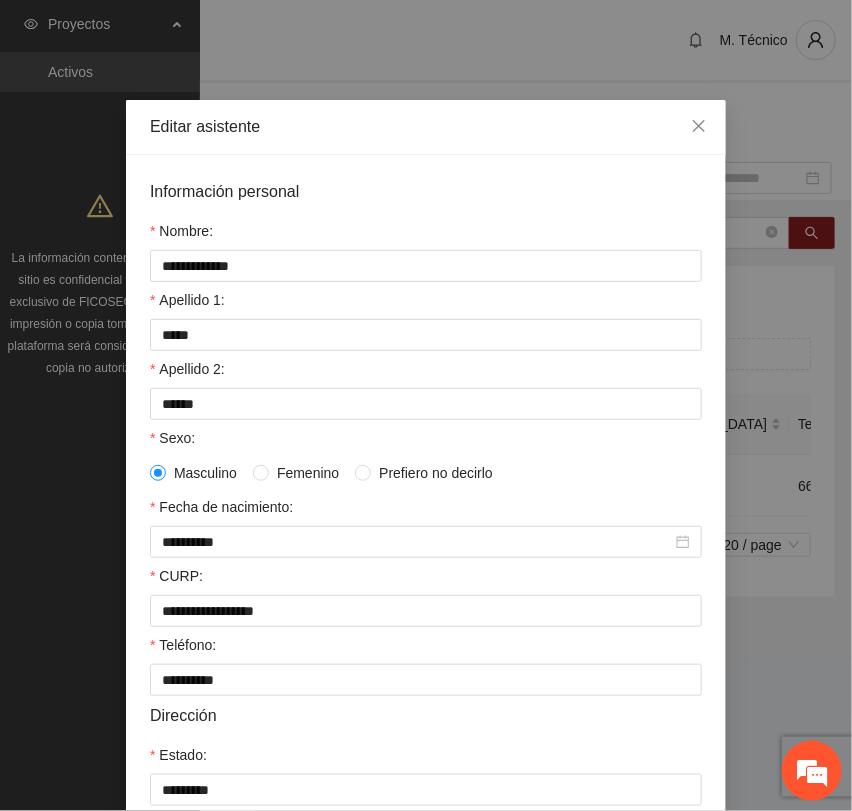 scroll, scrollTop: 356, scrollLeft: 0, axis: vertical 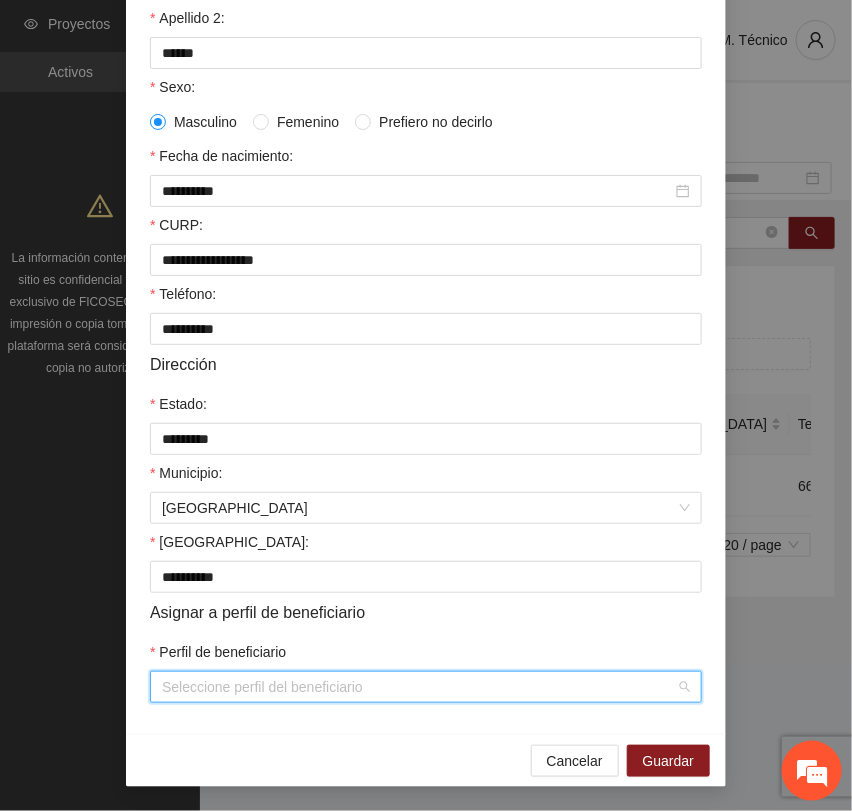 click on "Perfil de beneficiario" at bounding box center (419, 687) 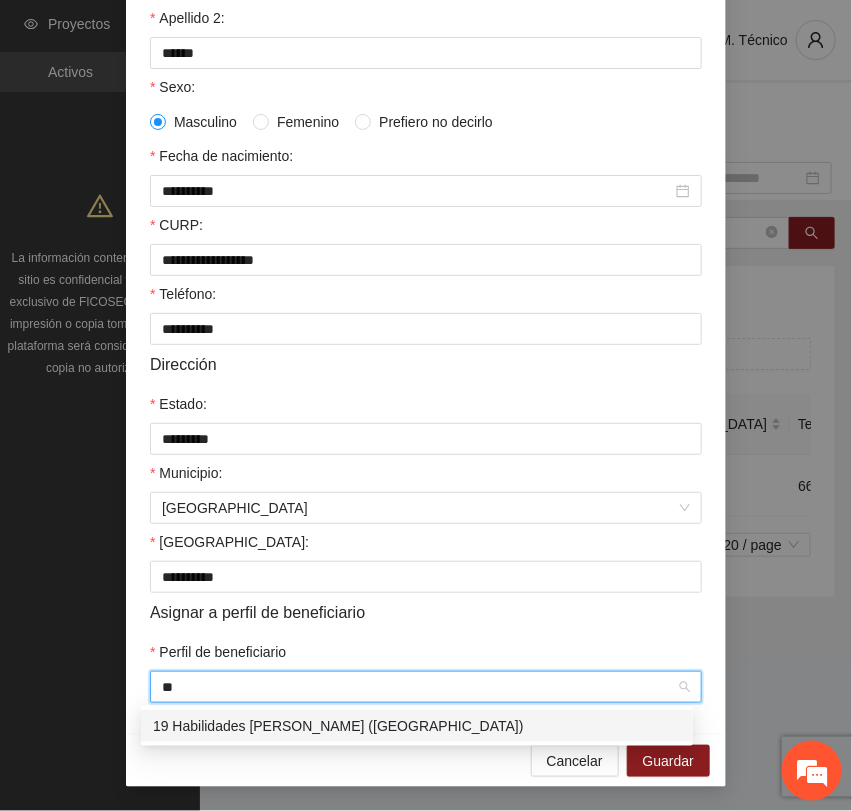 click on "19 Habilidades [PERSON_NAME] ([GEOGRAPHIC_DATA])" at bounding box center (417, 726) 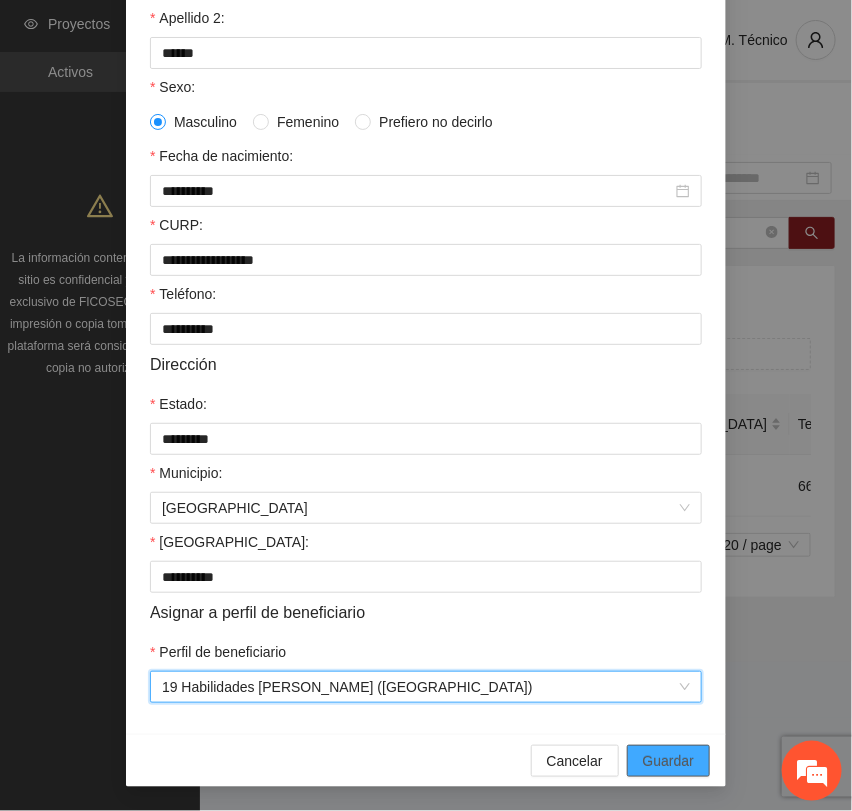 click on "Guardar" at bounding box center [668, 761] 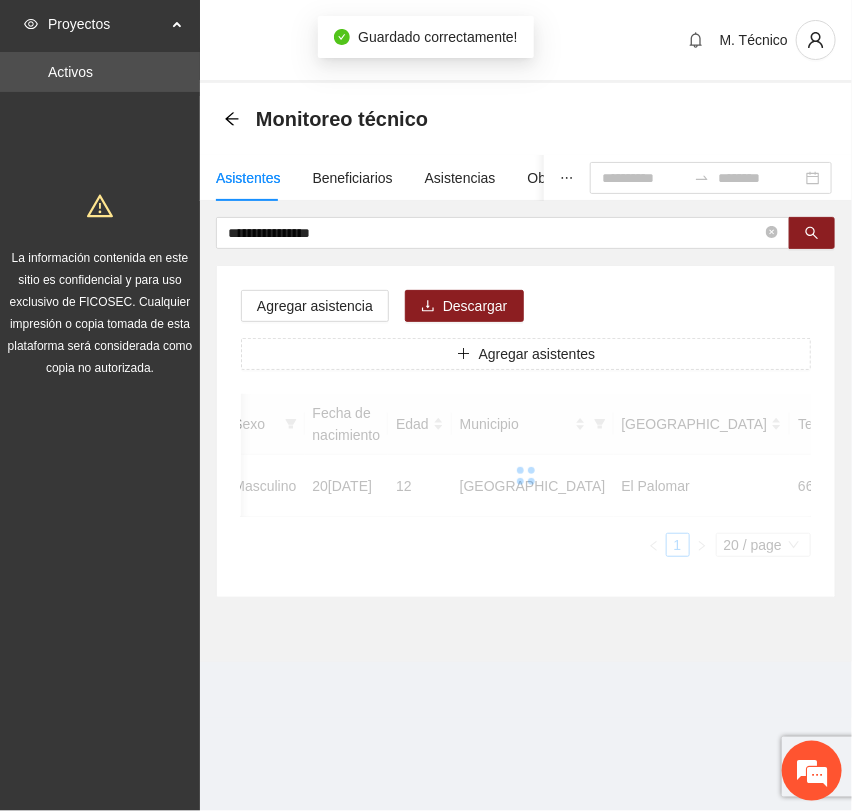 scroll, scrollTop: 256, scrollLeft: 0, axis: vertical 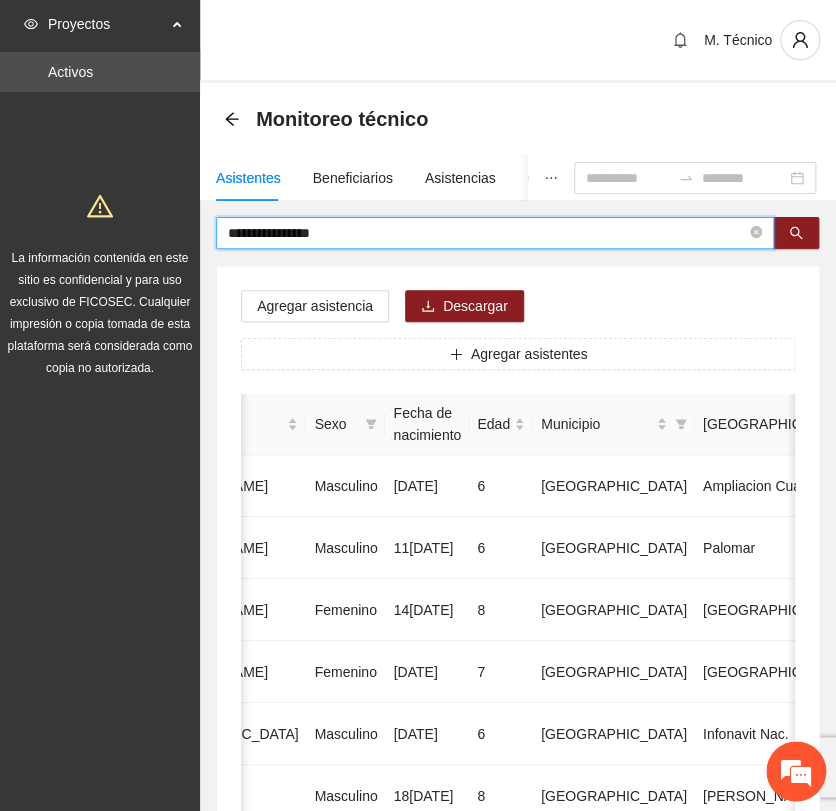 drag, startPoint x: 355, startPoint y: 230, endPoint x: -199, endPoint y: 221, distance: 554.0731 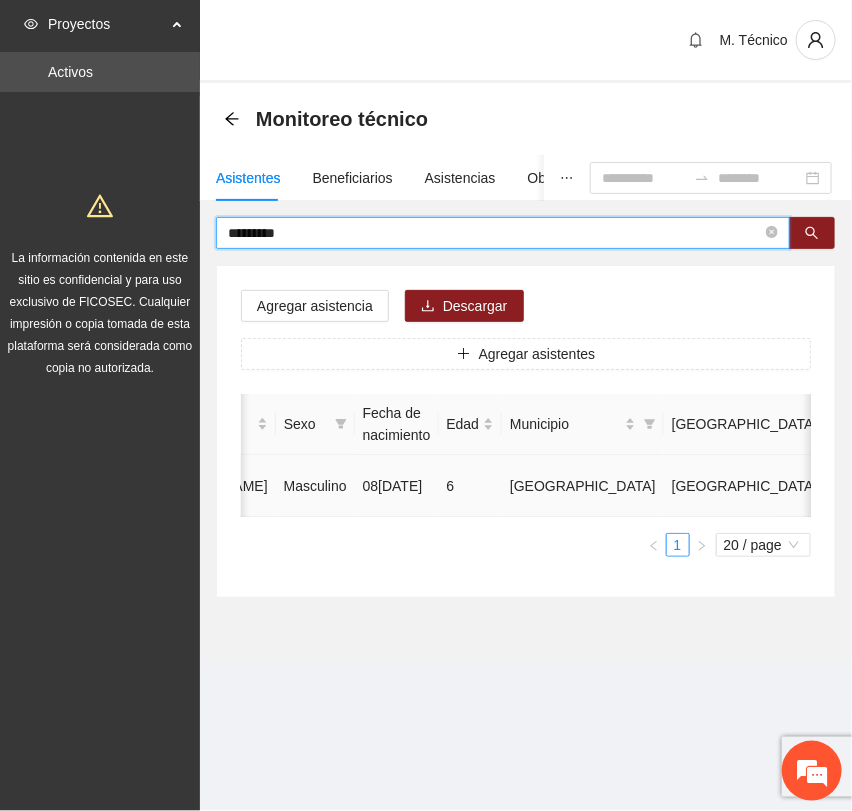 scroll, scrollTop: 0, scrollLeft: 0, axis: both 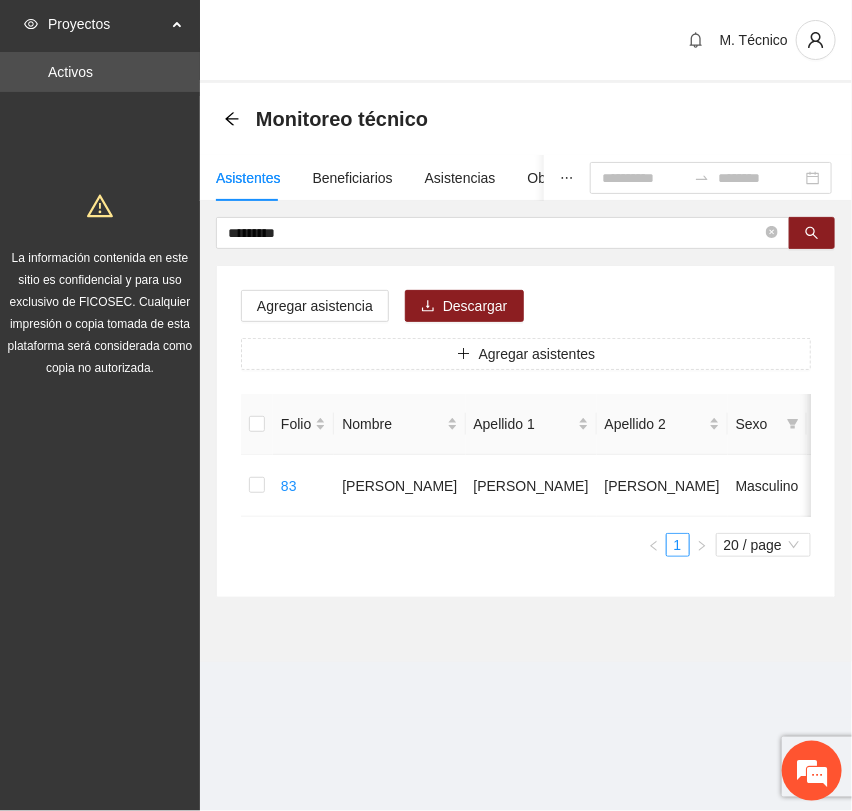 click on "Folio Nombre Apellido 1 Apellido 2 Sexo Fecha de nacimiento Edad Municipio Colonia Teléfono Actividad                           83 [PERSON_NAME] [DATE] 6 [GEOGRAPHIC_DATA] 6141058246 U P +7 1 20 / page" at bounding box center (526, 475) 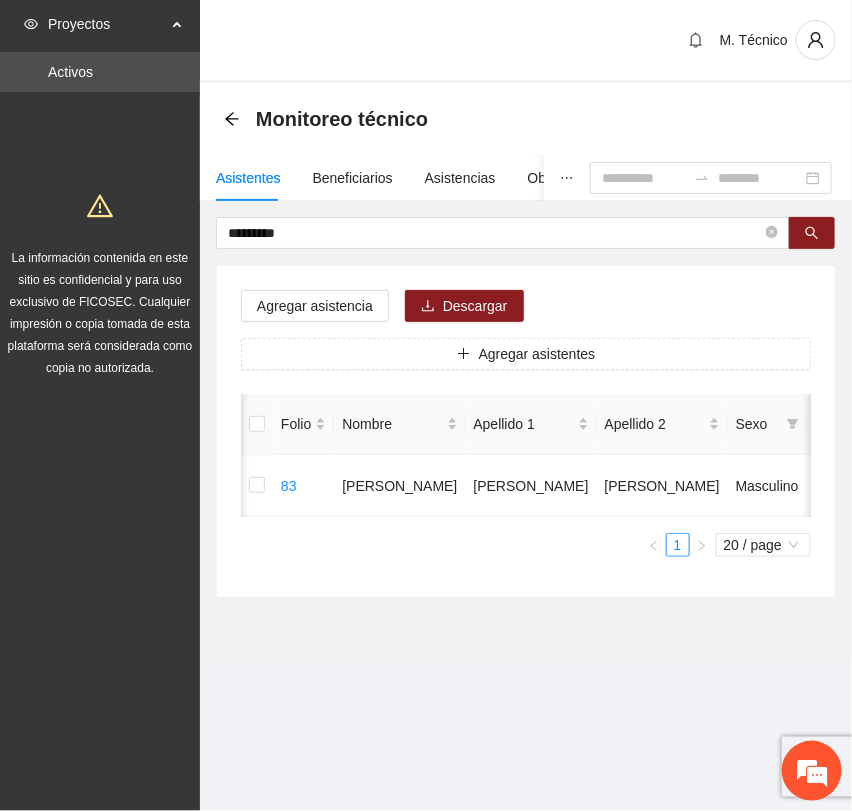 scroll, scrollTop: 0, scrollLeft: 452, axis: horizontal 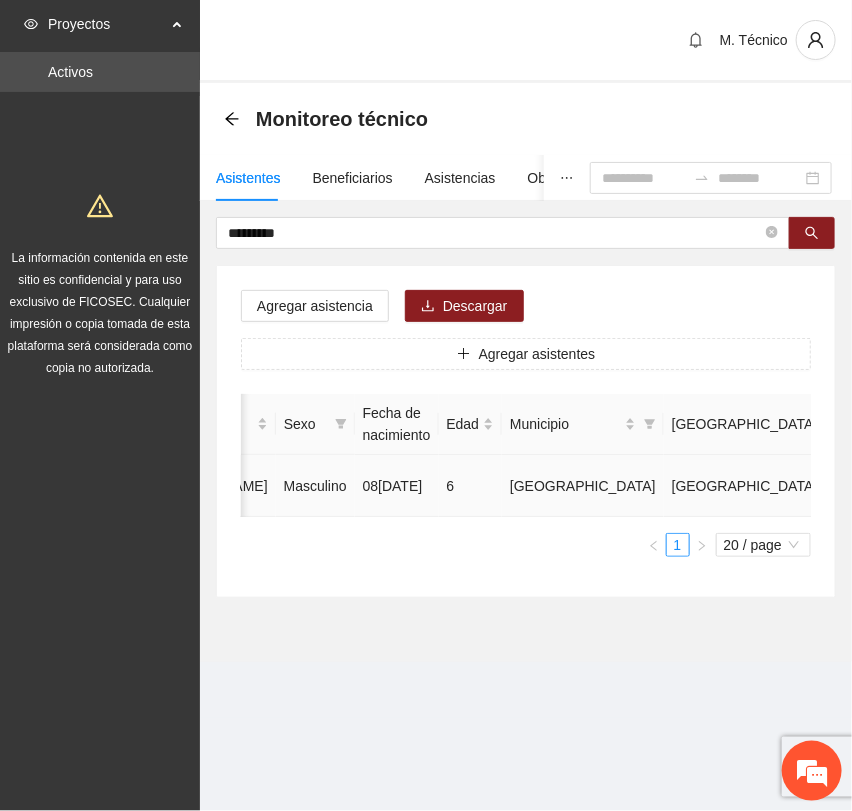 click 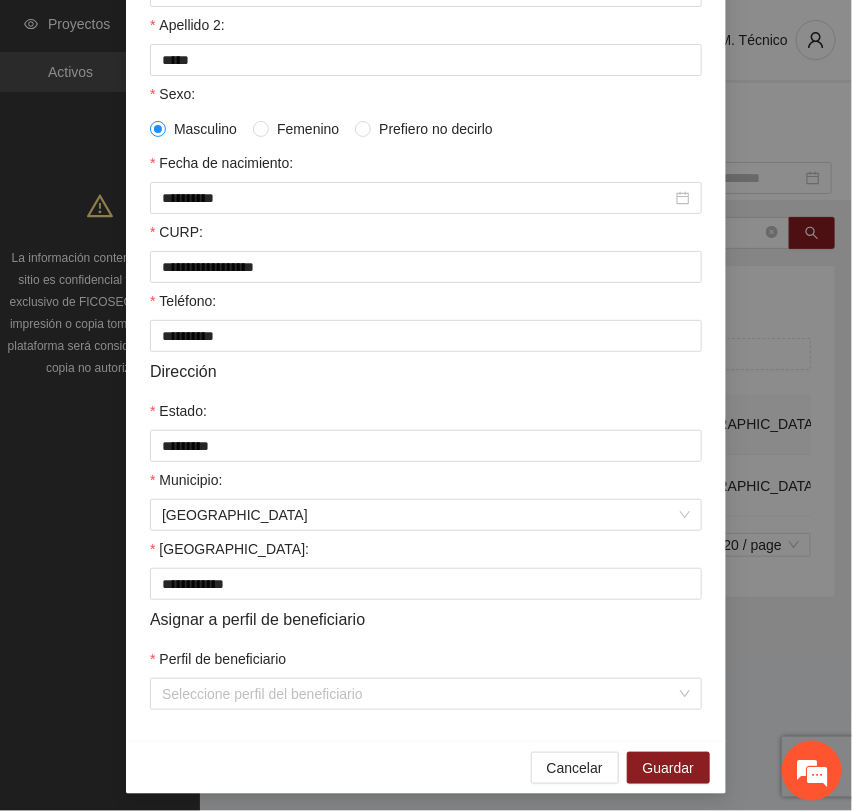 scroll, scrollTop: 356, scrollLeft: 0, axis: vertical 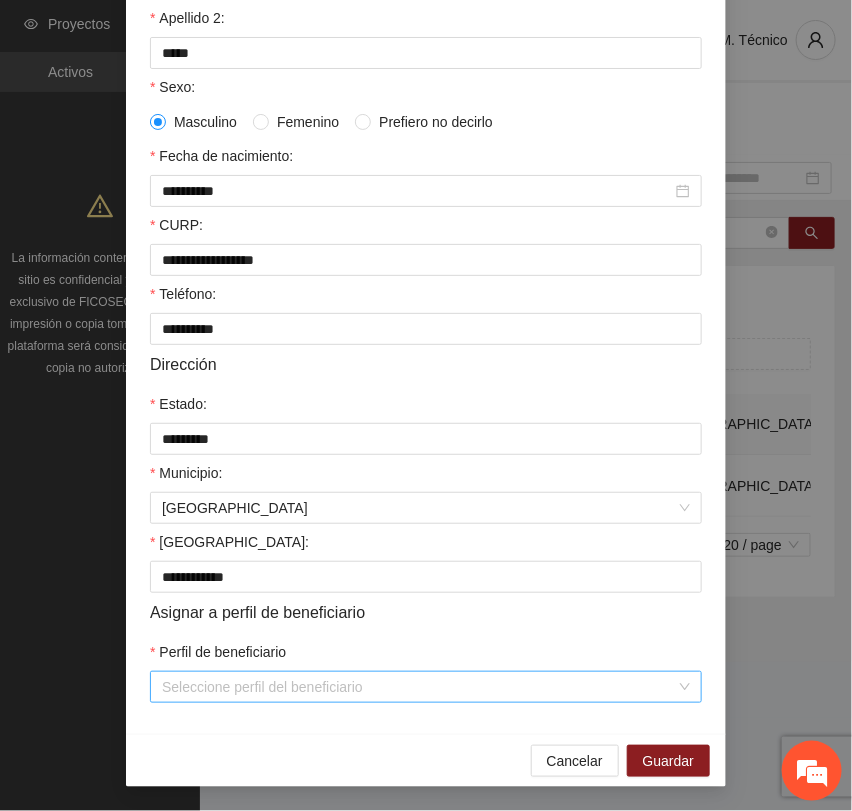 click on "Perfil de beneficiario" at bounding box center (419, 687) 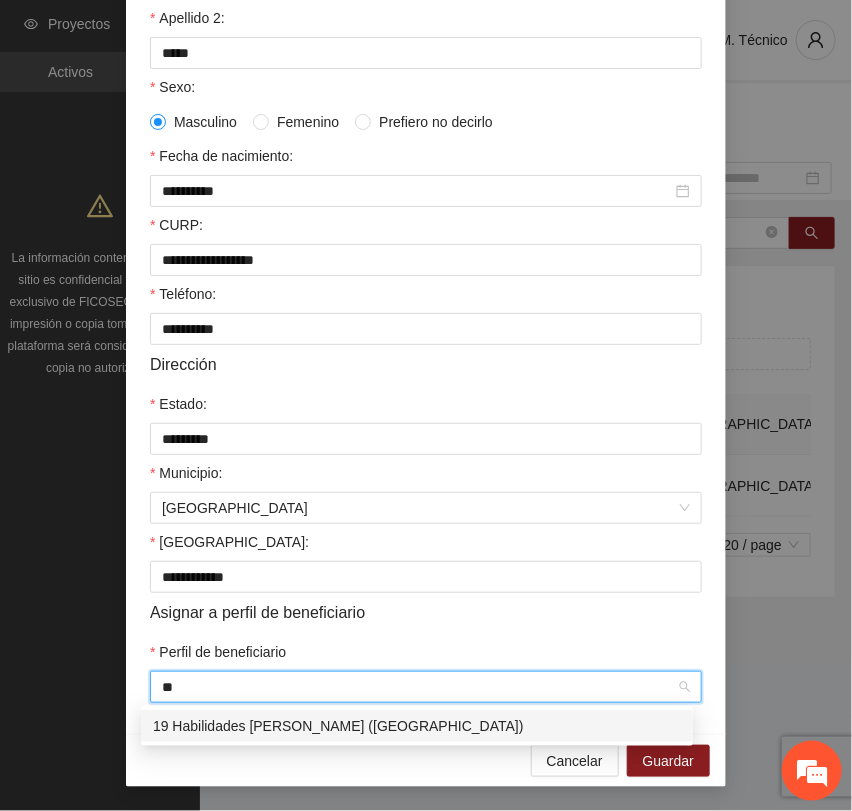 click on "19 Habilidades [PERSON_NAME] ([GEOGRAPHIC_DATA])" at bounding box center [417, 726] 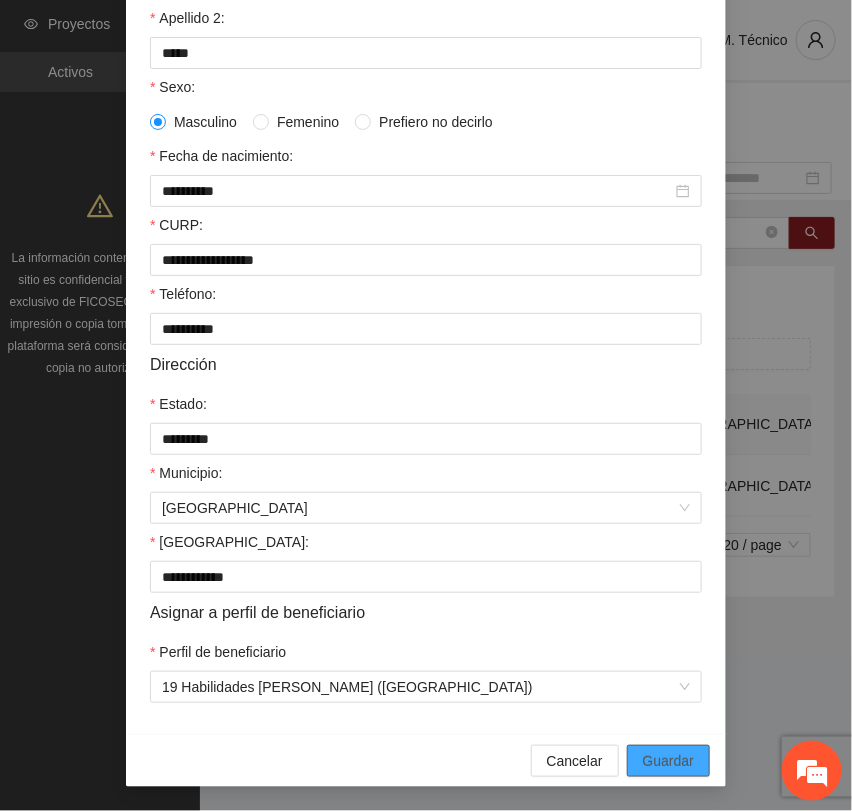 click on "Guardar" at bounding box center [668, 761] 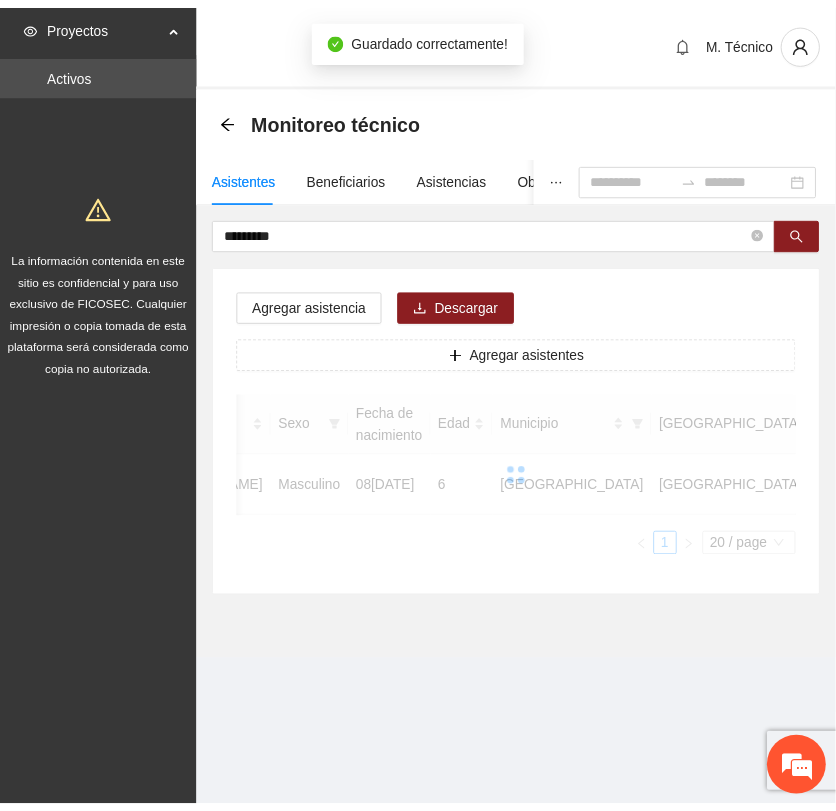 scroll, scrollTop: 256, scrollLeft: 0, axis: vertical 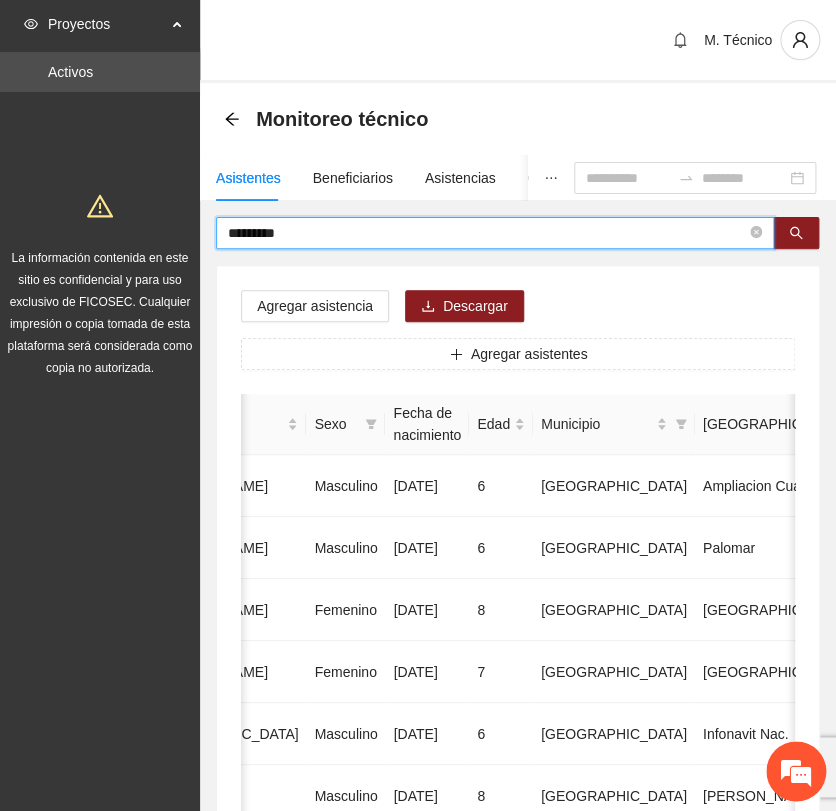 drag, startPoint x: 192, startPoint y: 231, endPoint x: 1, endPoint y: 213, distance: 191.8463 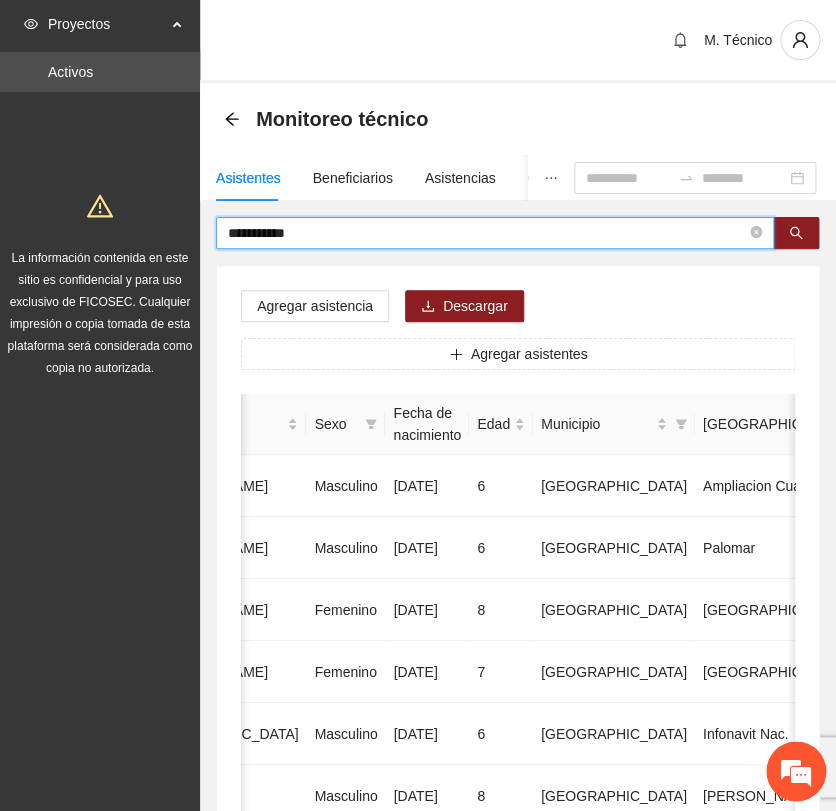 type on "**********" 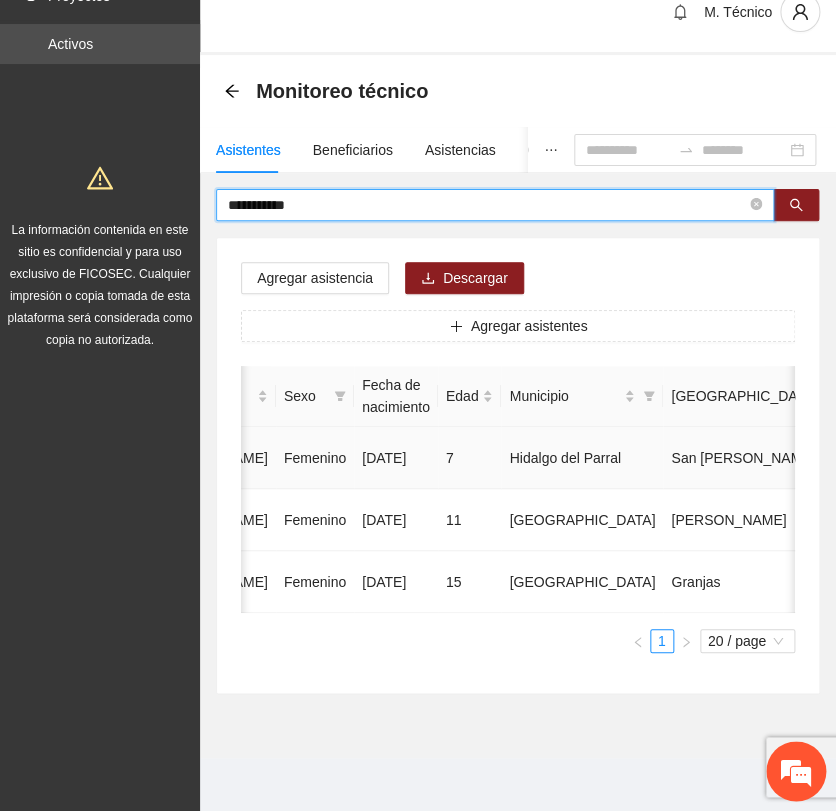 scroll, scrollTop: 44, scrollLeft: 0, axis: vertical 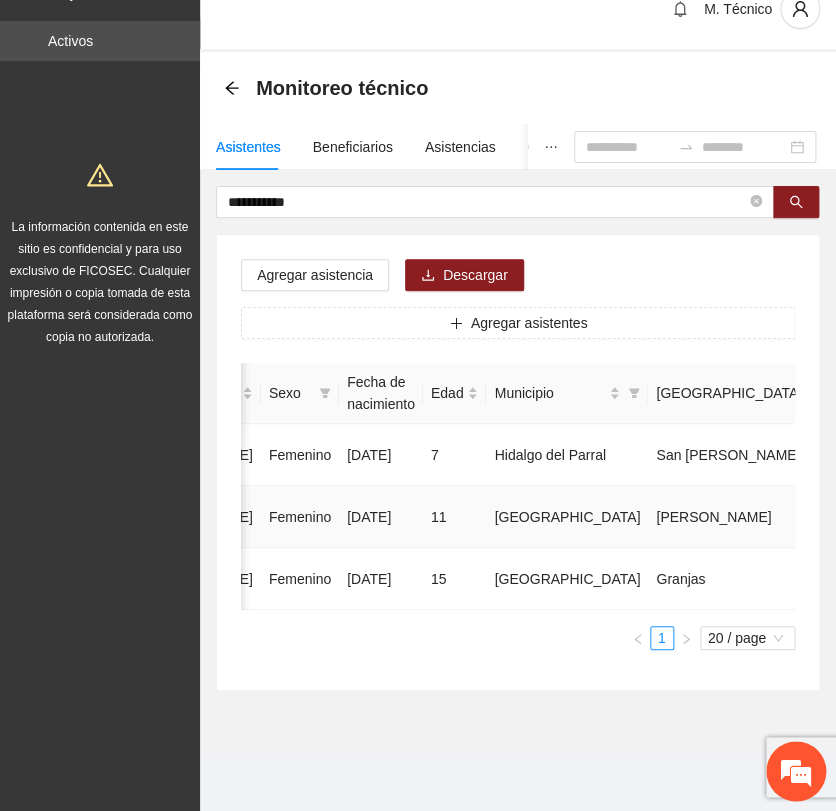 click 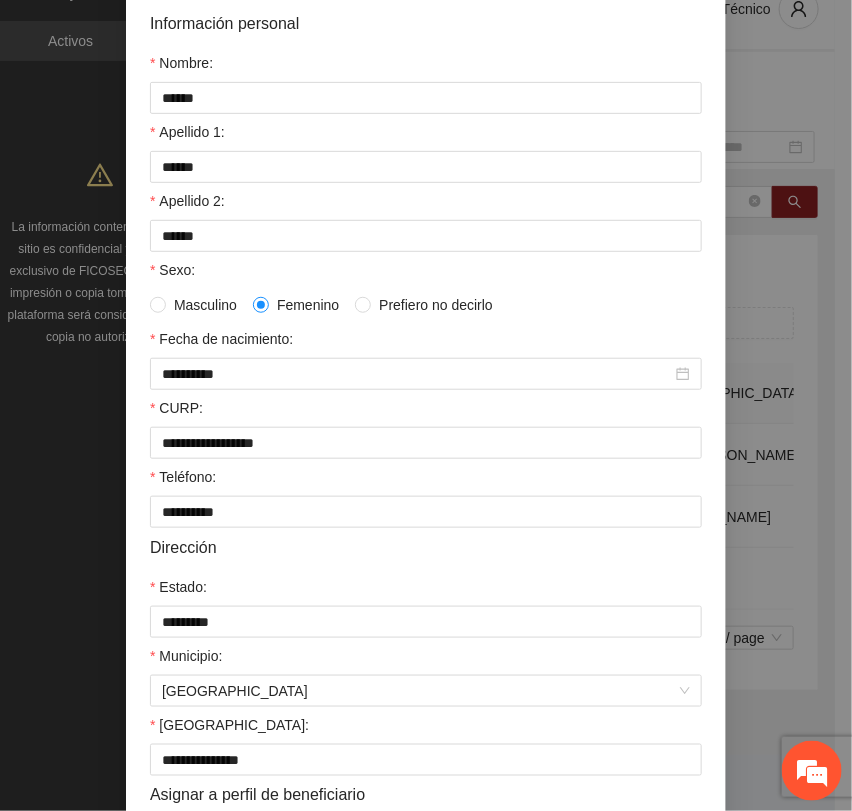scroll, scrollTop: 356, scrollLeft: 0, axis: vertical 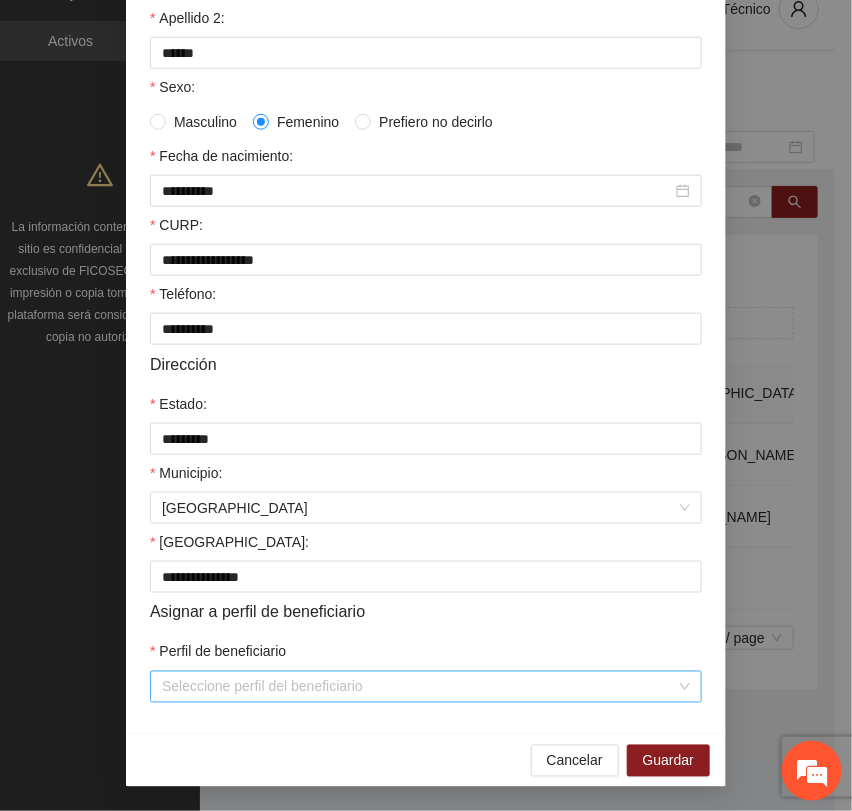click on "Perfil de beneficiario" at bounding box center (419, 687) 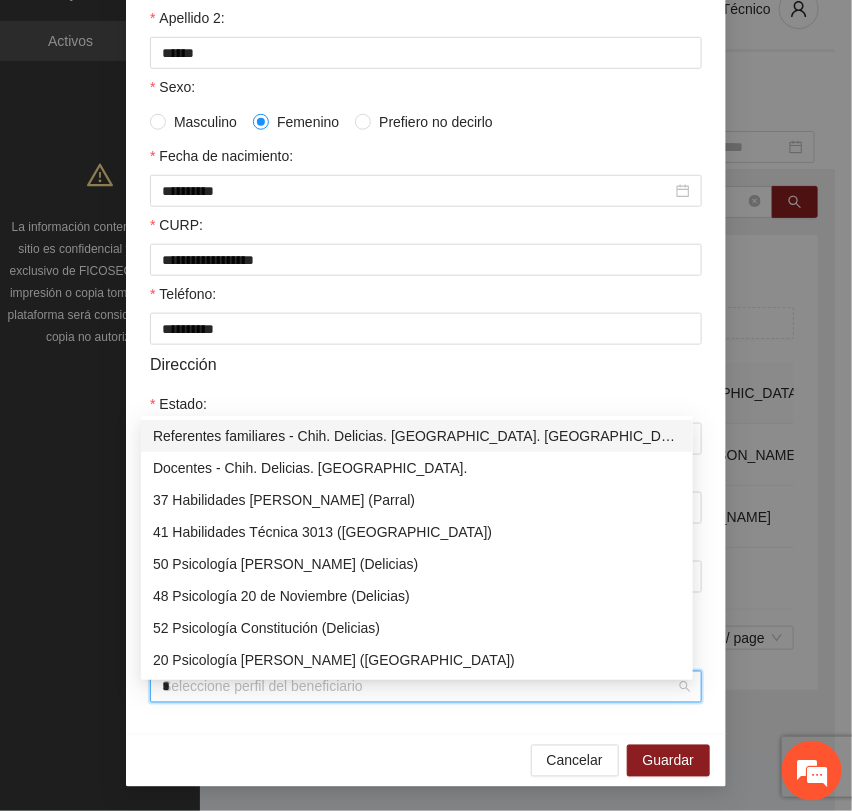 type on "**" 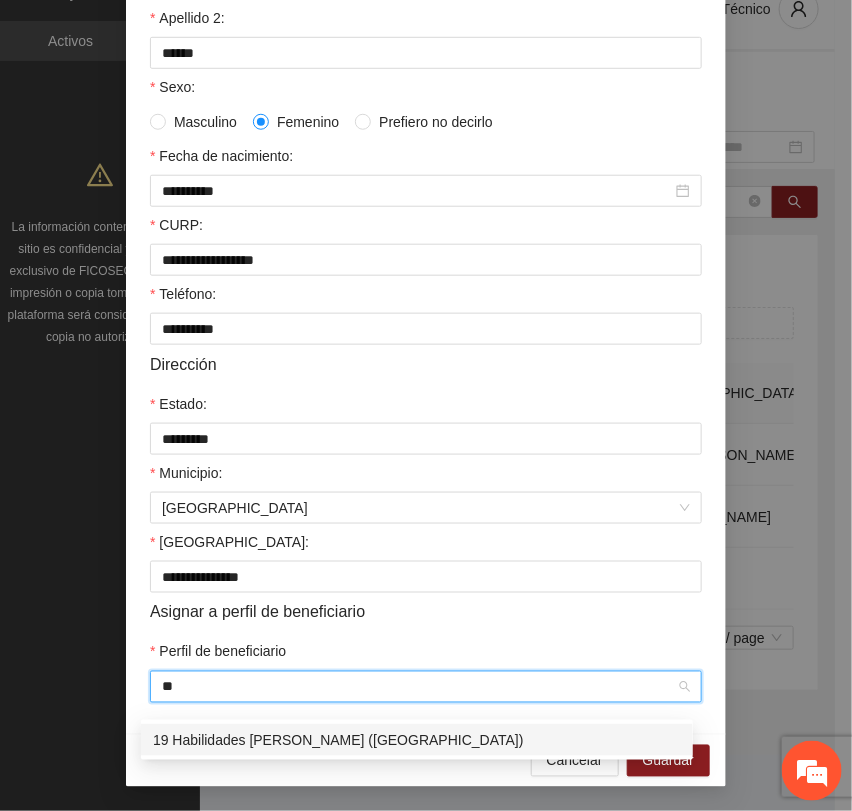click on "19 Habilidades [PERSON_NAME] ([GEOGRAPHIC_DATA])" at bounding box center [417, 740] 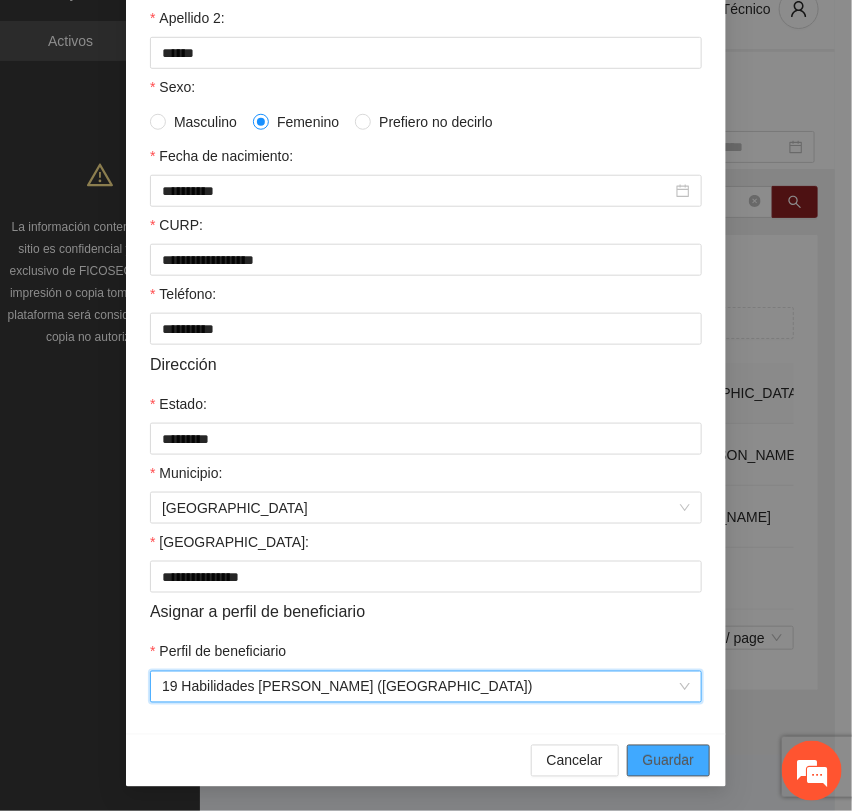 click on "Guardar" at bounding box center (668, 761) 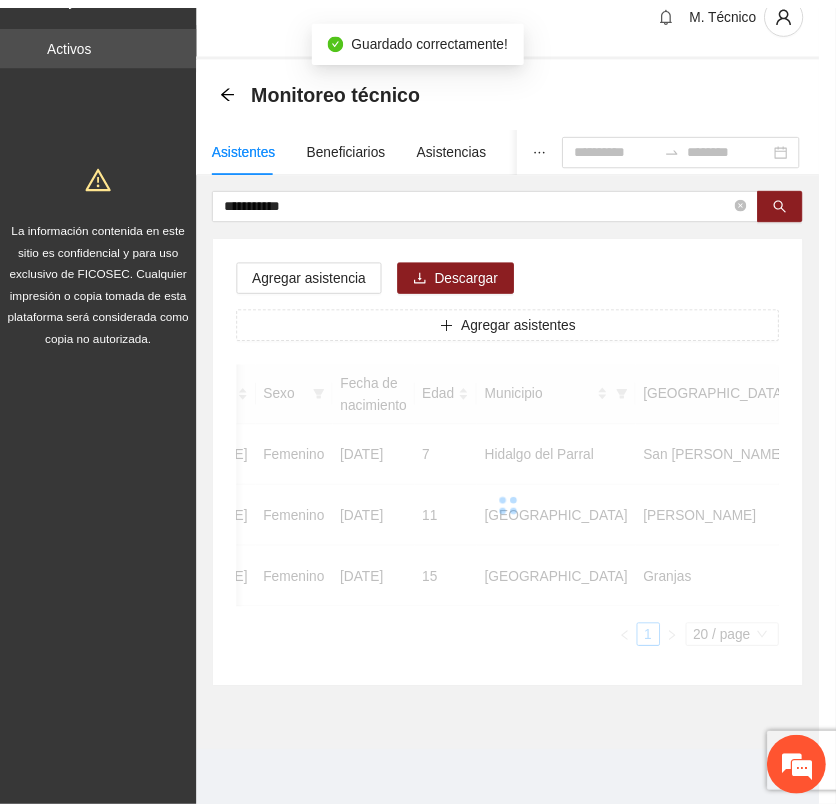 scroll, scrollTop: 256, scrollLeft: 0, axis: vertical 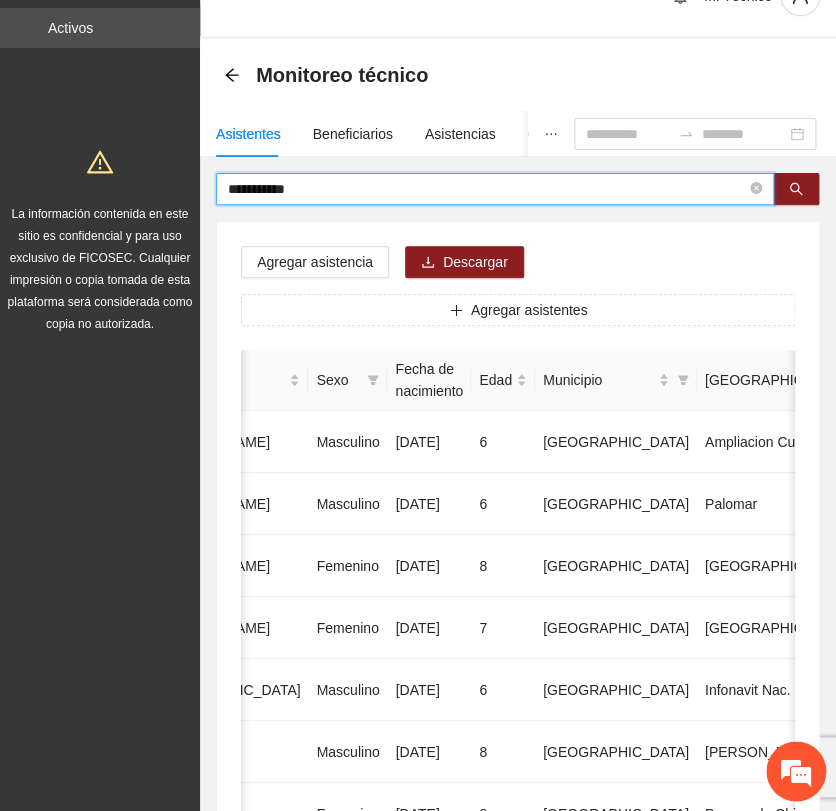 drag, startPoint x: 204, startPoint y: 180, endPoint x: 52, endPoint y: 178, distance: 152.01315 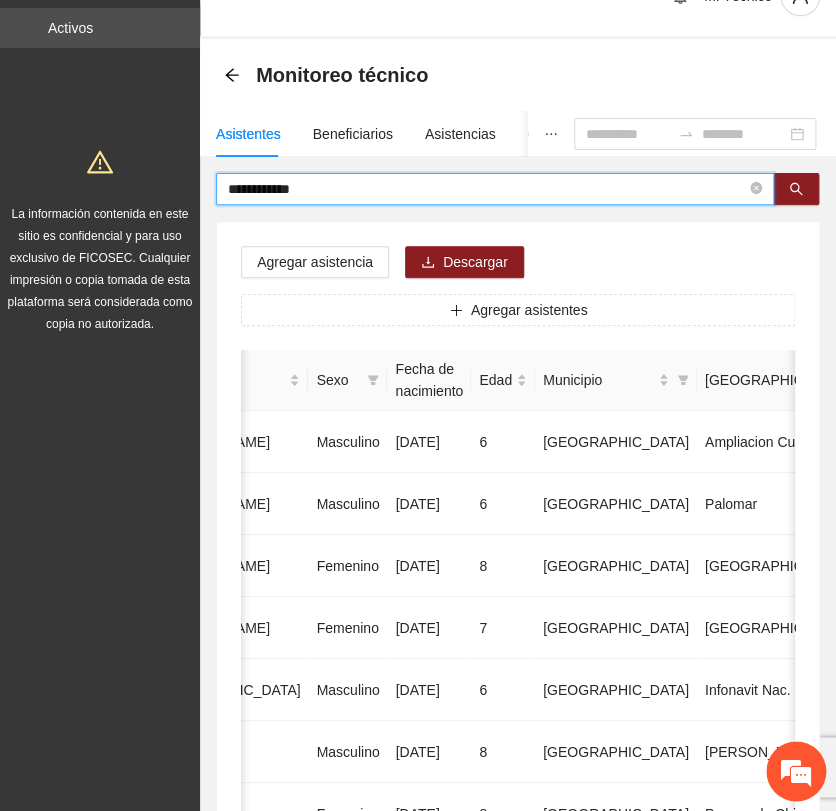 type on "**********" 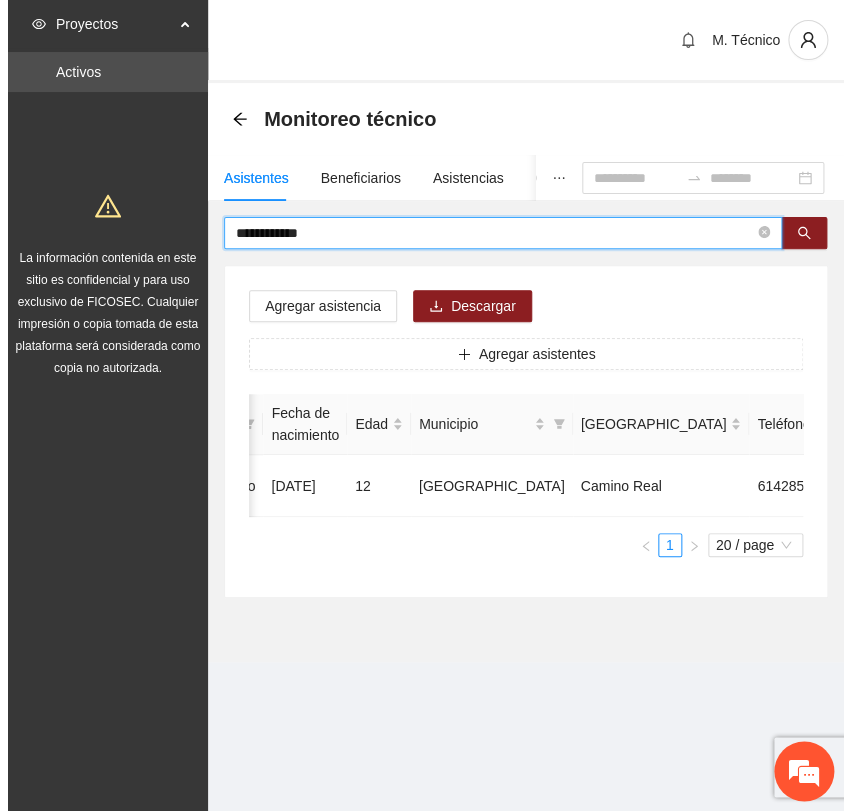scroll, scrollTop: 0, scrollLeft: 0, axis: both 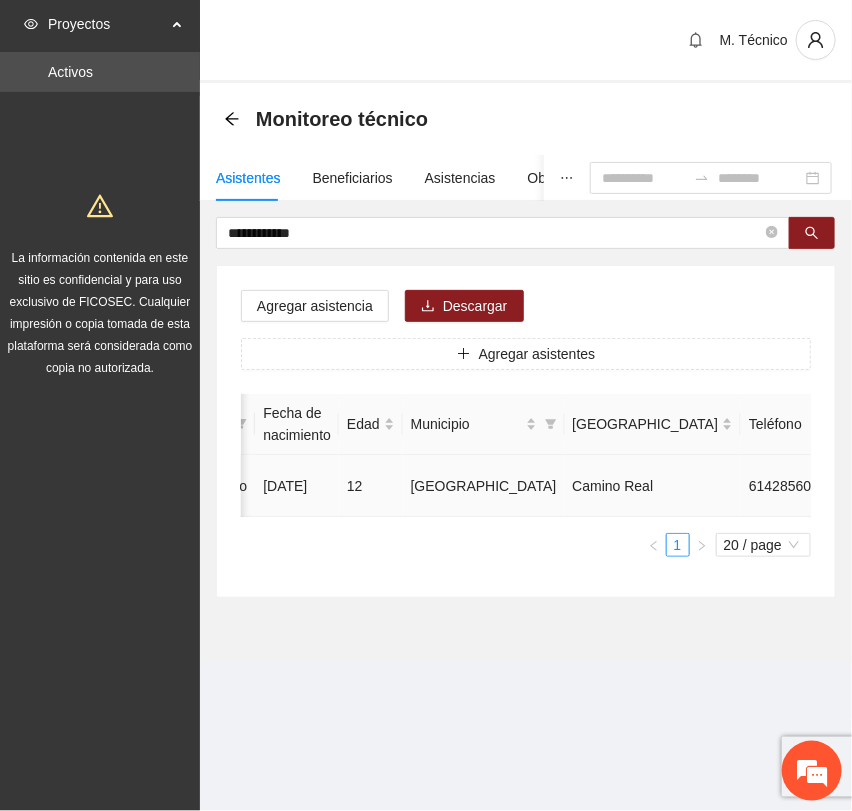 click 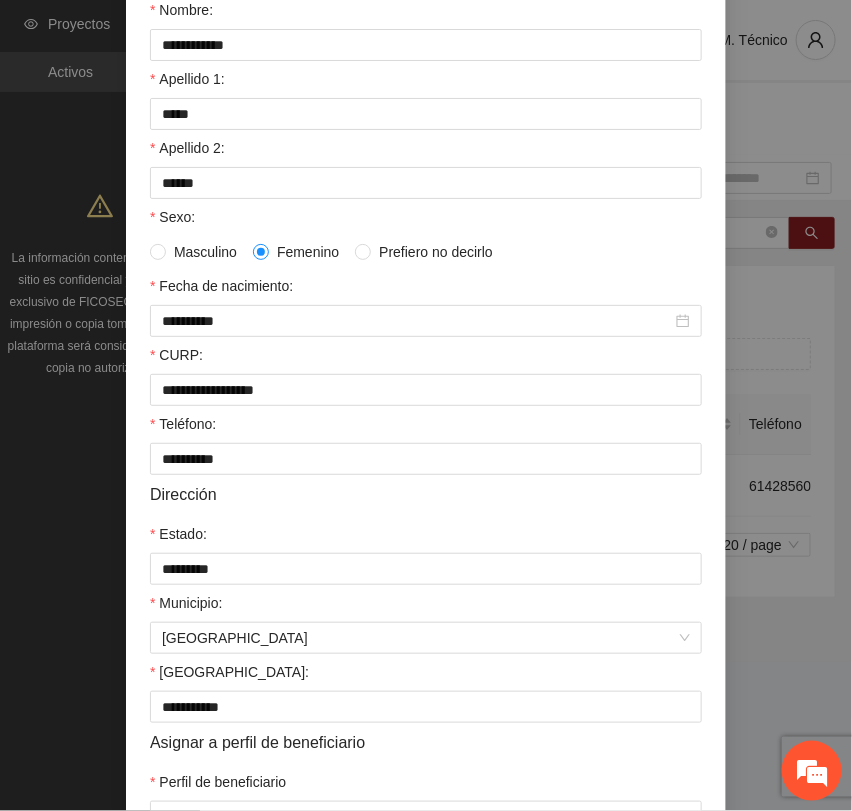 scroll, scrollTop: 356, scrollLeft: 0, axis: vertical 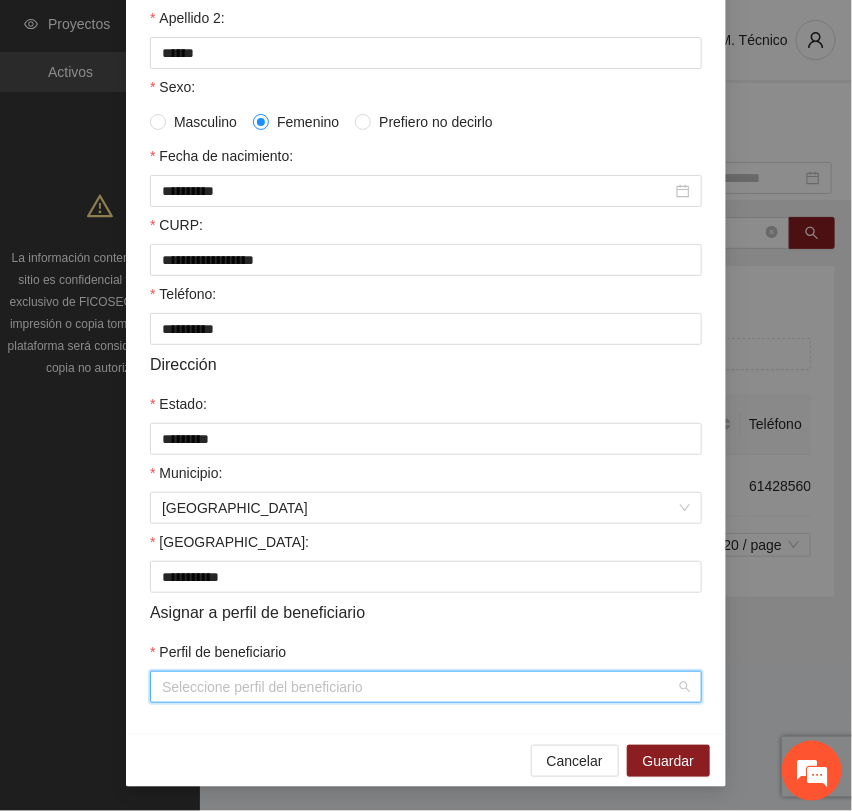 click on "Perfil de beneficiario" at bounding box center (419, 687) 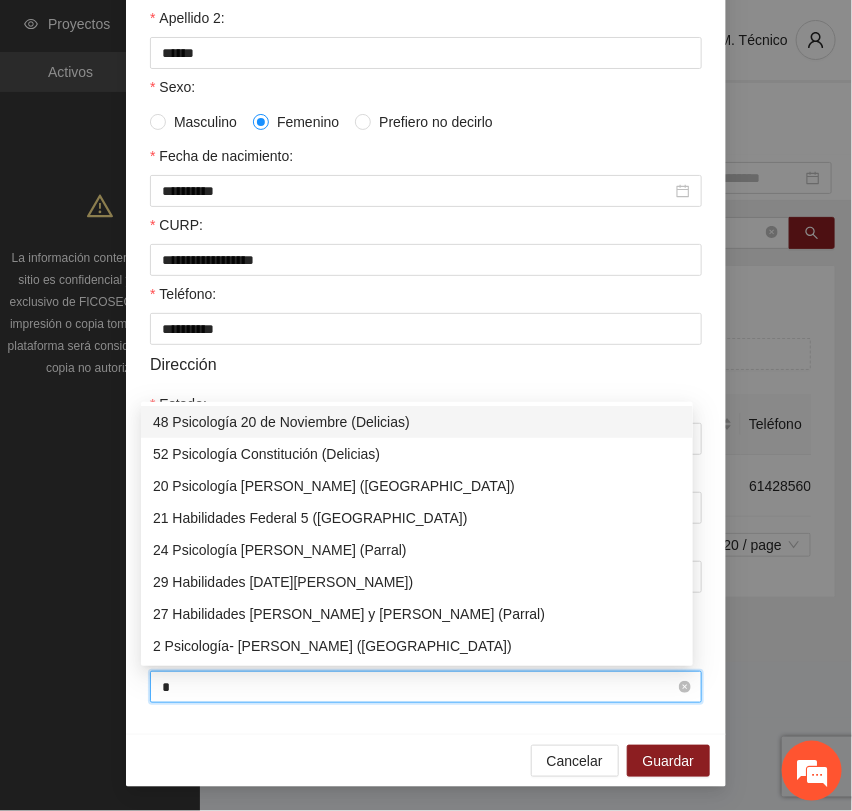 type on "**" 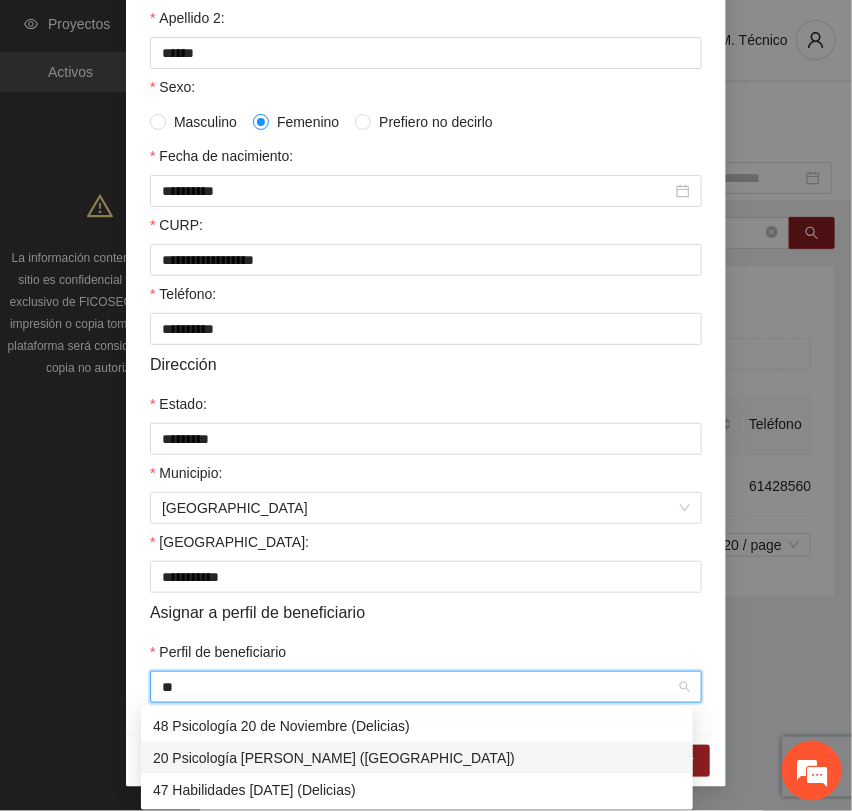 click on "20 Psicología [PERSON_NAME] ([GEOGRAPHIC_DATA])" at bounding box center [417, 758] 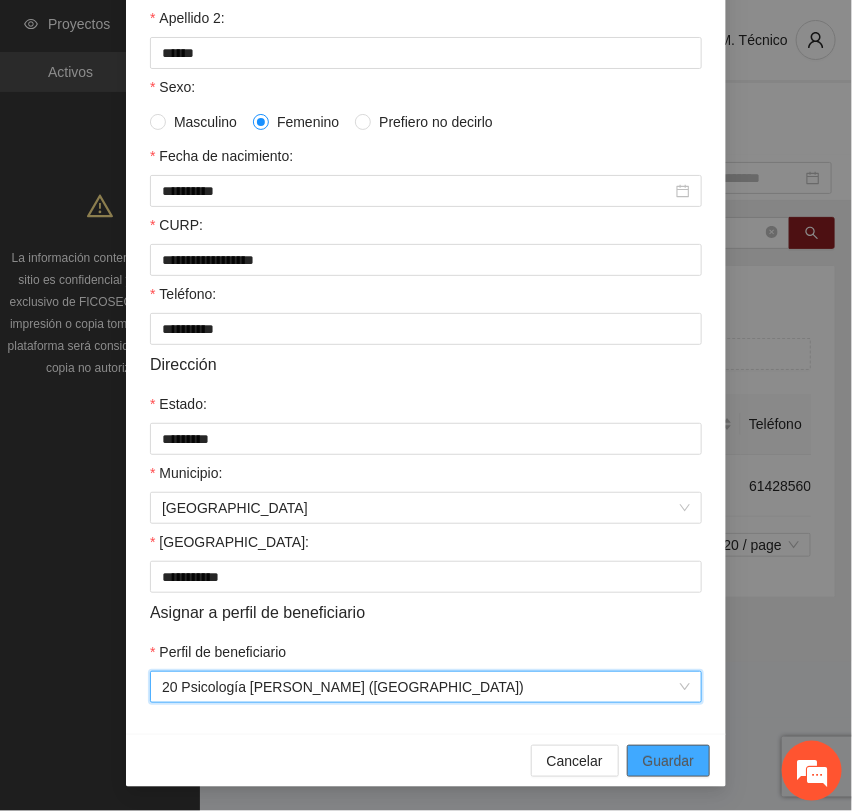 click on "Guardar" at bounding box center (668, 761) 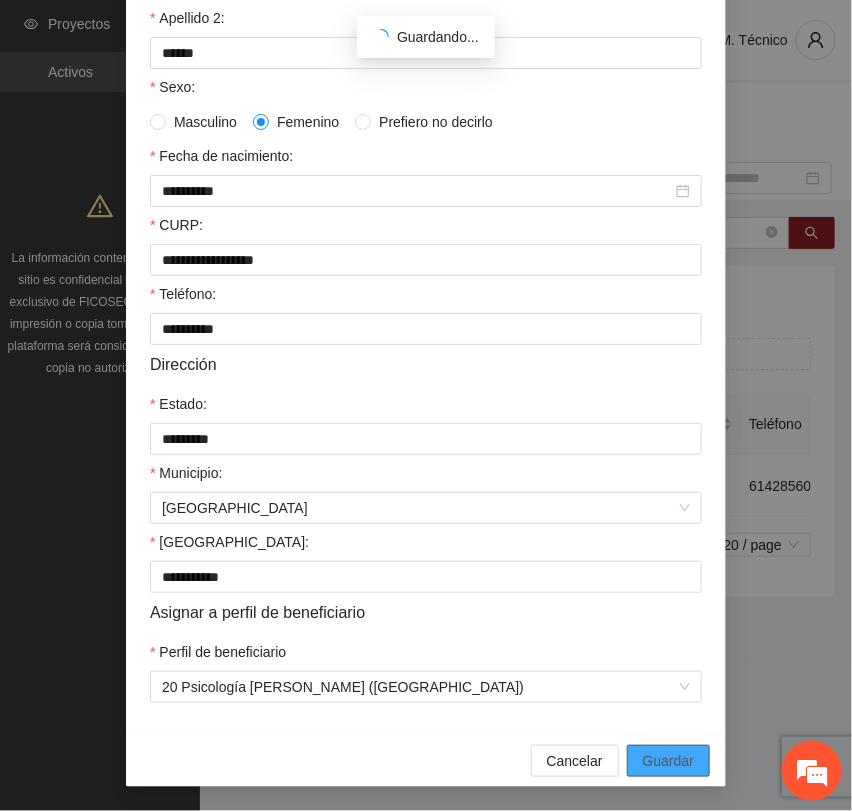 scroll, scrollTop: 256, scrollLeft: 0, axis: vertical 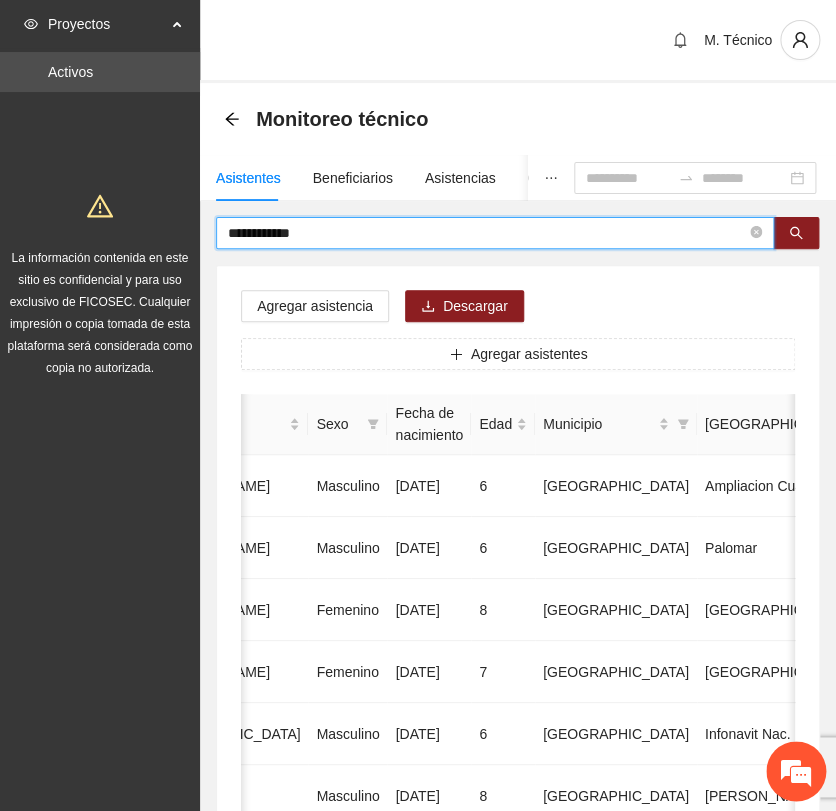 drag, startPoint x: 336, startPoint y: 238, endPoint x: -10, endPoint y: 210, distance: 347.1311 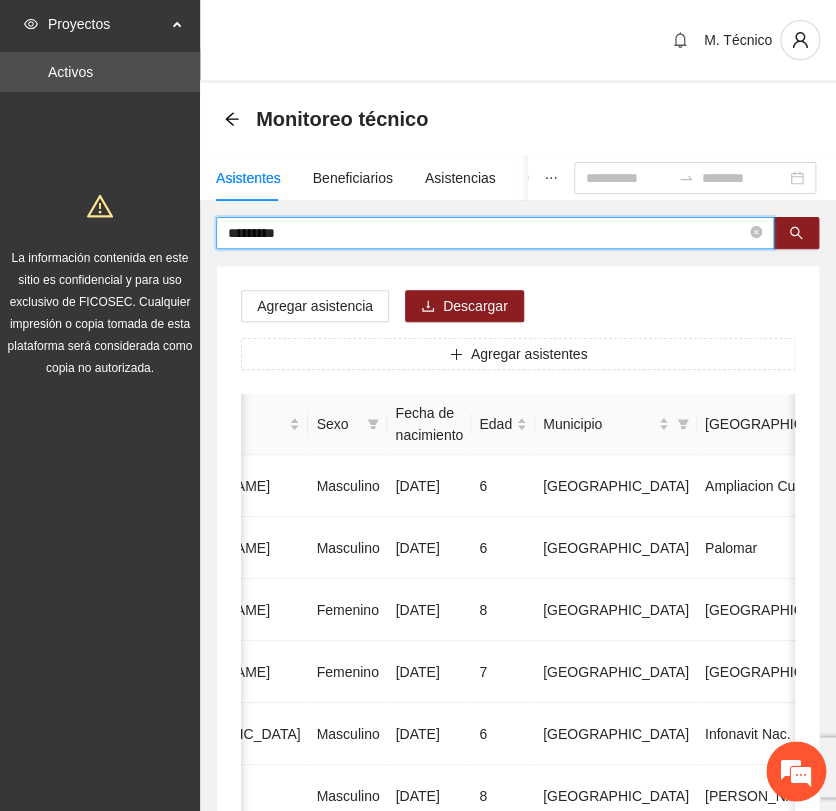 type on "*********" 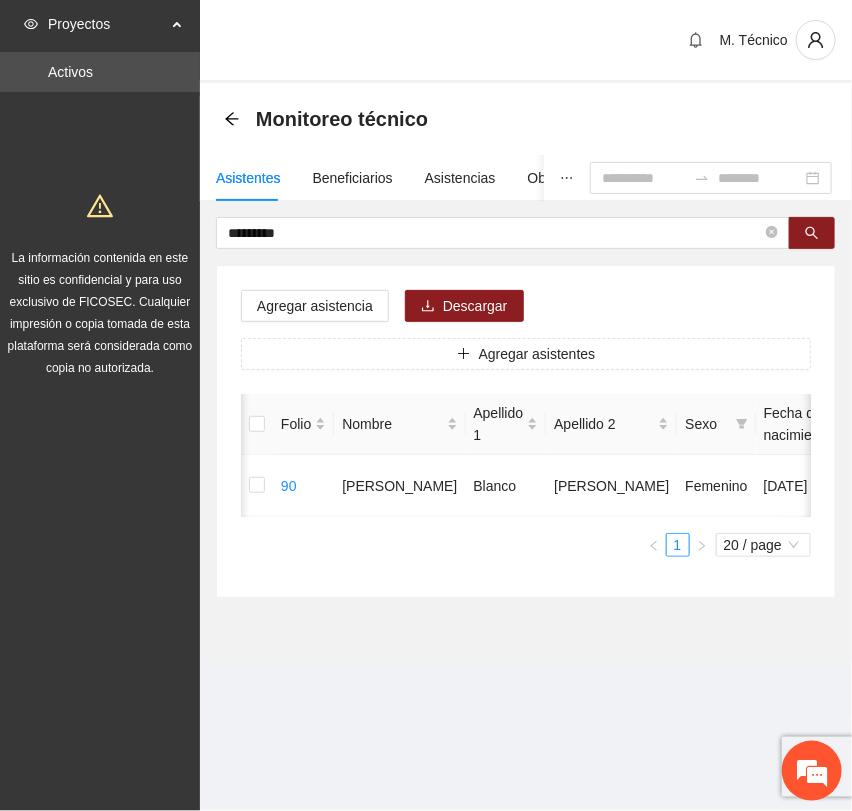 scroll, scrollTop: 0, scrollLeft: 450, axis: horizontal 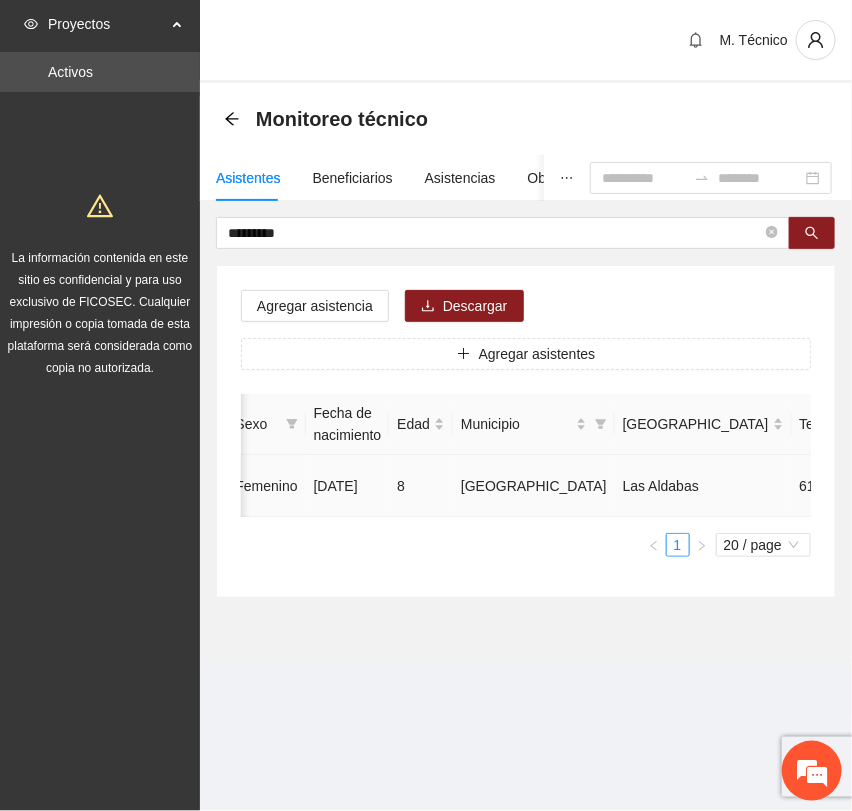 click 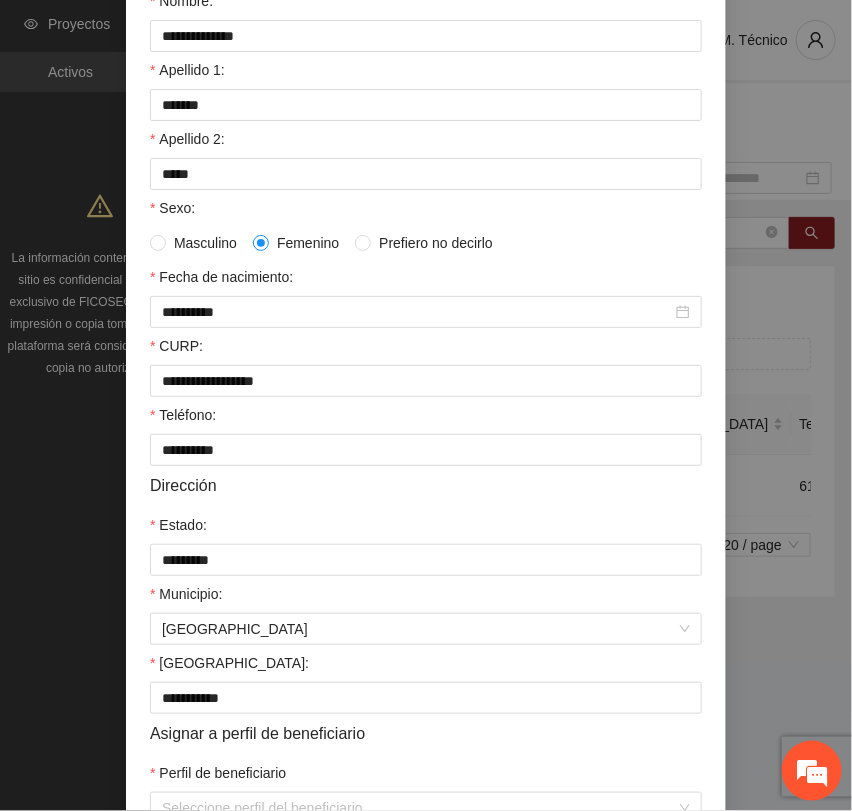 scroll, scrollTop: 356, scrollLeft: 0, axis: vertical 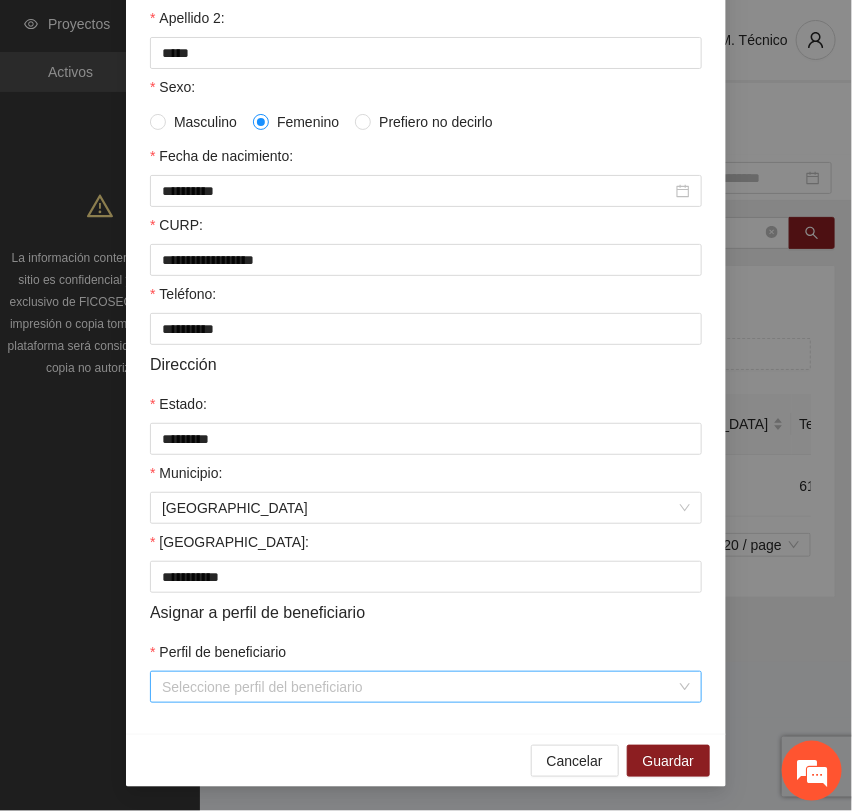 click on "Perfil de beneficiario" at bounding box center [419, 687] 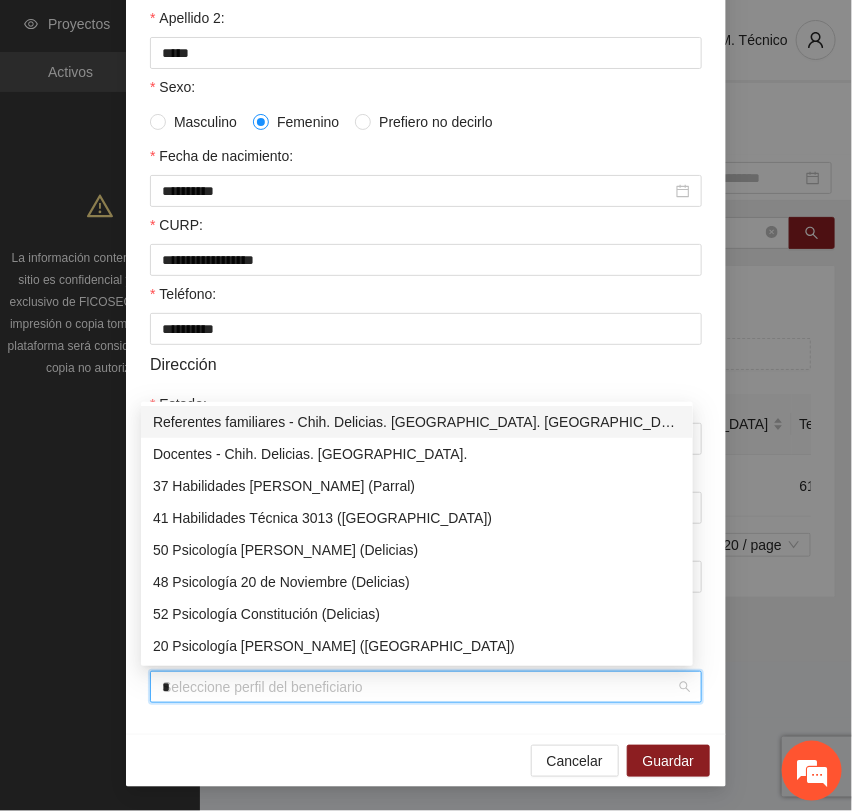 type on "**" 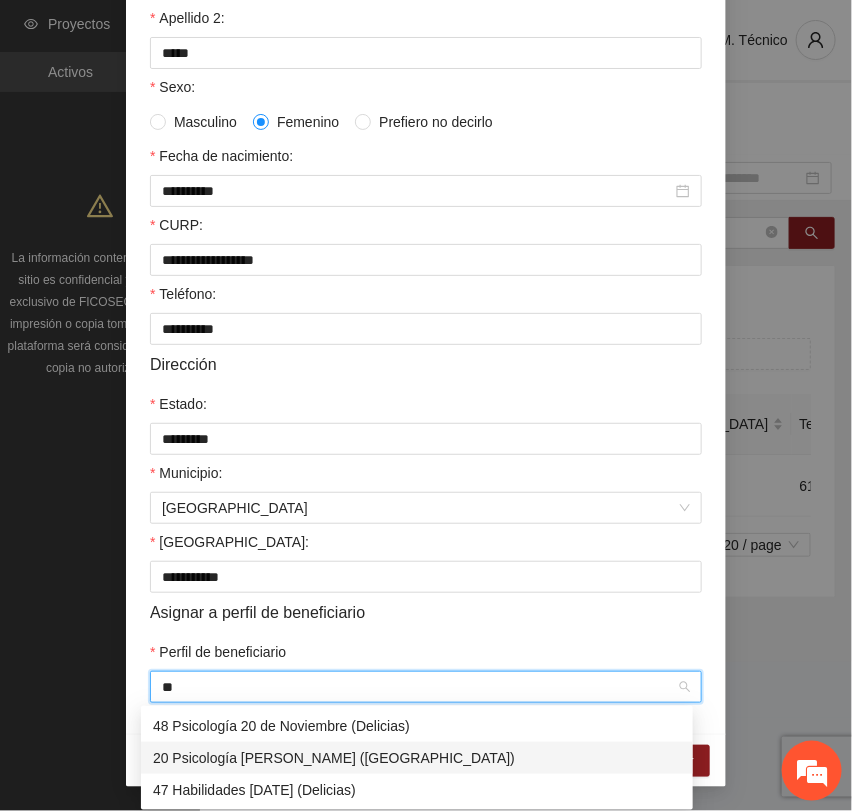 click on "20 Psicología [PERSON_NAME] ([GEOGRAPHIC_DATA])" at bounding box center (417, 758) 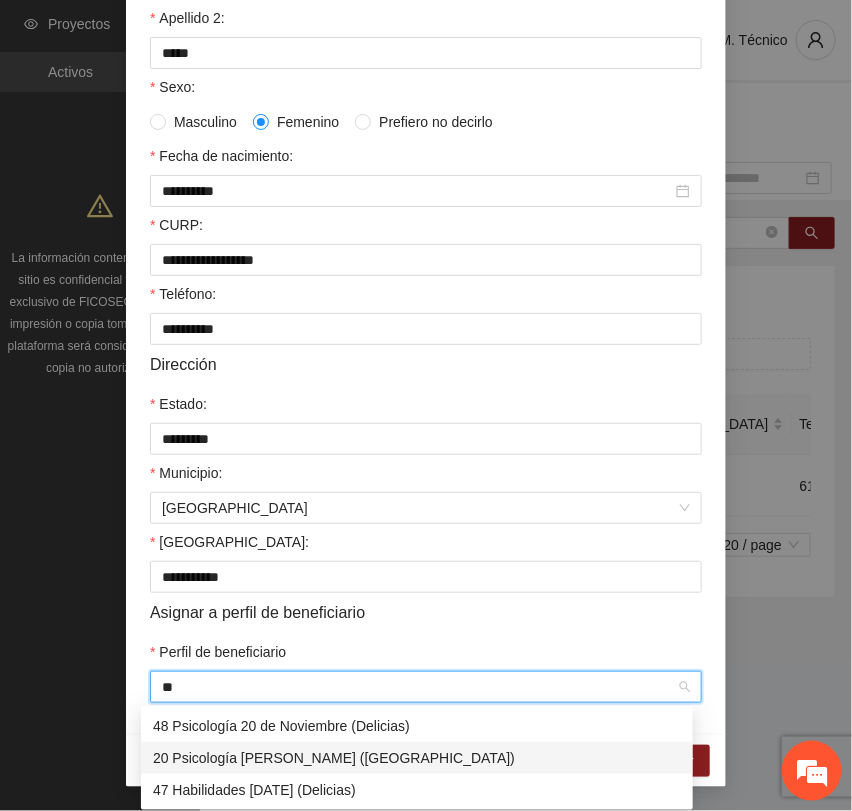 type 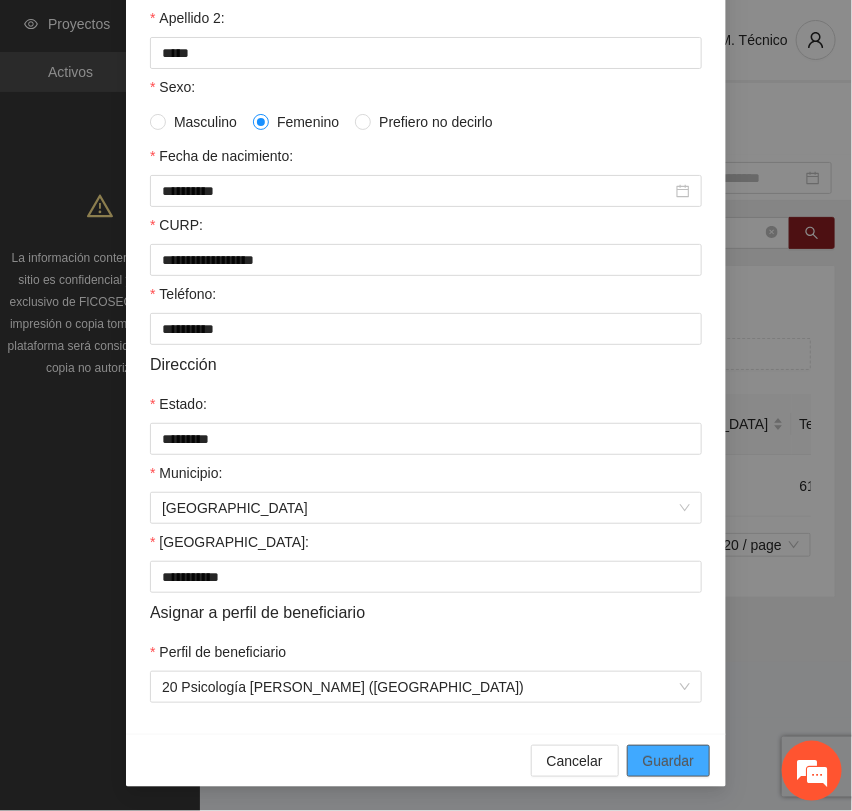 click on "Guardar" at bounding box center [668, 761] 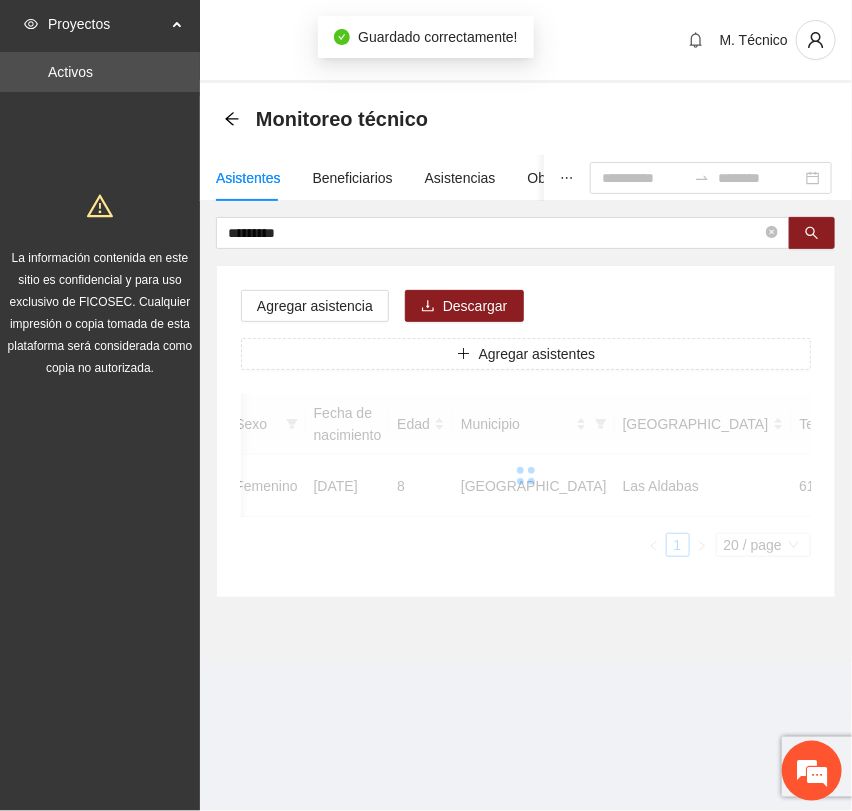 scroll, scrollTop: 256, scrollLeft: 0, axis: vertical 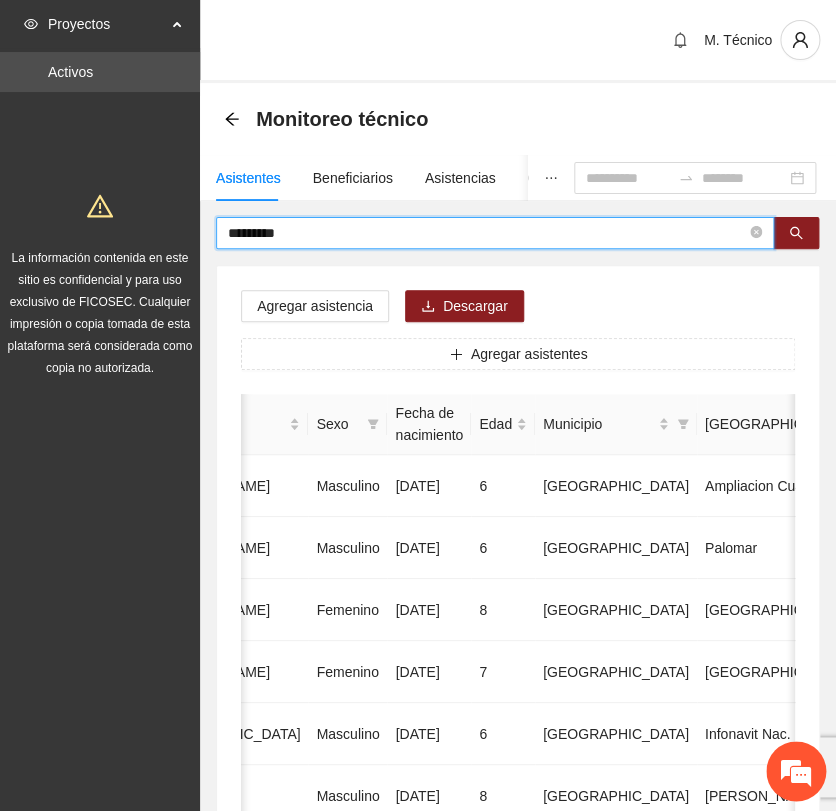 drag, startPoint x: 291, startPoint y: 233, endPoint x: 64, endPoint y: 228, distance: 227.05505 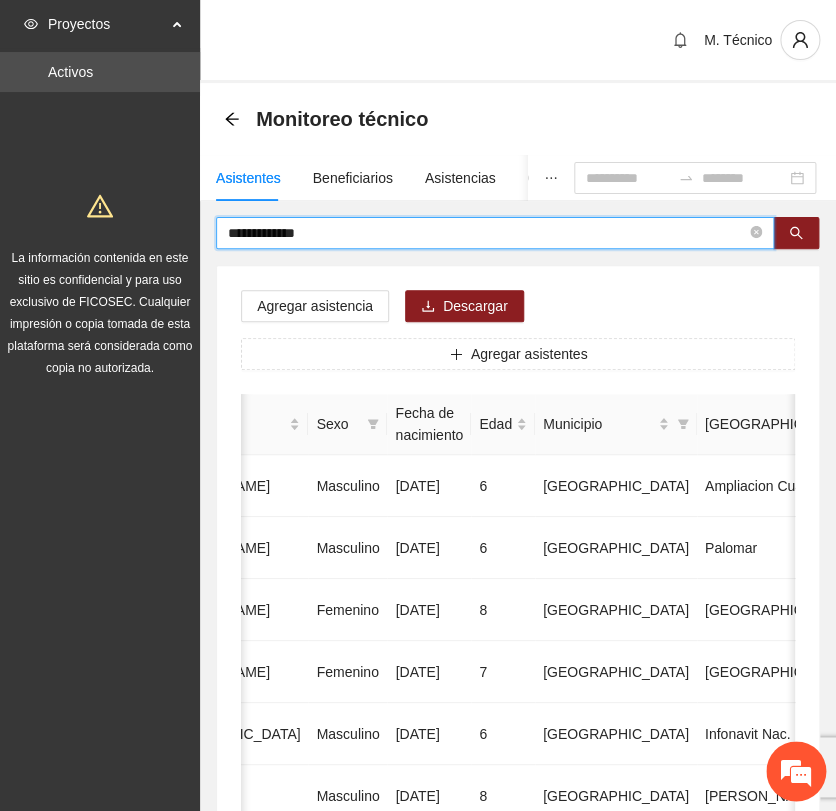 type on "**********" 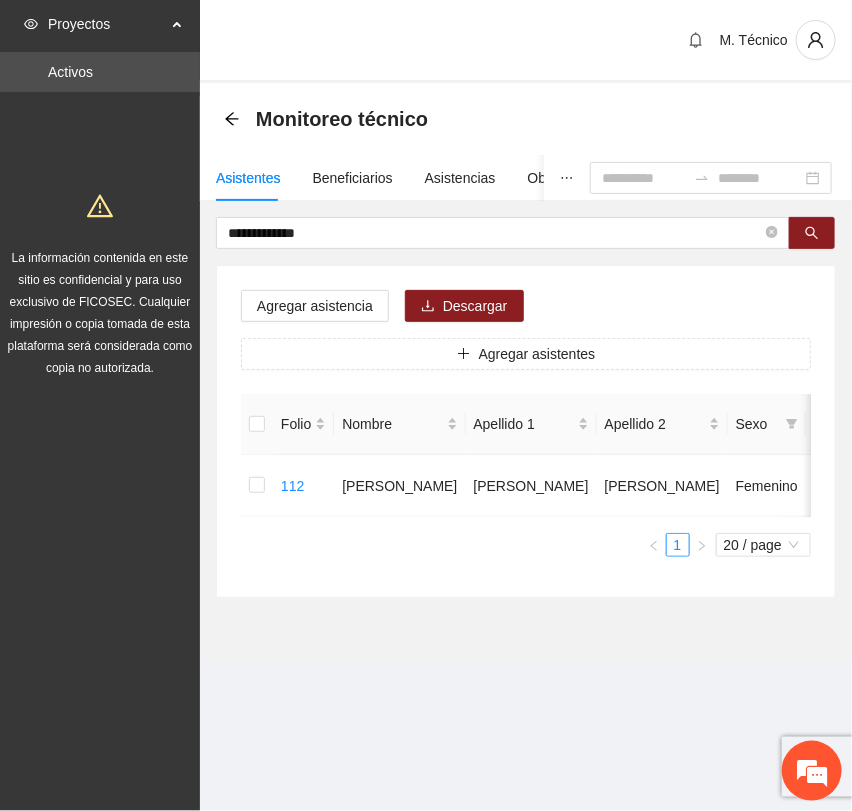 scroll, scrollTop: 0, scrollLeft: 450, axis: horizontal 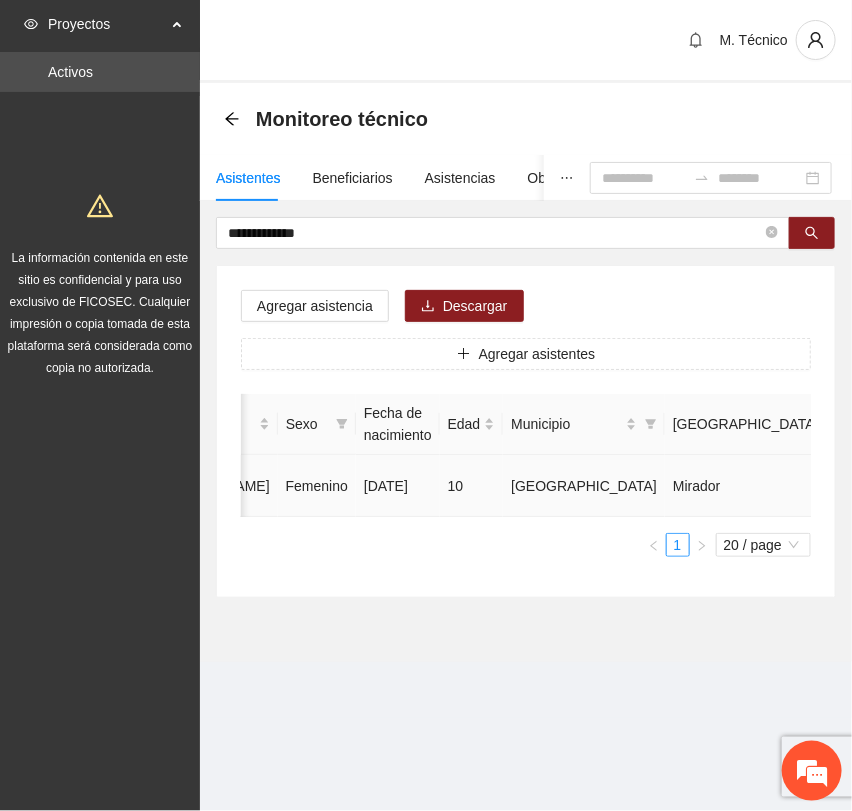 drag, startPoint x: 728, startPoint y: 479, endPoint x: 737, endPoint y: 484, distance: 10.29563 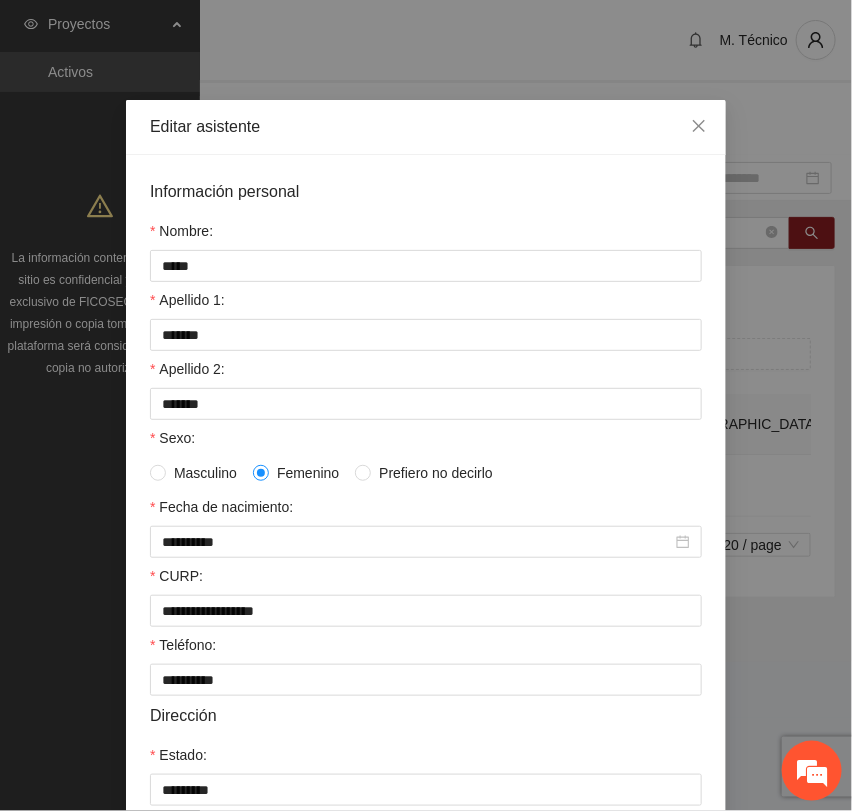scroll, scrollTop: 356, scrollLeft: 0, axis: vertical 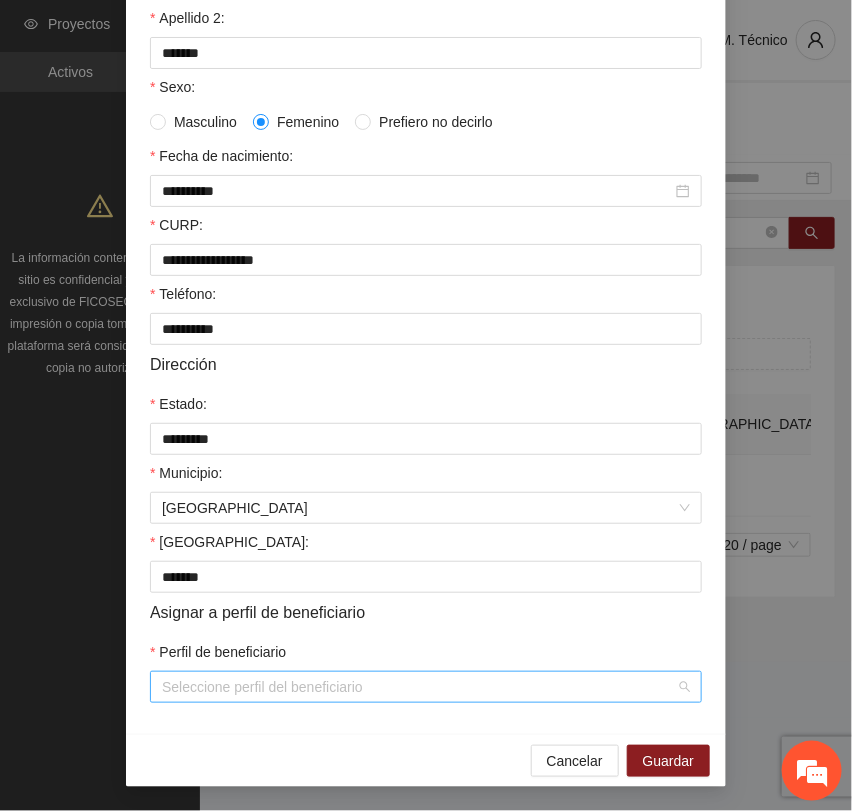 click on "Perfil de beneficiario" at bounding box center [419, 687] 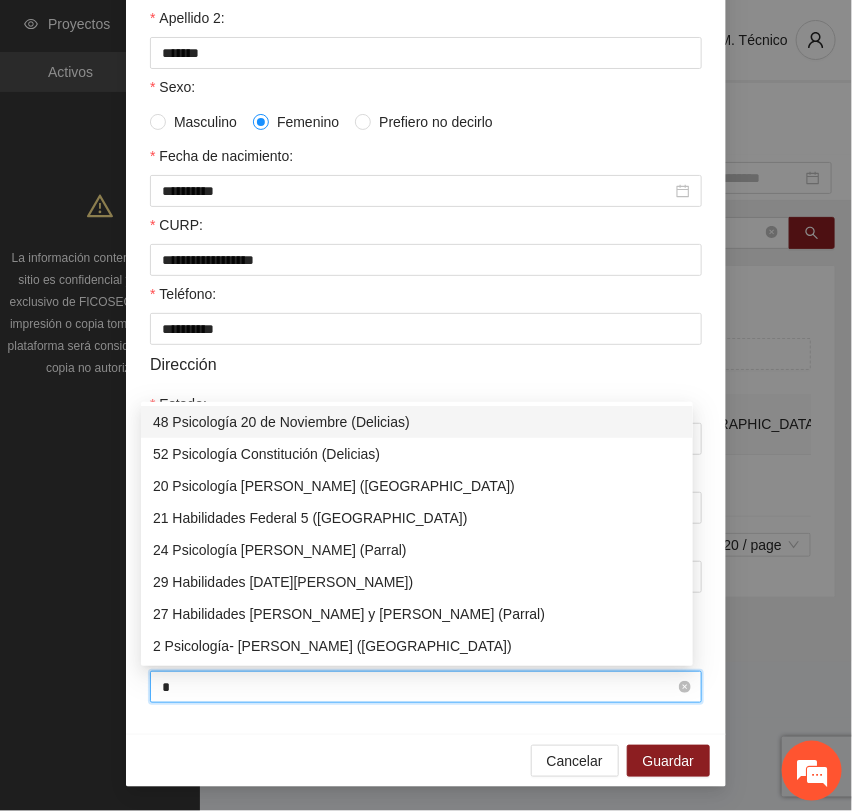 type on "**" 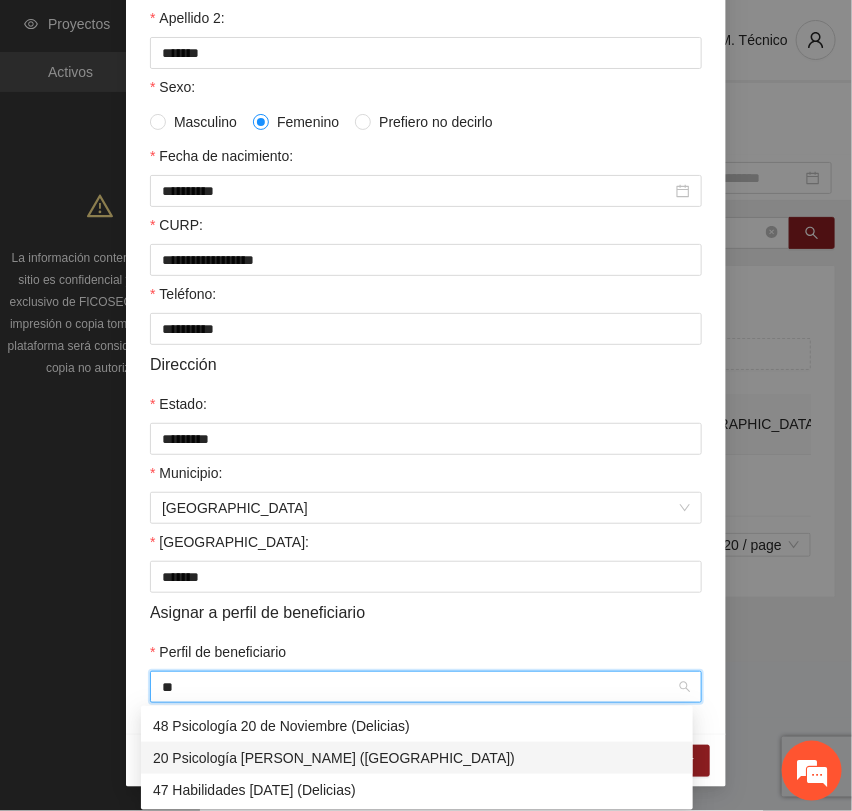 click on "20 Psicología [PERSON_NAME] ([GEOGRAPHIC_DATA])" at bounding box center (417, 758) 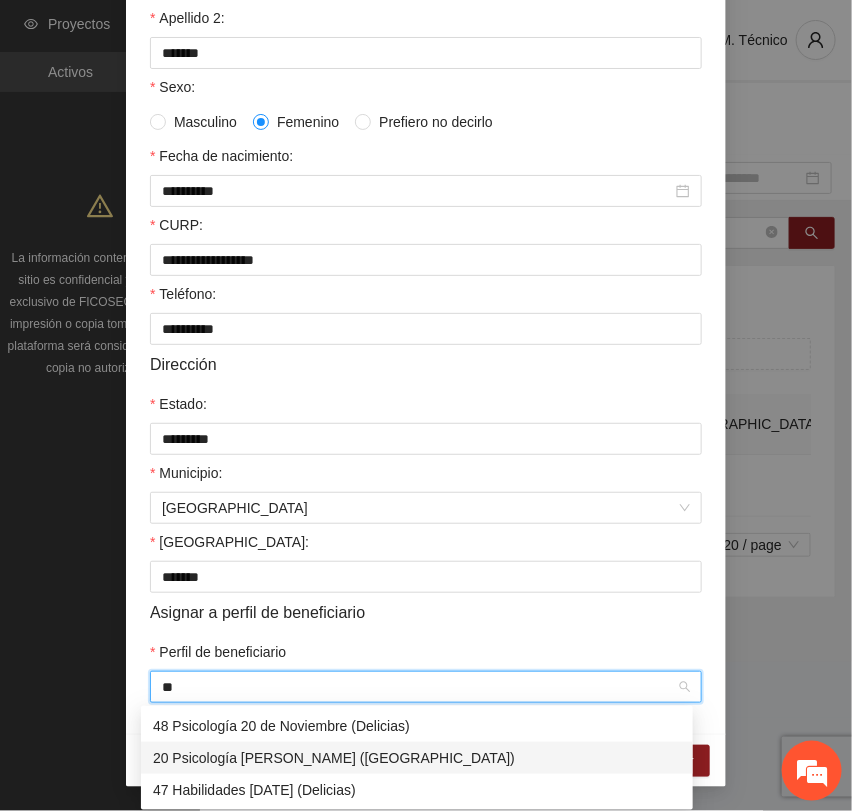 type 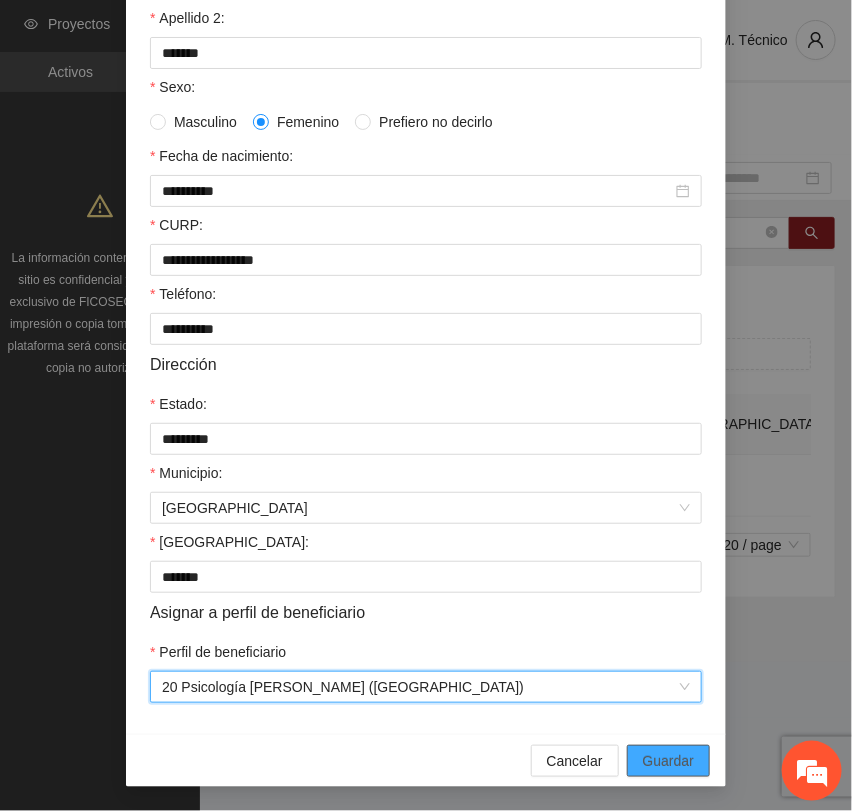 click on "Guardar" at bounding box center (668, 761) 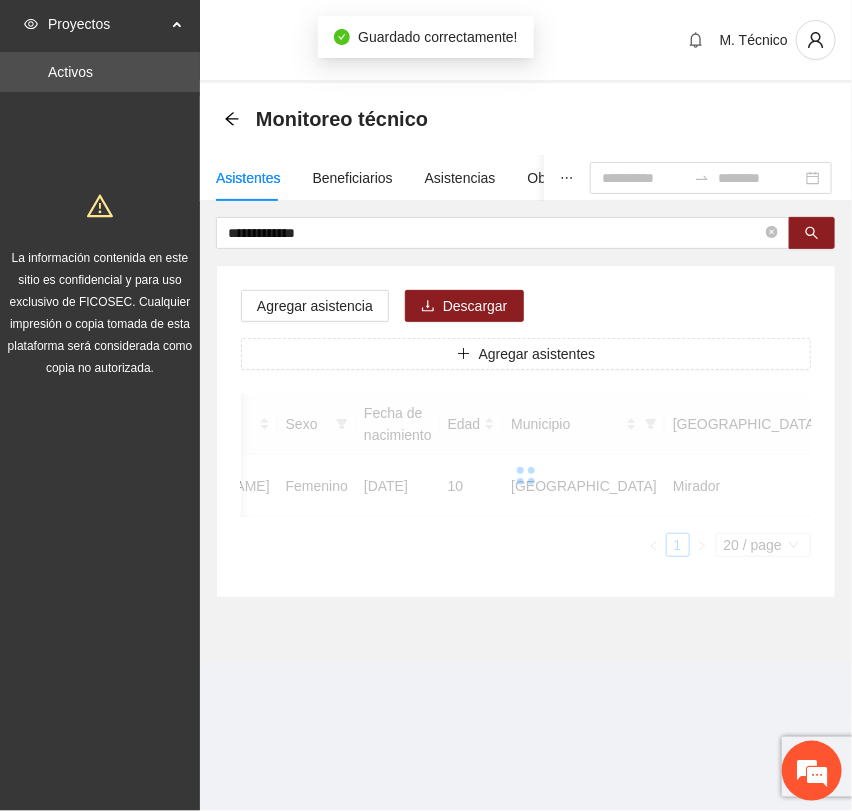 scroll, scrollTop: 256, scrollLeft: 0, axis: vertical 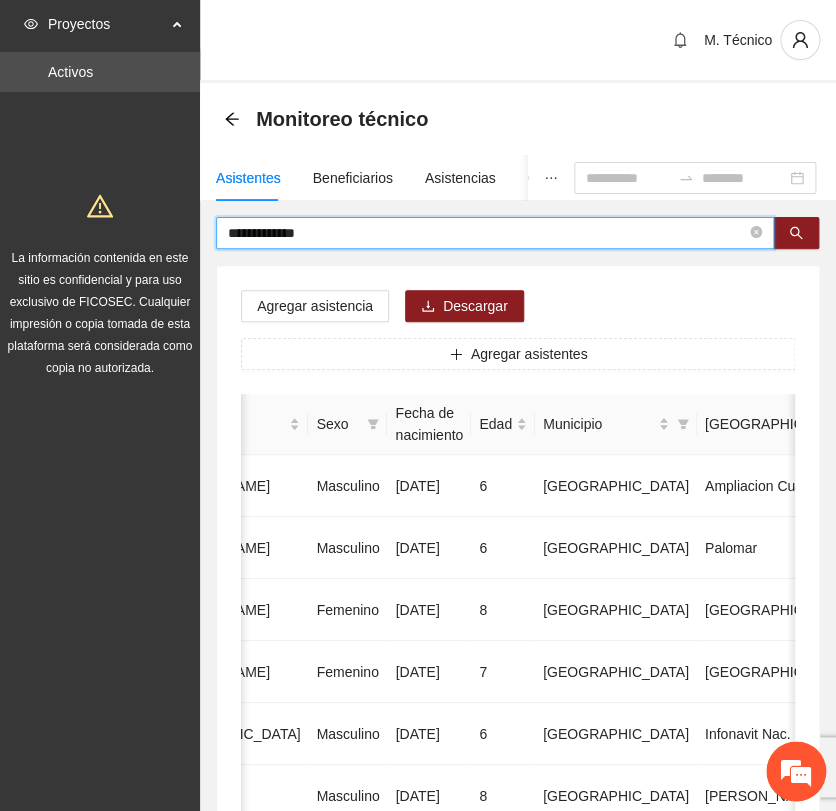 drag, startPoint x: 324, startPoint y: 228, endPoint x: -71, endPoint y: 210, distance: 395.4099 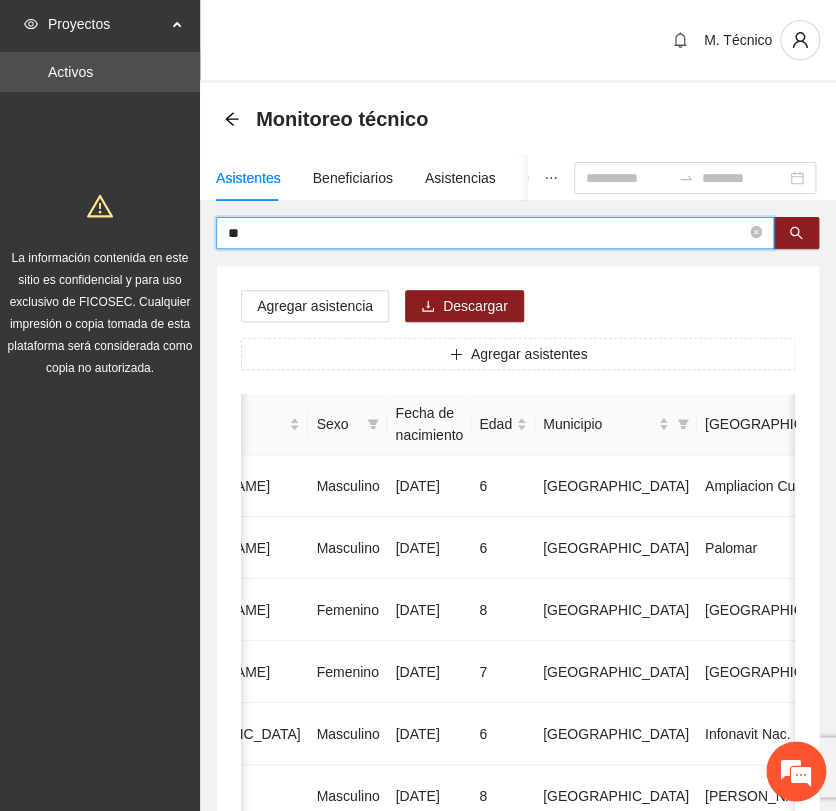 type on "*" 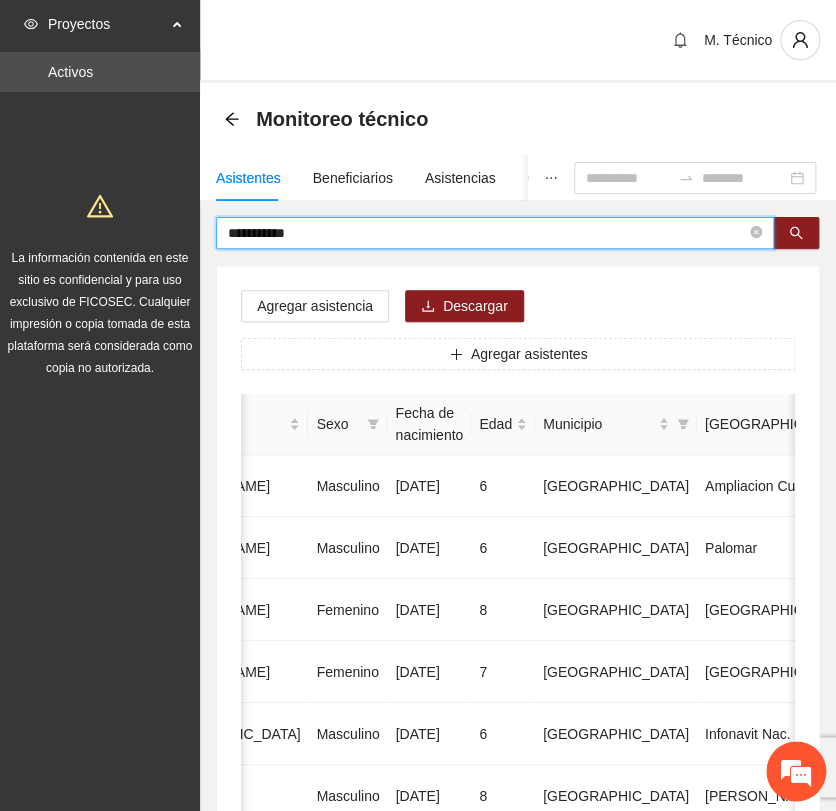 type on "**********" 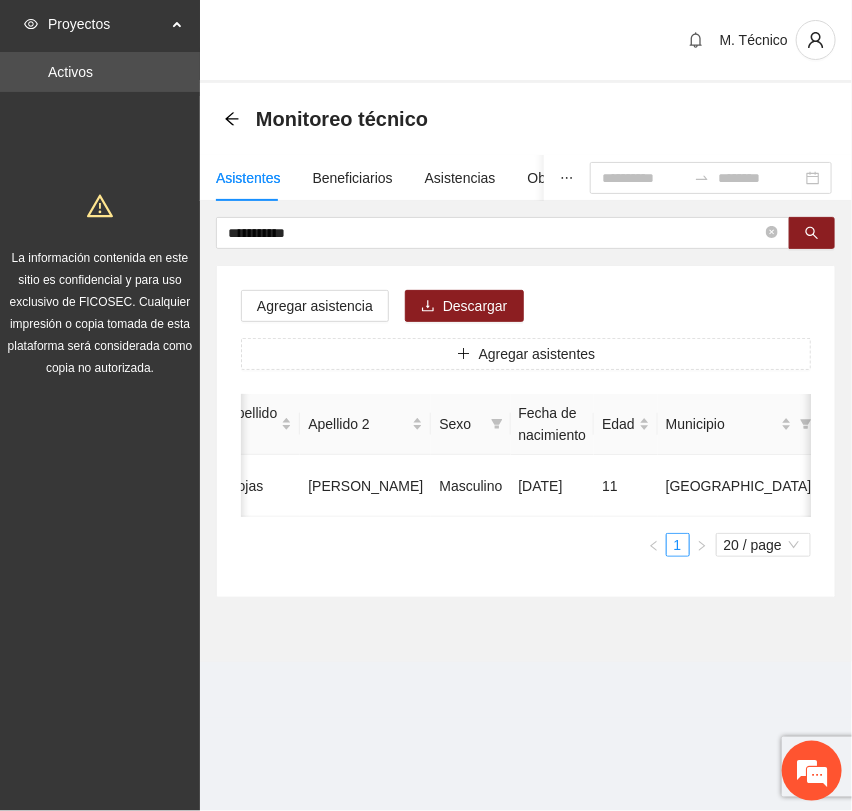 scroll, scrollTop: 0, scrollLeft: 452, axis: horizontal 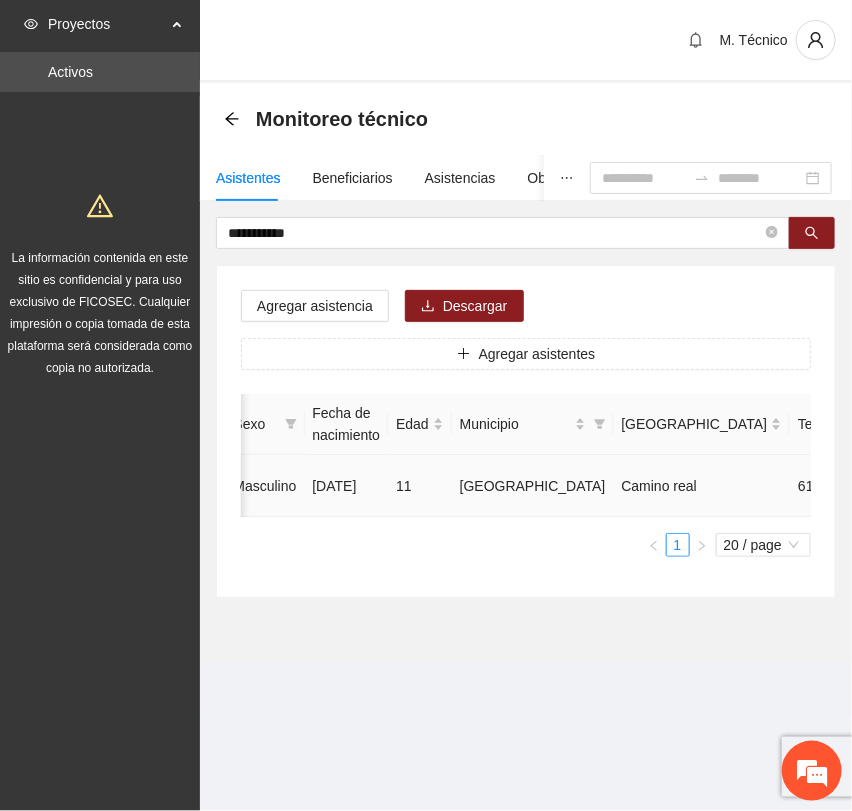 drag, startPoint x: 766, startPoint y: 487, endPoint x: 755, endPoint y: 486, distance: 11.045361 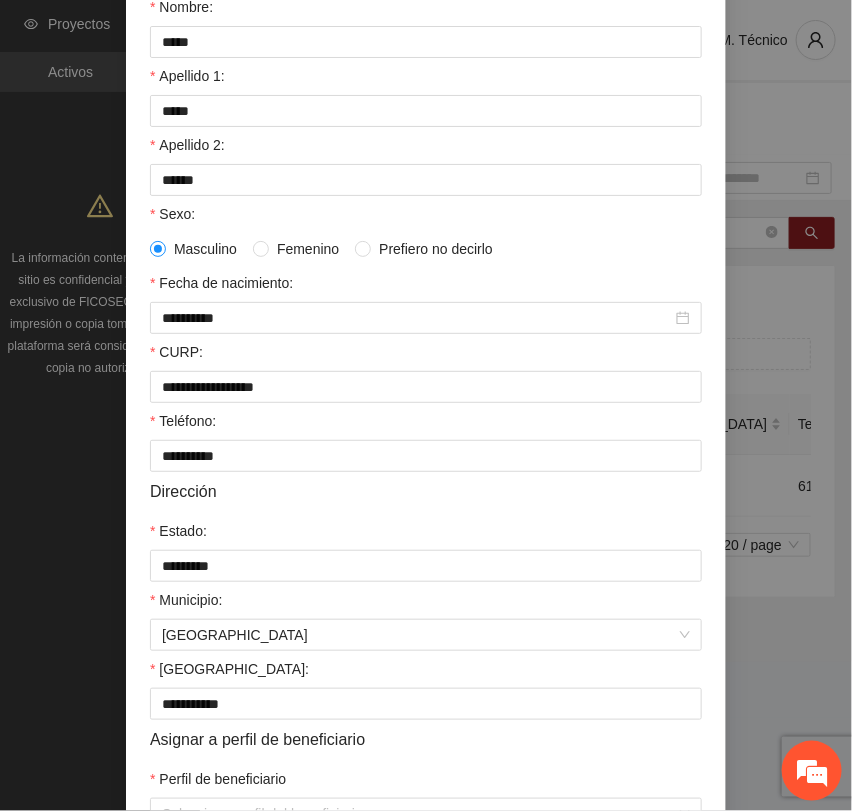 scroll, scrollTop: 356, scrollLeft: 0, axis: vertical 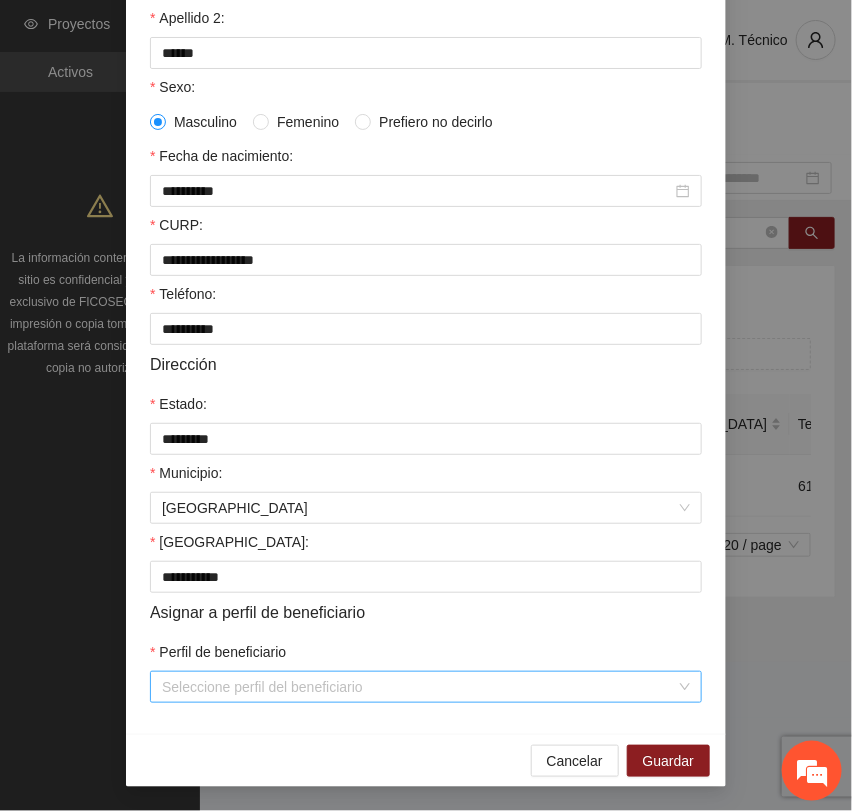 click on "Perfil de beneficiario" at bounding box center [419, 687] 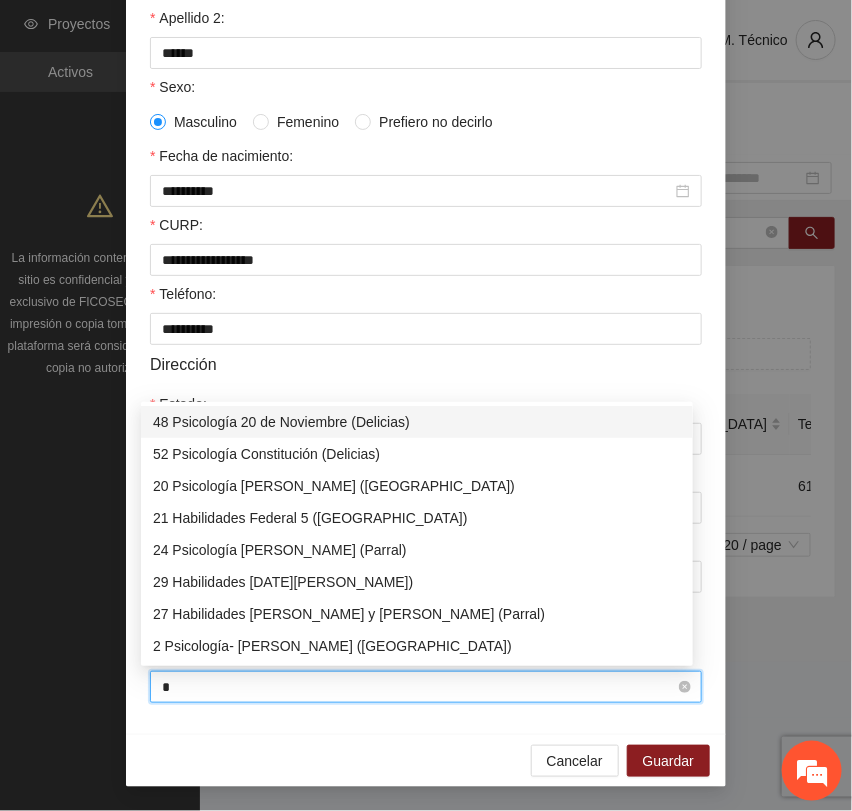 type on "**" 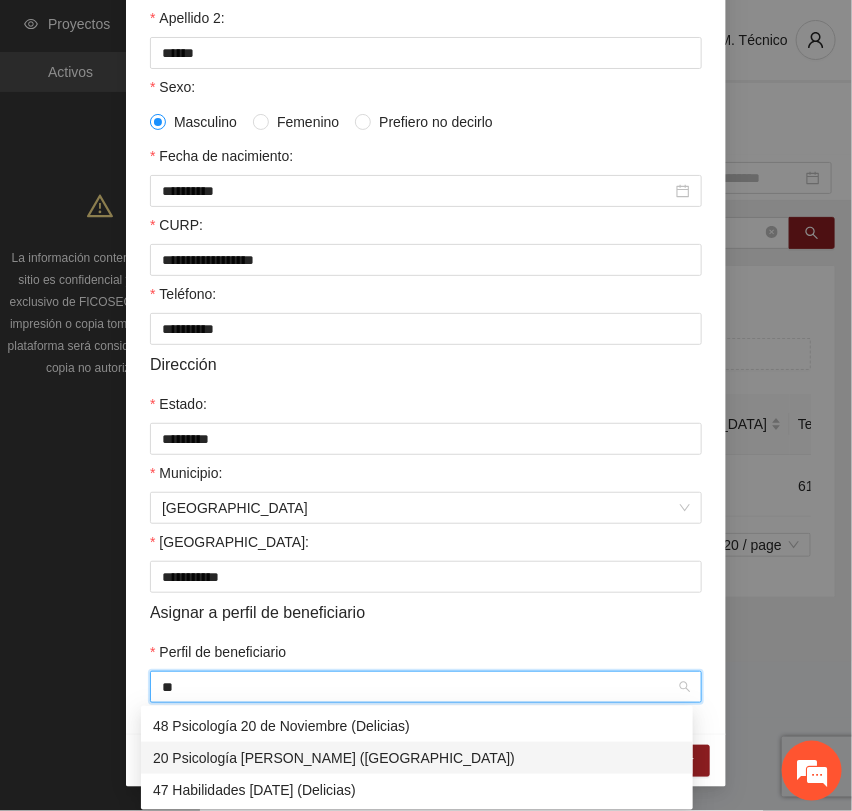 click on "20 Psicología [PERSON_NAME] ([GEOGRAPHIC_DATA])" at bounding box center [417, 758] 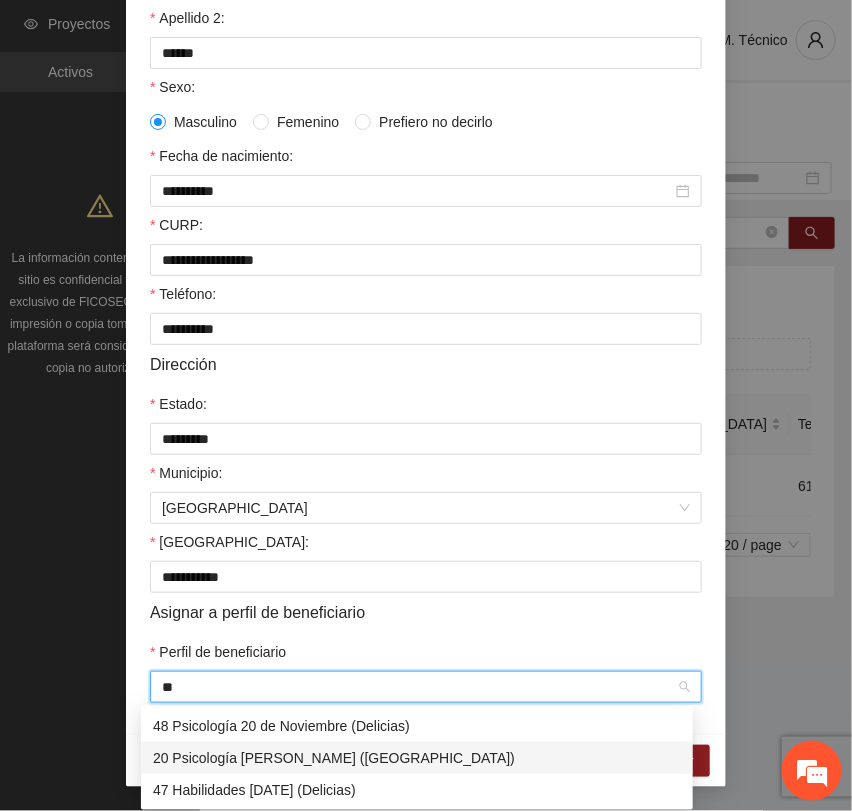 type 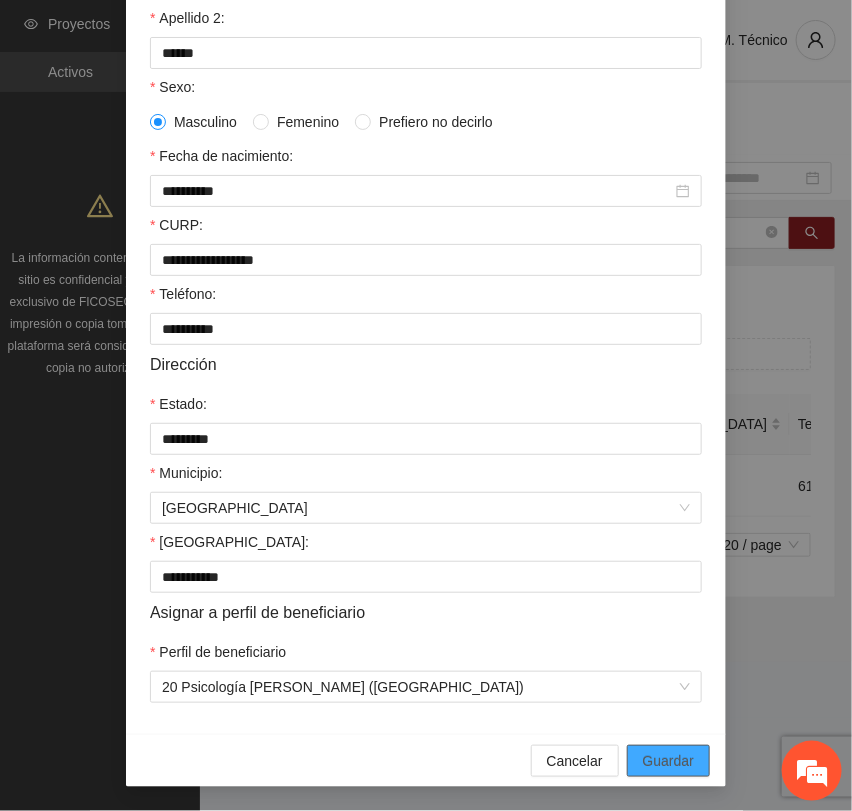 click on "Guardar" at bounding box center (668, 761) 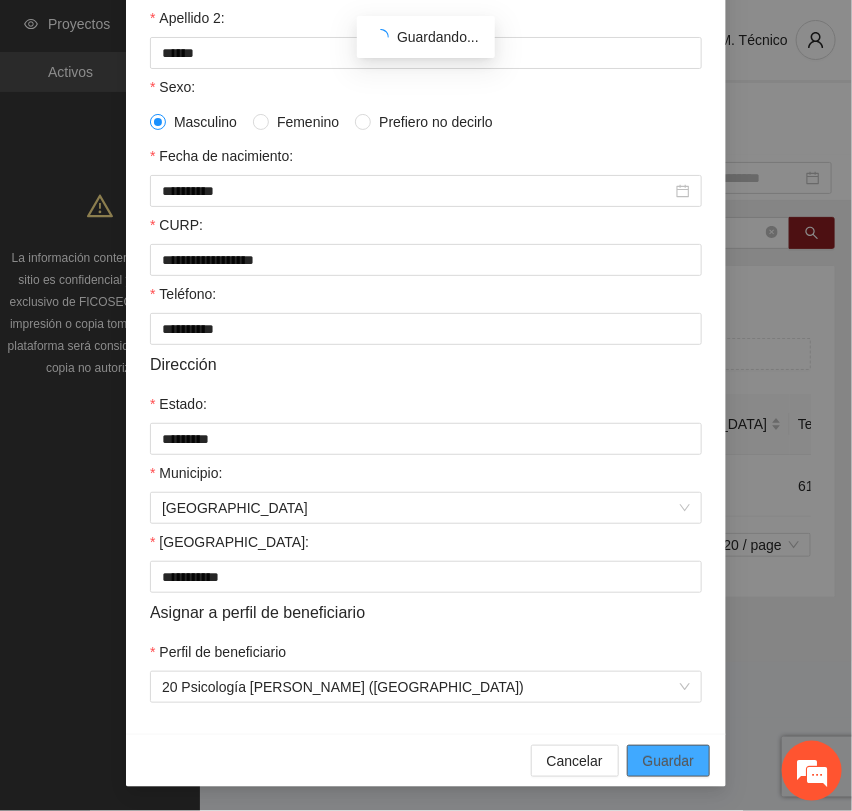 scroll, scrollTop: 256, scrollLeft: 0, axis: vertical 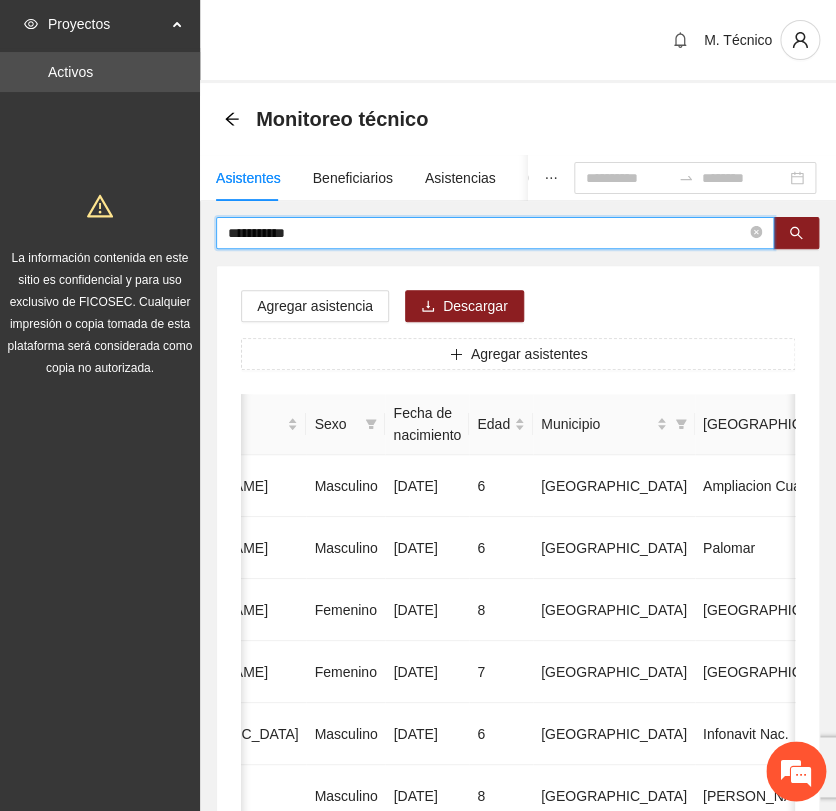 drag, startPoint x: 218, startPoint y: 232, endPoint x: -36, endPoint y: 220, distance: 254.28331 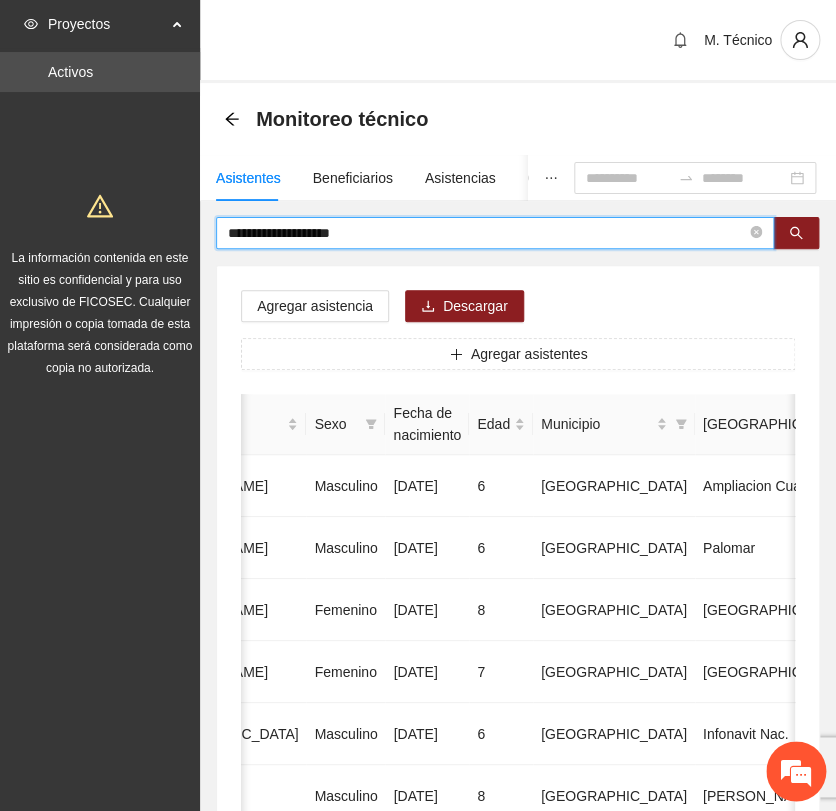 type on "**********" 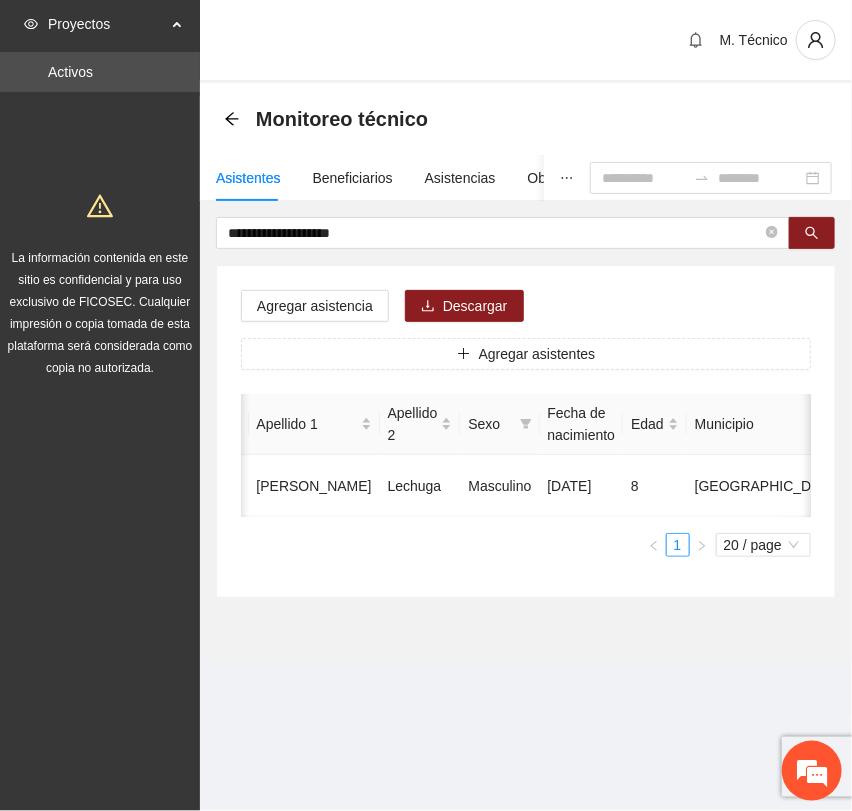 scroll, scrollTop: 0, scrollLeft: 452, axis: horizontal 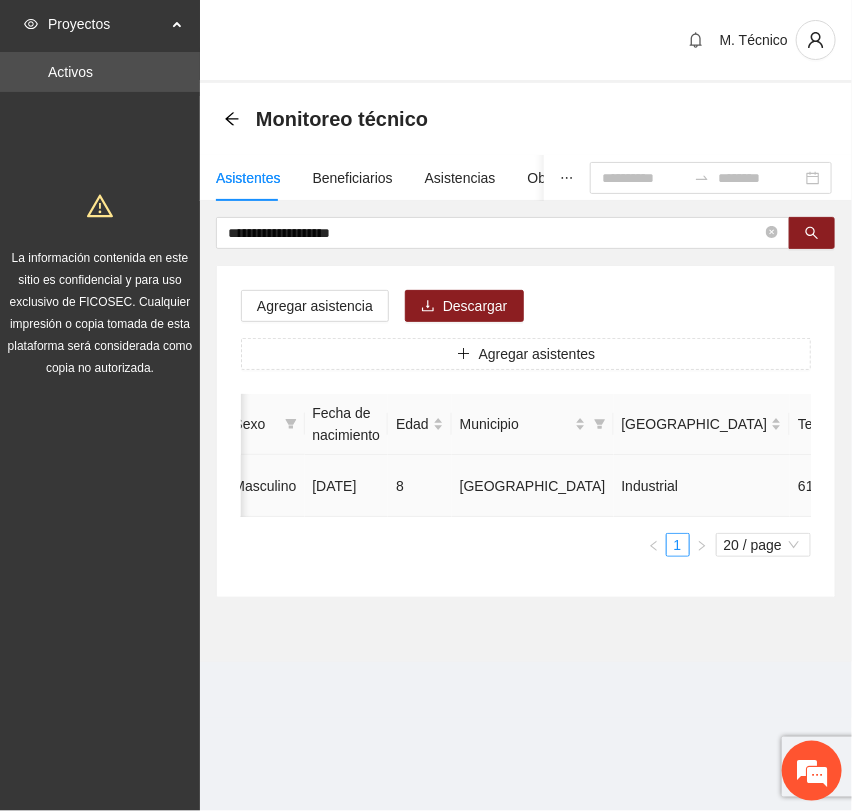 click 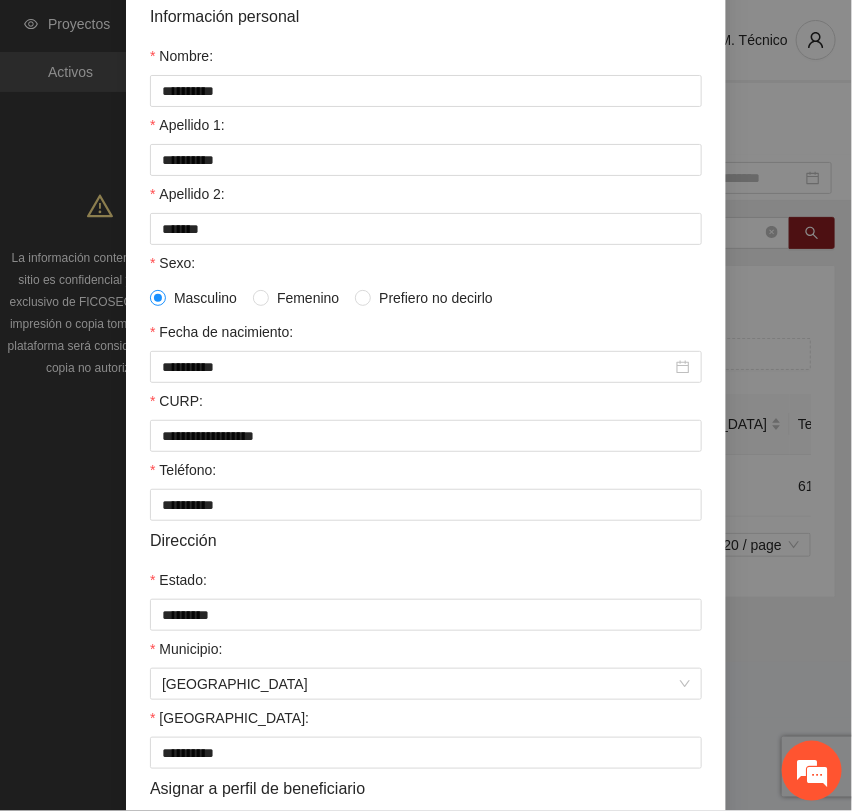 scroll, scrollTop: 356, scrollLeft: 0, axis: vertical 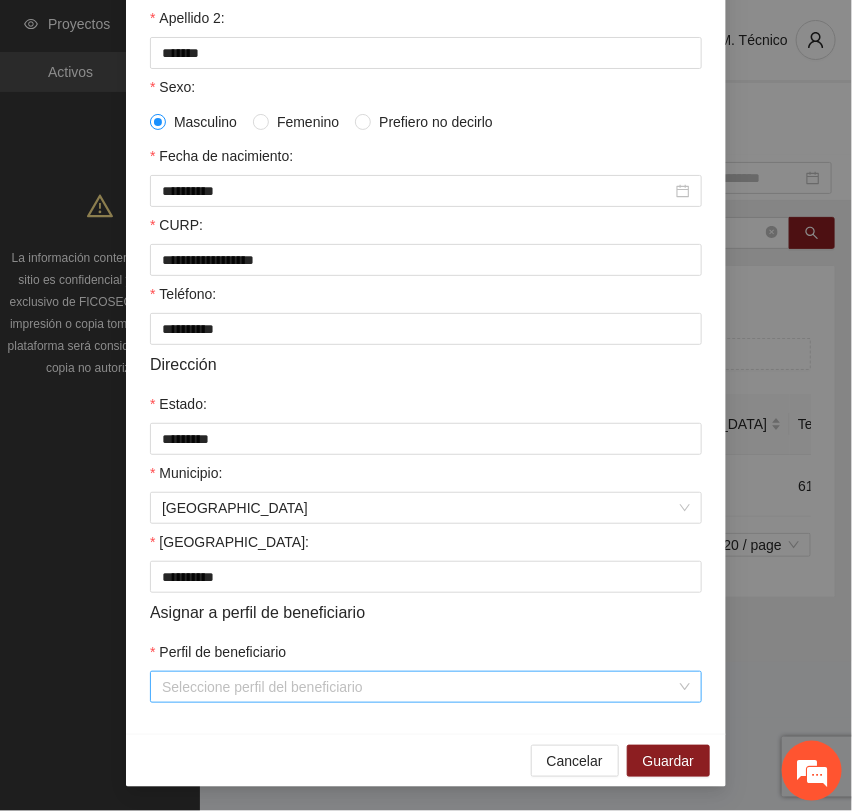 click on "Perfil de beneficiario" at bounding box center (419, 687) 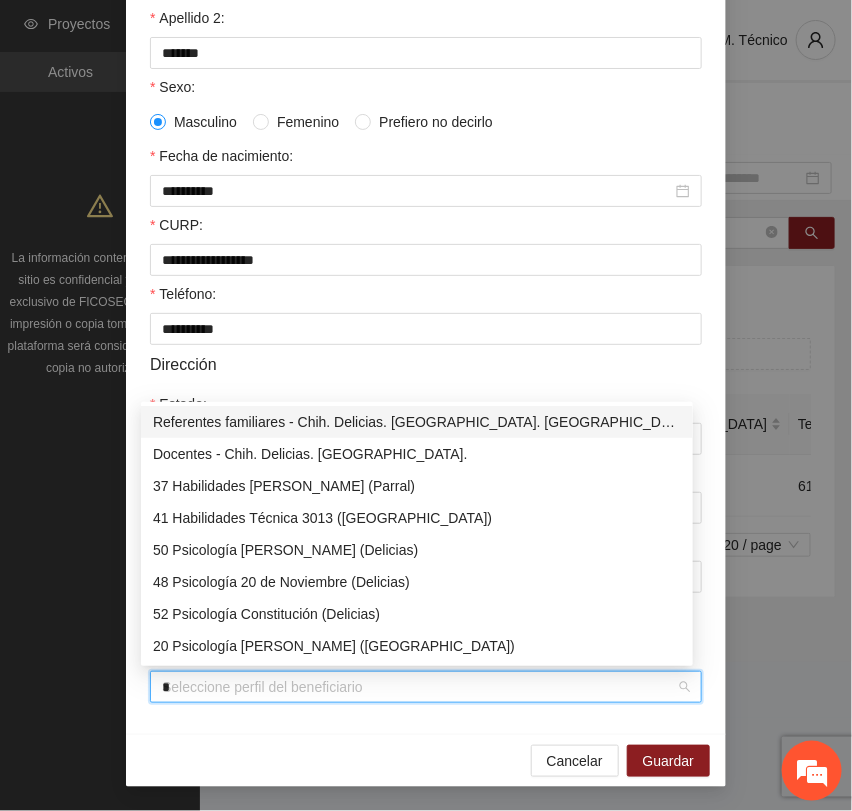 type on "**" 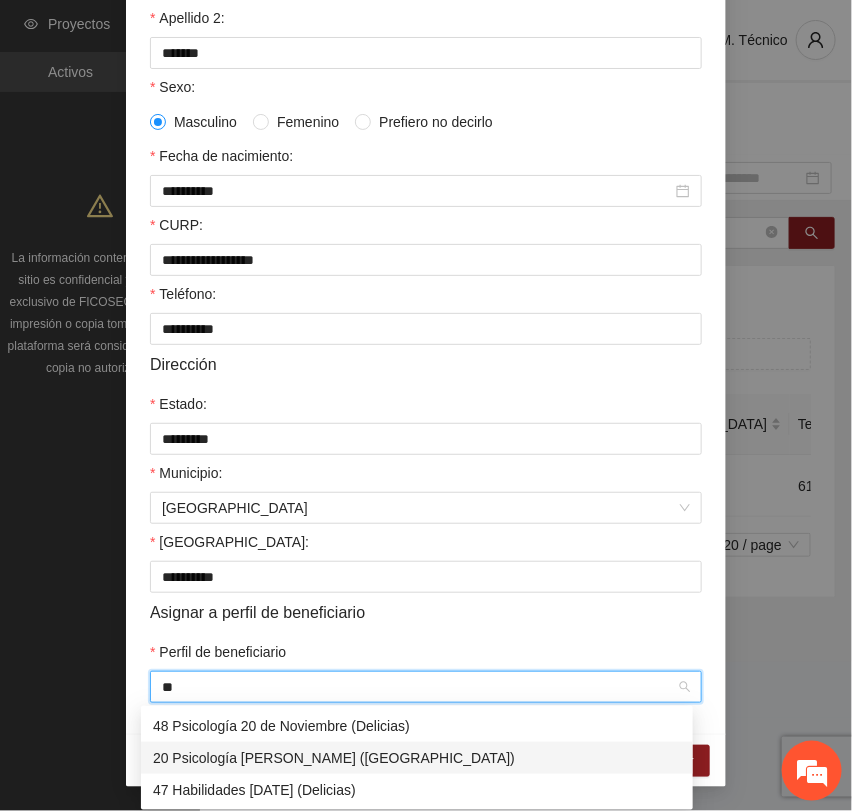 click on "20 Psicología [PERSON_NAME] ([GEOGRAPHIC_DATA])" at bounding box center [417, 758] 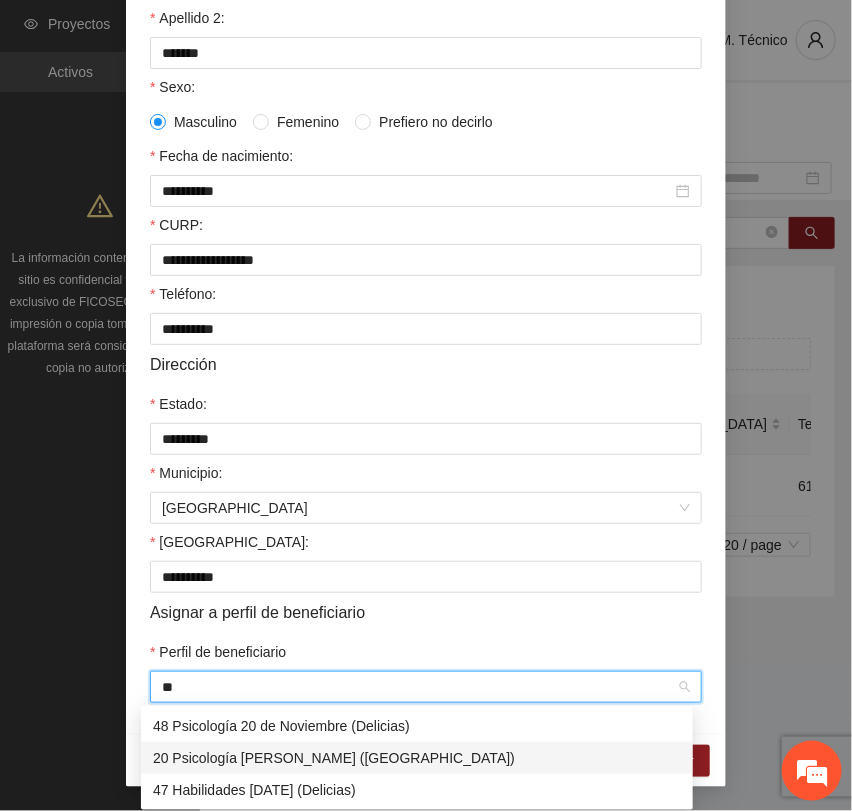 type 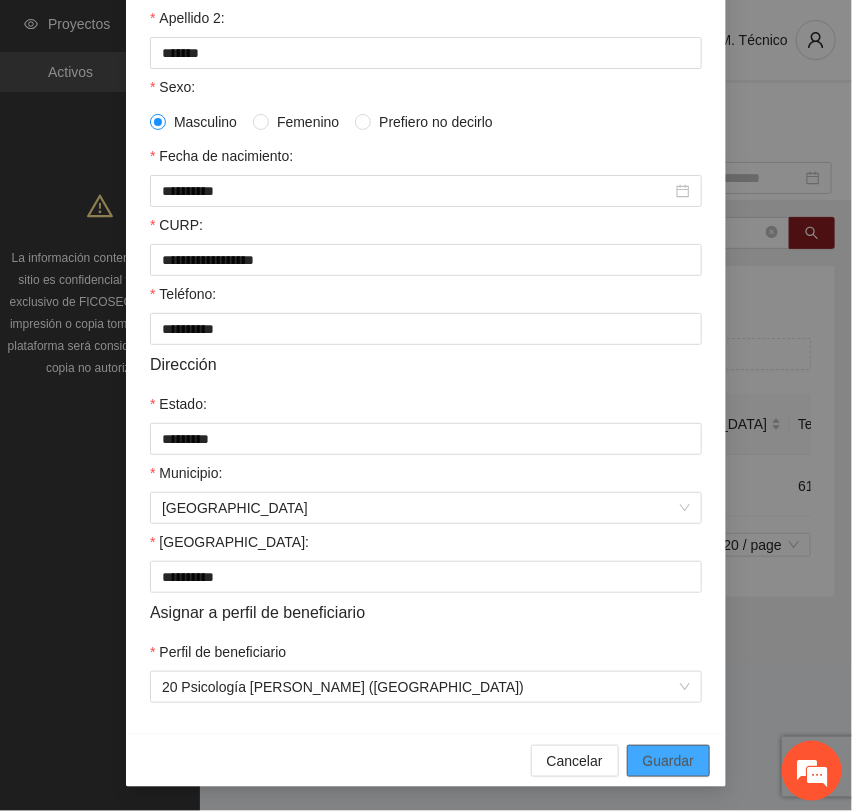 click on "Guardar" at bounding box center [668, 761] 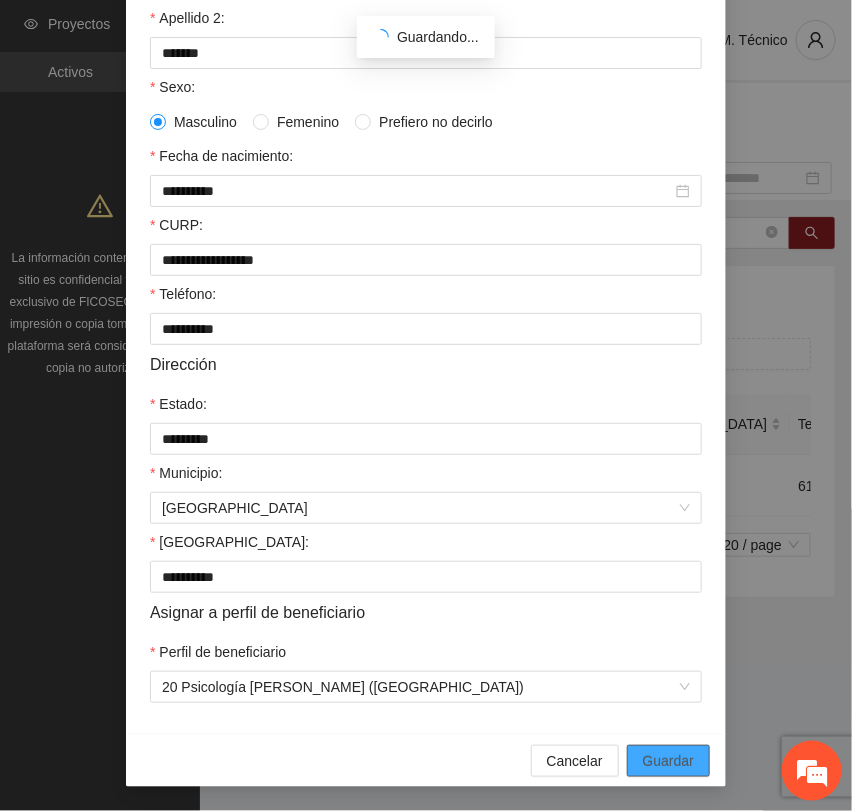 scroll, scrollTop: 256, scrollLeft: 0, axis: vertical 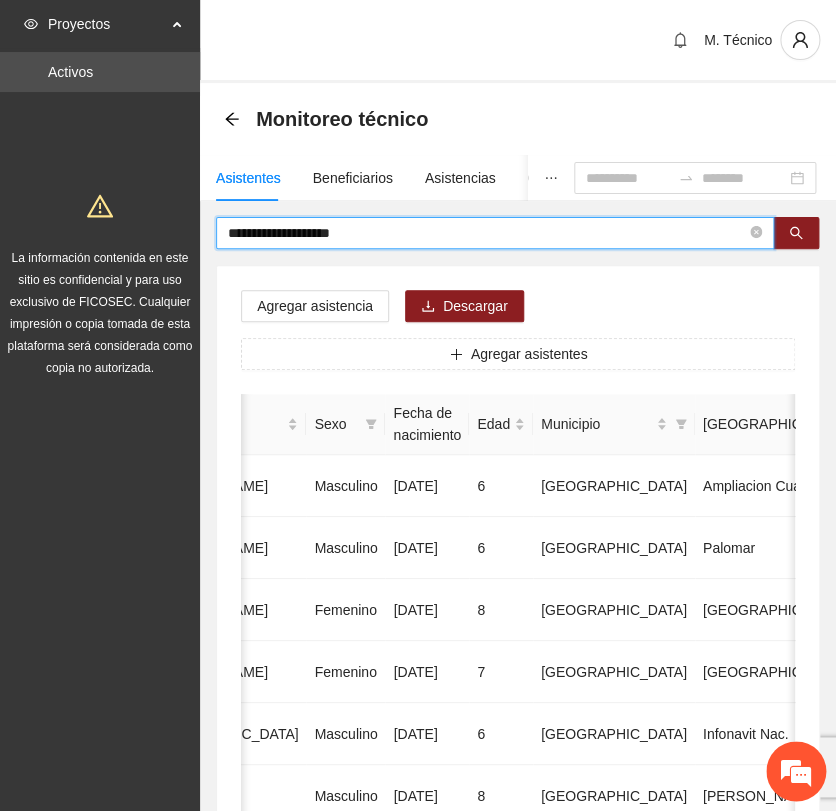 drag, startPoint x: 424, startPoint y: 233, endPoint x: -253, endPoint y: 226, distance: 677.0362 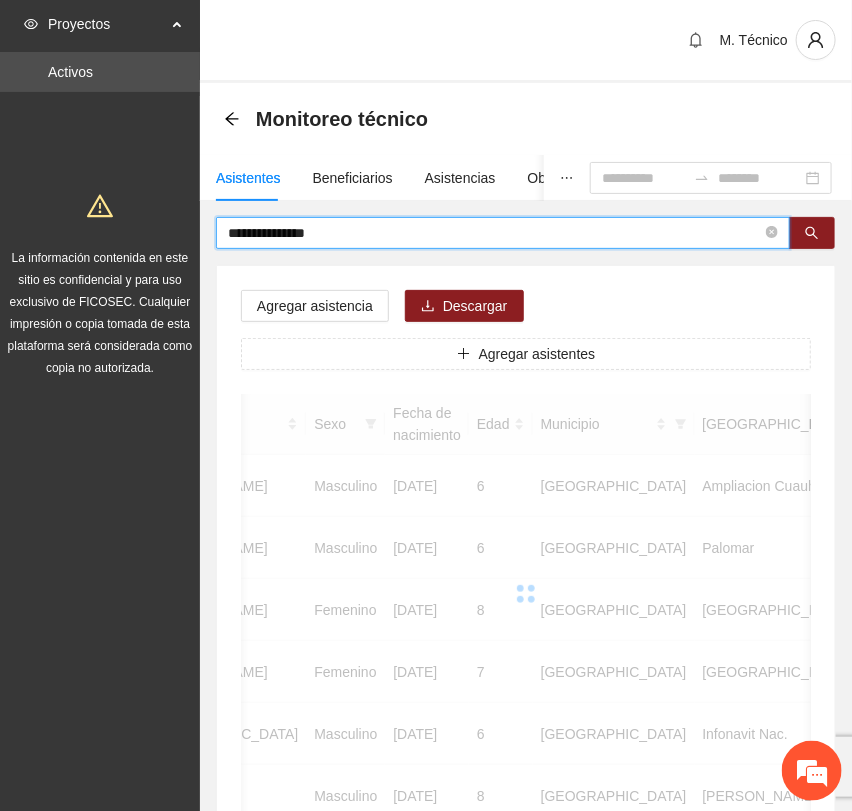 scroll, scrollTop: 0, scrollLeft: 346, axis: horizontal 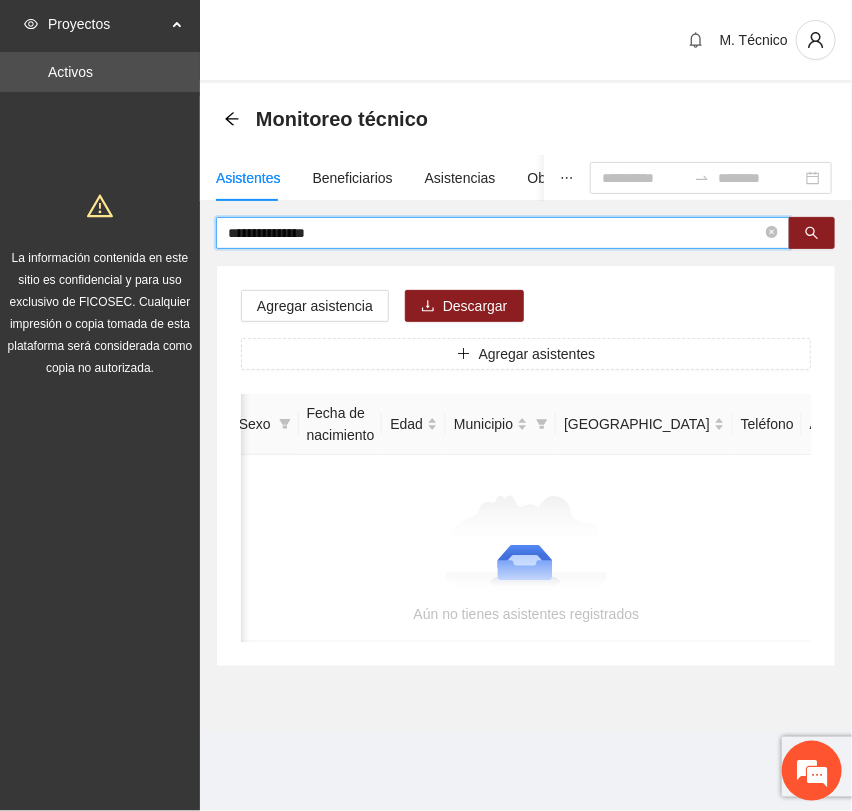 click on "**********" at bounding box center (495, 233) 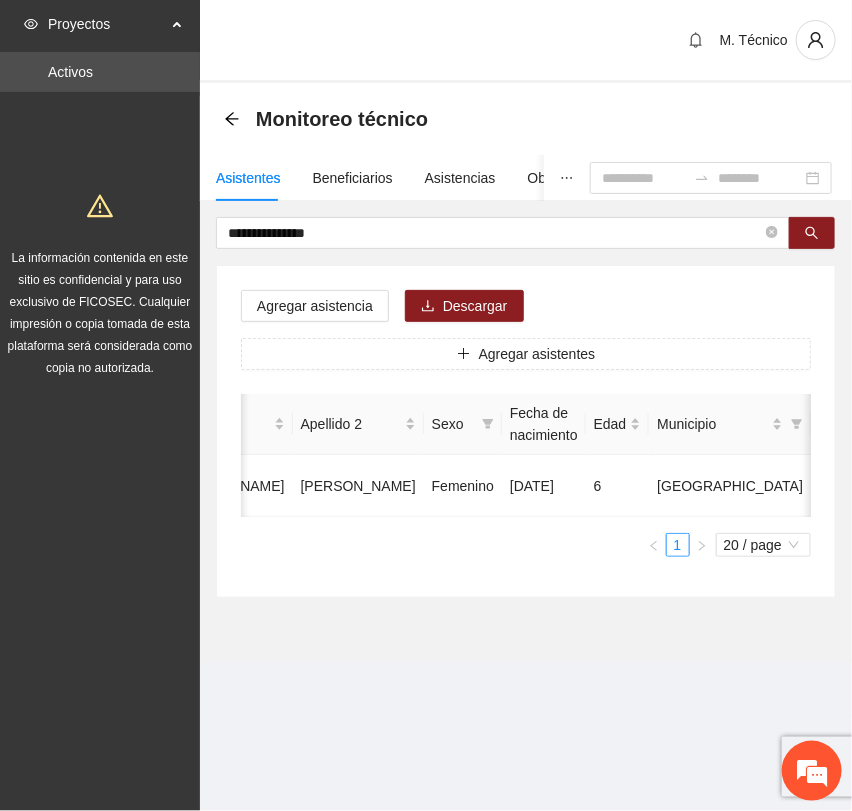 scroll, scrollTop: 0, scrollLeft: 0, axis: both 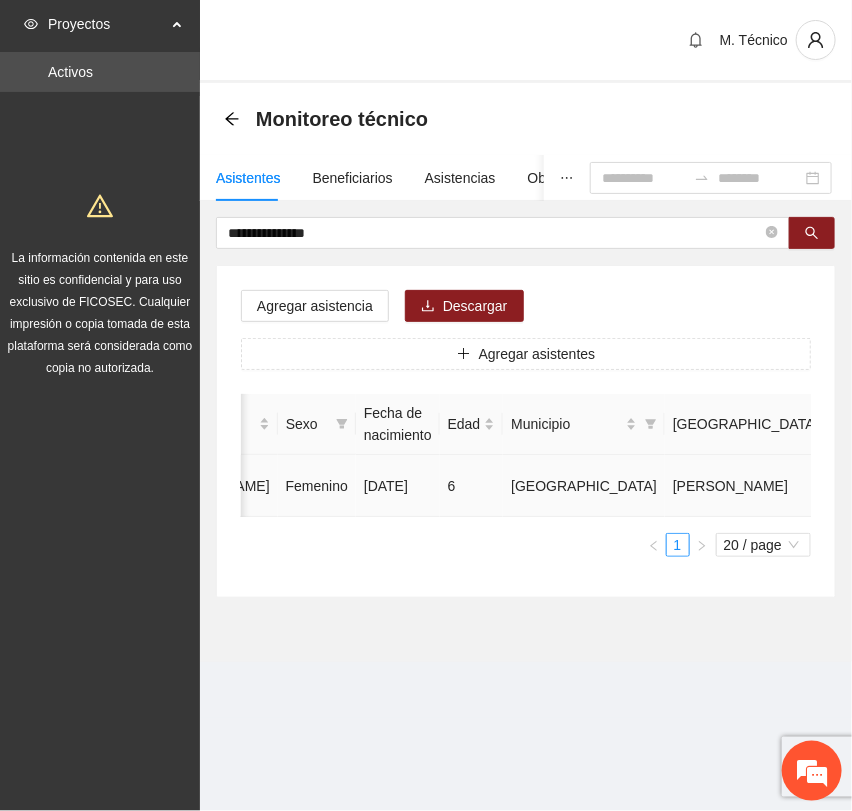 click at bounding box center (1033, 486) 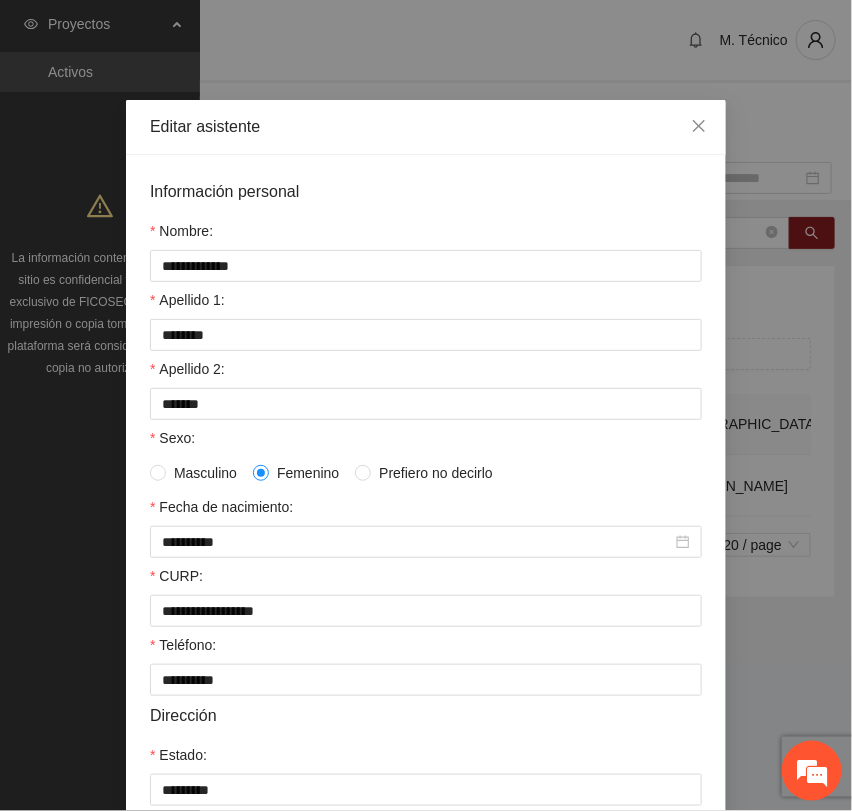 scroll, scrollTop: 356, scrollLeft: 0, axis: vertical 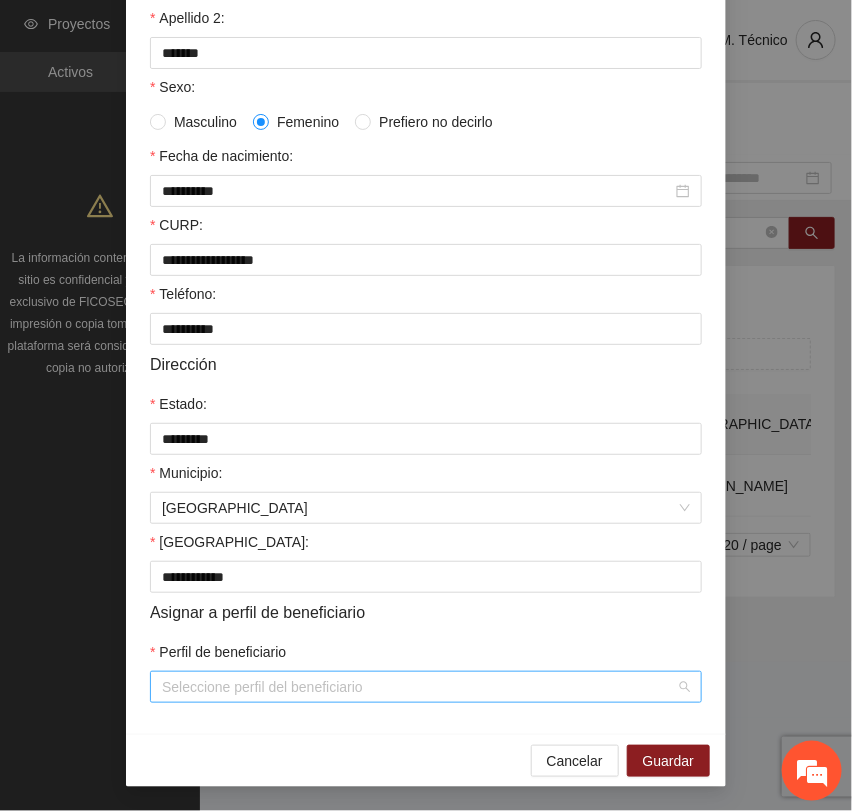 click on "Perfil de beneficiario" at bounding box center [419, 687] 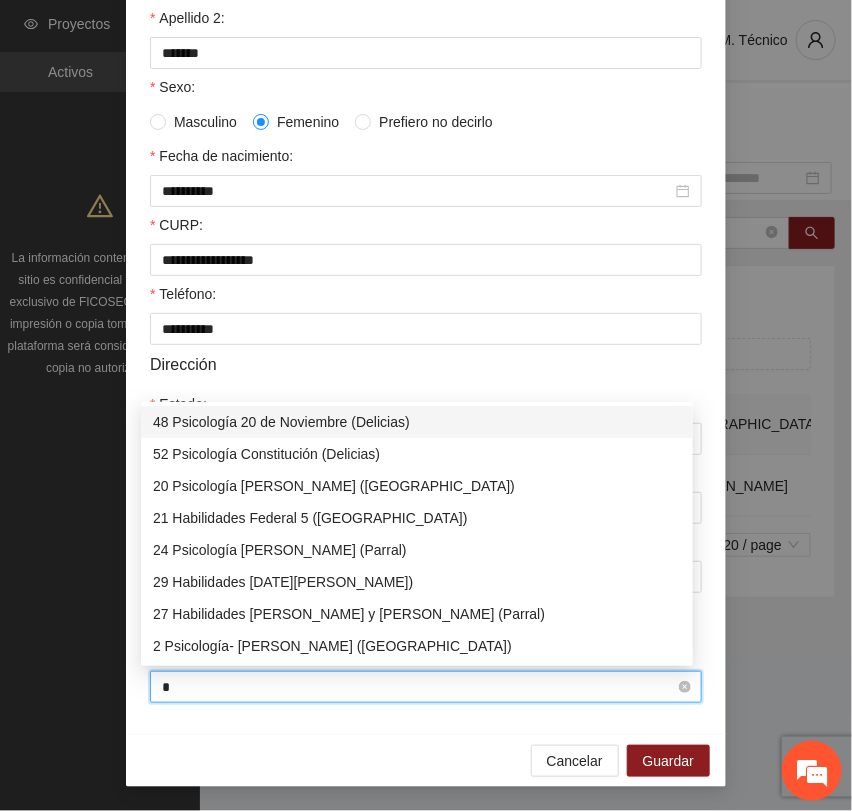 type on "**" 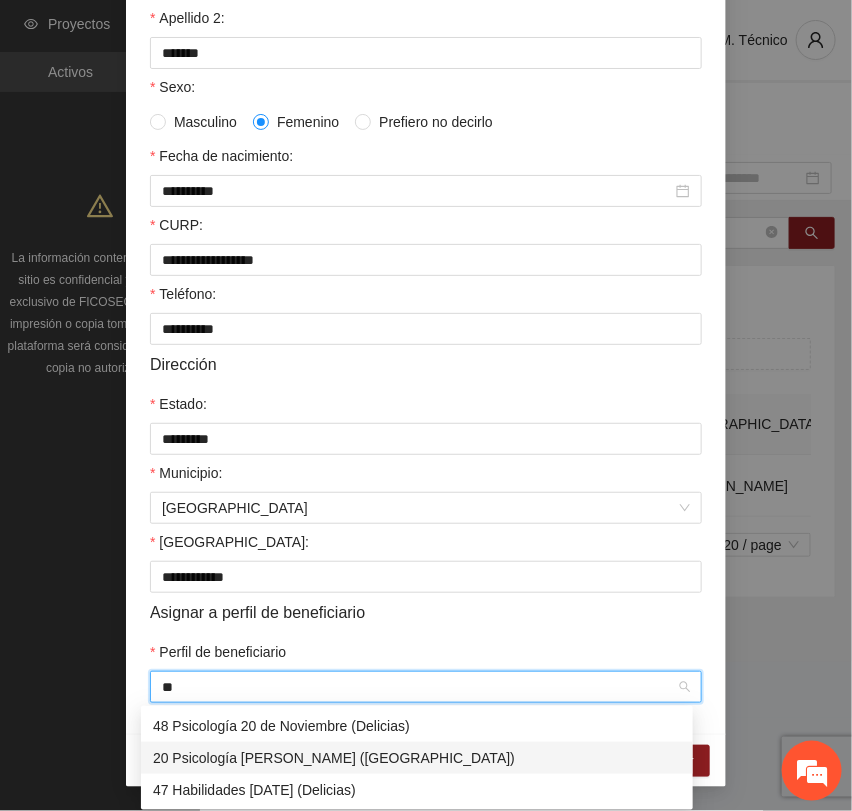 click on "20 Psicología [PERSON_NAME] ([GEOGRAPHIC_DATA])" at bounding box center [417, 758] 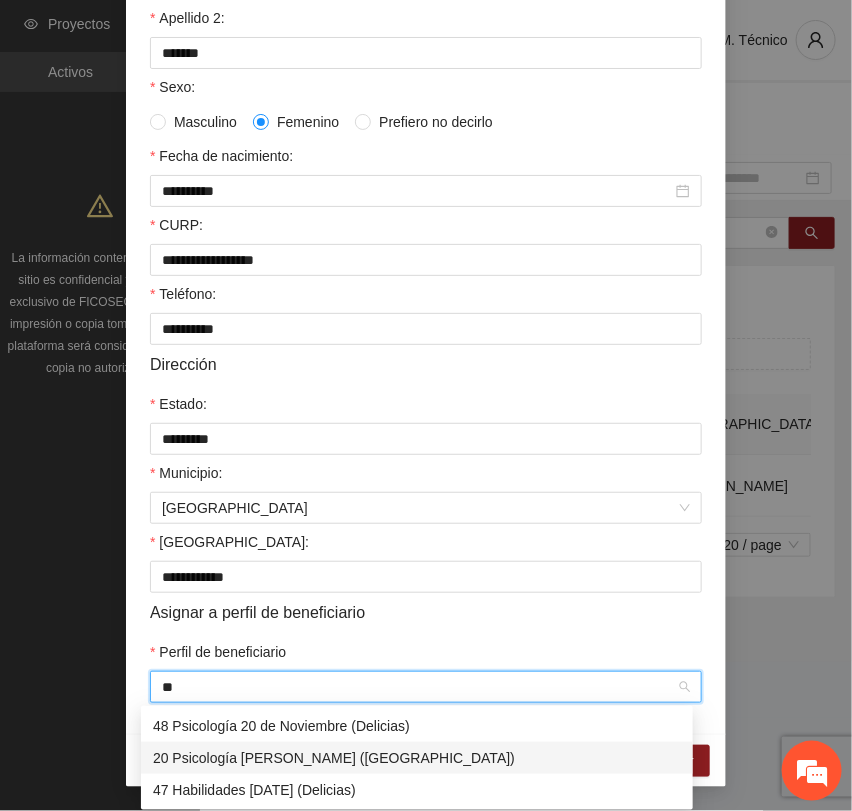 type 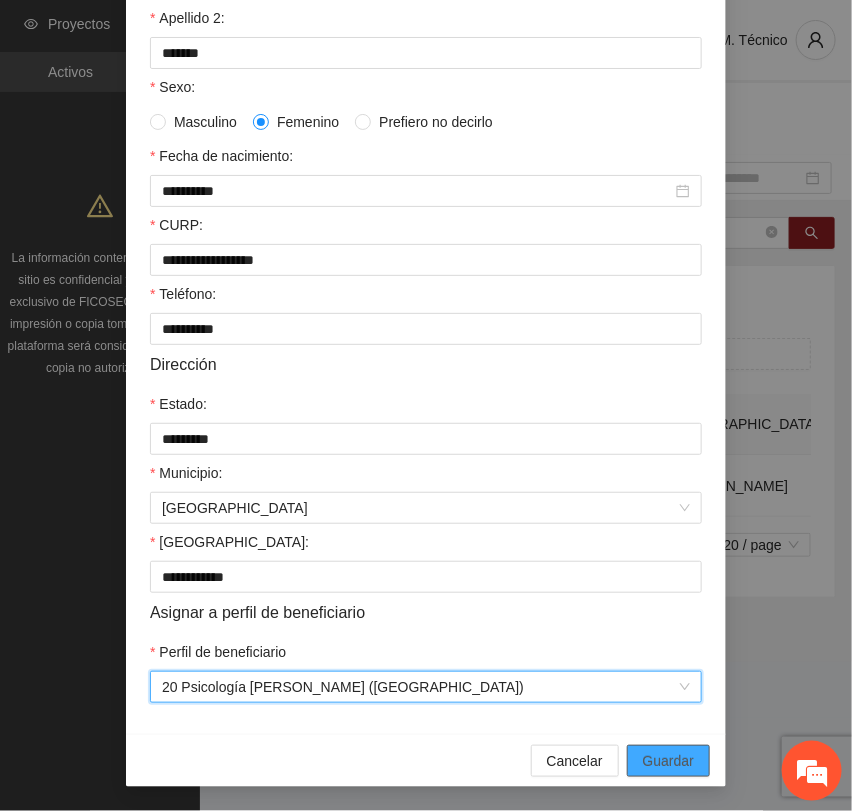 click on "Guardar" at bounding box center [668, 761] 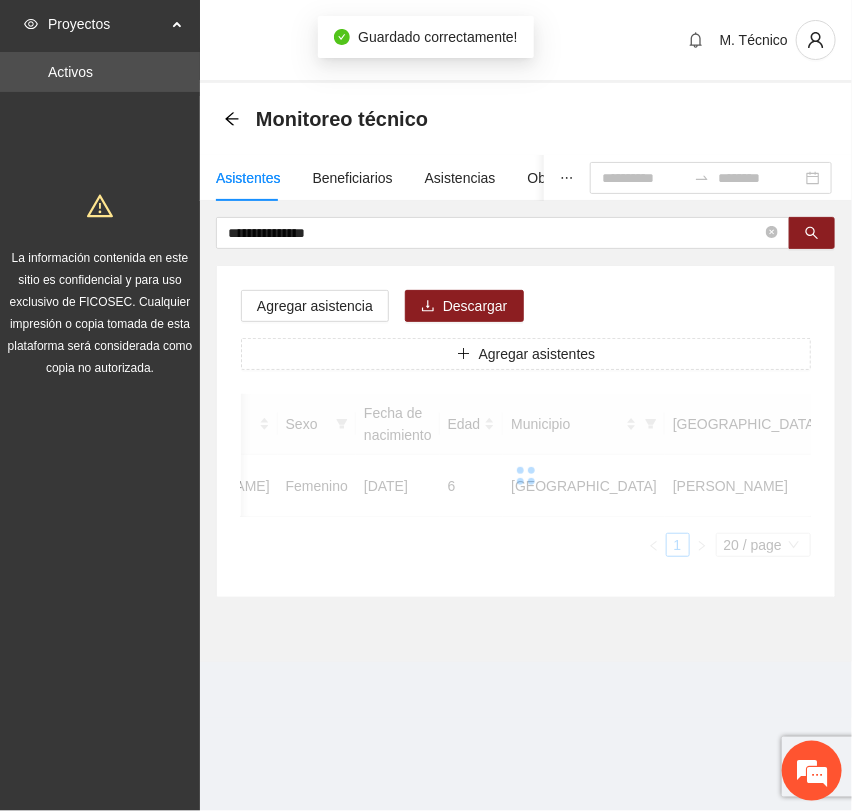 scroll, scrollTop: 256, scrollLeft: 0, axis: vertical 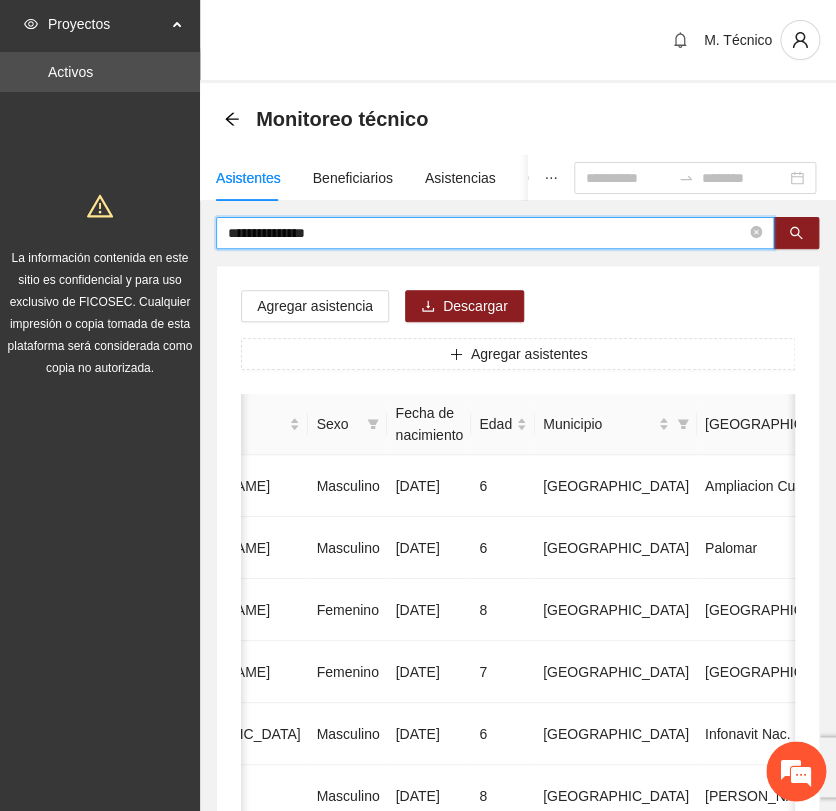 drag, startPoint x: 351, startPoint y: 236, endPoint x: -130, endPoint y: 230, distance: 481.0374 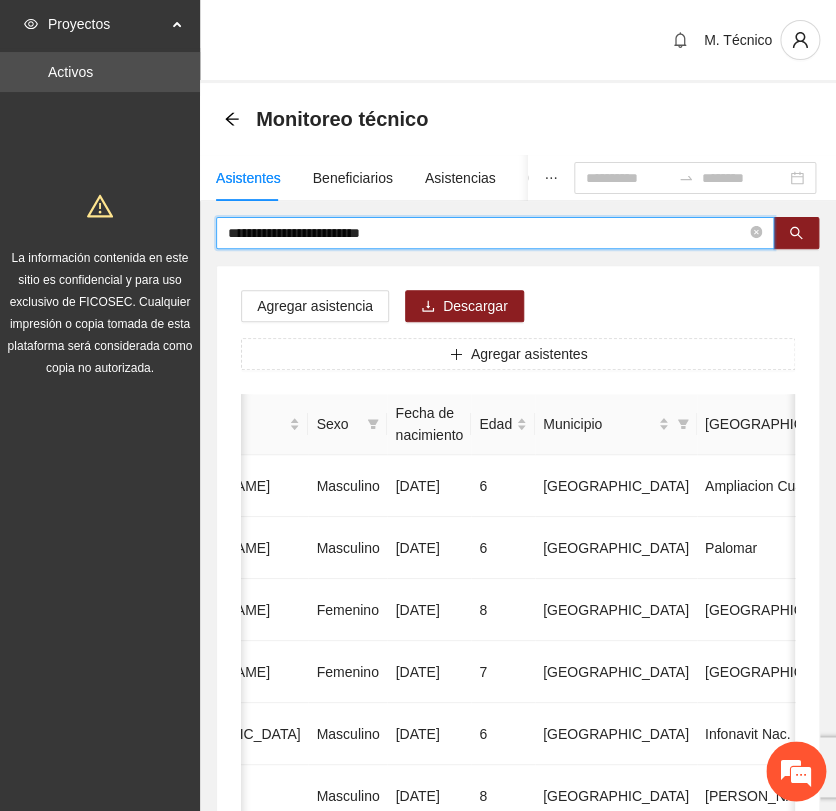 type on "**********" 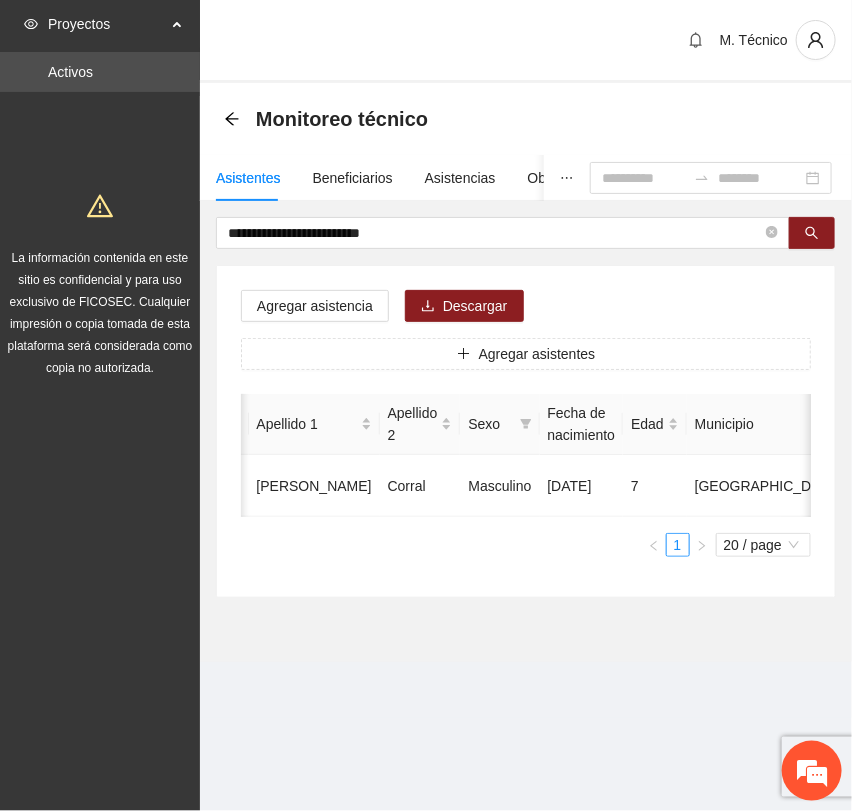 scroll, scrollTop: 0, scrollLeft: 452, axis: horizontal 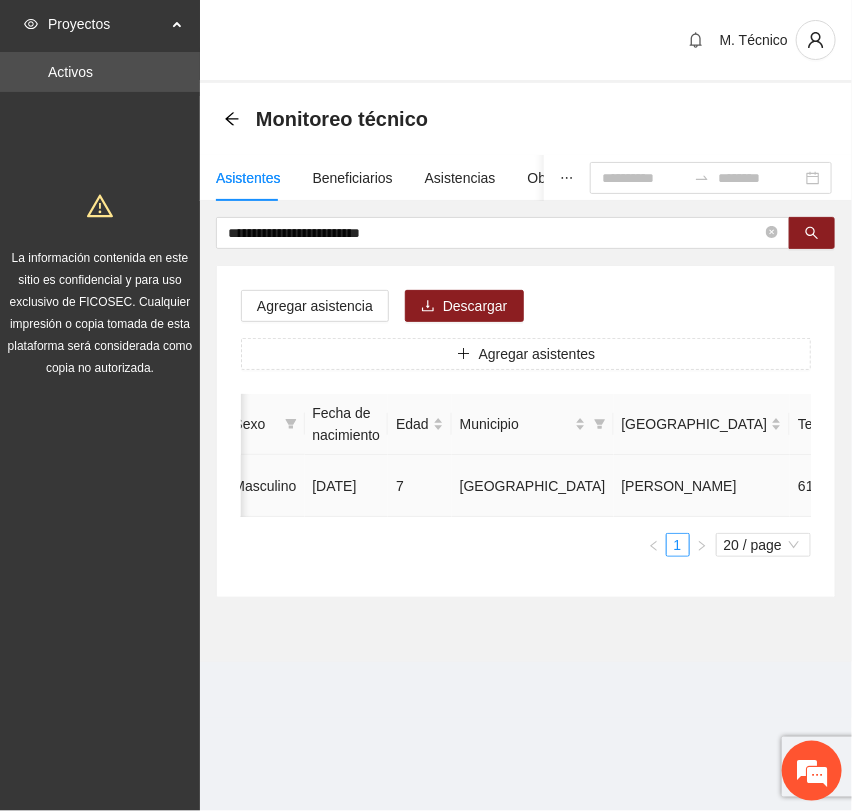 click 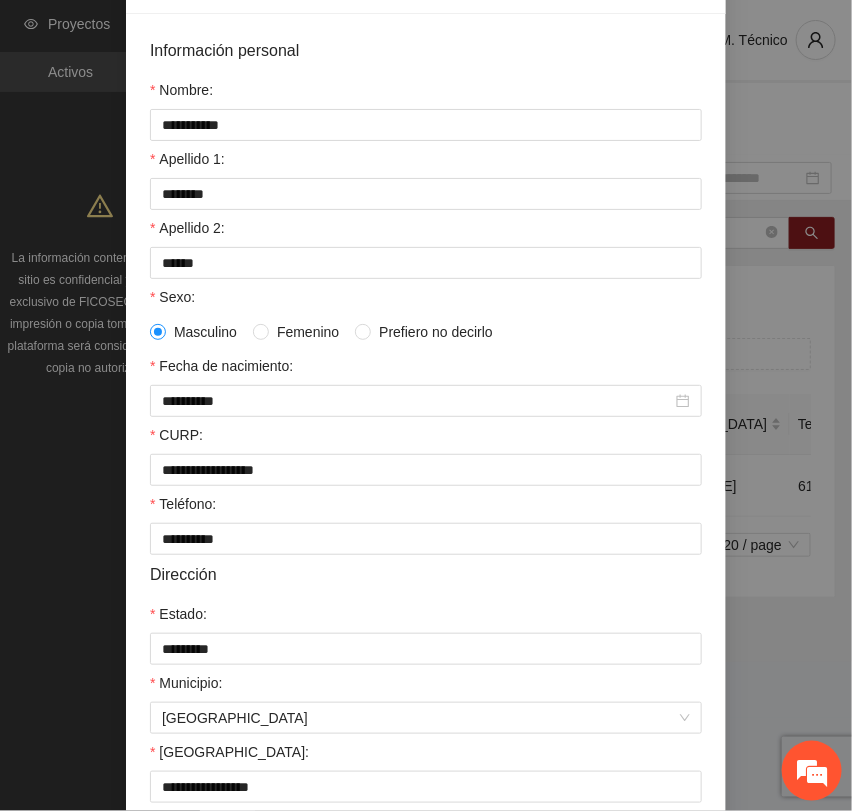 scroll, scrollTop: 356, scrollLeft: 0, axis: vertical 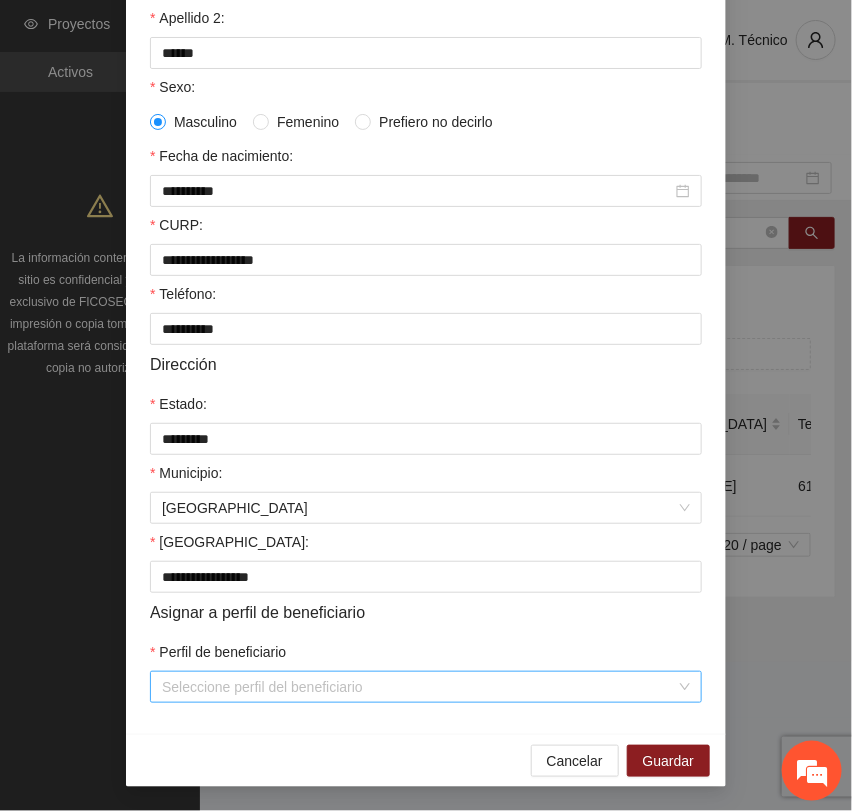 click on "Seleccione perfil del beneficiario" at bounding box center (426, 687) 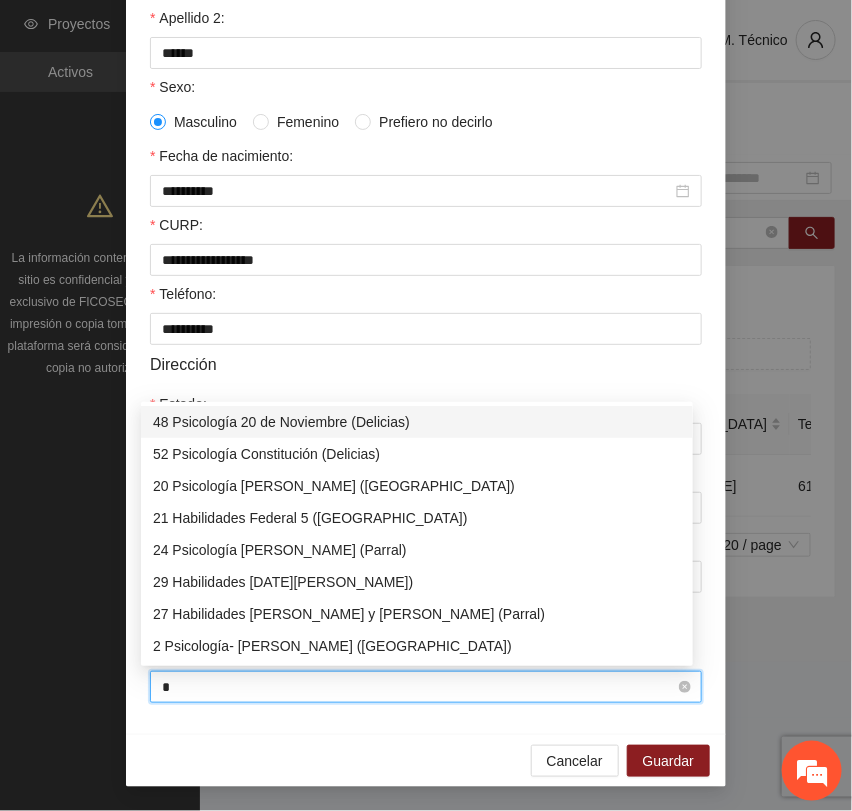 type on "**" 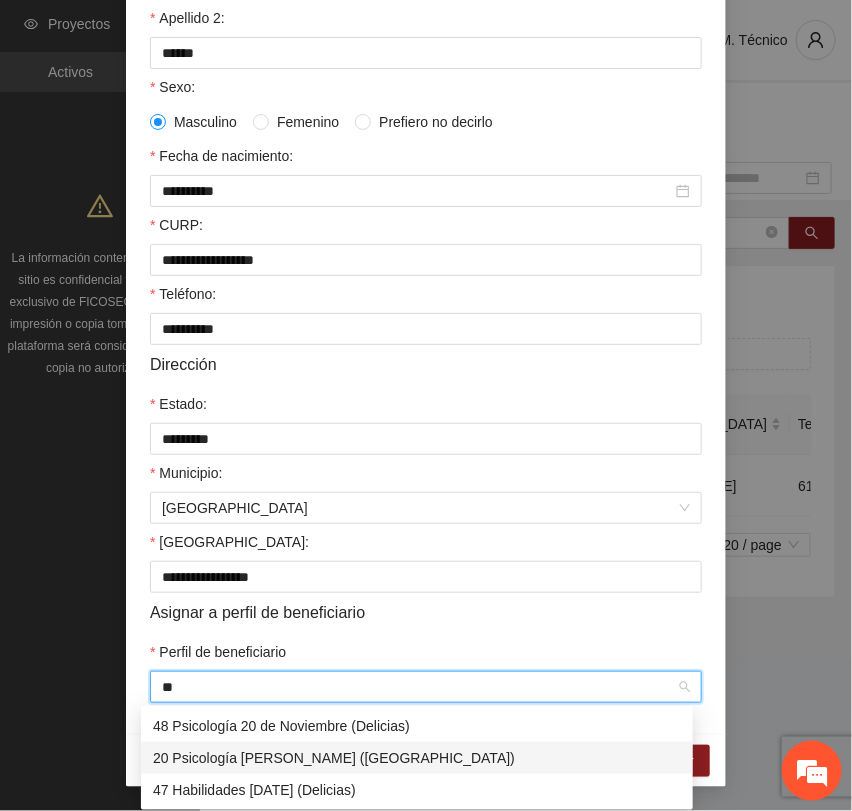 click on "20 Psicología [PERSON_NAME] ([GEOGRAPHIC_DATA])" at bounding box center (417, 758) 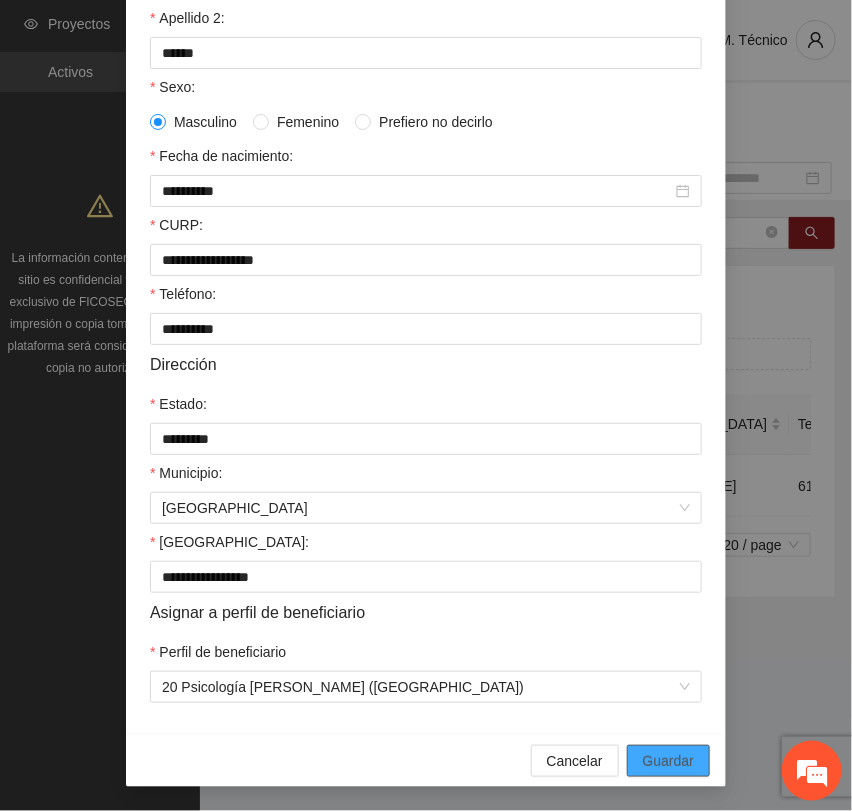 click on "Guardar" at bounding box center [668, 761] 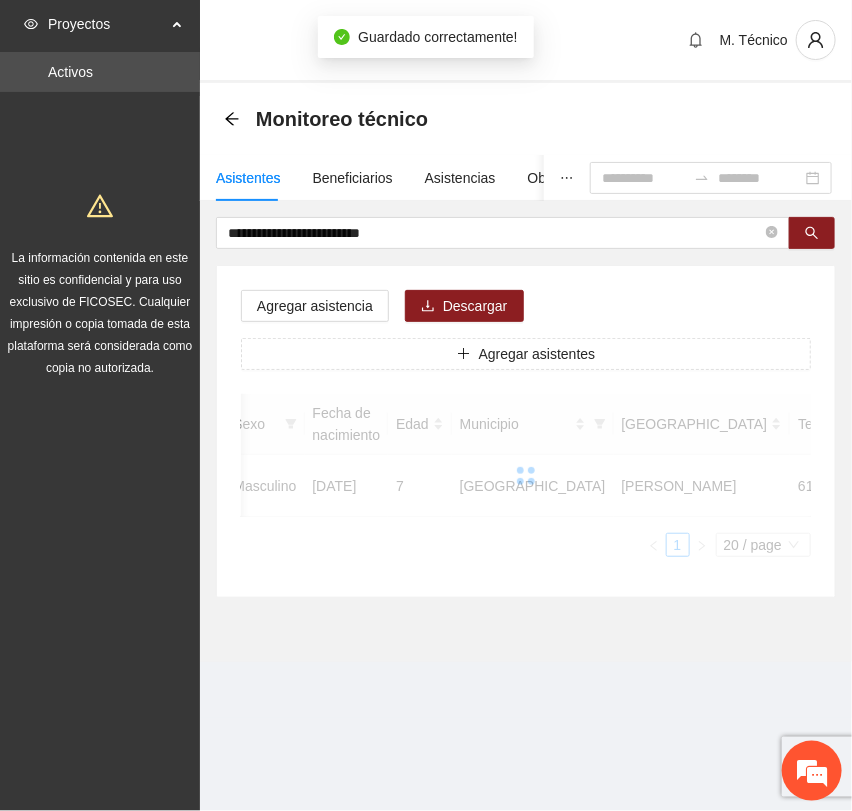 scroll, scrollTop: 256, scrollLeft: 0, axis: vertical 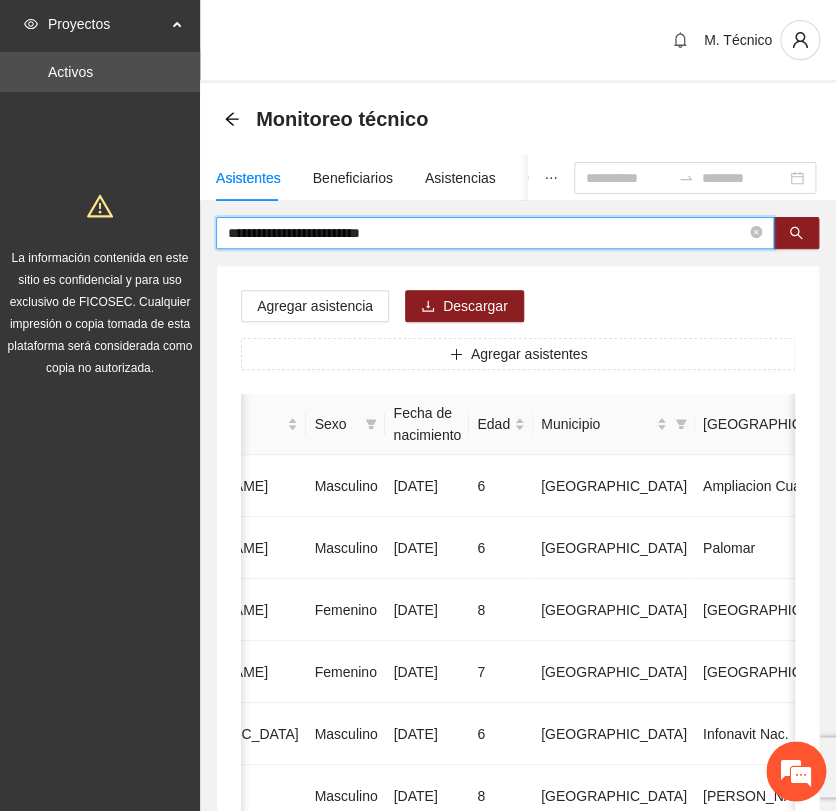 drag, startPoint x: 392, startPoint y: 222, endPoint x: 42, endPoint y: 196, distance: 350.9644 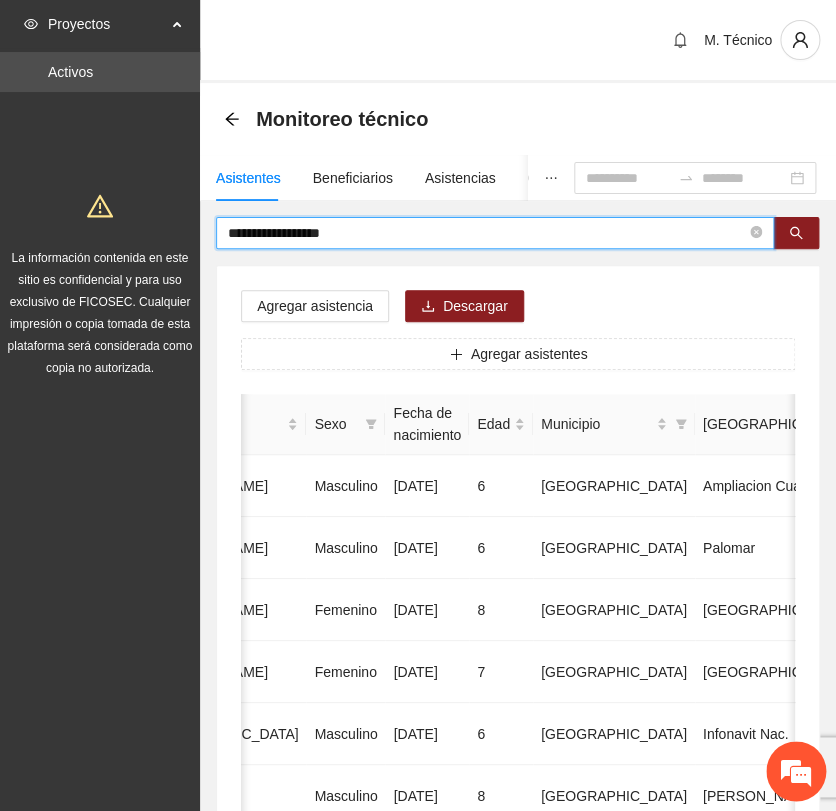 type on "**********" 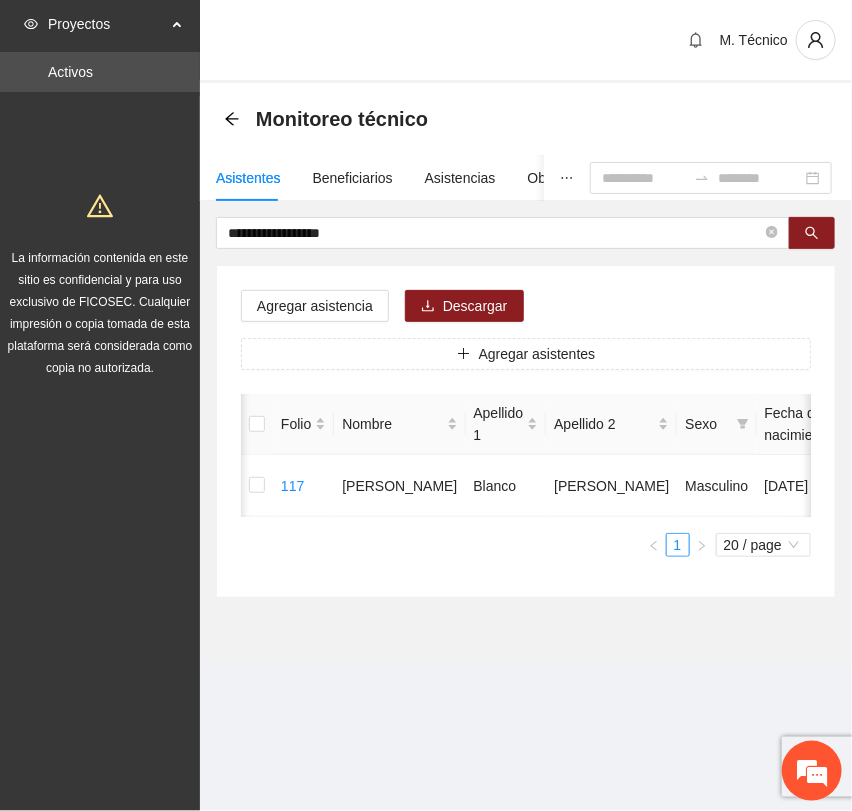 scroll, scrollTop: 0, scrollLeft: 452, axis: horizontal 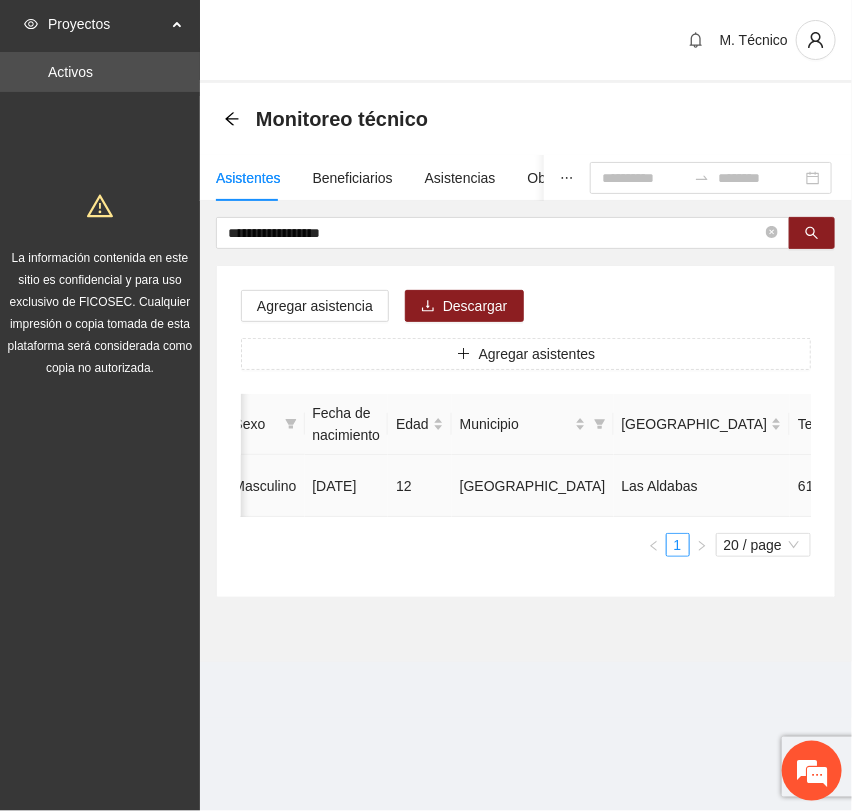 click at bounding box center [981, 486] 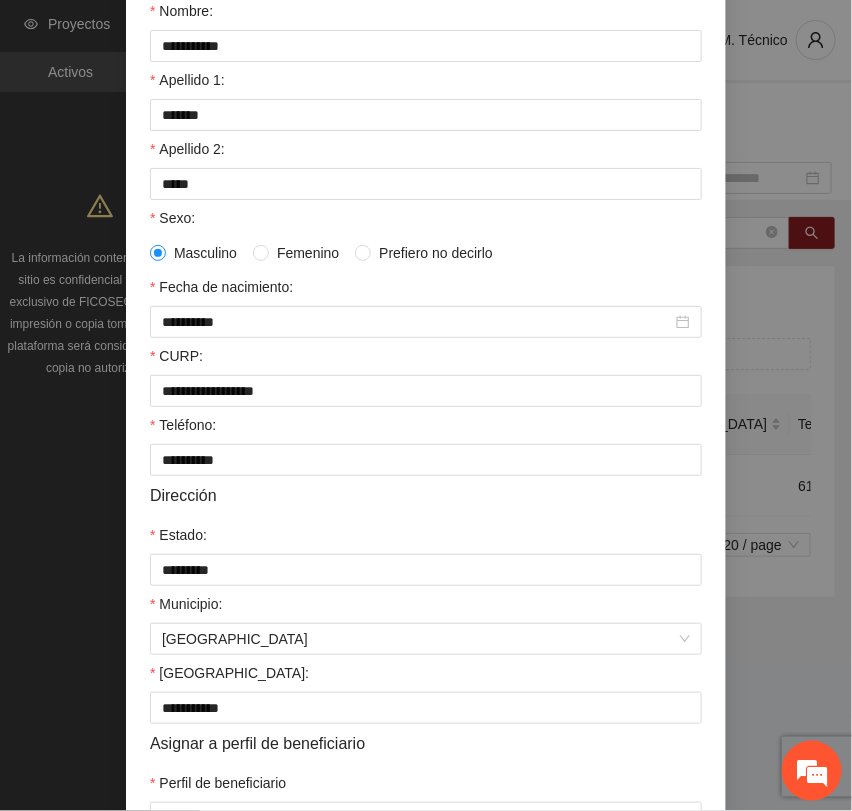 scroll, scrollTop: 356, scrollLeft: 0, axis: vertical 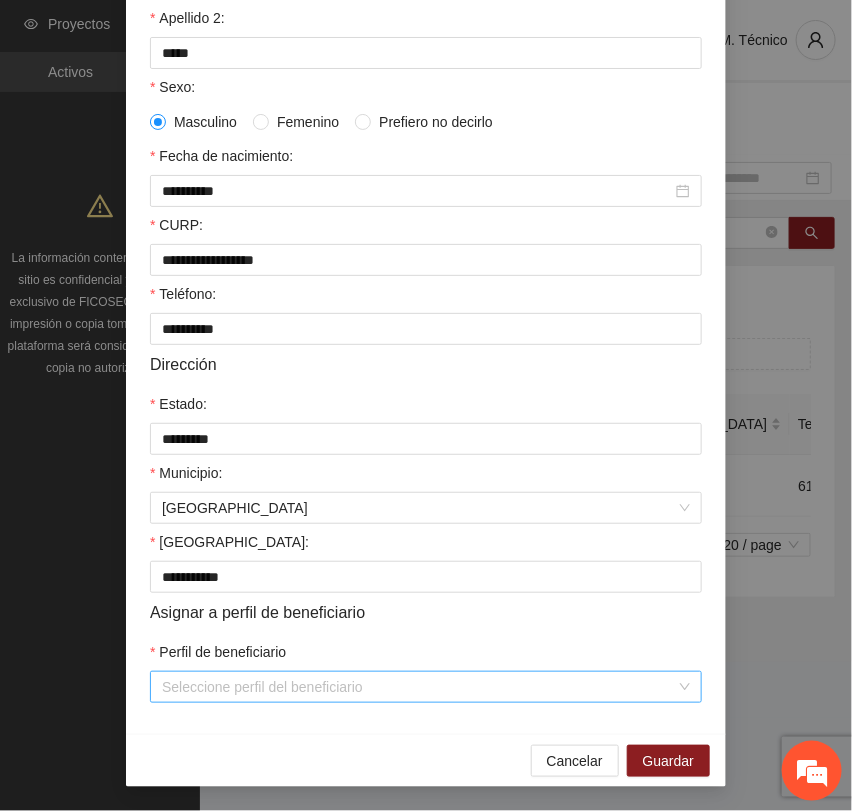 click on "Perfil de beneficiario" at bounding box center (419, 687) 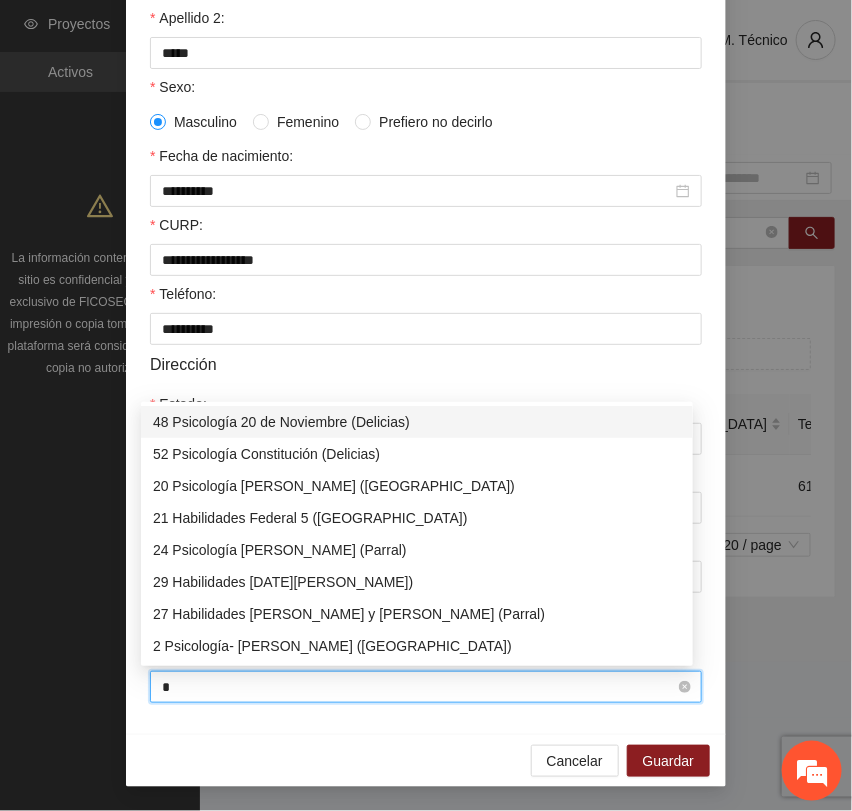 type on "**" 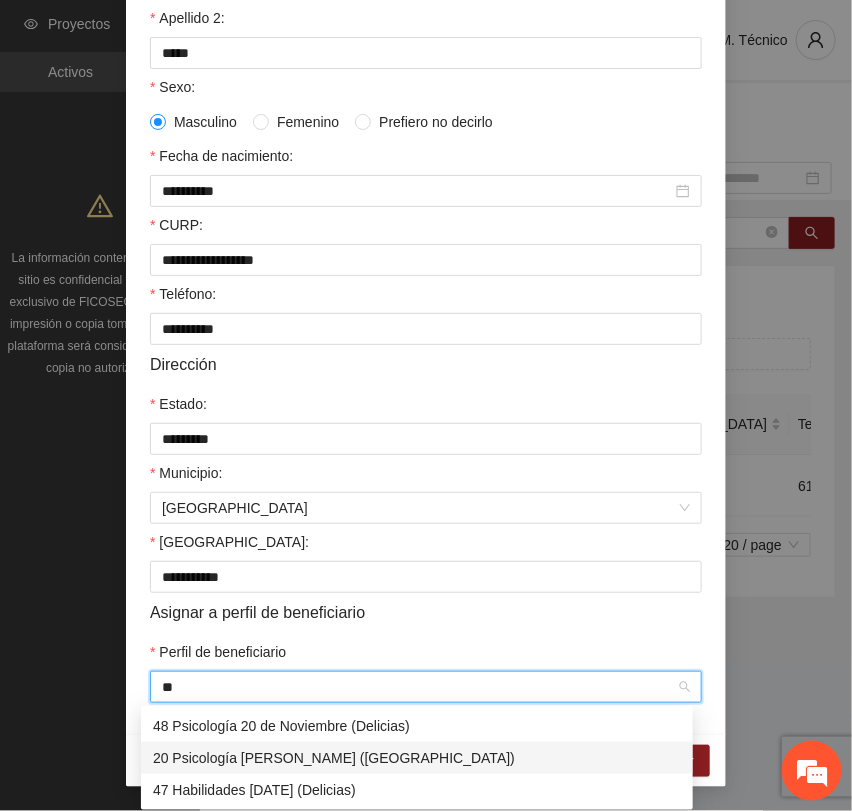 click on "20 Psicología [PERSON_NAME] ([GEOGRAPHIC_DATA])" at bounding box center [417, 758] 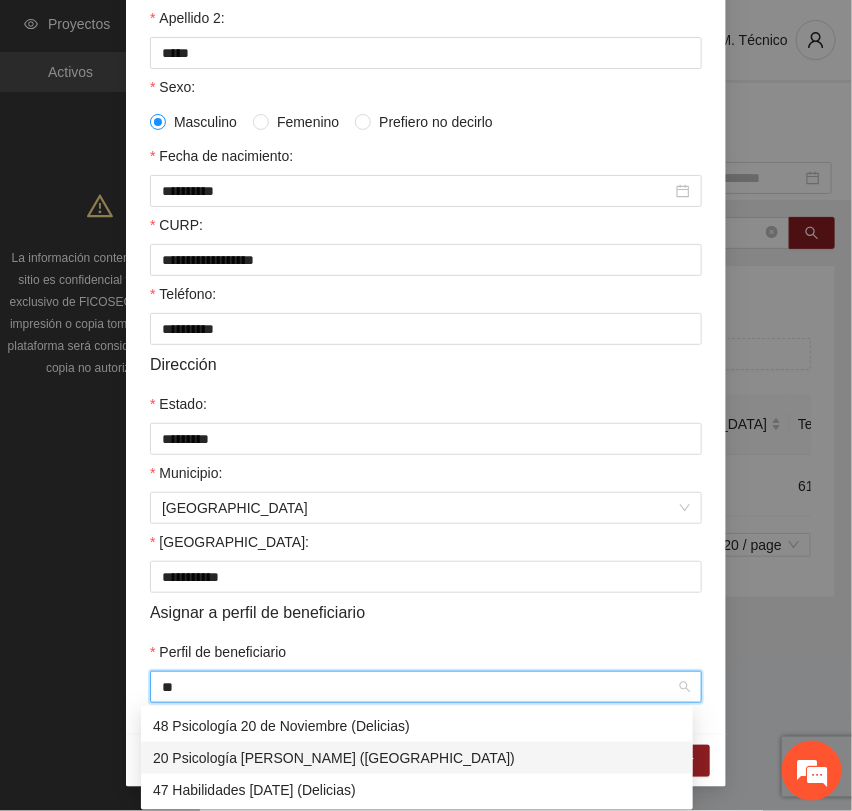 type 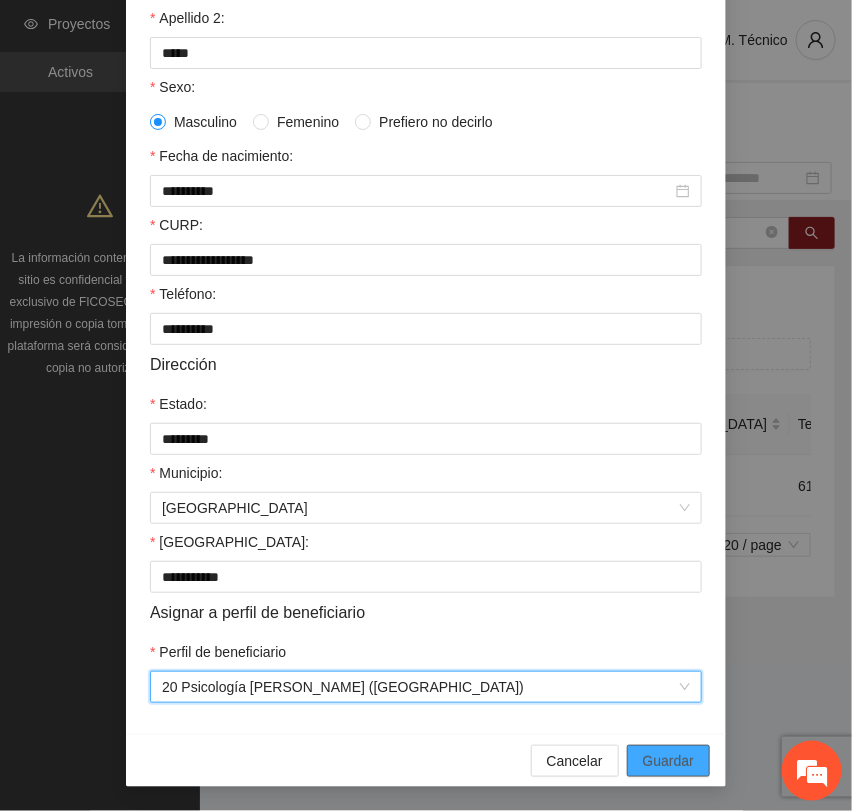 click on "Guardar" at bounding box center [668, 761] 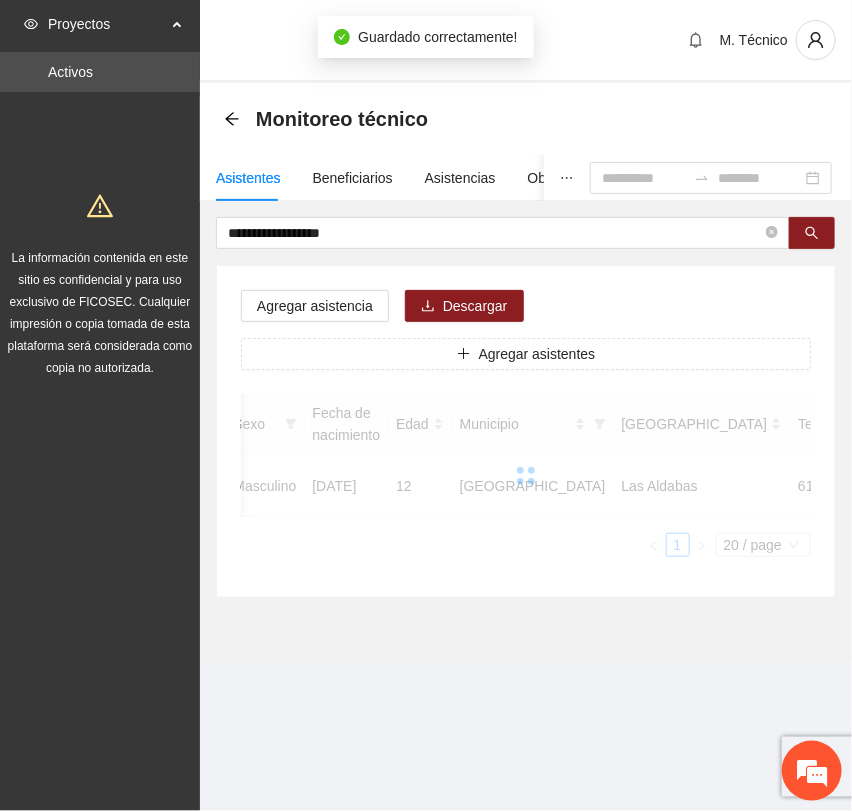 scroll, scrollTop: 256, scrollLeft: 0, axis: vertical 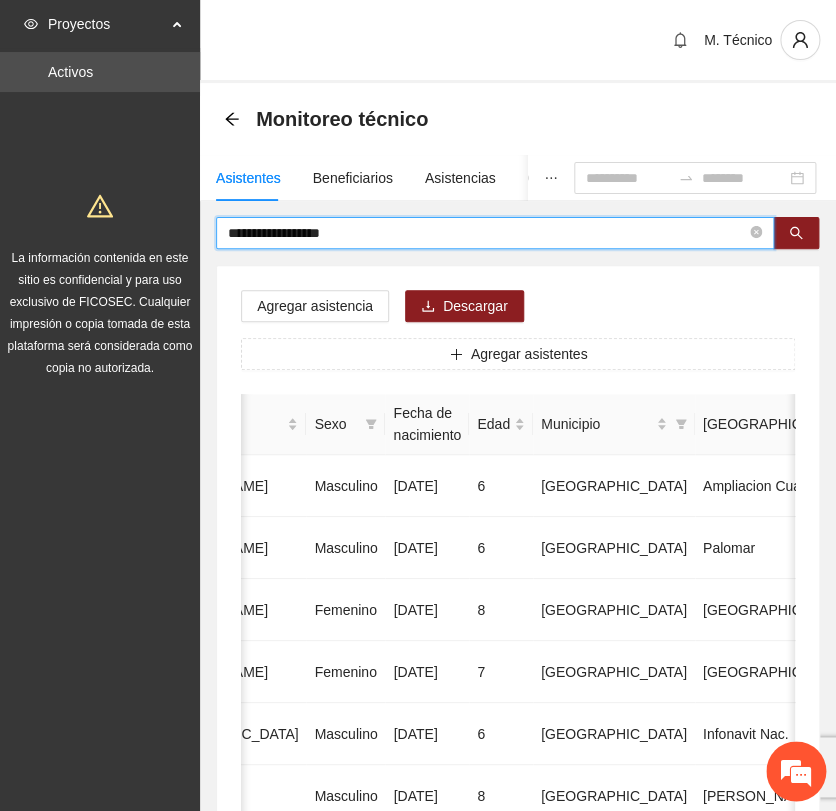 drag, startPoint x: 352, startPoint y: 237, endPoint x: 102, endPoint y: 221, distance: 250.51147 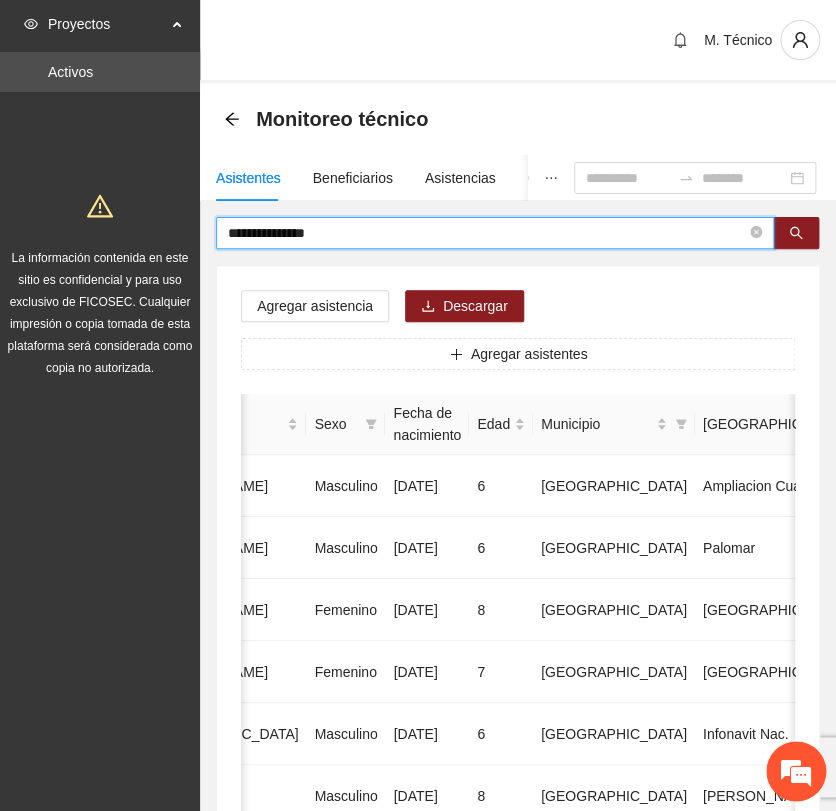 type on "**********" 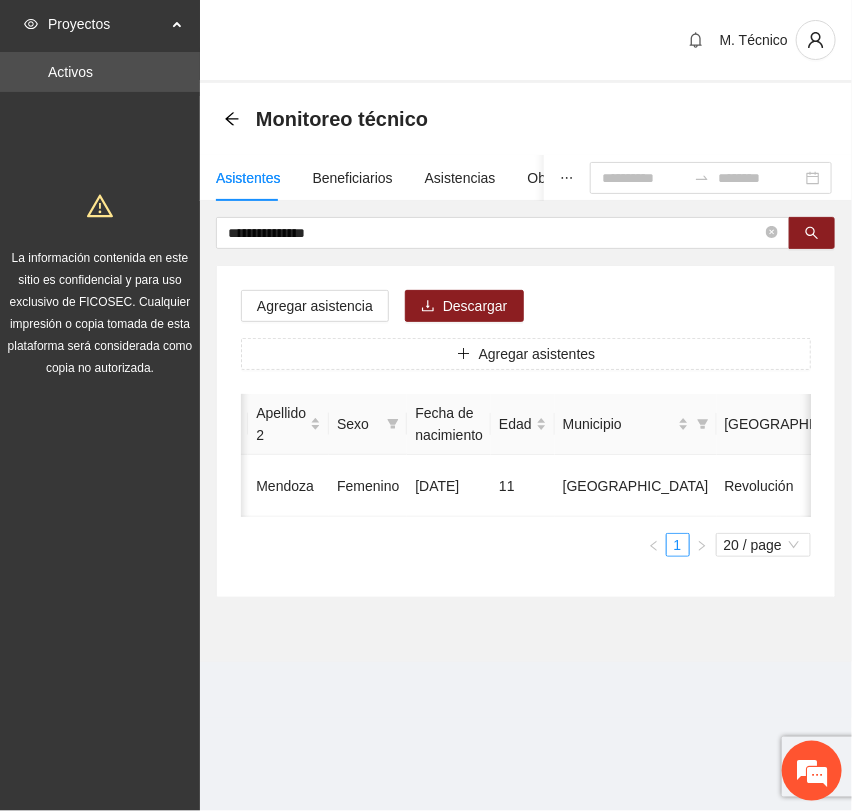 scroll, scrollTop: 0, scrollLeft: 455, axis: horizontal 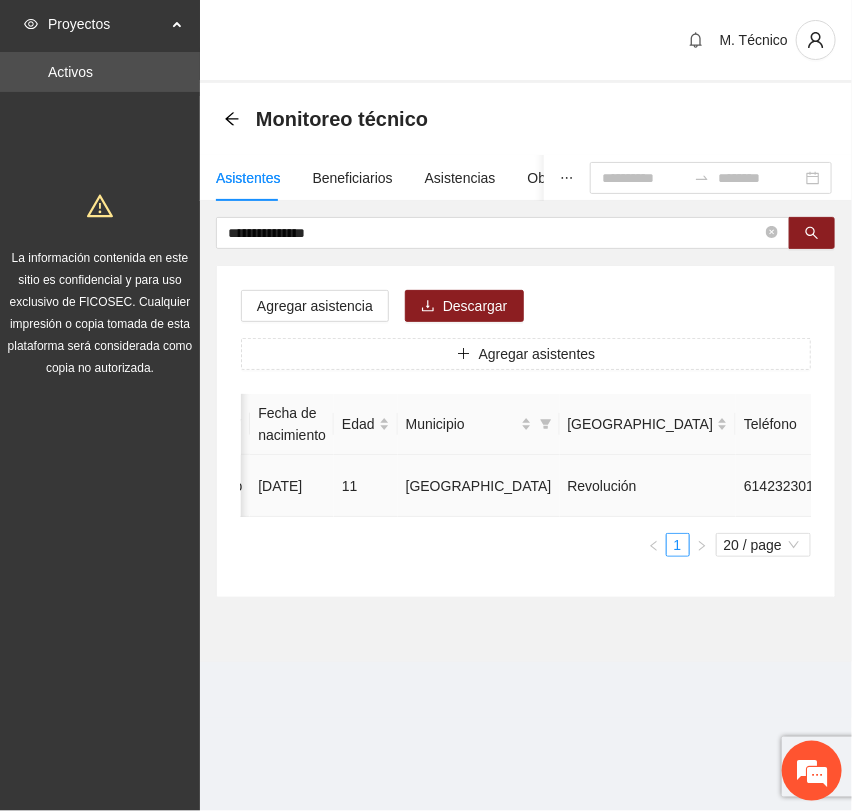 click 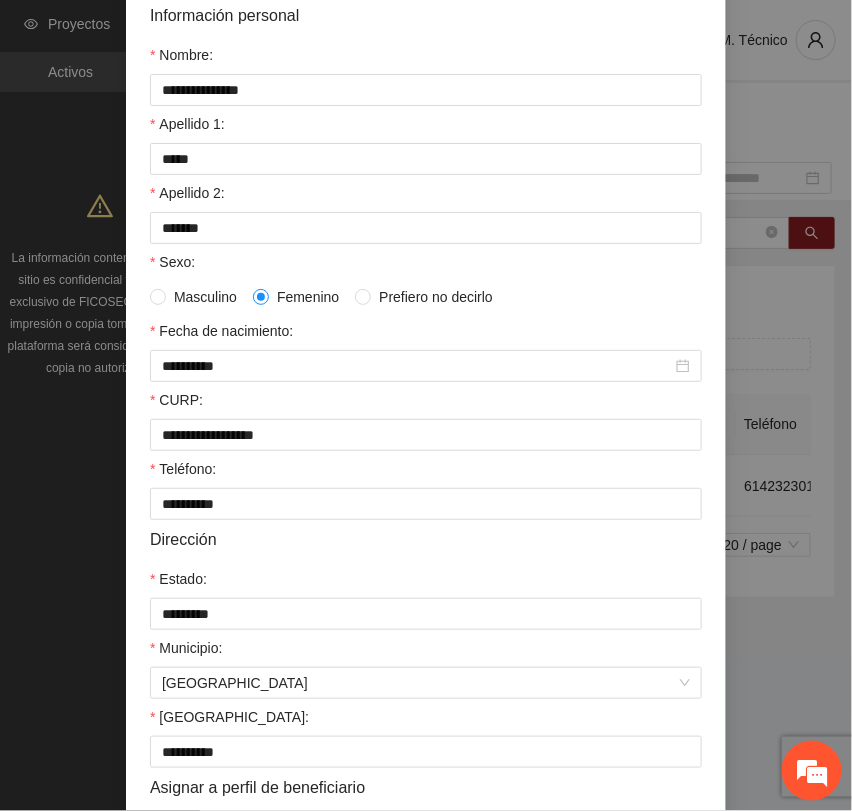 scroll, scrollTop: 356, scrollLeft: 0, axis: vertical 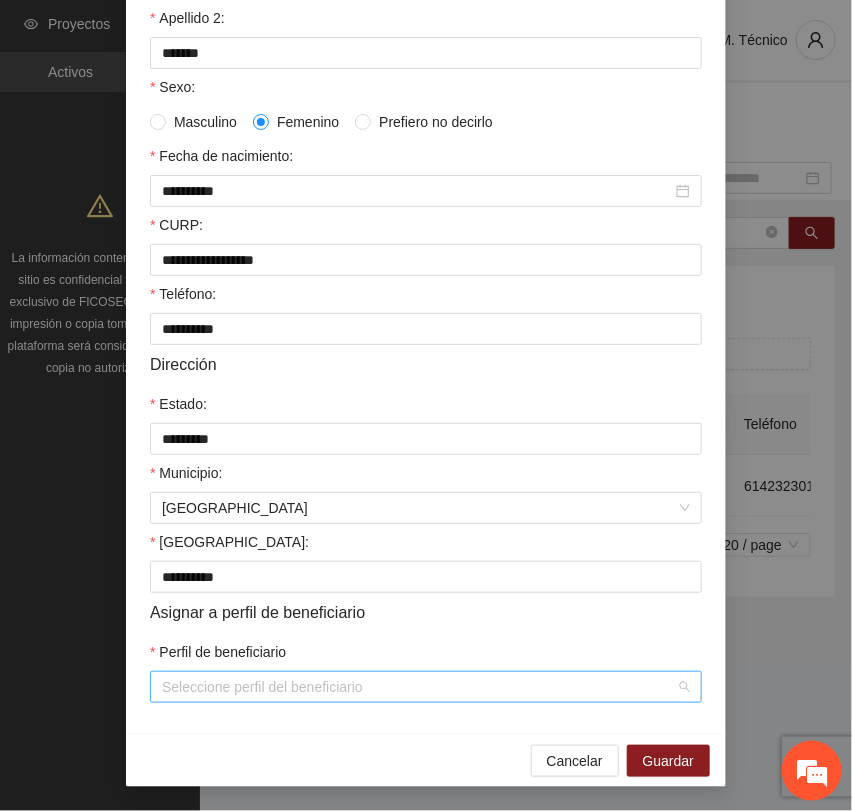 click on "Seleccione perfil del beneficiario" at bounding box center [426, 687] 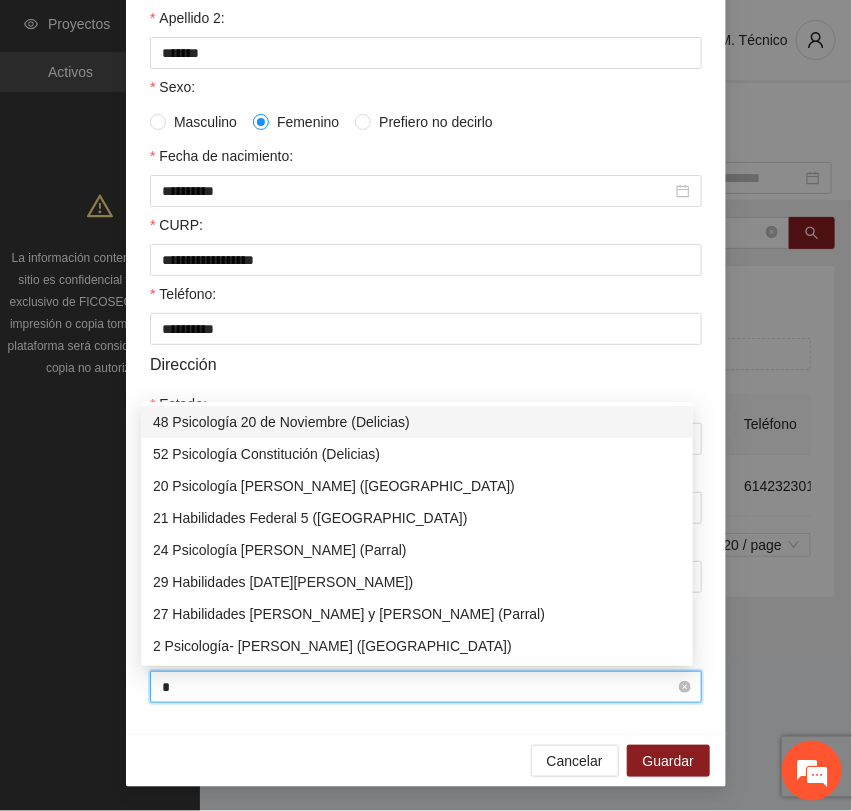 type on "**" 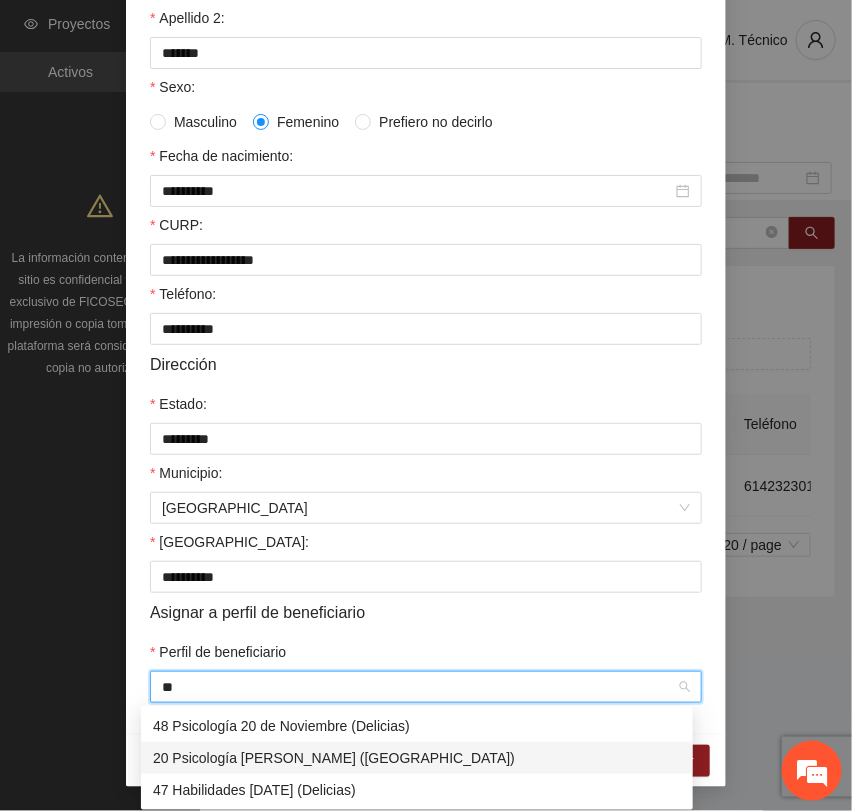 click on "20 Psicología [PERSON_NAME] ([GEOGRAPHIC_DATA])" at bounding box center [417, 758] 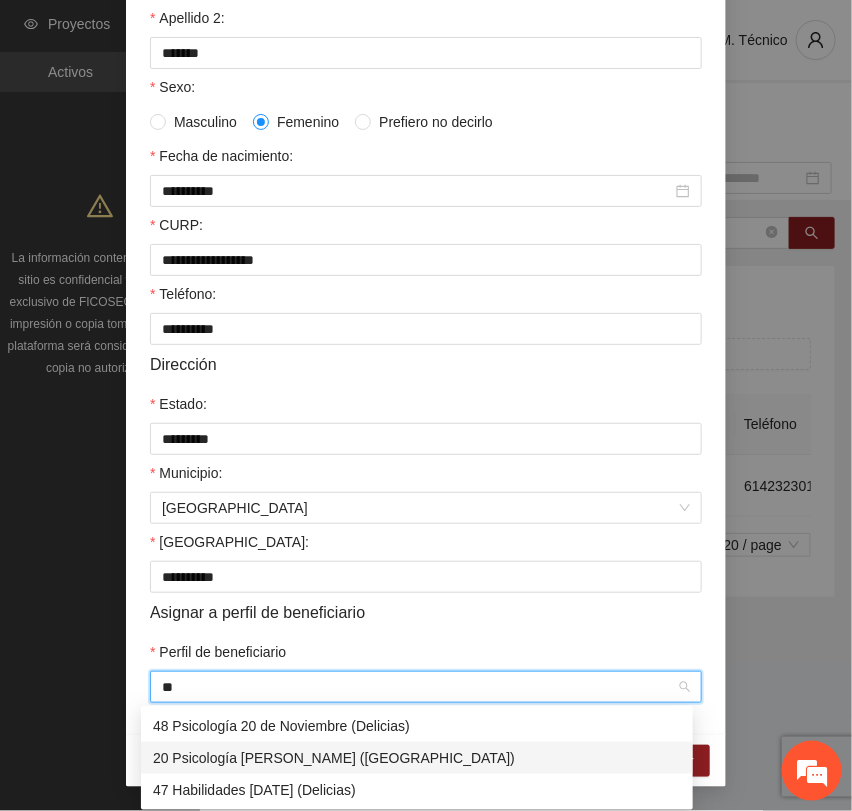 type 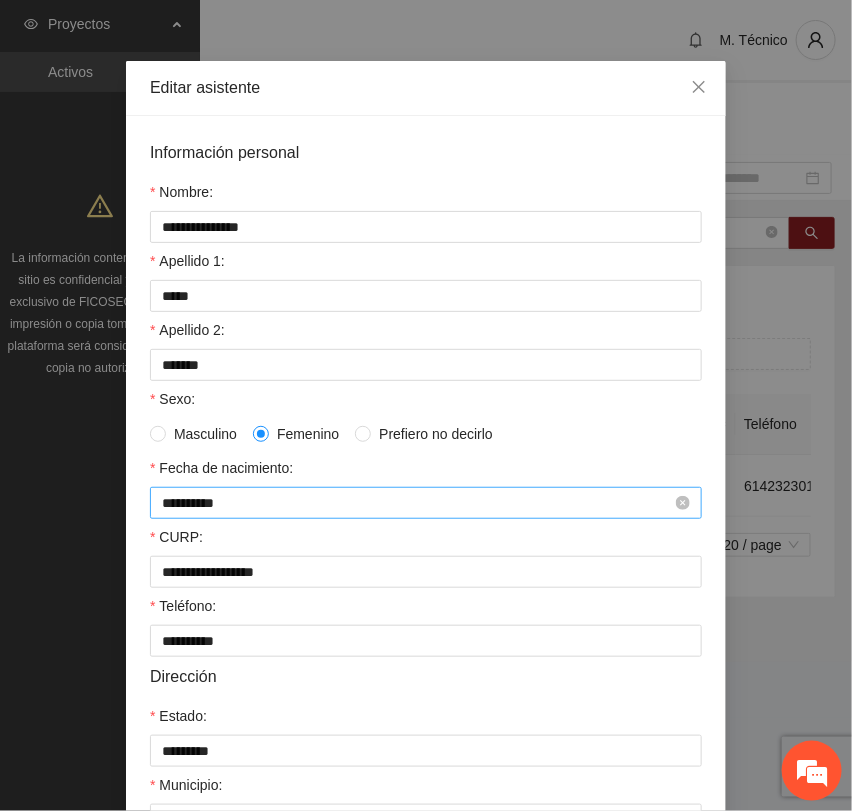 scroll, scrollTop: 0, scrollLeft: 0, axis: both 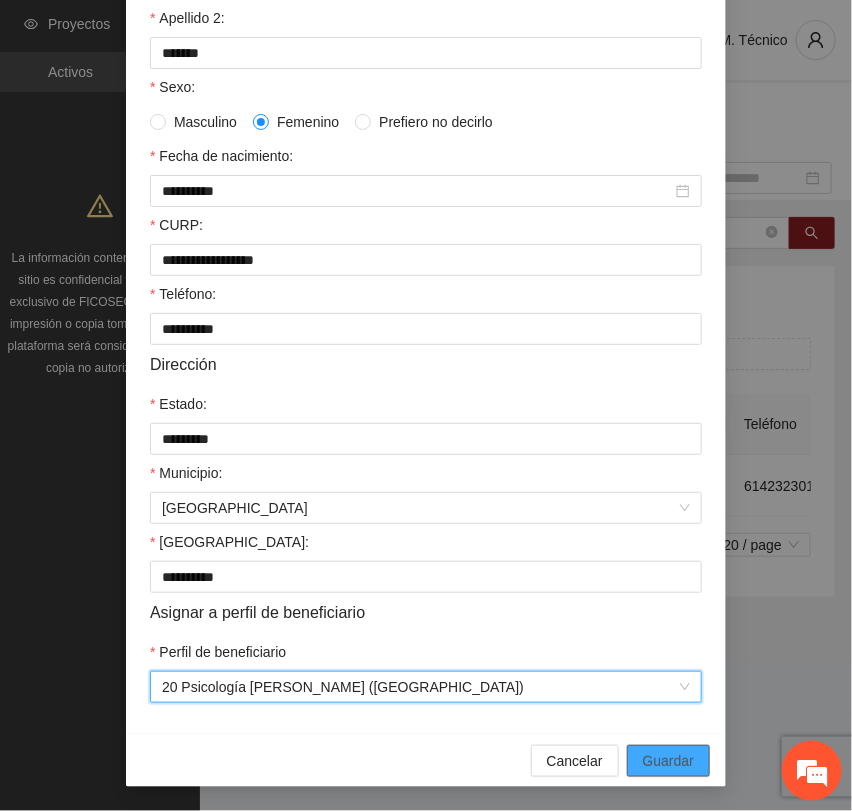 click on "Guardar" at bounding box center (668, 761) 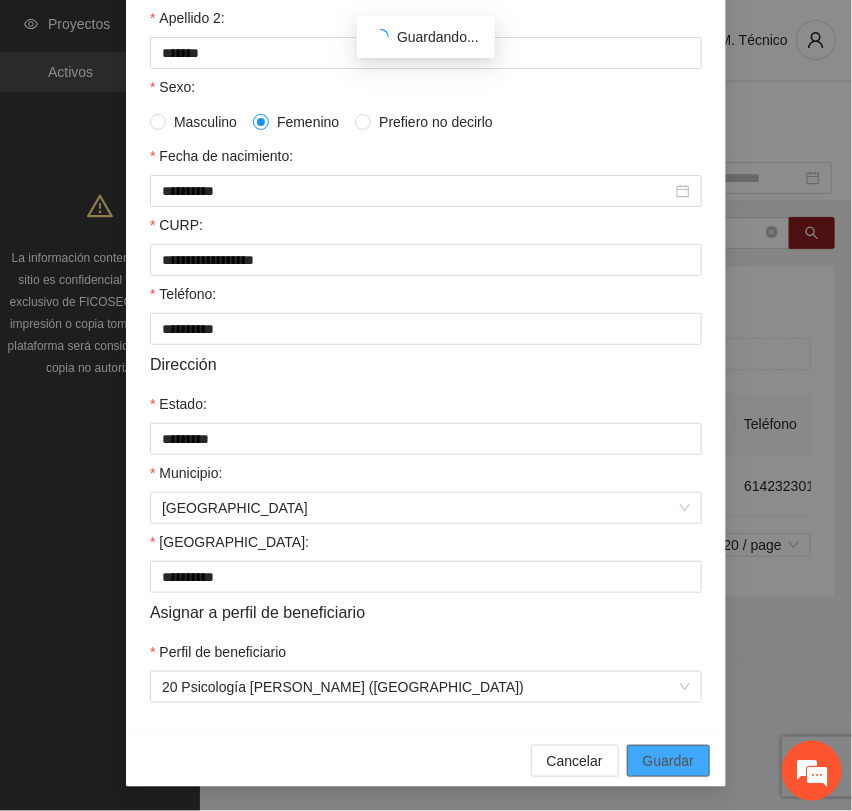 scroll, scrollTop: 256, scrollLeft: 0, axis: vertical 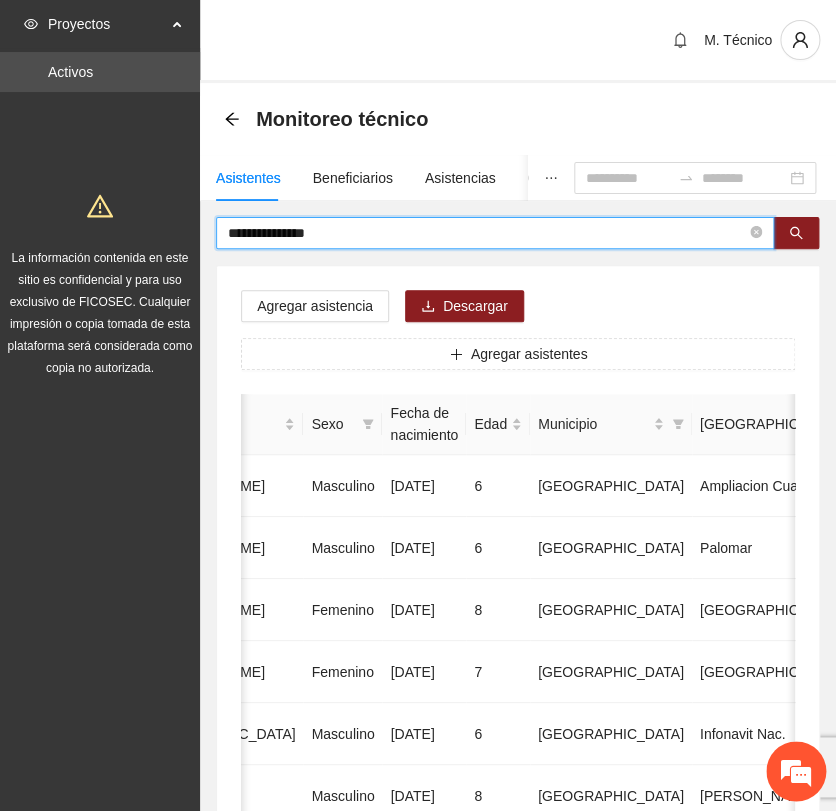 drag, startPoint x: 343, startPoint y: 234, endPoint x: -81, endPoint y: 217, distance: 424.34067 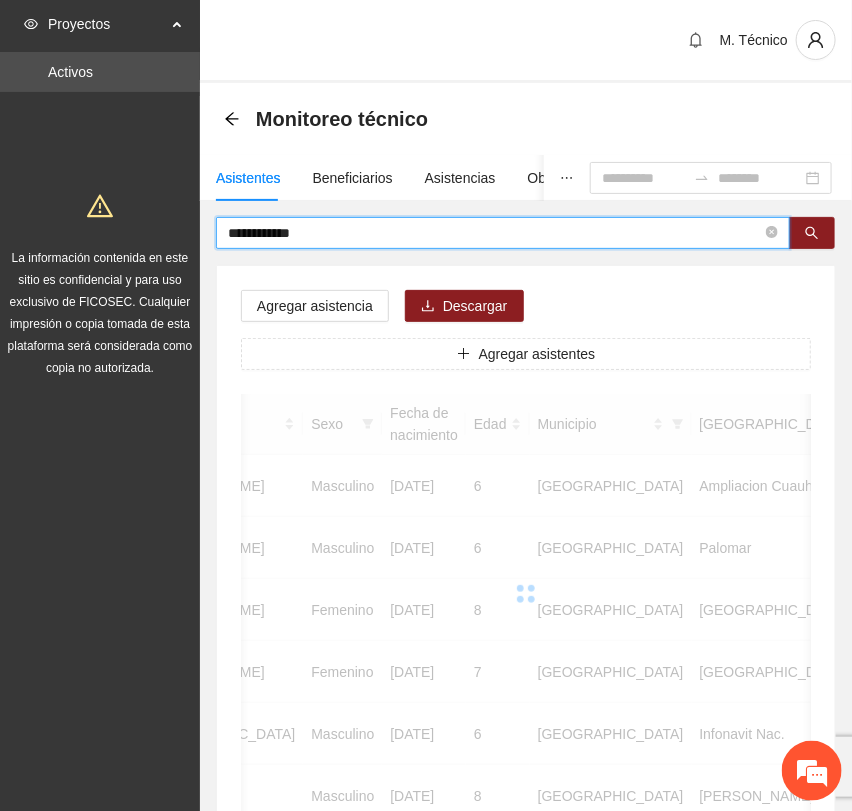 scroll, scrollTop: 0, scrollLeft: 346, axis: horizontal 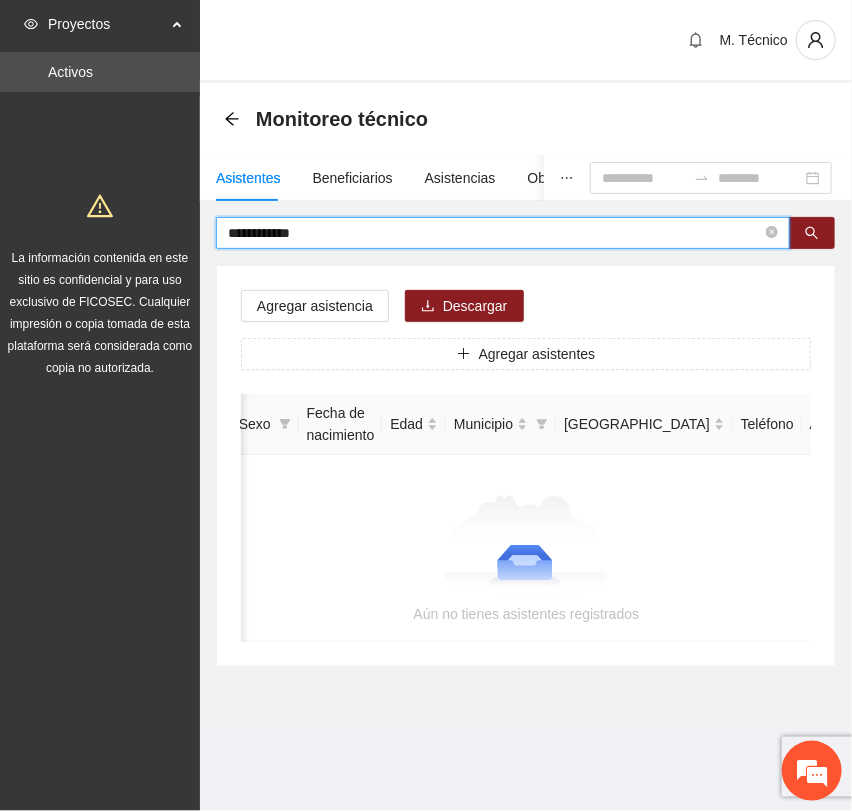 click on "**********" at bounding box center [426, 405] 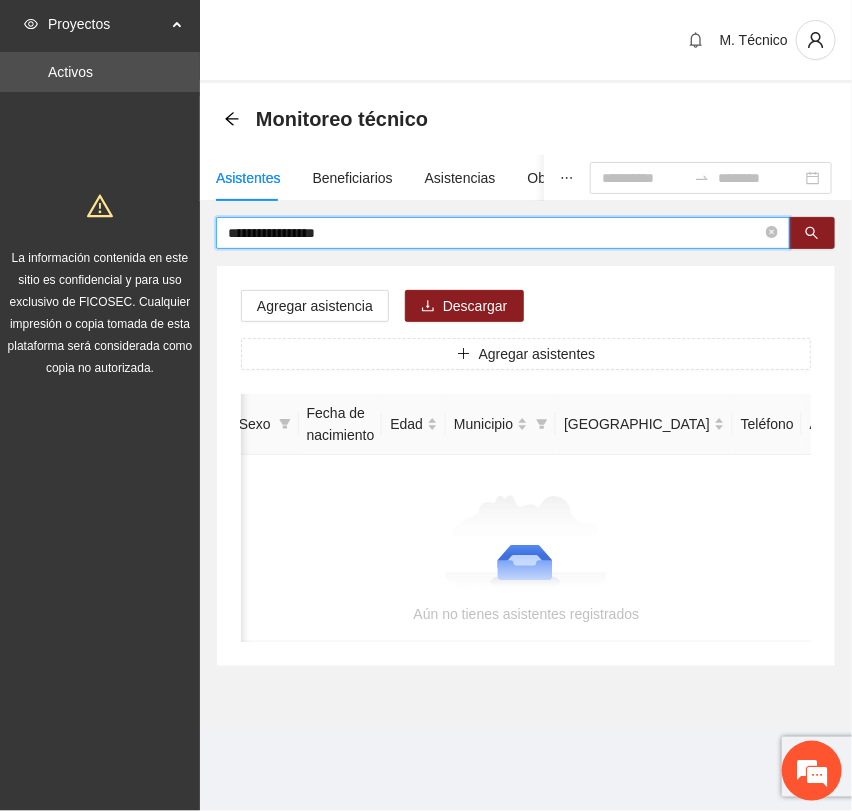 type on "**********" 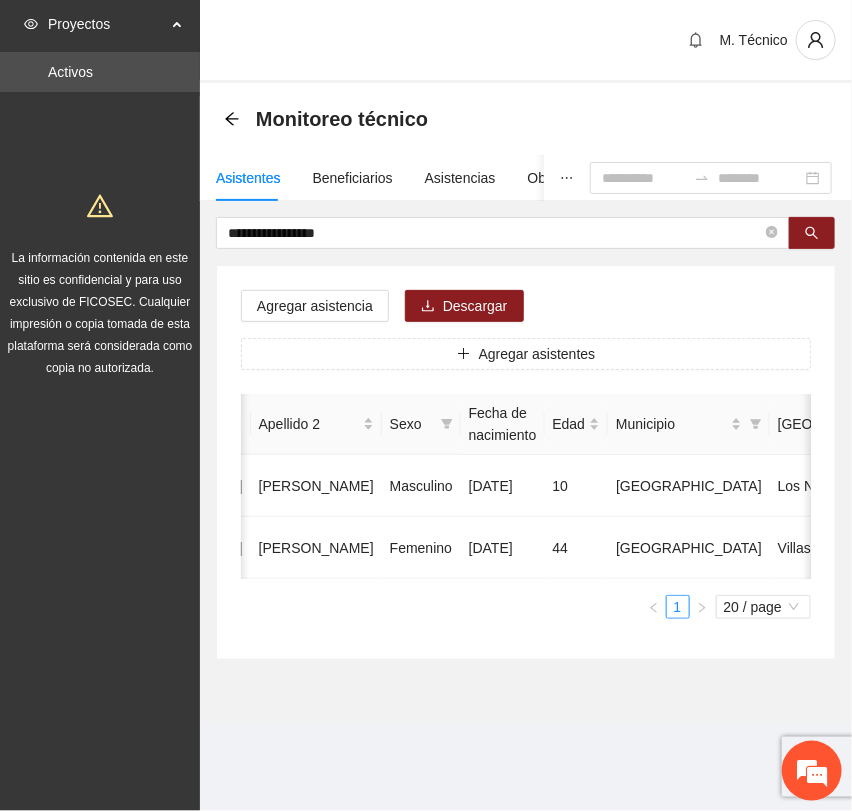 scroll, scrollTop: 0, scrollLeft: 0, axis: both 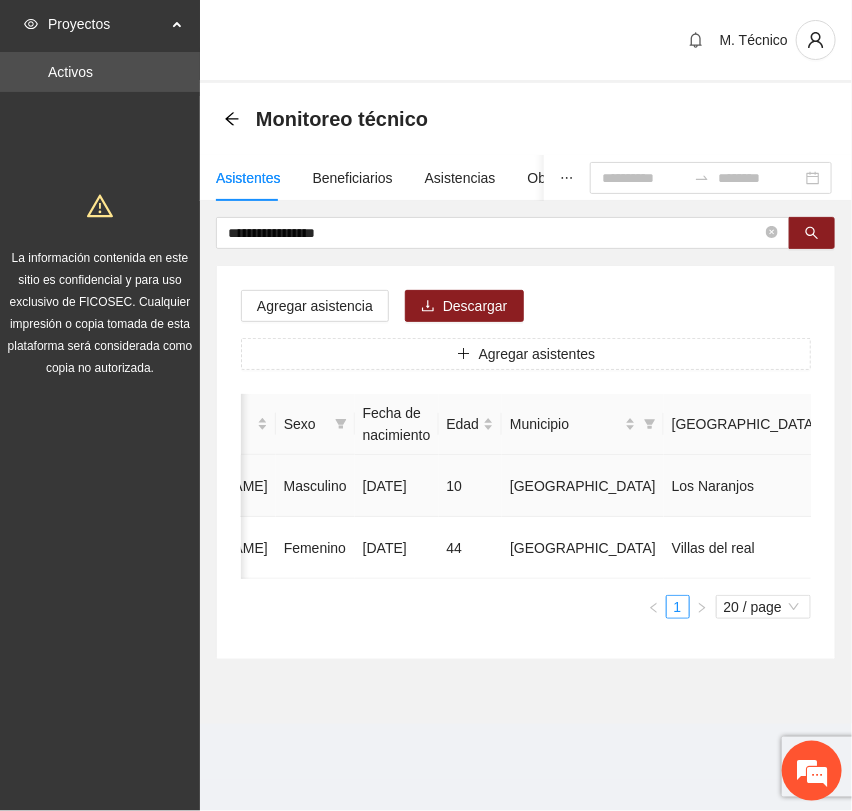 click at bounding box center [1031, 486] 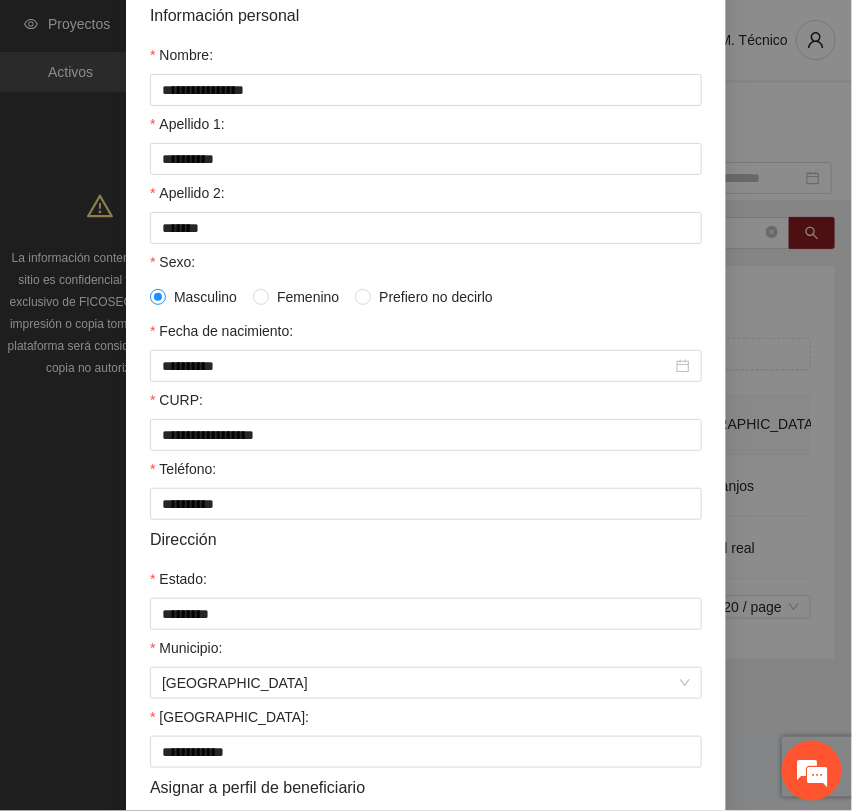 scroll, scrollTop: 356, scrollLeft: 0, axis: vertical 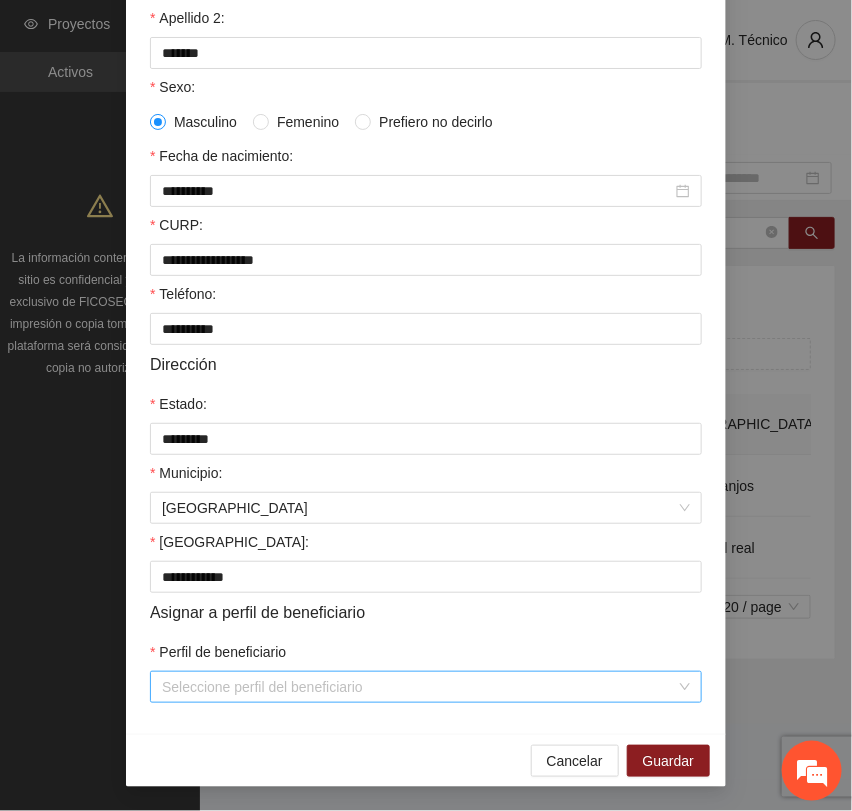 click on "Perfil de beneficiario" at bounding box center (419, 687) 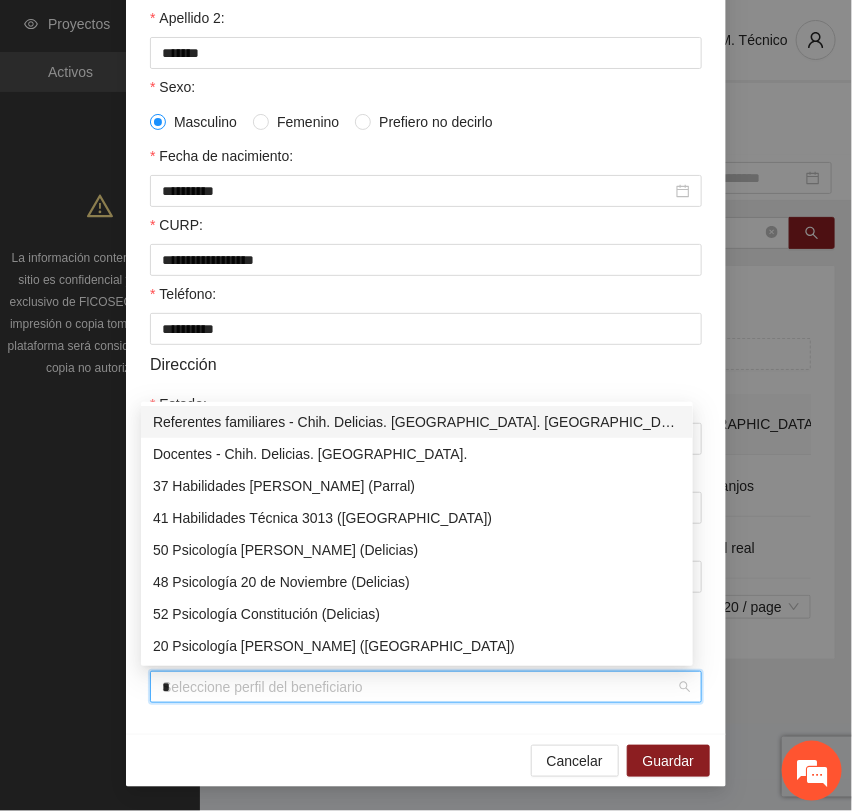 type on "**" 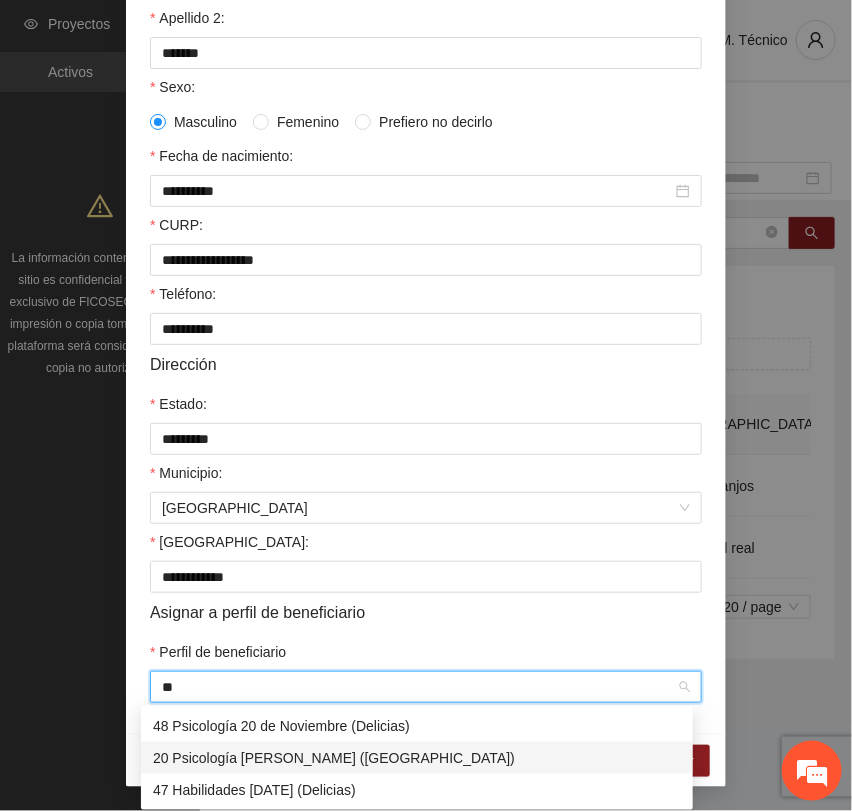 click on "20 Psicología [PERSON_NAME] ([GEOGRAPHIC_DATA])" at bounding box center [417, 758] 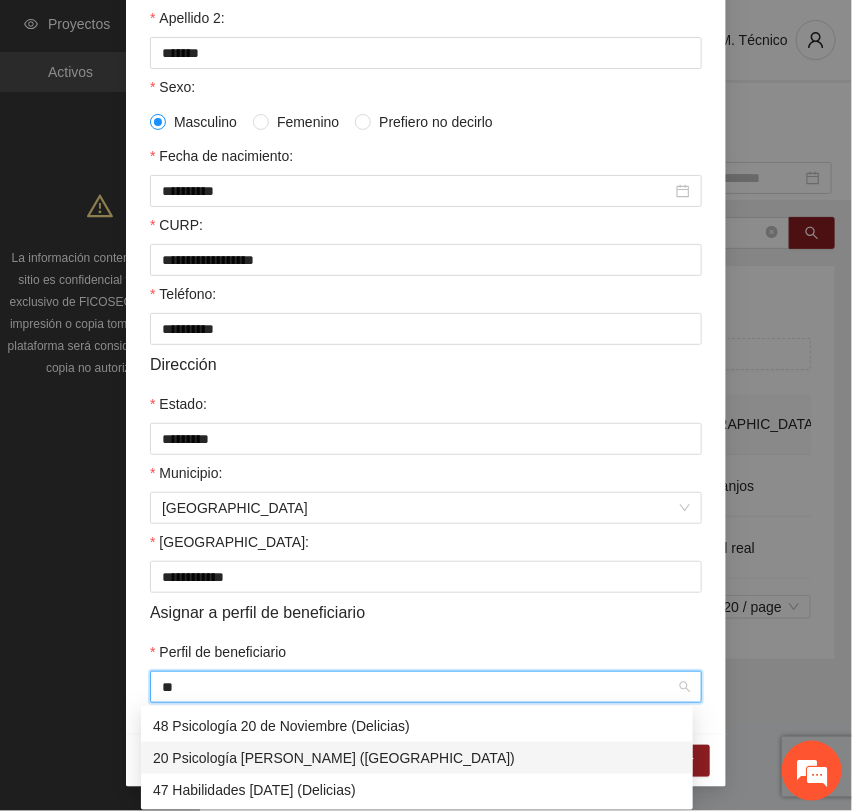 type 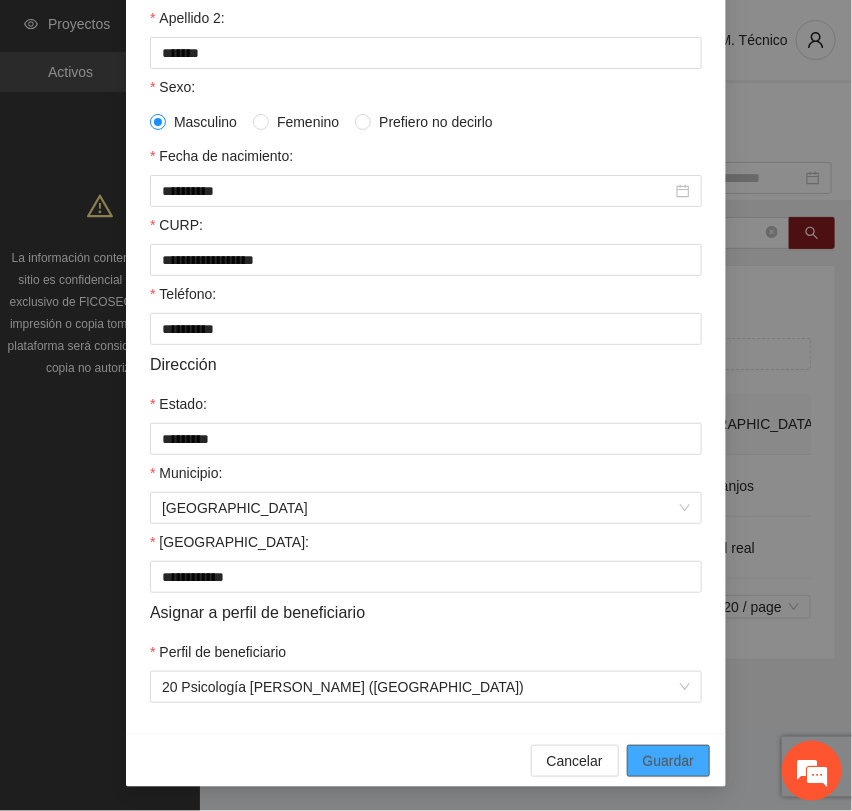 click on "Guardar" at bounding box center [668, 761] 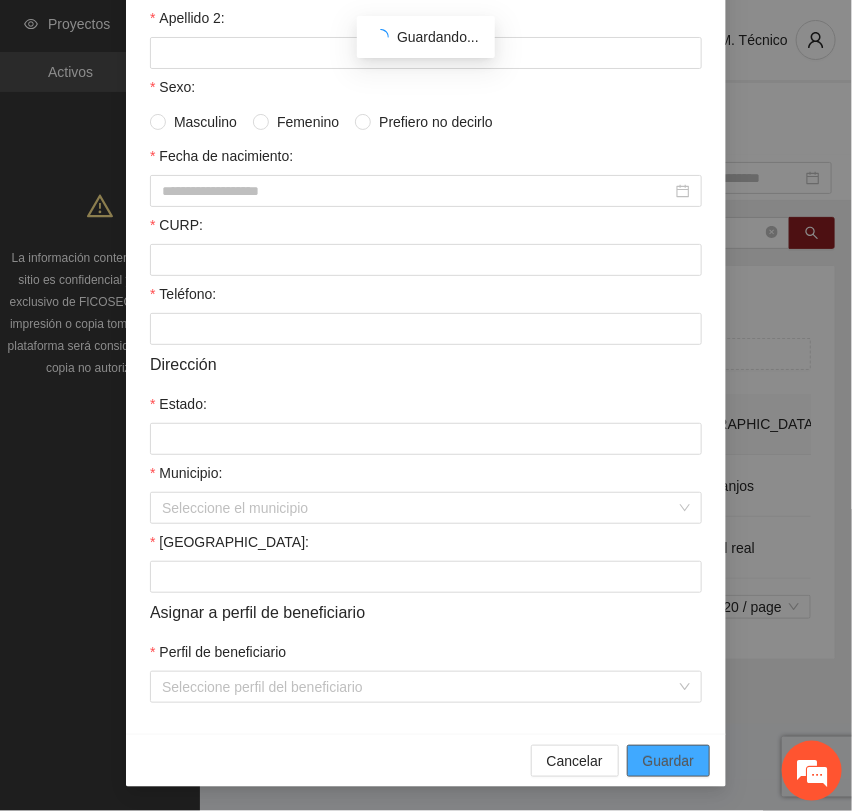 scroll, scrollTop: 256, scrollLeft: 0, axis: vertical 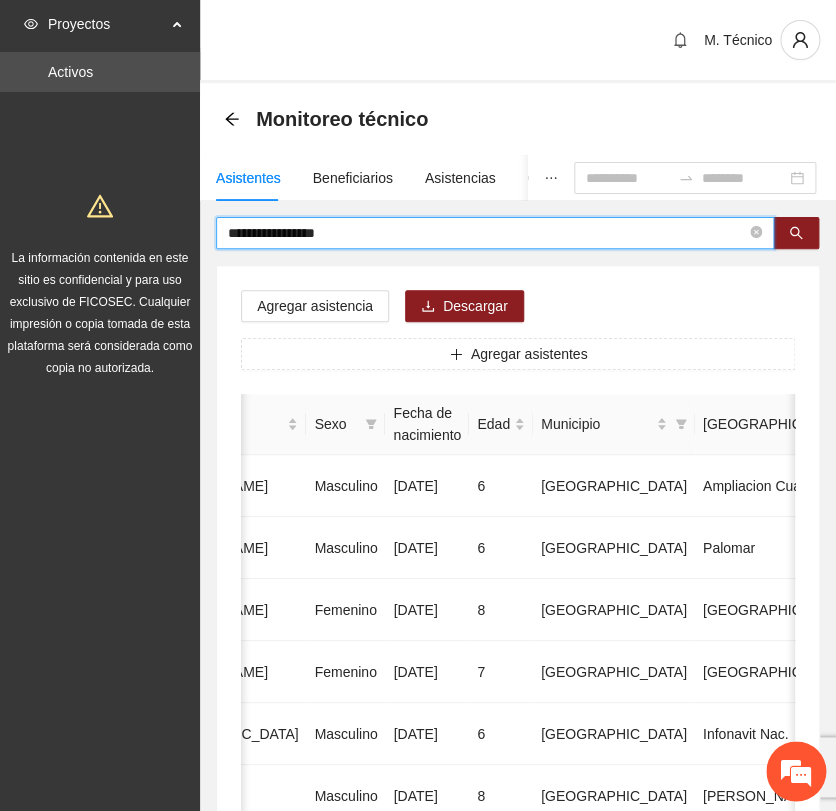 drag, startPoint x: 359, startPoint y: 239, endPoint x: -51, endPoint y: 203, distance: 411.57745 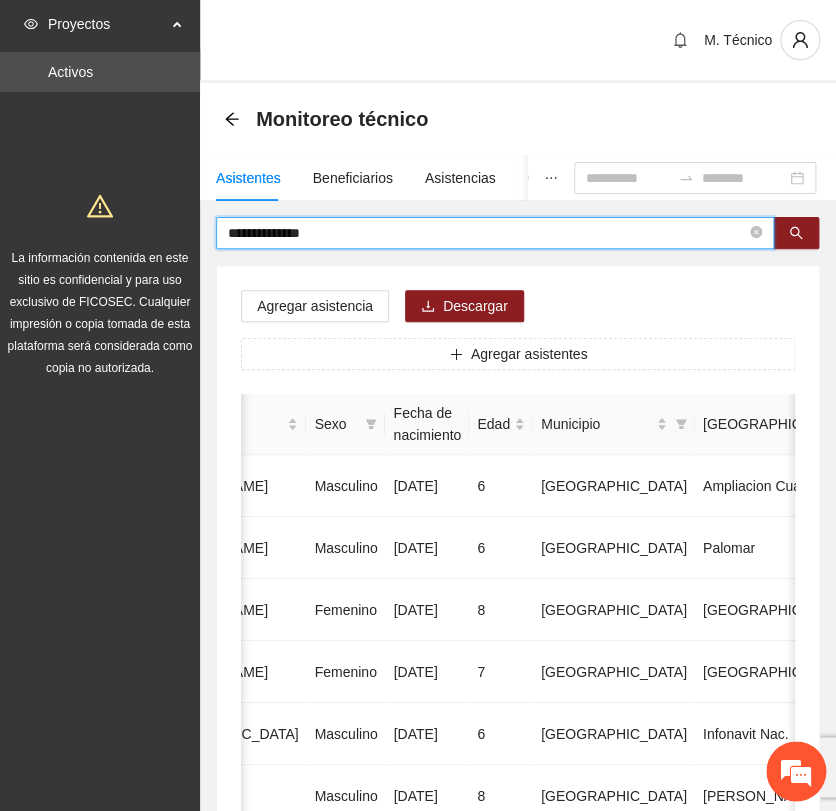 type on "**********" 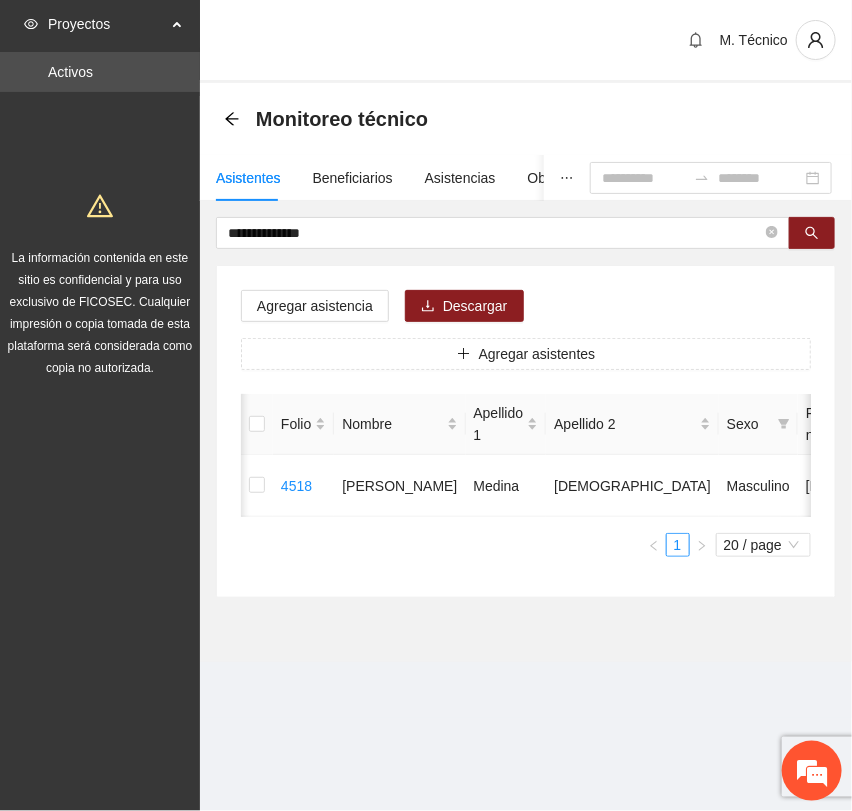 scroll, scrollTop: 0, scrollLeft: 452, axis: horizontal 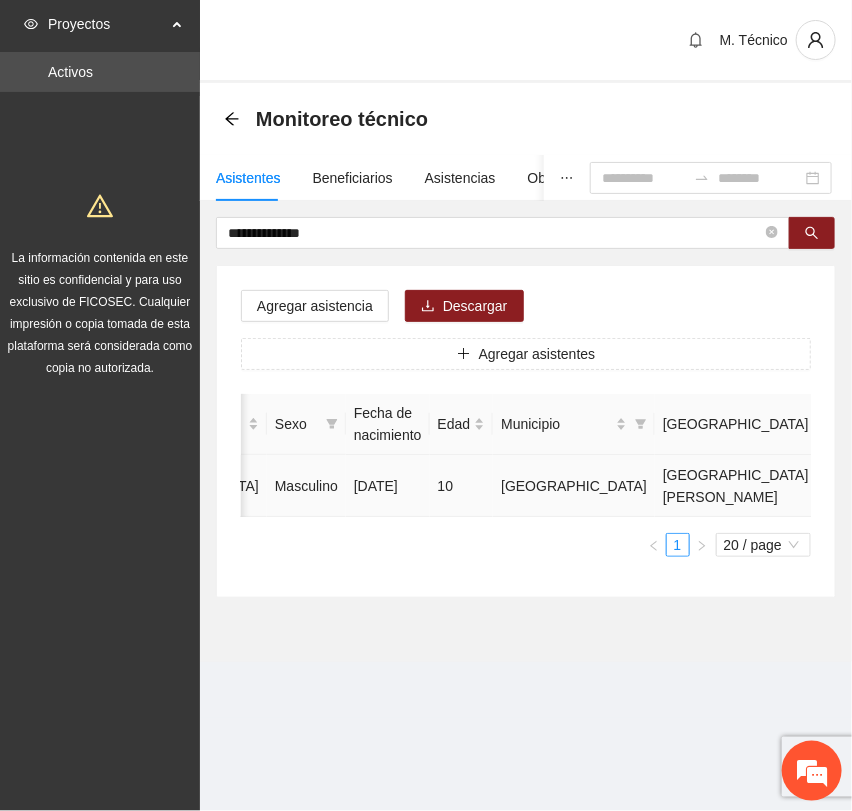 click 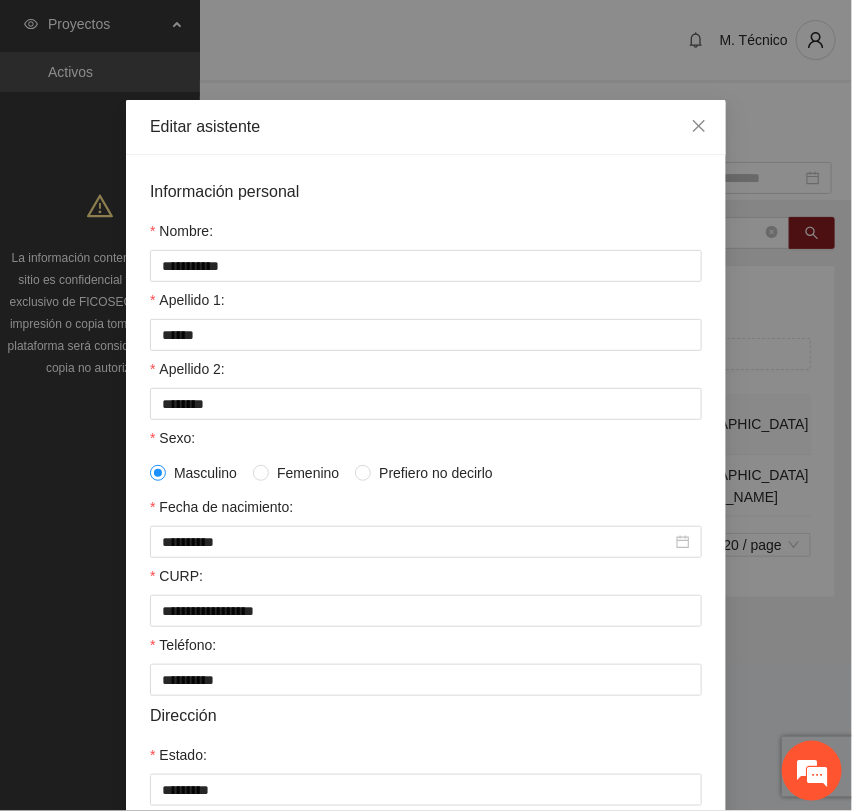 scroll, scrollTop: 356, scrollLeft: 0, axis: vertical 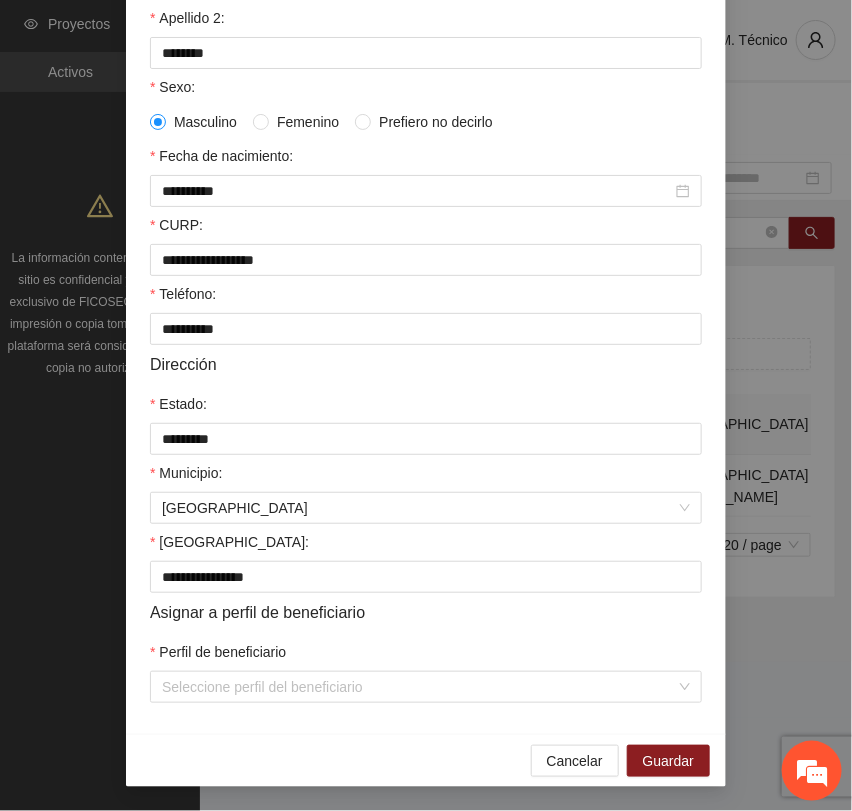 click on "Perfil de beneficiario" at bounding box center (426, 656) 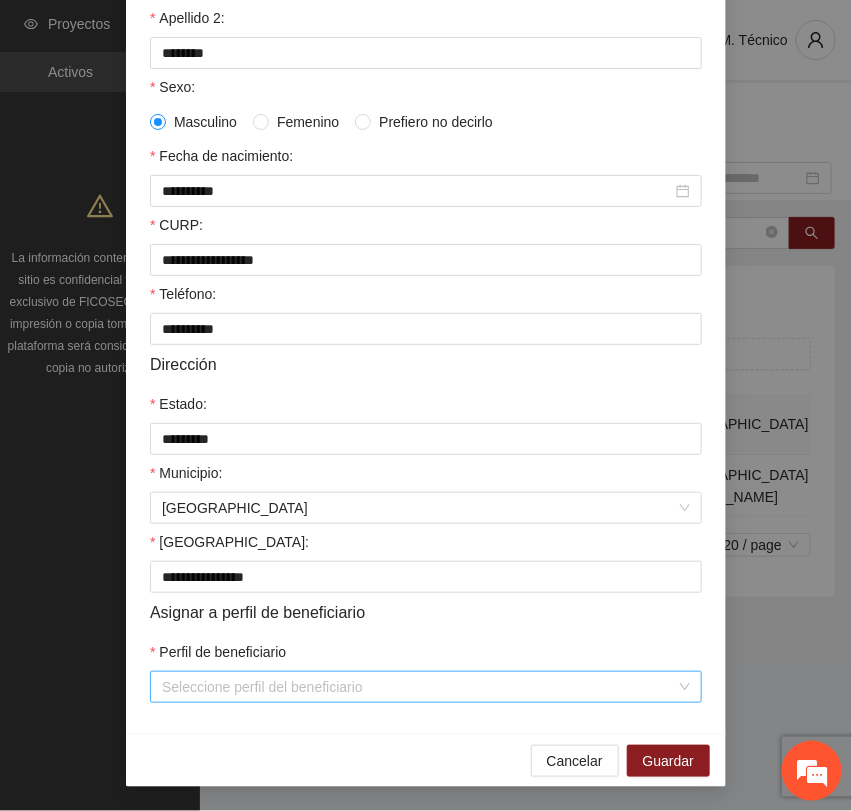 click on "Perfil de beneficiario" at bounding box center (419, 687) 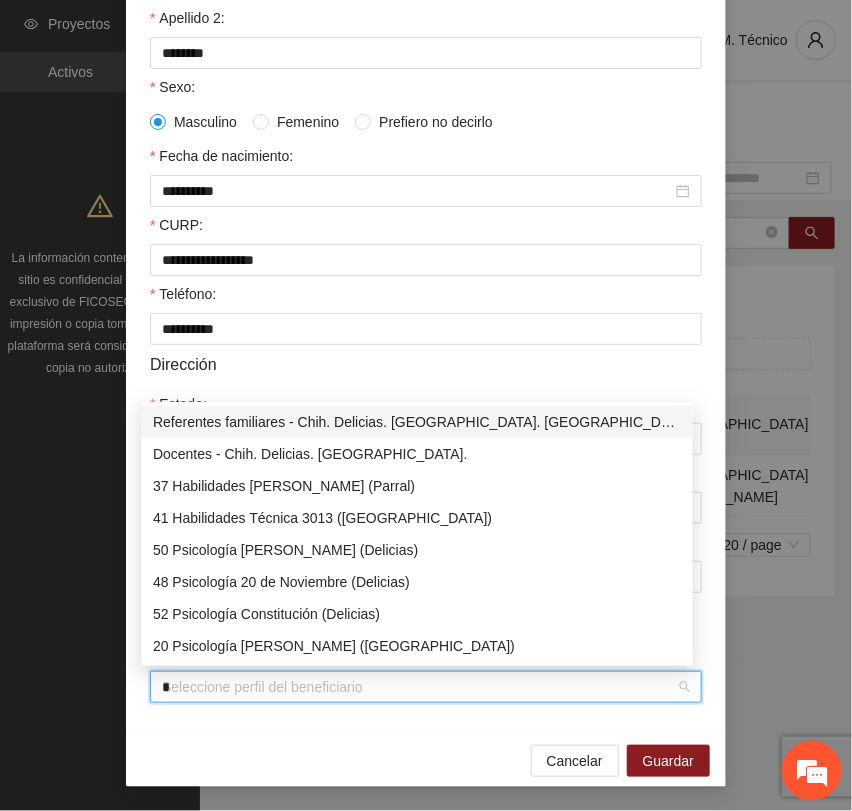 type on "**" 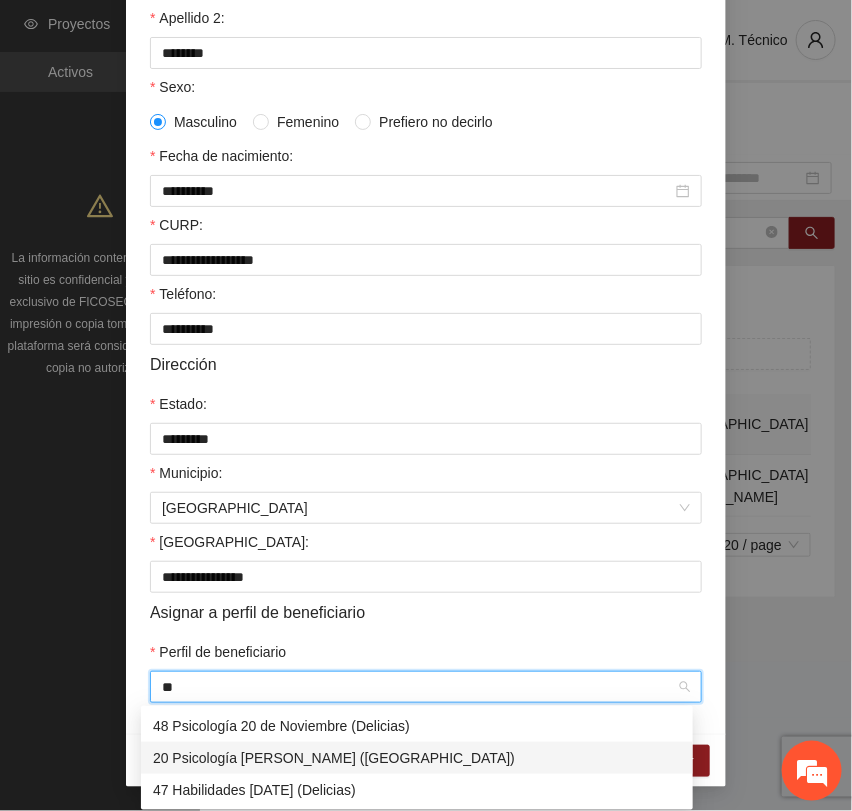 click on "20 Psicología [PERSON_NAME] ([GEOGRAPHIC_DATA])" at bounding box center [417, 758] 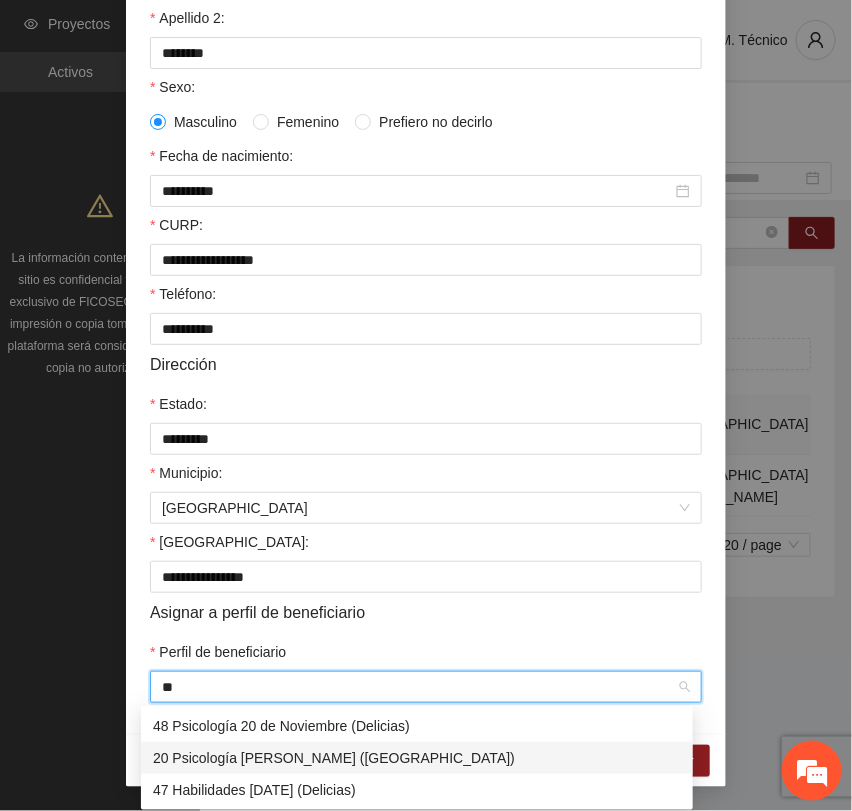 type 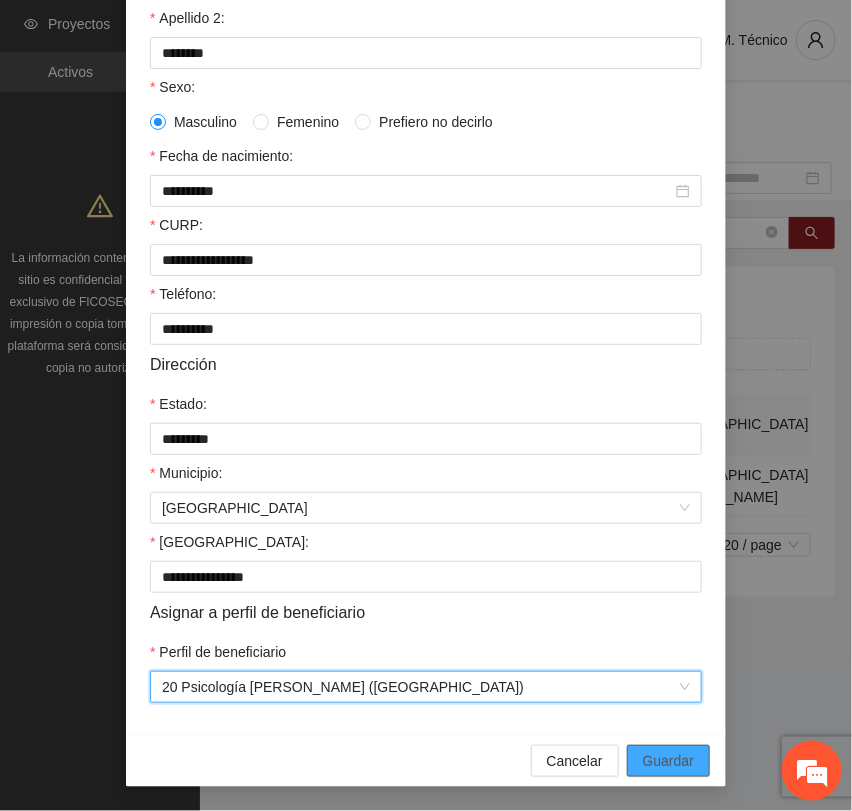 click on "Guardar" at bounding box center (668, 761) 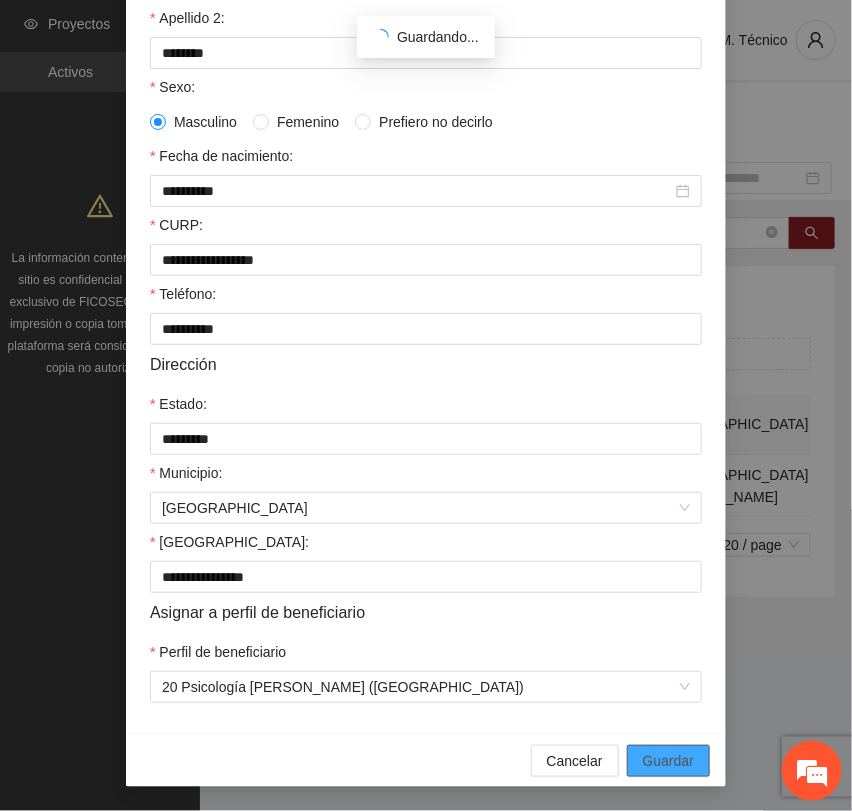 scroll, scrollTop: 256, scrollLeft: 0, axis: vertical 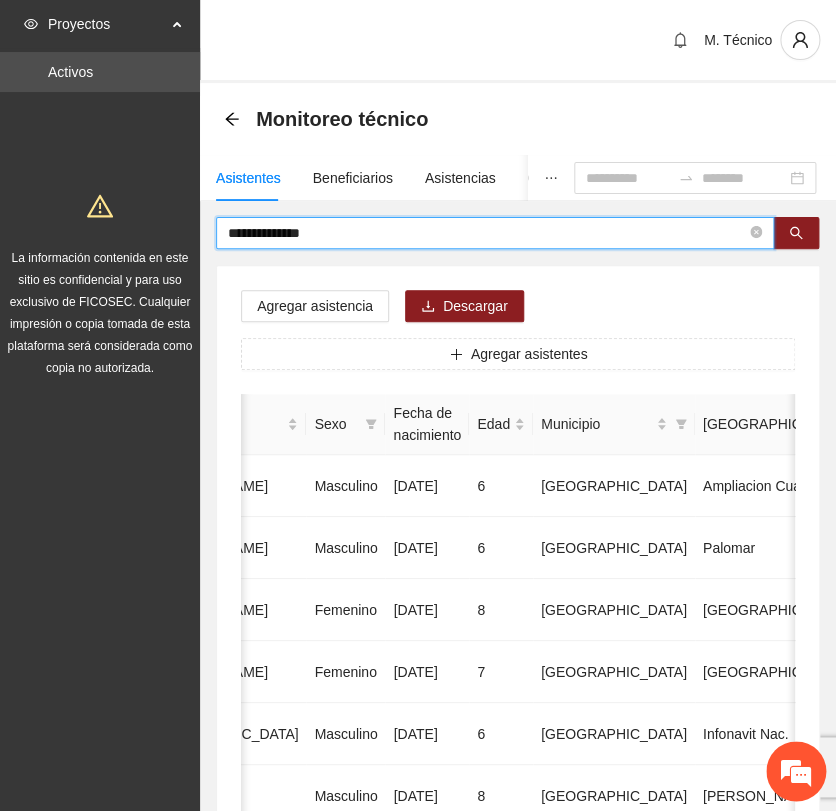 drag, startPoint x: 363, startPoint y: 227, endPoint x: -62, endPoint y: 244, distance: 425.33987 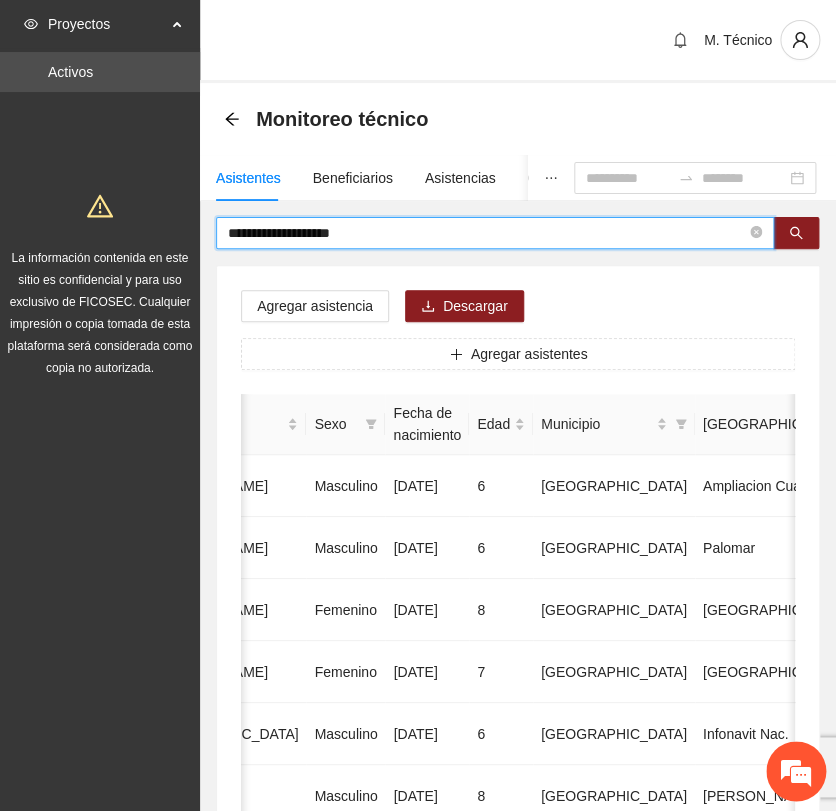 type on "**********" 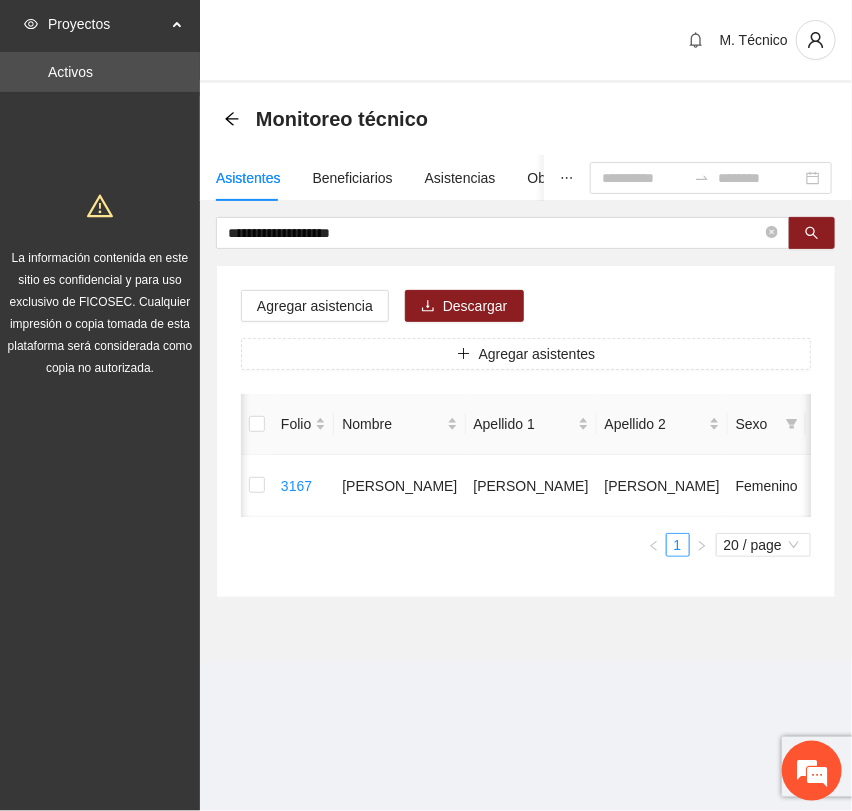 scroll, scrollTop: 0, scrollLeft: 450, axis: horizontal 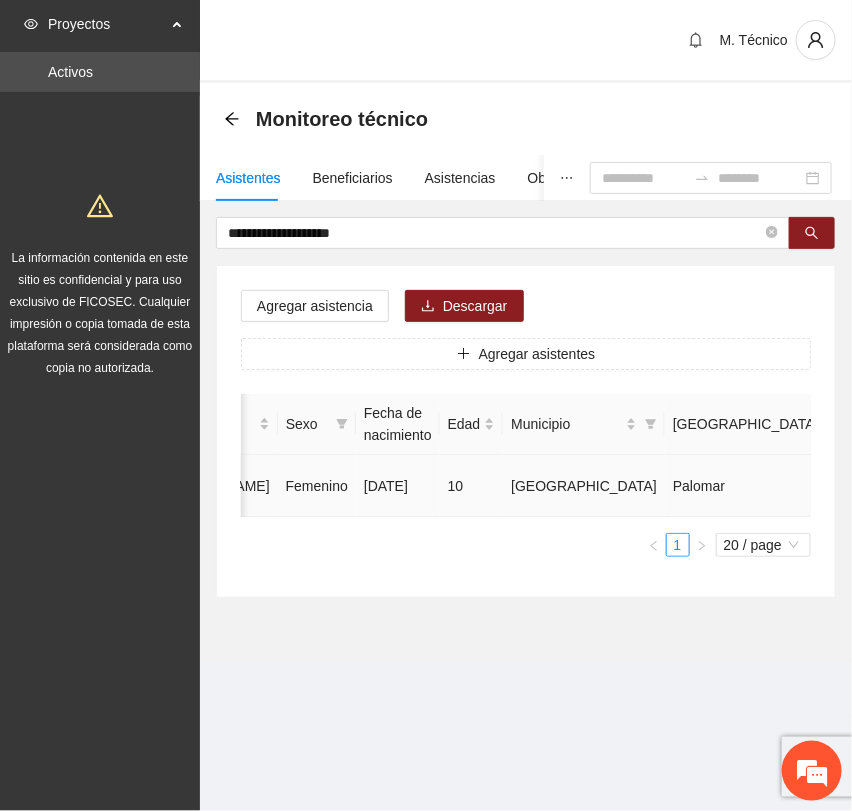 click 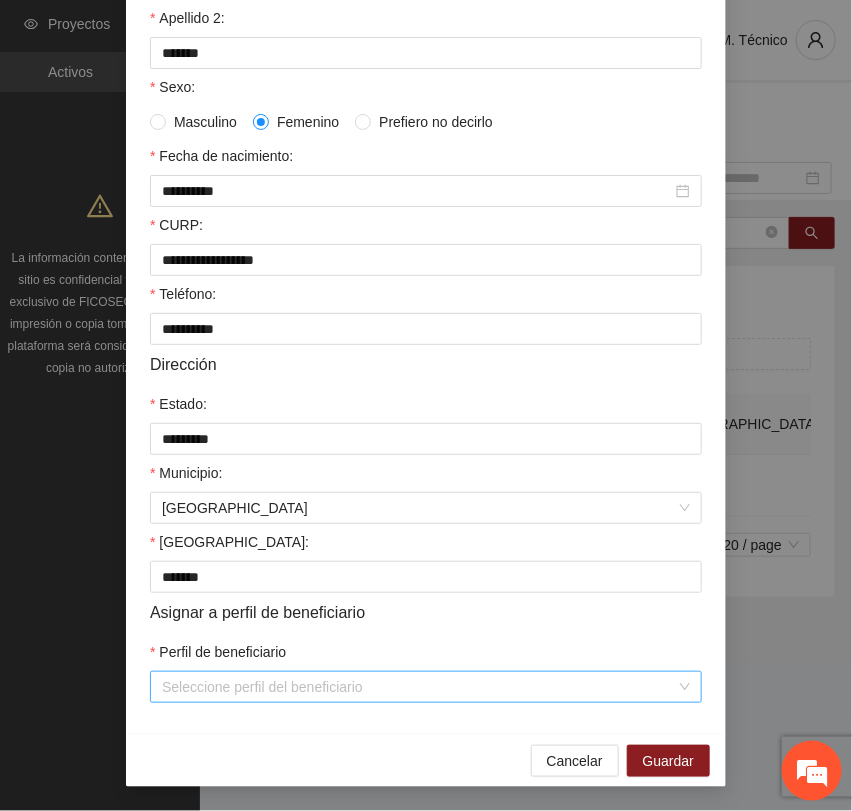 scroll, scrollTop: 356, scrollLeft: 0, axis: vertical 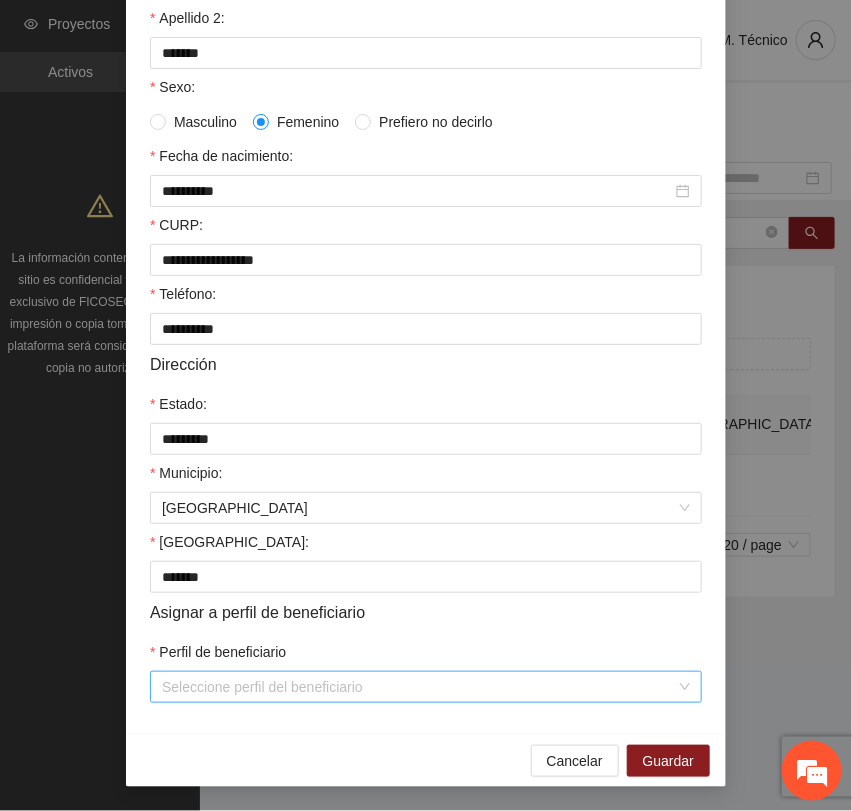 click on "Perfil de beneficiario" at bounding box center [419, 687] 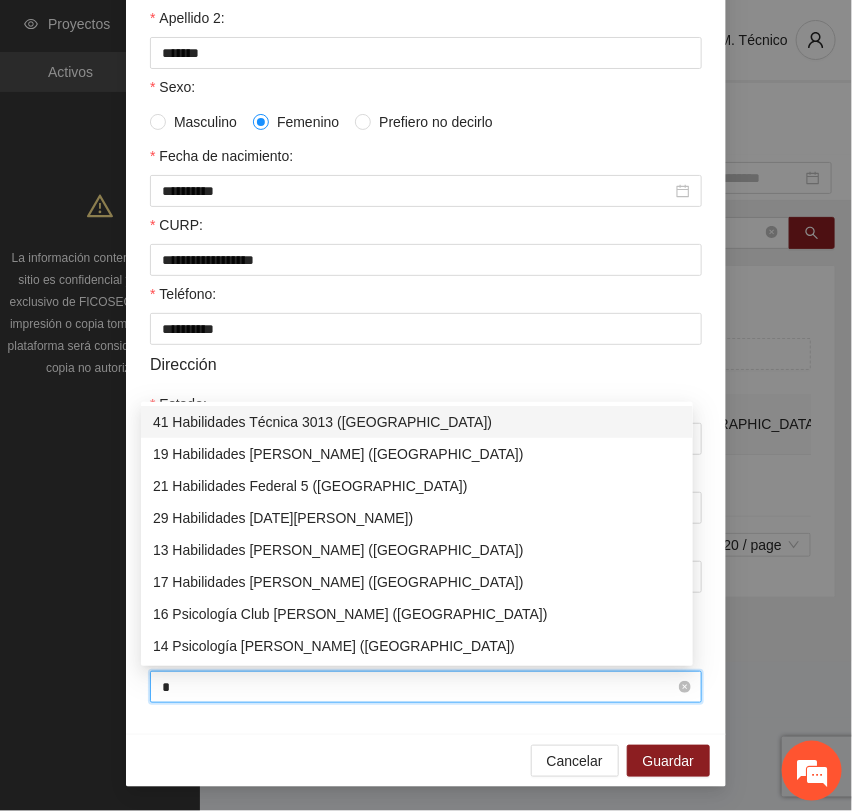 type on "**" 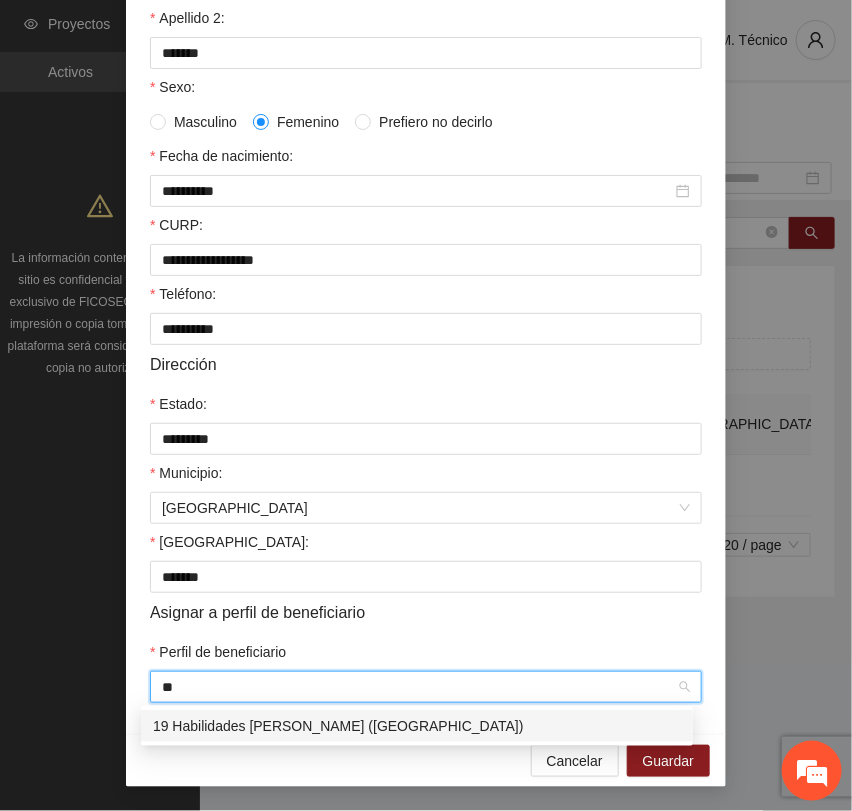 click on "19 Habilidades [PERSON_NAME] ([GEOGRAPHIC_DATA])" at bounding box center [417, 726] 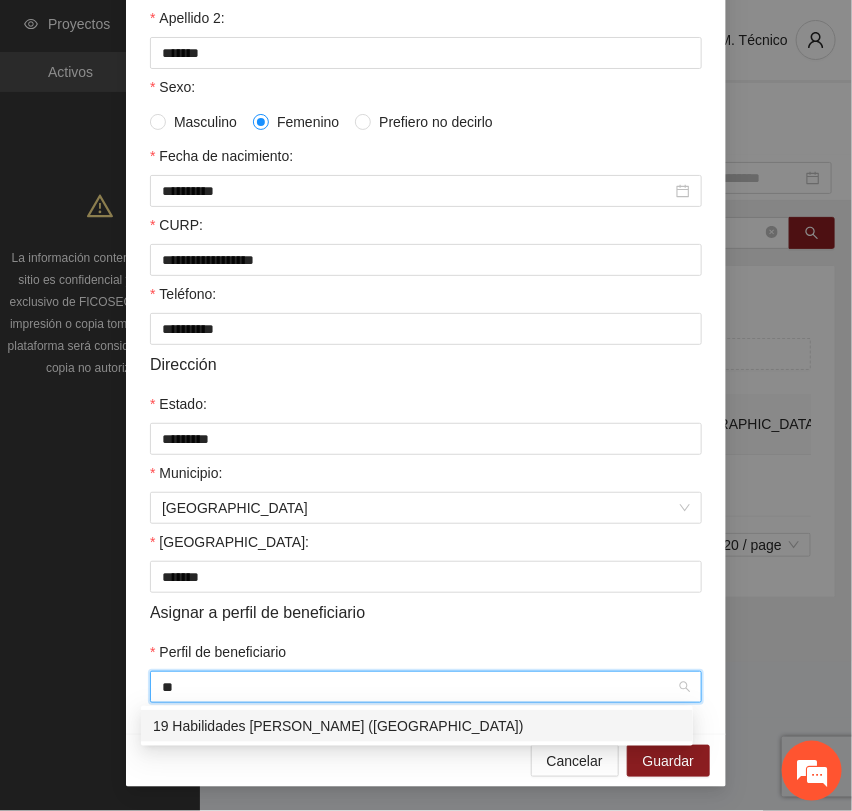 type 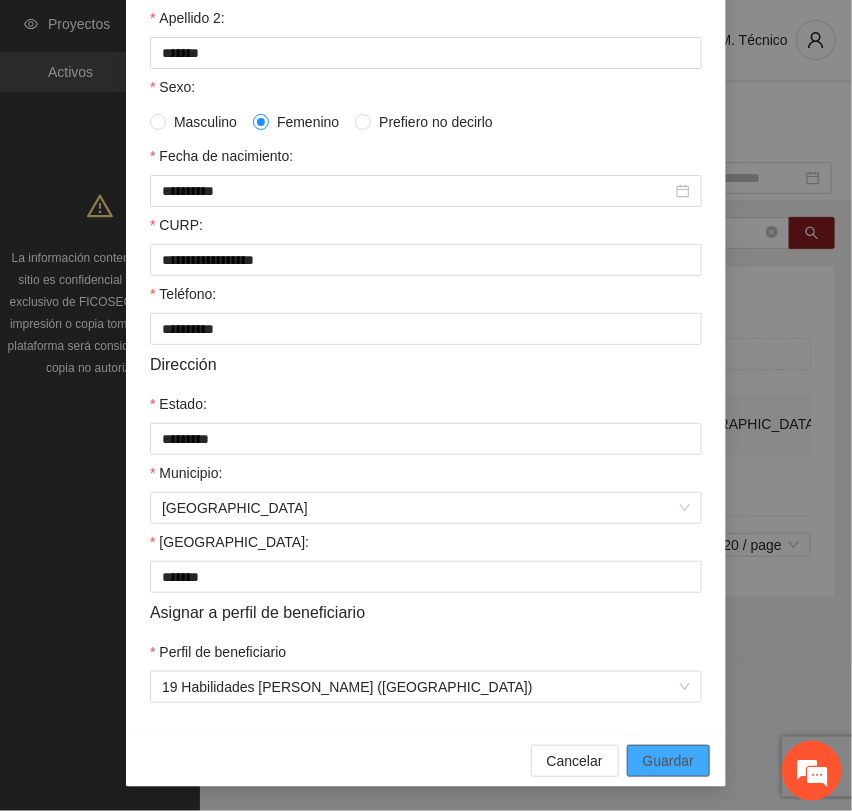 click on "Guardar" at bounding box center [668, 761] 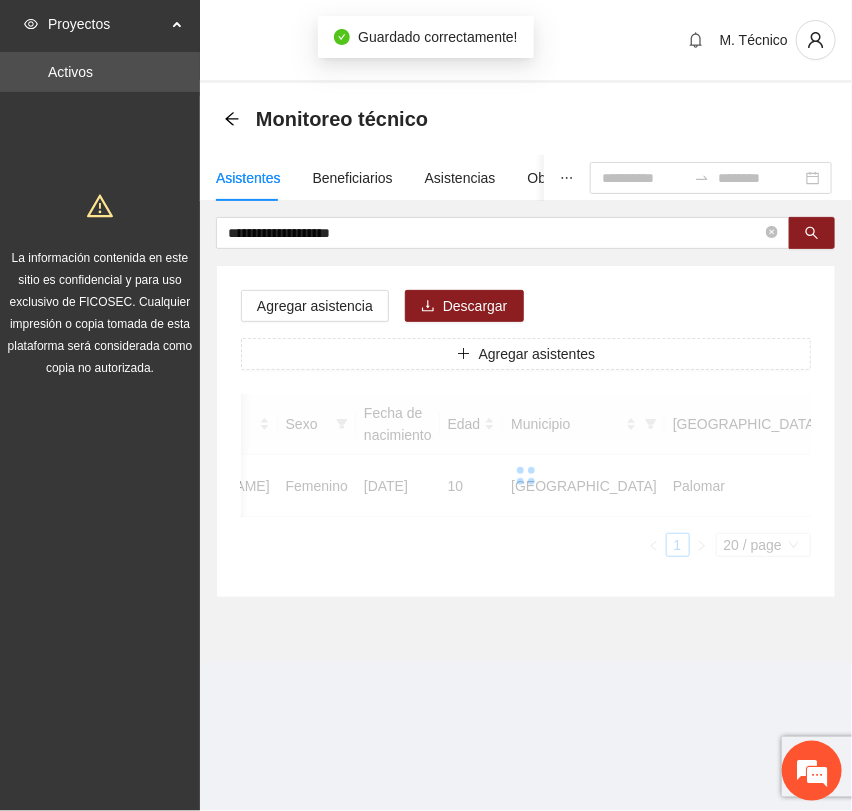 scroll, scrollTop: 256, scrollLeft: 0, axis: vertical 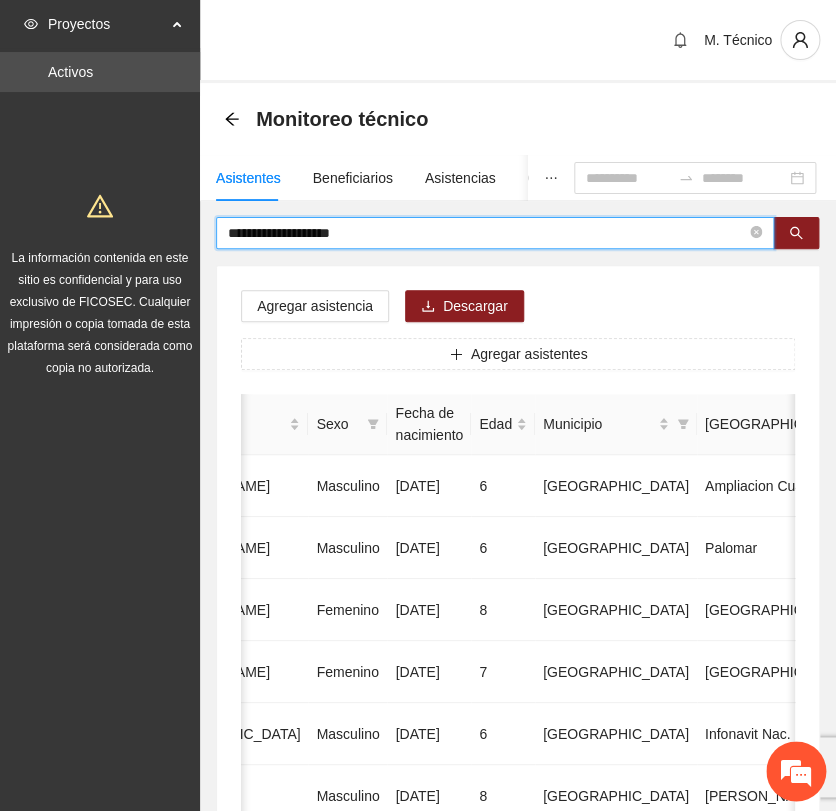 drag, startPoint x: 376, startPoint y: 230, endPoint x: -107, endPoint y: 247, distance: 483.29907 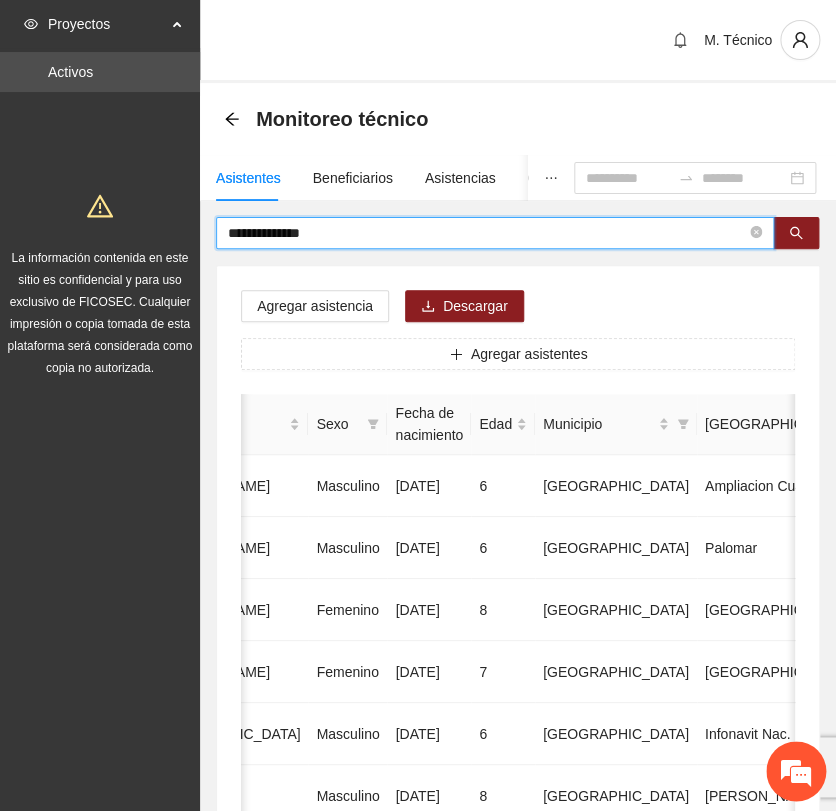 type on "**********" 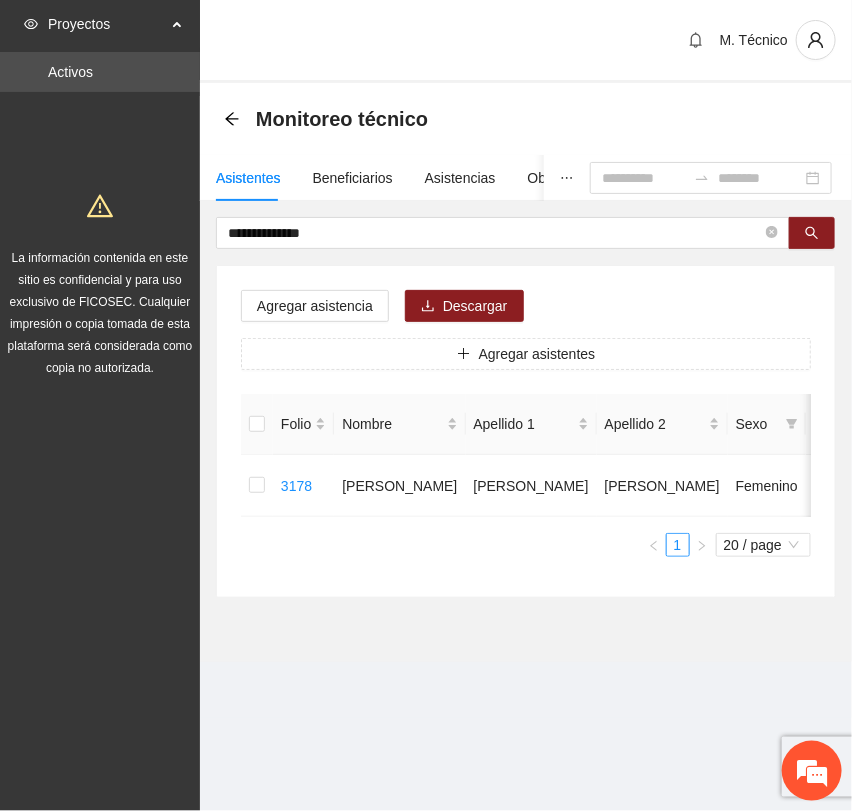 scroll, scrollTop: 0, scrollLeft: 450, axis: horizontal 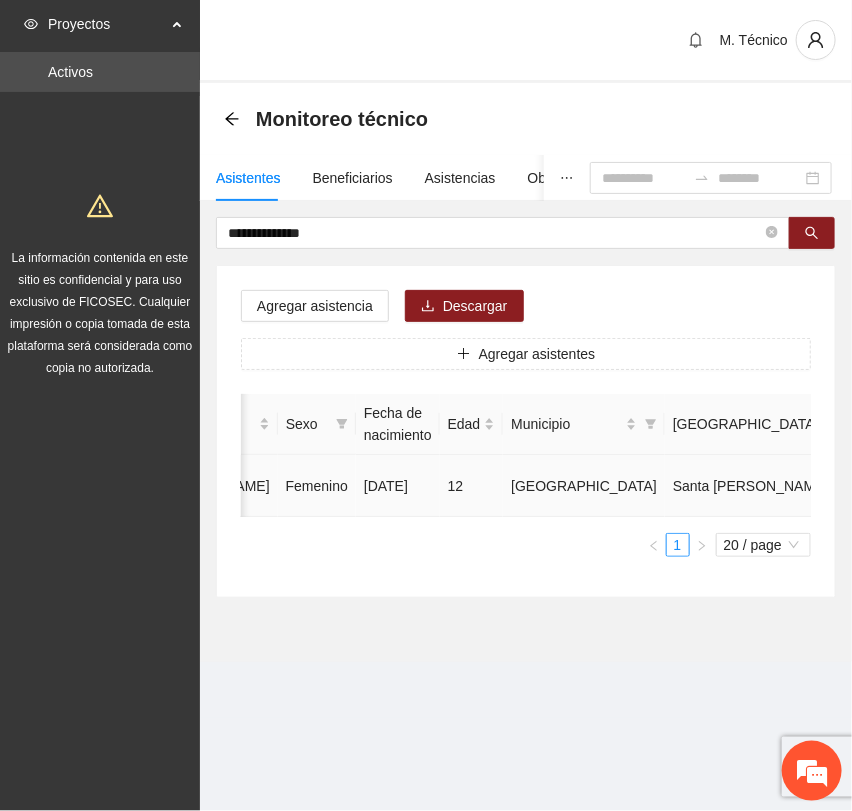 click 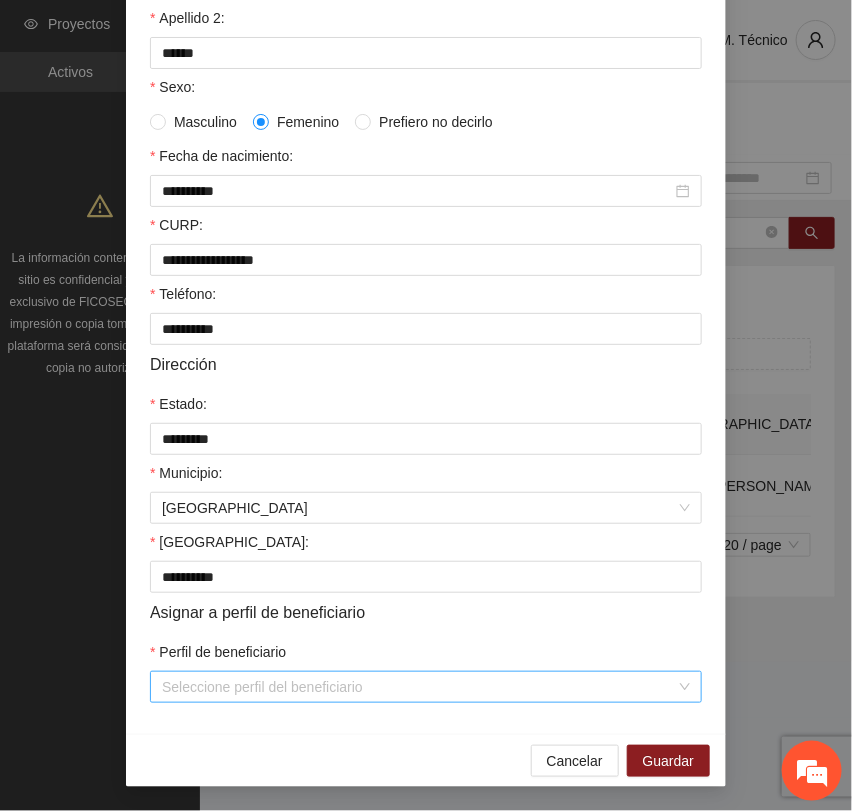 scroll, scrollTop: 356, scrollLeft: 0, axis: vertical 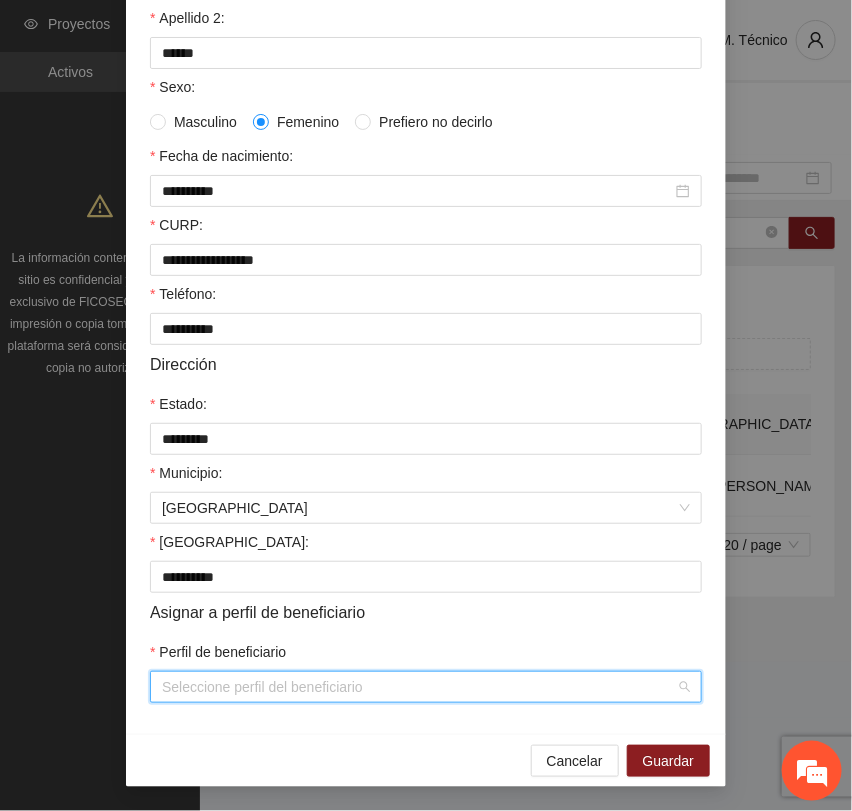 click on "Perfil de beneficiario" at bounding box center (419, 687) 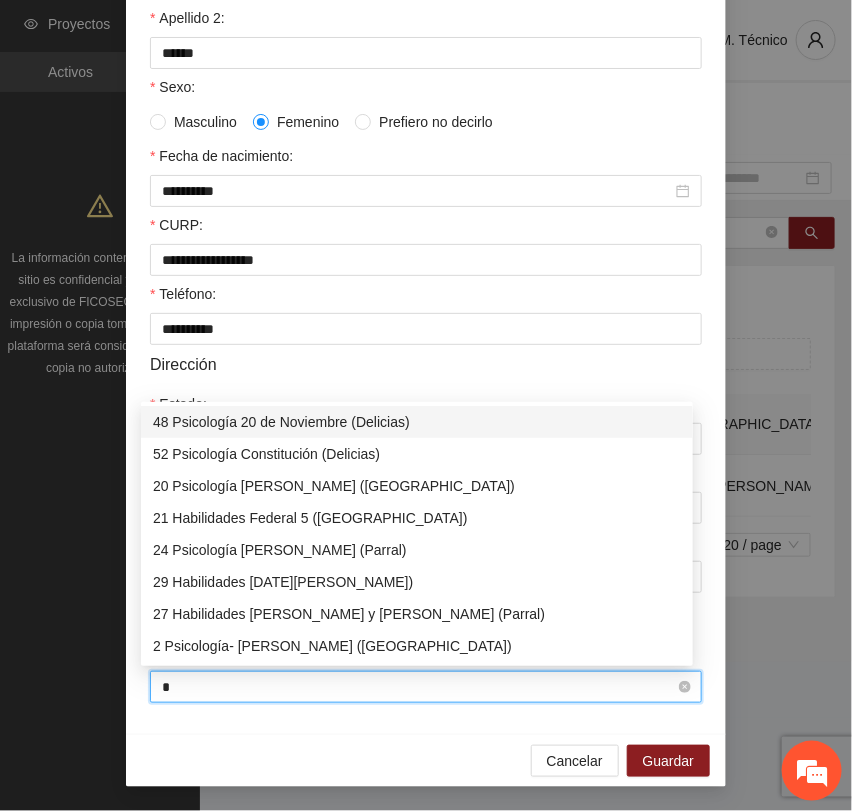type on "**" 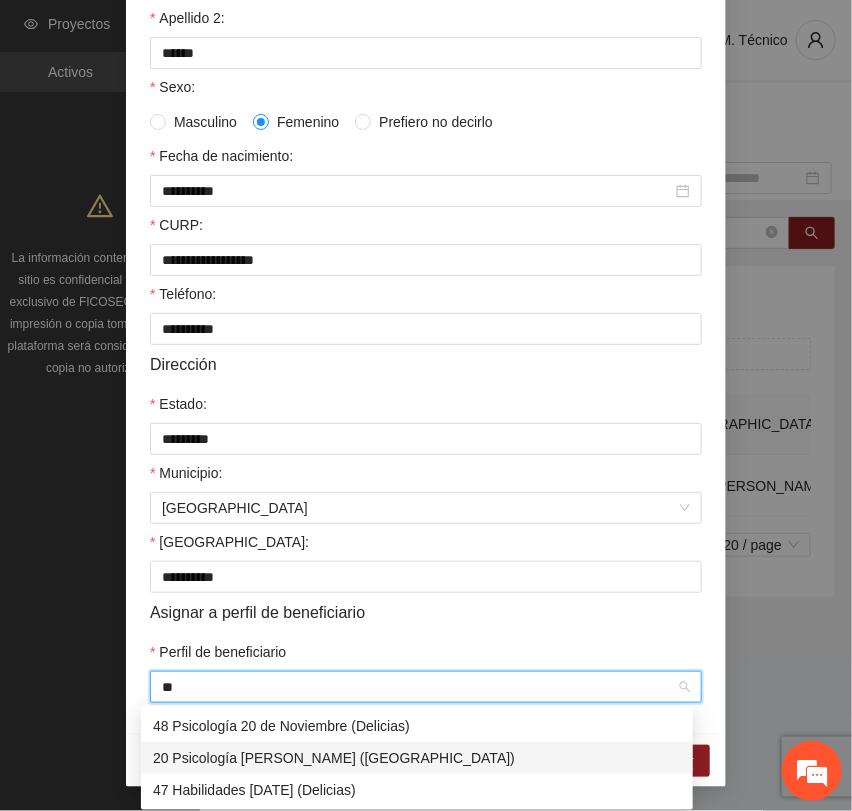 click on "20 Psicología [PERSON_NAME] ([GEOGRAPHIC_DATA])" at bounding box center [417, 758] 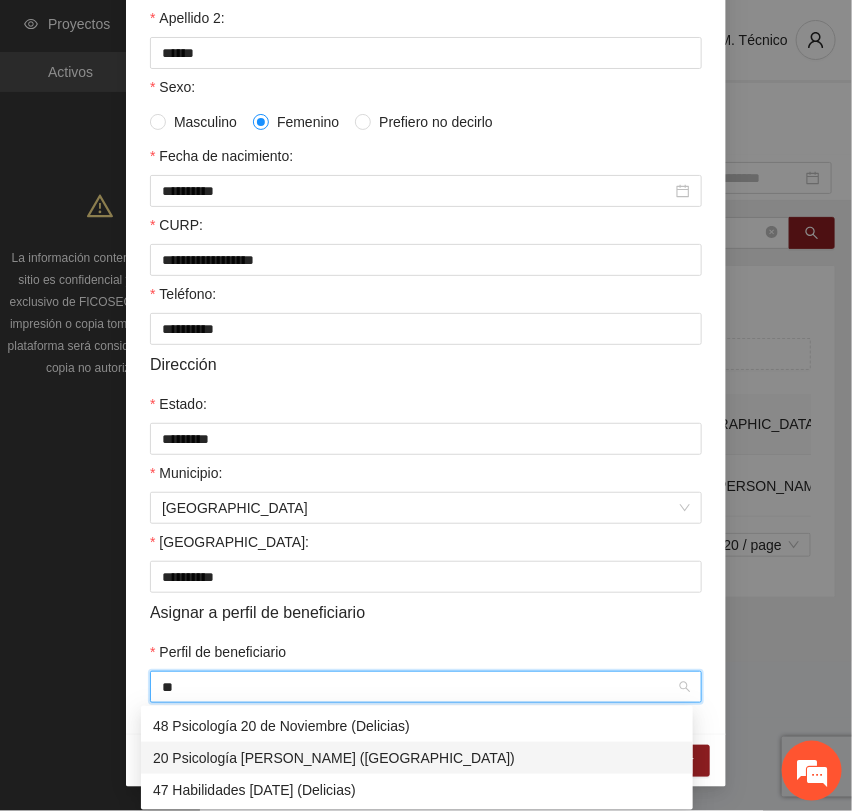 type 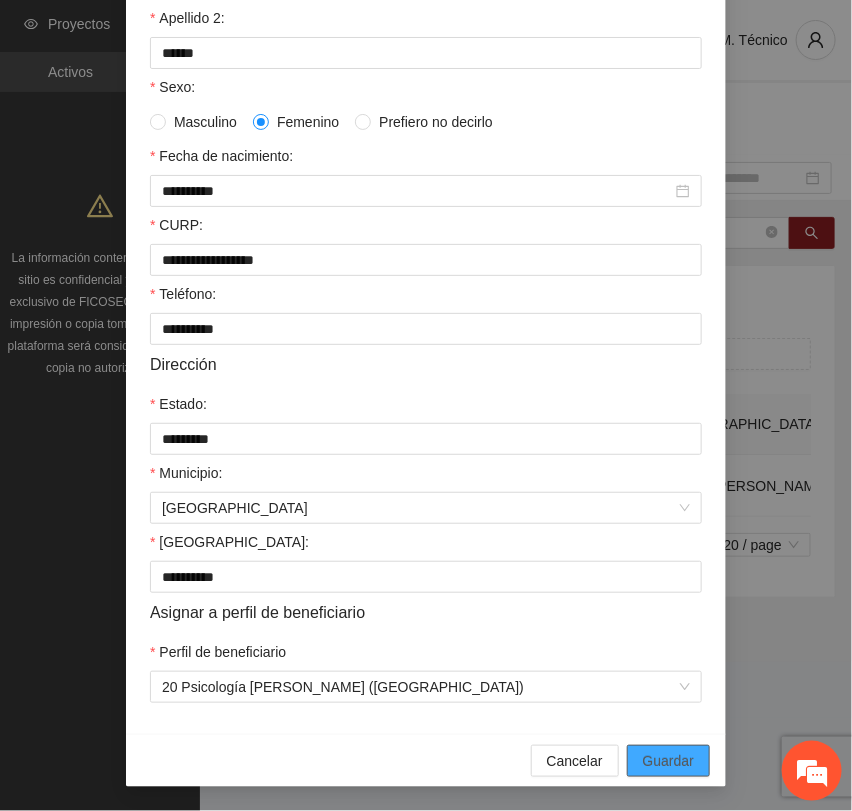 click on "Guardar" at bounding box center (668, 761) 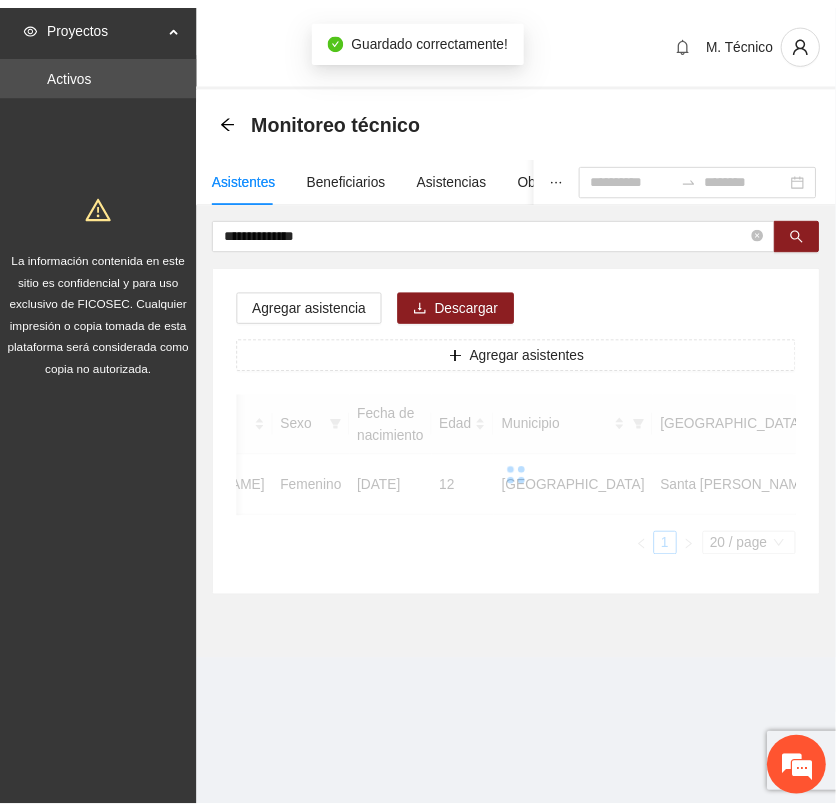 scroll, scrollTop: 256, scrollLeft: 0, axis: vertical 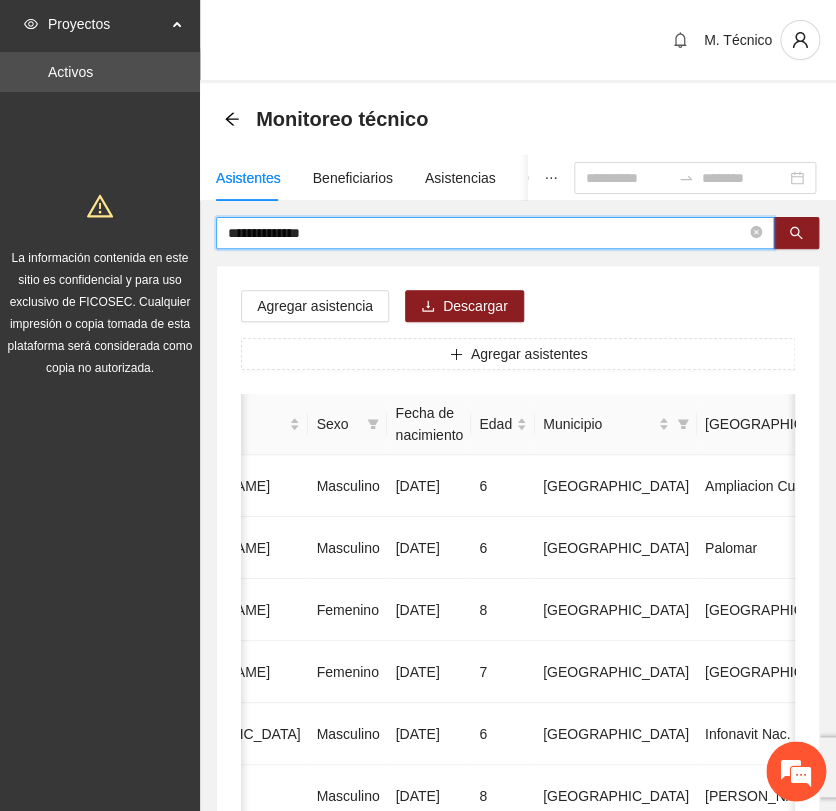 drag, startPoint x: 330, startPoint y: 238, endPoint x: 10, endPoint y: 227, distance: 320.189 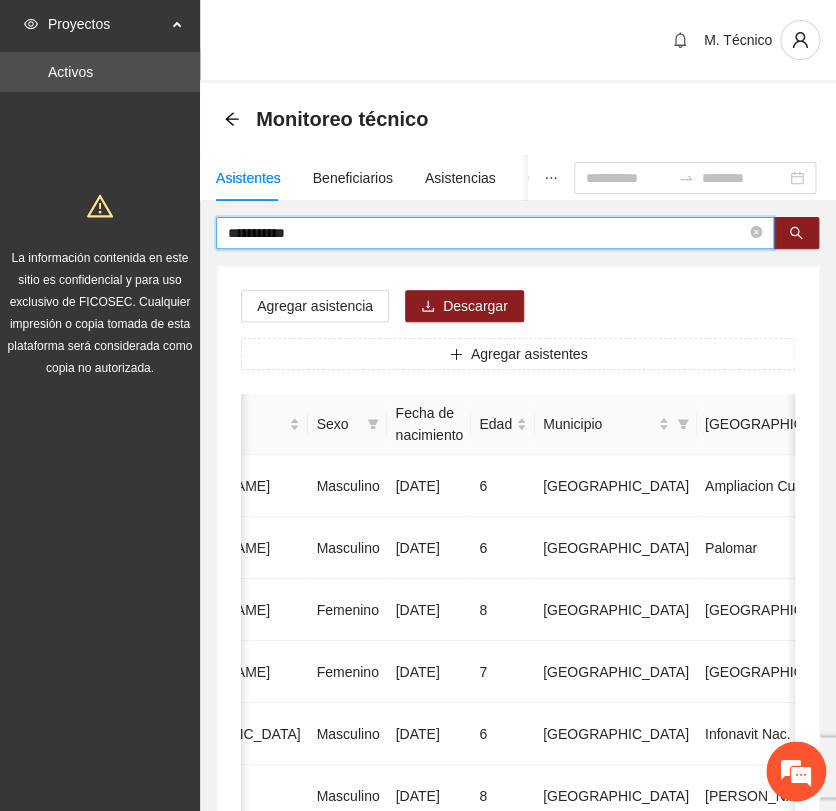 type on "**********" 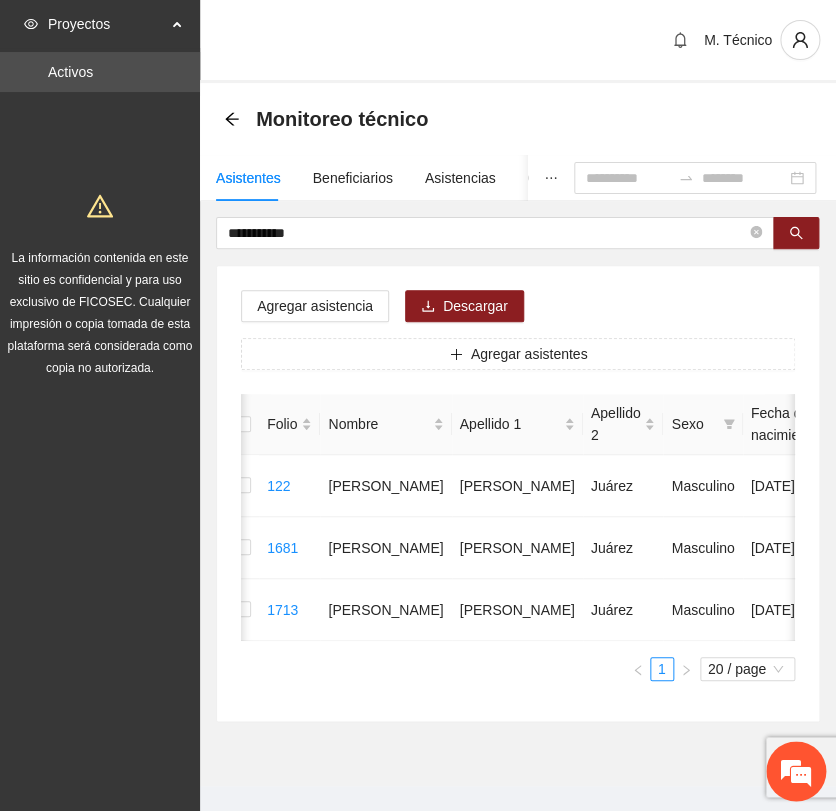 scroll, scrollTop: 0, scrollLeft: 0, axis: both 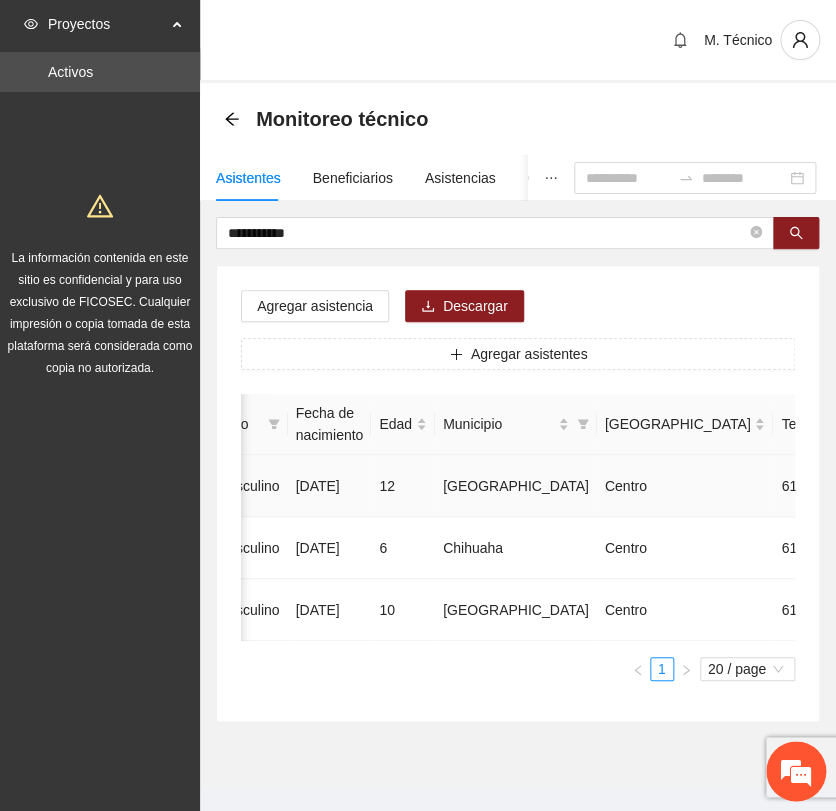 click 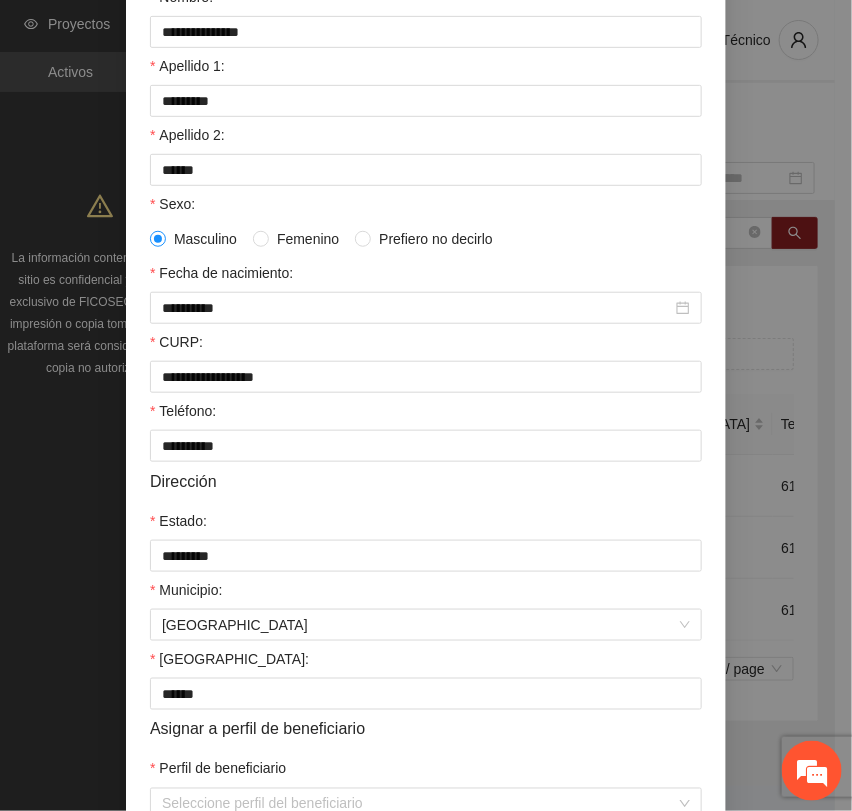scroll, scrollTop: 356, scrollLeft: 0, axis: vertical 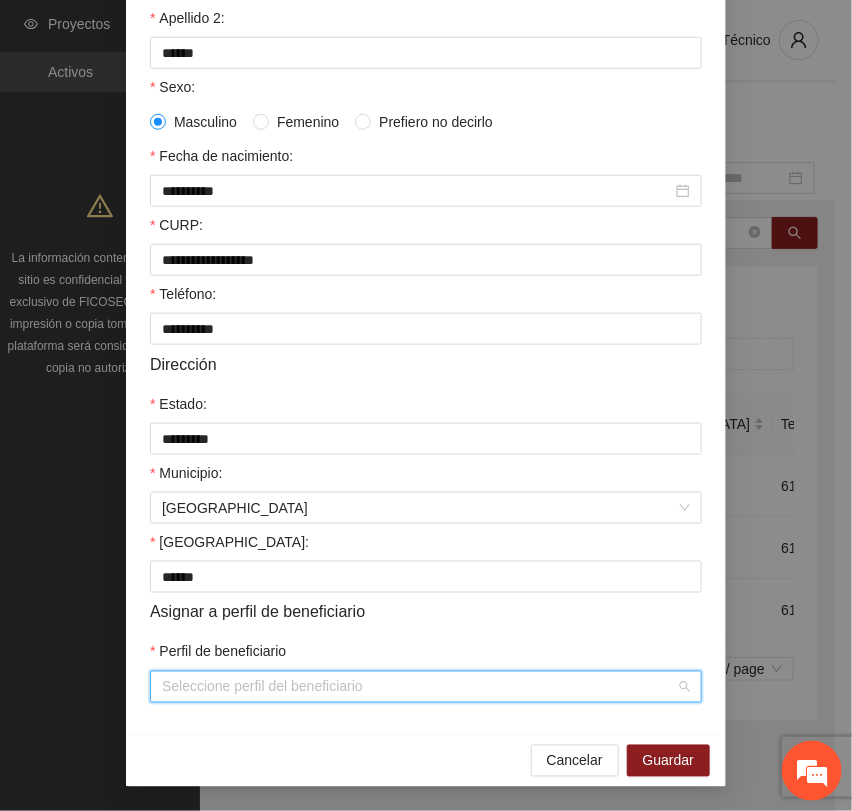 click on "Perfil de beneficiario" at bounding box center (419, 687) 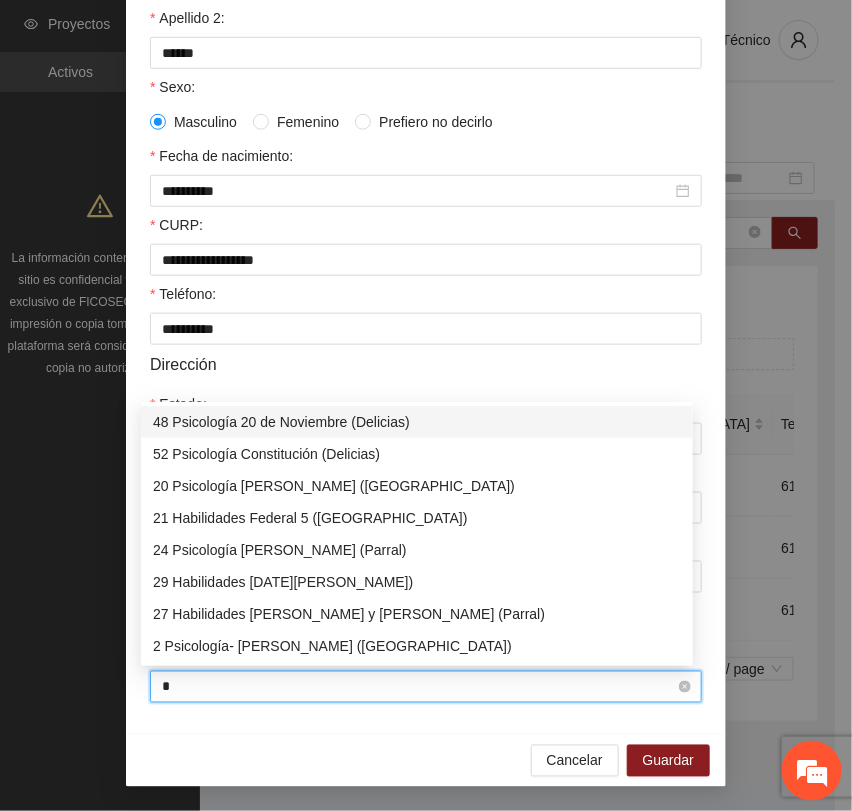 type on "**" 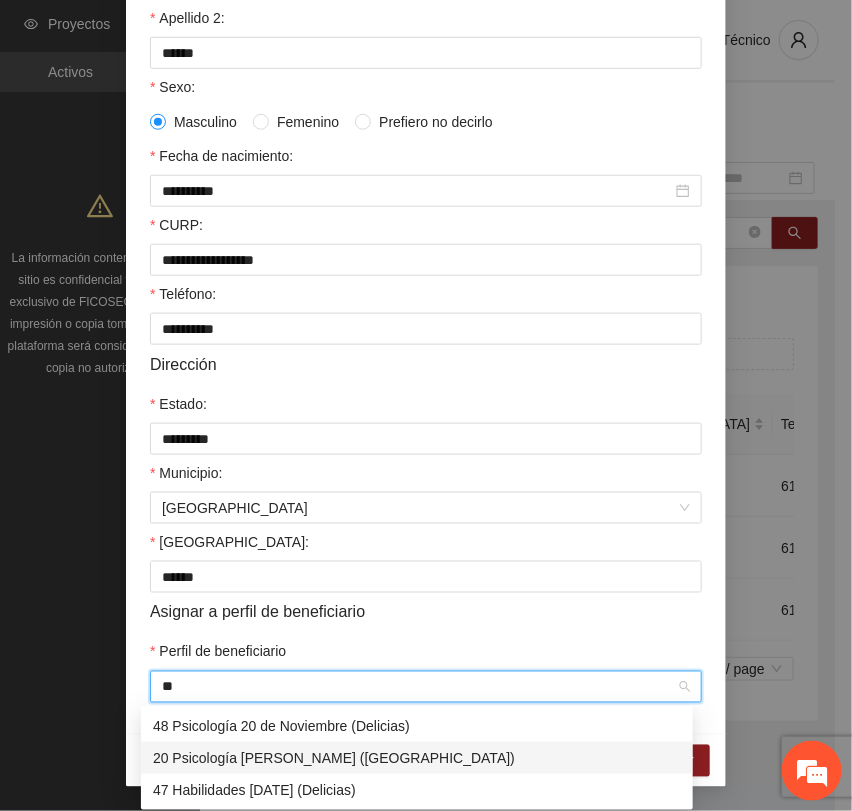 click on "20 Psicología [PERSON_NAME] ([GEOGRAPHIC_DATA])" at bounding box center (417, 758) 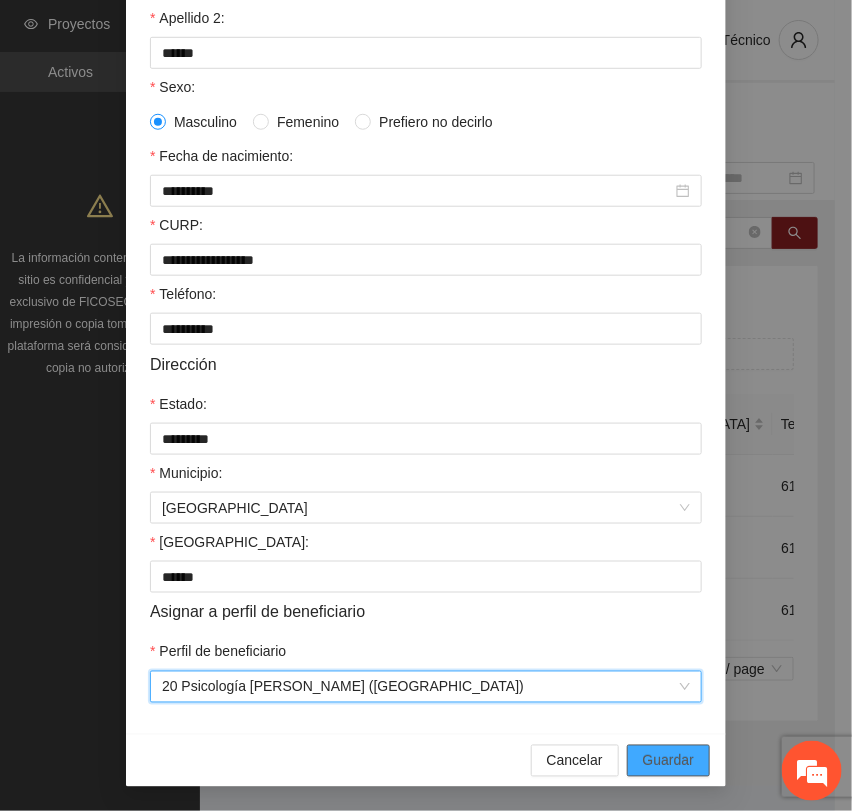 click on "Guardar" at bounding box center [668, 761] 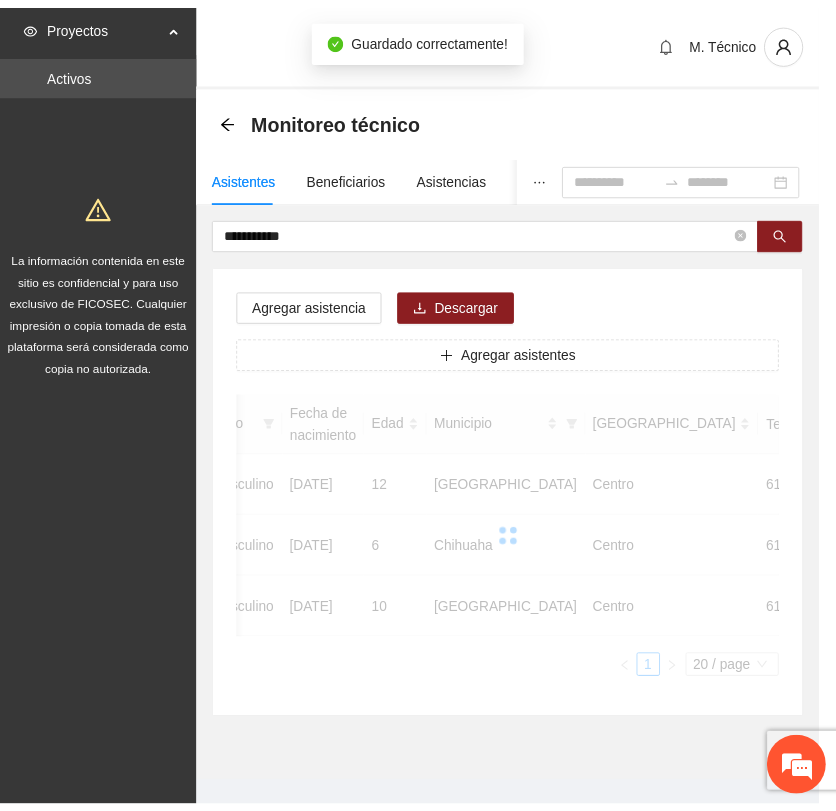 scroll, scrollTop: 256, scrollLeft: 0, axis: vertical 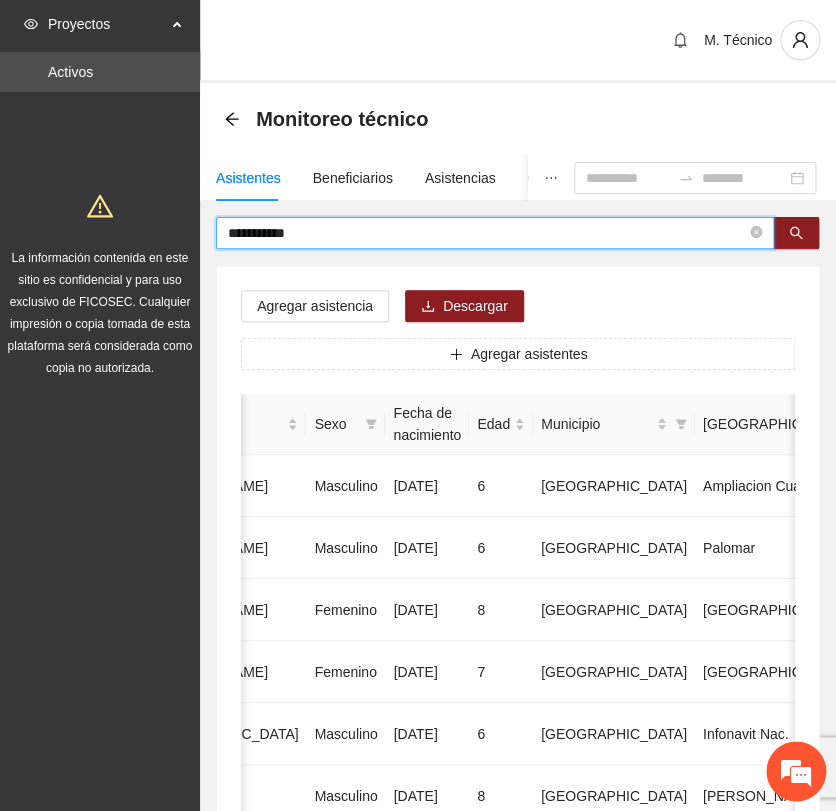drag, startPoint x: 296, startPoint y: 234, endPoint x: -17, endPoint y: 277, distance: 315.93988 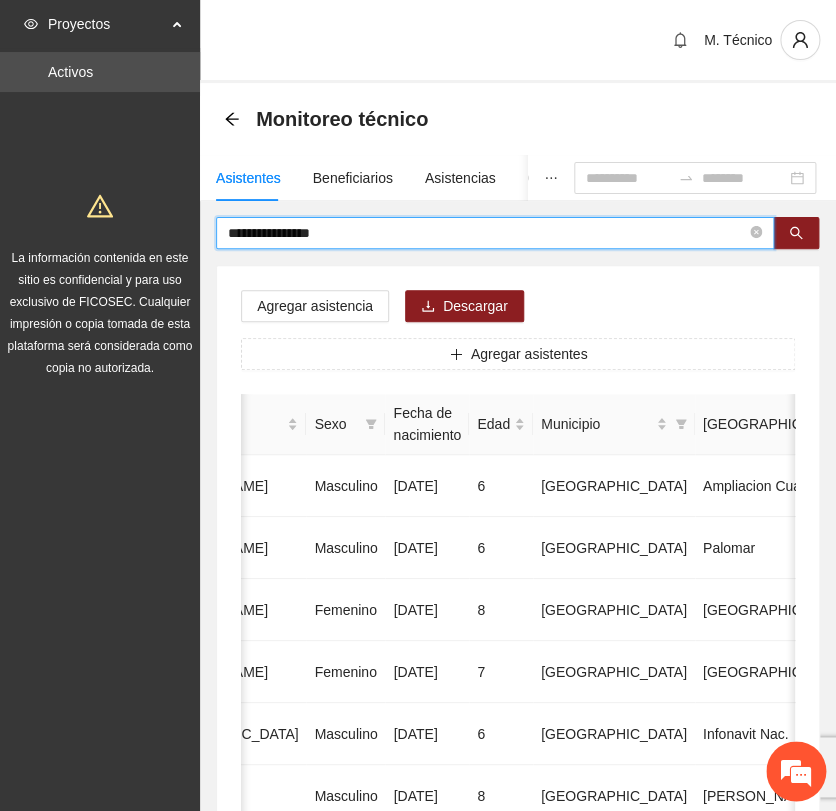 type on "**********" 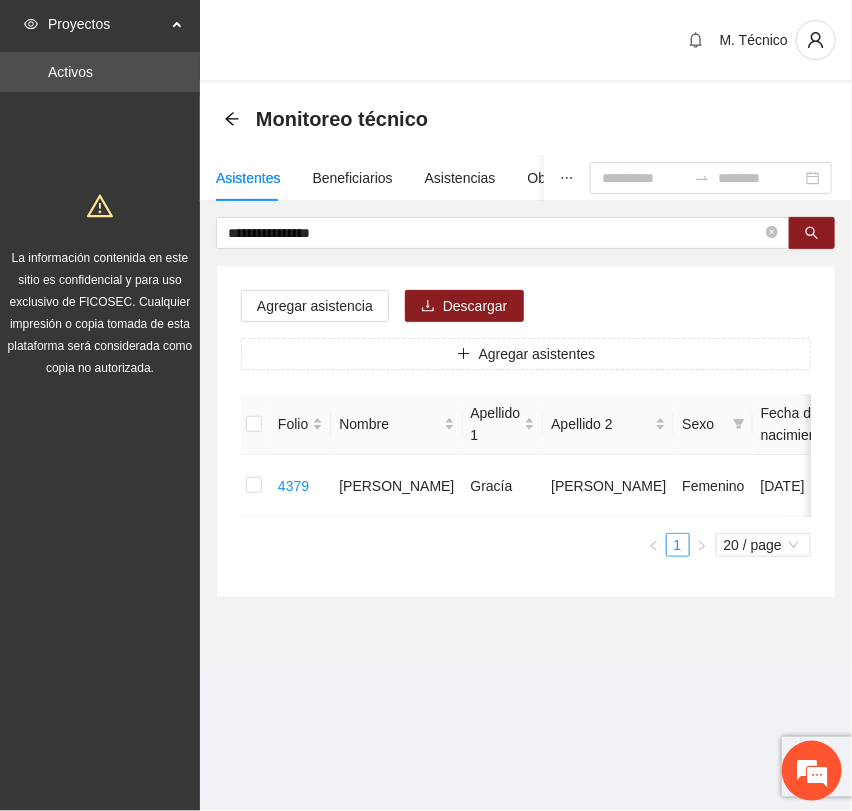 scroll, scrollTop: 0, scrollLeft: 0, axis: both 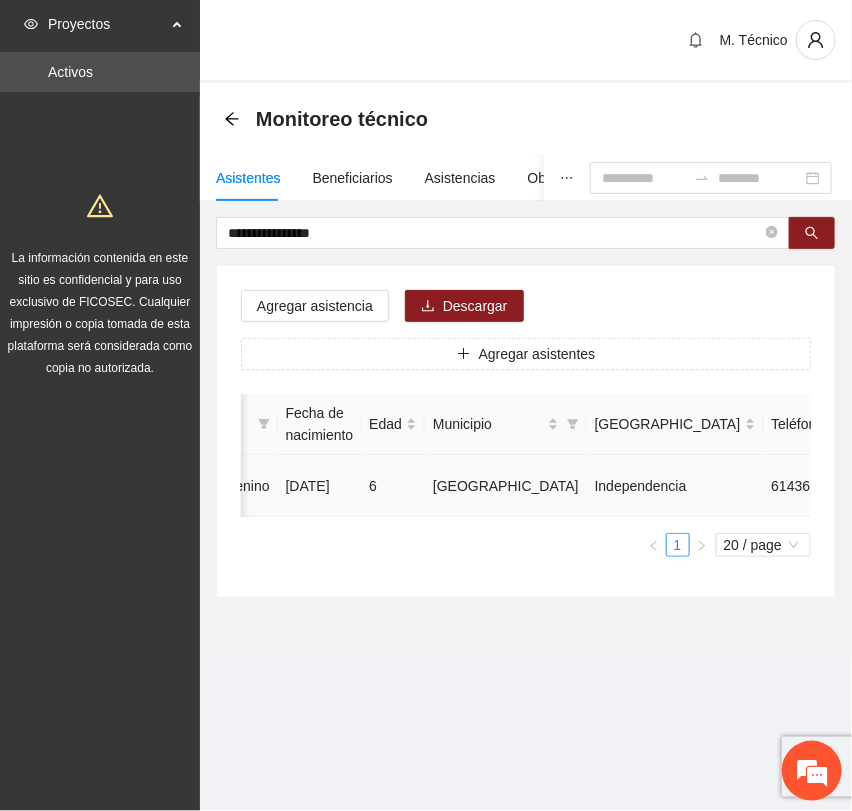 click 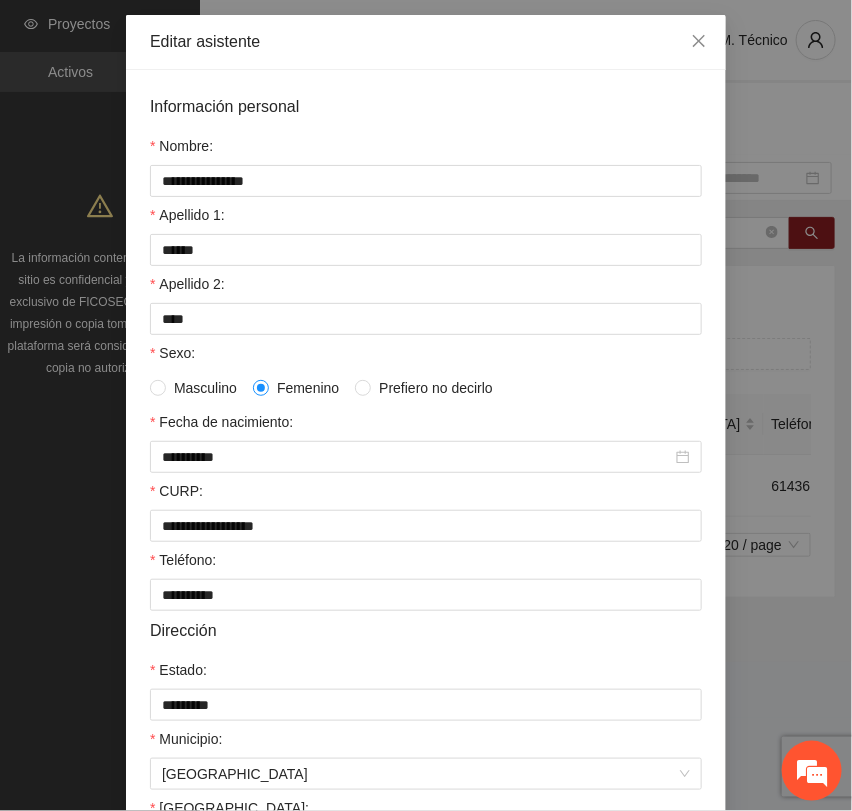 scroll, scrollTop: 356, scrollLeft: 0, axis: vertical 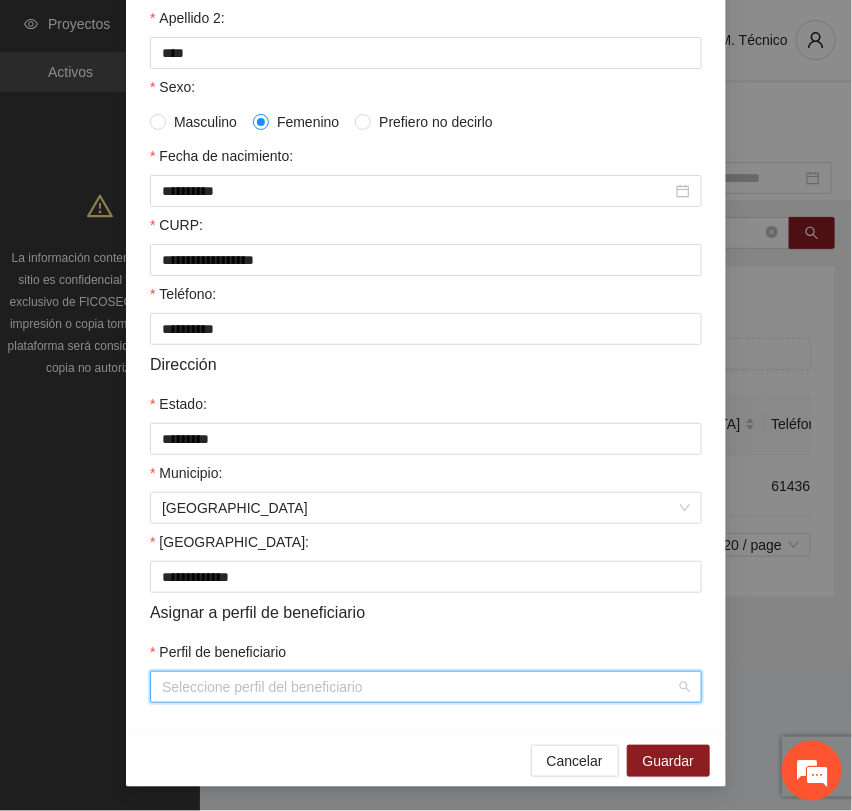 click on "Perfil de beneficiario" at bounding box center (419, 687) 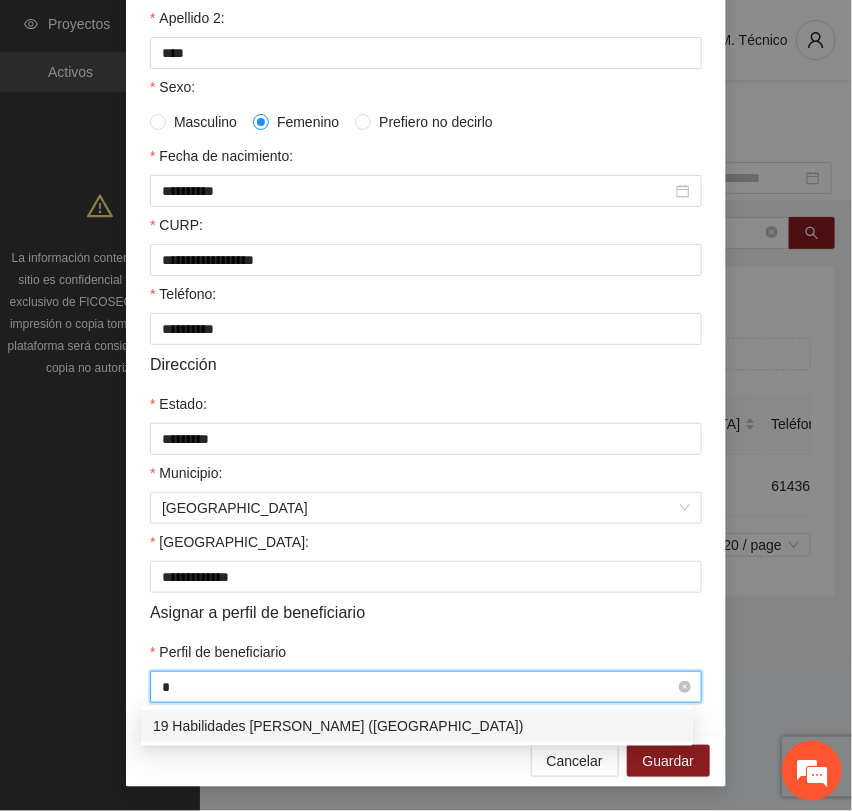 type on "**" 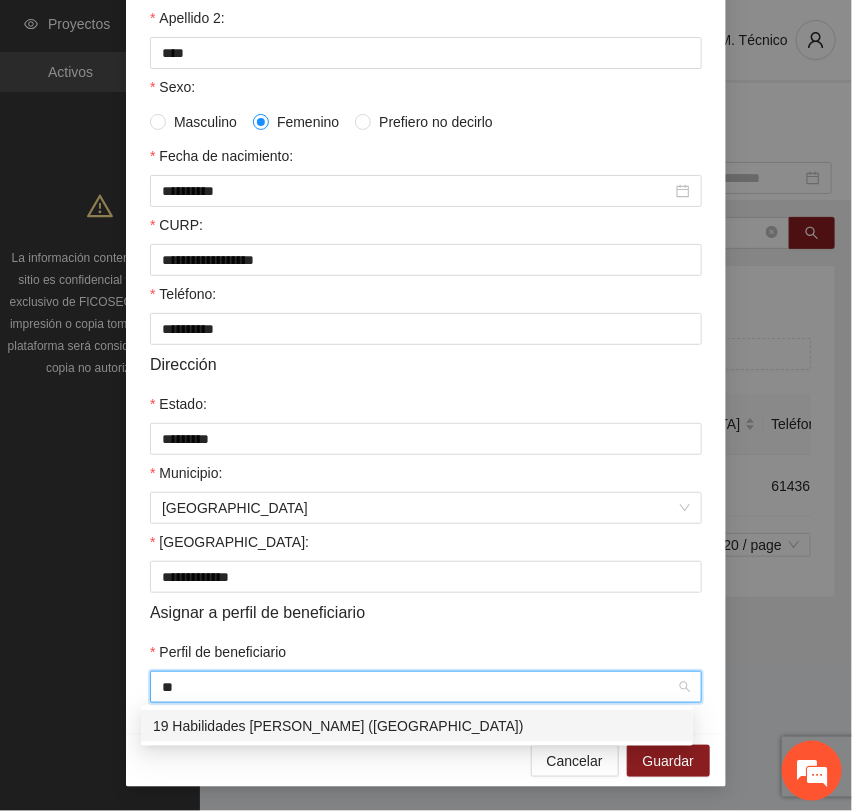 click on "19 Habilidades [PERSON_NAME] ([GEOGRAPHIC_DATA])" at bounding box center (417, 726) 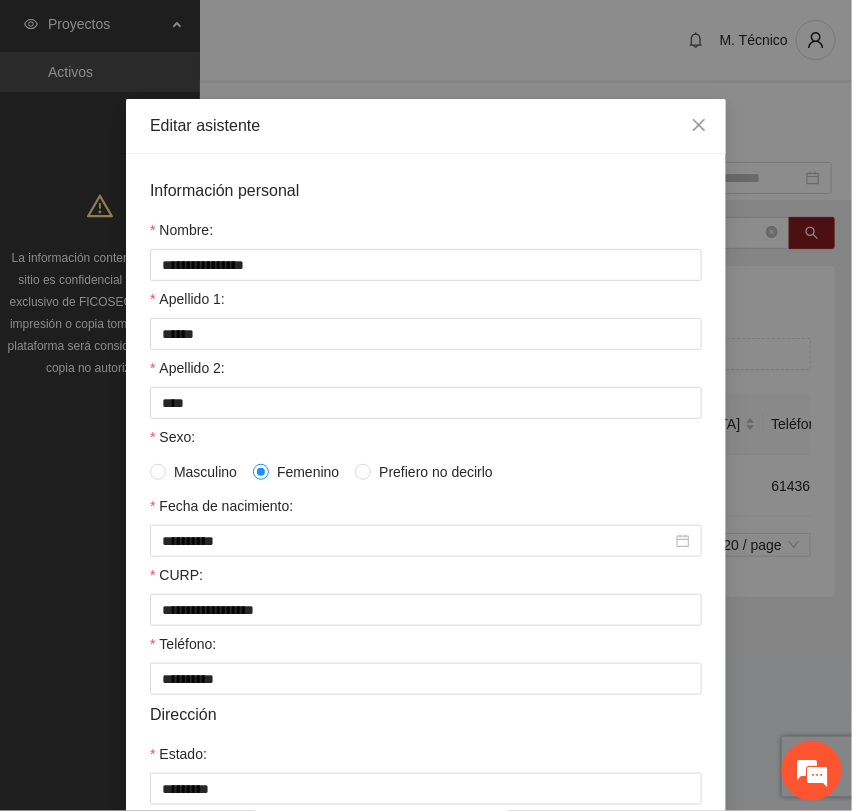 scroll, scrollTop: 0, scrollLeft: 0, axis: both 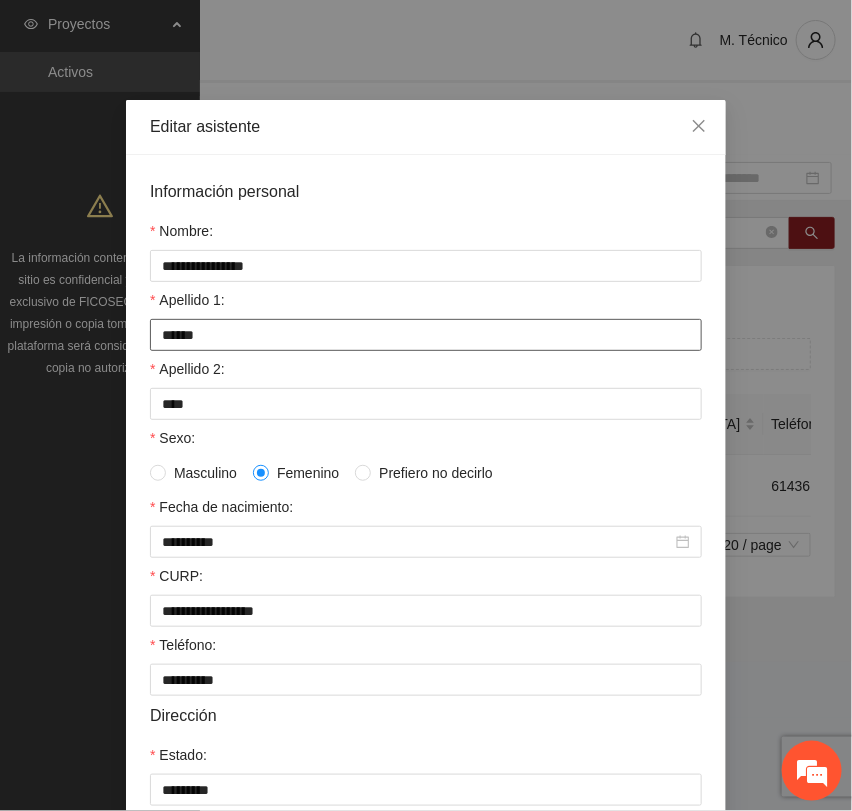 drag, startPoint x: 207, startPoint y: 338, endPoint x: 49, endPoint y: 330, distance: 158.20241 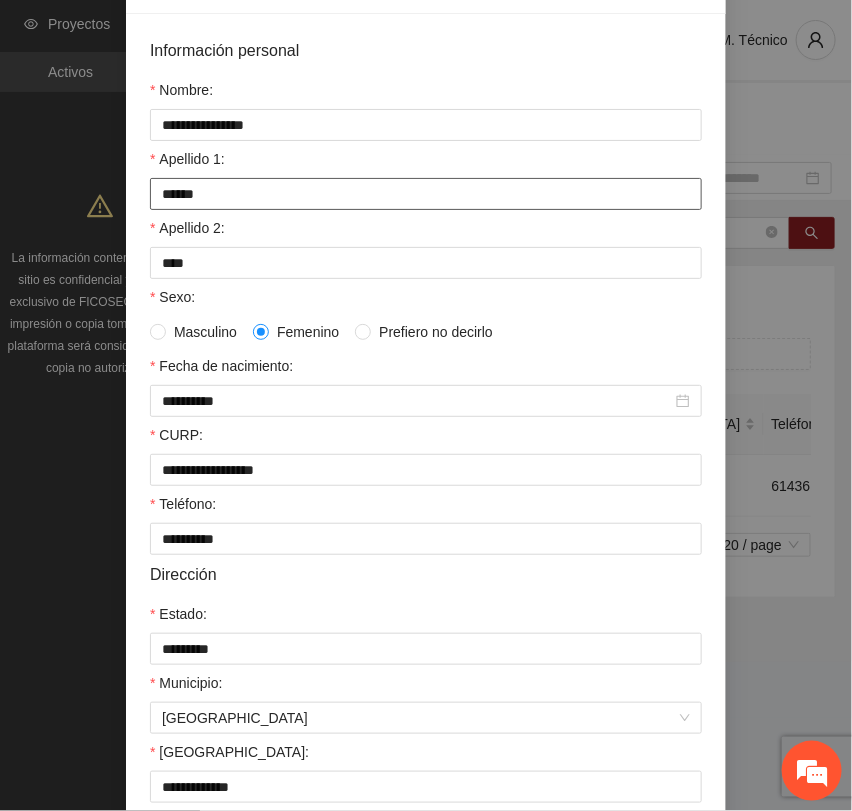 scroll, scrollTop: 356, scrollLeft: 0, axis: vertical 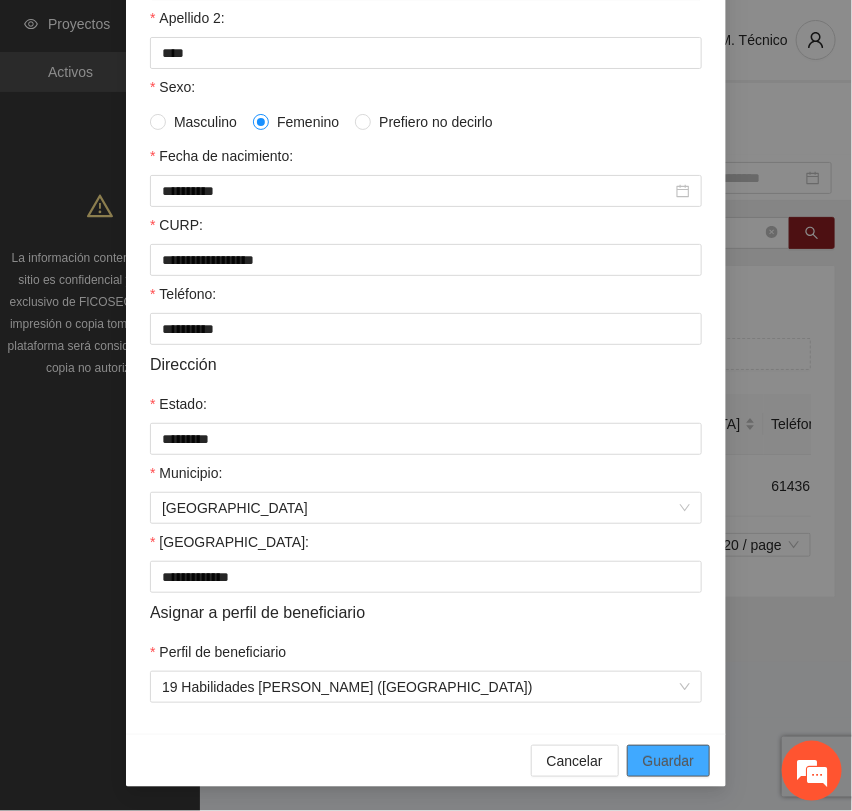 type on "******" 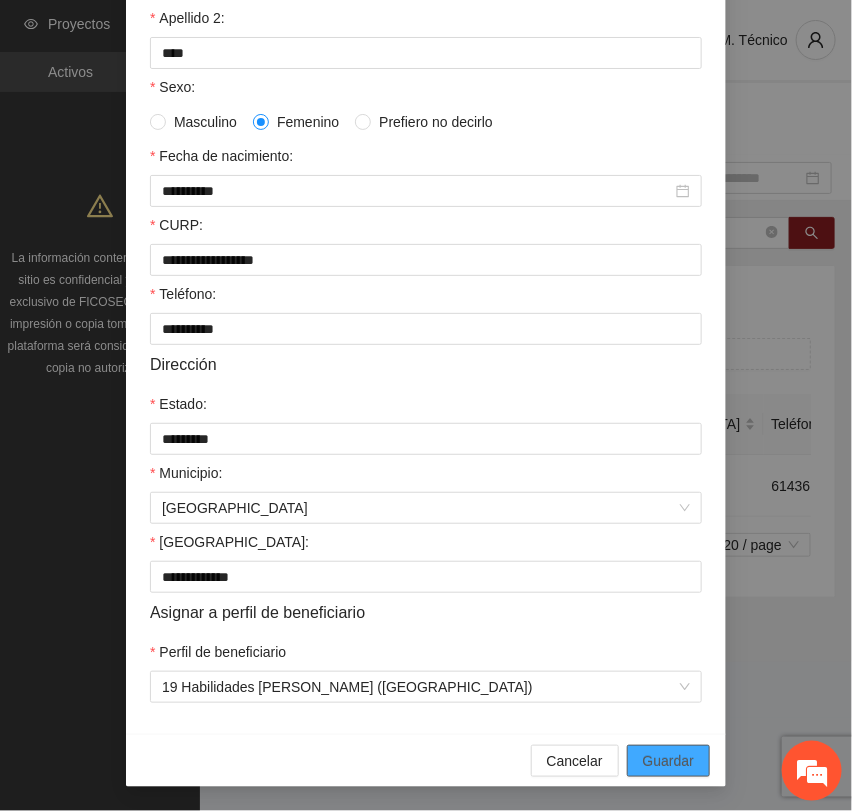 click on "Guardar" at bounding box center [668, 761] 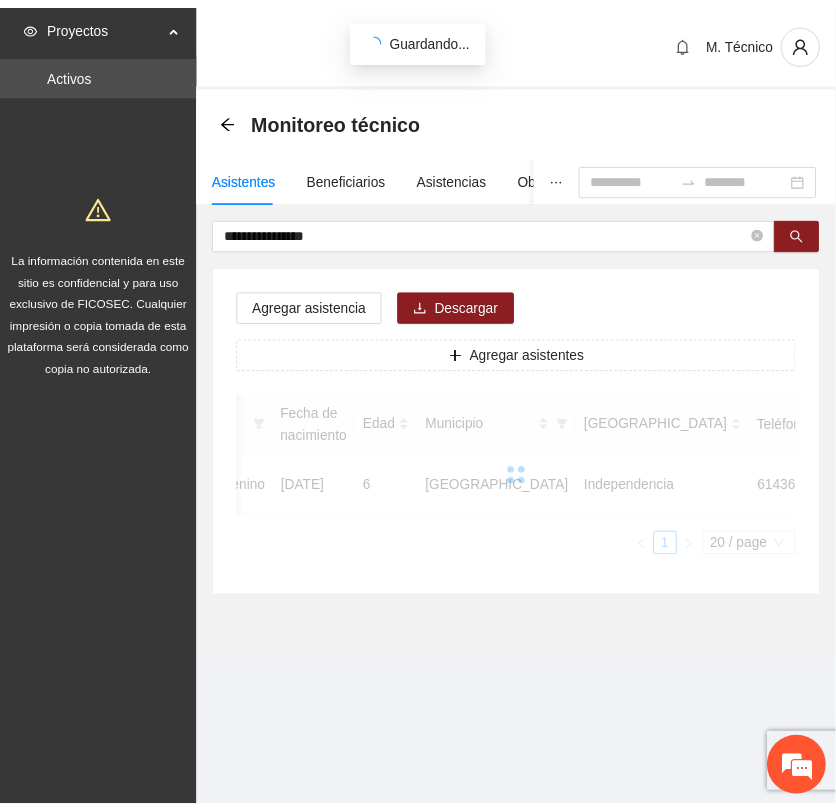 scroll, scrollTop: 256, scrollLeft: 0, axis: vertical 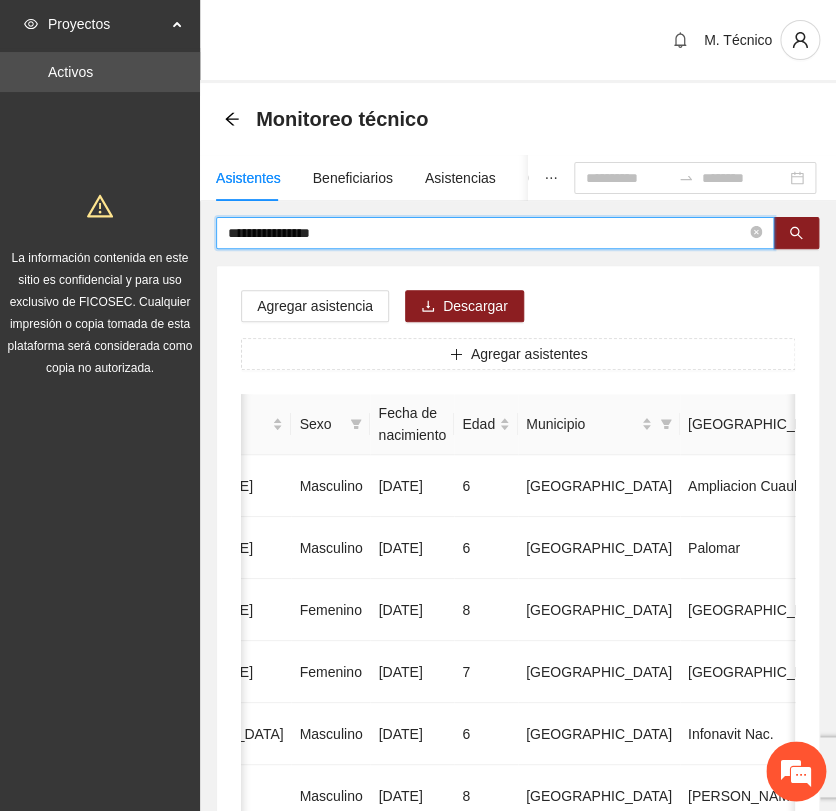 drag, startPoint x: 338, startPoint y: 226, endPoint x: 3, endPoint y: 226, distance: 335 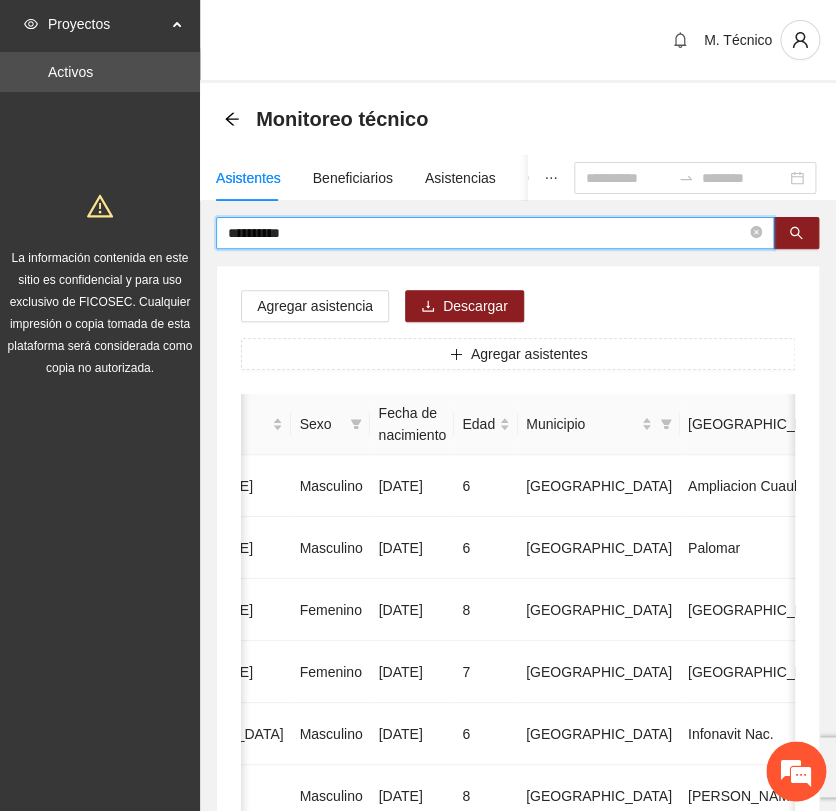 type on "**********" 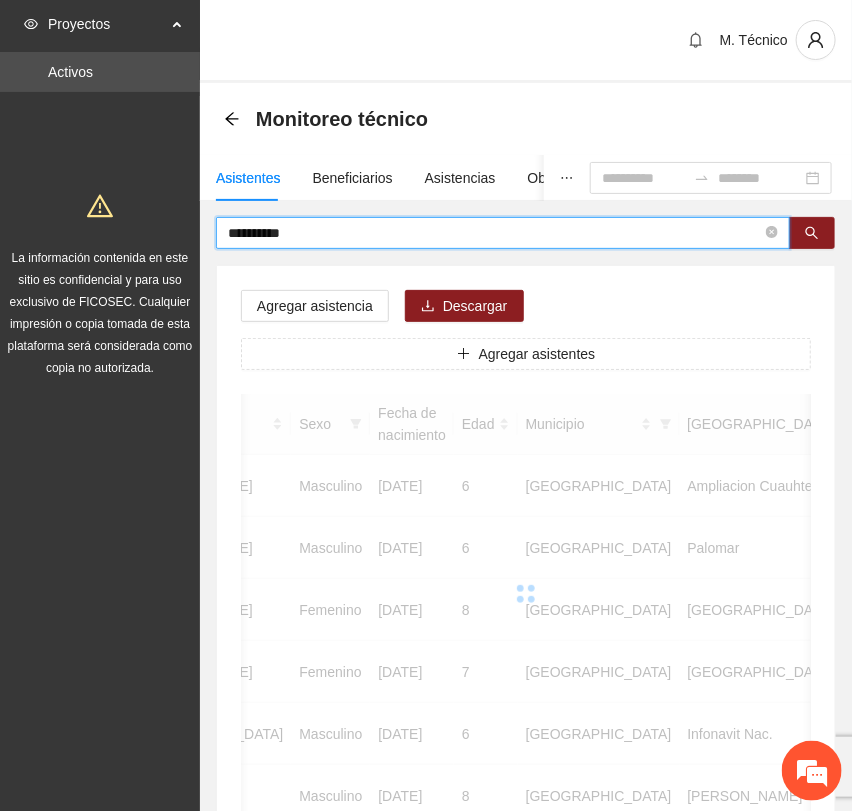 scroll, scrollTop: 0, scrollLeft: 450, axis: horizontal 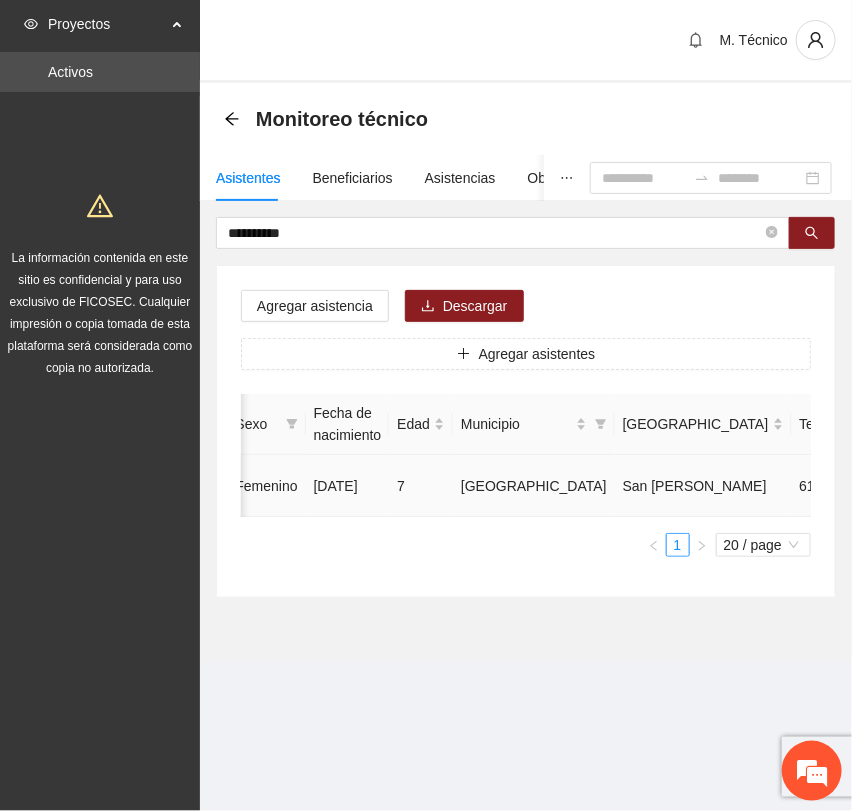 click 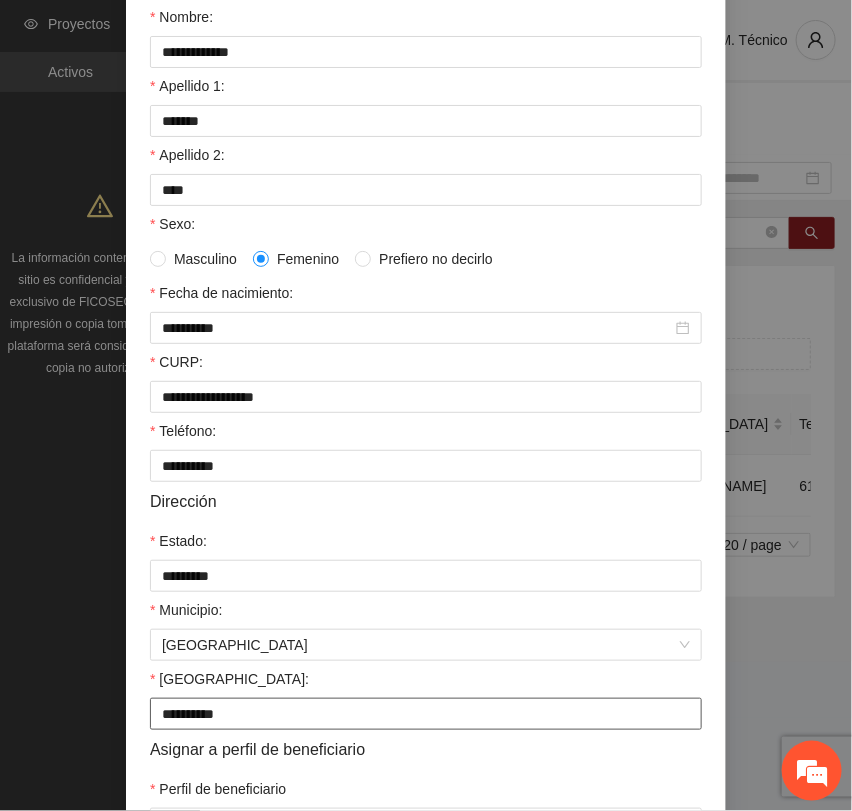 scroll, scrollTop: 356, scrollLeft: 0, axis: vertical 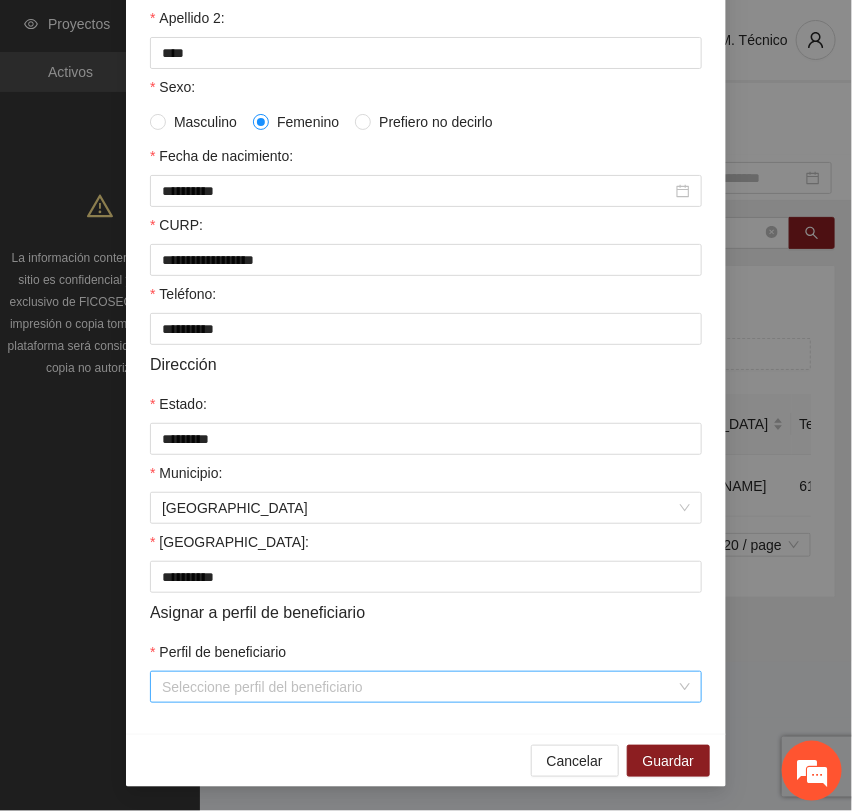 click on "Perfil de beneficiario" at bounding box center [419, 687] 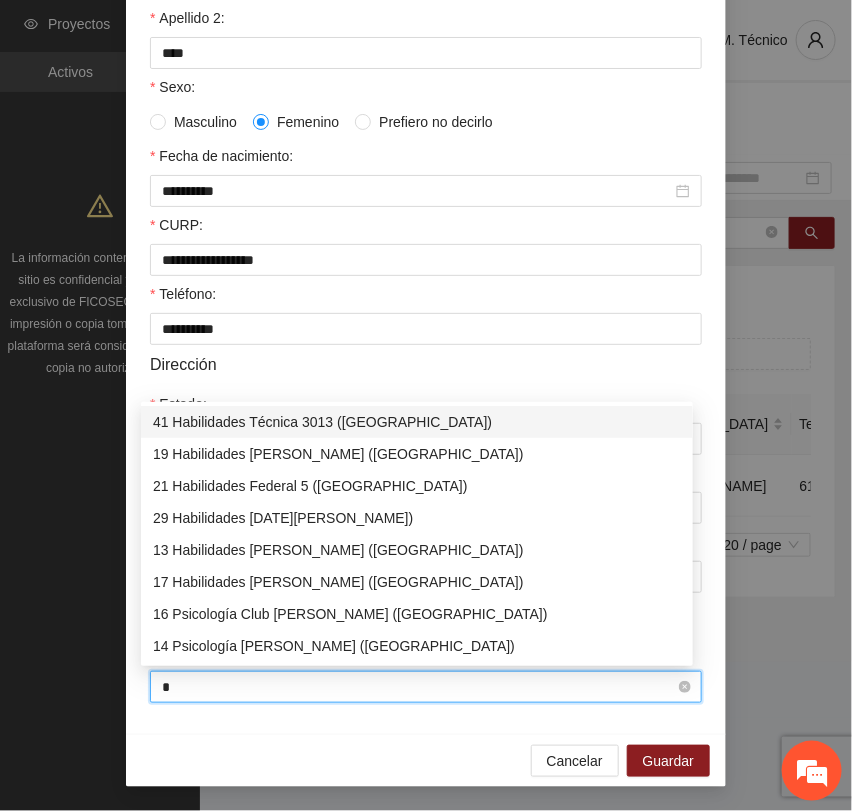 type on "**" 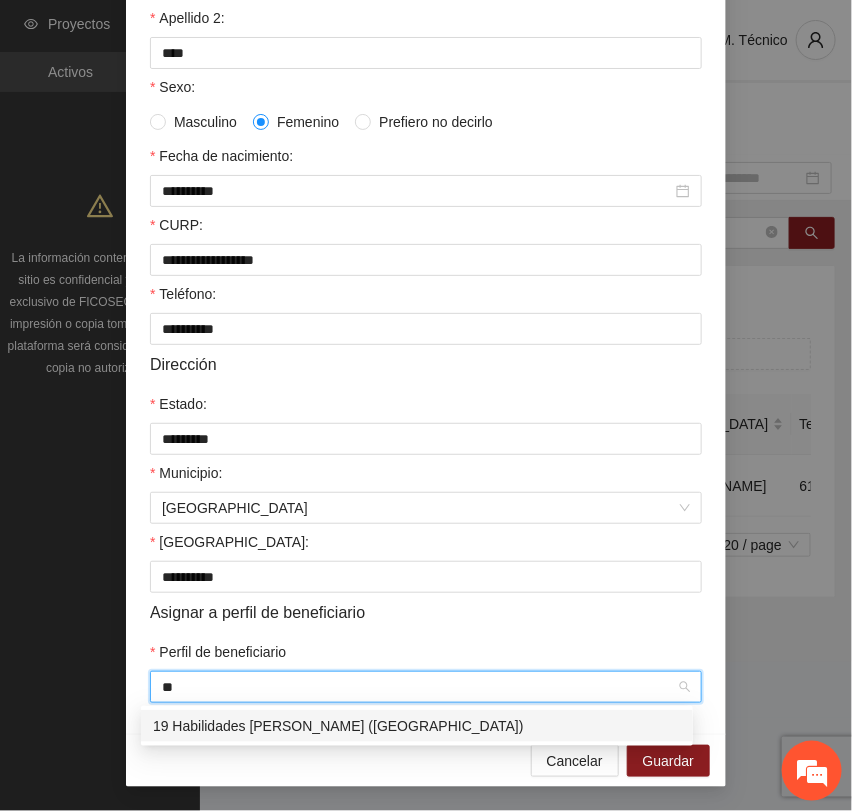 click on "19 Habilidades [PERSON_NAME] ([GEOGRAPHIC_DATA])" at bounding box center (417, 726) 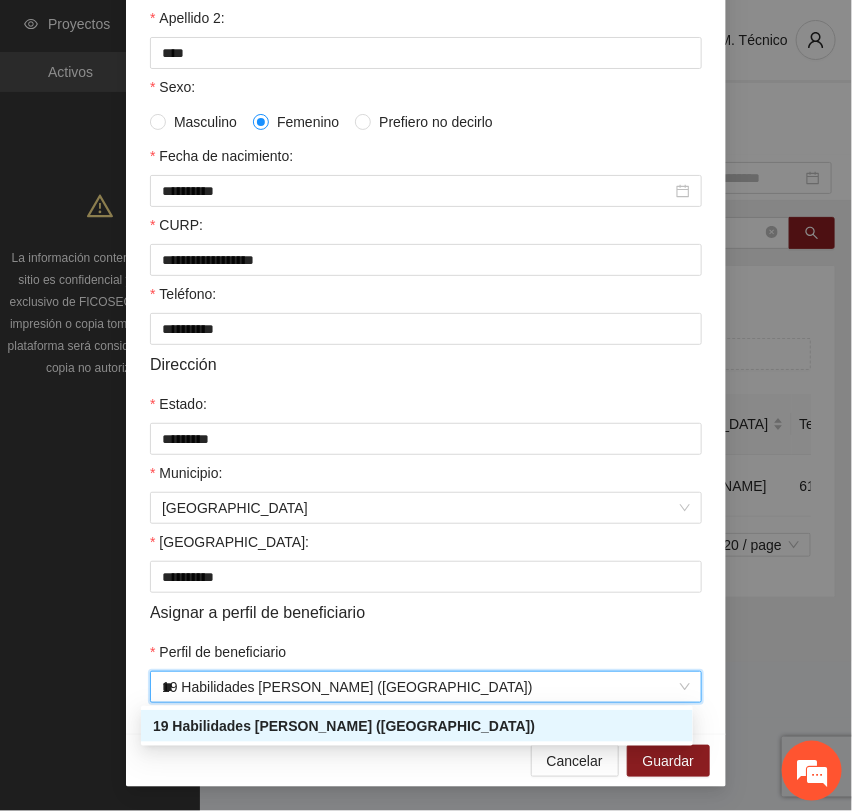 type 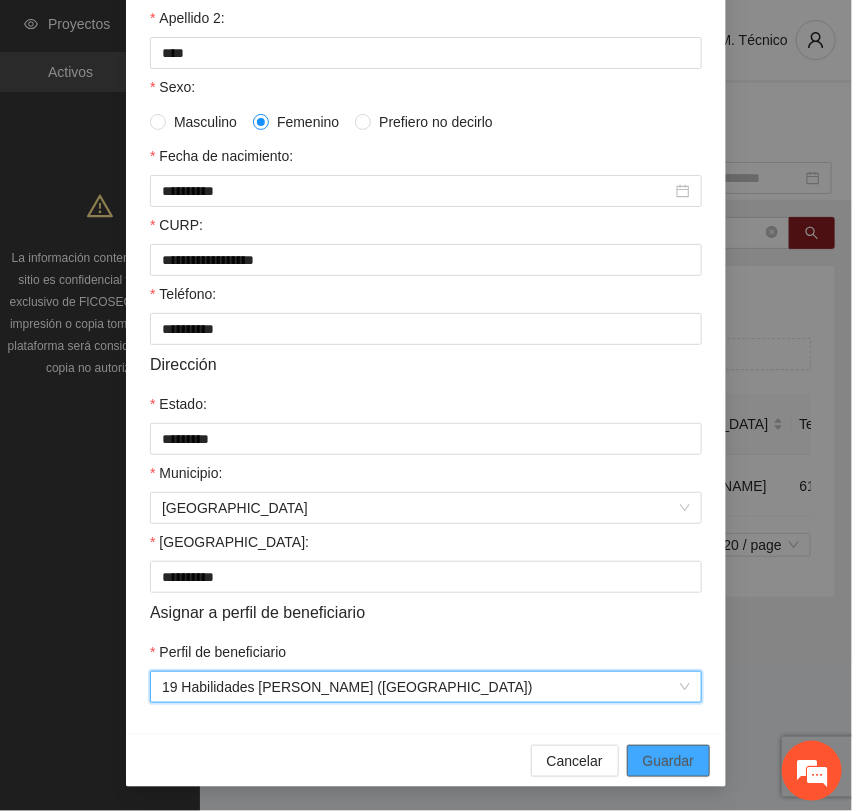 click on "Guardar" at bounding box center (668, 761) 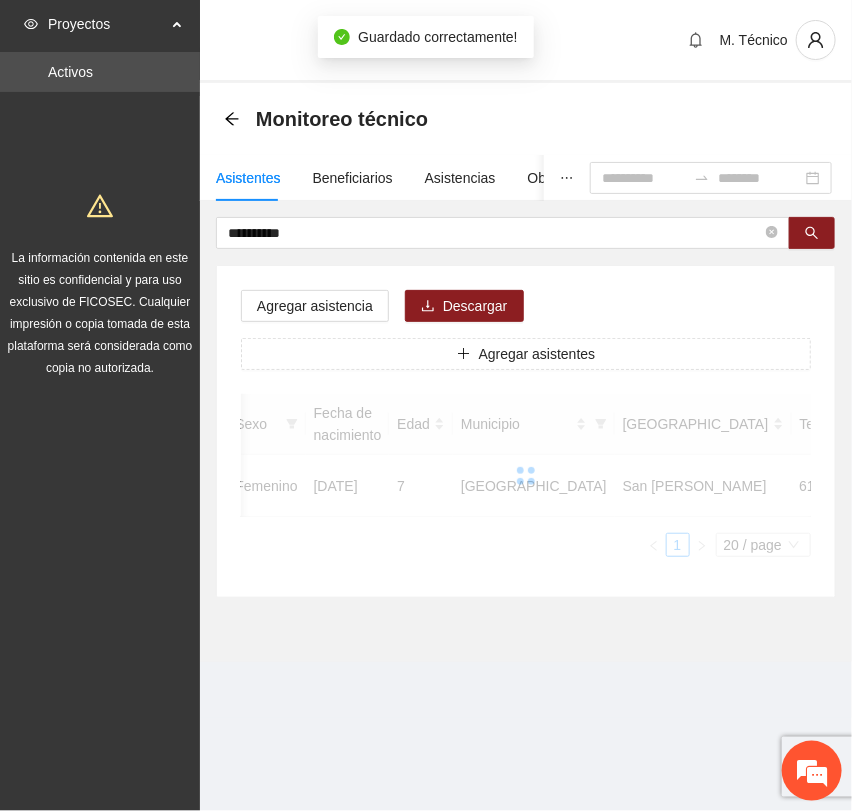 scroll, scrollTop: 256, scrollLeft: 0, axis: vertical 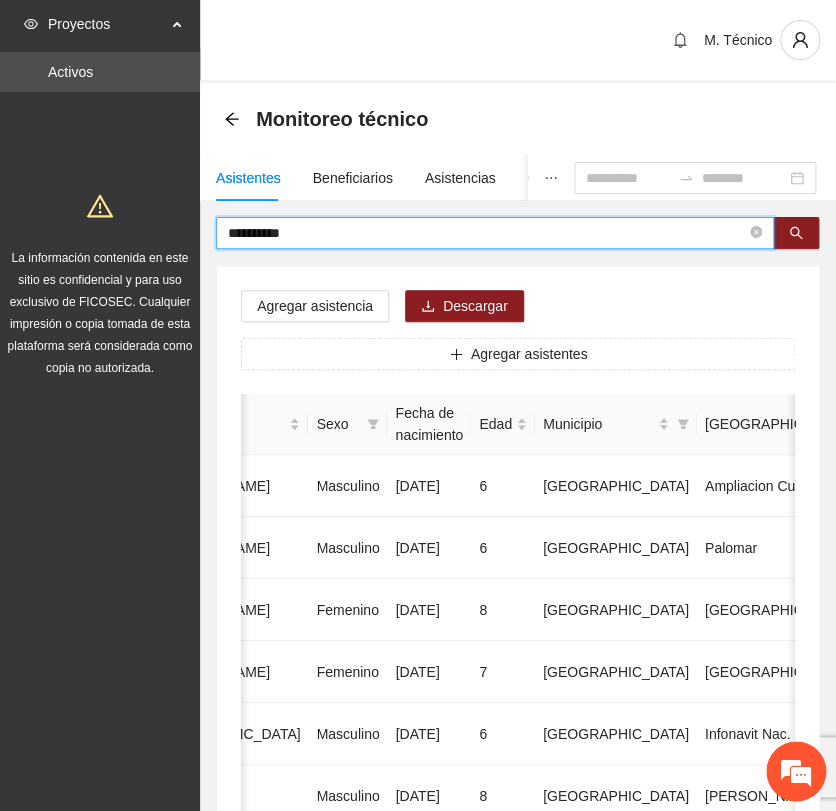 drag, startPoint x: 354, startPoint y: 237, endPoint x: -121, endPoint y: 180, distance: 478.40778 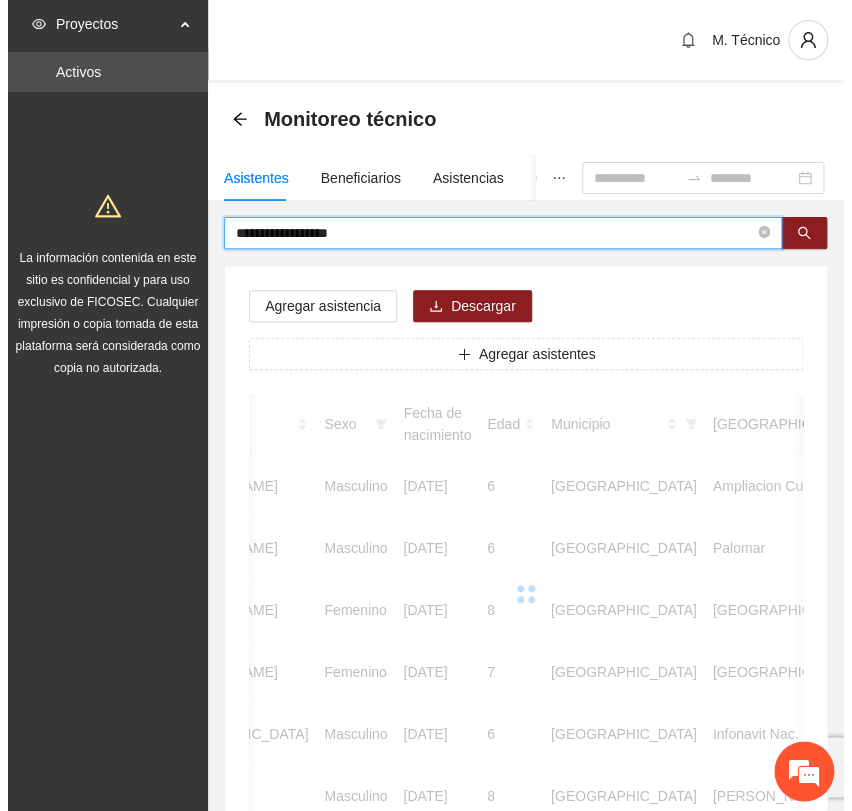 scroll, scrollTop: 0, scrollLeft: 346, axis: horizontal 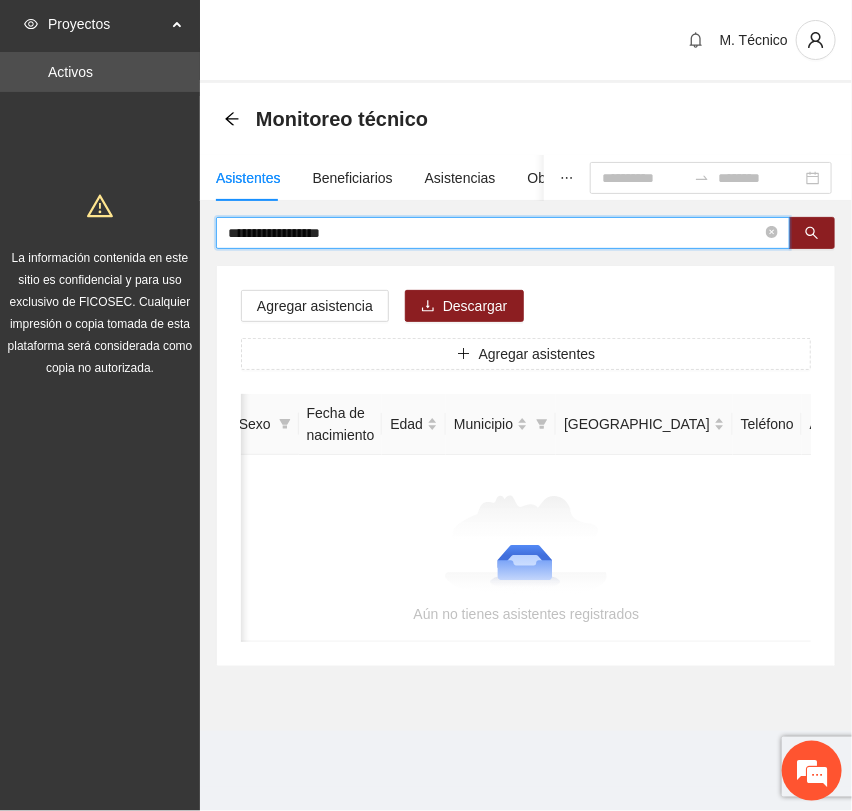 drag, startPoint x: 363, startPoint y: 236, endPoint x: 4, endPoint y: 238, distance: 359.00558 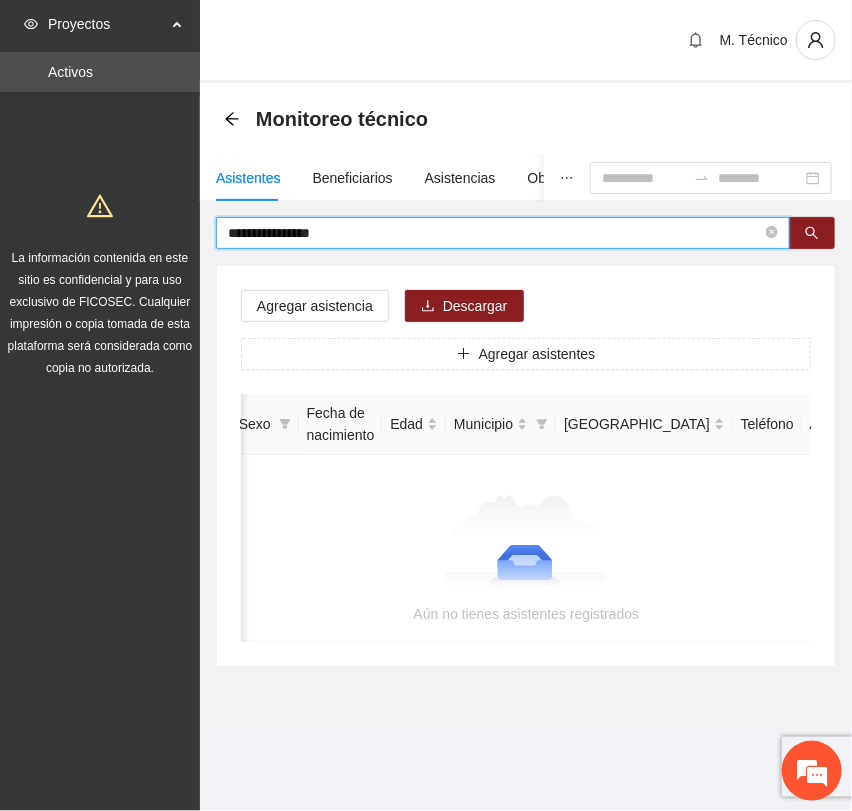 type on "**********" 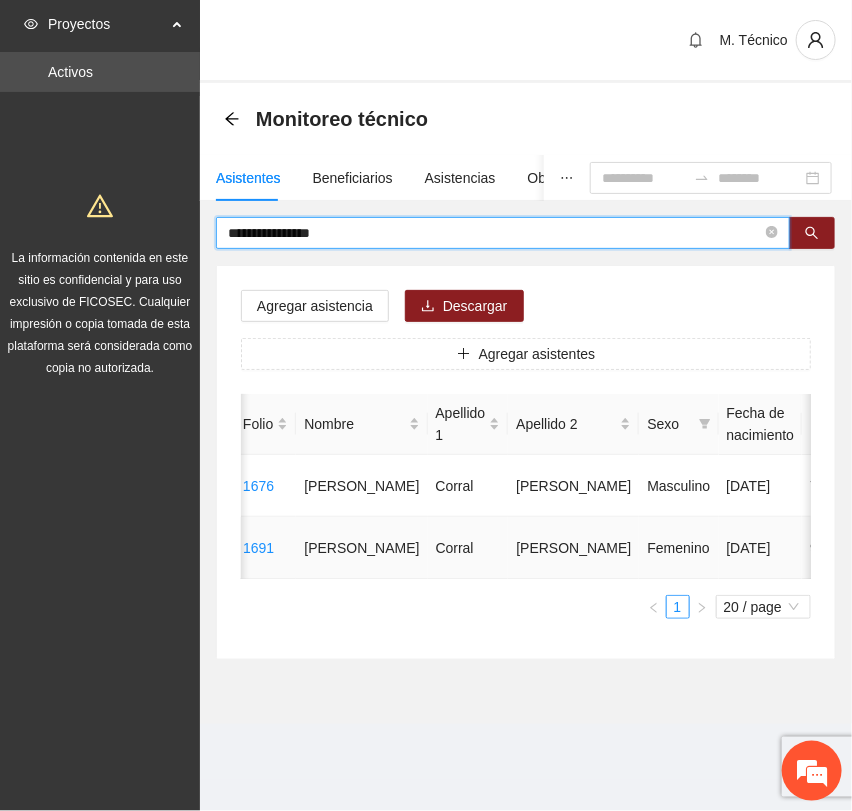 scroll, scrollTop: 0, scrollLeft: 0, axis: both 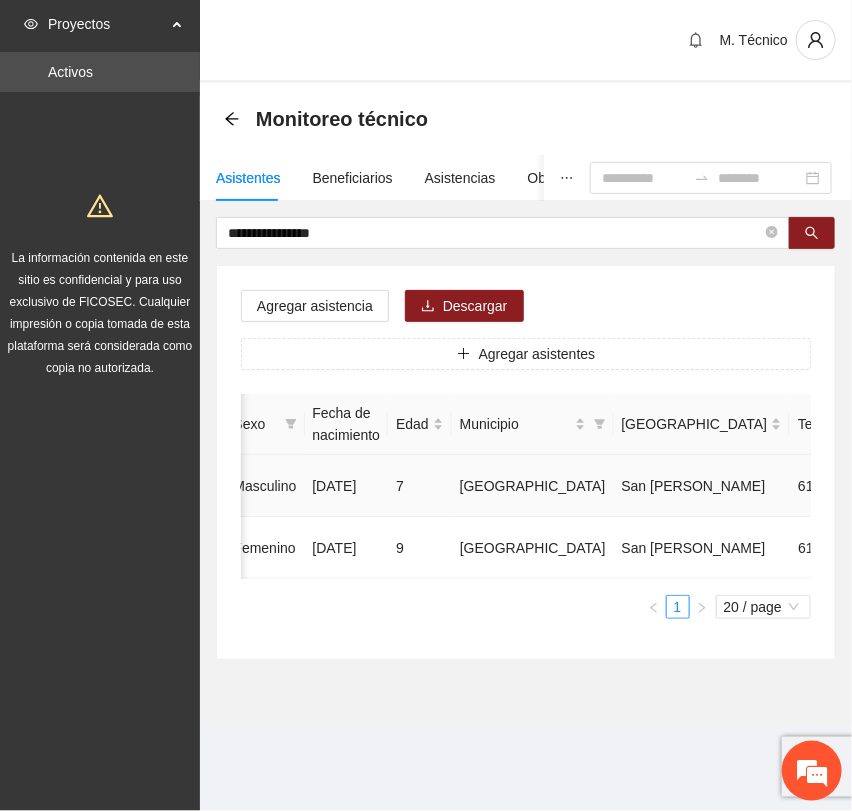 click 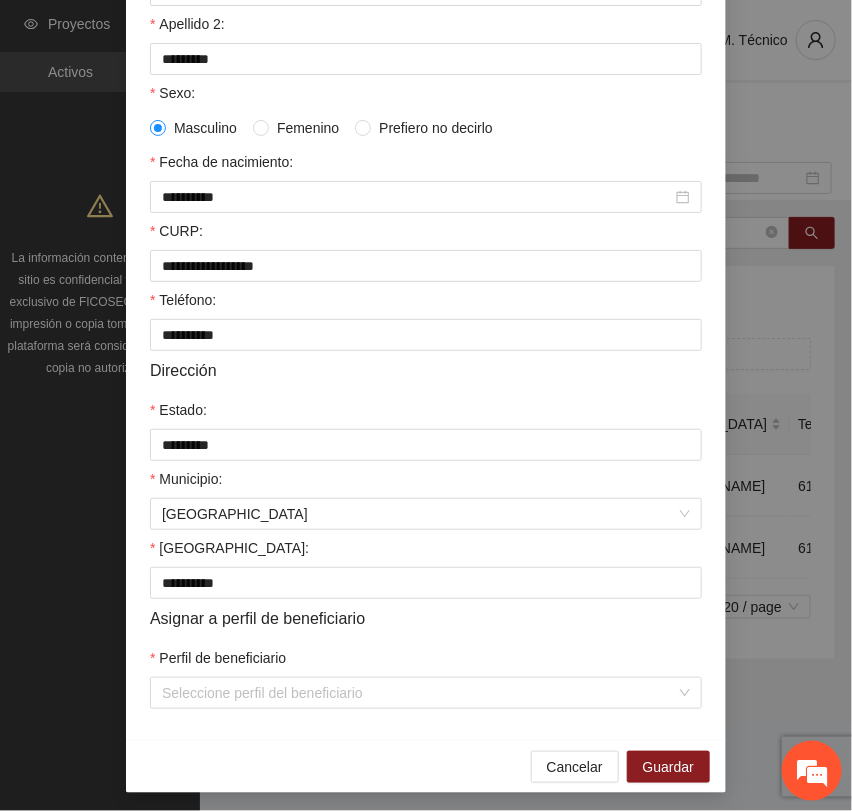 scroll, scrollTop: 356, scrollLeft: 0, axis: vertical 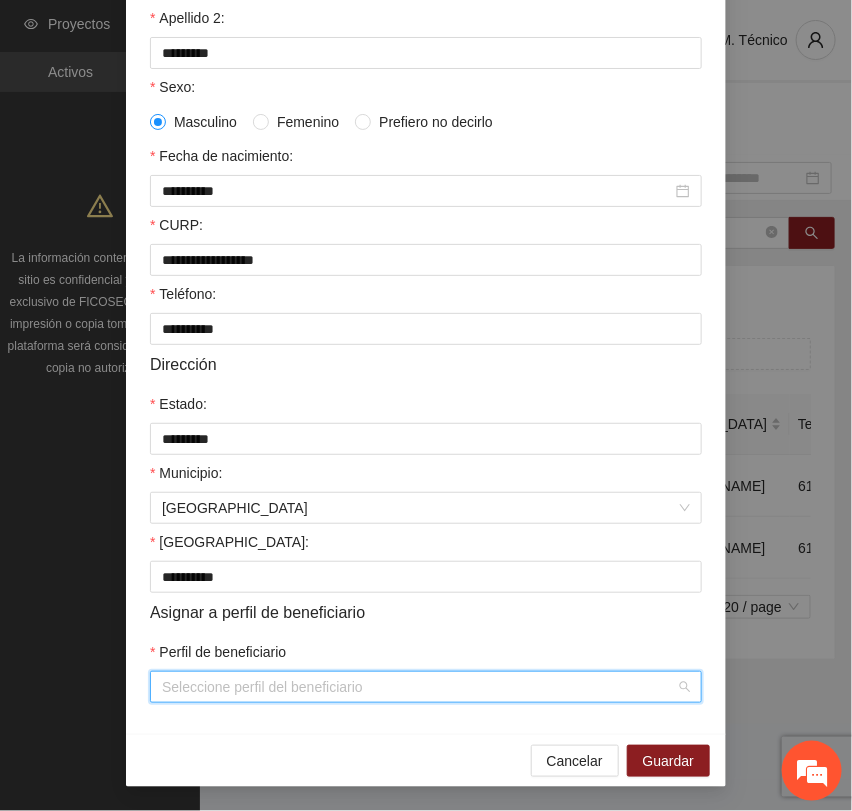 click on "Perfil de beneficiario" at bounding box center (419, 687) 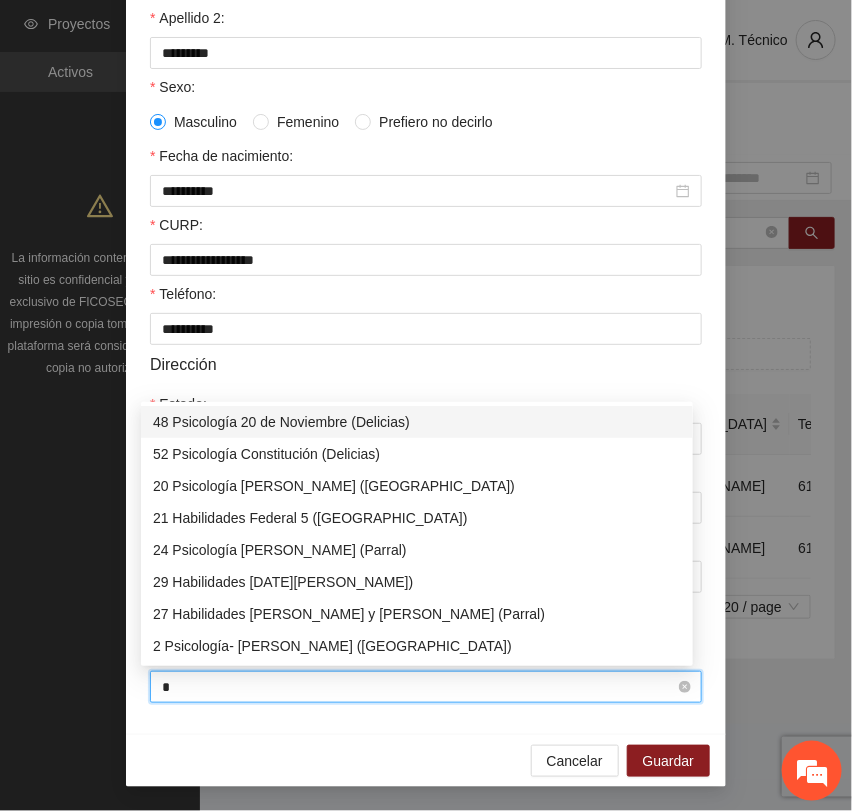 type on "**" 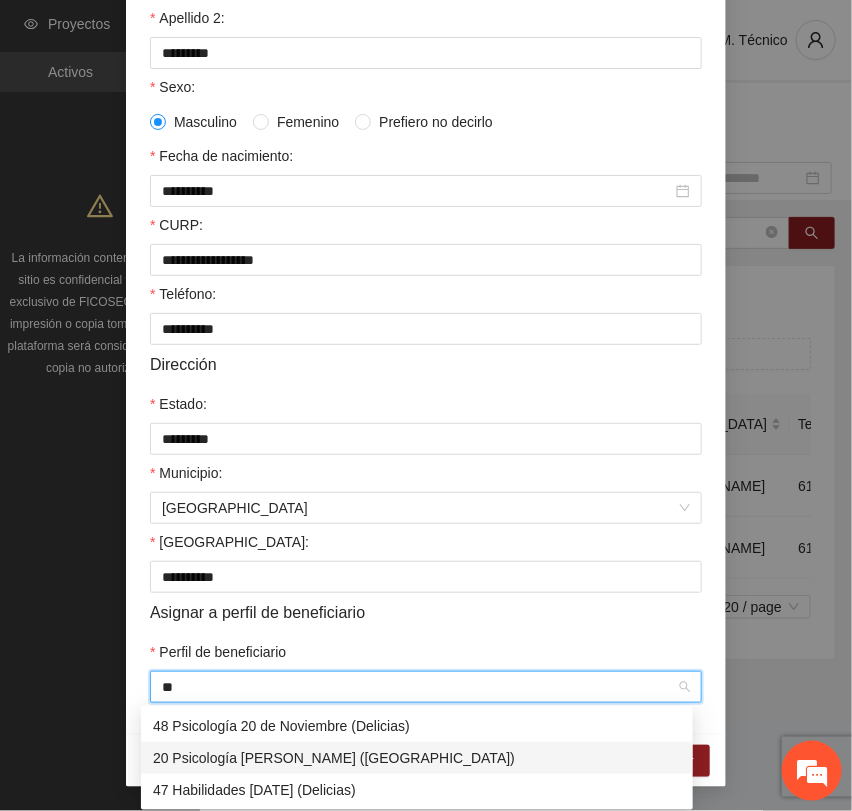 click on "20 Psicología [PERSON_NAME] ([GEOGRAPHIC_DATA])" at bounding box center [417, 758] 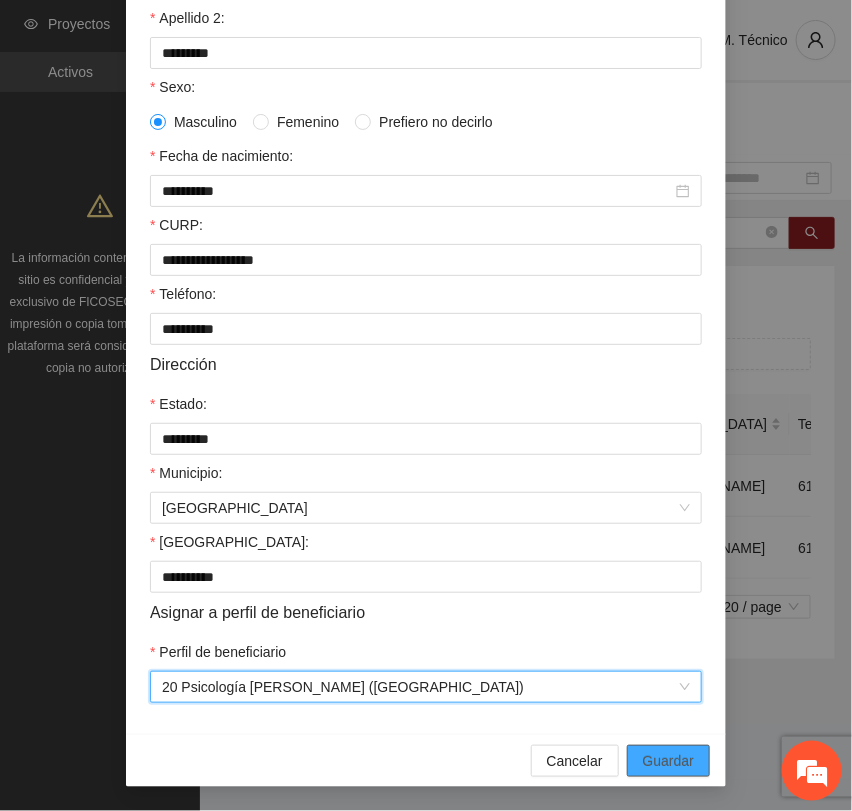 click on "Guardar" at bounding box center (668, 761) 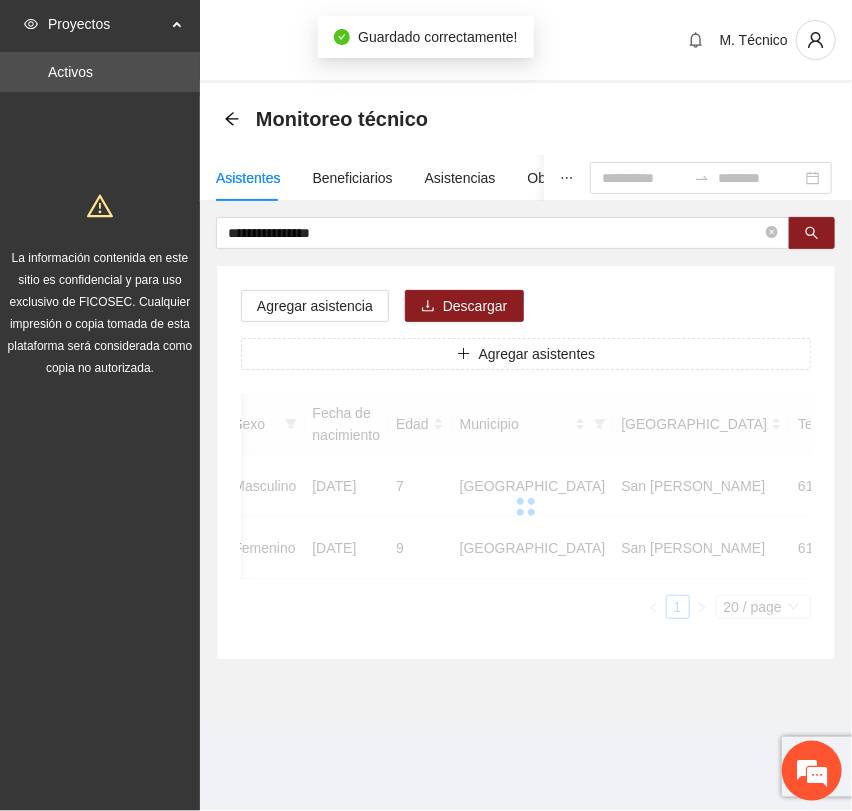 scroll, scrollTop: 256, scrollLeft: 0, axis: vertical 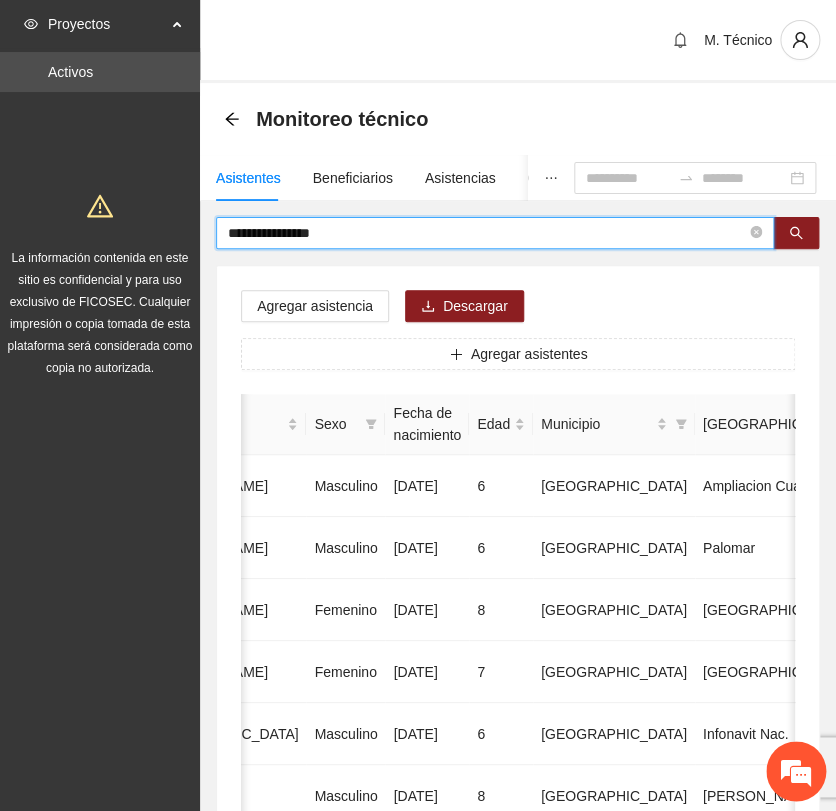 drag, startPoint x: 384, startPoint y: 232, endPoint x: -98, endPoint y: 216, distance: 482.26547 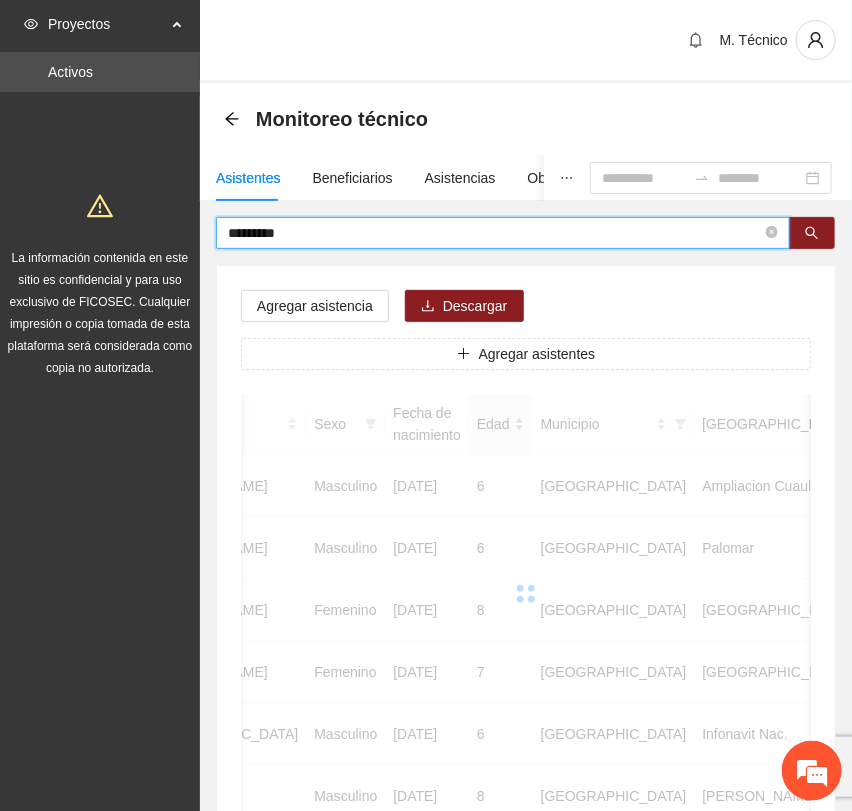 scroll, scrollTop: 0, scrollLeft: 346, axis: horizontal 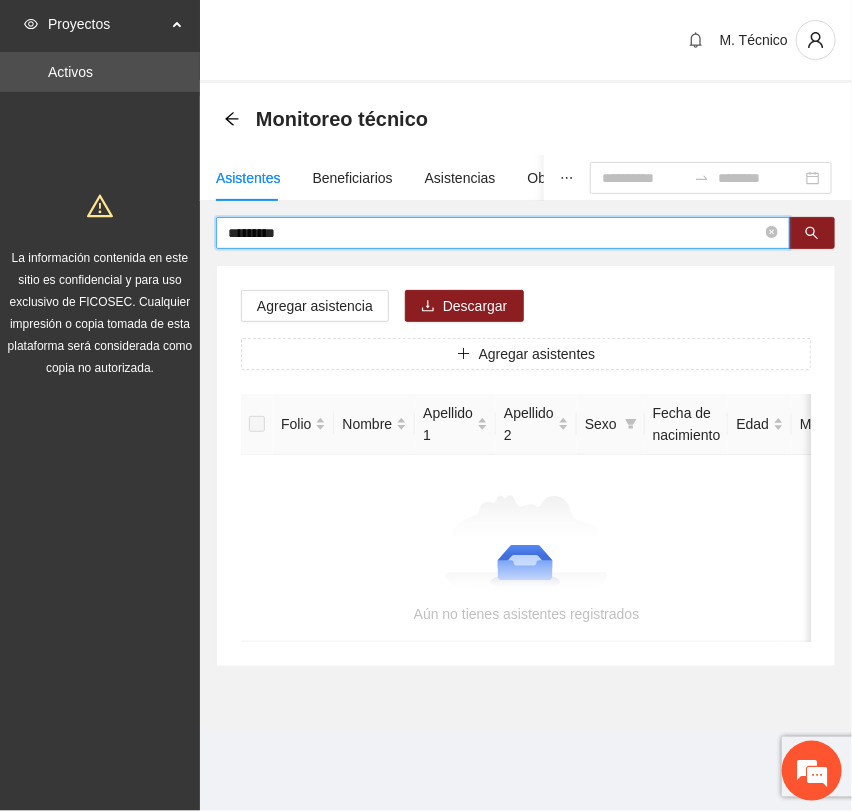 drag, startPoint x: 304, startPoint y: 232, endPoint x: 26, endPoint y: 217, distance: 278.4044 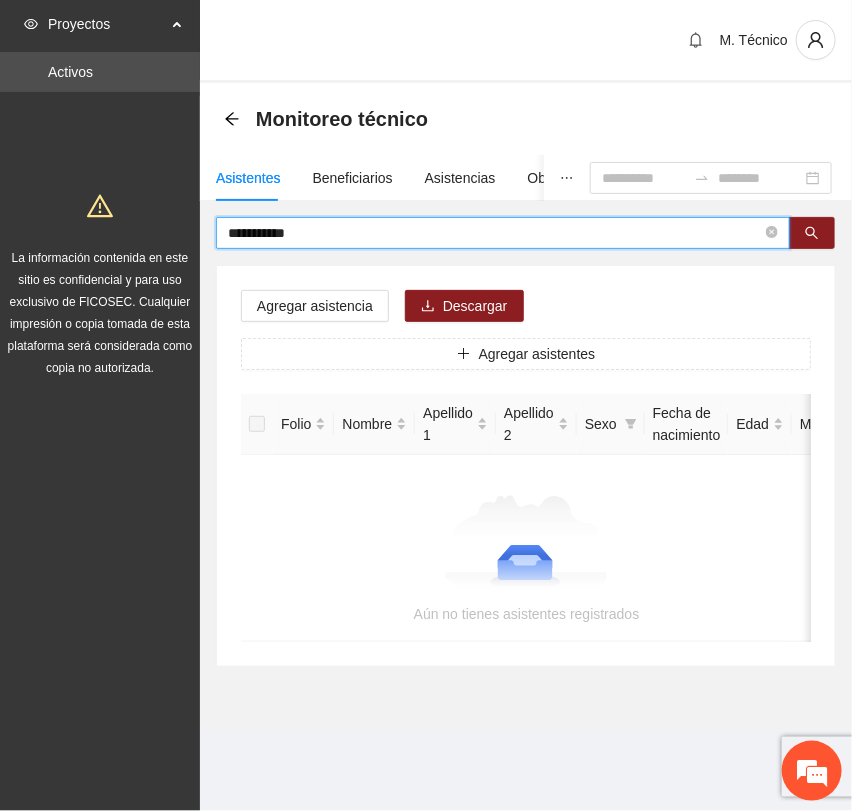 type on "**********" 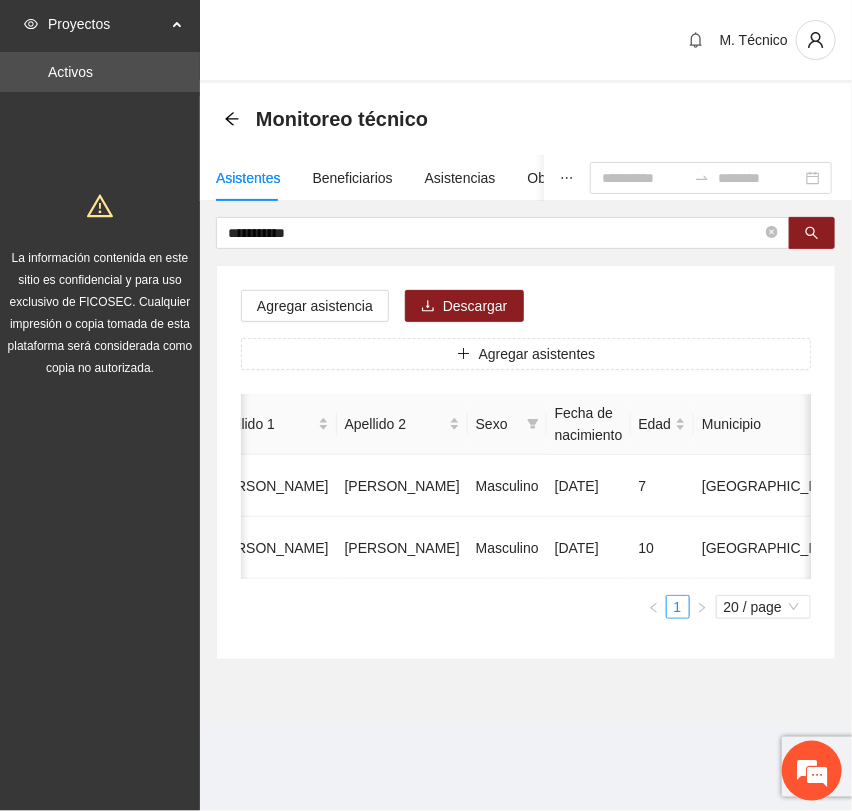 scroll, scrollTop: 0, scrollLeft: 452, axis: horizontal 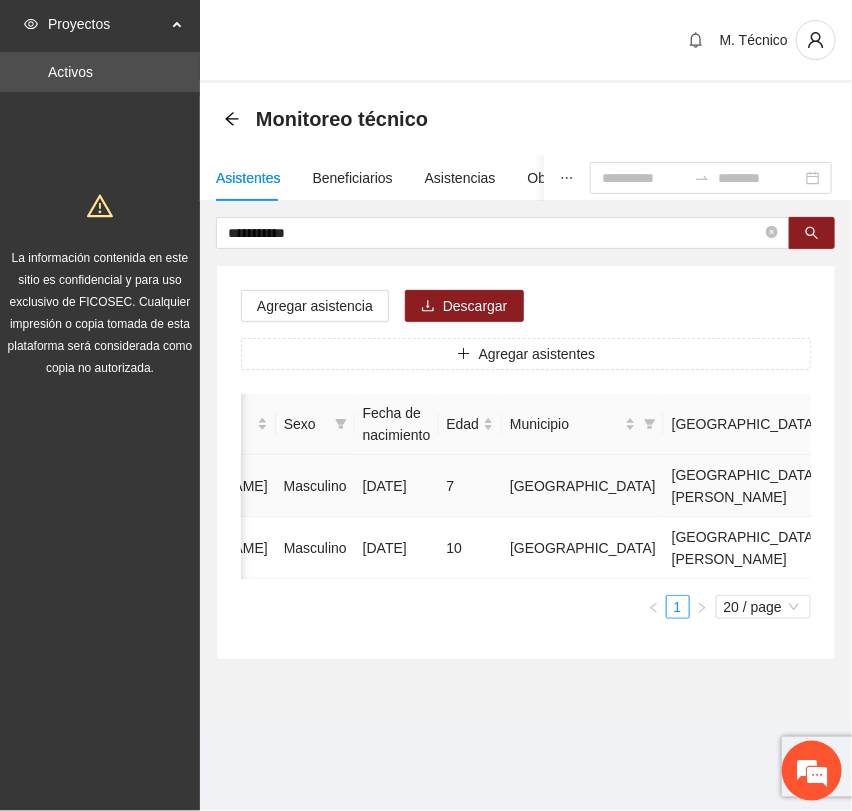 click 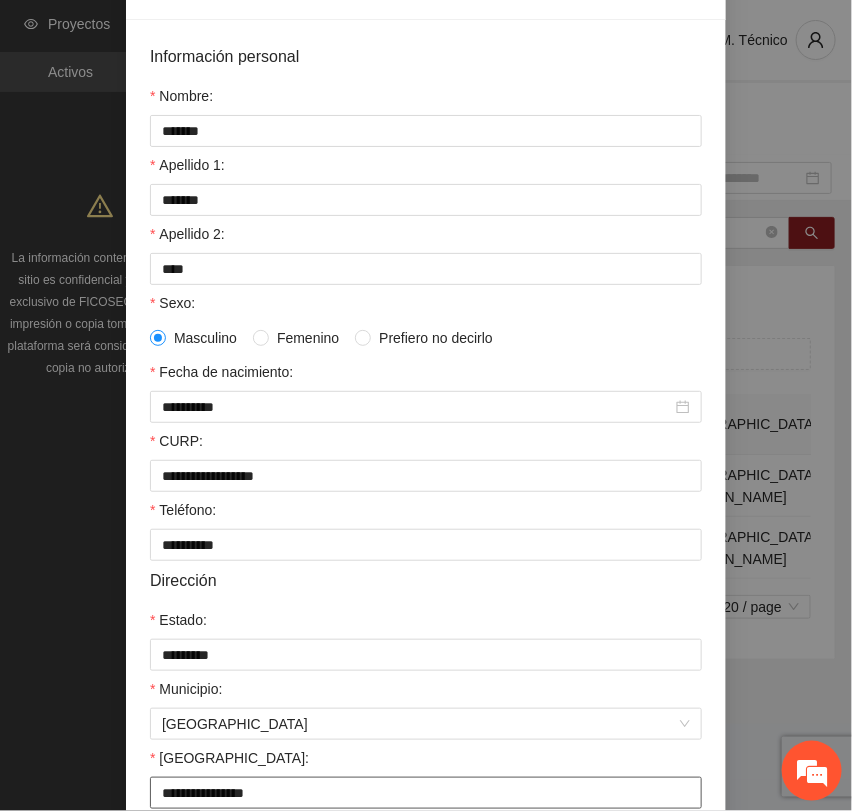 scroll, scrollTop: 356, scrollLeft: 0, axis: vertical 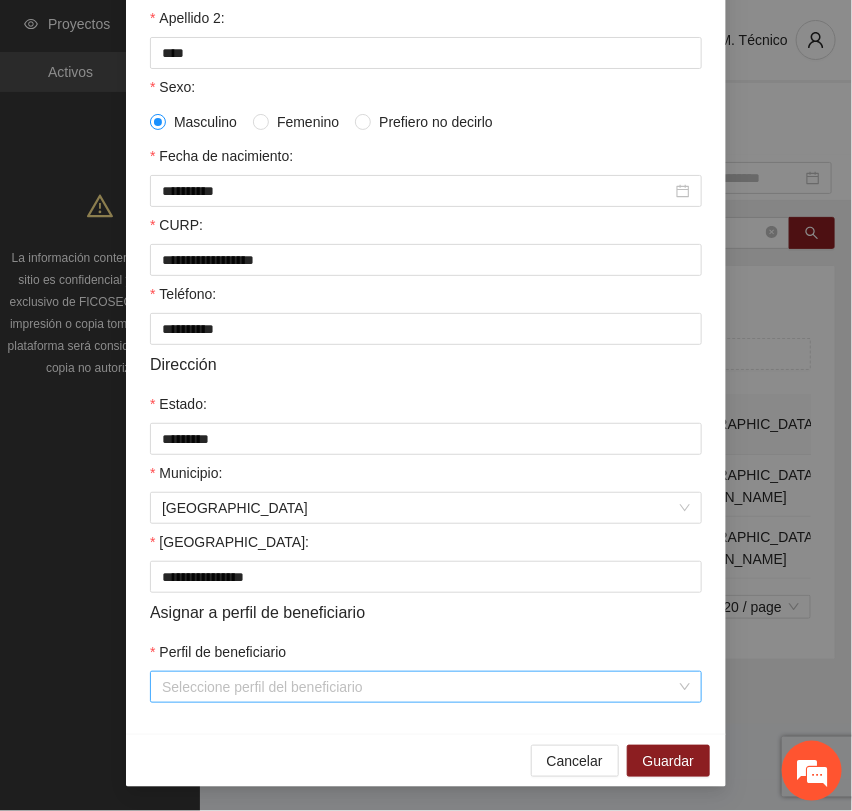 click on "Perfil de beneficiario" at bounding box center [419, 687] 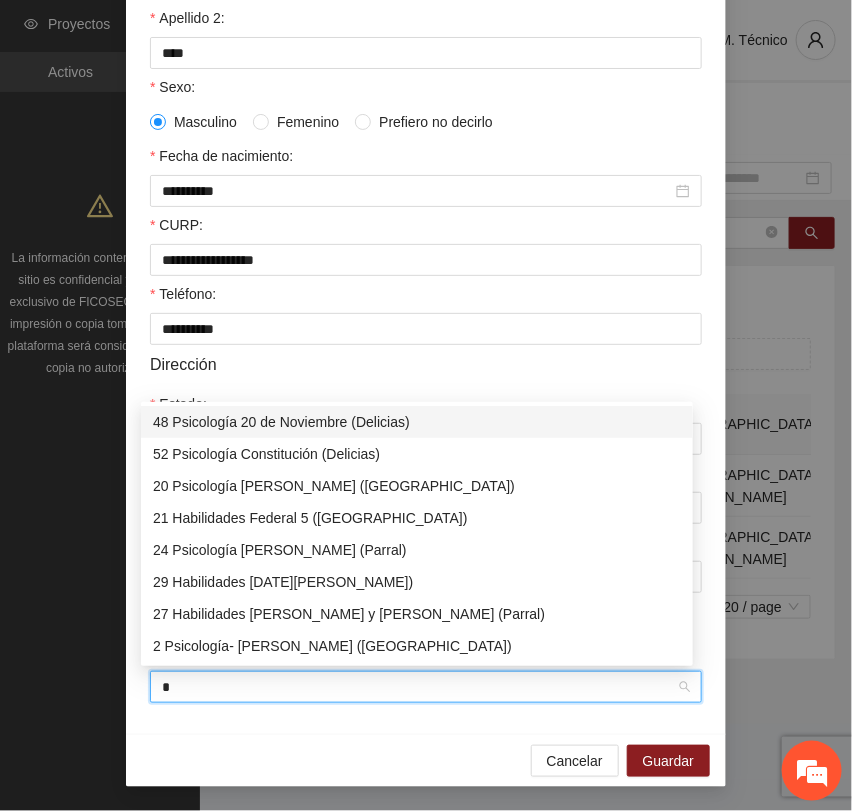 type on "**" 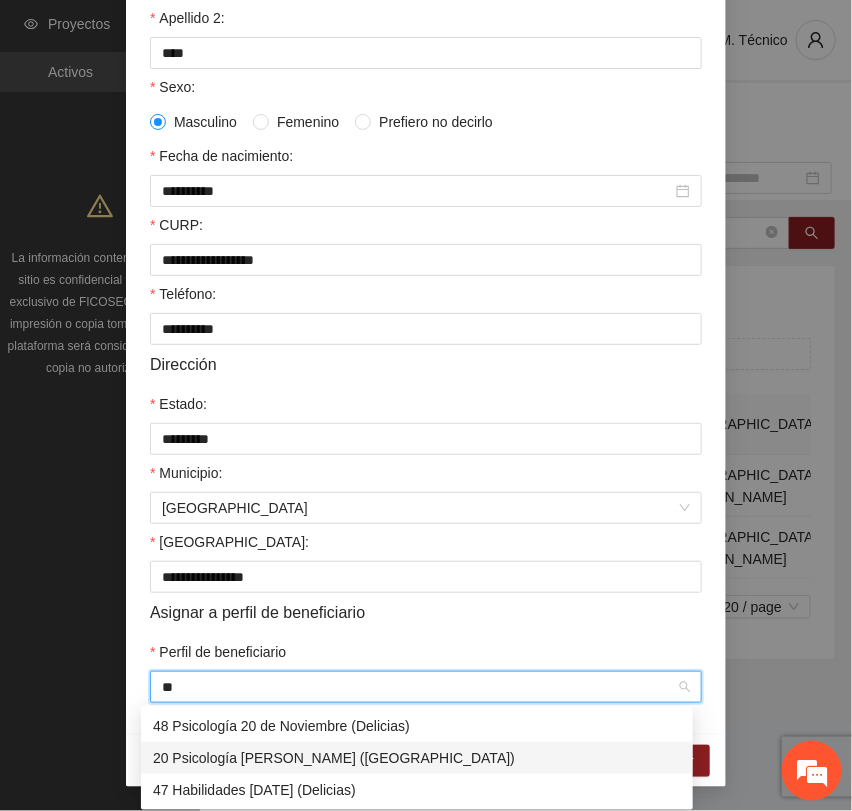 click on "20 Psicología [PERSON_NAME] ([GEOGRAPHIC_DATA])" at bounding box center (417, 758) 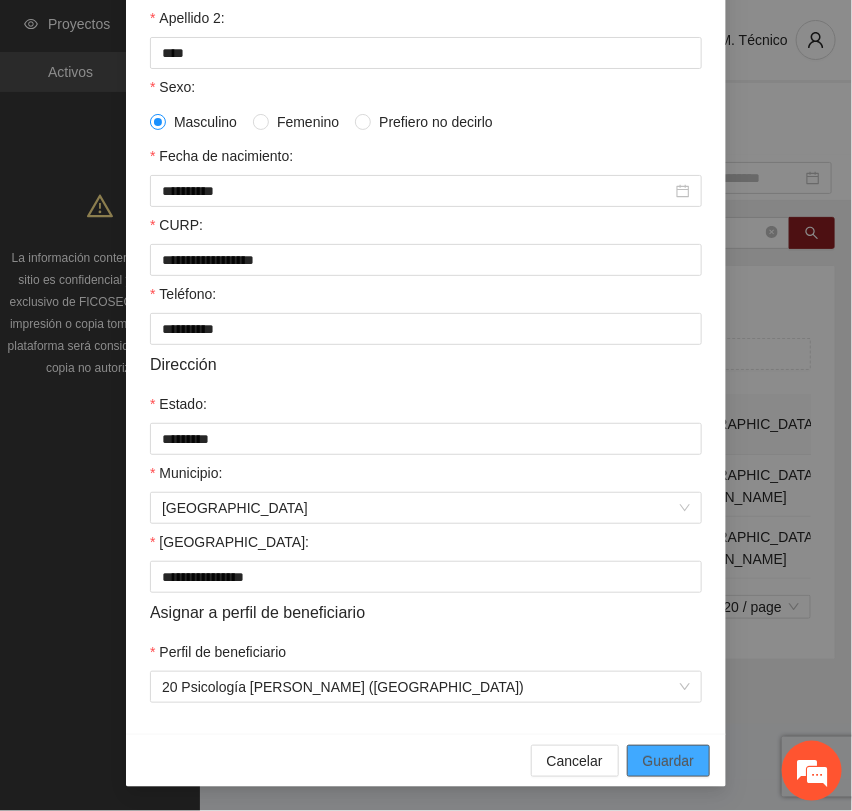 click on "Guardar" at bounding box center (668, 761) 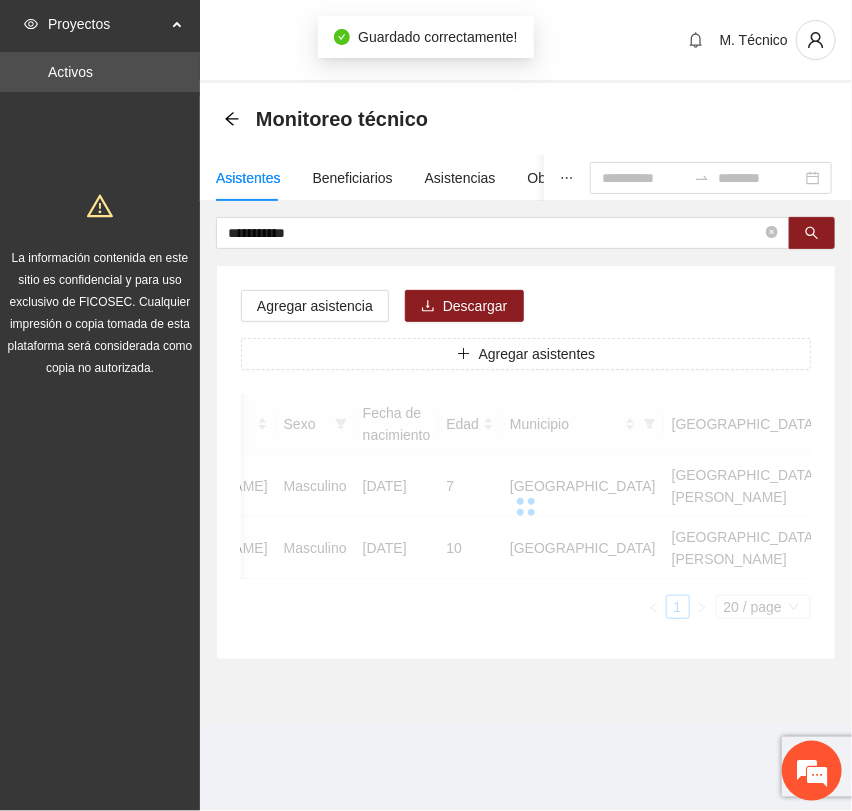 scroll, scrollTop: 256, scrollLeft: 0, axis: vertical 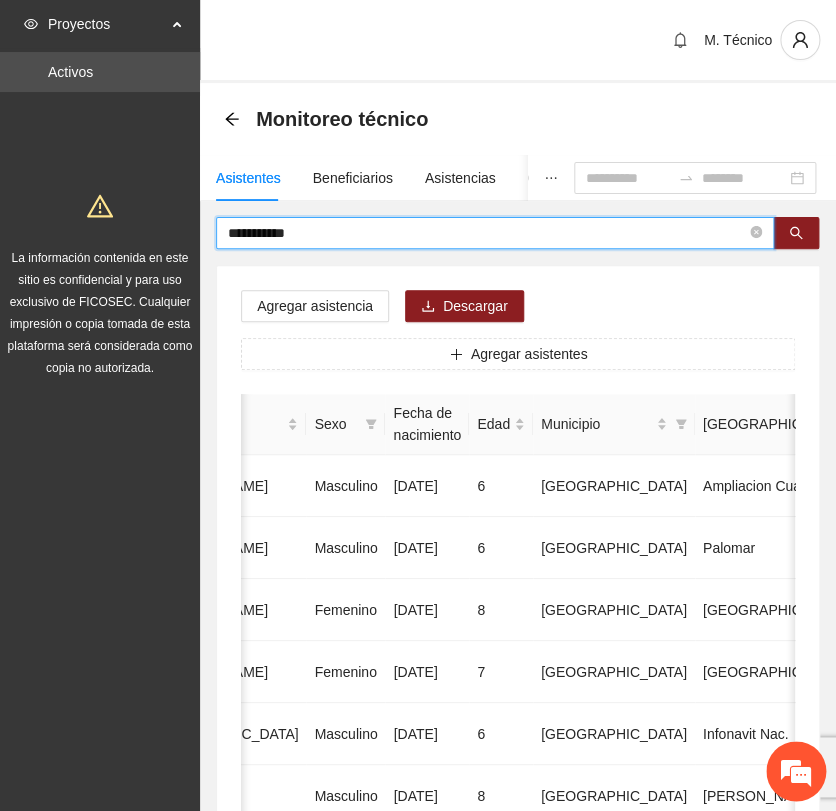 drag, startPoint x: 312, startPoint y: 231, endPoint x: 32, endPoint y: 215, distance: 280.45676 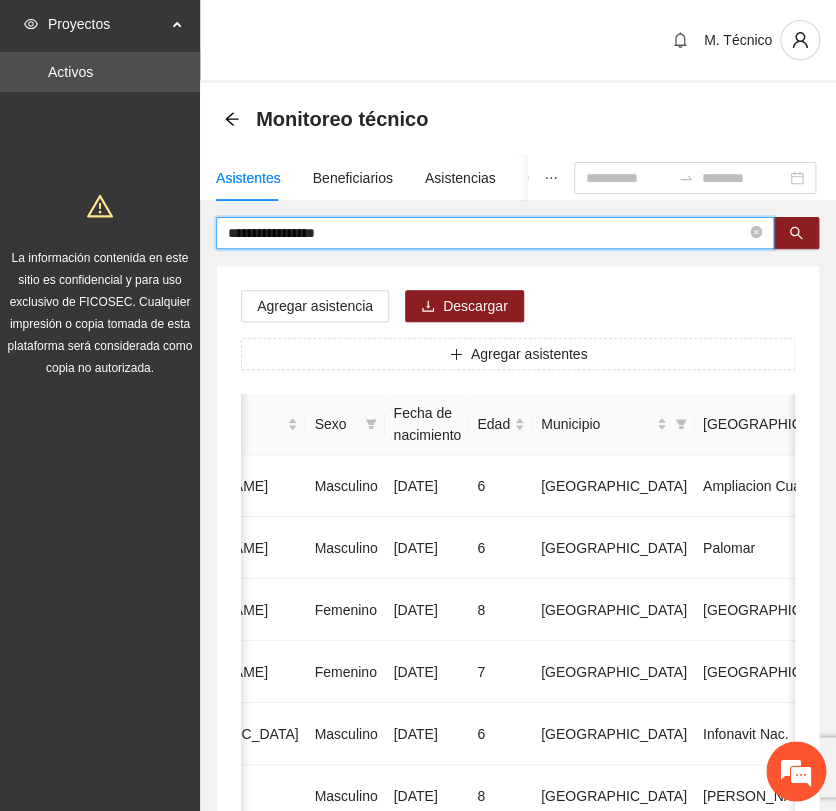 type on "**********" 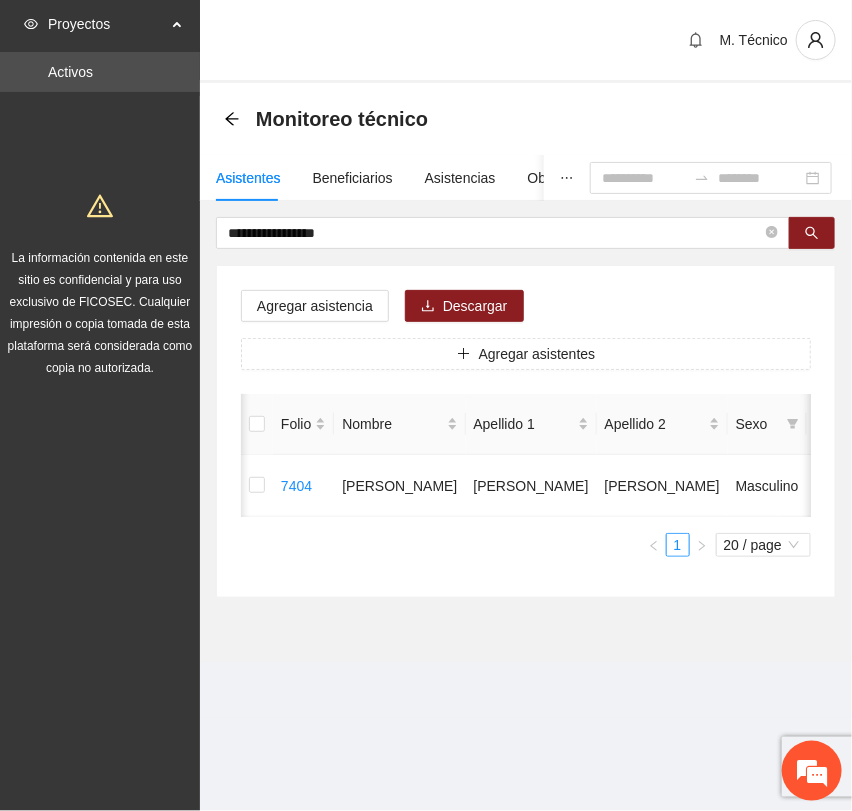 scroll, scrollTop: 0, scrollLeft: 452, axis: horizontal 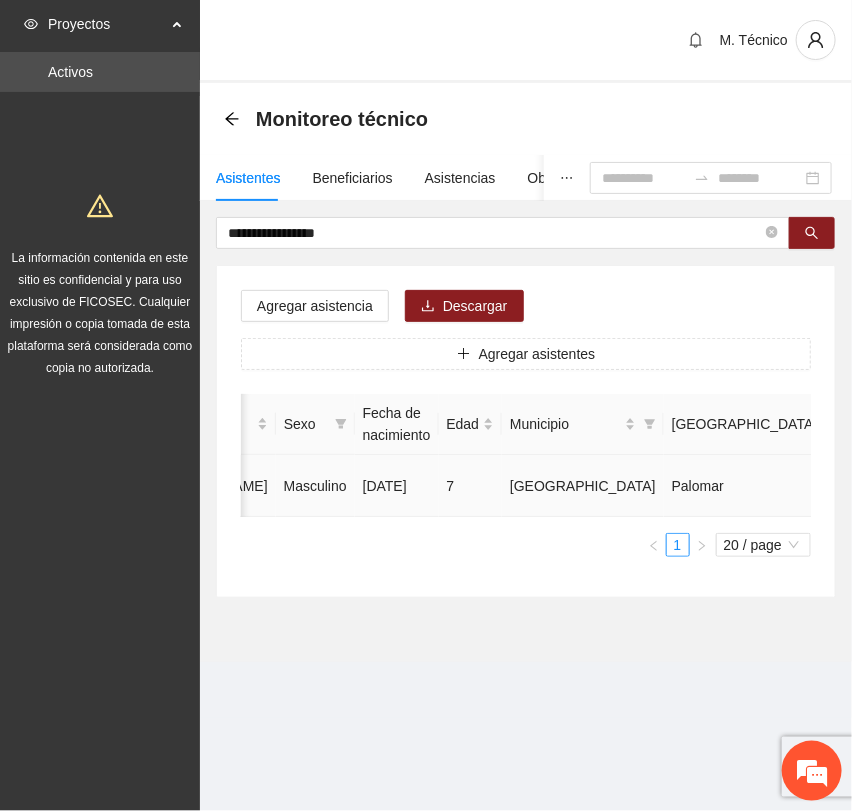 click 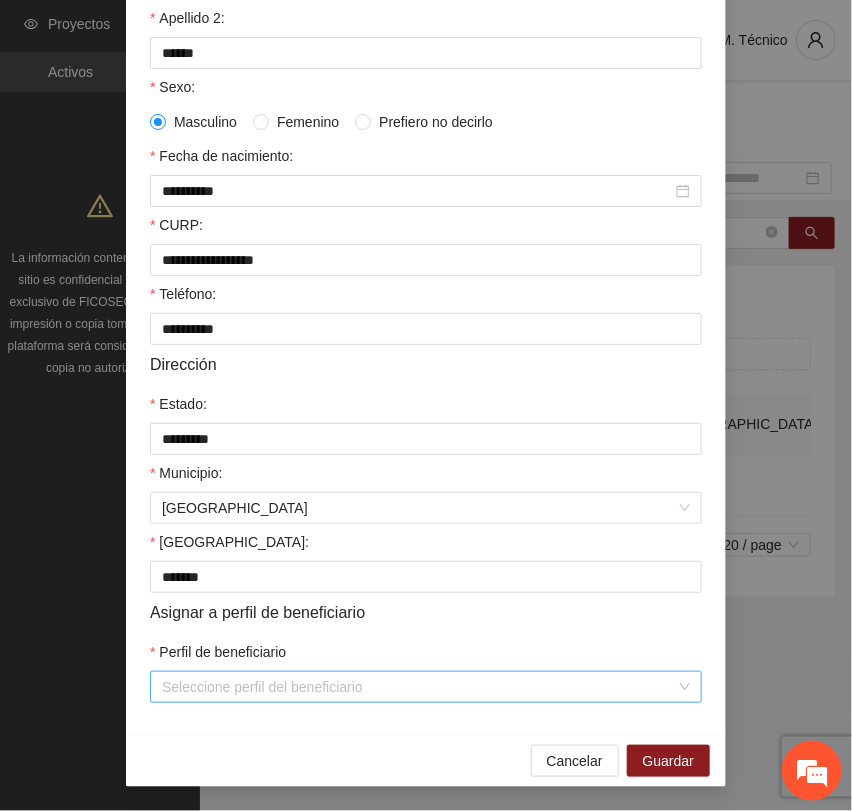 scroll, scrollTop: 356, scrollLeft: 0, axis: vertical 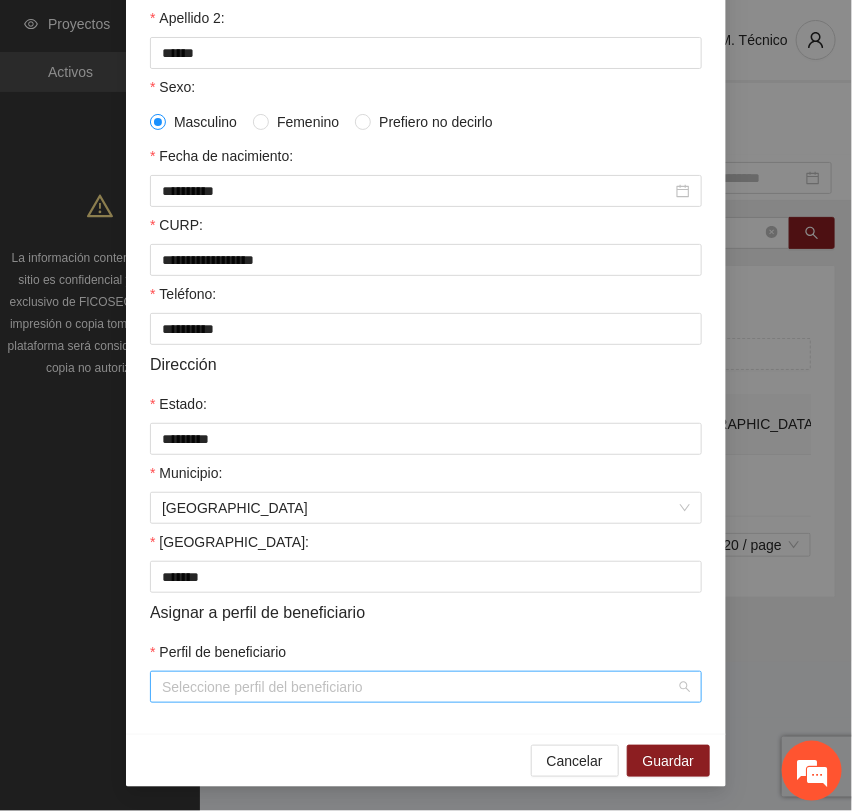 click on "Perfil de beneficiario" at bounding box center [419, 687] 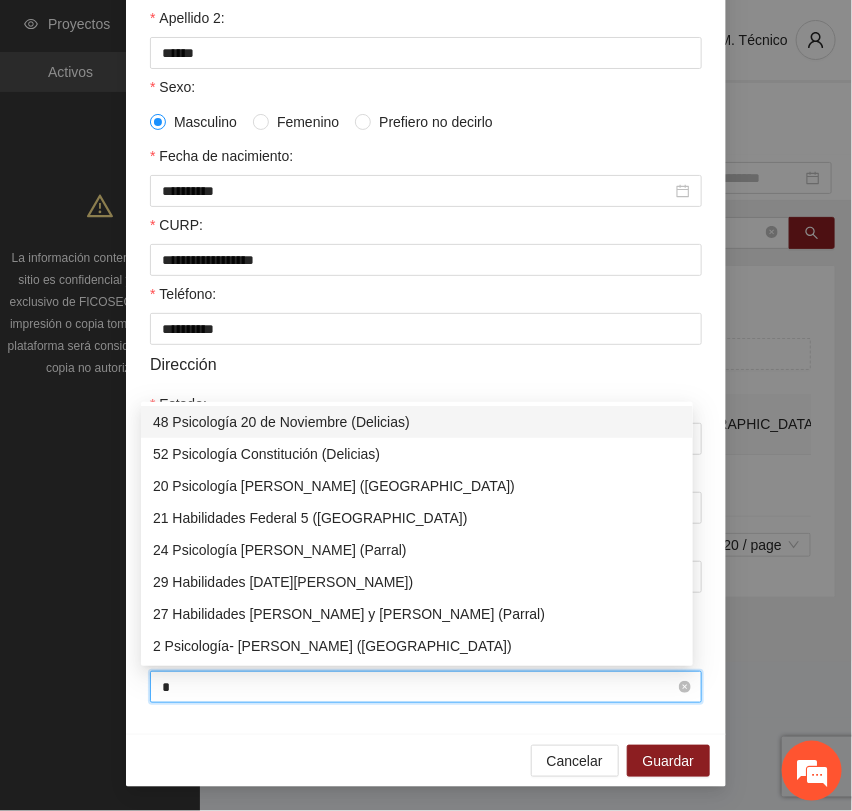 type on "**" 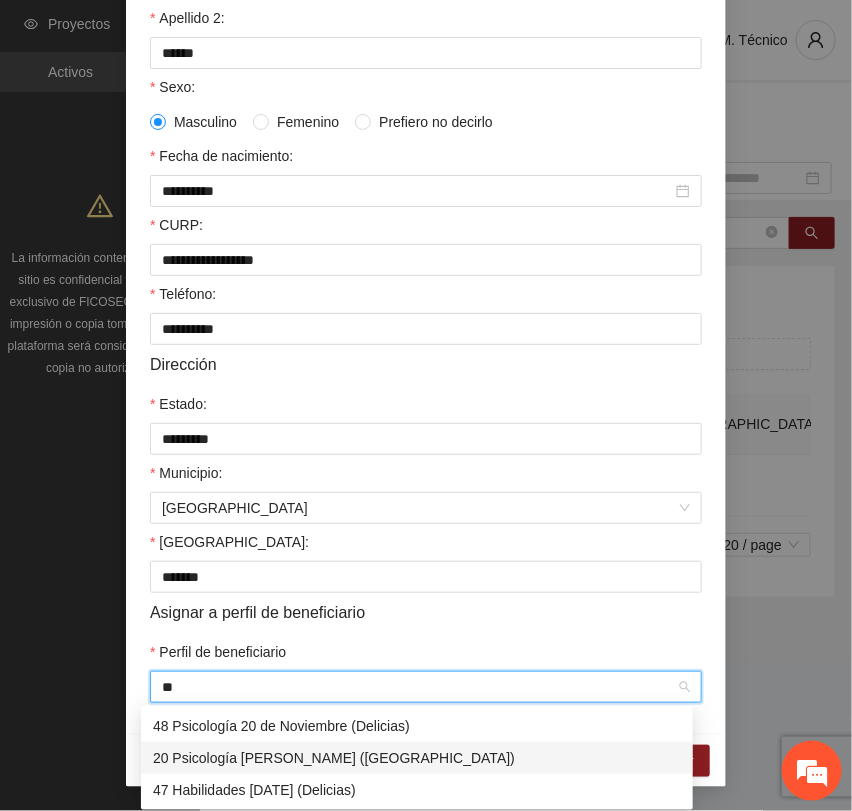 click on "20 Psicología [PERSON_NAME] ([GEOGRAPHIC_DATA])" at bounding box center (417, 758) 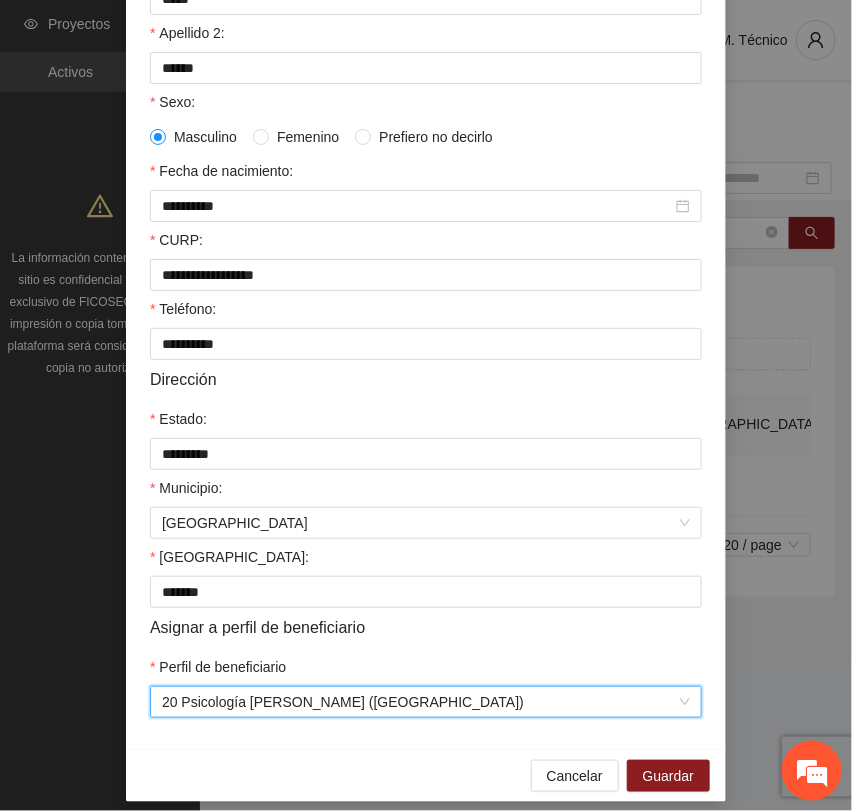 scroll, scrollTop: 356, scrollLeft: 0, axis: vertical 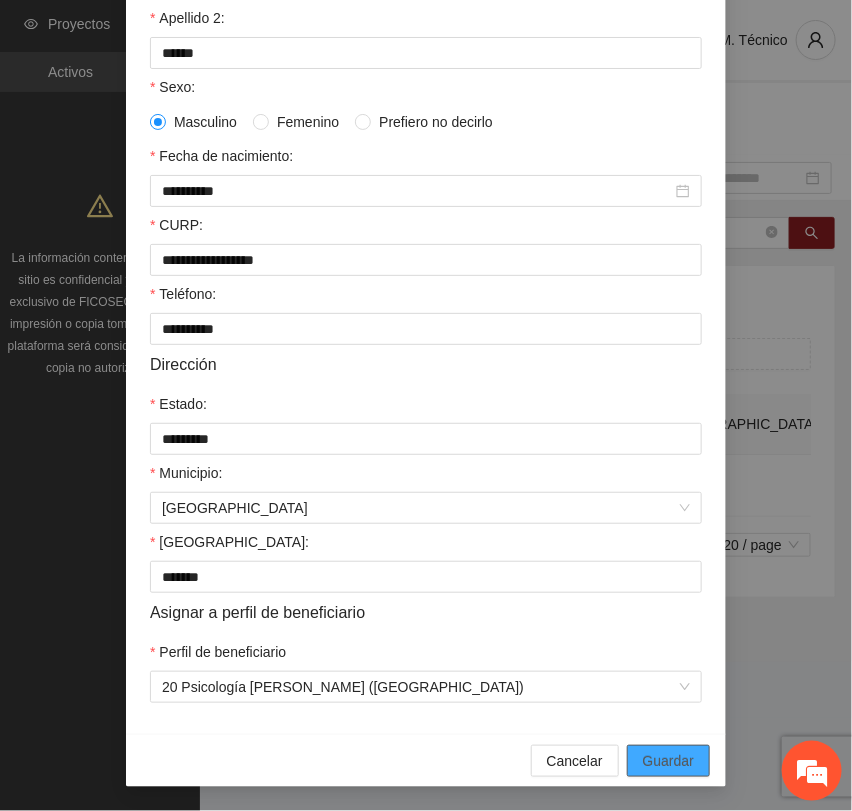 click on "Guardar" at bounding box center (668, 761) 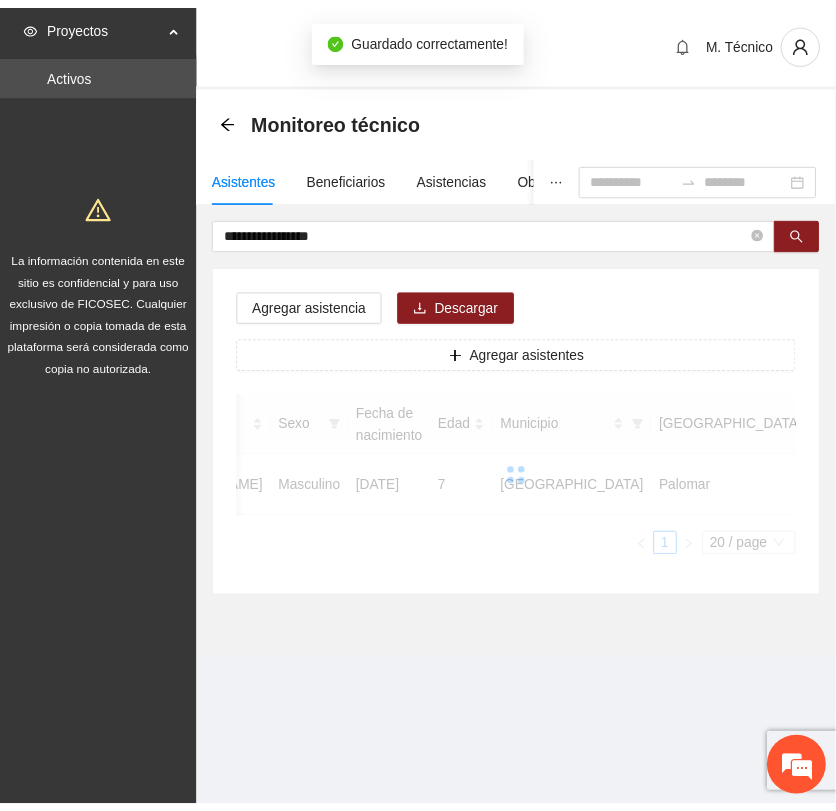 scroll, scrollTop: 256, scrollLeft: 0, axis: vertical 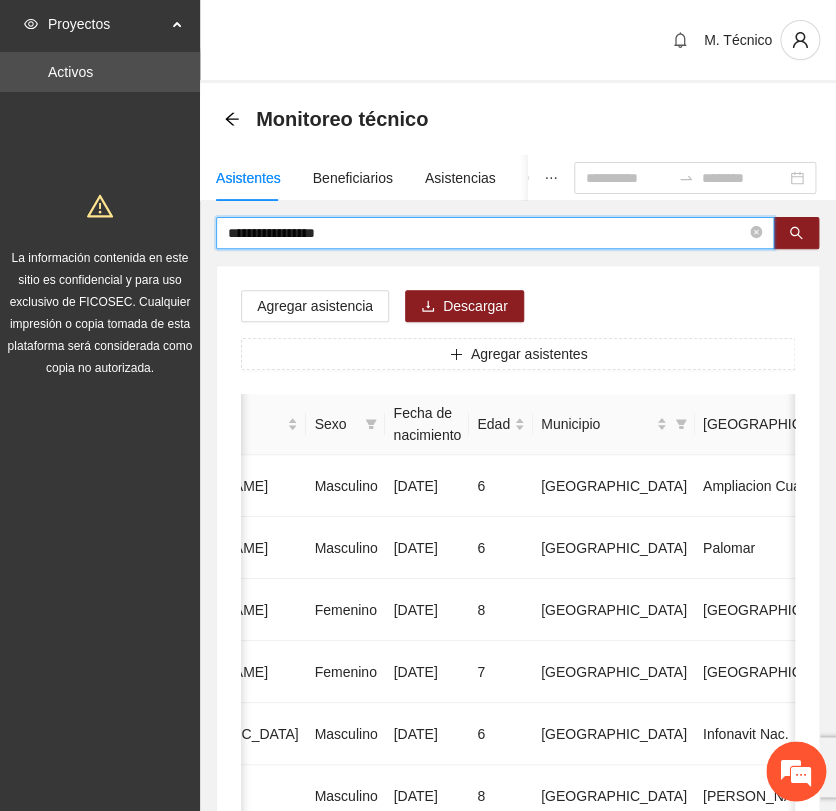 drag, startPoint x: 340, startPoint y: 238, endPoint x: -196, endPoint y: 216, distance: 536.4513 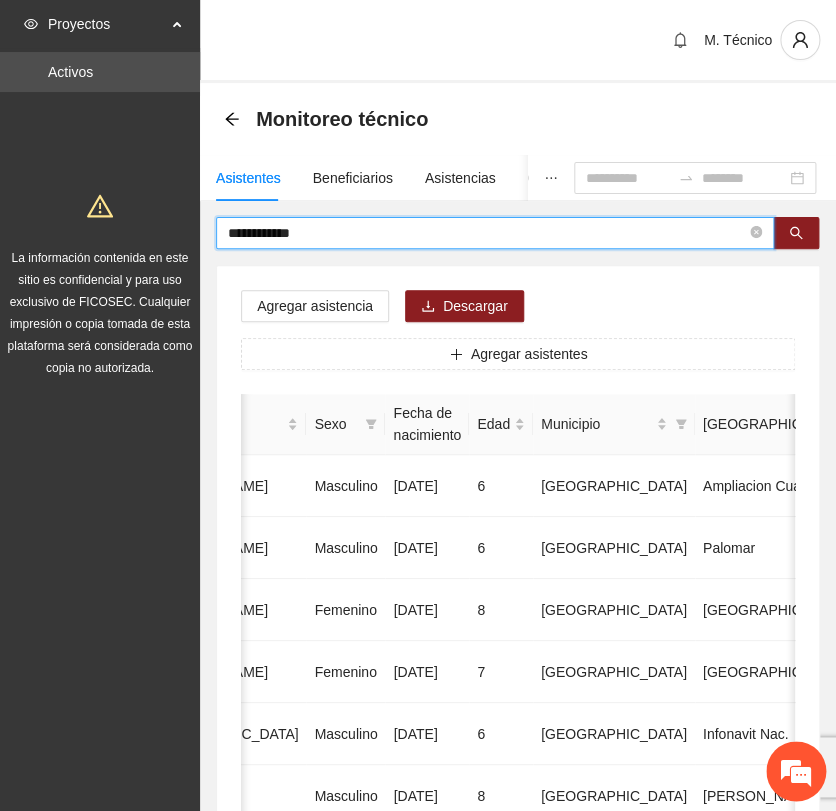 type on "**********" 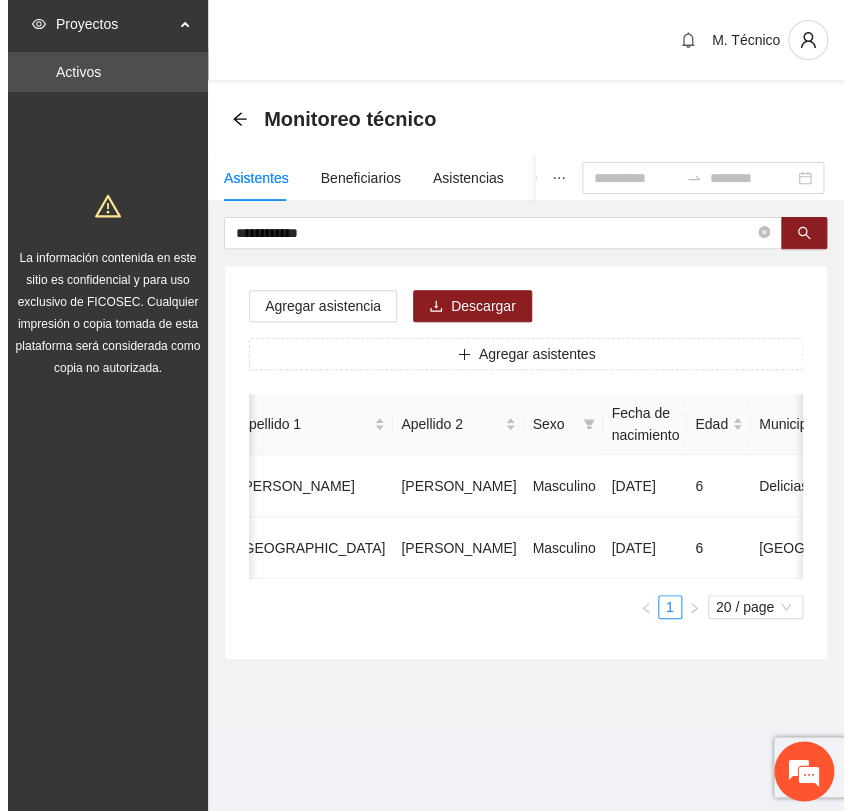 scroll, scrollTop: 0, scrollLeft: 469, axis: horizontal 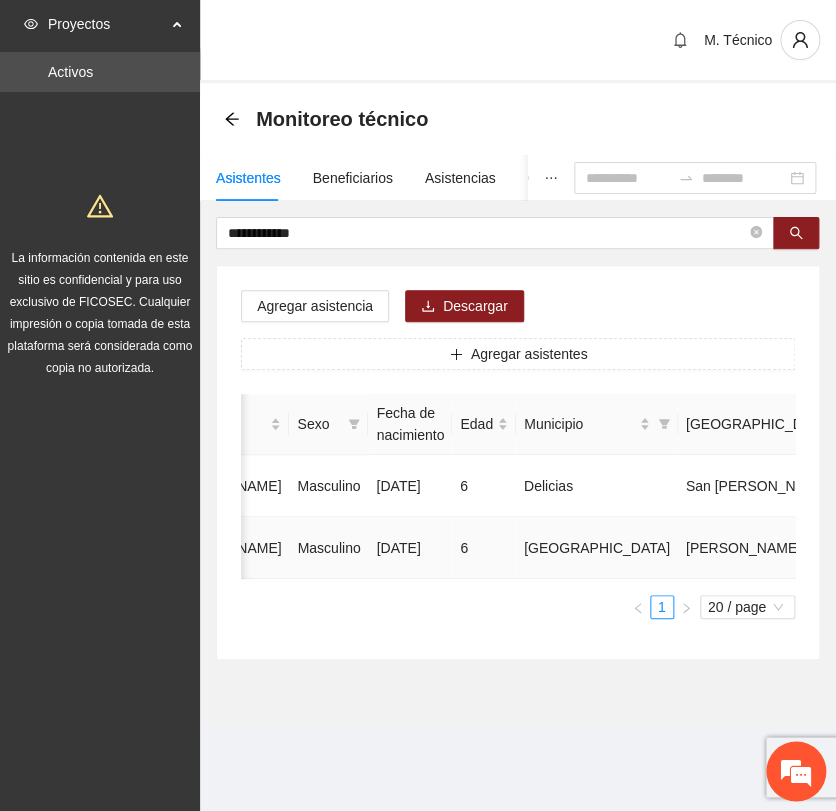 click at bounding box center (1045, 548) 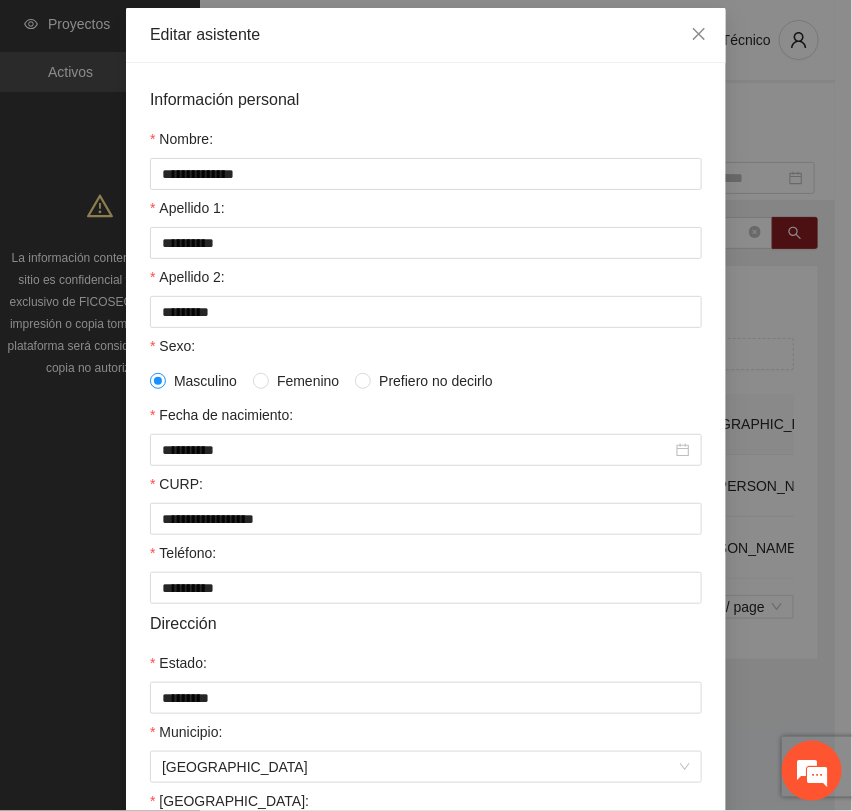 scroll, scrollTop: 356, scrollLeft: 0, axis: vertical 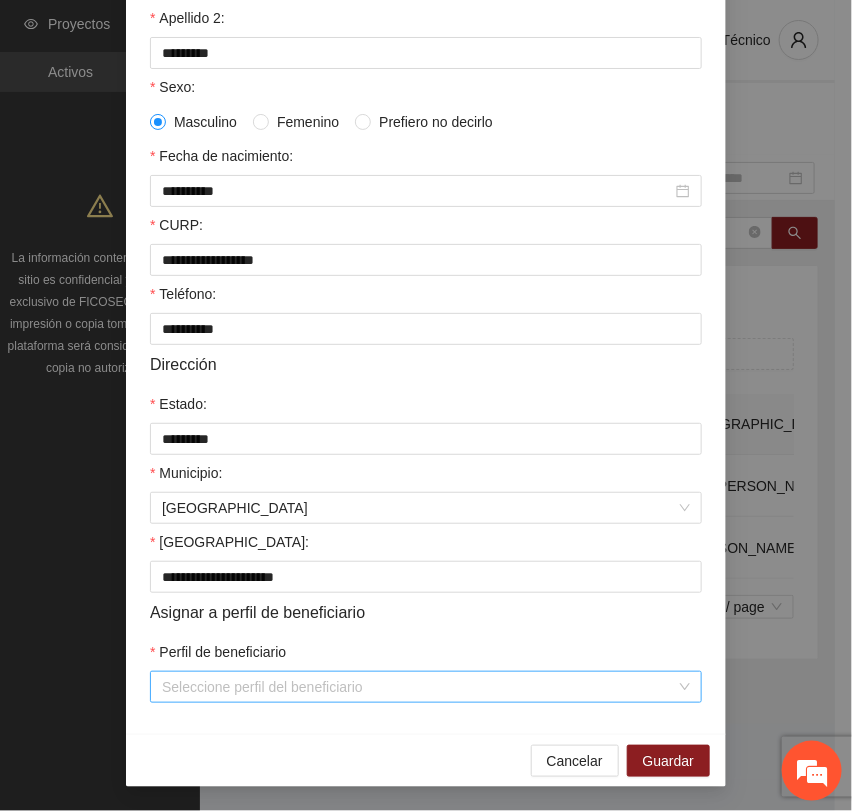 click on "Perfil de beneficiario" at bounding box center [419, 687] 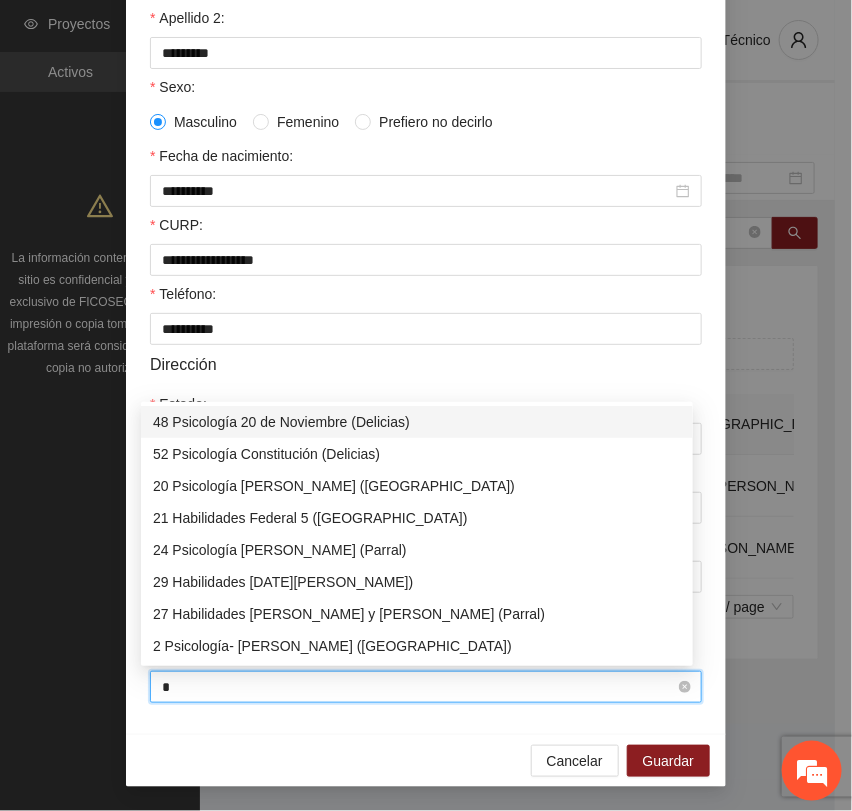 type on "**" 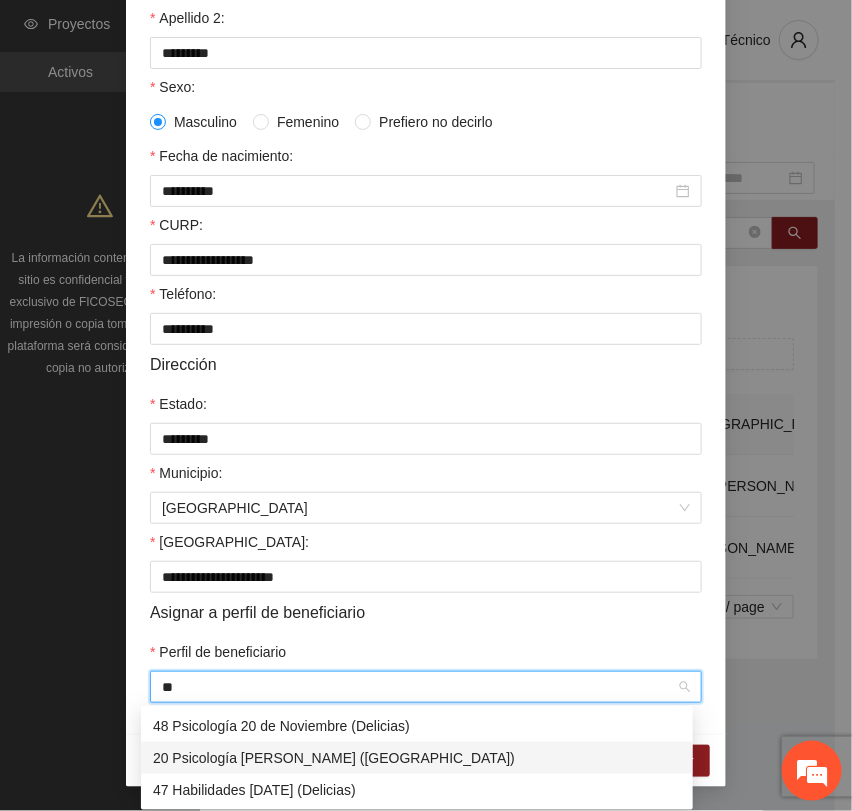 click on "20 Psicología [PERSON_NAME] ([GEOGRAPHIC_DATA])" at bounding box center (417, 758) 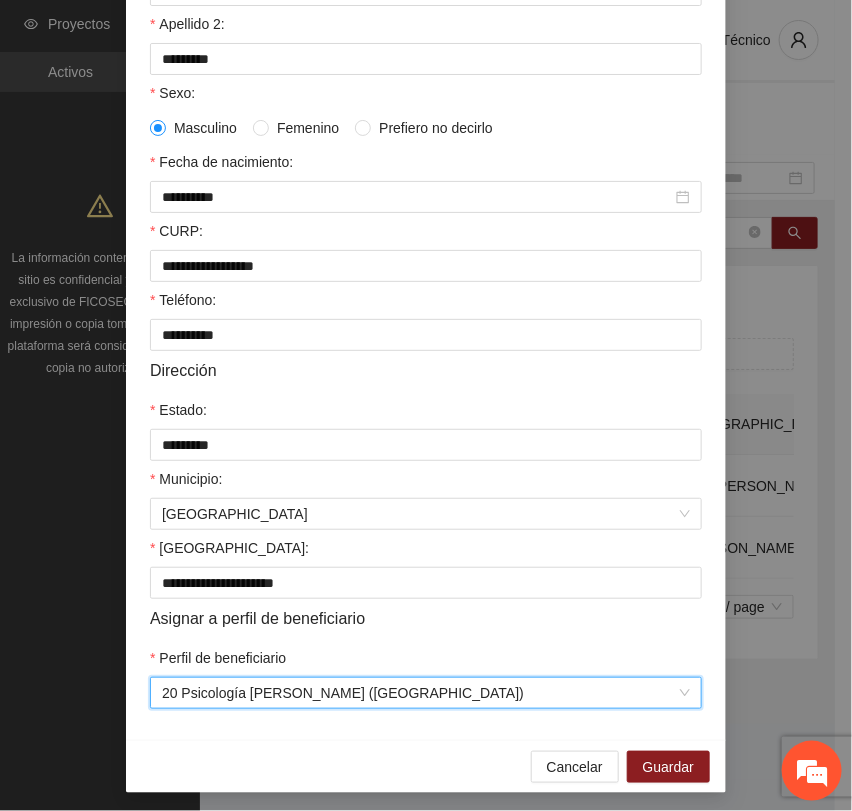 scroll, scrollTop: 356, scrollLeft: 0, axis: vertical 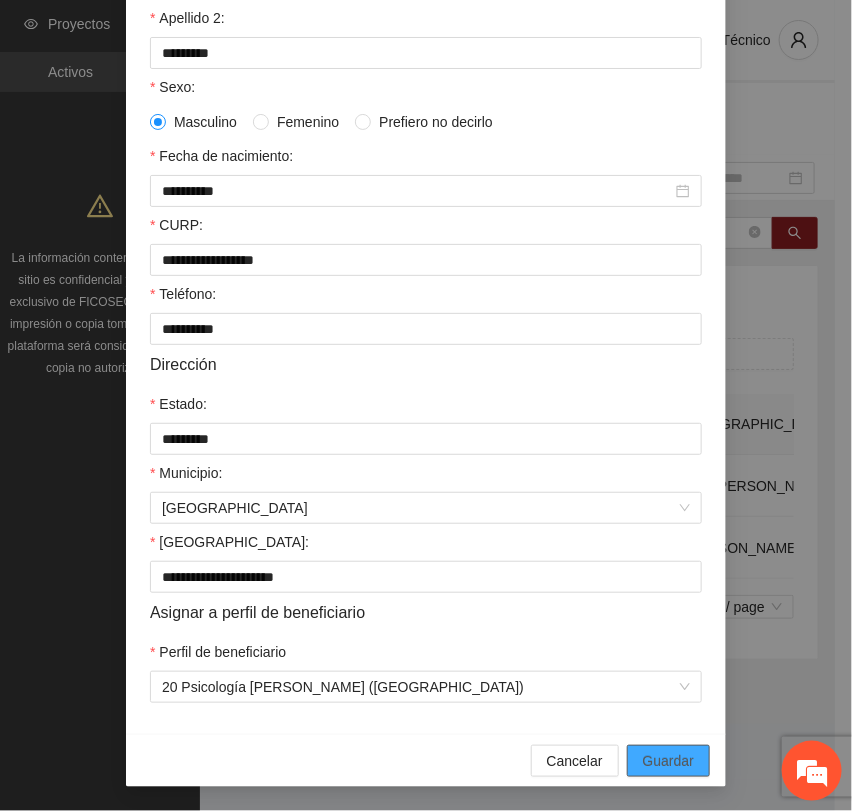 click on "Guardar" at bounding box center [668, 761] 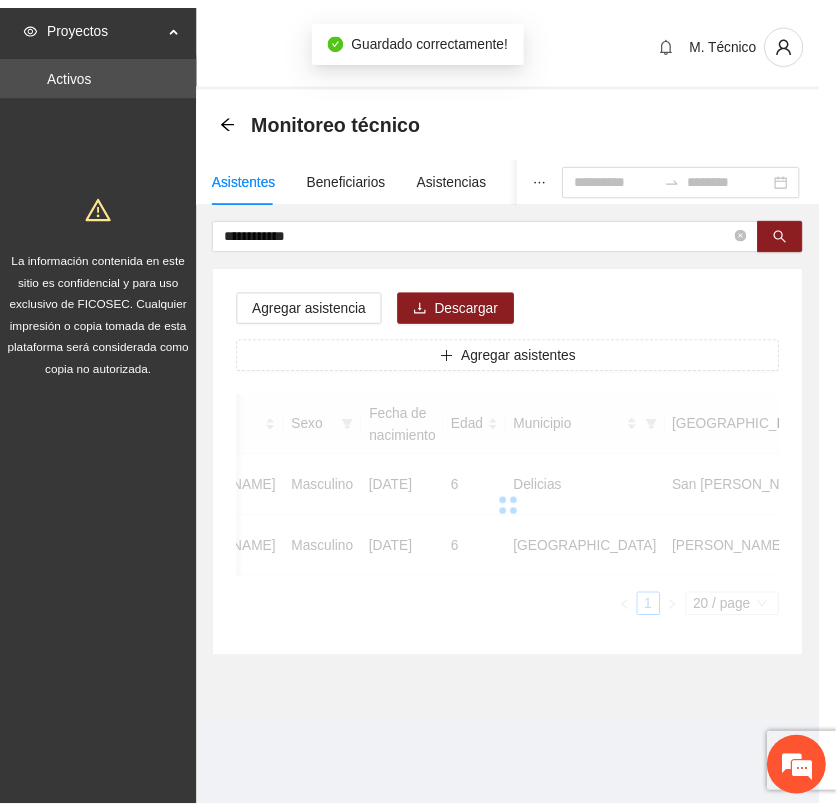 scroll, scrollTop: 256, scrollLeft: 0, axis: vertical 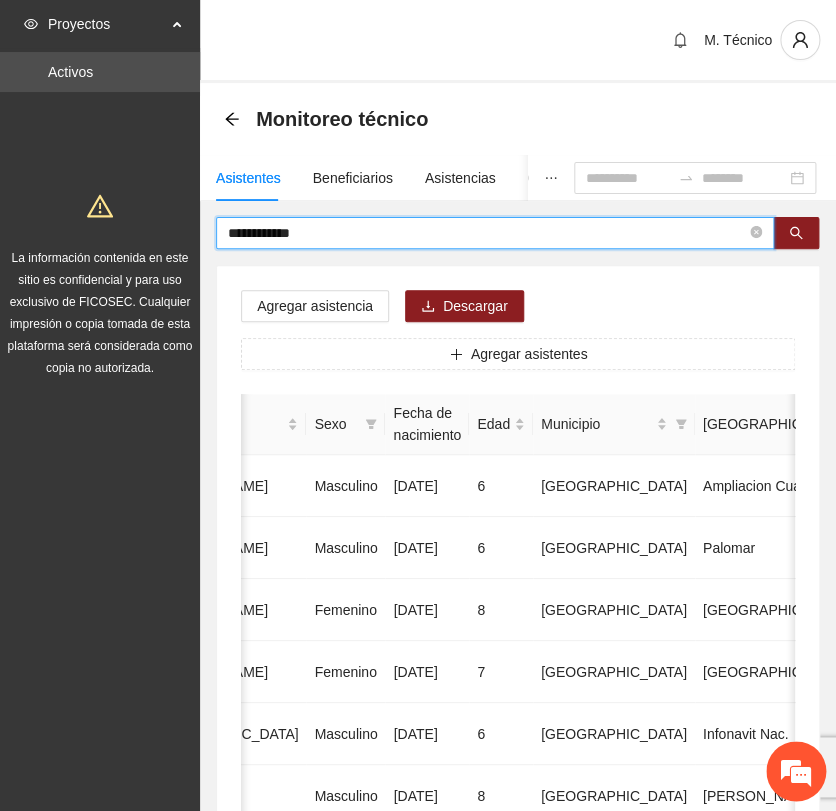 drag, startPoint x: 319, startPoint y: 234, endPoint x: -148, endPoint y: 197, distance: 468.46344 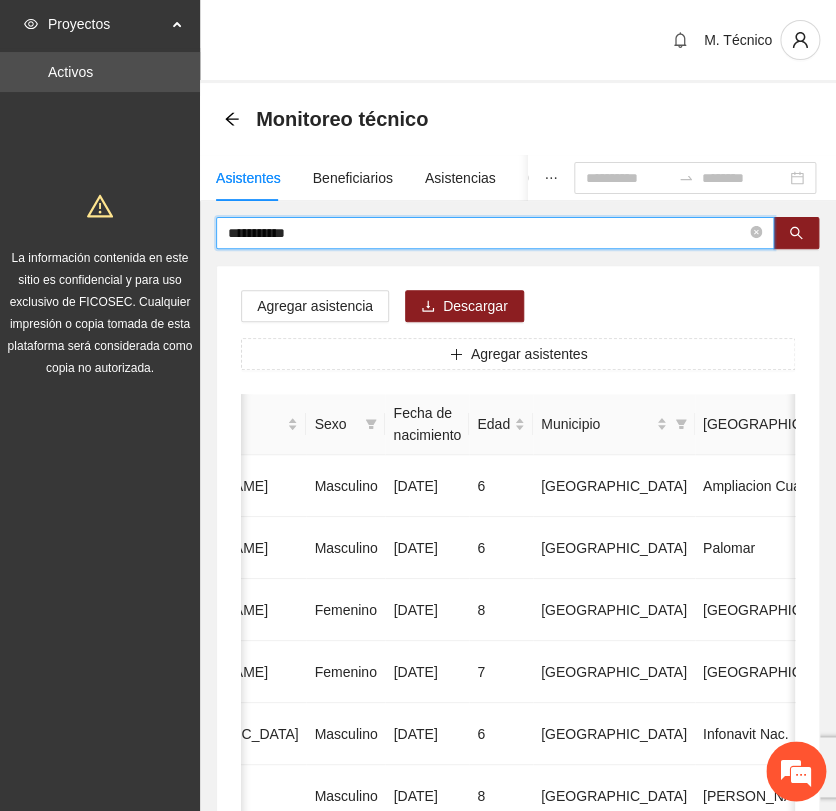 type on "**********" 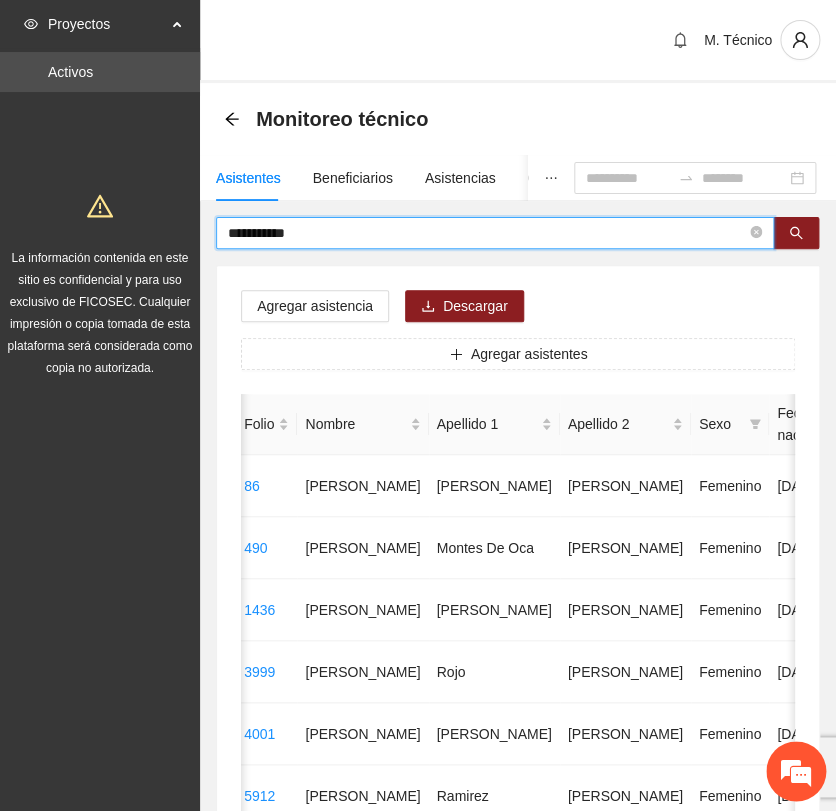 scroll, scrollTop: 0, scrollLeft: 0, axis: both 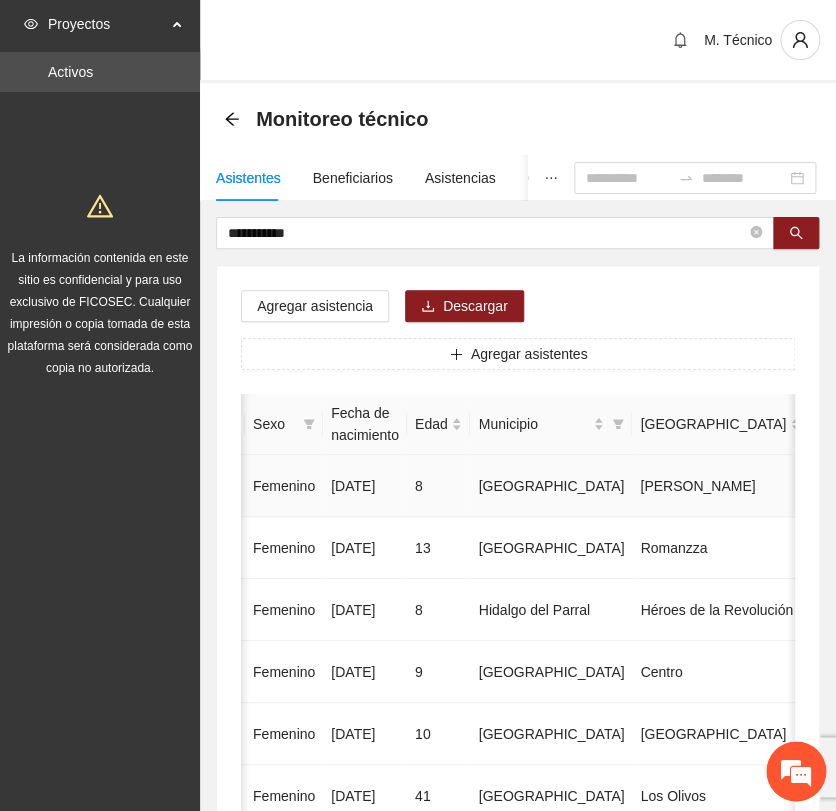 click at bounding box center (1000, 486) 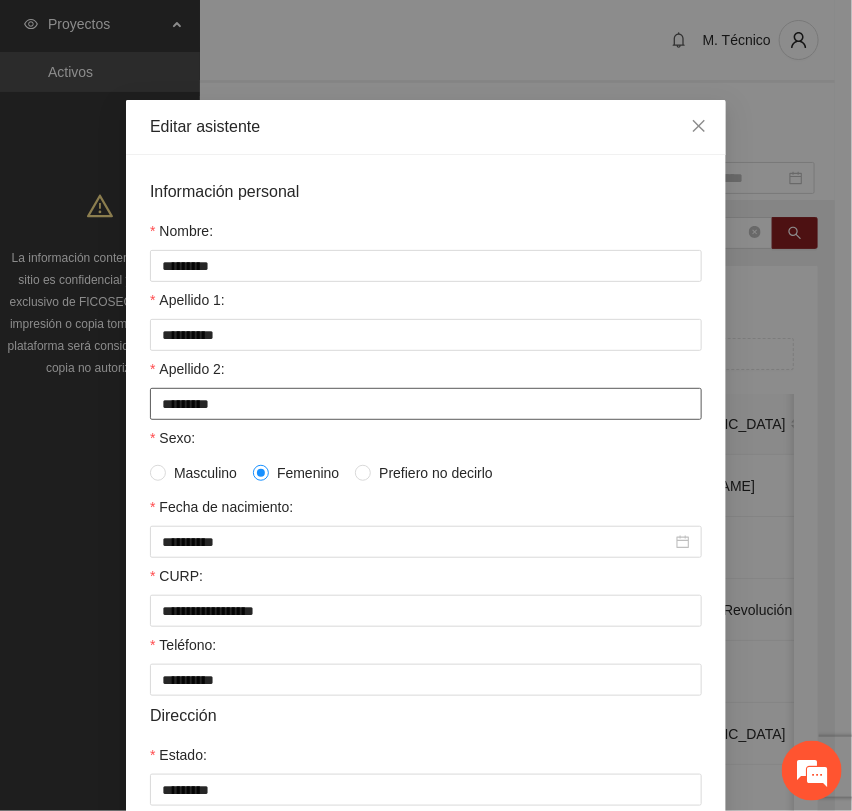 scroll, scrollTop: 356, scrollLeft: 0, axis: vertical 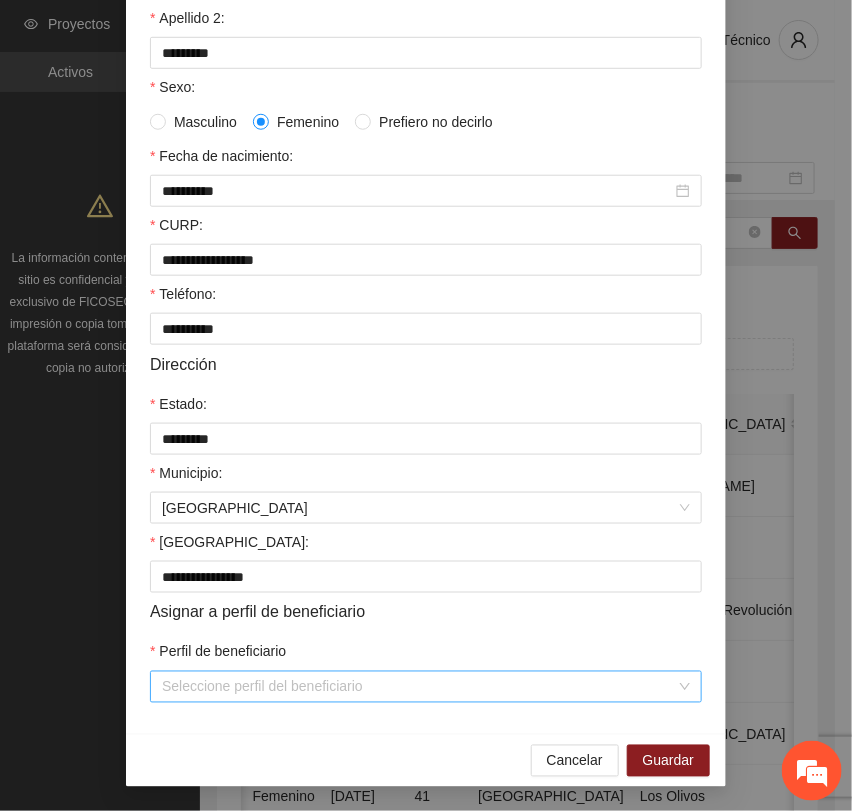 click on "Perfil de beneficiario" at bounding box center [419, 687] 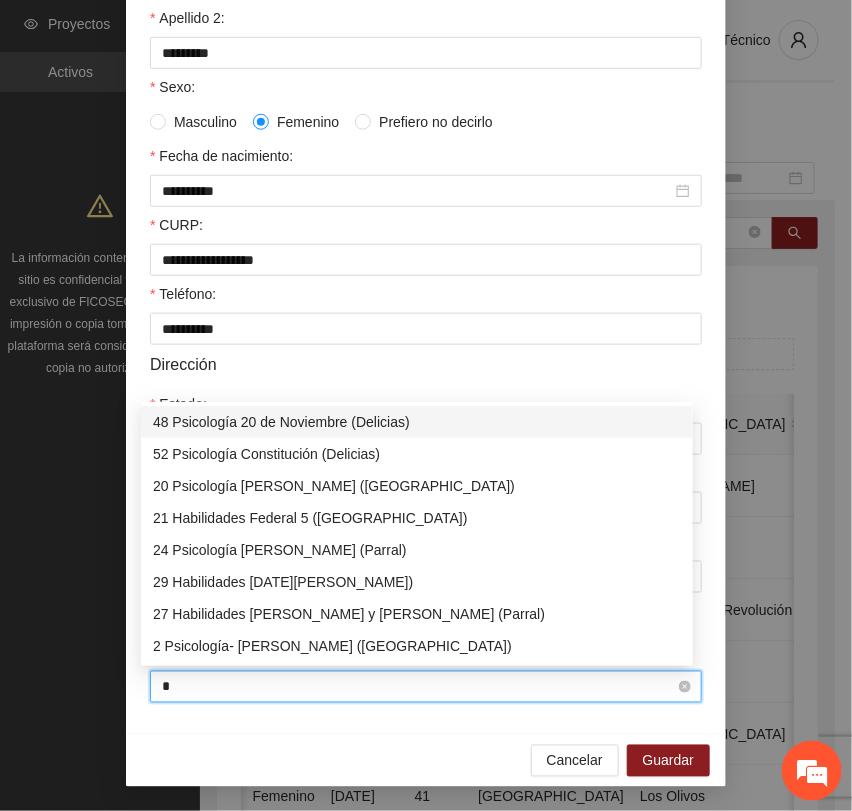 type on "**" 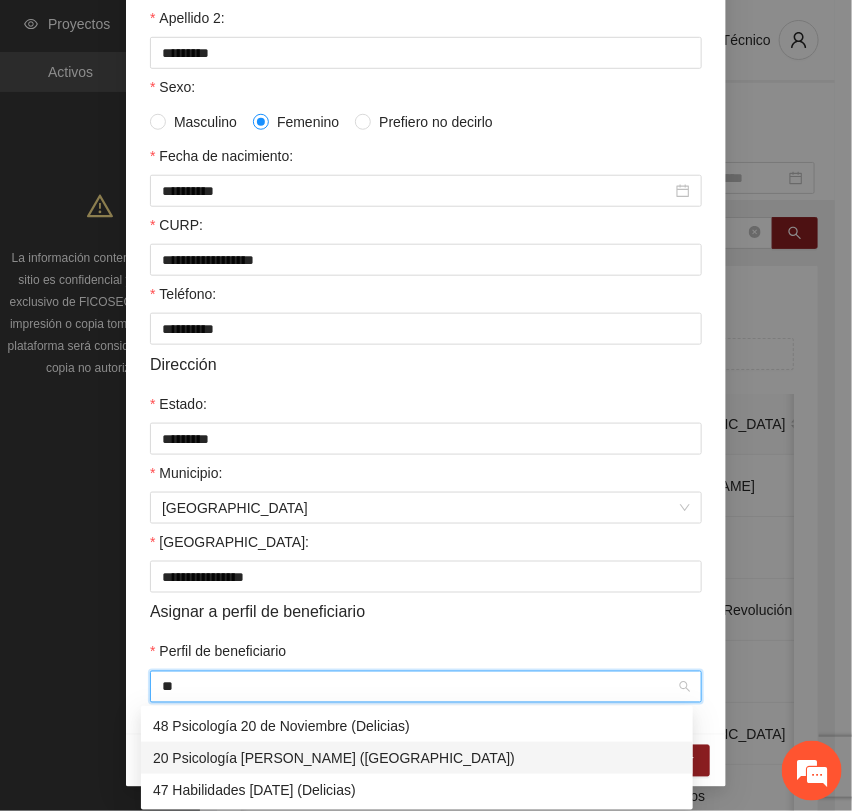 click on "20 Psicología [PERSON_NAME] ([GEOGRAPHIC_DATA])" at bounding box center [417, 758] 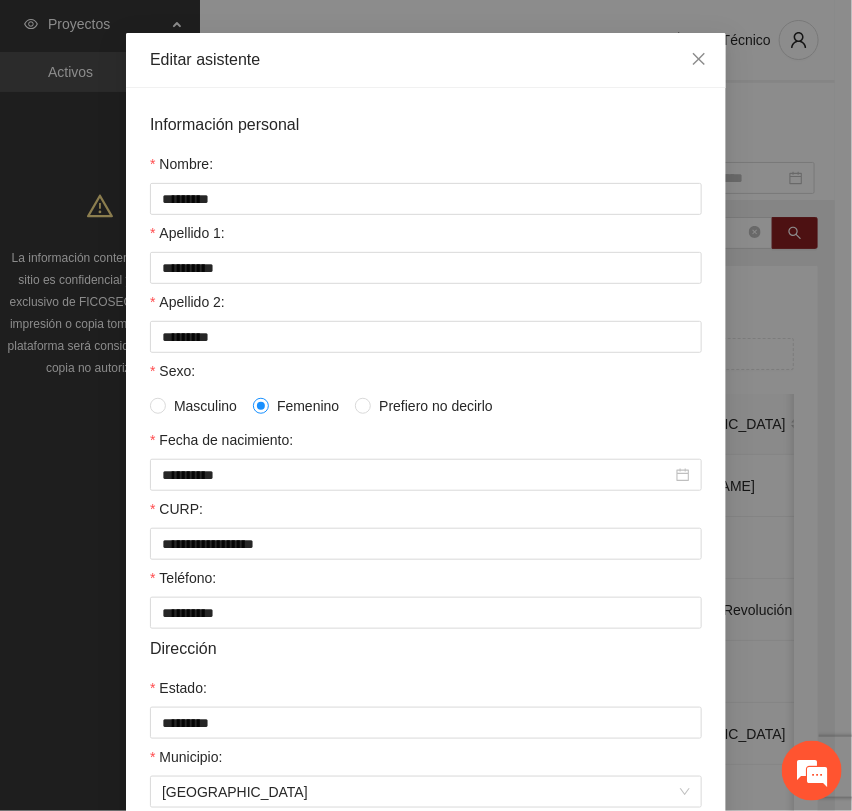 scroll, scrollTop: 356, scrollLeft: 0, axis: vertical 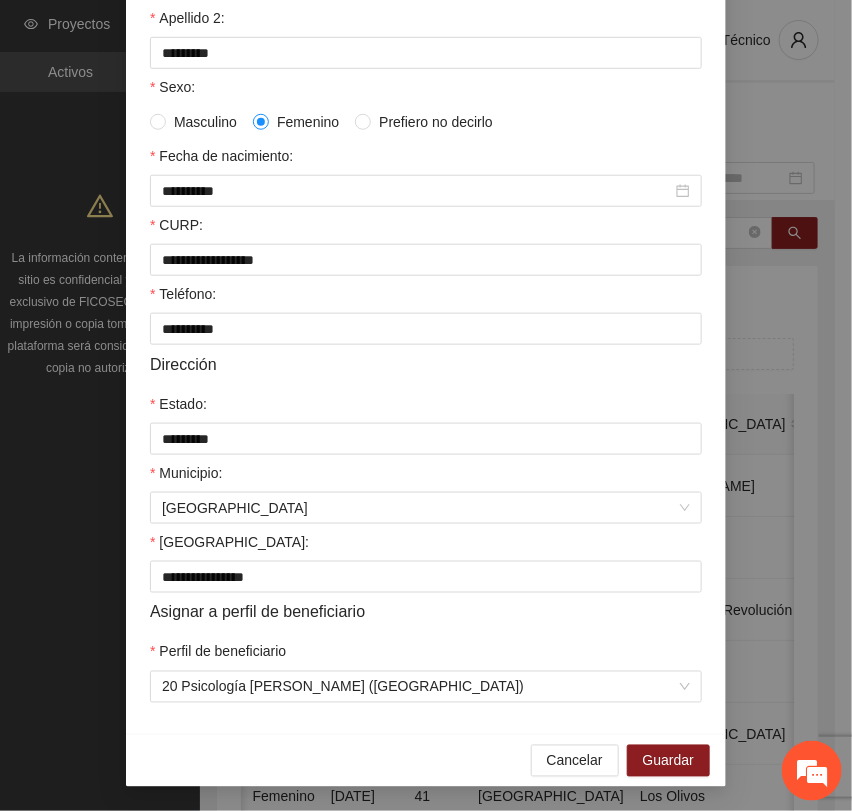 click on "Estado:" at bounding box center (426, 408) 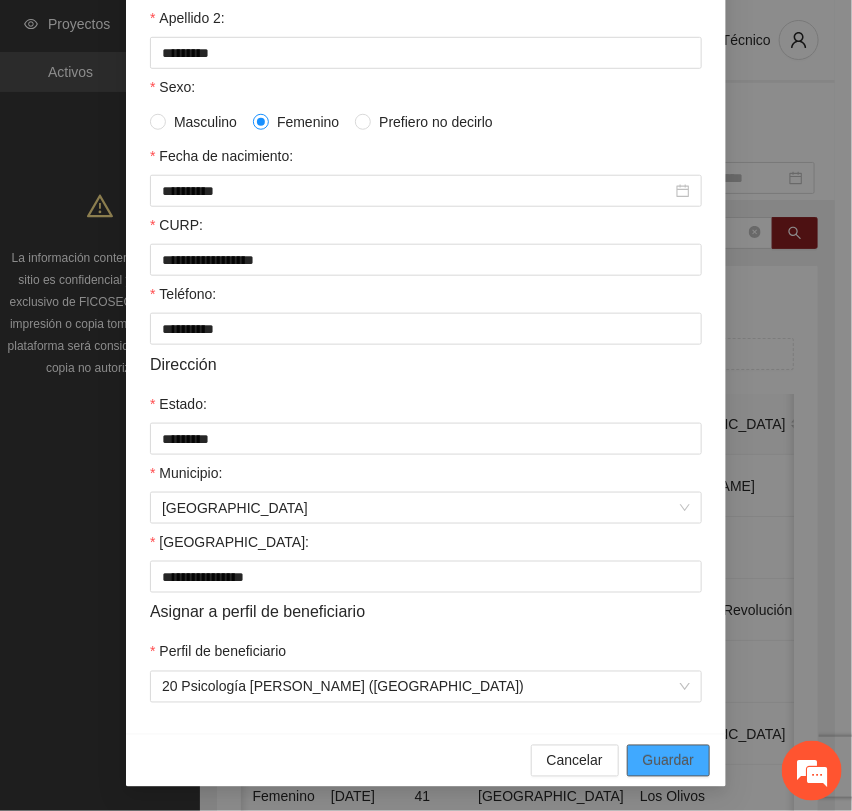 click on "Guardar" at bounding box center [668, 761] 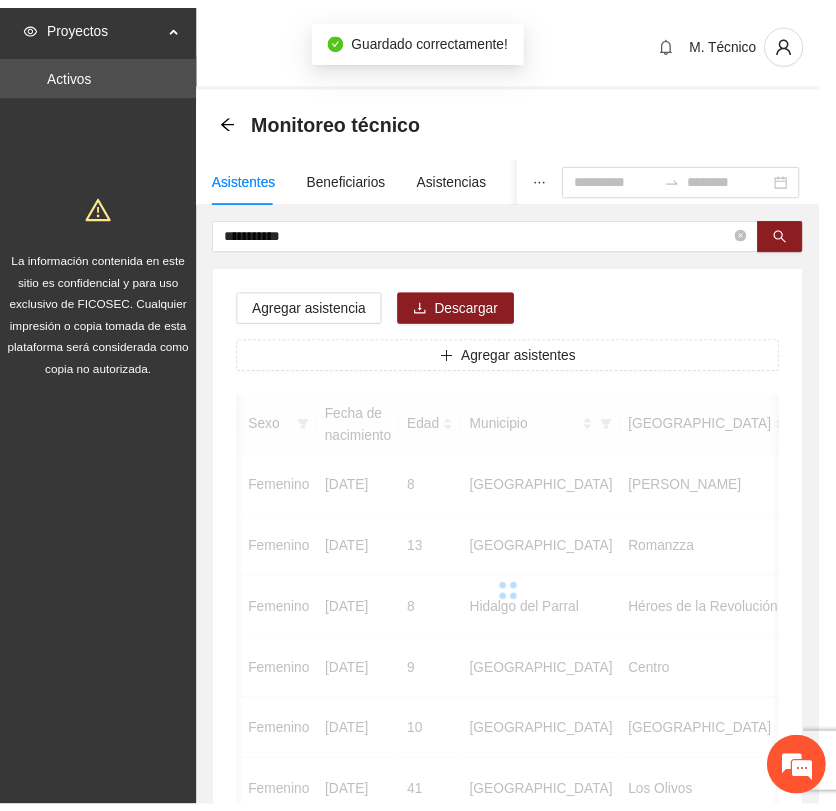 scroll, scrollTop: 256, scrollLeft: 0, axis: vertical 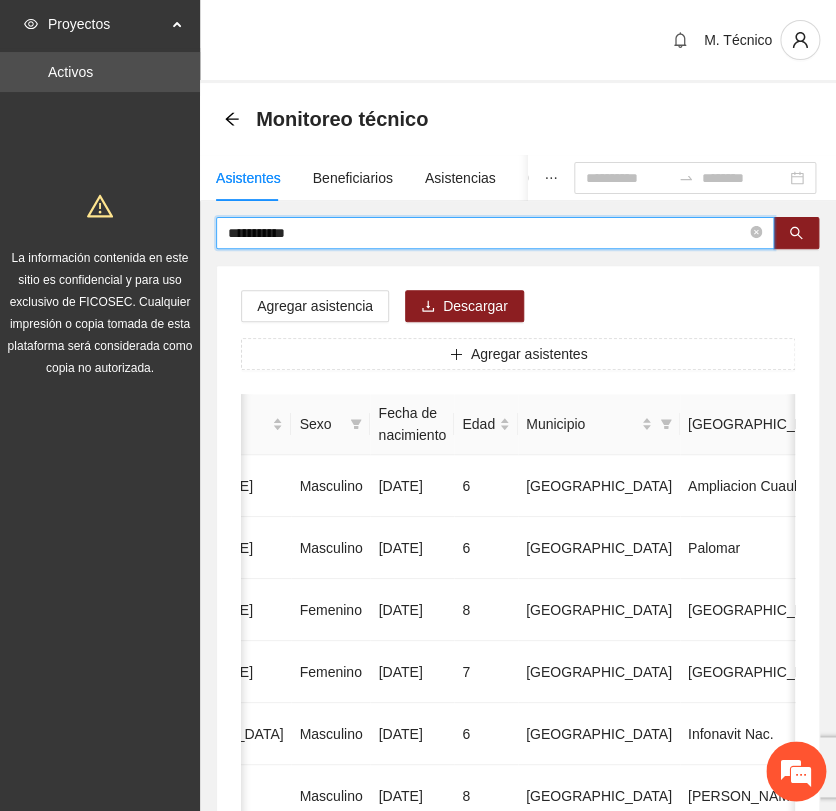 drag, startPoint x: 343, startPoint y: 233, endPoint x: -133, endPoint y: 219, distance: 476.20584 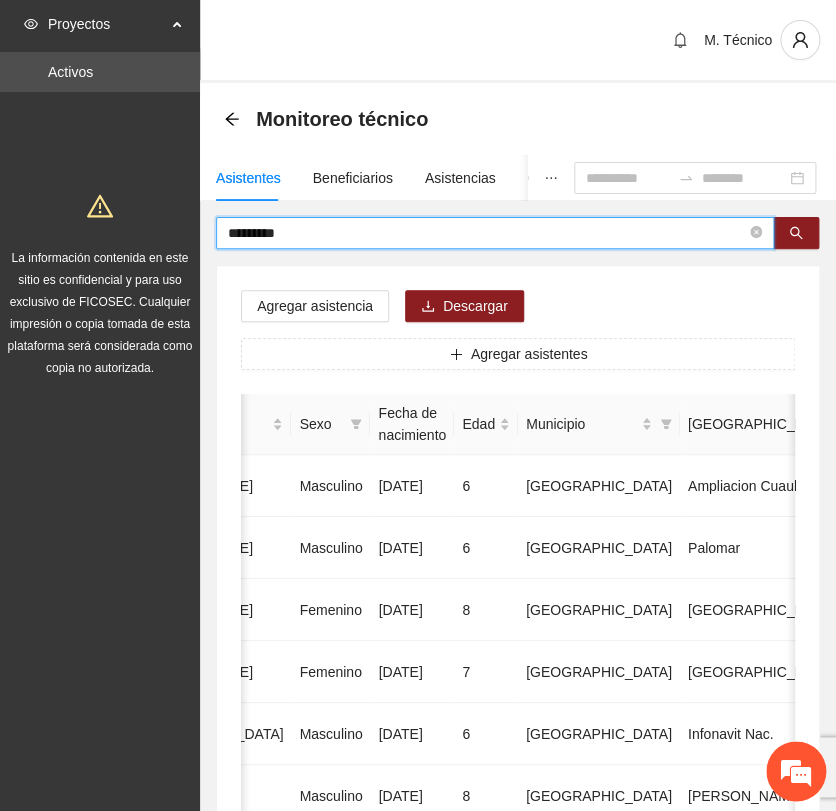 type on "*********" 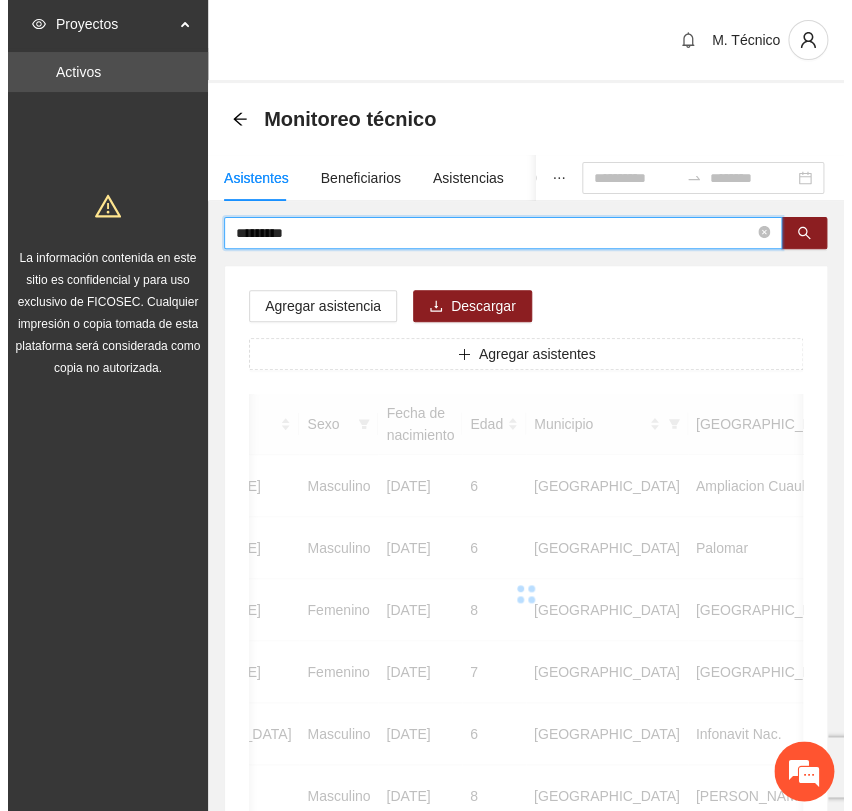 scroll, scrollTop: 0, scrollLeft: 455, axis: horizontal 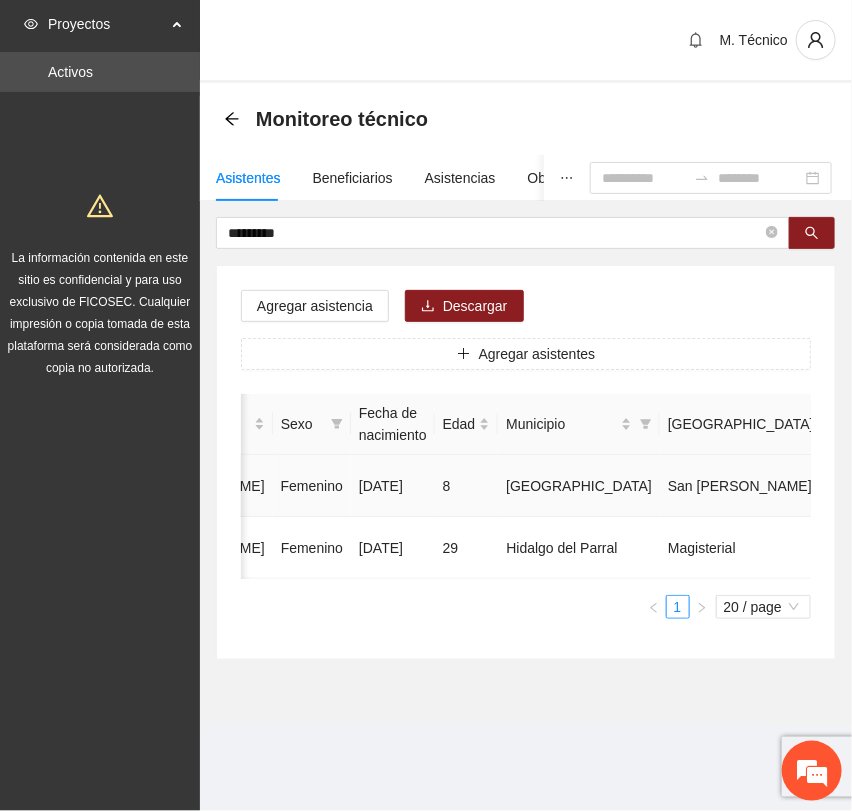 click 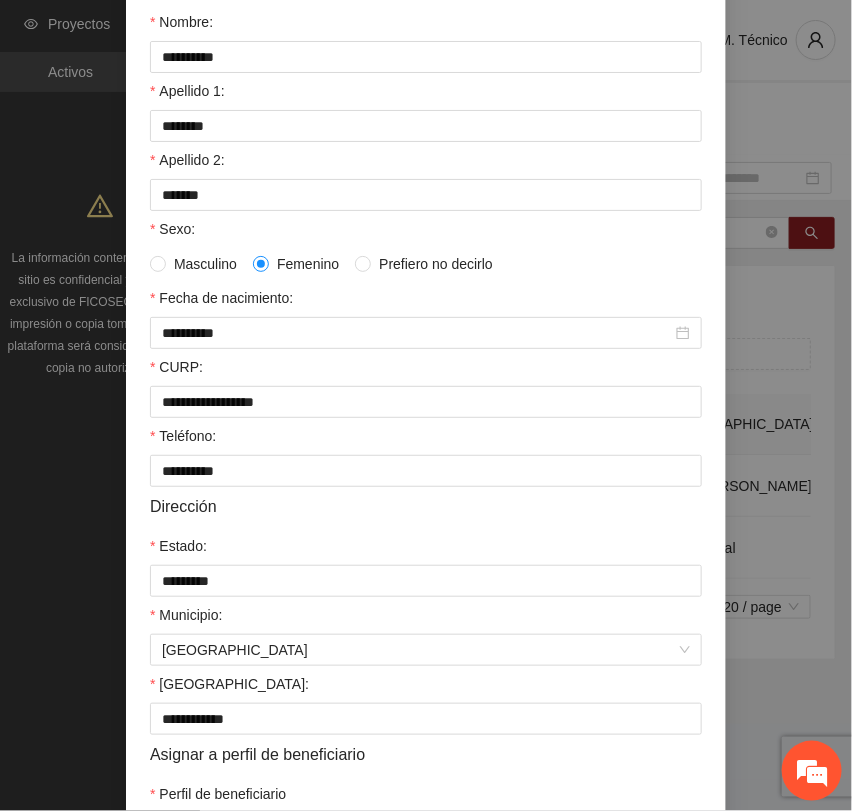 scroll, scrollTop: 356, scrollLeft: 0, axis: vertical 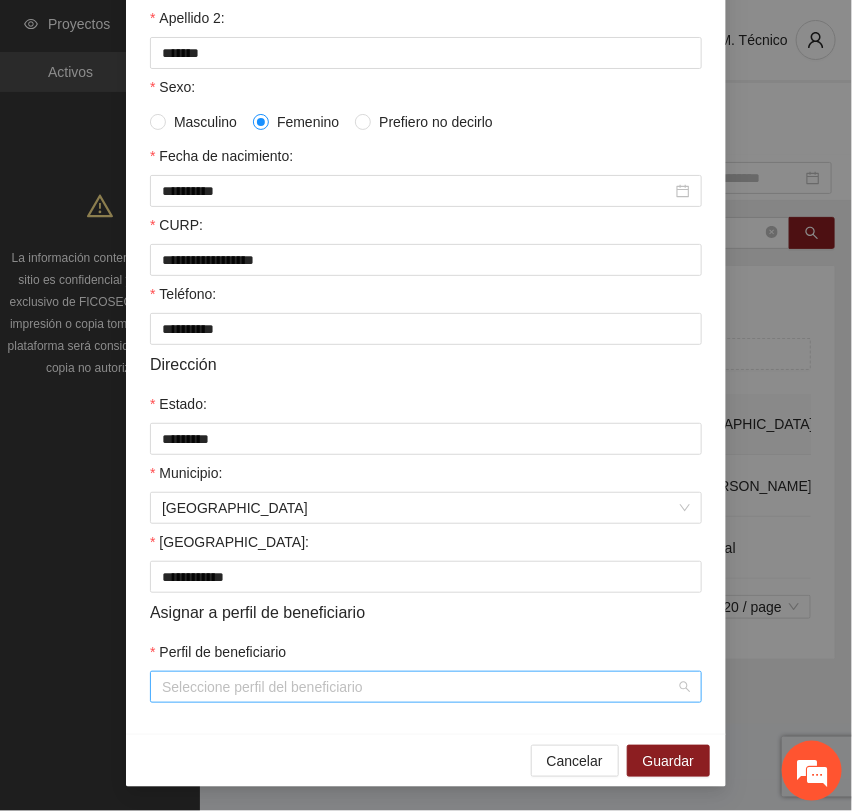 click on "Perfil de beneficiario" at bounding box center [419, 687] 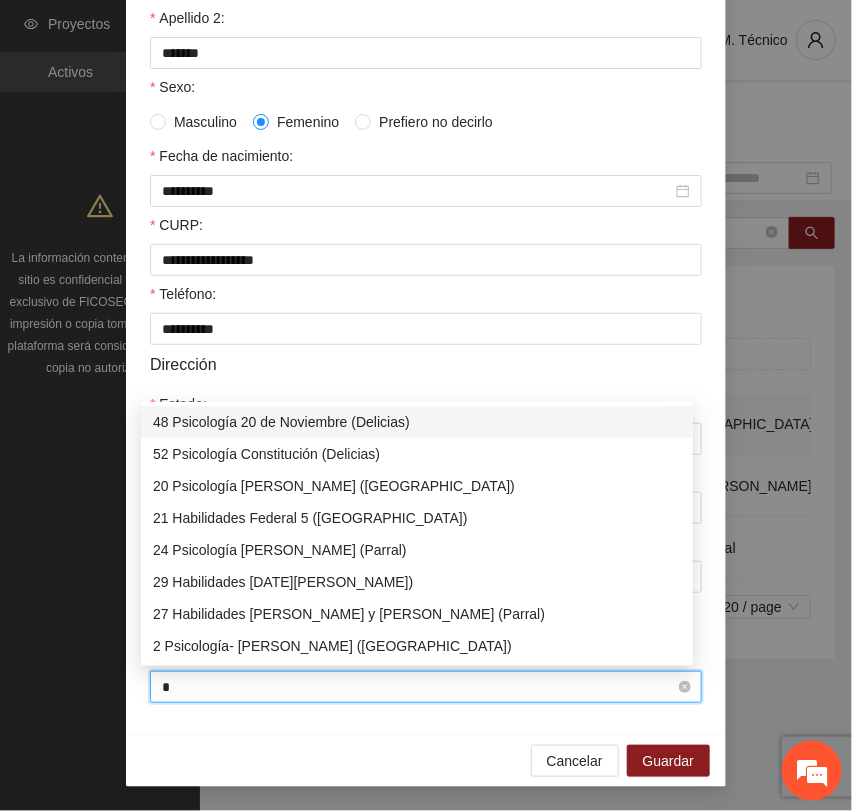 type on "**" 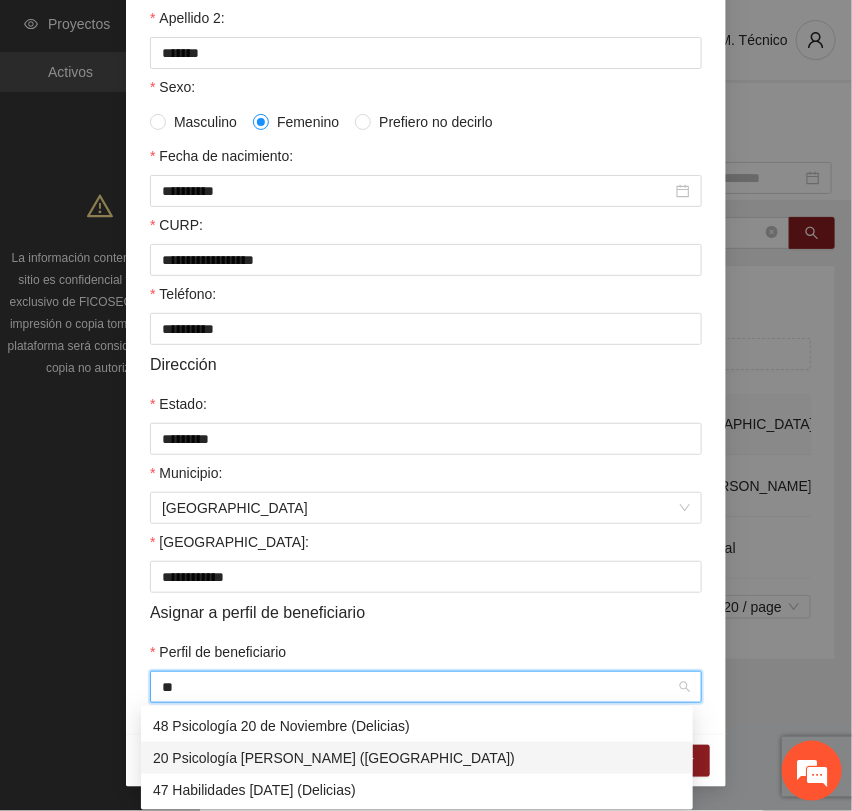 click on "20 Psicología [PERSON_NAME] ([GEOGRAPHIC_DATA])" at bounding box center [417, 758] 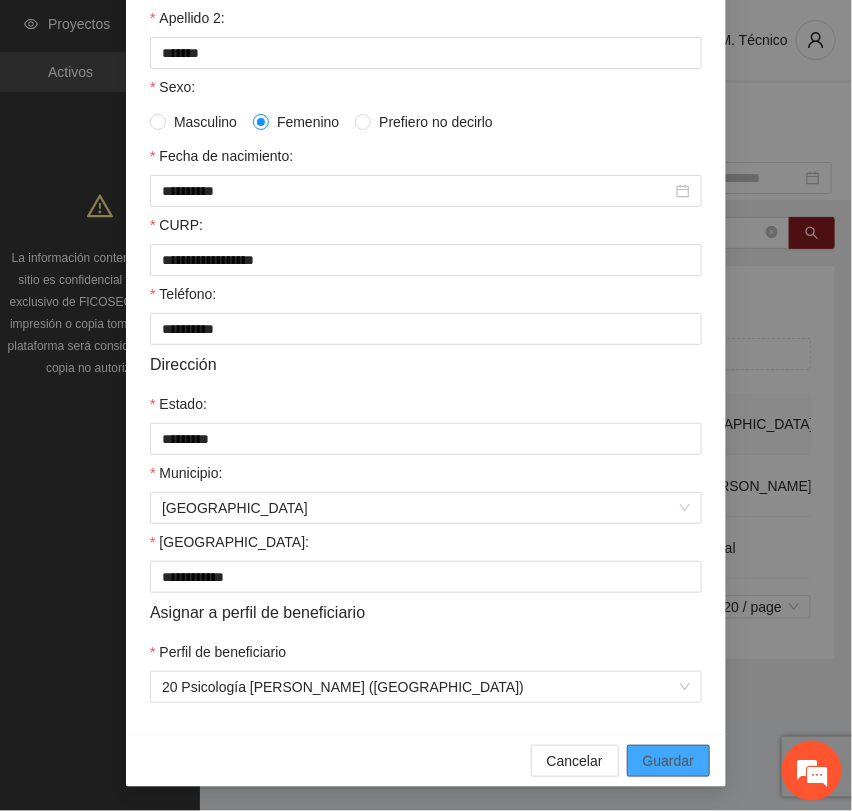 click on "Guardar" at bounding box center [668, 761] 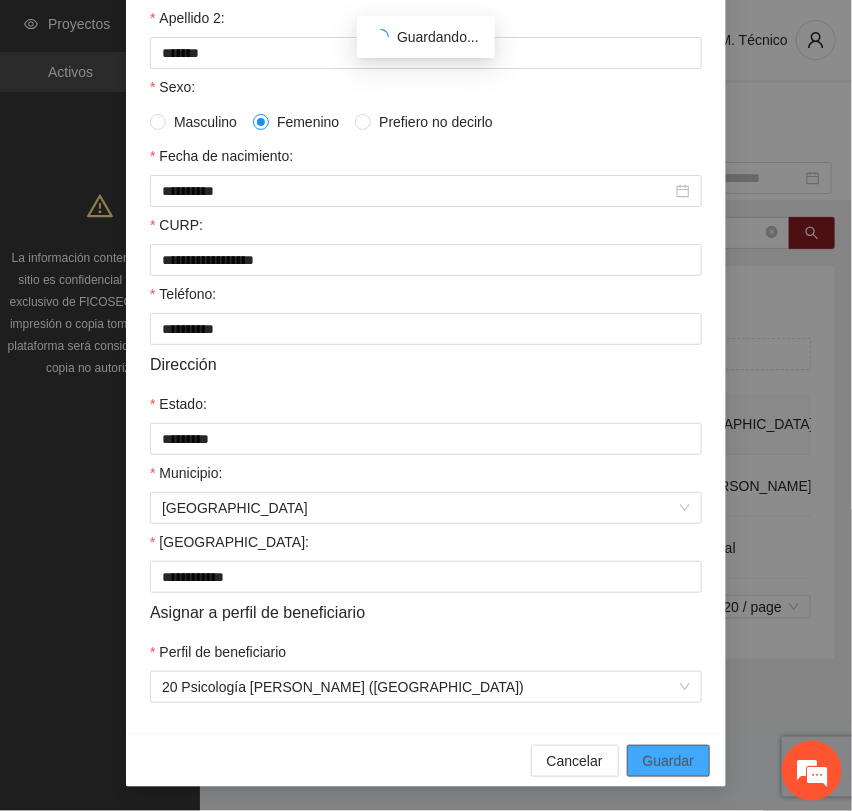 scroll, scrollTop: 256, scrollLeft: 0, axis: vertical 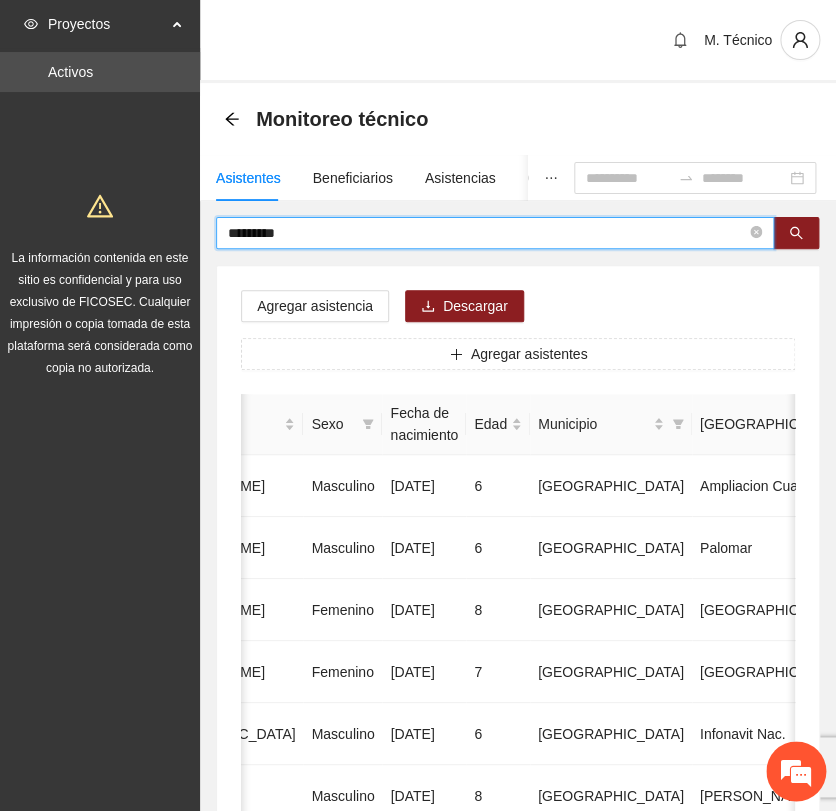drag, startPoint x: 313, startPoint y: 235, endPoint x: 143, endPoint y: 231, distance: 170.04706 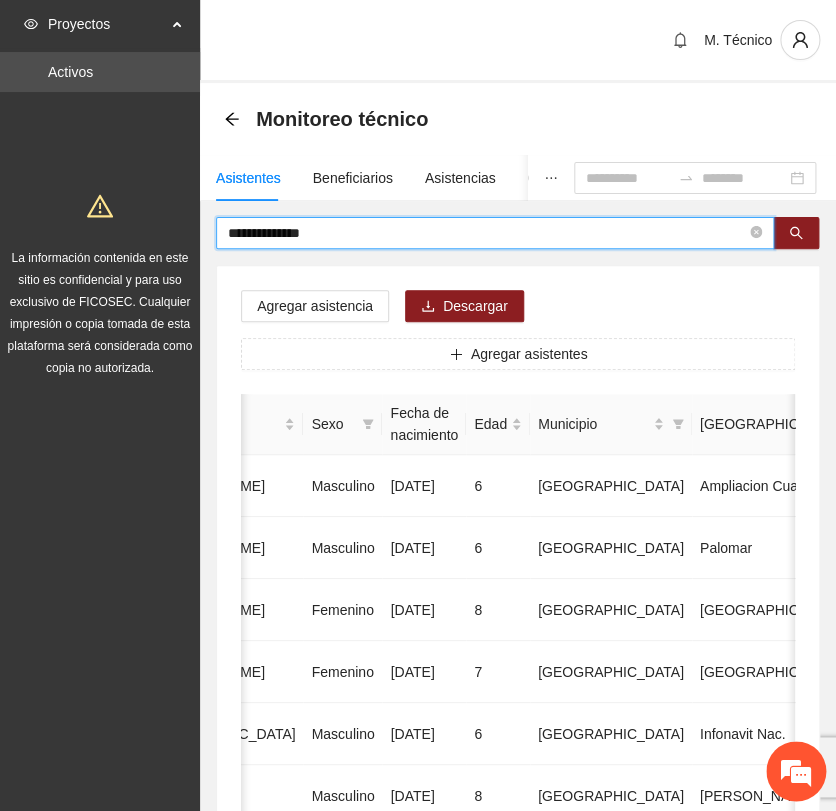 type on "**********" 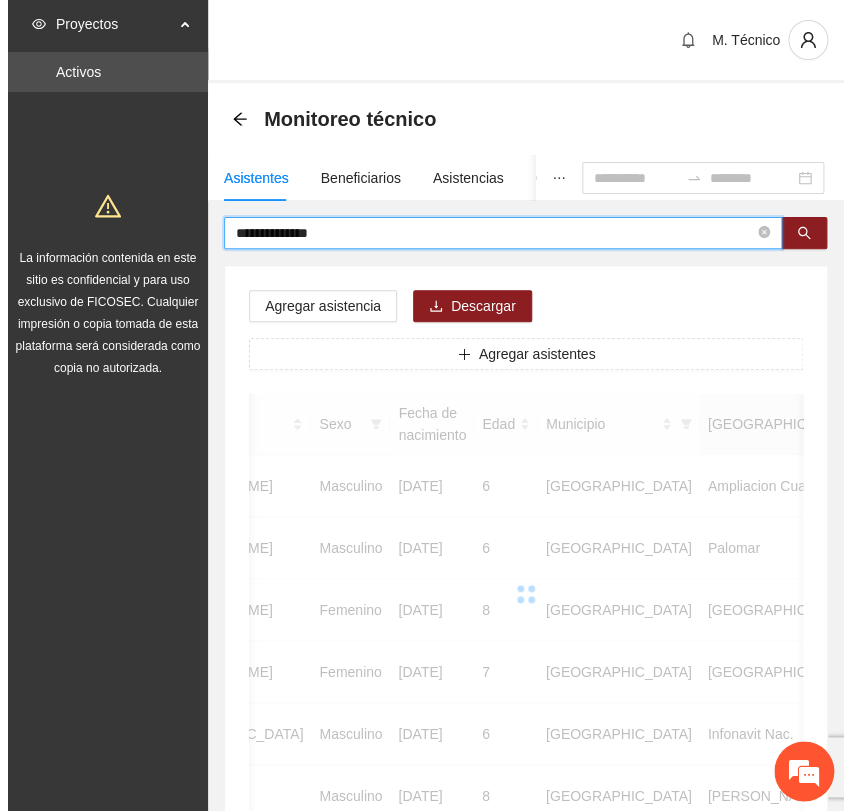 scroll, scrollTop: 0, scrollLeft: 450, axis: horizontal 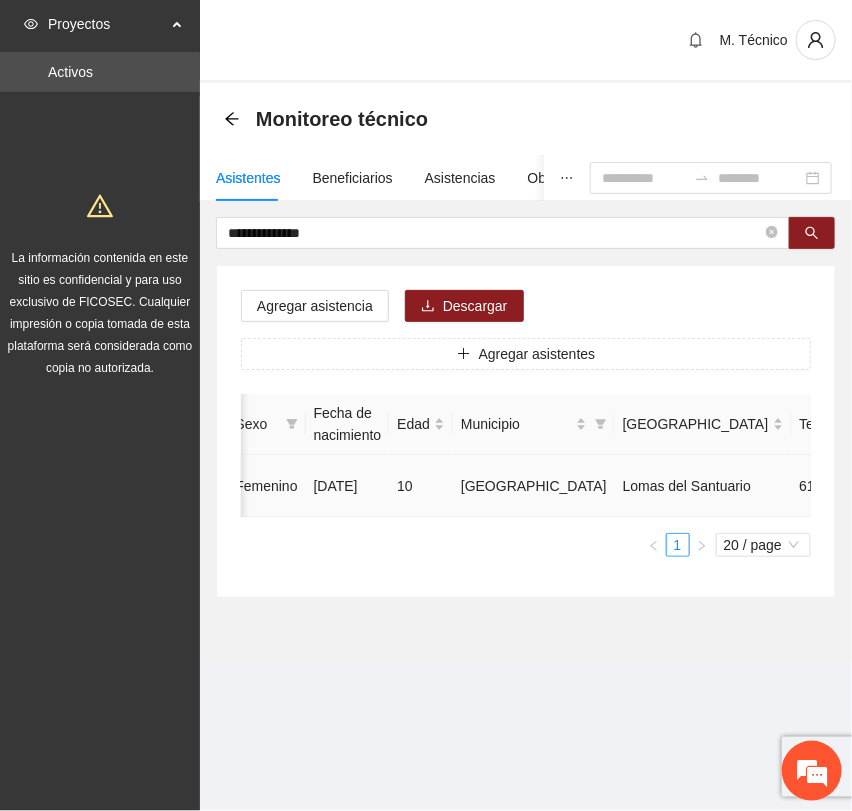 click 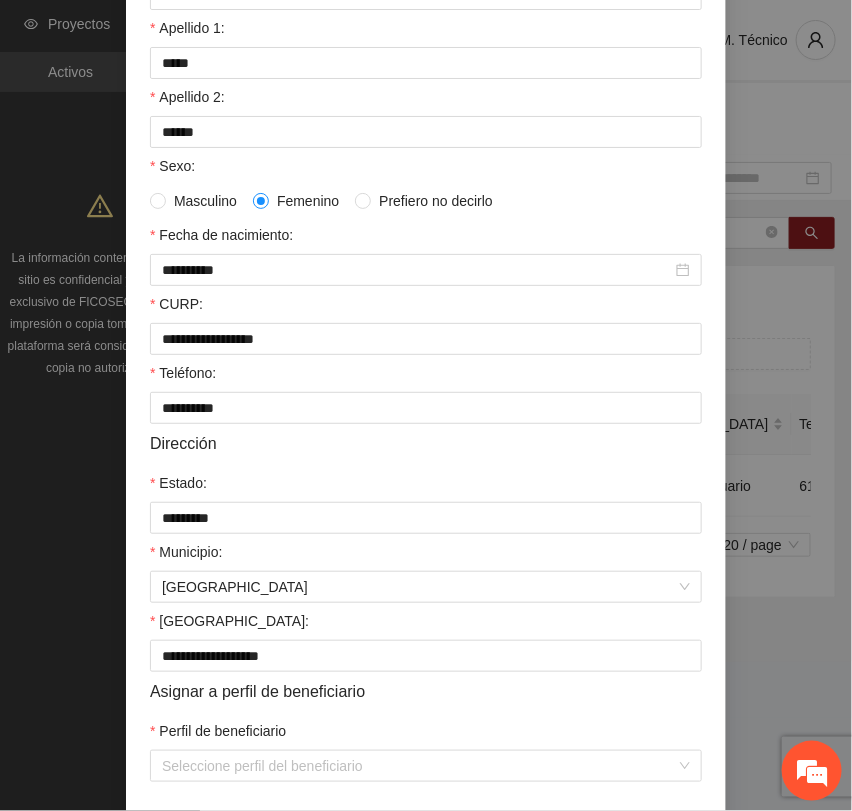 scroll, scrollTop: 356, scrollLeft: 0, axis: vertical 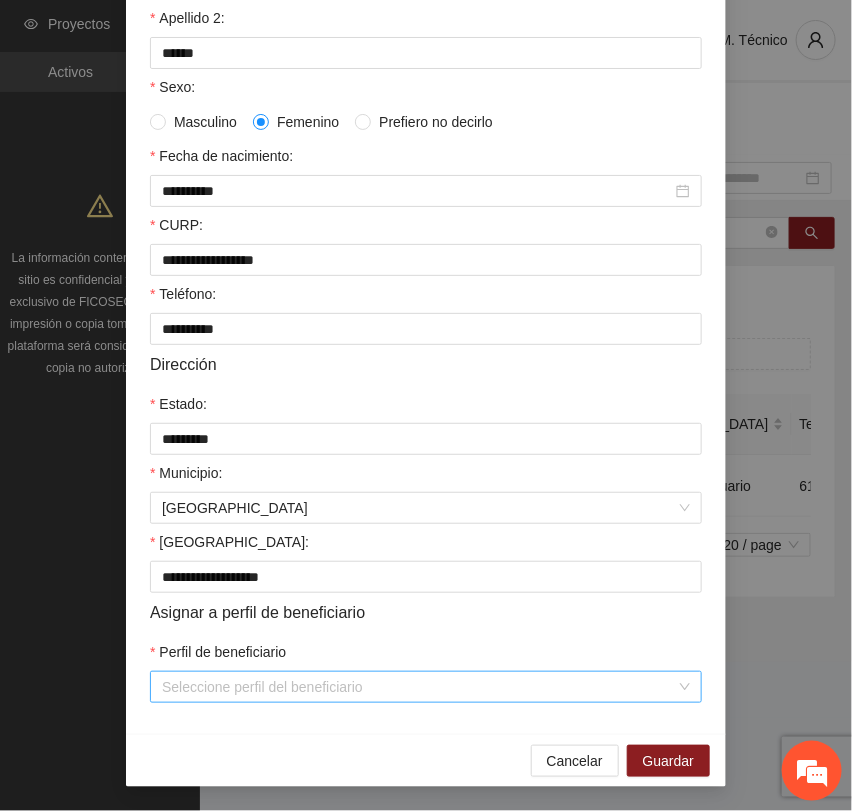 click on "Perfil de beneficiario" at bounding box center (419, 687) 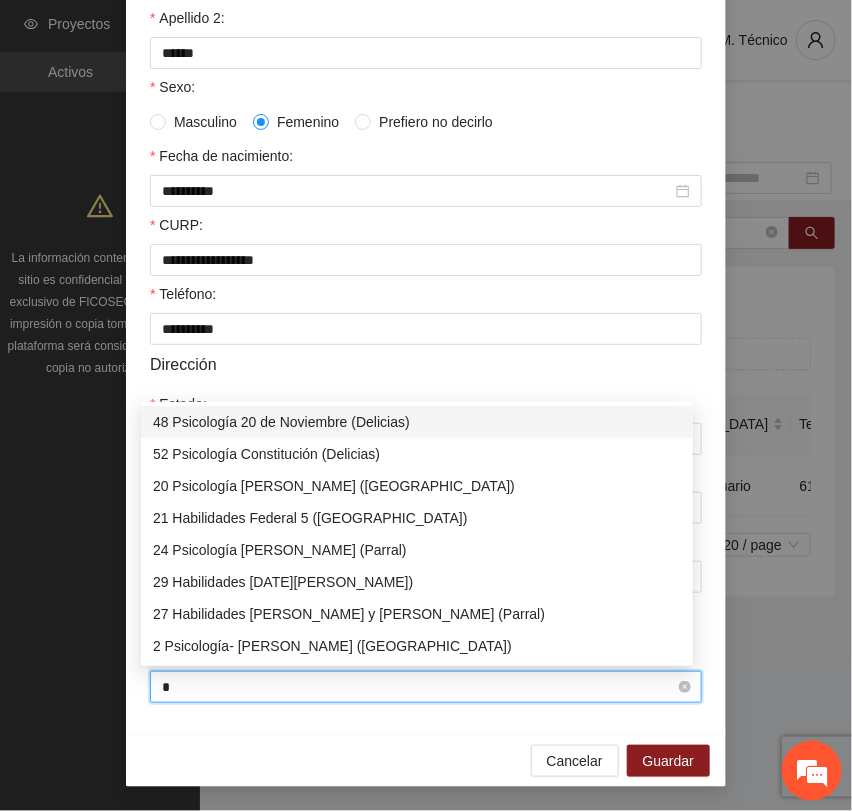 type on "**" 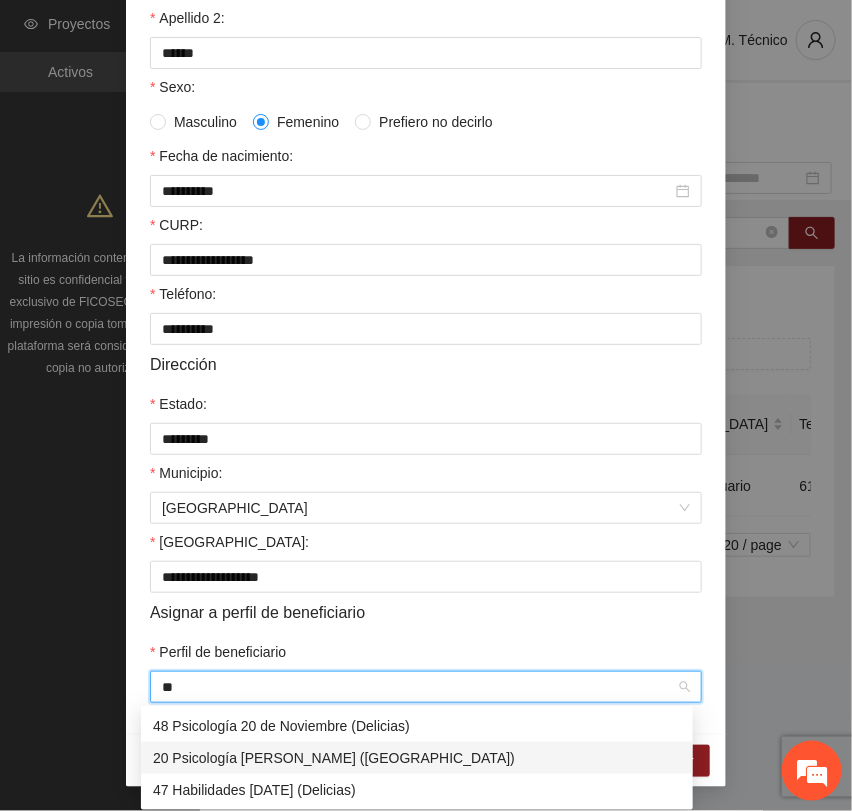click on "20 Psicología [PERSON_NAME] ([GEOGRAPHIC_DATA])" at bounding box center [417, 758] 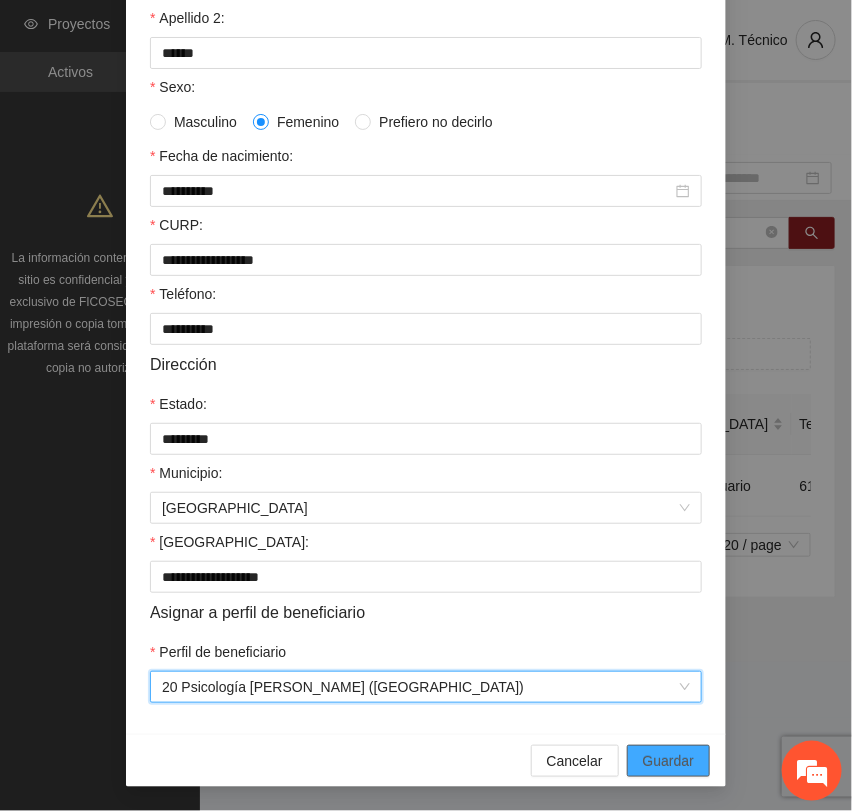click on "Guardar" at bounding box center (668, 761) 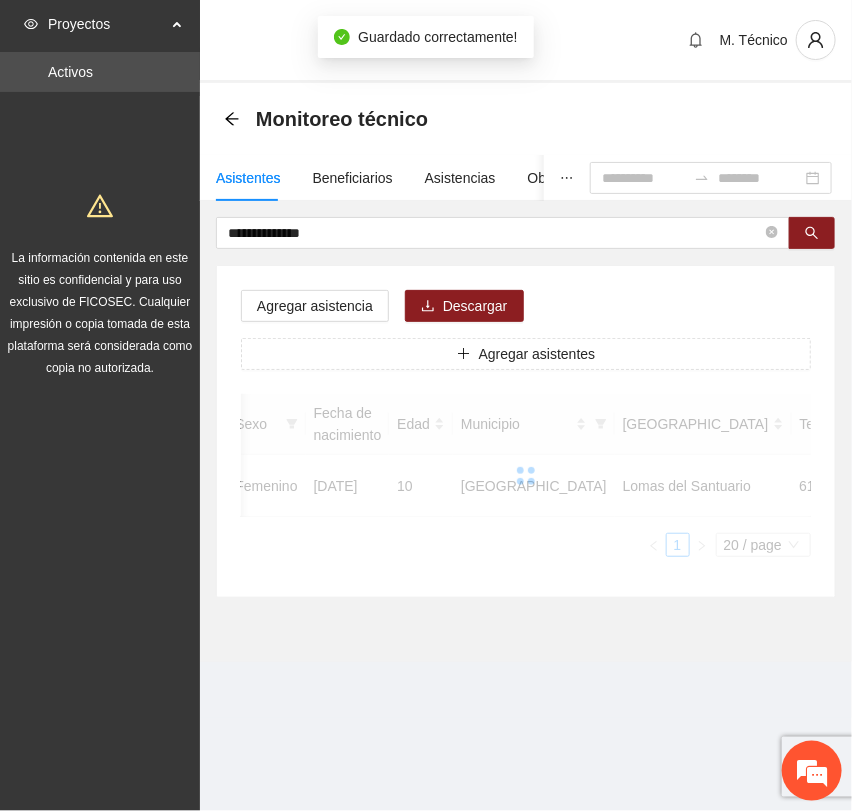 scroll, scrollTop: 256, scrollLeft: 0, axis: vertical 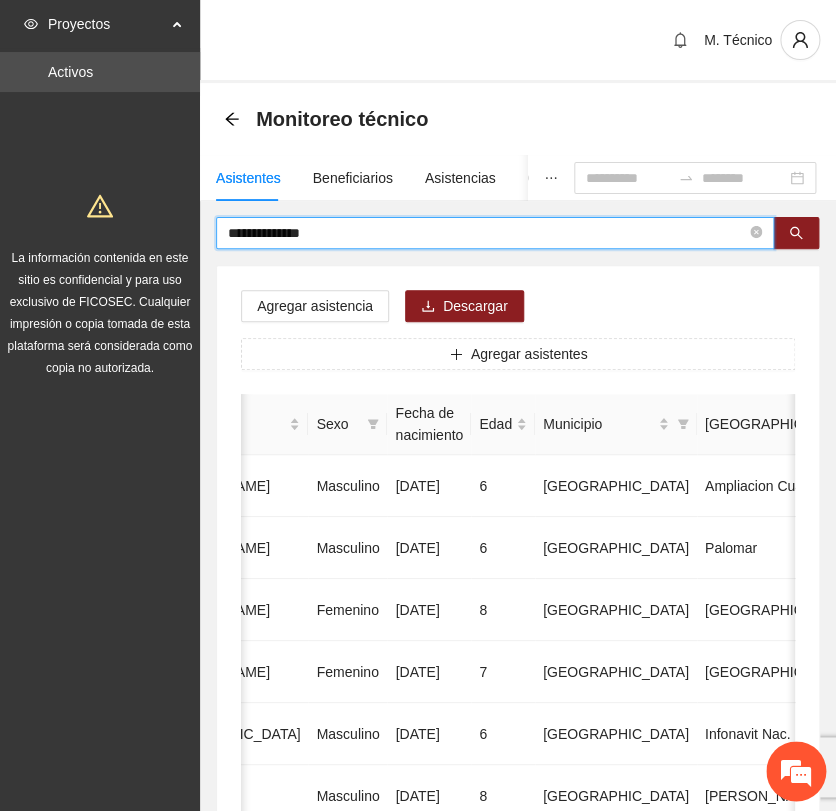 drag, startPoint x: 353, startPoint y: 230, endPoint x: -246, endPoint y: 199, distance: 599.80164 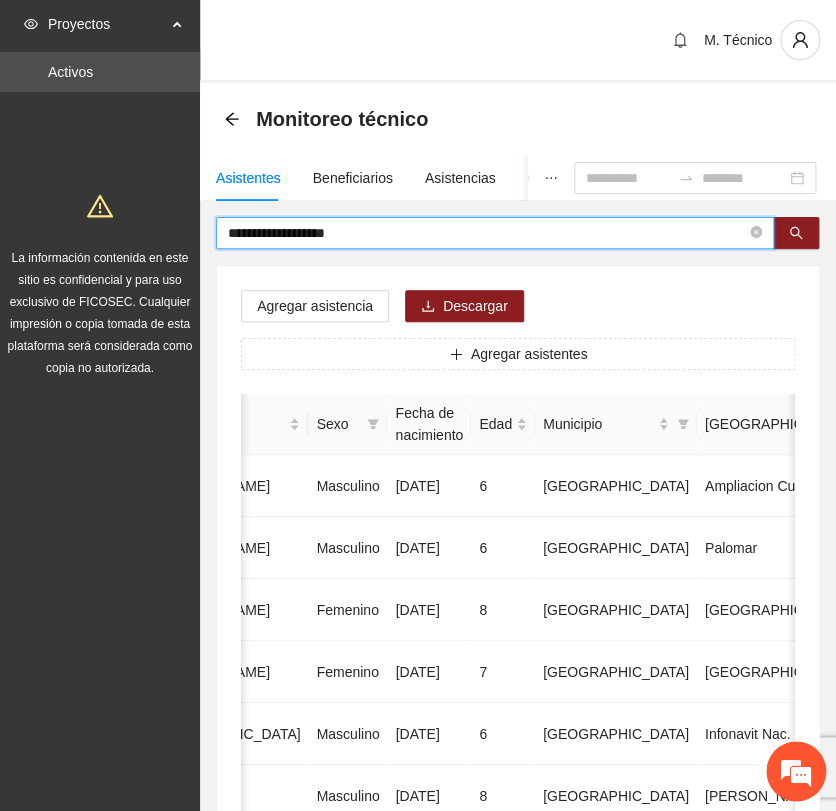 type on "**********" 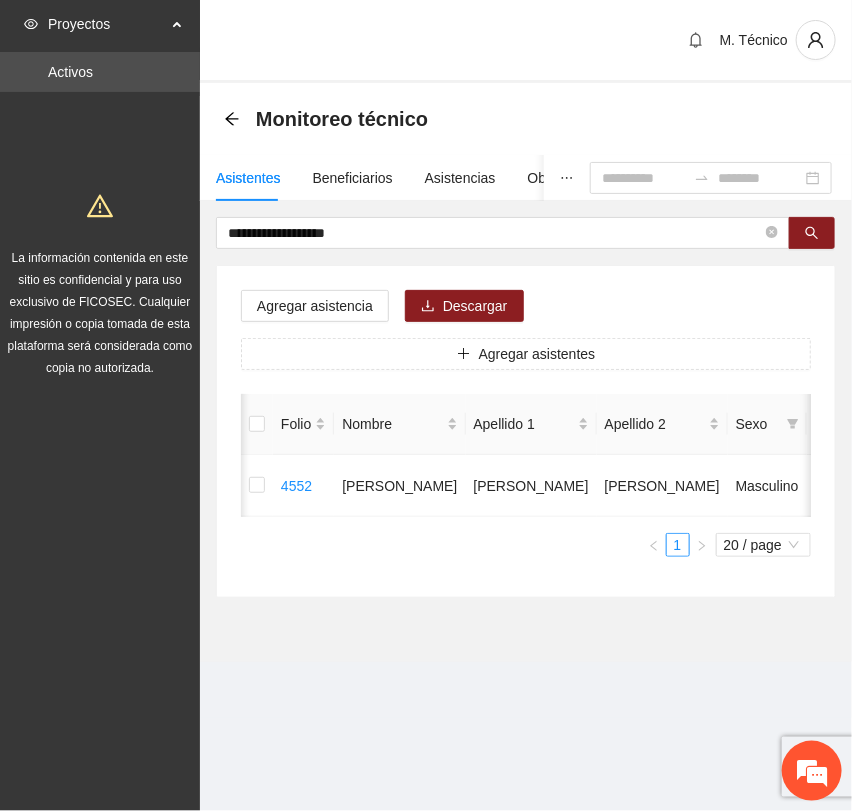 scroll, scrollTop: 0, scrollLeft: 452, axis: horizontal 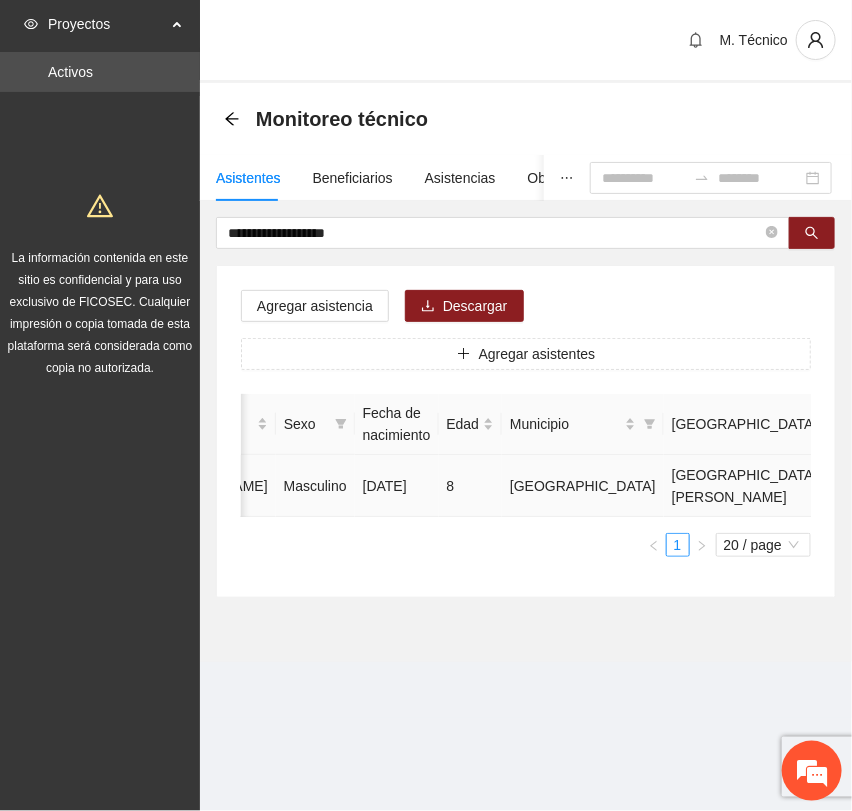 click 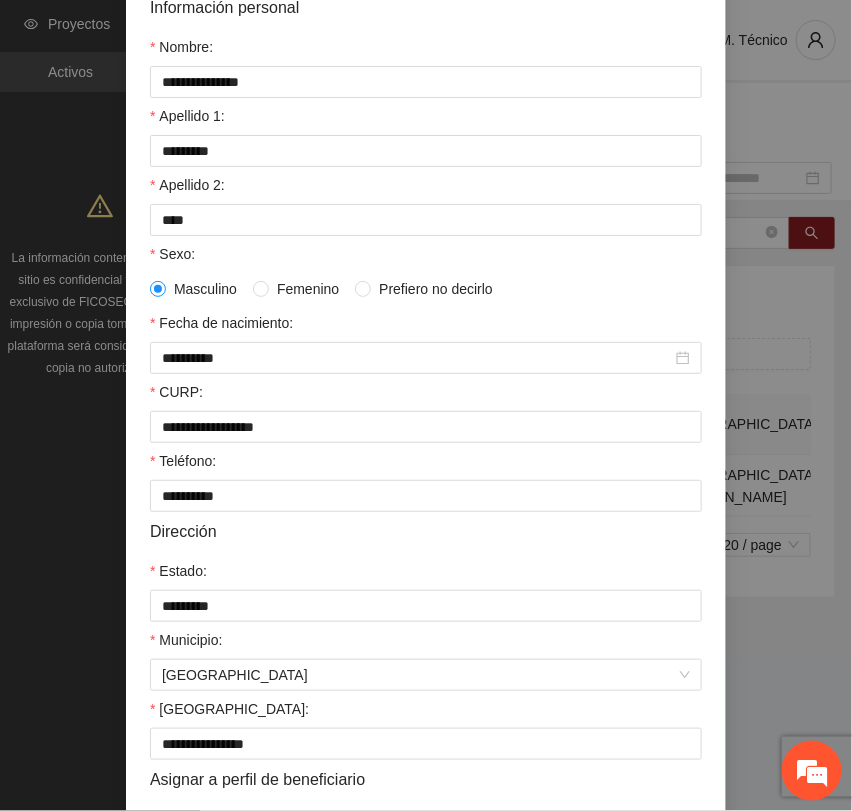 scroll, scrollTop: 356, scrollLeft: 0, axis: vertical 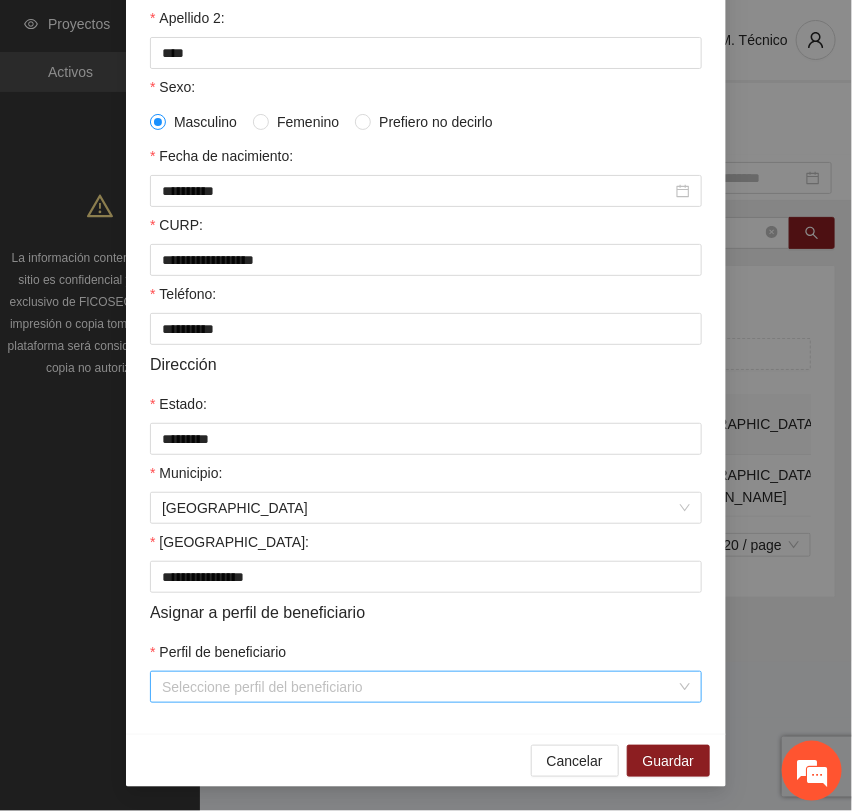 click on "Perfil de beneficiario" at bounding box center [419, 687] 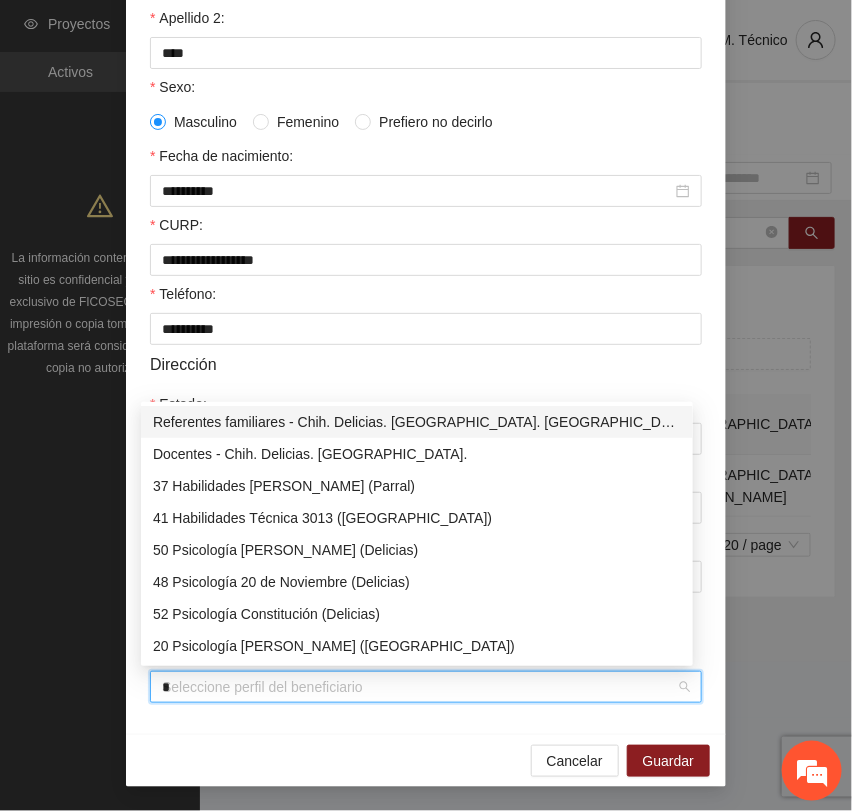 type on "**" 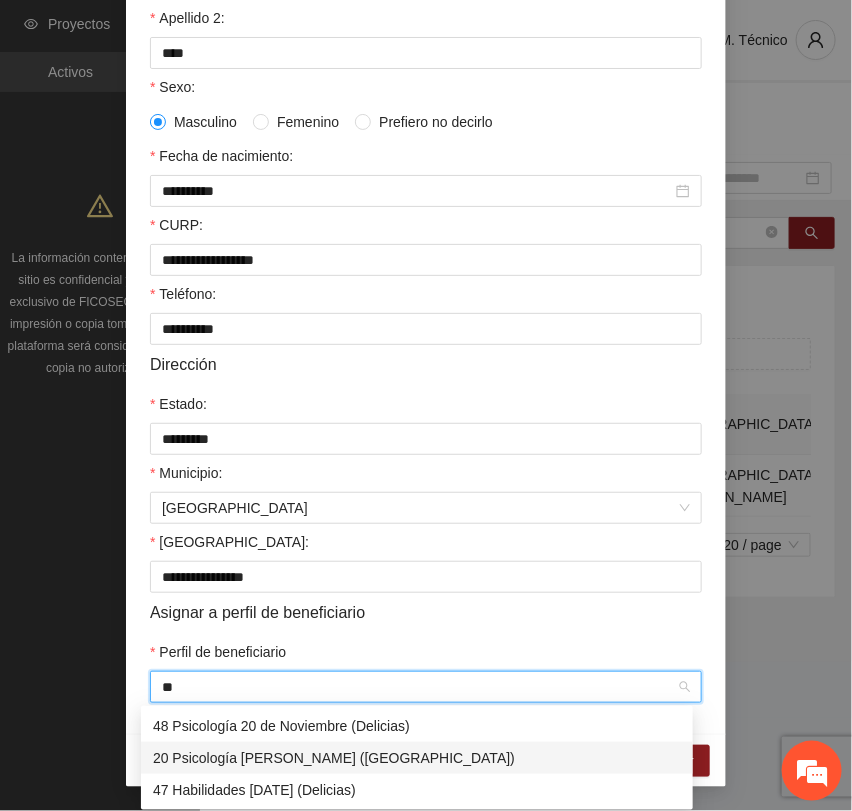 click on "20 Psicología [PERSON_NAME] ([GEOGRAPHIC_DATA])" at bounding box center (417, 758) 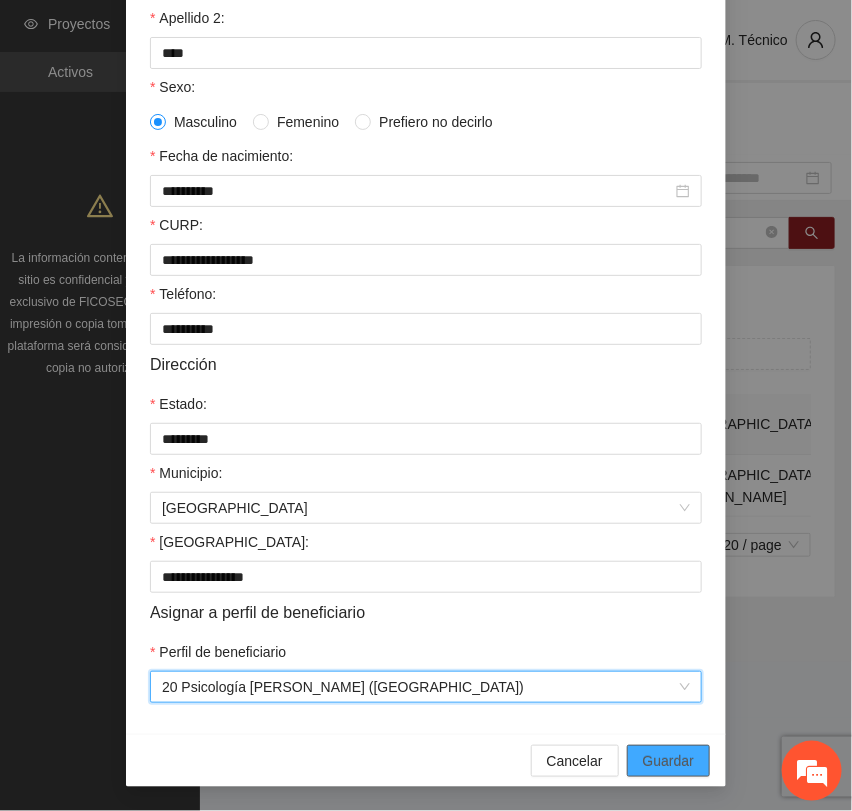 click on "Guardar" at bounding box center [668, 761] 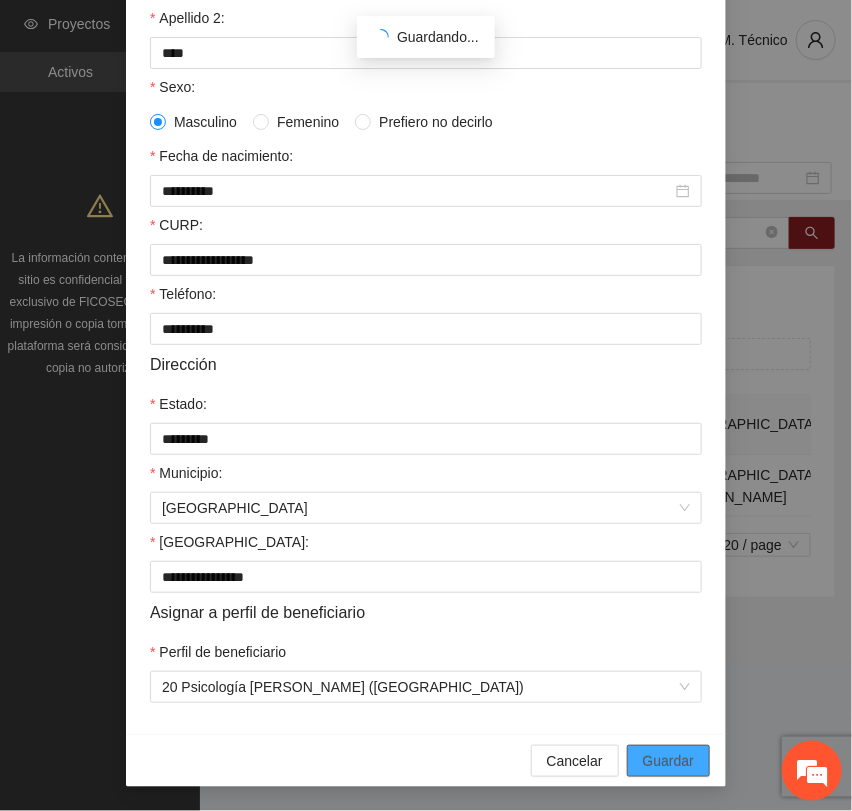 scroll, scrollTop: 256, scrollLeft: 0, axis: vertical 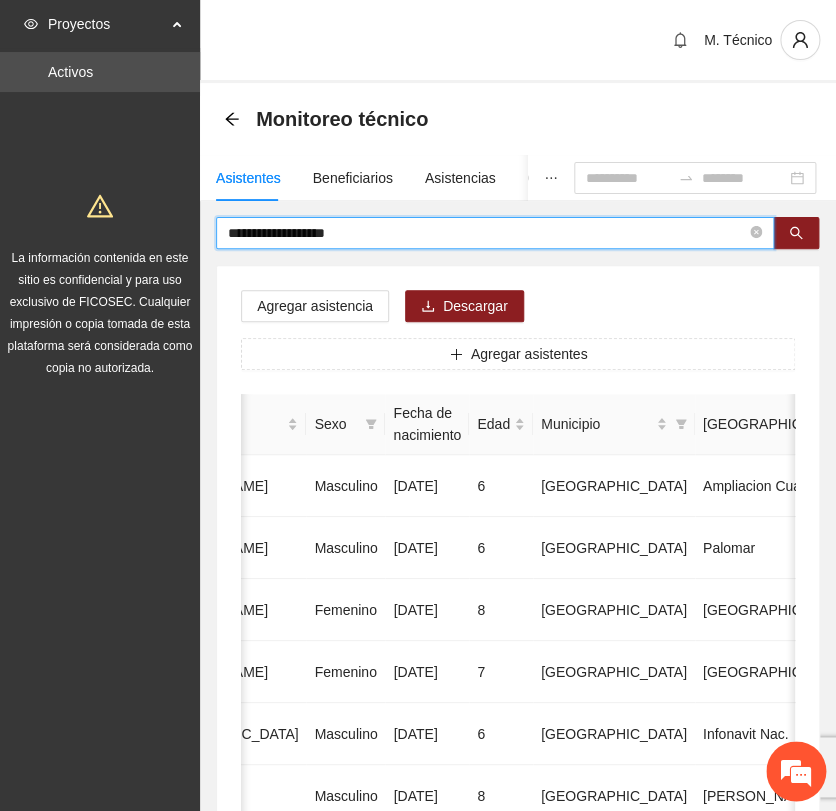 drag, startPoint x: 387, startPoint y: 231, endPoint x: -95, endPoint y: 227, distance: 482.0166 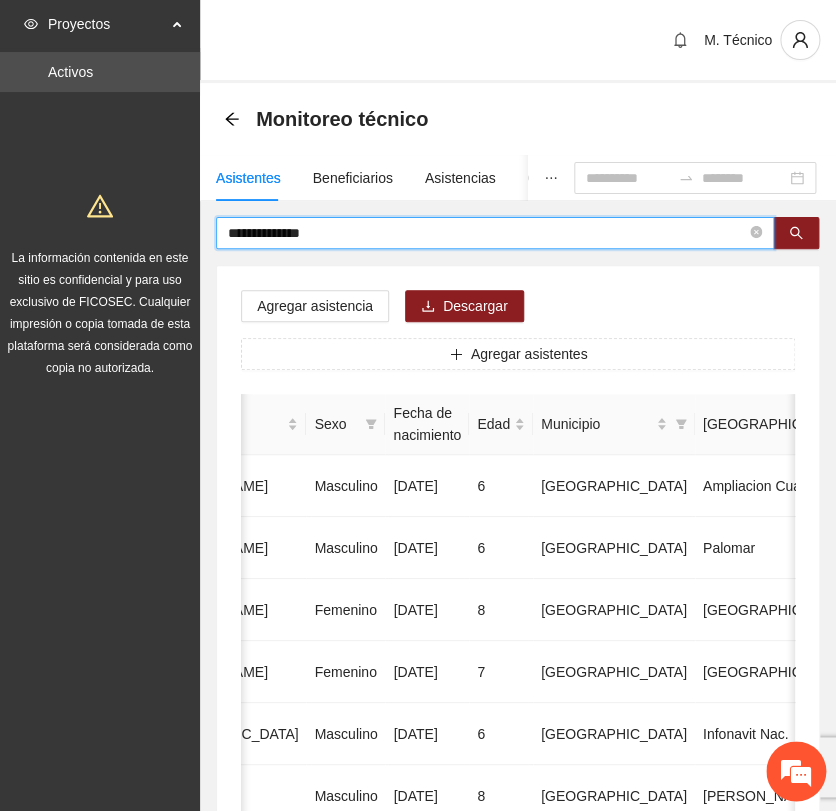 type on "**********" 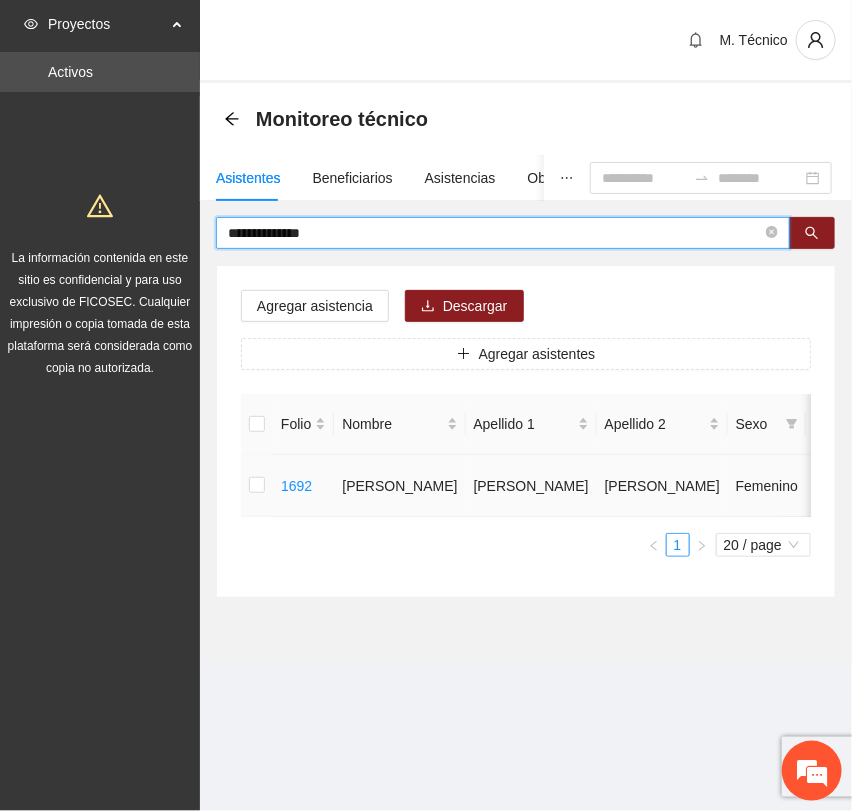 scroll, scrollTop: 0, scrollLeft: 450, axis: horizontal 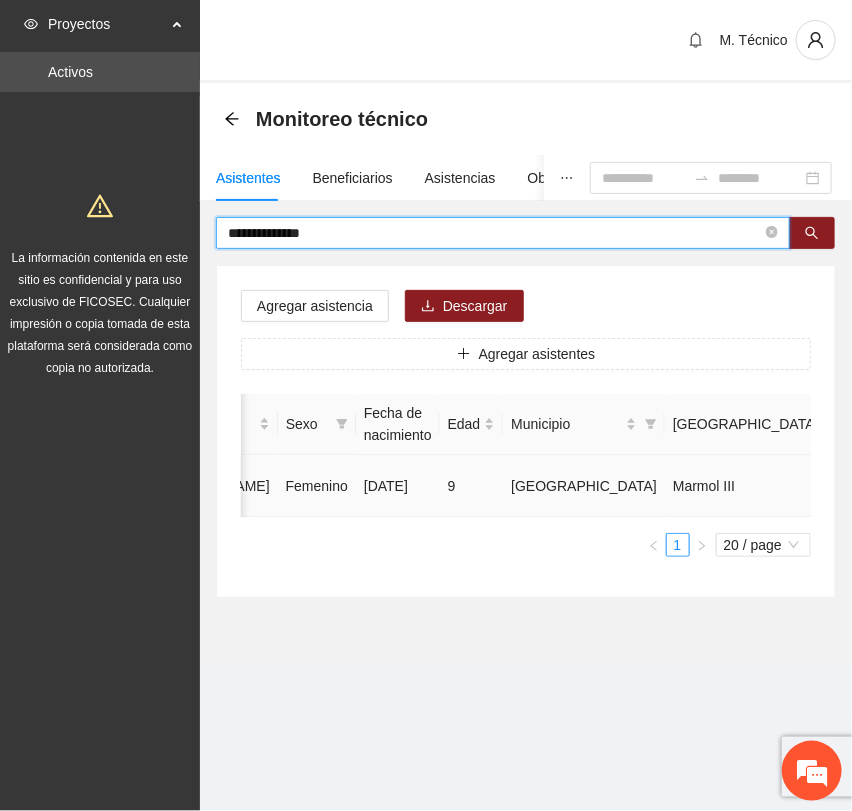 click at bounding box center (1033, 486) 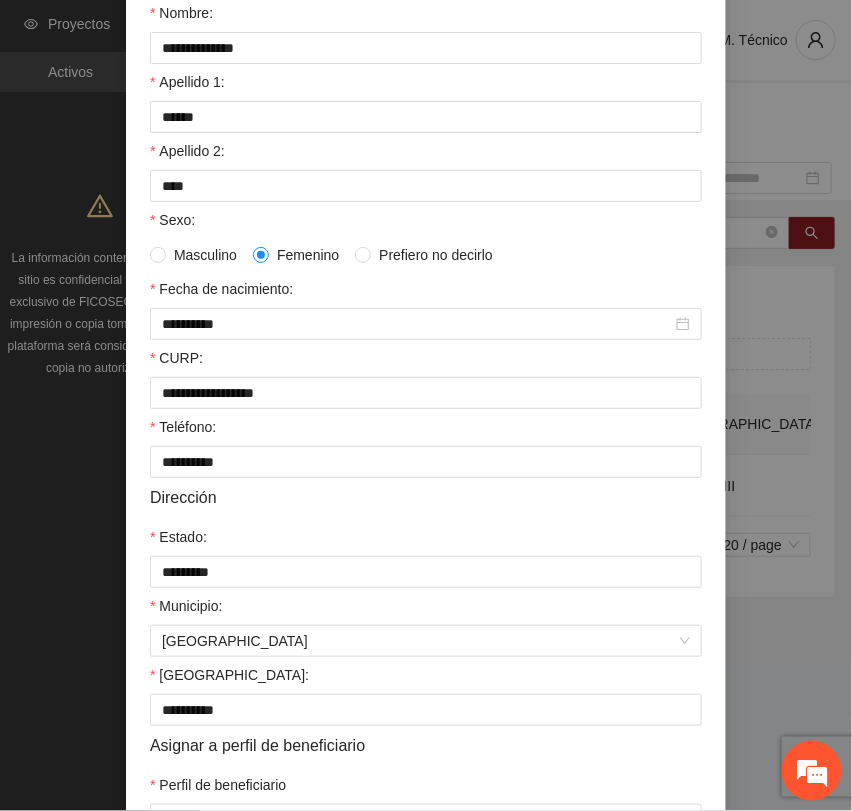 scroll, scrollTop: 356, scrollLeft: 0, axis: vertical 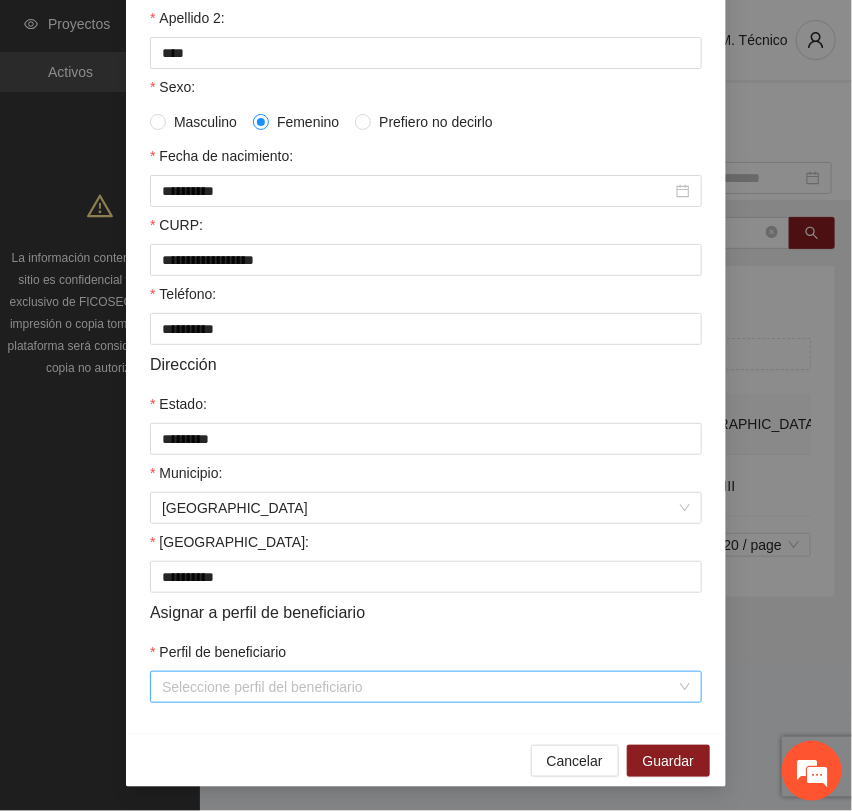 click on "Perfil de beneficiario" at bounding box center [419, 687] 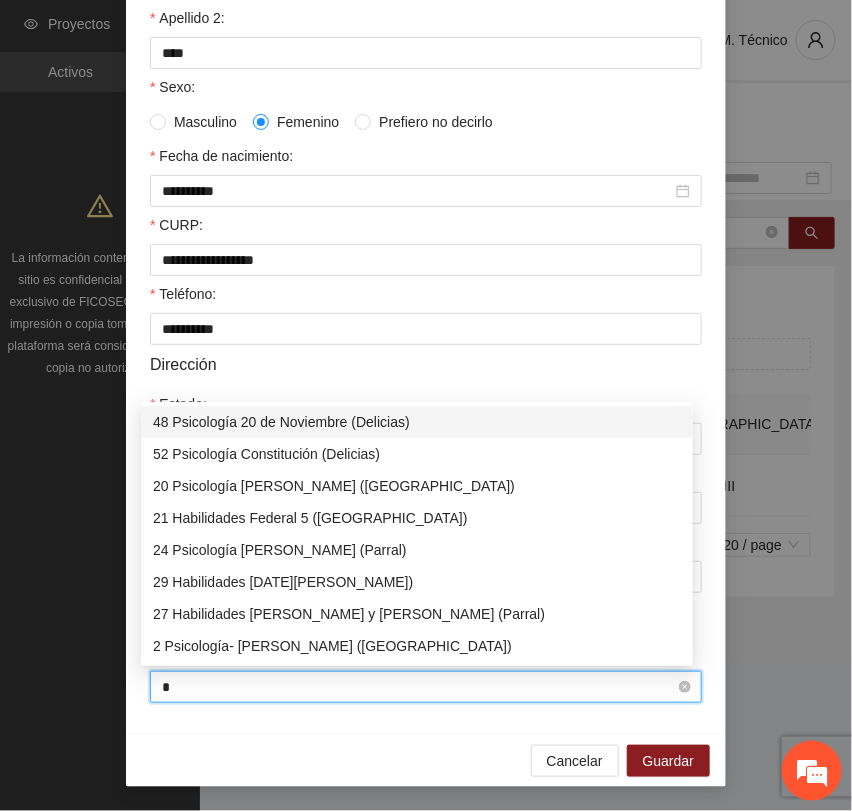 type on "**" 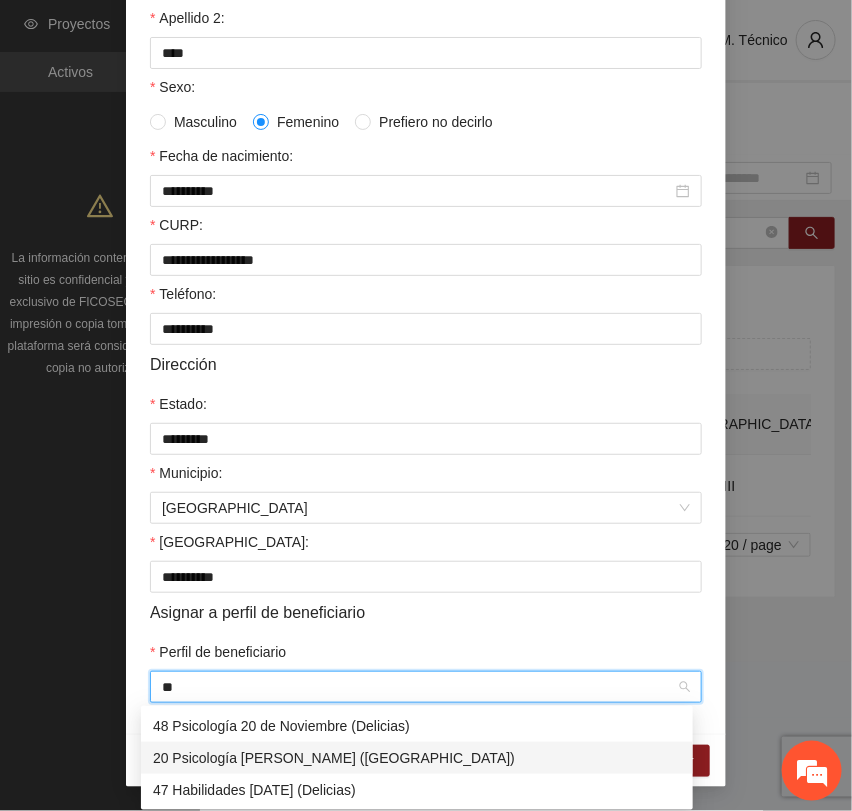 click on "20 Psicología [PERSON_NAME] ([GEOGRAPHIC_DATA])" at bounding box center [417, 758] 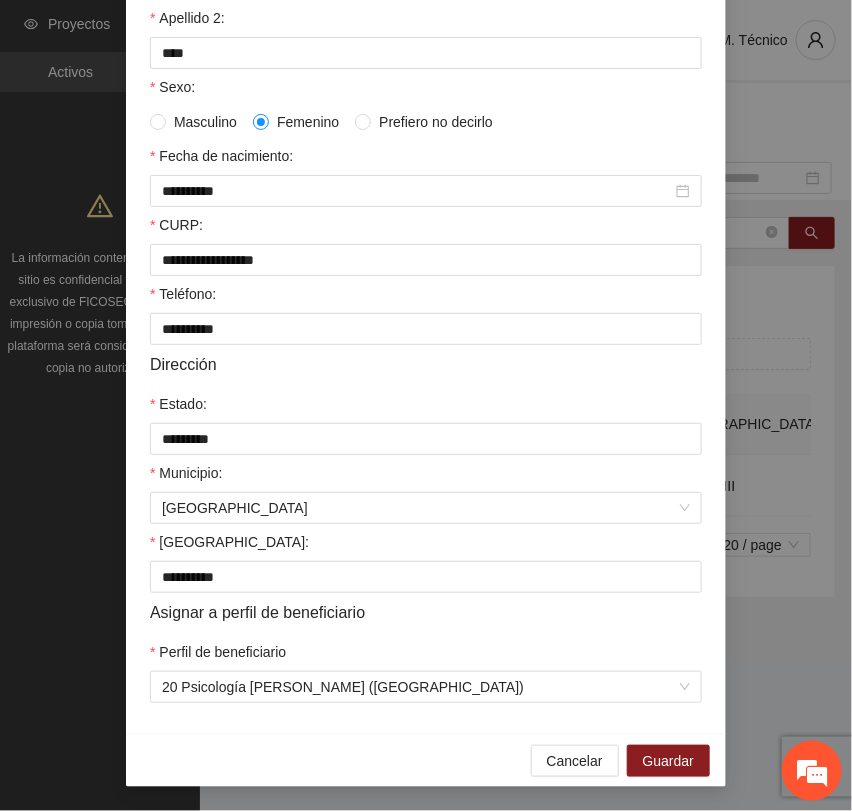 click on "Cancelar Guardar" at bounding box center (426, 760) 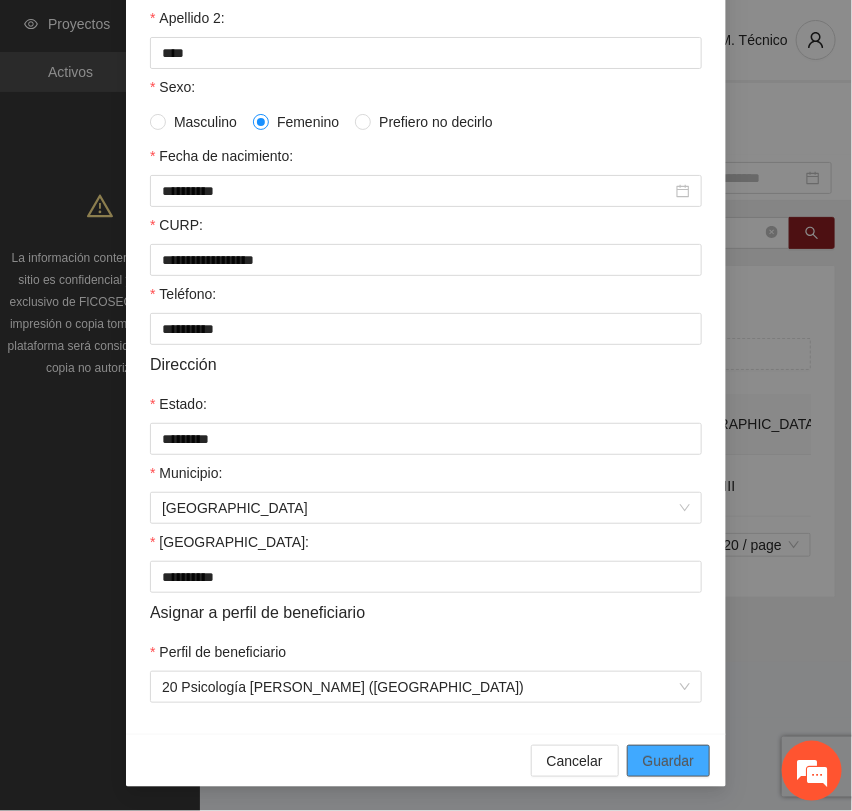click on "Guardar" at bounding box center (668, 761) 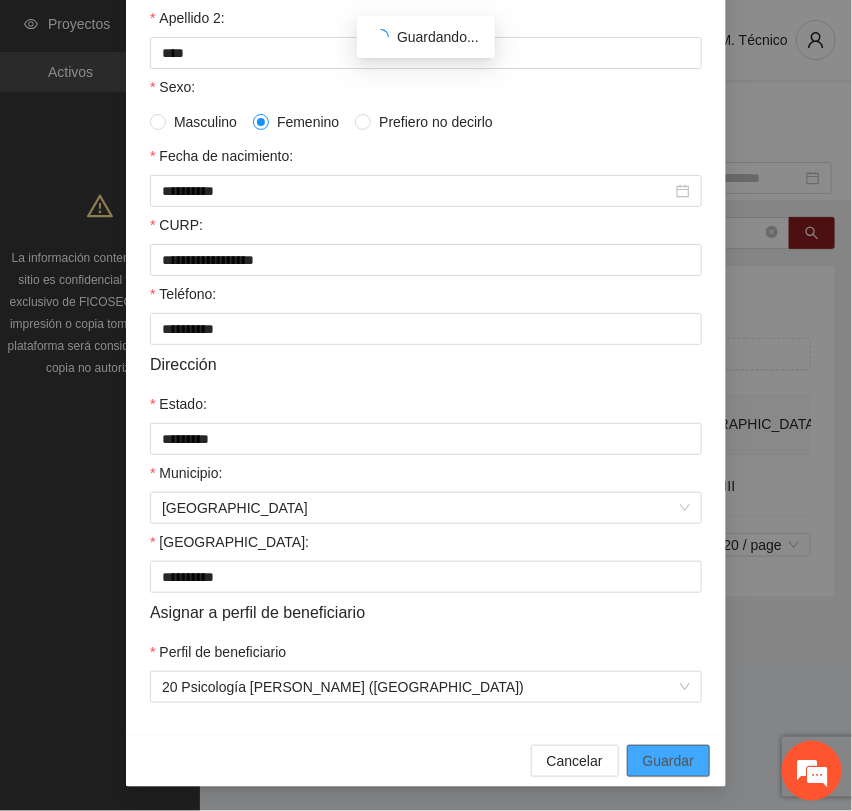 scroll, scrollTop: 256, scrollLeft: 0, axis: vertical 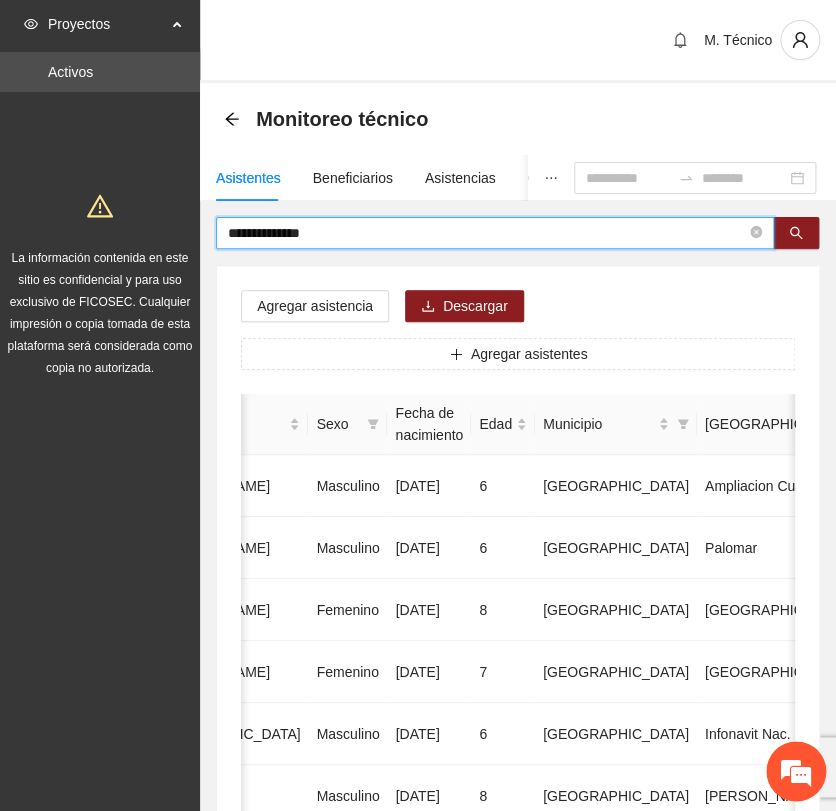 drag, startPoint x: 328, startPoint y: 231, endPoint x: -265, endPoint y: 201, distance: 593.75836 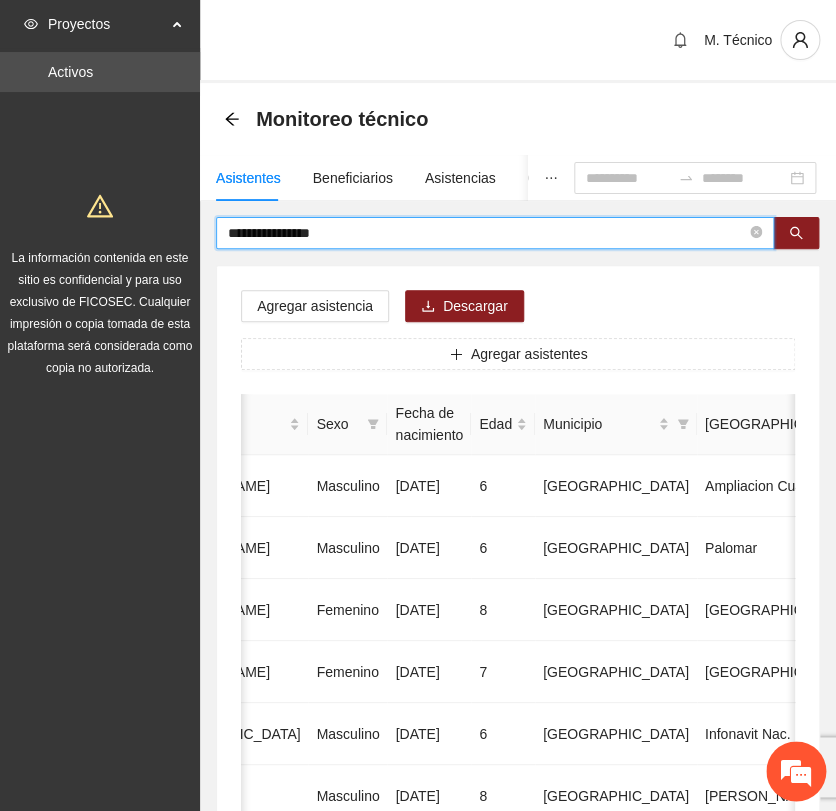 type on "**********" 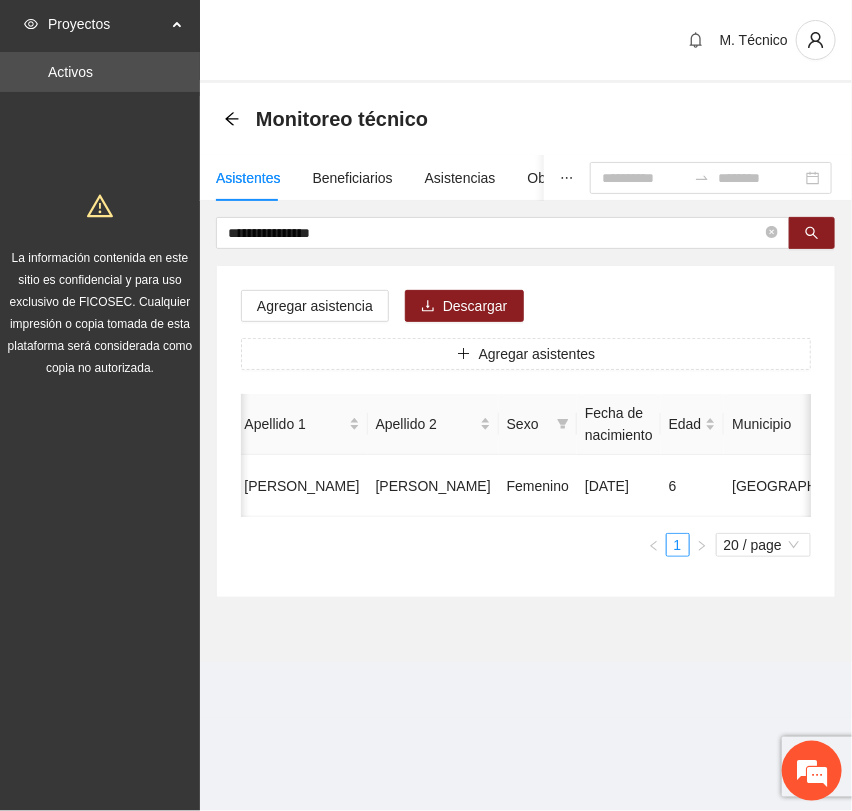 scroll, scrollTop: 0, scrollLeft: 450, axis: horizontal 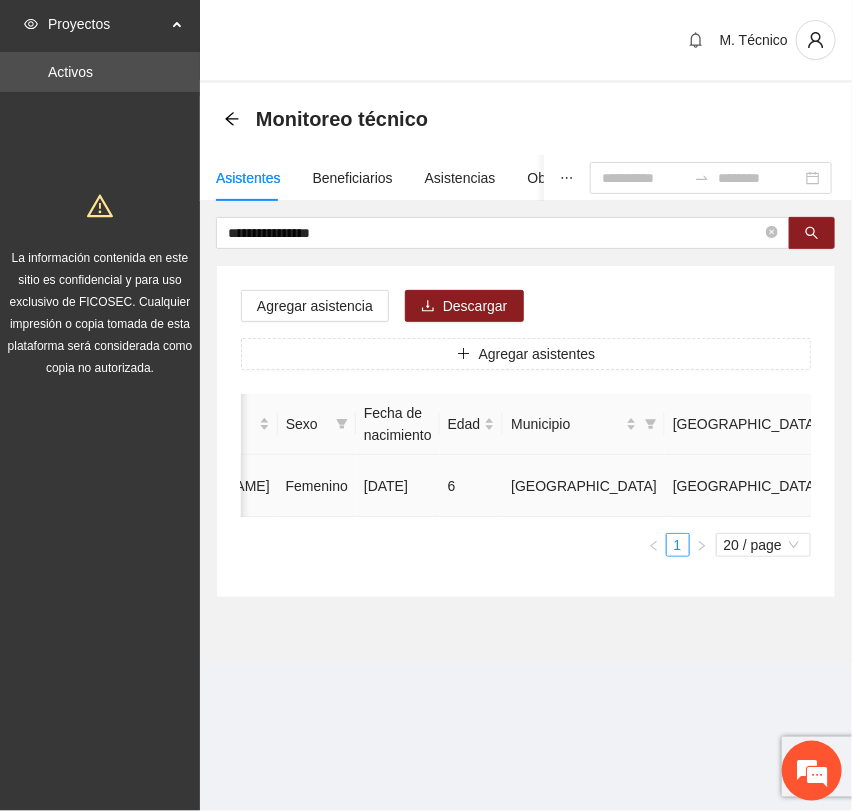 click 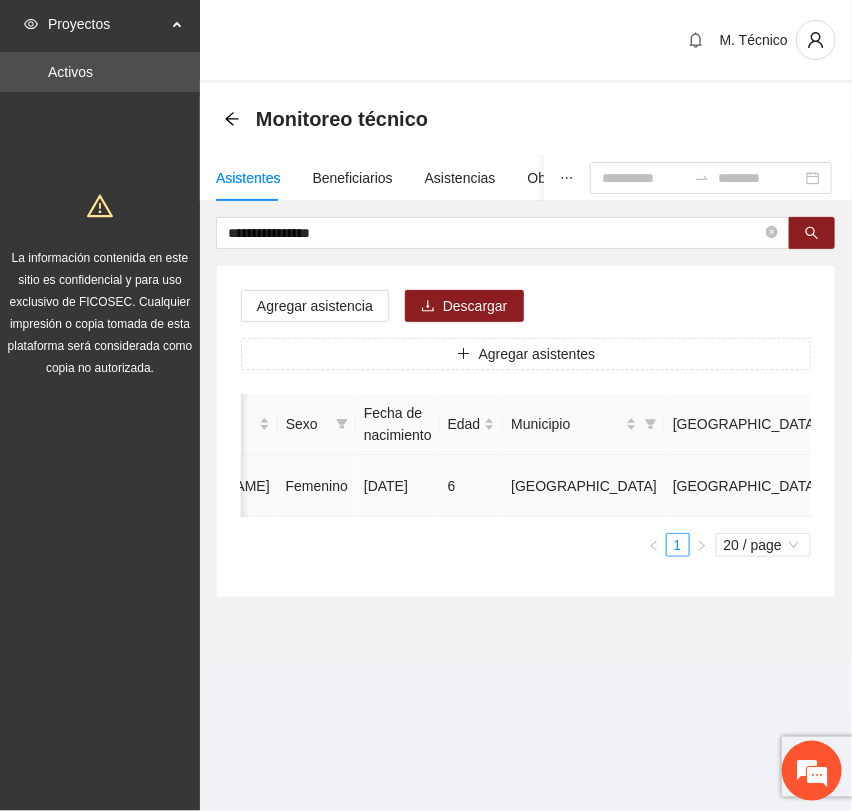 type on "**********" 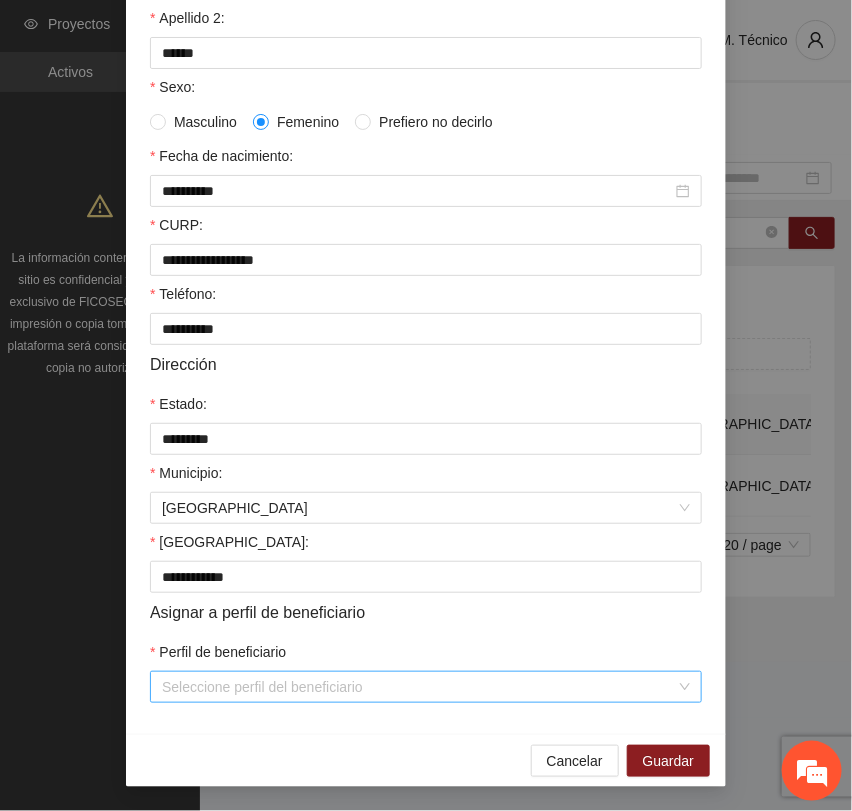 scroll, scrollTop: 356, scrollLeft: 0, axis: vertical 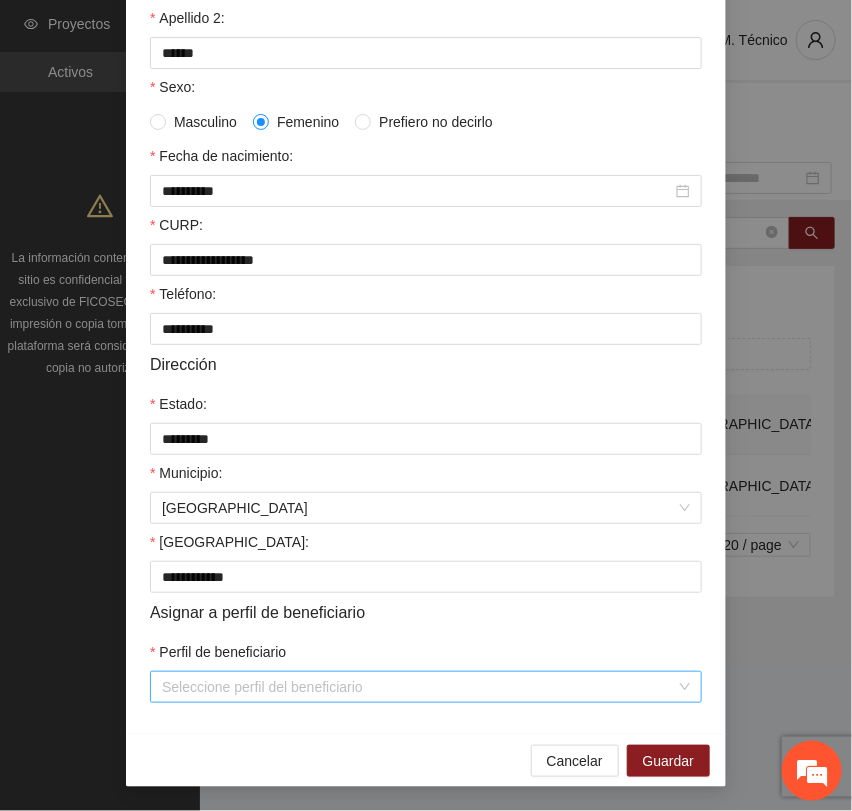click on "Perfil de beneficiario" at bounding box center (419, 687) 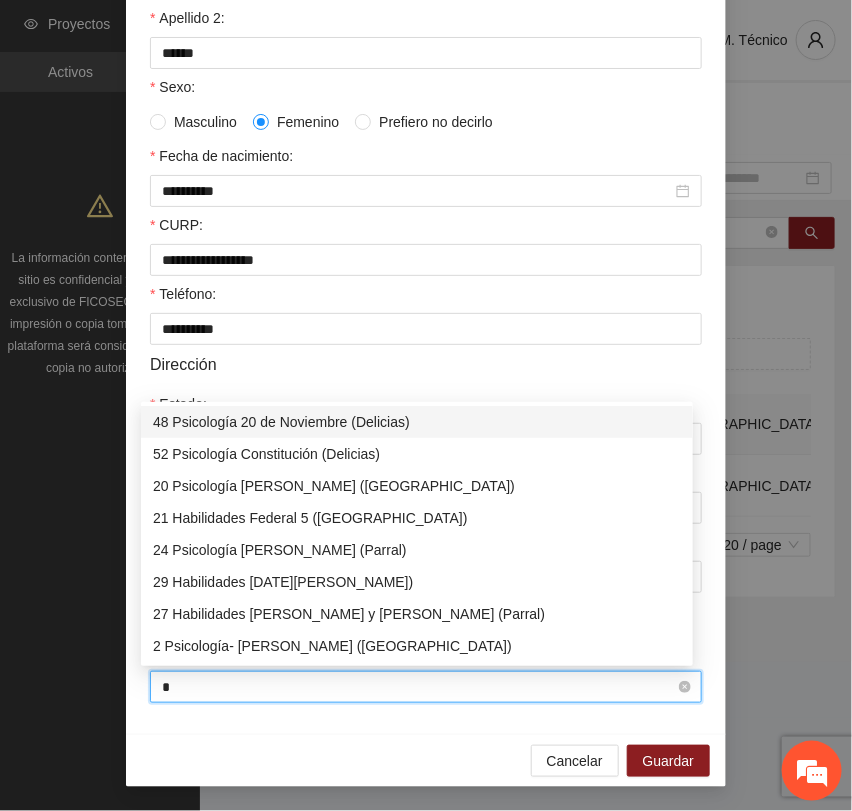 type on "**" 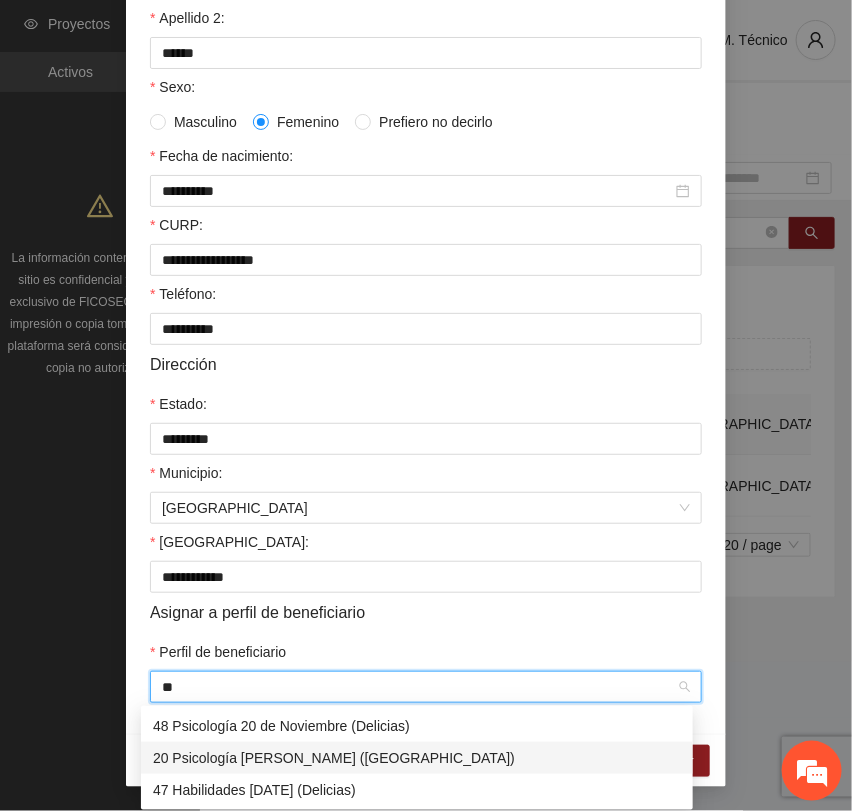 click on "20 Psicología [PERSON_NAME] ([GEOGRAPHIC_DATA])" at bounding box center (417, 758) 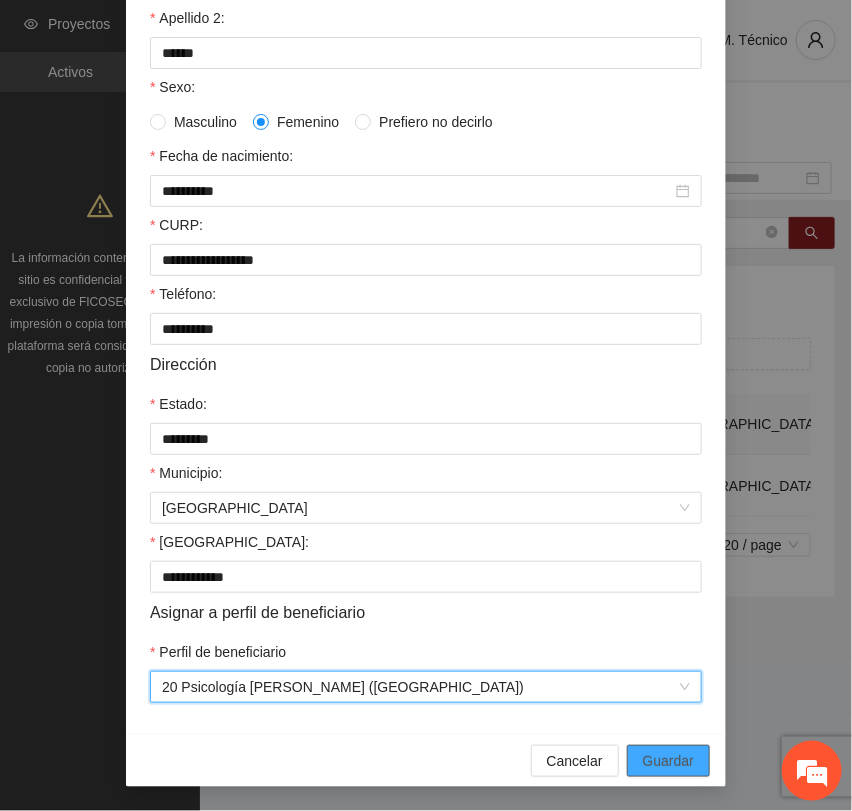 click on "Guardar" at bounding box center [668, 761] 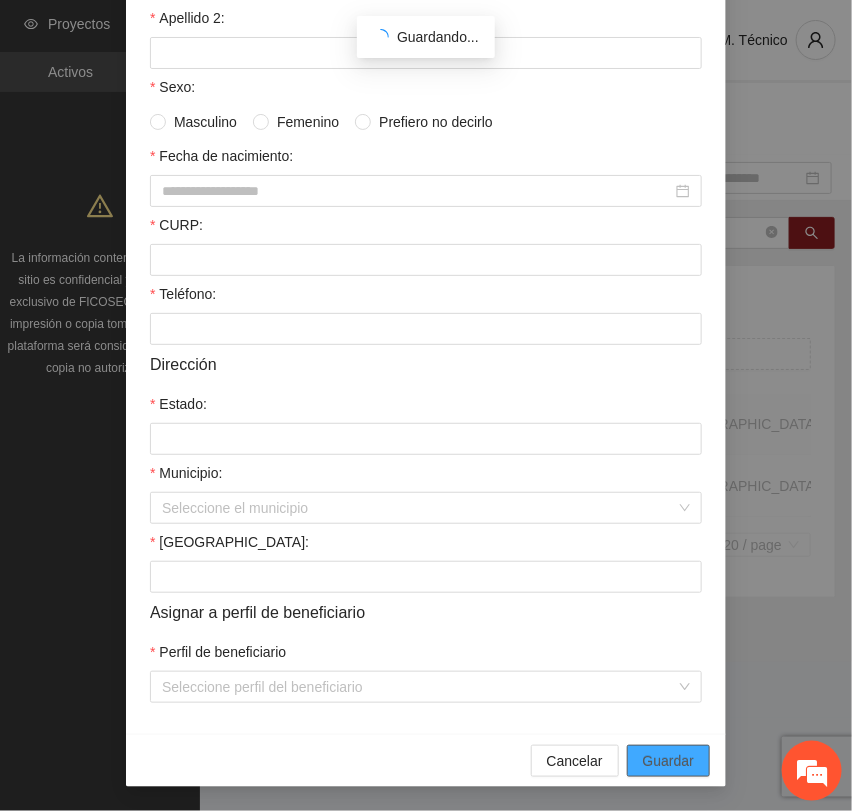 scroll, scrollTop: 256, scrollLeft: 0, axis: vertical 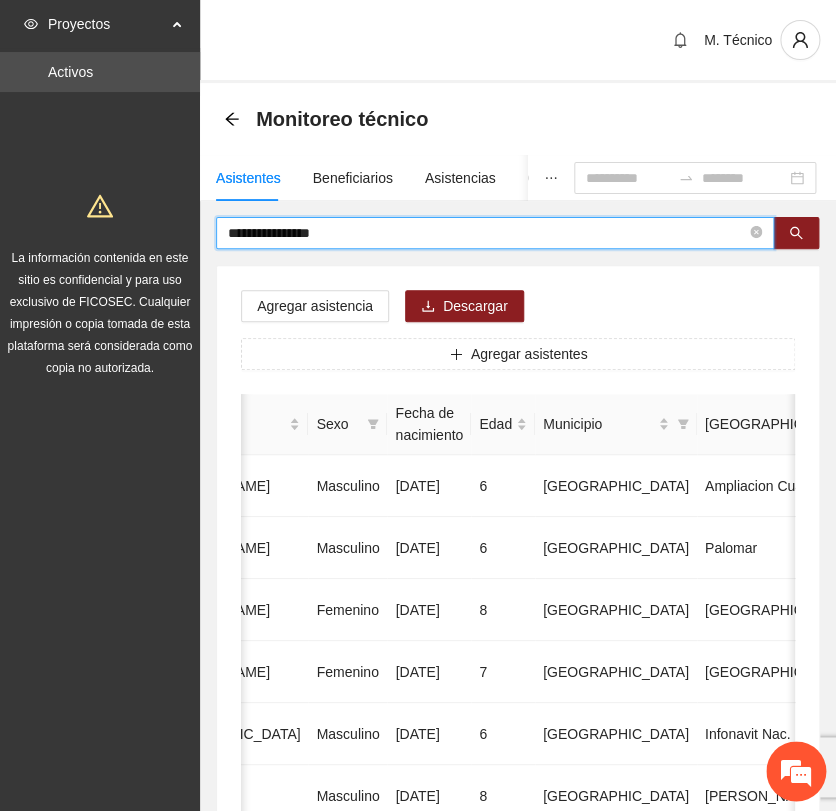 drag, startPoint x: 376, startPoint y: 242, endPoint x: 8, endPoint y: 254, distance: 368.1956 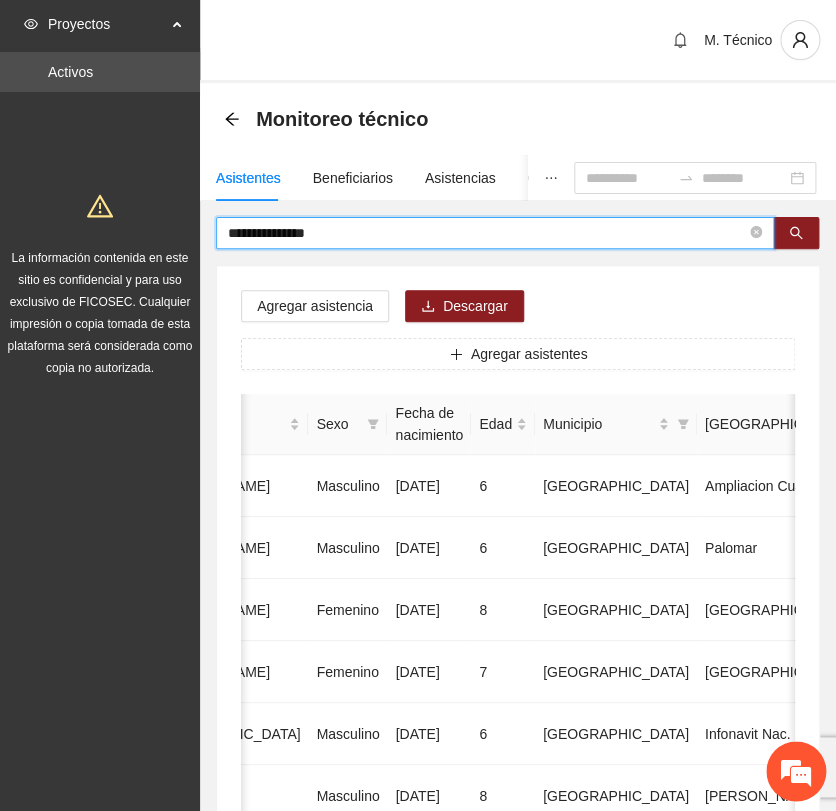 type on "**********" 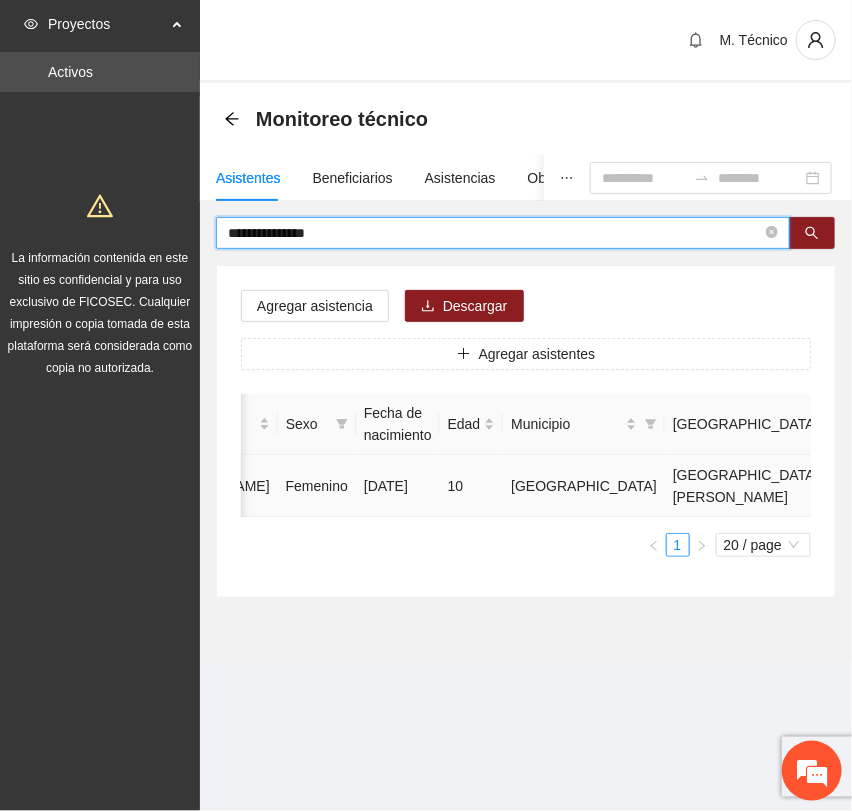 scroll, scrollTop: 0, scrollLeft: 0, axis: both 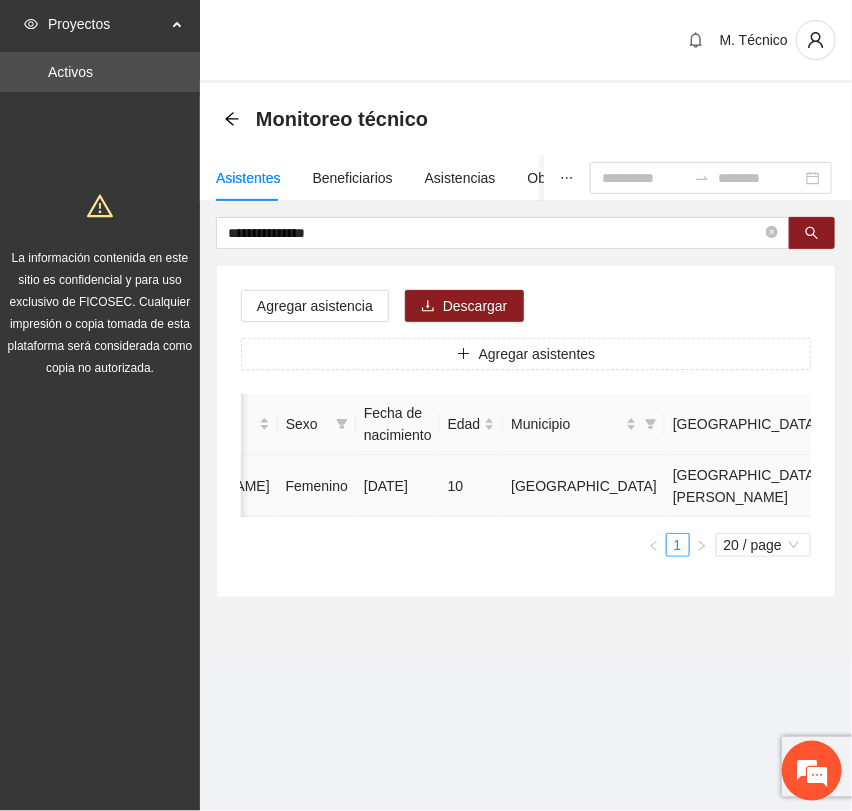 click 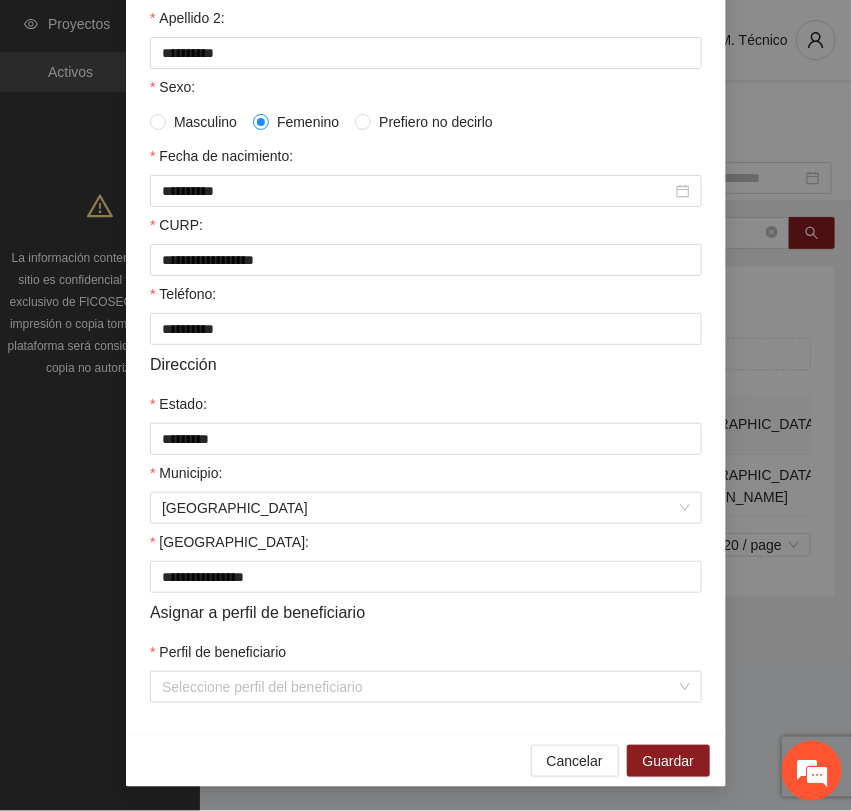 scroll, scrollTop: 356, scrollLeft: 0, axis: vertical 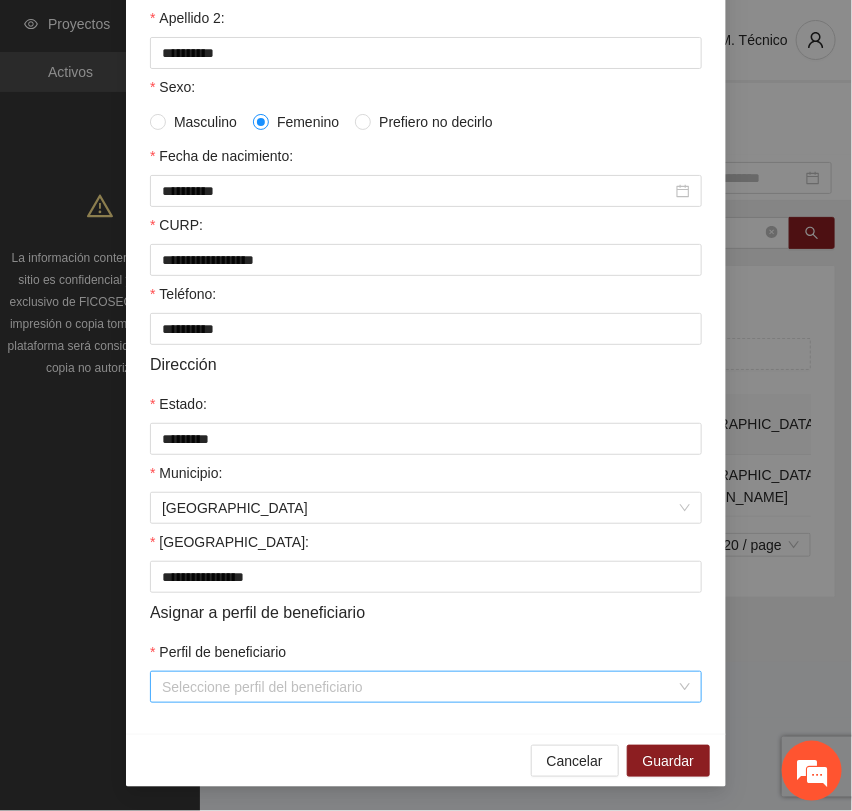 click on "Perfil de beneficiario" at bounding box center (419, 687) 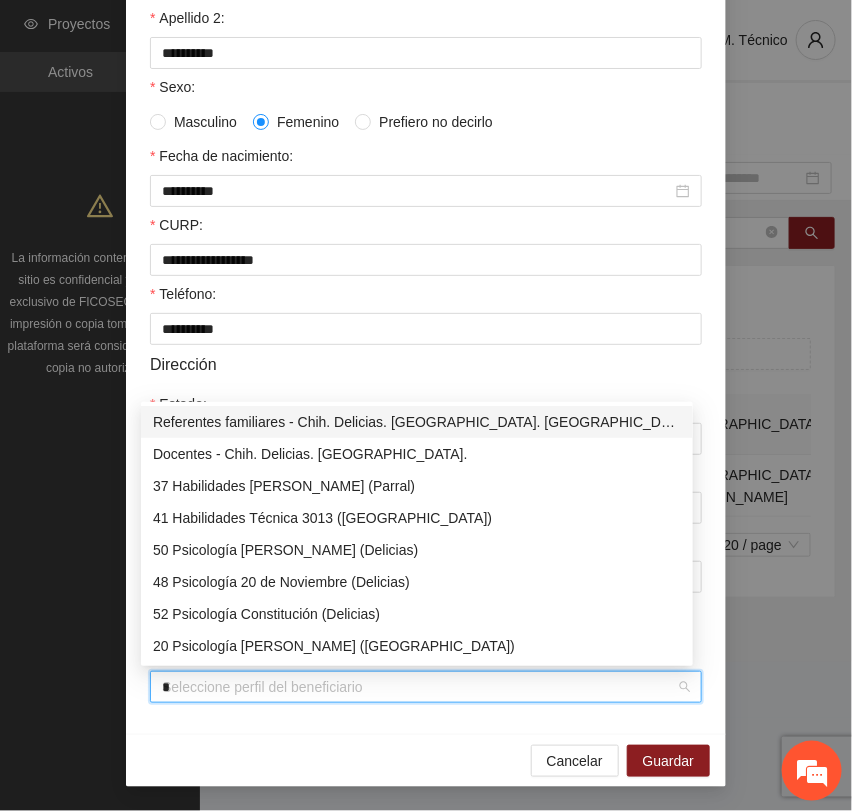 type on "**" 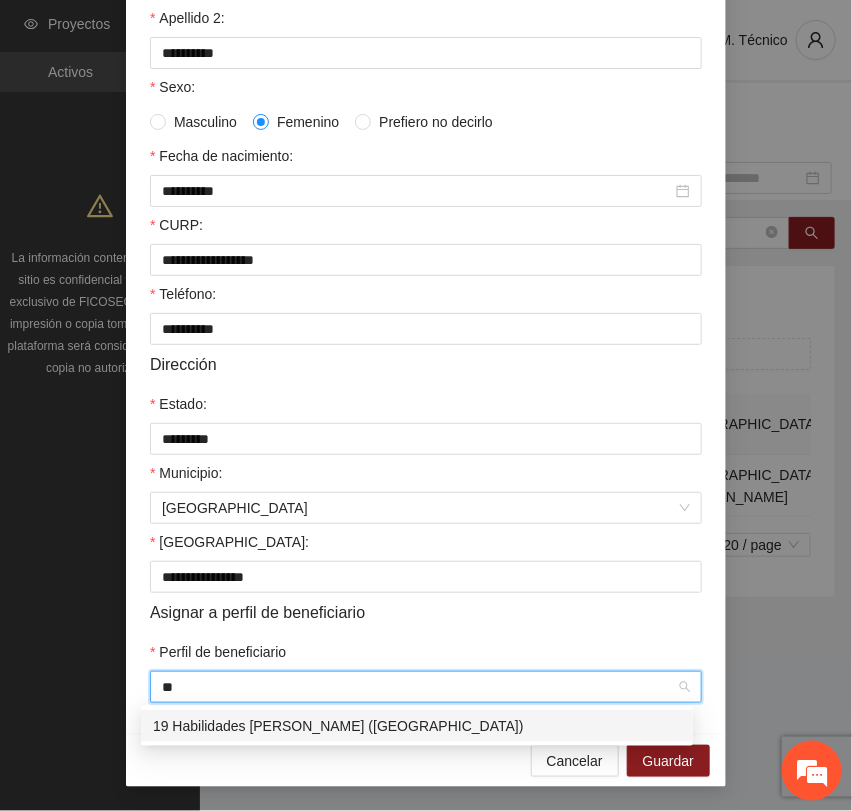 click on "19 Habilidades [PERSON_NAME] ([GEOGRAPHIC_DATA])" at bounding box center (417, 726) 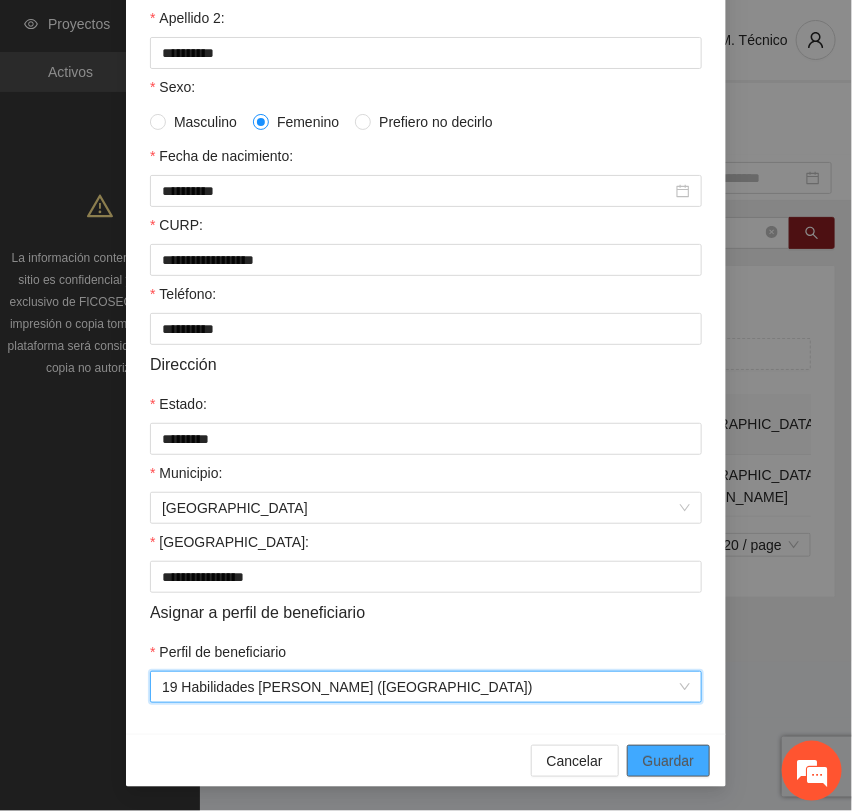 click on "Guardar" at bounding box center (668, 761) 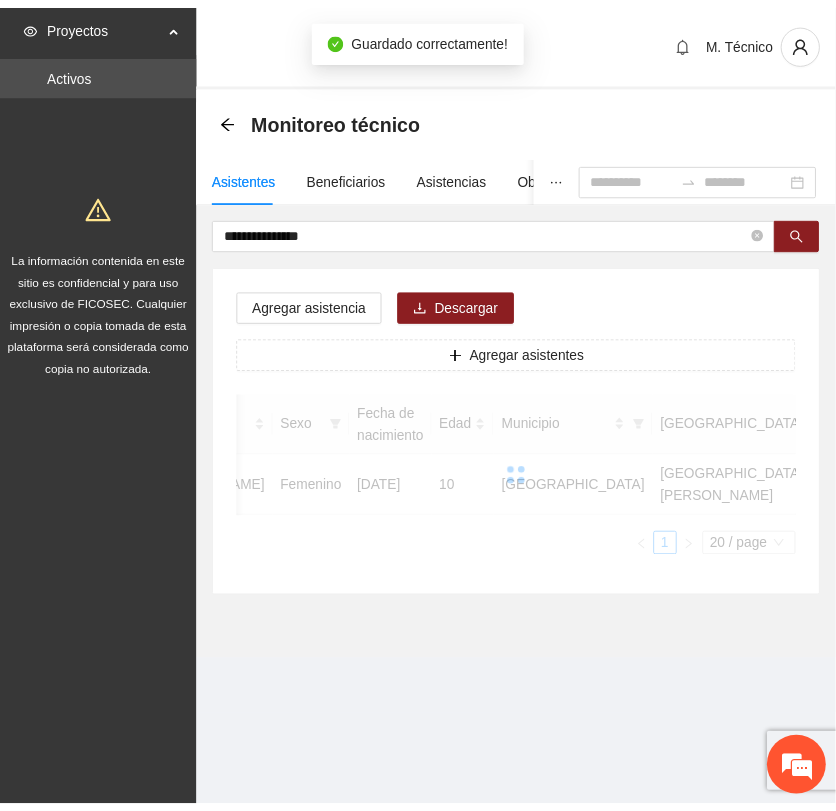 scroll, scrollTop: 256, scrollLeft: 0, axis: vertical 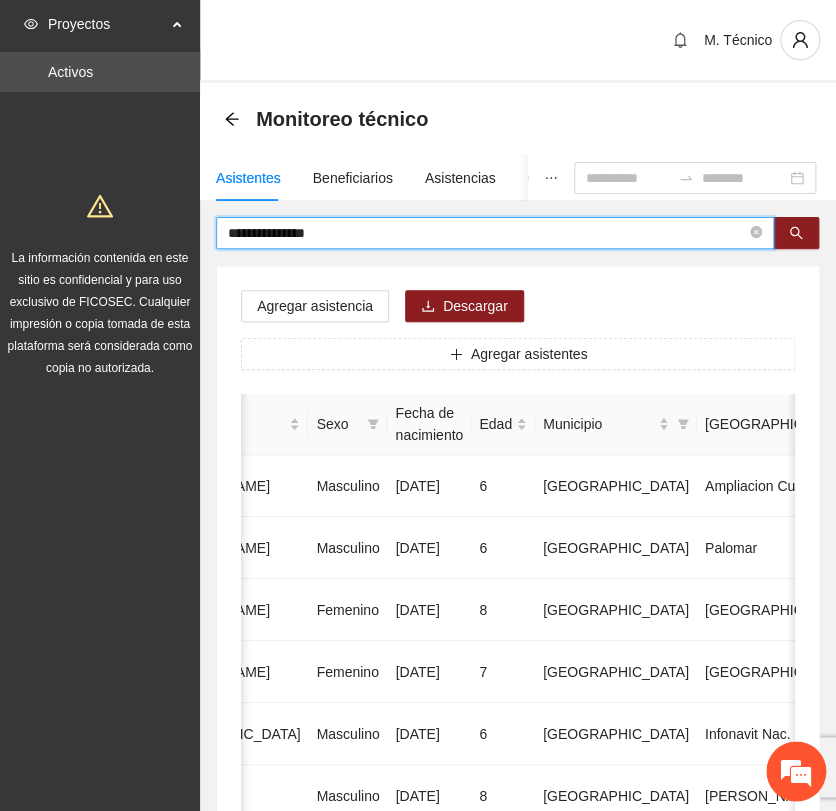 drag, startPoint x: 361, startPoint y: 226, endPoint x: 66, endPoint y: 206, distance: 295.6772 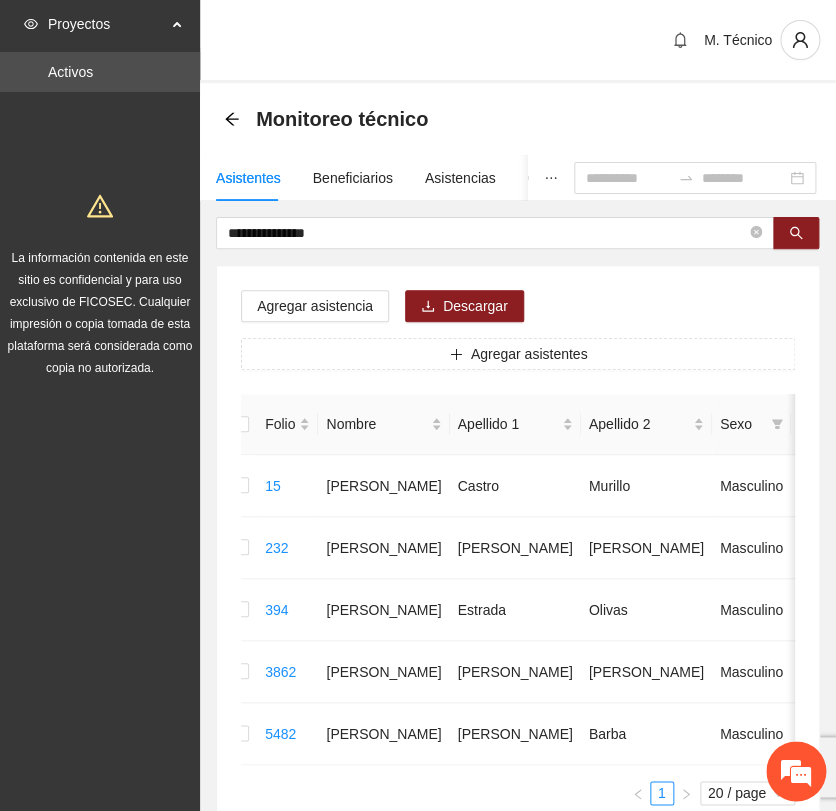 scroll, scrollTop: 0, scrollLeft: 0, axis: both 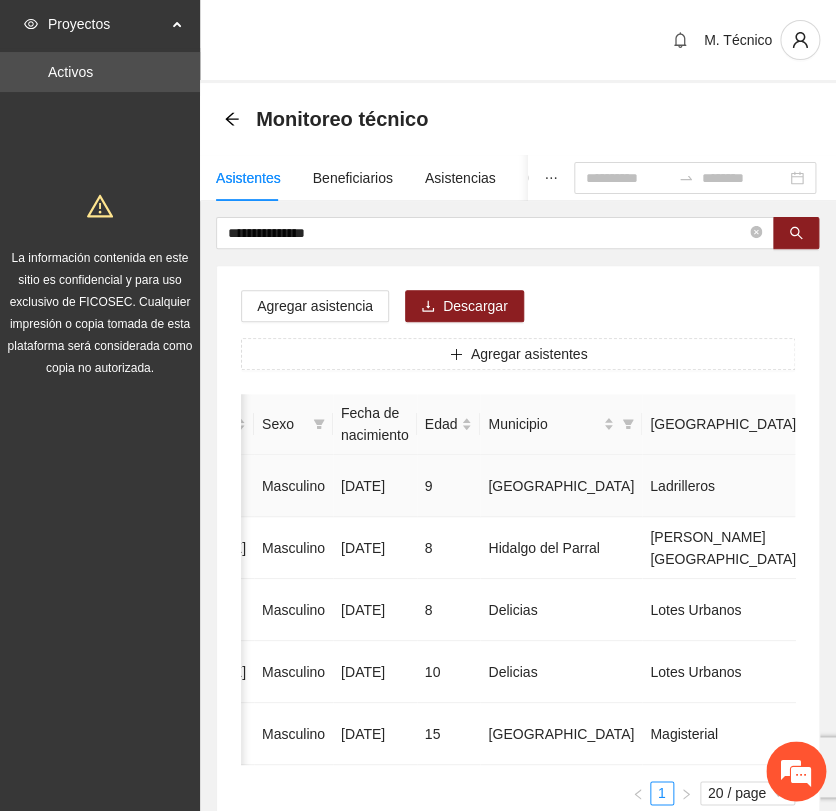 click at bounding box center [1009, 486] 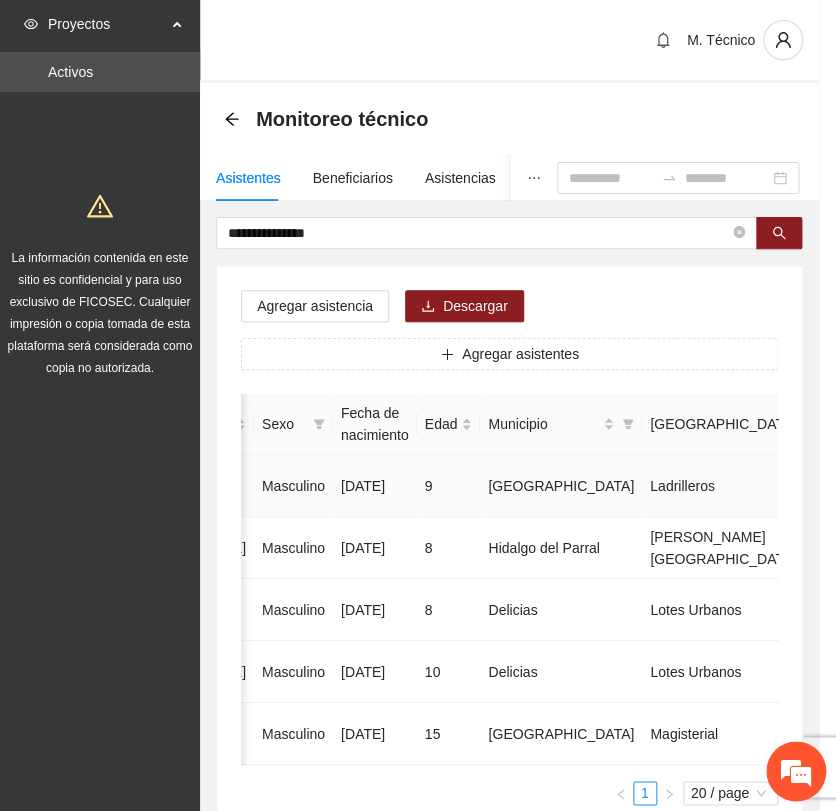 type on "**********" 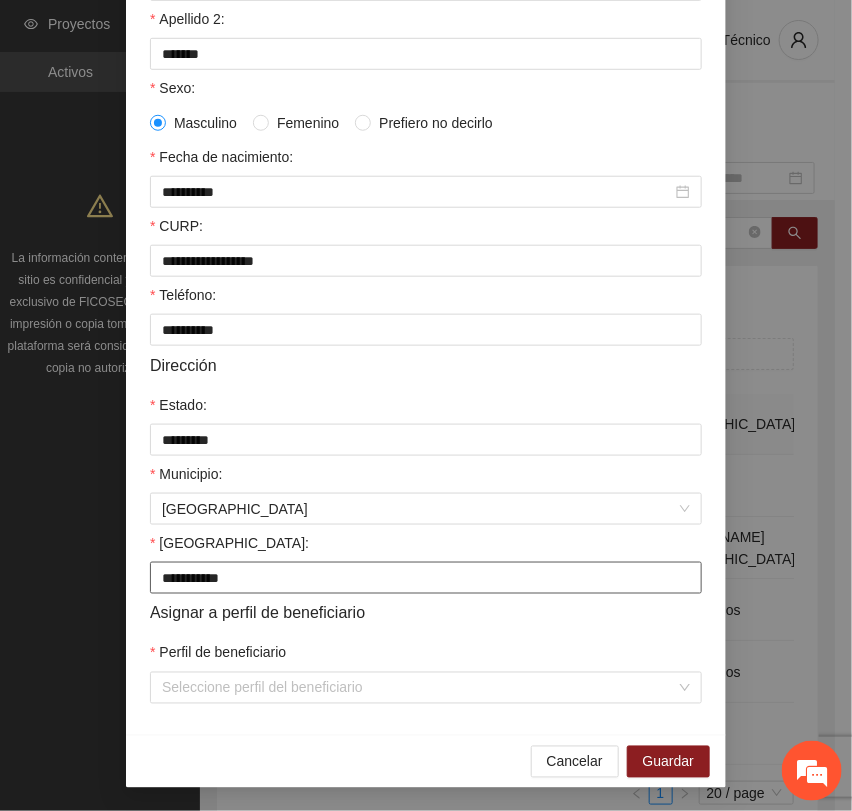 scroll, scrollTop: 356, scrollLeft: 0, axis: vertical 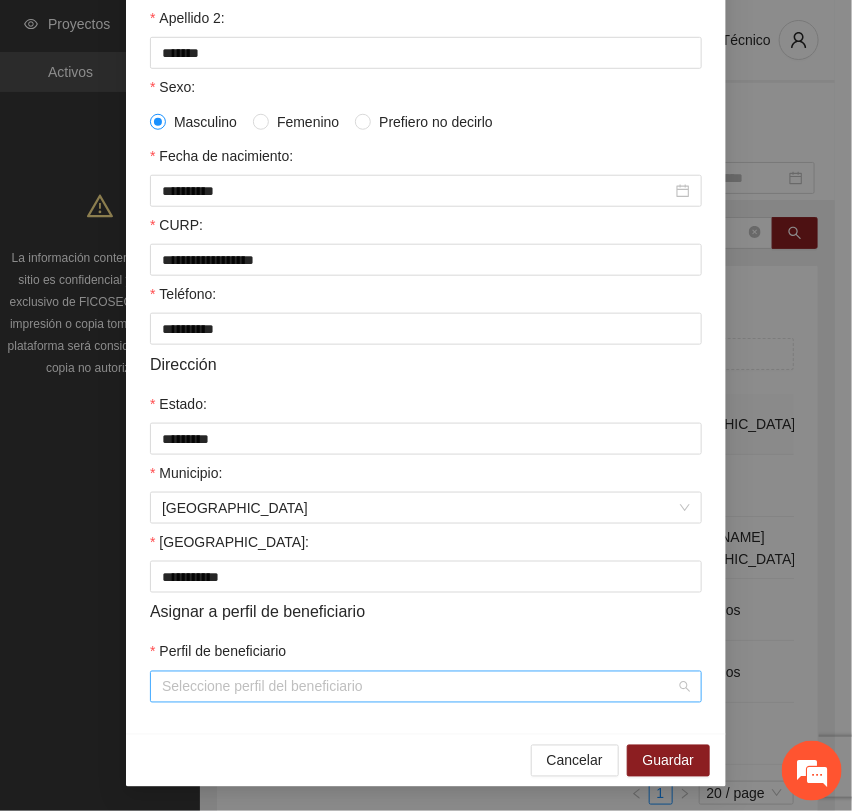 click on "Perfil de beneficiario" at bounding box center [419, 687] 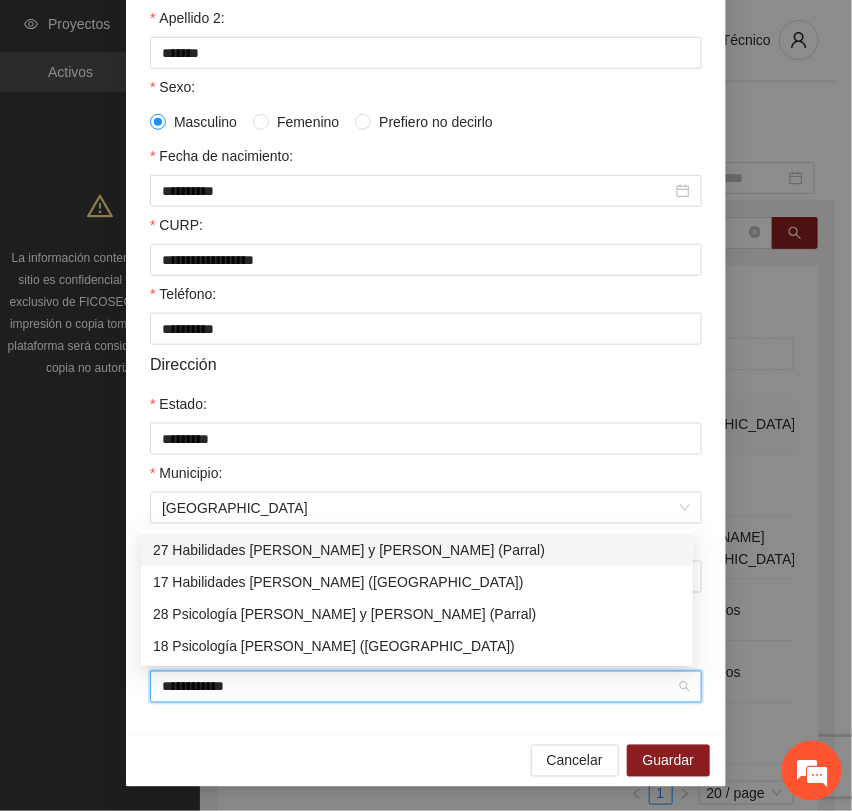 type on "**********" 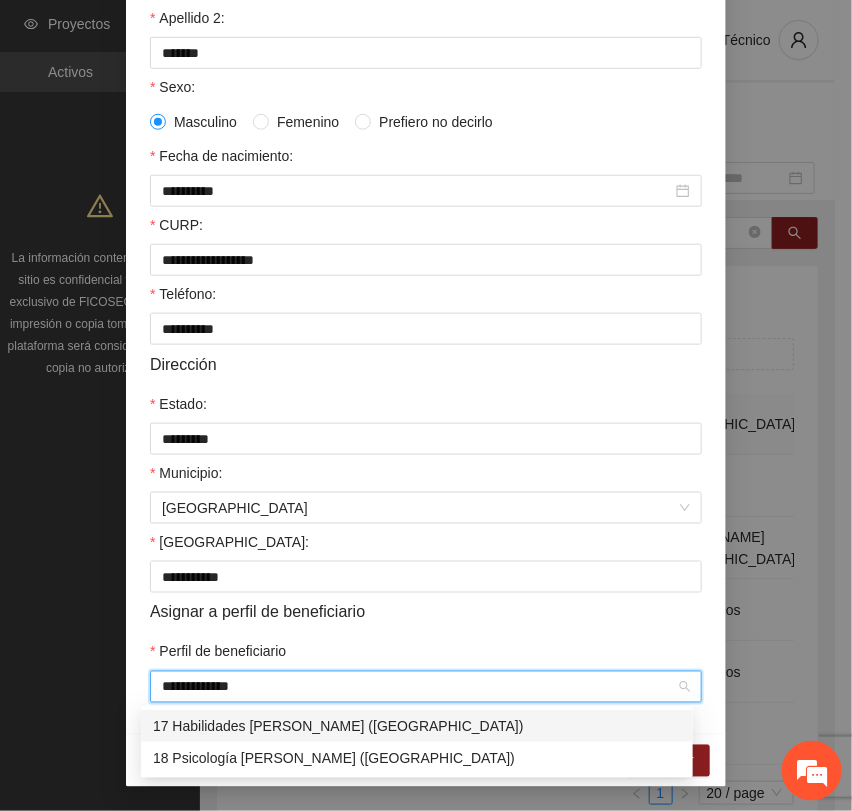 click on "17 Habilidades [PERSON_NAME] ([GEOGRAPHIC_DATA])" at bounding box center (417, 726) 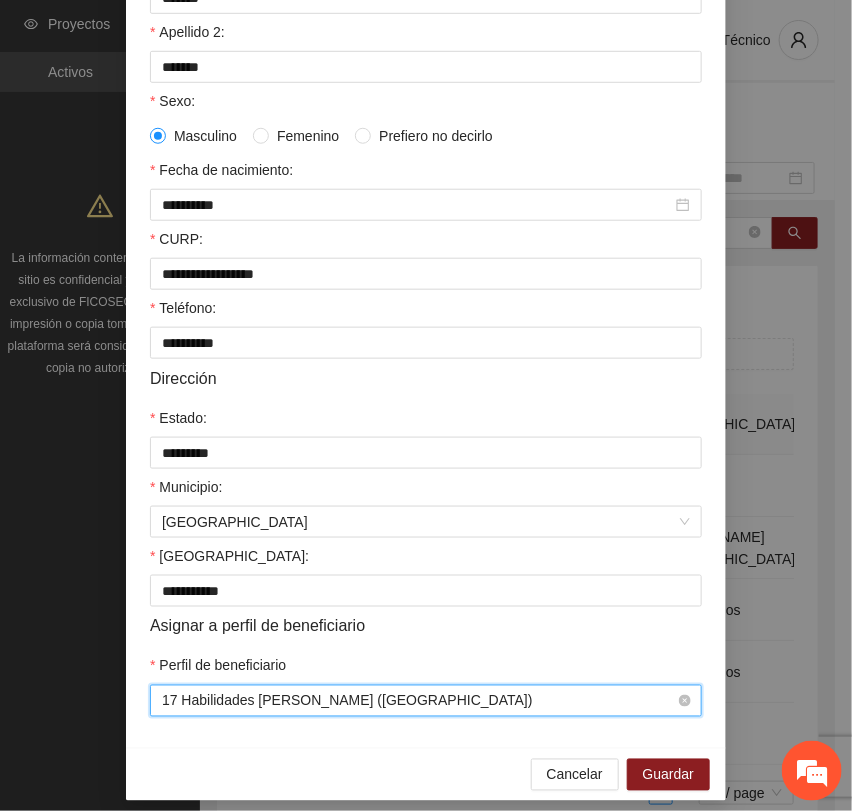scroll, scrollTop: 356, scrollLeft: 0, axis: vertical 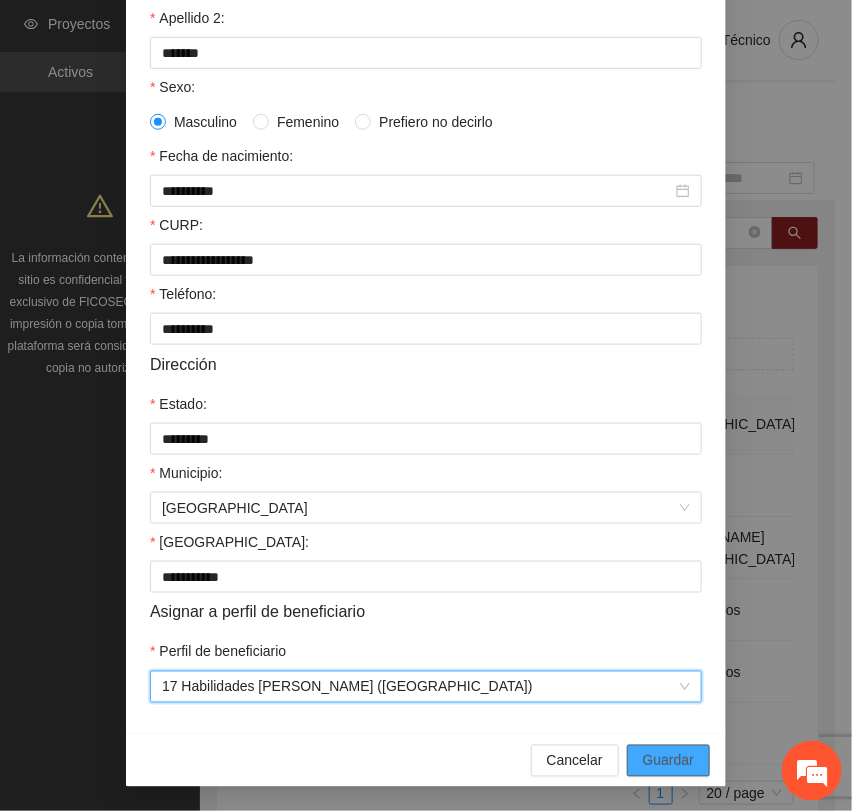 click on "Guardar" at bounding box center [668, 761] 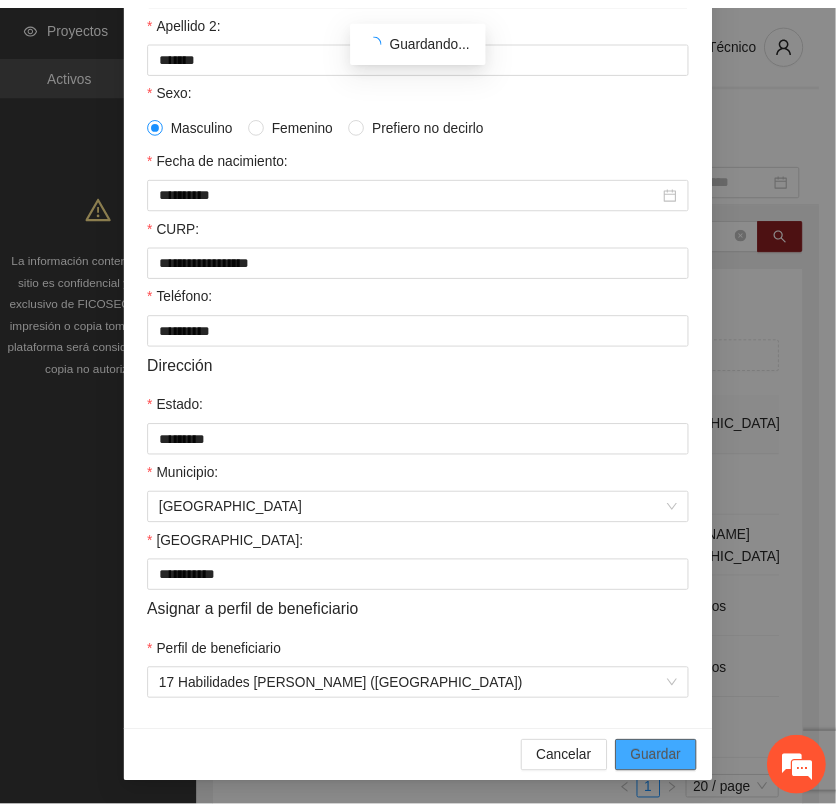 scroll, scrollTop: 256, scrollLeft: 0, axis: vertical 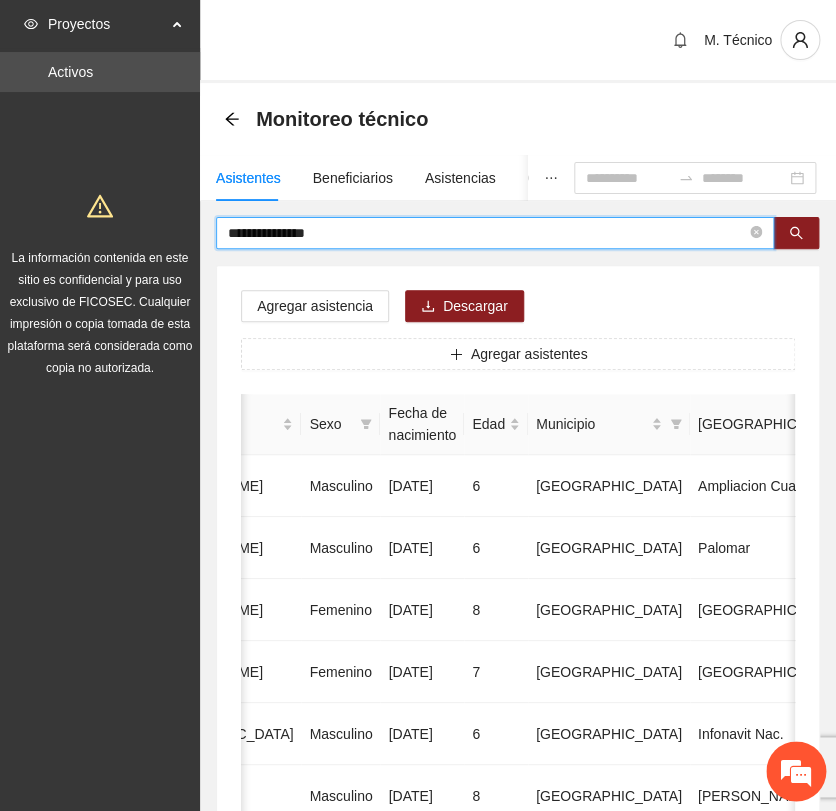drag, startPoint x: 360, startPoint y: 234, endPoint x: 98, endPoint y: 196, distance: 264.7414 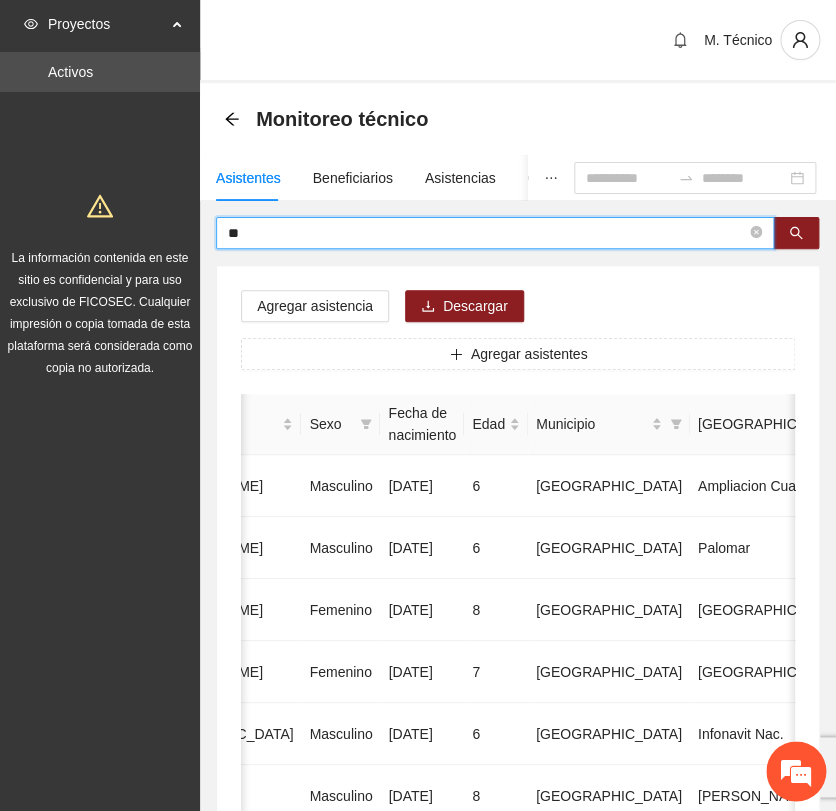 type on "*" 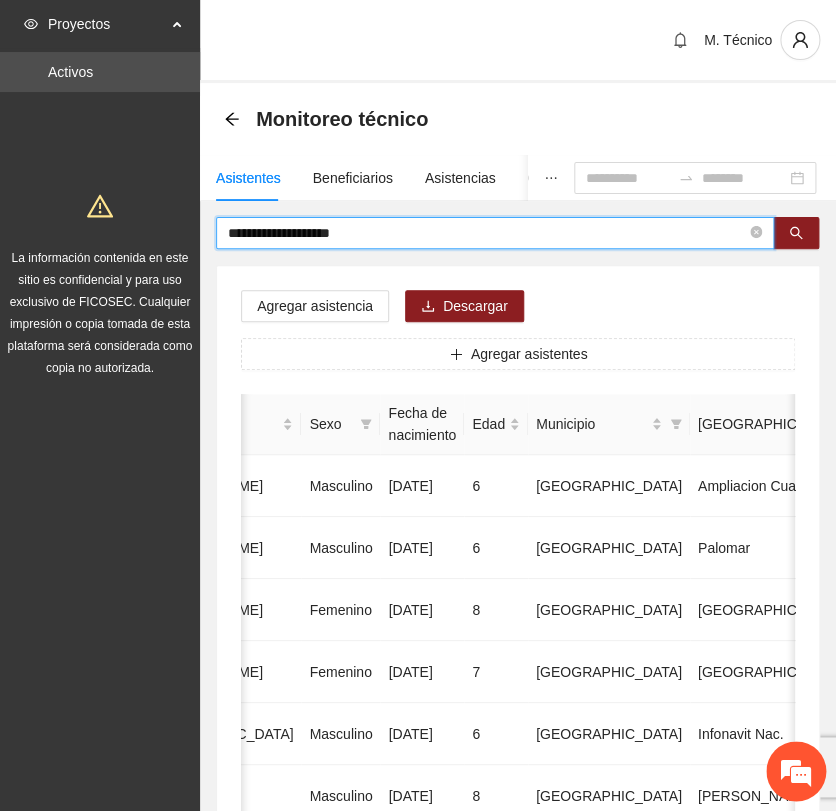 type on "**********" 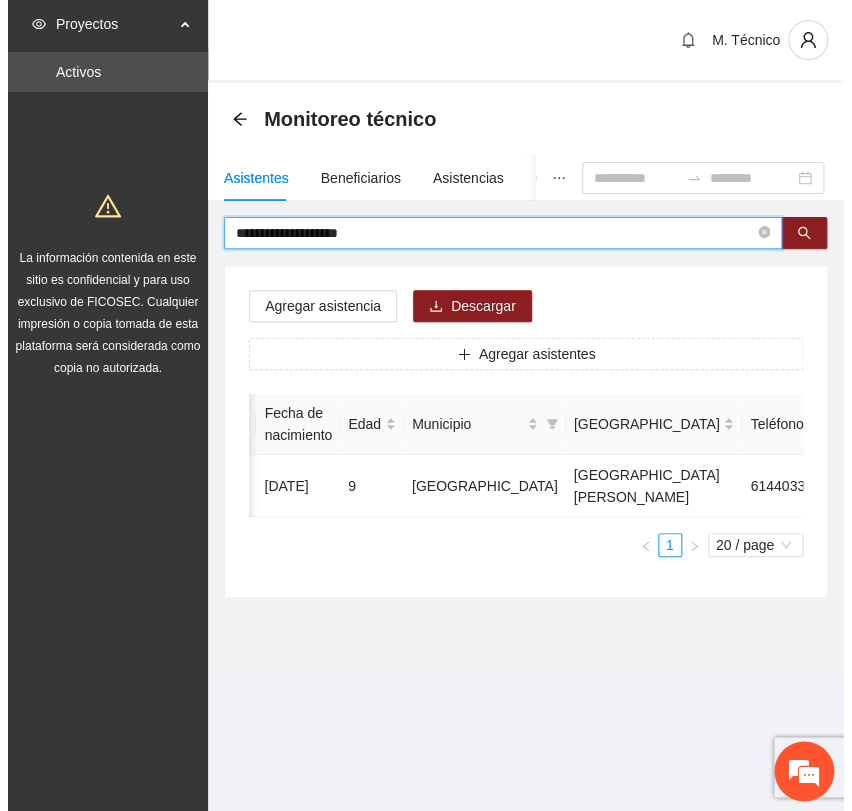 scroll, scrollTop: 0, scrollLeft: 450, axis: horizontal 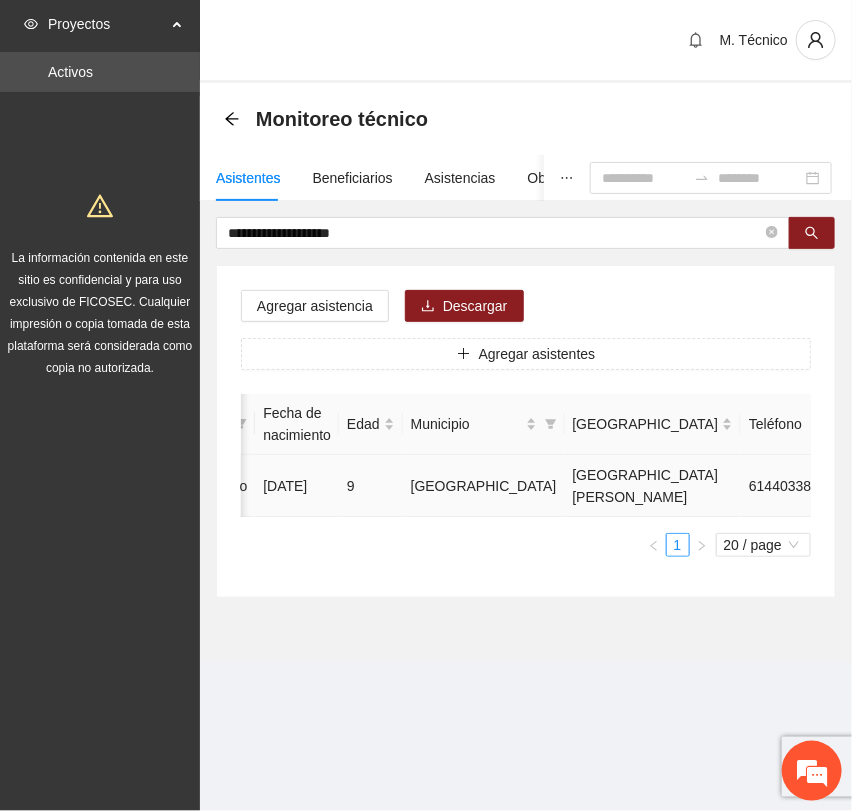 click 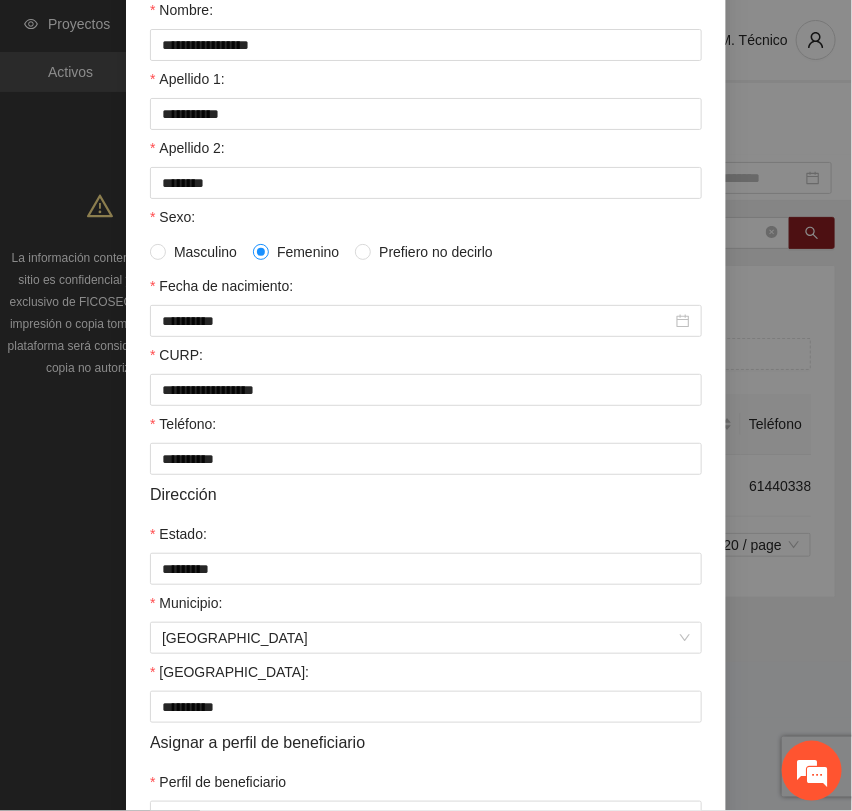 scroll, scrollTop: 356, scrollLeft: 0, axis: vertical 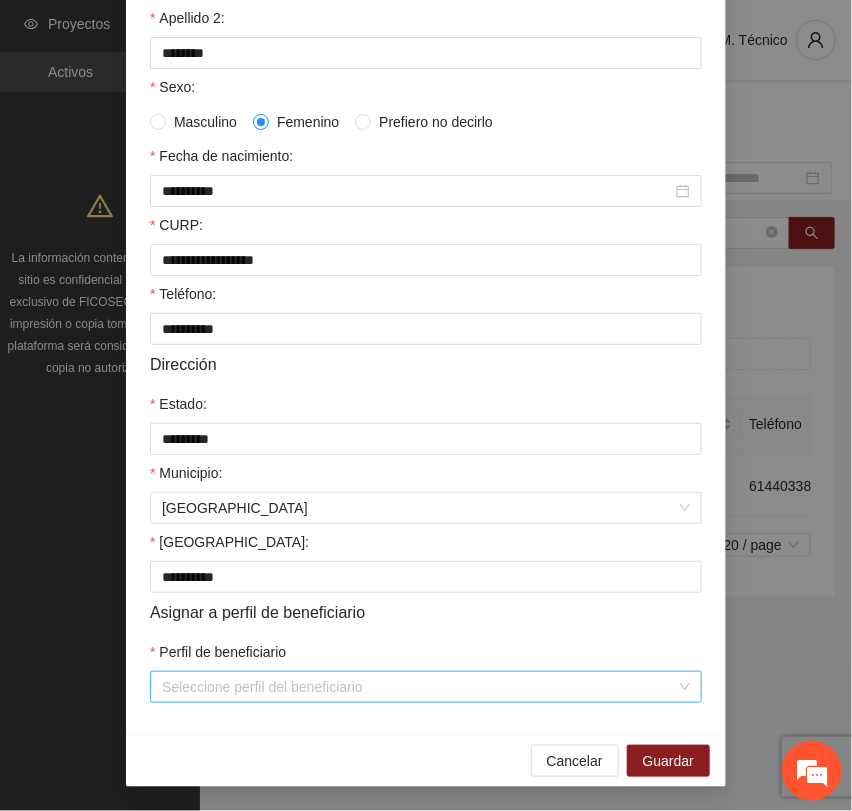 click on "Perfil de beneficiario" at bounding box center [419, 687] 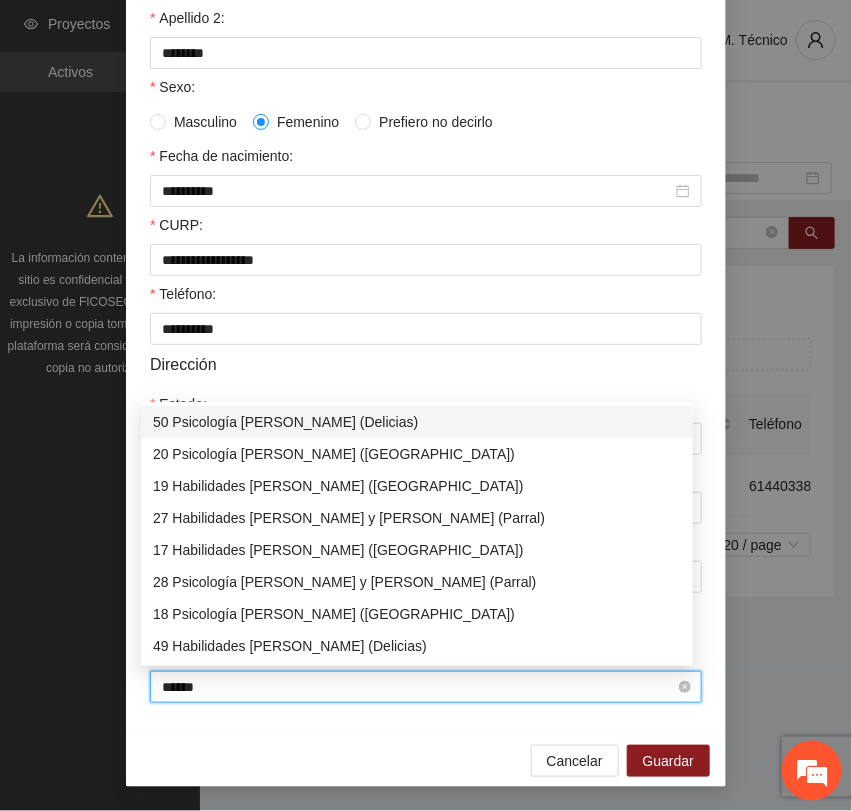 type on "*******" 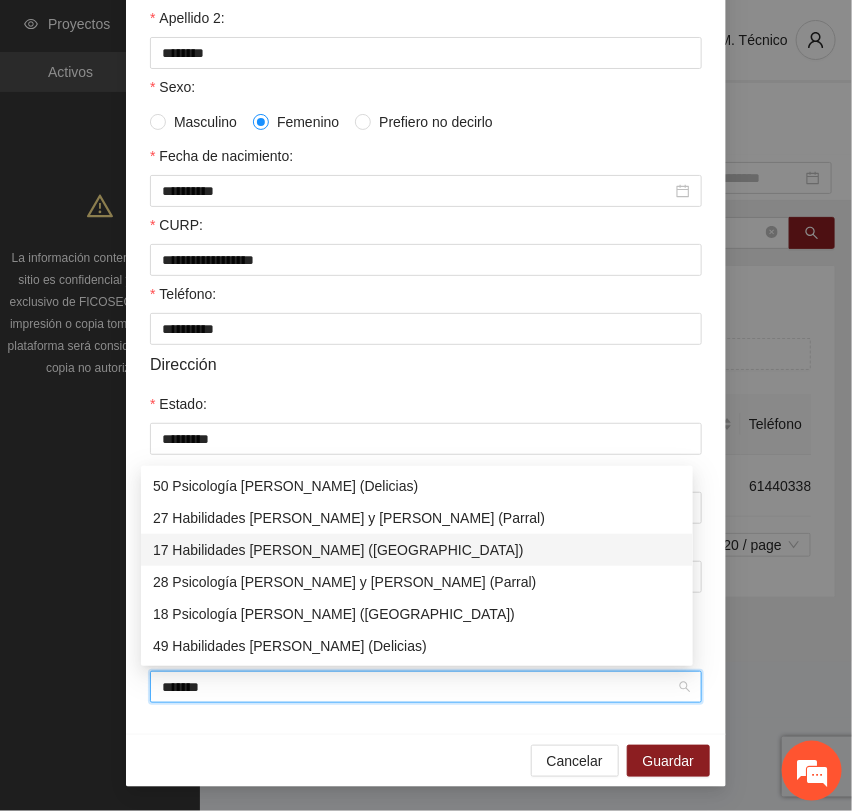 click on "17 Habilidades [PERSON_NAME] ([GEOGRAPHIC_DATA])" at bounding box center [417, 550] 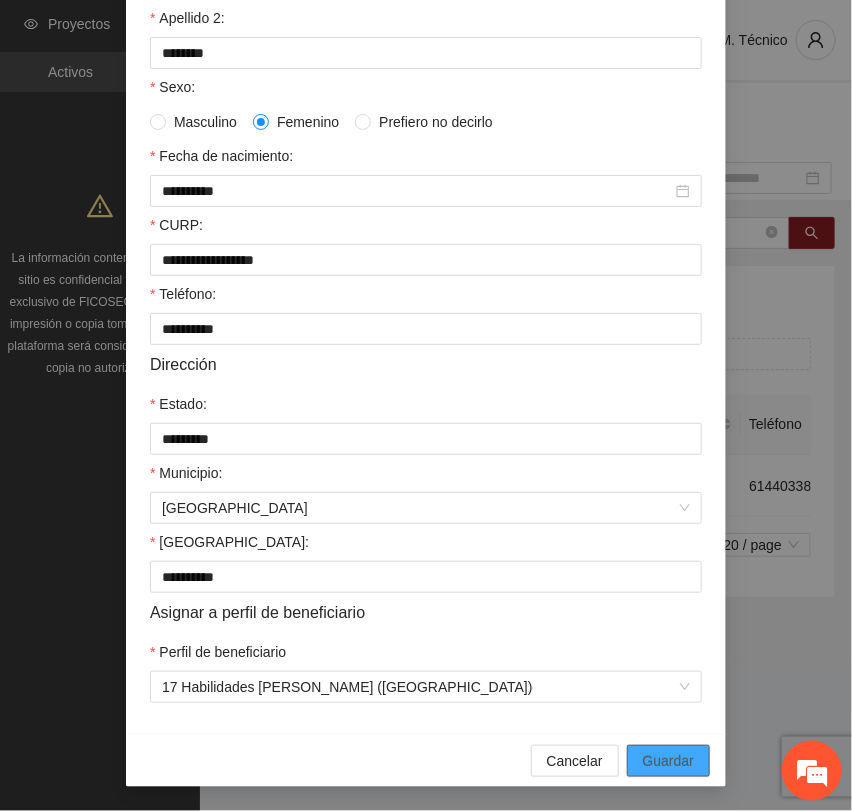 click on "Guardar" at bounding box center (668, 761) 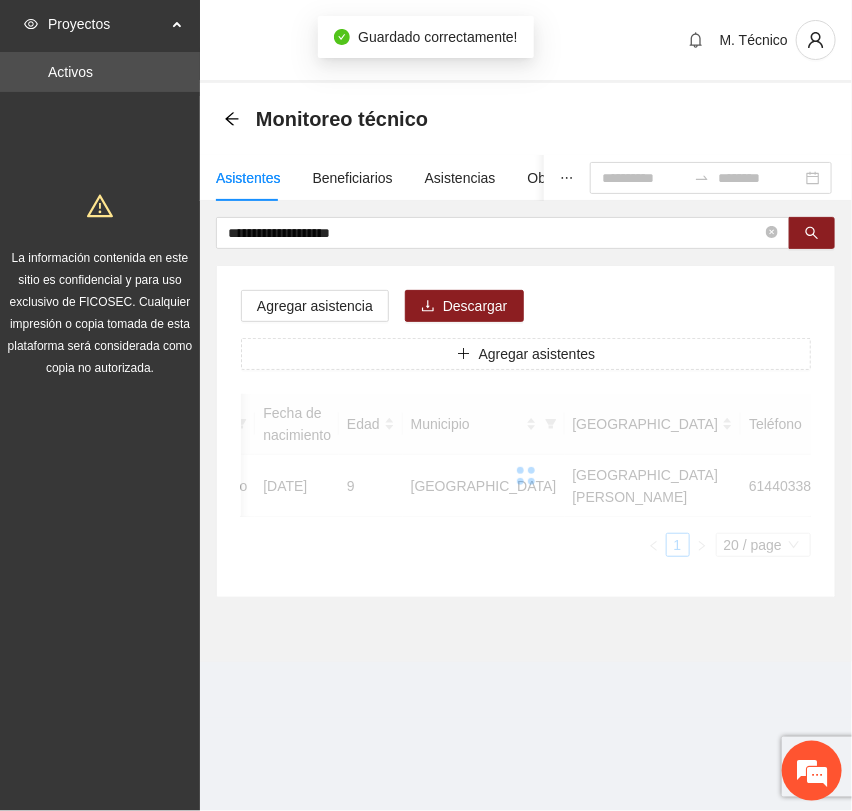 scroll, scrollTop: 256, scrollLeft: 0, axis: vertical 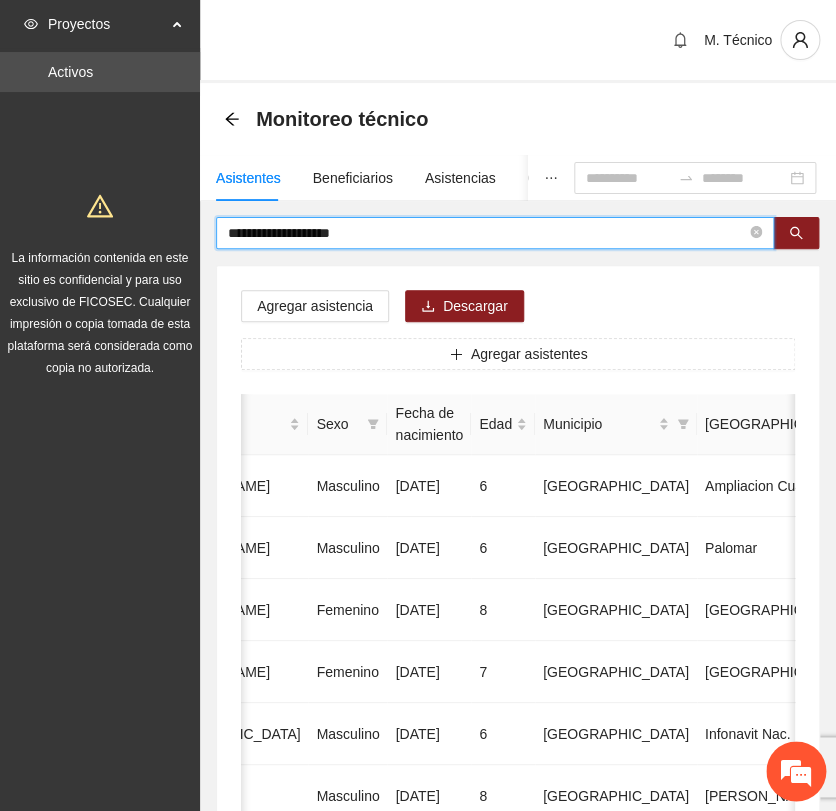 drag, startPoint x: 365, startPoint y: 237, endPoint x: -126, endPoint y: 259, distance: 491.4926 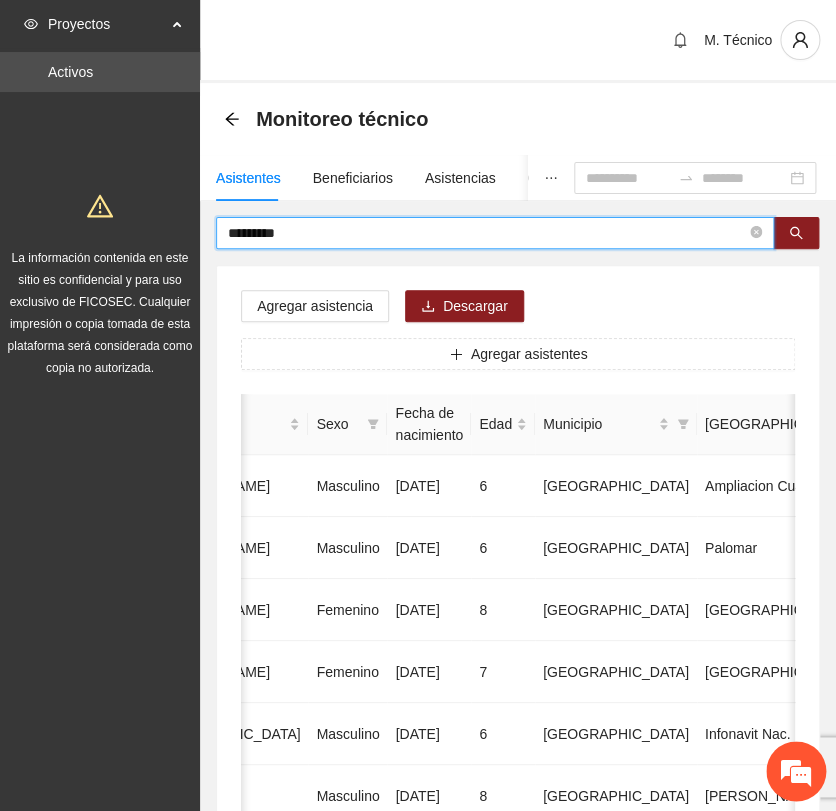 type on "*********" 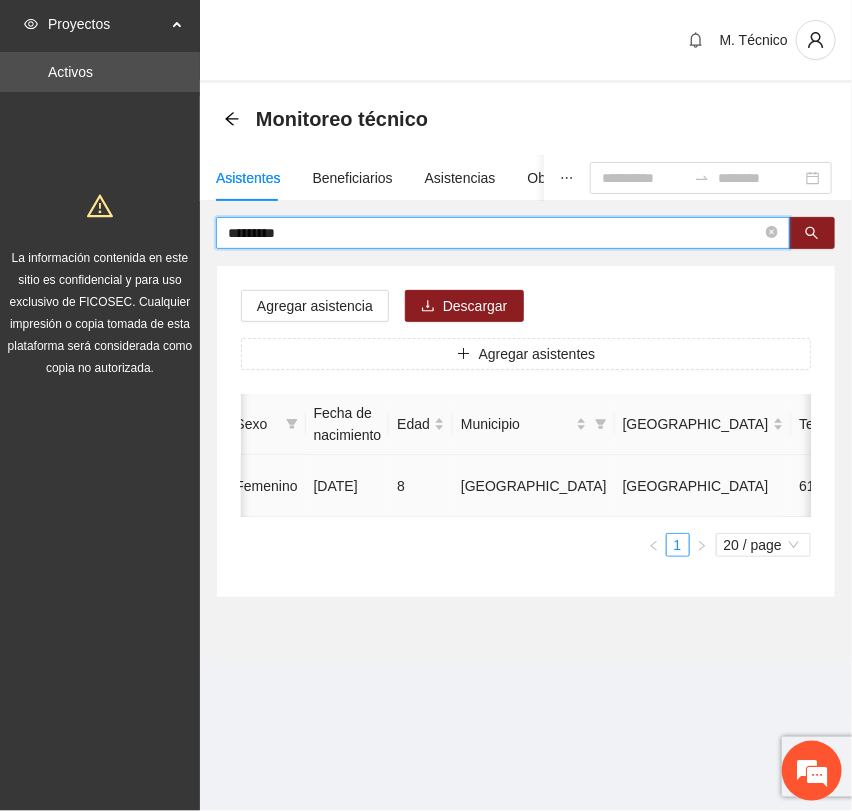 scroll, scrollTop: 0, scrollLeft: 0, axis: both 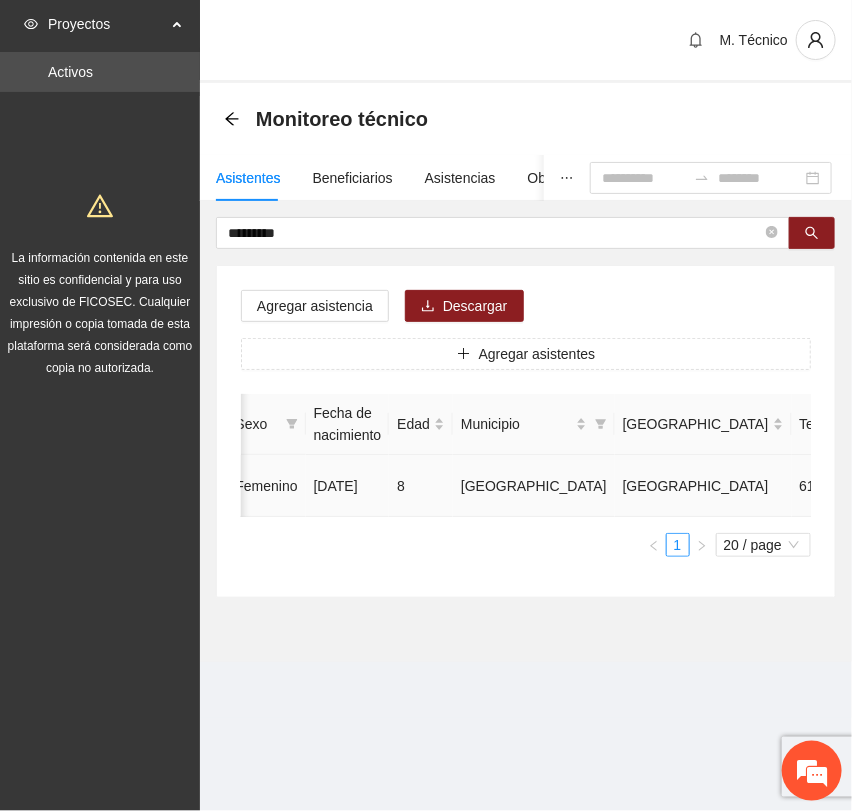 click 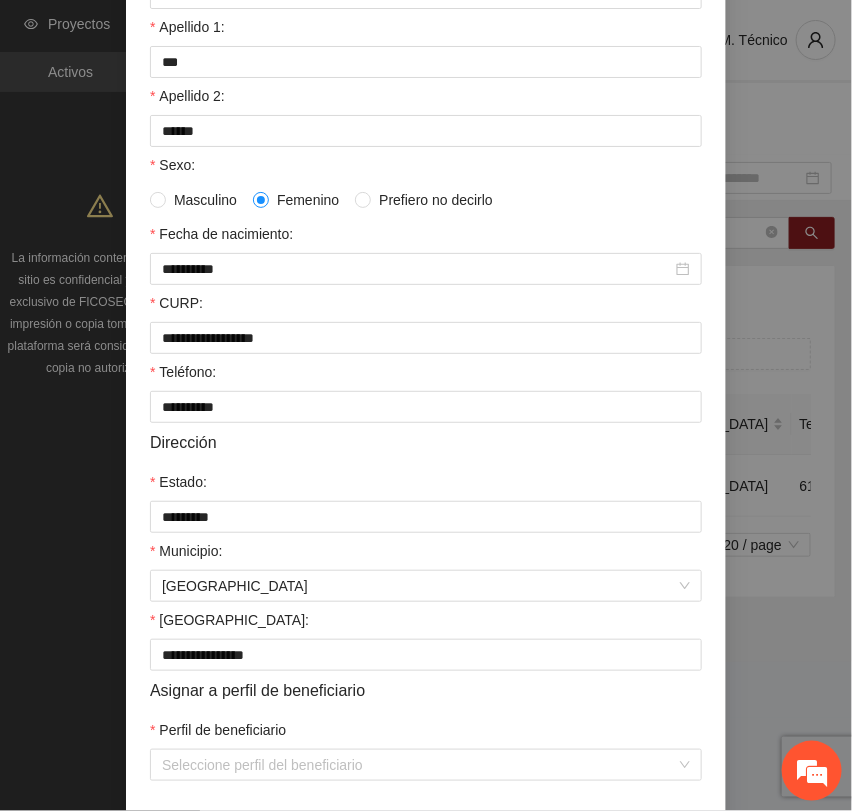 scroll, scrollTop: 333, scrollLeft: 0, axis: vertical 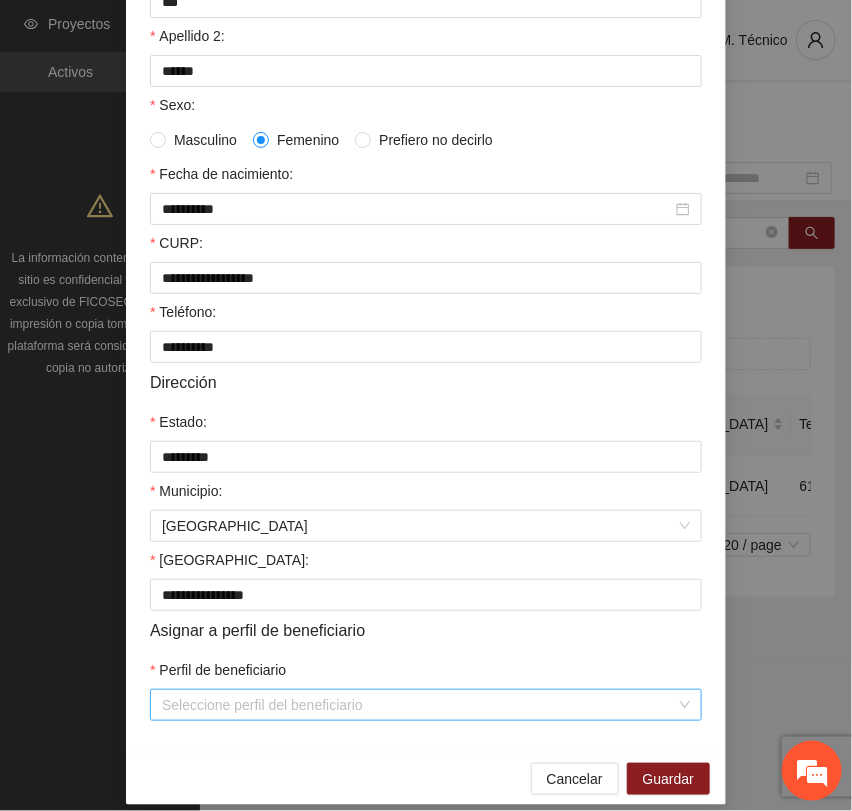 click on "Perfil de beneficiario" at bounding box center [419, 705] 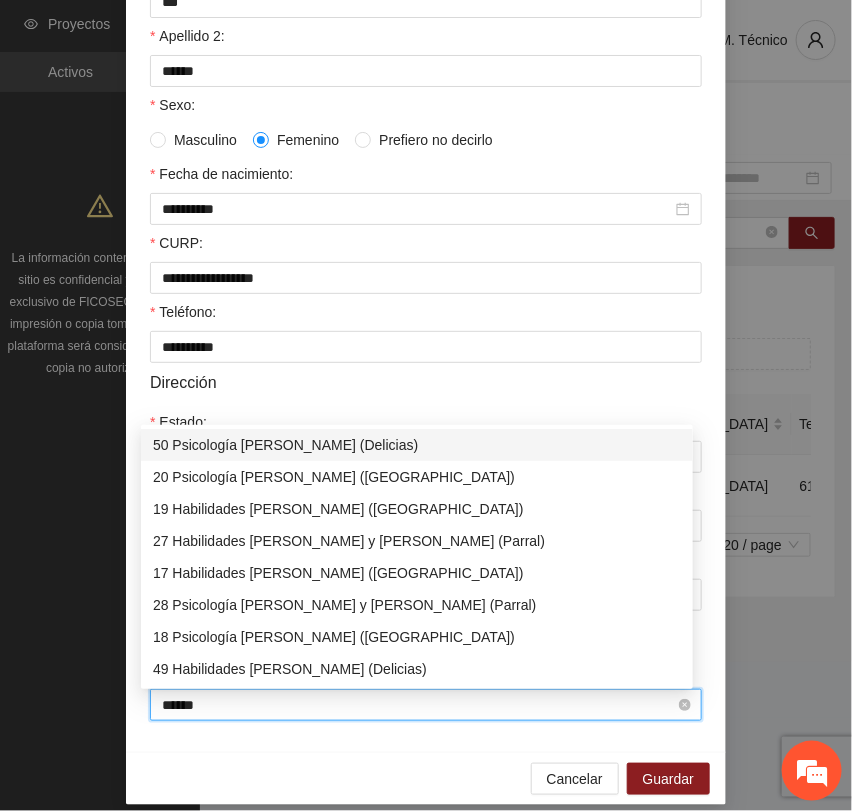 type on "*******" 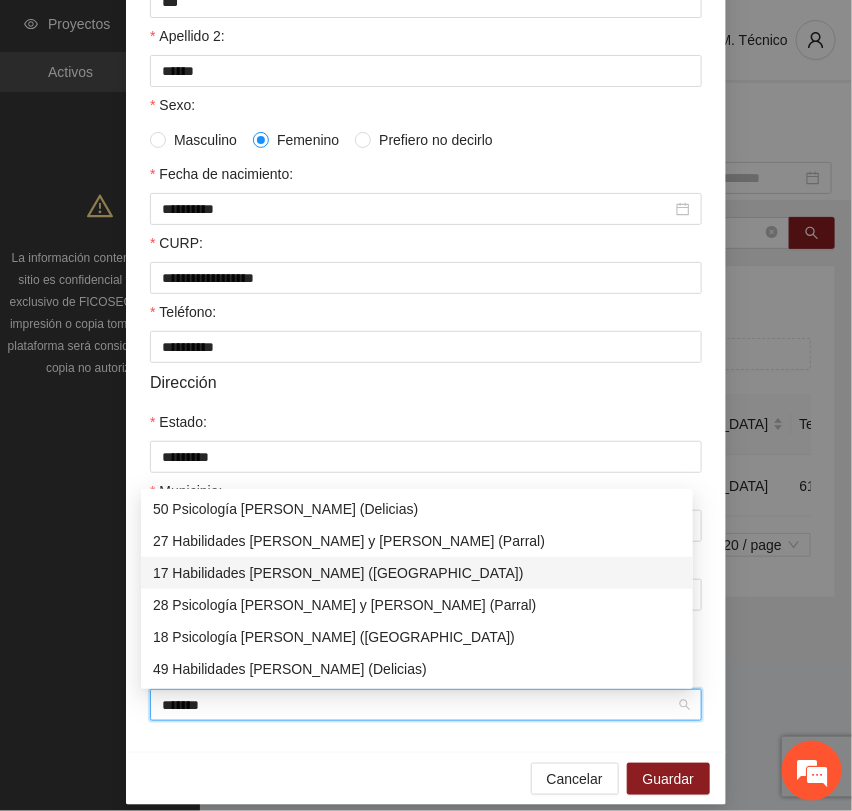 click on "17 Habilidades [PERSON_NAME] ([GEOGRAPHIC_DATA])" at bounding box center [417, 573] 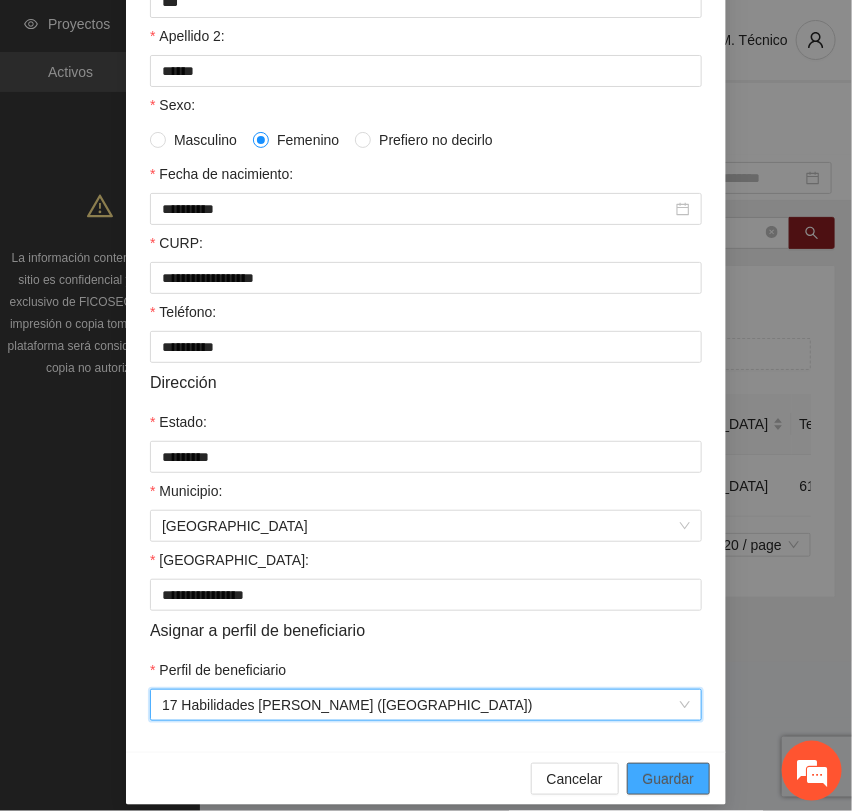 click on "Guardar" at bounding box center (668, 779) 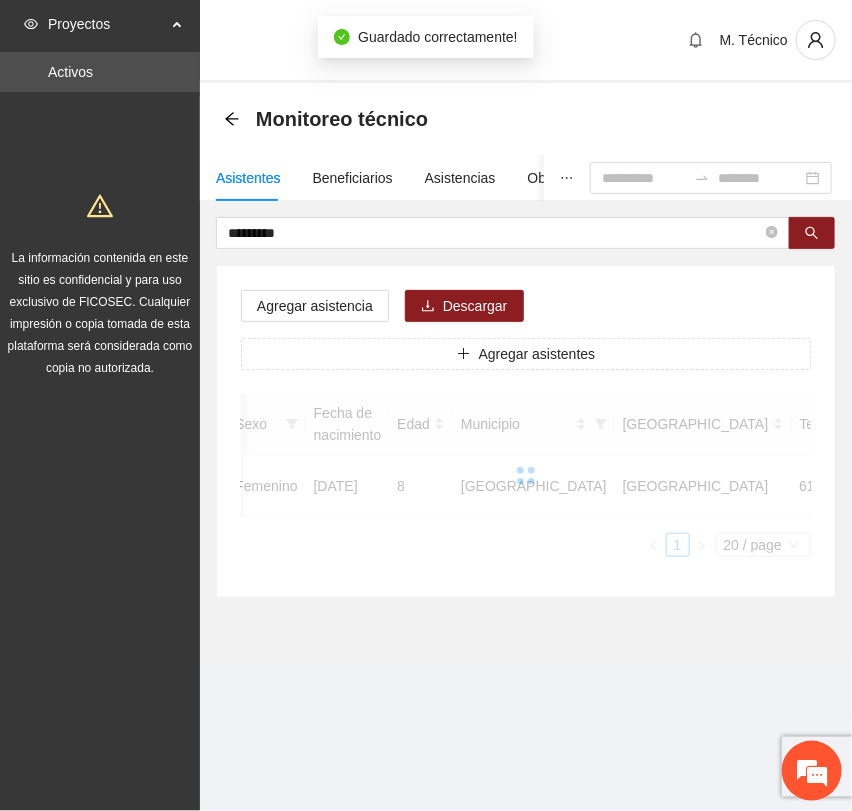scroll, scrollTop: 256, scrollLeft: 0, axis: vertical 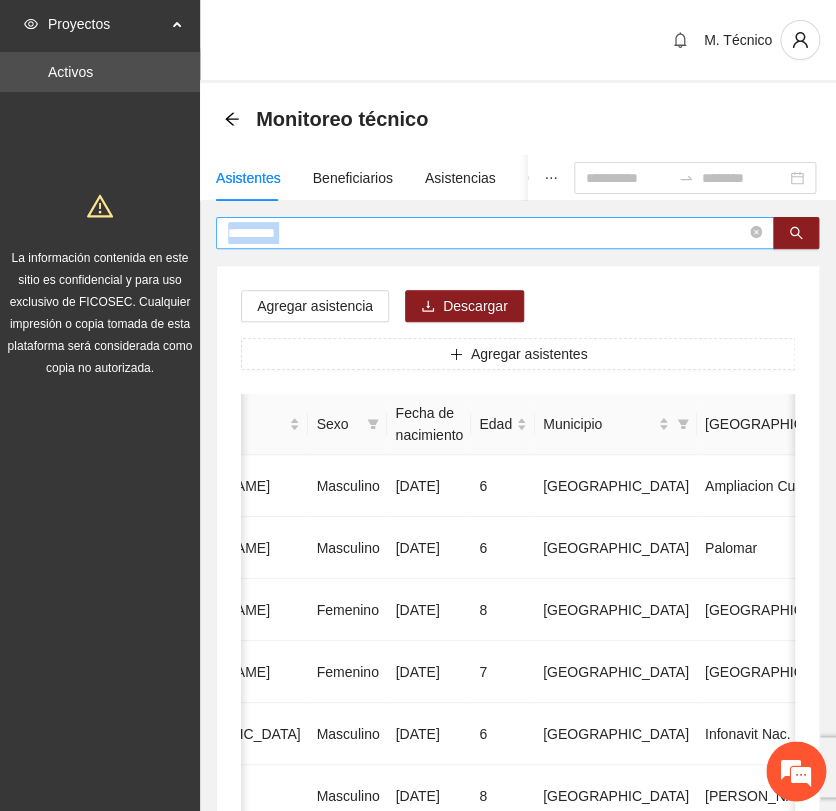 drag, startPoint x: 304, startPoint y: 239, endPoint x: 318, endPoint y: 228, distance: 17.804493 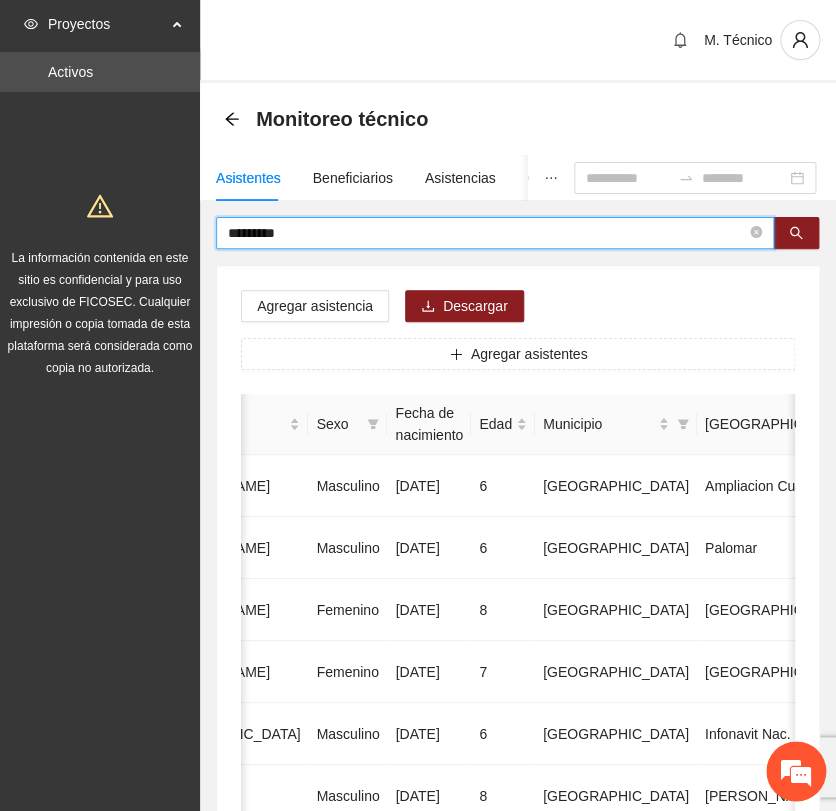 drag, startPoint x: 320, startPoint y: 227, endPoint x: 74, endPoint y: 198, distance: 247.70345 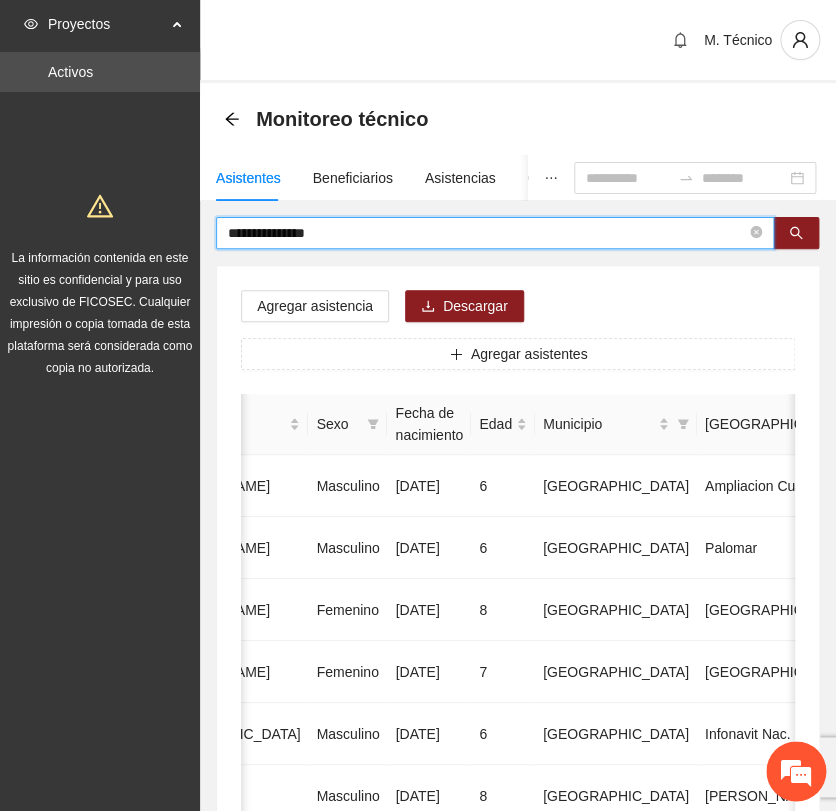 type on "**********" 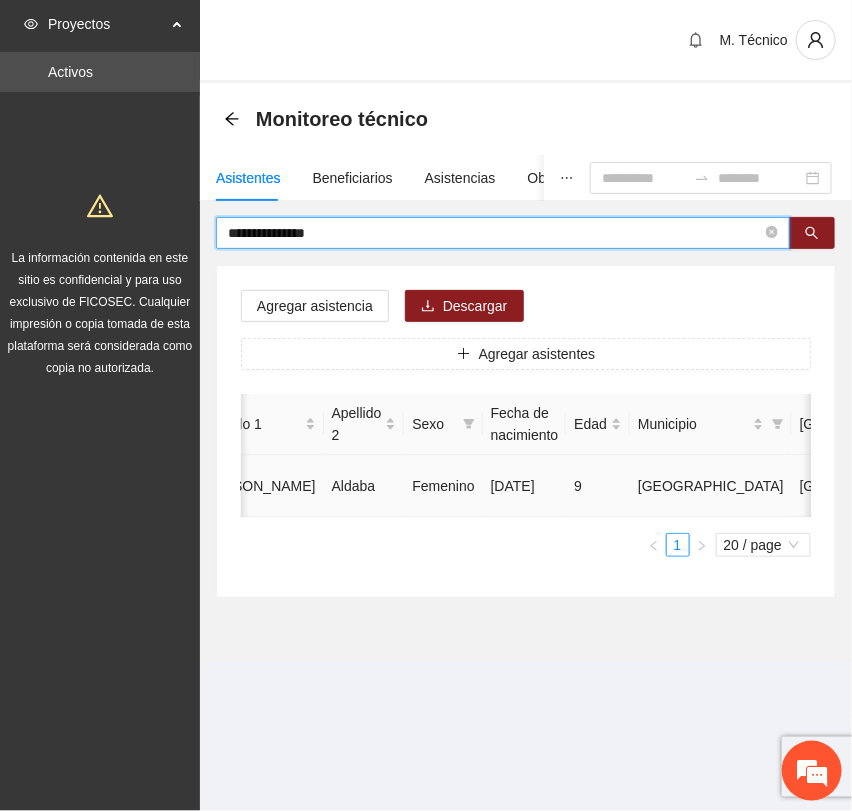 scroll, scrollTop: 0, scrollLeft: 450, axis: horizontal 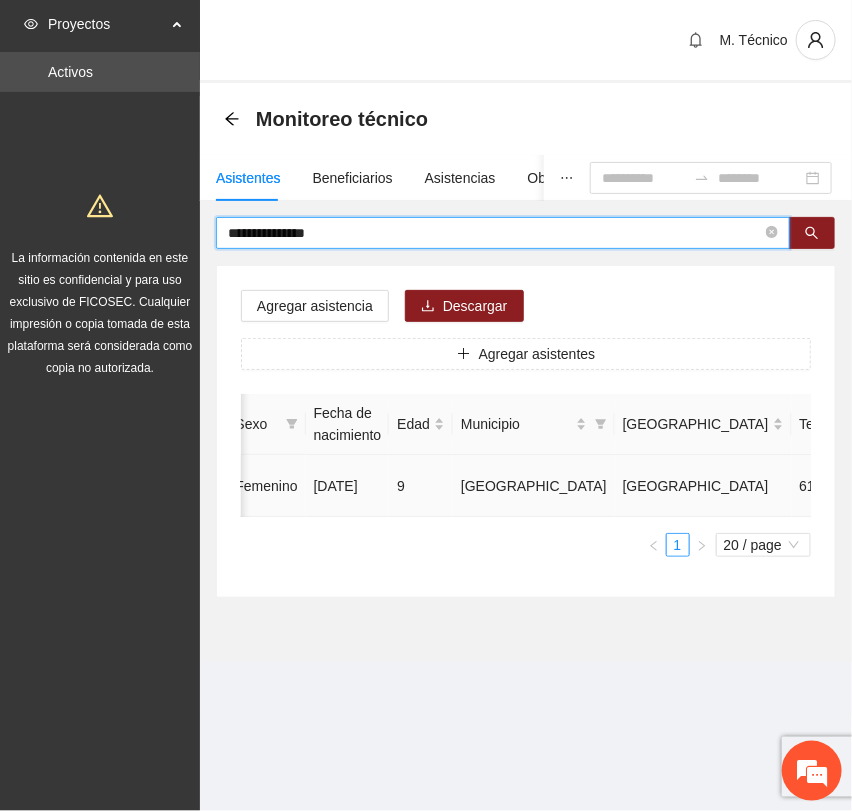 click at bounding box center (982, 486) 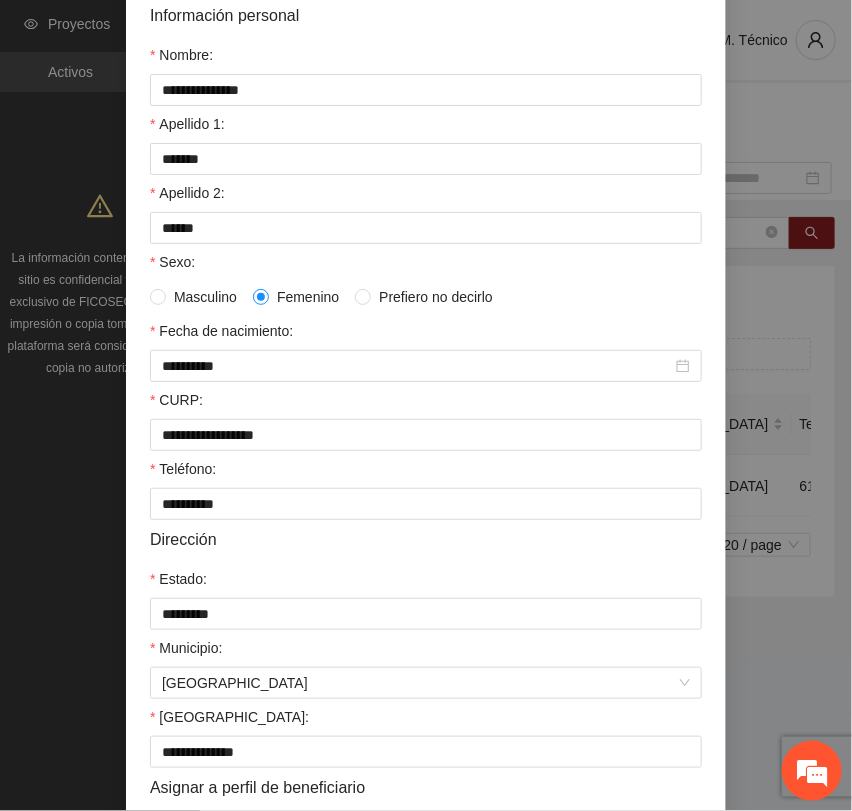 scroll, scrollTop: 356, scrollLeft: 0, axis: vertical 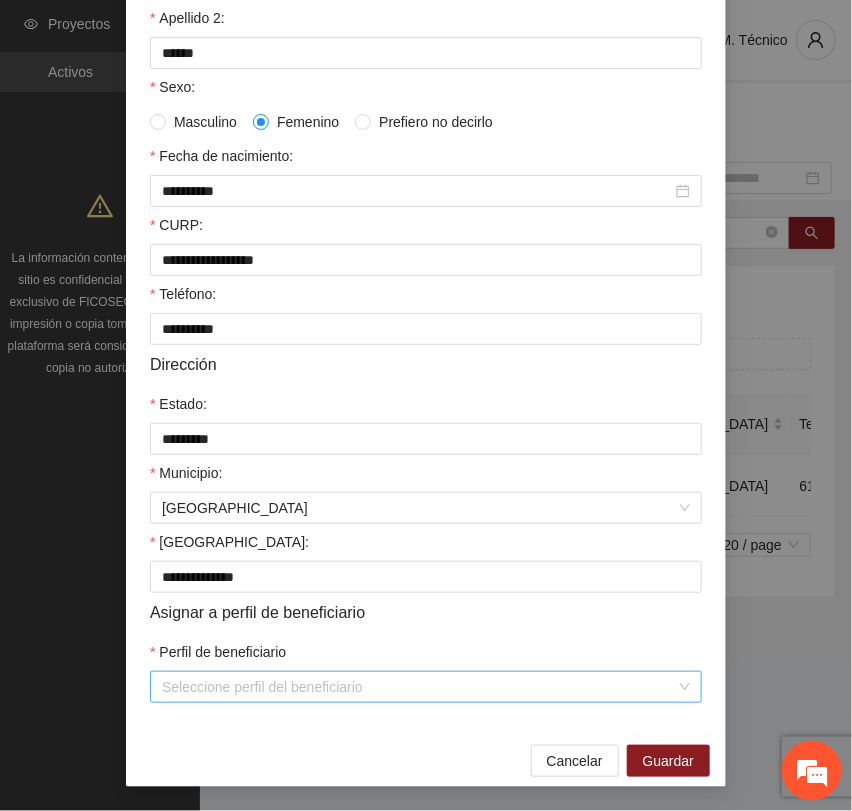 click on "Perfil de beneficiario" at bounding box center [419, 687] 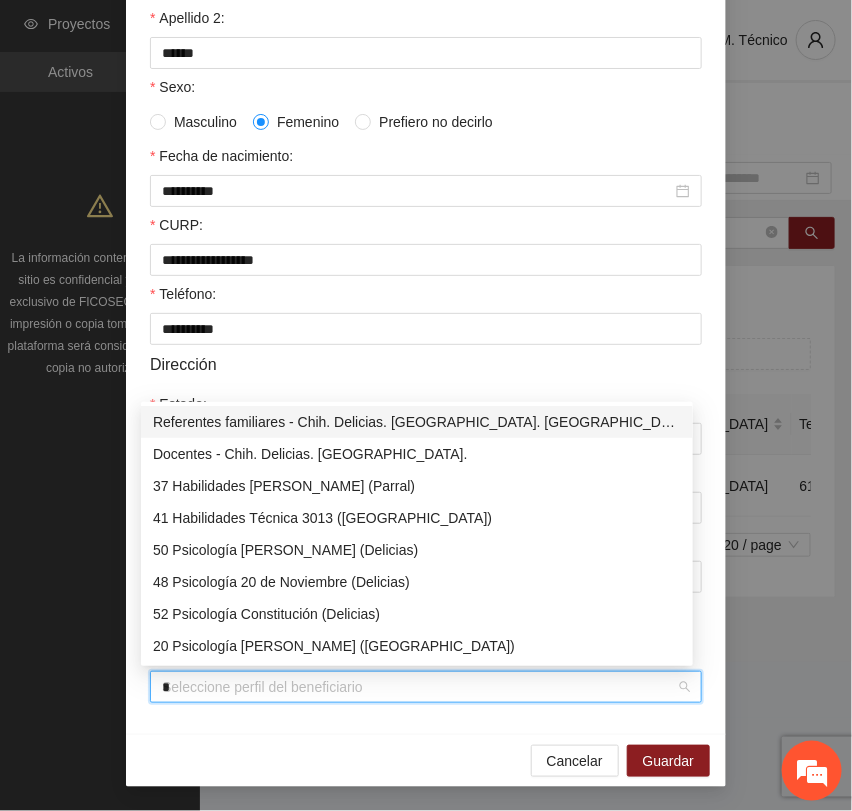 type on "**" 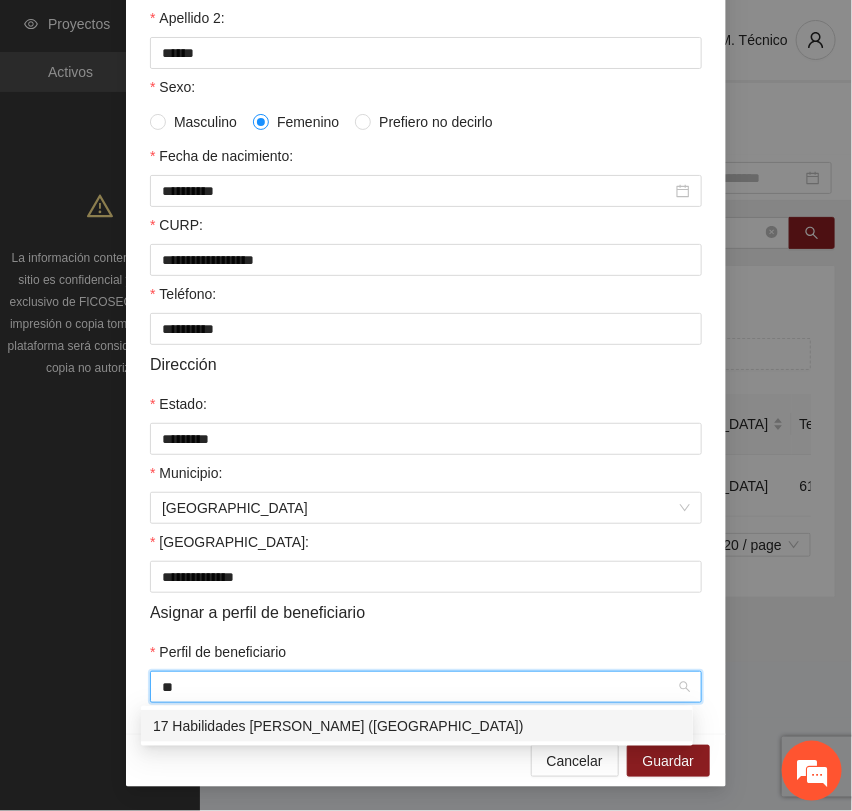 click on "17 Habilidades [PERSON_NAME] ([GEOGRAPHIC_DATA])" at bounding box center (417, 726) 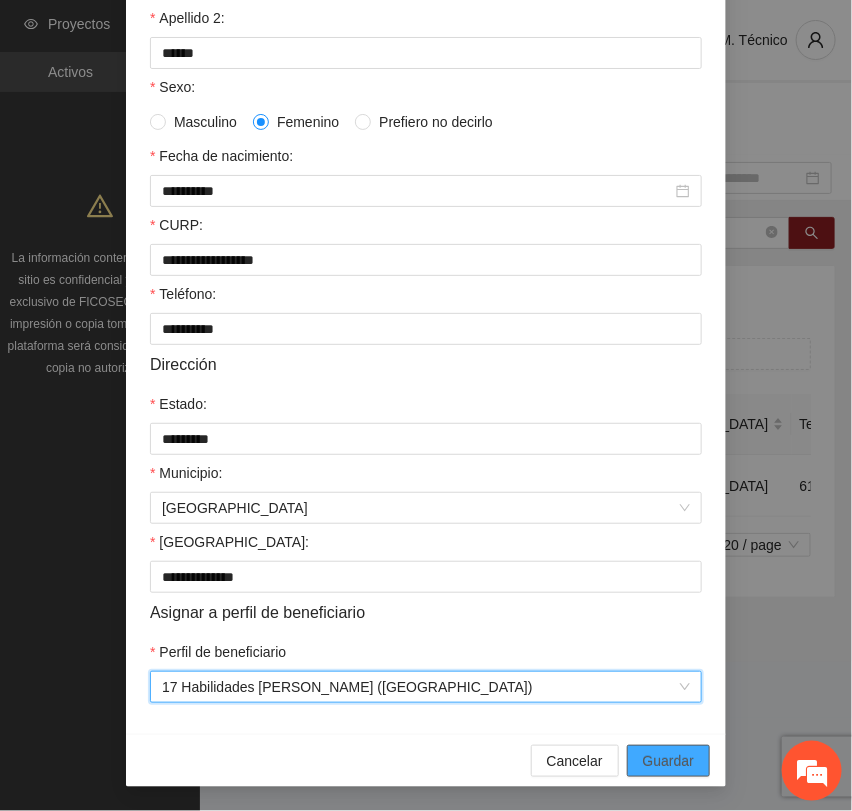 click on "Guardar" at bounding box center (668, 761) 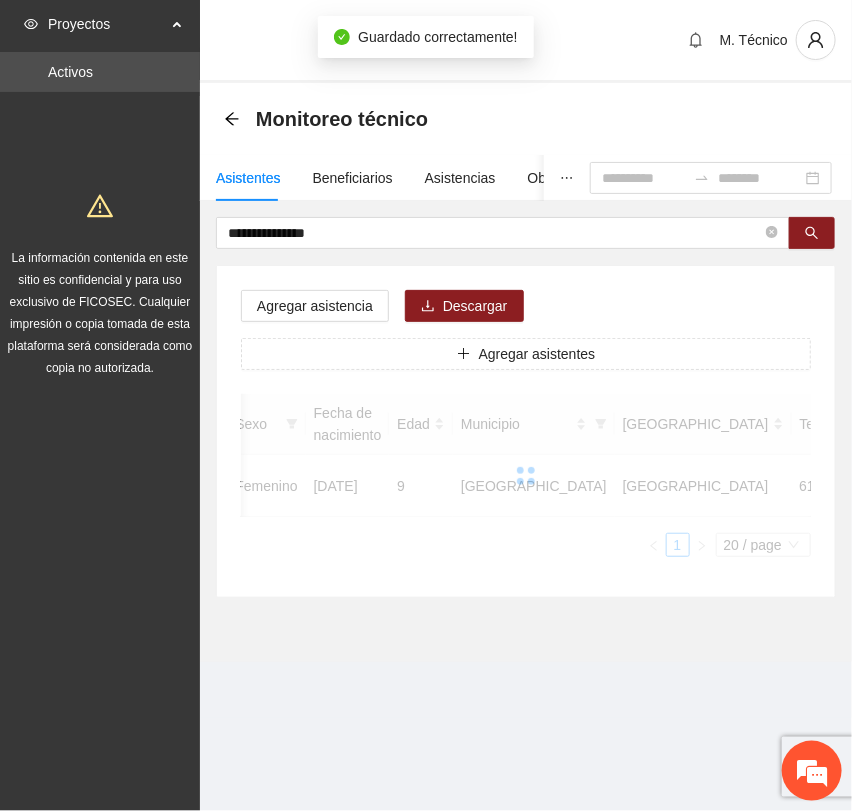 scroll, scrollTop: 256, scrollLeft: 0, axis: vertical 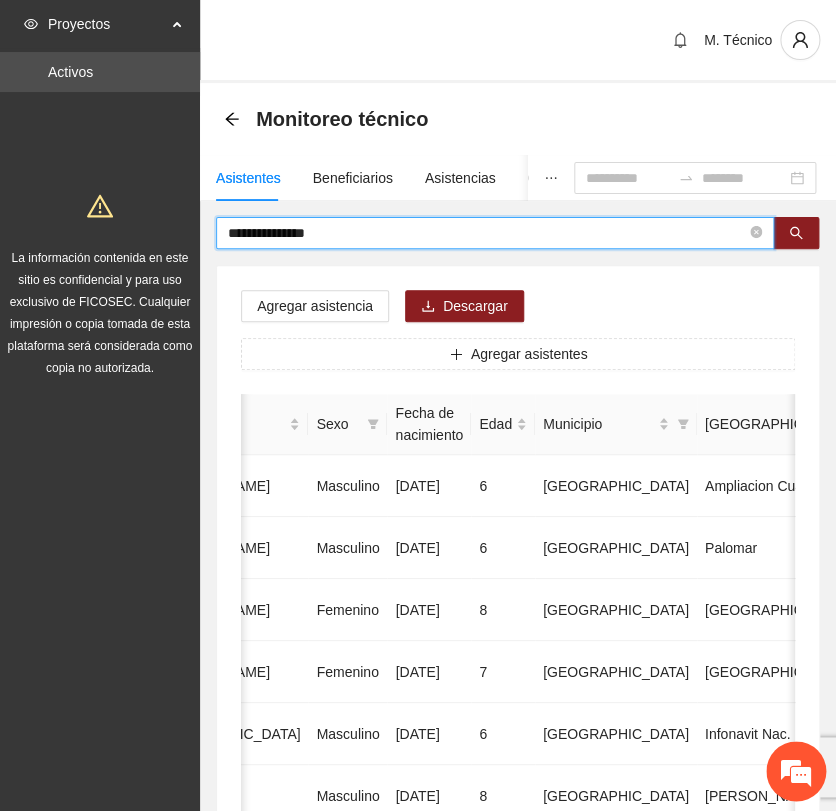 drag, startPoint x: 340, startPoint y: 226, endPoint x: -48, endPoint y: 204, distance: 388.6232 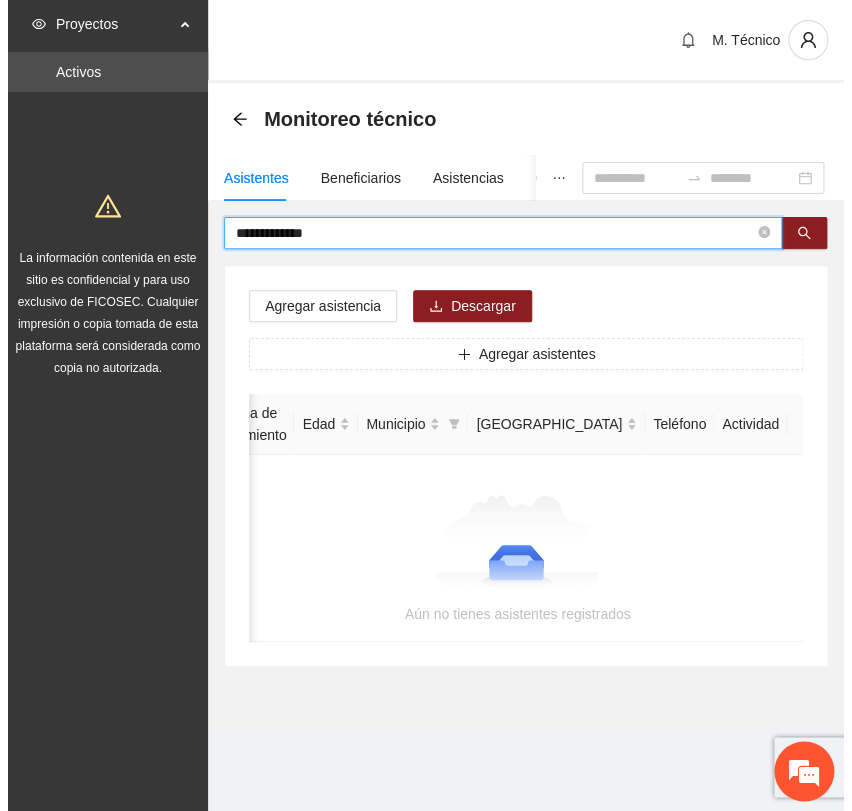 scroll, scrollTop: 0, scrollLeft: 346, axis: horizontal 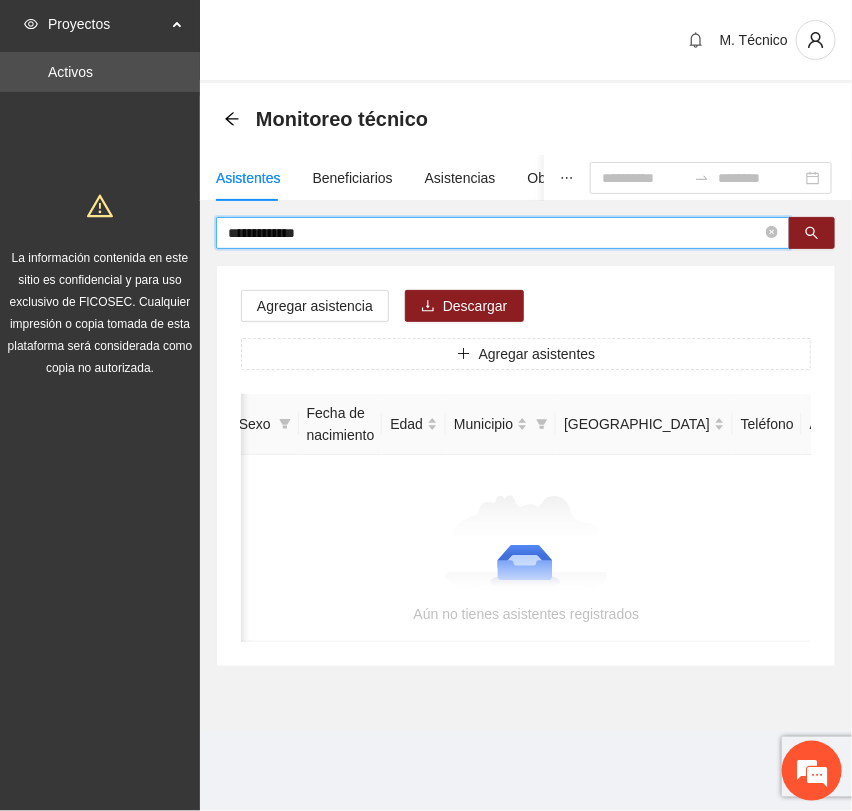 click on "**********" at bounding box center [495, 233] 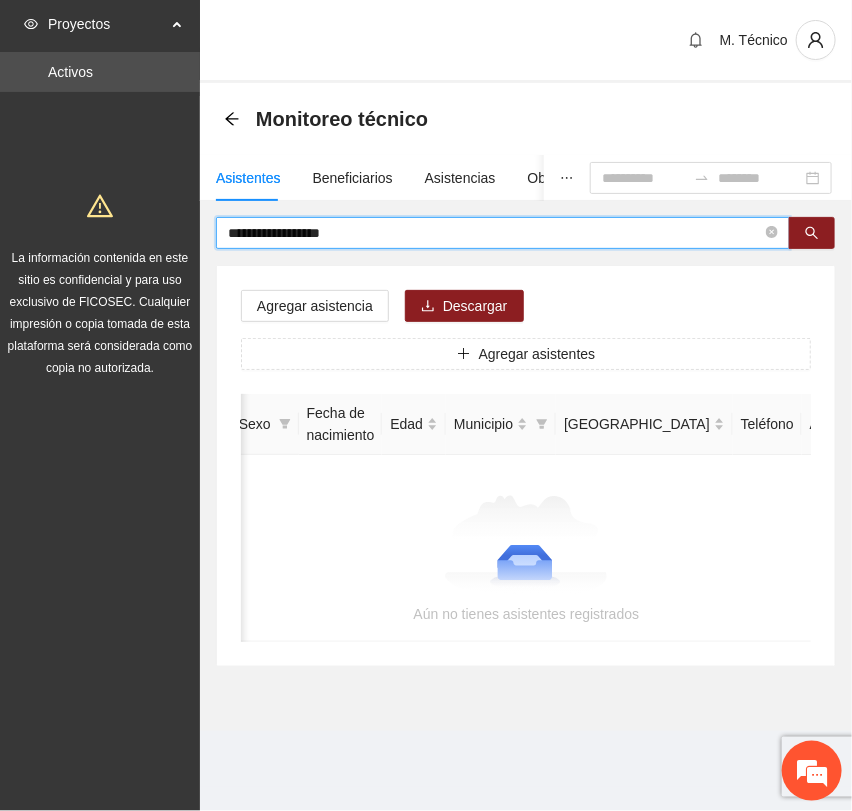 type on "**********" 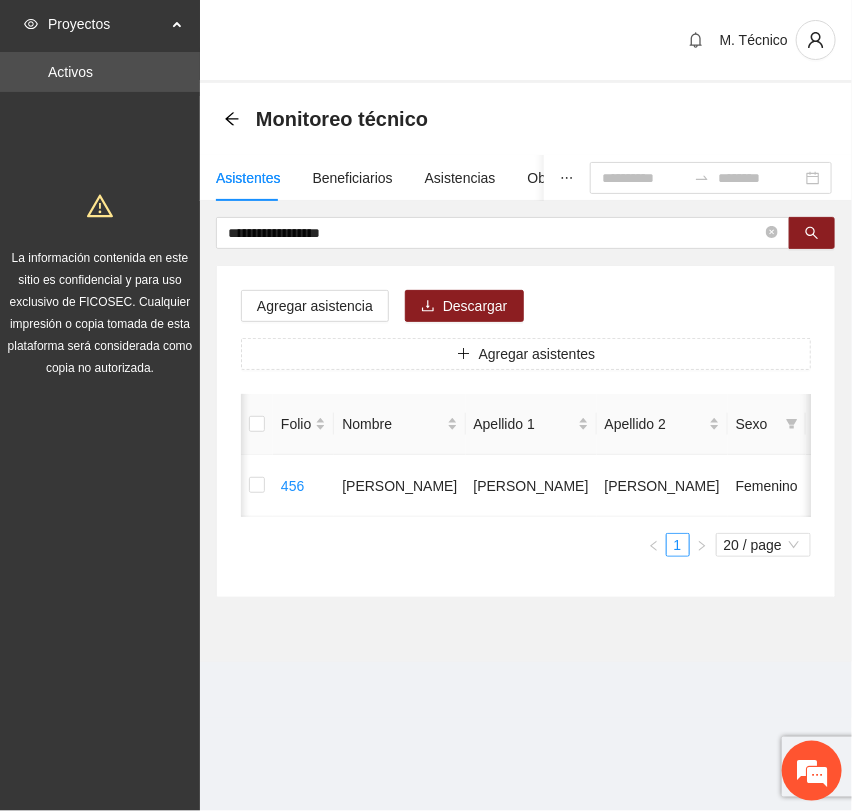 scroll, scrollTop: 0, scrollLeft: 450, axis: horizontal 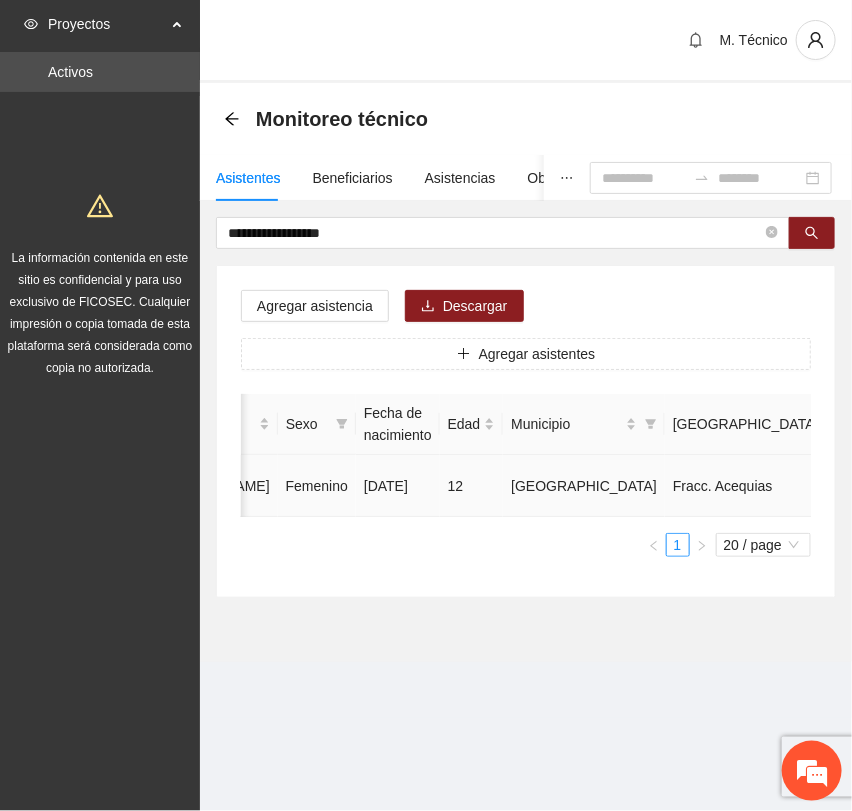 click 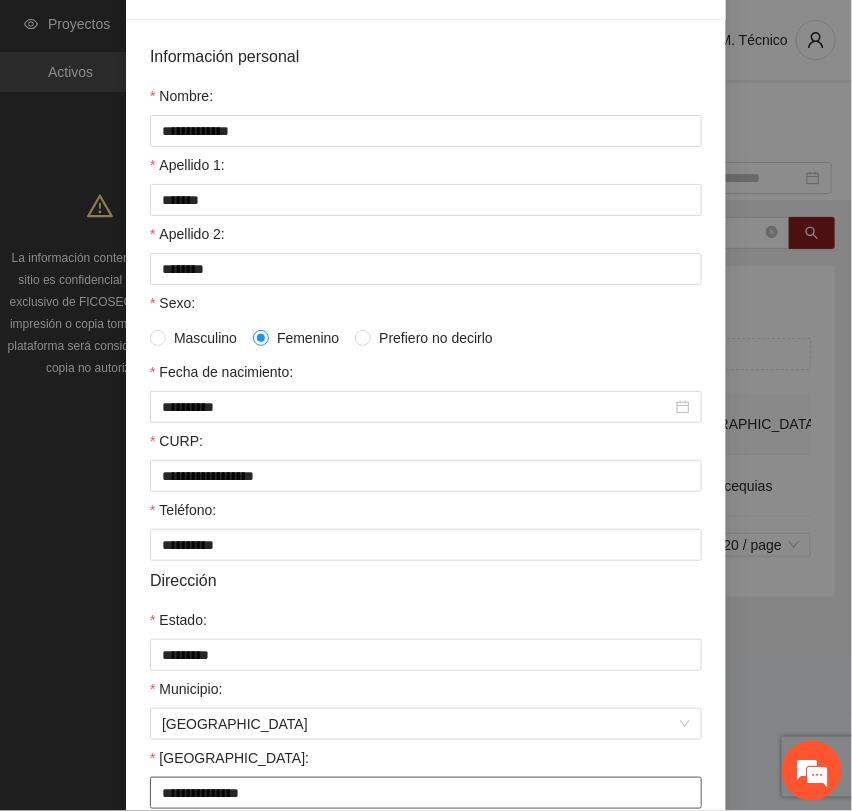 scroll, scrollTop: 356, scrollLeft: 0, axis: vertical 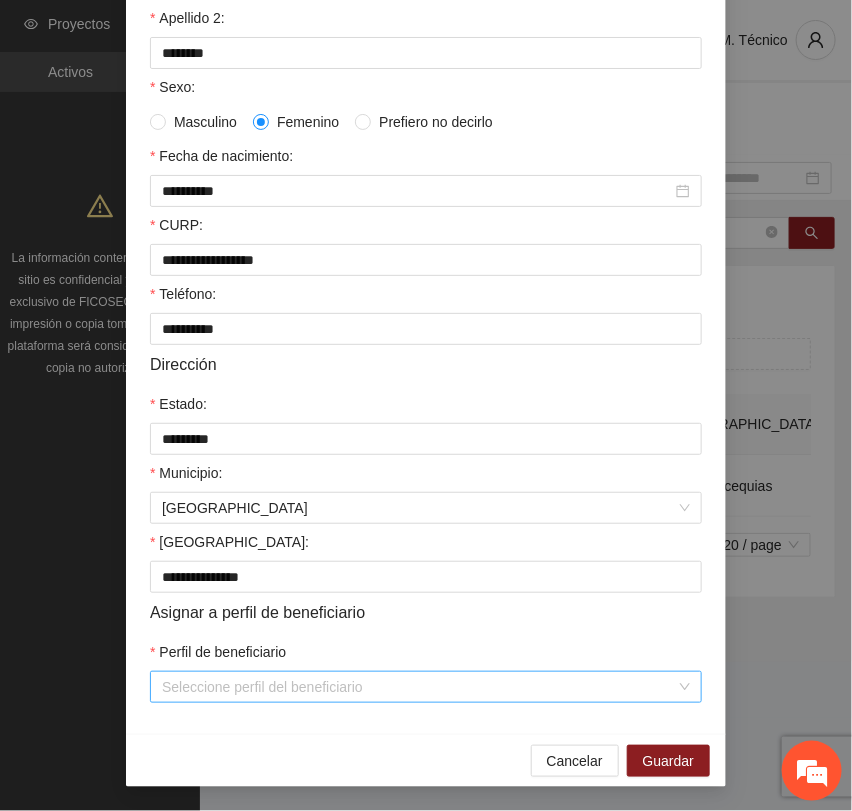 click on "Perfil de beneficiario" at bounding box center [419, 687] 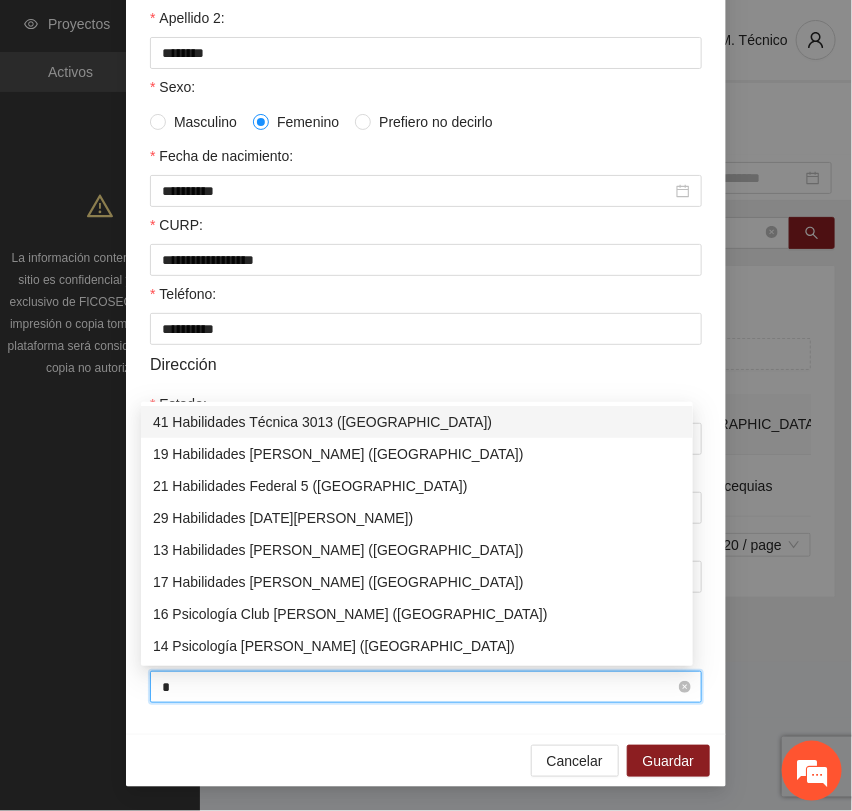 type on "**" 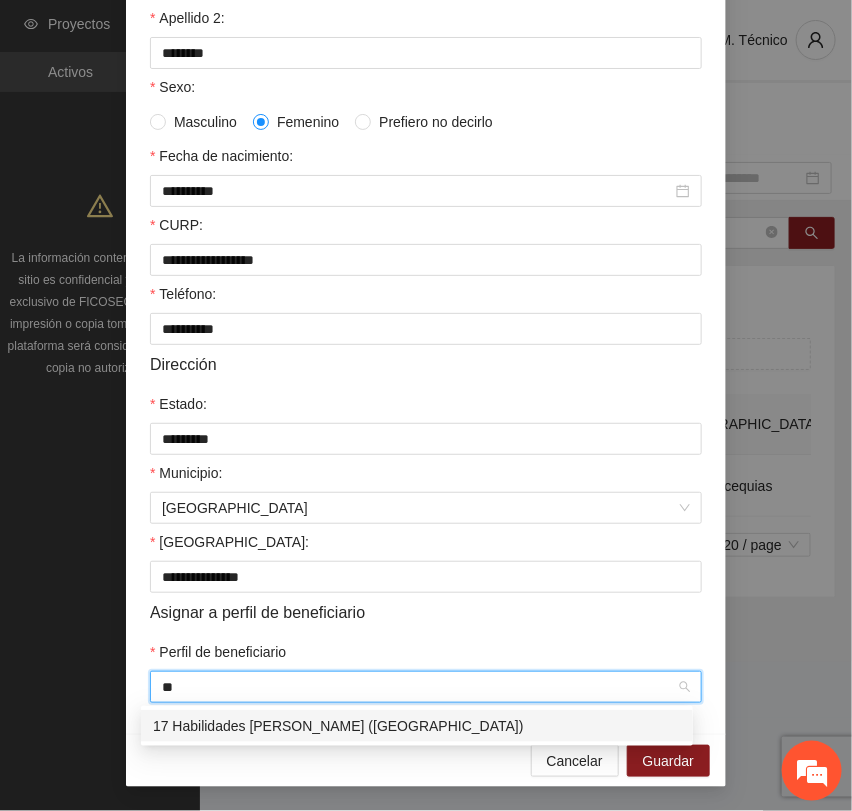 click on "17 Habilidades [PERSON_NAME] ([GEOGRAPHIC_DATA])" at bounding box center (417, 726) 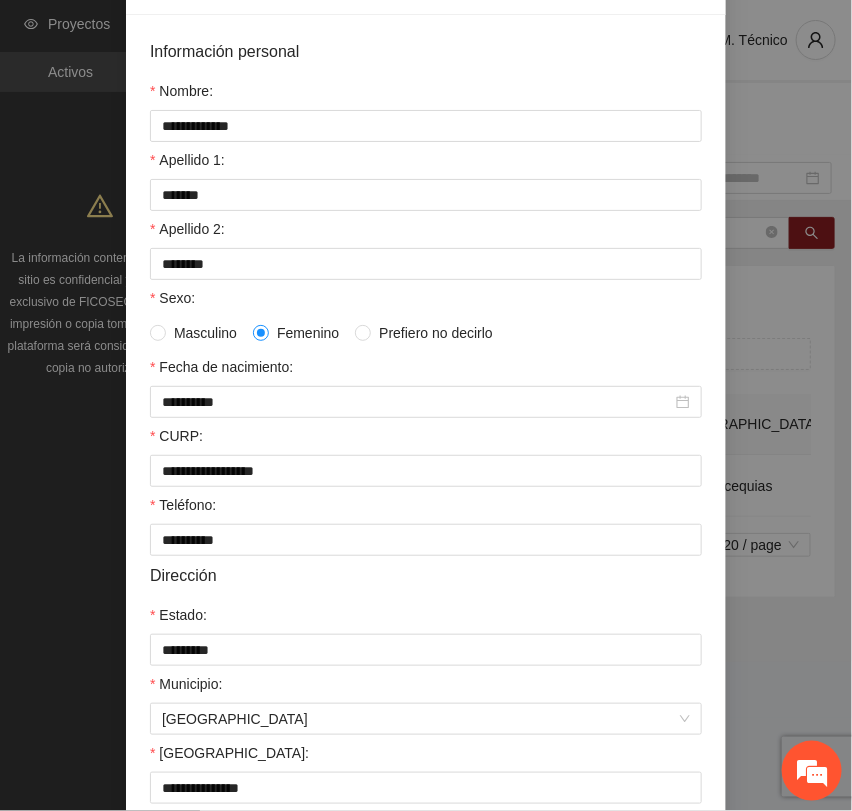 scroll, scrollTop: 356, scrollLeft: 0, axis: vertical 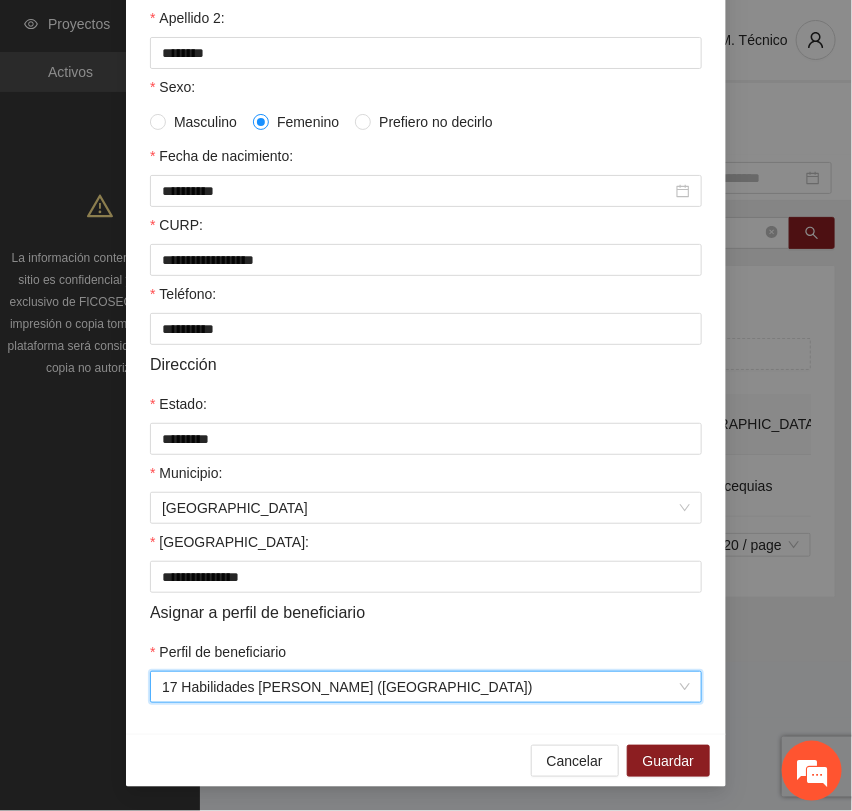 click on "**********" at bounding box center [426, 265] 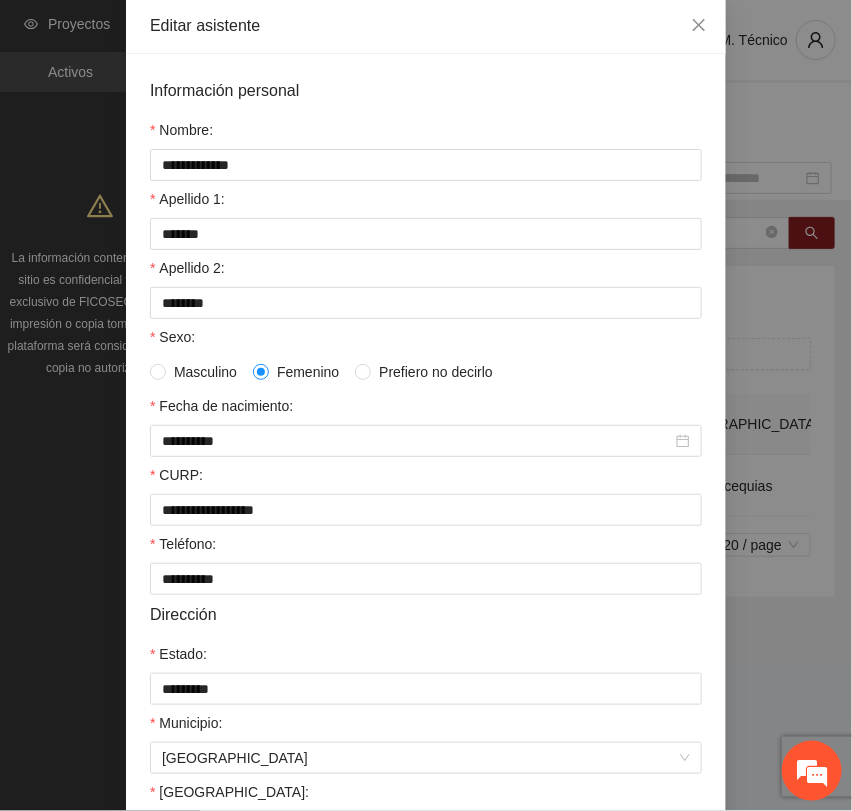 scroll, scrollTop: 356, scrollLeft: 0, axis: vertical 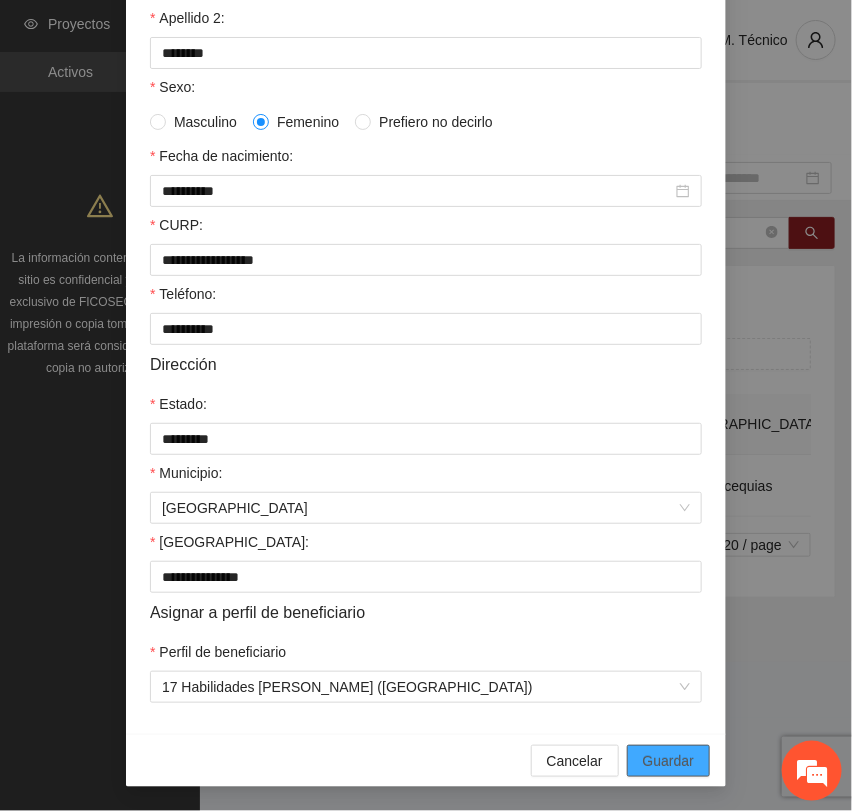 click on "Guardar" at bounding box center [668, 761] 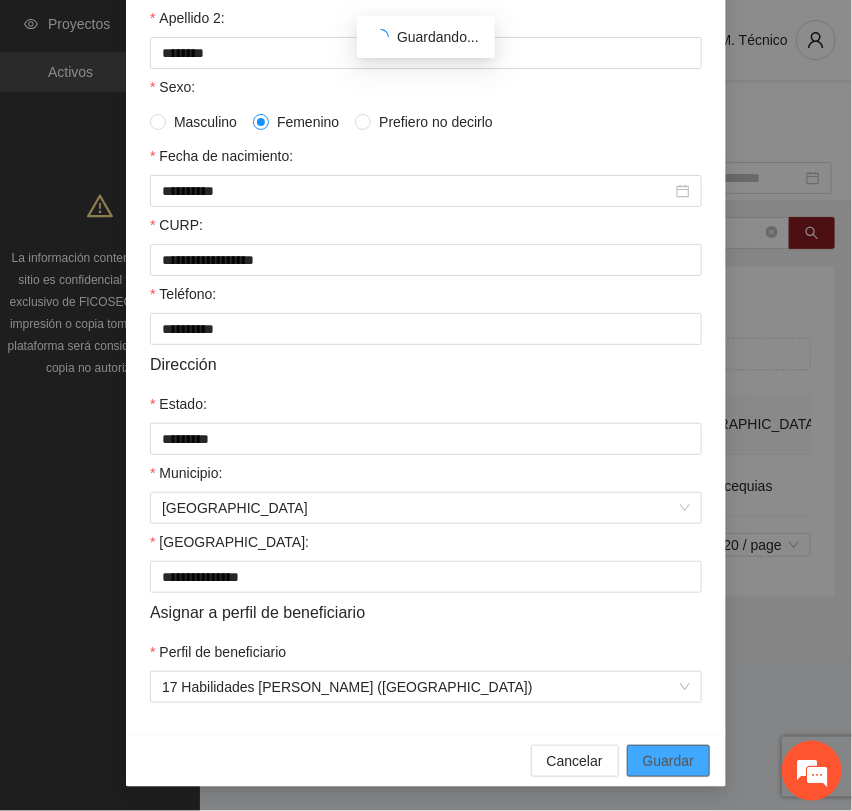scroll, scrollTop: 256, scrollLeft: 0, axis: vertical 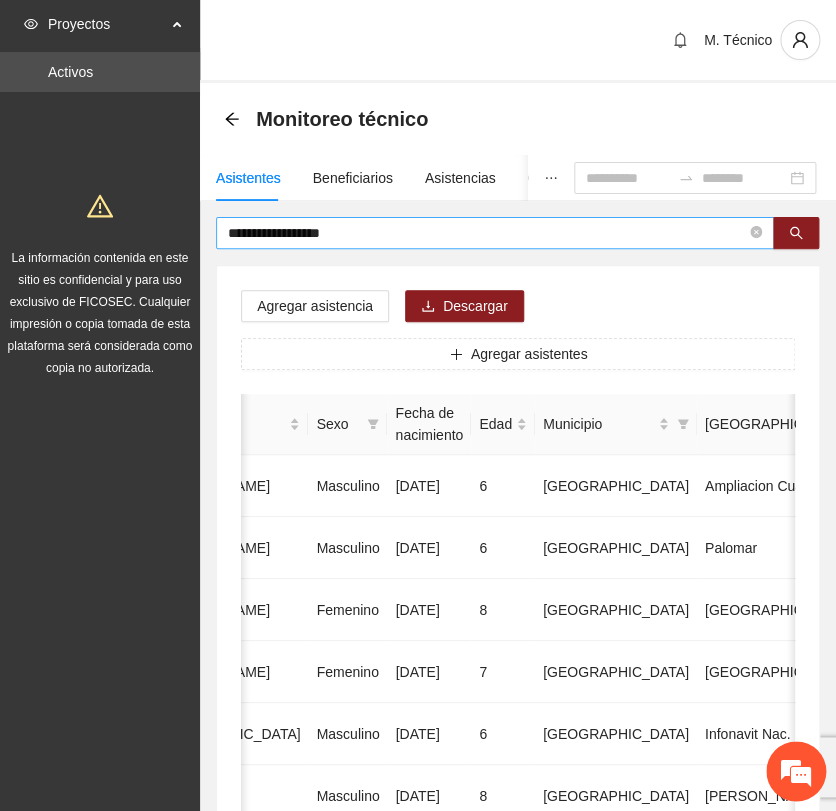 click on "**********" at bounding box center [418, 405] 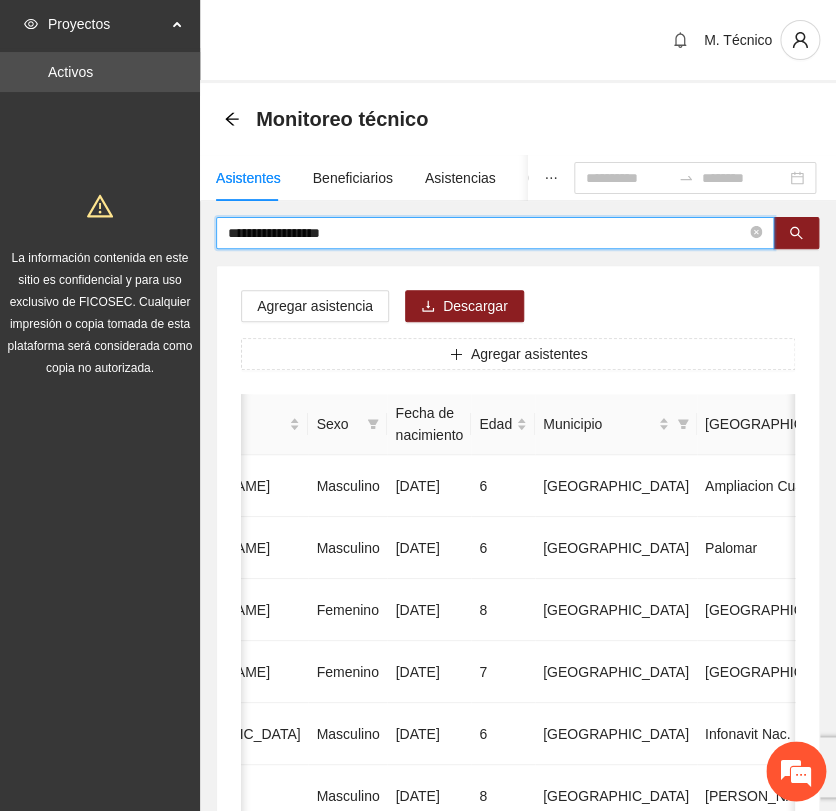 click on "**********" at bounding box center (518, 996) 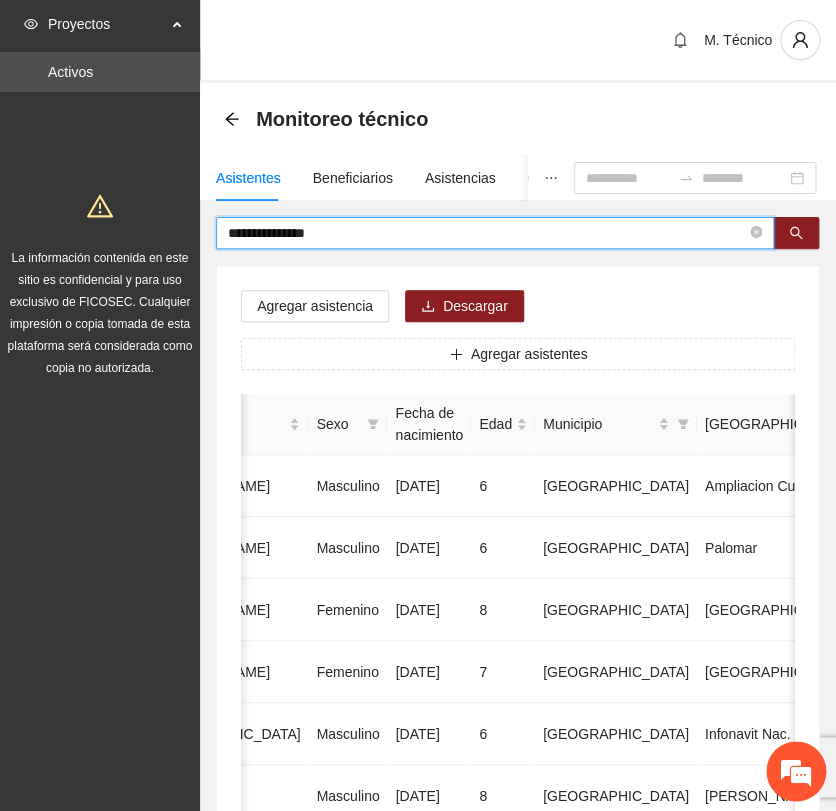 type on "**********" 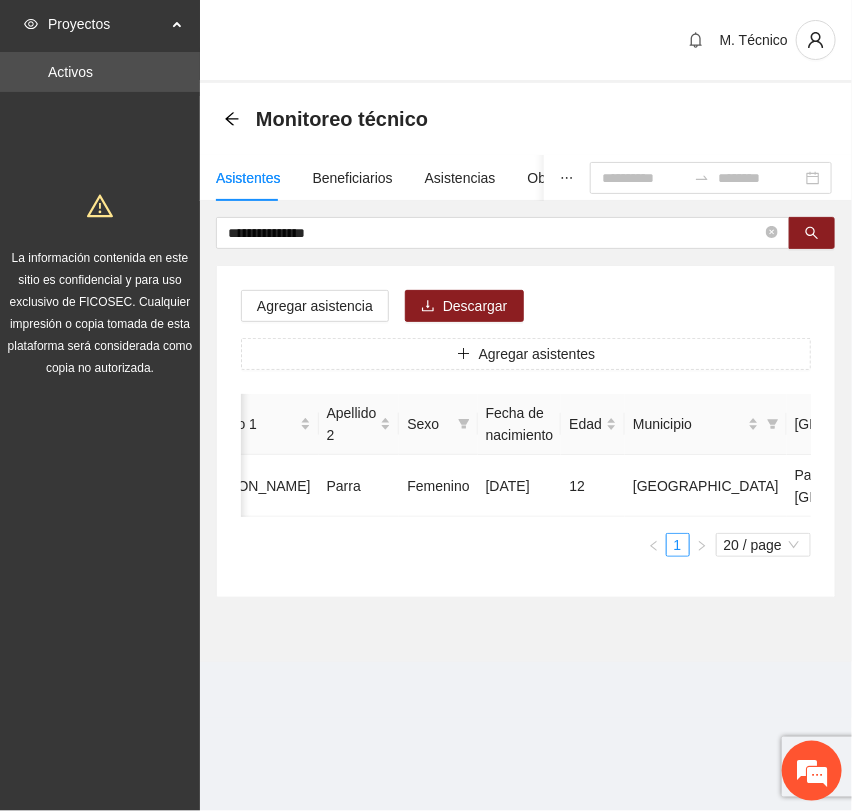 scroll, scrollTop: 0, scrollLeft: 453, axis: horizontal 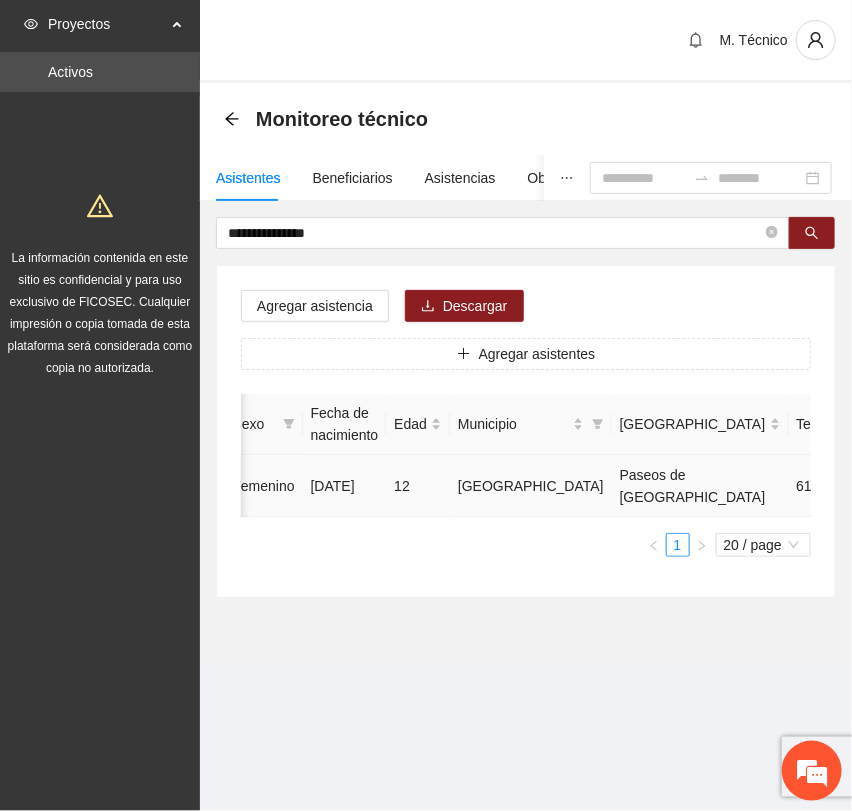 click 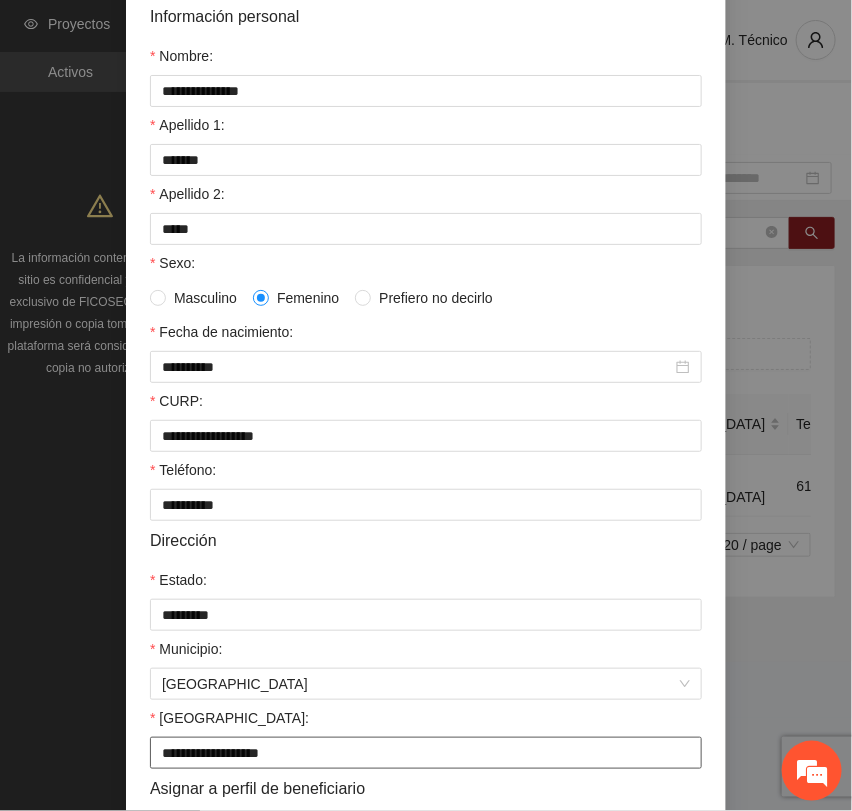 scroll, scrollTop: 356, scrollLeft: 0, axis: vertical 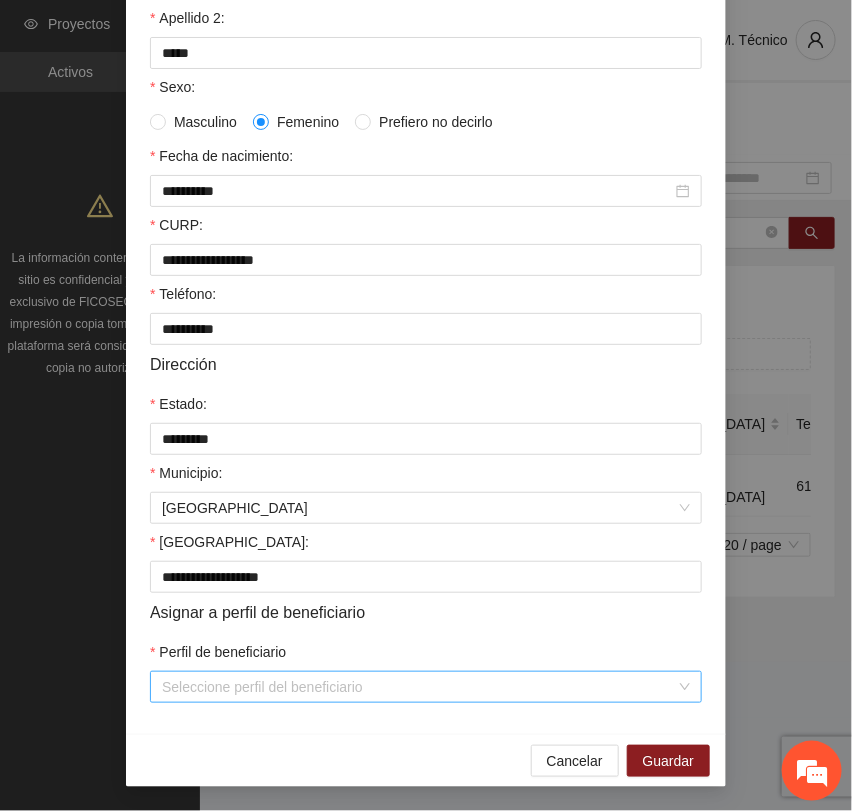 click on "Perfil de beneficiario" at bounding box center [419, 687] 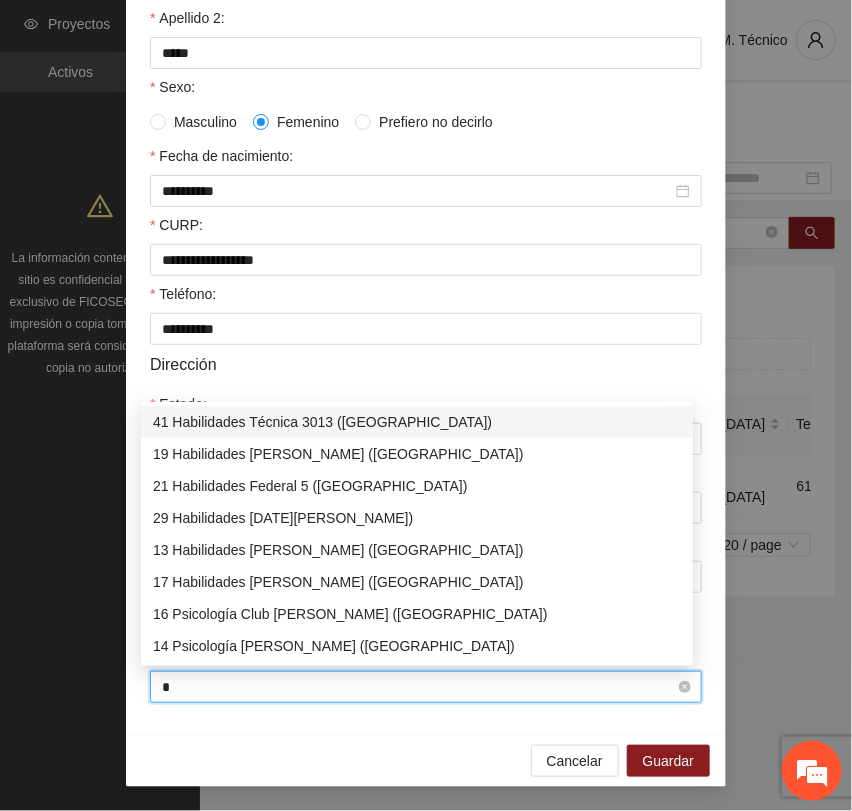 type on "**" 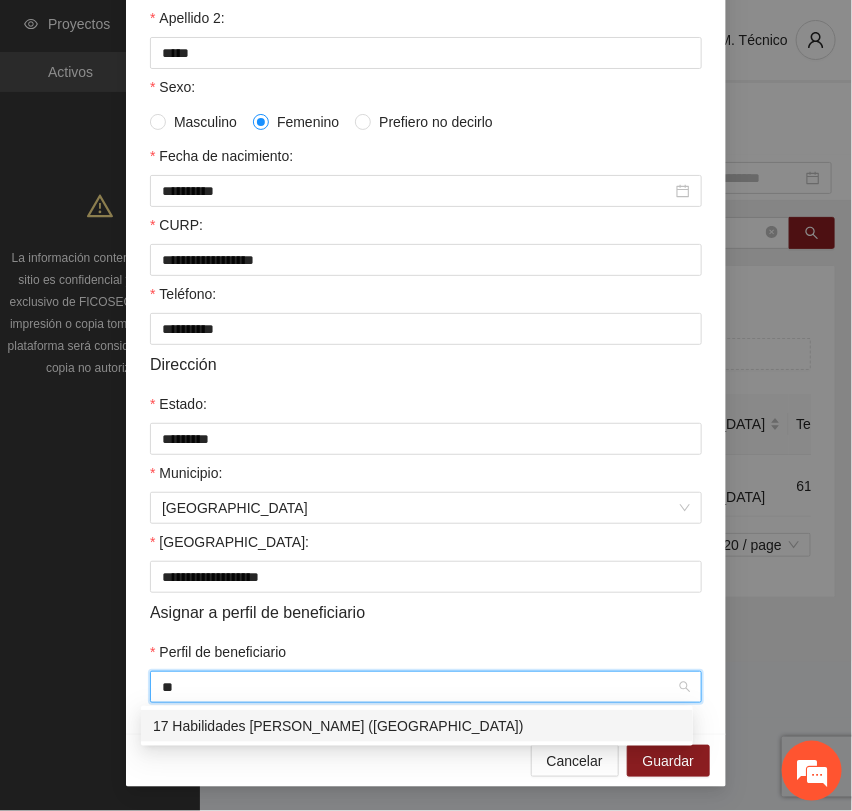 click on "17 Habilidades [PERSON_NAME] ([GEOGRAPHIC_DATA])" at bounding box center (417, 726) 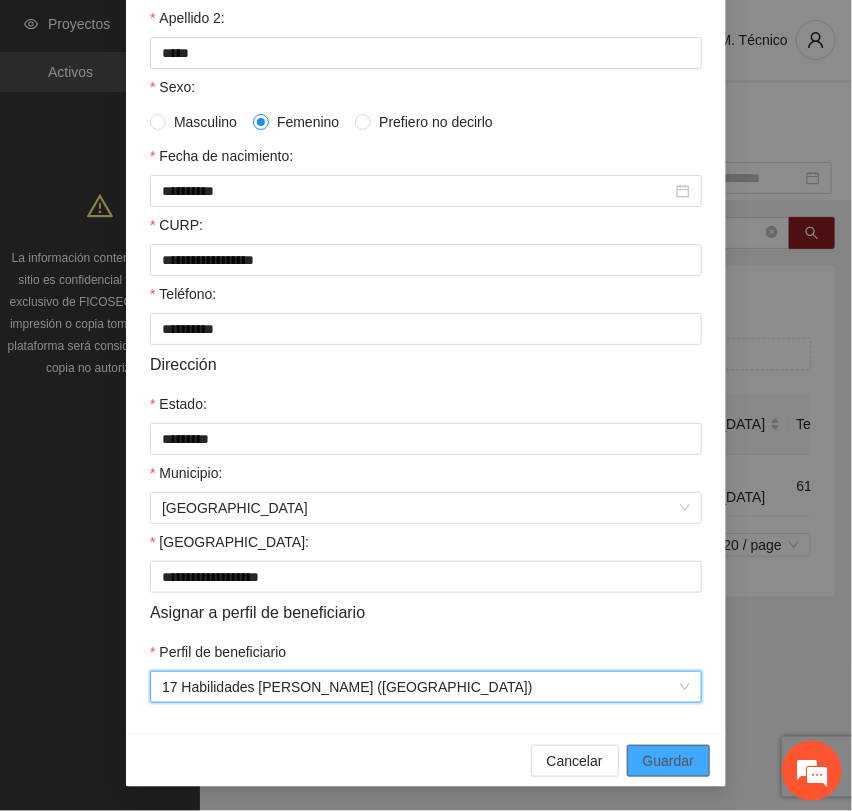 click on "Guardar" at bounding box center [668, 761] 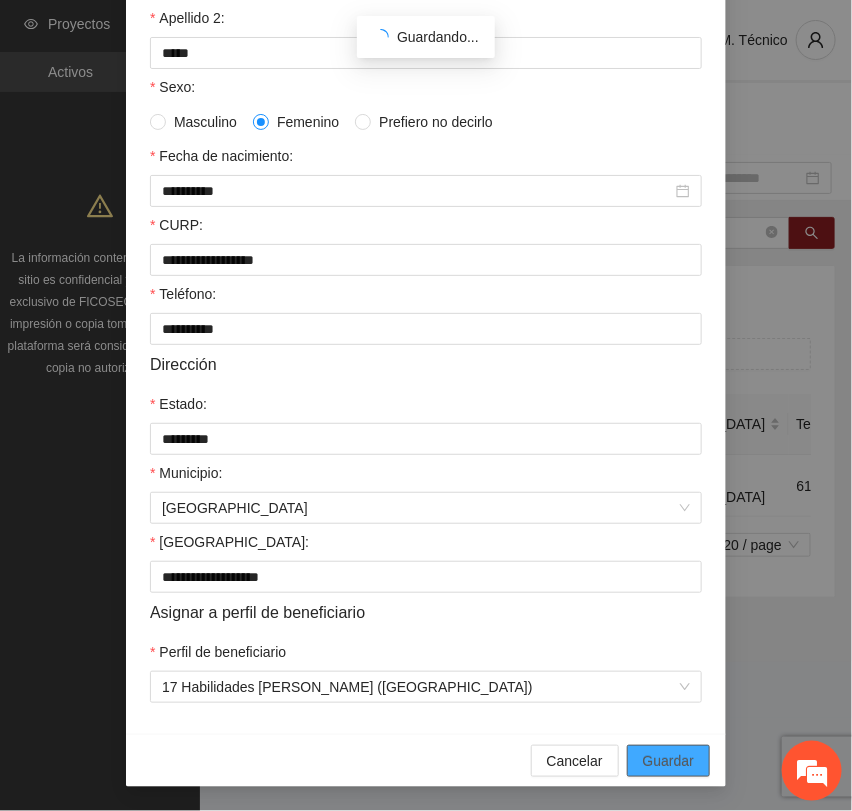 scroll, scrollTop: 256, scrollLeft: 0, axis: vertical 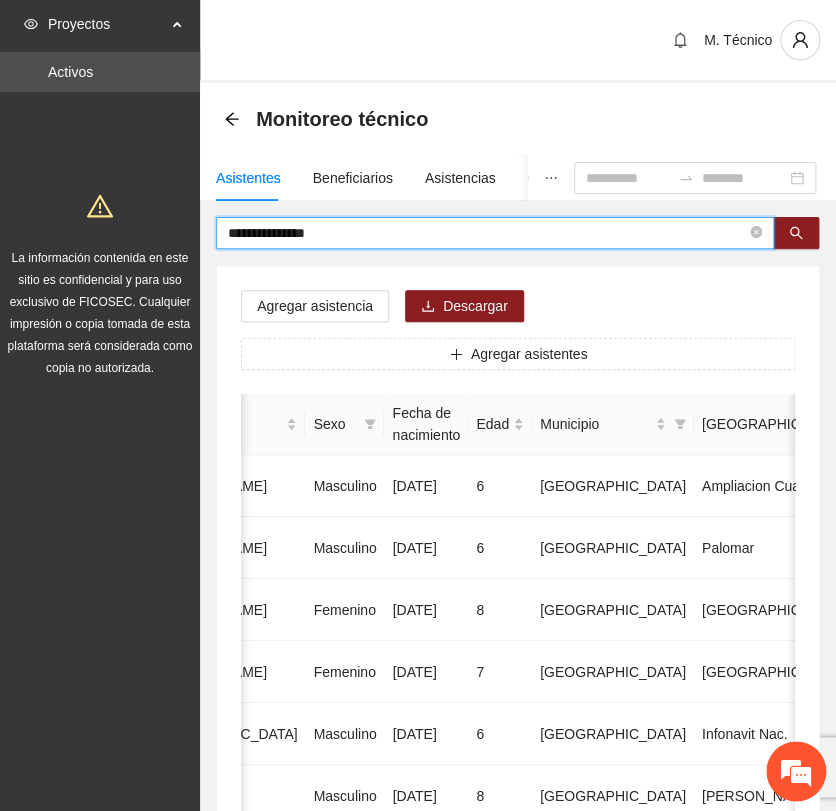 drag, startPoint x: 409, startPoint y: 234, endPoint x: -139, endPoint y: 224, distance: 548.09125 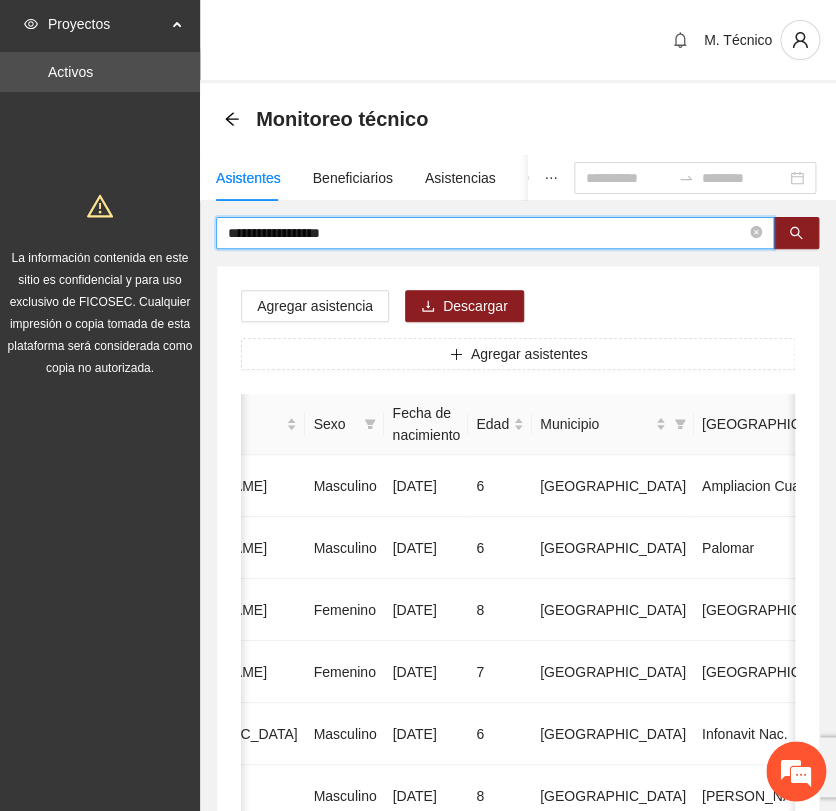 type on "**********" 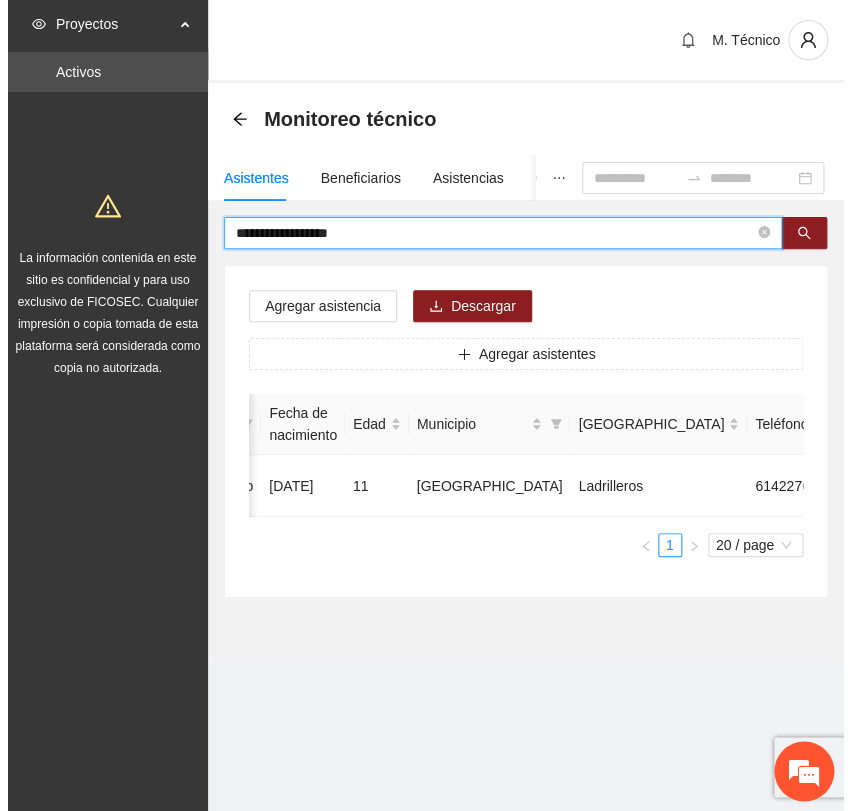 scroll, scrollTop: 0, scrollLeft: 452, axis: horizontal 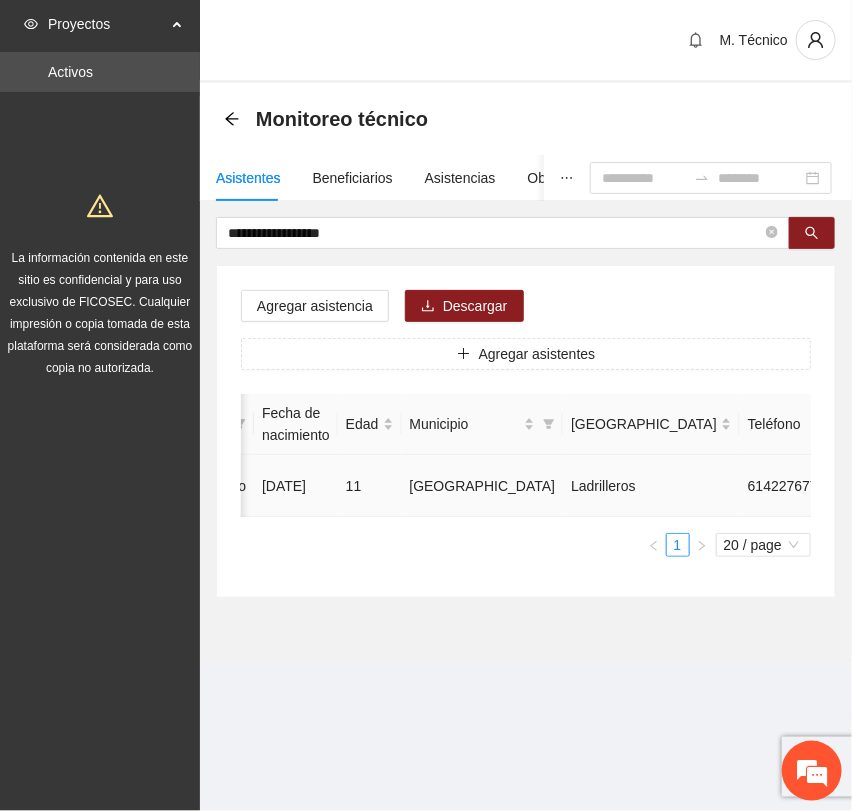click 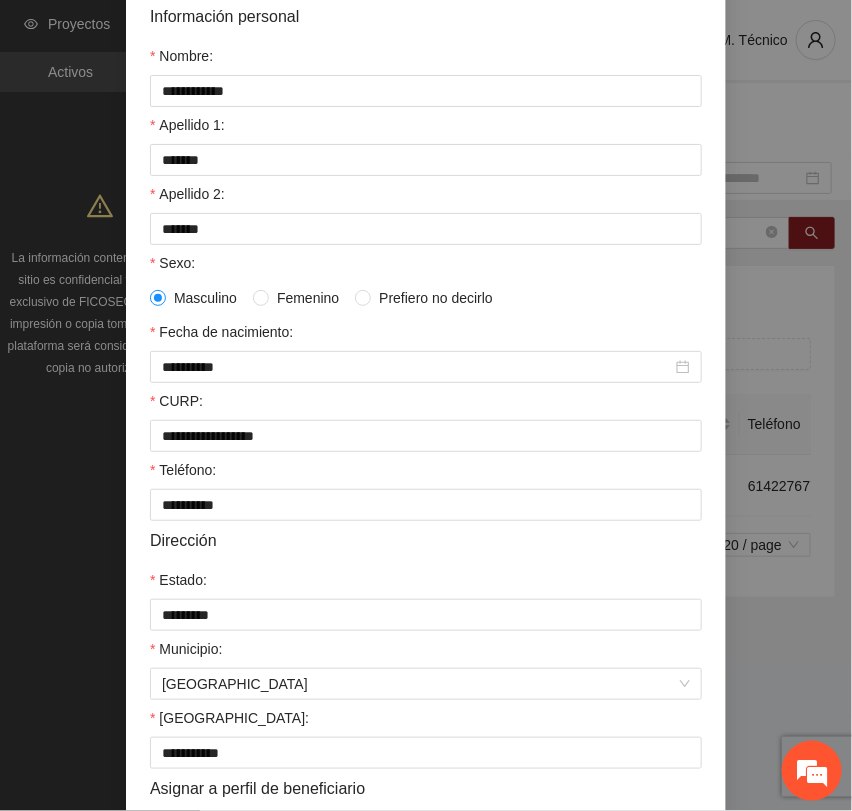 scroll, scrollTop: 356, scrollLeft: 0, axis: vertical 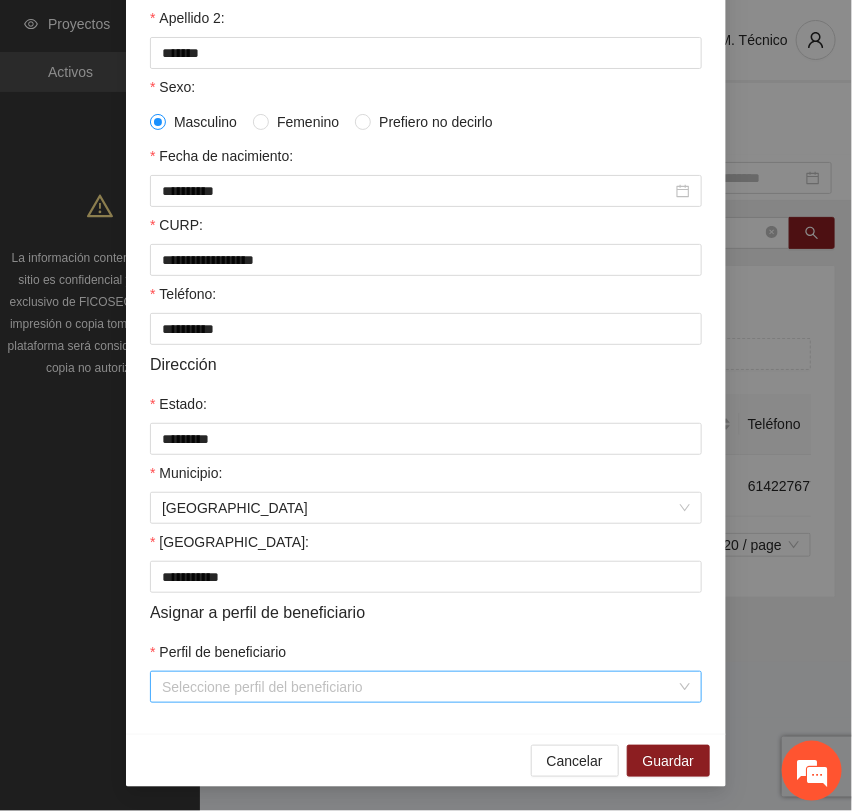 click on "Perfil de beneficiario" at bounding box center [419, 687] 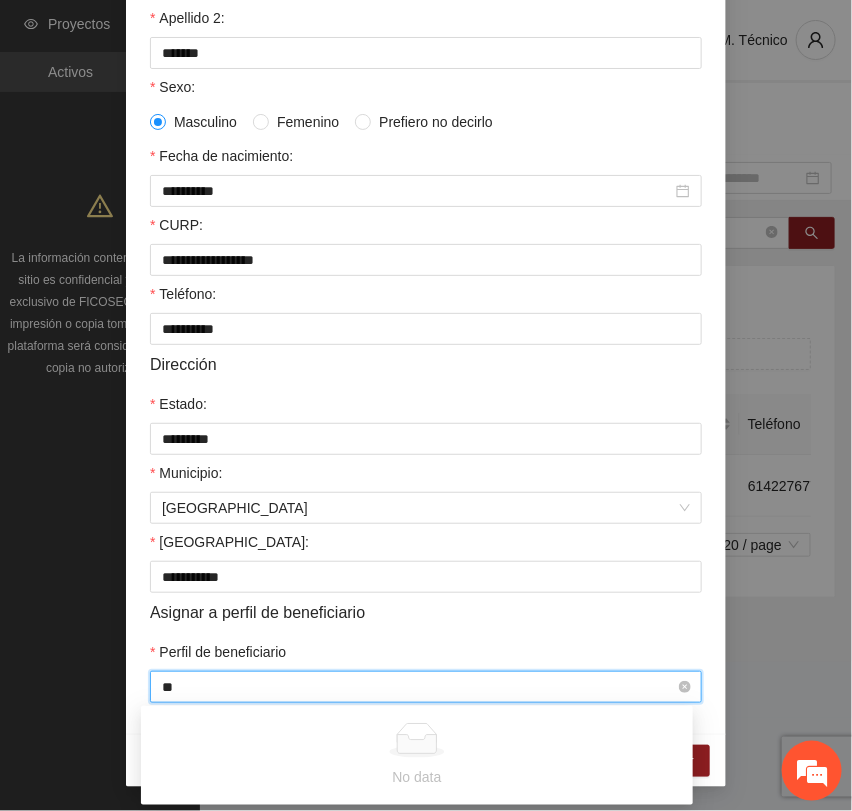 type on "*" 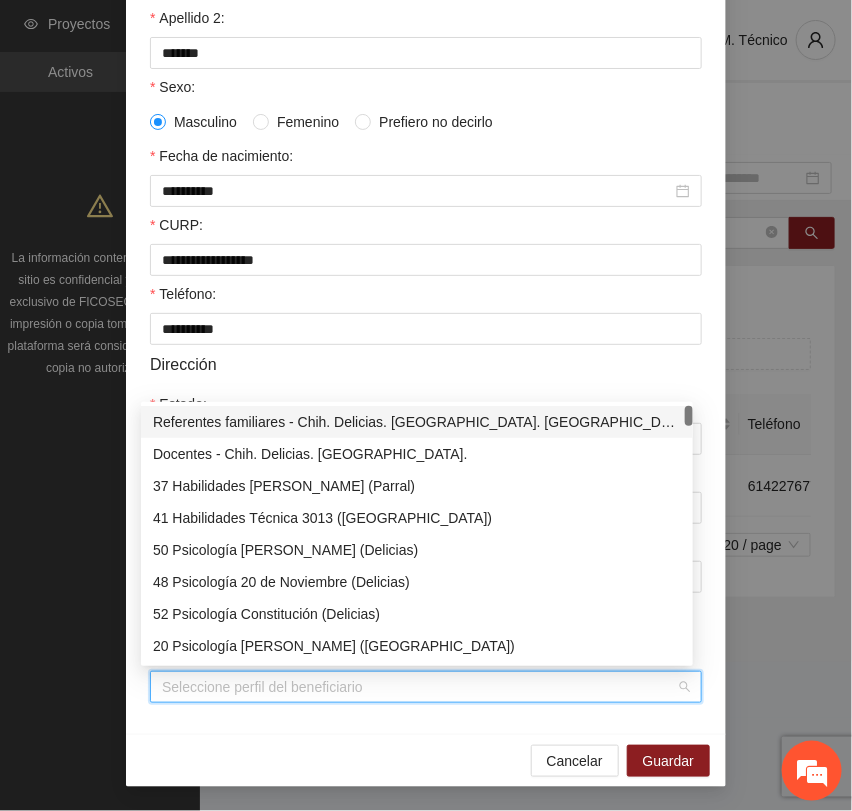 type on "*" 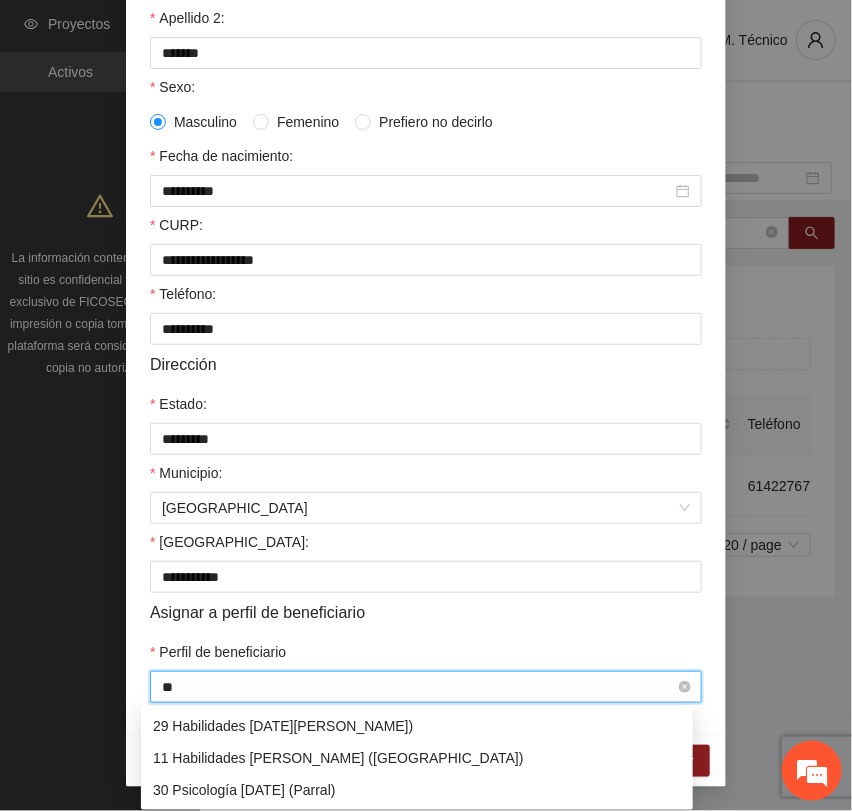 type on "*" 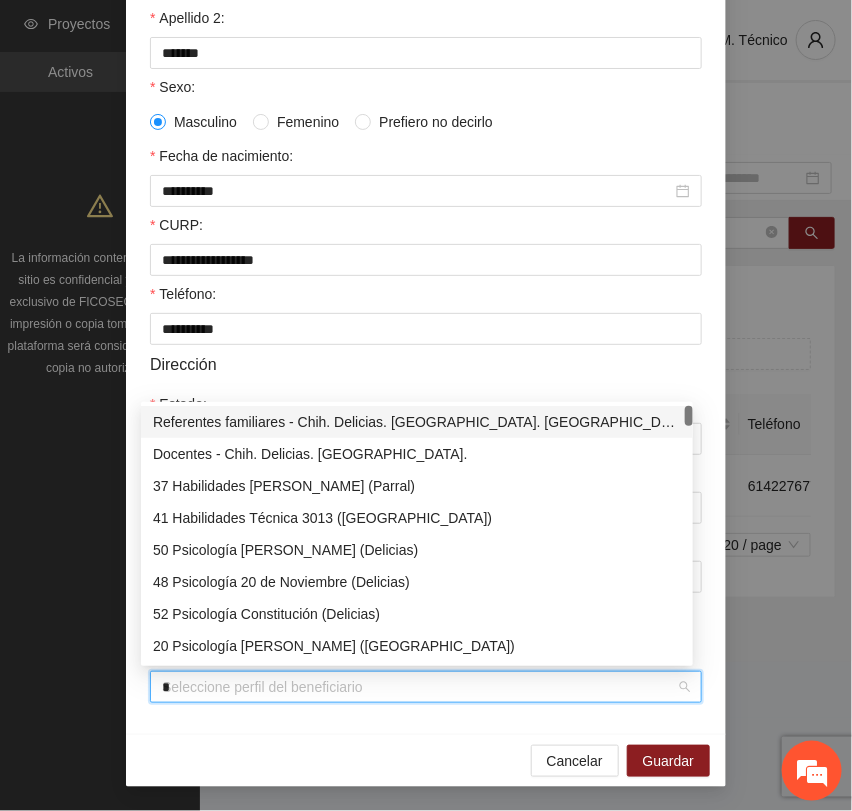 type on "**" 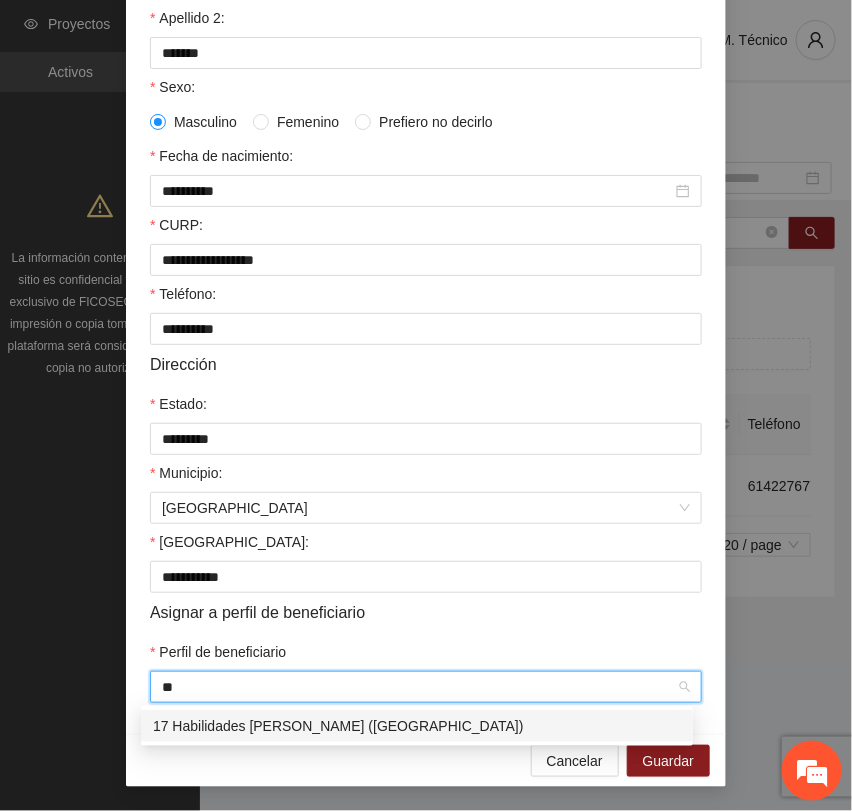click on "17 Habilidades [PERSON_NAME] ([GEOGRAPHIC_DATA])" at bounding box center (417, 726) 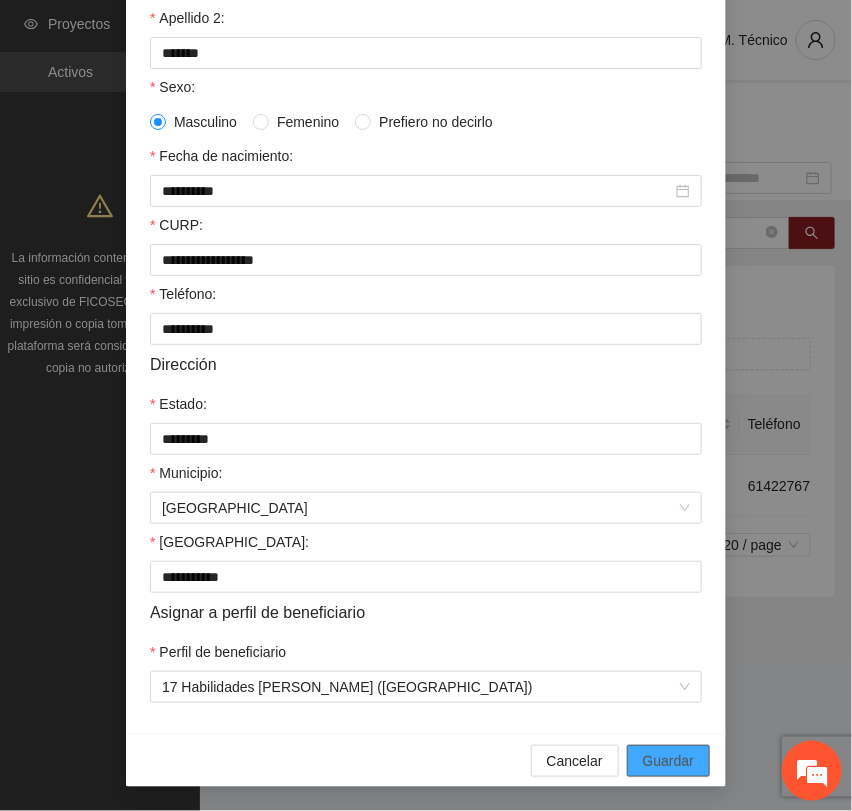 click on "Guardar" at bounding box center [668, 761] 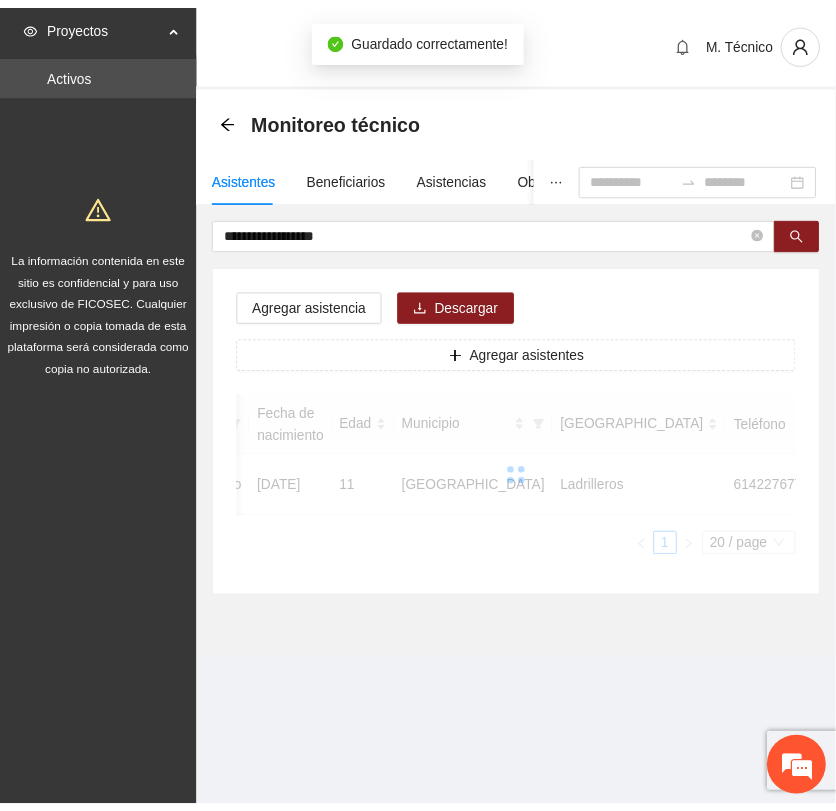 scroll, scrollTop: 256, scrollLeft: 0, axis: vertical 